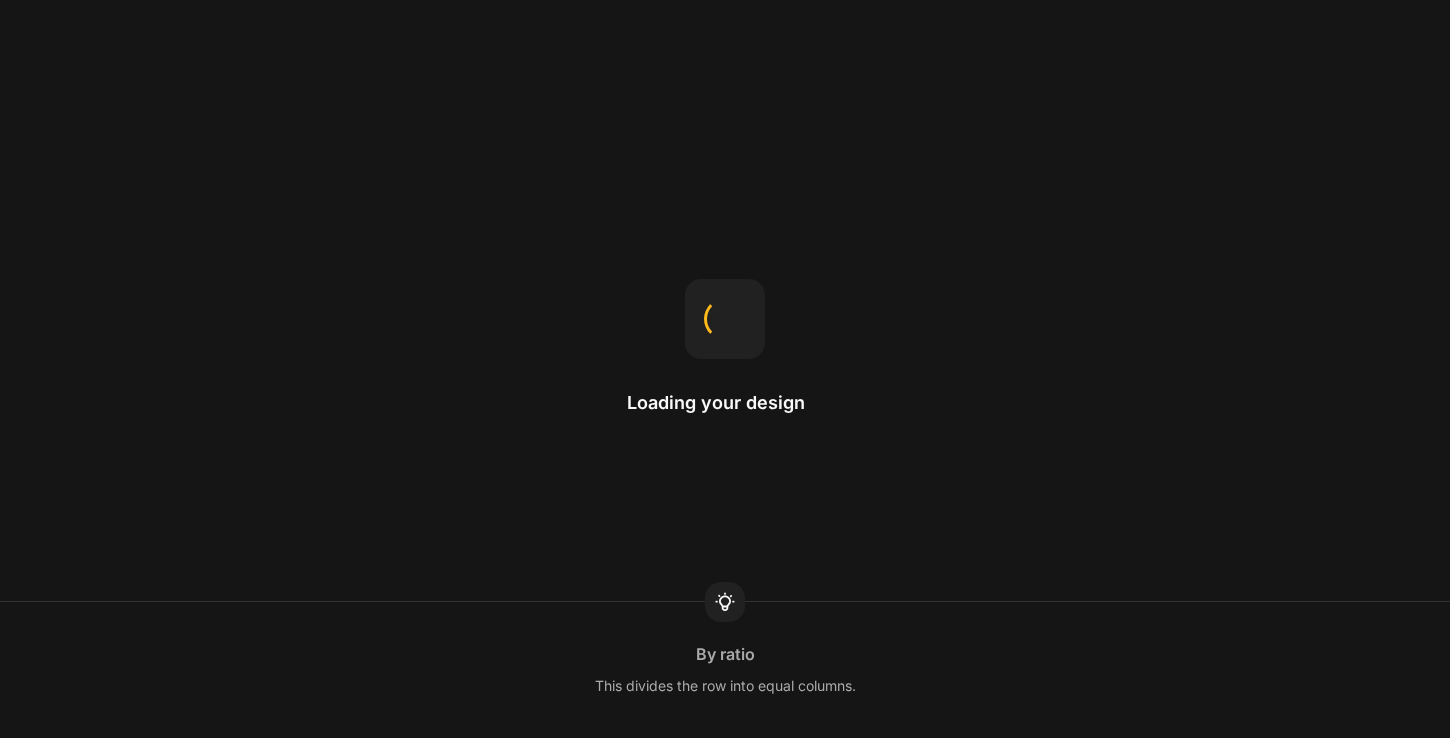 scroll, scrollTop: 0, scrollLeft: 0, axis: both 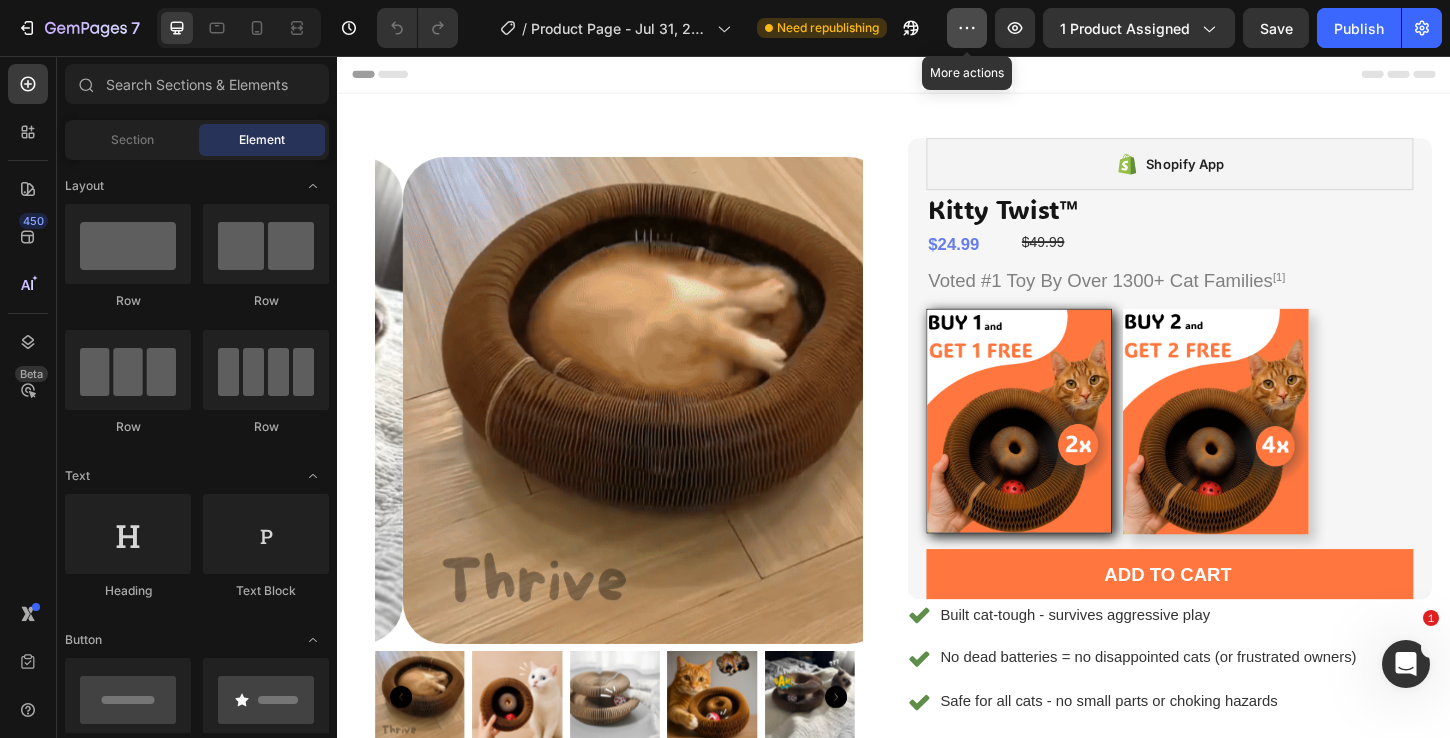 click 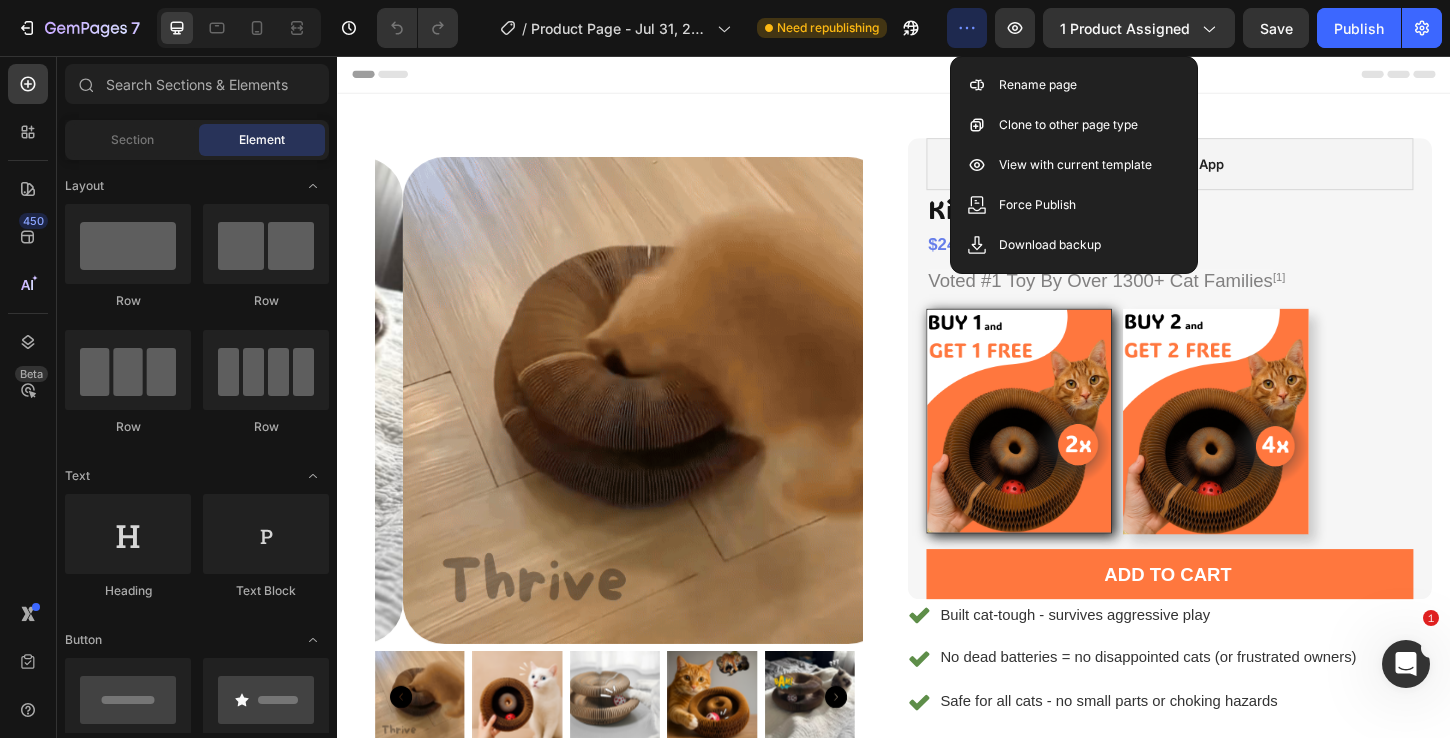 click on "Header" at bounding box center (937, 76) 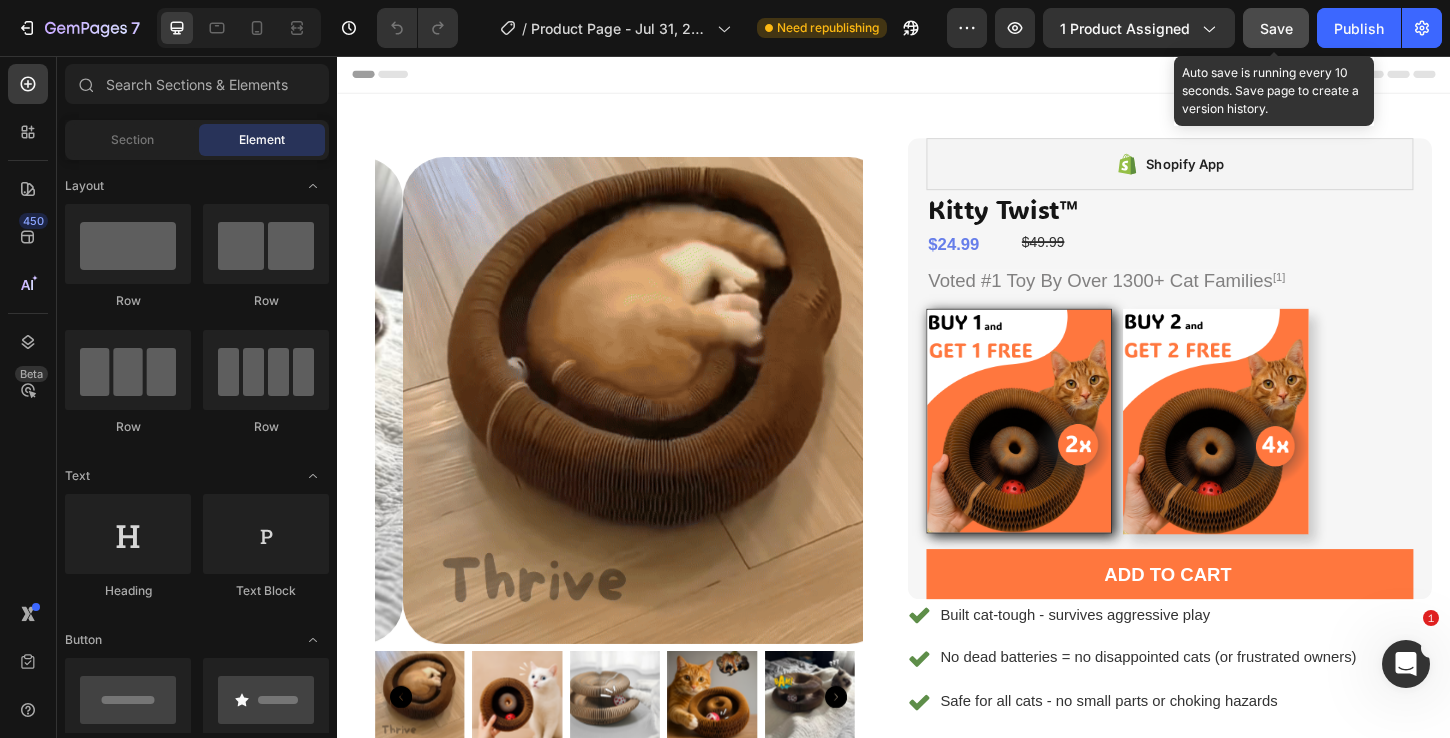 click on "Save" 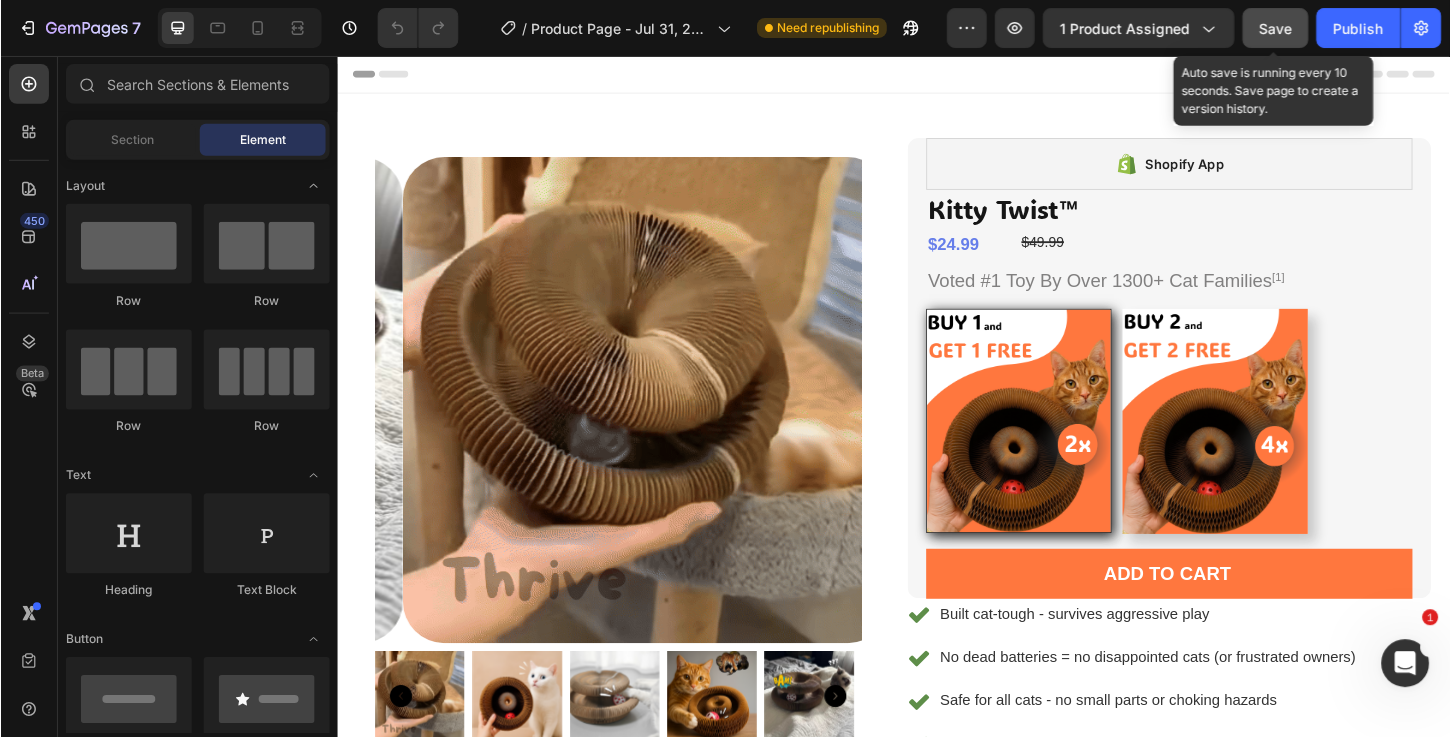 scroll, scrollTop: 0, scrollLeft: 0, axis: both 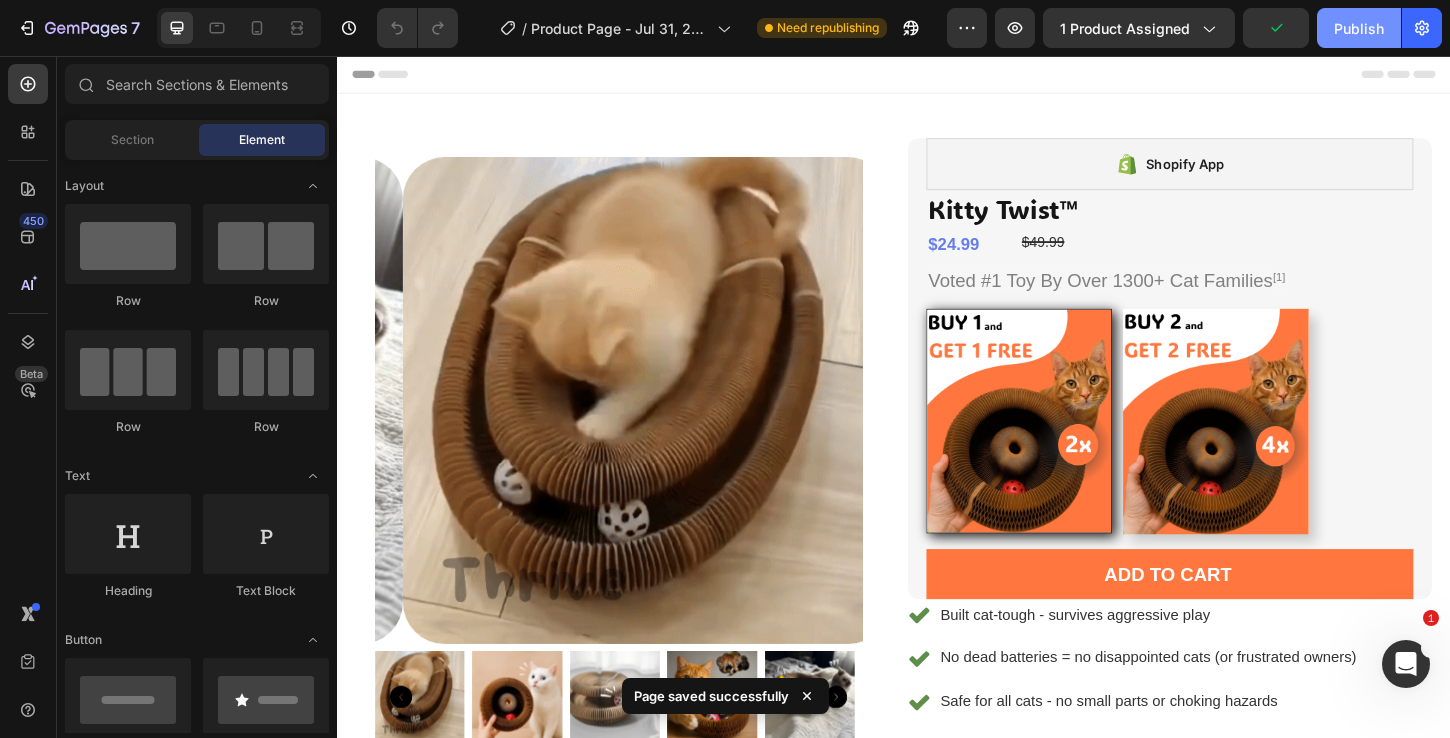 click on "Publish" at bounding box center (1359, 28) 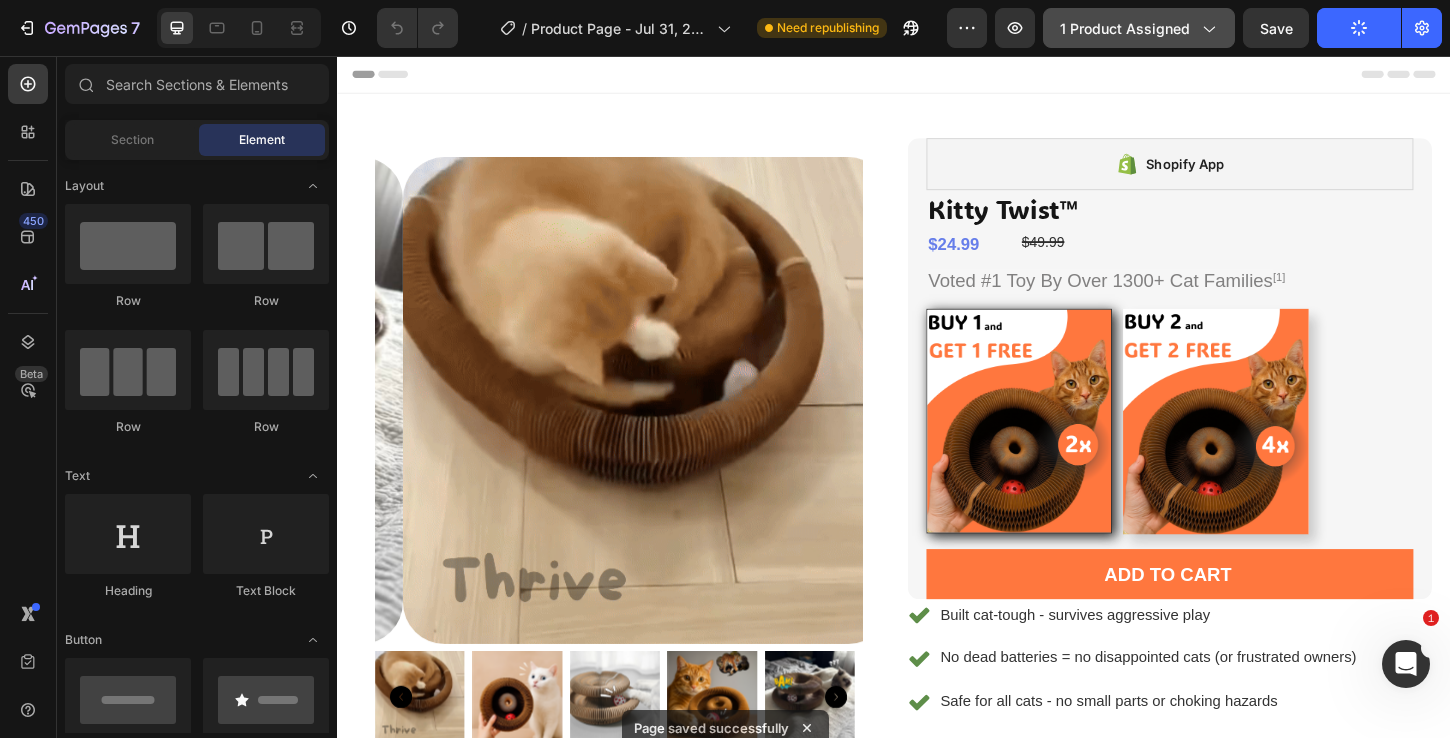 click on "1 product assigned" 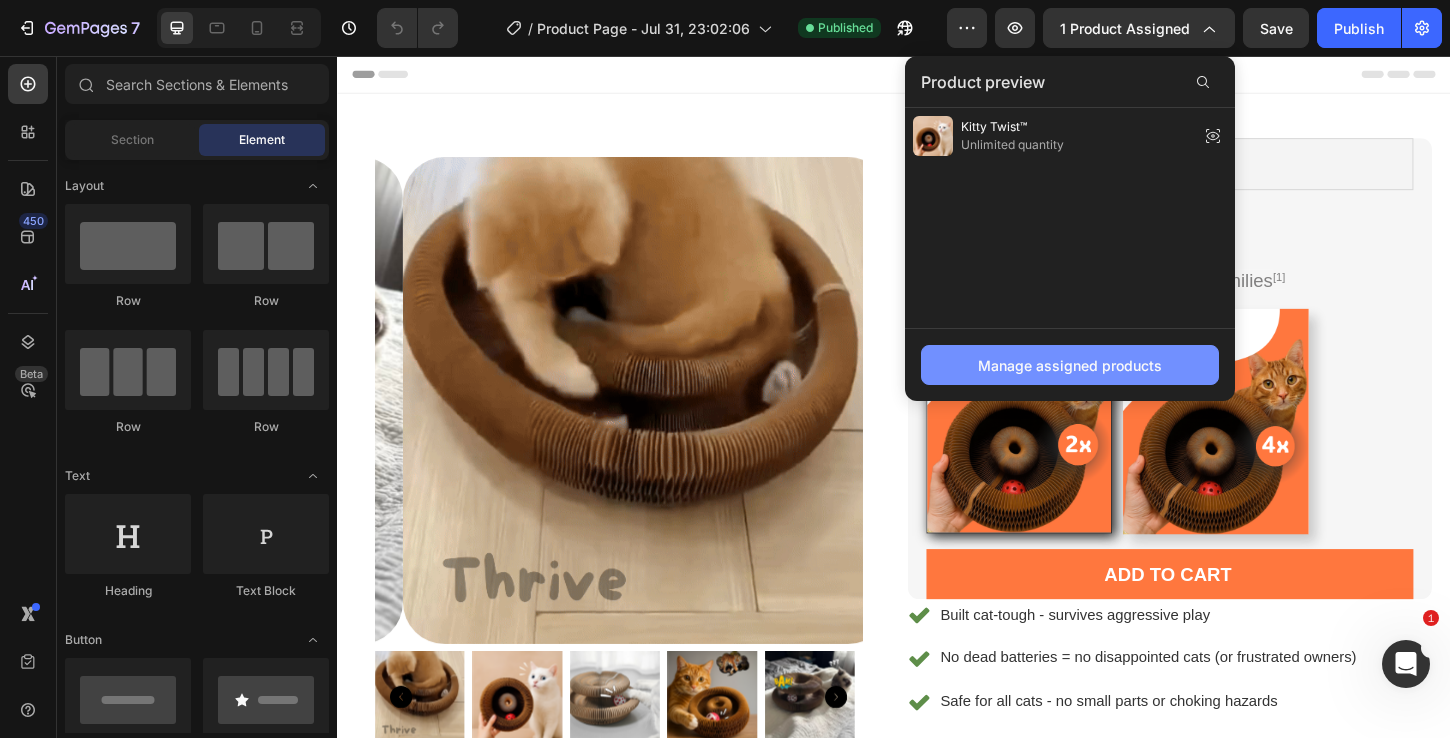 click on "Manage assigned products" at bounding box center (1070, 365) 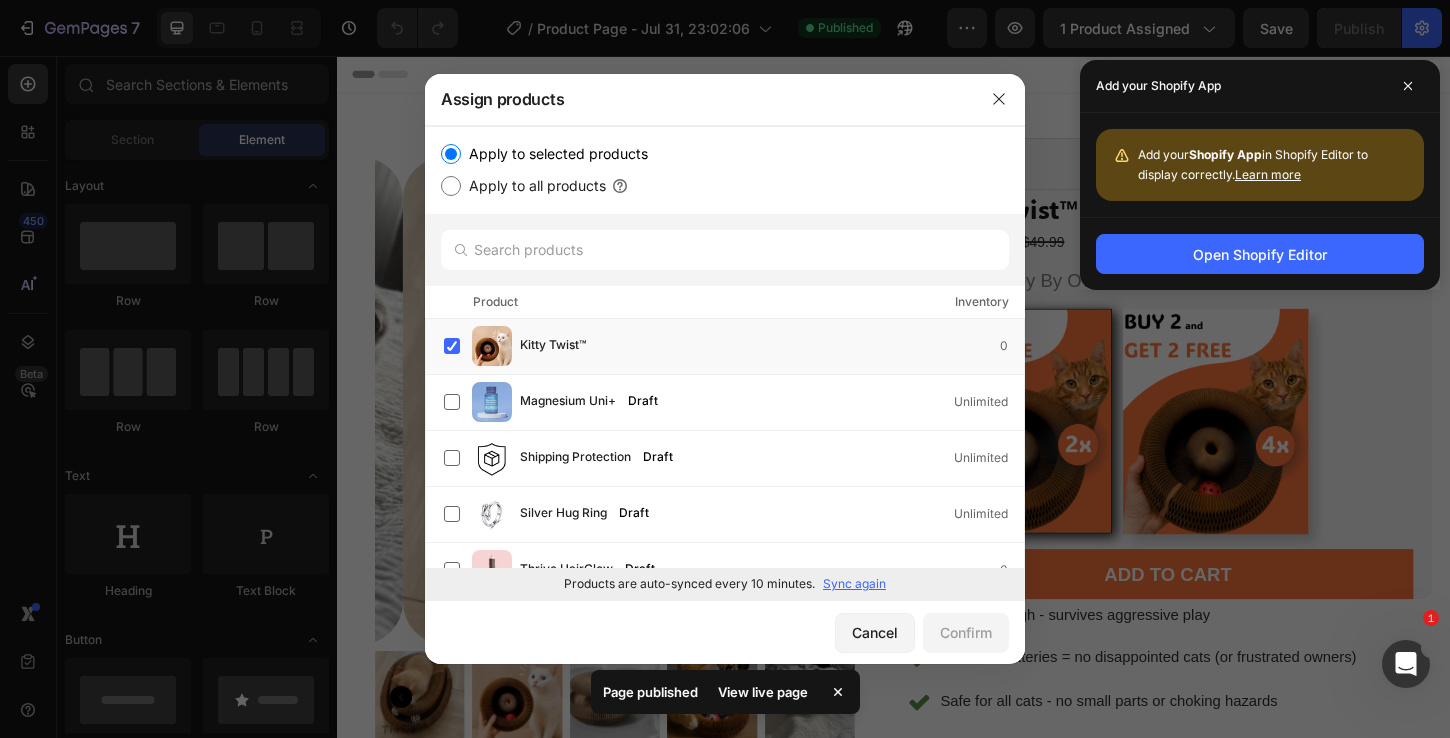 click on "Products are auto-synced every 10 minutes. Sync again" 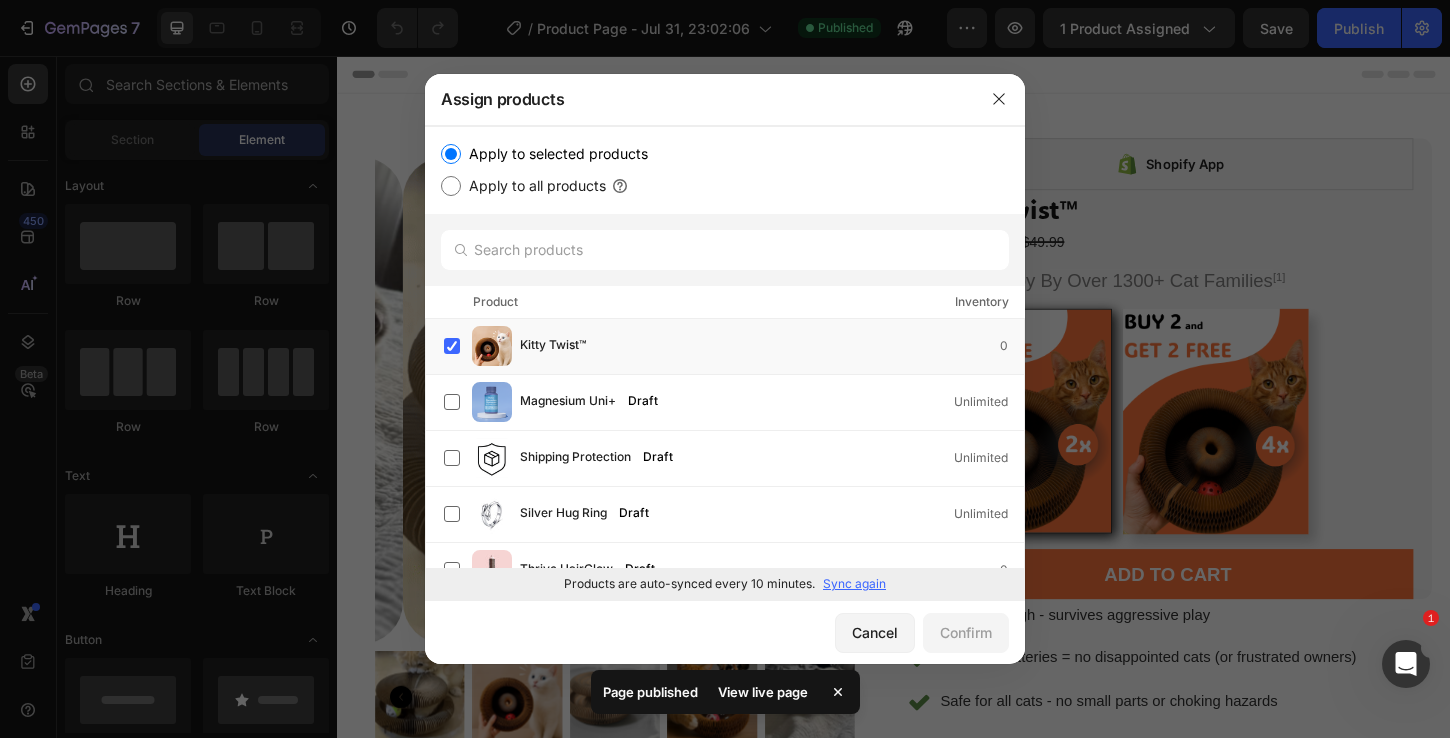 click on "Sync again" at bounding box center [854, 584] 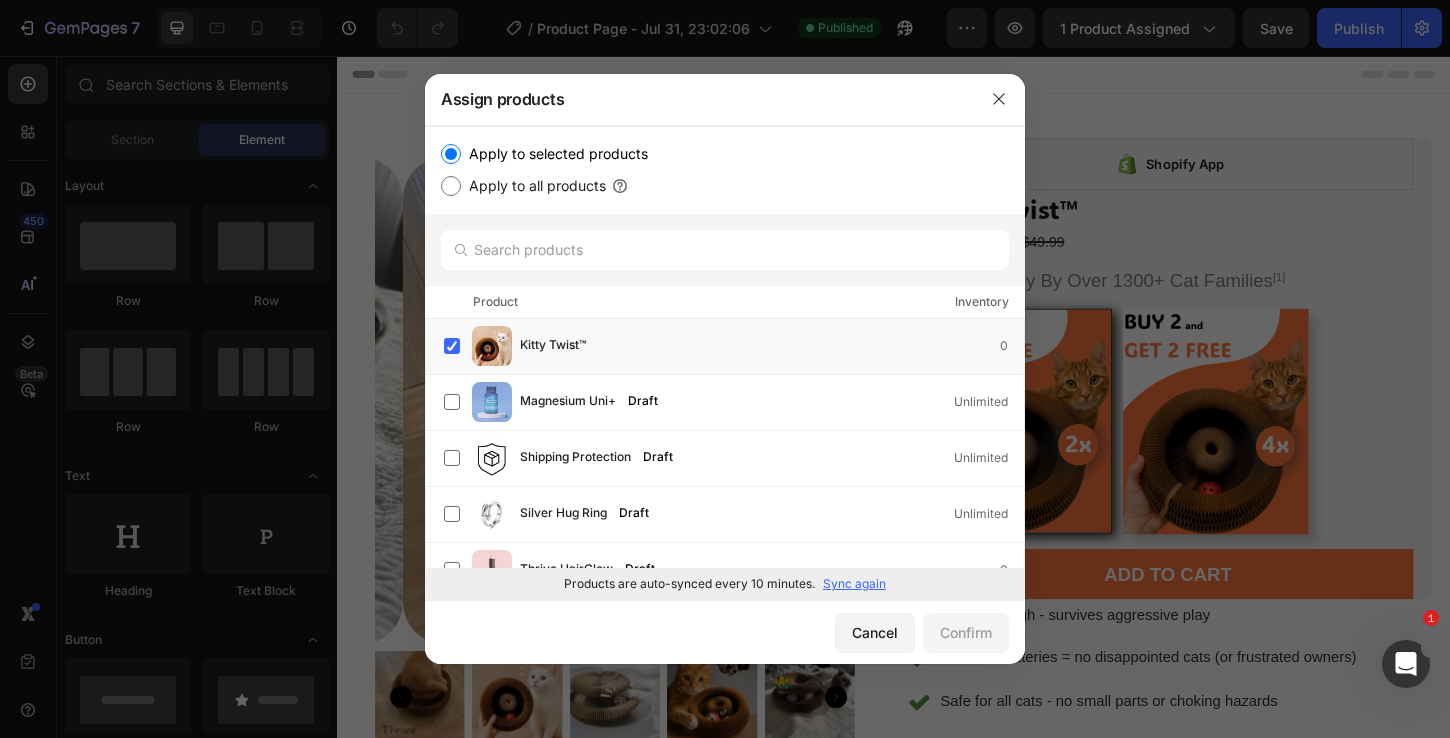 click at bounding box center [725, 369] 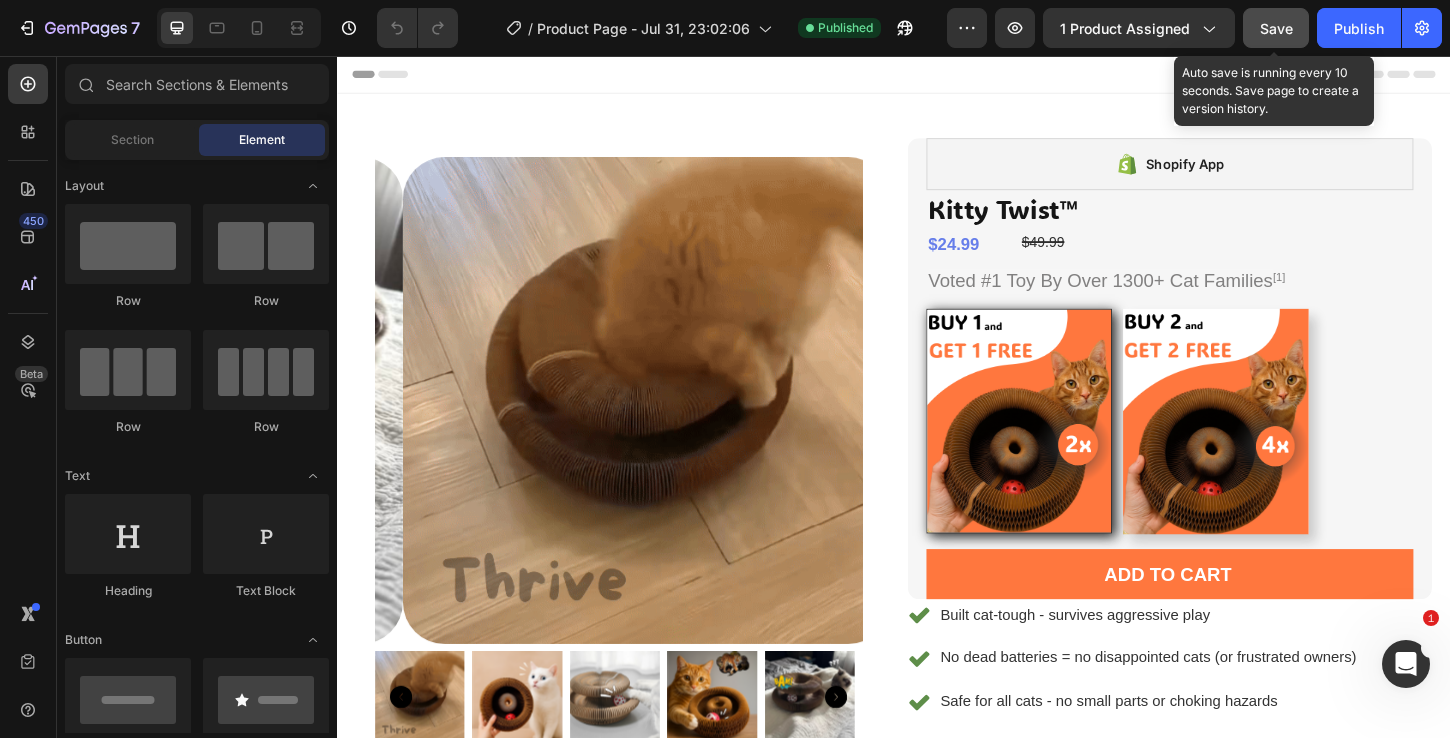 click on "Save" 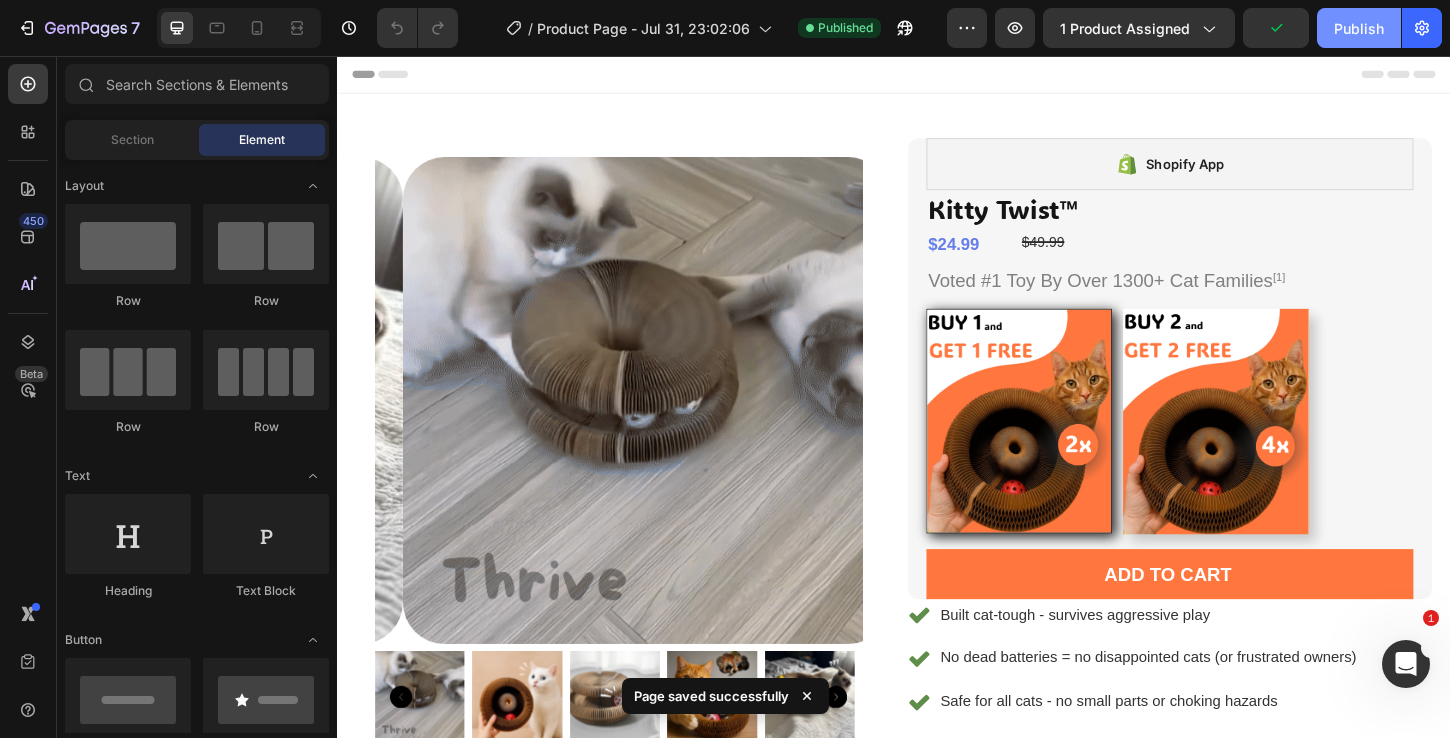 click on "Publish" at bounding box center [1359, 28] 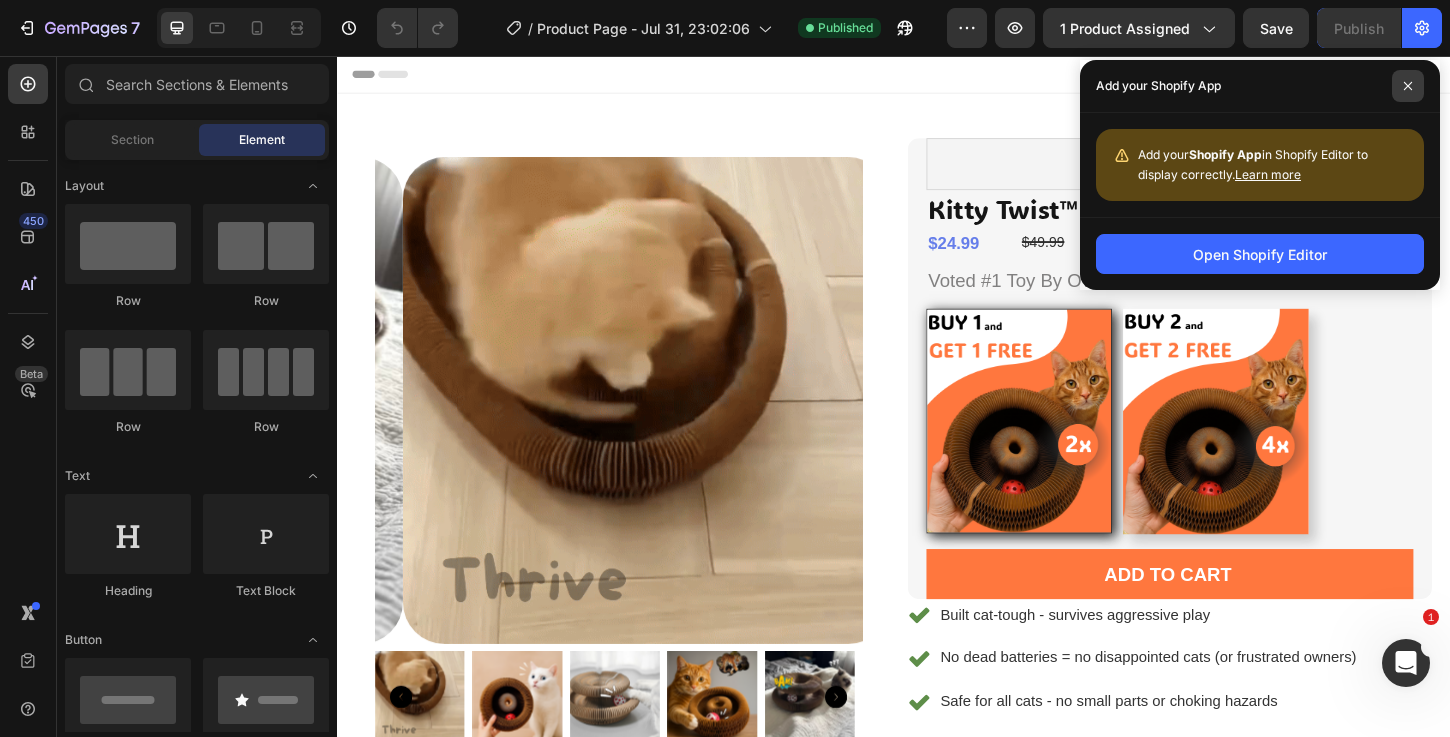 click at bounding box center (1408, 86) 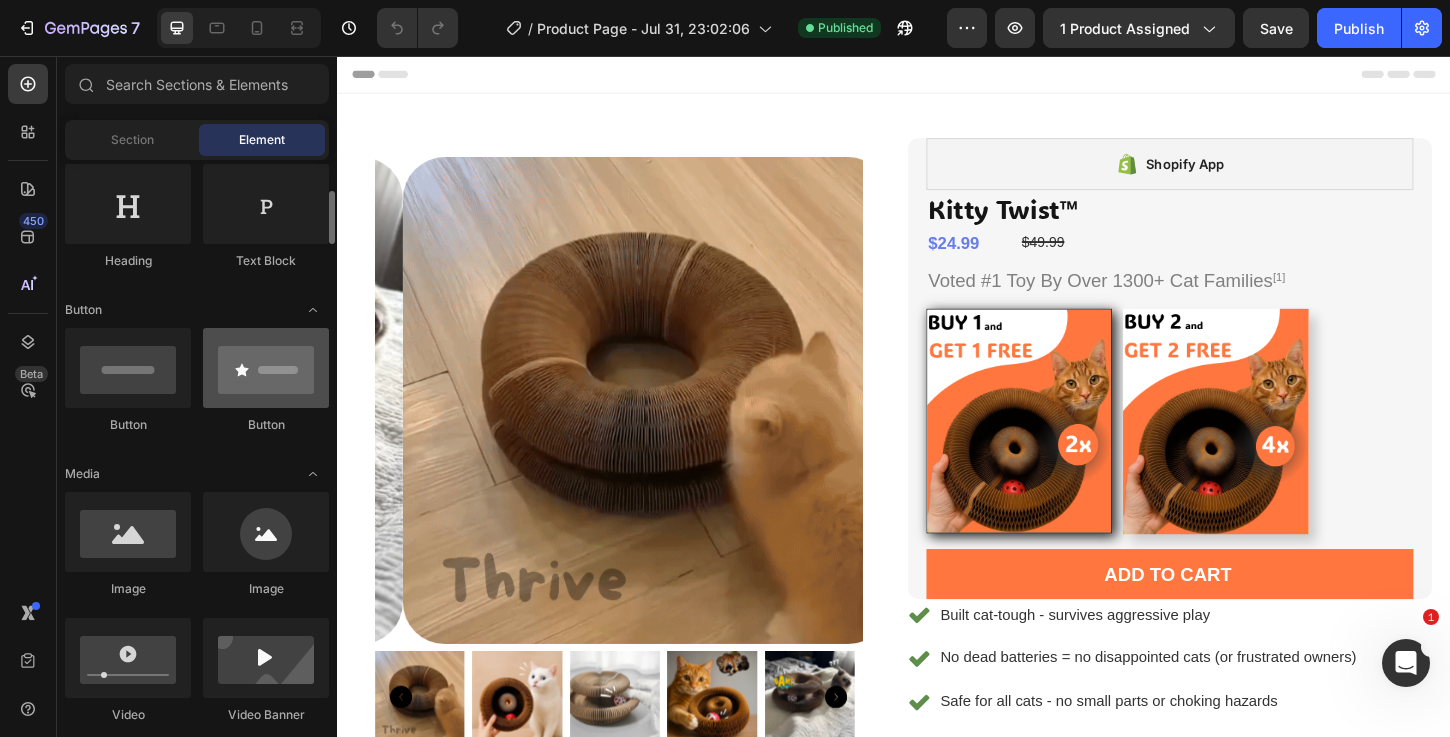 scroll, scrollTop: 170, scrollLeft: 0, axis: vertical 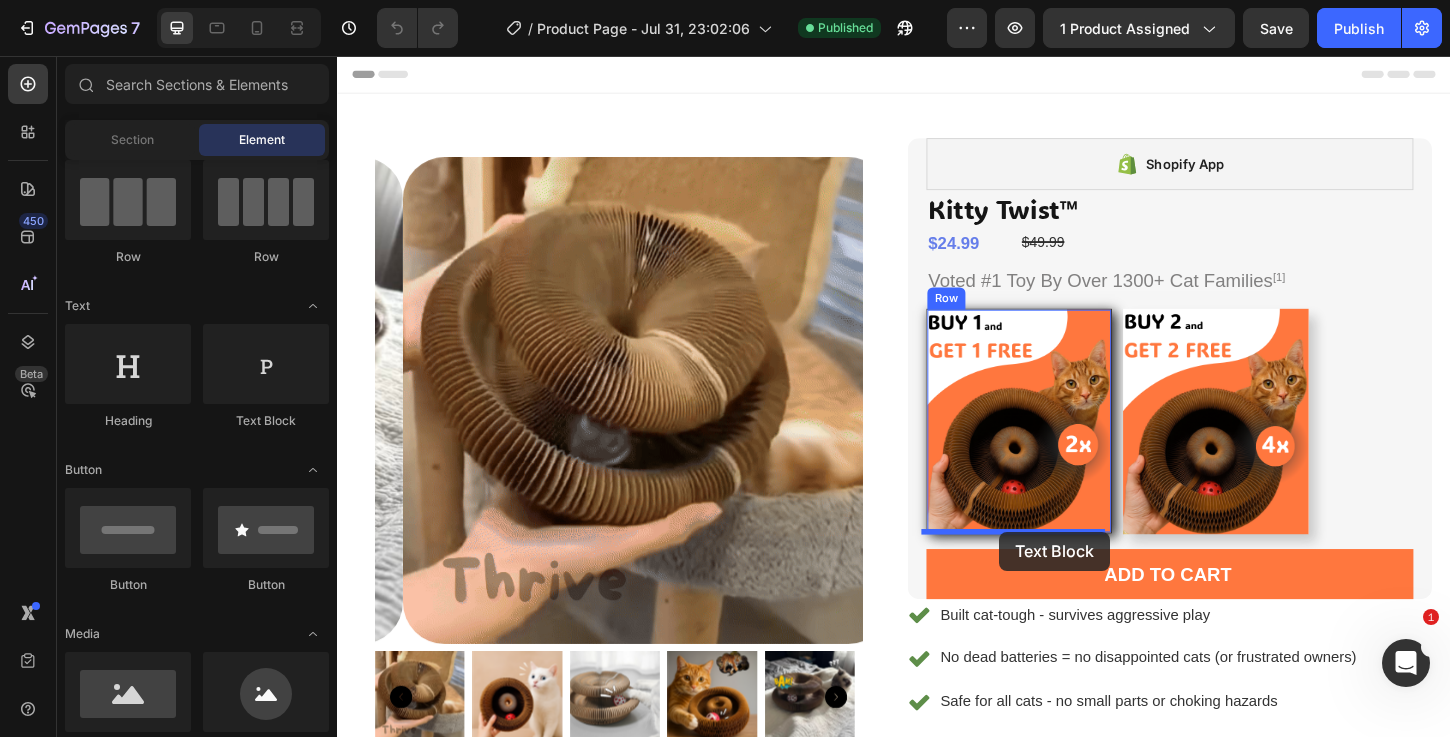 drag, startPoint x: 613, startPoint y: 429, endPoint x: 1051, endPoint y: 569, distance: 459.8304 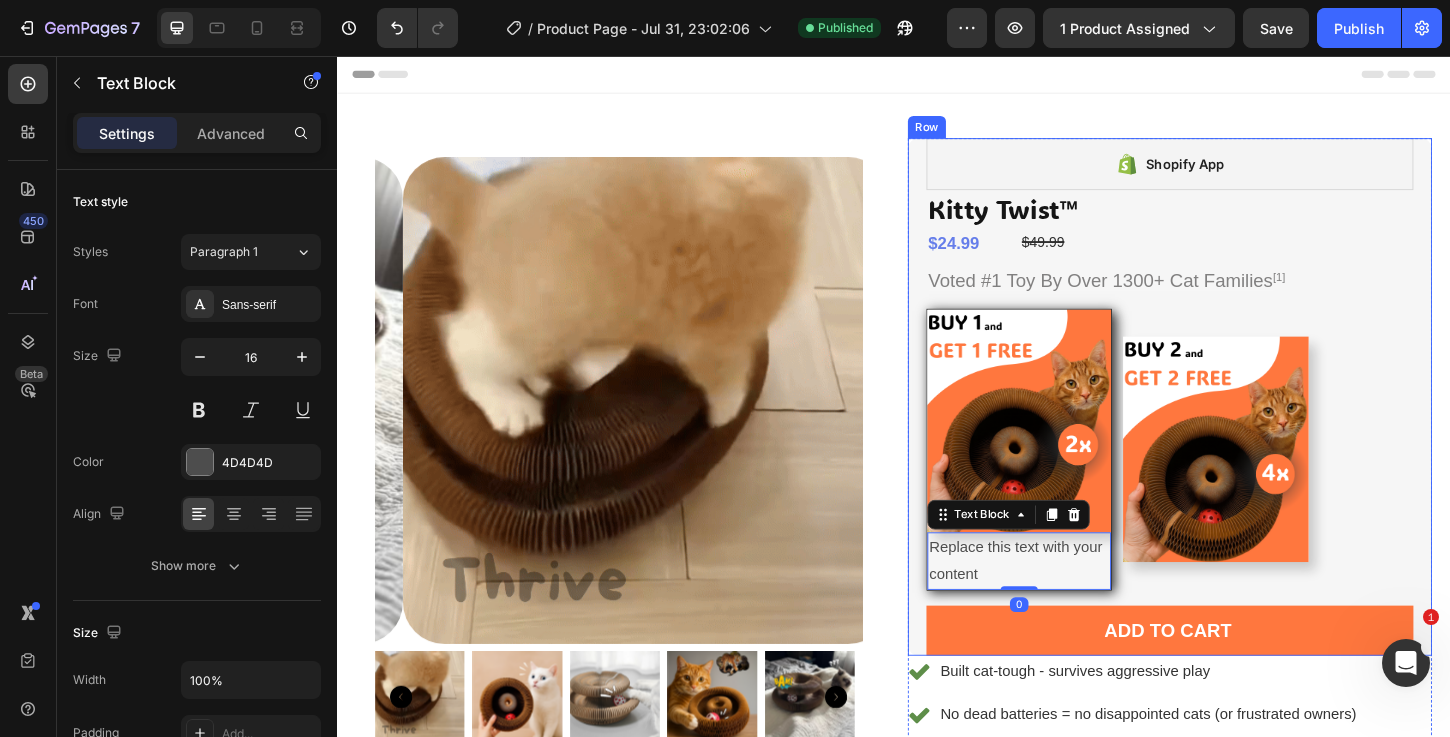 click on "Shopify App Shopify App Kitty Twist™ Product Title $24.99 Product Price Product Price $49.99 Compare Price Compare Price Row Voted #1 Toy By Over 1300+ Cat Families [1] Text Block Image Replace this text with your content Text Block   0 Row Image Row Product Bundle Discount Add to cart Add to Cart Row Row" at bounding box center (1234, 424) 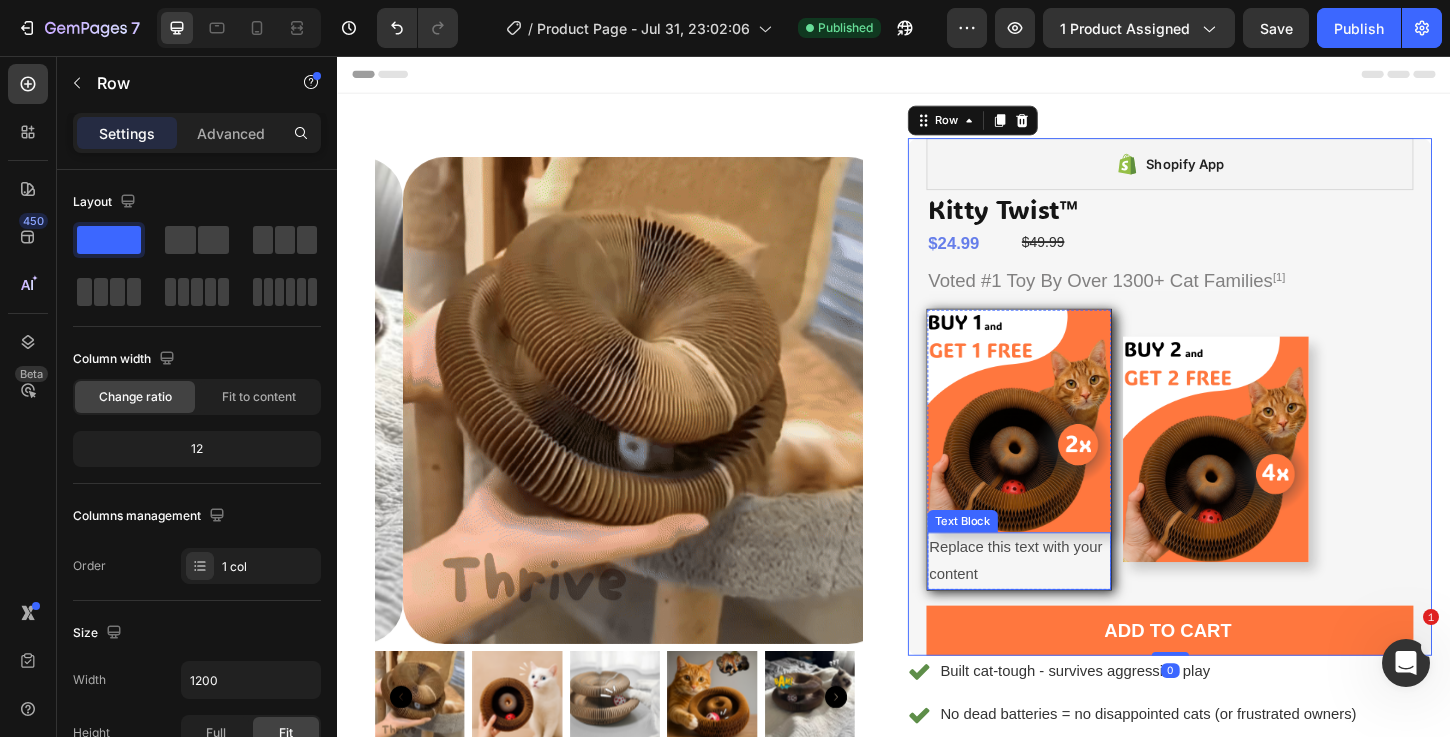 click on "Replace this text with your content" at bounding box center (1072, 601) 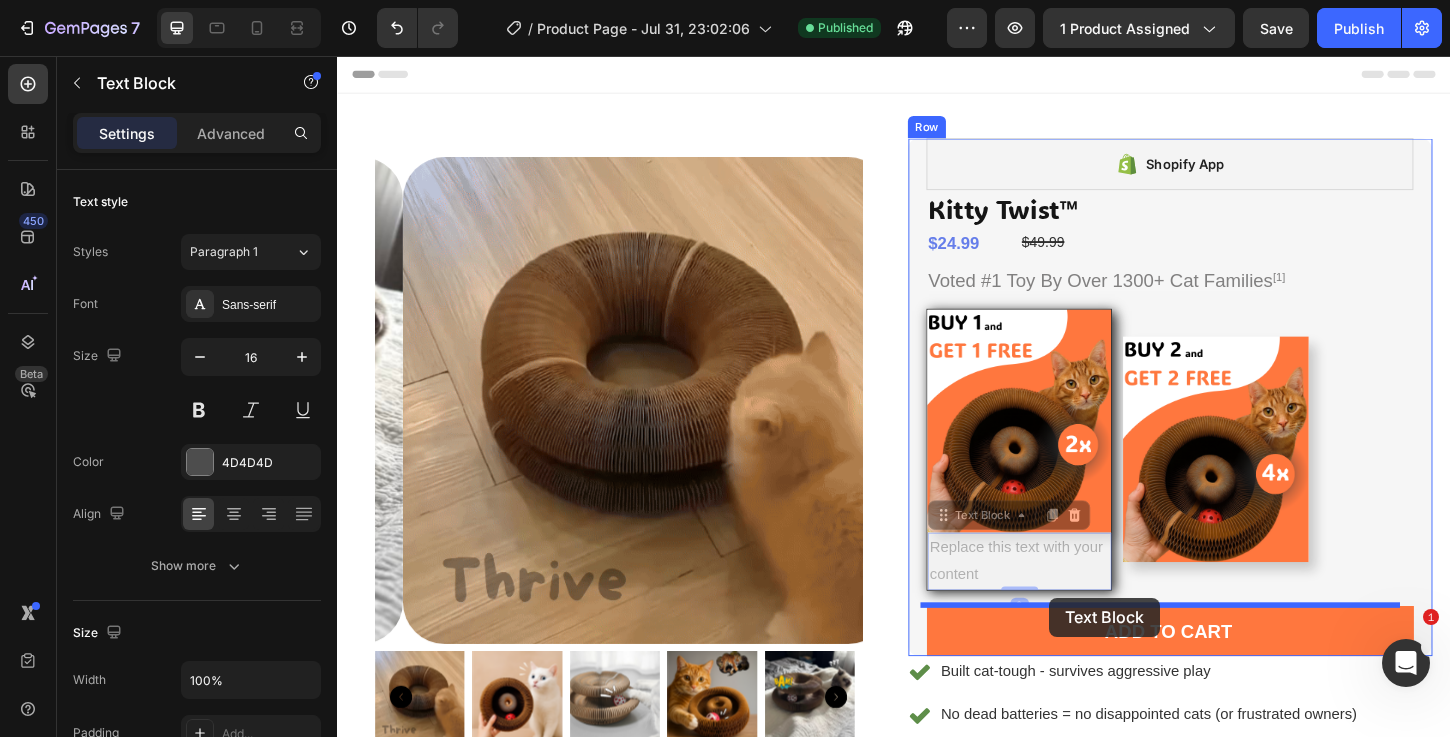 drag, startPoint x: 981, startPoint y: 552, endPoint x: 1105, endPoint y: 640, distance: 152.05263 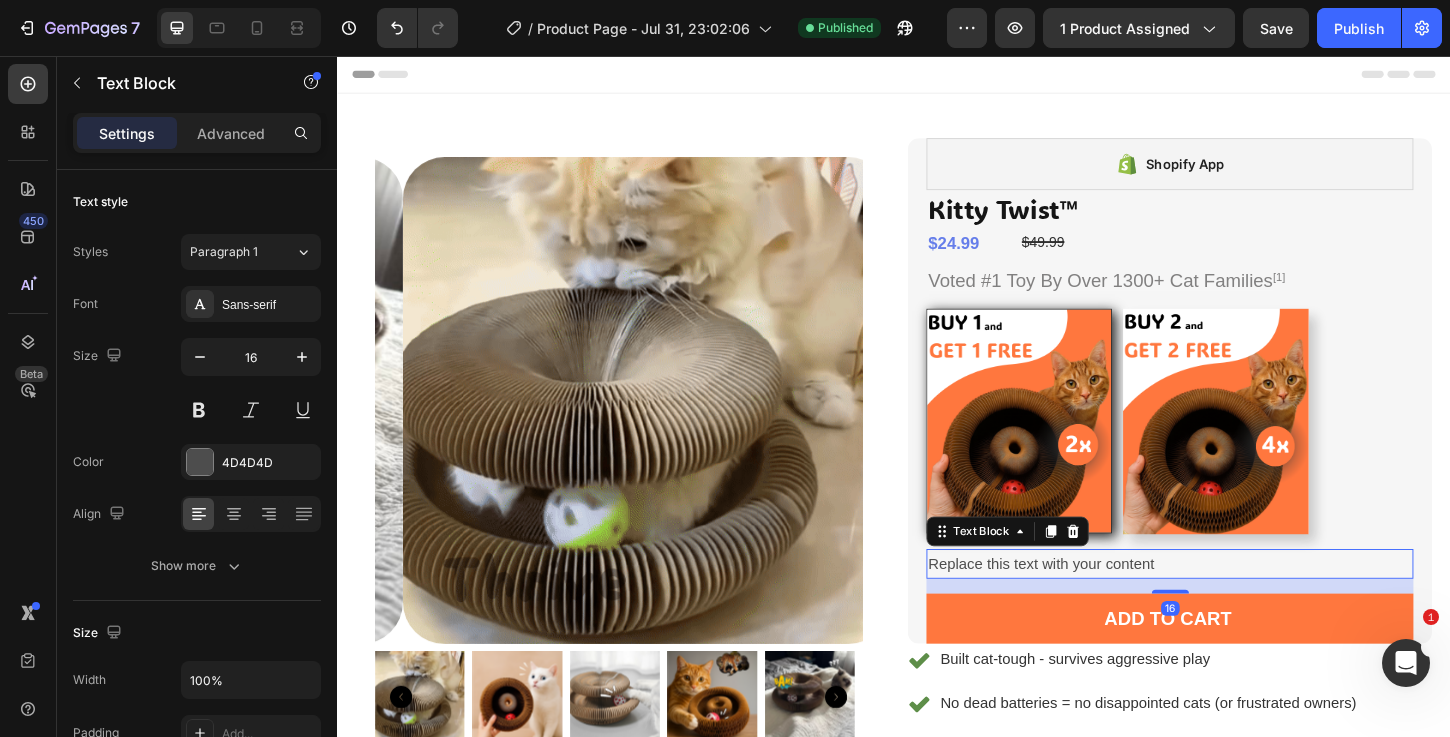 click on "Replace this text with your content" at bounding box center [1234, 604] 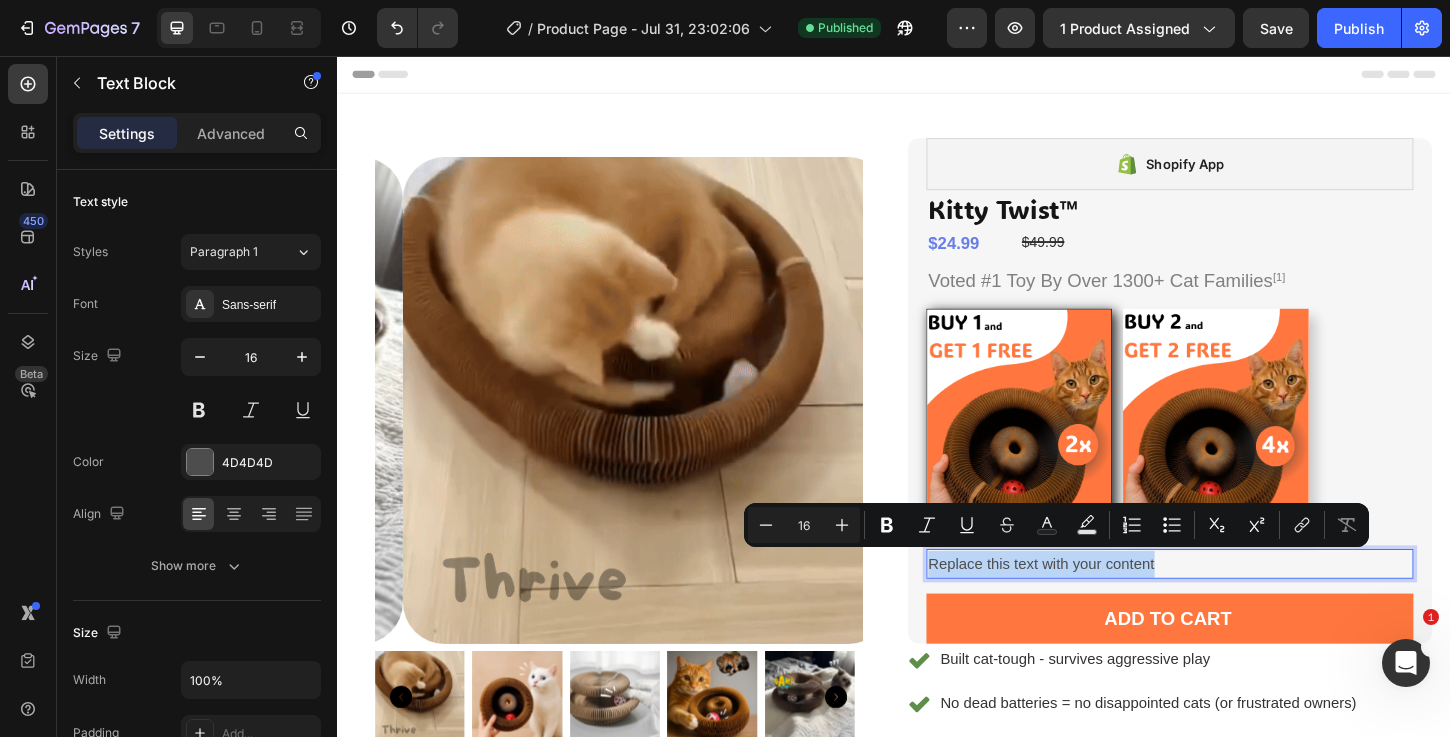 drag, startPoint x: 1231, startPoint y: 604, endPoint x: 967, endPoint y: 597, distance: 264.09277 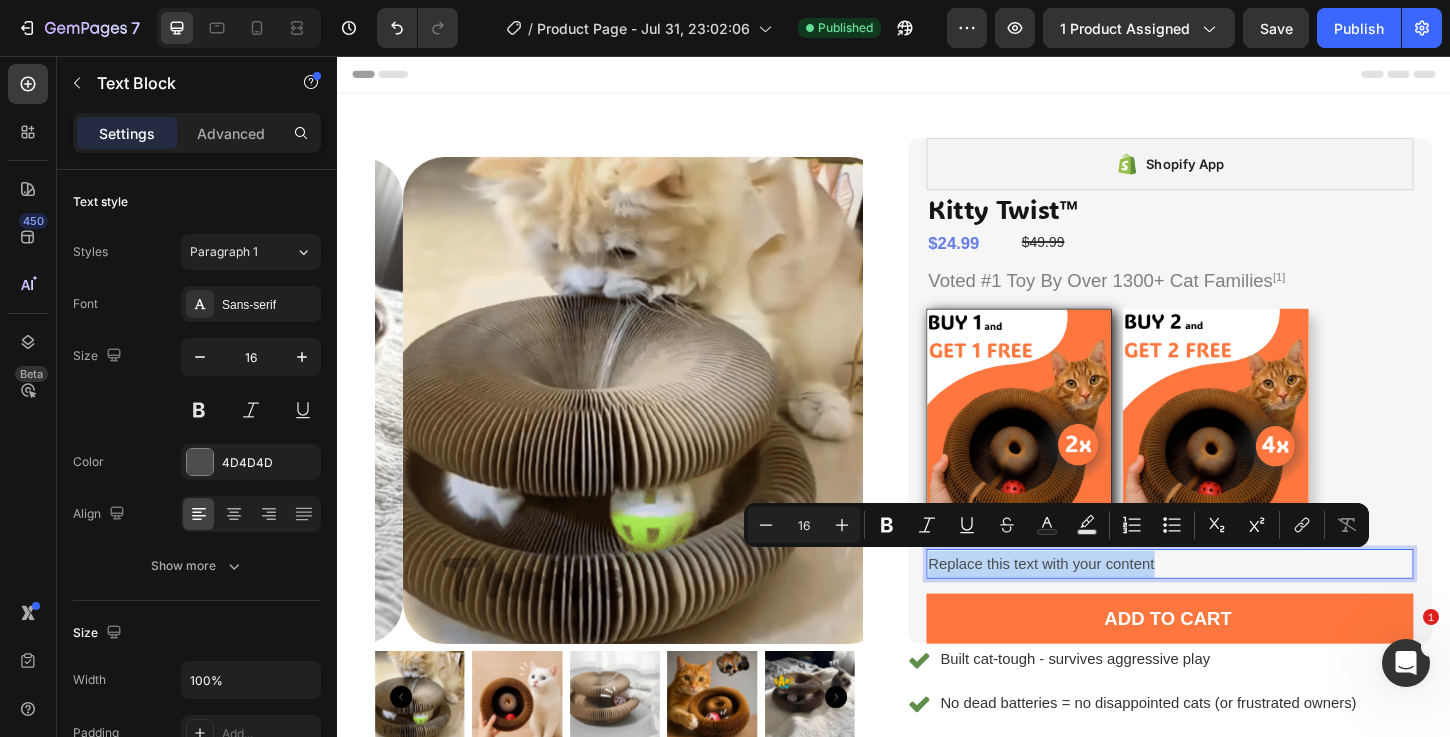 click on "Replace this text with your content" at bounding box center [1234, 604] 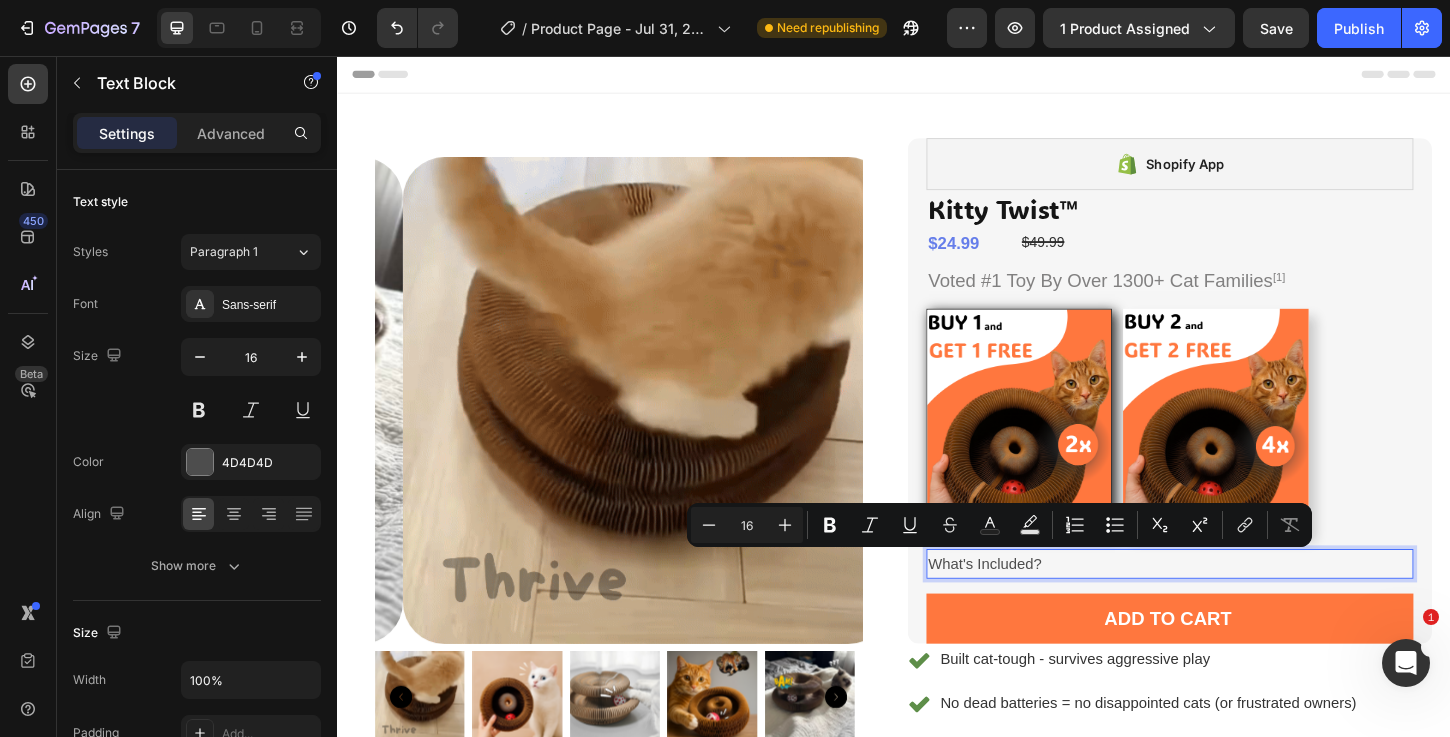 drag, startPoint x: 1074, startPoint y: 606, endPoint x: 1053, endPoint y: 601, distance: 21.587032 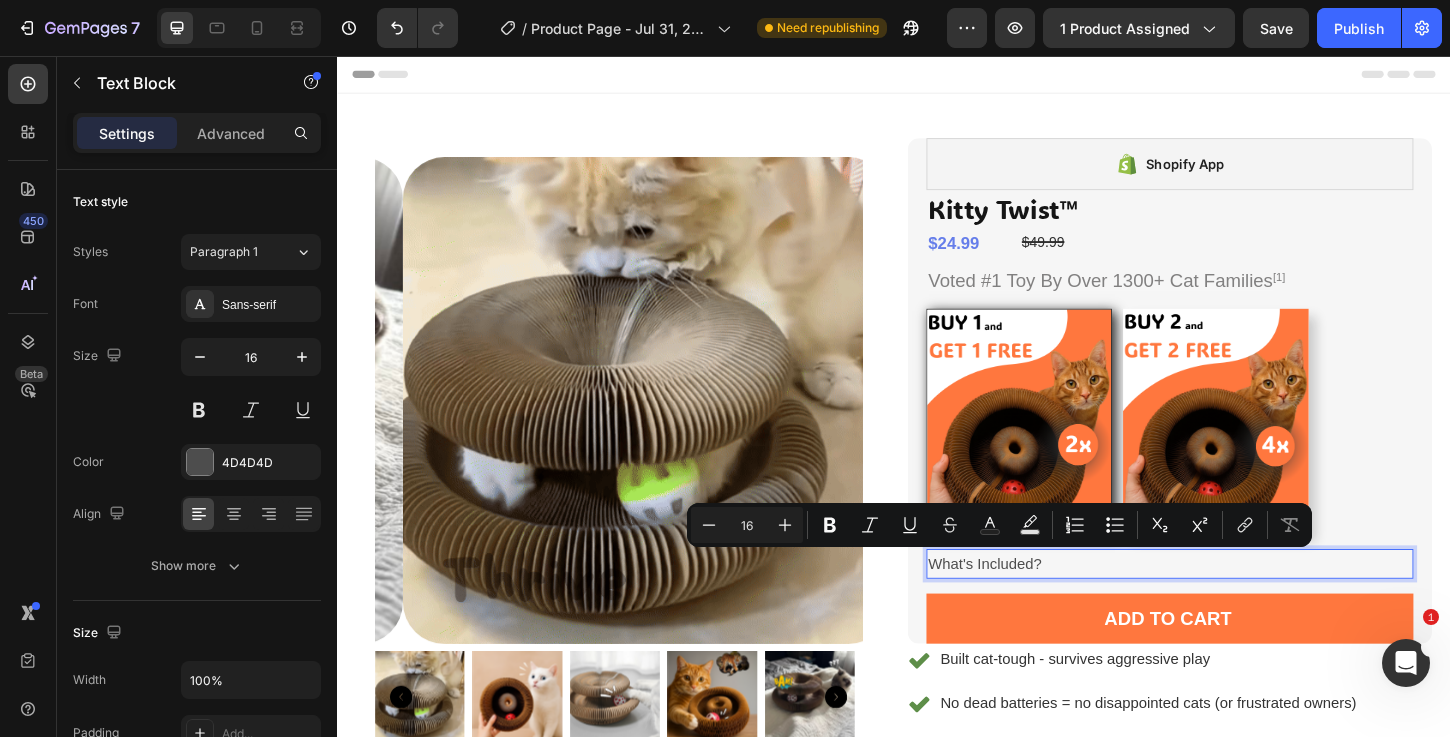click on "What's Included?" at bounding box center (1234, 604) 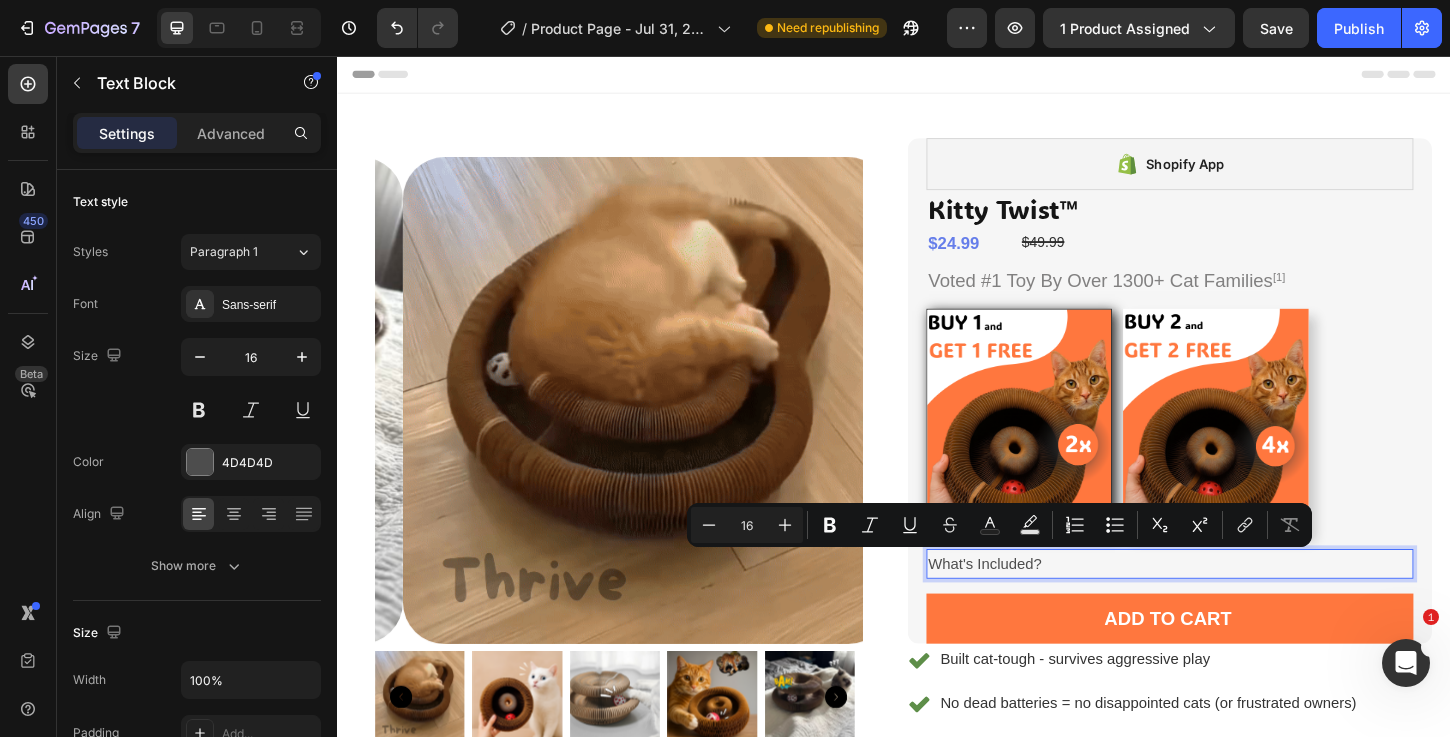 click on "What's Included?" at bounding box center (1234, 604) 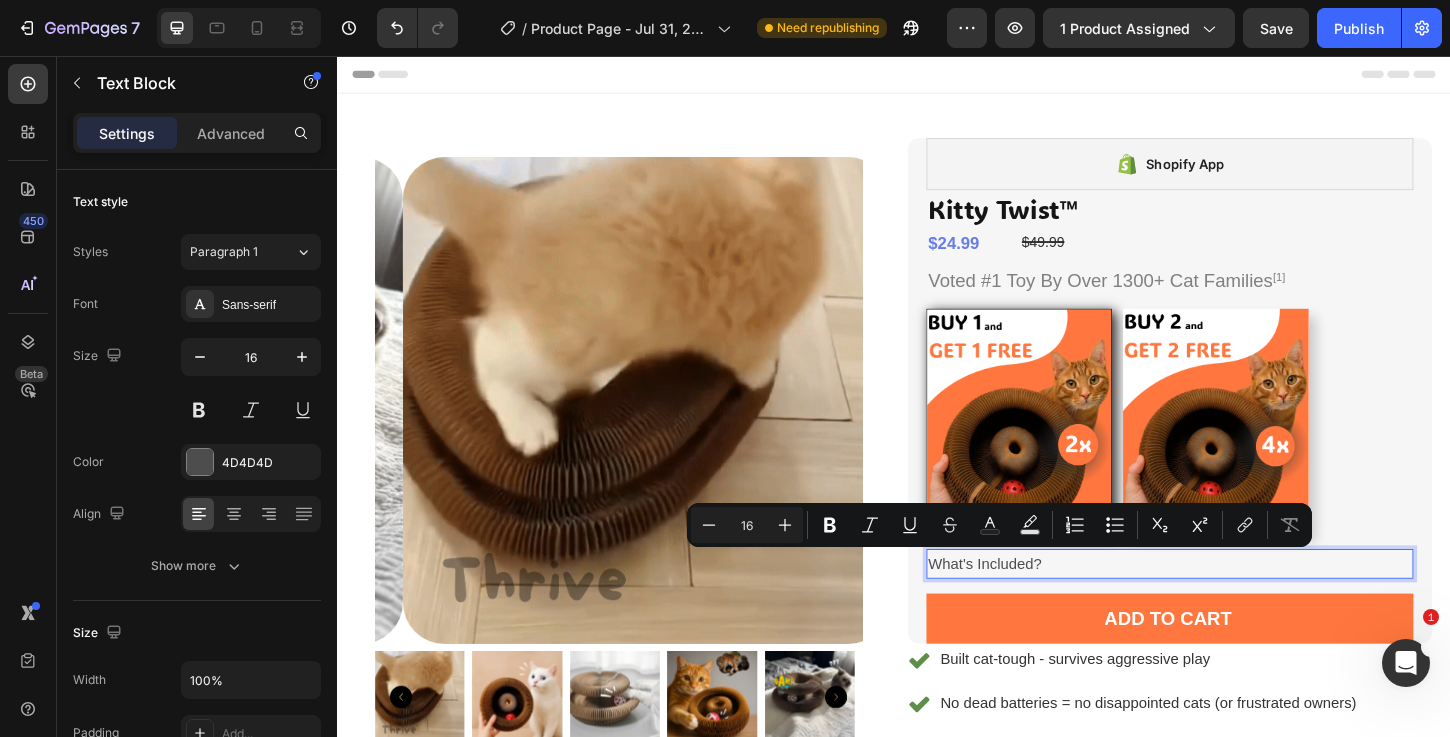 click on "What's Included?" at bounding box center (1234, 604) 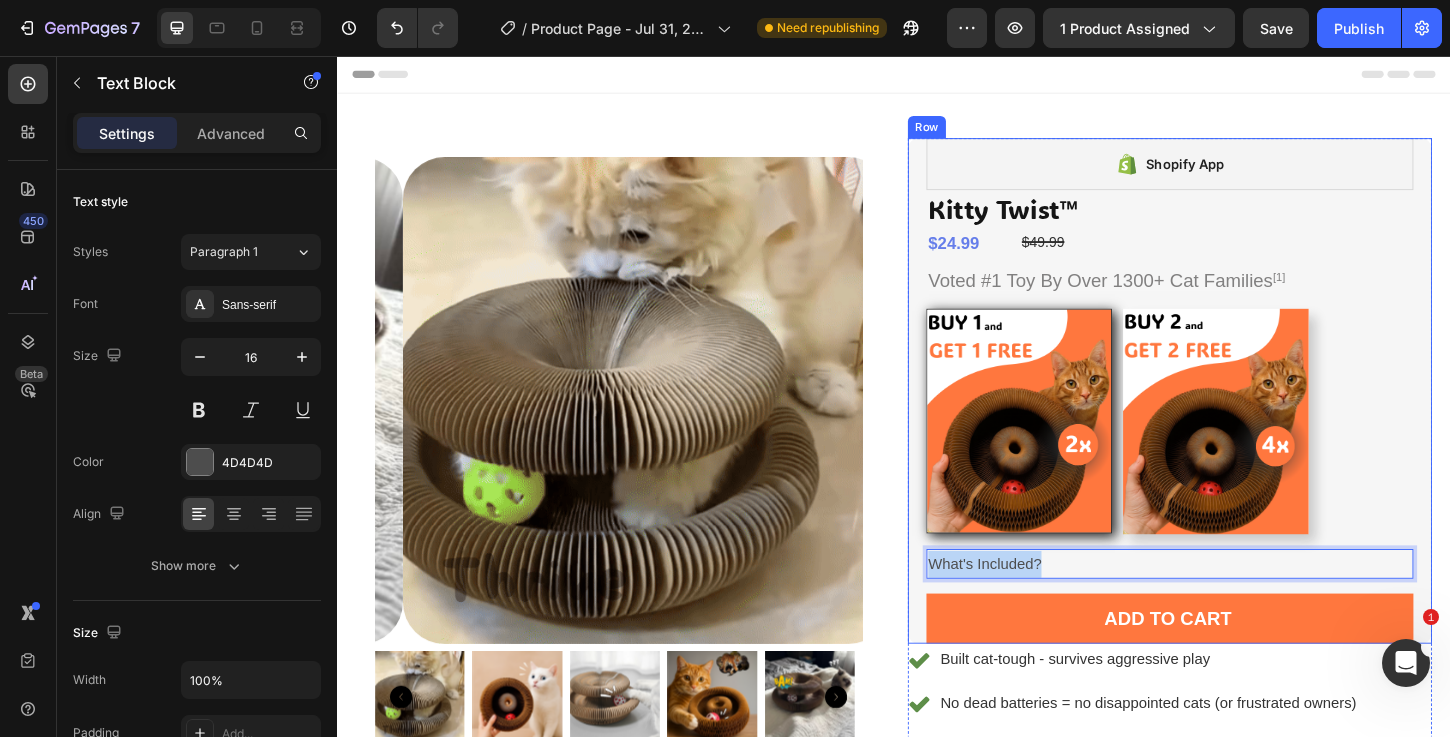 drag, startPoint x: 1101, startPoint y: 601, endPoint x: 973, endPoint y: 588, distance: 128.65846 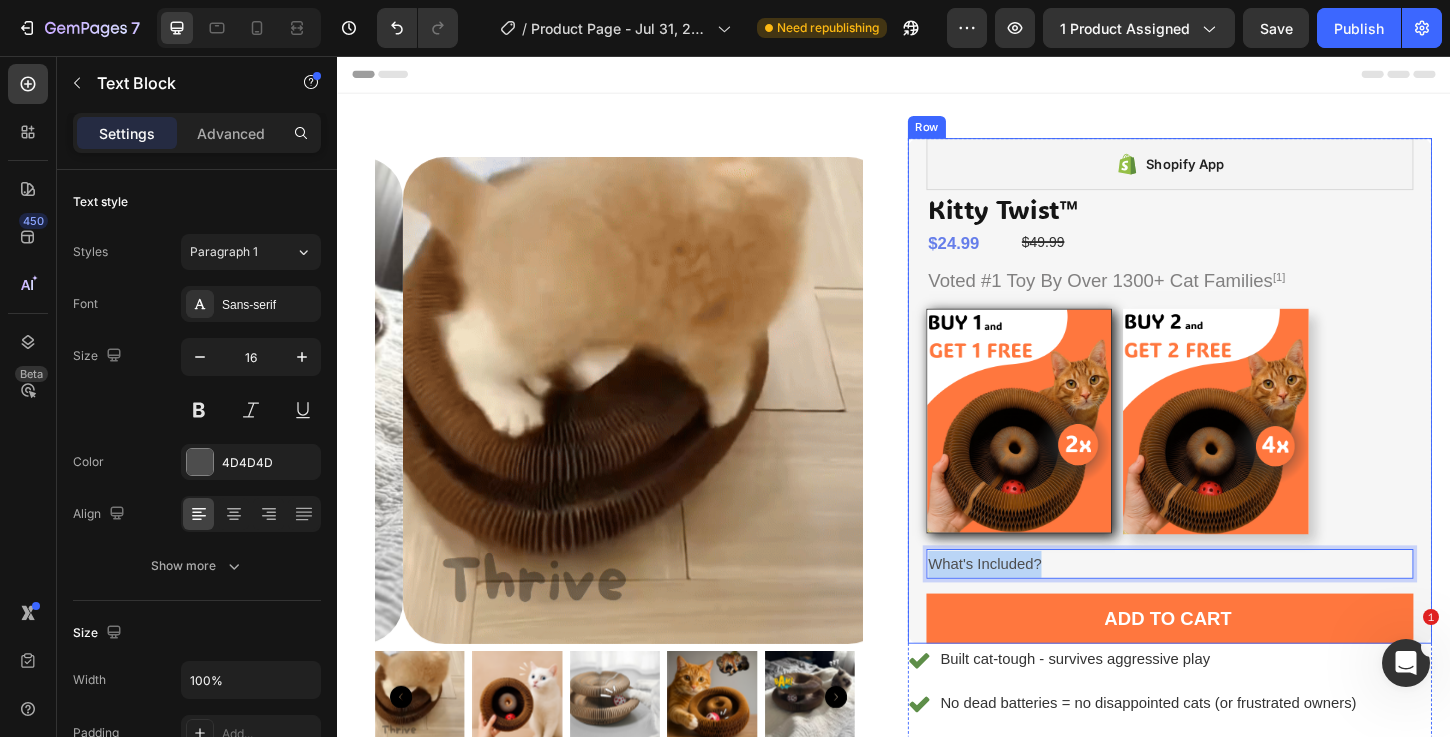 click on "Shopify App Shopify App Kitty Twist™ Product Title $24.99 Product Price Product Price $49.99 Compare Price Compare Price Row Voted #1 Toy By Over 1300+ Cat Families [1] Text Block Image Row Image Row Product Bundle Discount What's Included? Text Block   16 Add to cart Add to Cart Row Row" at bounding box center (1234, 417) 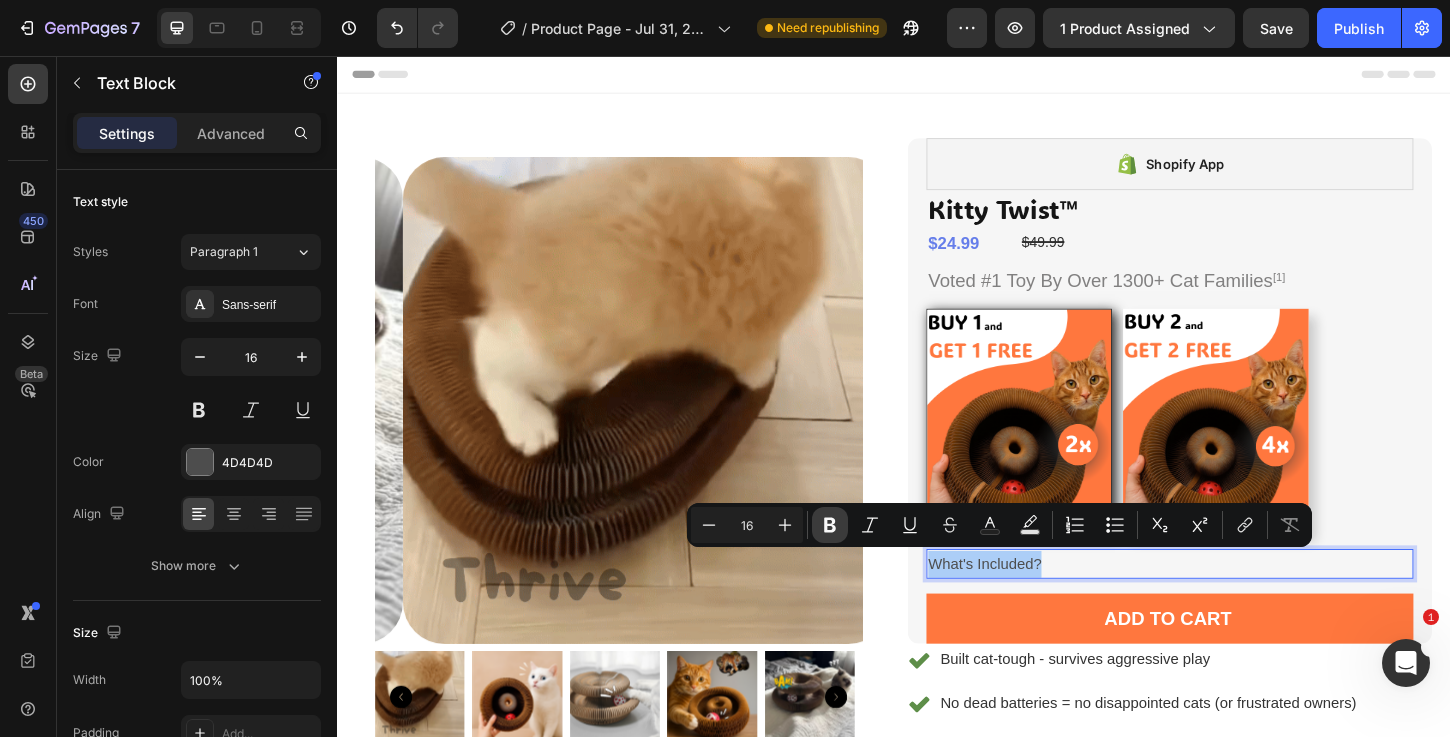 click 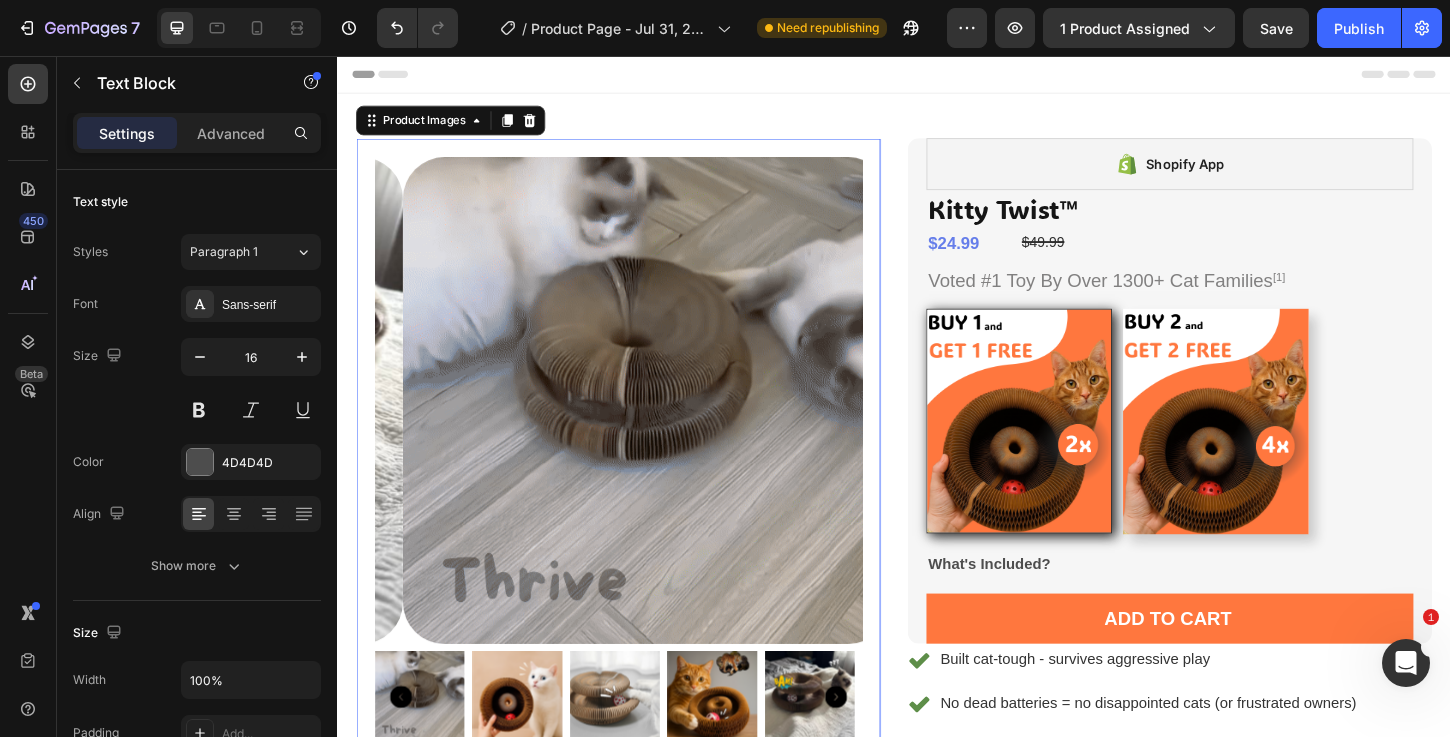 click at bounding box center [669, 427] 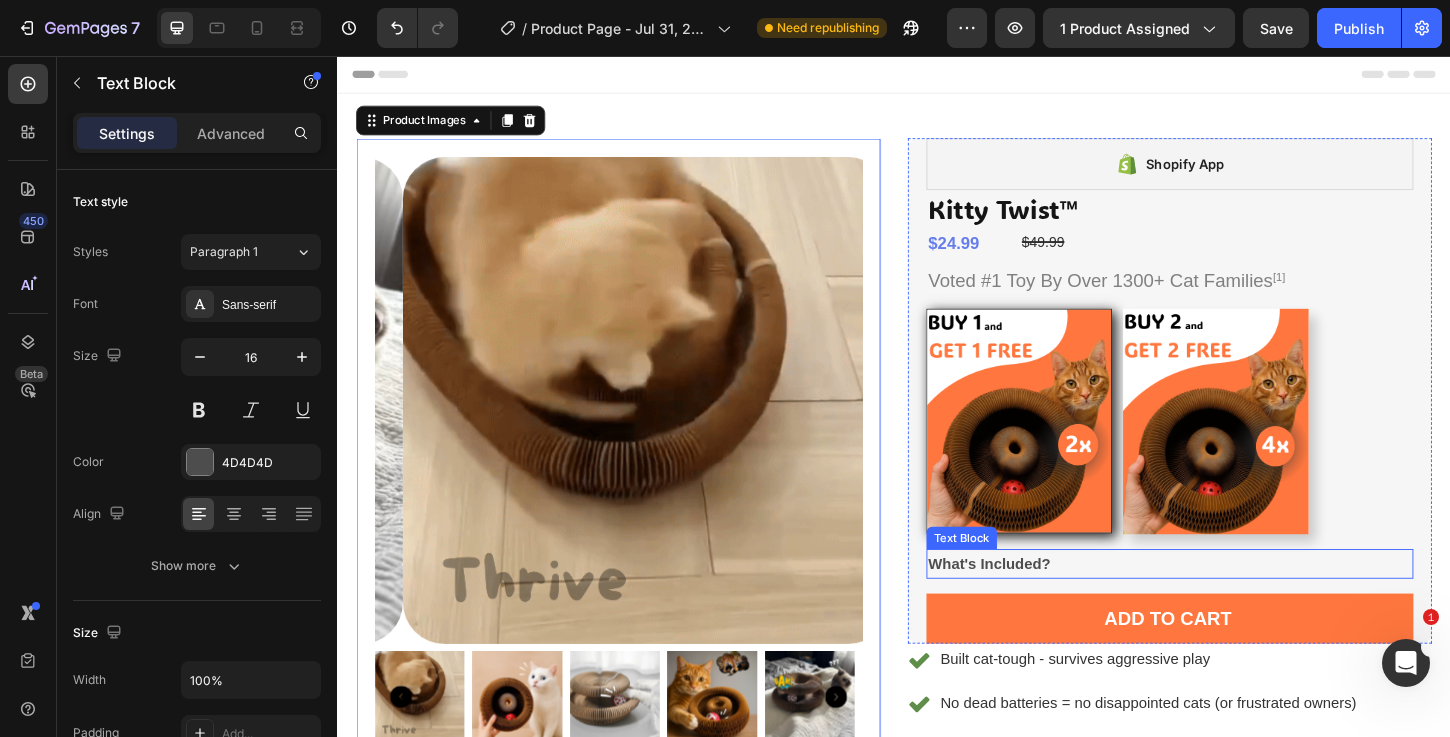 click on "What's Included?" at bounding box center [1040, 603] 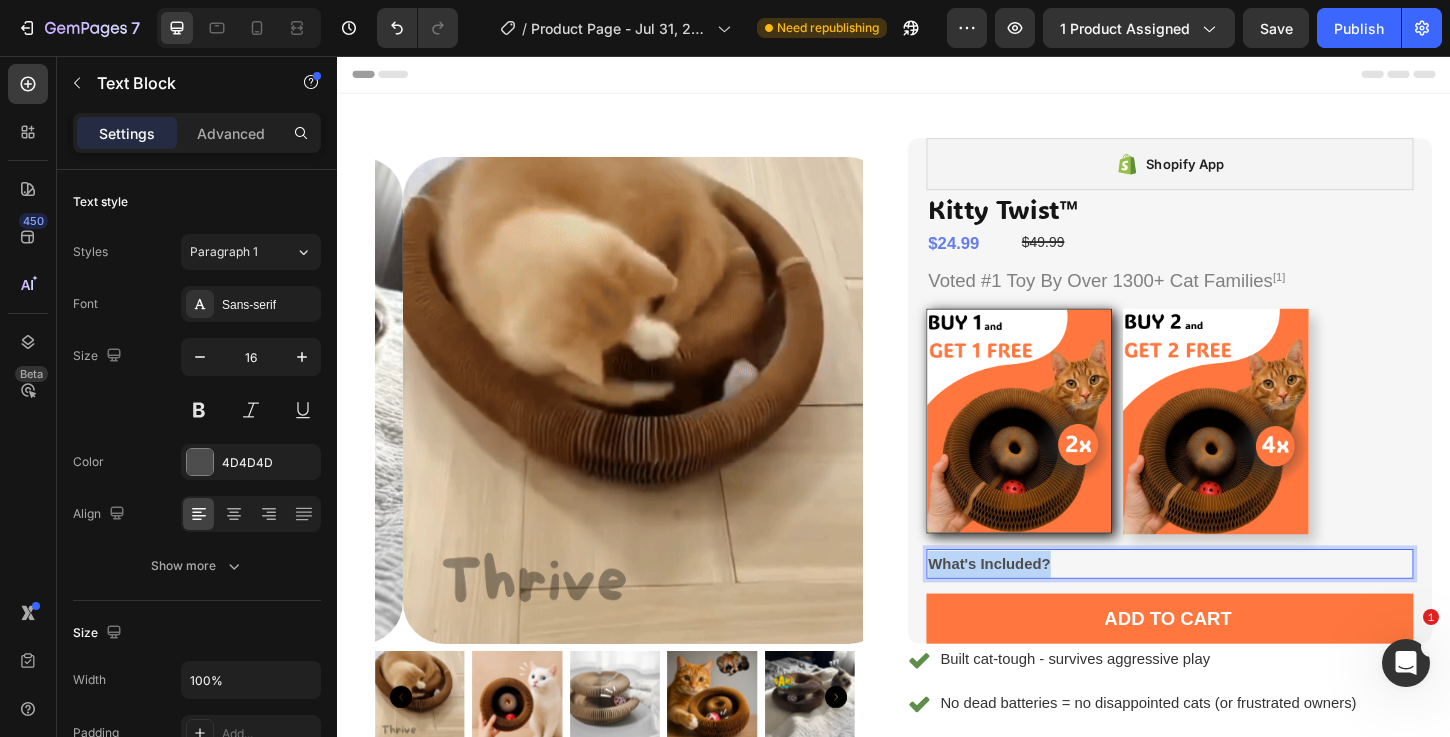 drag, startPoint x: 1110, startPoint y: 603, endPoint x: 957, endPoint y: 595, distance: 153.20901 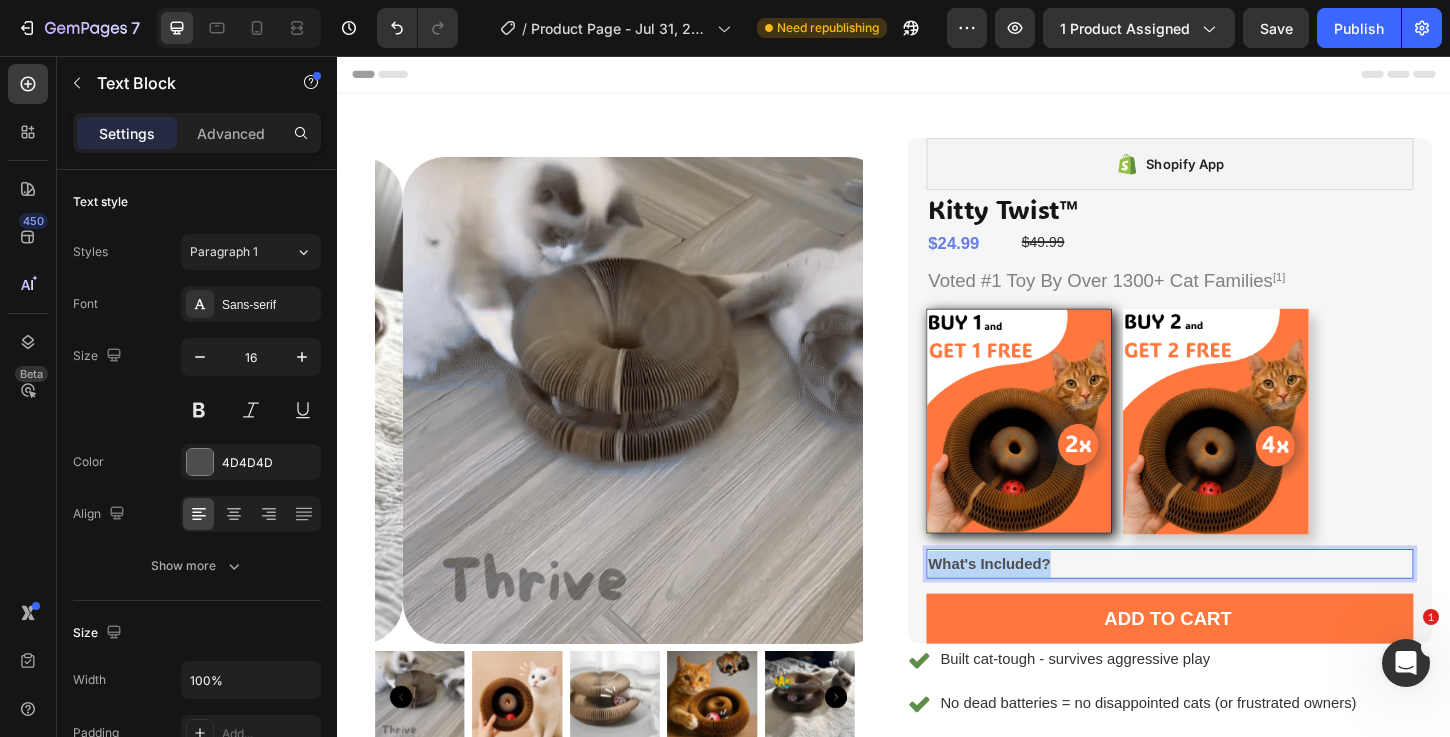 click on "Shopify App Shopify App Kitty Twist™ Product Title $24.99 Product Price Product Price $49.99 Compare Price Compare Price Row Voted #1 Toy By Over 1300+ Cat Families [1] Text Block Image Row Image Row Product Bundle Discount What's Included? Text Block   16 Add to cart Add to Cart Row Row" at bounding box center [1234, 417] 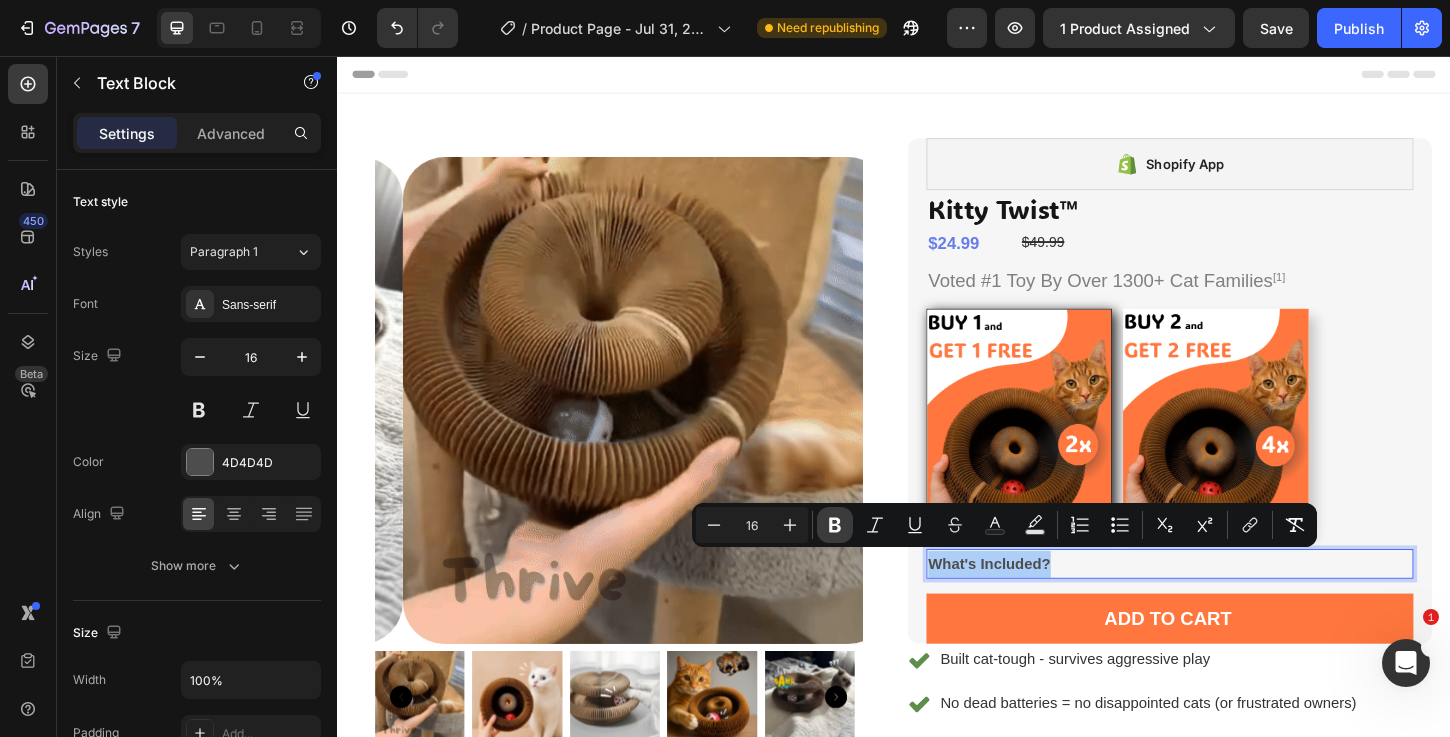 click 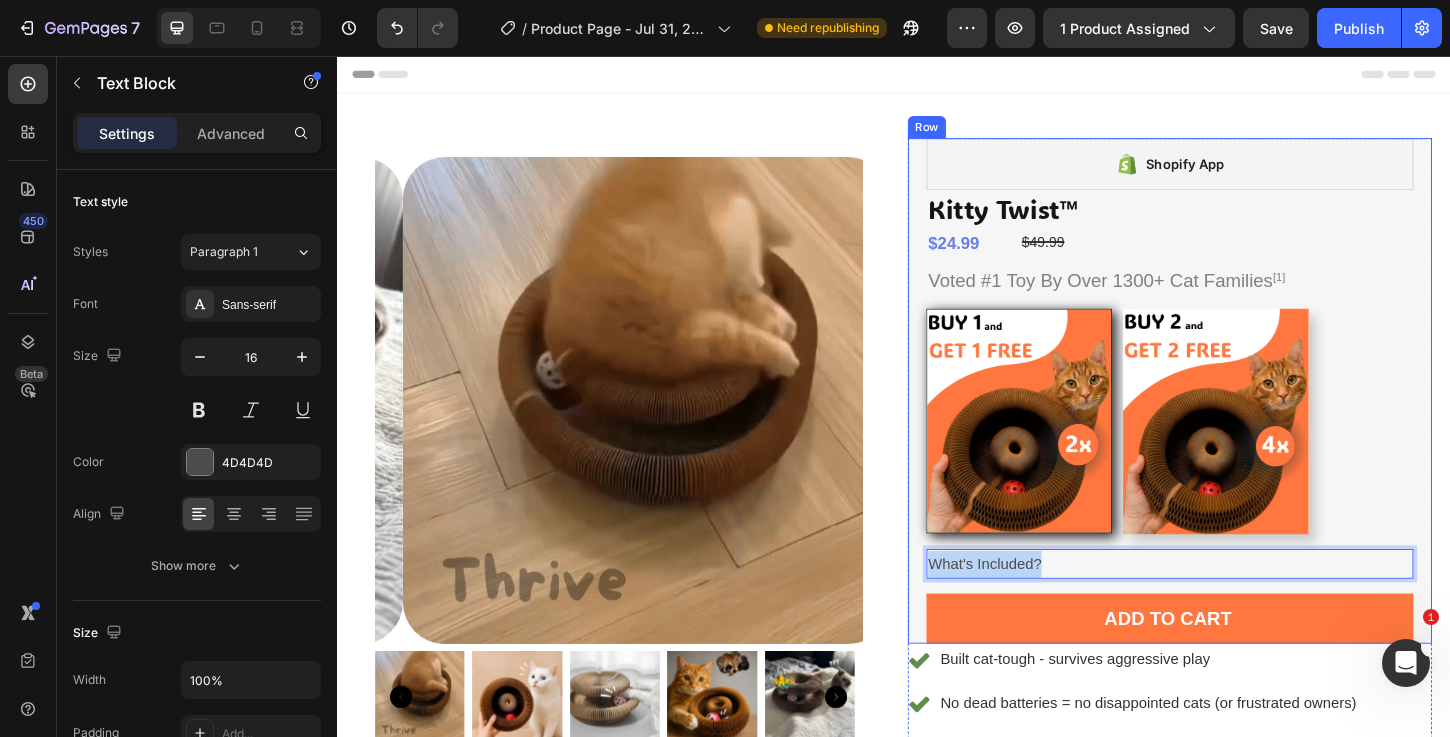 drag, startPoint x: 1096, startPoint y: 606, endPoint x: 950, endPoint y: 596, distance: 146.34207 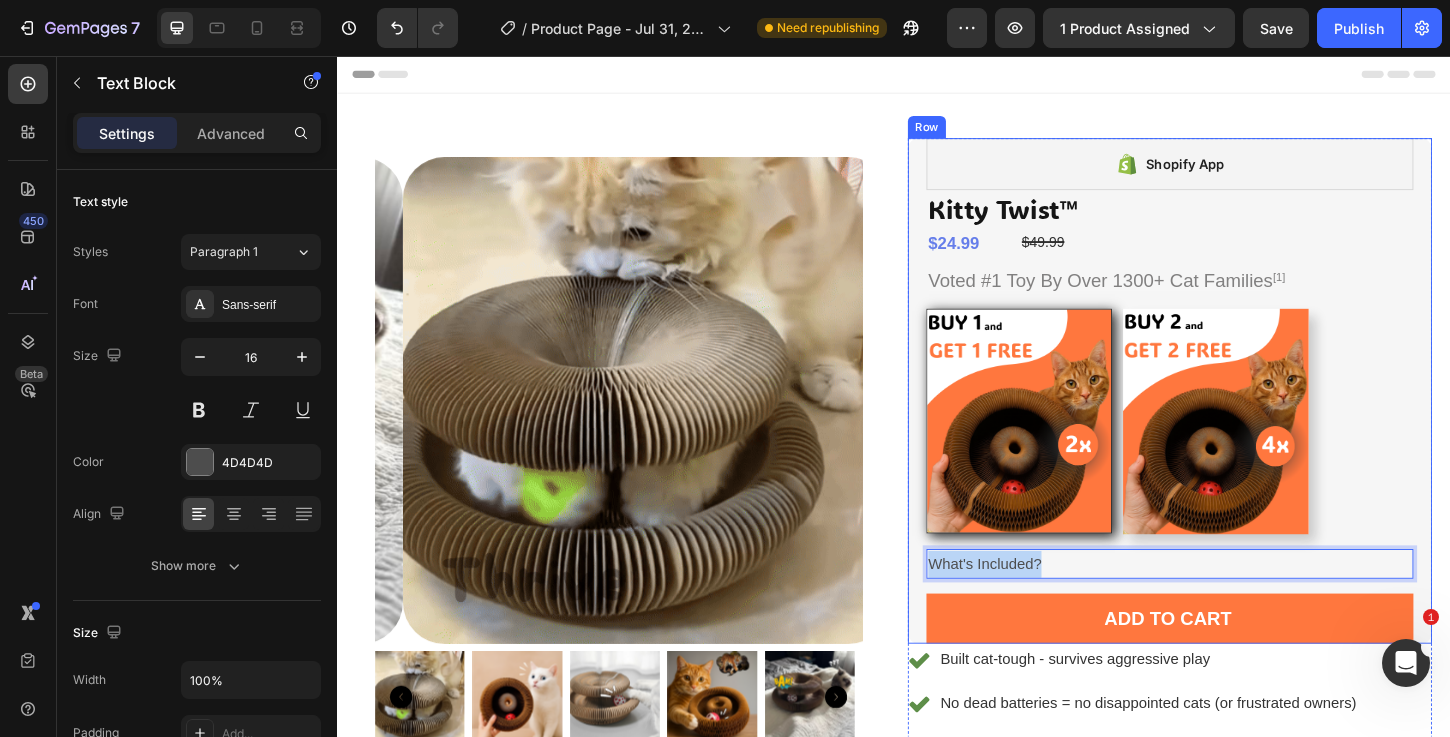 click on "Shopify App Shopify App Kitty Twist™ Product Title $24.99 Product Price Product Price $49.99 Compare Price Compare Price Row Voted #1 Toy By Over 1300+ Cat Families [1] Text Block Image Row Image Row Product Bundle Discount What's Included? Text Block   16 Add to cart Add to Cart Row Row" at bounding box center (1234, 417) 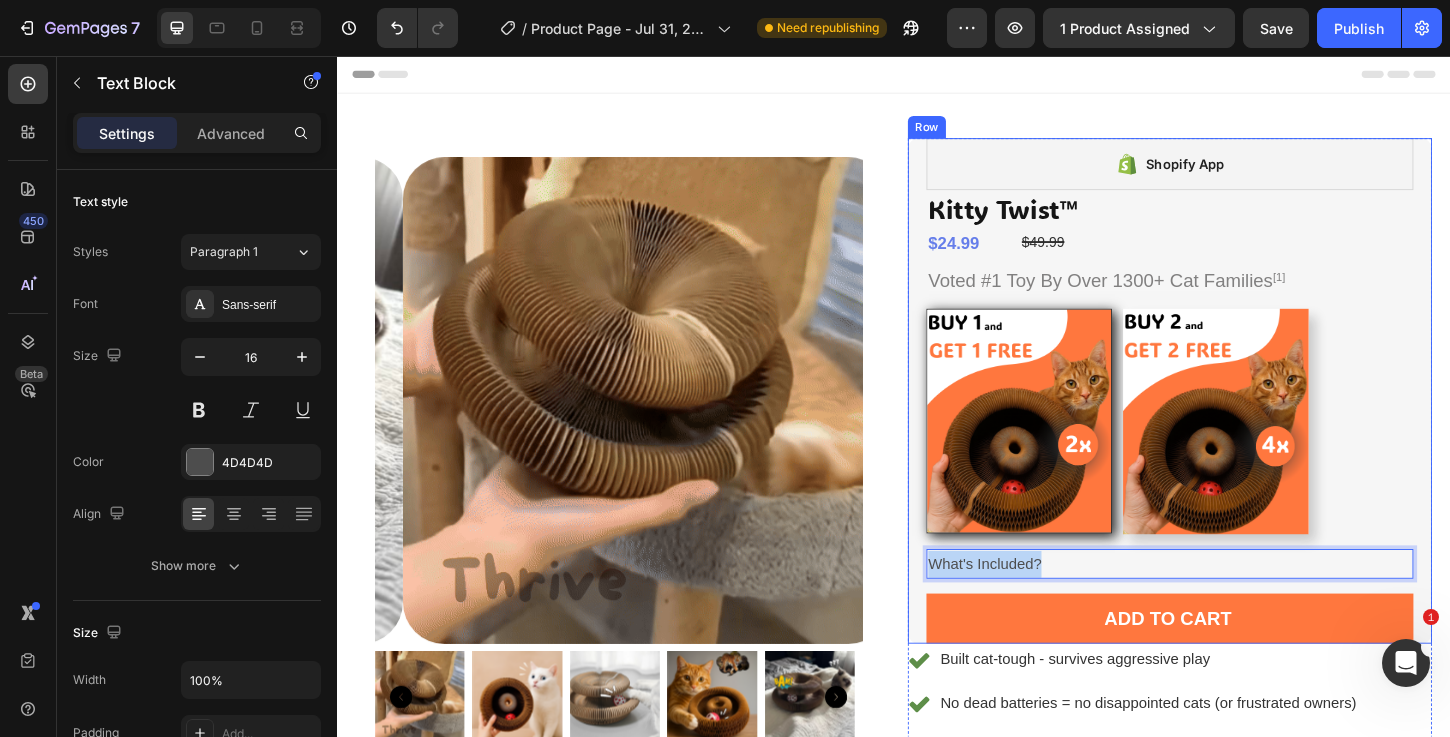 click on "What's Included?" at bounding box center (1234, 604) 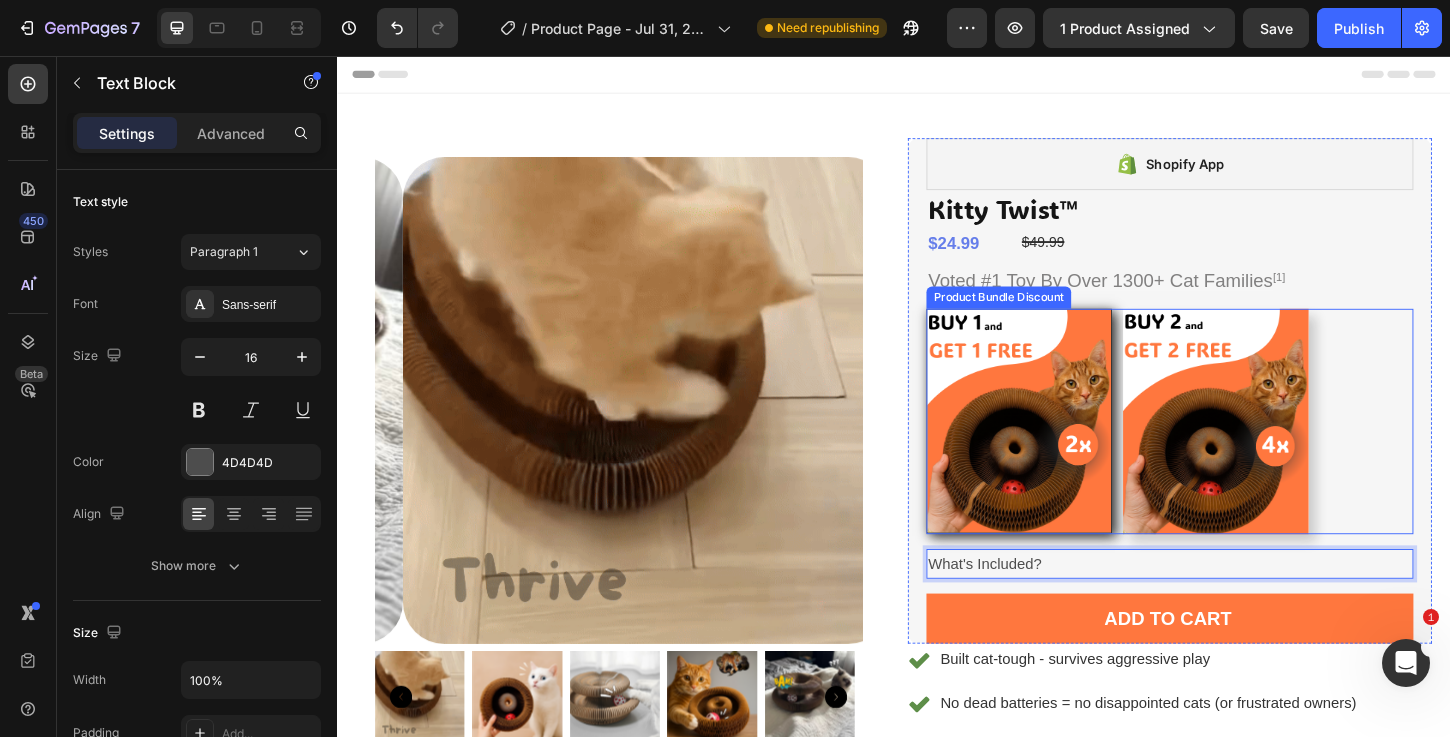click on "Image Row Image Row" at bounding box center (1234, 450) 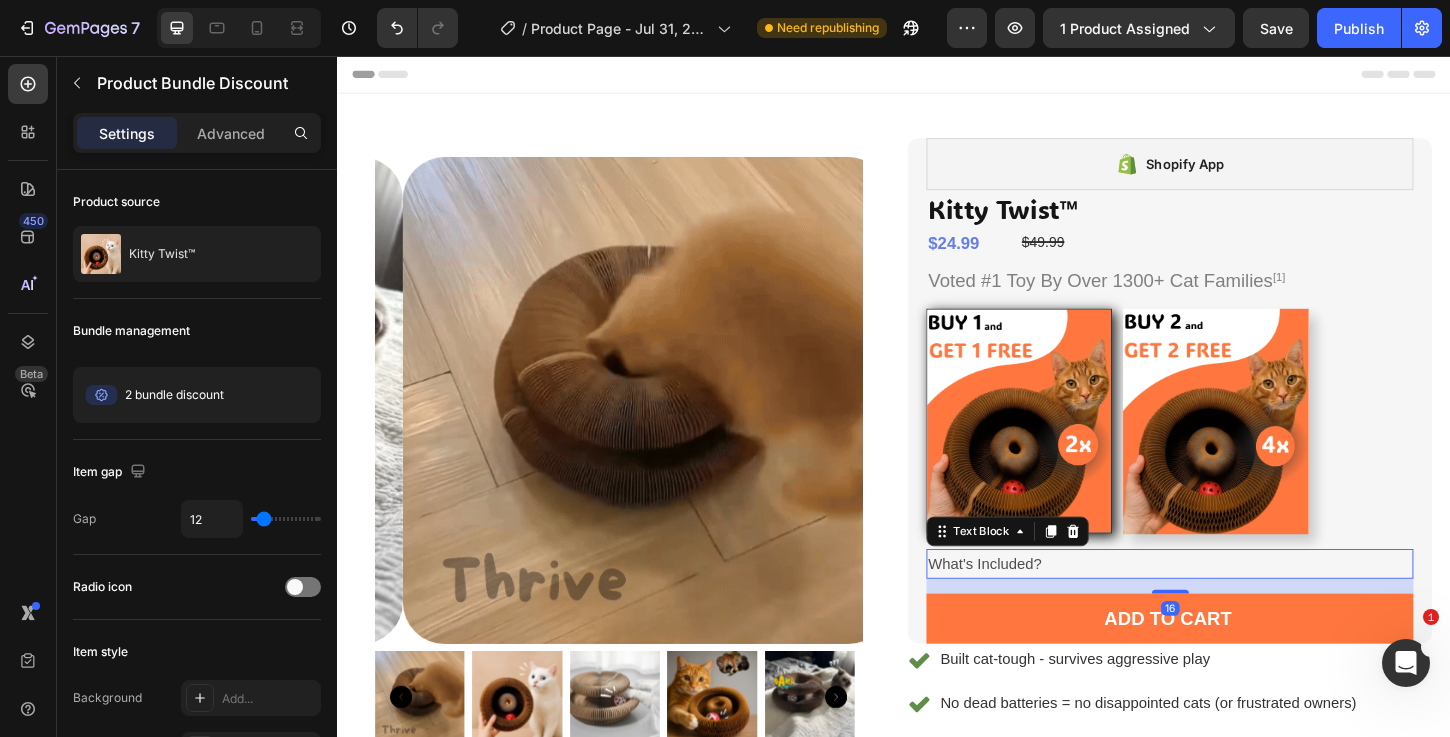 click on "What's Included?" at bounding box center (1234, 604) 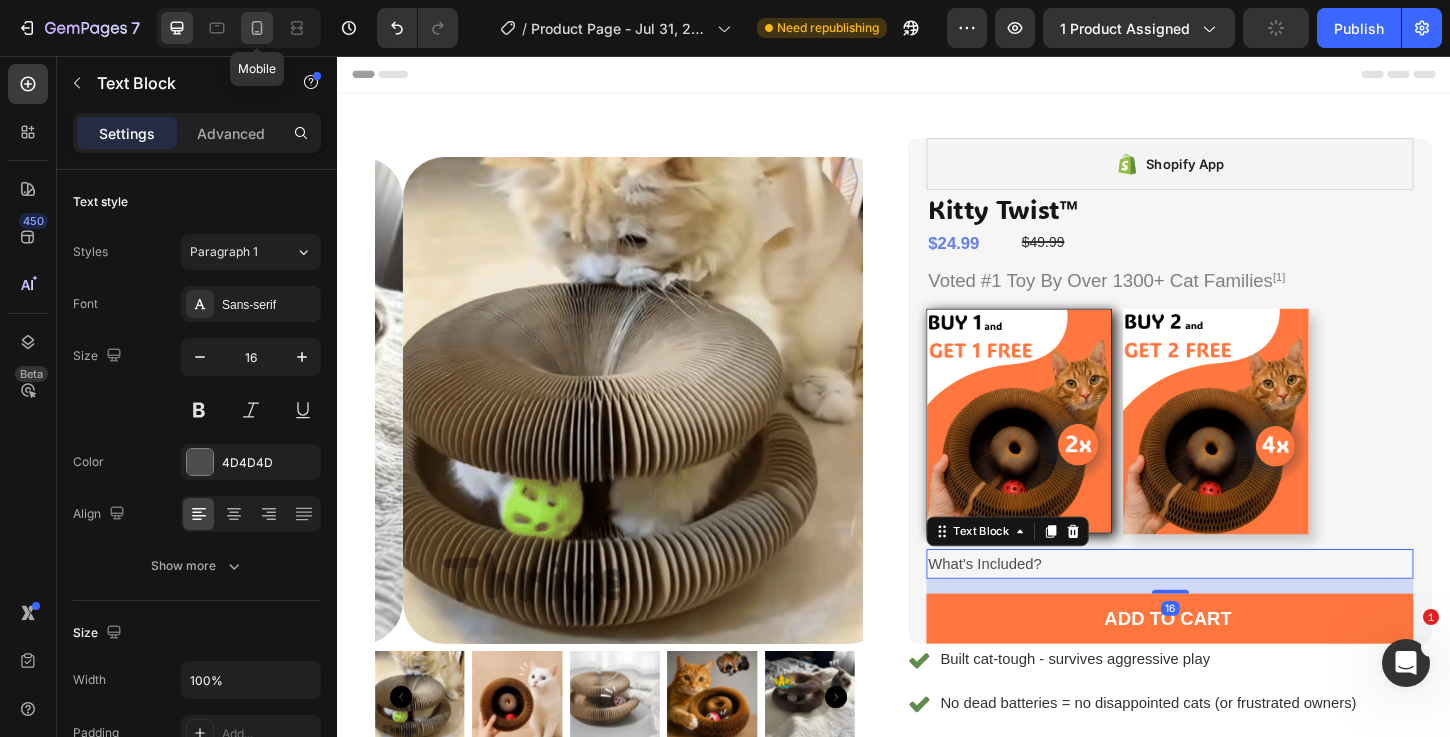 click 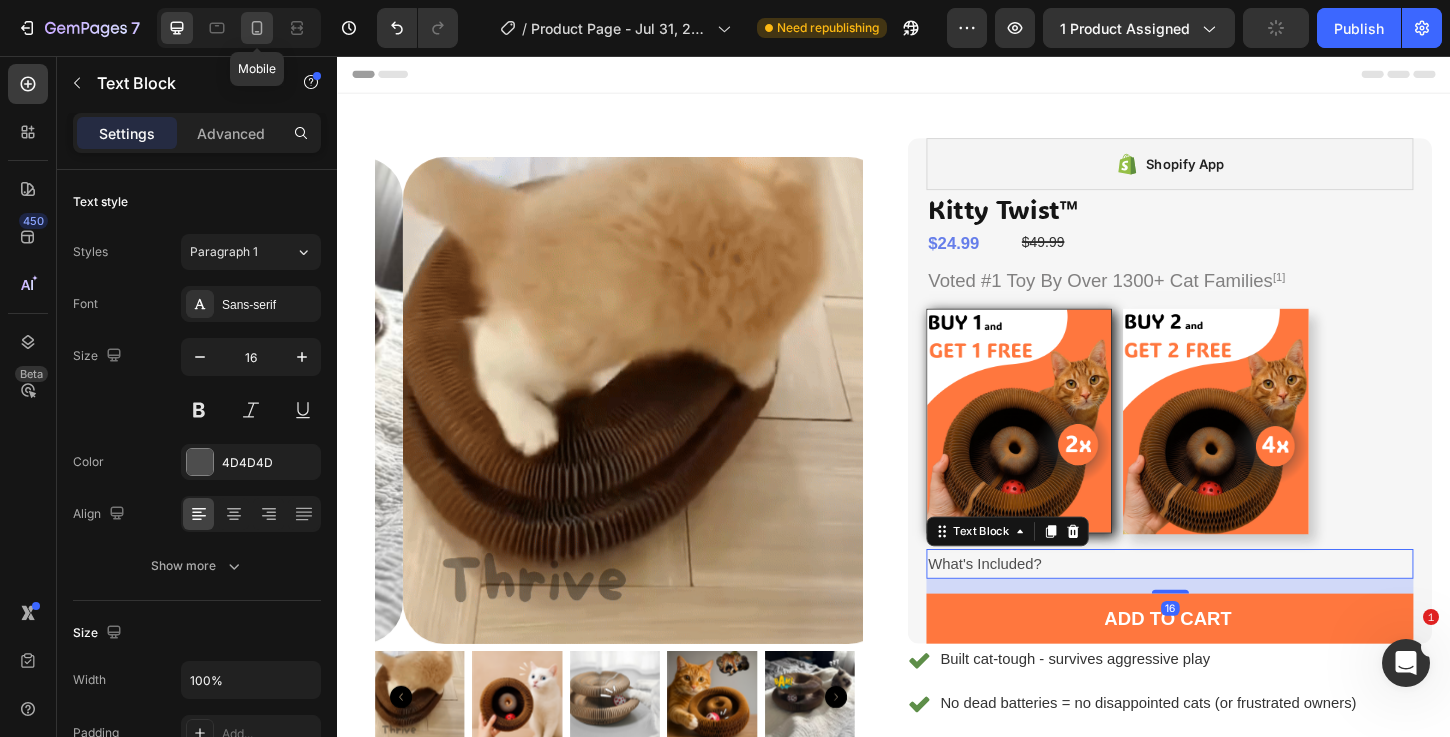 type on "14" 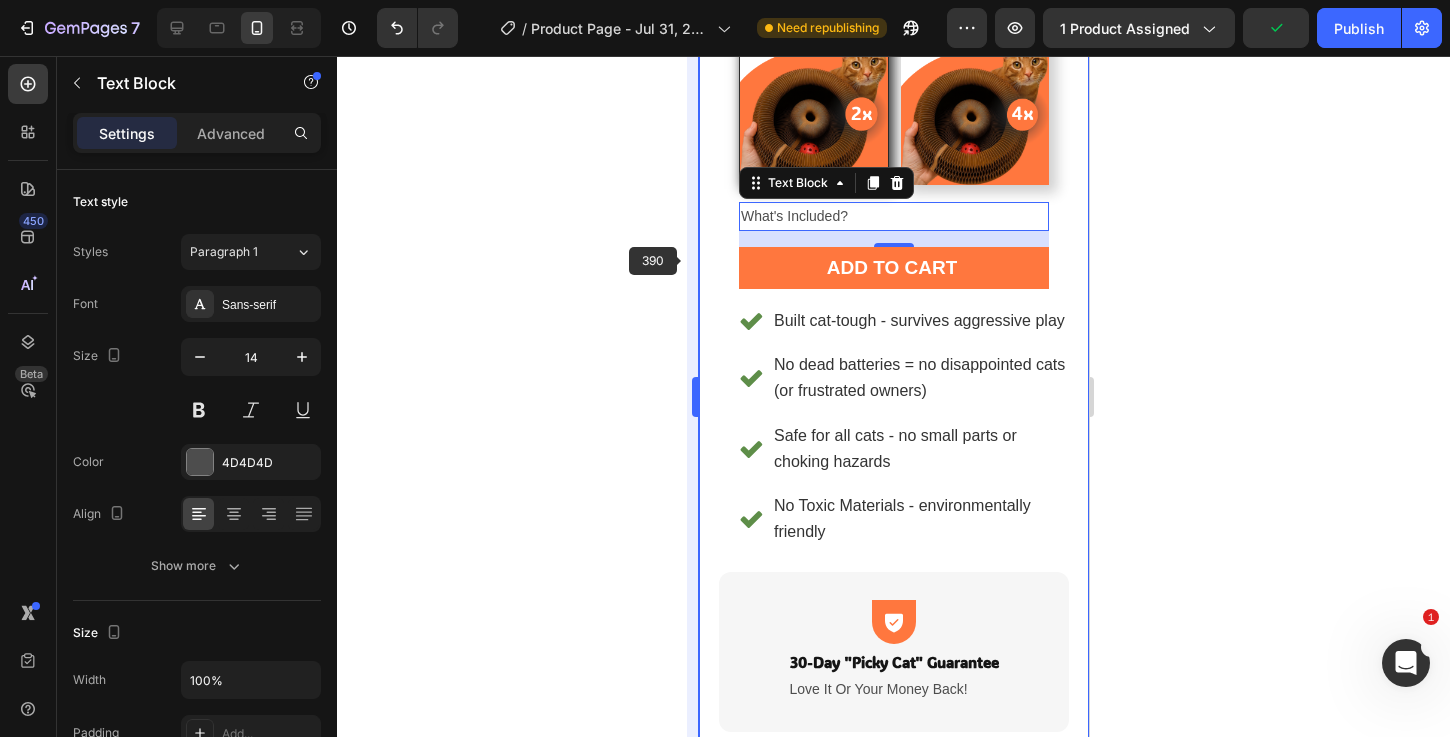 scroll, scrollTop: 806, scrollLeft: 0, axis: vertical 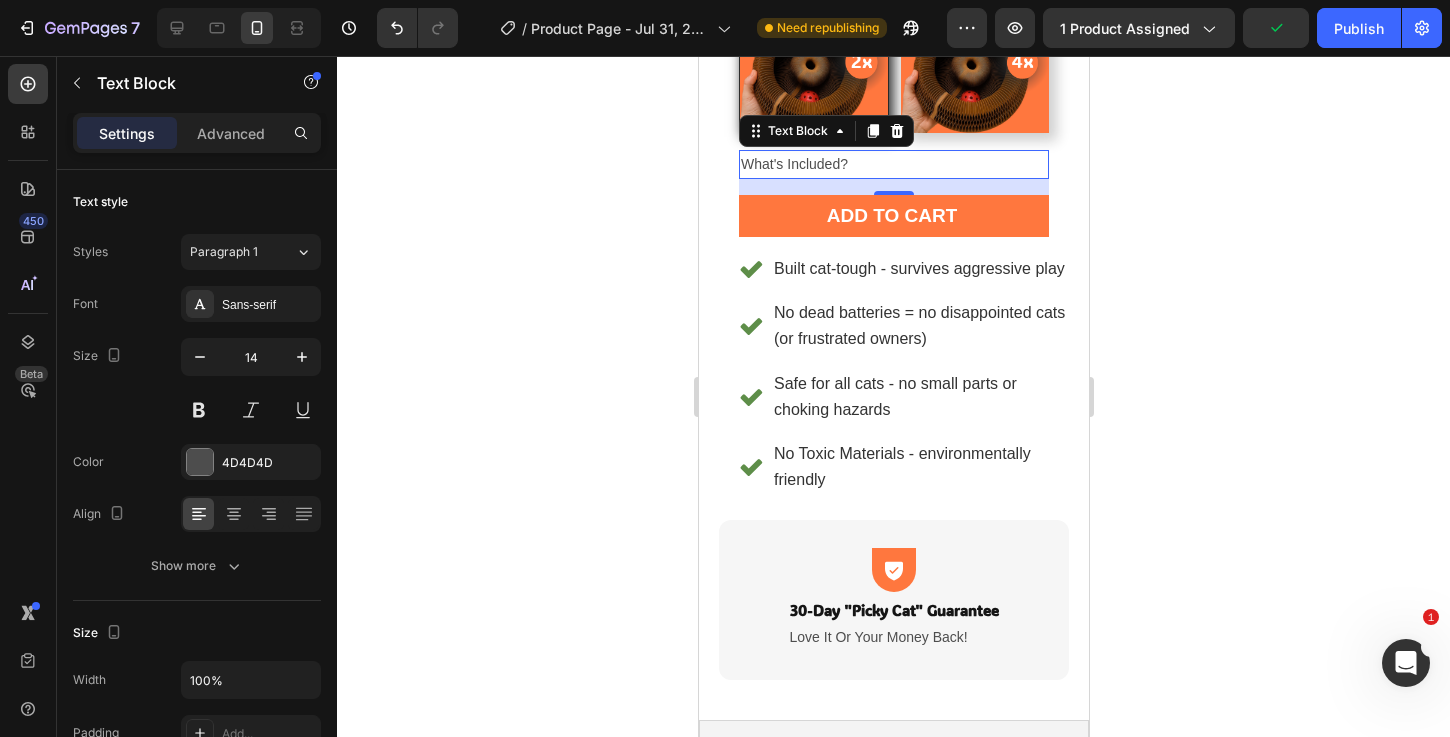 click 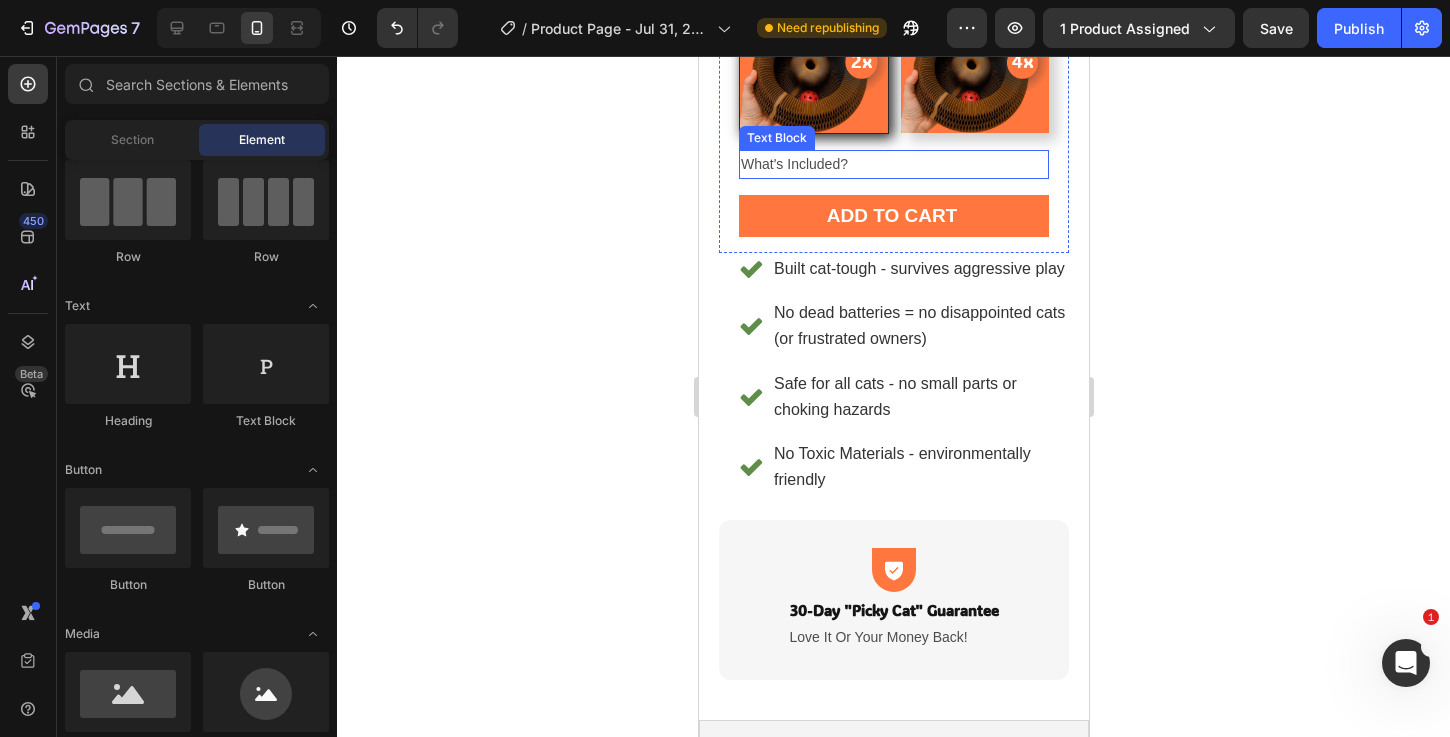 click on "What's Included?" at bounding box center [893, 164] 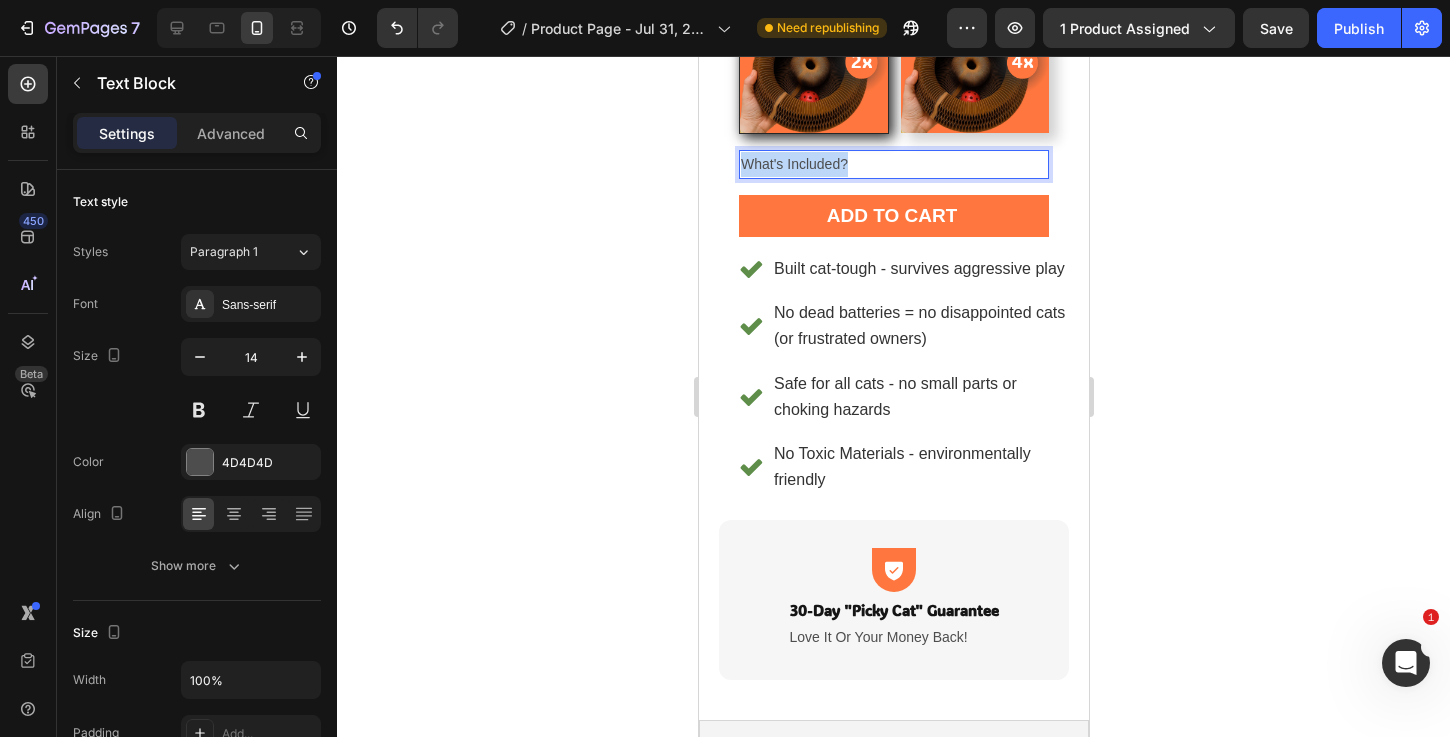 drag, startPoint x: 856, startPoint y: 140, endPoint x: 743, endPoint y: 136, distance: 113.07078 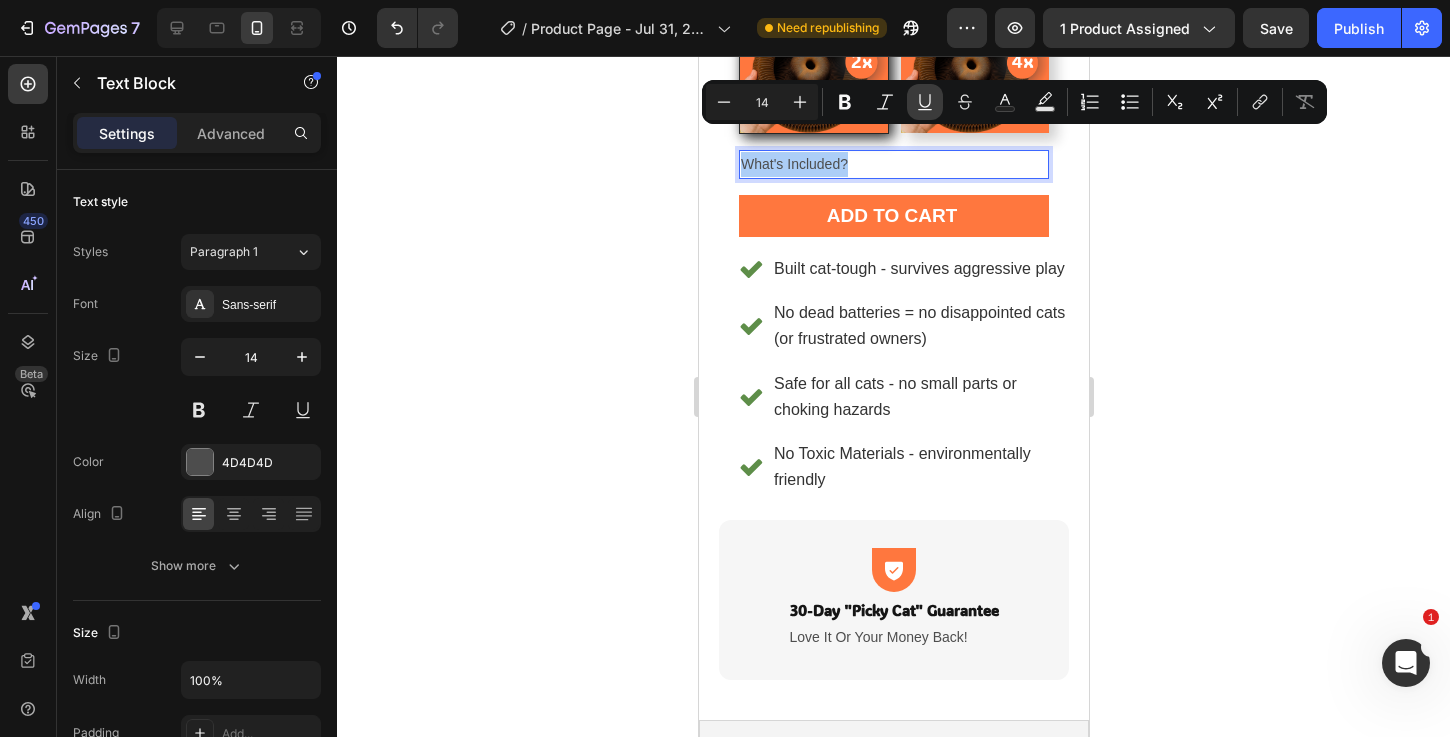 click 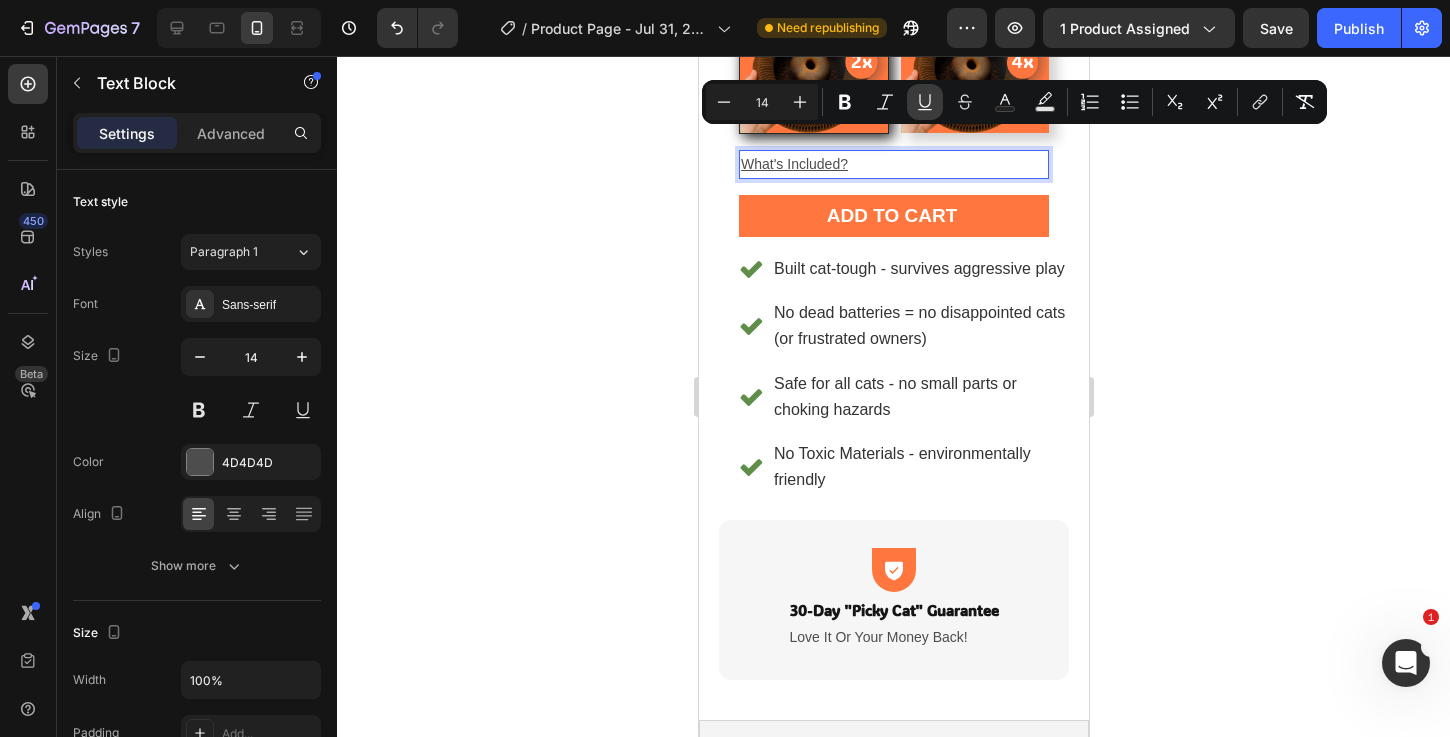 click 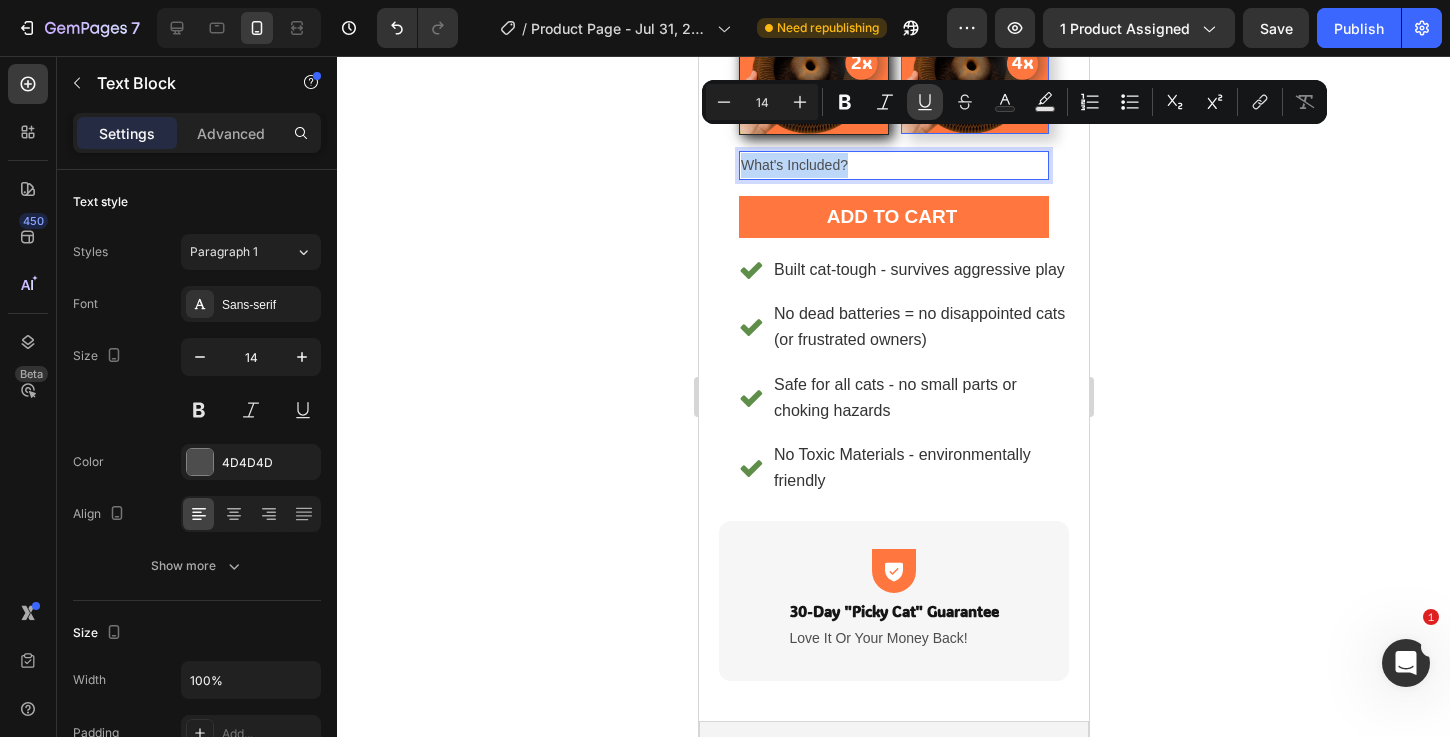 scroll, scrollTop: 806, scrollLeft: 0, axis: vertical 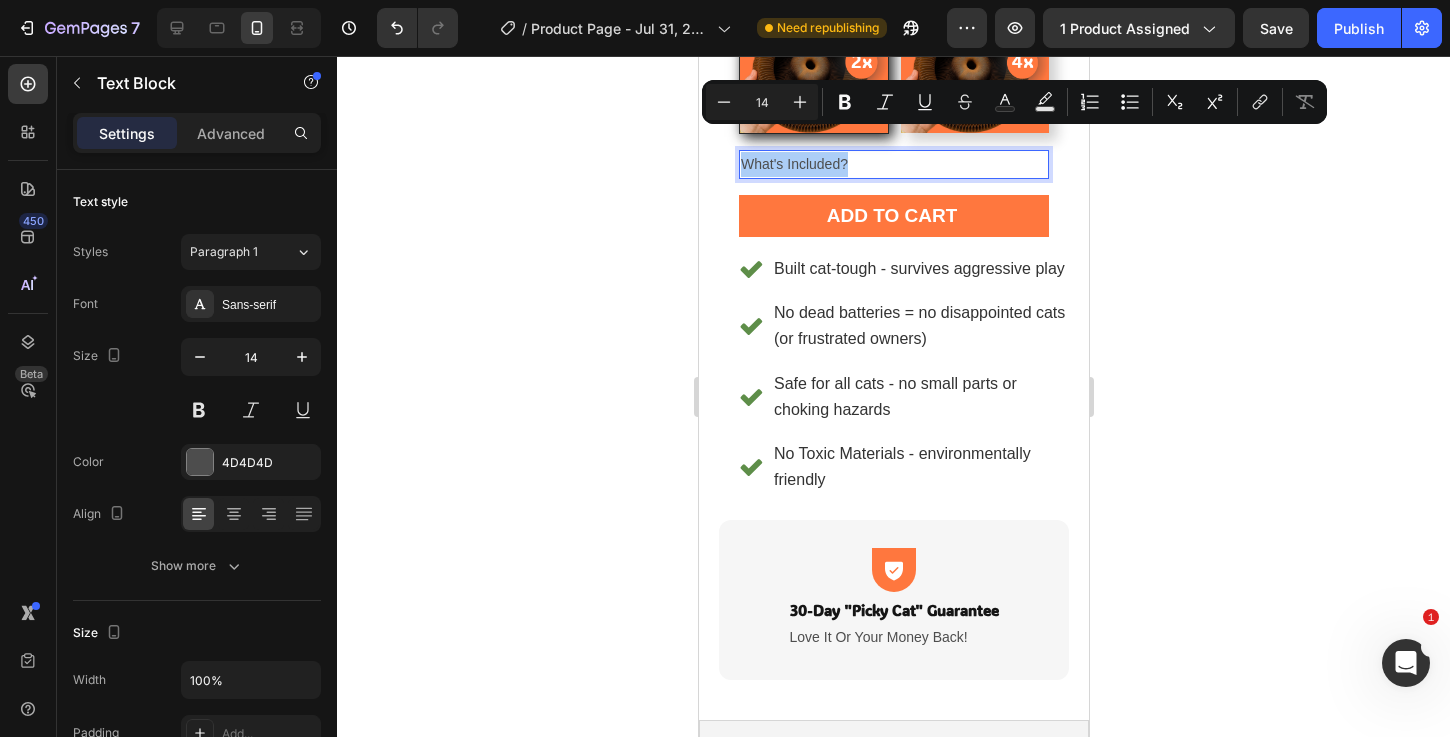click 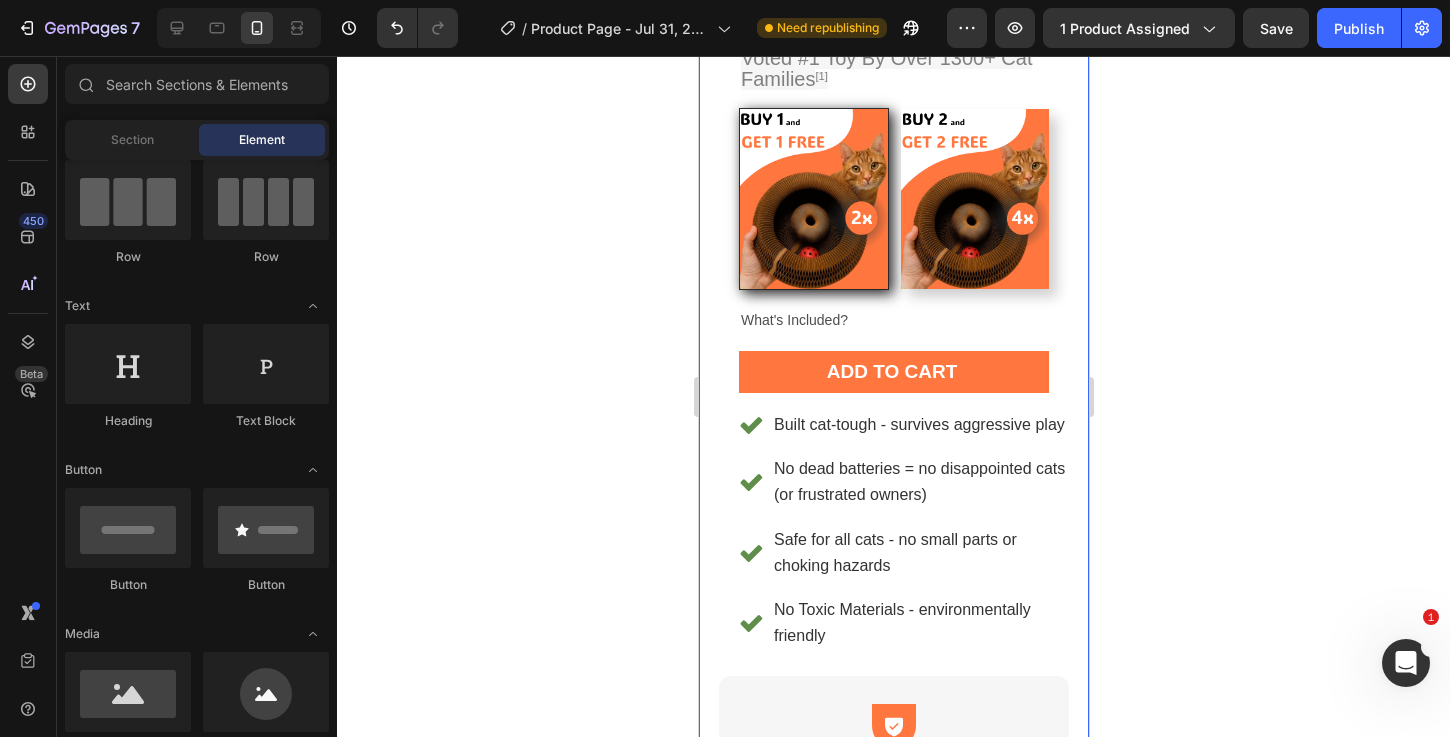 scroll, scrollTop: 447, scrollLeft: 0, axis: vertical 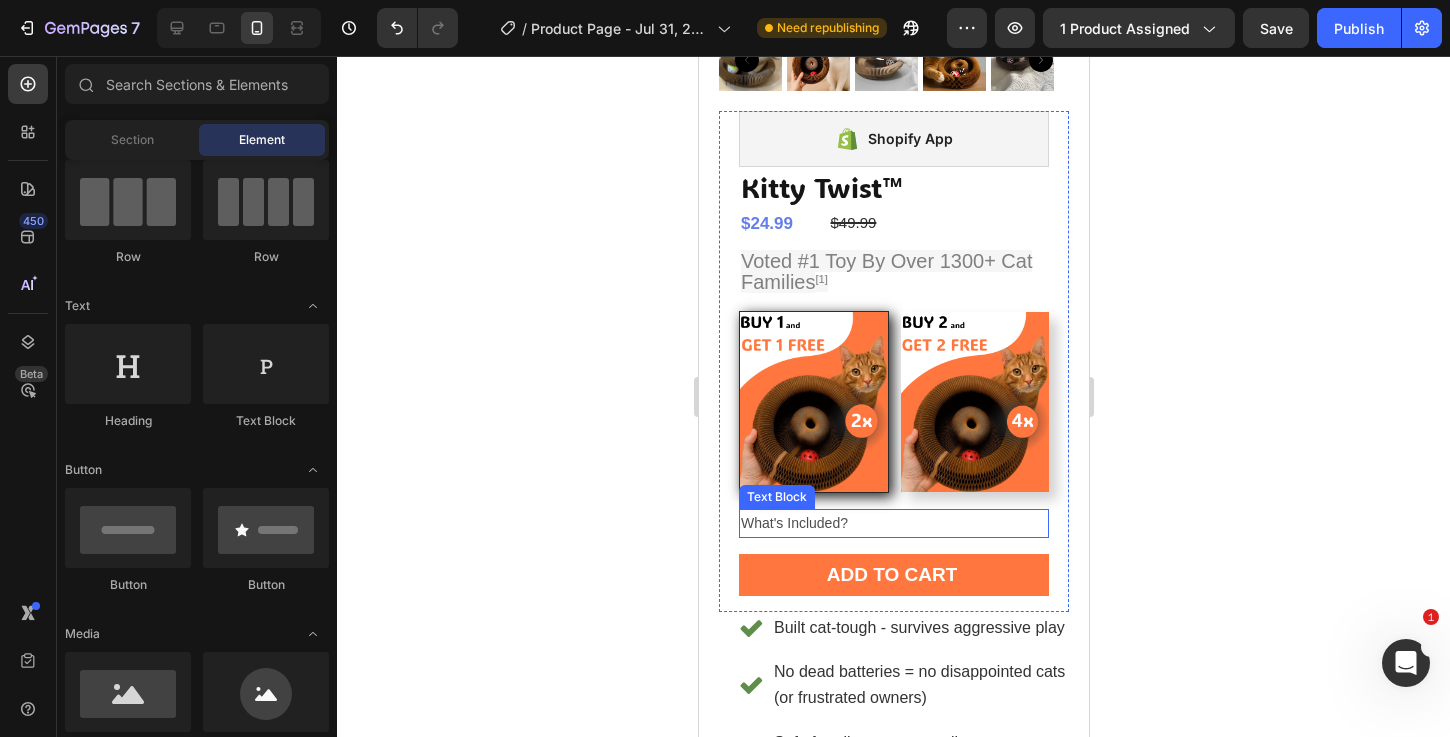 click on "What's Included?" at bounding box center (893, 523) 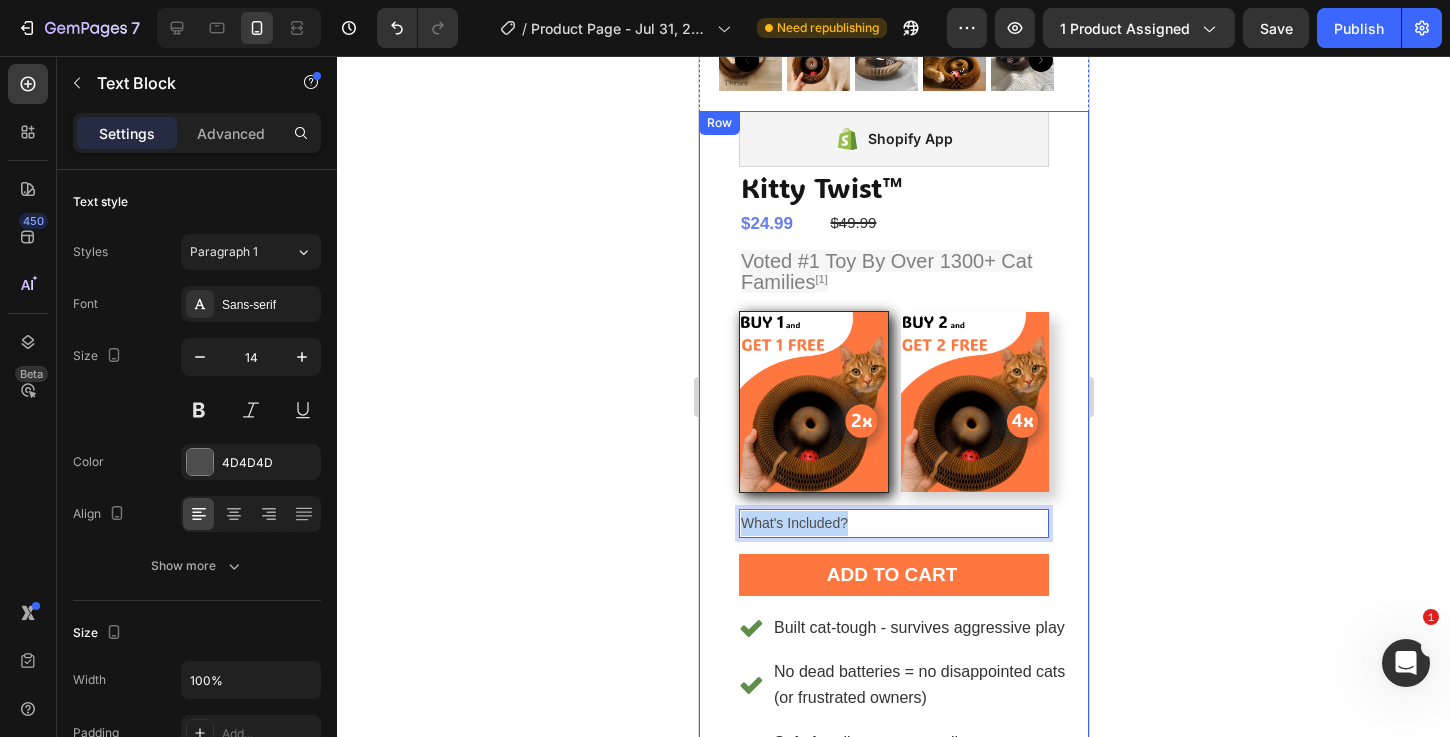 drag, startPoint x: 826, startPoint y: 497, endPoint x: 715, endPoint y: 484, distance: 111.75867 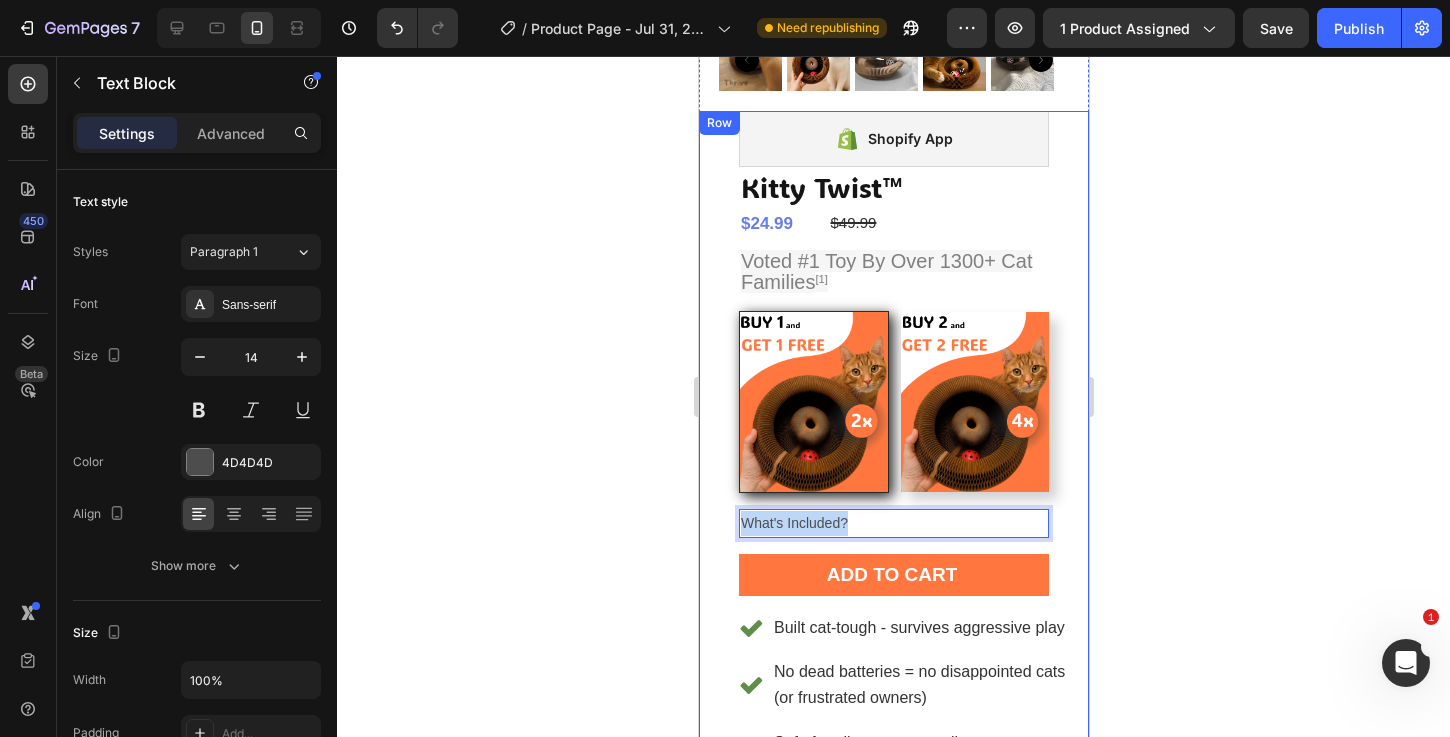click on "Shopify App Shopify App Kitty Twist™ Product Title $24.99 Product Price Product Price $49.99 Compare Price Compare Price Row Voted #1 Toy By Over 1300+ Cat Families [1] Text Block Image Row Image Row Product Bundle Discount What's Included? Text Block   16 Add to cart Add to Cart Row Row
Built cat-tough - survives aggressive play
No dead batteries = no disappointed cats (or frustrated owners)
Safe for all cats - no small parts or choking hazards
No Toxic Materials - environmentally friendly Item List
Icon 30-Day "Picky Cat" Guarantee Text Block Love It Or Your Money Back!  Text Block Row Row" at bounding box center (893, 595) 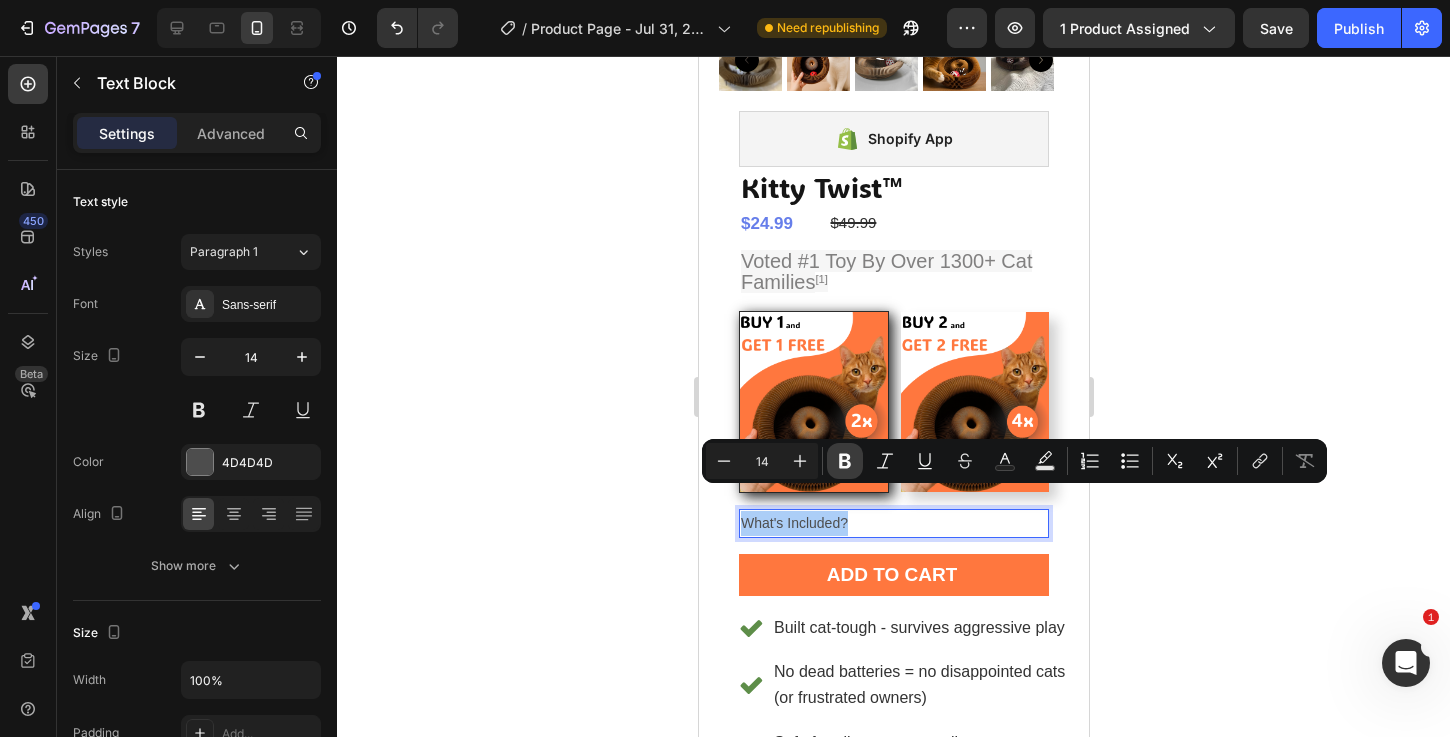 drag, startPoint x: 836, startPoint y: 462, endPoint x: 848, endPoint y: 463, distance: 12.0415945 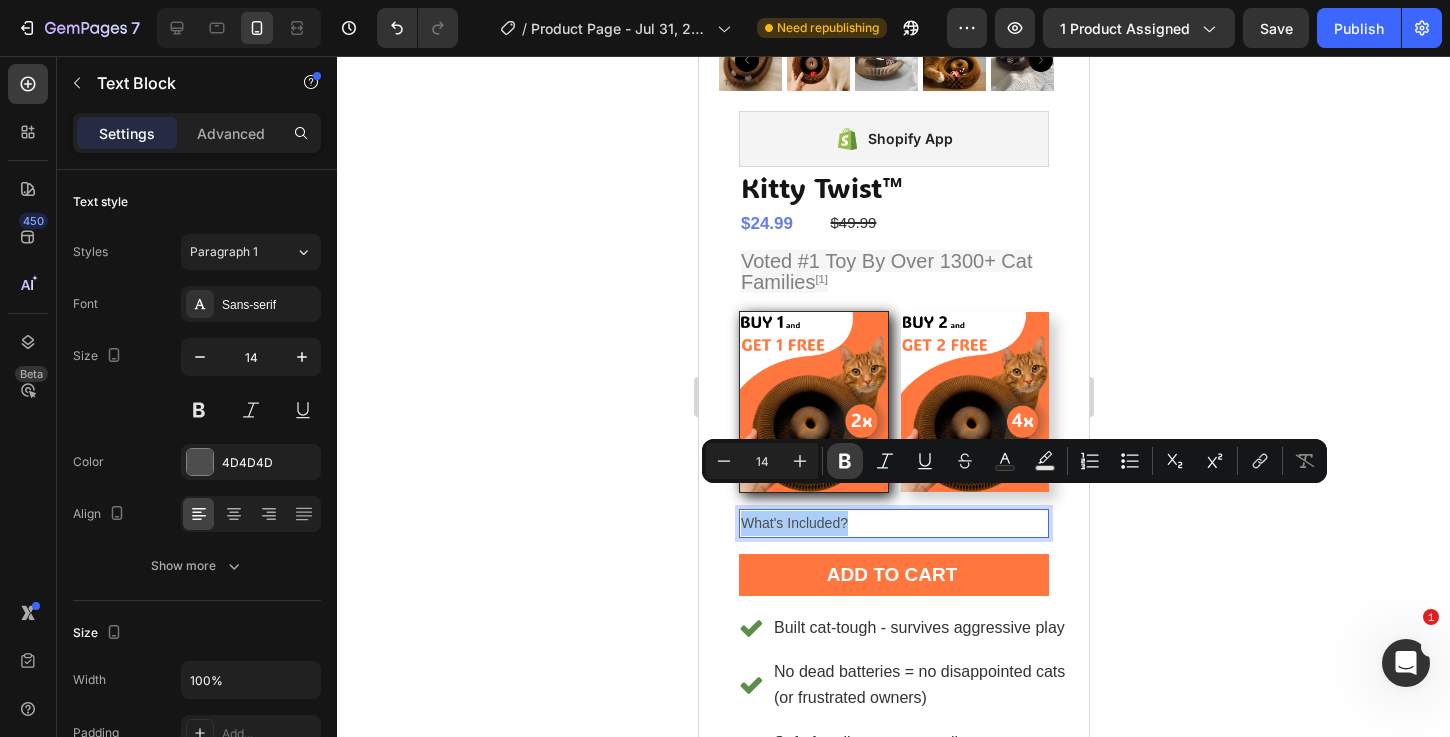 click 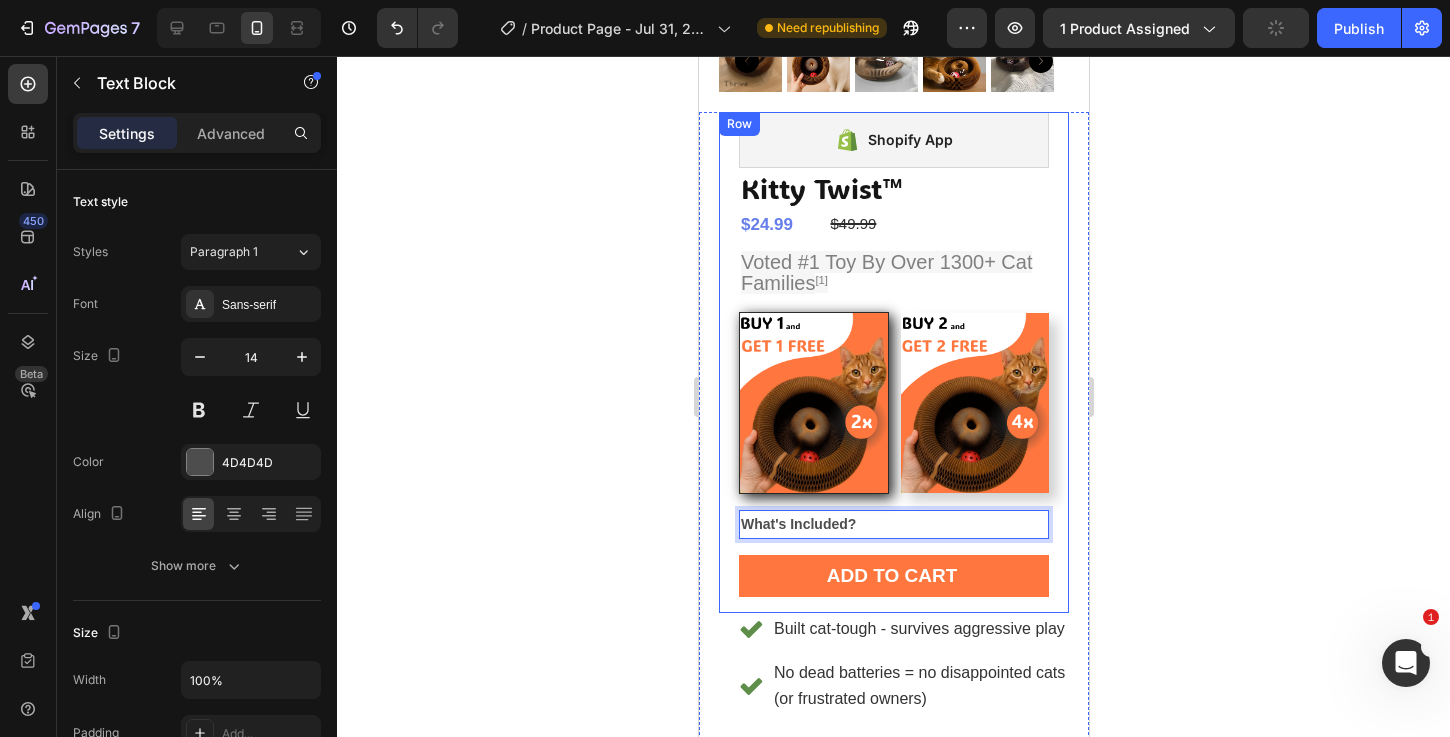 scroll, scrollTop: 447, scrollLeft: 0, axis: vertical 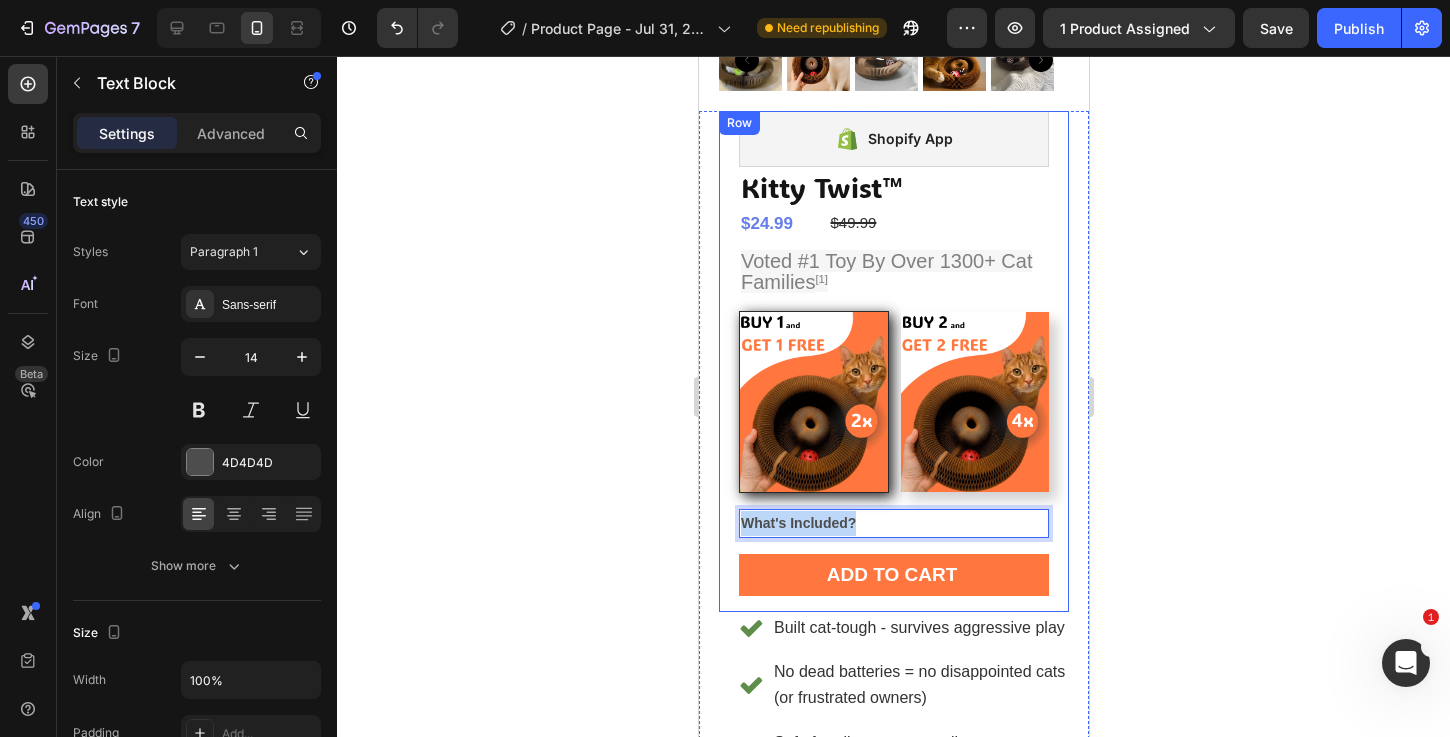 drag, startPoint x: 856, startPoint y: 501, endPoint x: 795, endPoint y: 484, distance: 63.324562 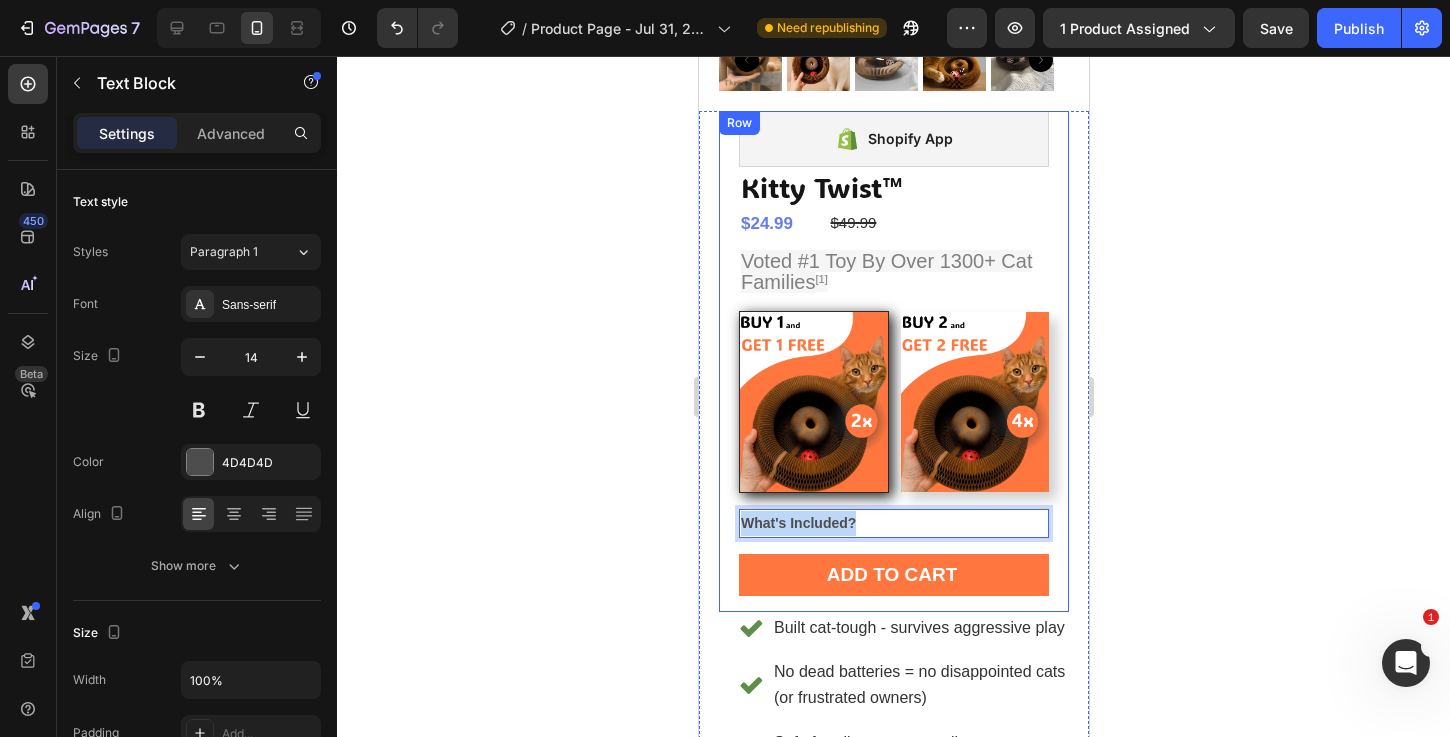 click on "What's Included?" at bounding box center [893, 523] 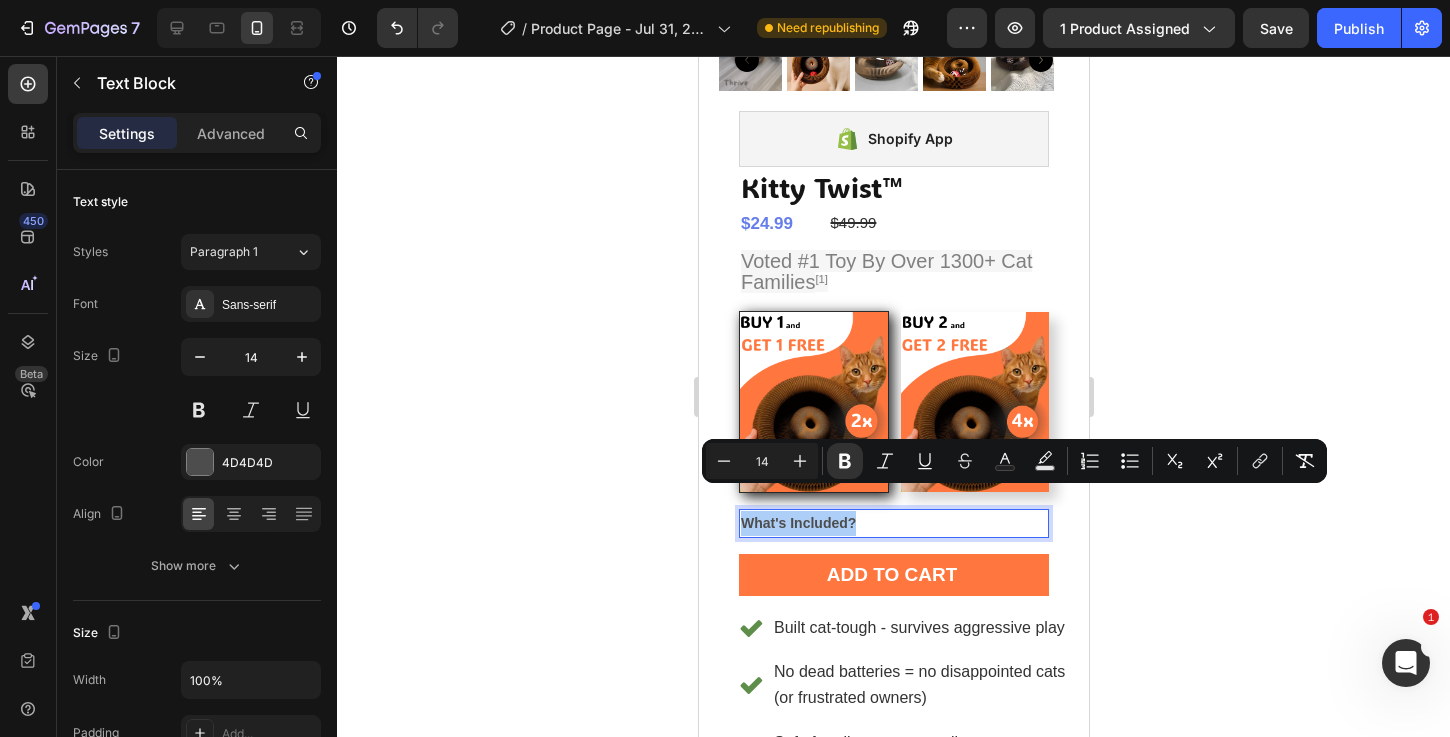click on "Text Color" at bounding box center [1005, 461] 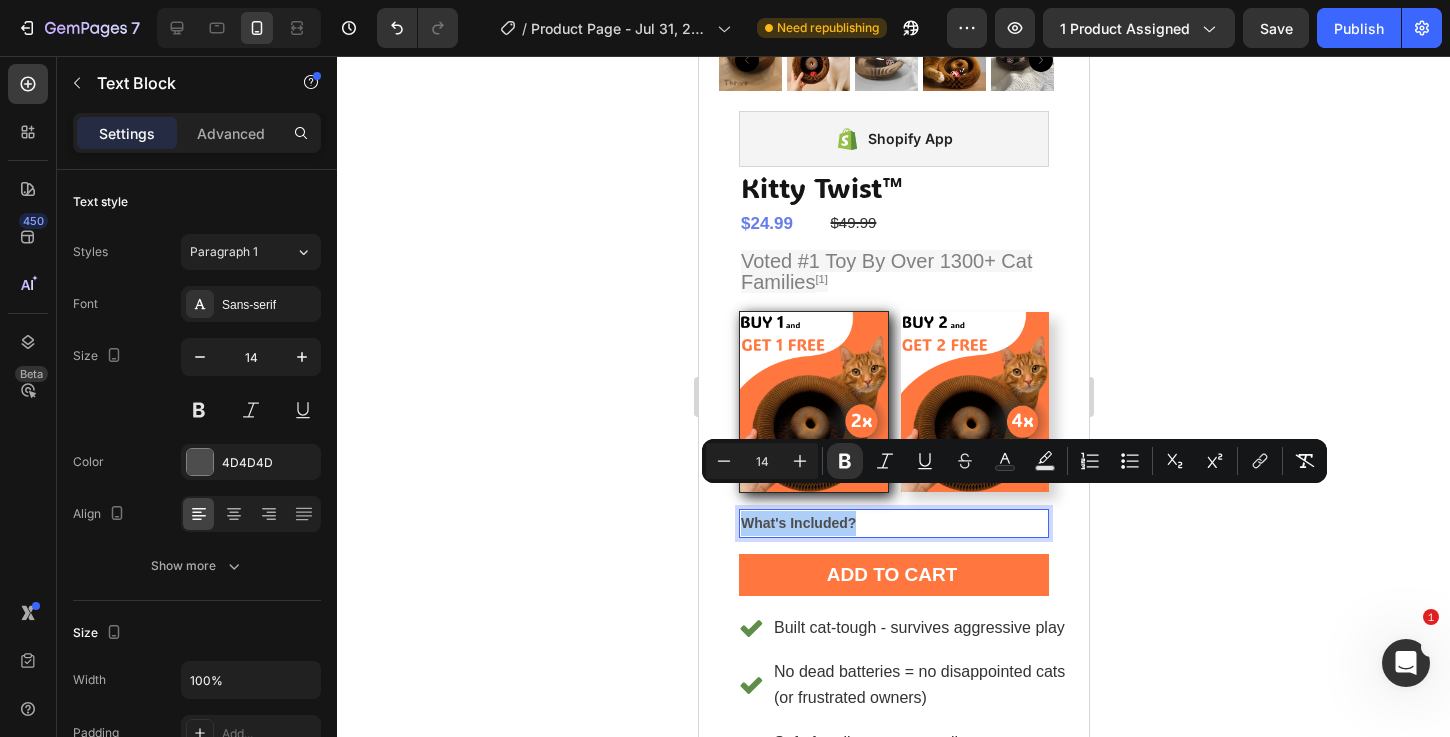 type on "4D4D4D" 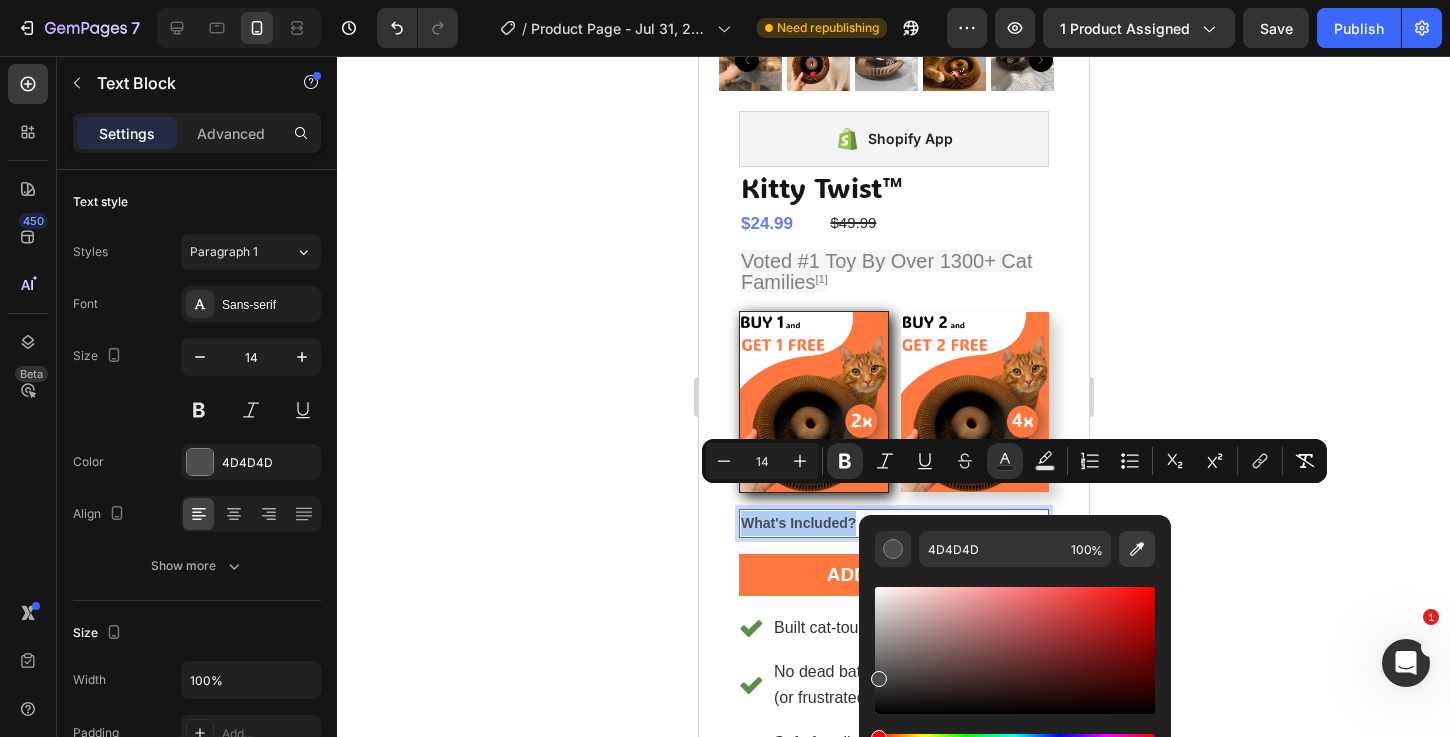 click 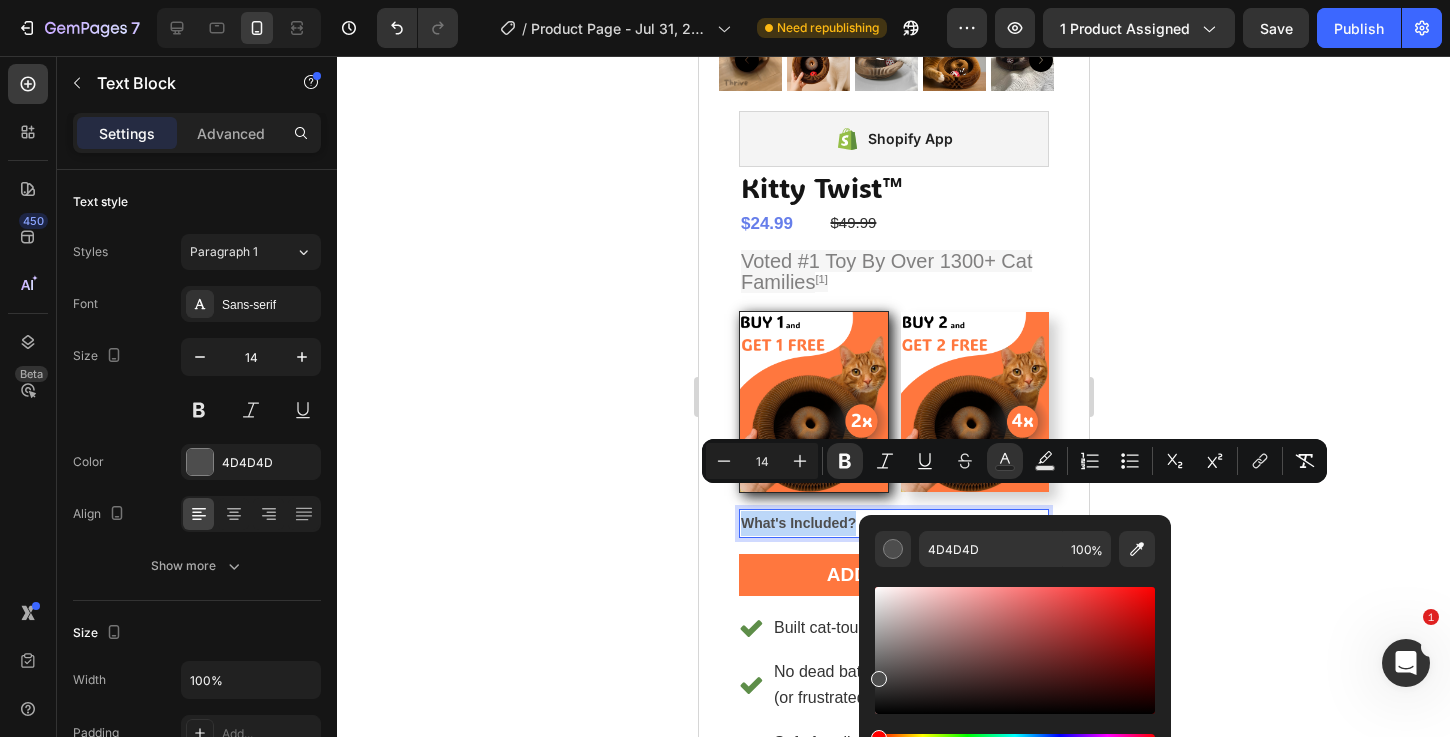 type on "FF773E" 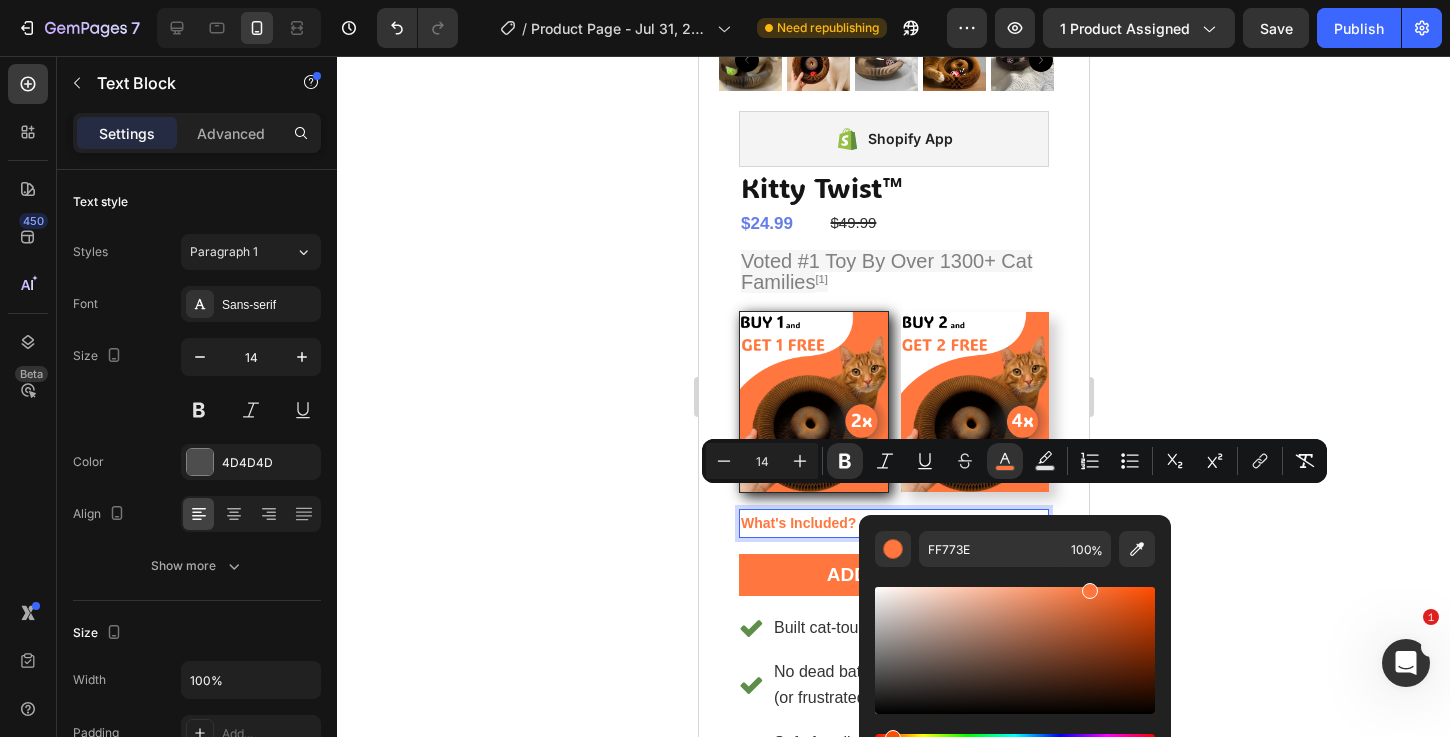 click 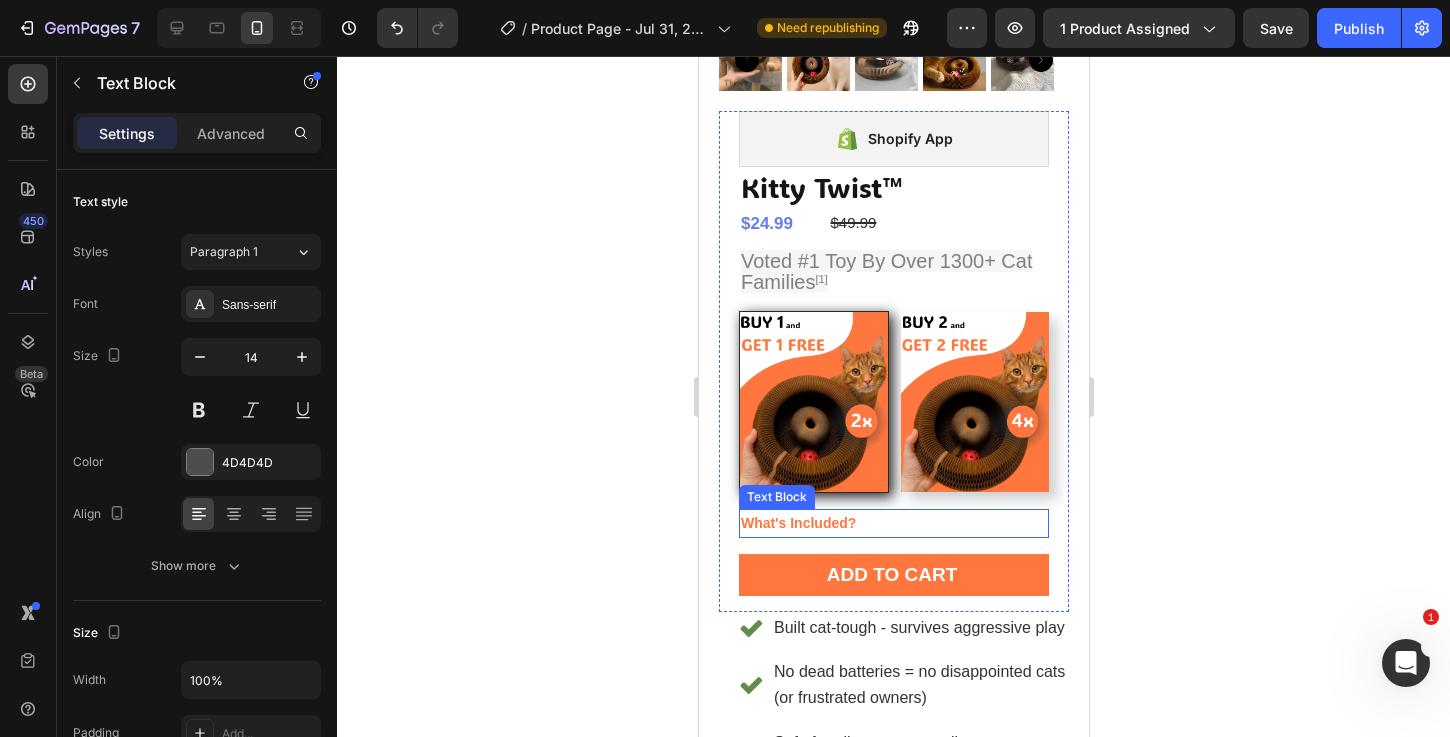 click on "What's Included?" at bounding box center (797, 523) 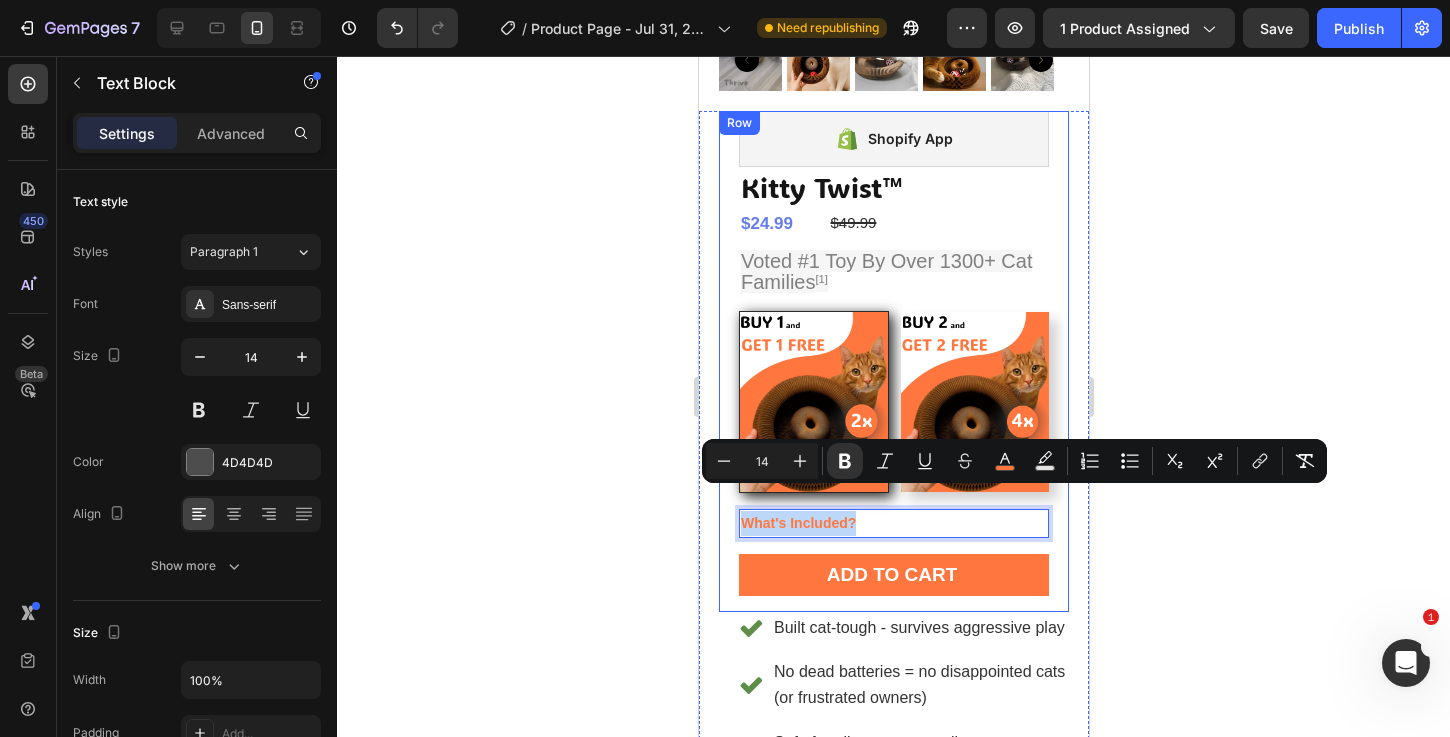 drag, startPoint x: 865, startPoint y: 499, endPoint x: 723, endPoint y: 496, distance: 142.0317 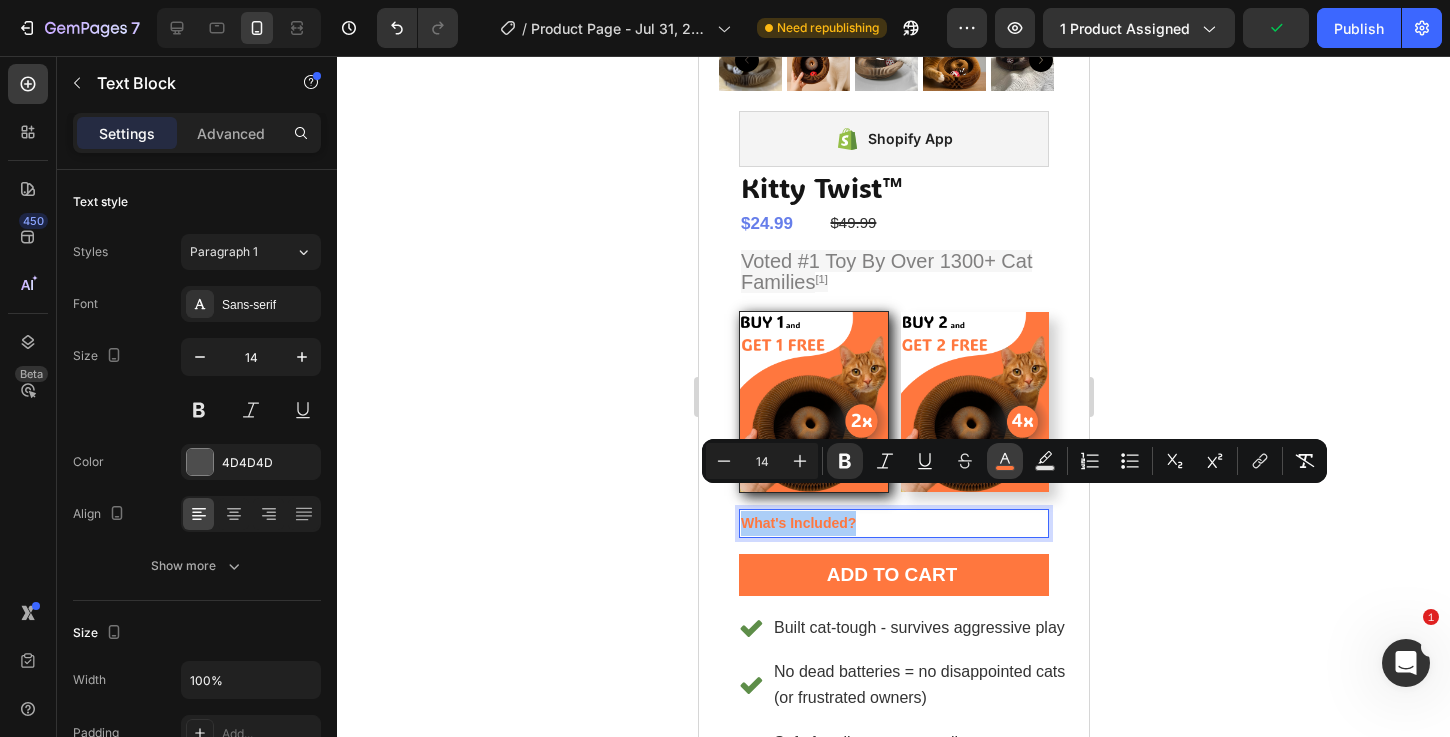 click 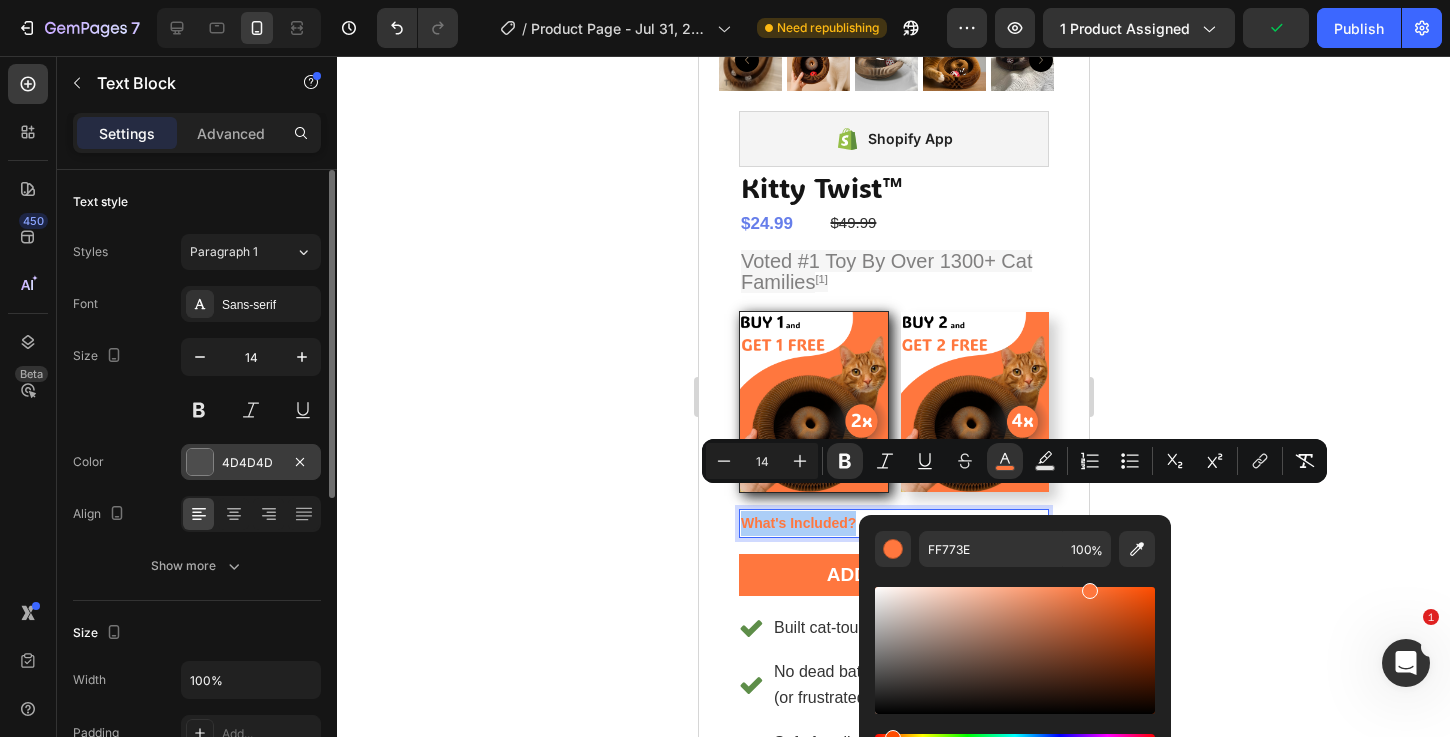 click at bounding box center (200, 462) 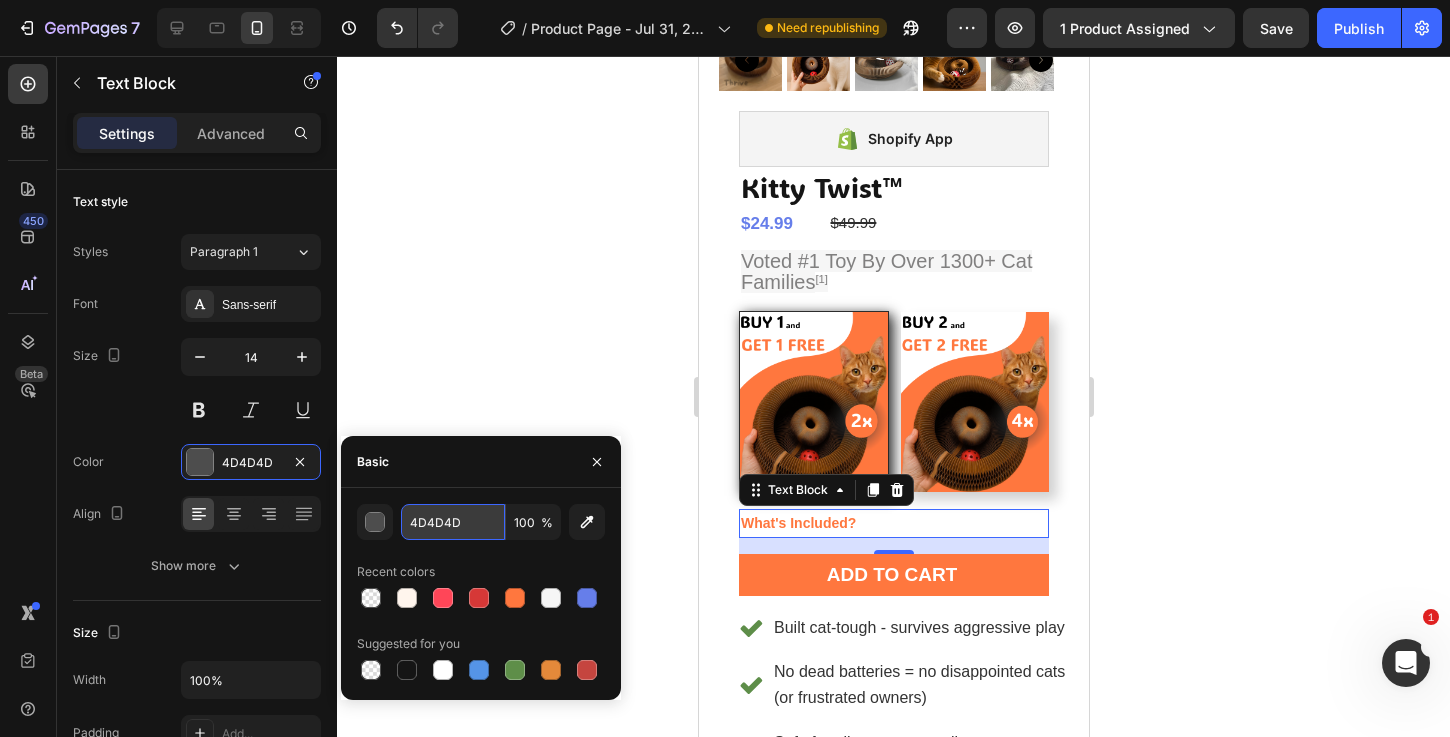 click on "4D4D4D" at bounding box center (453, 522) 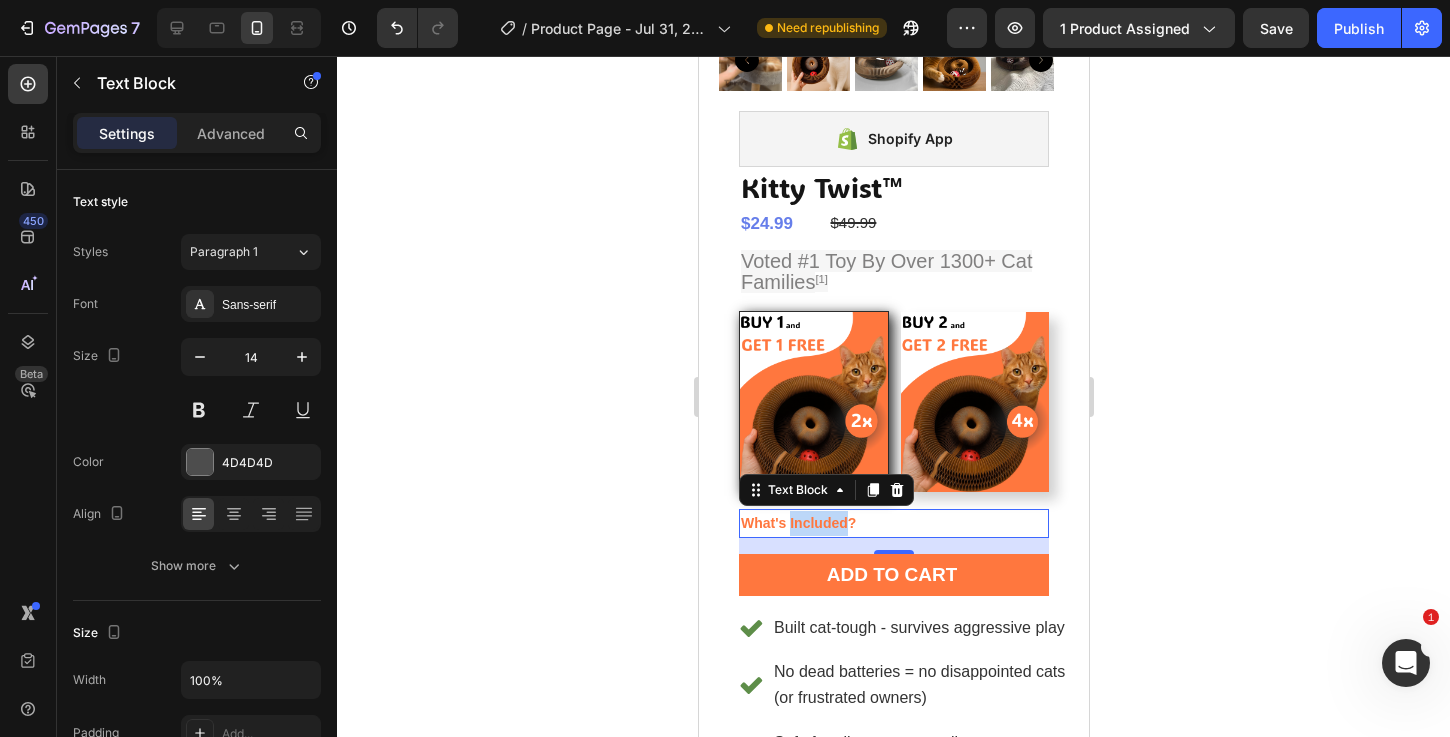 click on "What's Included?" at bounding box center (797, 523) 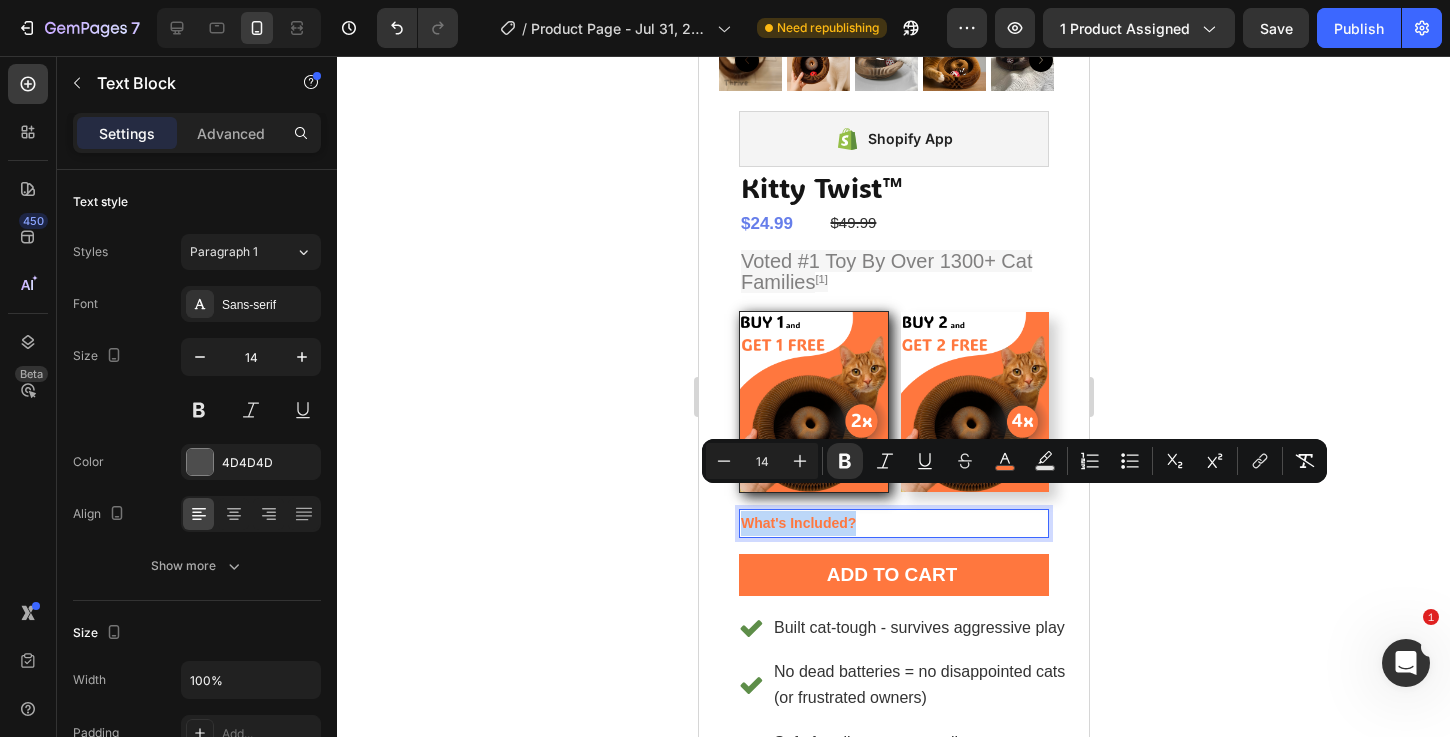 drag, startPoint x: 863, startPoint y: 500, endPoint x: 746, endPoint y: 490, distance: 117.426575 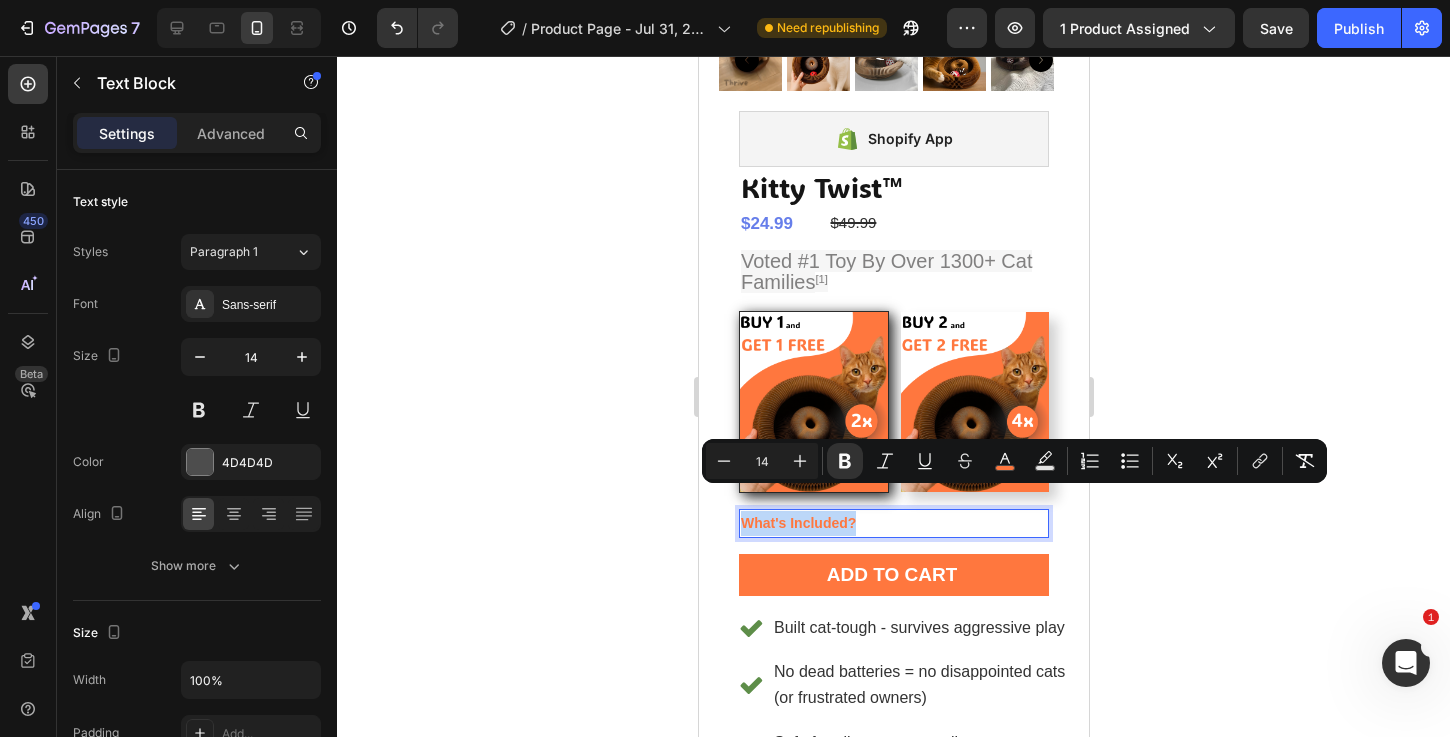 click on "What's Included?" at bounding box center (893, 523) 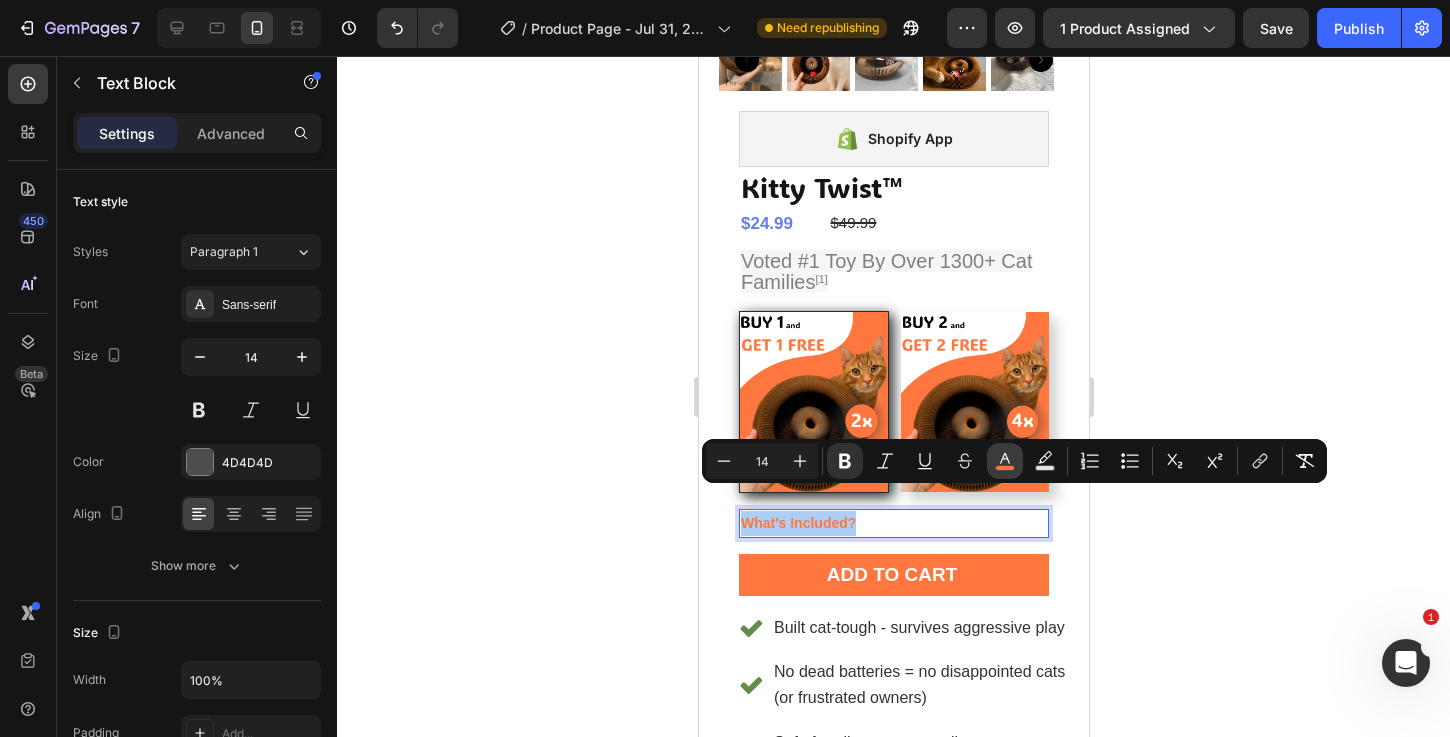 click 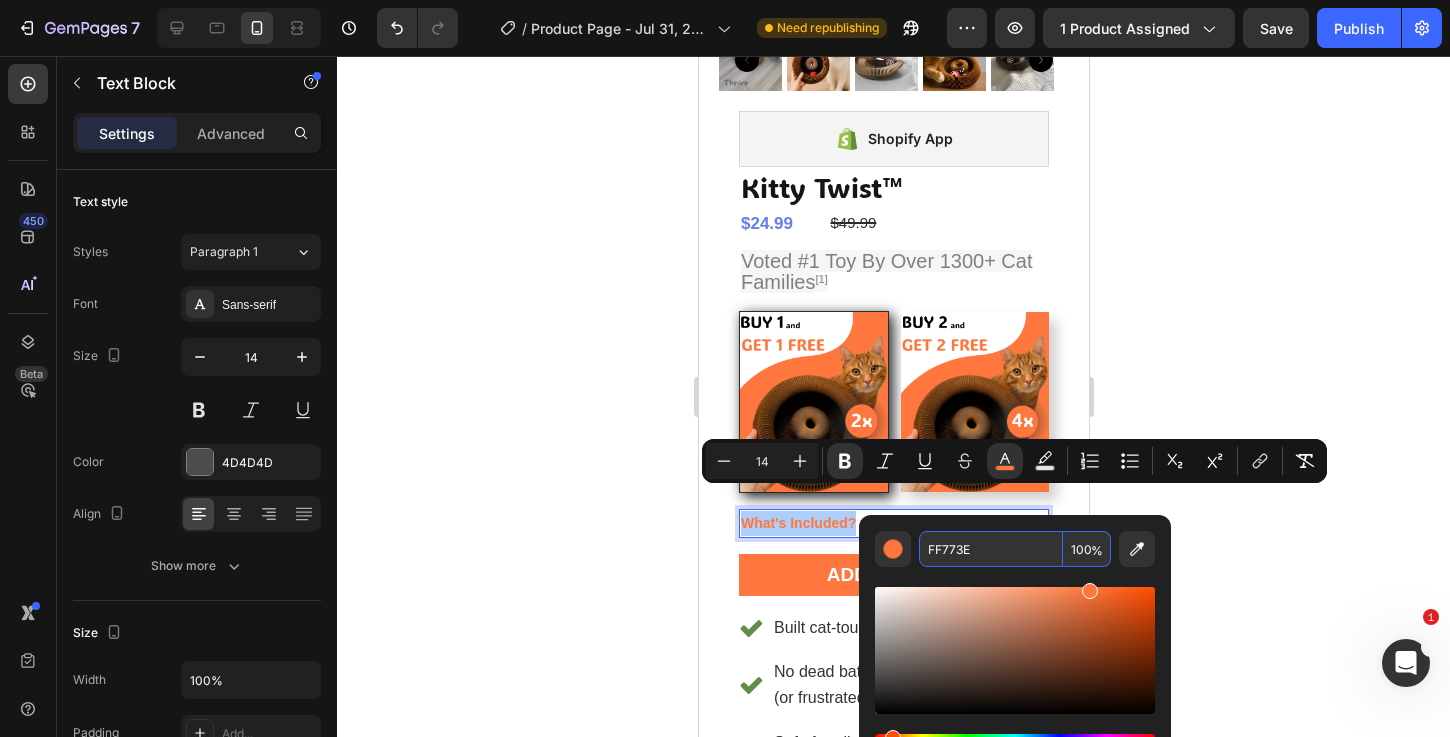 click on "FF773E" at bounding box center [991, 549] 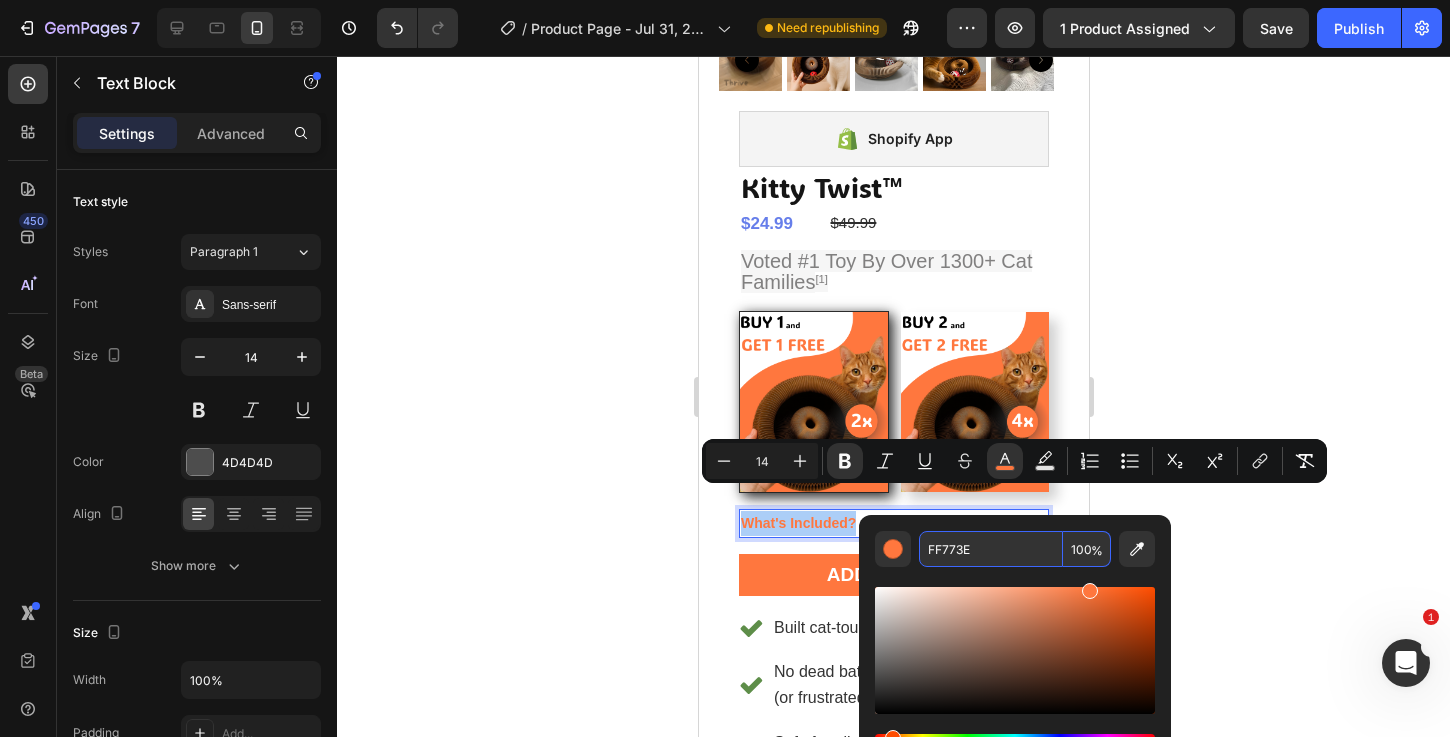 paste on "4D4D4D" 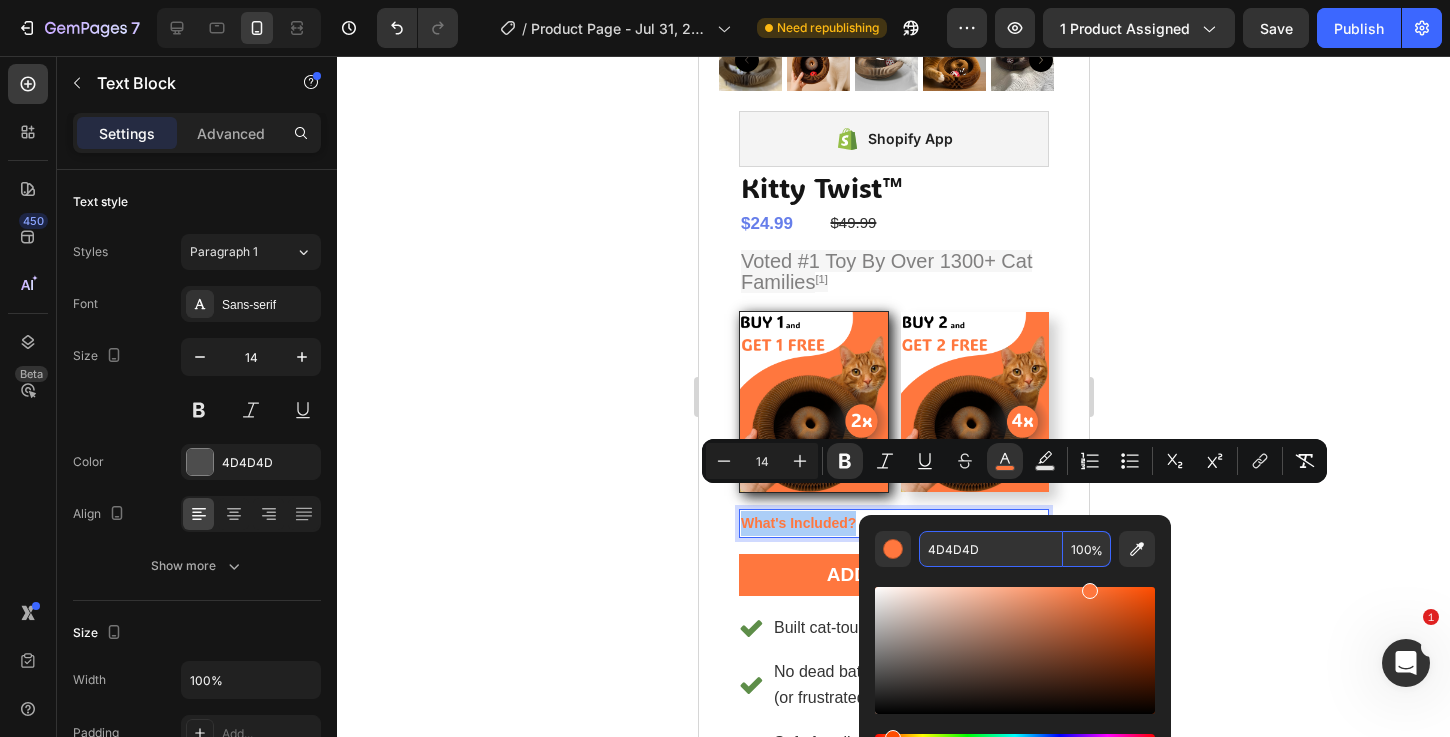 type on "4D4D4D" 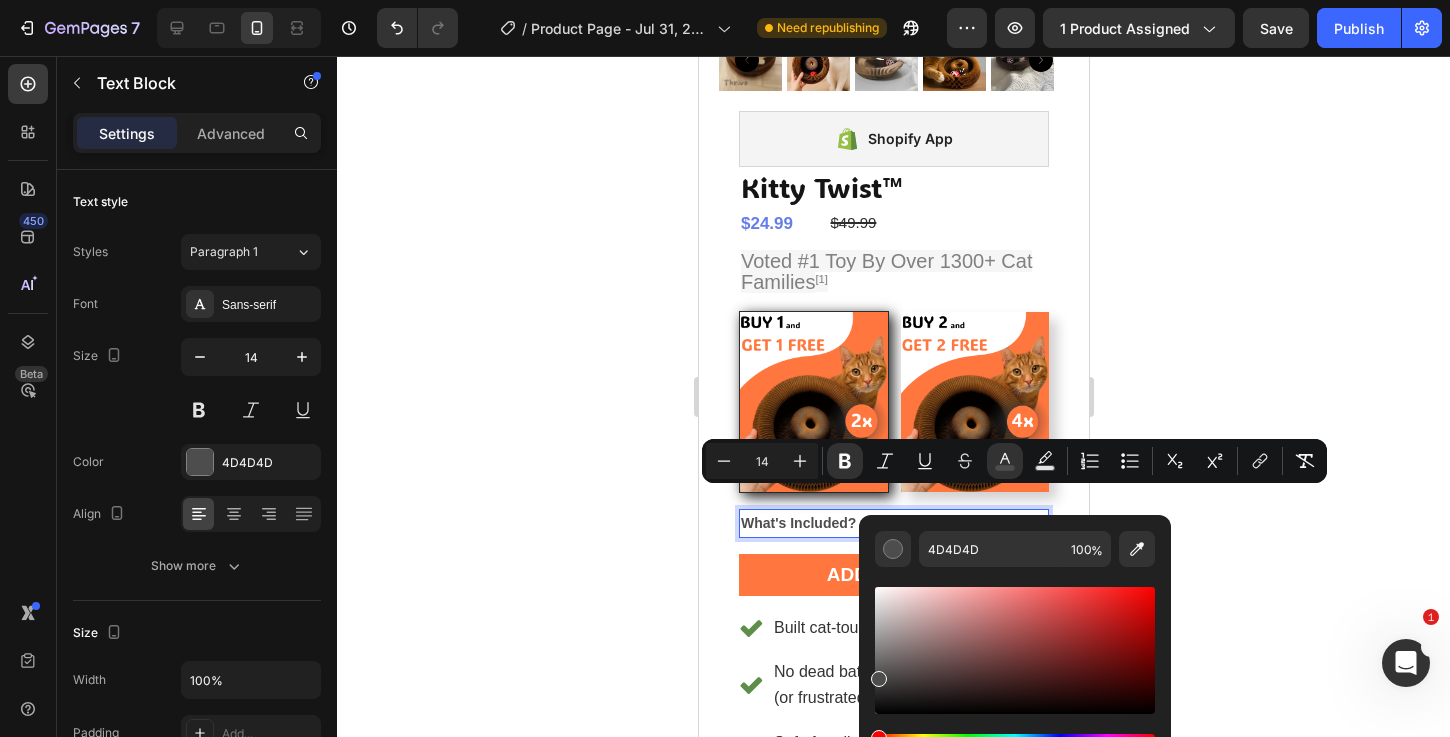 click 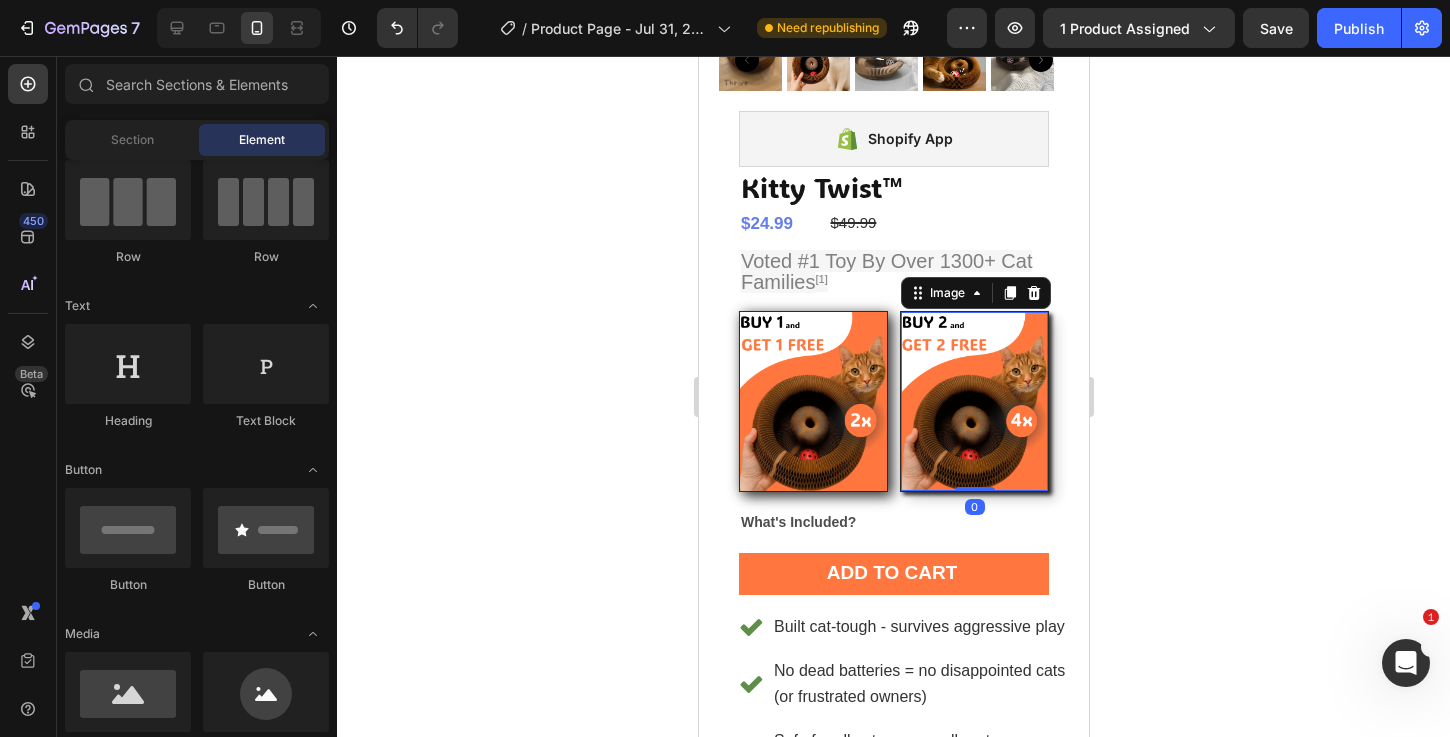 click at bounding box center [973, 401] 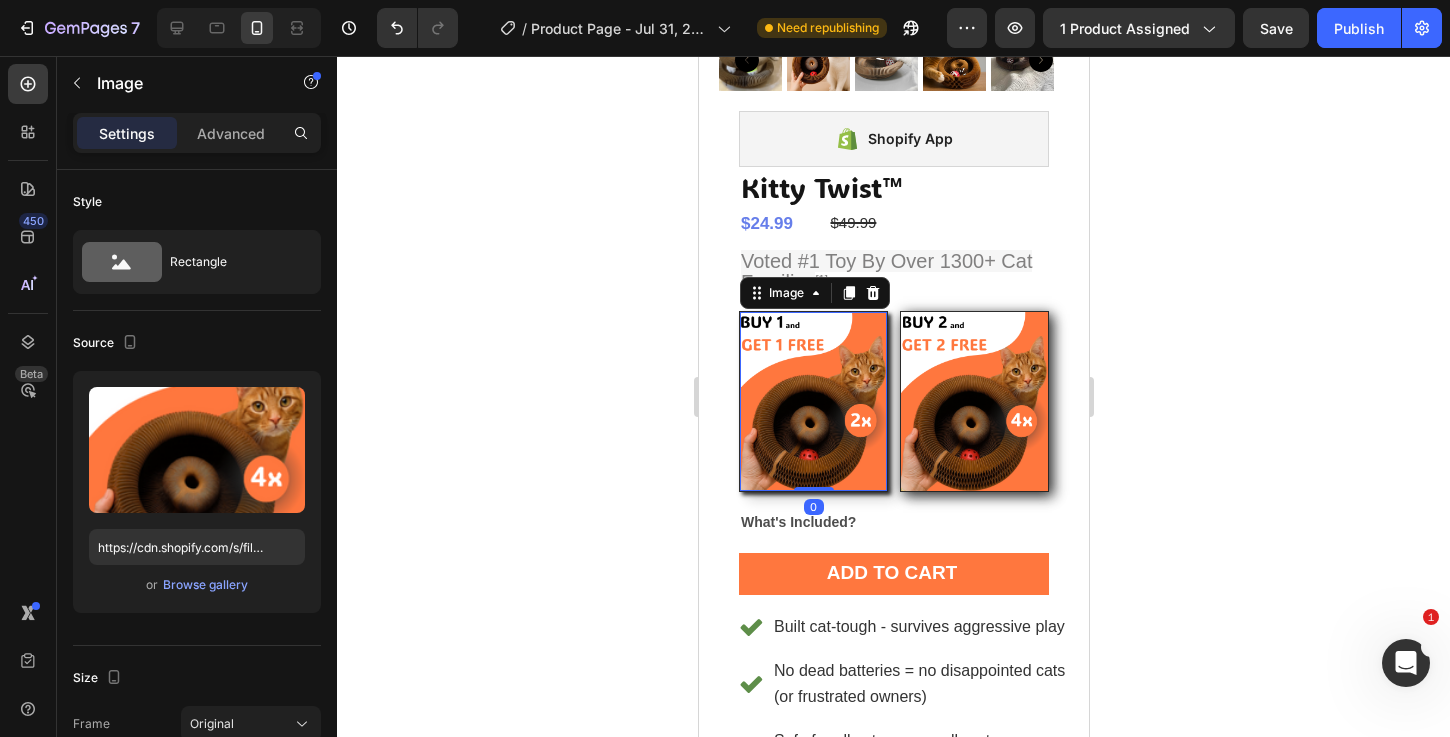 click at bounding box center [812, 401] 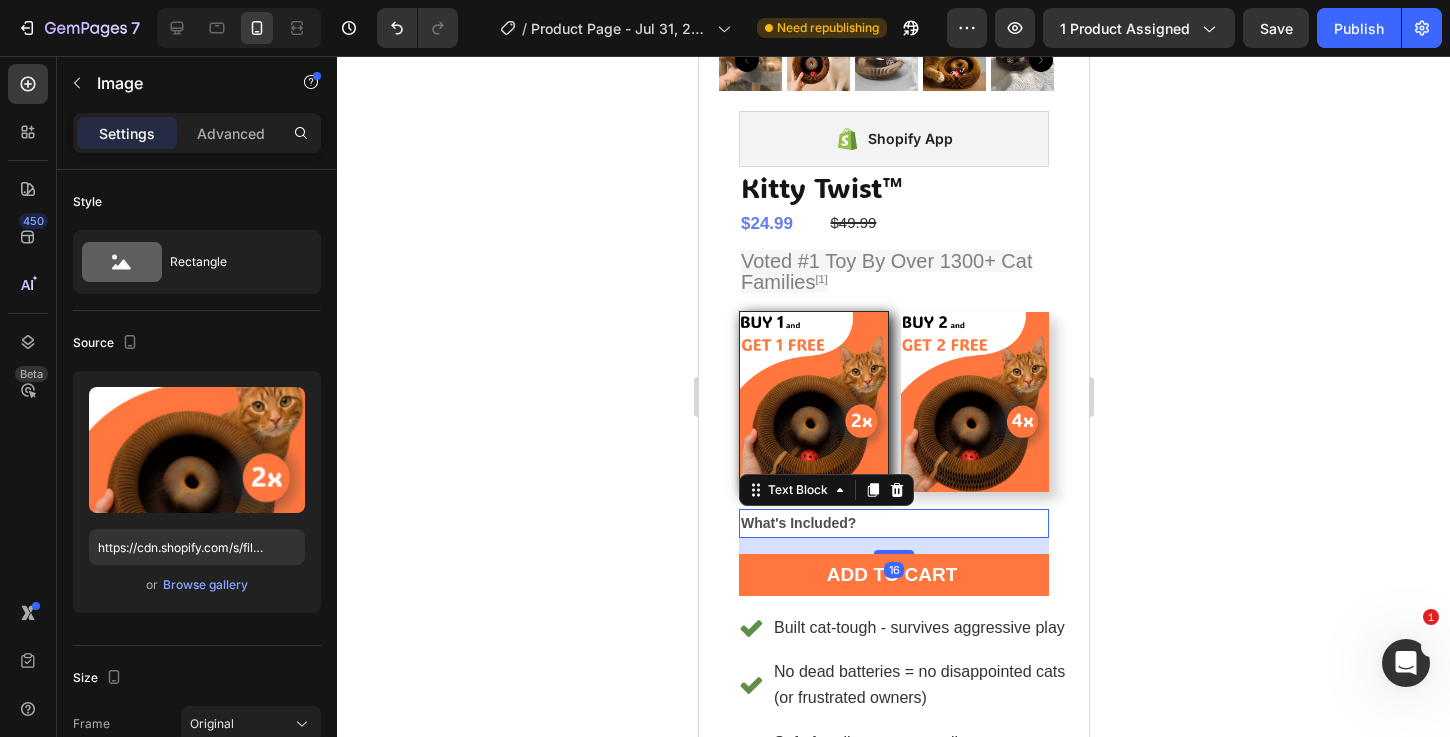 click on "What's Included?" at bounding box center [797, 523] 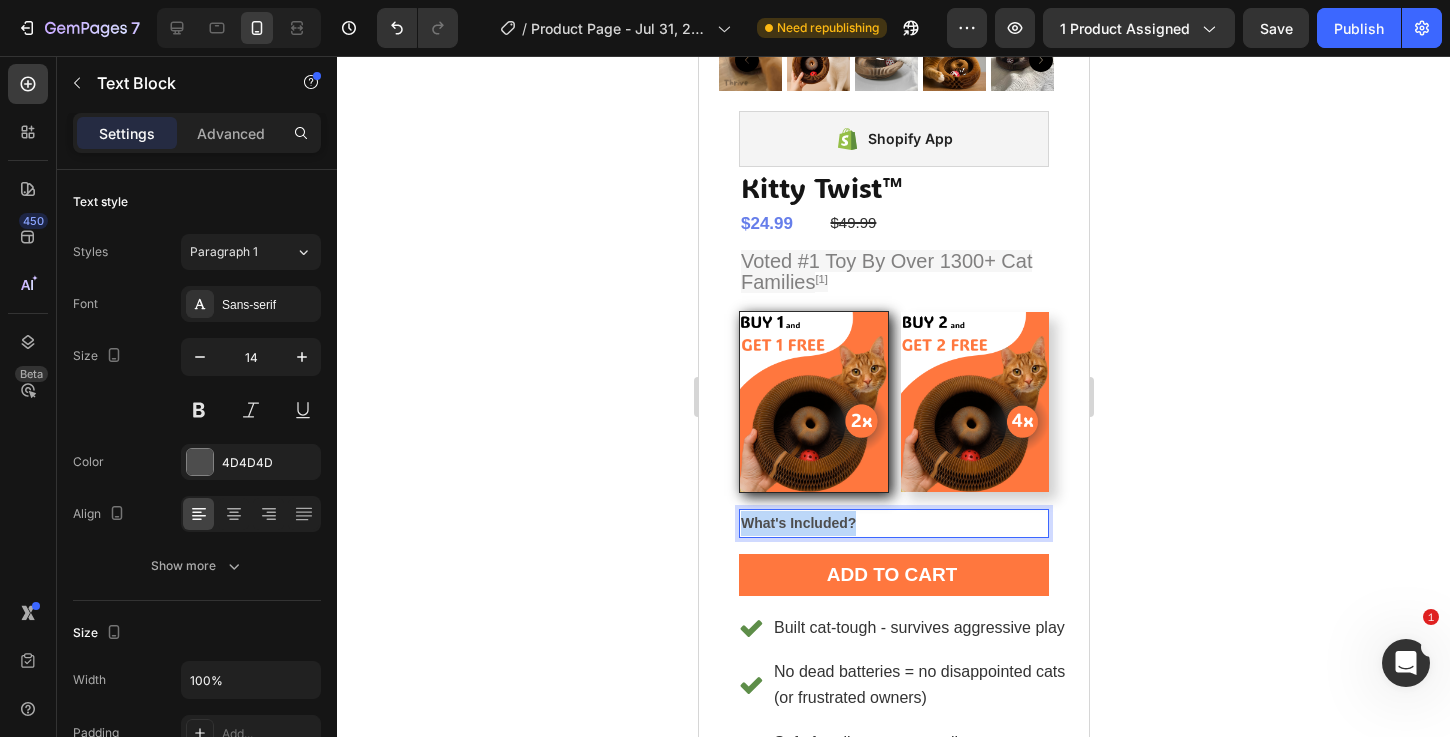 drag, startPoint x: 863, startPoint y: 503, endPoint x: 732, endPoint y: 493, distance: 131.38112 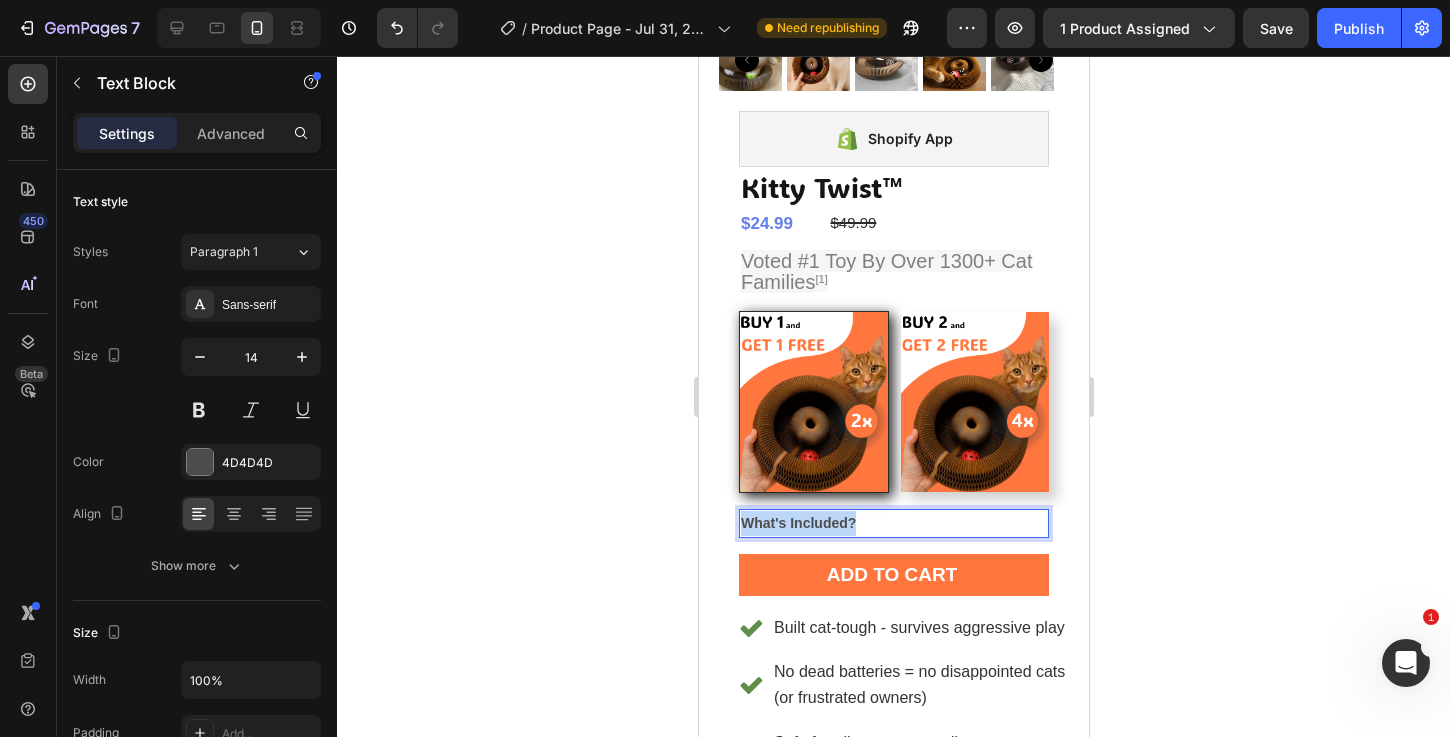 click on "iPhone 13 Pro  ( 390 px) iPhone 13 Mini iPhone 13 Pro iPhone 11 Pro Max iPhone 15 Pro Max Pixel 7 Galaxy S8+ Galaxy S20 Ultra iPad Mini iPad Air iPad Pro Header
Product Images
Shopify App Shopify App Kitty Twist™ Product Title $24.99 Product Price Product Price $49.99 Compare Price Compare Price Row Voted #1 Toy By Over 1300+ Cat Families [1] Text Block Image Row Image Row Product Bundle Discount What's Included? Text Block   16 Add to cart Add to Cart Row Row
Built cat-tough - survives aggressive play
No dead batteries = no disappointed cats (or frustrated owners)
Safe for all cats - no small parts or choking hazards
No Toxic Materials - environmentally friendly Item List
Icon 30-Day "Picky Cat" Guarantee Text Block Love It Or Your Money Back!  Text Block Row Row
Shopify App Shopify App Product Row Section 1 Root Start with Sections from sidebar" at bounding box center [893, 1574] 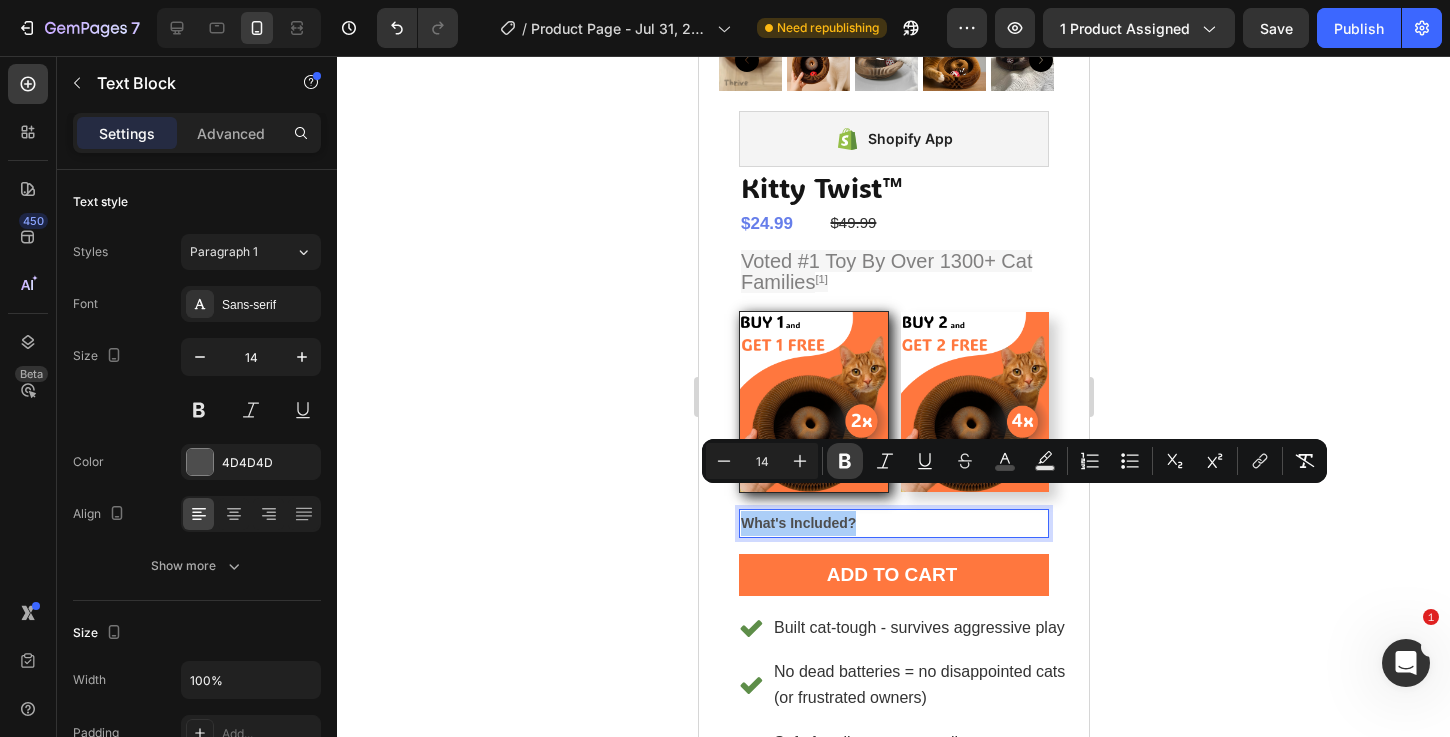 drag, startPoint x: 845, startPoint y: 460, endPoint x: 835, endPoint y: 462, distance: 10.198039 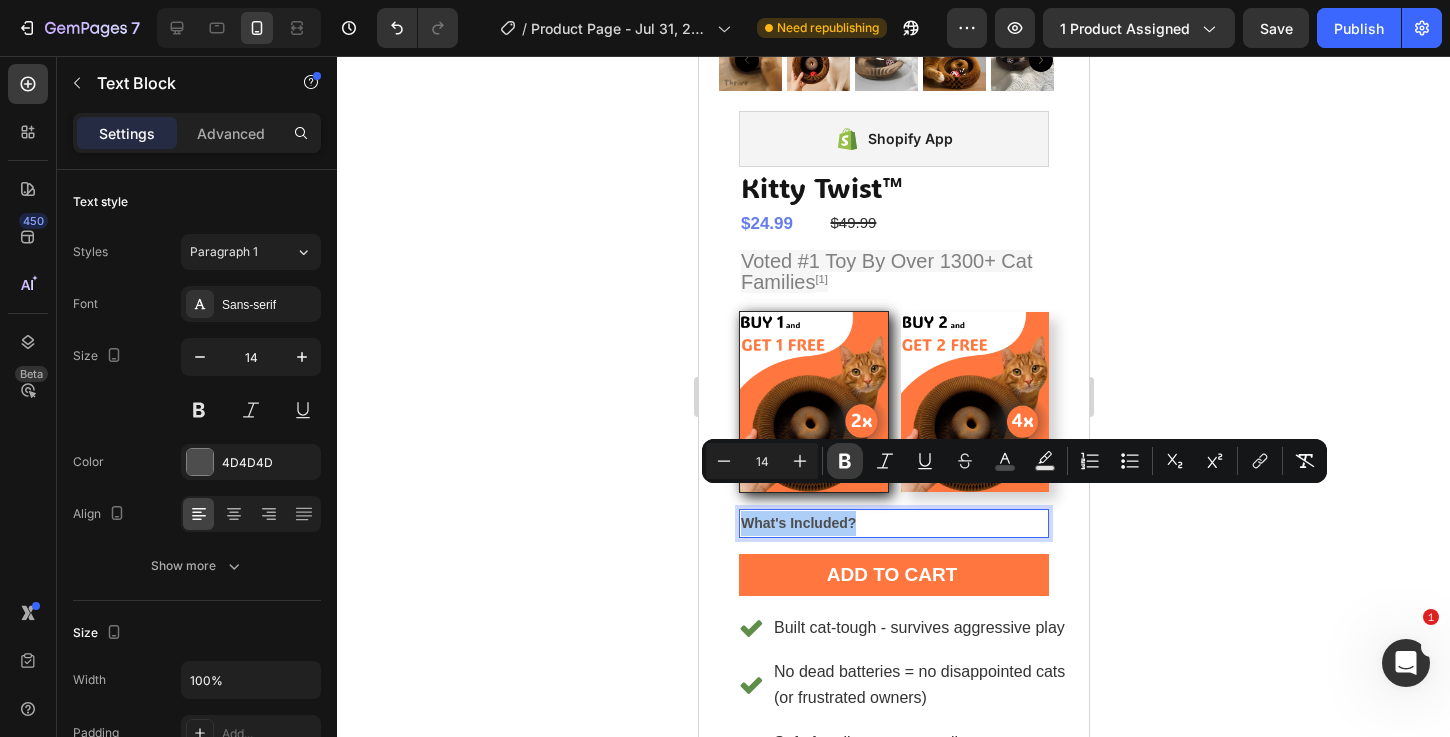 click 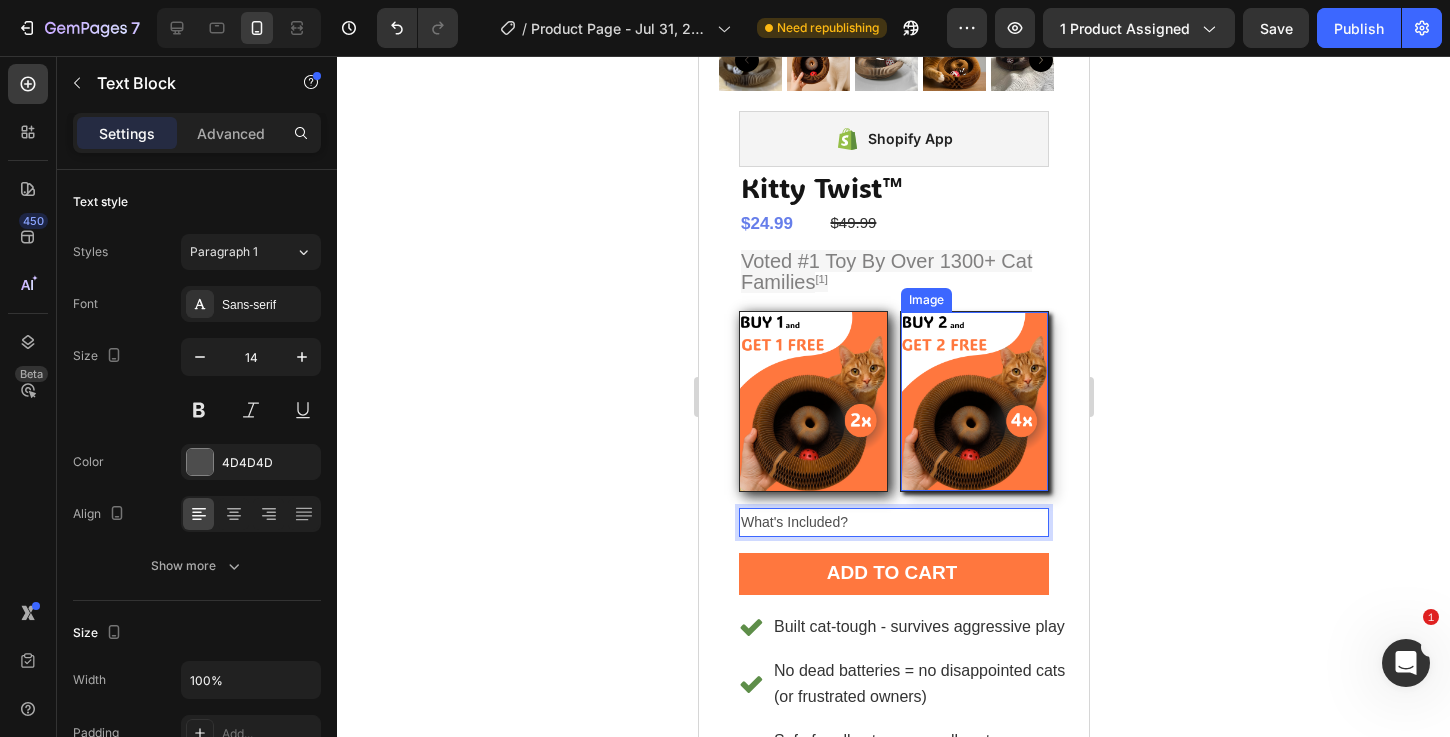 scroll, scrollTop: 447, scrollLeft: 0, axis: vertical 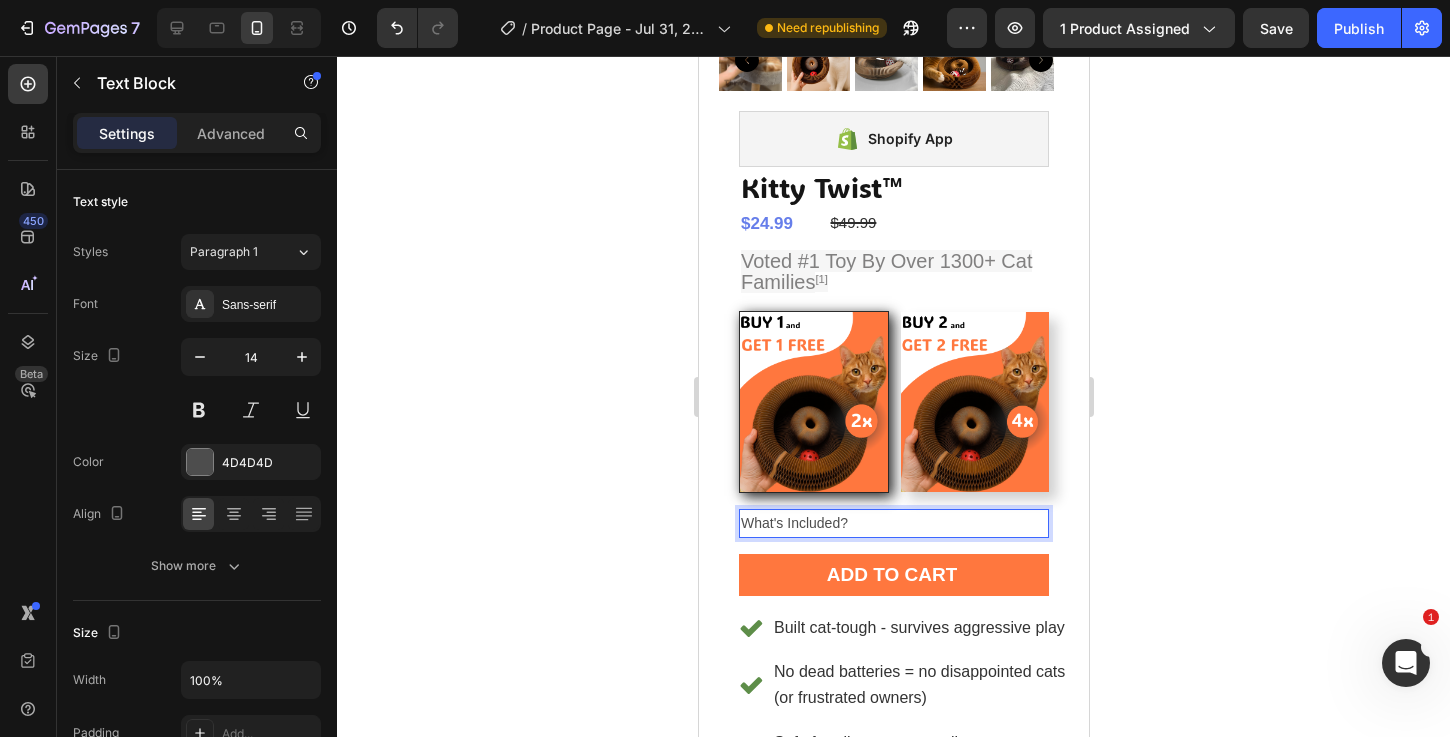click on "What's Included?" at bounding box center [793, 523] 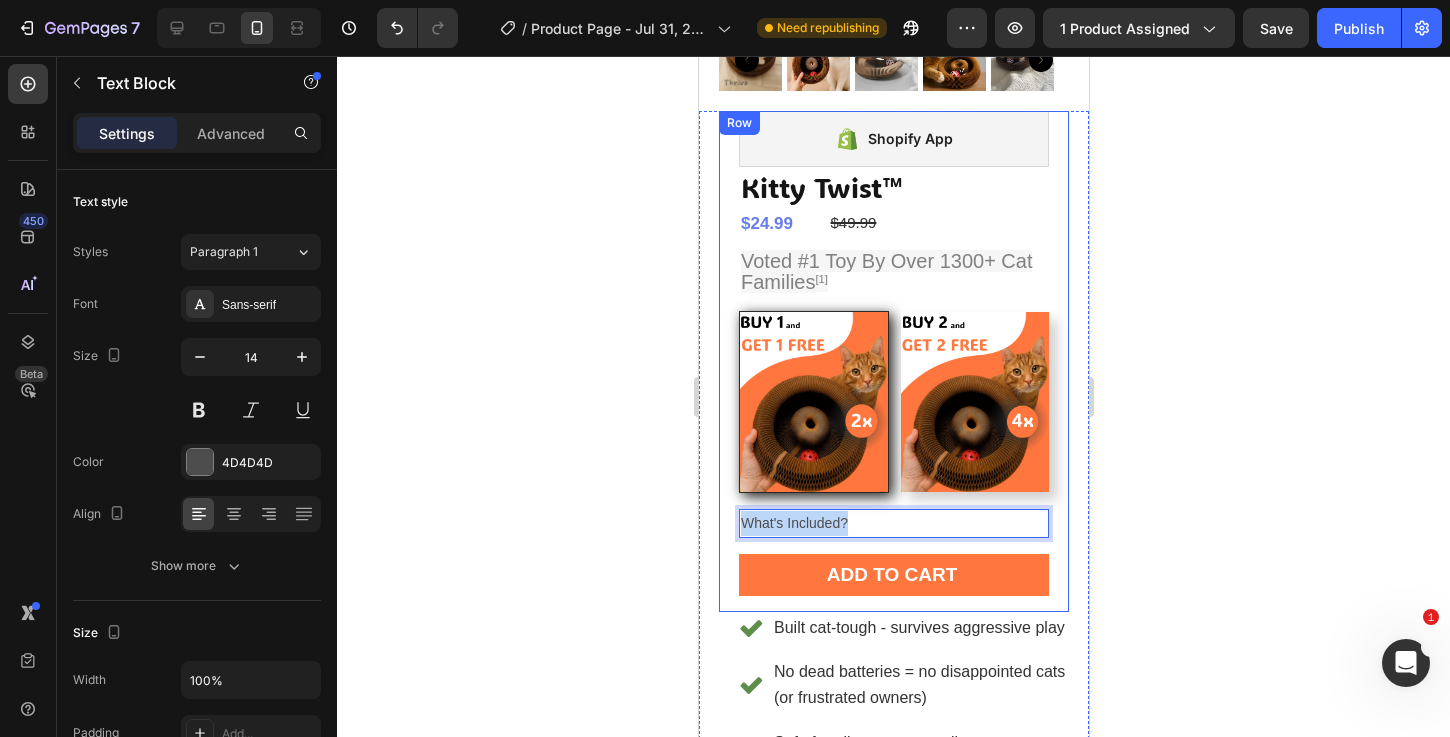 drag, startPoint x: 860, startPoint y: 494, endPoint x: 727, endPoint y: 490, distance: 133.06013 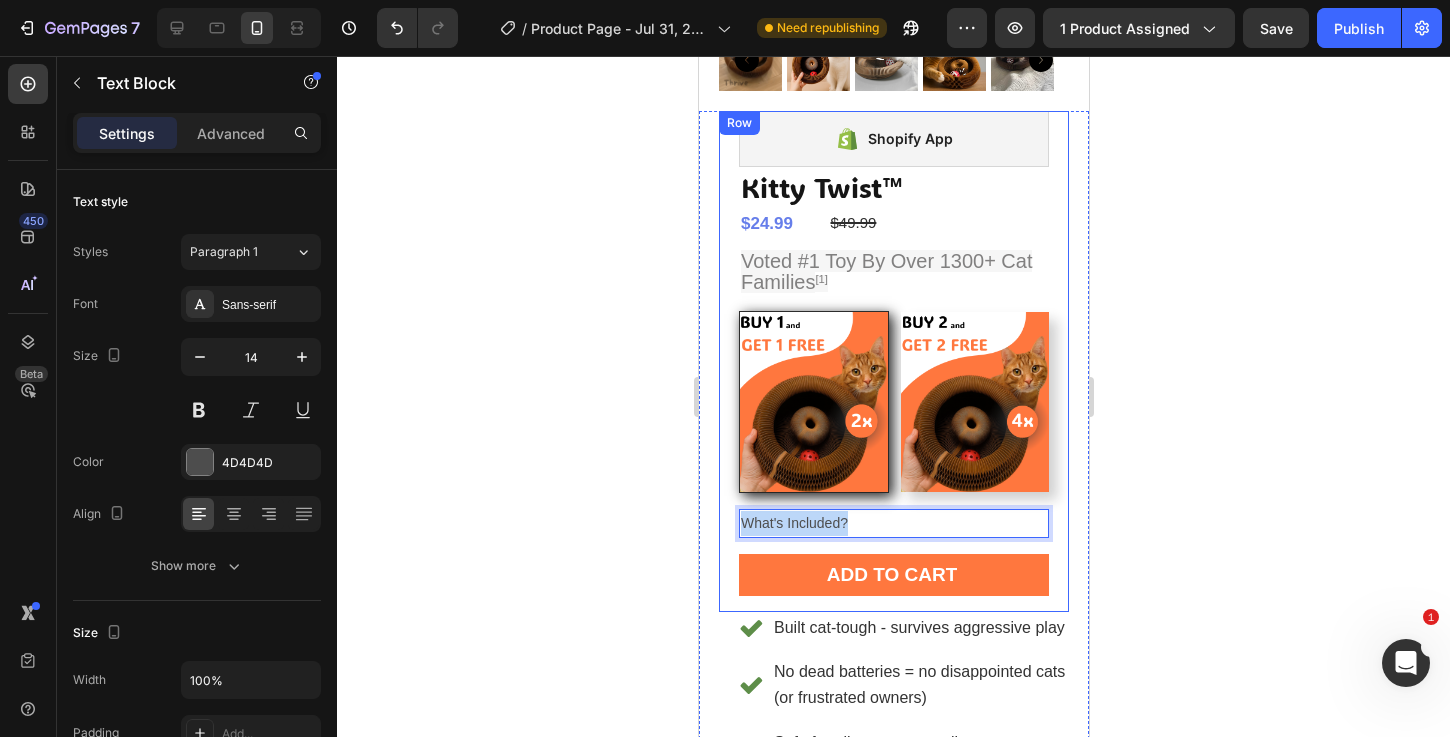 click on "Shopify App Shopify App Kitty Twist™ Product Title $24.99 Product Price Product Price $49.99 Compare Price Compare Price Row Voted #1 Toy By Over 1300+ Cat Families [1] Text Block Image Row Image Row Product Bundle Discount What's Included? Text Block   16 Add to cart Add to Cart Row Row" at bounding box center (893, 361) 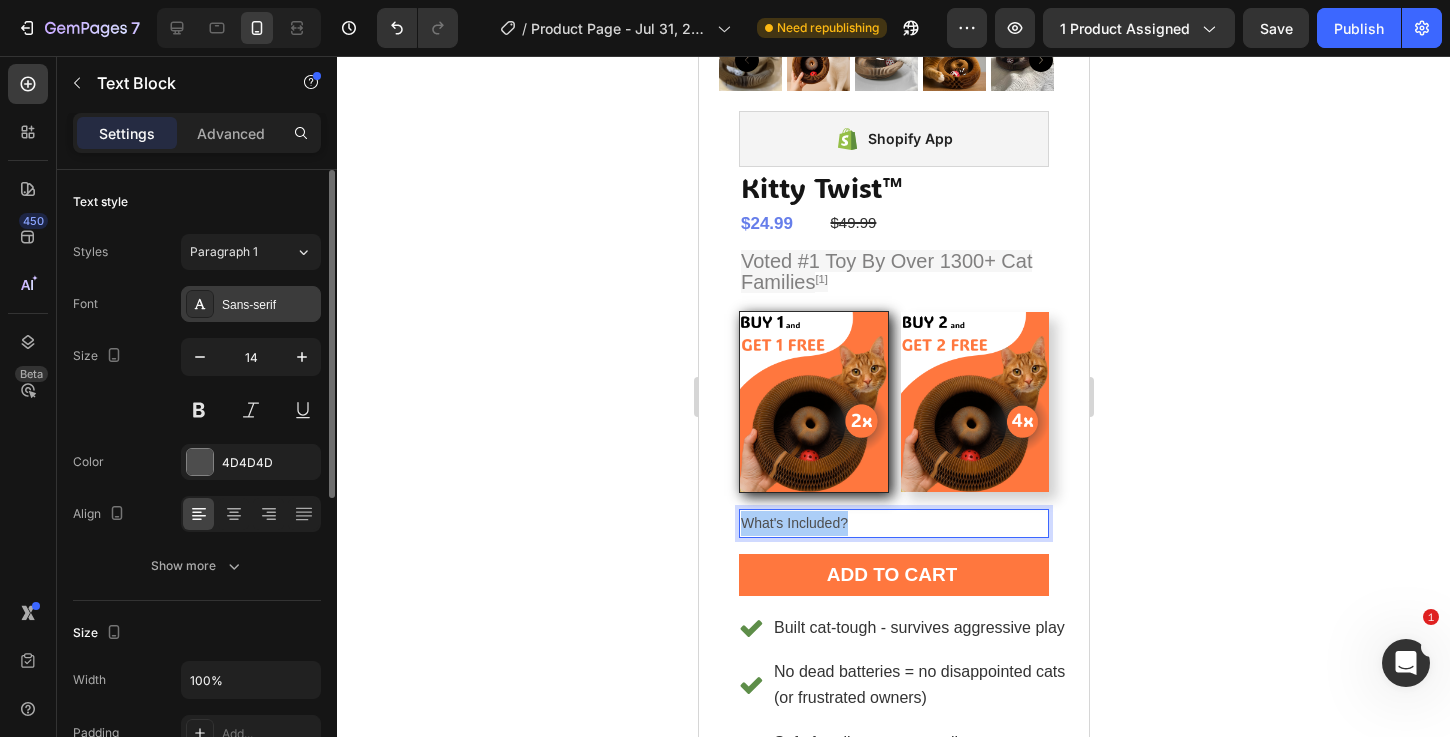 click on "Sans-serif" at bounding box center (251, 304) 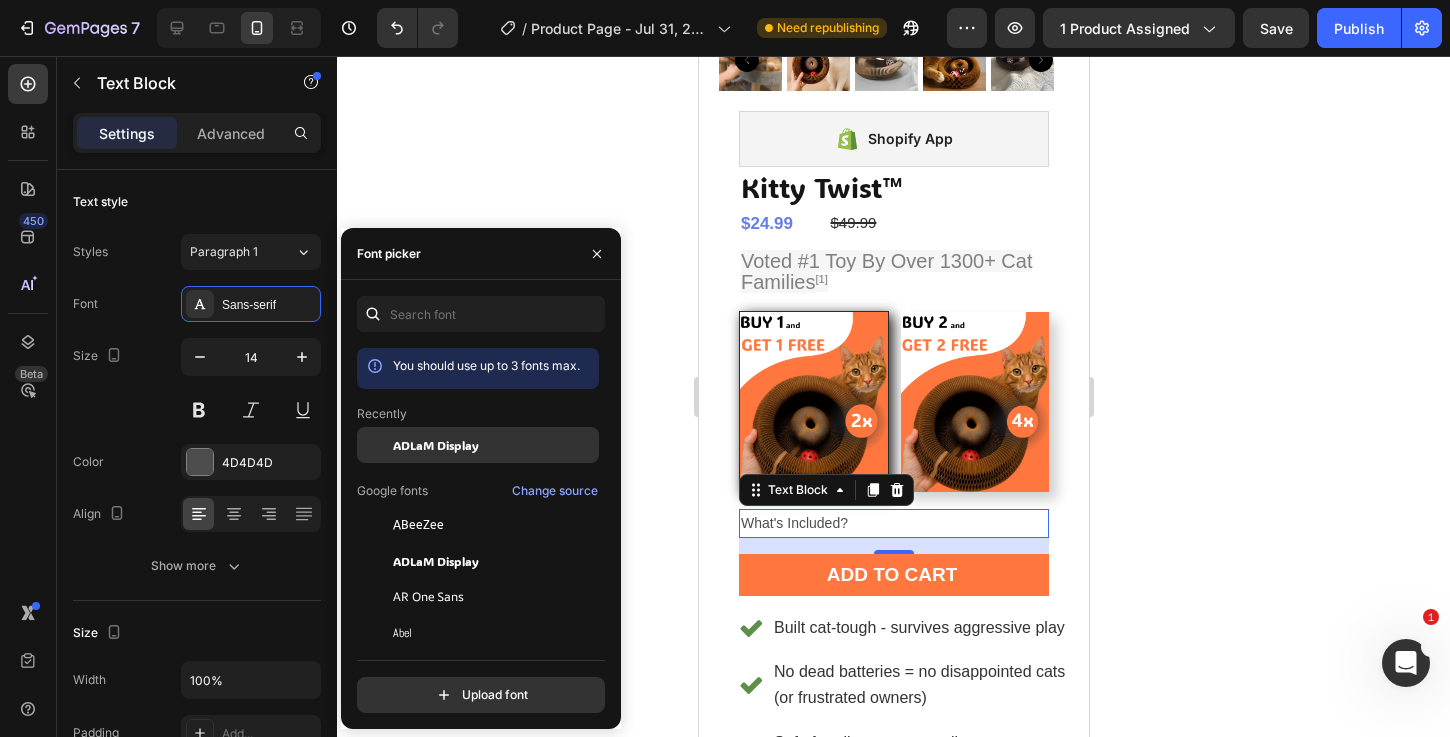 click on "ADLaM Display" at bounding box center (436, 445) 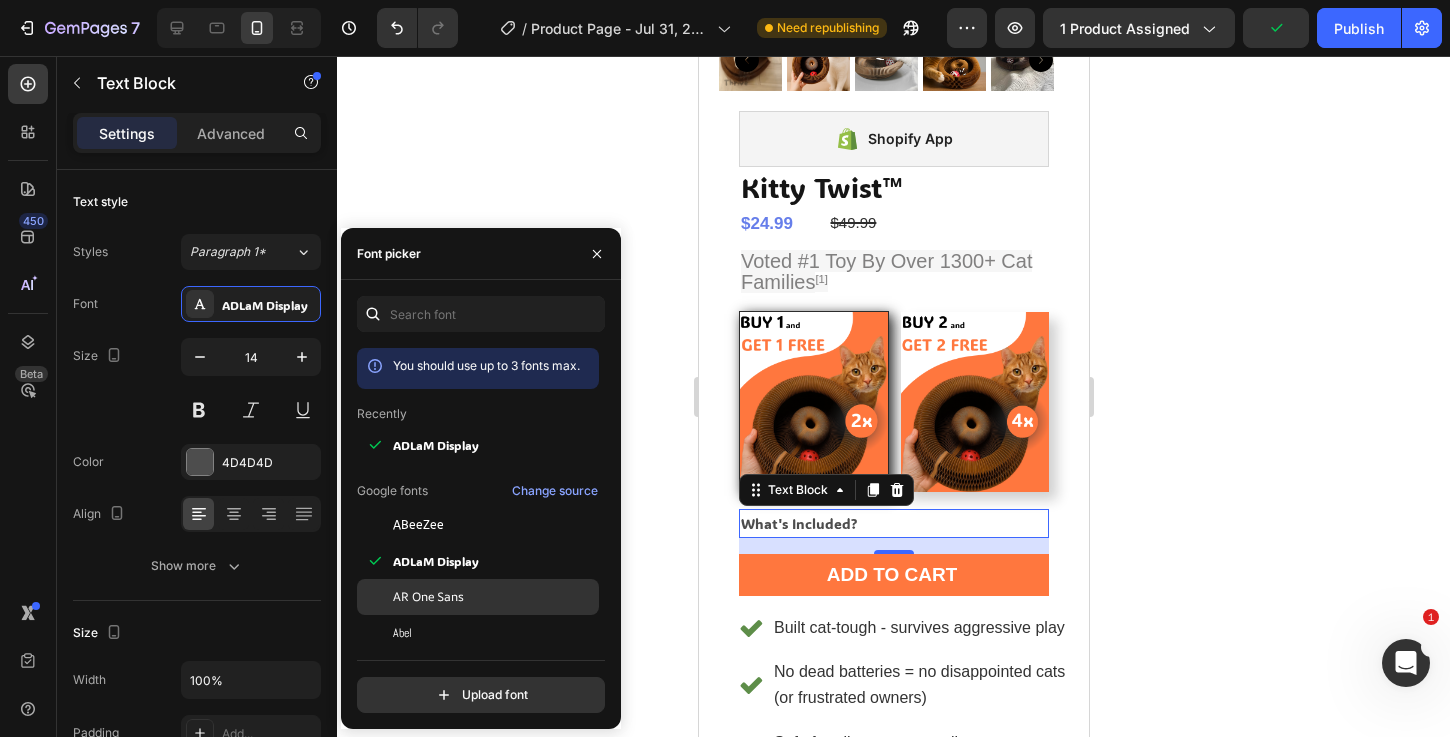 click on "AR One Sans" at bounding box center [428, 597] 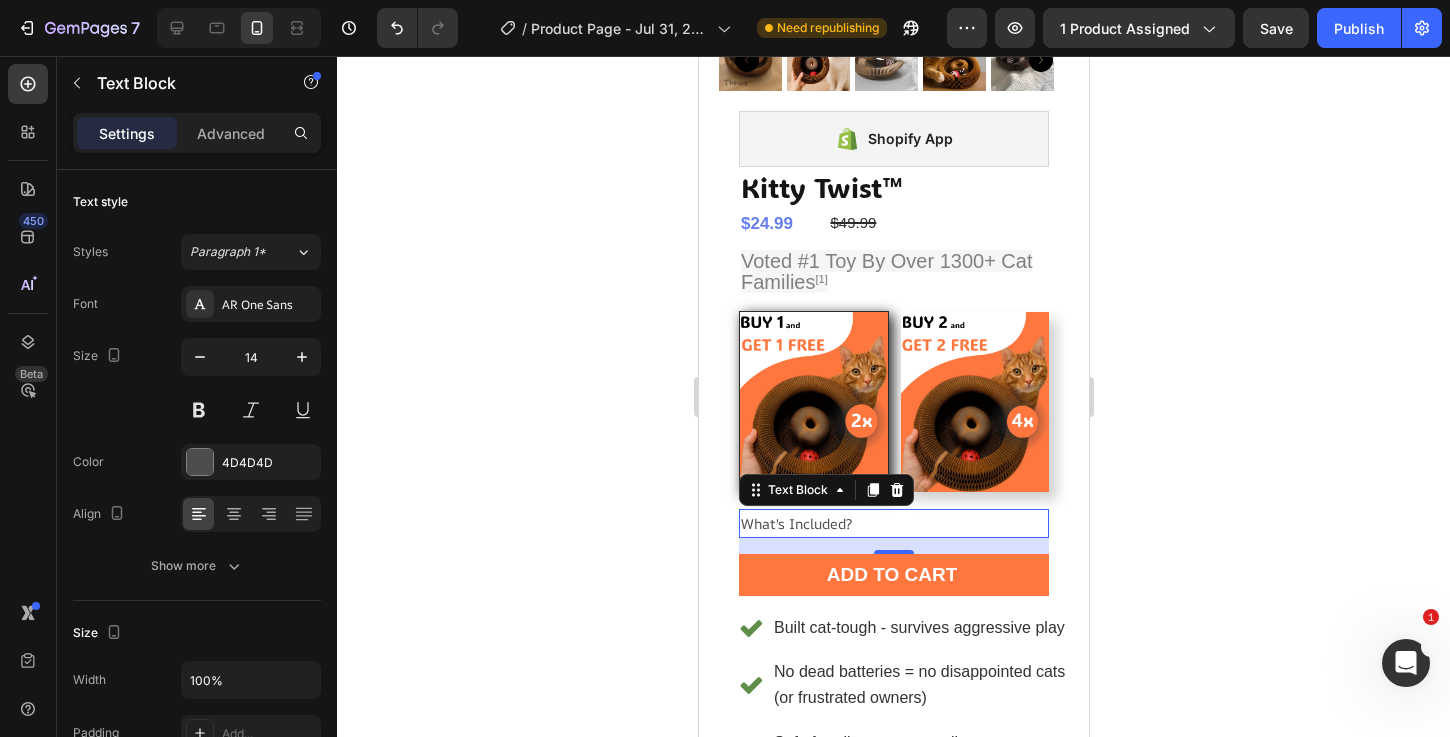 click 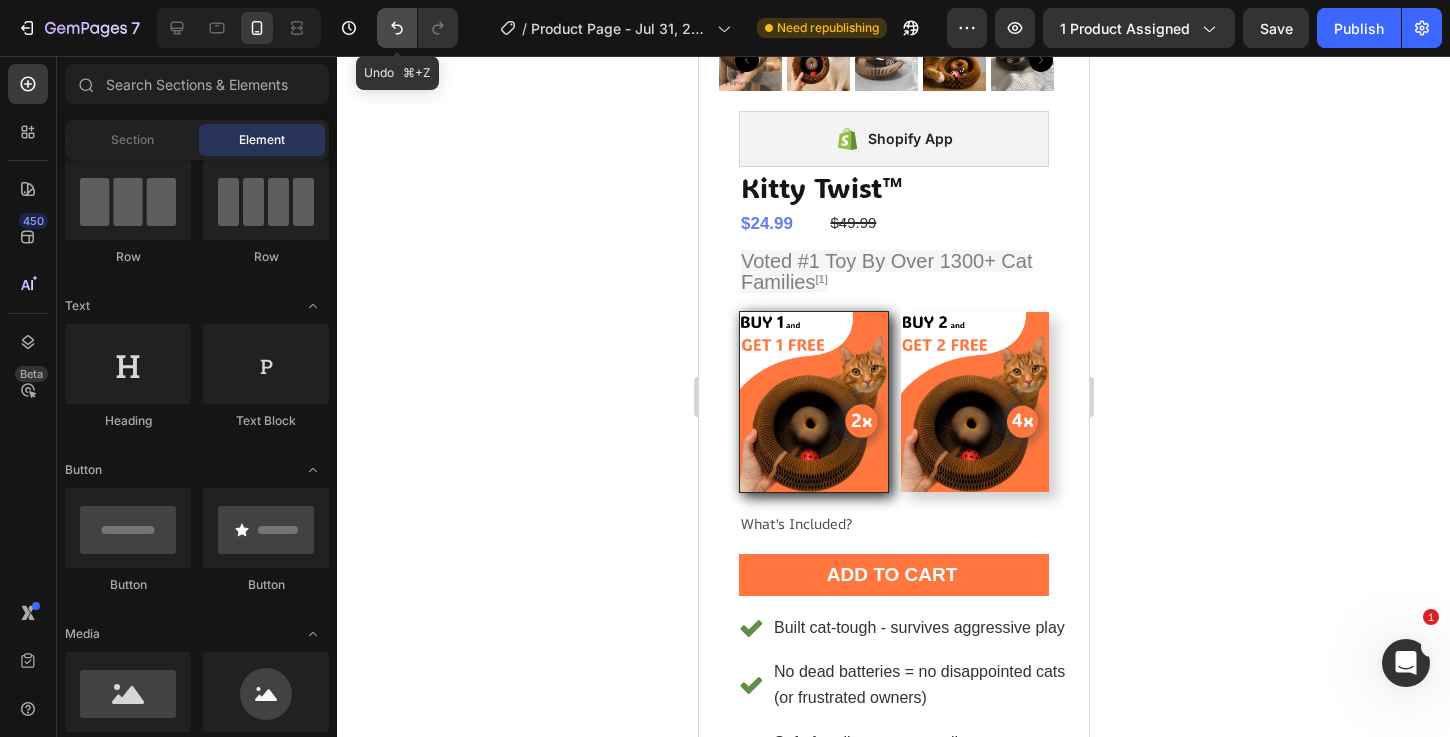 click 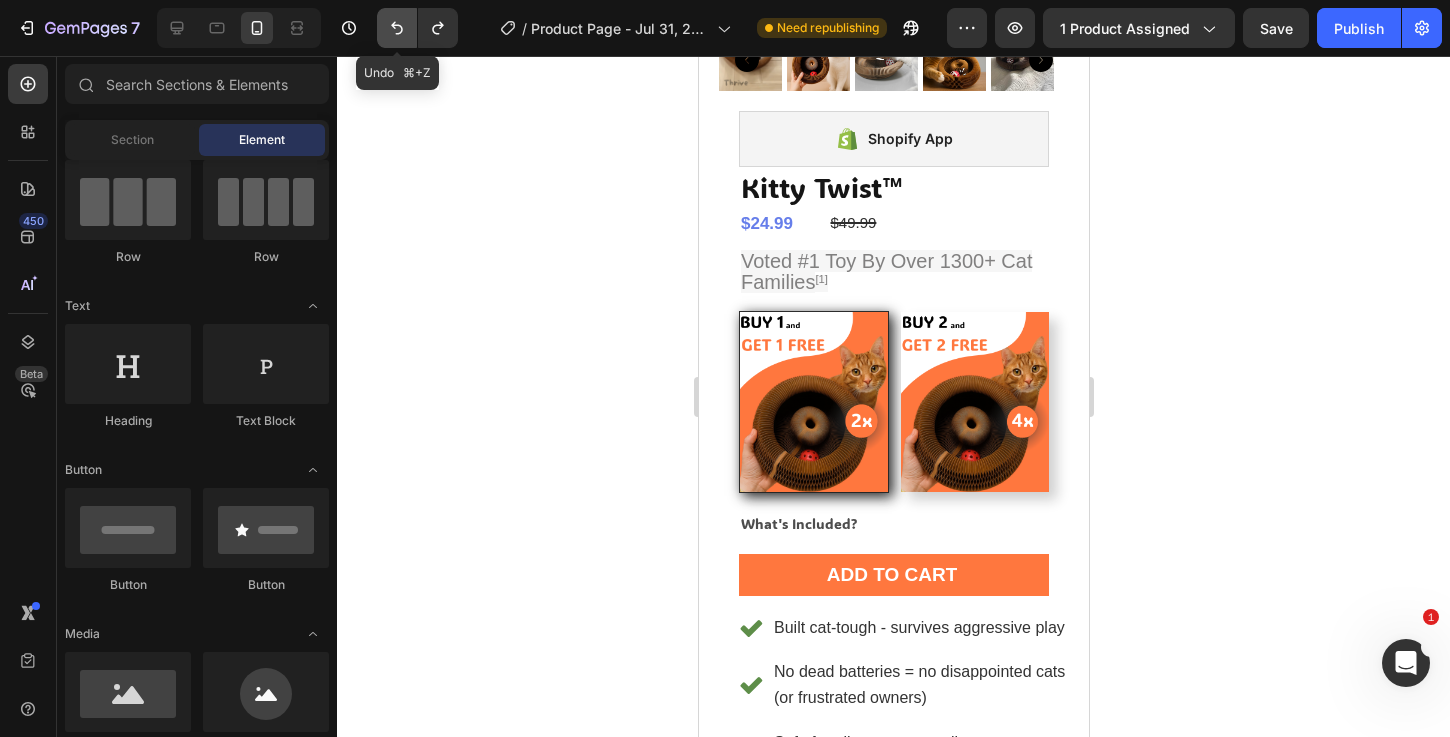 click 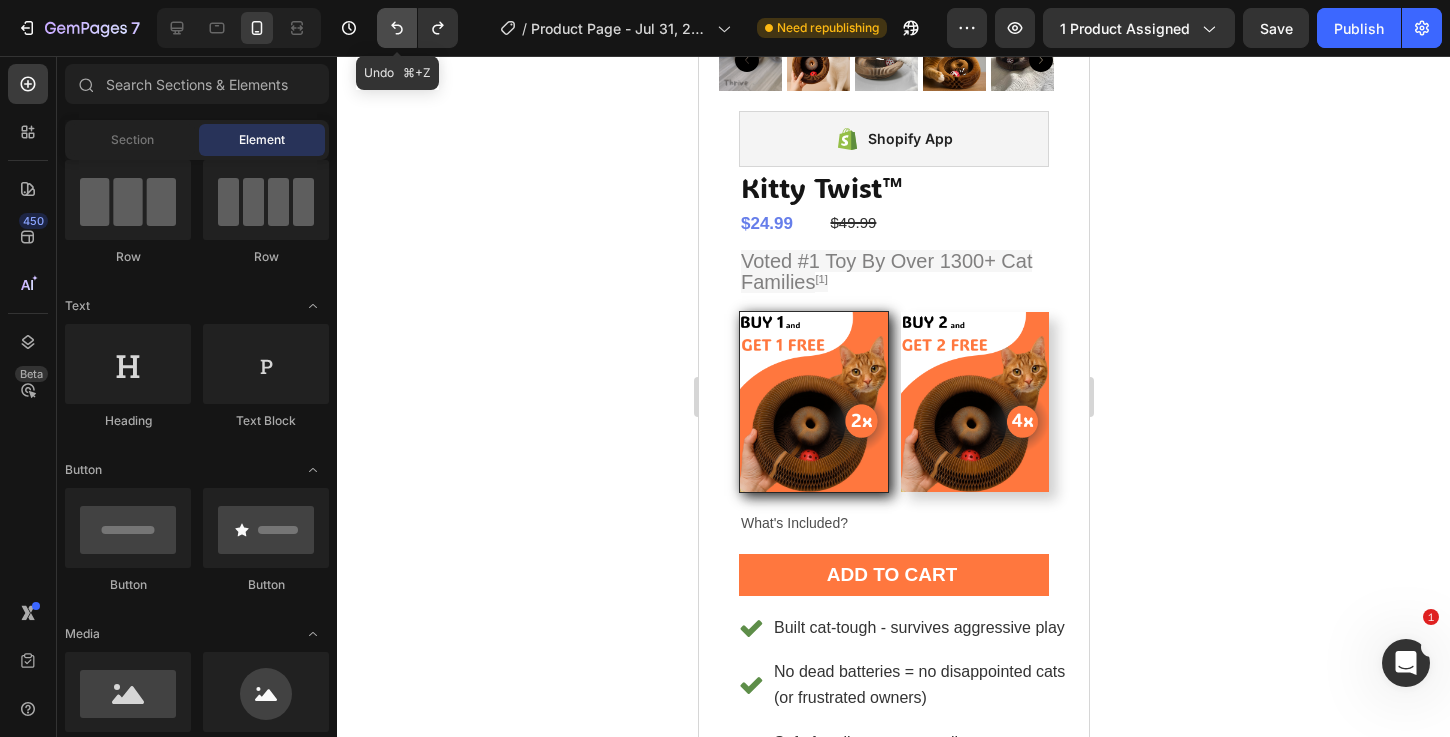 click 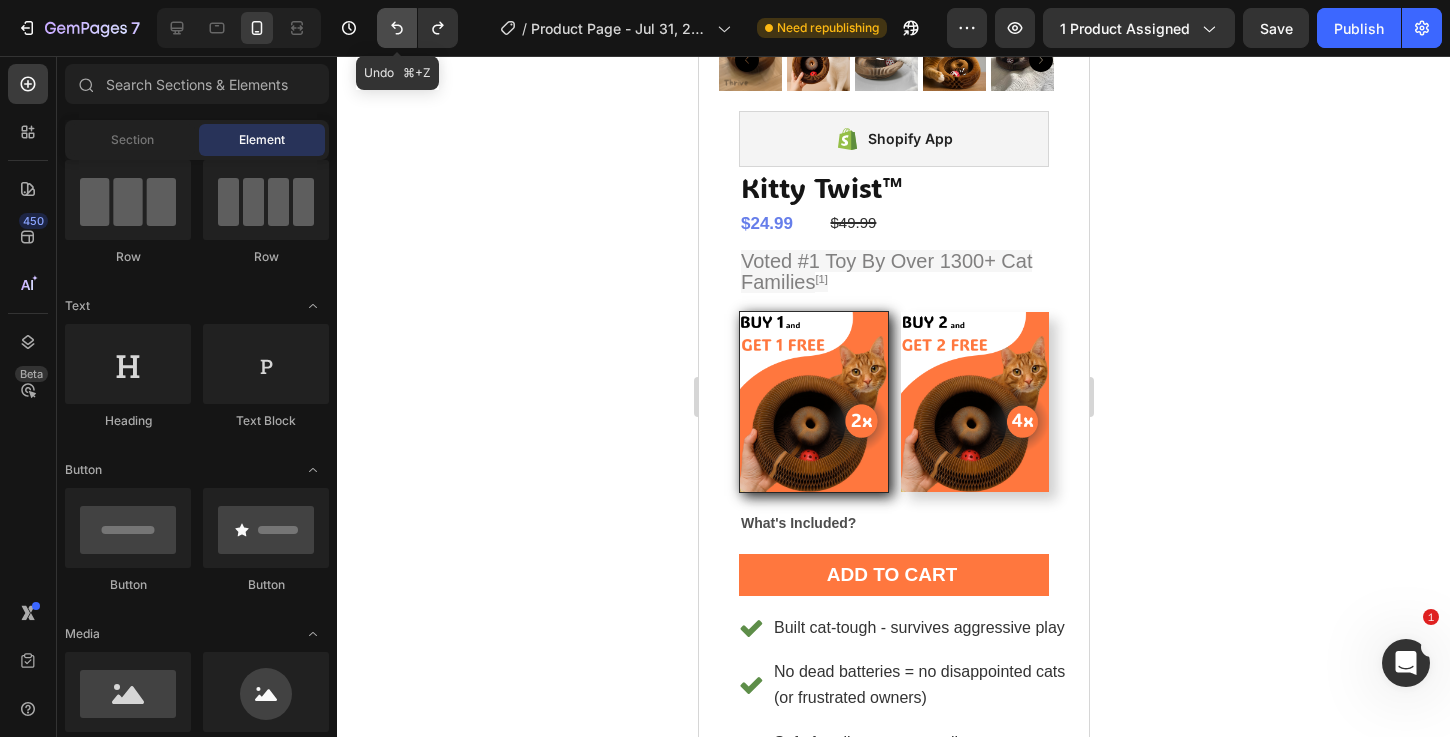 click 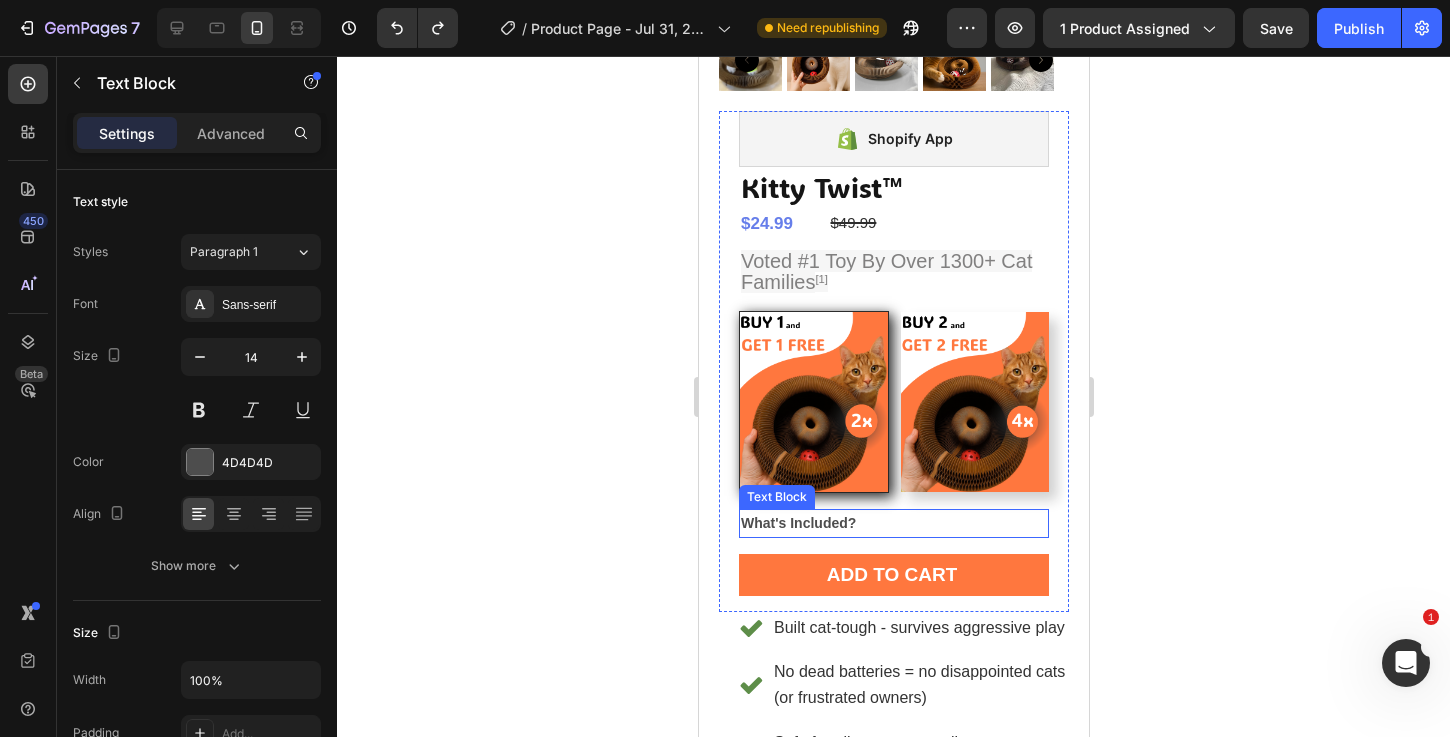 click on "What's Included?" at bounding box center (797, 523) 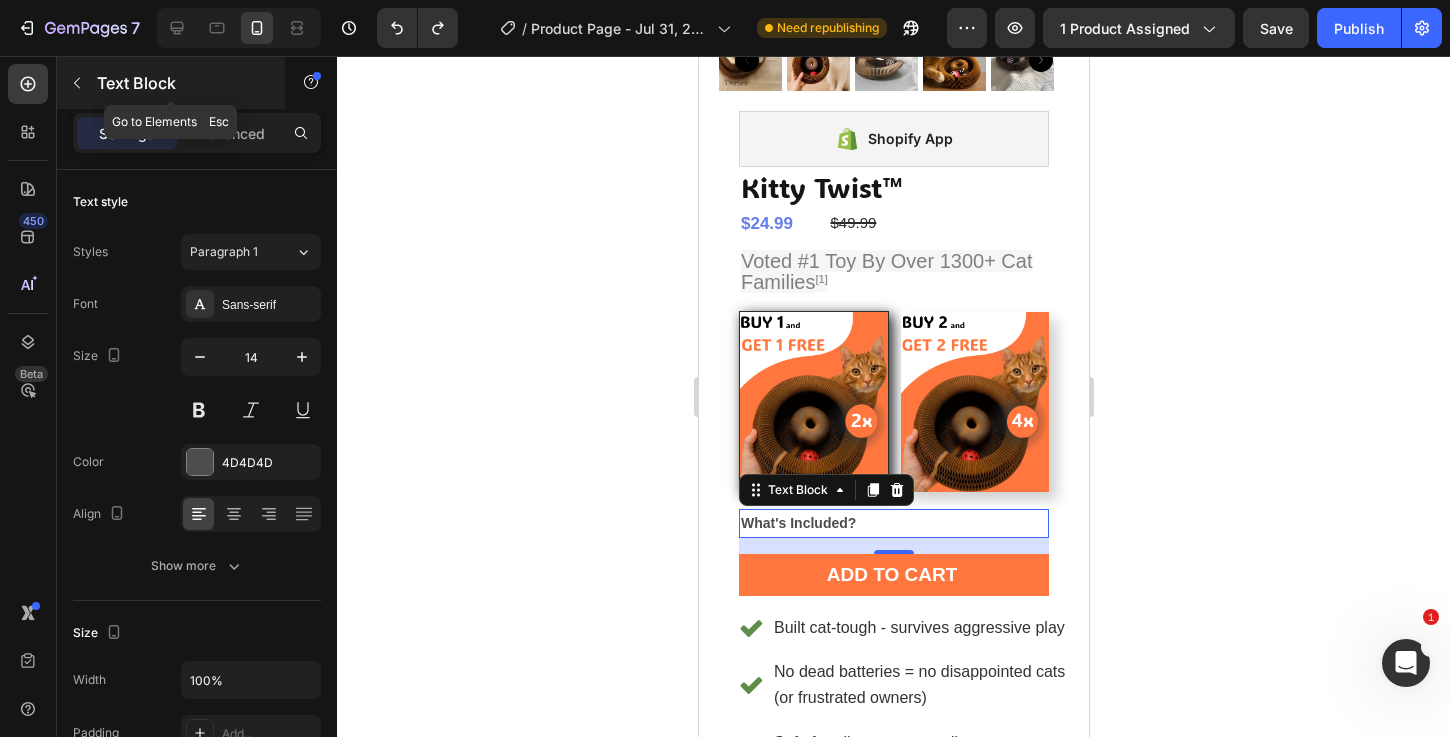 click 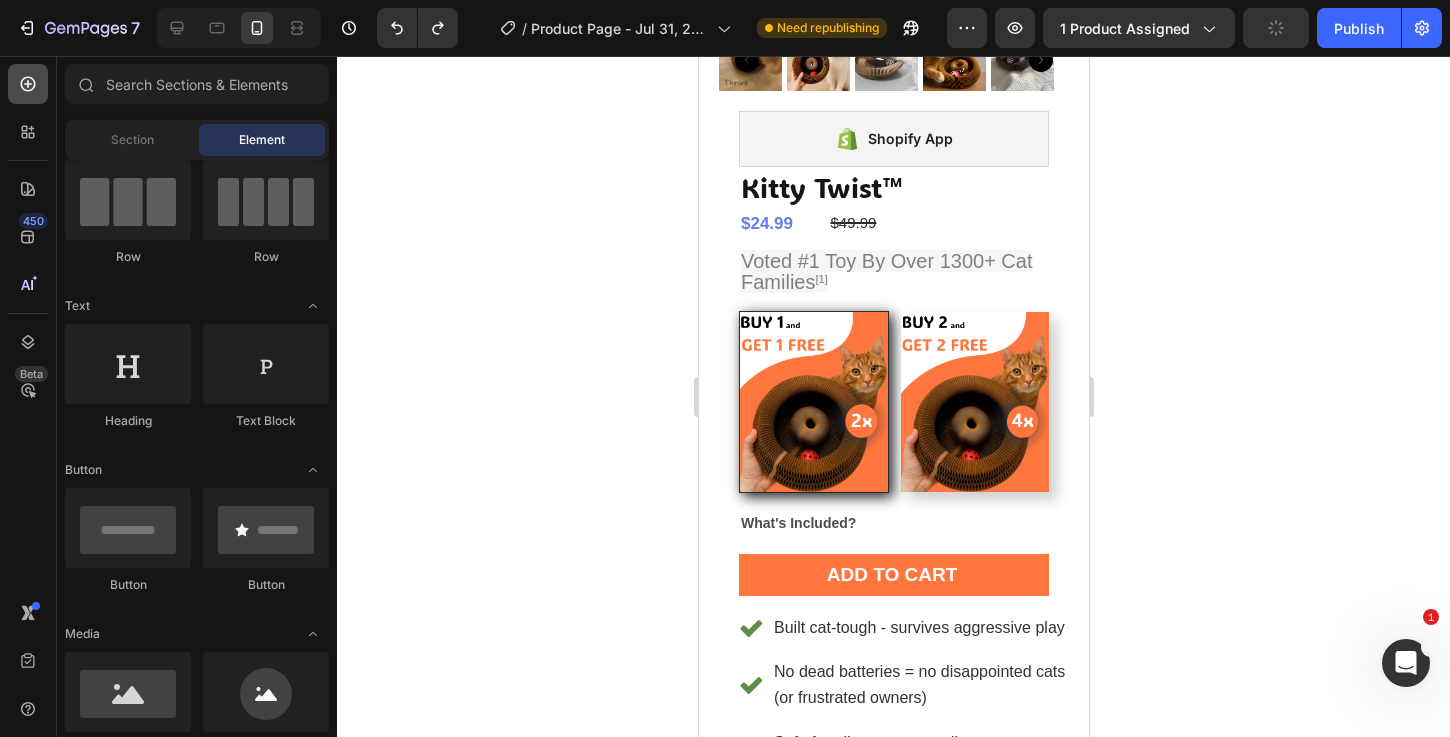 click 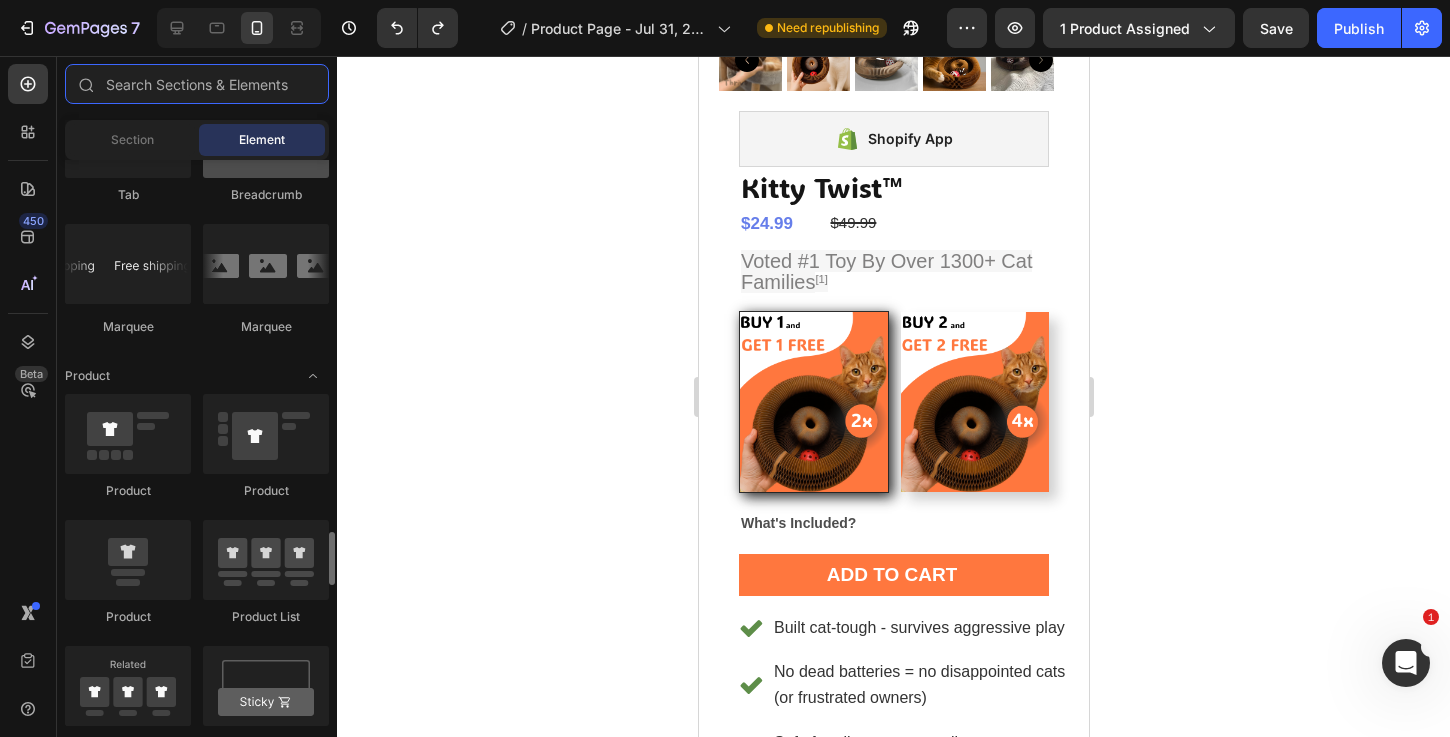 scroll, scrollTop: 2493, scrollLeft: 0, axis: vertical 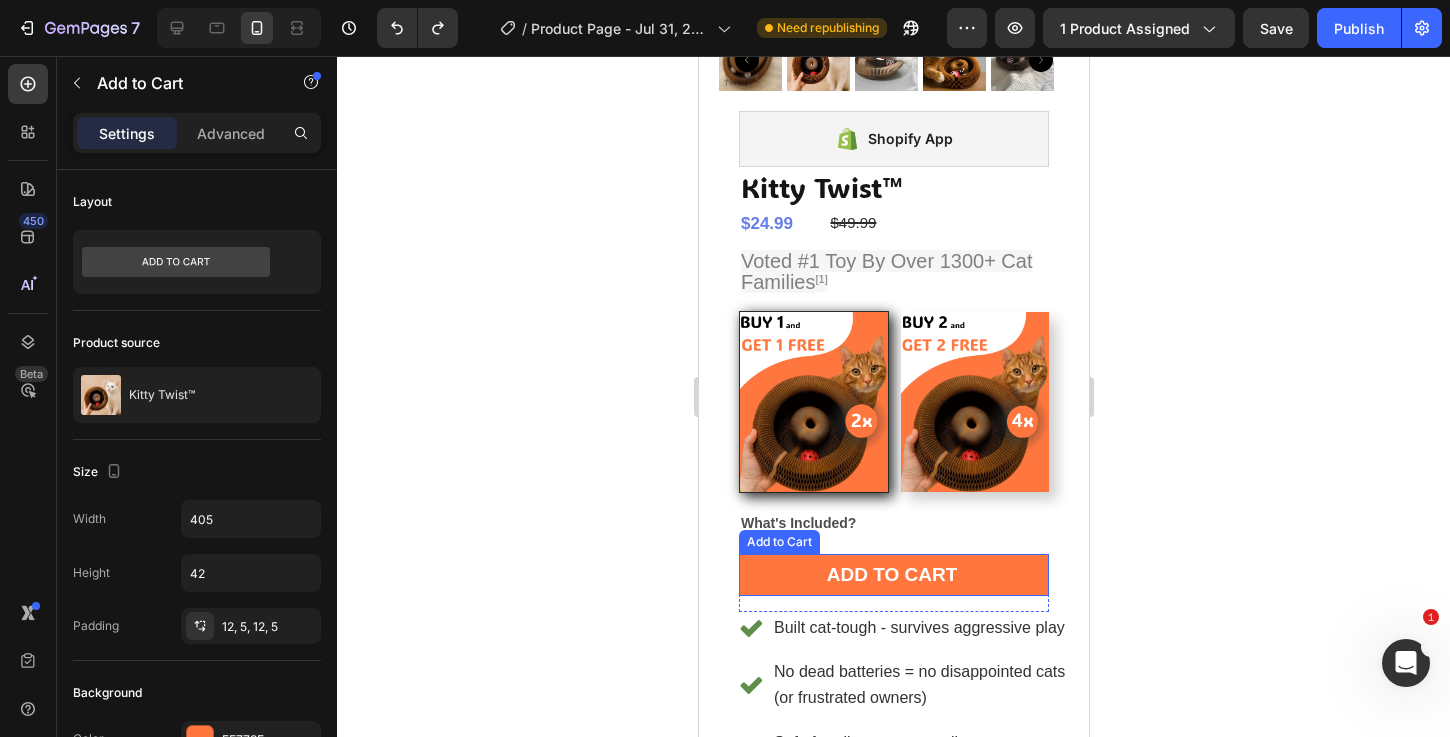 click on "Add to Cart" at bounding box center (778, 542) 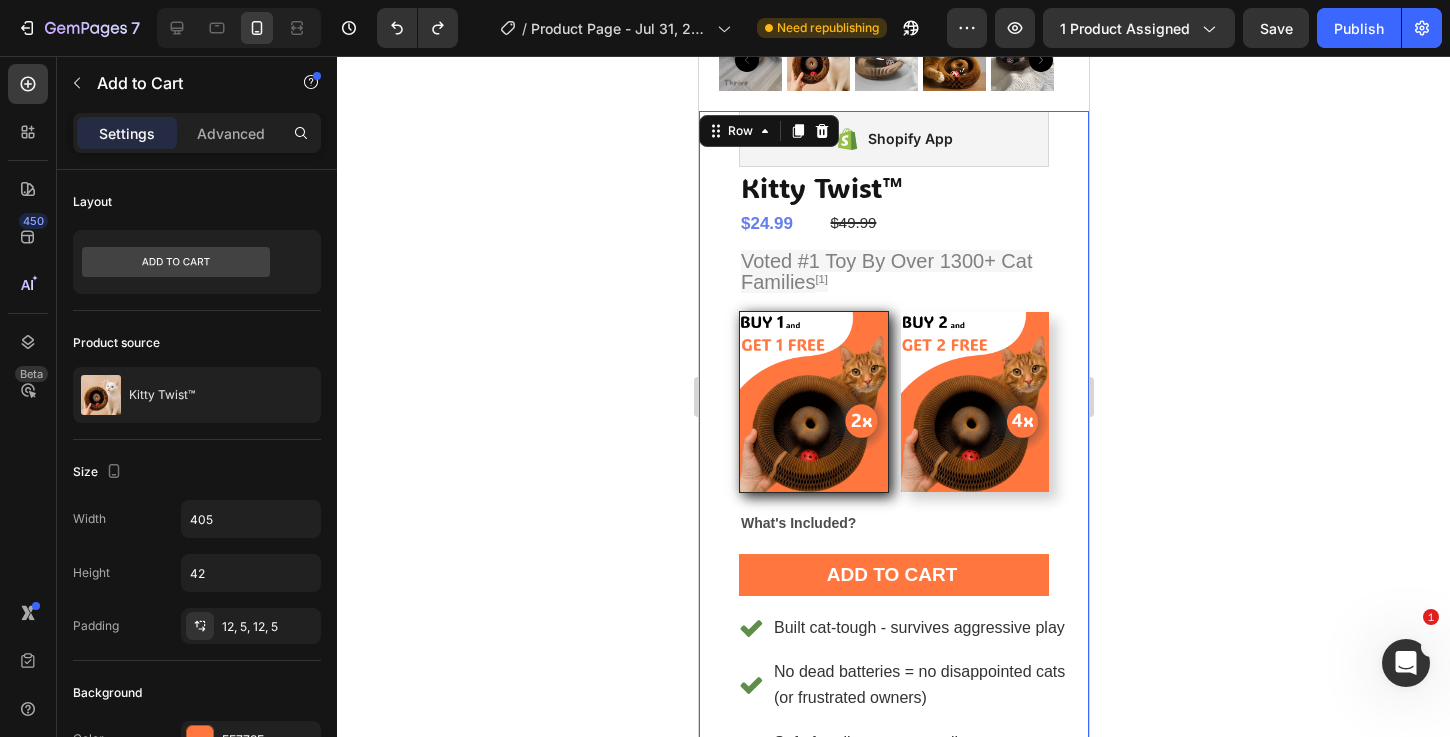 click on "Shopify App Shopify App Kitty Twist™ Product Title $24.99 Product Price Product Price $49.99 Compare Price Compare Price Row Voted #1 Toy By Over 1300+ Cat Families [1] Text Block Image Row Image Row Product Bundle Discount What's Included? Text Block Add to cart Add to Cart Row Row
Built cat-tough - survives aggressive play
No dead batteries = no disappointed cats (or frustrated owners)
Safe for all cats - no small parts or choking hazards
No Toxic Materials - environmentally friendly Item List
Icon 30-Day "Picky Cat" Guarantee Text Block Love It Or Your Money Back!  Text Block Row Row   0" at bounding box center [893, 595] 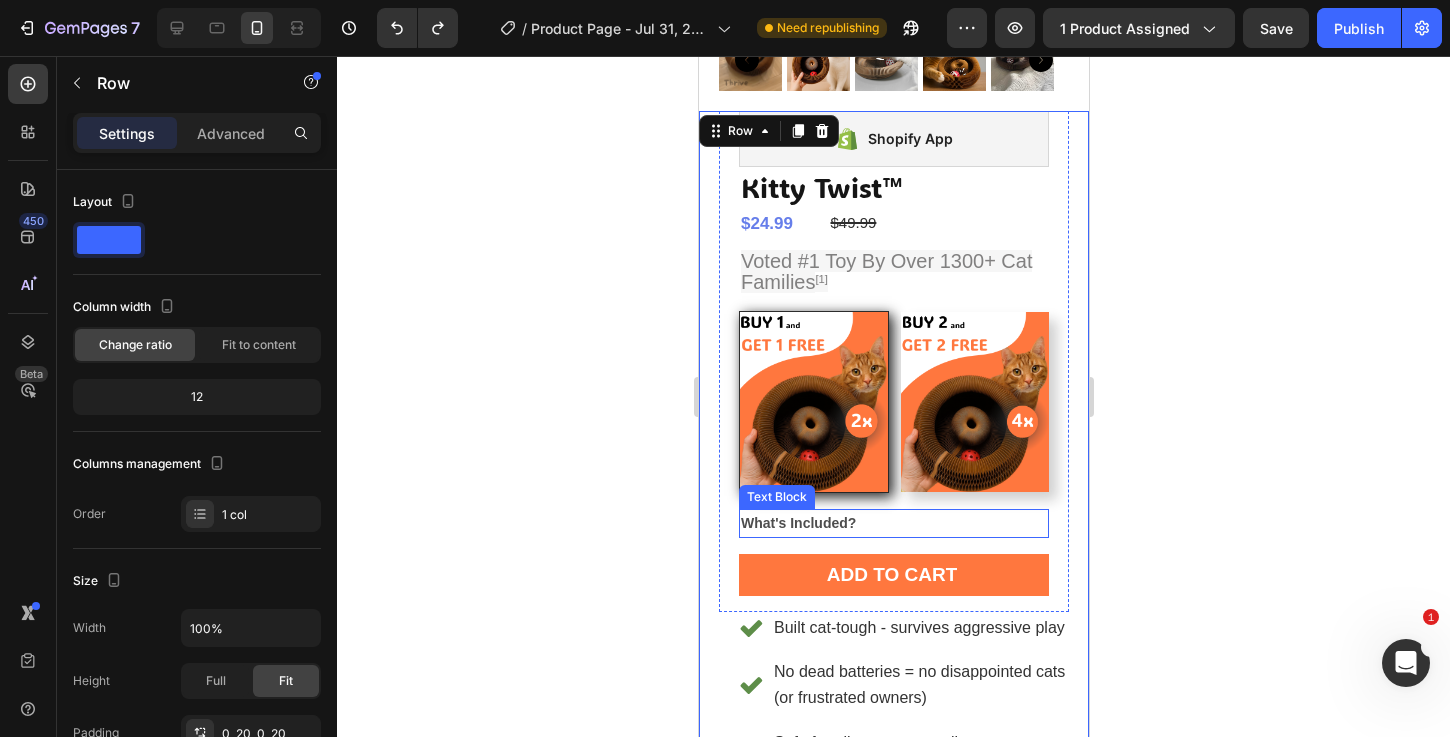 click on "What's Included?" at bounding box center (797, 523) 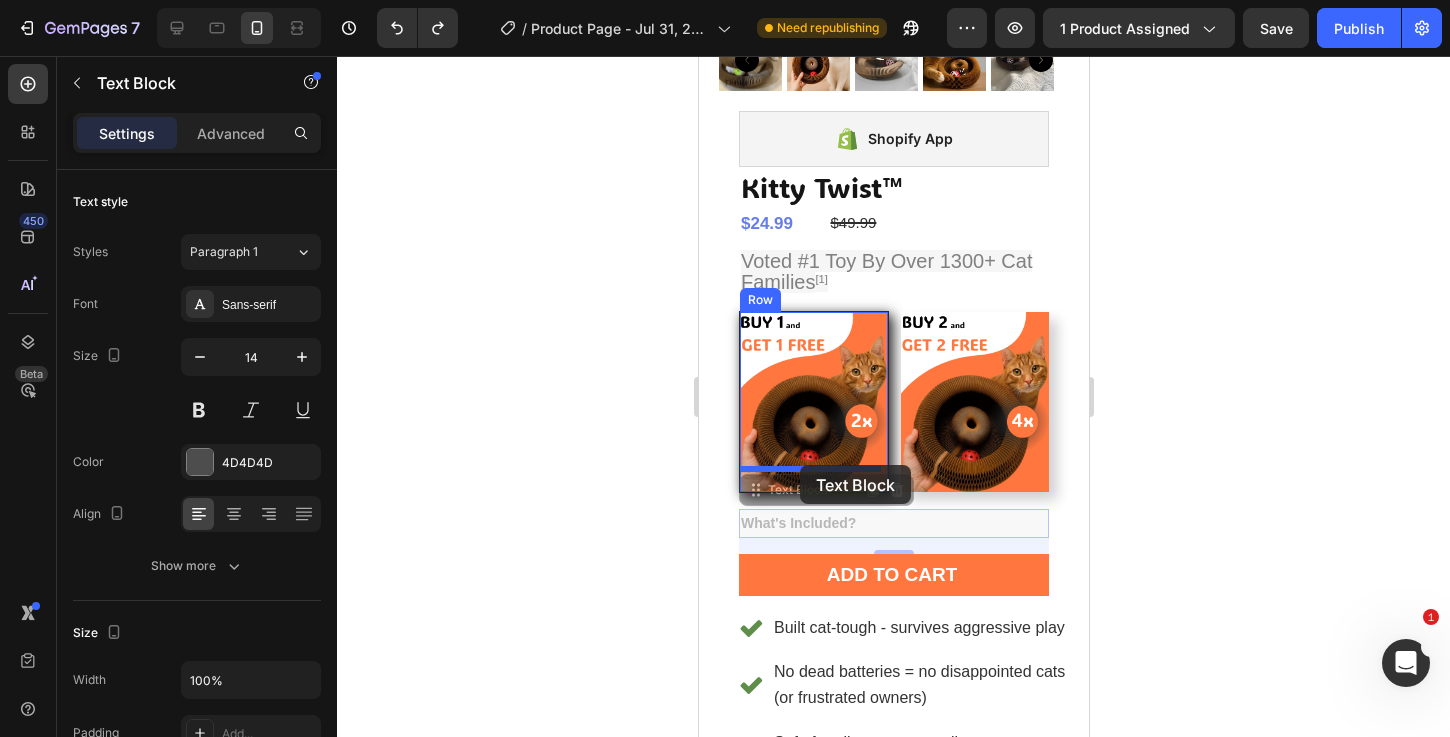 drag, startPoint x: 750, startPoint y: 466, endPoint x: 799, endPoint y: 465, distance: 49.010204 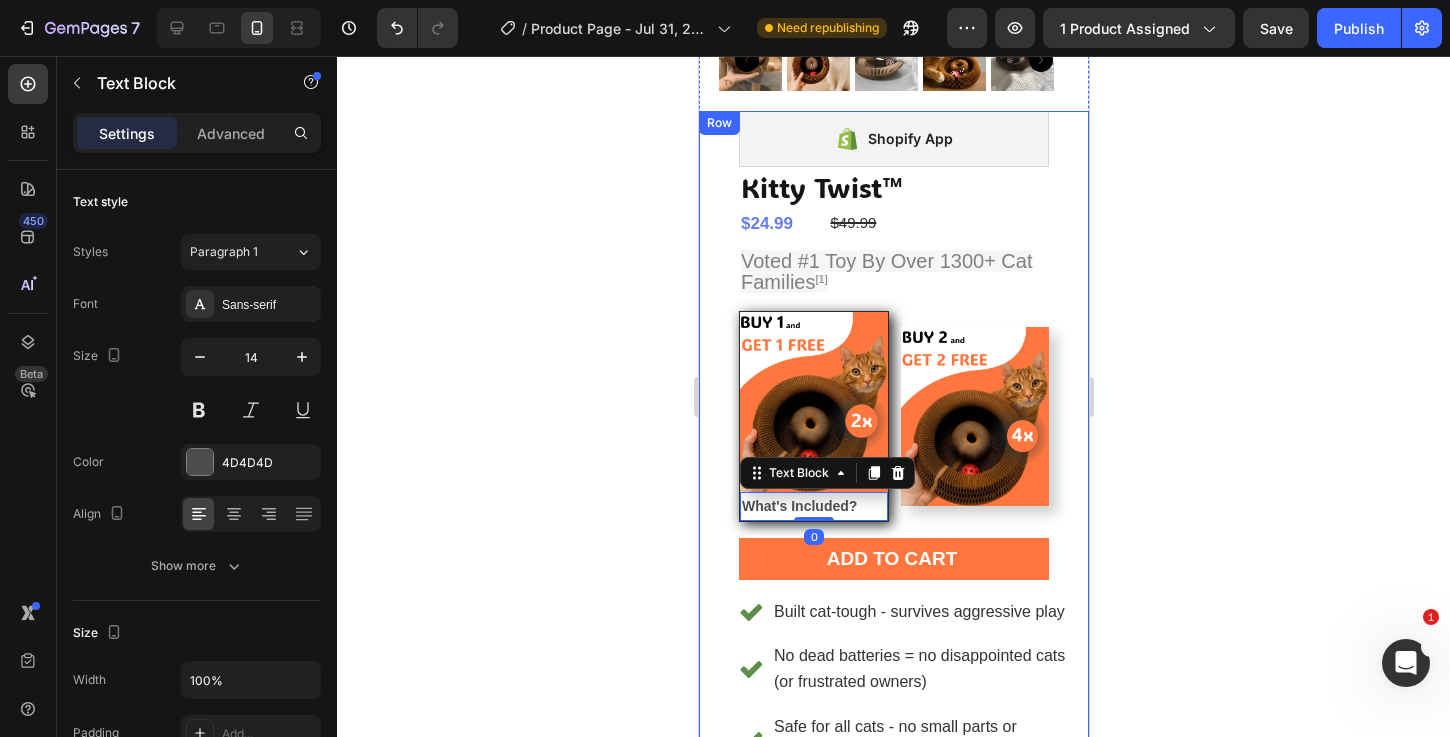 click 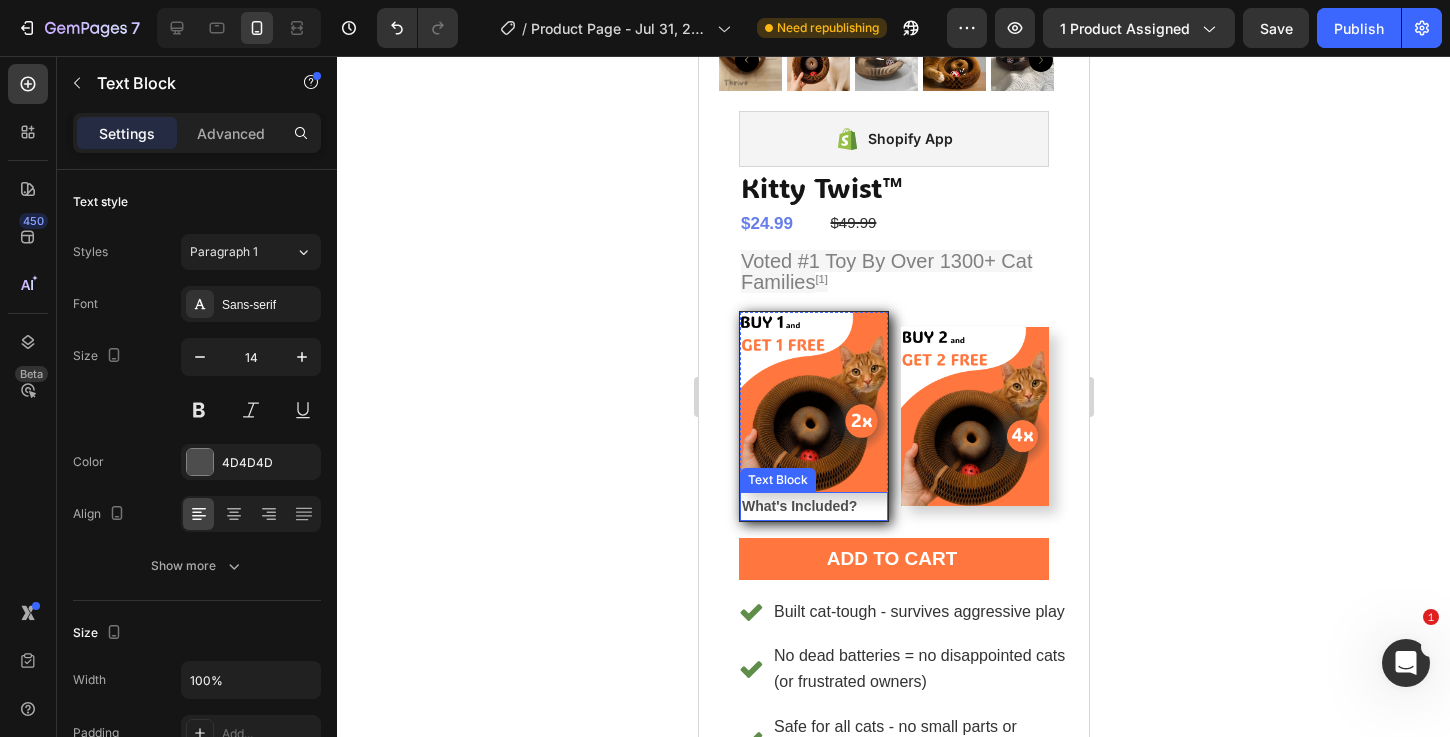 click on "What's Included?" at bounding box center [798, 506] 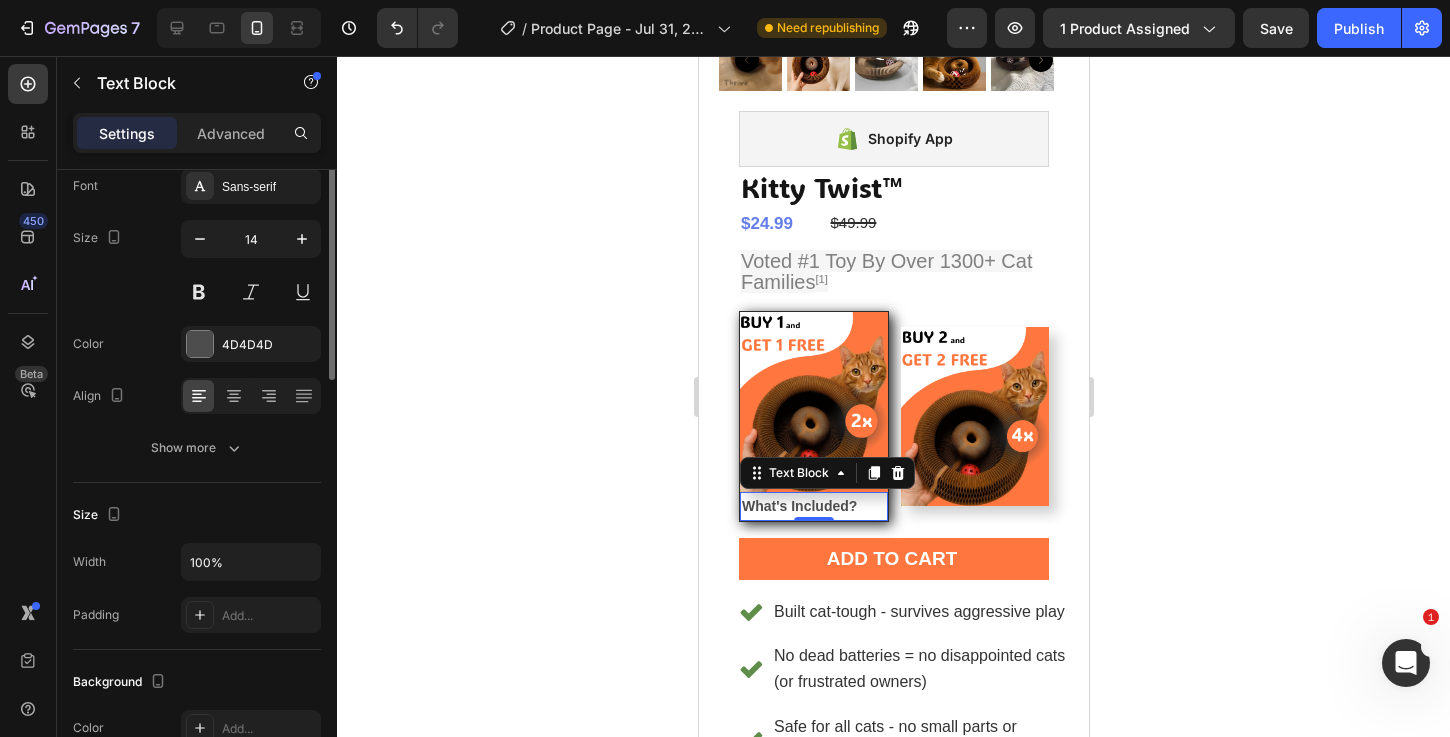 scroll, scrollTop: 0, scrollLeft: 0, axis: both 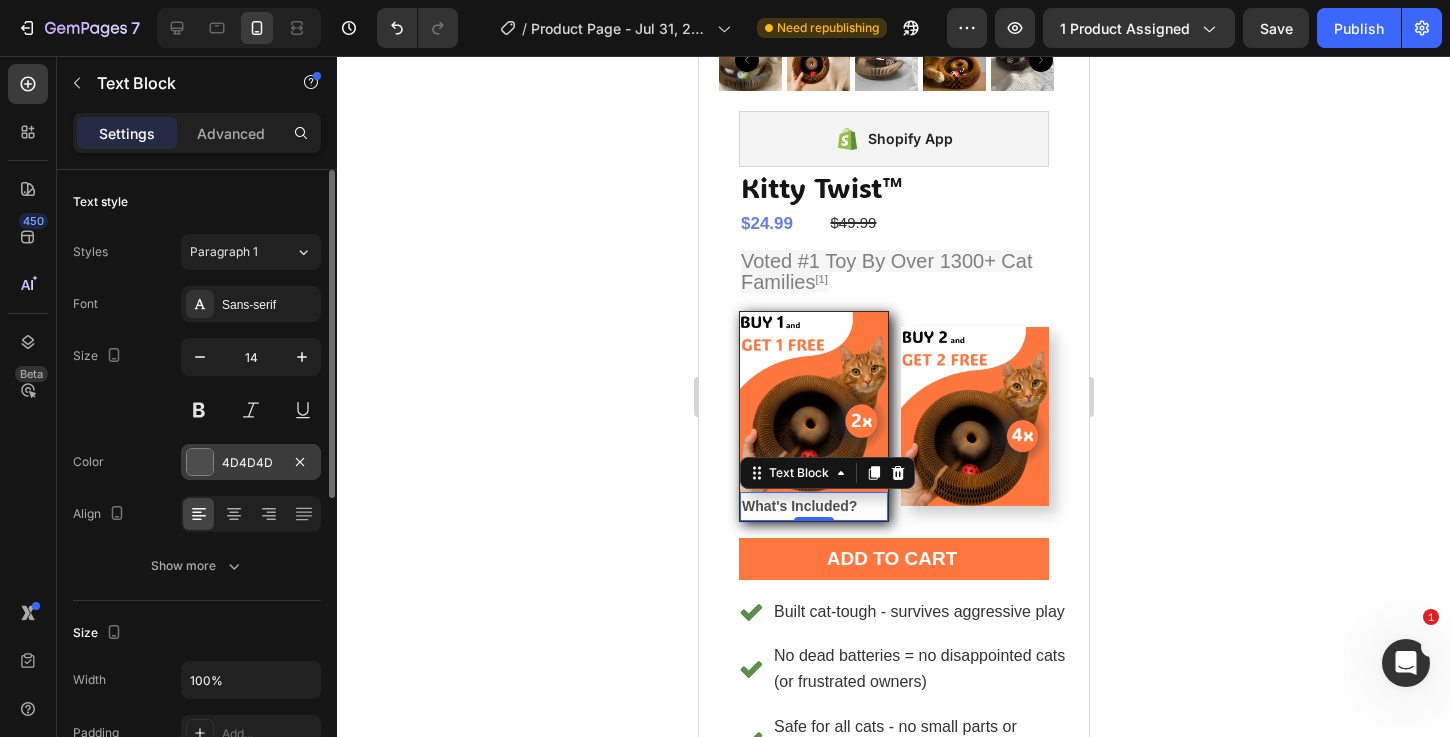 click at bounding box center (200, 462) 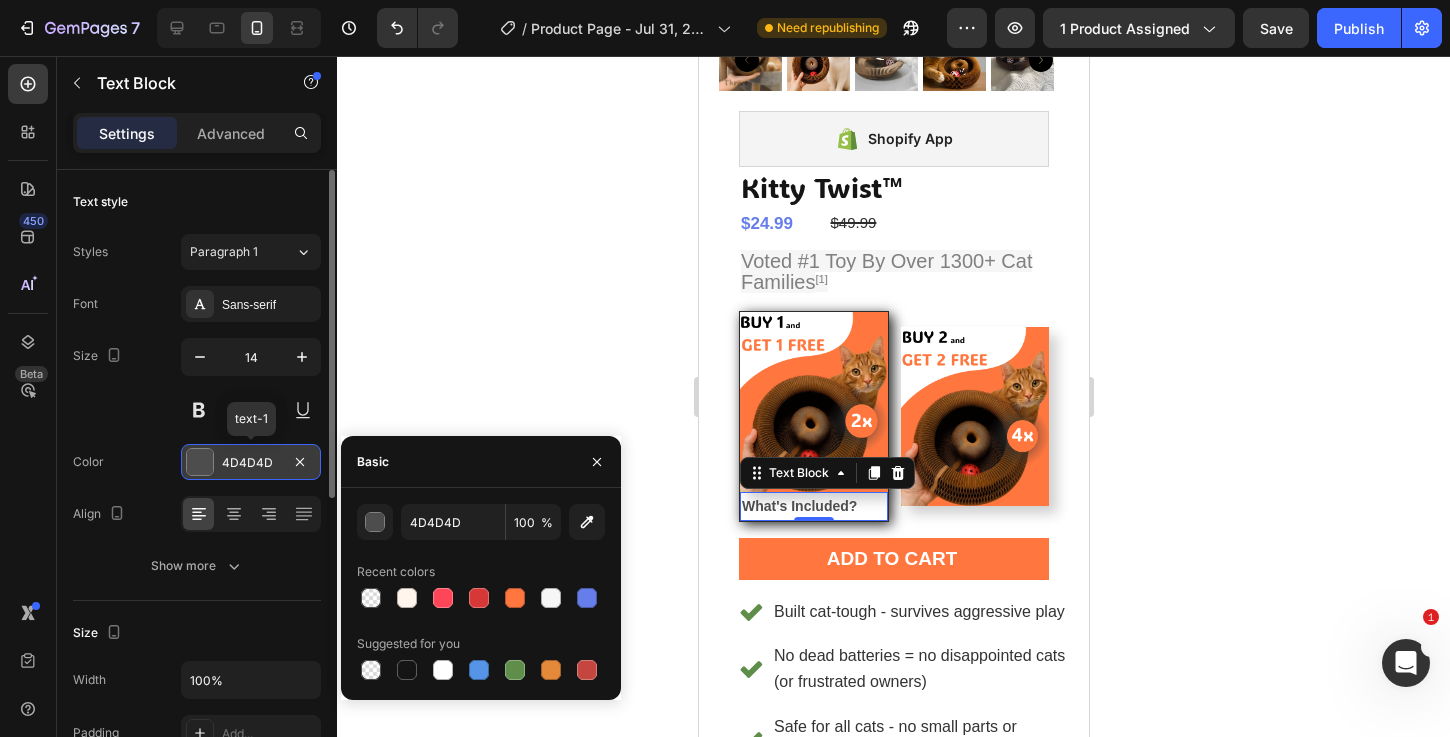 click at bounding box center [200, 462] 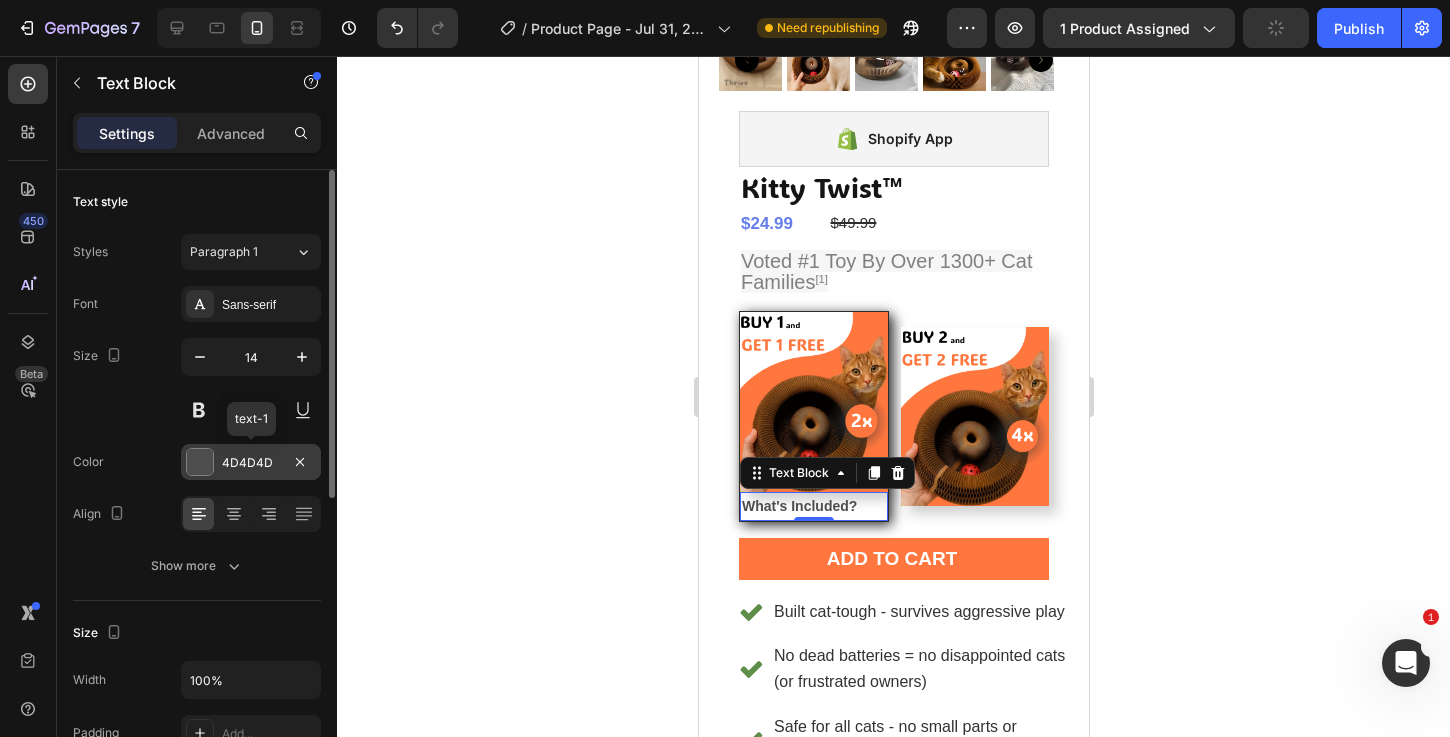 click at bounding box center (200, 462) 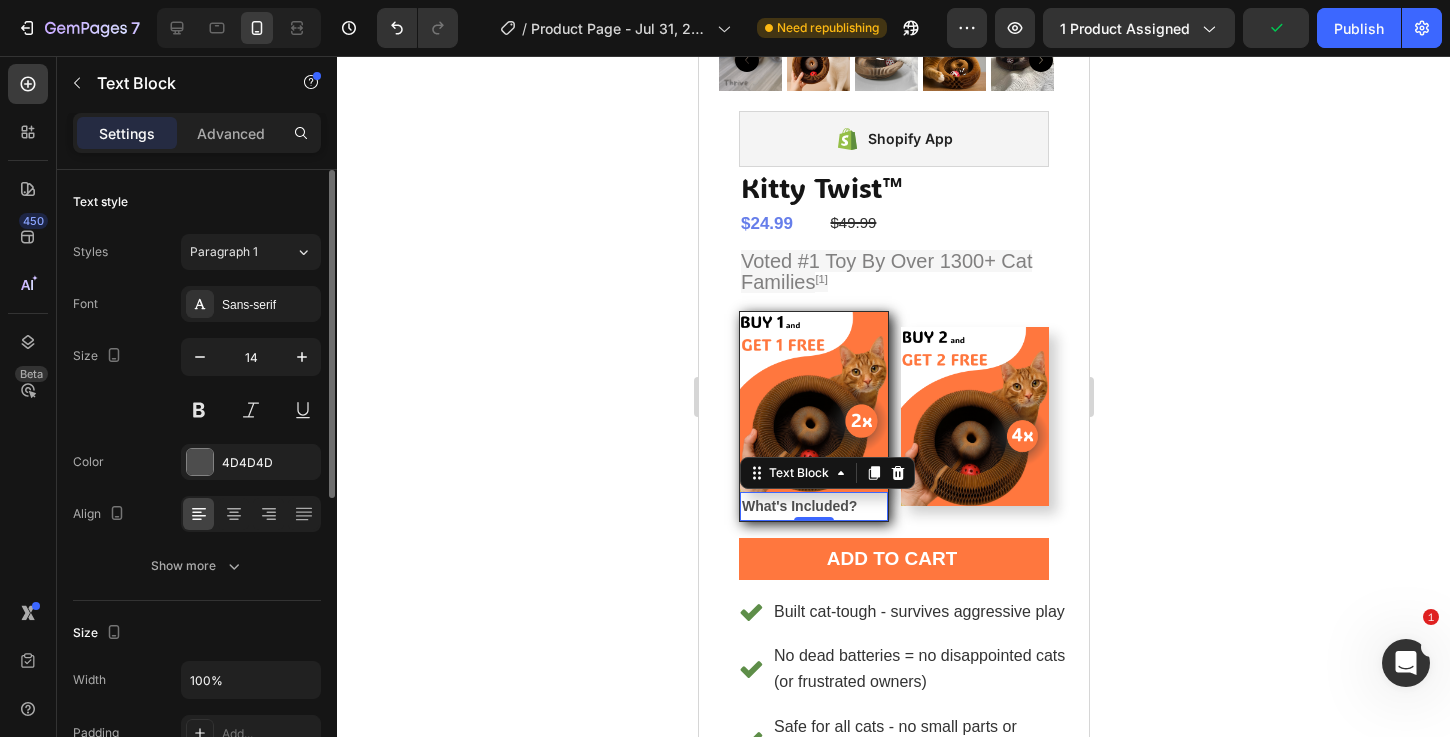 click on "Font Sans-serif Size 14 Color 4D4D4D Align Show more" at bounding box center (197, 435) 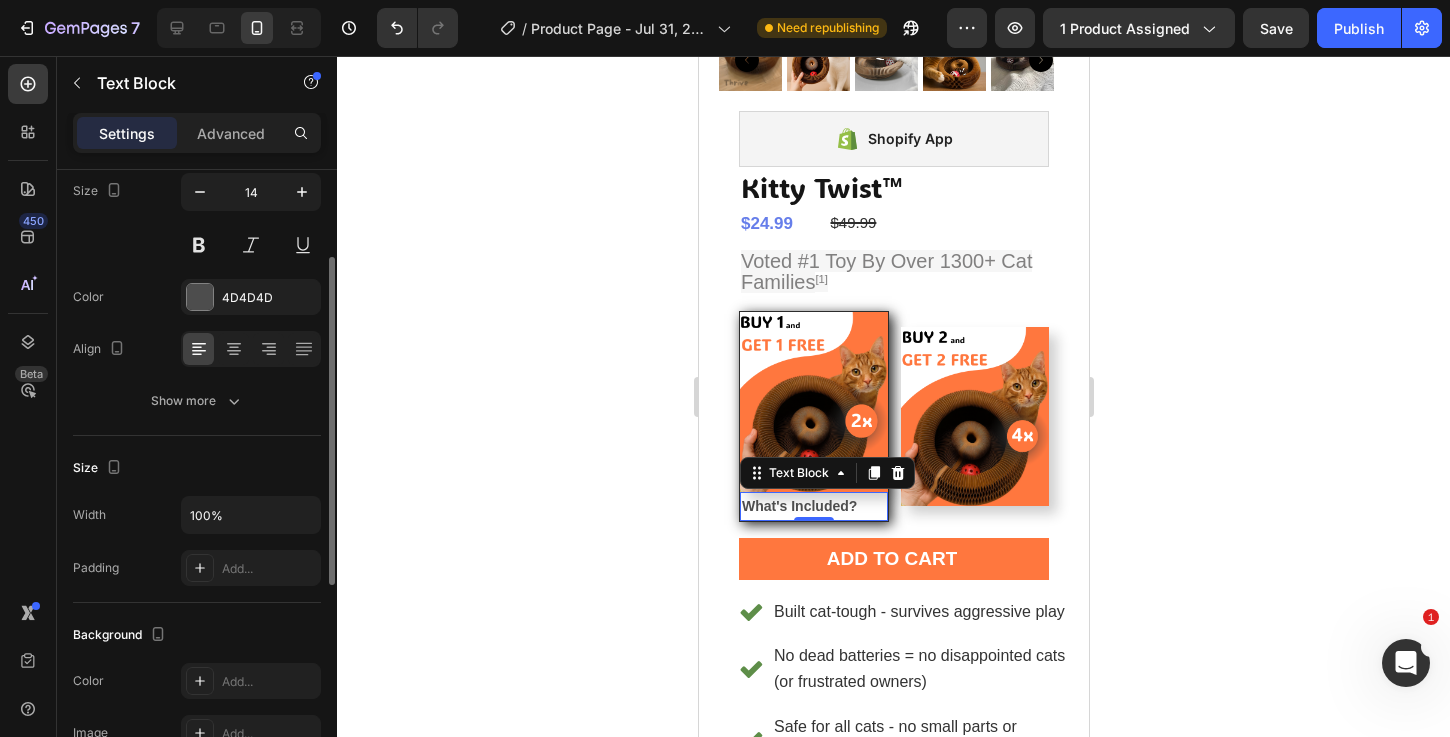 scroll, scrollTop: 201, scrollLeft: 0, axis: vertical 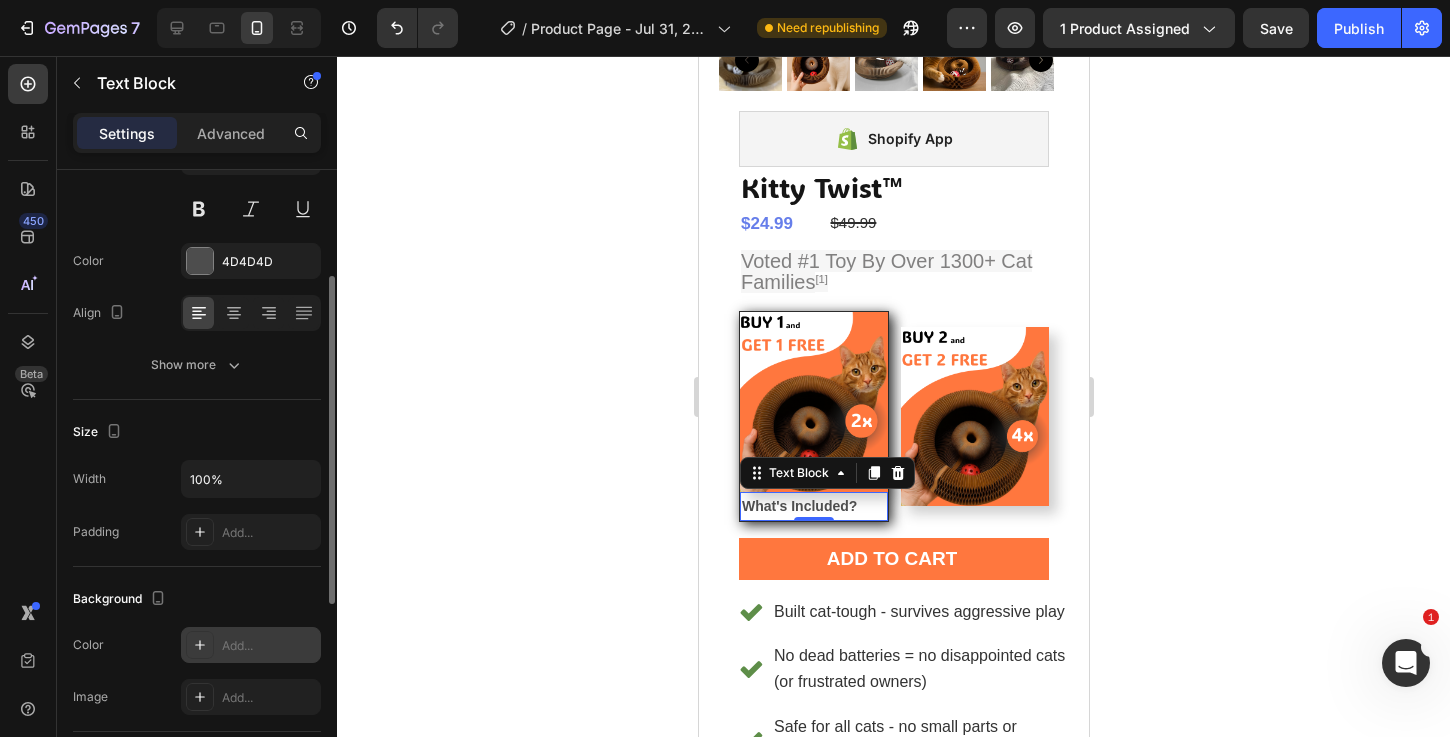 click on "Add..." at bounding box center (269, 646) 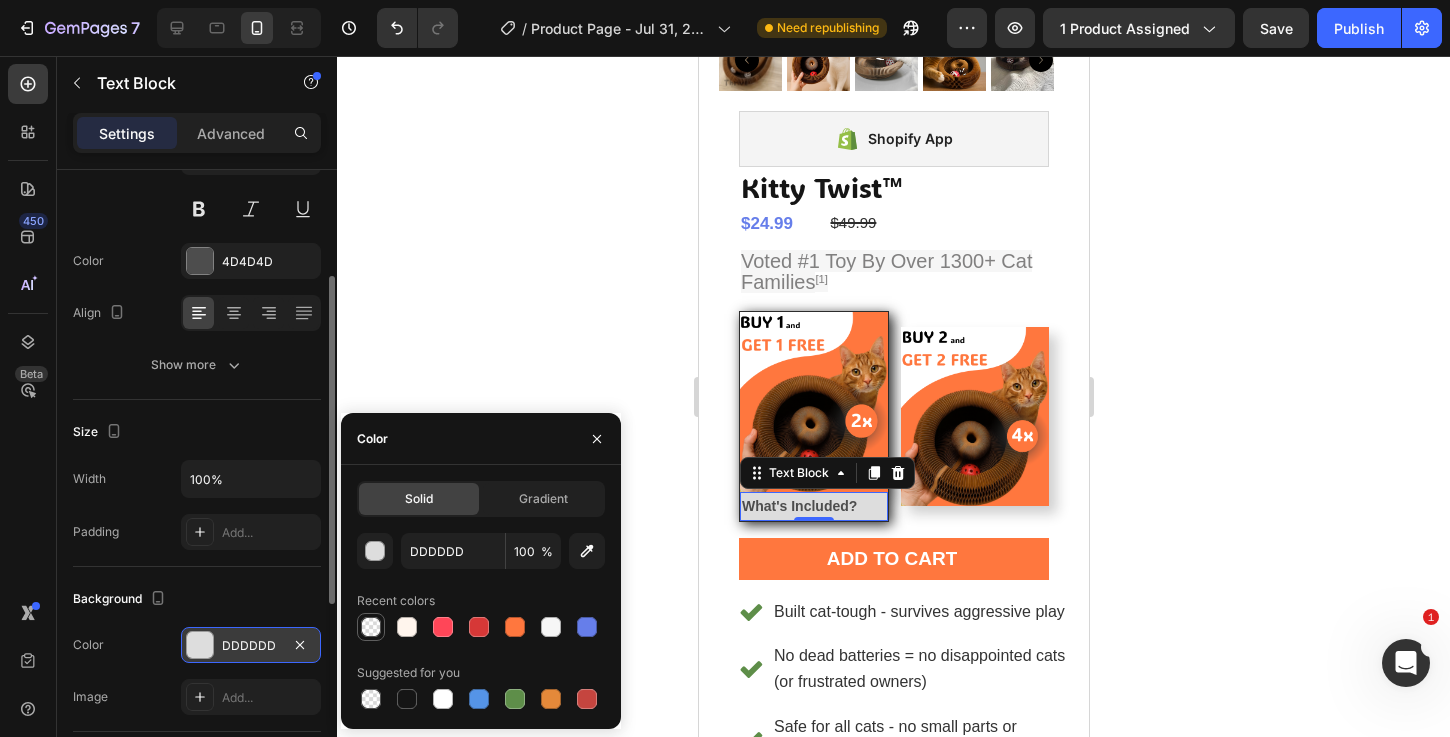 click at bounding box center (371, 627) 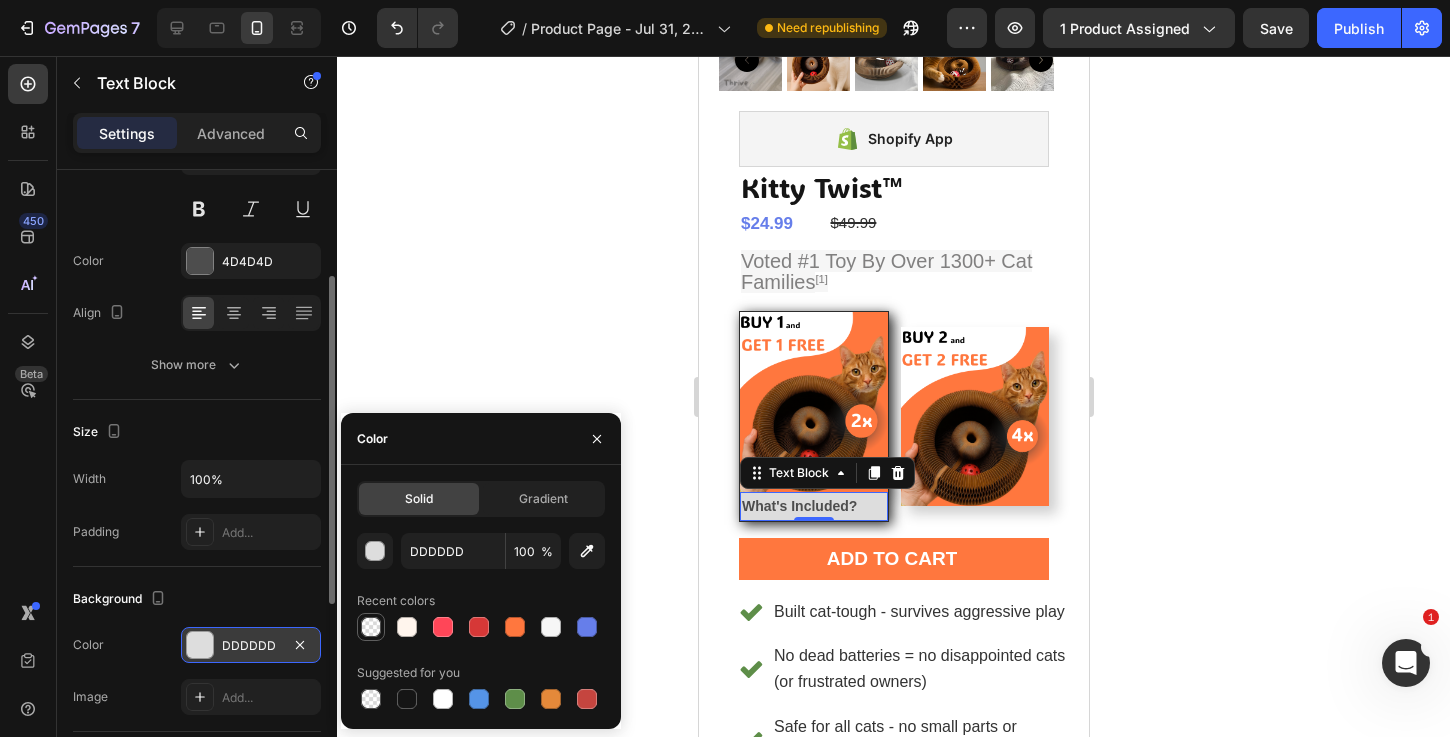 type on "000000" 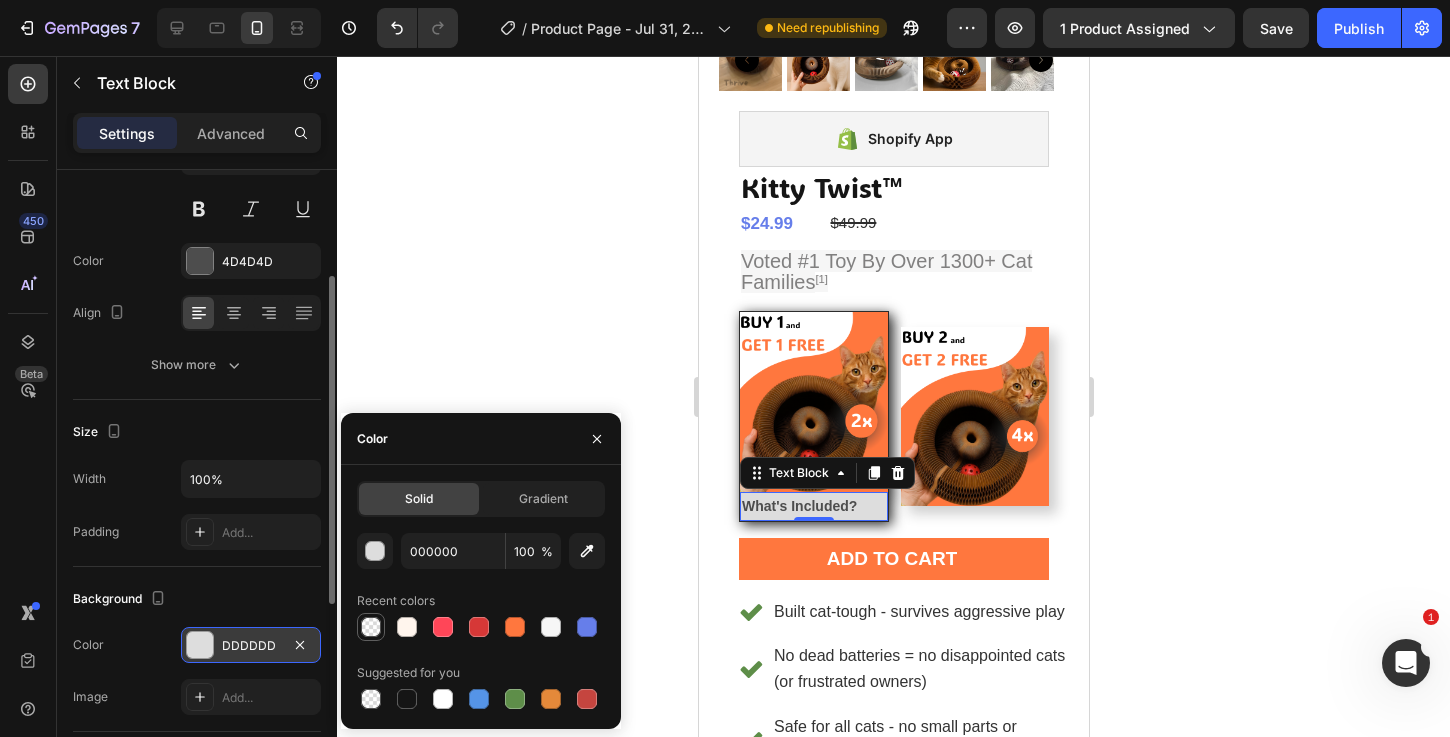 type on "0" 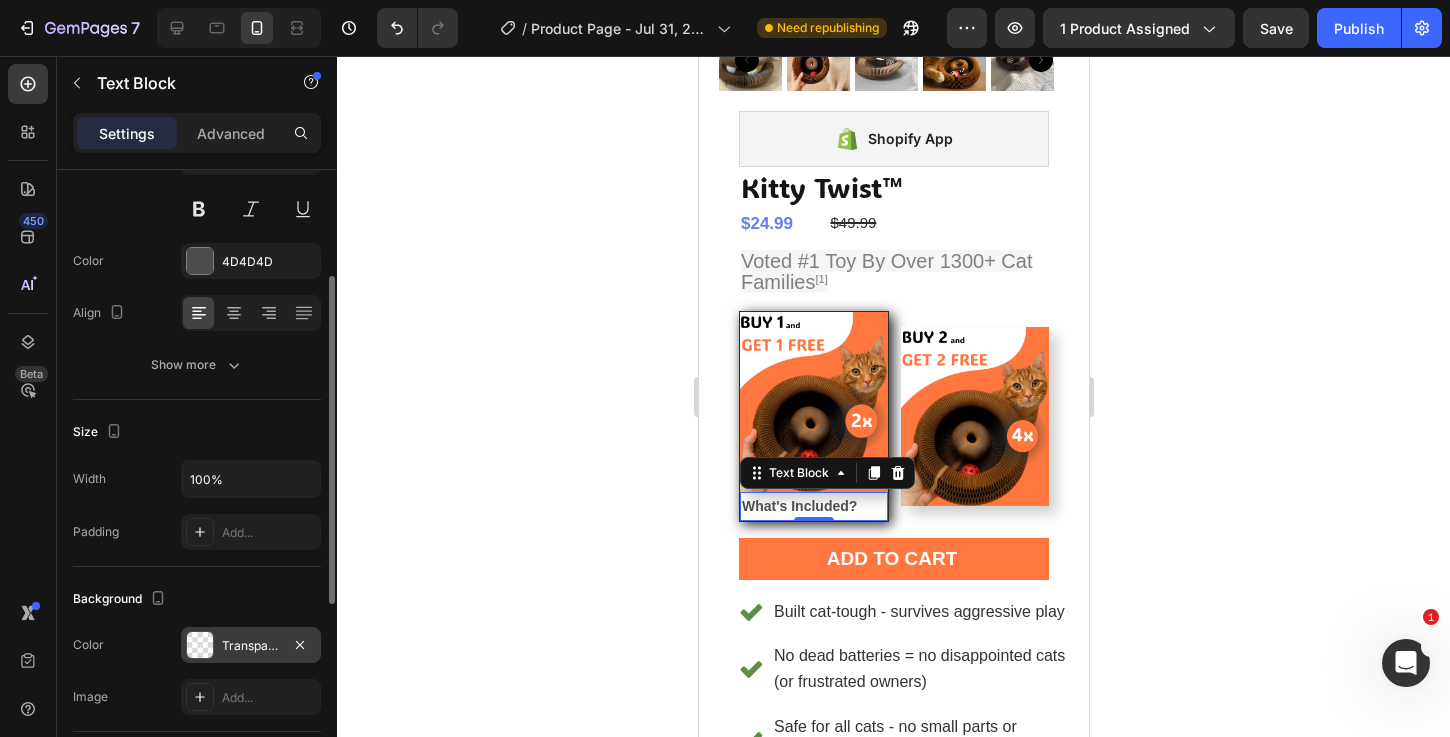 click 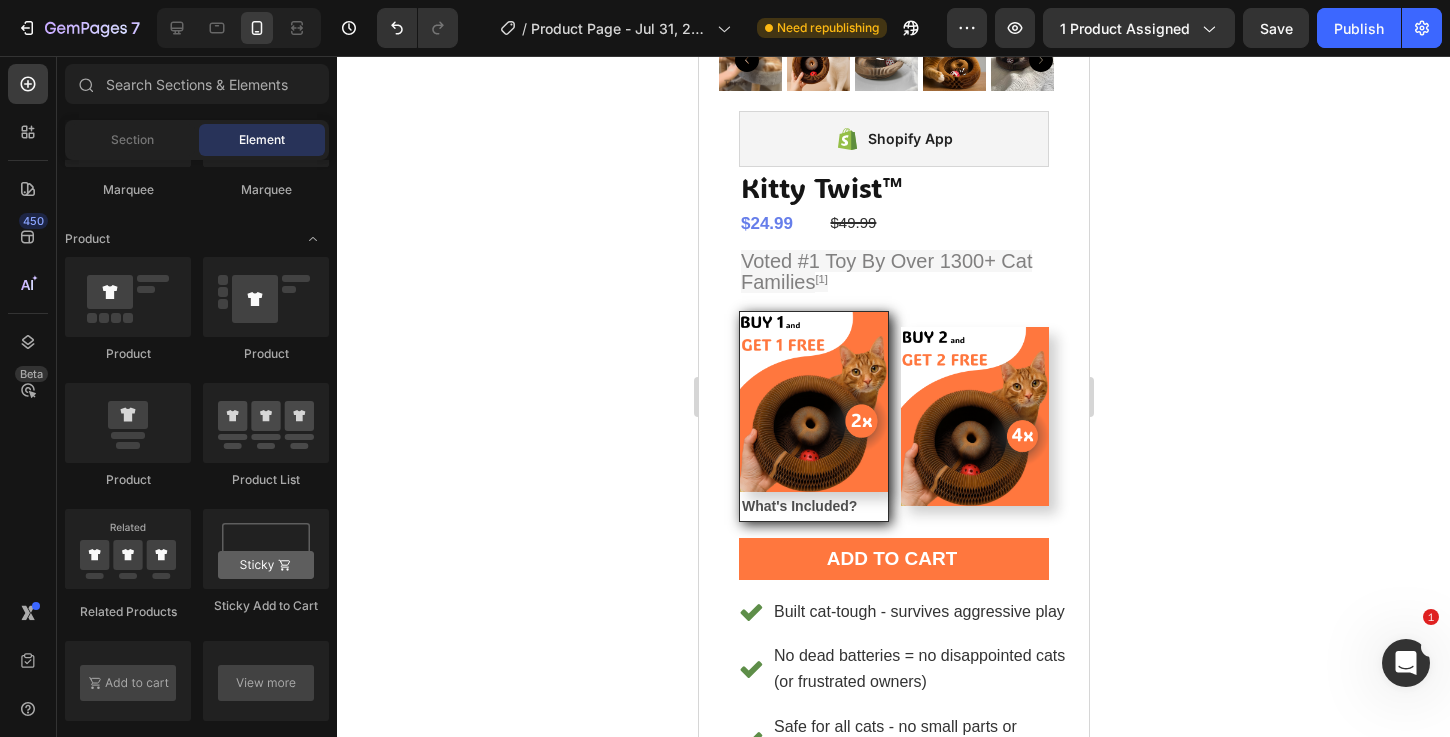 click 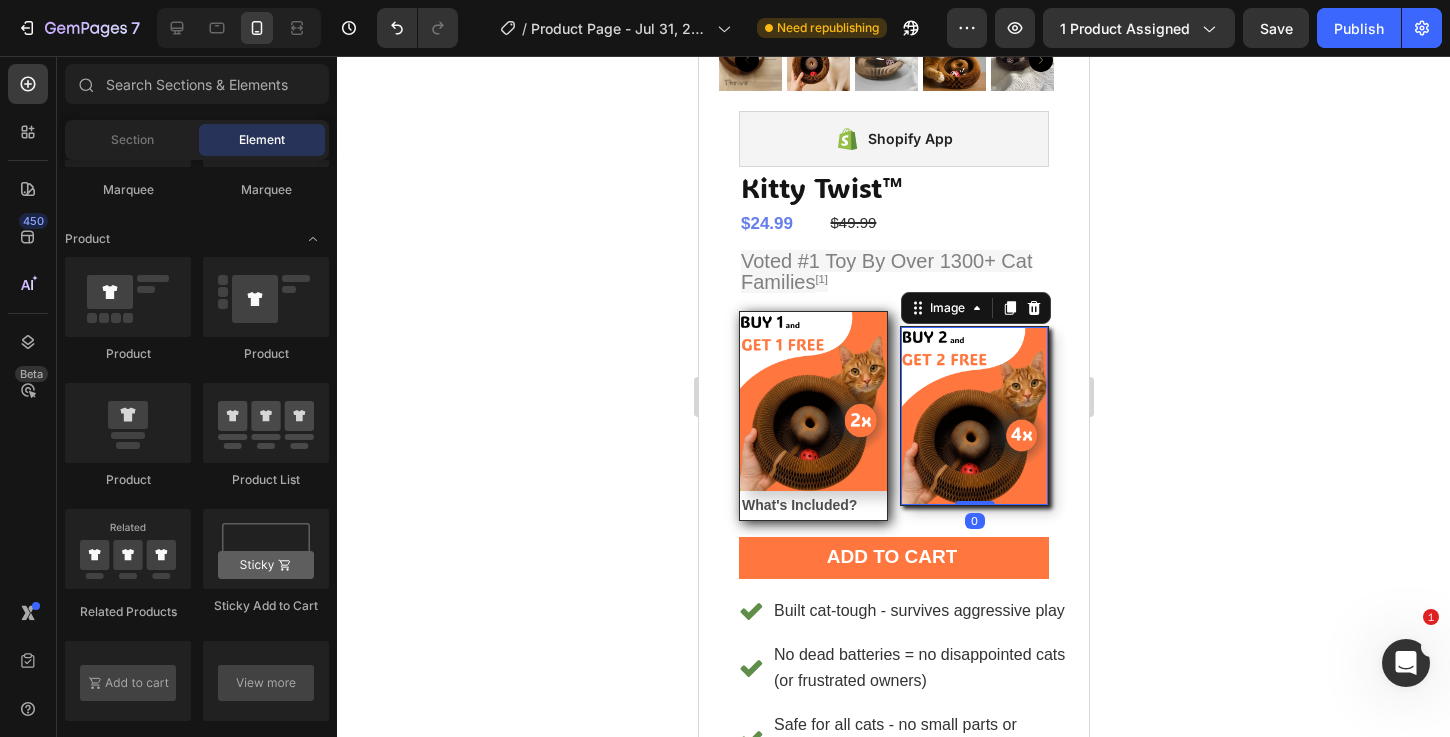 click at bounding box center [973, 416] 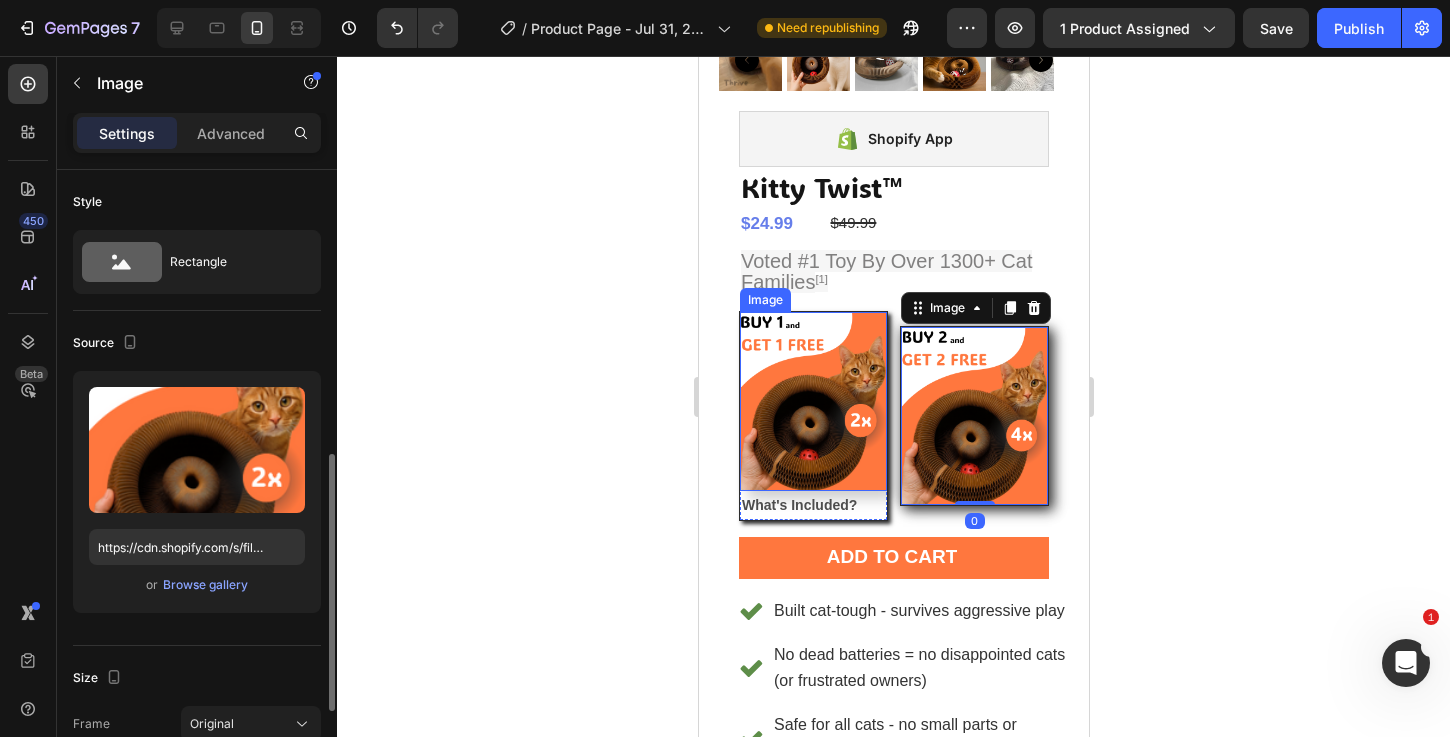 scroll, scrollTop: 201, scrollLeft: 0, axis: vertical 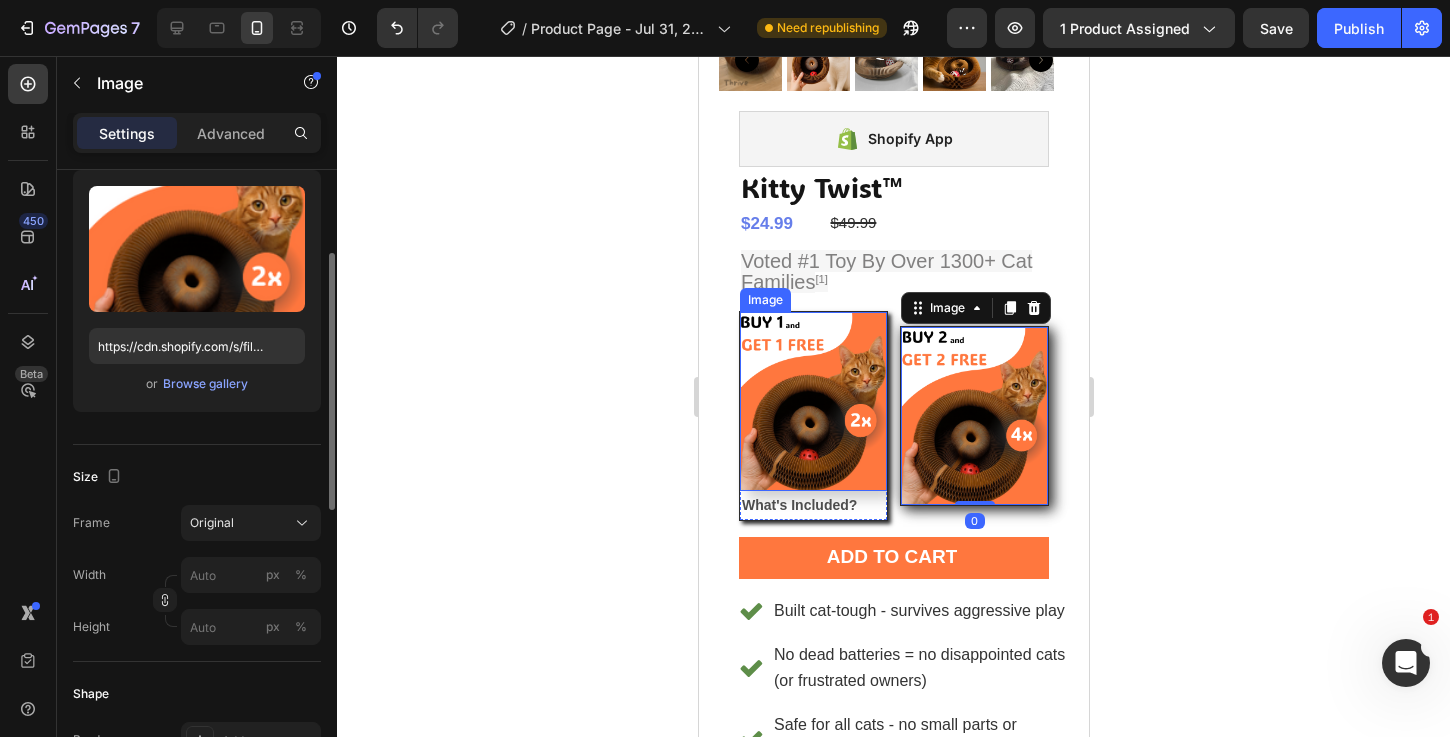 click at bounding box center [812, 401] 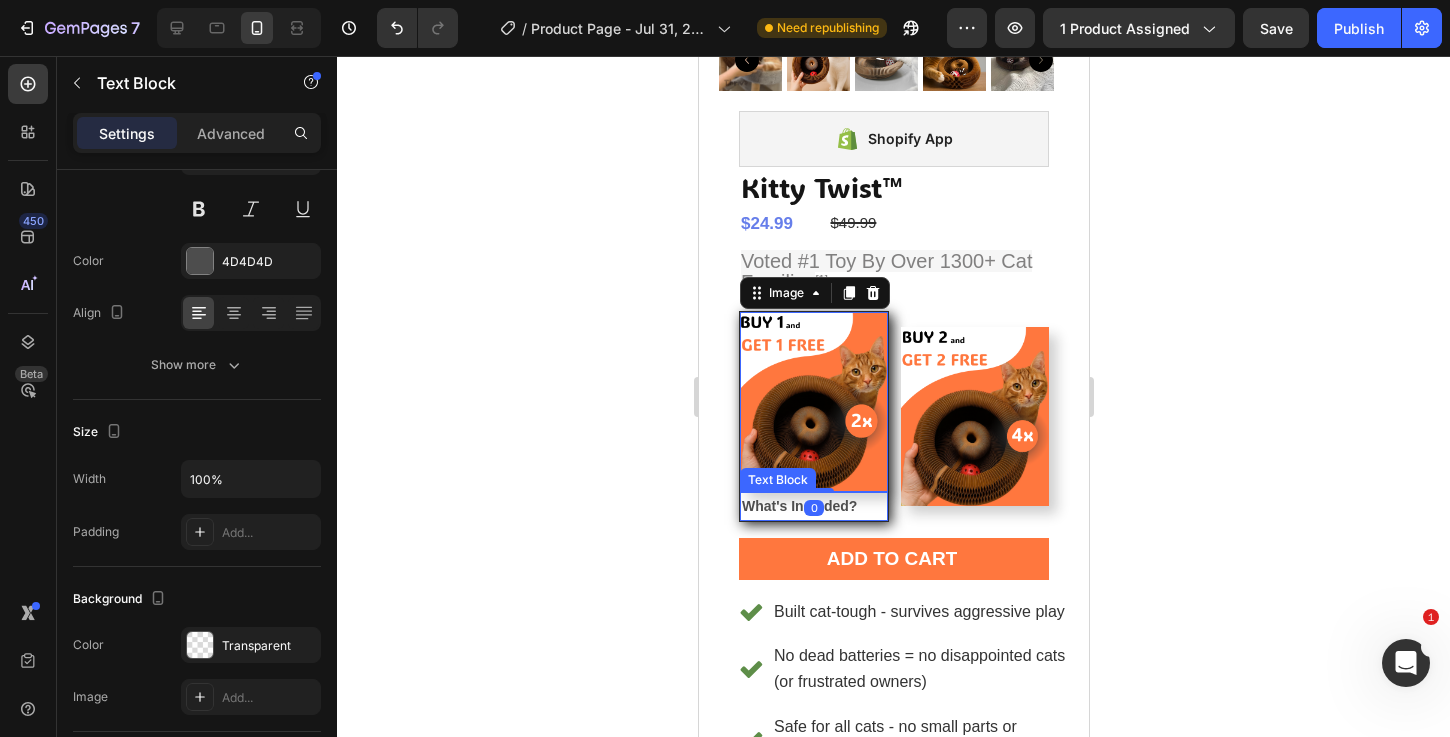 click on "What's Included?" at bounding box center [798, 506] 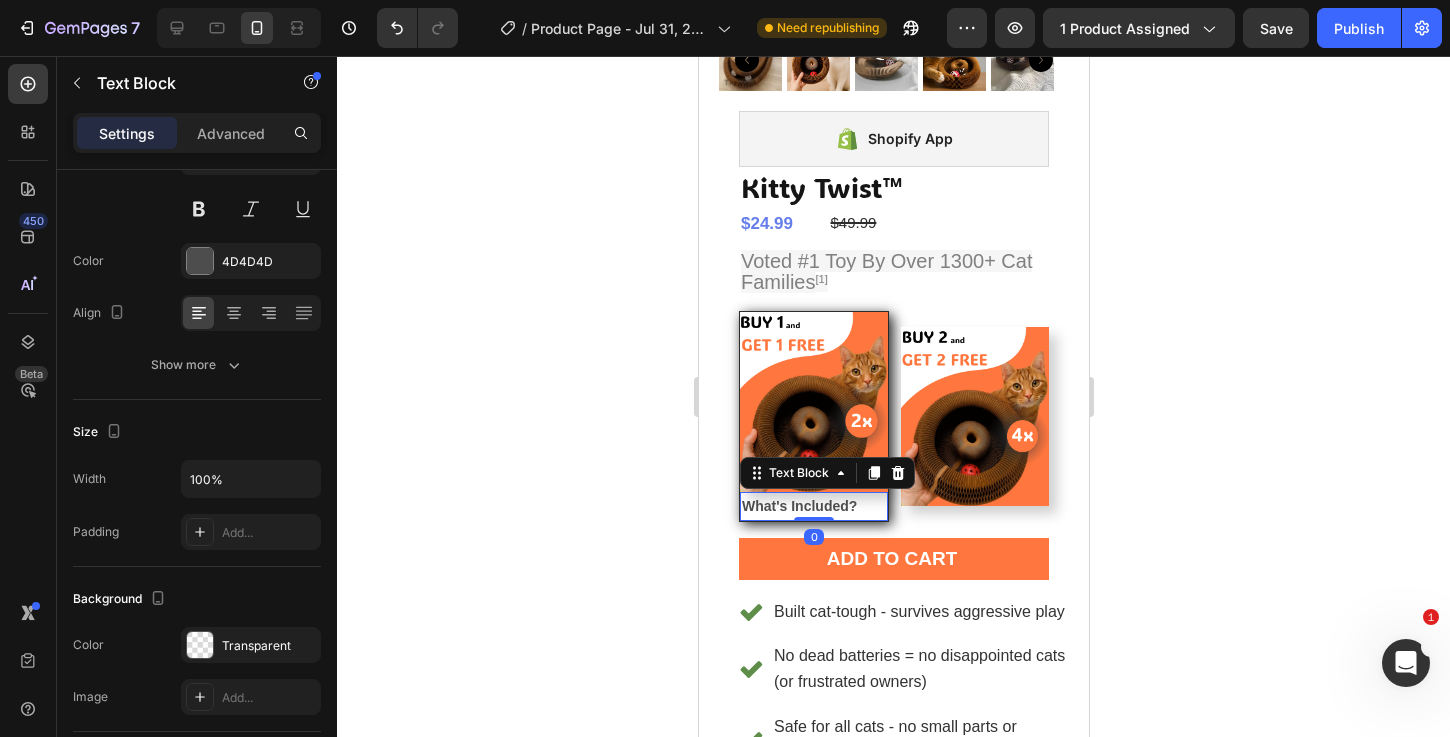 scroll, scrollTop: 0, scrollLeft: 0, axis: both 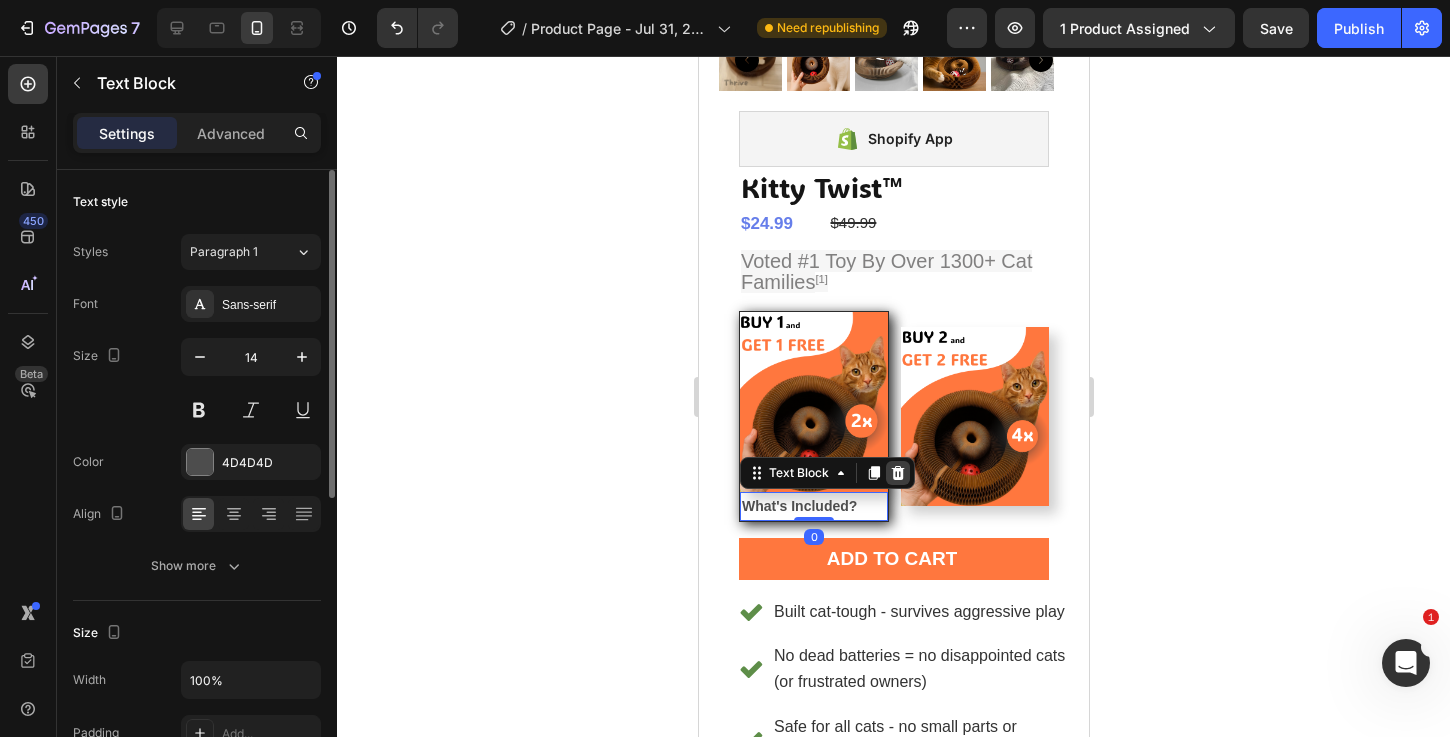 click 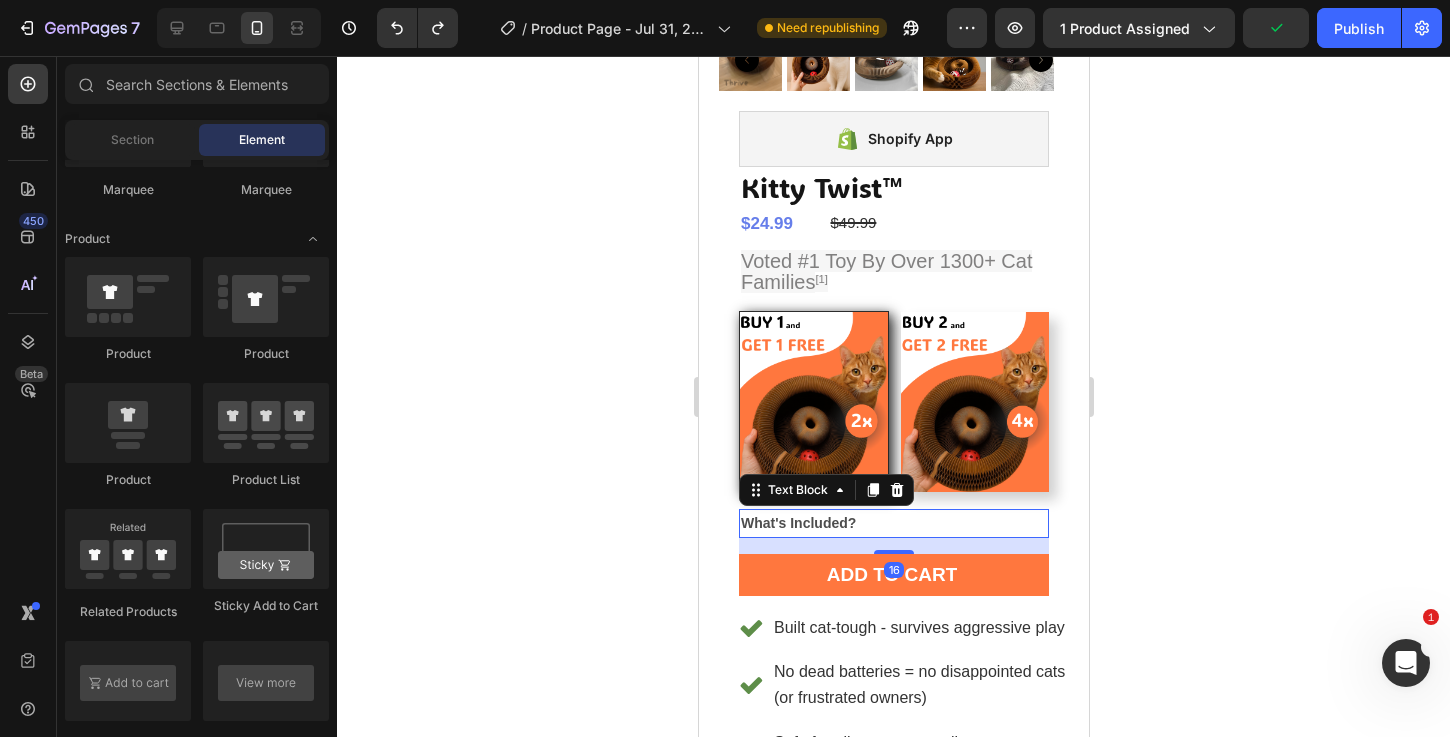 click on "What's Included?" at bounding box center [893, 523] 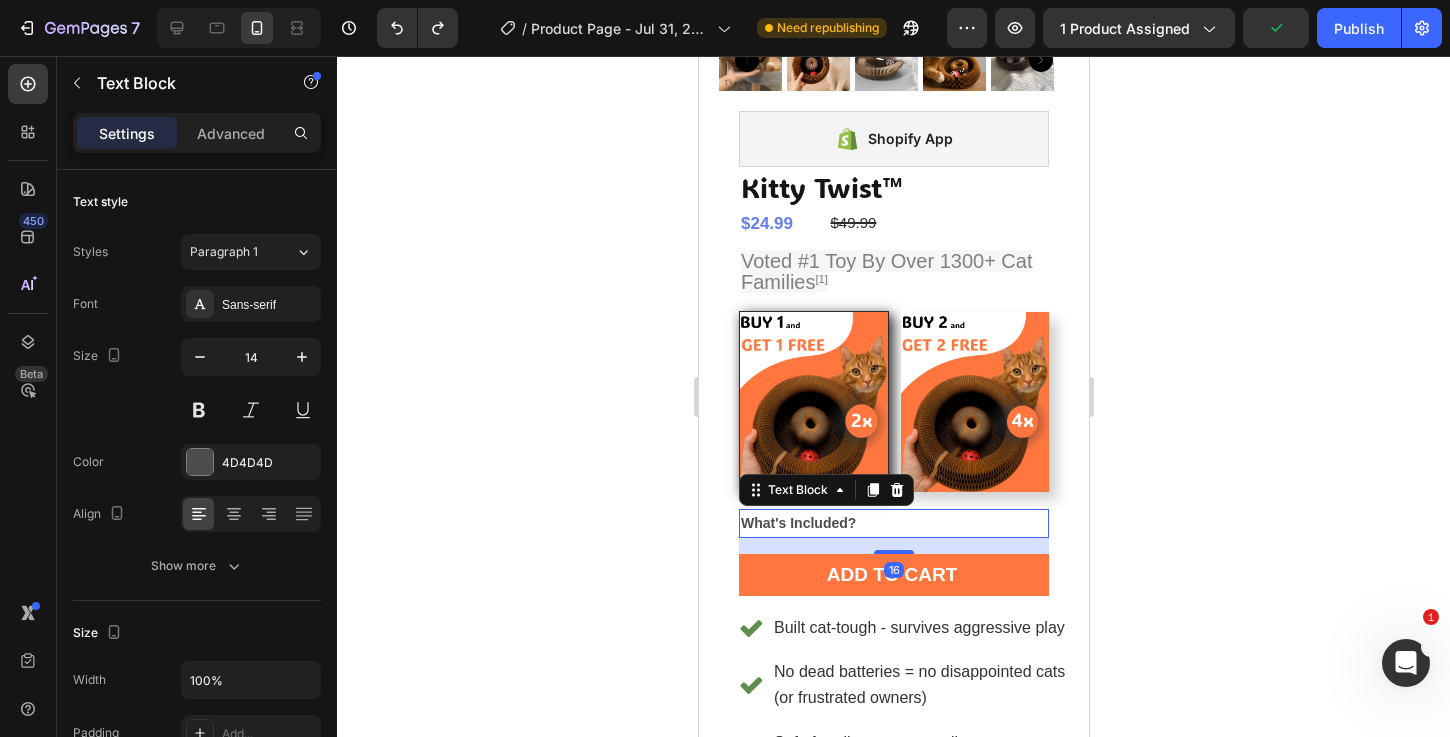 click on "What's Included?" at bounding box center (893, 523) 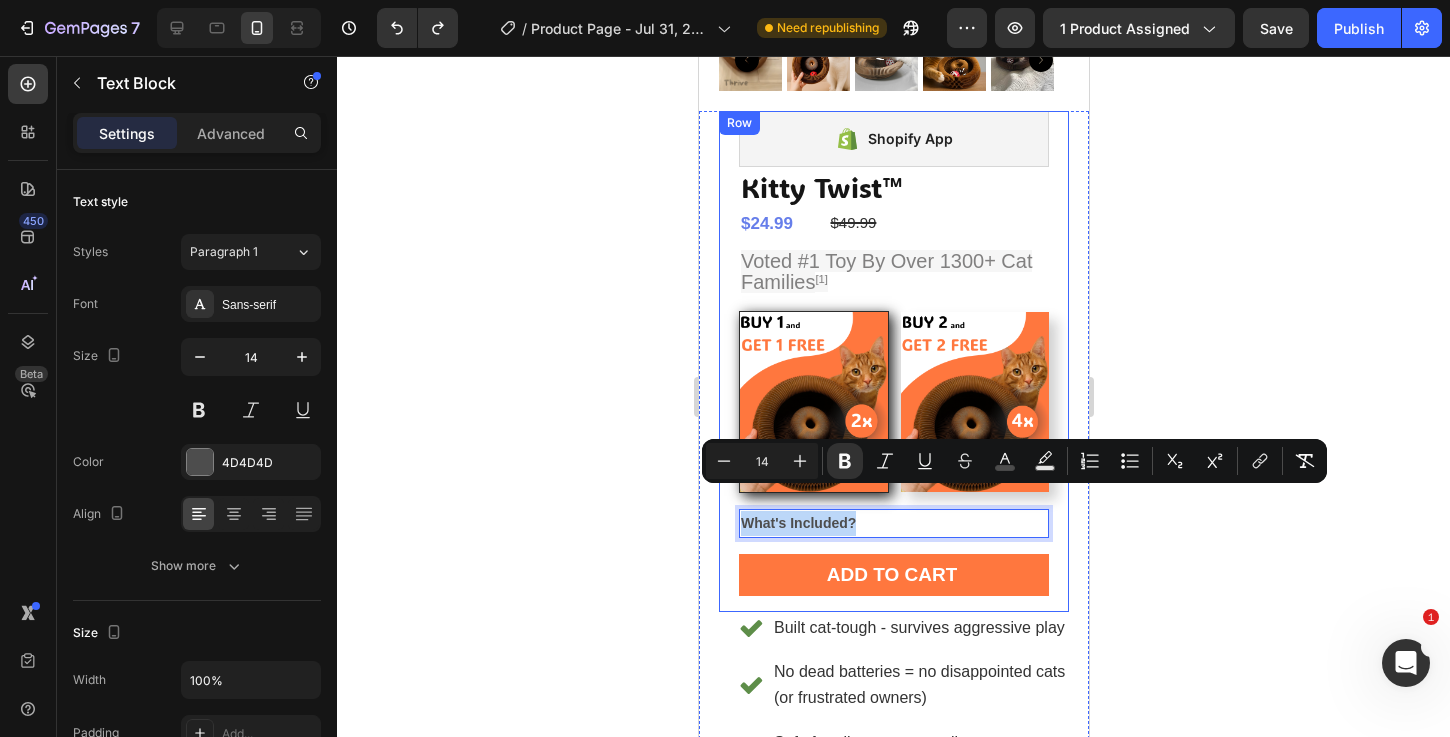 drag, startPoint x: 858, startPoint y: 501, endPoint x: 725, endPoint y: 494, distance: 133.18408 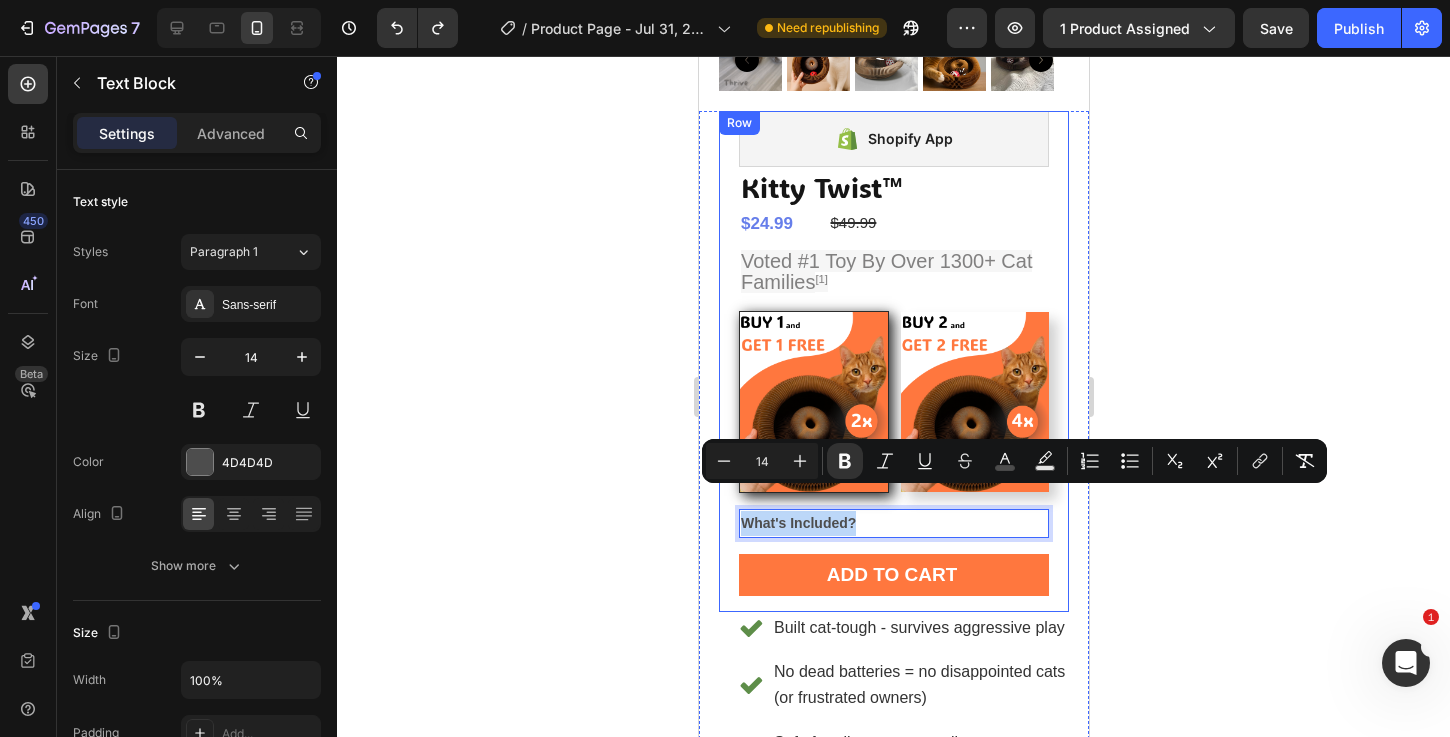 click on "Shopify App Shopify App Kitty Twist™ Product Title $24.99 Product Price Product Price $49.99 Compare Price Compare Price Row Voted #1 Toy By Over 1300+ Cat Families [1] Text Block Image Row Image Row Product Bundle Discount What's Included? Text Block   16 Add to cart Add to Cart Row Row" at bounding box center (893, 361) 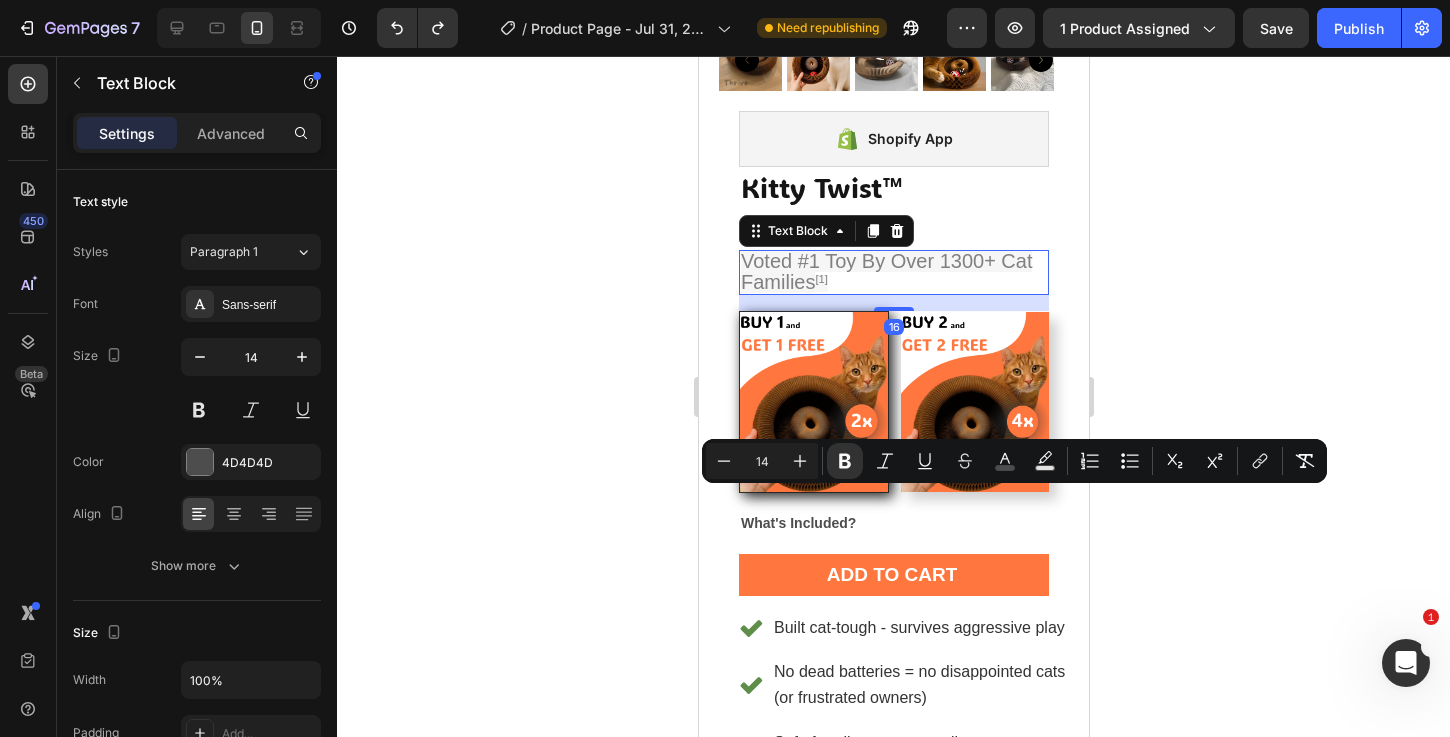 click on "Voted #1 Toy By Over 1300+ Cat Families" at bounding box center [885, 271] 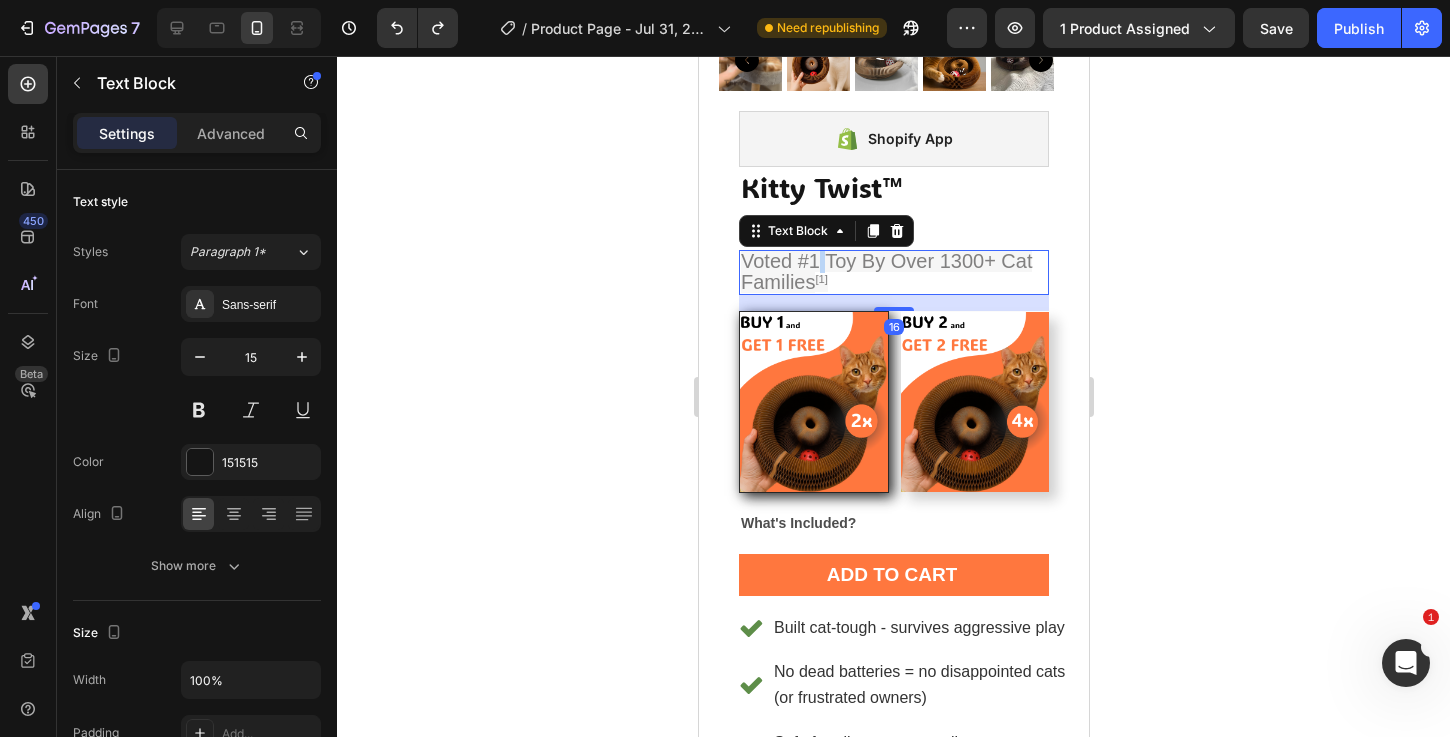 click on "Voted #1 Toy By Over 1300+ Cat Families" at bounding box center (885, 271) 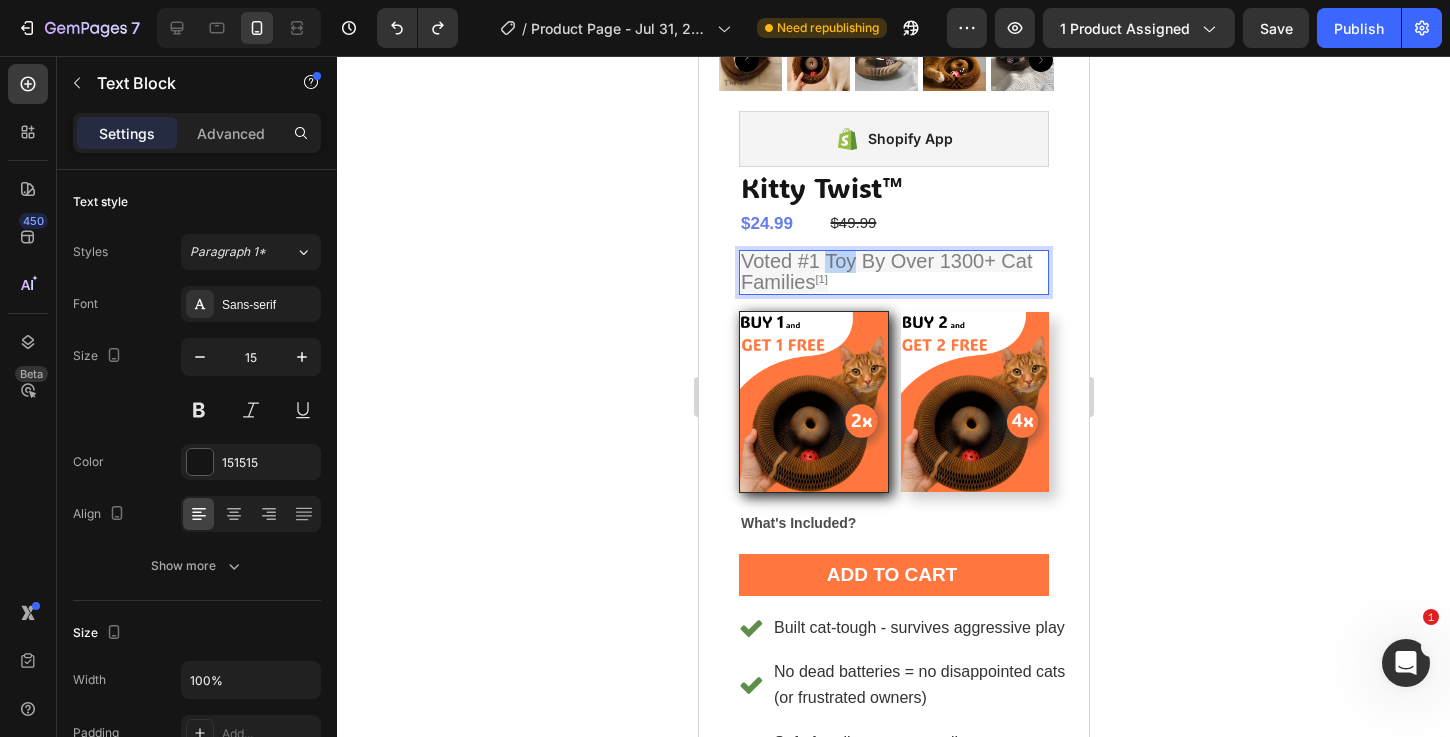 drag, startPoint x: 824, startPoint y: 243, endPoint x: 847, endPoint y: 245, distance: 23.086792 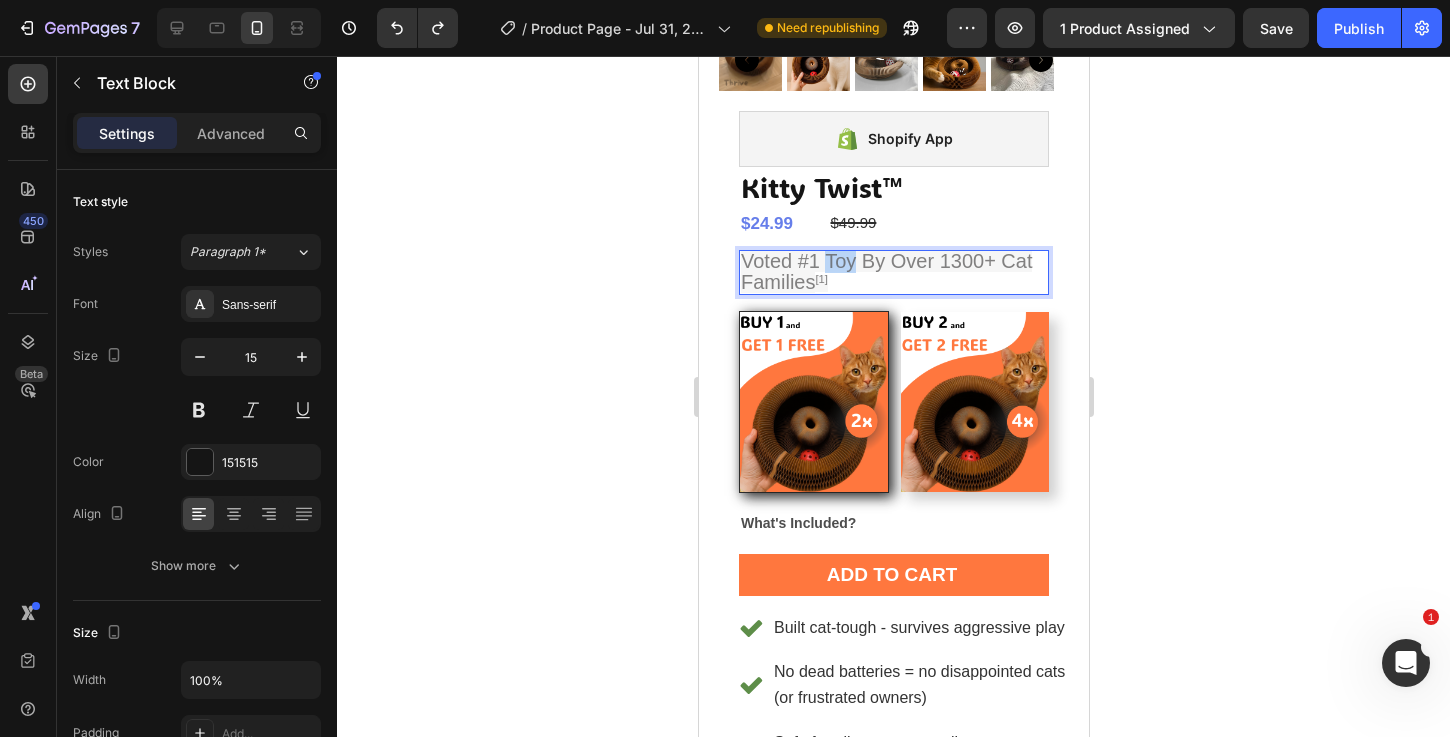 click on "Voted #1 Toy By Over 1300+ Cat Families" at bounding box center (885, 271) 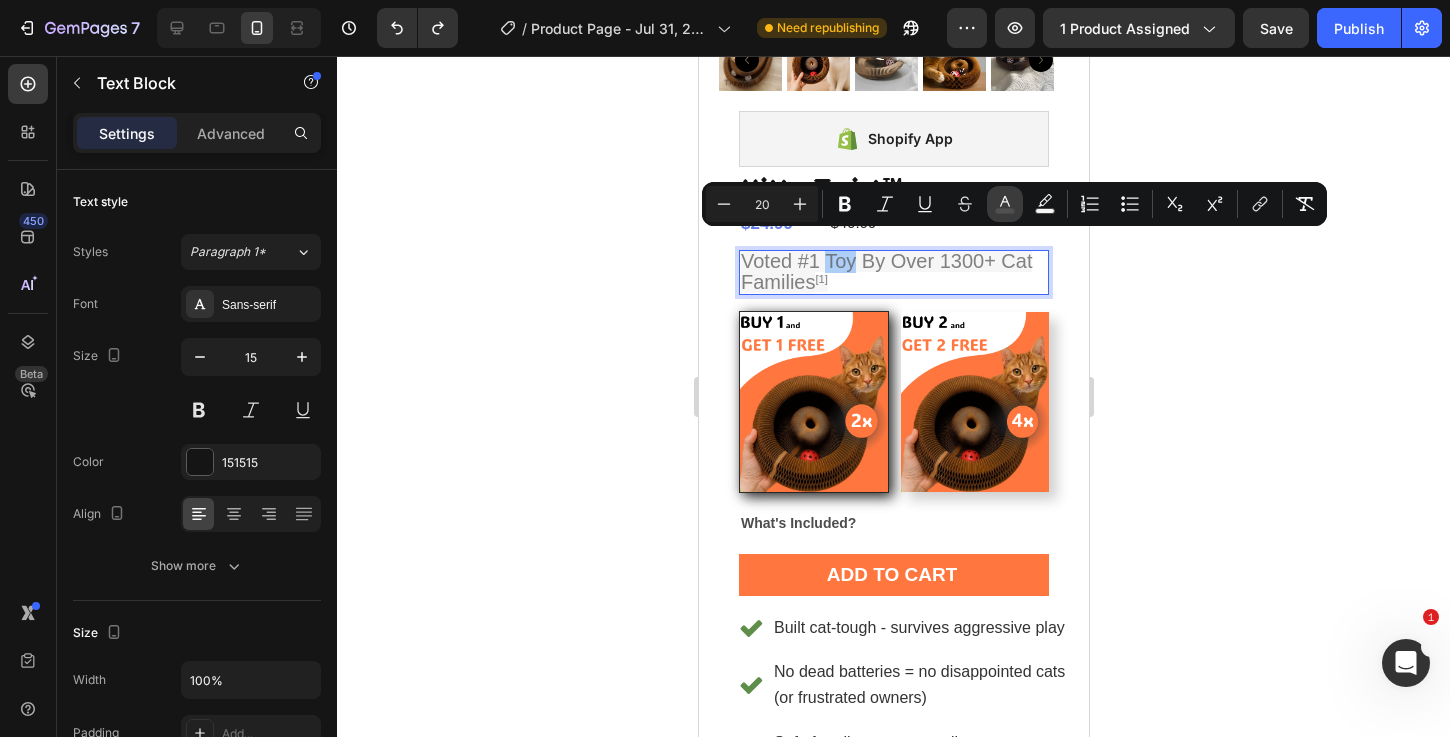 click 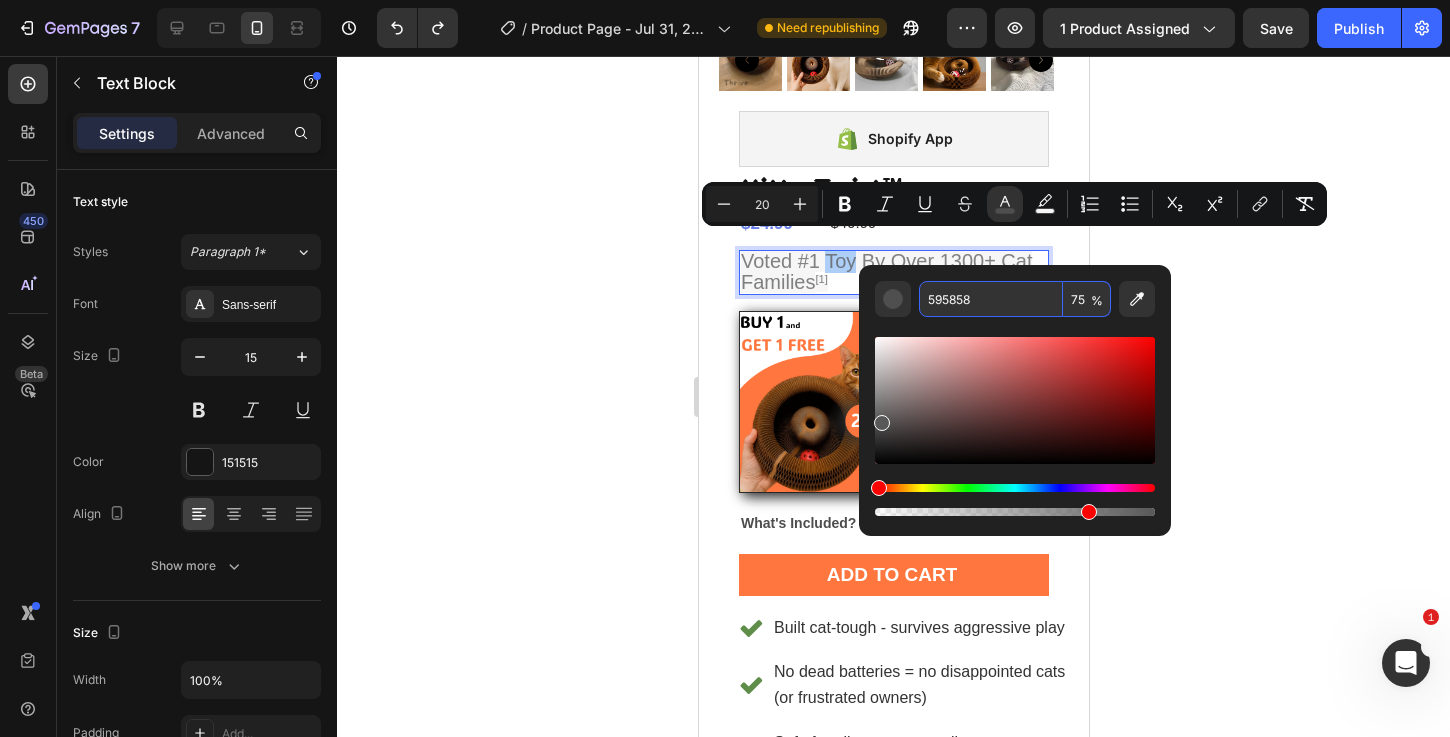 click on "595858" at bounding box center [991, 299] 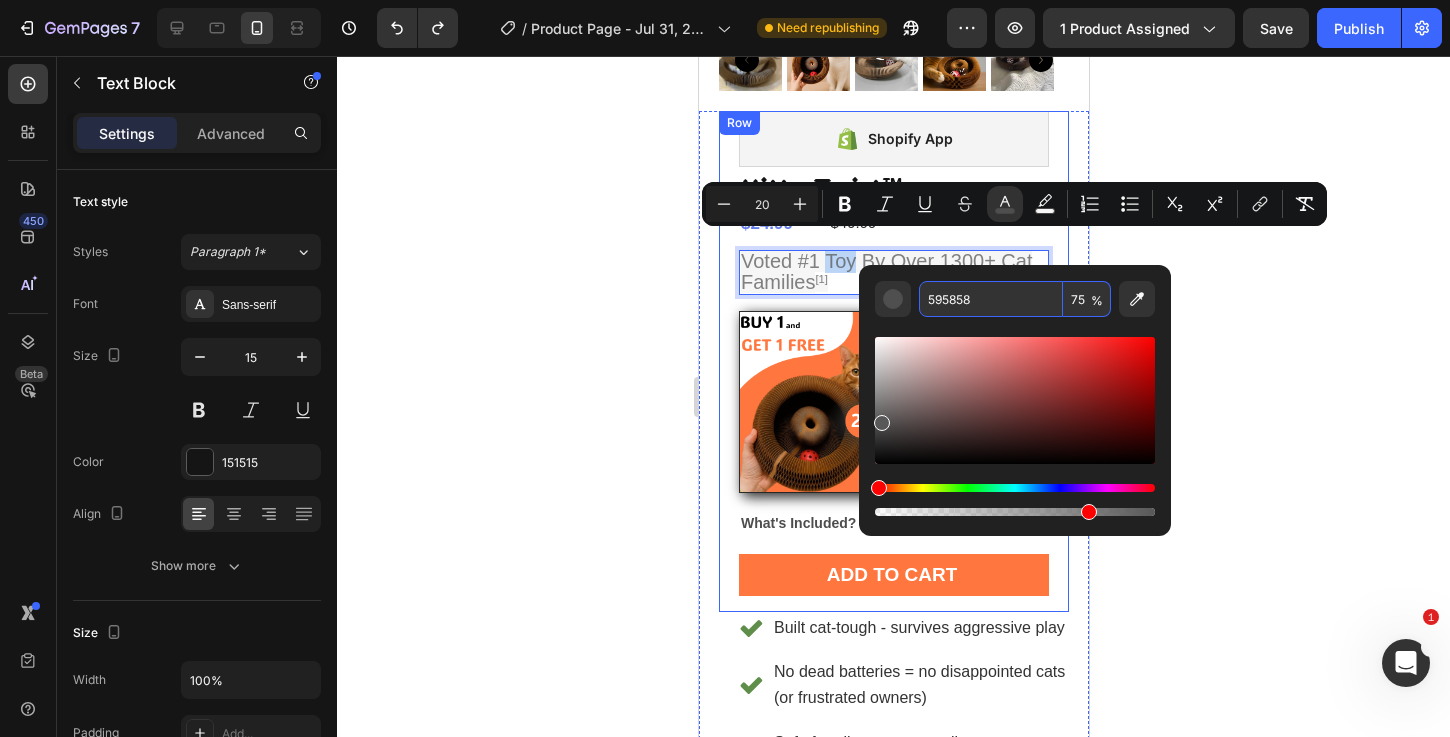 click on "What's Included?" at bounding box center [797, 523] 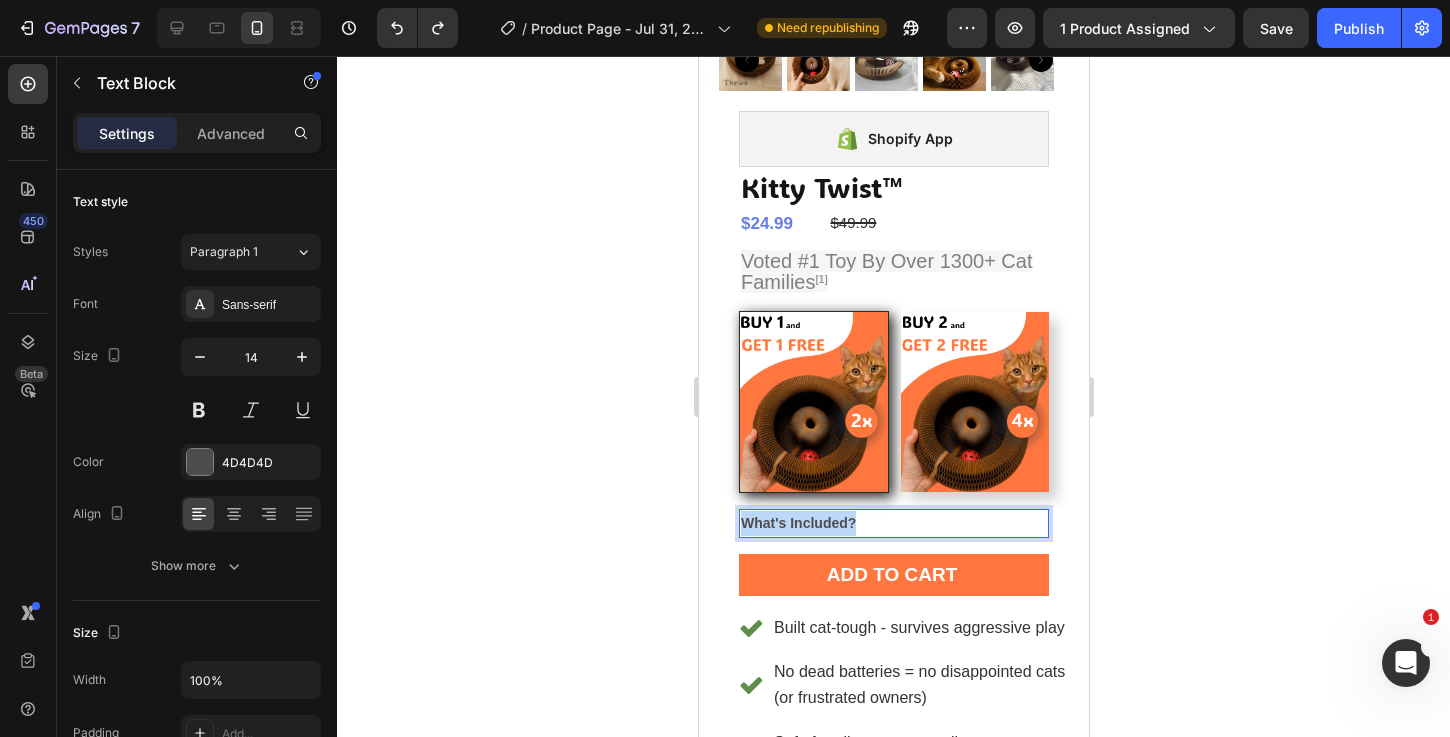 drag, startPoint x: 867, startPoint y: 496, endPoint x: 723, endPoint y: 483, distance: 144.58562 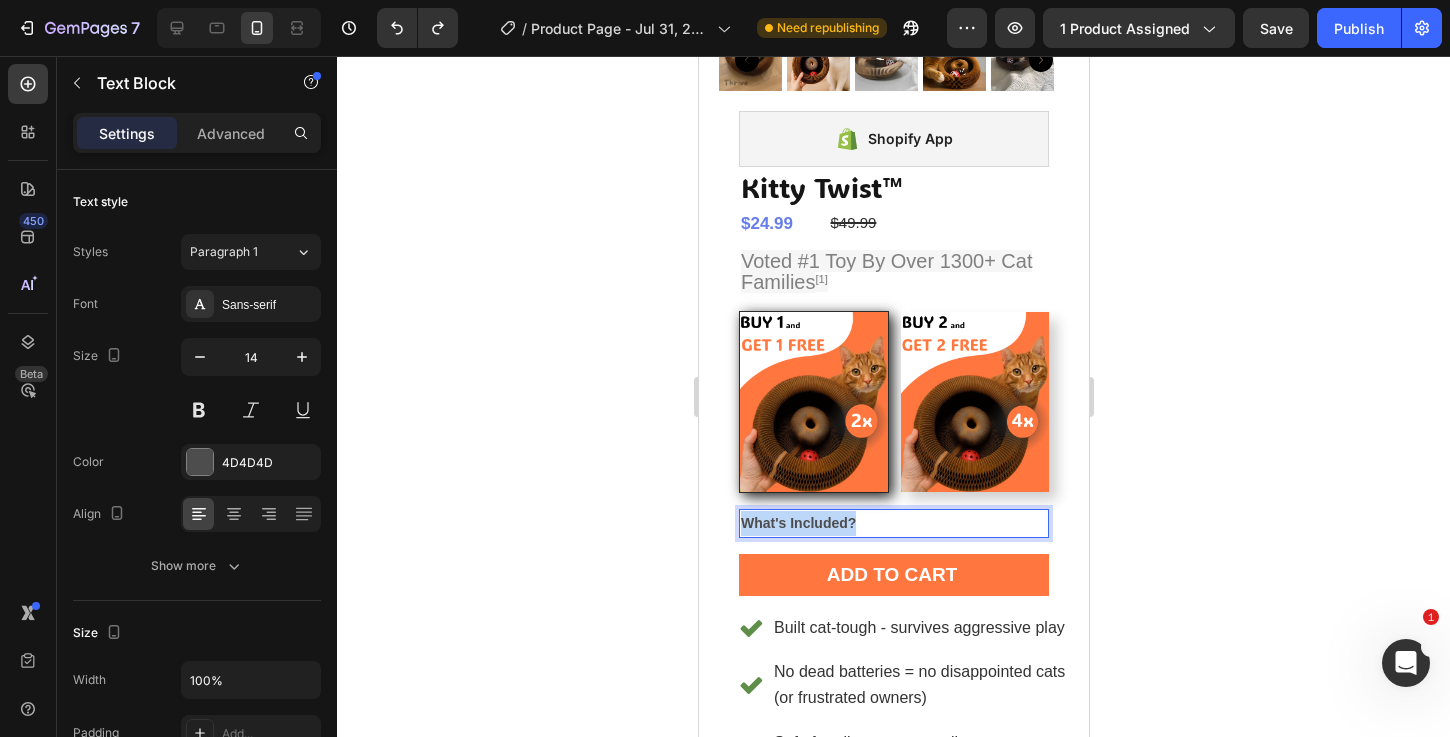 click on "iPhone 13 Pro  ( 390 px) iPhone 13 Mini iPhone 13 Pro iPhone 11 Pro Max iPhone 15 Pro Max Pixel 7 Galaxy S8+ Galaxy S20 Ultra iPad Mini iPad Air iPad Pro Header
Product Images
Shopify App Shopify App Kitty Twist™ Product Title $24.99 Product Price Product Price $49.99 Compare Price Compare Price Row Voted #1 Toy By Over 1300+ Cat Families [1] Text Block Image Row Image Row Product Bundle Discount What's Included? Text Block   16 Add to cart Add to Cart Row Row
Built cat-tough - survives aggressive play
No dead batteries = no disappointed cats (or frustrated owners)
Safe for all cats - no small parts or choking hazards
No Toxic Materials - environmentally friendly Item List
Icon 30-Day "Picky Cat" Guarantee Text Block Love It Or Your Money Back!  Text Block Row Row
Shopify App Shopify App Product Row Section 1 Root Start with Sections from sidebar" at bounding box center [893, 1574] 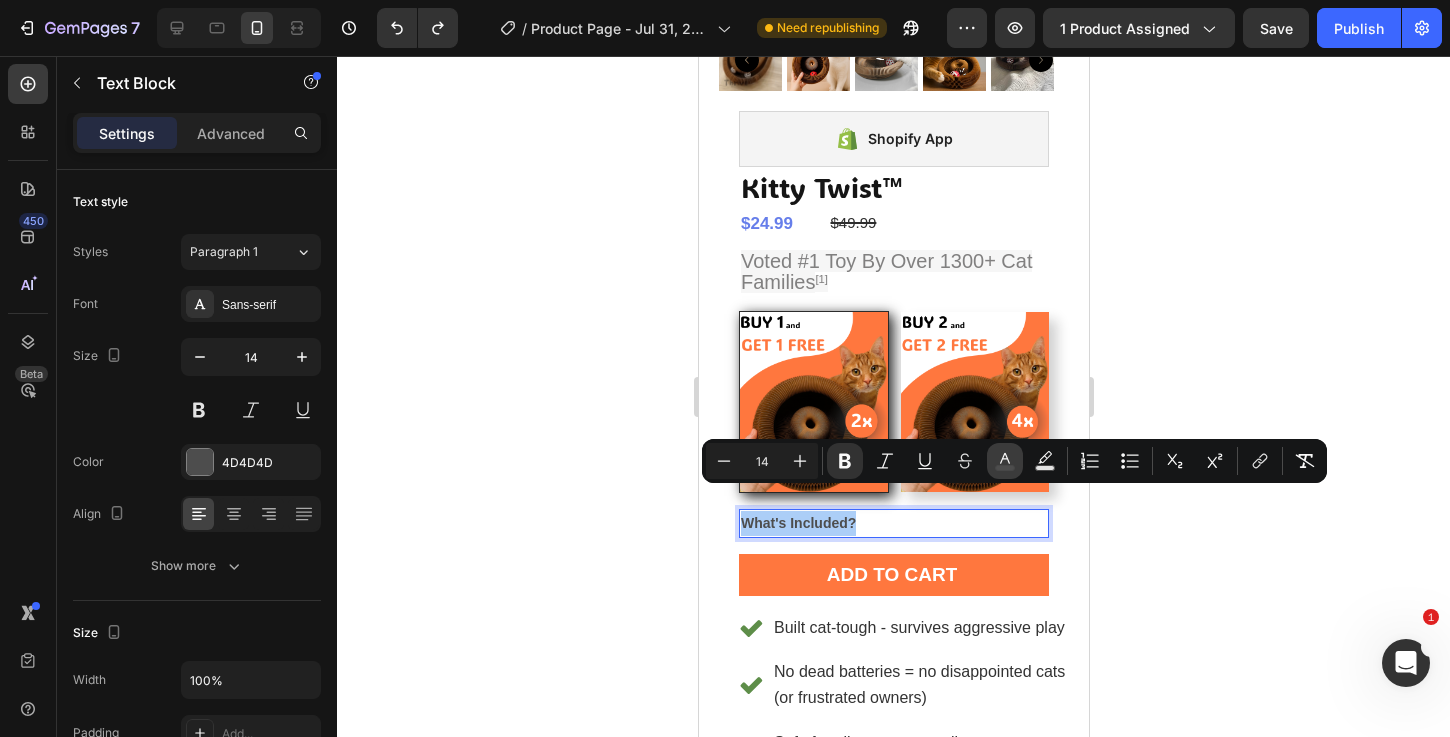 click on "color" at bounding box center [1005, 461] 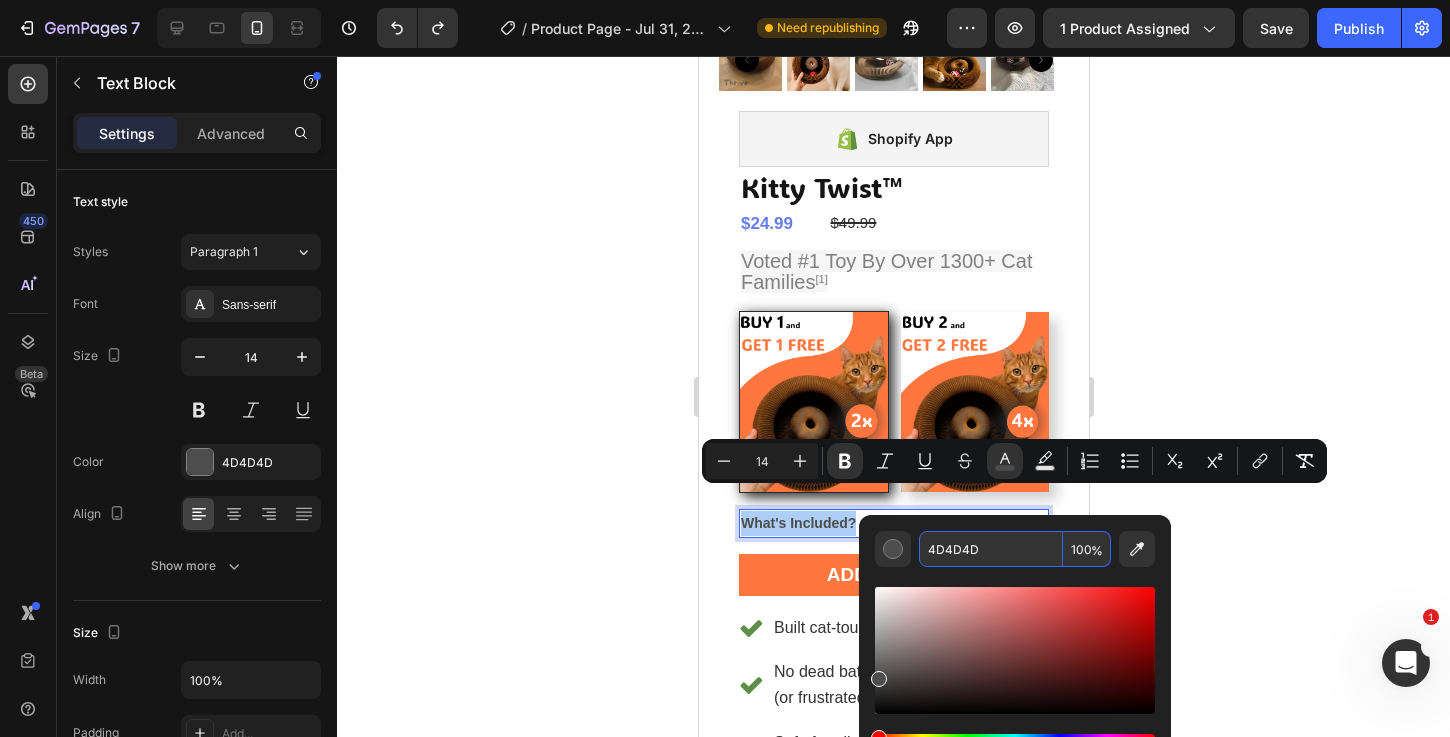 click on "4D4D4D" at bounding box center [991, 549] 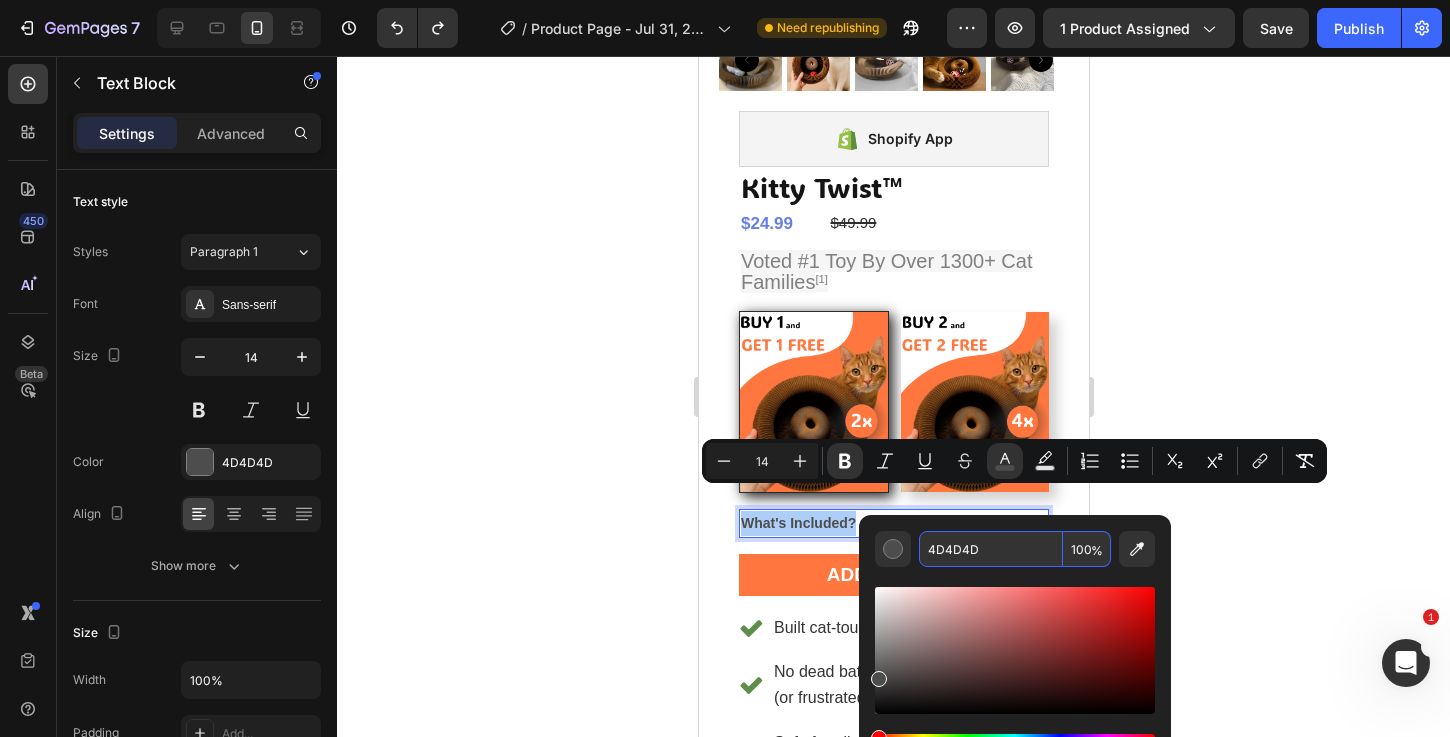 paste on "595858" 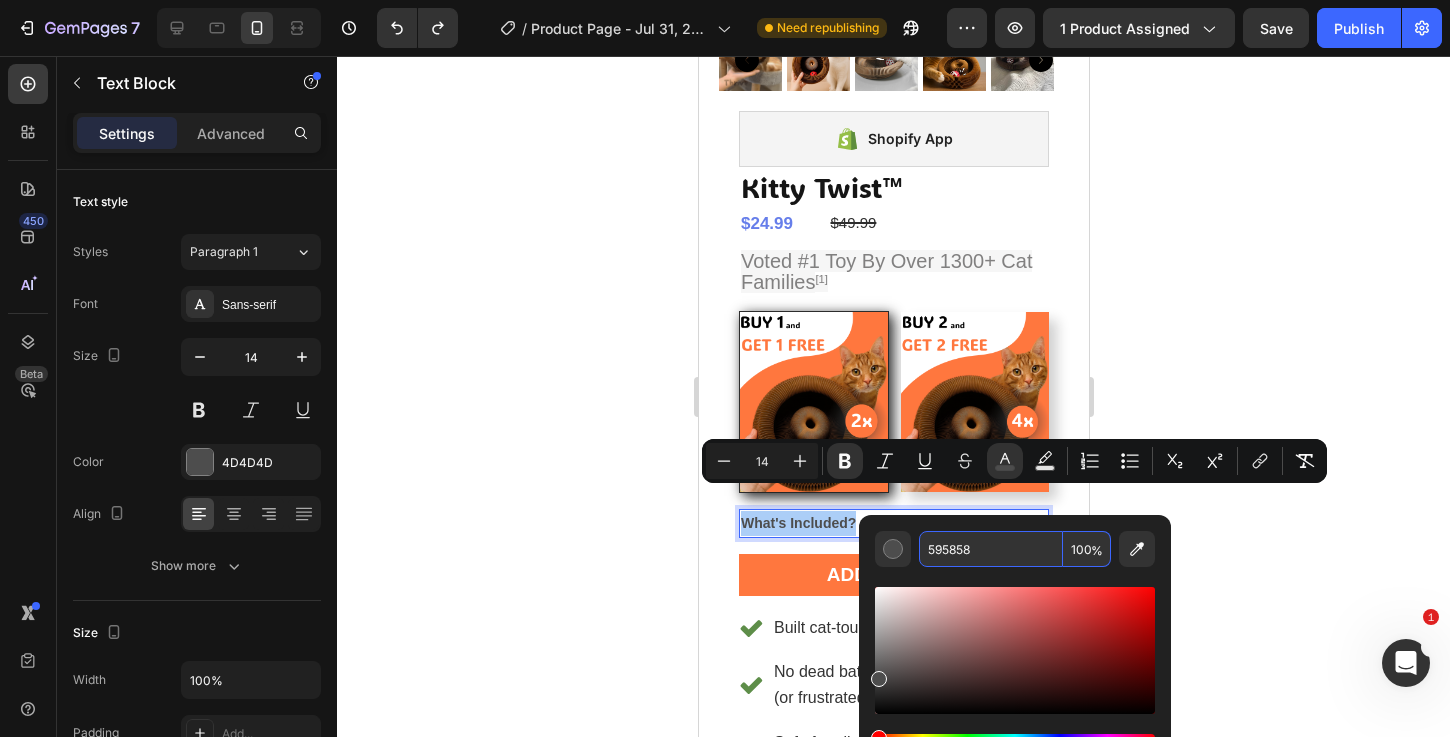 type on "595858" 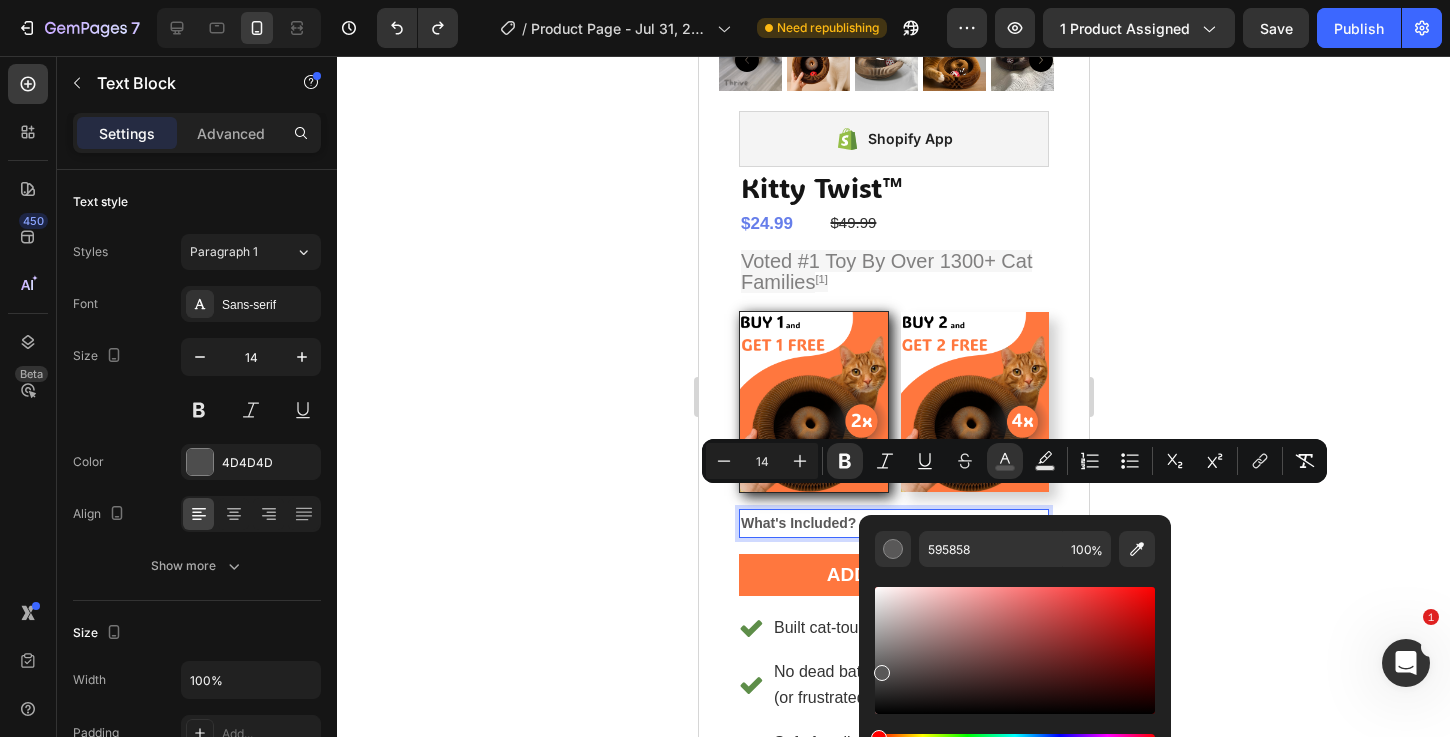 click 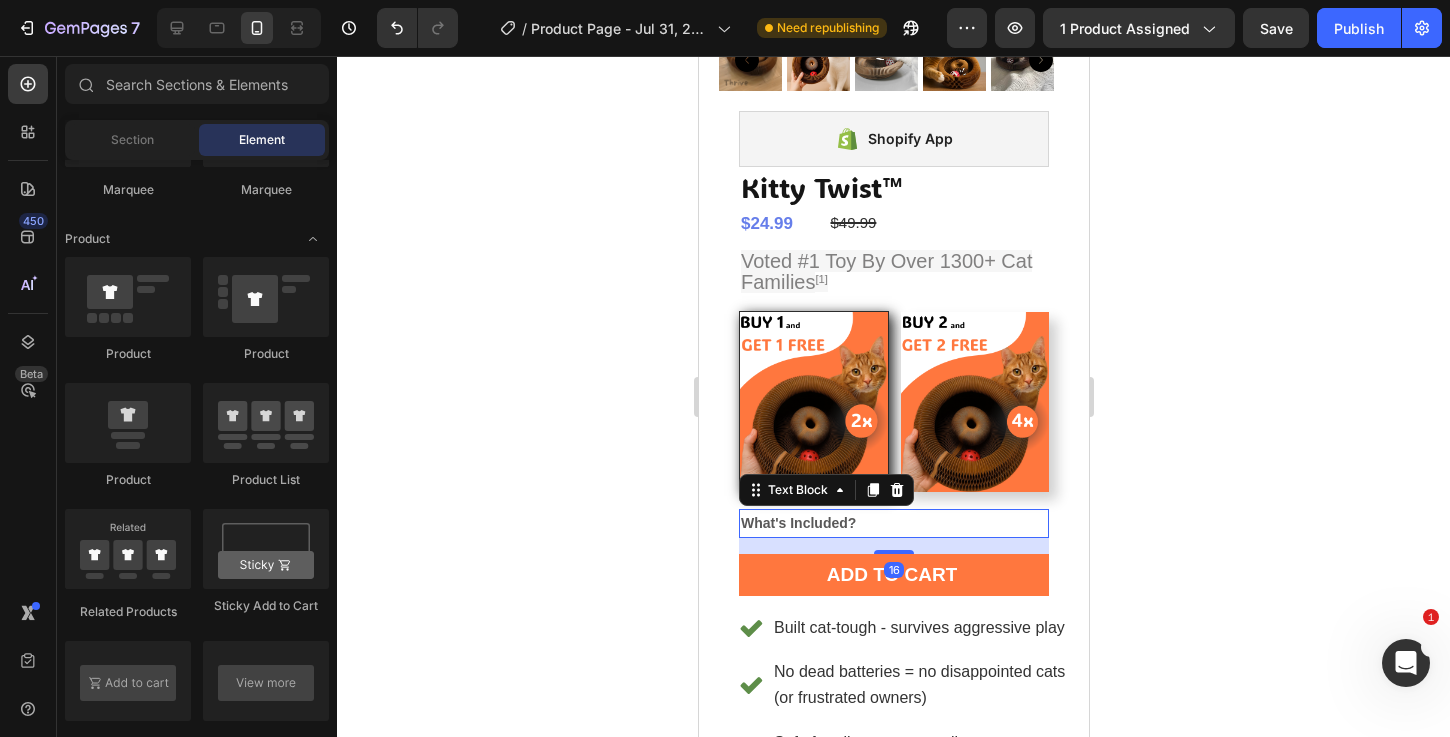 click on "What's Included?" at bounding box center [893, 523] 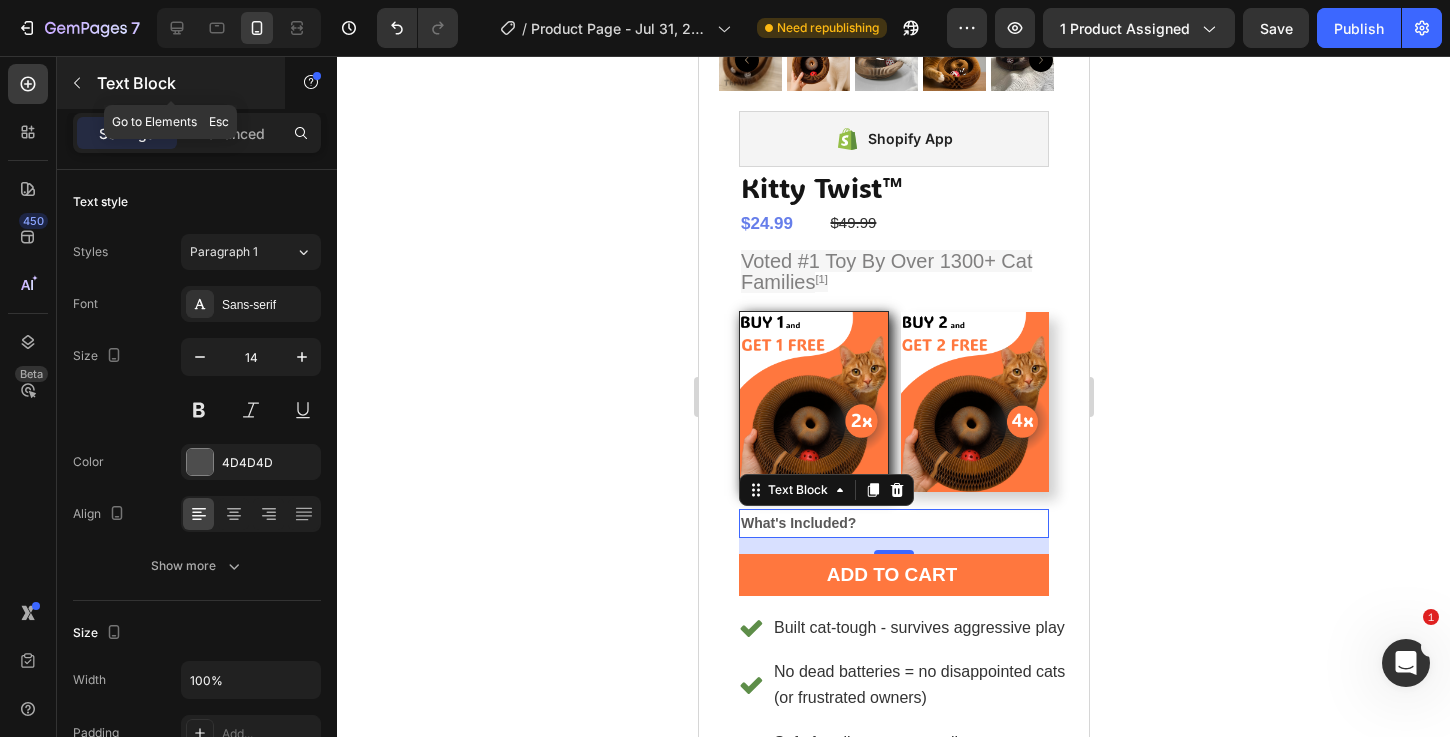 click 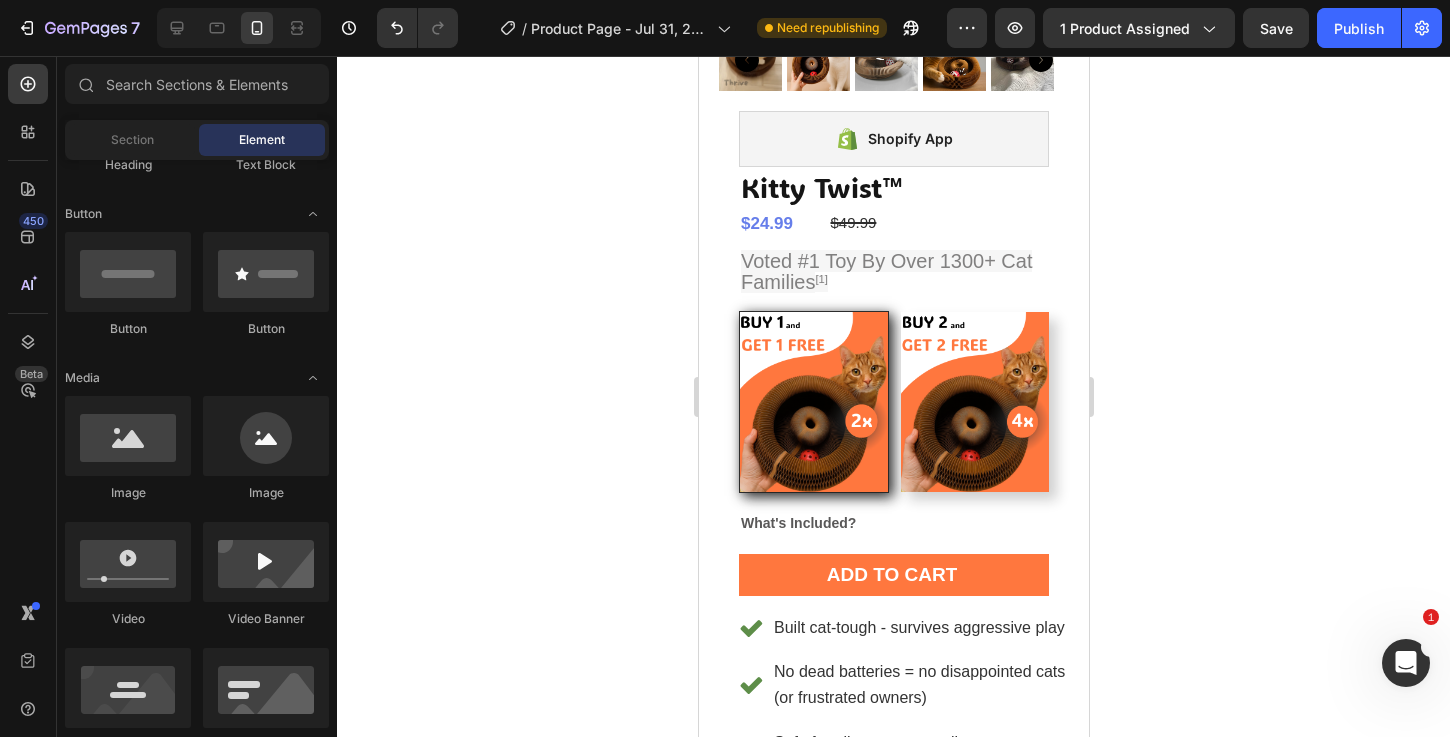 scroll, scrollTop: 0, scrollLeft: 0, axis: both 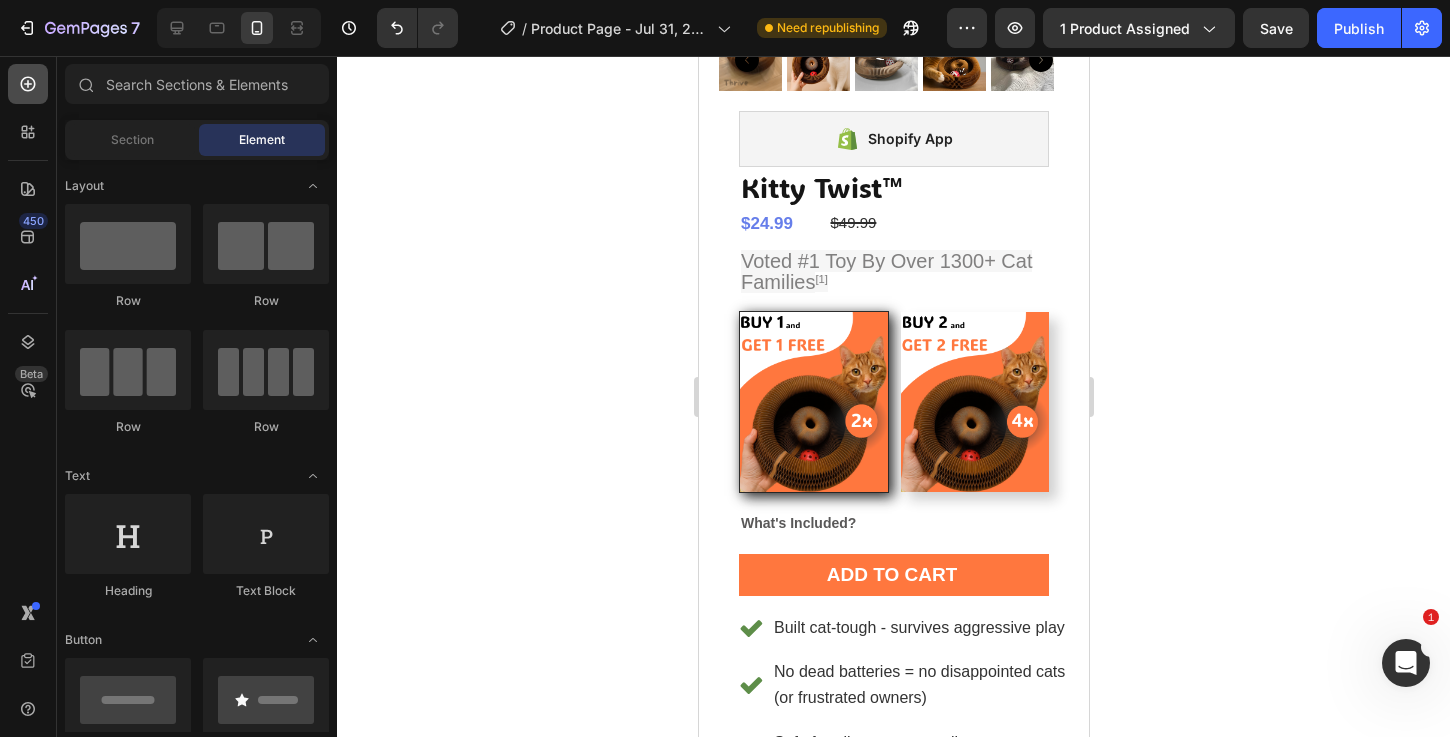 click 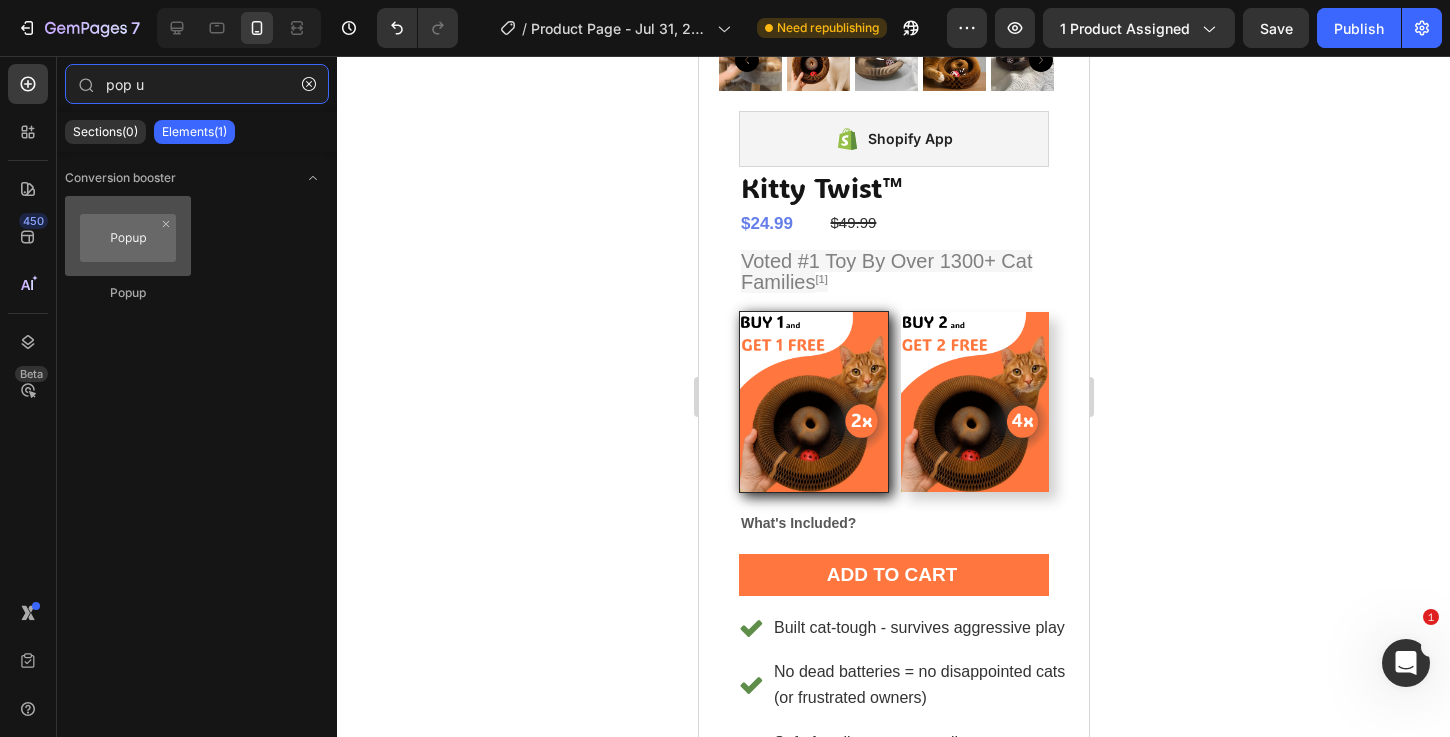 type on "pop u" 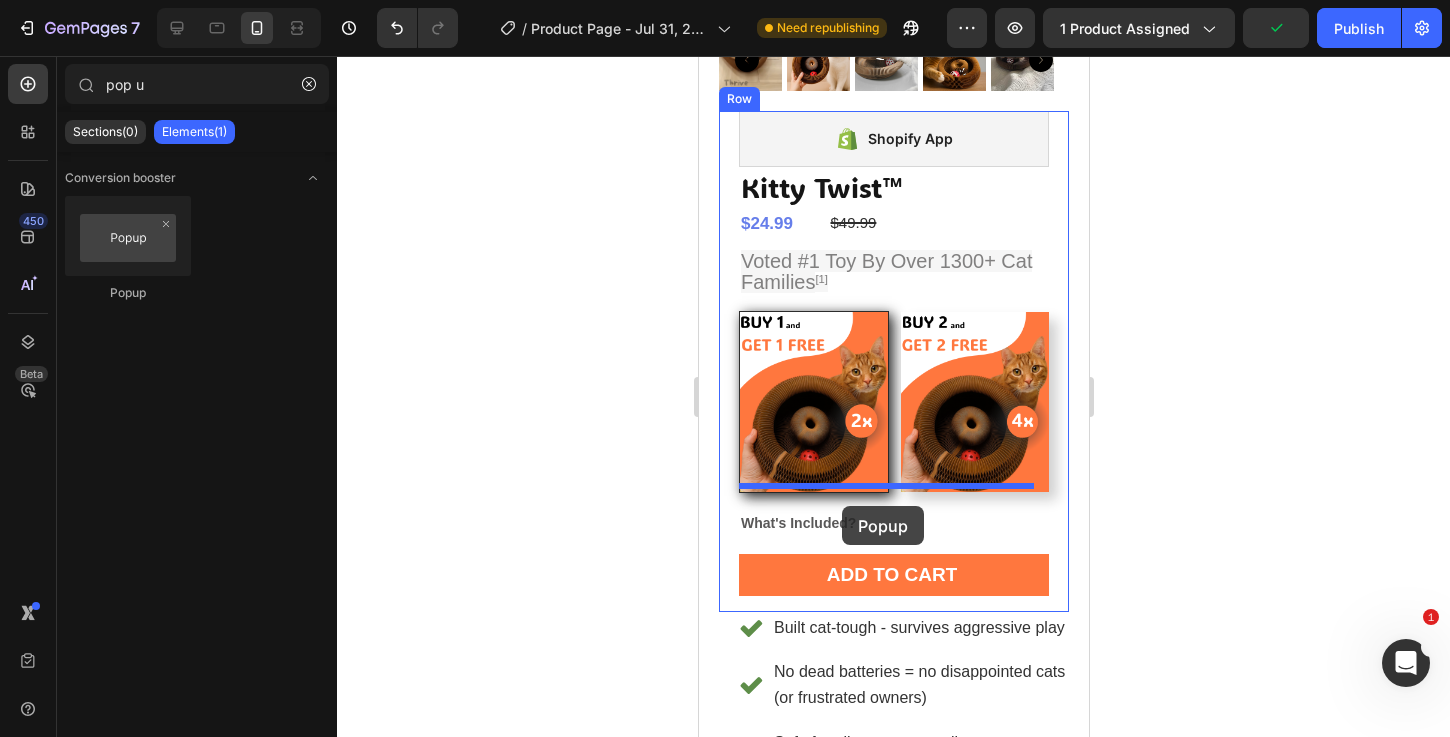 drag, startPoint x: 855, startPoint y: 325, endPoint x: 841, endPoint y: 505, distance: 180.54362 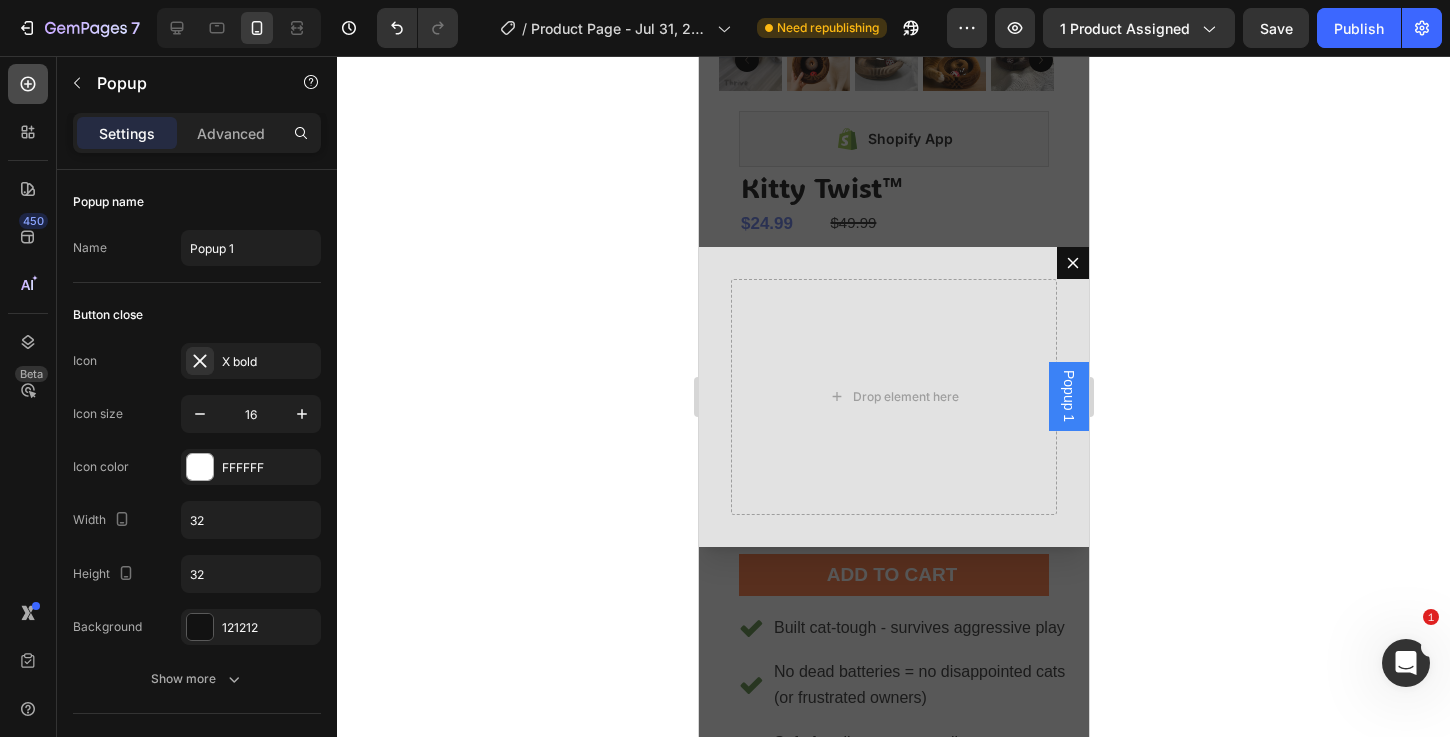 click 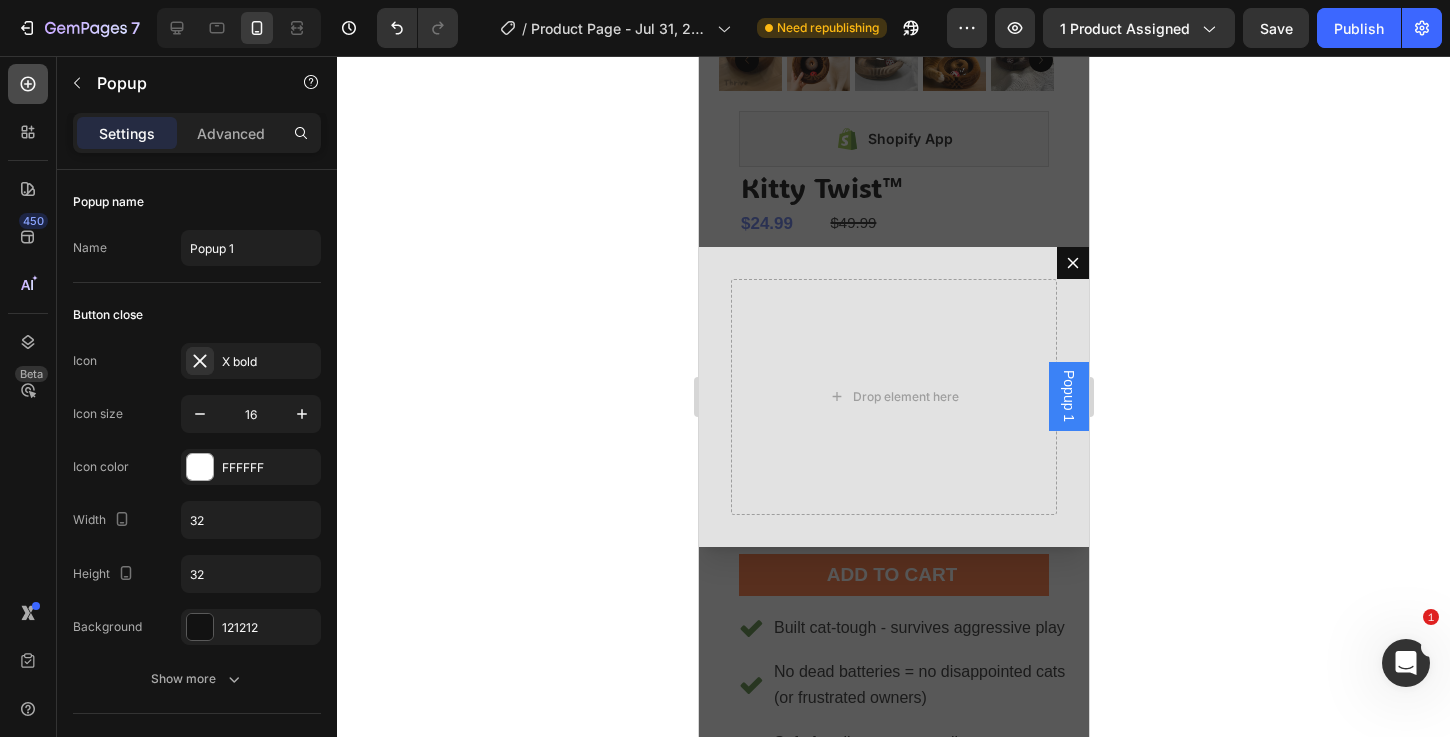 type 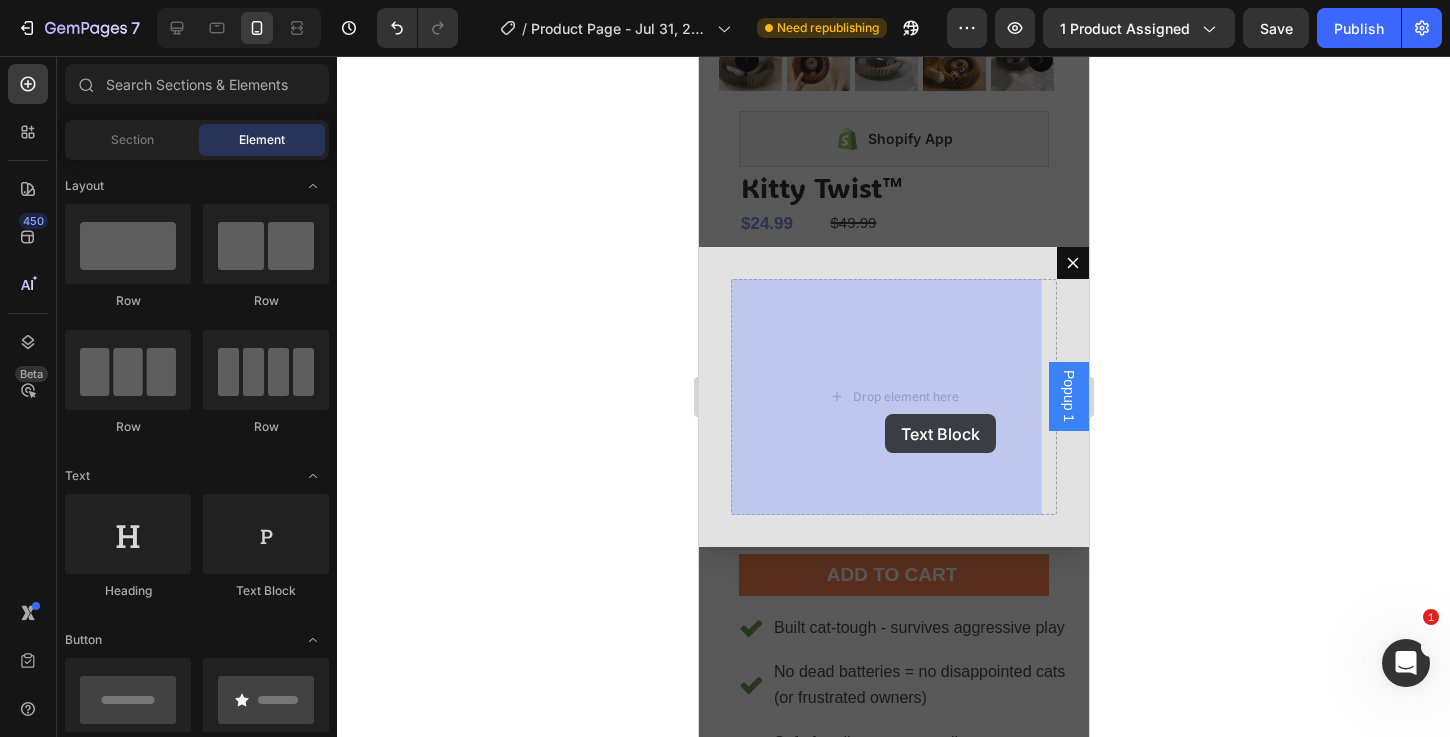 drag, startPoint x: 956, startPoint y: 600, endPoint x: 884, endPoint y: 414, distance: 199.44925 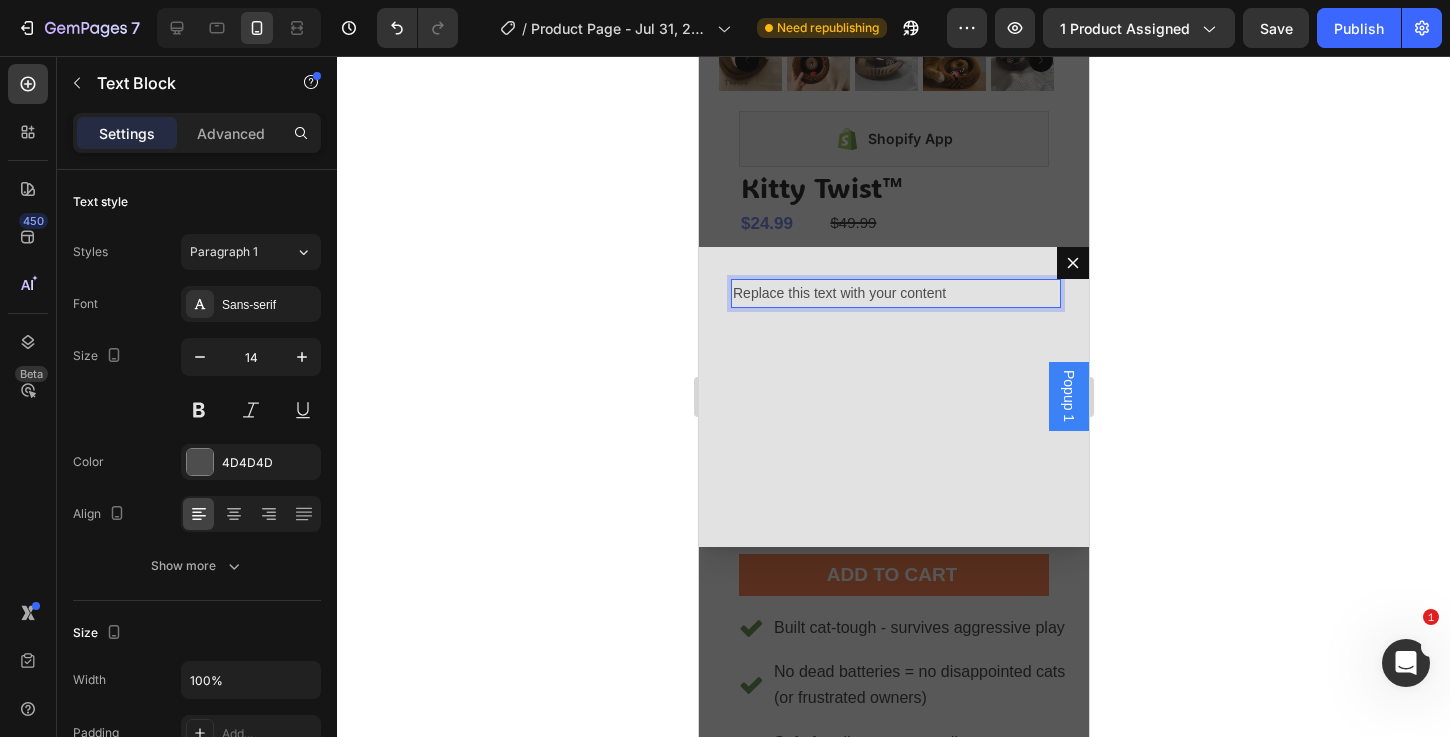 click on "Replace this text with your content" at bounding box center (893, 293) 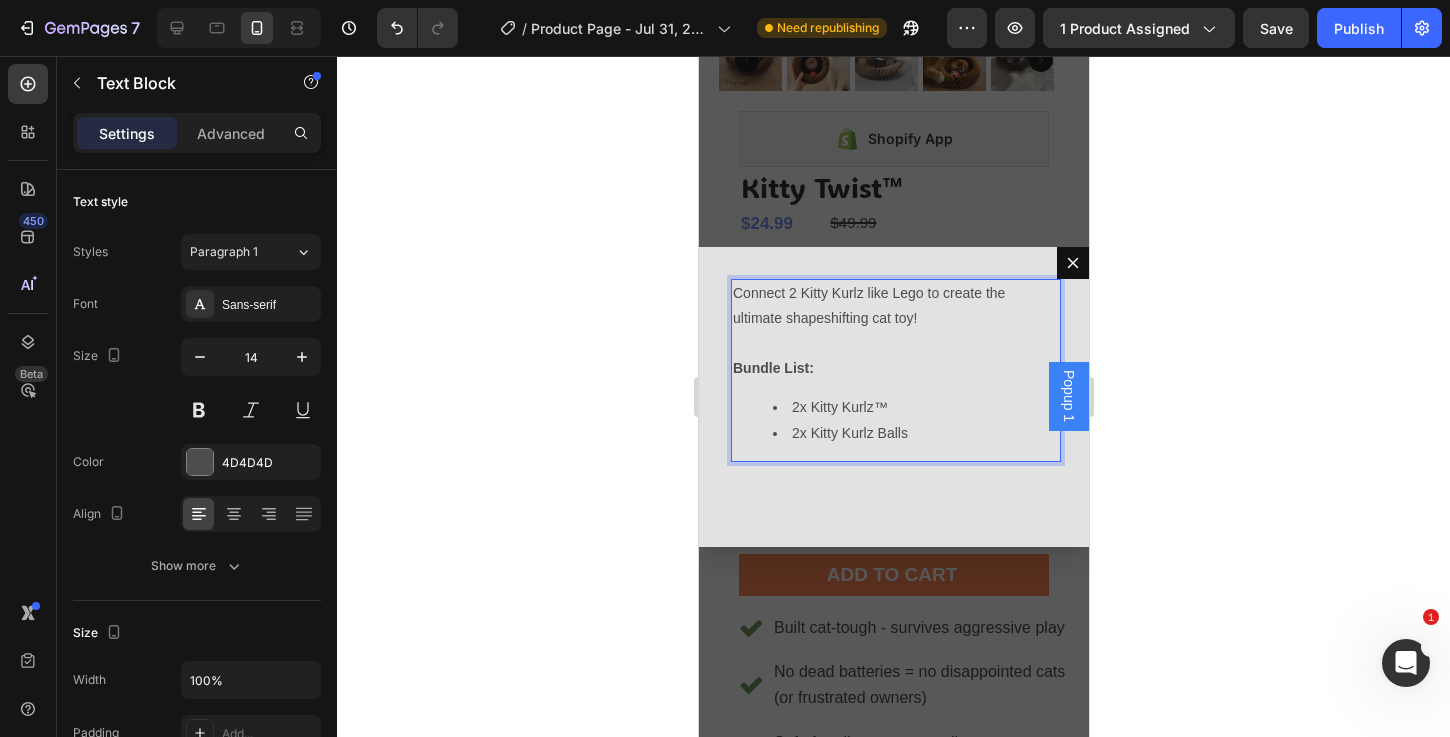 drag, startPoint x: 864, startPoint y: 424, endPoint x: 872, endPoint y: 452, distance: 29.12044 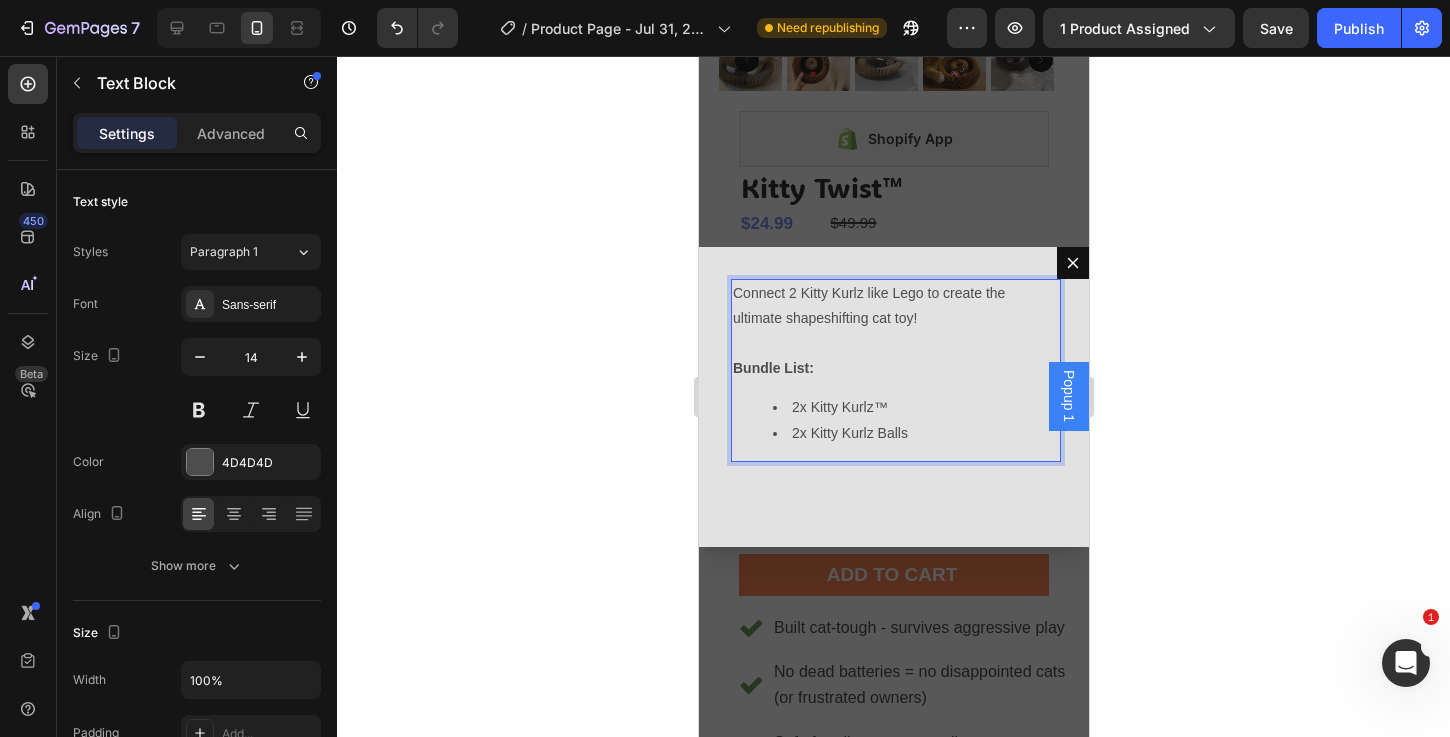 click on "2x Kitty Kurlz Balls" at bounding box center (913, 433) 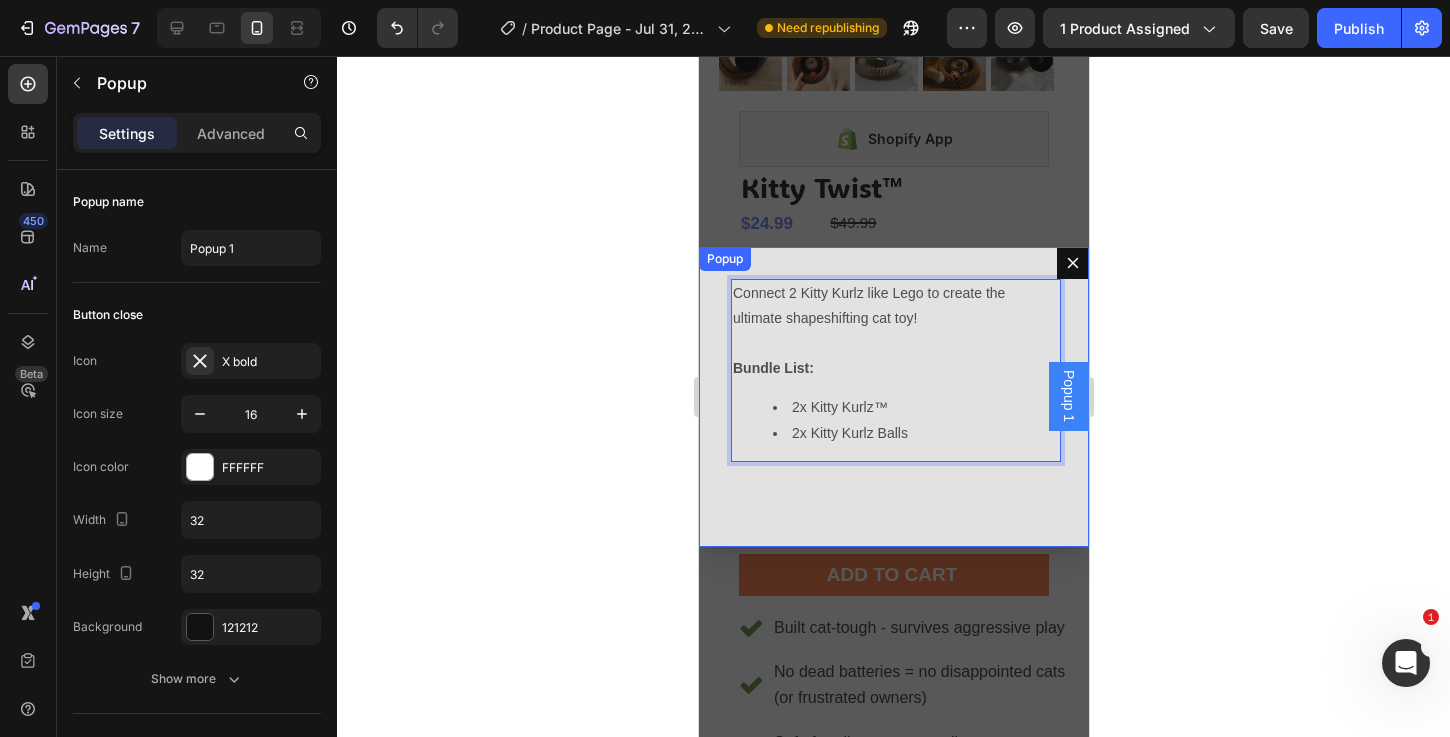 click on "Connect 2 Kitty Kurlz like Lego to create the ultimate shapeshifting cat toy! Bundle List: 2x Kitty Kurlz™ 2x Kitty Kurlz Balls Text Block   0" at bounding box center (893, 397) 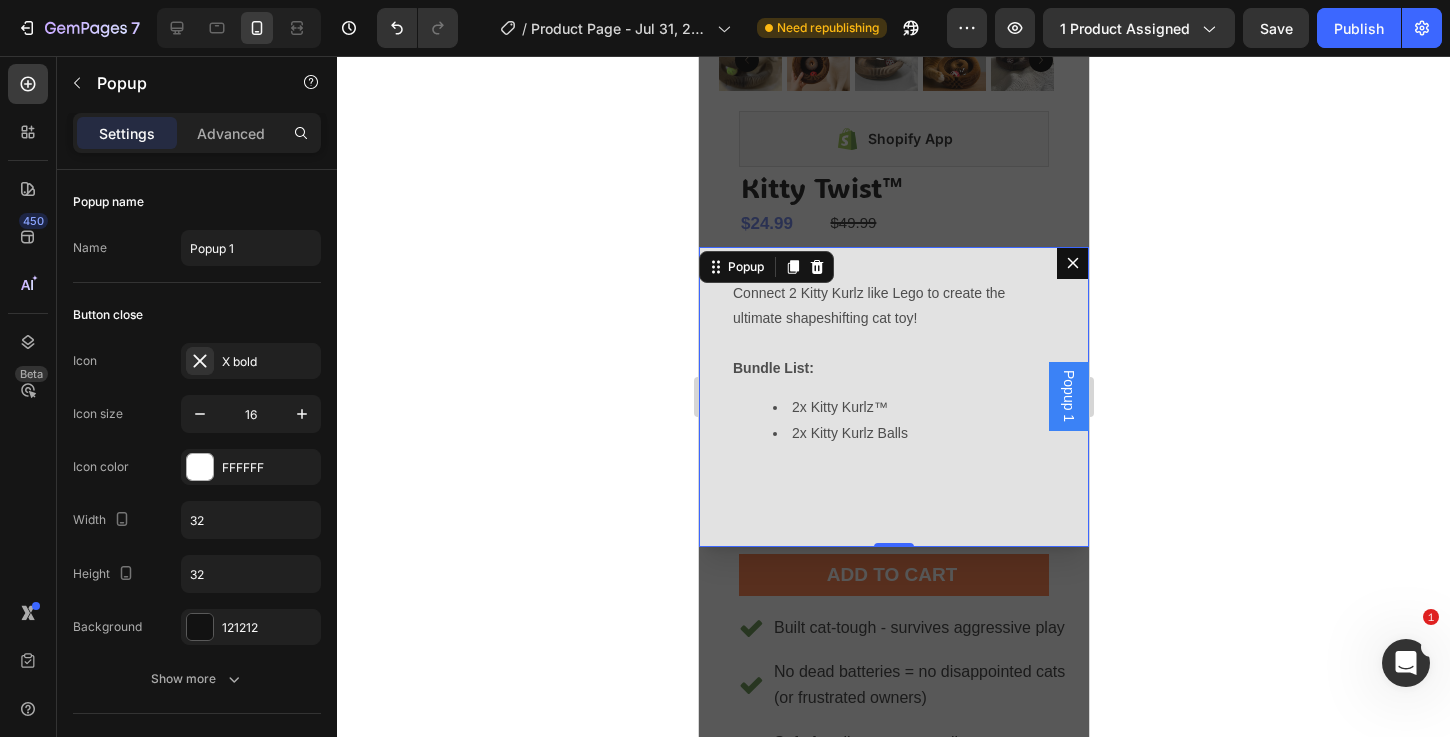 click on "Connect 2 Kitty Kurlz like Lego to create the ultimate shapeshifting cat toy! Bundle List: 2x Kitty Kurlz™ 2x Kitty Kurlz Balls Text Block" at bounding box center [893, 397] 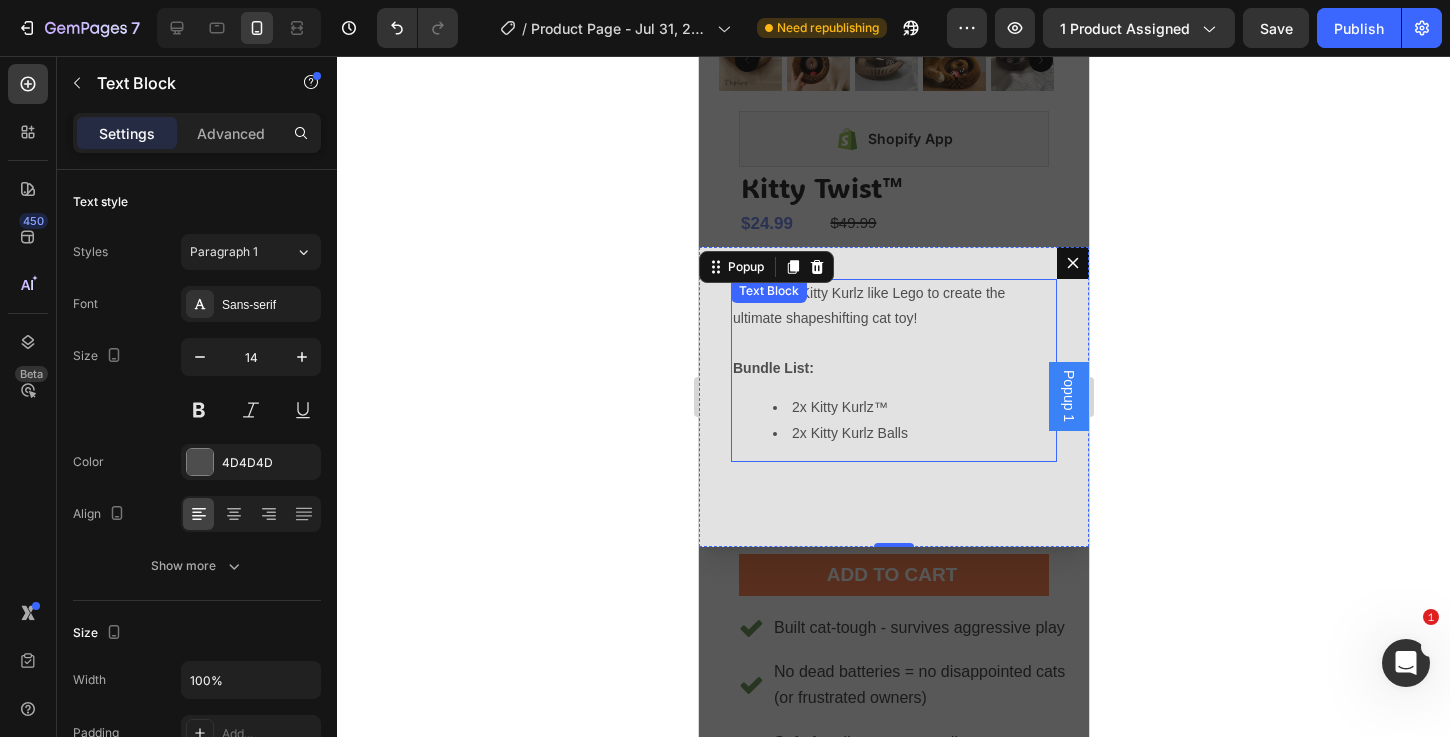 click on "2x Kitty Kurlz Balls" at bounding box center [913, 433] 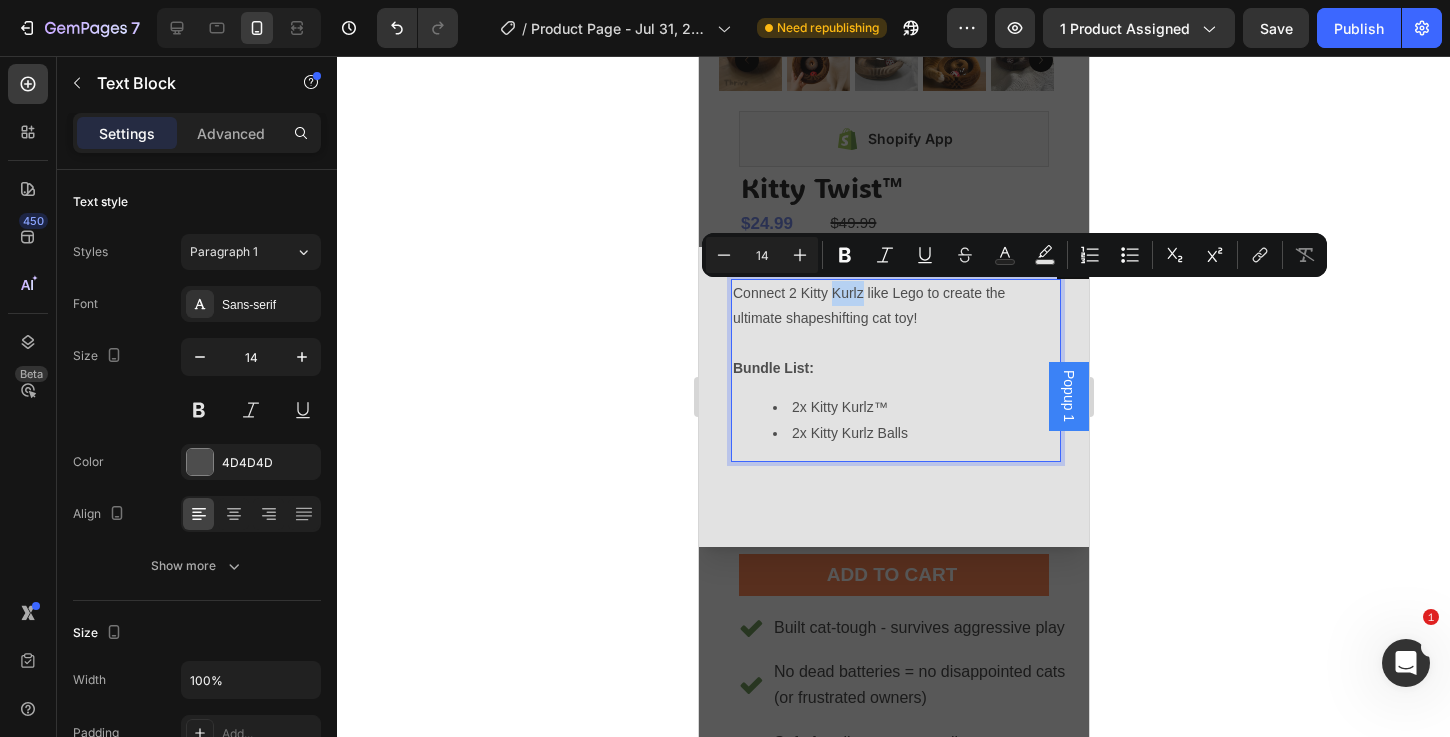 drag, startPoint x: 860, startPoint y: 293, endPoint x: 831, endPoint y: 294, distance: 29.017237 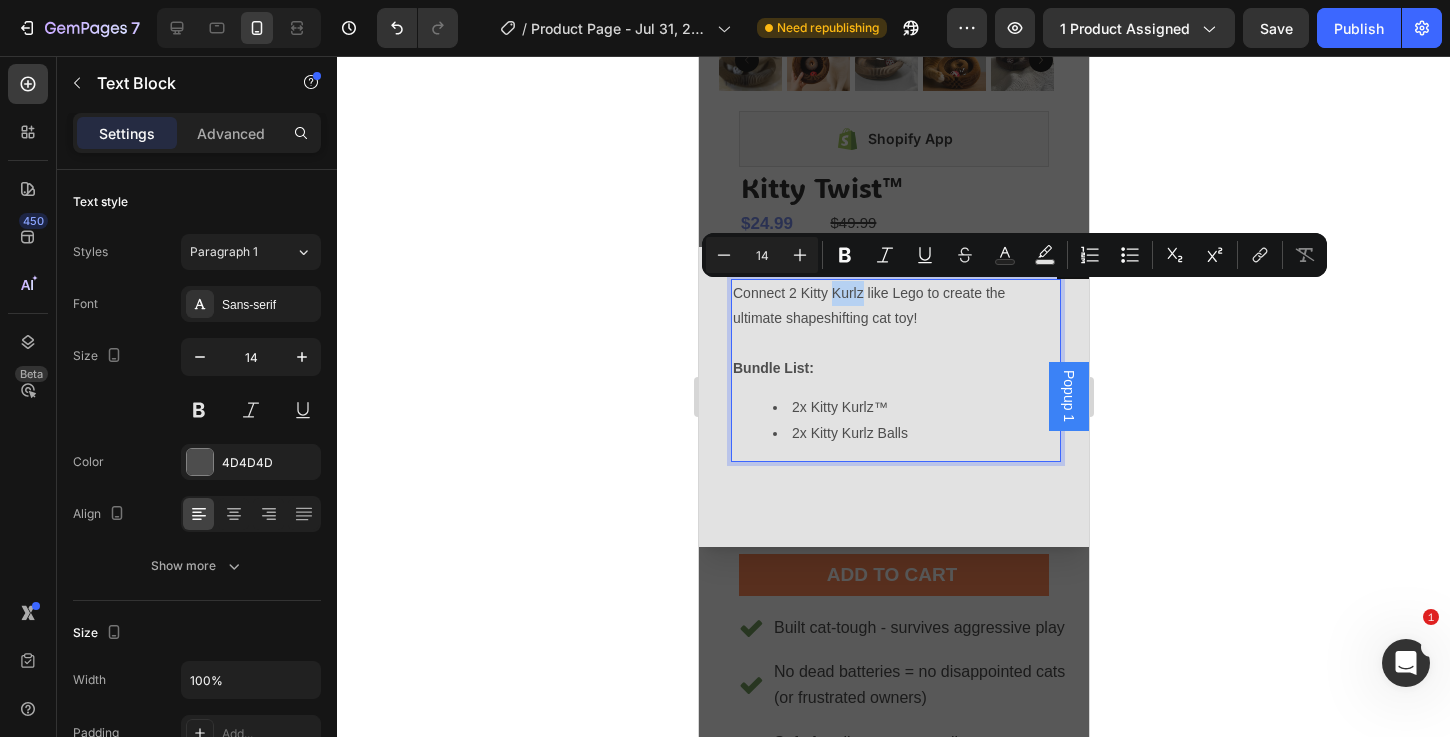 click on "Connect 2 Kitty Kurlz like Lego to create the ultimate shapeshifting cat toy!" at bounding box center [893, 306] 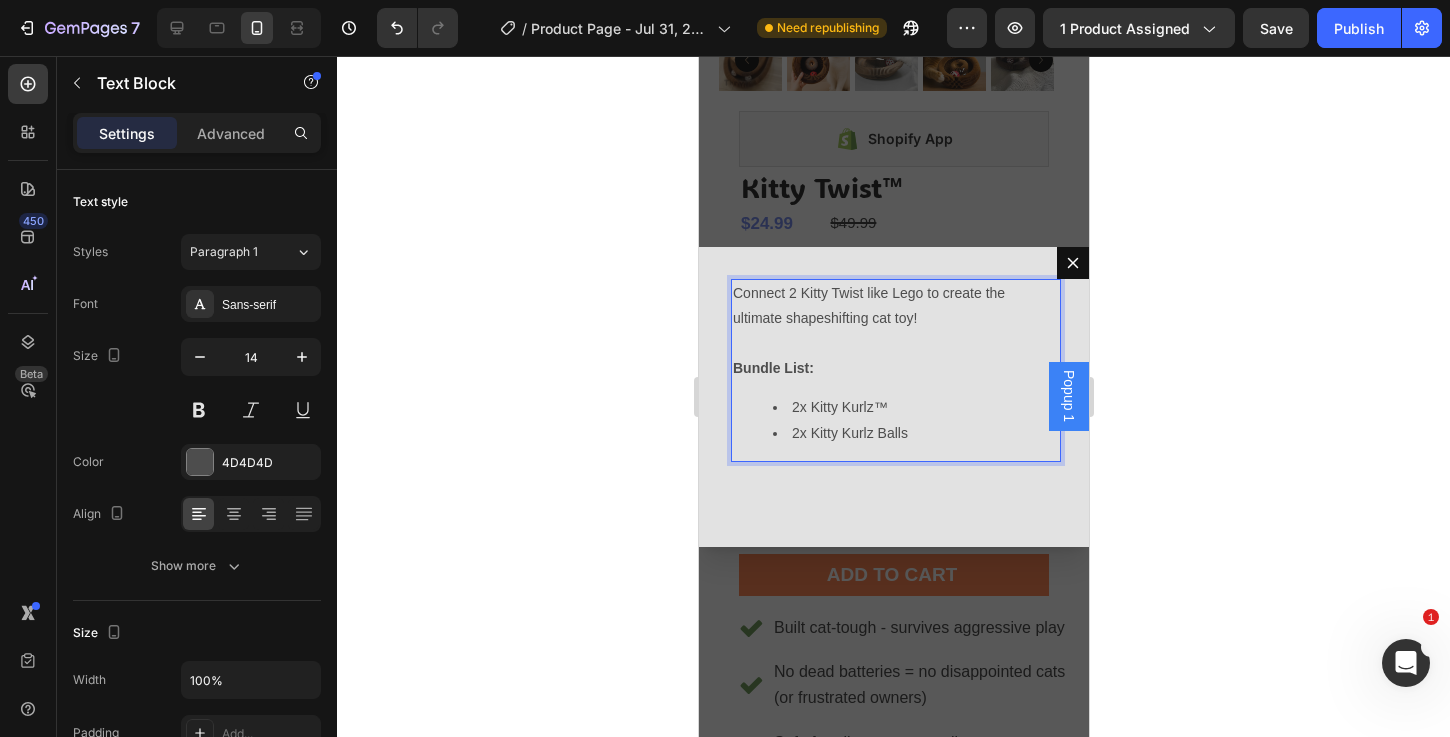 click on "2x Kitty Kurlz™" at bounding box center [913, 407] 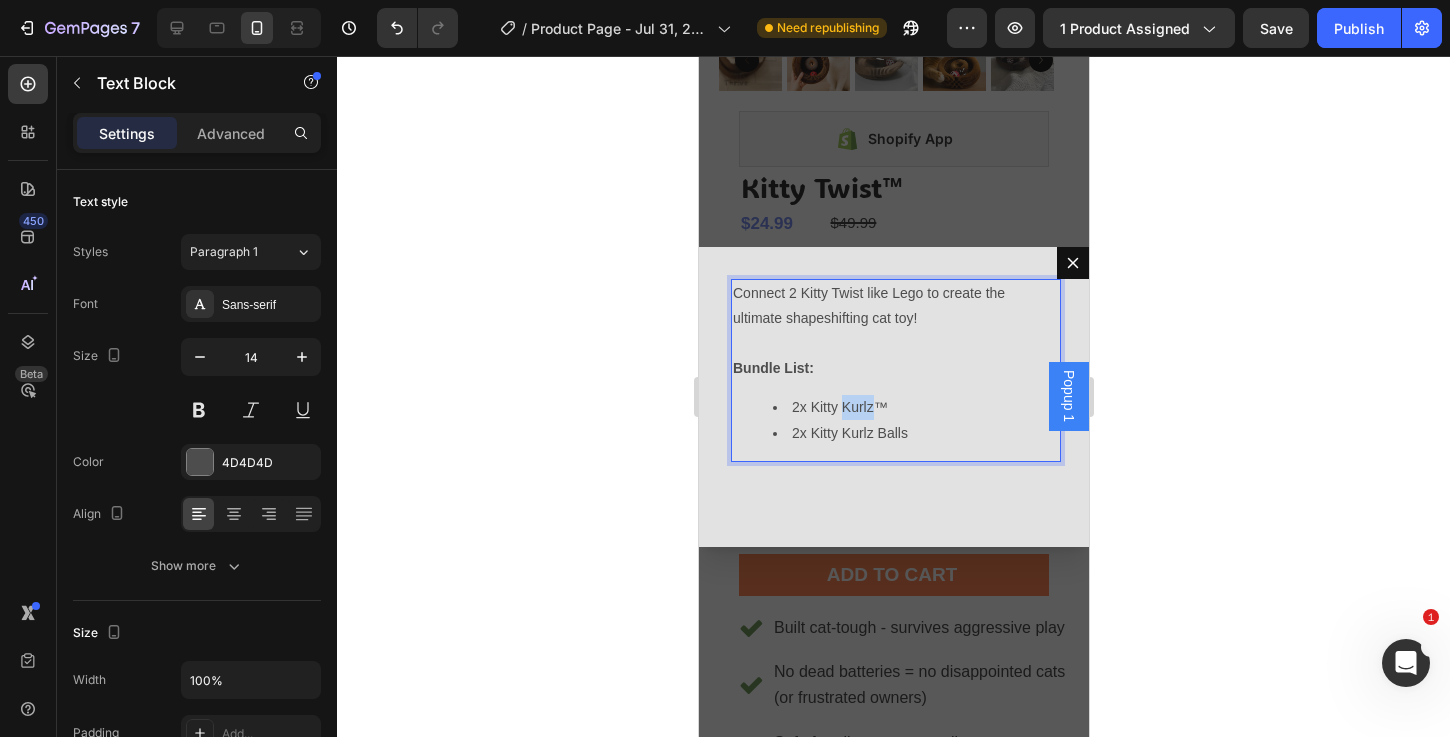 drag, startPoint x: 872, startPoint y: 409, endPoint x: 844, endPoint y: 410, distance: 28.01785 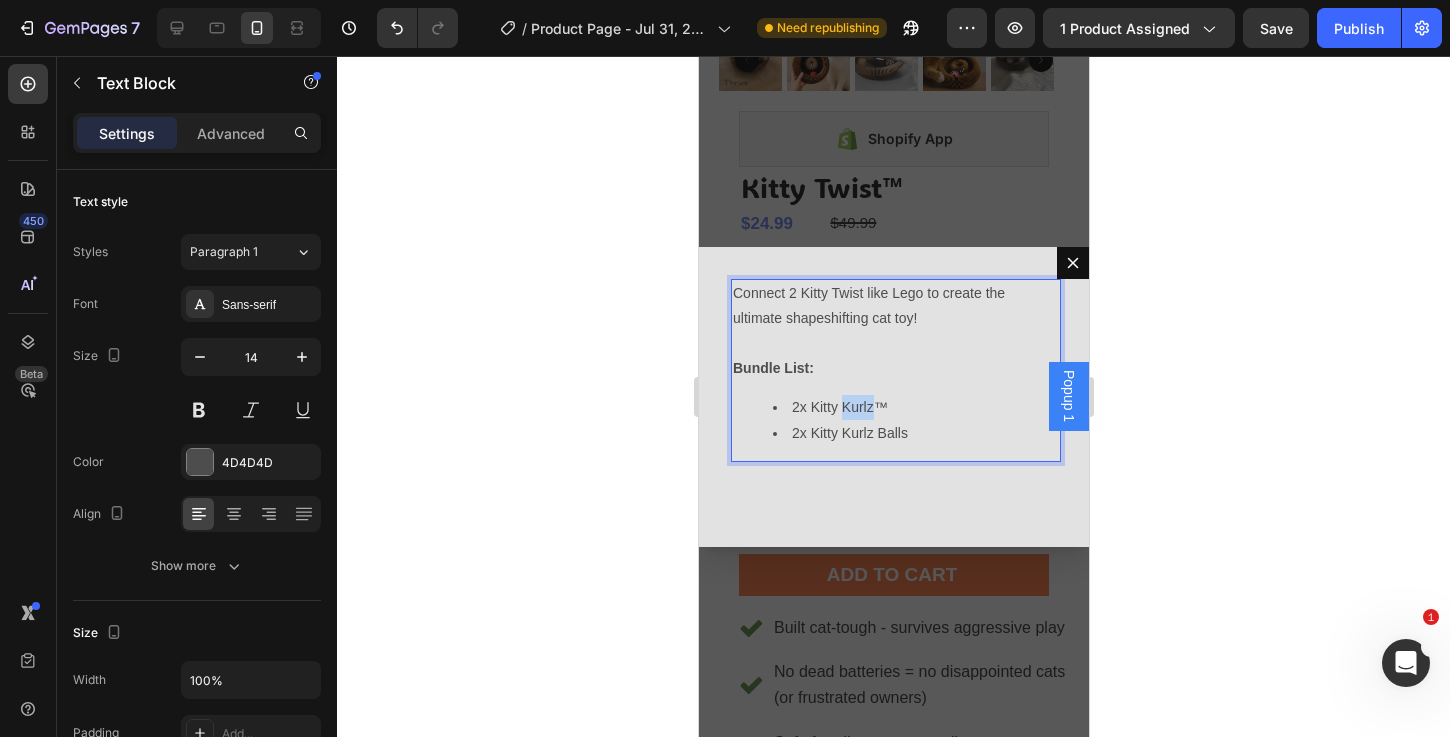 click on "2x Kitty Kurlz™" at bounding box center [913, 407] 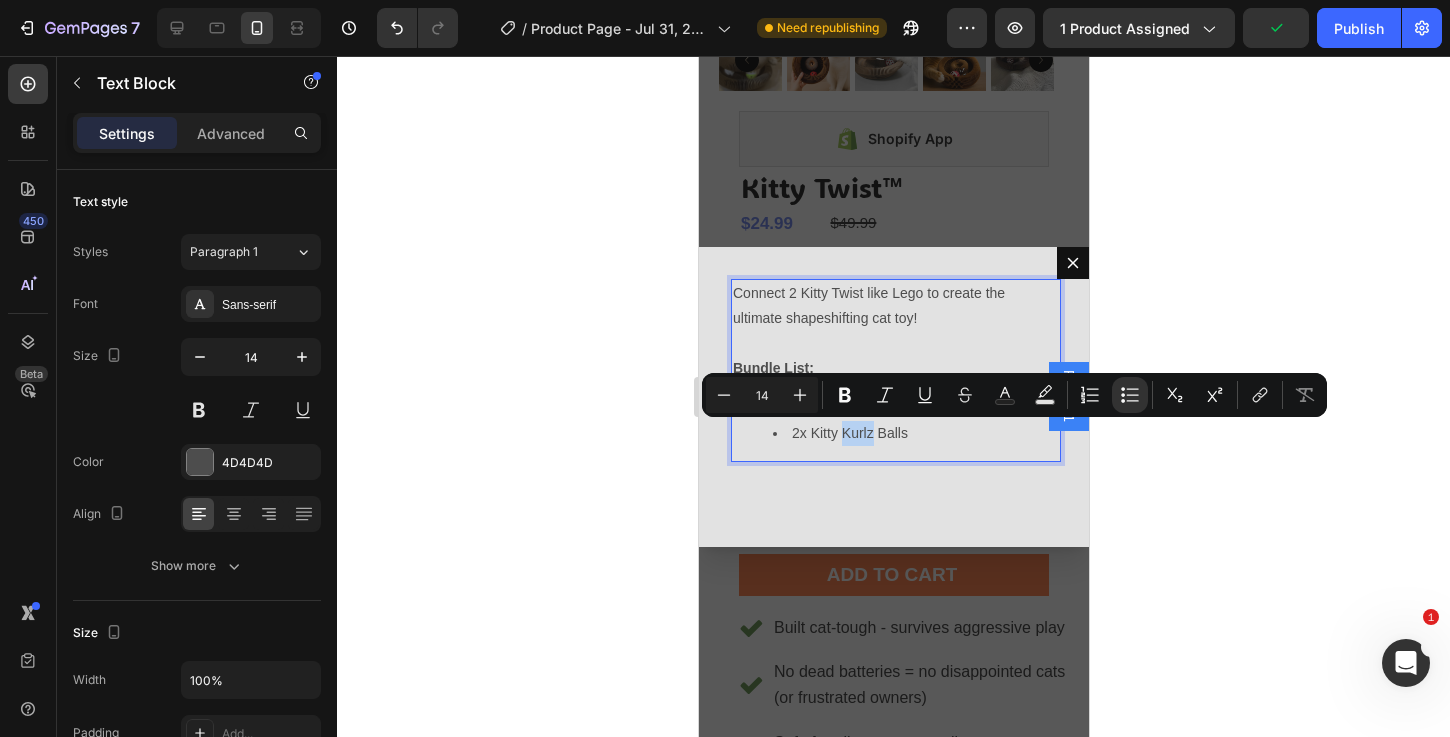 drag, startPoint x: 870, startPoint y: 430, endPoint x: 840, endPoint y: 431, distance: 30.016663 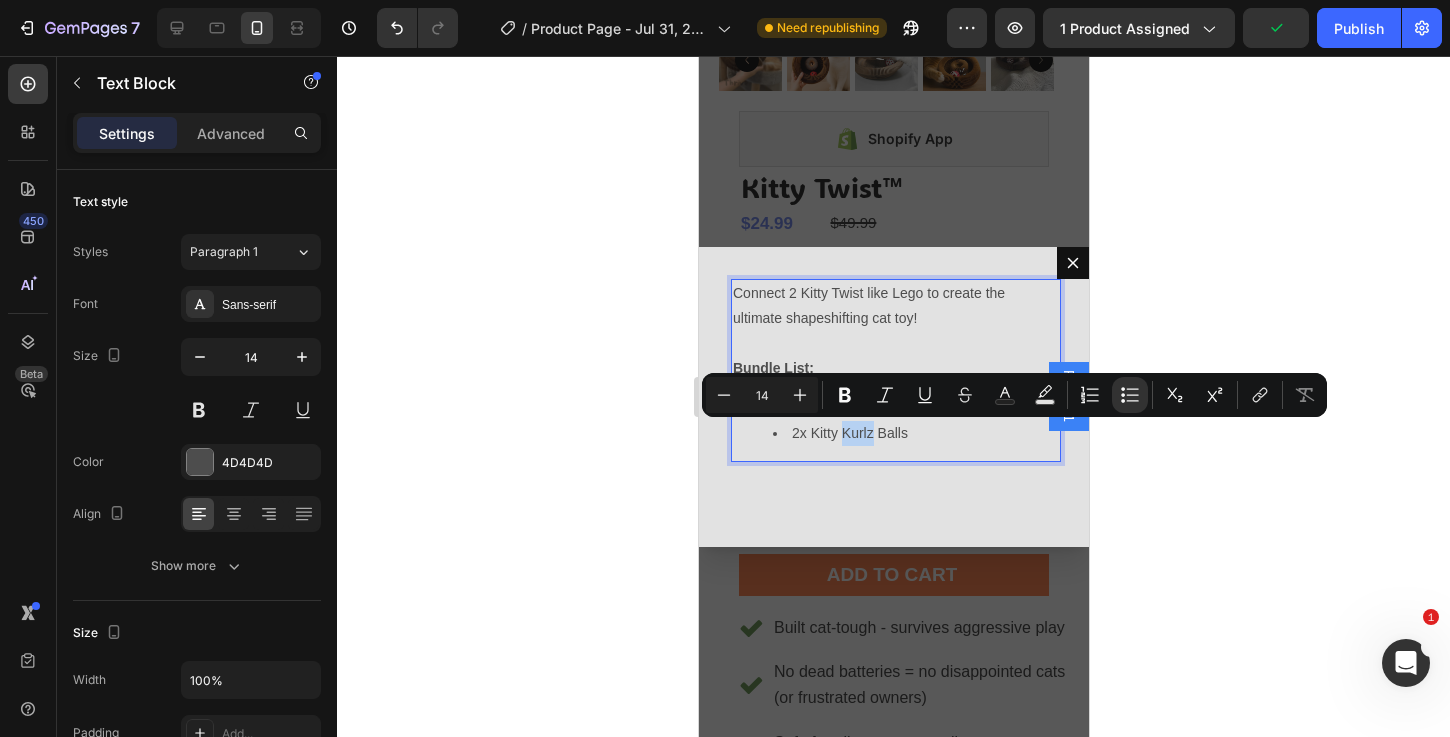 click on "2x Kitty Kurlz Balls" at bounding box center [913, 433] 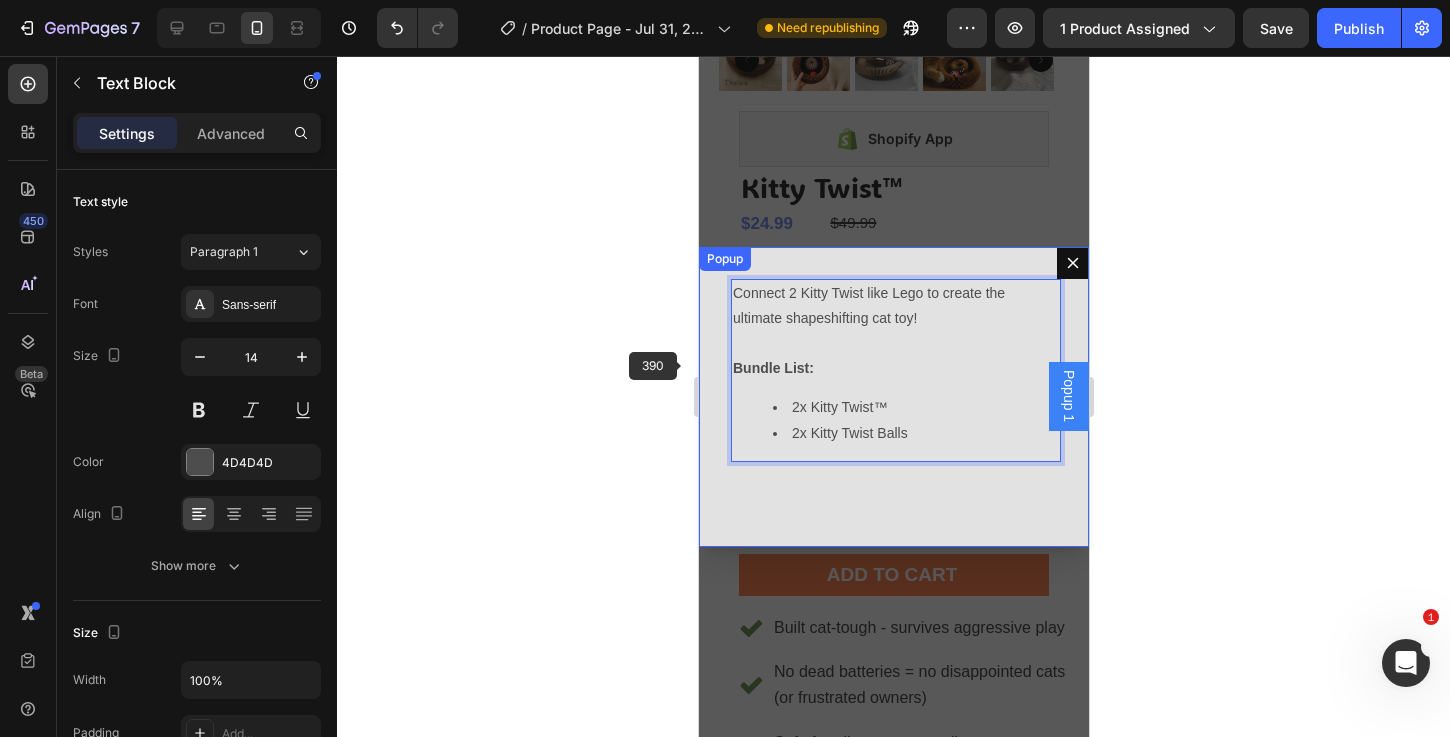 click on "Connect 2 Kitty Twist like Lego to create the ultimate shapeshifting cat toy! Bundle List: 2x Kitty Twist™ 2x Kitty Twist Balls Text Block   0" at bounding box center [893, 397] 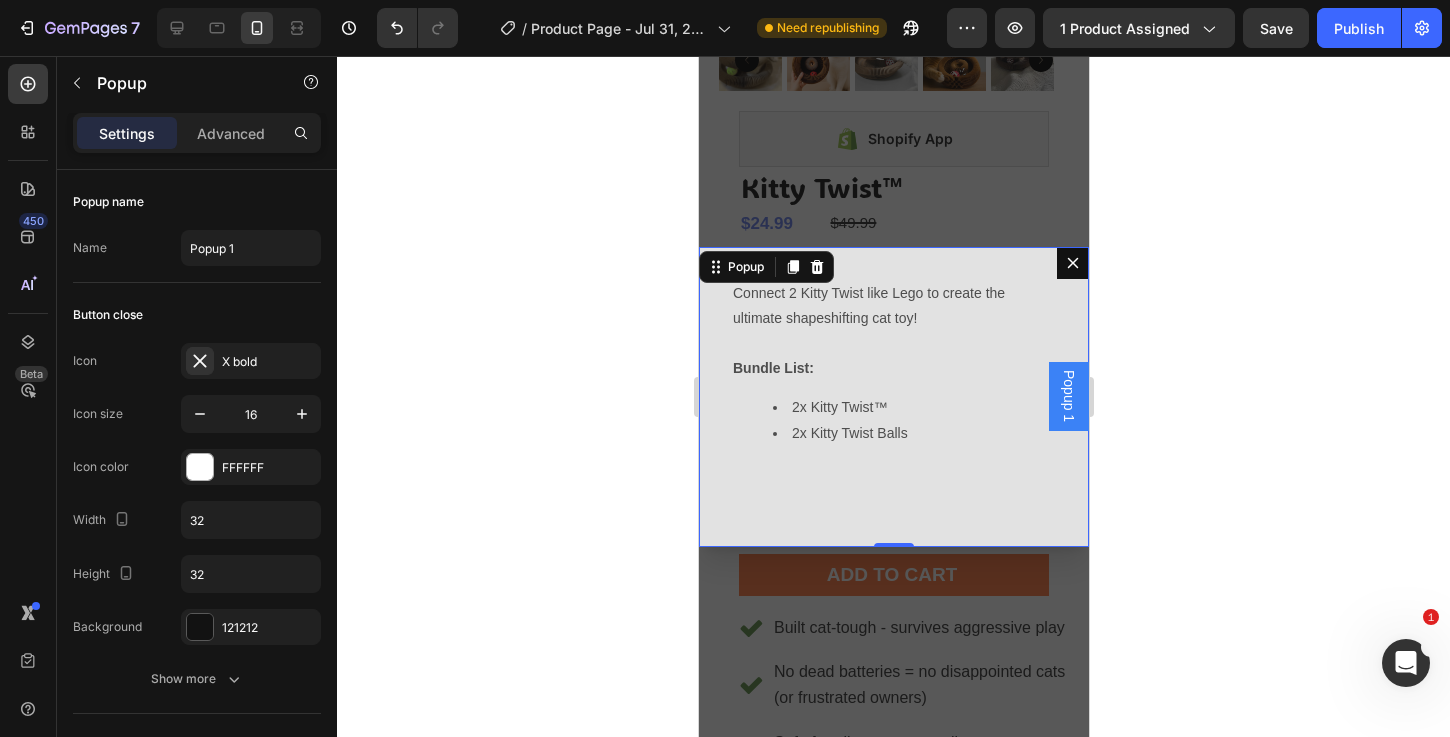 click on "Connect 2 Kitty Twist like Lego to create the ultimate shapeshifting cat toy! Bundle List: 2x Kitty Twist™ 2x Kitty Twist Balls Text Block" at bounding box center [893, 397] 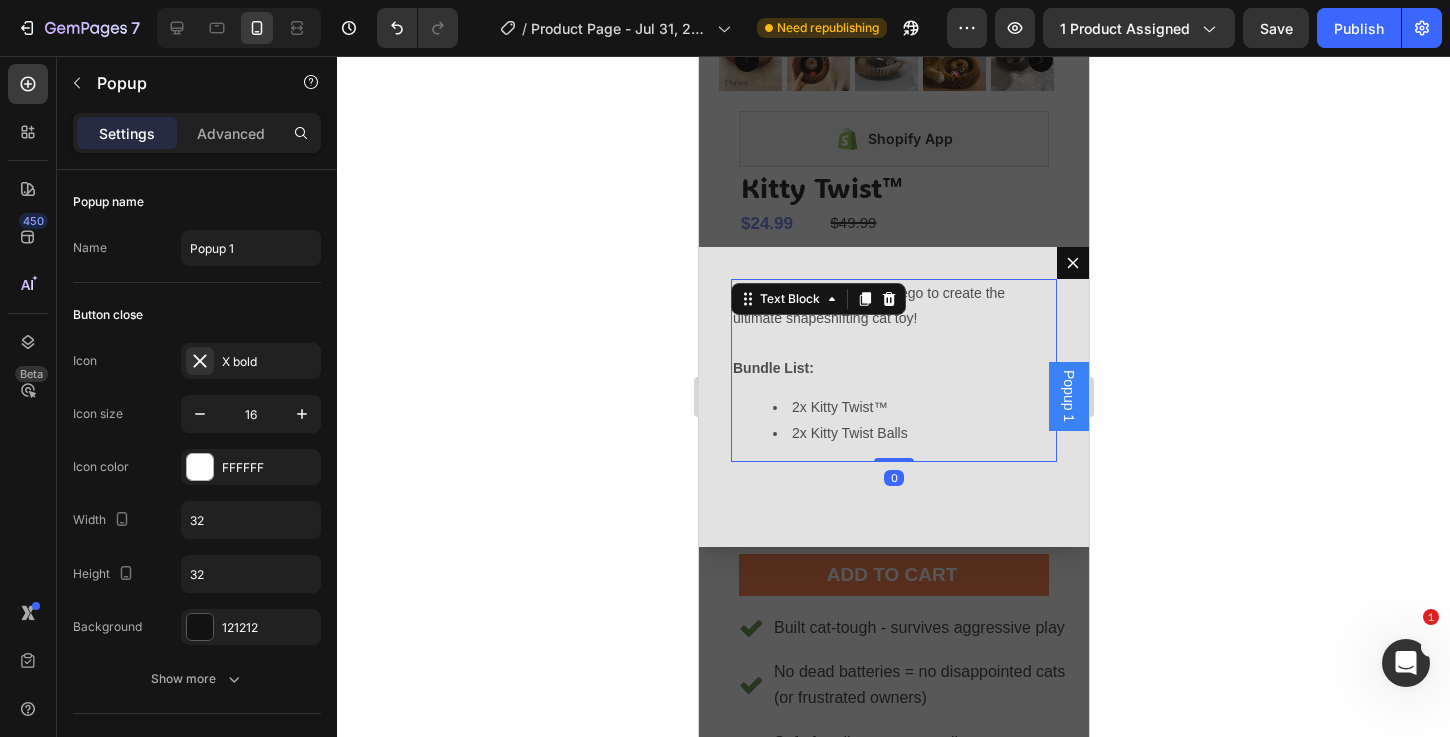 click on "Connect 2 Kitty Twist like Lego to create the ultimate shapeshifting cat toy! Bundle List: 2x Kitty Twist™ 2x Kitty Twist Balls" at bounding box center [893, 370] 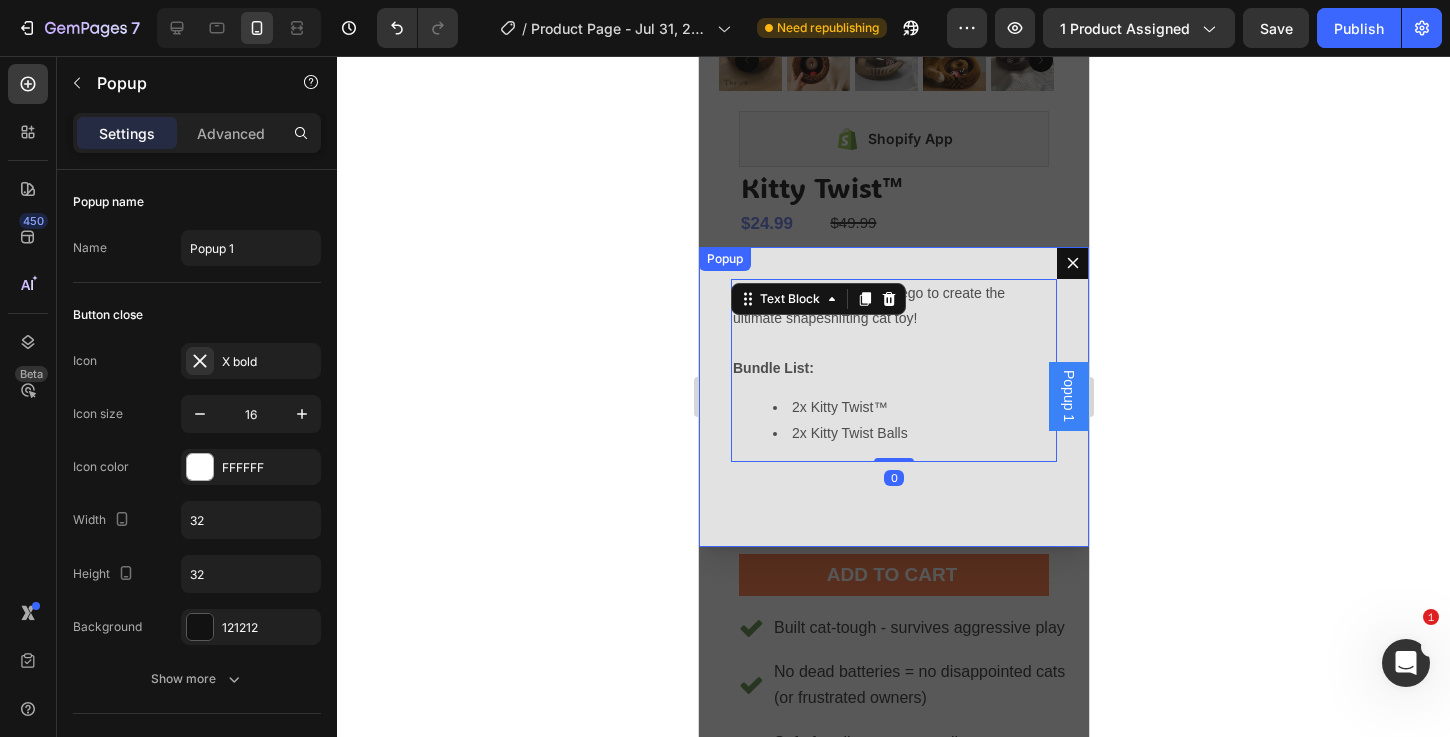 click on "Connect 2 Kitty Twist like Lego to create the ultimate shapeshifting cat toy! Bundle List: 2x Kitty Twist™ 2x Kitty Twist Balls Text Block   0" at bounding box center [893, 397] 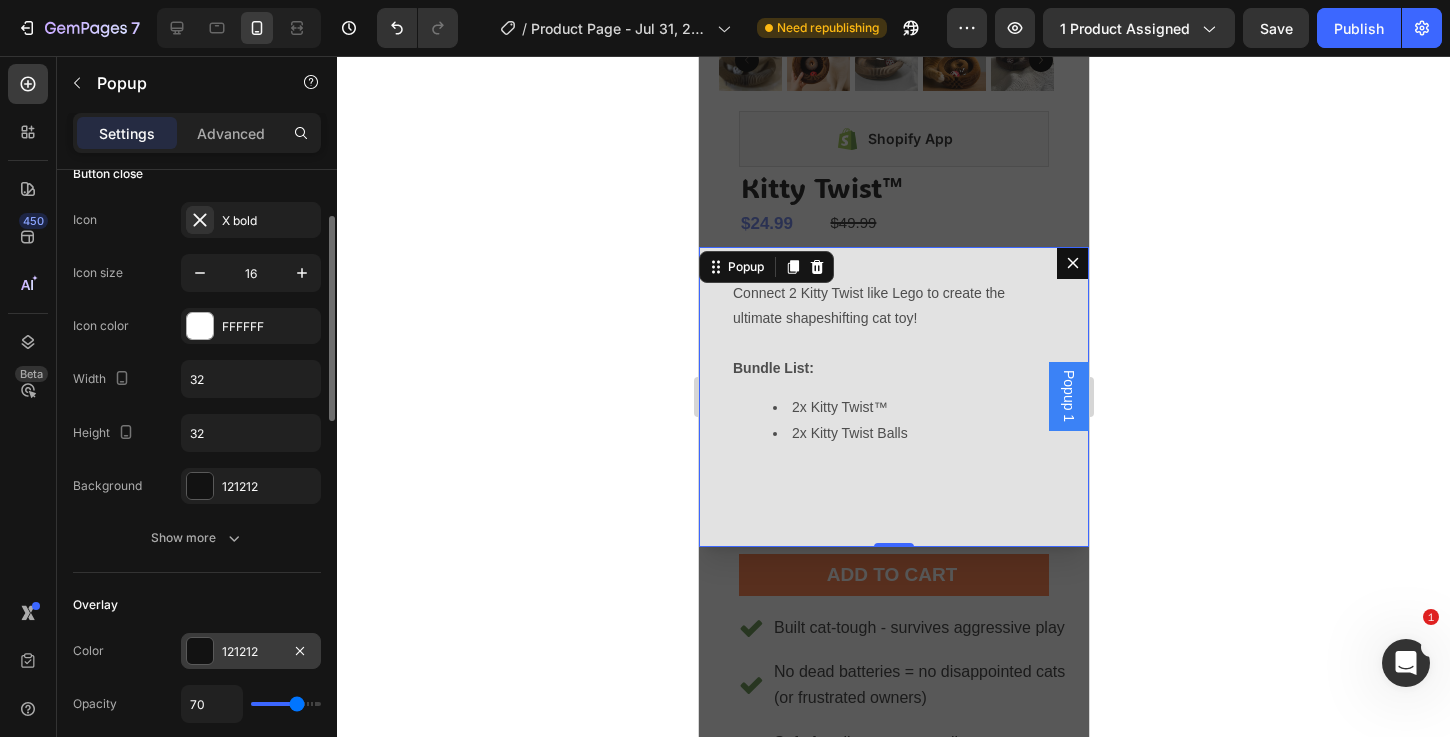 scroll, scrollTop: 316, scrollLeft: 0, axis: vertical 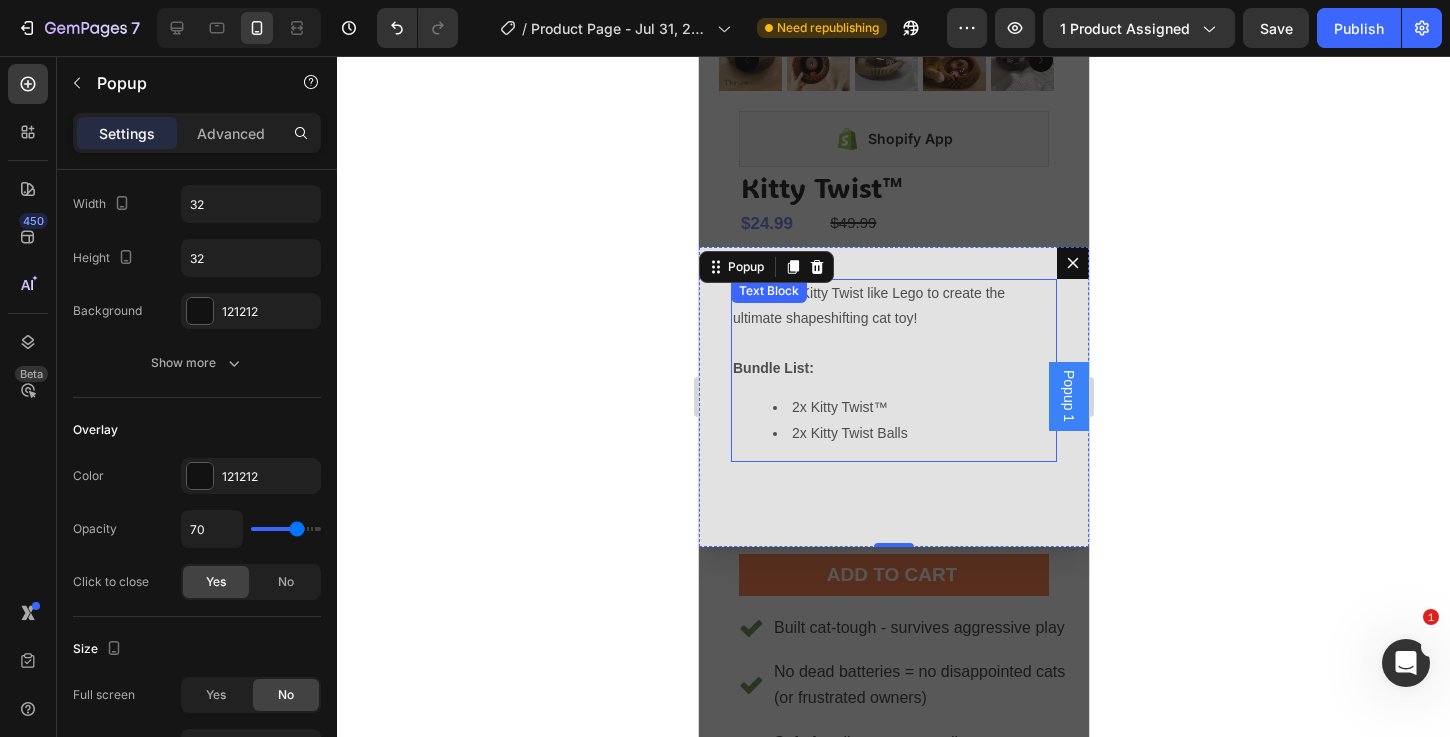click on "Bundle List:" at bounding box center (893, 368) 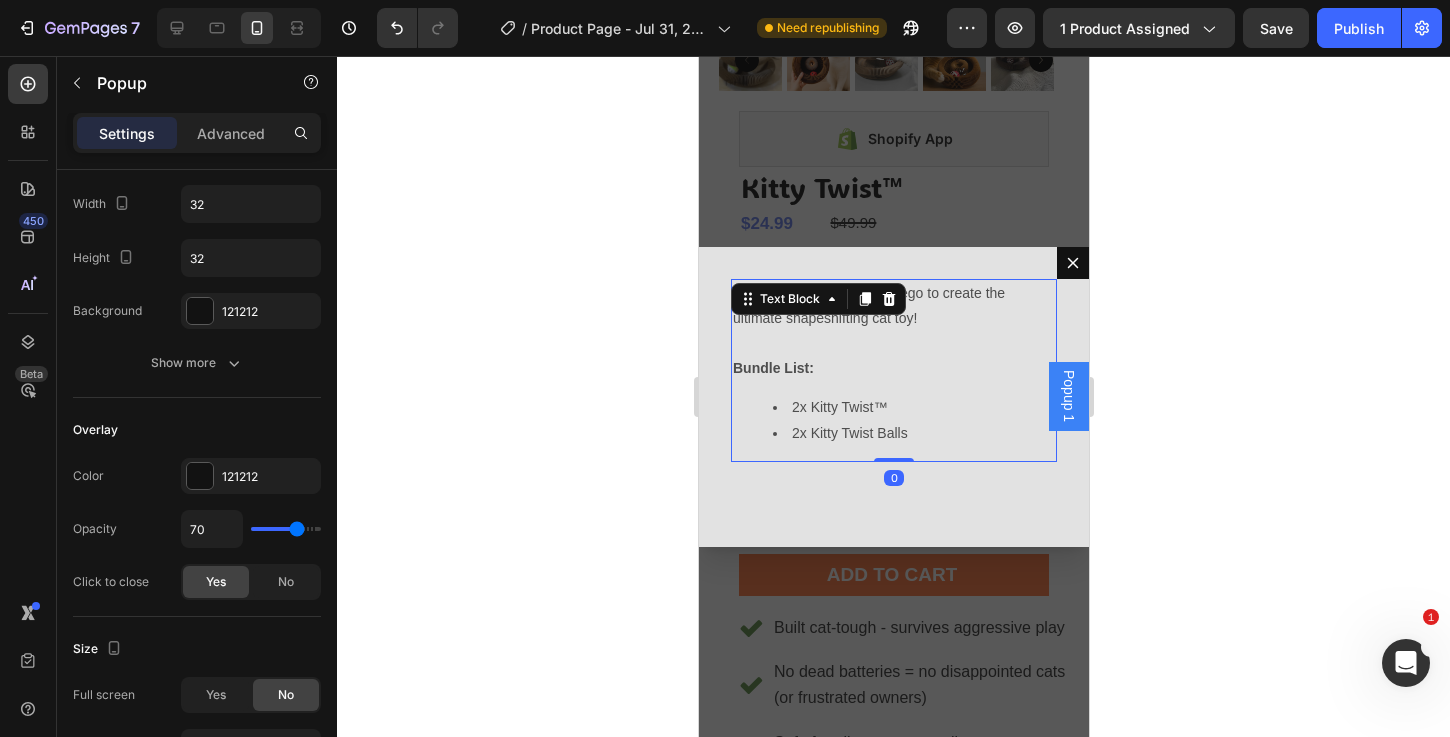 scroll, scrollTop: 0, scrollLeft: 0, axis: both 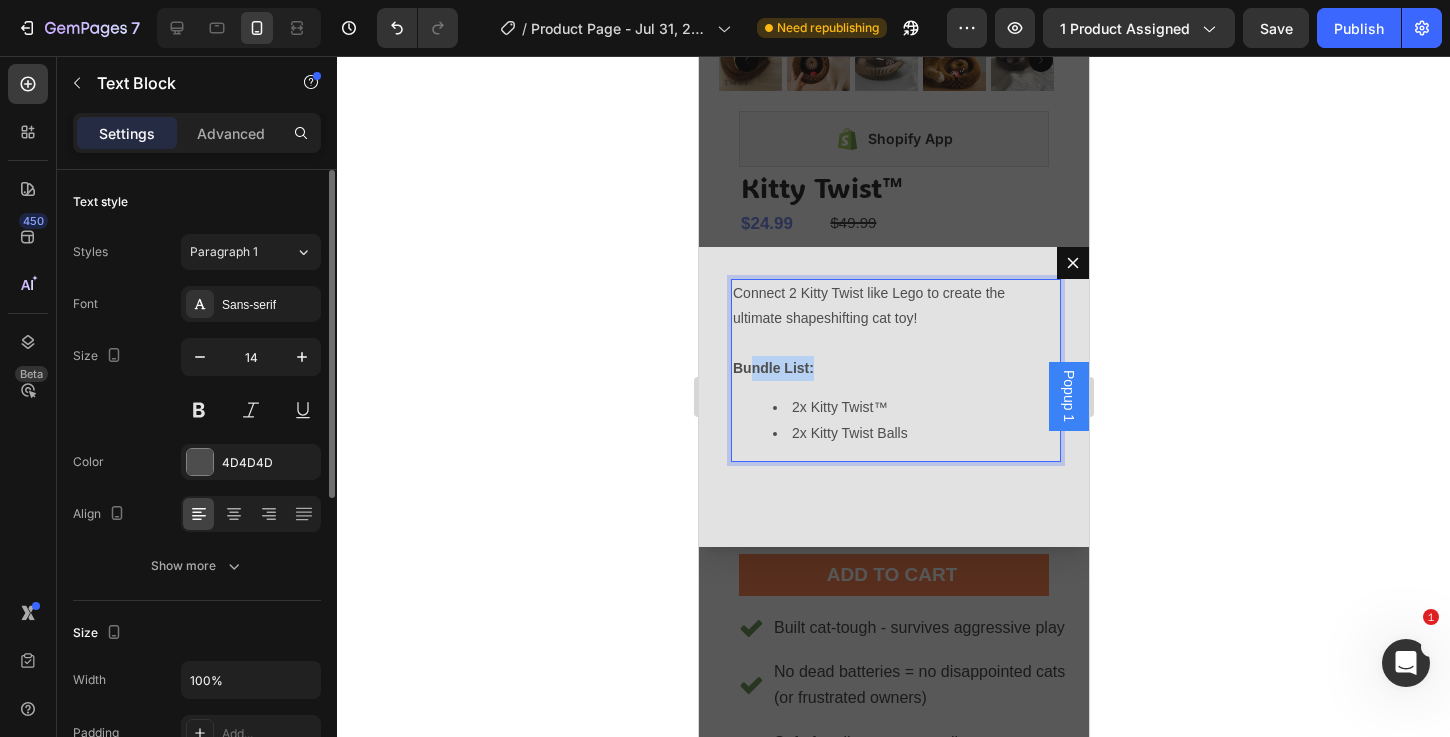 drag, startPoint x: 789, startPoint y: 372, endPoint x: 747, endPoint y: 373, distance: 42.0119 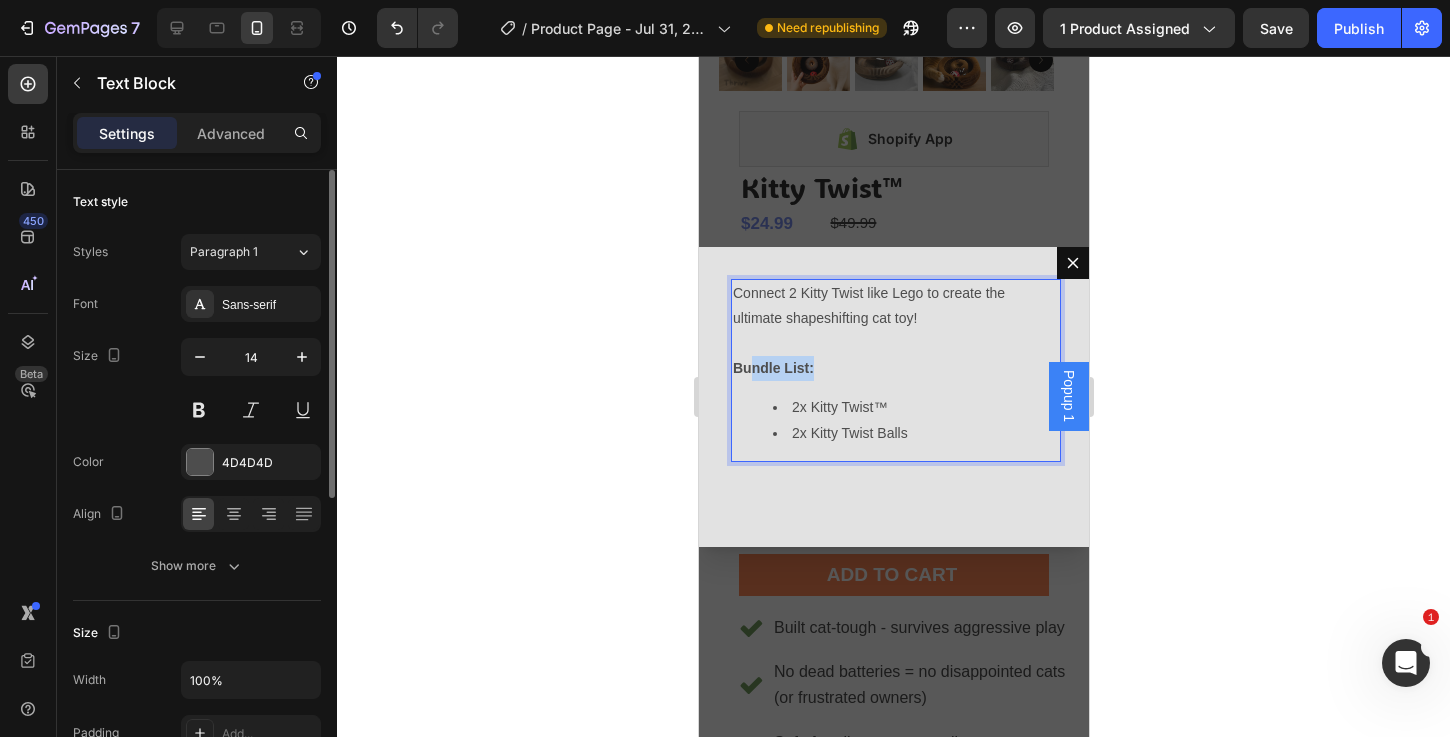 click on "Bundle List:" at bounding box center [893, 368] 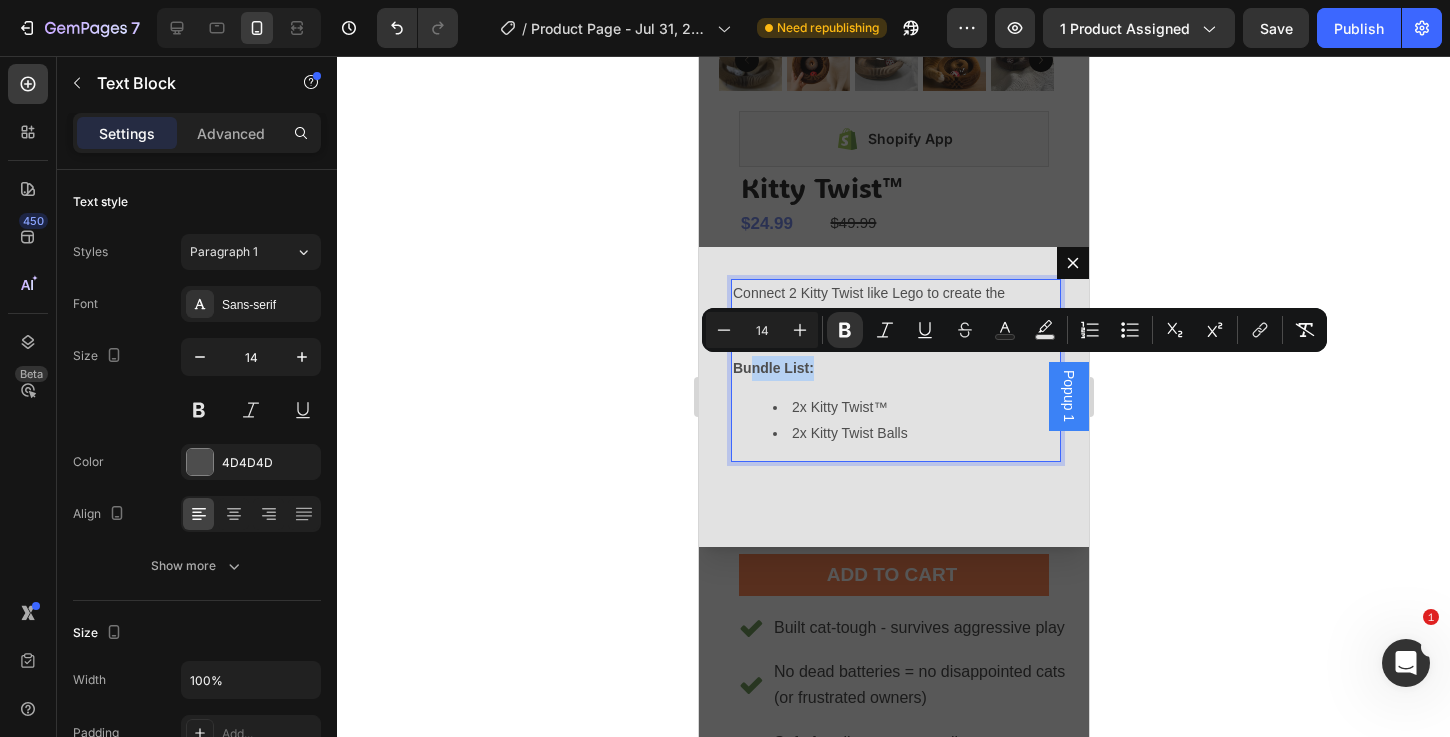 click on "Bundle List:" at bounding box center [772, 368] 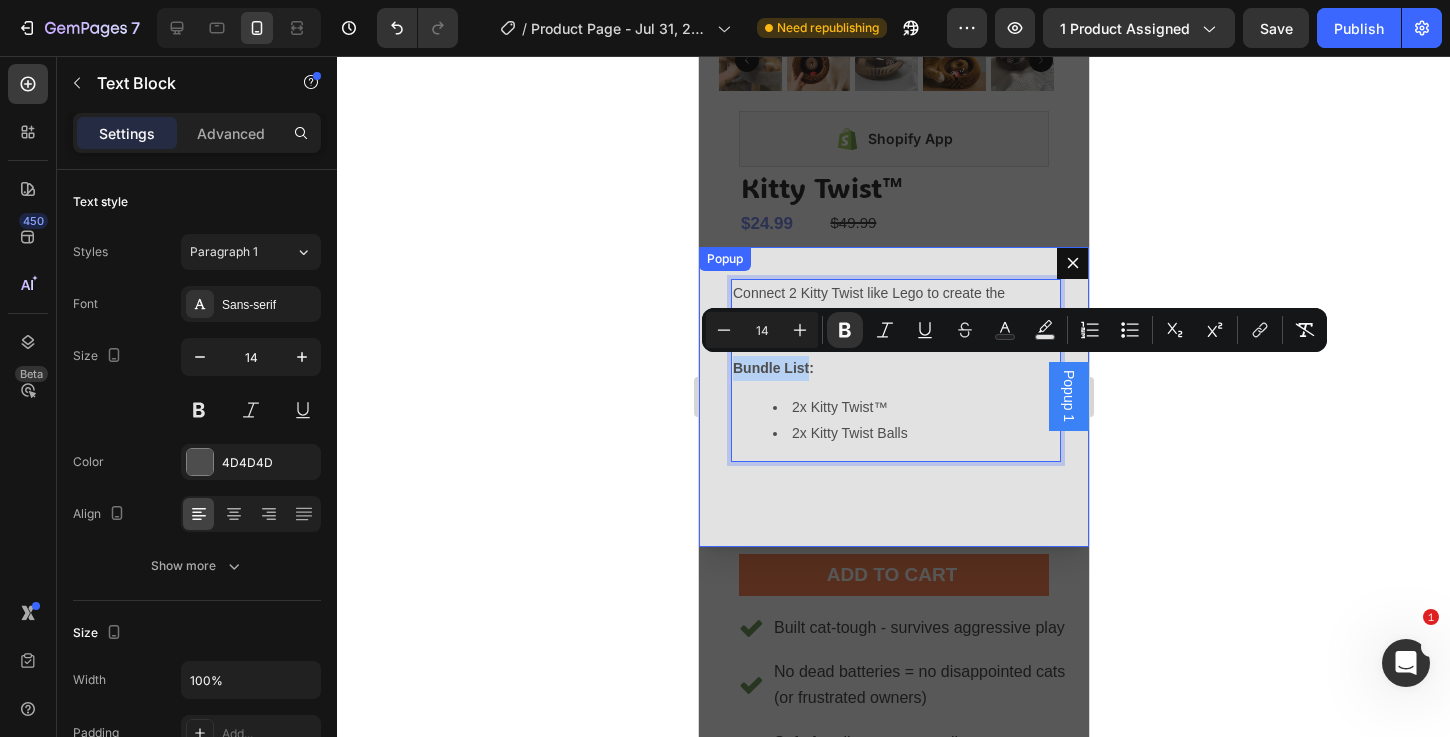 drag, startPoint x: 798, startPoint y: 368, endPoint x: 765, endPoint y: 372, distance: 33.24154 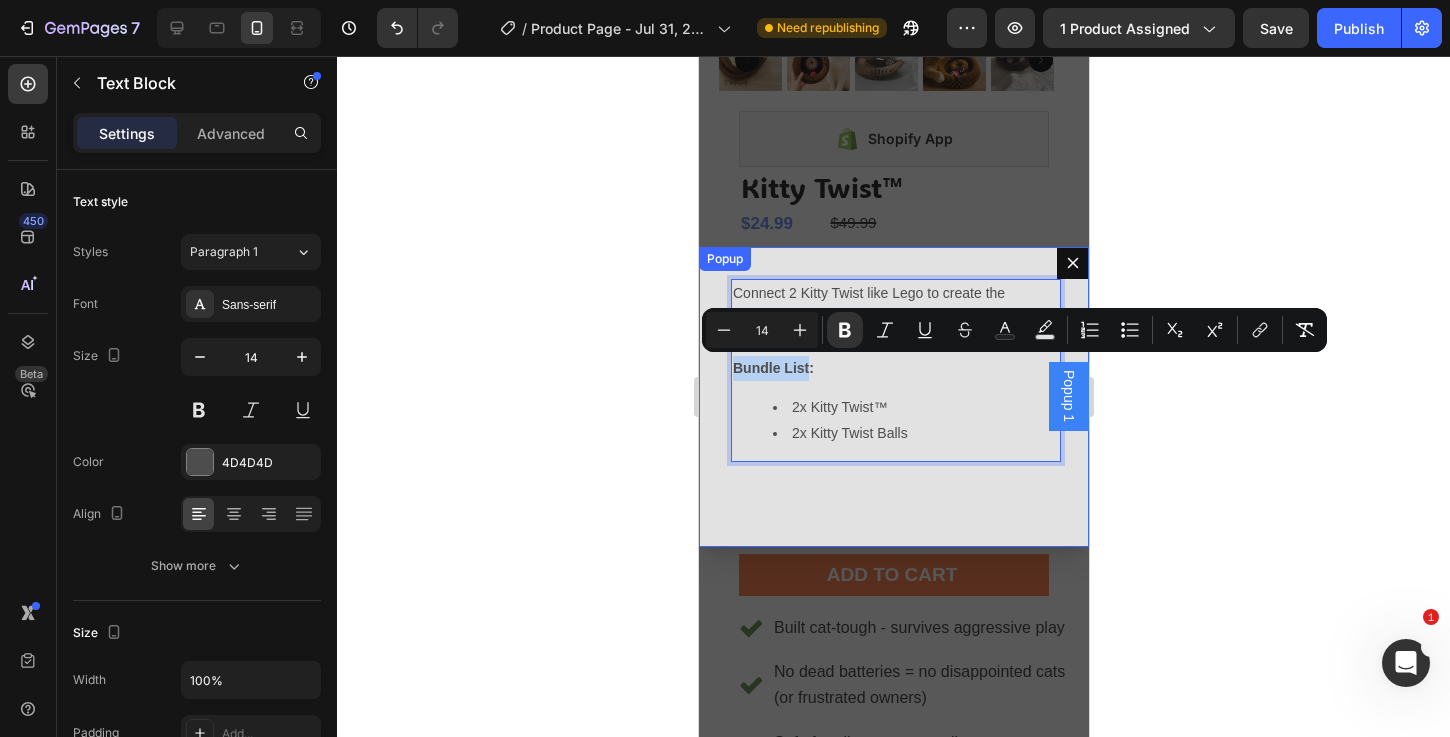 click on "Connect 2 Kitty Twist like Lego to create the ultimate shapeshifting cat toy! Bundle List: 2x Kitty Twist™ 2x Kitty Twist Balls Text Block   0" at bounding box center (893, 397) 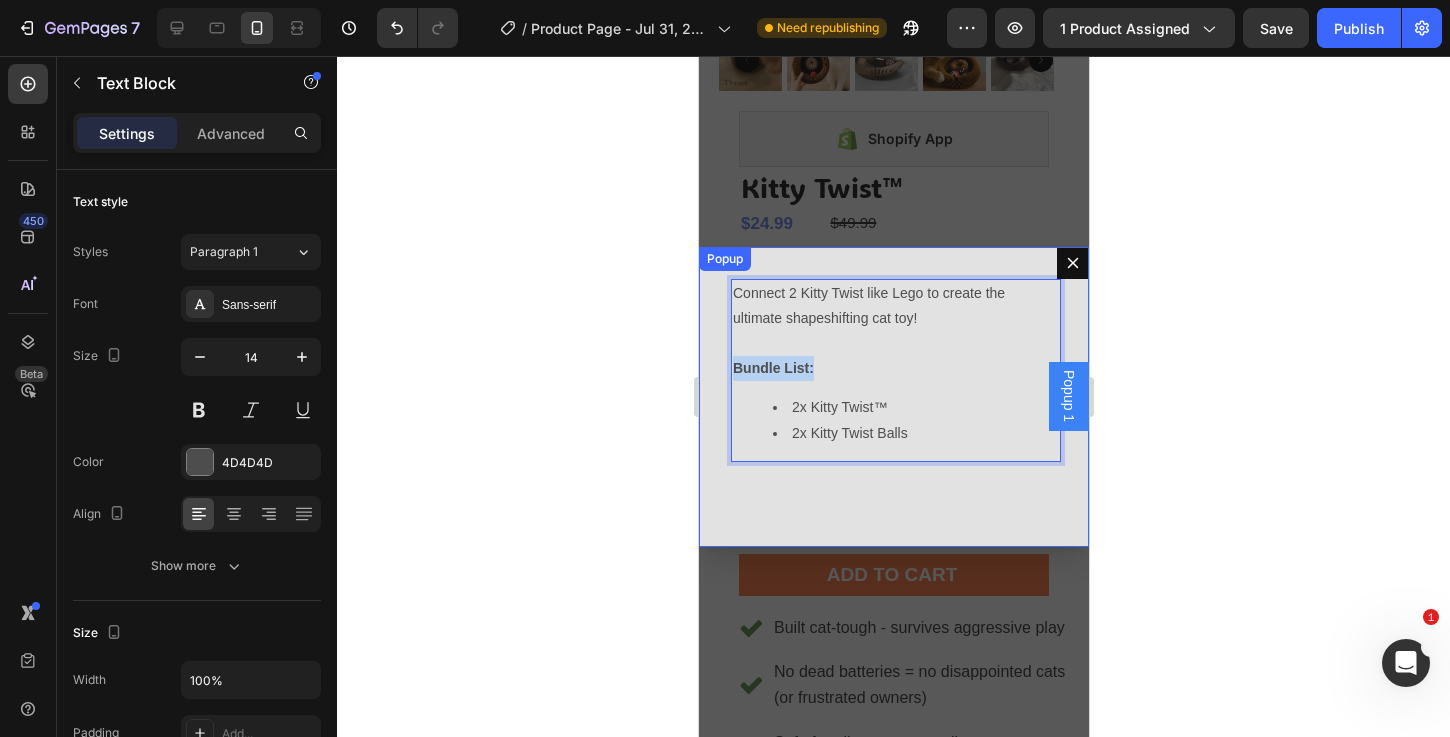 drag, startPoint x: 818, startPoint y: 369, endPoint x: 698, endPoint y: 367, distance: 120.01666 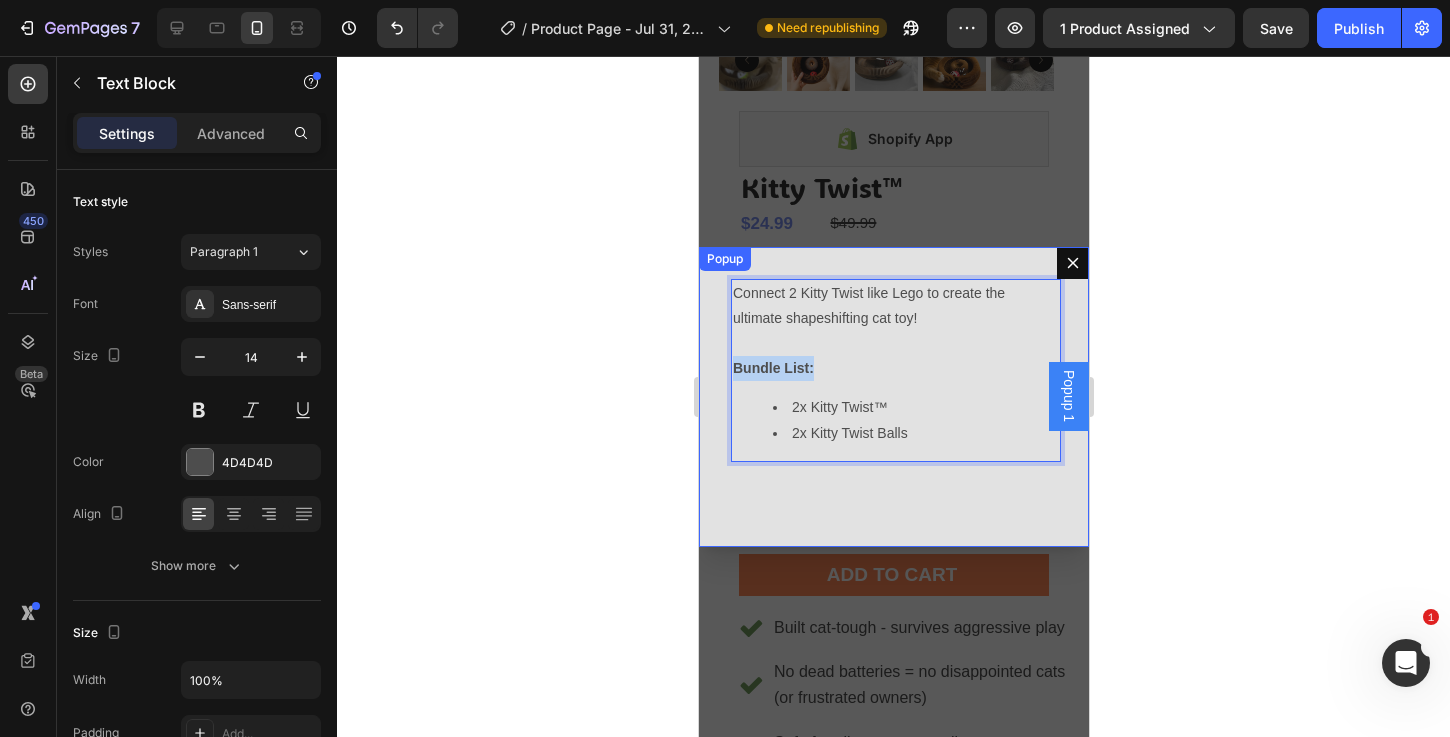 click on "Connect 2 Kitty Twist like Lego to create the ultimate shapeshifting cat toy! Bundle List: 2x Kitty Twist™ 2x Kitty Twist Balls Text Block   0" at bounding box center (893, 397) 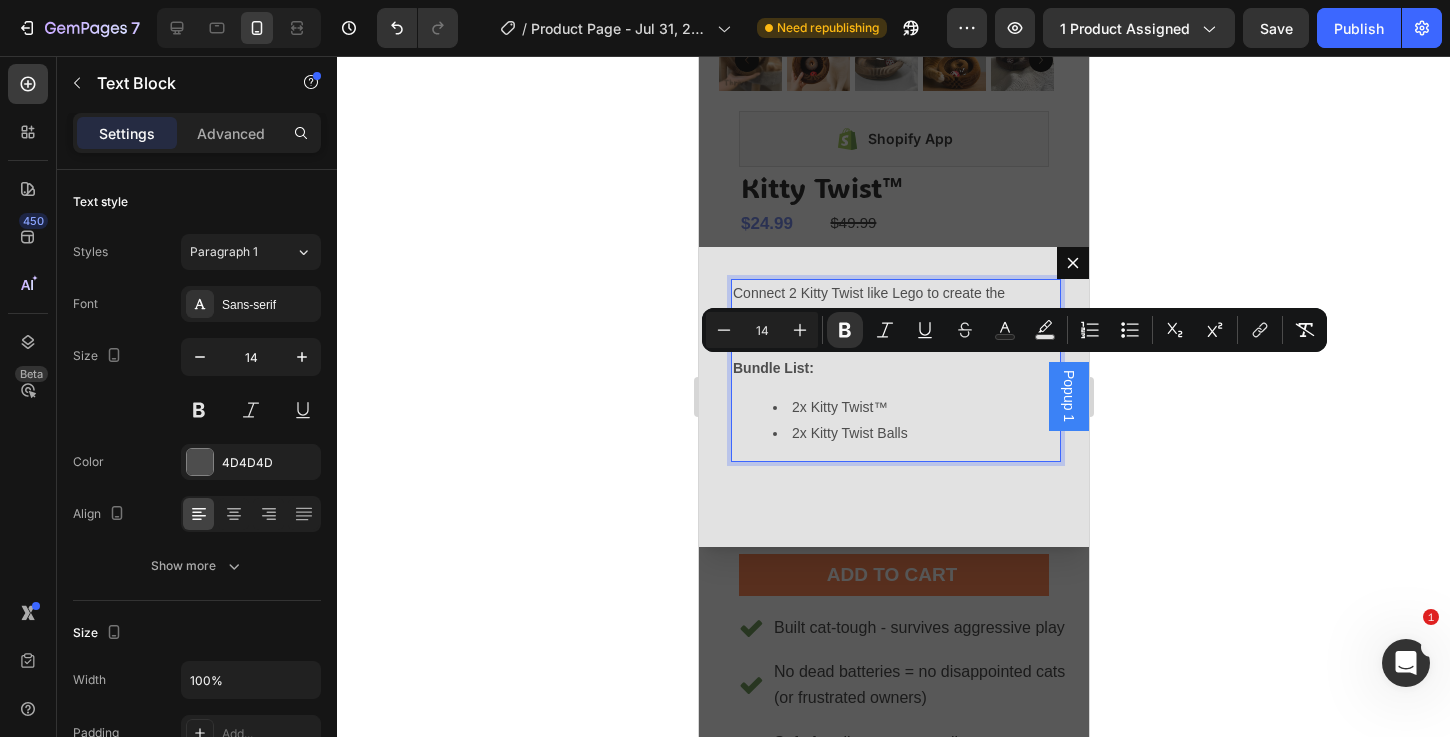 drag, startPoint x: 940, startPoint y: 418, endPoint x: 961, endPoint y: 439, distance: 29.698484 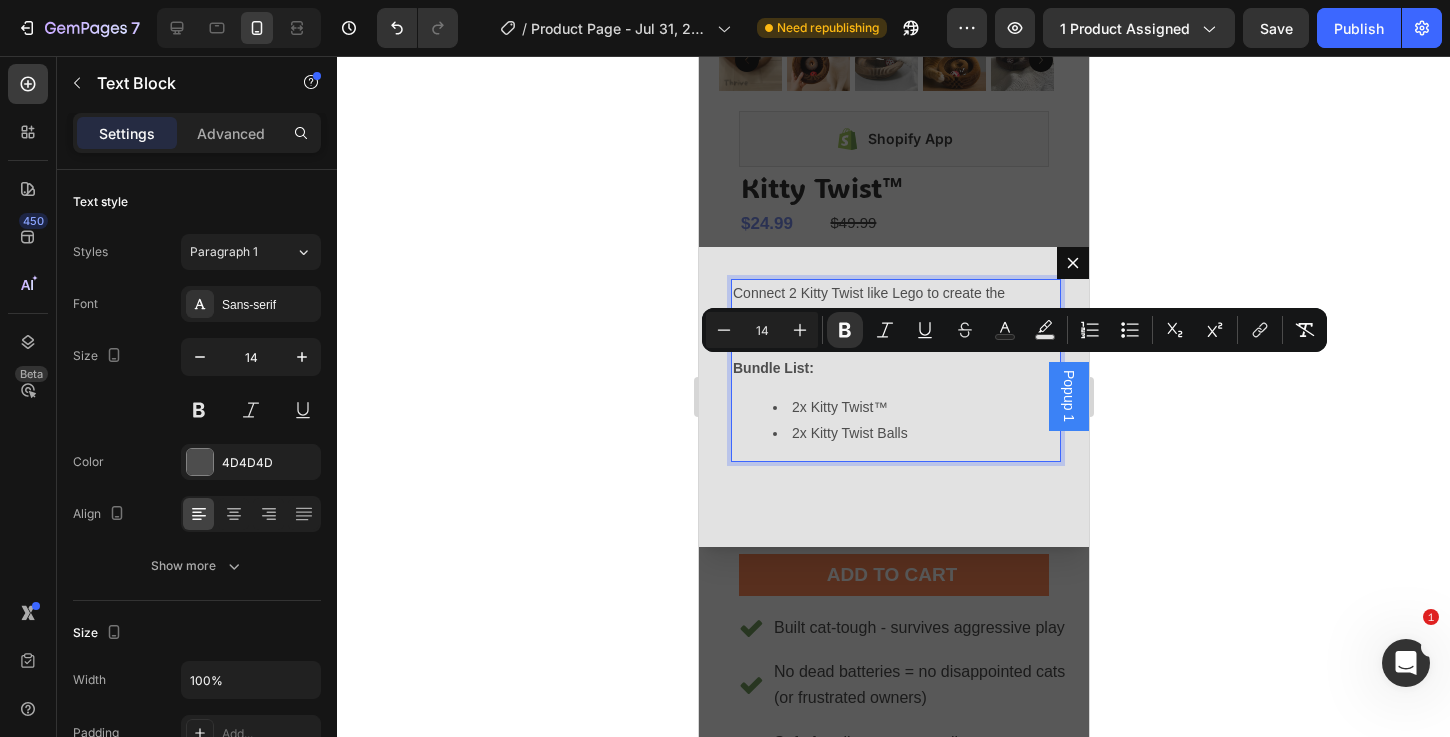 click on "2x Kitty Twist™" at bounding box center (913, 407) 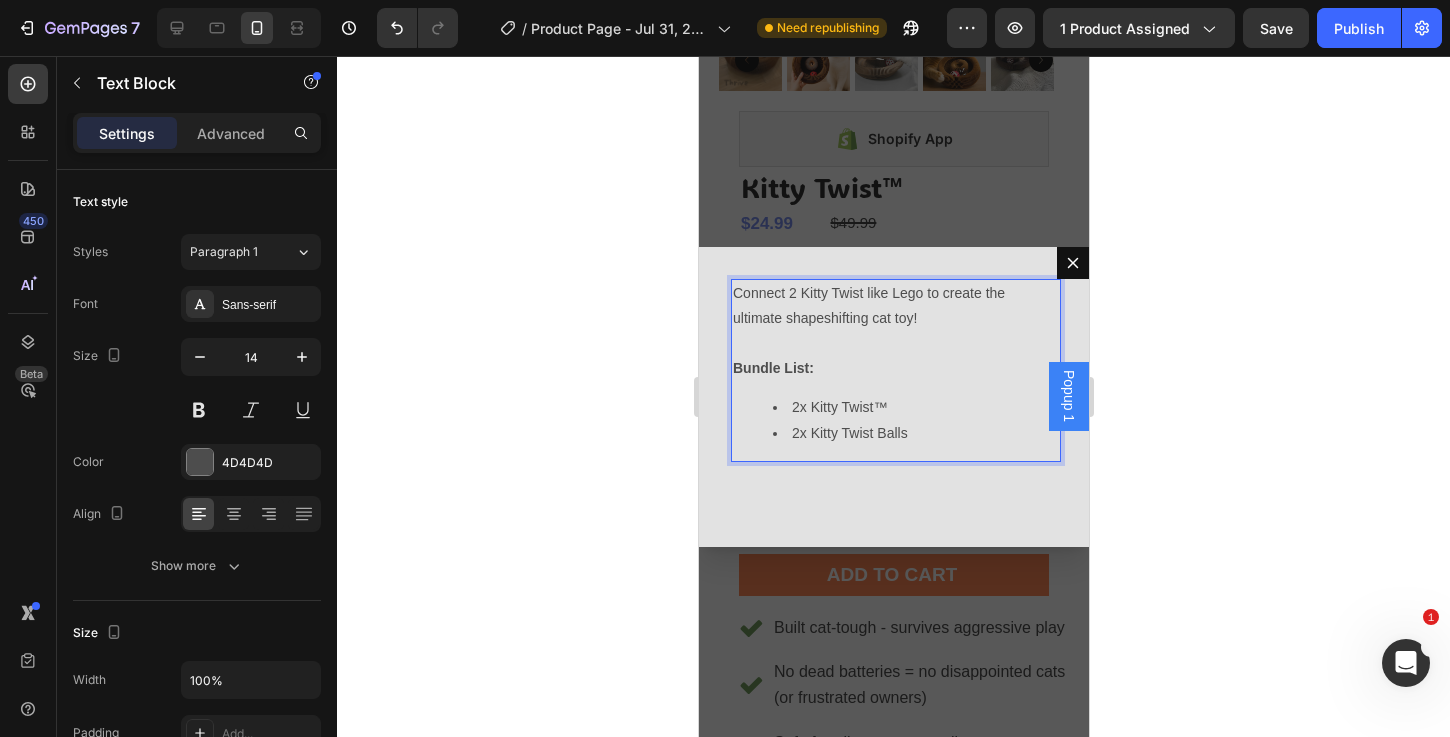 click on "Connect 2 Kitty Twist like Lego to create the ultimate shapeshifting cat toy! Bundle List: 2x Kitty Twist™ 2x Kitty Twist Balls Text Block   0" at bounding box center (893, 397) 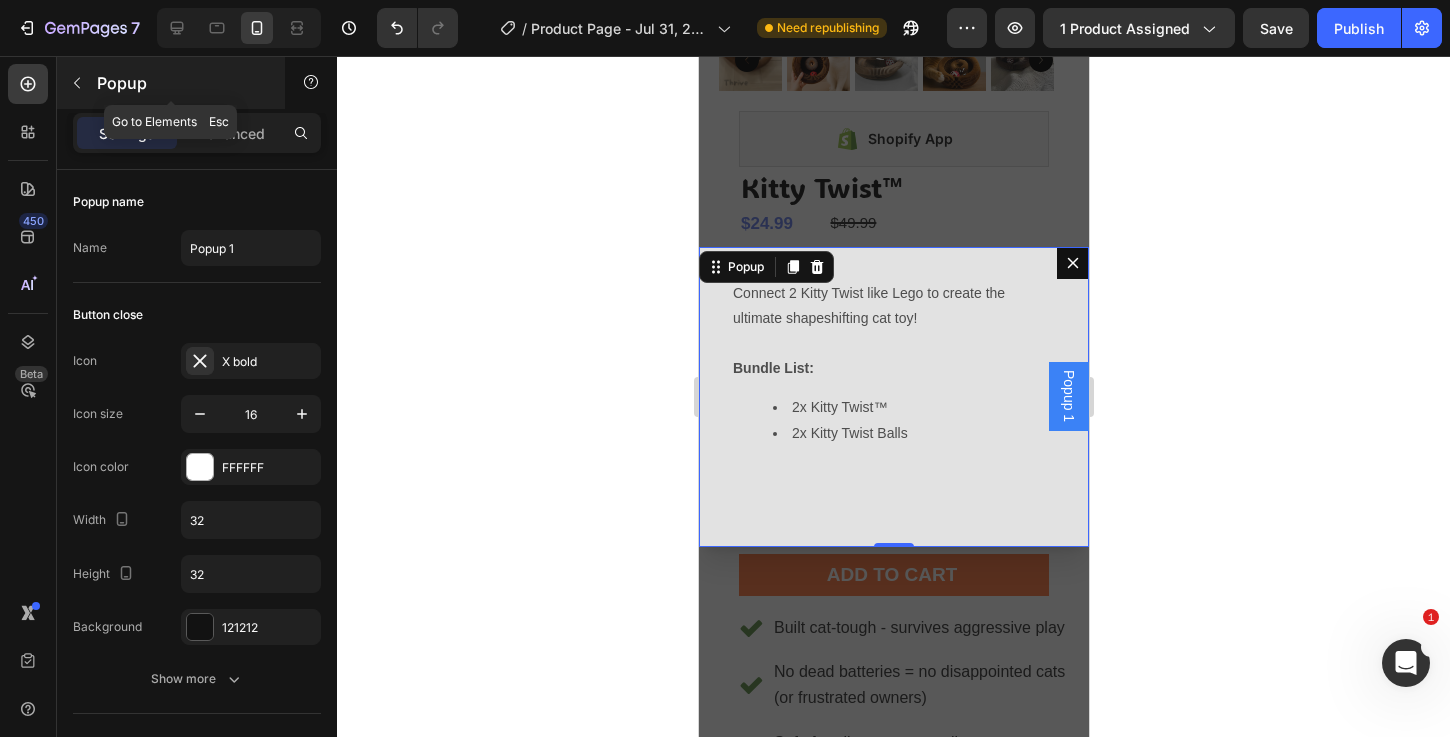 click on "Popup" at bounding box center [182, 83] 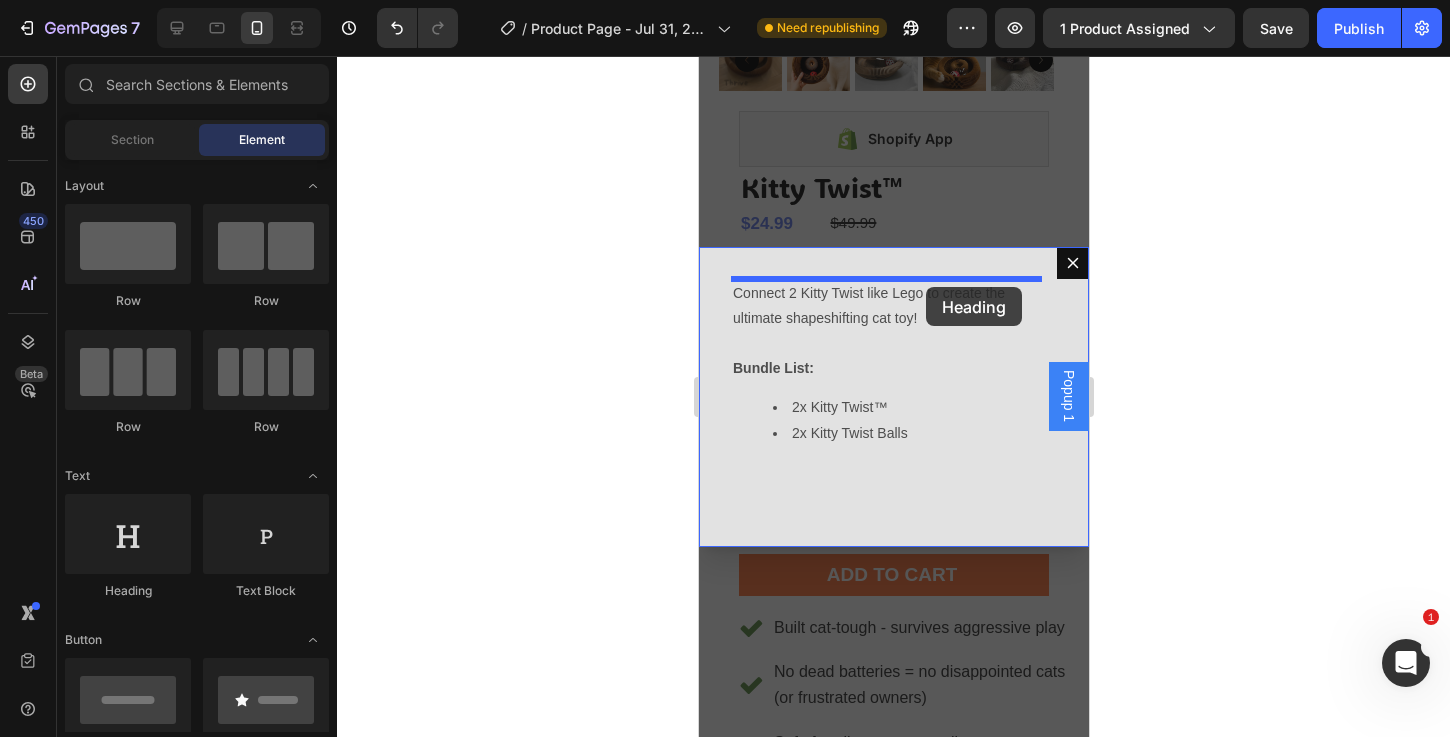 drag, startPoint x: 910, startPoint y: 573, endPoint x: 925, endPoint y: 287, distance: 286.3931 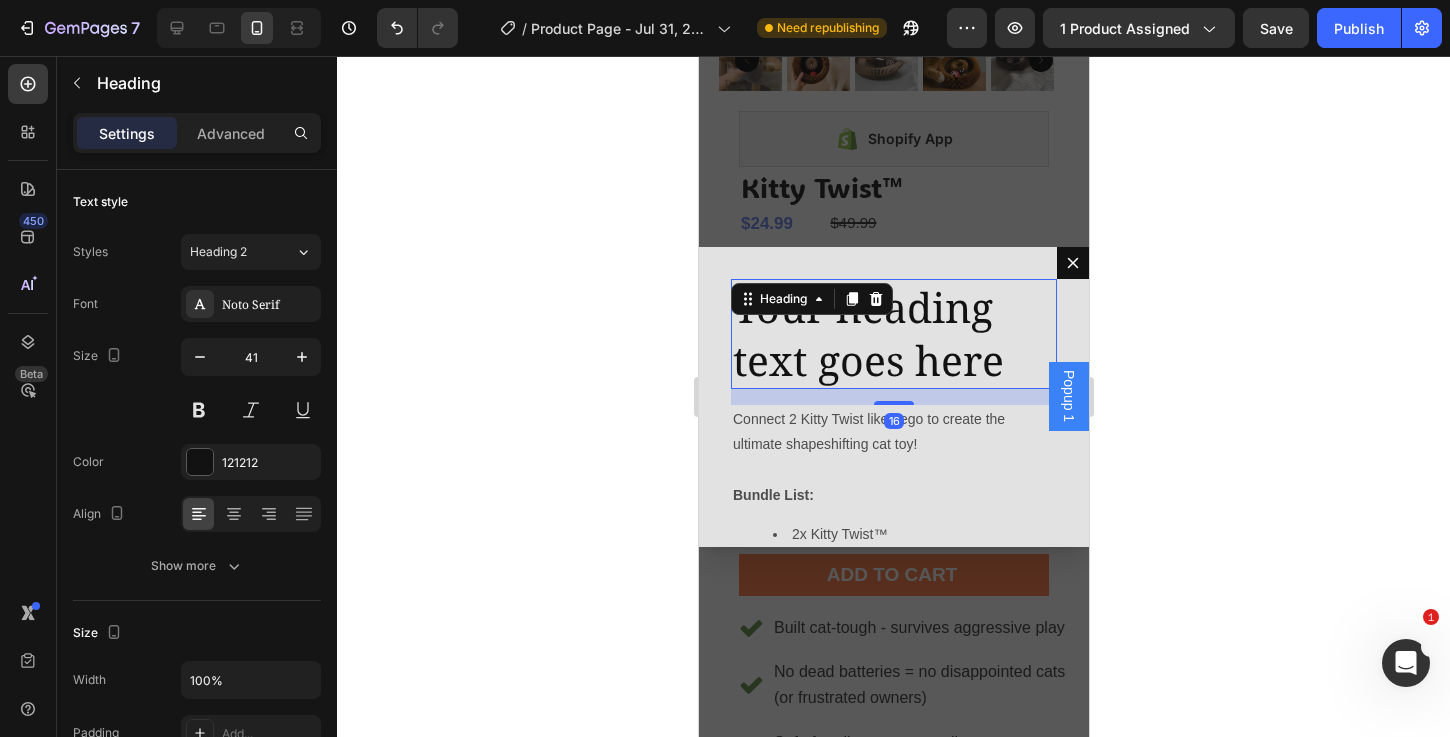 click on "Your heading text goes here" at bounding box center [893, 334] 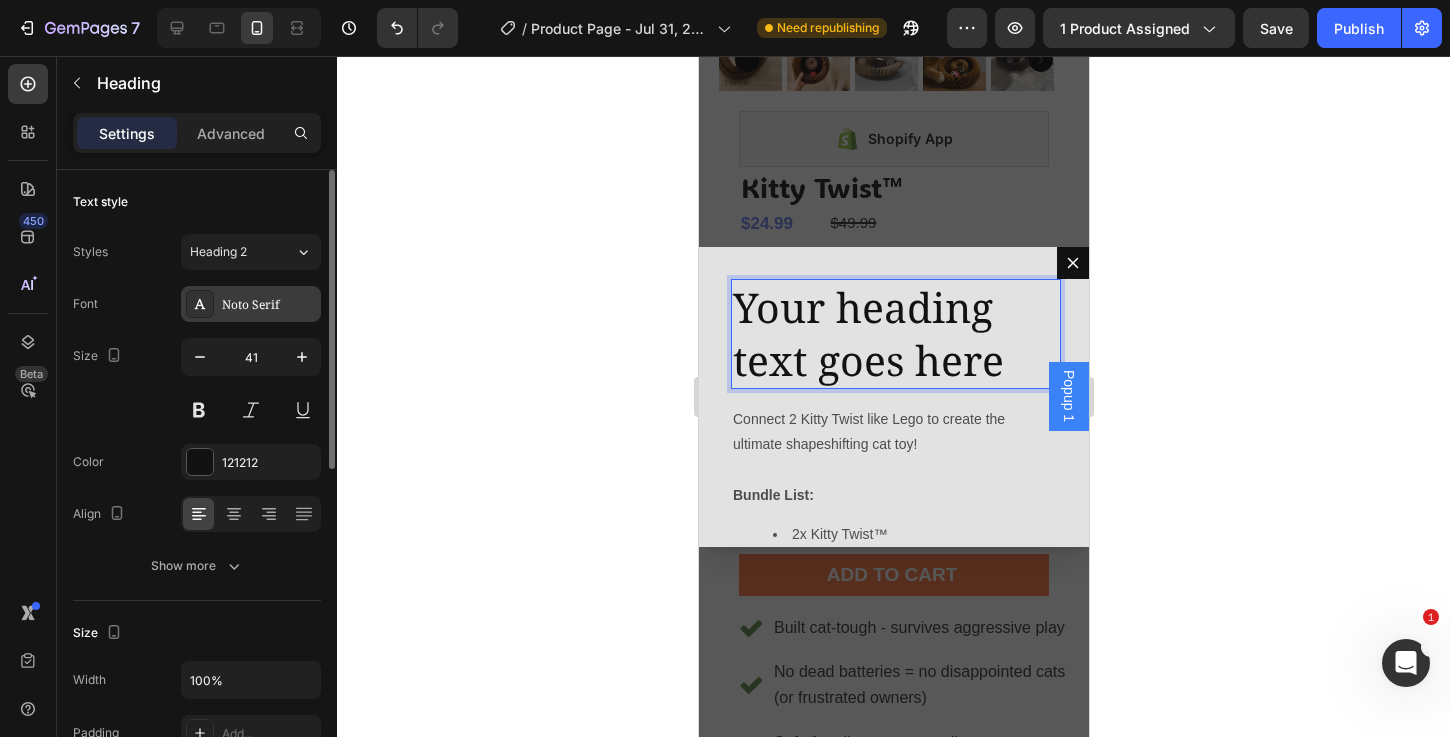 click on "Noto Serif" at bounding box center [269, 305] 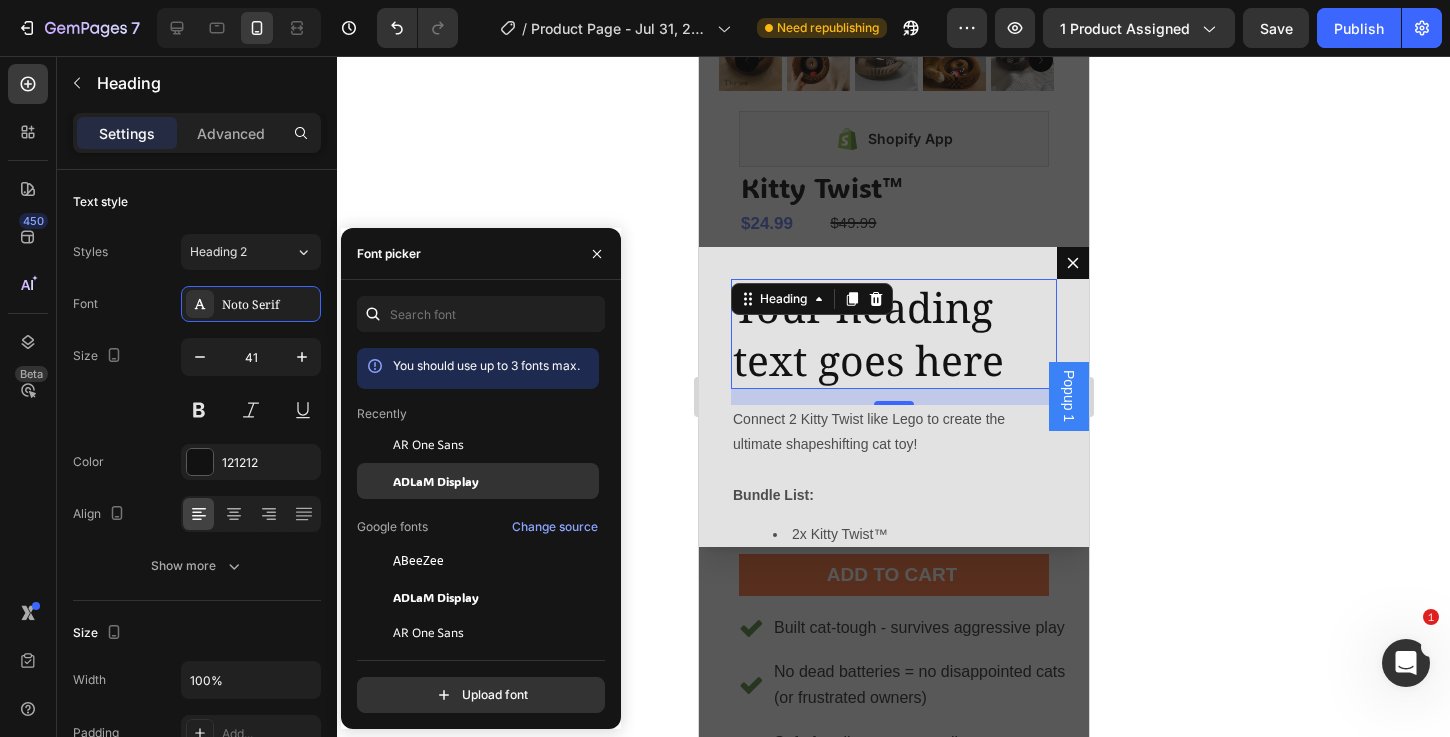 click on "ADLaM Display" at bounding box center (436, 481) 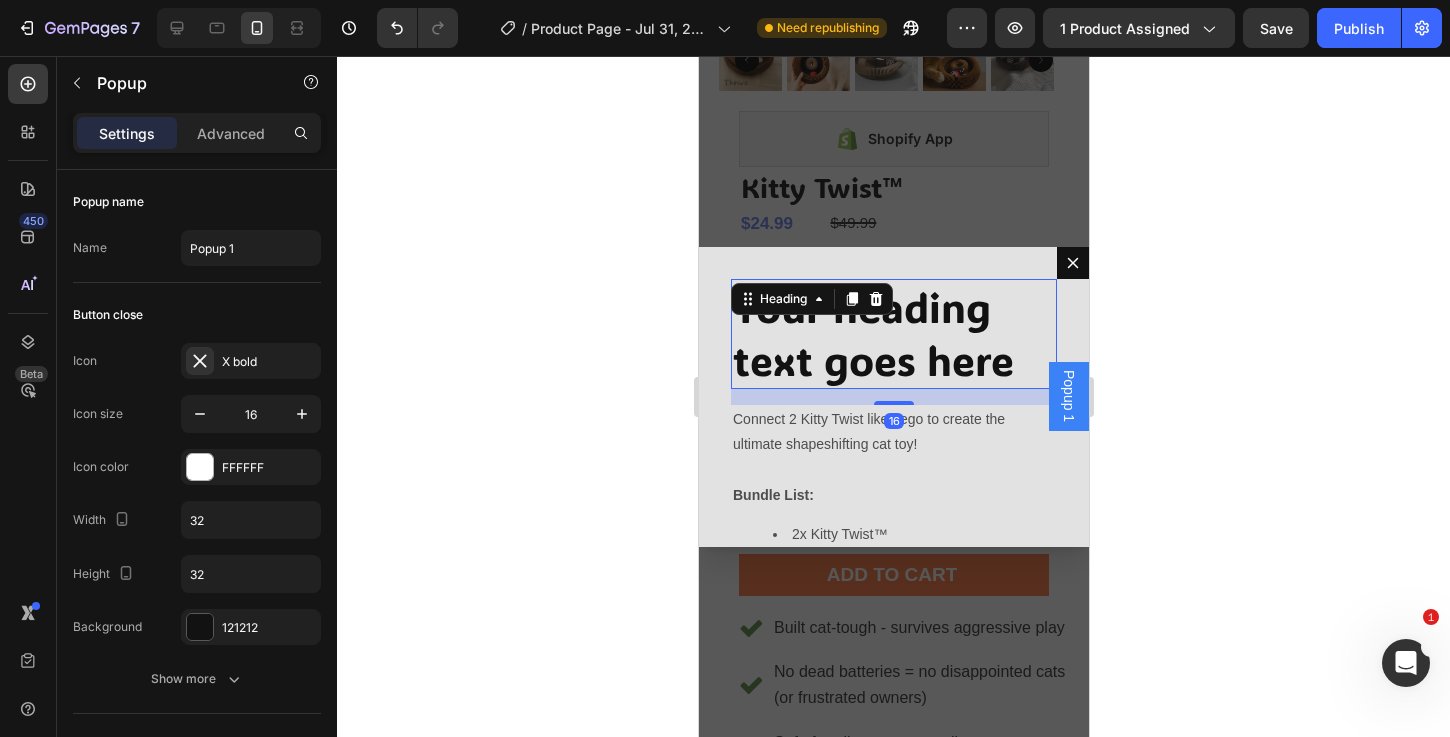 click on "Your heading text goes here" at bounding box center (893, 334) 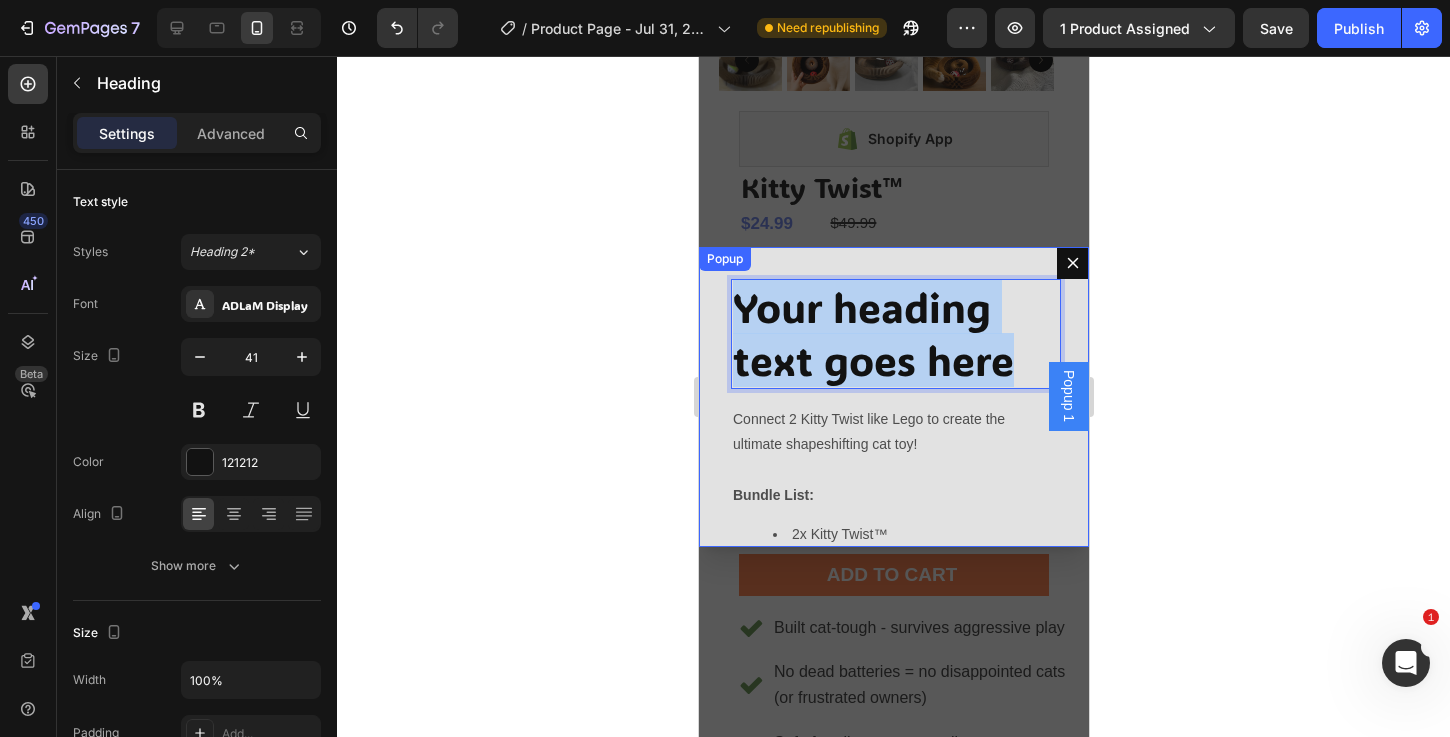drag, startPoint x: 982, startPoint y: 356, endPoint x: 702, endPoint y: 290, distance: 287.67343 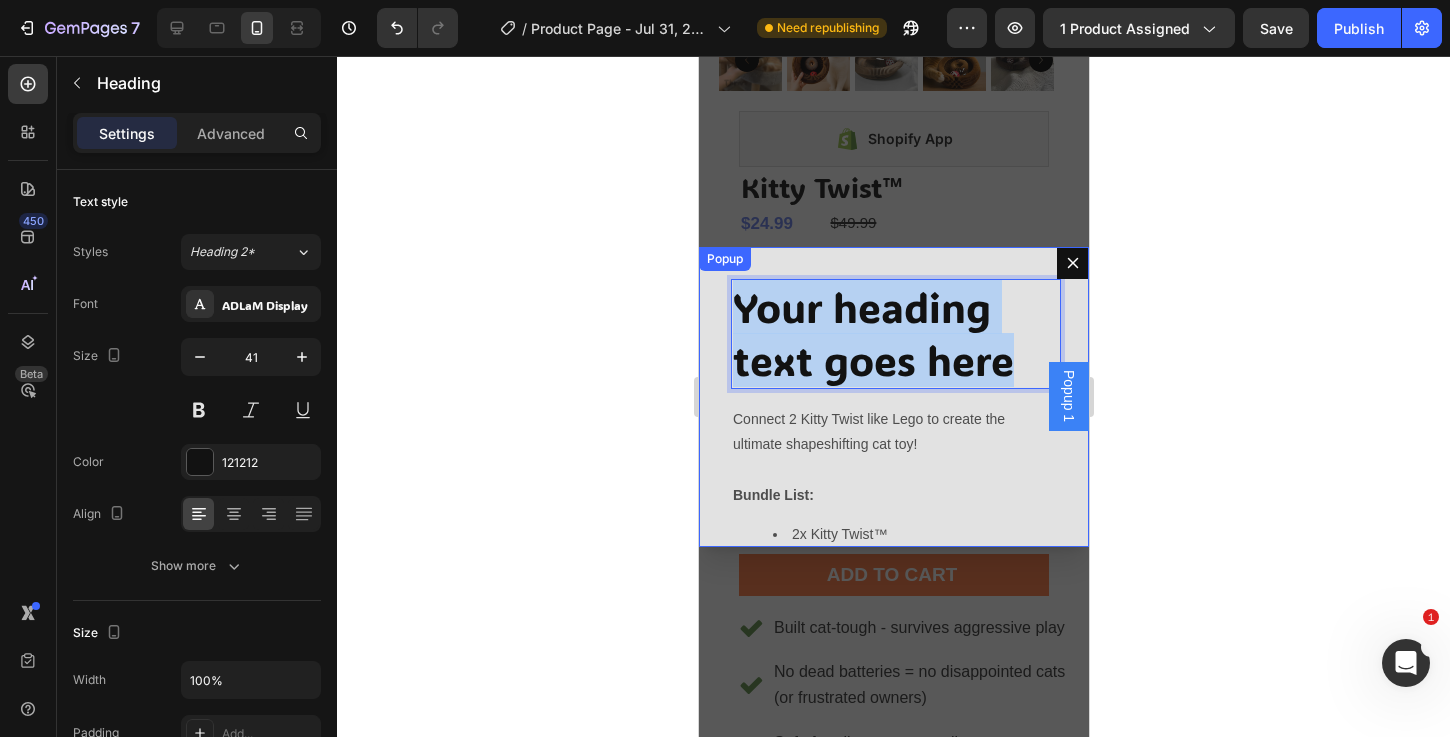 click on "Your heading text goes here Heading   16 Connect 2 Kitty Twist like Lego to create the ultimate shapeshifting cat toy! Bundle List: 2x Kitty Twist™ 2x Kitty Twist Balls Text Block" at bounding box center [893, 397] 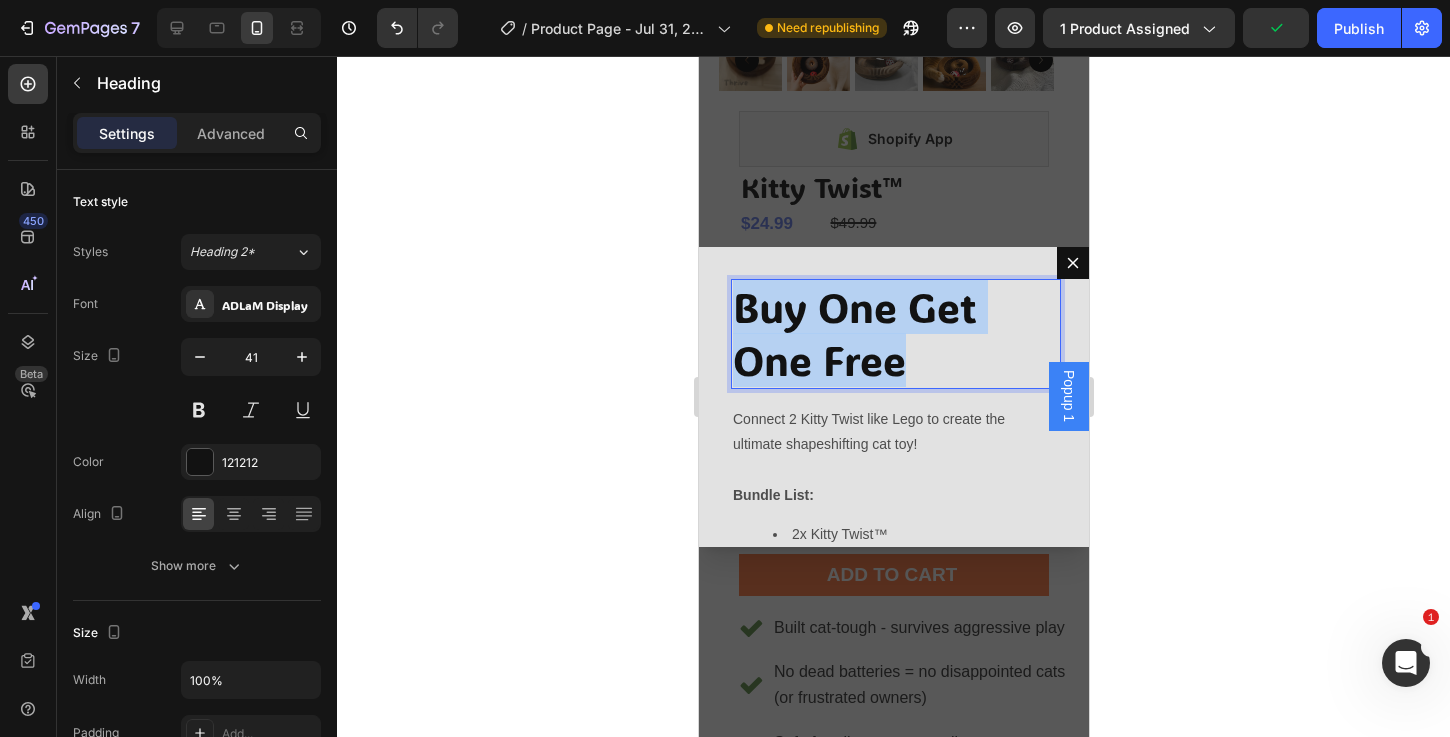 drag, startPoint x: 926, startPoint y: 363, endPoint x: 604, endPoint y: 277, distance: 333.28665 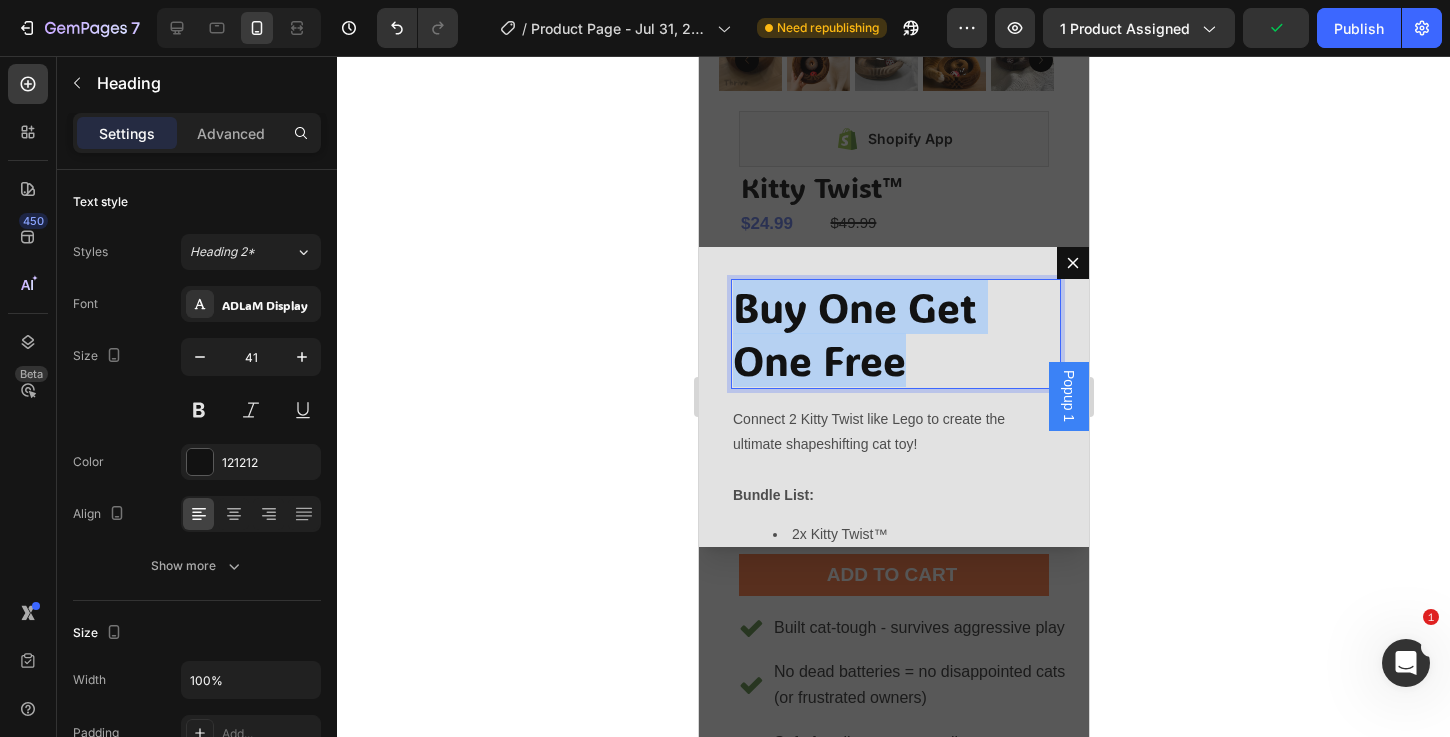 click on "Popup 1 iPhone 13 Pro  ( 390 px) iPhone 13 Mini iPhone 13 Pro iPhone 11 Pro Max iPhone 15 Pro Max Pixel 7 Galaxy S8+ Galaxy S20 Ultra iPad Mini iPad Air iPad Pro Header
Product Images
Shopify App Shopify App Kitty Twist™ Product Title $24.99 Product Price Product Price $49.99 Compare Price Compare Price Row Voted #1 Toy By Over 1300+ Cat Families [1] Text Block Image Row Image Row Product Bundle Discount What's Included? Text Block Add to cart Add to Cart Row Row
Built cat-tough - survives aggressive play
No dead batteries = no disappointed cats (or frustrated owners)
Safe for all cats - no small parts or choking hazards
No Toxic Materials - environmentally friendly Item List
Icon 30-Day "Picky Cat" Guarantee Text Block Love It Or Your Money Back!  Text Block Row Row
Shopify App Shopify App Product Row Section 1
Heading   16 Popup" at bounding box center [893, 1574] 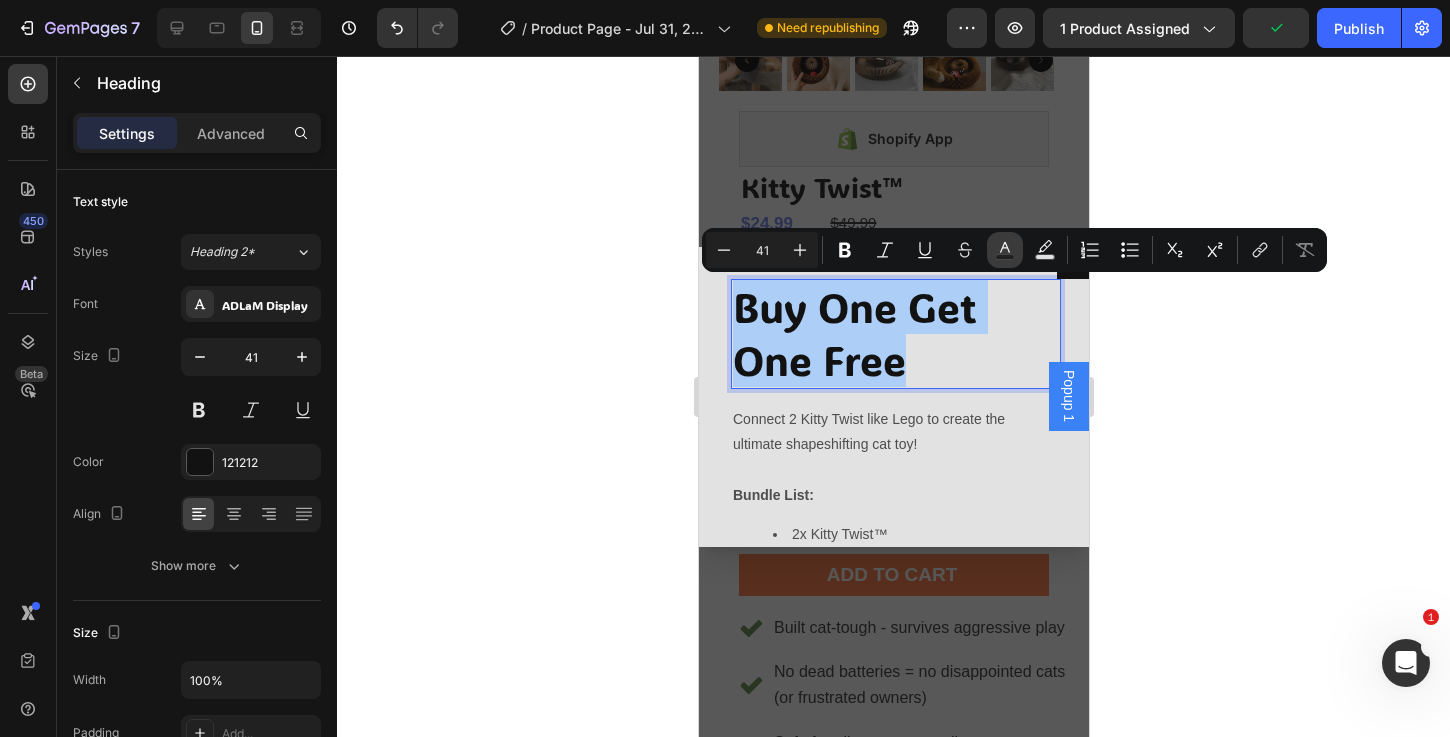 click on "Text Color" at bounding box center (1005, 250) 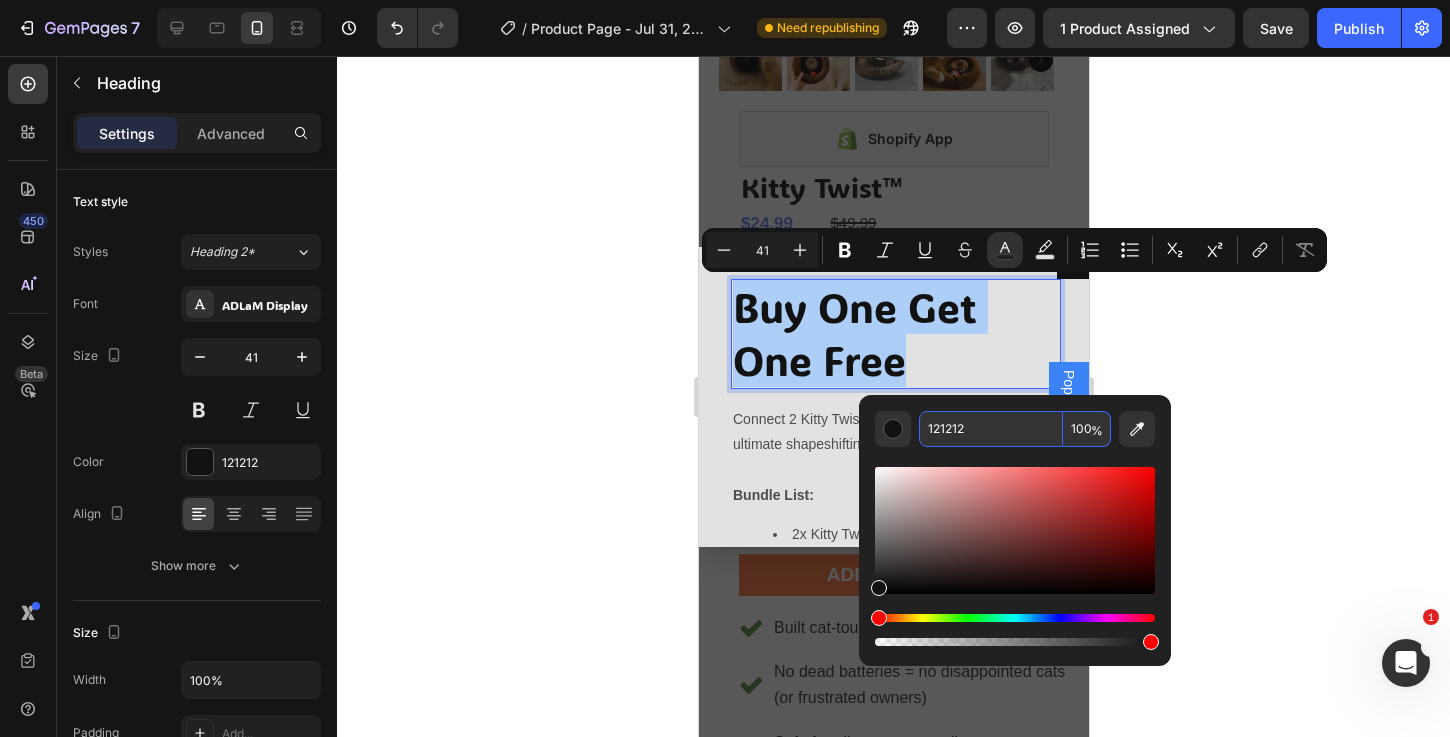 click on "121212" at bounding box center [991, 429] 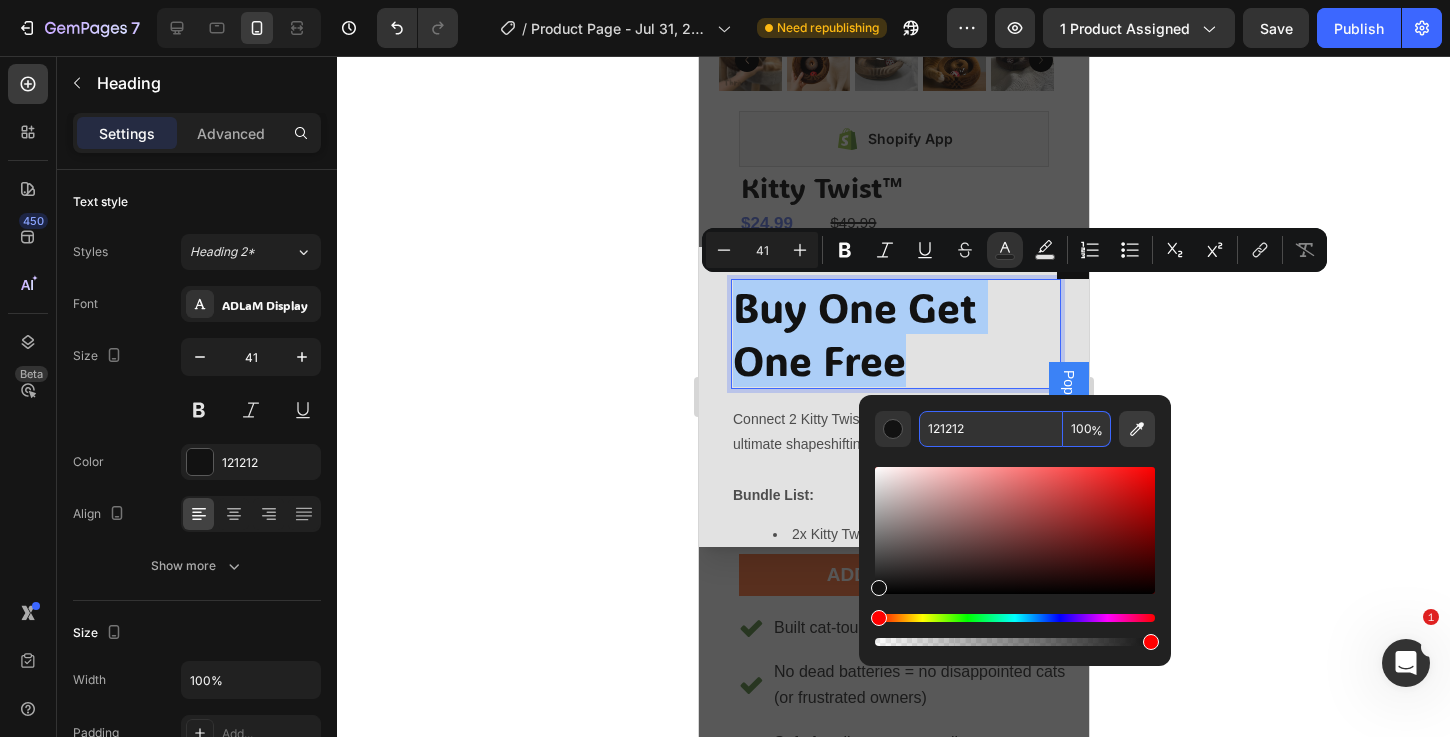 click at bounding box center [1137, 429] 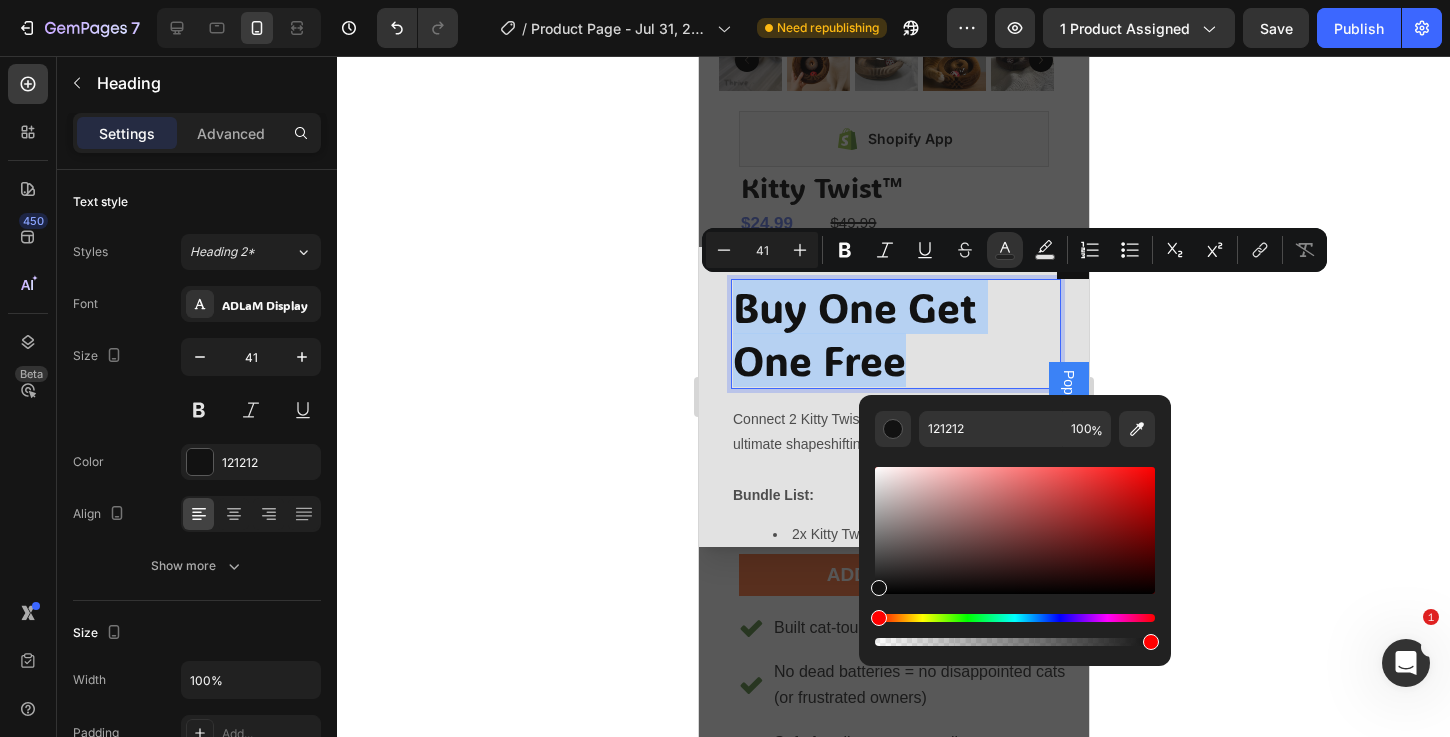 type on "FE753D" 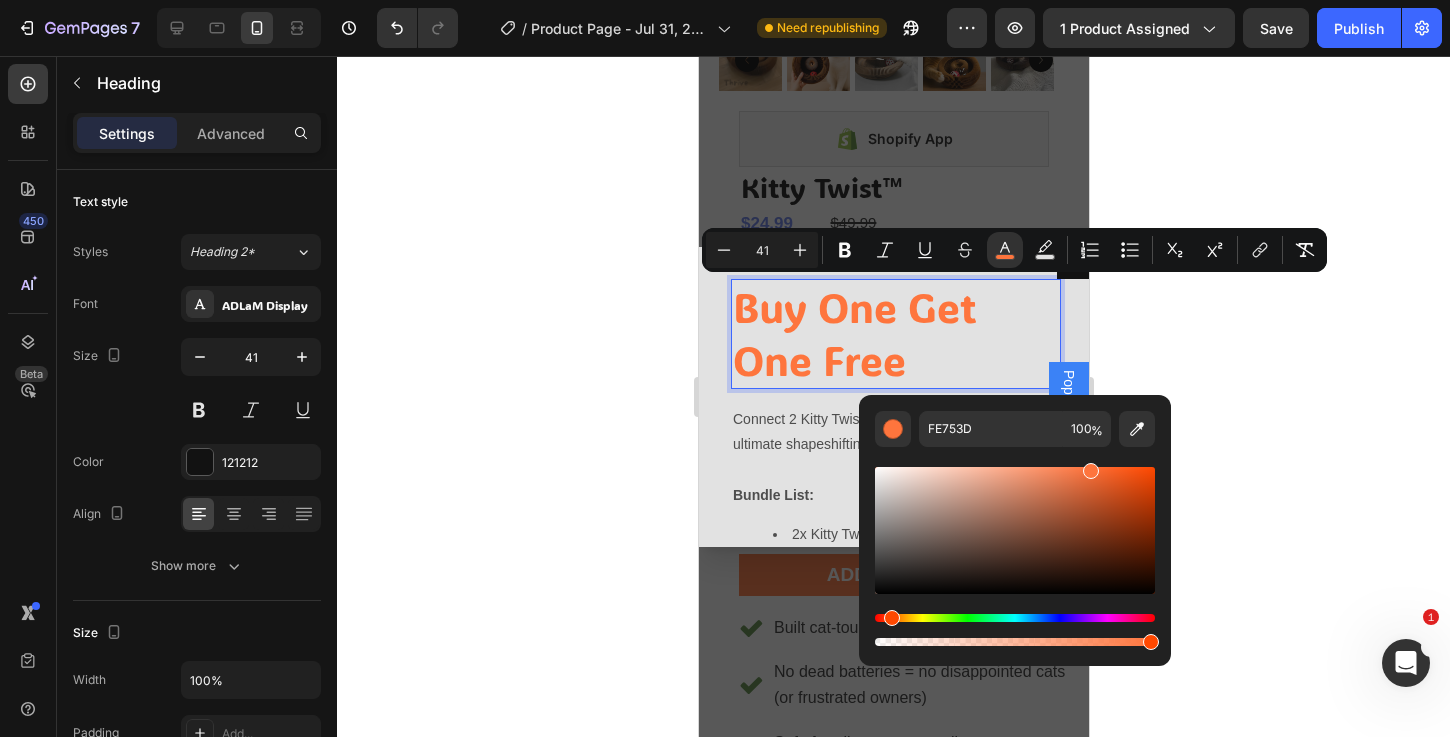 click on "Buy One Get One Free" at bounding box center (854, 333) 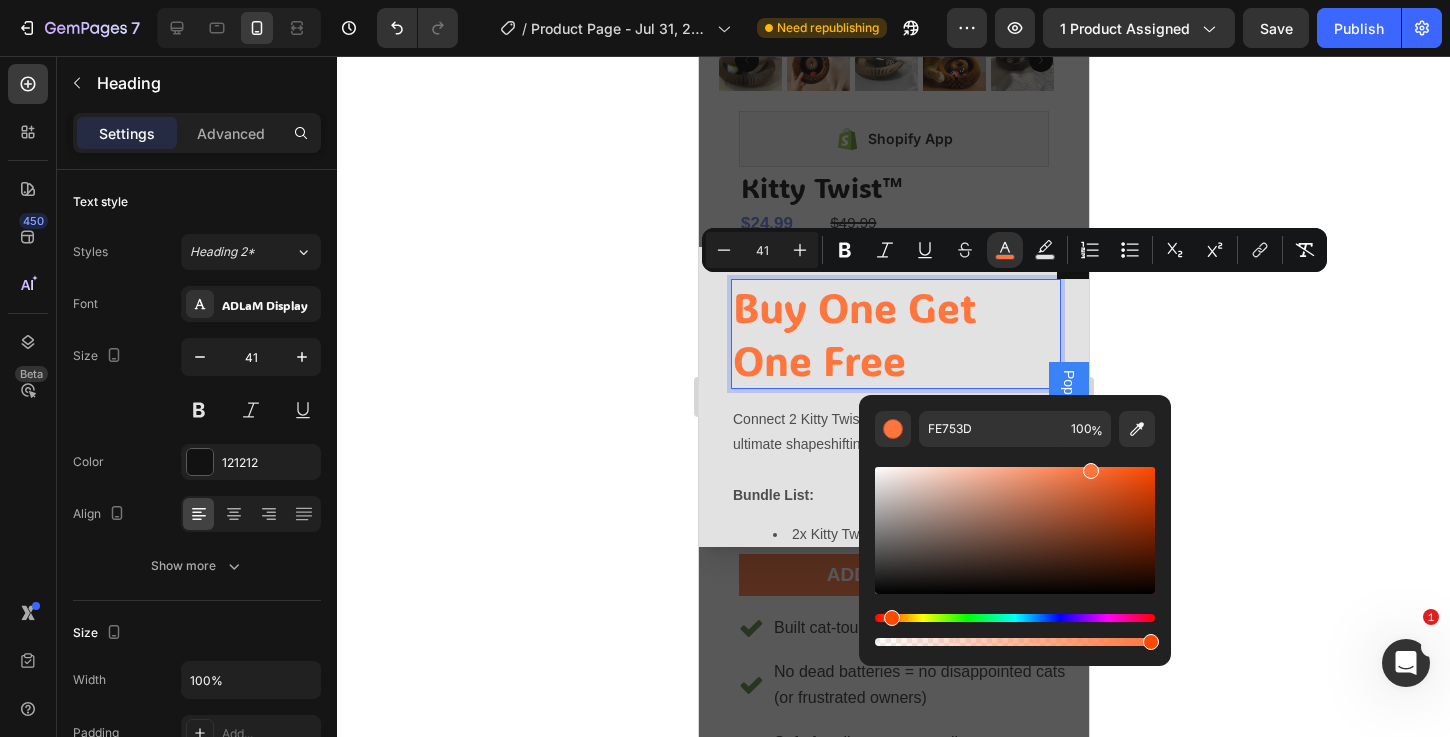 click on "Buy One Get One Free" at bounding box center (854, 333) 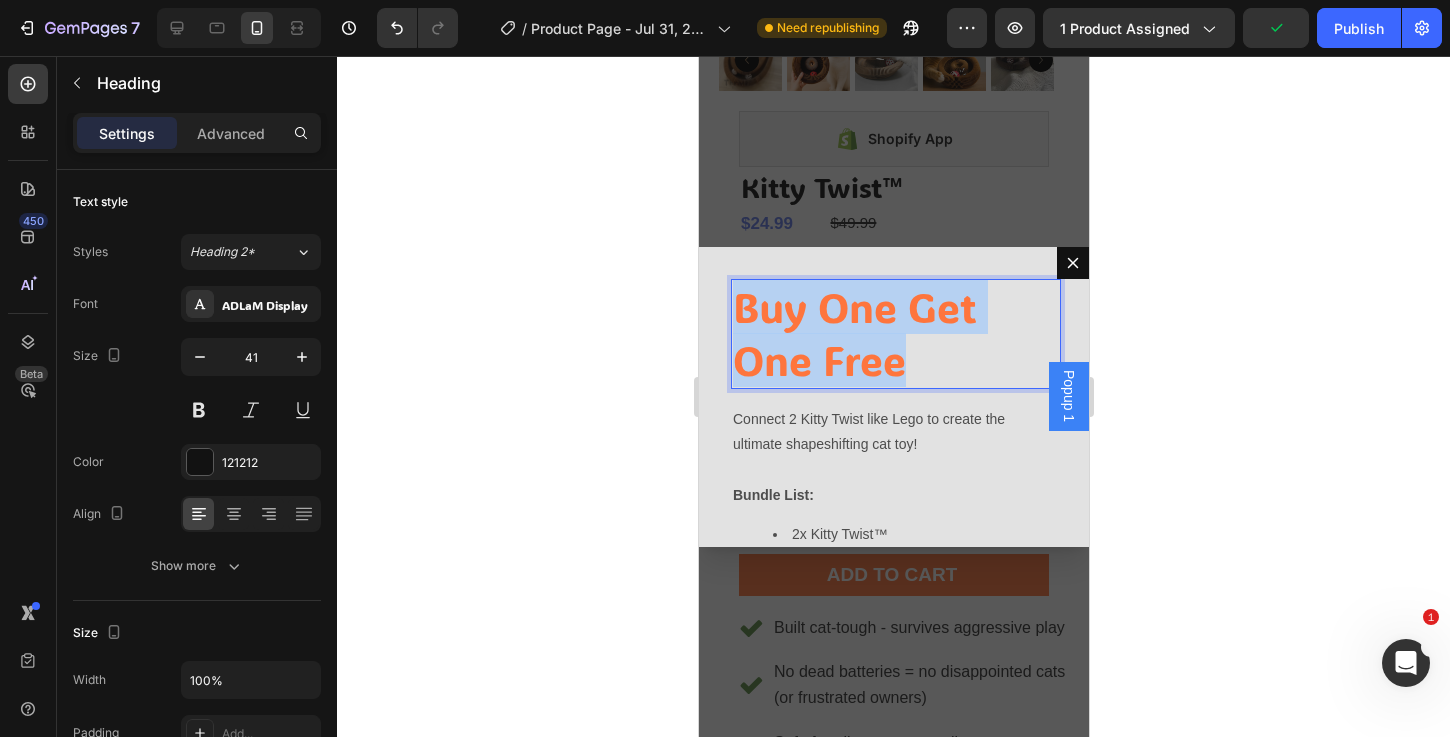 drag, startPoint x: 926, startPoint y: 351, endPoint x: 724, endPoint y: 288, distance: 211.59631 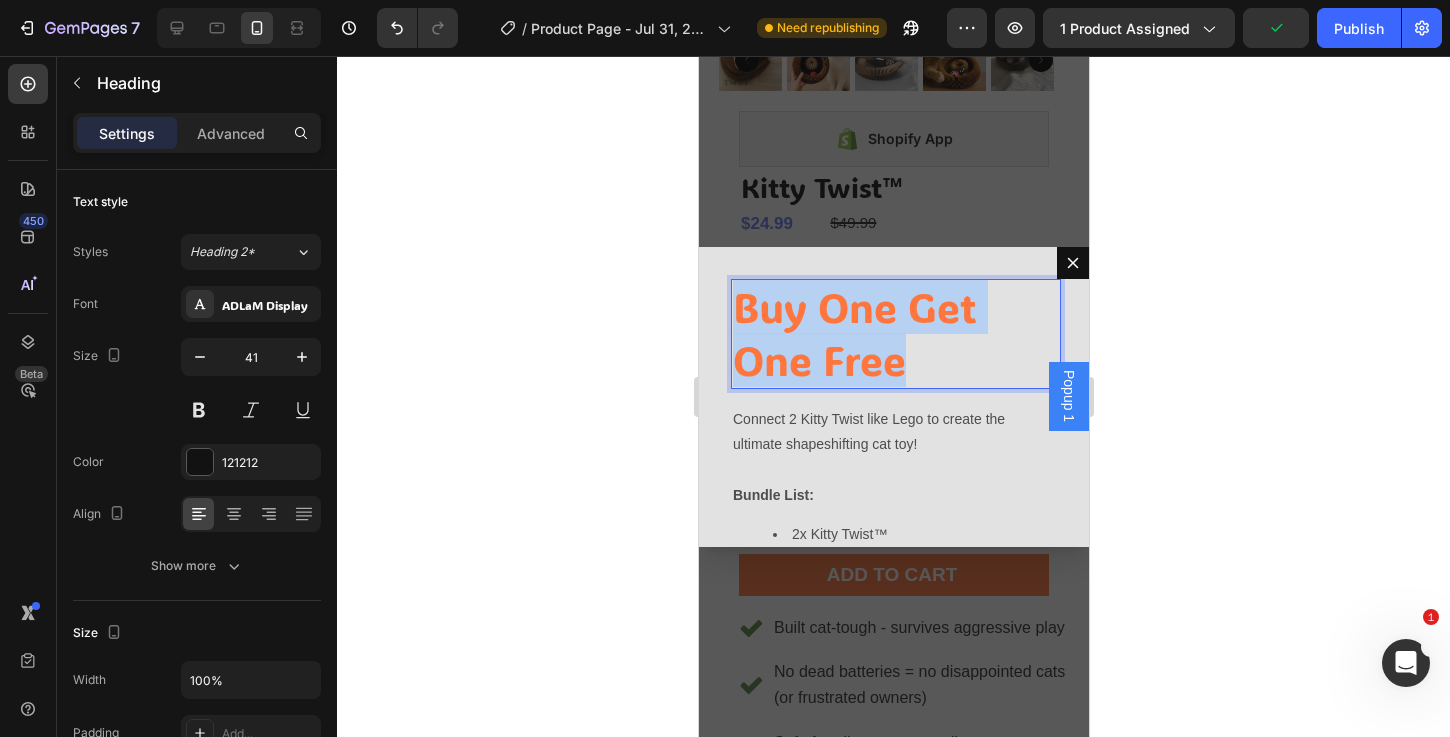 click on "Buy One Get One Free Heading   16 Connect 2 Kitty Twist like Lego to create the ultimate shapeshifting cat toy! Bundle List: 2x Kitty Twist™ 2x Kitty Twist Balls Text Block" at bounding box center (893, 397) 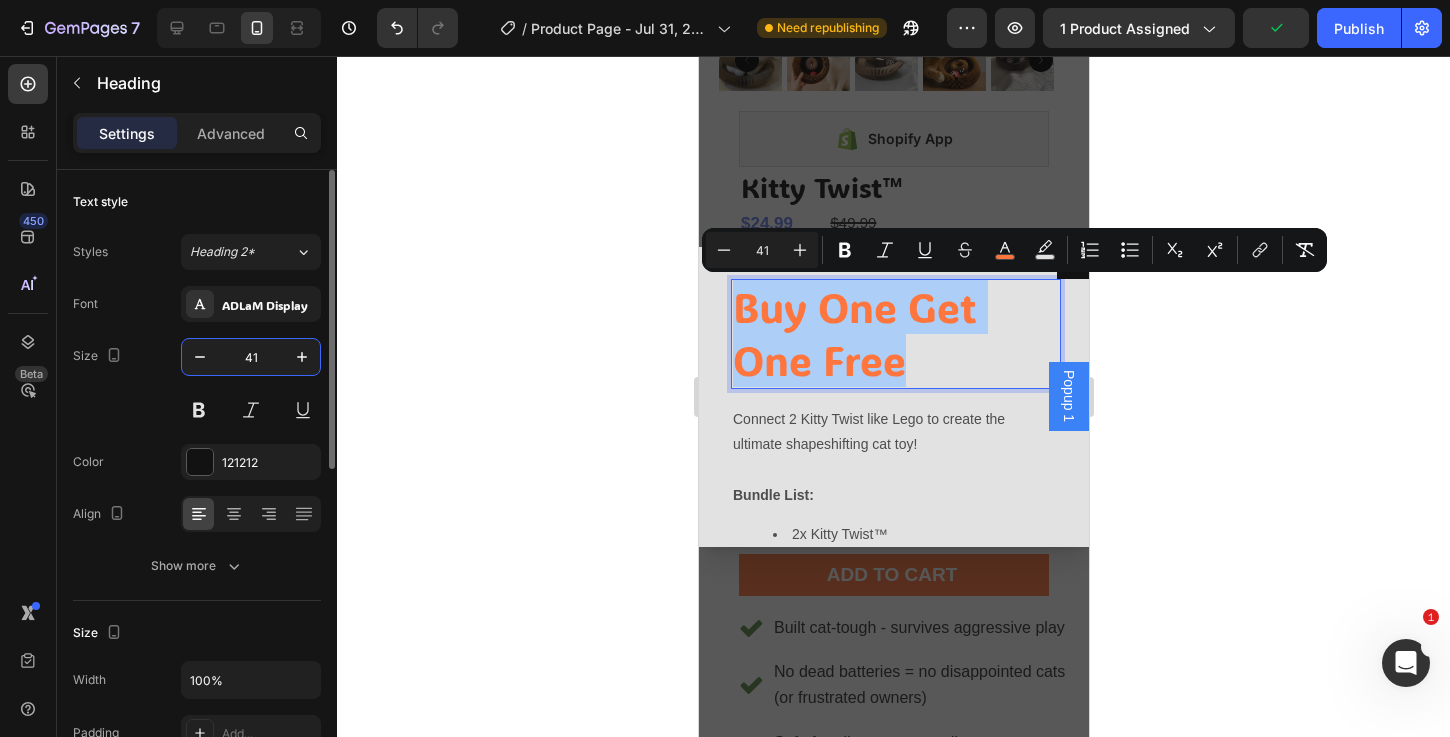 click on "41" at bounding box center (251, 357) 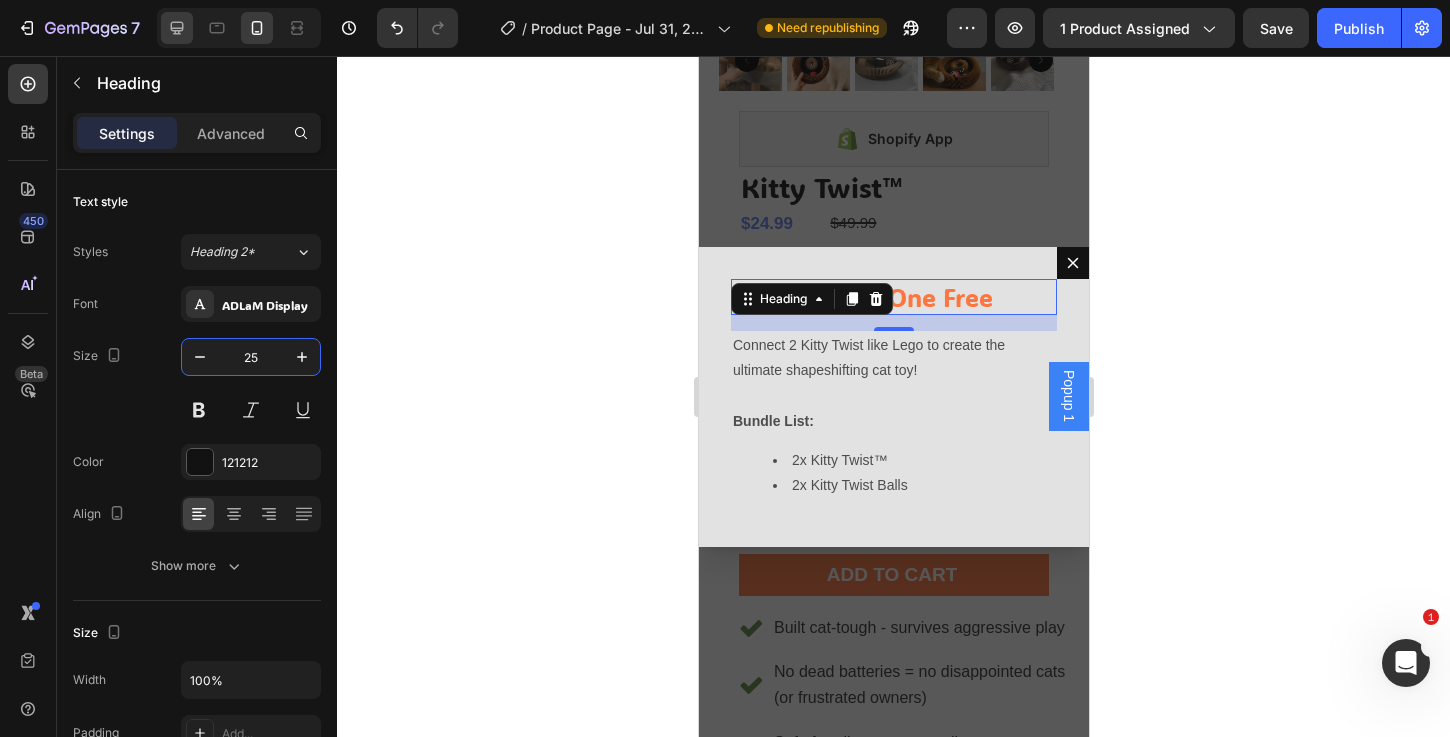 type on "25" 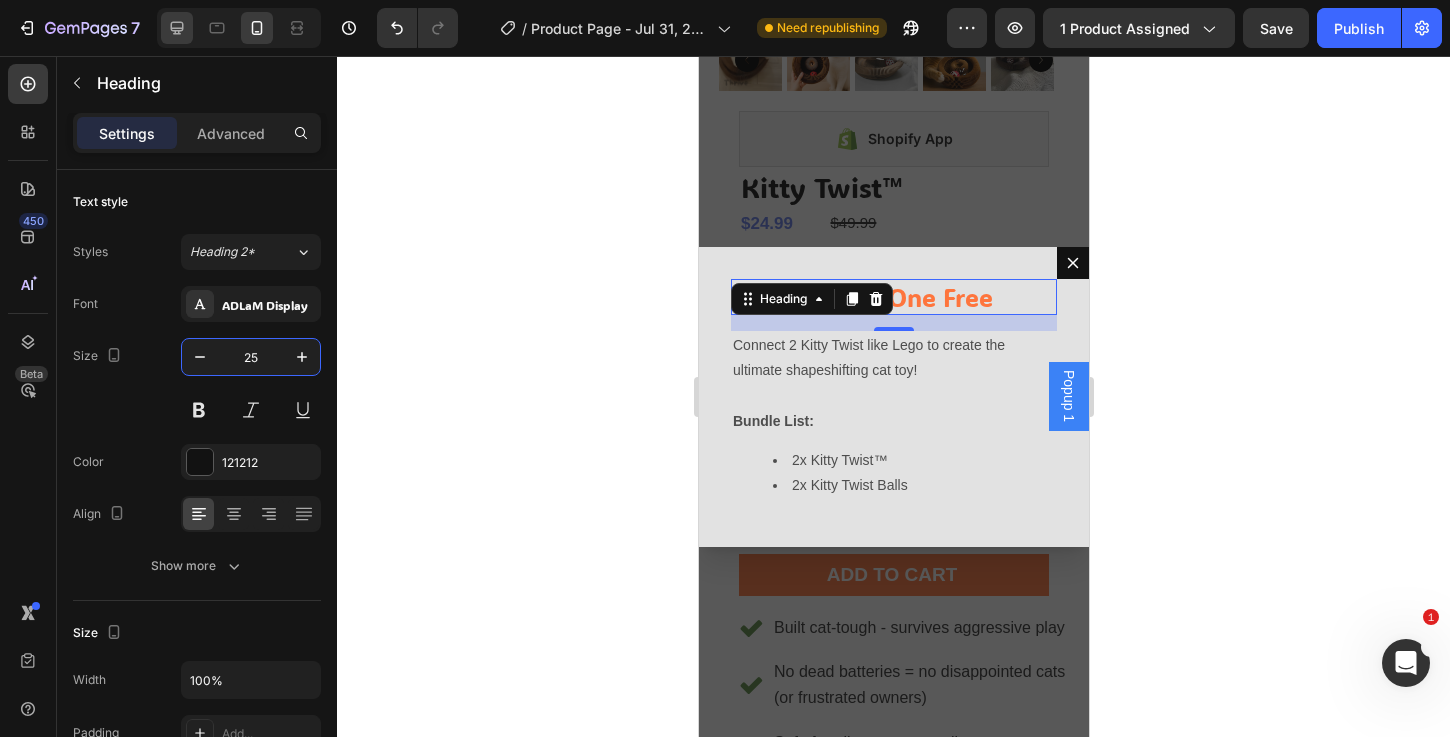click 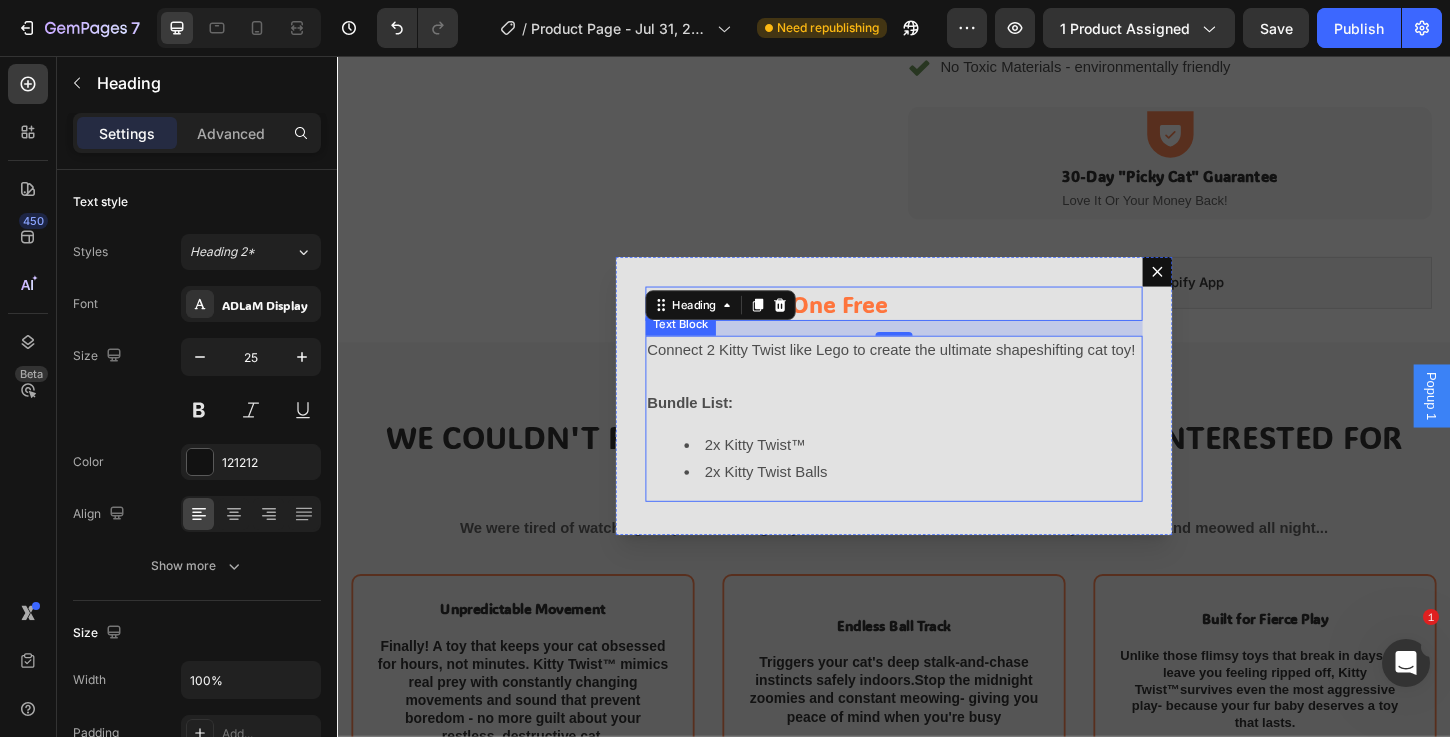 scroll, scrollTop: 805, scrollLeft: 0, axis: vertical 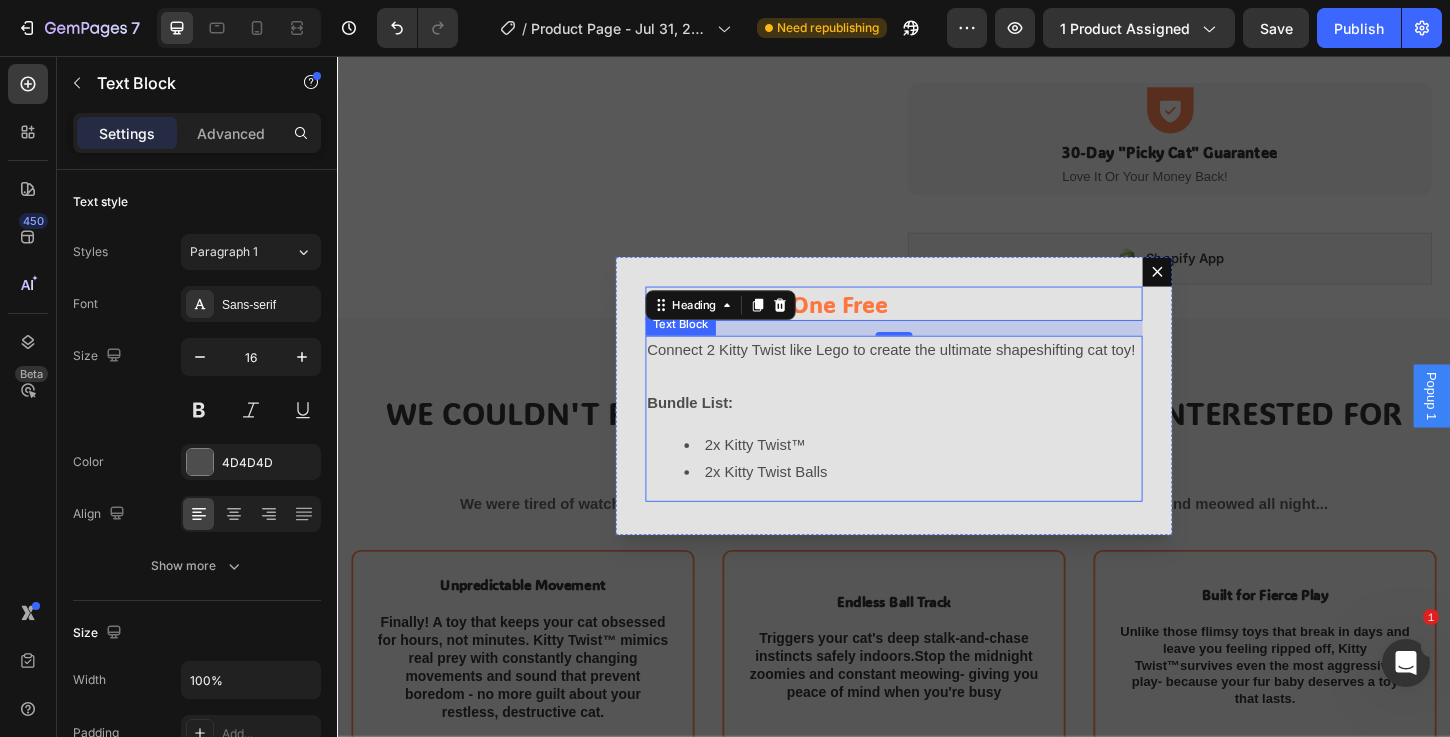 click at bounding box center [937, 402] 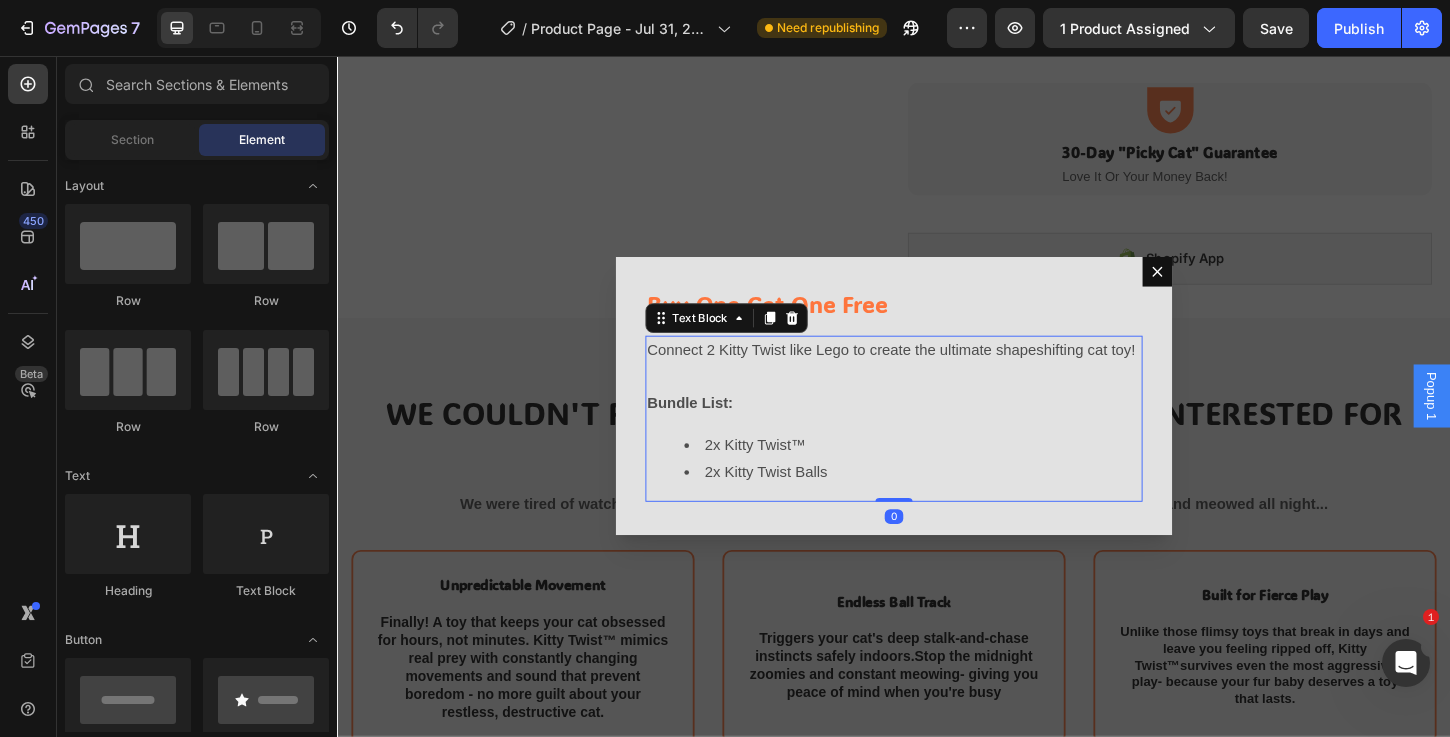 click at bounding box center (937, 423) 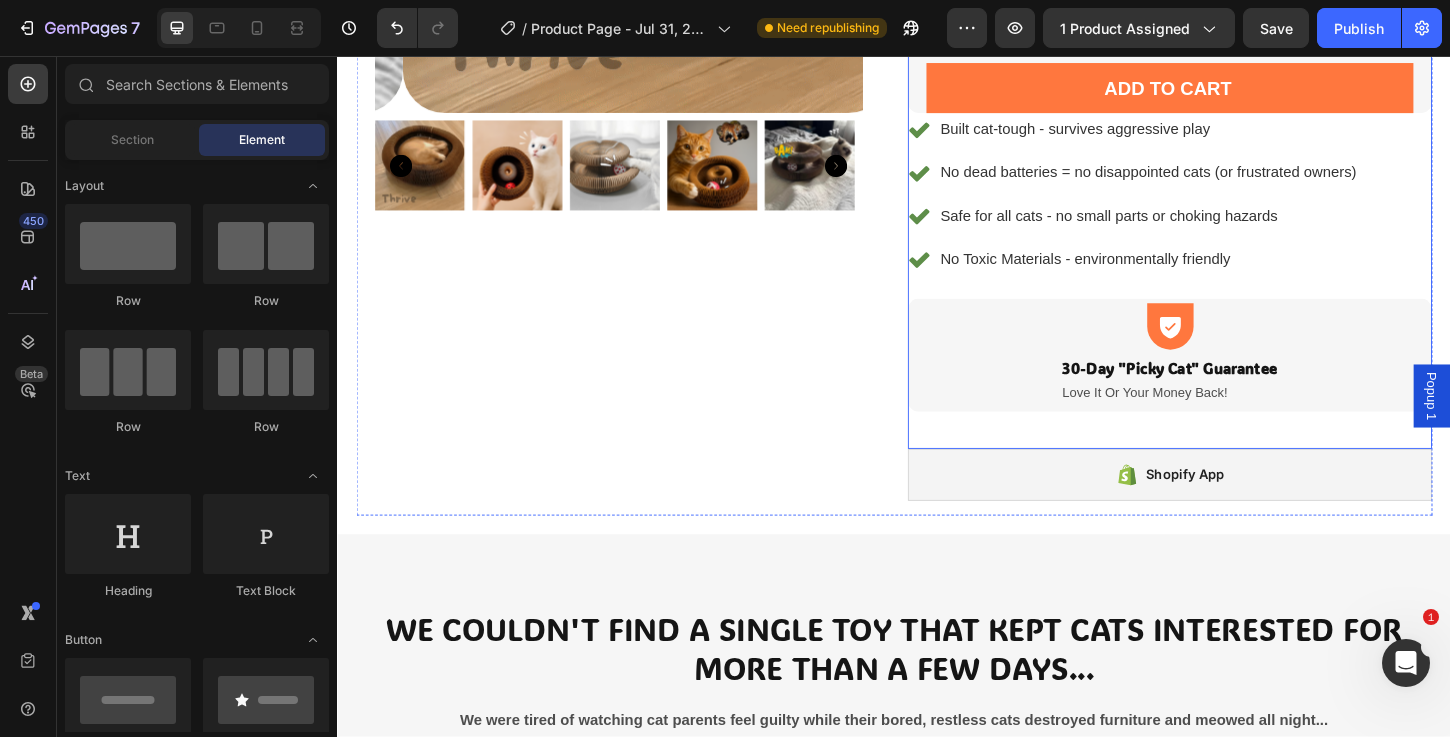 scroll, scrollTop: 104, scrollLeft: 0, axis: vertical 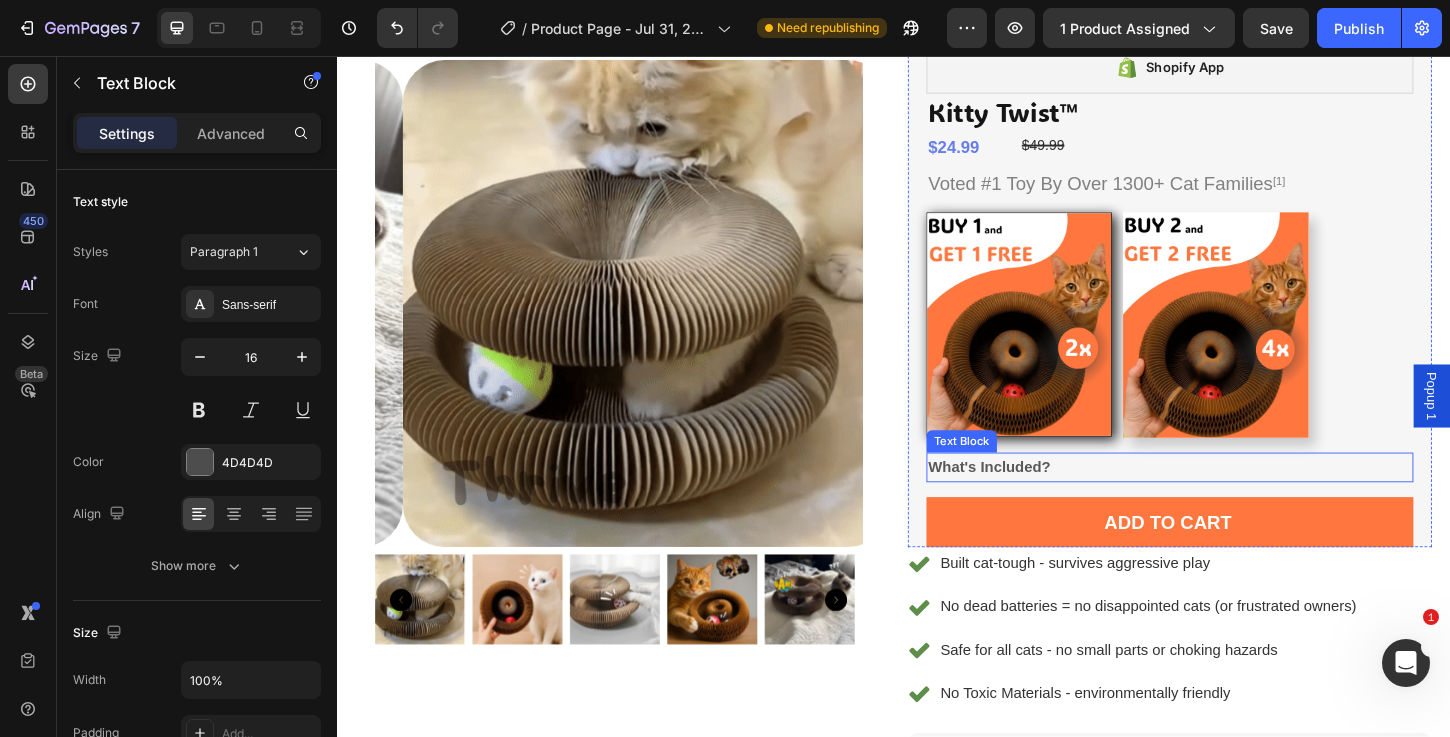 click on "What's Included?" at bounding box center [1040, 499] 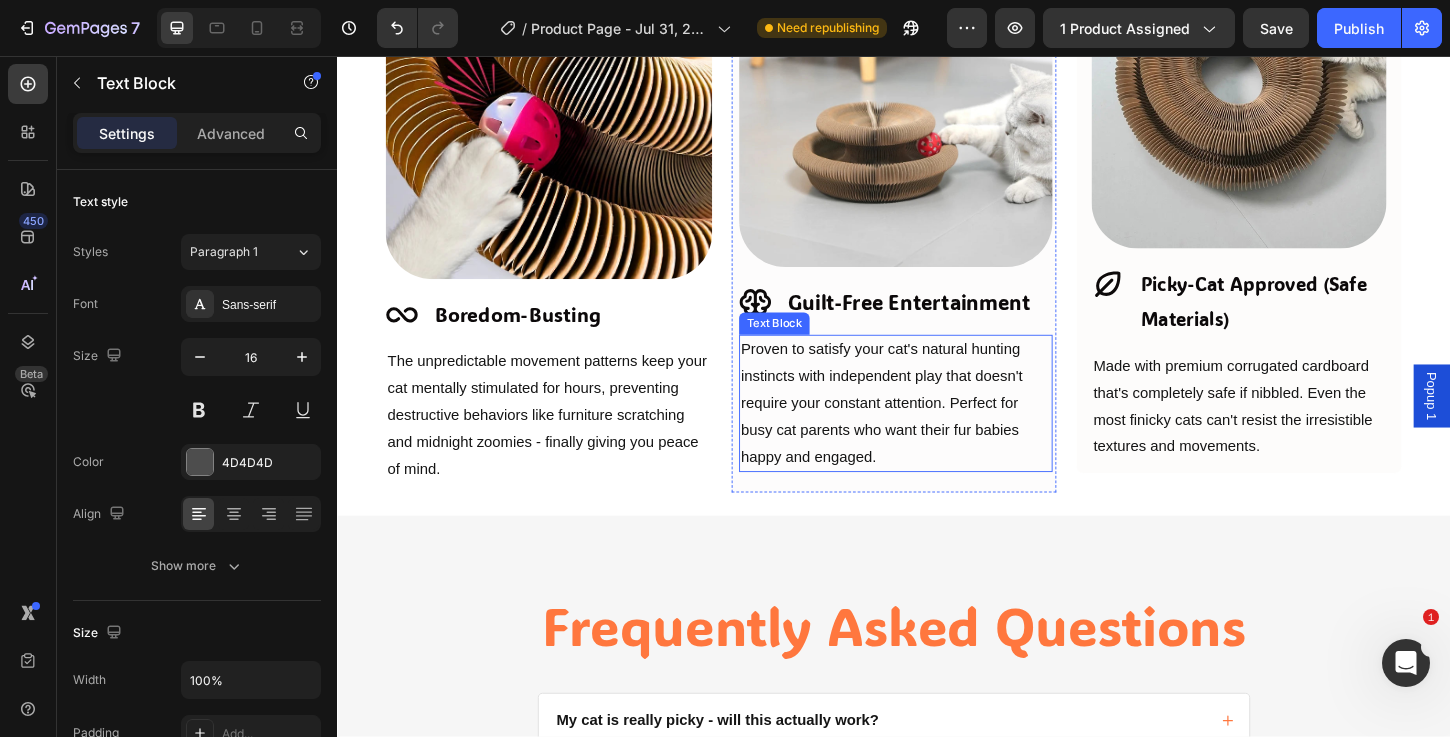 scroll, scrollTop: 2162, scrollLeft: 0, axis: vertical 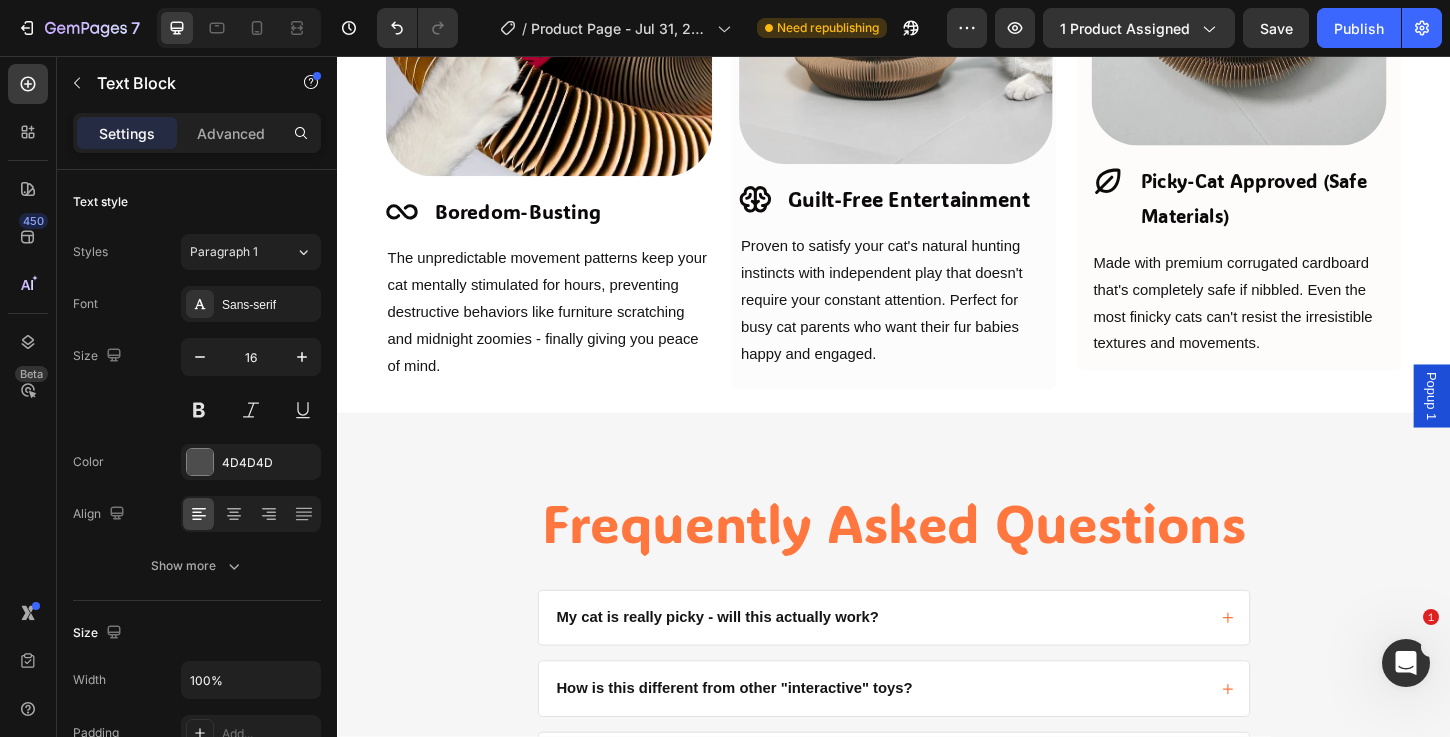 drag, startPoint x: 1511, startPoint y: 435, endPoint x: 1497, endPoint y: 434, distance: 14.035668 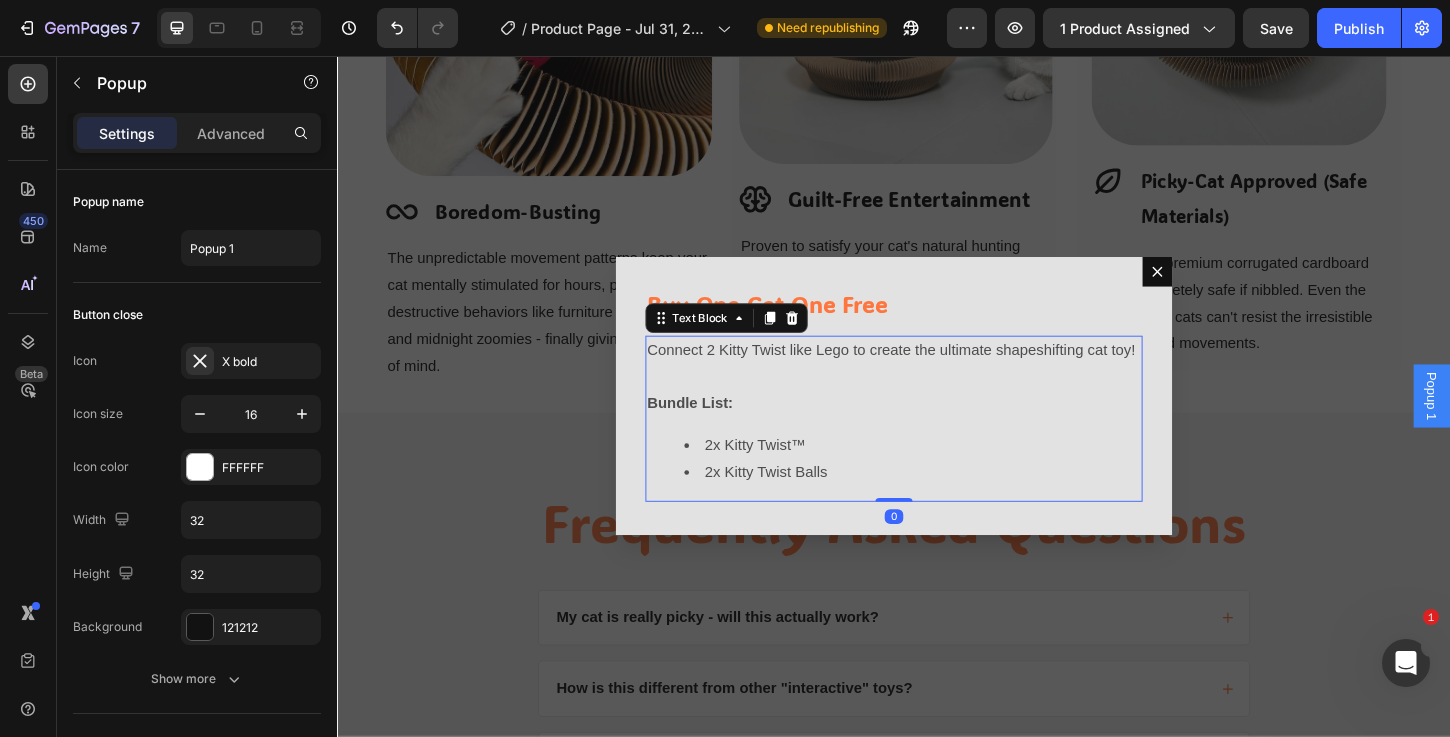 click on "Bundle List:" at bounding box center (937, 431) 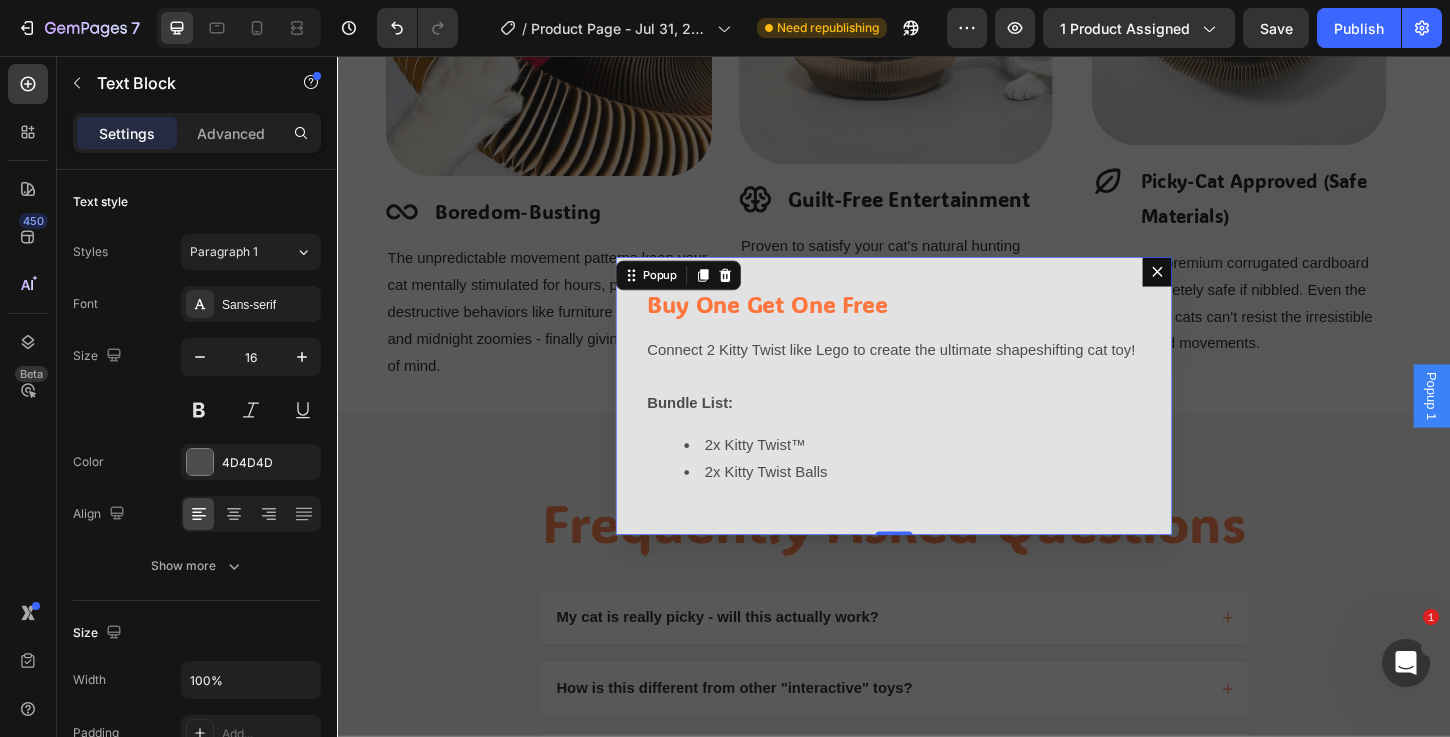 click on "Buy One Get One Free Heading Connect 2 Kitty Twist like Lego to create the ultimate shapeshifting cat toy!   Bundle List: 2x Kitty Twist™ 2x Kitty Twist Balls Text Block" at bounding box center (937, 423) 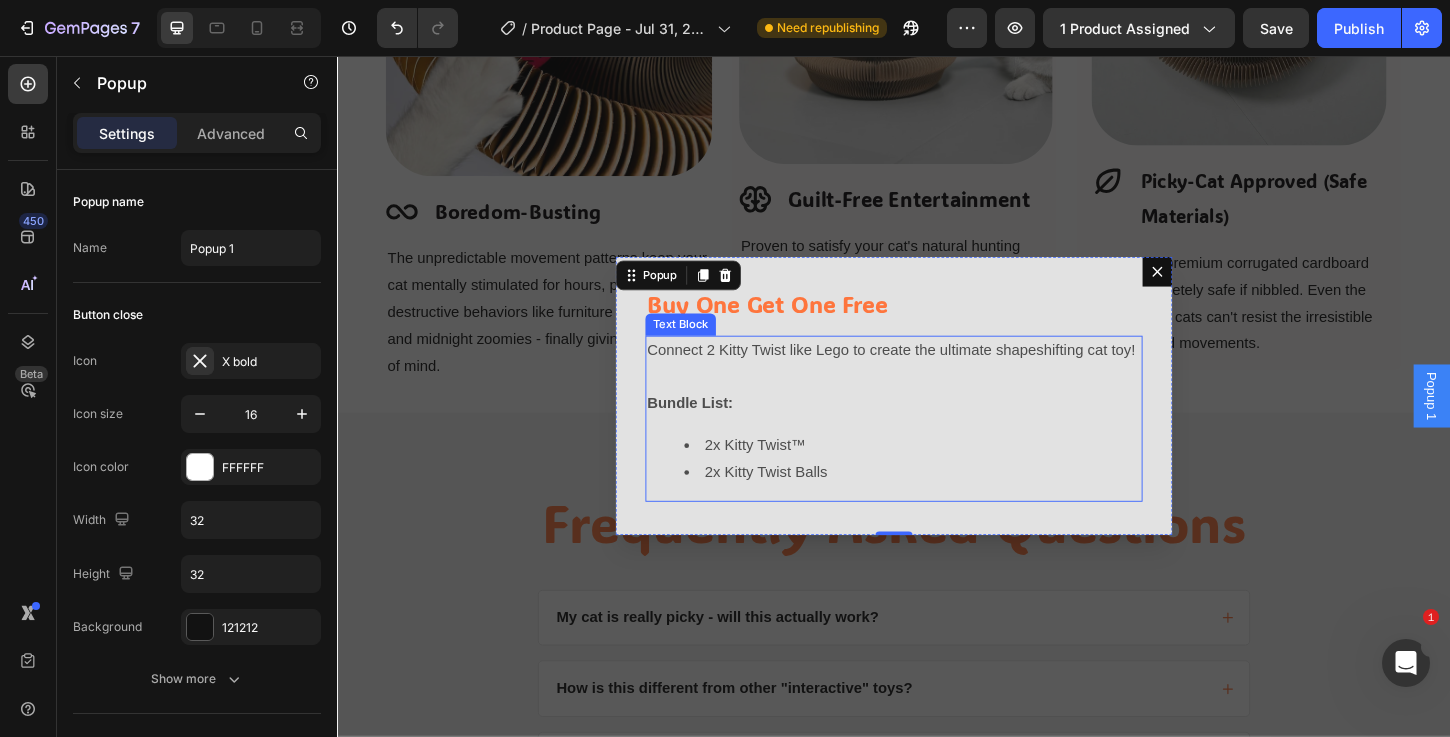 click on "Bundle List:" at bounding box center [937, 431] 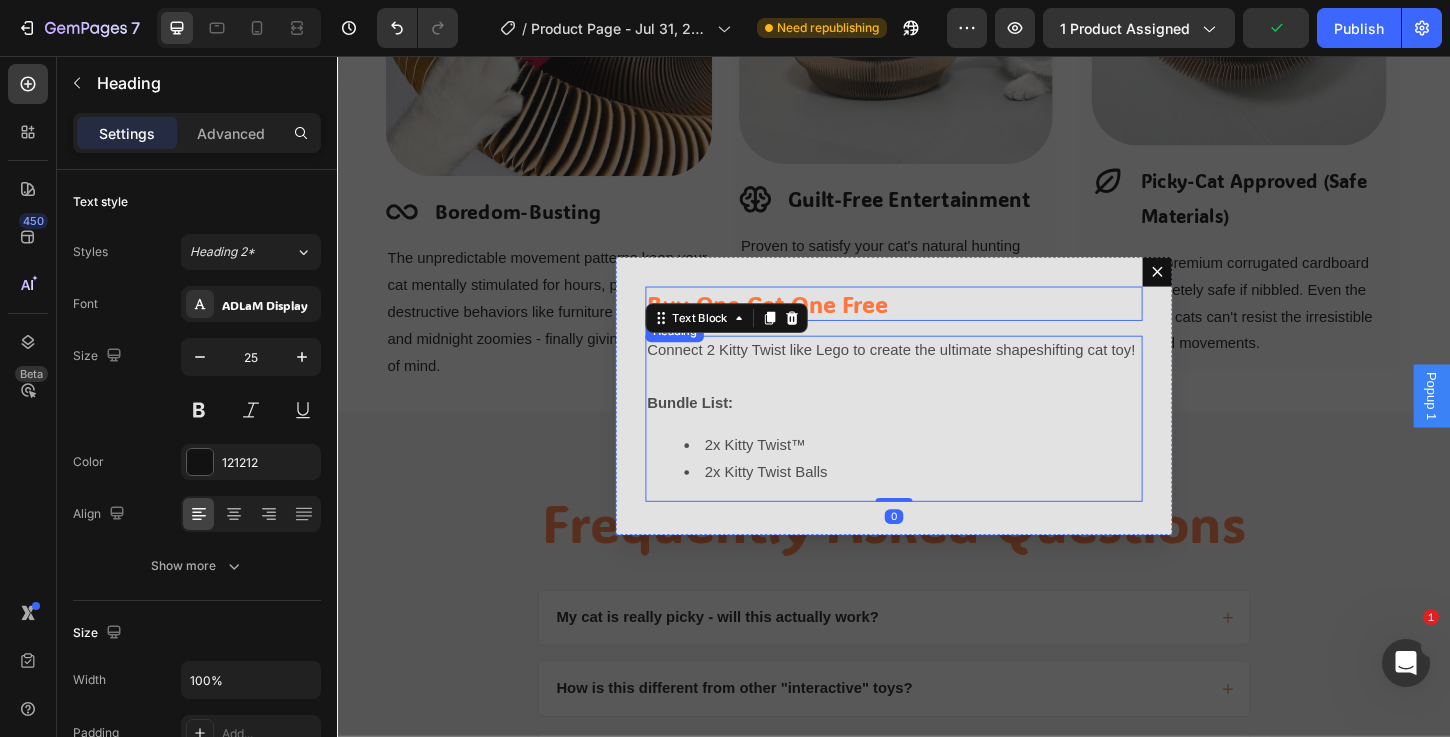 click on "Buy One Get One Free" at bounding box center (937, 323) 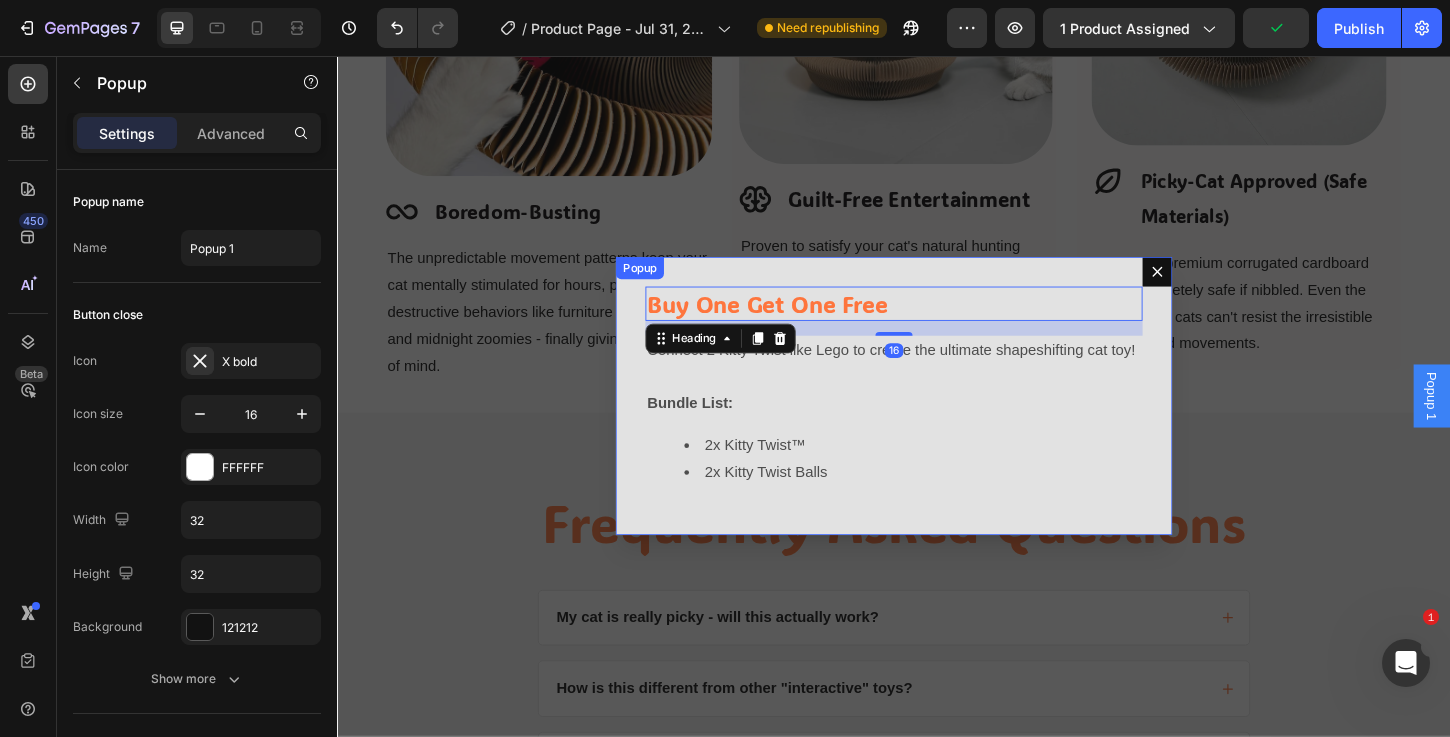 click on "Buy One Get One Free Heading   16 Connect 2 Kitty Twist like Lego to create the ultimate shapeshifting cat toy!   Bundle List: 2x Kitty Twist™ 2x Kitty Twist Balls Text Block" at bounding box center (937, 423) 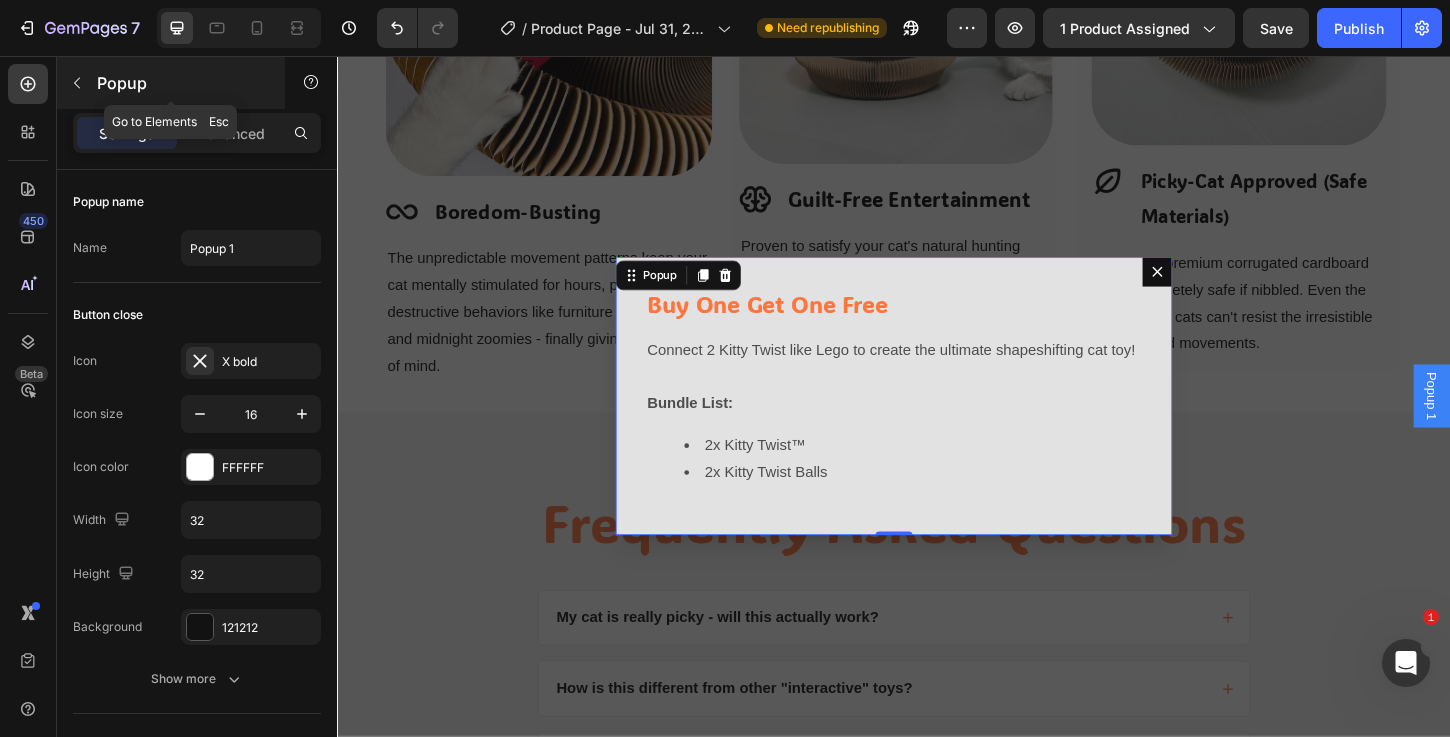 click 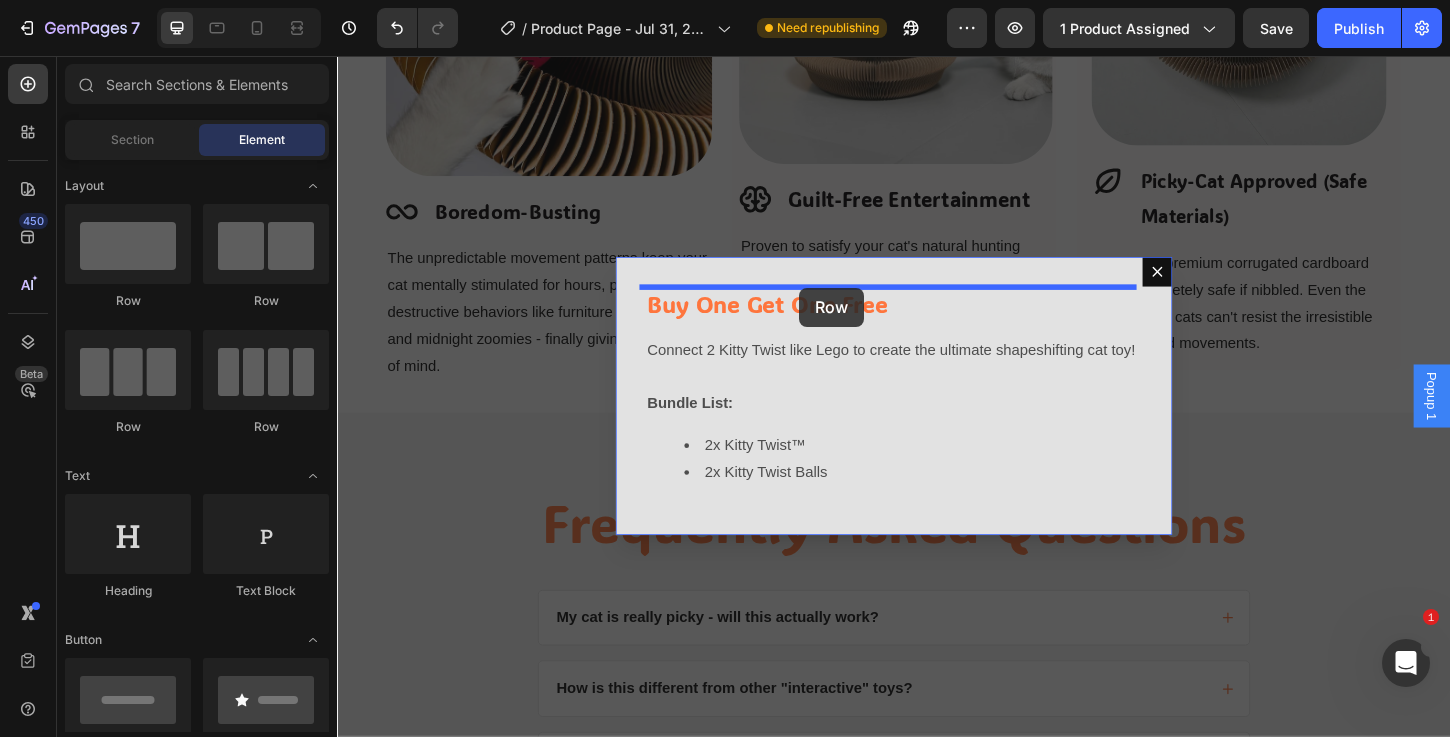 drag, startPoint x: 658, startPoint y: 346, endPoint x: 835, endPoint y: 306, distance: 181.4635 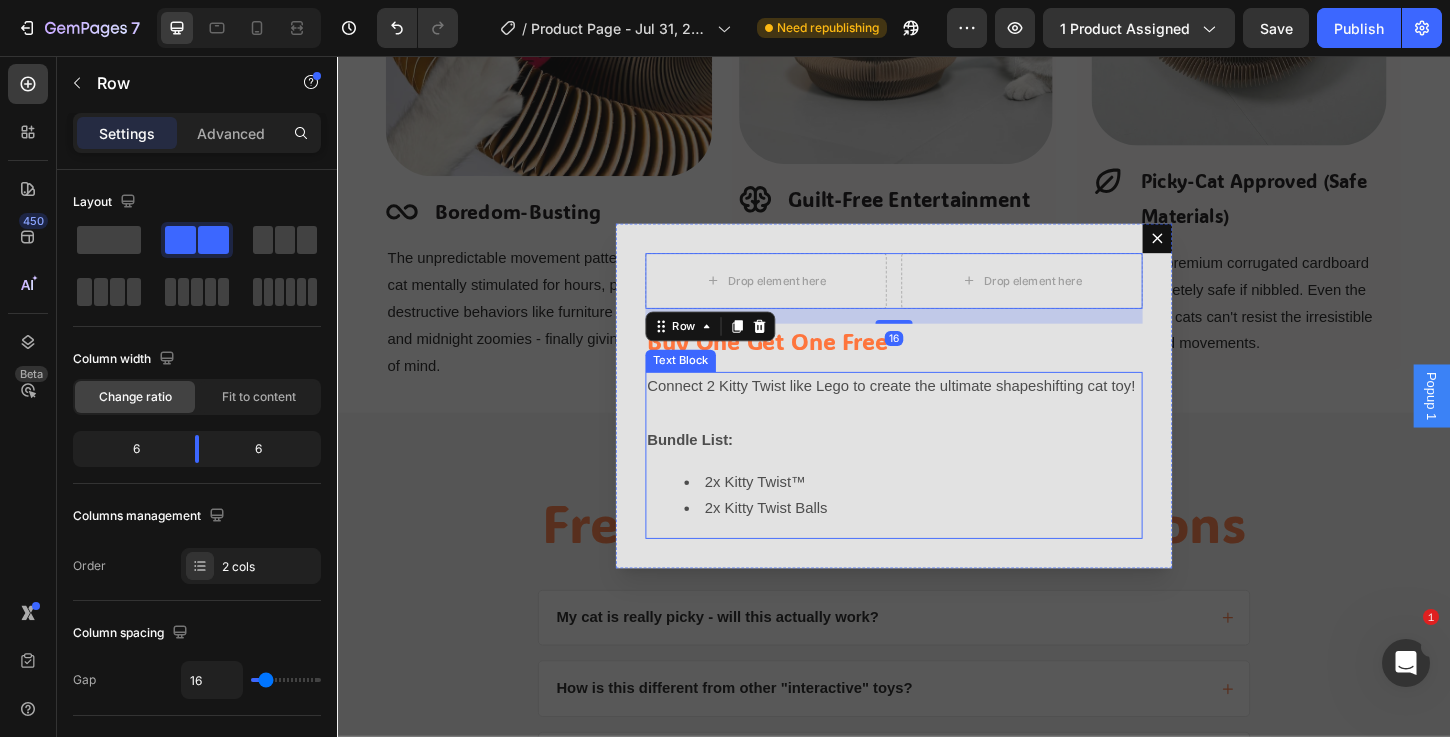 click on "Bundle List:" at bounding box center [937, 471] 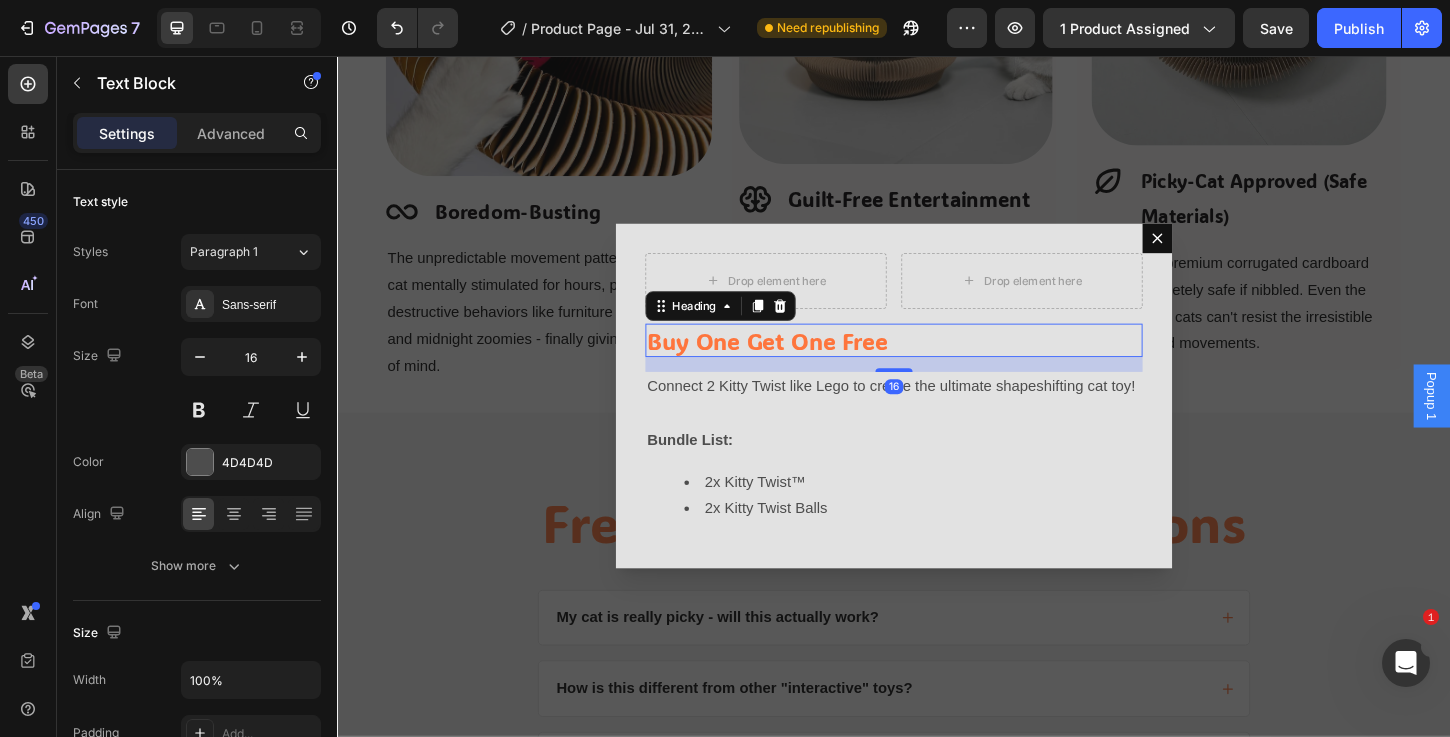 click on "Buy One Get One Free" at bounding box center (937, 363) 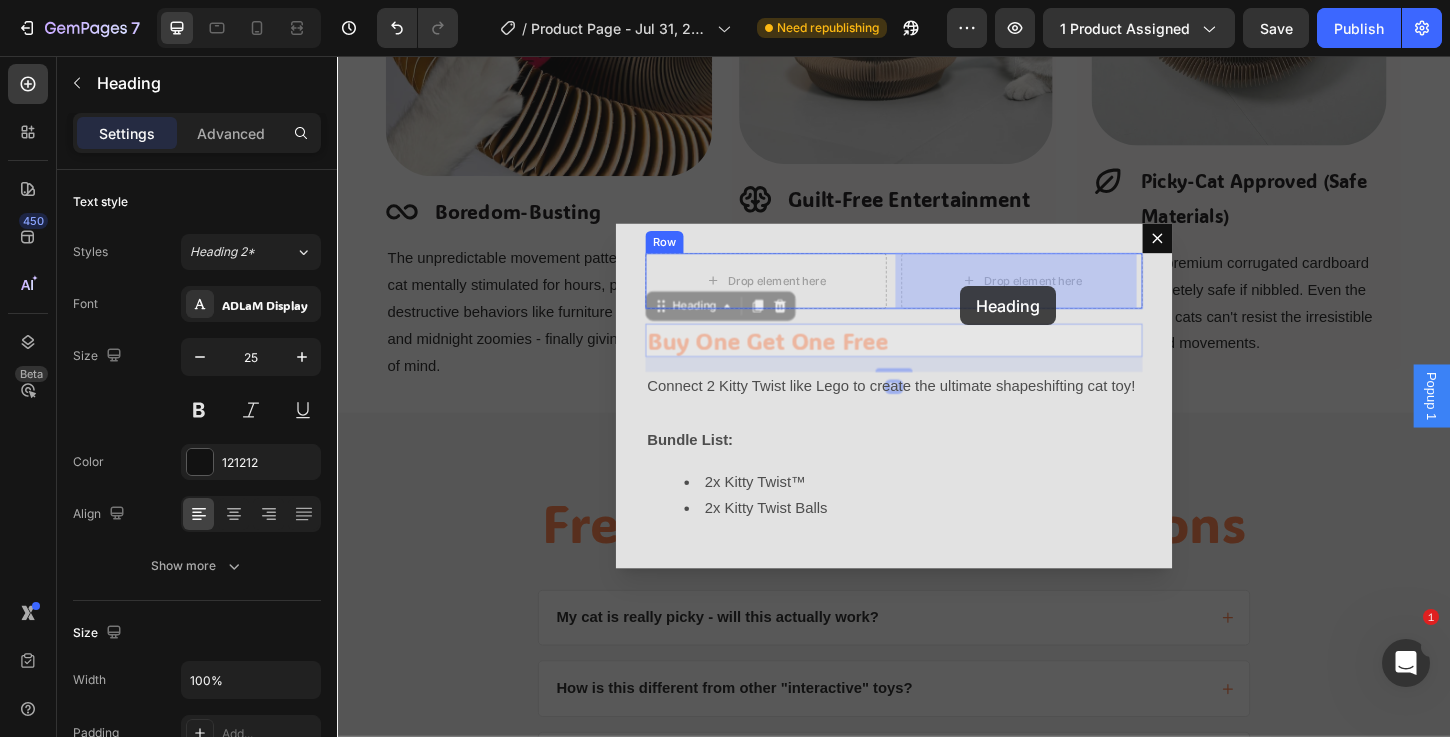 drag, startPoint x: 931, startPoint y: 370, endPoint x: 1009, endPoint y: 304, distance: 102.176315 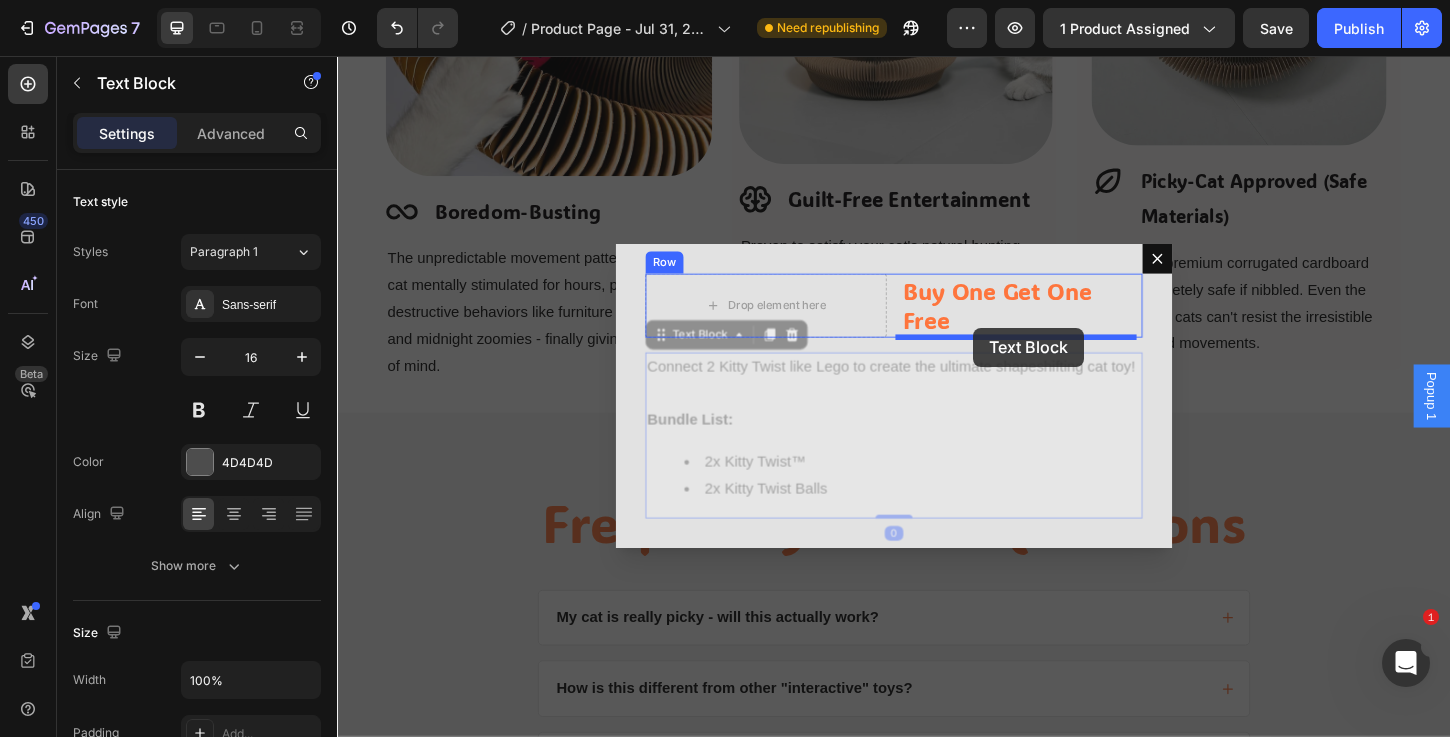 drag, startPoint x: 935, startPoint y: 483, endPoint x: 1023, endPoint y: 349, distance: 160.3122 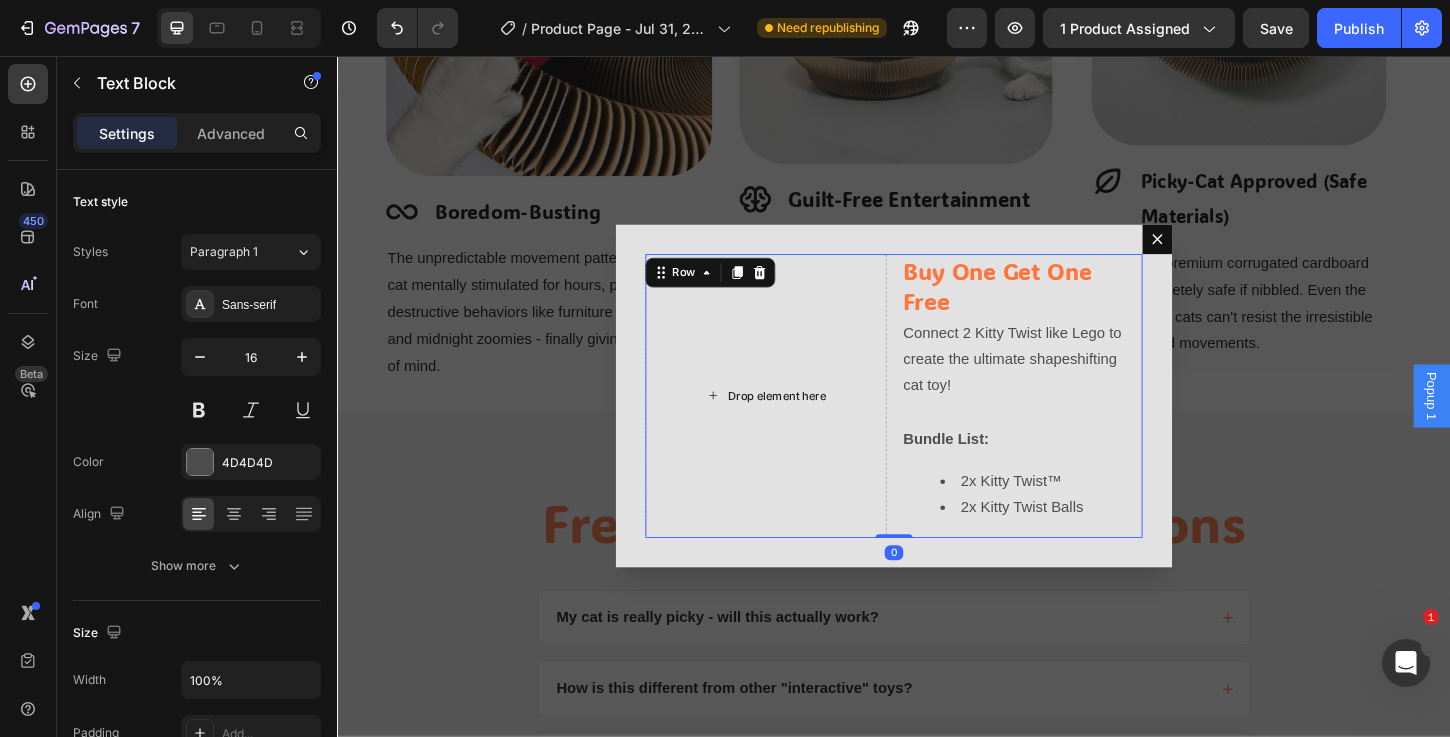 click on "Drop element here" at bounding box center [799, 423] 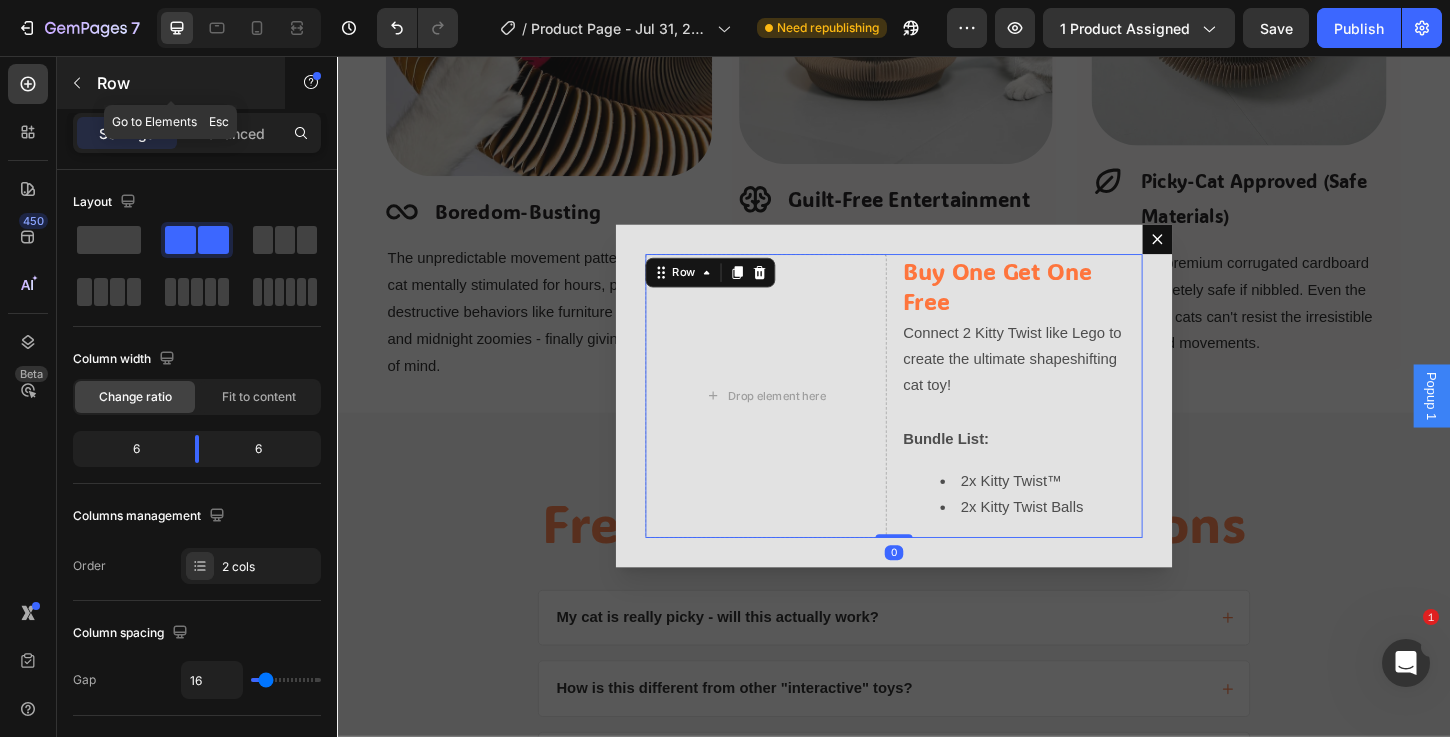 click on "Row" at bounding box center [182, 83] 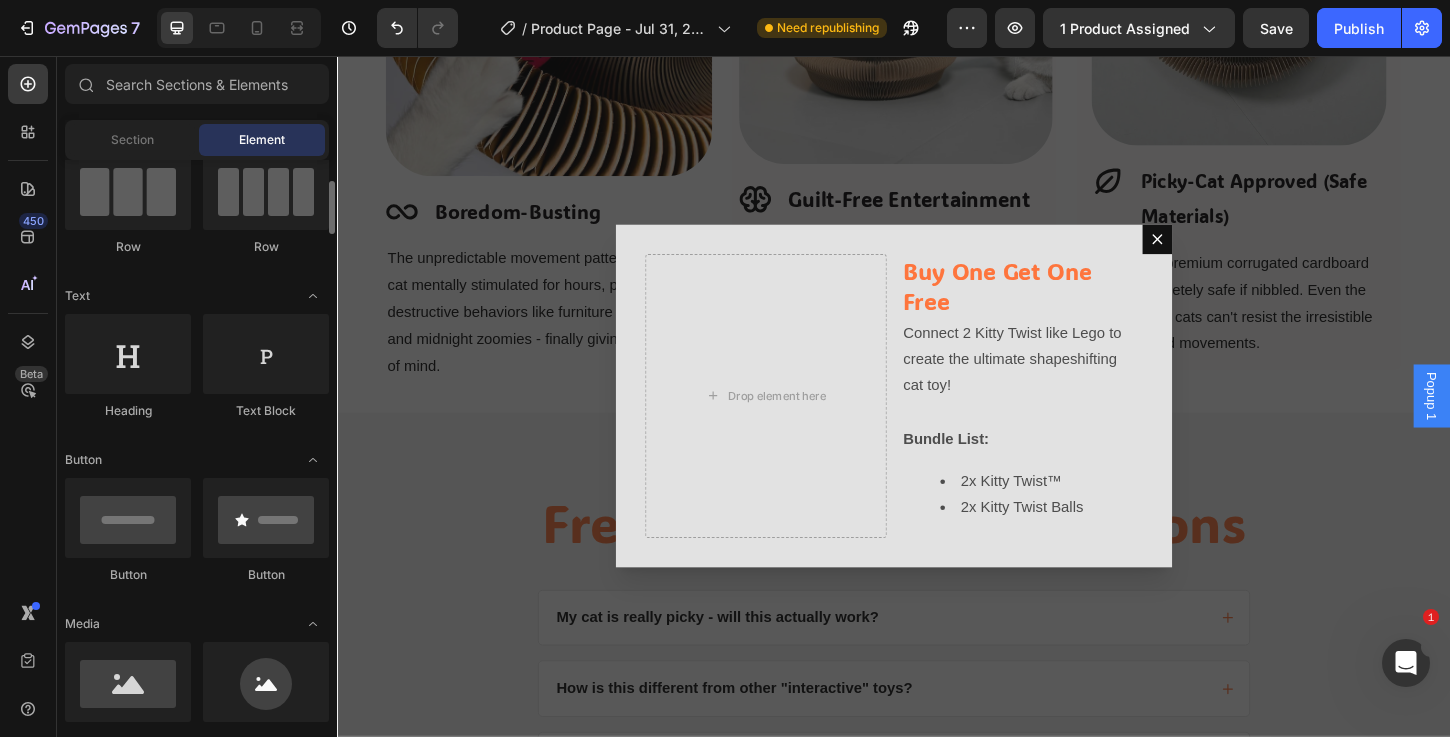 scroll, scrollTop: 219, scrollLeft: 0, axis: vertical 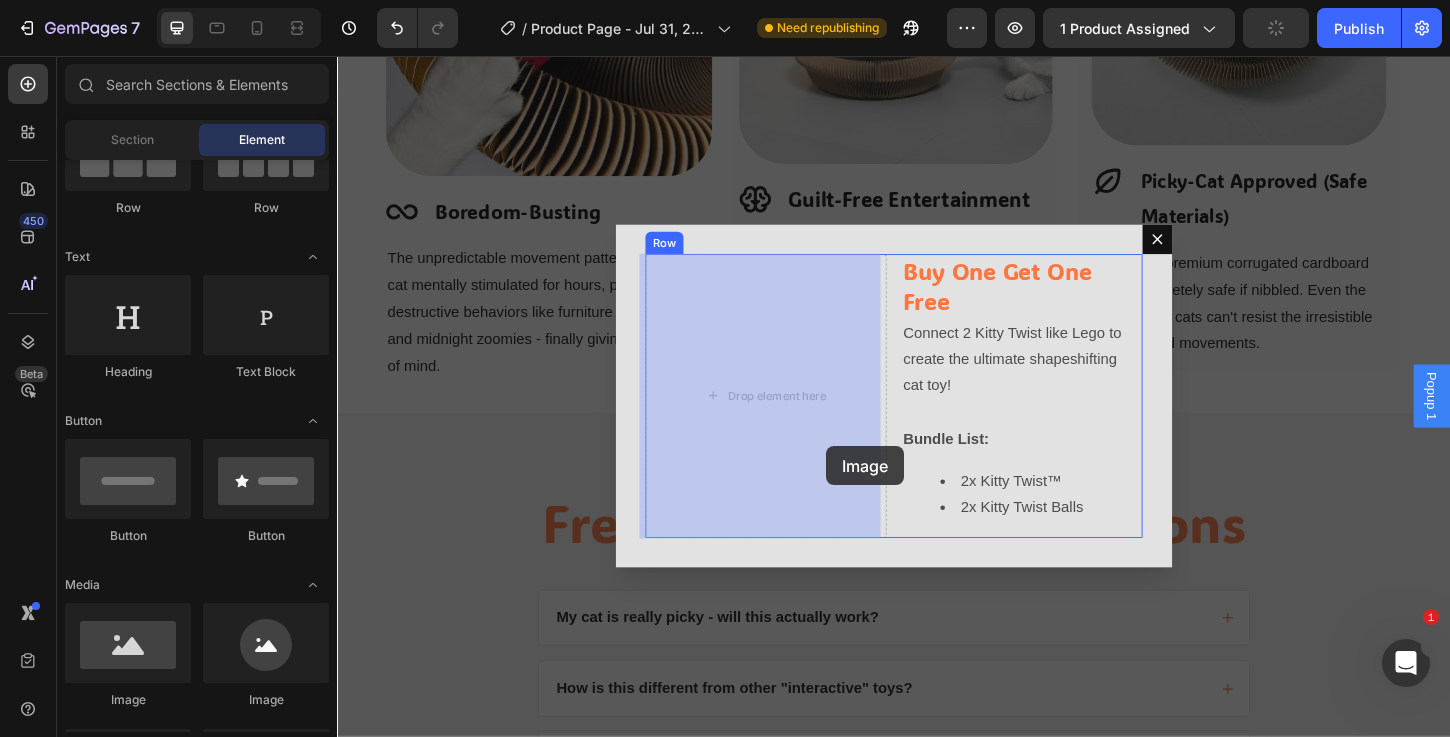 drag, startPoint x: 612, startPoint y: 681, endPoint x: 864, endPoint y: 477, distance: 324.22214 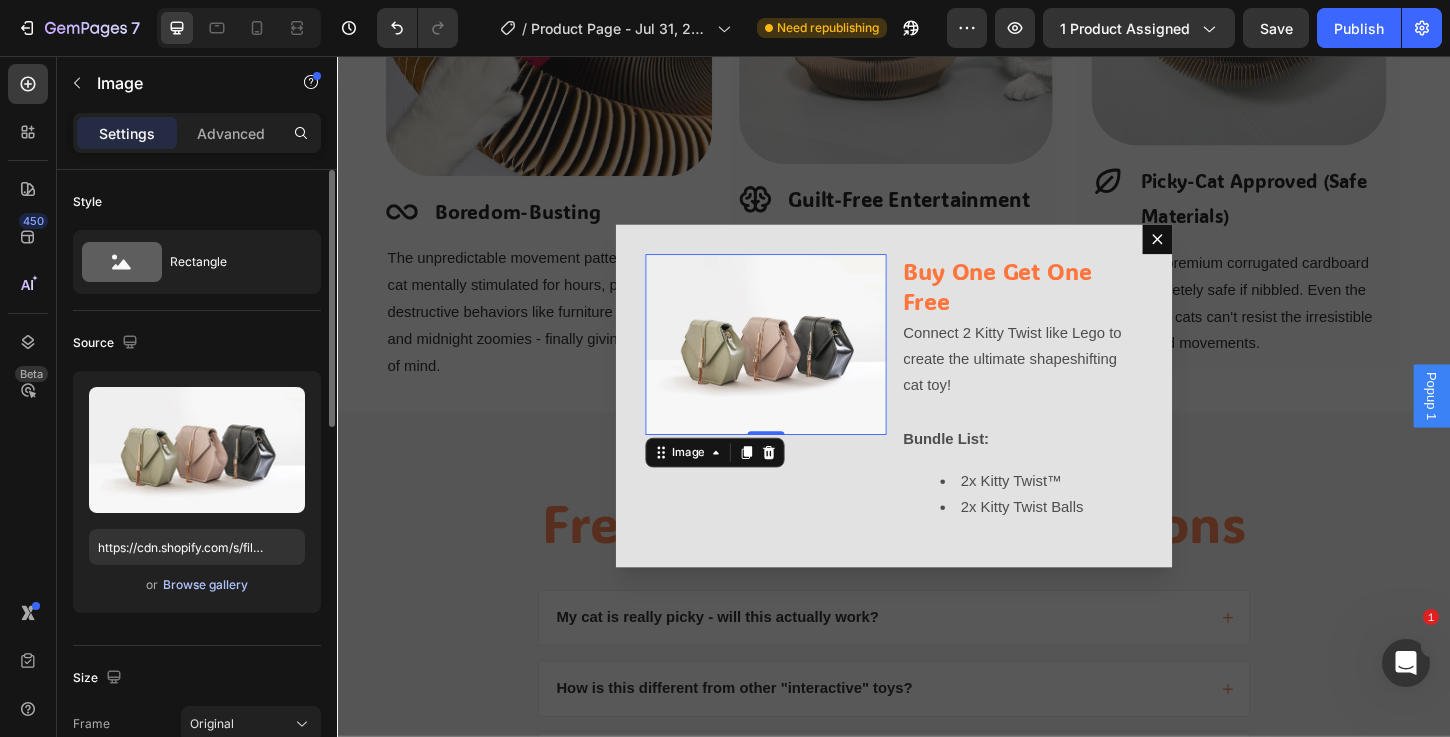 click on "Browse gallery" at bounding box center (205, 585) 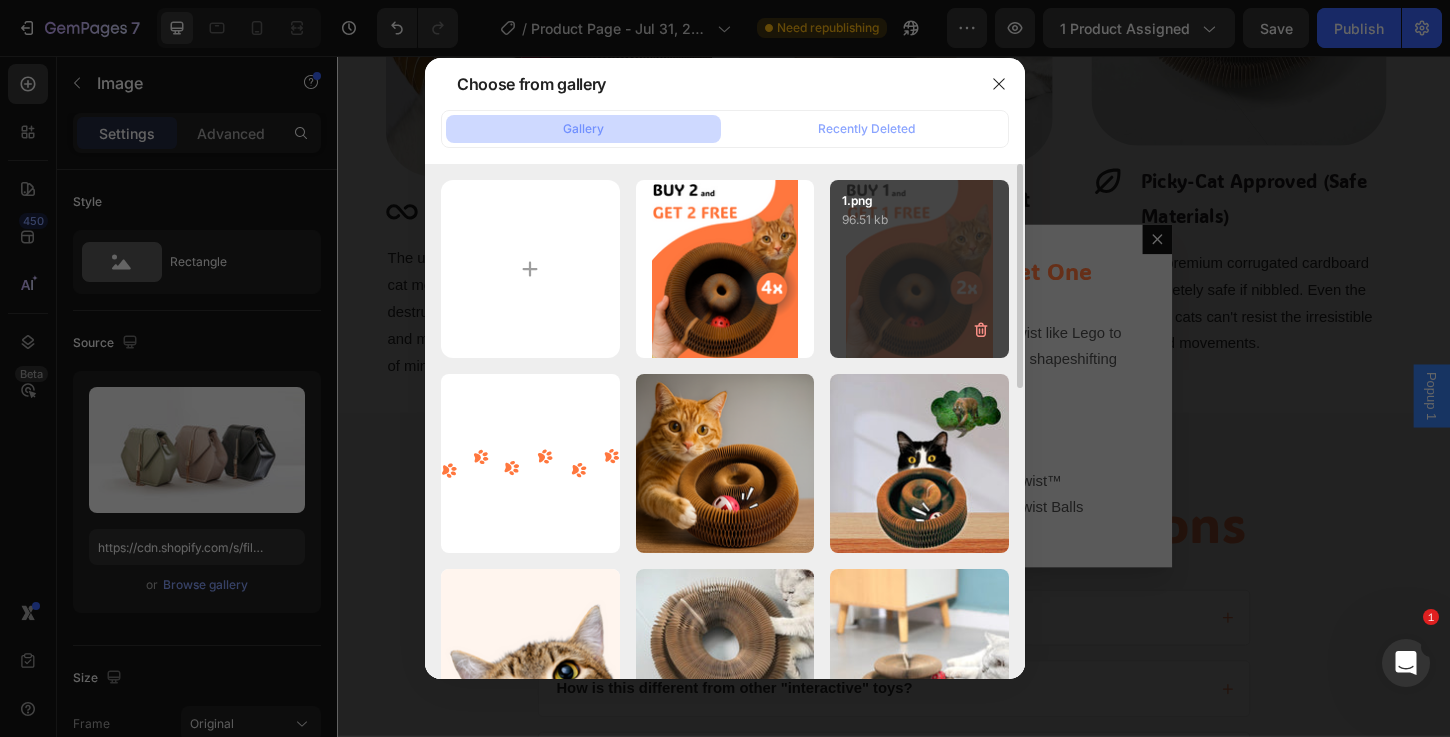 click on "1.png 96.51 kb" at bounding box center (919, 269) 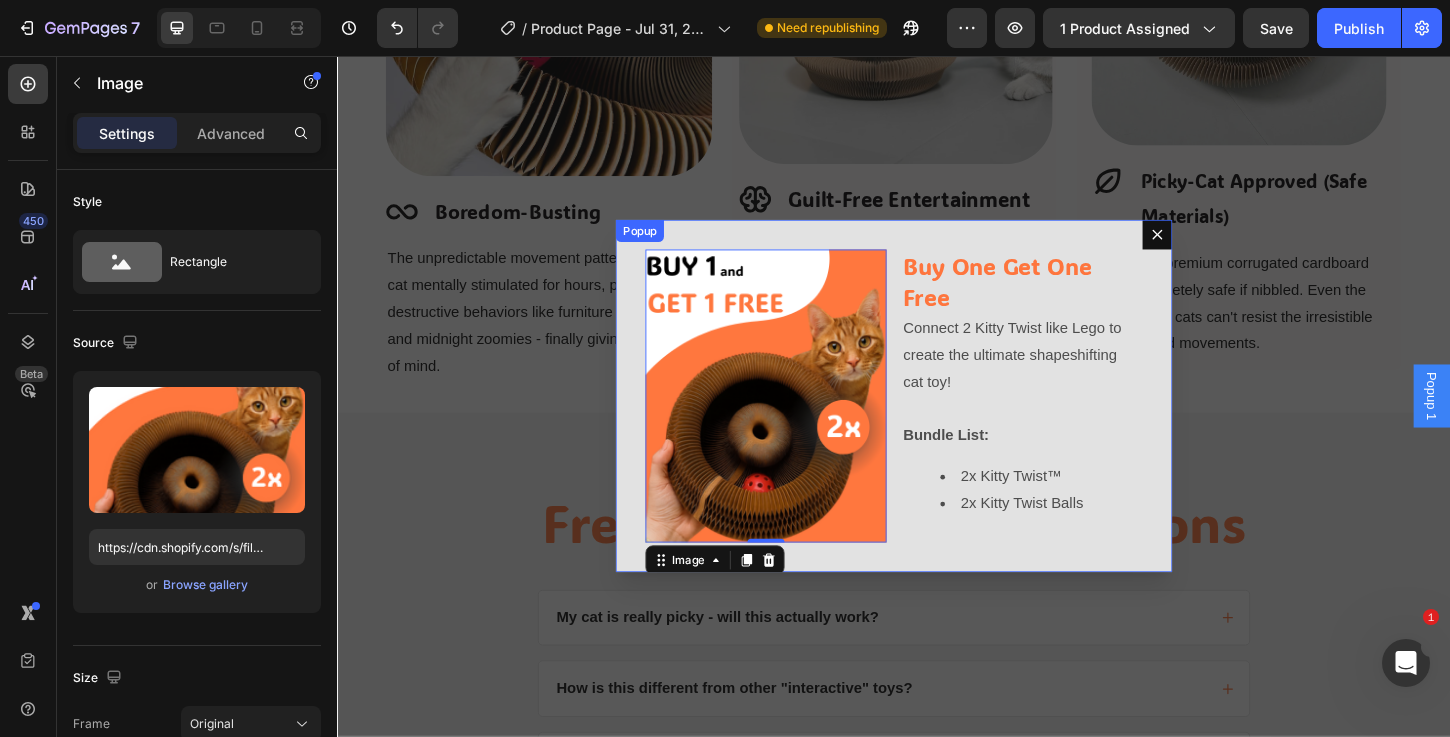click on "Image   0 Buy One Get One Free Heading Connect 2 Kitty Twist like Lego to create the ultimate shapeshifting cat toy!   Bundle List: 2x Kitty Twist™ 2x Kitty Twist Balls Text Block Row Popup" at bounding box center [937, 423] 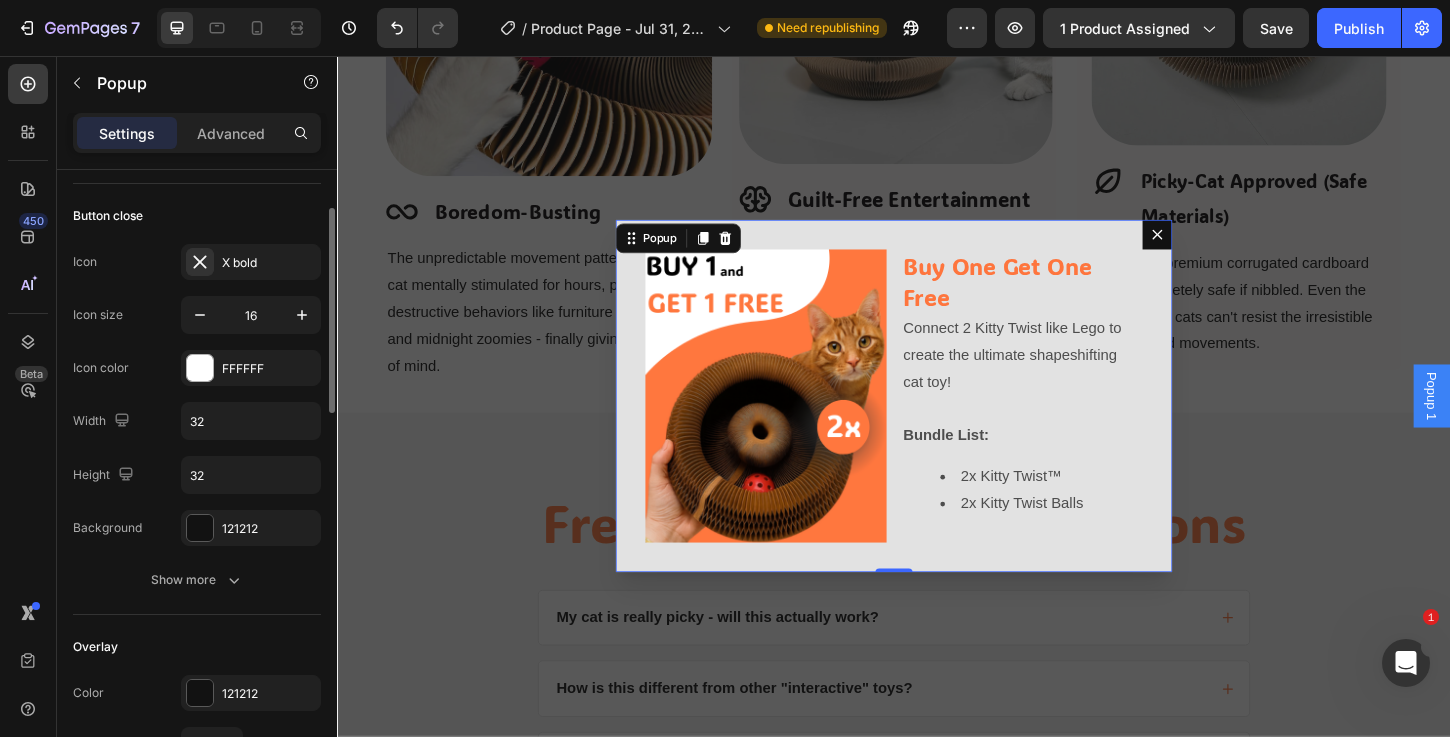 scroll, scrollTop: 264, scrollLeft: 0, axis: vertical 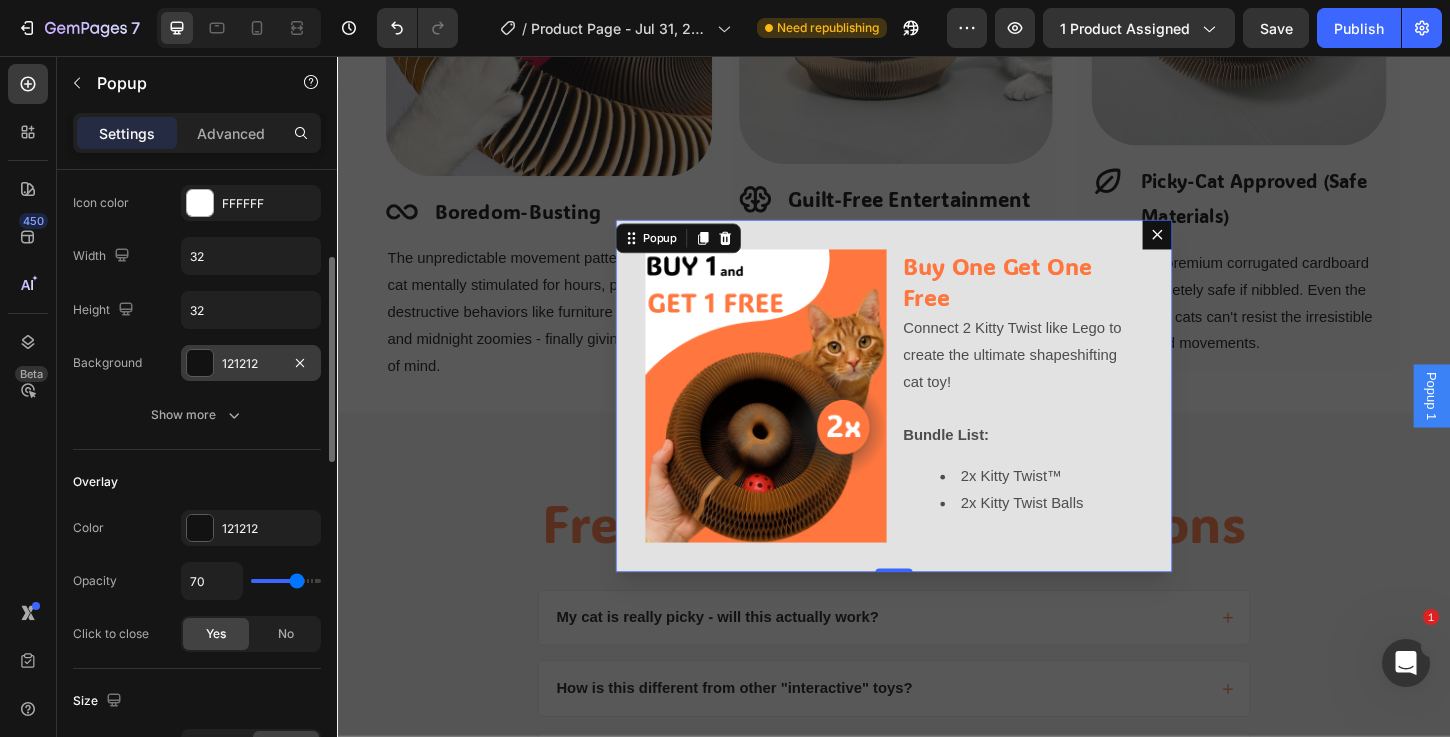 click at bounding box center [200, 363] 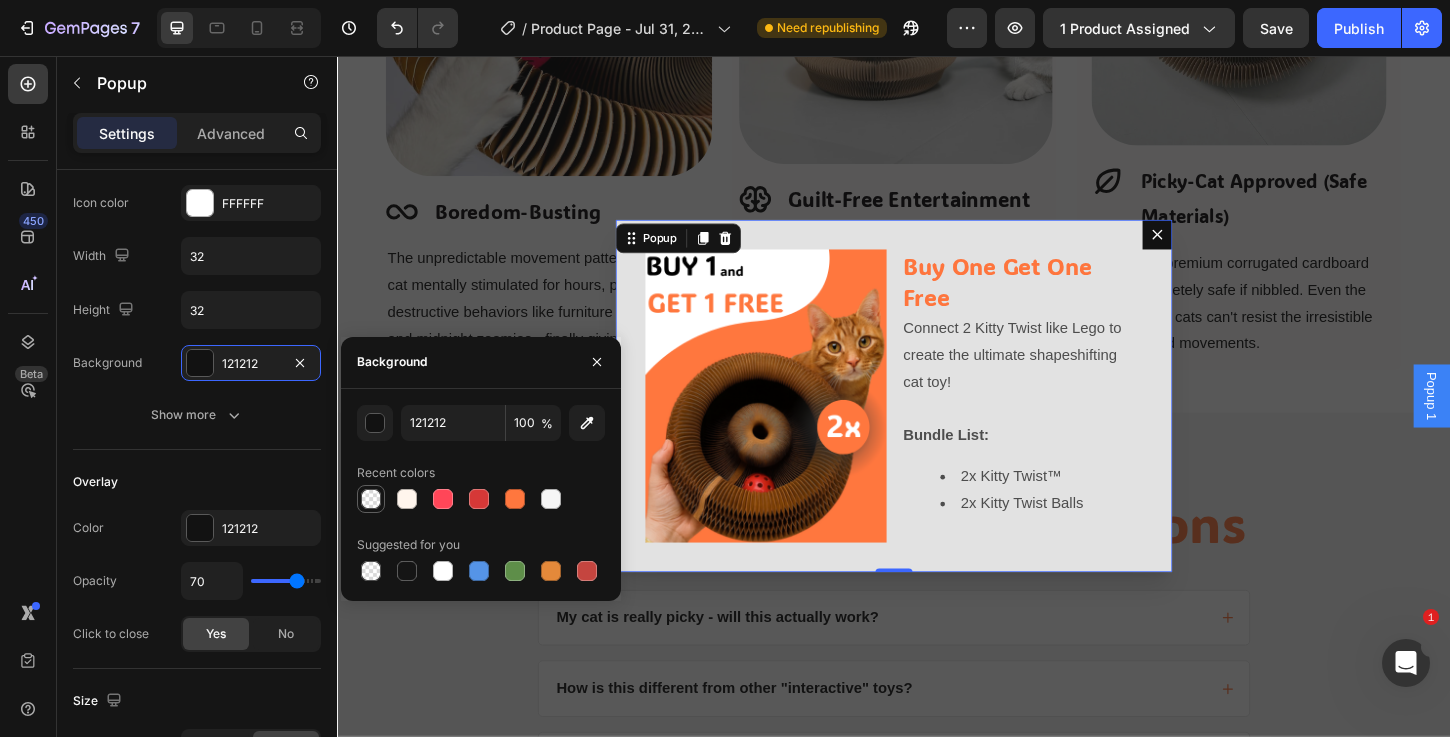 click at bounding box center [371, 499] 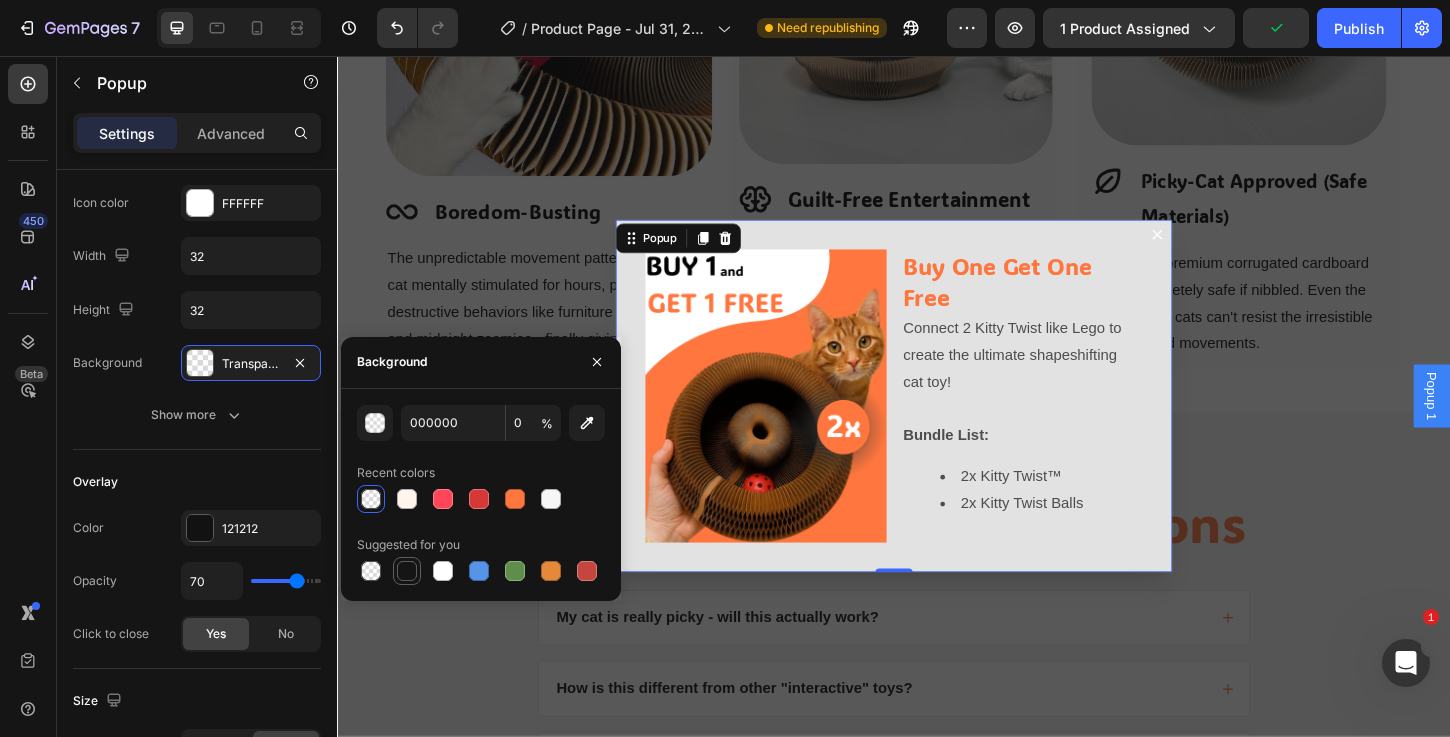 click at bounding box center (407, 571) 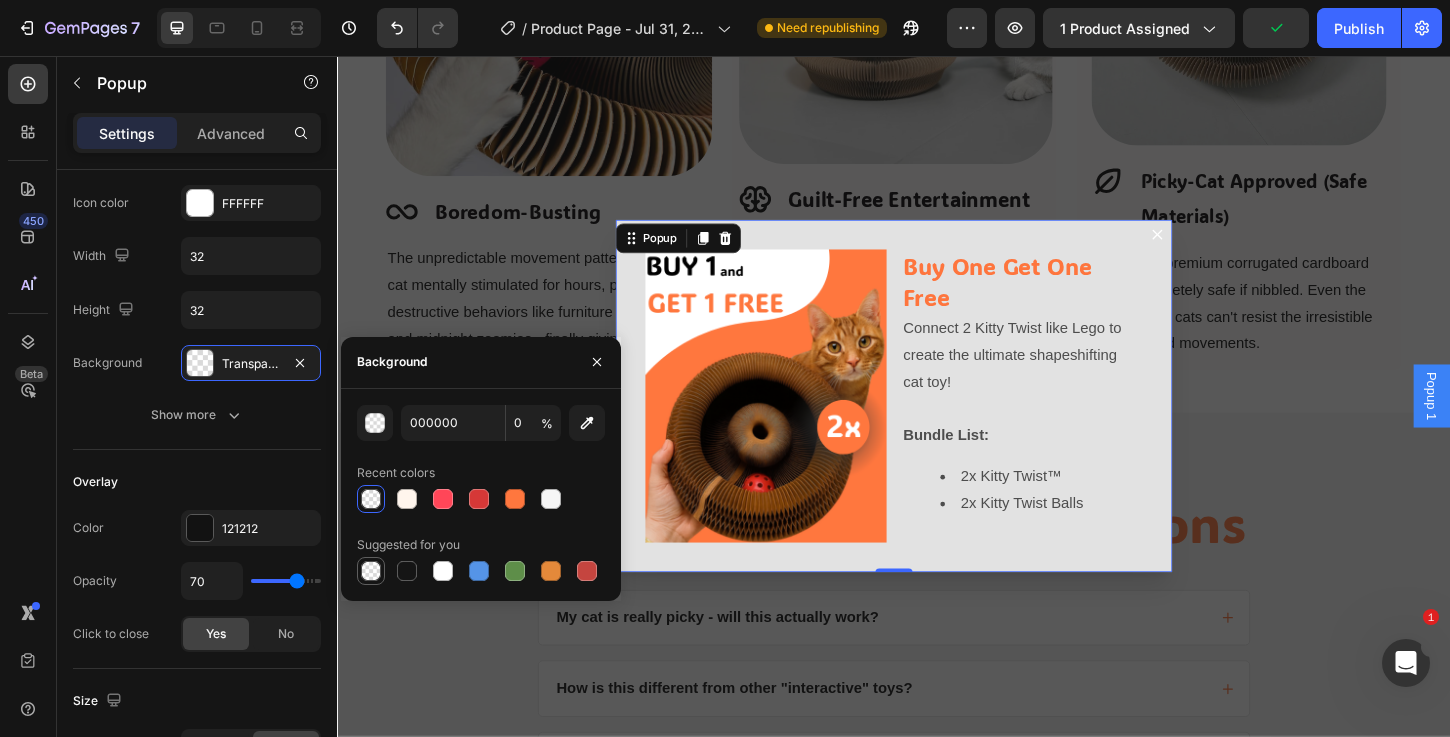 type on "151515" 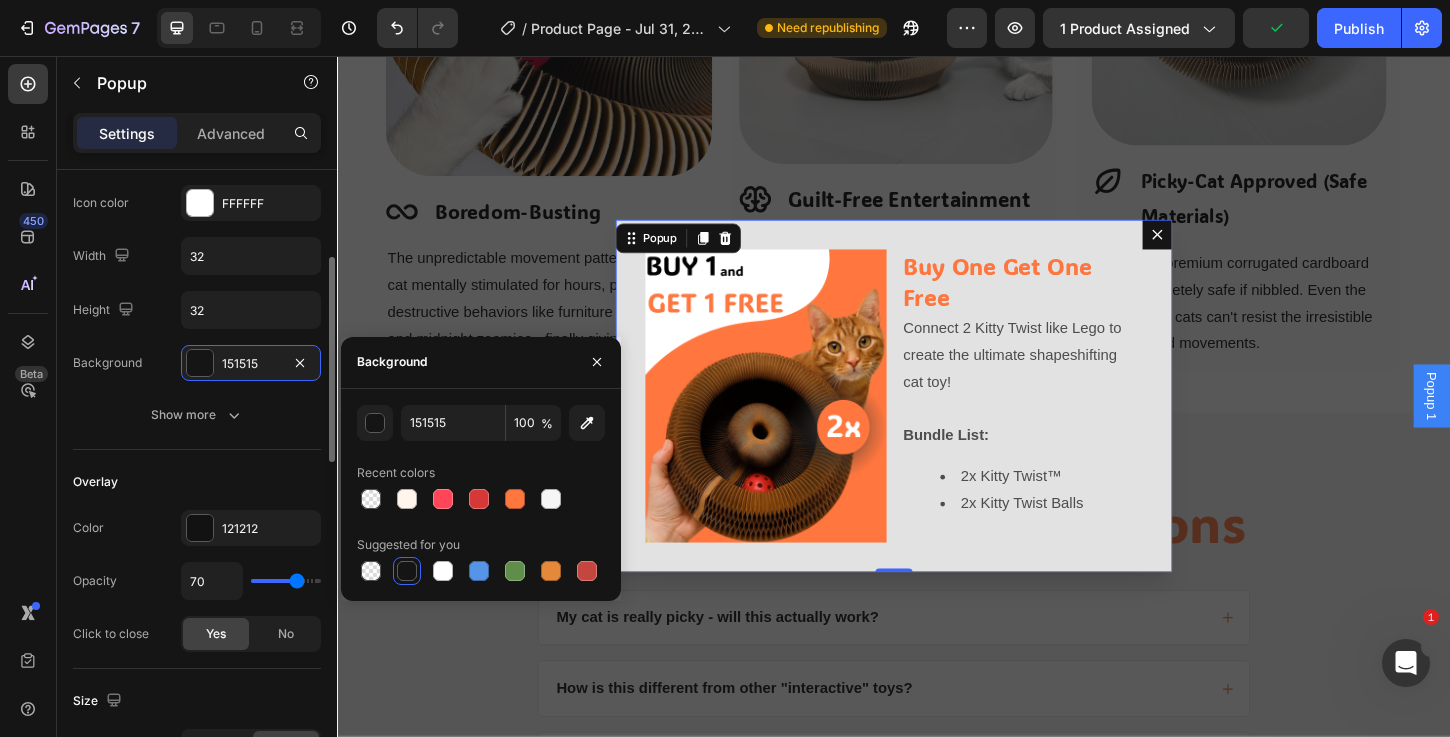 click on "Overlay" at bounding box center (197, 482) 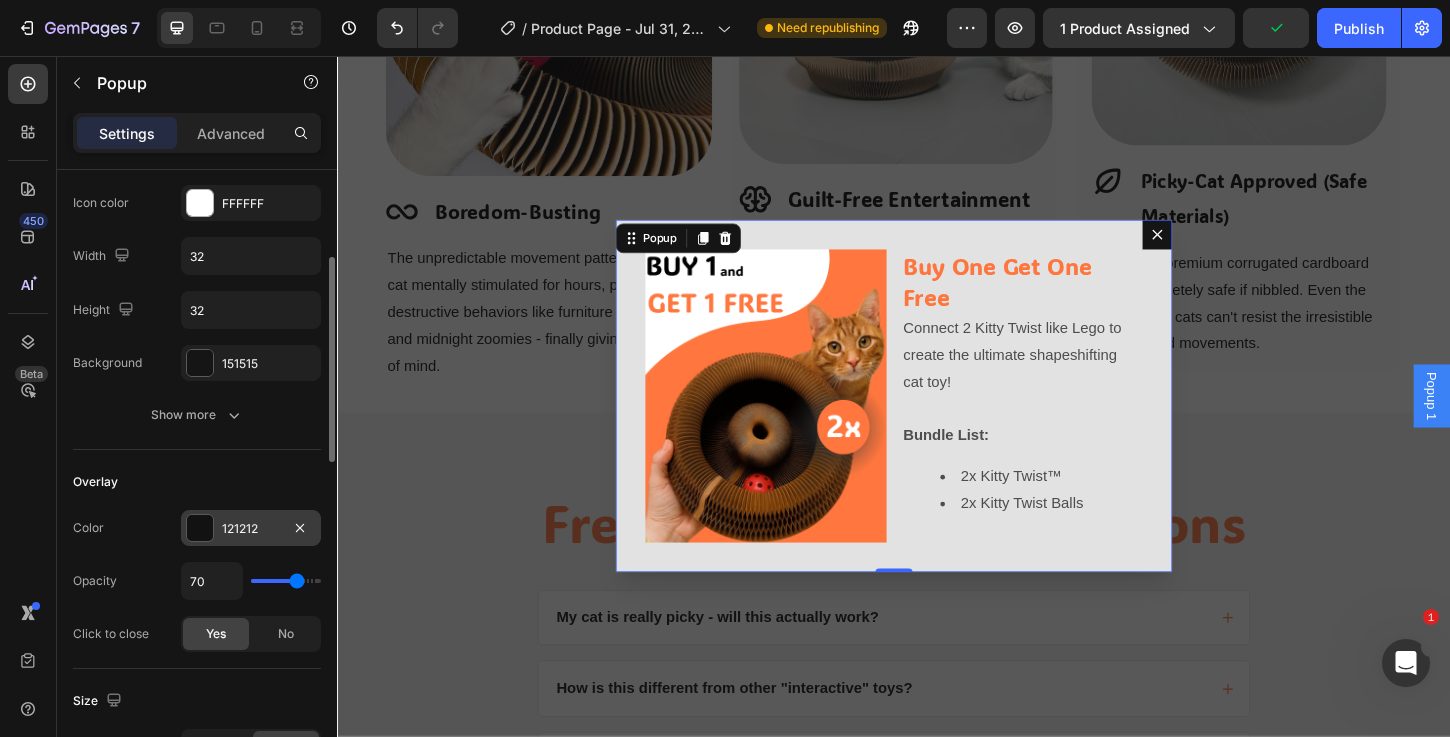 click at bounding box center (200, 528) 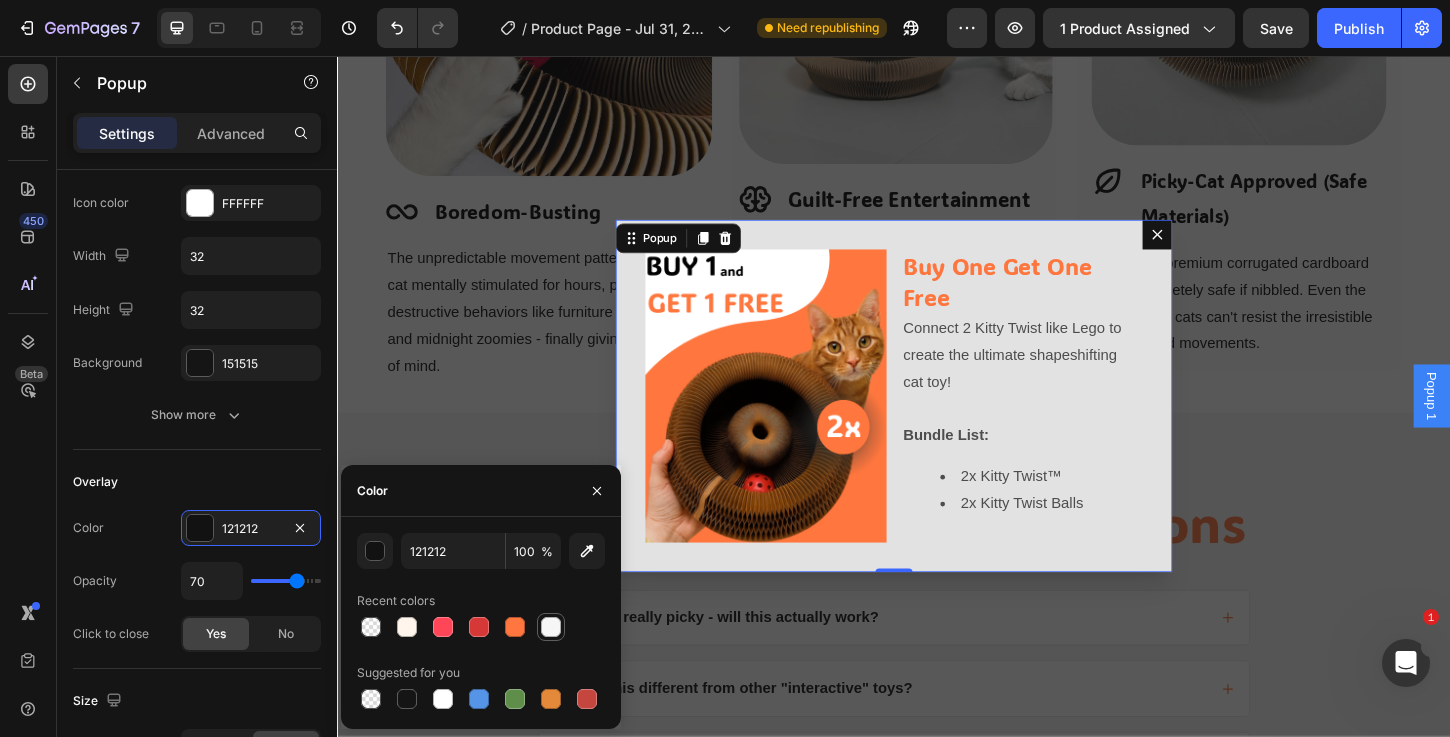 click at bounding box center (551, 627) 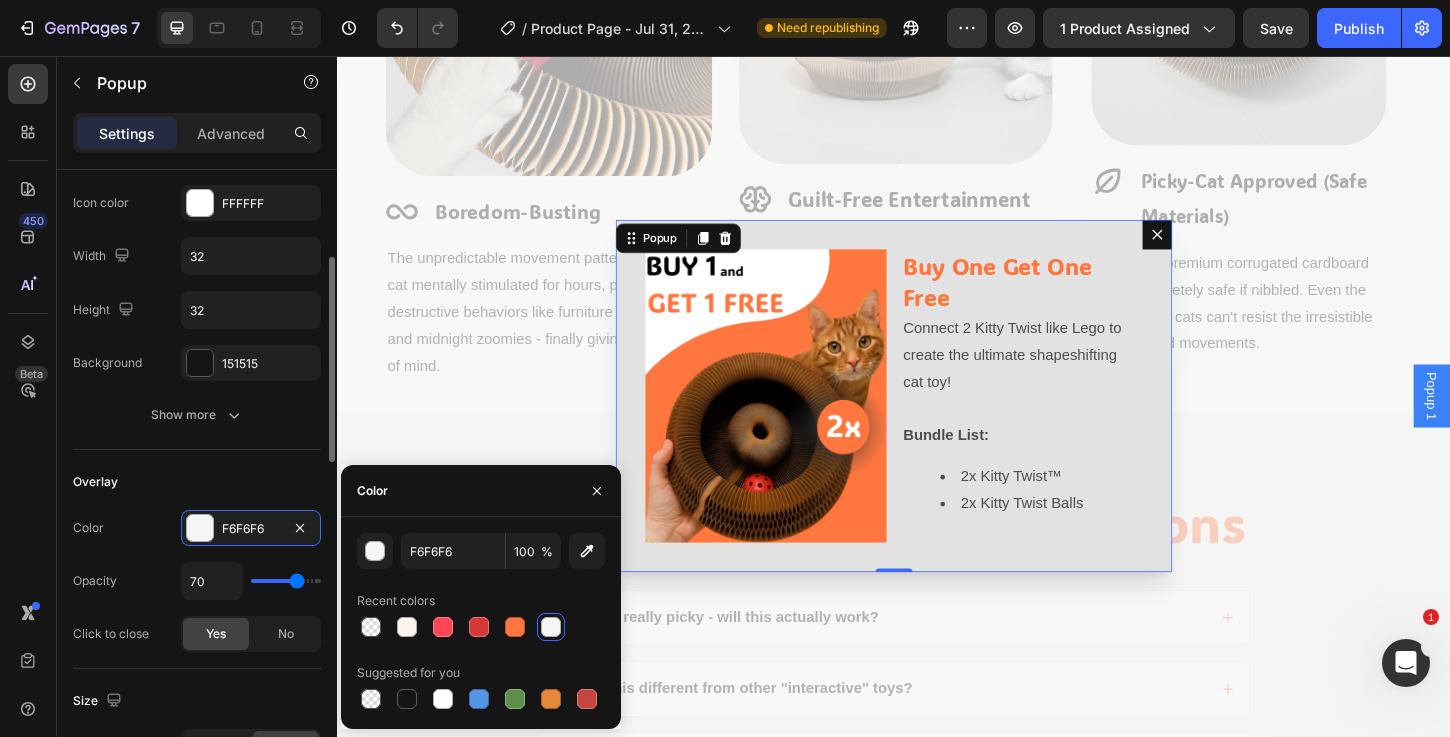 click on "Overlay" at bounding box center [197, 482] 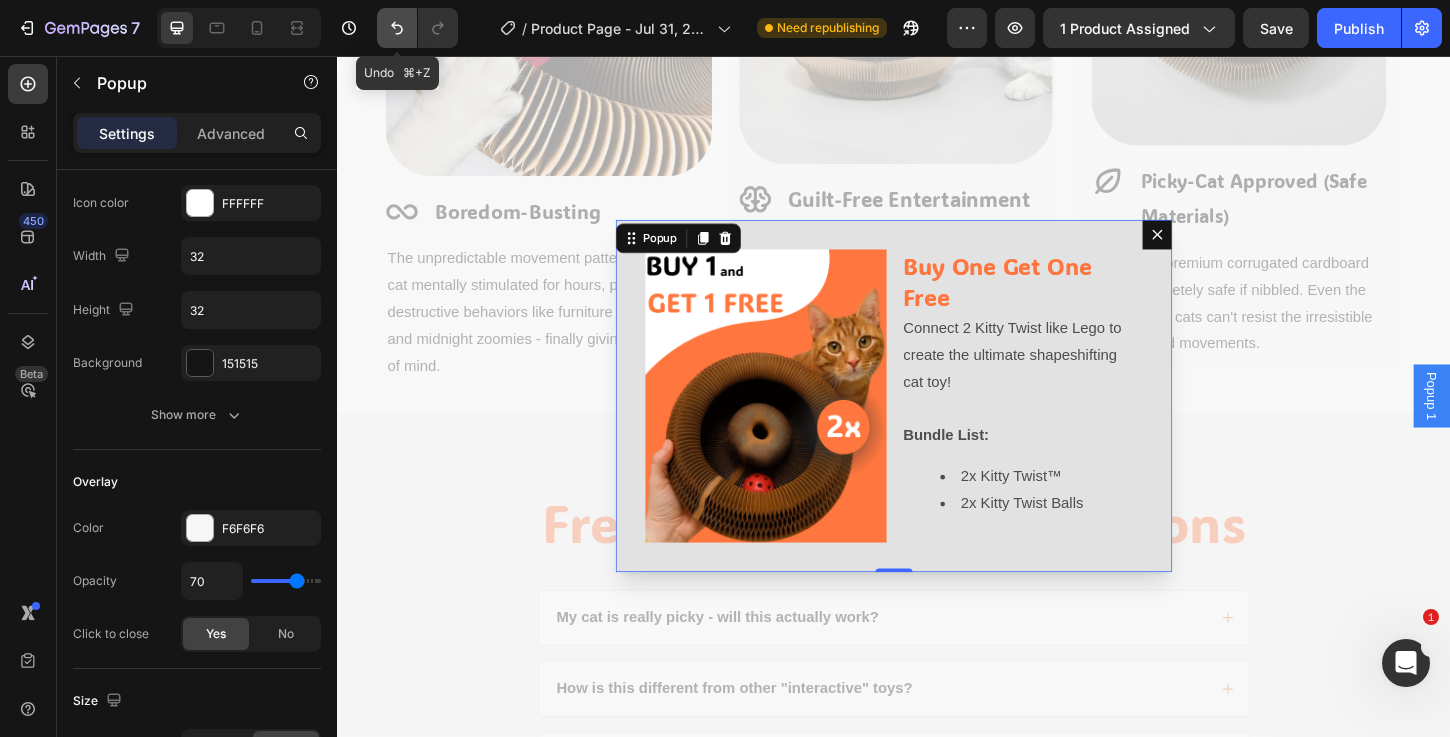 click 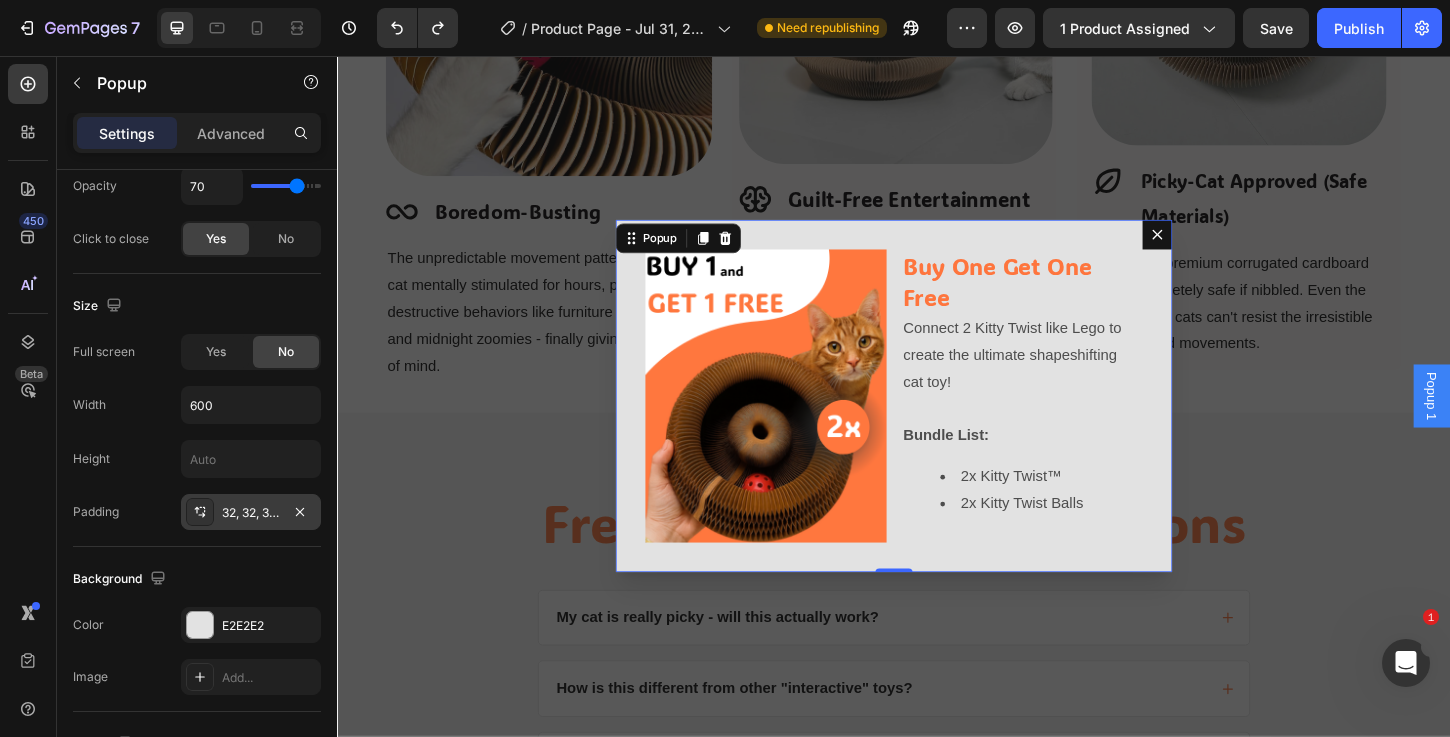 scroll, scrollTop: 1054, scrollLeft: 0, axis: vertical 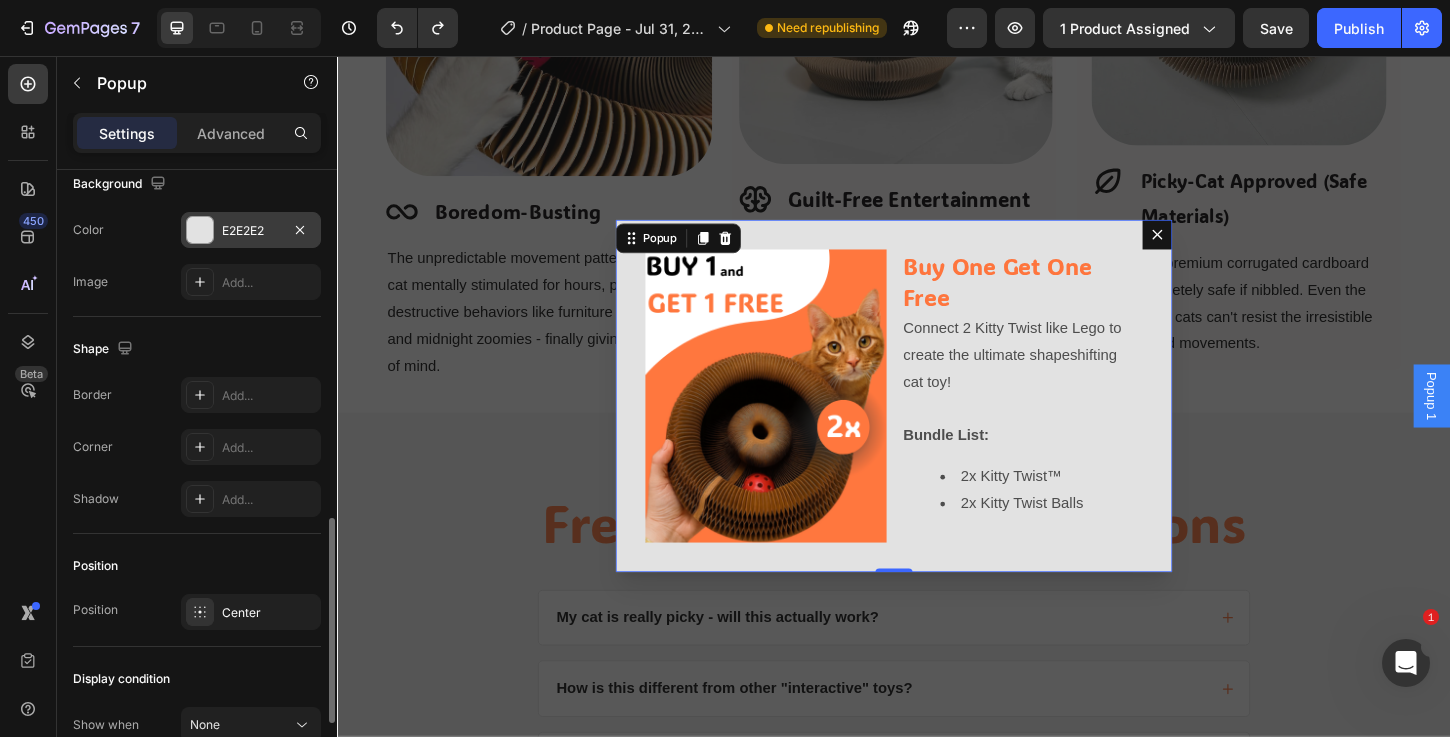 click at bounding box center (200, 230) 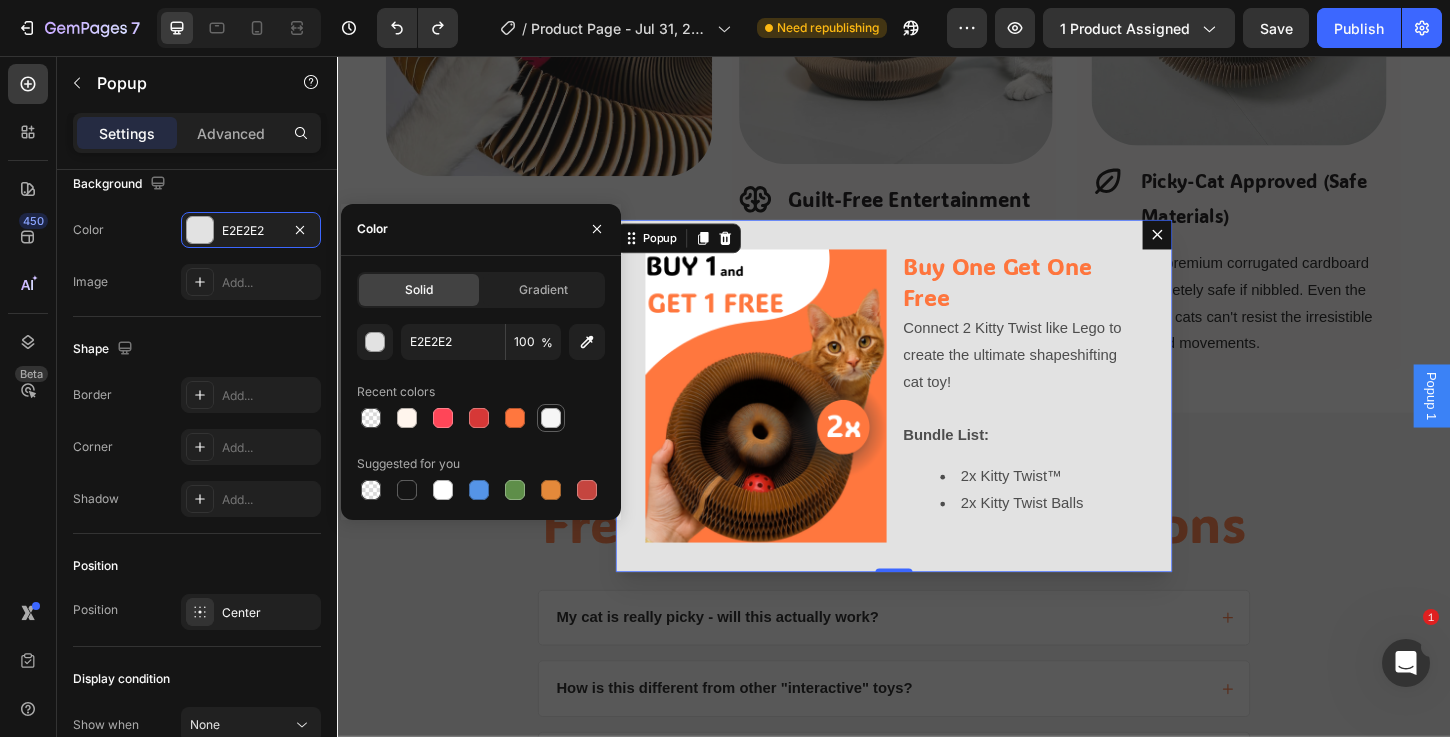 click at bounding box center [551, 418] 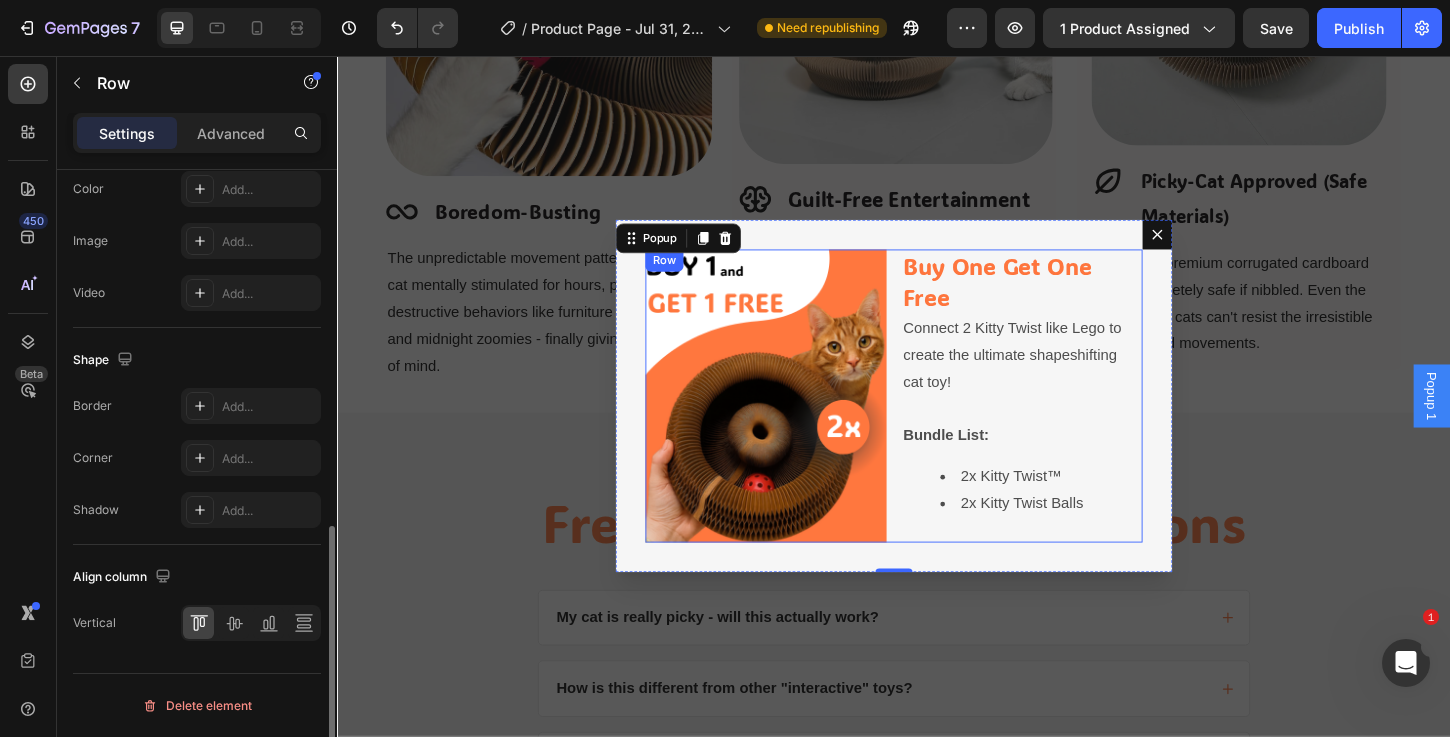 scroll, scrollTop: 0, scrollLeft: 0, axis: both 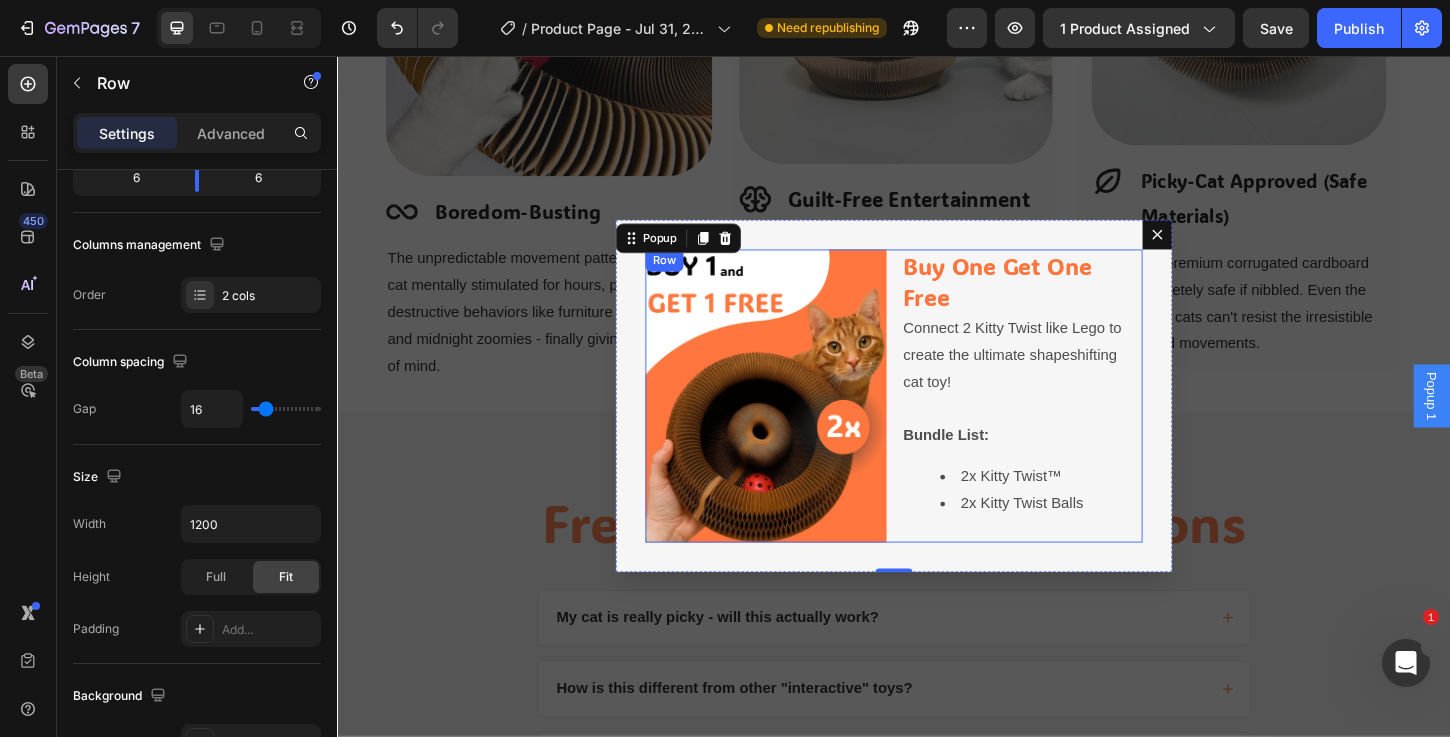 click on "Image Buy One Get One Free Heading Connect 2 Kitty Twist like Lego to create the ultimate shapeshifting cat toy!   Bundle List: 2x Kitty Twist™ 2x Kitty Twist Balls Text Block Row" at bounding box center (937, 423) 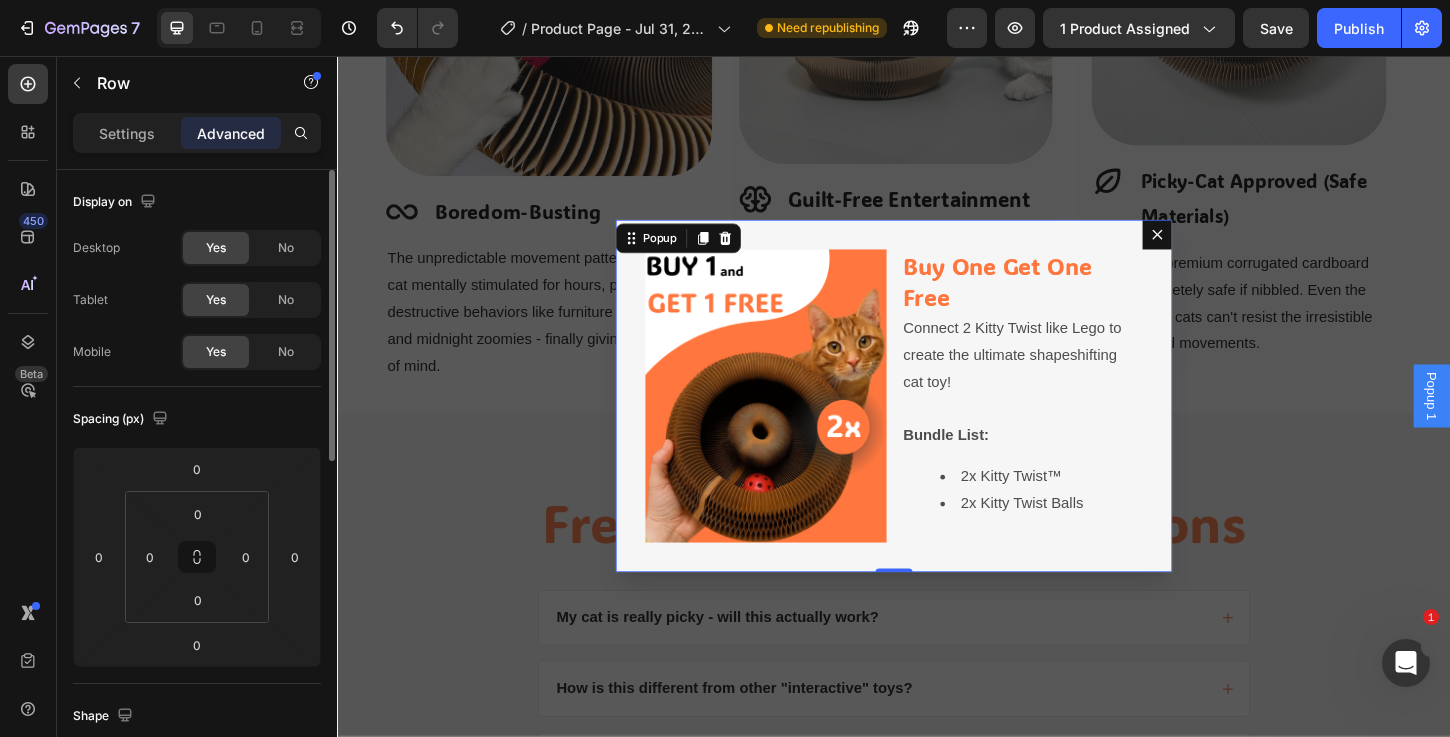 click on "Image Buy One Get One Free Heading Connect 2 Kitty Twist like Lego to create the ultimate shapeshifting cat toy!   Bundle List: 2x Kitty Twist™ 2x Kitty Twist Balls Text Block Row" at bounding box center [937, 423] 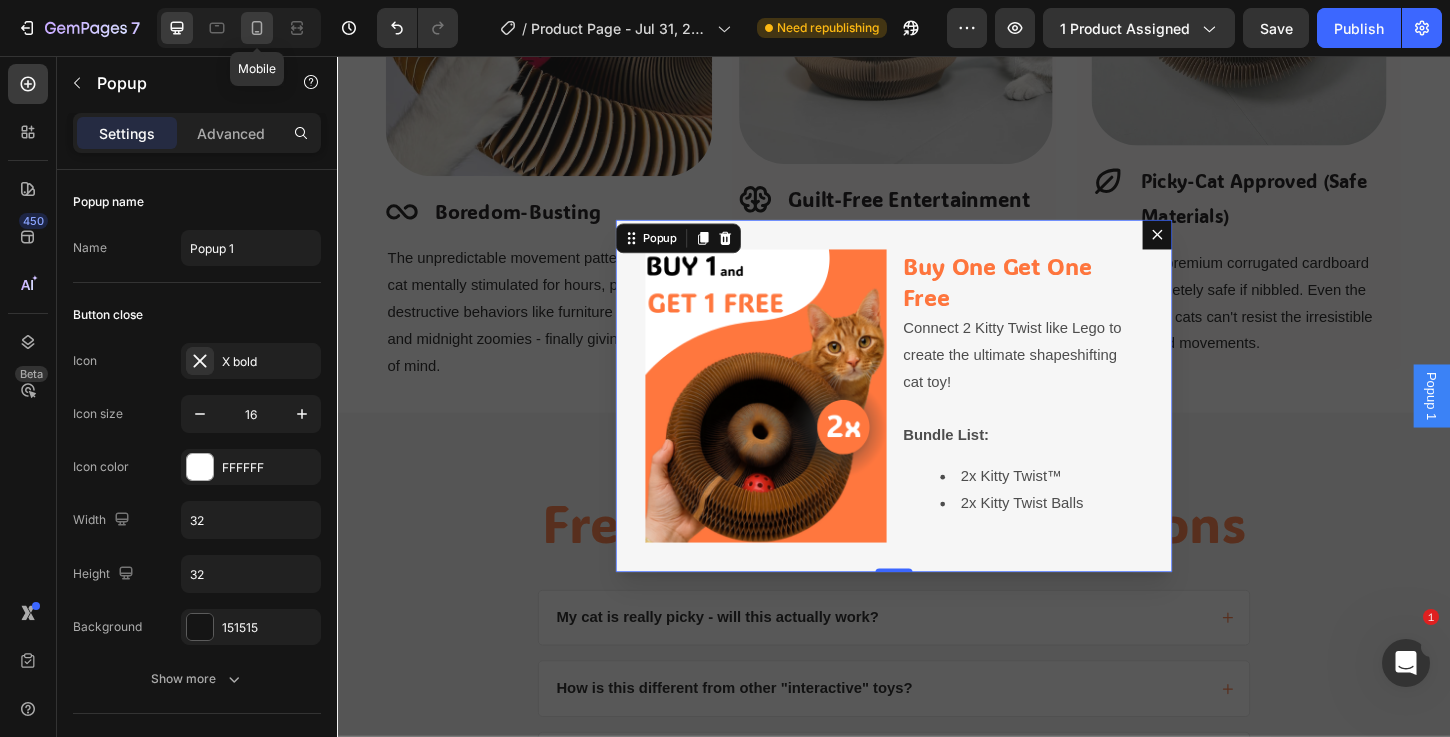 click 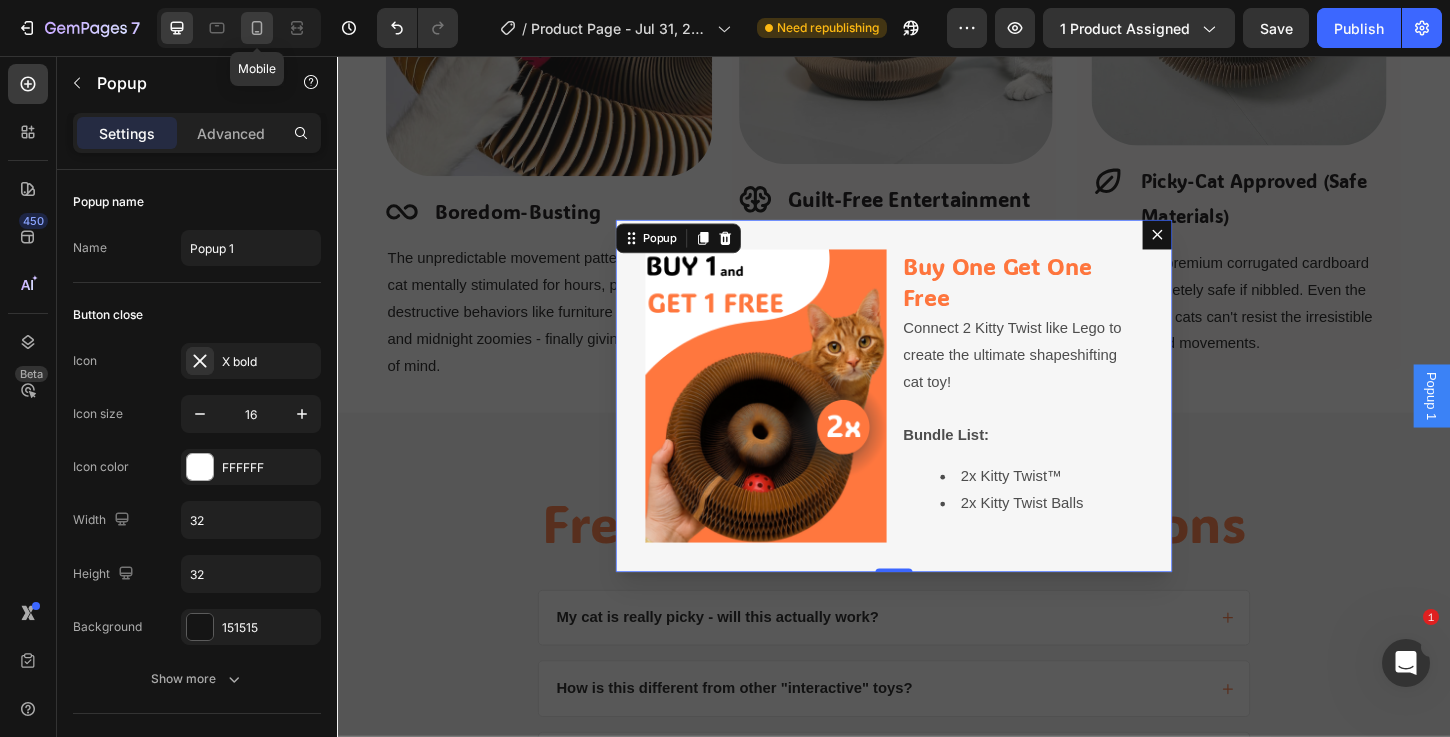 type on "100%" 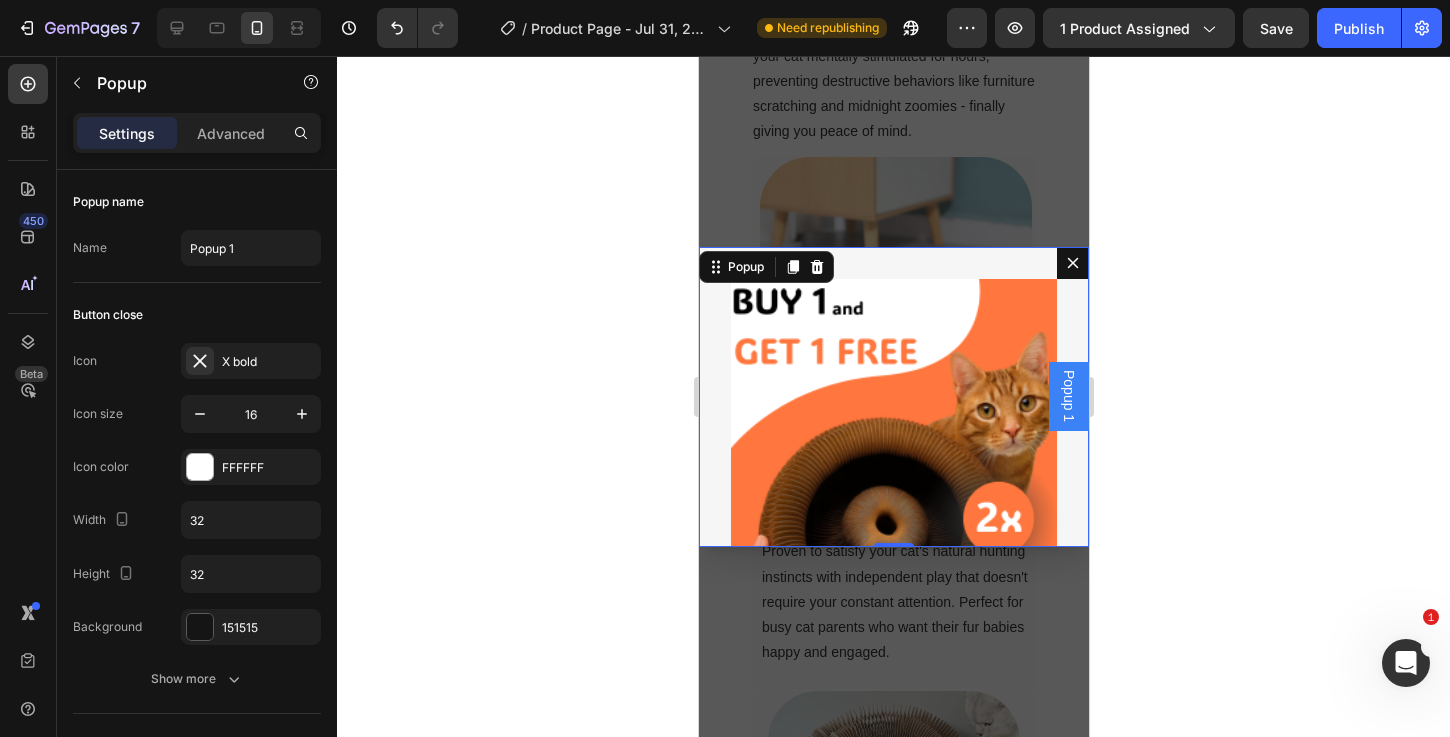 scroll, scrollTop: 2333, scrollLeft: 0, axis: vertical 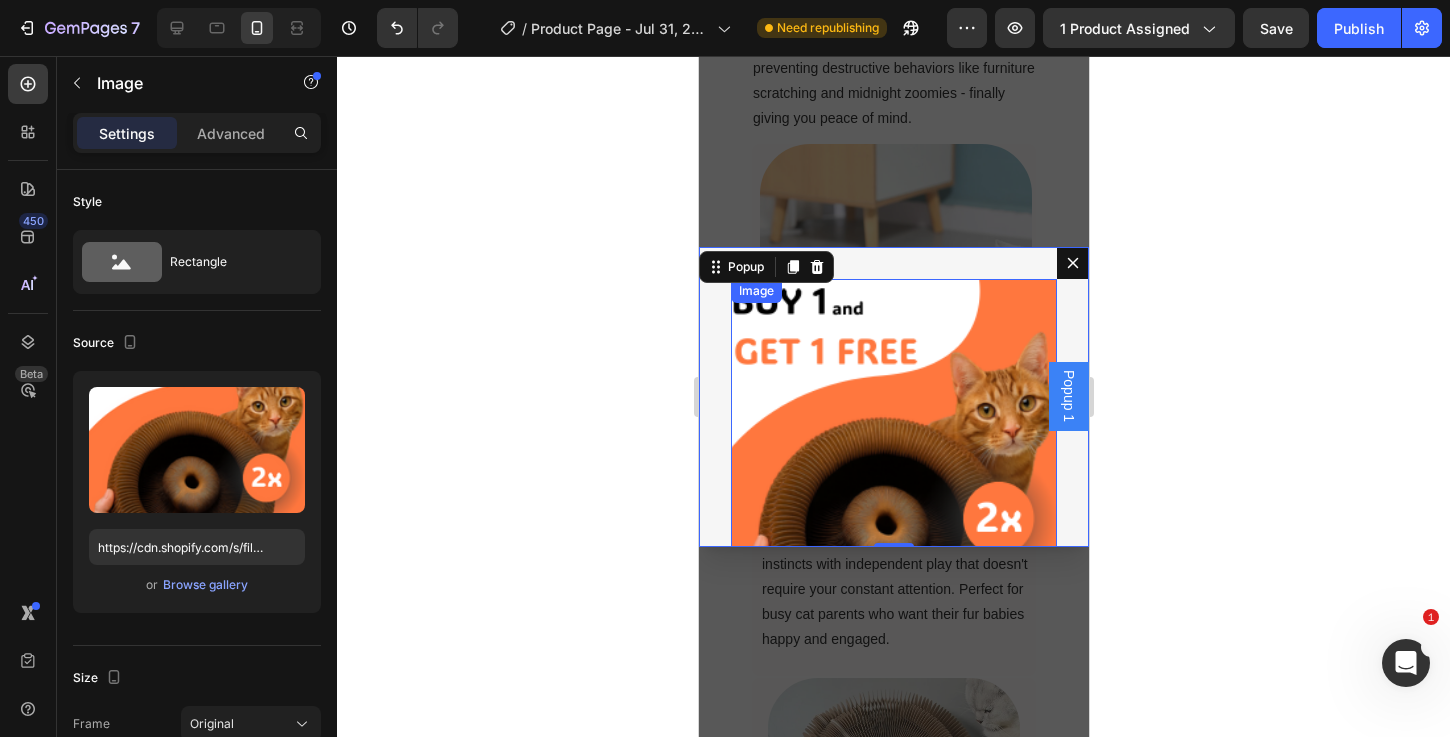 click at bounding box center (893, 477) 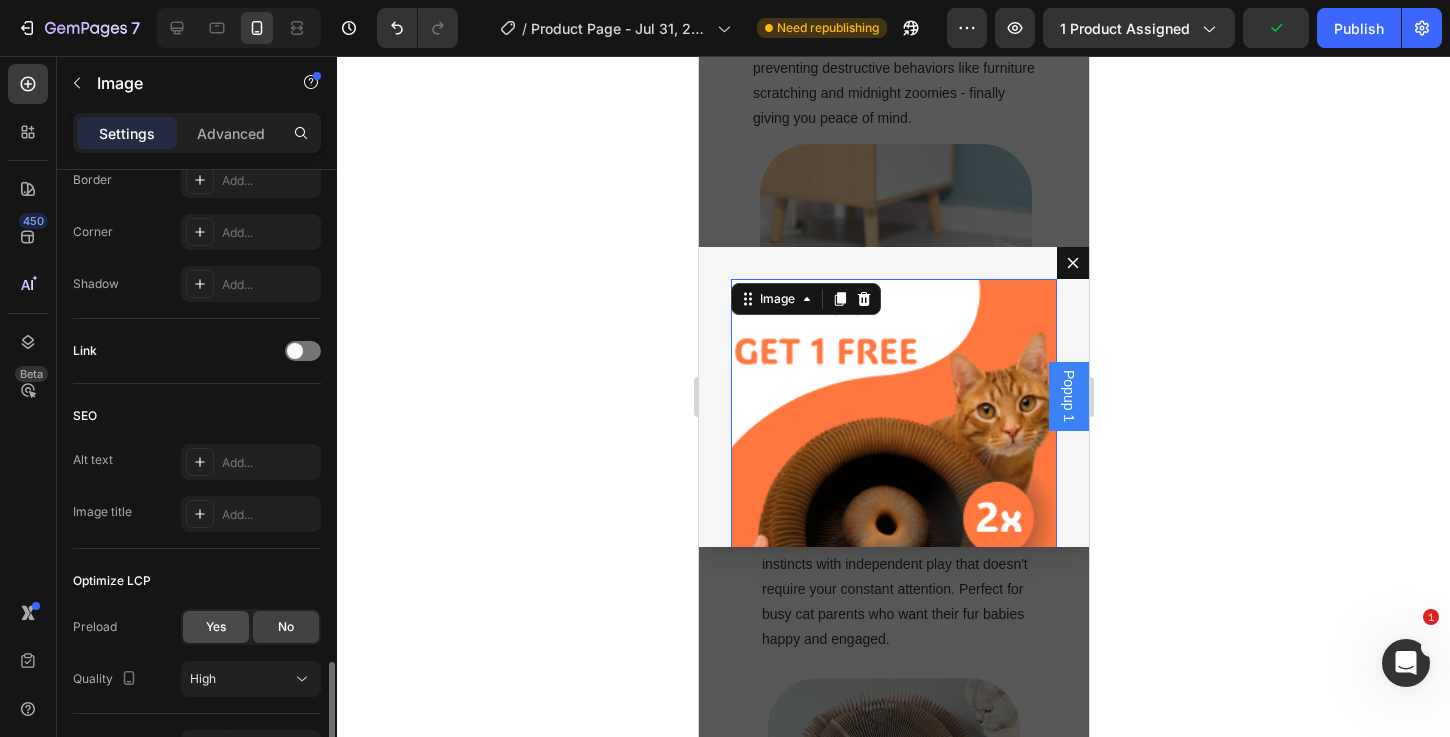 scroll, scrollTop: 886, scrollLeft: 0, axis: vertical 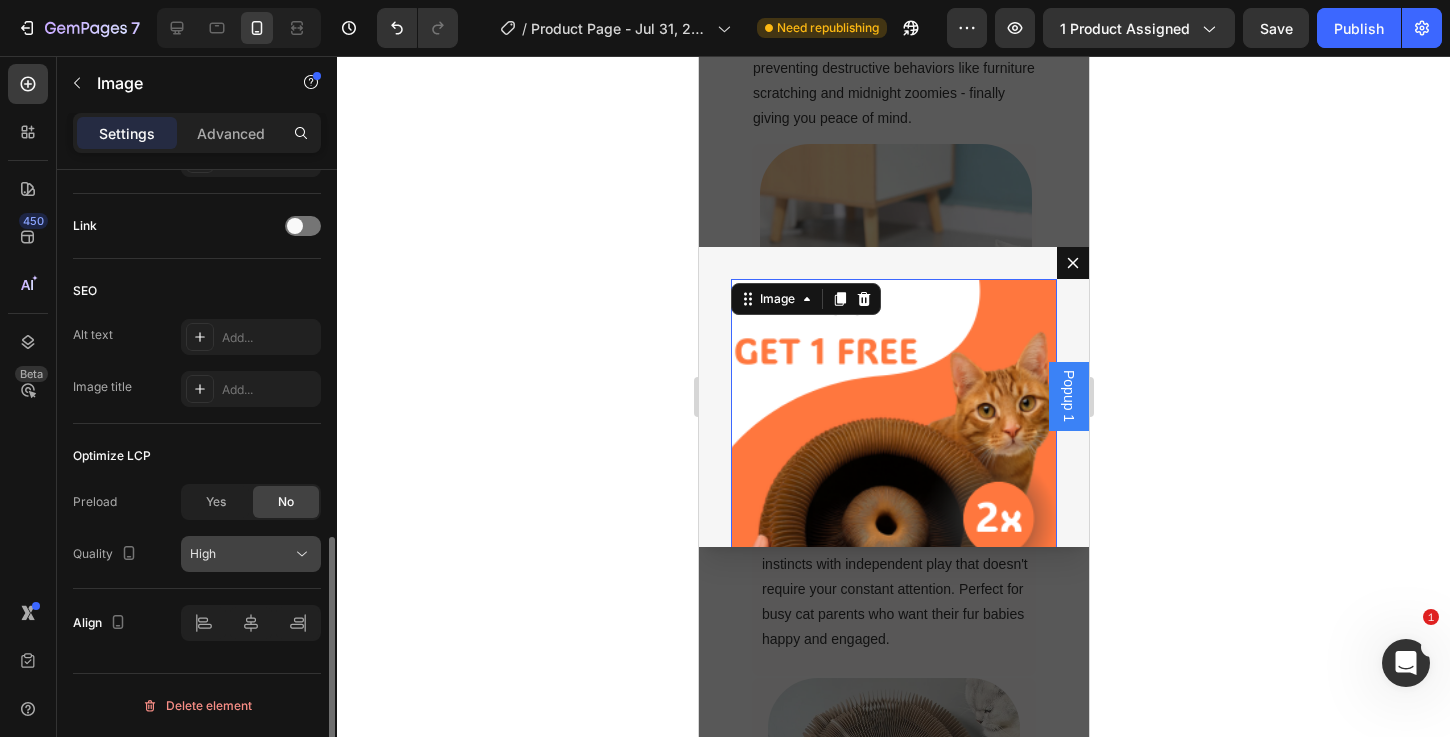 click on "High" at bounding box center [241, 554] 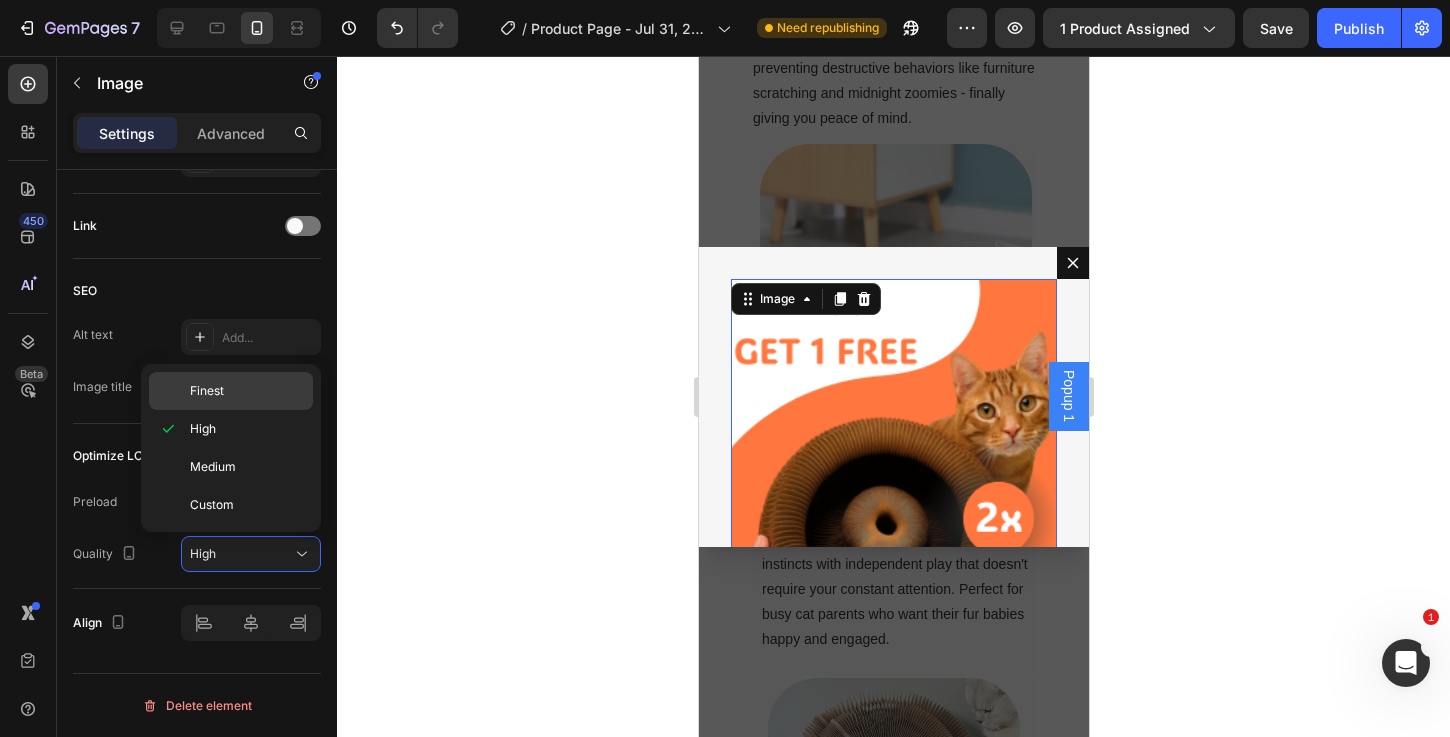 click on "Finest" at bounding box center (207, 391) 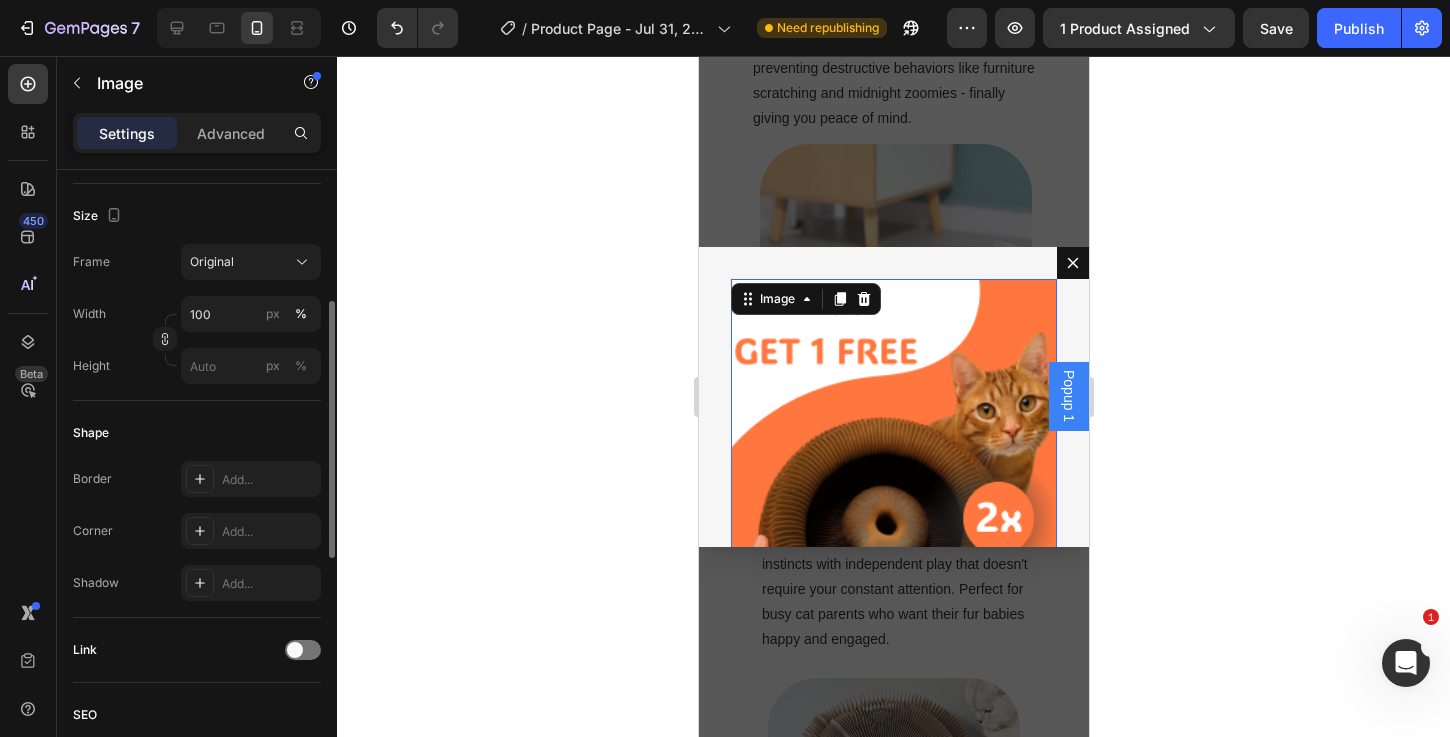 scroll, scrollTop: 304, scrollLeft: 0, axis: vertical 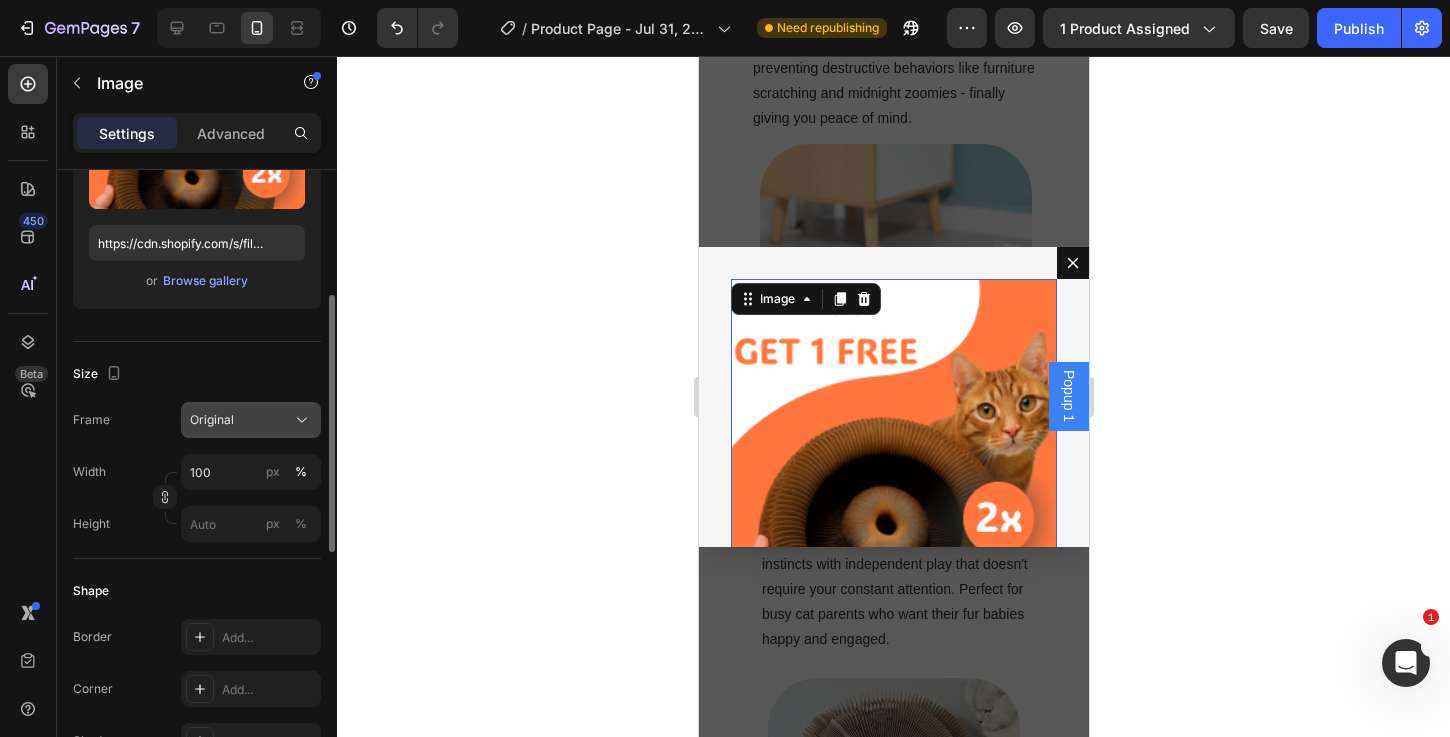 click on "Original" at bounding box center (212, 420) 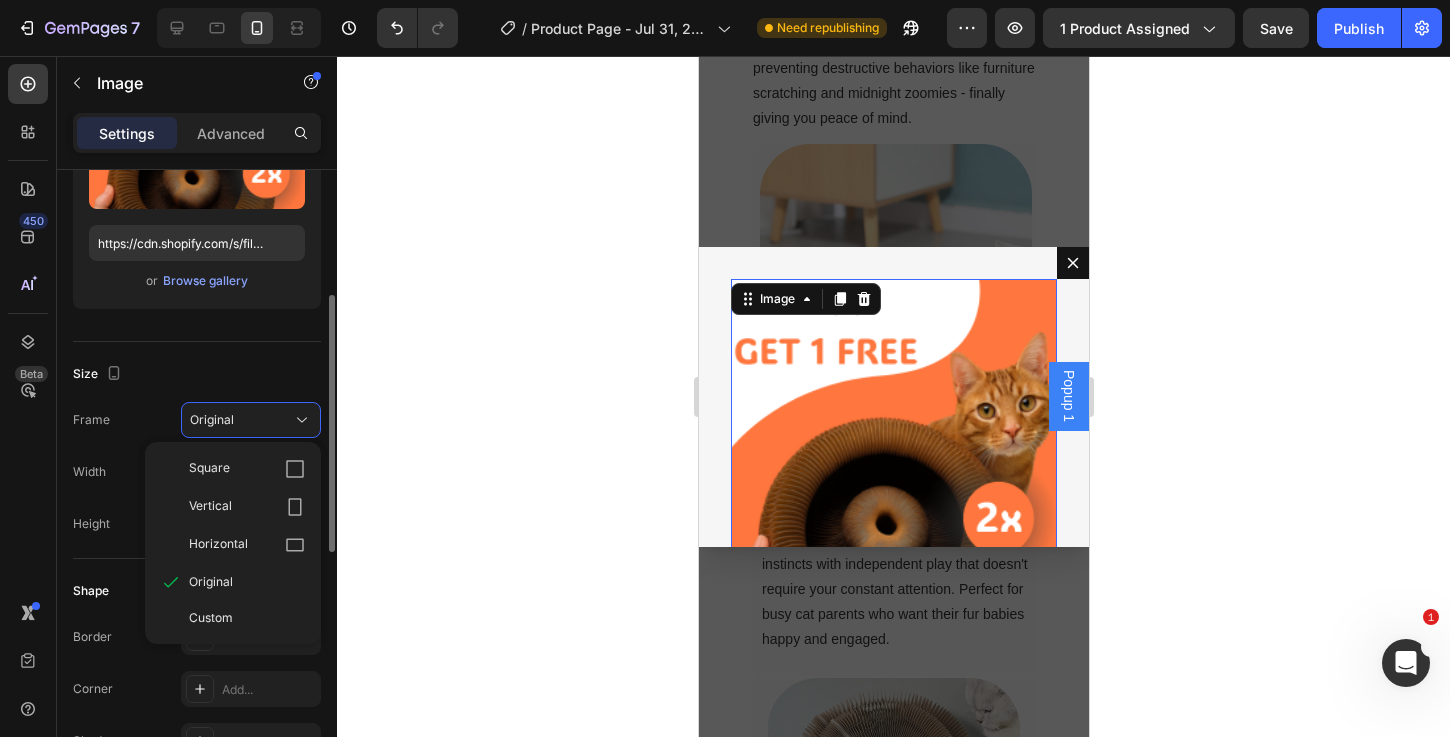click on "Size Frame Original Square Vertical Horizontal Original Custom Width 100 px % Height px %" 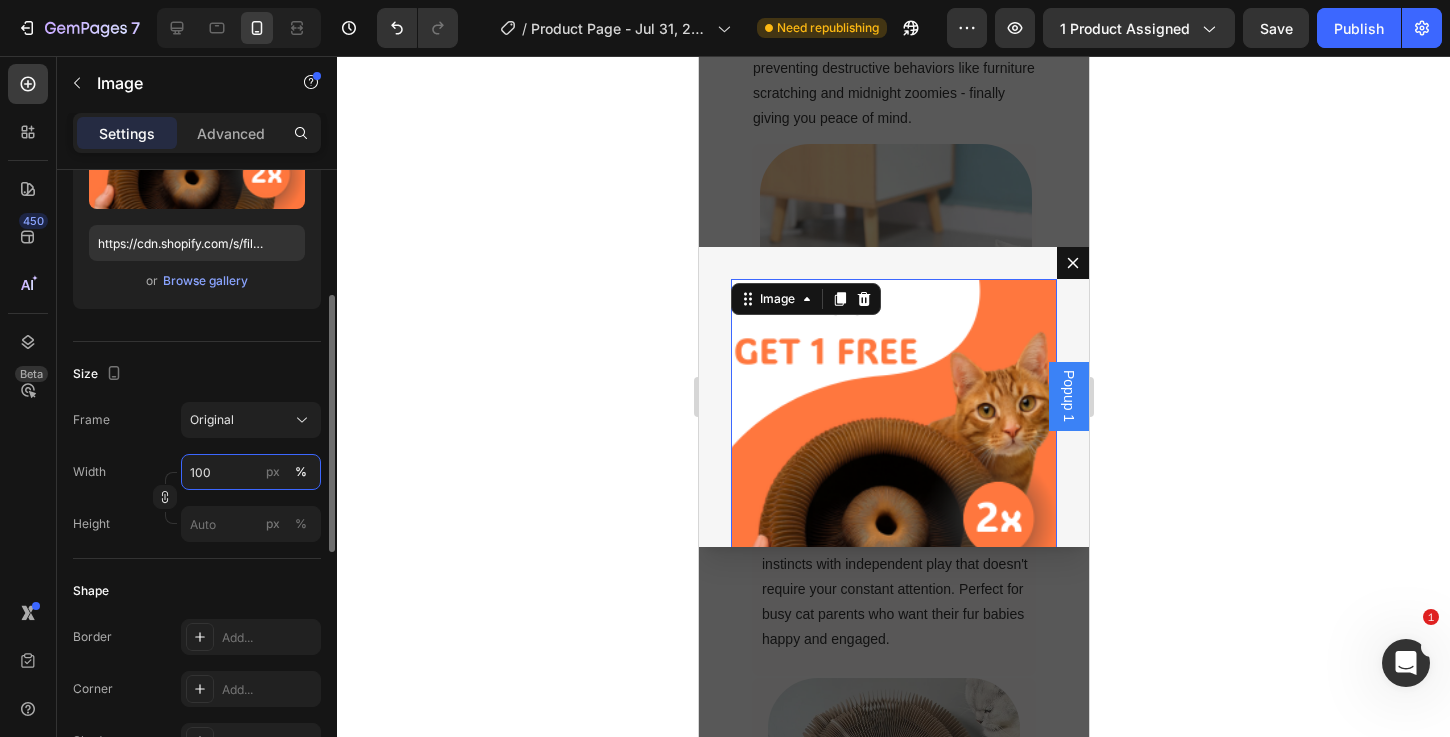 click on "100" at bounding box center [251, 472] 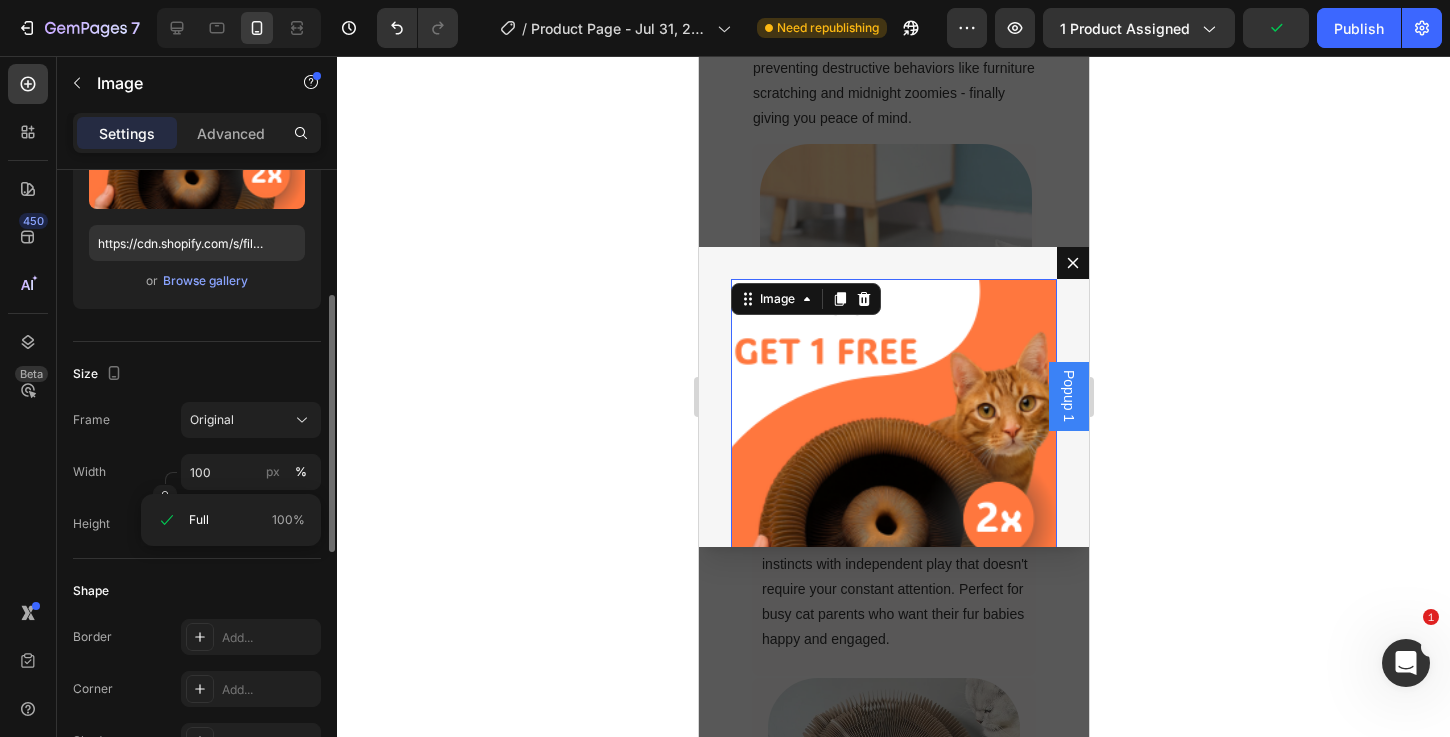click on "Width 100 px %" at bounding box center [197, 472] 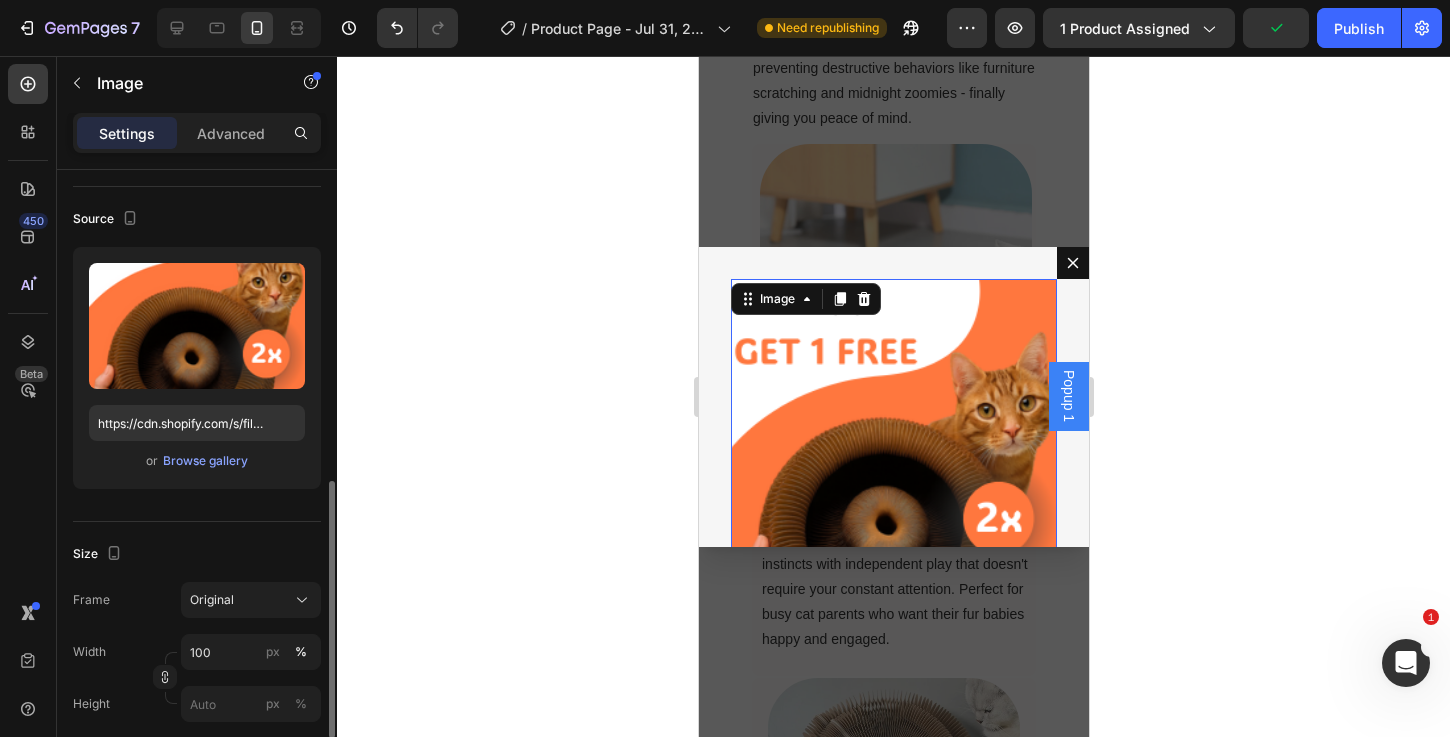 scroll, scrollTop: 308, scrollLeft: 0, axis: vertical 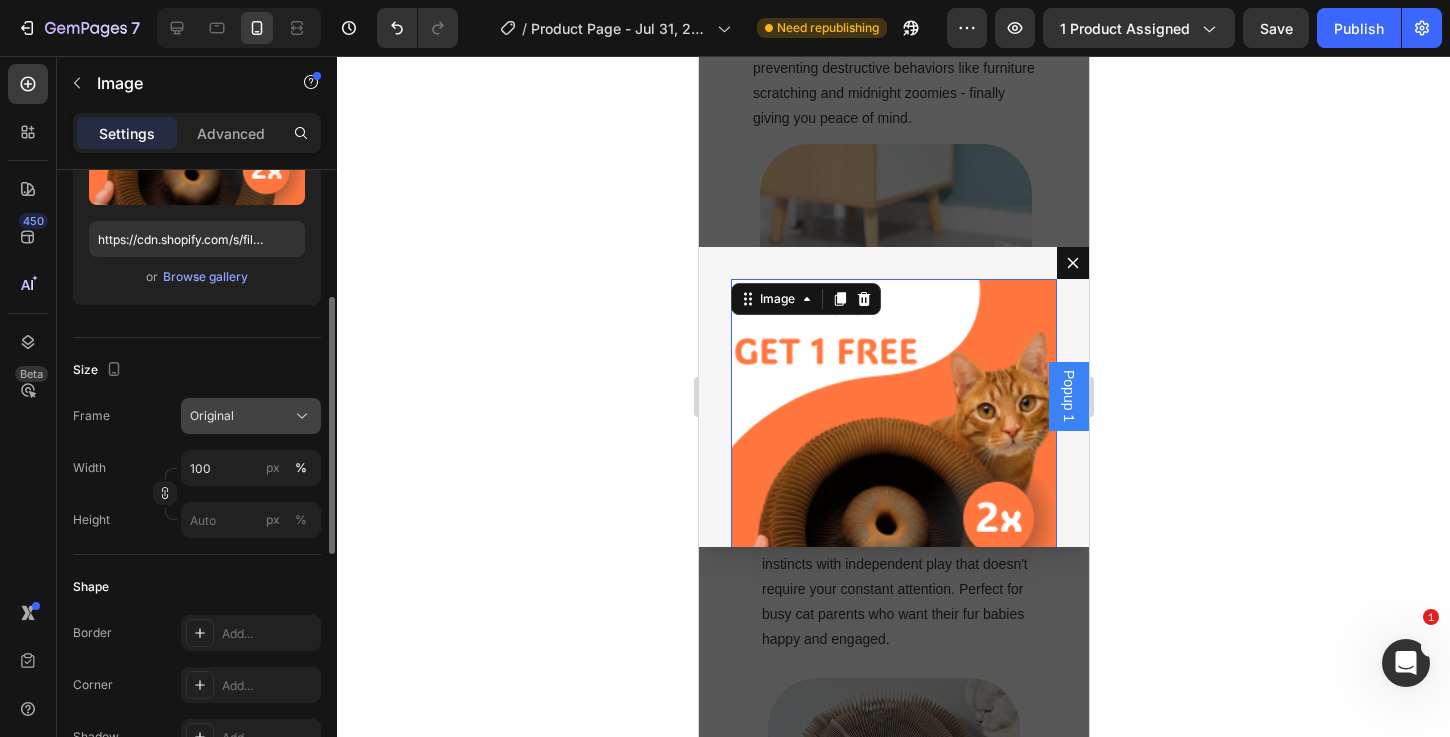 click on "Original" 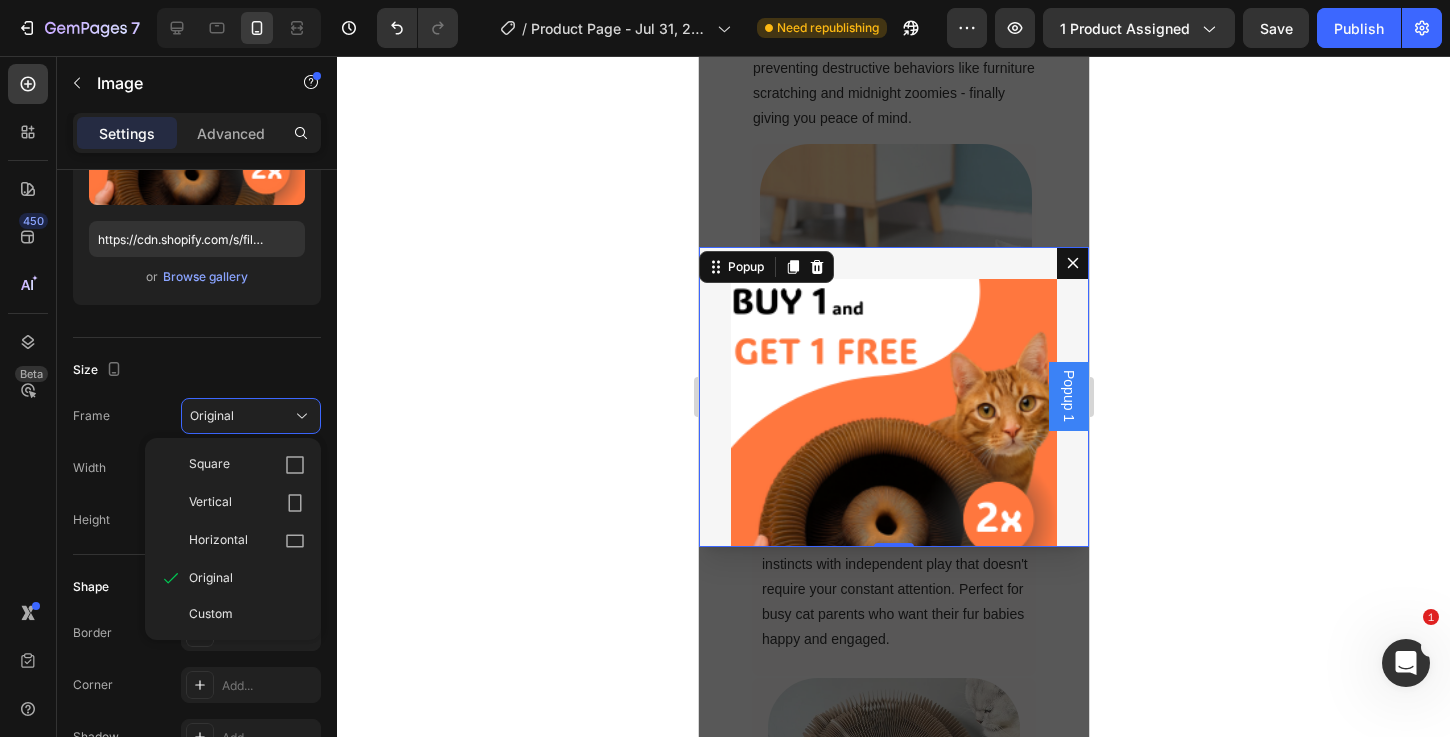 click on "Image Buy One Get One Free Heading Connect 2 Kitty Twist like Lego to create the ultimate shapeshifting cat toy!   Bundle List: 2x Kitty Twist™ 2x Kitty Twist Balls Text Block Row" at bounding box center (893, 397) 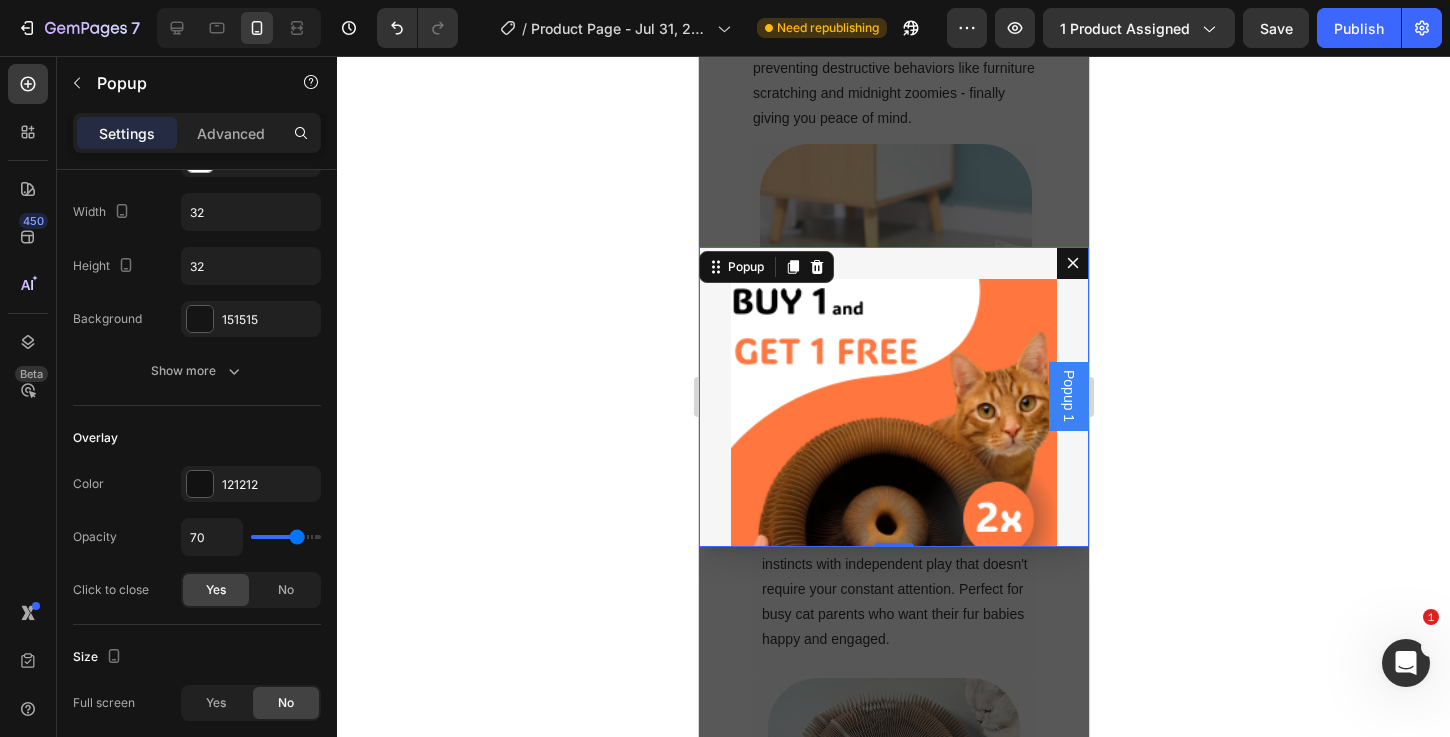 scroll, scrollTop: 0, scrollLeft: 0, axis: both 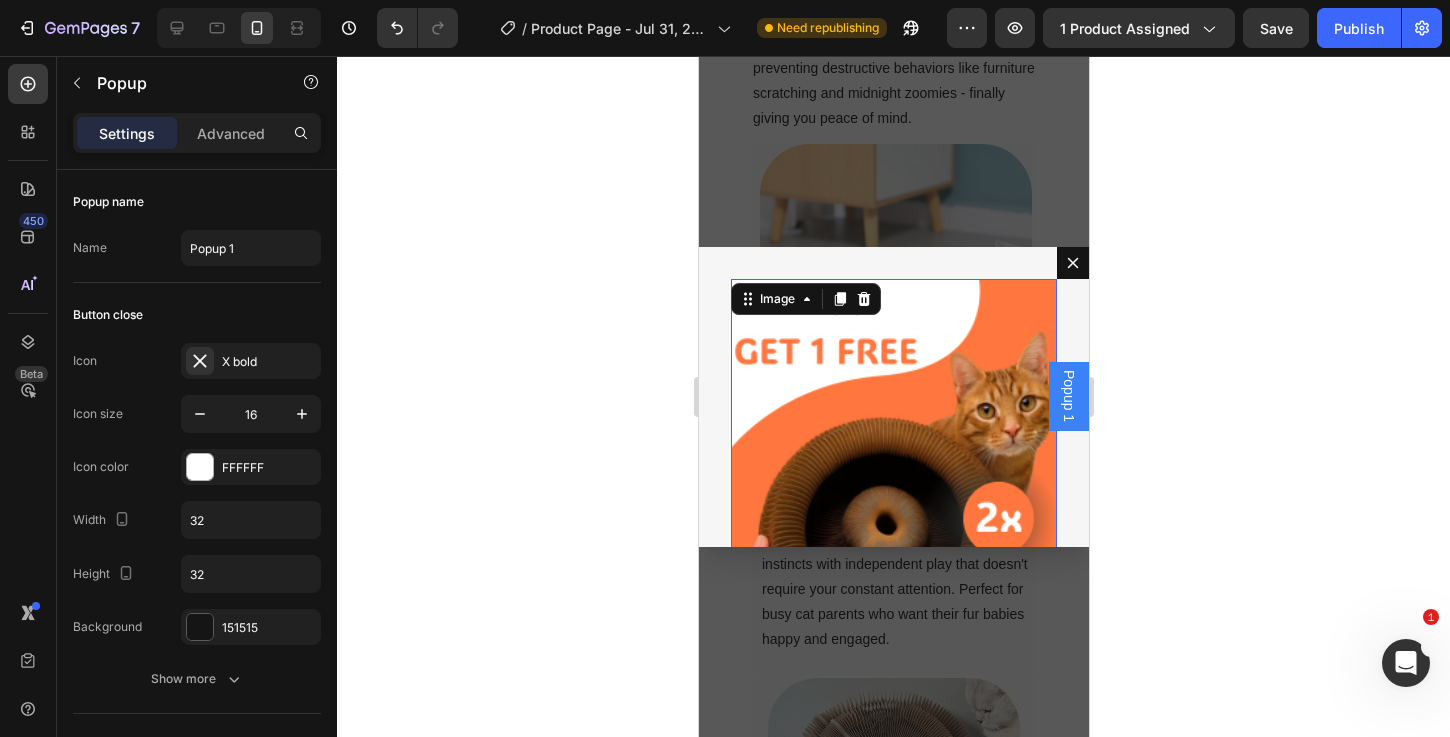 click at bounding box center (893, 477) 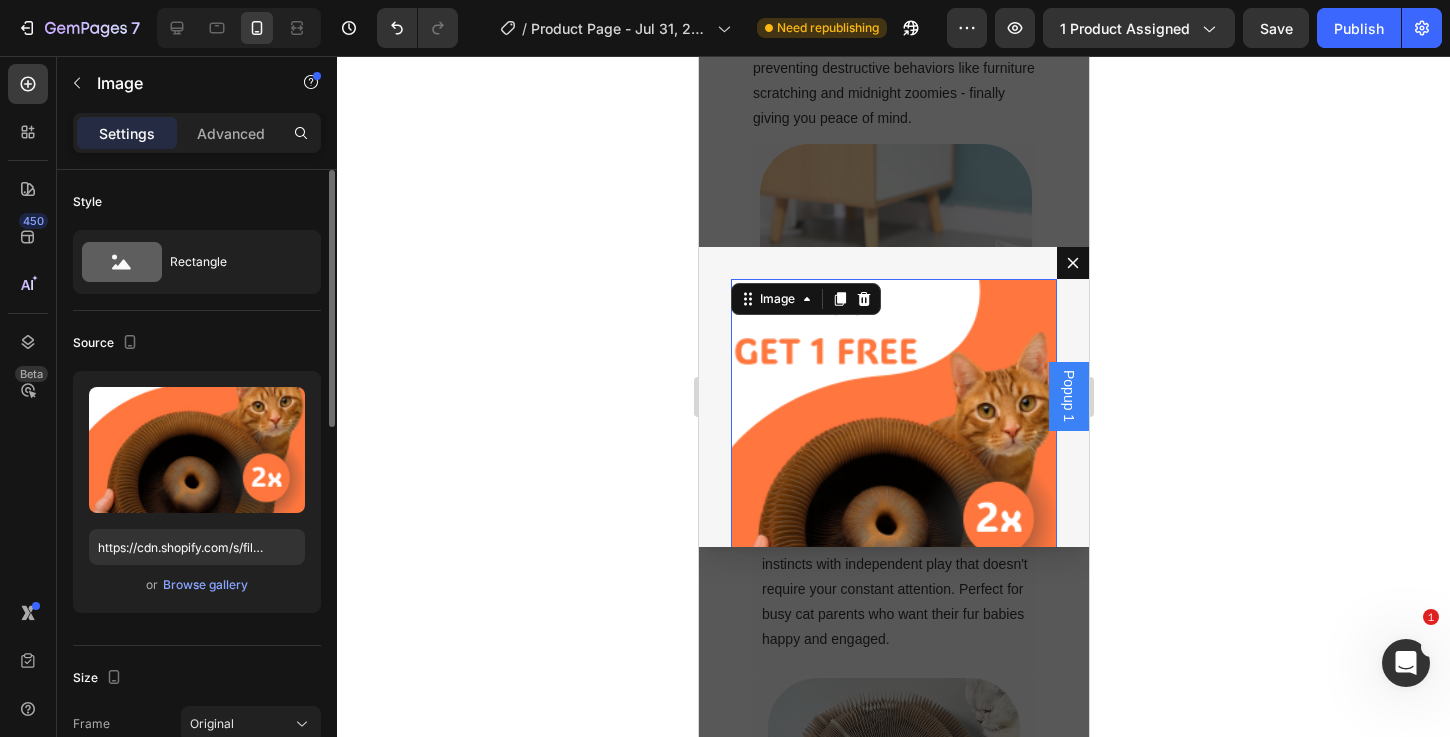 scroll, scrollTop: 170, scrollLeft: 0, axis: vertical 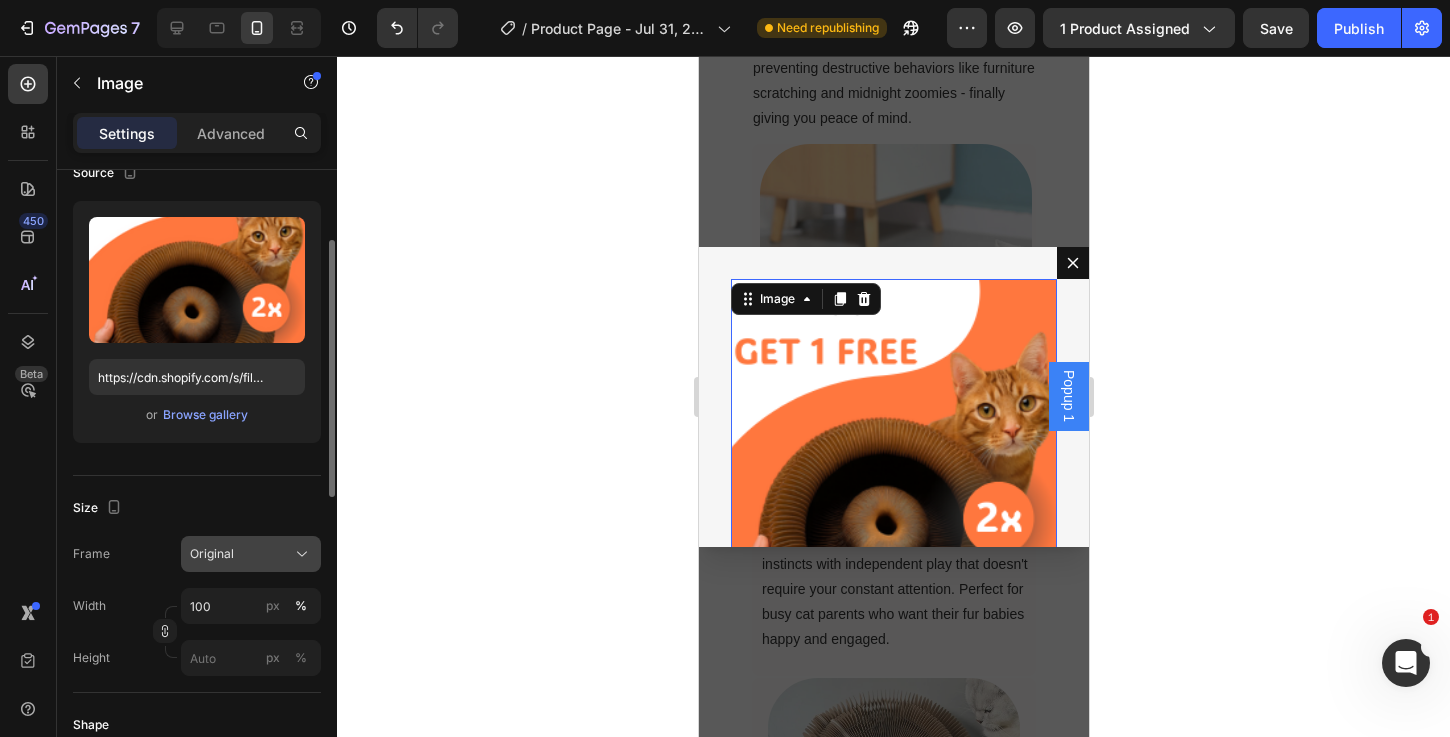 click on "Original" at bounding box center (212, 554) 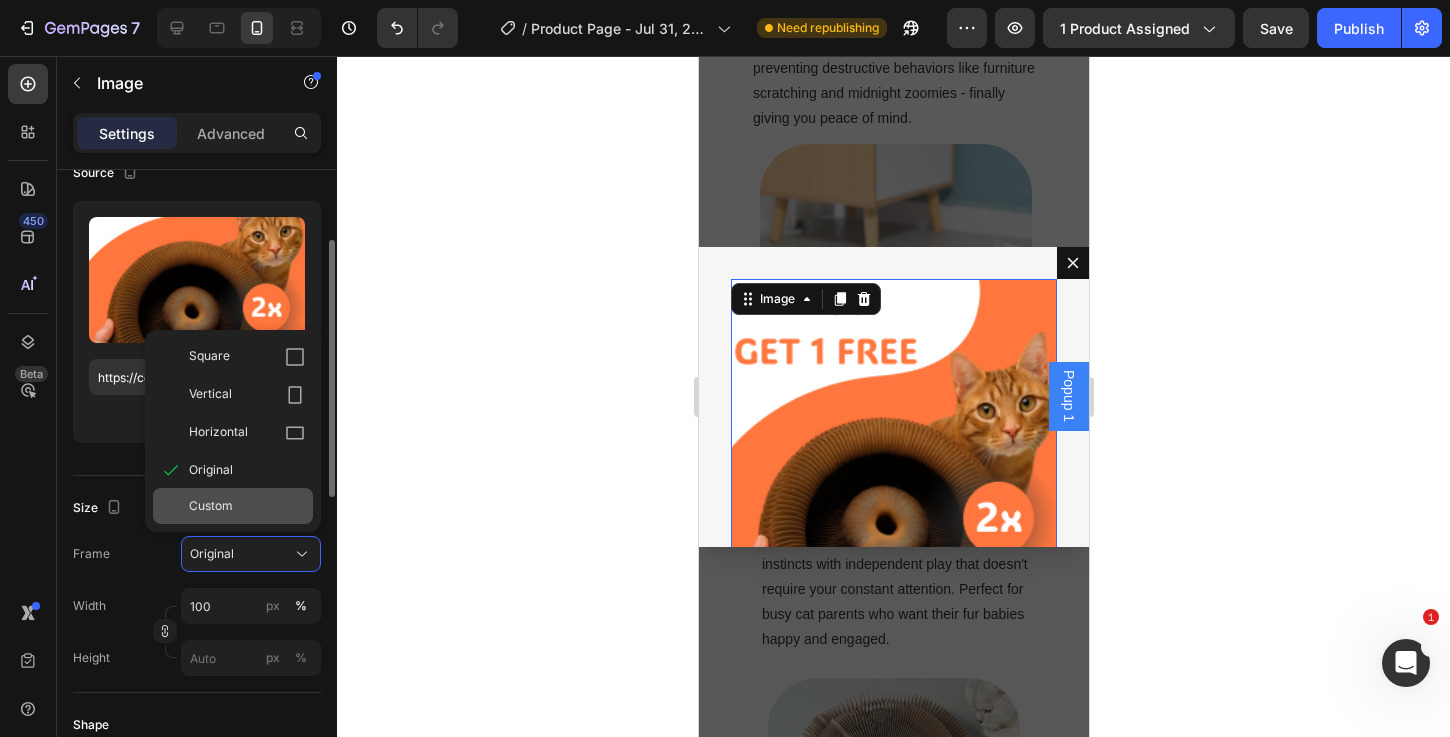 click on "Custom" at bounding box center [247, 506] 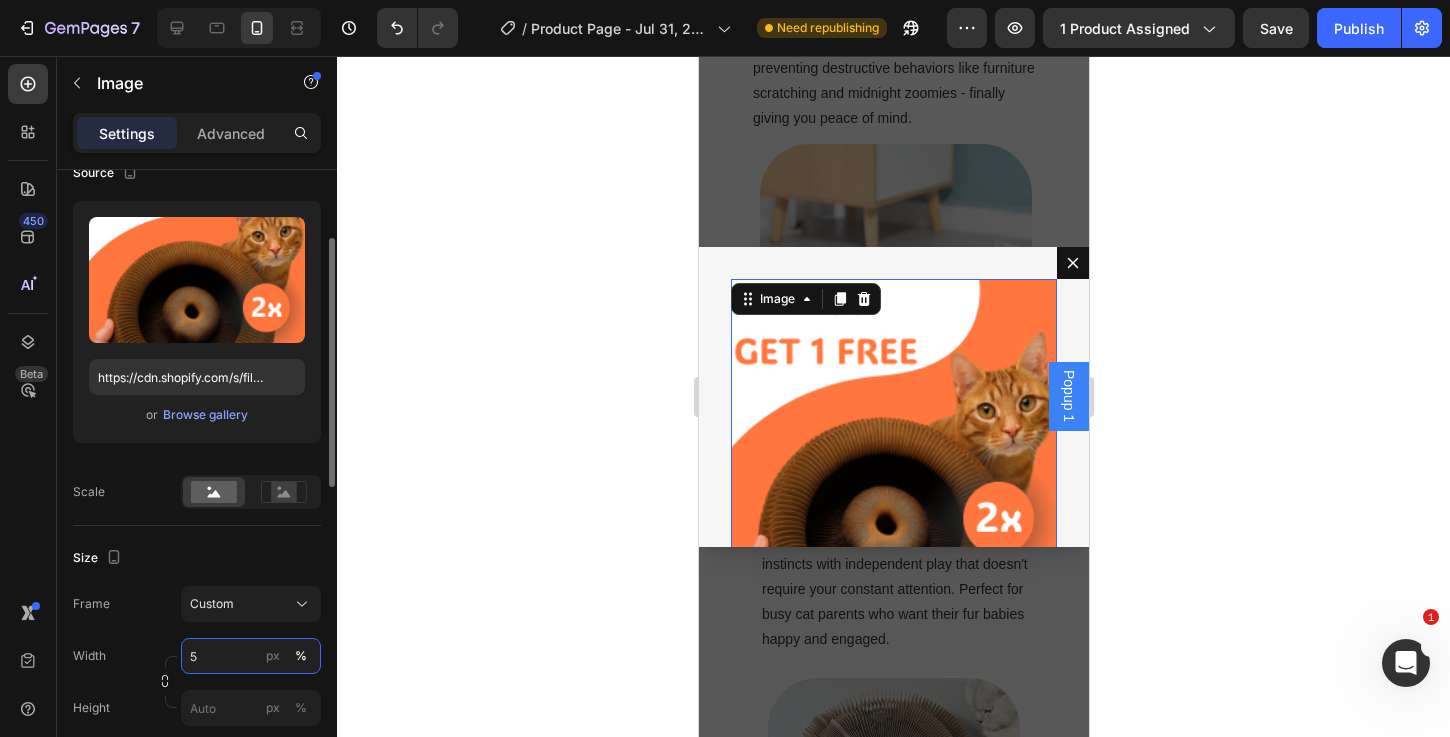 type on "50" 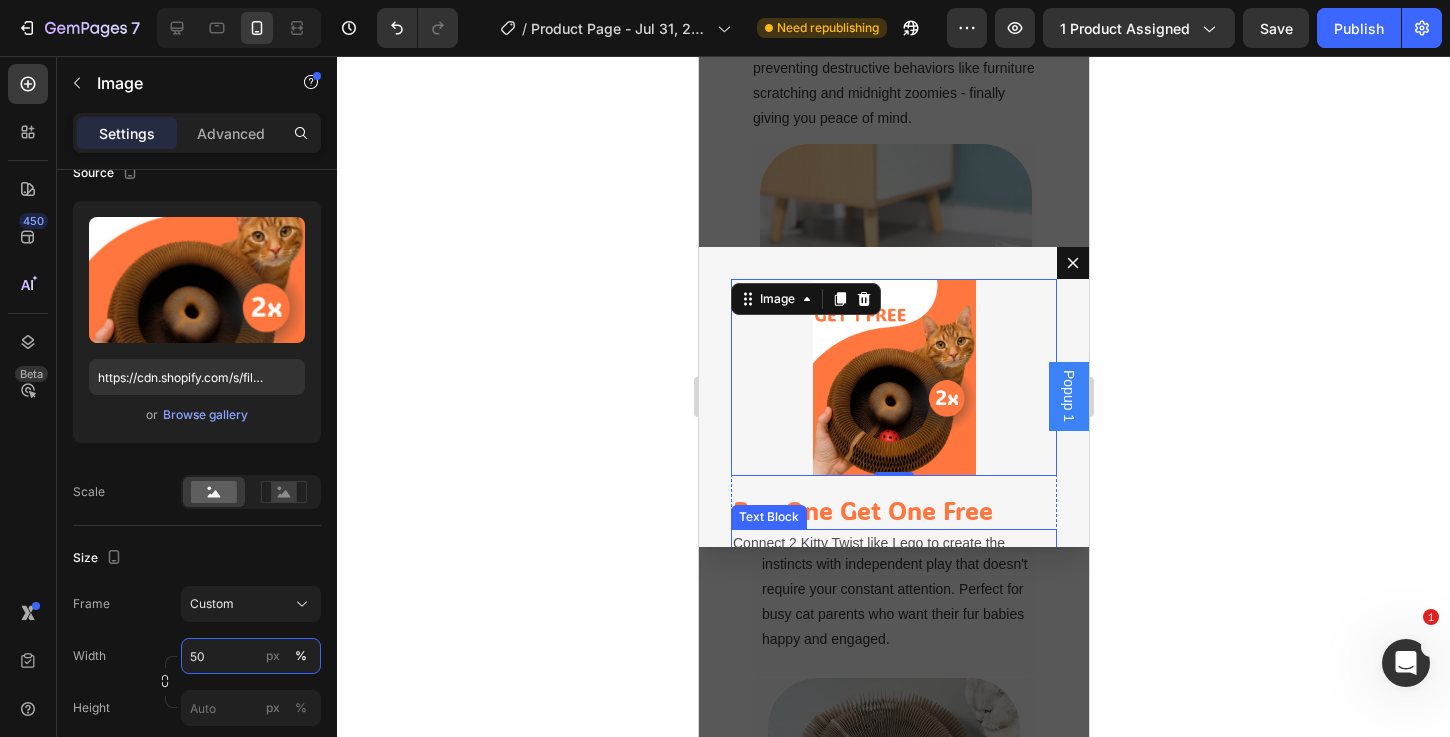 scroll, scrollTop: 179, scrollLeft: 0, axis: vertical 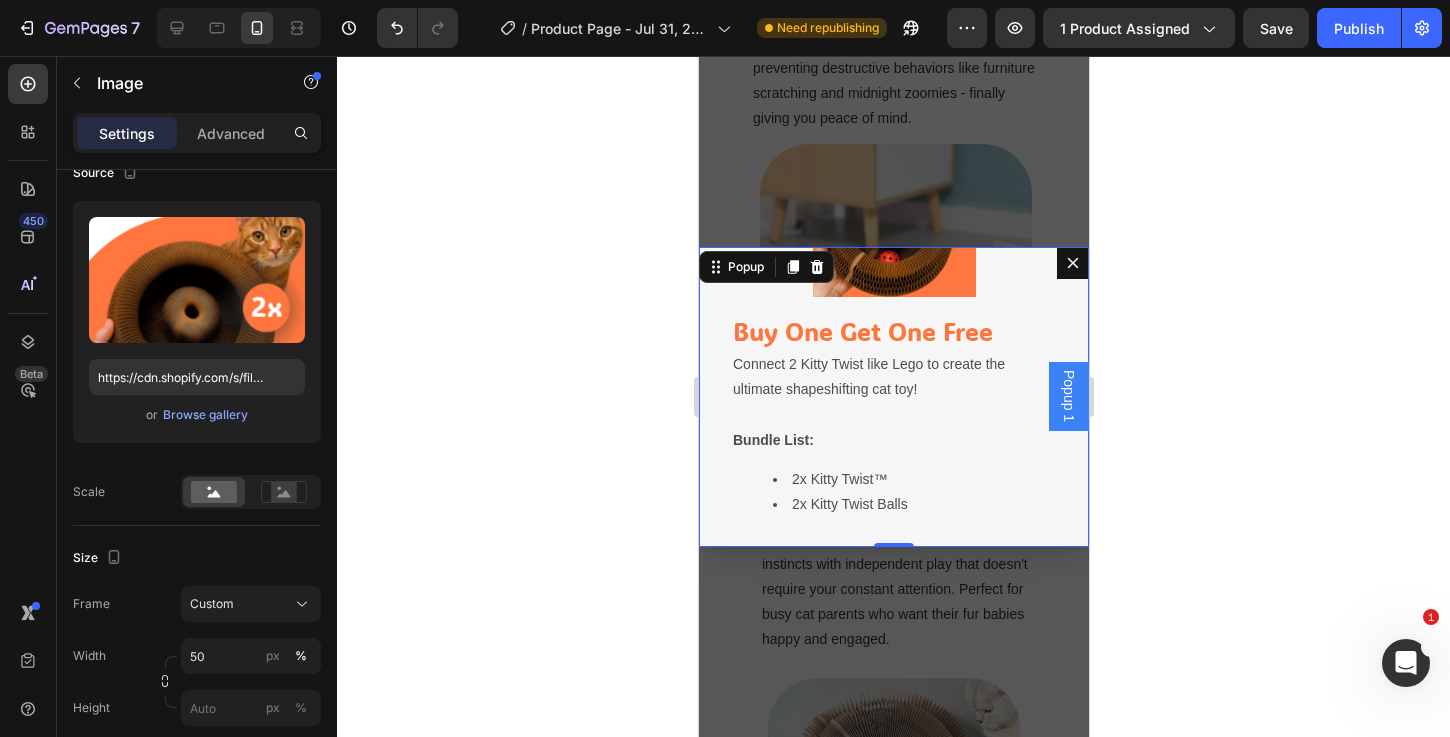 click on "Image Buy One Get One Free Heading Connect 2 Kitty Twist like Lego to create the ultimate shapeshifting cat toy!   Bundle List: 2x Kitty Twist™ 2x Kitty Twist Balls Text Block Row" at bounding box center (893, 397) 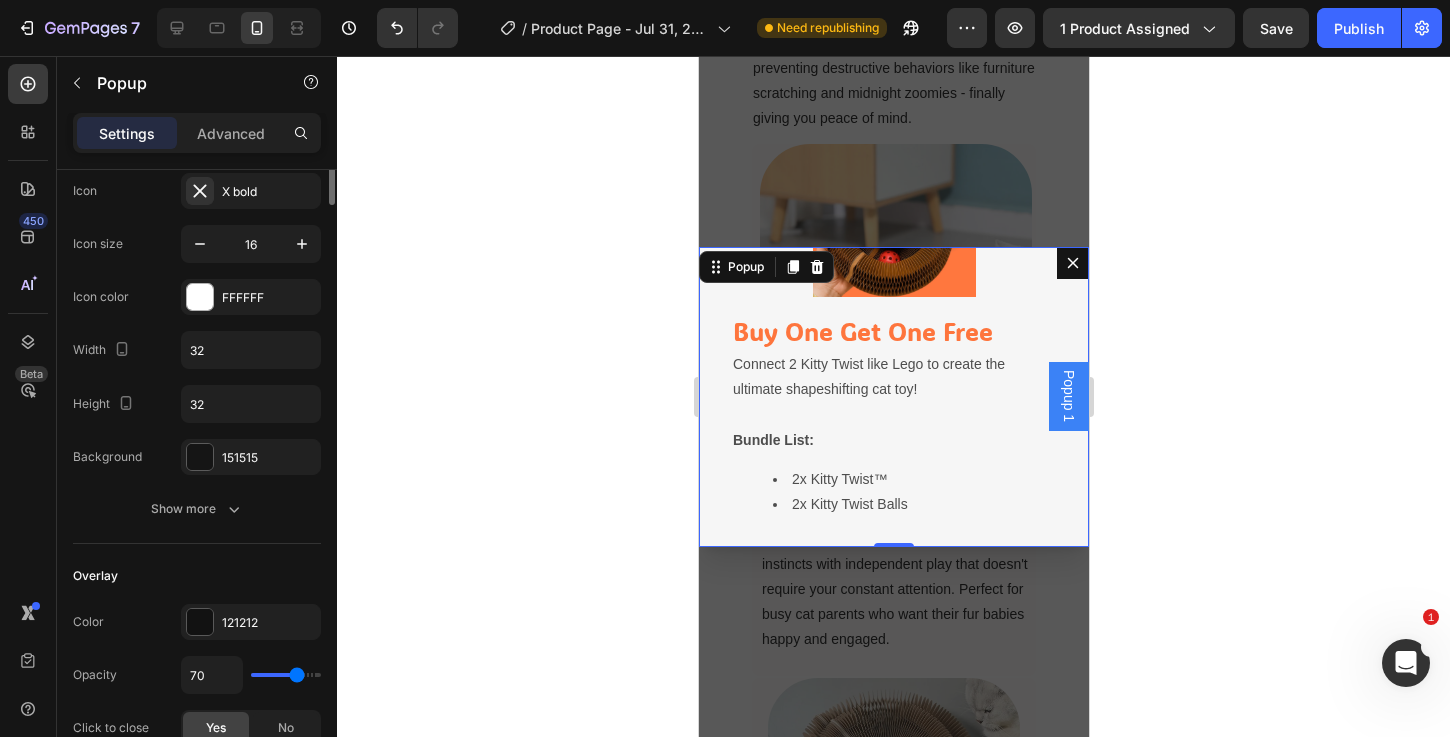 scroll, scrollTop: 0, scrollLeft: 0, axis: both 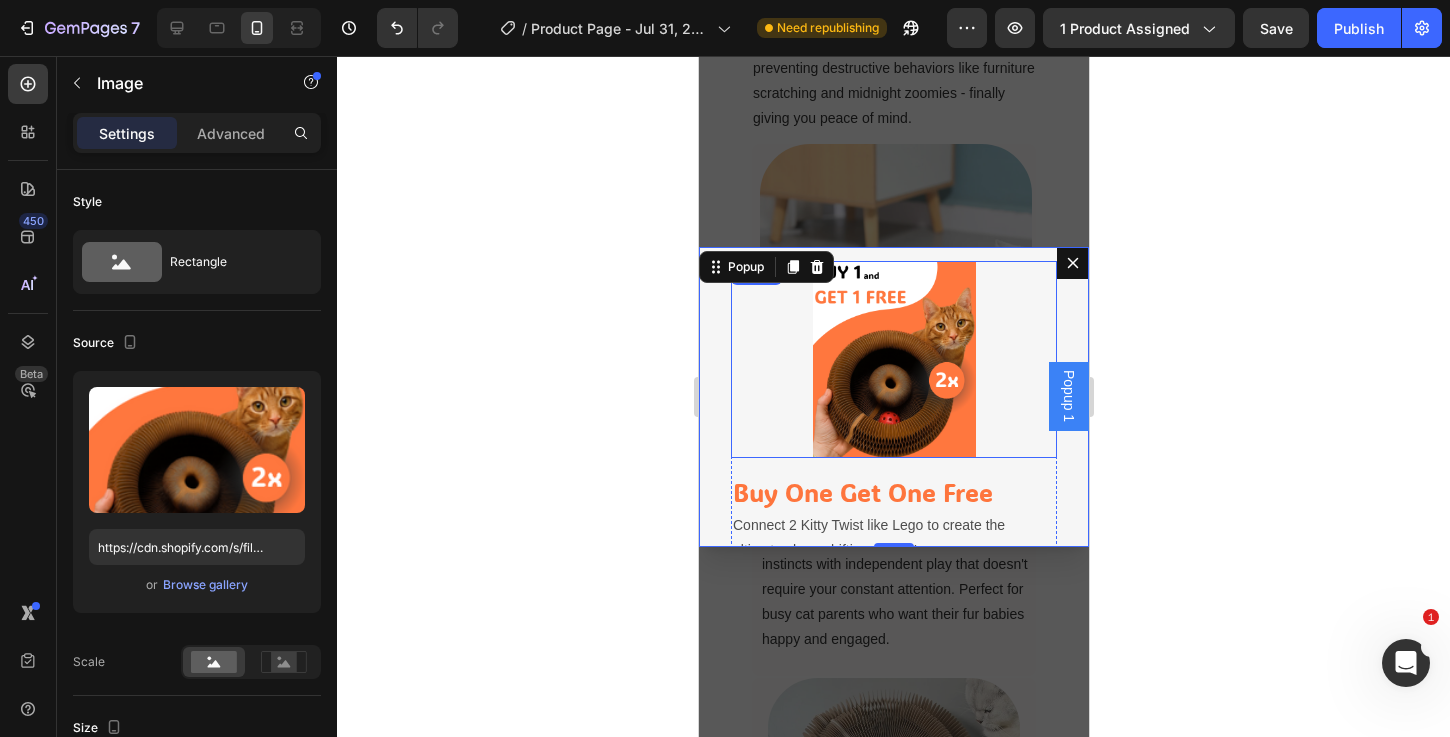 click at bounding box center (893, 360) 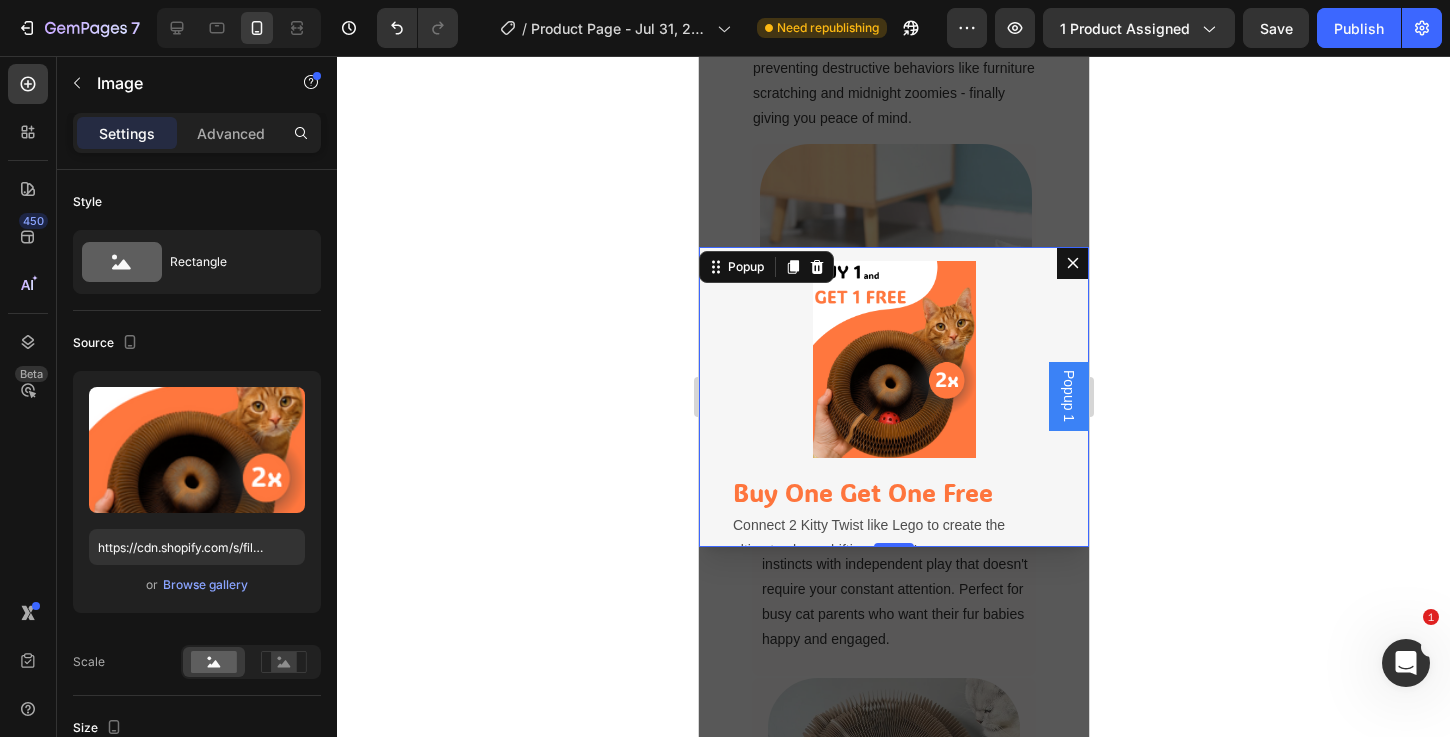 click on "Image Buy One Get One Free Heading Connect 2 Kitty Twist like Lego to create the ultimate shapeshifting cat toy!   Bundle List: 2x Kitty Twist™ 2x Kitty Twist Balls Text Block Row" at bounding box center (893, 397) 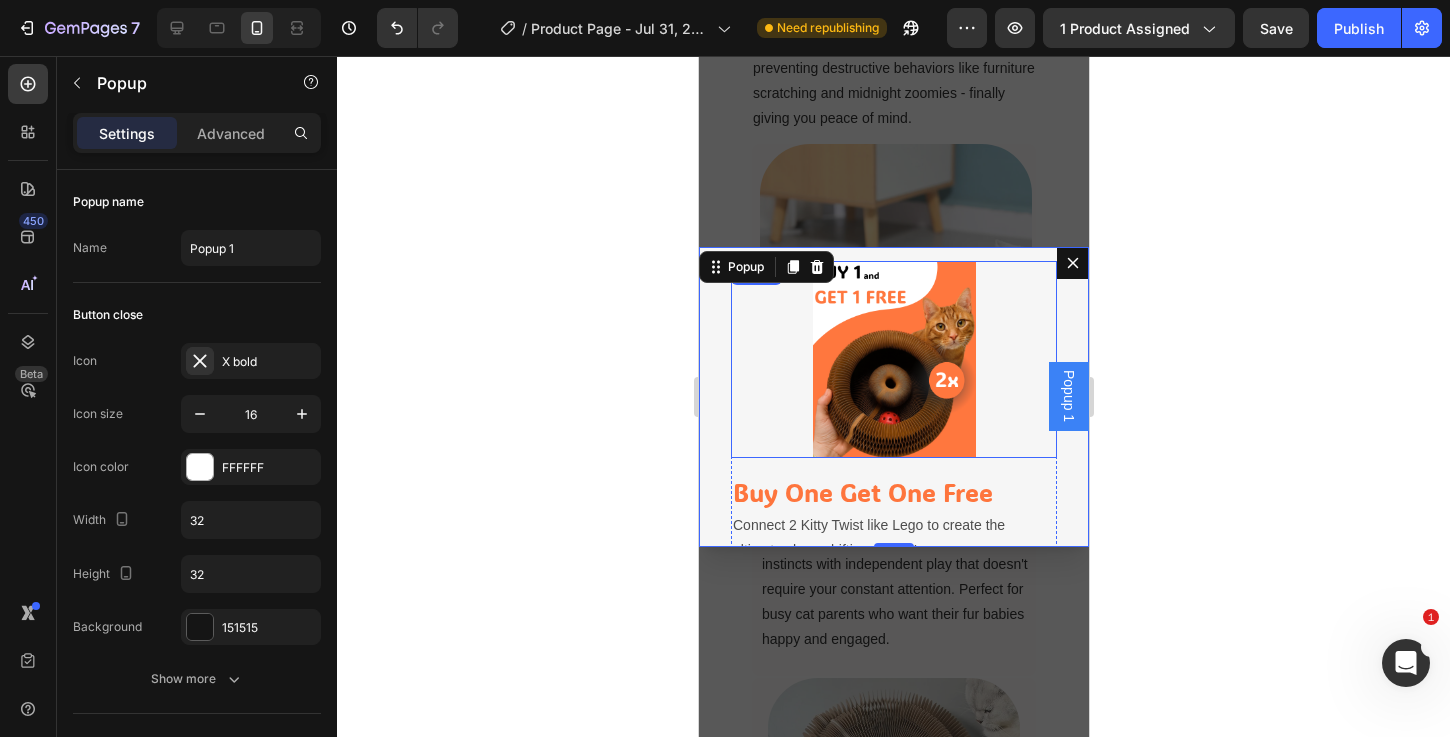 click at bounding box center [893, 360] 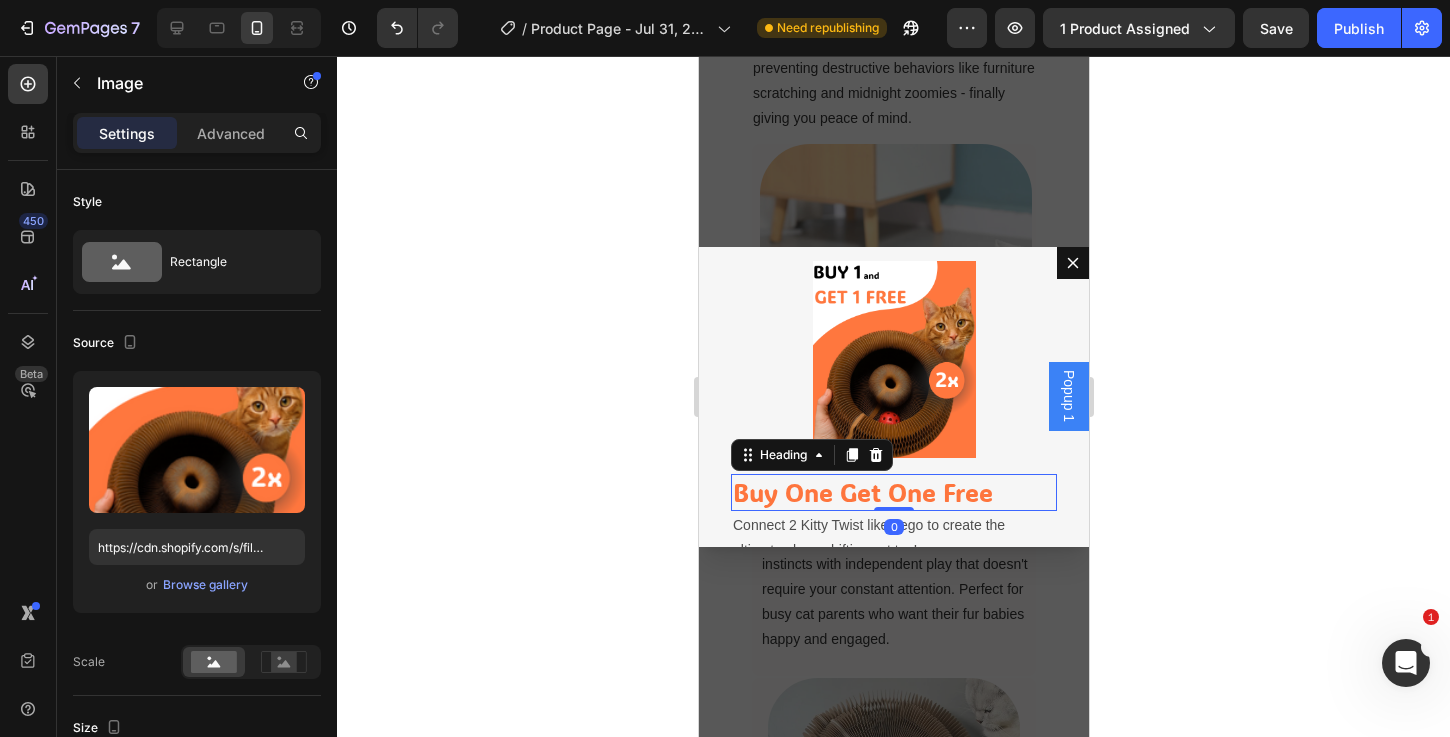 click on "Buy One Get One Free" at bounding box center (862, 492) 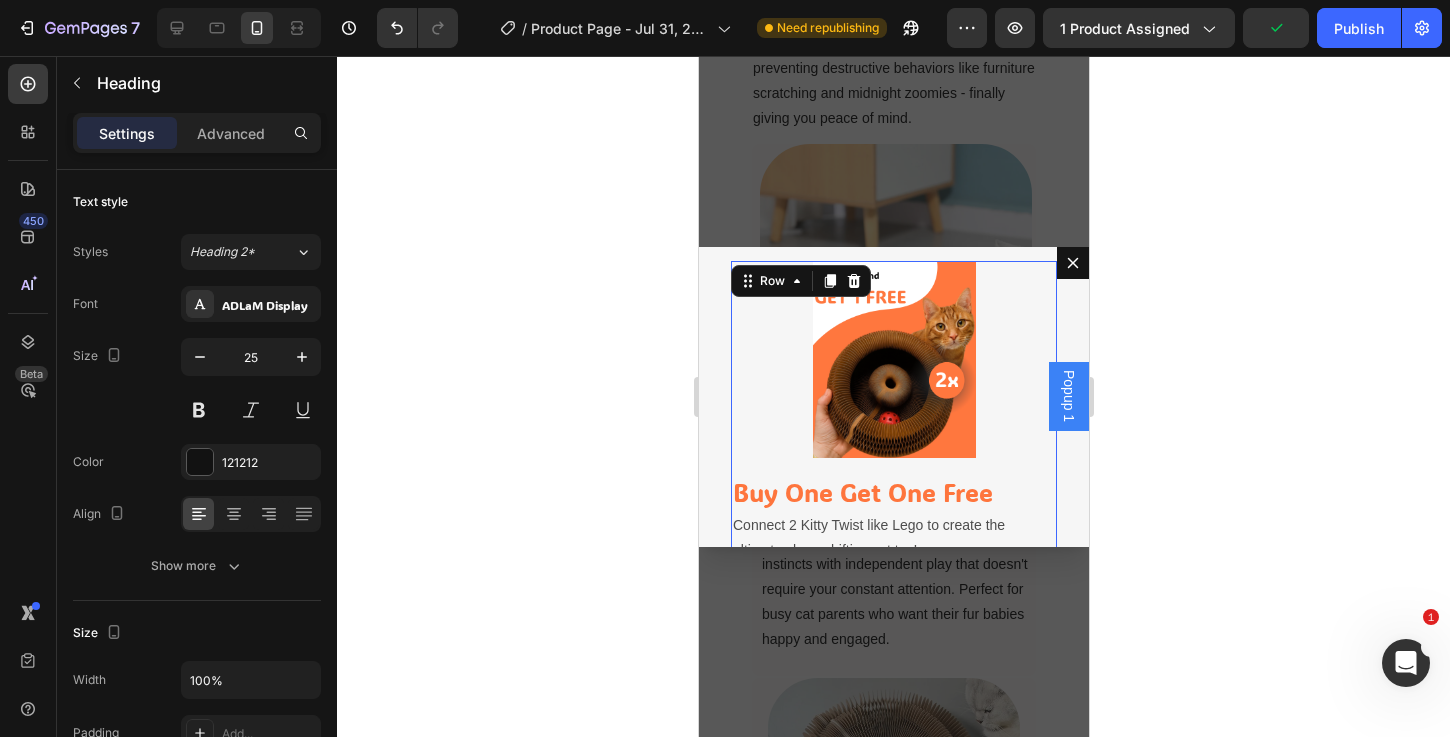 click on "Image Buy One Get One Free Heading Connect 2 Kitty Twist like Lego to create the ultimate shapeshifting cat toy!   Bundle List: 2x Kitty Twist™ 2x Kitty Twist Balls Text Block Row   0" at bounding box center (893, 478) 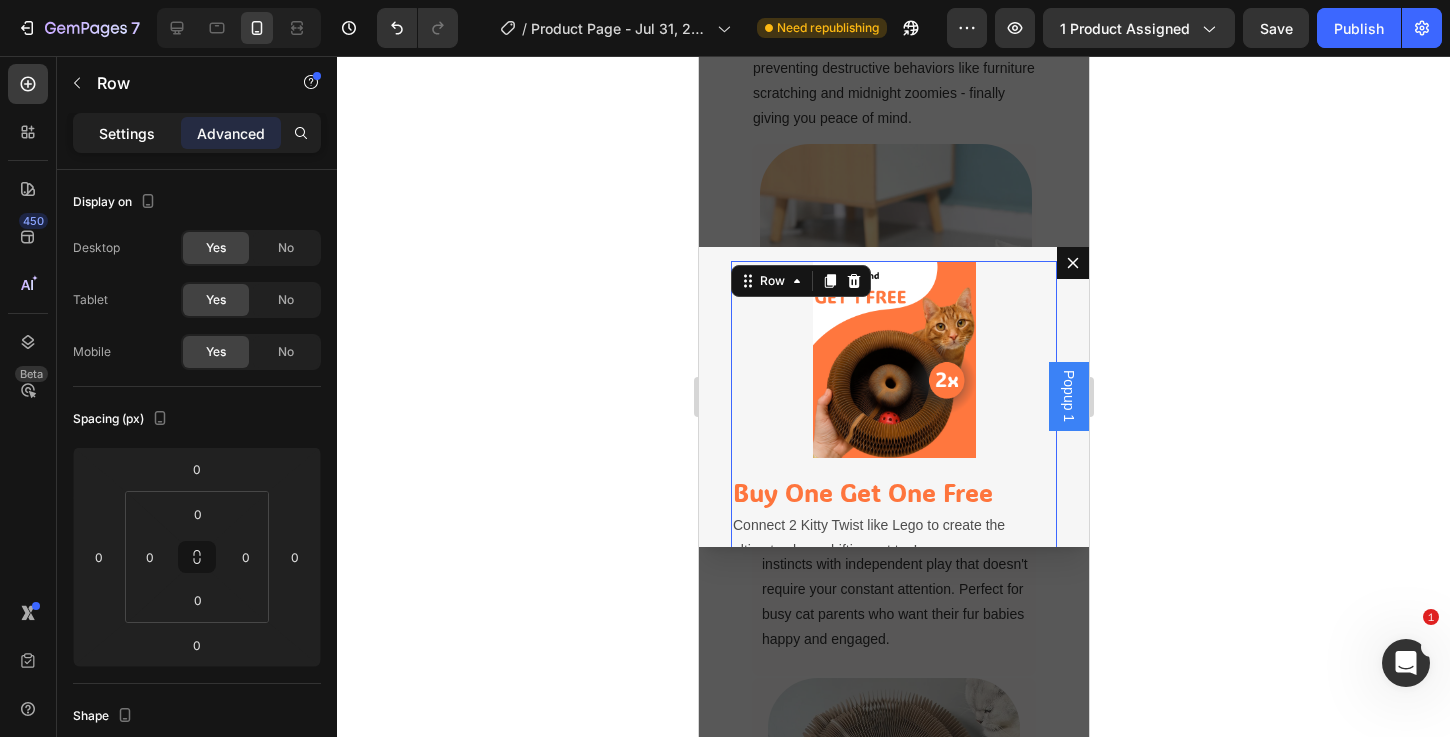 click on "Settings" at bounding box center (127, 133) 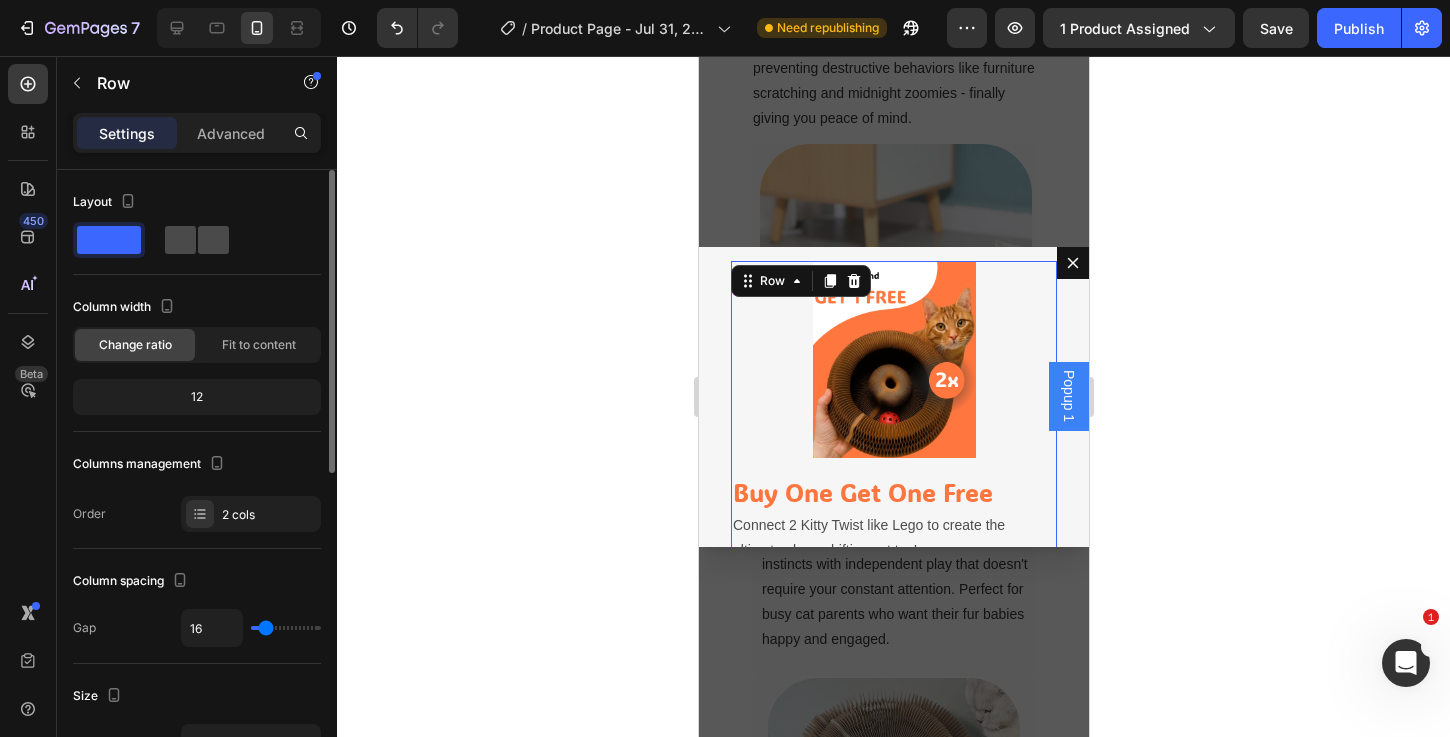click 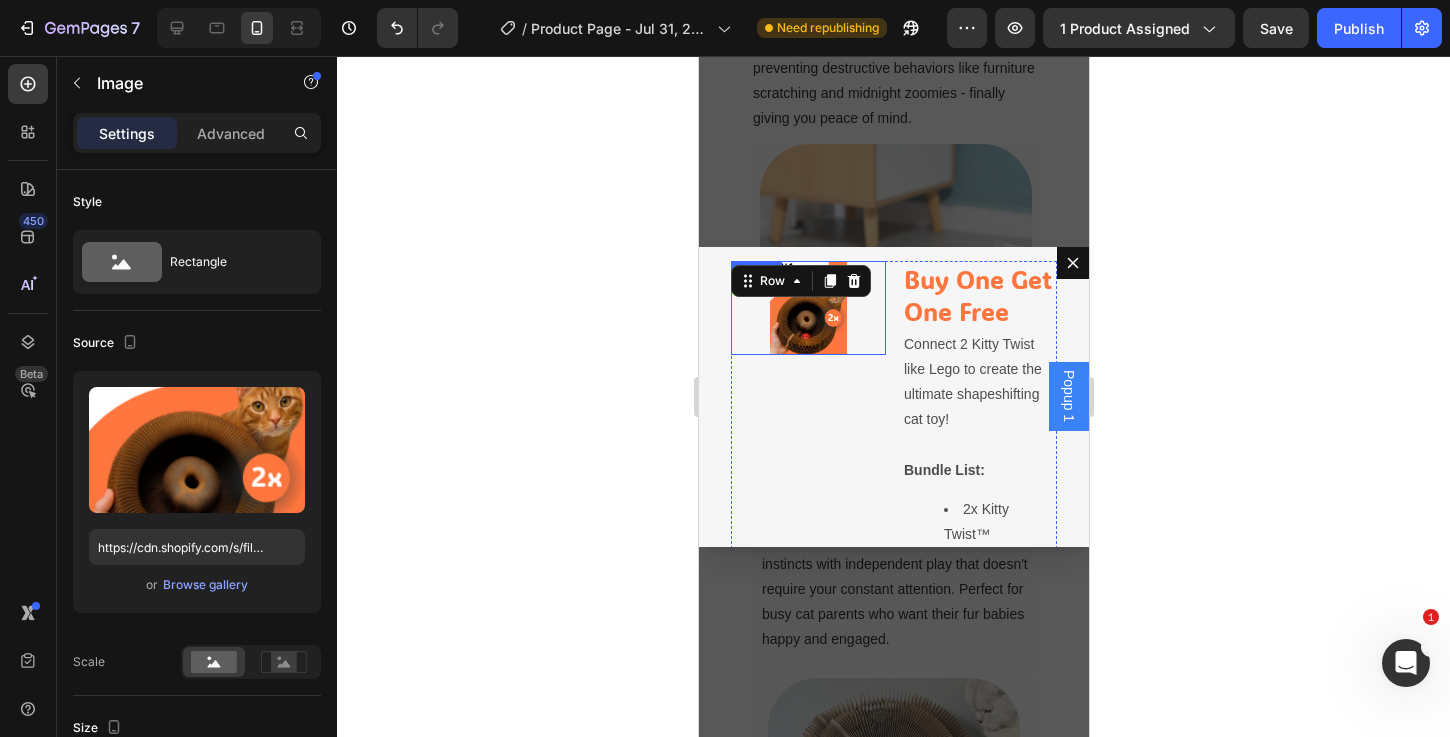 click at bounding box center [808, 308] 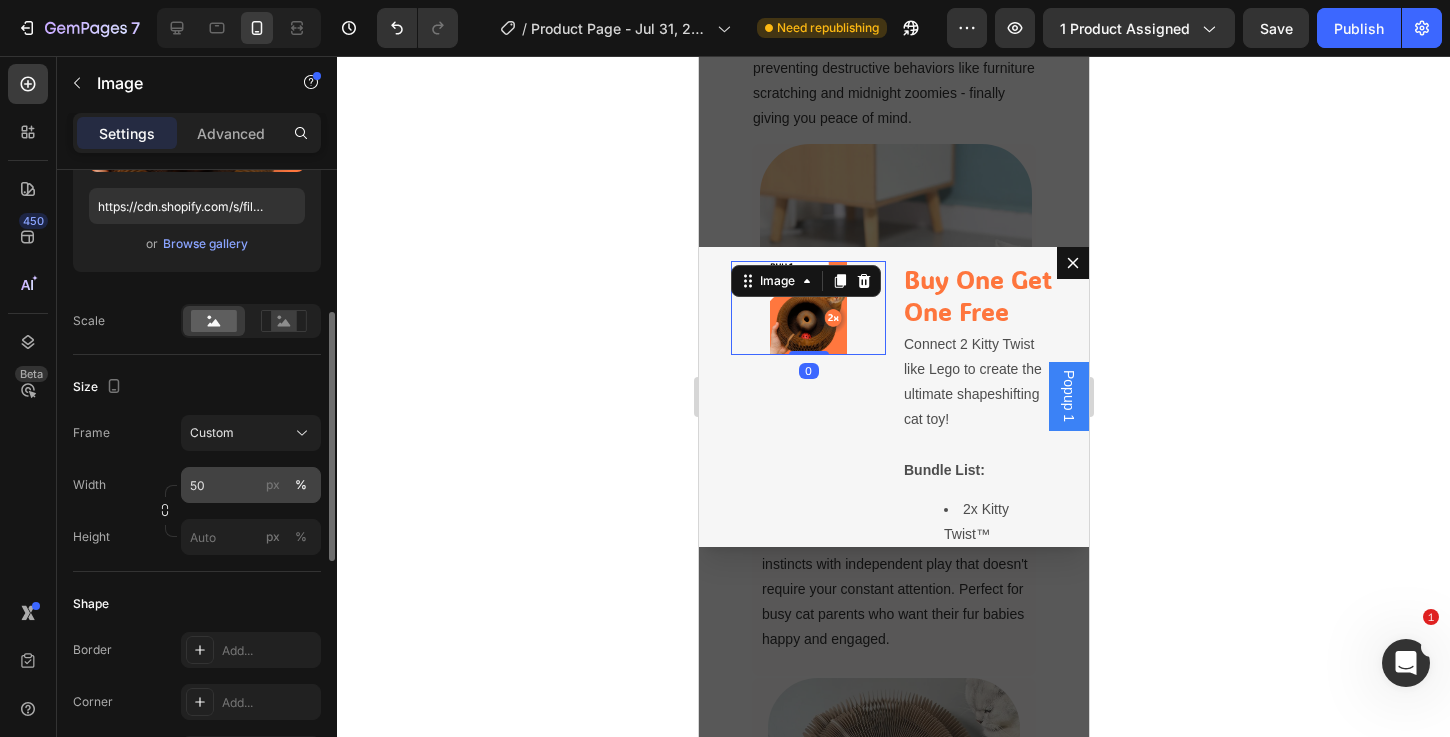 scroll, scrollTop: 375, scrollLeft: 0, axis: vertical 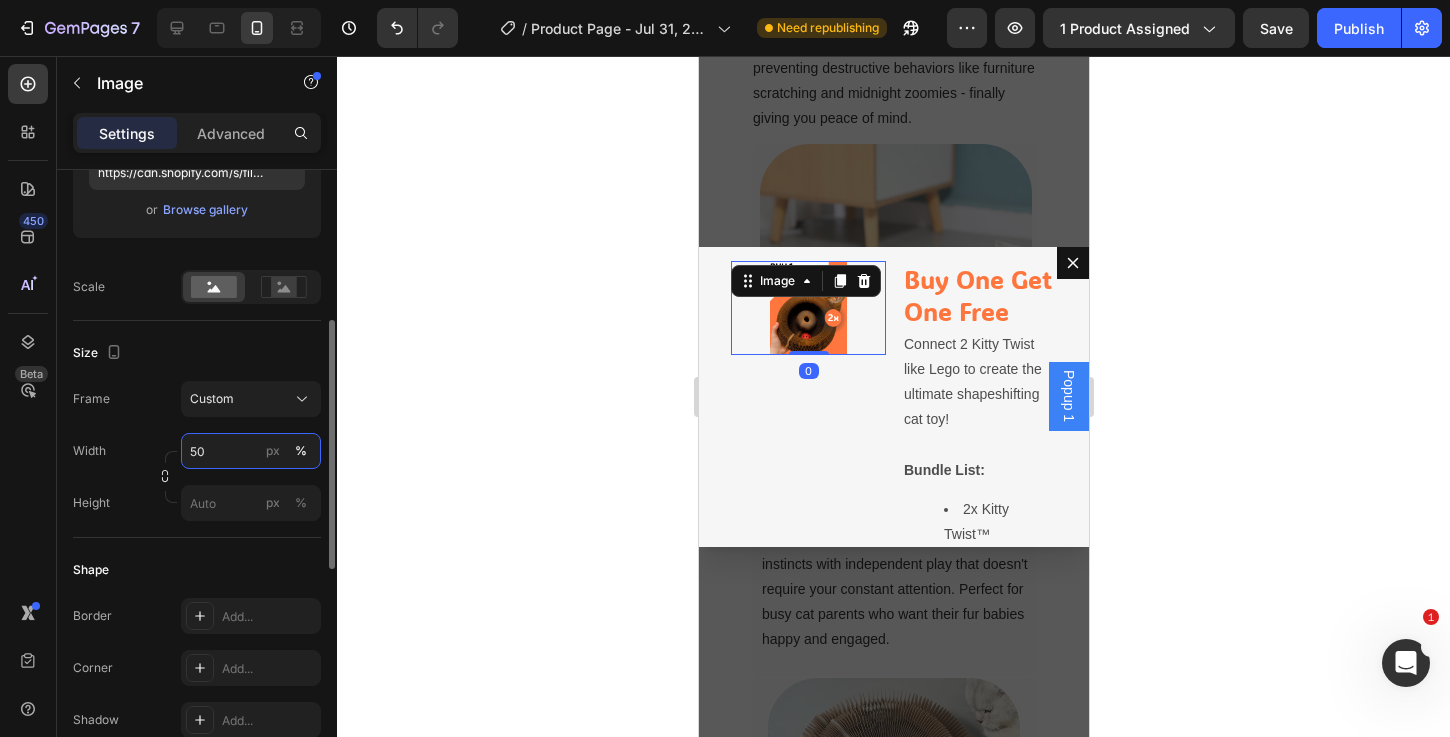 click on "50" at bounding box center (251, 451) 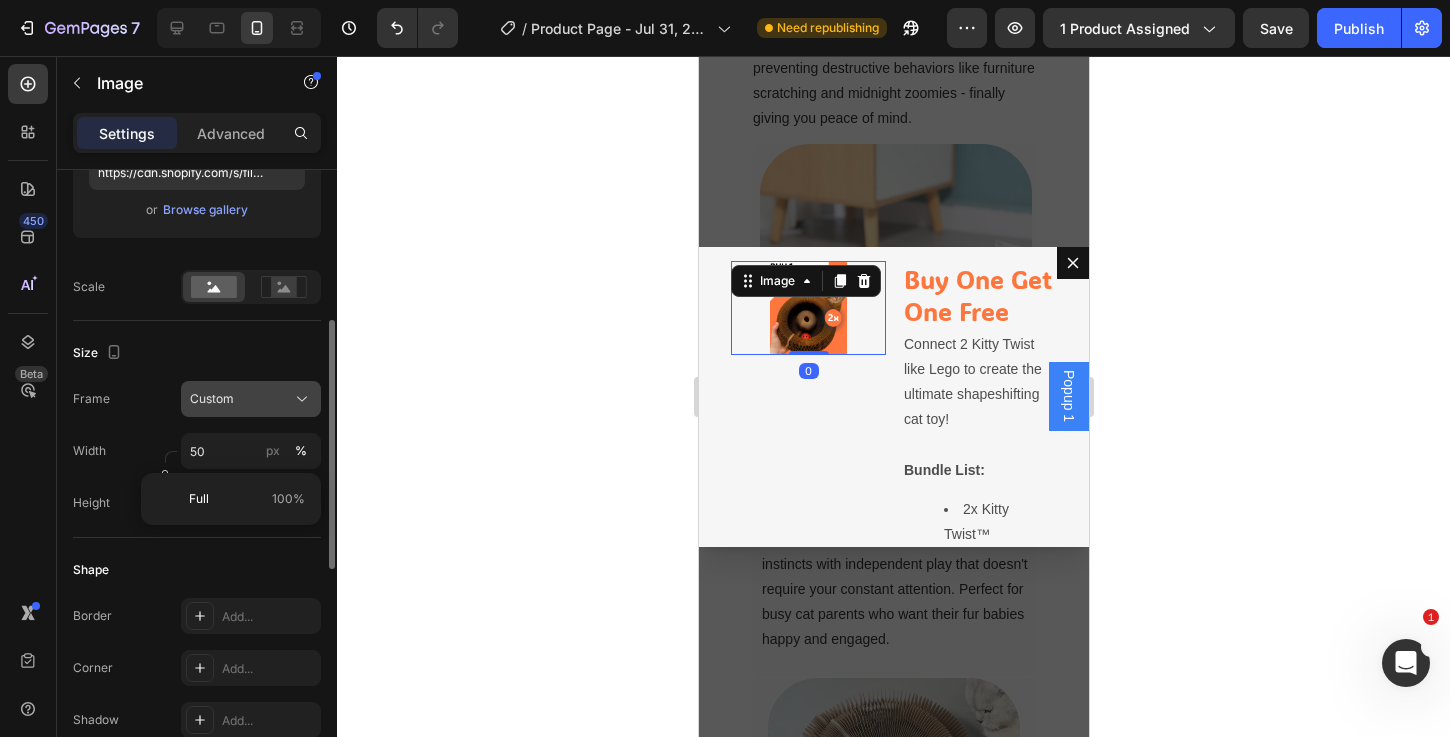 click on "Custom" 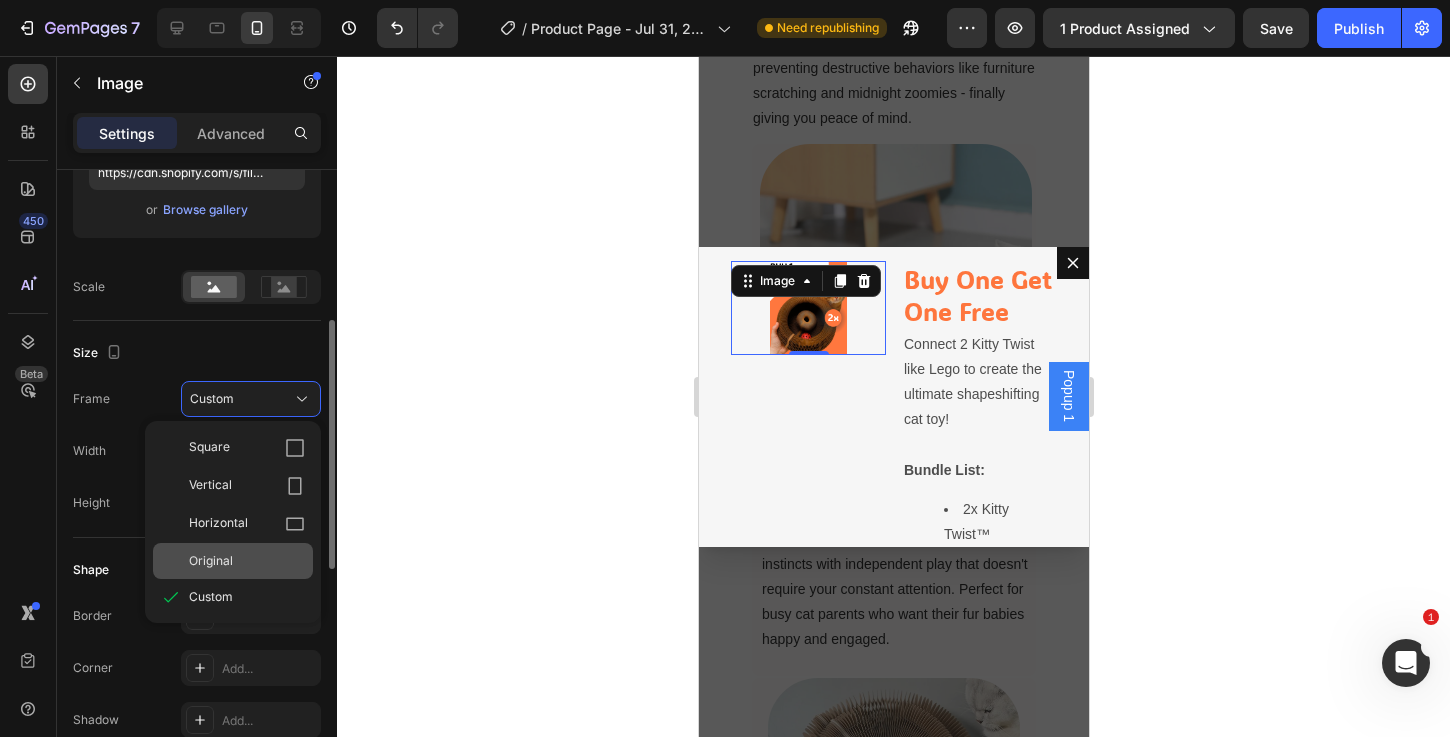 click on "Original" at bounding box center (247, 561) 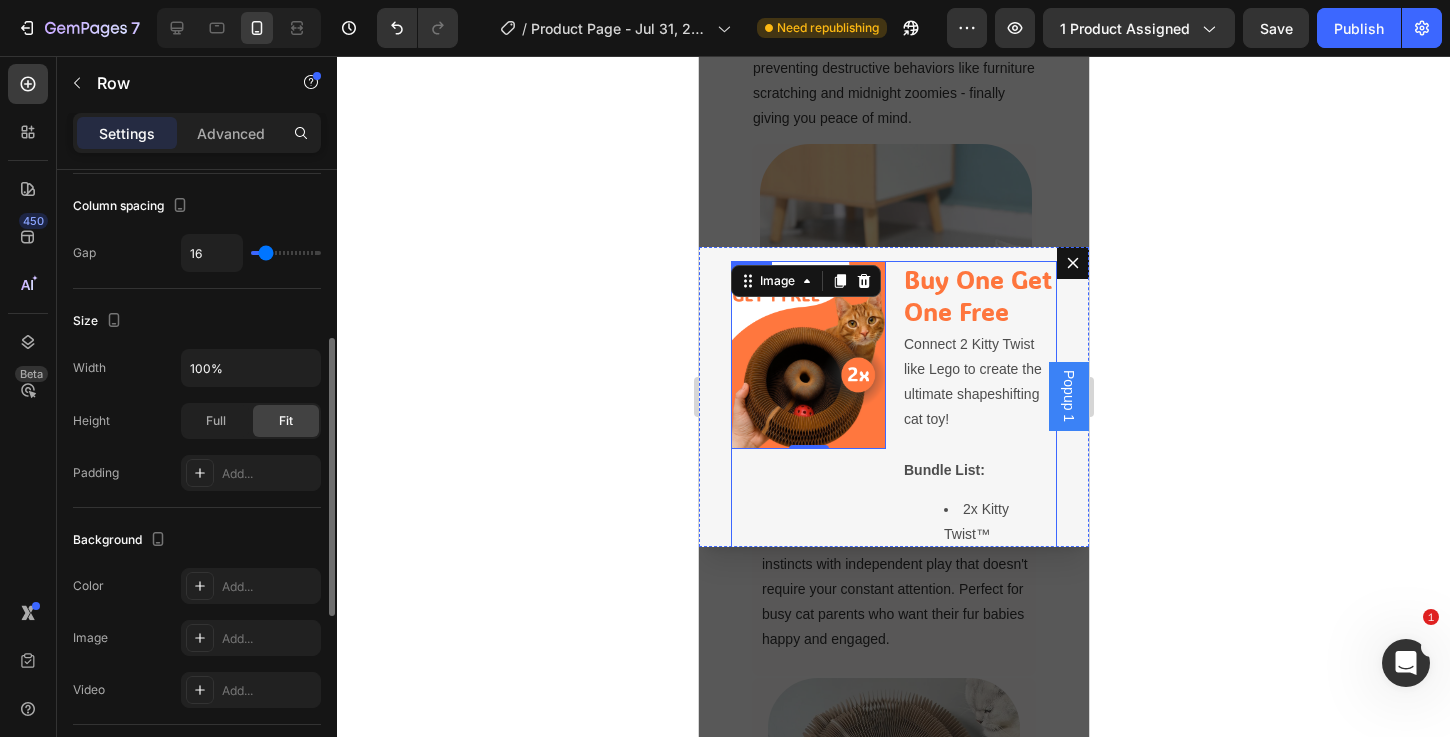 click on "Image   0" at bounding box center [807, 437] 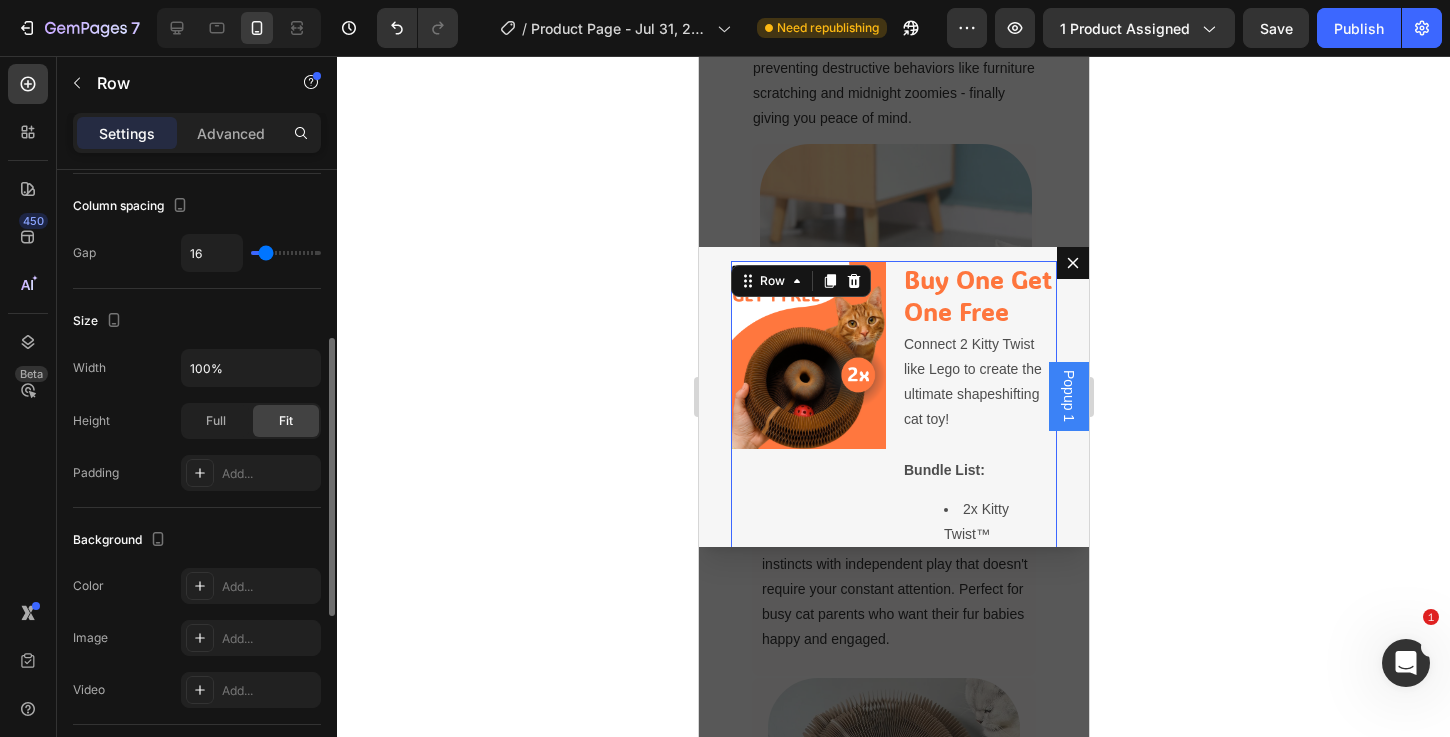 scroll, scrollTop: 0, scrollLeft: 0, axis: both 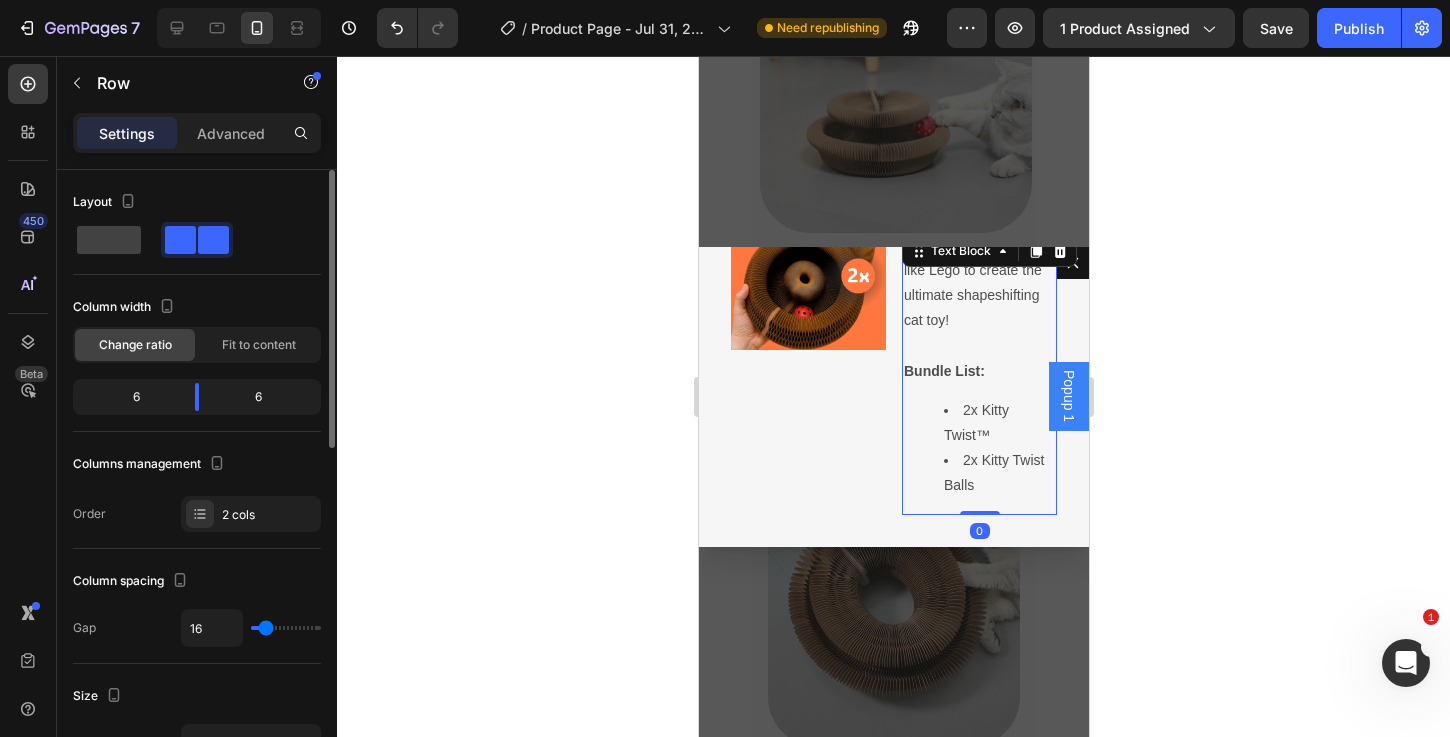 click on "2x Kitty Twist™ 2x Kitty Twist Balls" at bounding box center (978, 448) 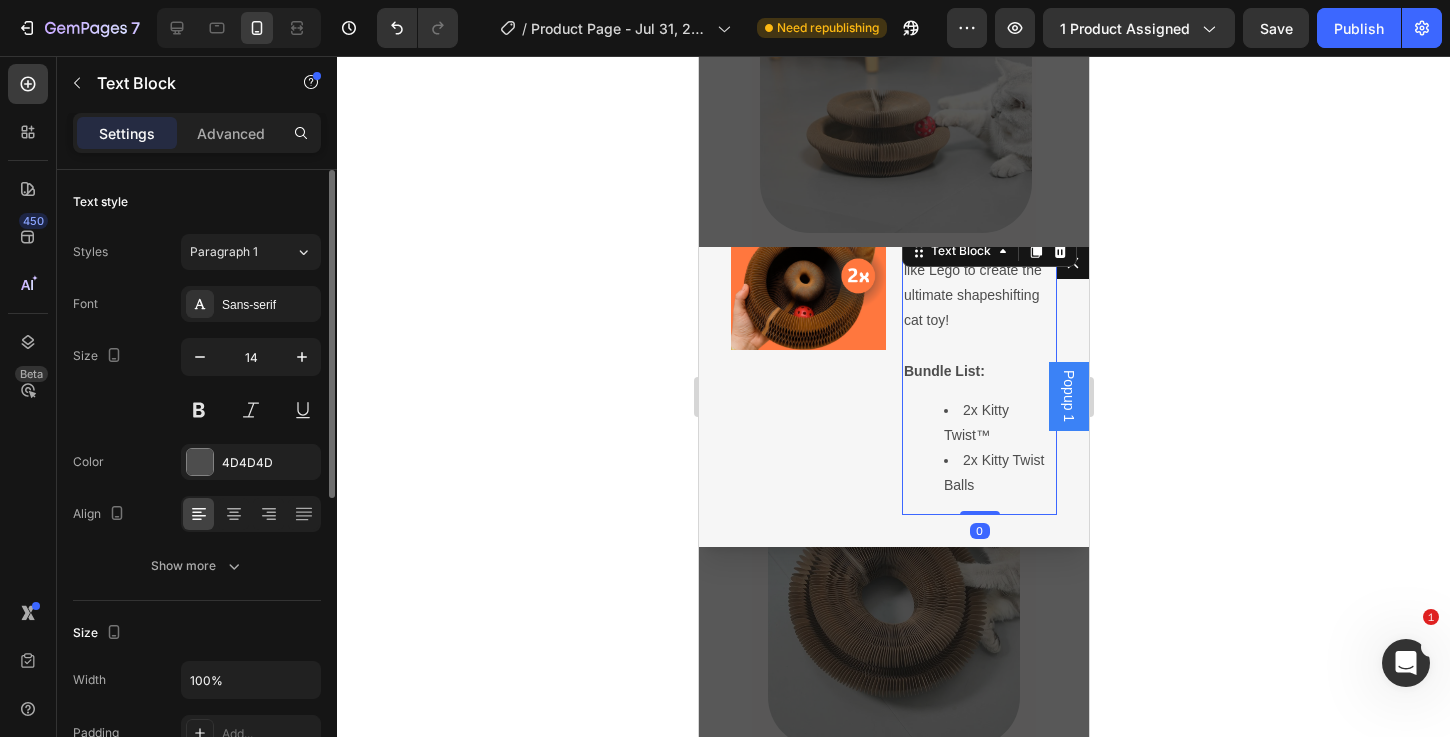 click on "2x Kitty Twist™ 2x Kitty Twist Balls" at bounding box center (978, 448) 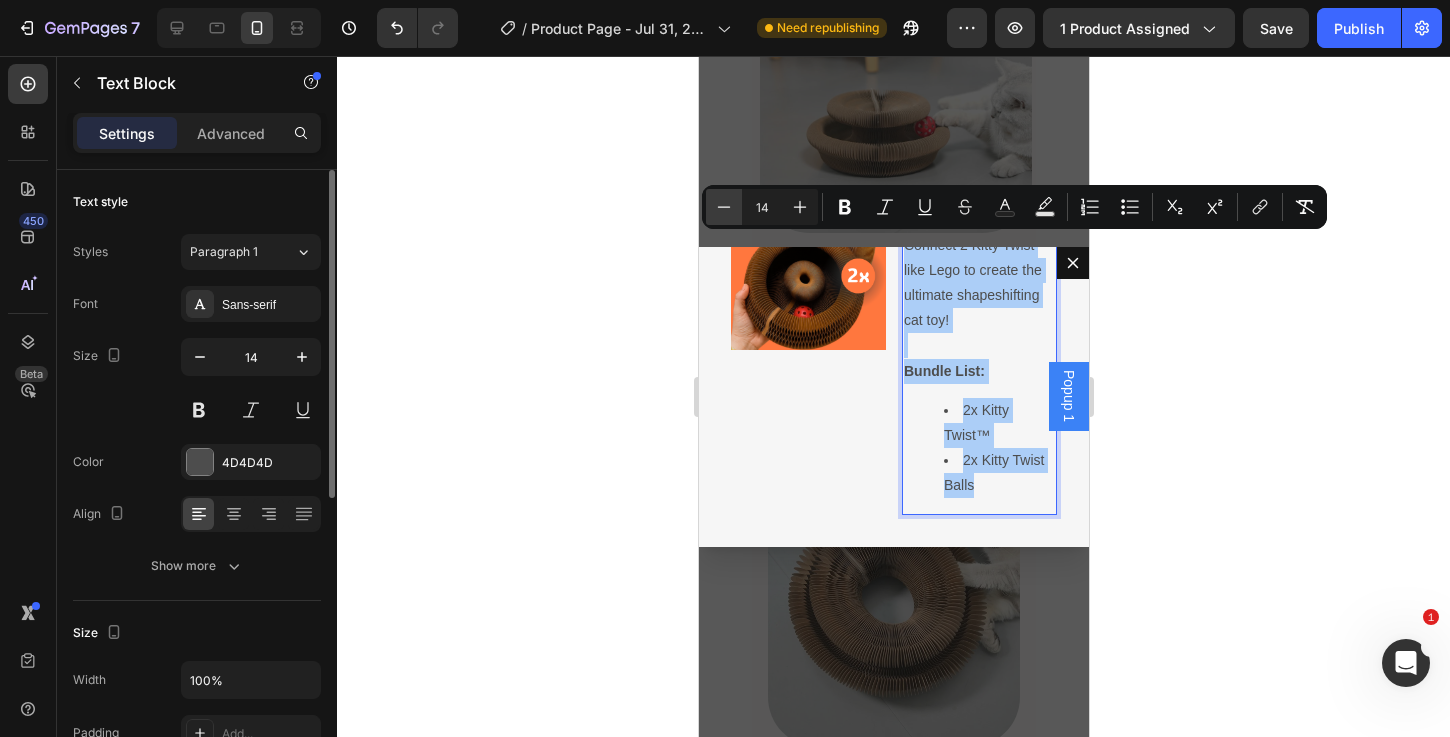 click 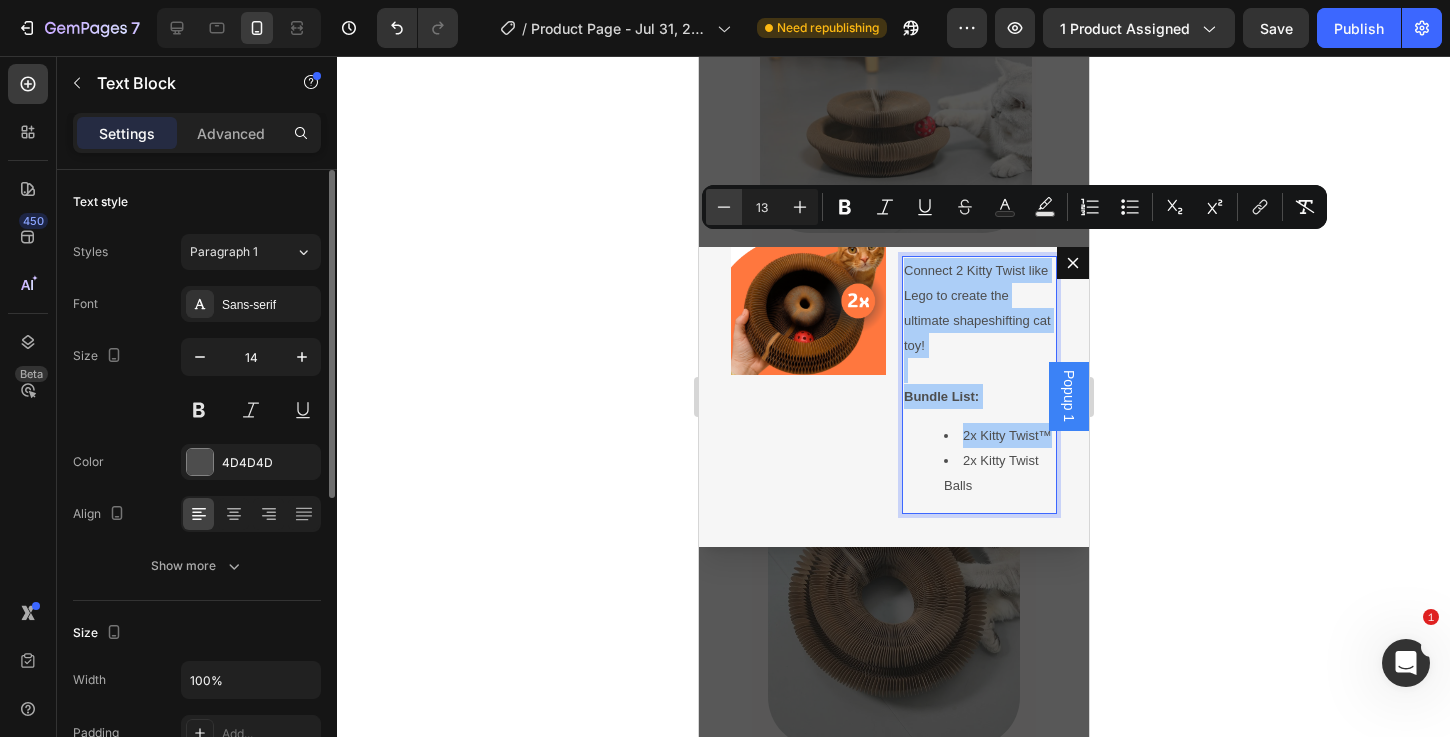 click 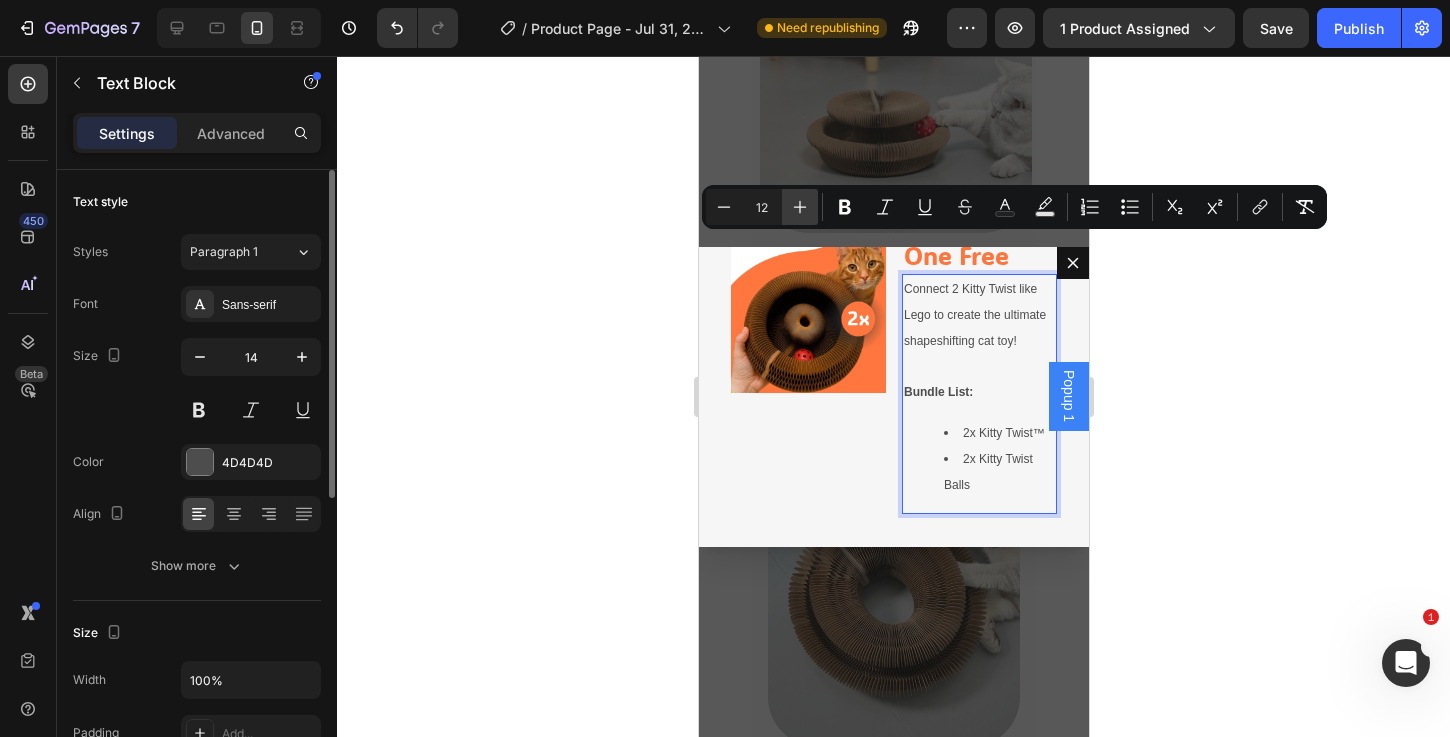 click 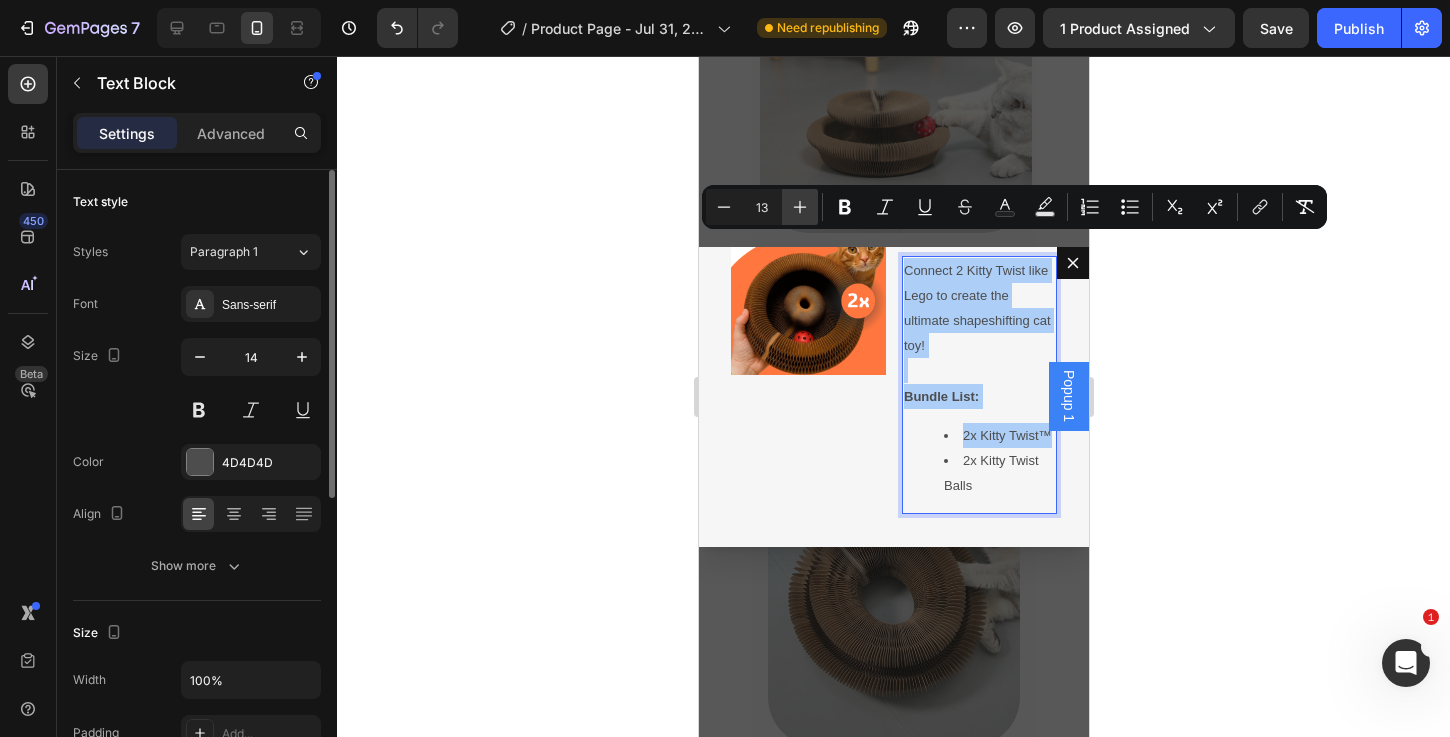 click 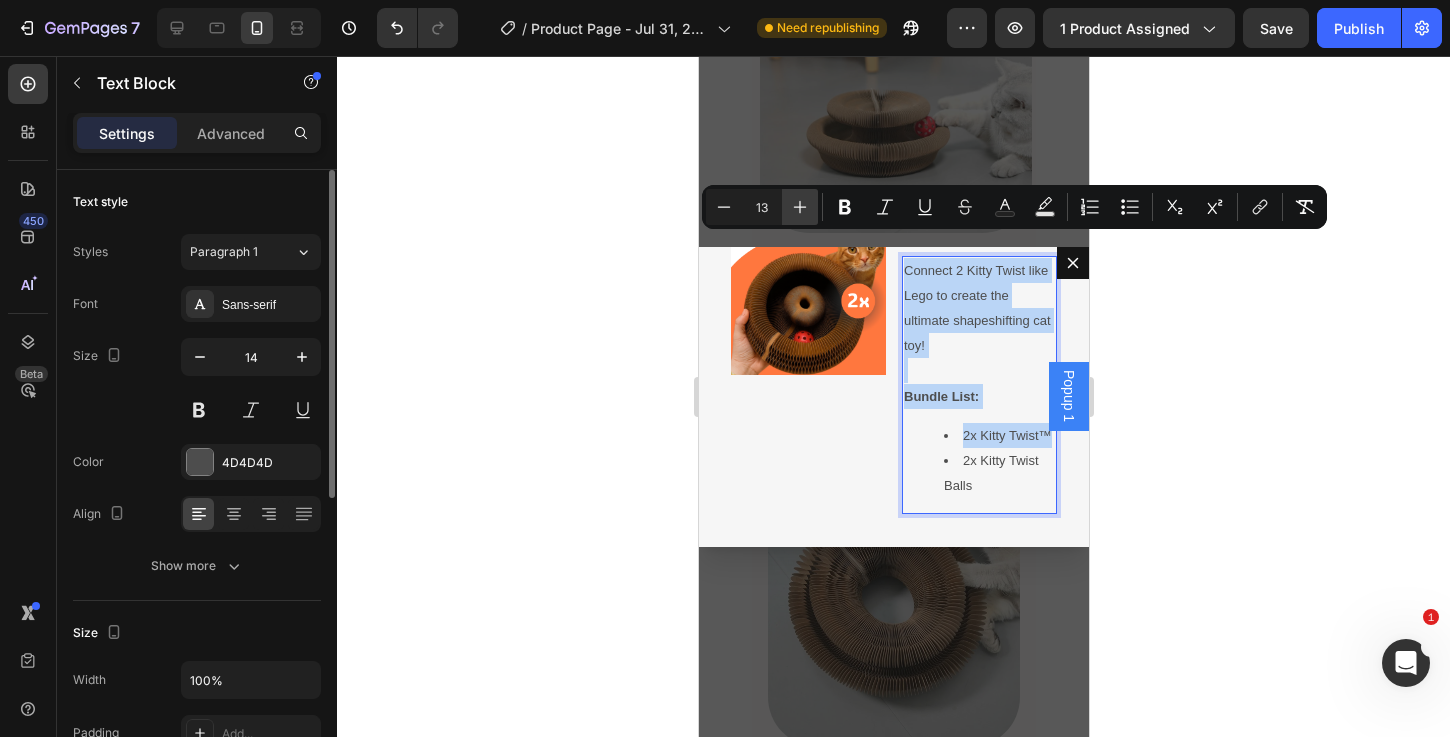 type on "14" 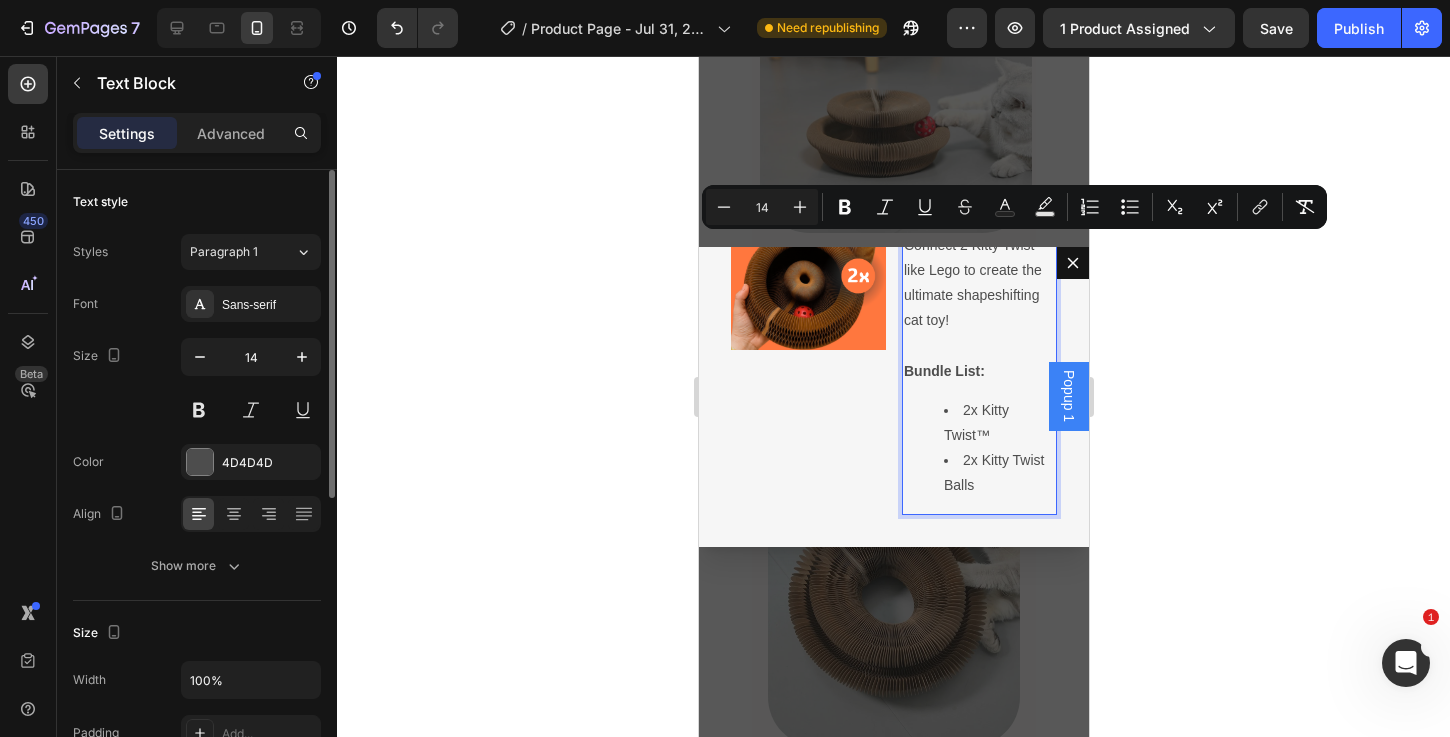 click on "Bundle List:" at bounding box center [978, 371] 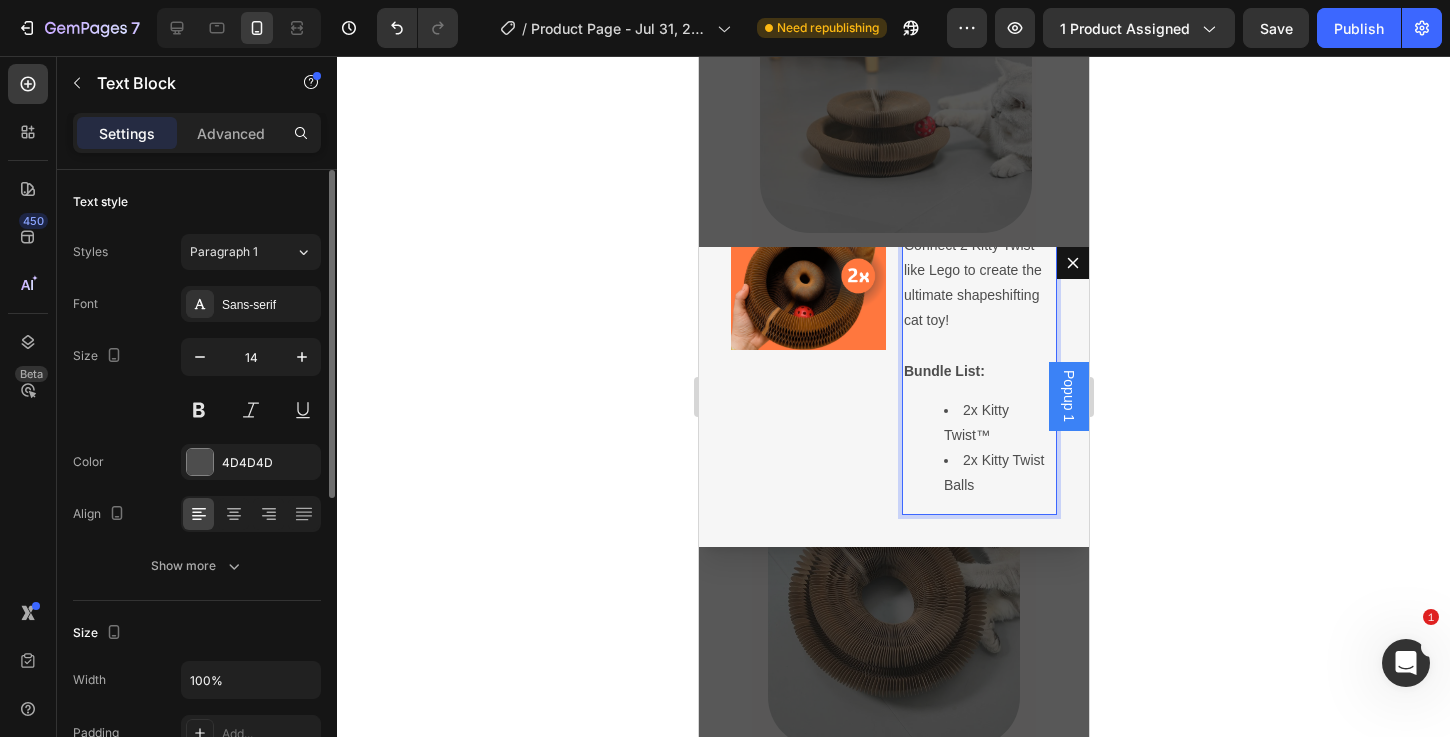 click at bounding box center (978, 345) 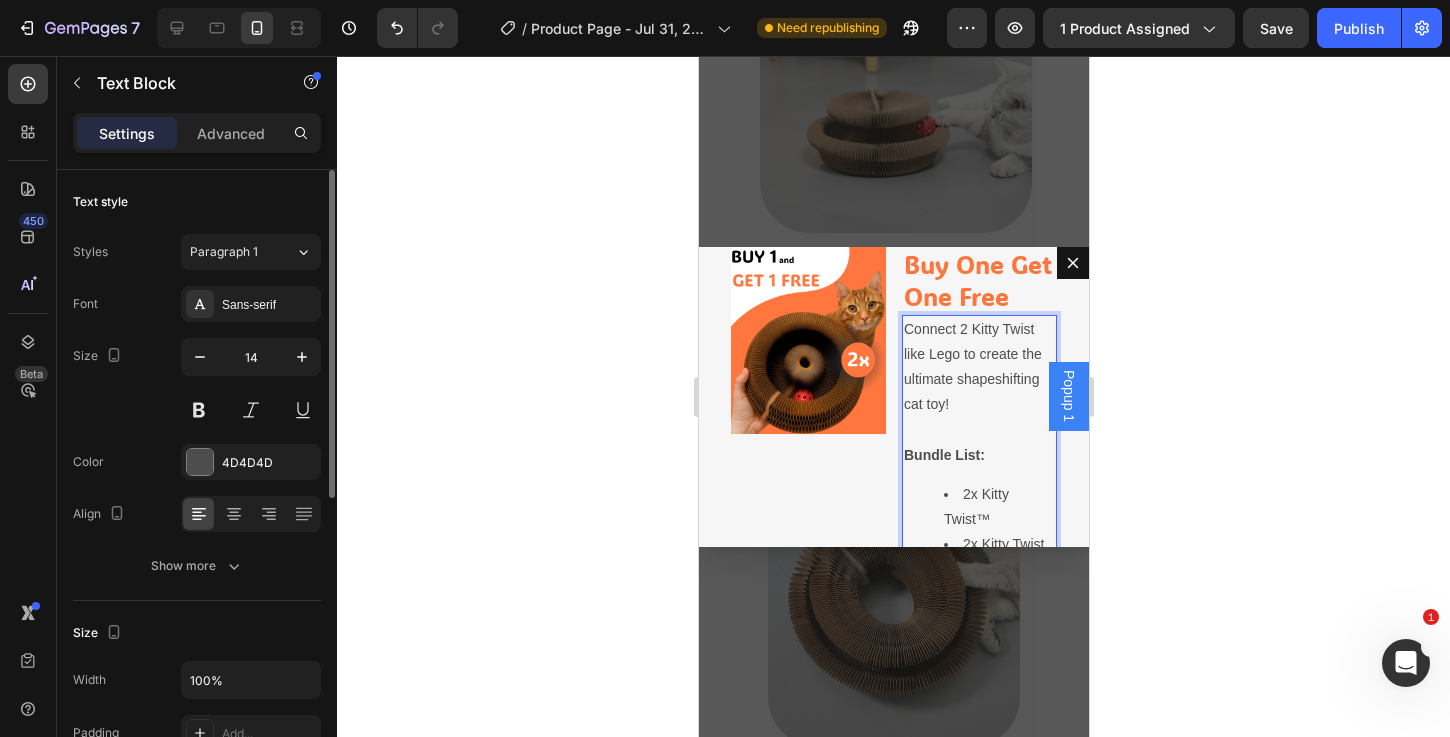 scroll, scrollTop: 0, scrollLeft: 0, axis: both 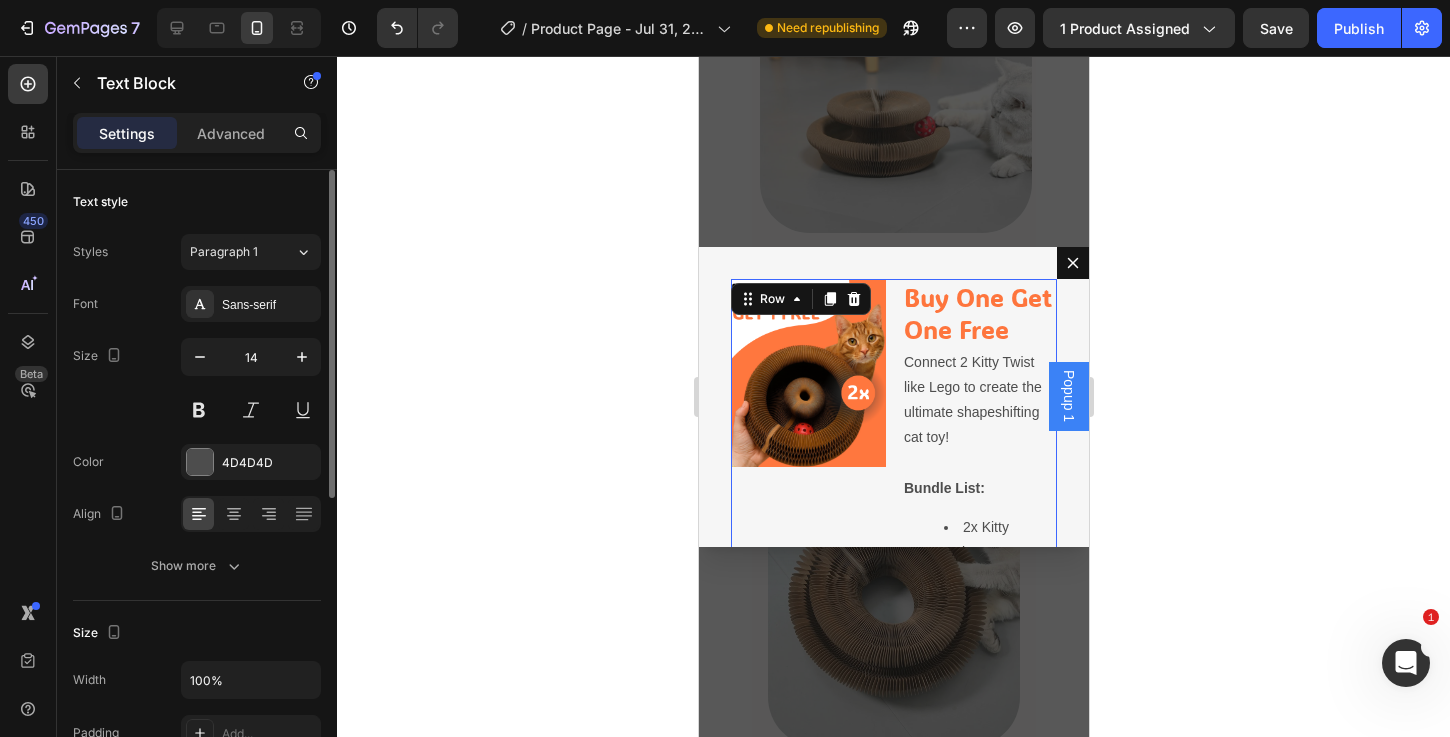 click on "Image" at bounding box center [807, 455] 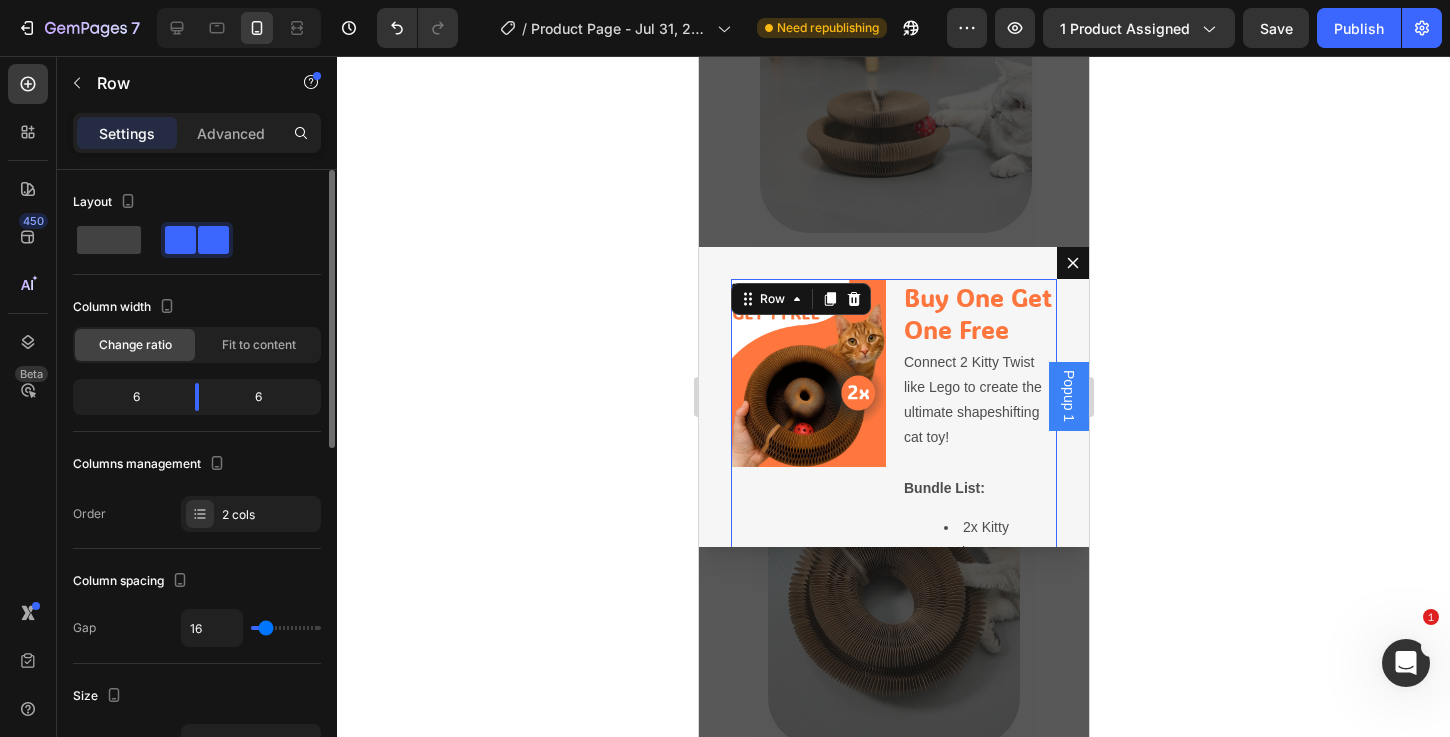 click at bounding box center (978, 462) 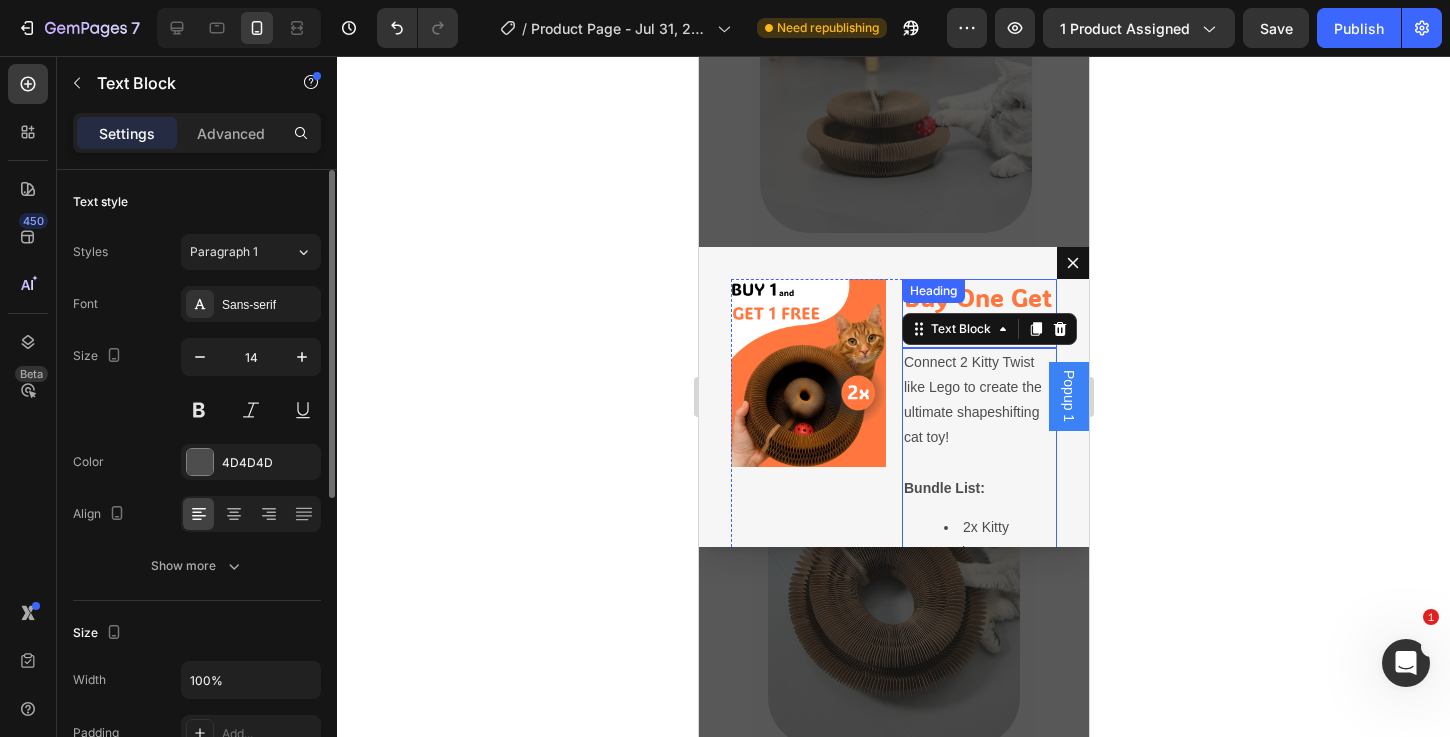 click on "Buy One Get One Free Heading" at bounding box center [978, 313] 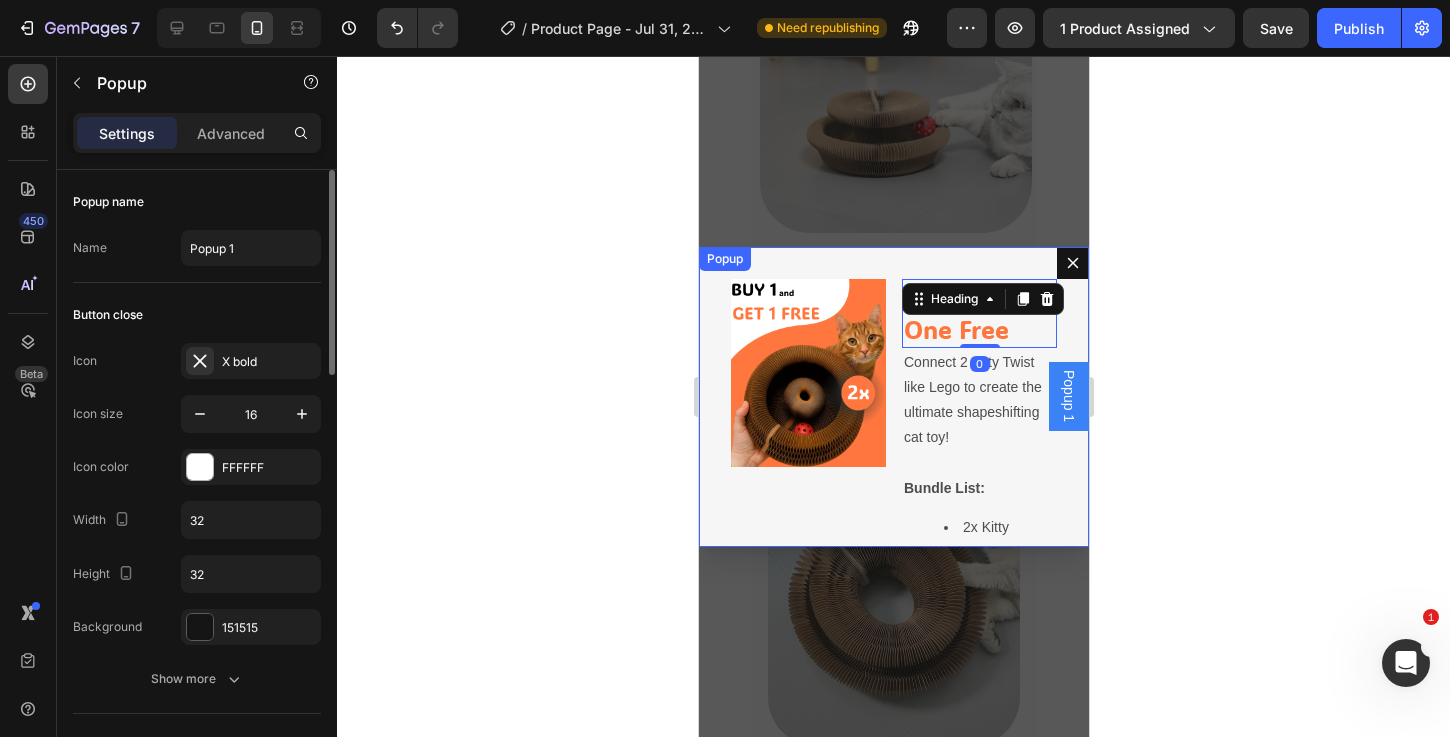 click on "Image Buy One Get One Free Heading   0 Connect 2 Kitty Twist like Lego to create the ultimate shapeshifting cat toy! Bundle List: 2x Kitty Twist™ 2x Kitty Twist Balls Text Block Row Popup" at bounding box center [893, 397] 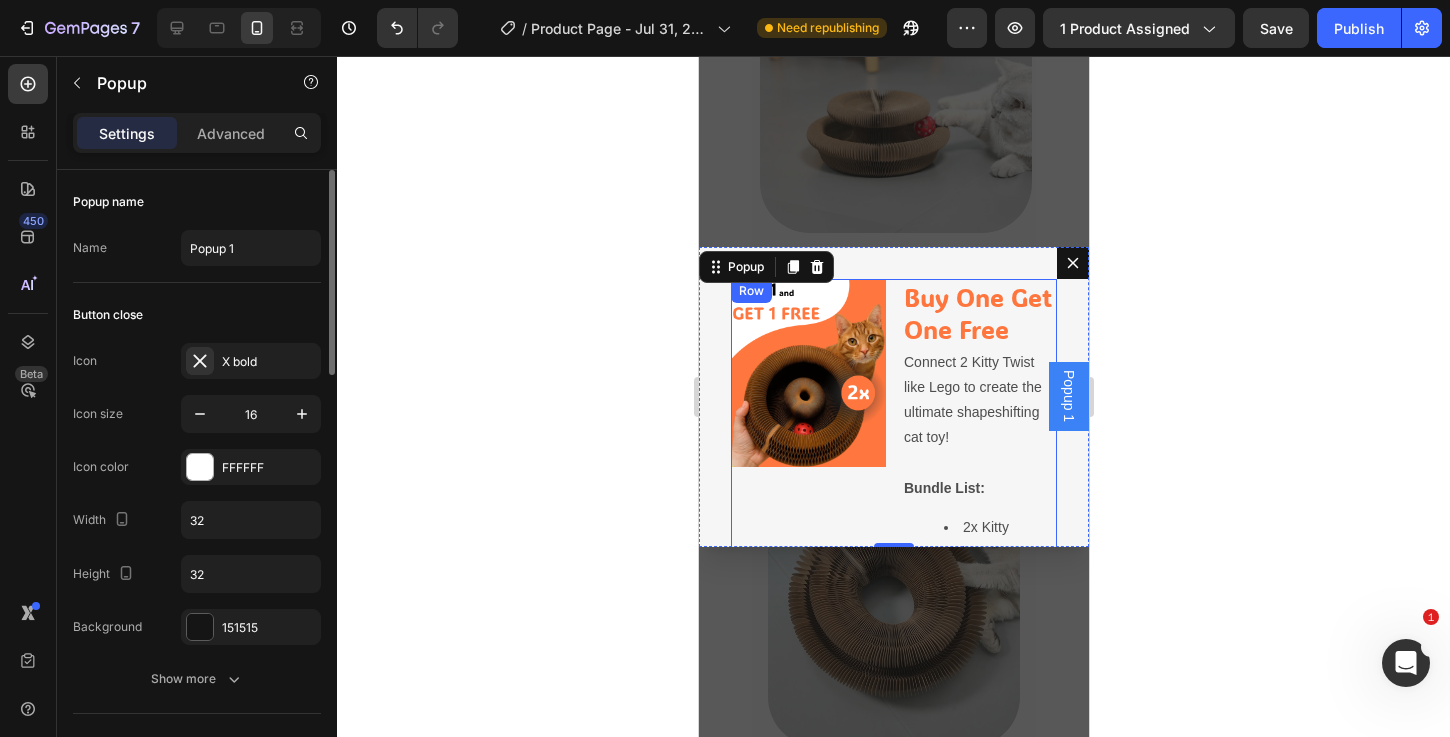 click on "Image Buy One Get One Free Heading Connect 2 Kitty Twist like Lego to create the ultimate shapeshifting cat toy! Bundle List: 2x Kitty Twist™ 2x Kitty Twist Balls Text Block Row" at bounding box center (893, 455) 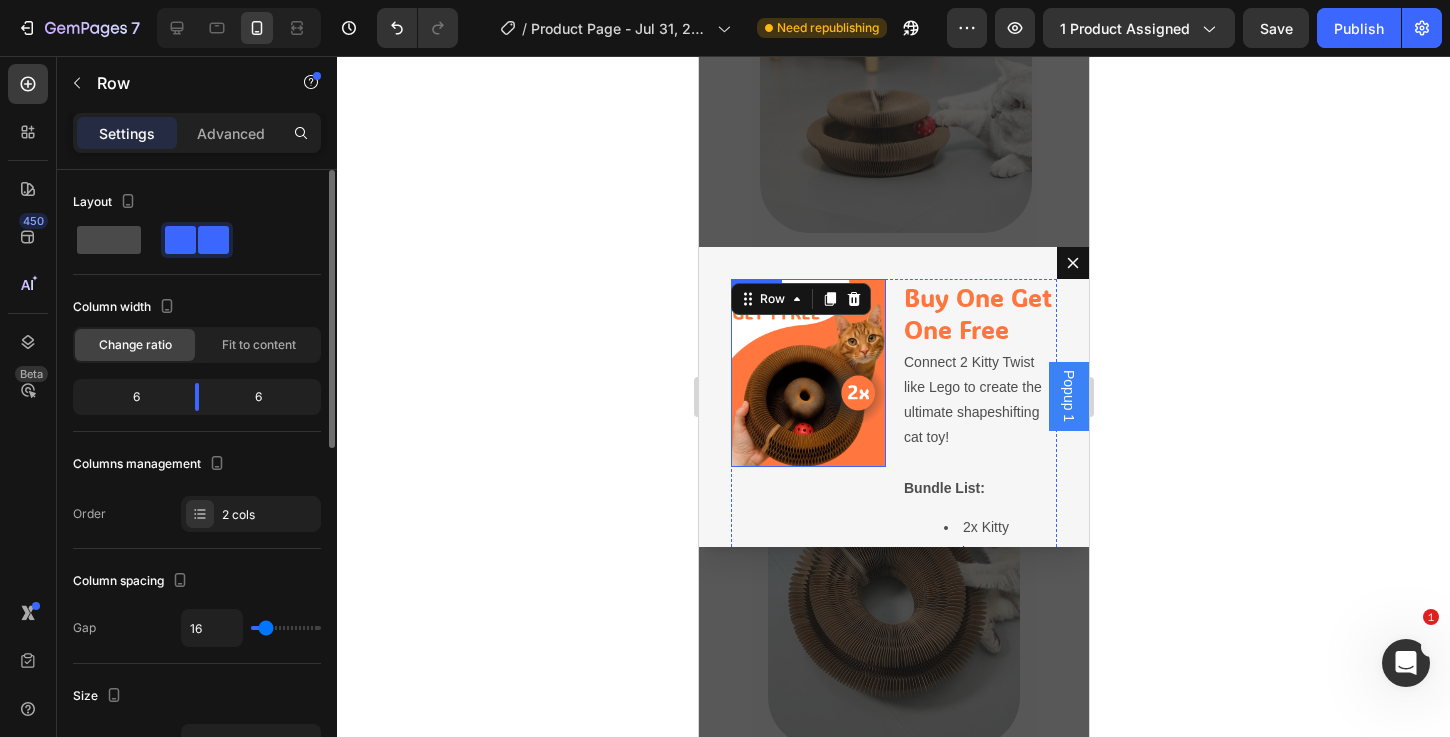 click 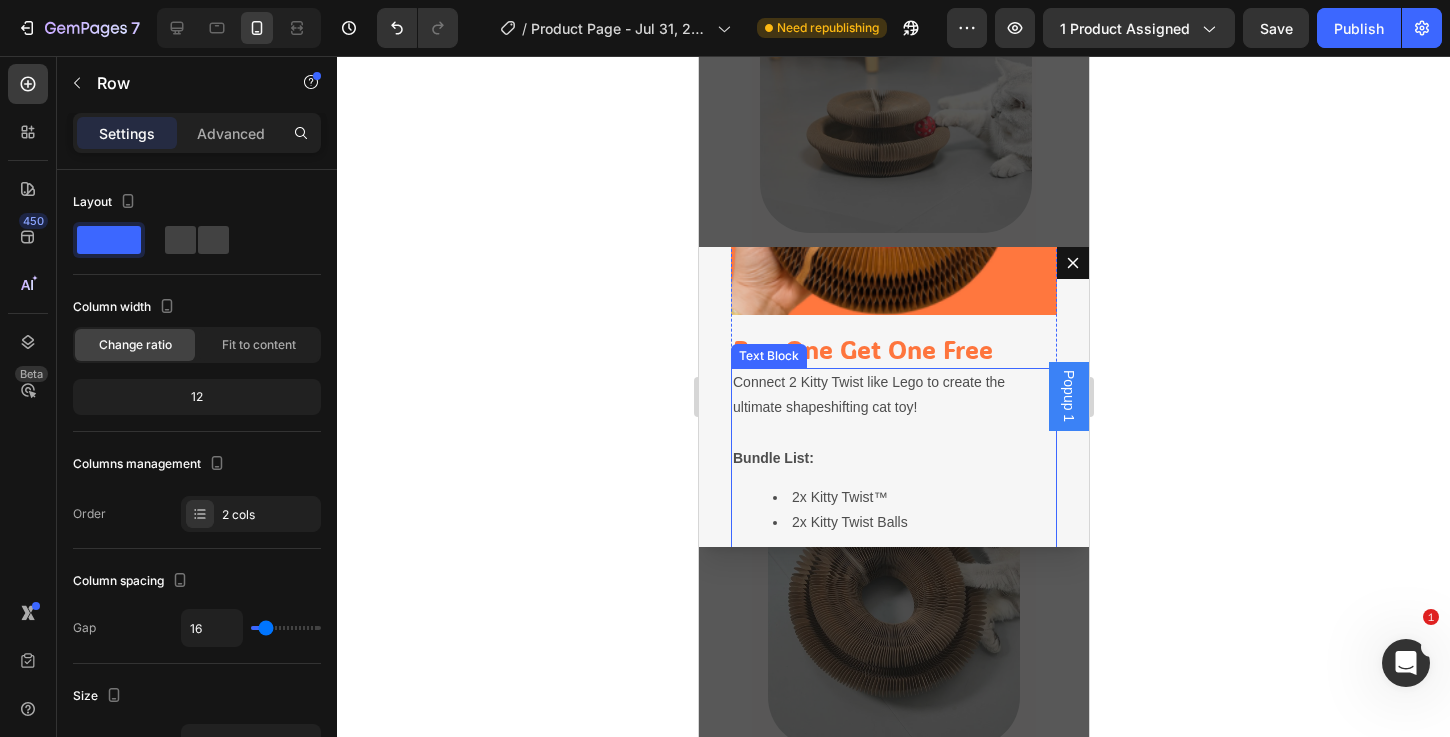 scroll, scrollTop: 355, scrollLeft: 0, axis: vertical 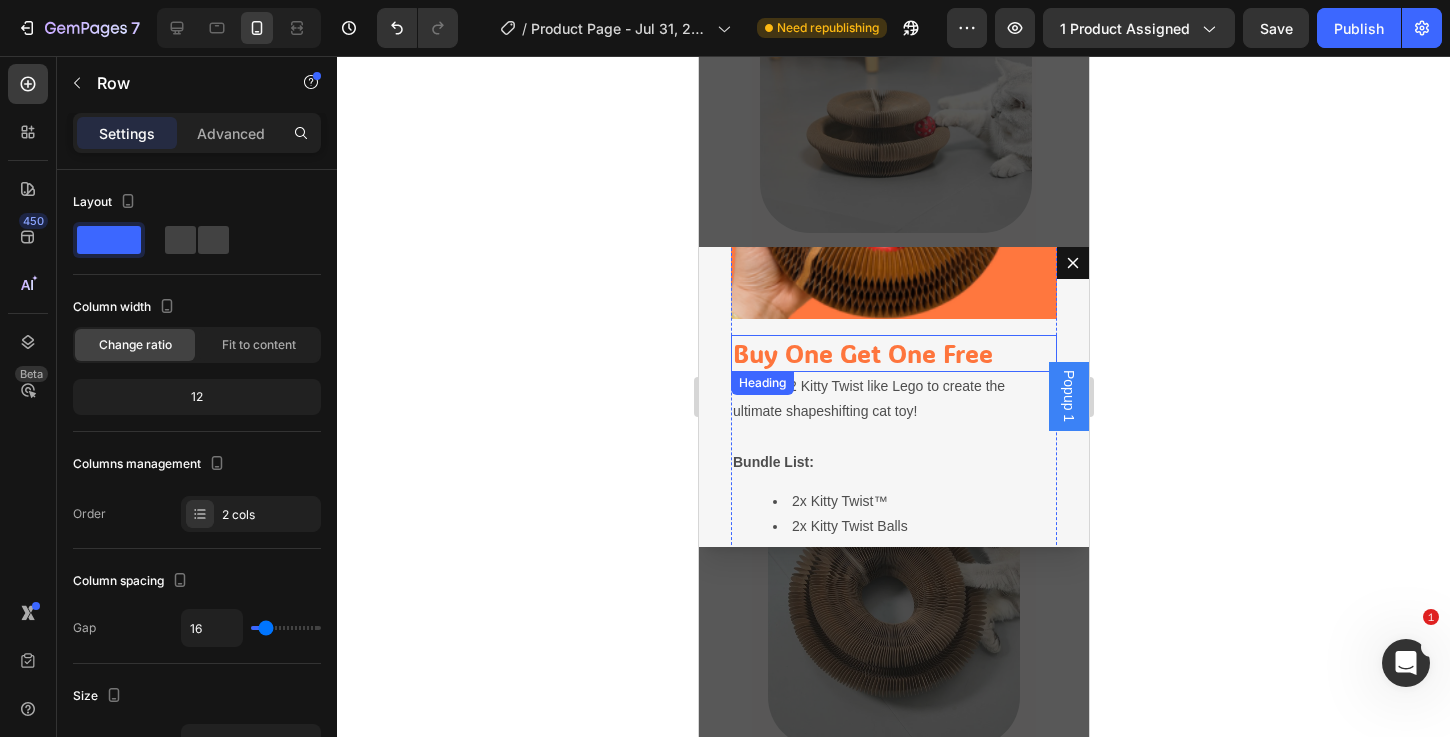 click on "Buy One Get One Free" at bounding box center (862, 353) 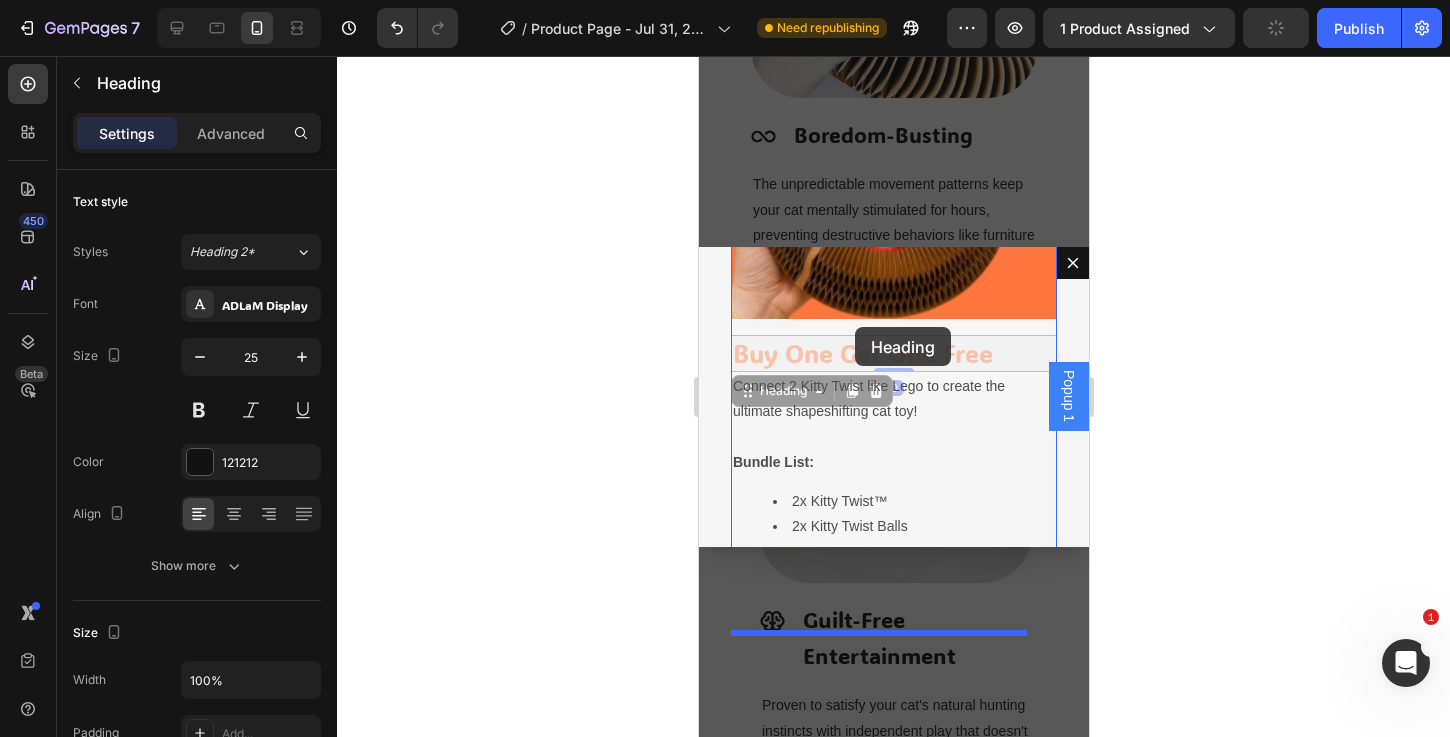 scroll, scrollTop: 2161, scrollLeft: 0, axis: vertical 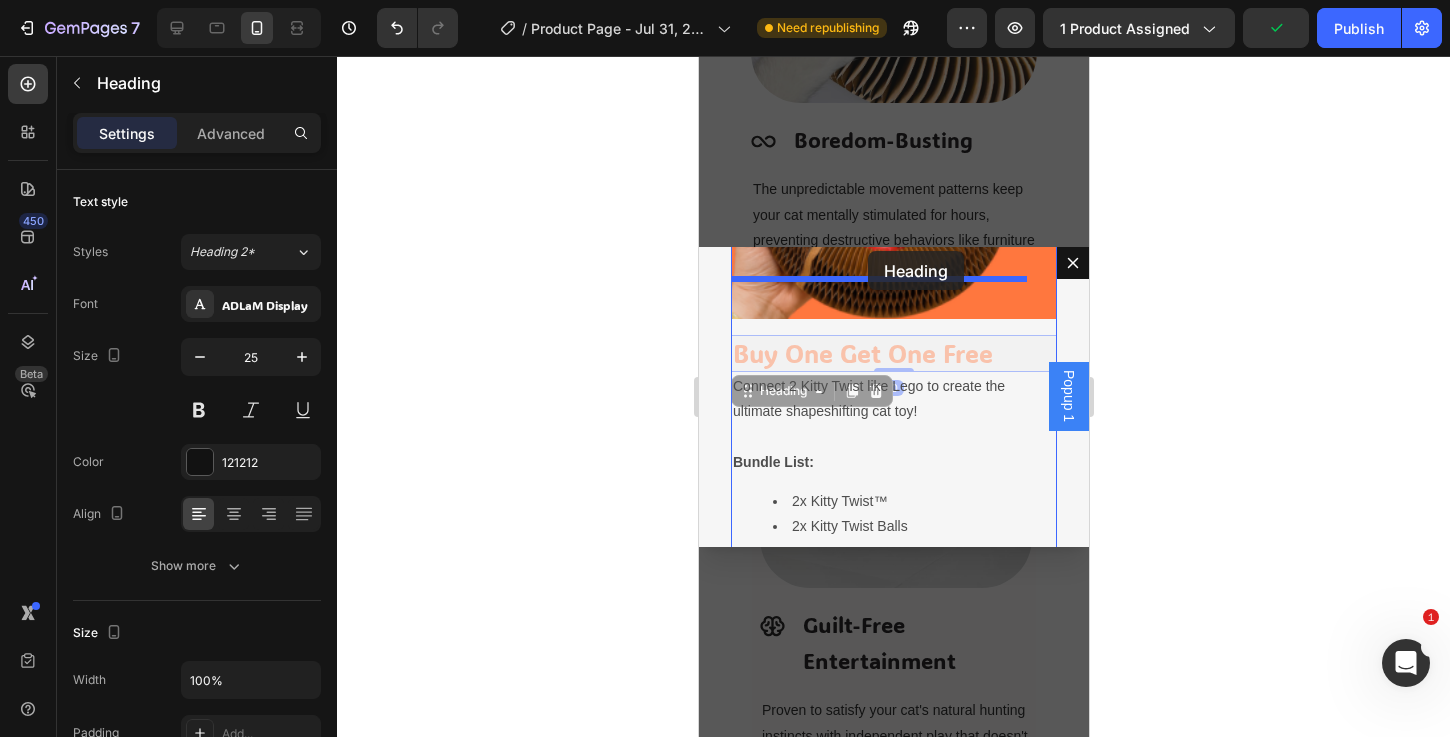 drag, startPoint x: 773, startPoint y: 355, endPoint x: 868, endPoint y: 260, distance: 134.3503 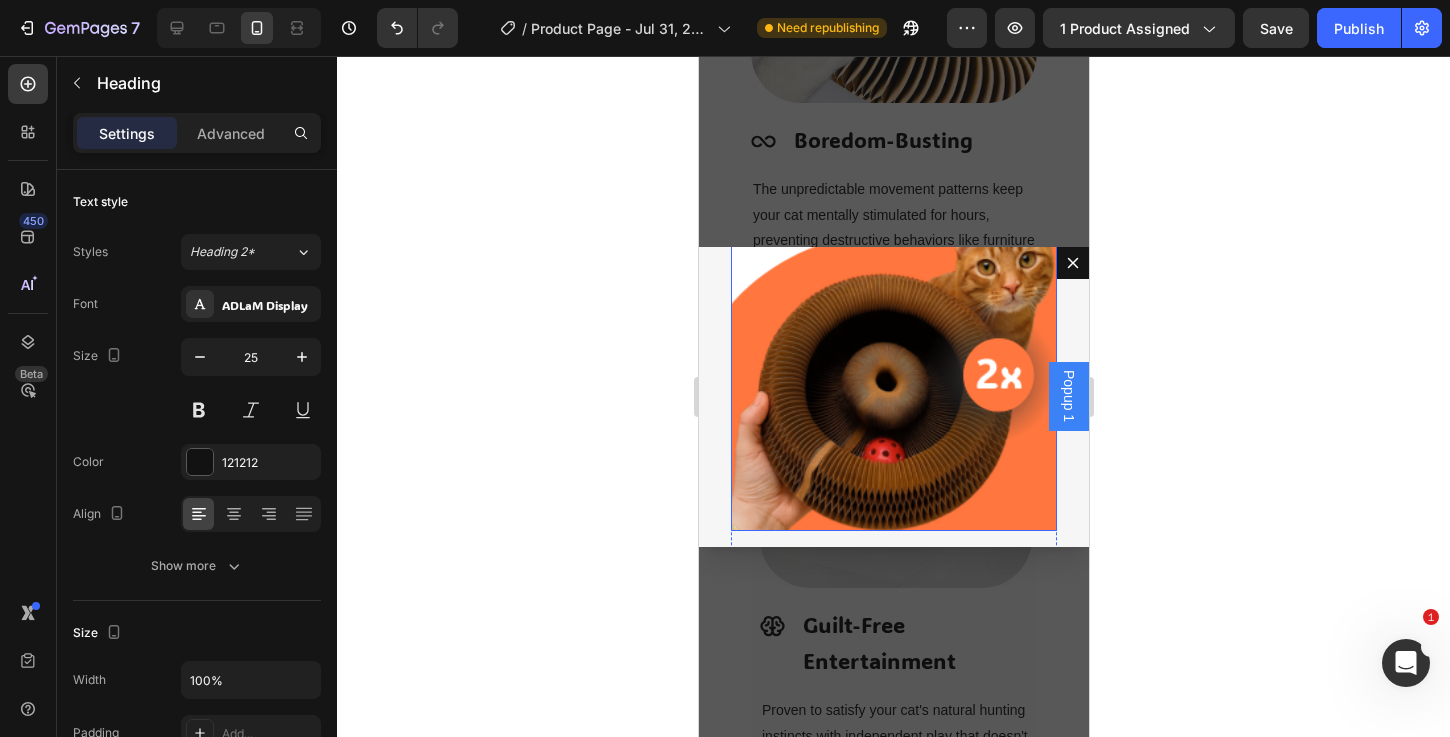 scroll, scrollTop: 220, scrollLeft: 0, axis: vertical 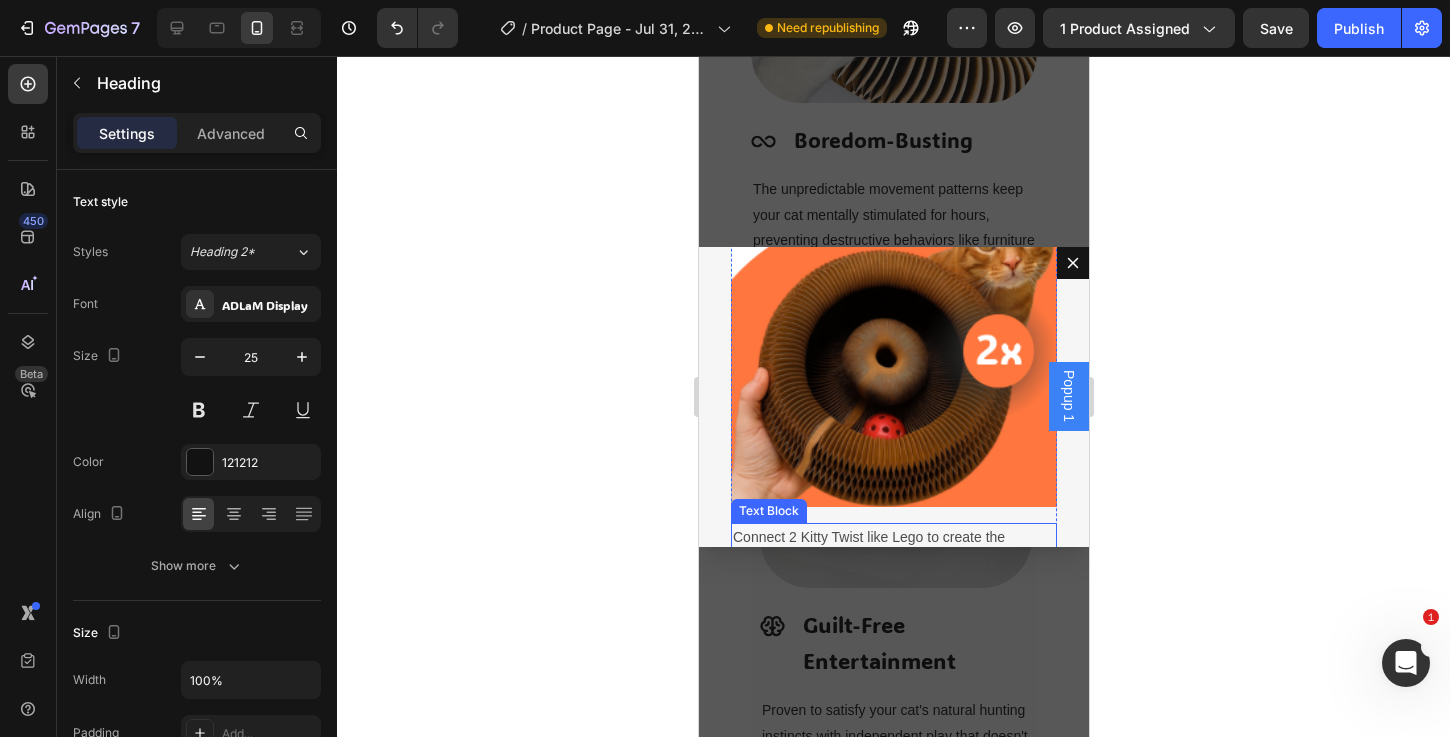 click on "Connect 2 Kitty Twist like Lego to create the ultimate shapeshifting cat toy!" at bounding box center [893, 550] 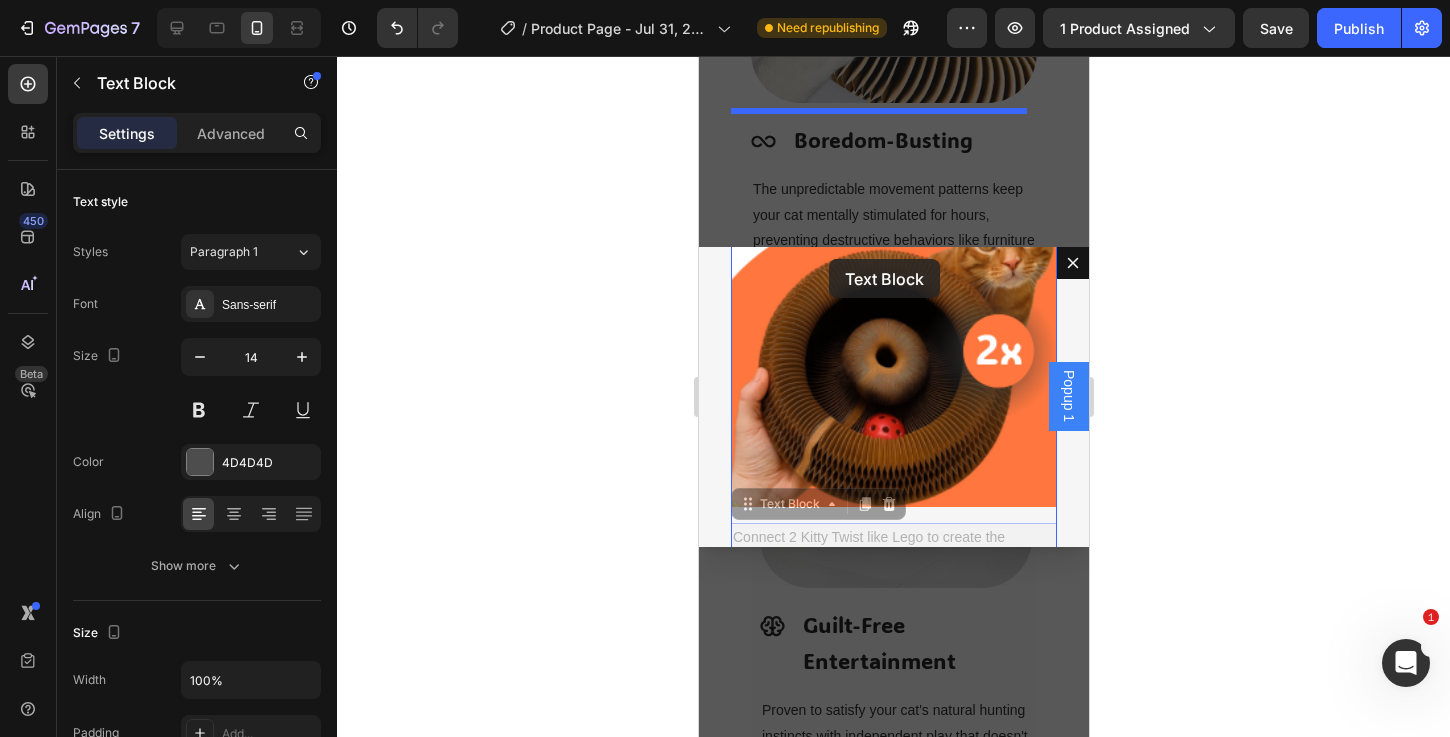 drag, startPoint x: 753, startPoint y: 475, endPoint x: 828, endPoint y: 259, distance: 228.65039 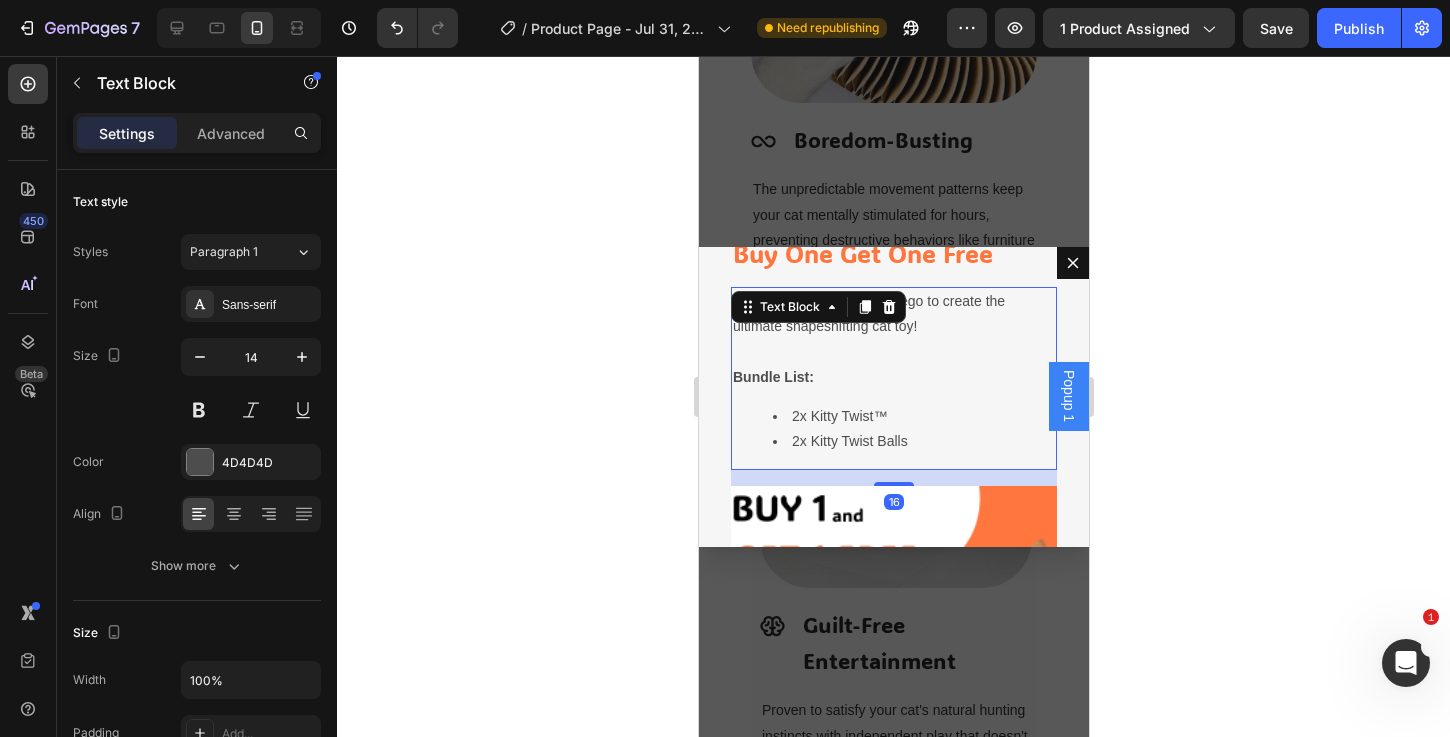 scroll, scrollTop: 157, scrollLeft: 0, axis: vertical 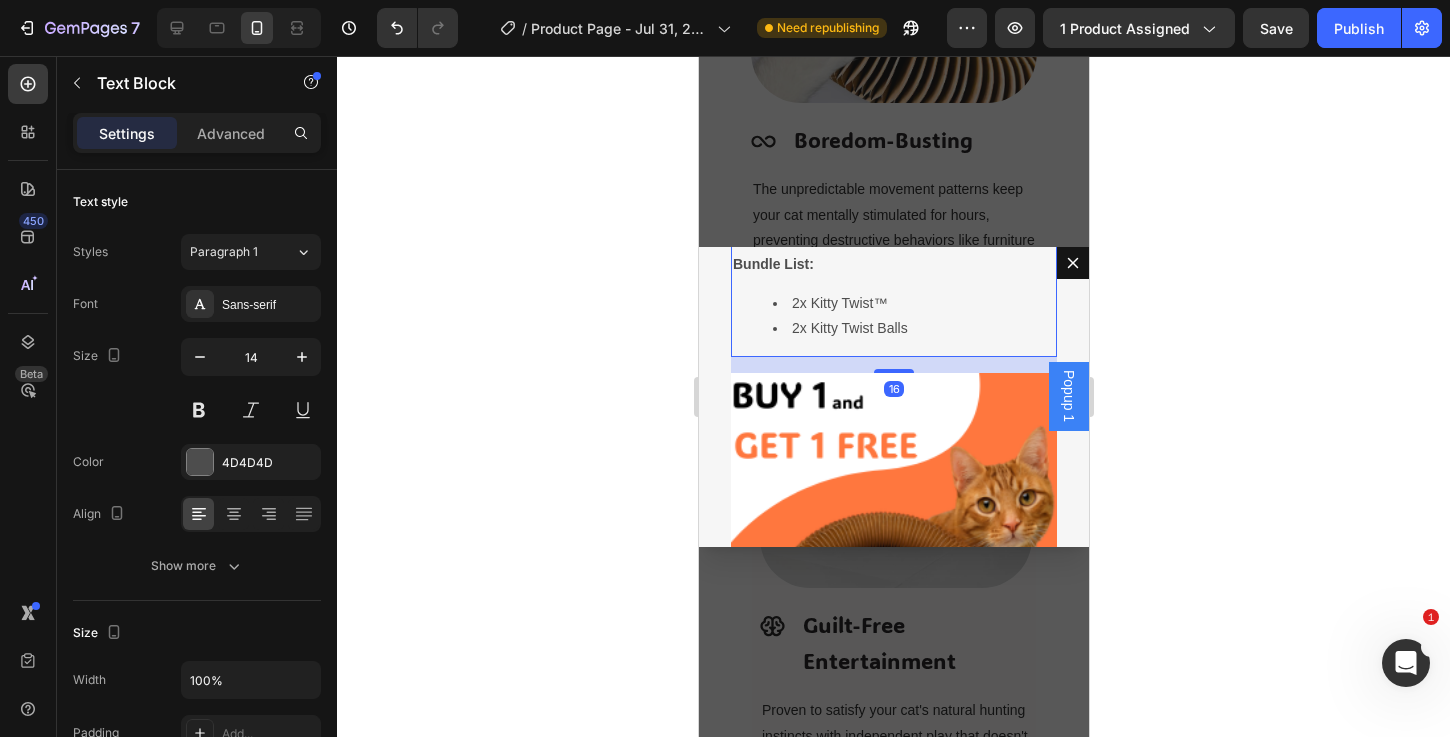 click on "2x Kitty Twist Balls" at bounding box center [849, 328] 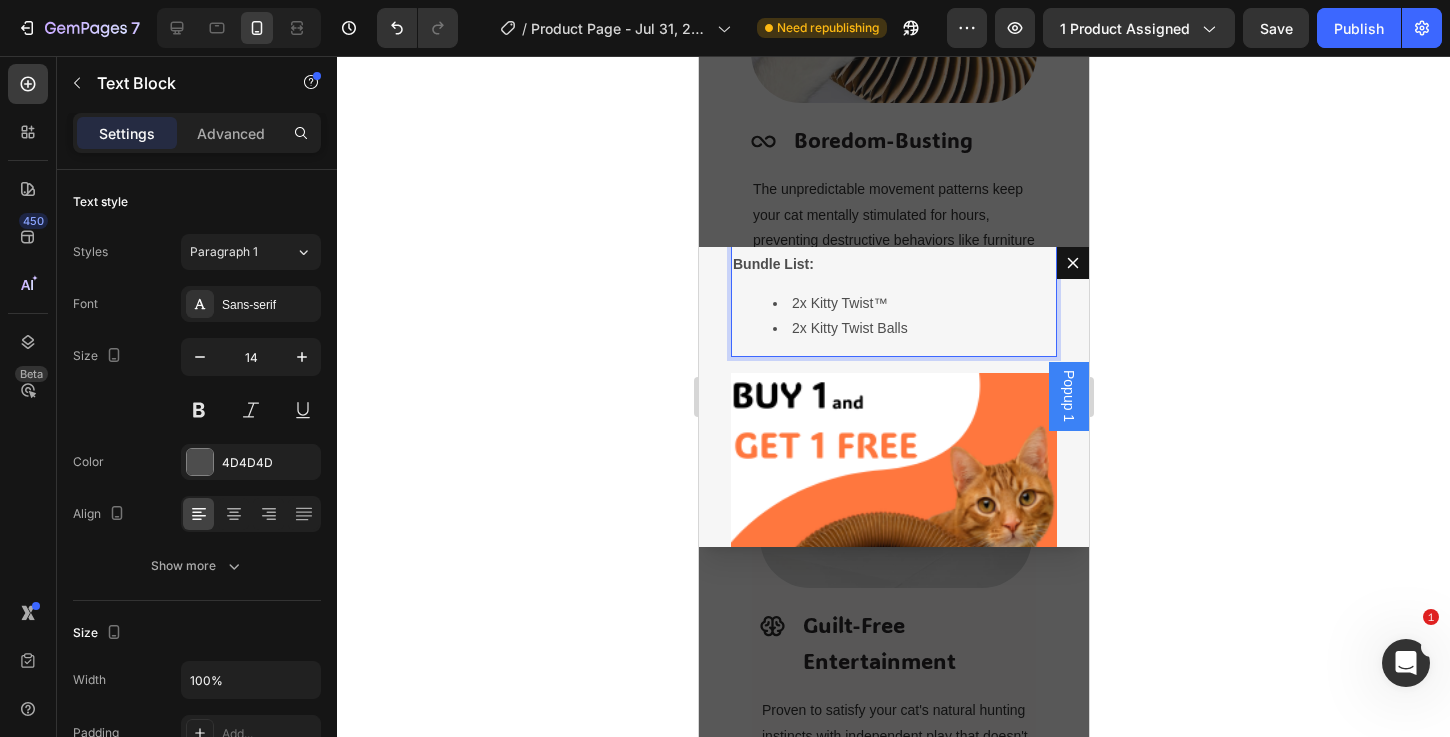 click on "2x Kitty Twist Balls" at bounding box center (913, 328) 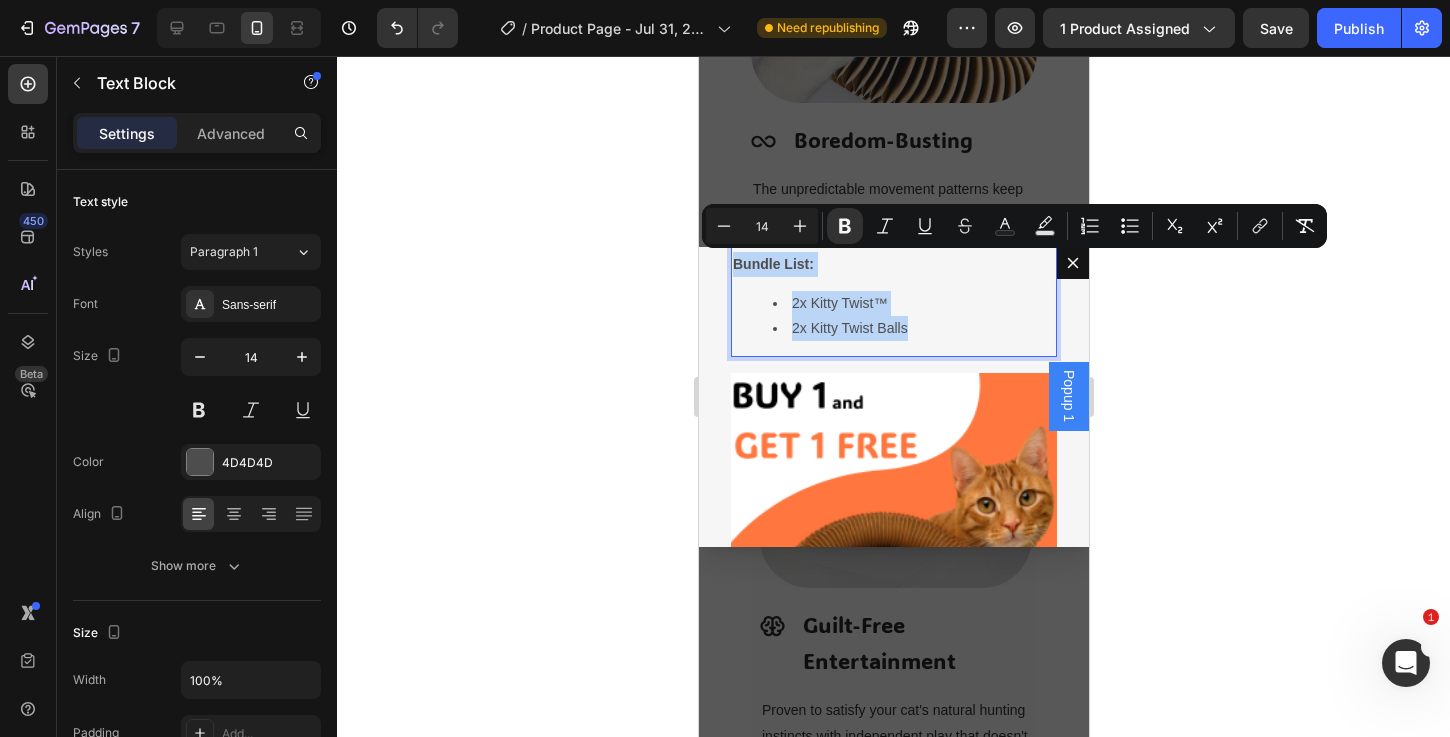 drag, startPoint x: 928, startPoint y: 331, endPoint x: 734, endPoint y: 272, distance: 202.77327 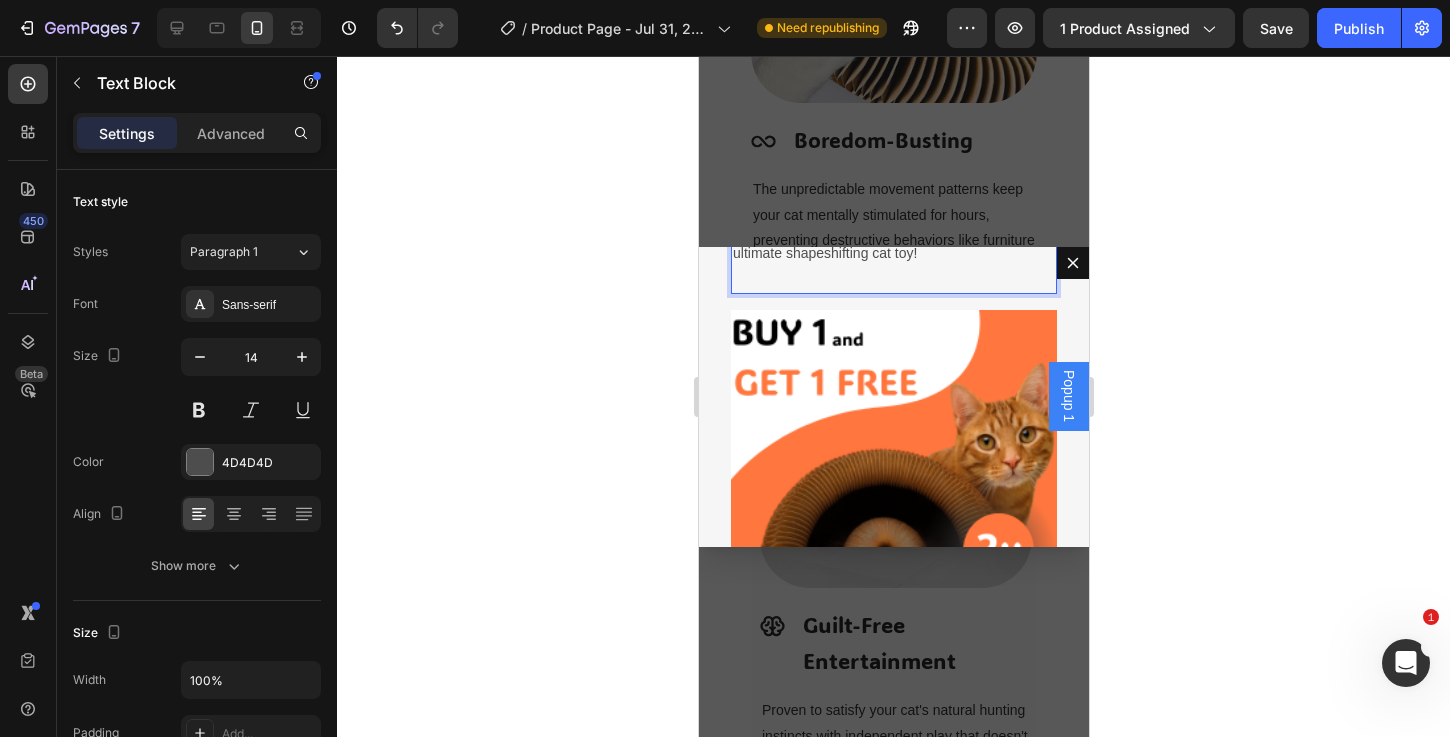 scroll, scrollTop: 96, scrollLeft: 0, axis: vertical 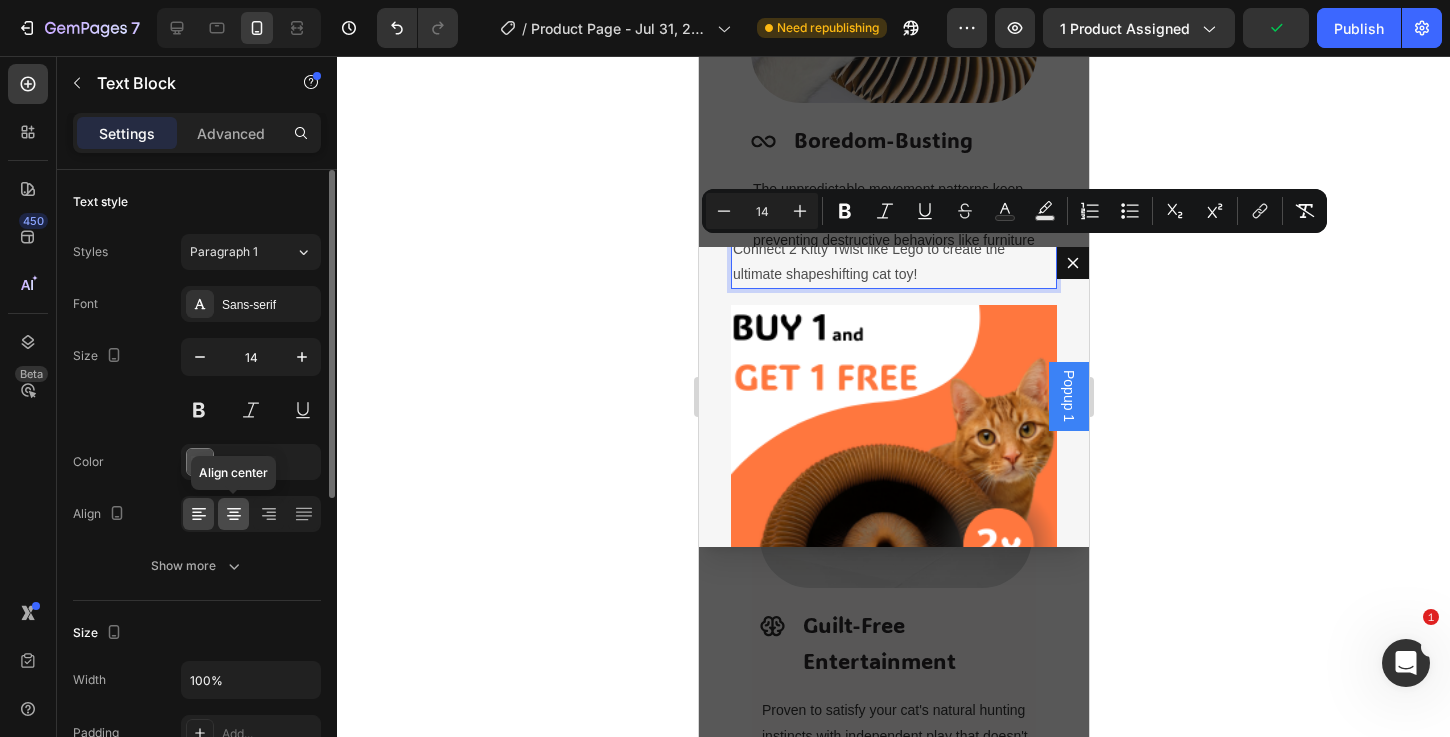 click 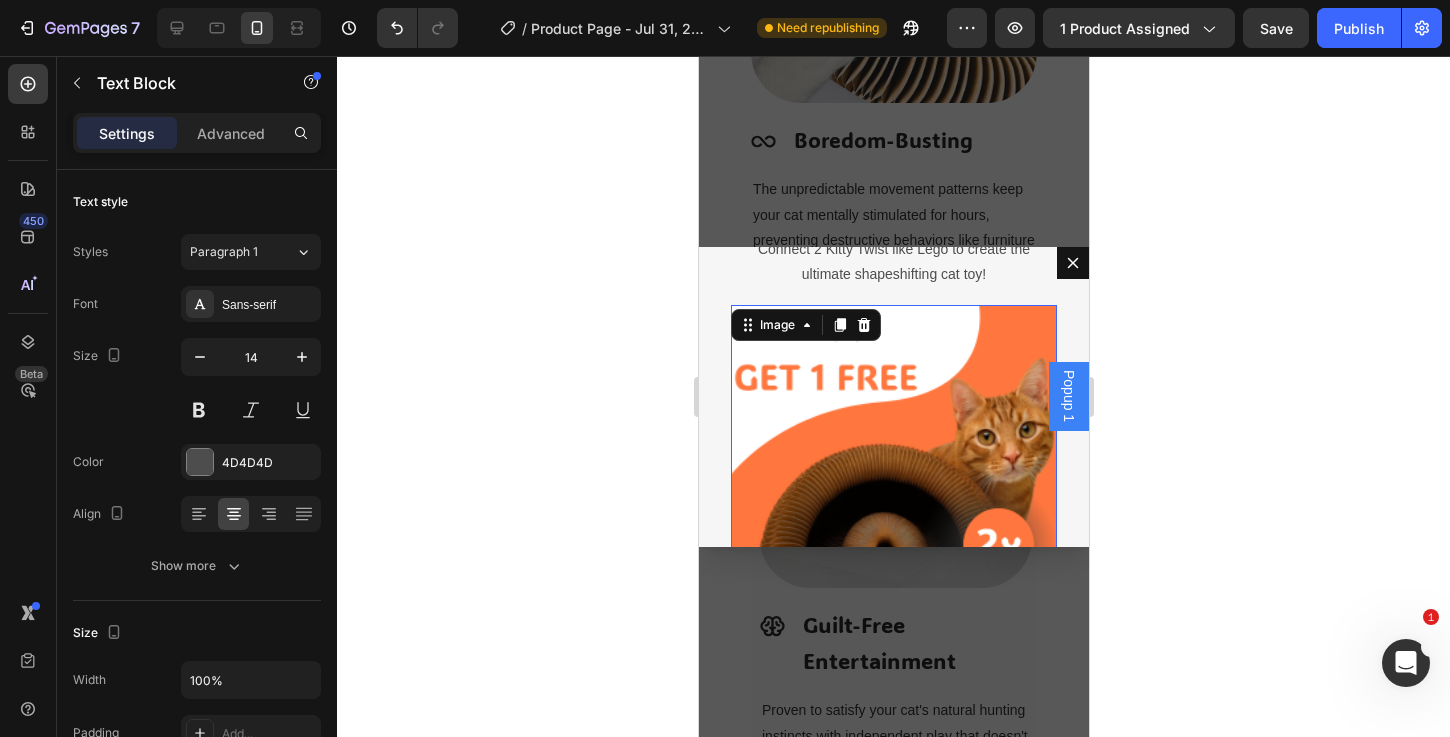 click at bounding box center (893, 503) 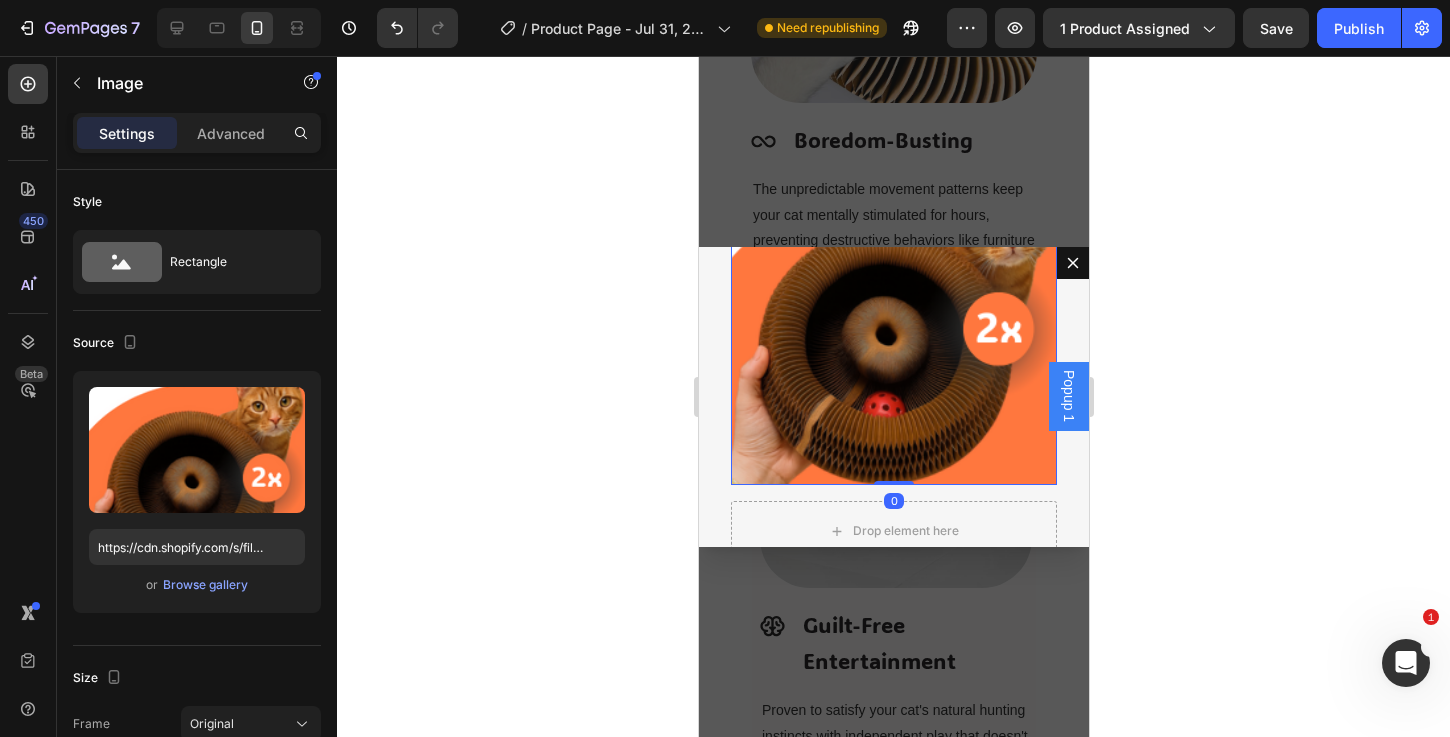 scroll, scrollTop: 322, scrollLeft: 0, axis: vertical 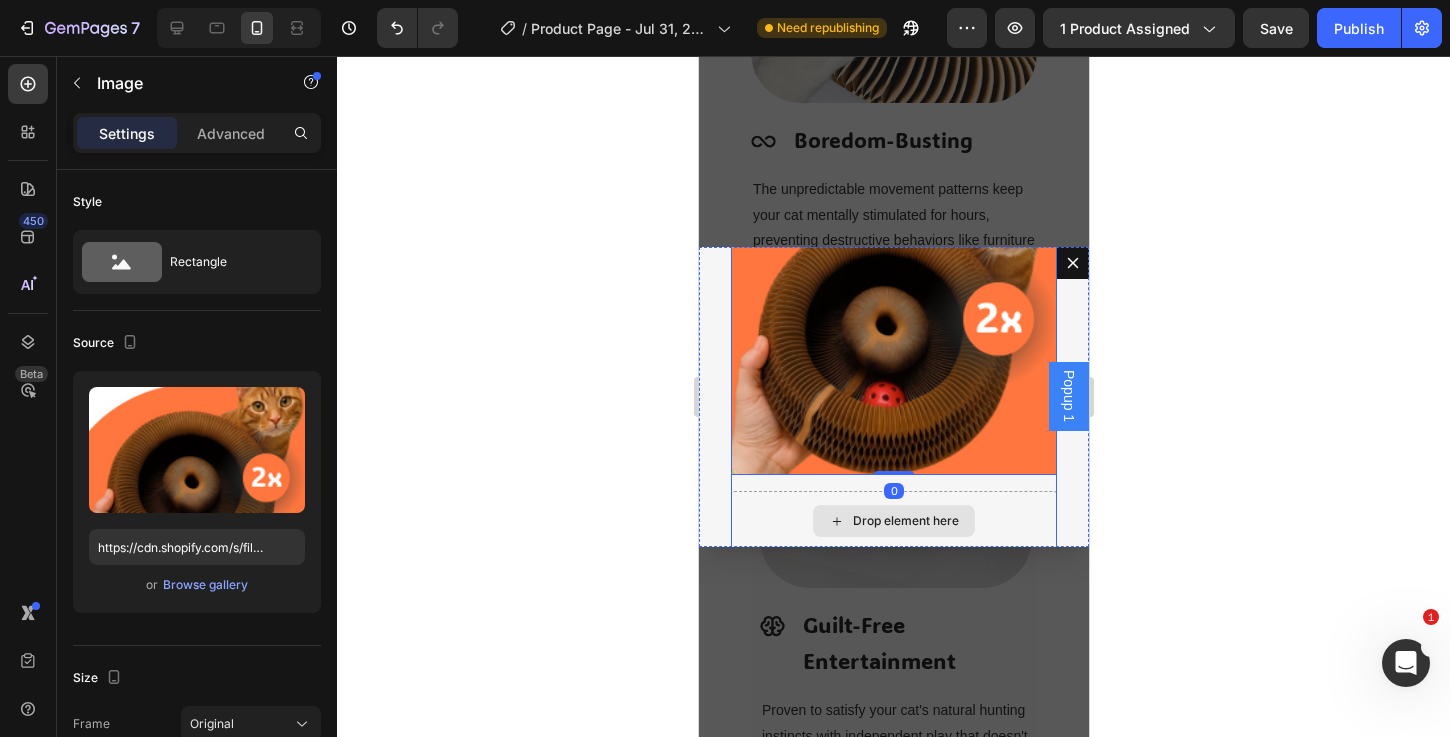 click on "Drop element here" at bounding box center [893, 521] 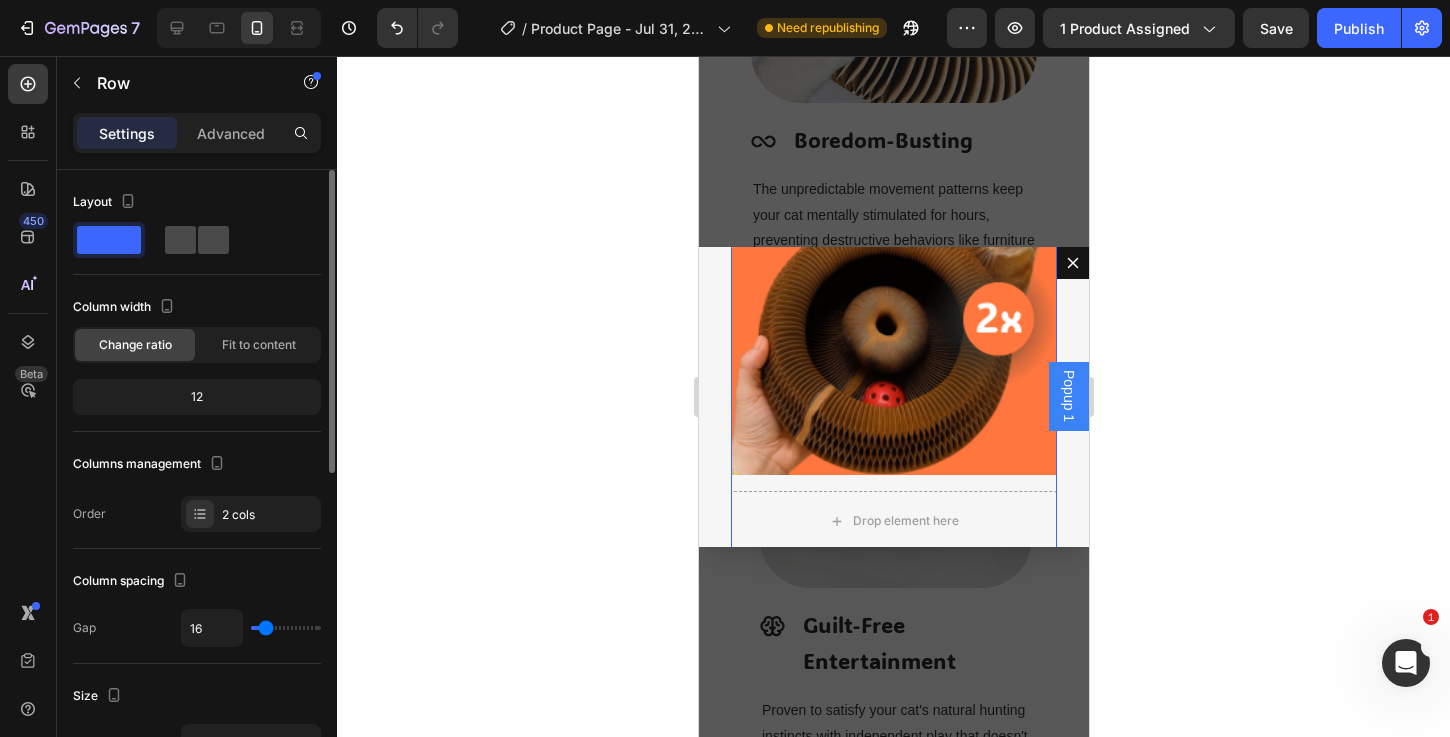 click 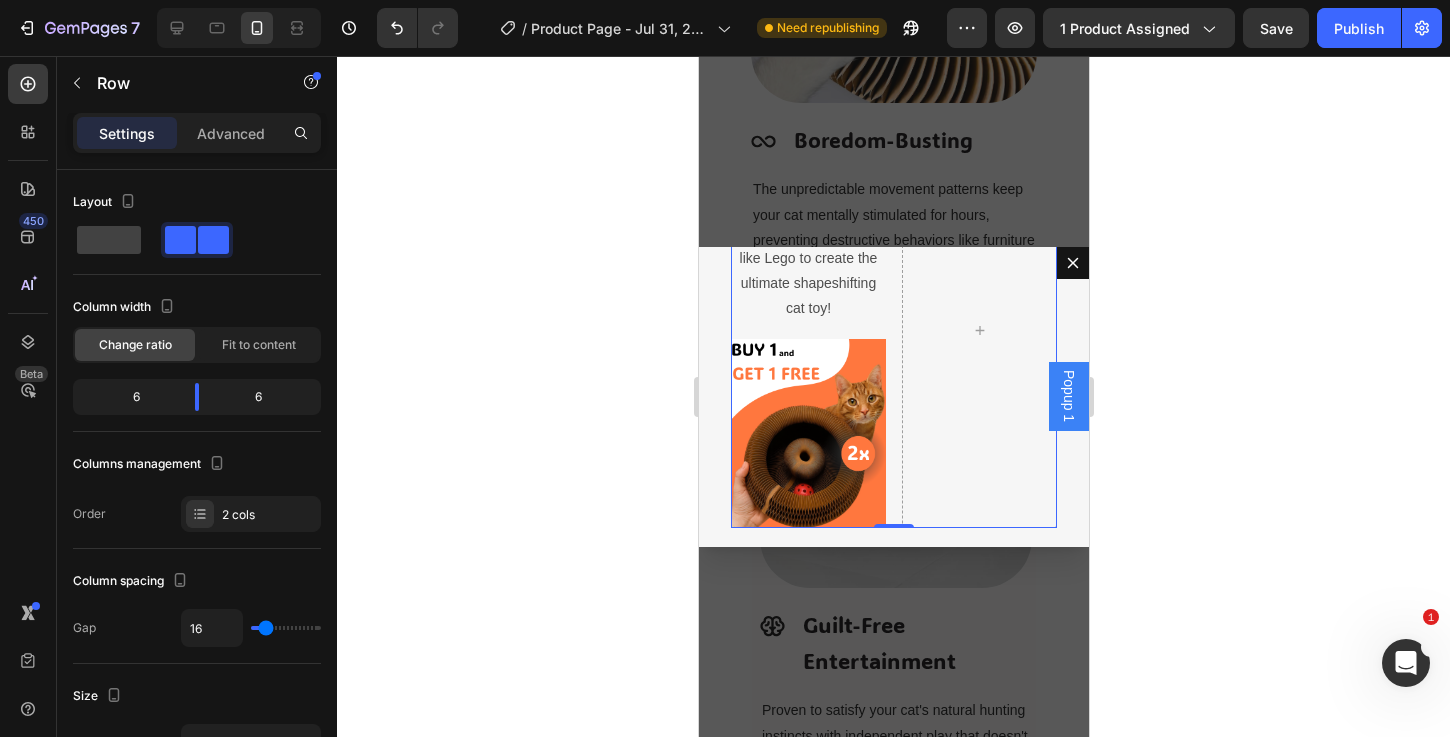 scroll, scrollTop: 0, scrollLeft: 0, axis: both 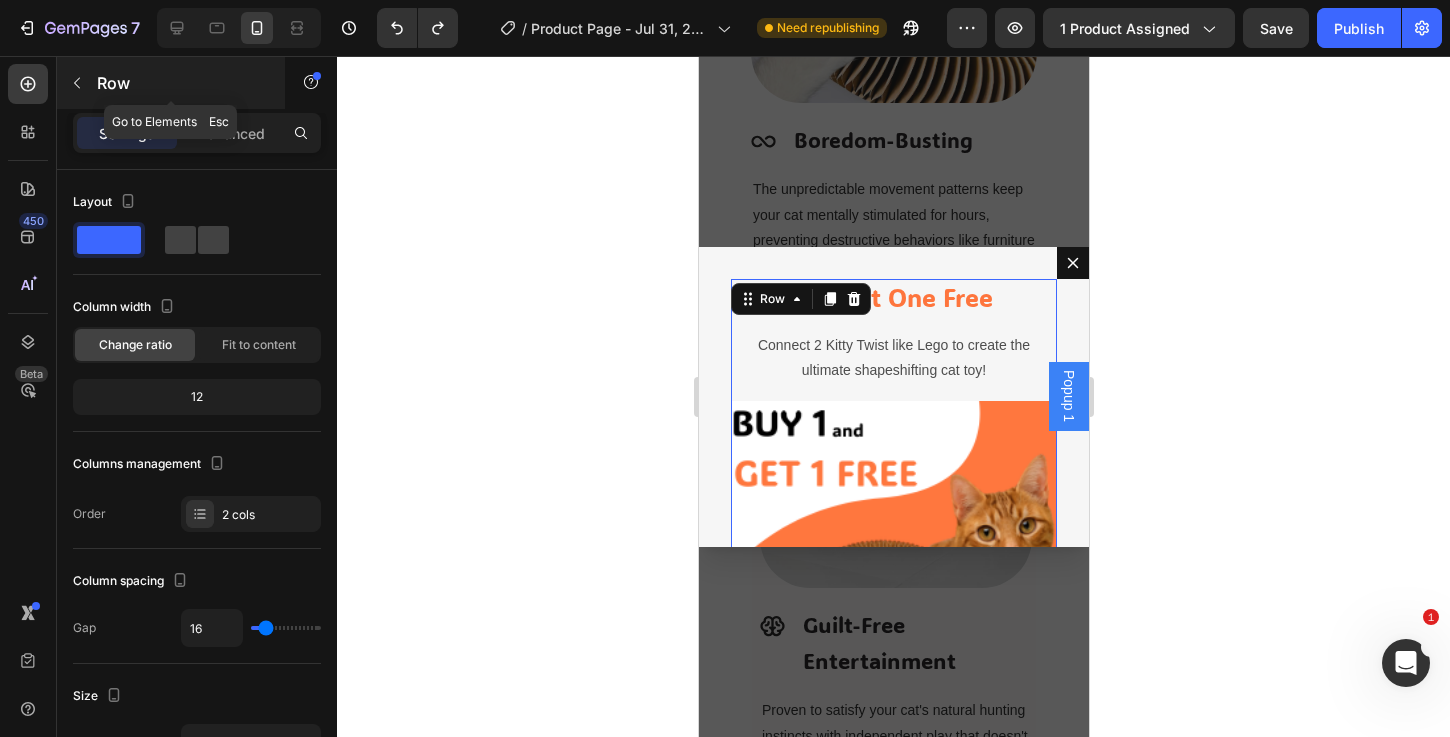 click on "Row" at bounding box center [171, 83] 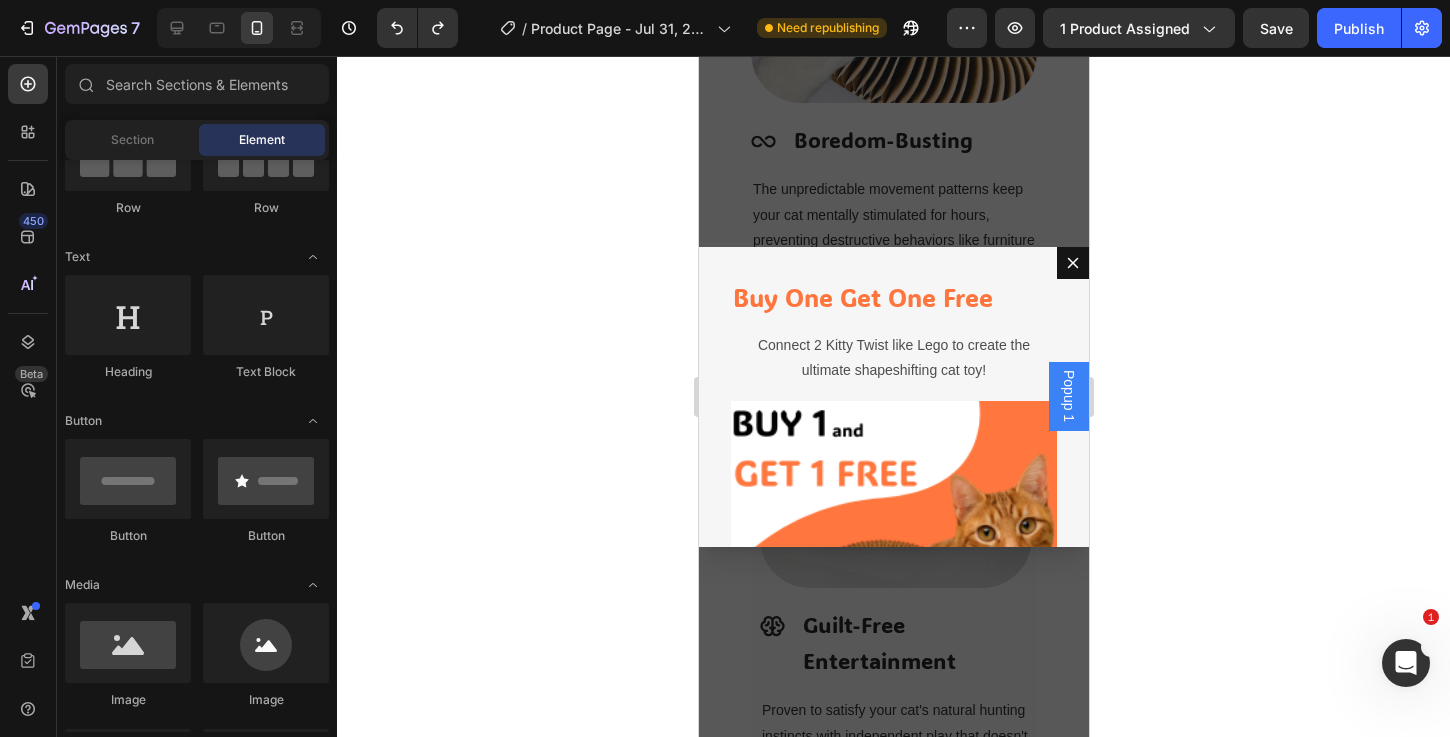scroll, scrollTop: 28, scrollLeft: 0, axis: vertical 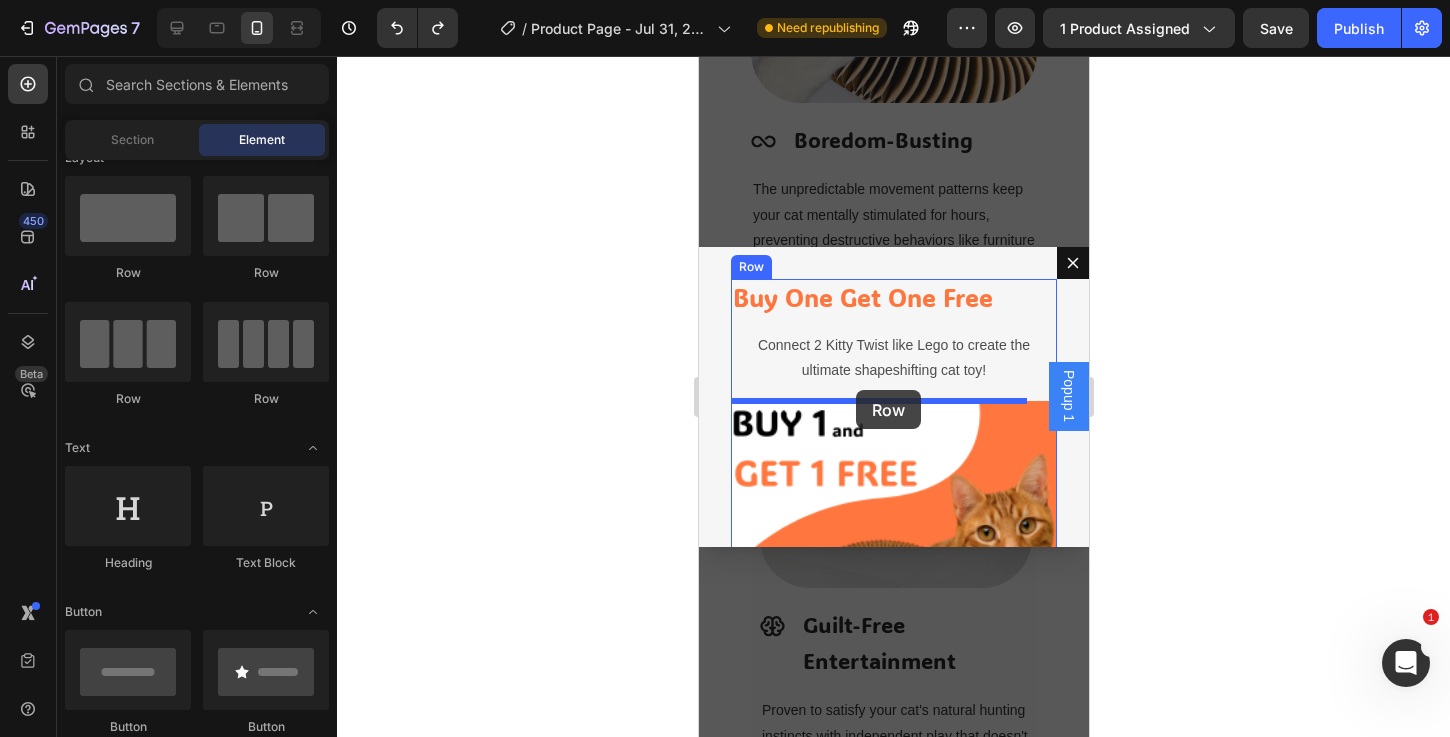 drag, startPoint x: 943, startPoint y: 292, endPoint x: 855, endPoint y: 390, distance: 131.7118 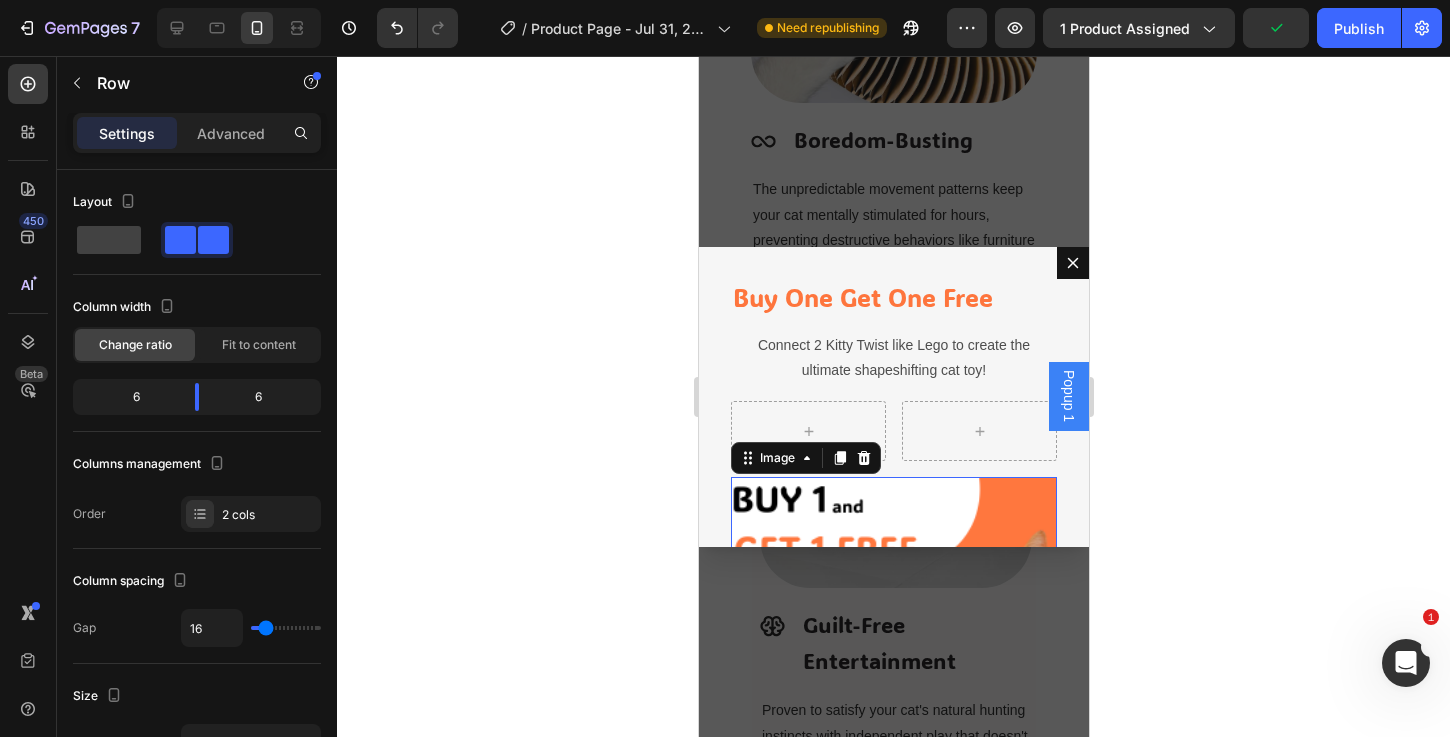 click at bounding box center (893, 675) 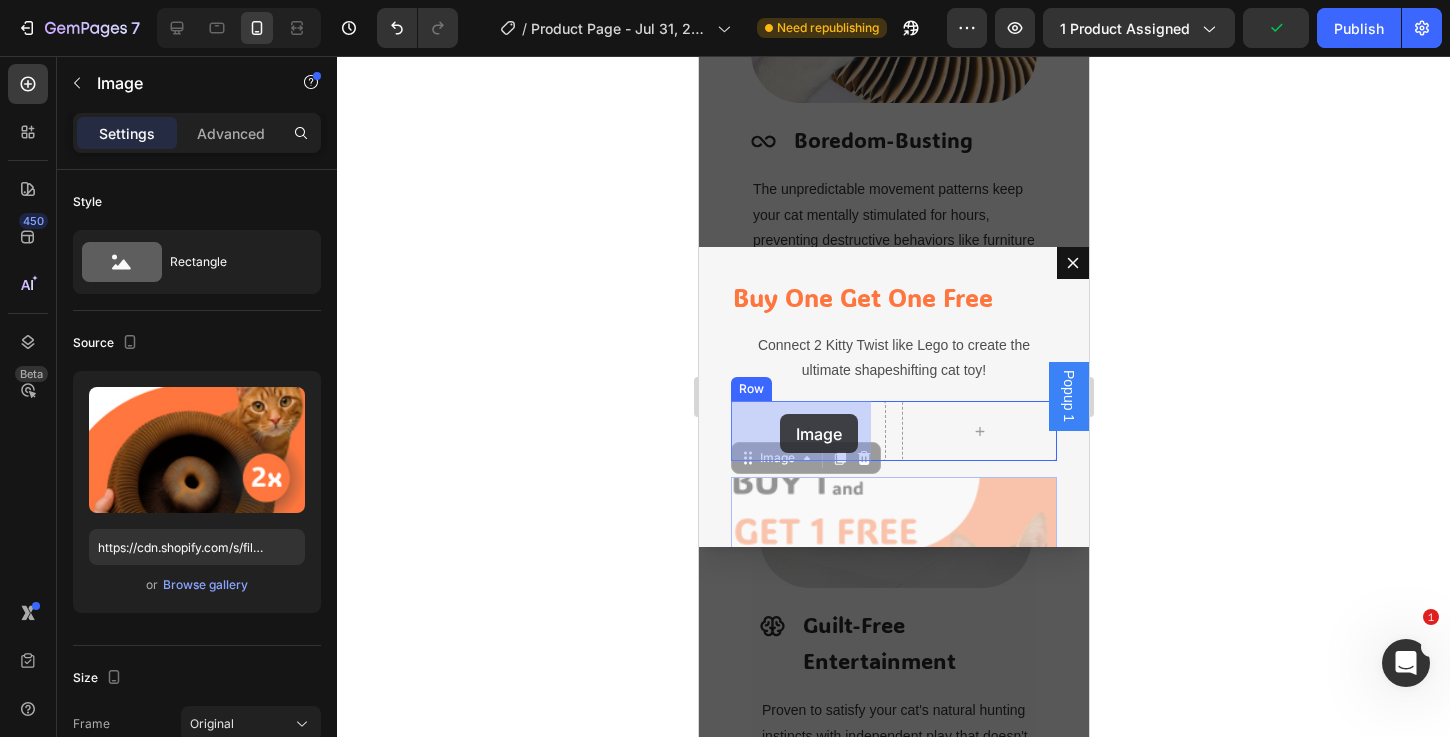 drag, startPoint x: 759, startPoint y: 460, endPoint x: 779, endPoint y: 414, distance: 50.159744 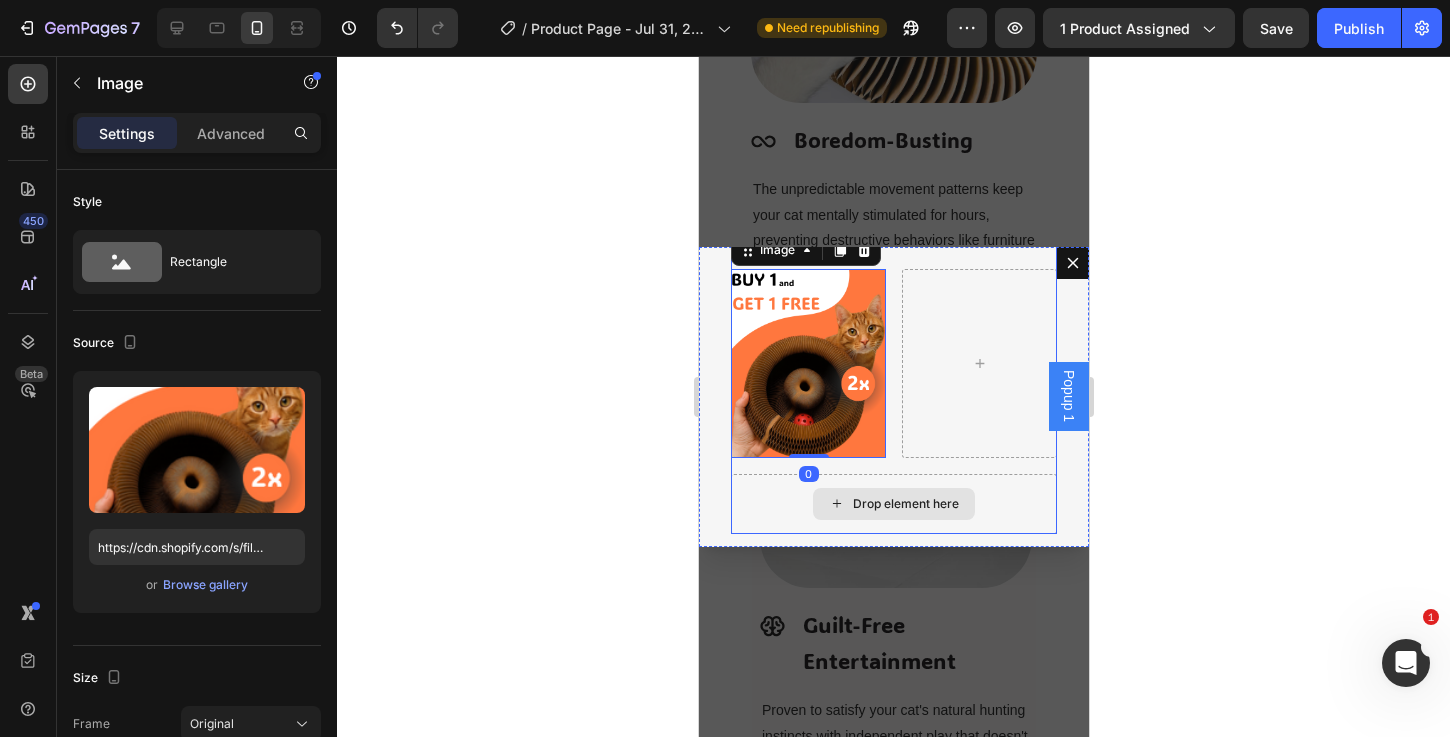 scroll, scrollTop: 133, scrollLeft: 0, axis: vertical 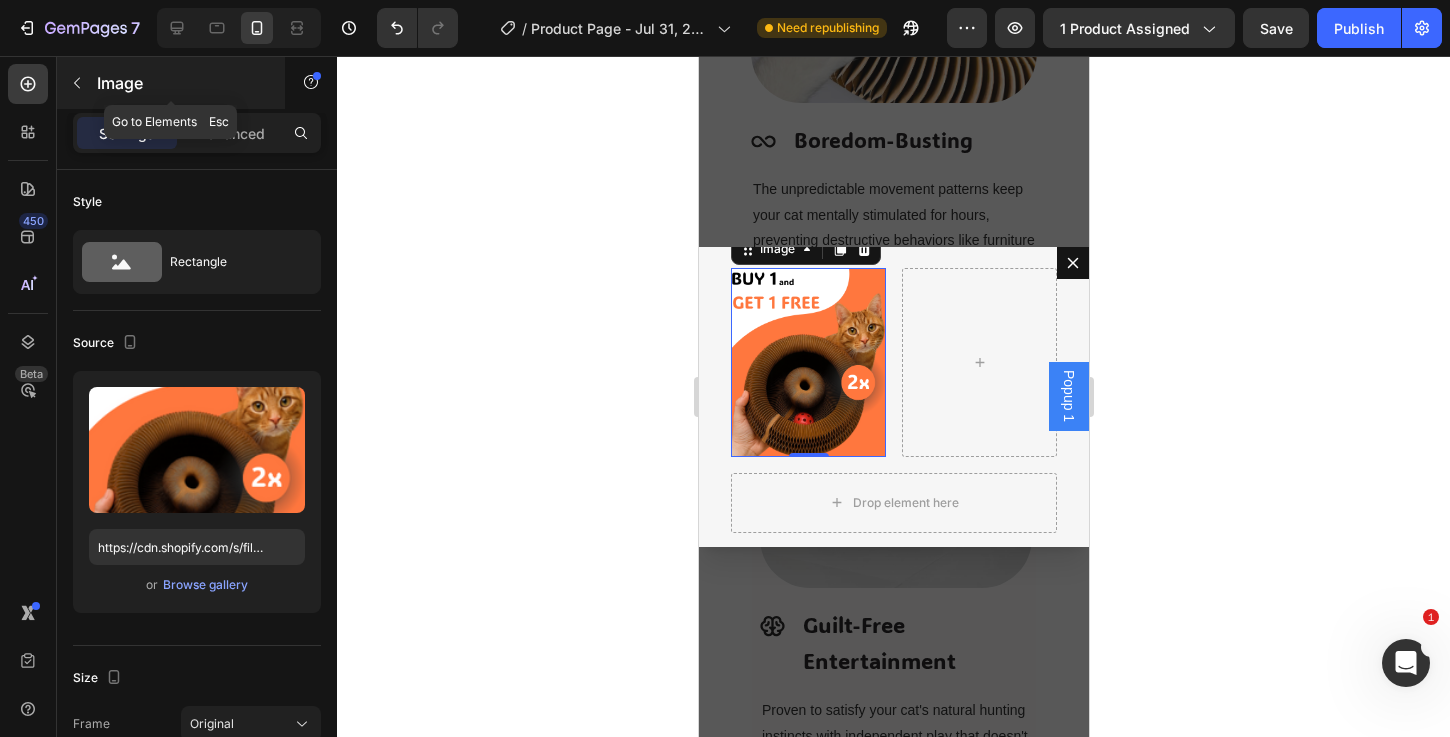 click at bounding box center [77, 83] 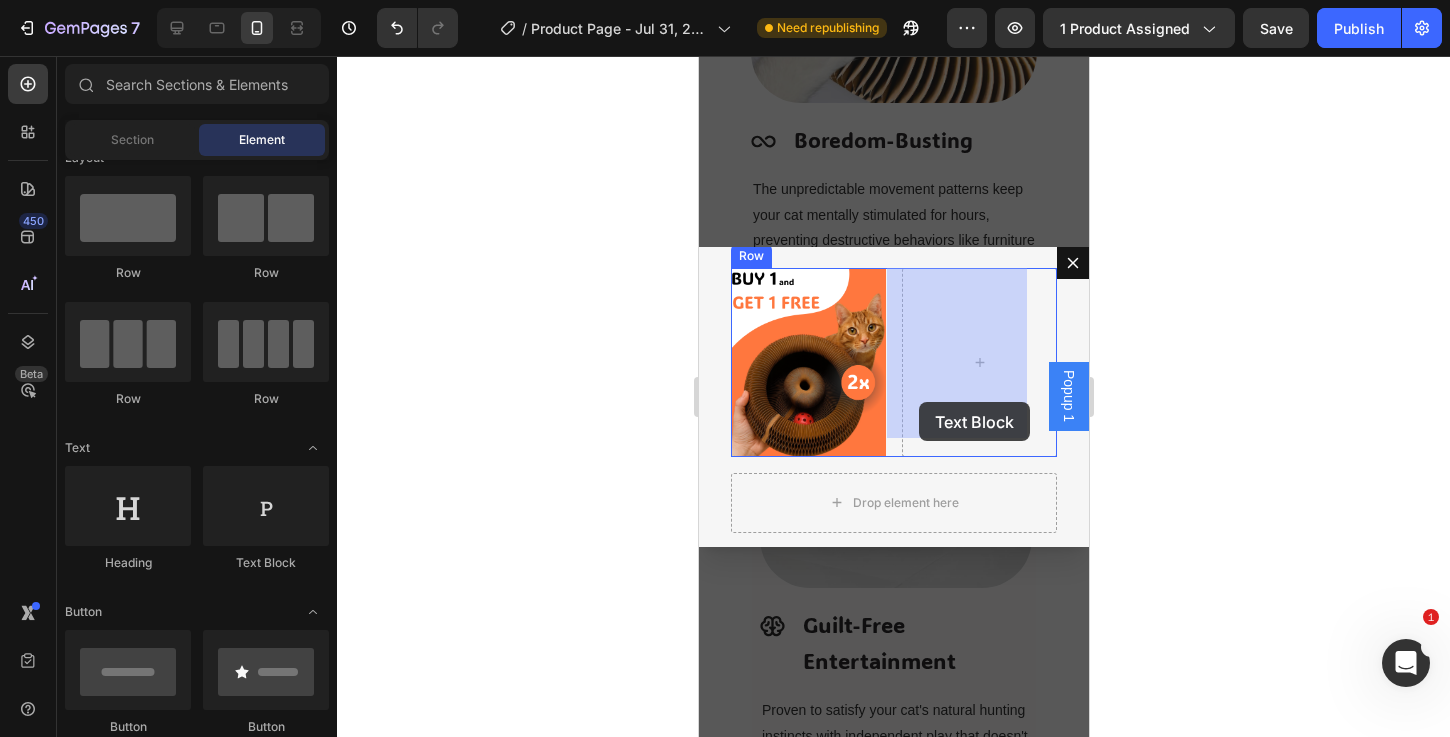 drag, startPoint x: 924, startPoint y: 569, endPoint x: 918, endPoint y: 402, distance: 167.10774 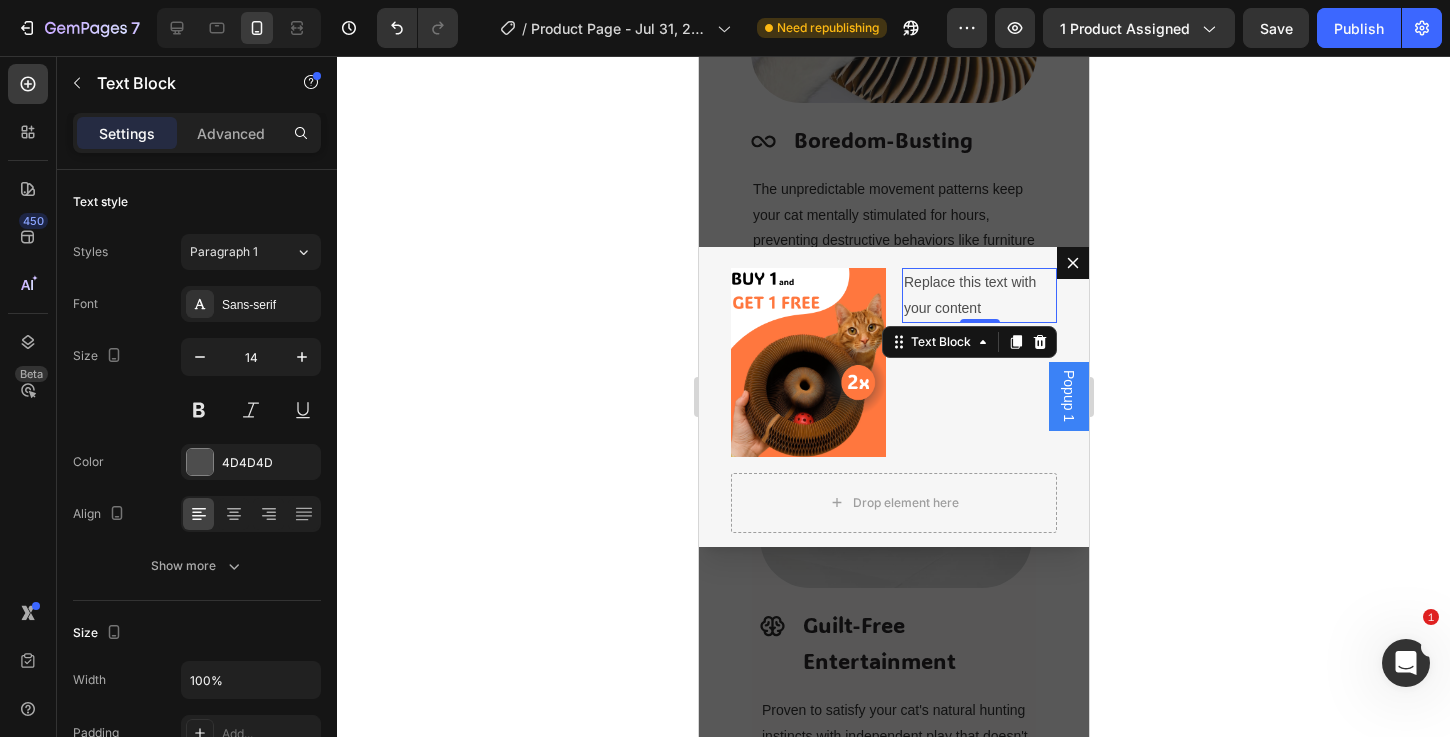 click on "Replace this text with your content" at bounding box center [978, 295] 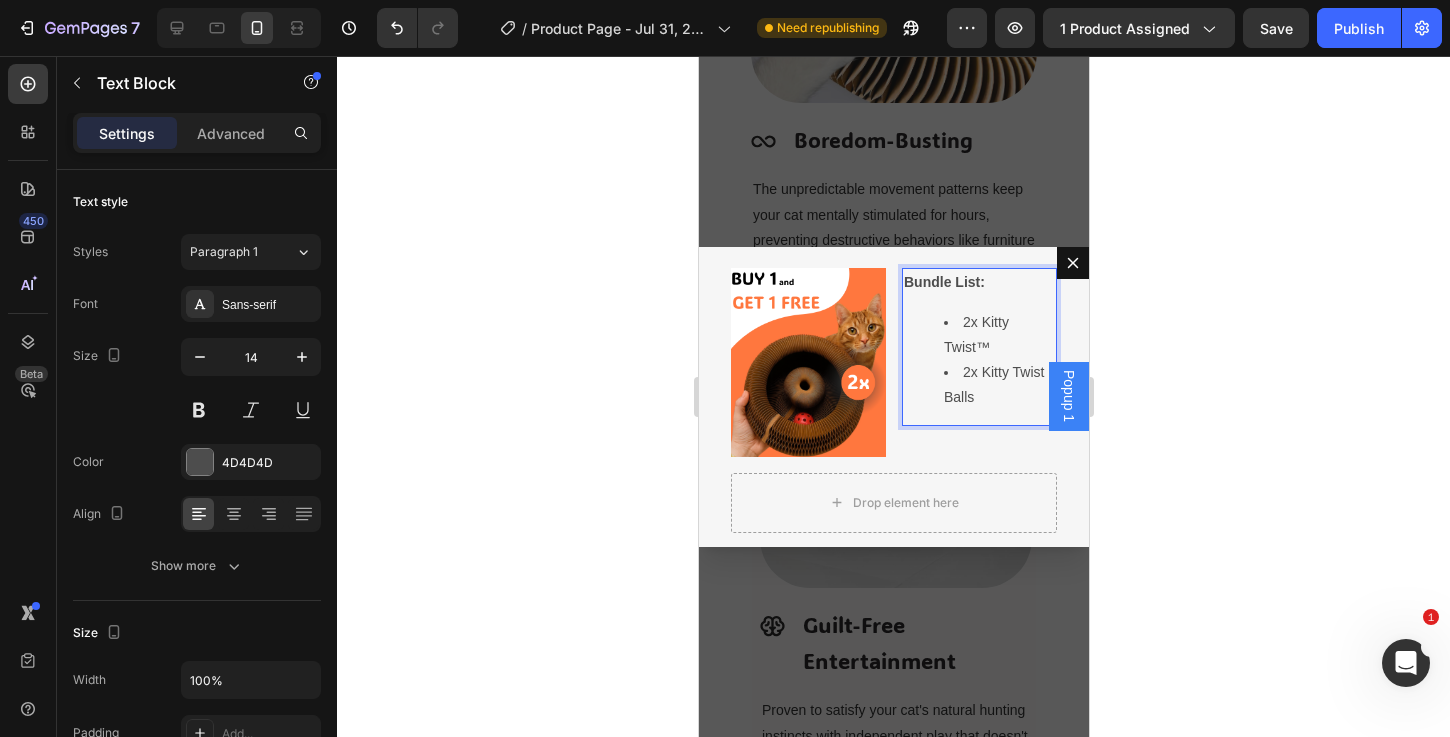 click on "2x Kitty Twist™ 2x Kitty Twist Balls" at bounding box center (978, 360) 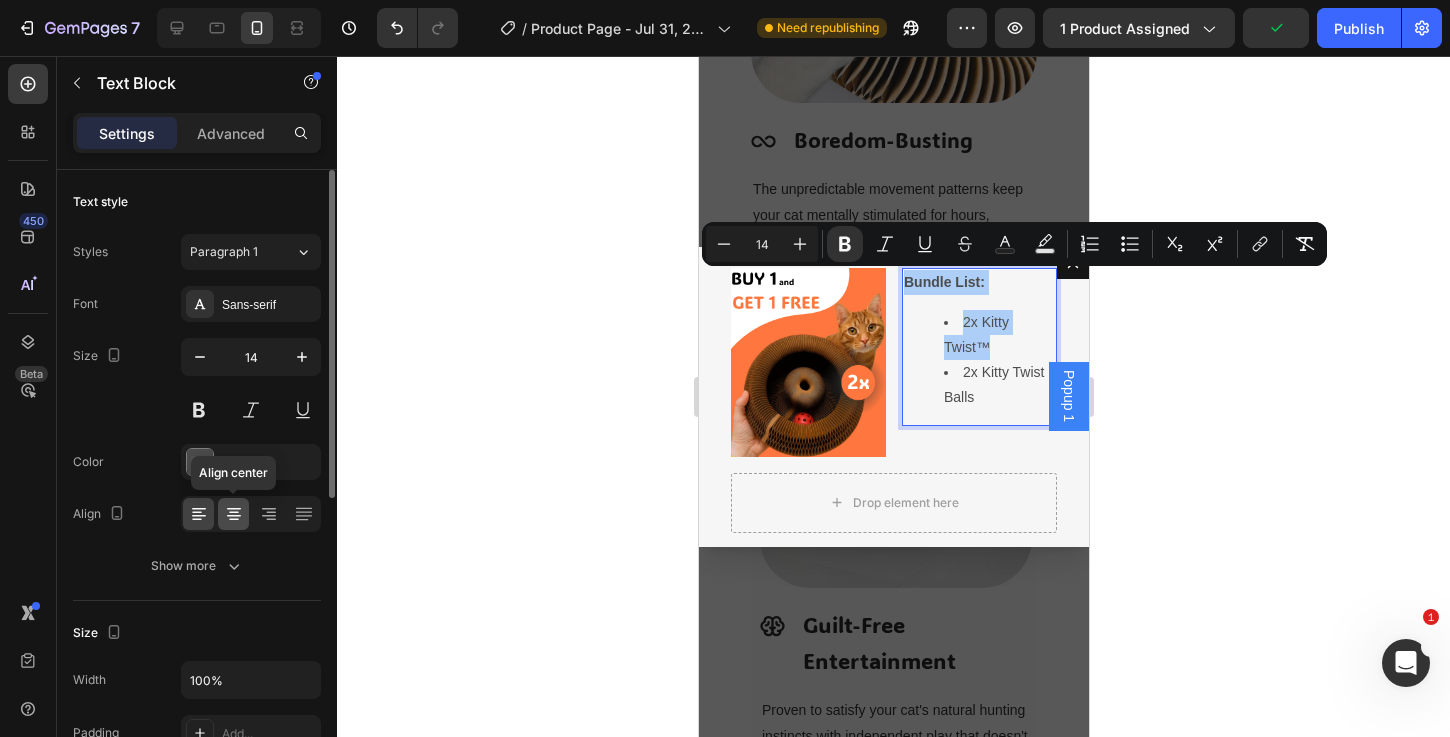 click 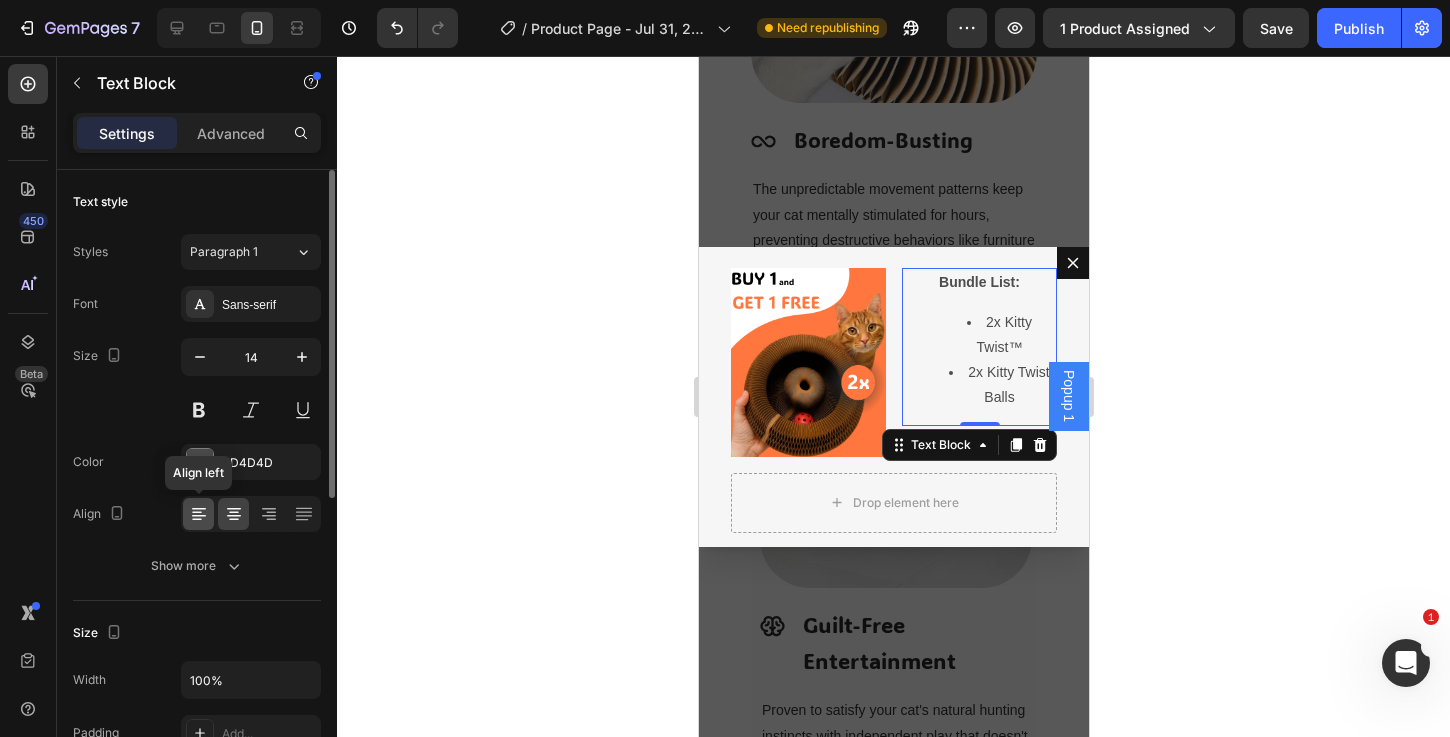 click 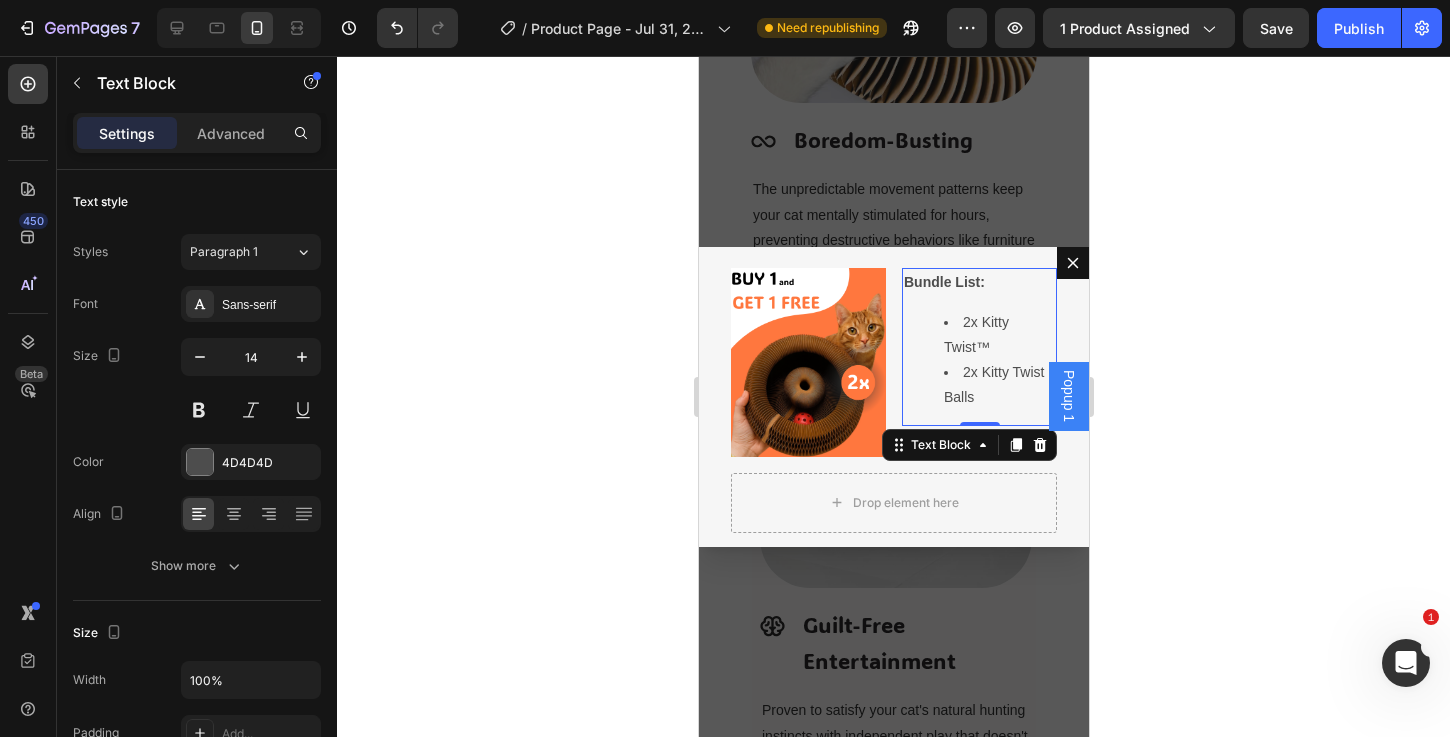 click on "2x Kitty Twist™" at bounding box center (975, 334) 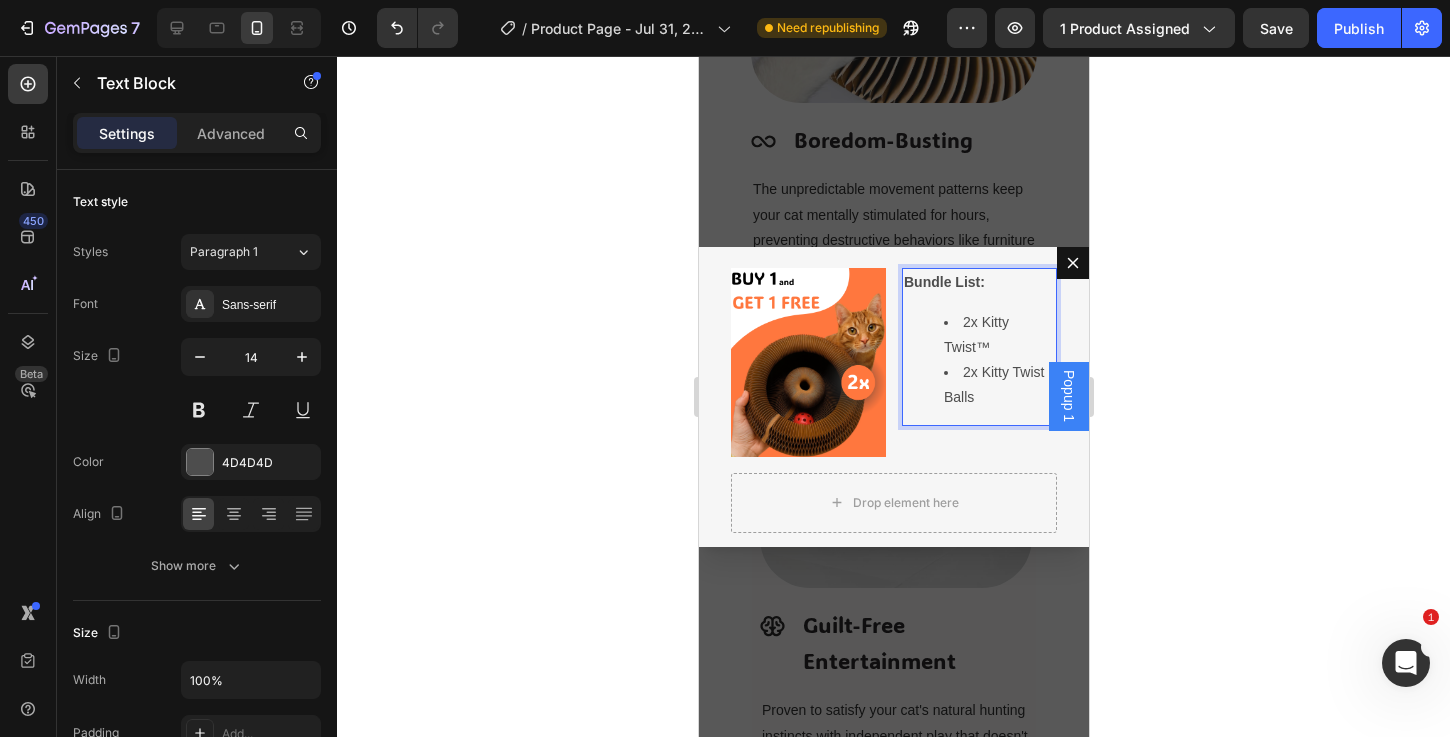 click on "2x Kitty Twist™ 2x Kitty Twist Balls" at bounding box center (978, 360) 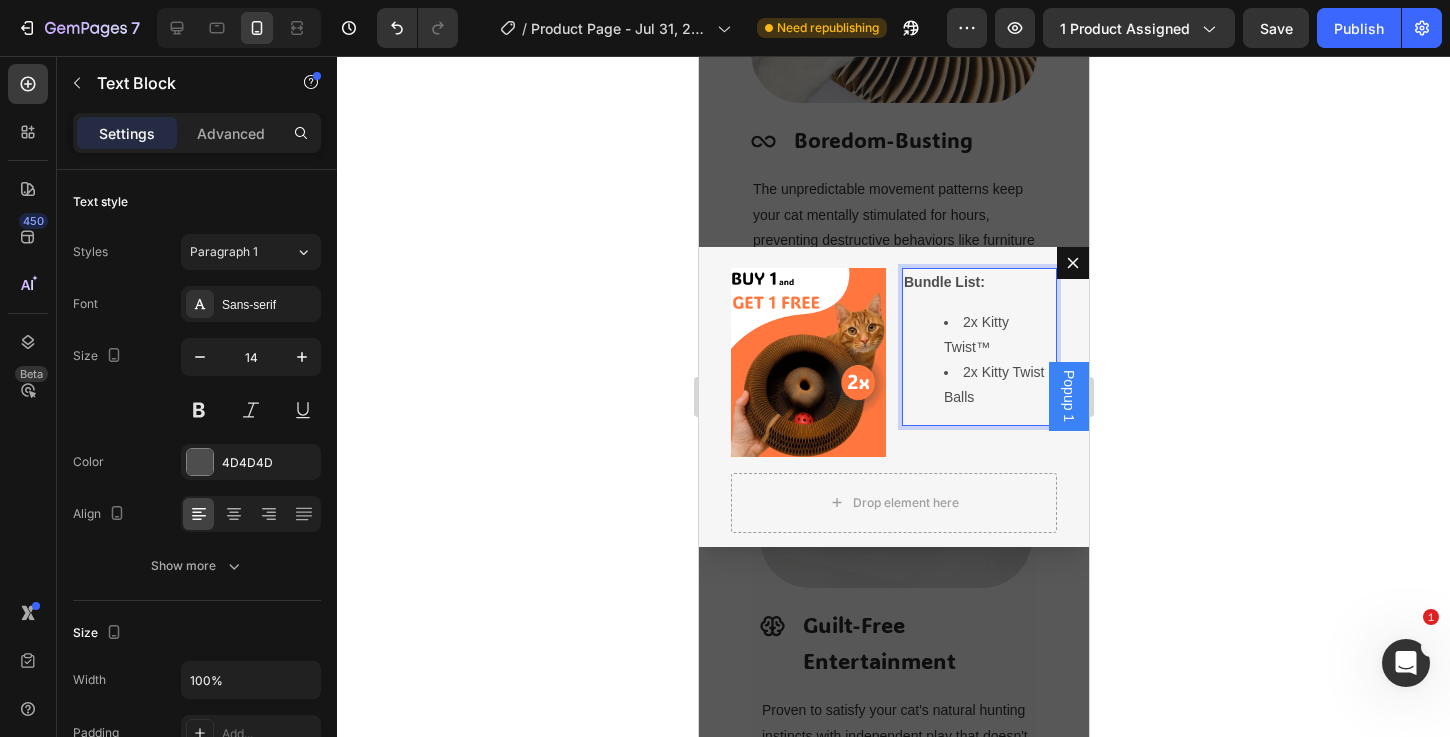 click on "2x Kitty Twist™ 2x Kitty Twist Balls" at bounding box center [978, 360] 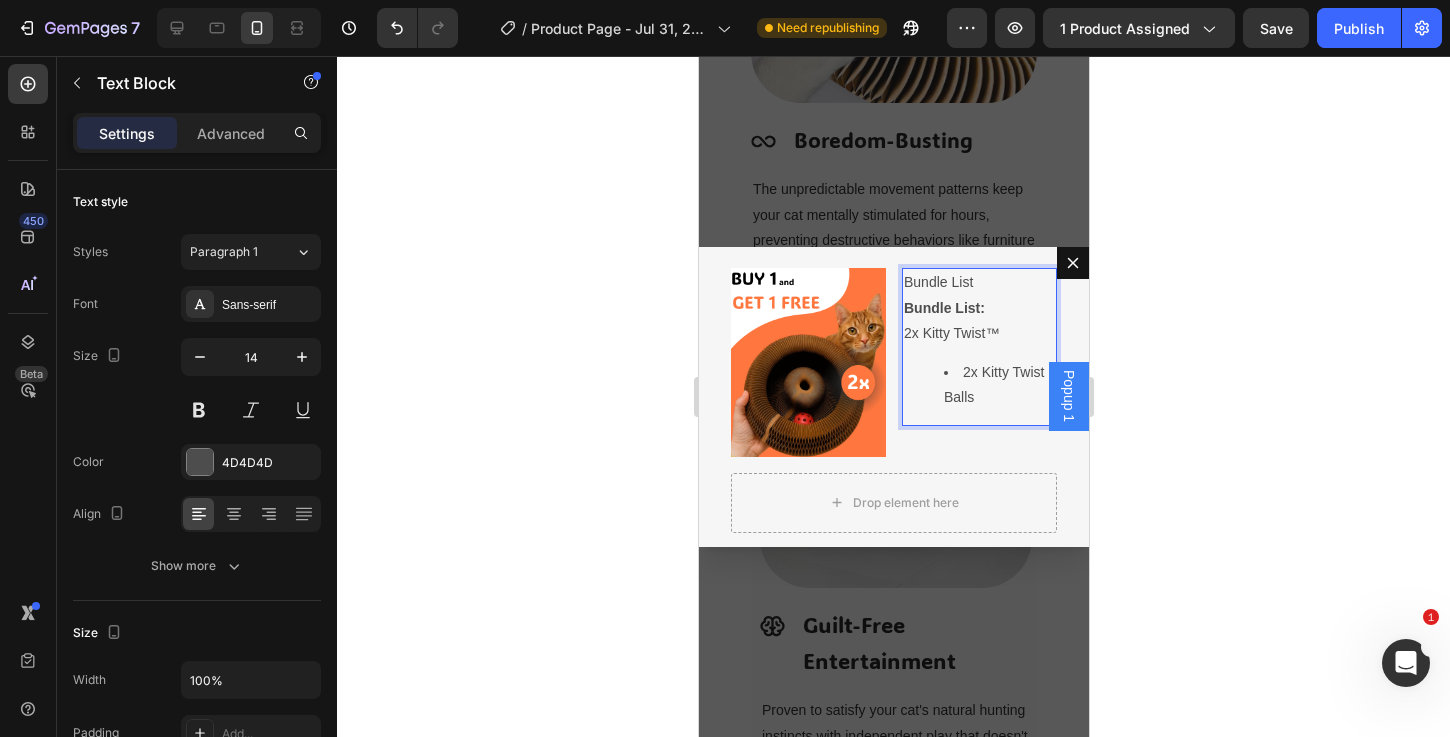 click on "2x Kitty Twist Balls" at bounding box center (998, 385) 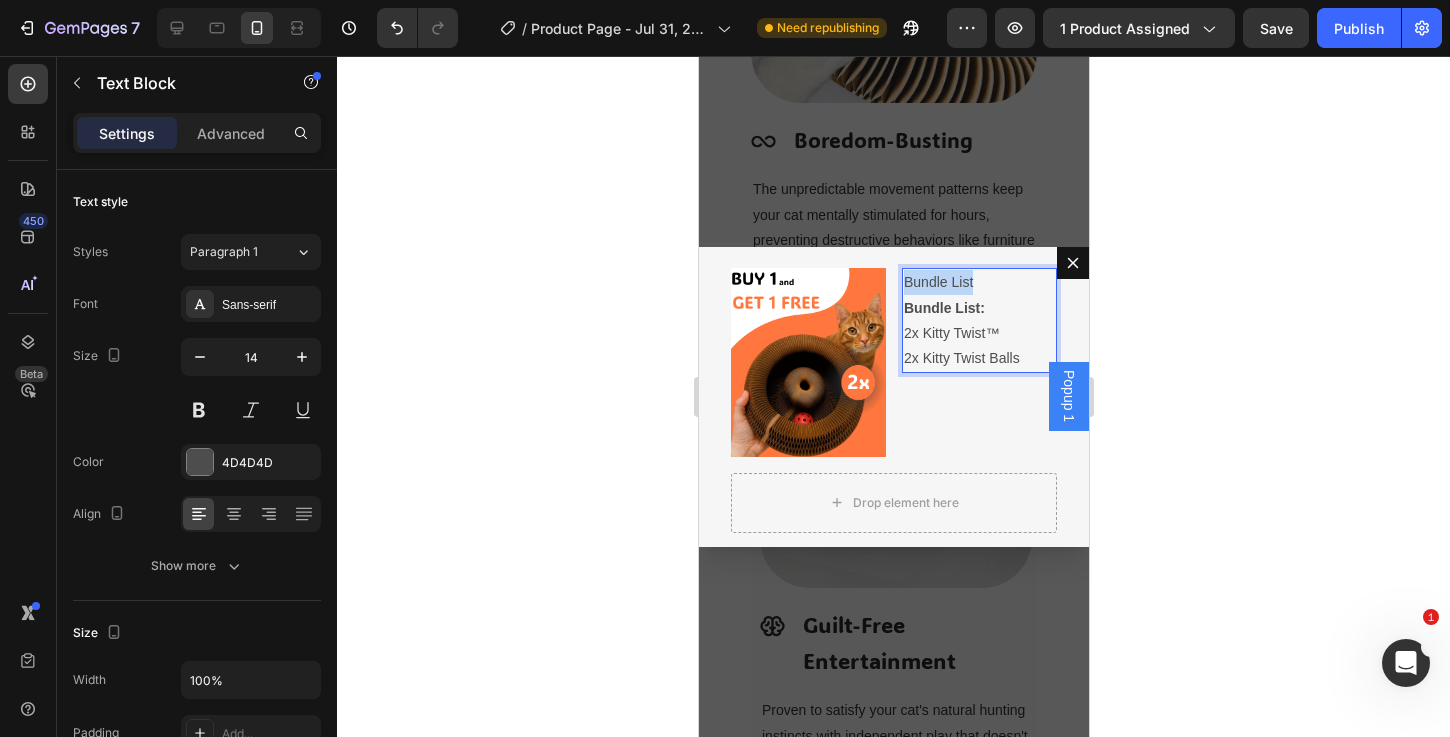 drag, startPoint x: 963, startPoint y: 286, endPoint x: 889, endPoint y: 283, distance: 74.06078 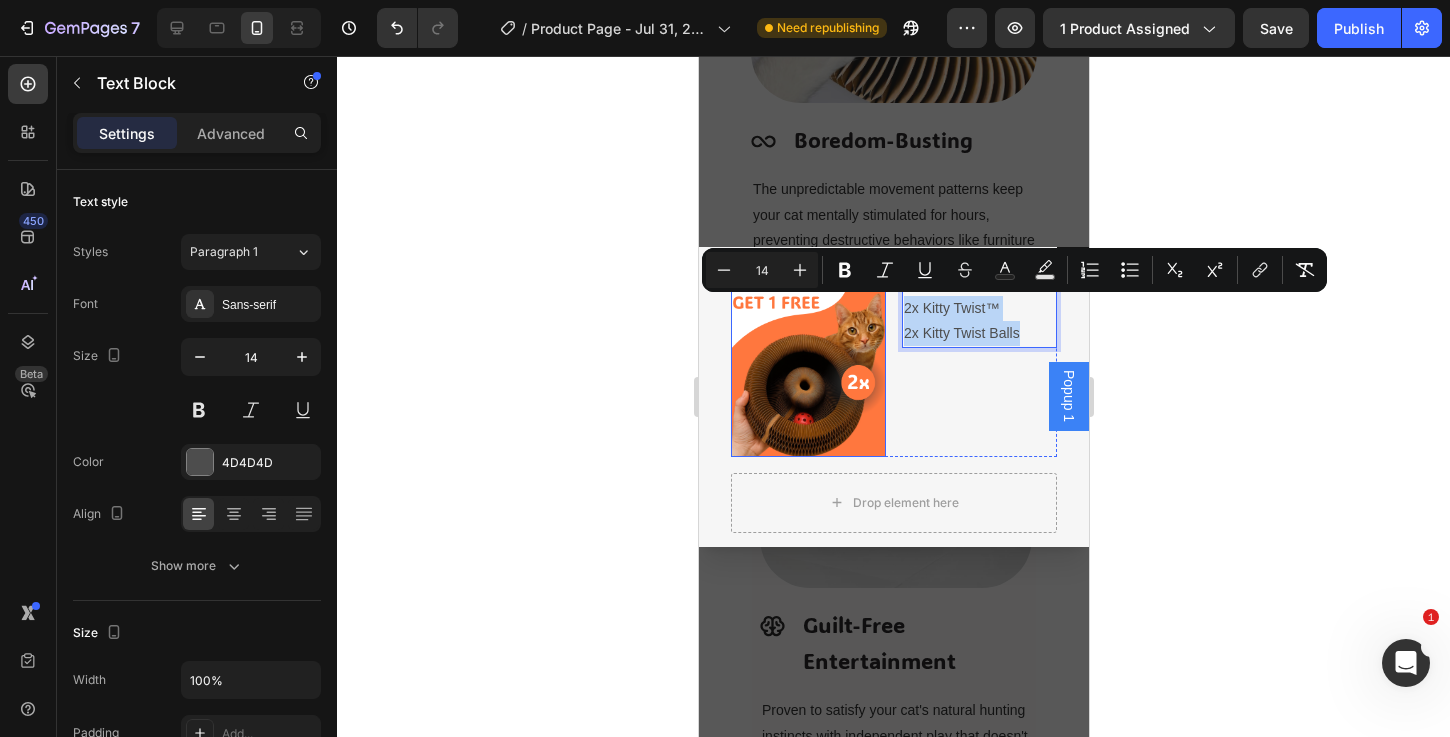 drag, startPoint x: 1009, startPoint y: 336, endPoint x: 865, endPoint y: 298, distance: 148.92952 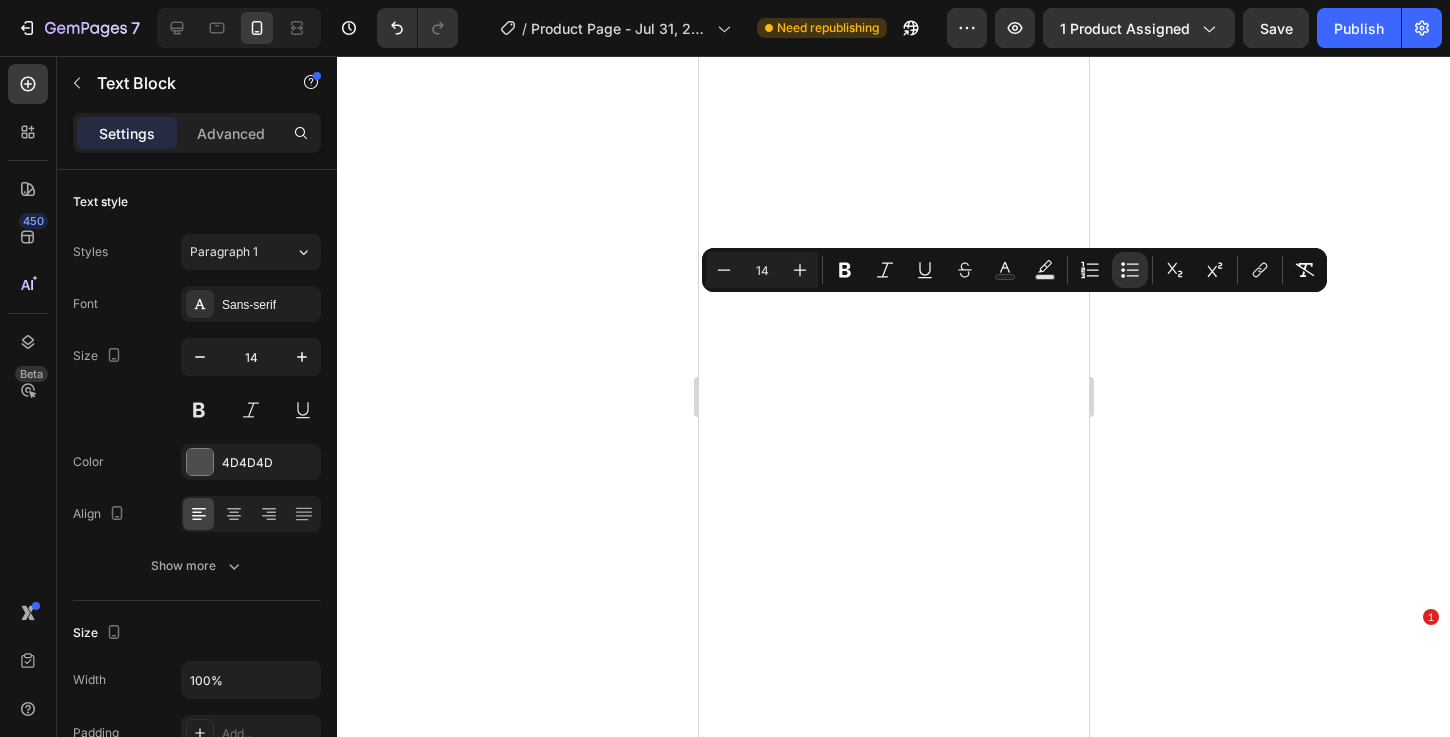scroll, scrollTop: 0, scrollLeft: 0, axis: both 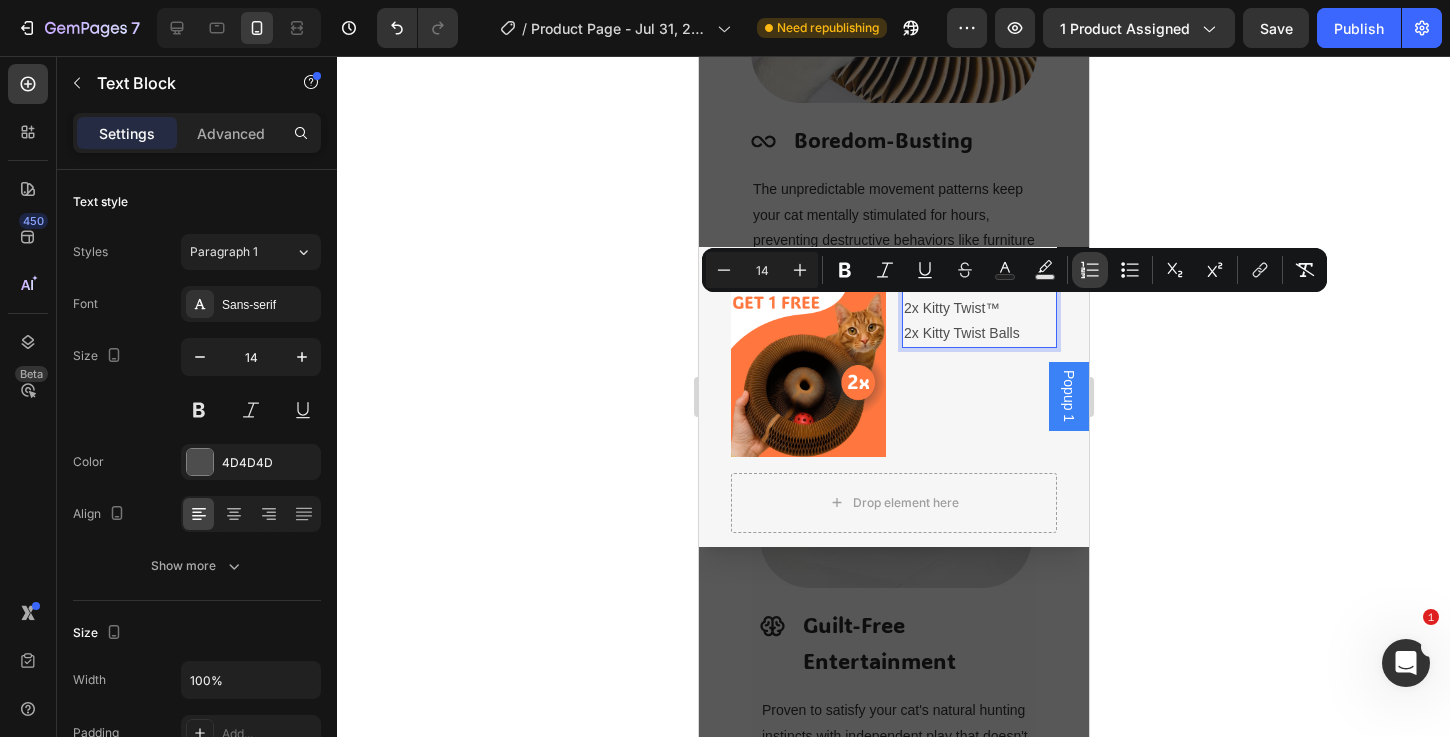 click 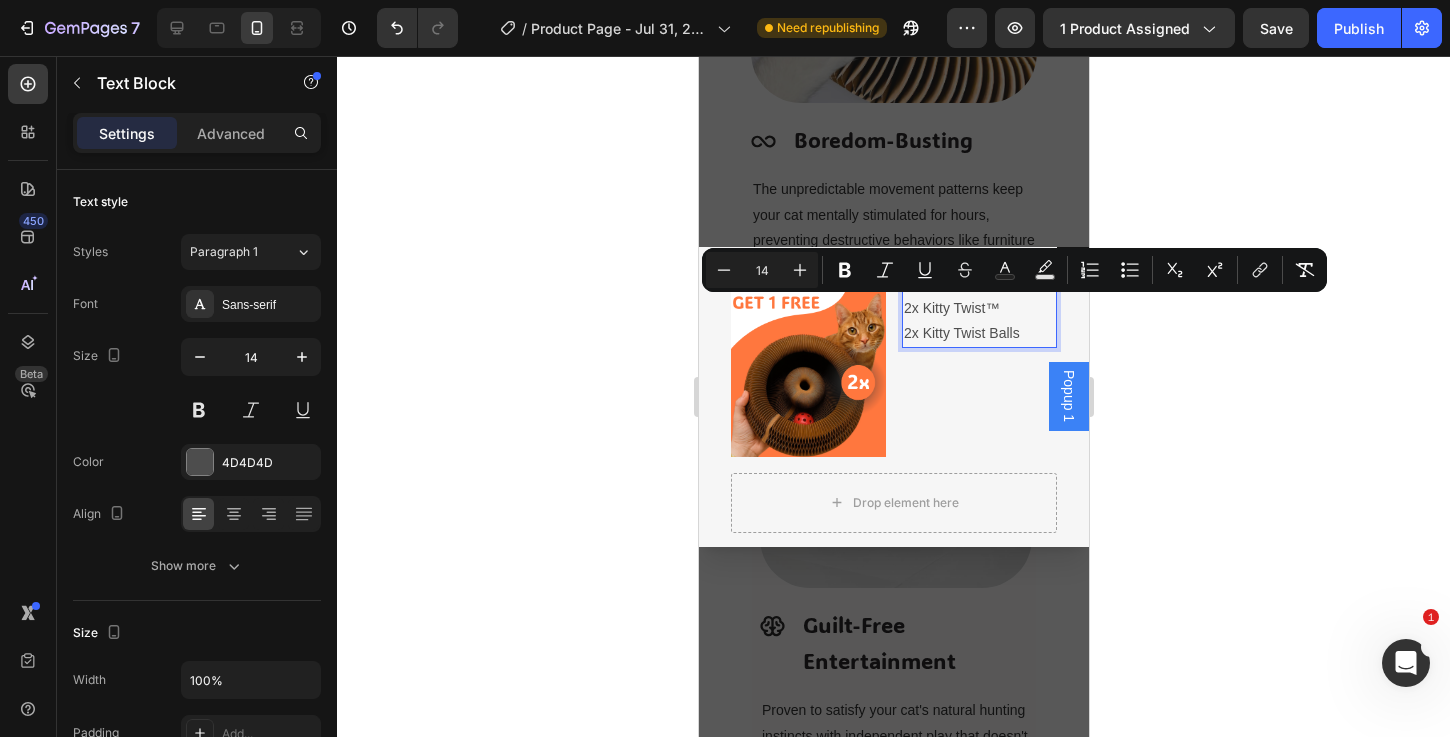 click on "2x Kitty Twist™" at bounding box center [978, 308] 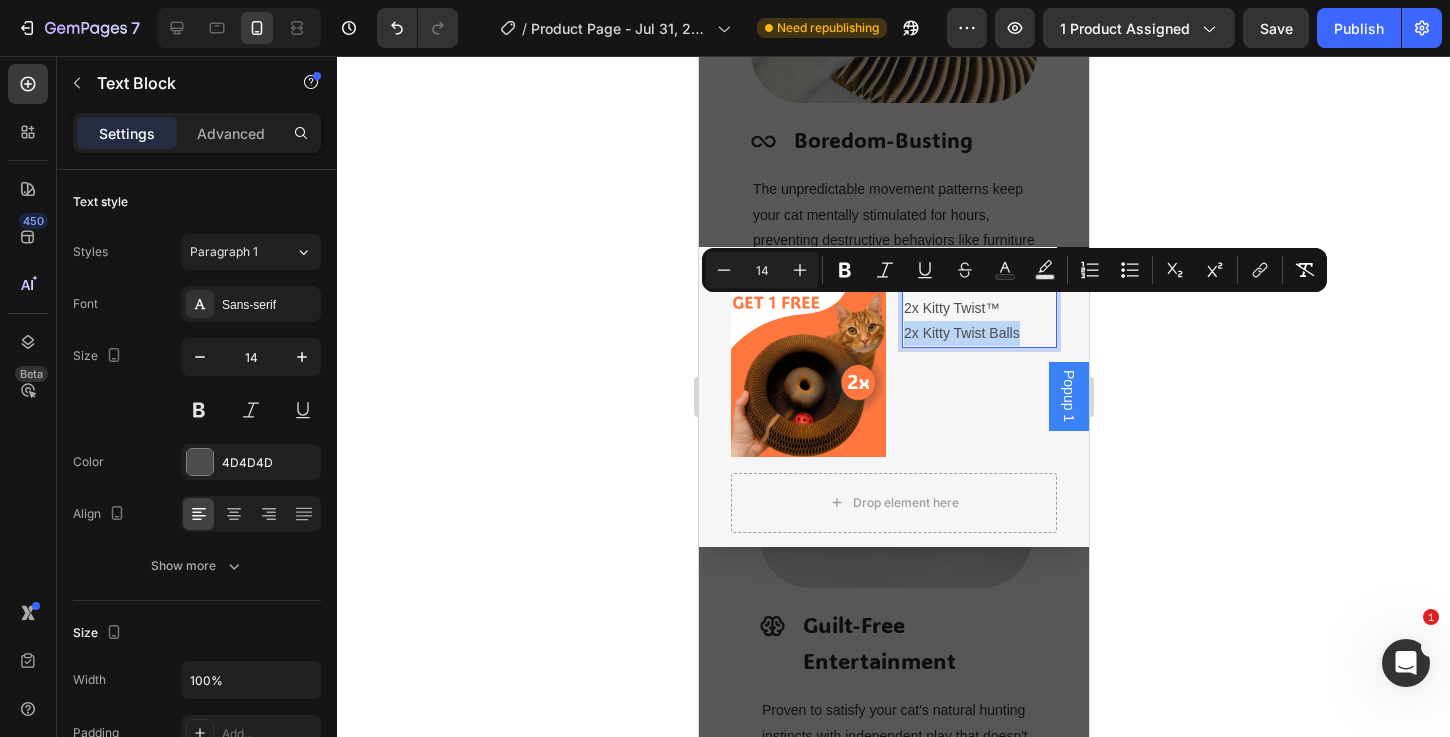 click on "2x Kitty Twist™" at bounding box center [978, 308] 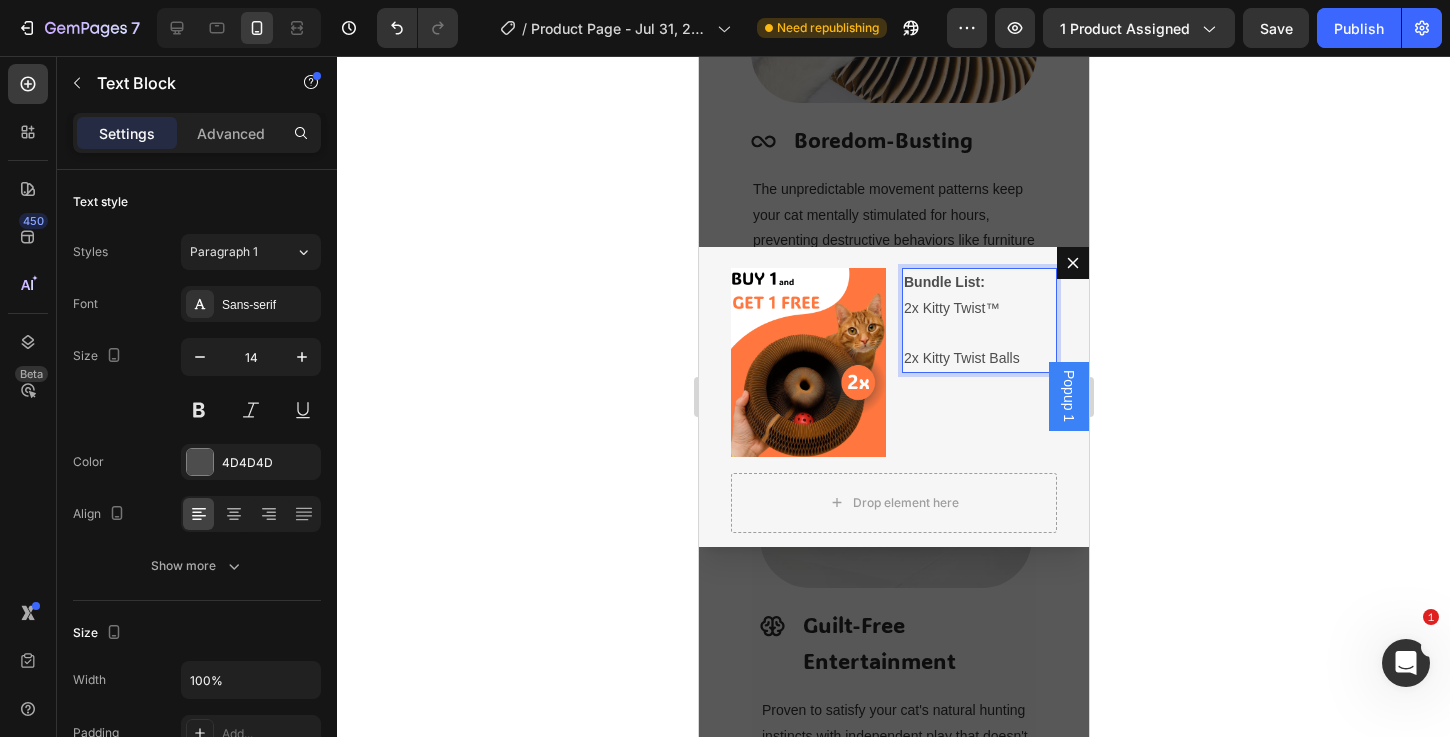 click on "Bundle List:" at bounding box center [978, 282] 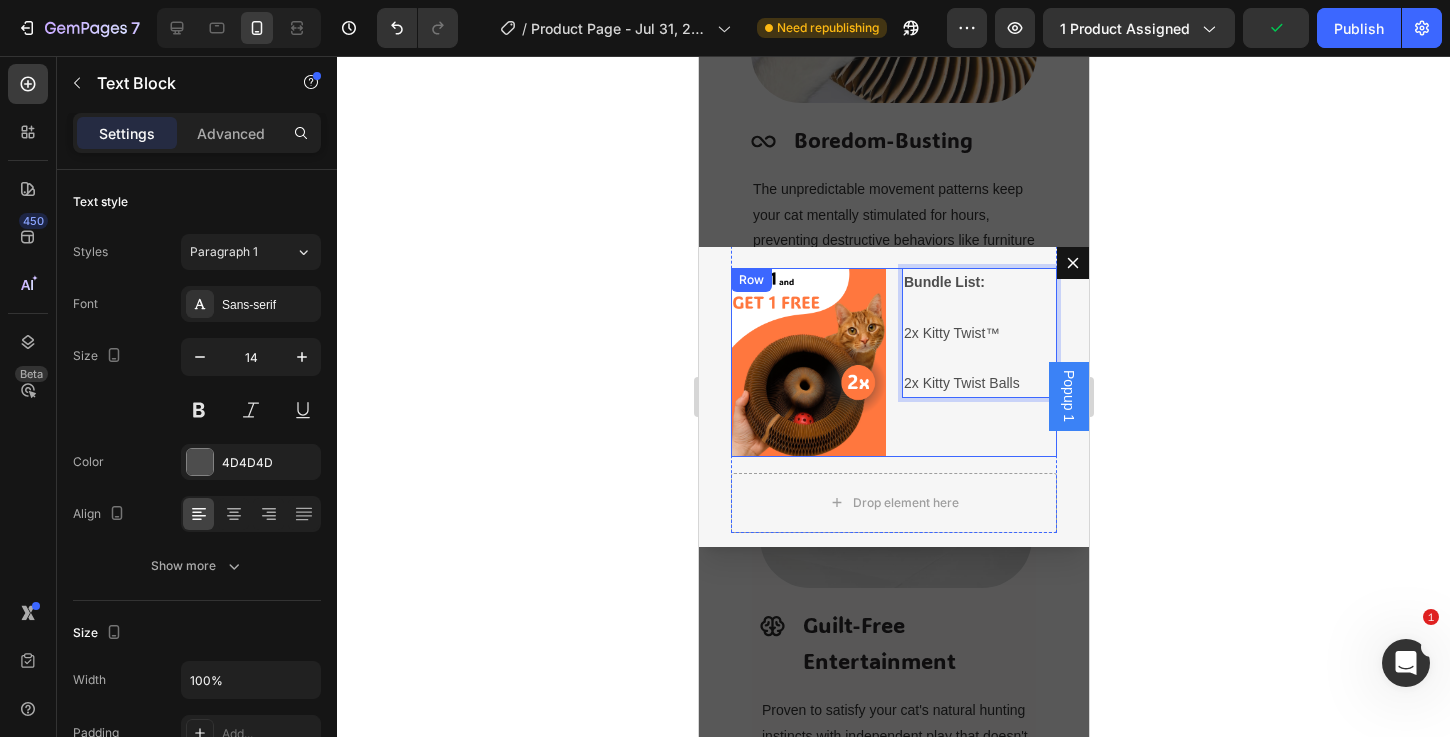 click on "Image Bundle List:  2x Kitty Twist™ 2x Kitty Twist Balls Text Block   0 Row" at bounding box center [893, 362] 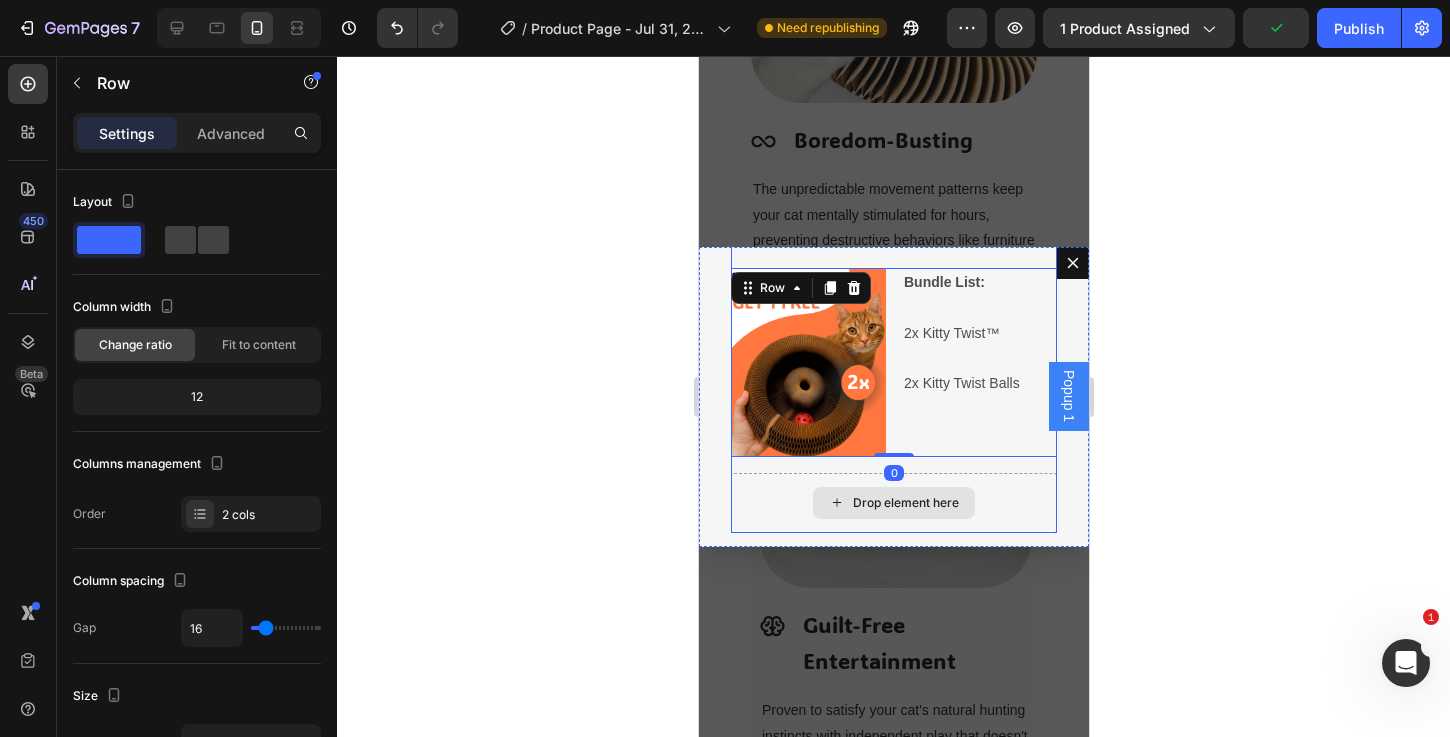 click on "Buy One Get One Free Heading Connect 2 Kitty Twist like Lego to create the ultimate shapeshifting cat toy! Text Block Image Bundle List:  2x Kitty Twist™ 2x Kitty Twist Balls Text Block Row   0
Drop element here Row" at bounding box center [893, 339] 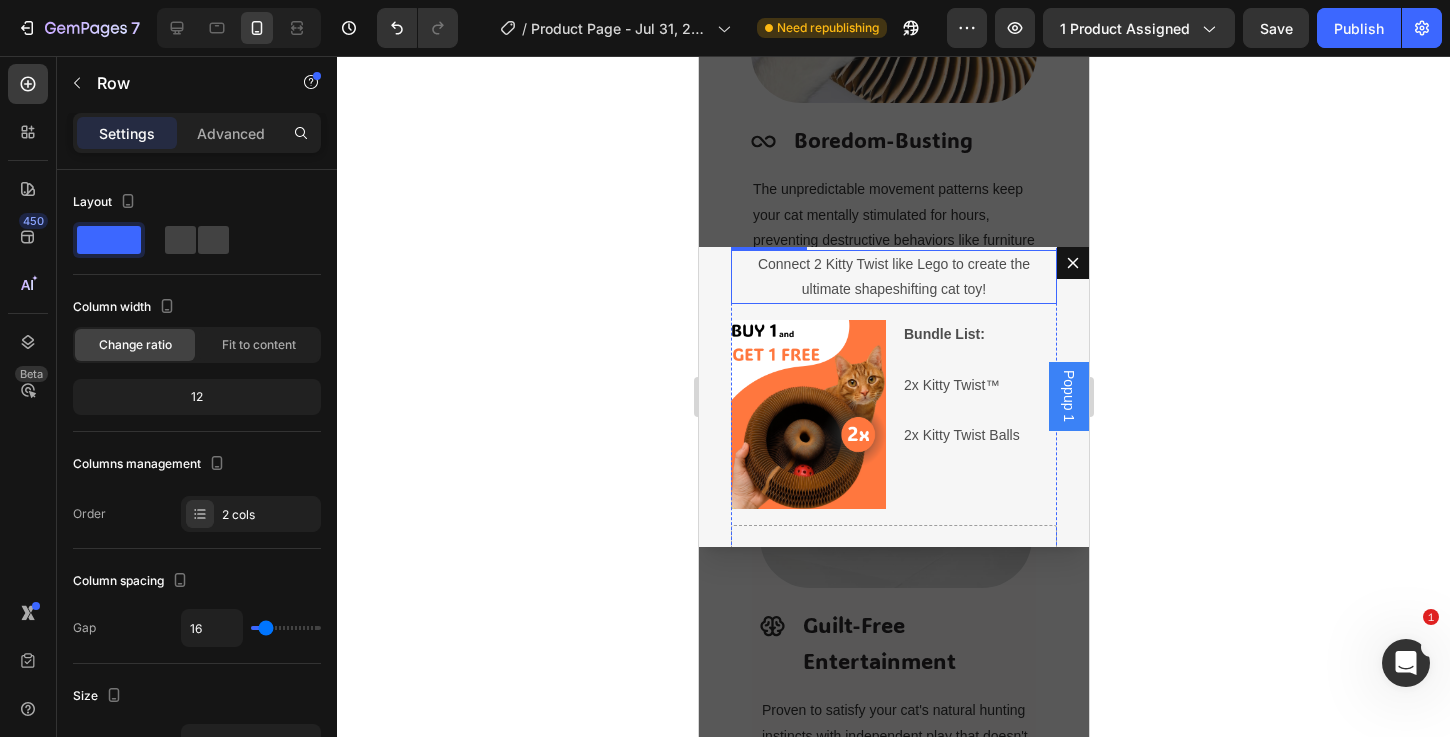 scroll, scrollTop: 133, scrollLeft: 0, axis: vertical 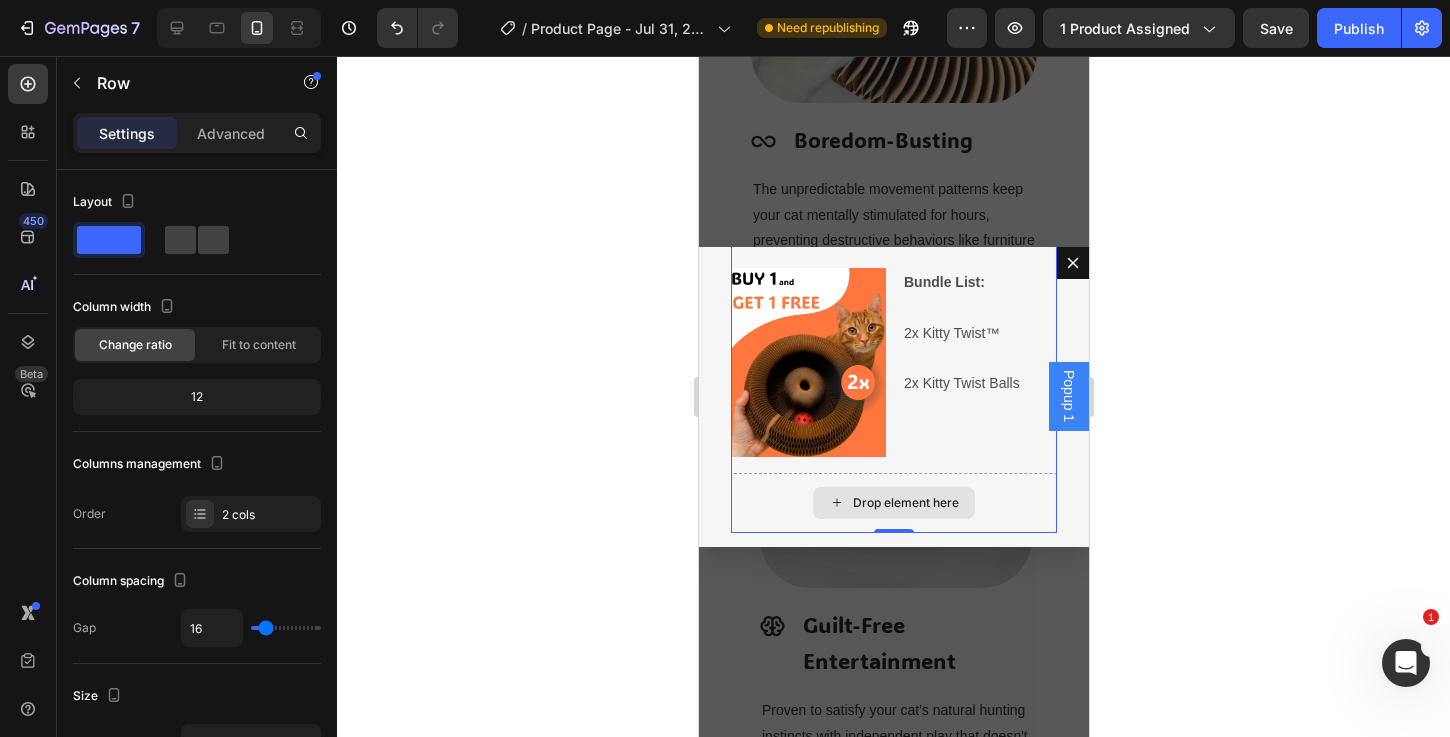 click on "Drop element here" at bounding box center [893, 503] 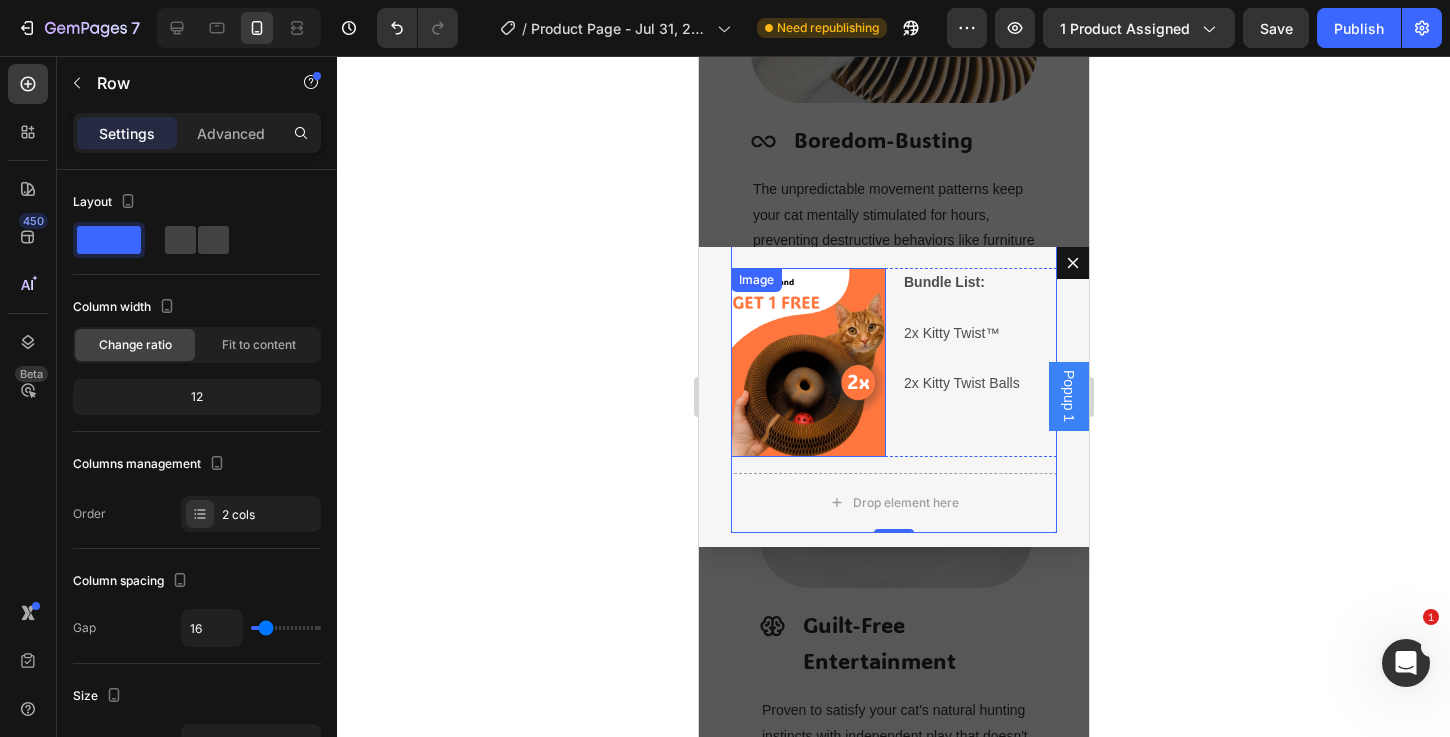 click at bounding box center (807, 362) 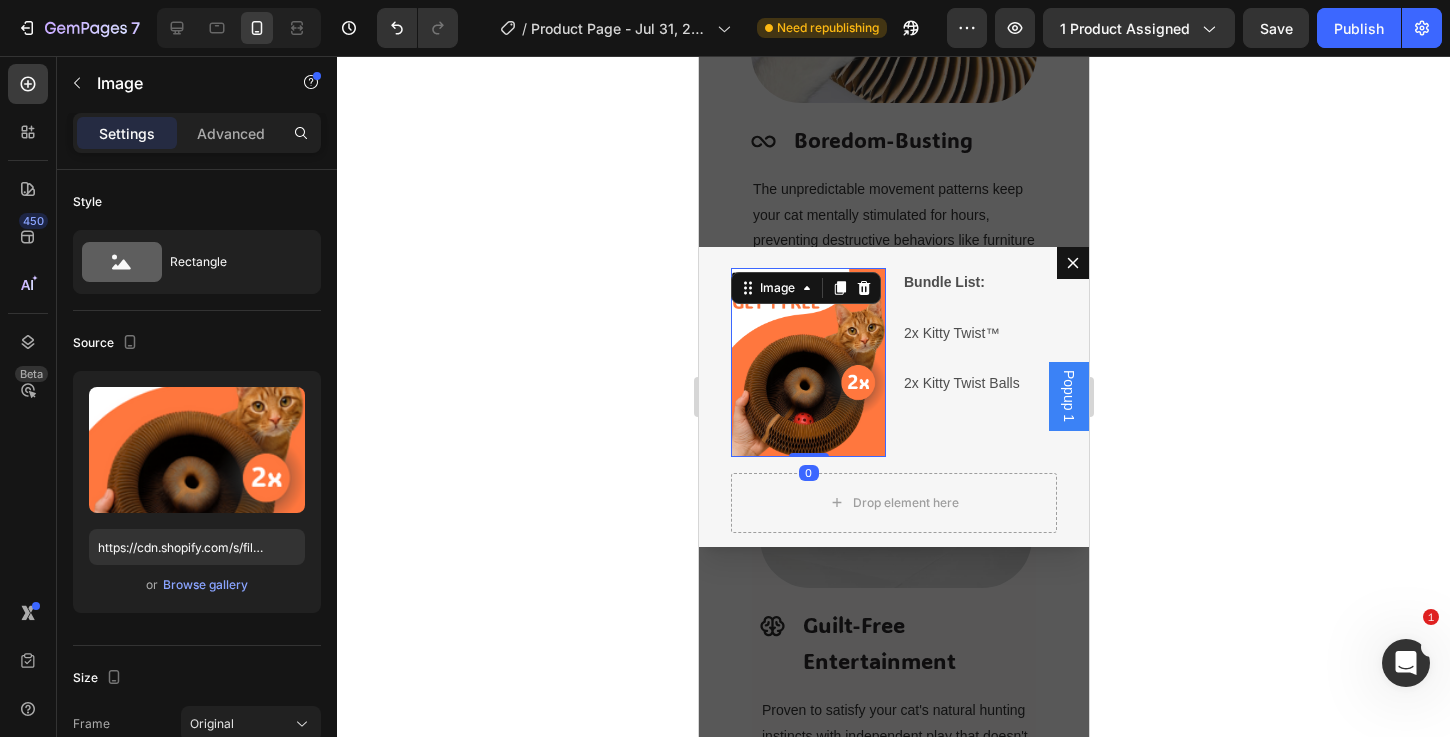 click at bounding box center [807, 362] 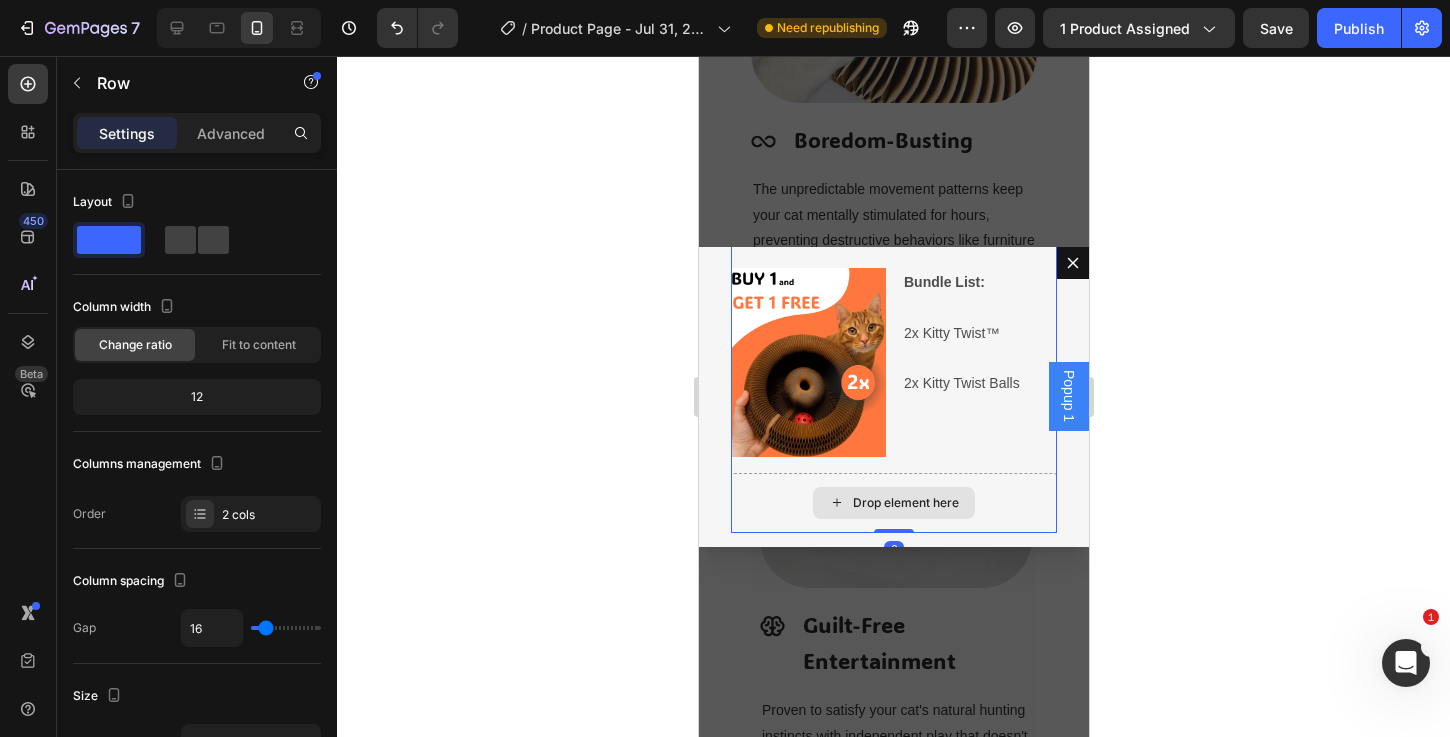 click on "Drop element here" at bounding box center (893, 503) 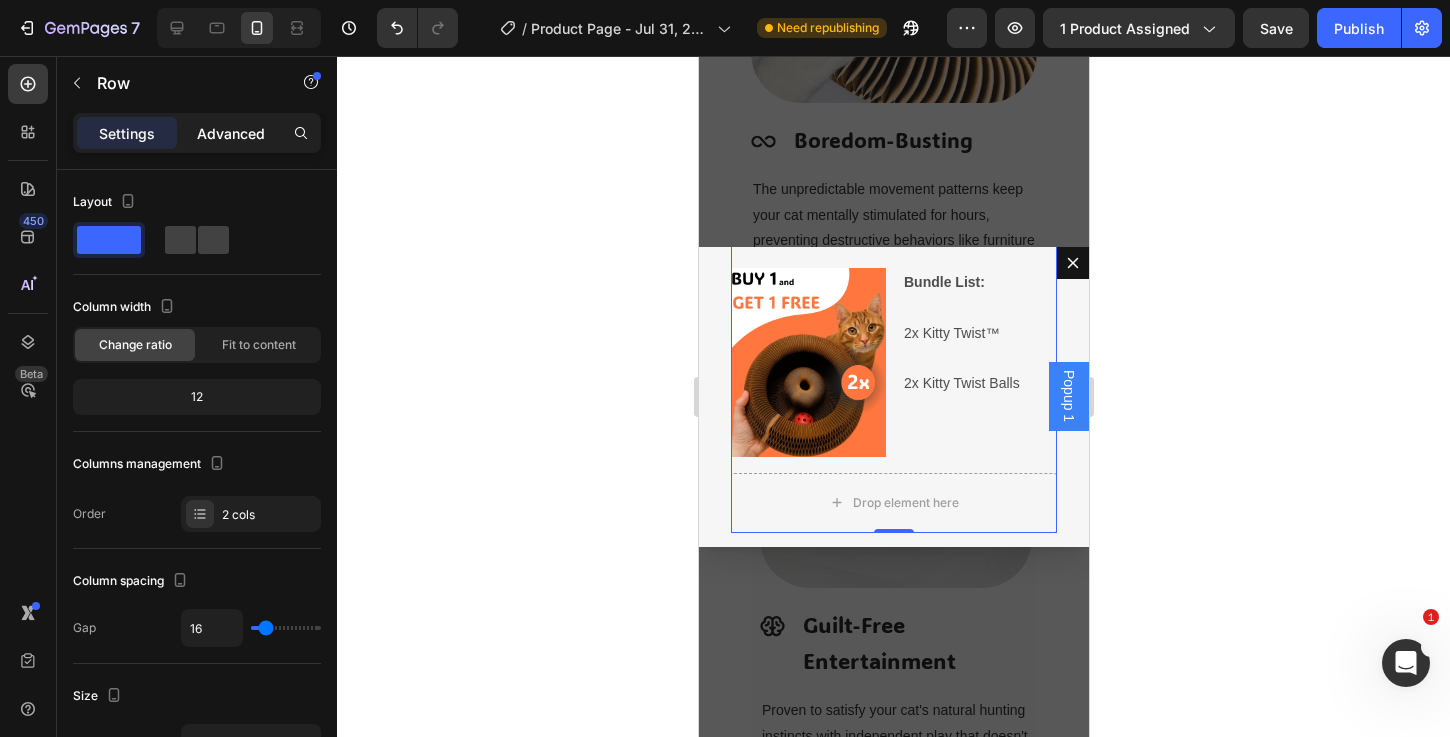 click on "Advanced" at bounding box center [231, 133] 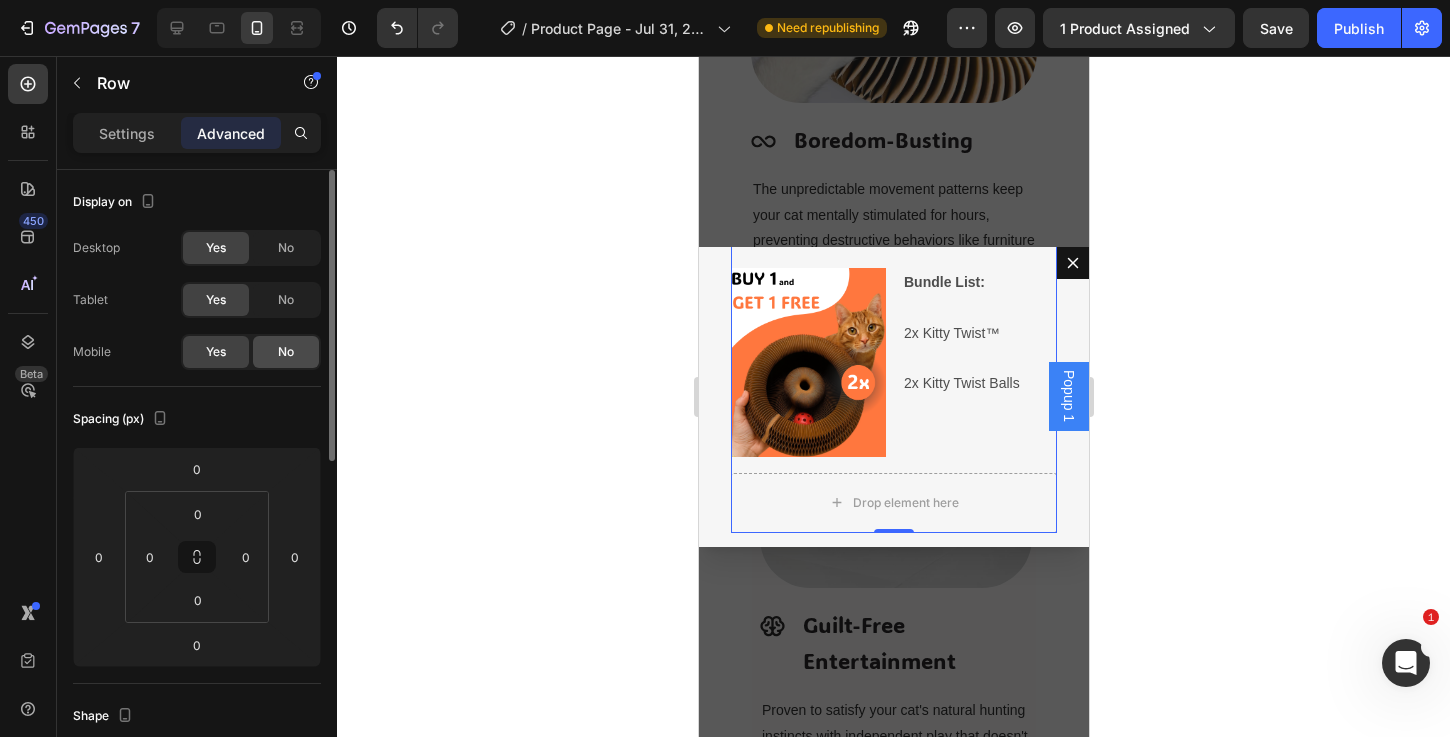 click on "No" 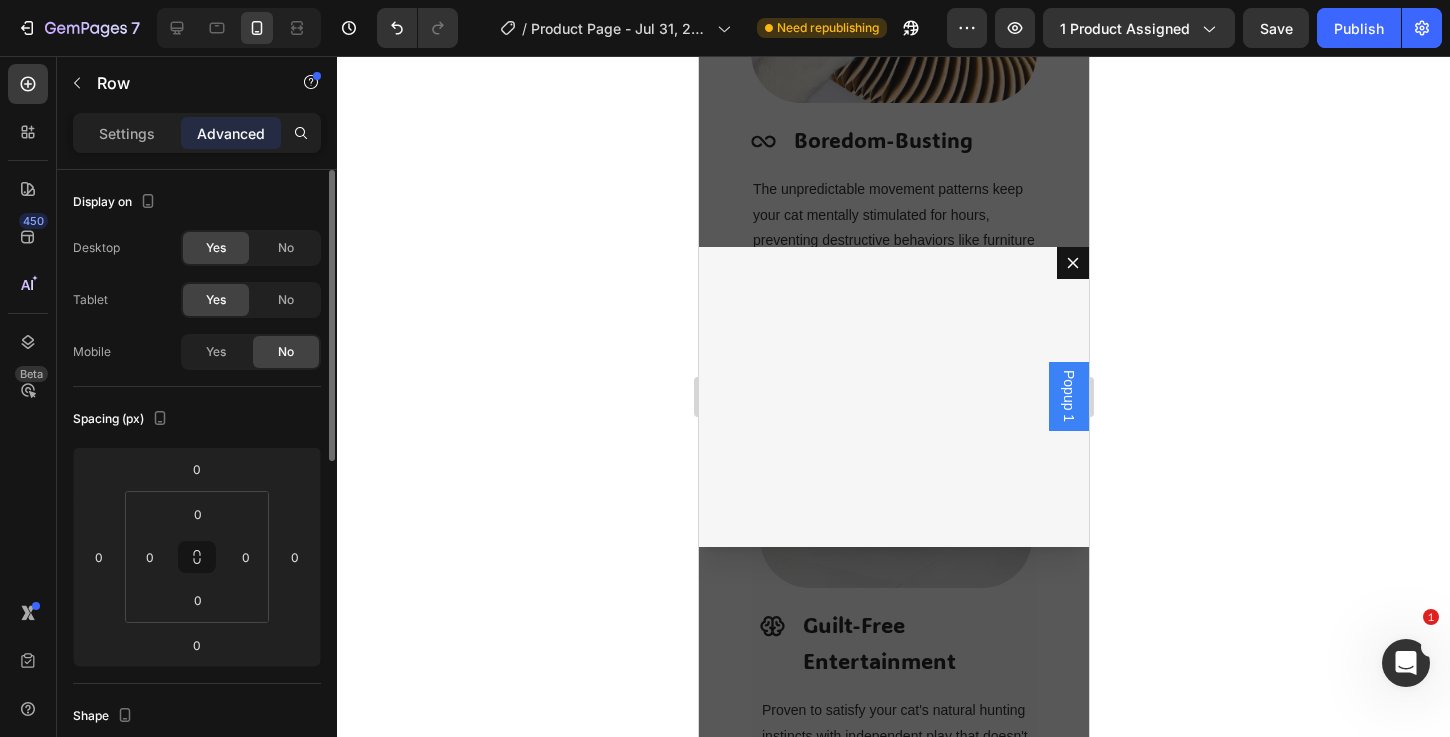 scroll, scrollTop: 0, scrollLeft: 0, axis: both 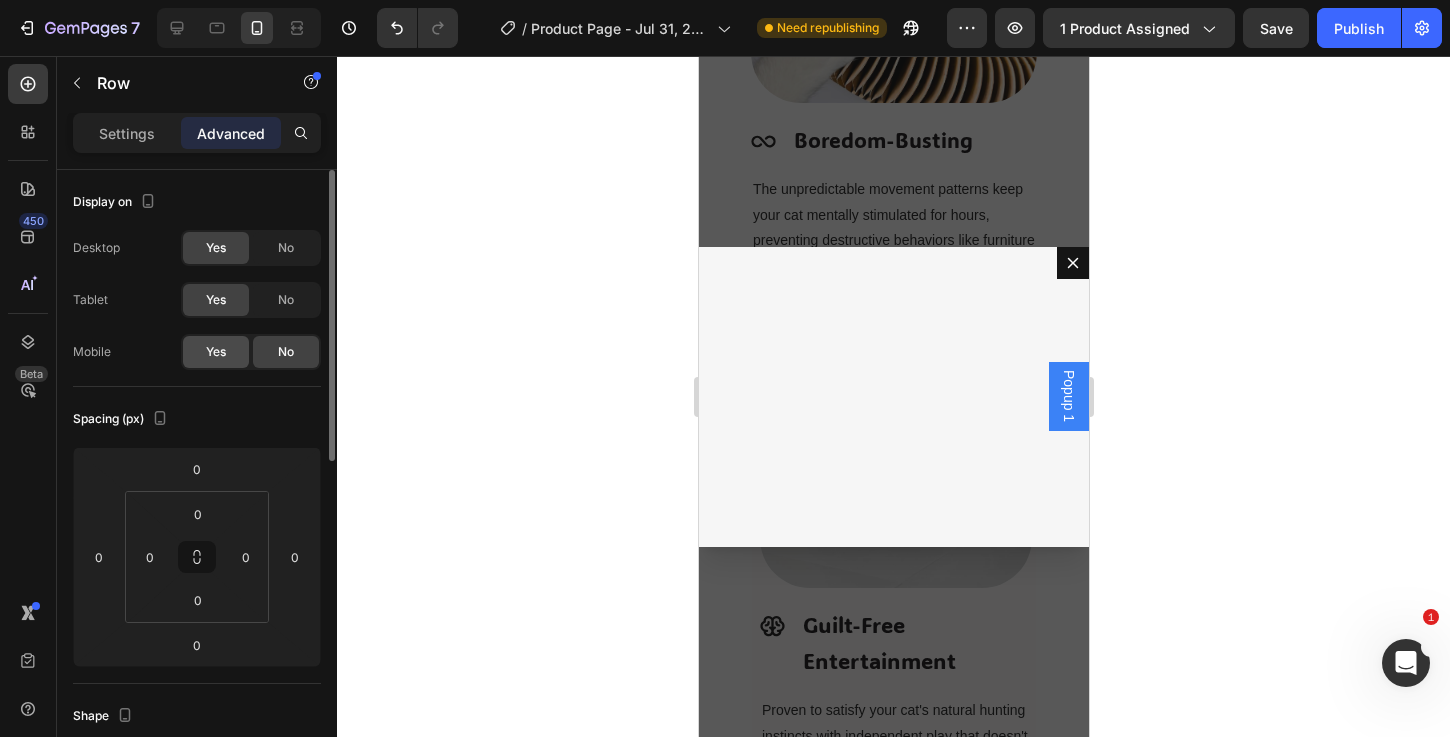 click on "Yes" 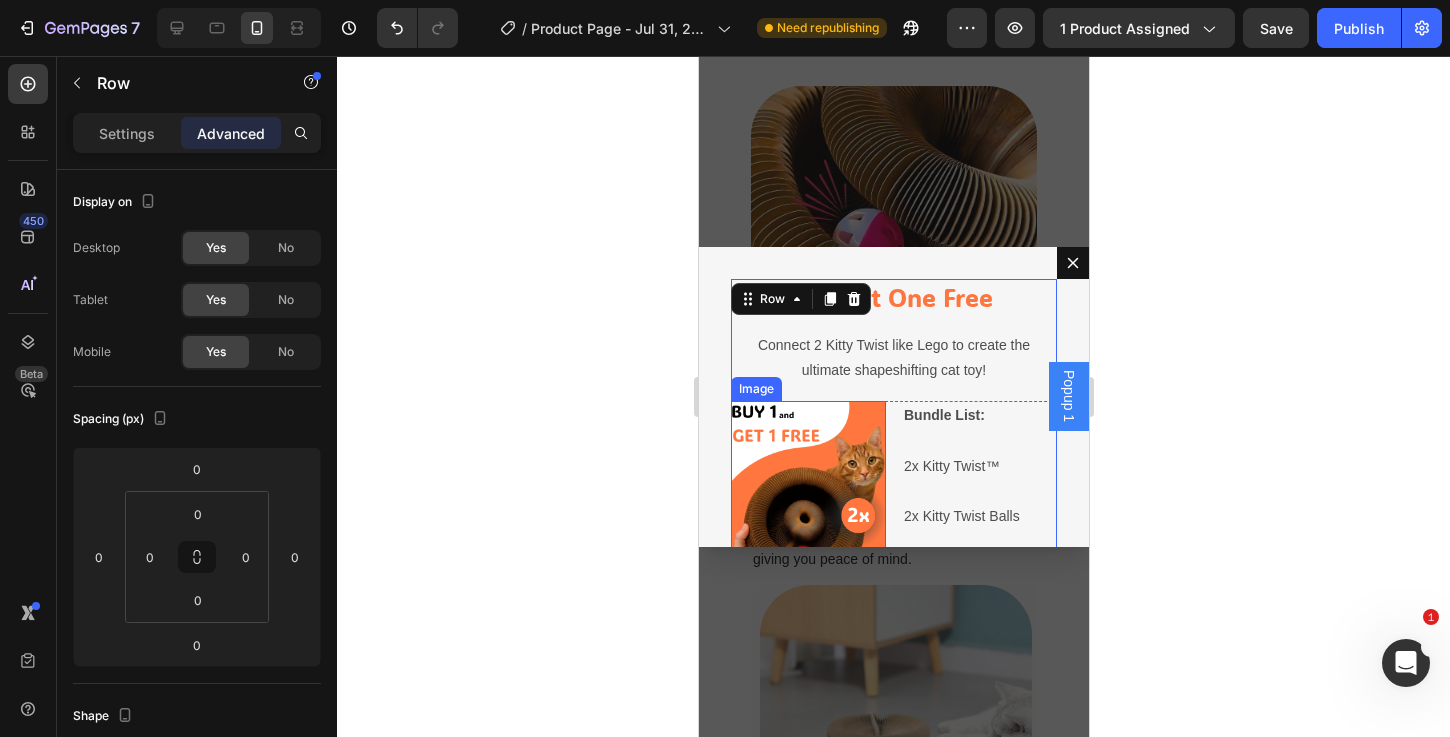 scroll, scrollTop: 1759, scrollLeft: 0, axis: vertical 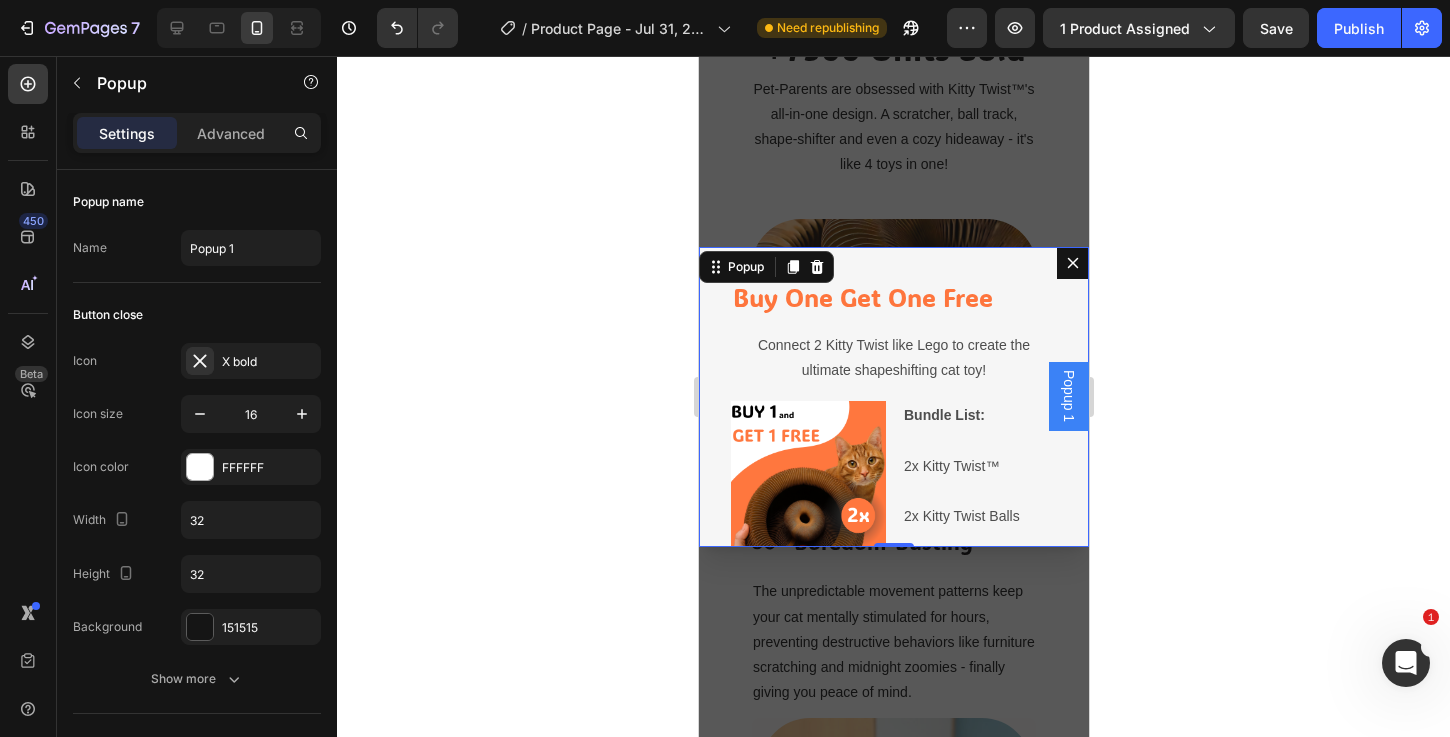 click on "Buy One Get One Free Heading Connect 2 Kitty Twist like Lego to create the ultimate shapeshifting cat toy! Text Block Image Bundle List:  2x Kitty Twist™ 2x Kitty Twist Balls Text Block Row
Drop element here Row" at bounding box center (893, 397) 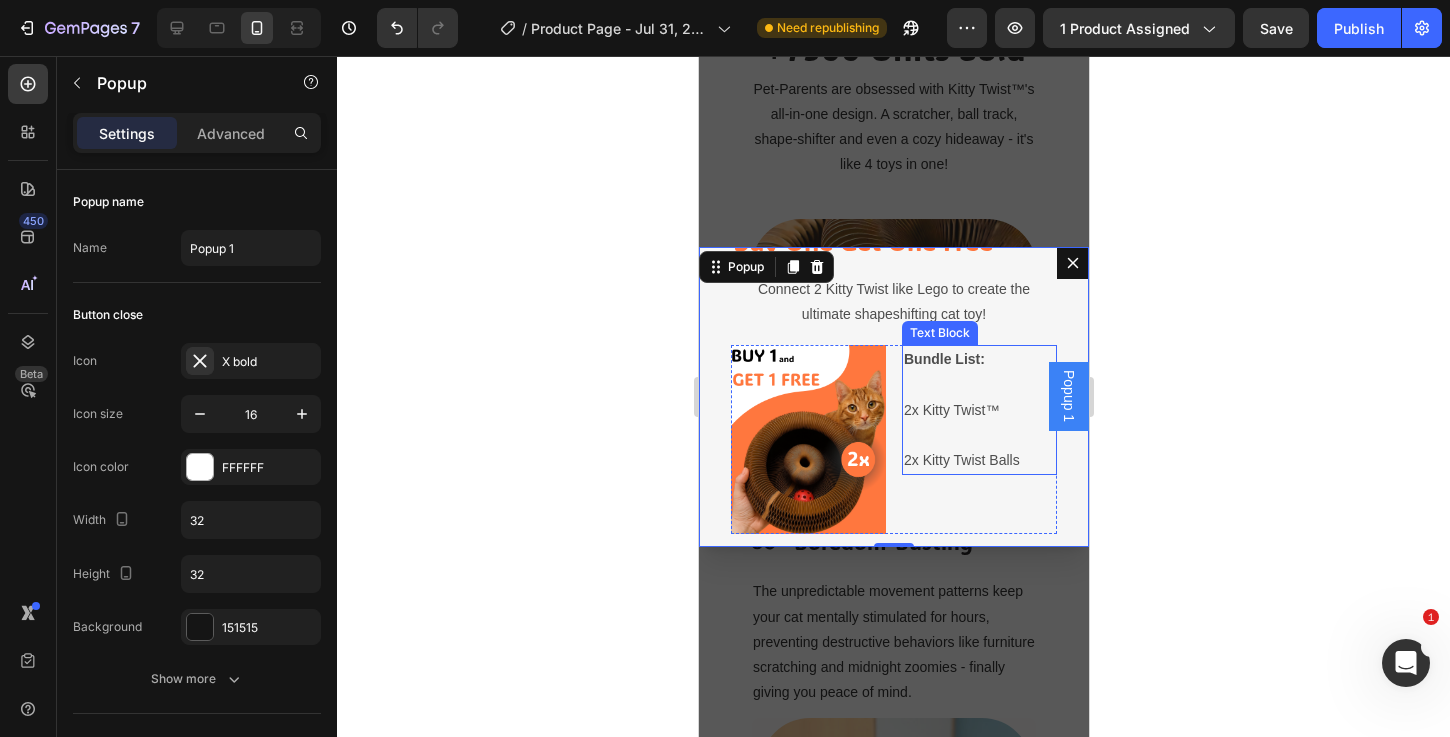 scroll, scrollTop: 0, scrollLeft: 0, axis: both 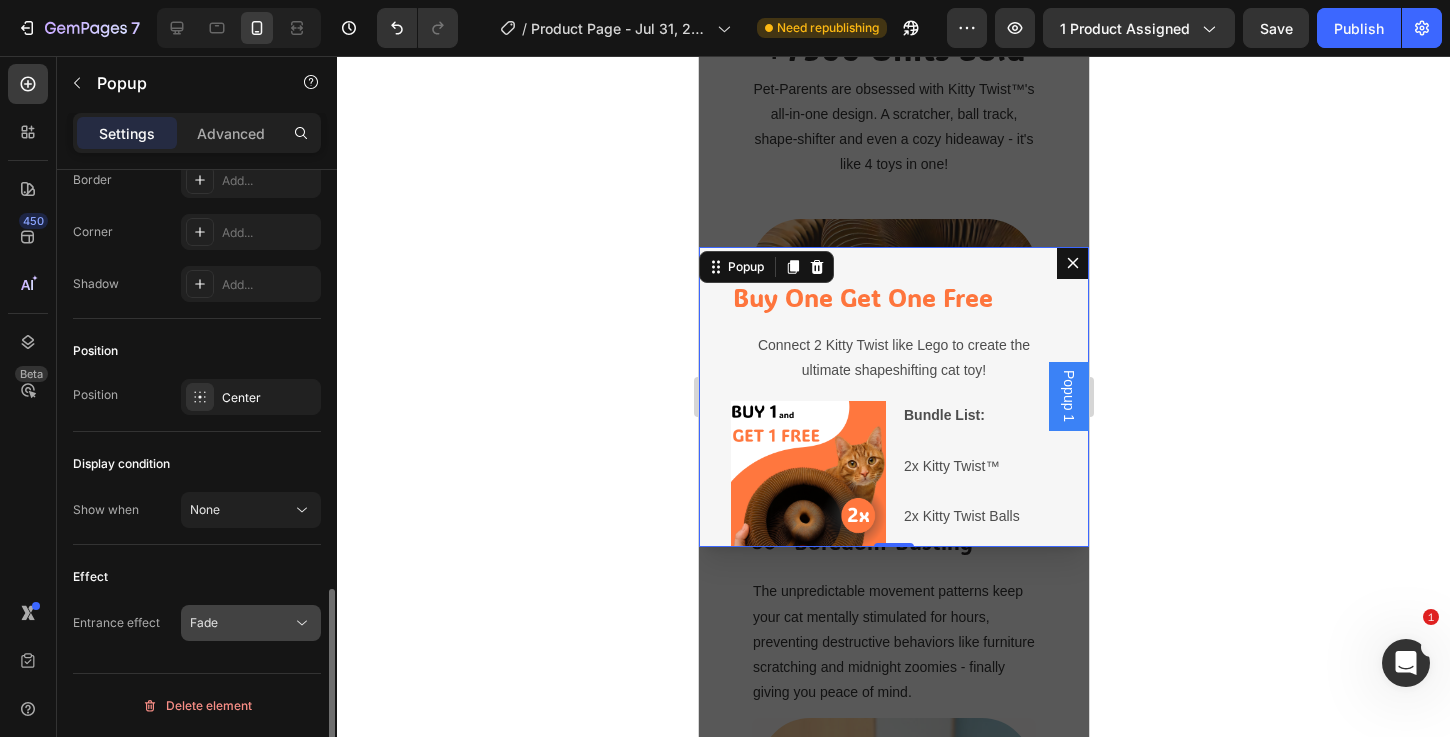 click on "Fade" at bounding box center (241, 623) 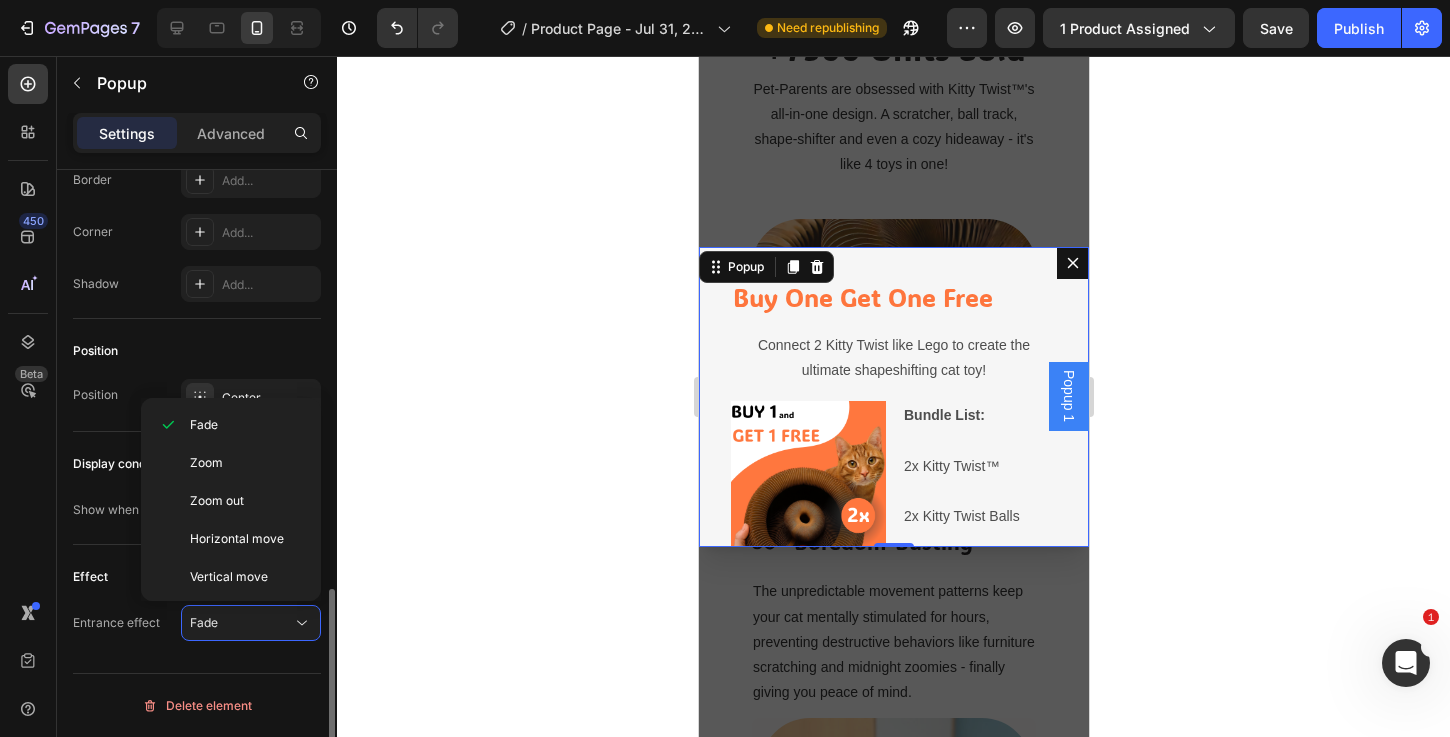 click on "Effect" at bounding box center [197, 577] 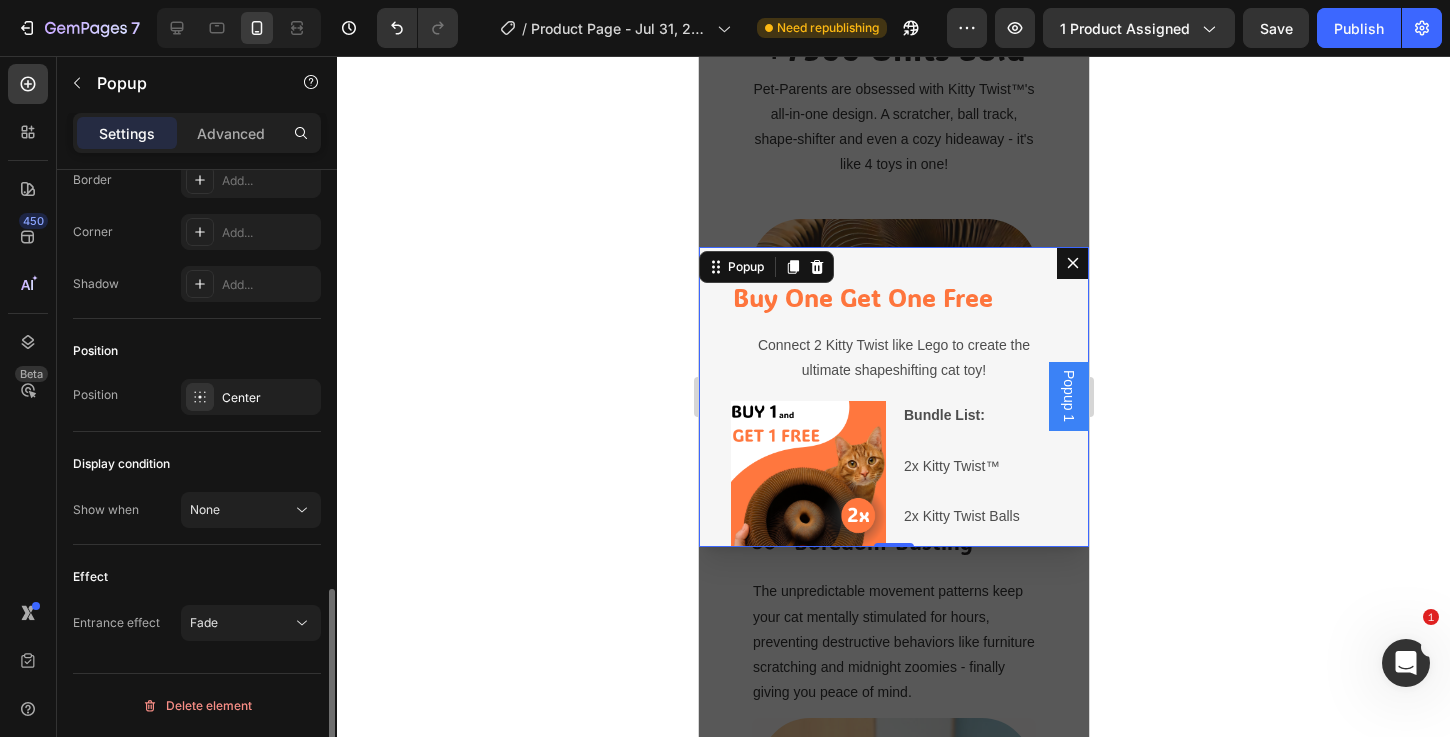 click on "Display condition Show when None" 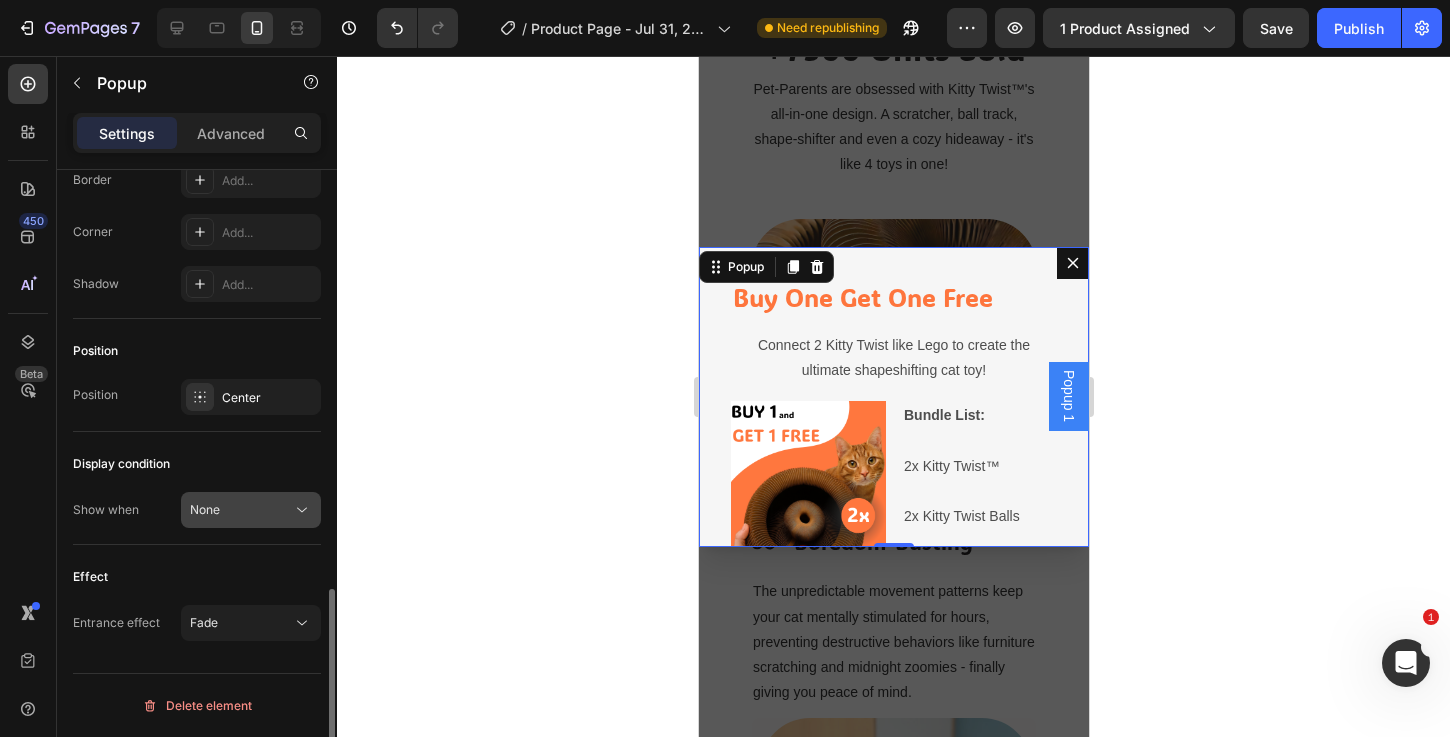 click on "None" at bounding box center (205, 510) 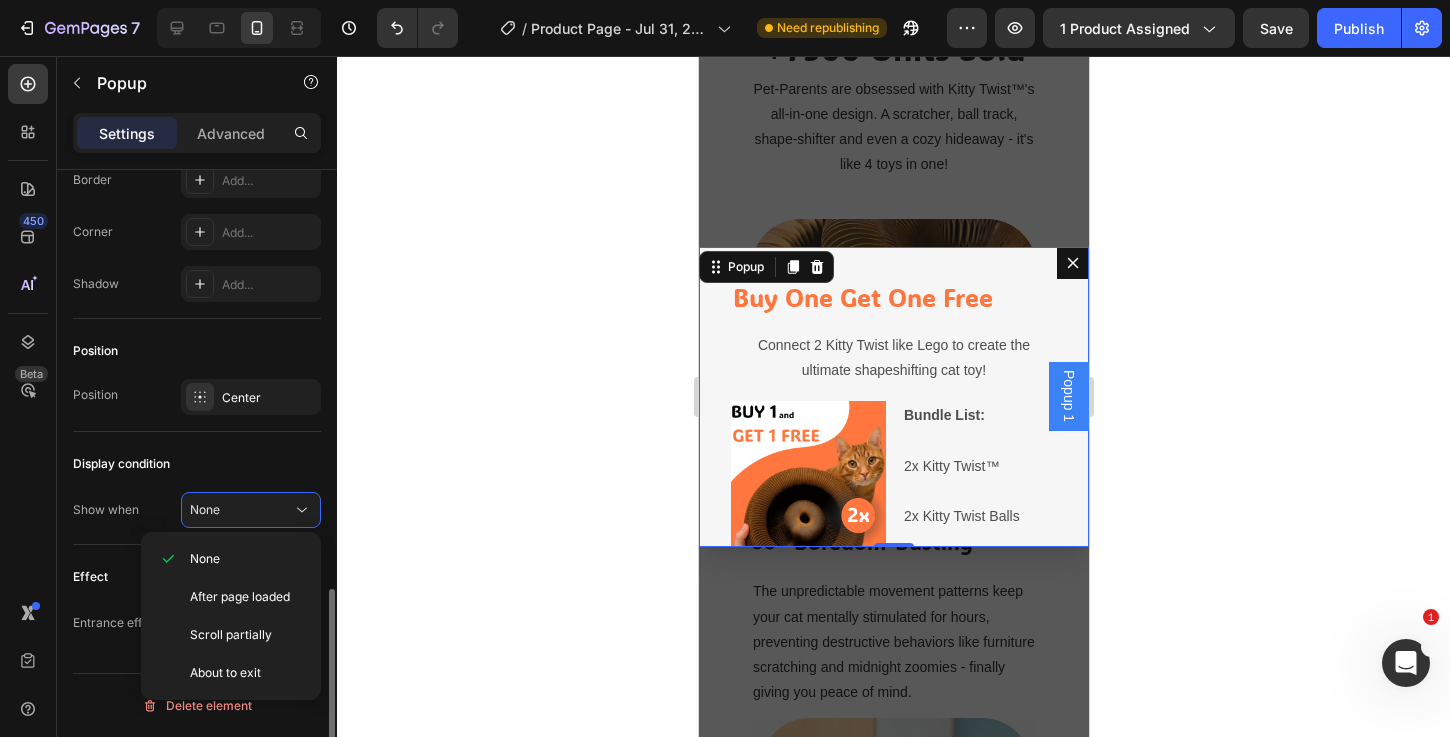click on "Display condition" at bounding box center [197, 464] 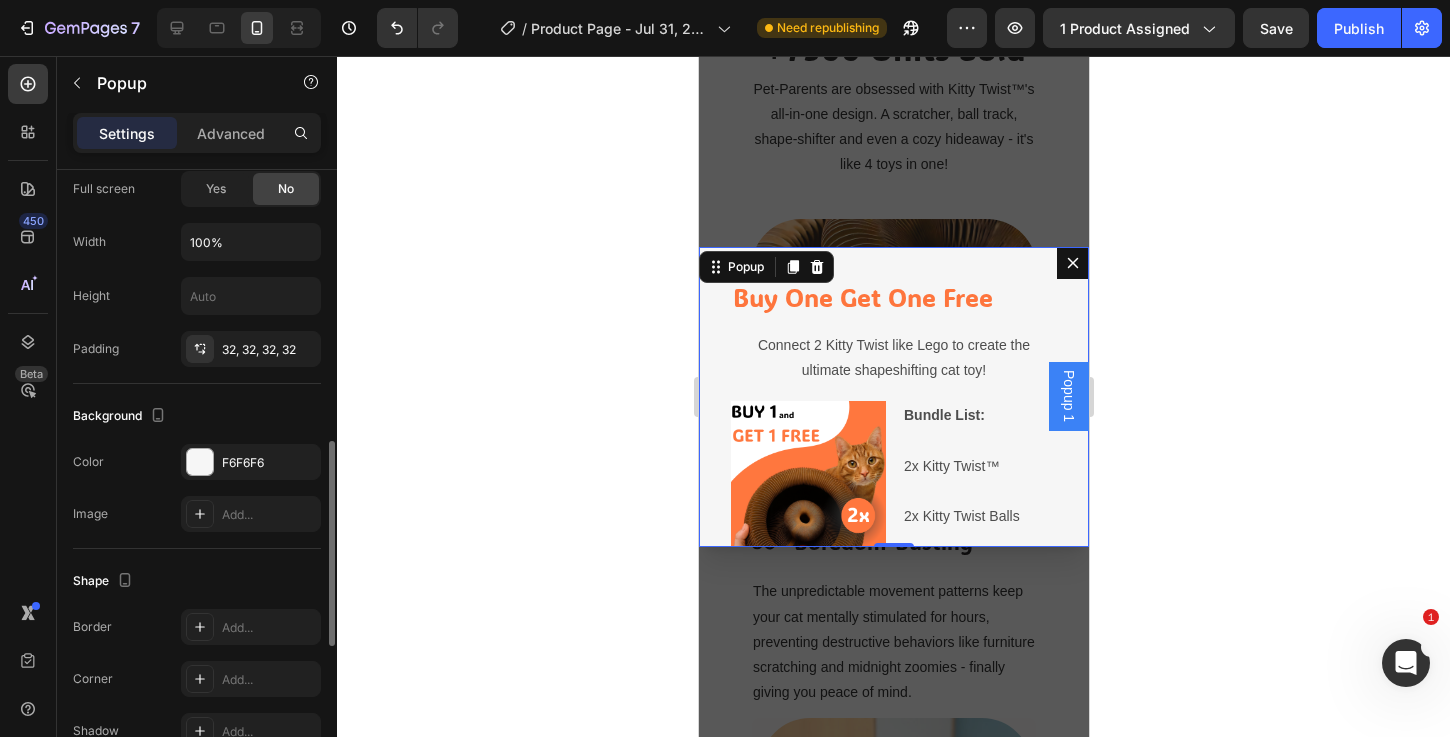 scroll, scrollTop: 0, scrollLeft: 0, axis: both 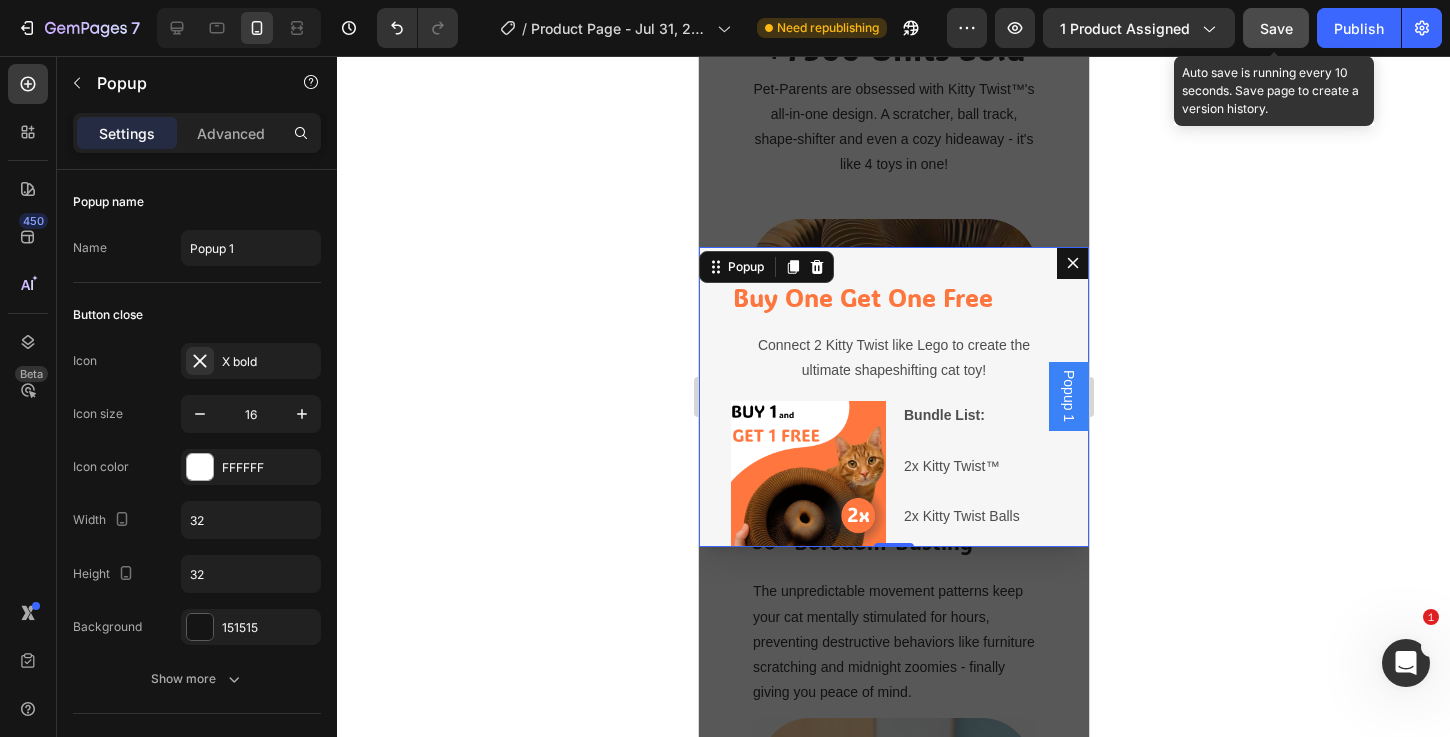click on "Save" at bounding box center (1276, 28) 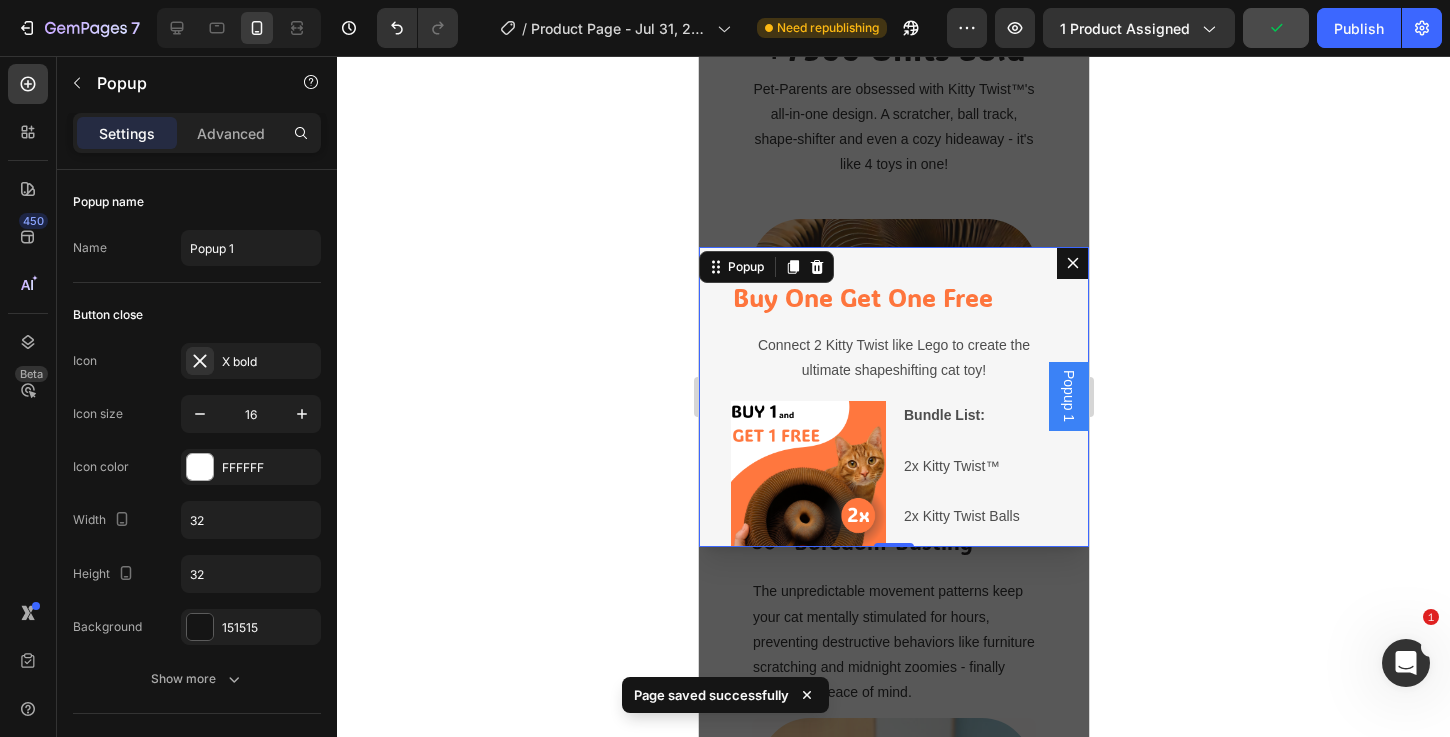 click 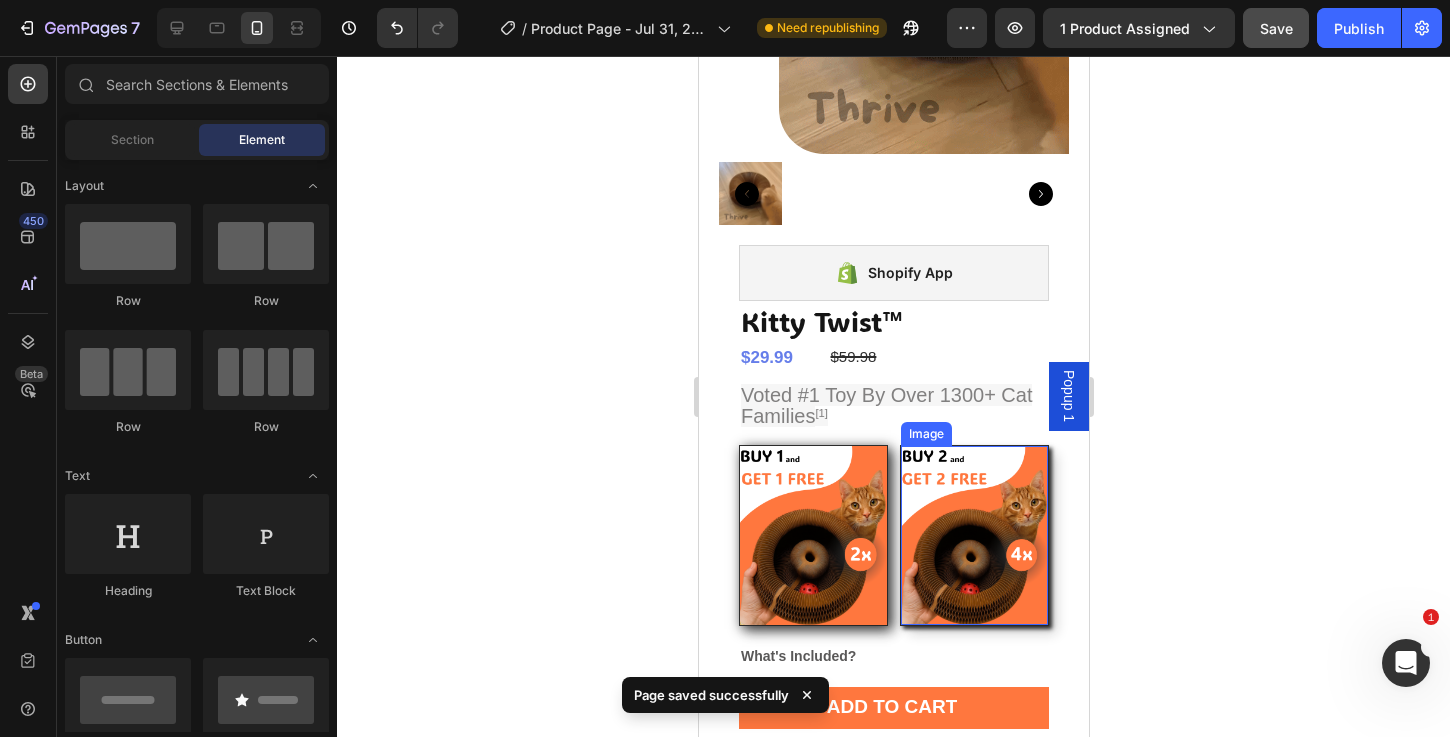 scroll, scrollTop: 483, scrollLeft: 0, axis: vertical 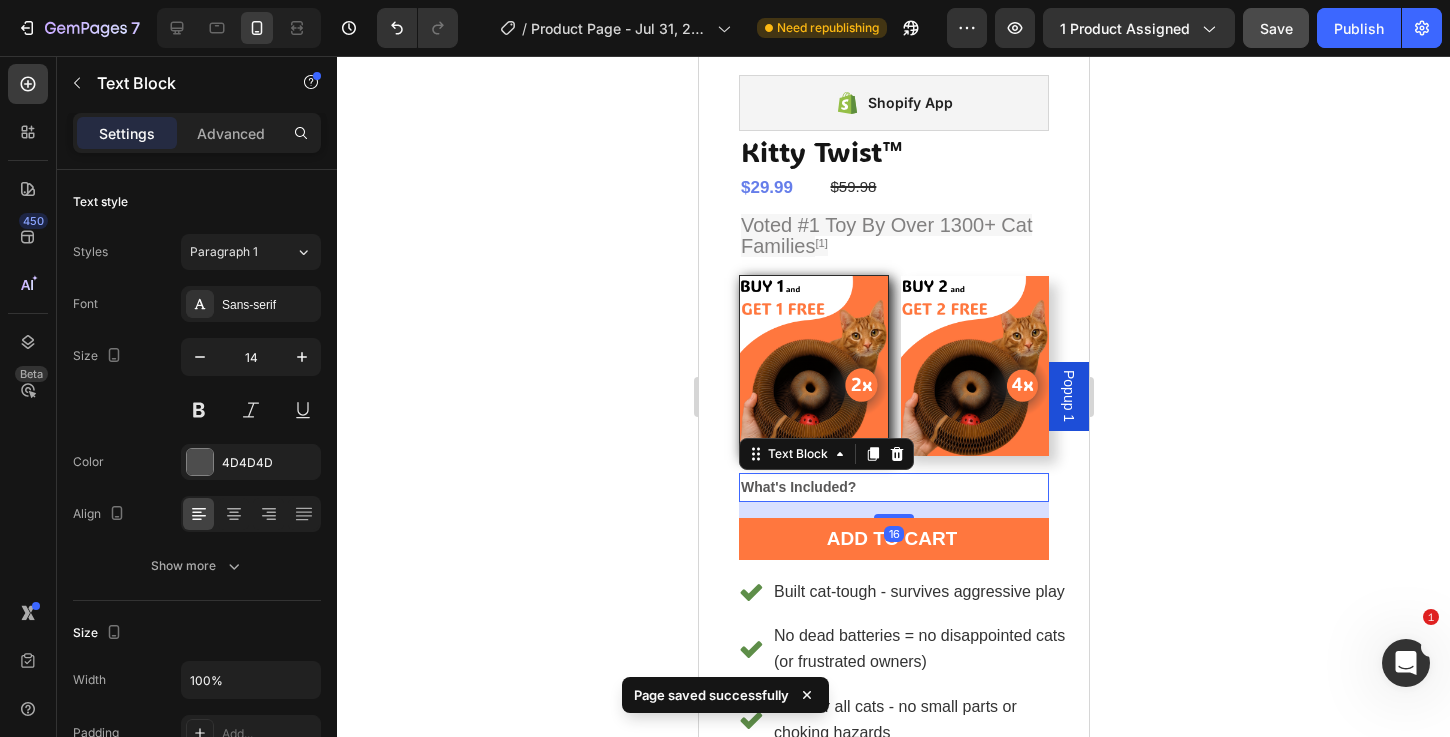 click on "What's Included?" at bounding box center [893, 487] 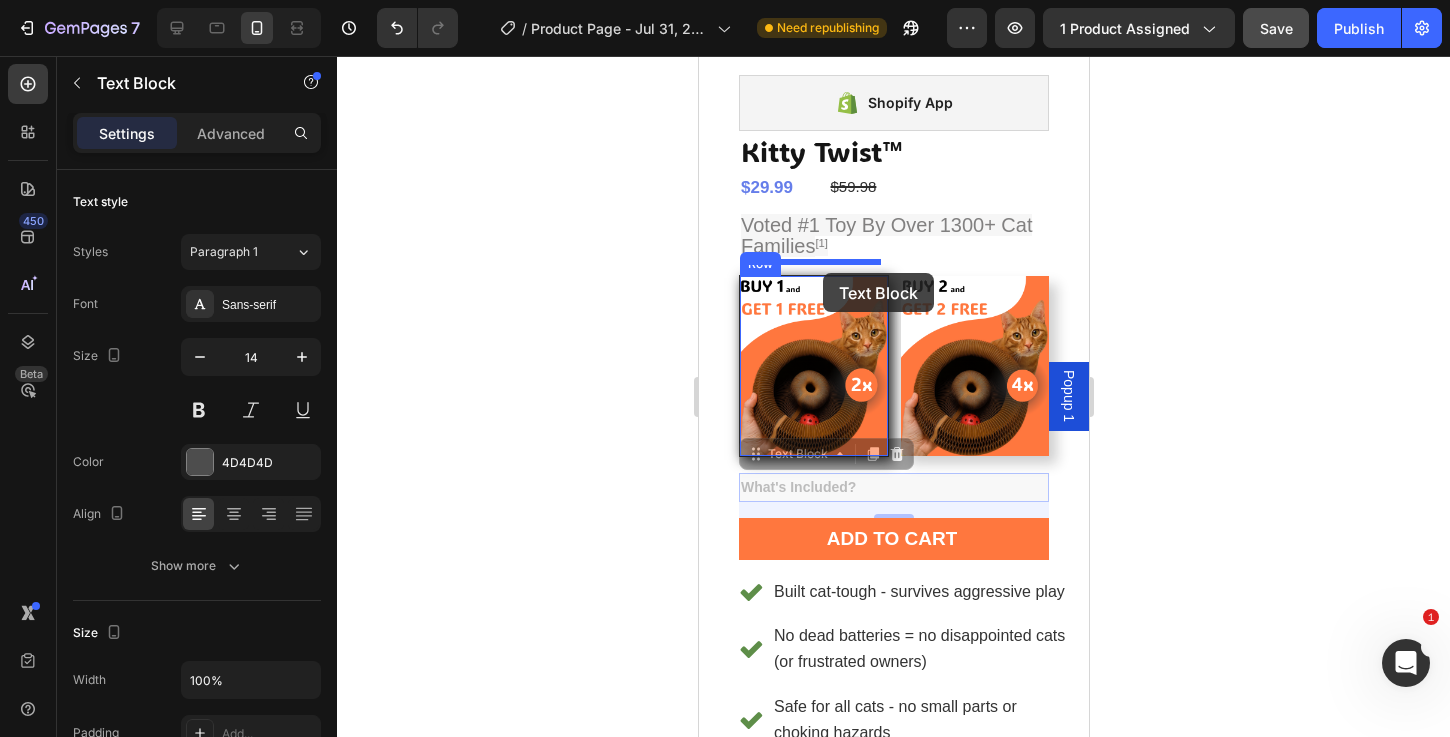 drag, startPoint x: 761, startPoint y: 435, endPoint x: 822, endPoint y: 273, distance: 173.10402 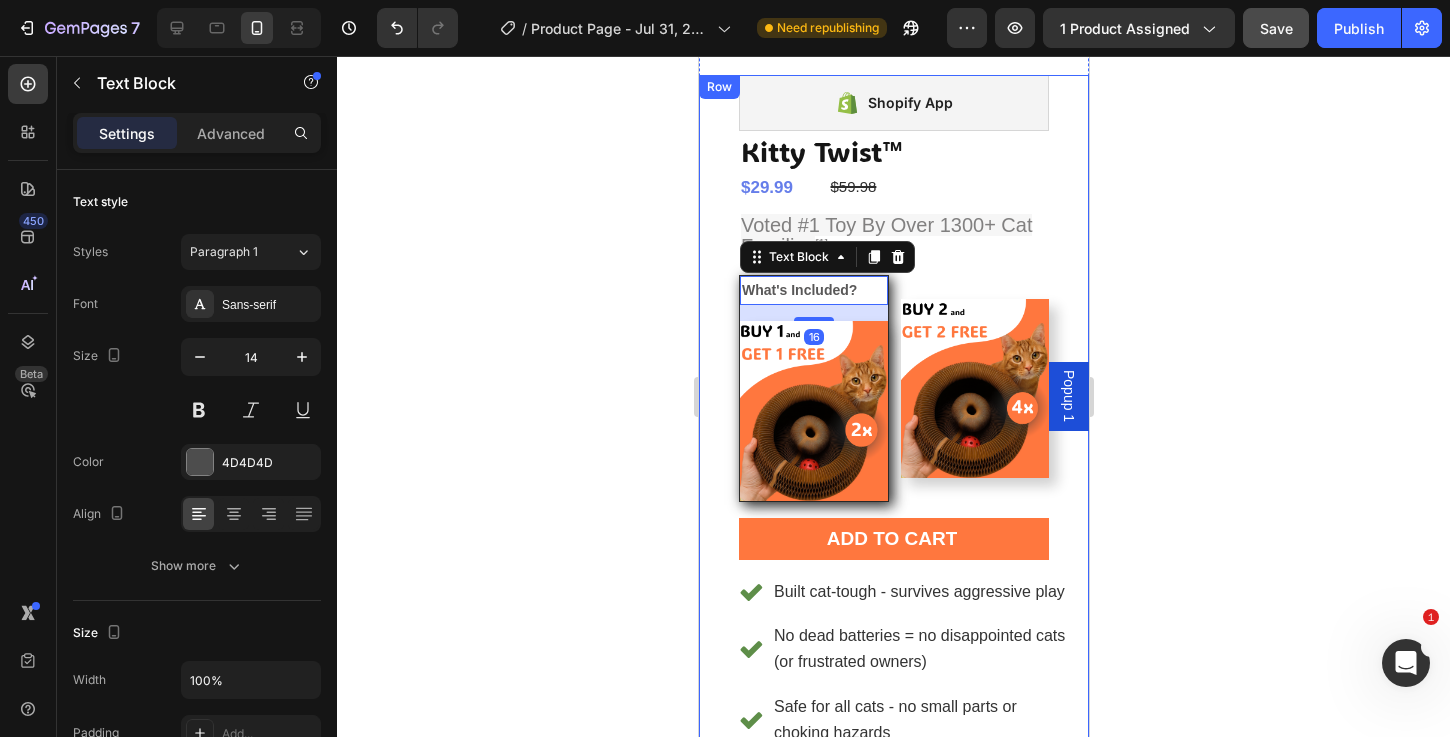 click 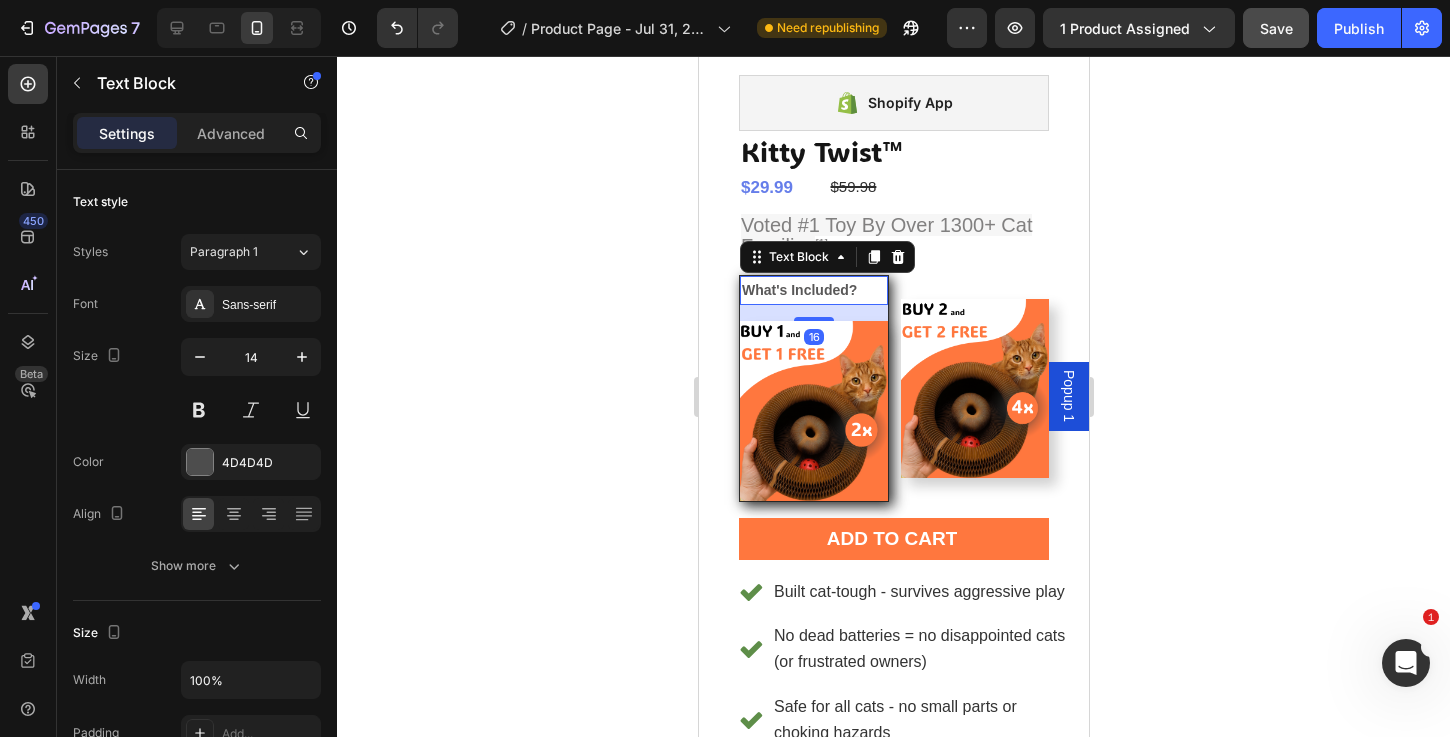click on "What's Included?" at bounding box center (798, 290) 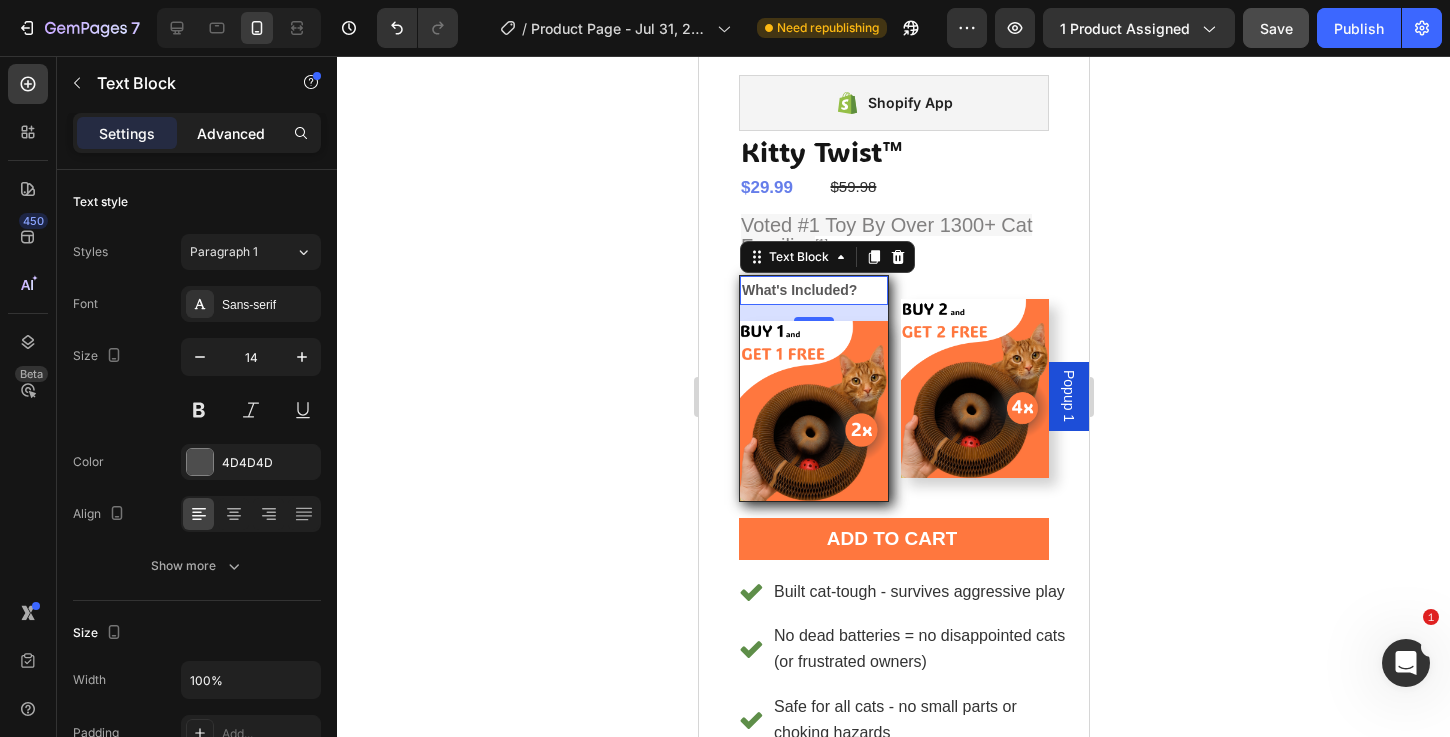 click on "Advanced" at bounding box center [231, 133] 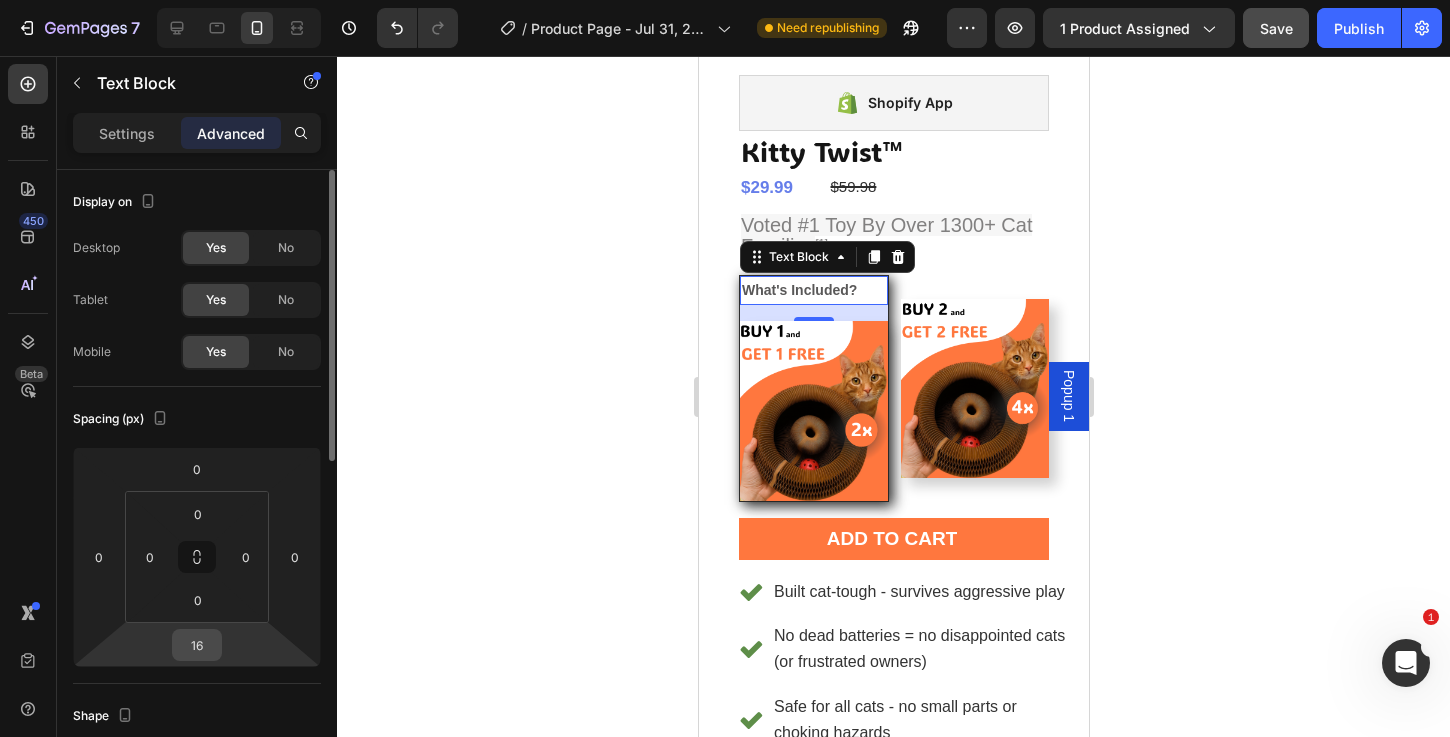 click on "16" at bounding box center [197, 645] 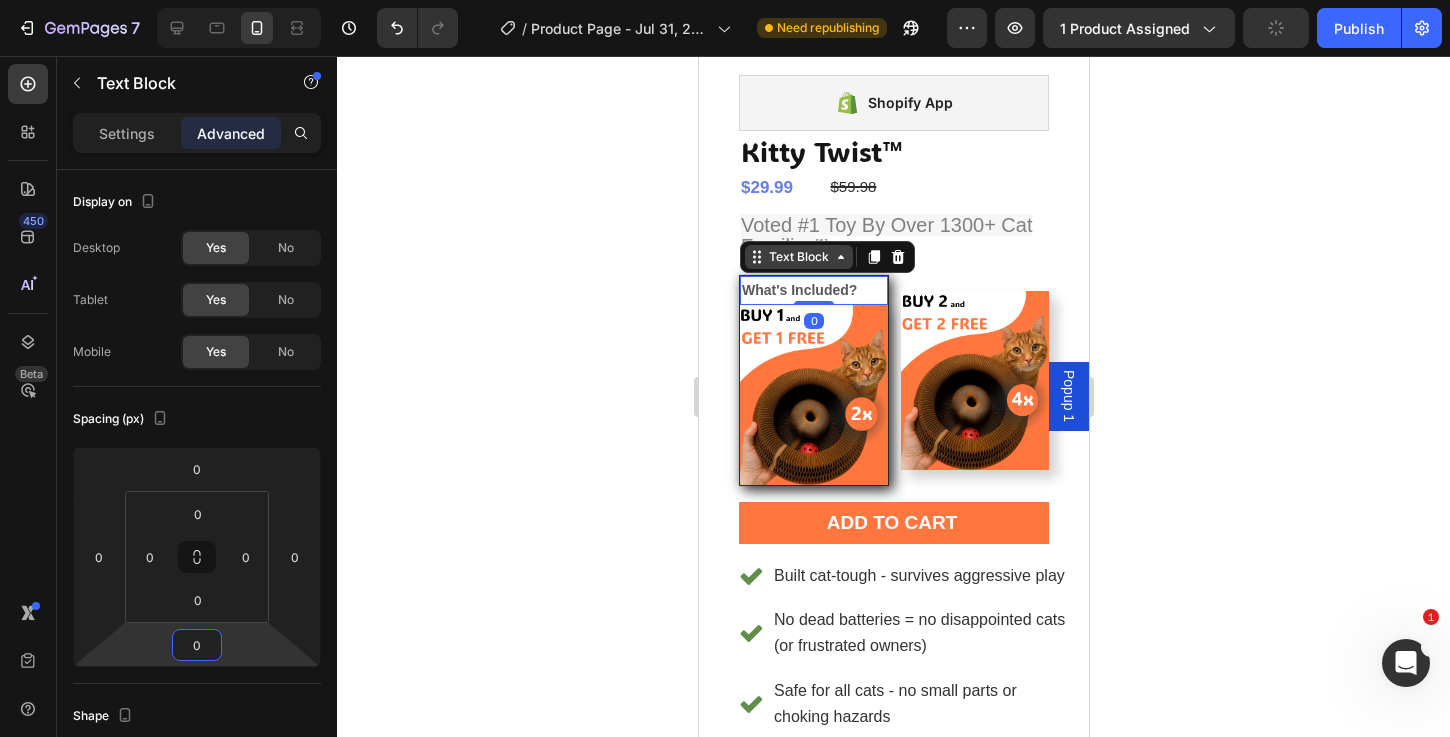 type on "0" 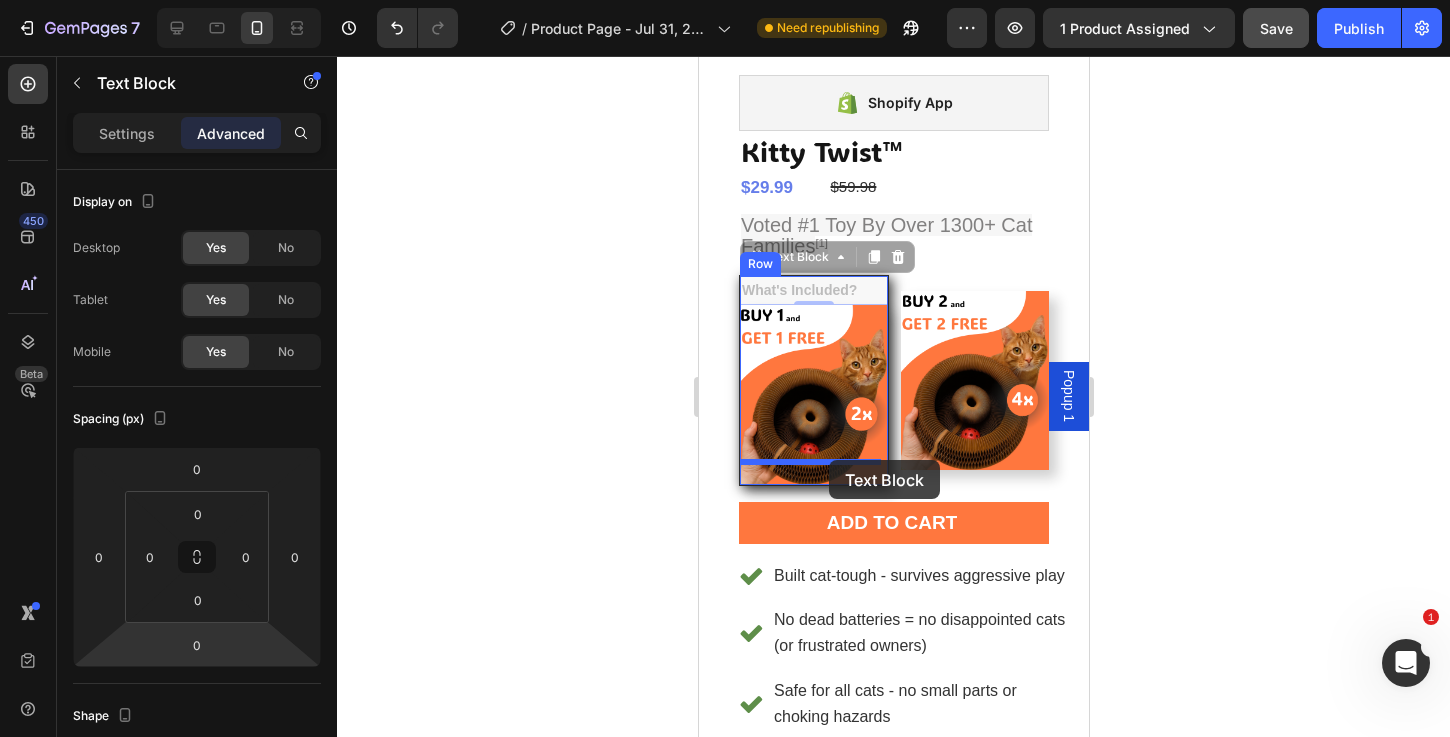 drag, startPoint x: 757, startPoint y: 247, endPoint x: 828, endPoint y: 460, distance: 224.52171 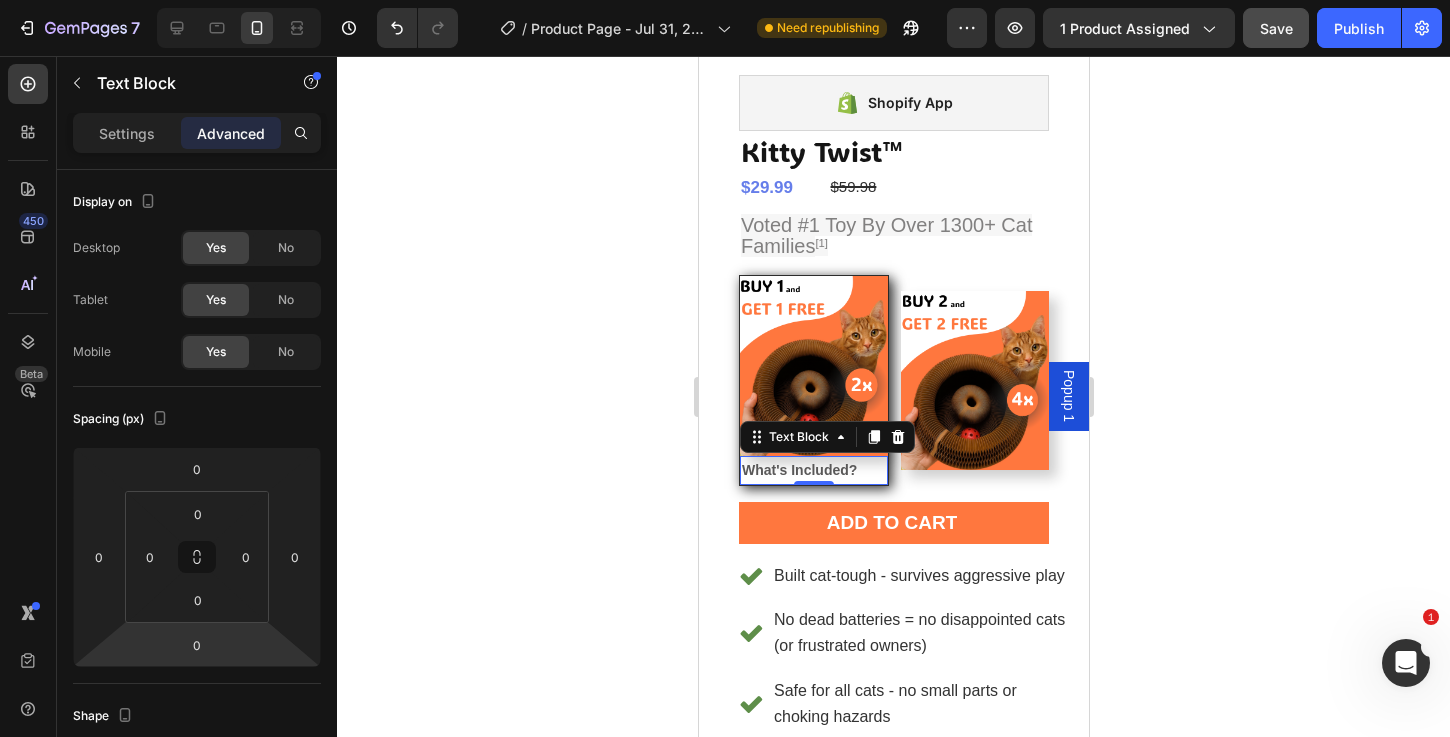 click 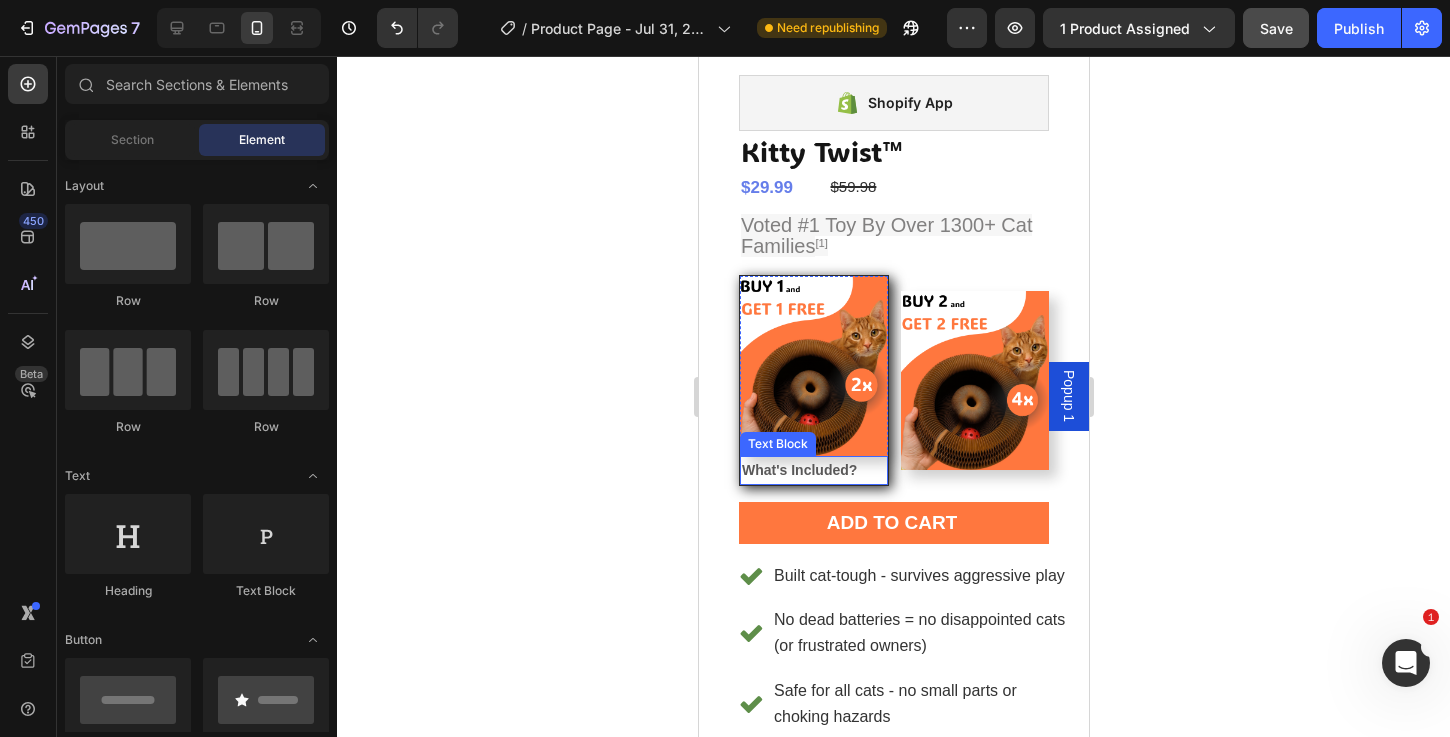 click on "What's Included?" at bounding box center (798, 470) 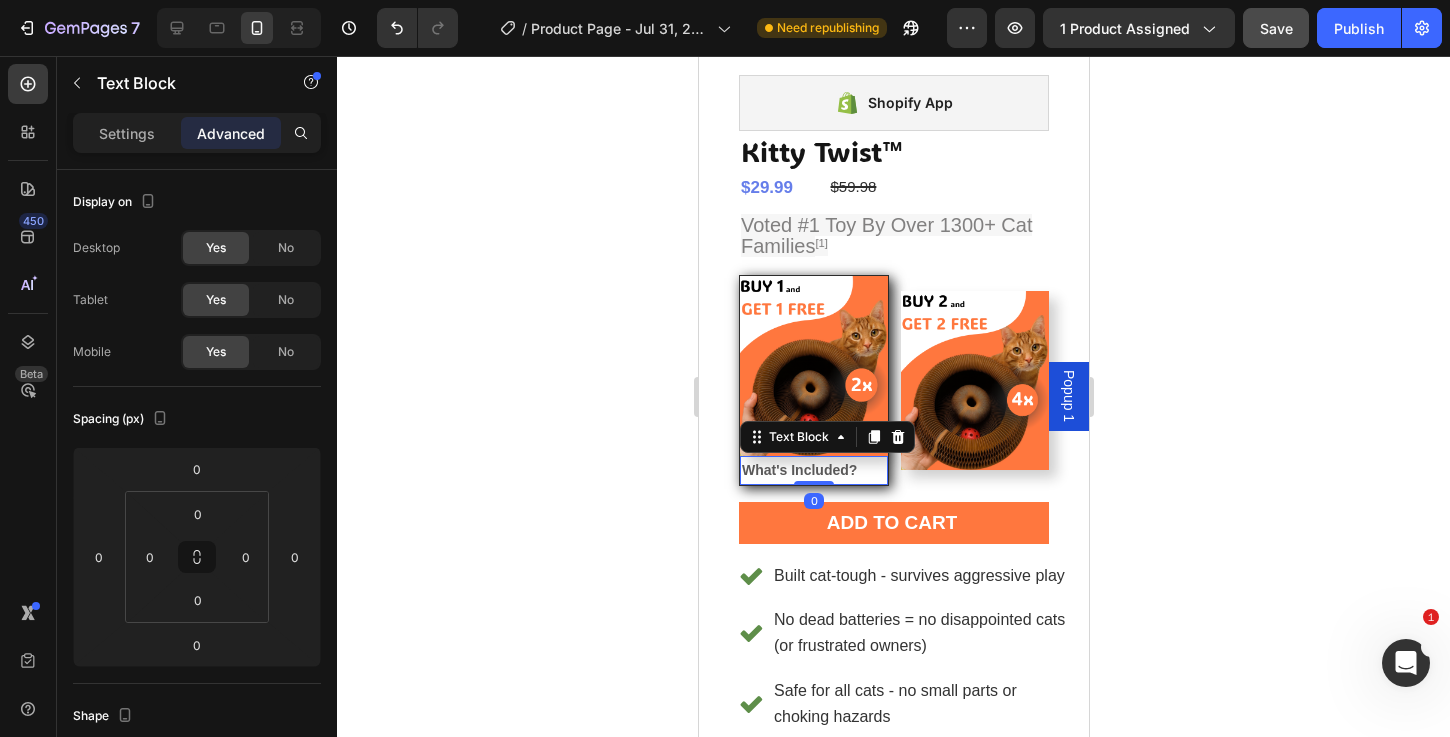 click on "Popup 1" at bounding box center [1068, 396] 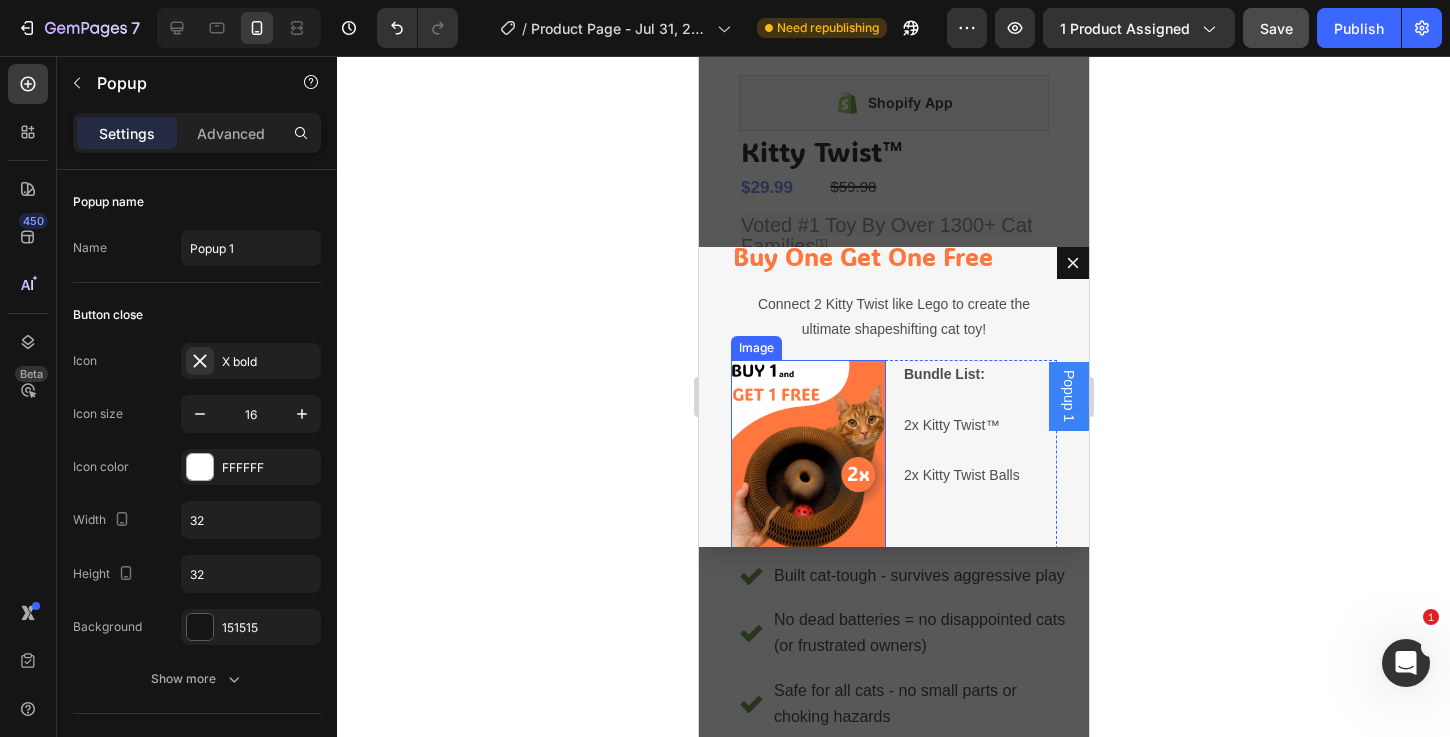 scroll, scrollTop: 133, scrollLeft: 0, axis: vertical 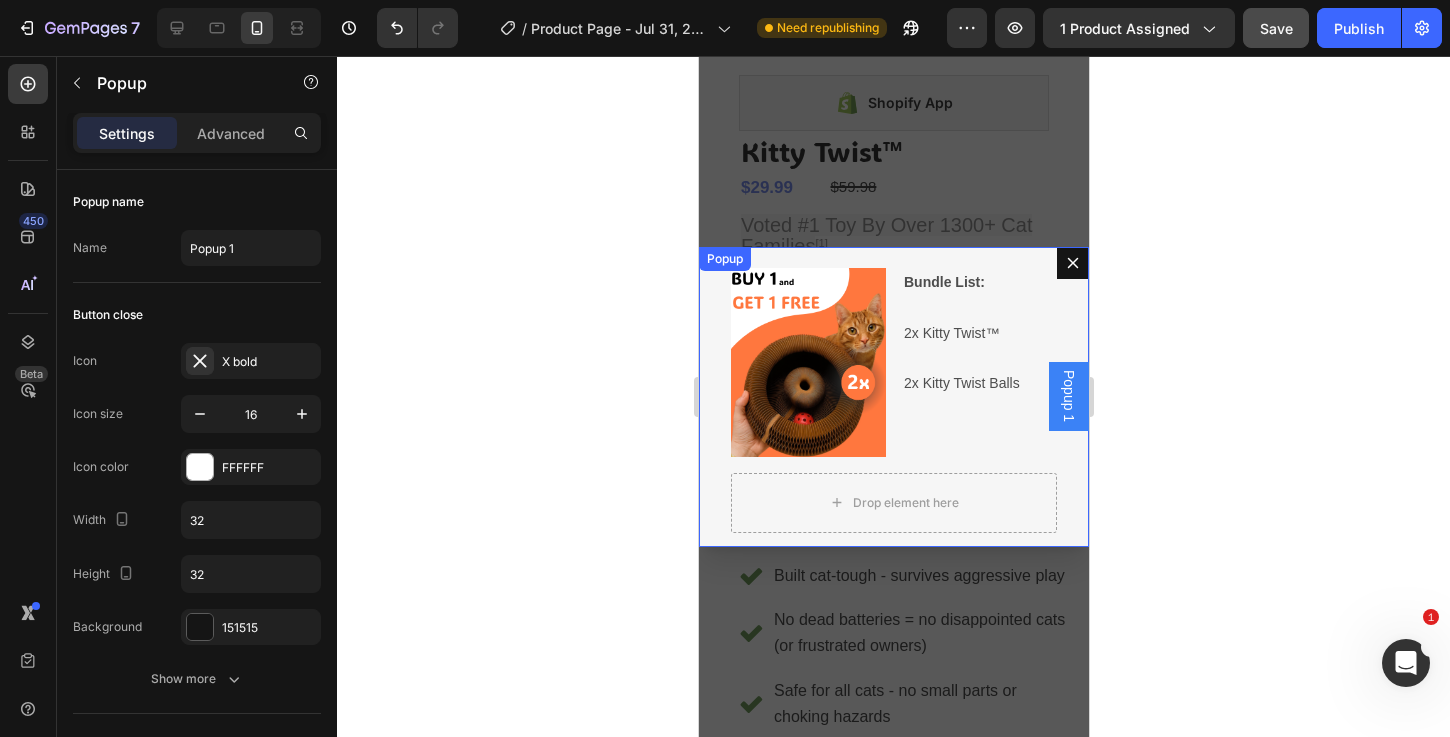click on "Buy One Get One Free Heading Connect 2 Kitty Twist like Lego to create the ultimate shapeshifting cat toy! Text Block Image Bundle List:    2x Kitty Twist™   2x Kitty Twist Balls Text Block Row
Drop element here Row" at bounding box center [893, 397] 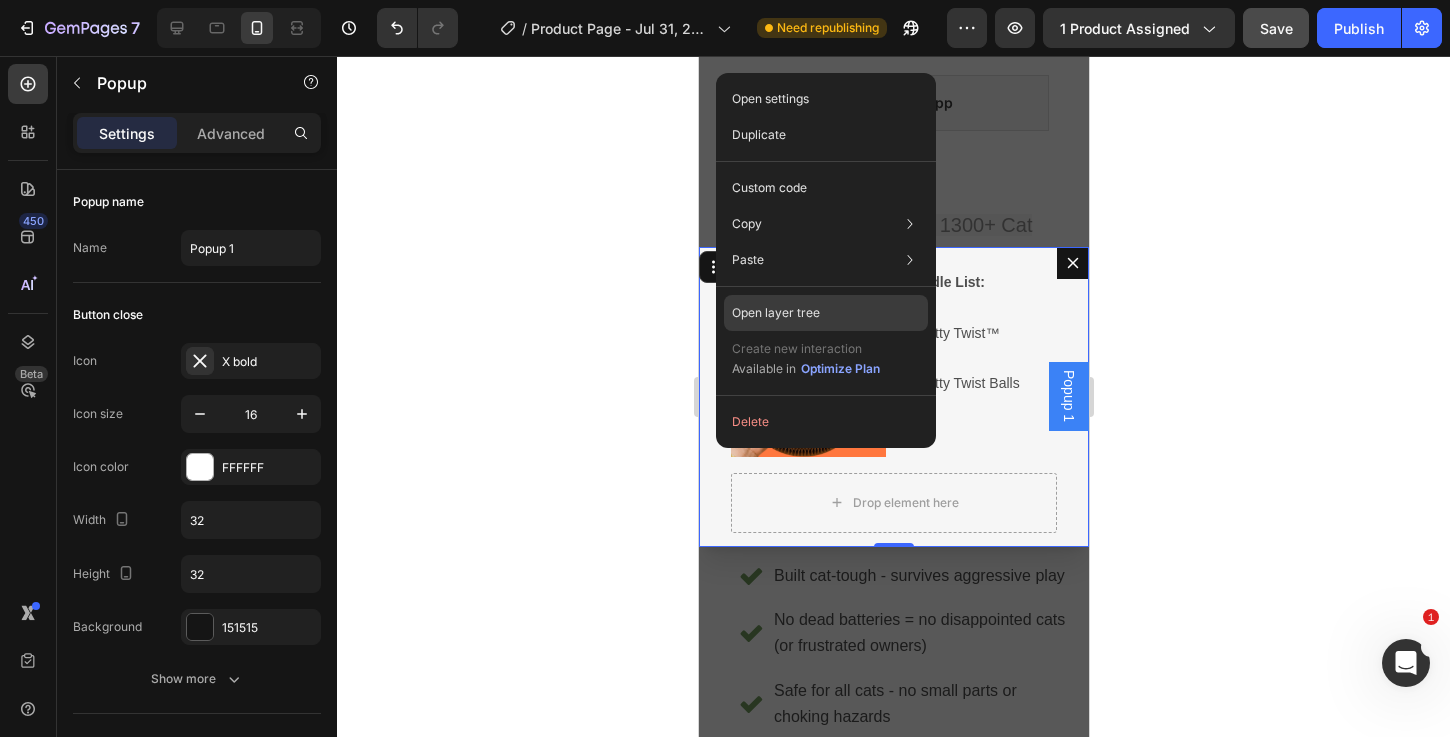 click on "Open layer tree" at bounding box center [776, 313] 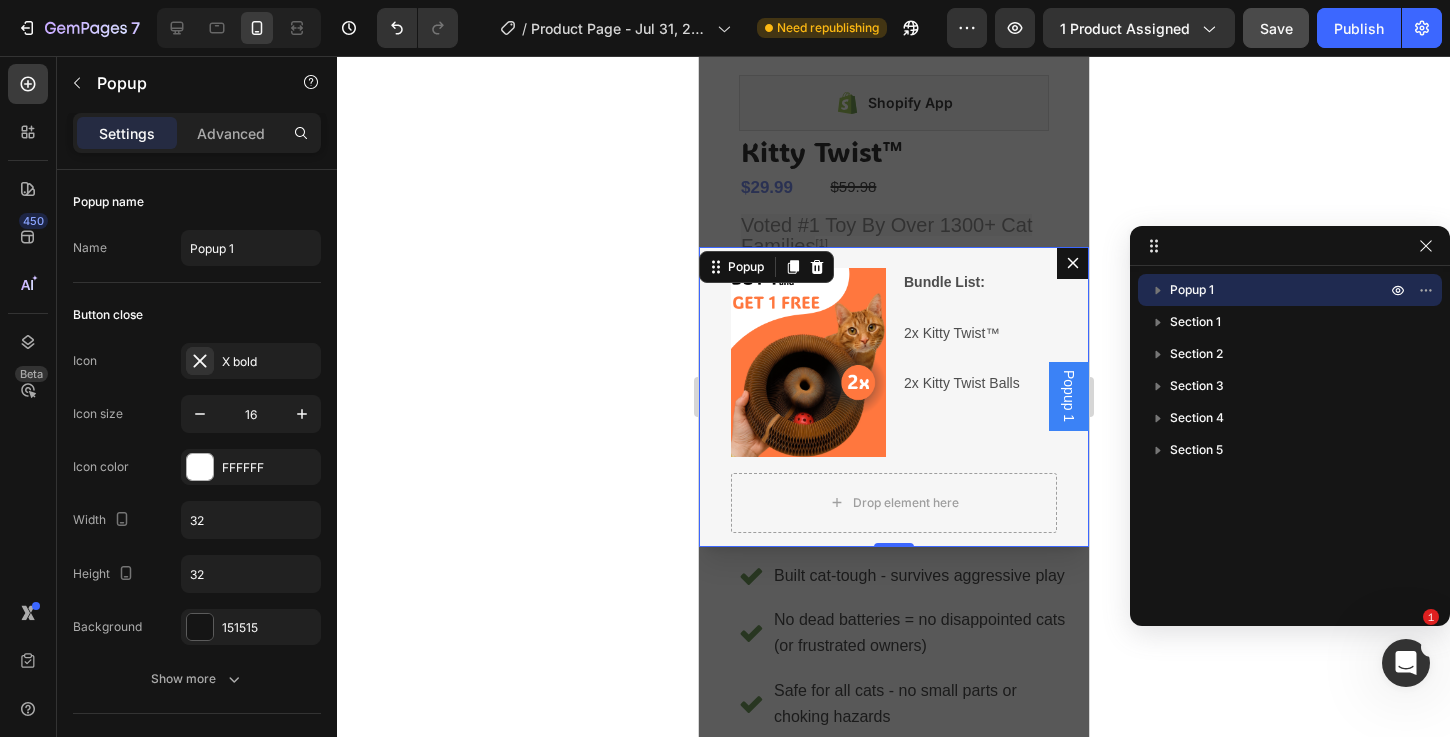 click 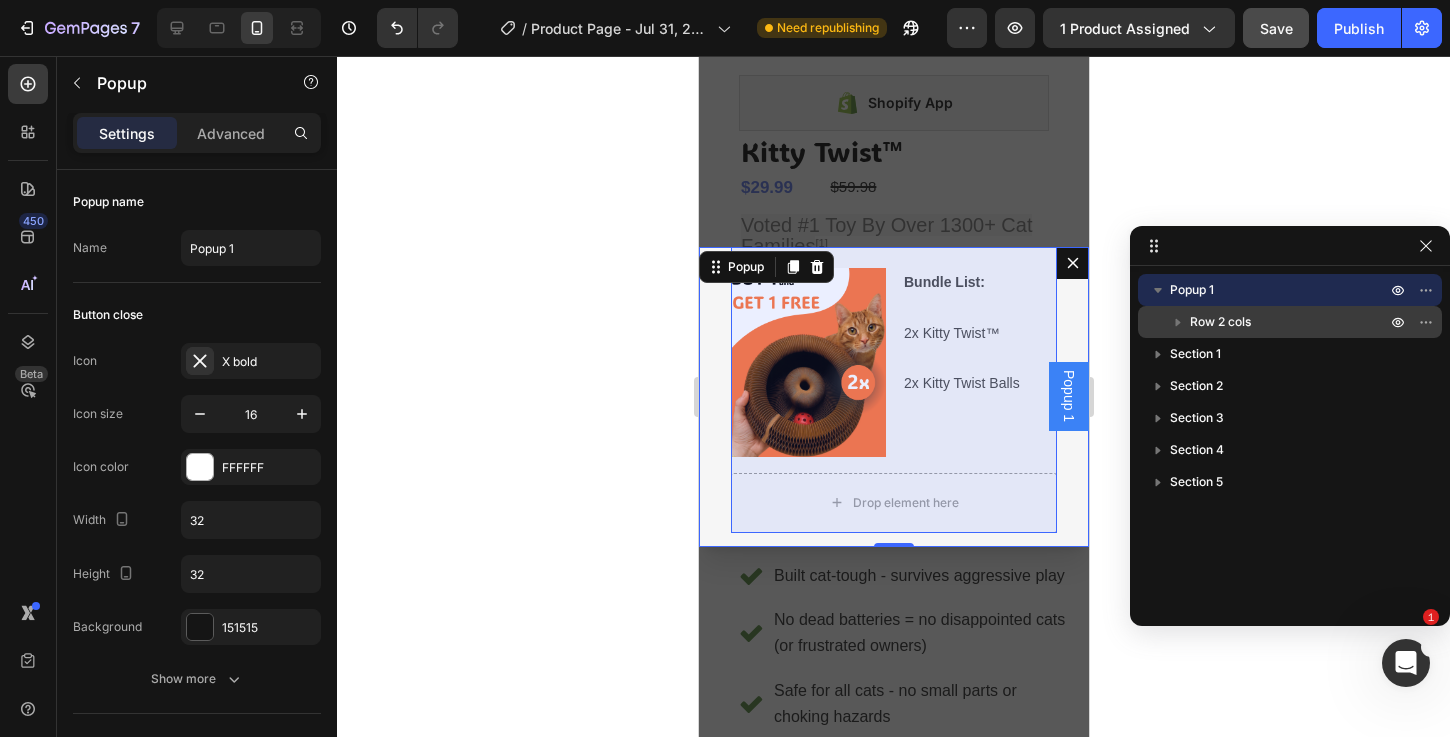 click 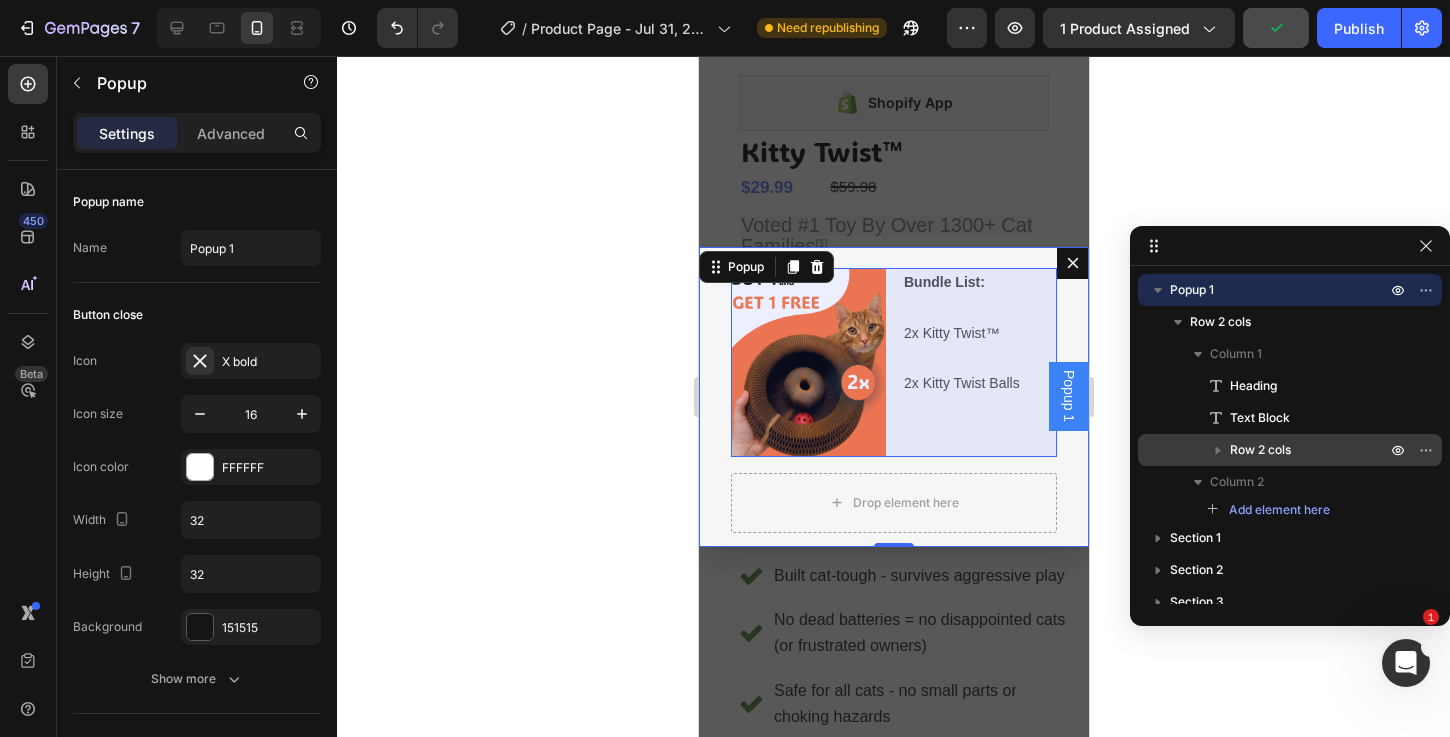 click 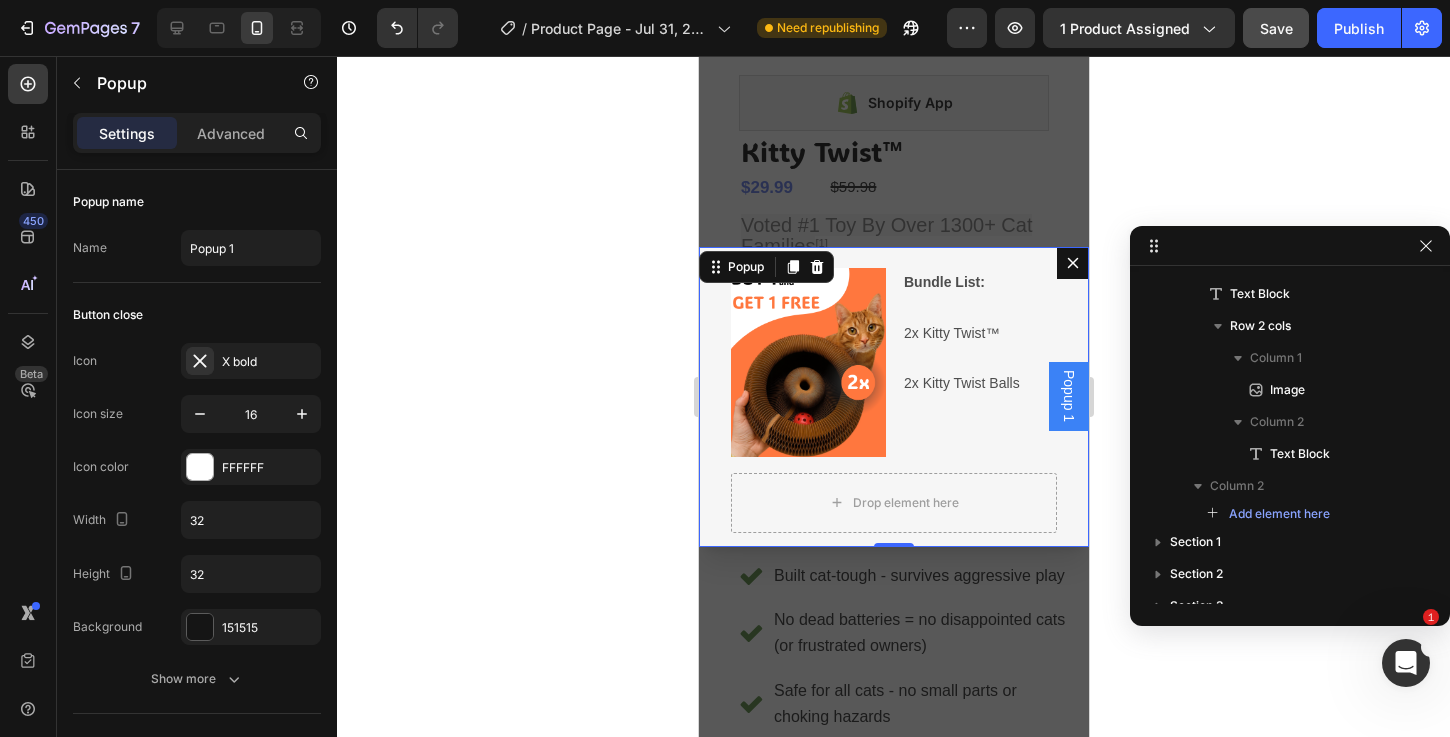 scroll, scrollTop: 0, scrollLeft: 0, axis: both 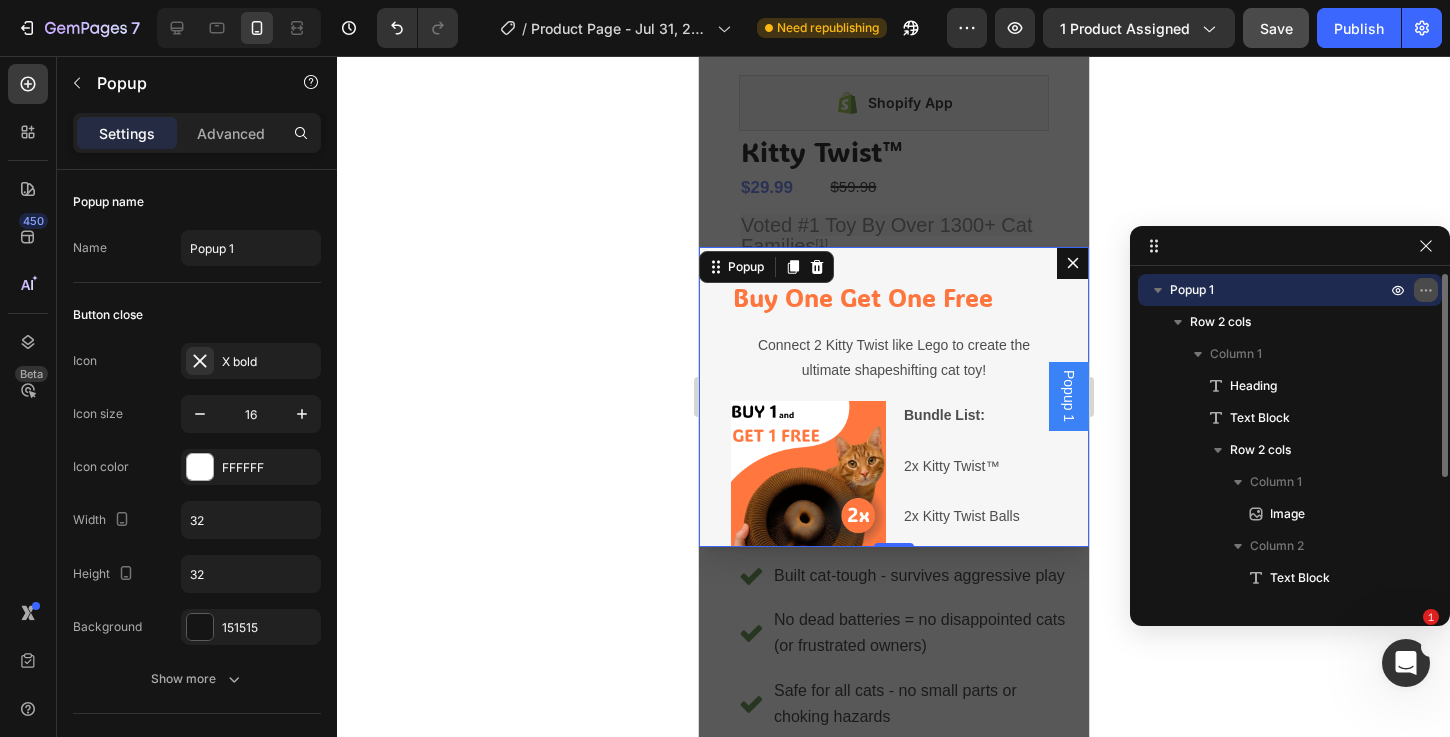 click 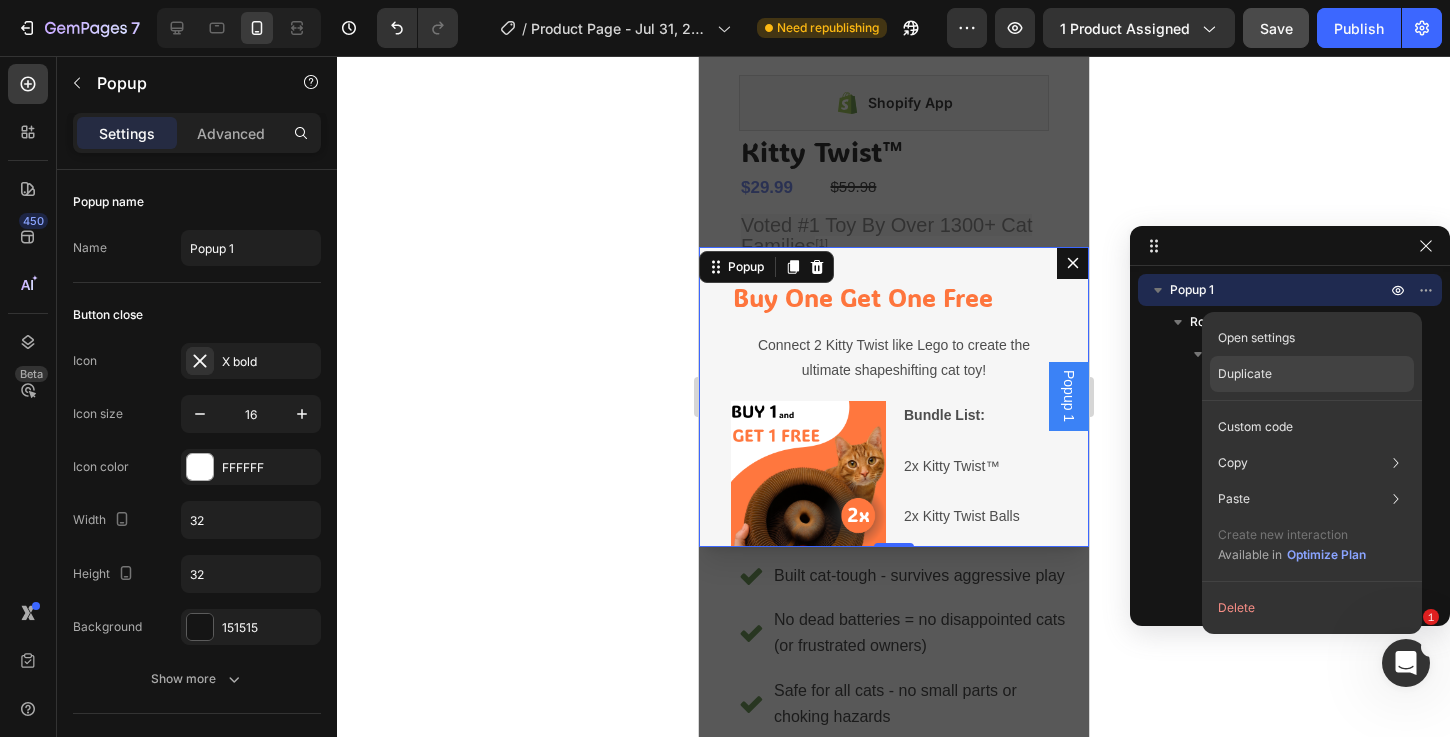 click on "Duplicate" 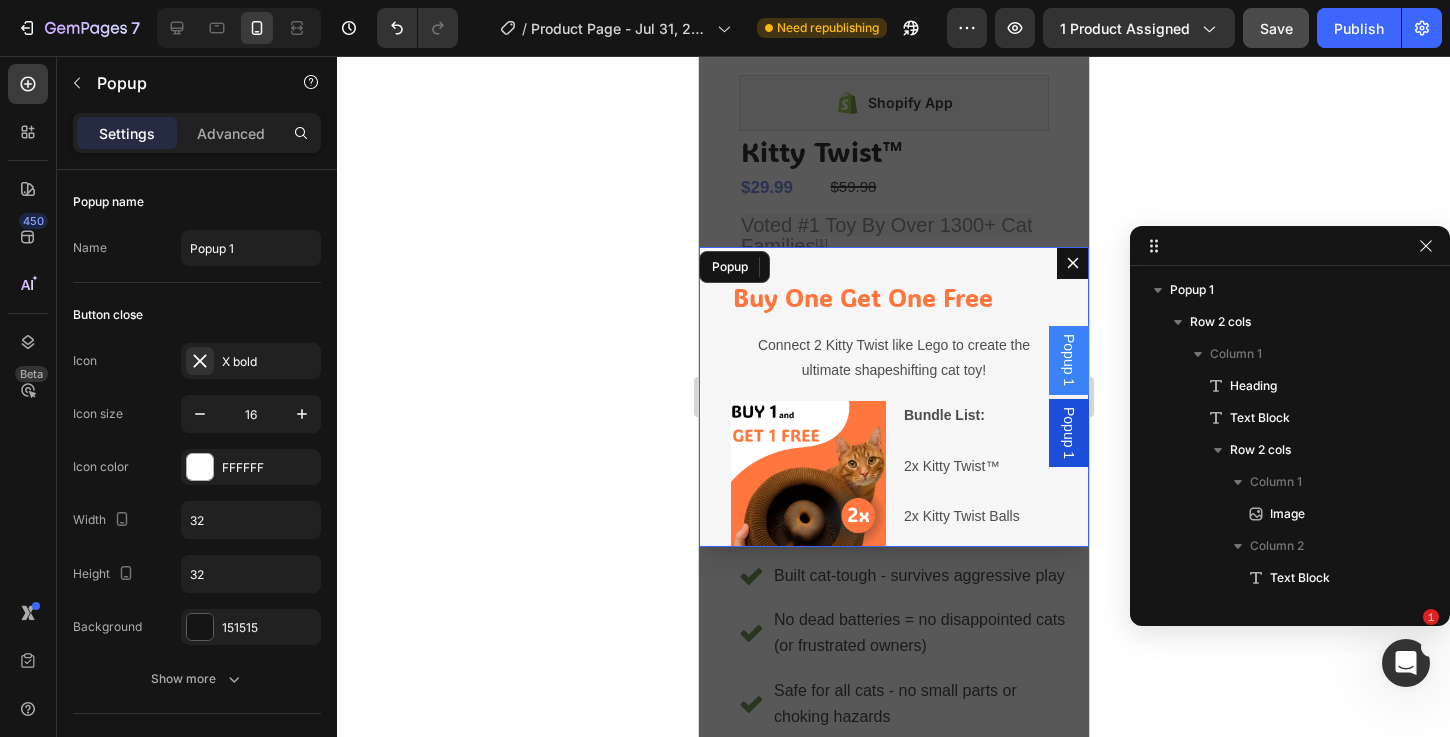 scroll, scrollTop: 242, scrollLeft: 0, axis: vertical 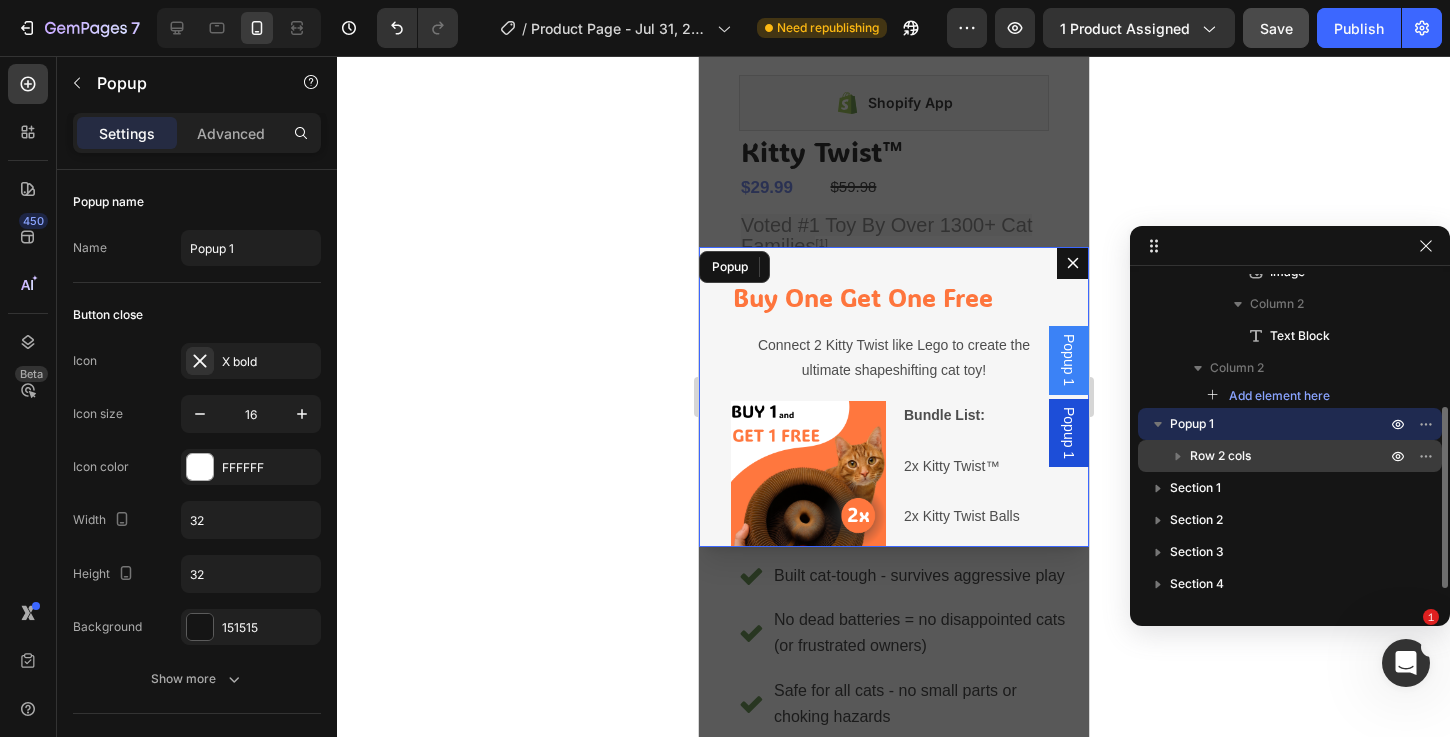 click on "Row 2 cols" at bounding box center (1220, 456) 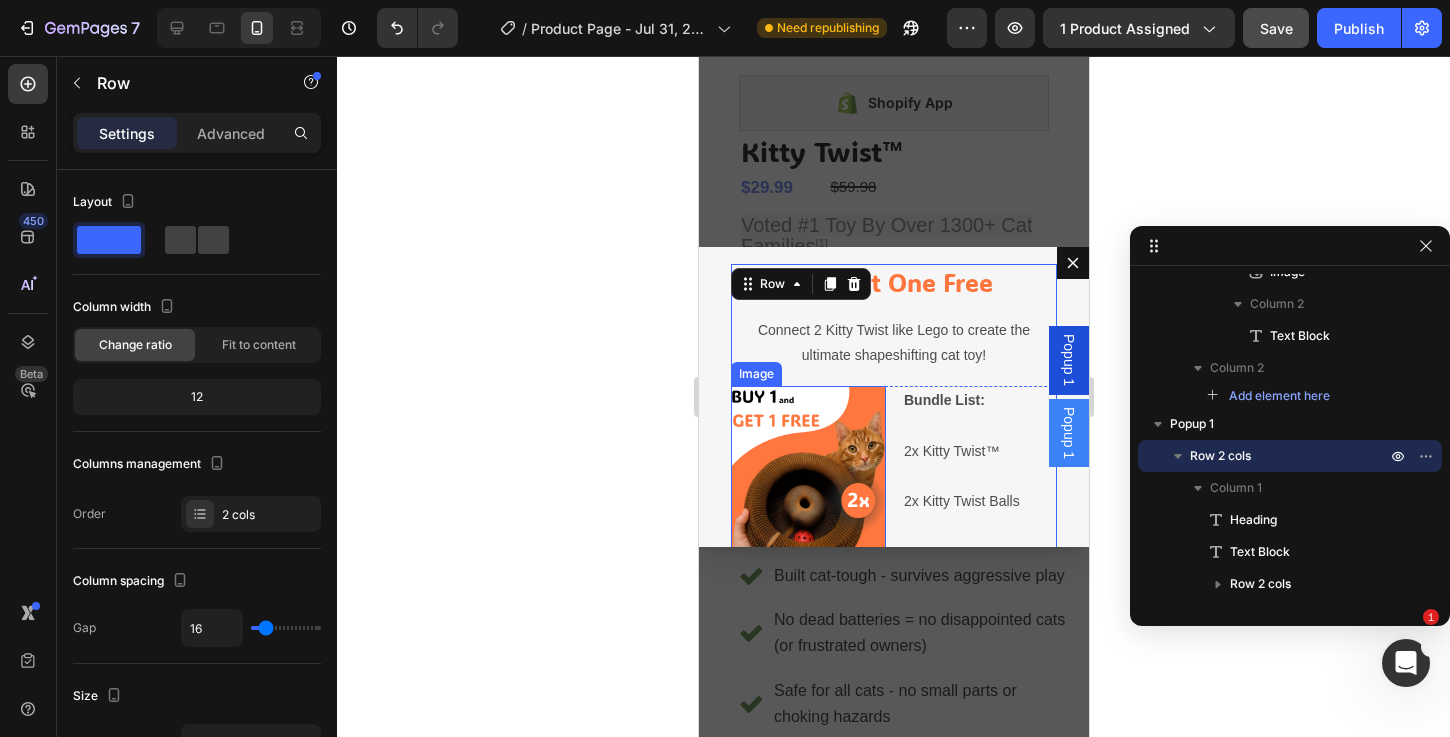 scroll, scrollTop: 33, scrollLeft: 0, axis: vertical 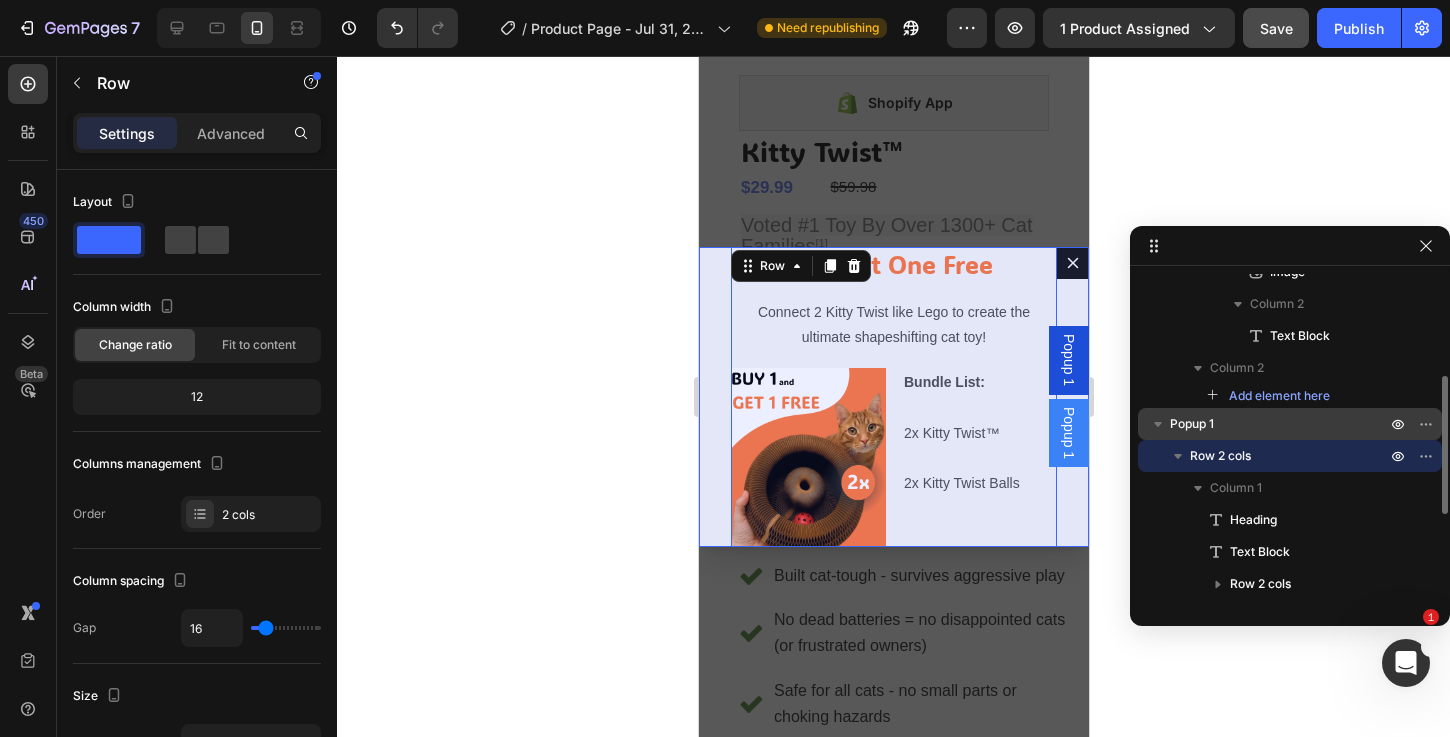 click on "Popup 1" at bounding box center [1192, 424] 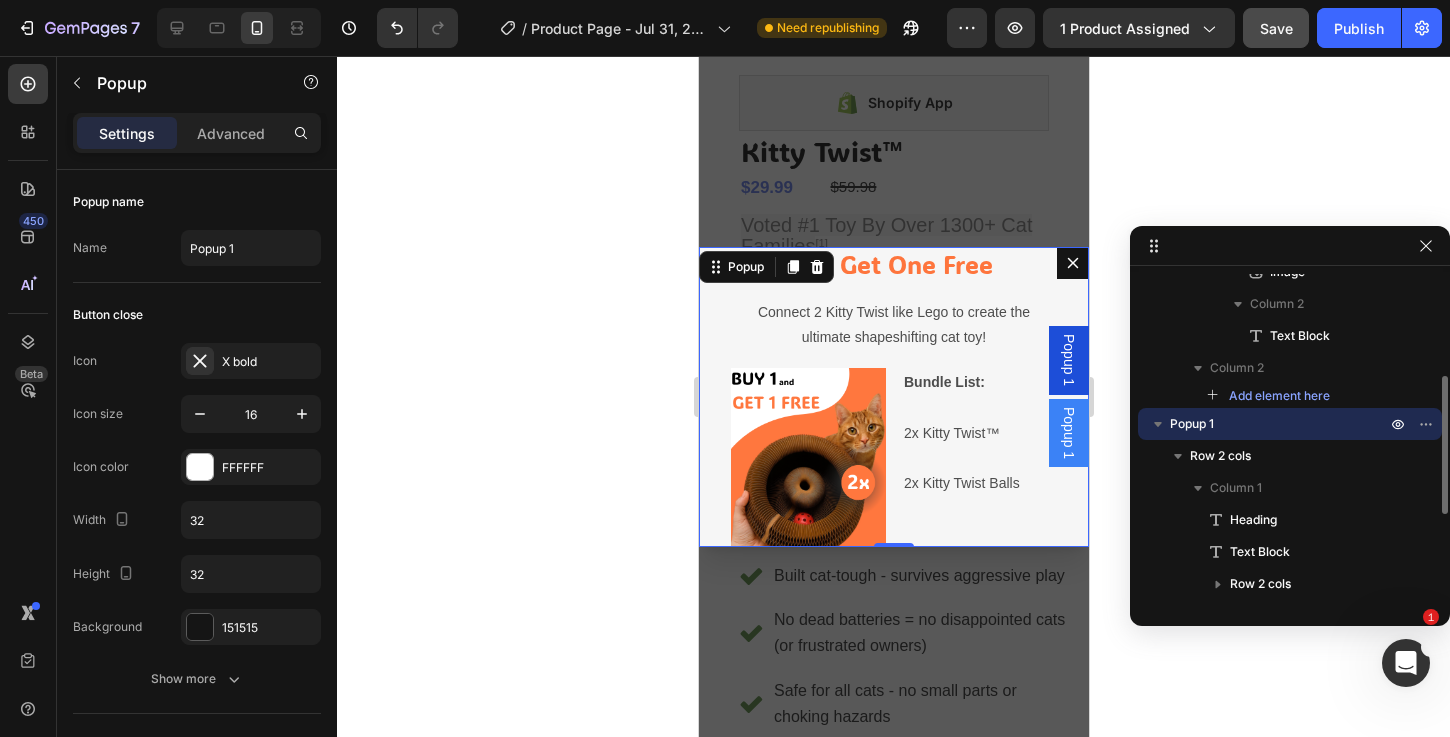 click on "Popup 1" at bounding box center [1192, 424] 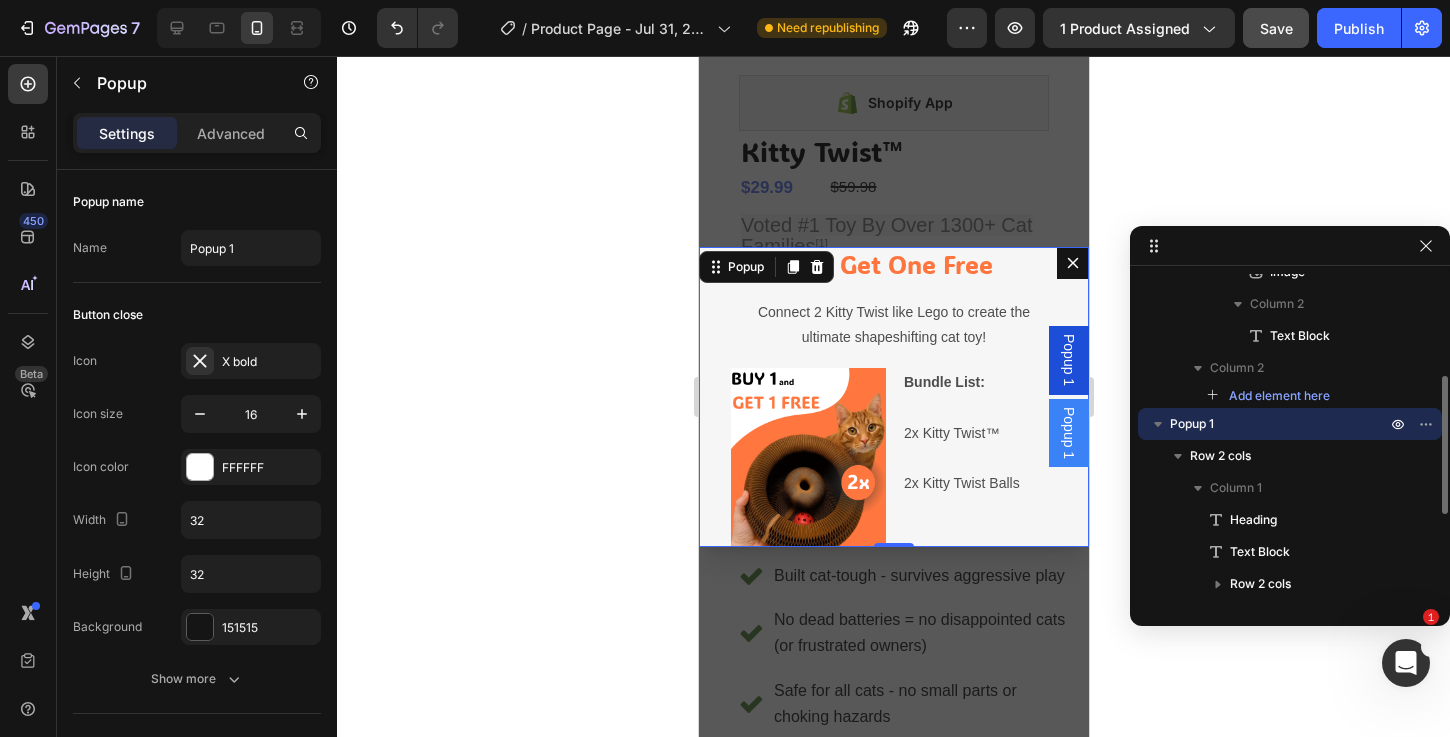 scroll, scrollTop: 242, scrollLeft: 0, axis: vertical 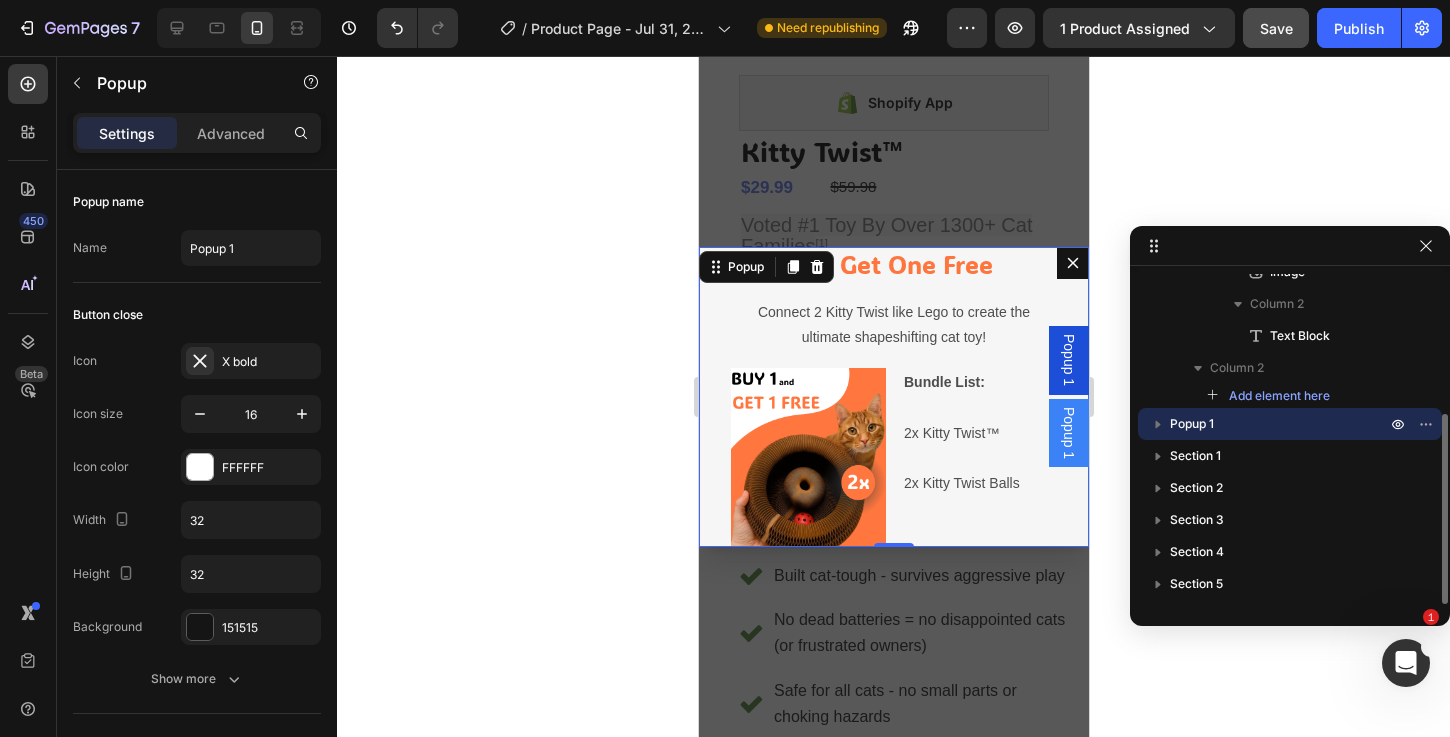 click on "Popup 1" at bounding box center (1280, 424) 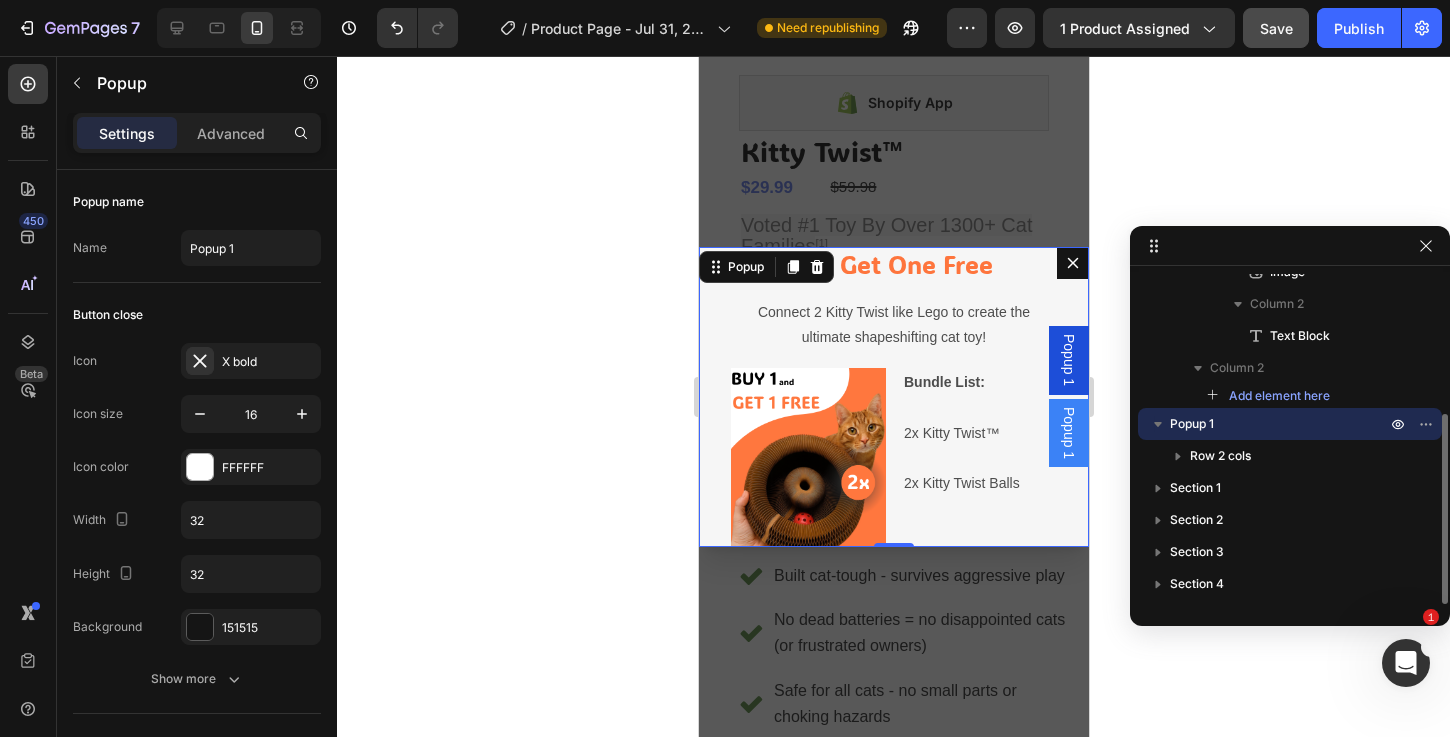 click on "Popup 1" at bounding box center (1280, 424) 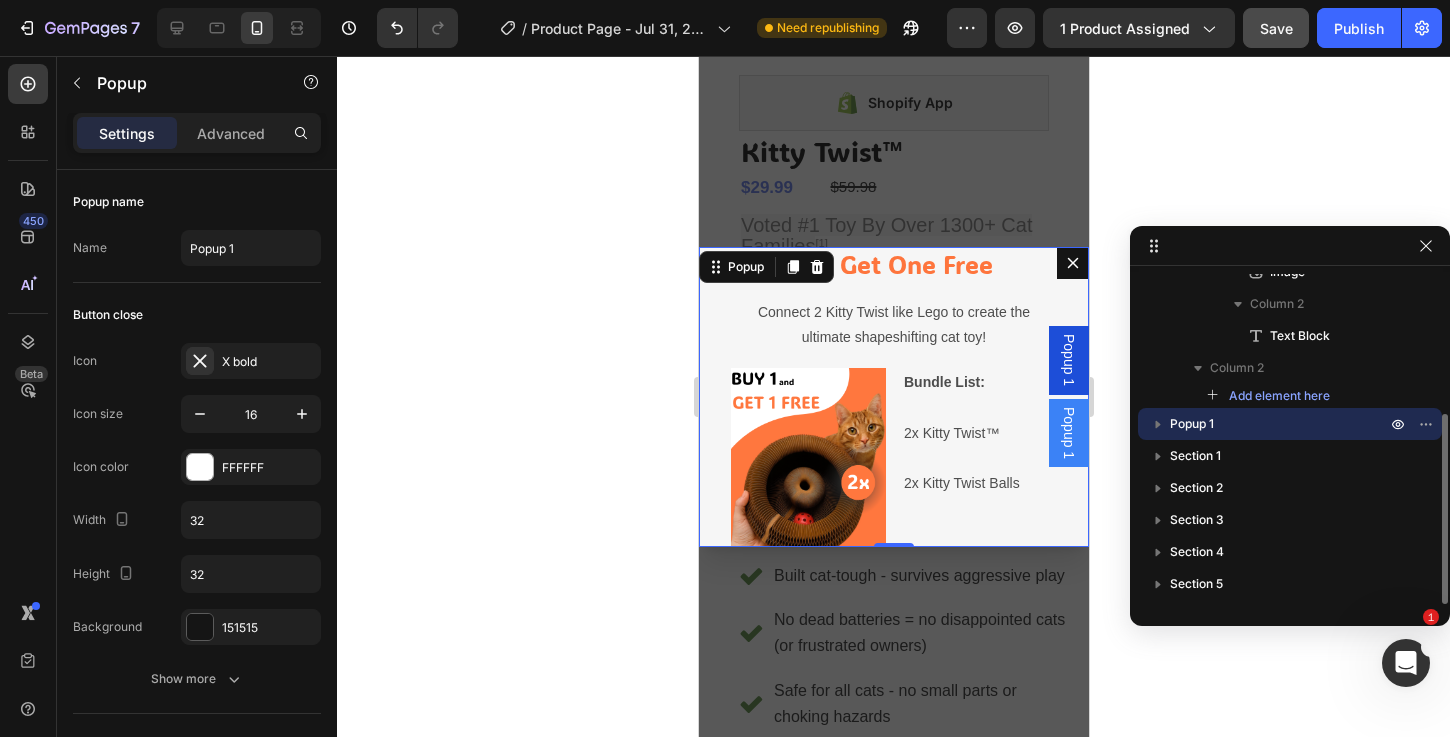 click on "Popup 1" at bounding box center [1280, 424] 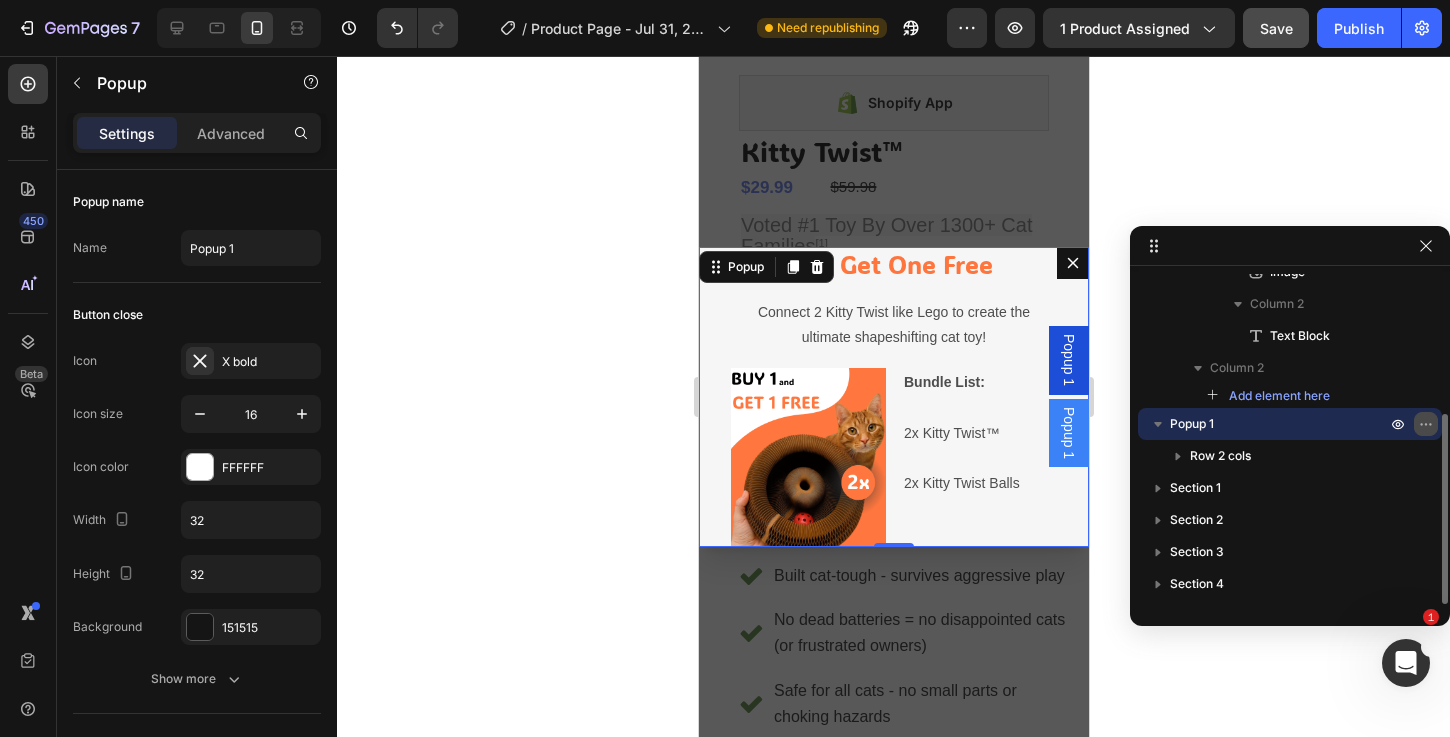 click 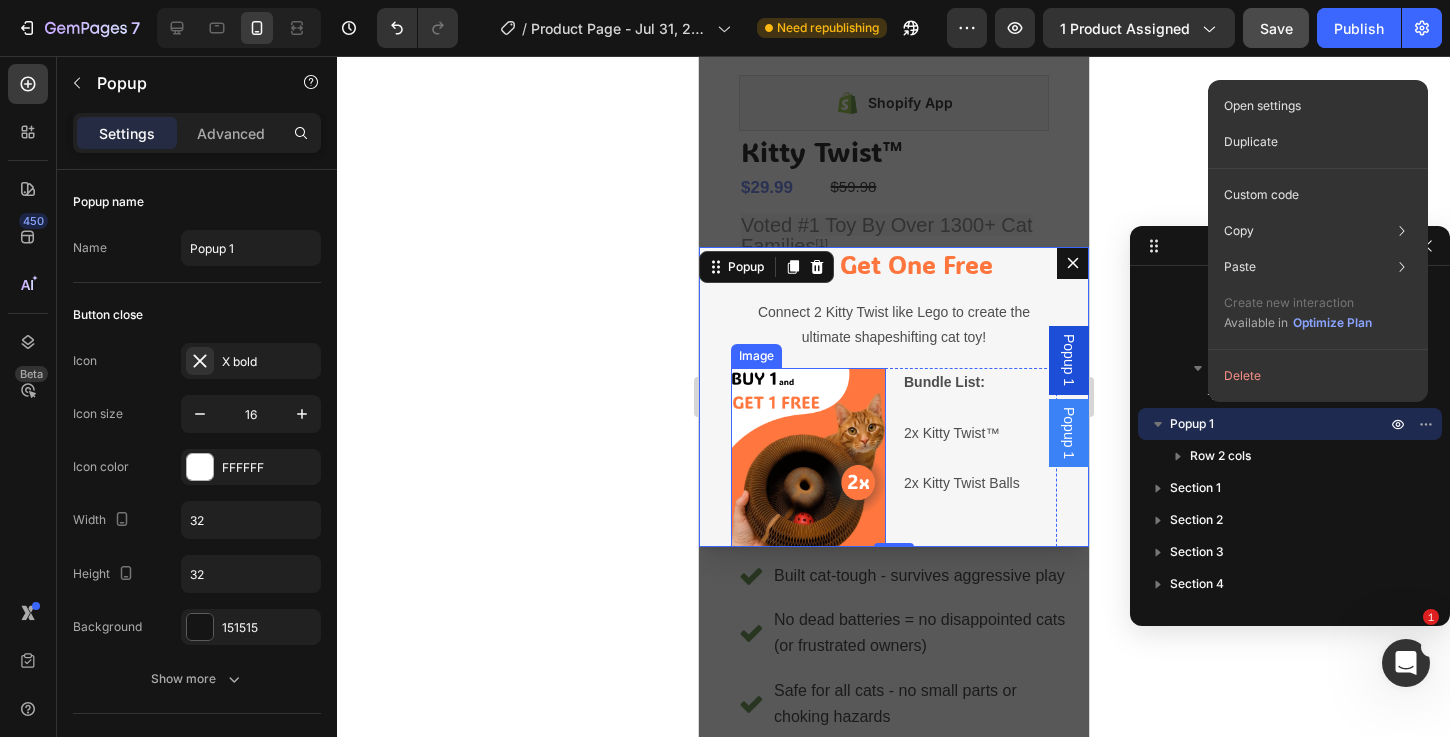 click at bounding box center [807, 462] 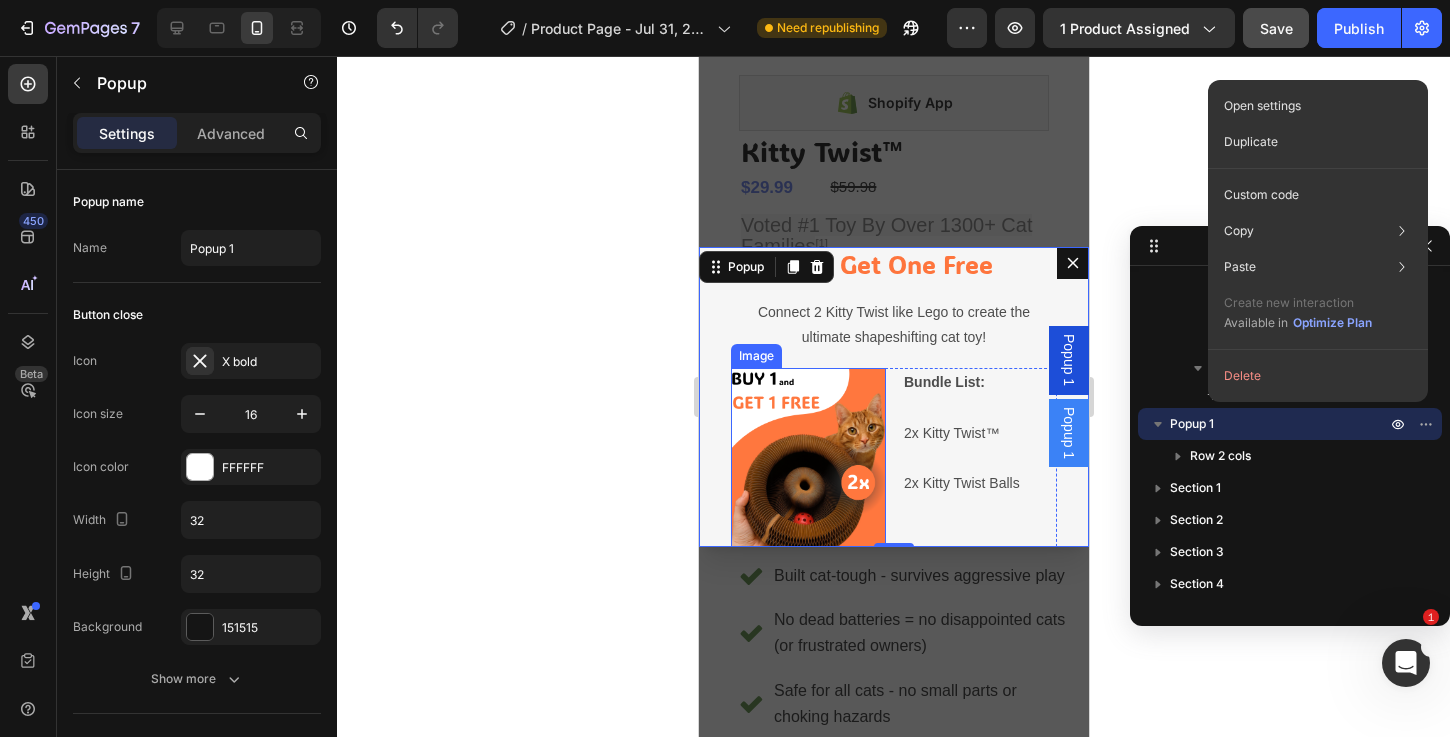 scroll, scrollTop: 466, scrollLeft: 0, axis: vertical 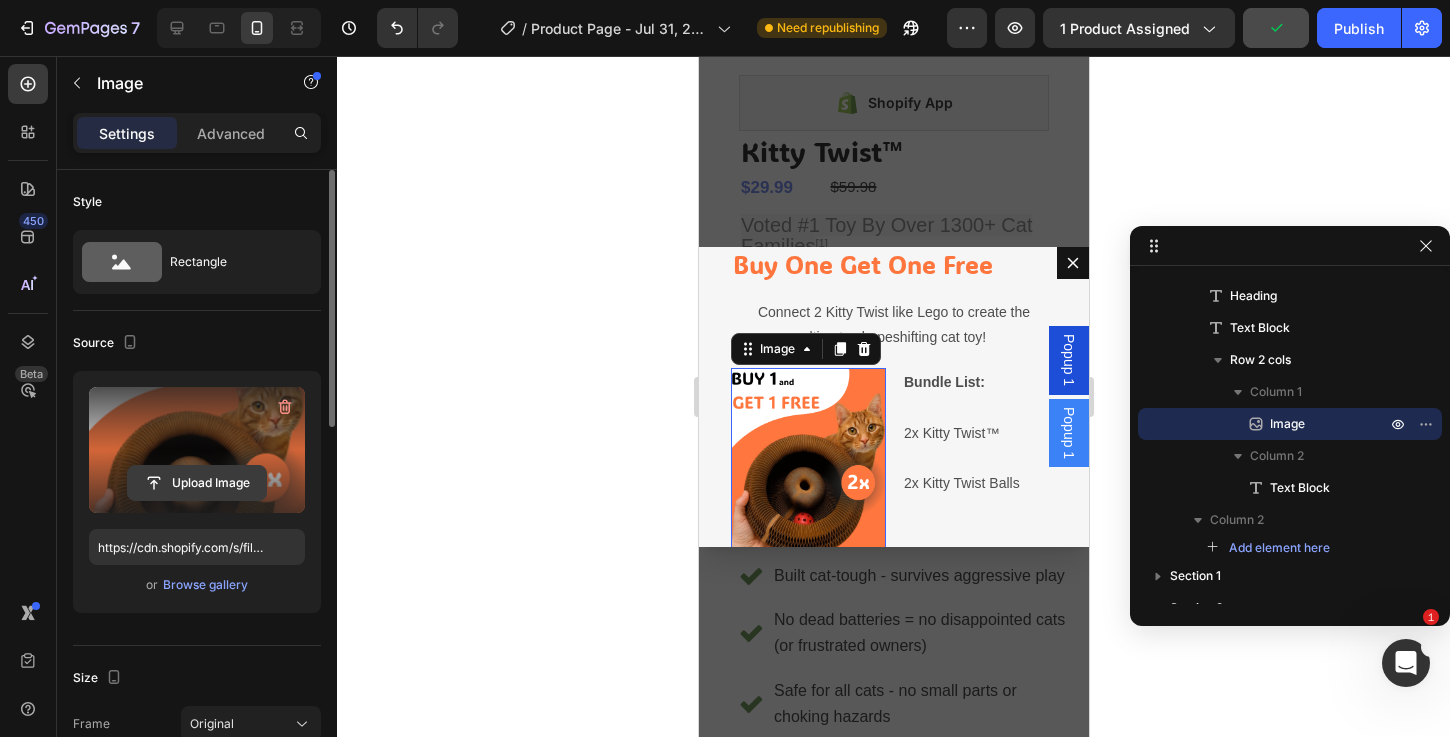 click 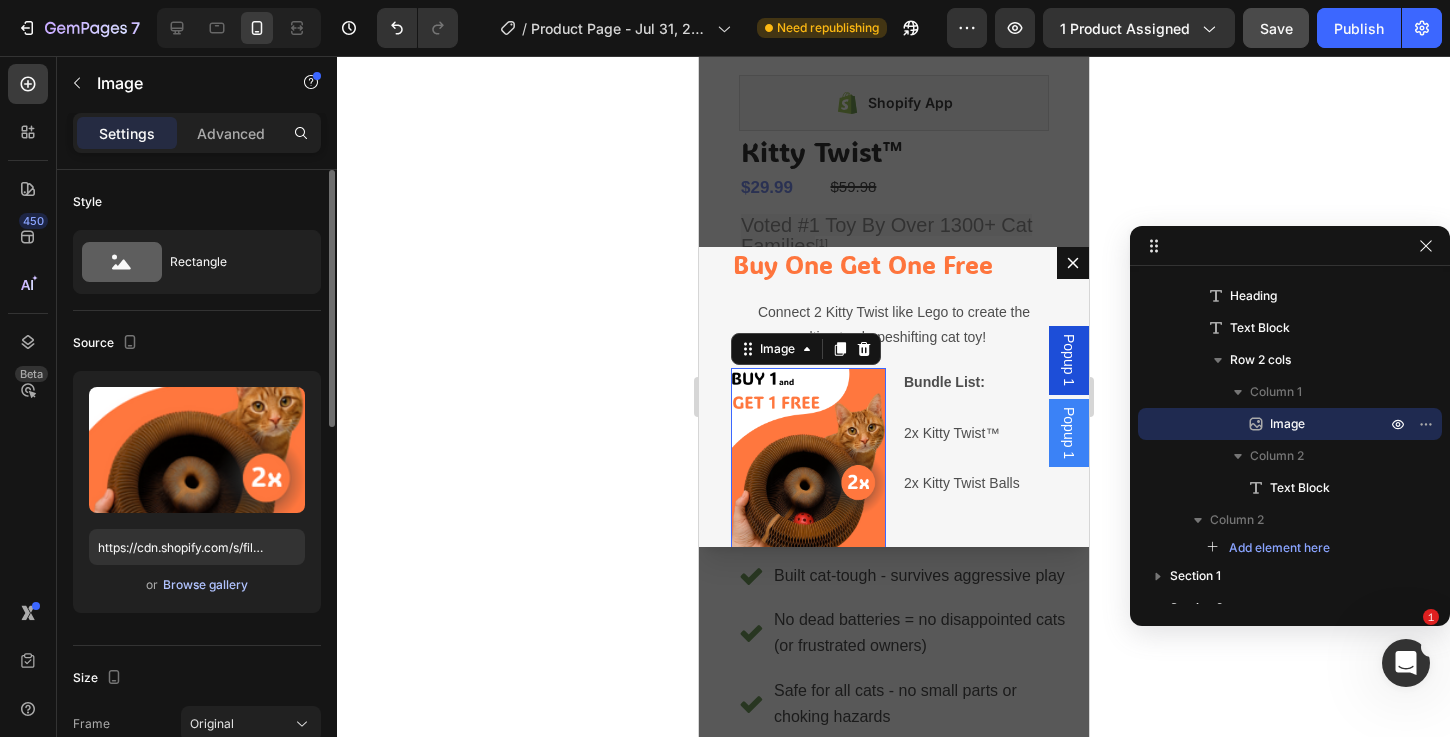click on "Browse gallery" at bounding box center (205, 585) 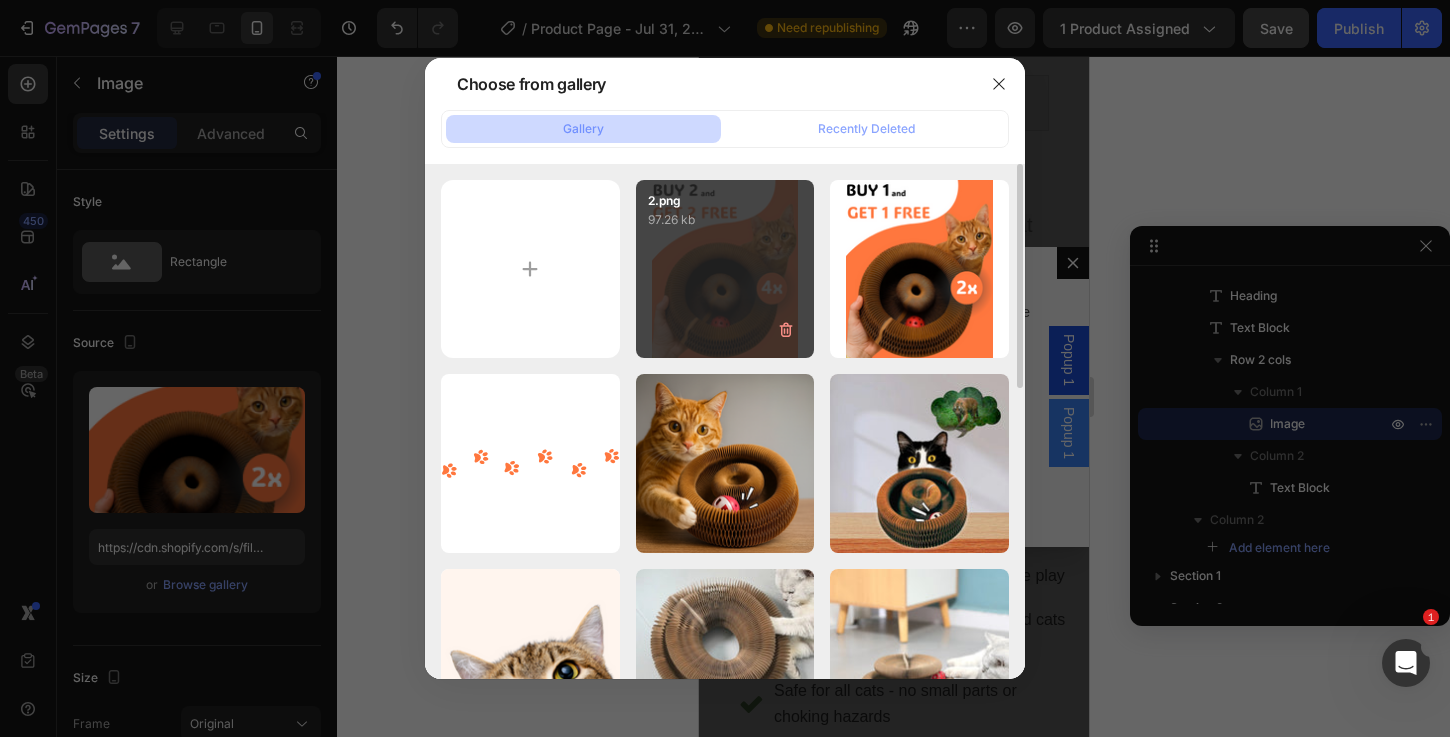 click on "2.png 97.26 kb" at bounding box center [725, 269] 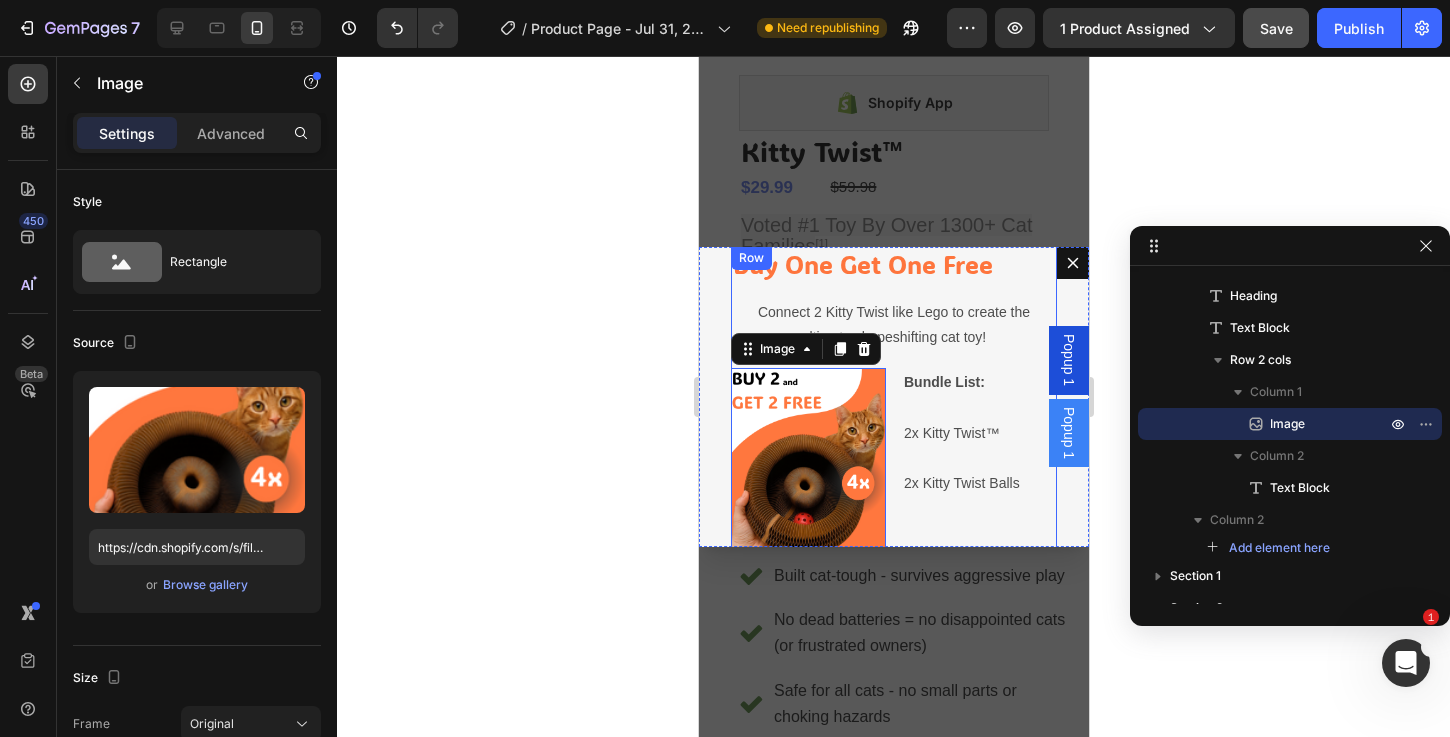 drag, startPoint x: 889, startPoint y: 286, endPoint x: 888, endPoint y: 297, distance: 11.045361 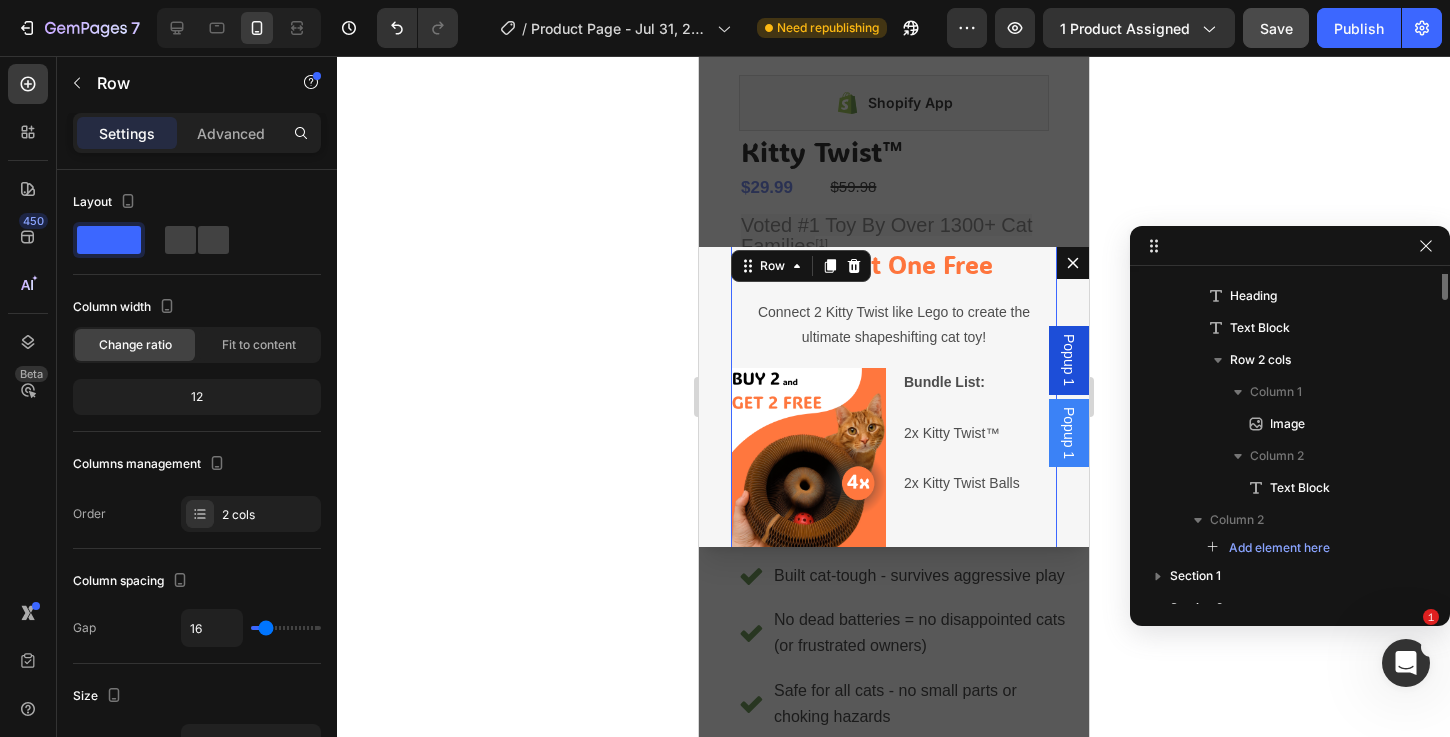scroll, scrollTop: 274, scrollLeft: 0, axis: vertical 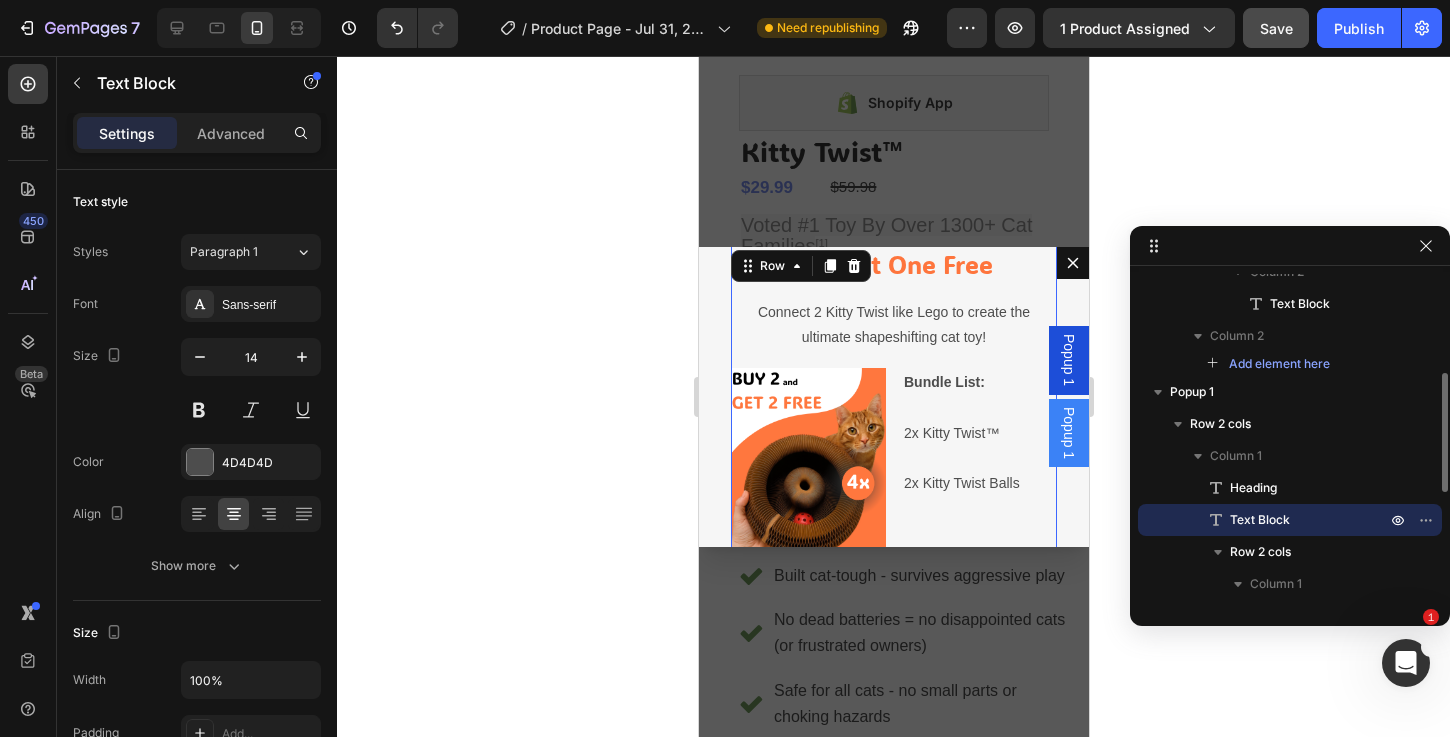 click on "Connect 2 Kitty Twist like Lego to create the ultimate shapeshifting cat toy!" at bounding box center (893, 324) 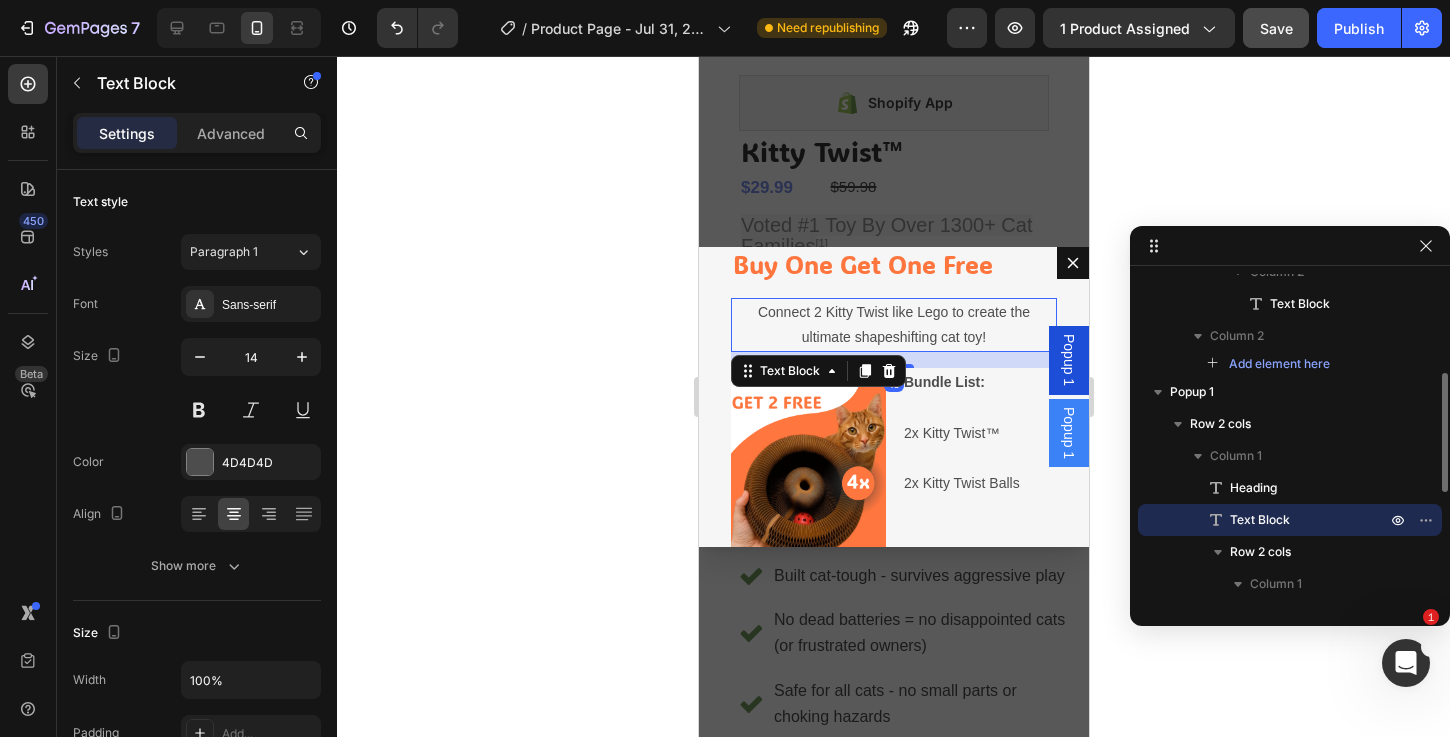 click on "Connect 2 Kitty Twist like Lego to create the ultimate shapeshifting cat toy!" at bounding box center (893, 324) 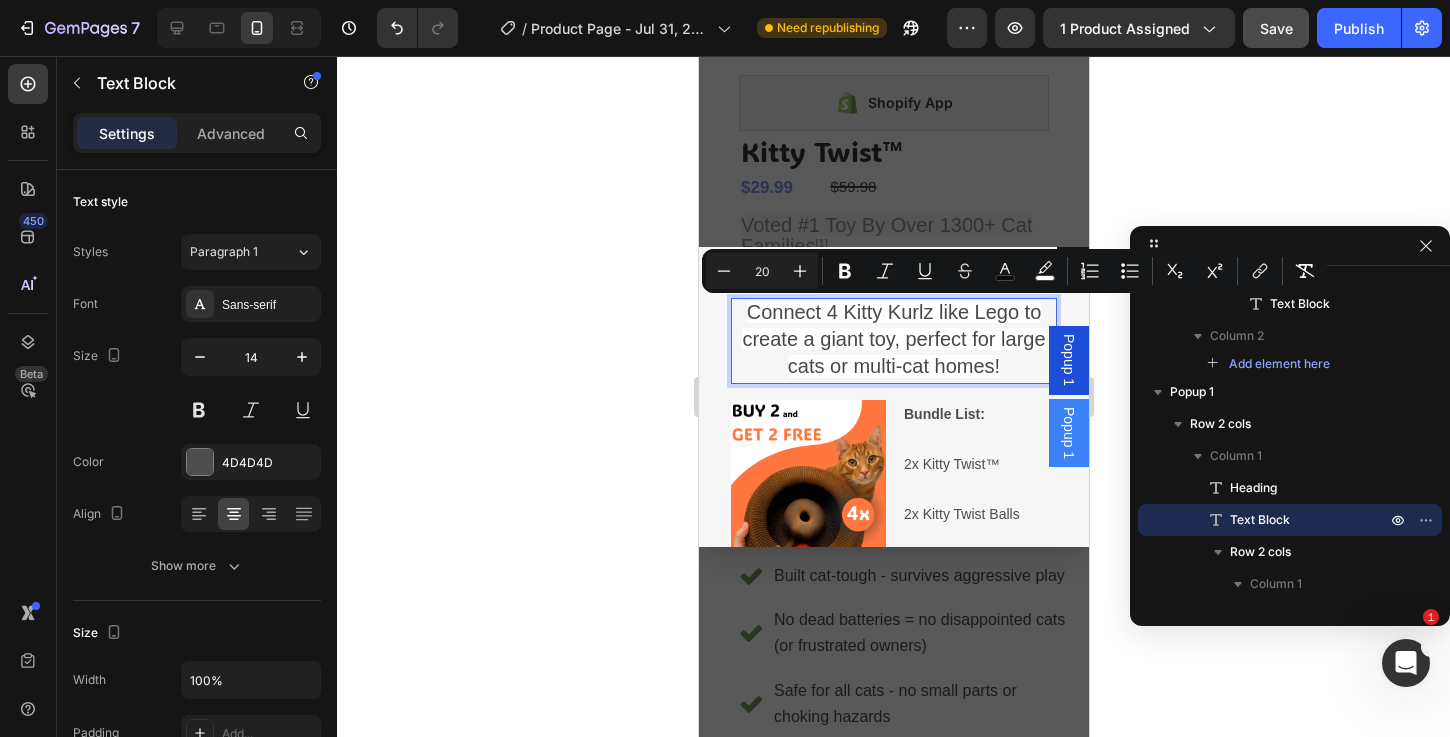 click on "20" at bounding box center (762, 271) 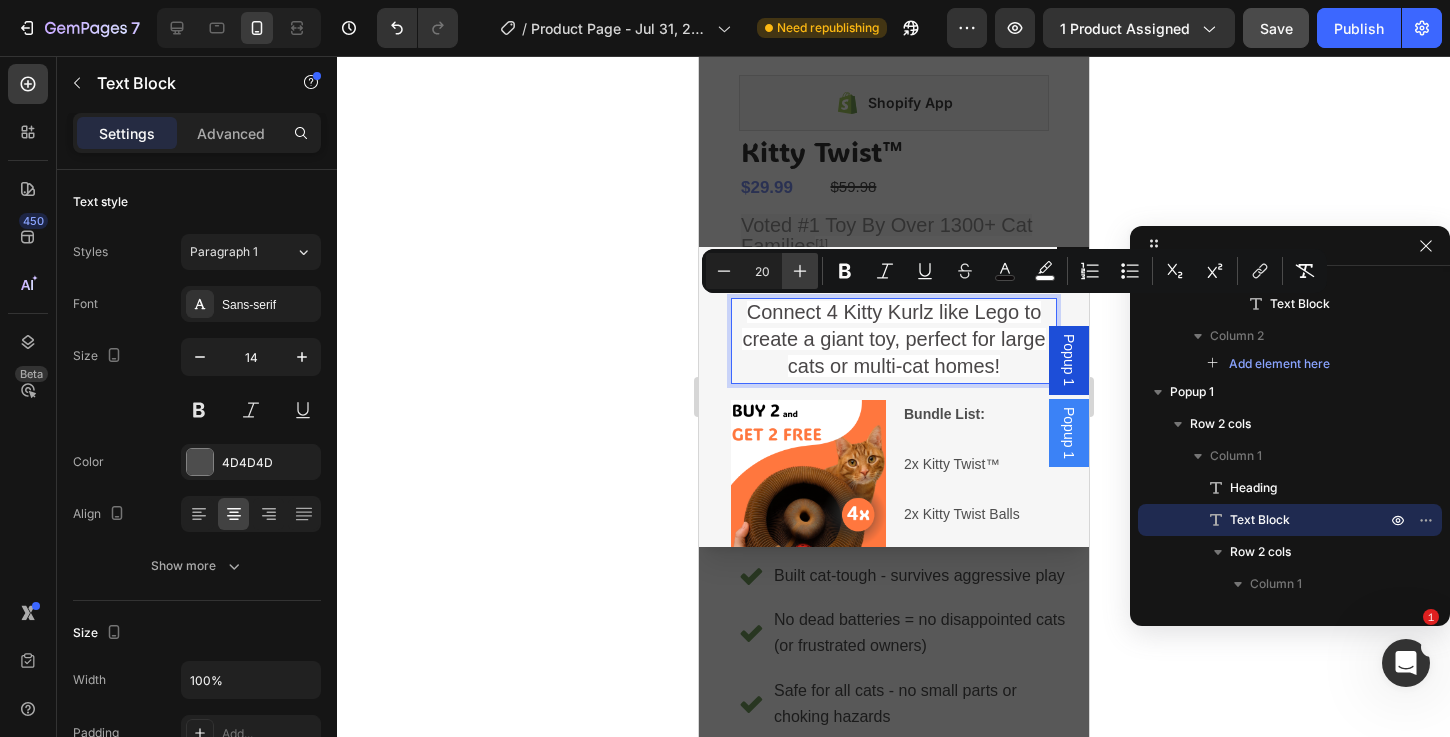 type on "2" 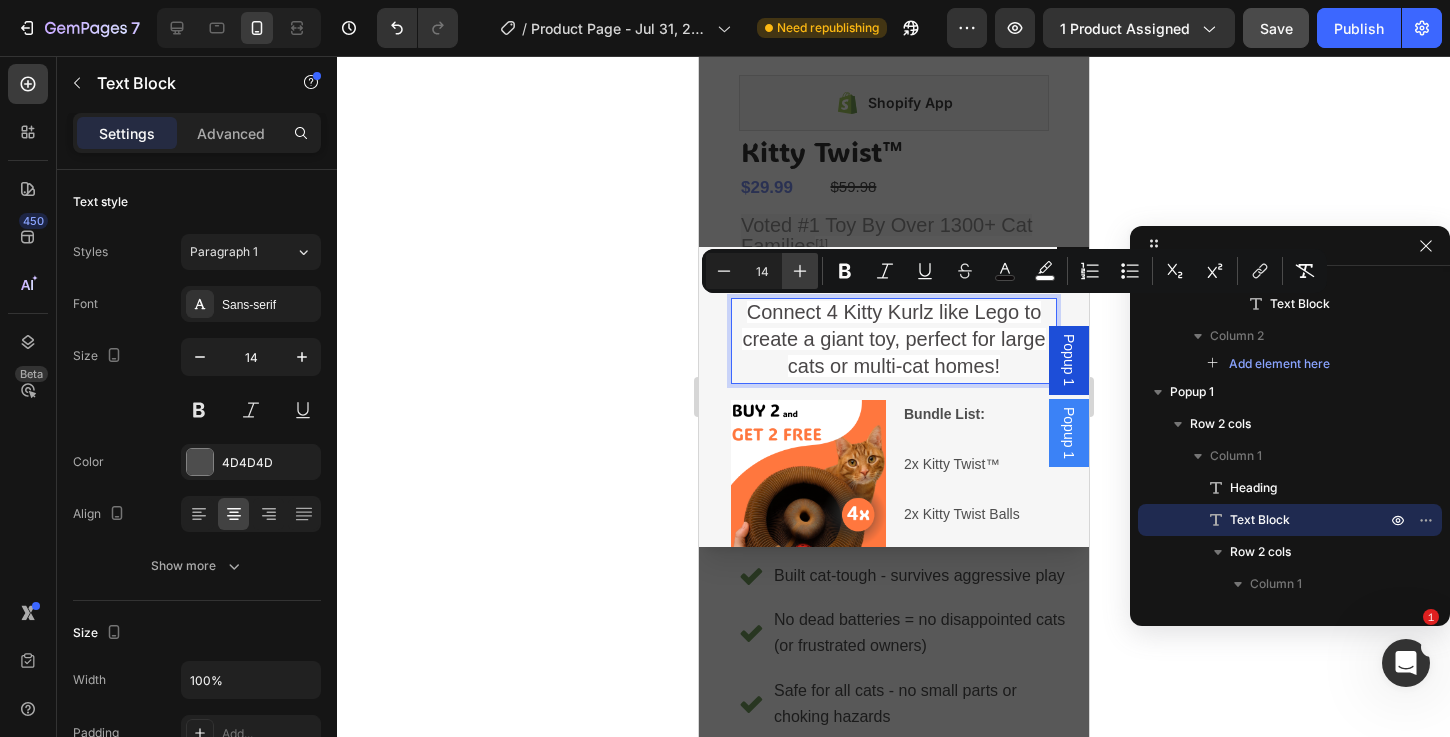 type on "14" 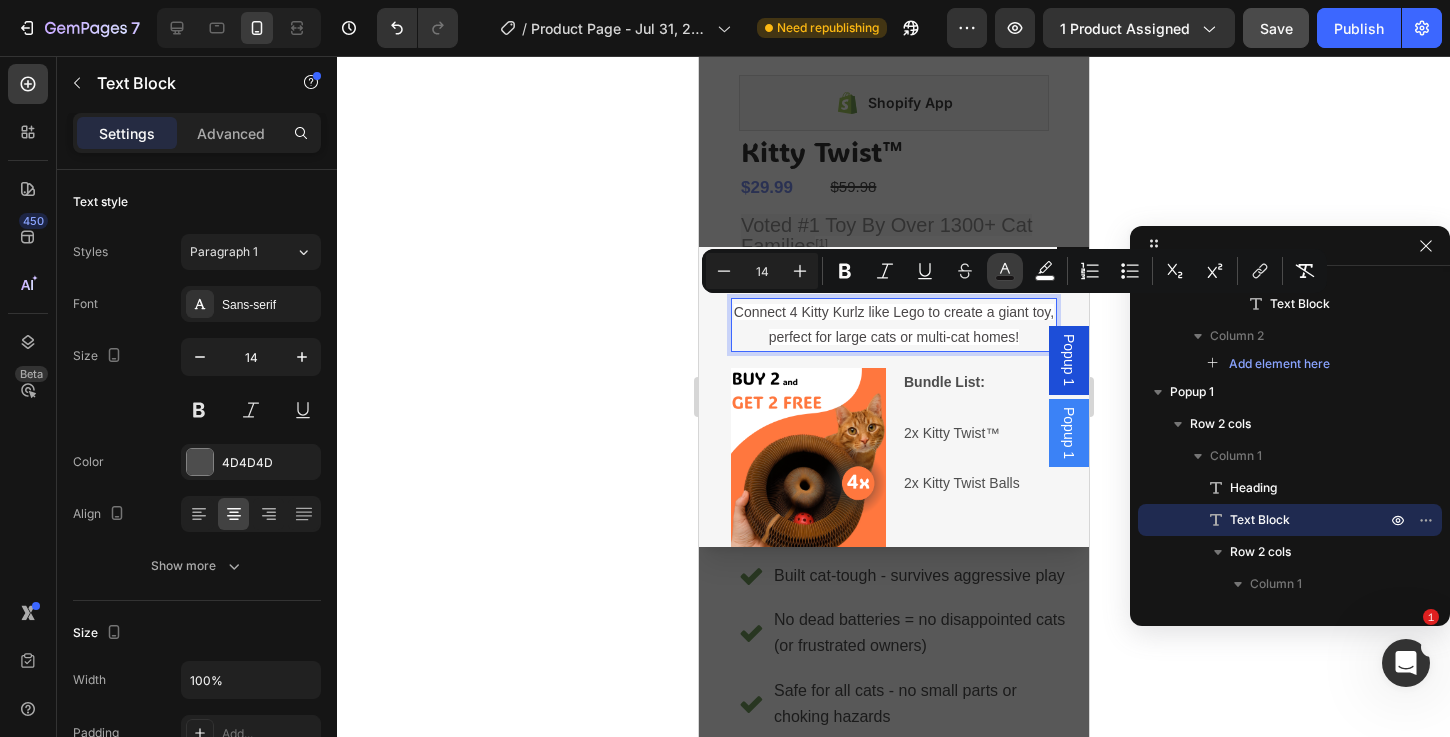 click 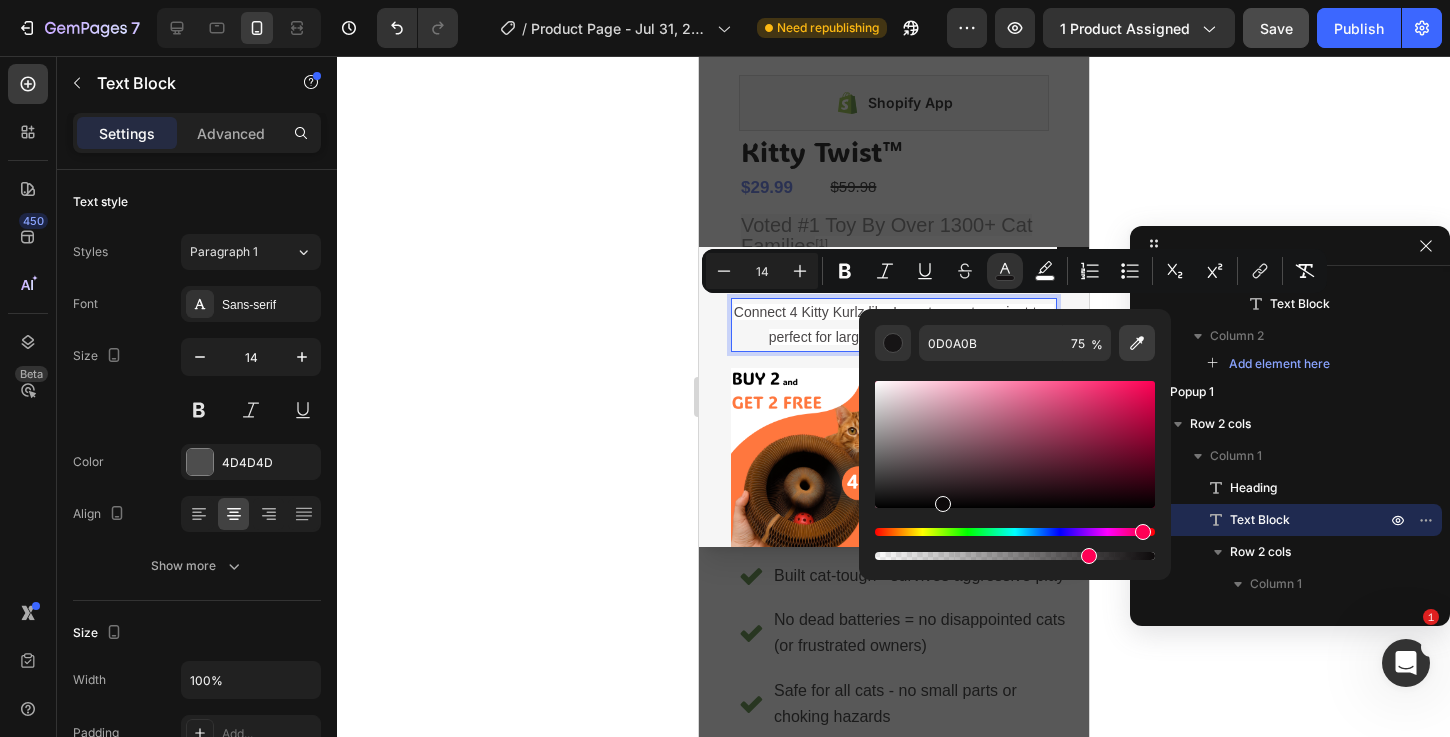 click 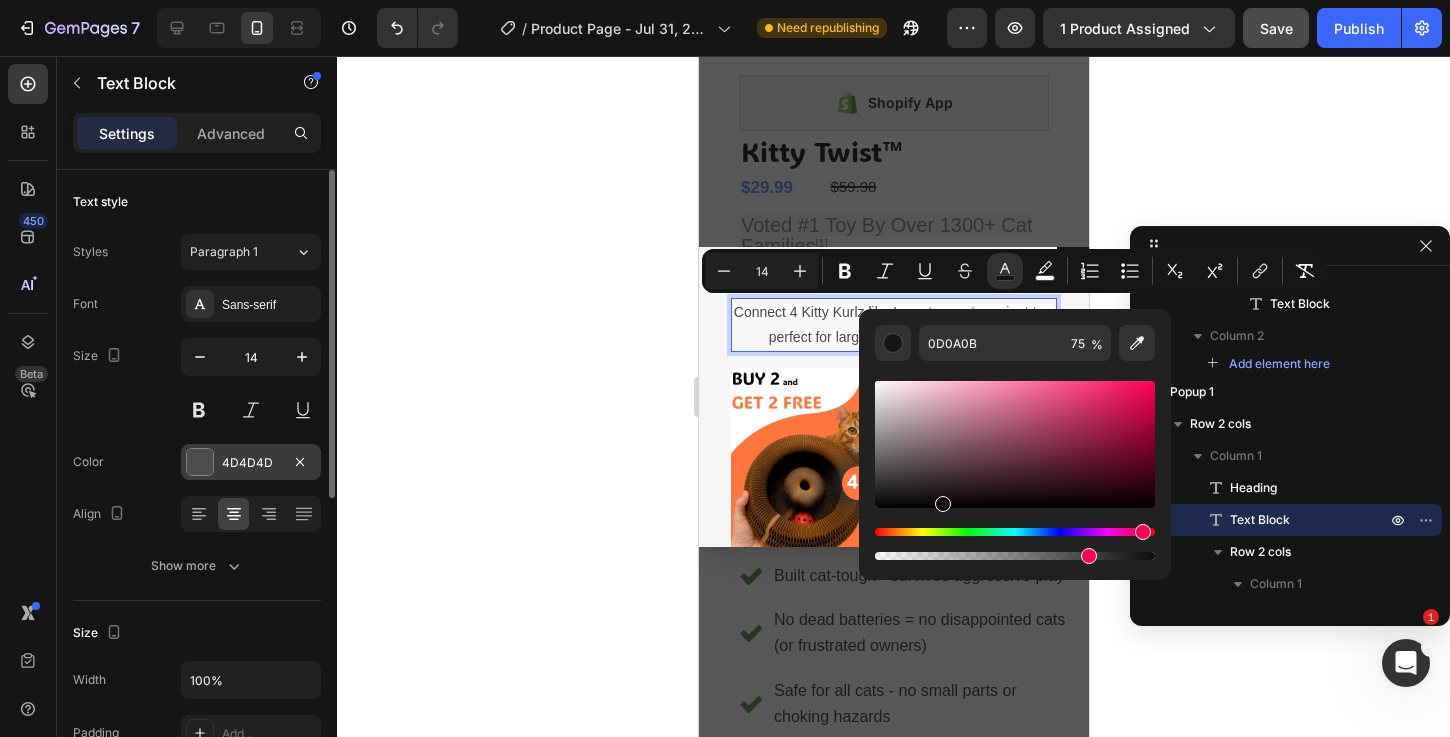 type on "4D4D4D" 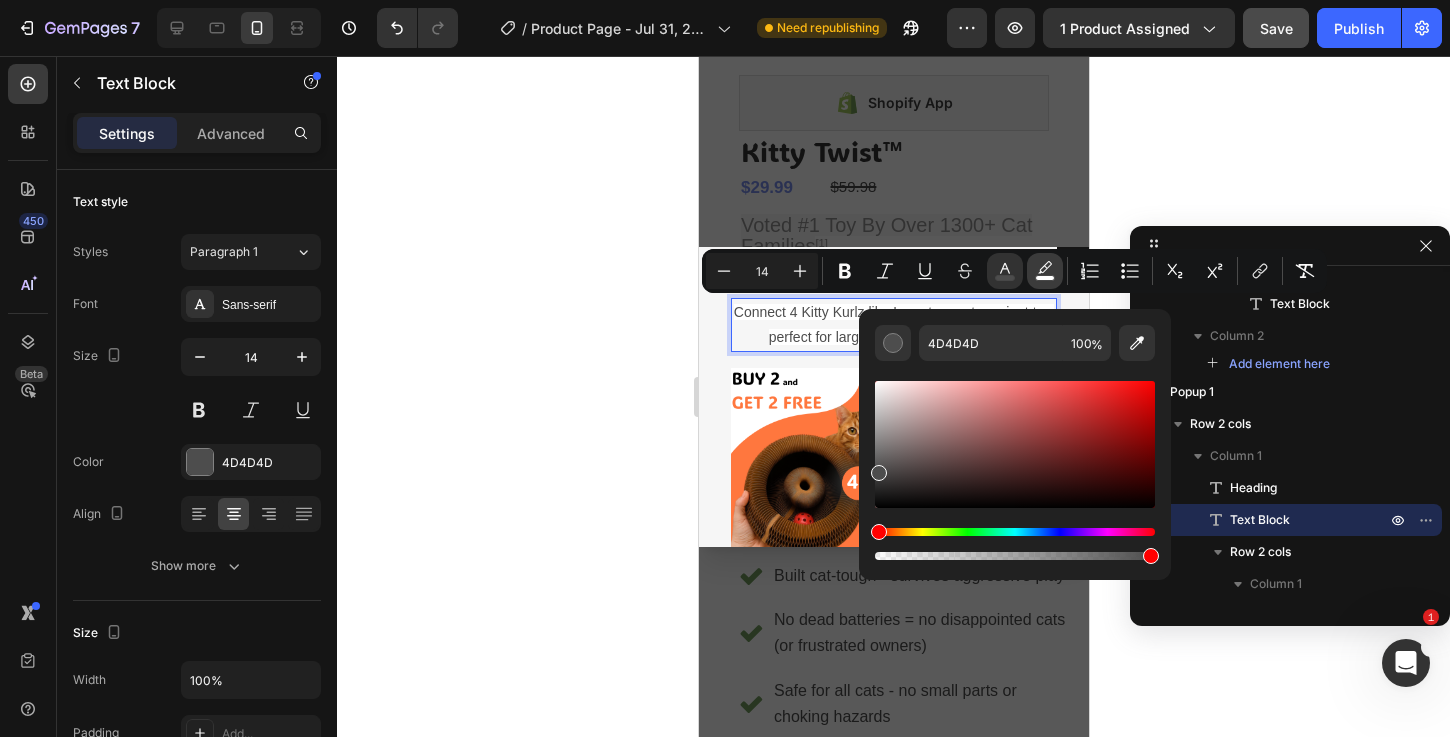 click 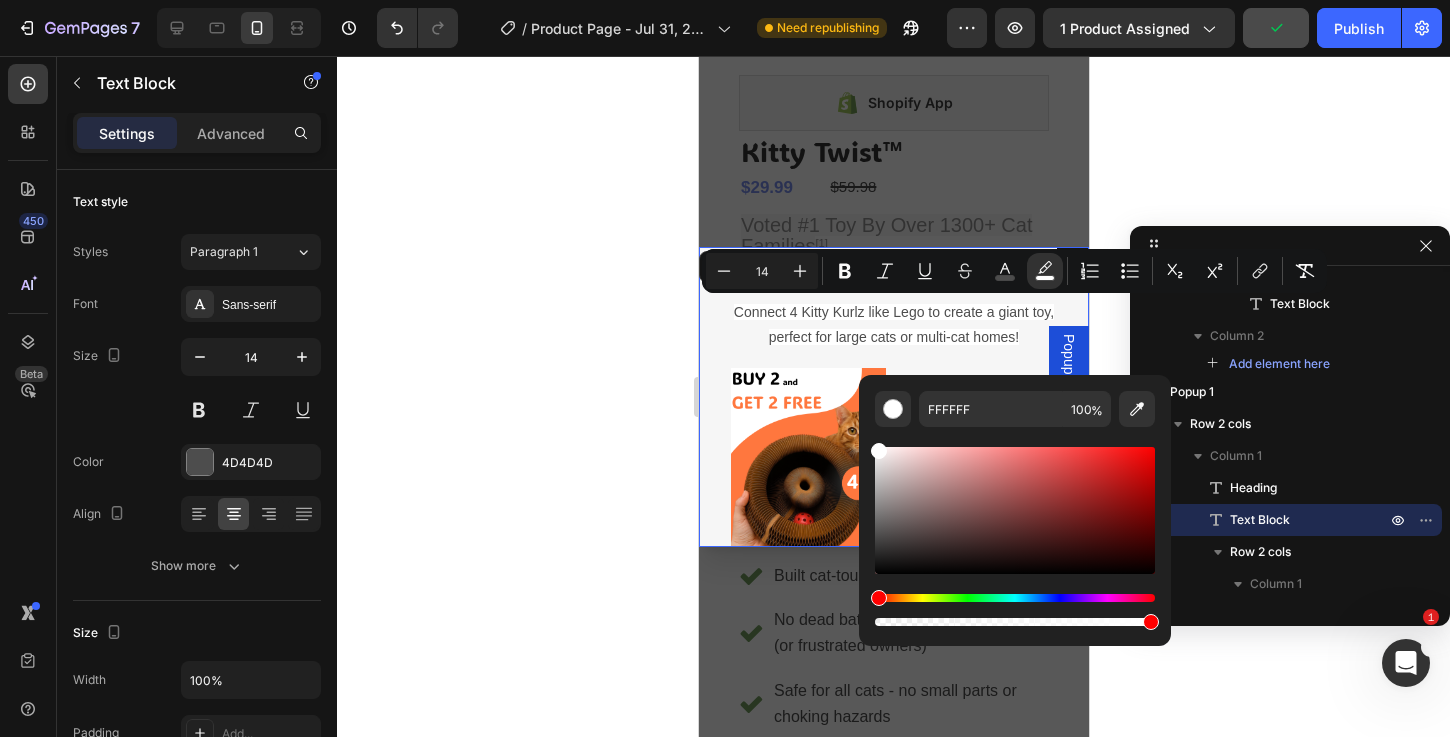 click on "Buy One Get One Free Heading Connect 4 Kitty Kurlz like Lego to create a giant toy, perfect for large cats or multi-cat homes! Text Block Image Bundle List:    2x Kitty Twist™   2x Kitty Twist Balls Text Block Row
Drop element here Row" at bounding box center [893, 397] 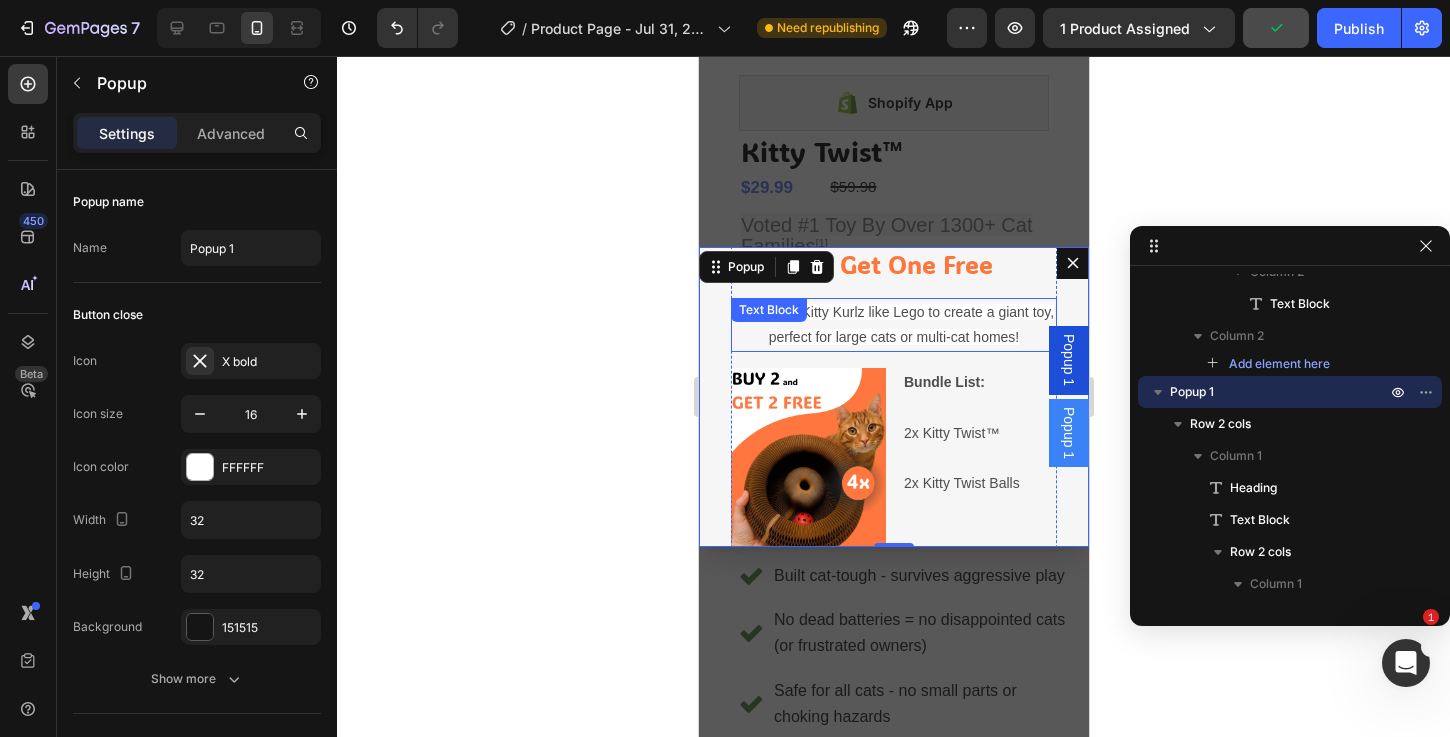 click on "Connect 4 Kitty Kurlz like Lego to create a giant toy, perfect for large cats or multi-cat homes!" at bounding box center (893, 324) 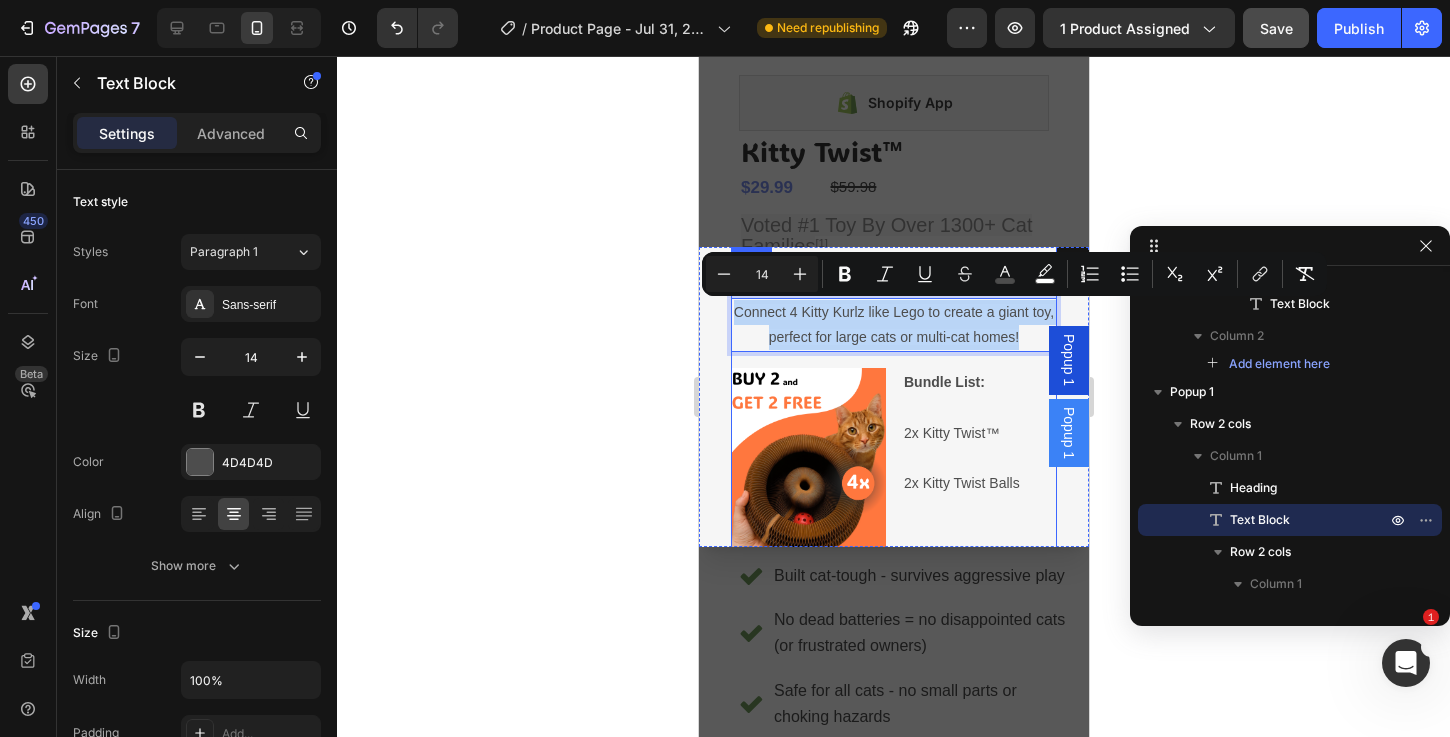 drag, startPoint x: 765, startPoint y: 302, endPoint x: 873, endPoint y: 297, distance: 108.11568 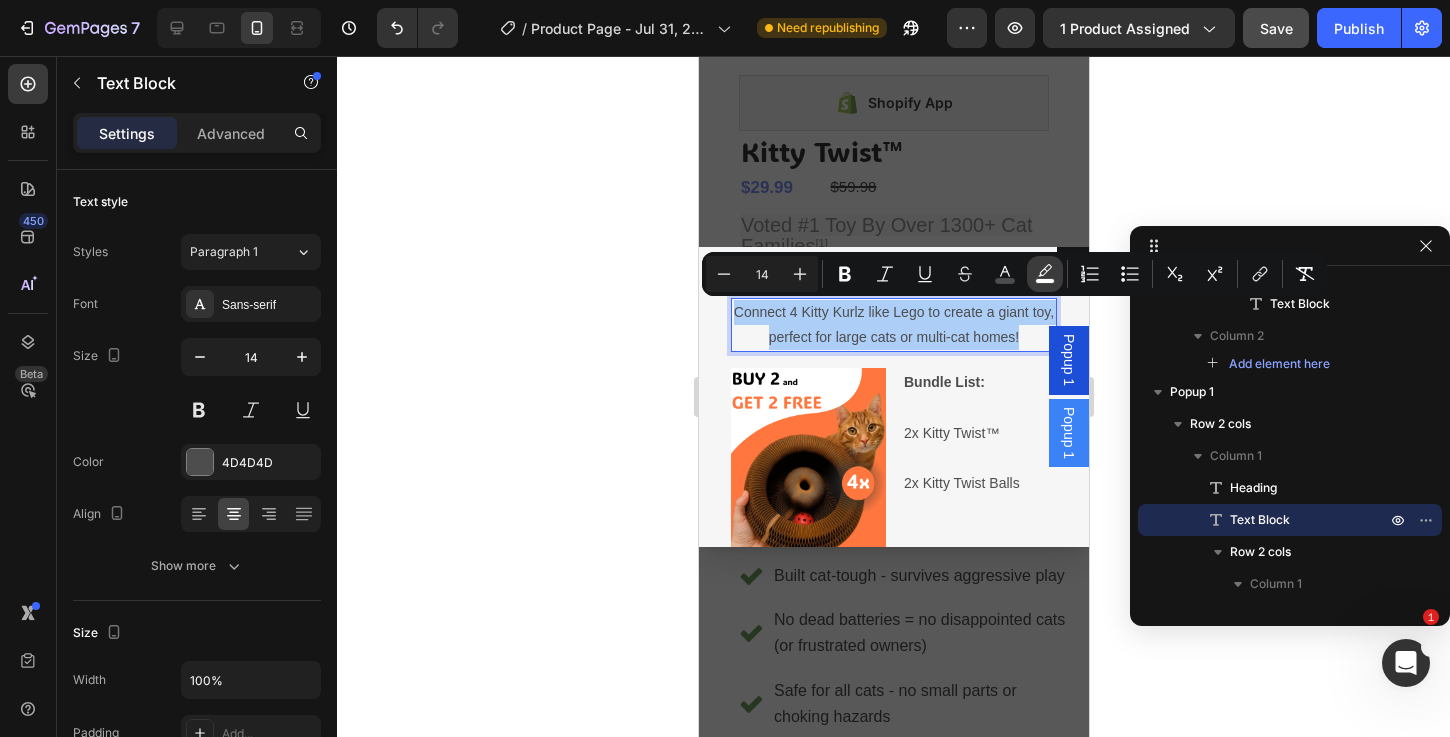 click 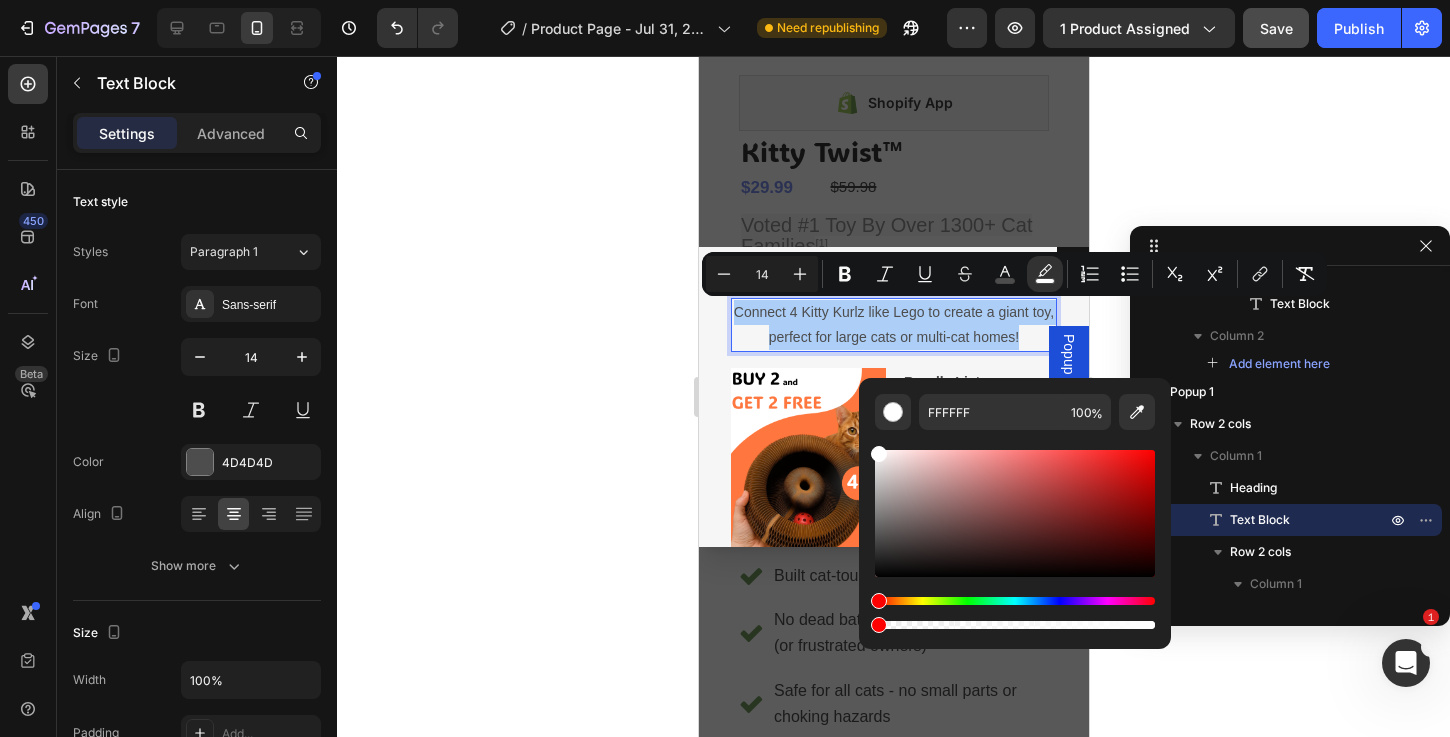 drag, startPoint x: 894, startPoint y: 624, endPoint x: 862, endPoint y: 622, distance: 32.06244 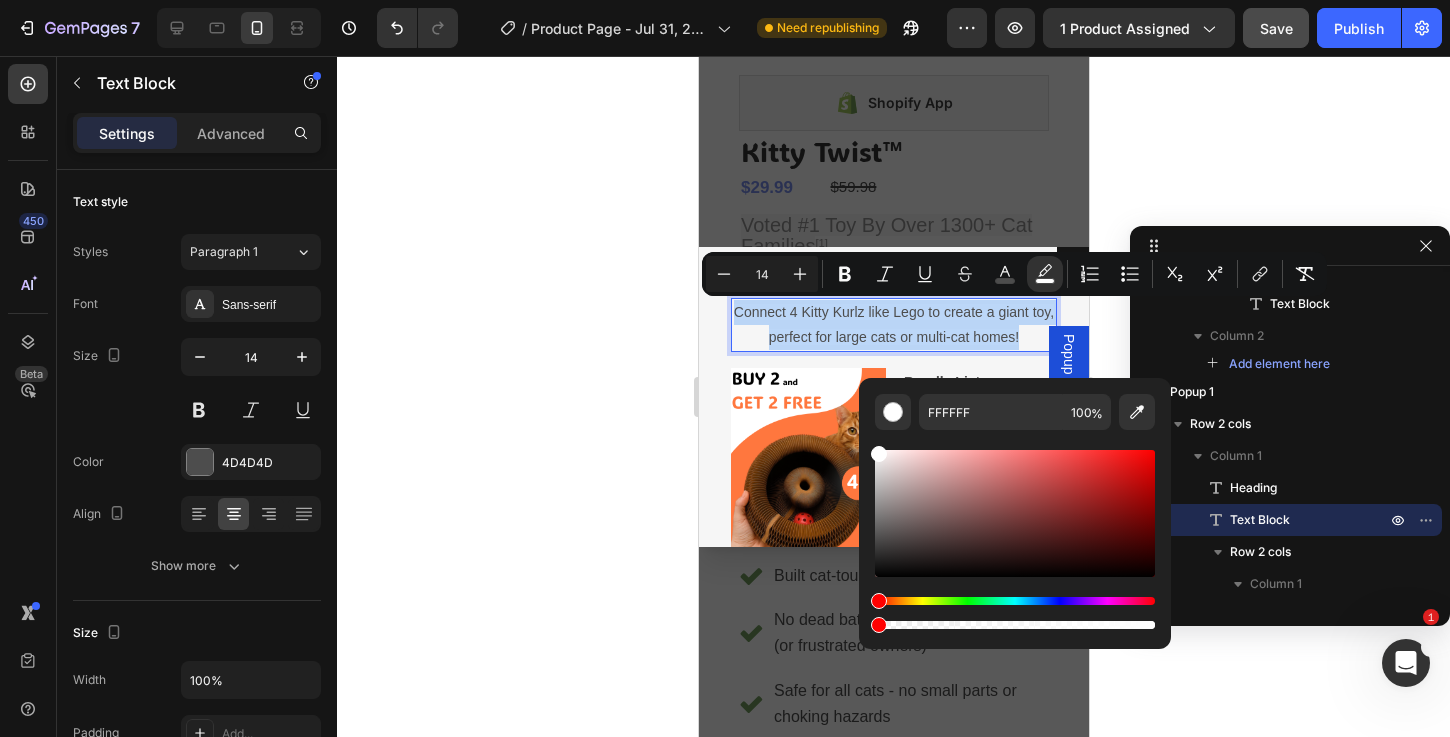 type on "0" 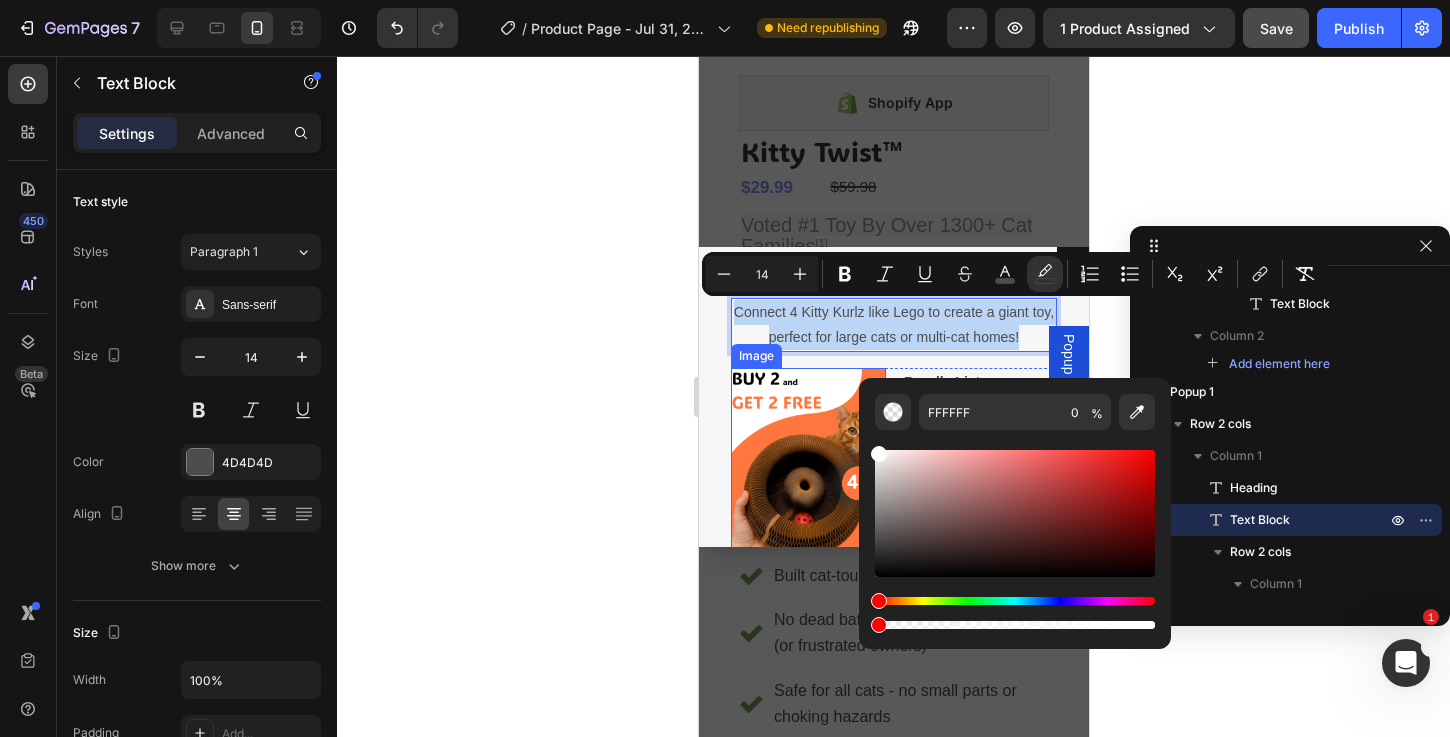 click on "Image" at bounding box center [755, 356] 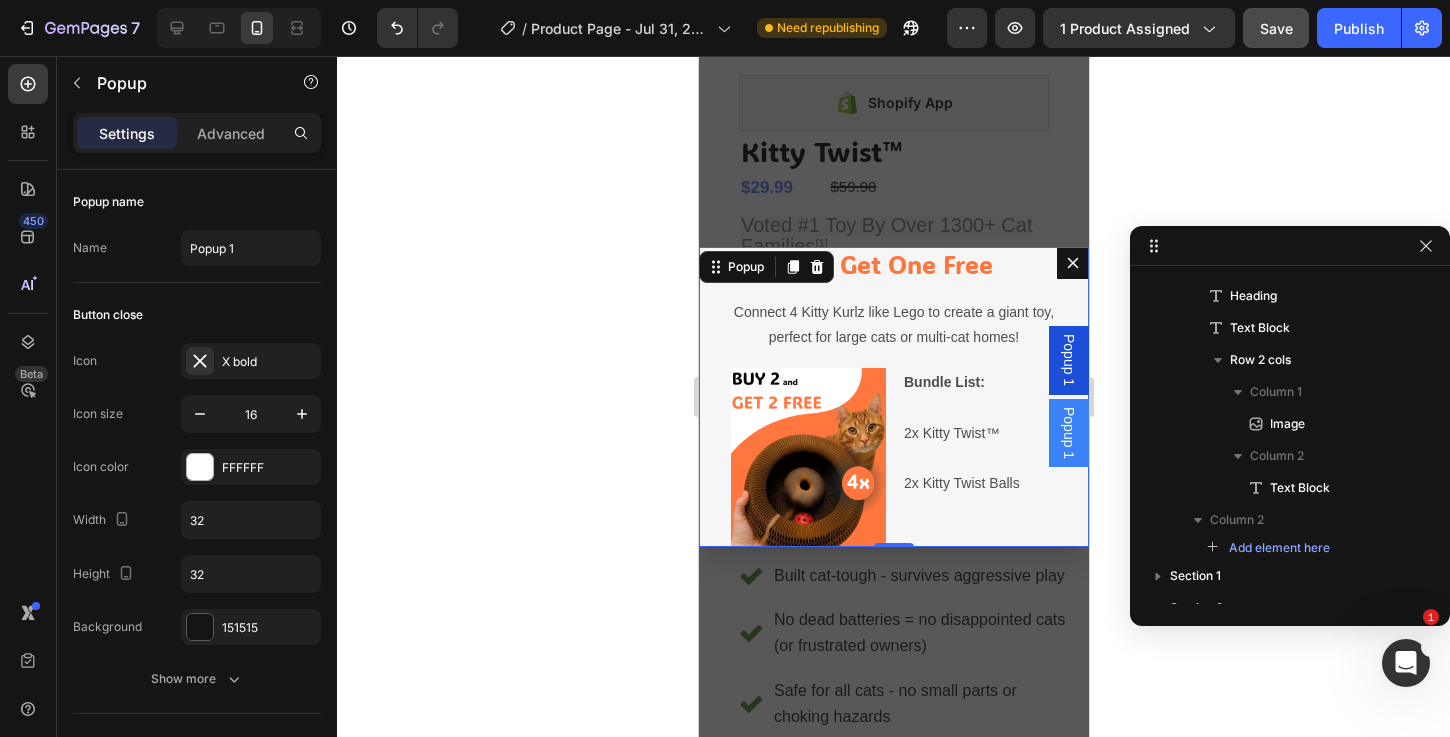 click on "Buy One Get One Free Heading Connect 4 Kitty Kurlz like Lego to create a giant toy, perfect for large cats or multi-cat homes! Text Block Image Bundle List:    2x Kitty Twist™   2x Kitty Twist Balls Text Block Row
Drop element here Row" at bounding box center (893, 397) 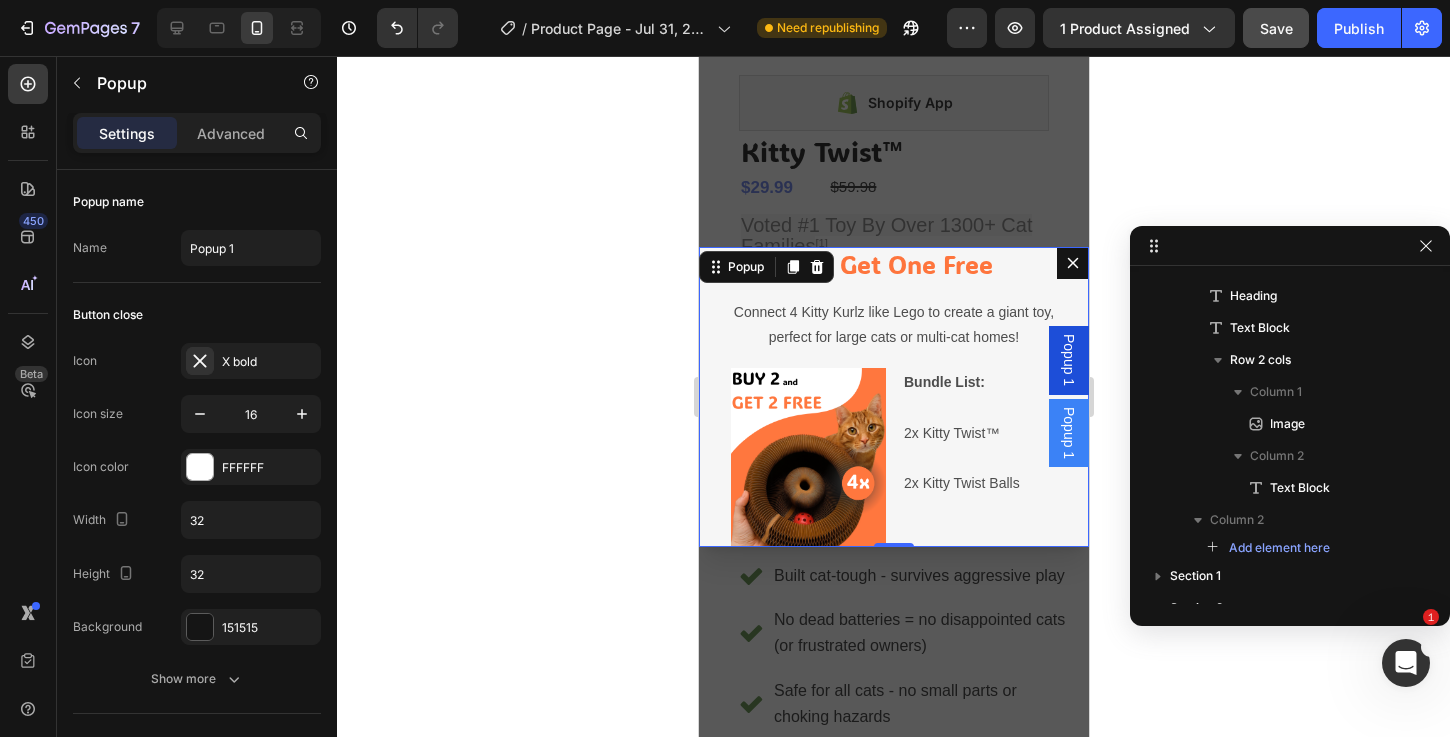 scroll, scrollTop: 242, scrollLeft: 0, axis: vertical 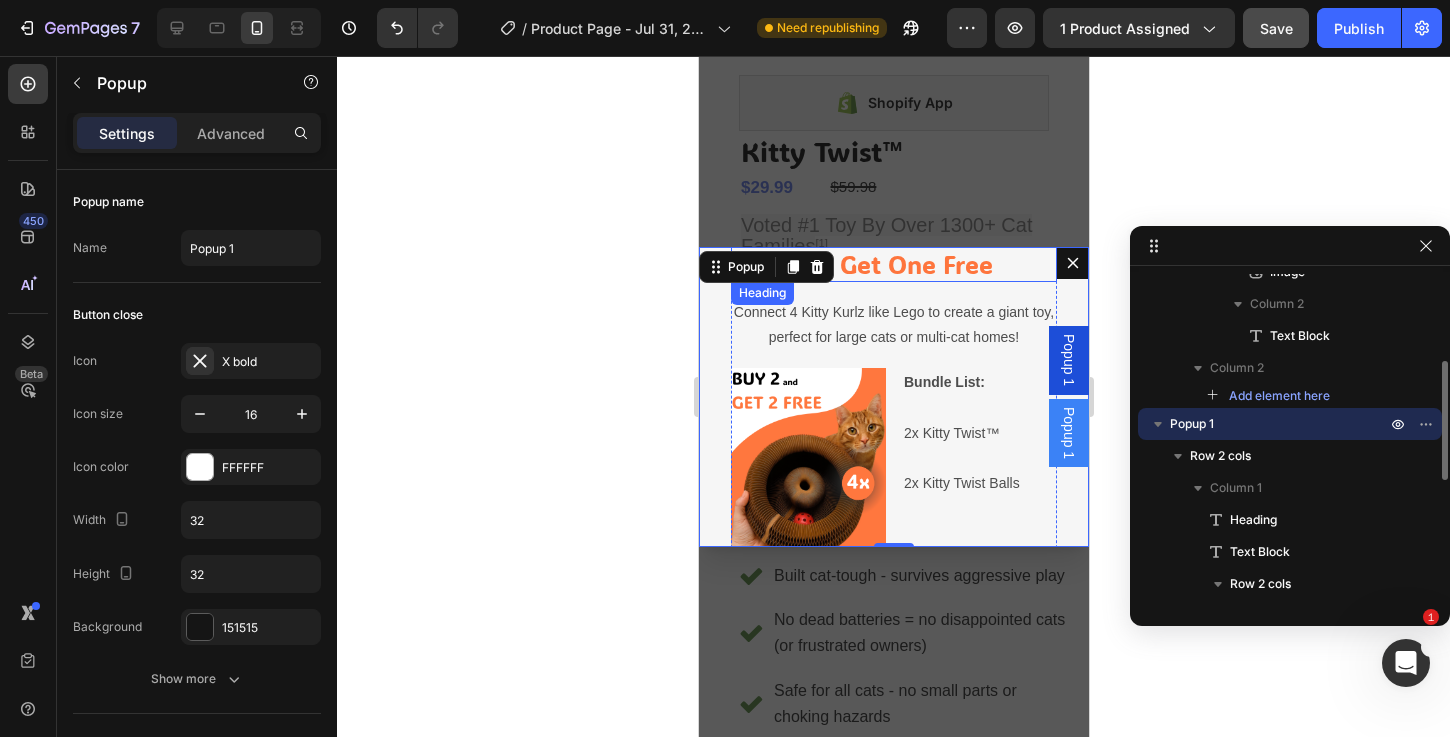 click on "Buy One Get One Free" at bounding box center (862, 264) 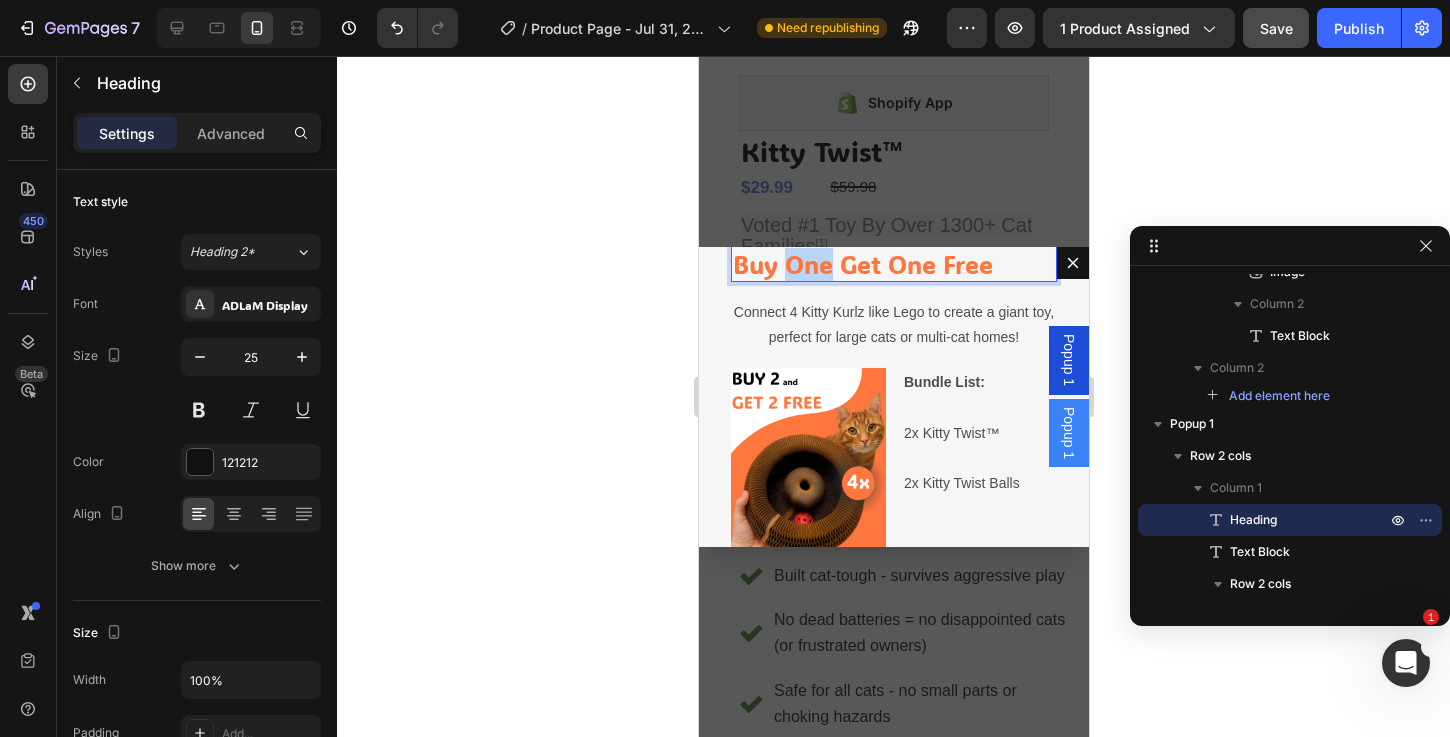 drag, startPoint x: 831, startPoint y: 266, endPoint x: 784, endPoint y: 270, distance: 47.169907 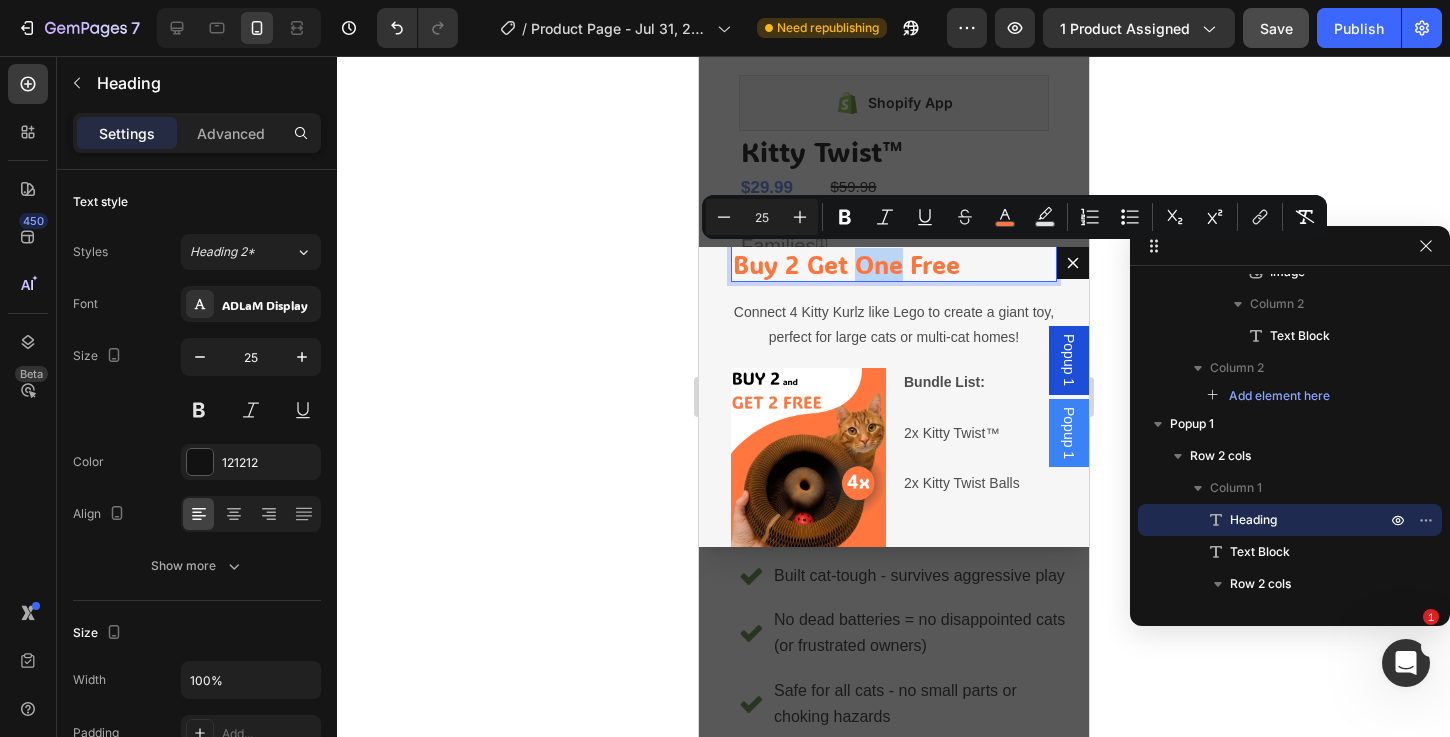 drag, startPoint x: 898, startPoint y: 263, endPoint x: 860, endPoint y: 266, distance: 38.118237 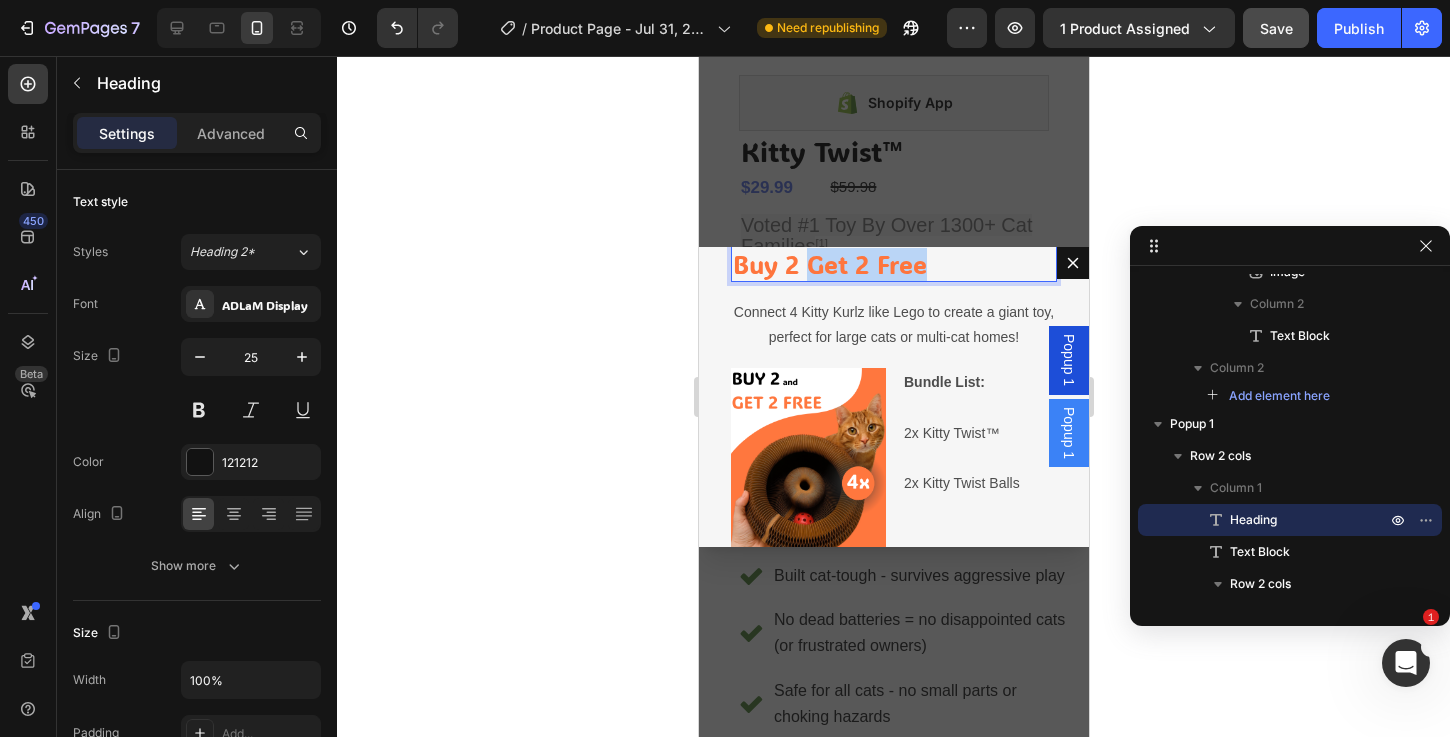 drag, startPoint x: 937, startPoint y: 264, endPoint x: 808, endPoint y: 266, distance: 129.0155 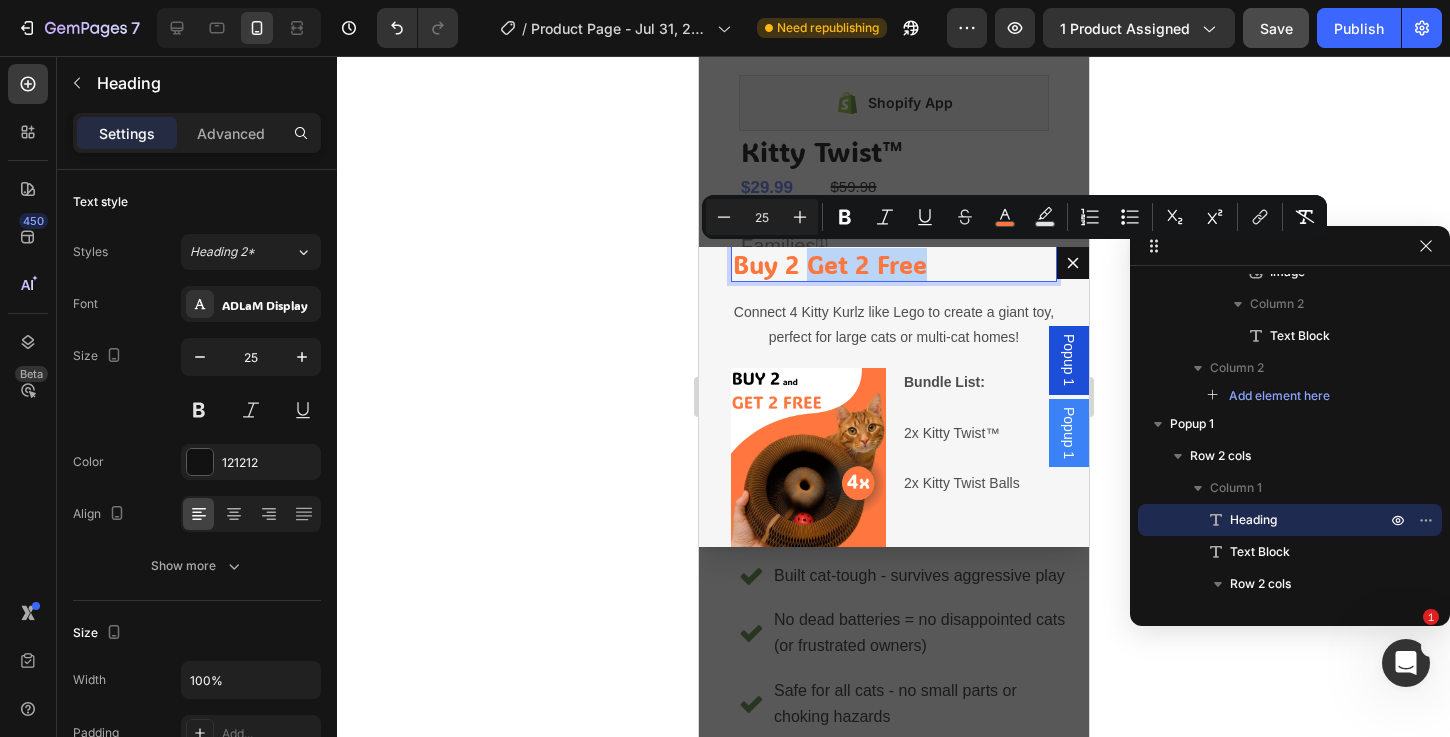 click on "Buy 2 Get 2 Free" at bounding box center [829, 264] 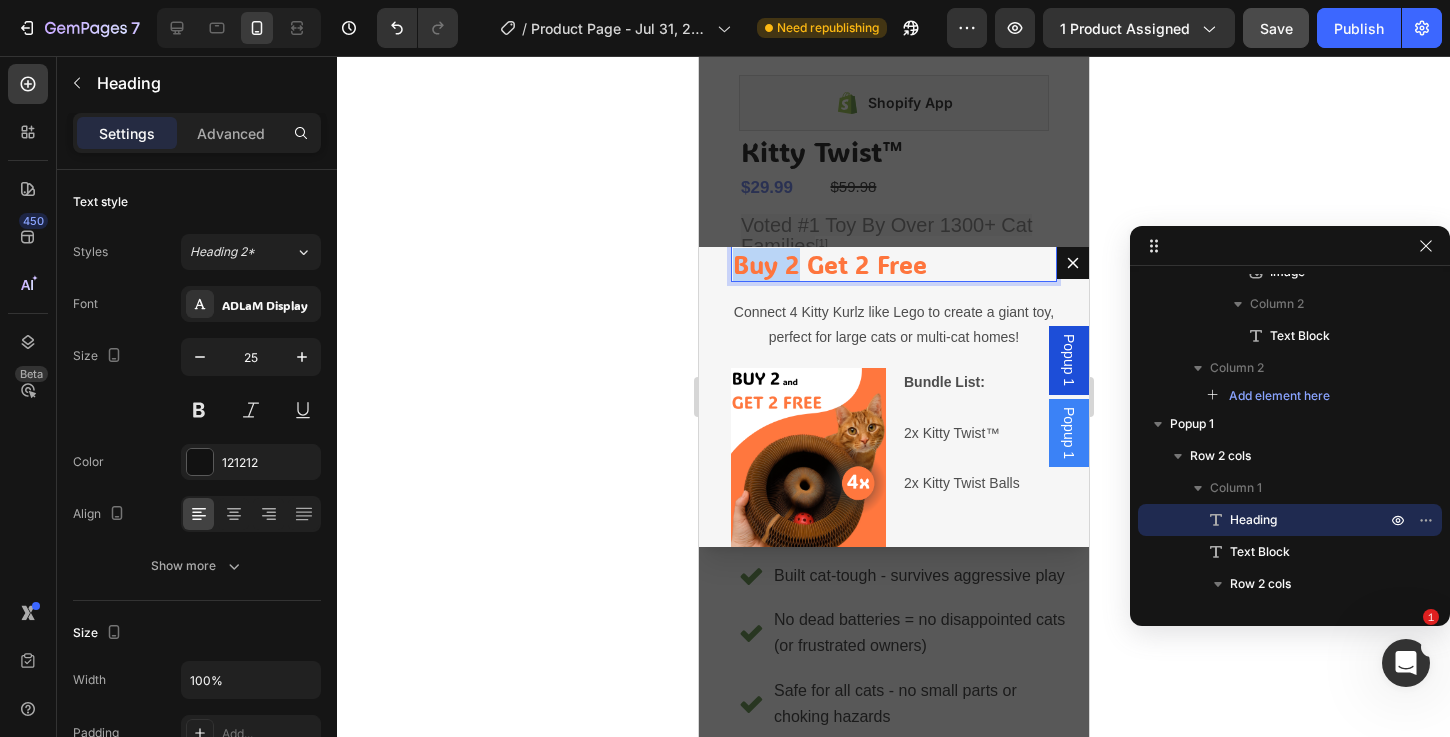 drag, startPoint x: 795, startPoint y: 262, endPoint x: 727, endPoint y: 258, distance: 68.117546 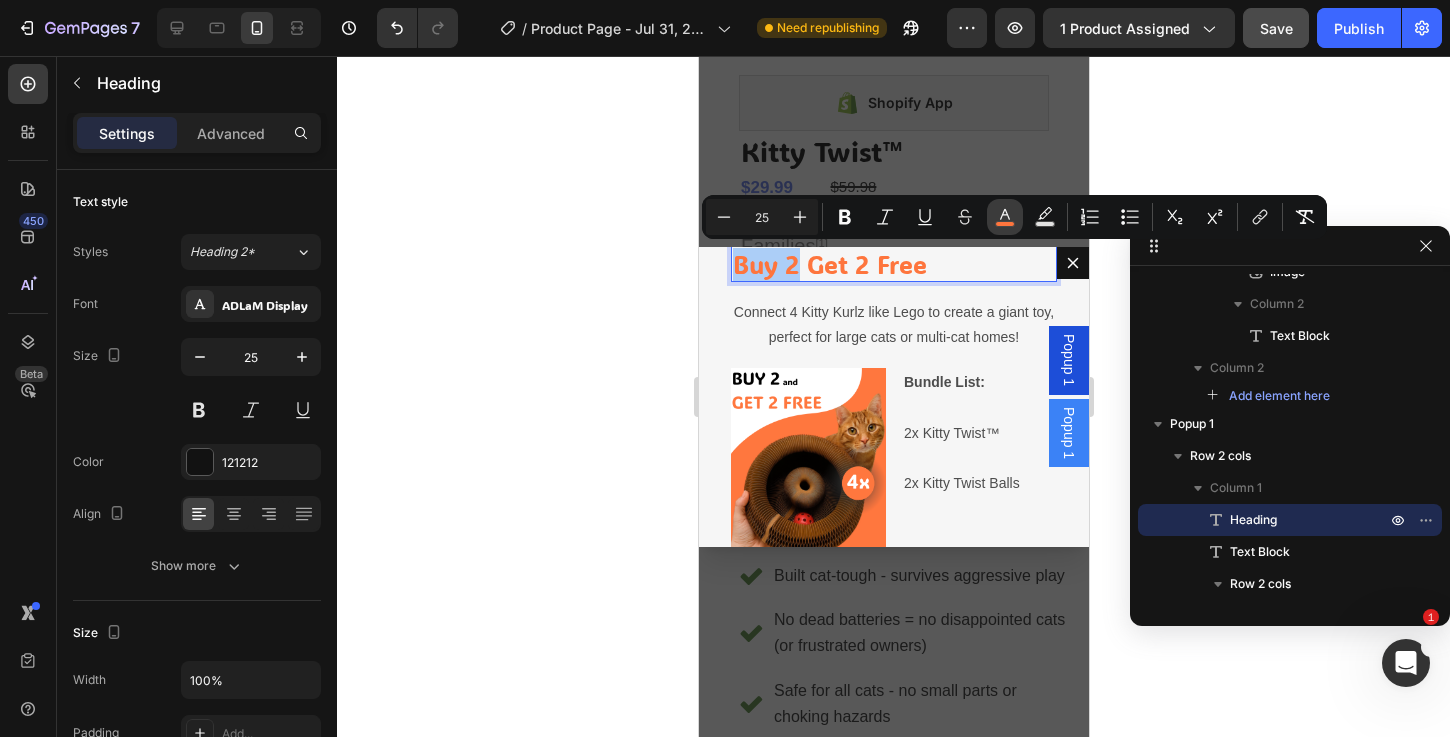 click on "color" at bounding box center [1005, 217] 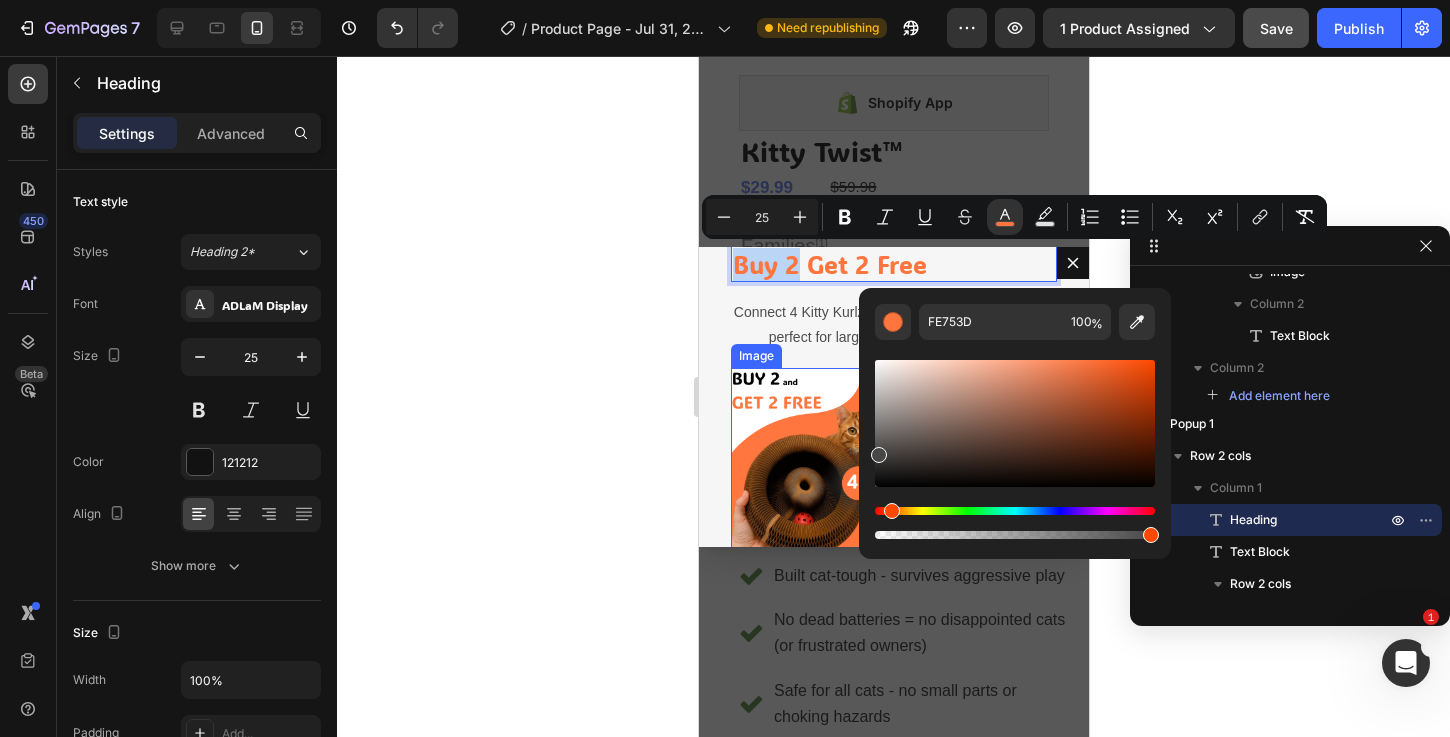 type on "474747" 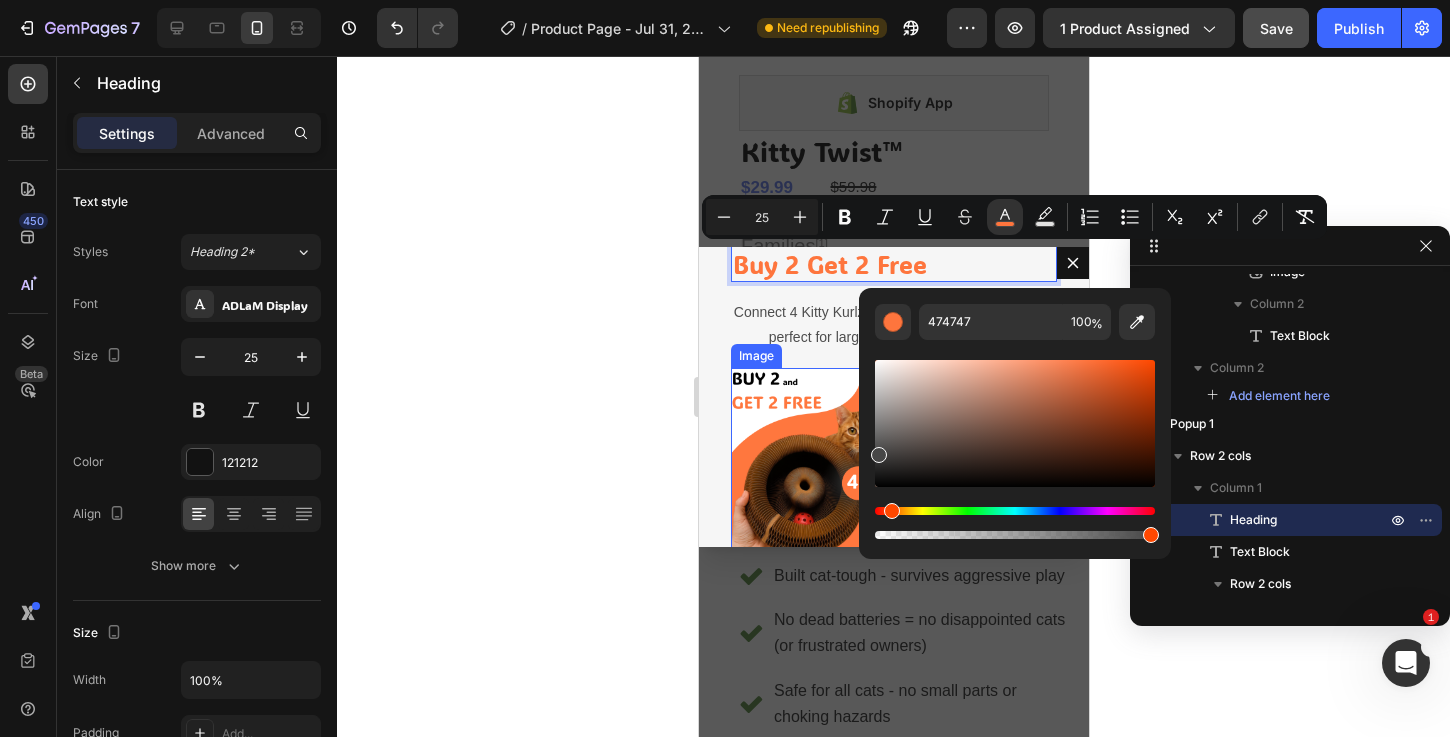 drag, startPoint x: 1610, startPoint y: 462, endPoint x: 840, endPoint y: 470, distance: 770.04156 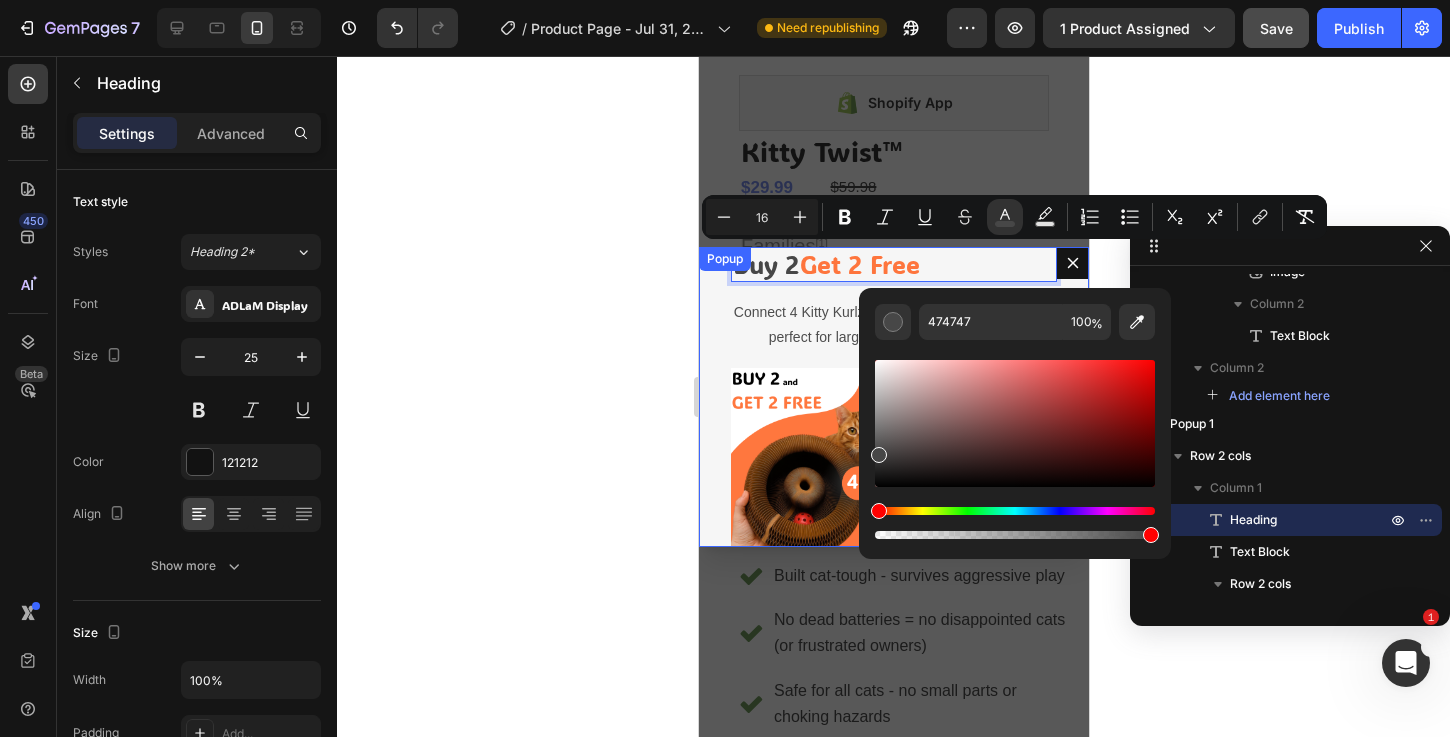 click on "Buy 2  Get 2 Free Heading   16 Connect 4 Kitty Kurlz like Lego to create a giant toy, perfect for large cats or multi-cat homes! Text Block Image Bundle List:    2x Kitty Twist™   2x Kitty Twist Balls Text Block Row
Drop element here Row" at bounding box center (893, 397) 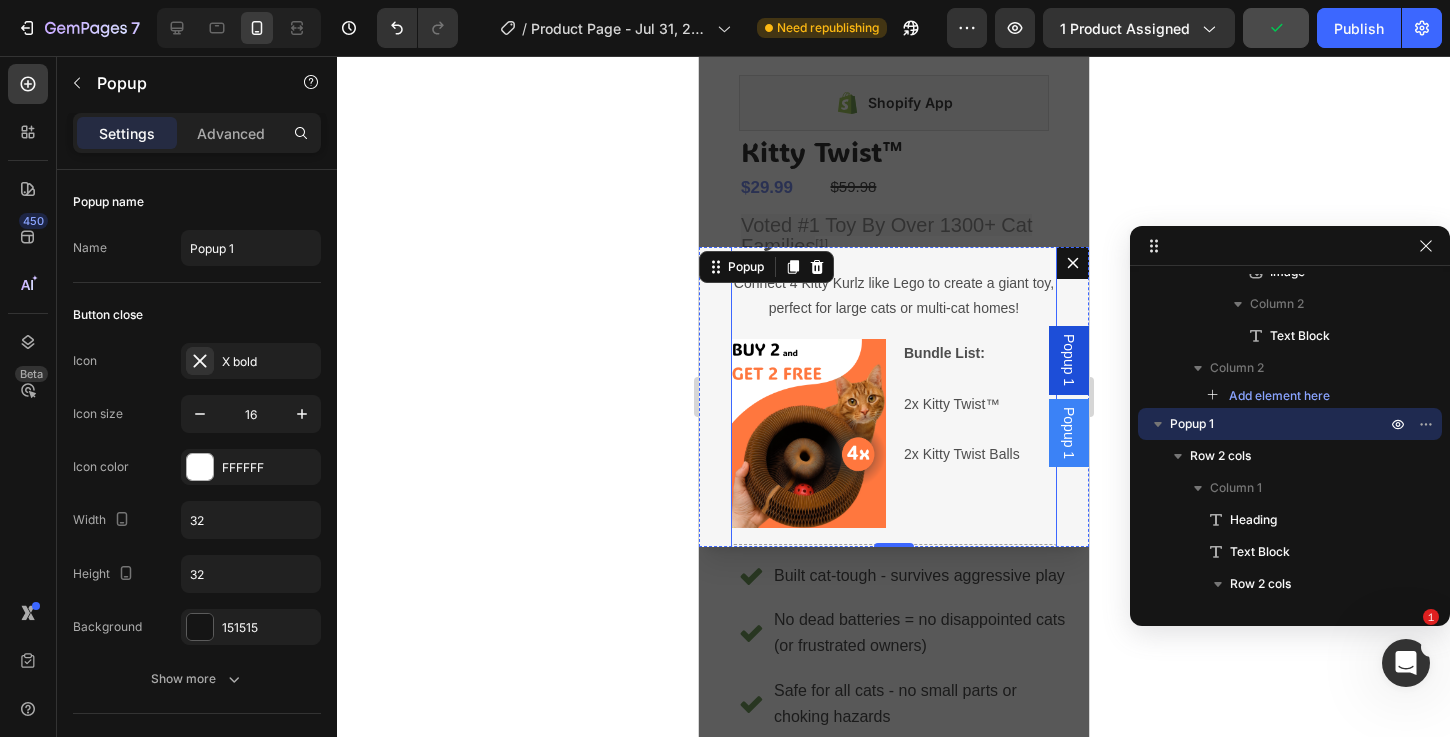 scroll, scrollTop: 65, scrollLeft: 0, axis: vertical 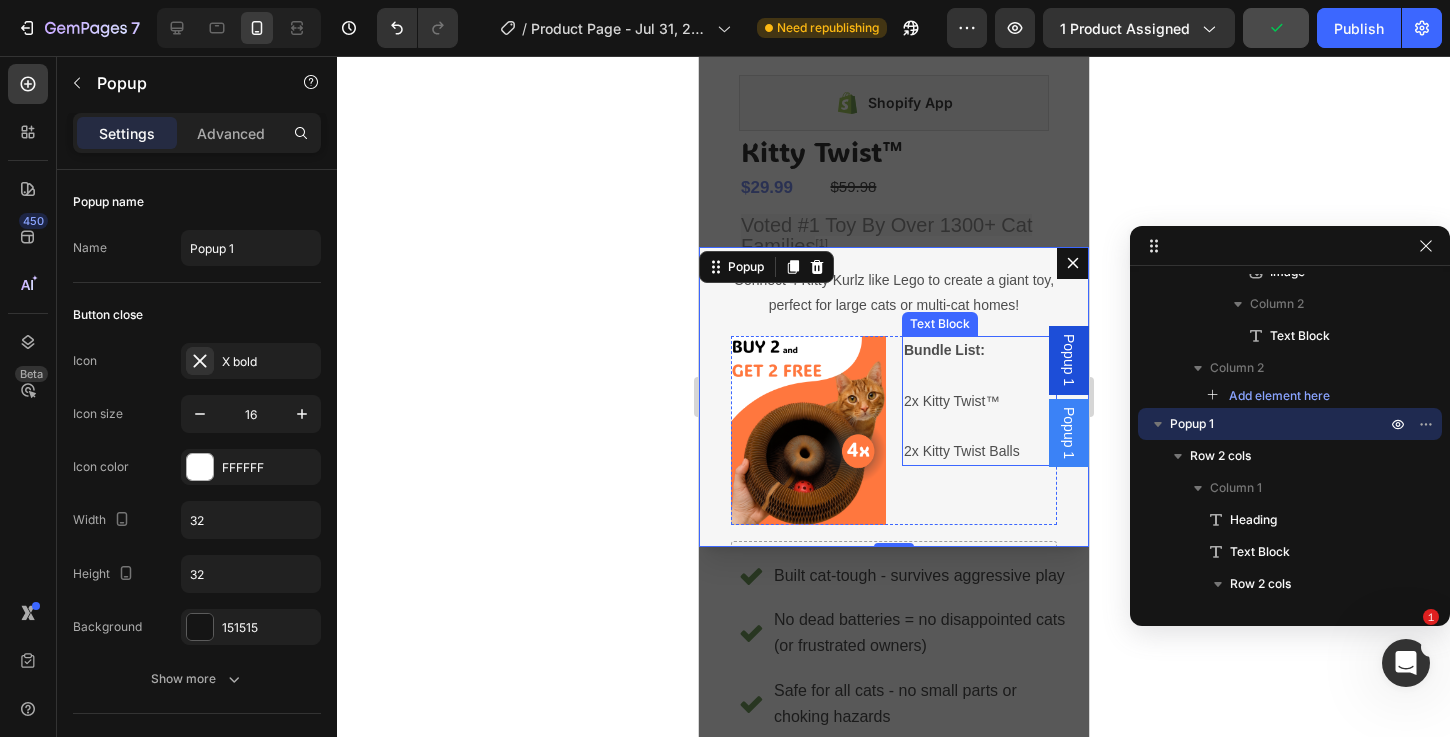 click on "2x Kitty Twist™" at bounding box center [978, 401] 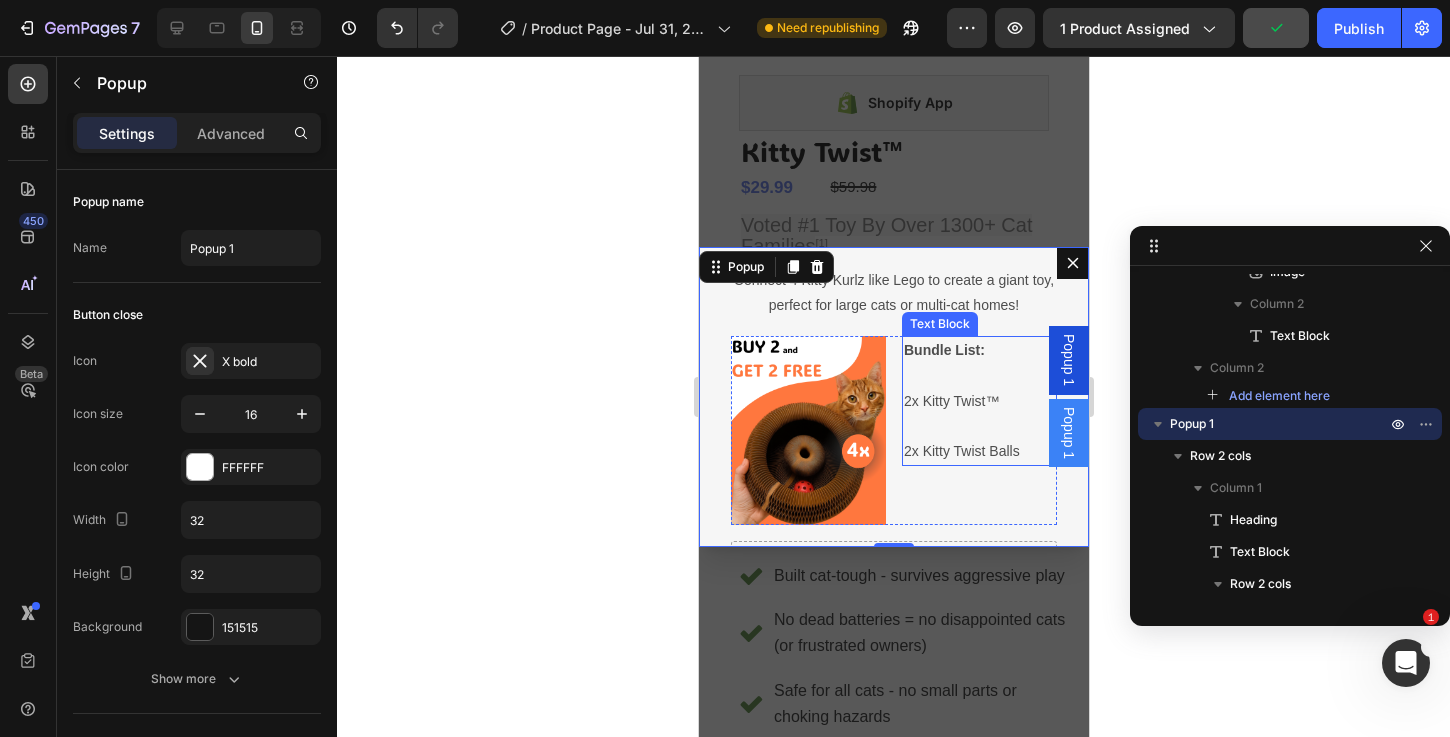 scroll, scrollTop: 530, scrollLeft: 0, axis: vertical 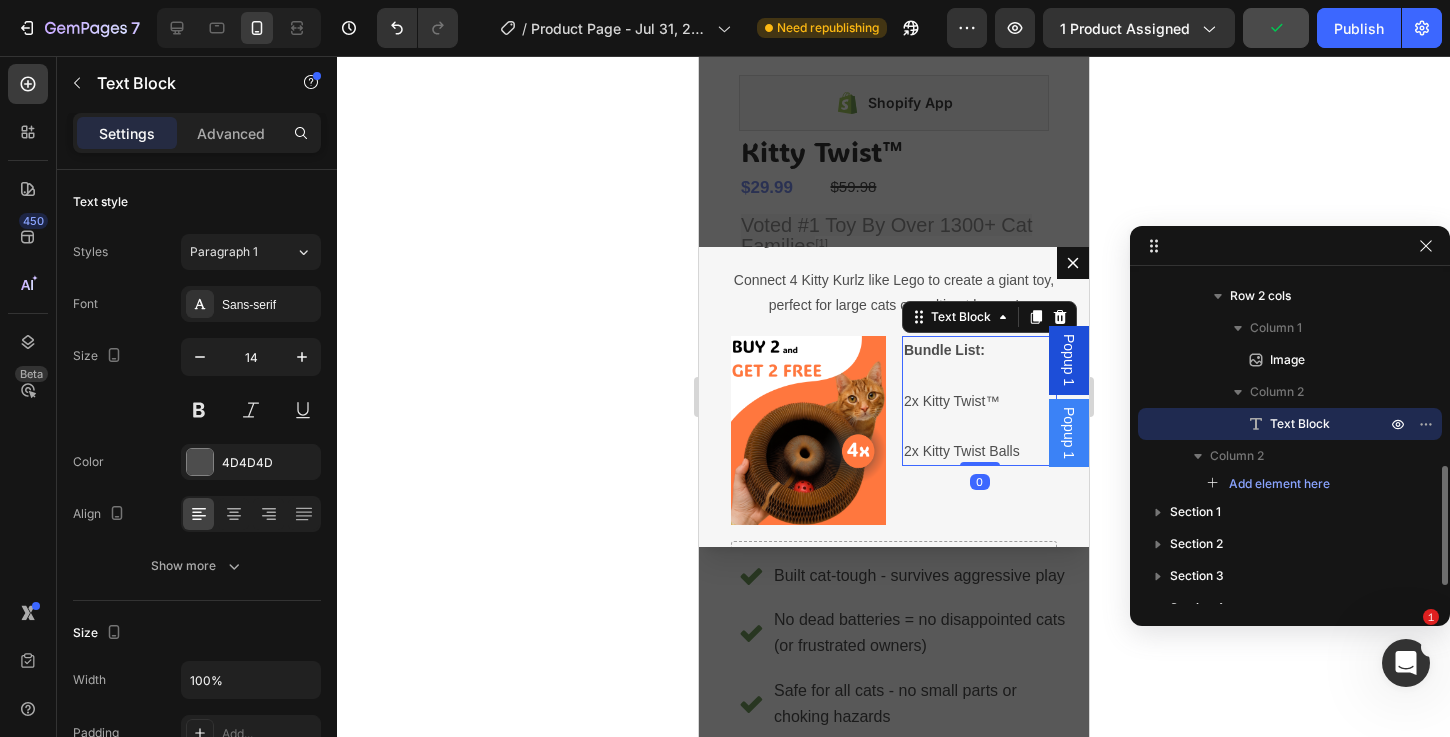 click on "2x Kitty Twist™" at bounding box center [950, 401] 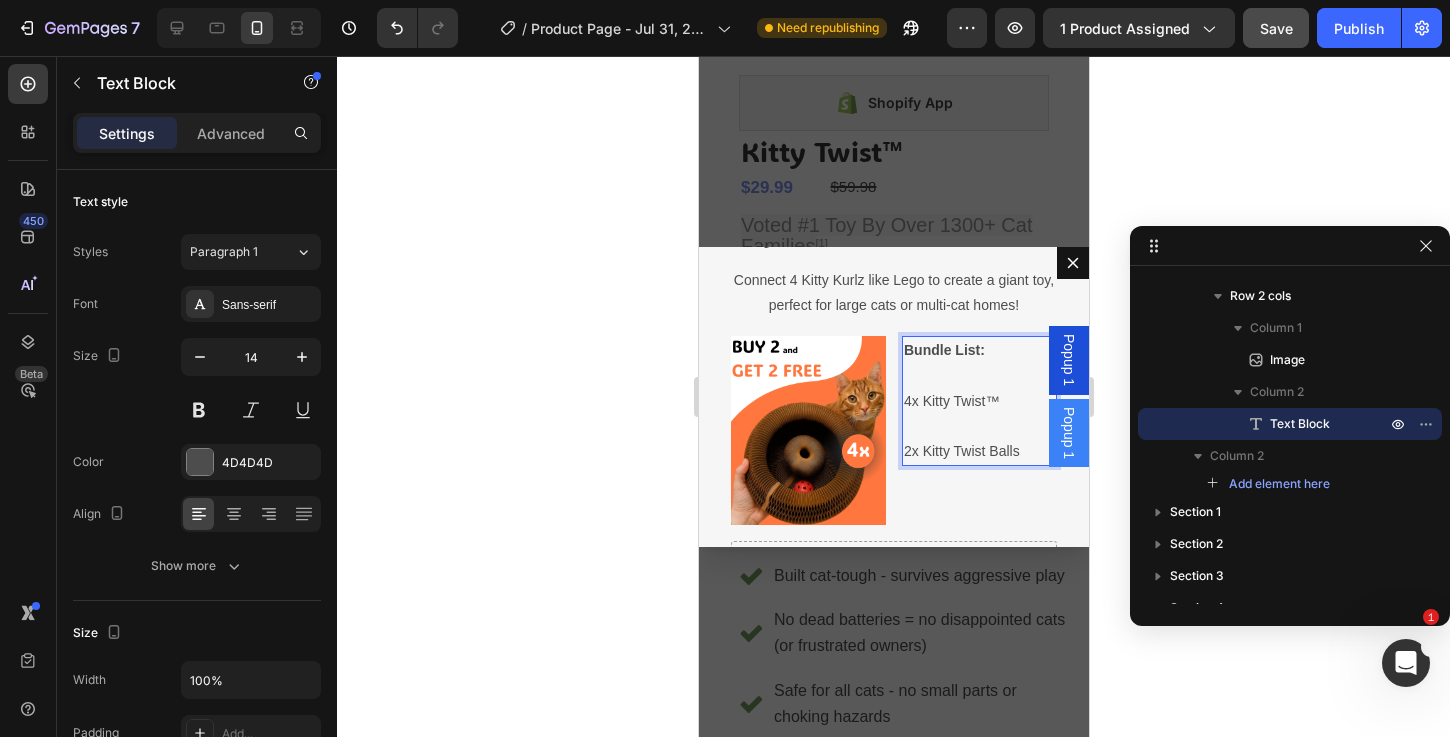 click on "2x Kitty Twist Balls" at bounding box center [961, 451] 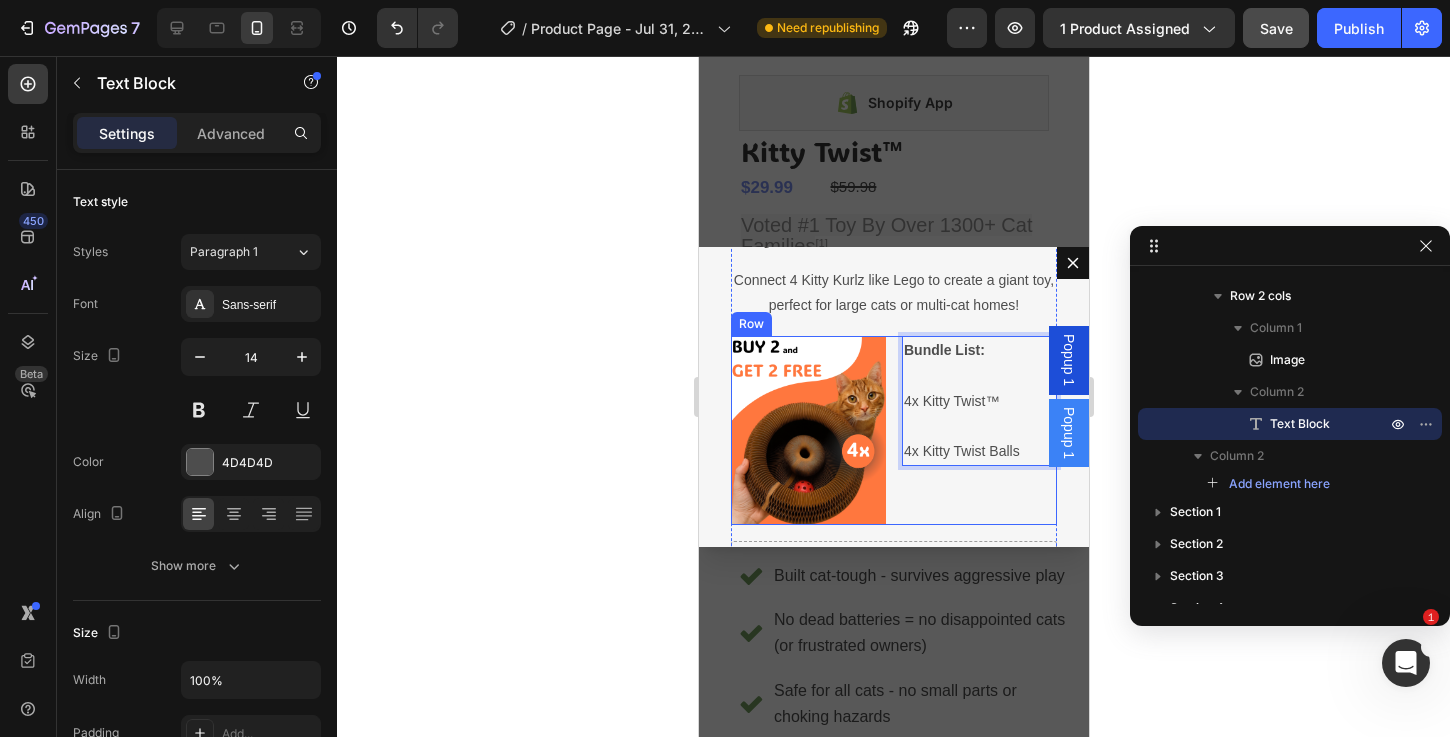 click on "Bundle List:  4x Kitty Twist™ 4x Kitty Twist Balls Text Block   0" at bounding box center (978, 430) 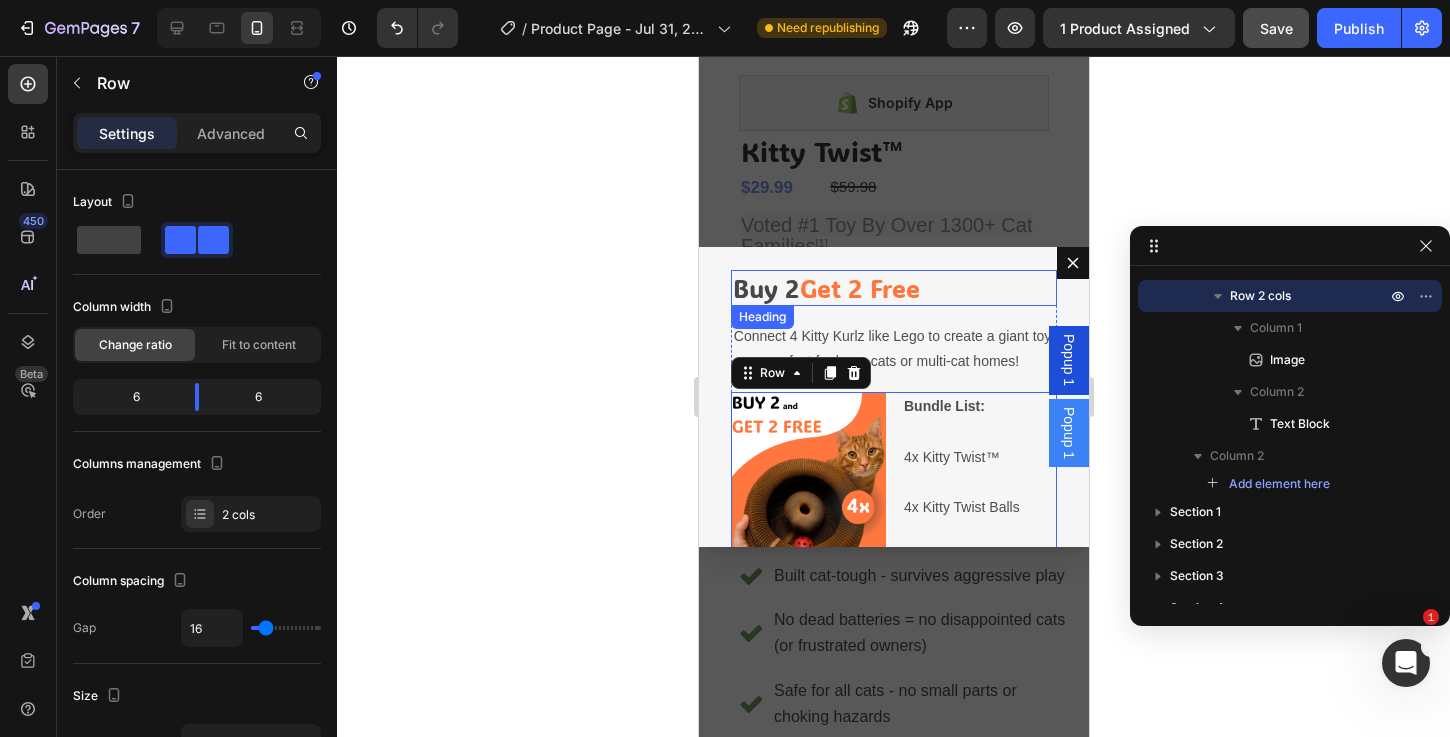 scroll, scrollTop: 0, scrollLeft: 0, axis: both 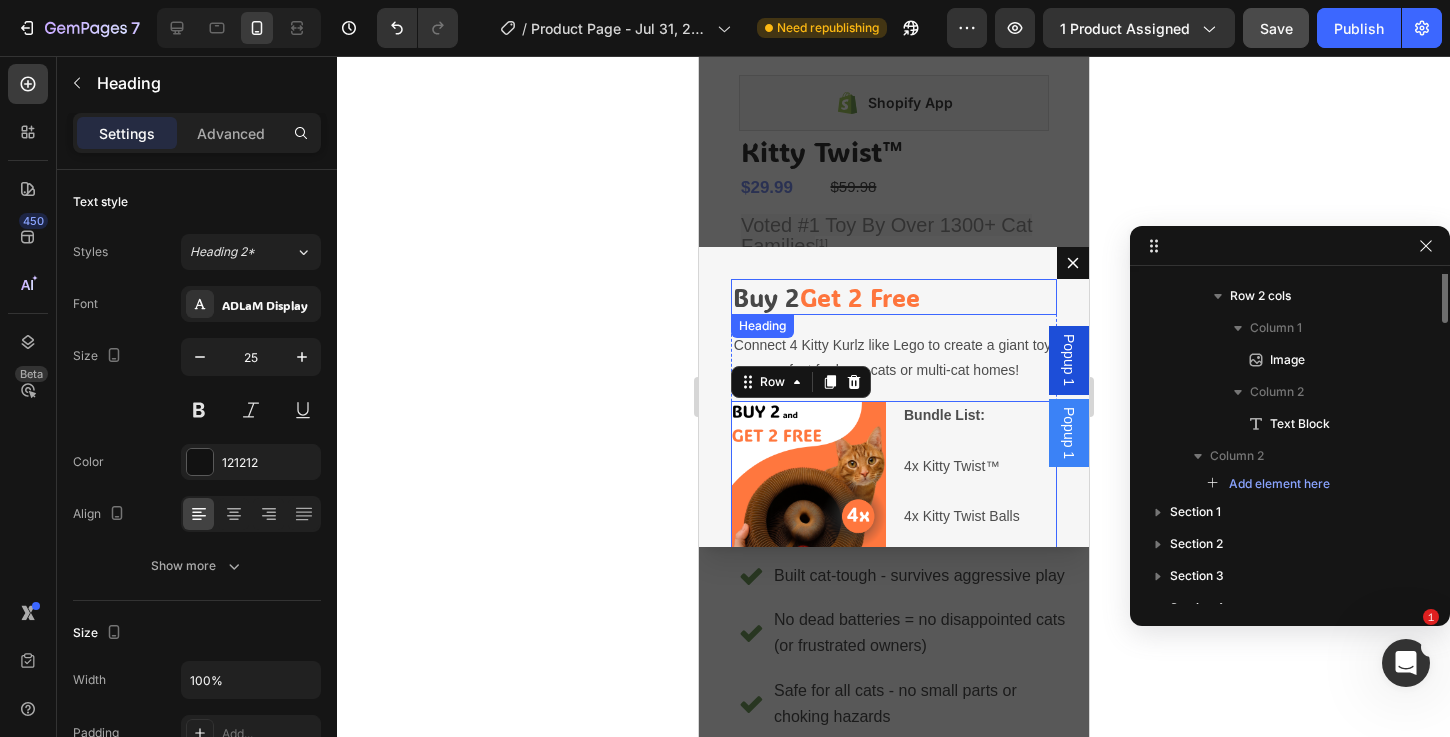 click on "⁠⁠⁠⁠⁠⁠⁠ Buy 2  Get 2 Free" at bounding box center [893, 297] 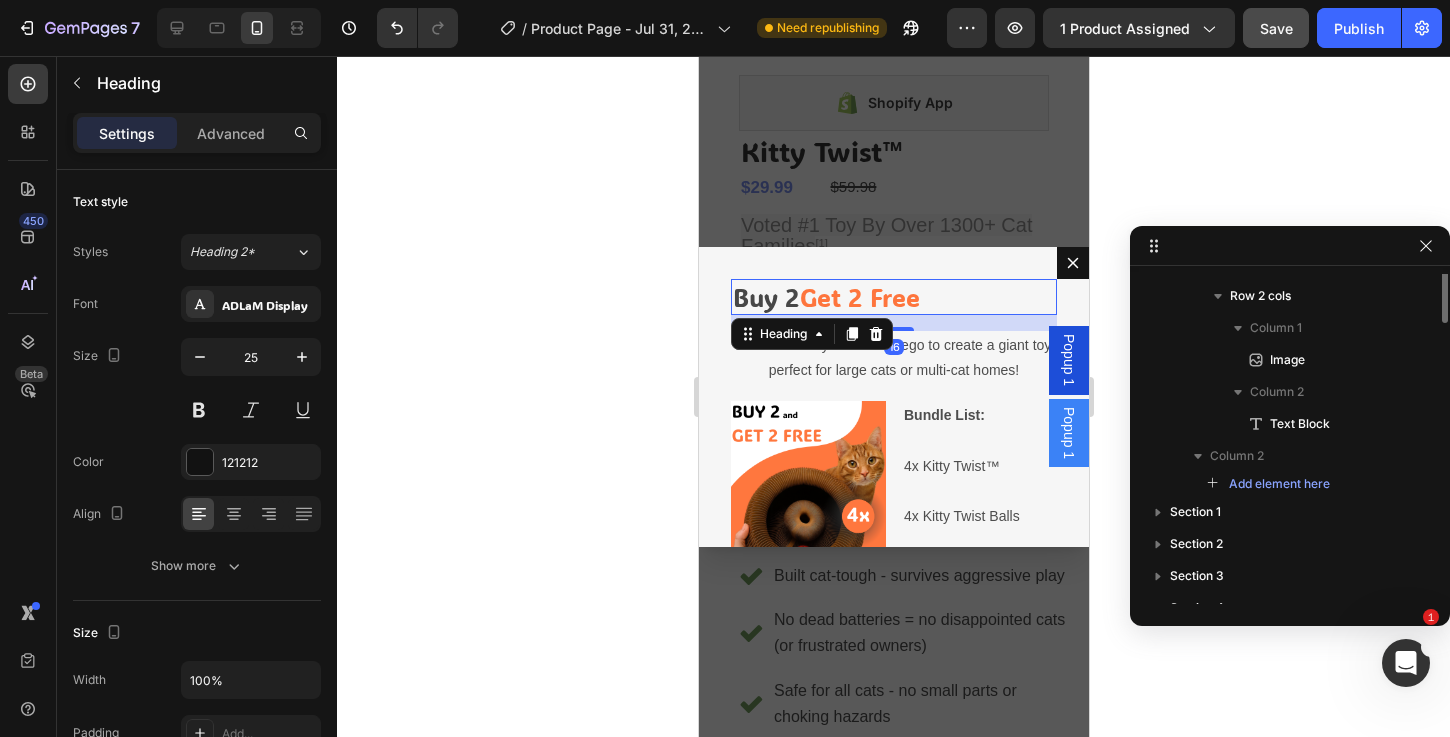 scroll, scrollTop: 338, scrollLeft: 0, axis: vertical 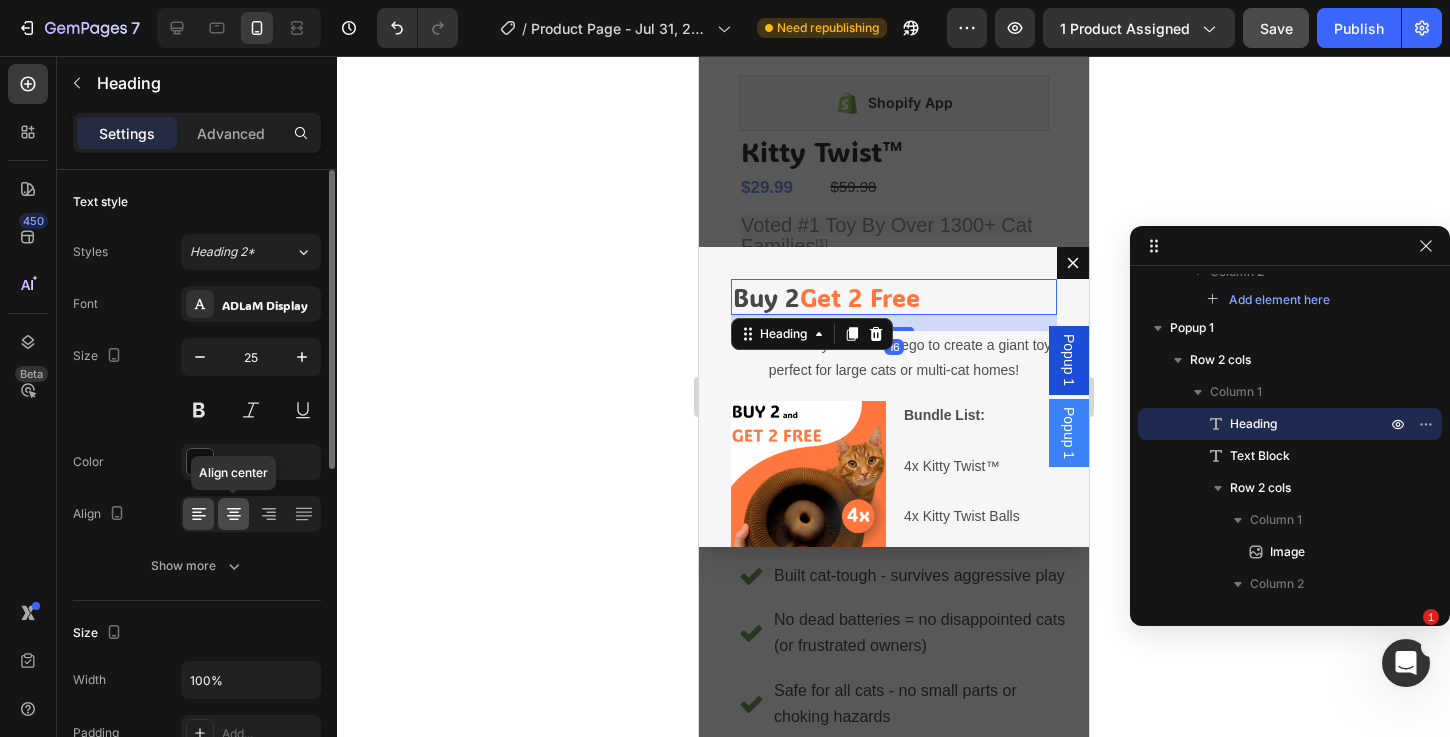click 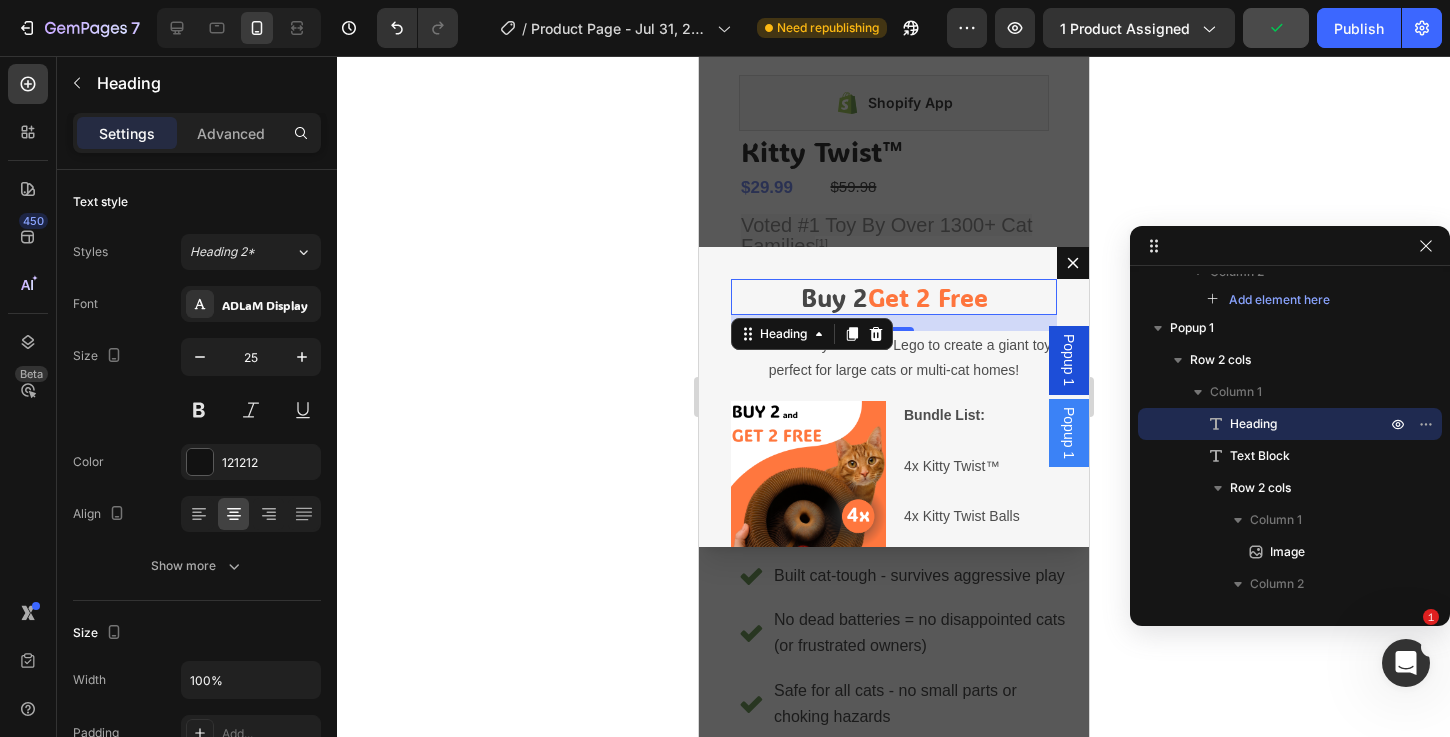 click on "Popup 1" at bounding box center [1068, 360] 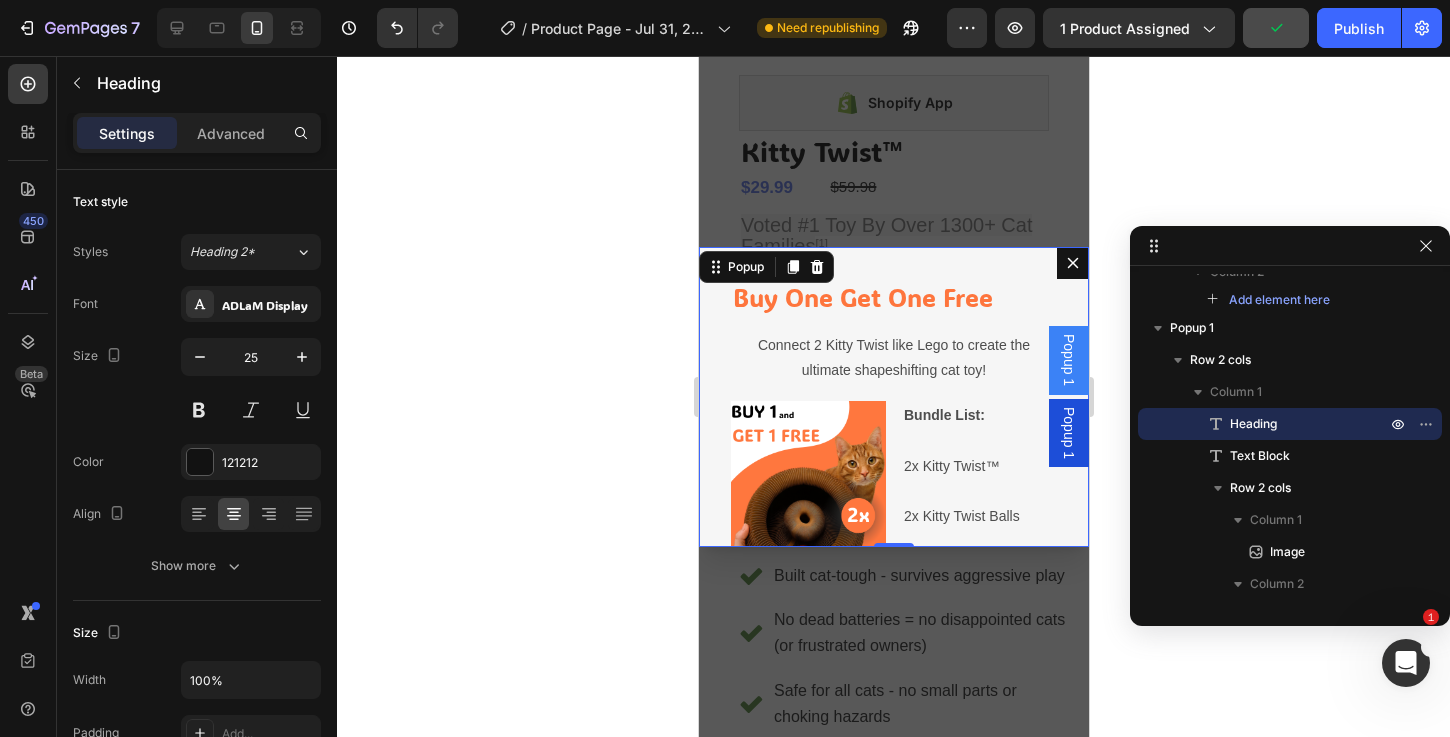 scroll, scrollTop: 0, scrollLeft: 0, axis: both 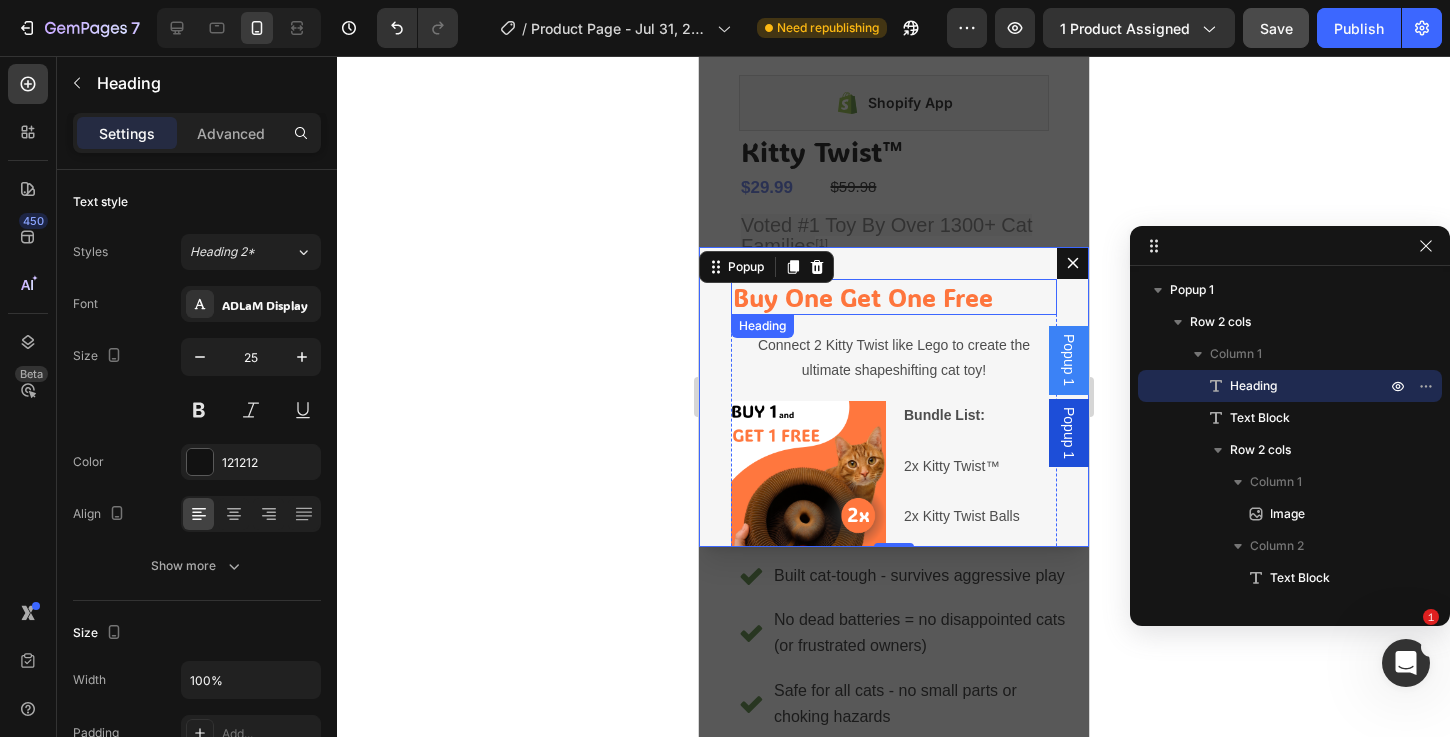 click on "Buy One Get One Free" at bounding box center (862, 297) 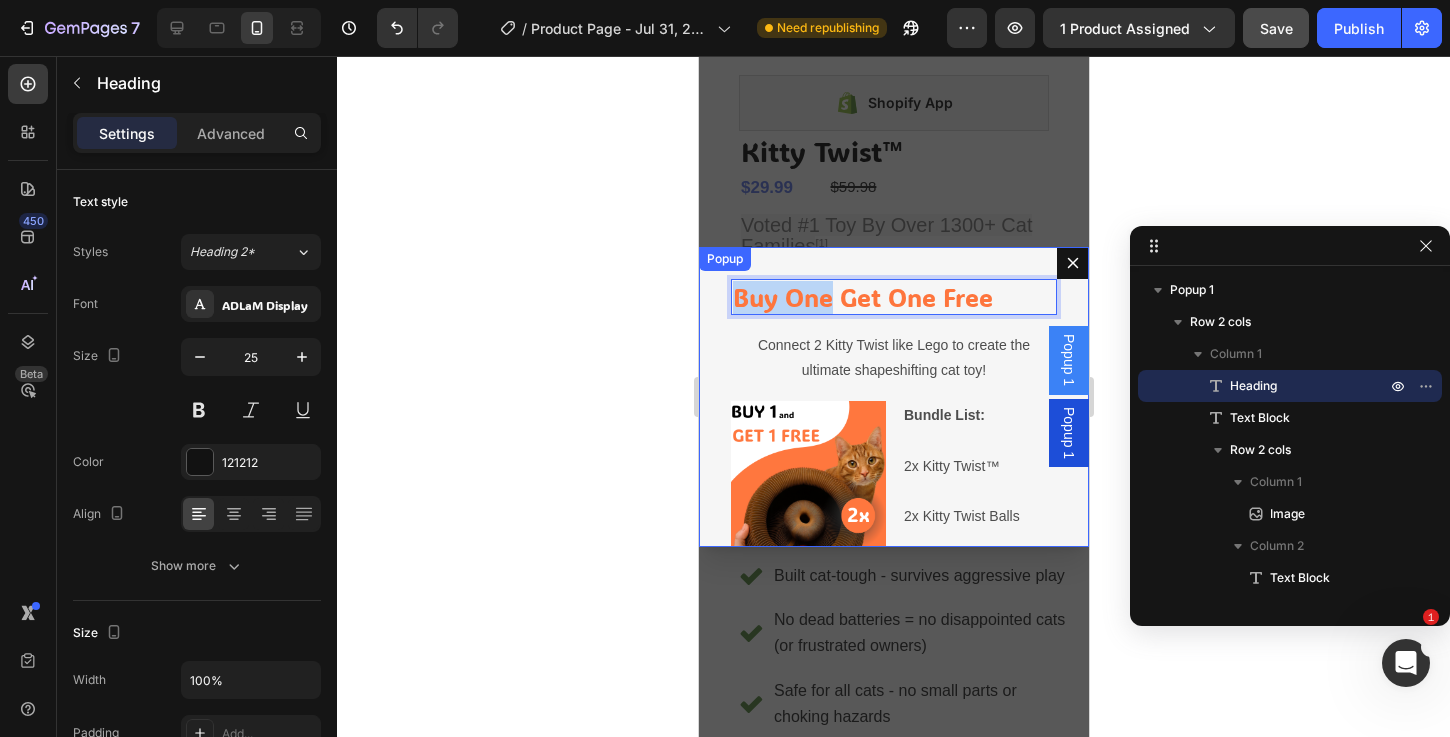 drag, startPoint x: 831, startPoint y: 301, endPoint x: 714, endPoint y: 299, distance: 117.01709 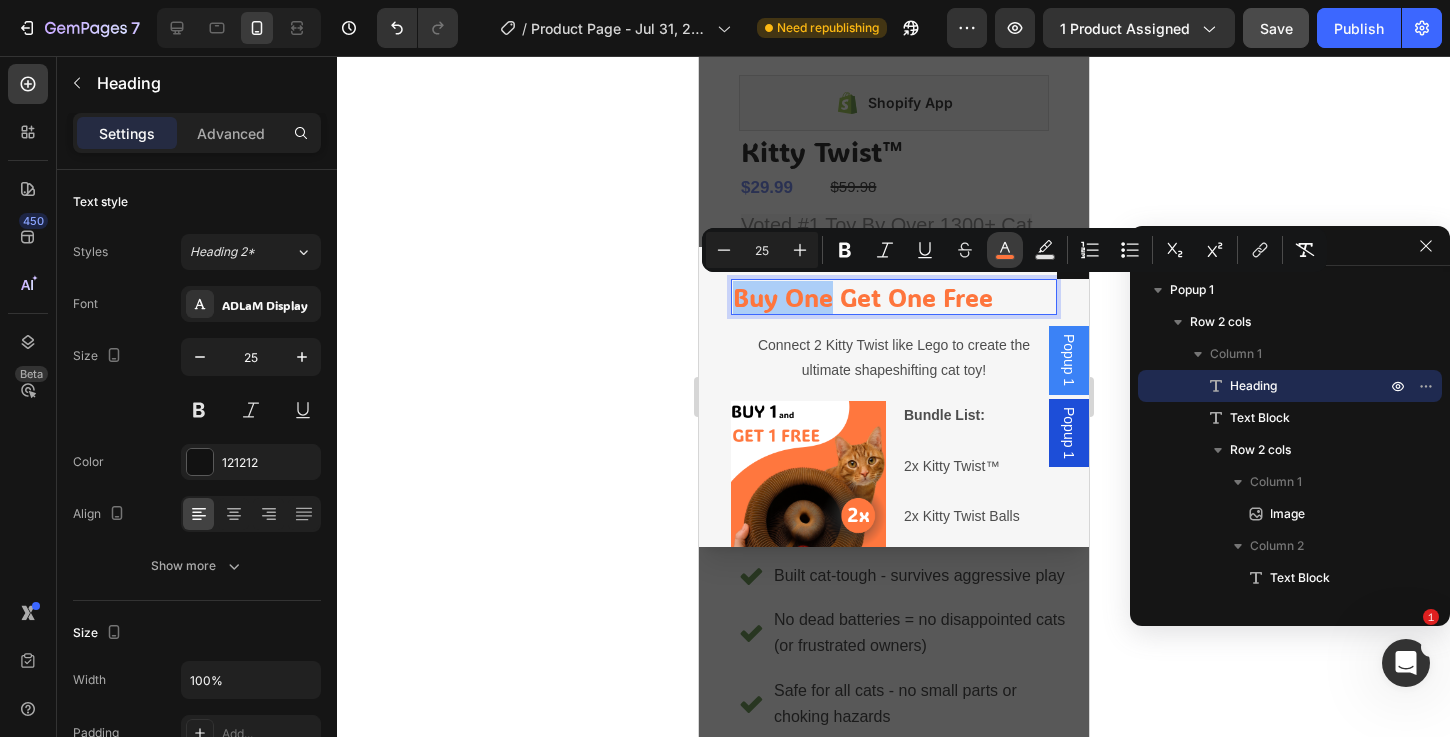 drag, startPoint x: 1010, startPoint y: 248, endPoint x: 995, endPoint y: 254, distance: 16.155495 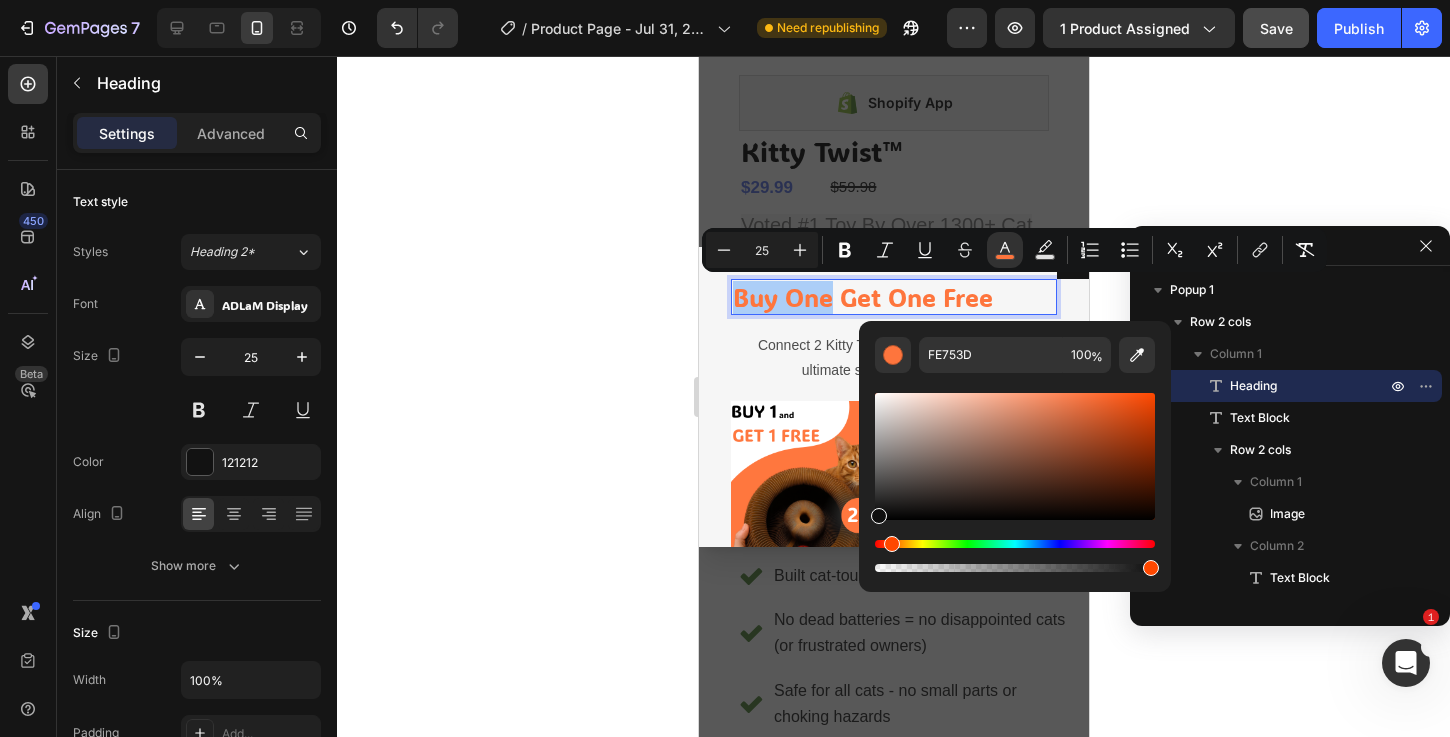 drag, startPoint x: 1565, startPoint y: 567, endPoint x: 755, endPoint y: 577, distance: 810.0617 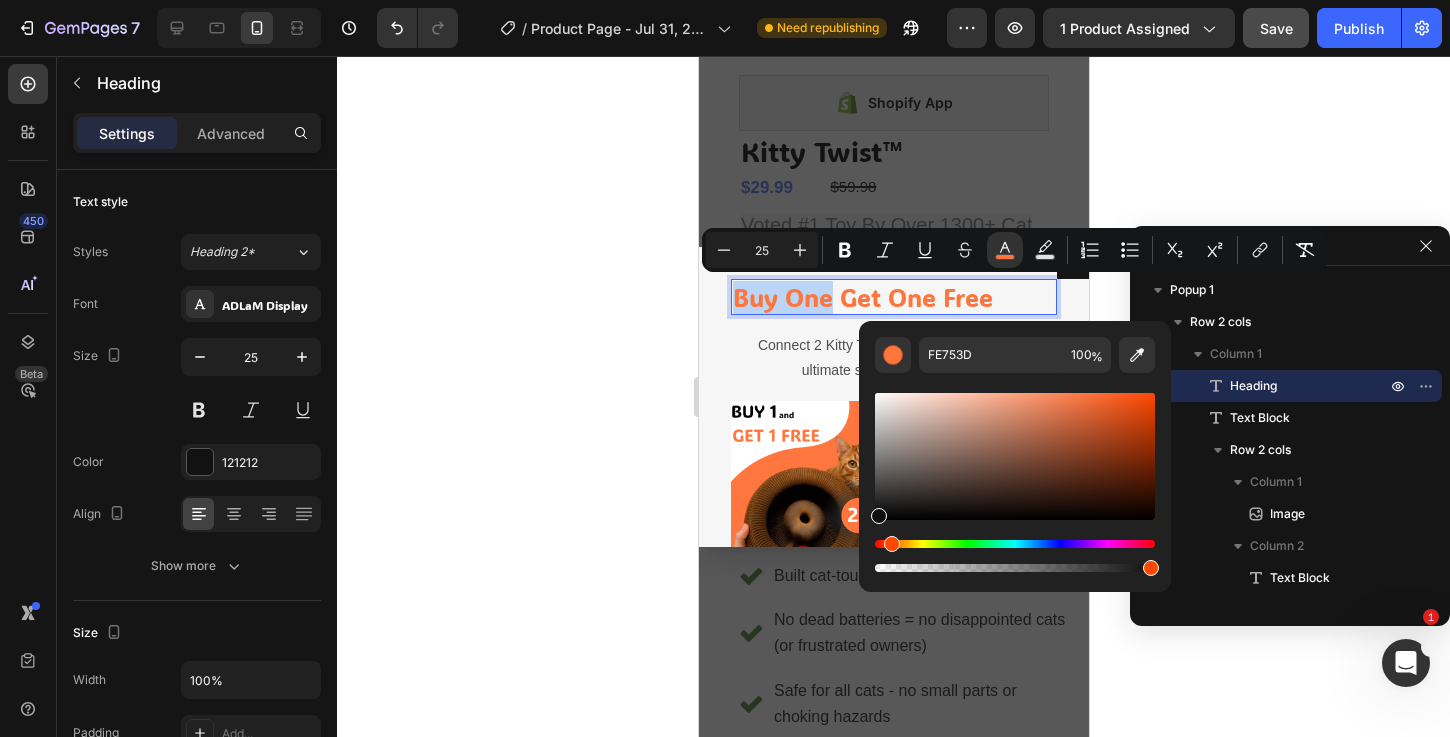 type on "0F0F0F" 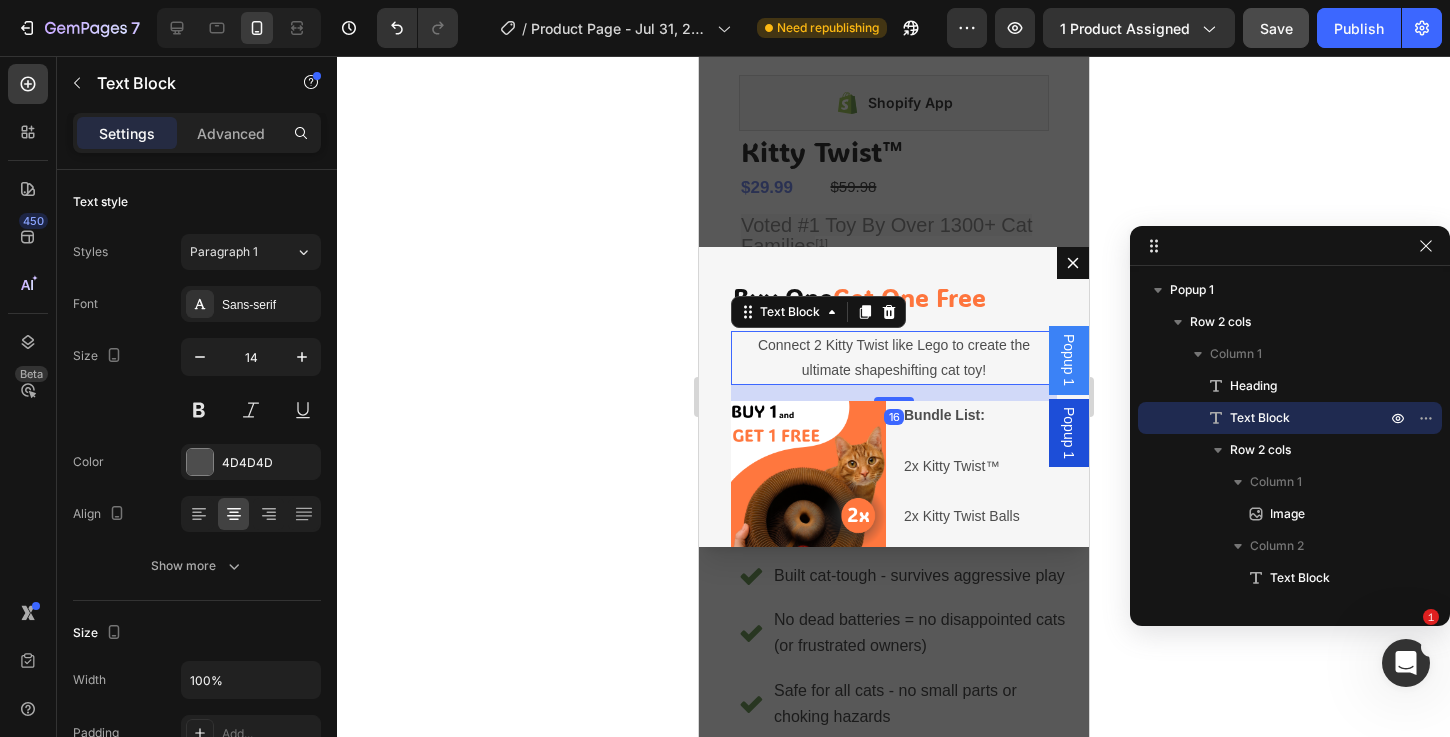 click on "Connect 2 Kitty Twist like Lego to create the ultimate shapeshifting cat toy!" at bounding box center [893, 358] 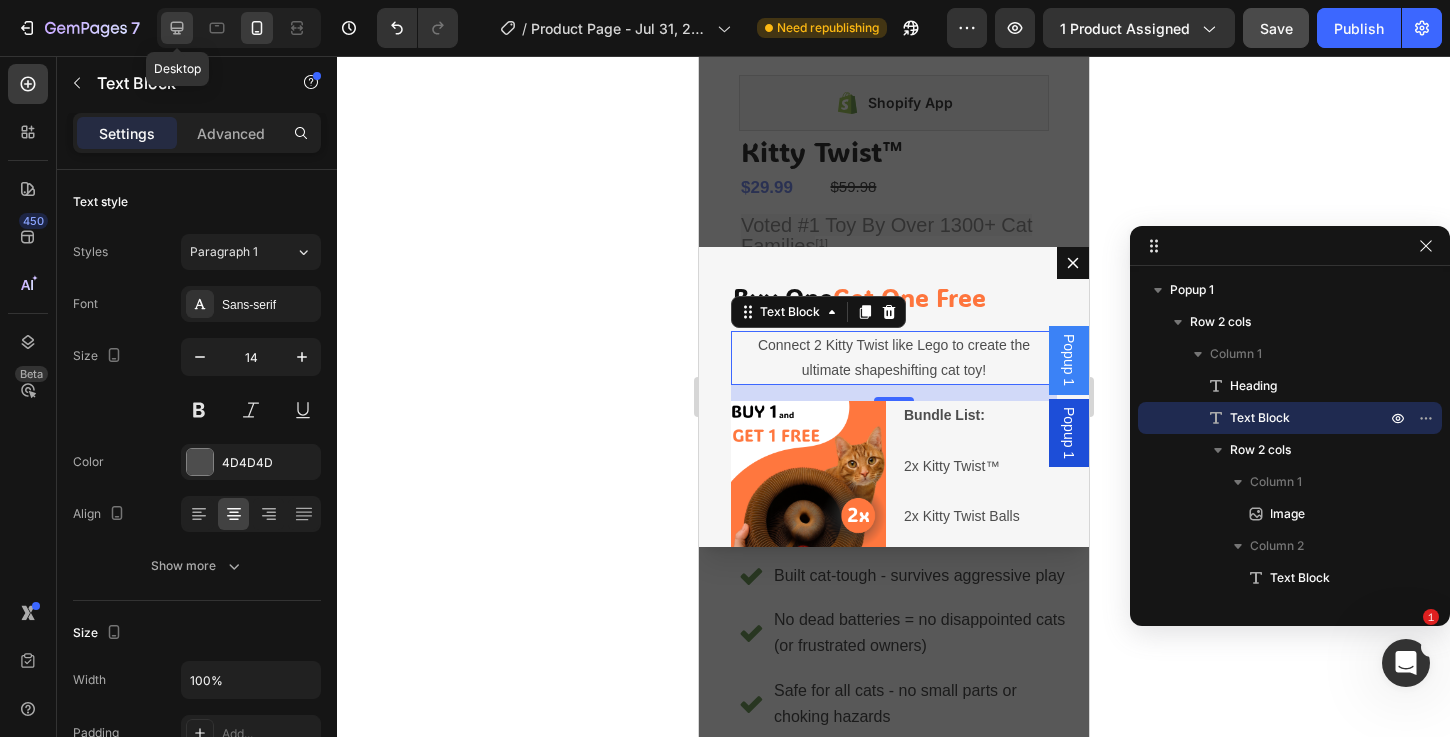 click 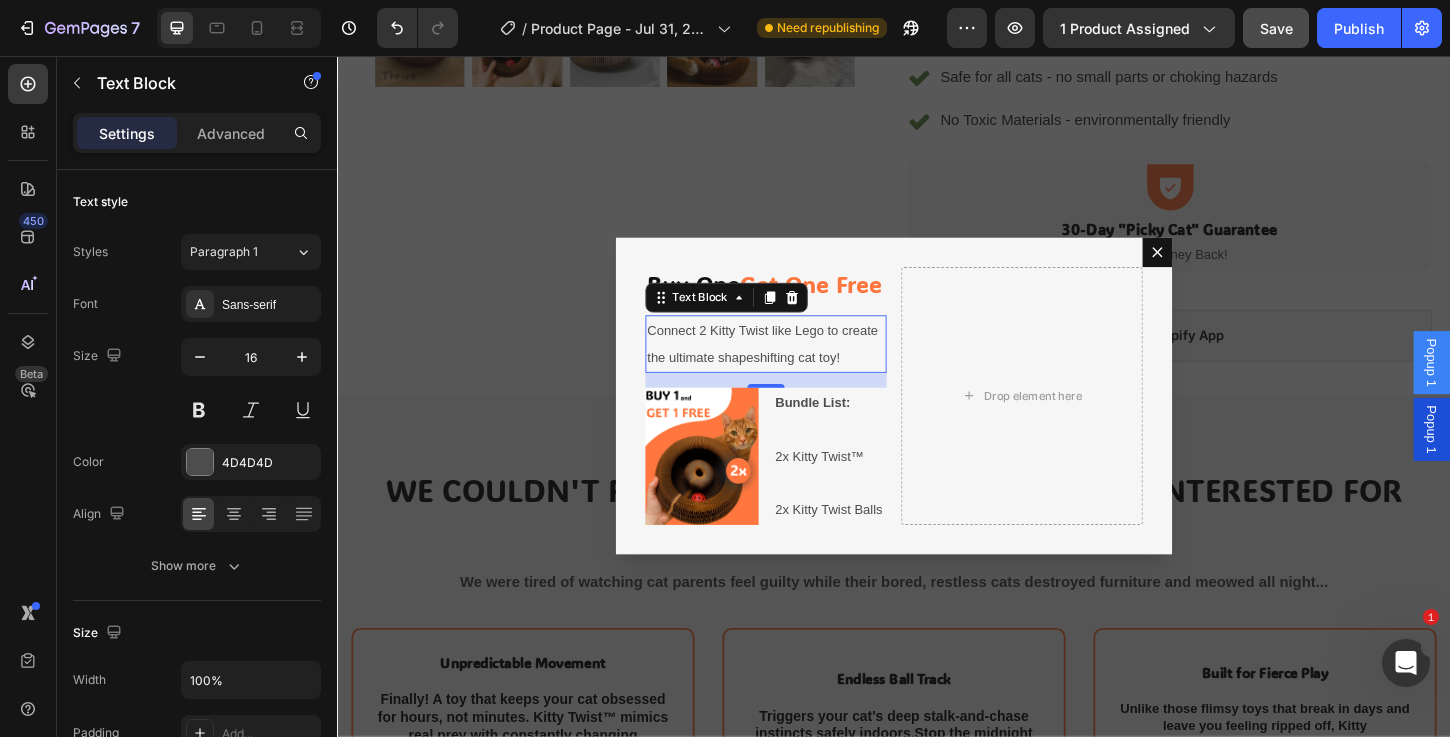 scroll, scrollTop: 707, scrollLeft: 0, axis: vertical 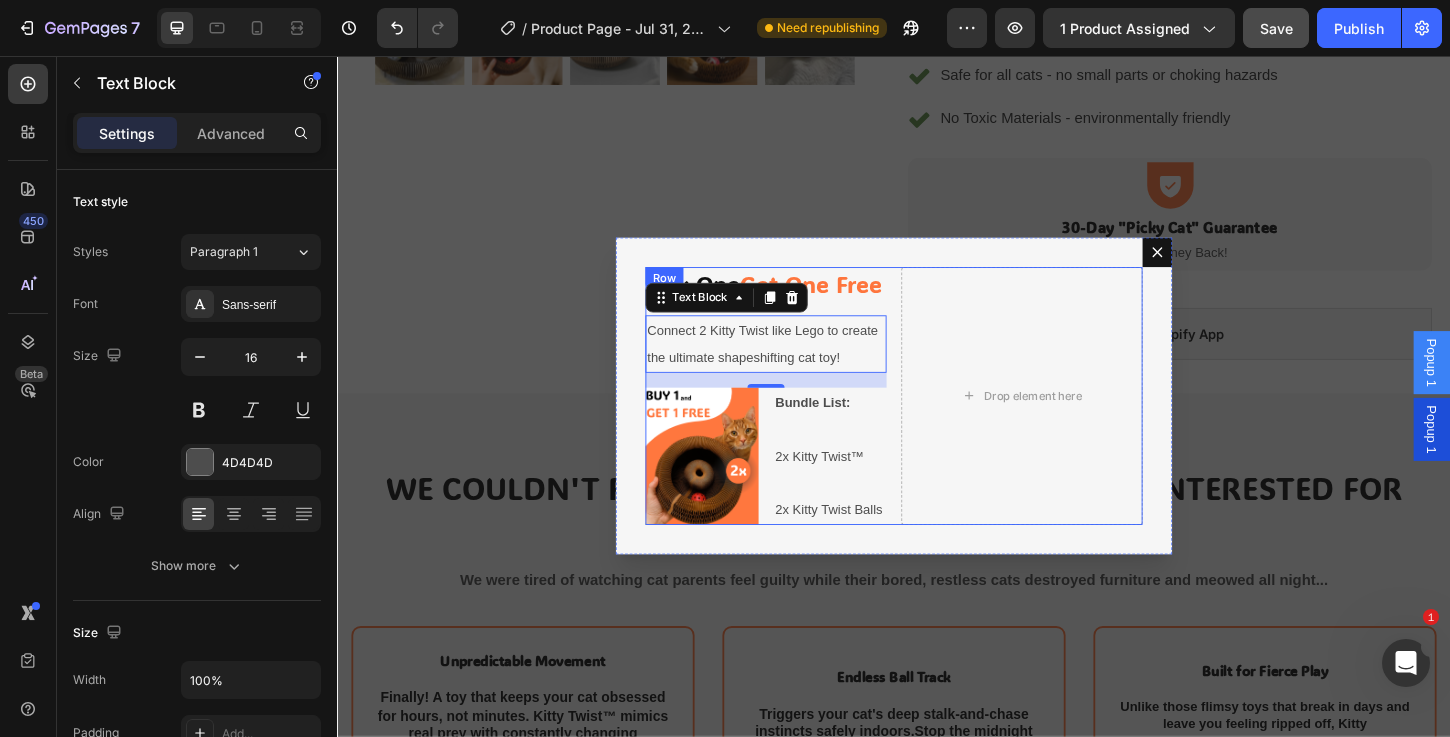 click on "⁠⁠⁠⁠⁠⁠⁠ Buy One  Get One Free Heading Connect 2 Kitty Twist like Lego to create the ultimate shapeshifting cat toy! Text Block   16 Image Bundle List:    2x Kitty Twist™   2x Kitty Twist Balls Text Block Row
Drop element here Row" at bounding box center (937, 423) 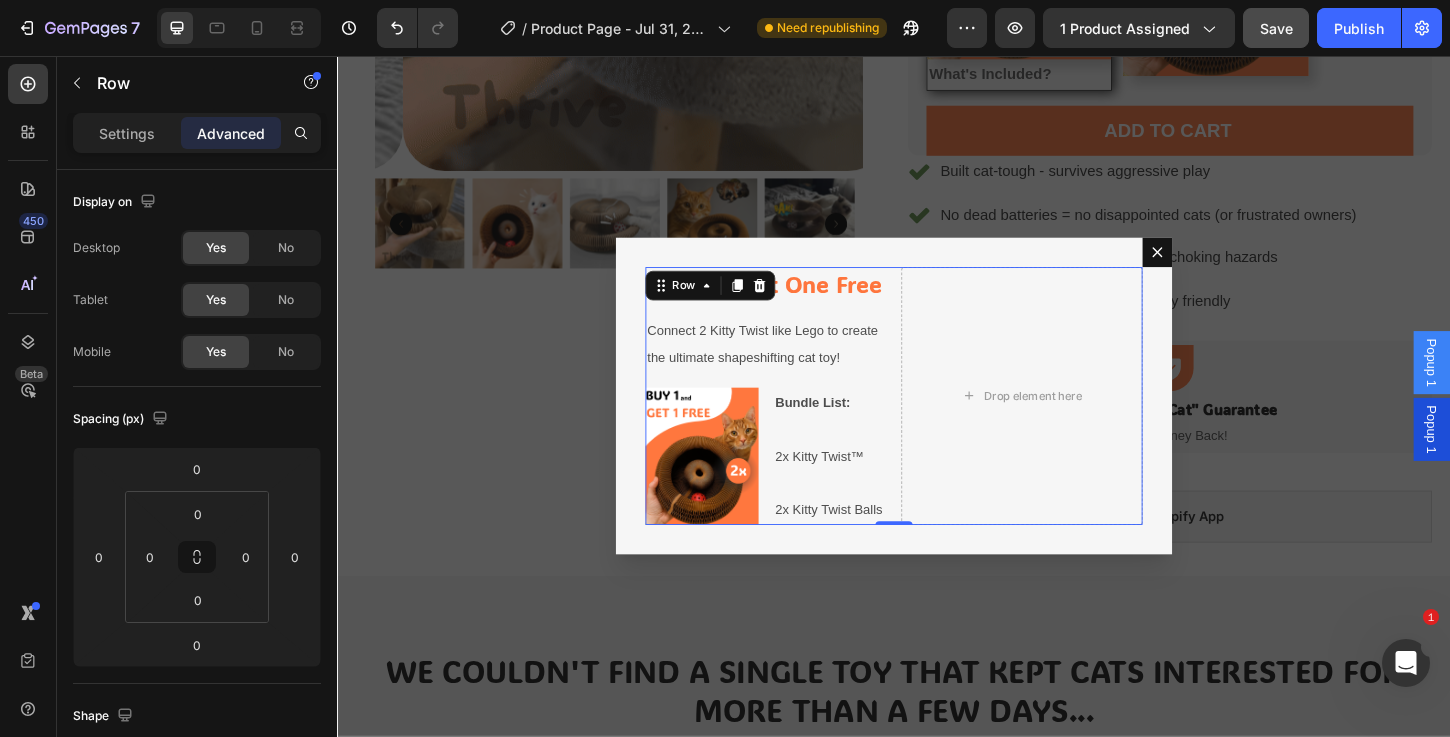 scroll, scrollTop: 308, scrollLeft: 0, axis: vertical 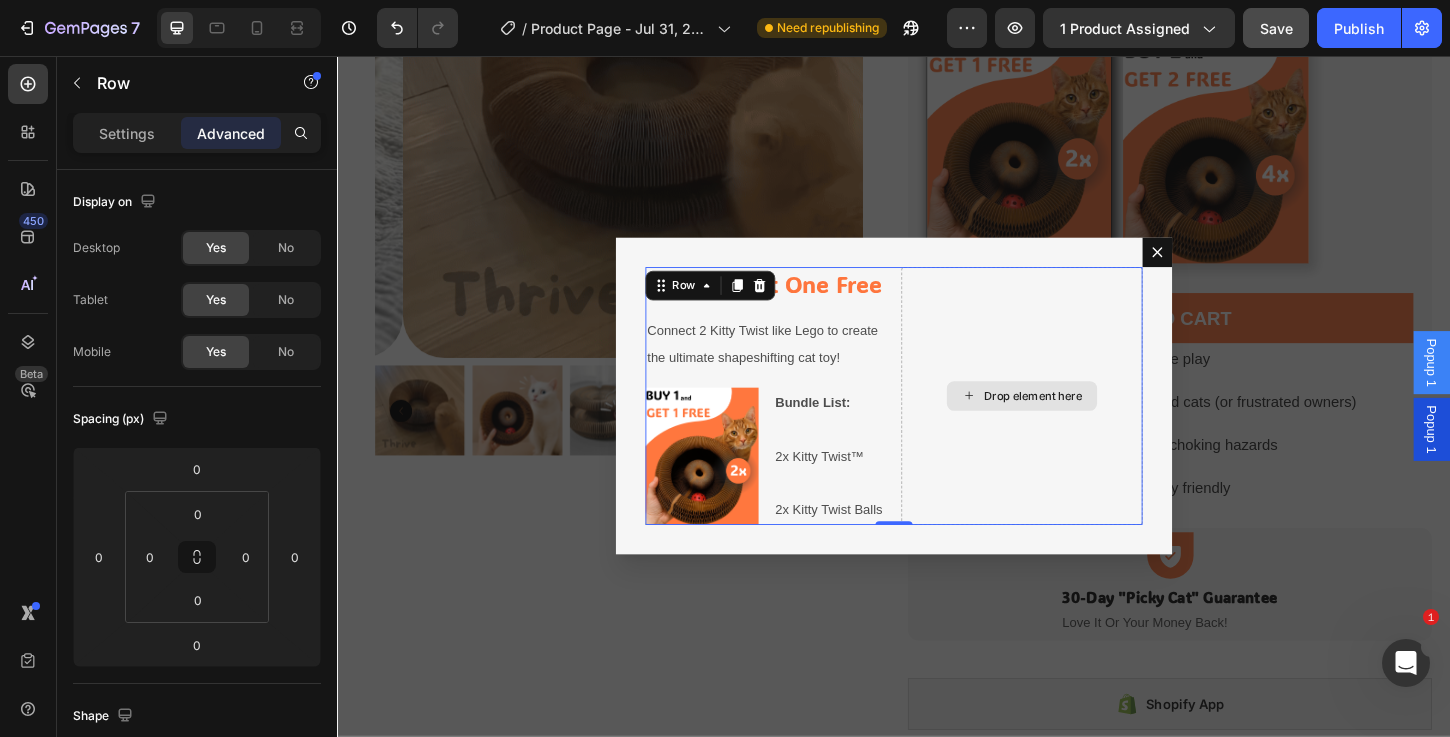 click on "Drop element here" at bounding box center [1075, 423] 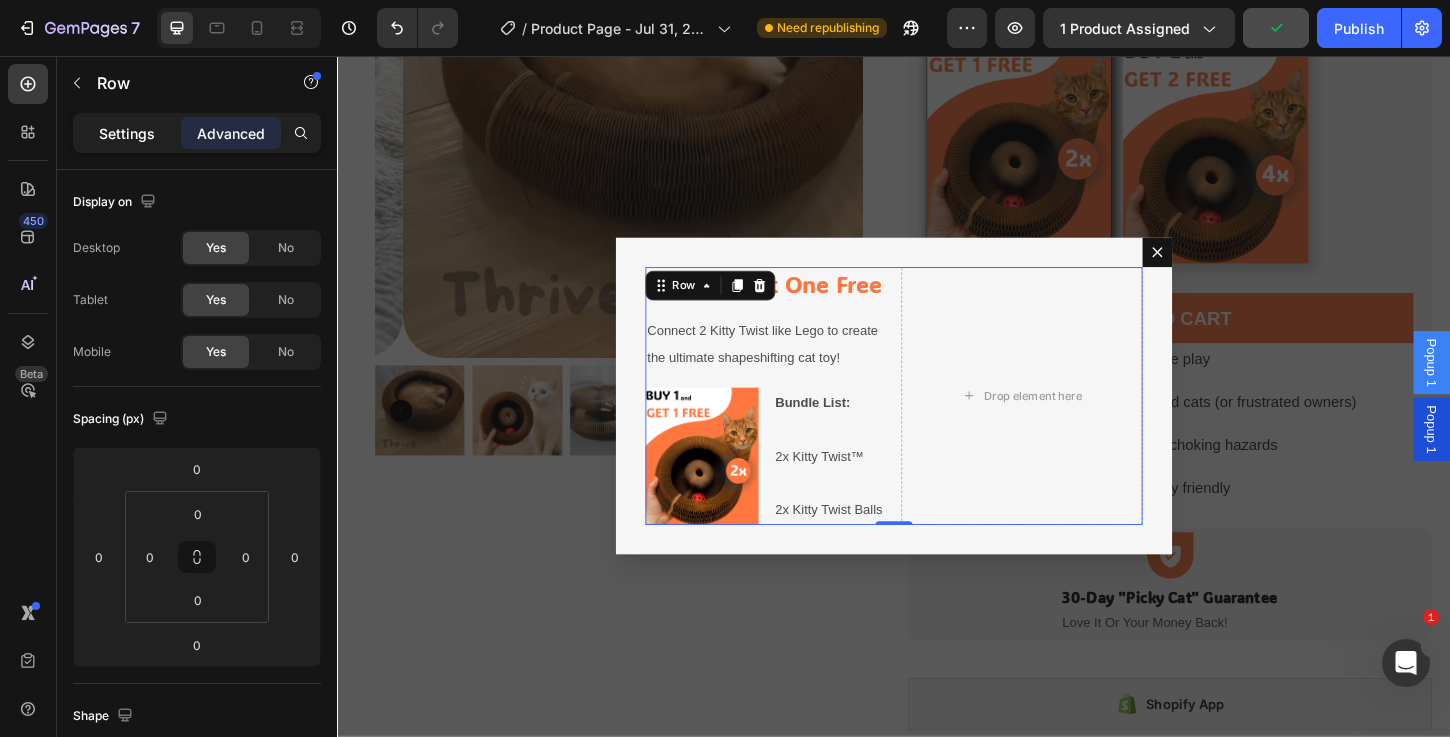 click on "Settings" 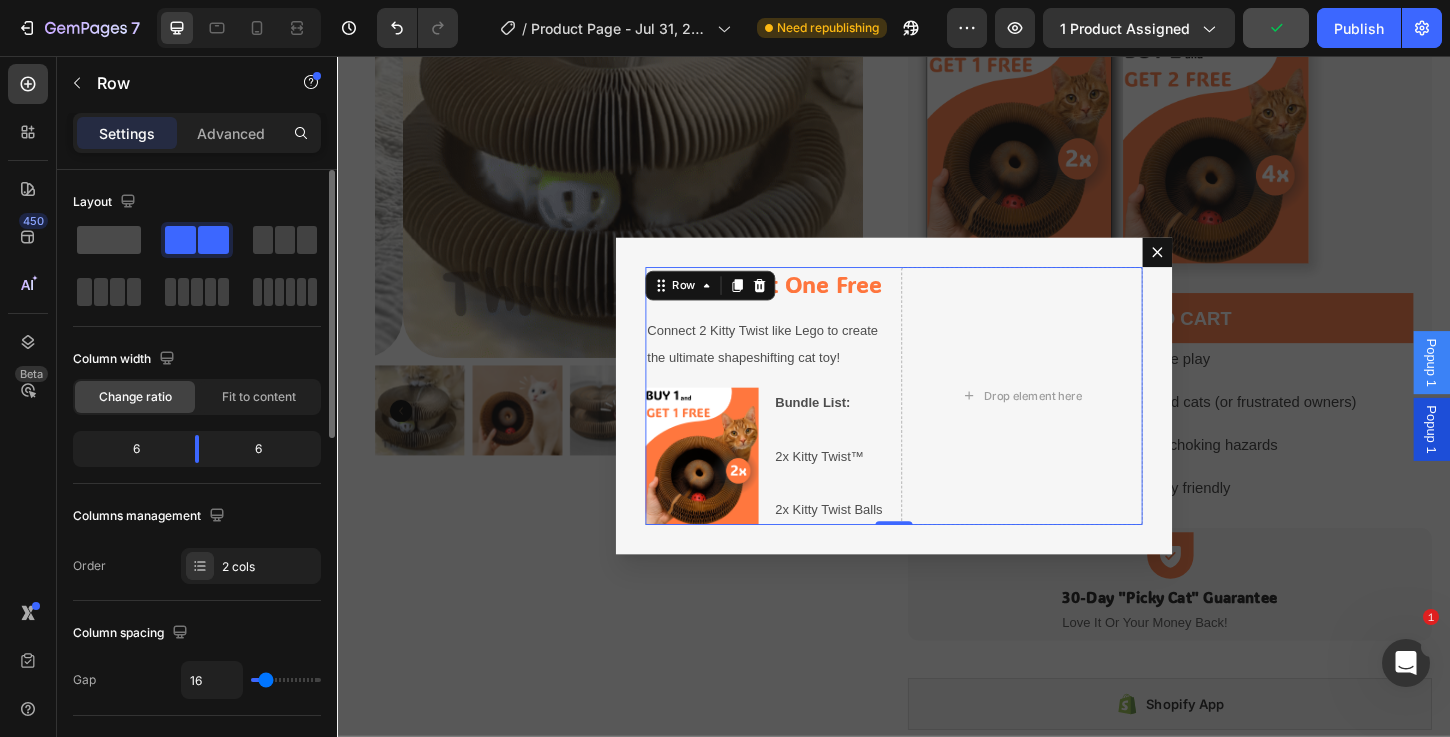 click 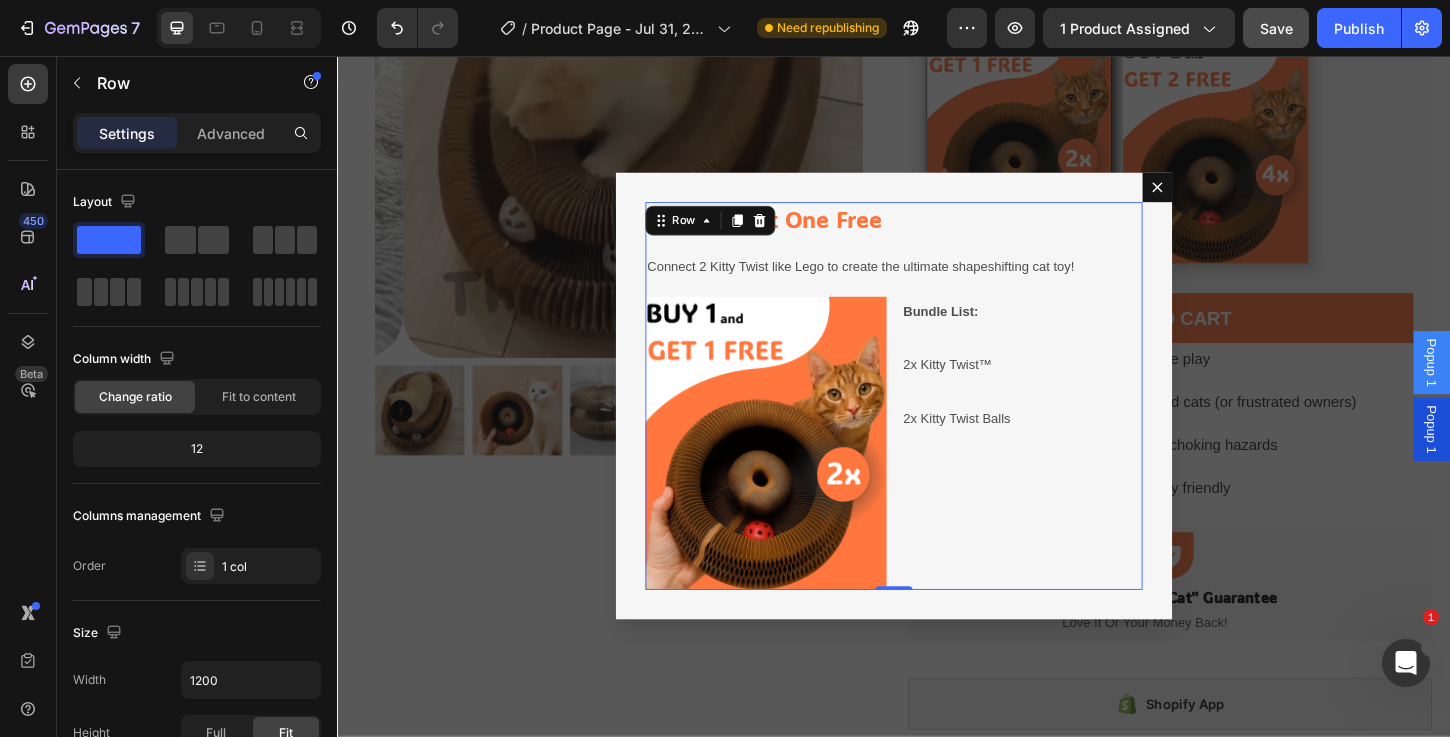 drag, startPoint x: 1493, startPoint y: 447, endPoint x: 1483, endPoint y: 445, distance: 10.198039 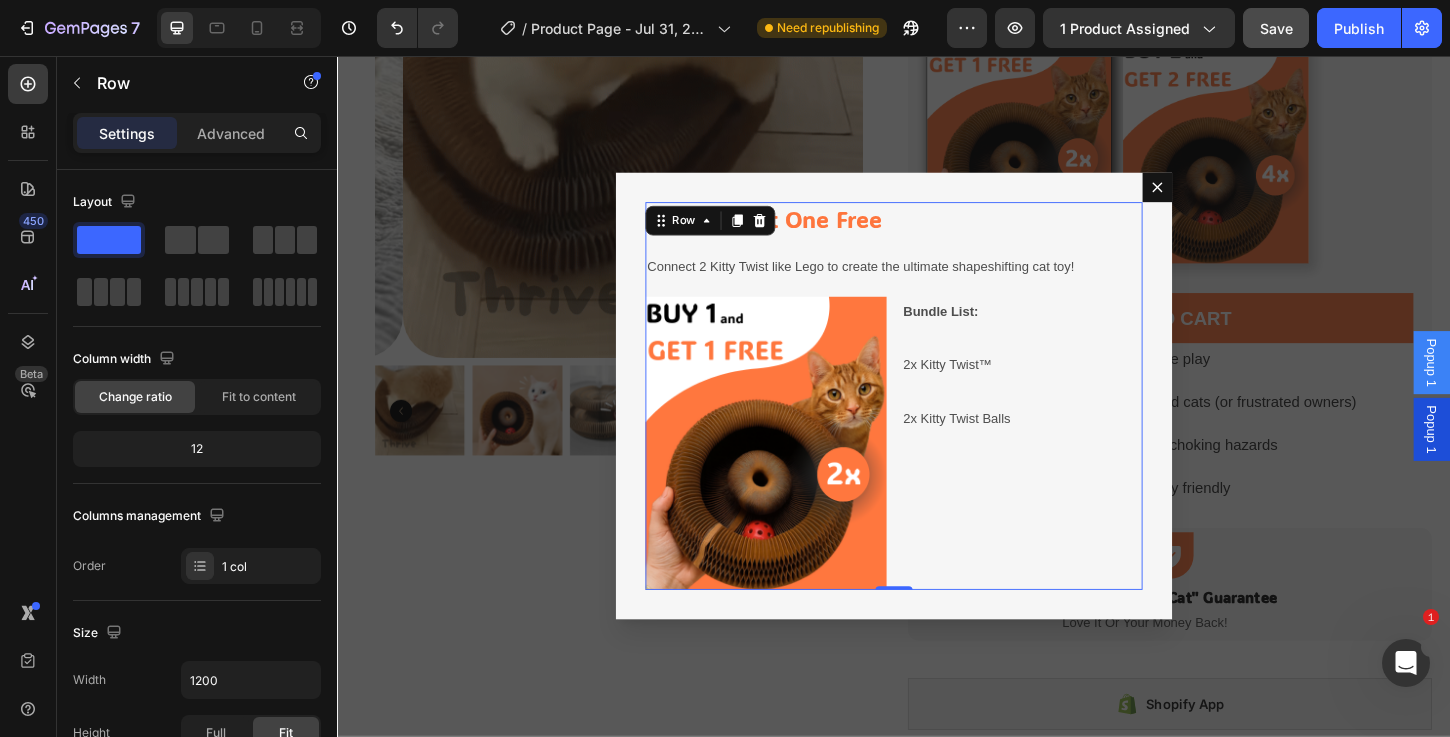 click on "Popup 1" at bounding box center [1517, 459] 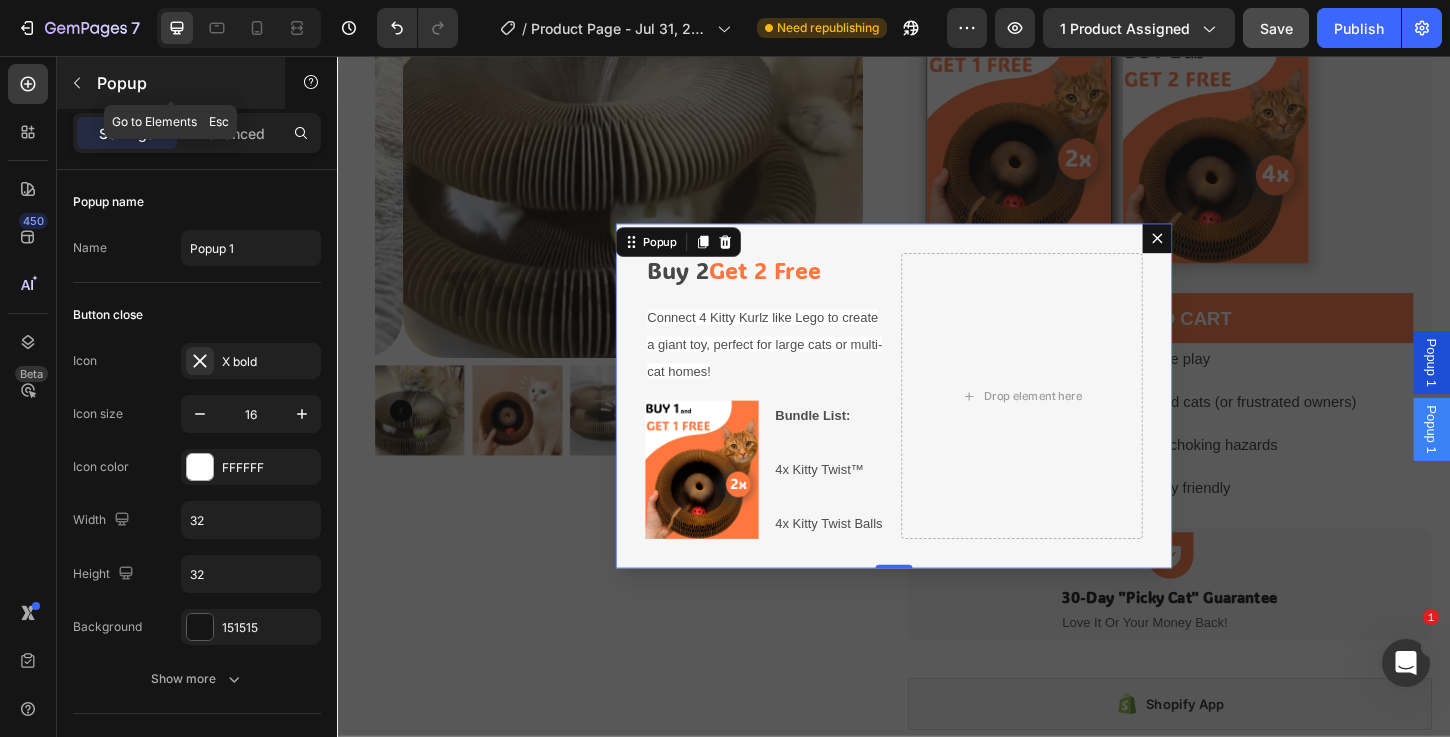 click at bounding box center [77, 83] 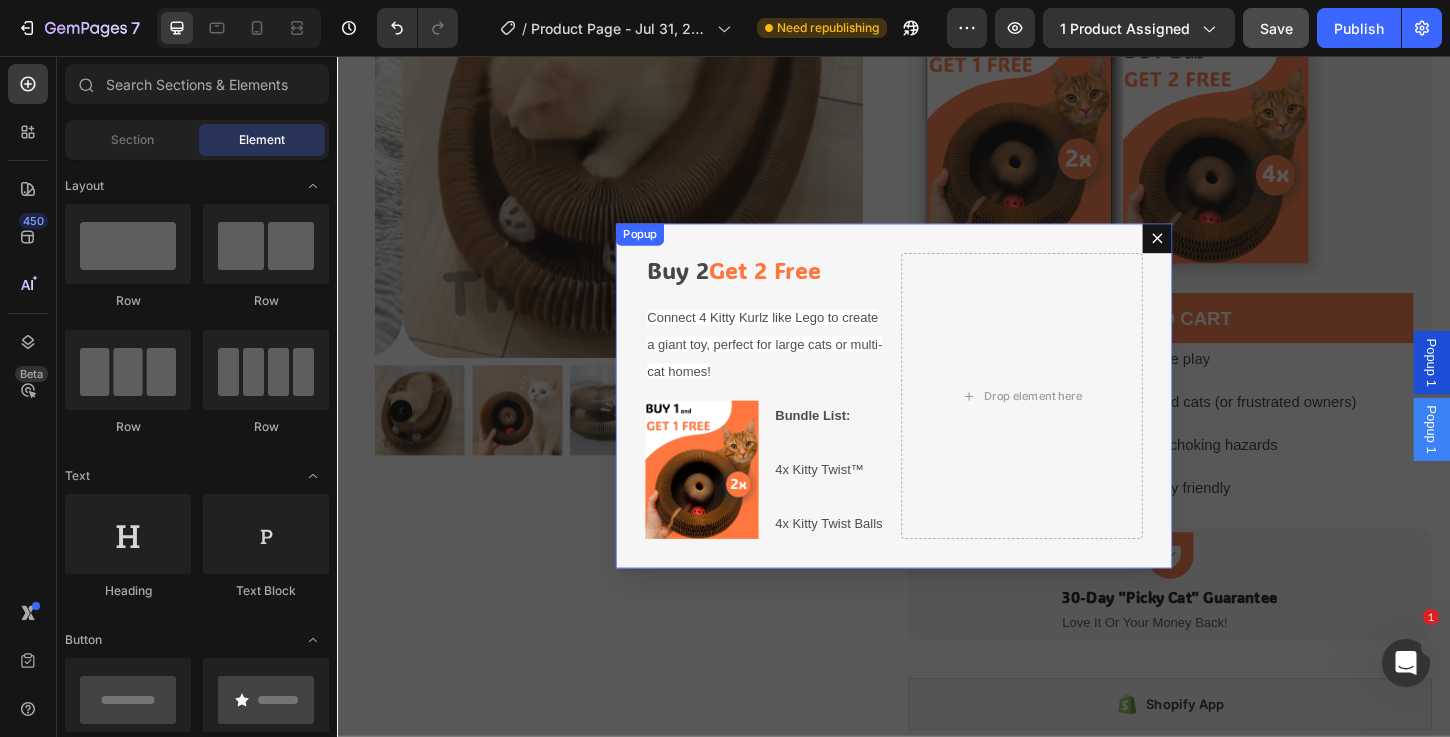 click on "Buy 2  Get 2 Free Heading Connect 4 Kitty Kurlz like Lego to create a giant toy, perfect for large cats or multi-cat homes! Text Block Image Bundle List:    4x Kitty Twist™   4x Kitty Twist Balls Text Block Row
Drop element here Row" at bounding box center (937, 422) 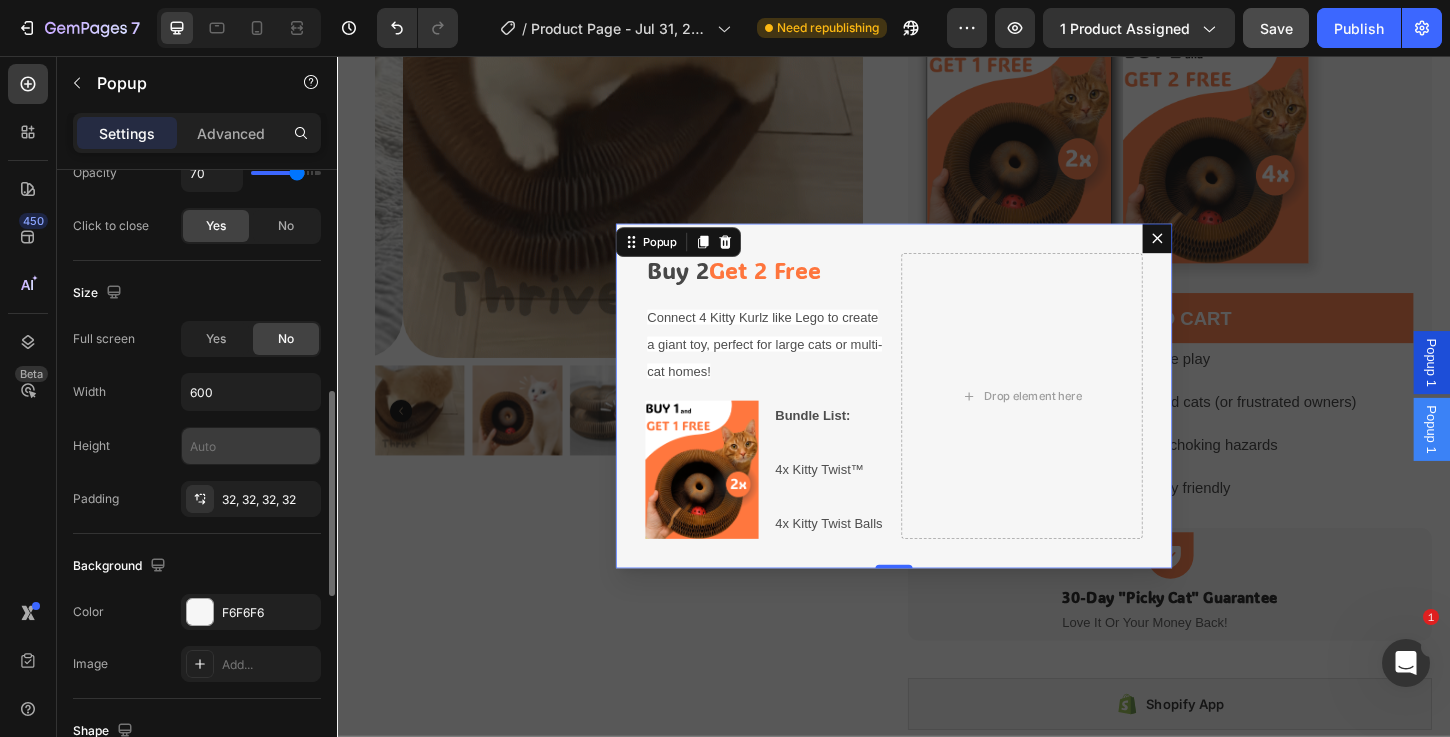 scroll, scrollTop: 867, scrollLeft: 0, axis: vertical 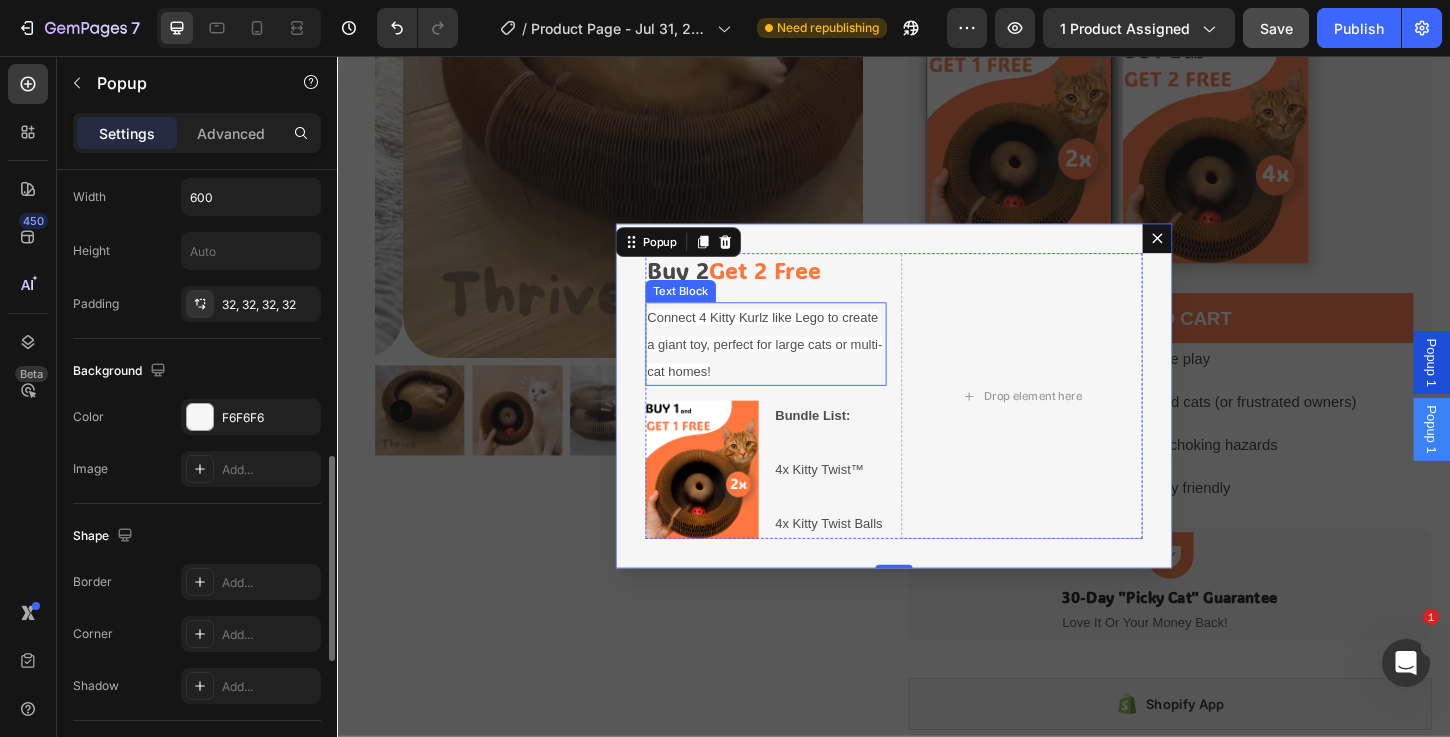 click on "Connect 4 Kitty Kurlz like Lego to create a giant toy, perfect for large cats or multi-cat homes!" at bounding box center (799, 367) 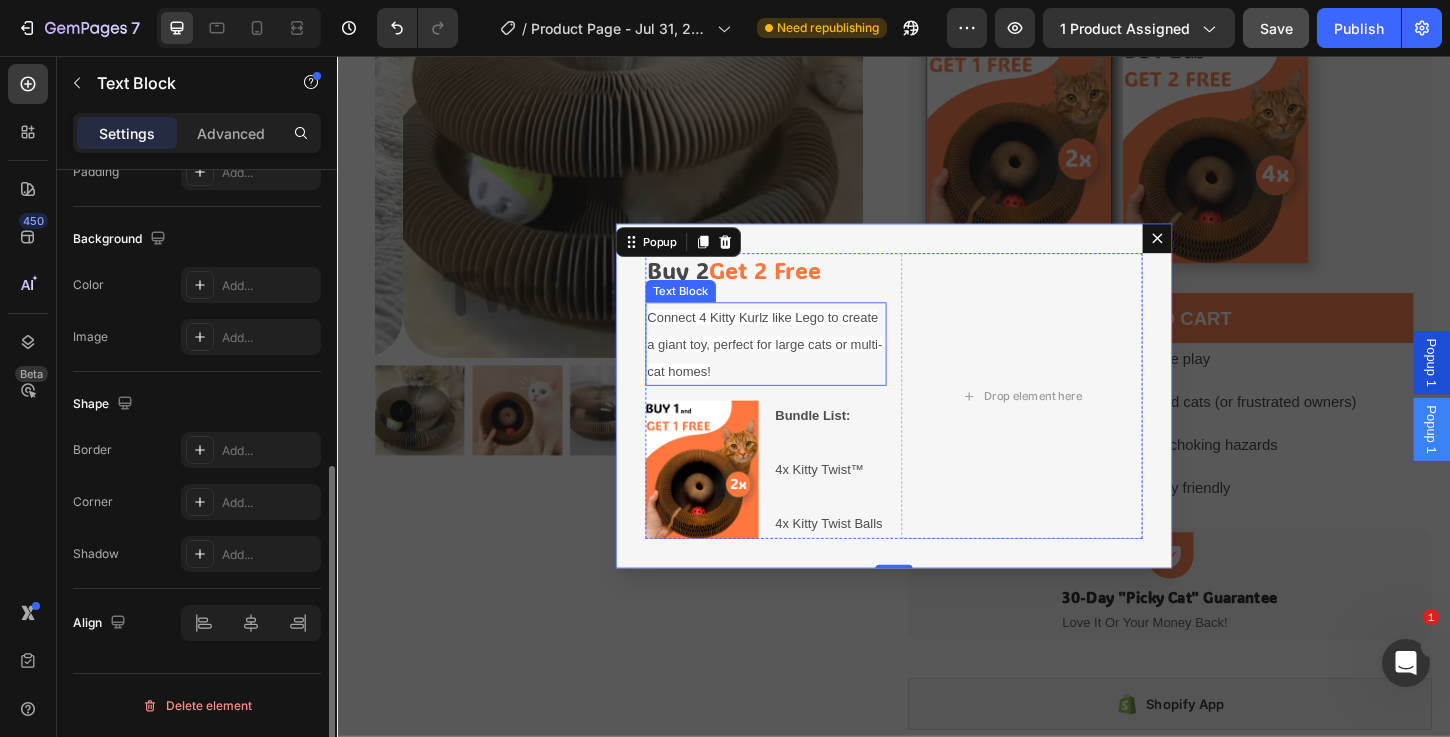 scroll, scrollTop: 0, scrollLeft: 0, axis: both 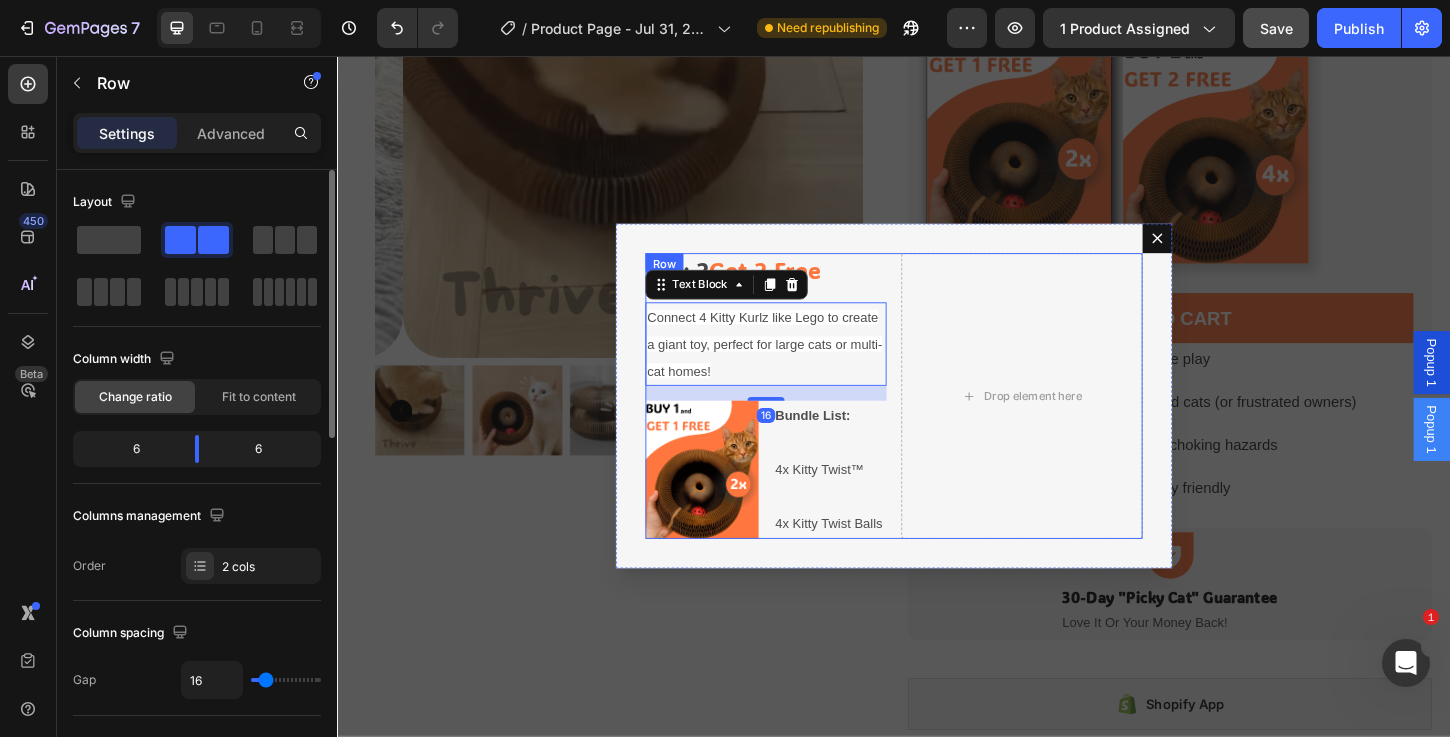 click on "Buy 2  Get 2 Free Heading Connect 4 Kitty Kurlz like Lego to create a giant toy, perfect for large cats or multi-cat homes! Text Block   16 Image Bundle List:    4x Kitty Twist™   4x Kitty Twist Balls Text Block Row
Drop element here Row" at bounding box center (937, 422) 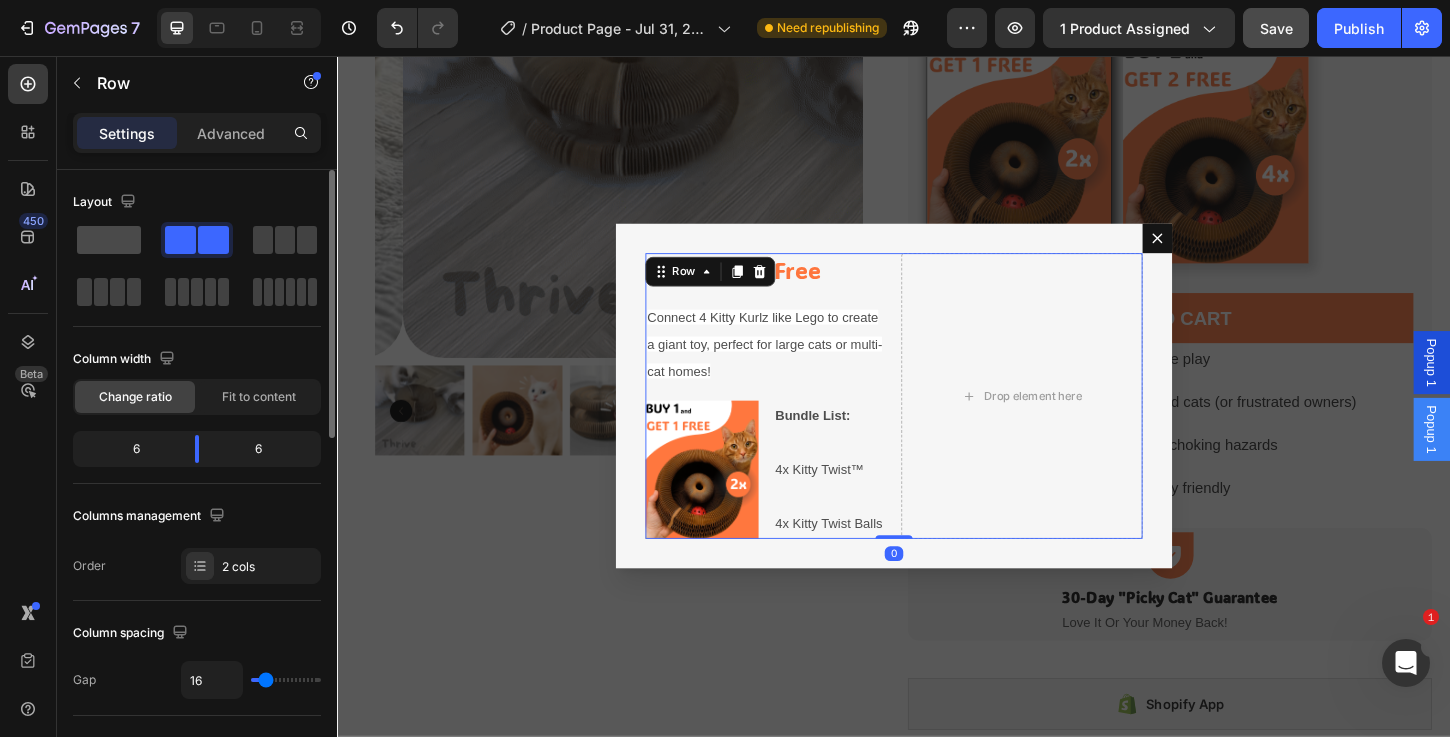 click 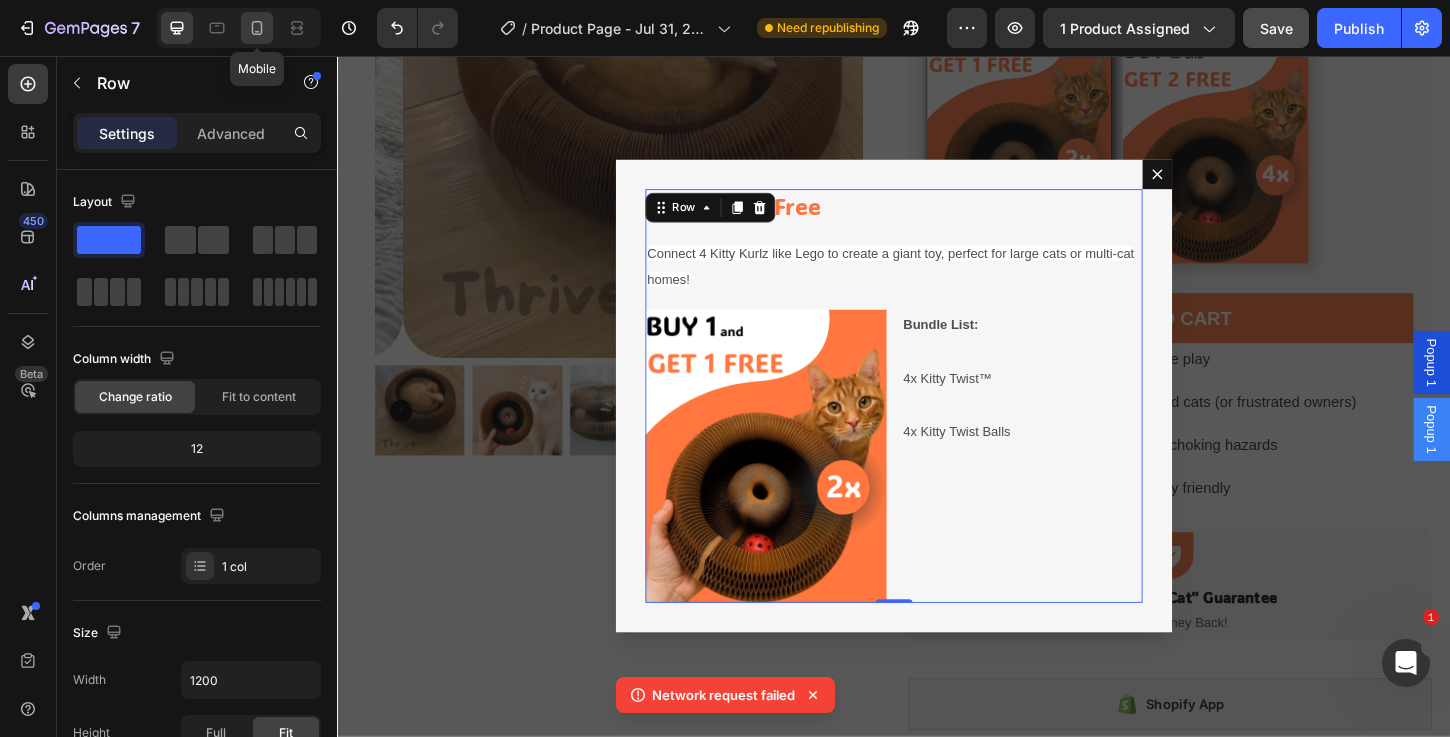 click 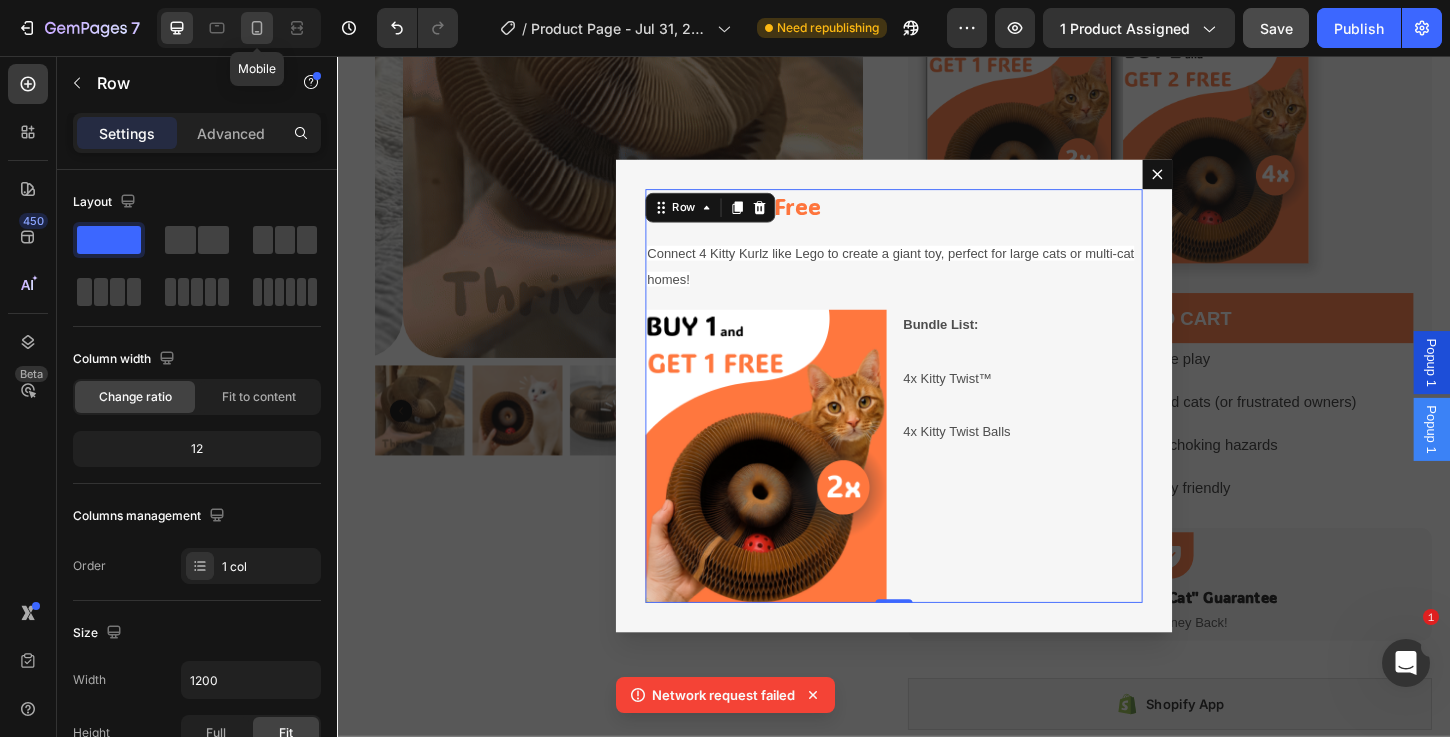type on "100%" 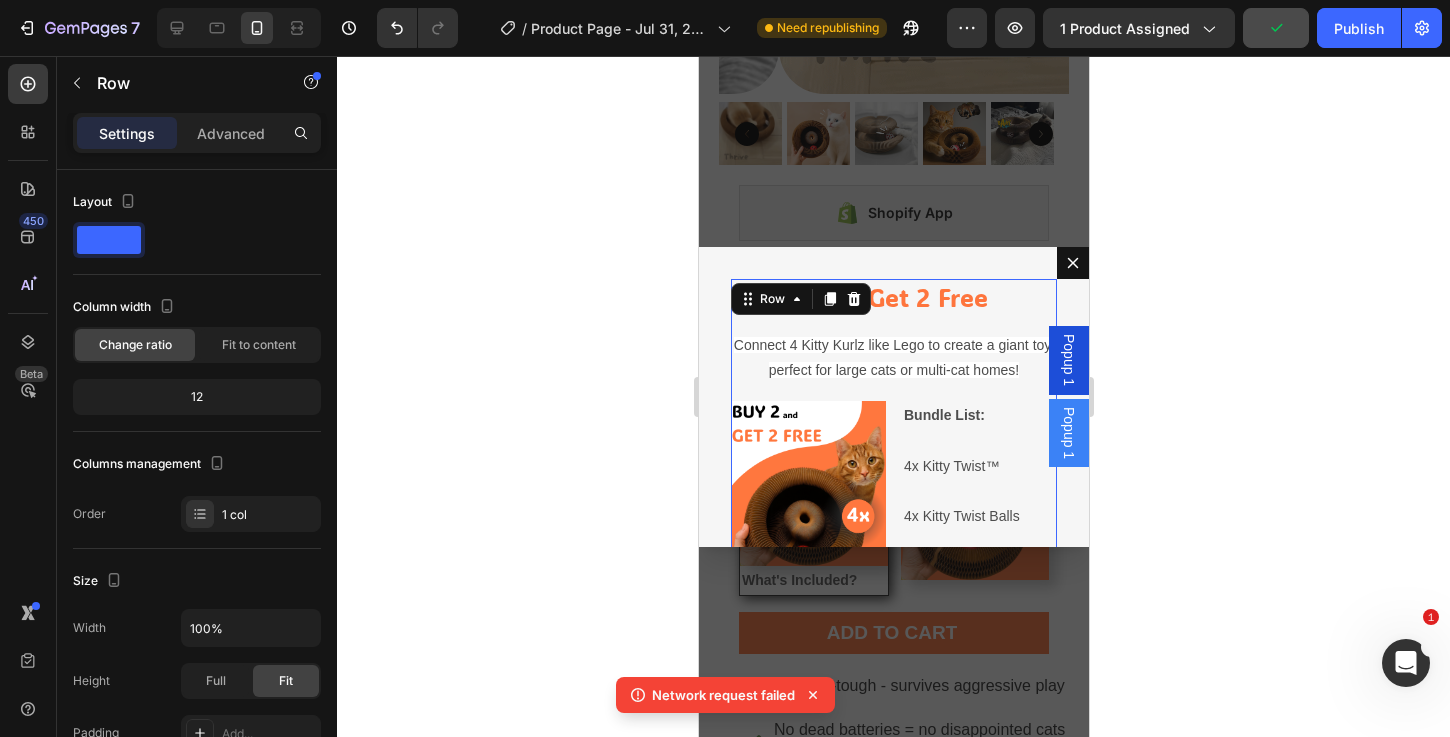 scroll, scrollTop: 461, scrollLeft: 0, axis: vertical 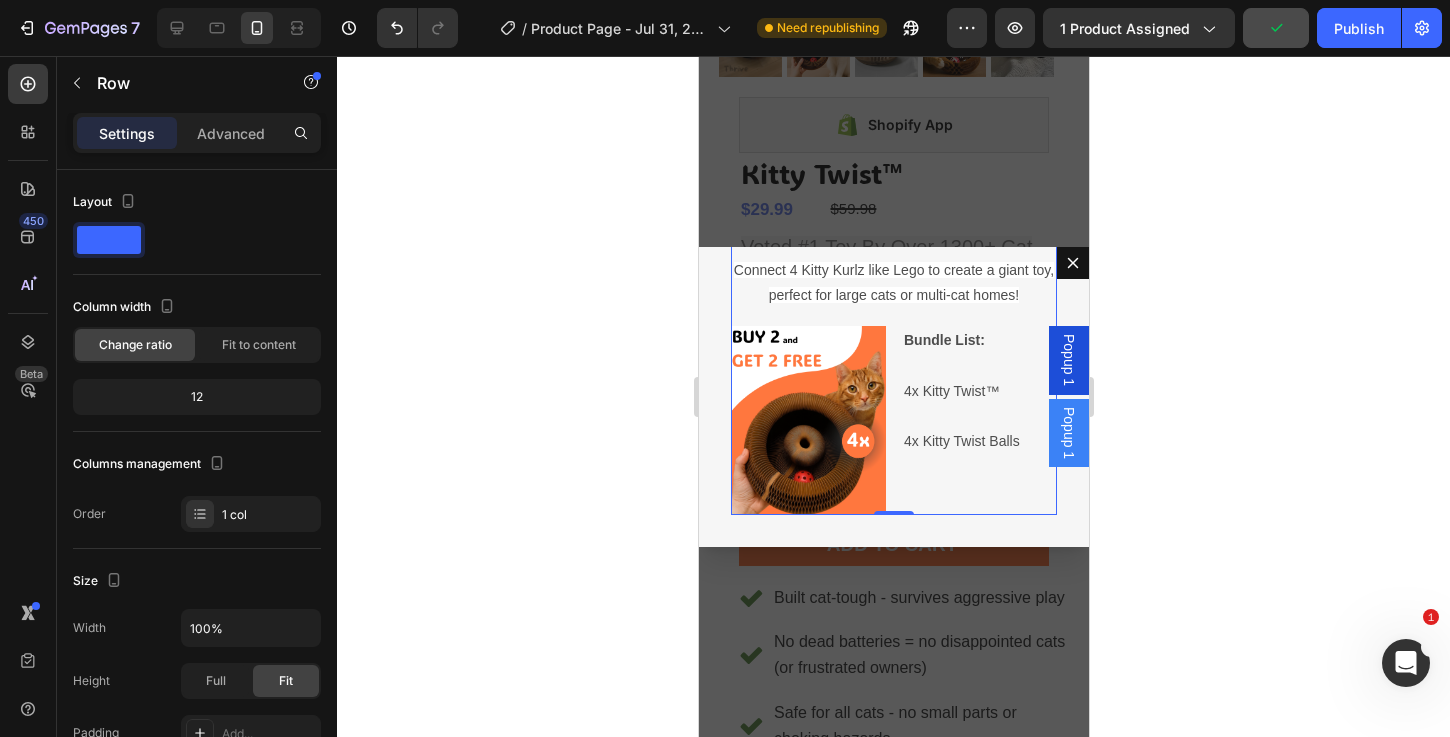 click on "Popup 1" at bounding box center (1068, 360) 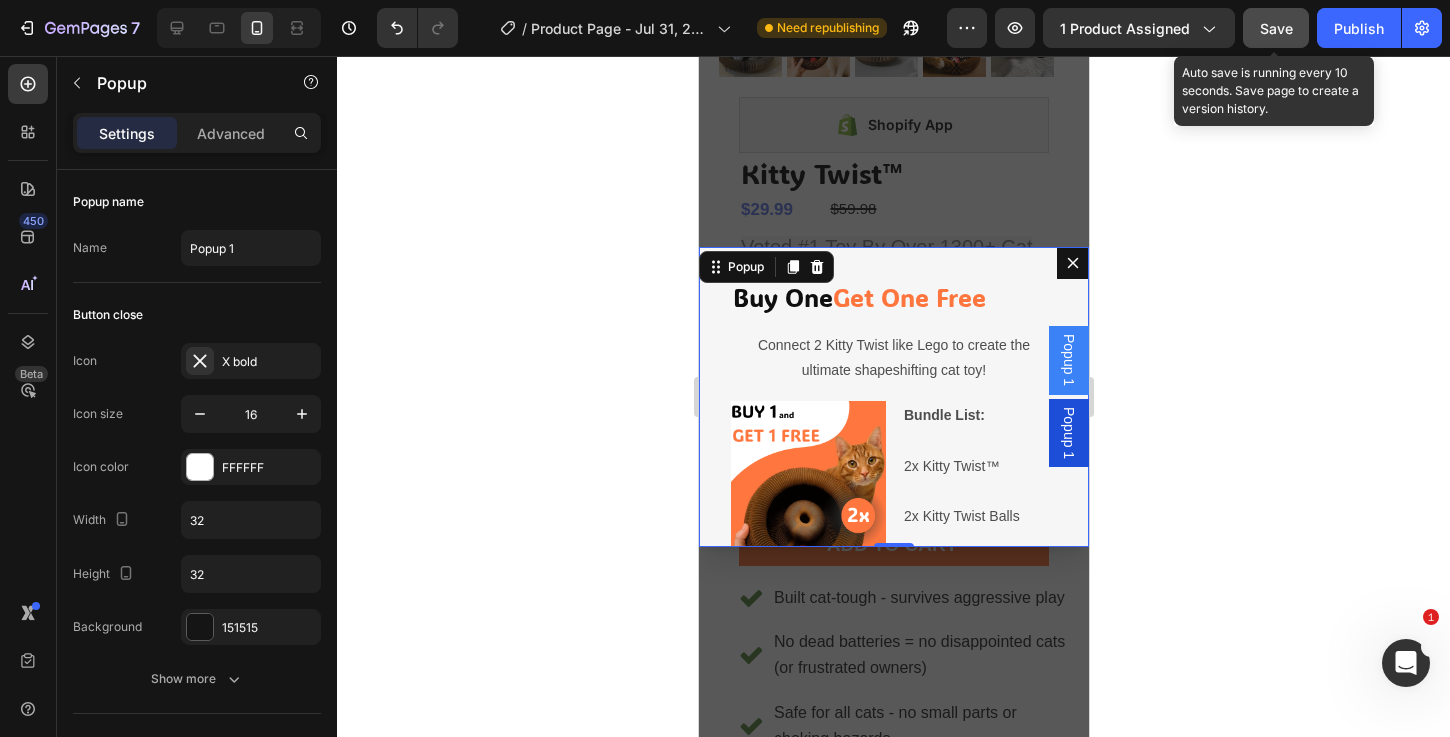 click on "Save" 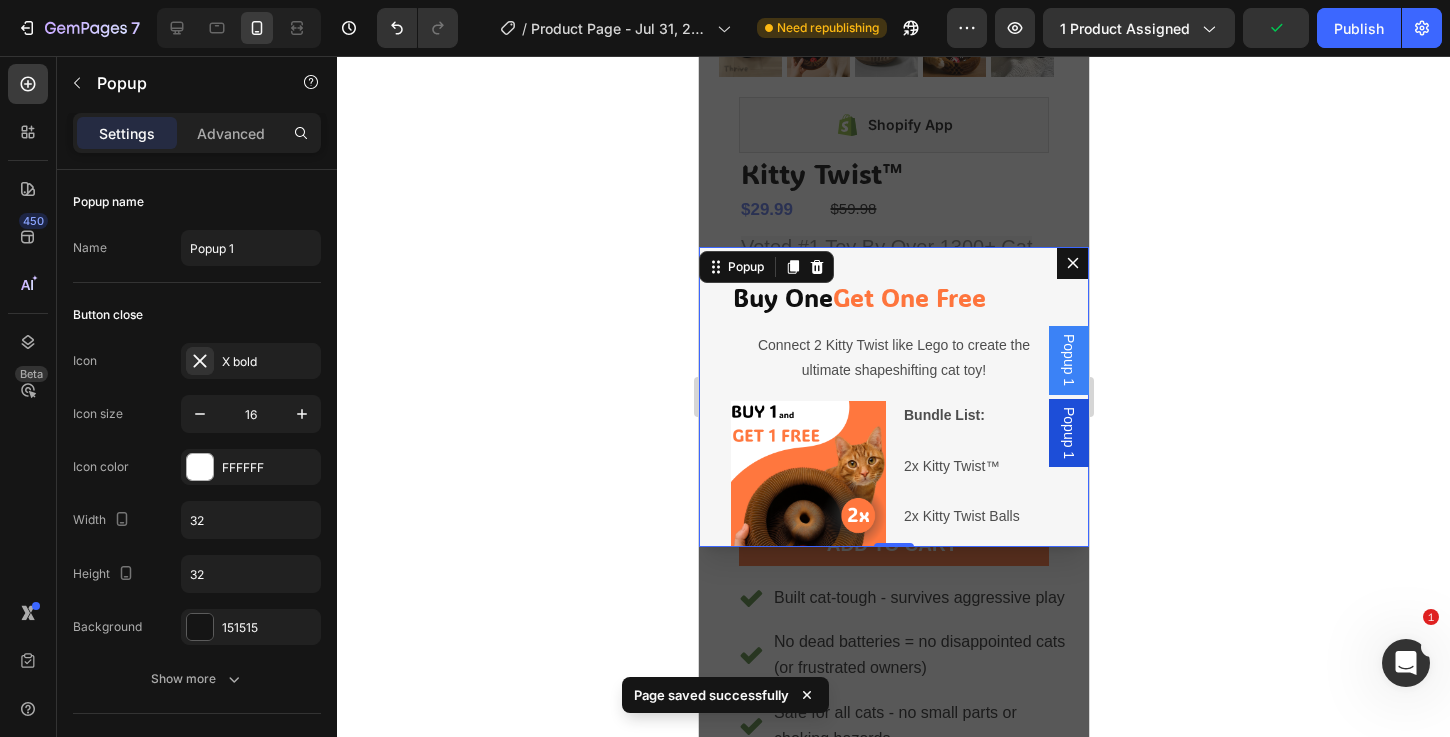 click 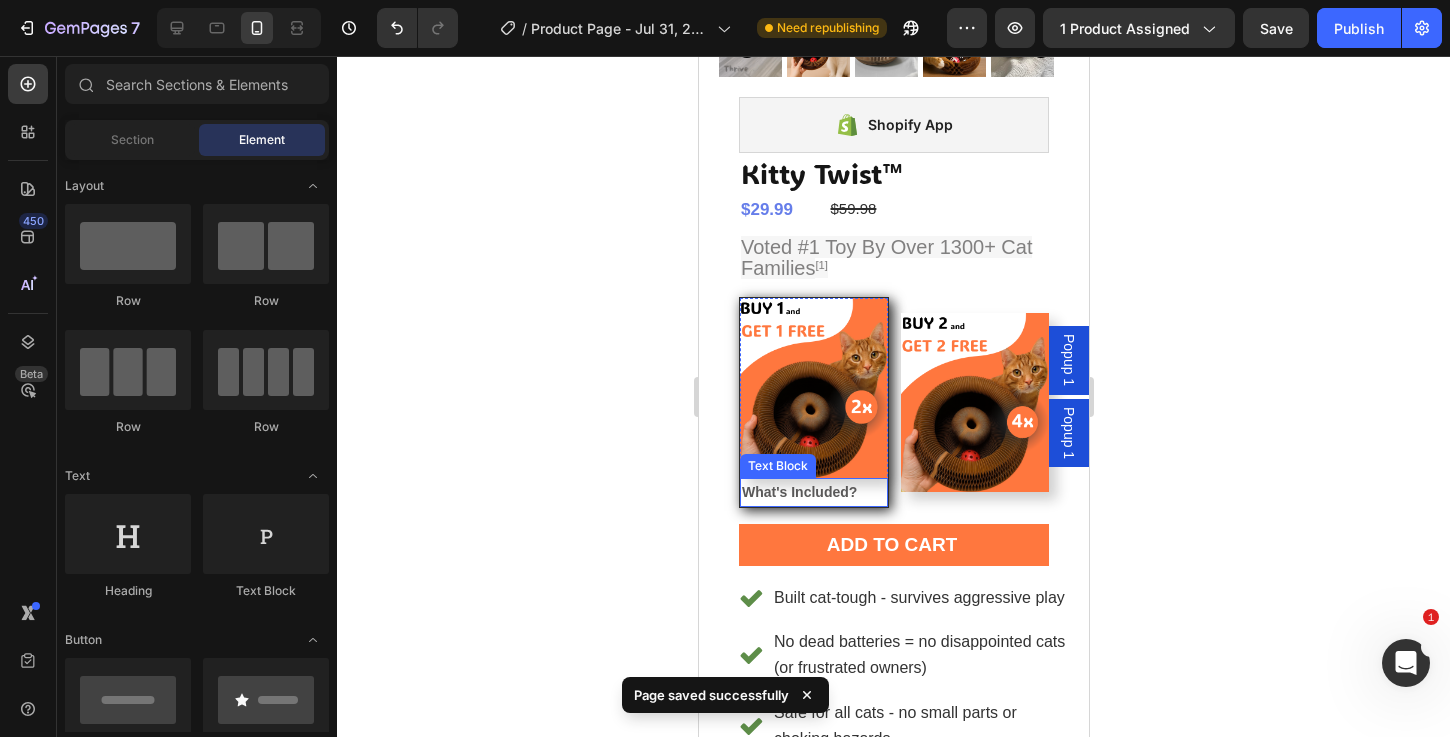 click on "What's Included?" at bounding box center (798, 492) 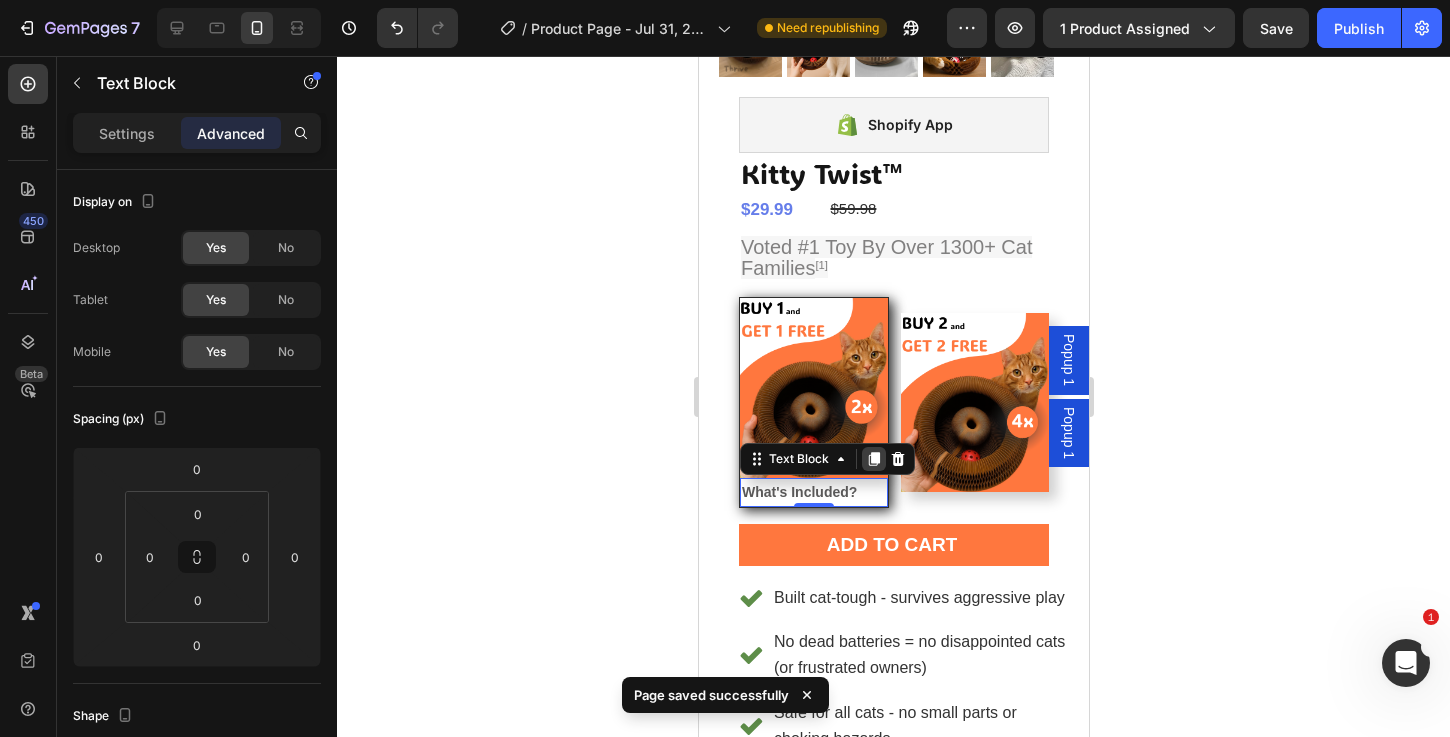 click 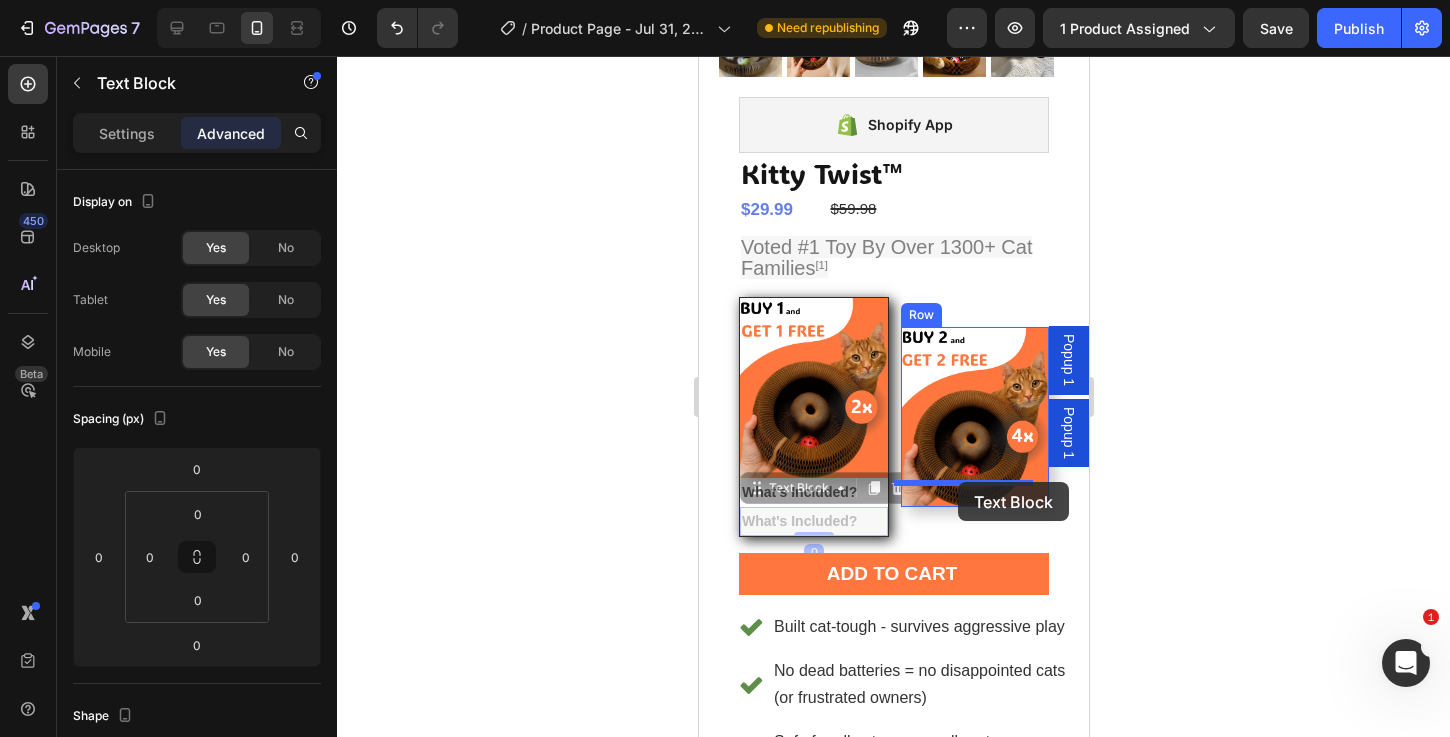 drag, startPoint x: 752, startPoint y: 470, endPoint x: 957, endPoint y: 482, distance: 205.35092 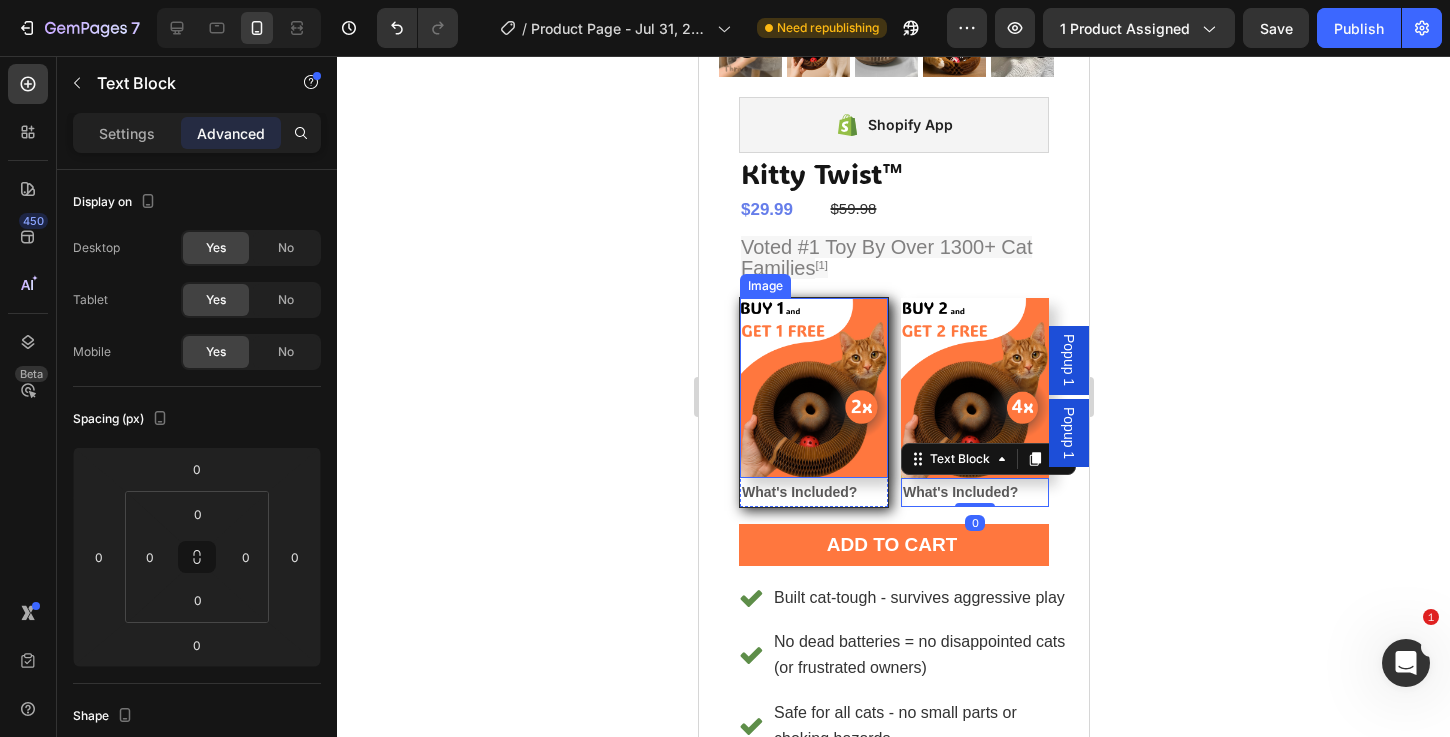 click at bounding box center [813, 388] 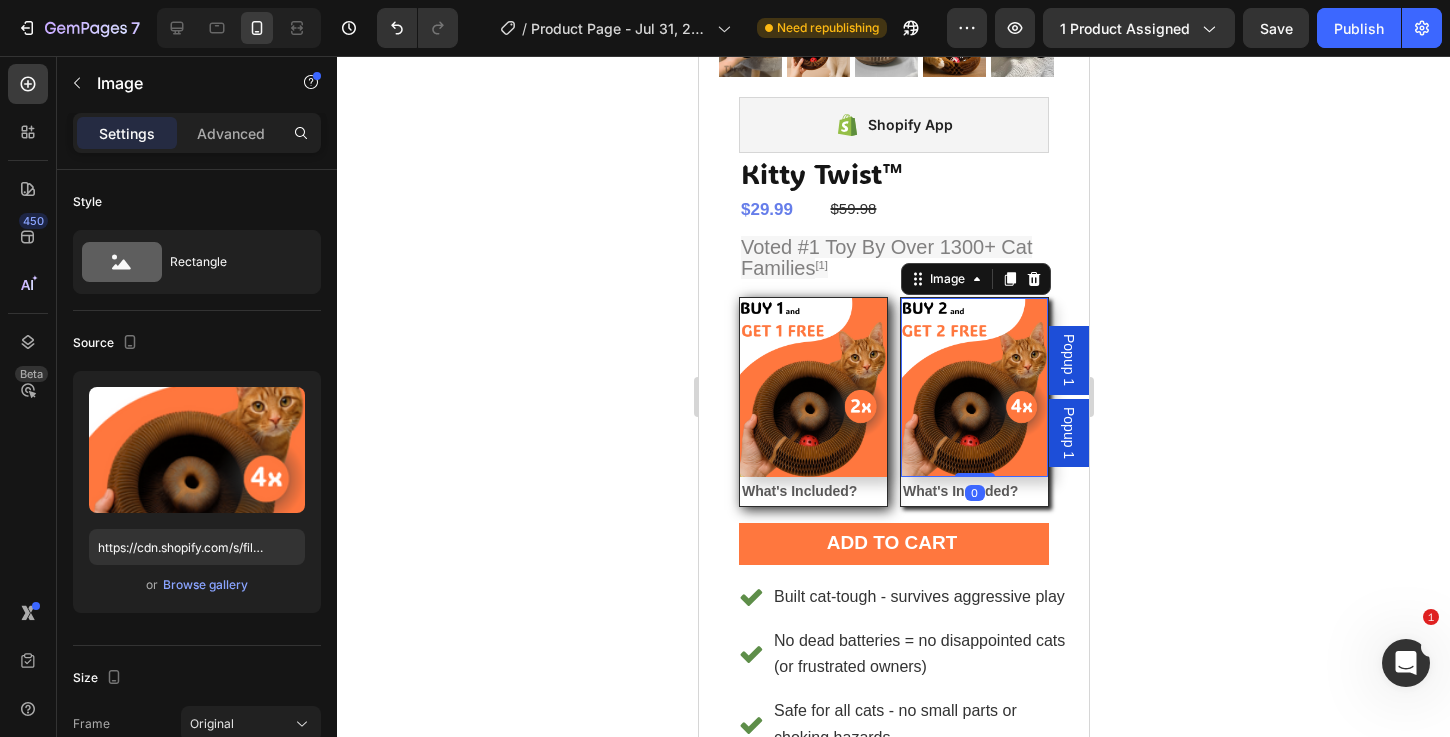 click at bounding box center (973, 387) 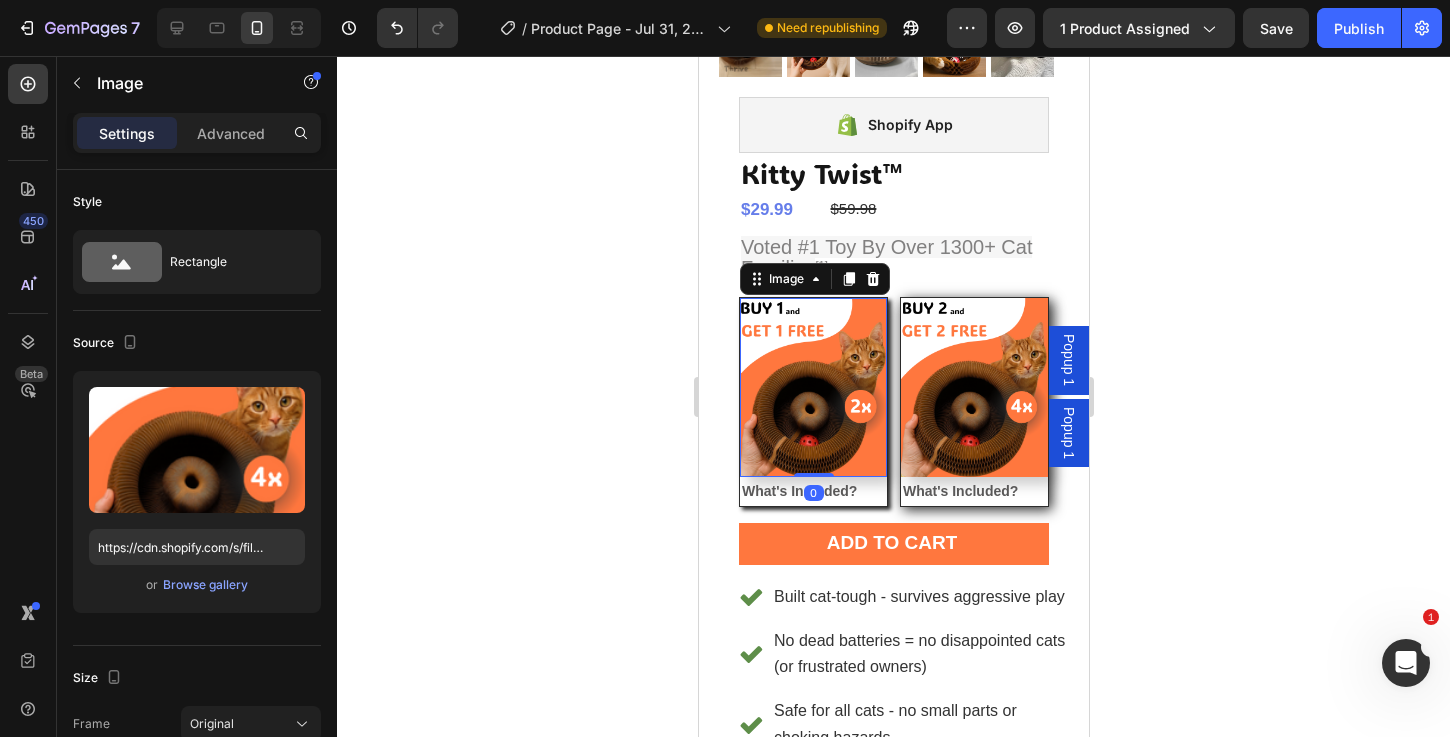 click at bounding box center [812, 387] 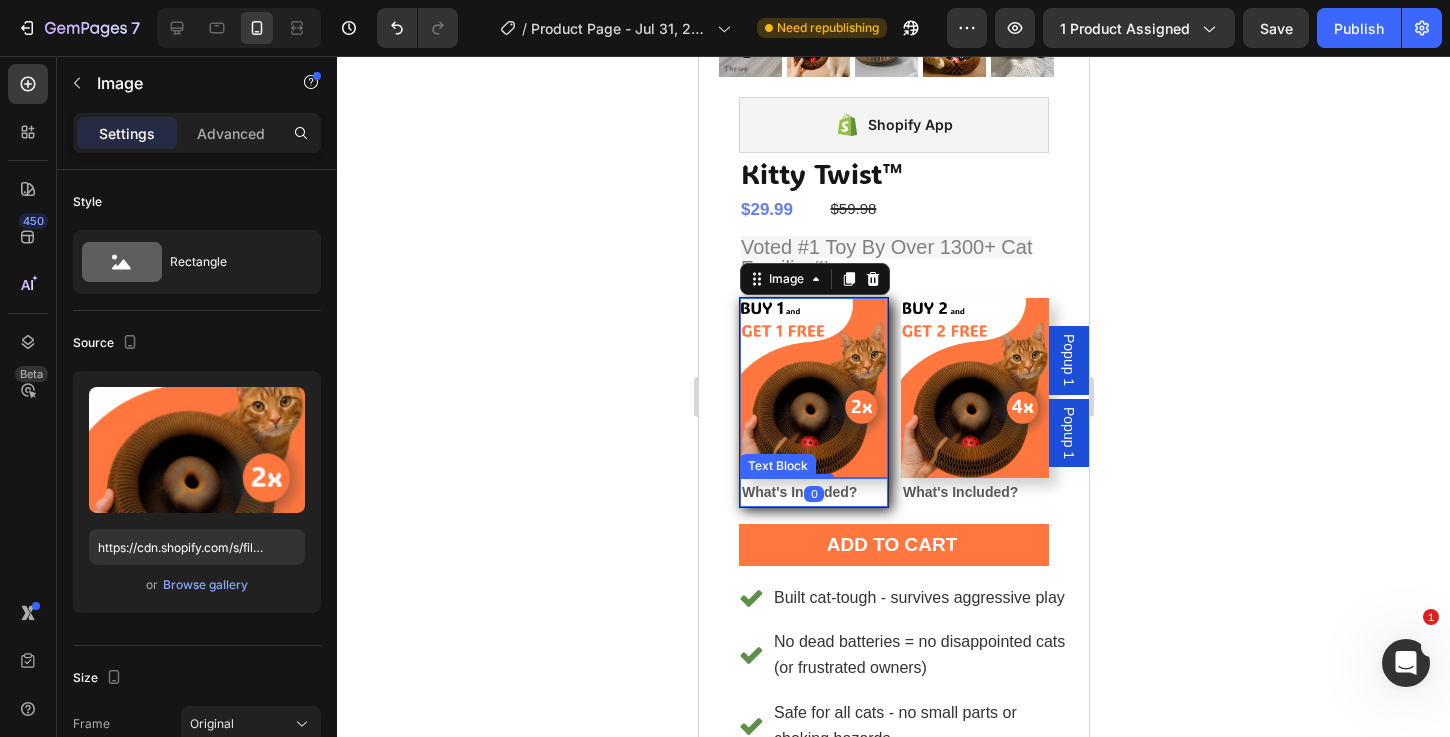click on "What's Included?" at bounding box center (813, 492) 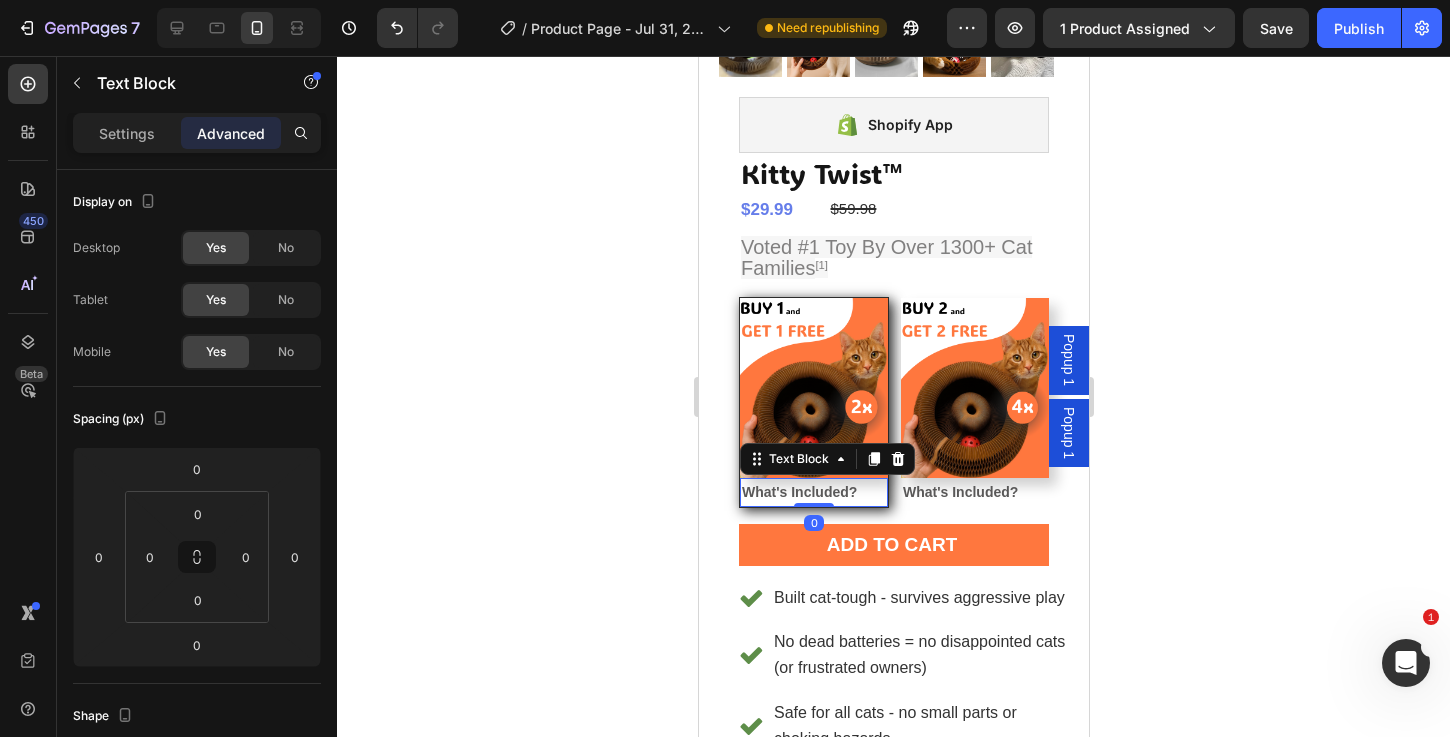 click on "What's Included?" at bounding box center [813, 492] 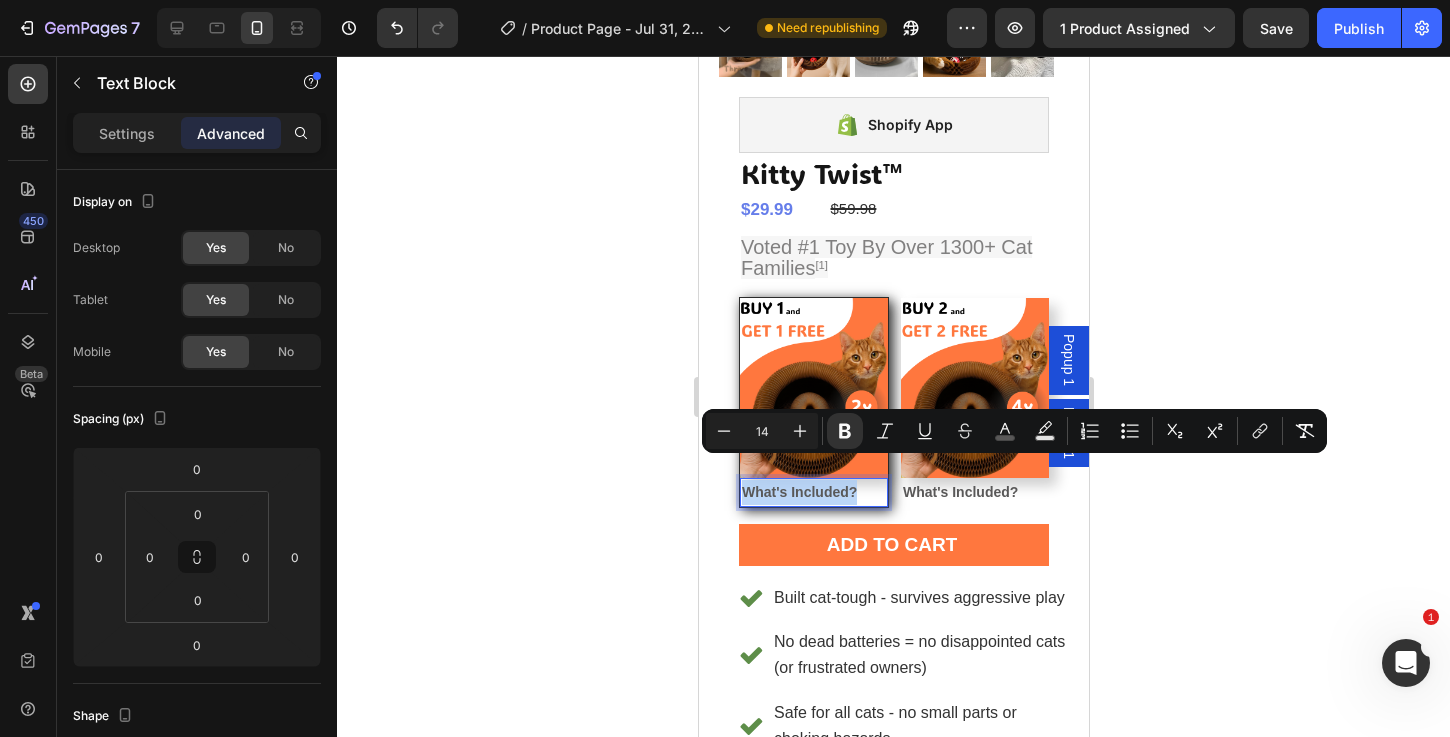 drag, startPoint x: 801, startPoint y: 466, endPoint x: 741, endPoint y: 464, distance: 60.033325 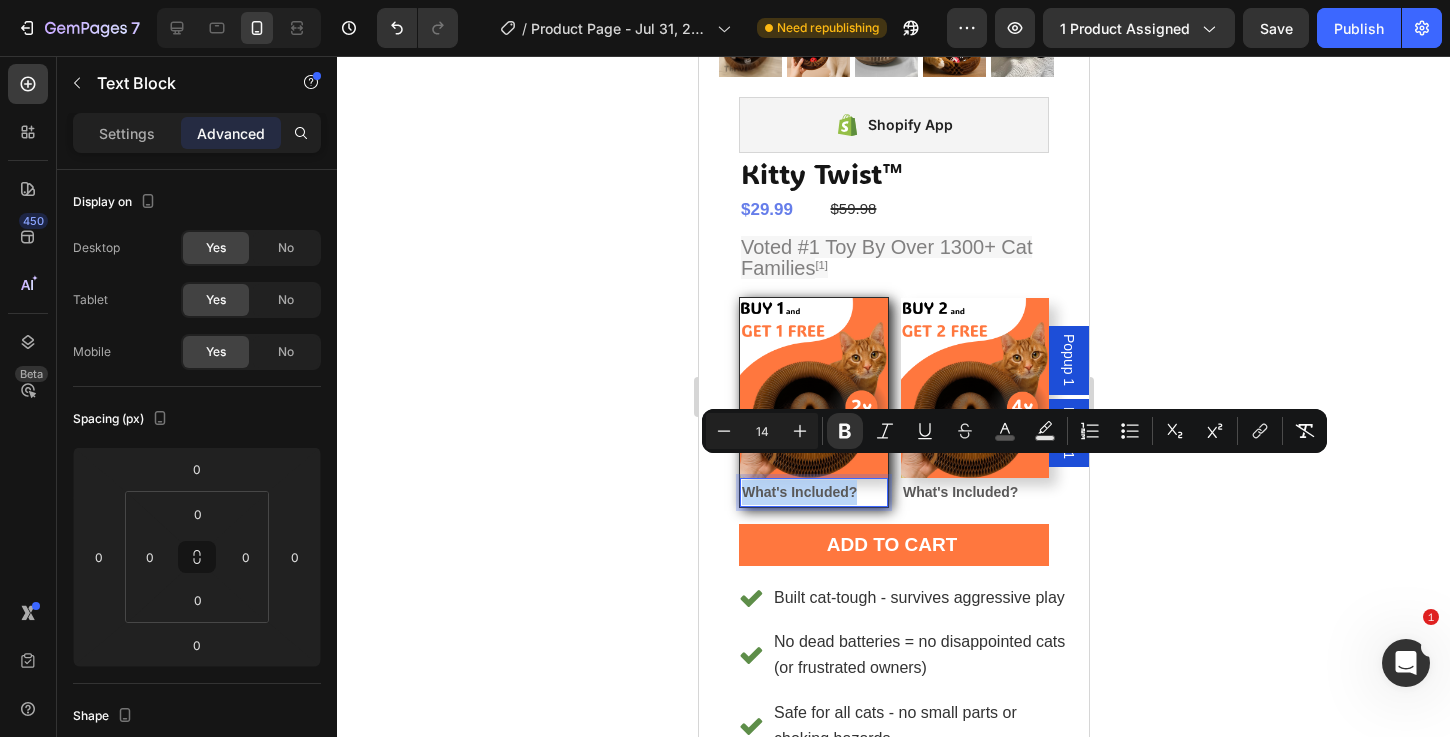 click on "What's Included?" at bounding box center (813, 492) 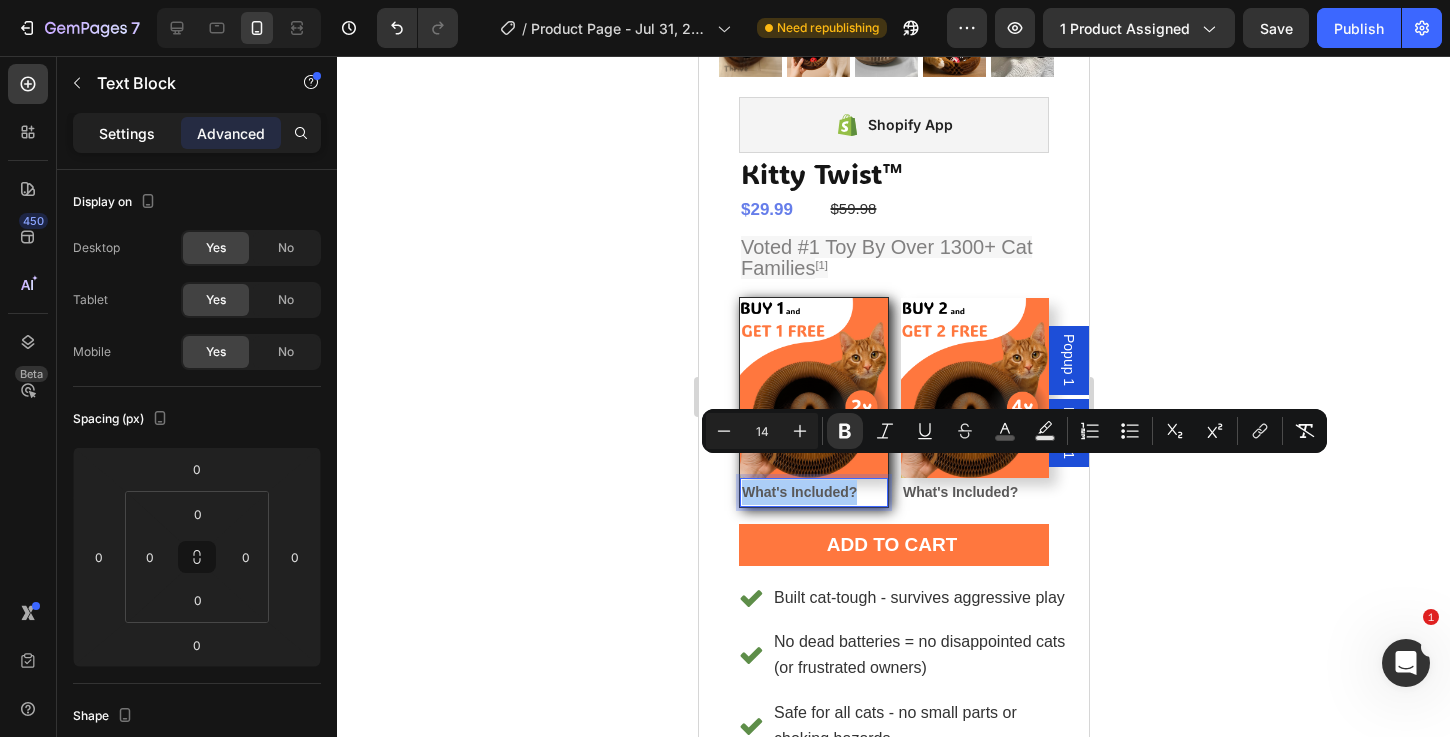 click on "Settings" 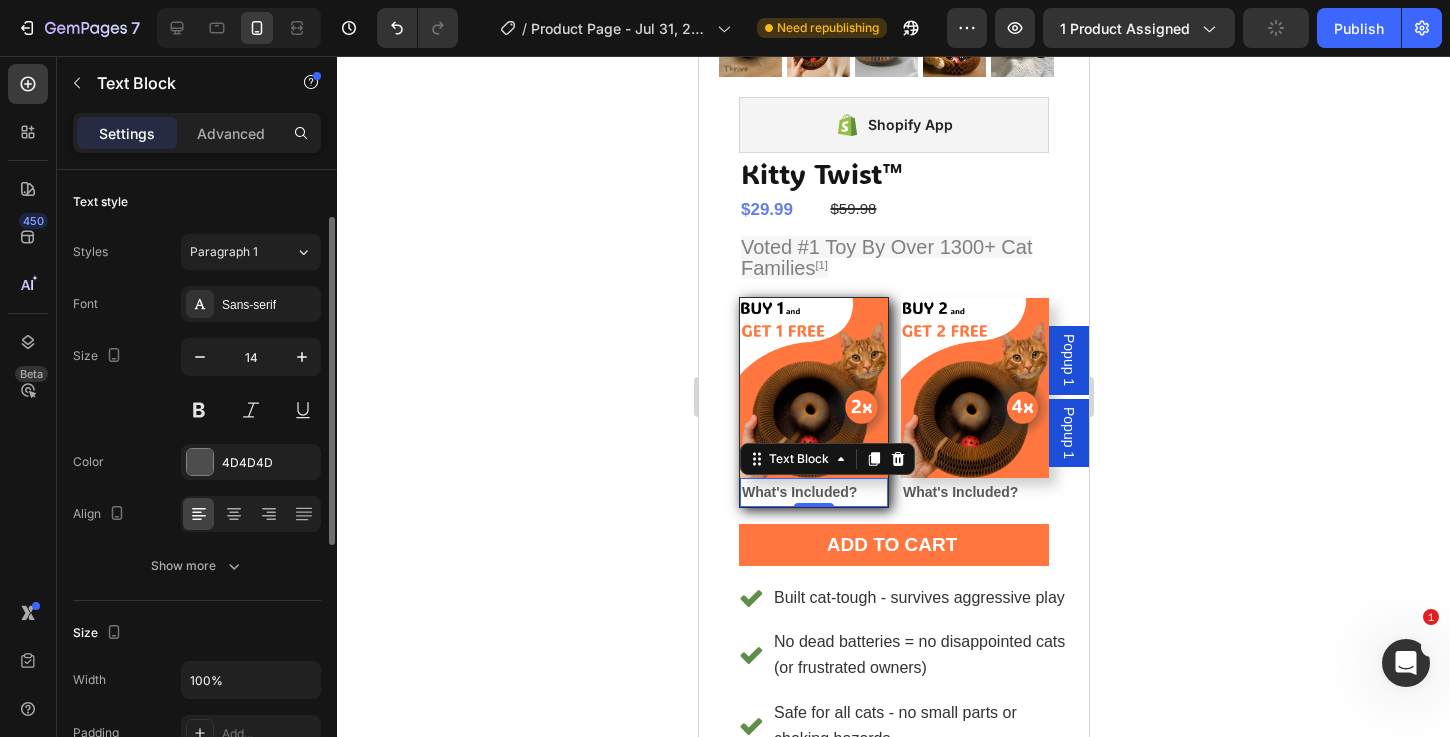 scroll, scrollTop: 131, scrollLeft: 0, axis: vertical 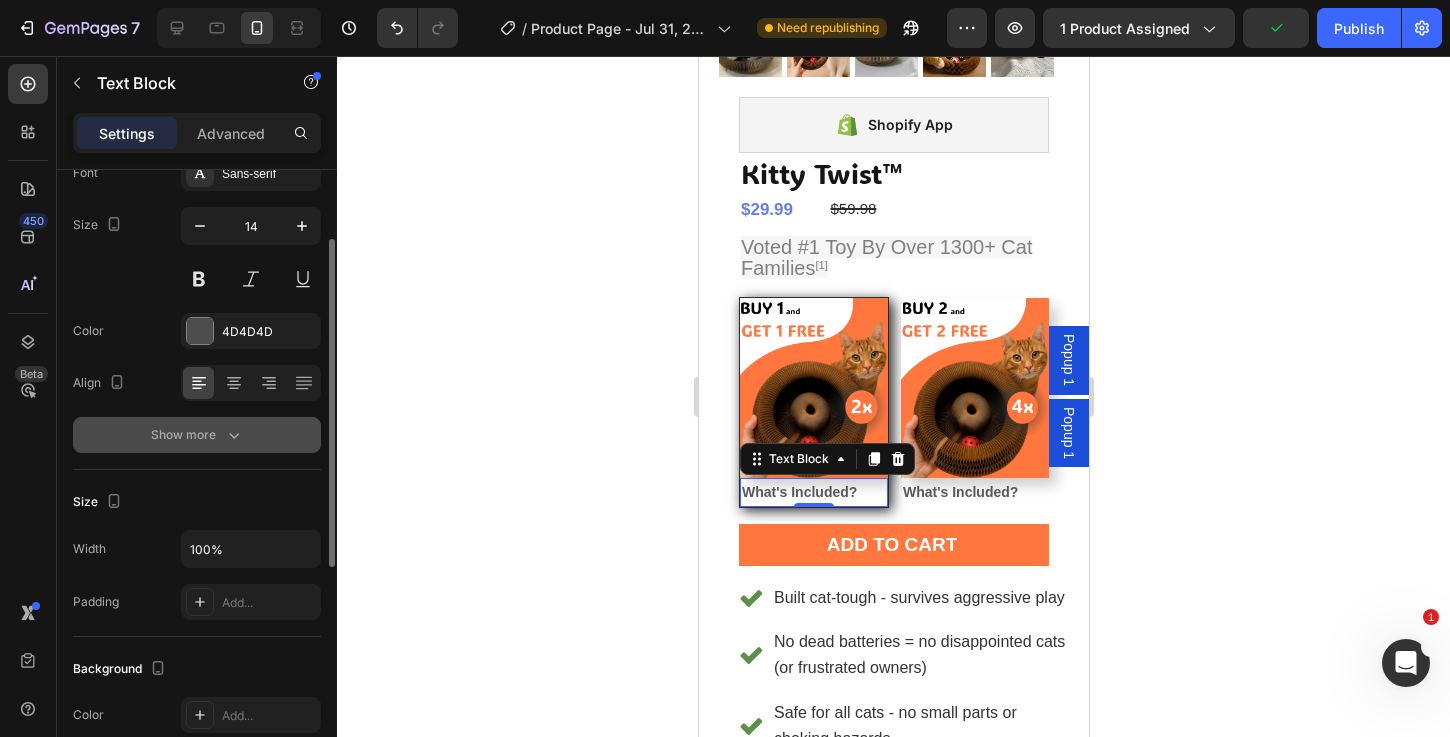 click on "Show more" at bounding box center (197, 435) 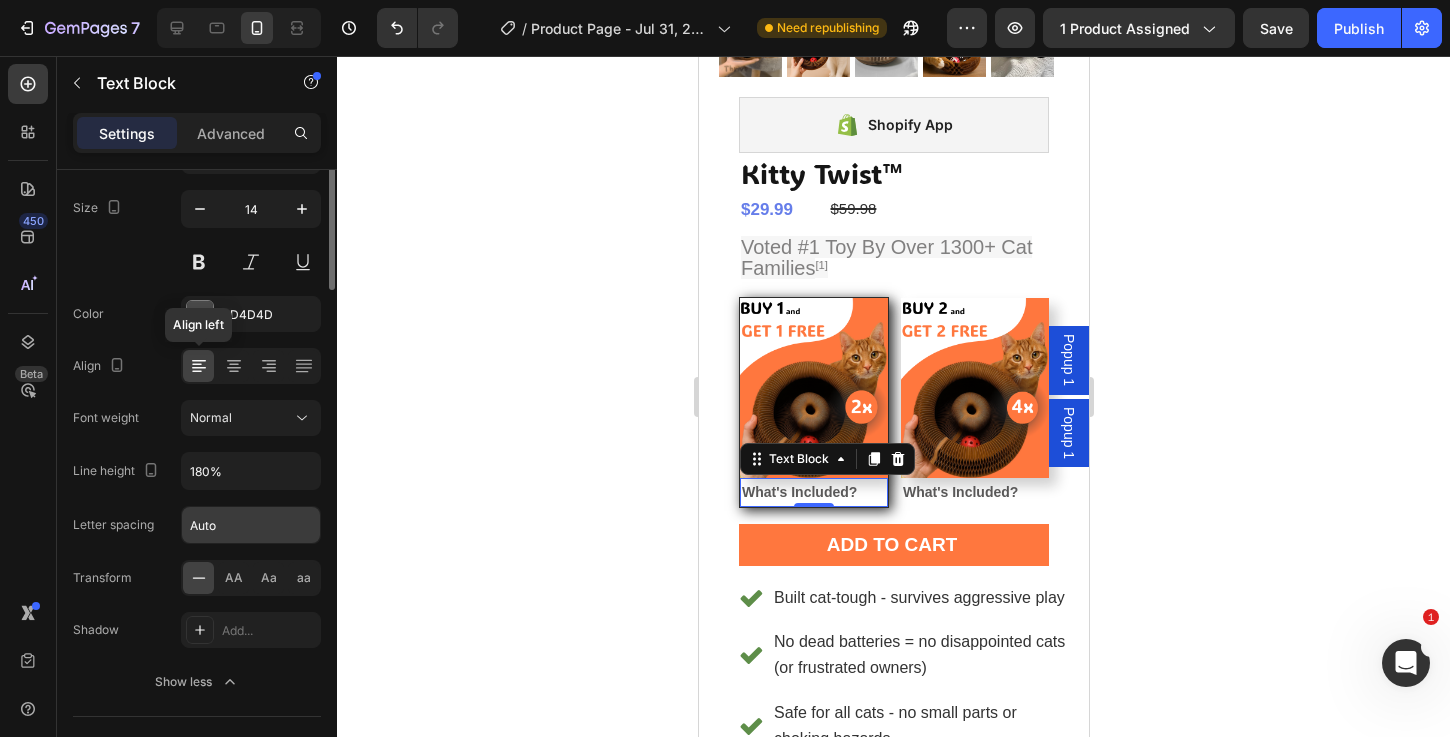 scroll, scrollTop: 0, scrollLeft: 0, axis: both 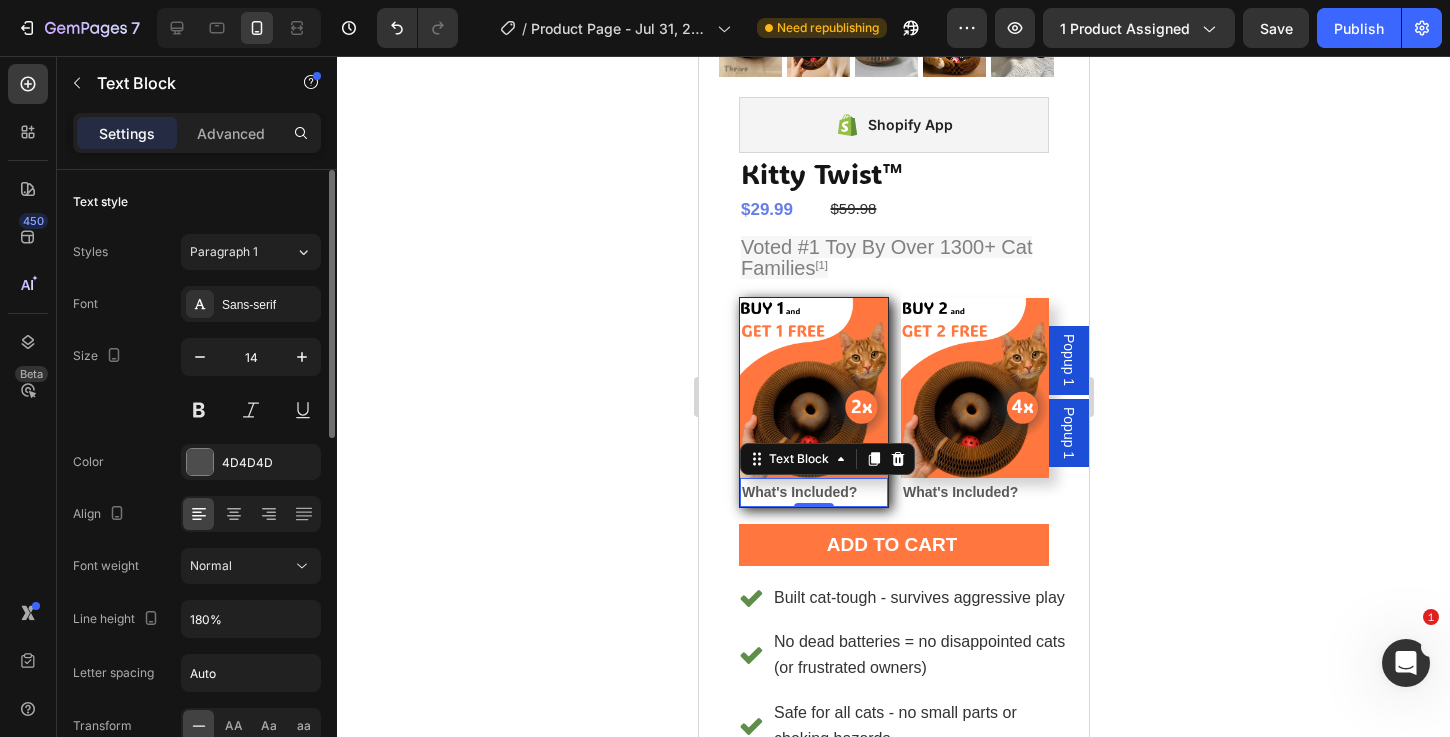 click on "Size 14" at bounding box center (197, 383) 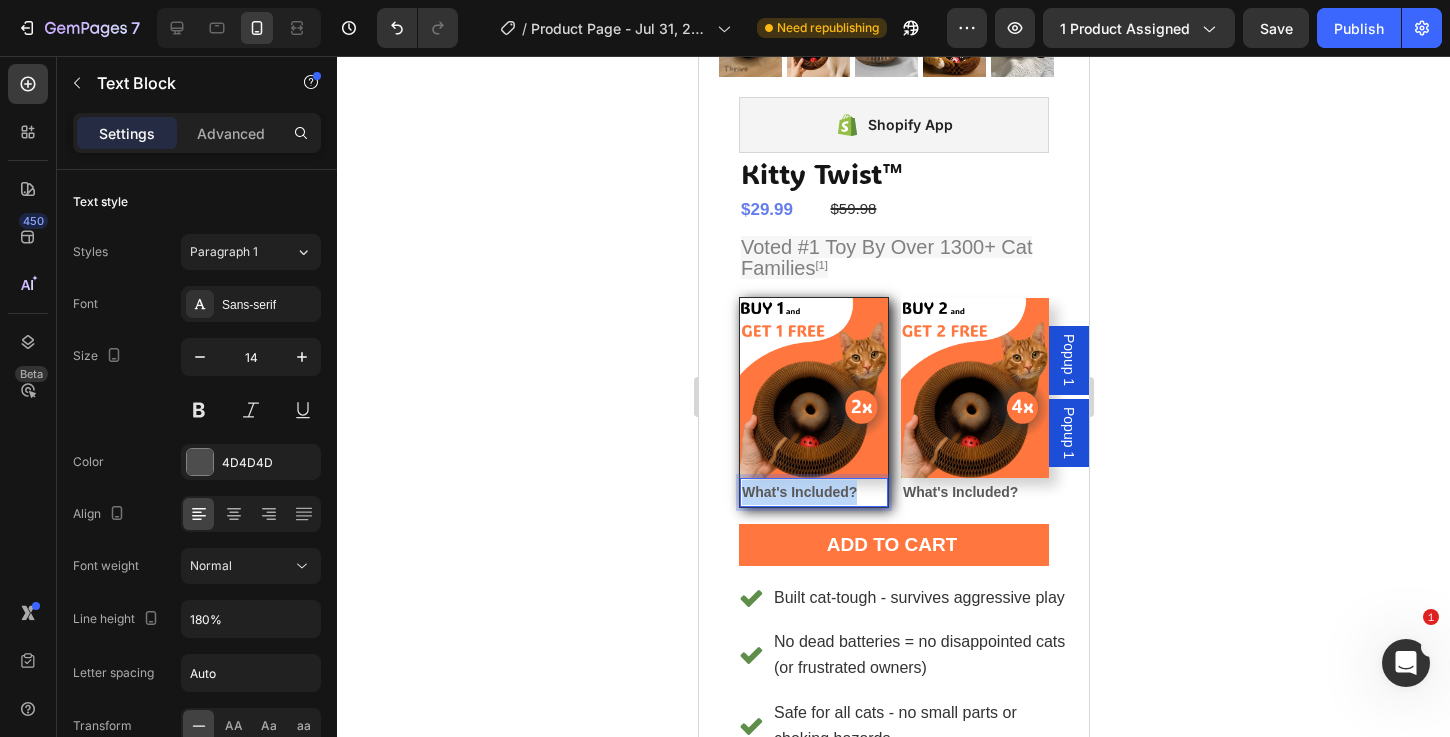 drag, startPoint x: 867, startPoint y: 473, endPoint x: 729, endPoint y: 459, distance: 138.70833 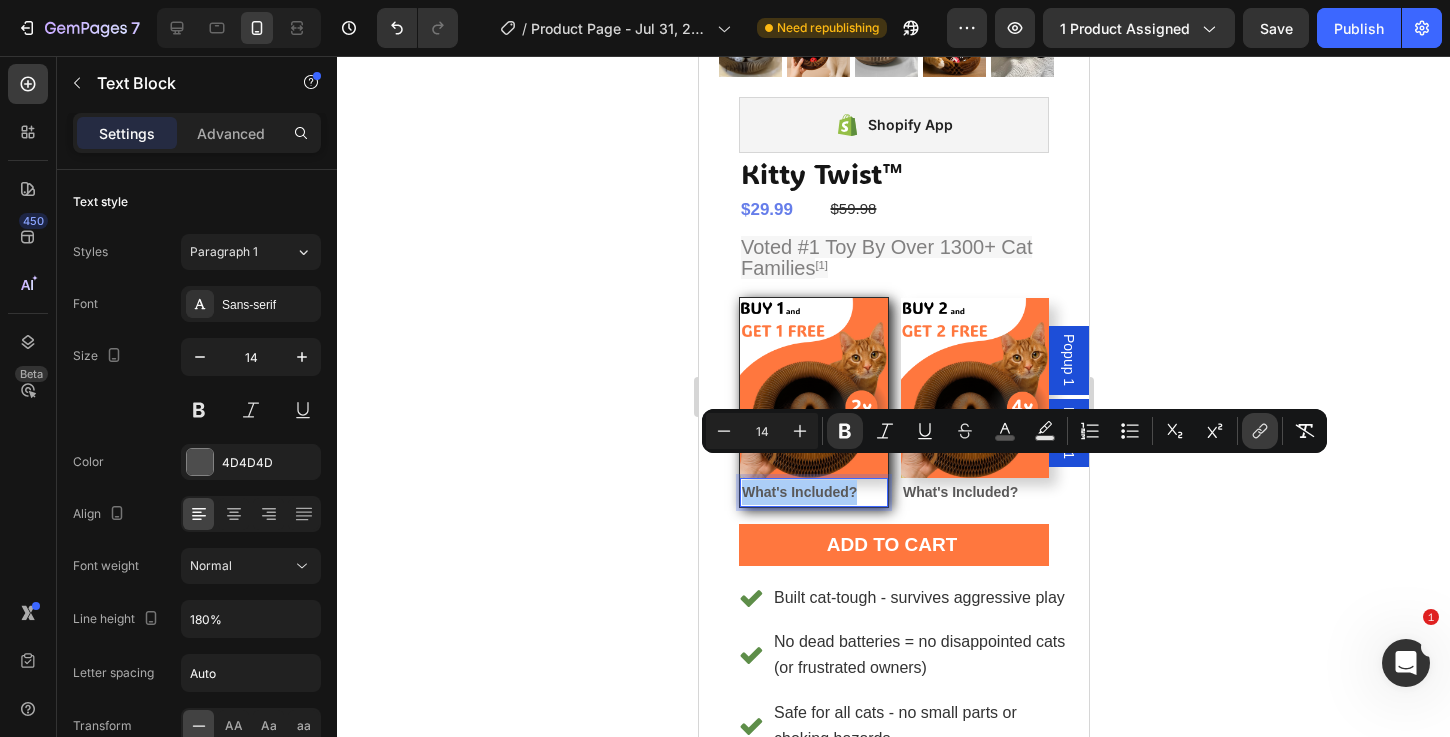 click 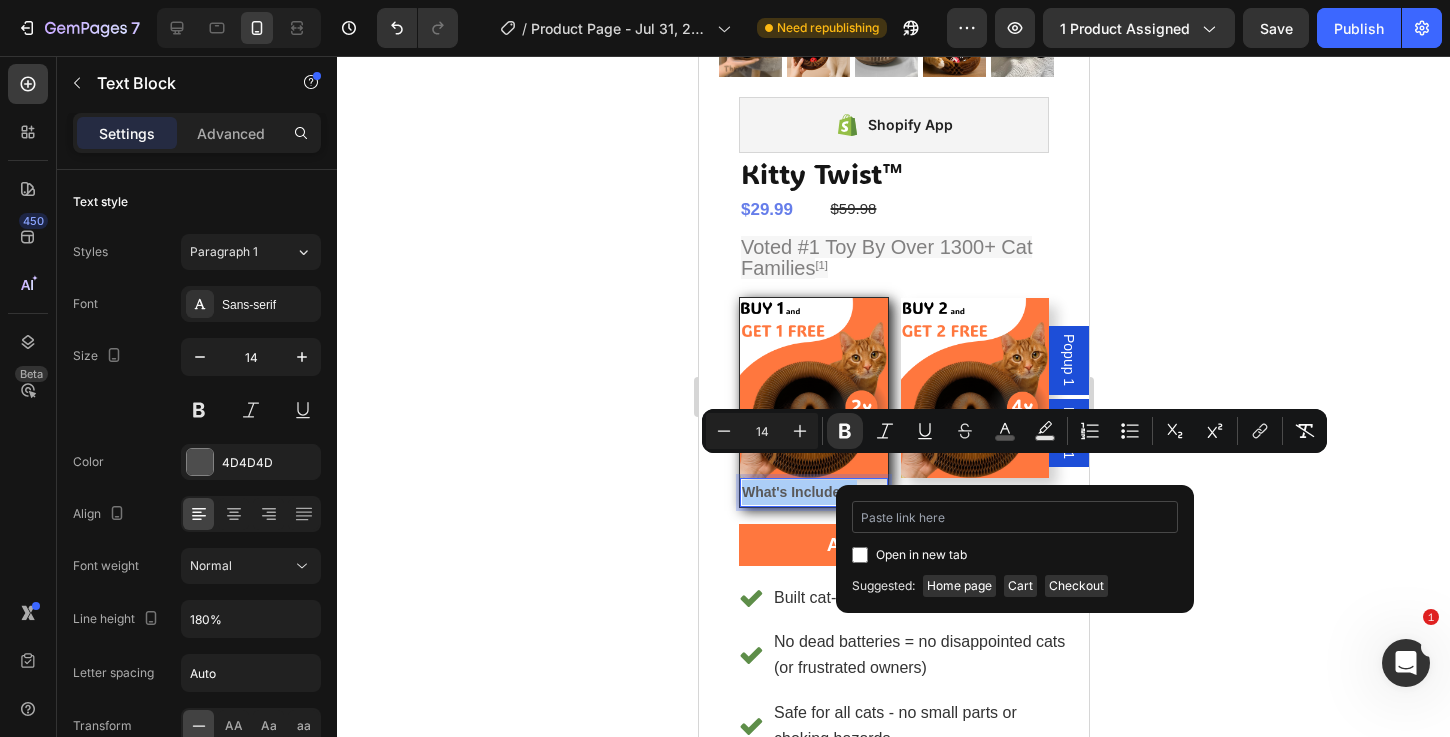 click at bounding box center (1015, 517) 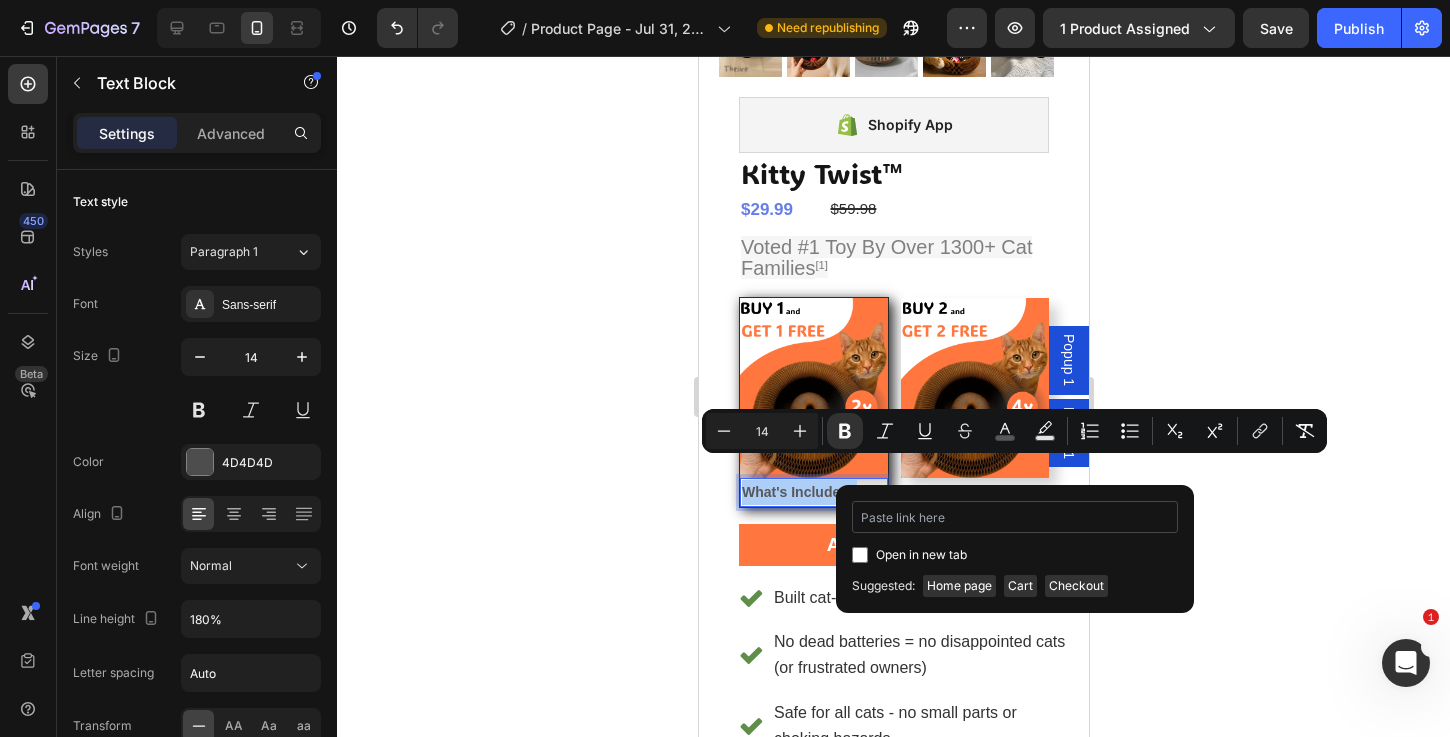 click at bounding box center [1015, 517] 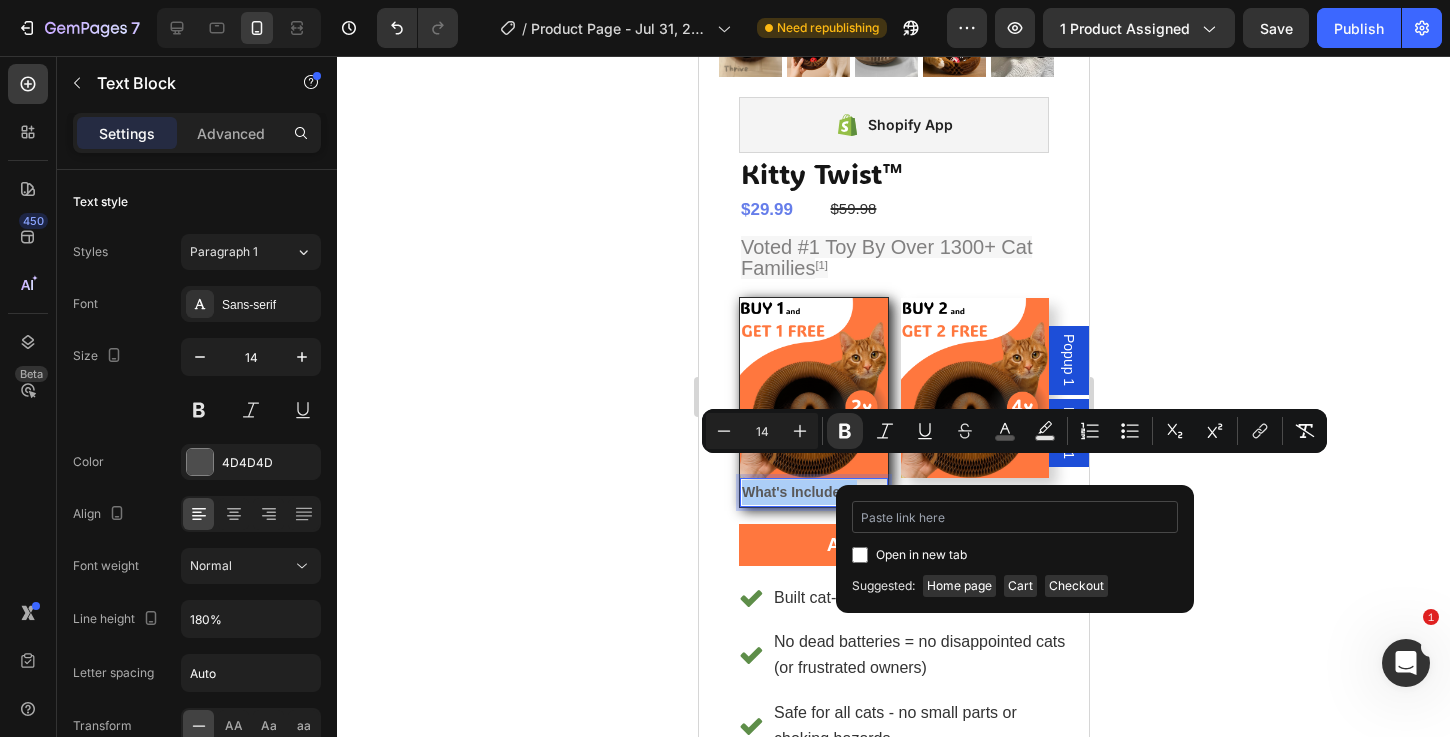 click at bounding box center (1015, 517) 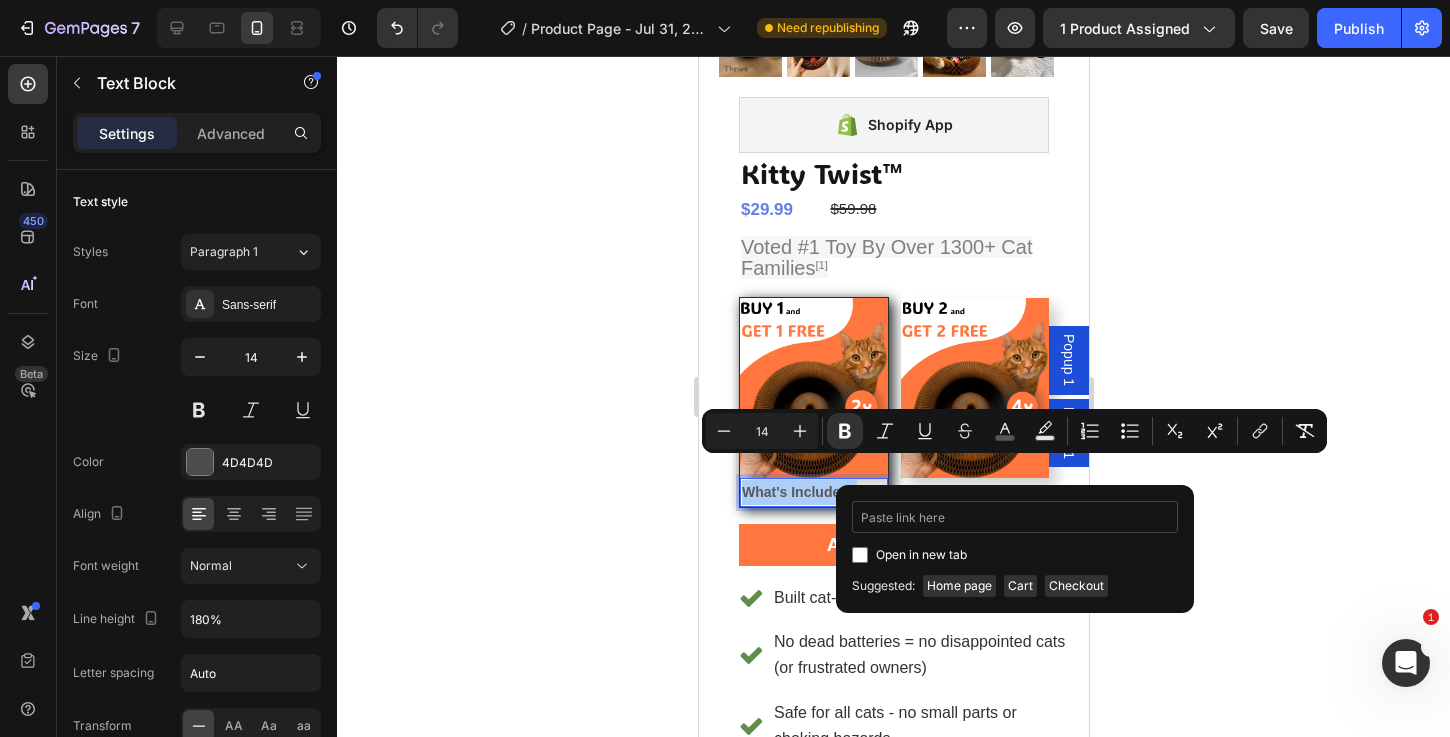 click at bounding box center (1015, 517) 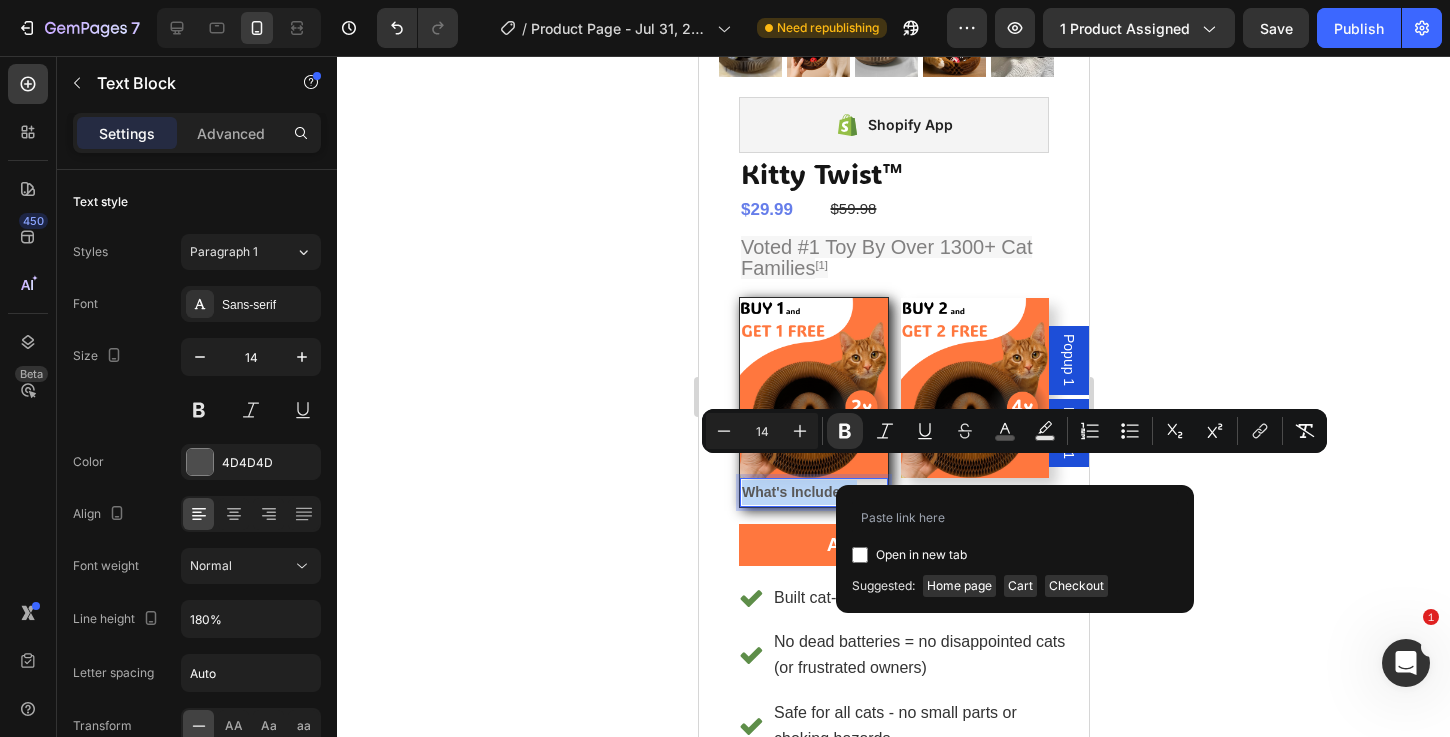 click on "What's Included?" at bounding box center (813, 492) 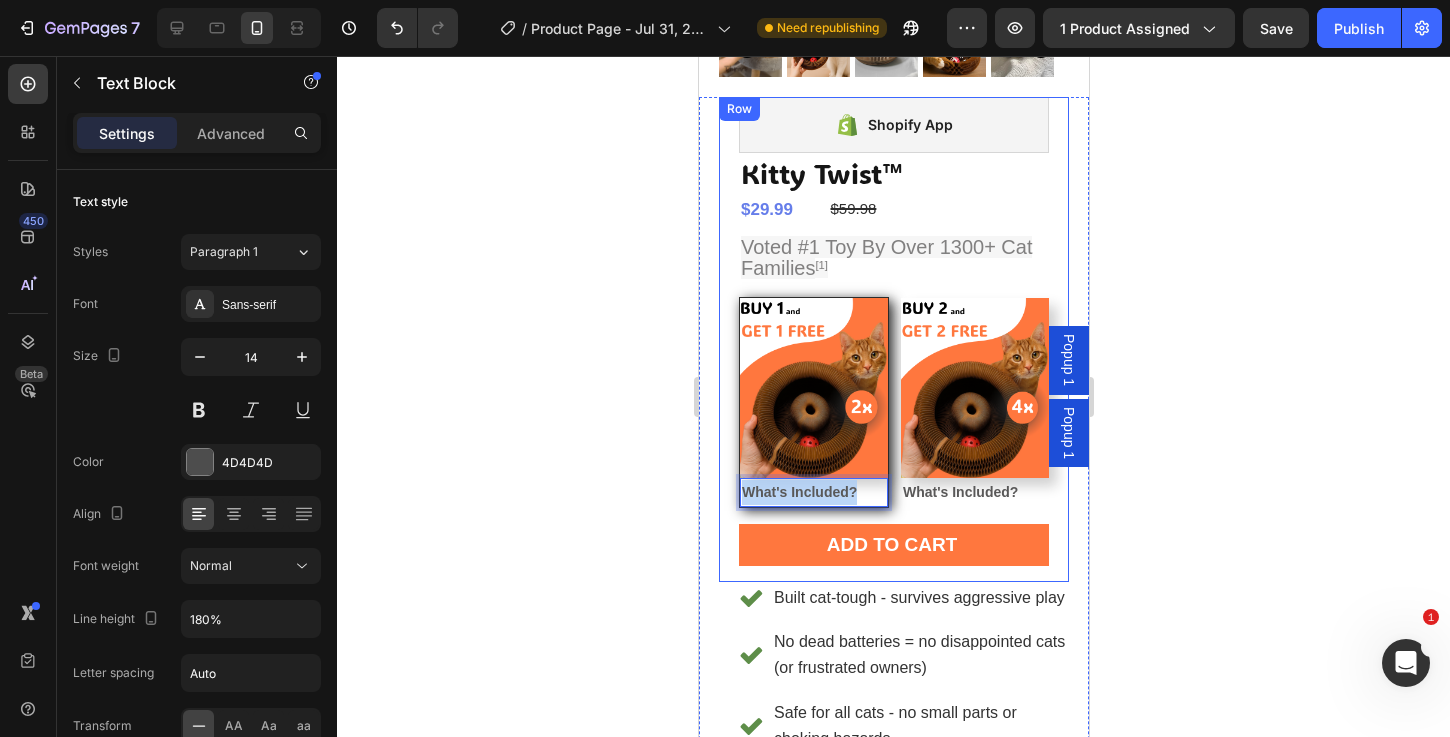 drag, startPoint x: 871, startPoint y: 475, endPoint x: 725, endPoint y: 467, distance: 146.21901 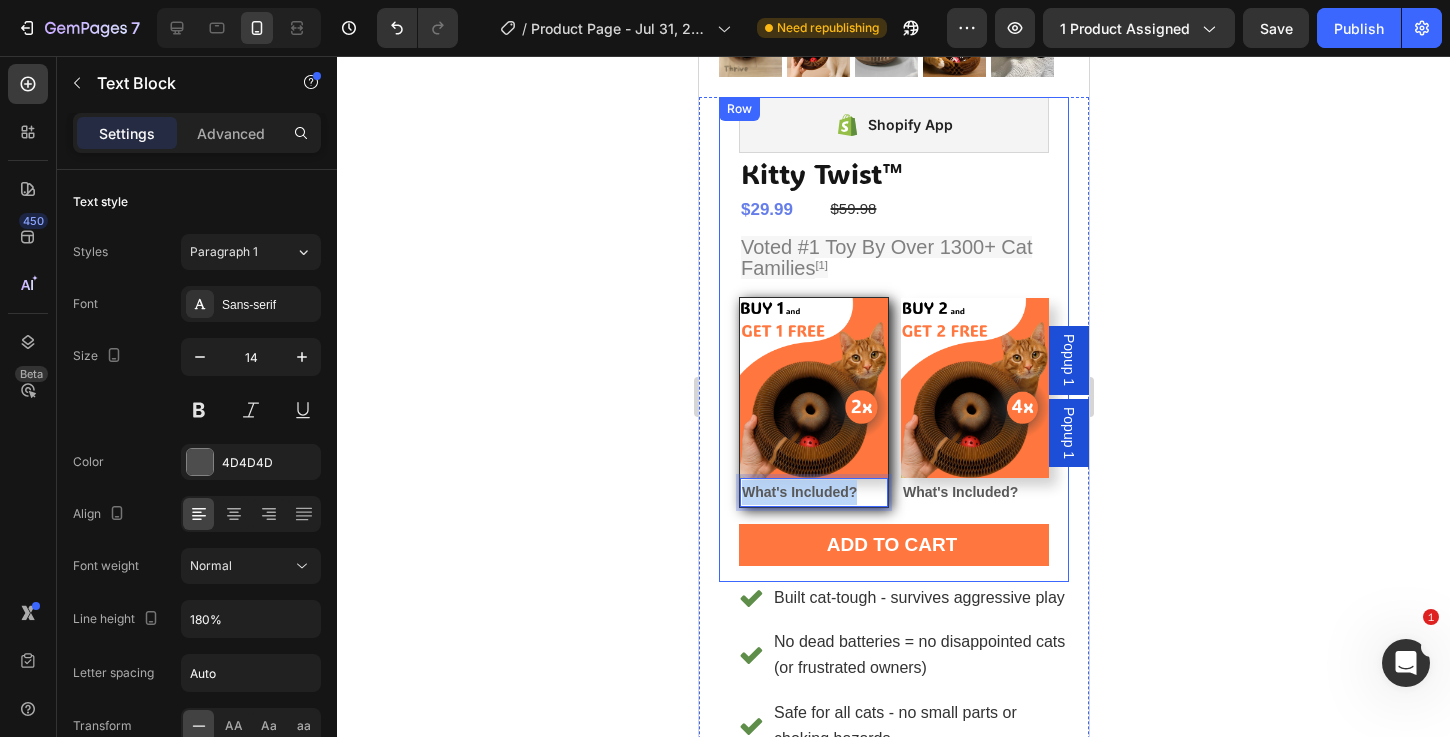 click on "Shopify App Shopify App Kitty Twist™ Product Title $29.99 Product Price Product Price $59.98 Compare Price Compare Price Row Voted #1 Toy By Over 1300+ Cat Families [1] Text Block Image What's Included? Text Block   0 Row Image What's Included? Text Block Row Product Bundle Discount Add to cart Add to Cart Row Row" at bounding box center (893, 339) 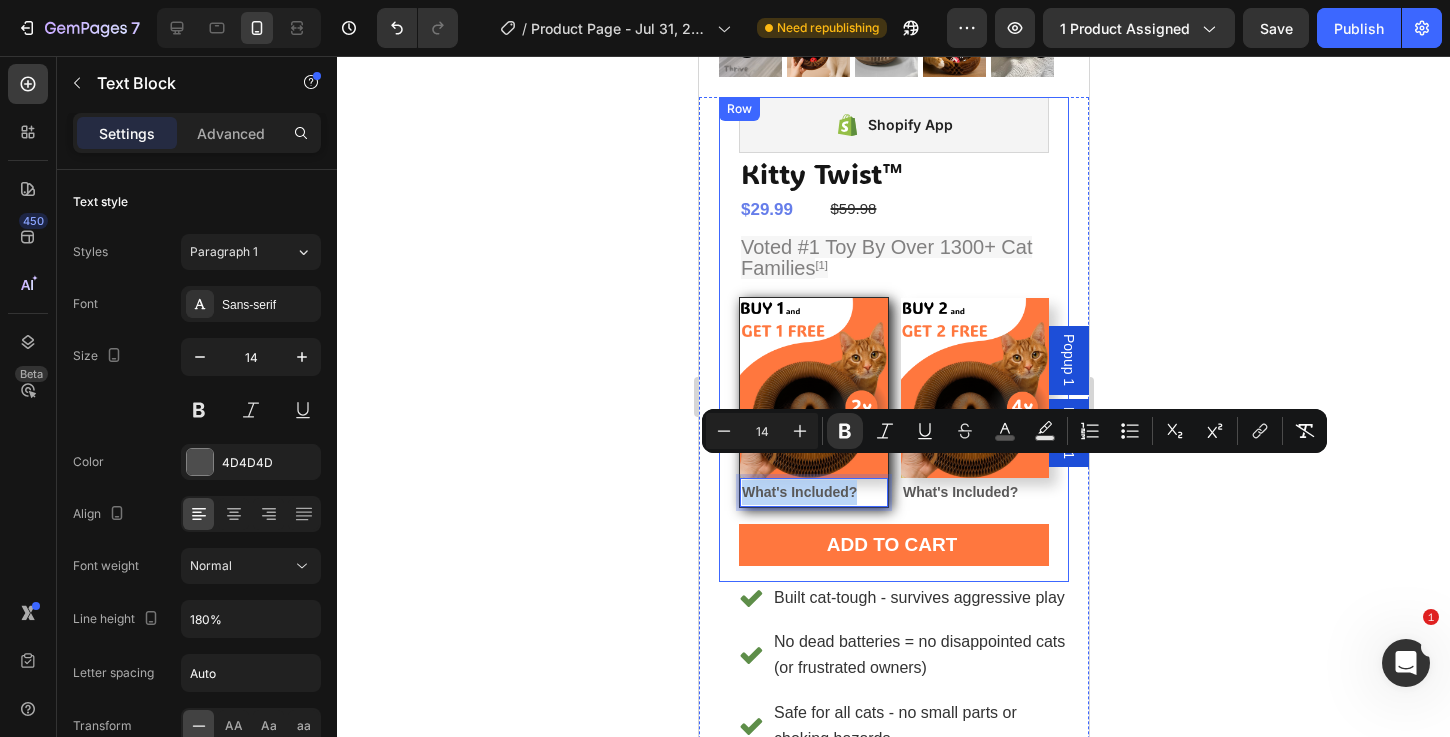 copy on "What's Included?" 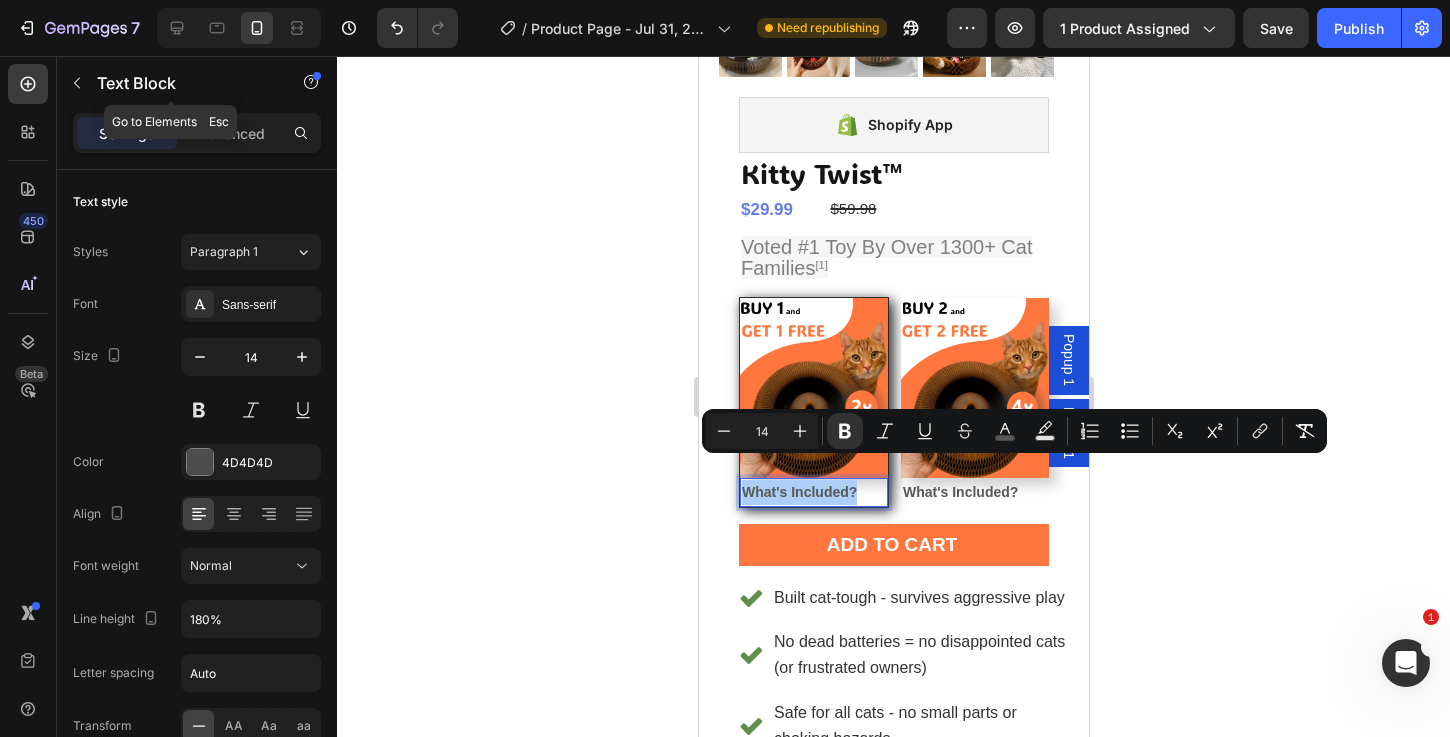drag, startPoint x: 73, startPoint y: 86, endPoint x: 75, endPoint y: 97, distance: 11.18034 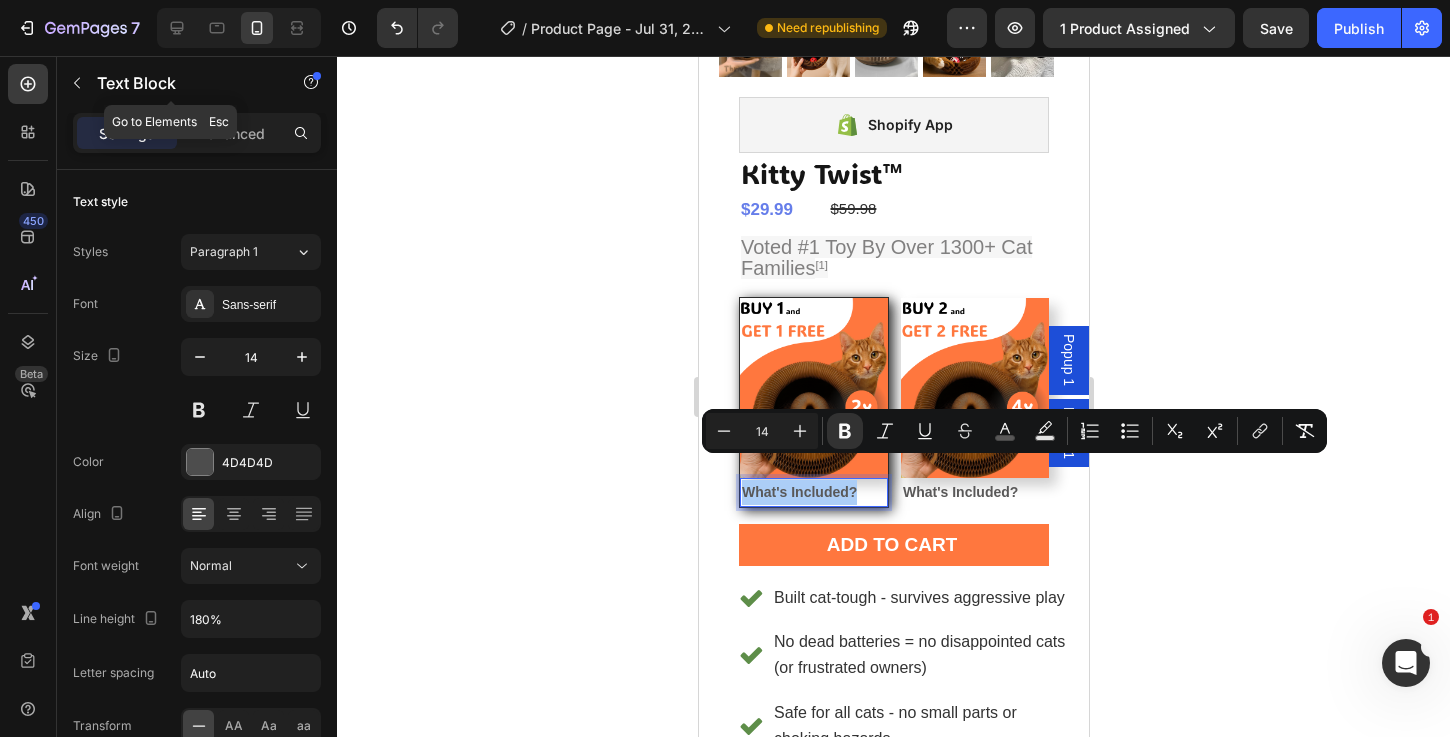 click 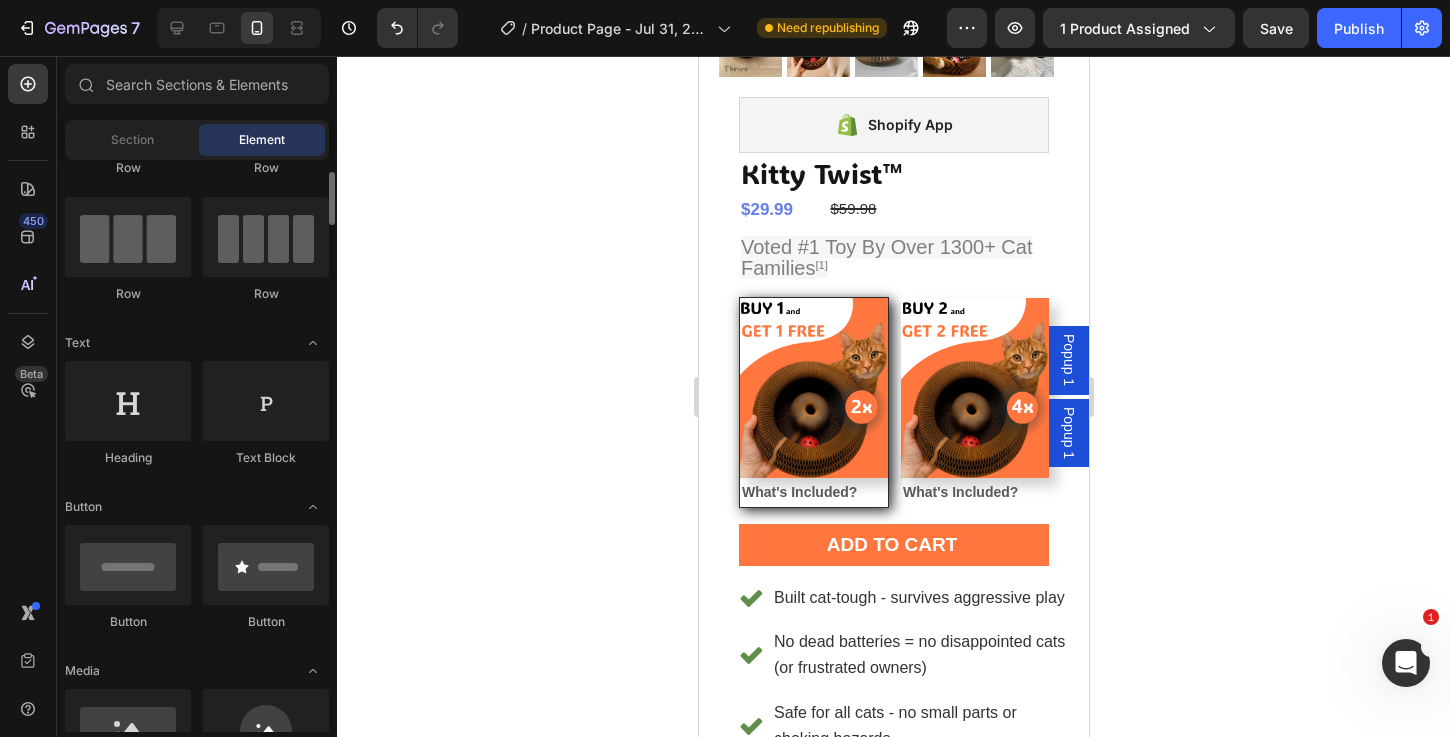 scroll, scrollTop: 0, scrollLeft: 0, axis: both 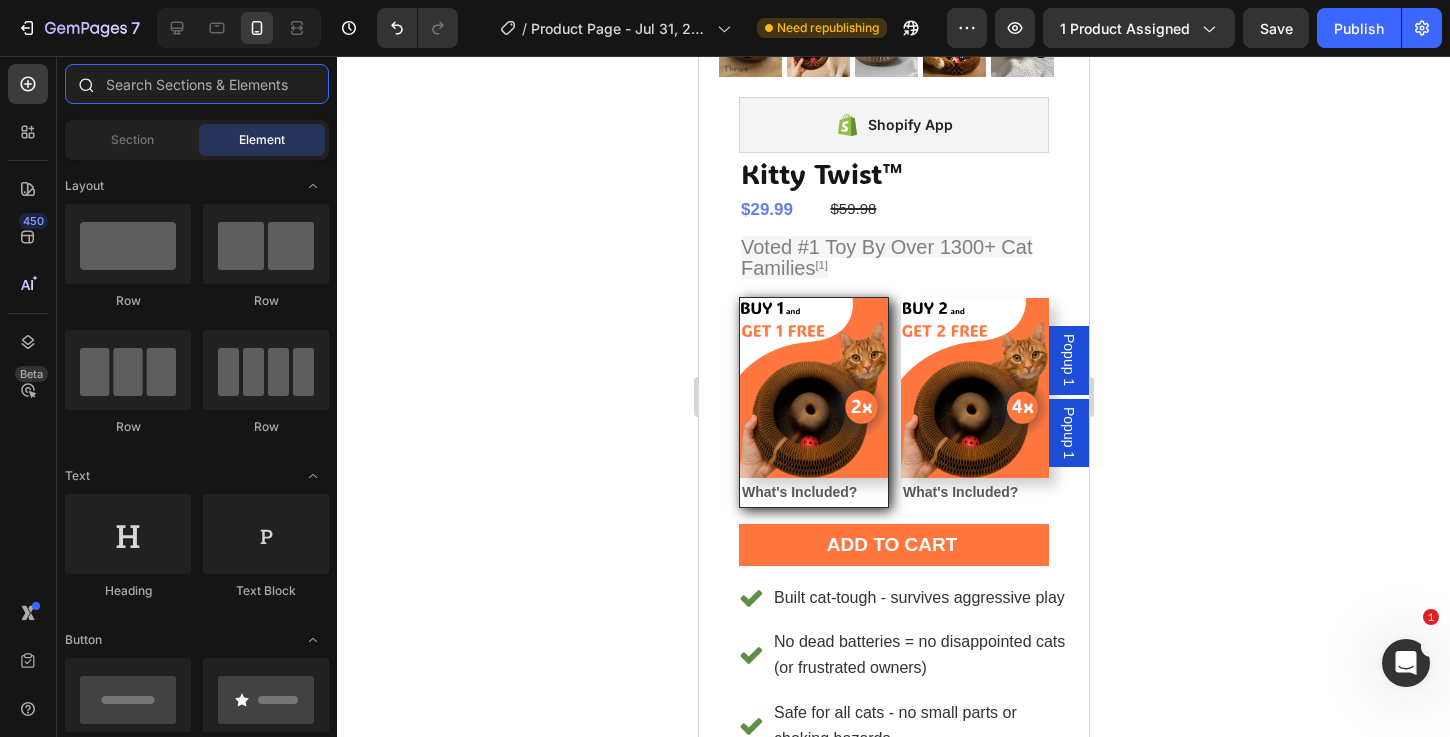click at bounding box center [197, 84] 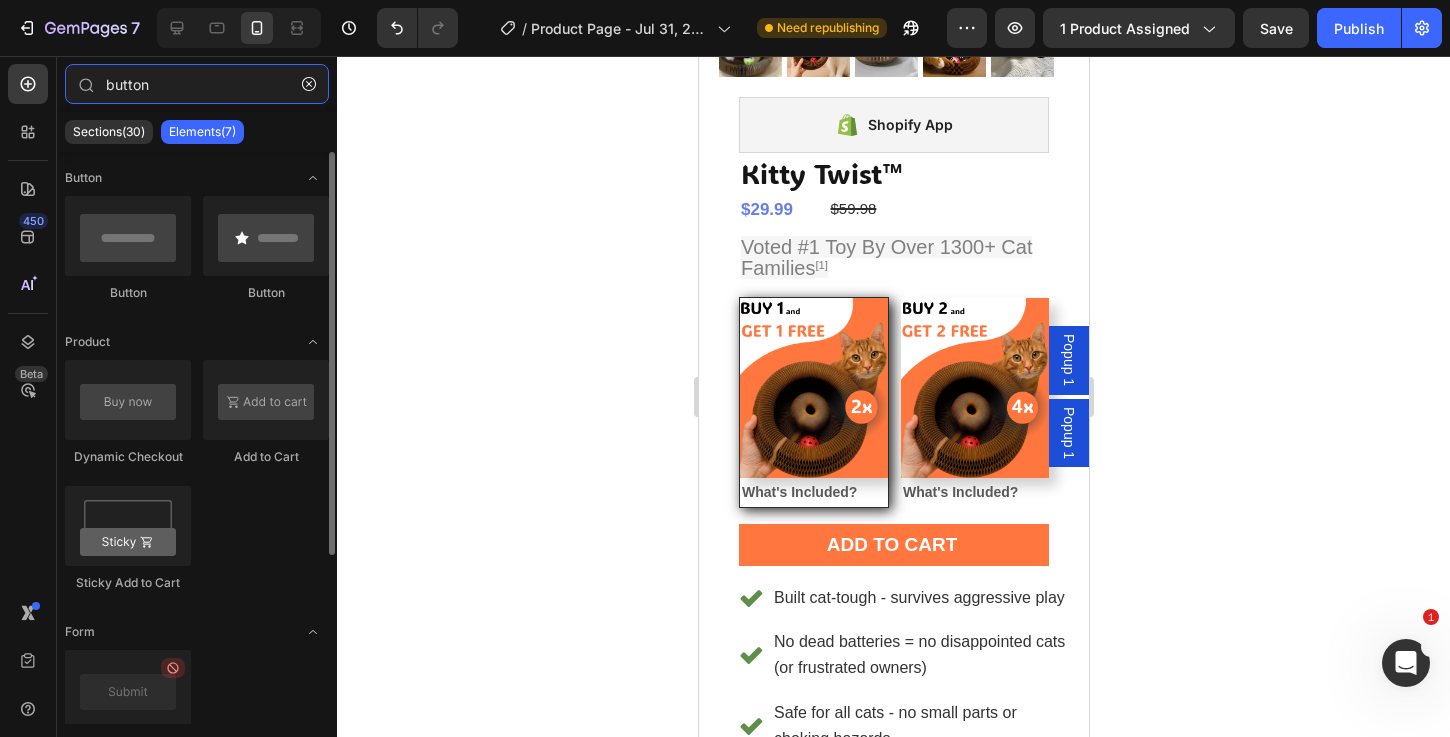 type on "button" 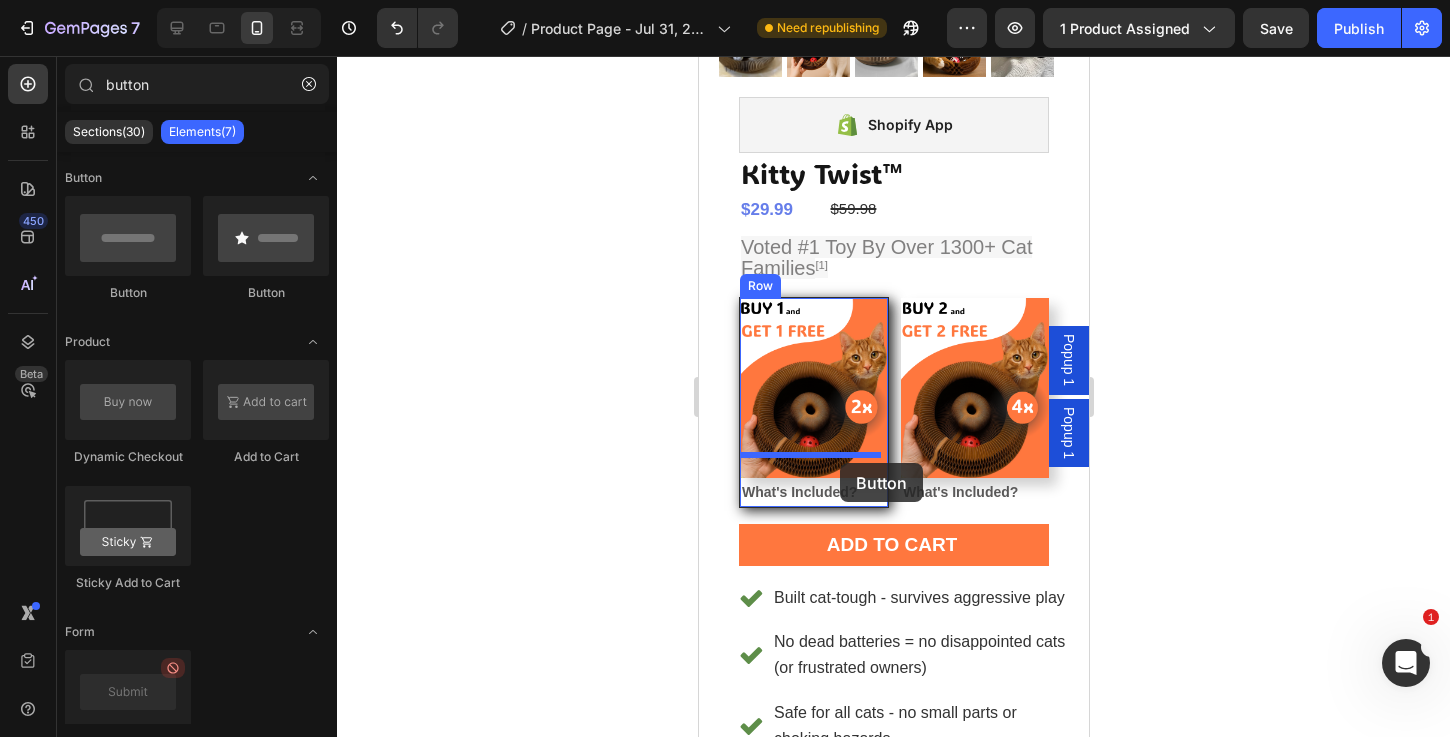 drag, startPoint x: 899, startPoint y: 327, endPoint x: 839, endPoint y: 462, distance: 147.73286 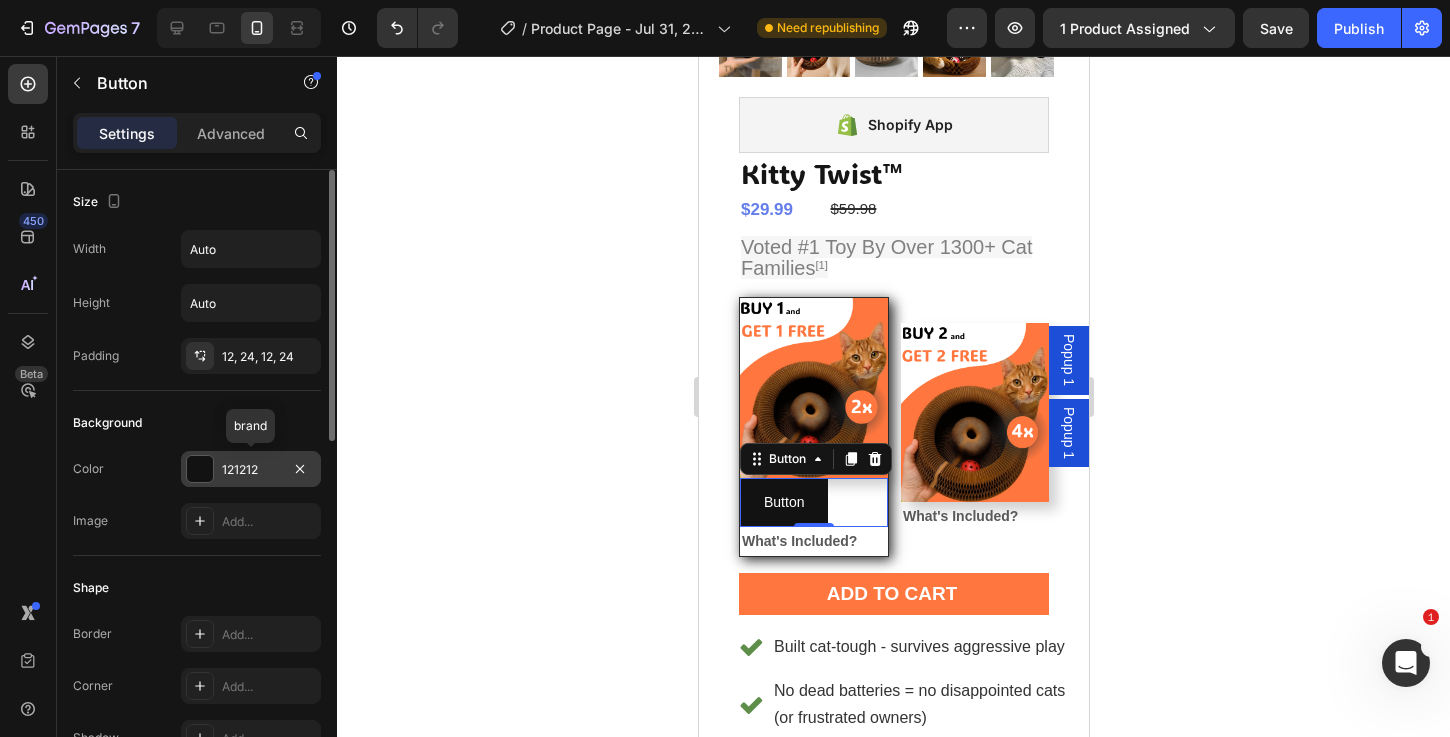 click at bounding box center [200, 469] 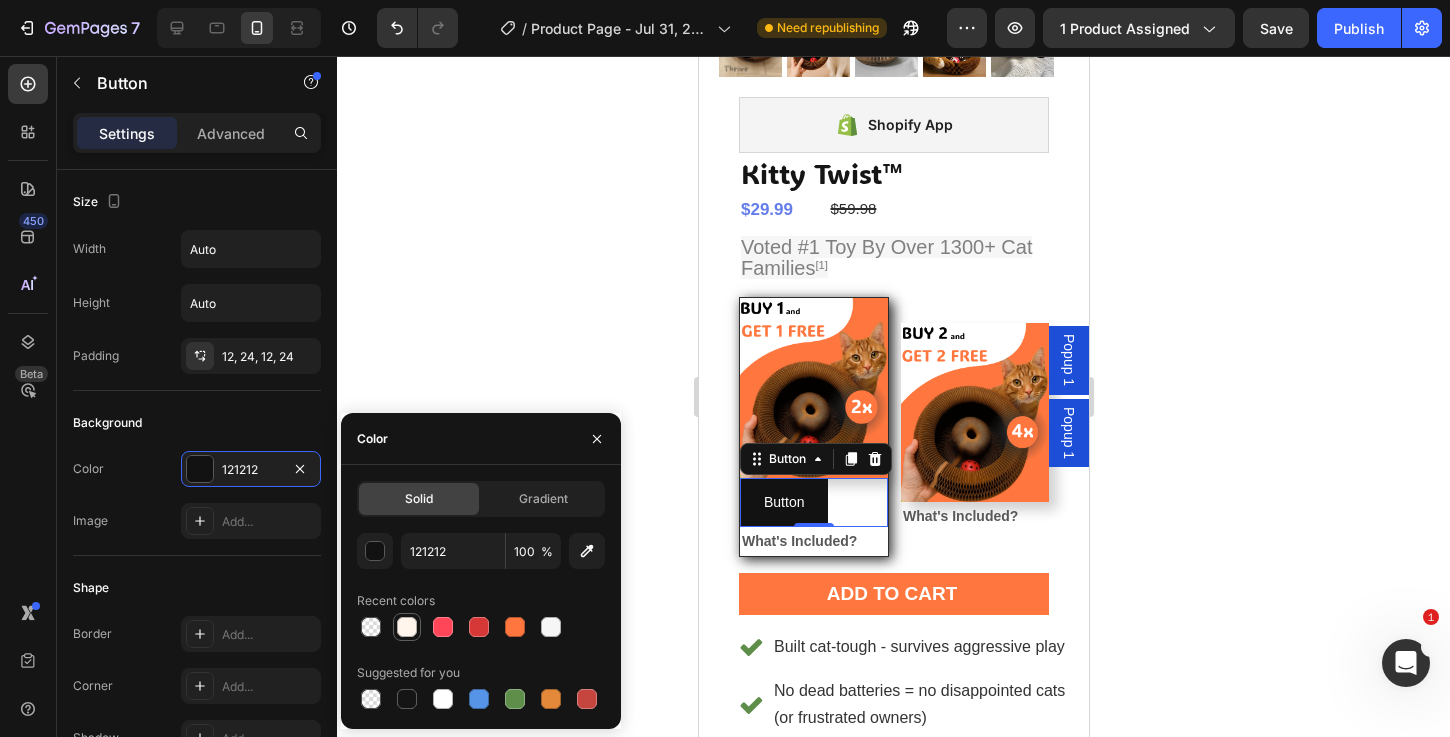 click at bounding box center [407, 627] 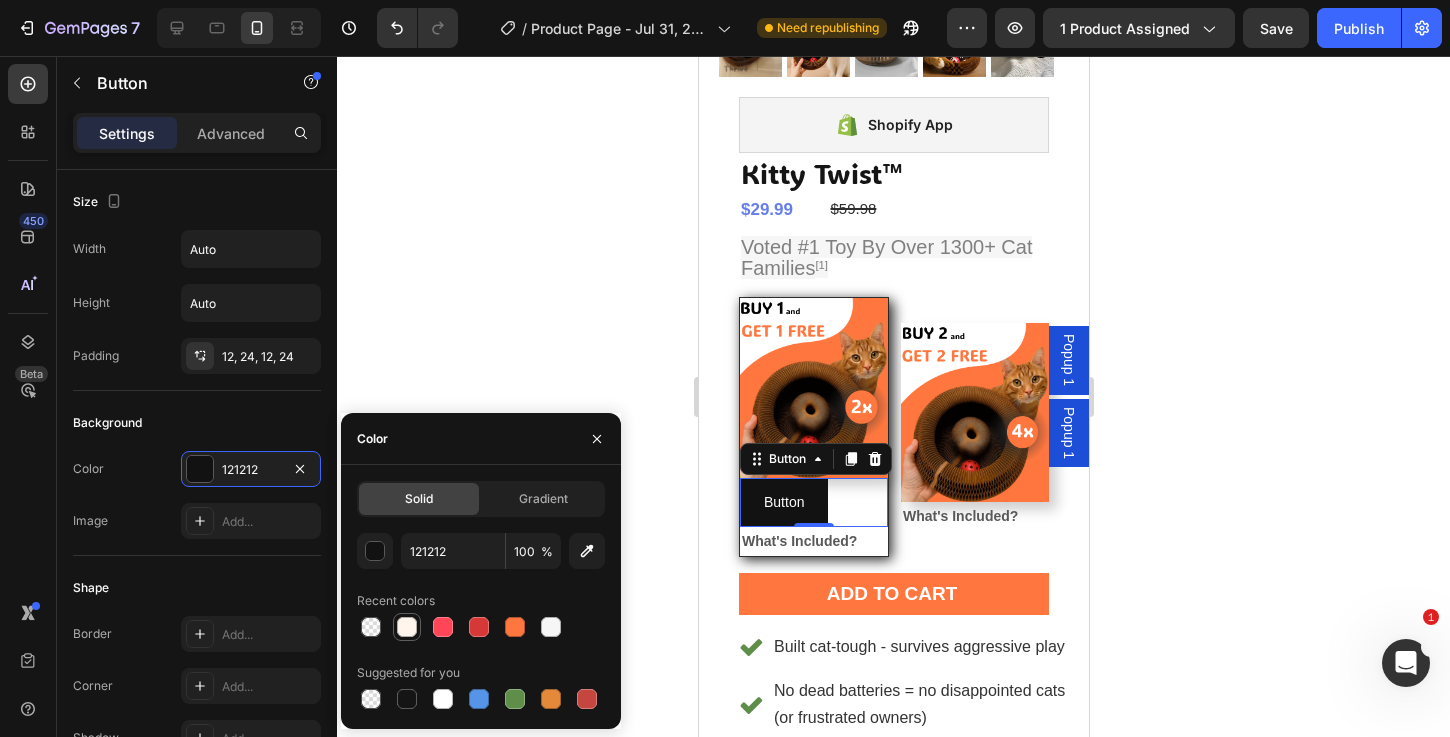 type on "FFF5ED" 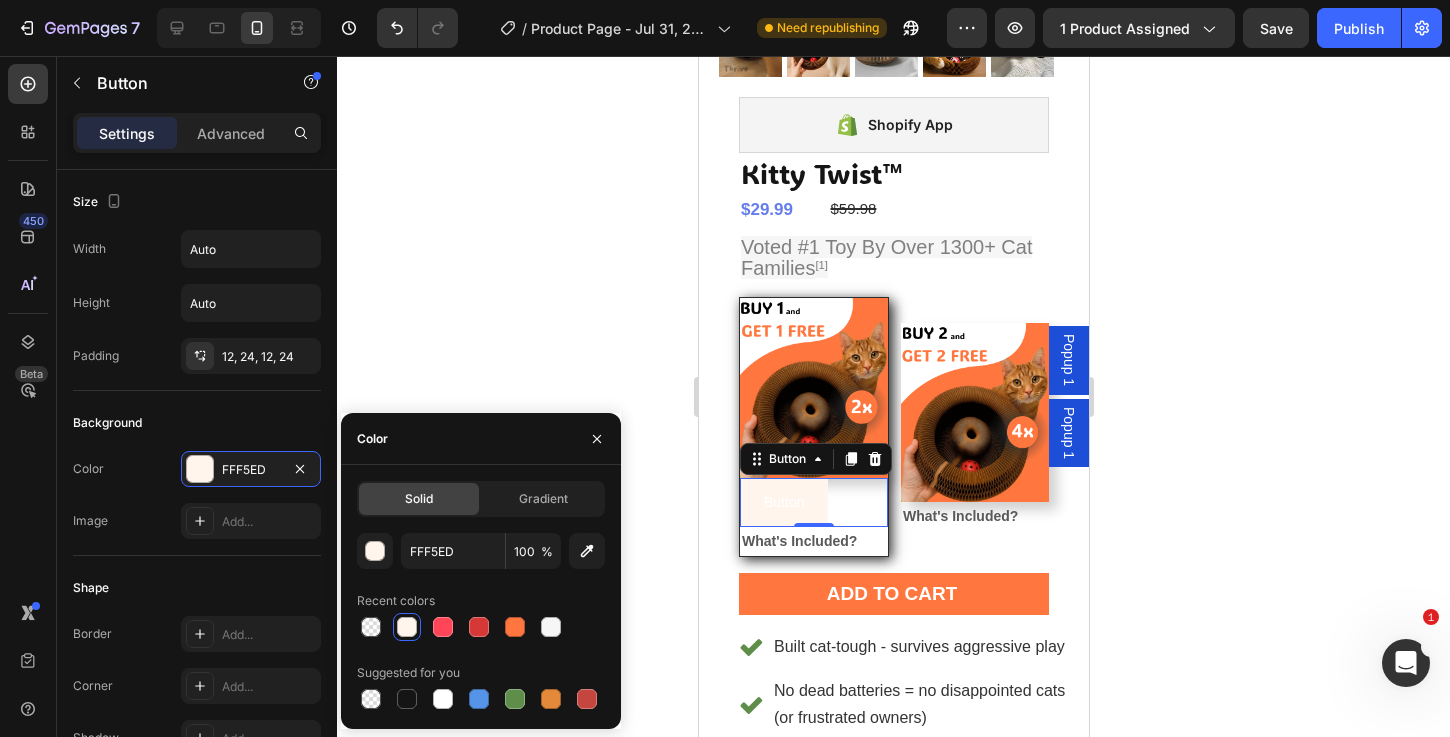 click on "0" at bounding box center (813, 543) 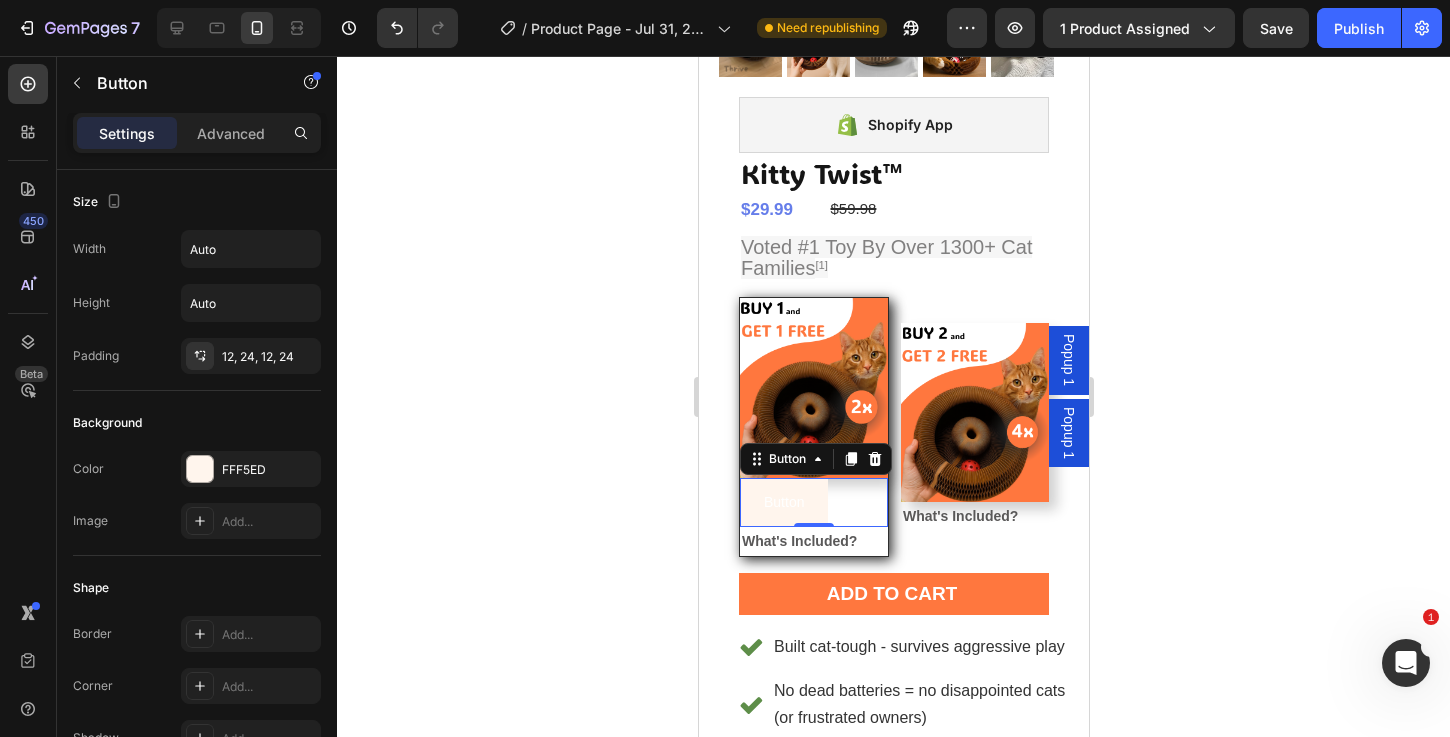 click on "0" at bounding box center (813, 543) 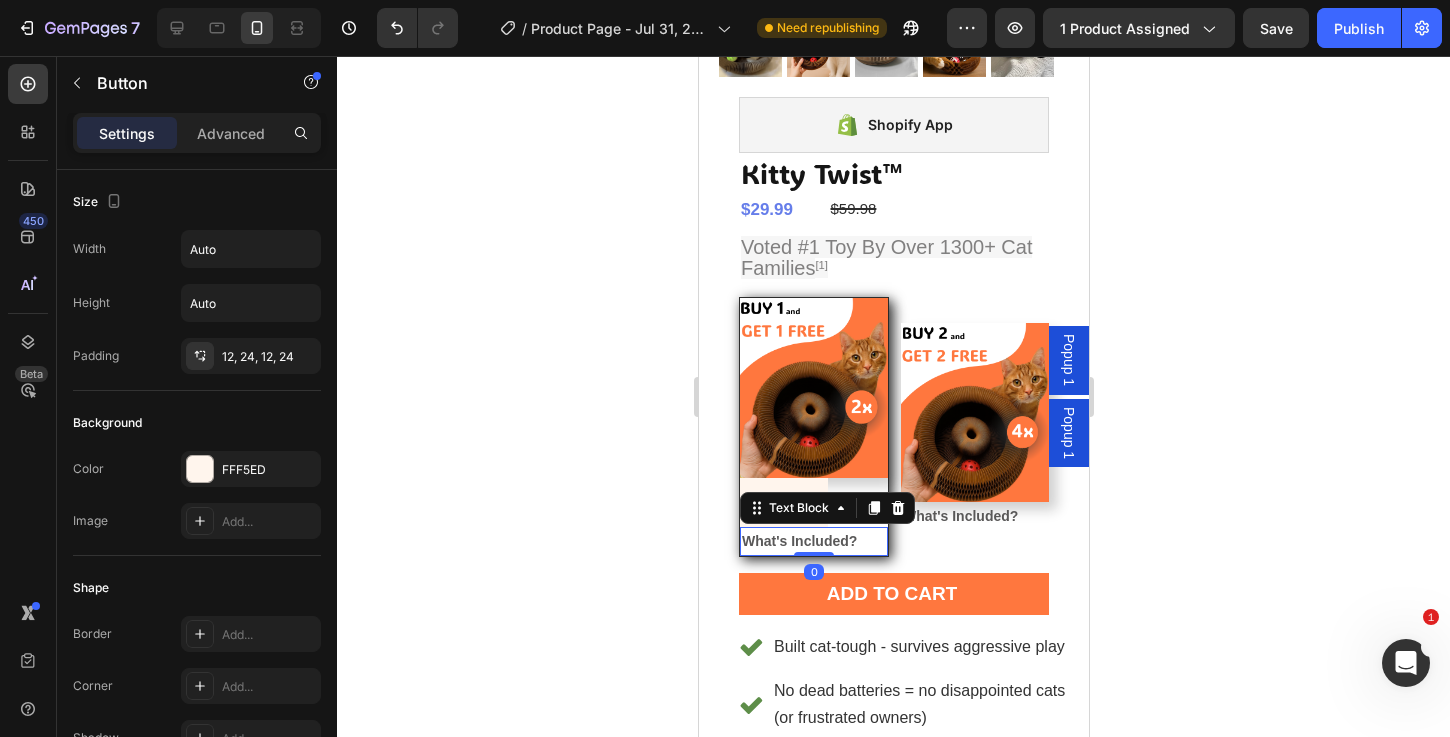 click on "What's Included?" at bounding box center [798, 541] 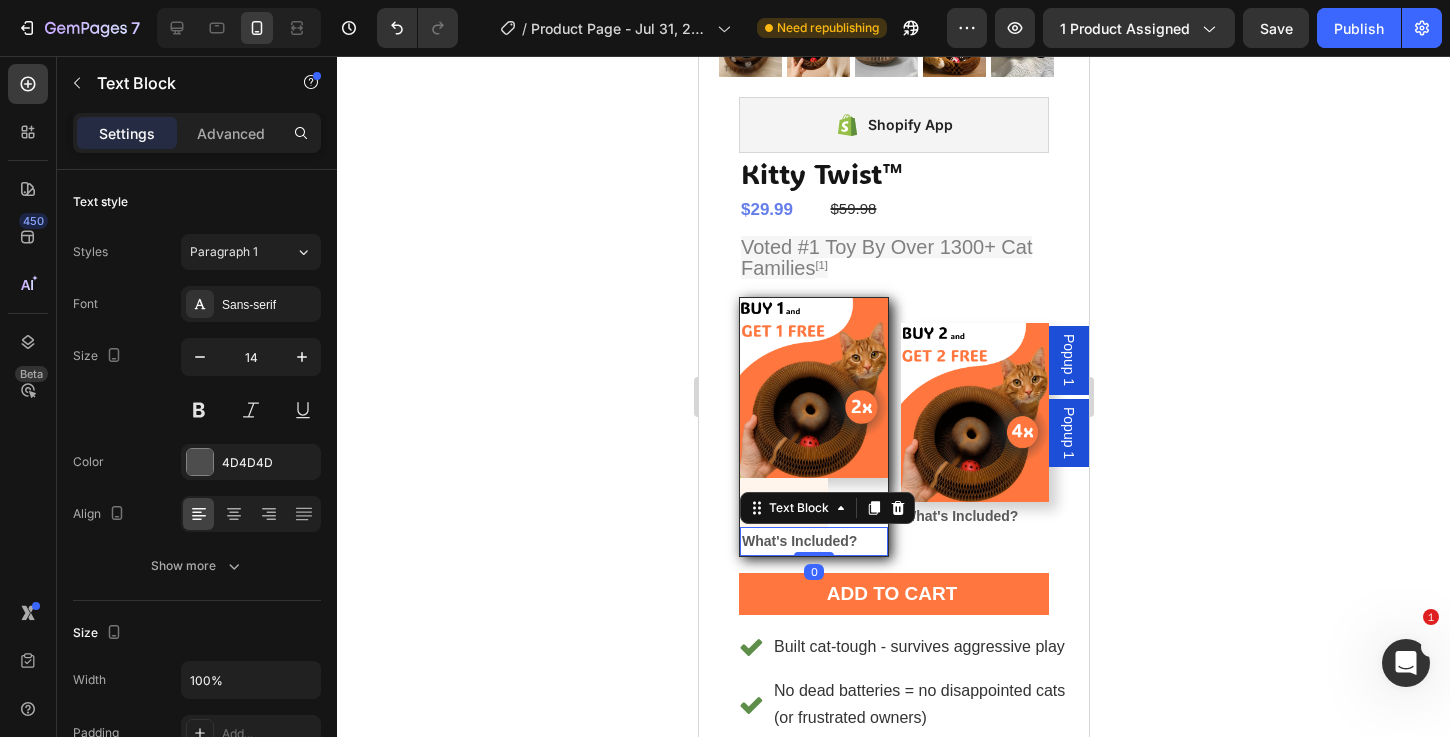 click on "What's Included?" at bounding box center [813, 541] 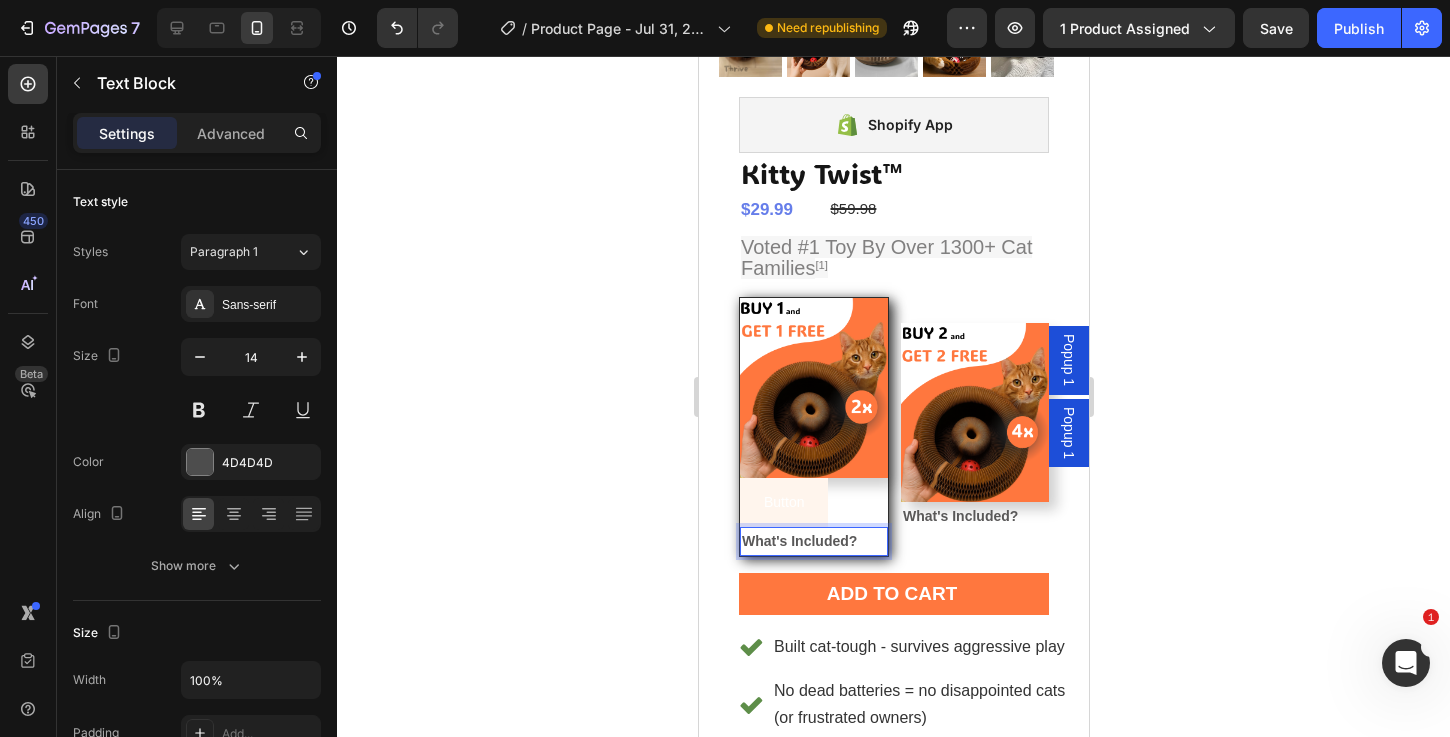 click on "Popup 1" at bounding box center (1068, 360) 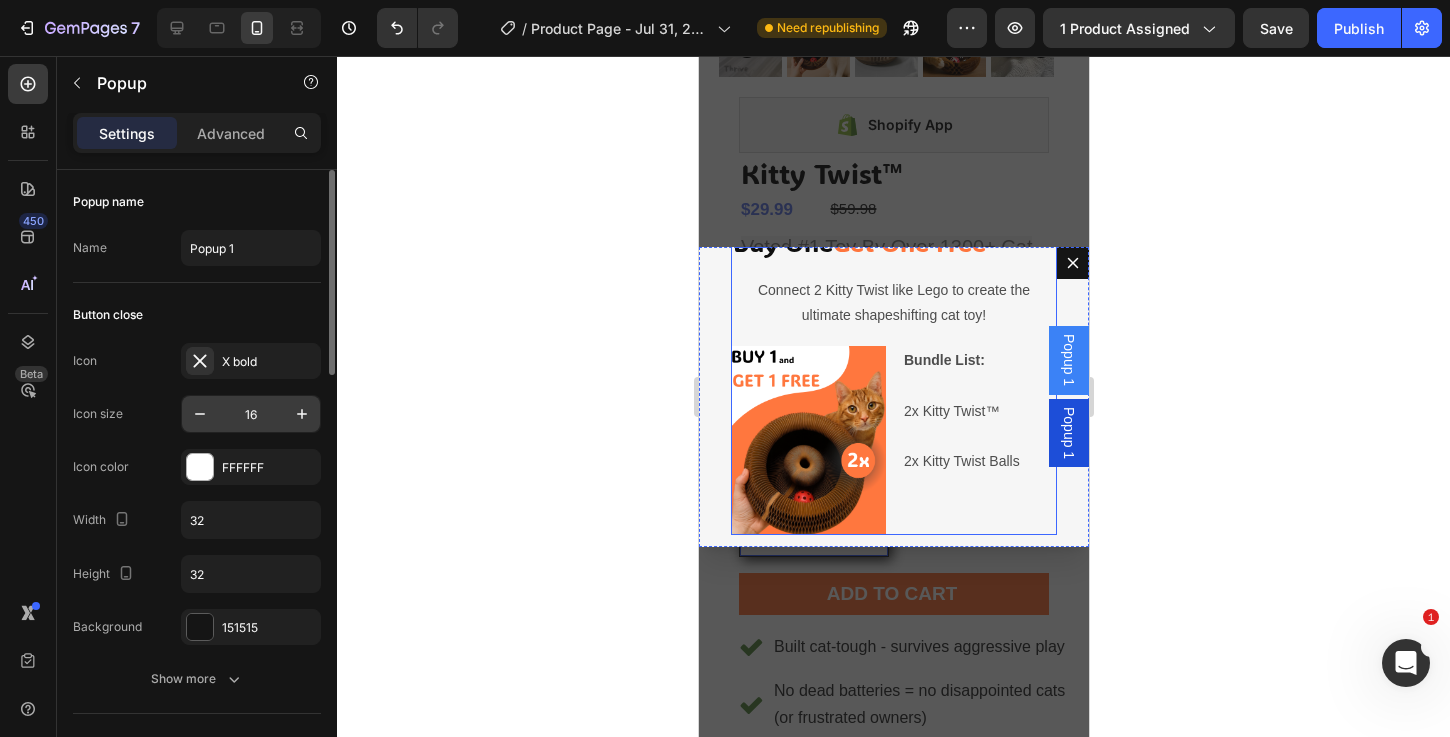 scroll, scrollTop: 57, scrollLeft: 0, axis: vertical 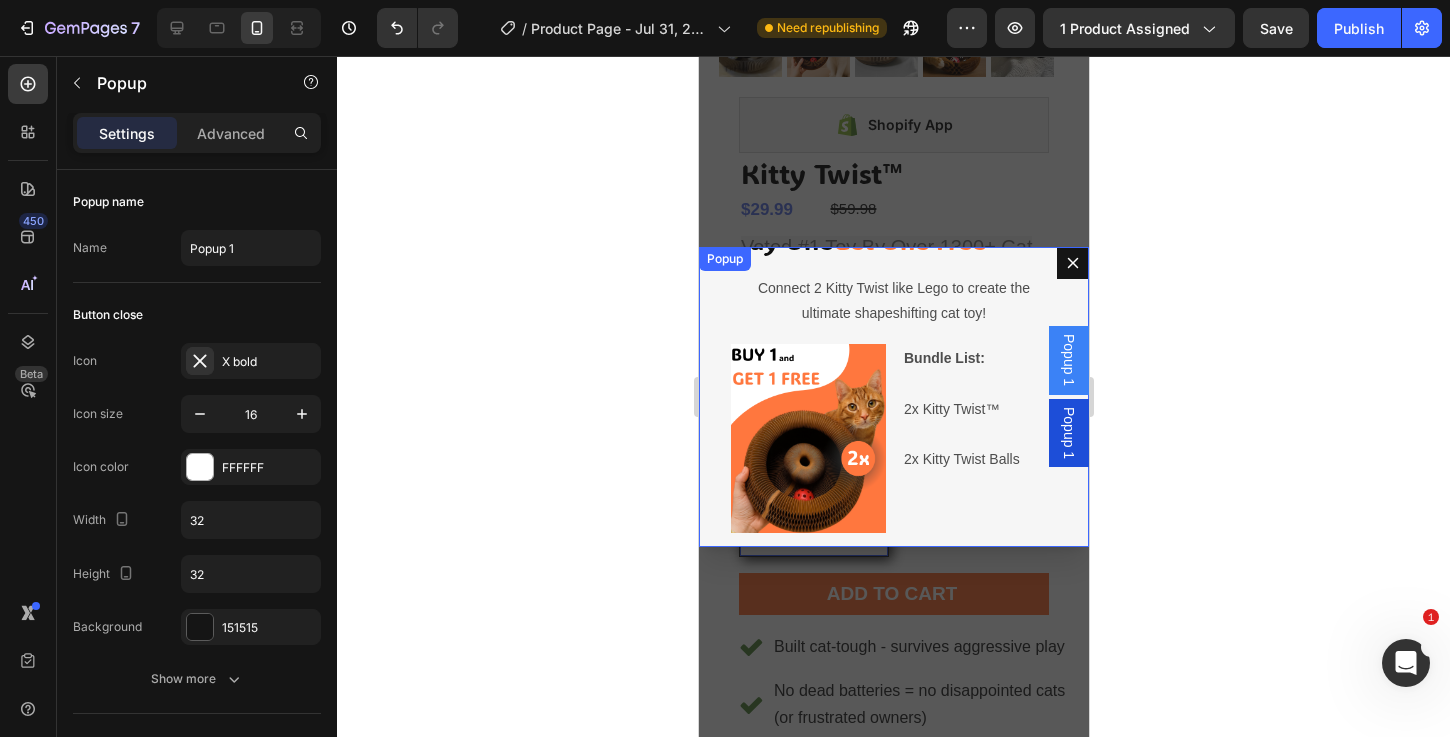 click at bounding box center [1072, 263] 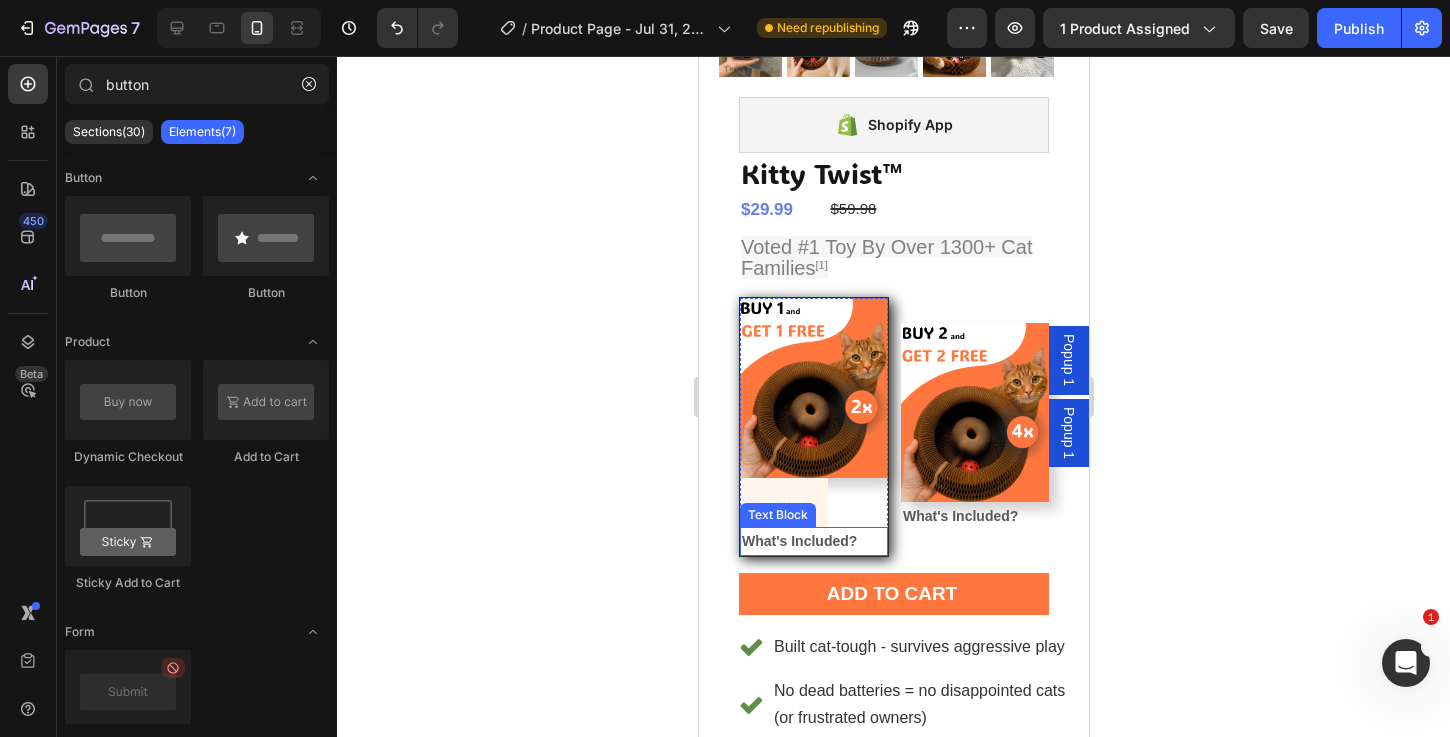 click on "What's Included?" at bounding box center [798, 541] 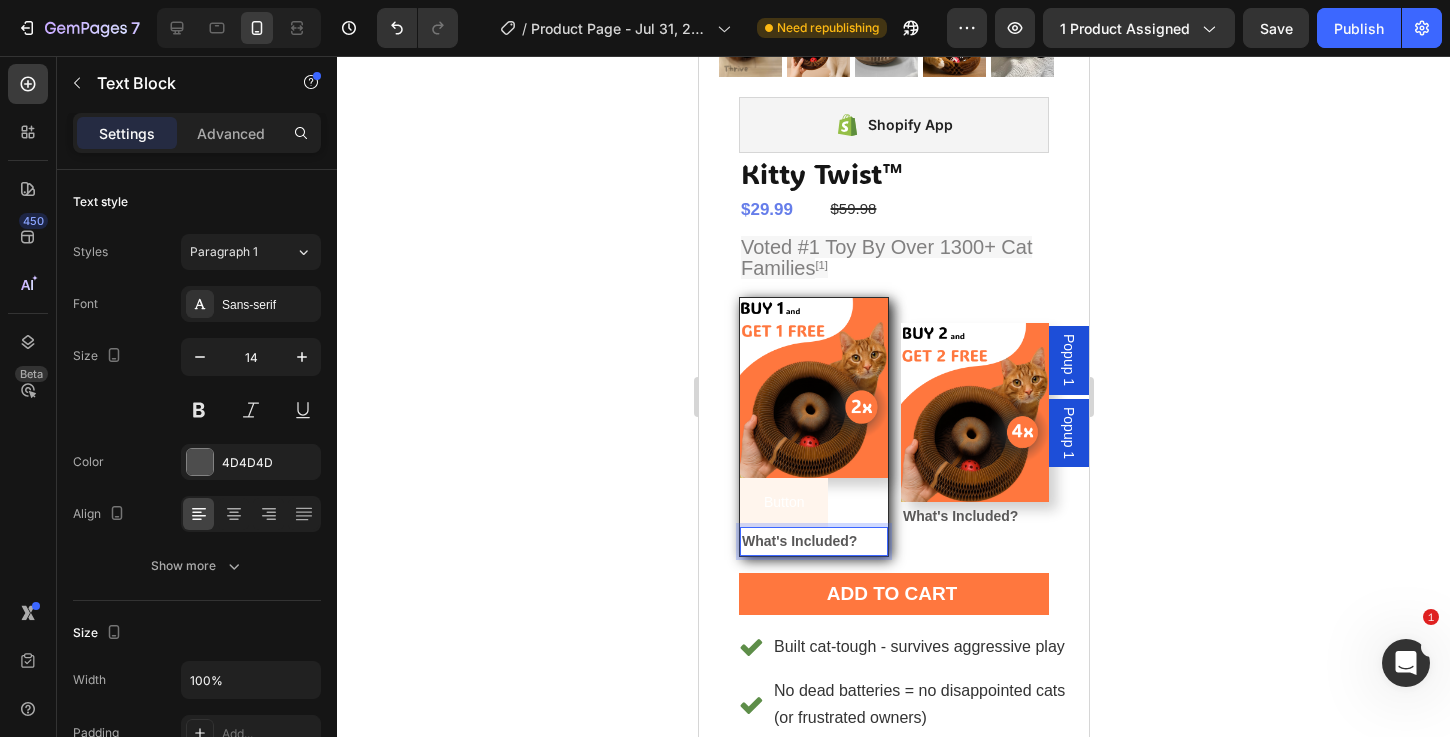 click on "What's Included?" at bounding box center (798, 541) 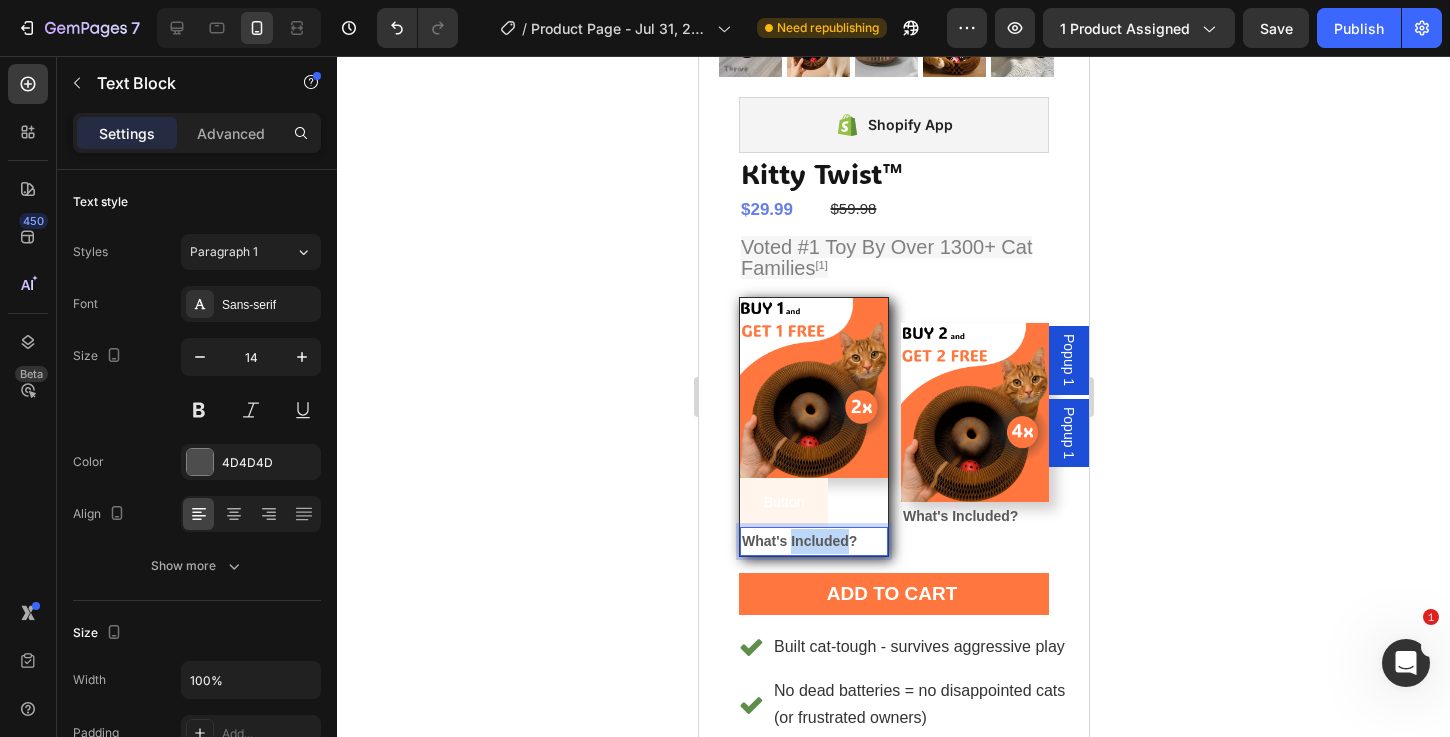 click on "What's Included?" at bounding box center (798, 541) 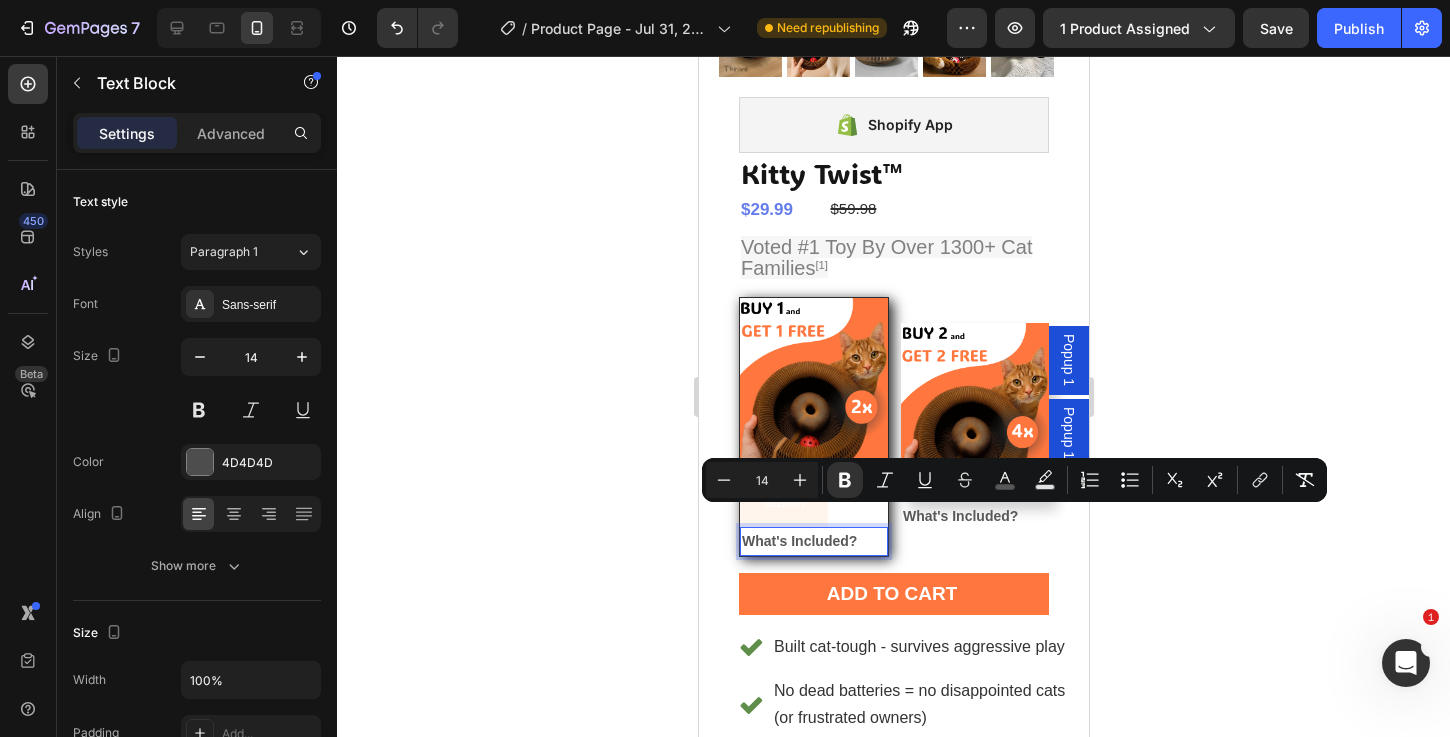 click on "What's Included?" at bounding box center (813, 541) 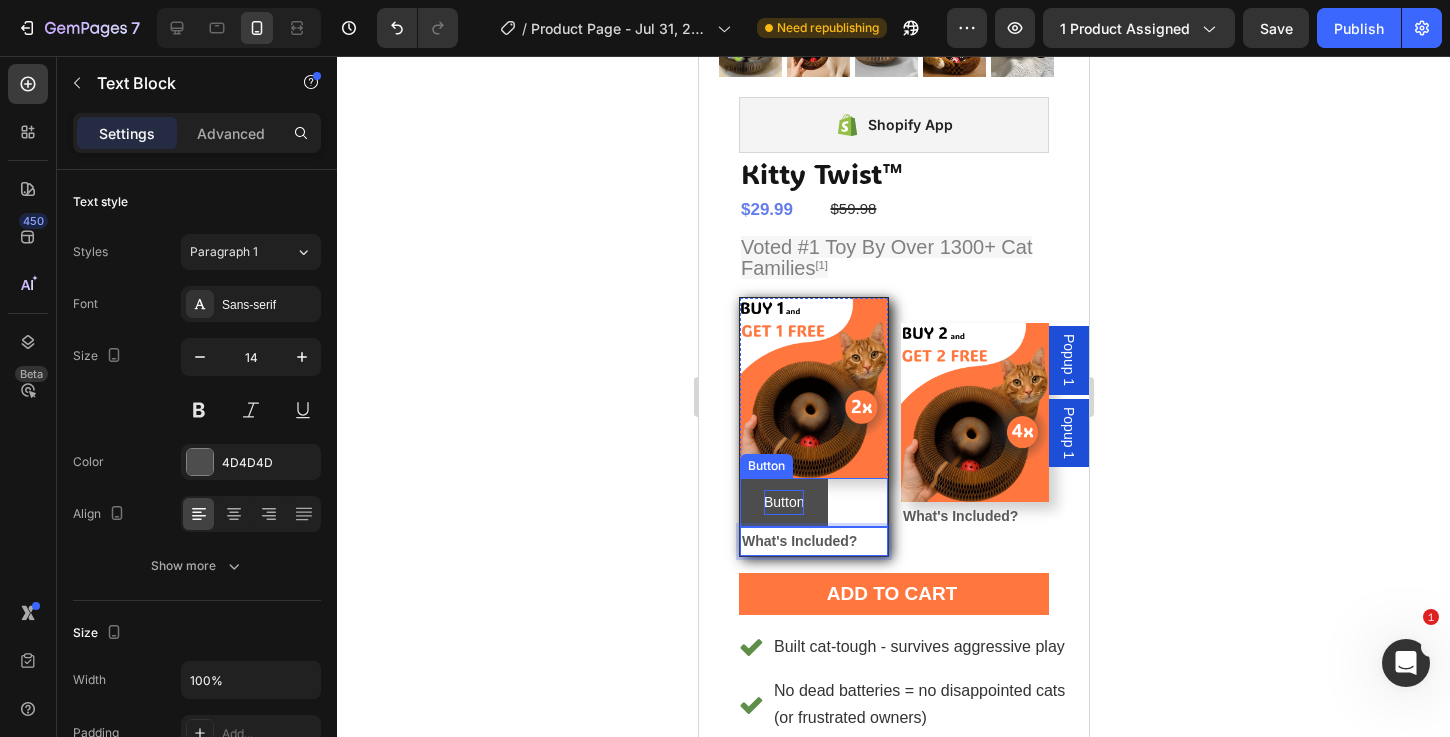 click on "Button" at bounding box center [783, 502] 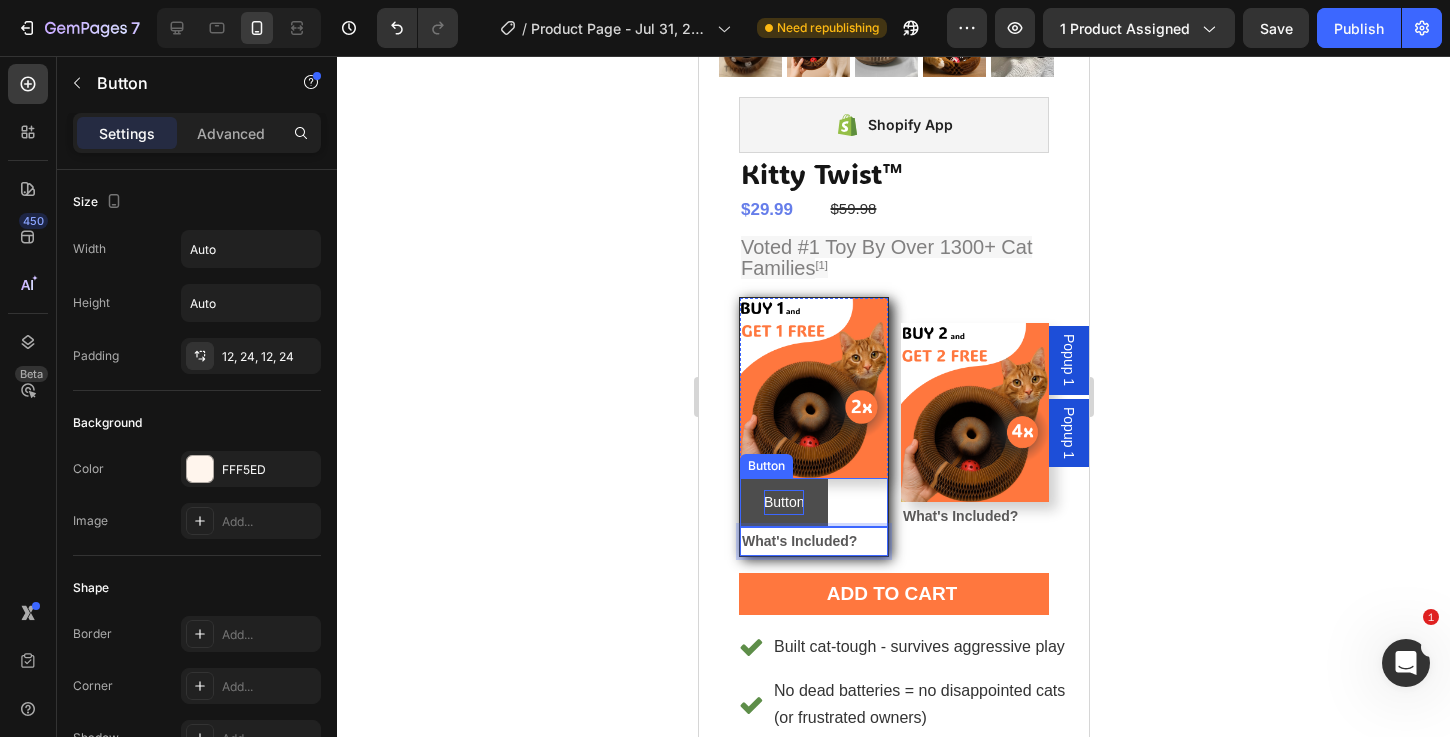 click on "Button" at bounding box center (783, 502) 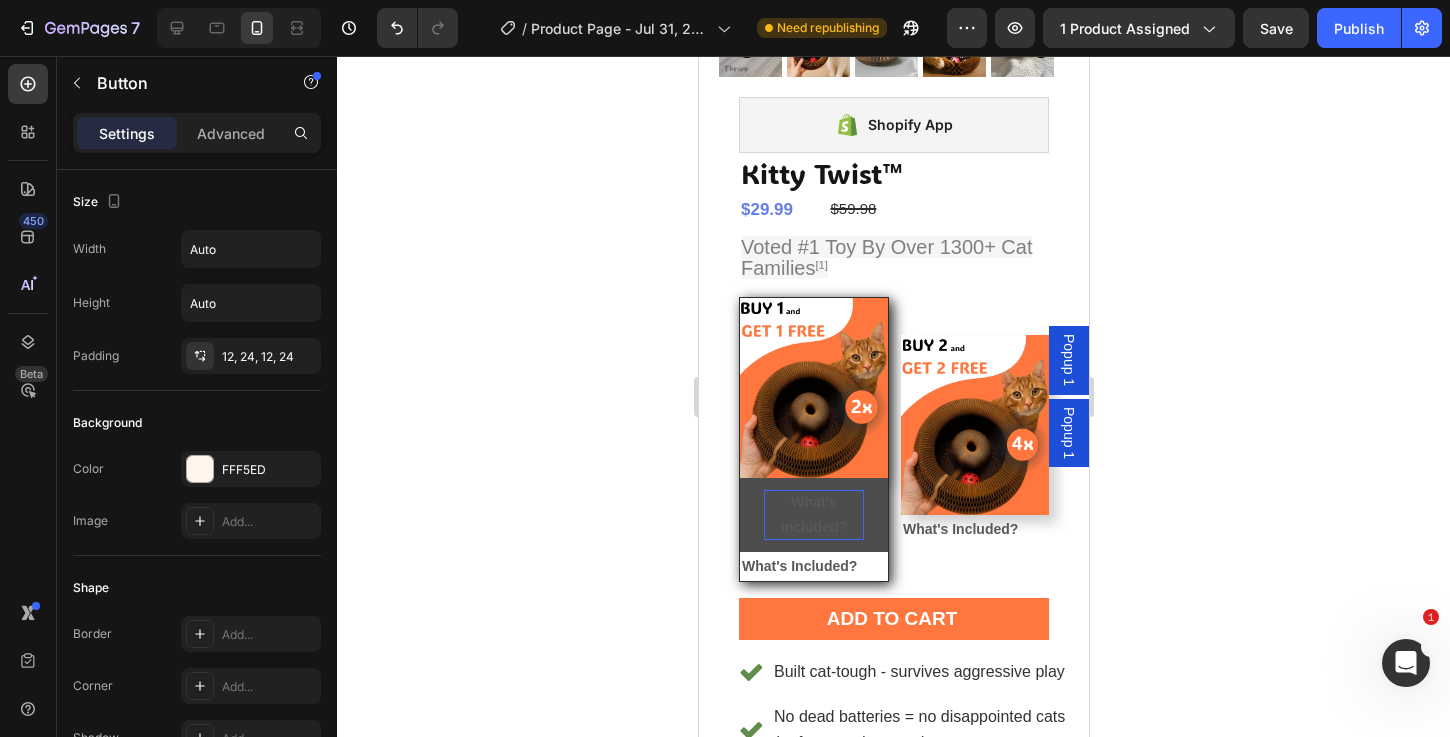 click on "What's Included?" at bounding box center [813, 515] 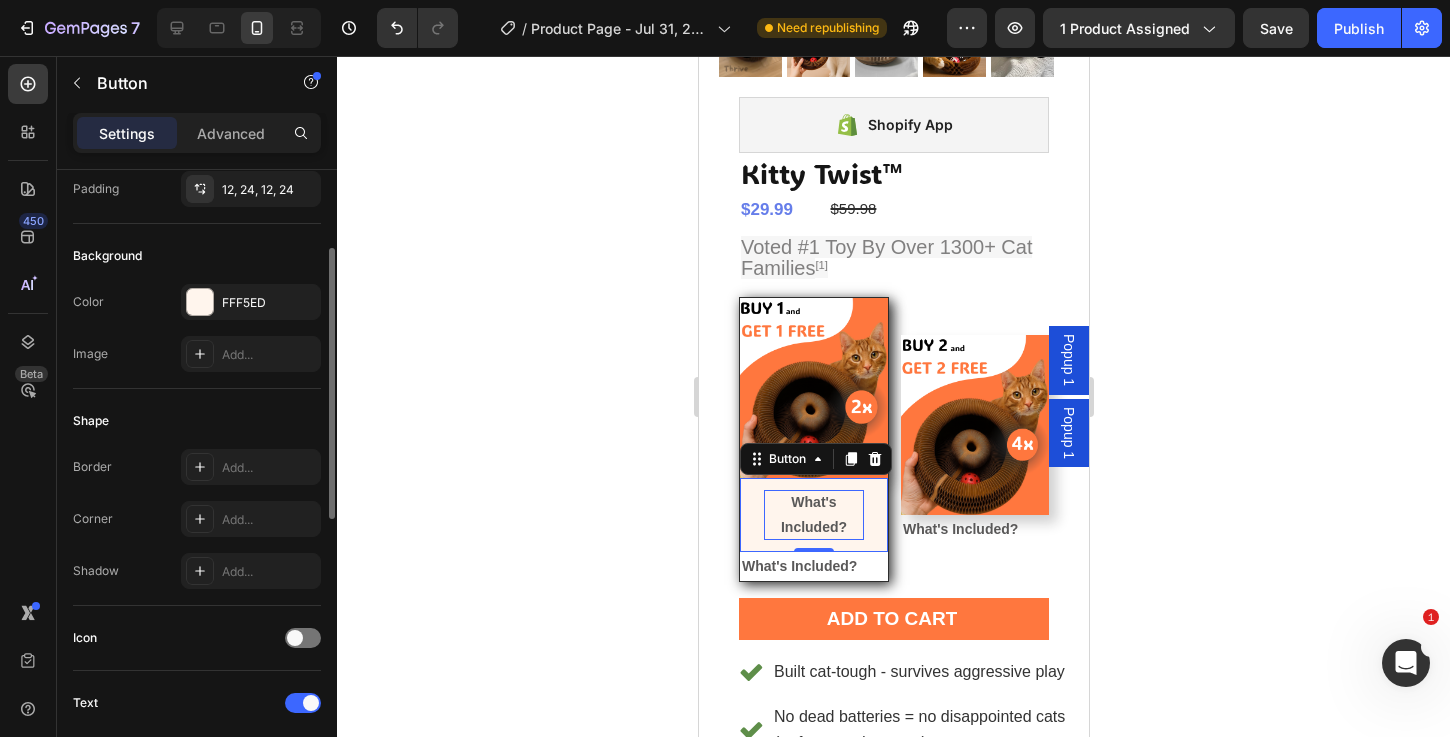 scroll, scrollTop: 564, scrollLeft: 0, axis: vertical 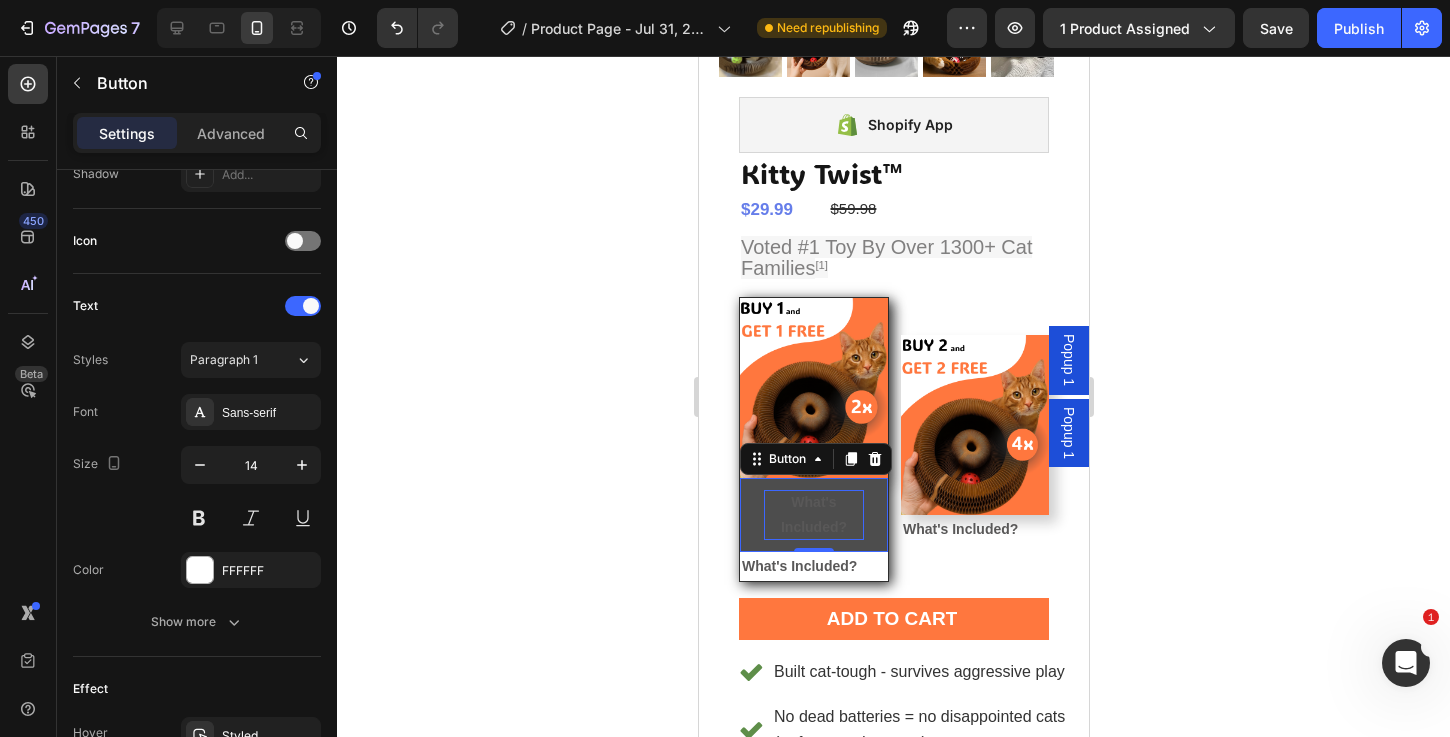 click on "What's Included?" at bounding box center (813, 515) 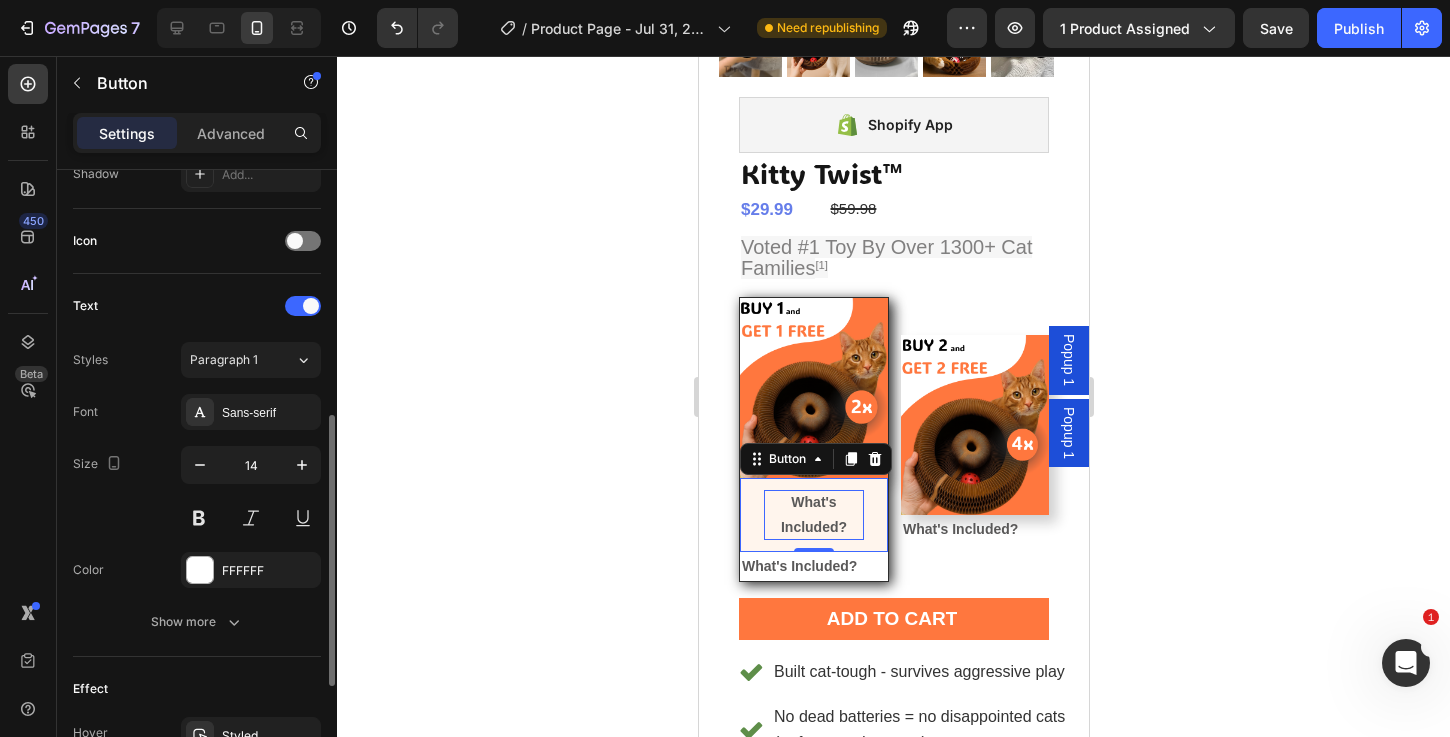 scroll, scrollTop: 810, scrollLeft: 0, axis: vertical 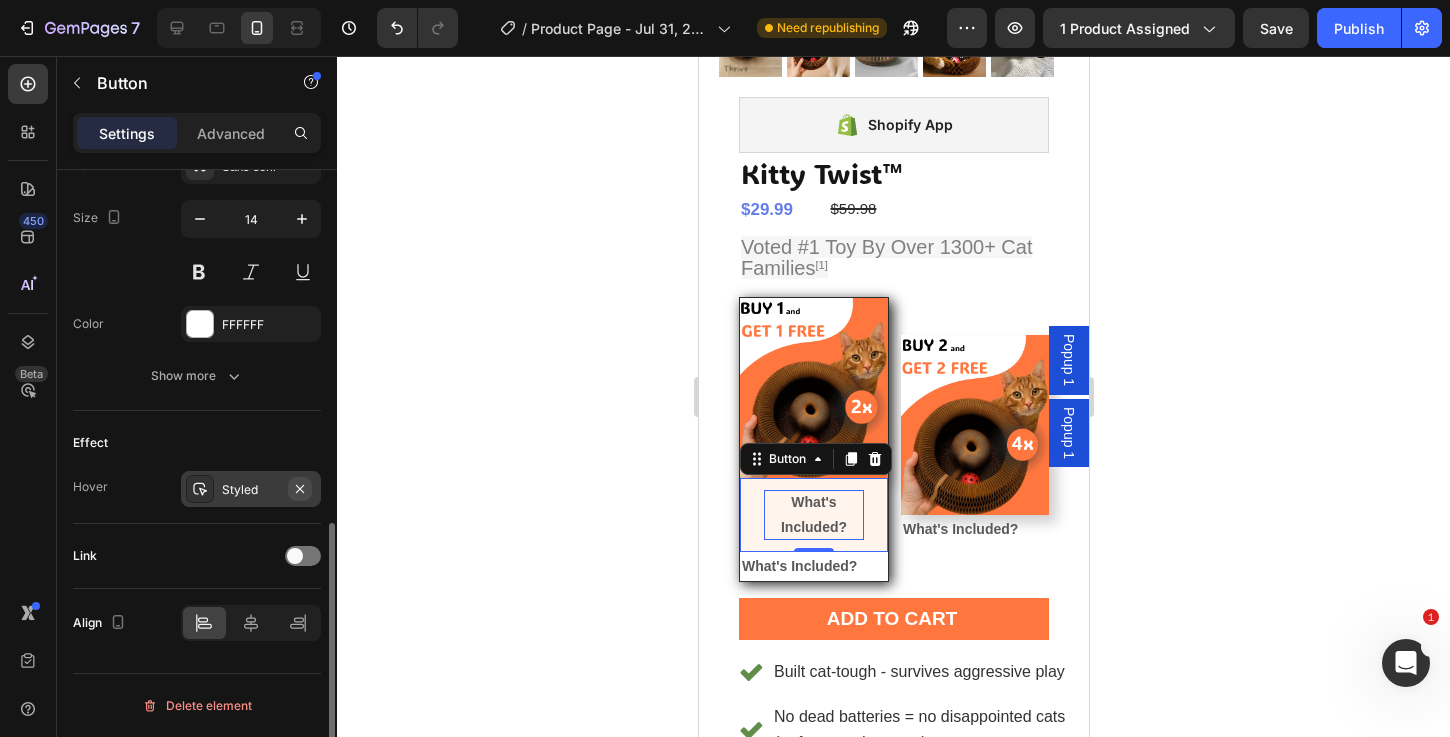 click 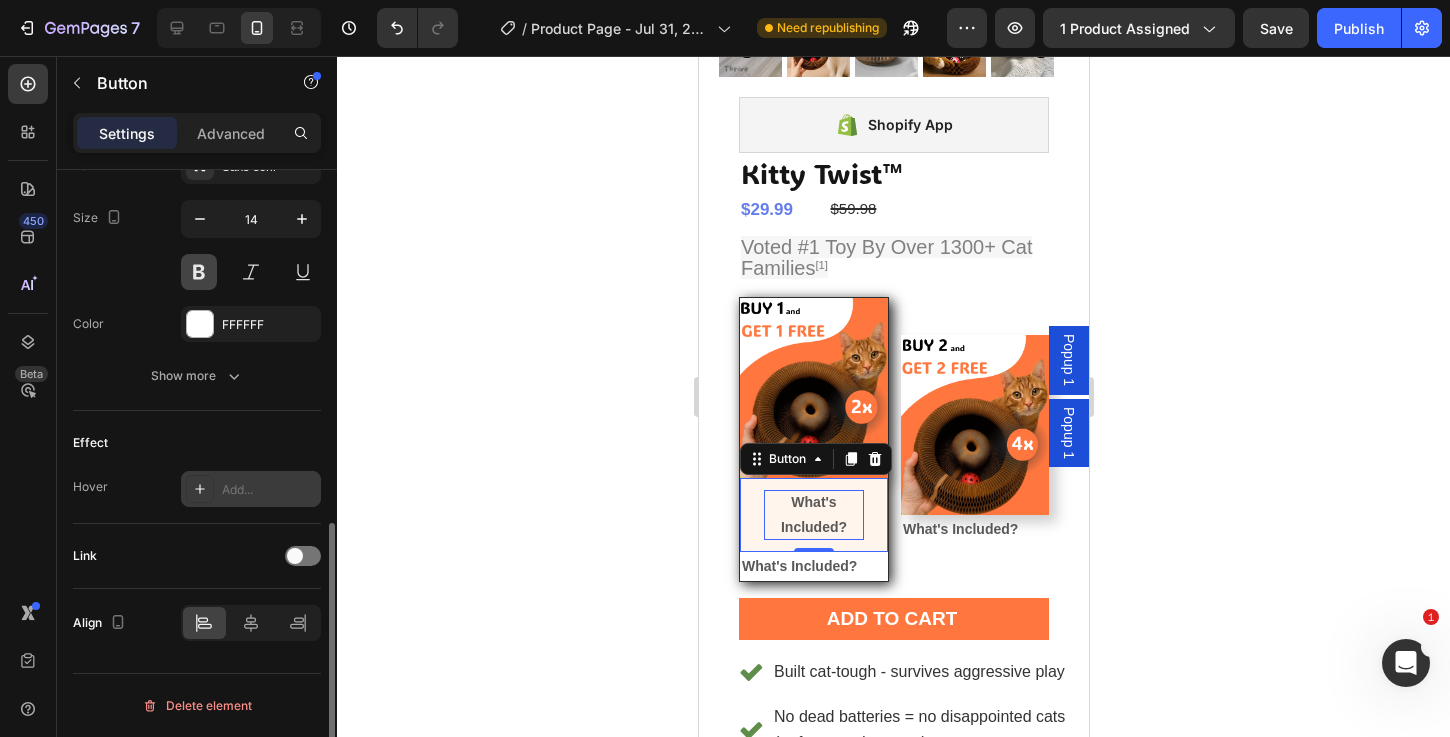 scroll, scrollTop: 611, scrollLeft: 0, axis: vertical 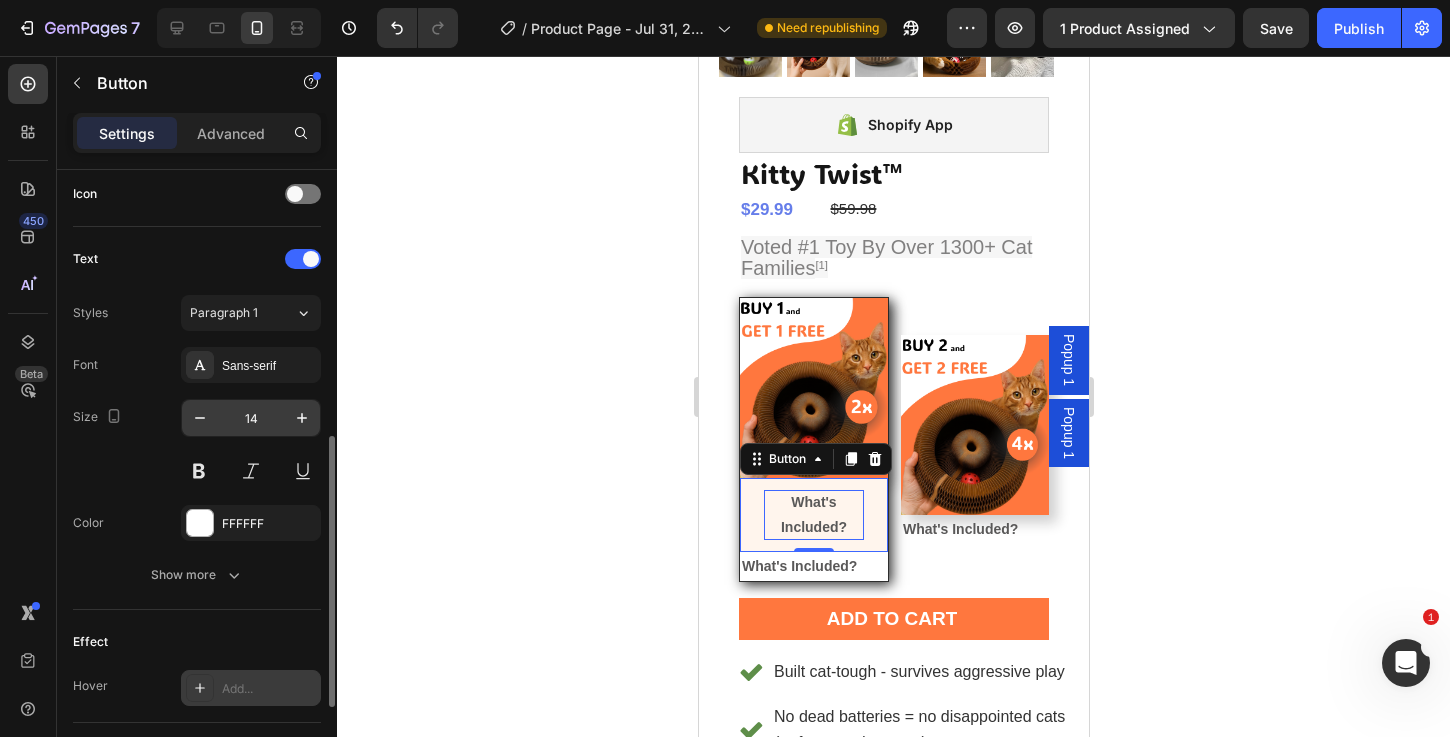 click on "14" at bounding box center [251, 418] 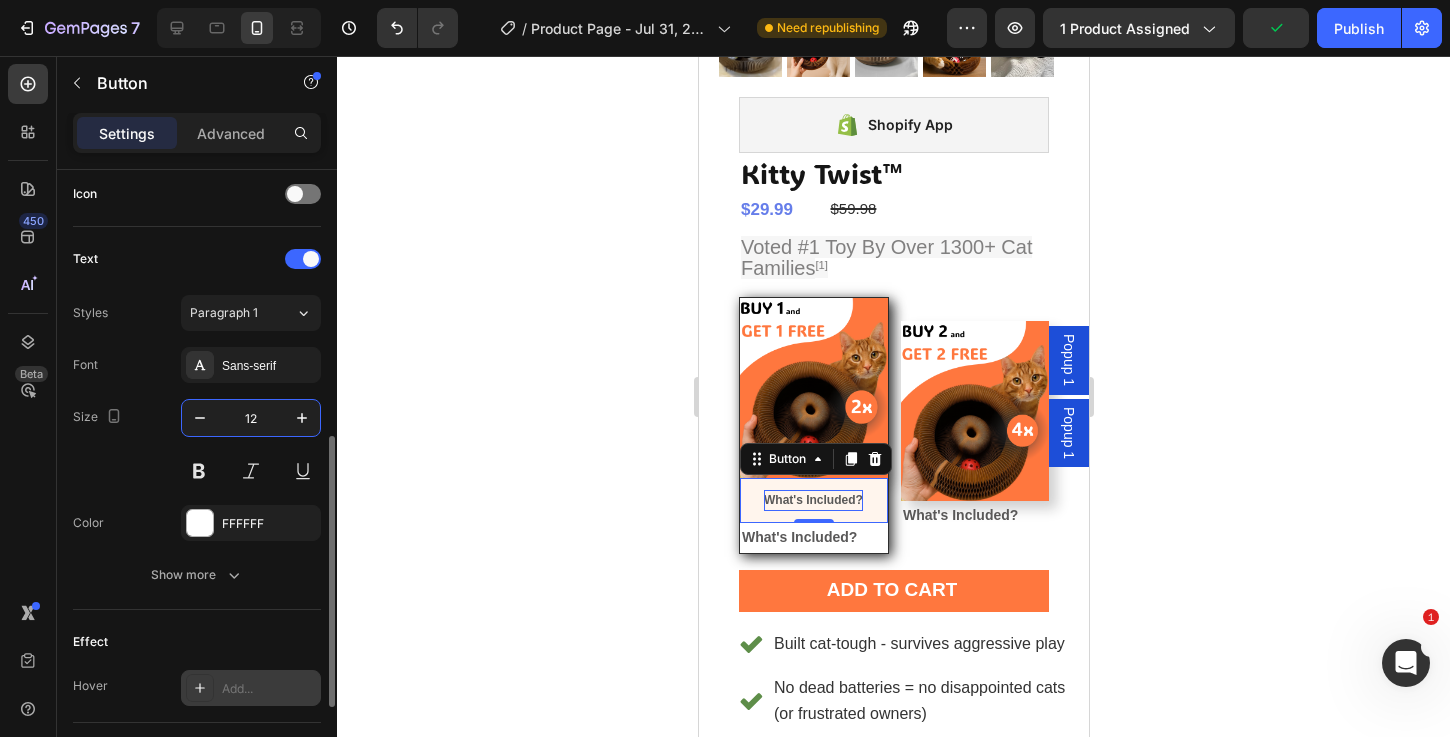 type on "12" 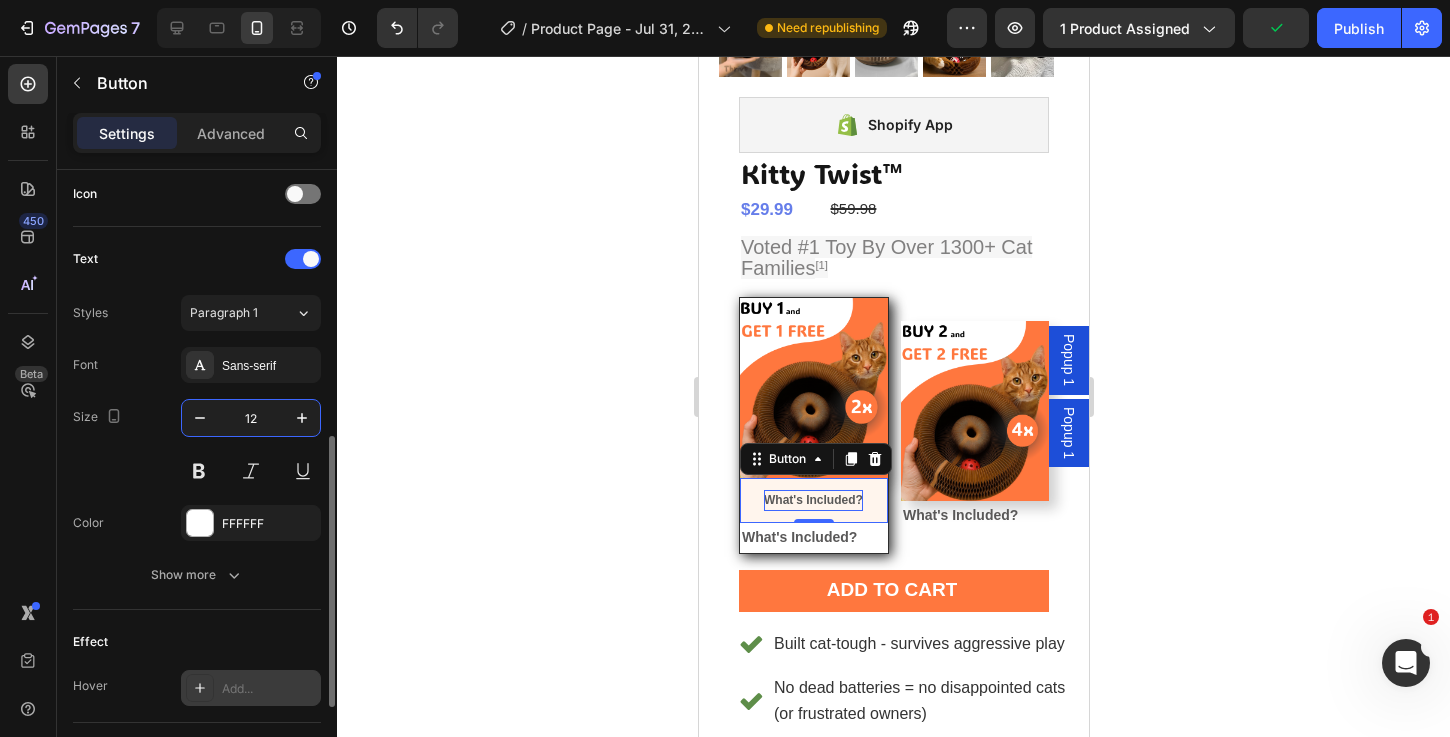 click on "Font Sans-serif Size 12 Color FFFFFF Show more" at bounding box center [197, 470] 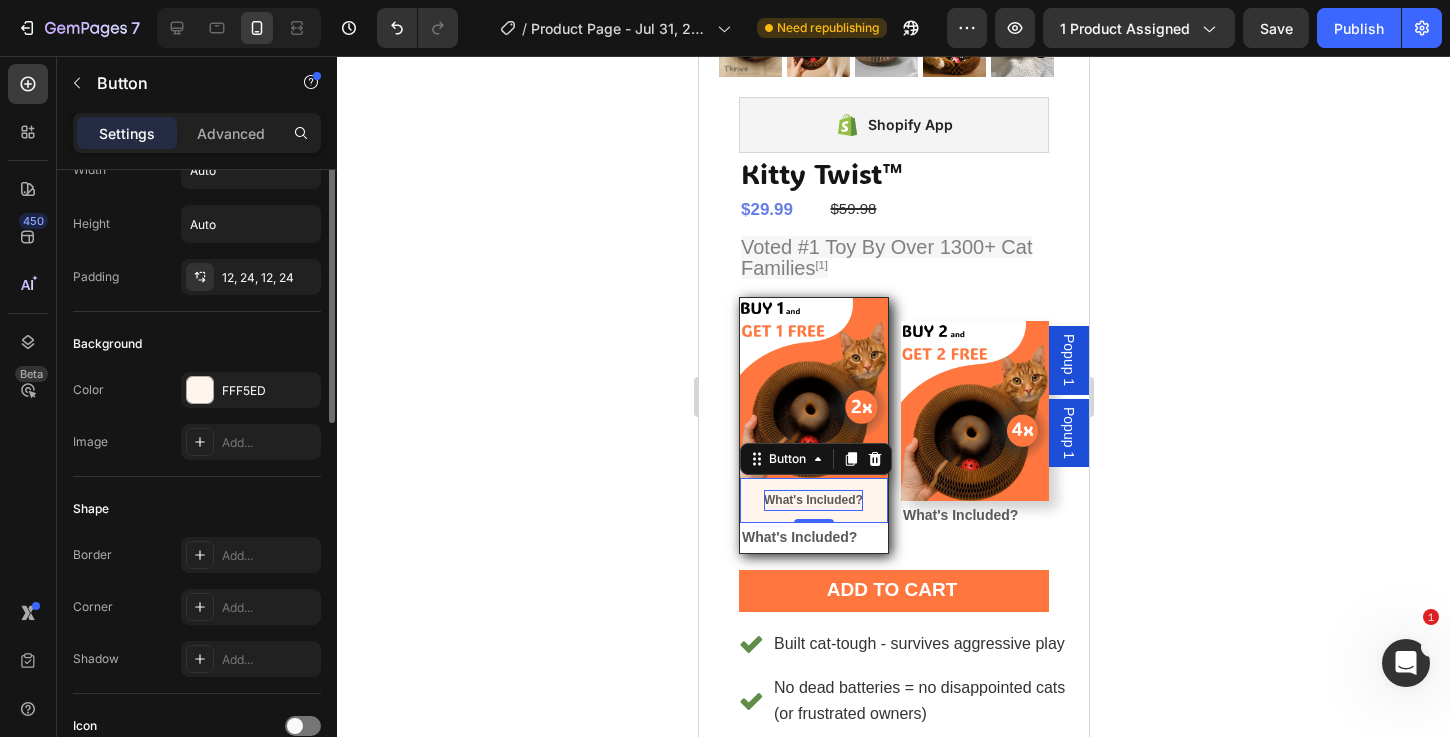 scroll, scrollTop: 43, scrollLeft: 0, axis: vertical 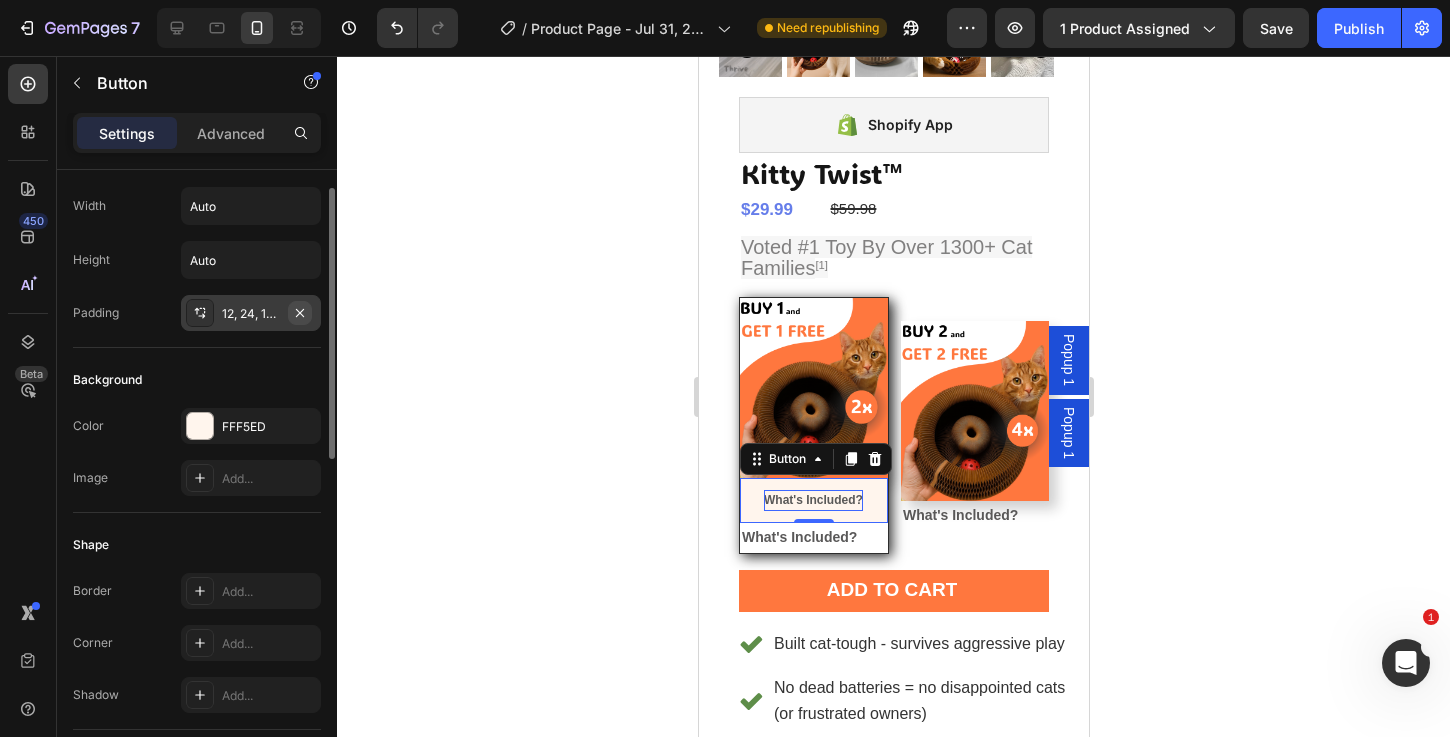 click 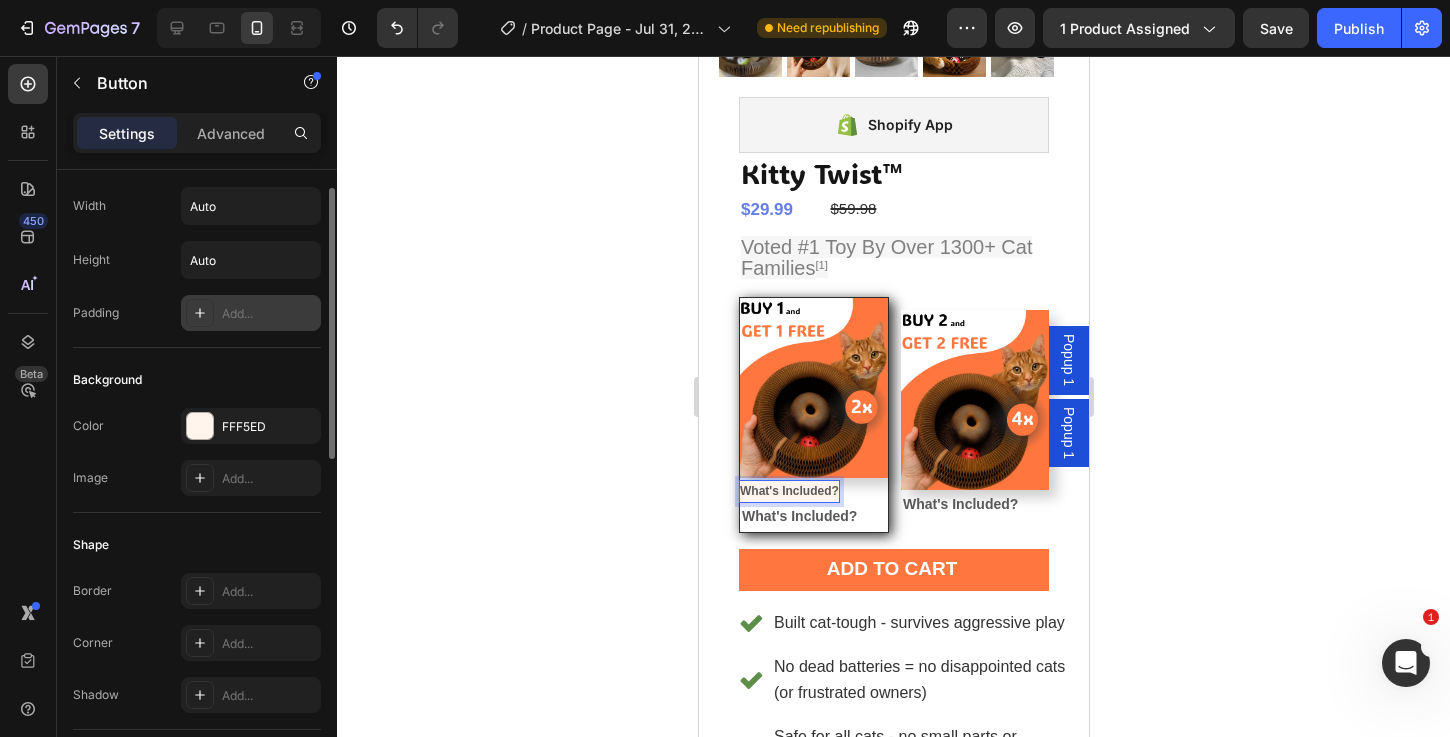 click on "Color FFF5ED" at bounding box center [197, 426] 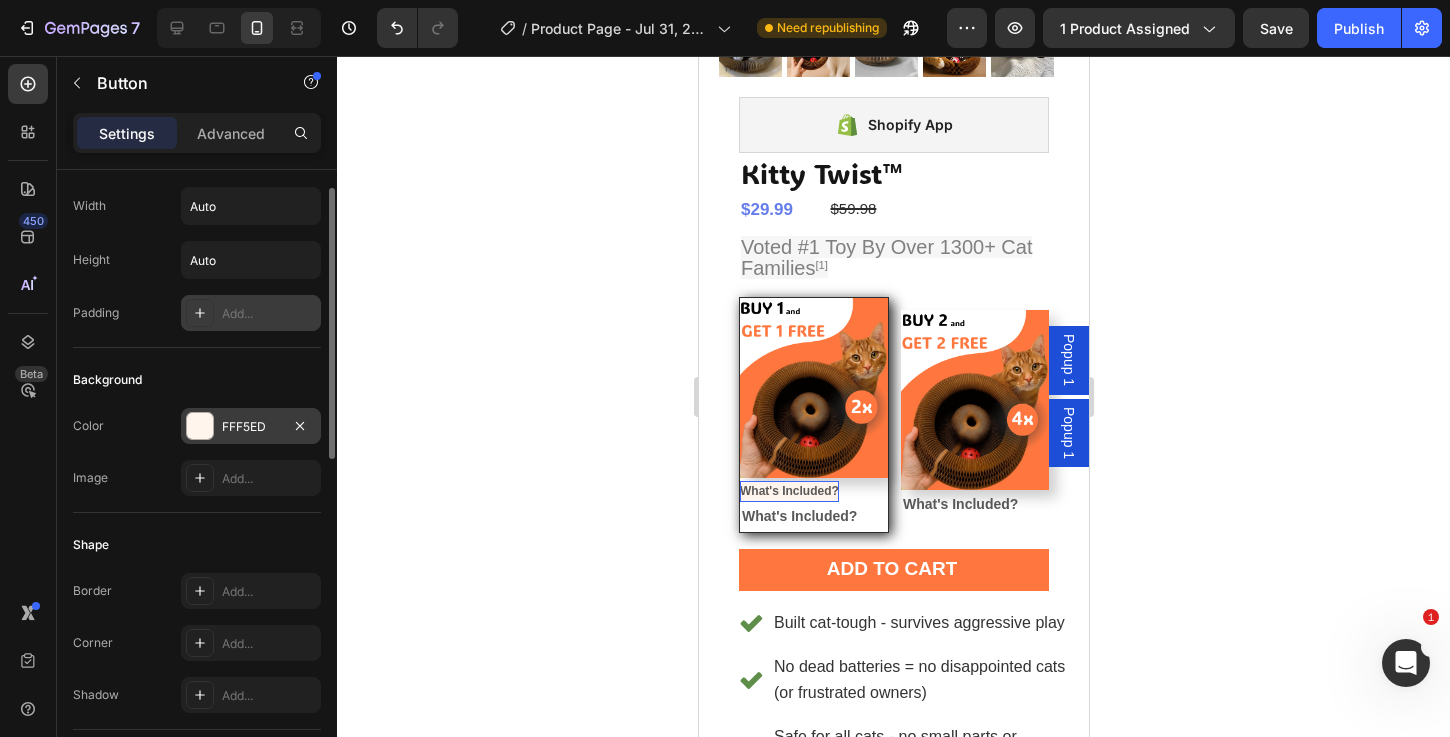 click at bounding box center [200, 426] 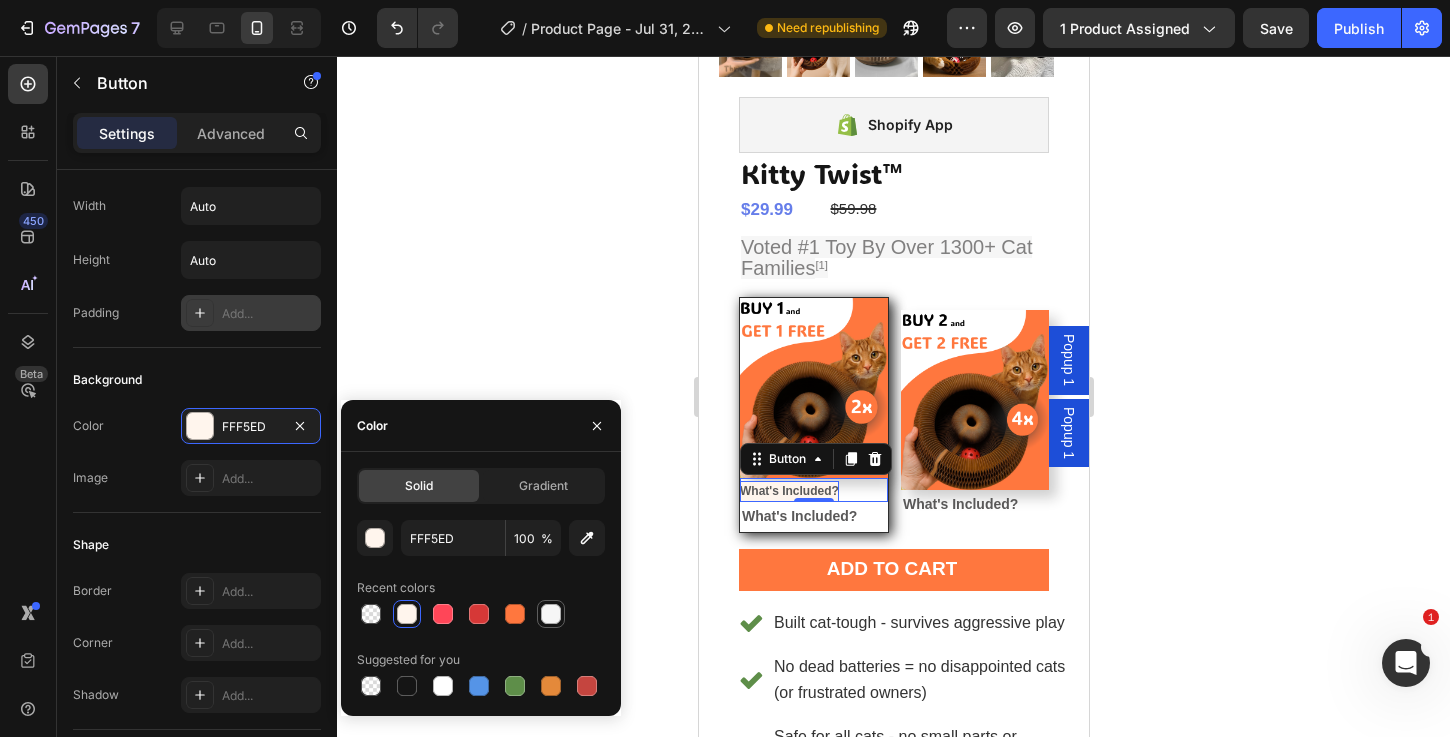 click at bounding box center (551, 614) 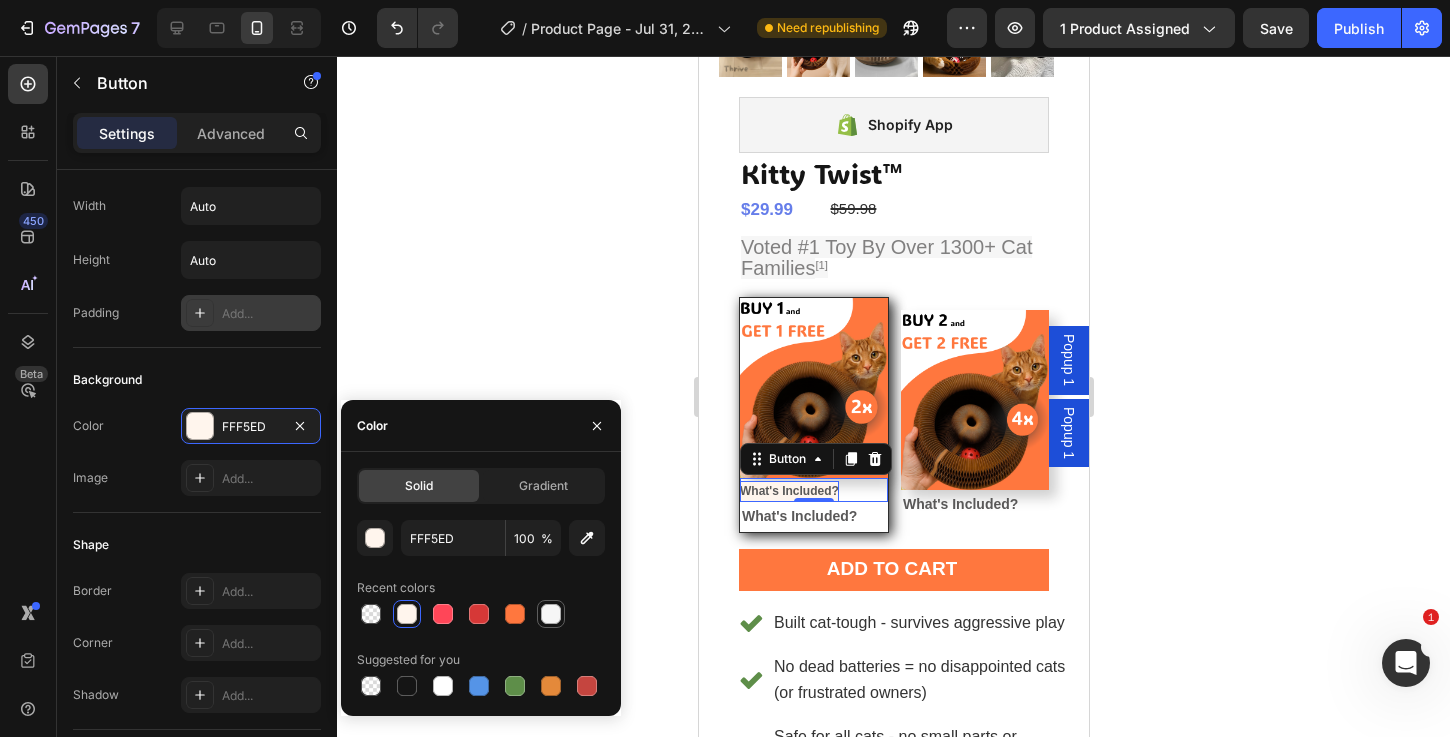 type on "F6F6F6" 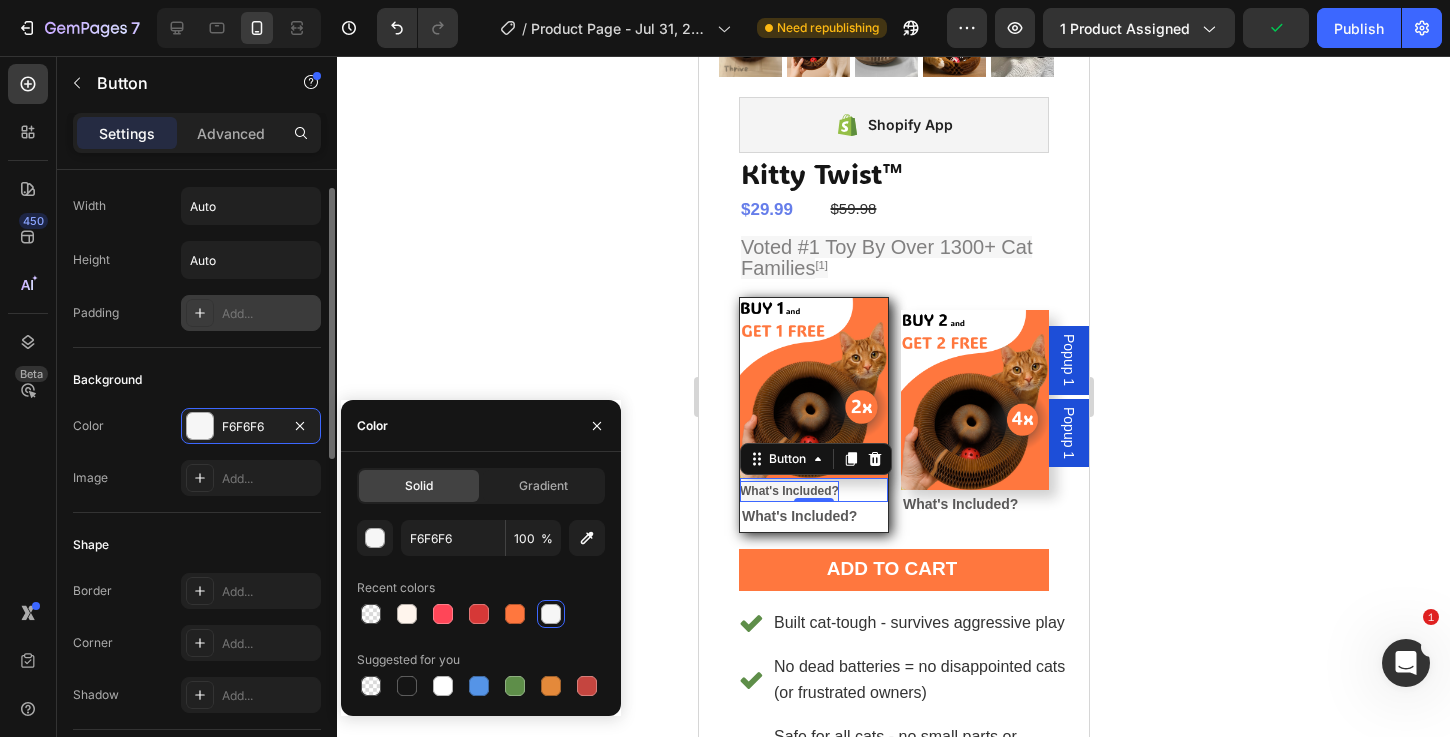 click on "Color F6F6F6" at bounding box center (197, 426) 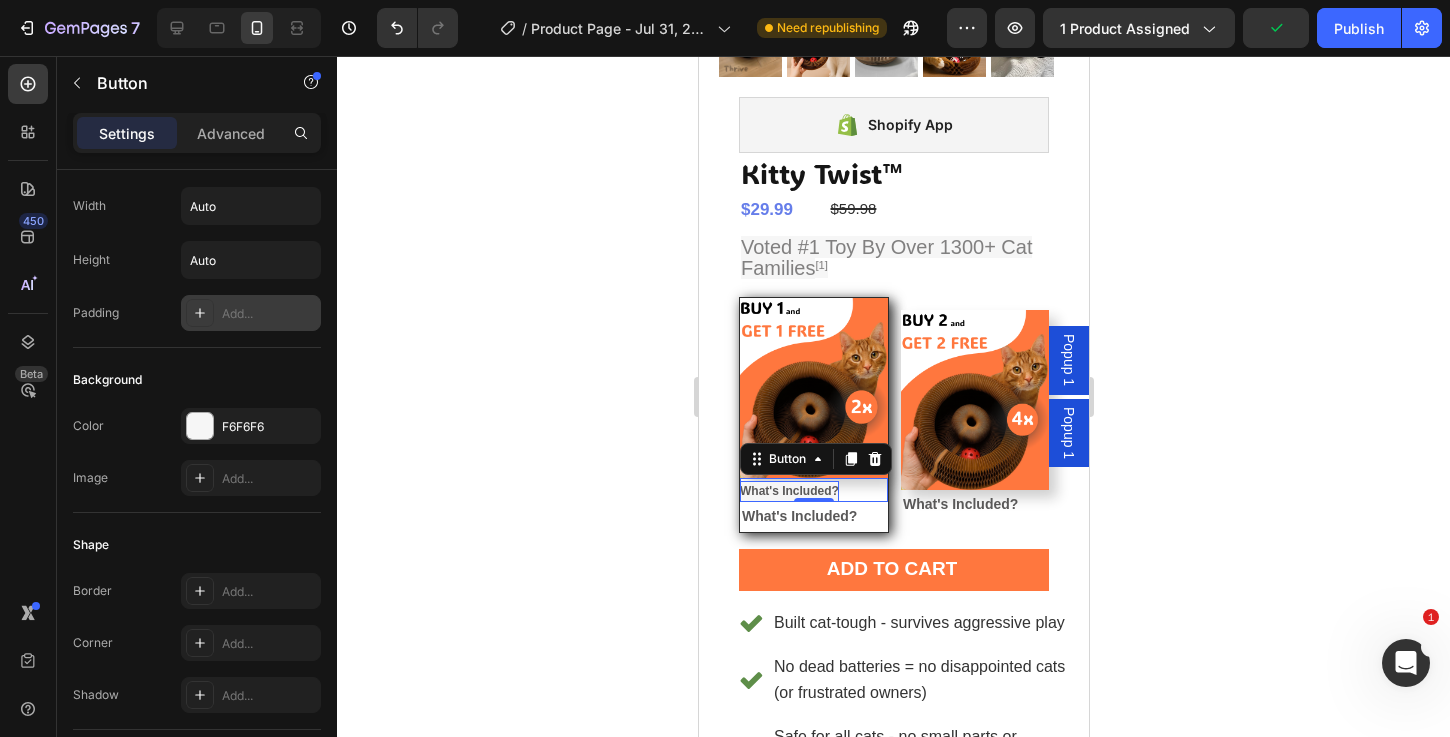 drag, startPoint x: 842, startPoint y: 471, endPoint x: 831, endPoint y: 470, distance: 11.045361 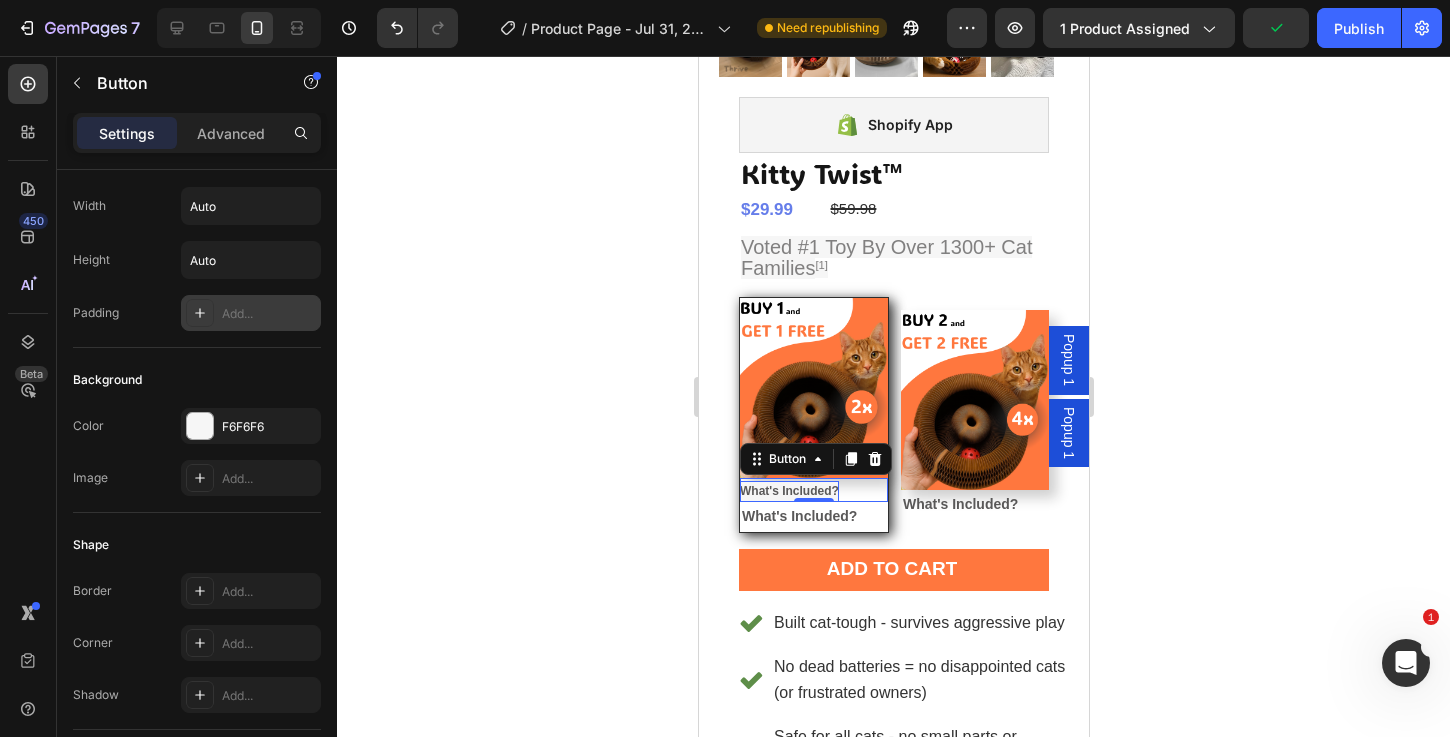 click on "What's Included? Button   0" at bounding box center [813, 490] 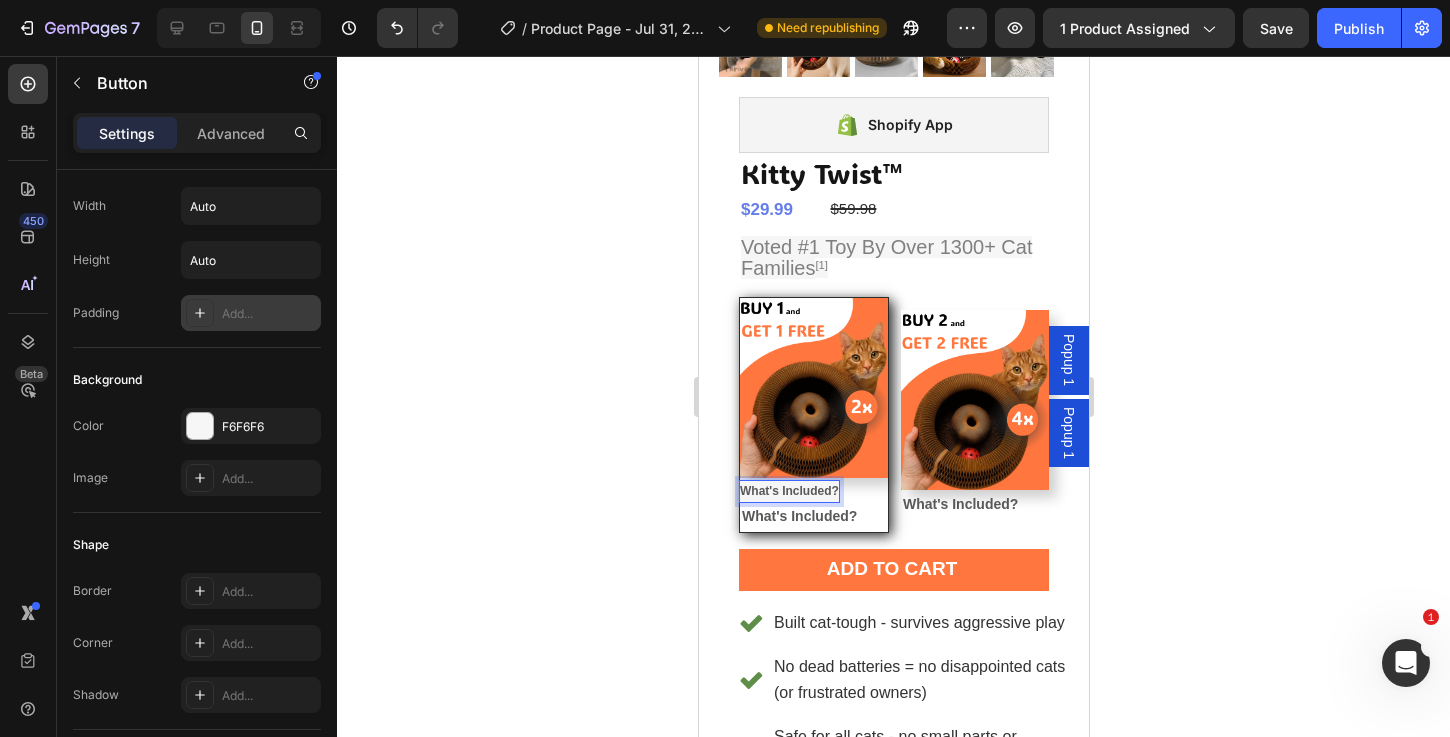click on "What's Included? Button   0" at bounding box center [813, 490] 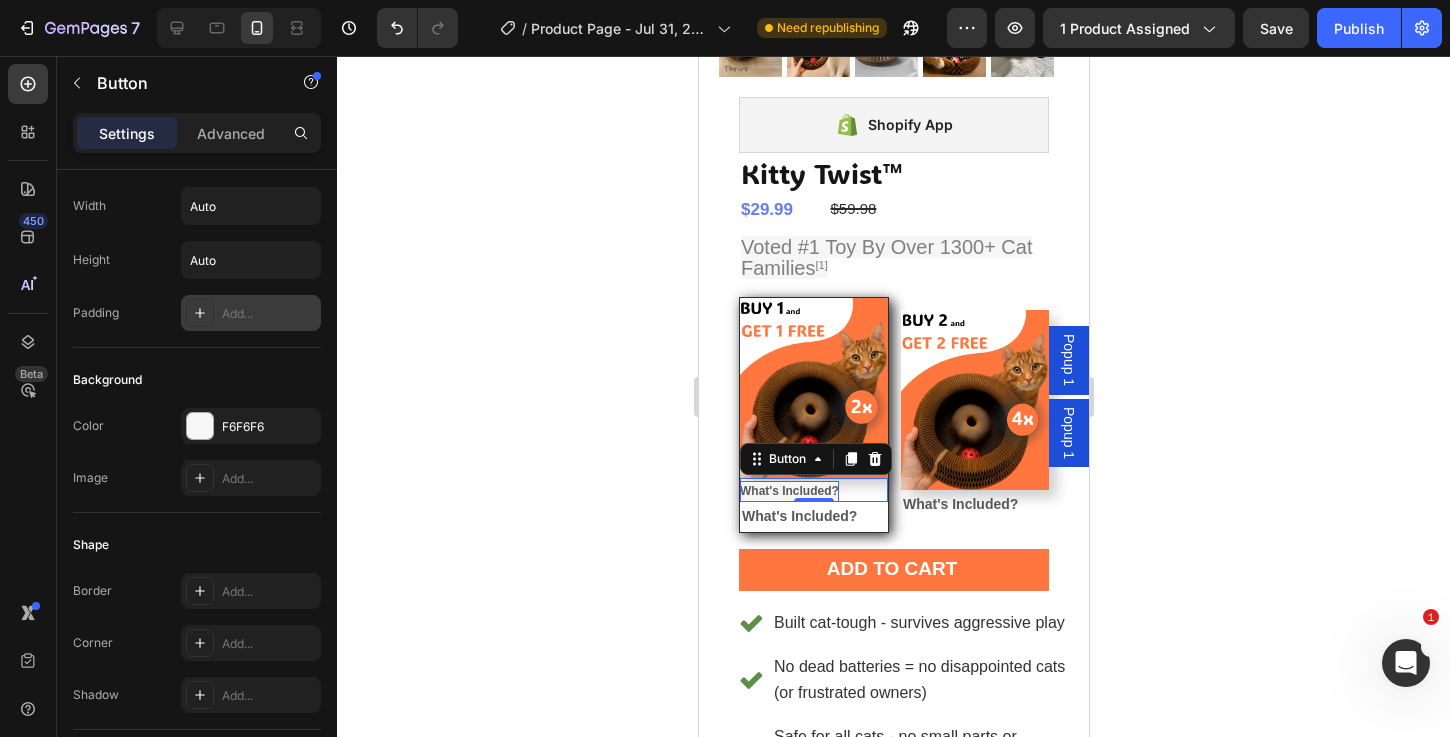 click on "What's Included?" at bounding box center (788, 491) 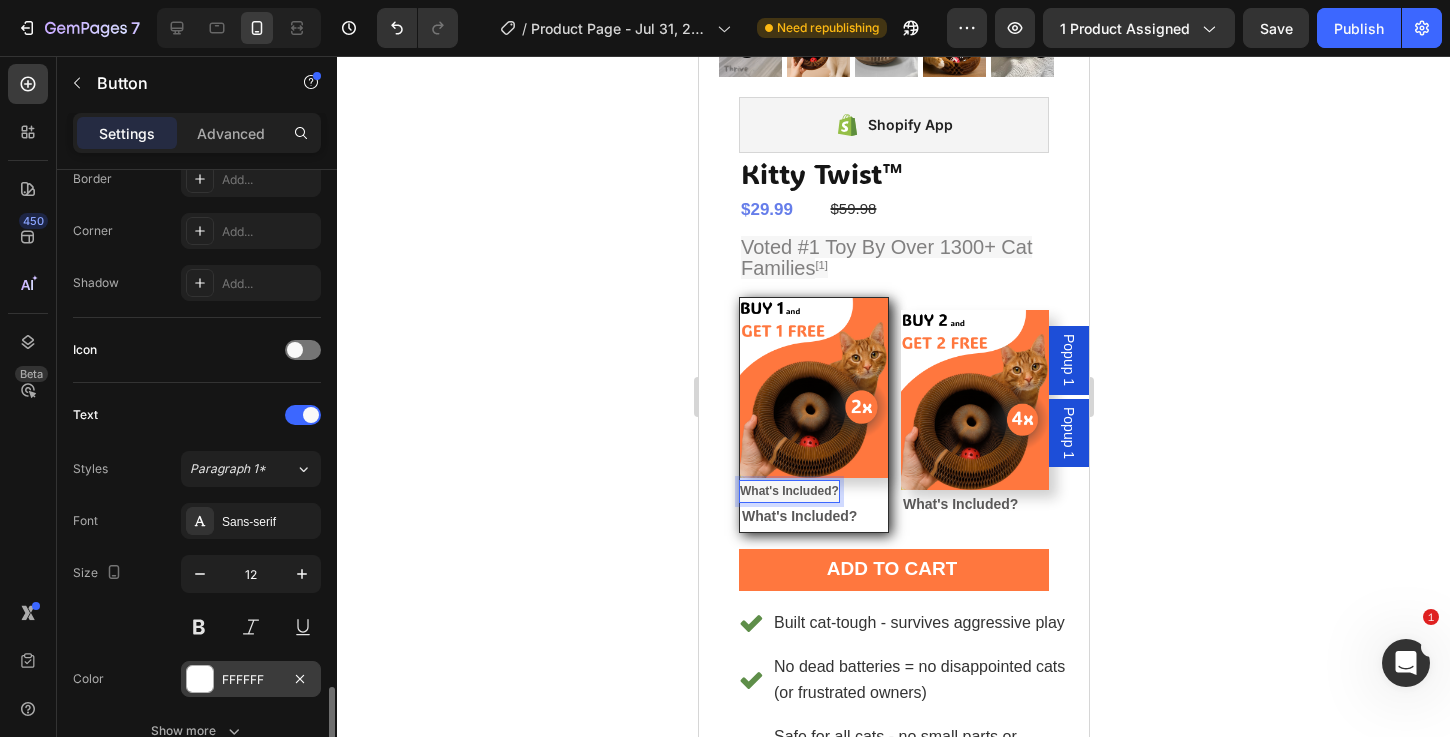 scroll, scrollTop: 677, scrollLeft: 0, axis: vertical 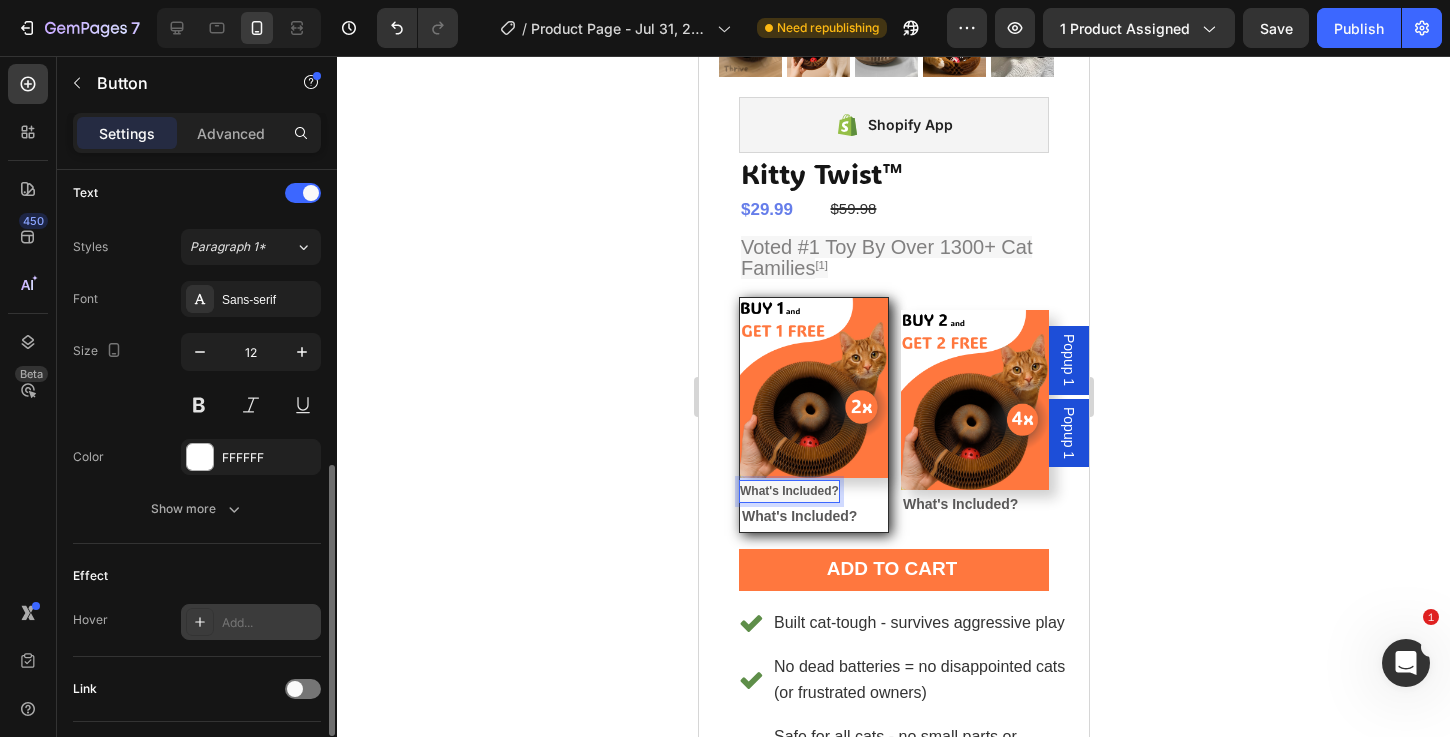 drag, startPoint x: 197, startPoint y: 547, endPoint x: 194, endPoint y: 533, distance: 14.3178215 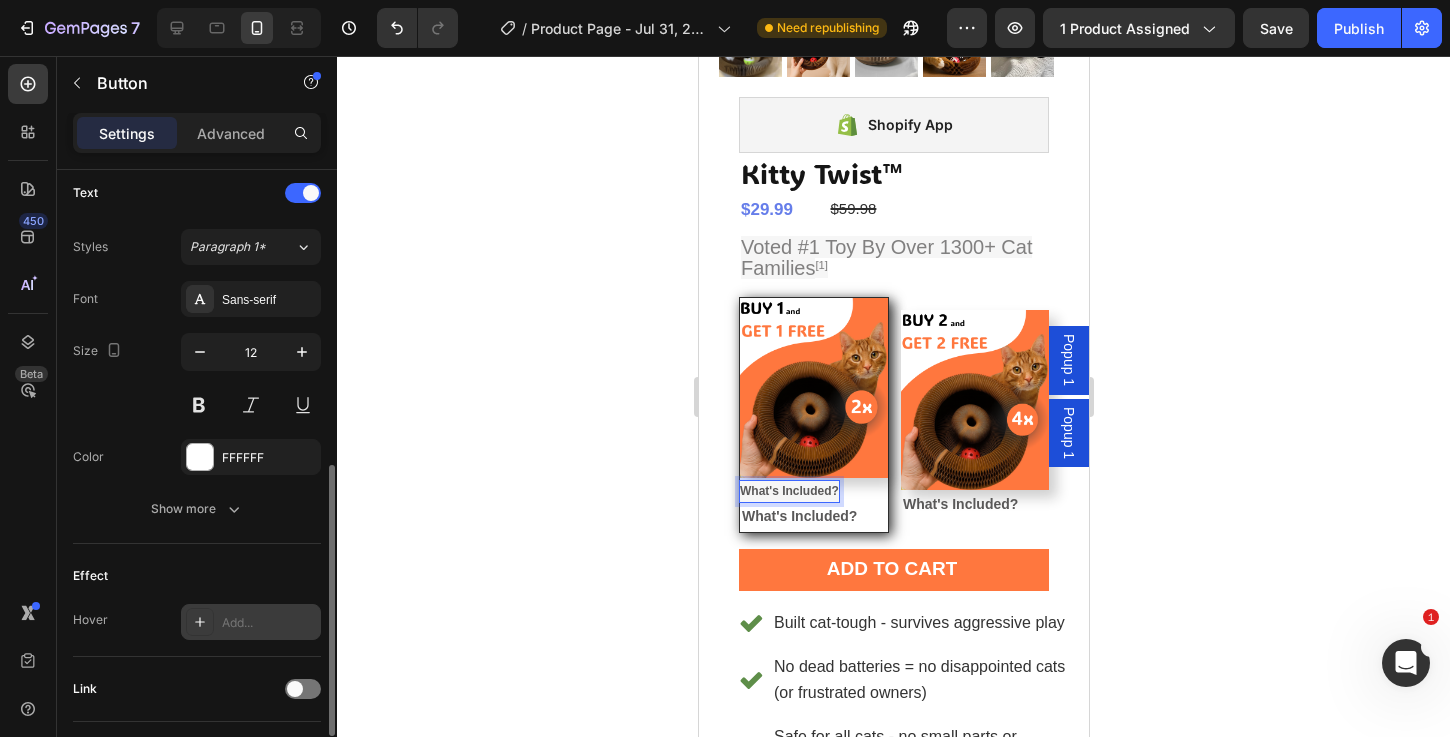 click on "Effect Hover Add..." 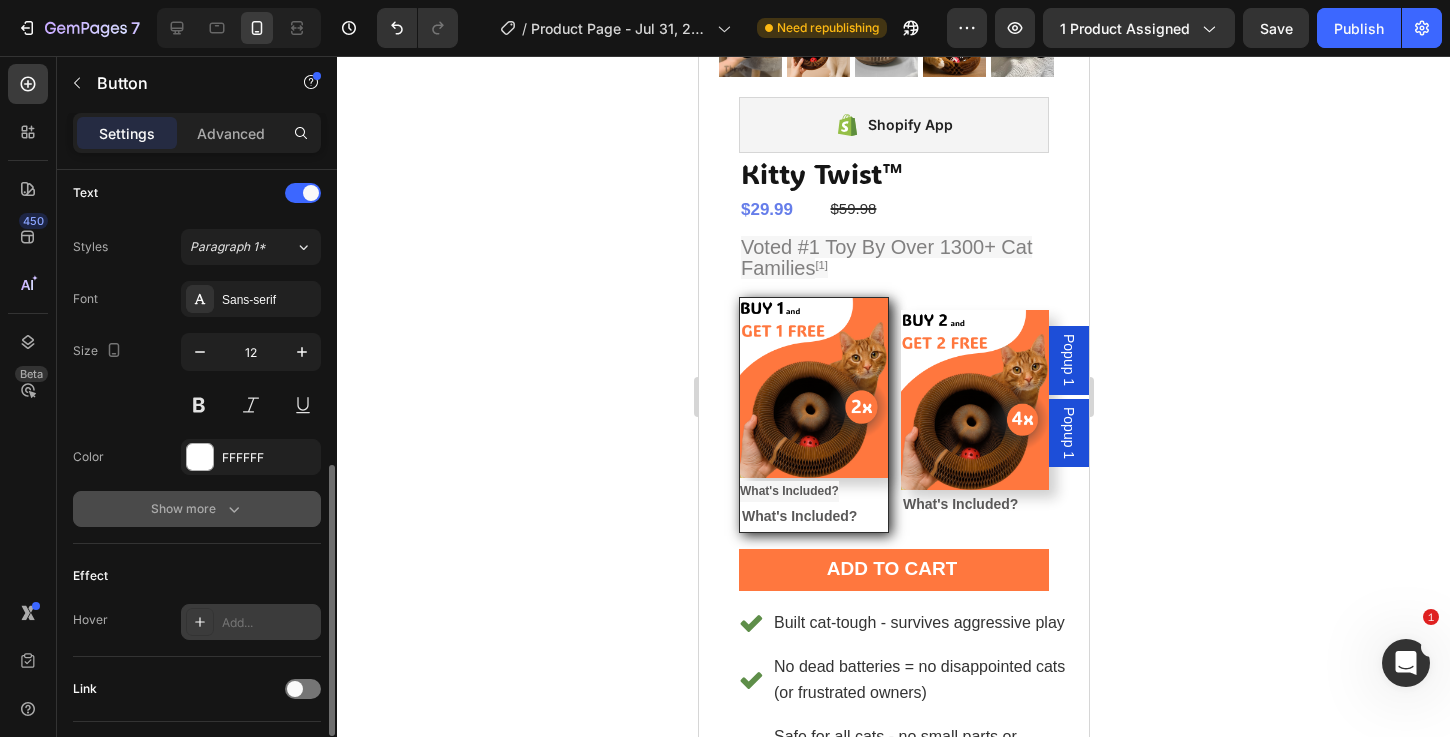 click on "Show more" at bounding box center (197, 509) 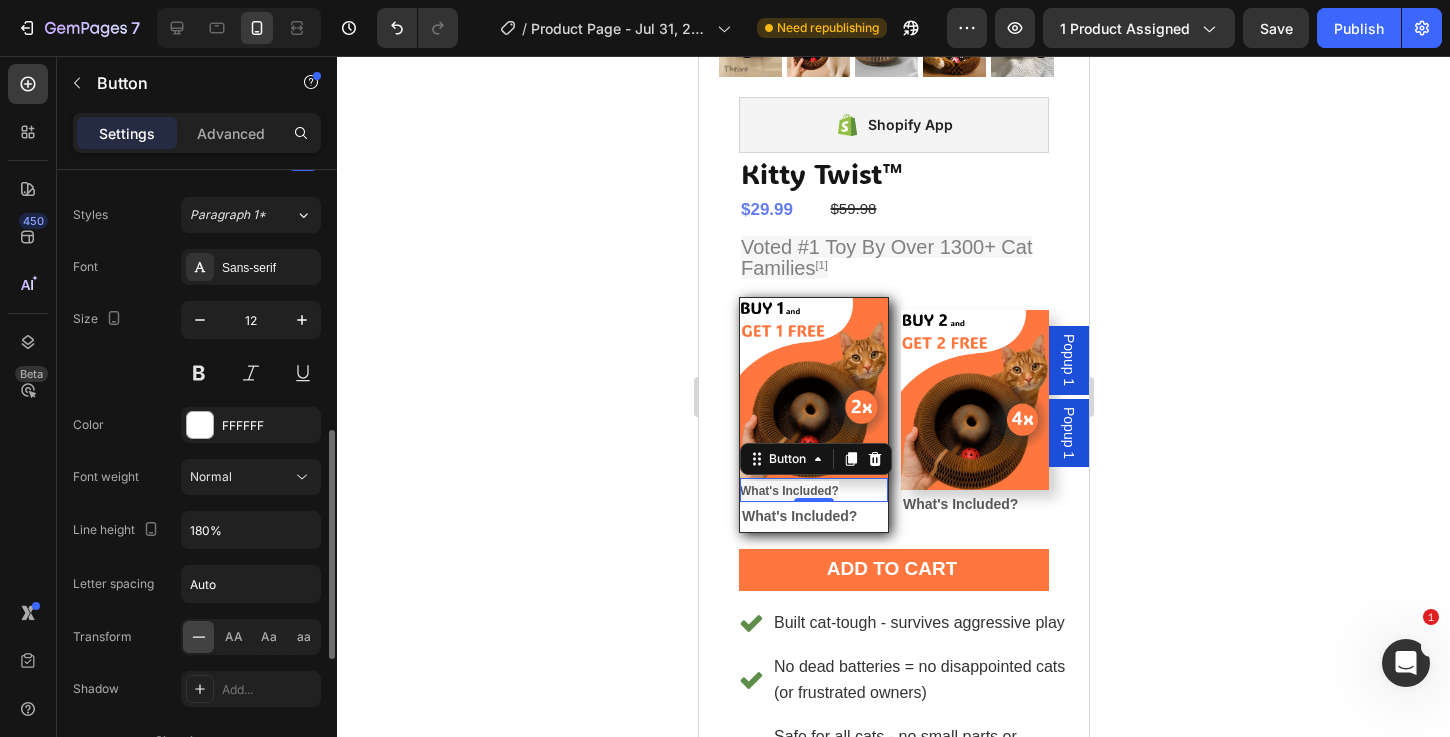 scroll, scrollTop: 1074, scrollLeft: 0, axis: vertical 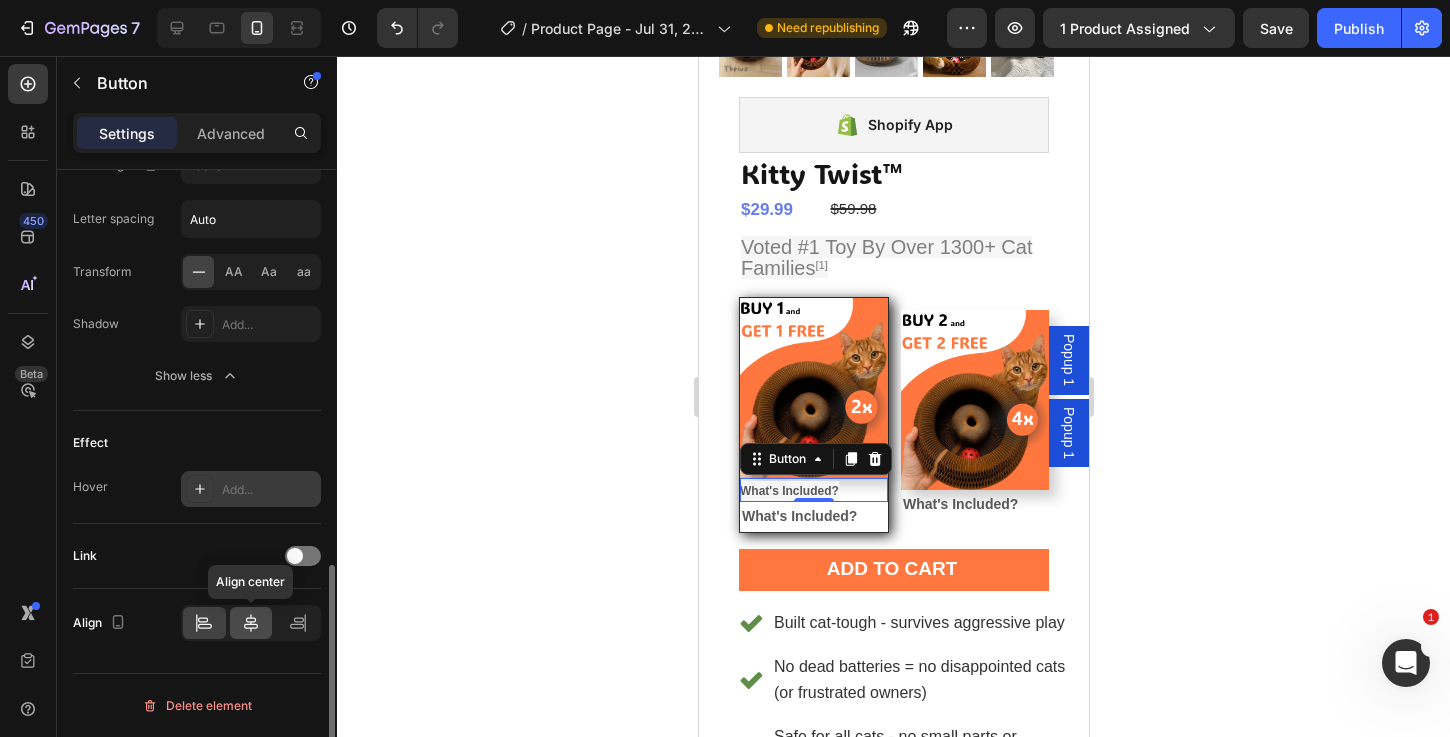 click 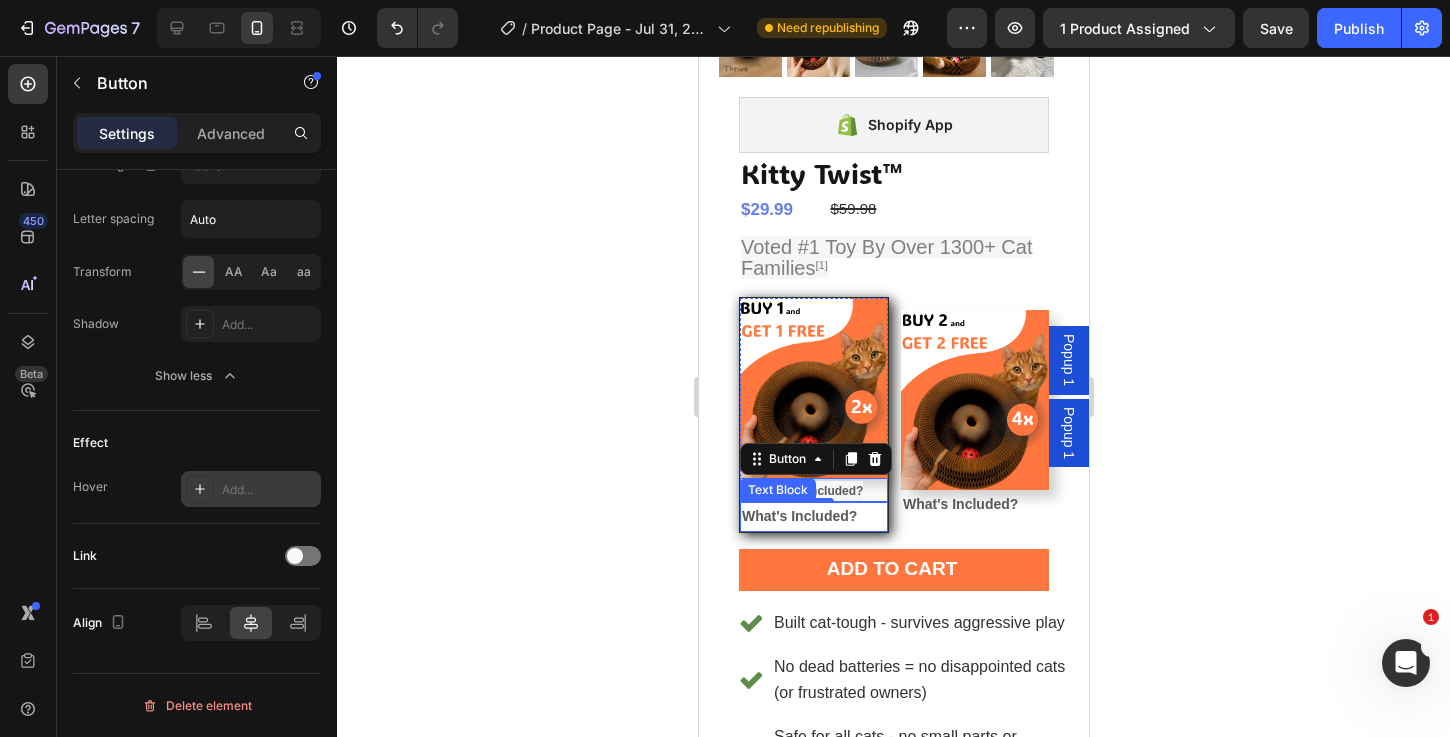 click on "What's Included?" at bounding box center (813, 516) 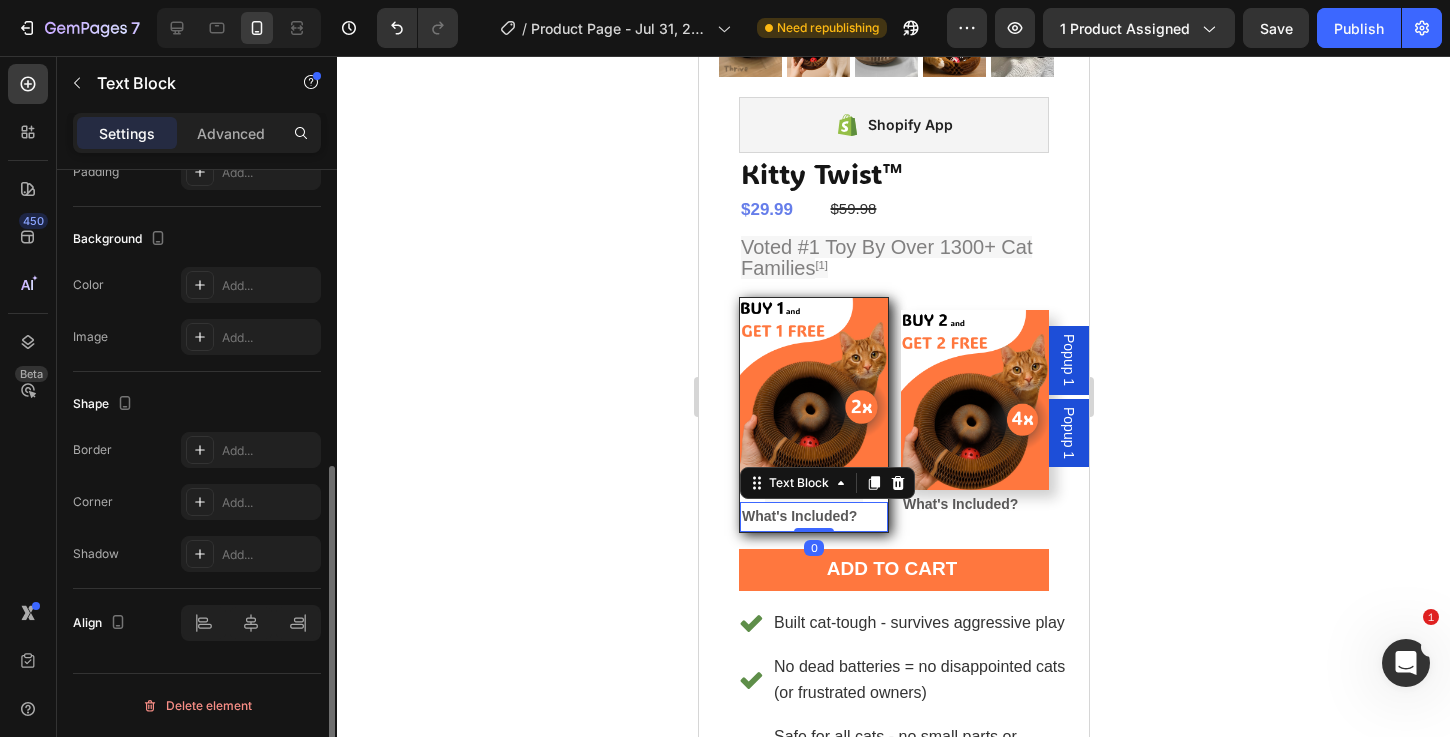 scroll, scrollTop: 0, scrollLeft: 0, axis: both 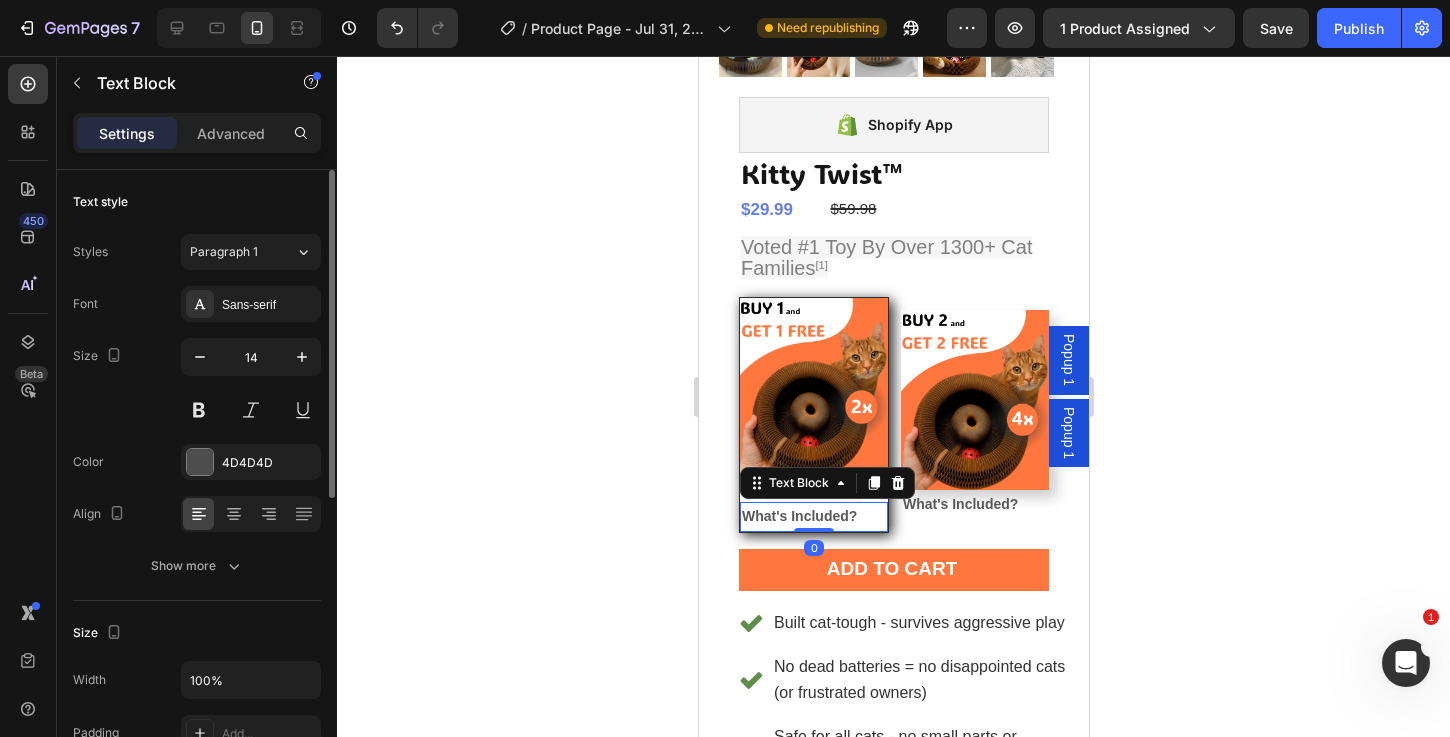 drag, startPoint x: 897, startPoint y: 464, endPoint x: 886, endPoint y: 465, distance: 11.045361 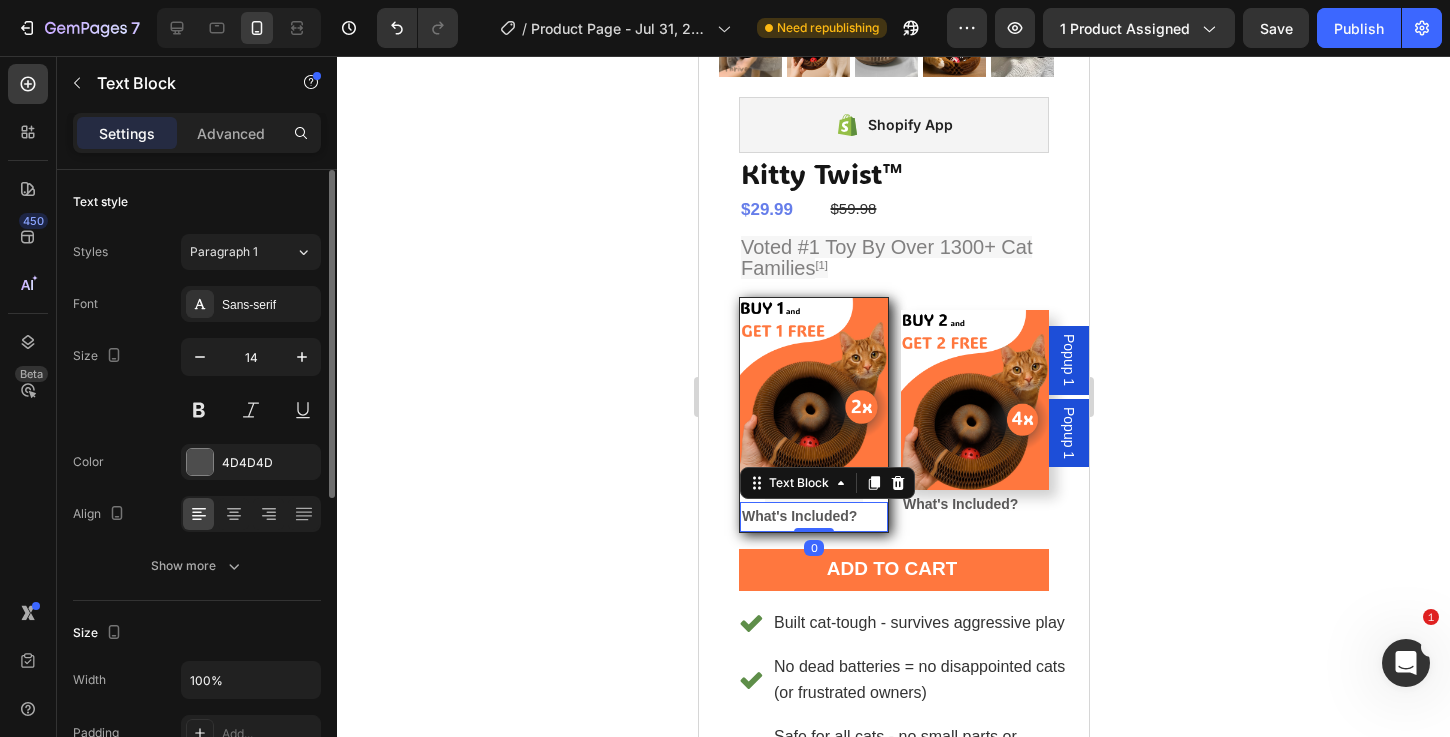 click 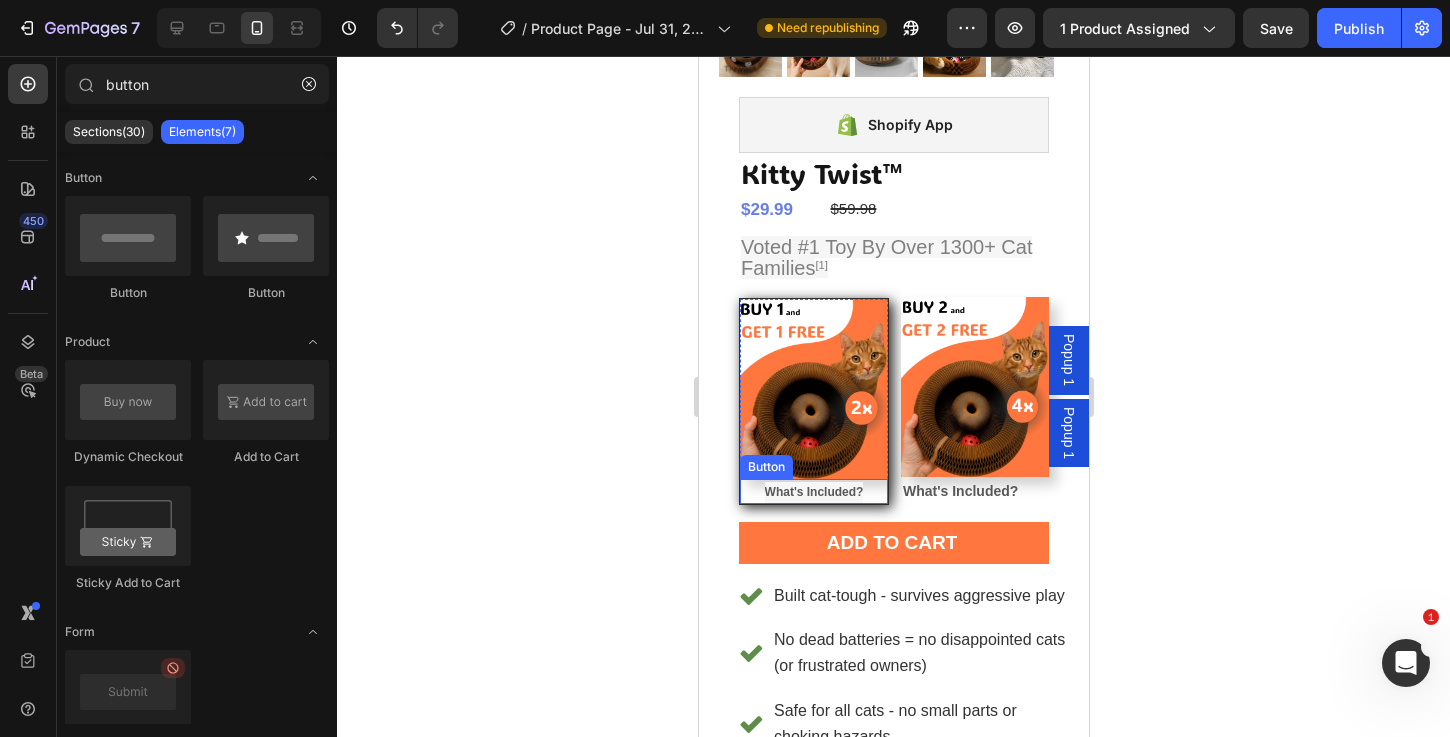 click on "What's Included? Button" at bounding box center [813, 491] 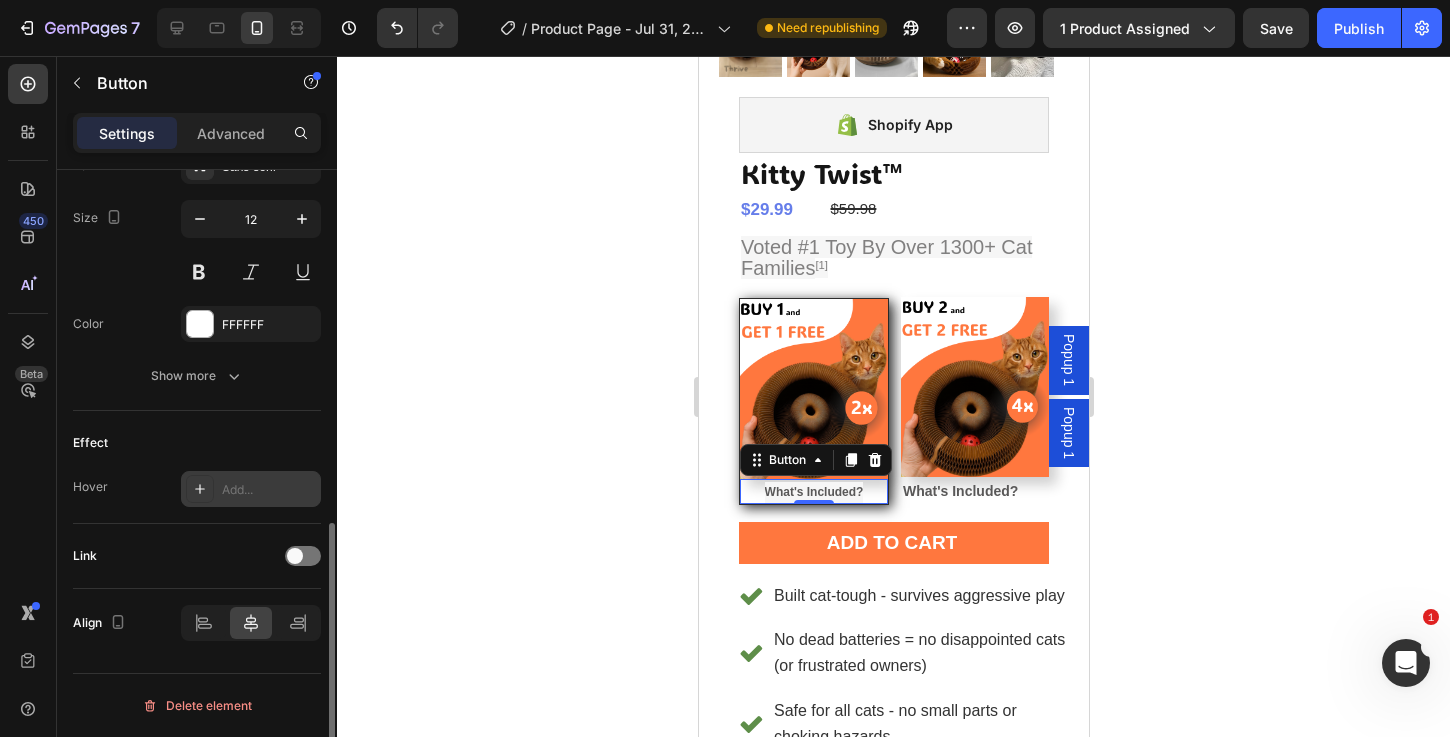 scroll, scrollTop: 645, scrollLeft: 0, axis: vertical 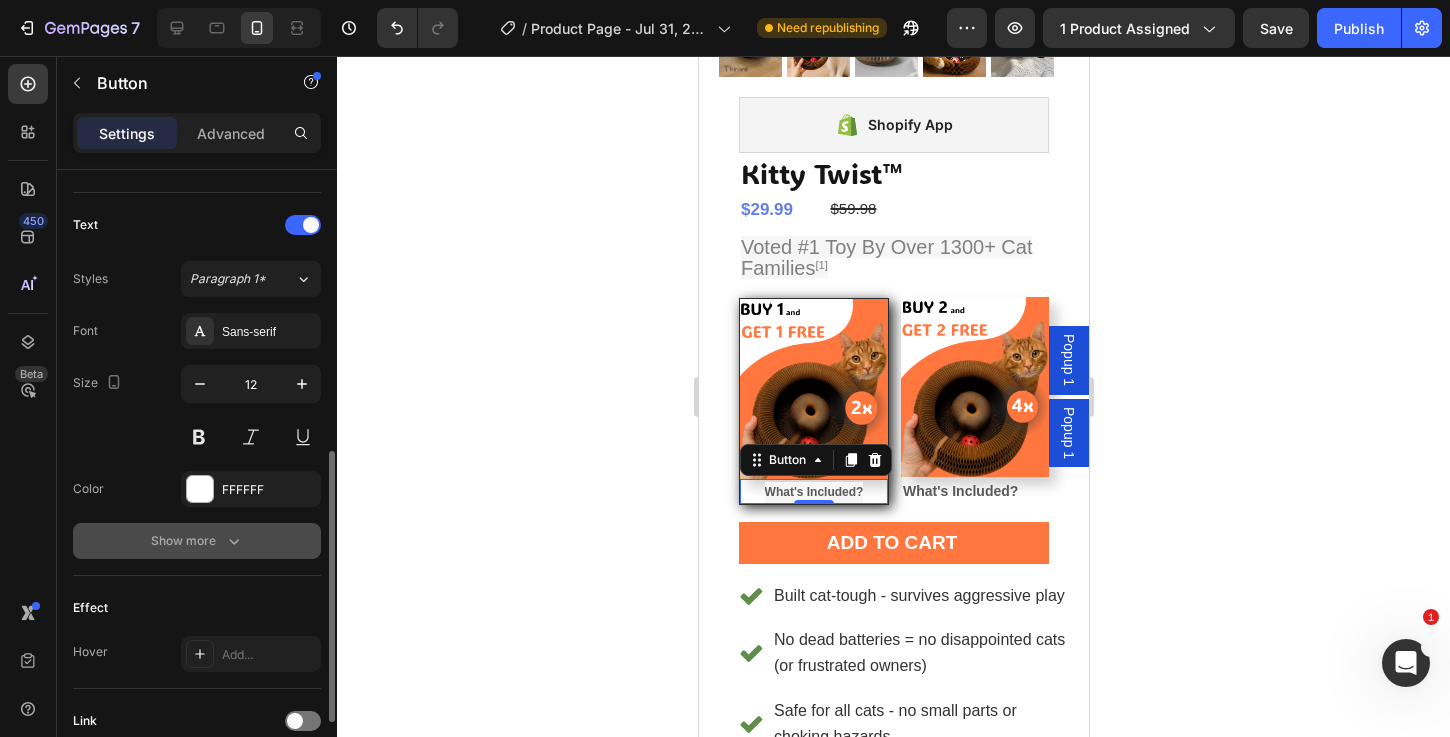 click on "Show more" at bounding box center [197, 541] 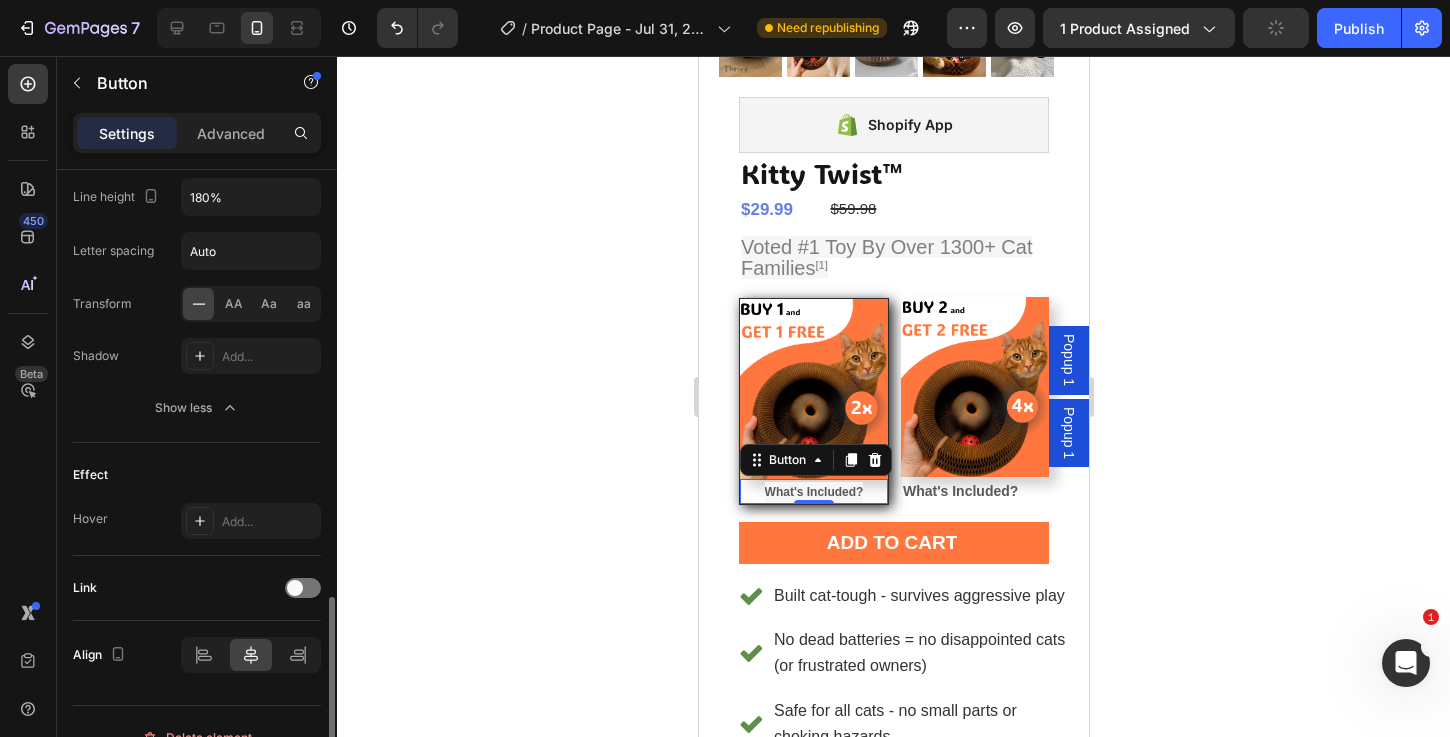 scroll, scrollTop: 1074, scrollLeft: 0, axis: vertical 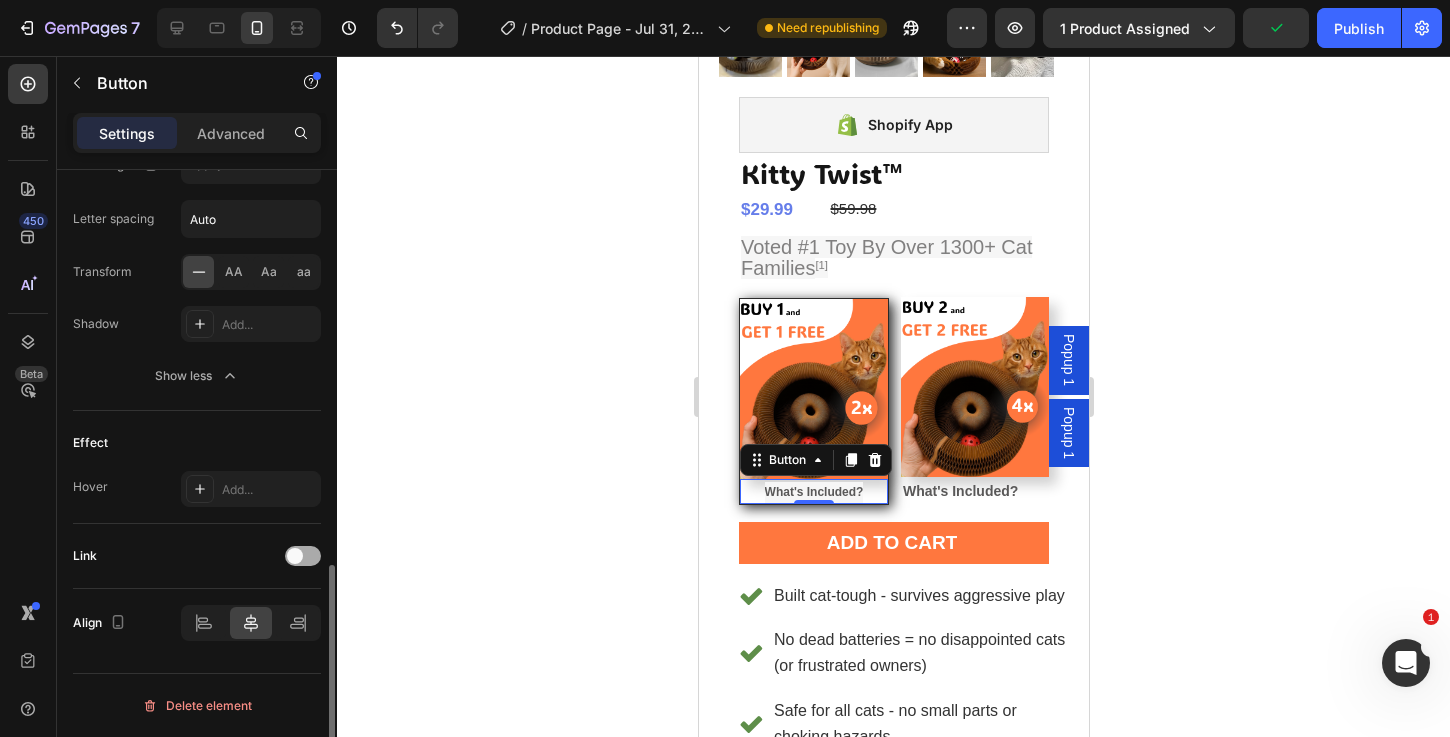 click at bounding box center (295, 556) 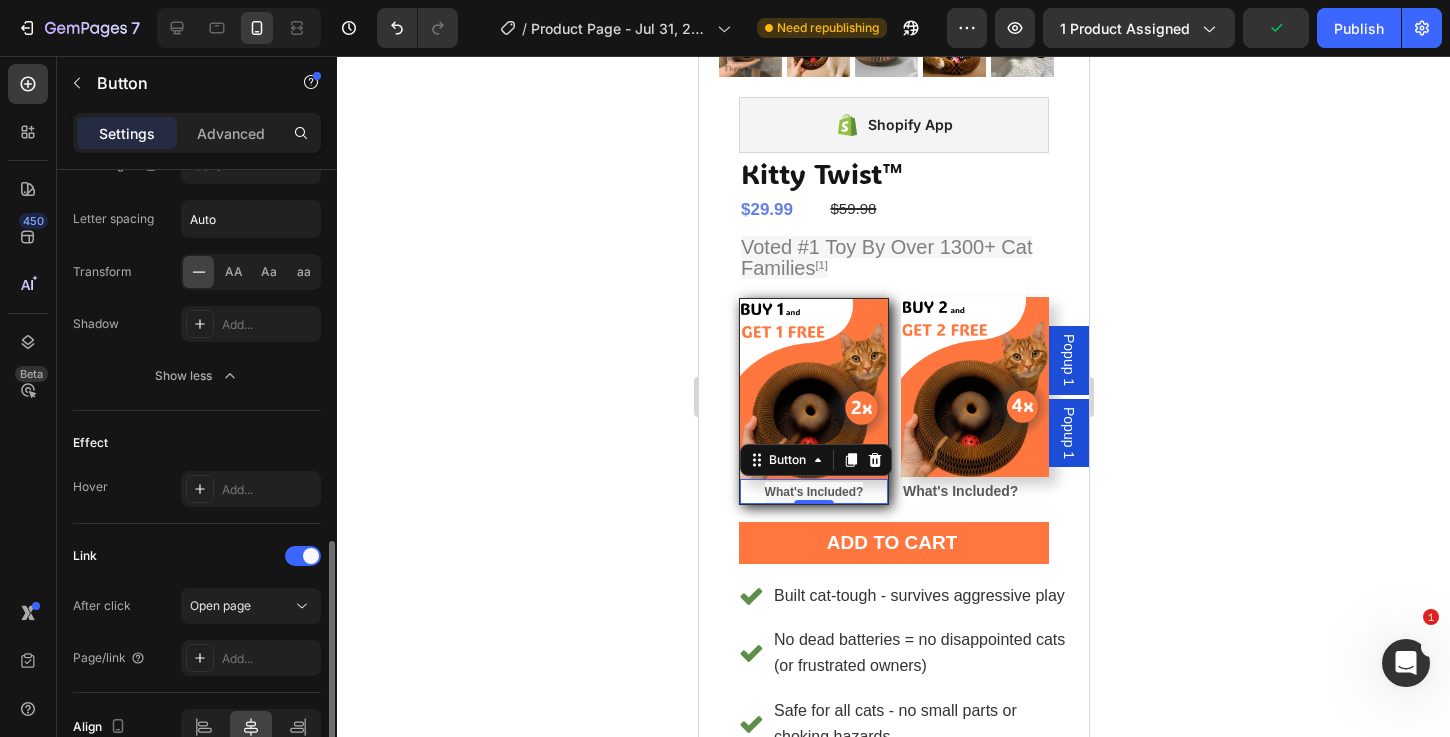 scroll, scrollTop: 1113, scrollLeft: 0, axis: vertical 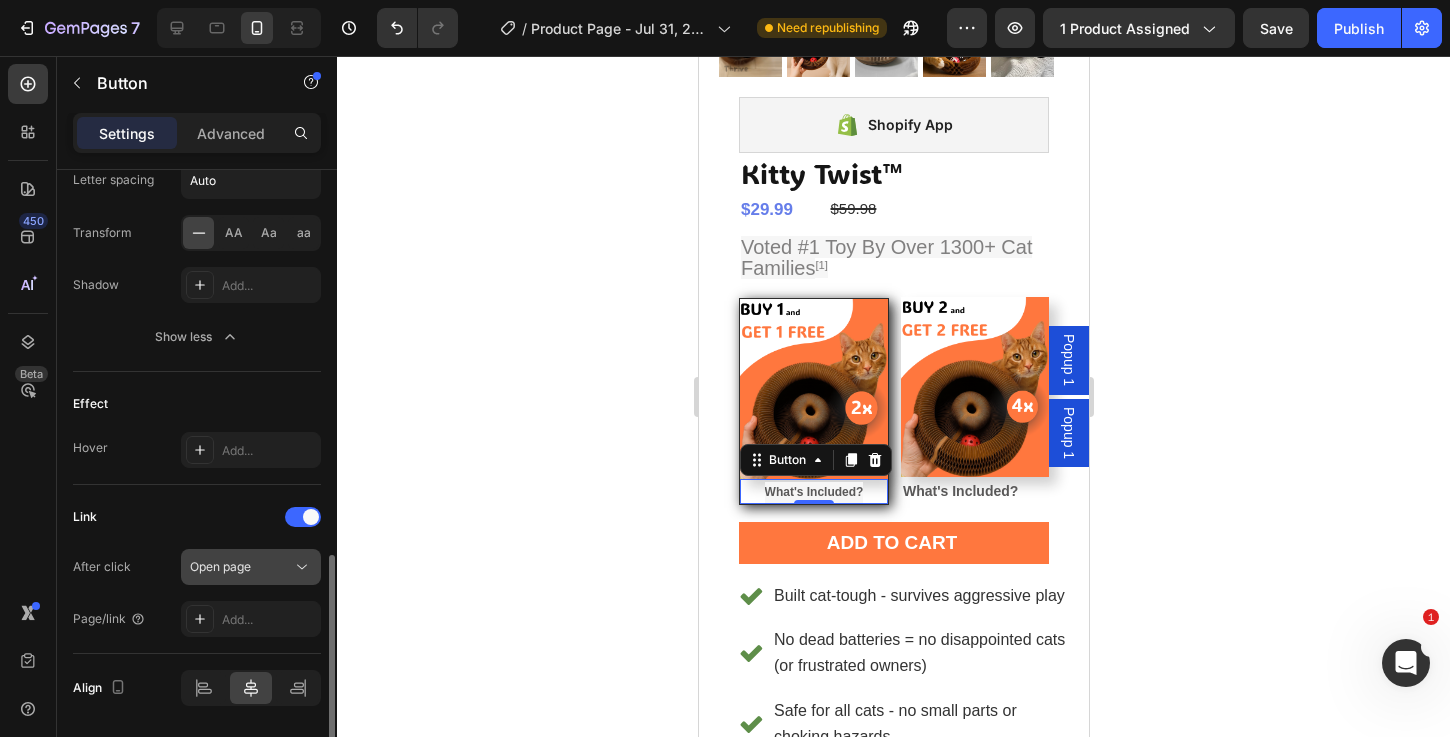 click on "Open page" at bounding box center (241, 567) 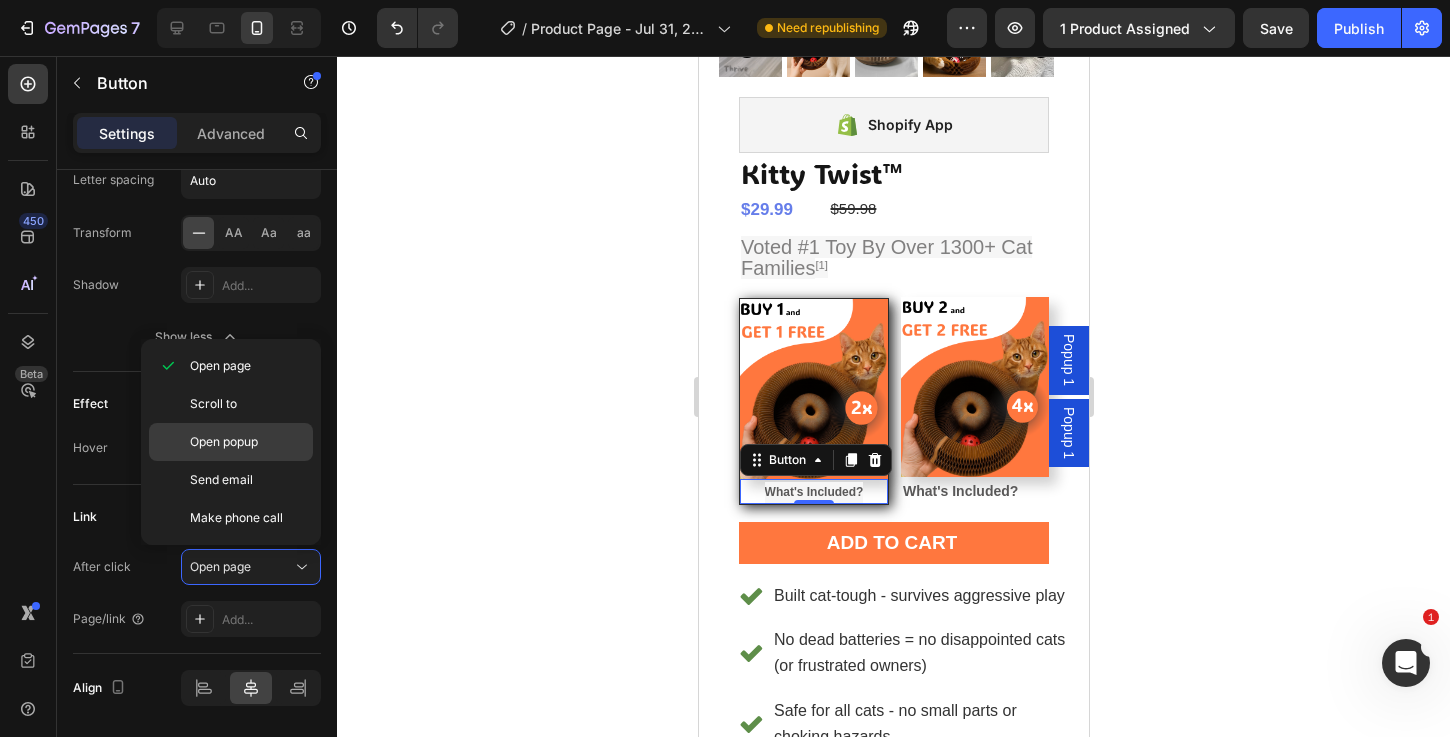 click on "Open popup" at bounding box center (224, 442) 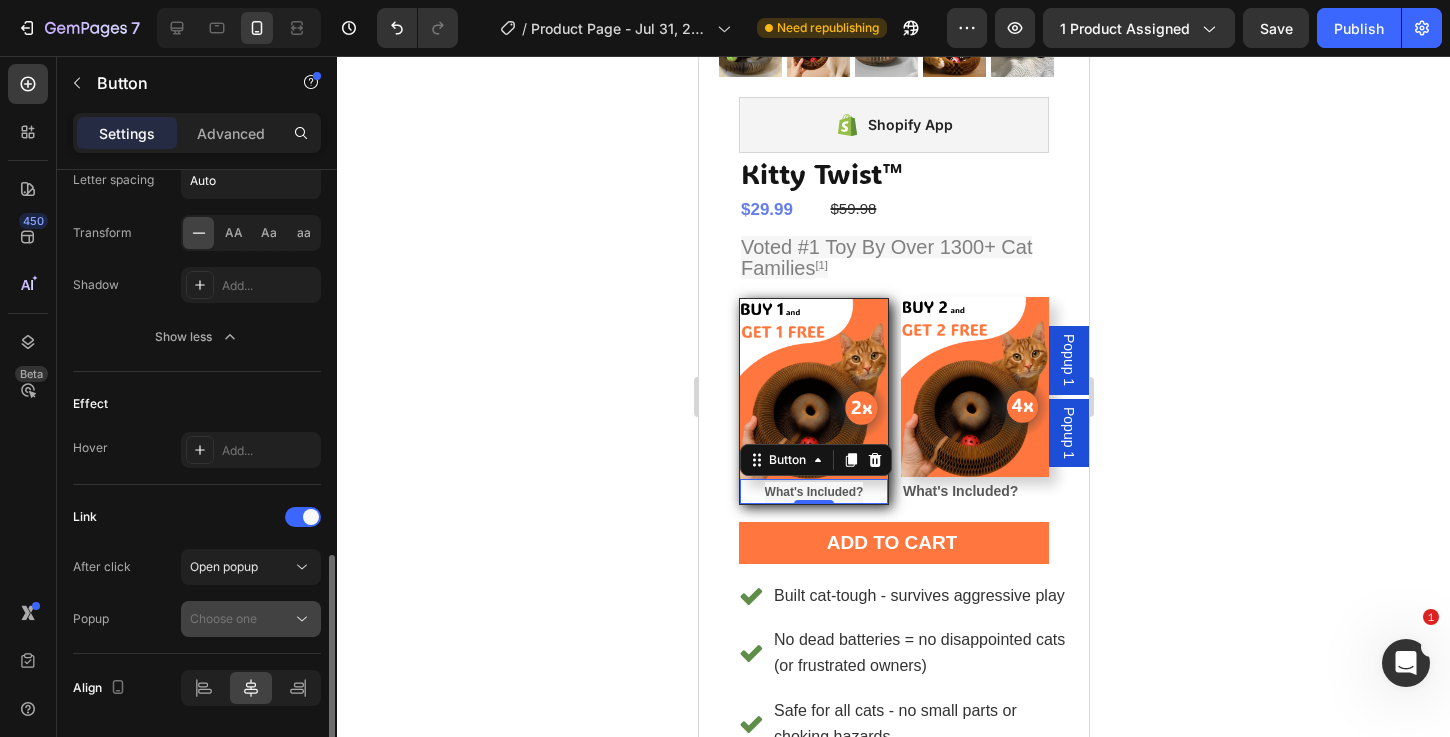 click on "Choose one" 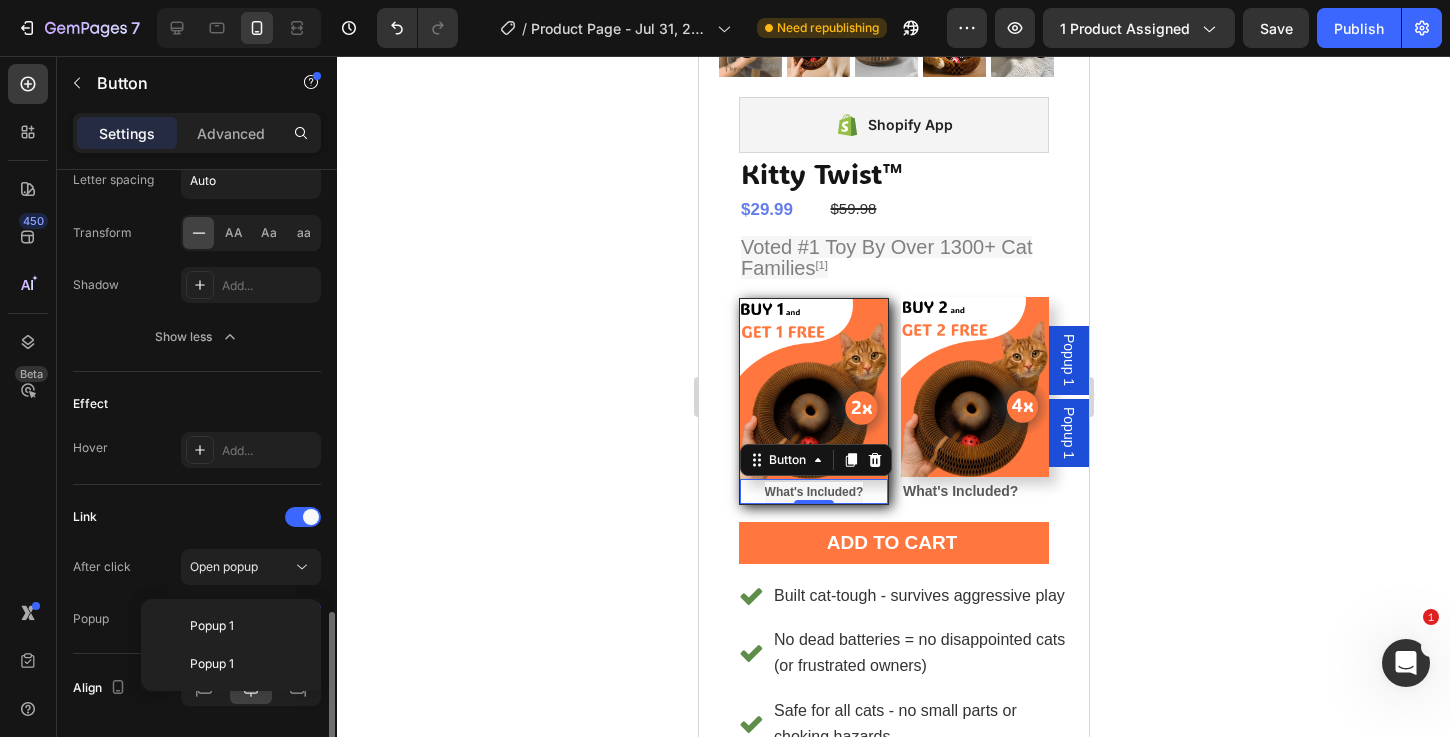 scroll, scrollTop: 1155, scrollLeft: 0, axis: vertical 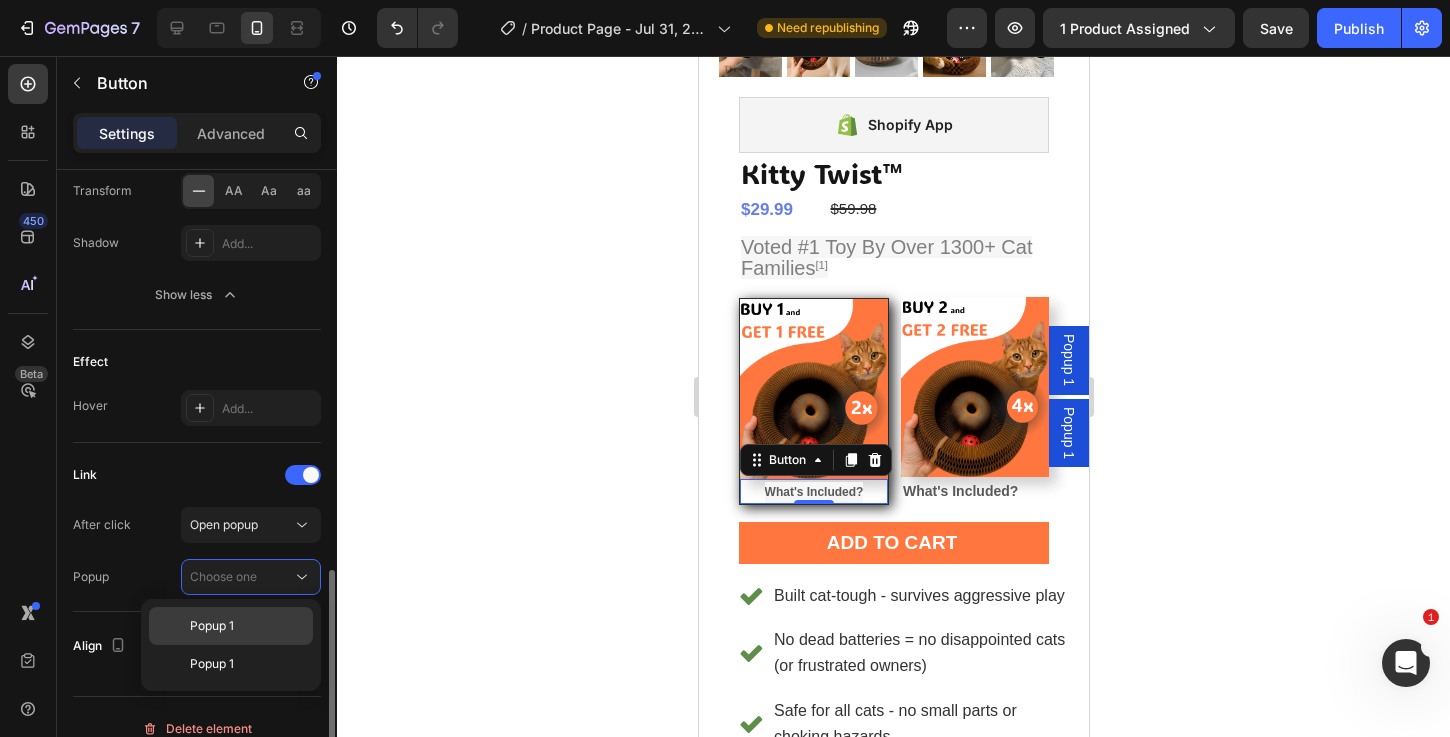 click on "Popup 1" at bounding box center [212, 626] 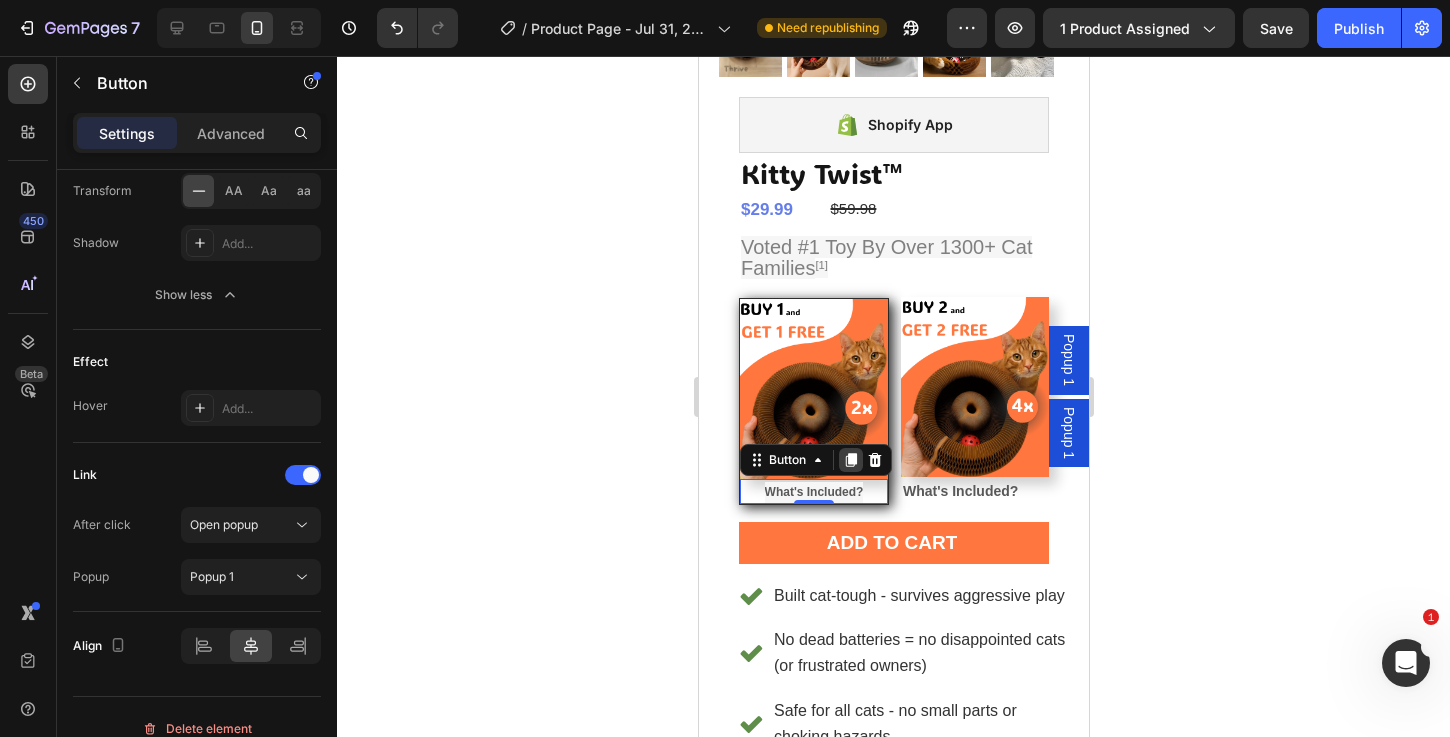 click 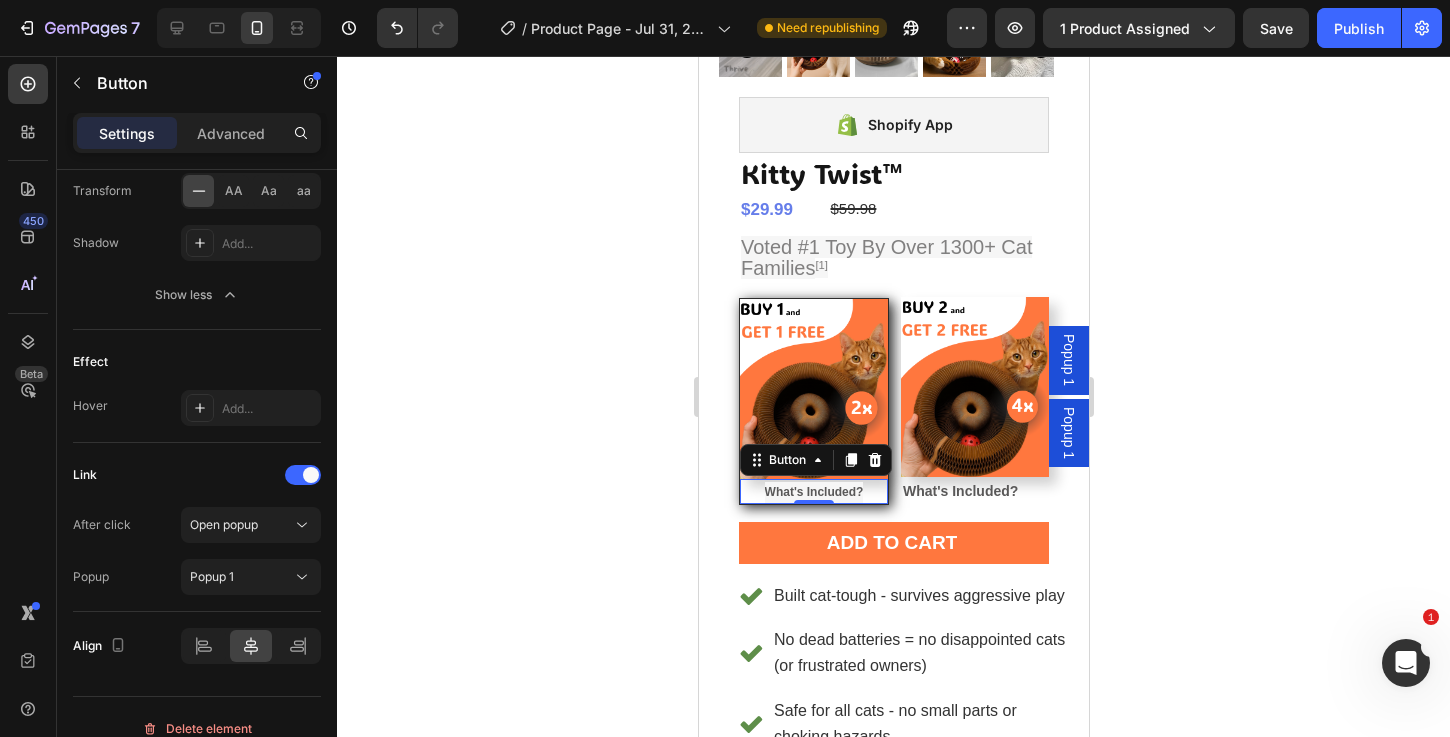scroll, scrollTop: 914, scrollLeft: 0, axis: vertical 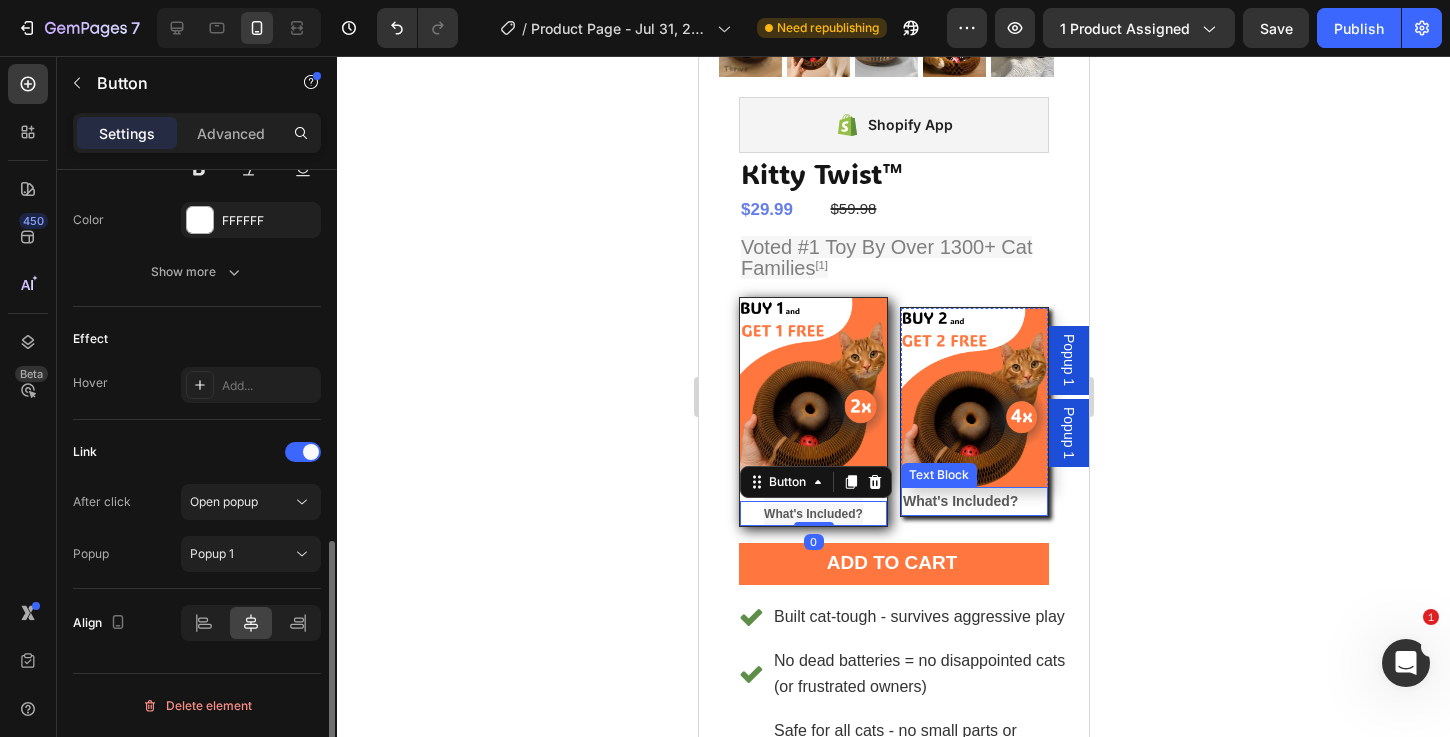 click on "What's Included?" at bounding box center [959, 501] 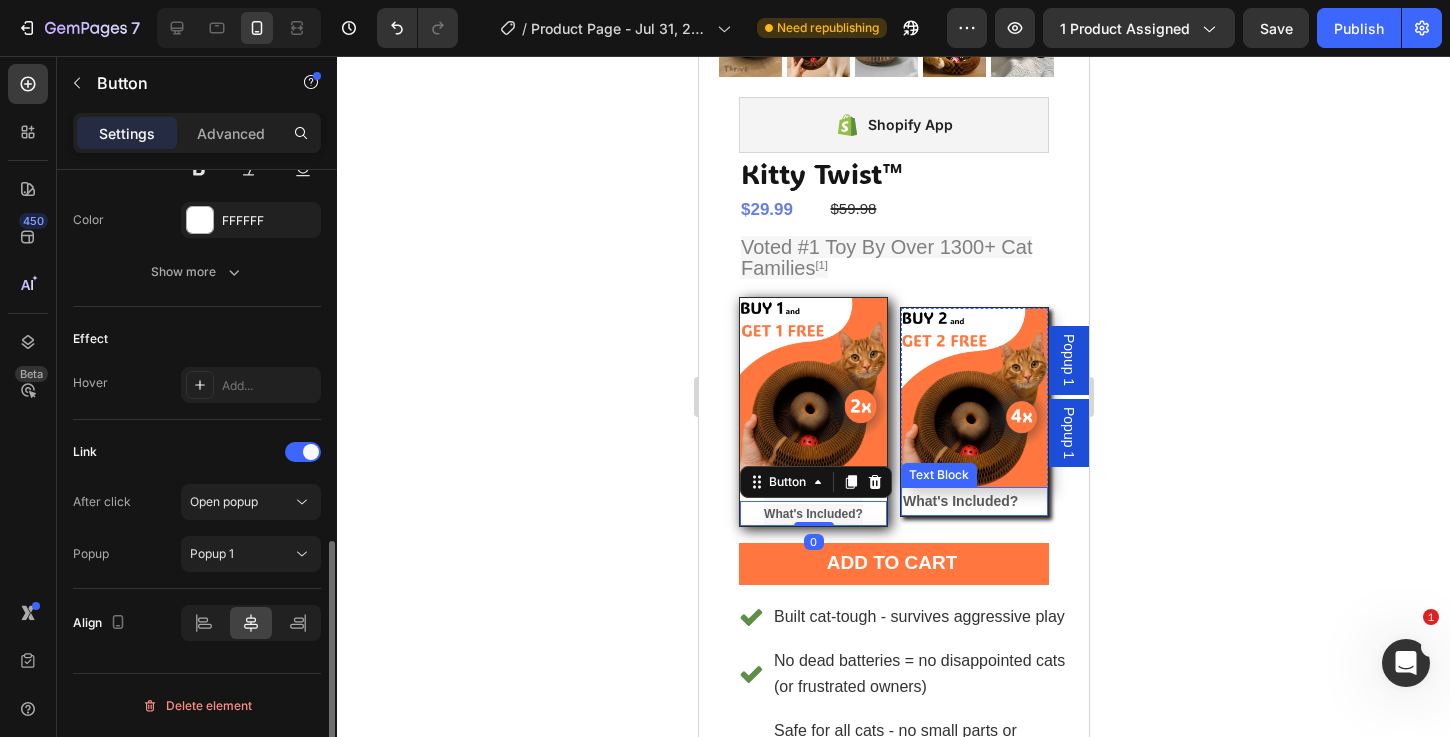 scroll, scrollTop: 0, scrollLeft: 0, axis: both 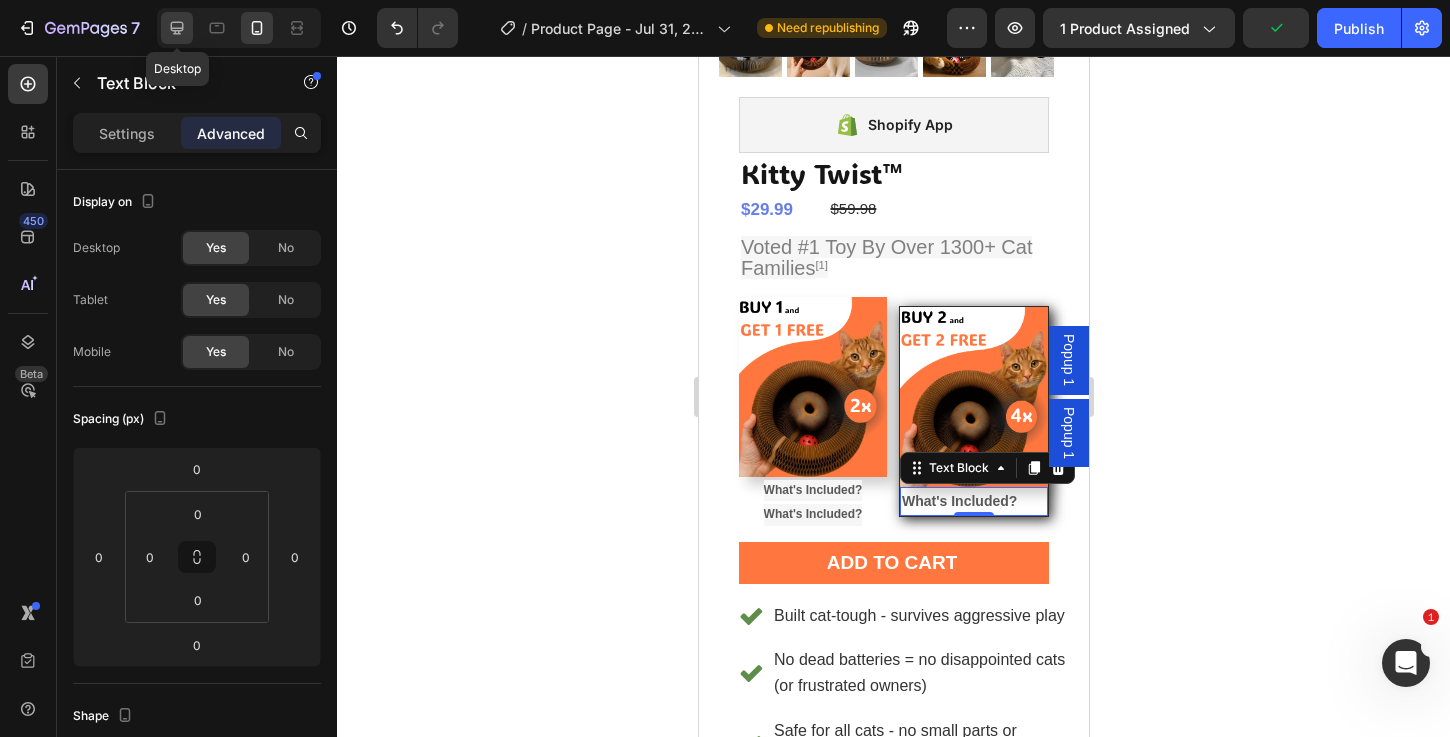 click 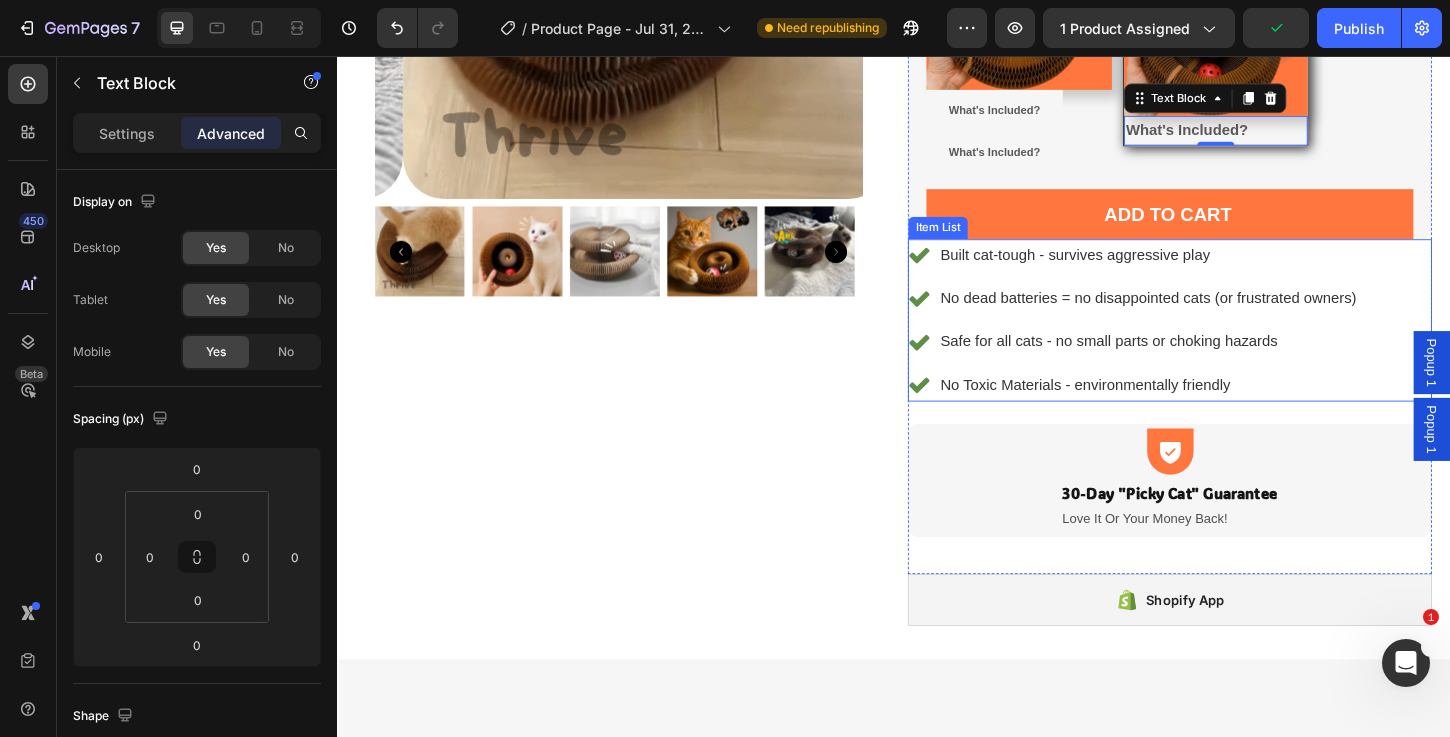 scroll, scrollTop: 472, scrollLeft: 0, axis: vertical 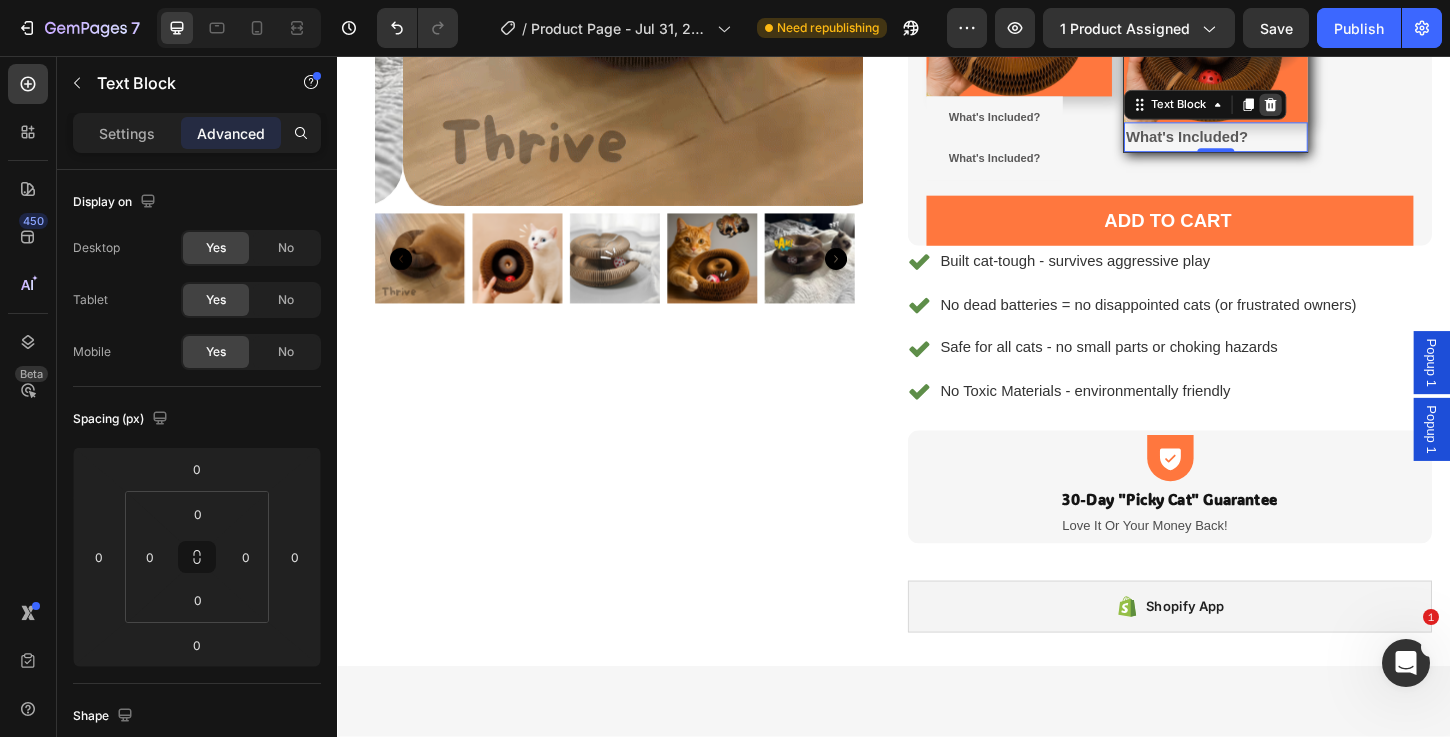 click 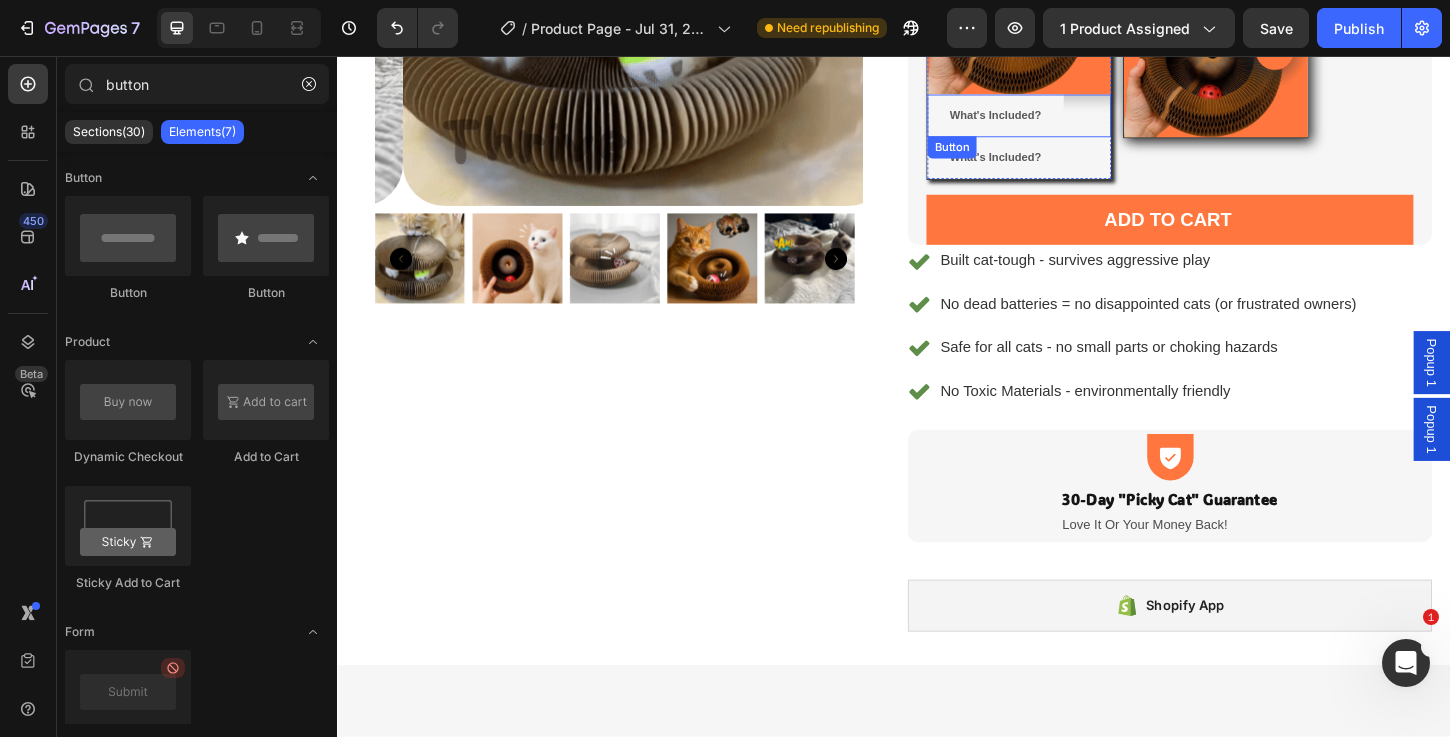 click on "What's Included?" at bounding box center (1046, 121) 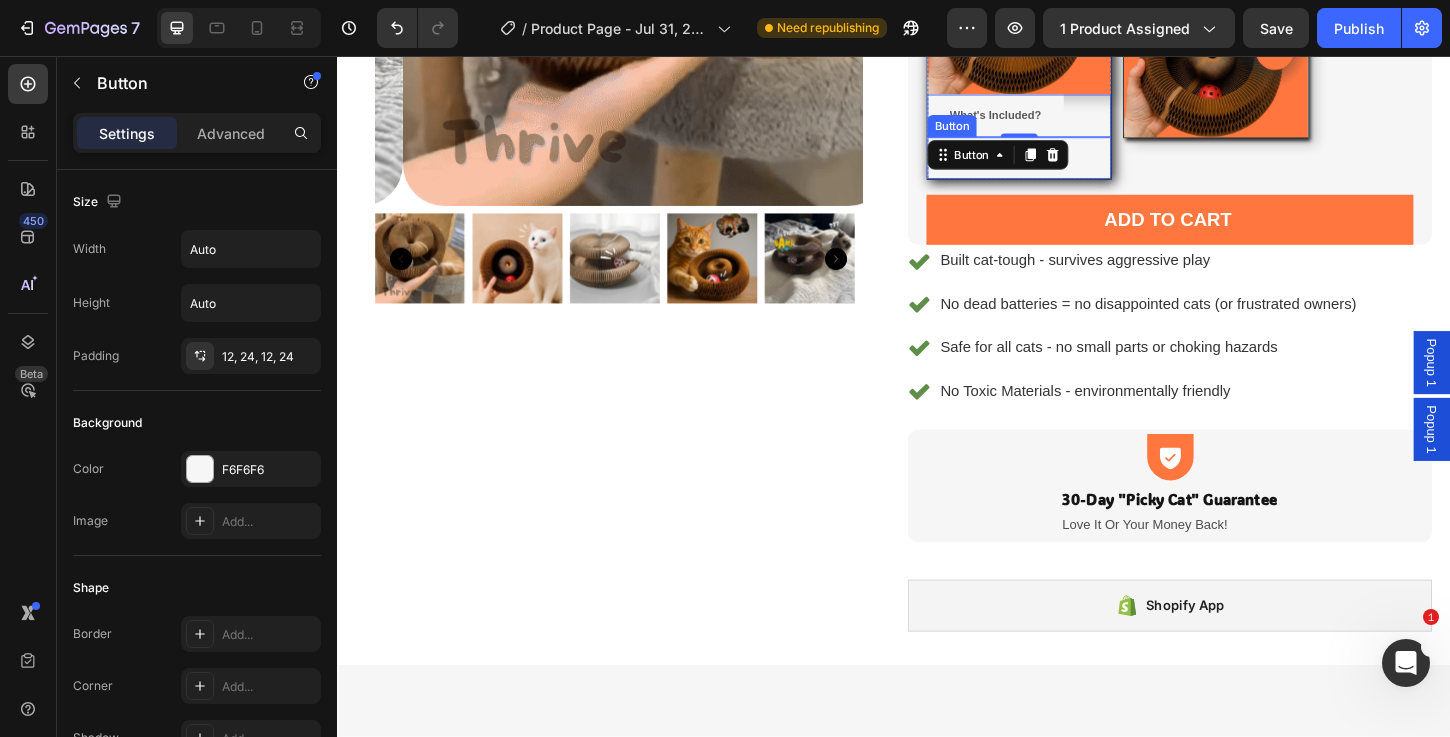 click on "What's Included? Button" at bounding box center (1072, 167) 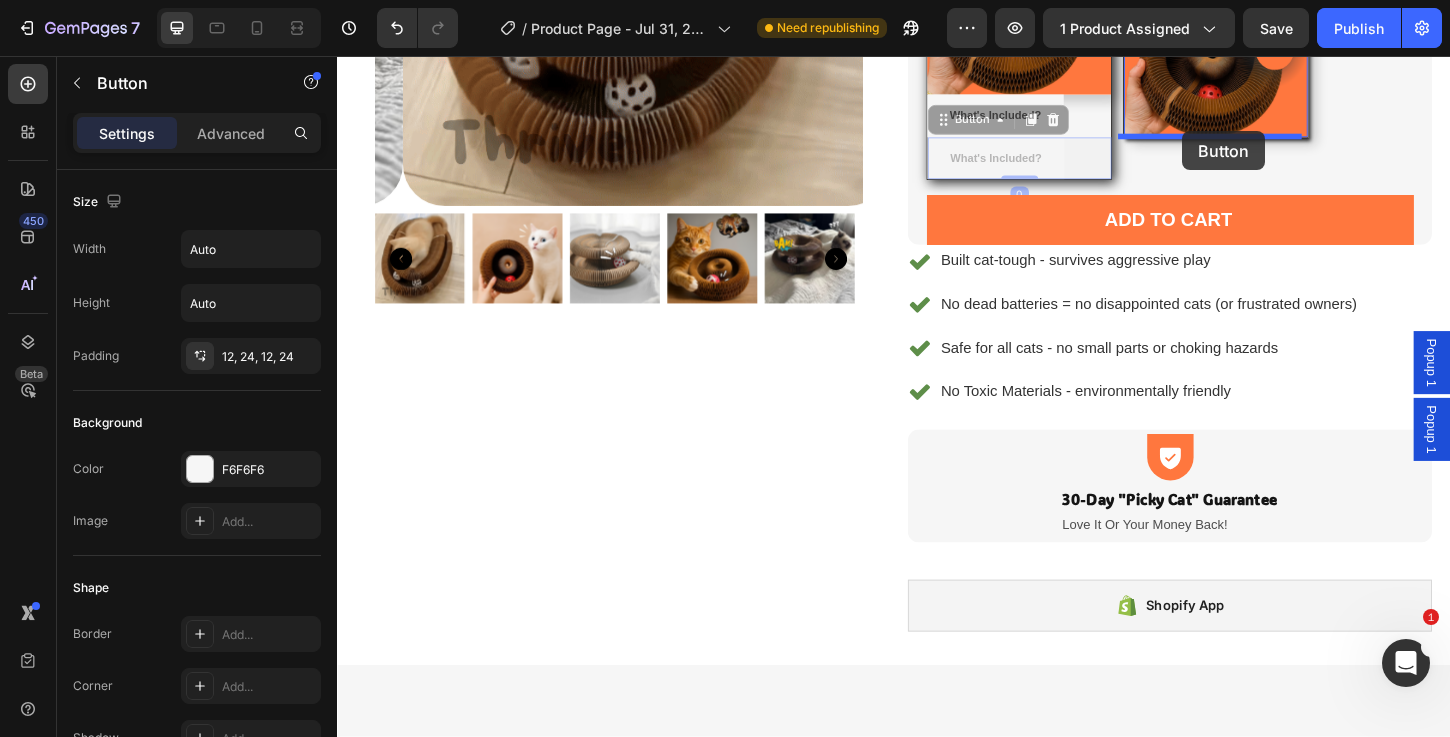 drag, startPoint x: 977, startPoint y: 124, endPoint x: 1248, endPoint y: 137, distance: 271.3116 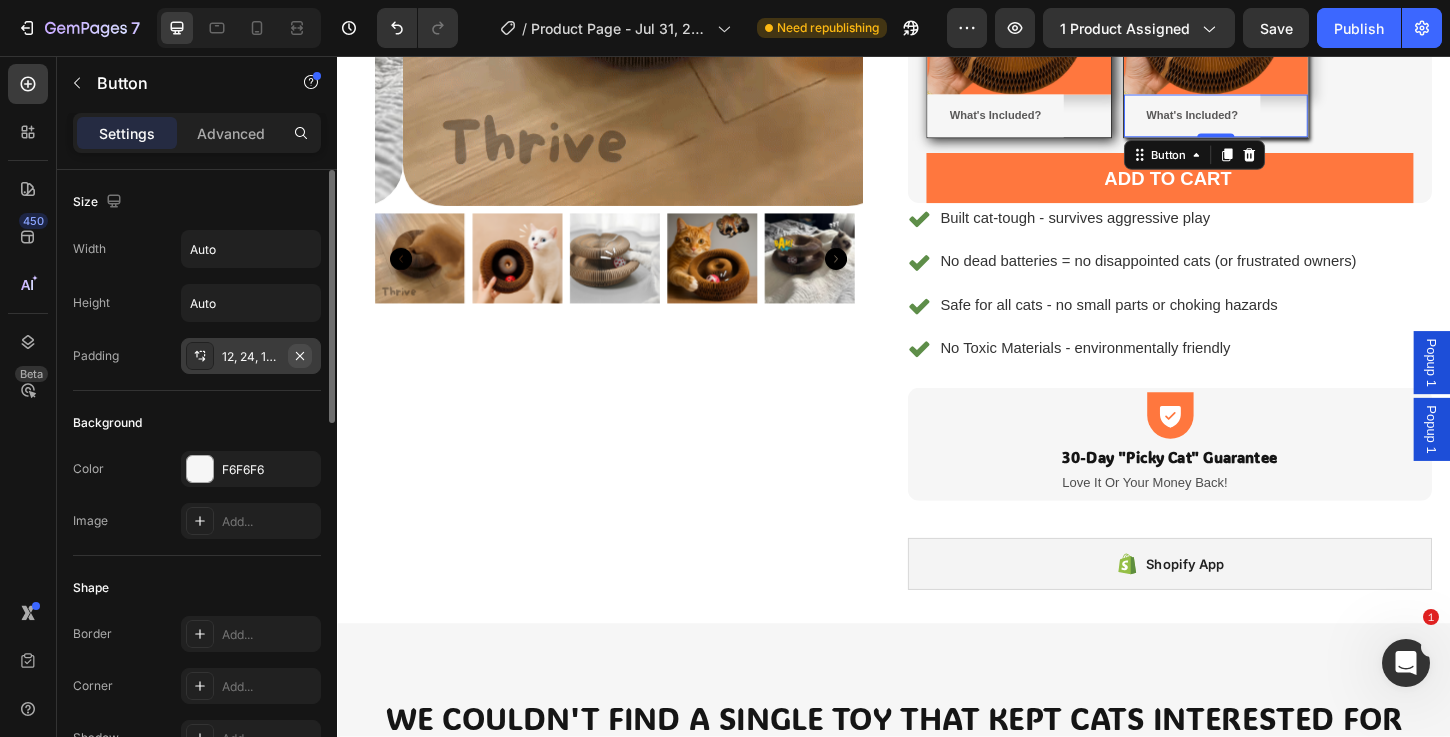 click 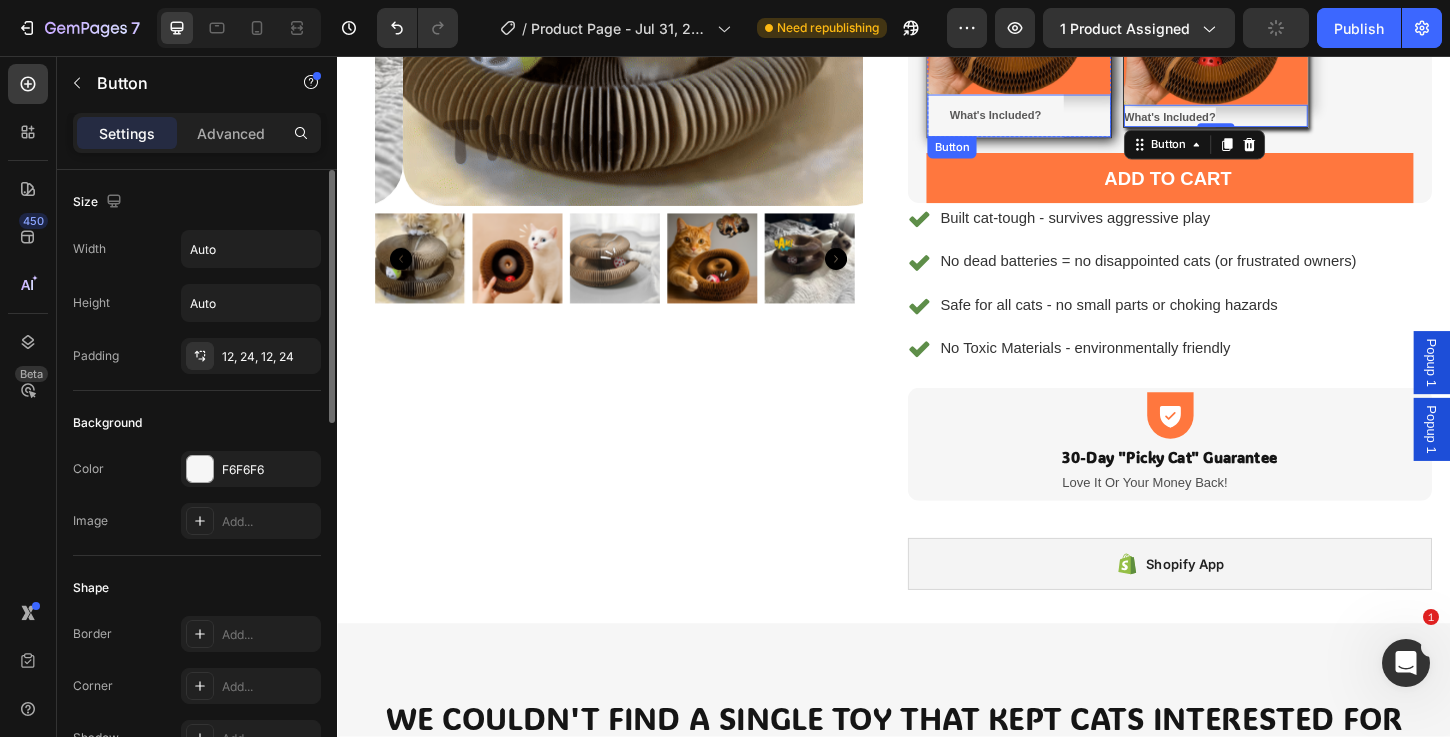 click on "What's Included?" at bounding box center (1046, 121) 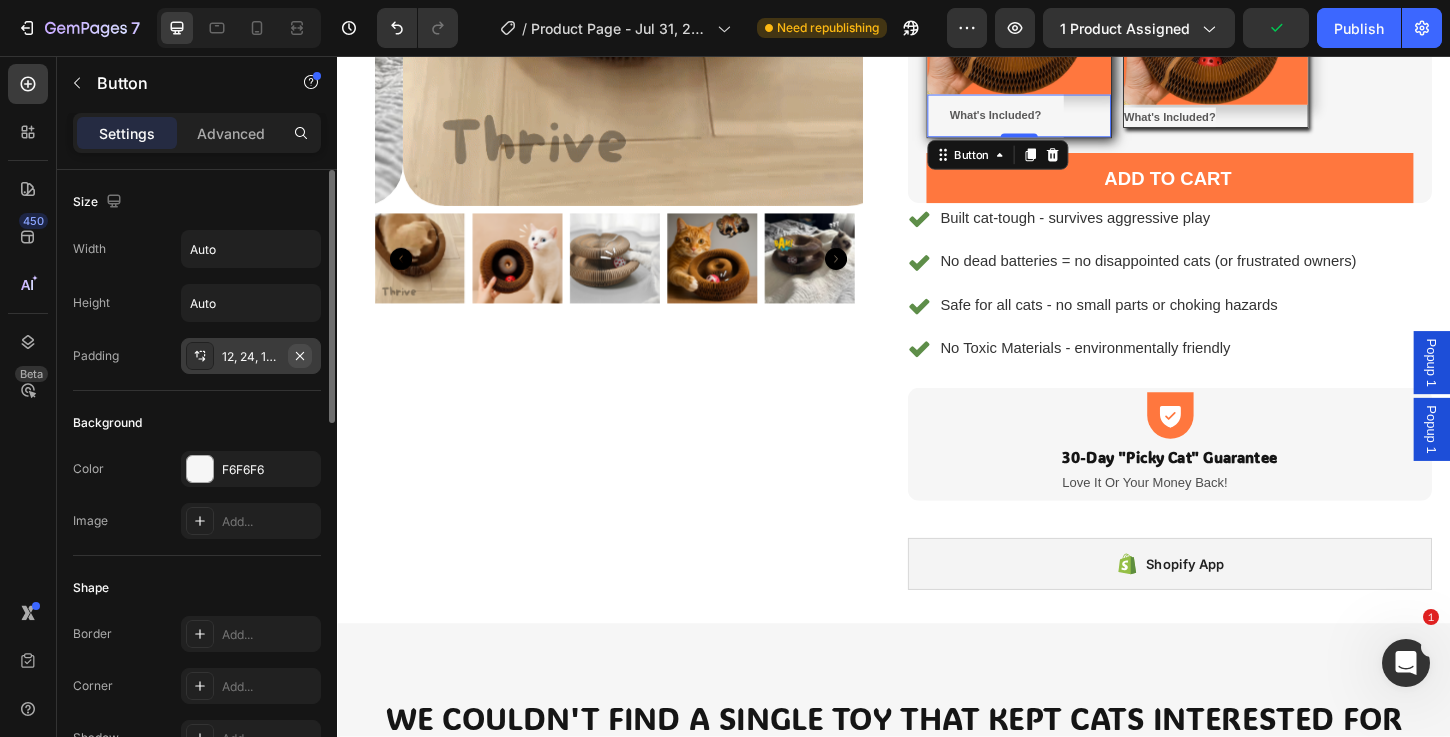 click 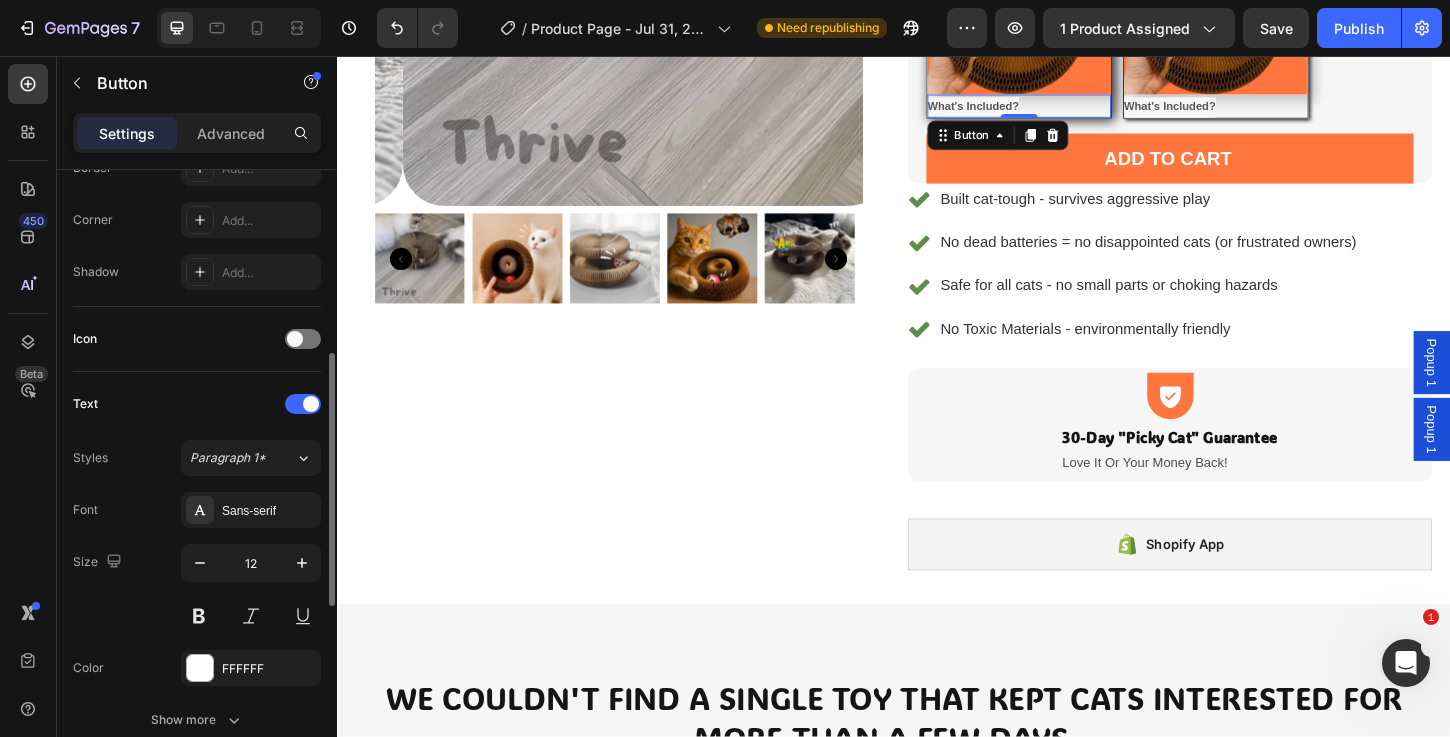 scroll, scrollTop: 0, scrollLeft: 0, axis: both 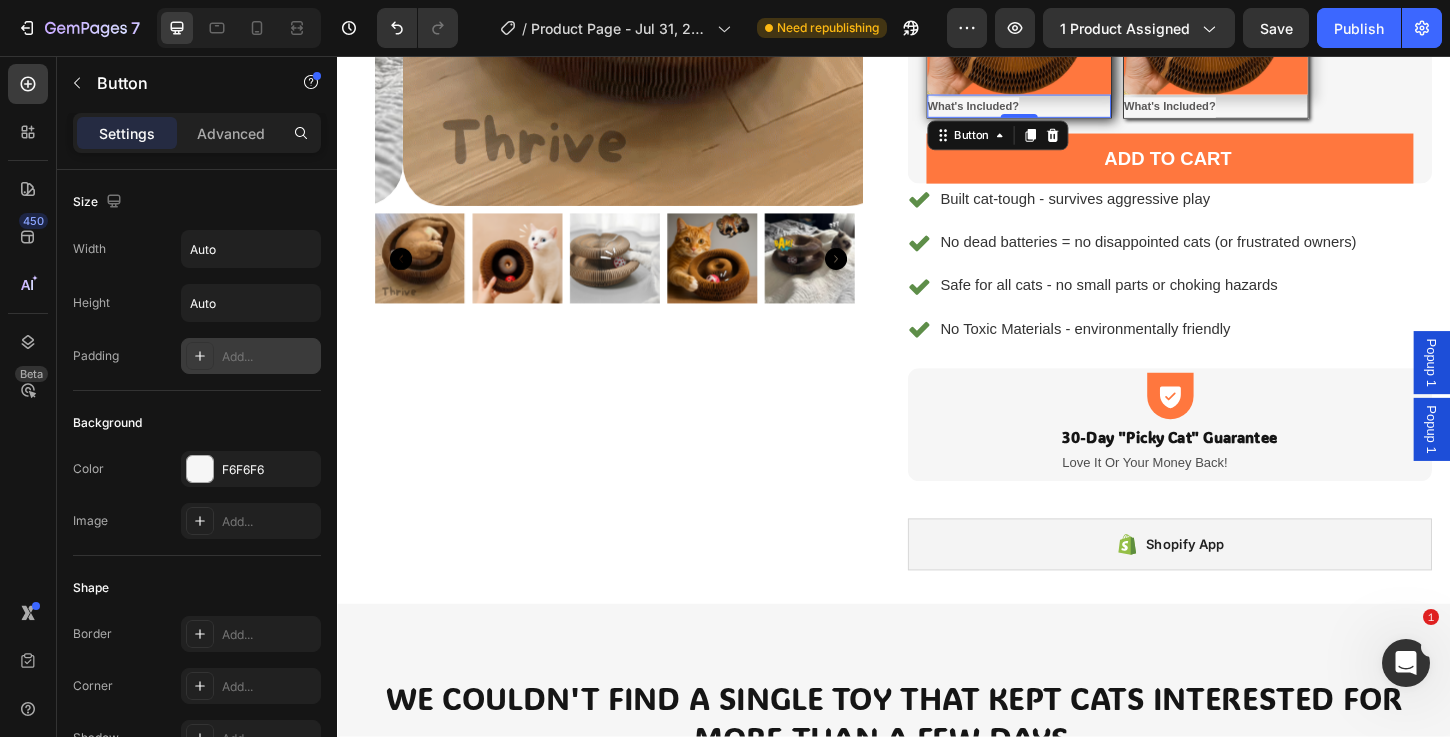 click on "What's Included? Button   0" at bounding box center (1072, 110) 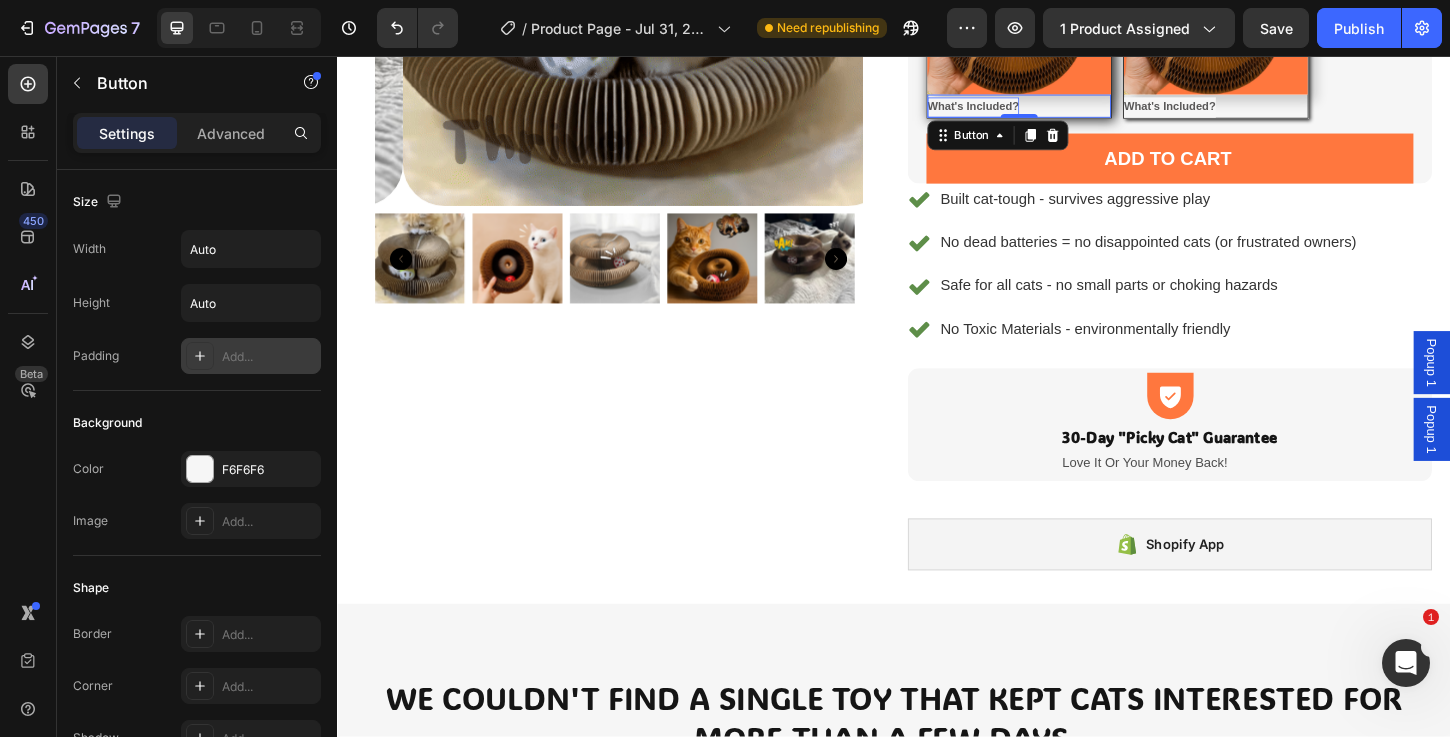 click on "What's Included?" at bounding box center [1022, 111] 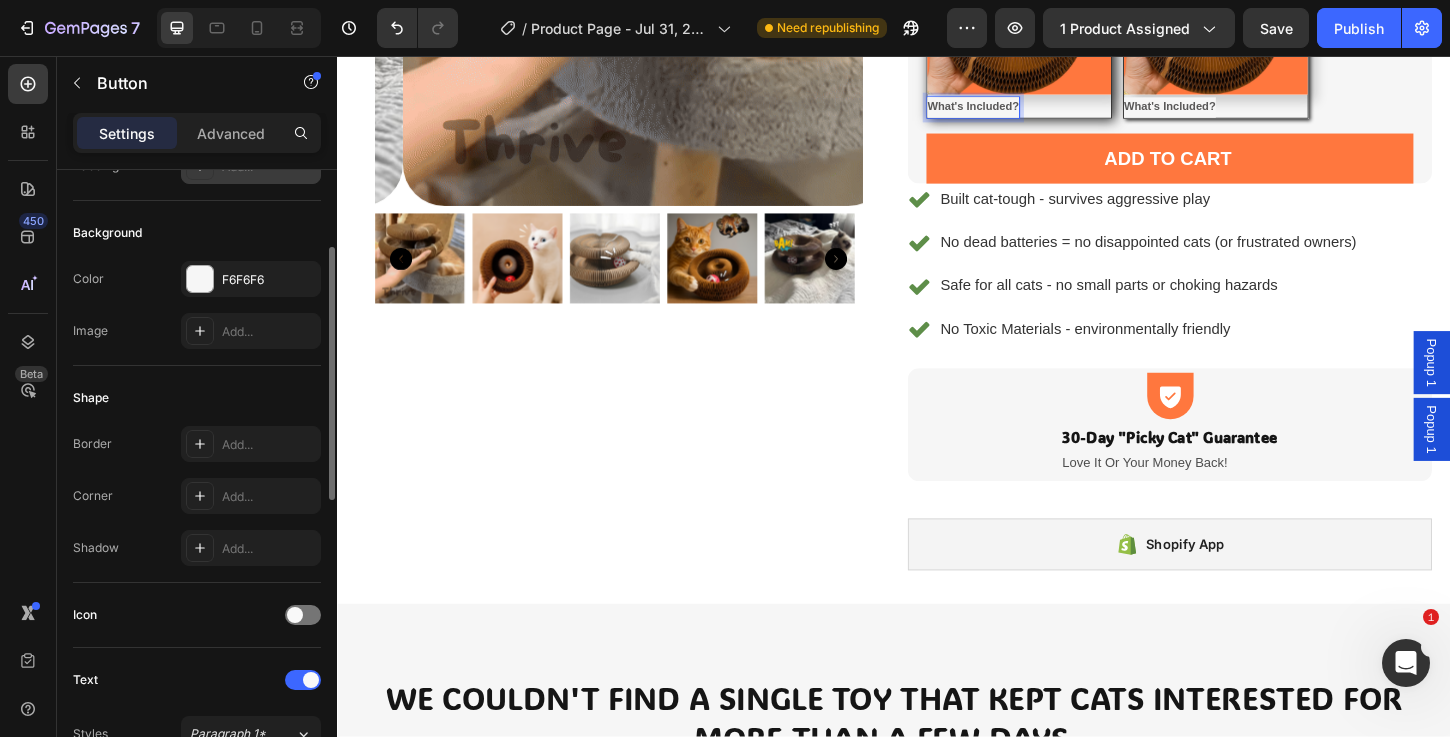 scroll, scrollTop: 347, scrollLeft: 0, axis: vertical 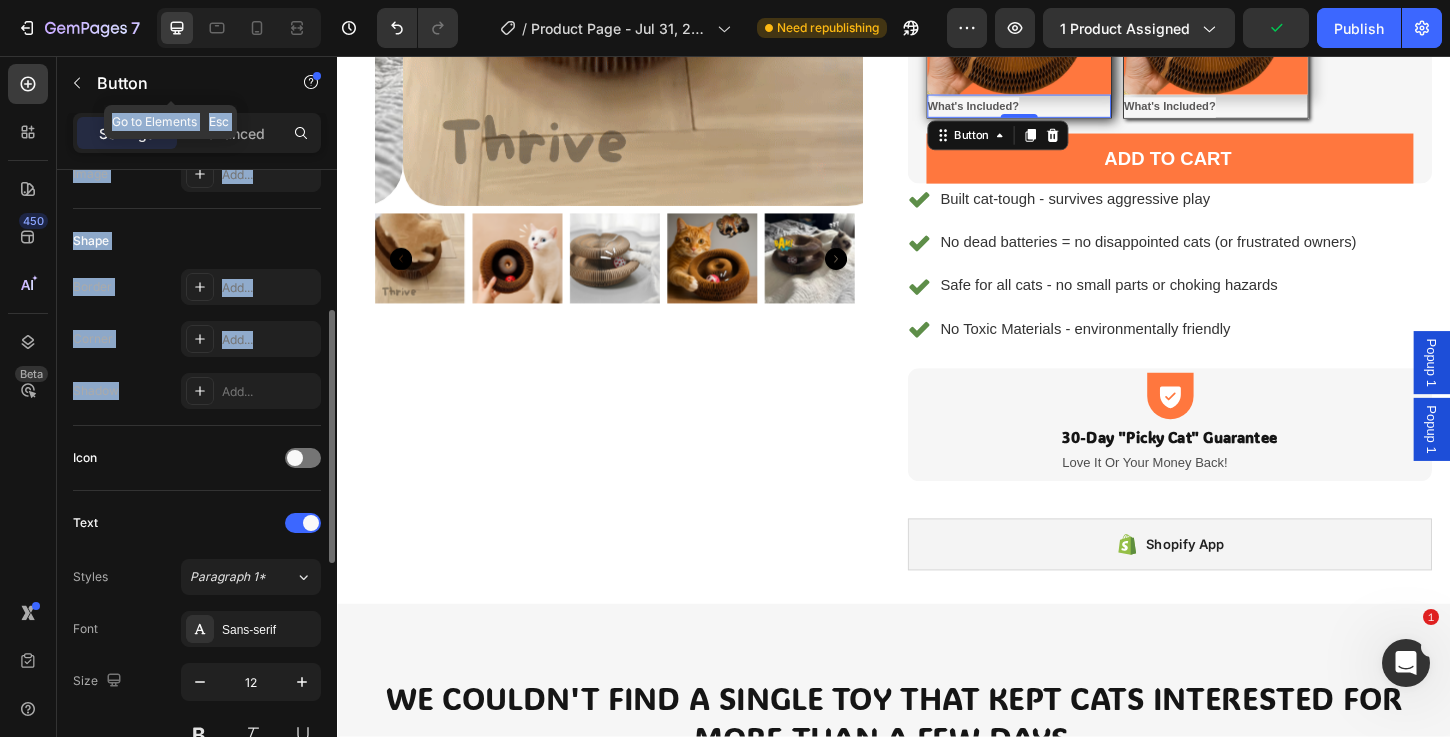 drag, startPoint x: 99, startPoint y: 95, endPoint x: 119, endPoint y: 416, distance: 321.62244 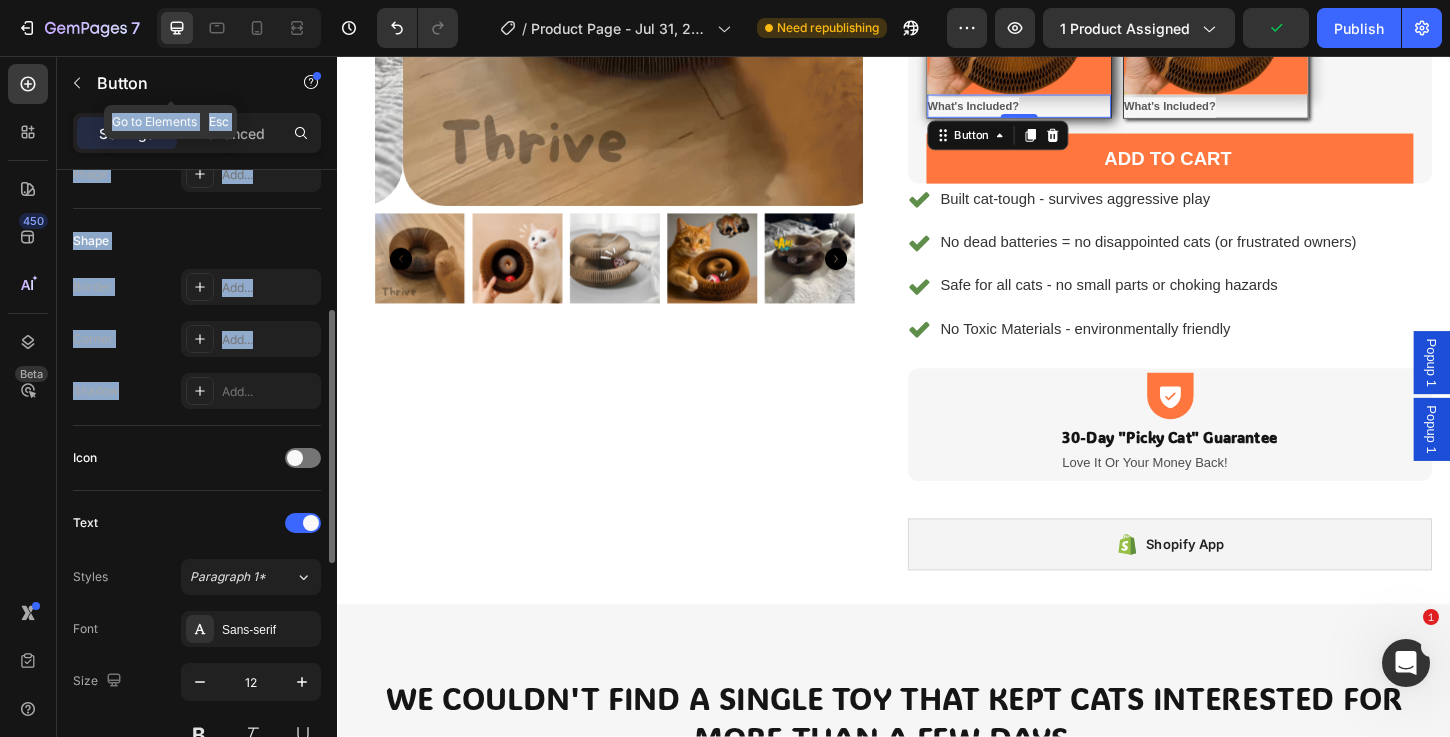 click on "button Sections(30) Elements(7) Button
Button
Button Product
Dynamic Checkout
Add to Cart
Sticky Add to Cart Form
Submit Button Advanced
Sticky Back to top Button Go to Elements Esc Settings Advanced Size Width Auto Height Auto Padding Add... Background Color F6F6F6 Image Add... Shape Border Add... Corner Add... Shadow Add... Icon Text Styles Paragraph 1* Font Sans-serif Size 12 Color FFFFFF Show more Effect Hover Add... Link After click Open popup Popup Popup 1 Align Delete element" at bounding box center [197, 396] 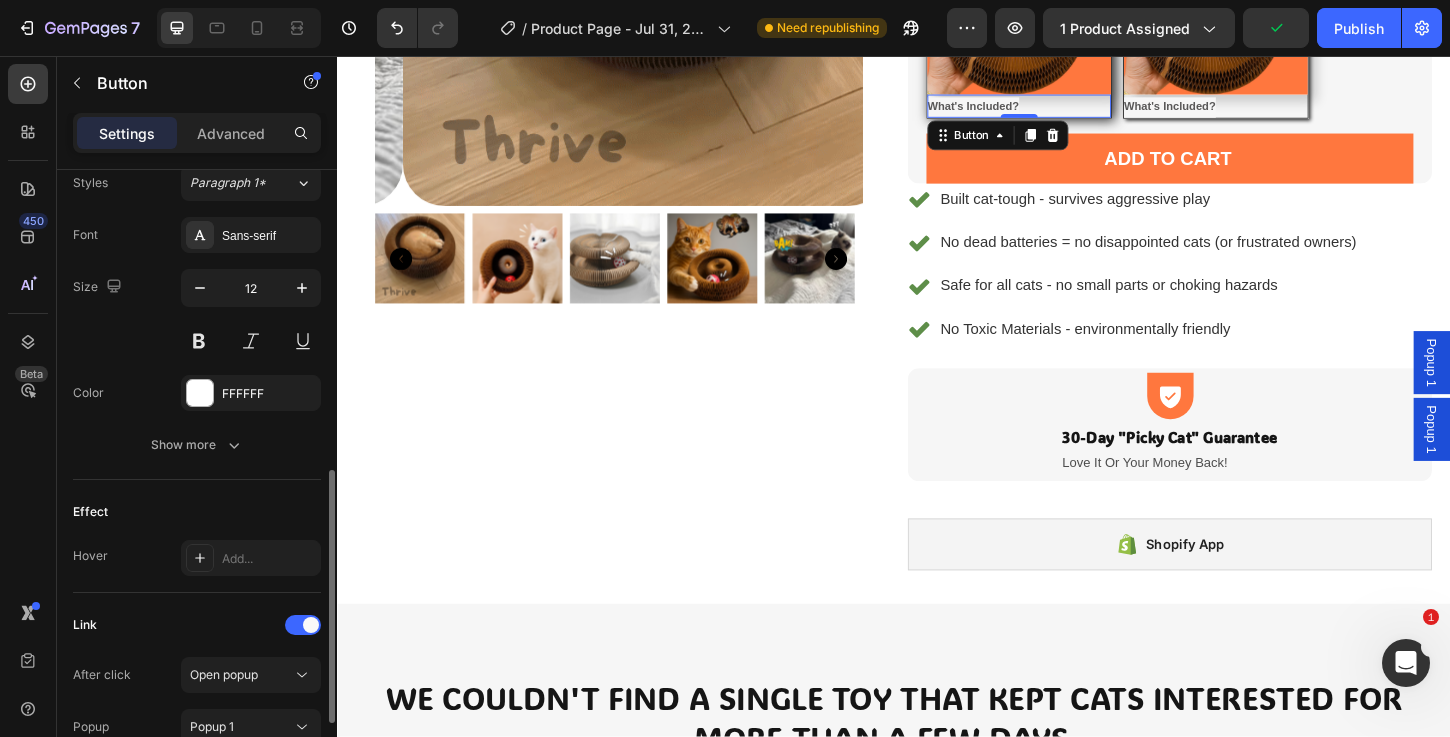 scroll, scrollTop: 914, scrollLeft: 0, axis: vertical 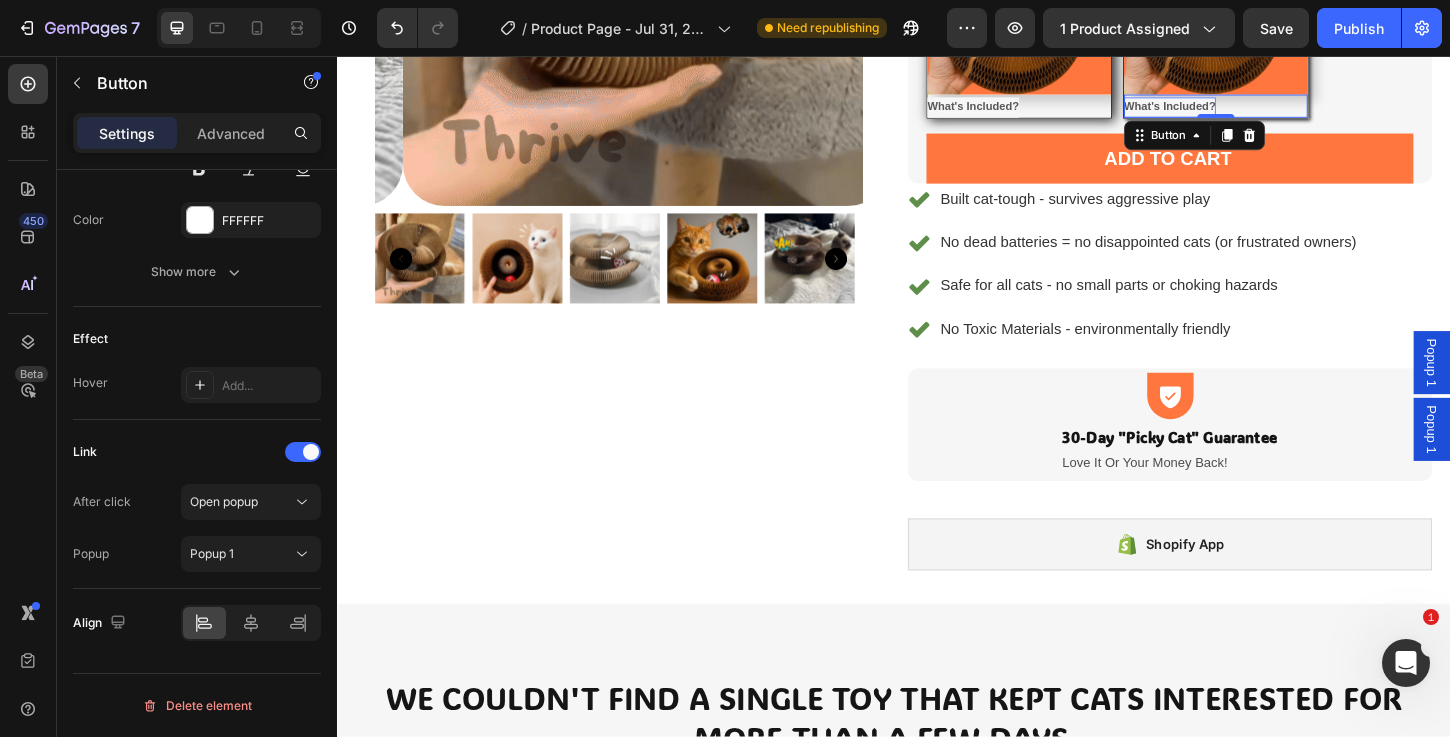 click on "What's Included?" at bounding box center [1234, 111] 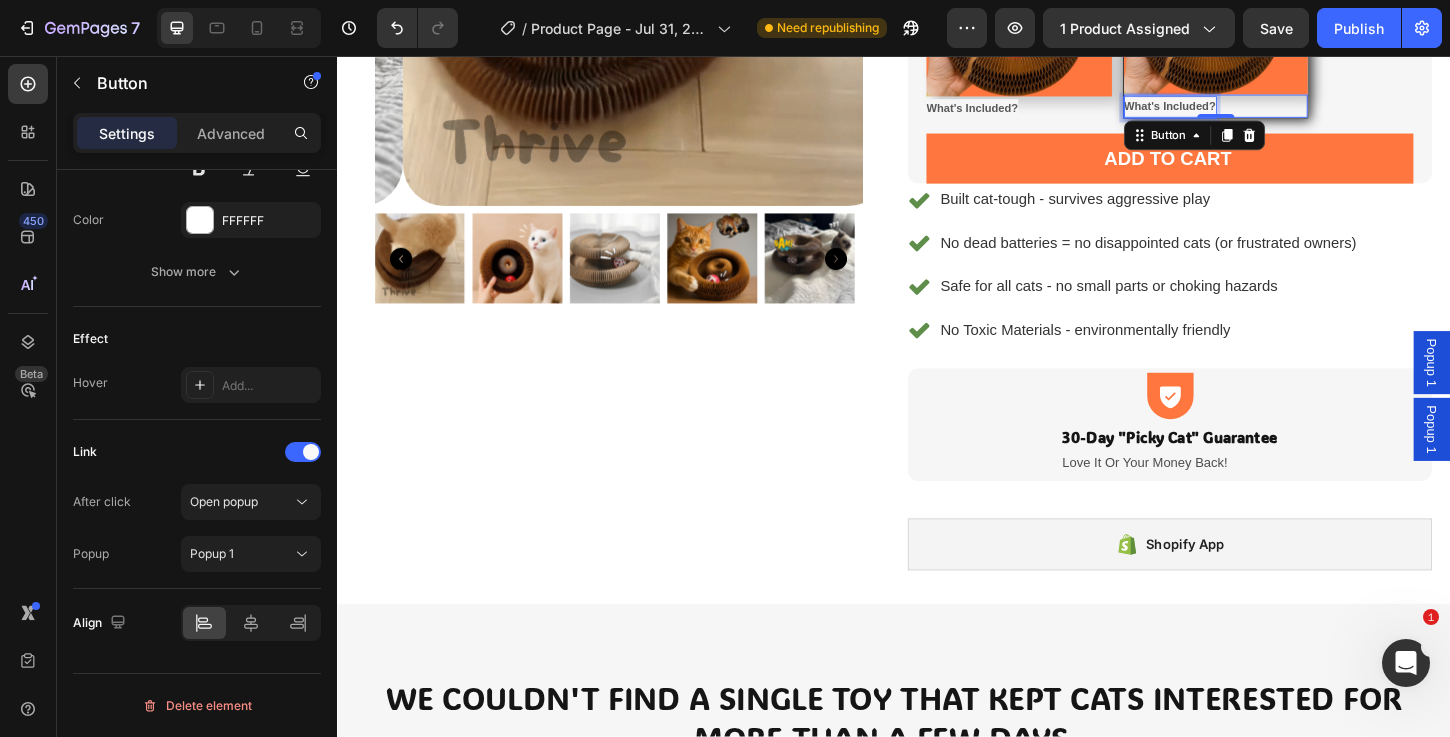click on "What's Included?" at bounding box center (1234, 111) 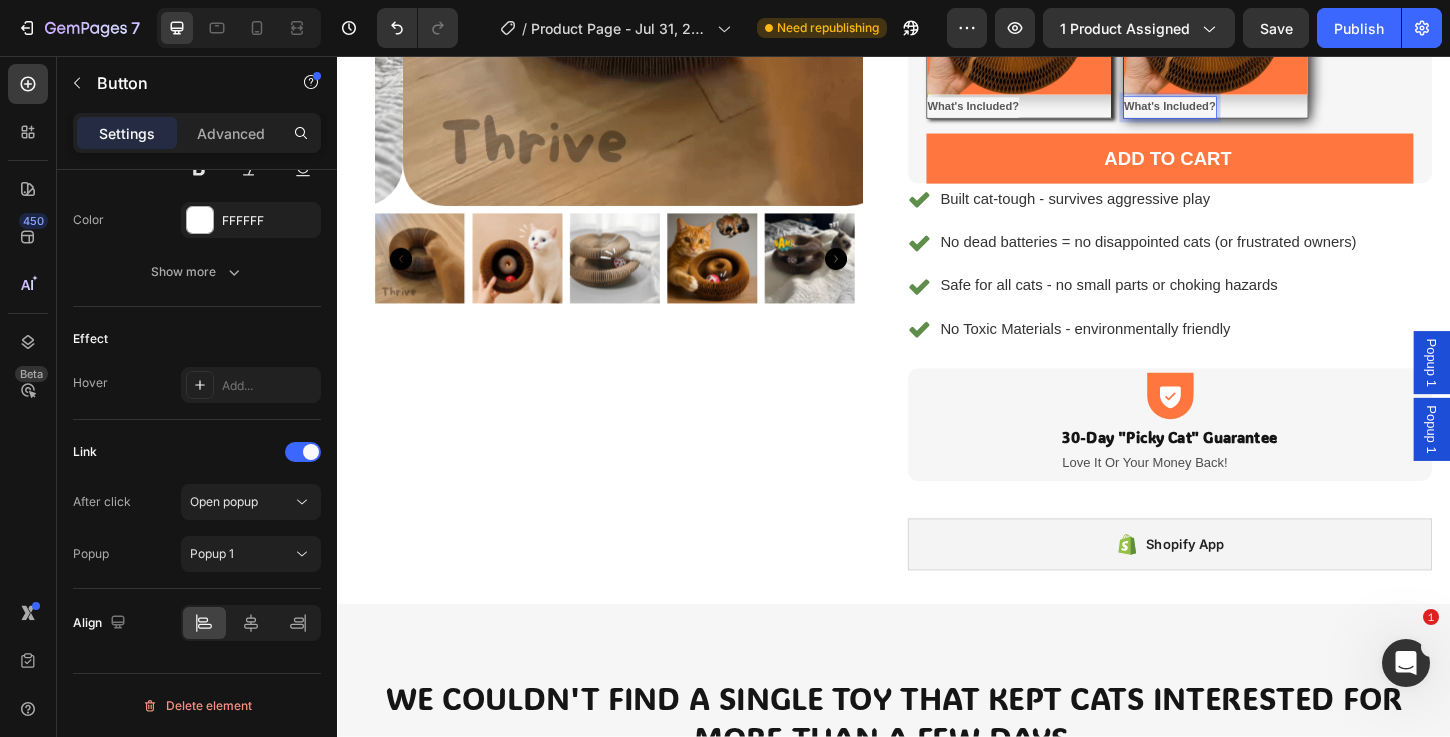 scroll, scrollTop: 472, scrollLeft: 0, axis: vertical 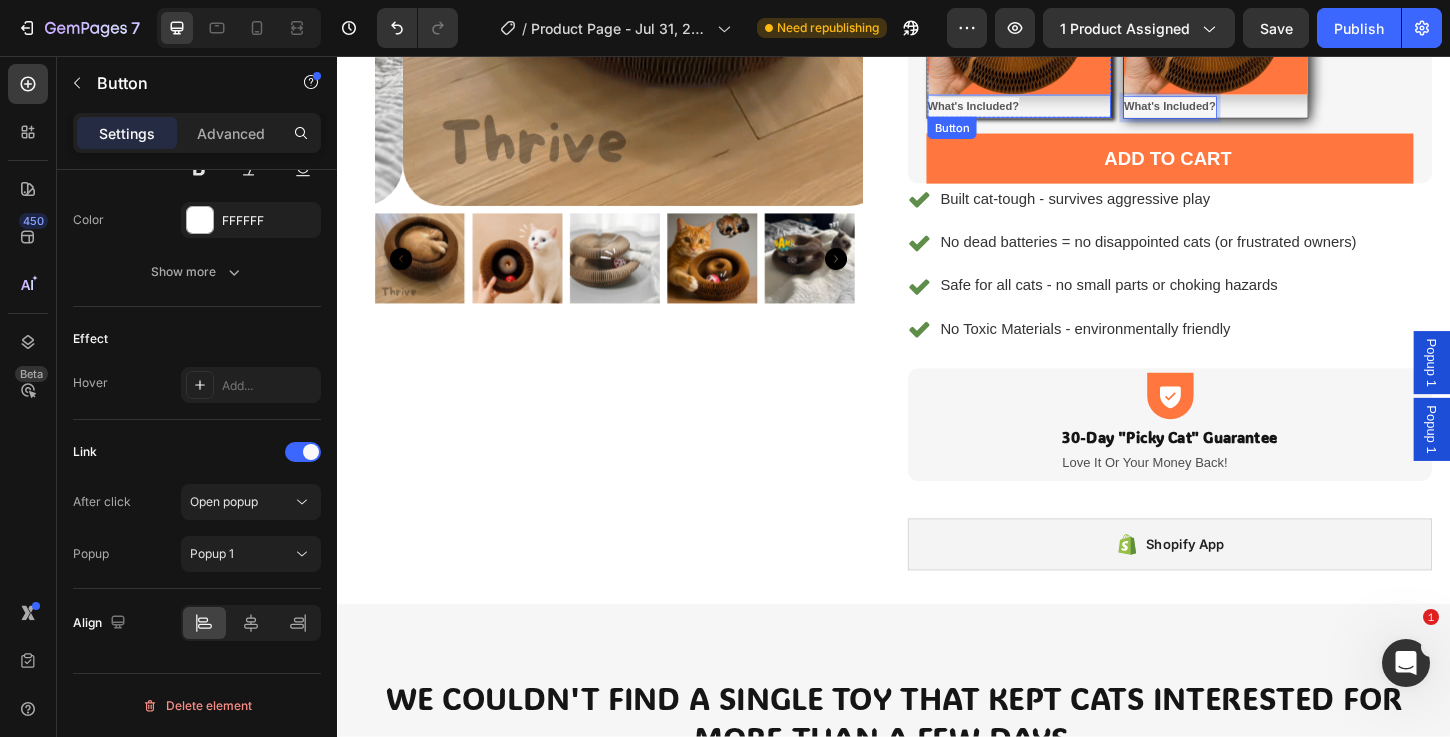 click on "What's Included? Button" at bounding box center [1072, 110] 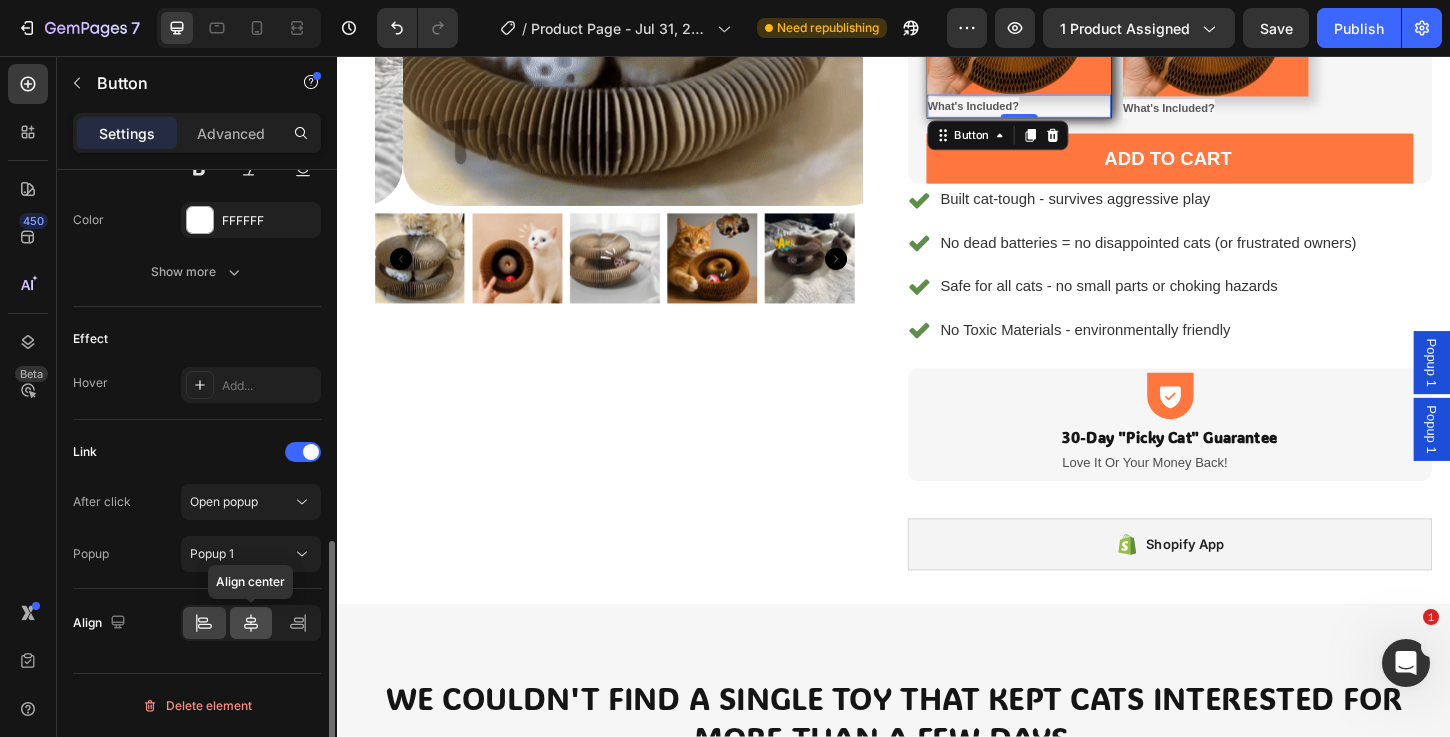 click 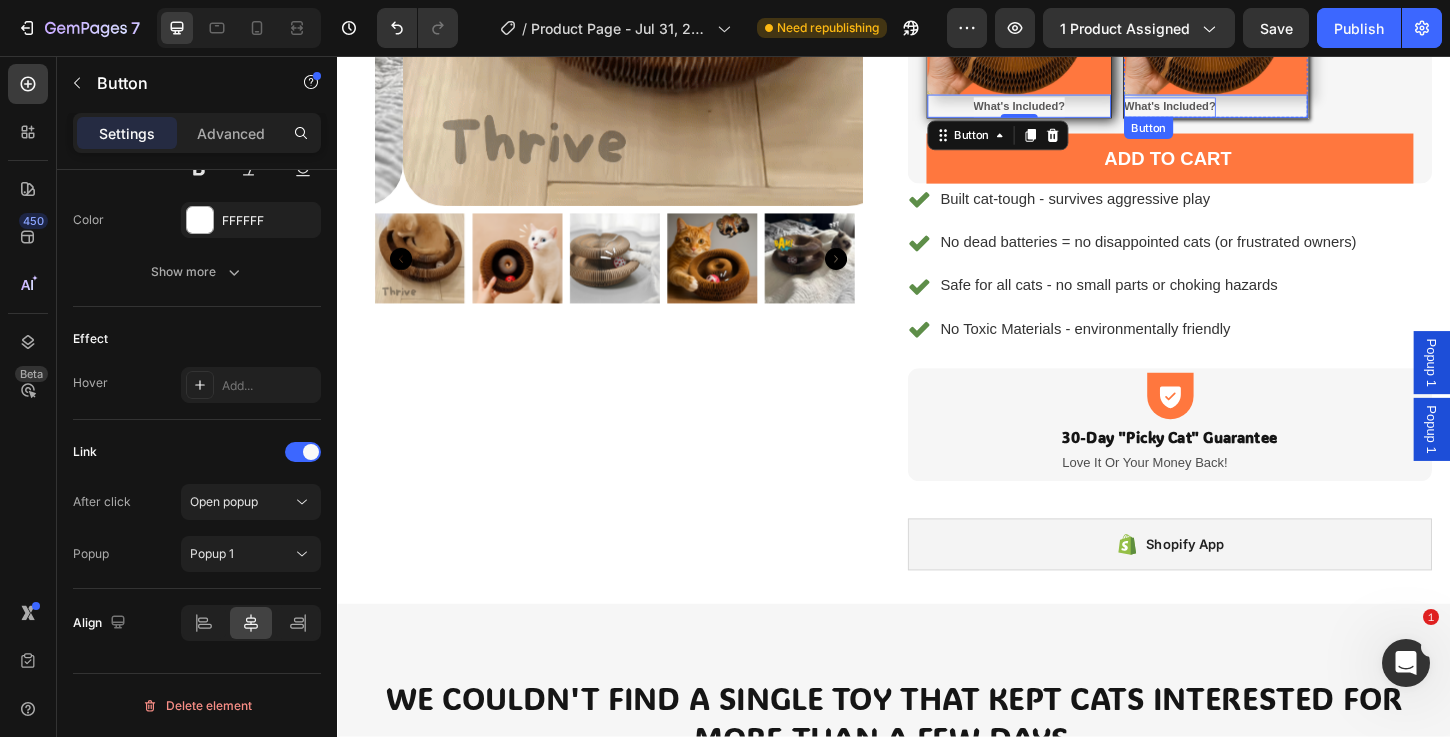 click on "What's Included?" at bounding box center (1234, 111) 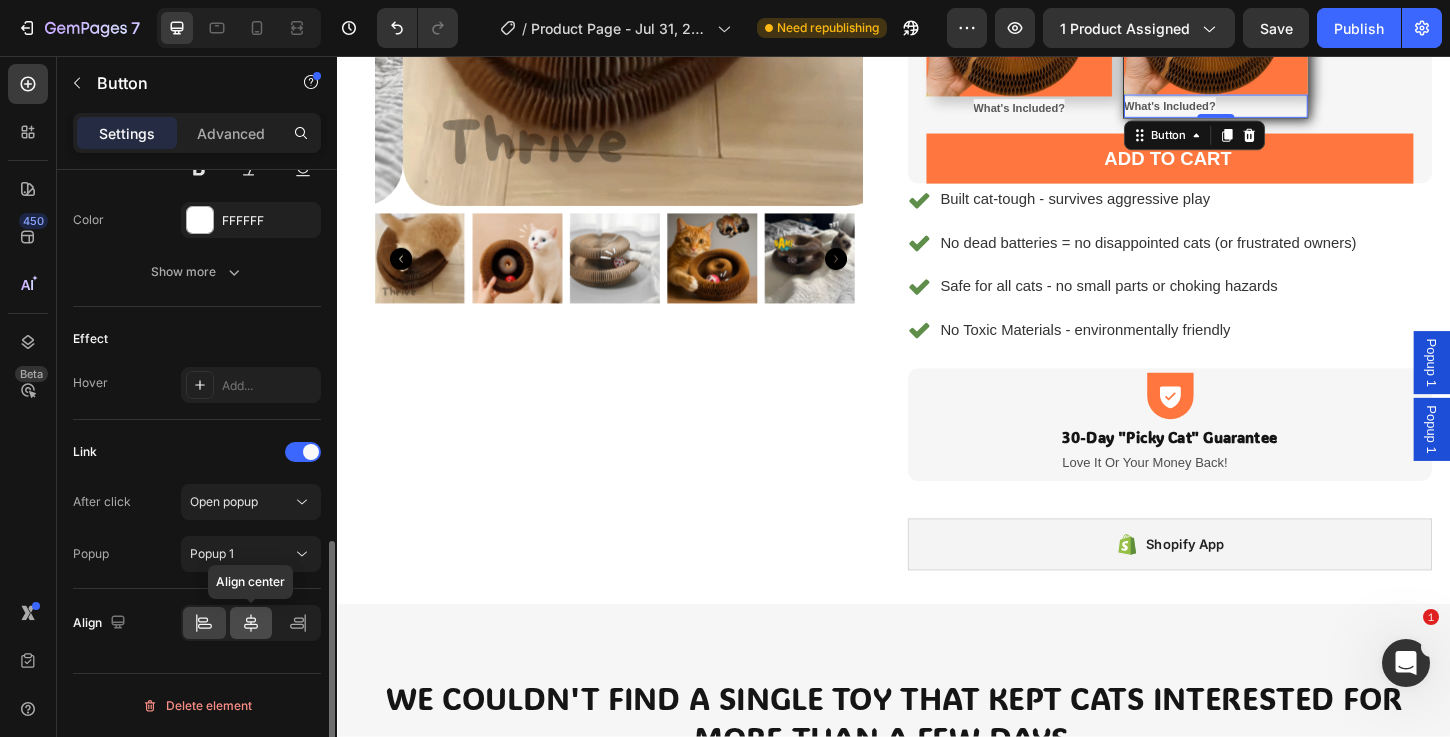 click 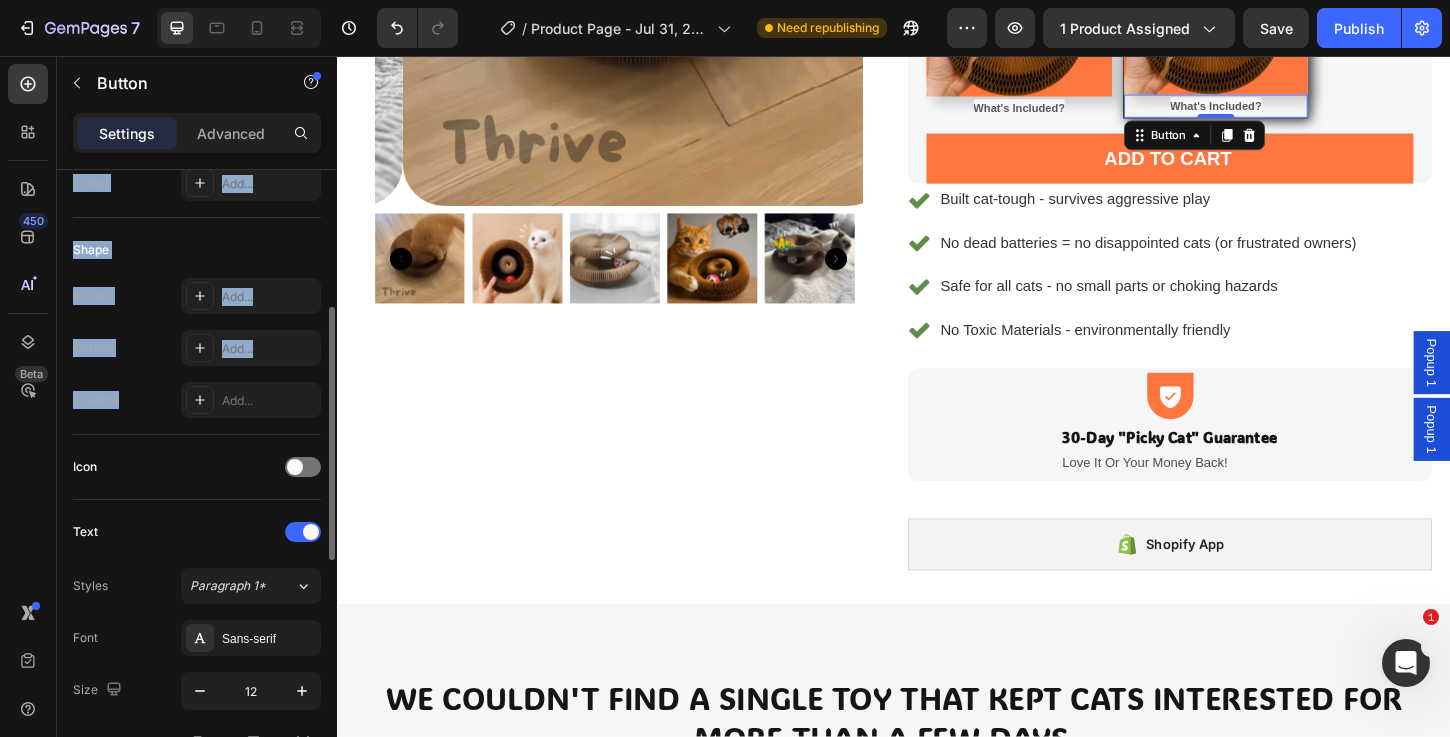 scroll, scrollTop: 0, scrollLeft: 0, axis: both 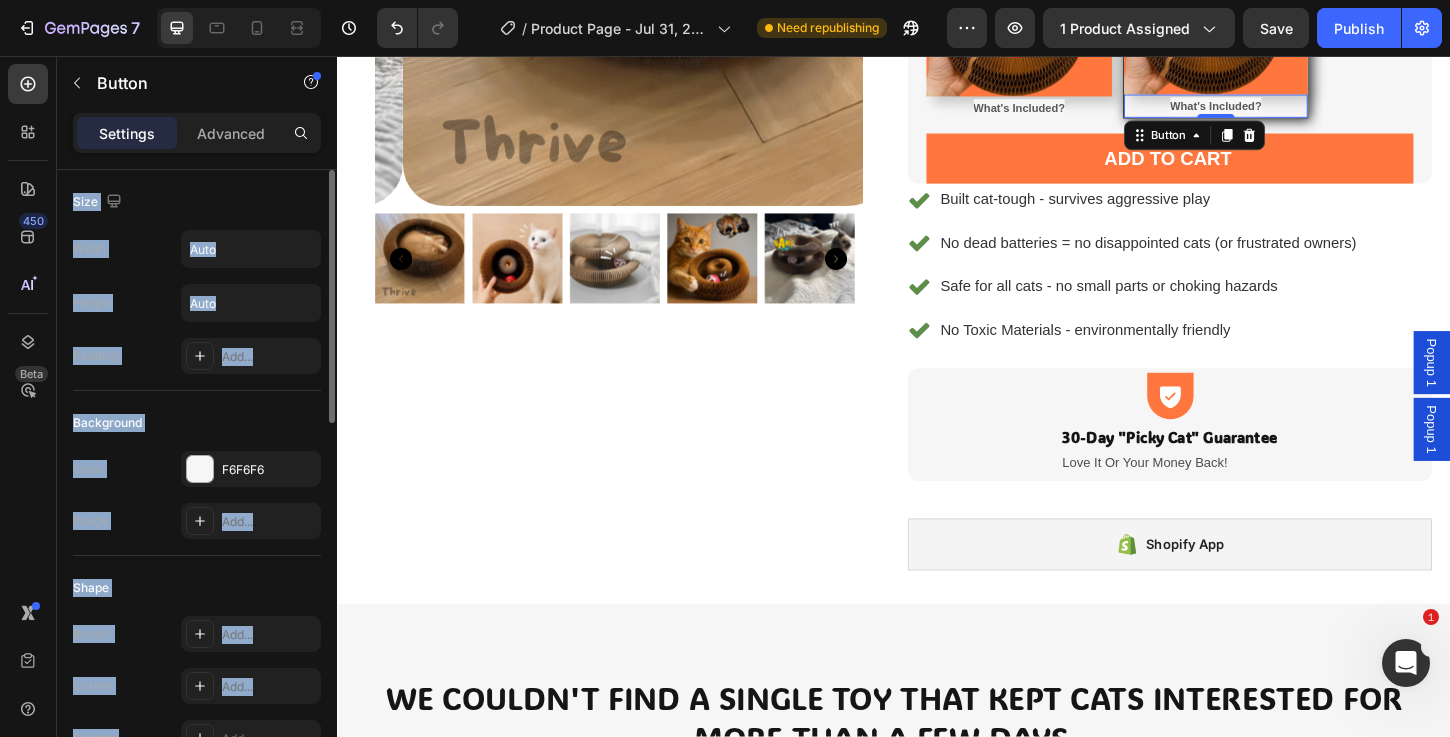 click on "Background" at bounding box center (197, 423) 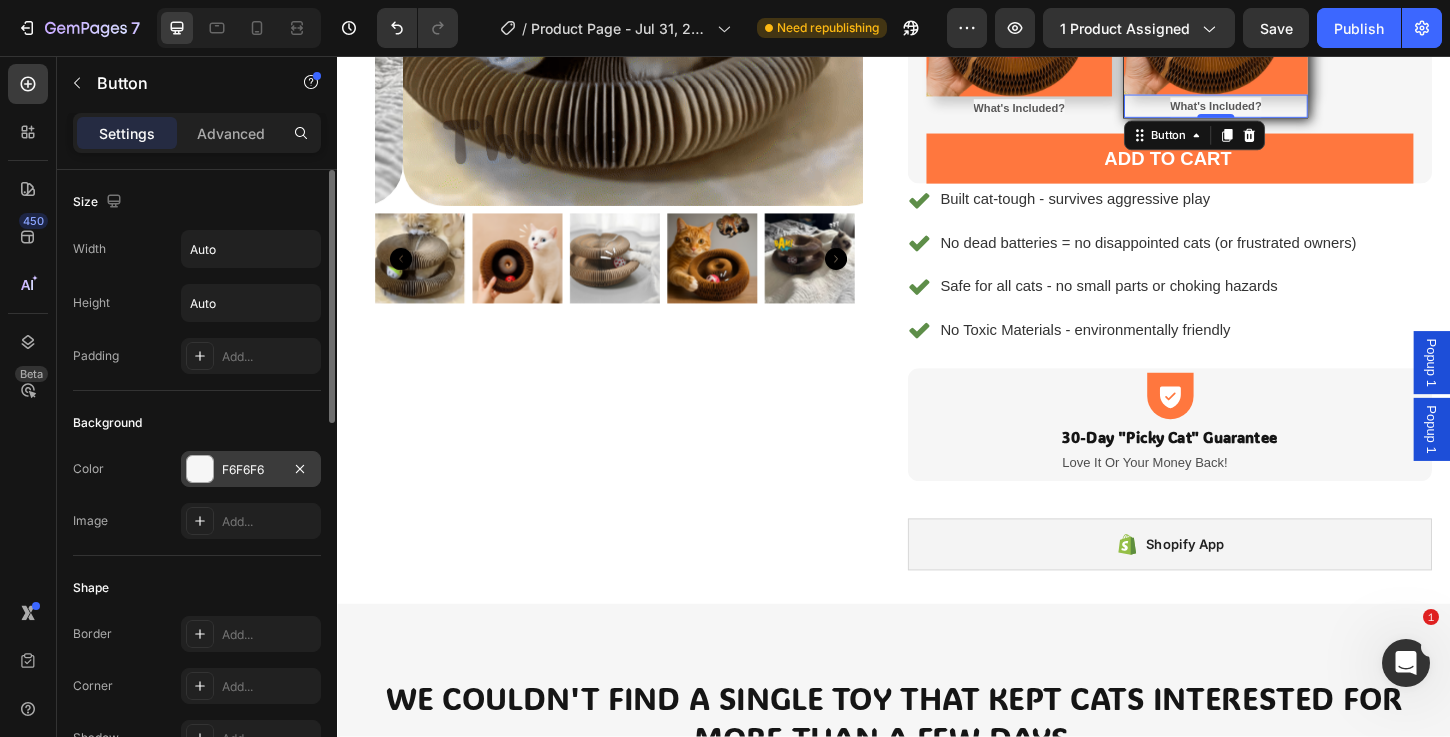click at bounding box center (200, 469) 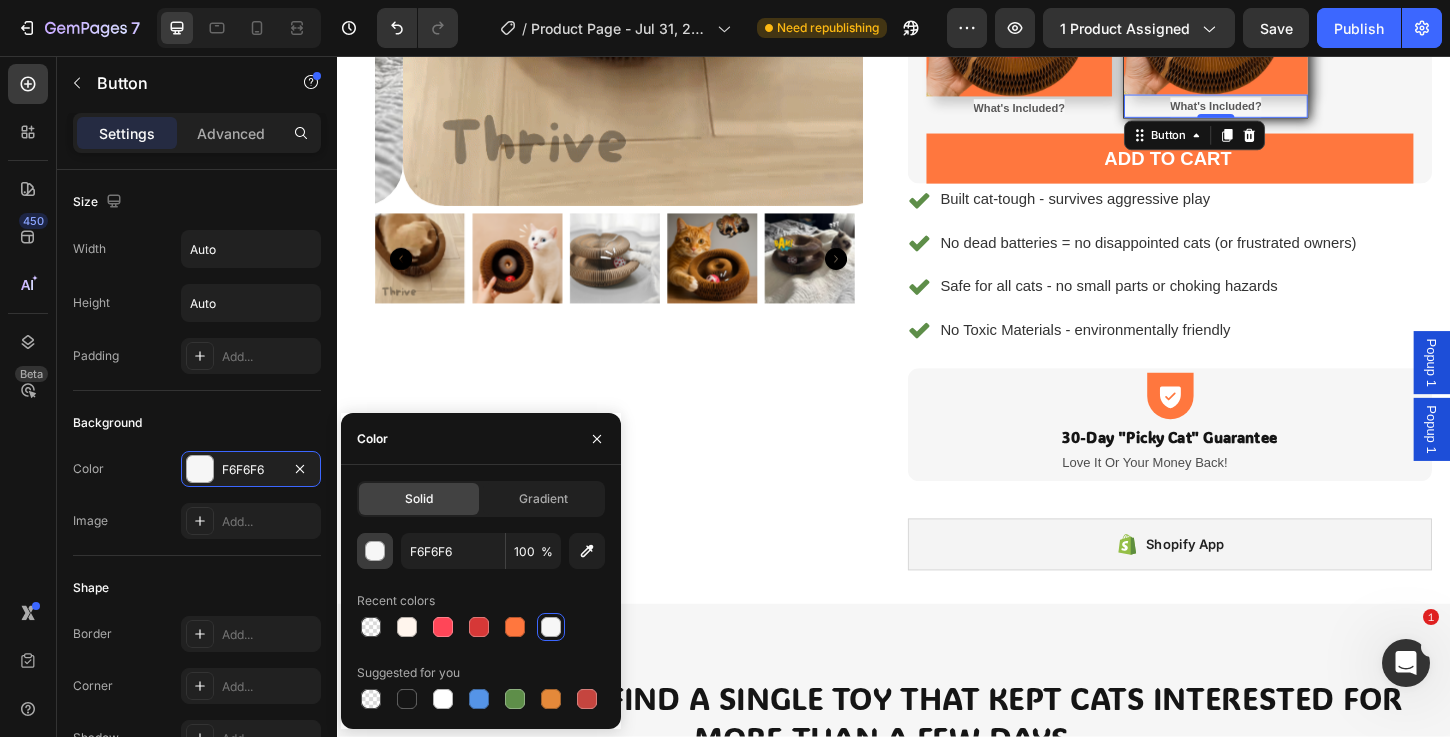 click at bounding box center [376, 552] 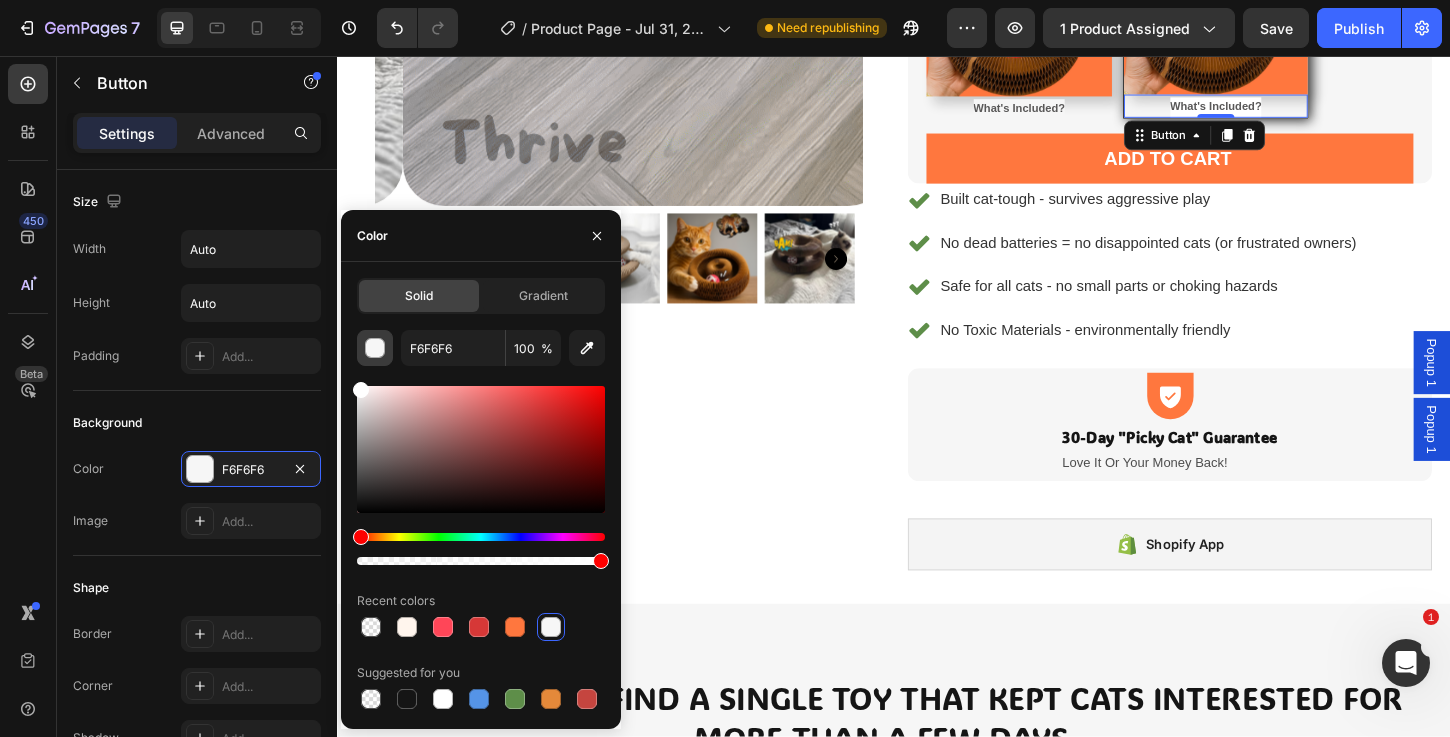 drag, startPoint x: 379, startPoint y: 428, endPoint x: 359, endPoint y: 337, distance: 93.17188 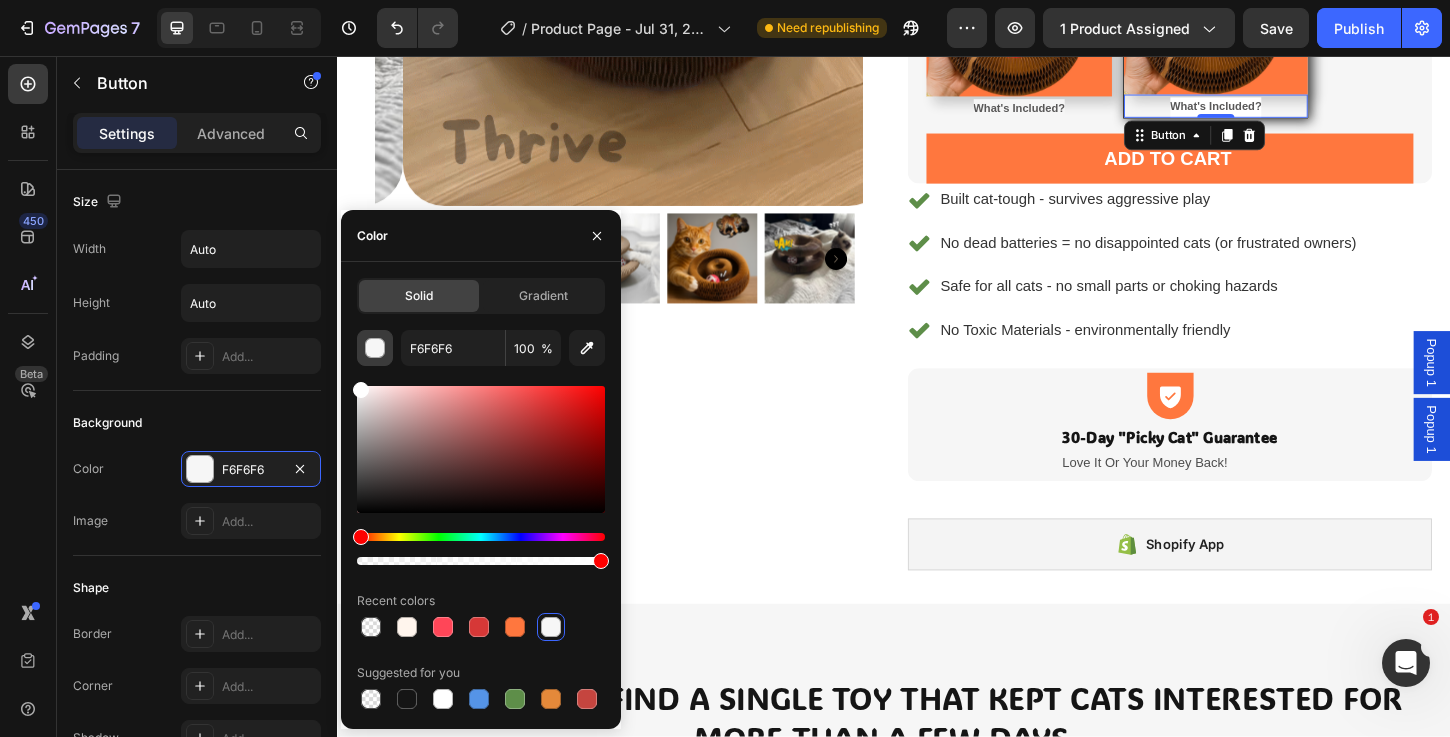 click on "F6F6F6 100 % Recent colors Suggested for you" at bounding box center (481, 521) 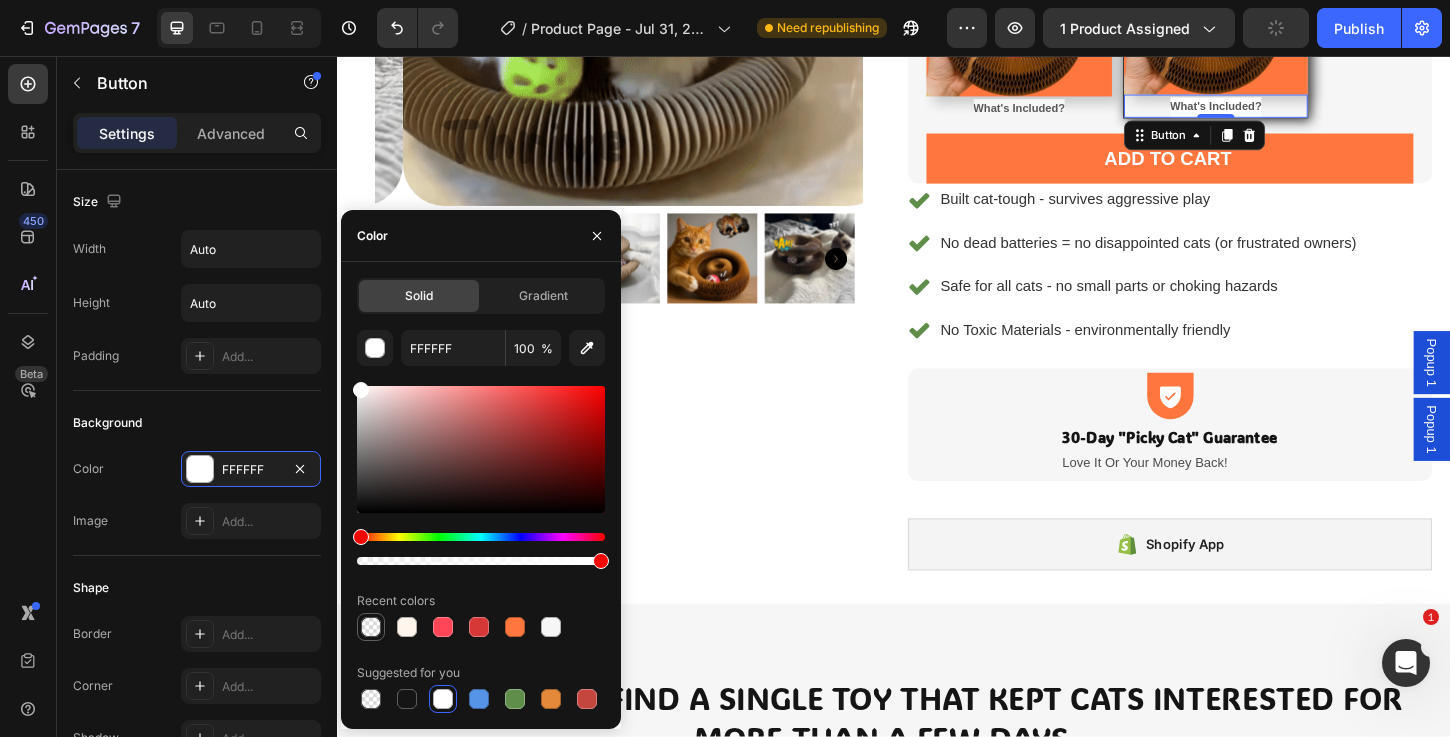 click at bounding box center [371, 627] 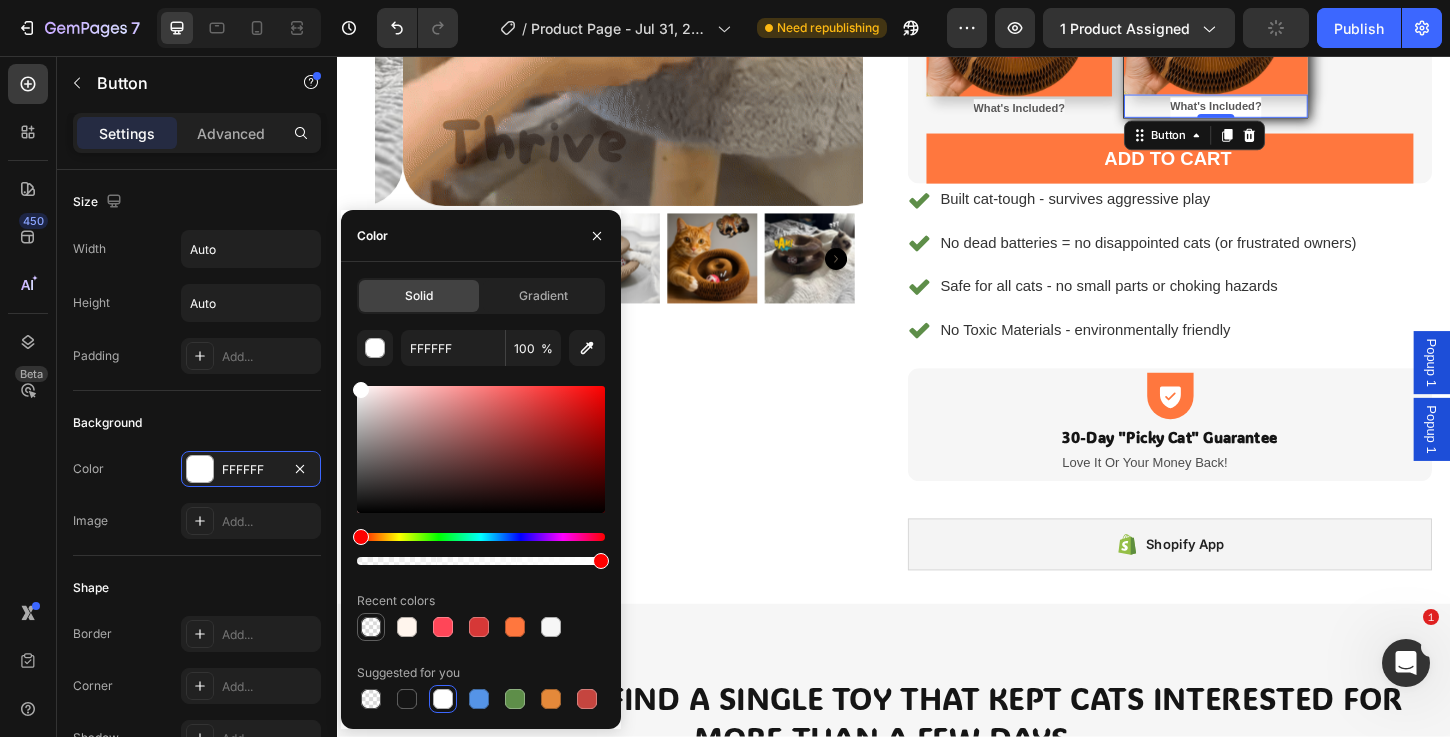 type on "000000" 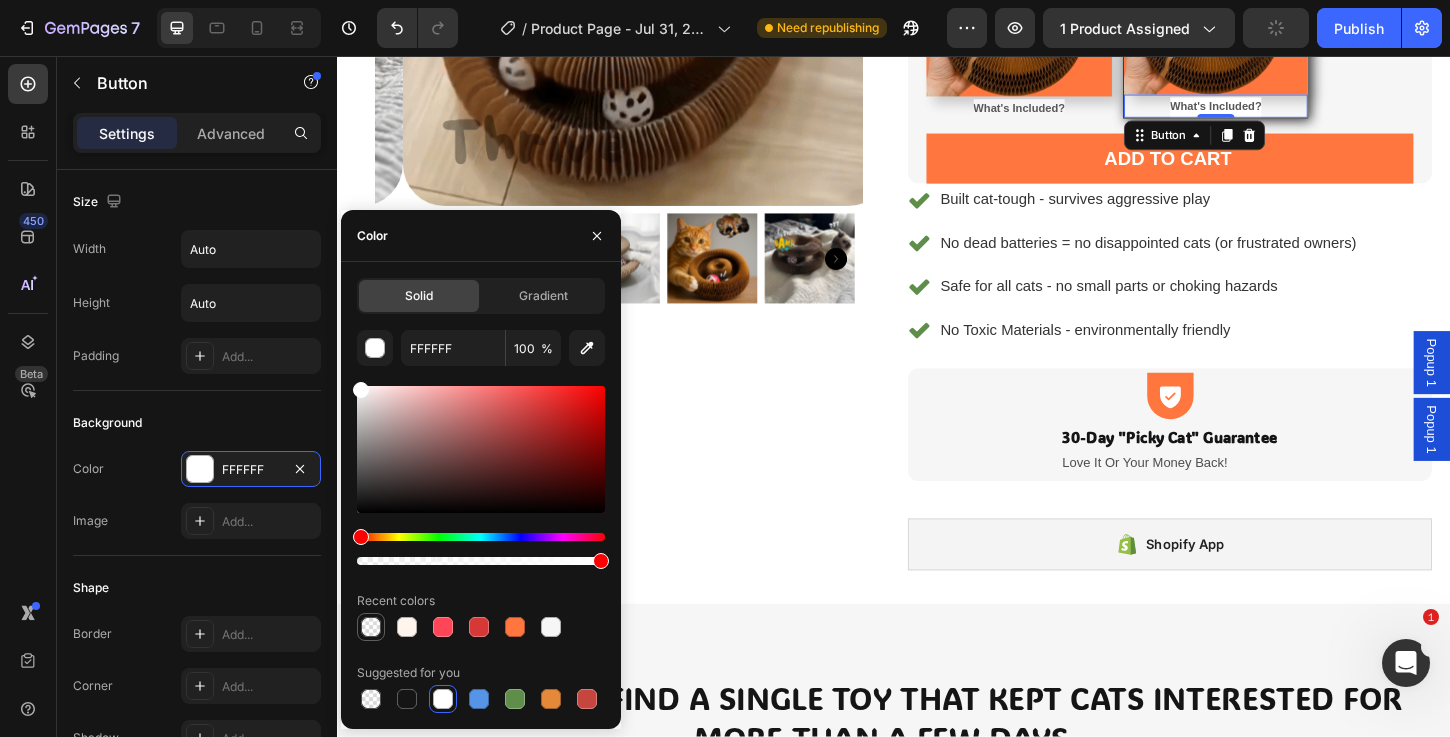 type on "0" 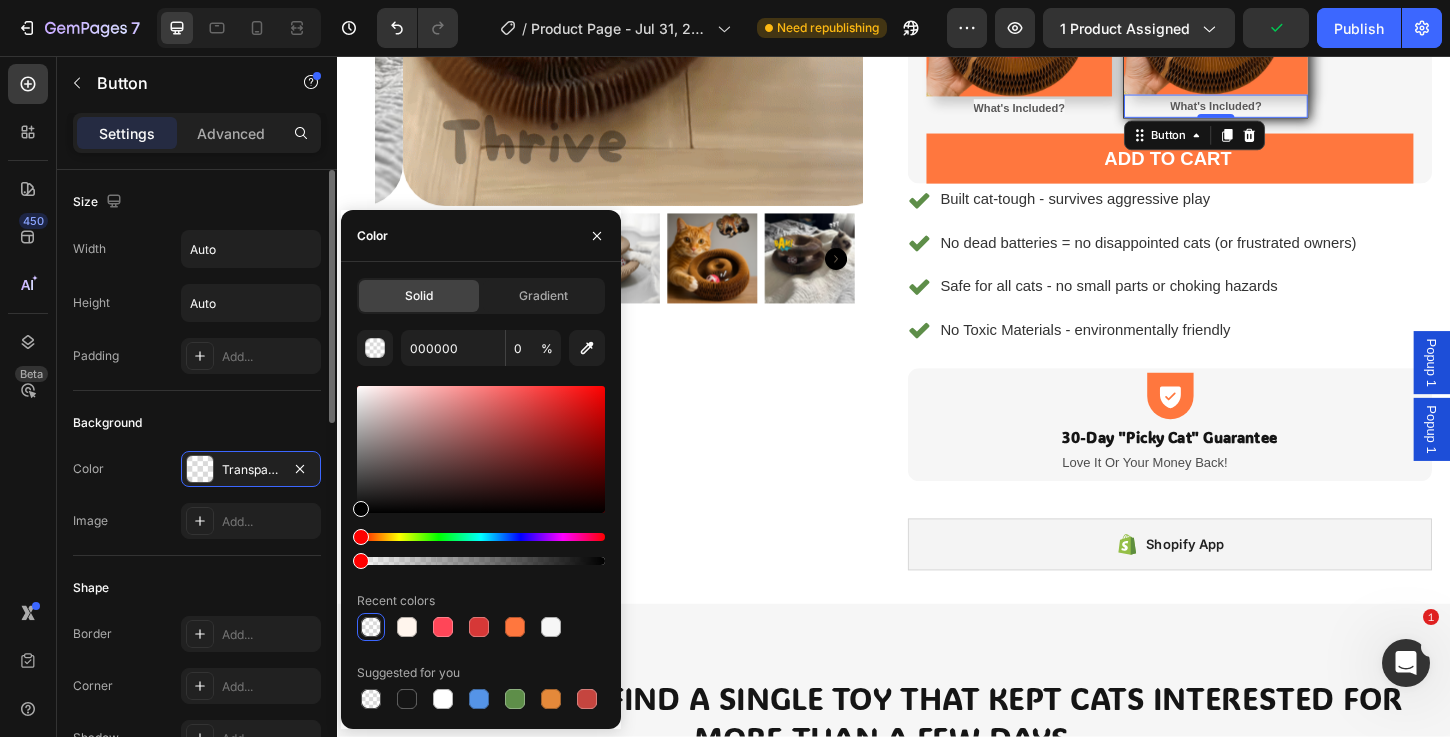 click on "Background Color Transparent Image Add..." 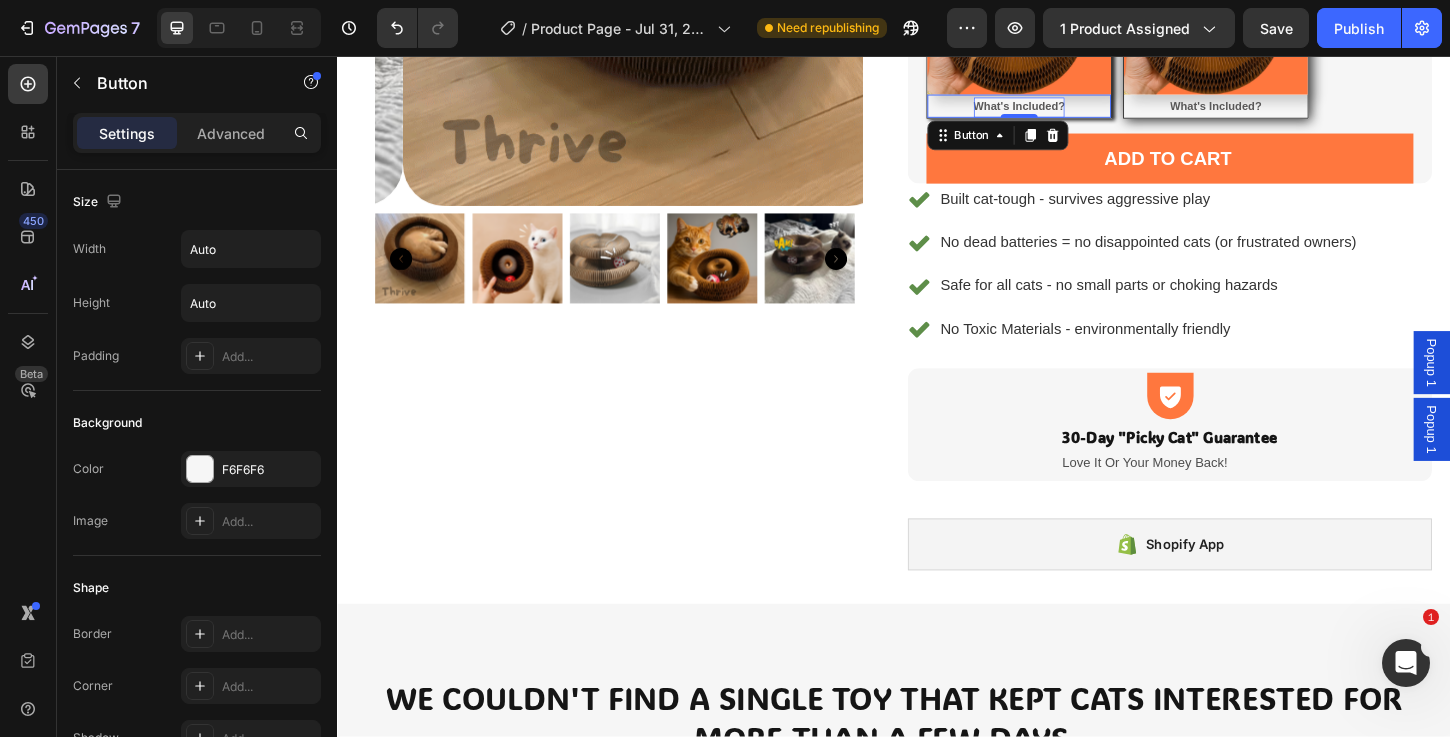 click on "What's Included?" at bounding box center (1072, 111) 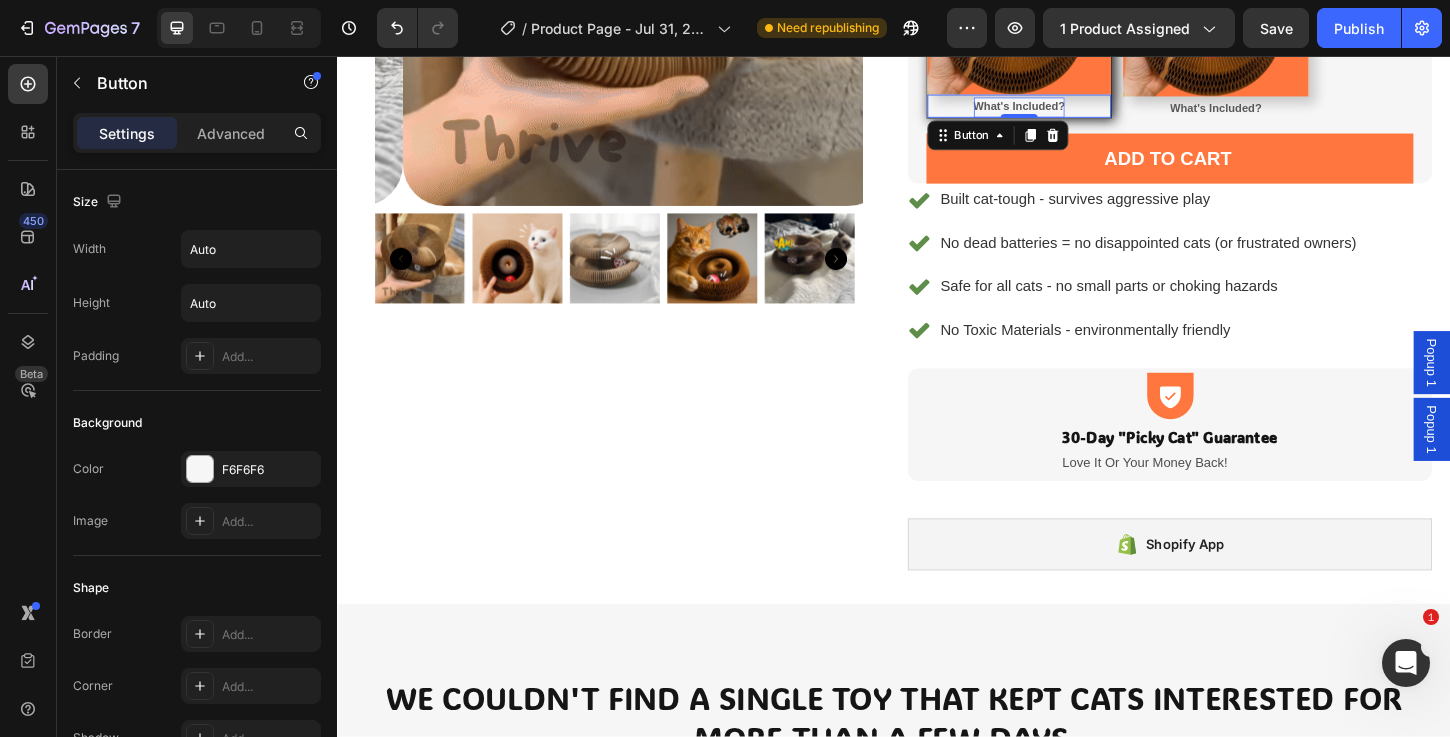 click on "What's Included? Button   0" at bounding box center [1072, 110] 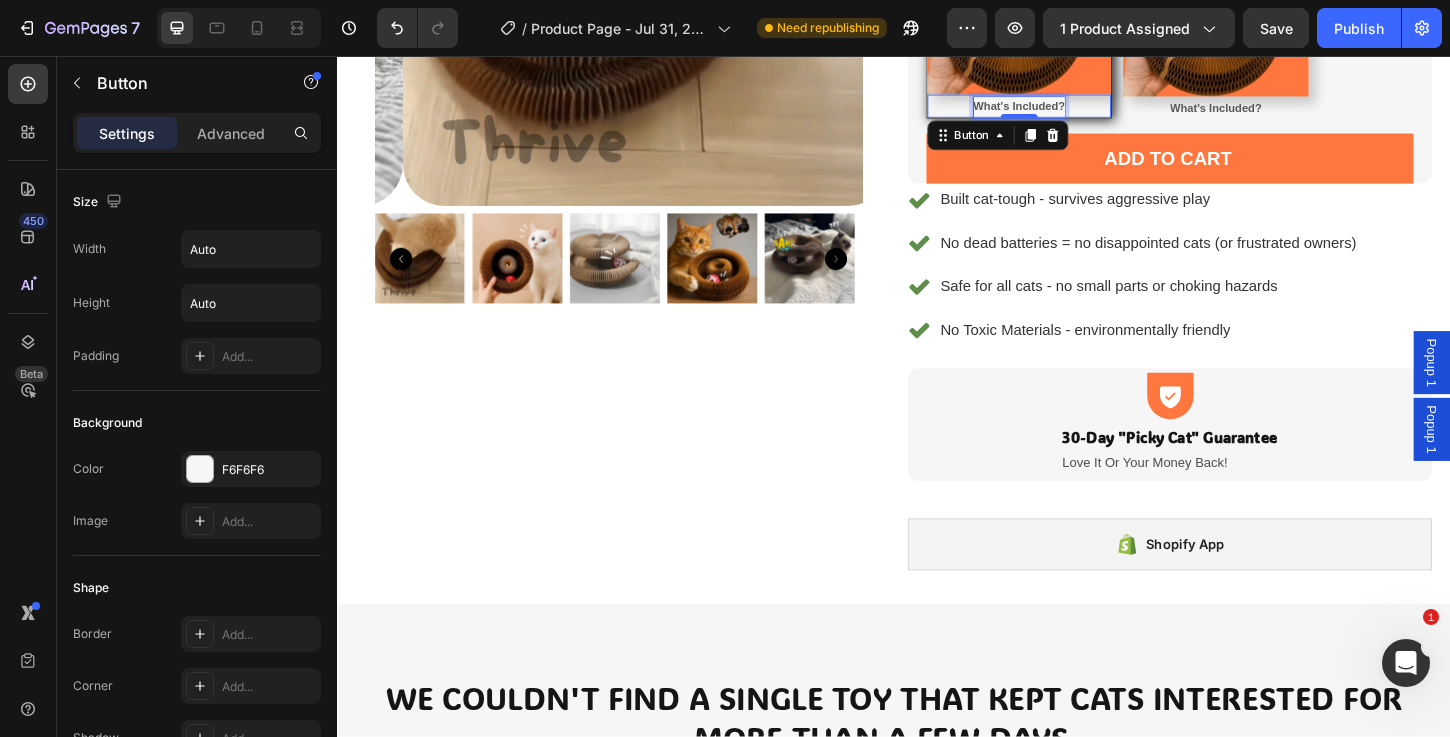 click on "What's Included?" at bounding box center [1072, 111] 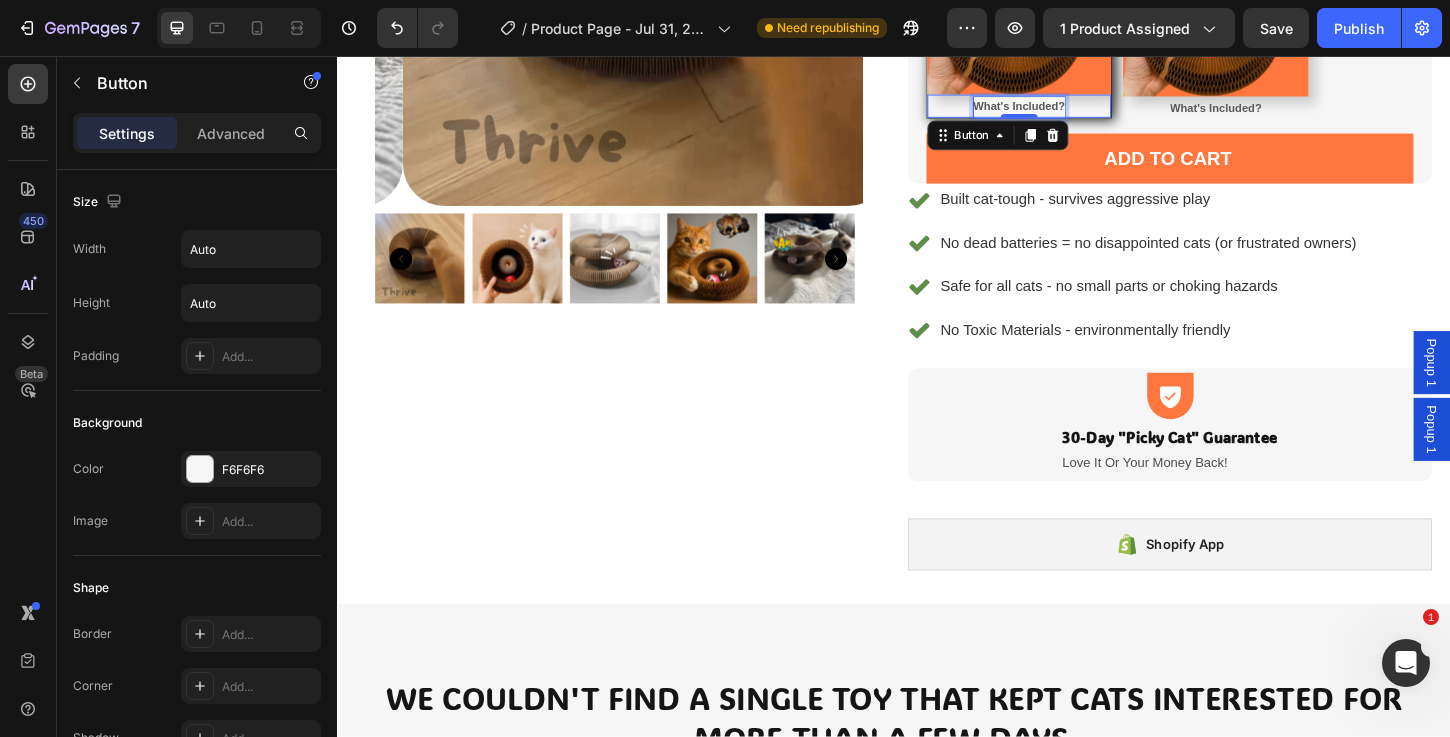 click on "What's Included?" at bounding box center (1072, 111) 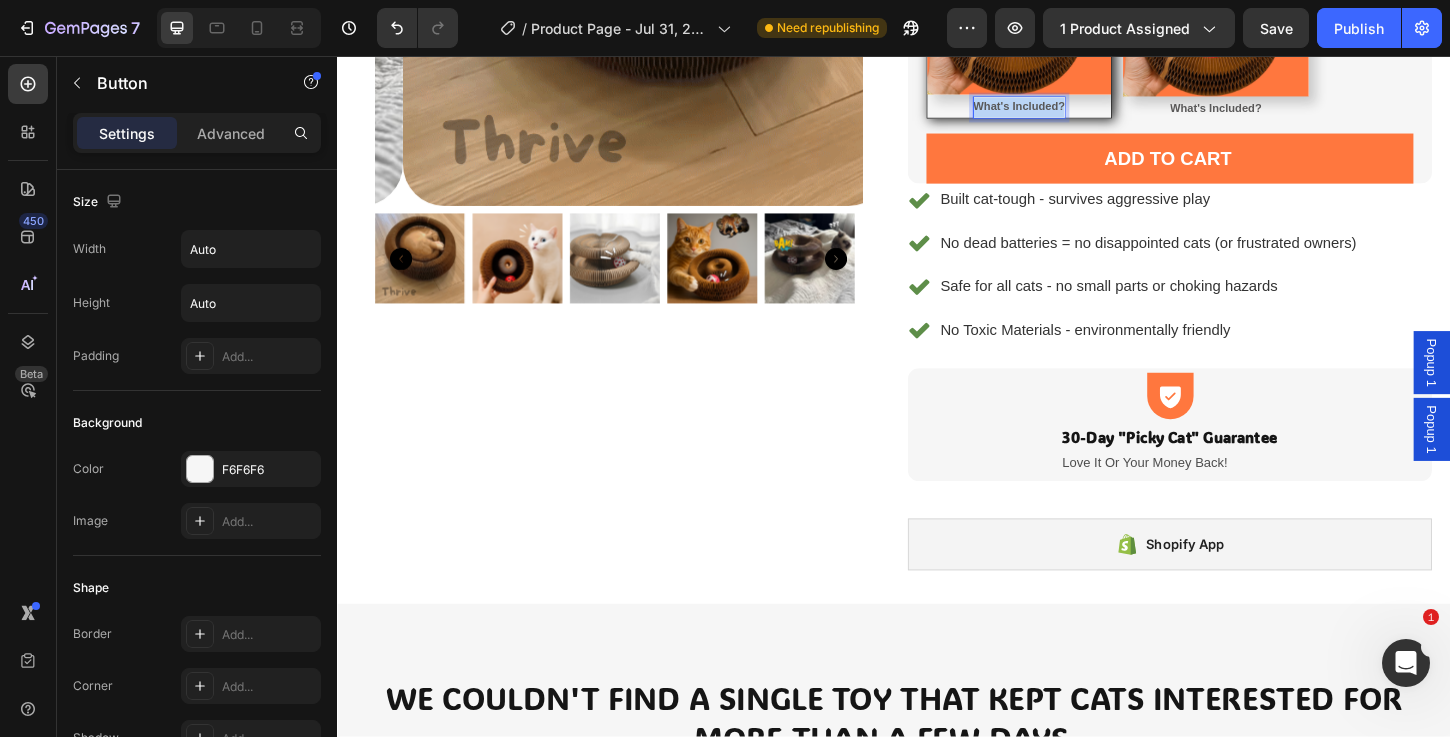 drag, startPoint x: 1112, startPoint y: 112, endPoint x: 1010, endPoint y: 109, distance: 102.044106 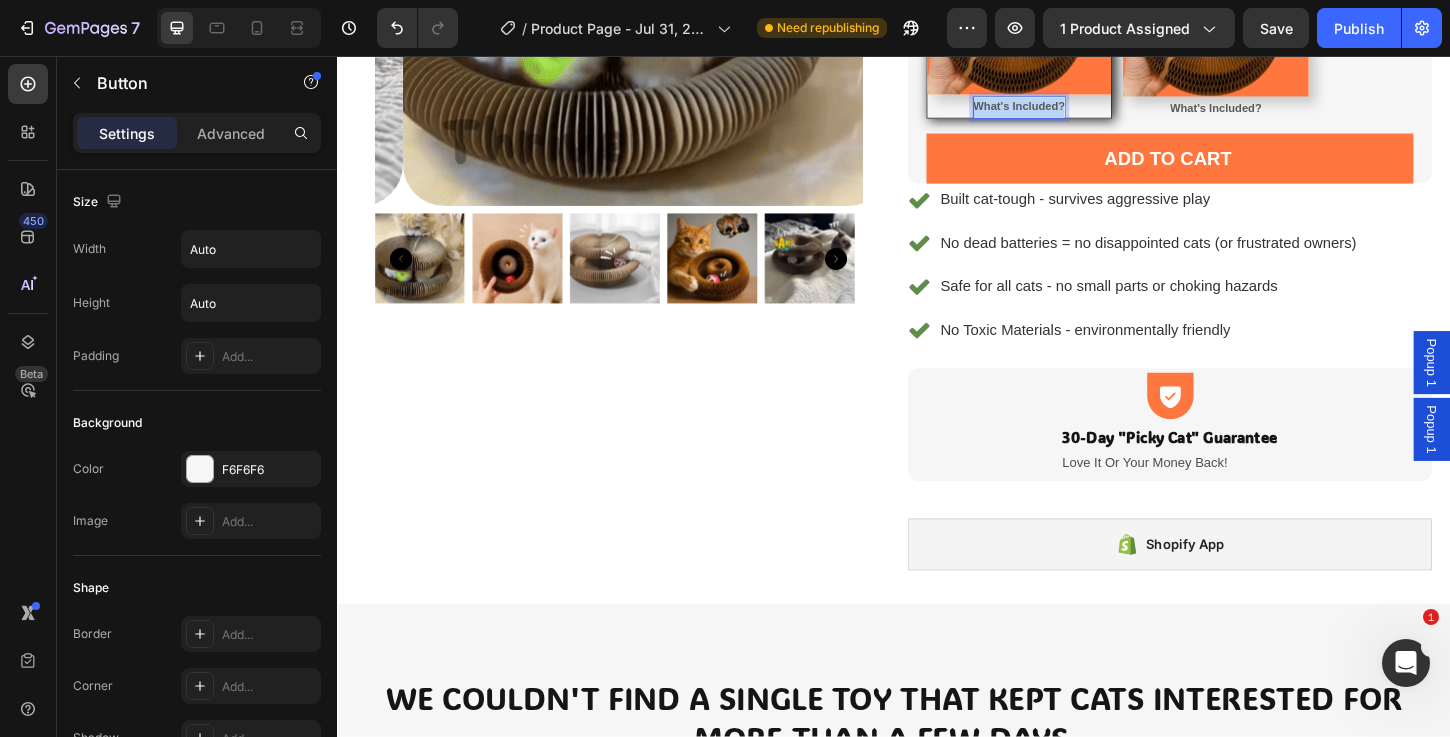 click on "What's Included? Button   0" at bounding box center [1072, 110] 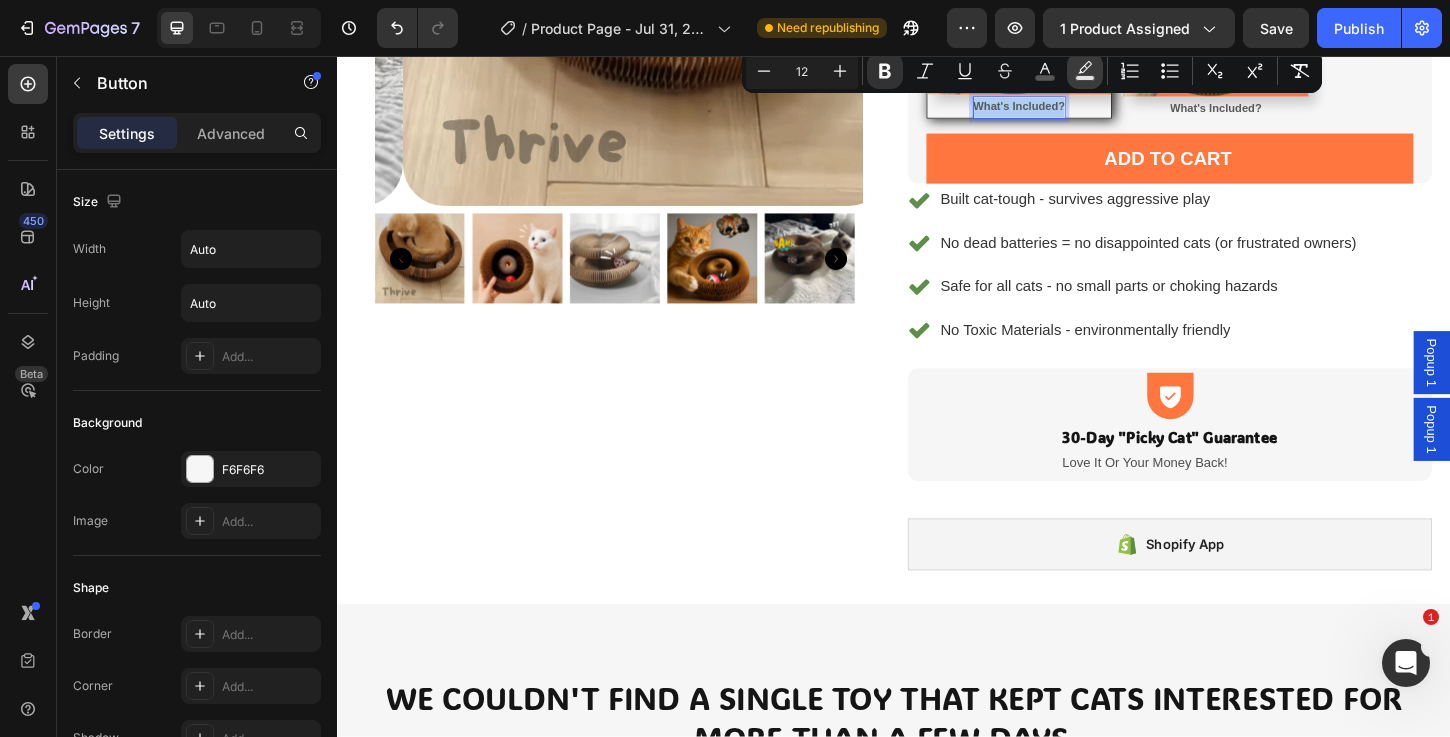 click on "Text Background Color" at bounding box center [1085, 71] 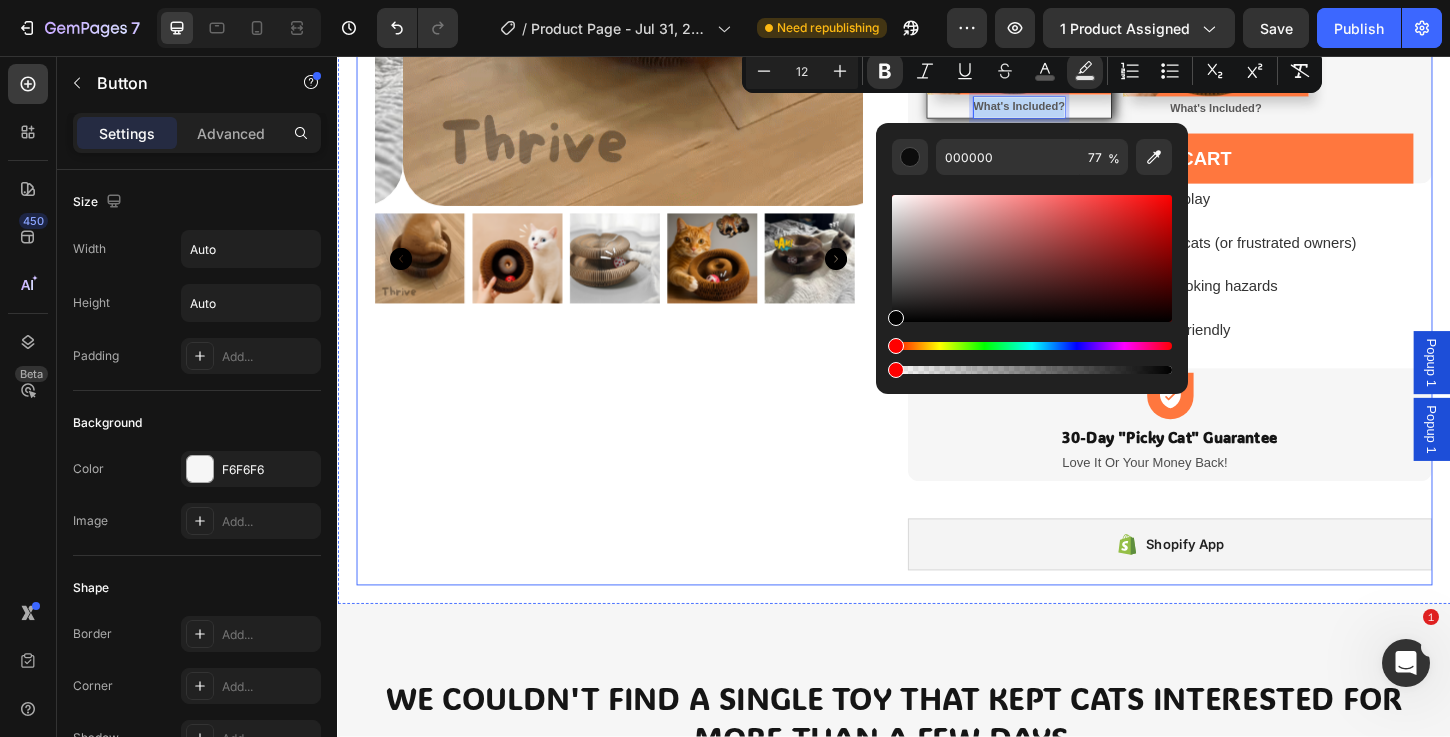 type on "0" 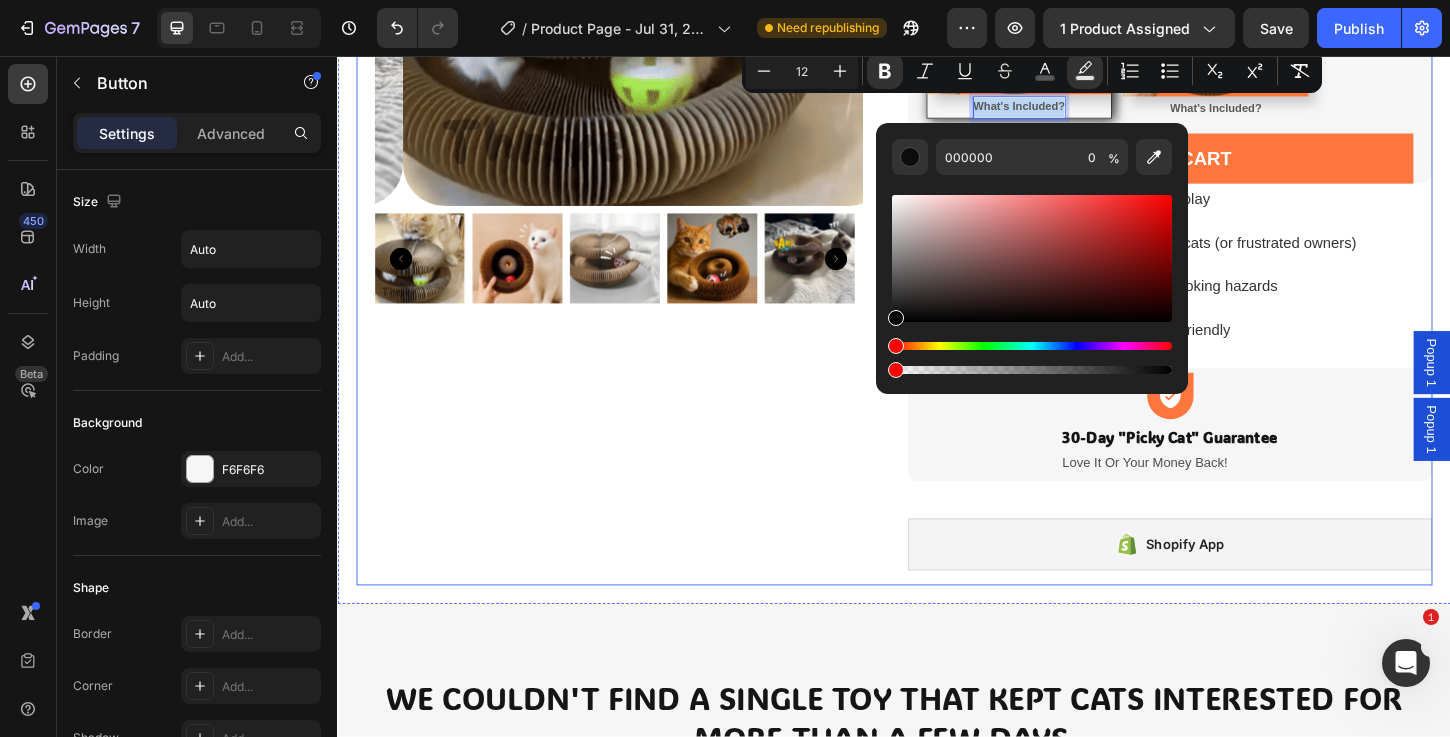drag, startPoint x: 1243, startPoint y: 425, endPoint x: 909, endPoint y: 391, distance: 335.72607 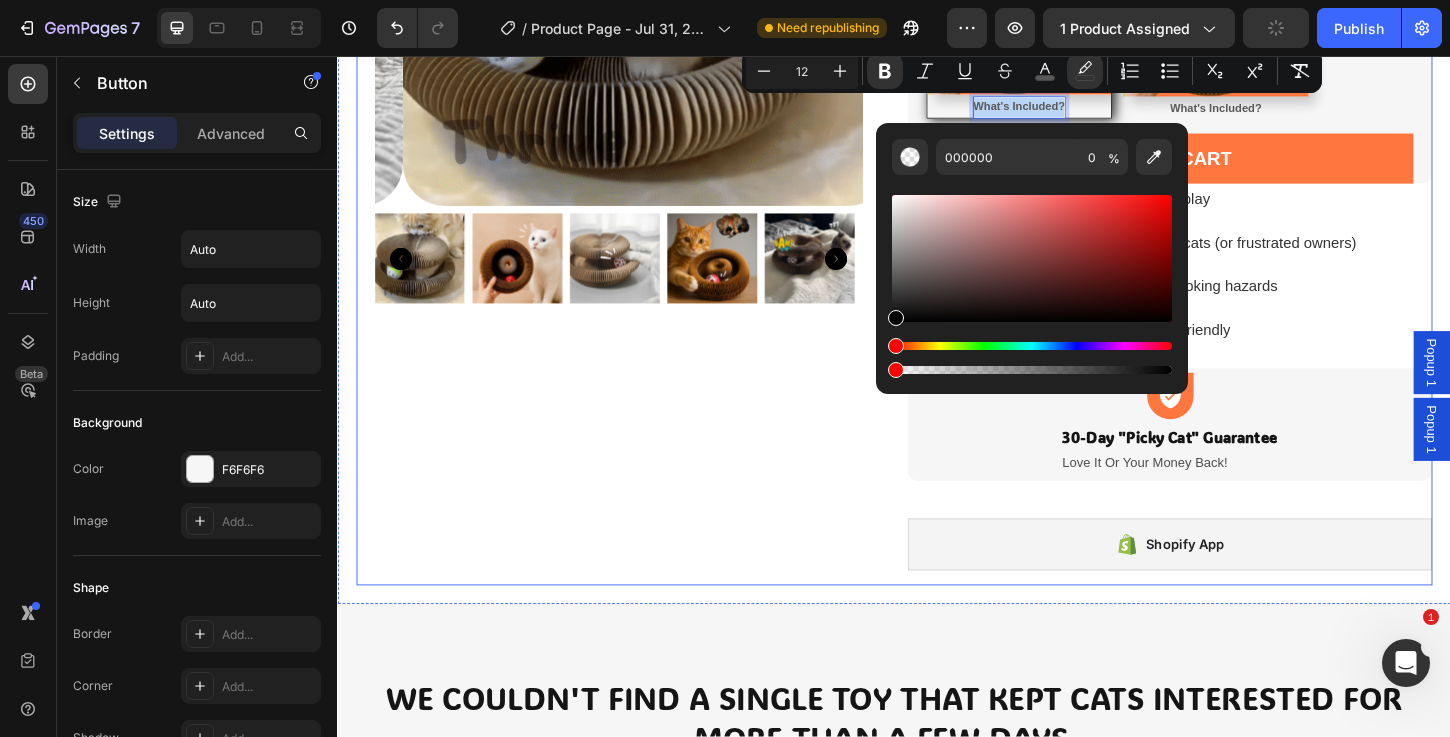 click on "Product Images" at bounding box center (639, 150) 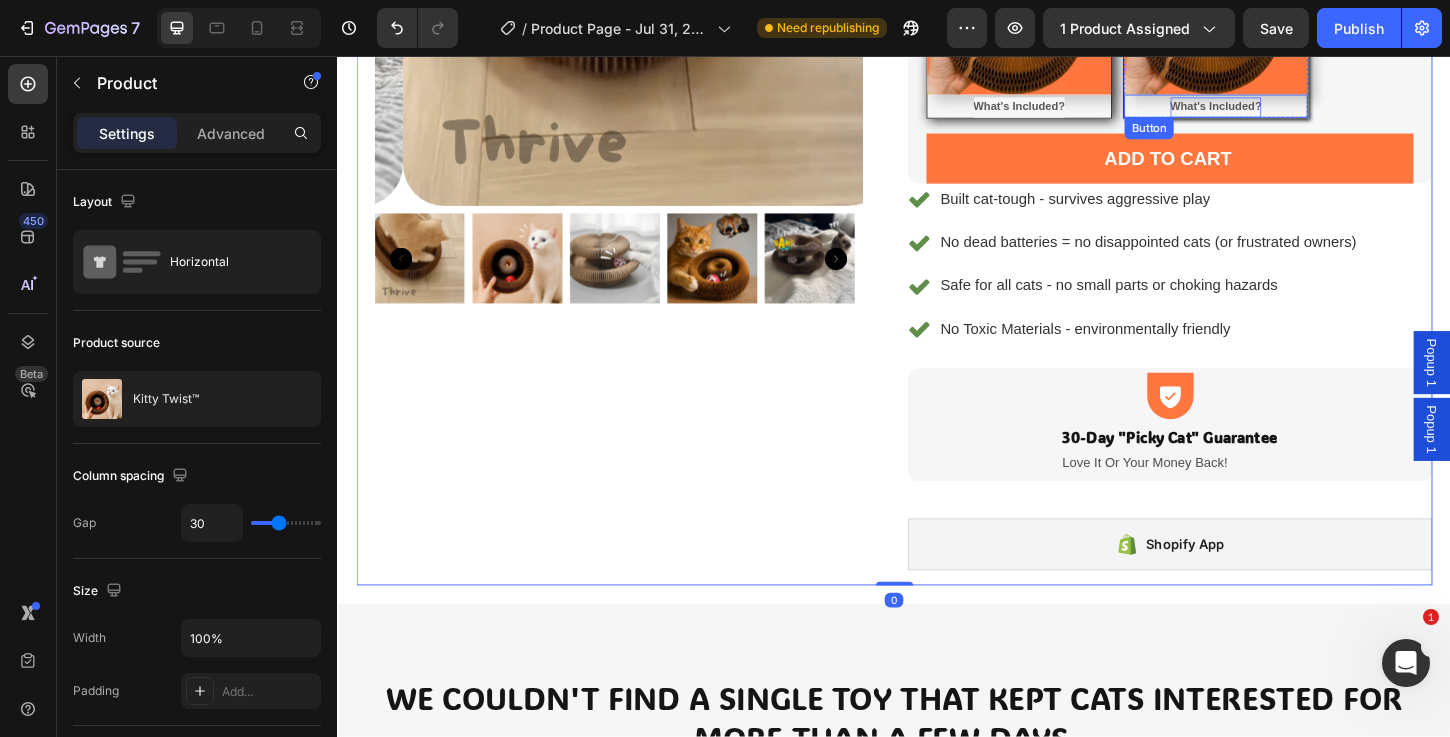 click on "What's Included?" at bounding box center (1284, 111) 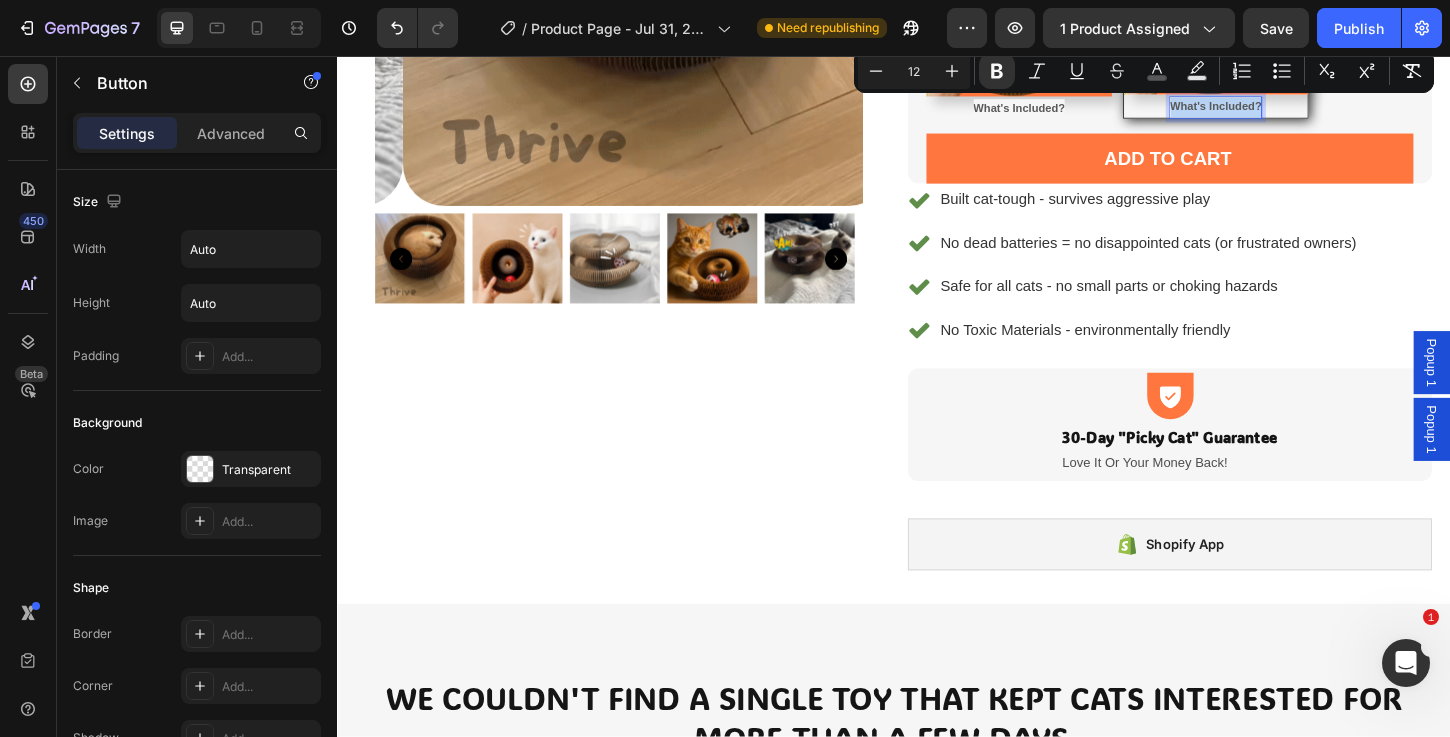 drag, startPoint x: 1325, startPoint y: 107, endPoint x: 1192, endPoint y: 112, distance: 133.09395 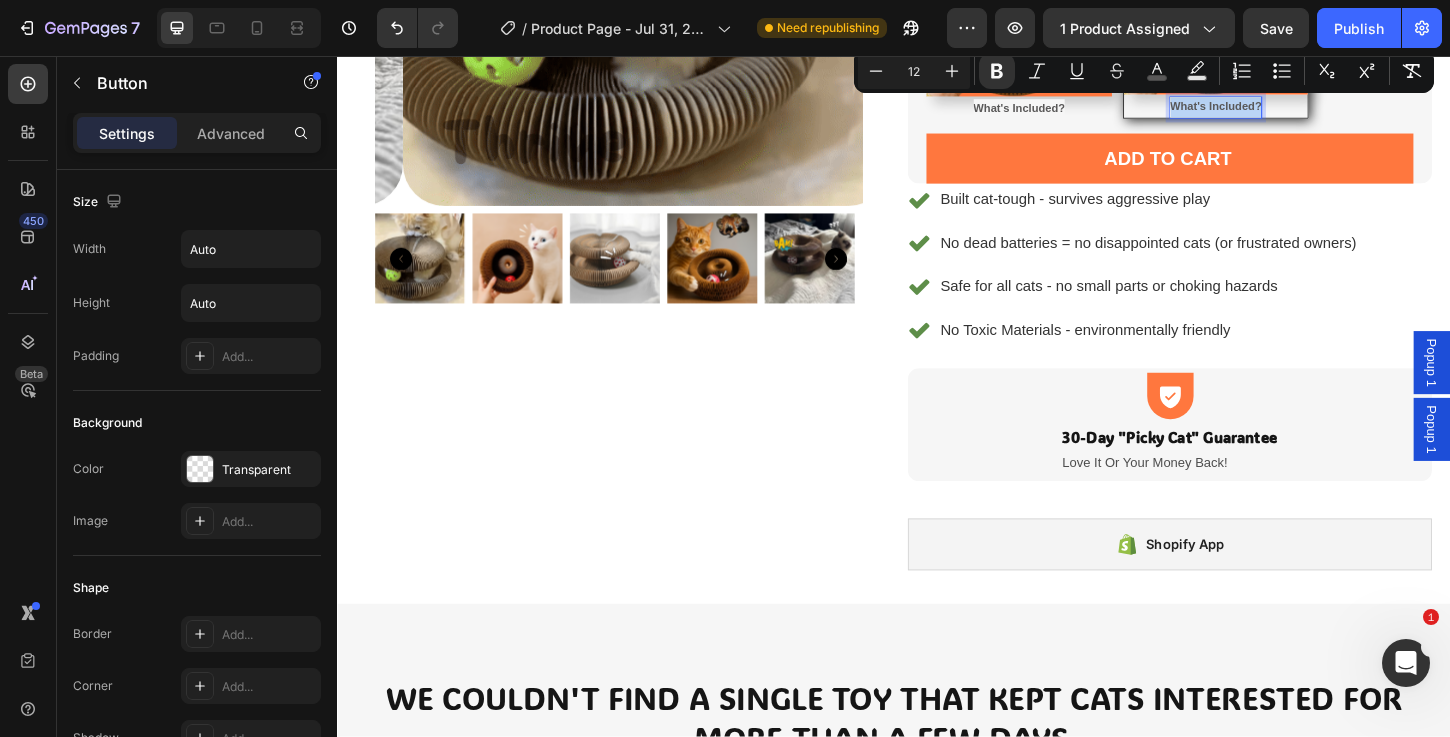 click on "What's Included? Button   0" at bounding box center [1284, 110] 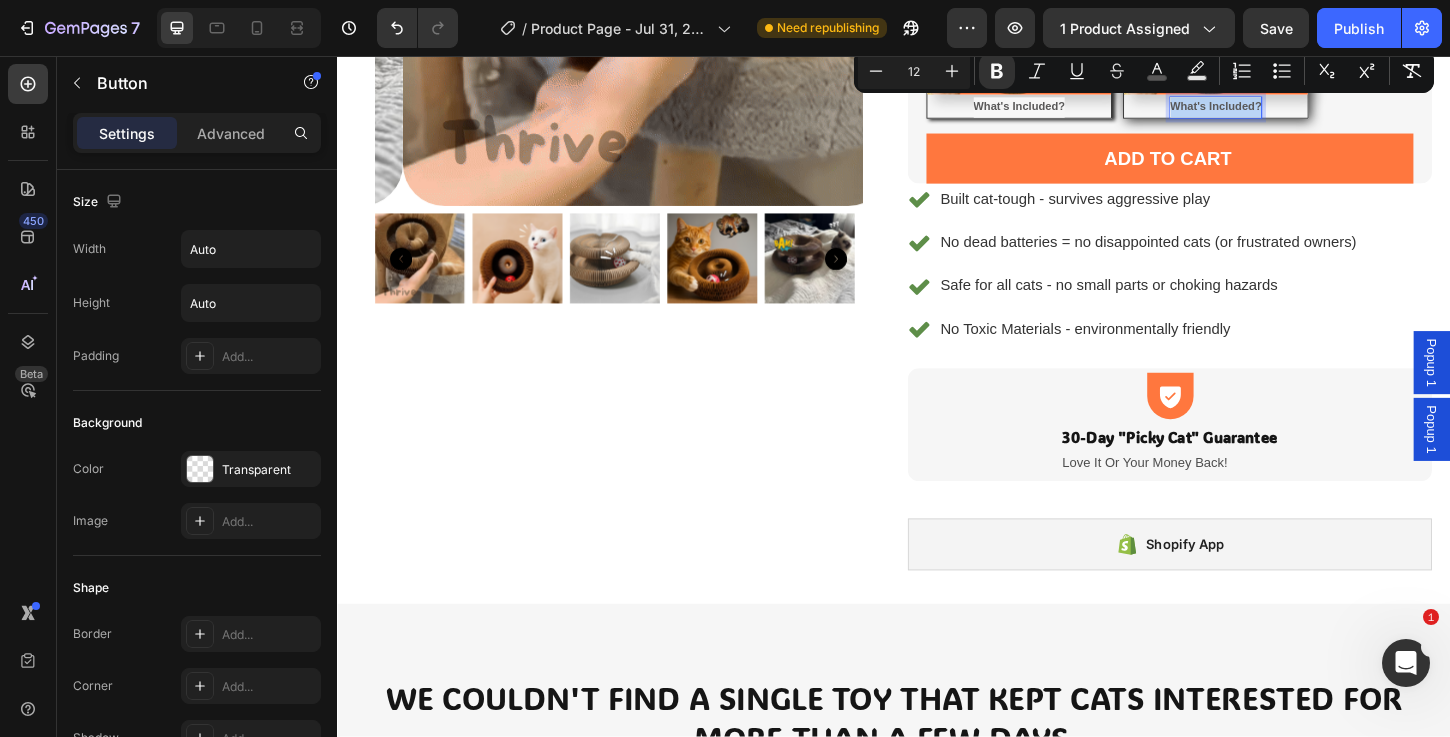 scroll, scrollTop: 471, scrollLeft: 0, axis: vertical 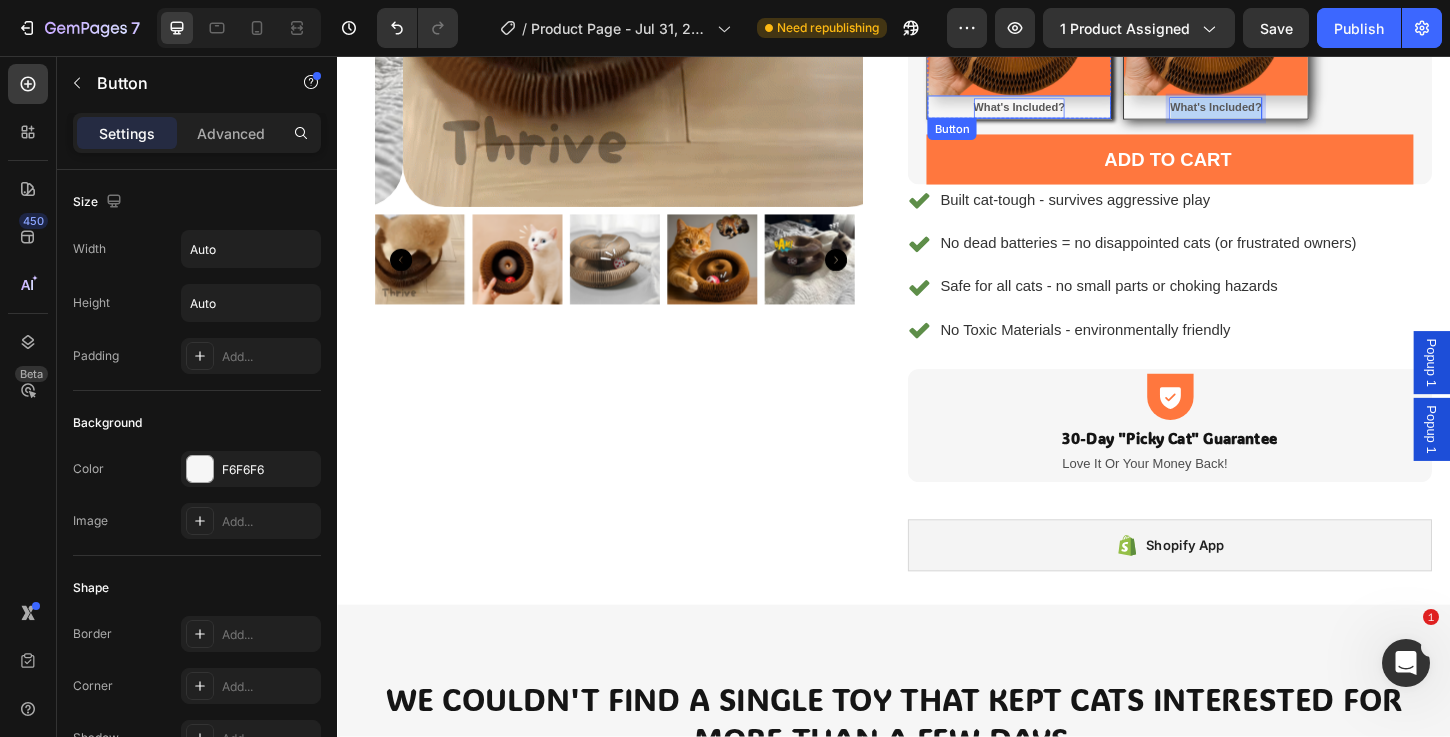 click on "What's Included?" at bounding box center (1072, 112) 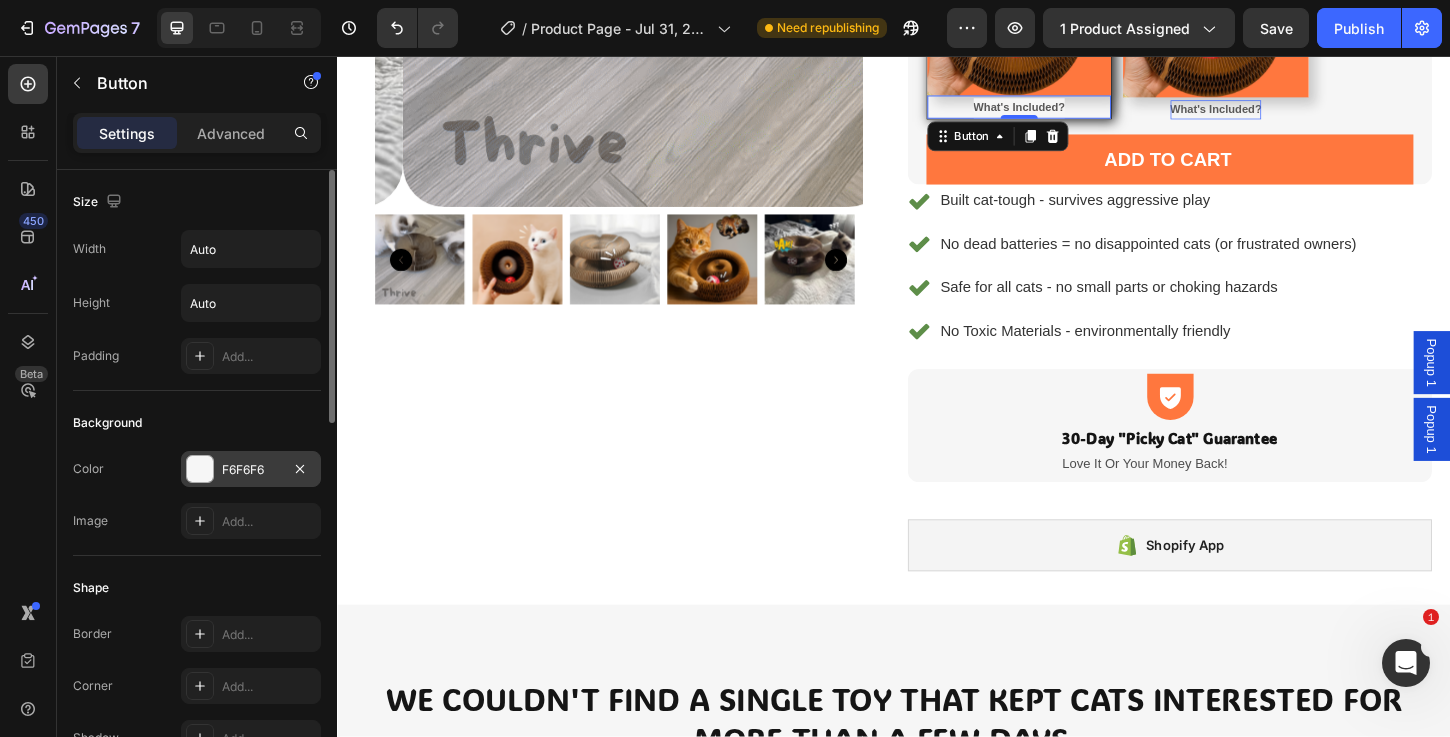 click at bounding box center [200, 469] 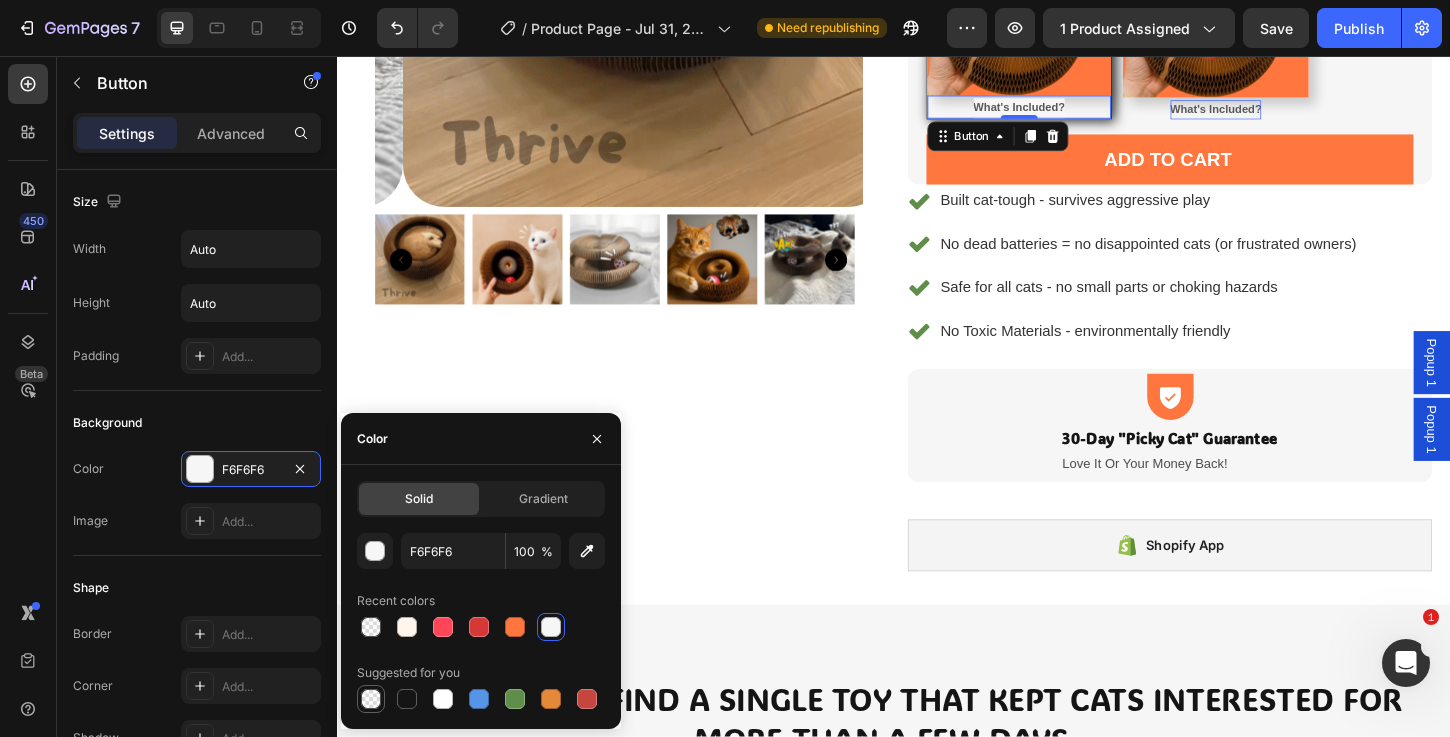 click at bounding box center (371, 699) 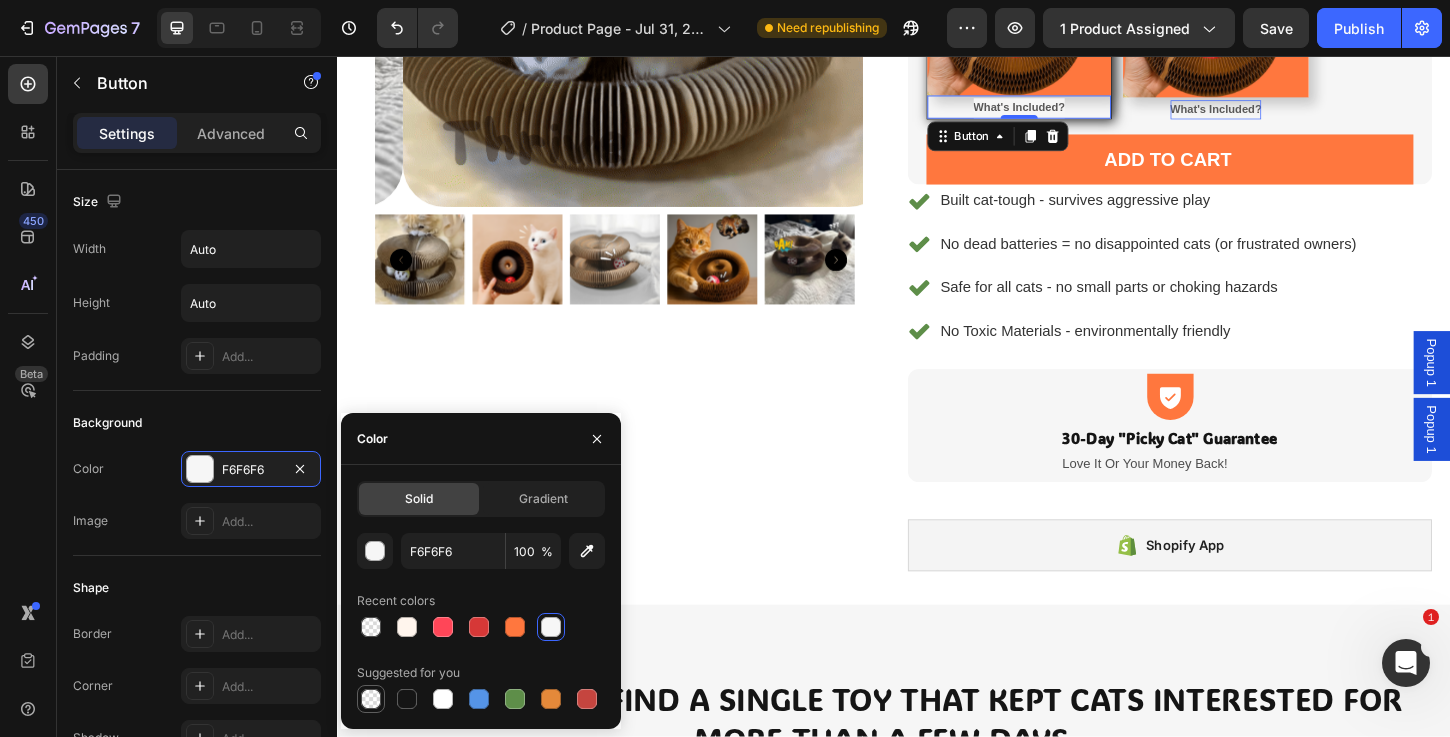 type on "000000" 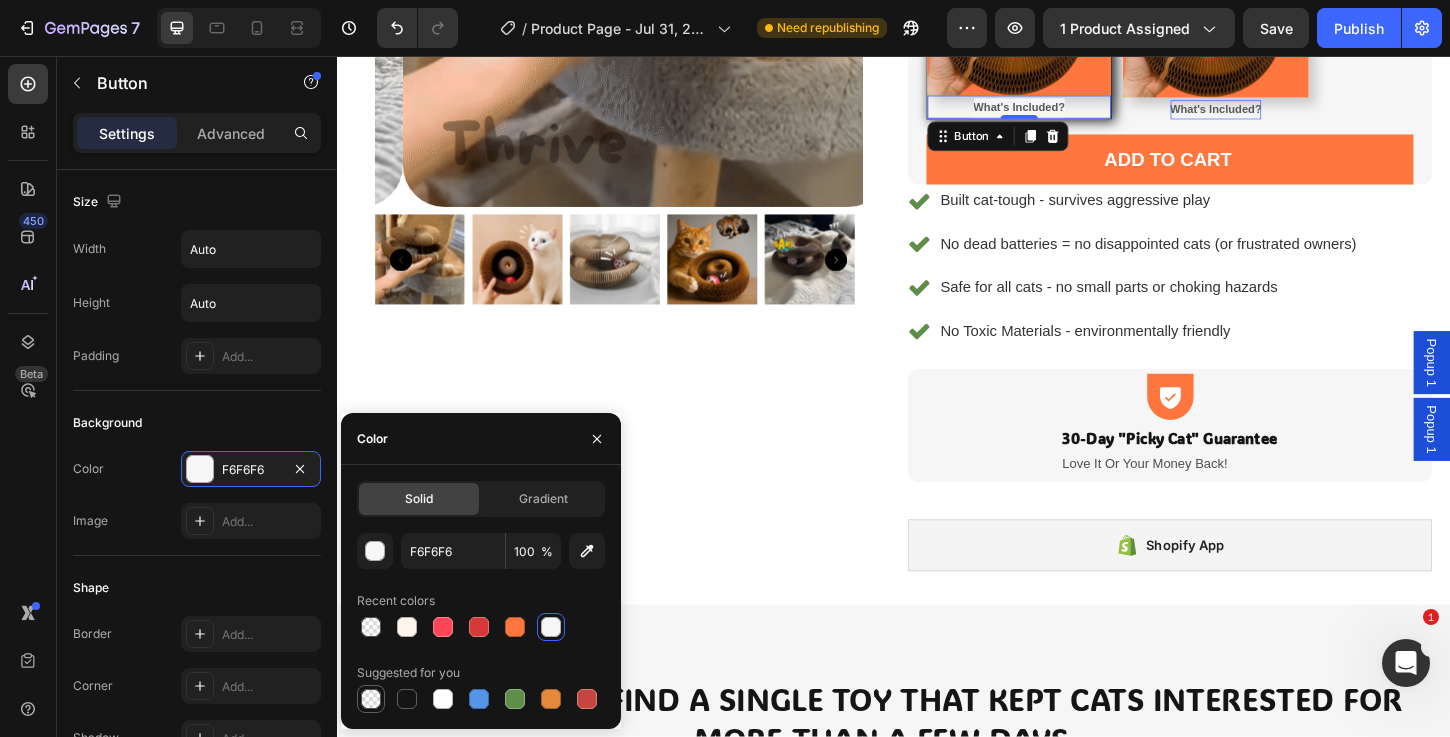 type on "0" 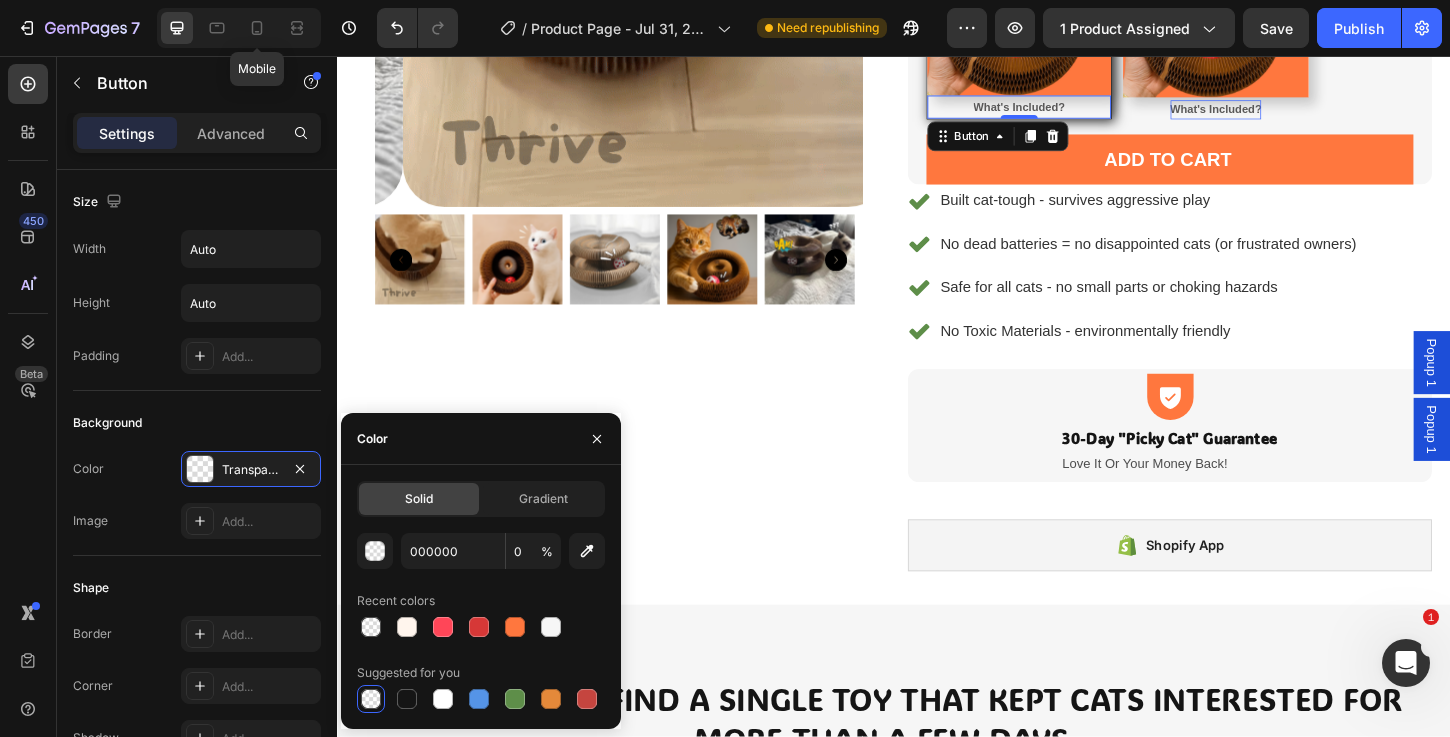 drag, startPoint x: 263, startPoint y: 34, endPoint x: 266, endPoint y: 48, distance: 14.3178215 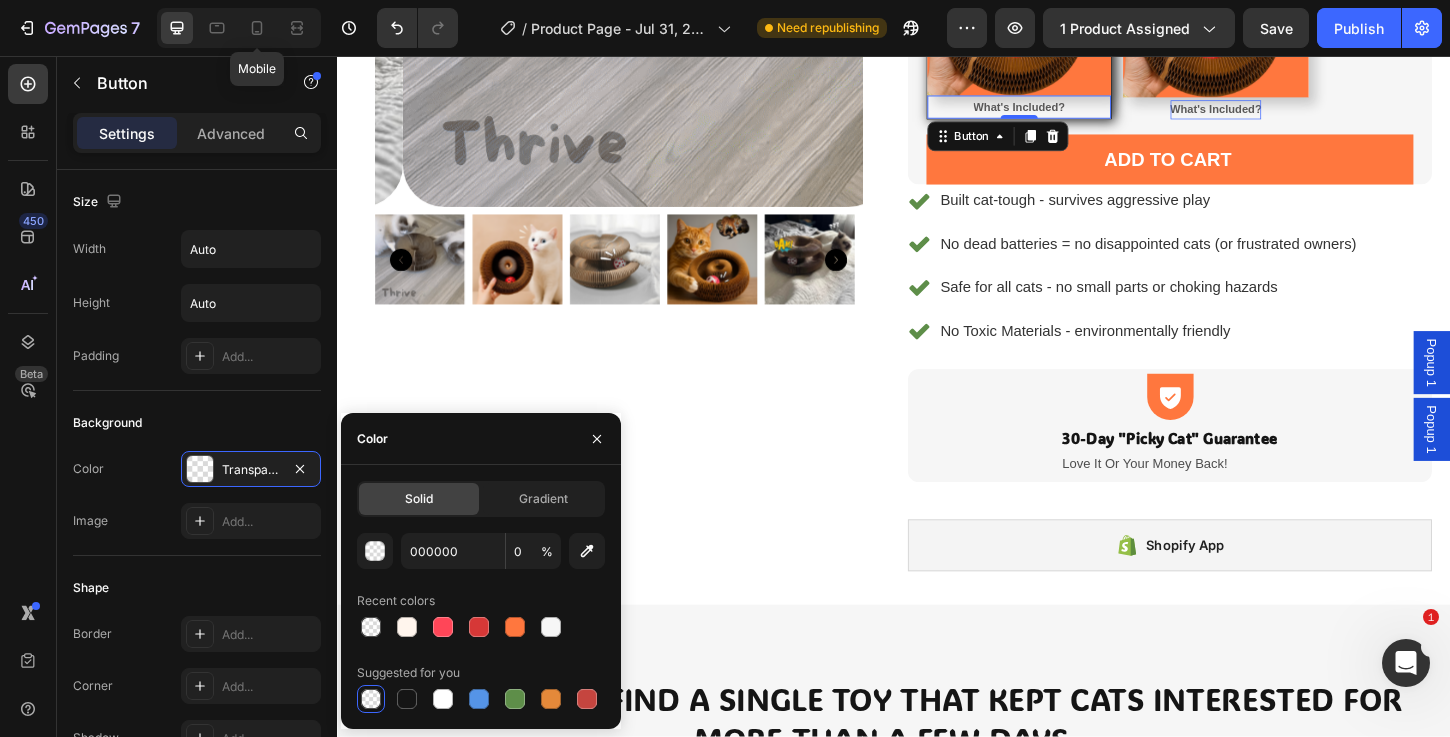click 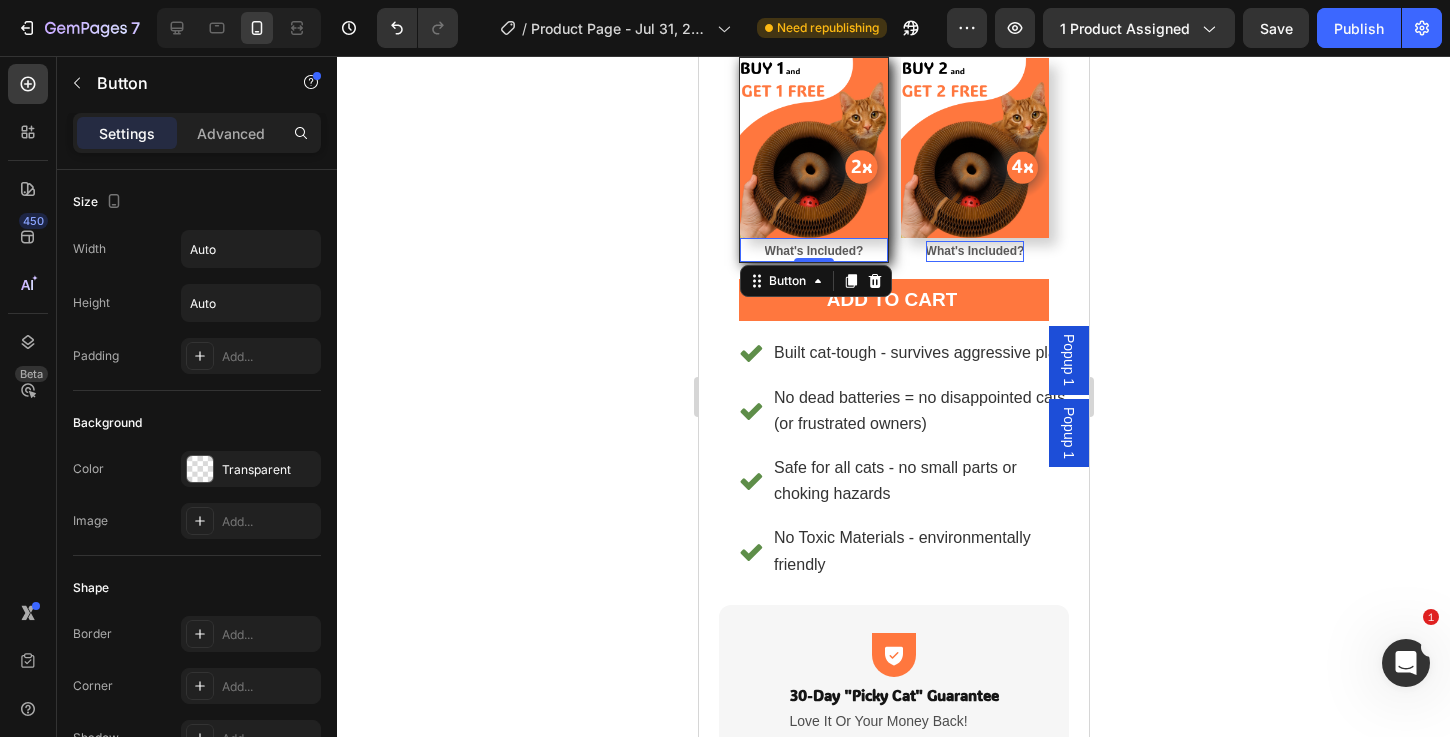scroll, scrollTop: 789, scrollLeft: 0, axis: vertical 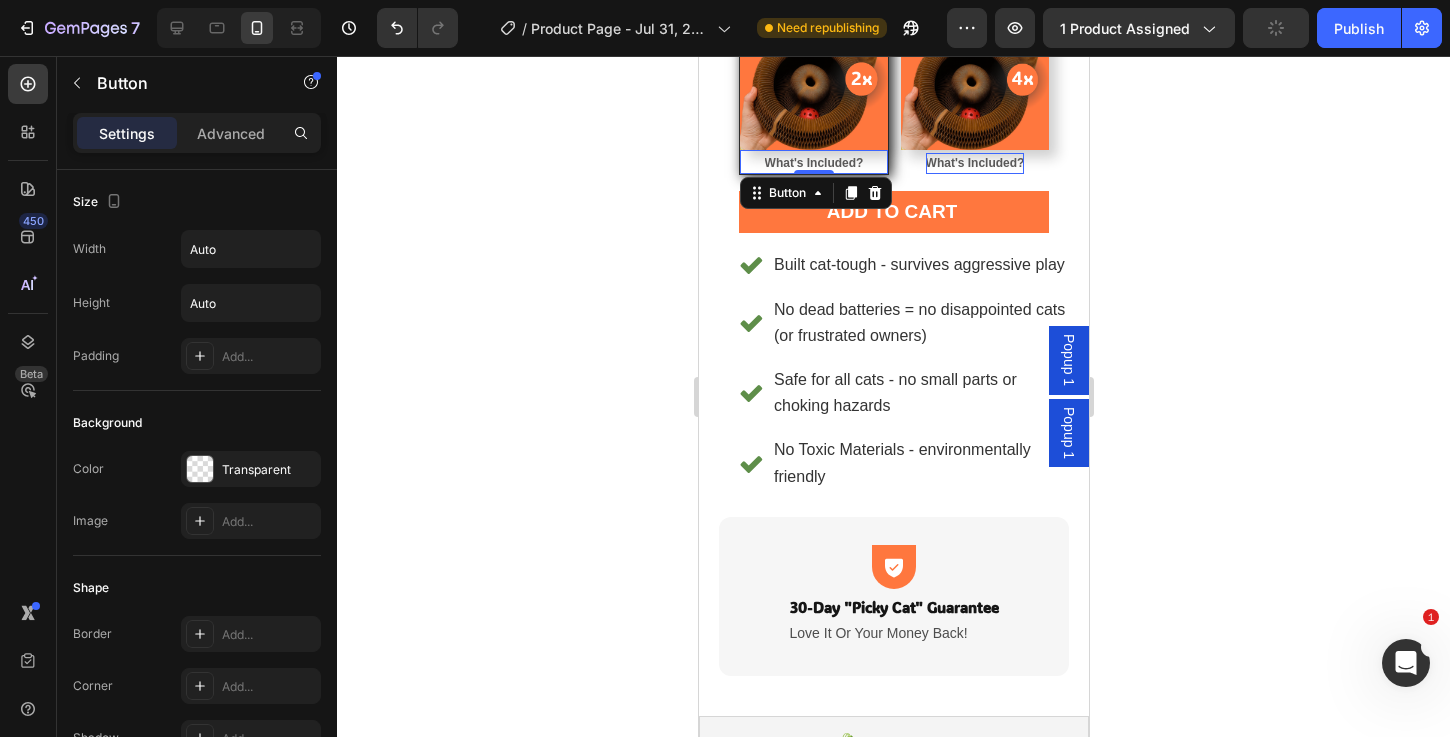 click 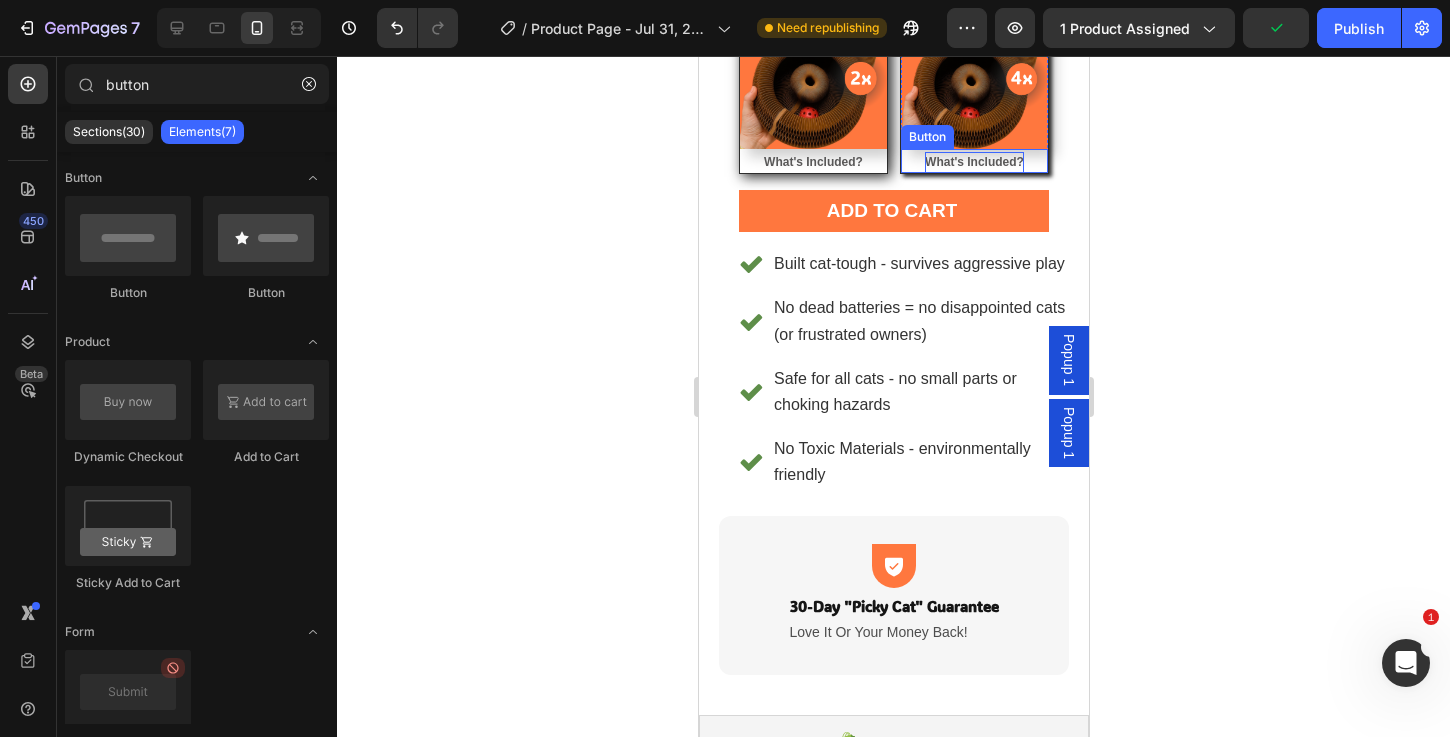 click on "Button" at bounding box center (926, 137) 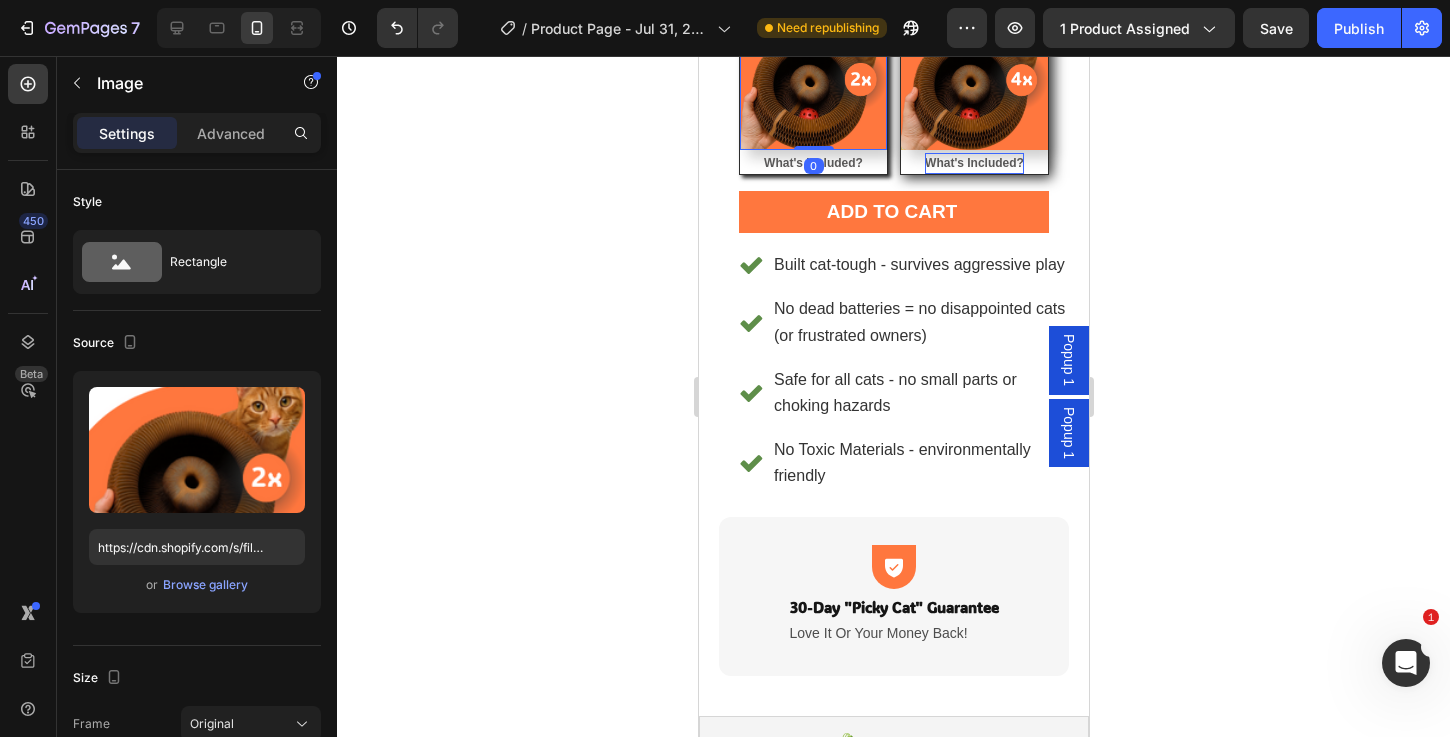 click at bounding box center (812, 60) 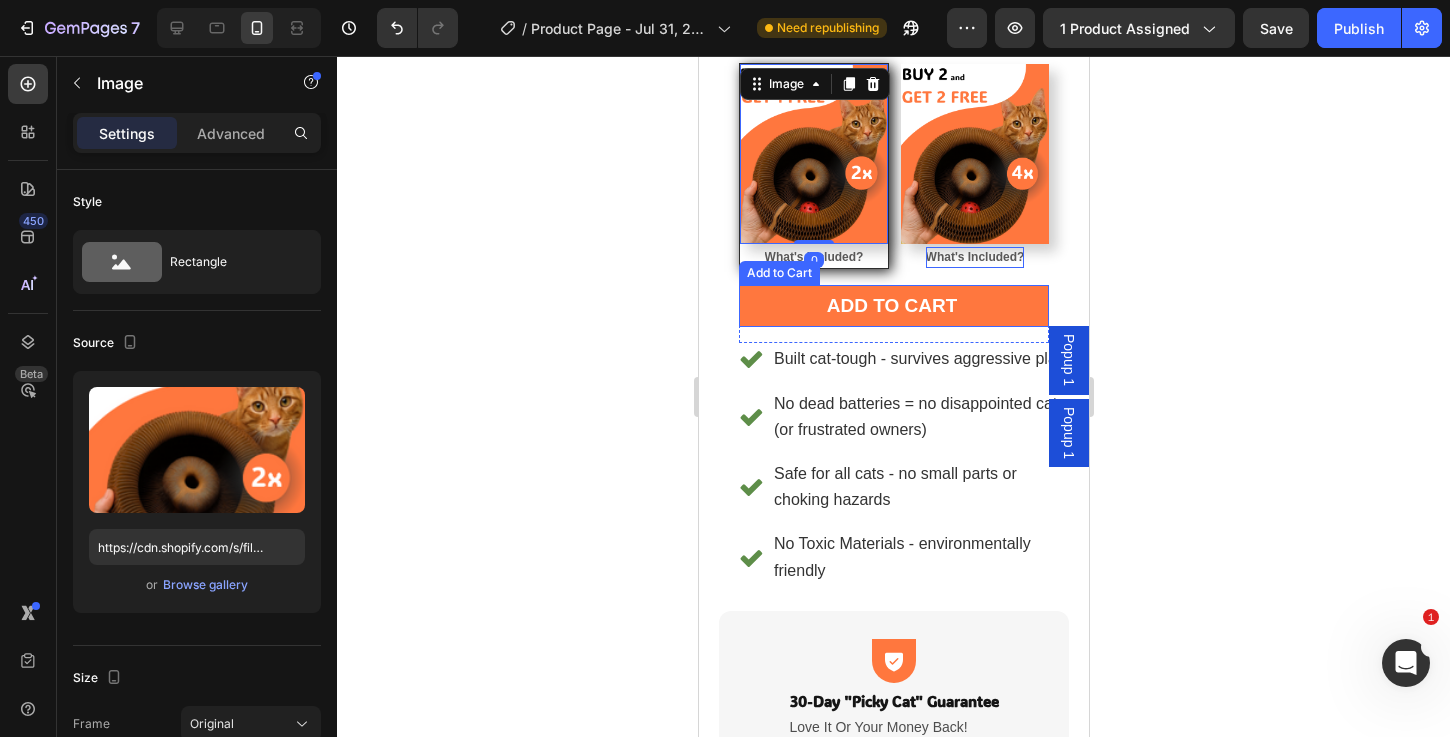 scroll, scrollTop: 381, scrollLeft: 0, axis: vertical 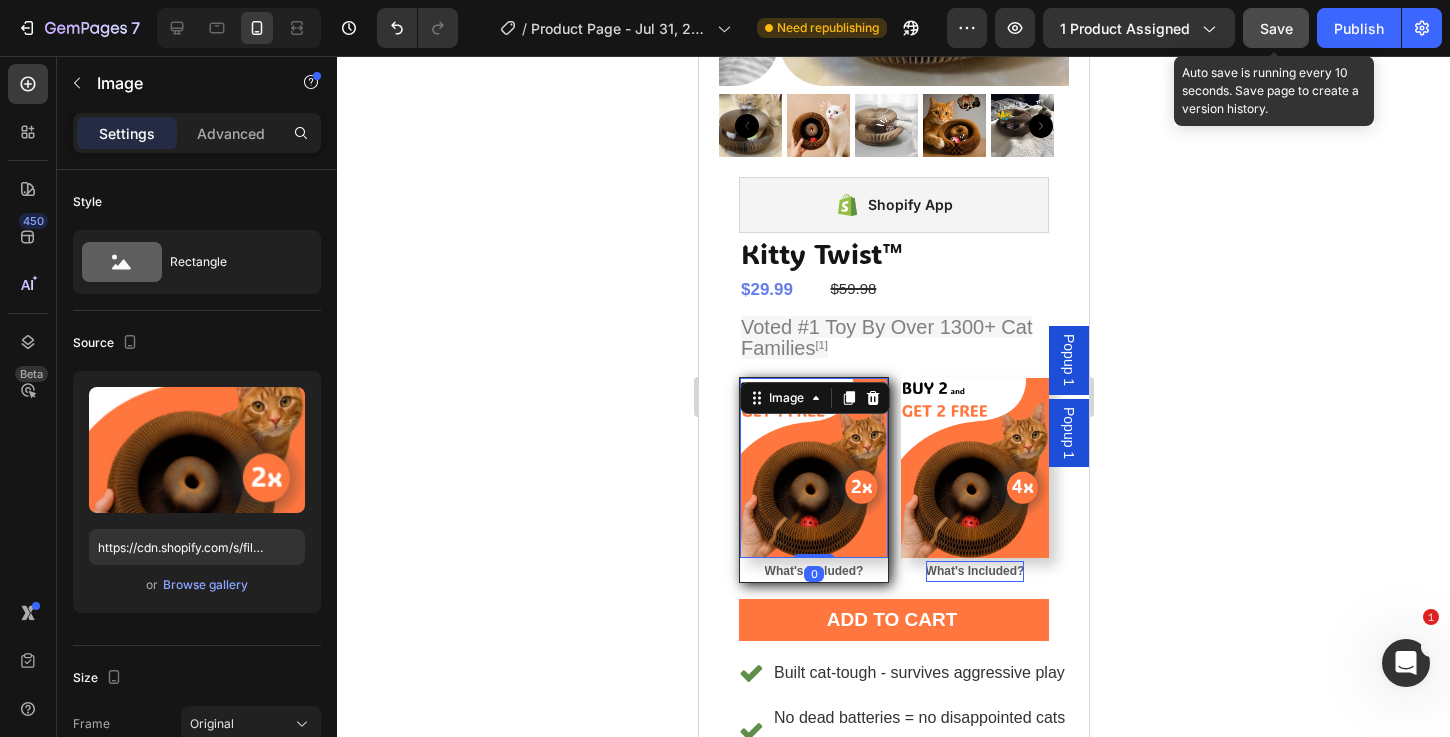 click on "Save" at bounding box center [1276, 28] 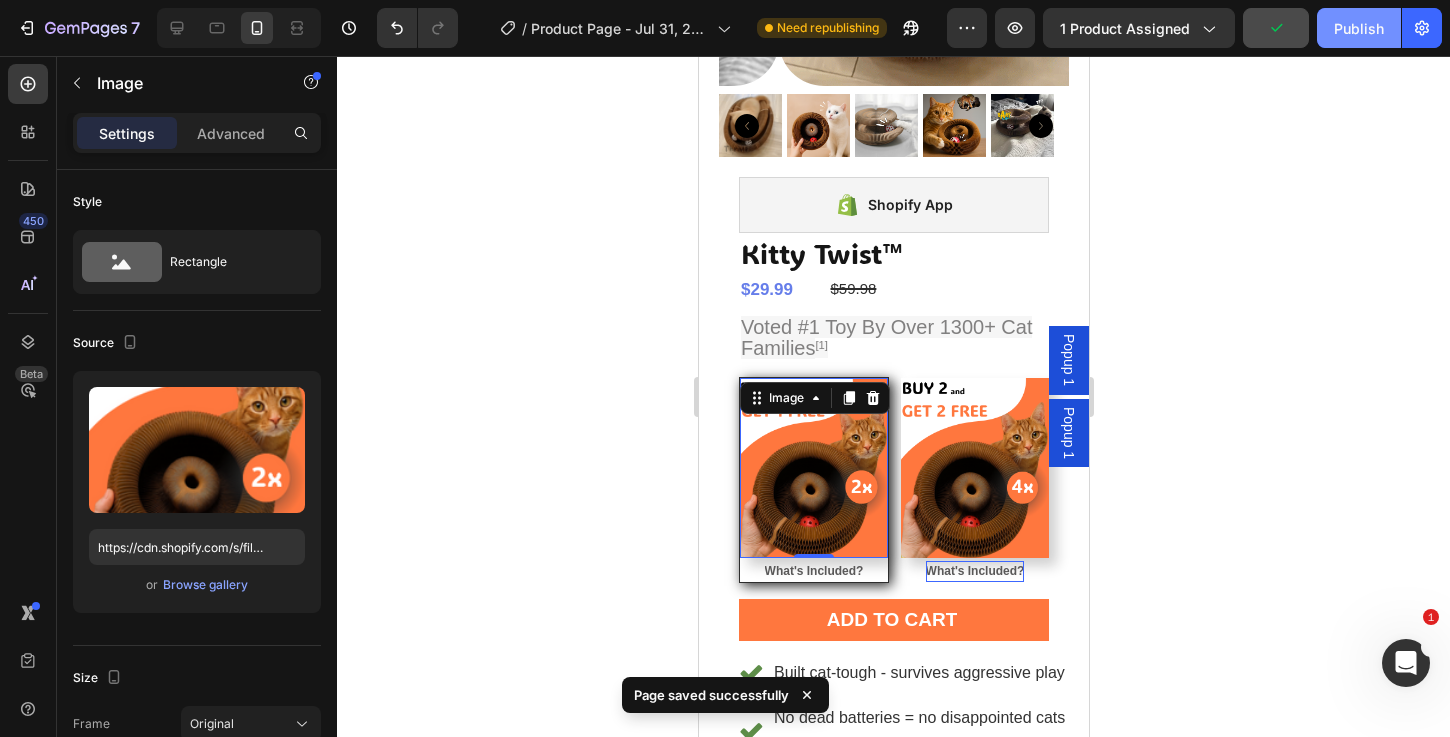 click on "Publish" at bounding box center [1359, 28] 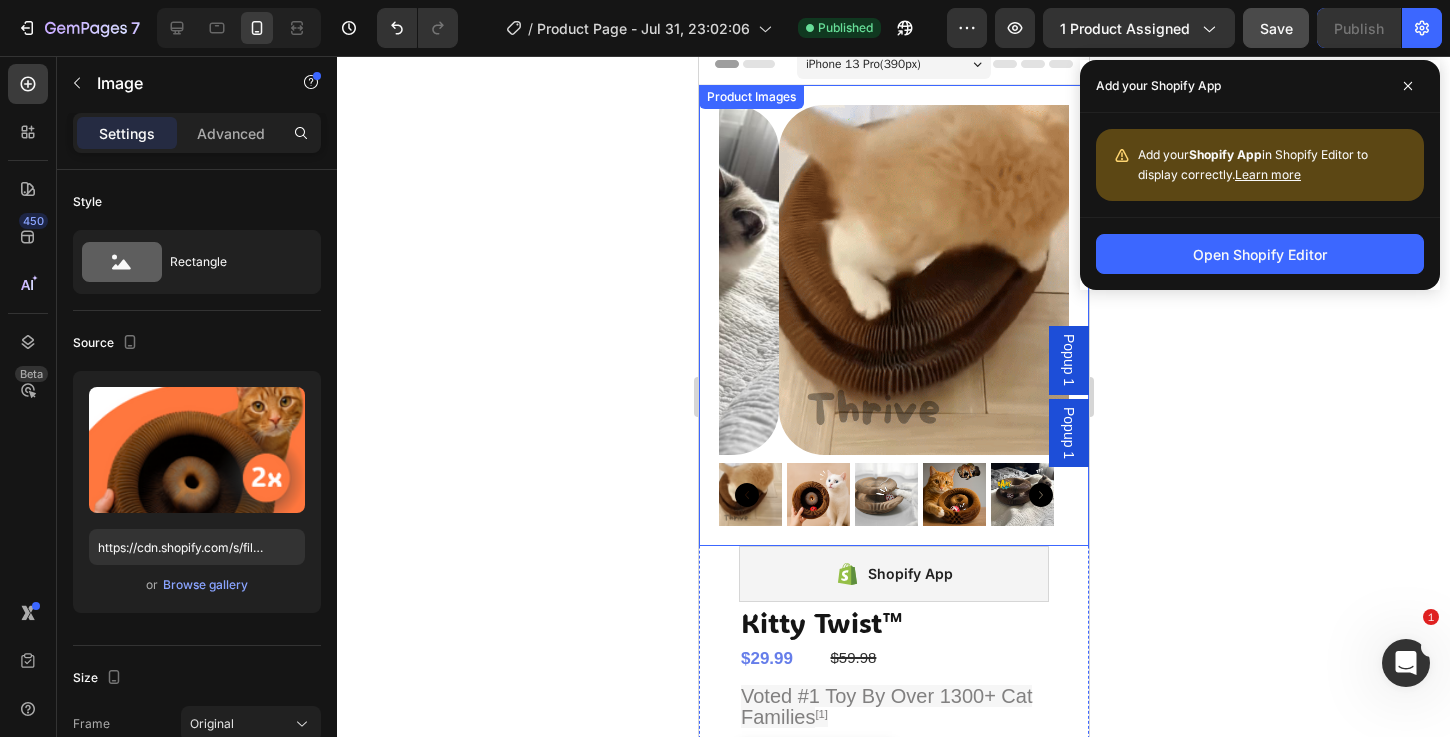 scroll, scrollTop: 0, scrollLeft: 0, axis: both 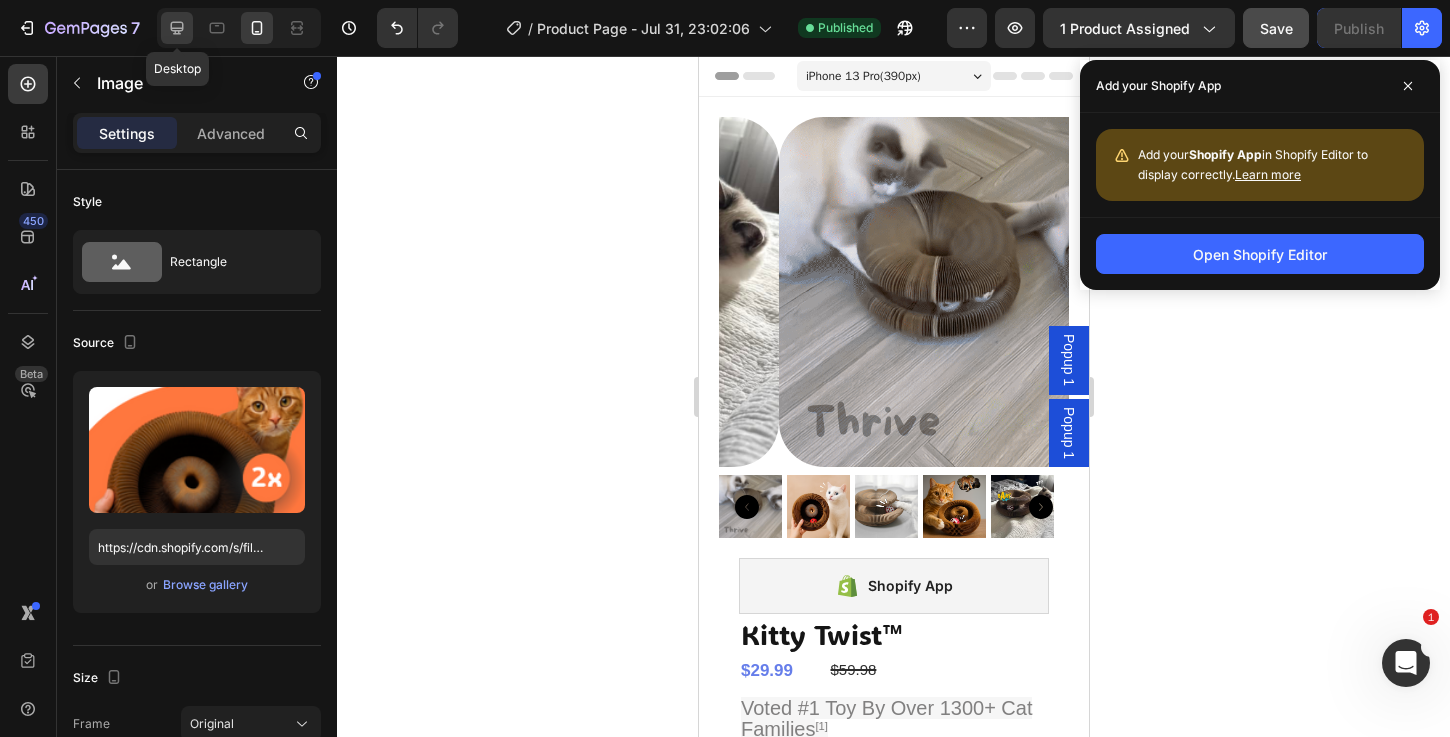 click 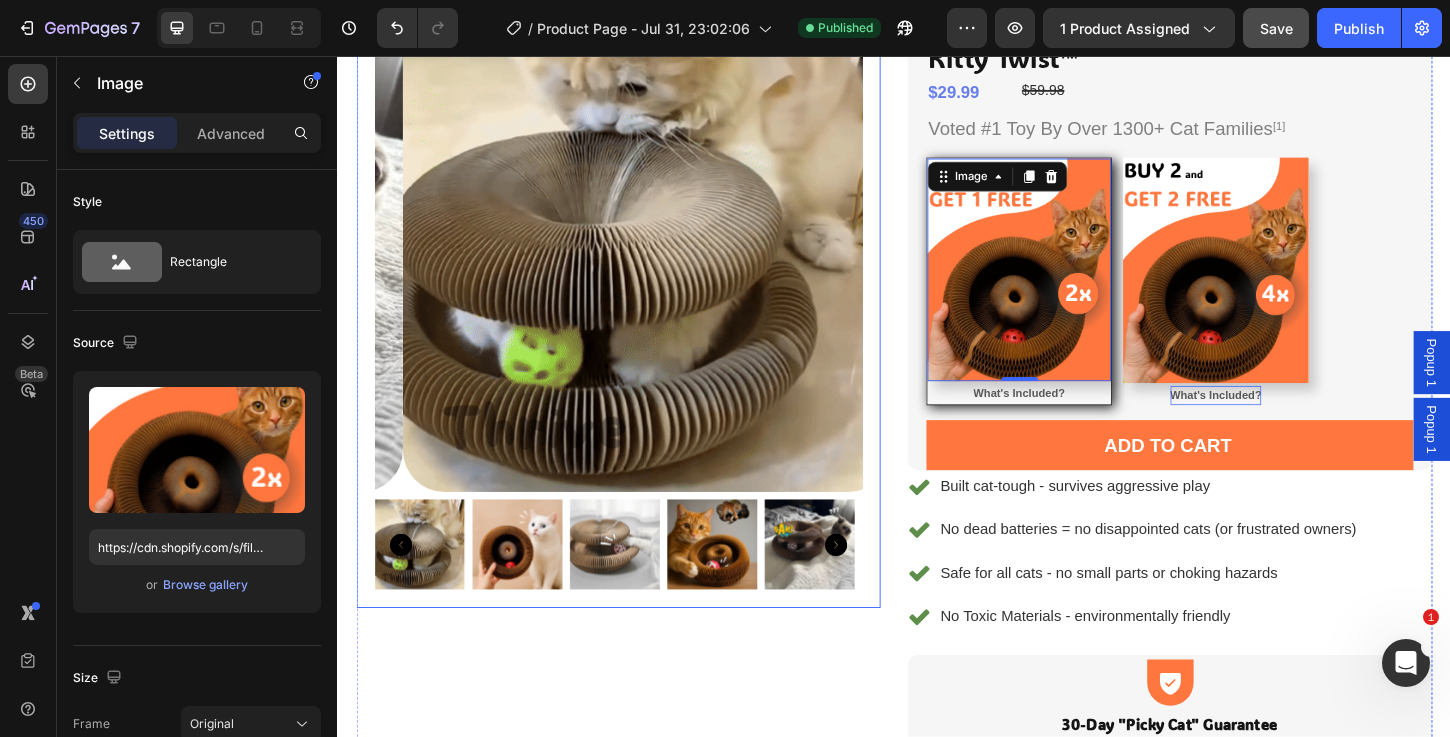 scroll, scrollTop: 203, scrollLeft: 0, axis: vertical 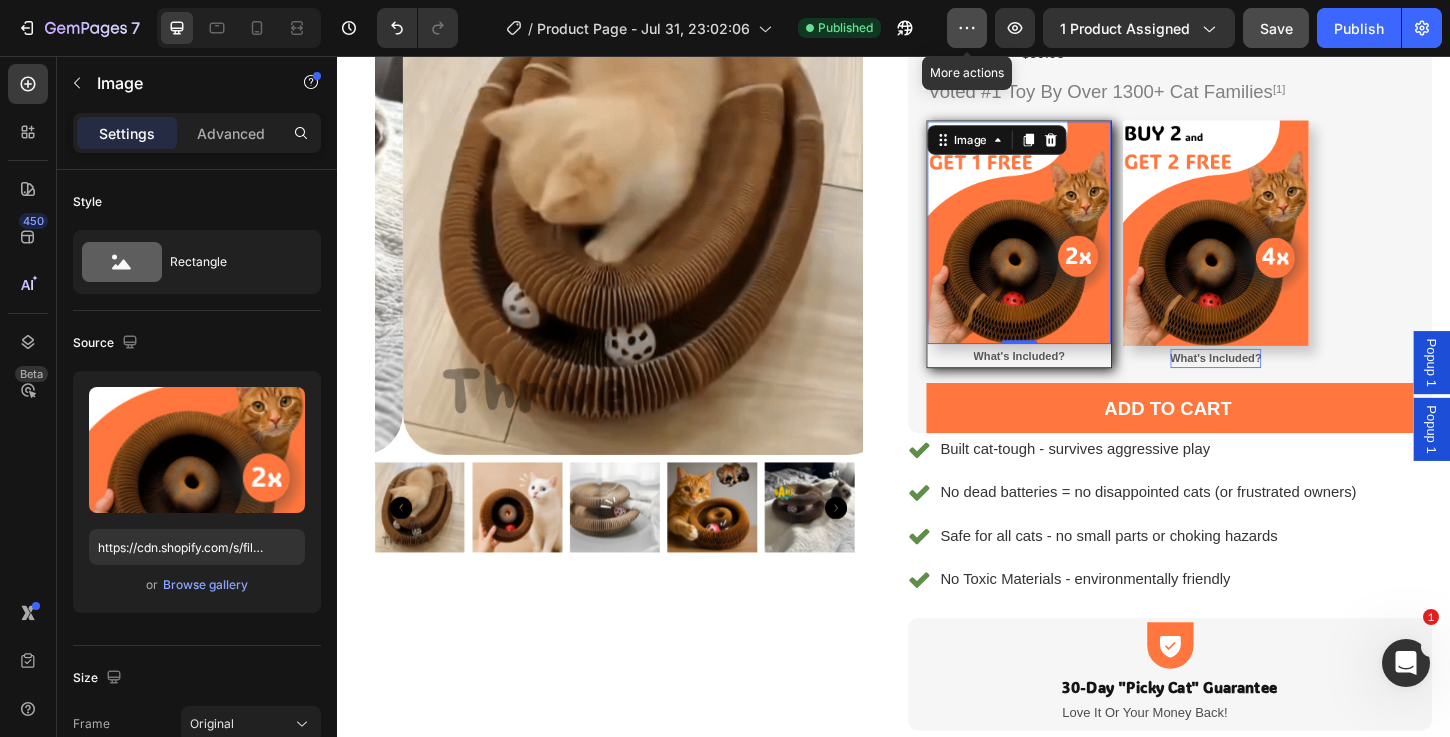 click 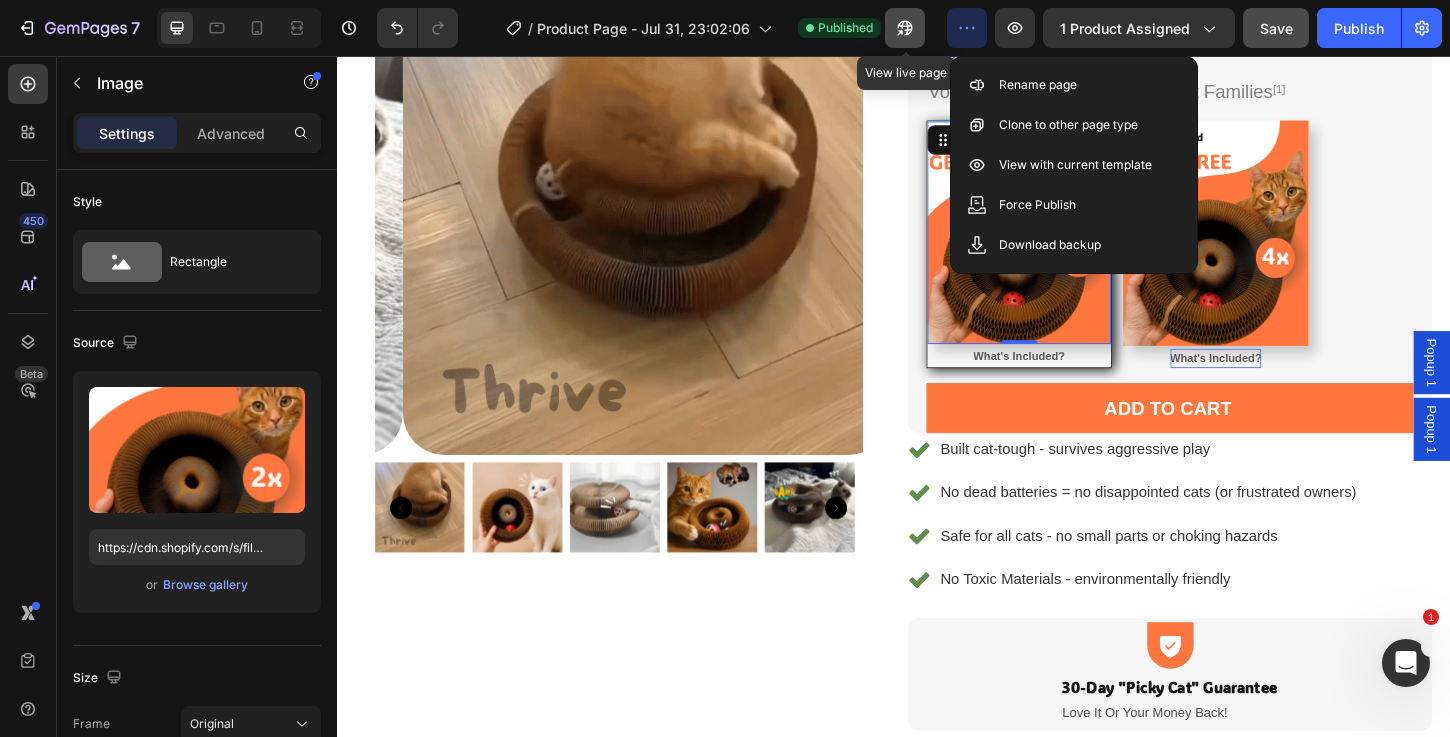 click 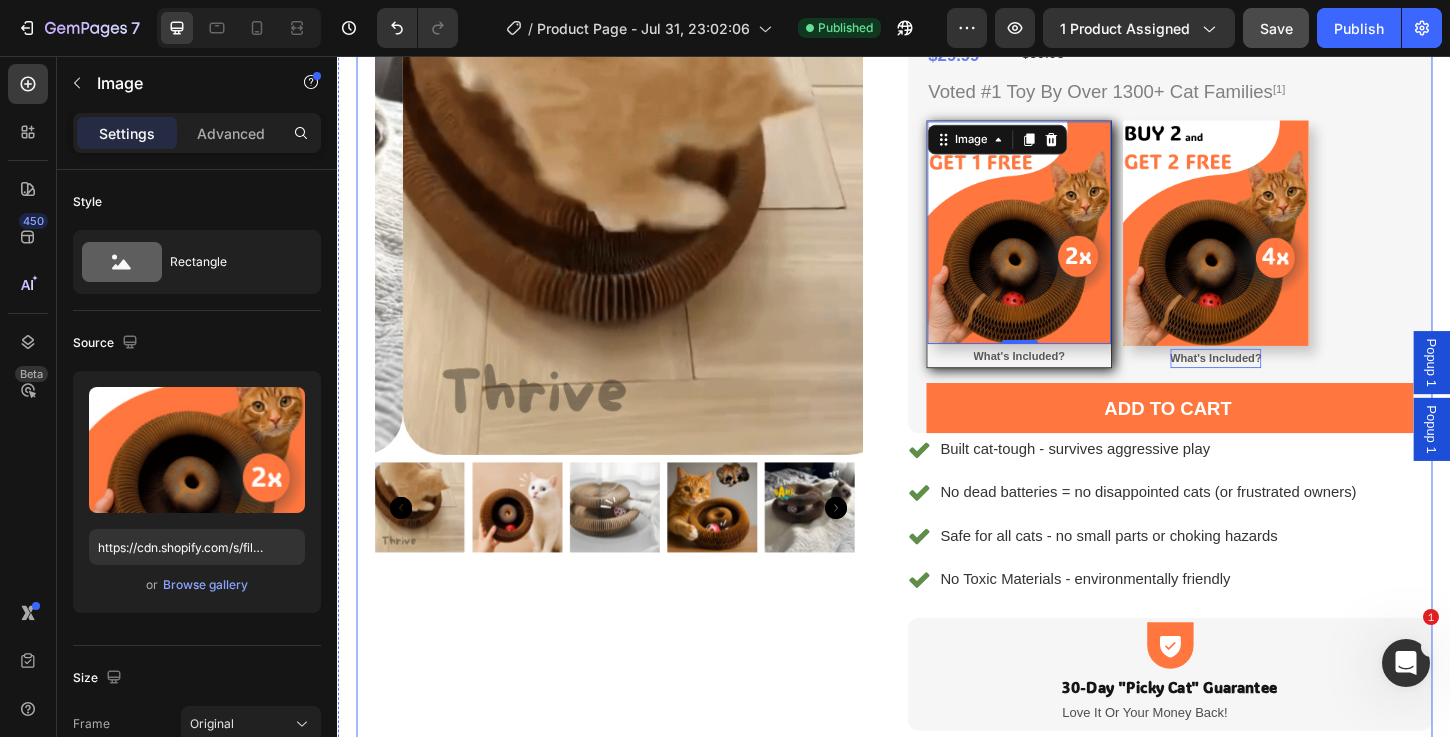 click on "Product Images
Shopify App Shopify App Kitty Twist™ Product Title $29.99 Product Price Product Price $59.98 Compare Price Compare Price Row Voted #1 Toy By Over 1300+ Cat Families [1] Text Block Image   0 What's Included? Button Row Image What's Included? Button Row Product Bundle Discount Add to cart Add to Cart Row Row
Built cat-tough - survives aggressive play
No dead batteries = no disappointed cats (or frustrated owners)
Safe for all cats - no small parts or choking hazards
No Toxic Materials - environmentally friendly Item List
Icon 30-Day "Picky Cat" Guarantee Text Block Love It Or Your Money Back!  Text Block Row Row
Shopify App Shopify App Product" at bounding box center (937, 419) 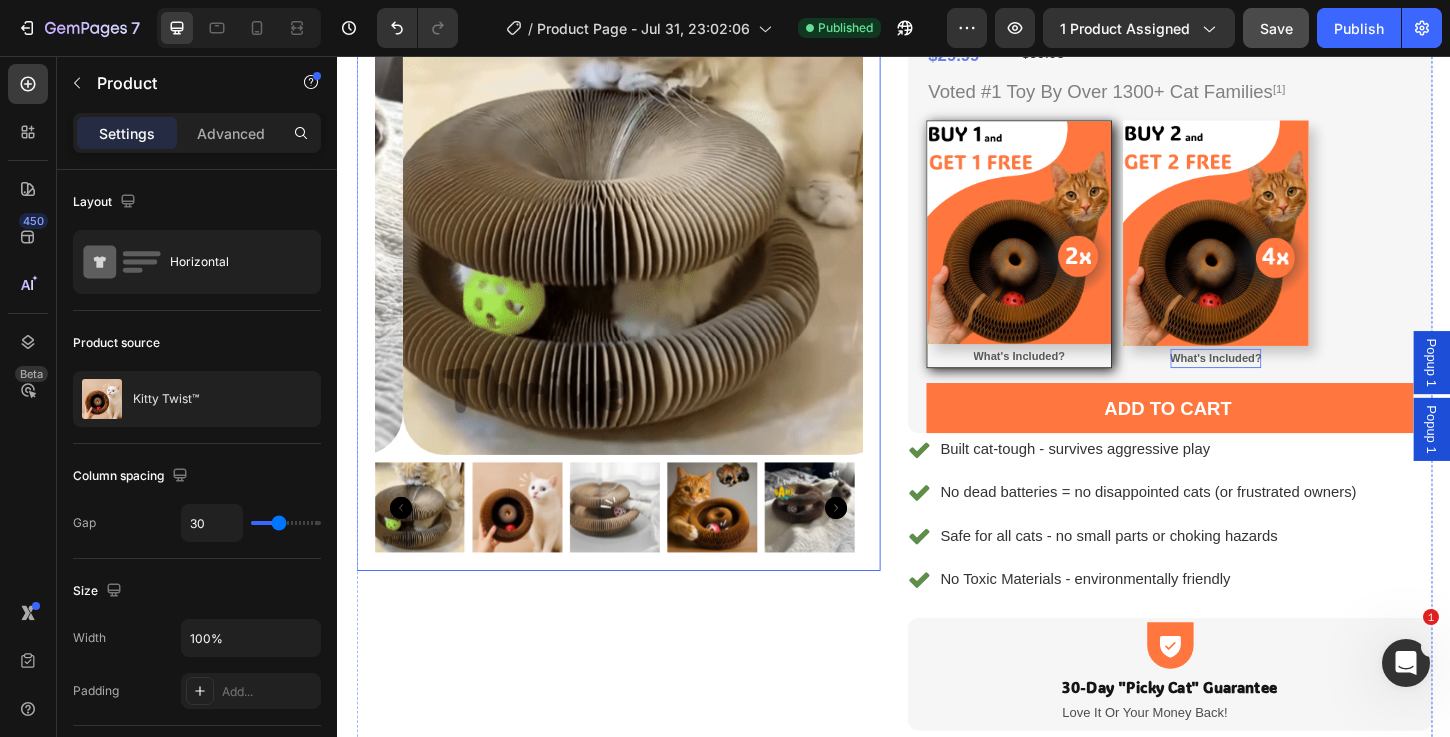 click at bounding box center (669, 224) 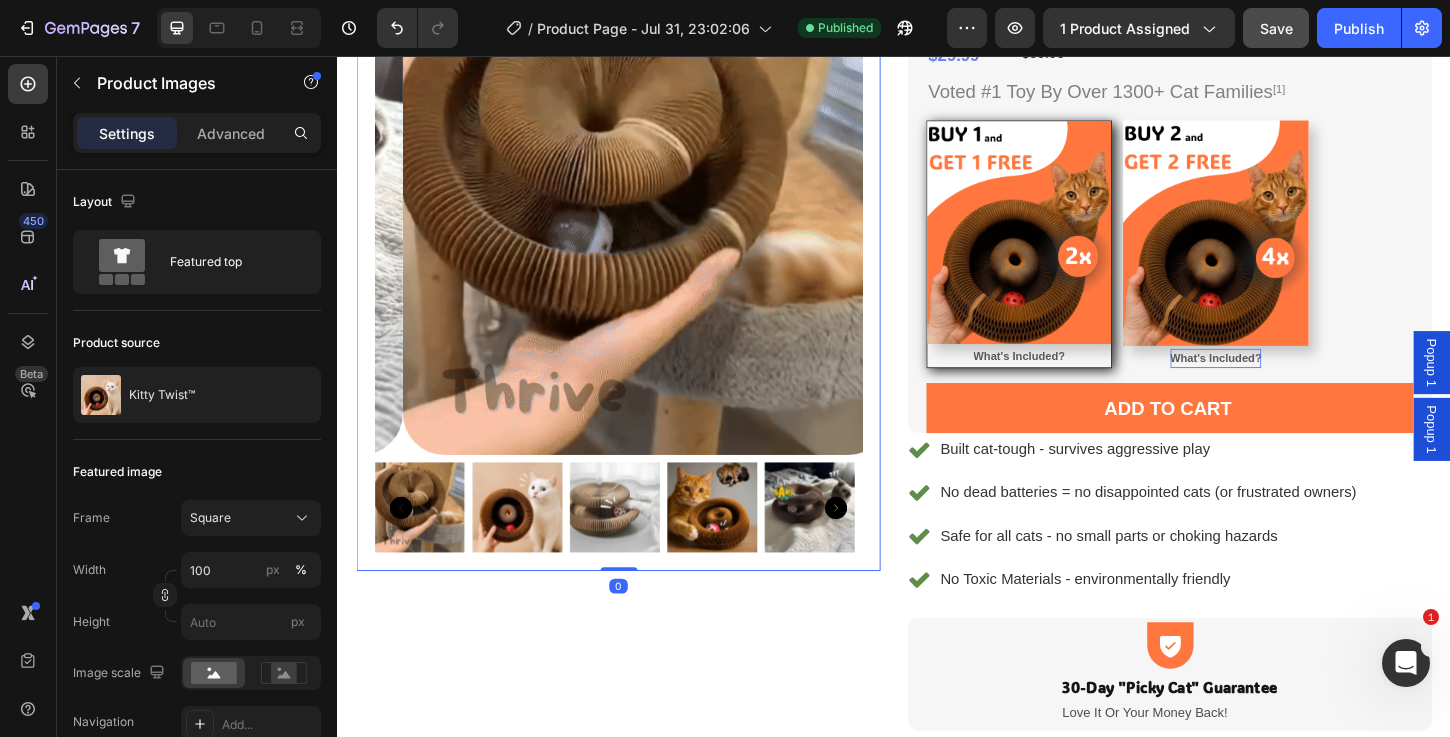 scroll, scrollTop: 0, scrollLeft: 0, axis: both 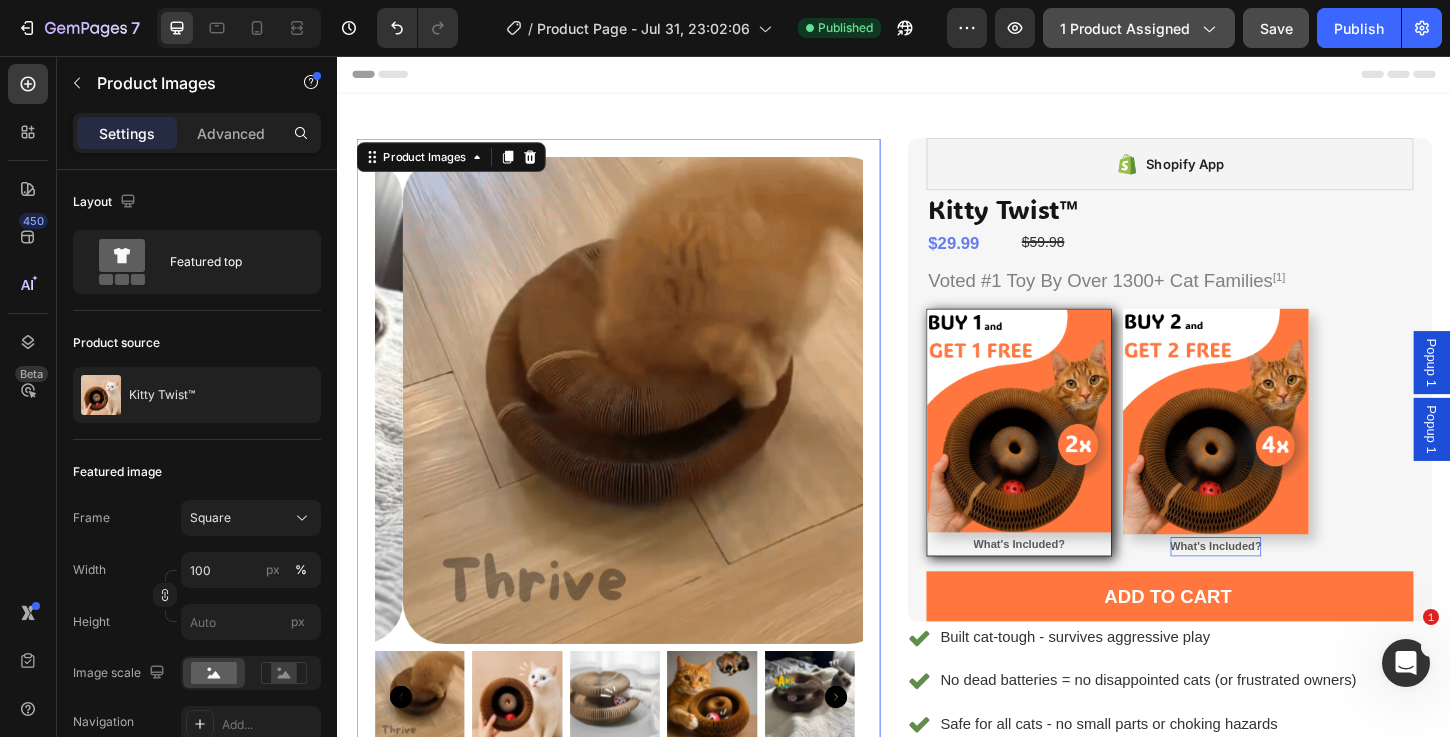 drag, startPoint x: 1084, startPoint y: 31, endPoint x: 1074, endPoint y: 39, distance: 12.806249 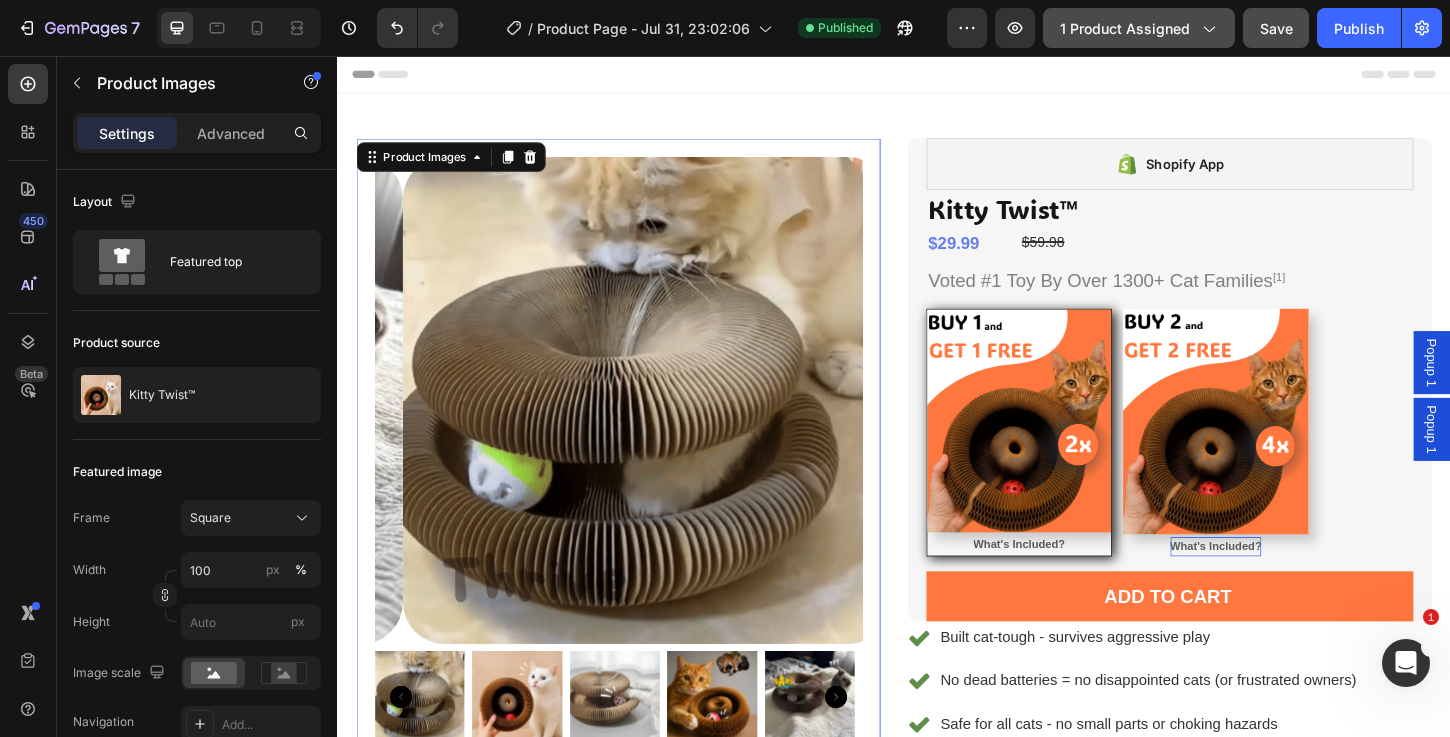click on "1 product assigned" 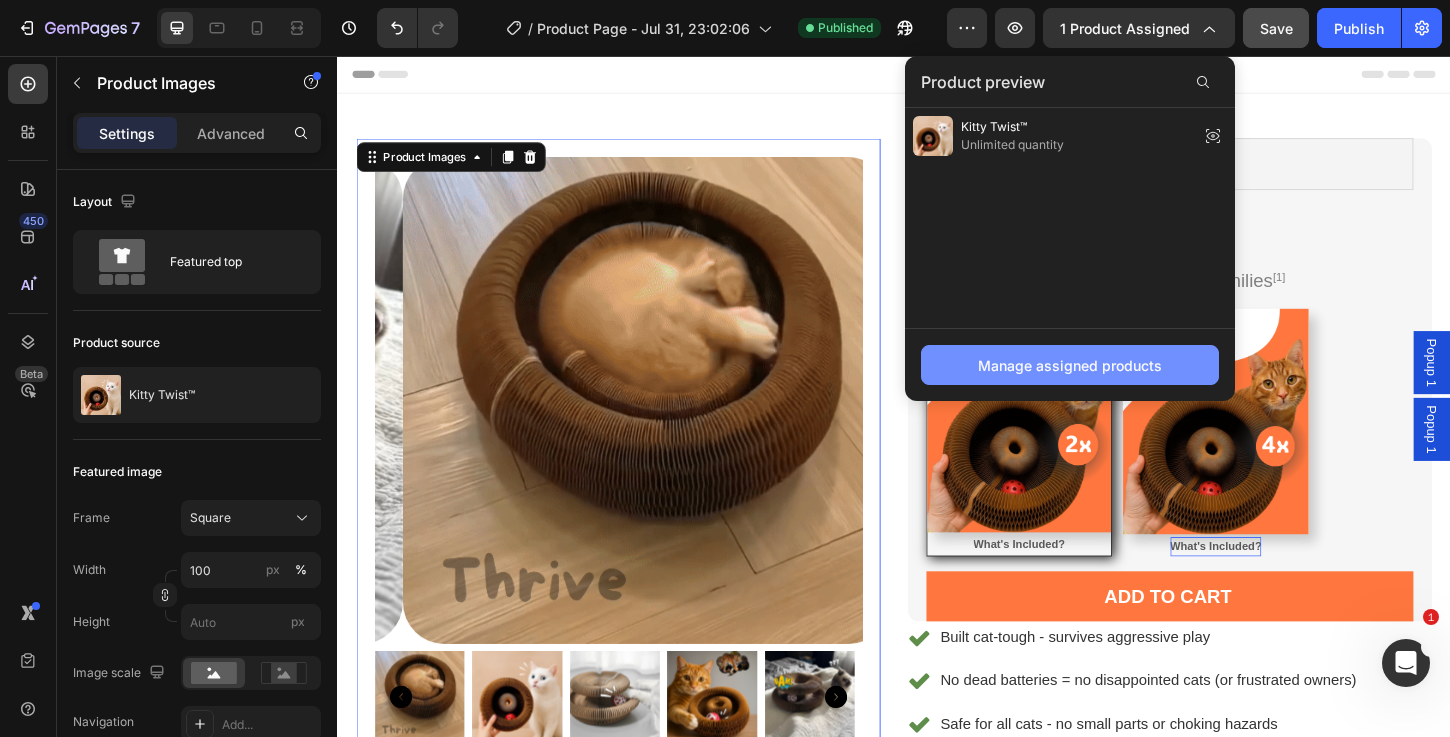 click on "Manage assigned products" at bounding box center (1070, 365) 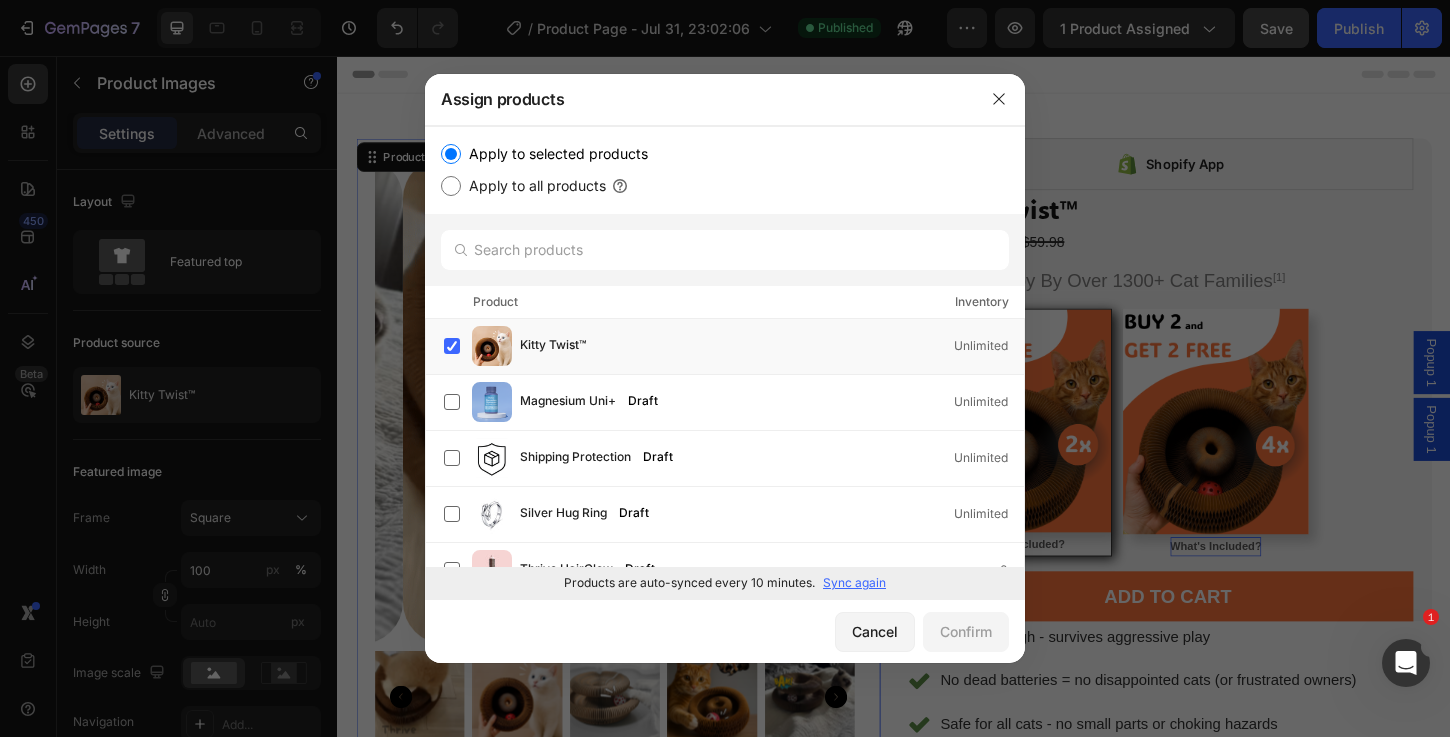 click on "Sync again" at bounding box center (854, 583) 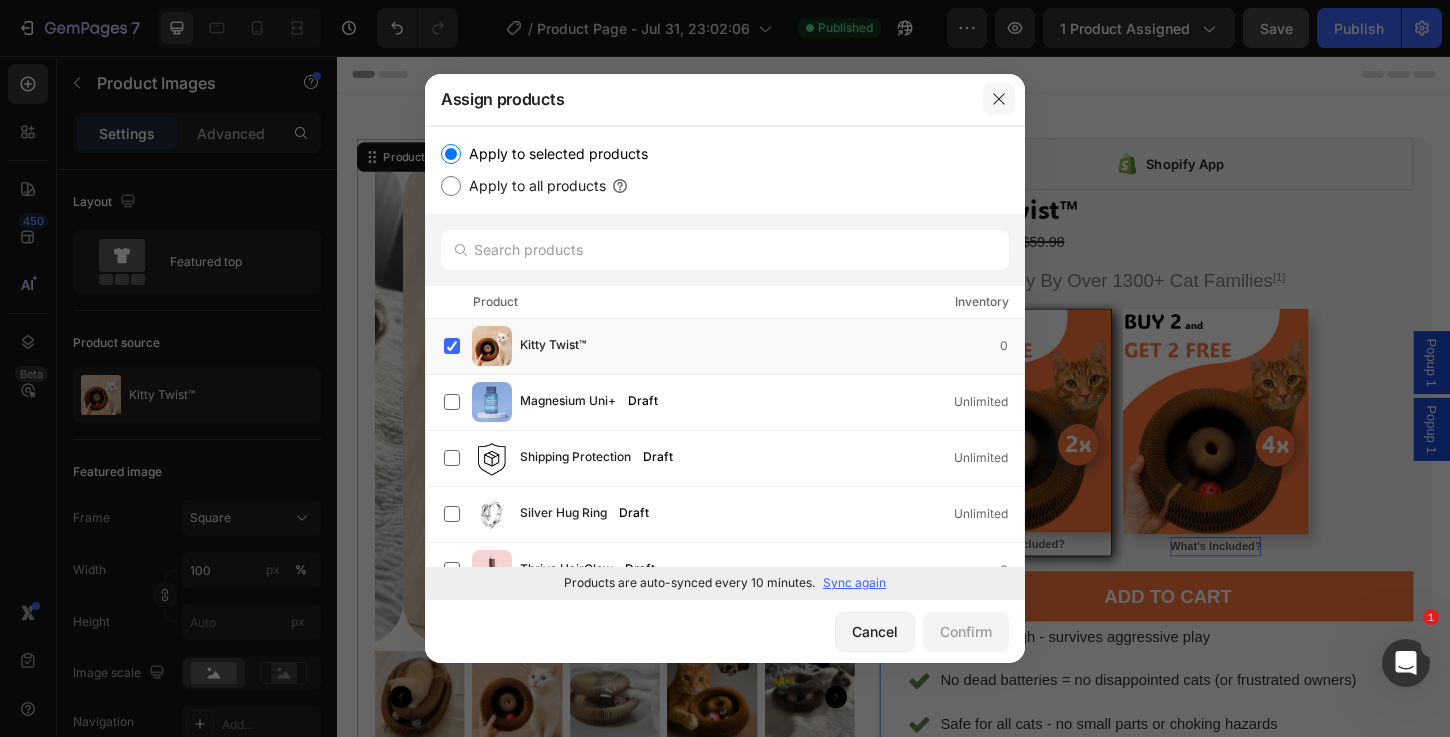 click 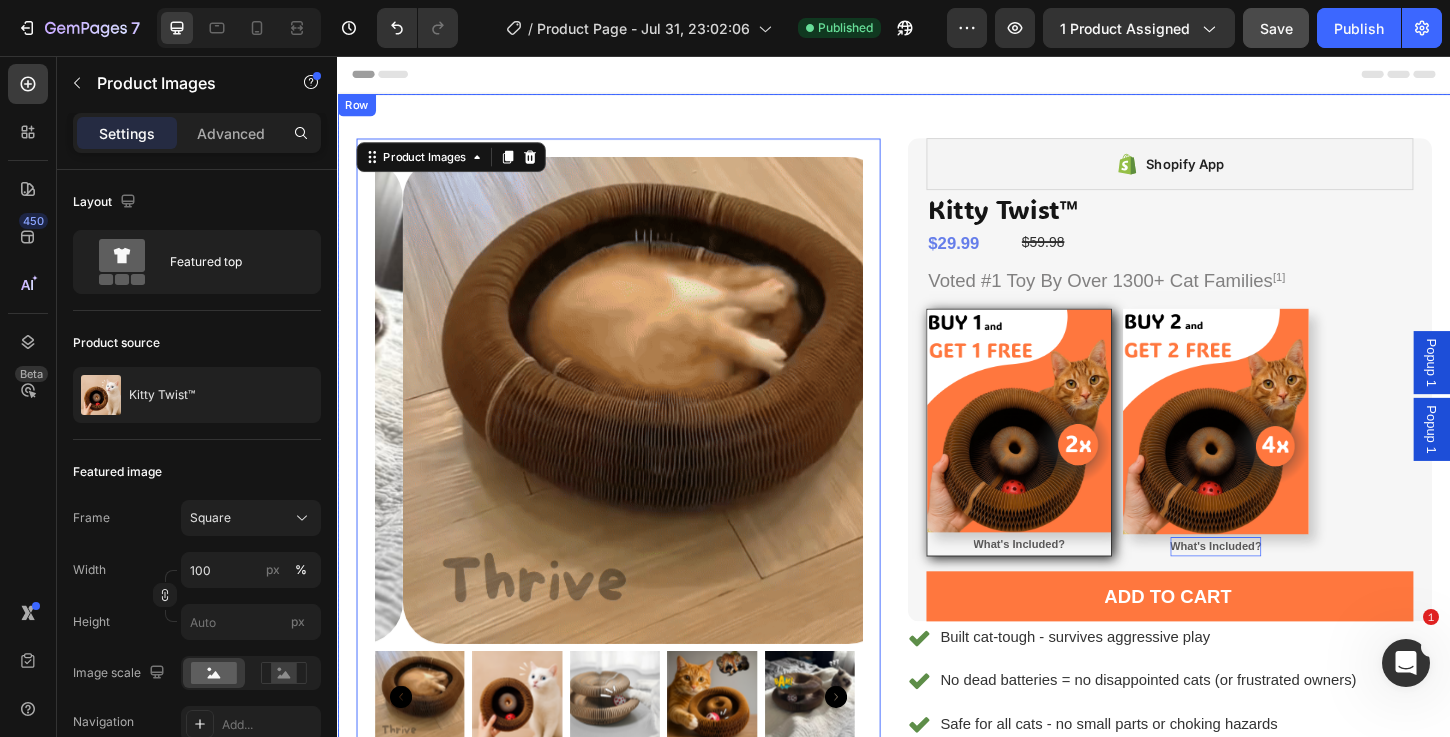 click on "Product Images   0
Shopify App Shopify App Kitty Twist™ Product Title $29.99 Product Price Product Price $59.98 Compare Price Compare Price Row Voted #1 Toy By Over 1300+ Cat Families [1] Text Block Image What's Included? Button Row Image What's Included? Button Row Product Bundle Discount Add to cart Add to Cart Row Row
Built cat-tough - survives aggressive play
No dead batteries = no disappointed cats (or frustrated owners)
Safe for all cats - no small parts or choking hazards
No Toxic Materials - environmentally friendly Item List
Icon 30-Day "Picky Cat" Guarantee Text Block Love It Or Your Money Back!  Text Block Row Row
Shopify App Shopify App Product Row" at bounding box center [937, 608] 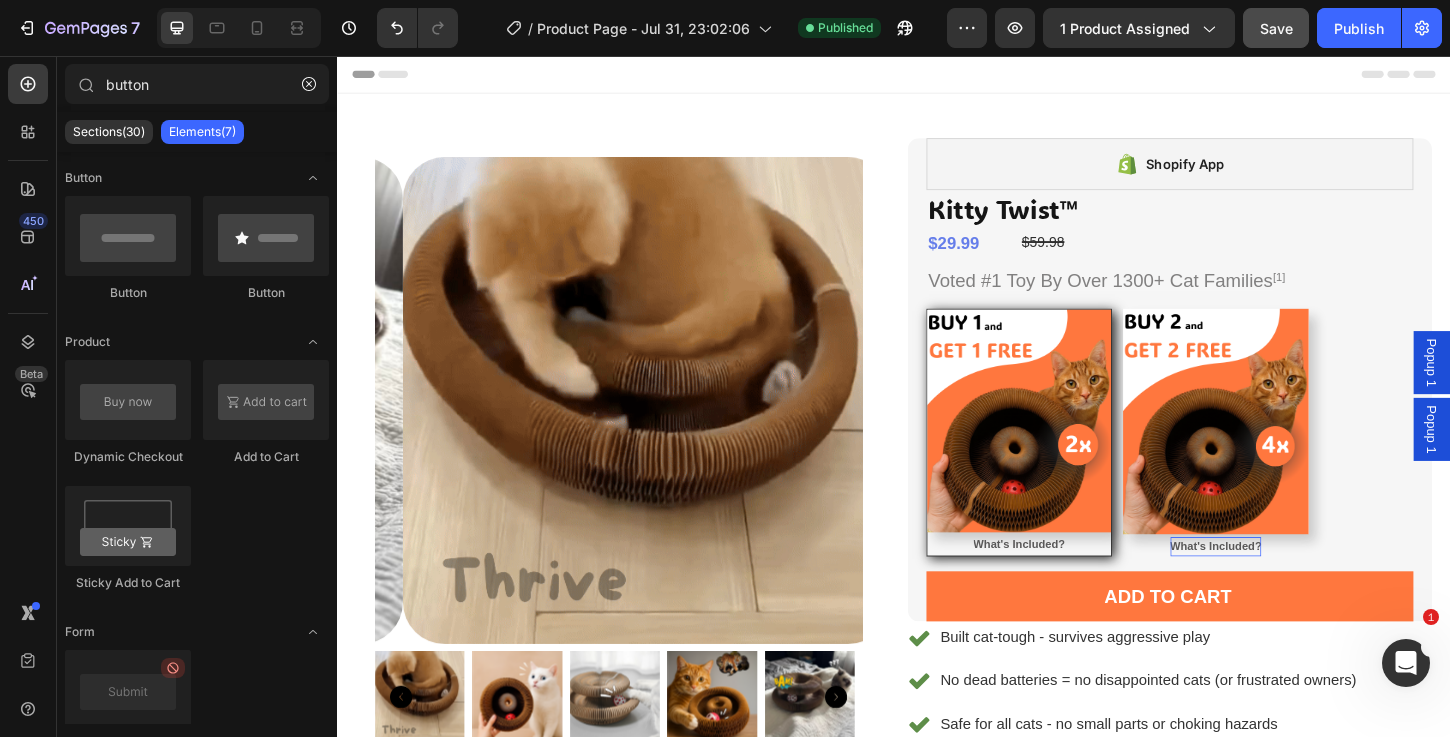 click on "Header" at bounding box center (937, 76) 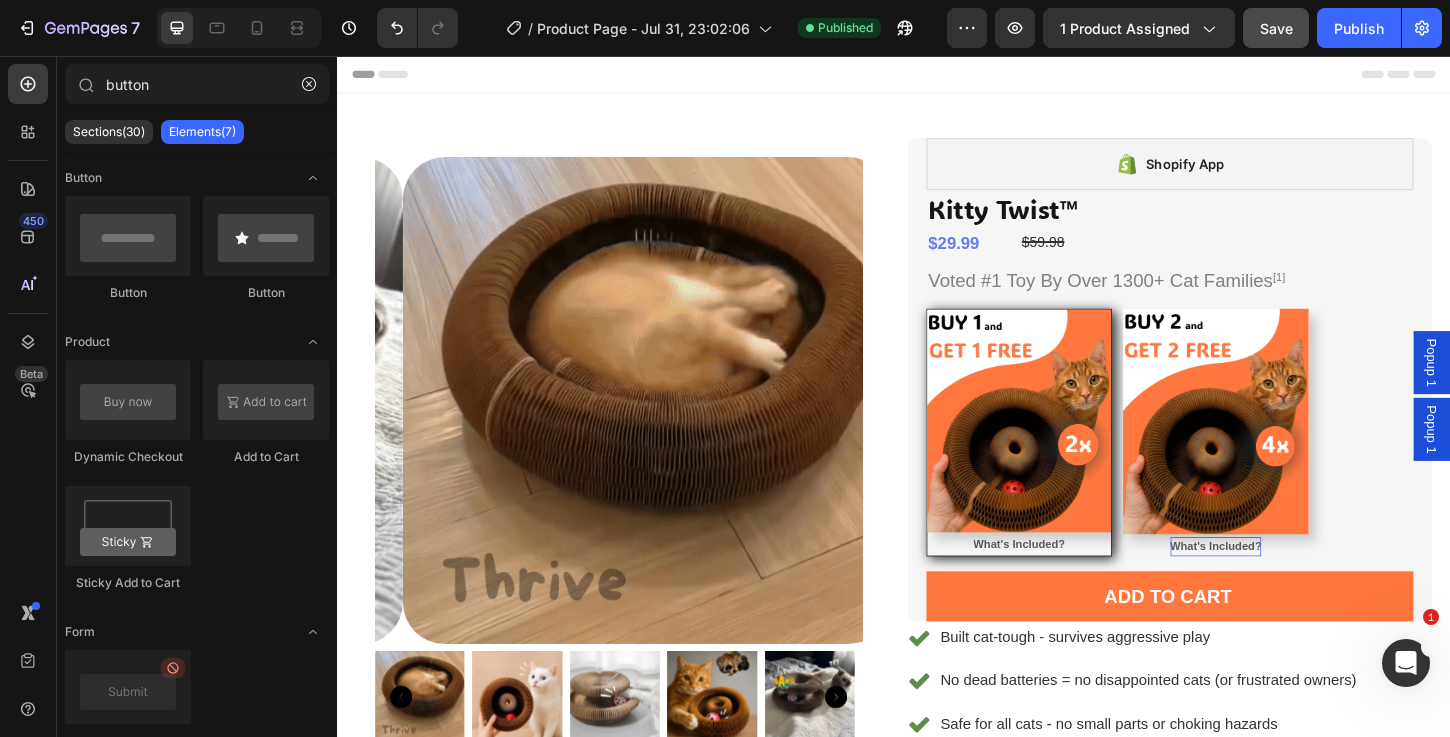 click on "Popup 1" at bounding box center [1517, 387] 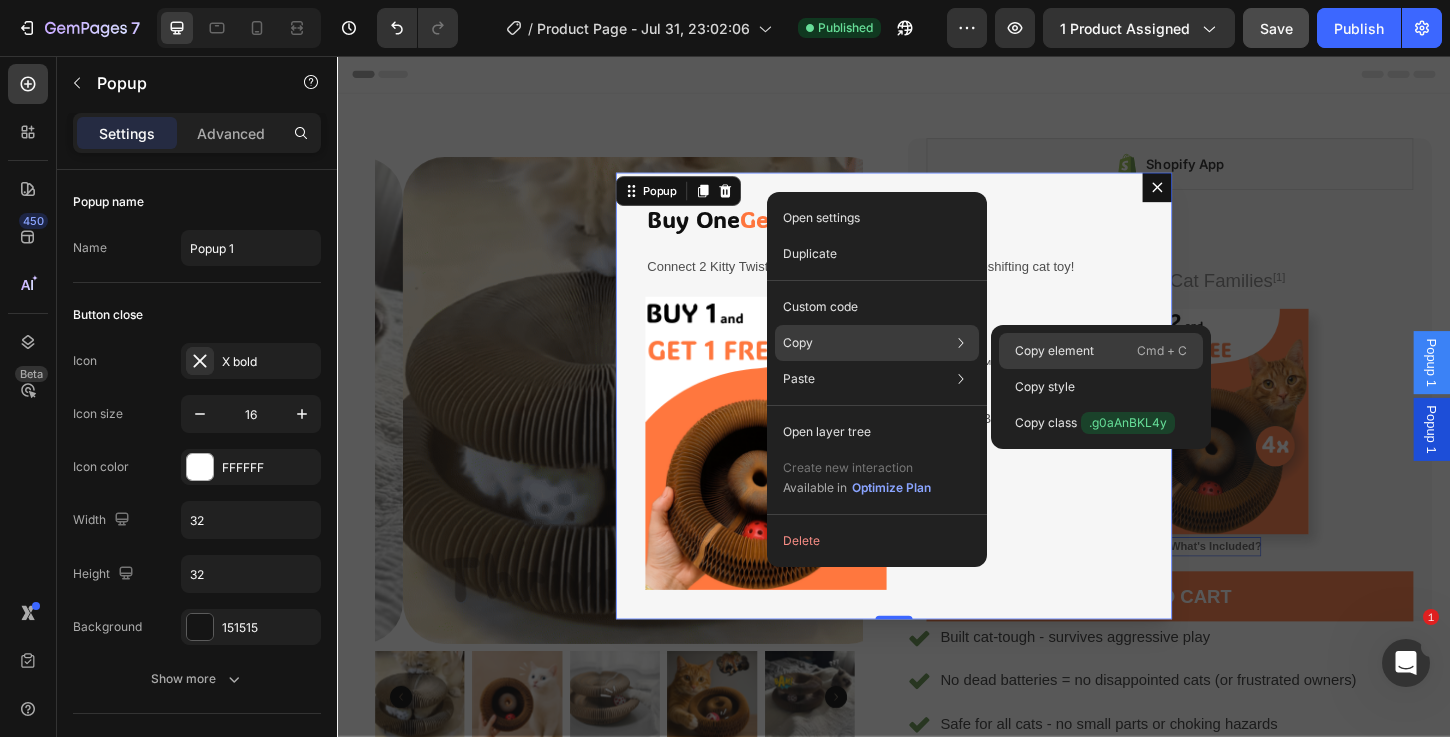 click on "Copy element  Cmd + C" 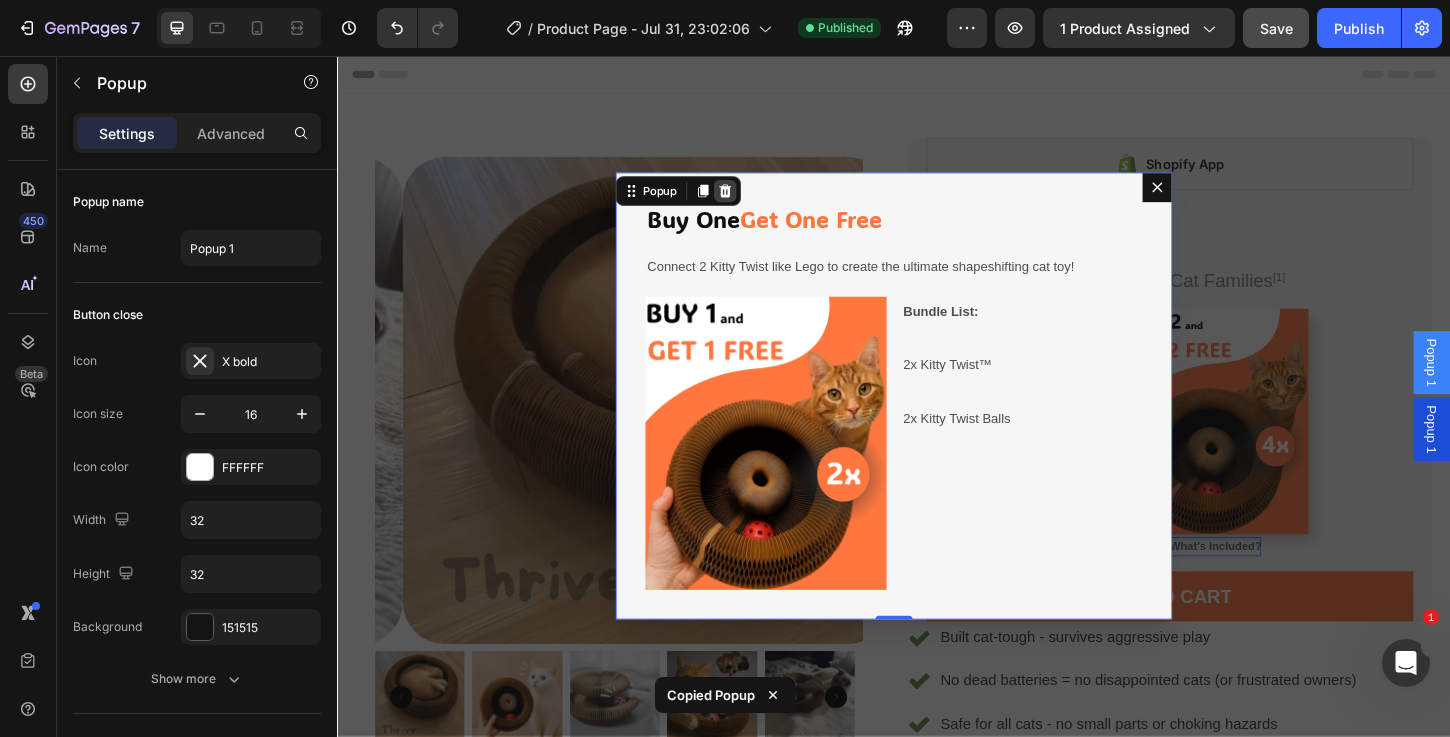 click 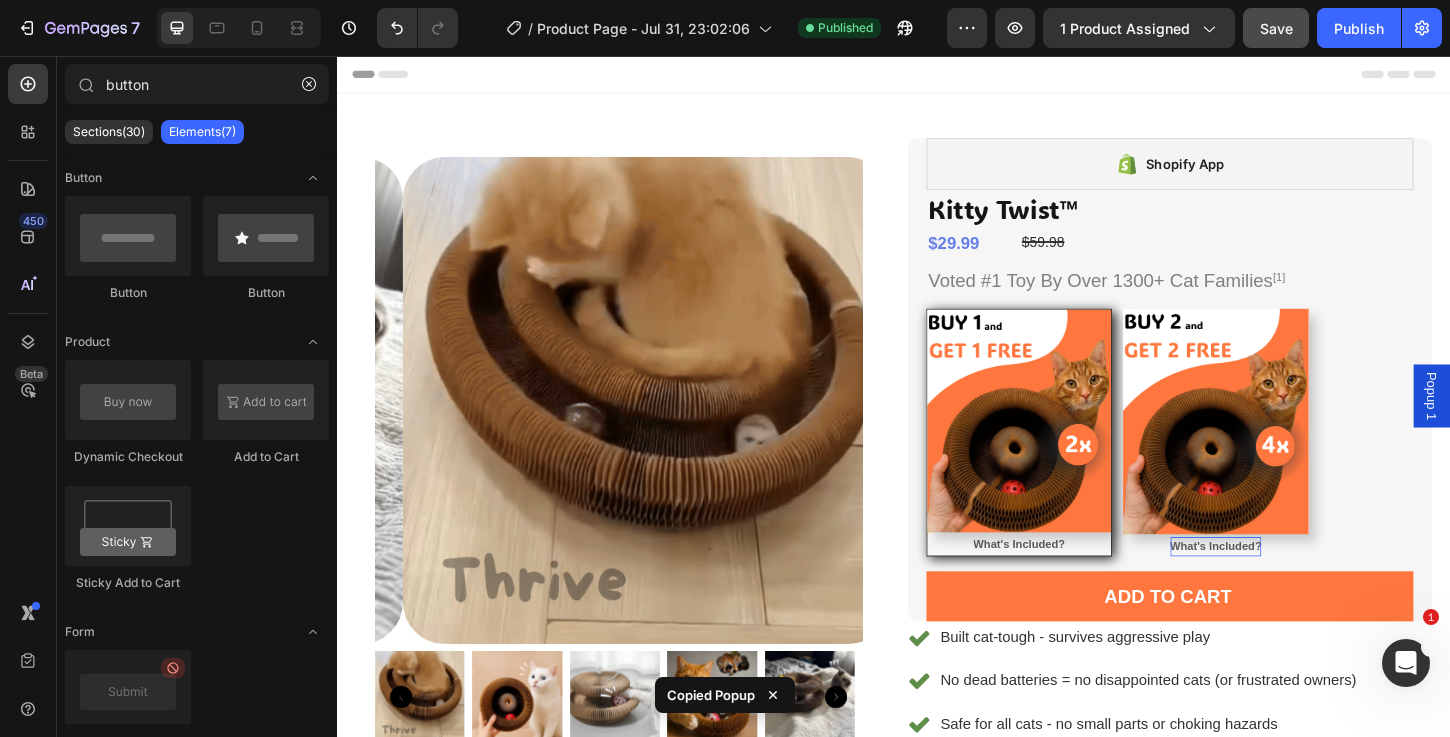 click on "Popup 1" at bounding box center (1517, 423) 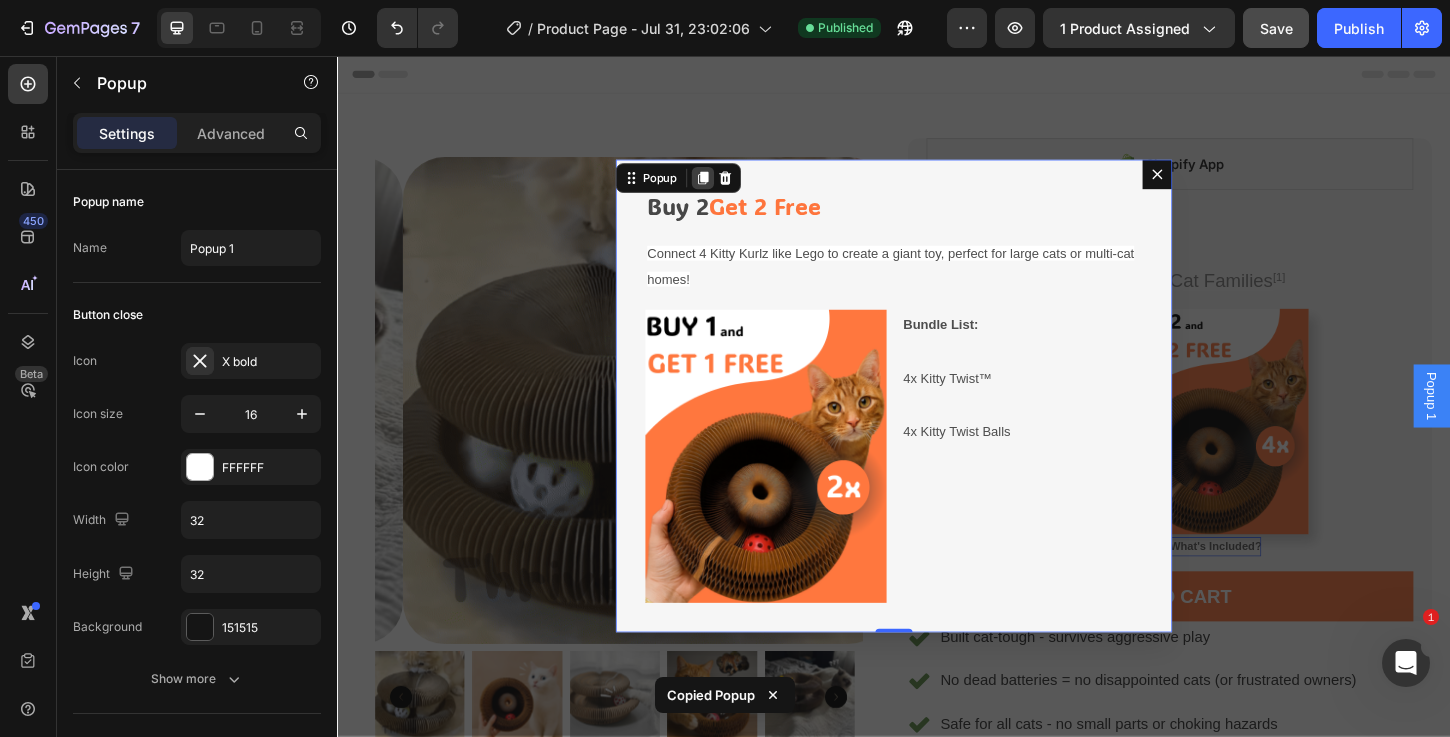 click at bounding box center (731, 188) 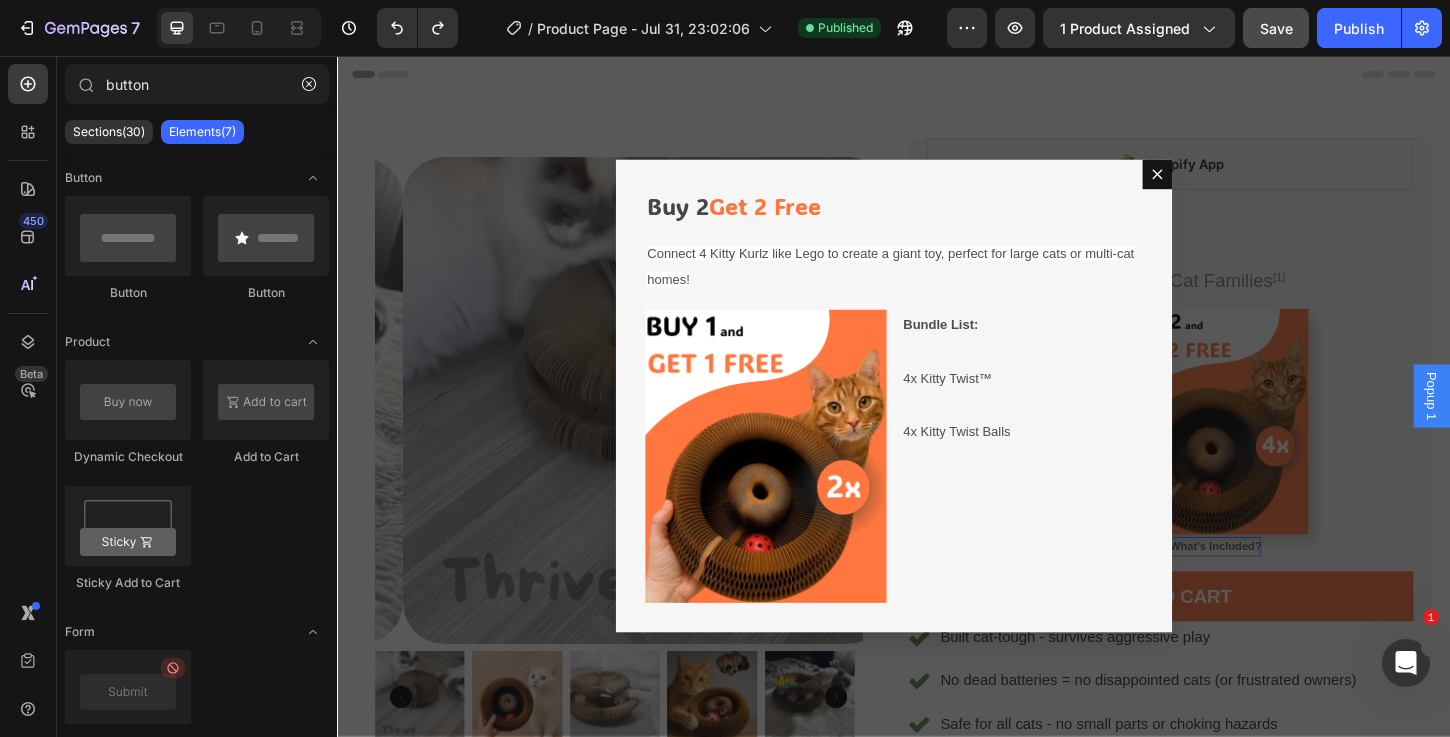 click on "Popup 1" at bounding box center [1517, 423] 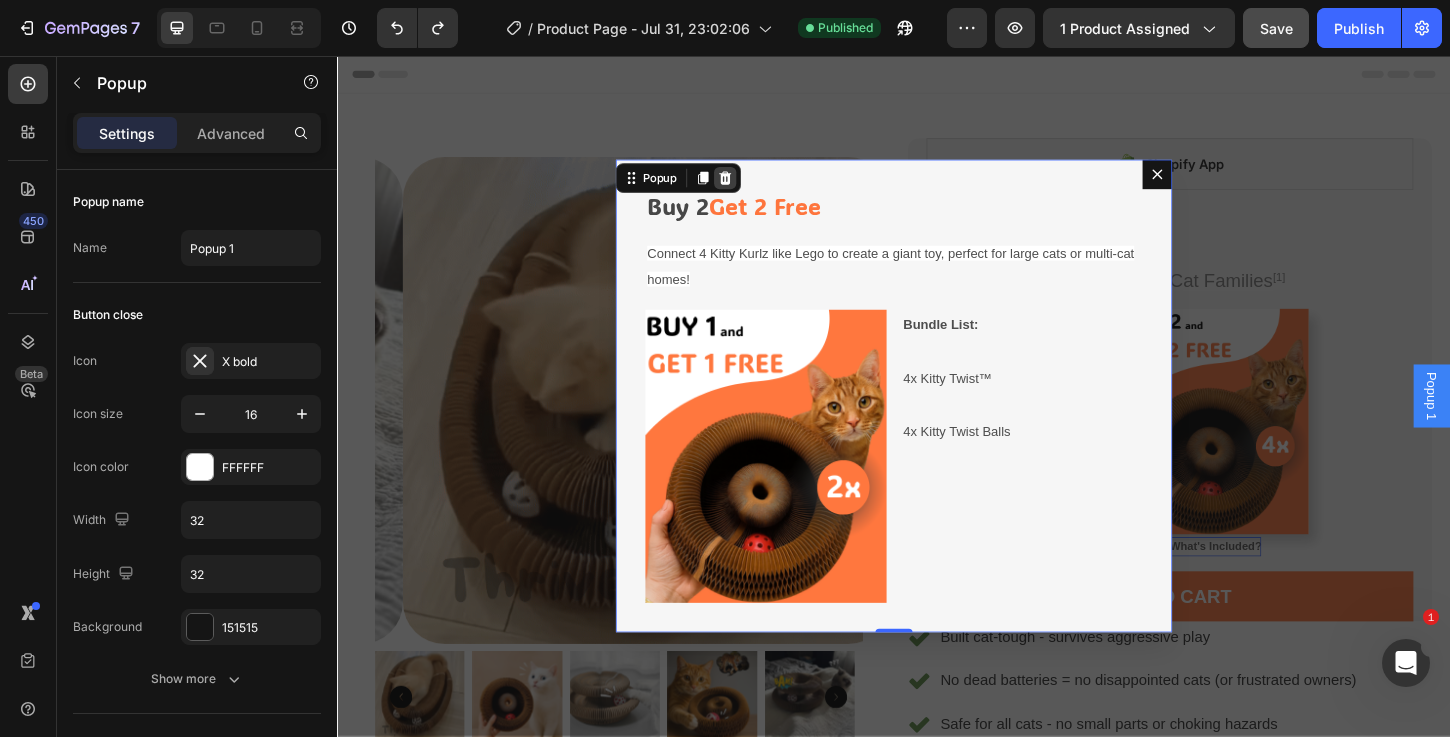 click 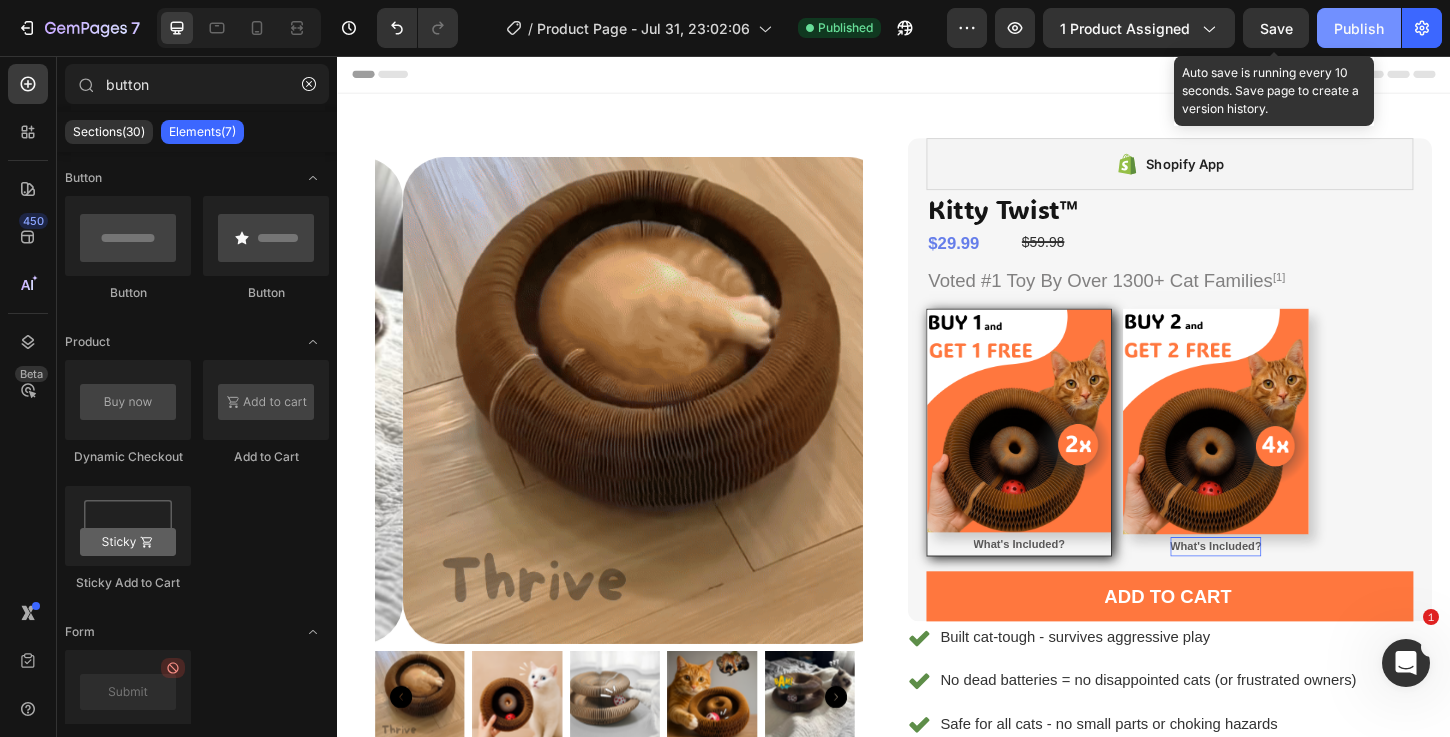 drag, startPoint x: 1270, startPoint y: 12, endPoint x: 1339, endPoint y: 36, distance: 73.05477 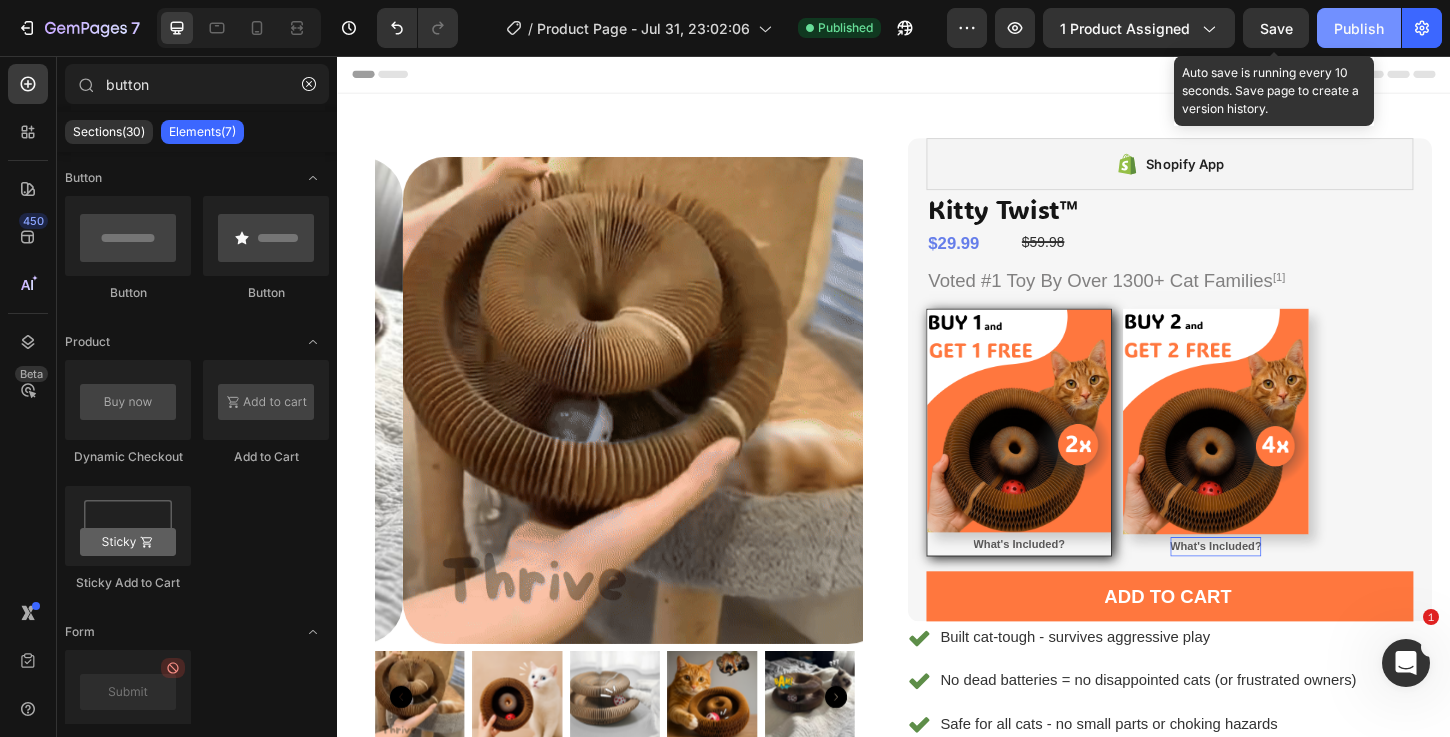 click on "Save" 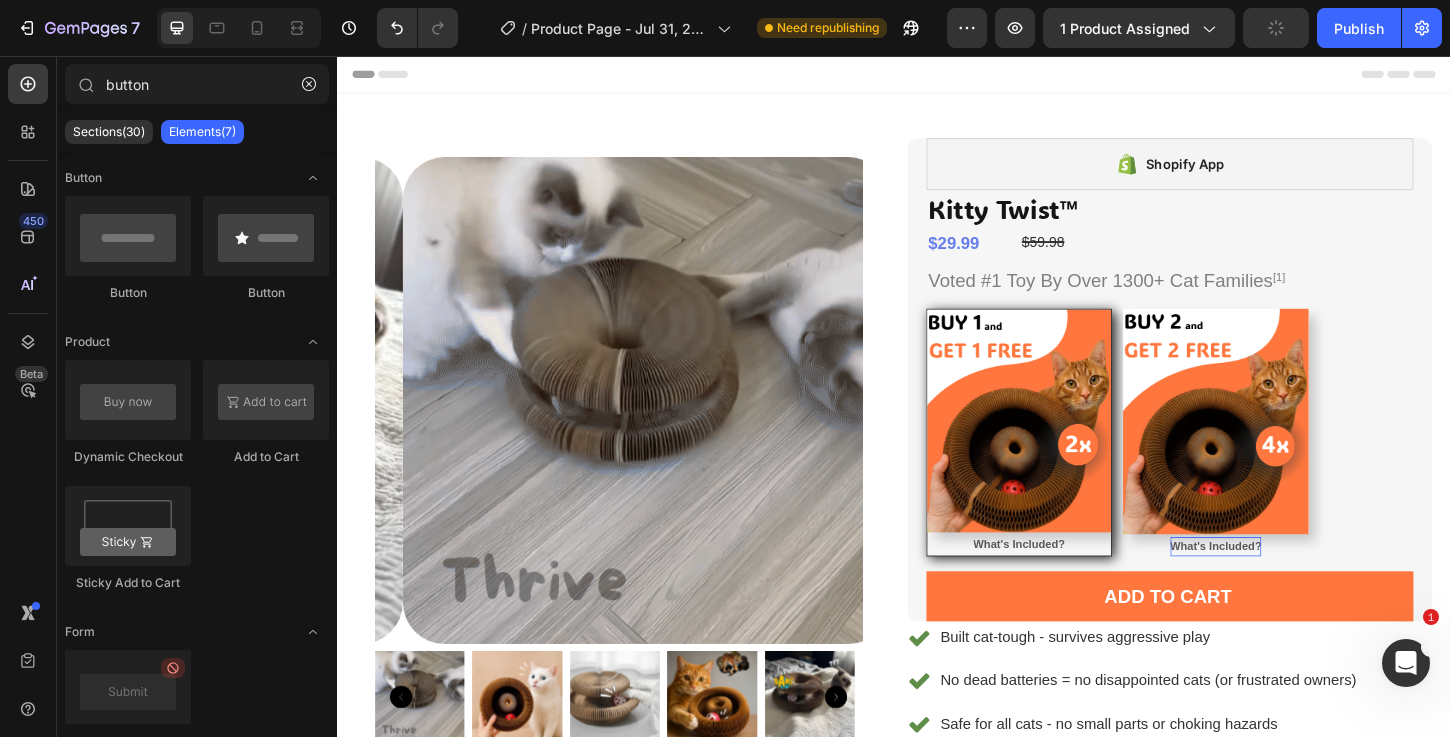 drag, startPoint x: 1341, startPoint y: 26, endPoint x: 1263, endPoint y: 45, distance: 80.280754 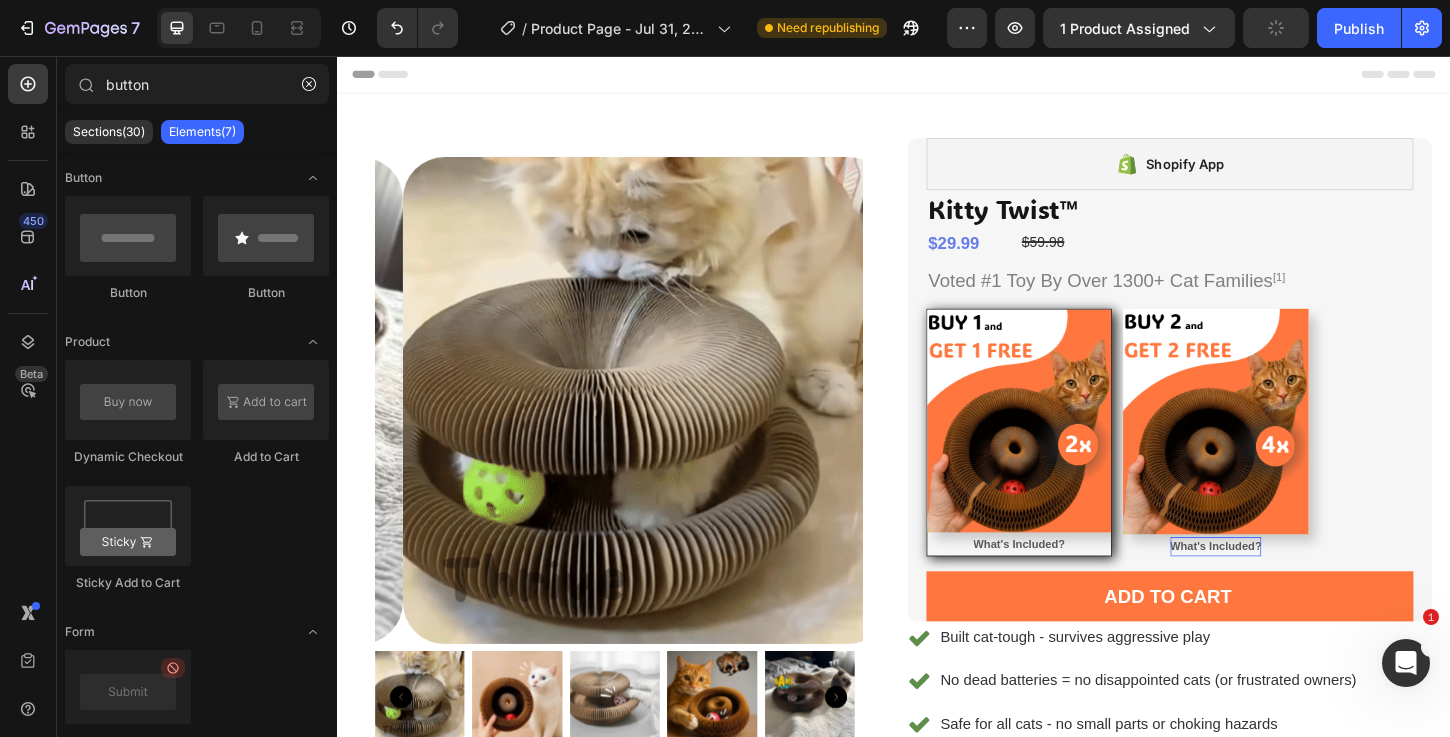 click on "Publish" at bounding box center (1359, 28) 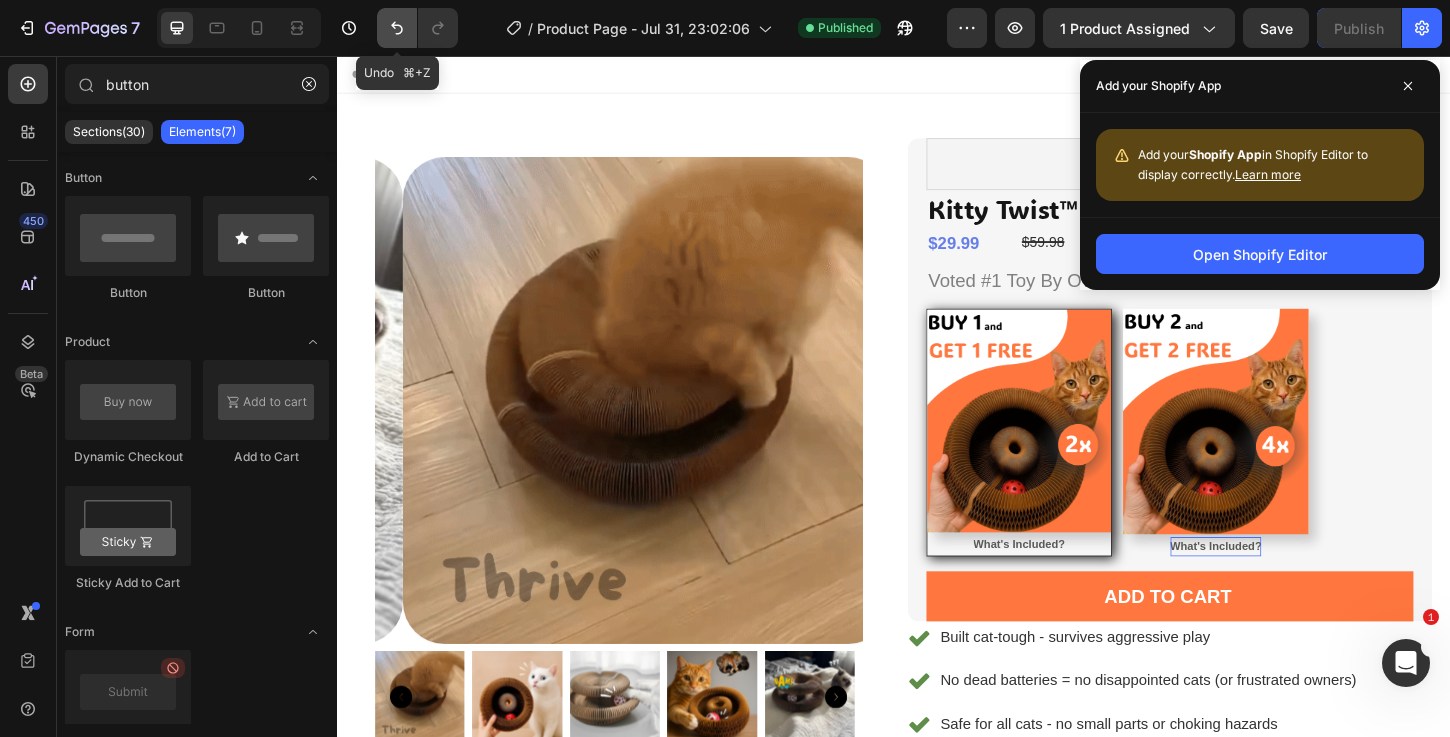 click 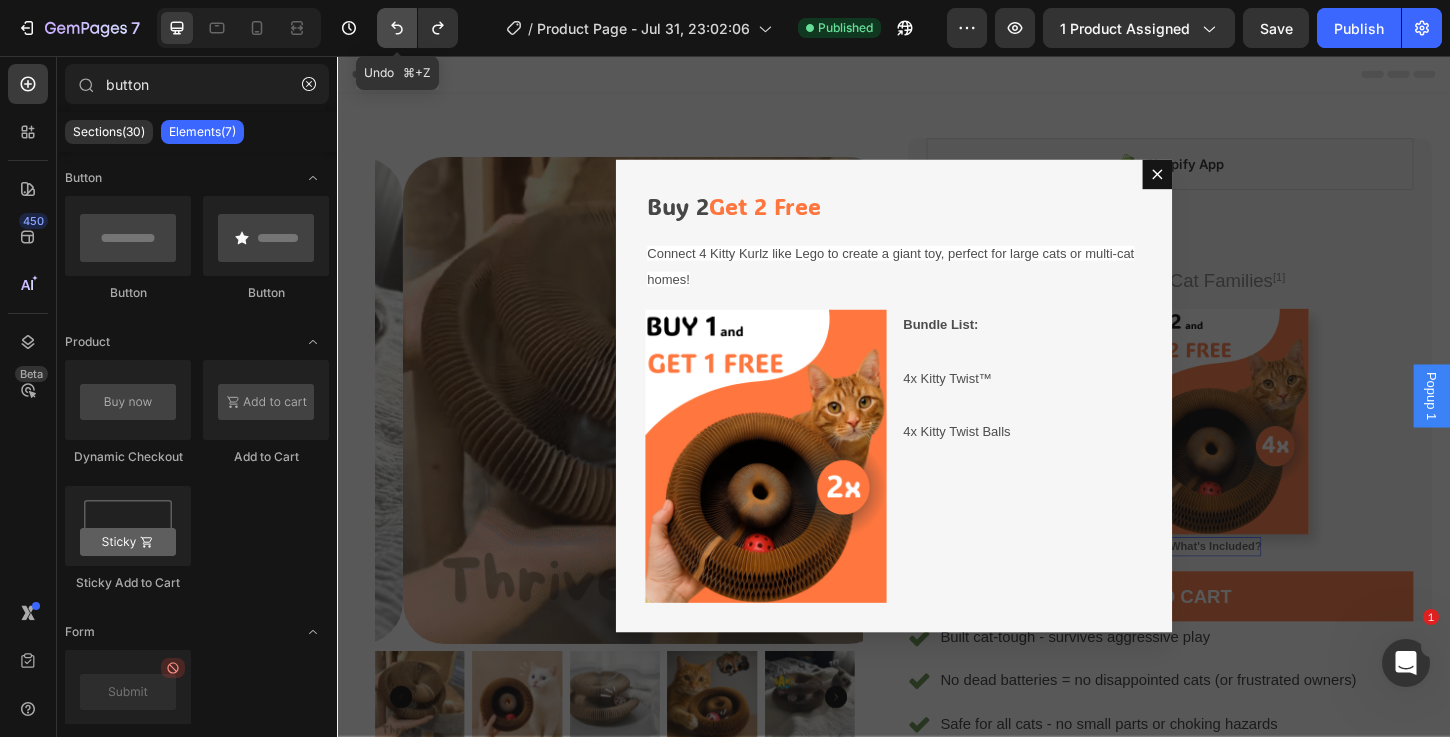 click 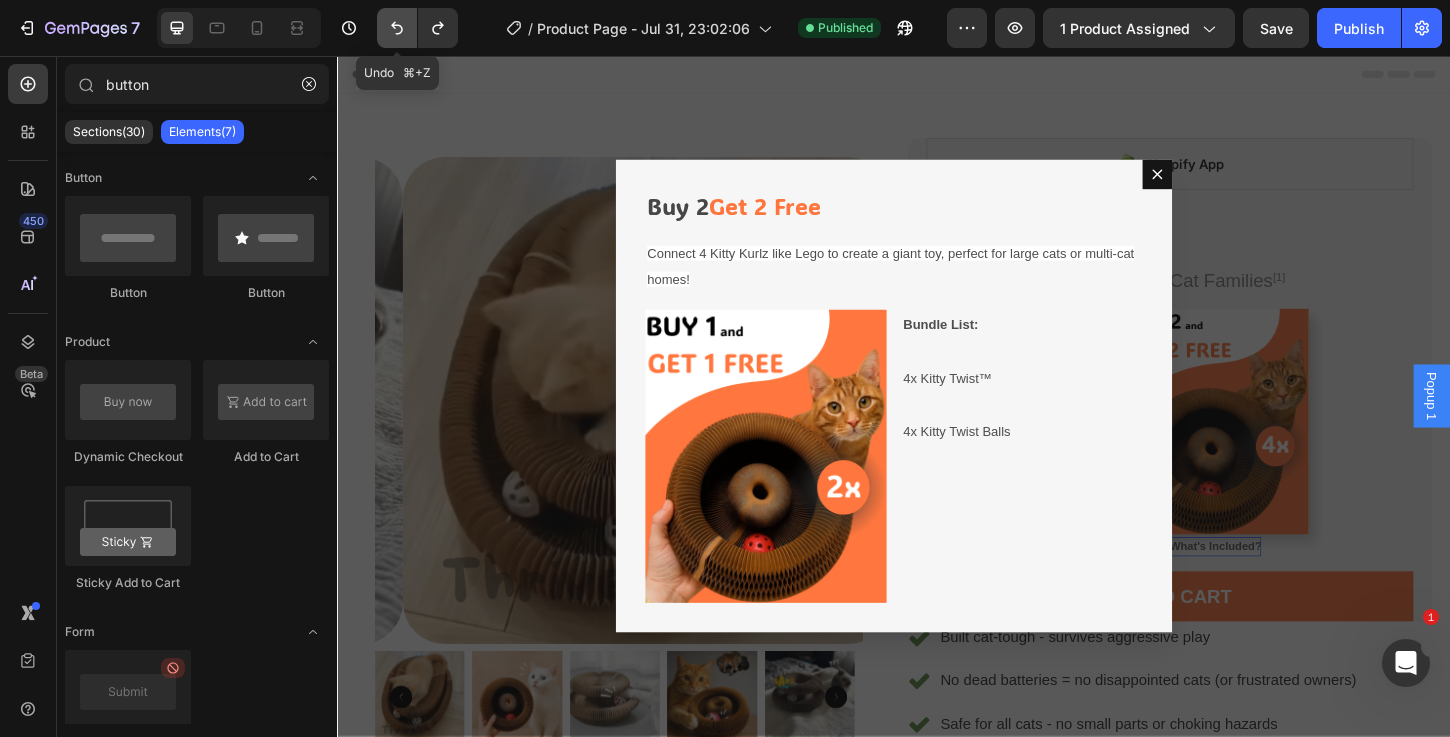 click 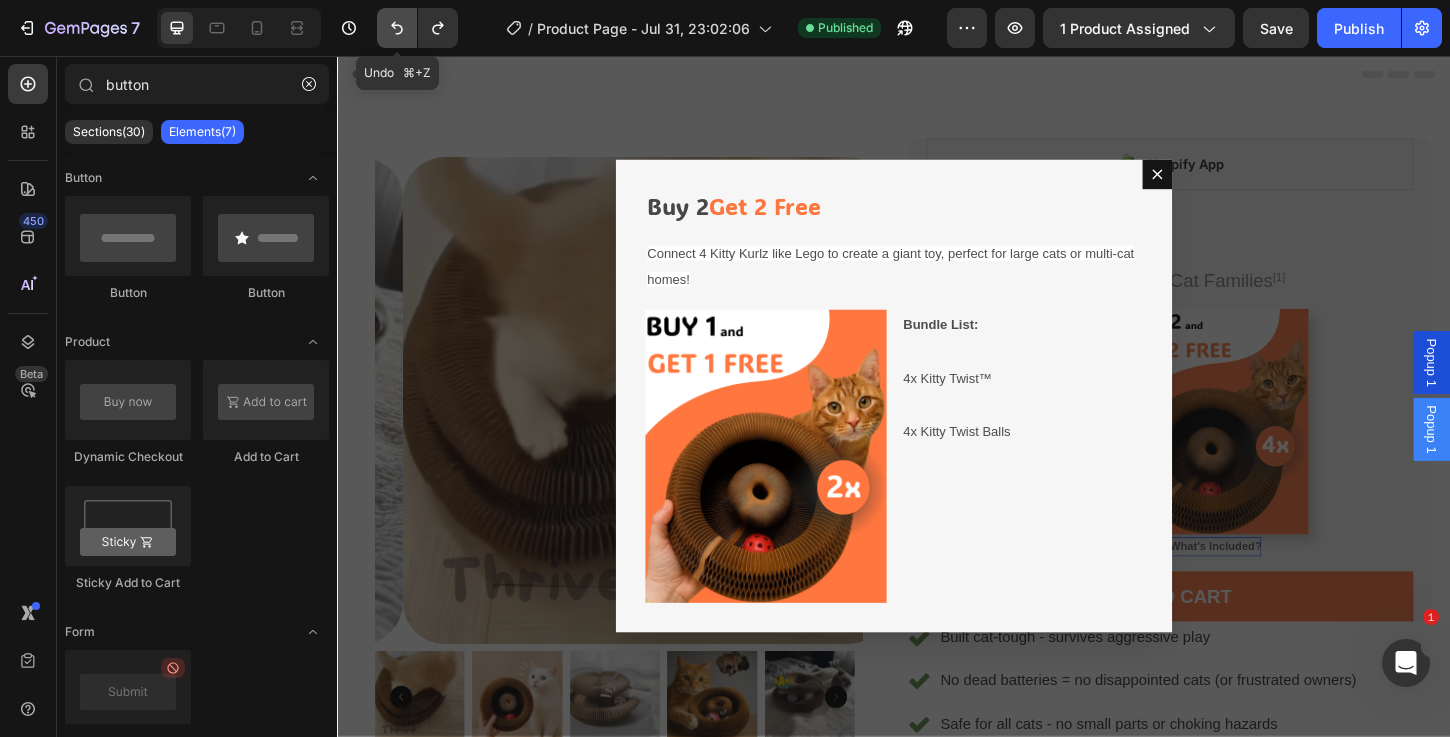 click 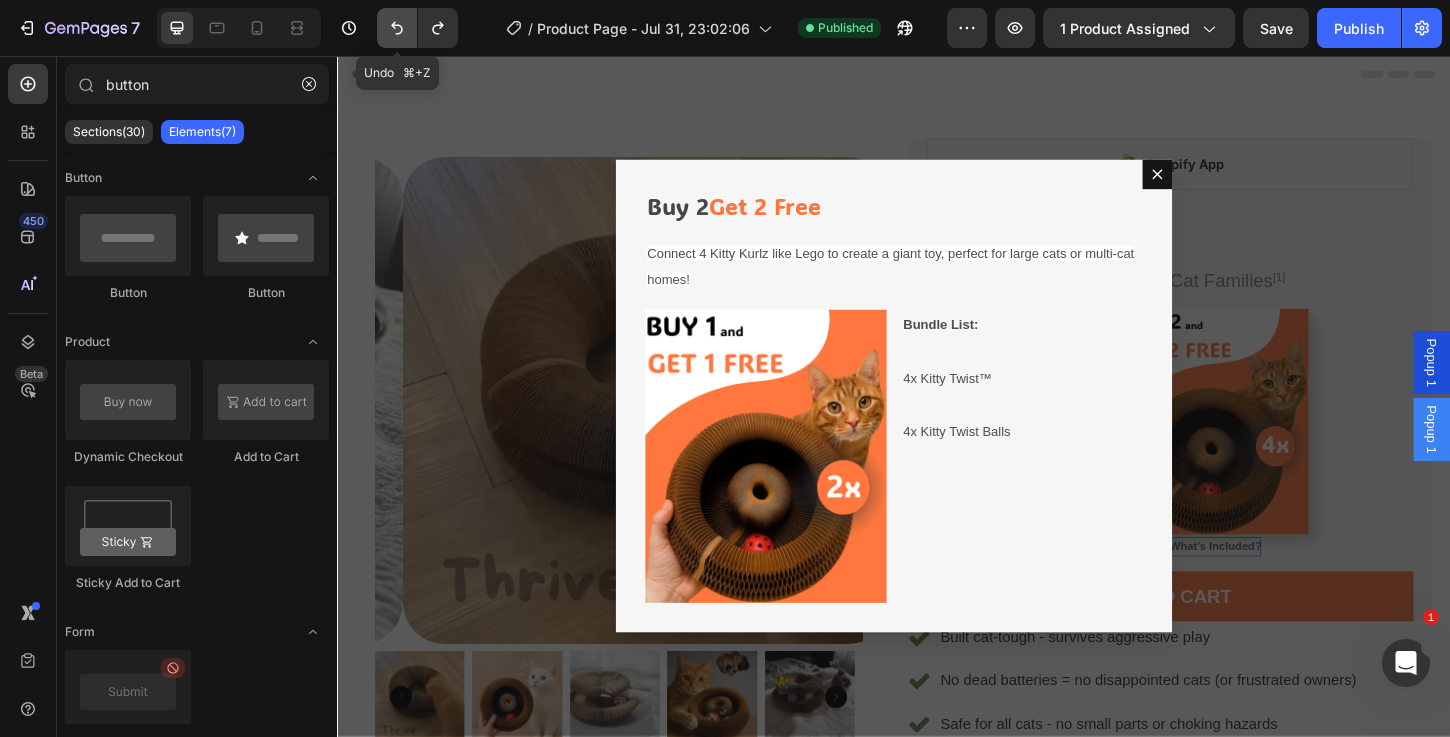 click 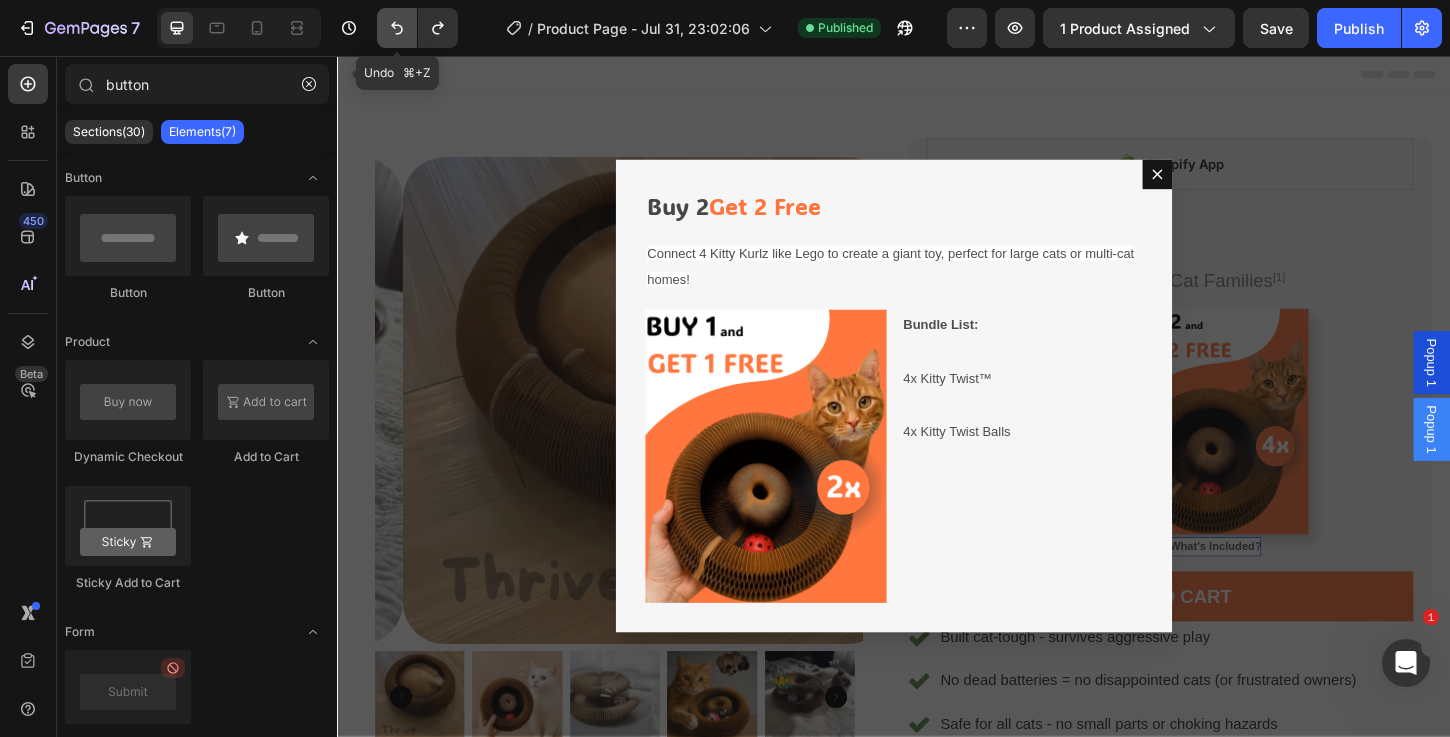 click 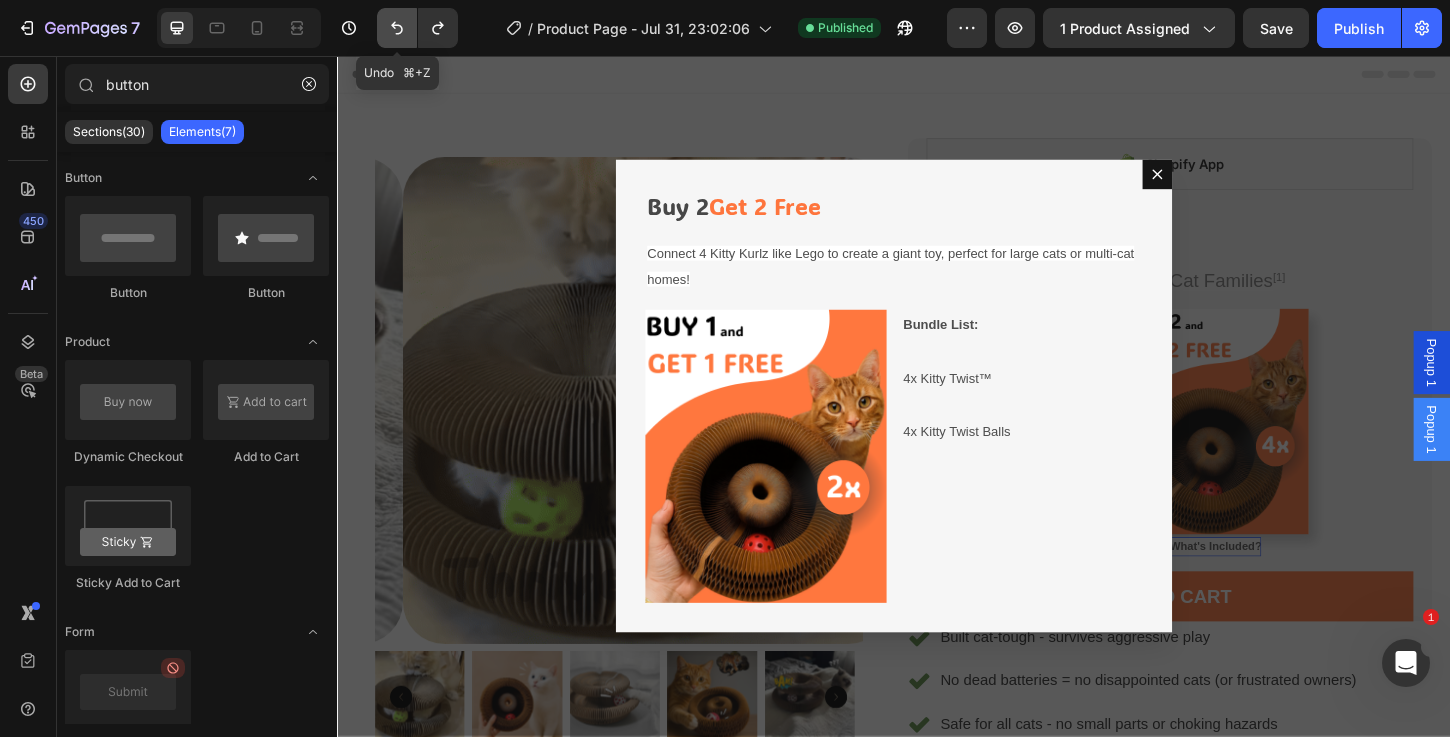 click 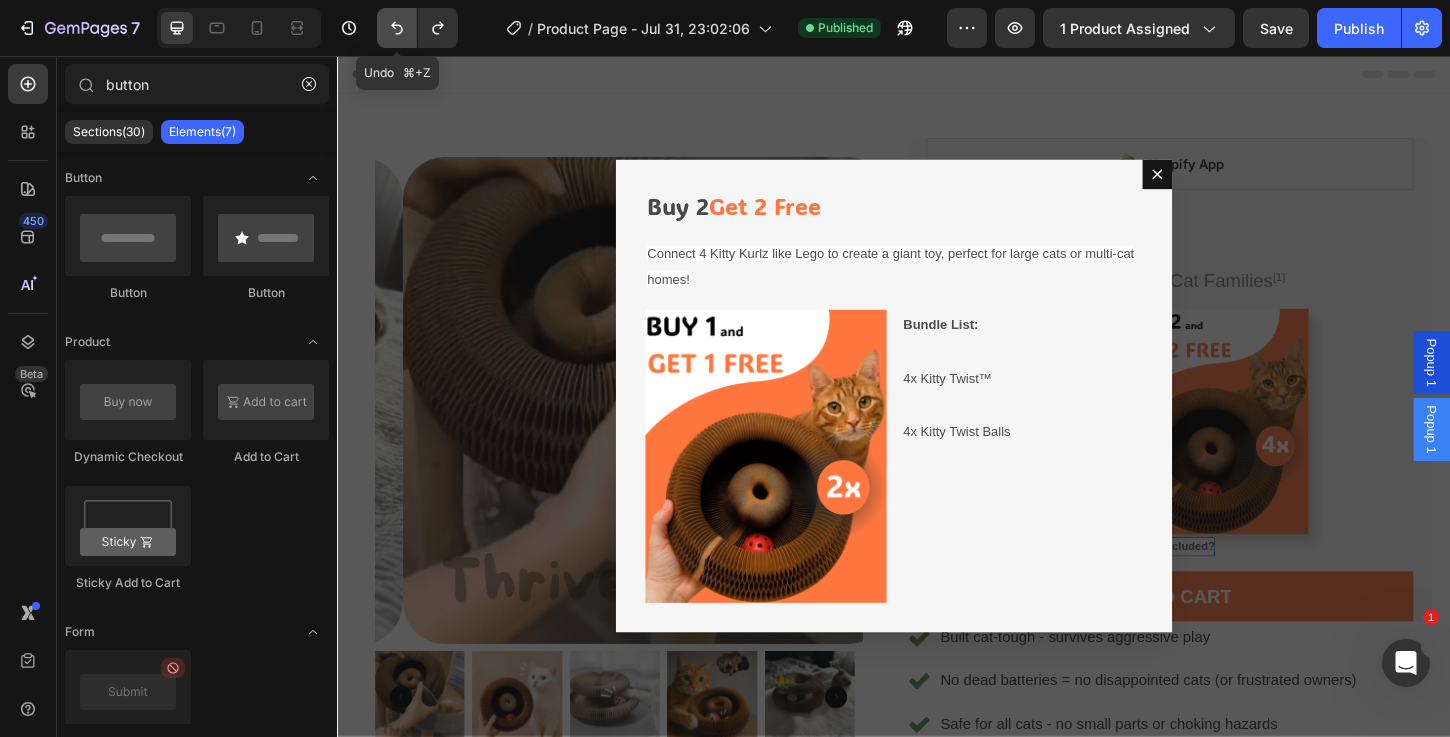 click 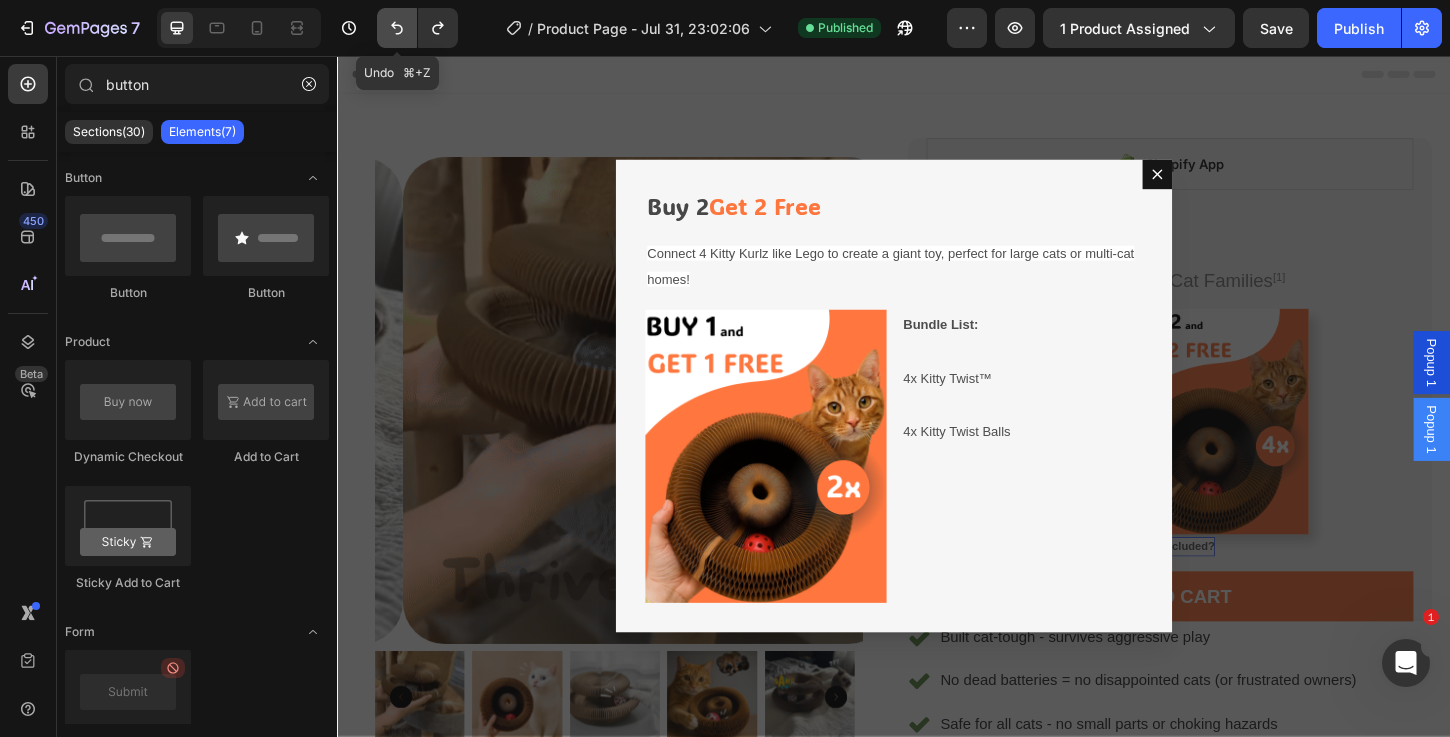 click 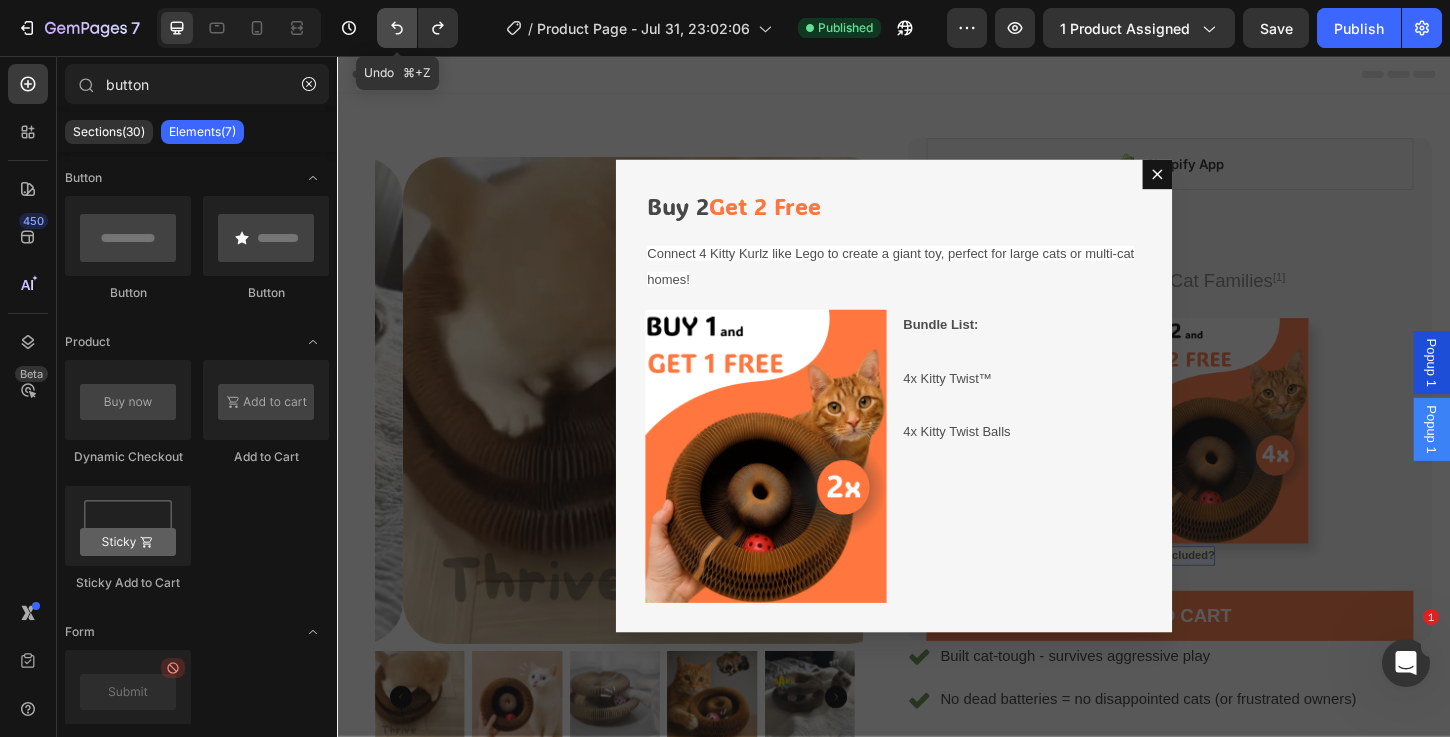 click 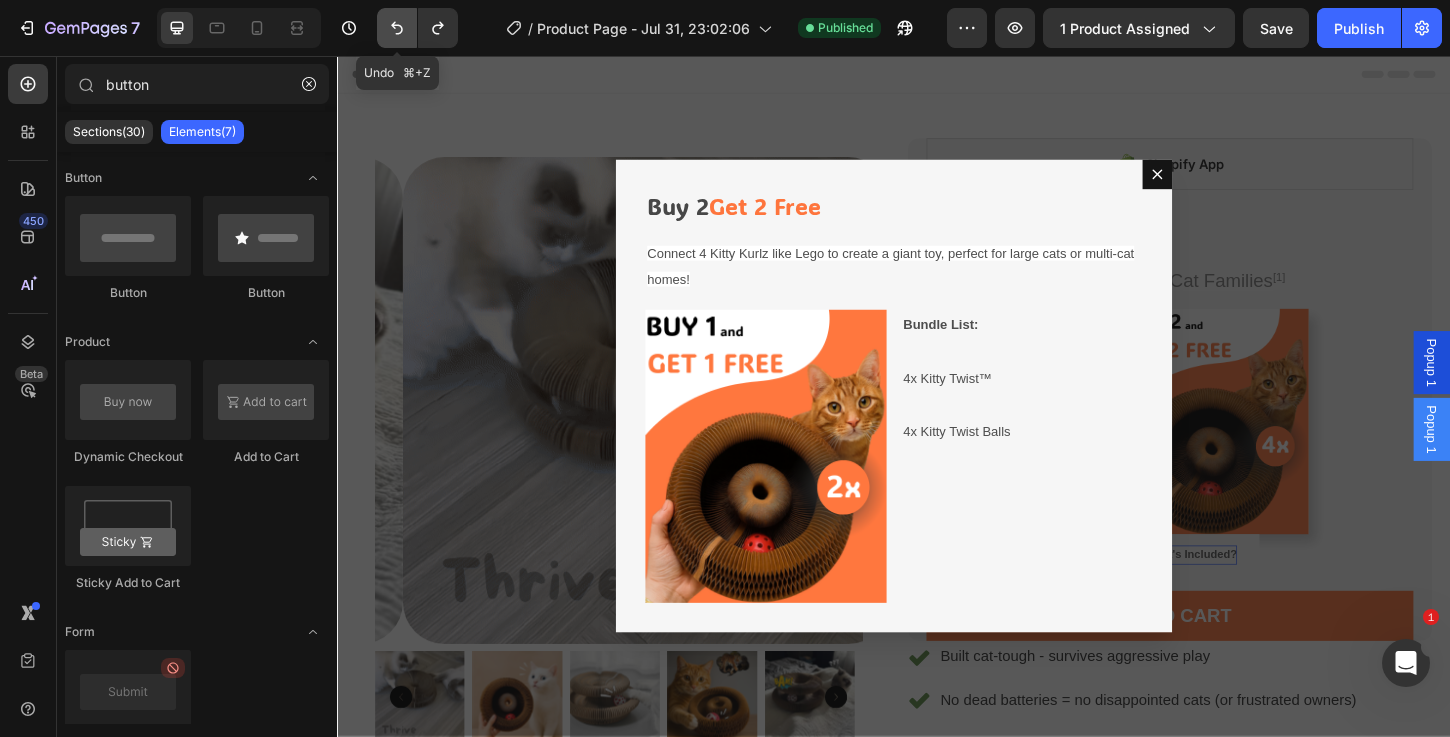 click 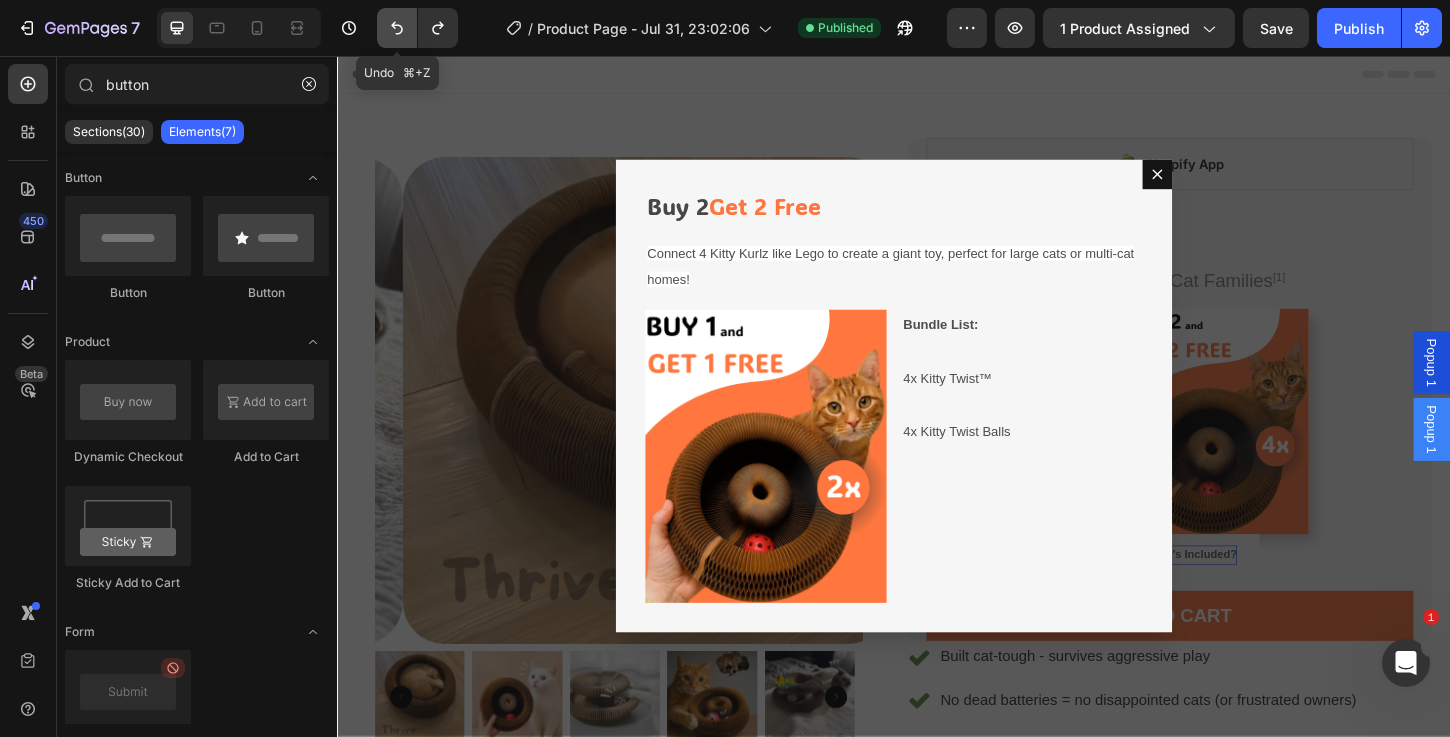 click 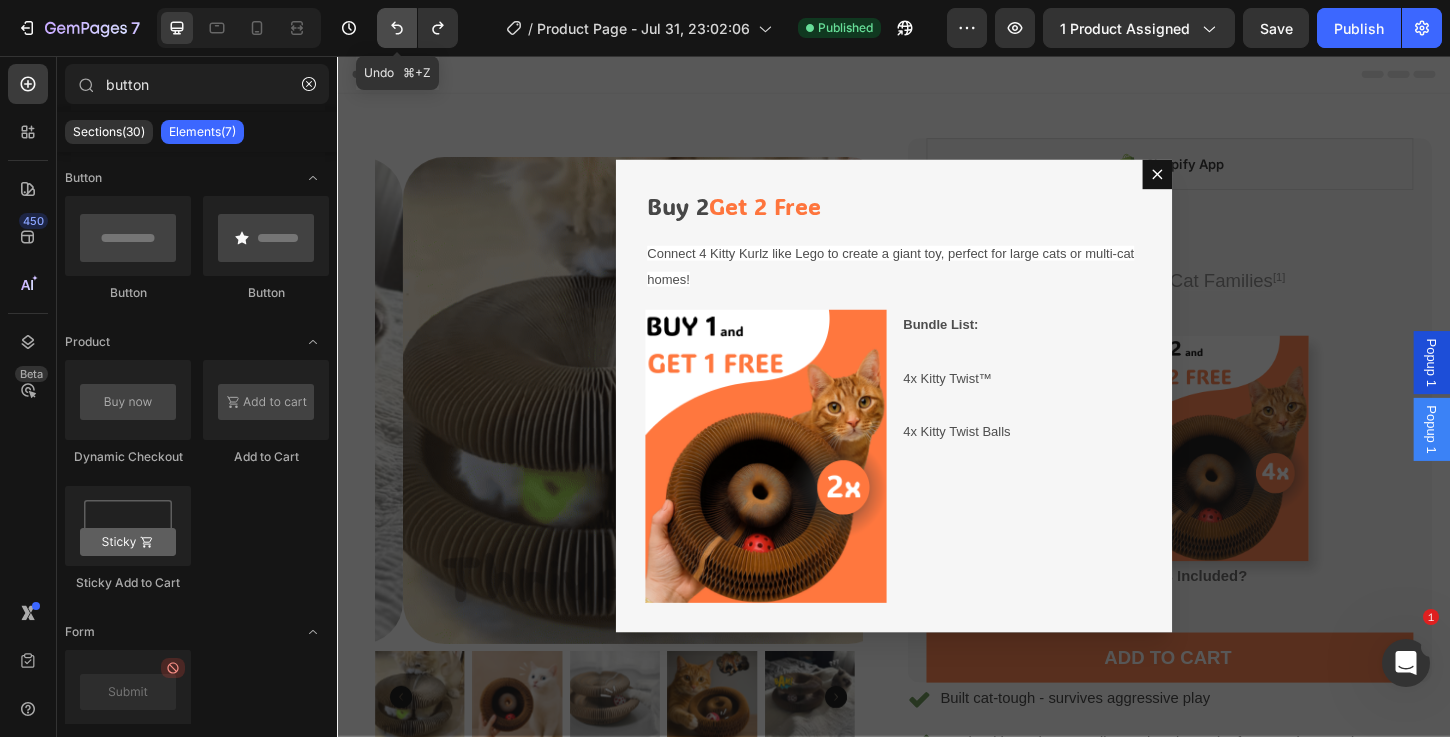 click 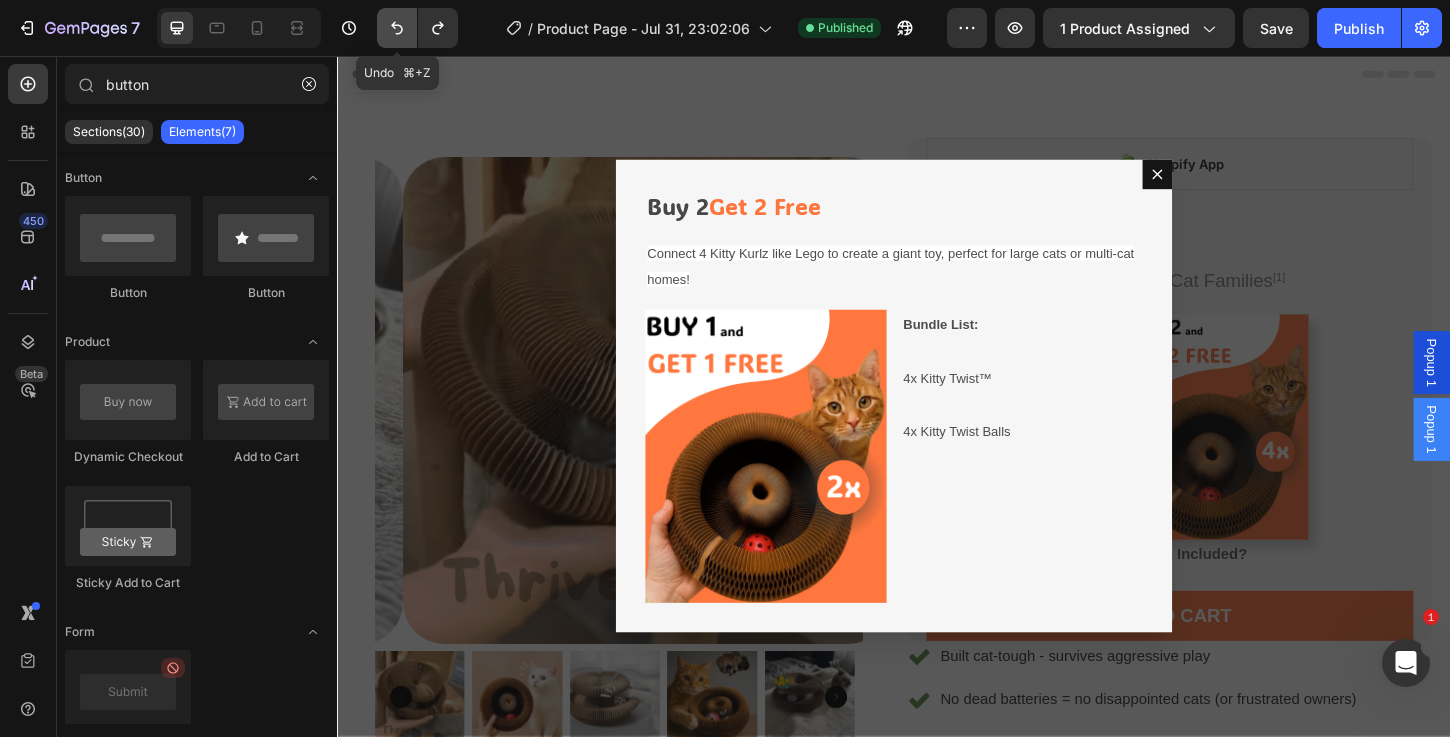 click 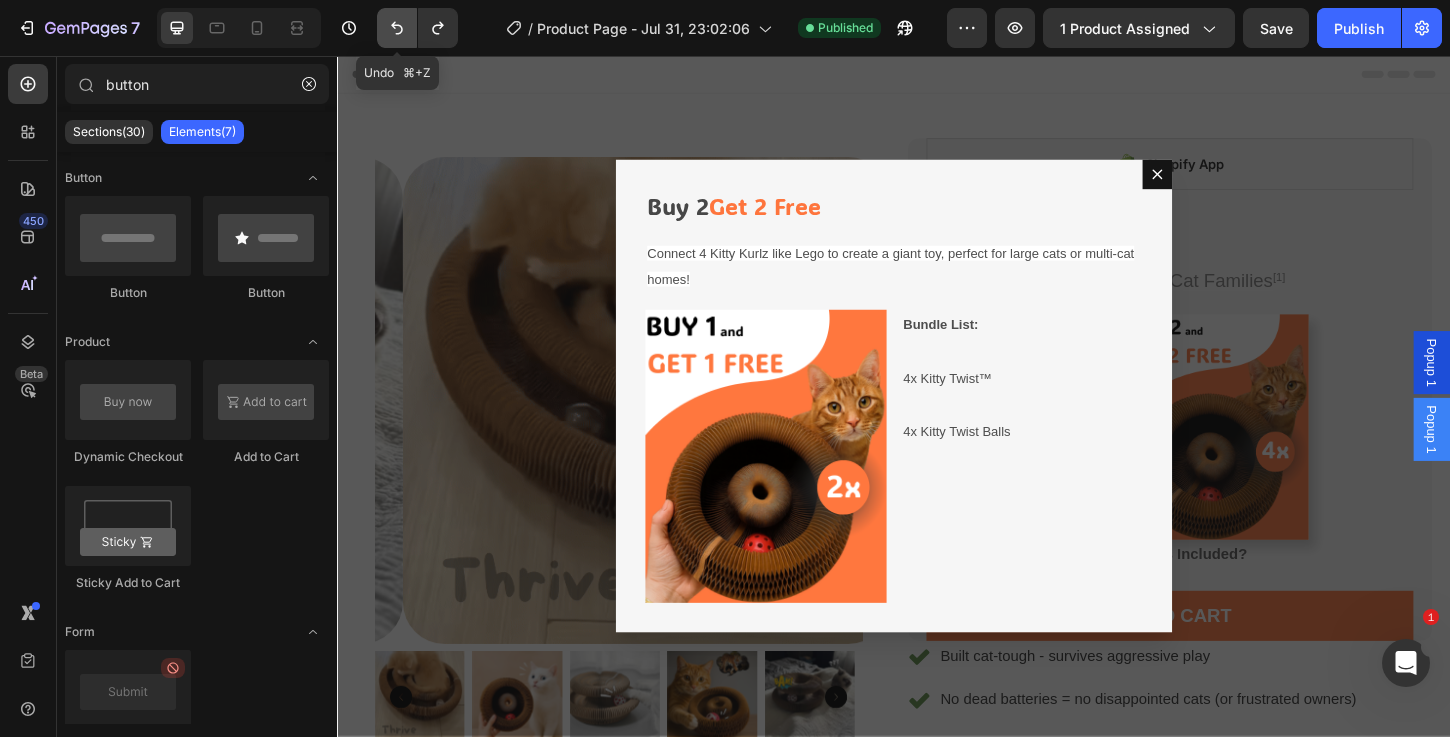 click 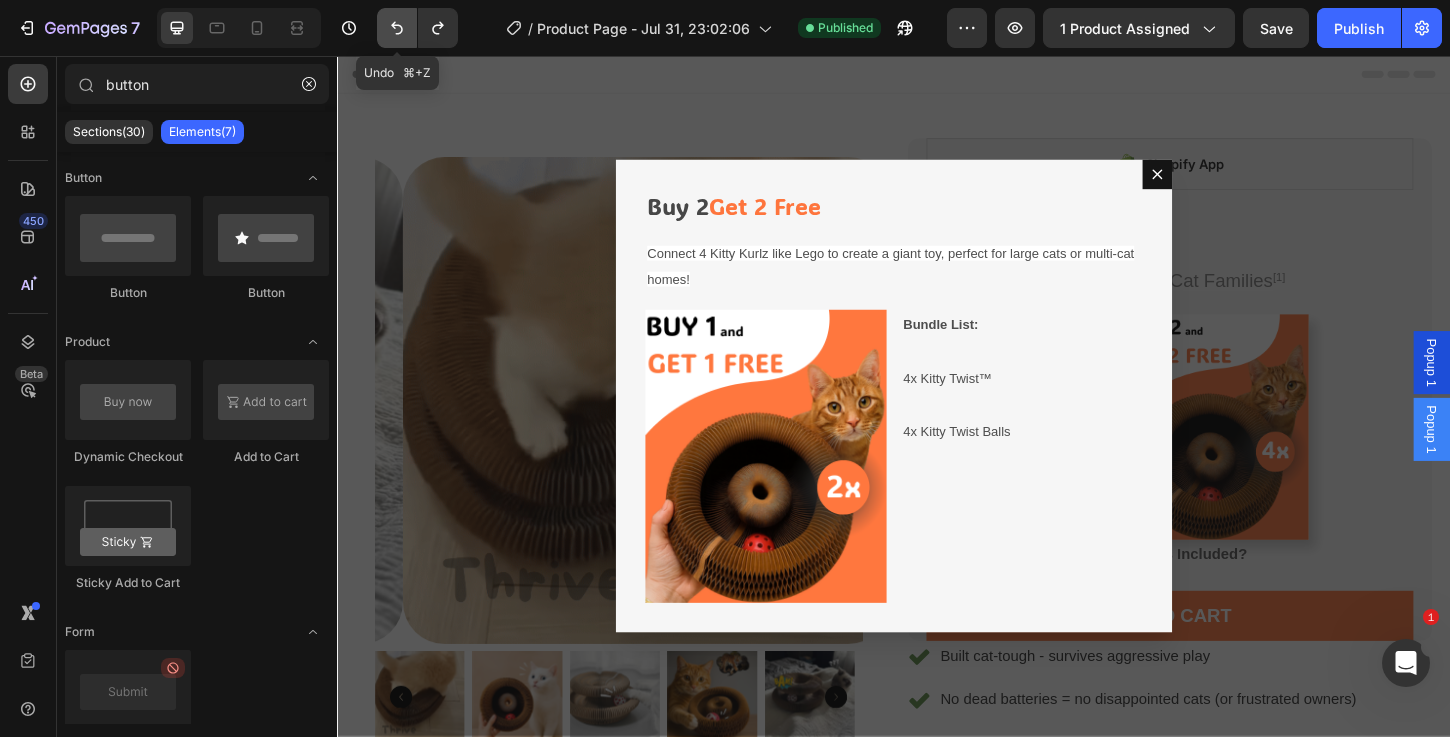 click 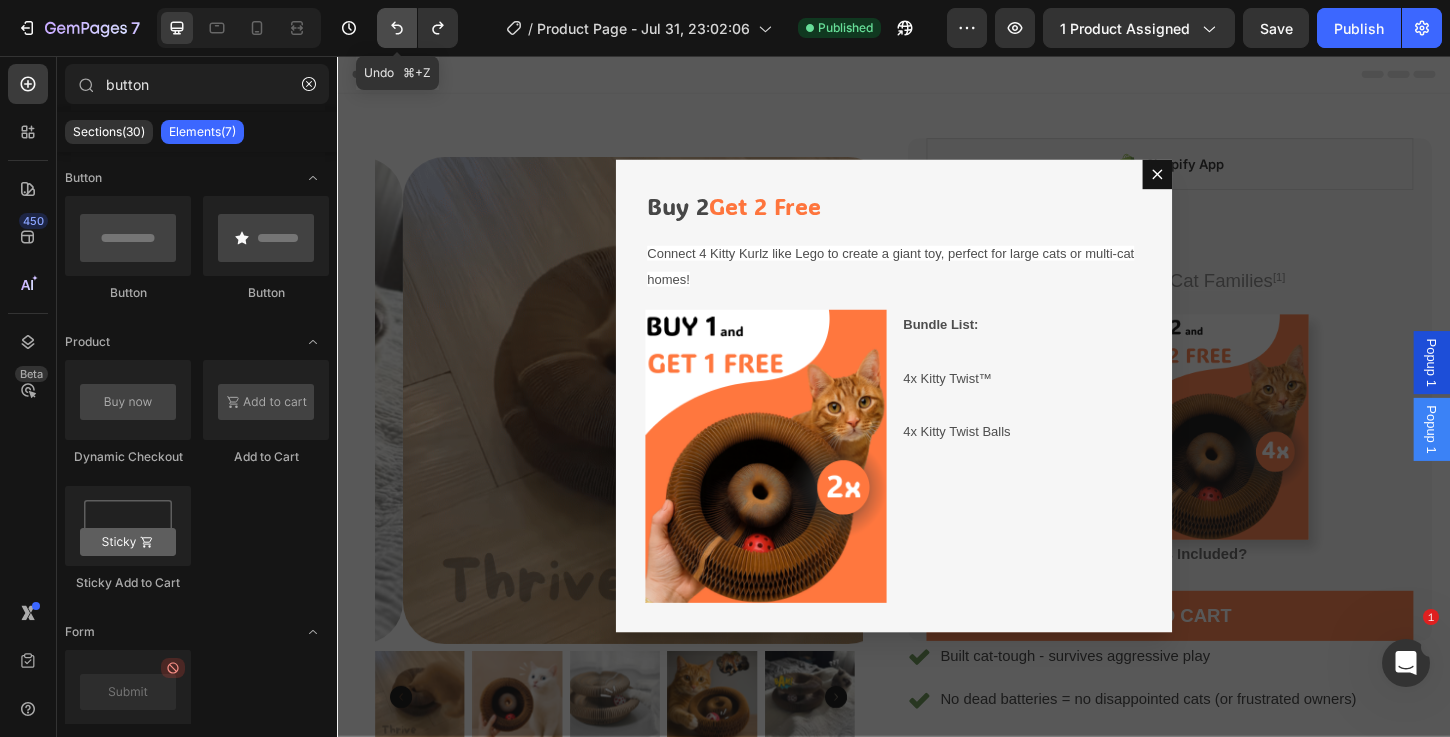 click 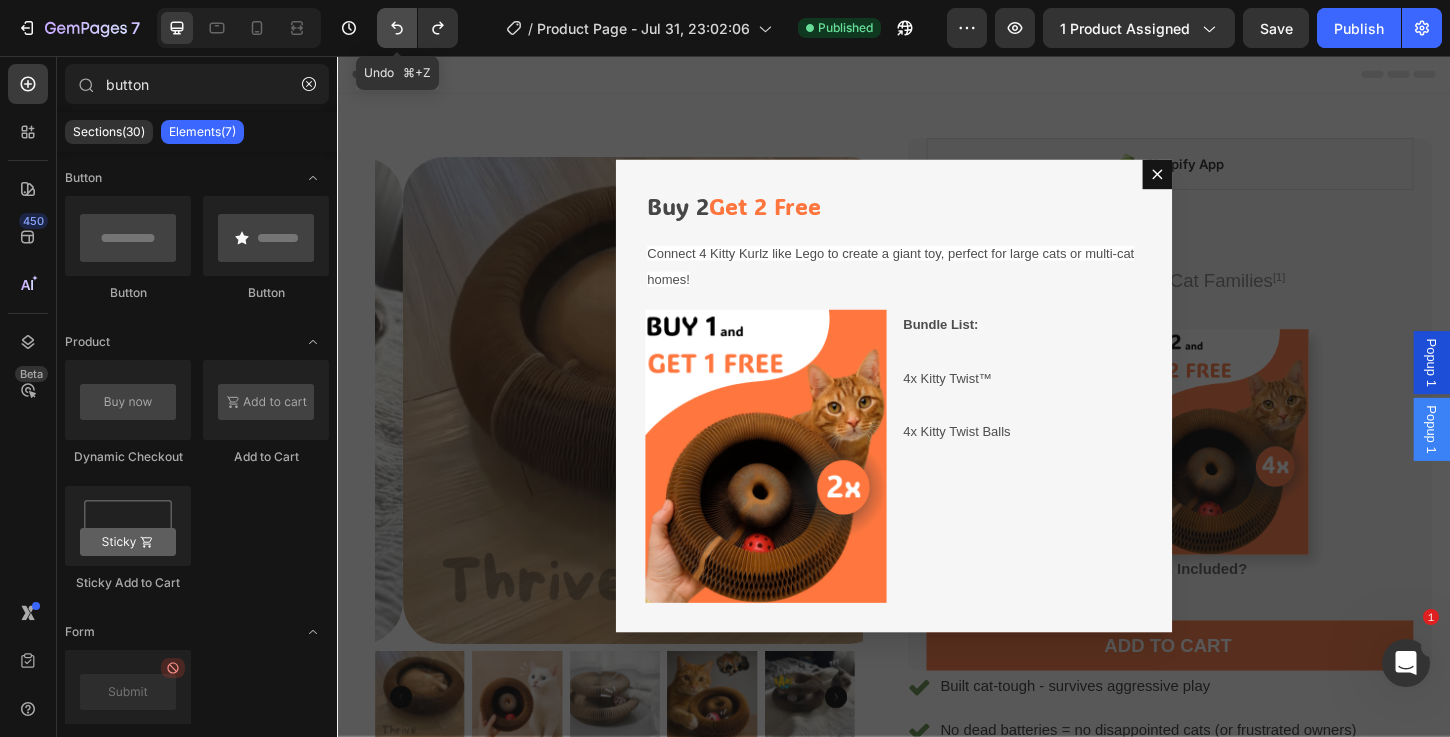 click 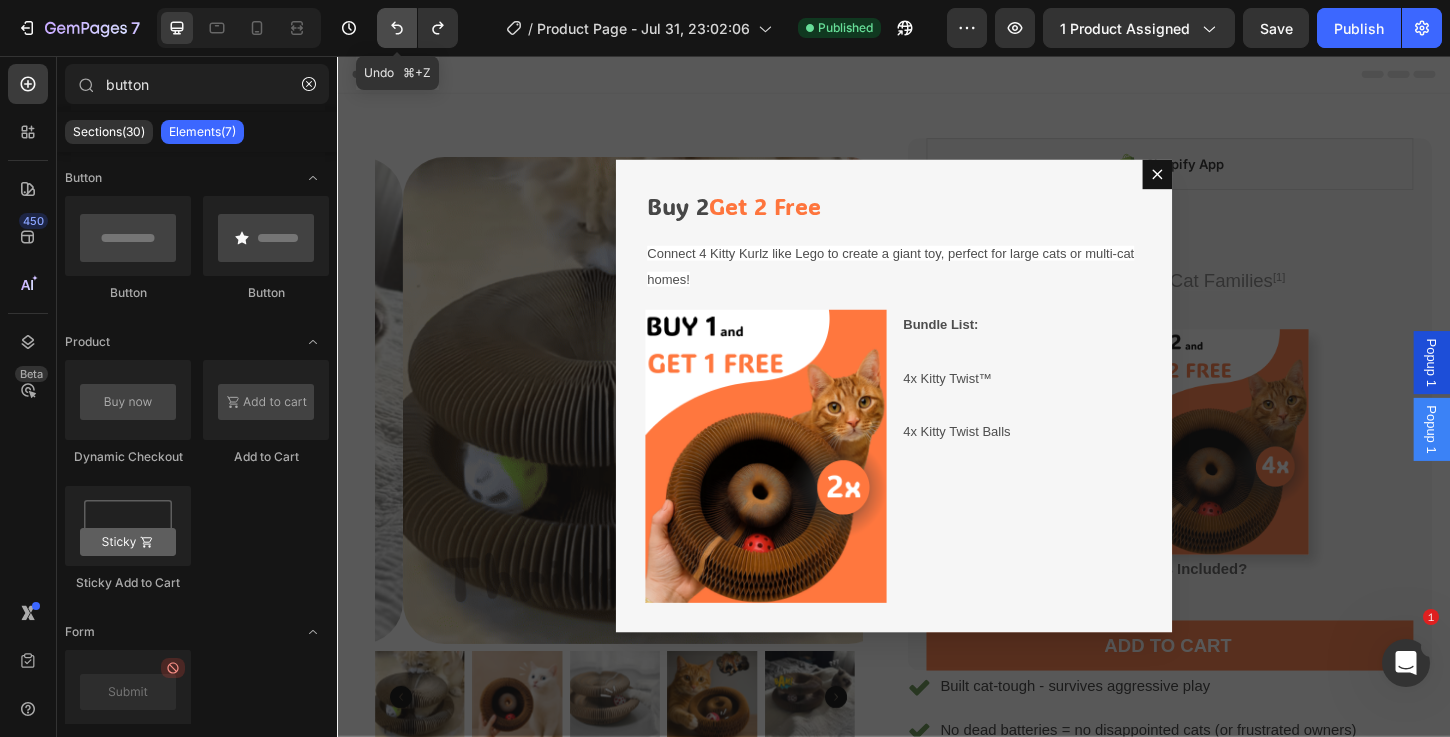 click 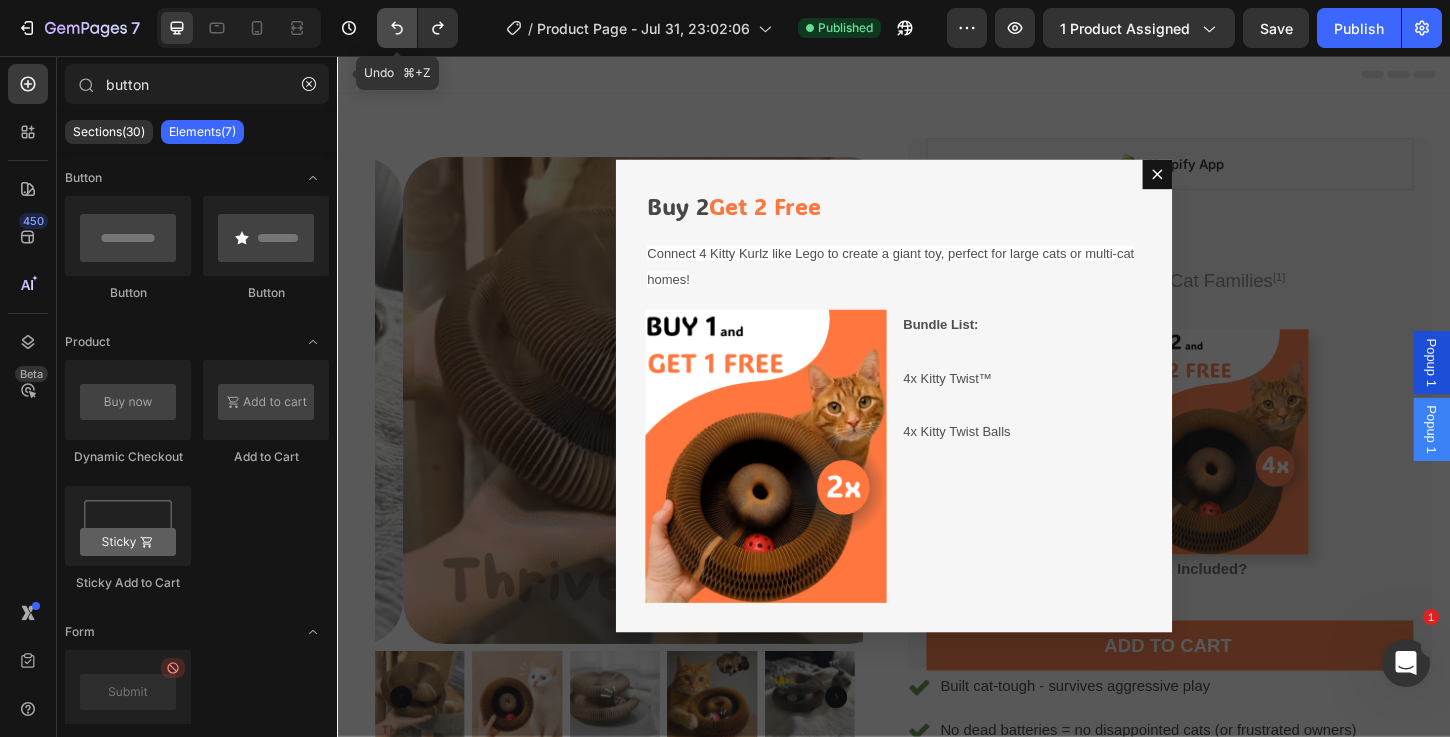click 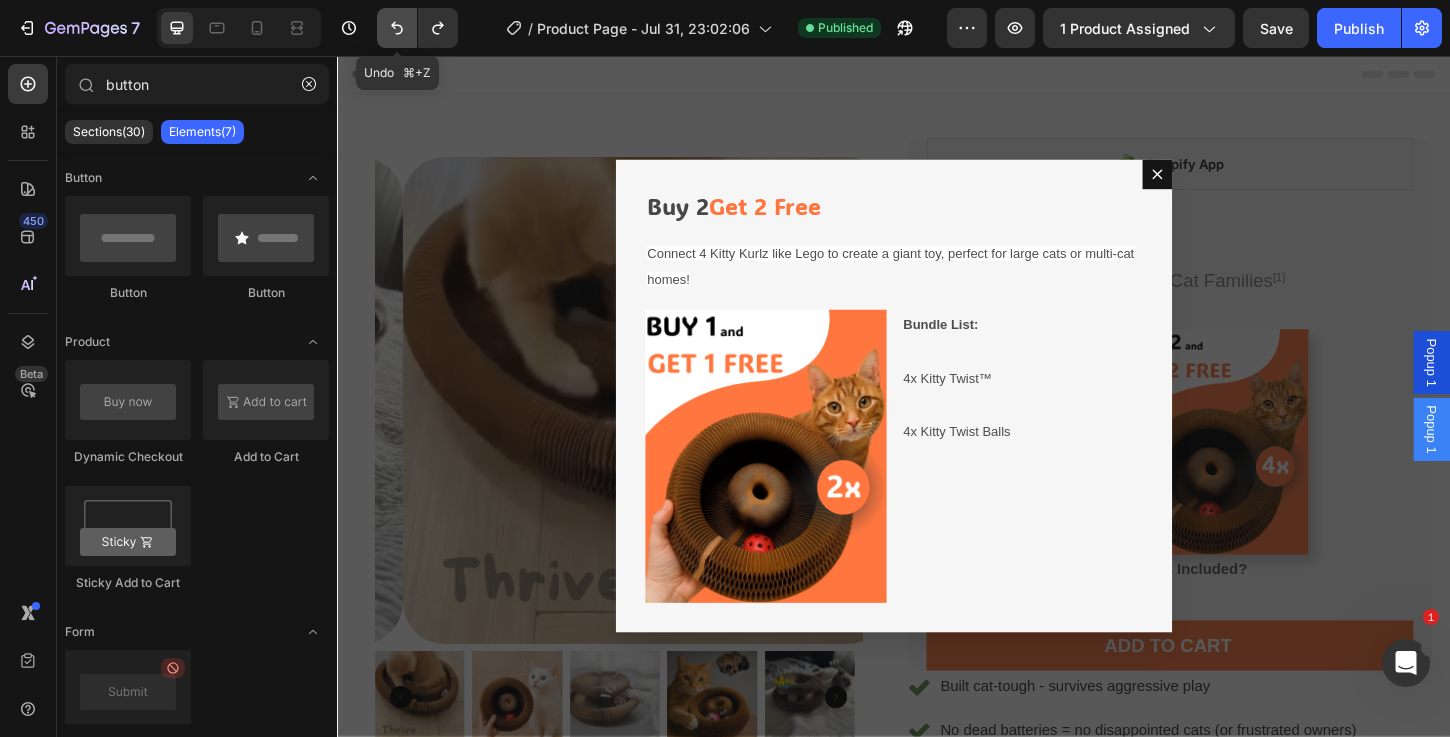 click 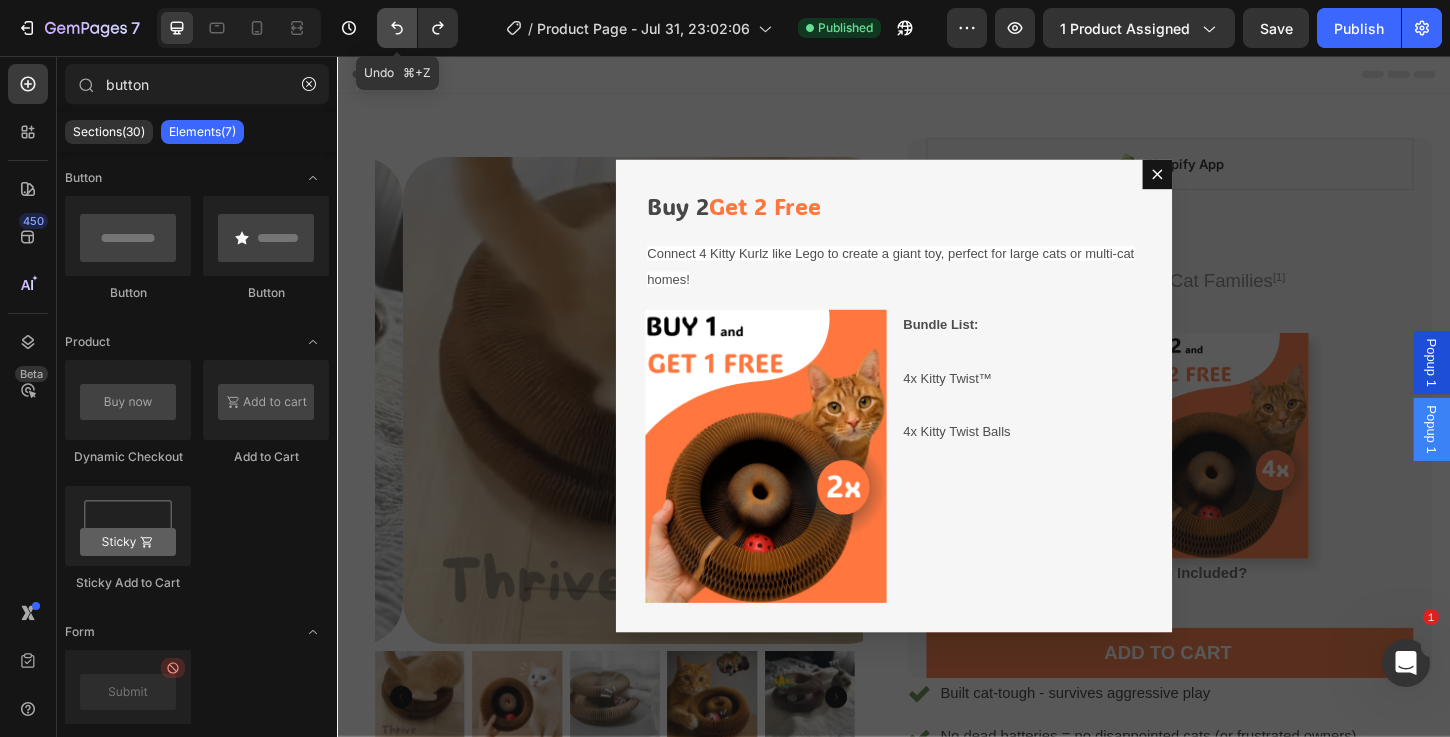 click 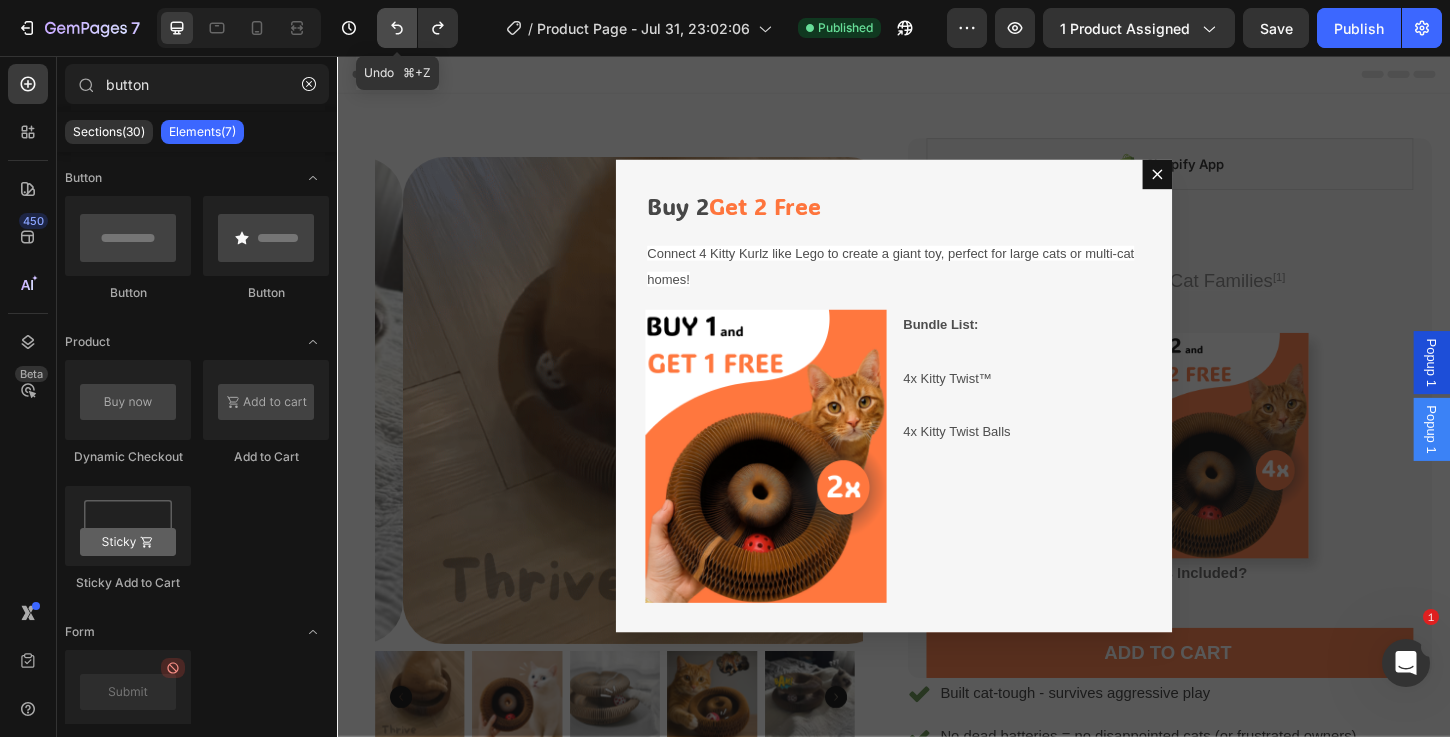 click 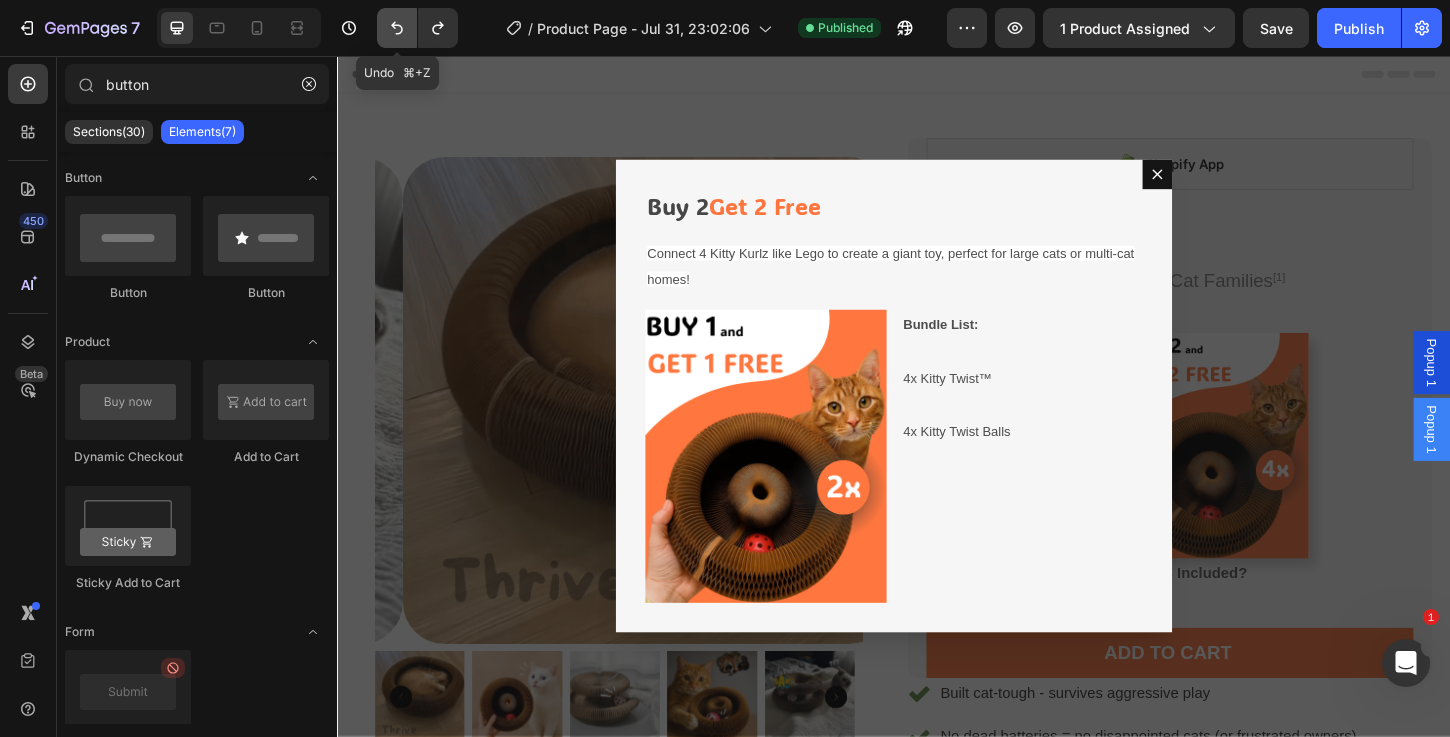 click 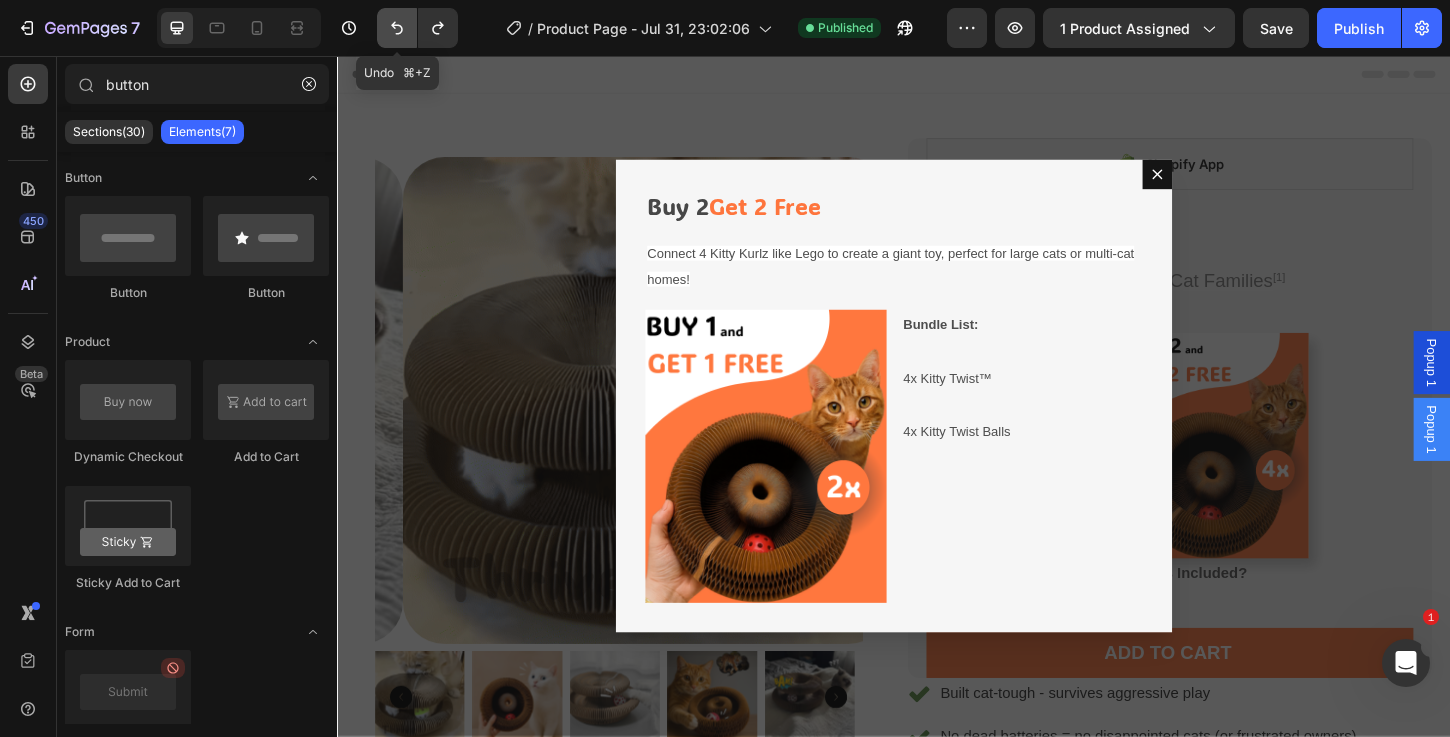 click 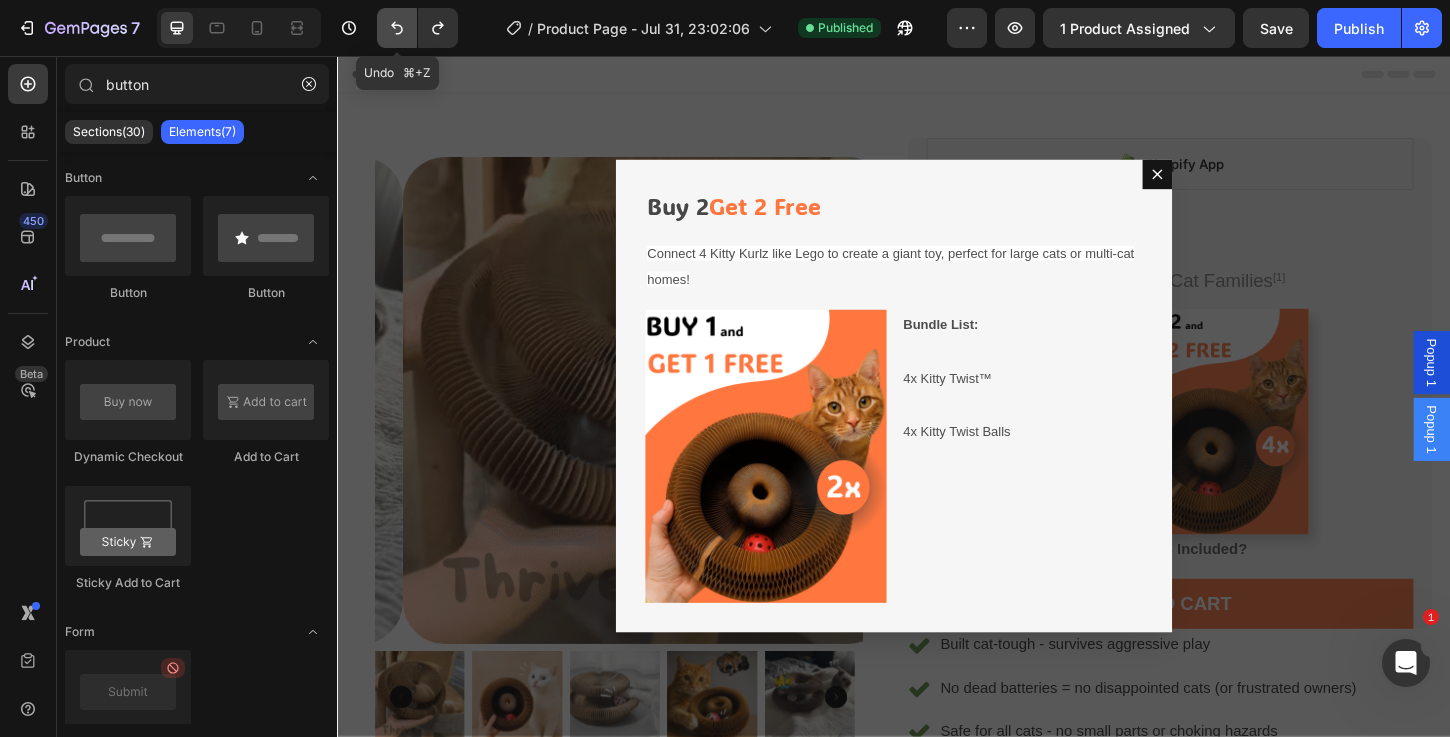 click 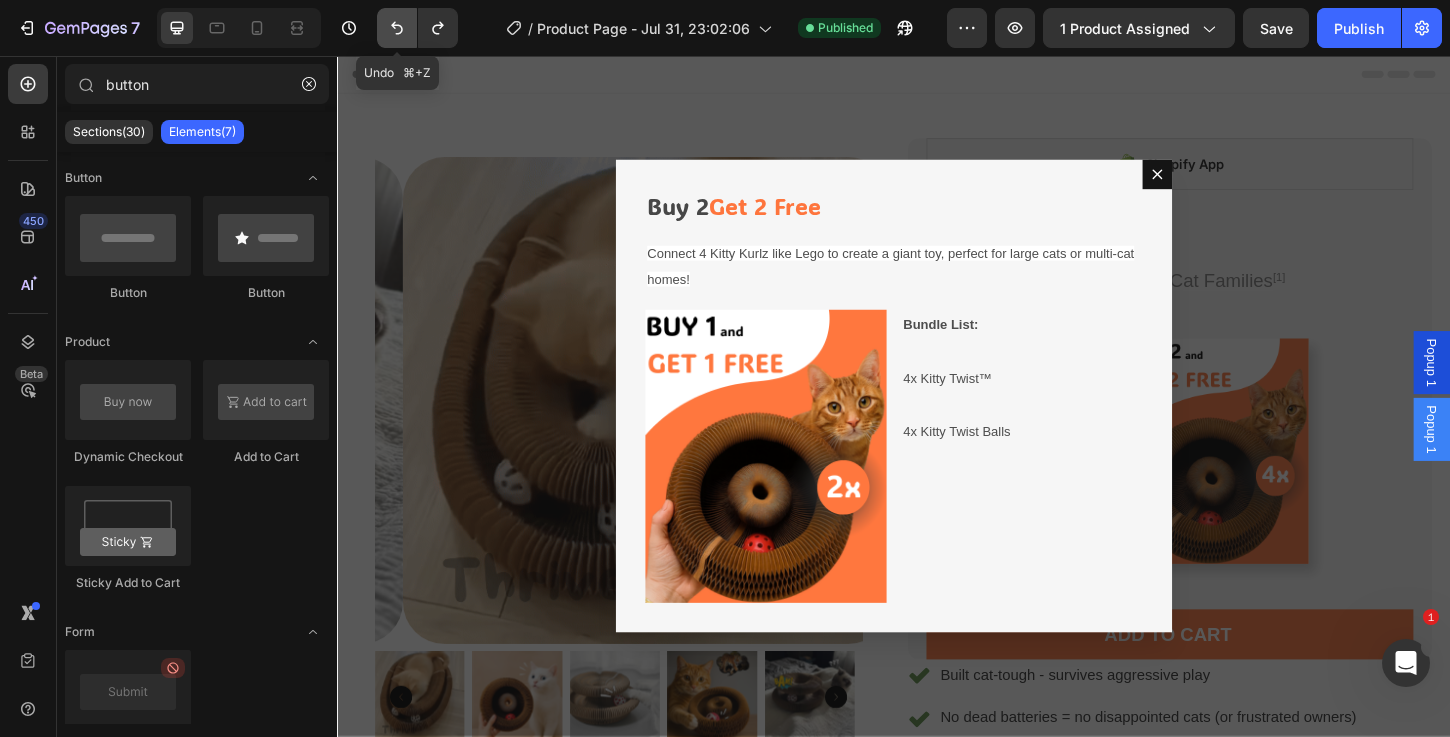 click 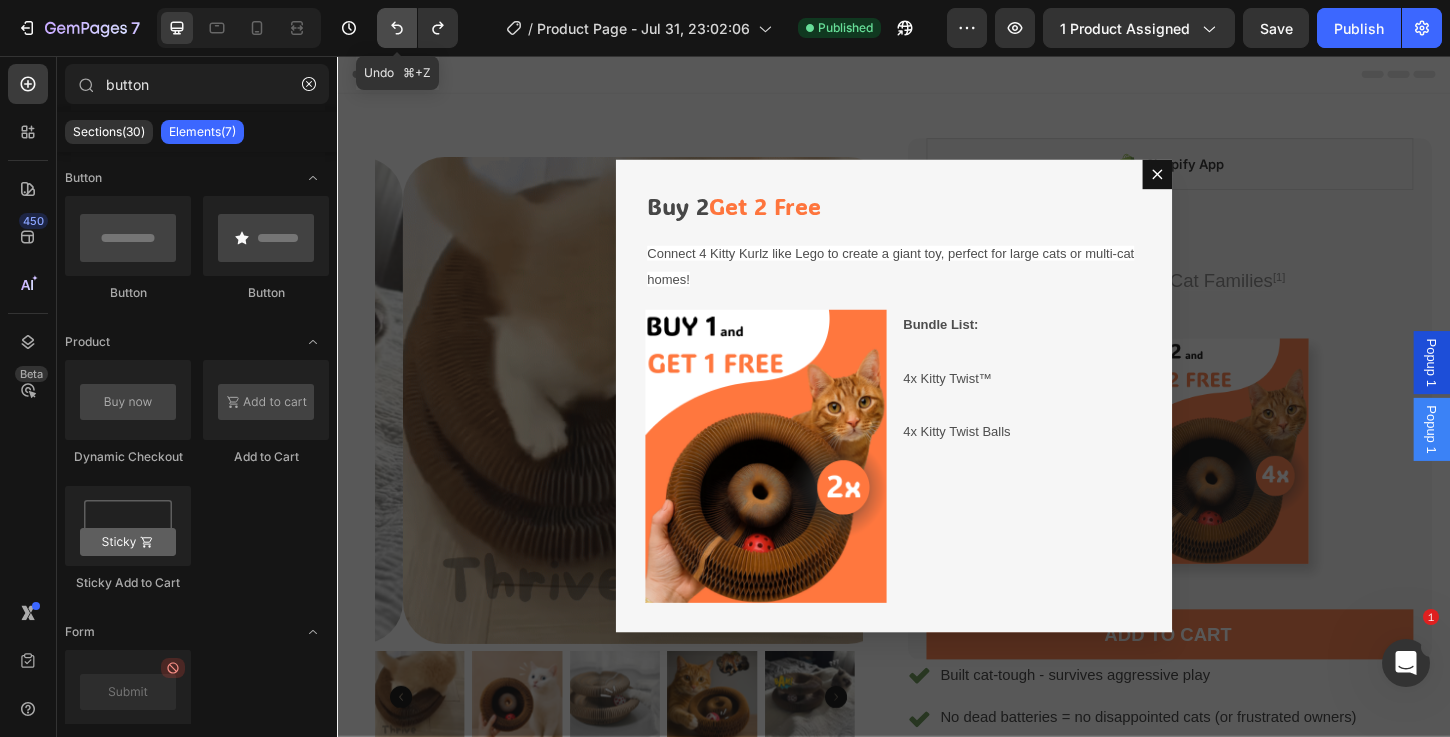 click 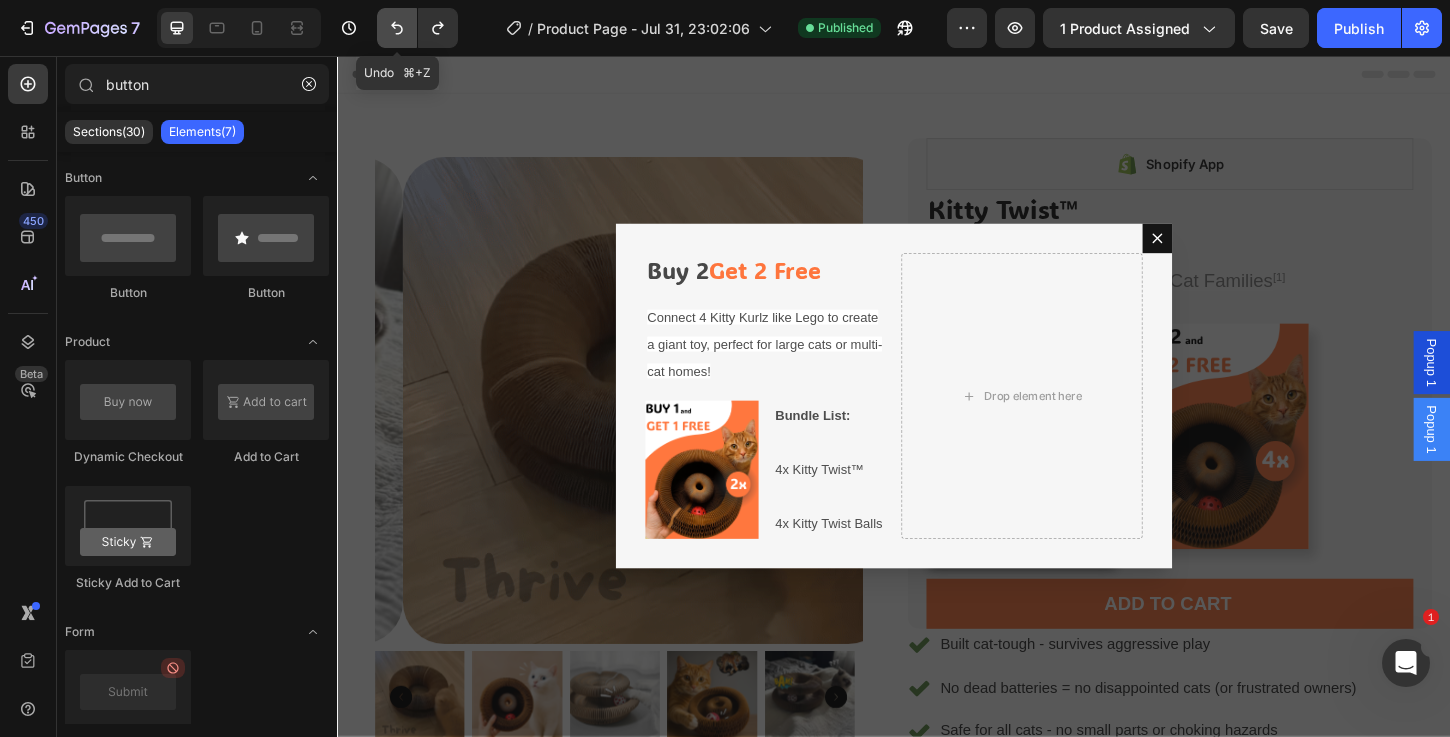 click 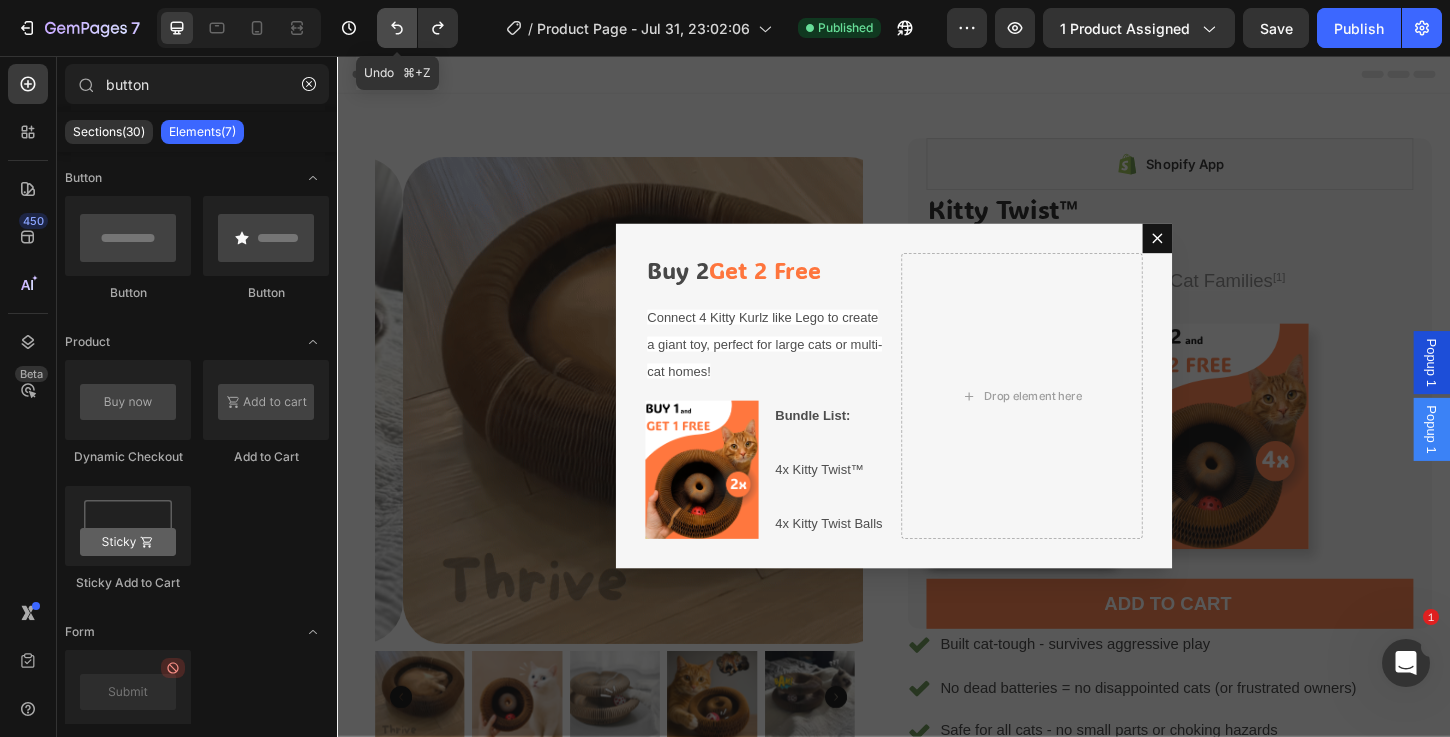 click 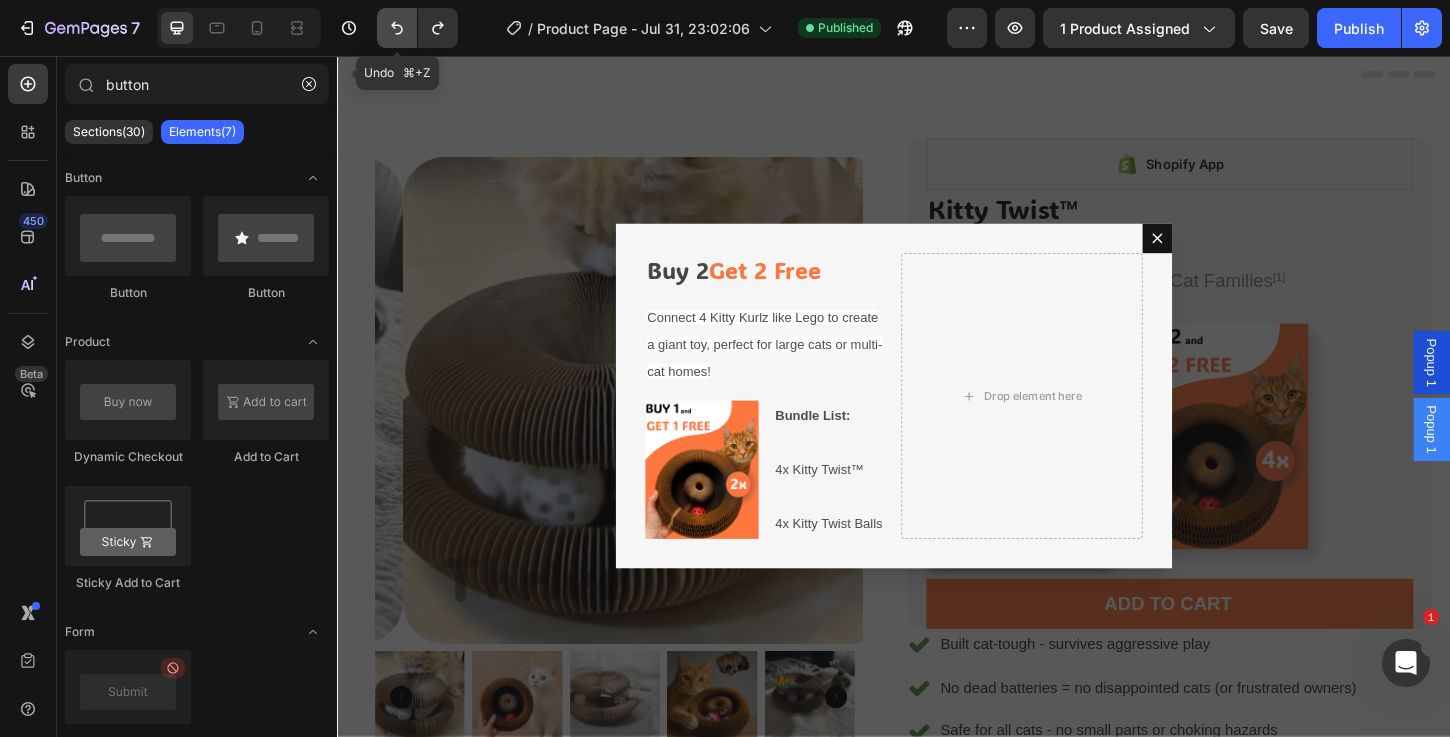 click 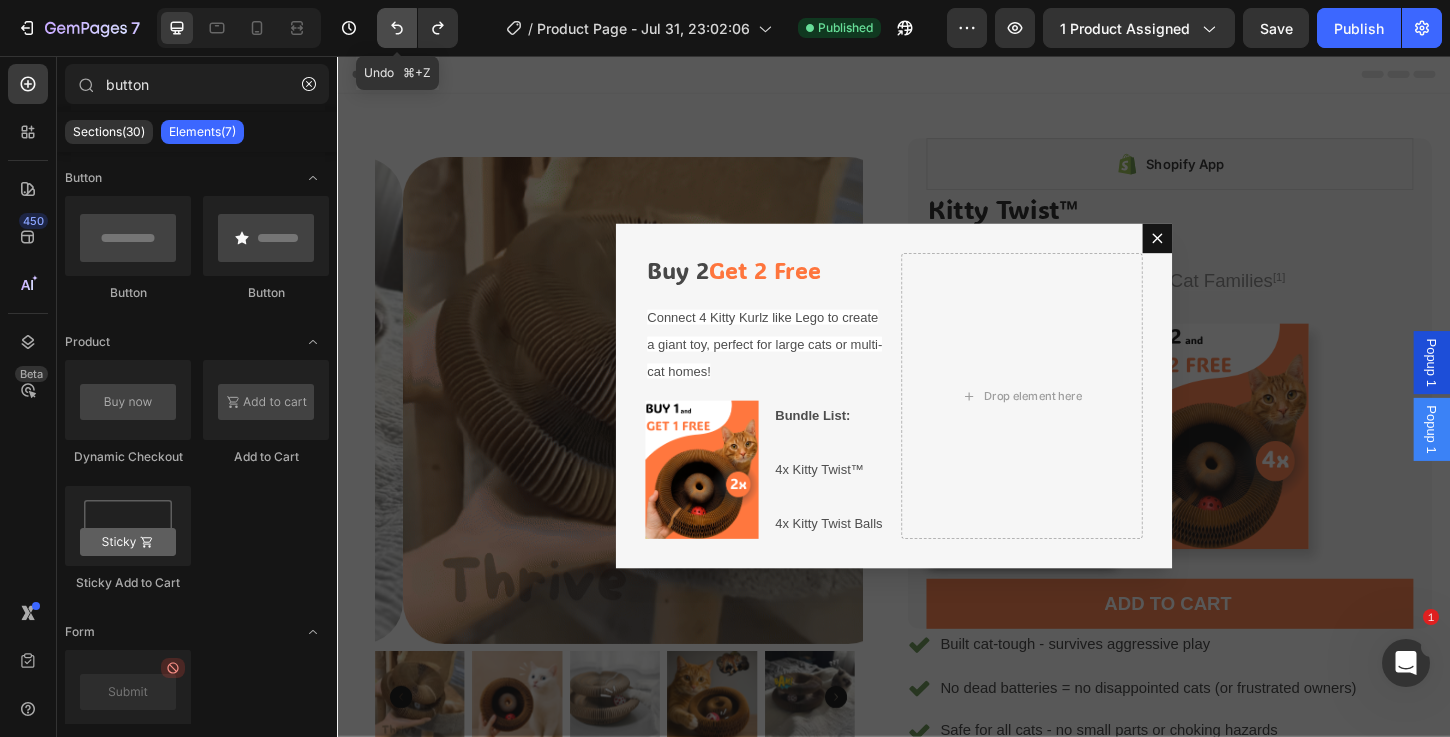 click 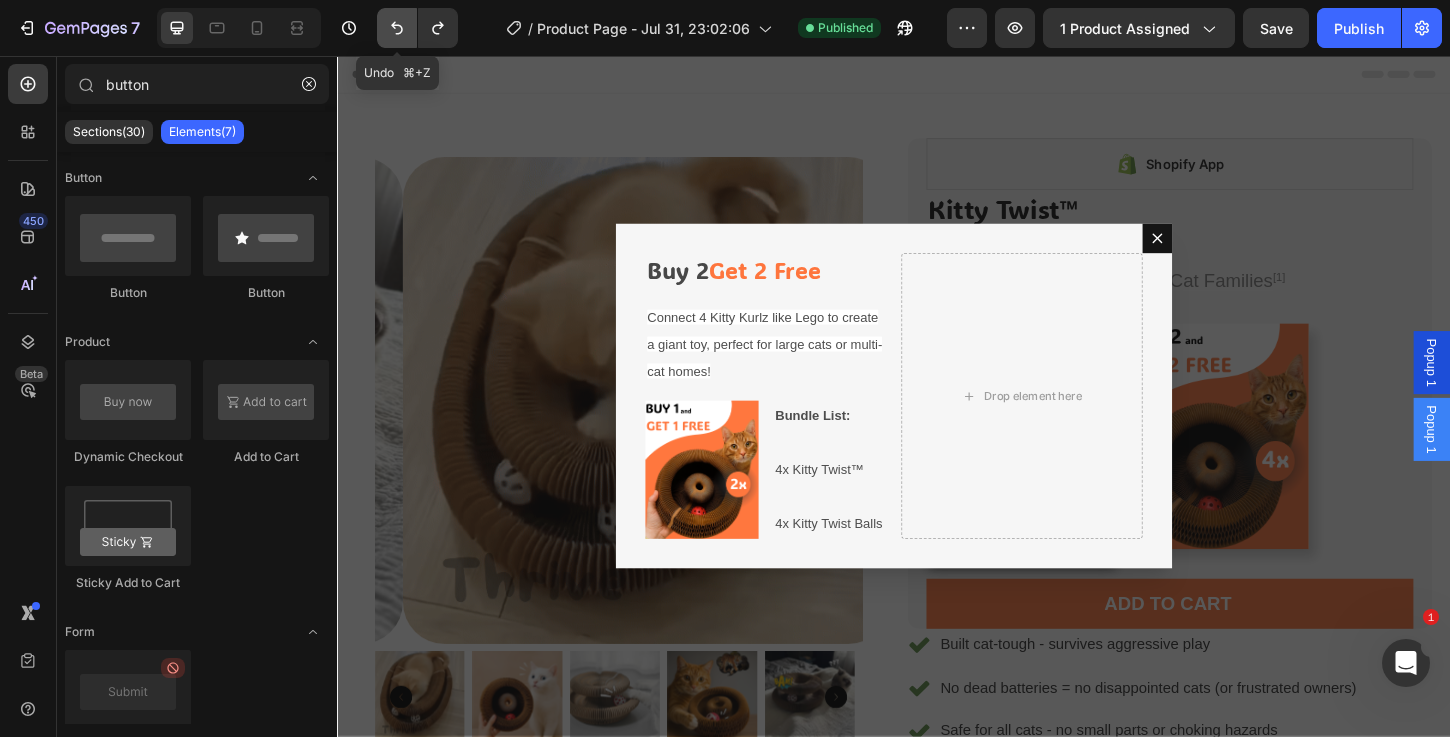 click 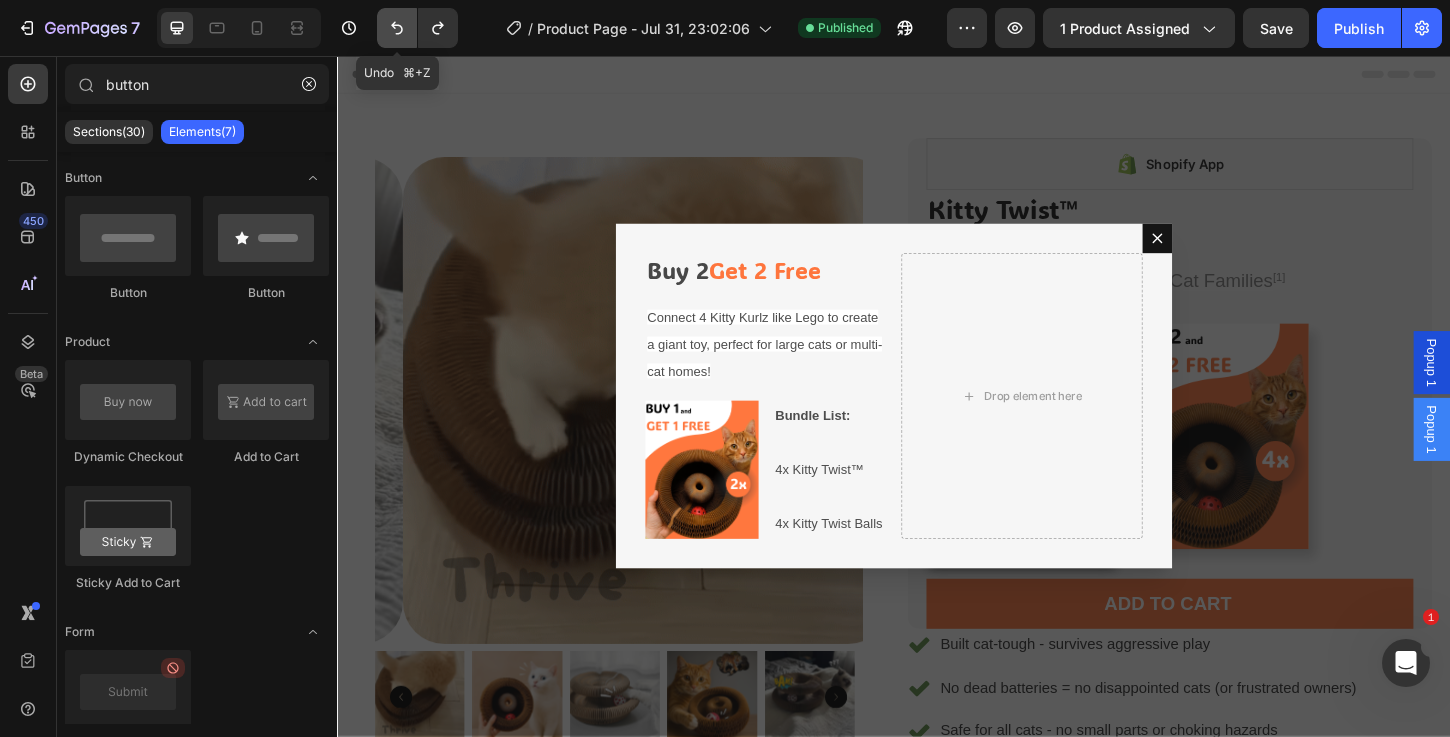 click 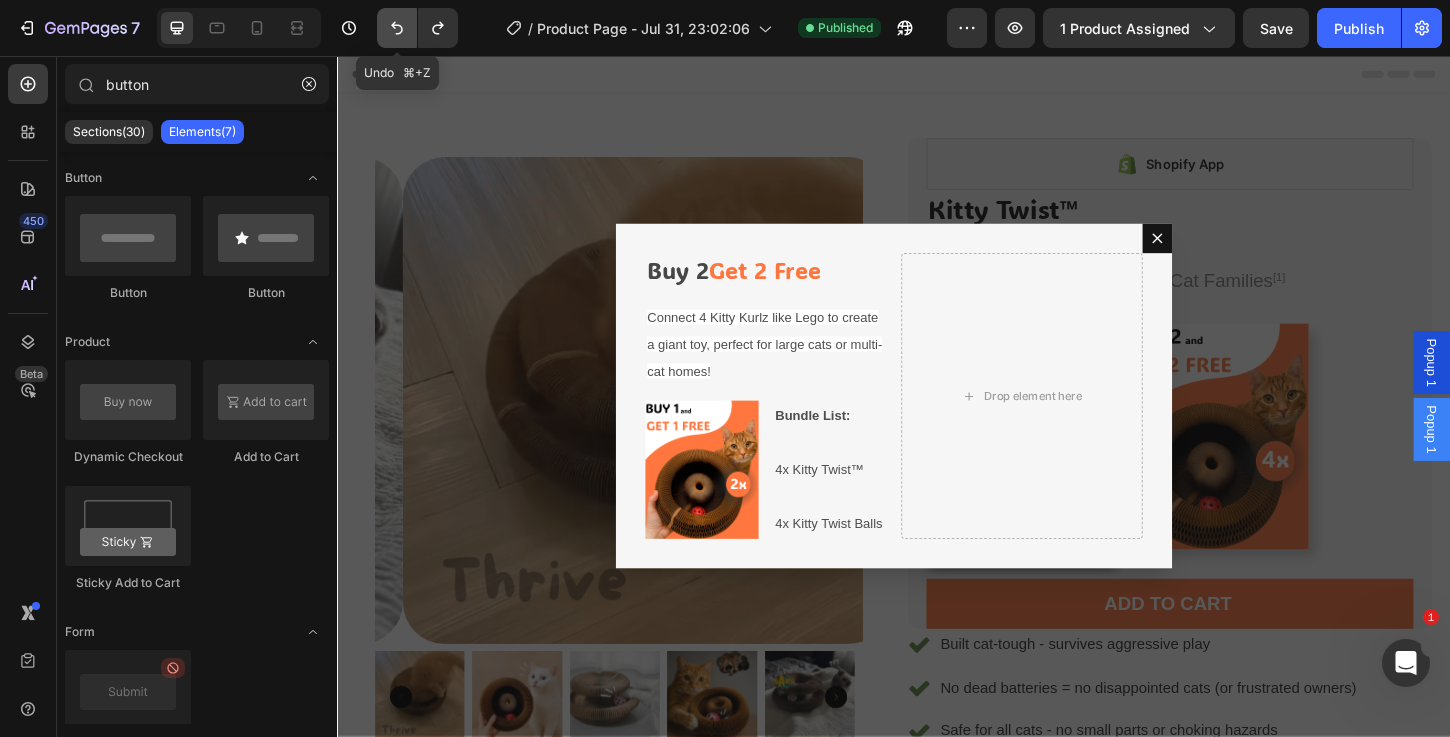 click 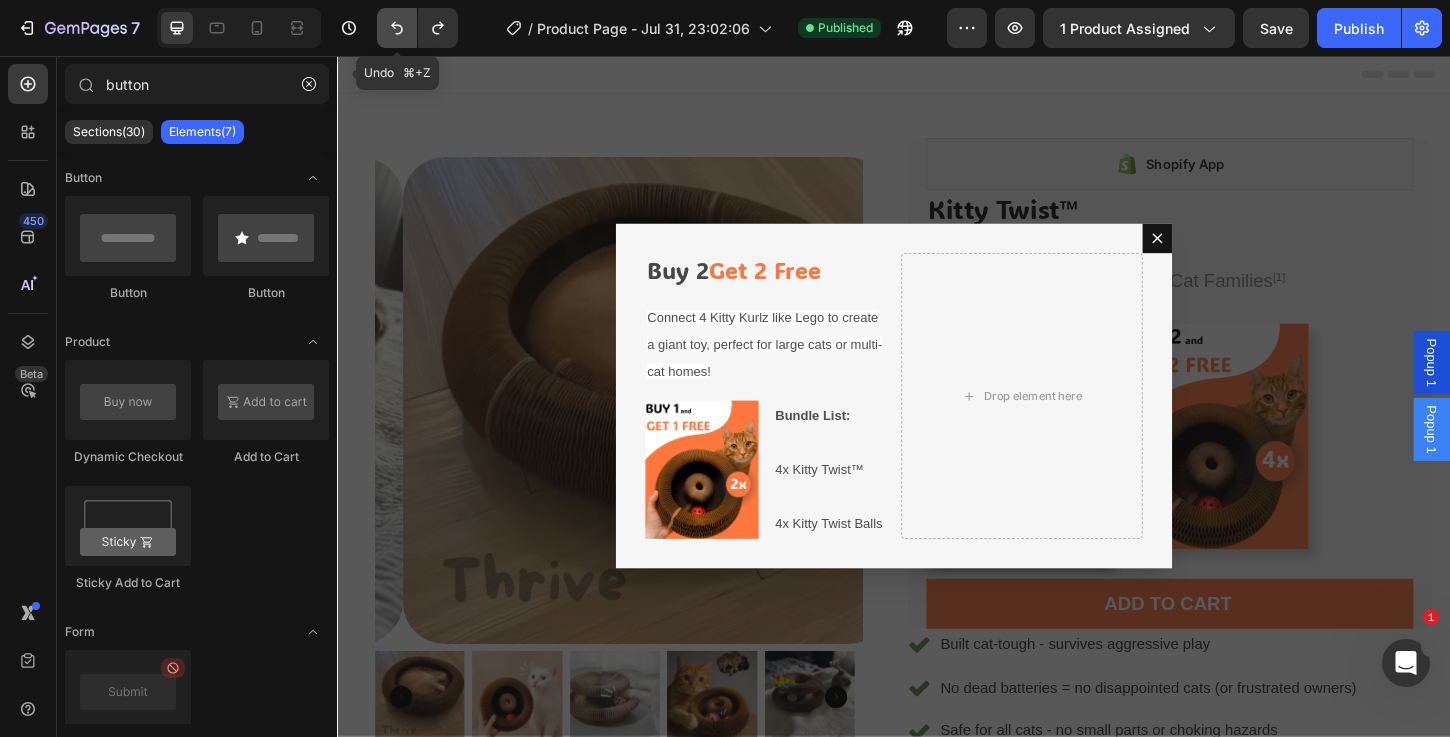 click 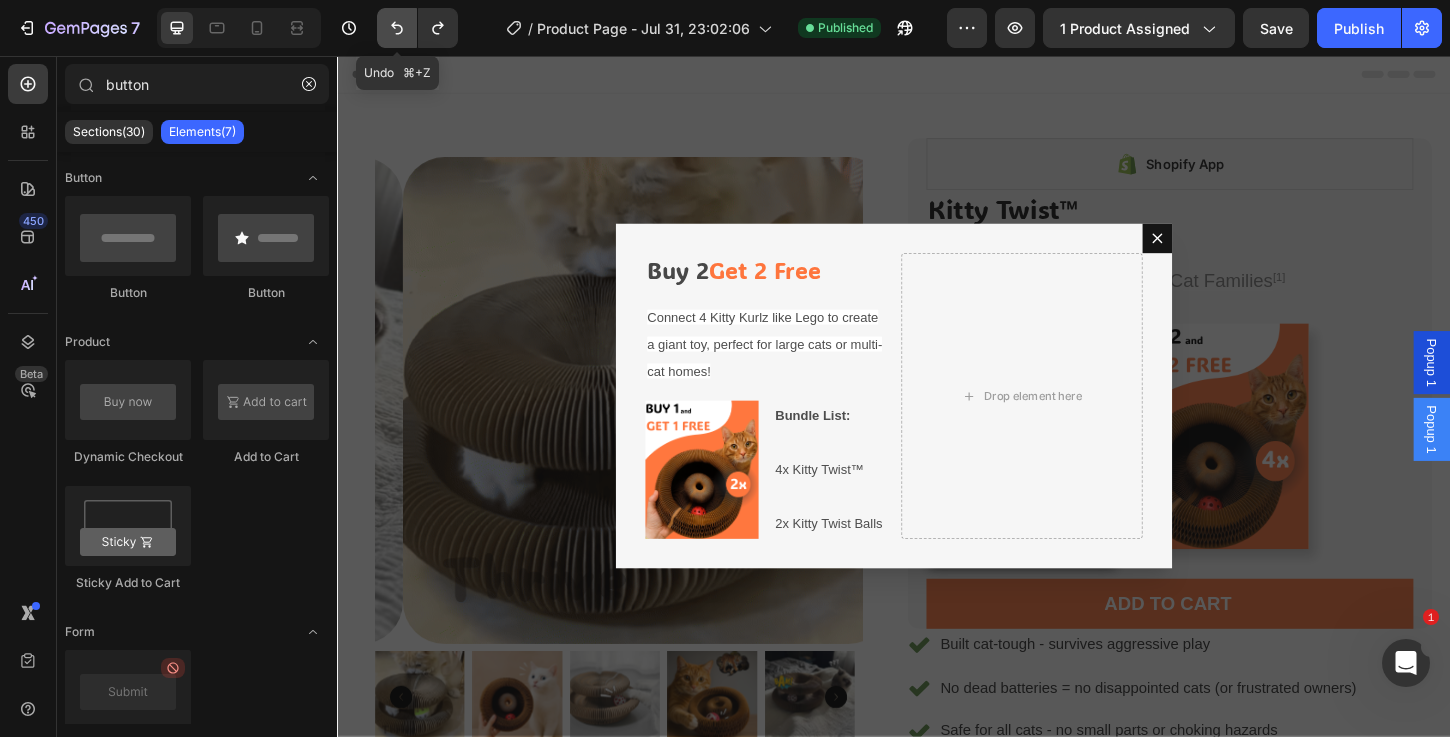 click 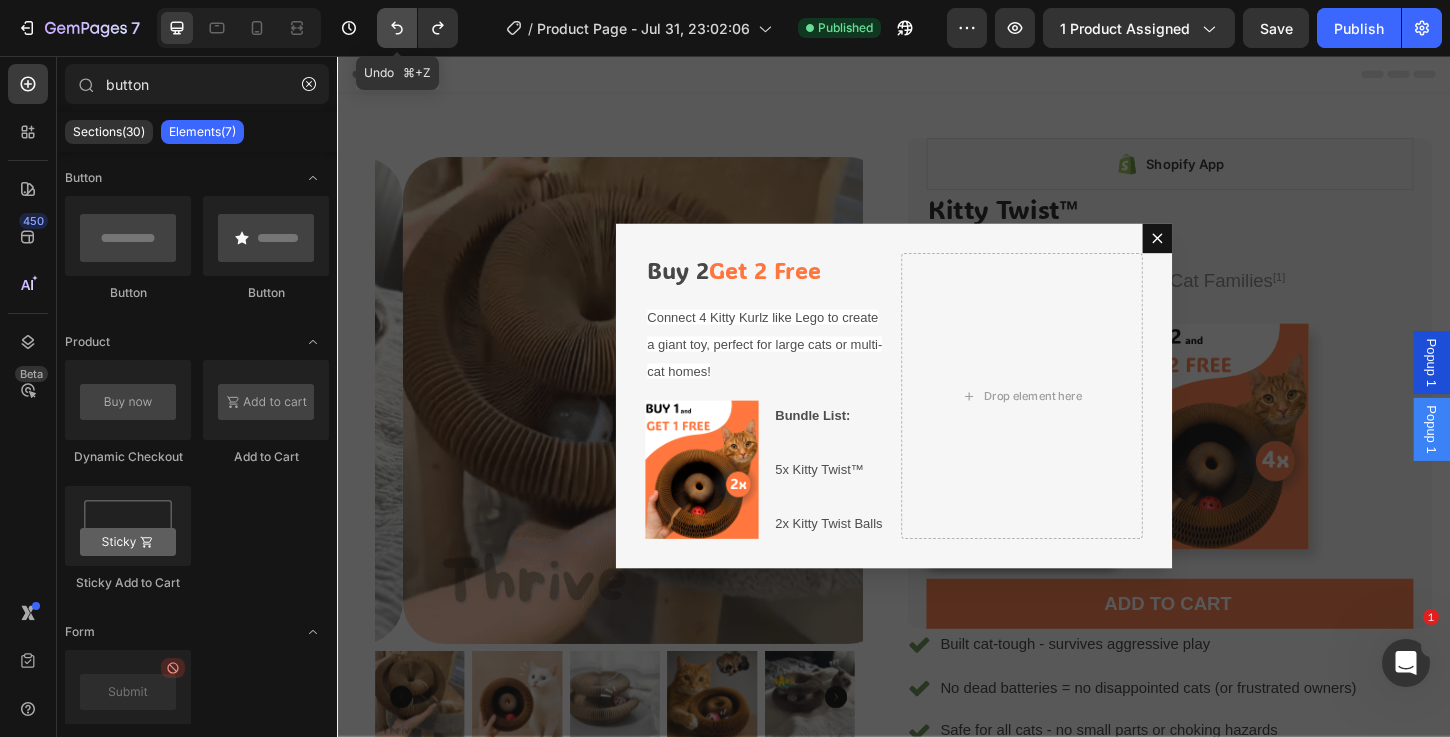 click 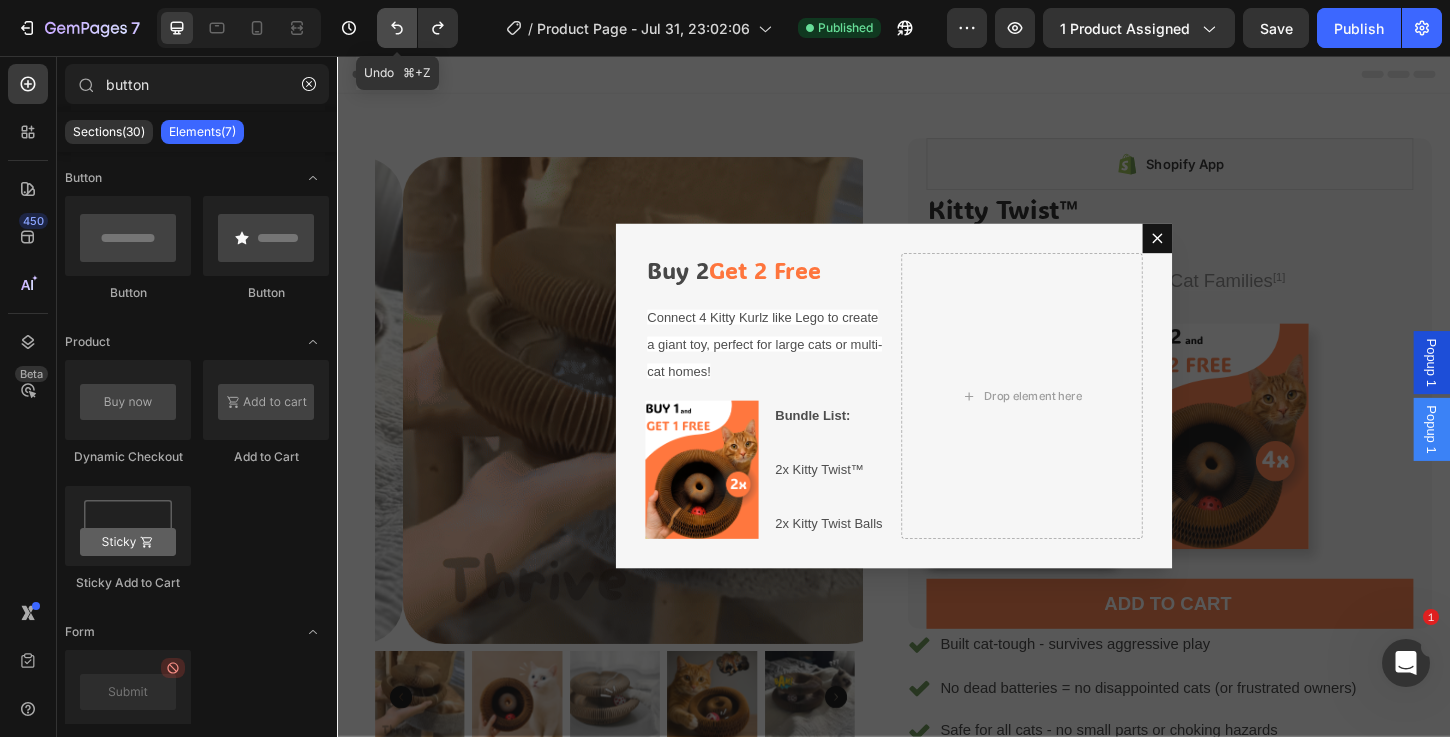 click 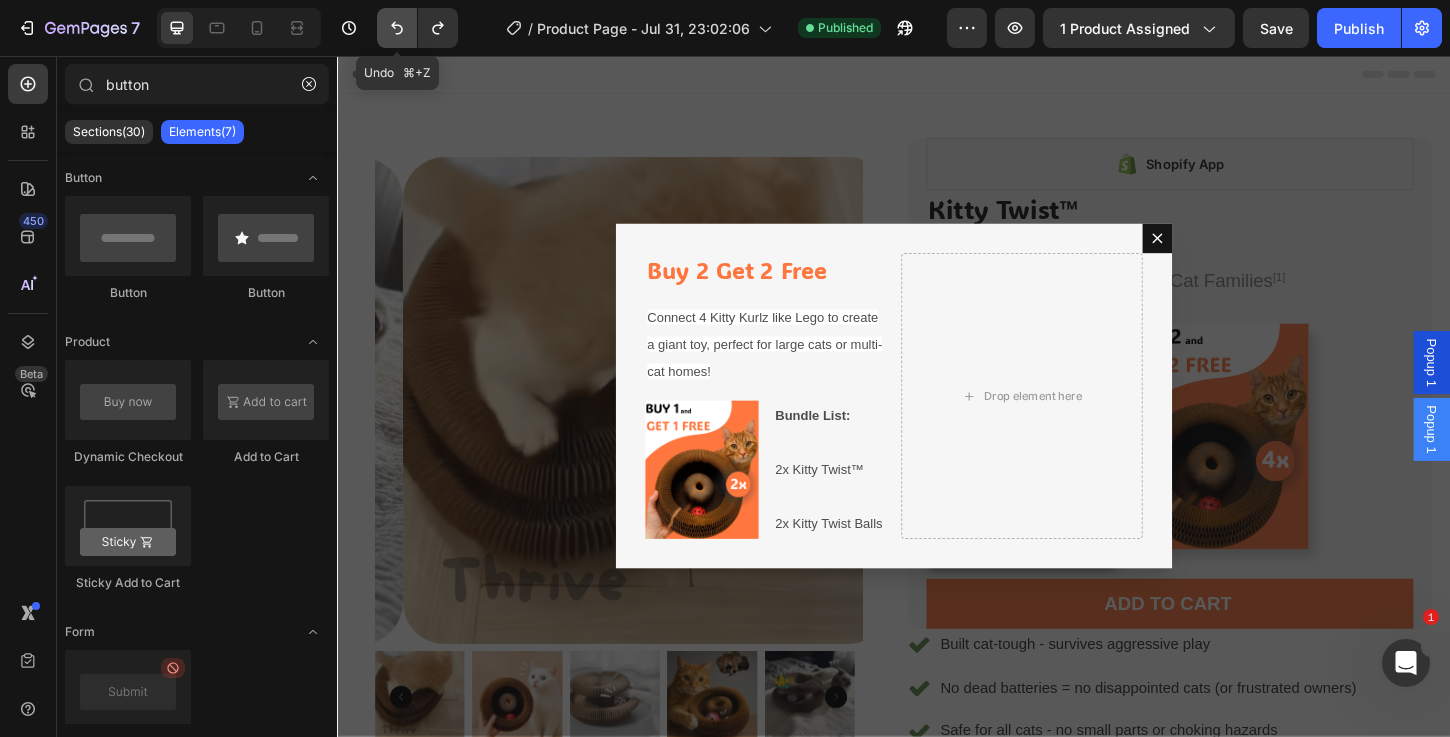 click 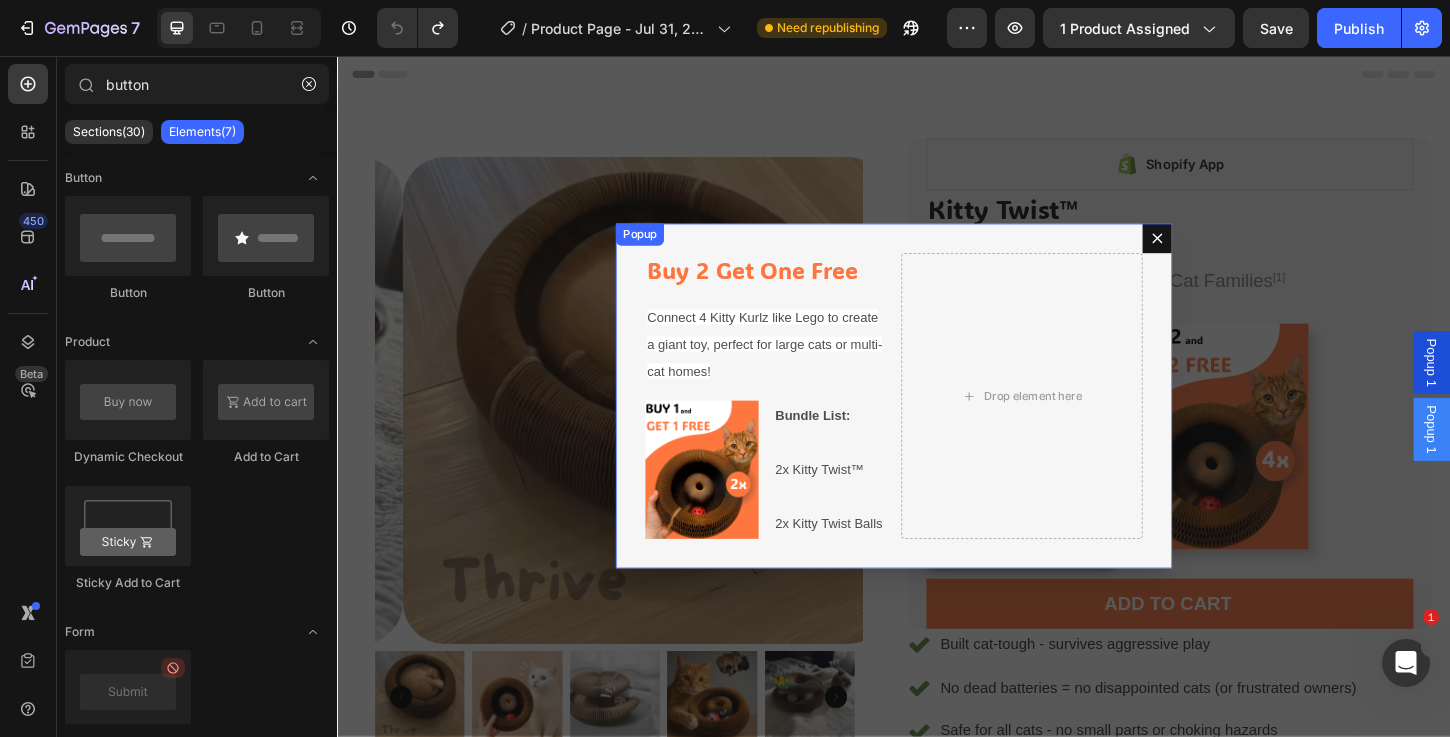 click 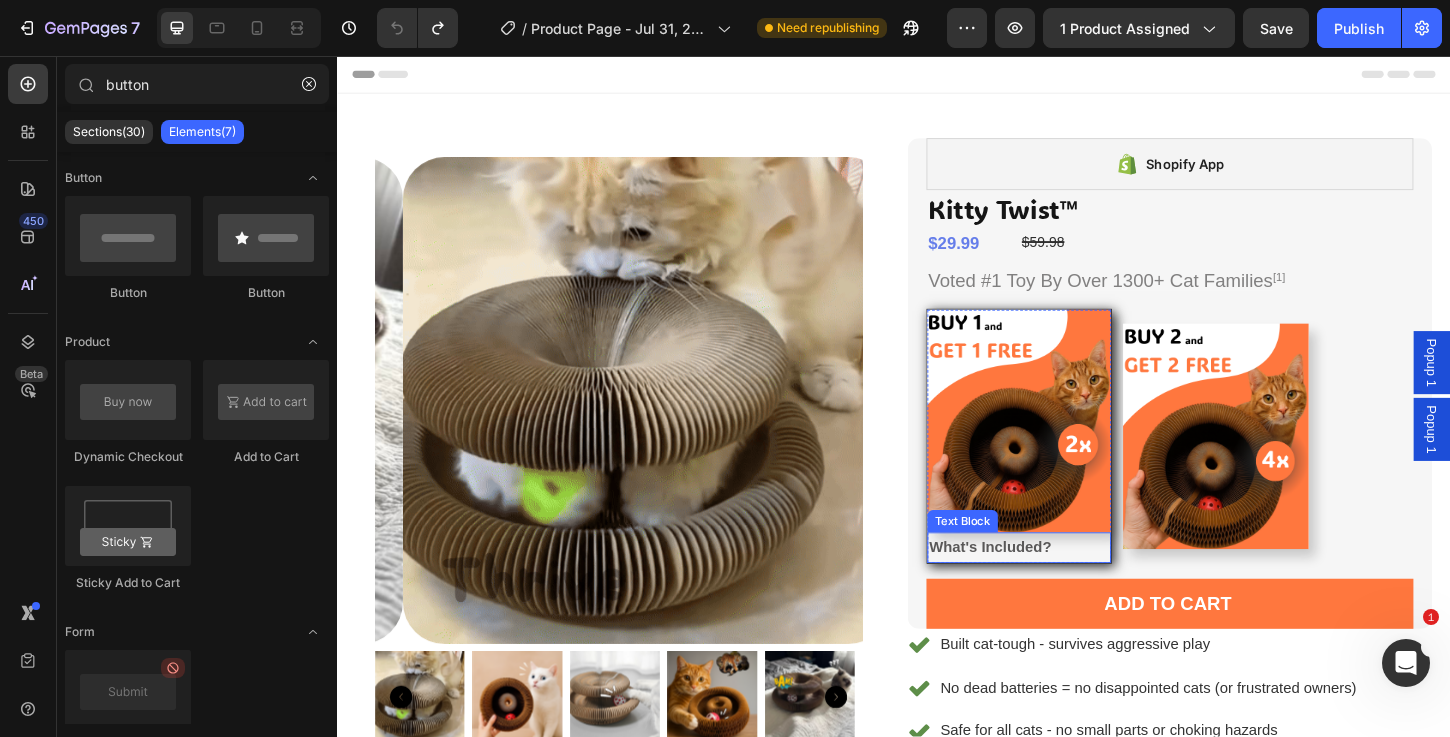 click on "What's Included?" at bounding box center [1041, 585] 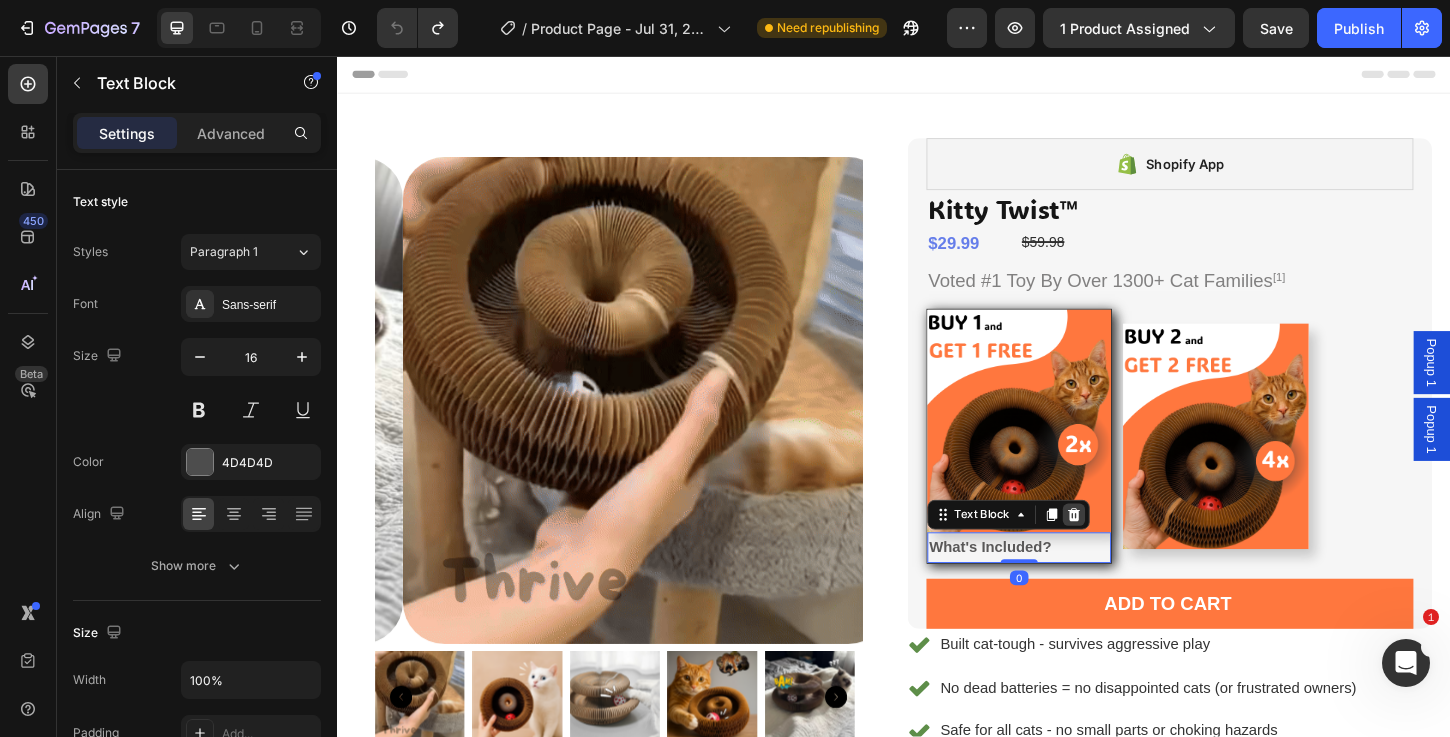 click 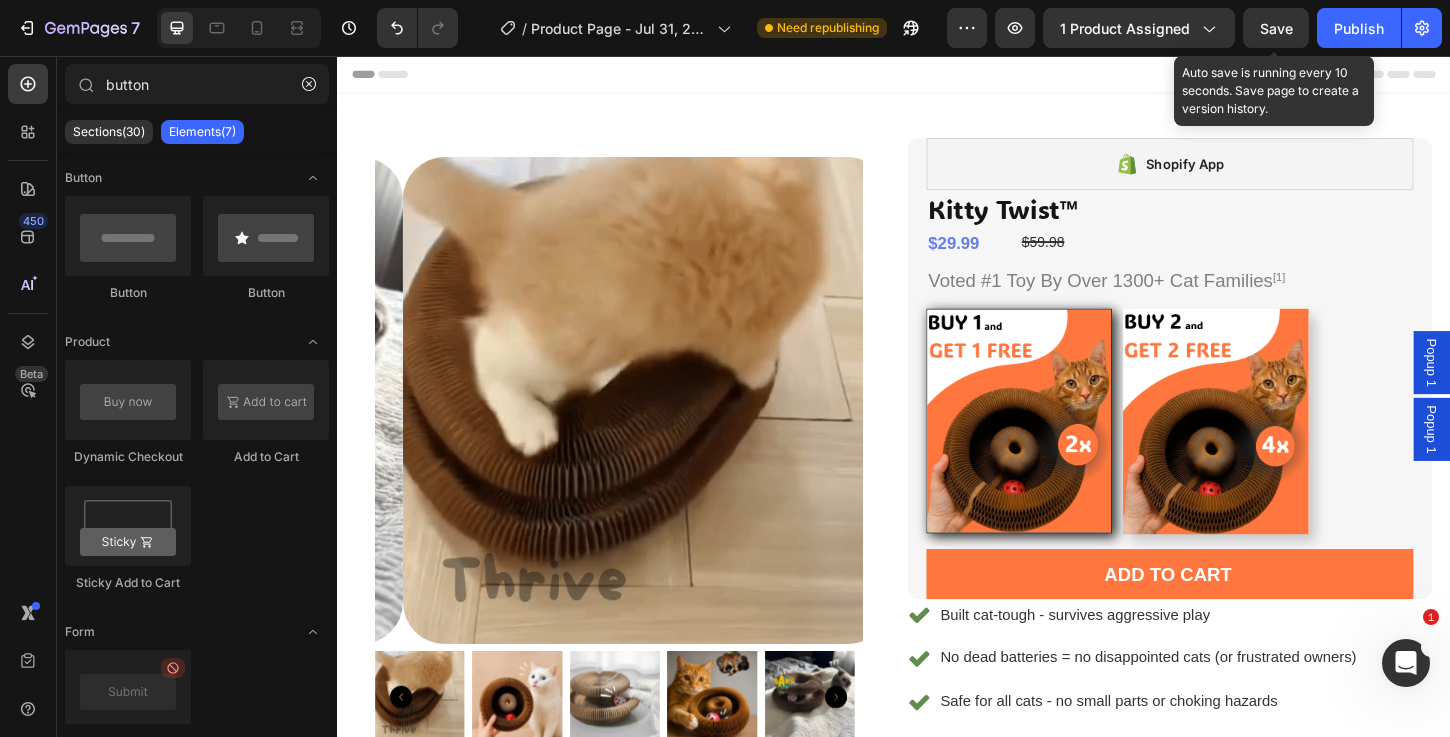 click on "Save" at bounding box center [1276, 28] 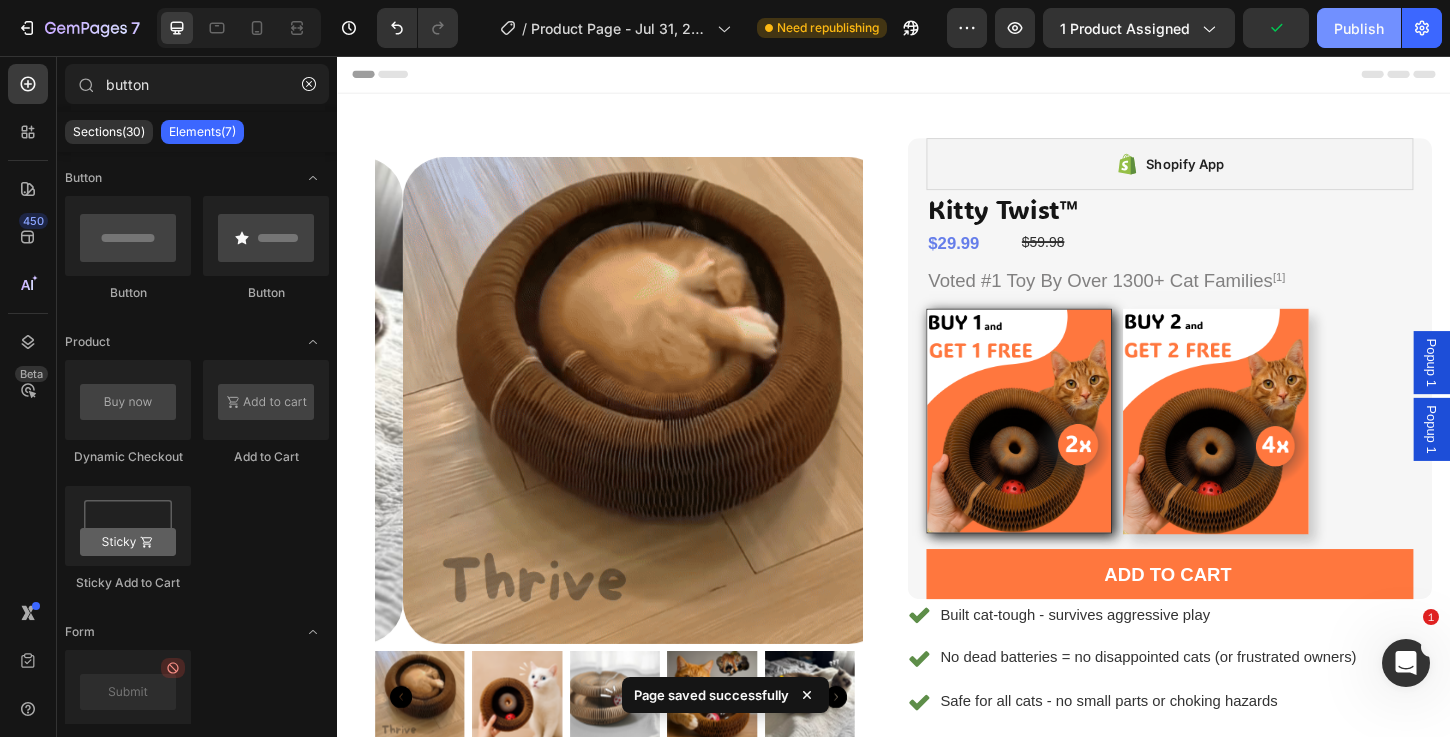 click on "Publish" at bounding box center (1359, 28) 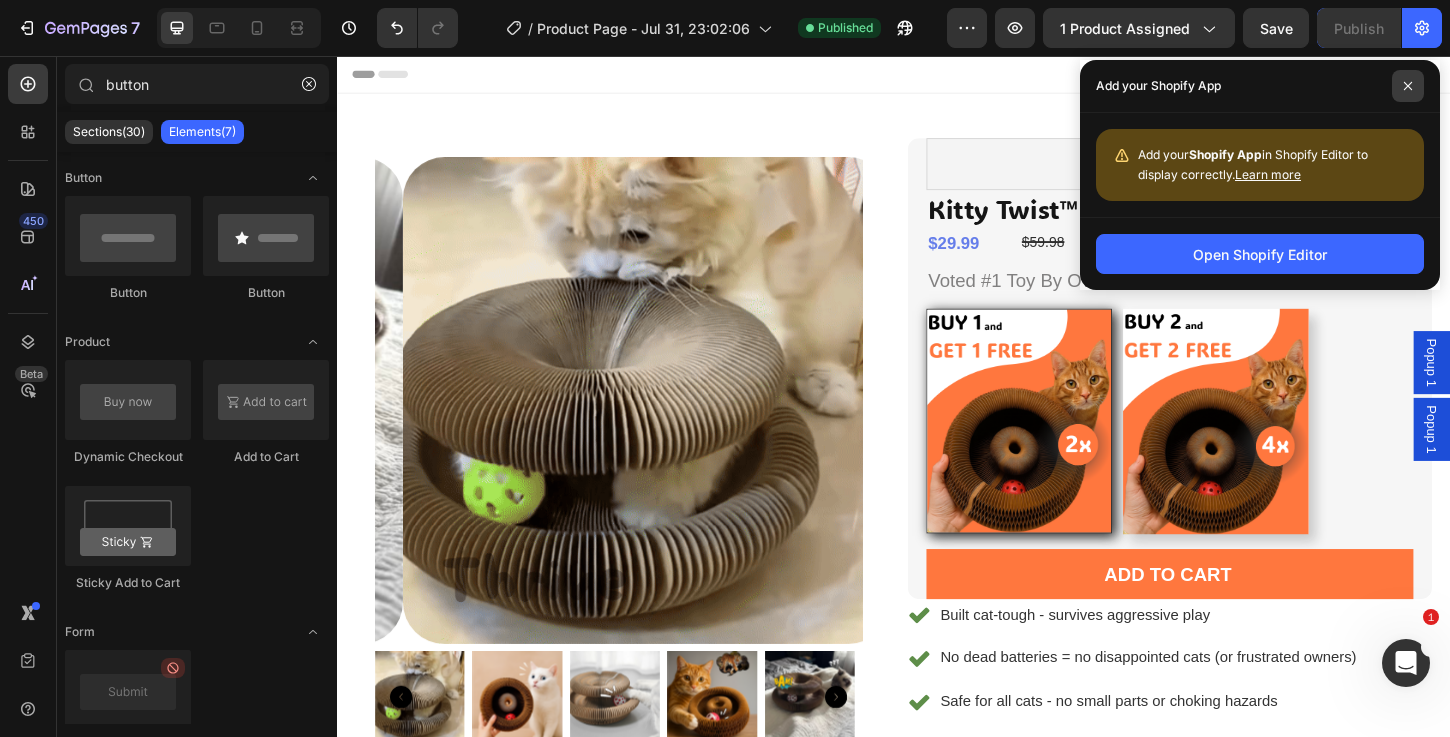 click at bounding box center [1408, 86] 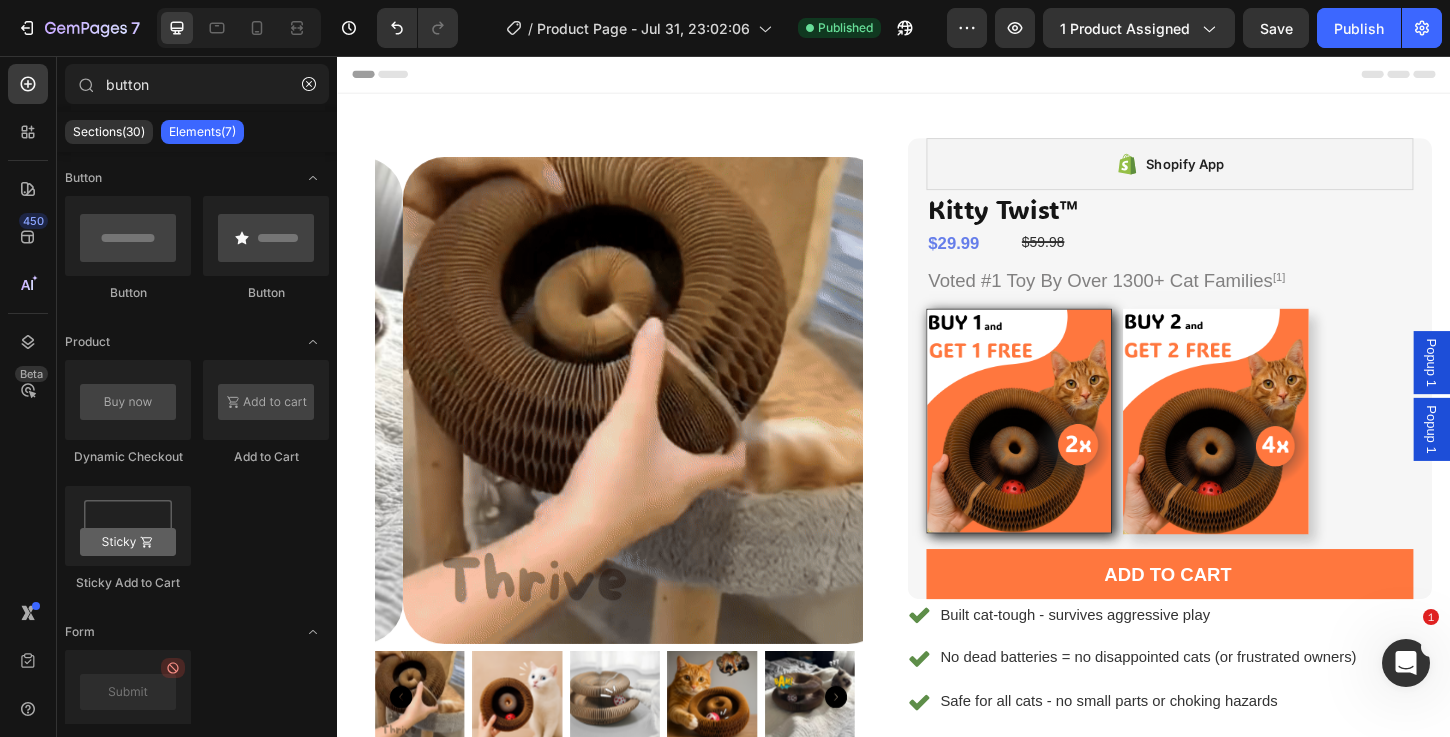 click on "Popup 1" at bounding box center [1517, 387] 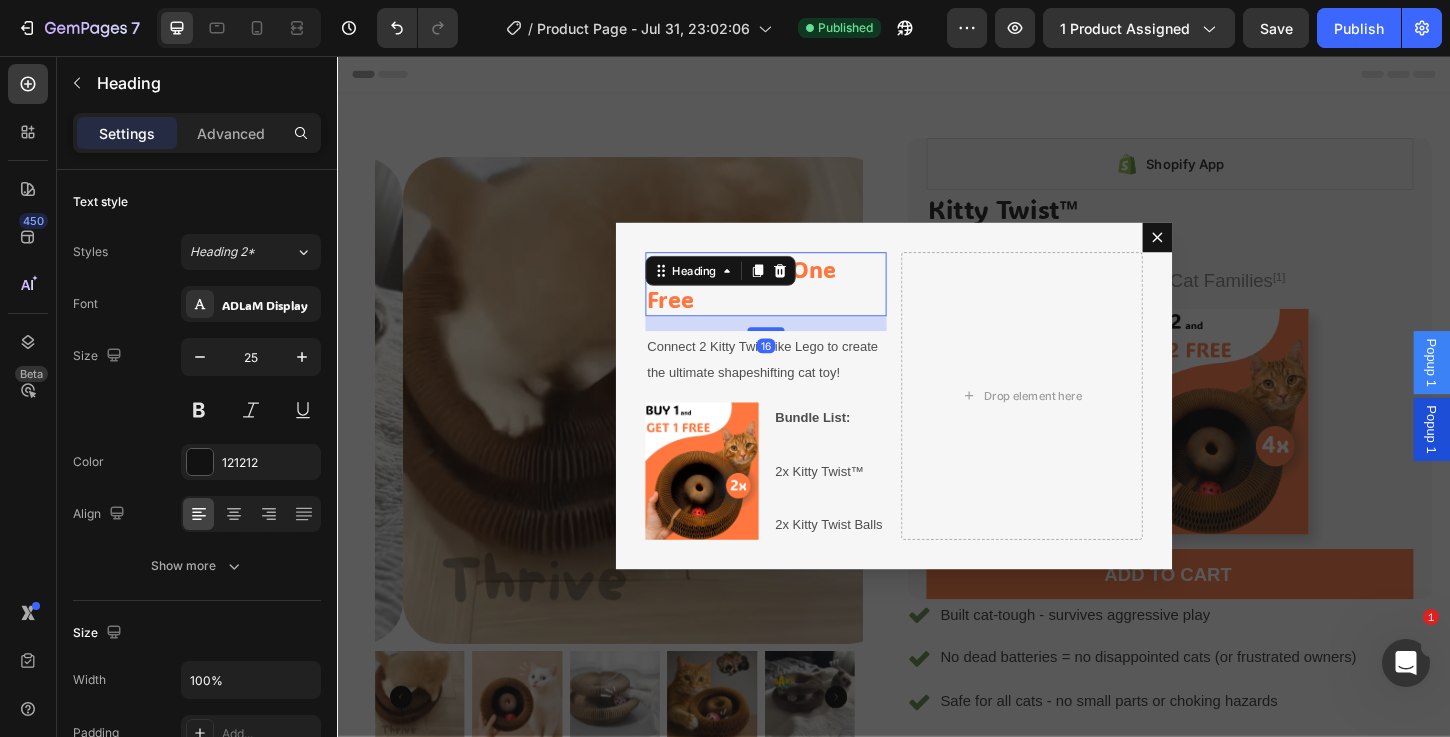 click on "Buy One Get One Free" at bounding box center (799, 302) 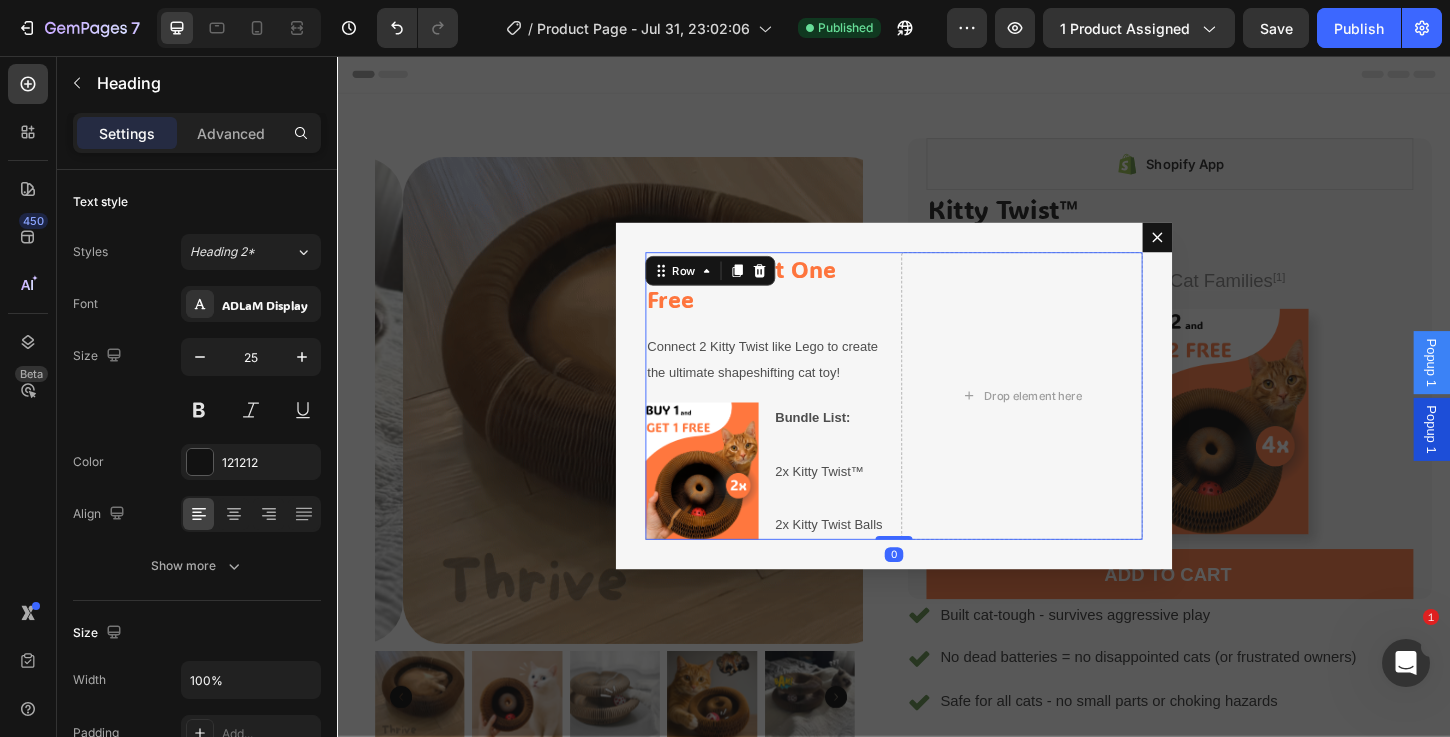 click on "Buy One Get One Free Heading Connect 2 Kitty Twist like Lego to create the ultimate shapeshifting cat toy! Text Block Image Bundle List:    2x Kitty Twist™   2x Kitty Twist Balls Text Block Row
Drop element here Row   0" at bounding box center (937, 423) 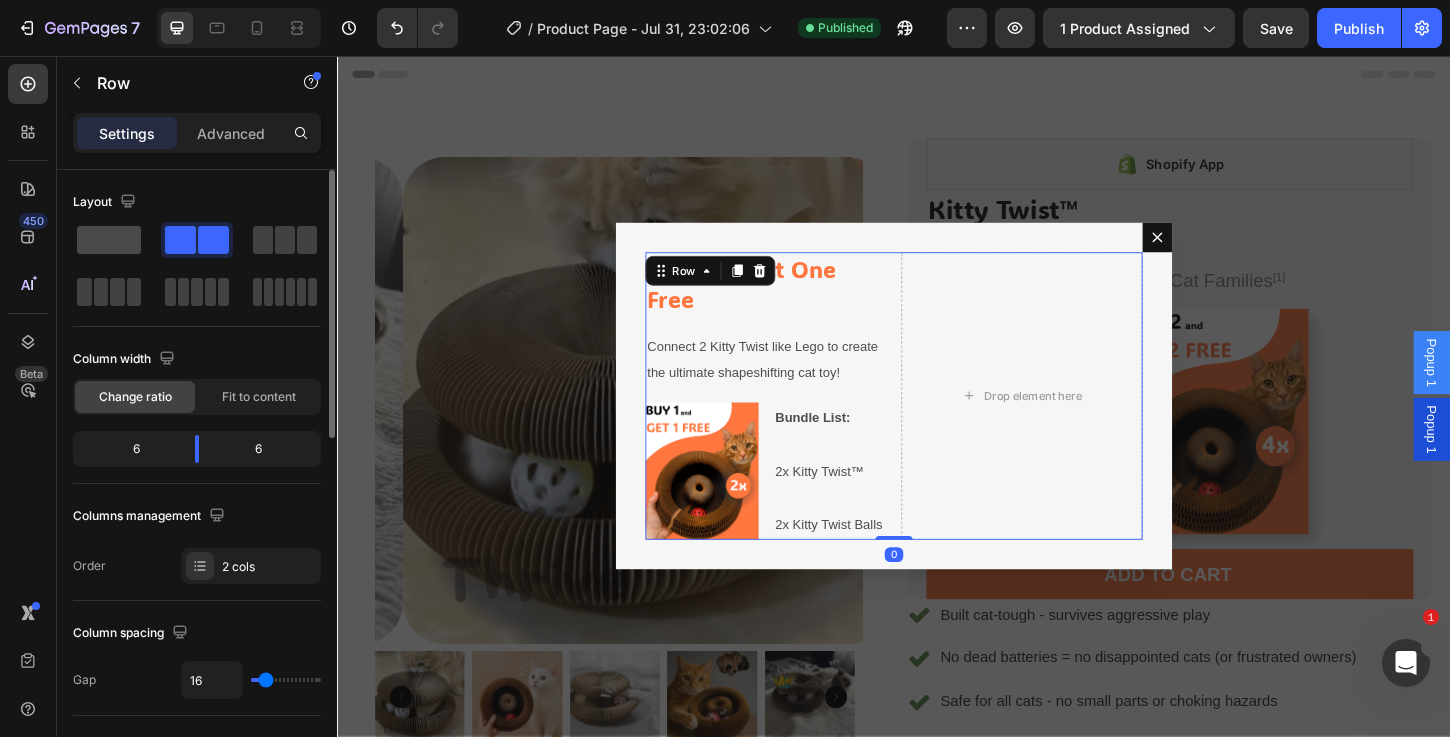 click 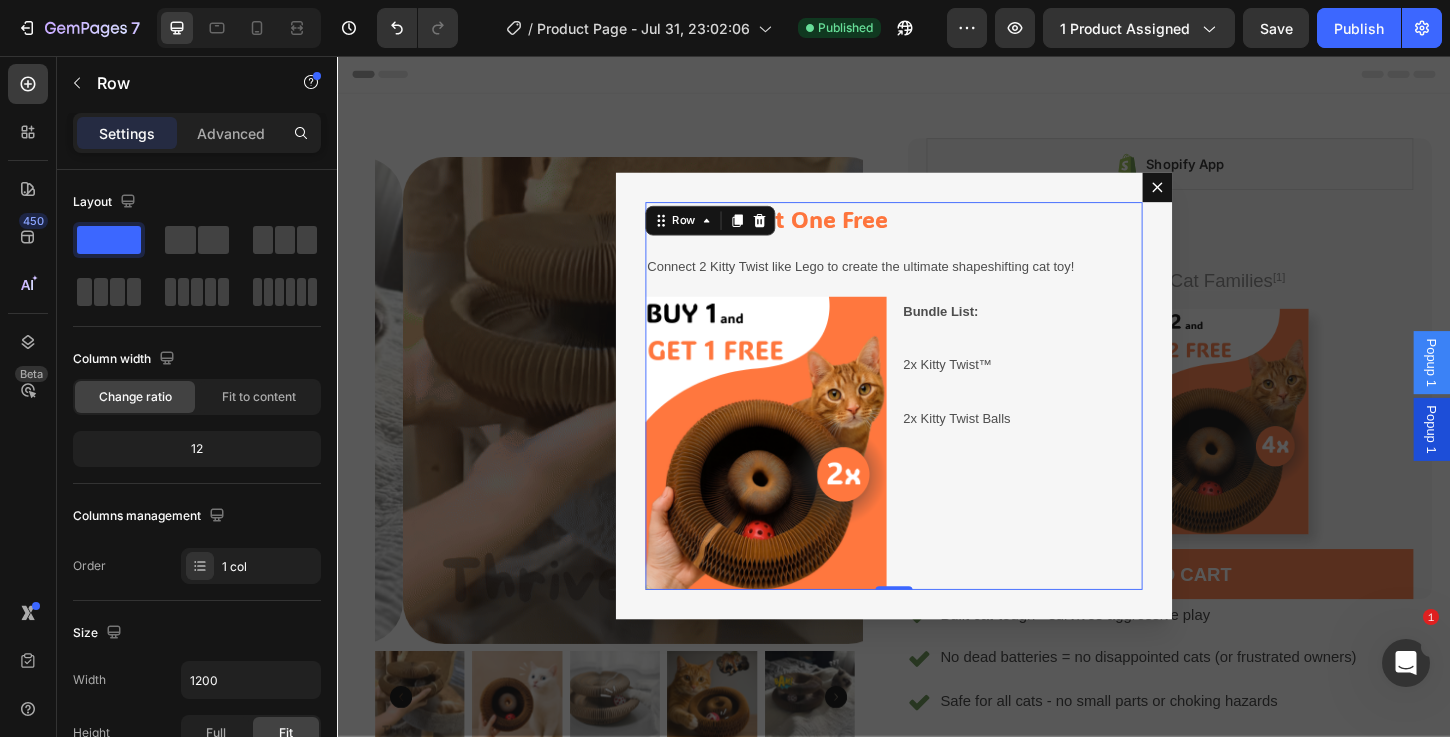 click on "/  Product Page - Jul 31, 23:02:06 Published" 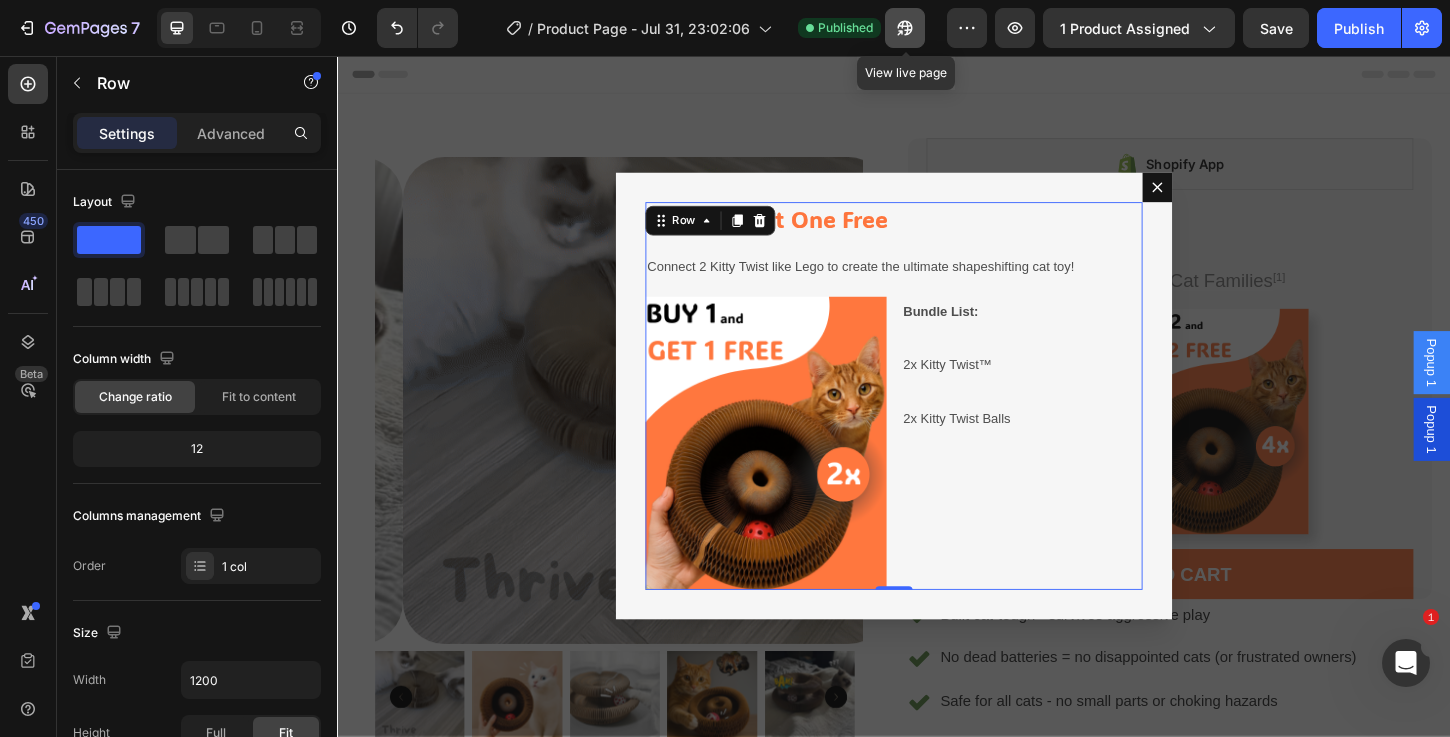 click 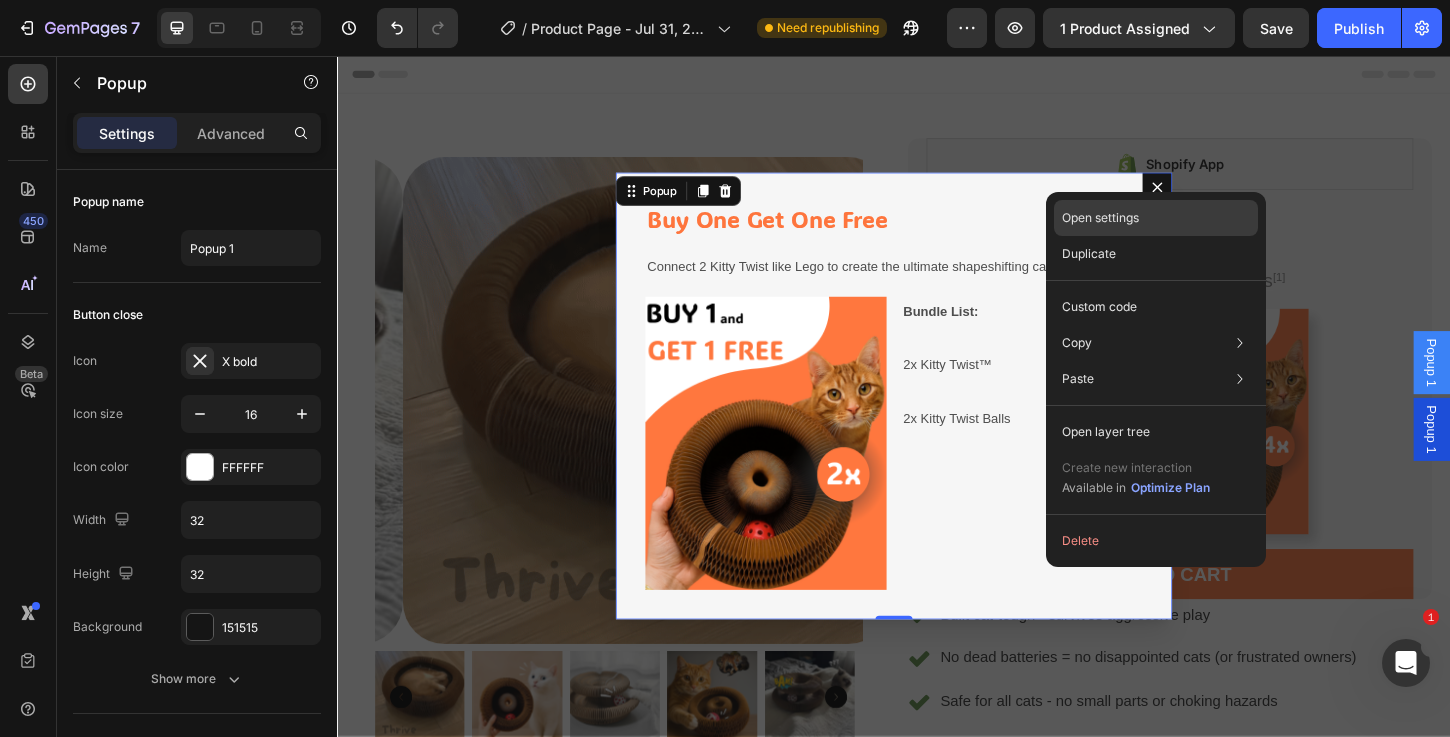 click on "Open settings" at bounding box center [1100, 218] 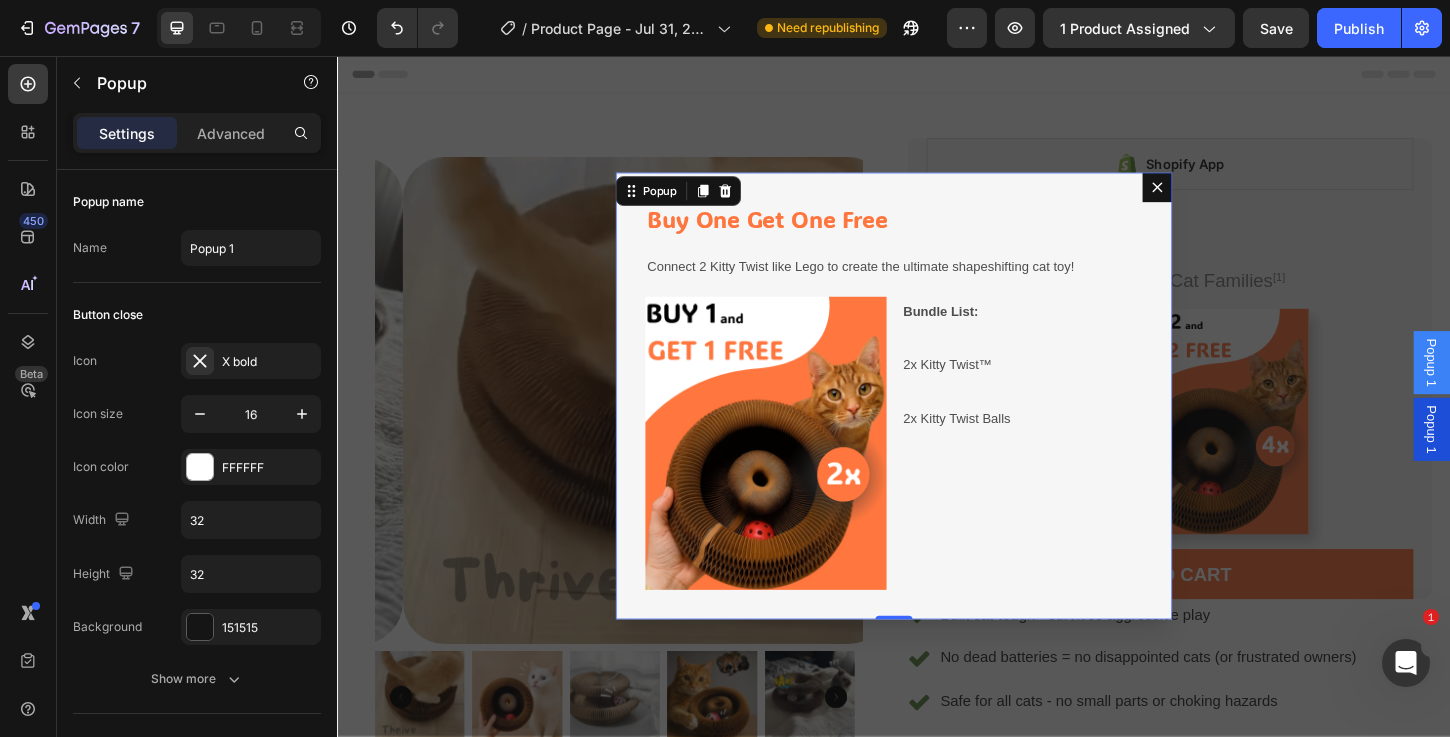 click on "Buy One Get One Free Heading Connect 2 Kitty Twist like Lego to create the ultimate shapeshifting cat toy! Text Block Image Bundle List:    2x Kitty Twist™   2x Kitty Twist Balls Text Block Row Row" at bounding box center (937, 422) 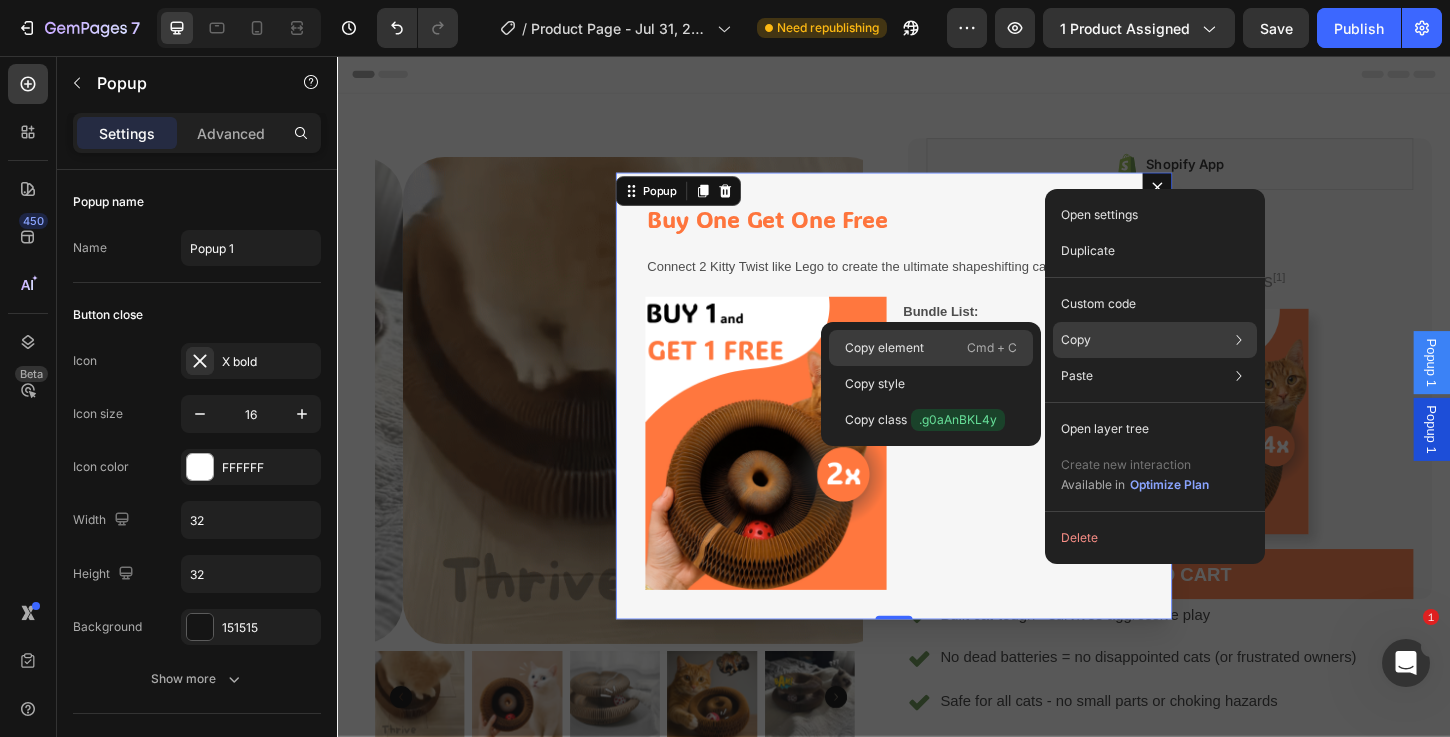 click on "Copy element  Cmd + C" 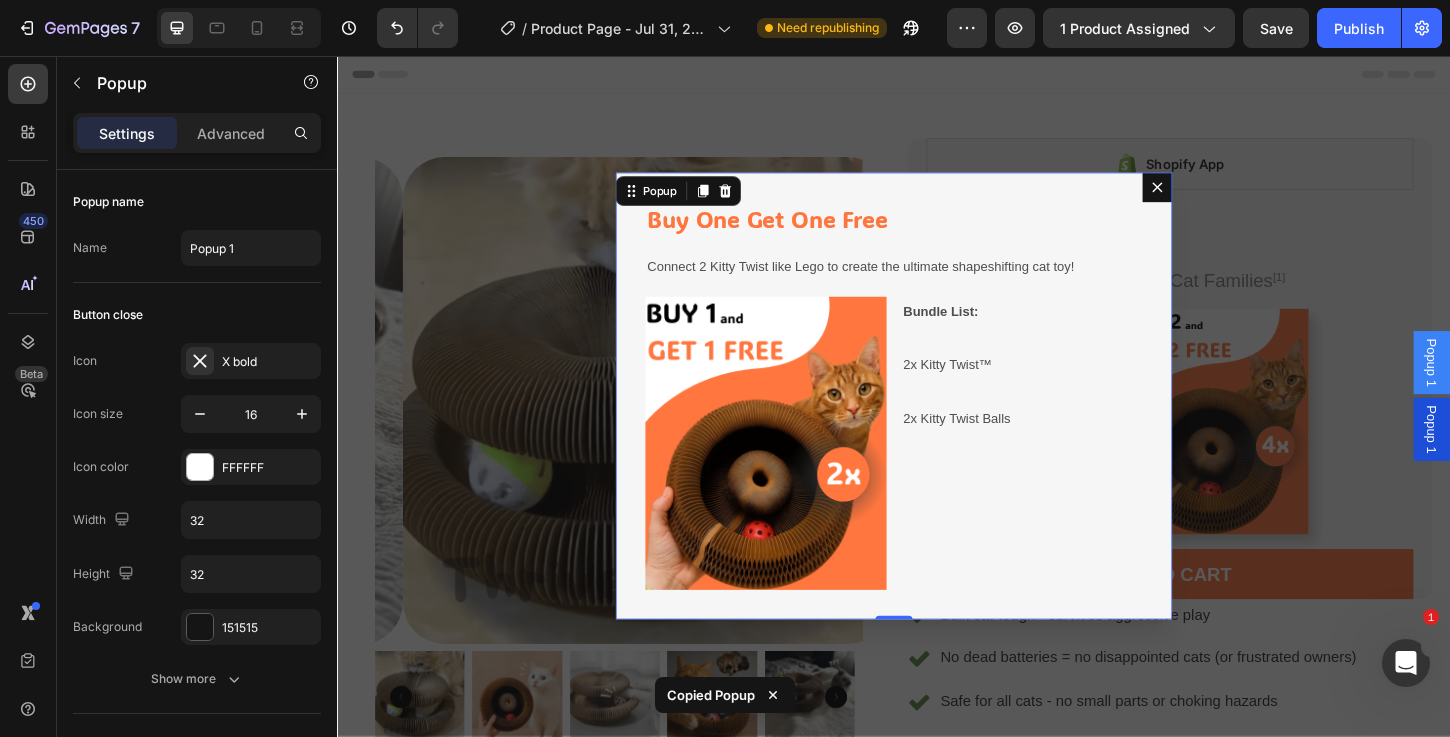 click on "Popup 1" at bounding box center (1517, 387) 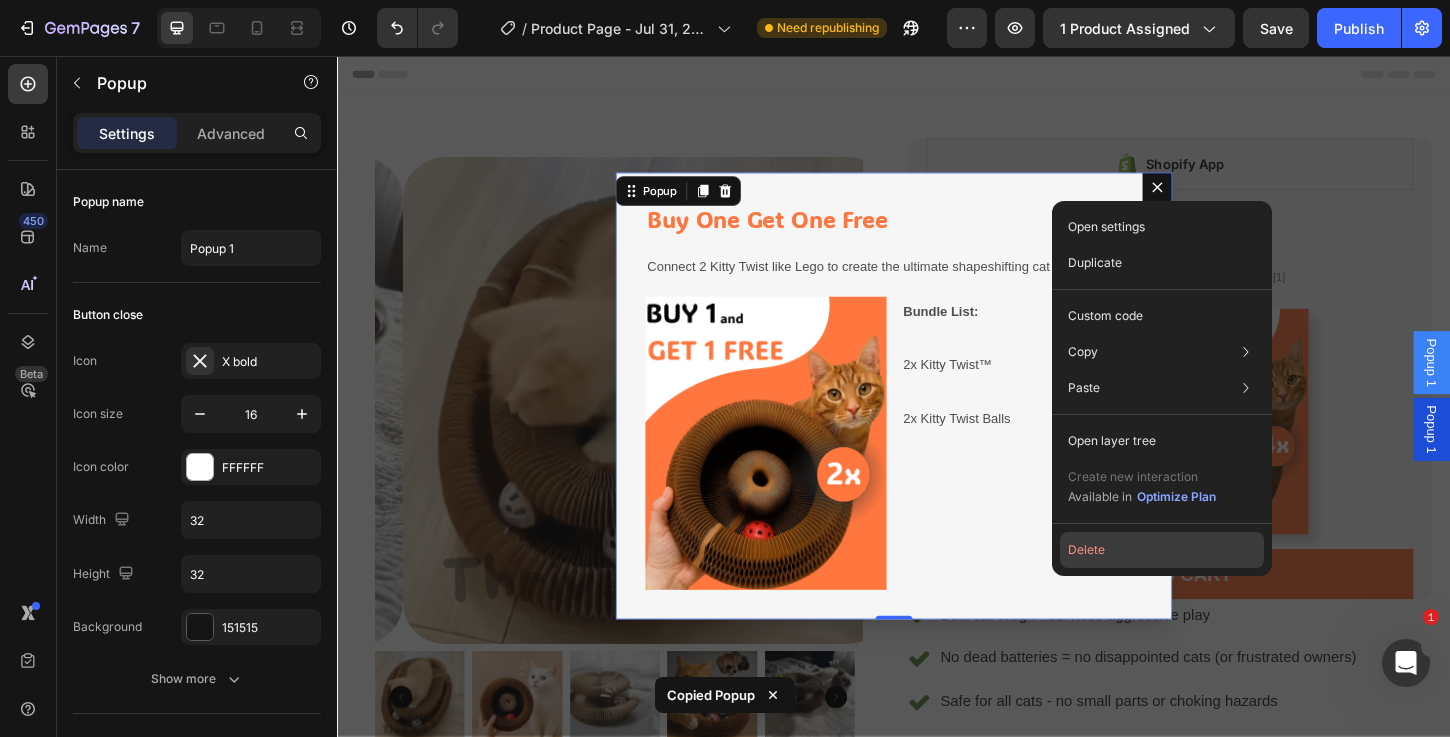 click on "Delete" 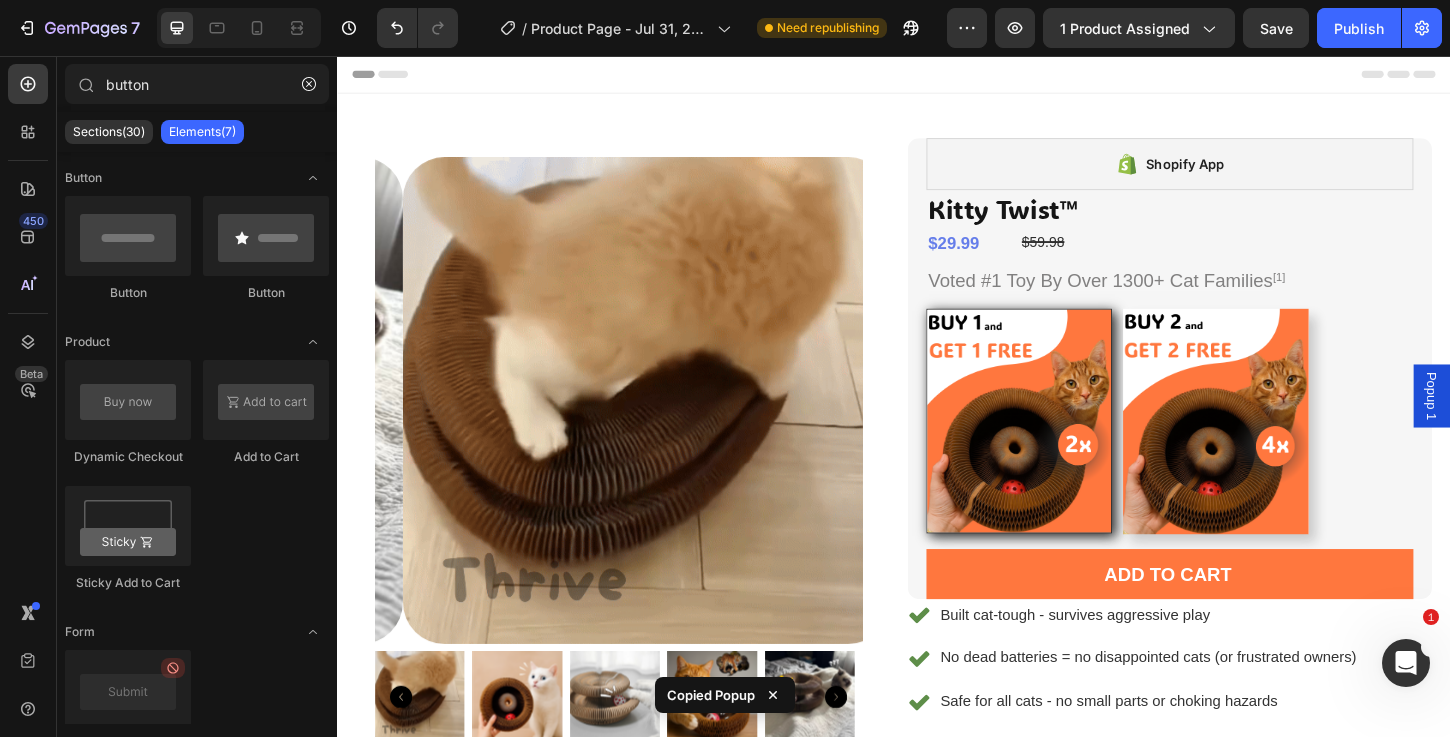 click on "Popup 1" at bounding box center [1517, 423] 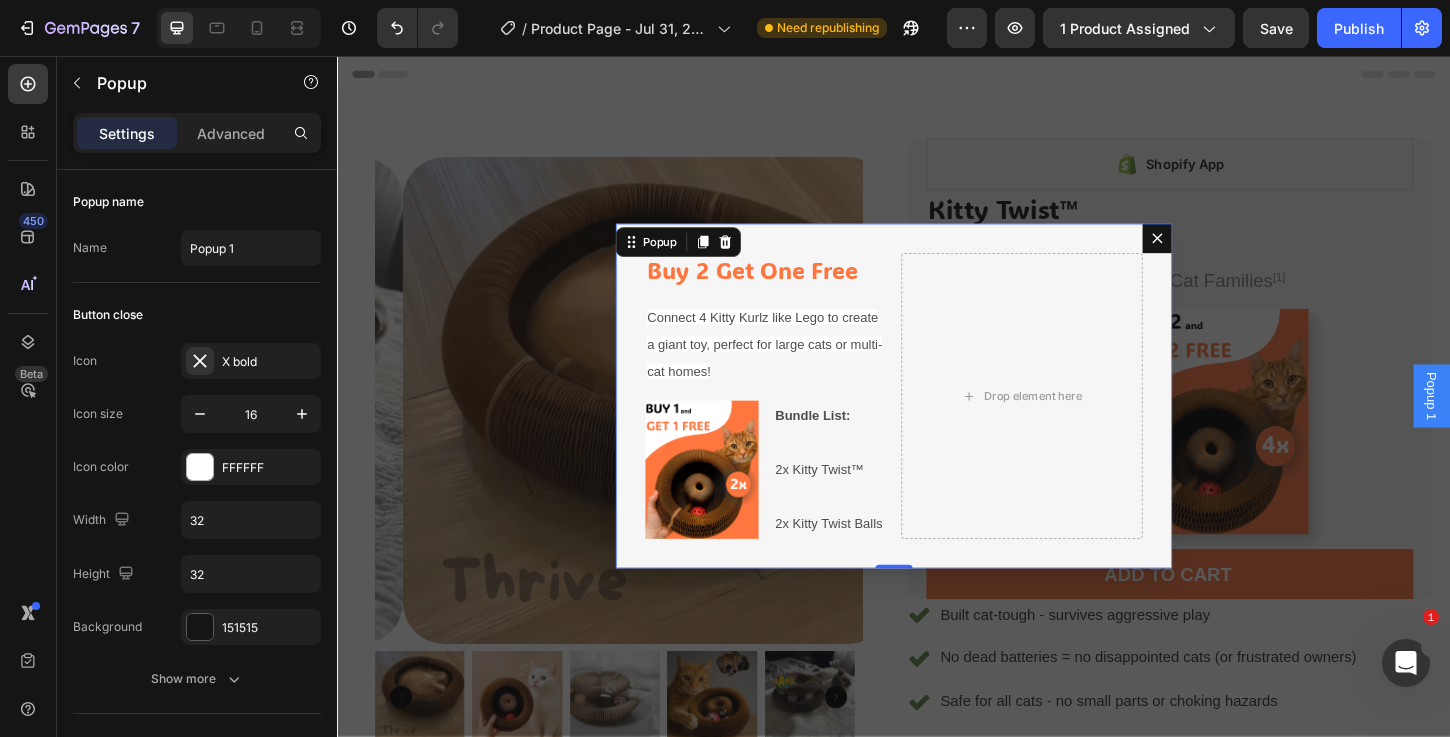 click on "Buy 2 Get One Free Heading Connect 4 Kitty Kurlz like Lego to create a giant toy, perfect for large cats or multi-cat homes! Text Block Image Bundle List:    2x Kitty Twist™   2x Kitty Twist Balls Text Block Row
Drop element here Row" at bounding box center [937, 422] 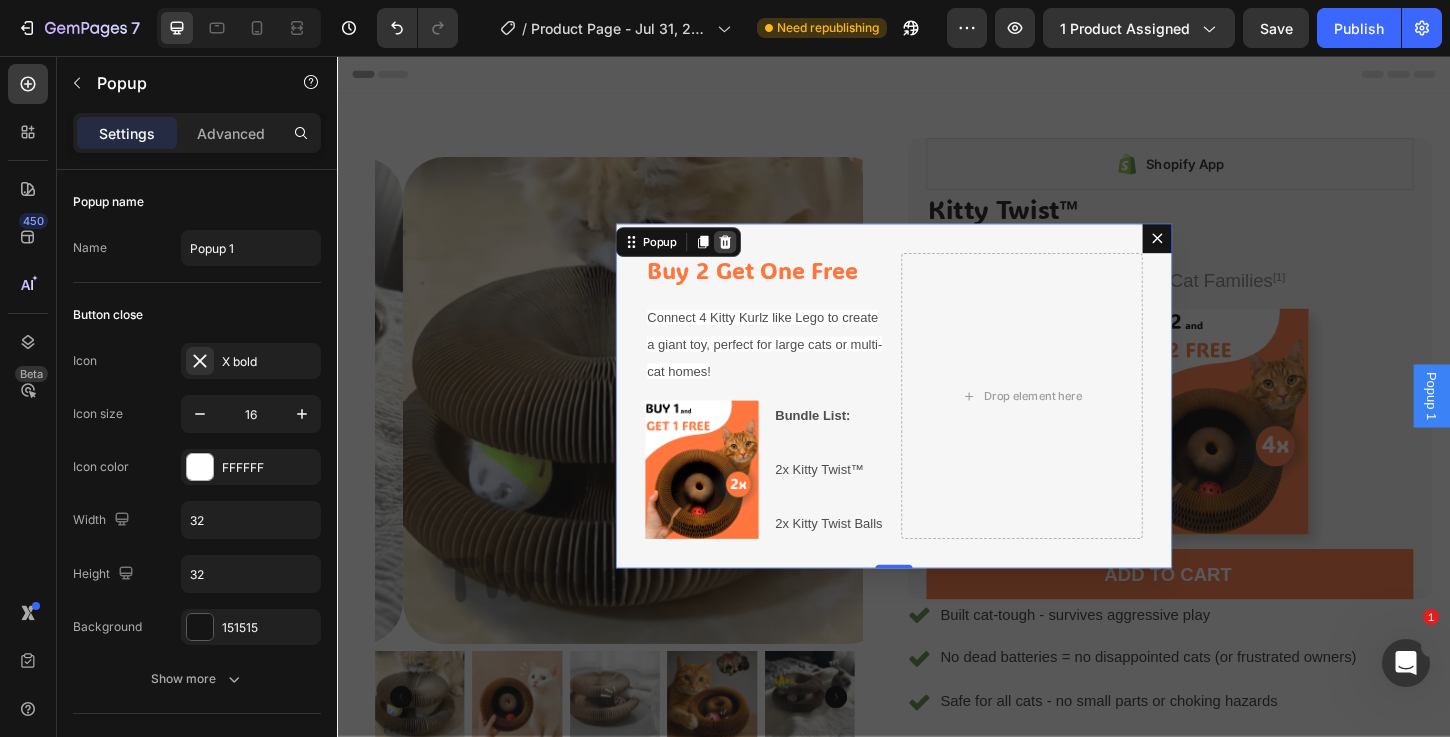 click 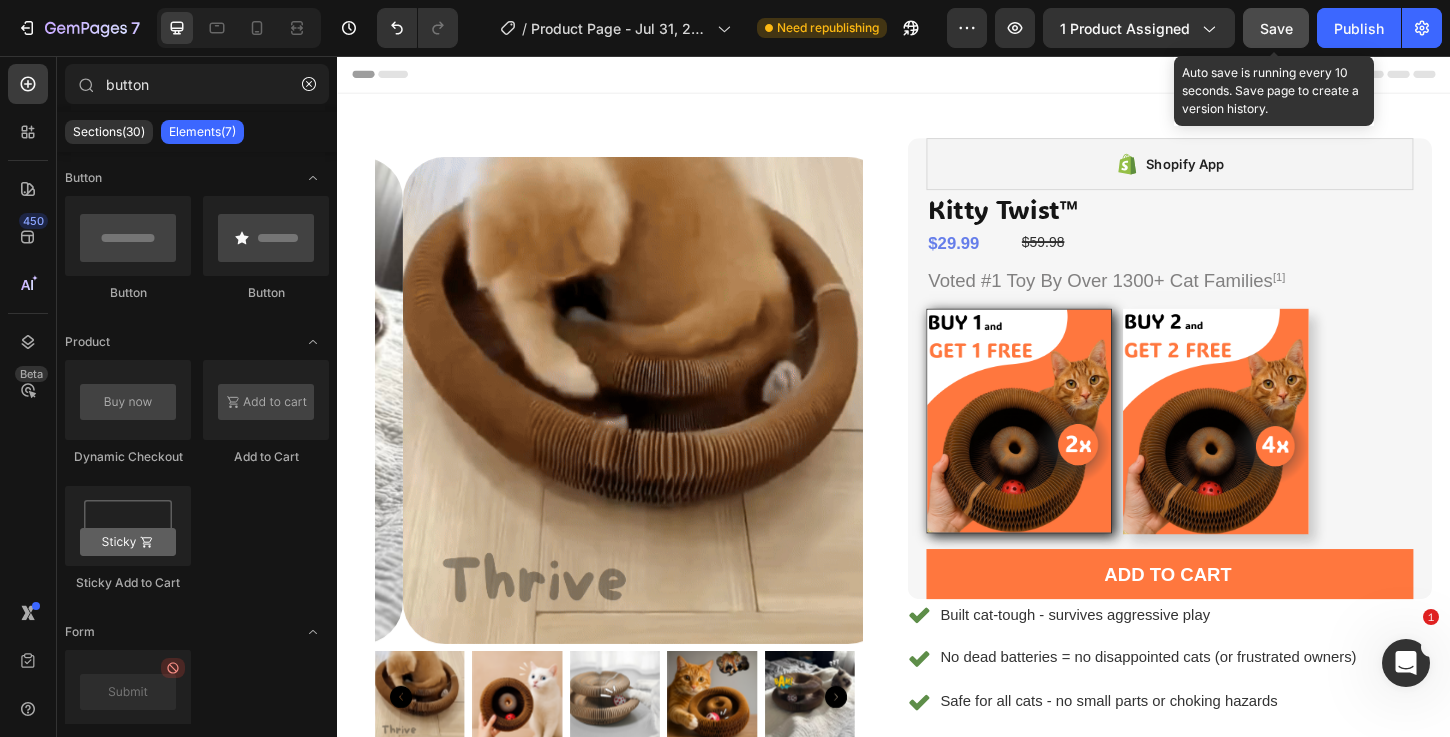 click on "Save" 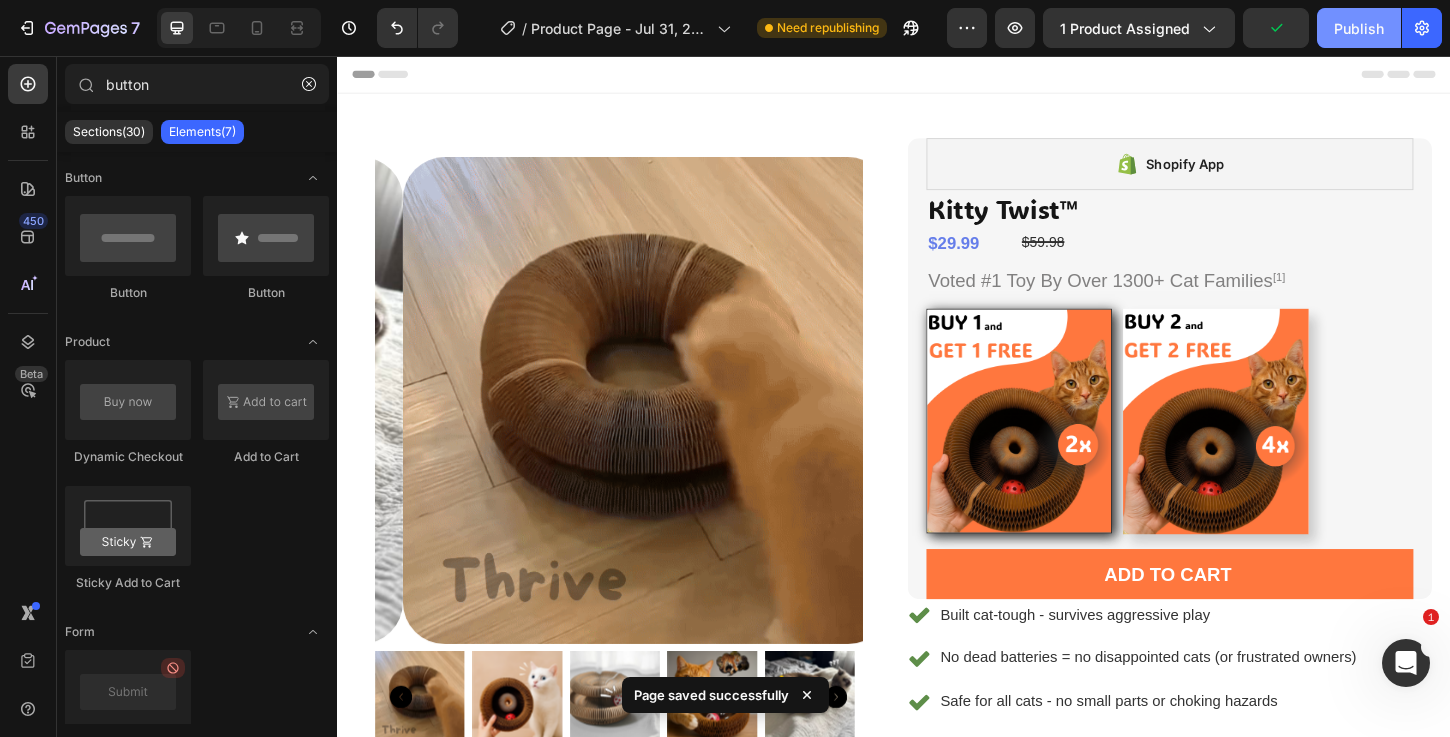 click on "Publish" at bounding box center [1359, 28] 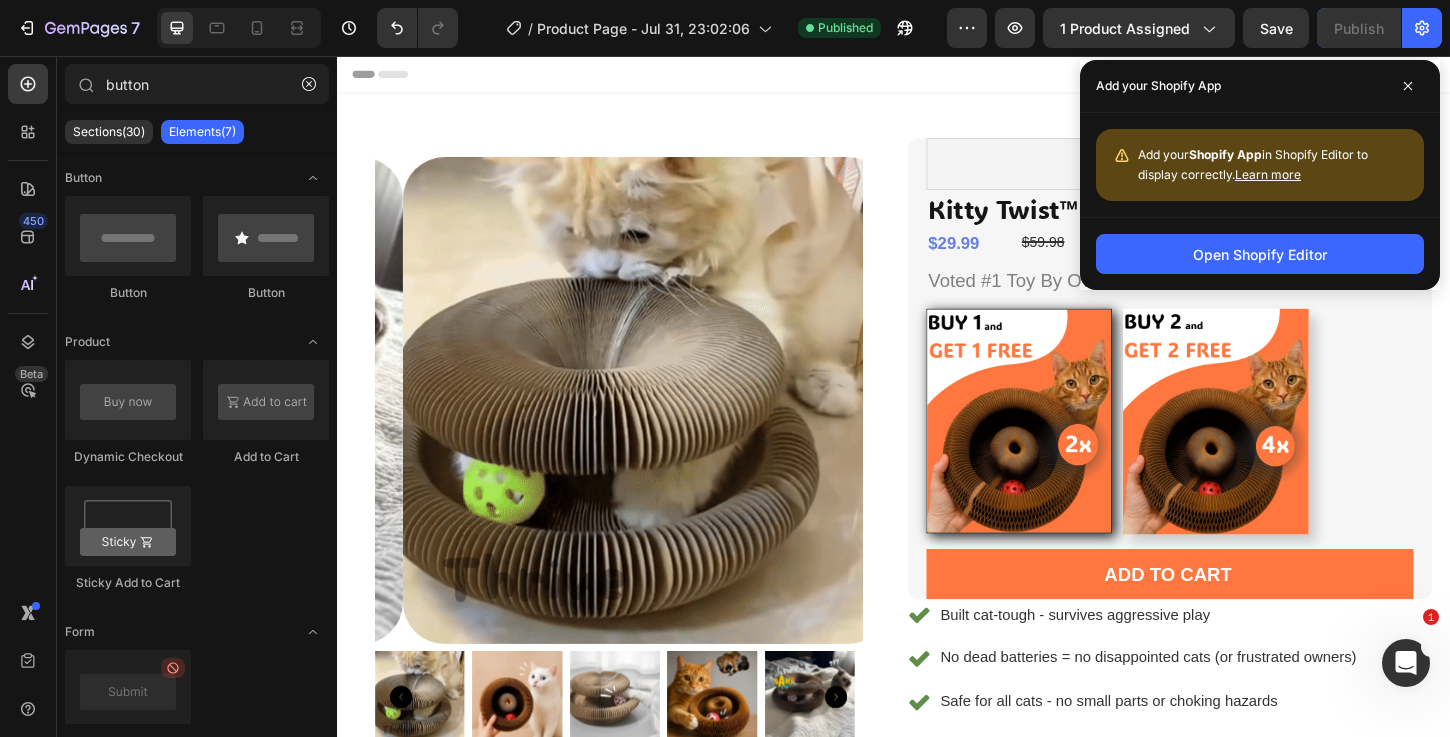 click 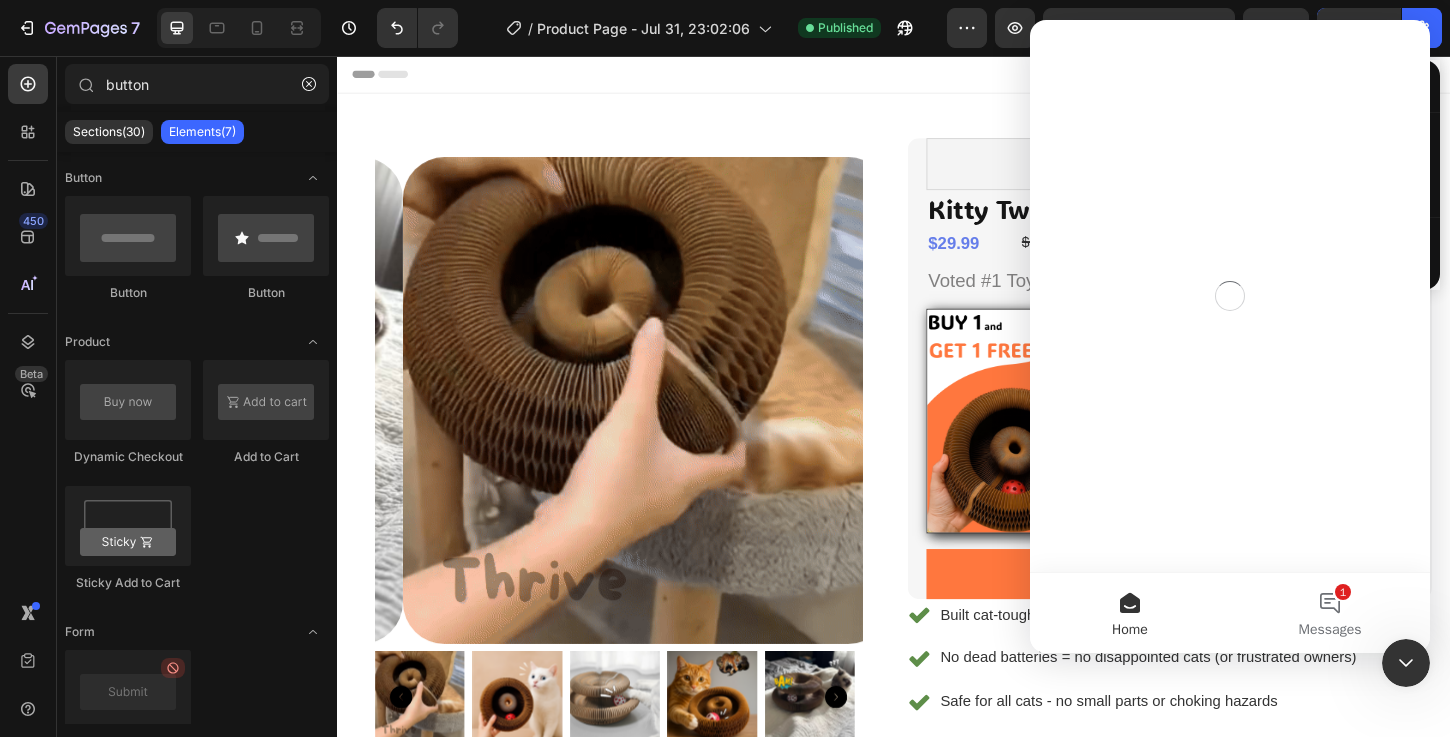 scroll, scrollTop: 0, scrollLeft: 0, axis: both 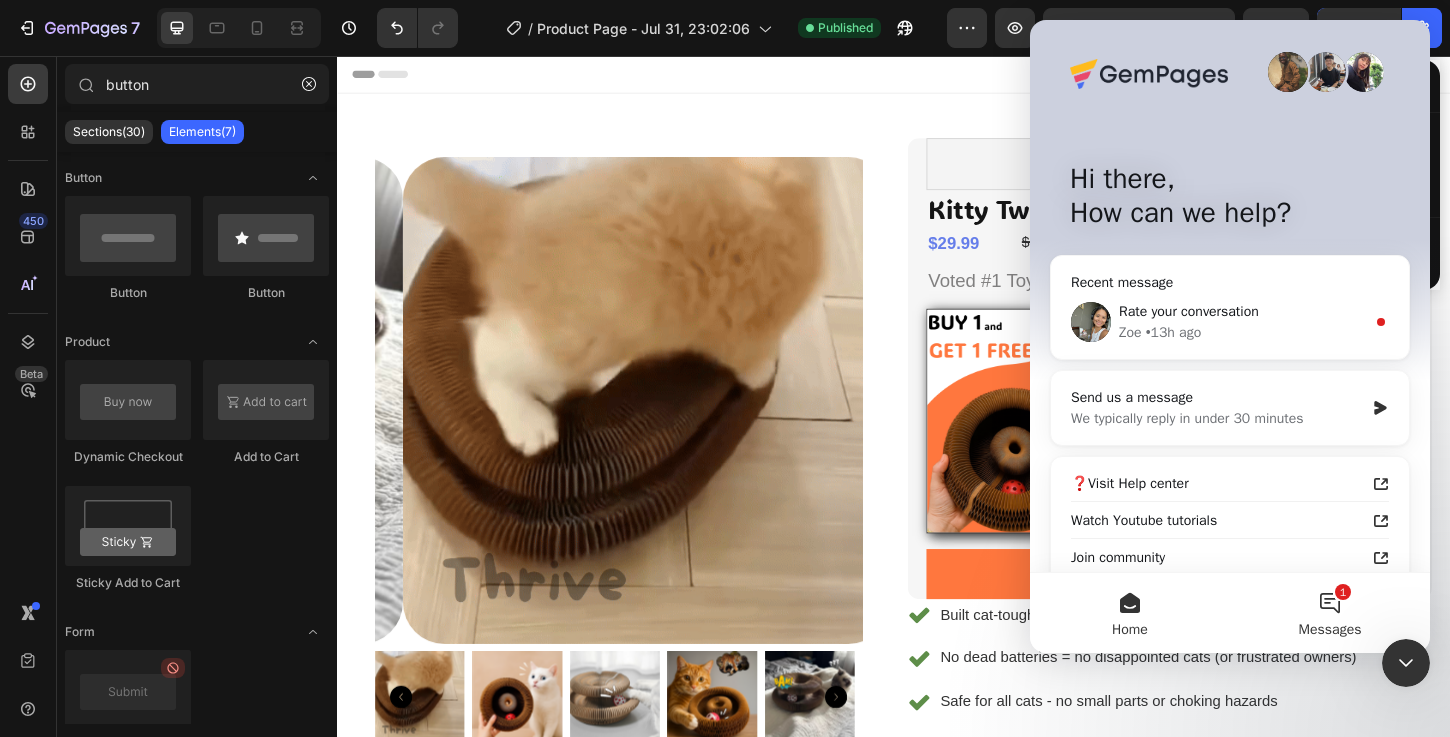 click on "1 Messages" at bounding box center [1330, 613] 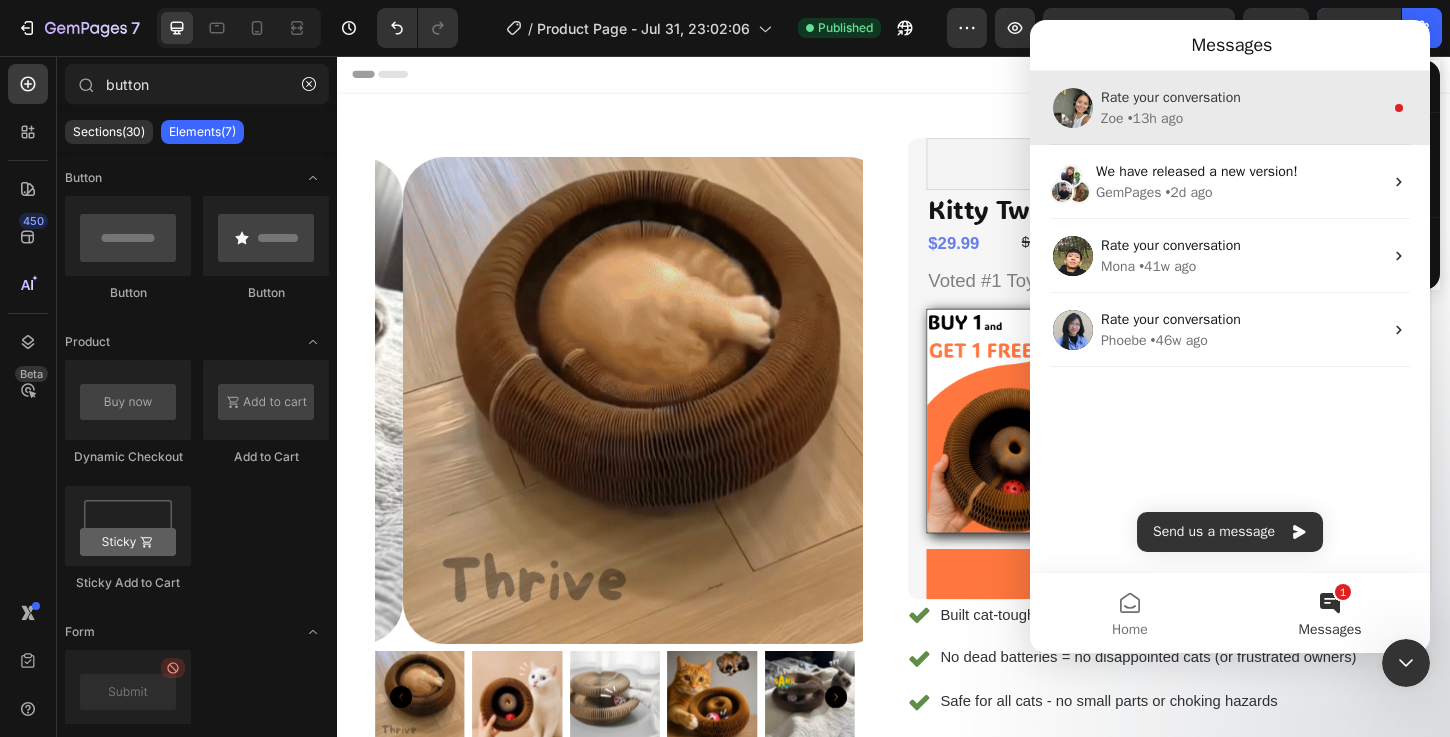 click on "Rate your conversation [NAME] •  [TIME]" at bounding box center (1230, 108) 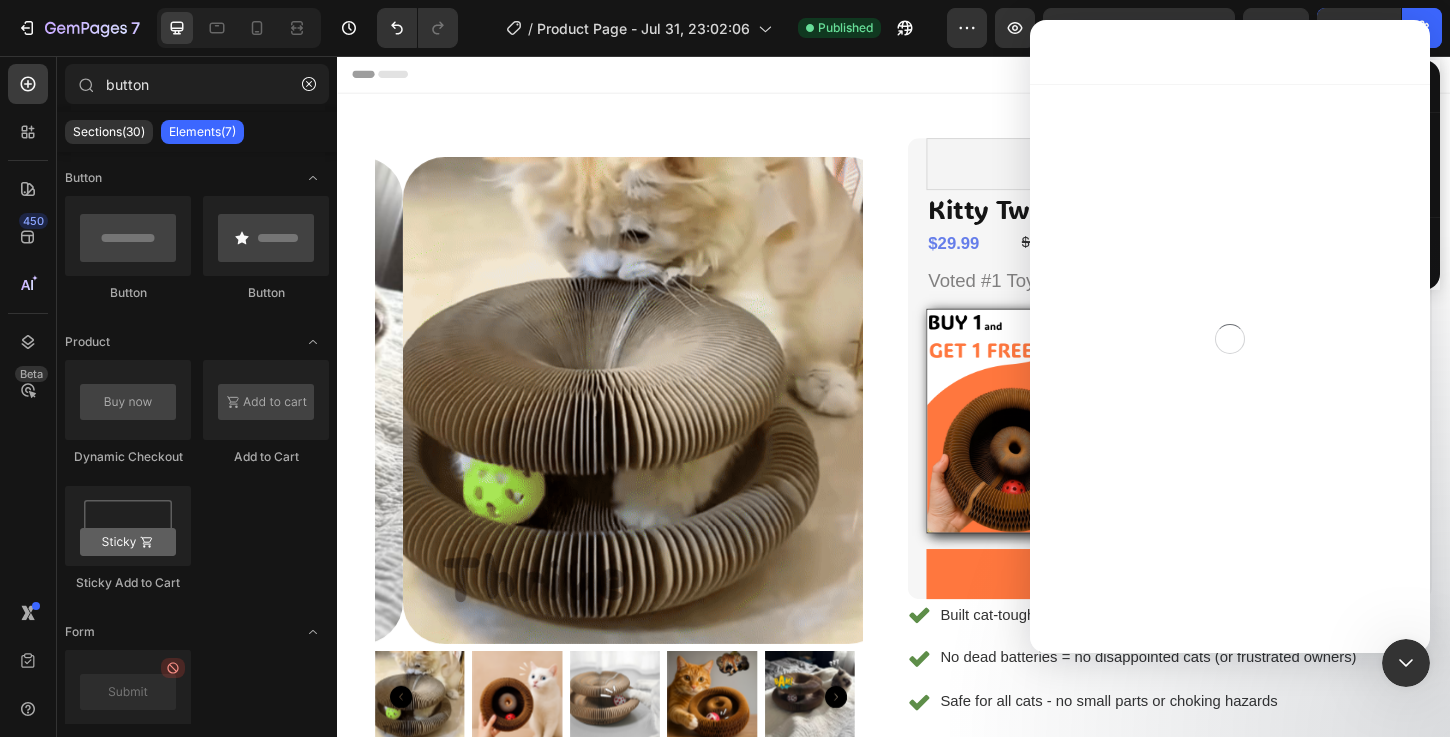 scroll, scrollTop: 3, scrollLeft: 0, axis: vertical 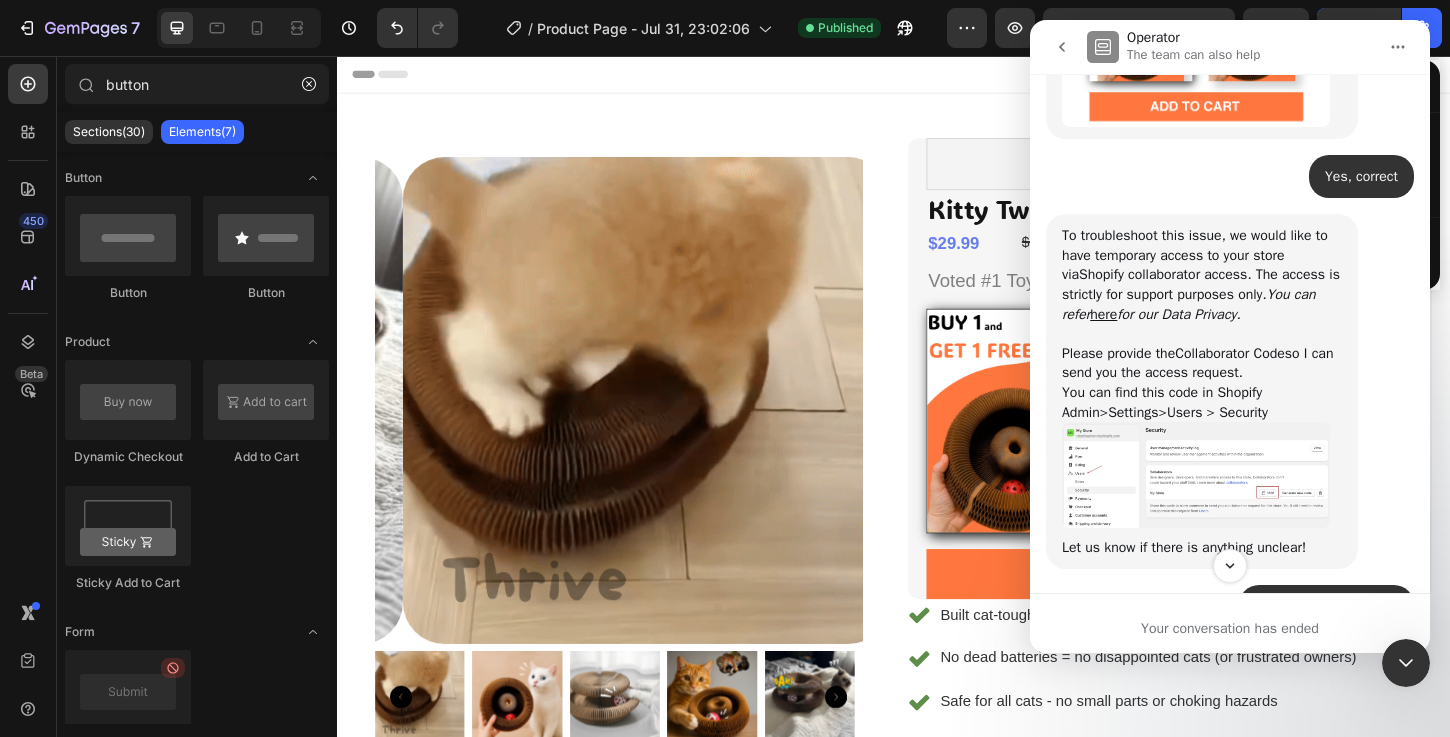 click 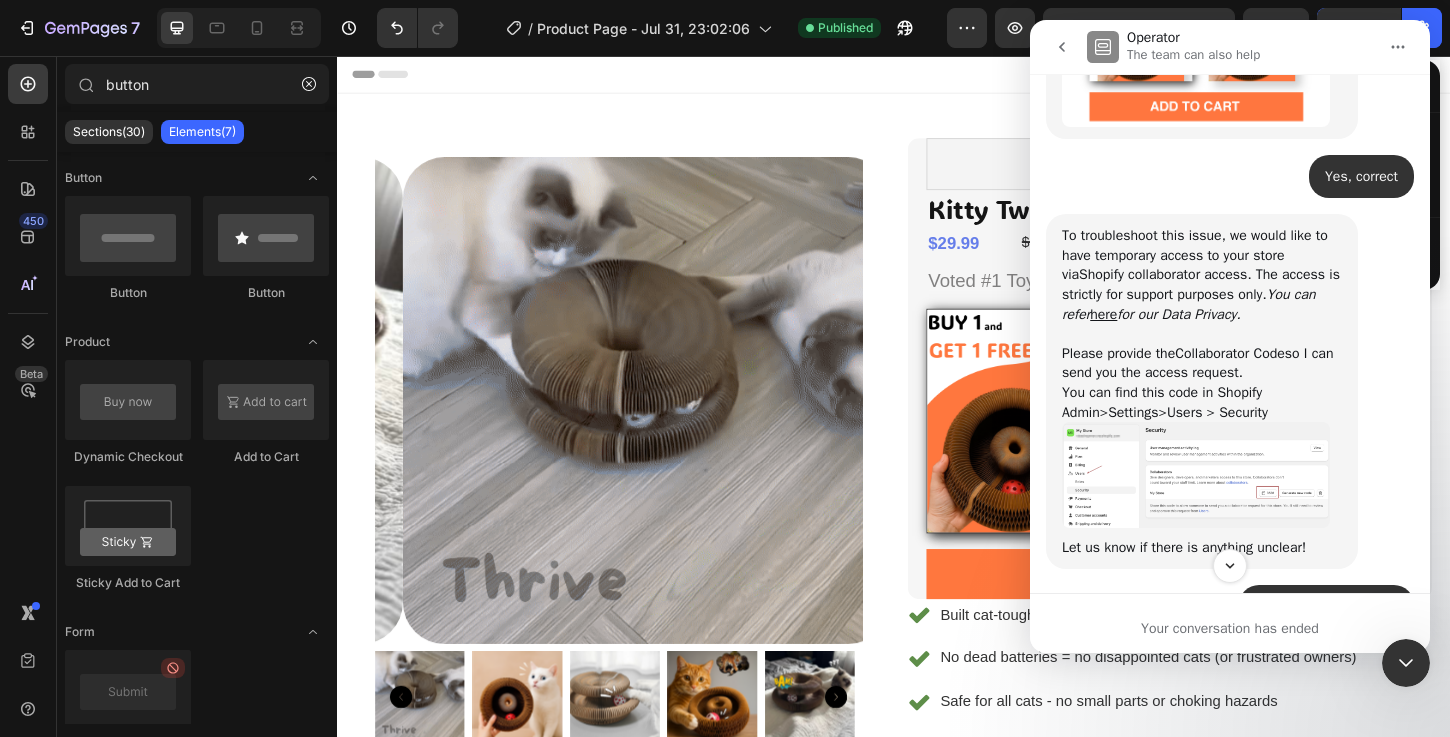 scroll, scrollTop: 0, scrollLeft: 0, axis: both 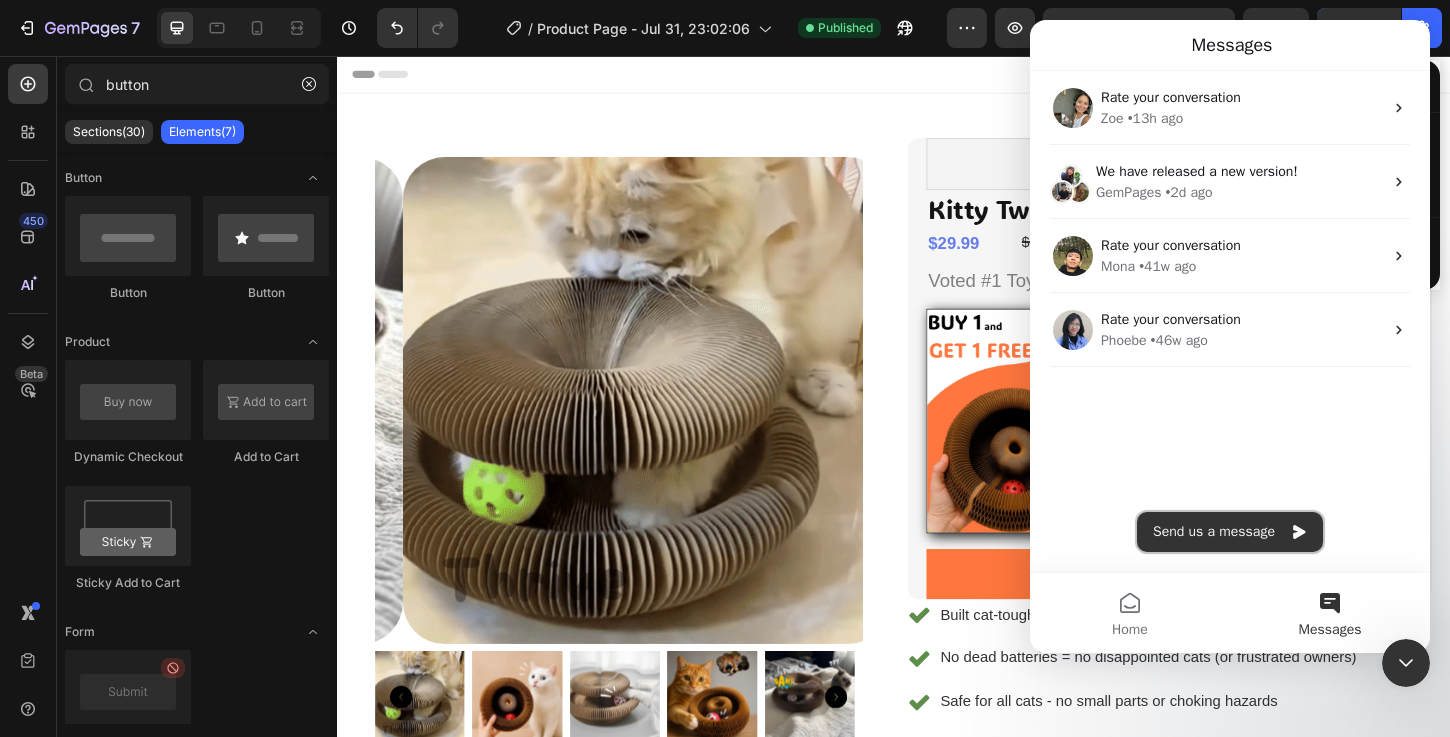 click on "Send us a message" at bounding box center [1230, 532] 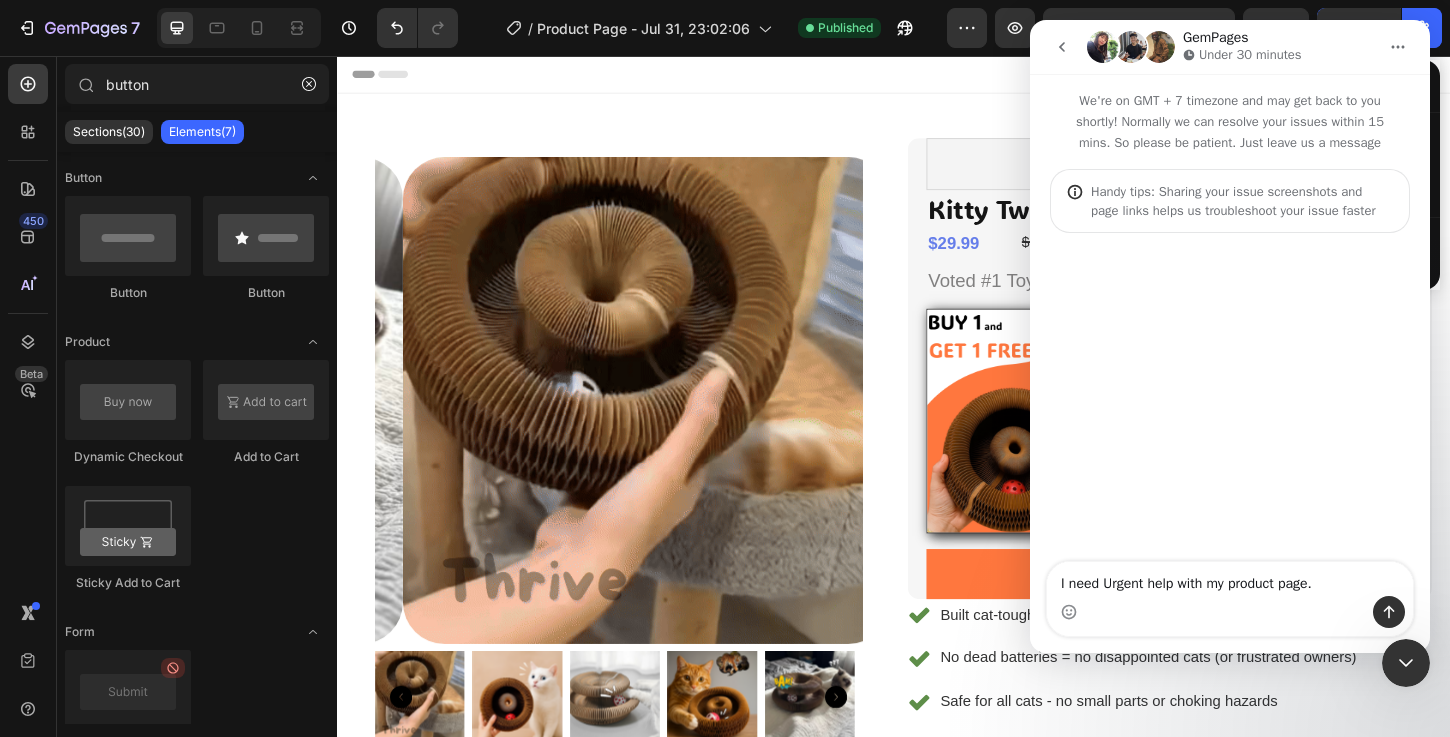 type on "I need Urgent help with my product page." 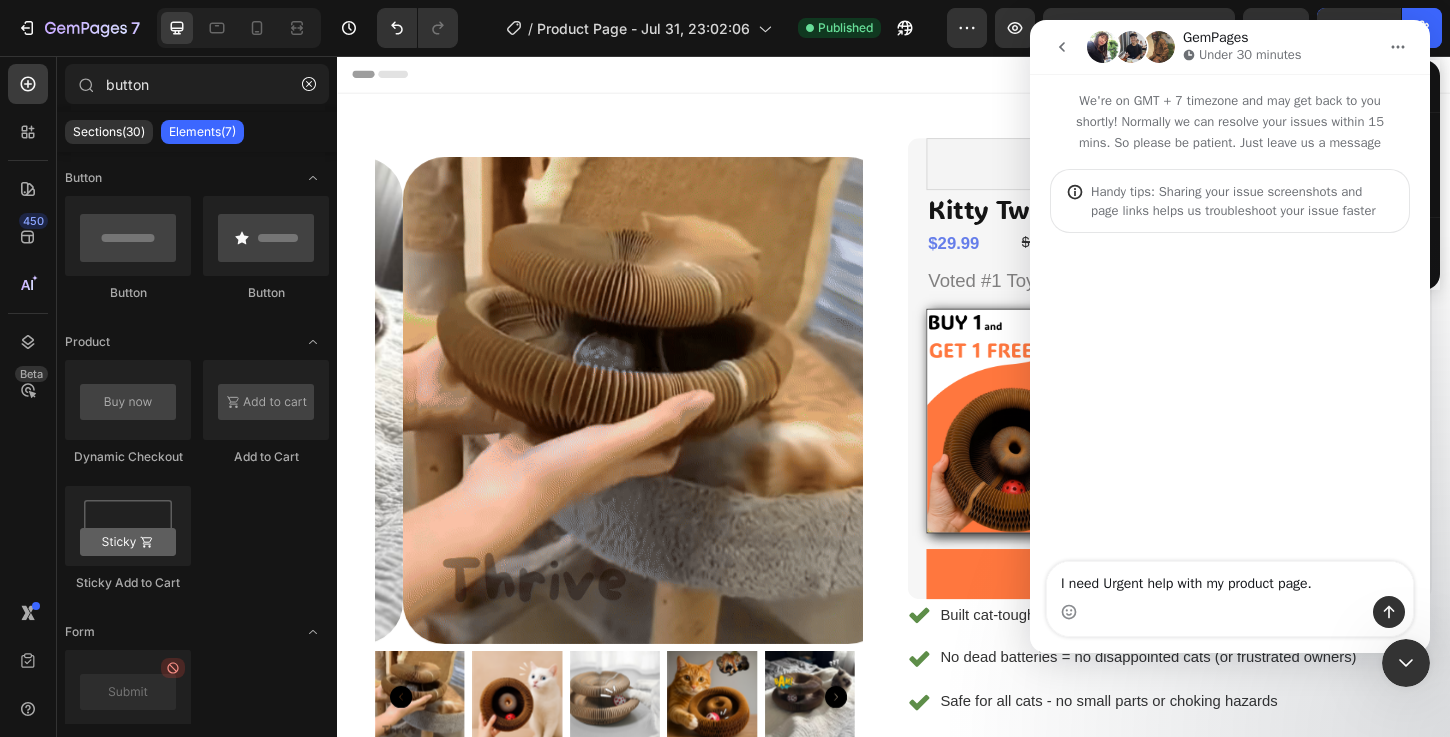 type 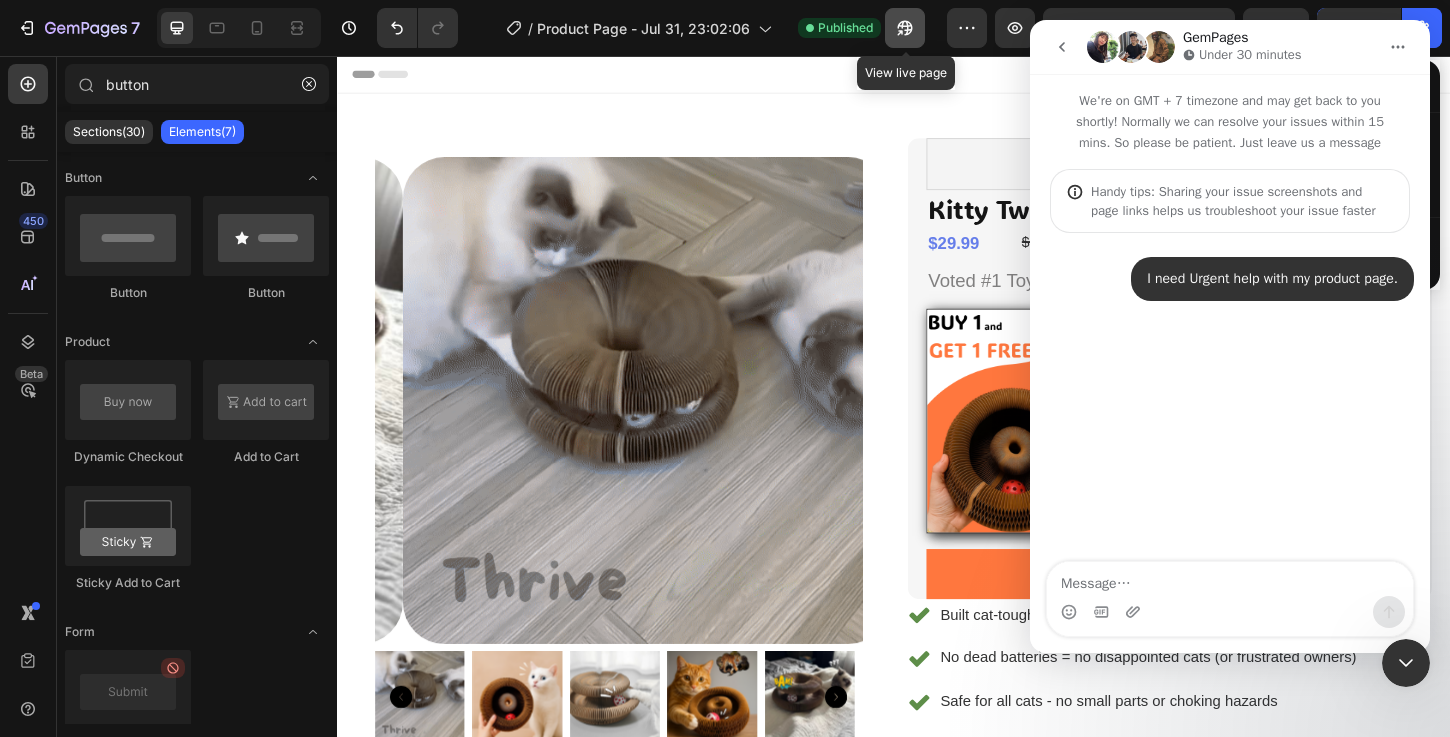 click 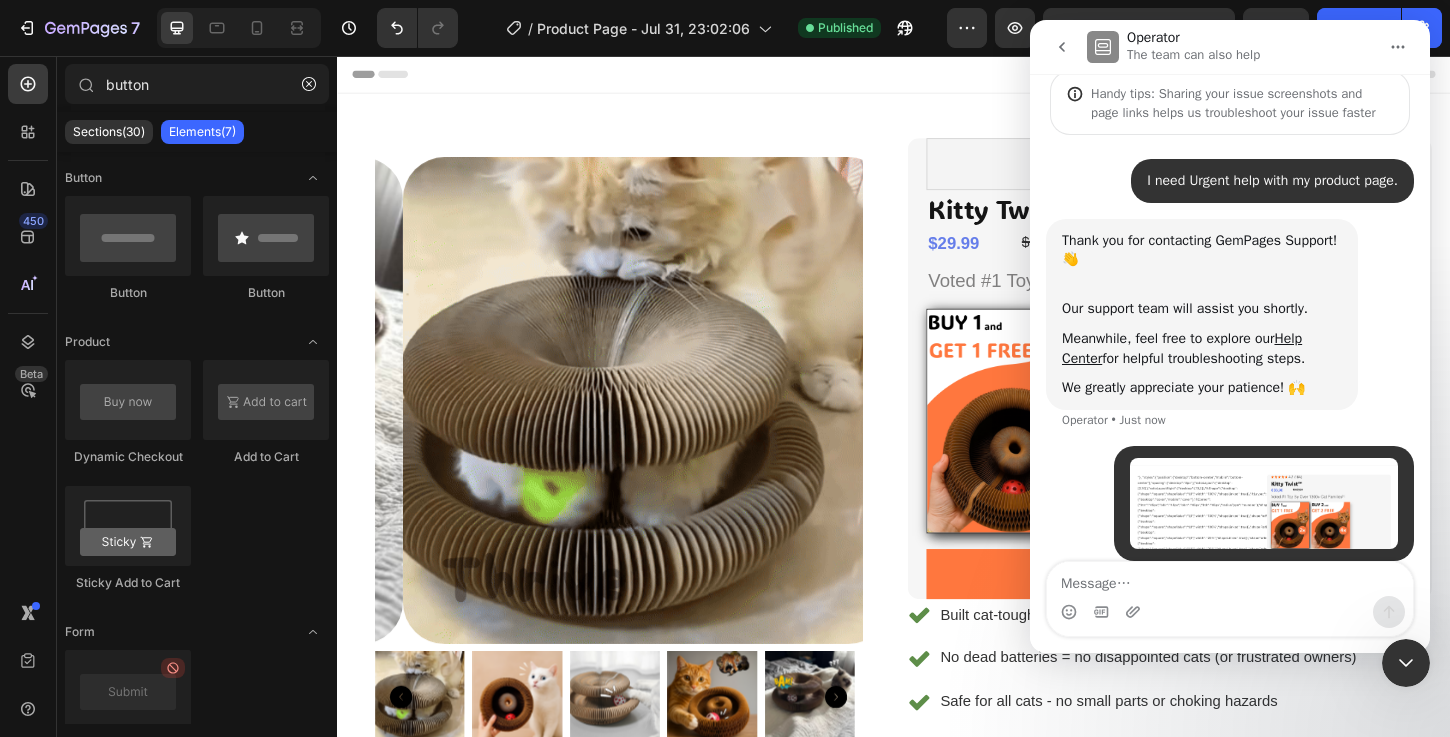 scroll, scrollTop: 138, scrollLeft: 0, axis: vertical 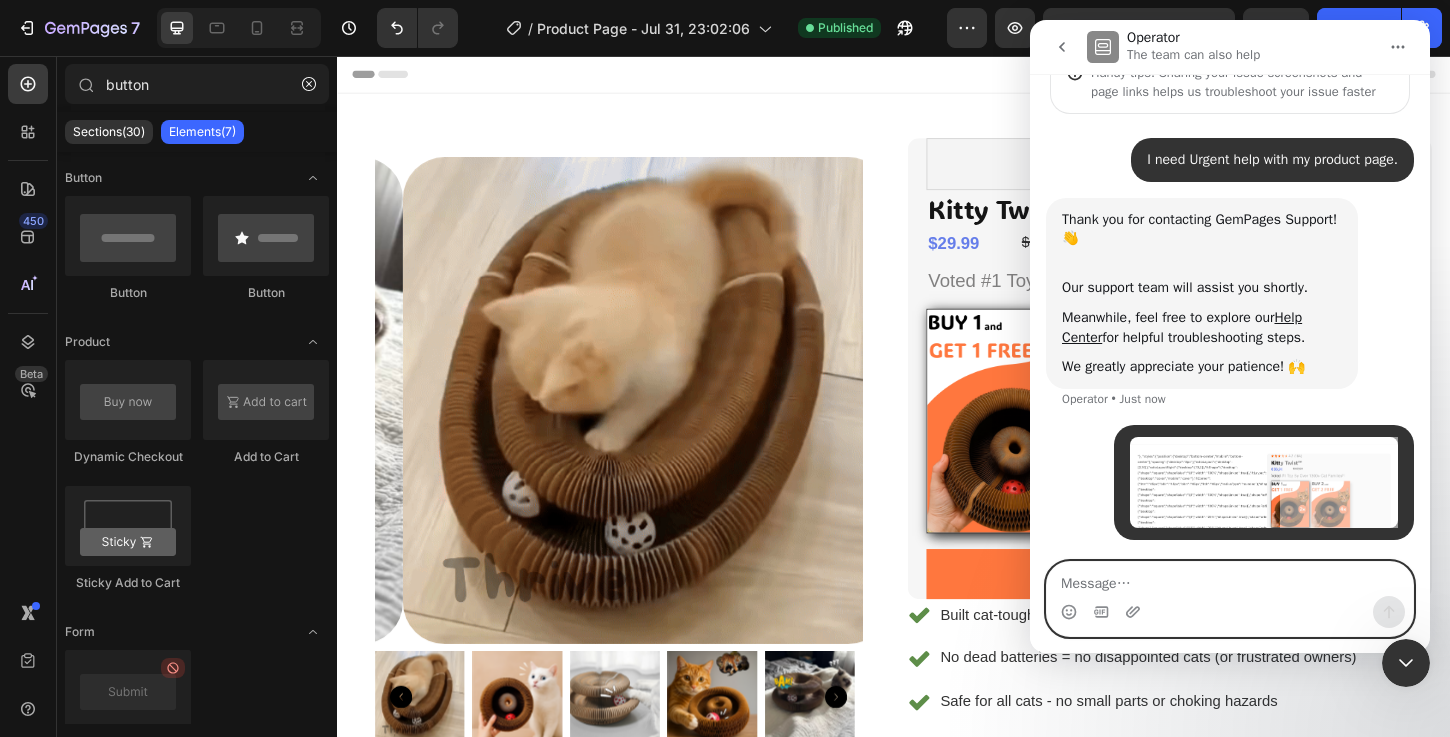 click at bounding box center (1230, 579) 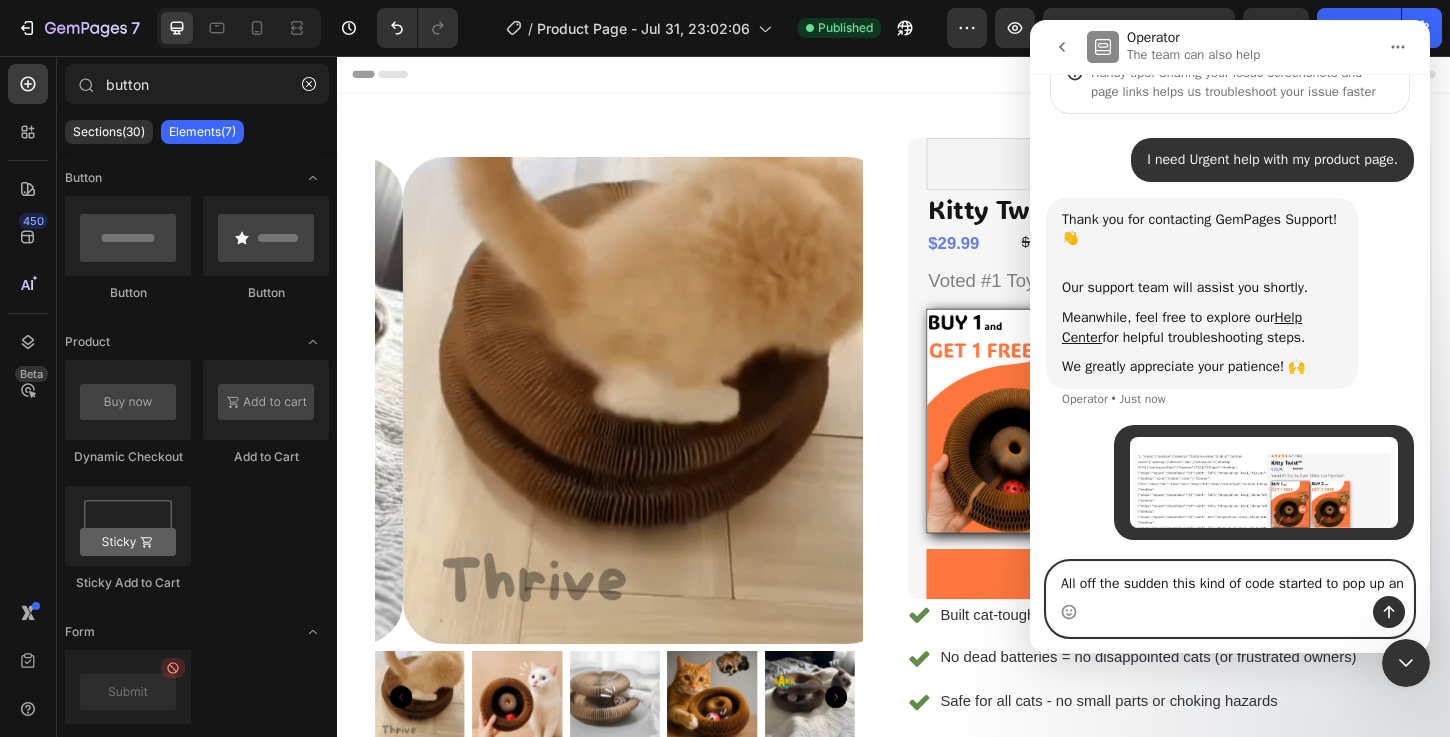 scroll, scrollTop: 158, scrollLeft: 0, axis: vertical 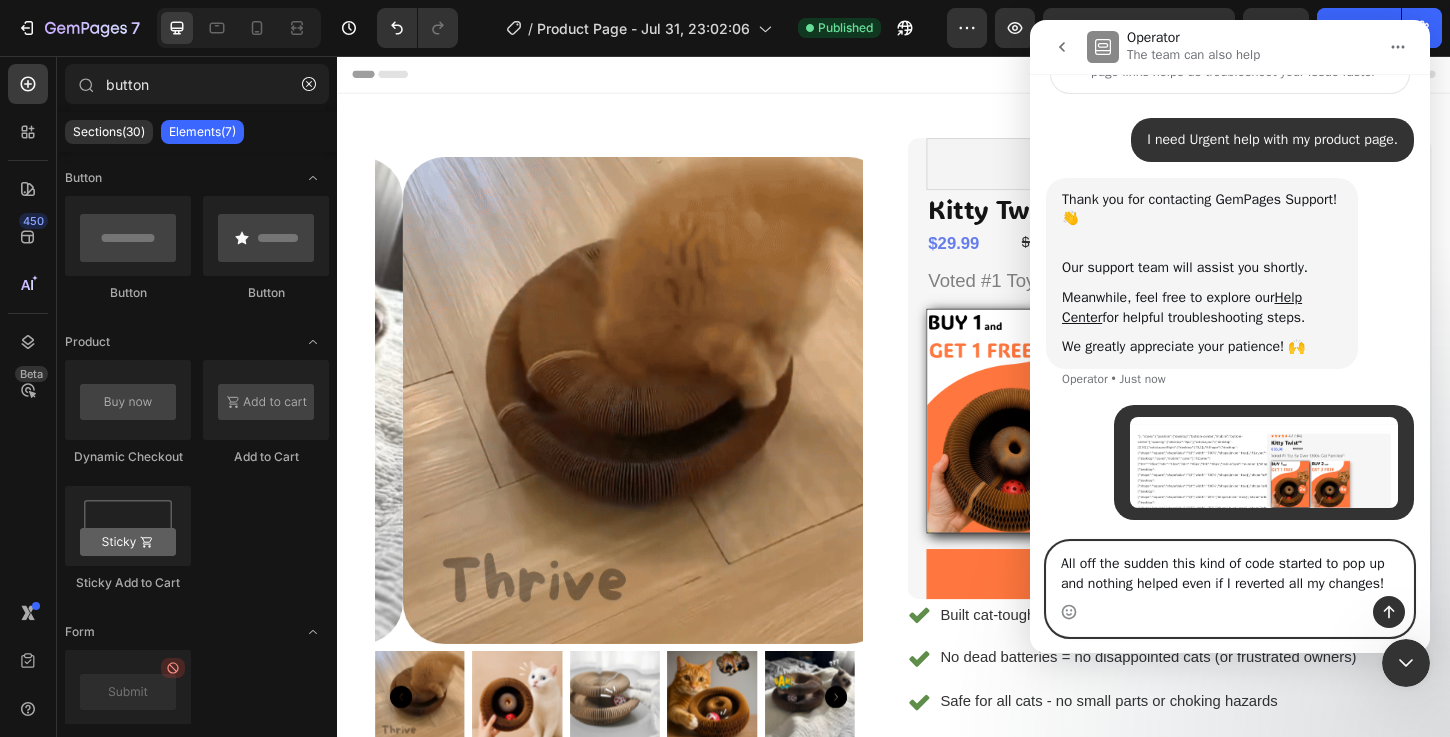 type on "All off the sudden this kind of code started to pop up and nothing helped even if I reverted all my changes" 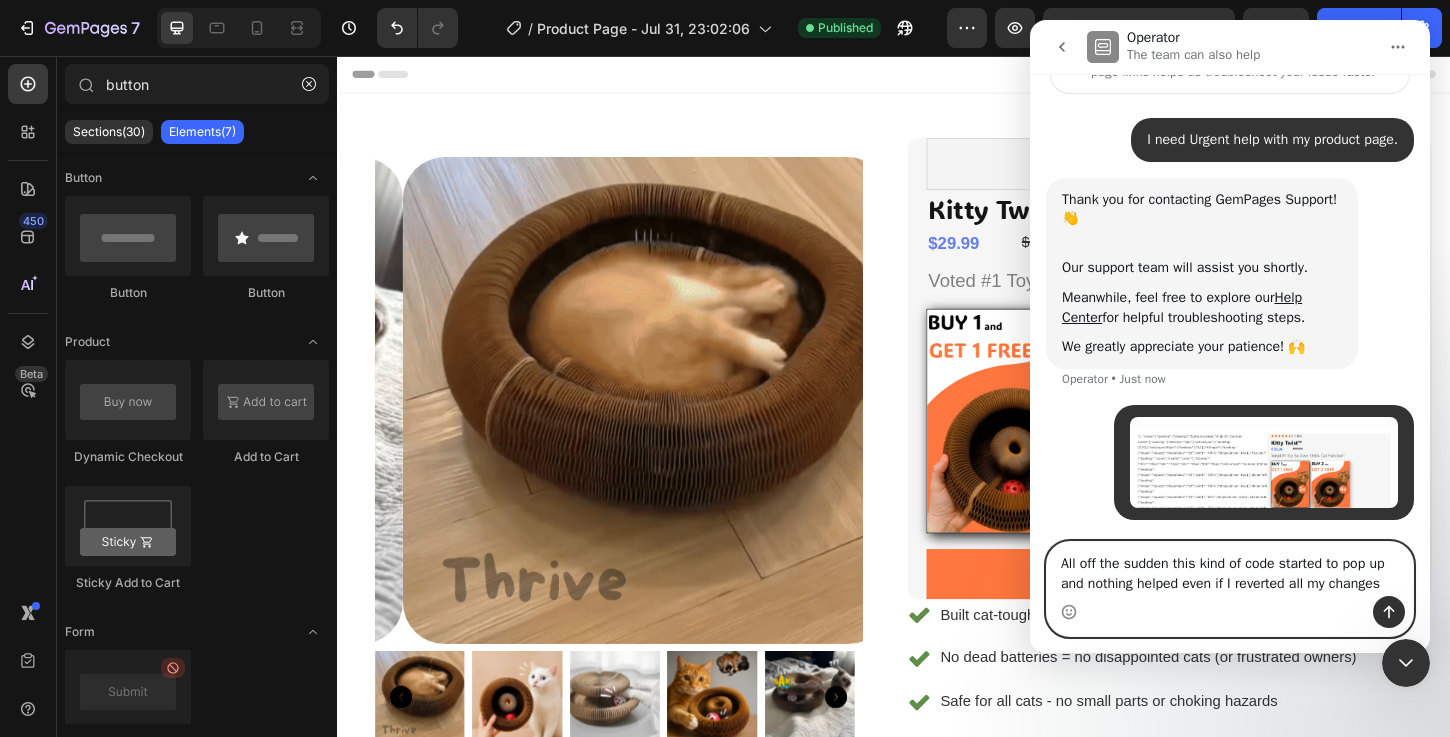 type 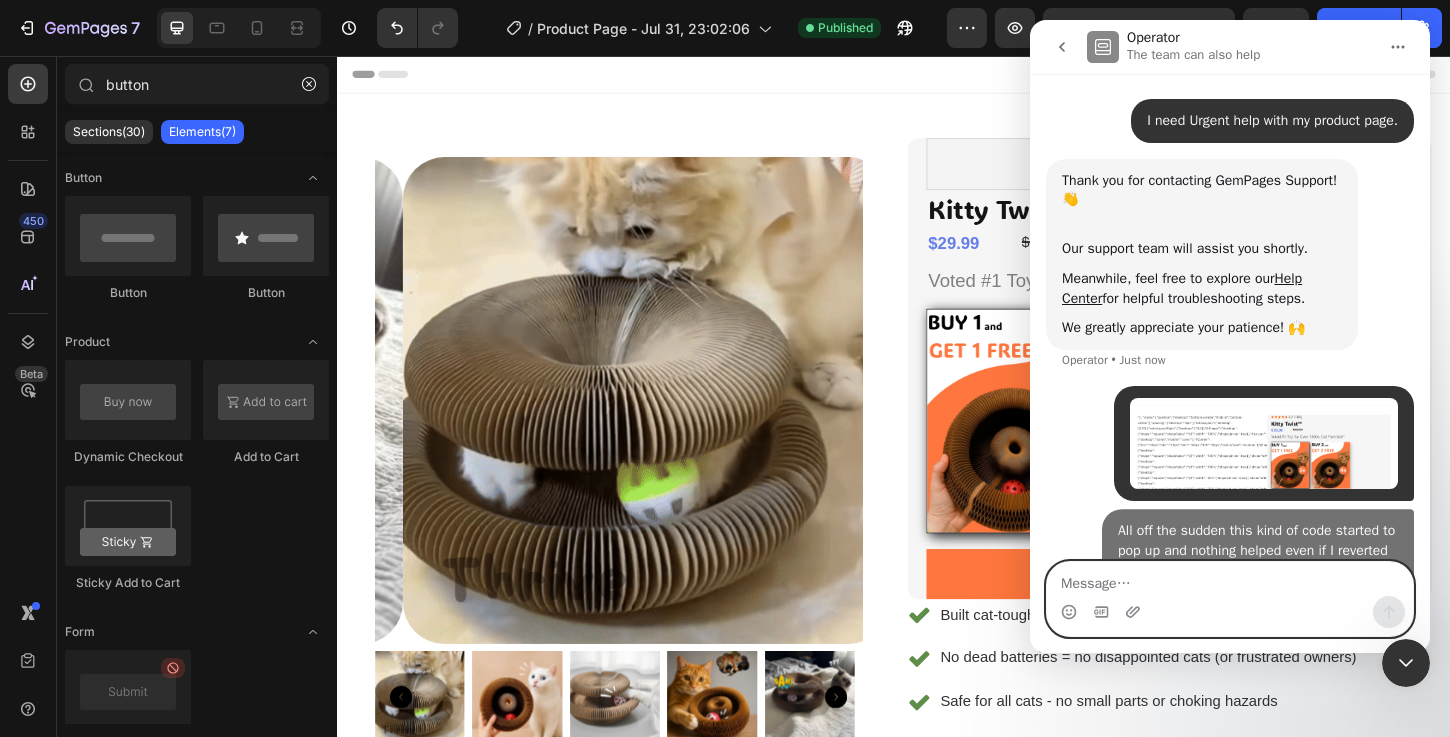 scroll, scrollTop: 223, scrollLeft: 0, axis: vertical 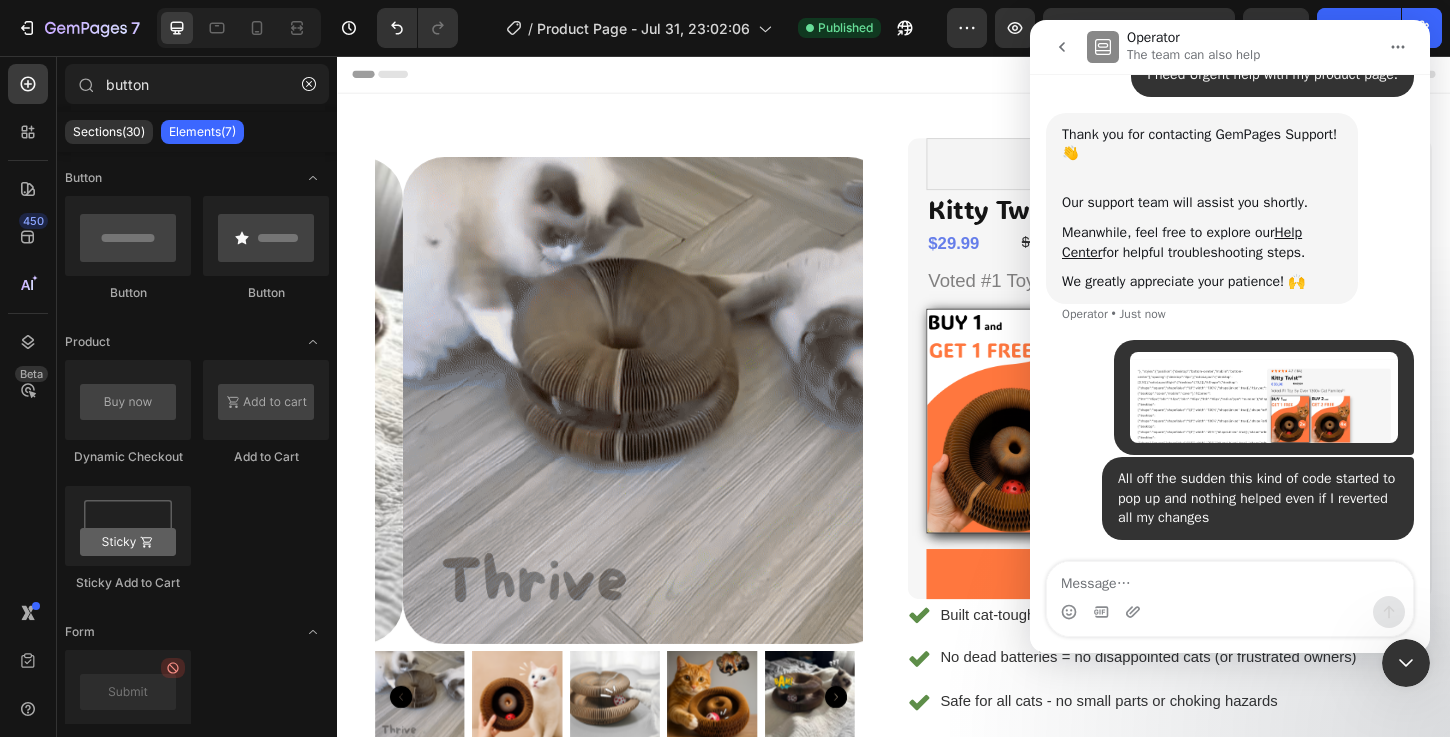 click 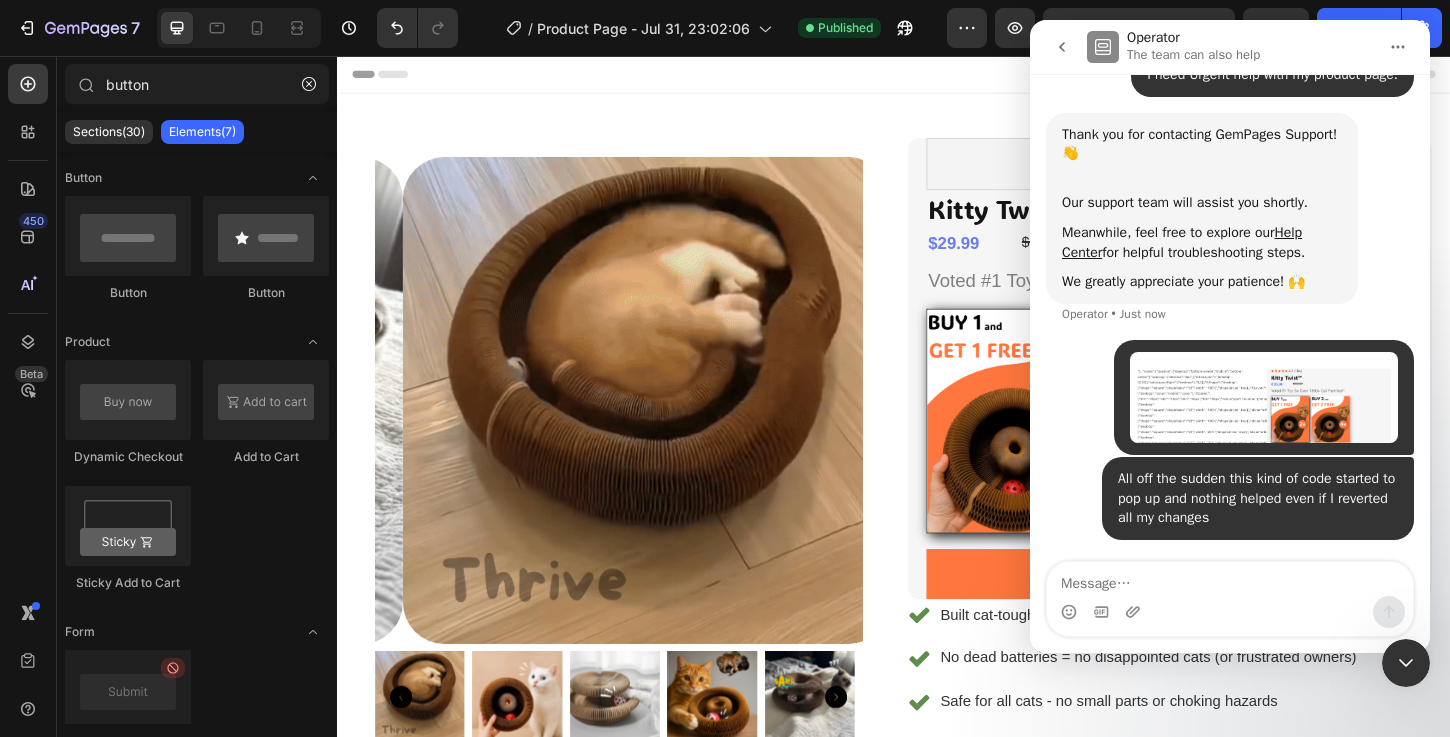 scroll, scrollTop: 0, scrollLeft: 0, axis: both 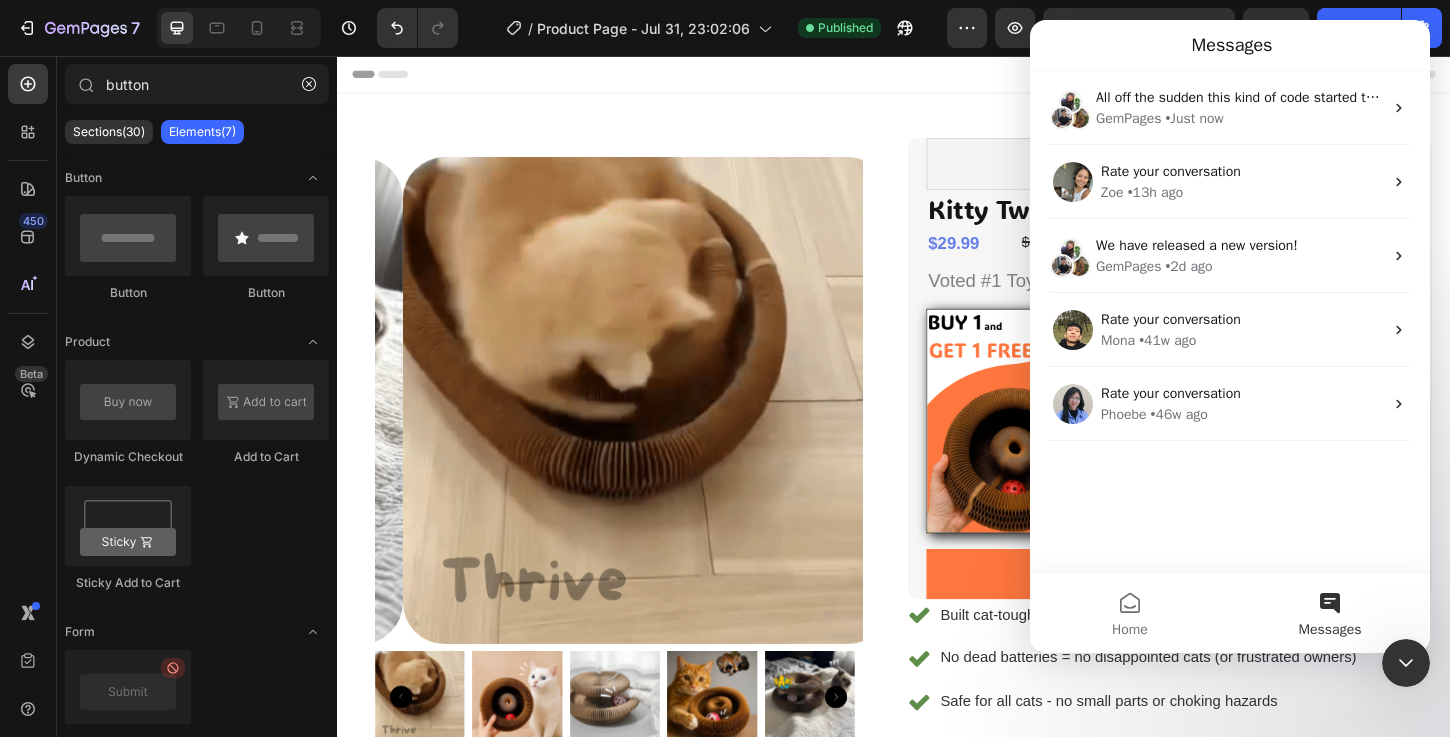click at bounding box center (1406, 663) 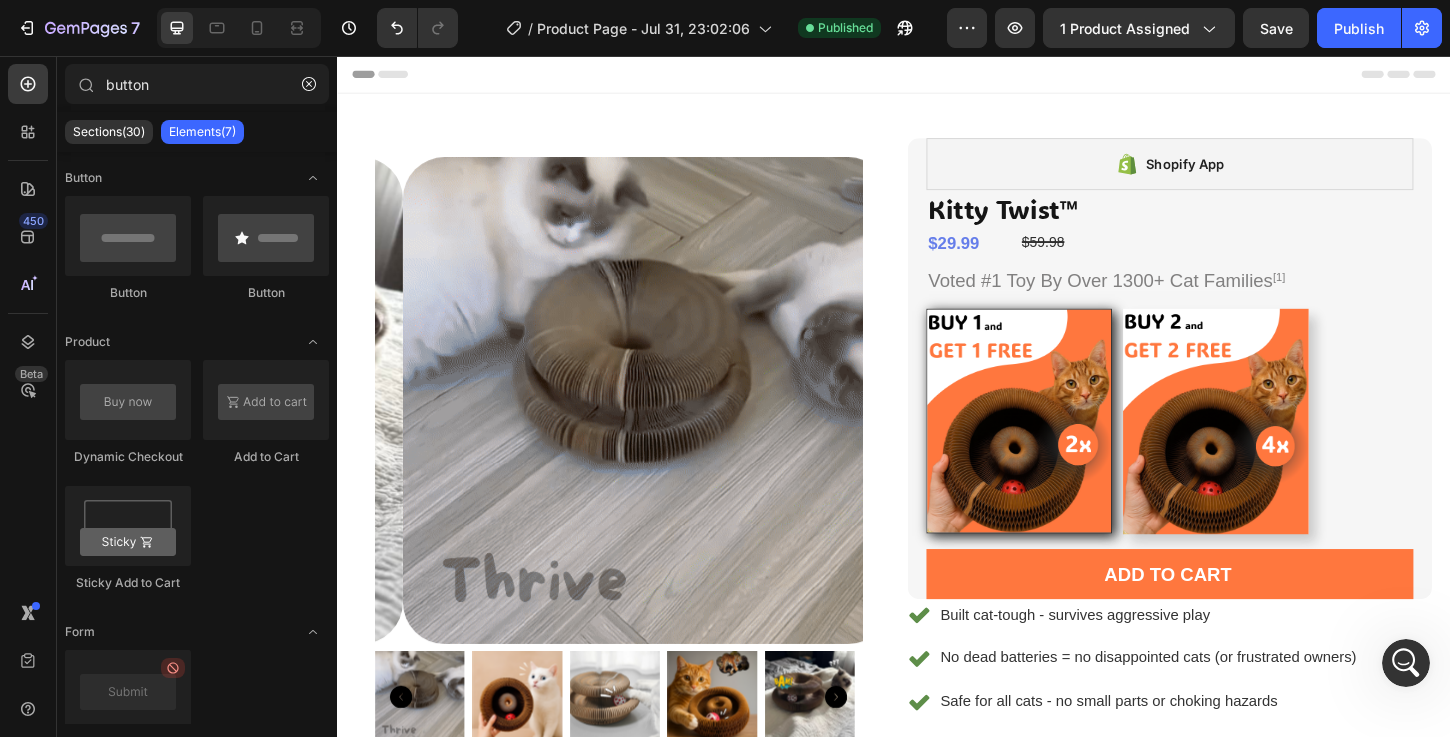 scroll, scrollTop: 0, scrollLeft: 0, axis: both 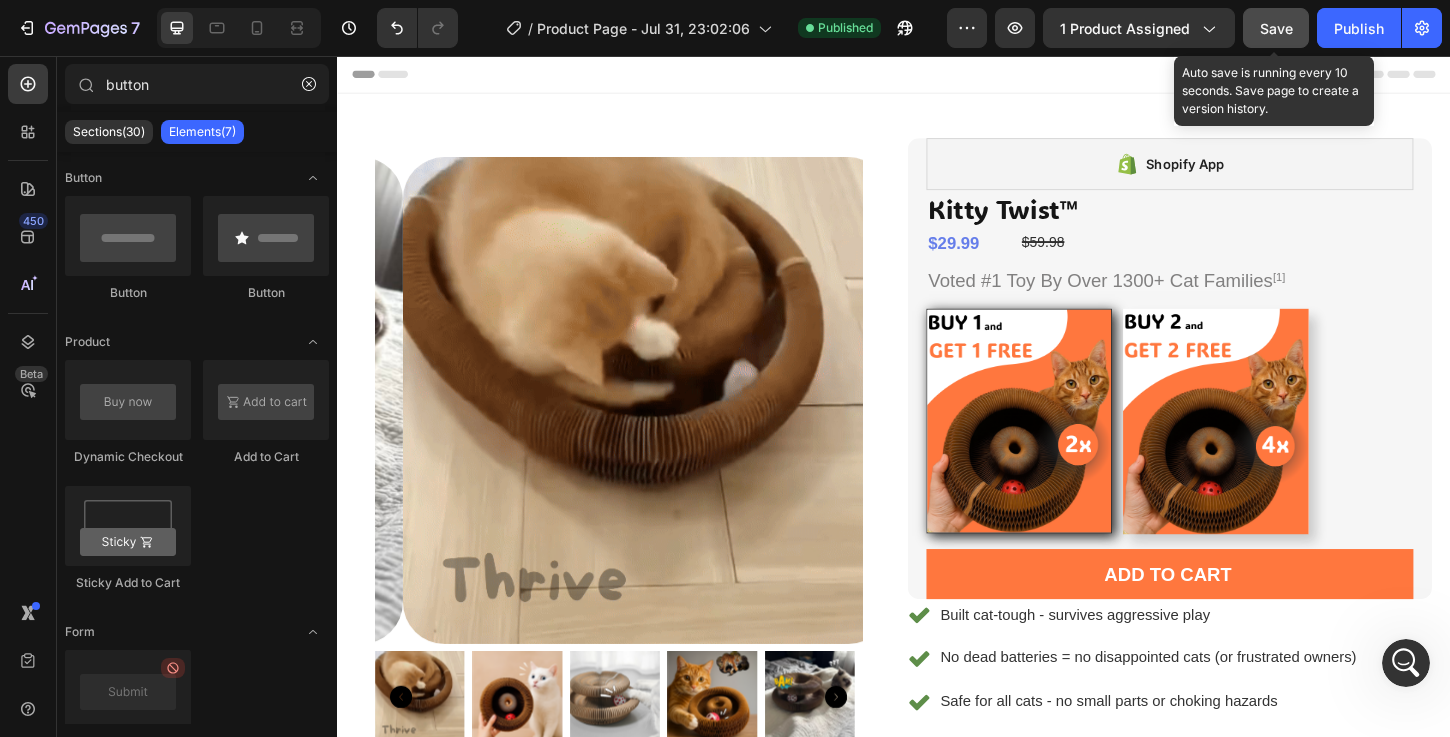 click on "Save" 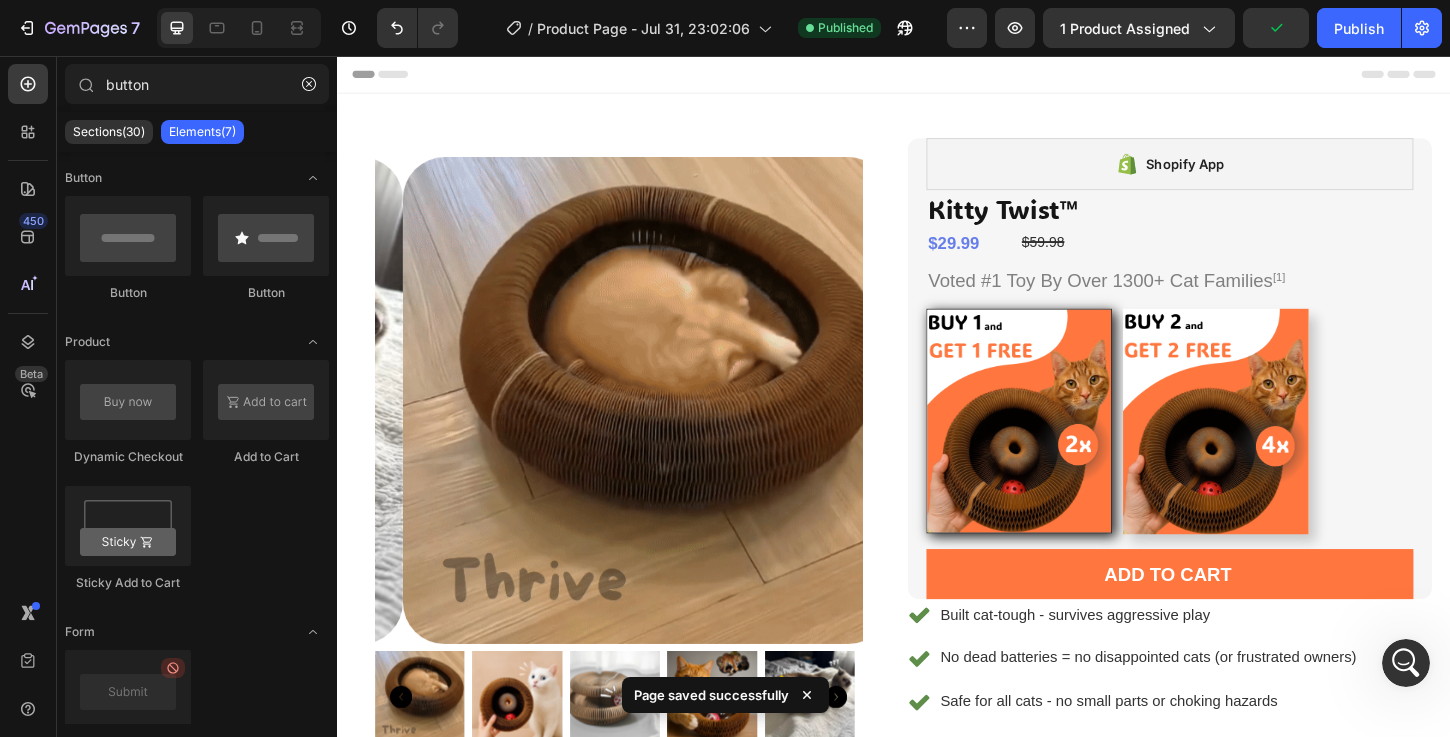 drag, startPoint x: 1344, startPoint y: 30, endPoint x: 1324, endPoint y: 51, distance: 29 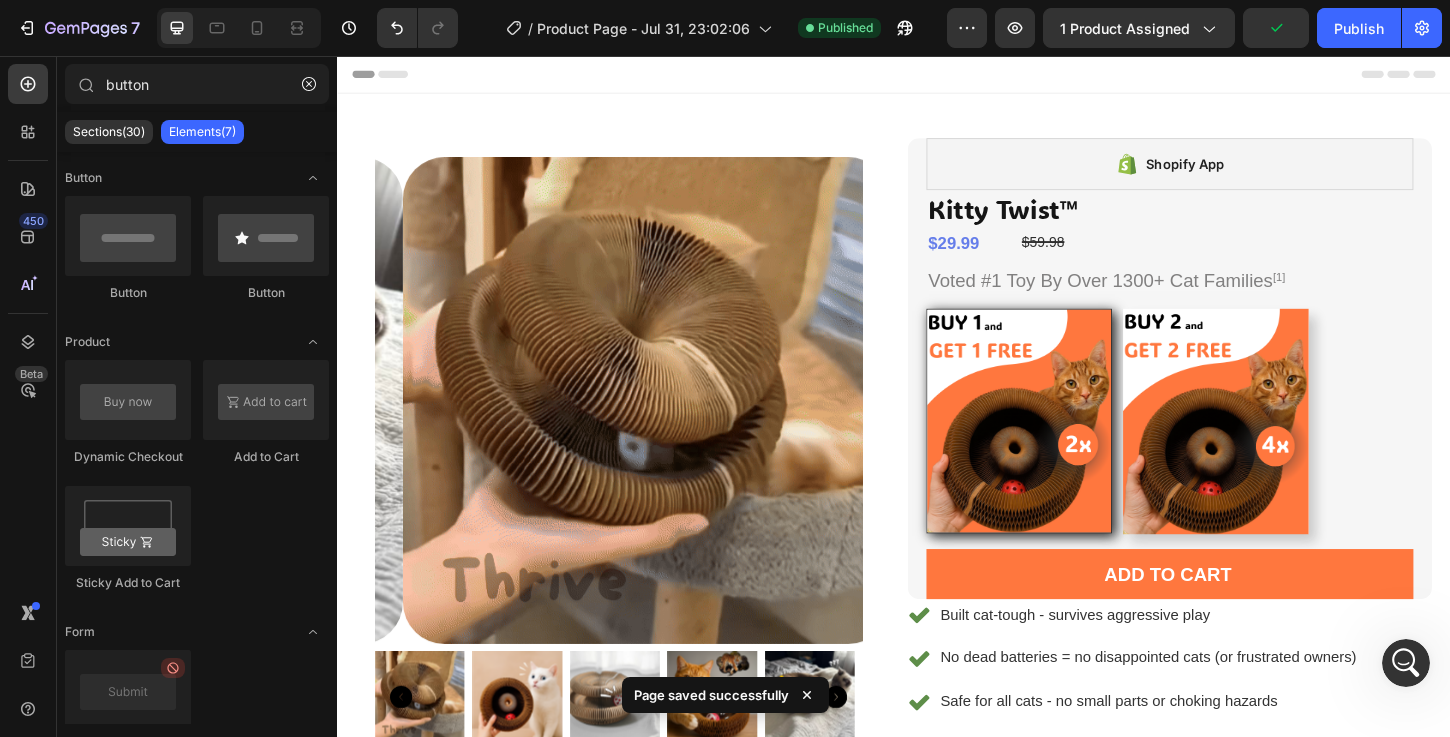 click on "Publish" at bounding box center [1359, 28] 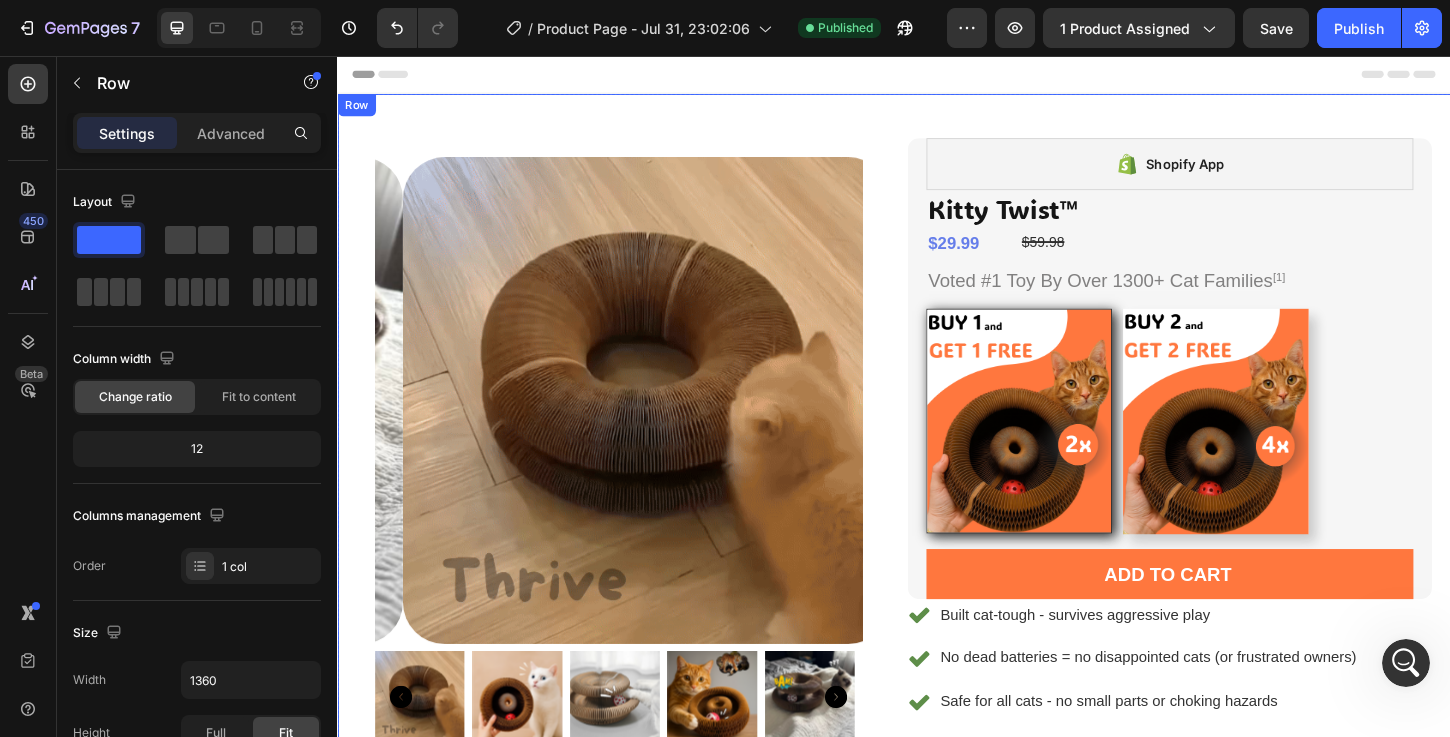 click on "Product Images
Shopify App Shopify App Kitty Twist™ Product Title $29.99 Product Price Product Price $59.98 Compare Price Compare Price Row Voted #1 Toy By Over 1300+ Cat Families [1] Text Block Image Row Image Row Product Bundle Discount Add to cart Add to Cart Row Row
Built cat-tough - survives aggressive play
No dead batteries = no disappointed cats (or frustrated owners)
Safe for all cats - no small parts or choking hazards
No Toxic Materials - environmentally friendly Item List
Icon 30-Day "Picky Cat" Guarantee Text Block Love It Or Your Money Back!  Text Block Row Row
Shopify App Shopify App Product Row" at bounding box center (937, 596) 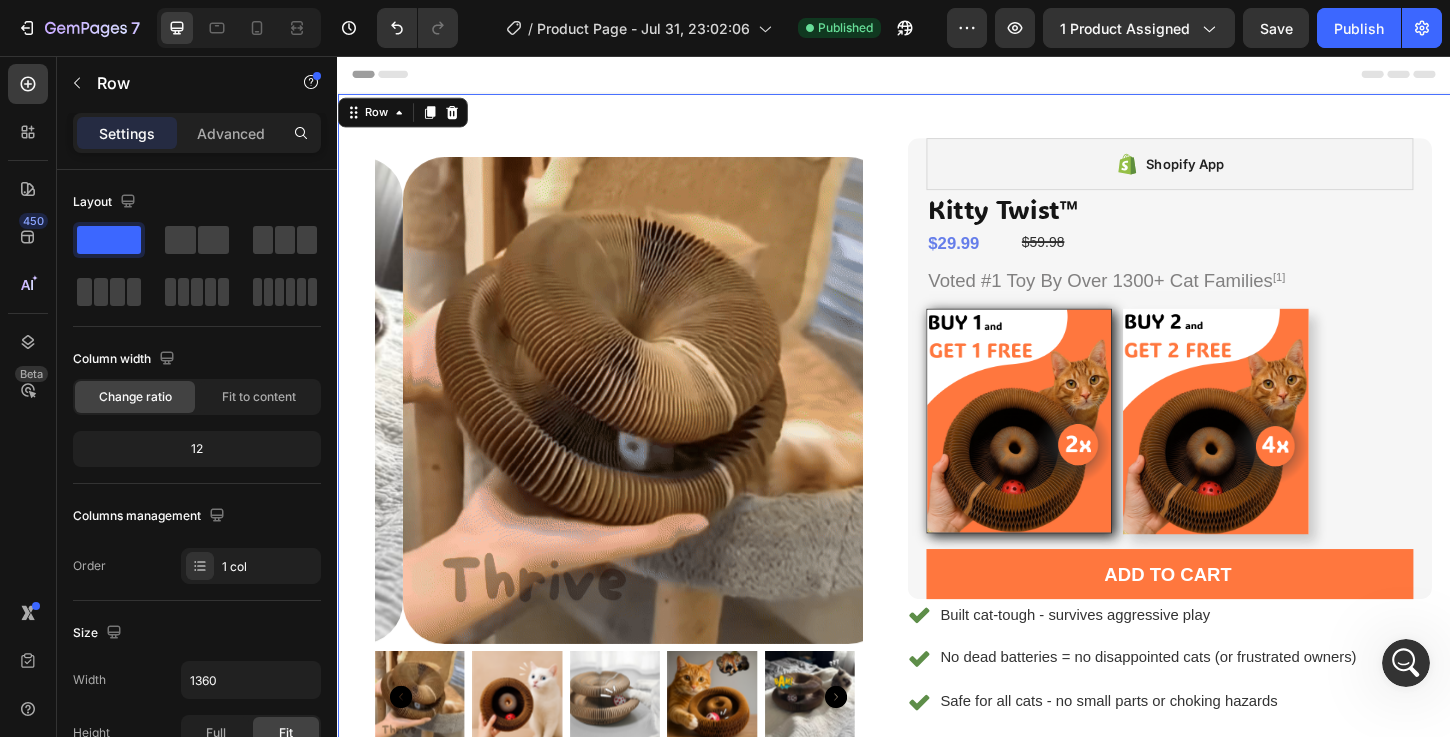 click at bounding box center (239, 28) 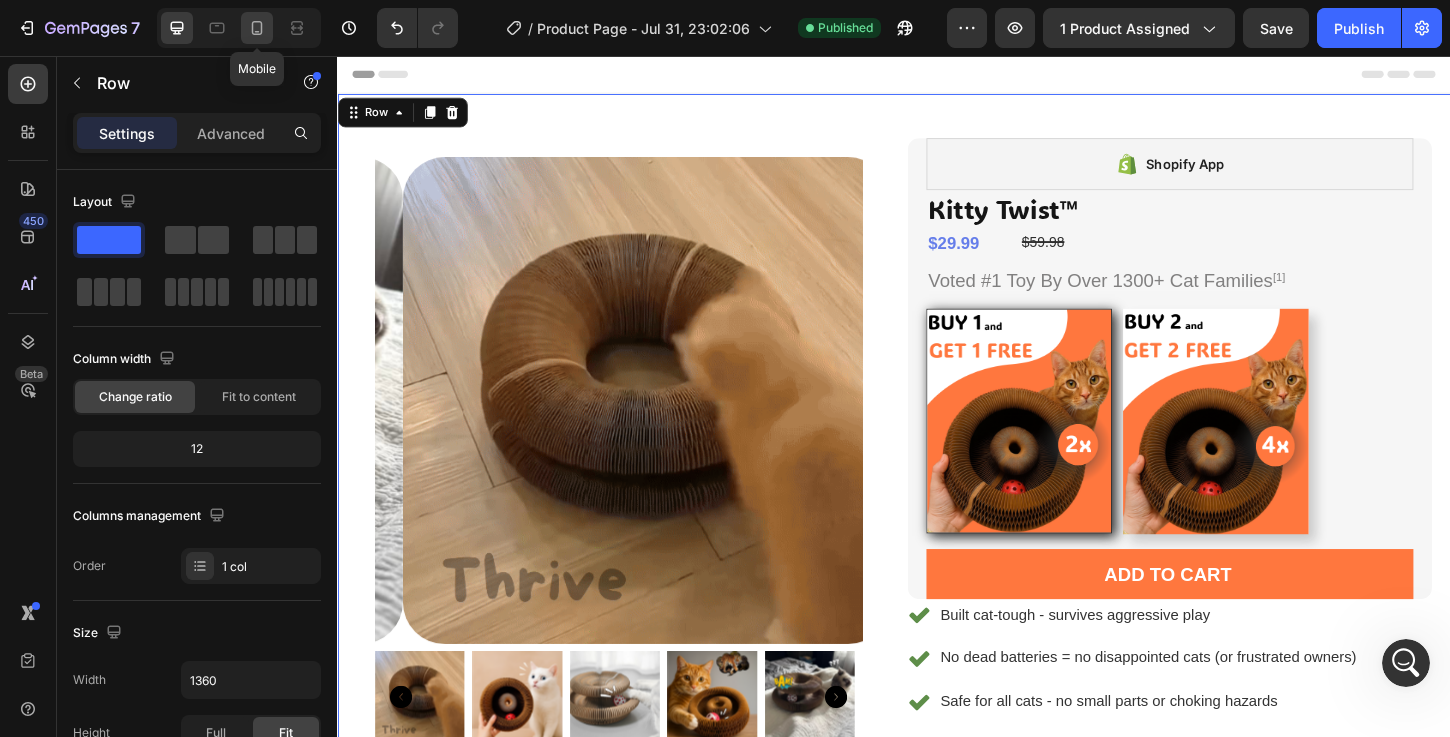 click 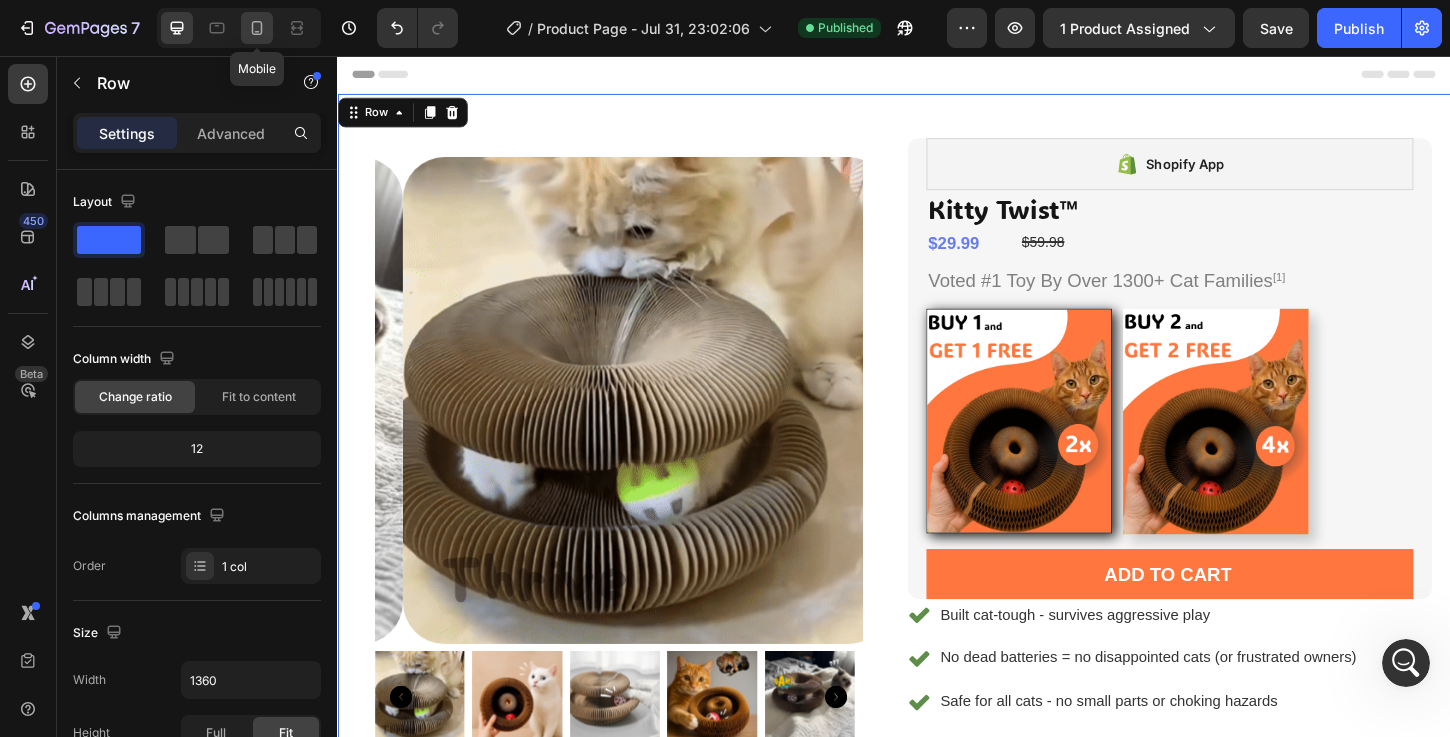 type on "100%" 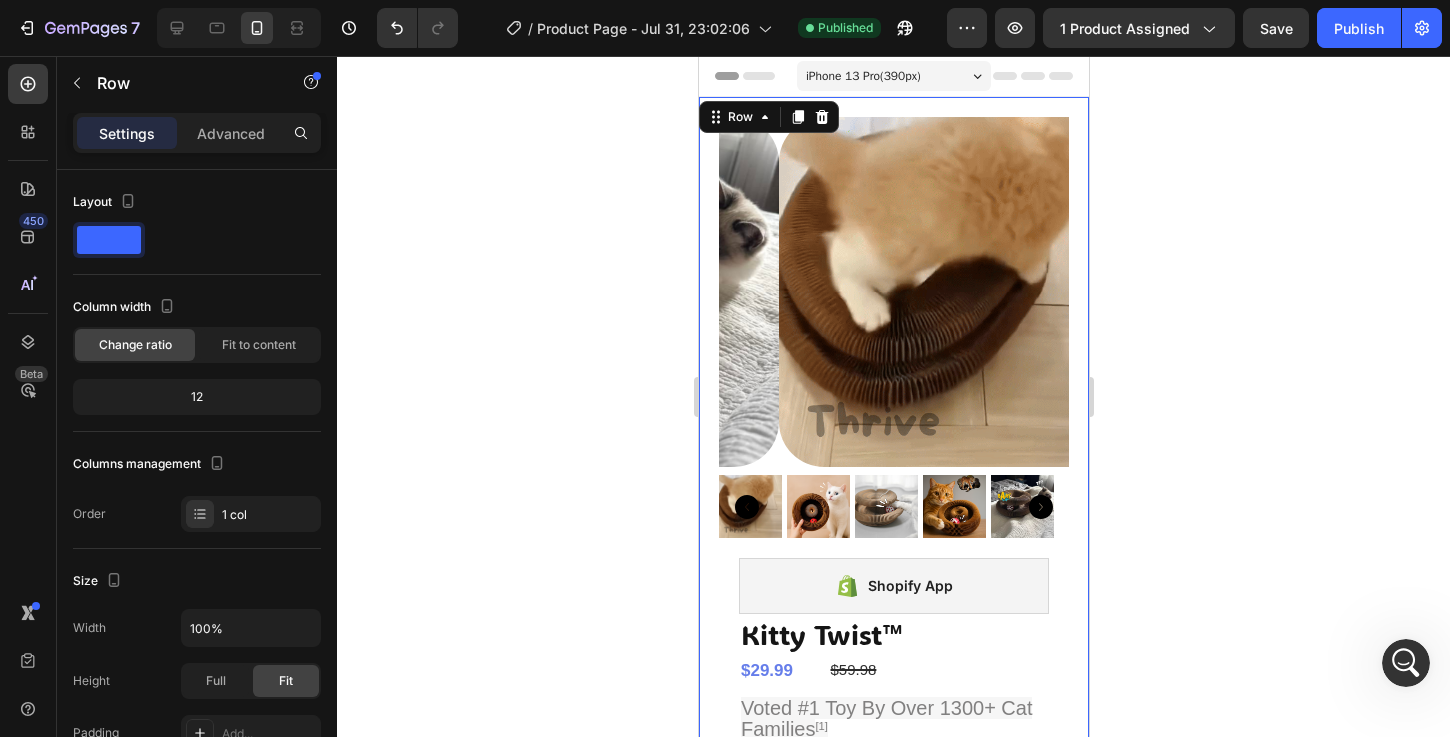 click 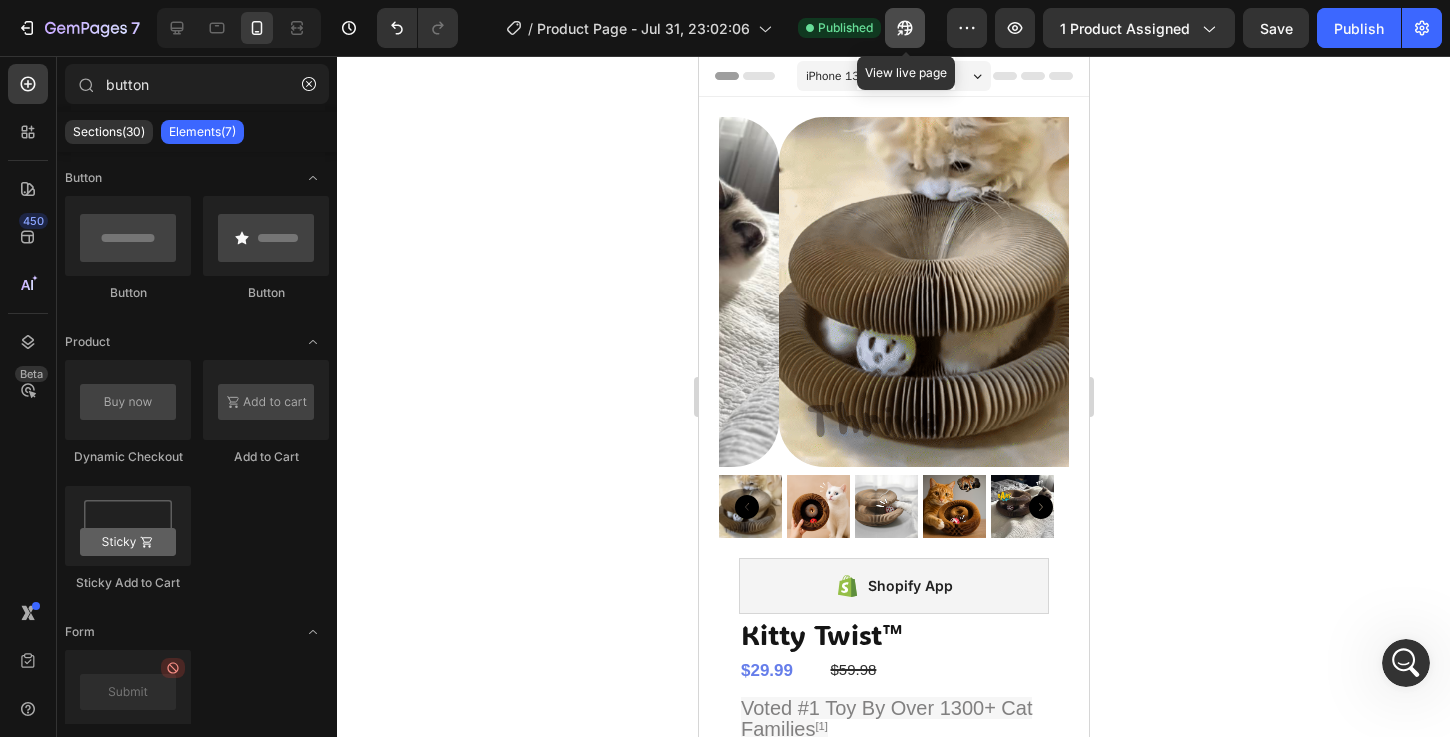 click 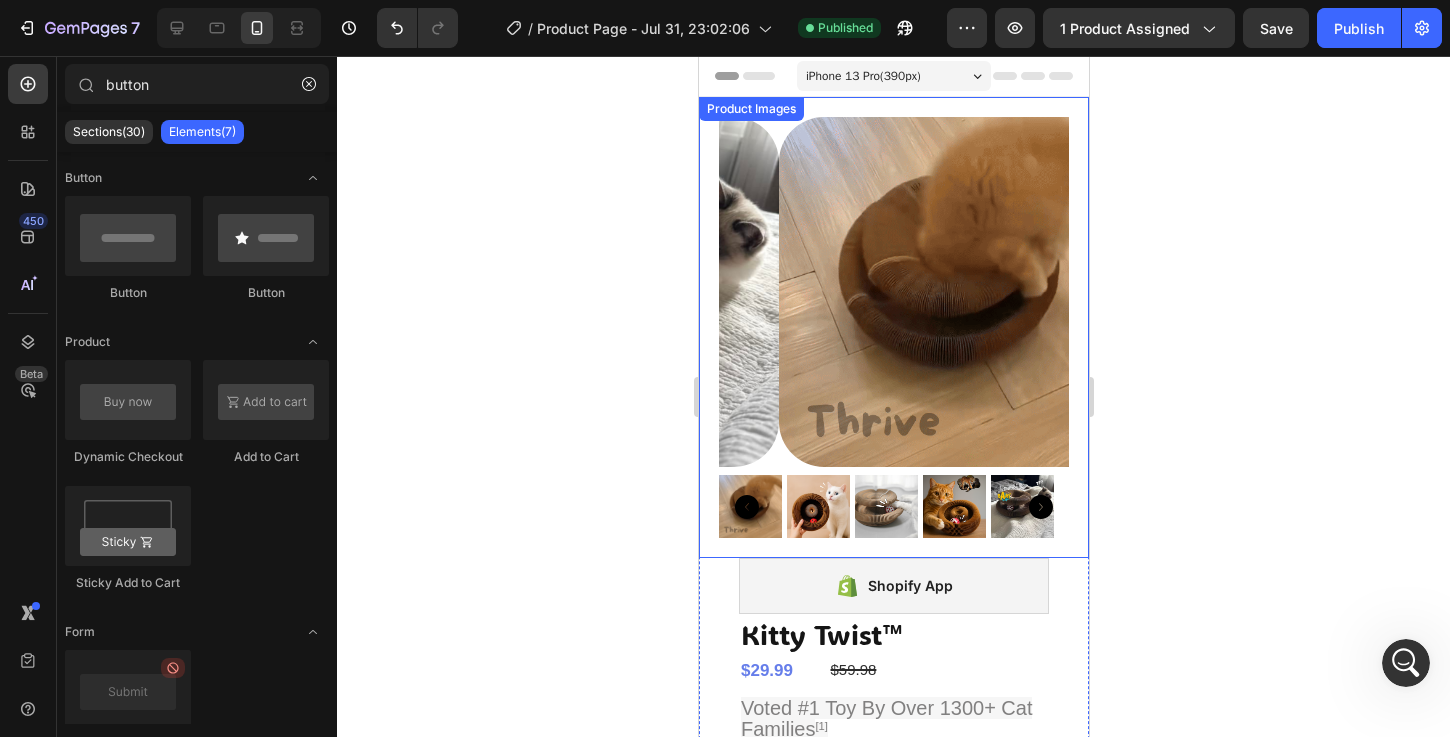 click at bounding box center (953, 292) 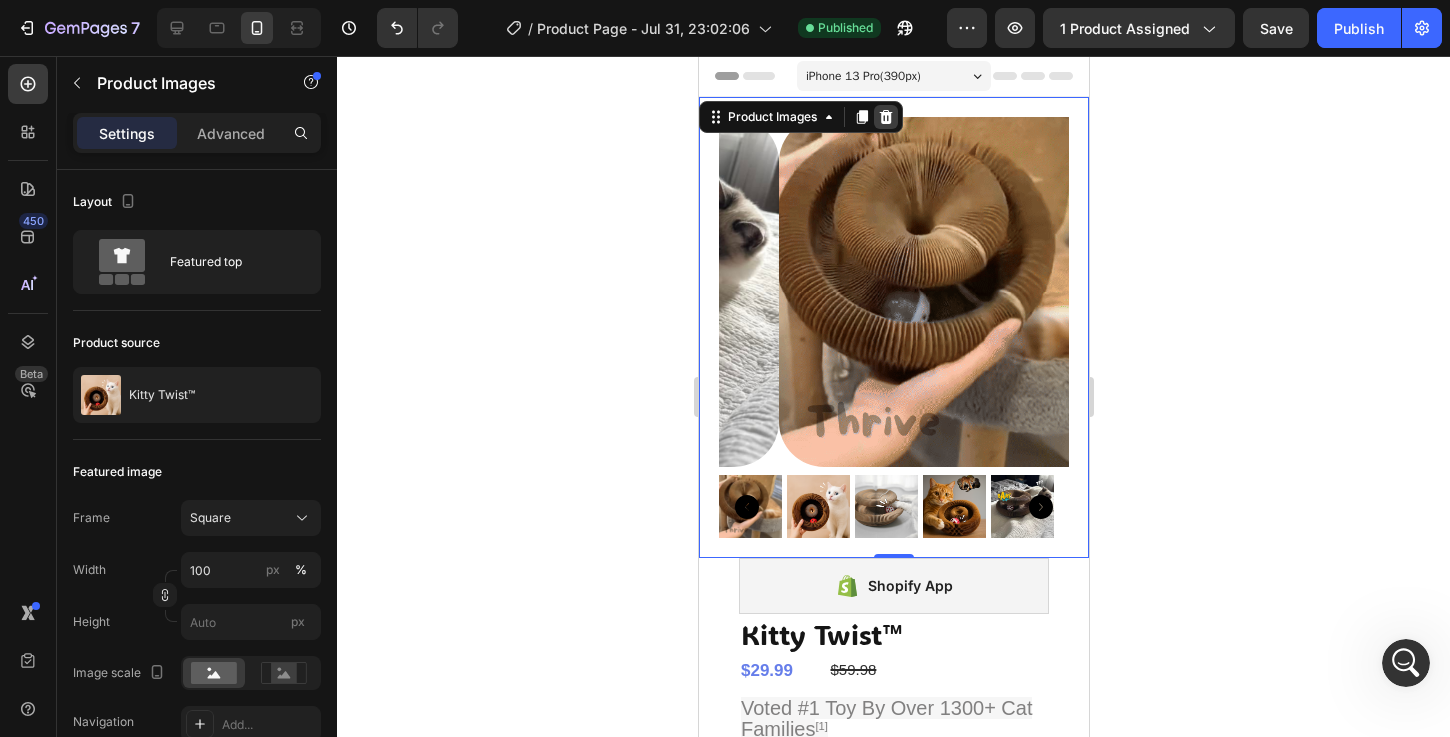 click at bounding box center (885, 117) 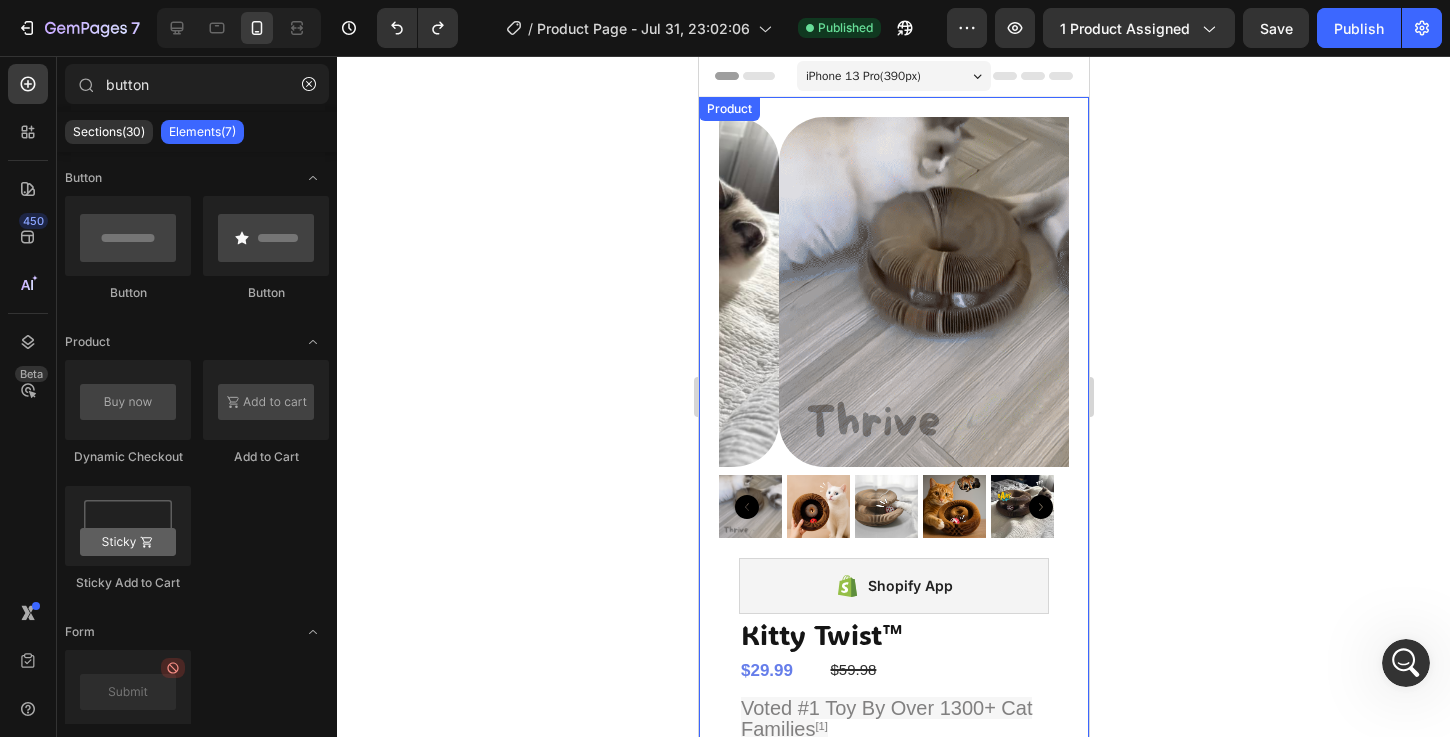 click at bounding box center (953, 292) 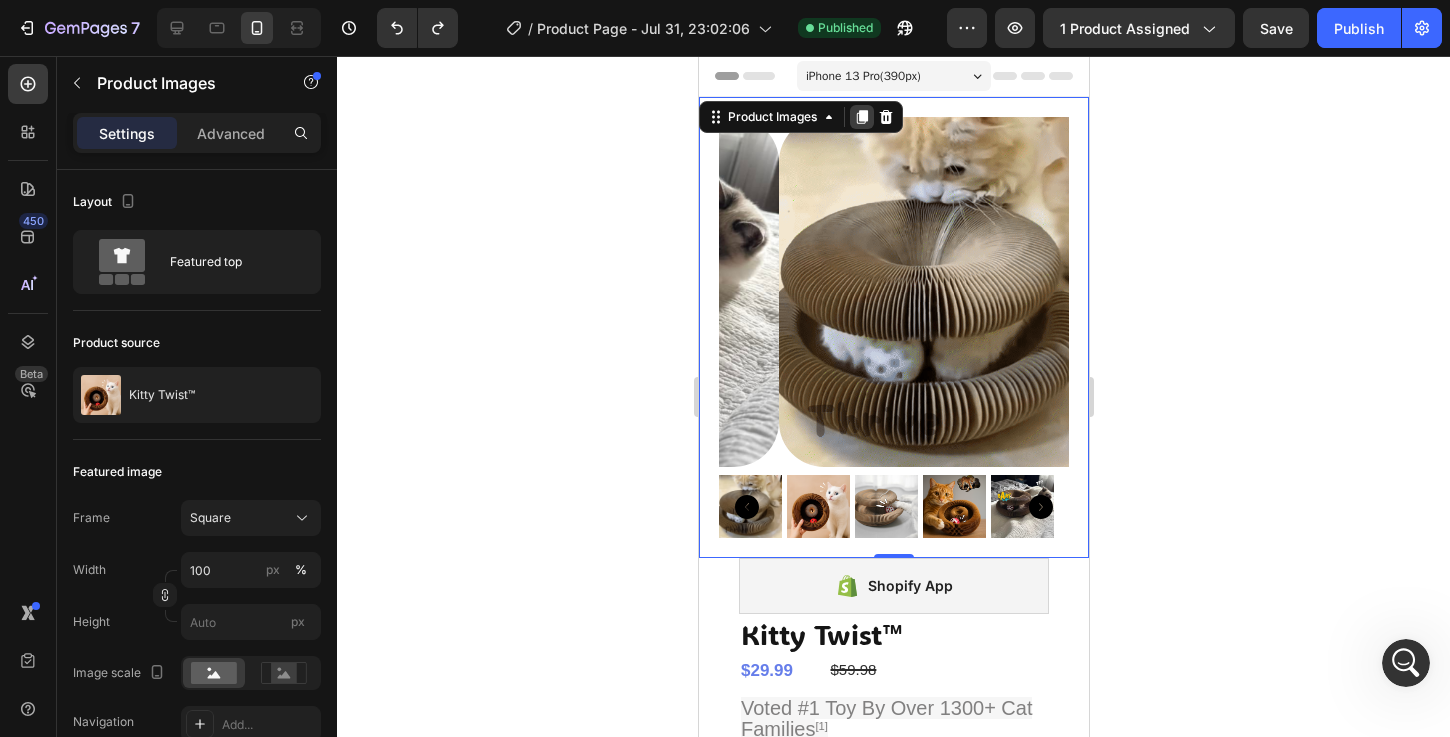 click 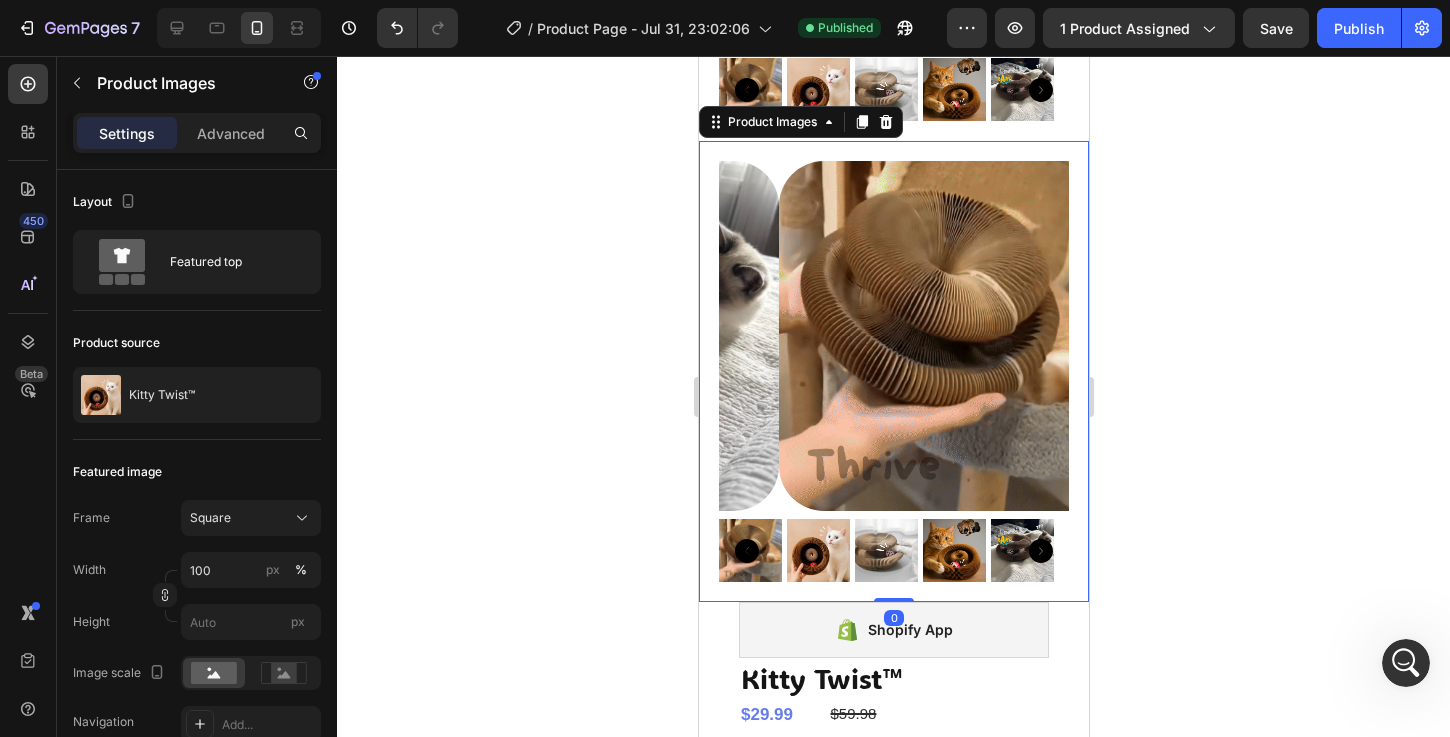 scroll, scrollTop: 256, scrollLeft: 0, axis: vertical 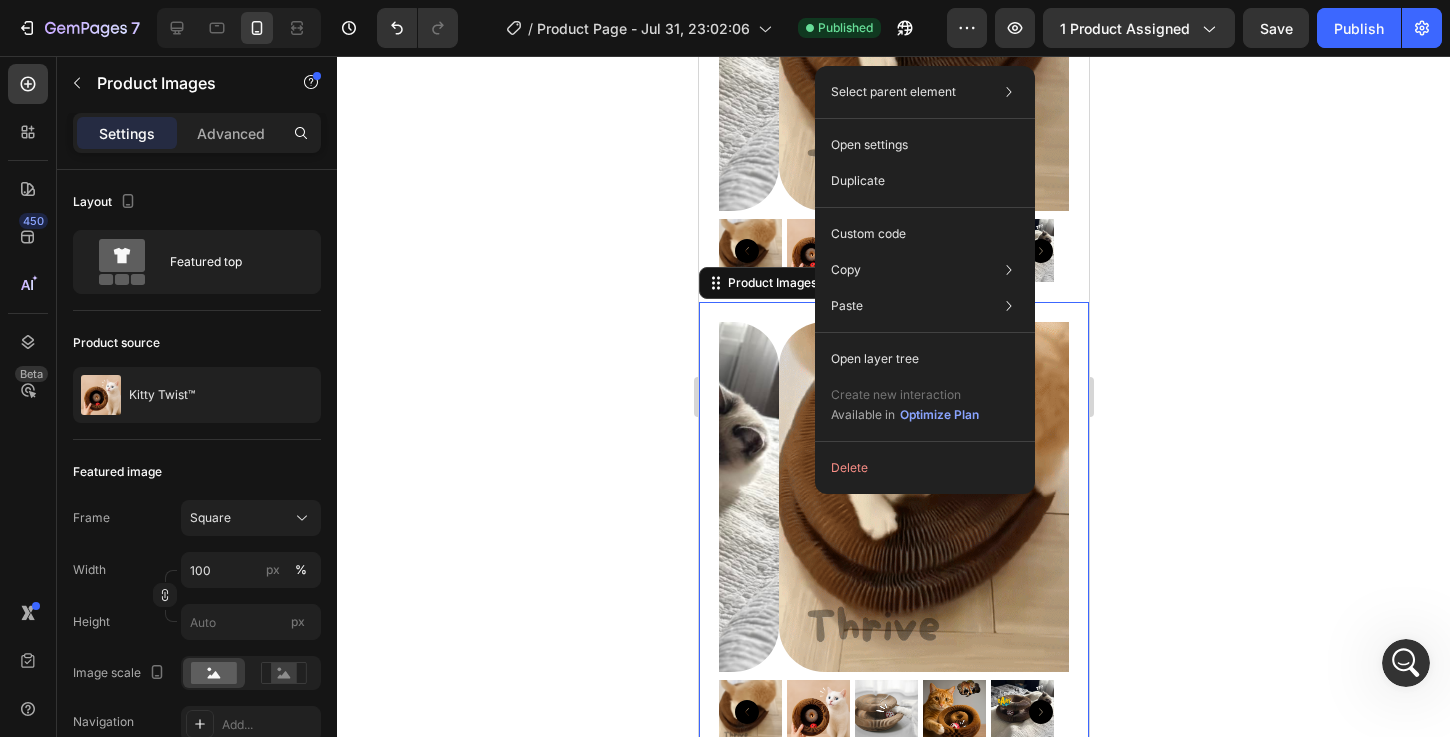 drag, startPoint x: 815, startPoint y: 353, endPoint x: 1514, endPoint y: 406, distance: 701.0064 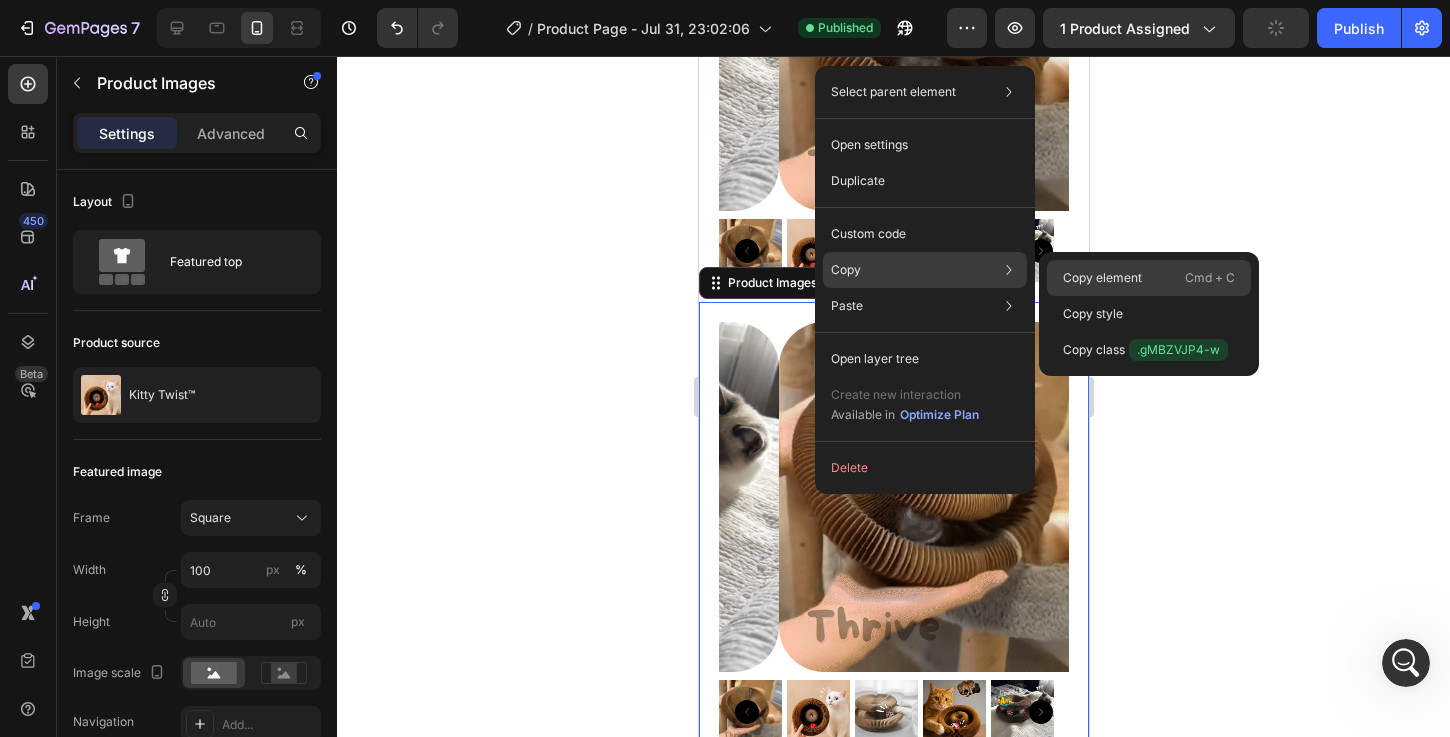 click on "Copy element" at bounding box center [1102, 278] 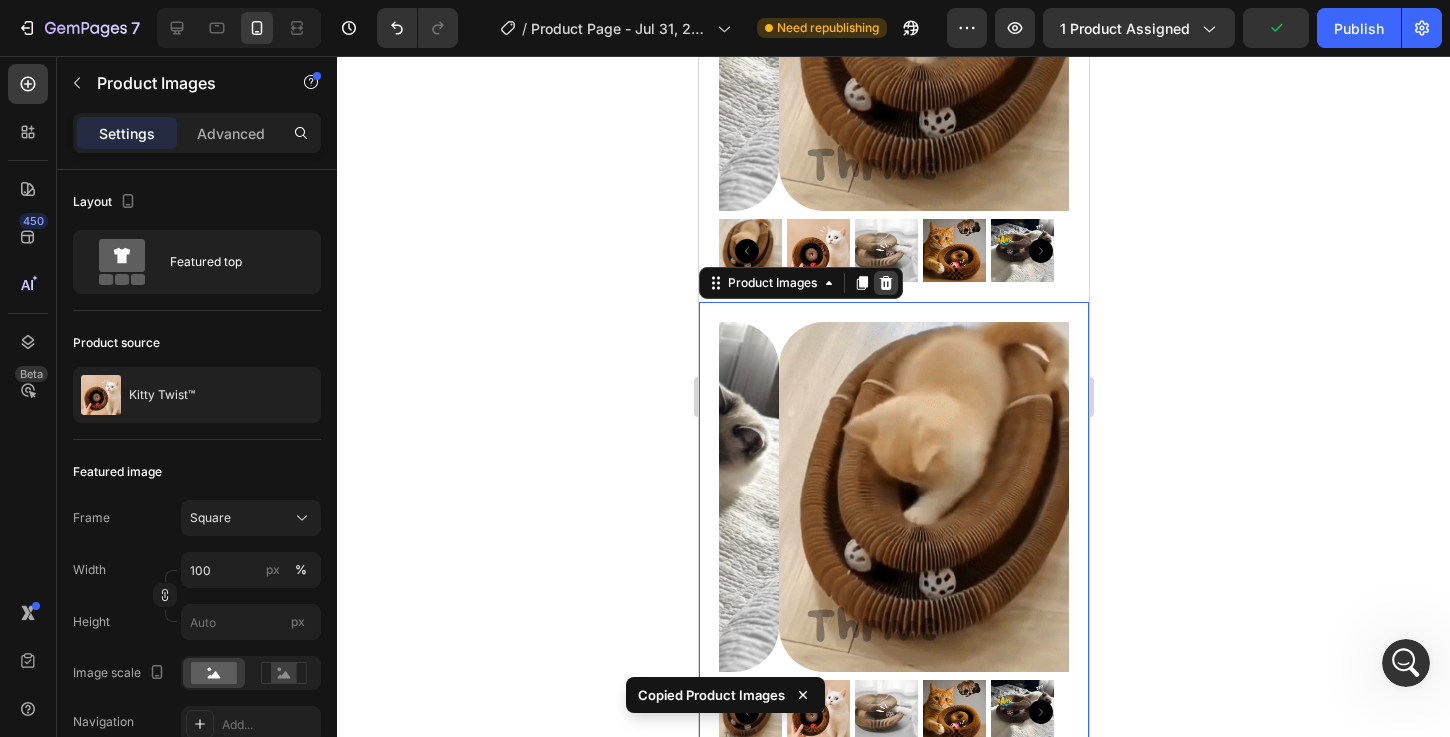 click at bounding box center (885, 283) 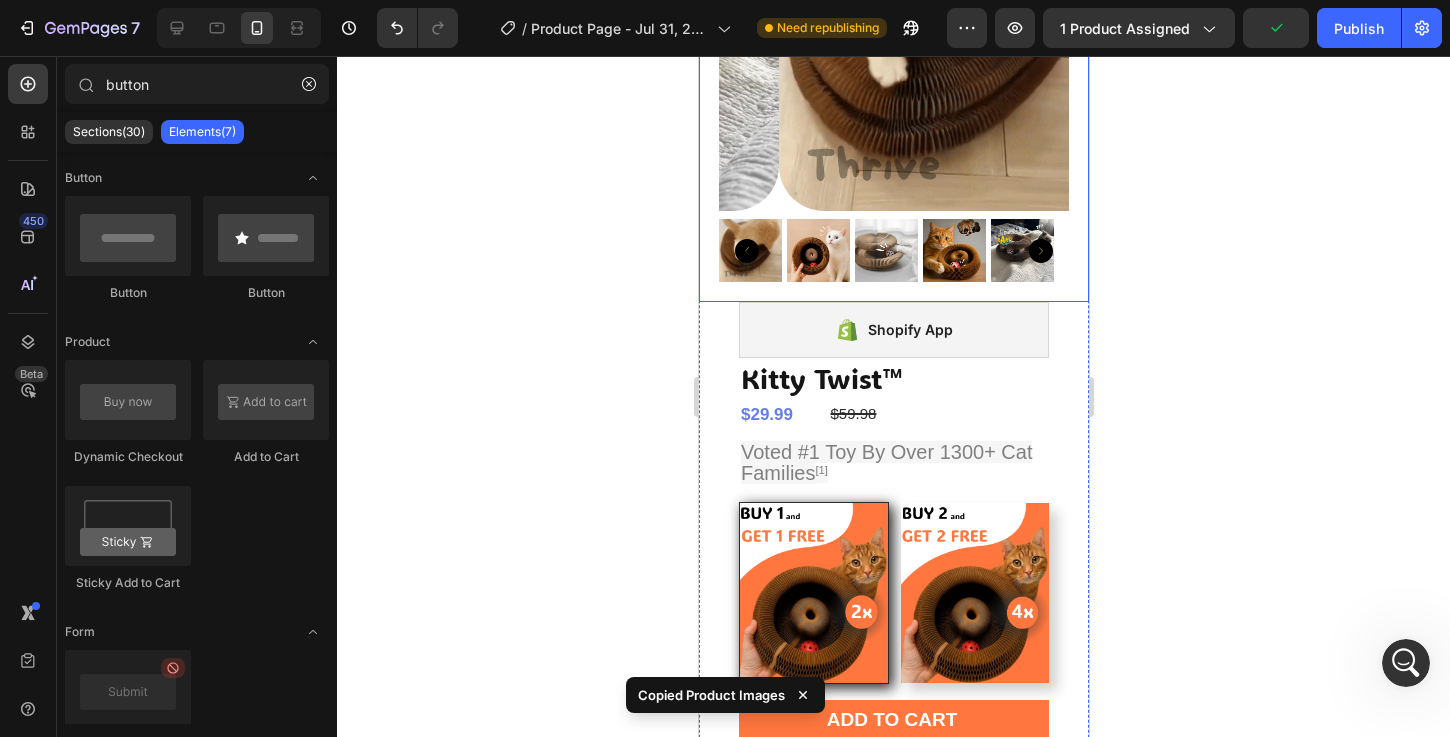 click at bounding box center (893, 71) 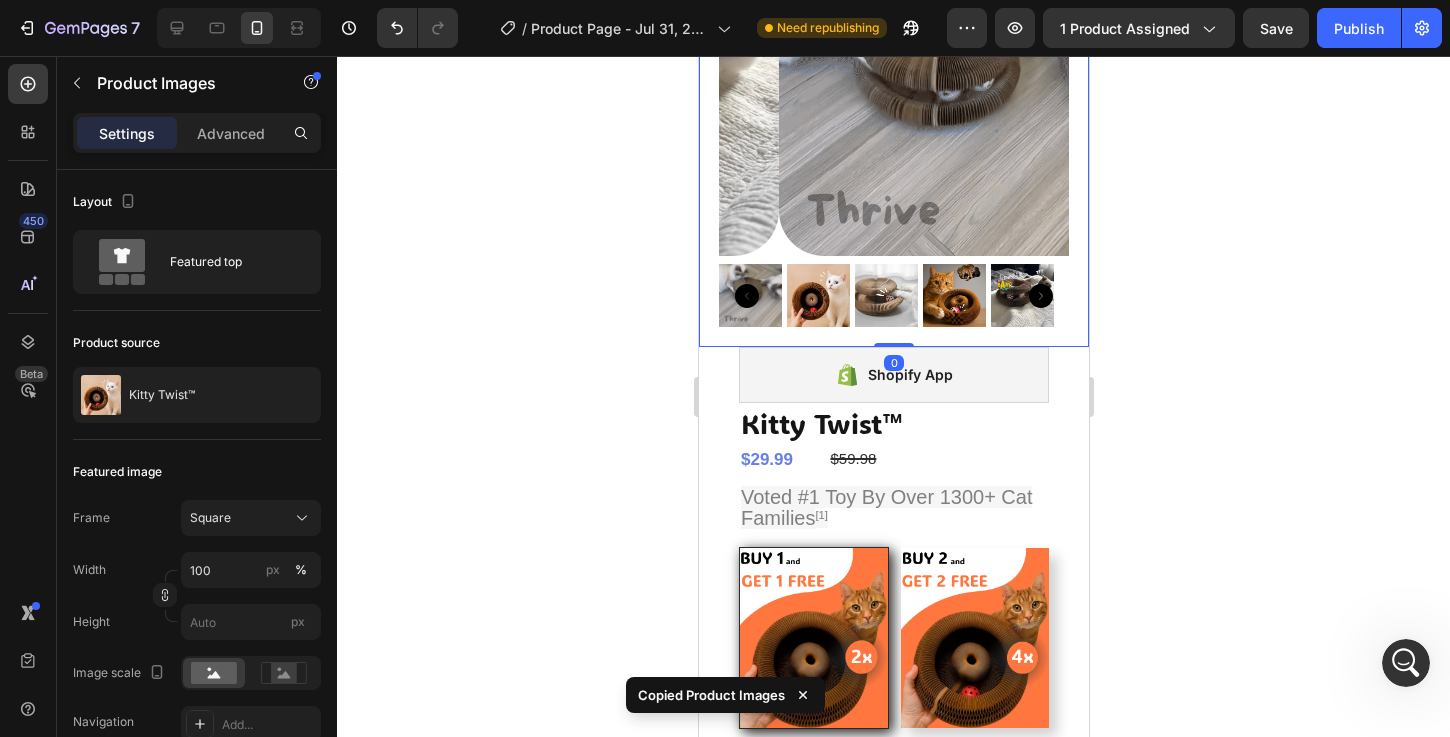 scroll, scrollTop: 49, scrollLeft: 0, axis: vertical 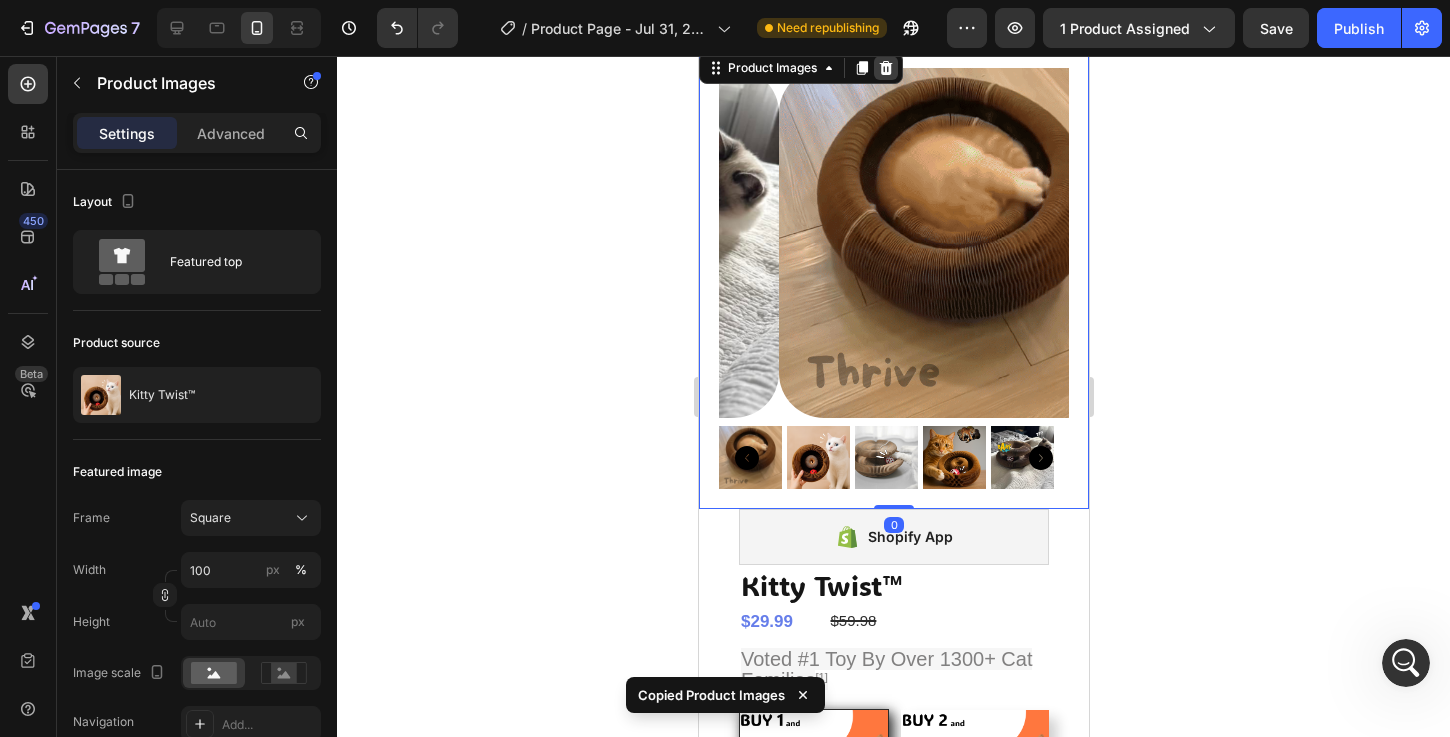 click 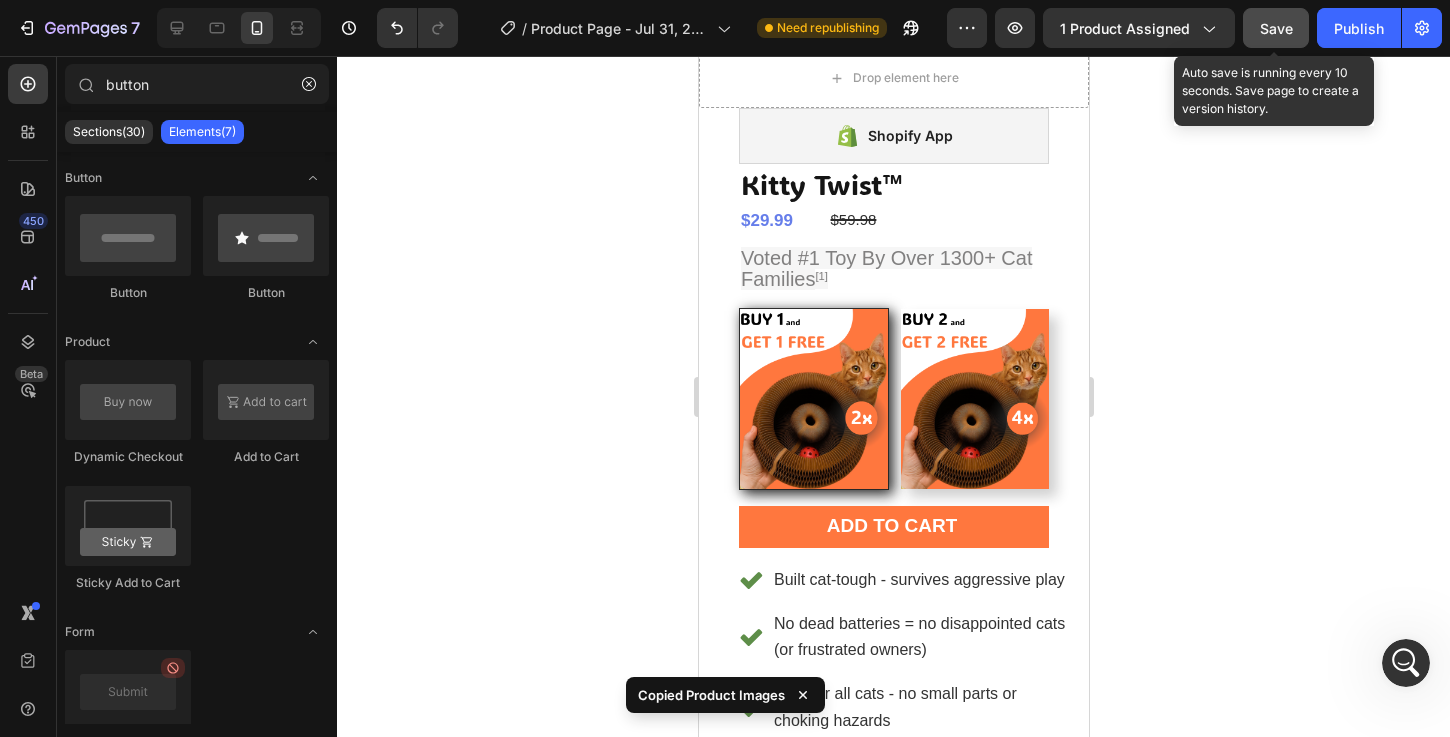 click on "Save" 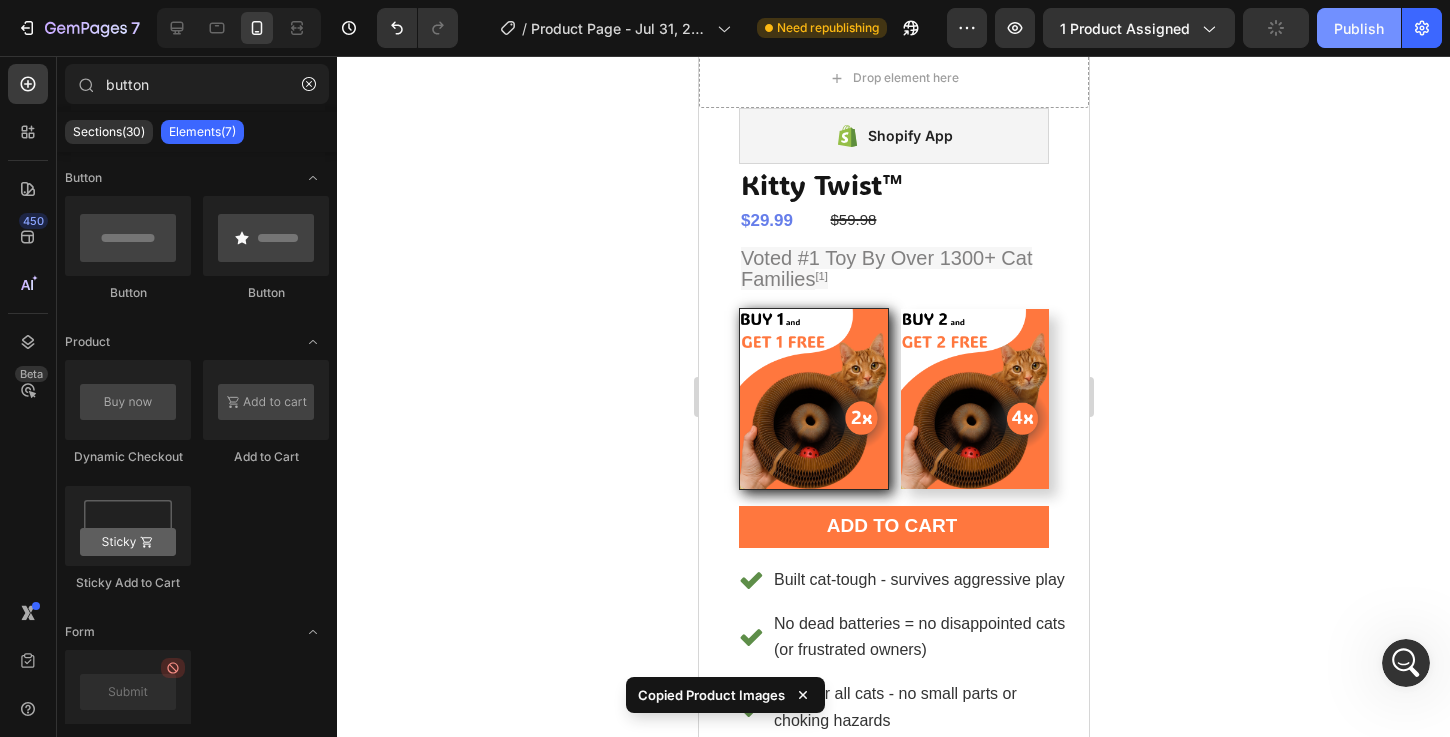 click on "Publish" 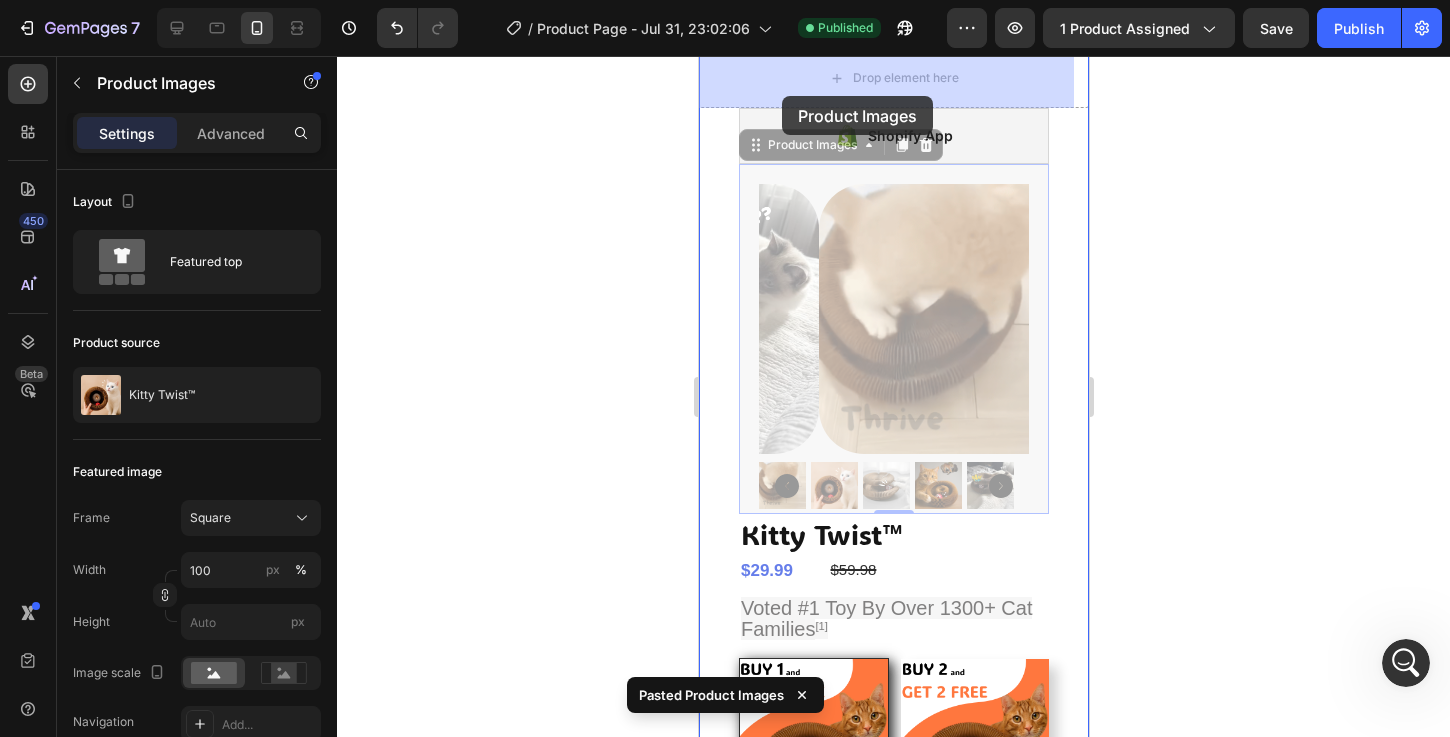 scroll, scrollTop: 0, scrollLeft: 0, axis: both 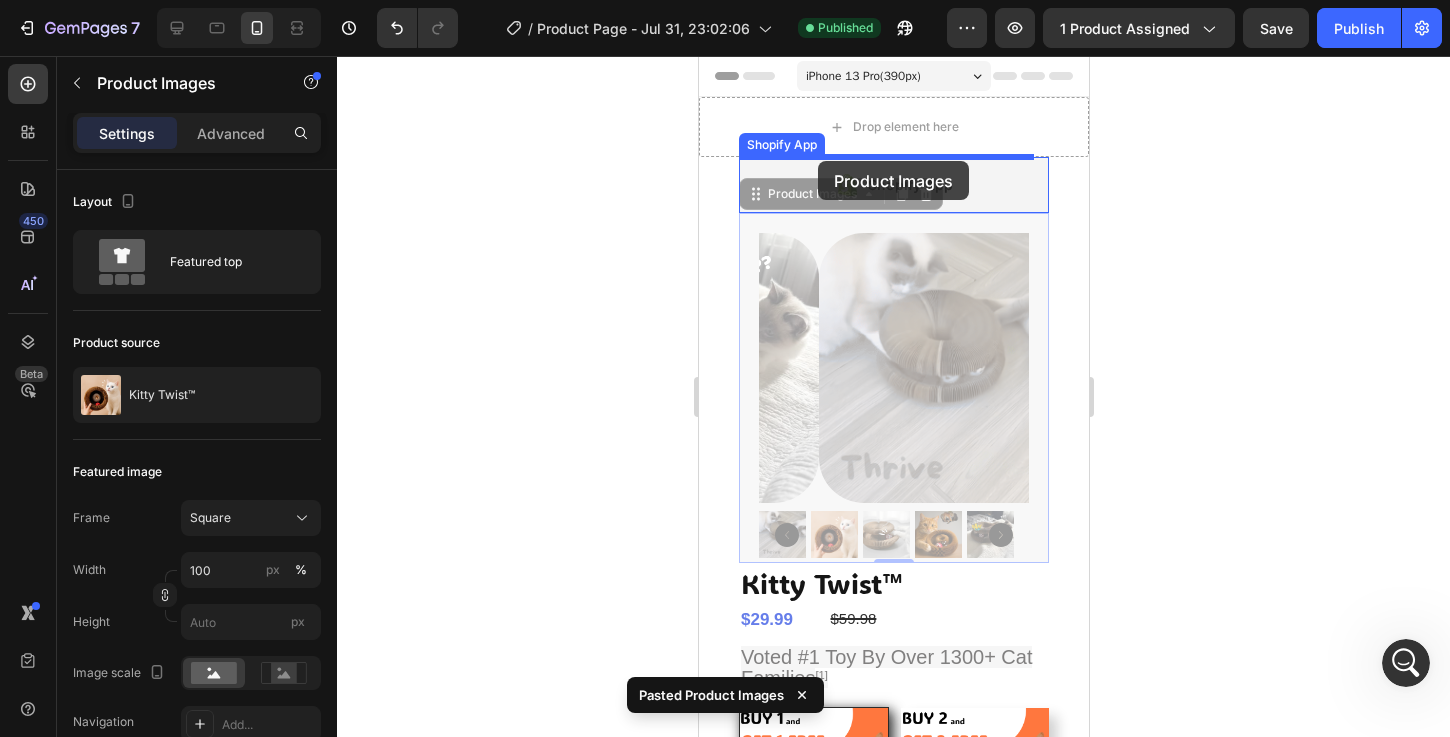 drag, startPoint x: 761, startPoint y: 128, endPoint x: 817, endPoint y: 161, distance: 65 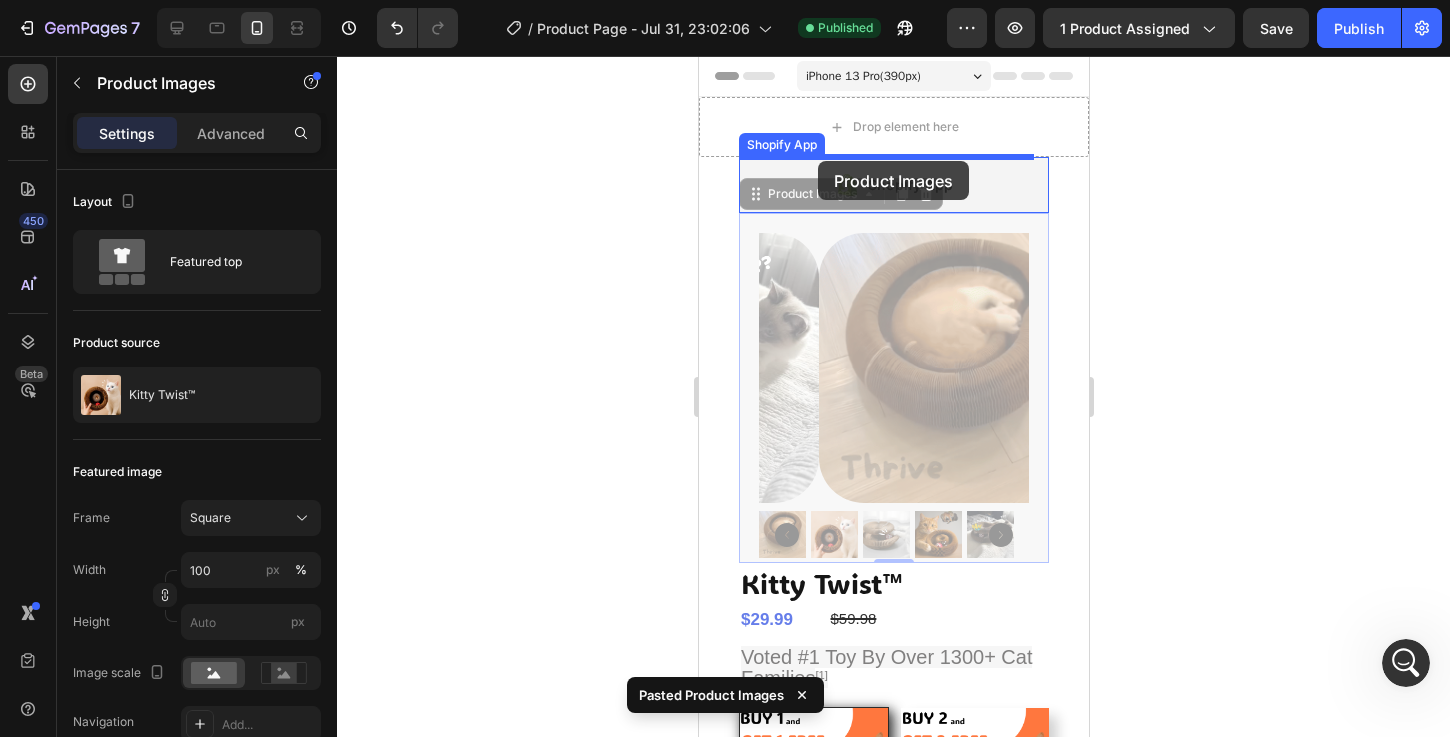 click on "iPhone 13 Pro  ( 390 px) iPhone 13 Mini iPhone 13 Pro iPhone 11 Pro Max iPhone 15 Pro Max Pixel 7 Galaxy S8+ Galaxy S20 Ultra iPad Mini iPad Air iPad Pro Header
Drop element here
Shopify App Shopify App
Product Images   0
Product Images   0 Kitty Twist™ Product Title $29.99 Product Price Product Price $59.98 Compare Price Compare Price Row Voted #1 Toy By Over 1300+ Cat Families [1] Text Block Image Row Image Row Product Bundle Discount Add to cart Add to Cart Row Row
Built cat-tough - survives aggressive play
No dead batteries = no disappointed cats (or frustrated owners)
Safe for all cats - no small parts or choking hazards
No Toxic Materials - environmentally friendly Item List
Icon 30-Day "Picky Cat" Guarantee Text Block Love It Or Your Money Back!  Text Block Row Row
Shopify App Shopify App Product Row" at bounding box center (893, 2447) 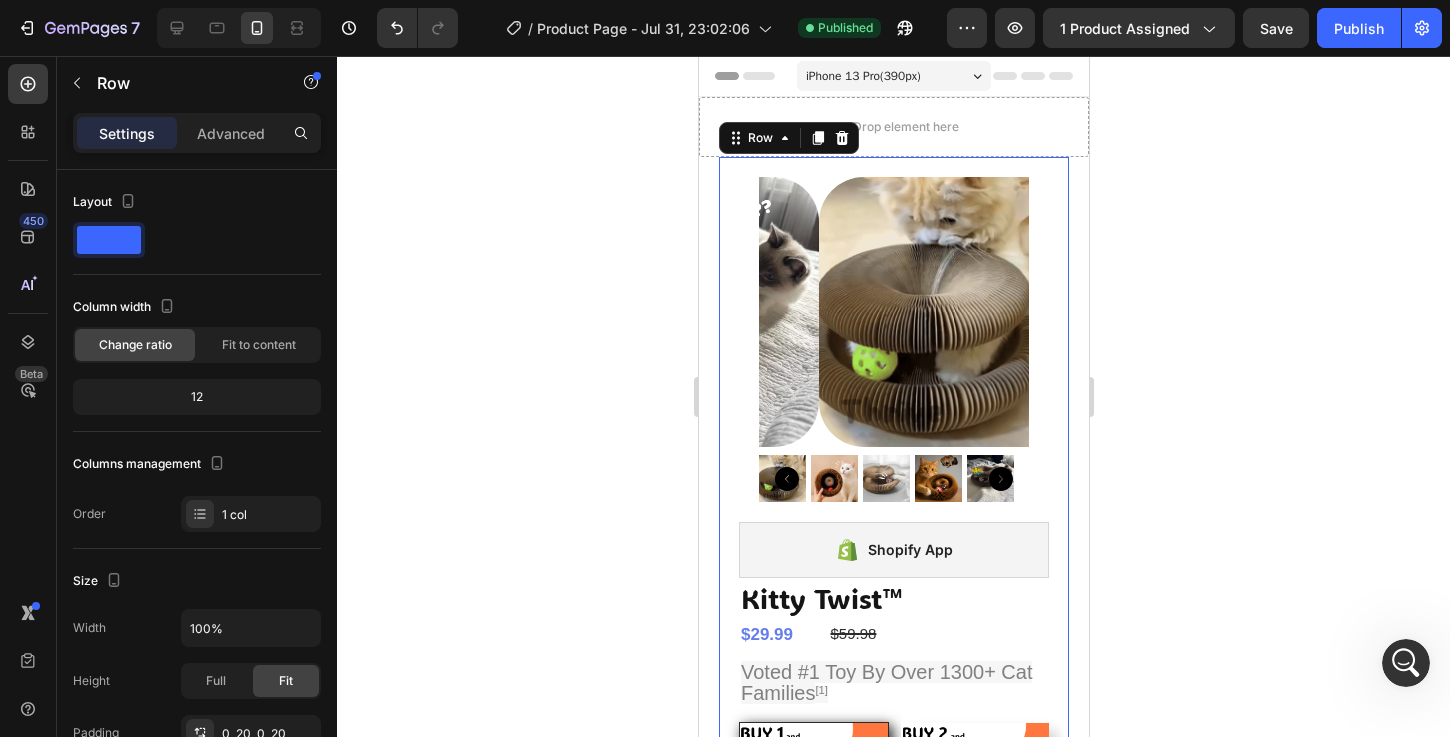 click on "Product Images
Shopify App Shopify App Kitty Twist™ Product Title $29.99 Product Price Product Price $59.98 Compare Price Compare Price Row Voted #1 Toy By Over 1300+ Cat Families [1] Text Block Image Row Image Row Product Bundle Discount Add to cart Add to Cart Row Row   0" at bounding box center [893, 567] 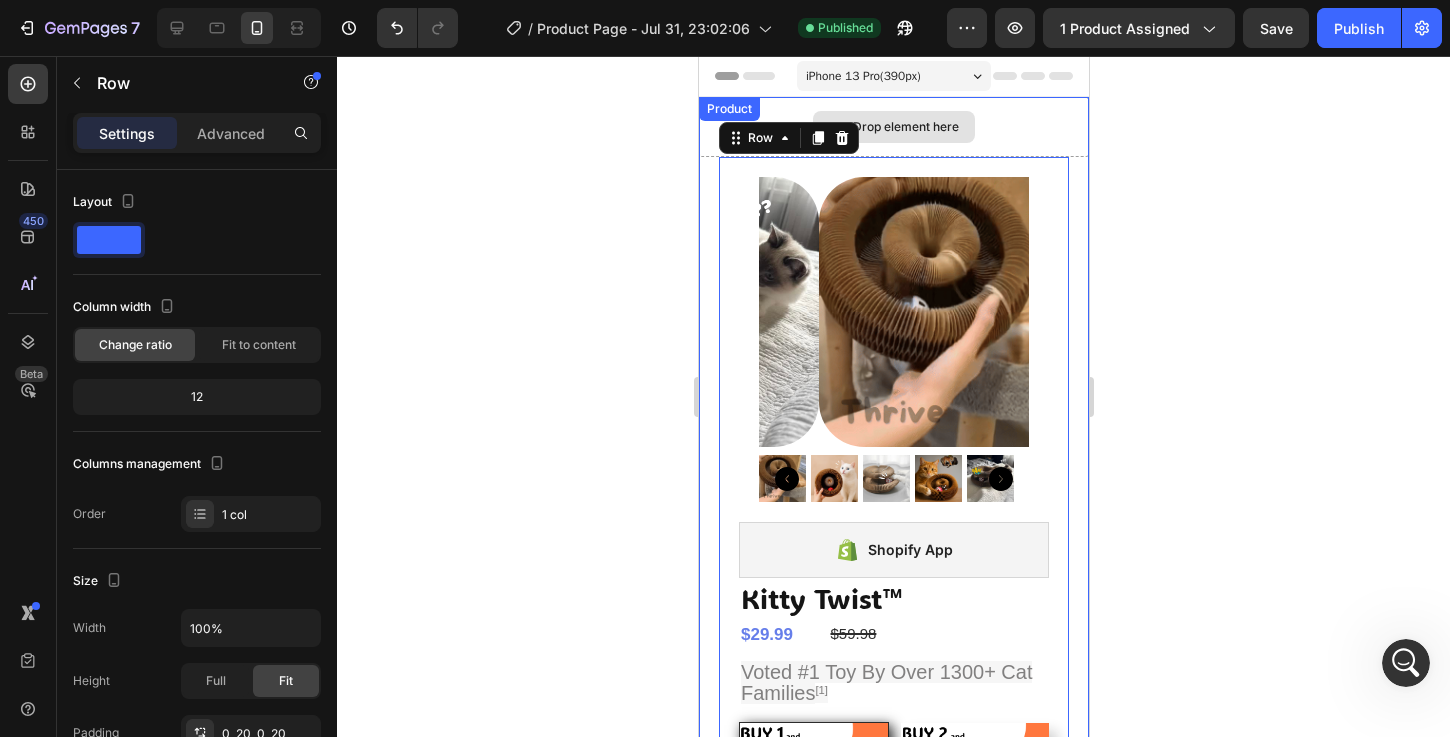 click on "Drop element here" at bounding box center [893, 127] 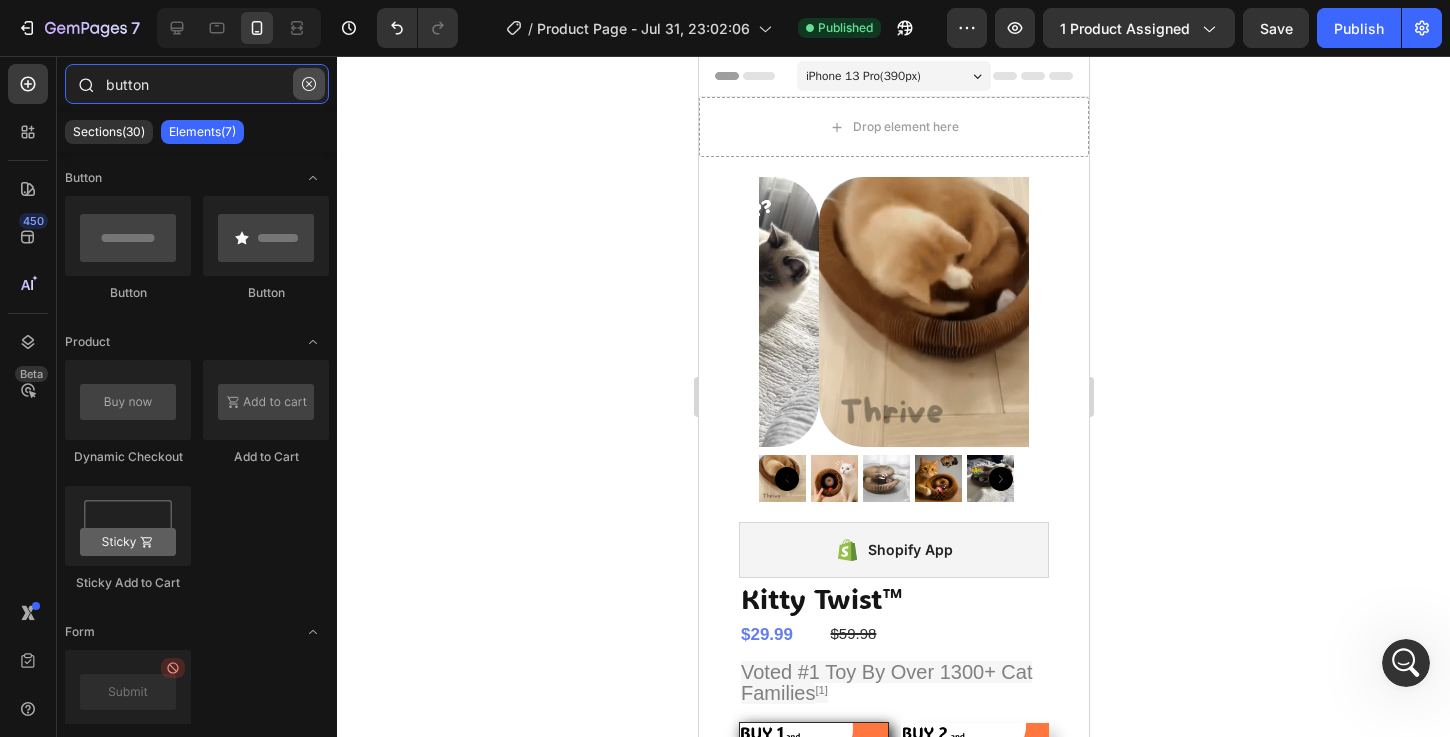 drag, startPoint x: 326, startPoint y: 93, endPoint x: 315, endPoint y: 93, distance: 11 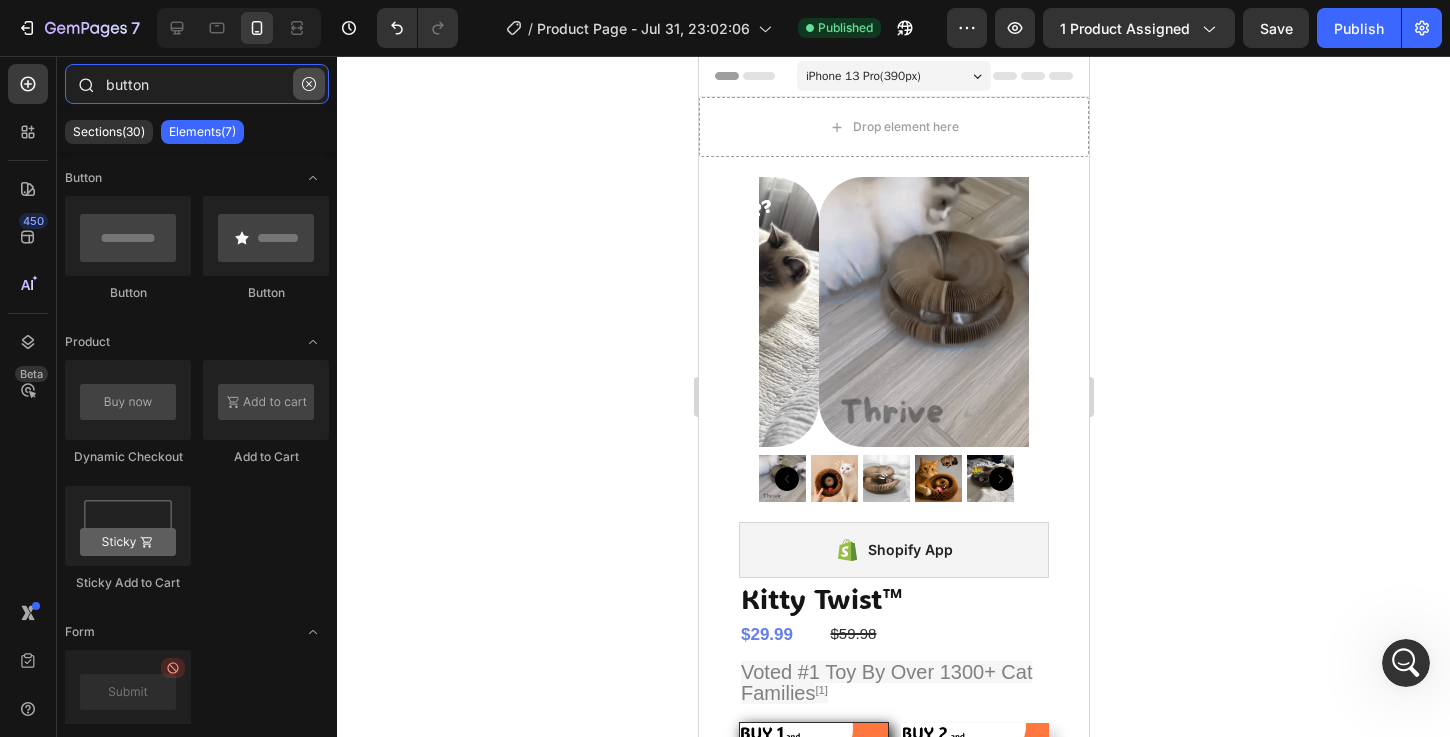 click on "button" at bounding box center [197, 84] 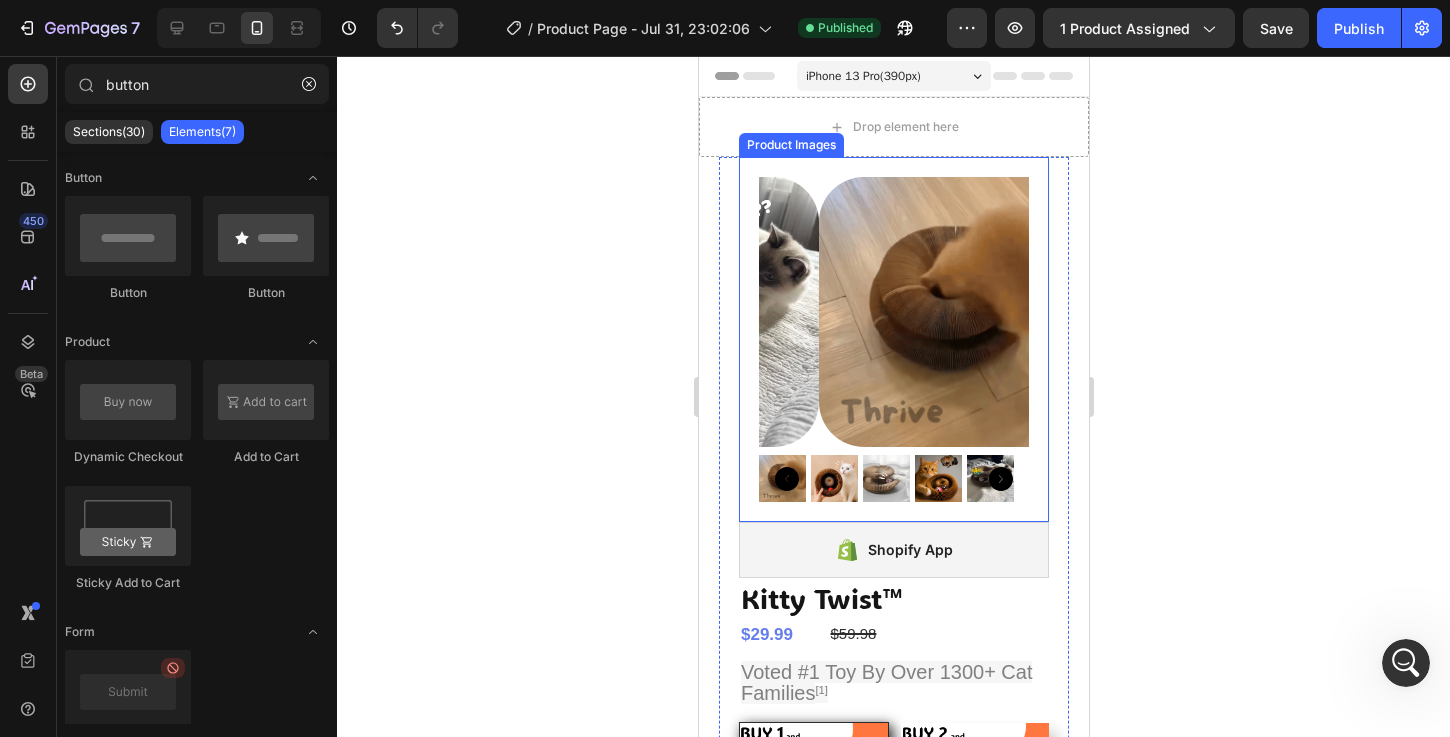 click at bounding box center (953, 312) 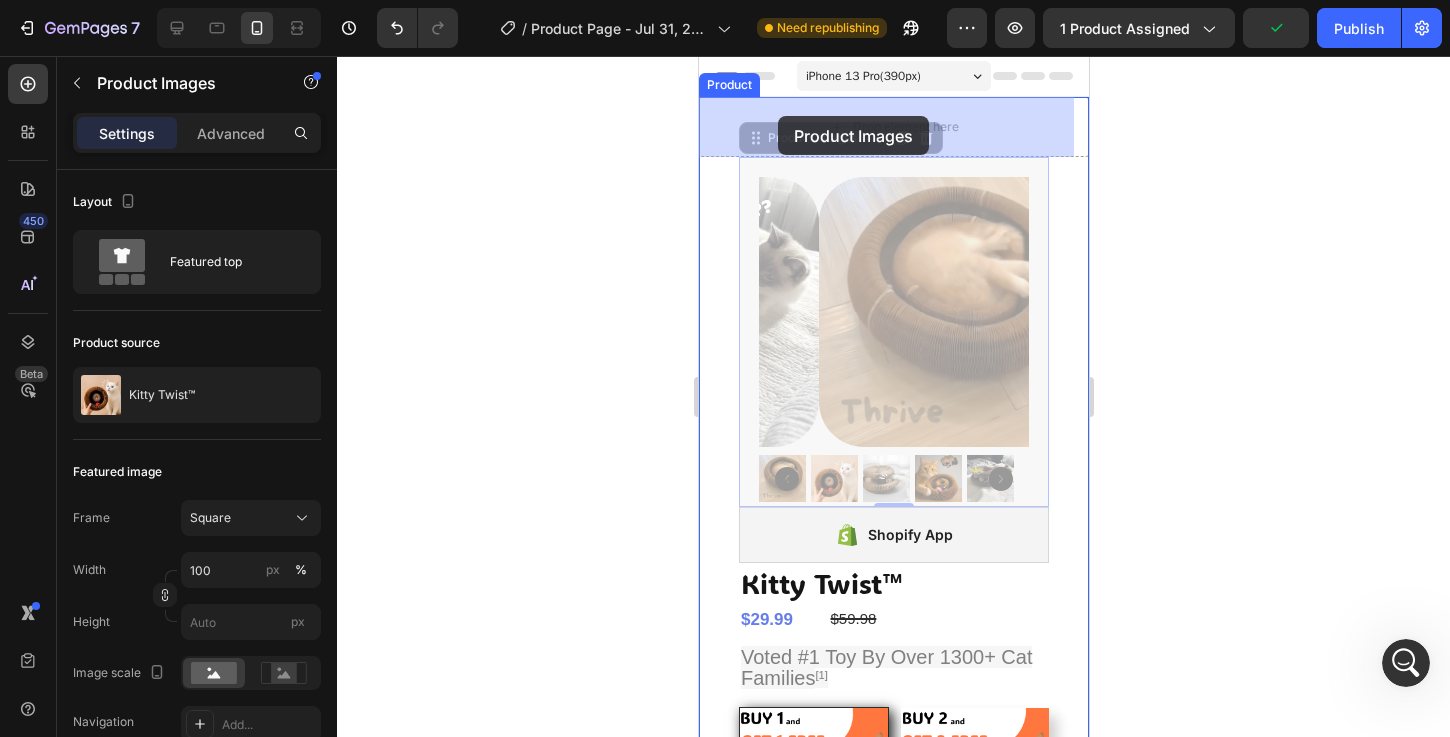drag, startPoint x: 752, startPoint y: 143, endPoint x: 778, endPoint y: 117, distance: 36.769554 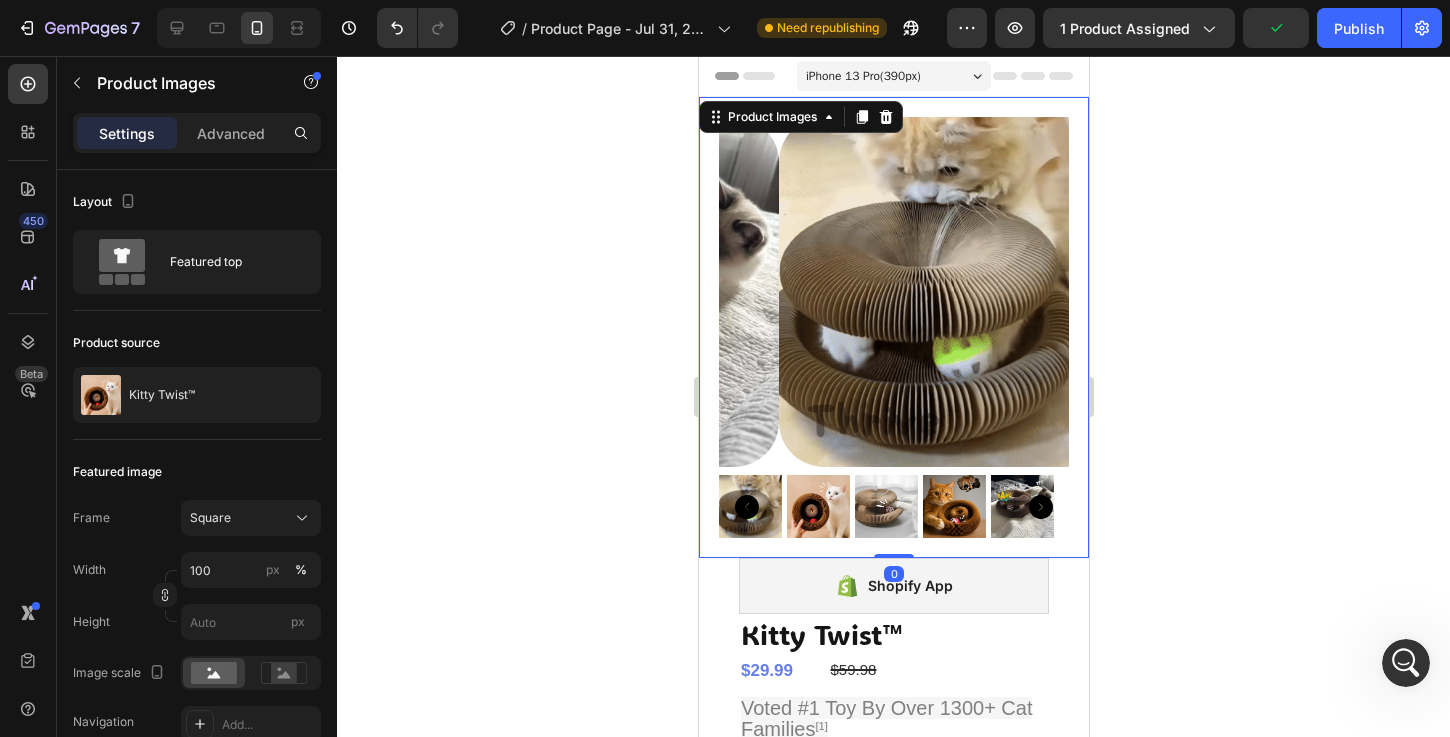 click 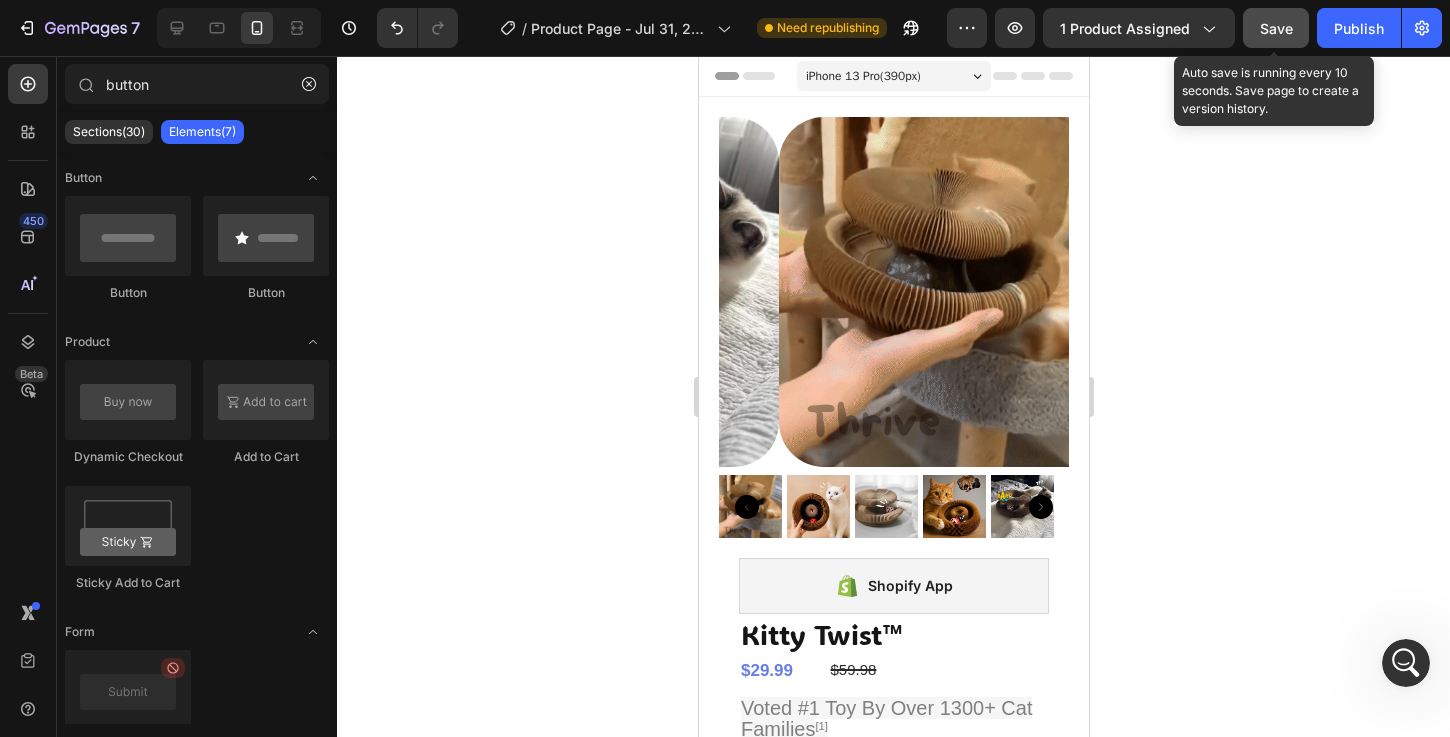 click on "Save" 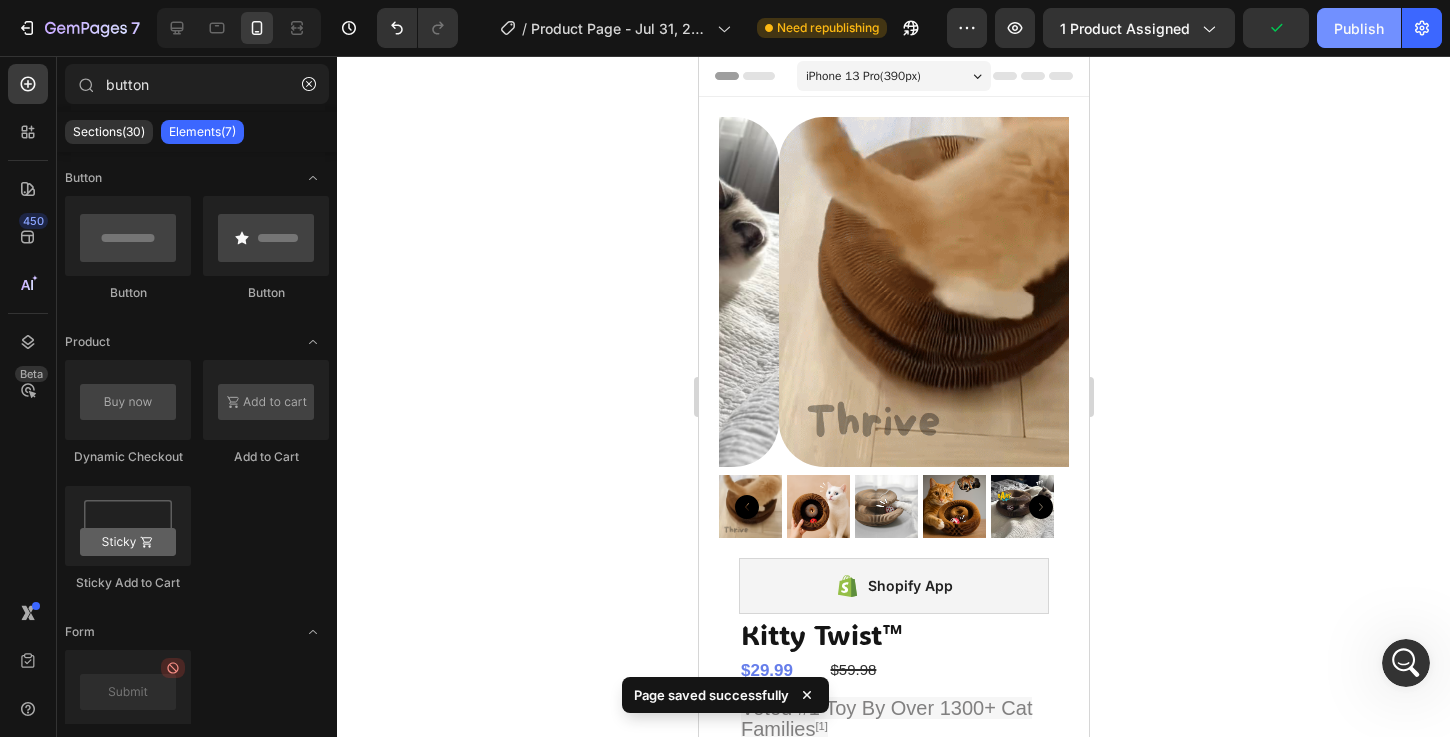 click on "Publish" 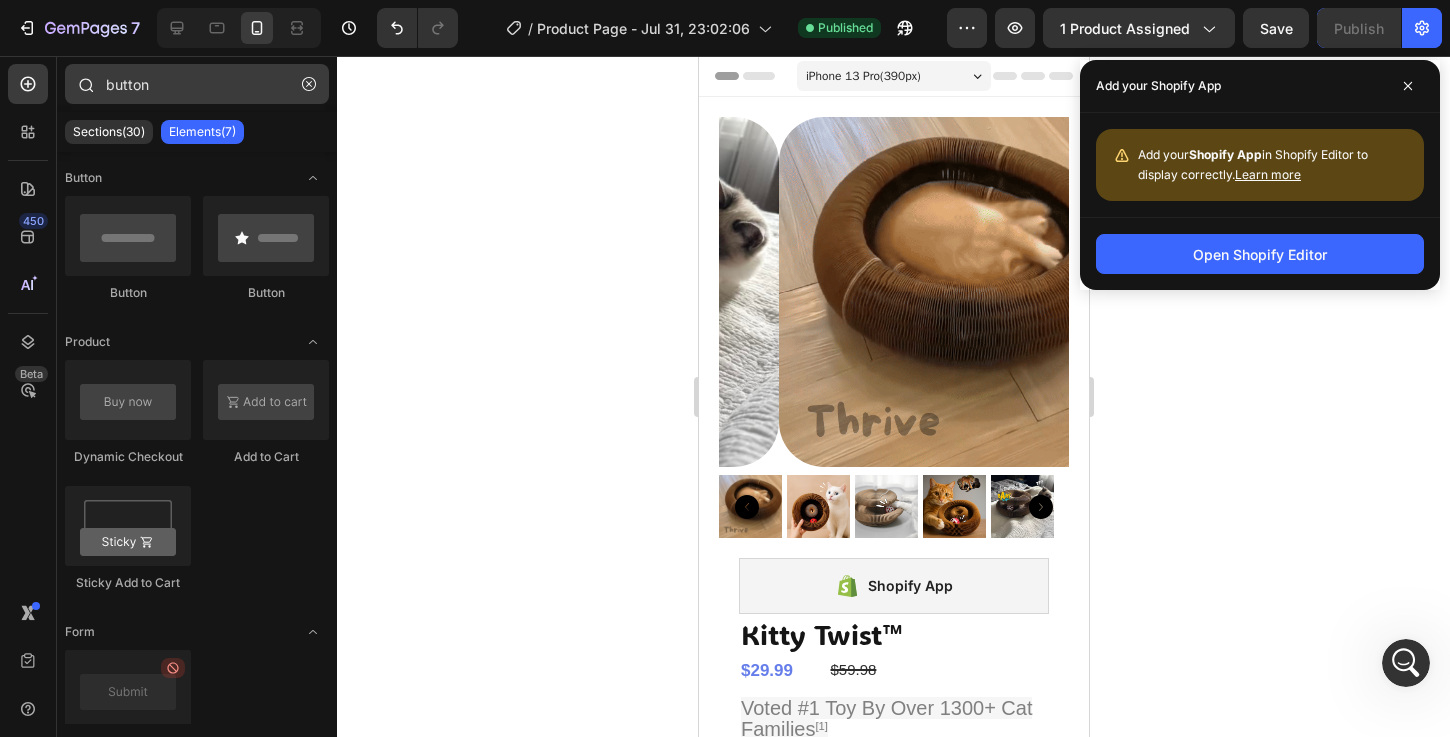click at bounding box center [309, 84] 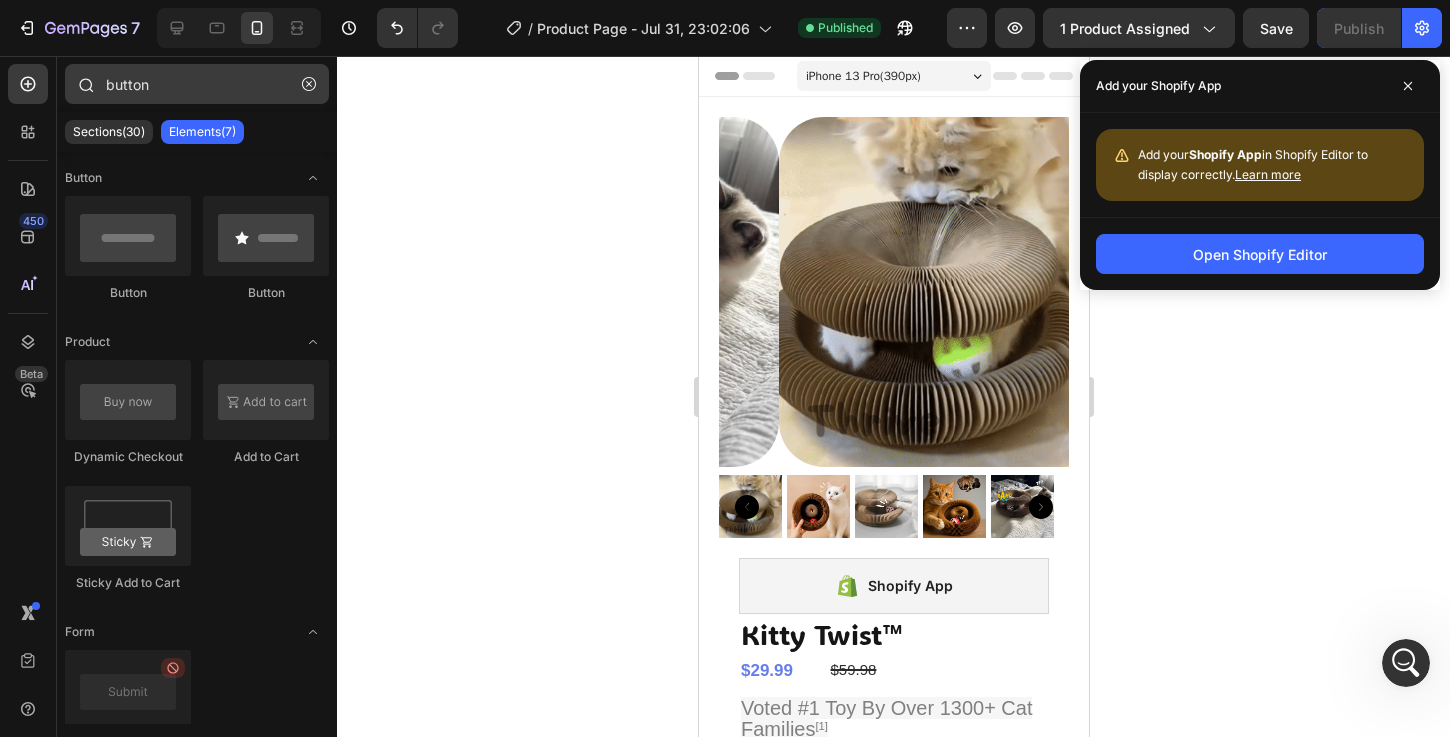 type 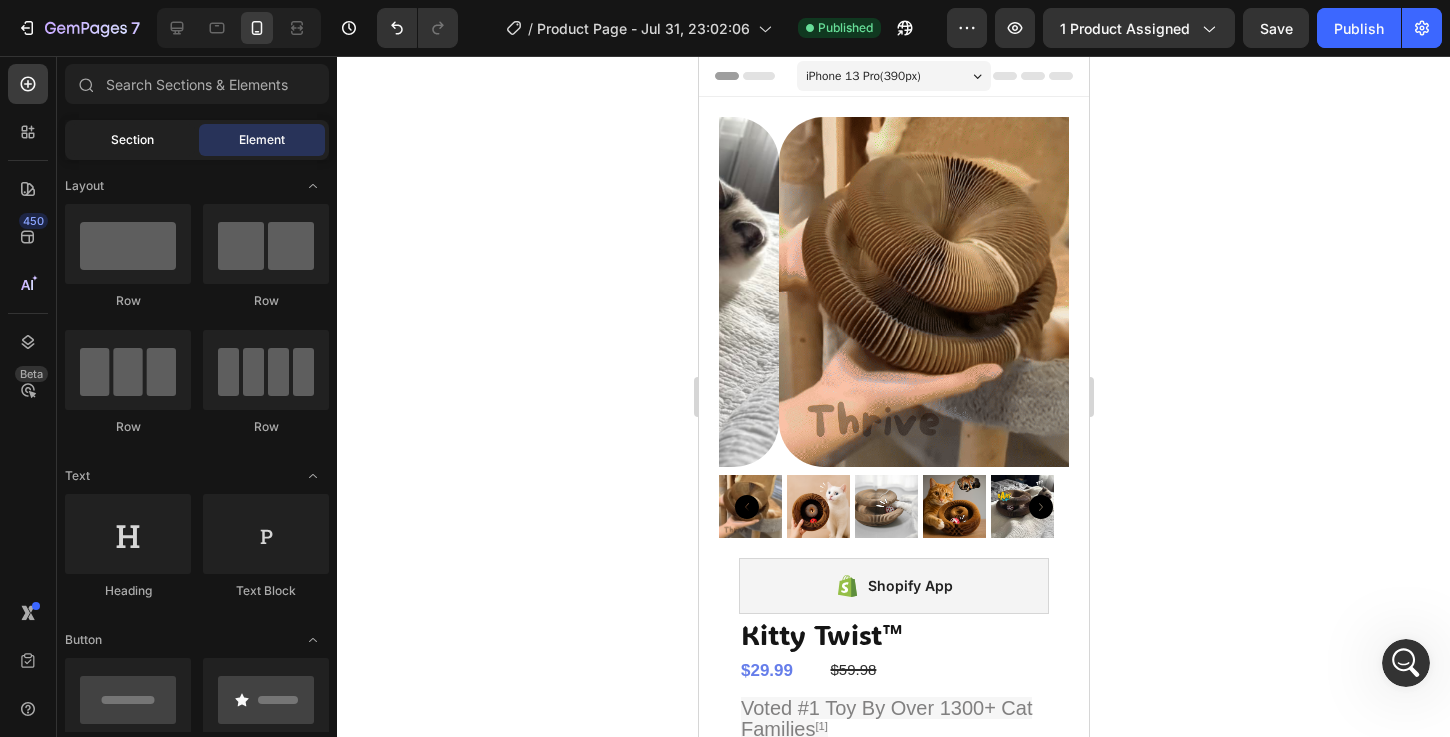 click on "Section" 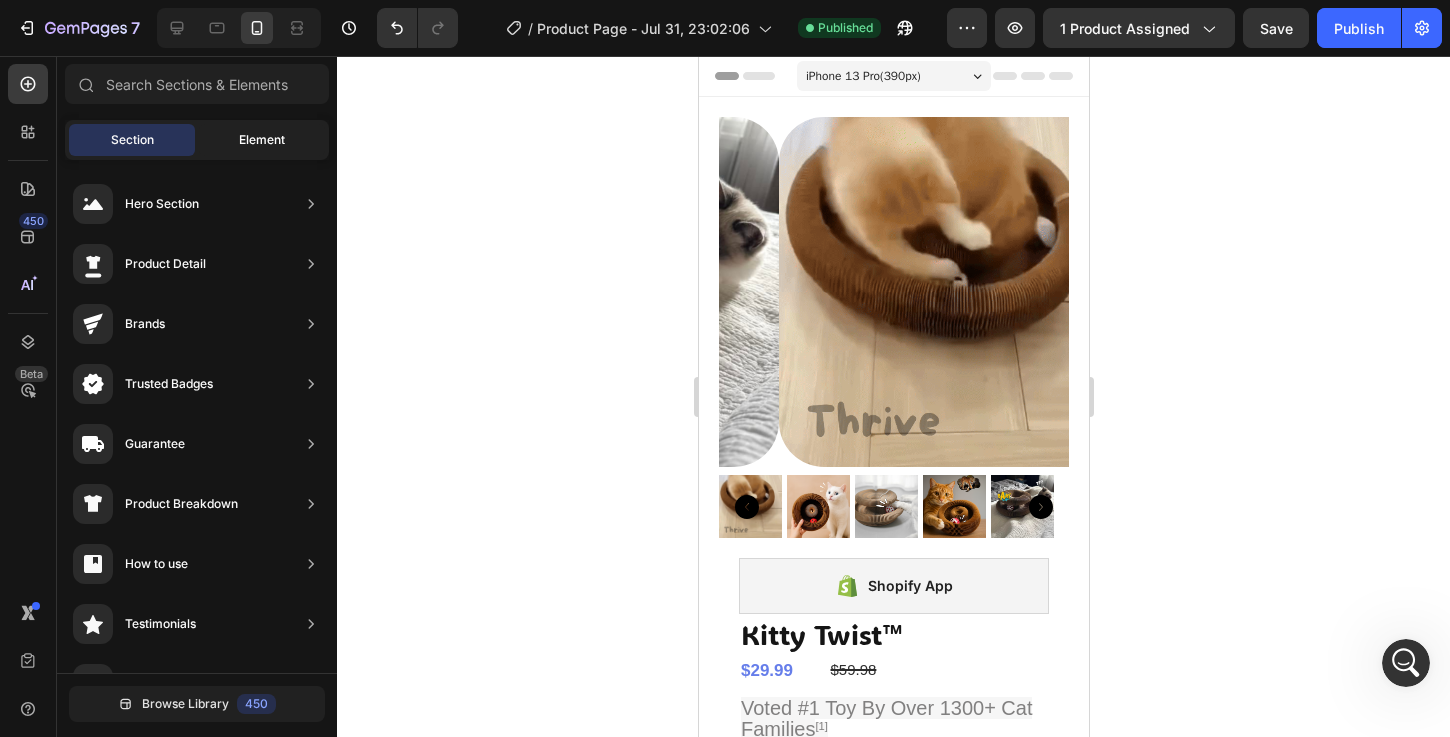 click on "Element" 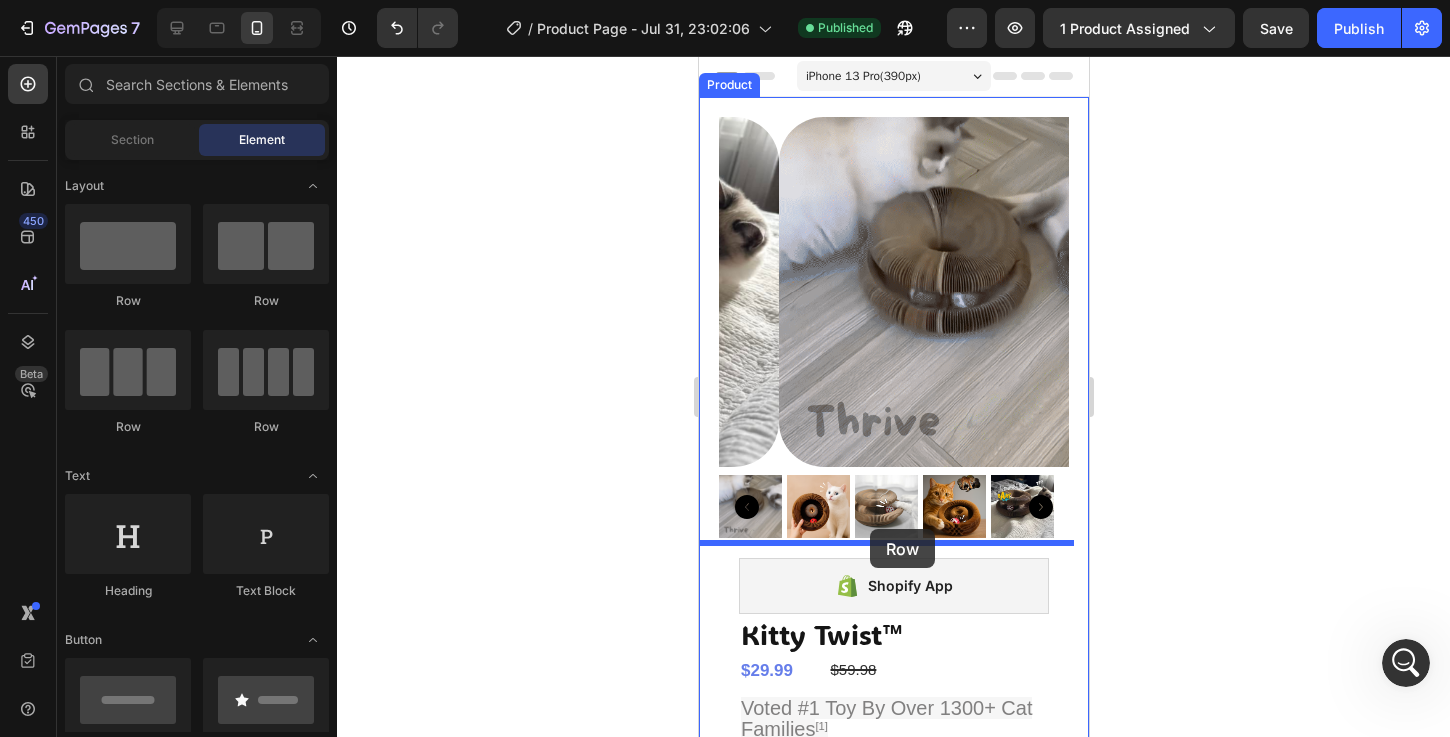 drag, startPoint x: 875, startPoint y: 315, endPoint x: 869, endPoint y: 529, distance: 214.08409 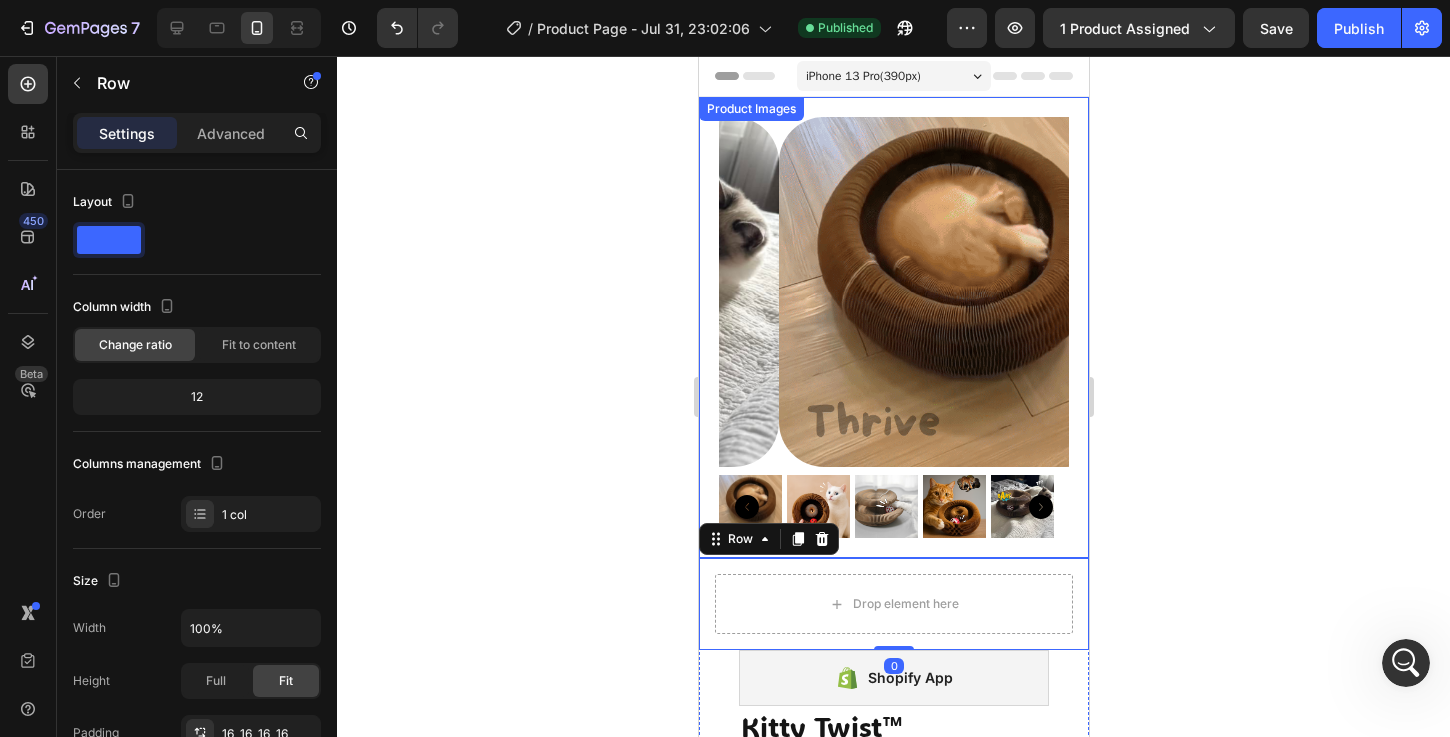 click at bounding box center [953, 292] 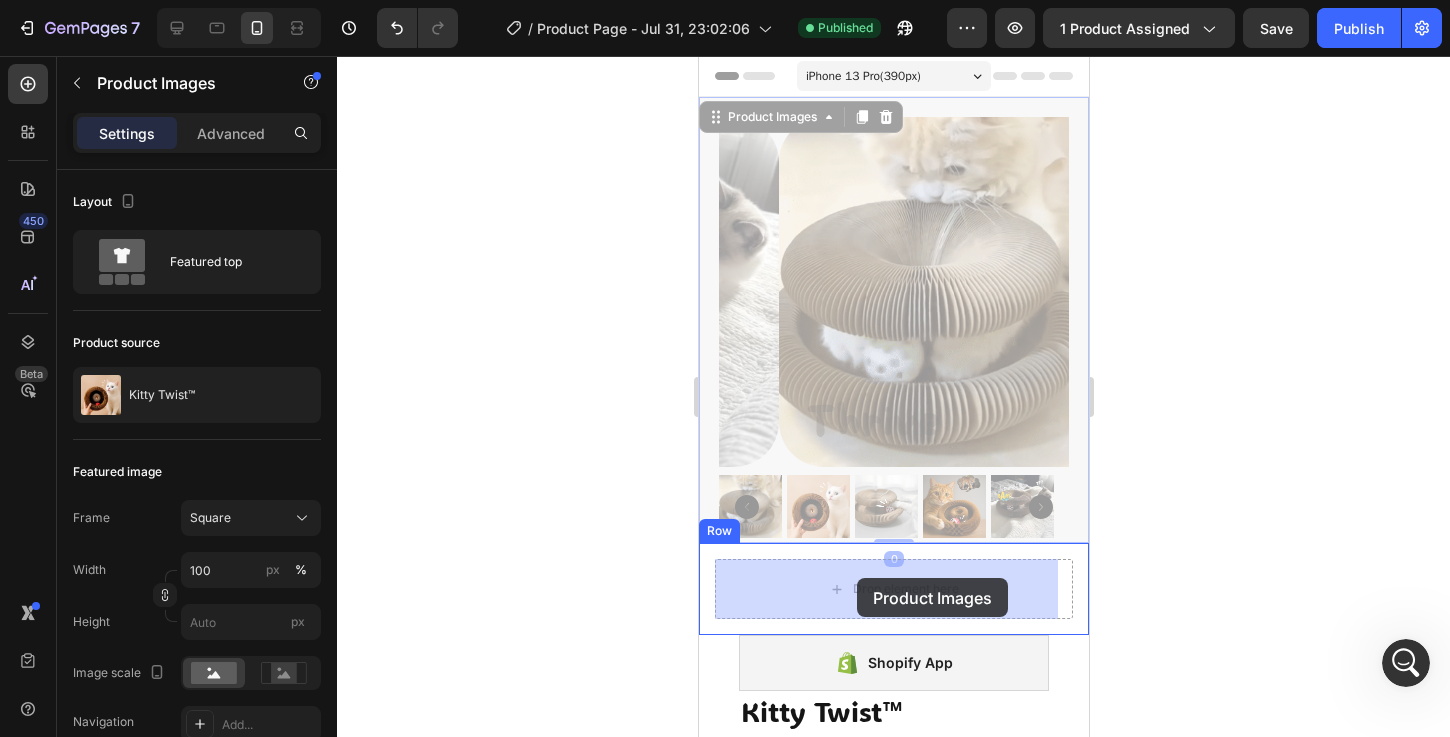drag, startPoint x: 726, startPoint y: 147, endPoint x: 870, endPoint y: 582, distance: 458.21503 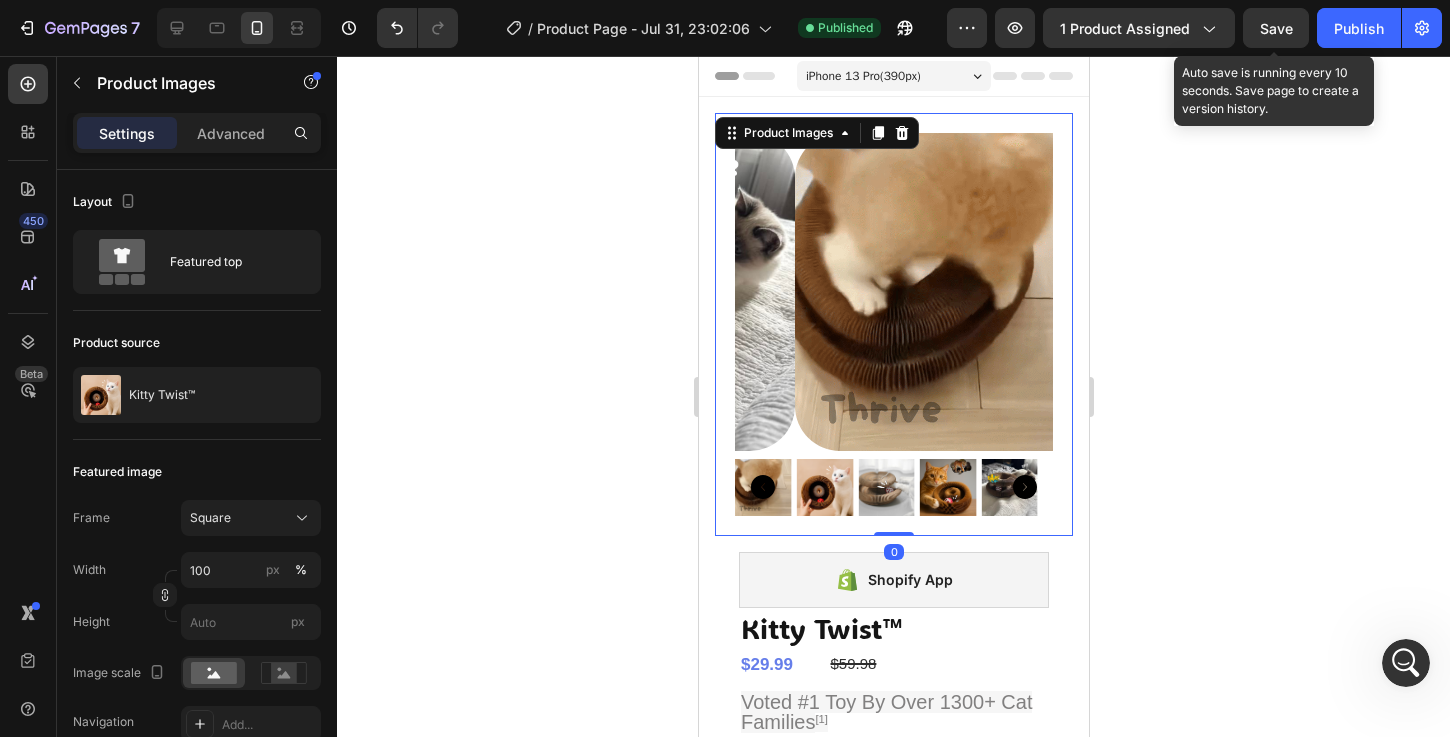 click on "Save" at bounding box center [1276, 28] 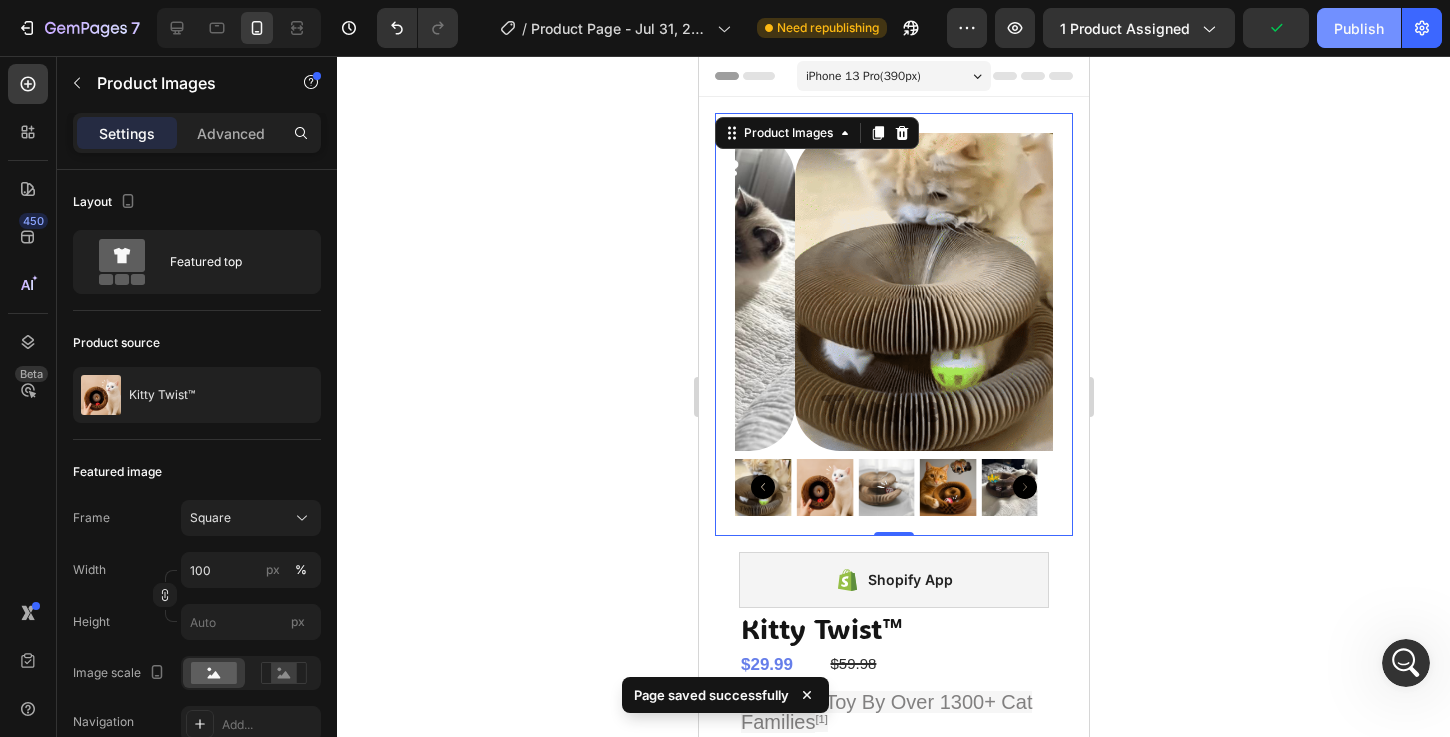 click on "Publish" at bounding box center [1359, 28] 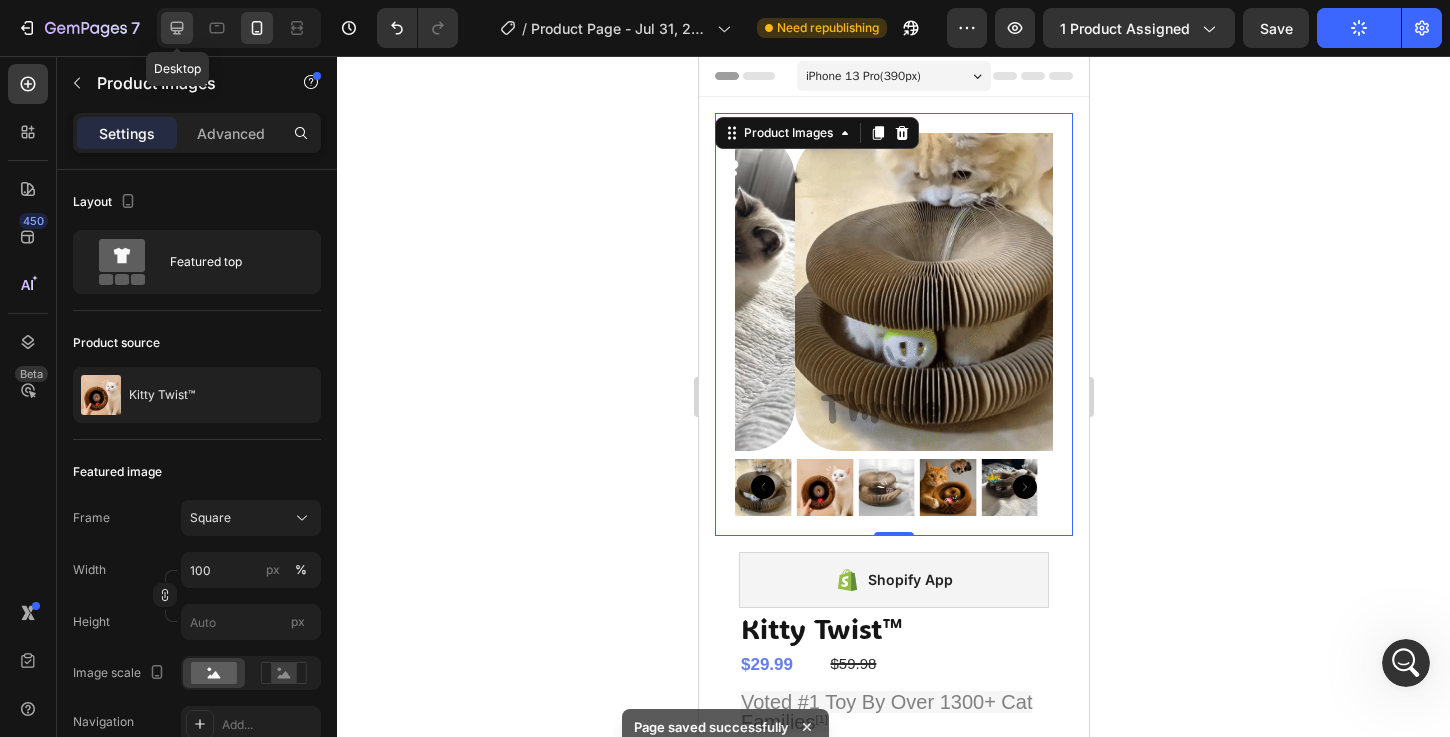 click 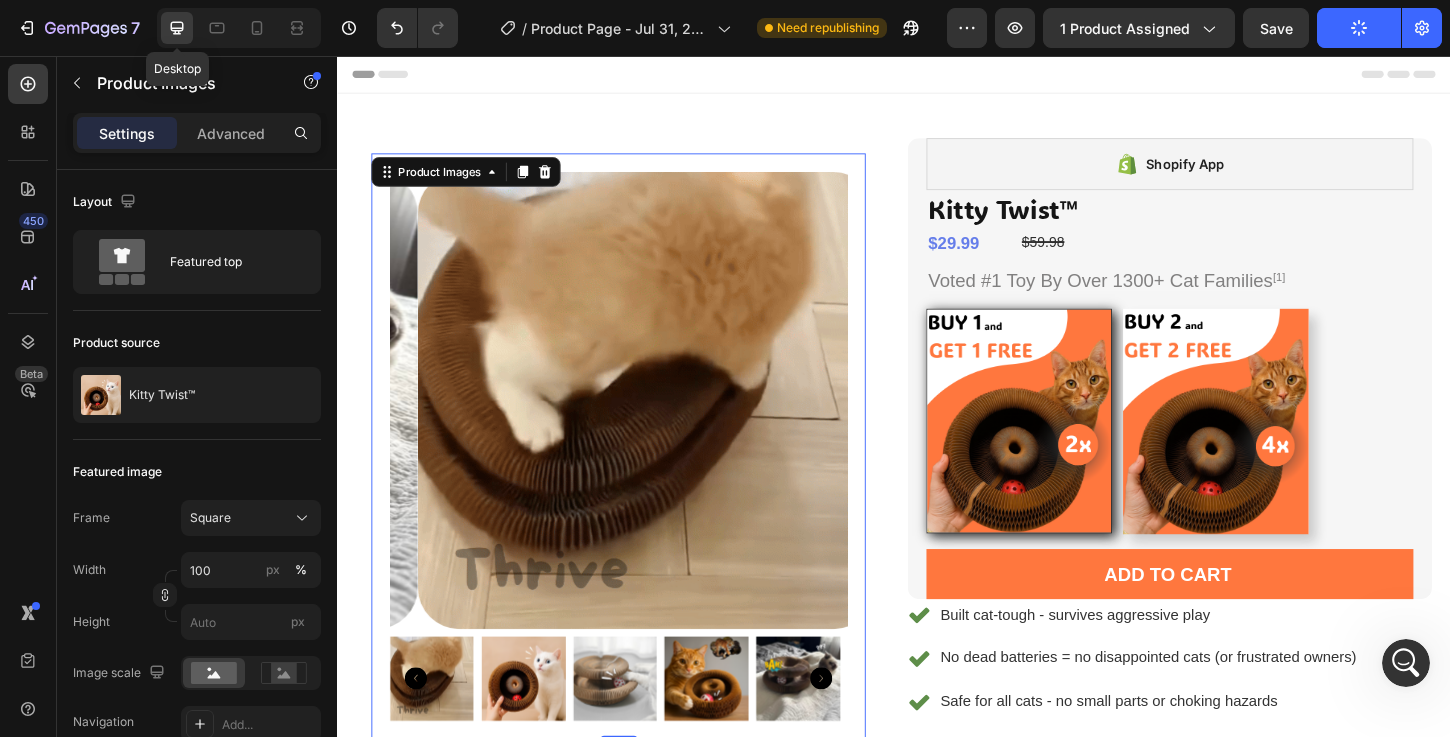 scroll, scrollTop: 35, scrollLeft: 0, axis: vertical 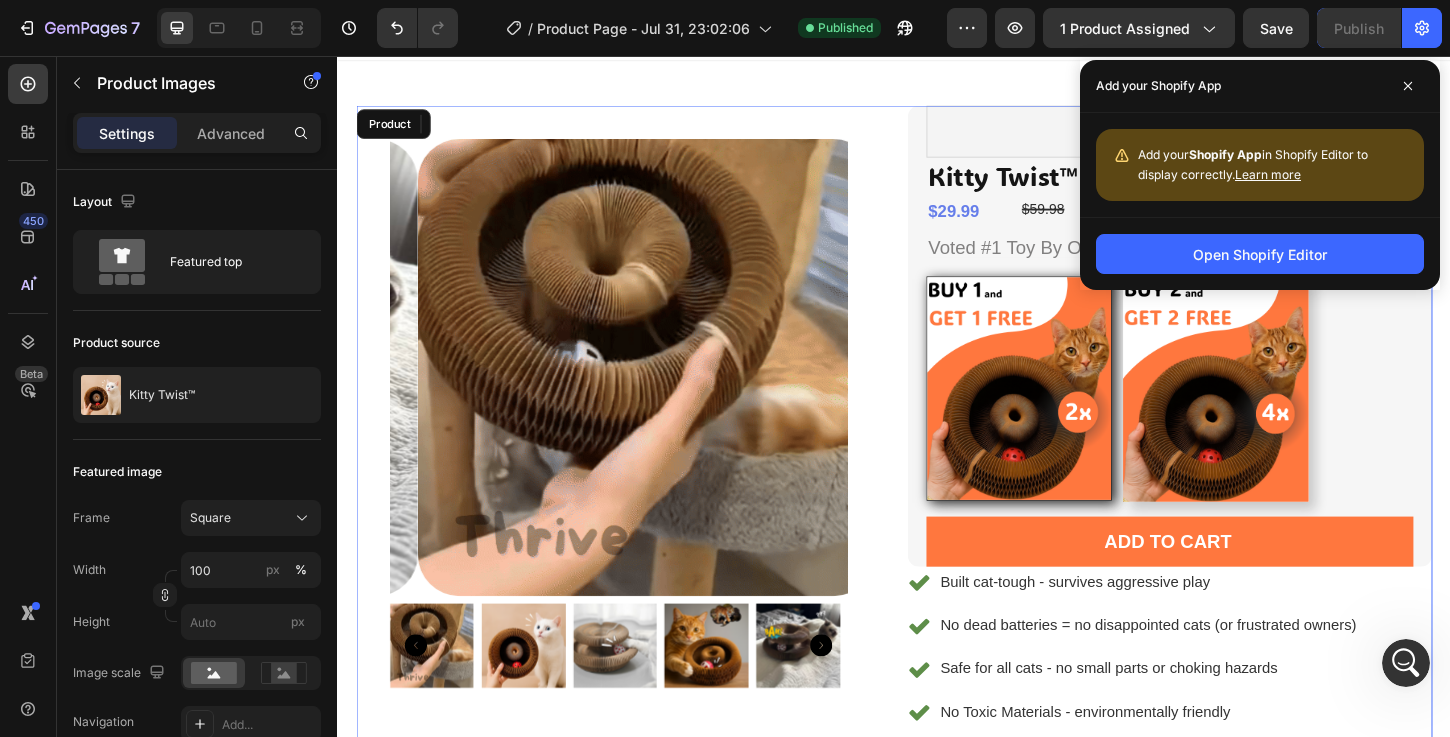 click on "Product Images   0 Row
Shopify App Shopify App Kitty Twist™ Product Title $29.99 Product Price Product Price $59.98 Compare Price Compare Price Row Voted #1 Toy By Over 1300+ Cat Families [1] Text Block Image Row Image Row Product Bundle Discount Add to cart Add to Cart Row Row
Built cat-tough - survives aggressive play
No dead batteries = no disappointed cats (or frustrated owners)
Safe for all cats - no small parts or choking hazards
No Toxic Materials - environmentally friendly Item List
Icon 30-Day "Picky Cat" Guarantee Text Block Love It Or Your Money Back!  Text Block Row Row
Shopify App Shopify App Product" at bounding box center (937, 575) 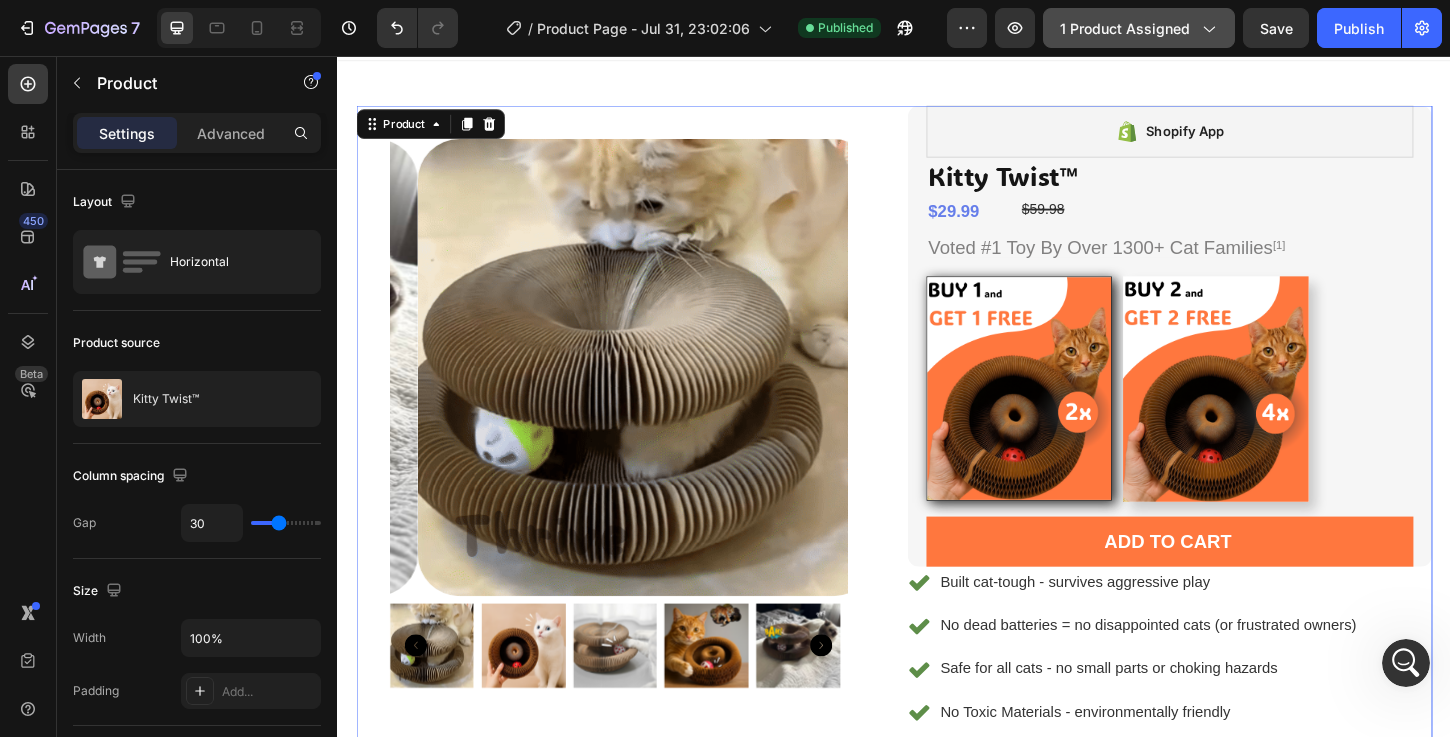 click on "1 product assigned" 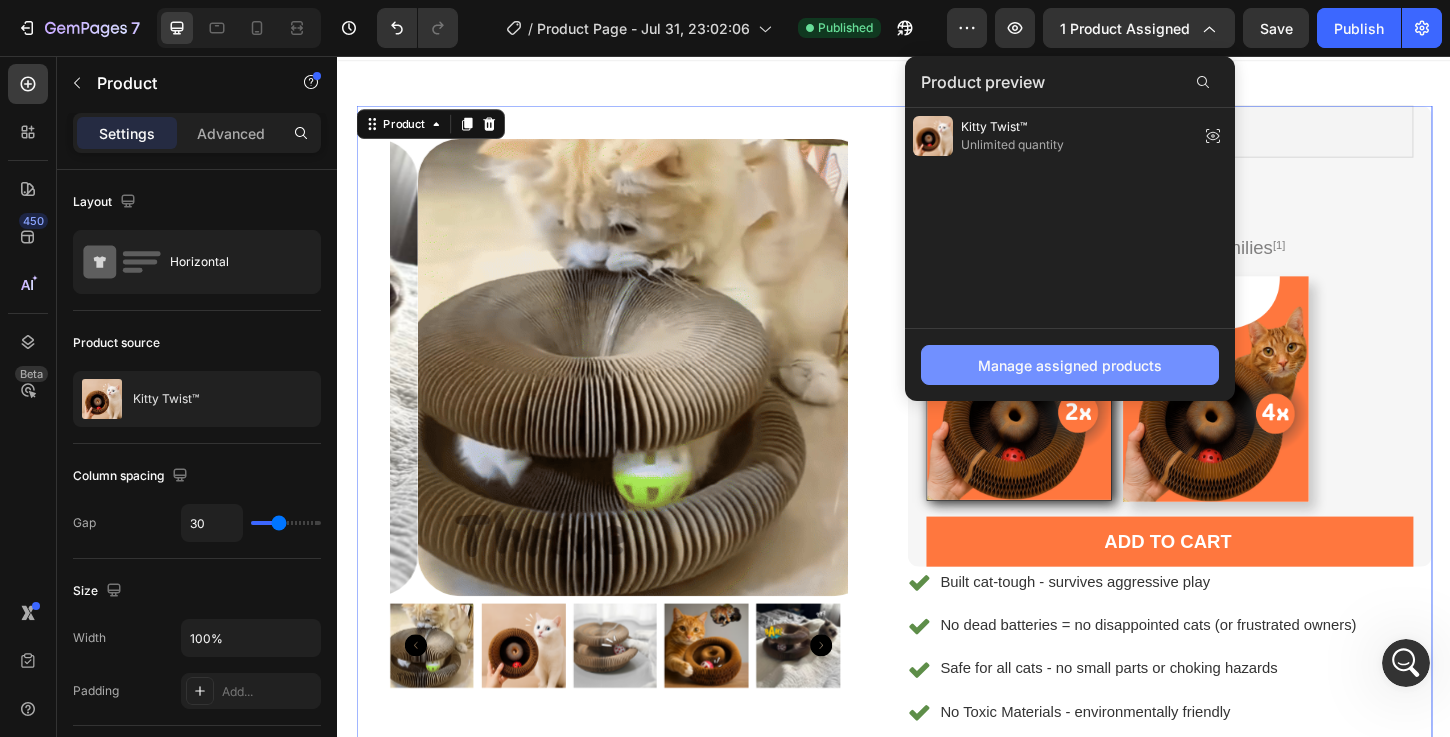 click on "Manage assigned products" at bounding box center (1070, 365) 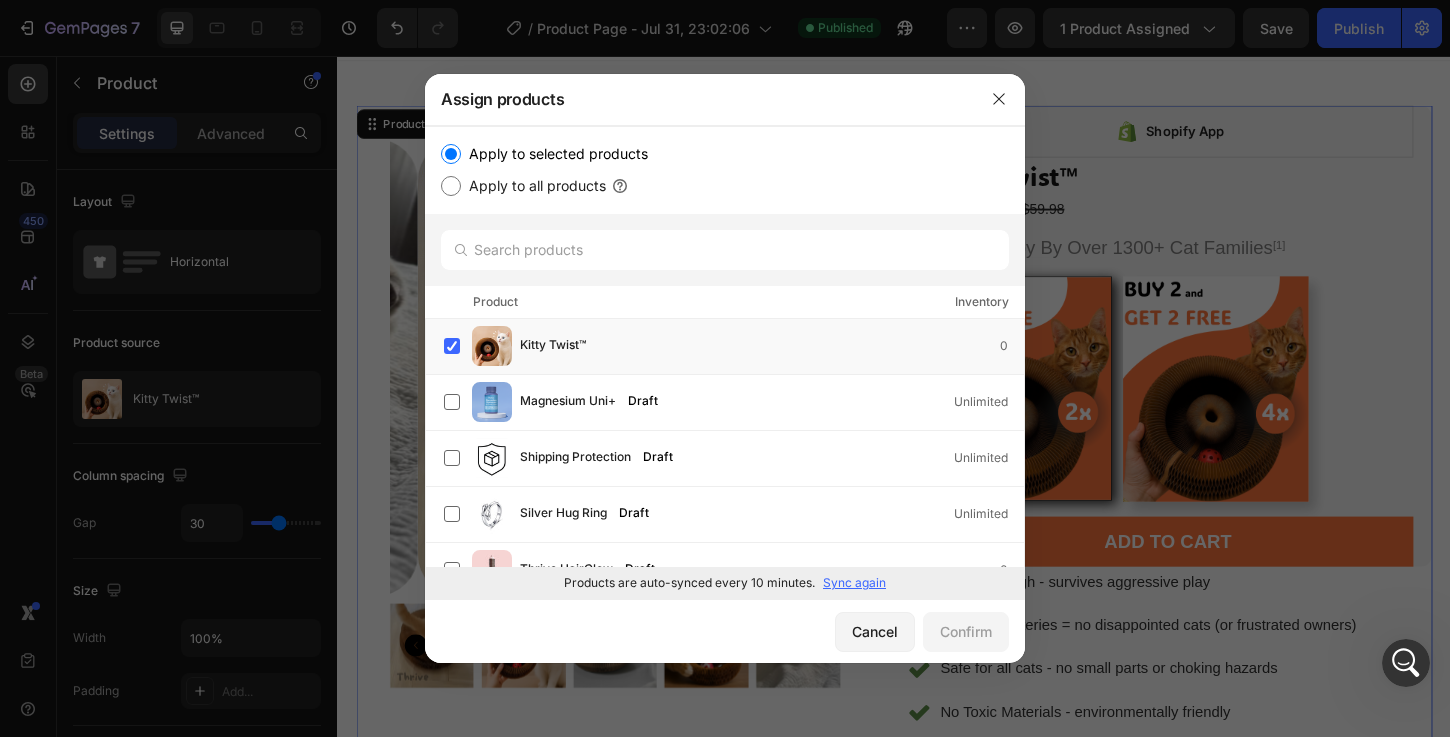 click on "Sync again" at bounding box center (854, 583) 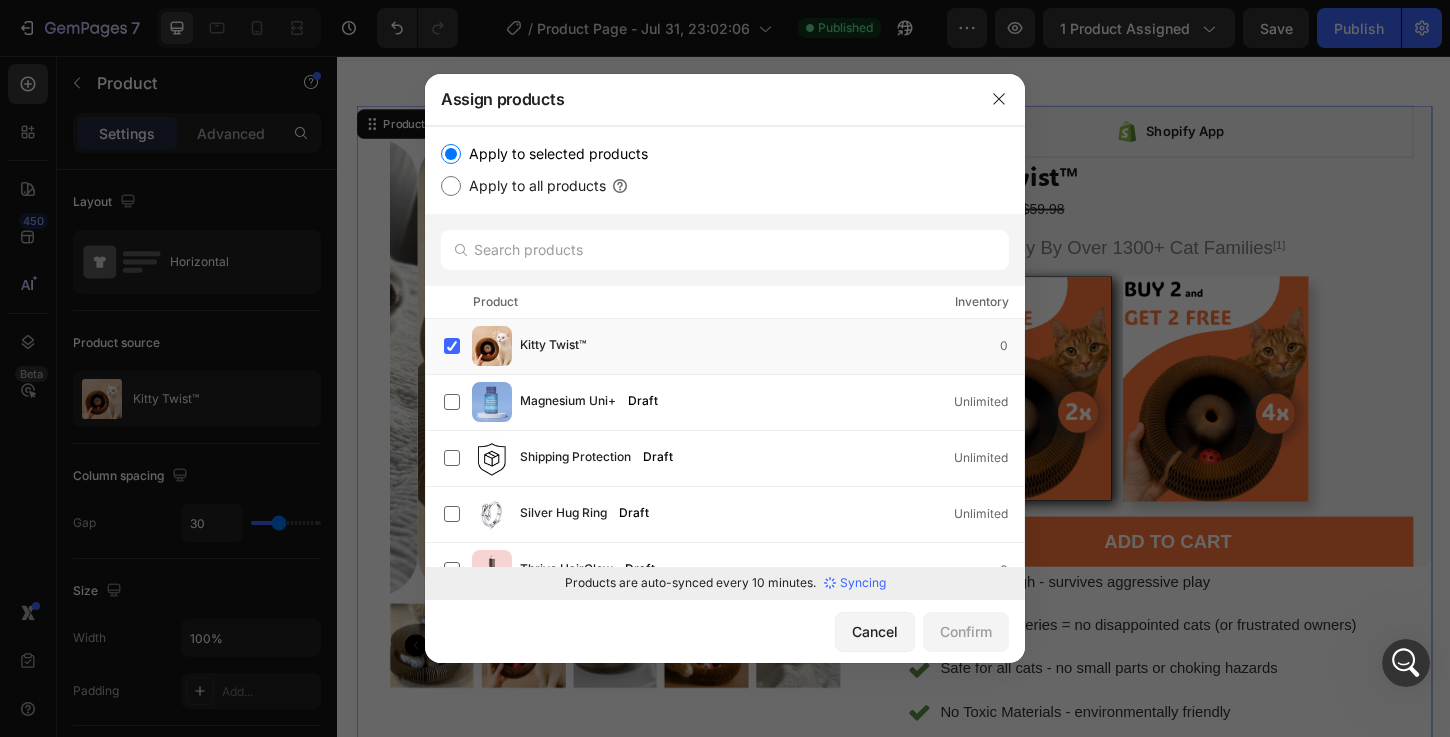 drag, startPoint x: 1103, startPoint y: 222, endPoint x: 824, endPoint y: 179, distance: 282.29416 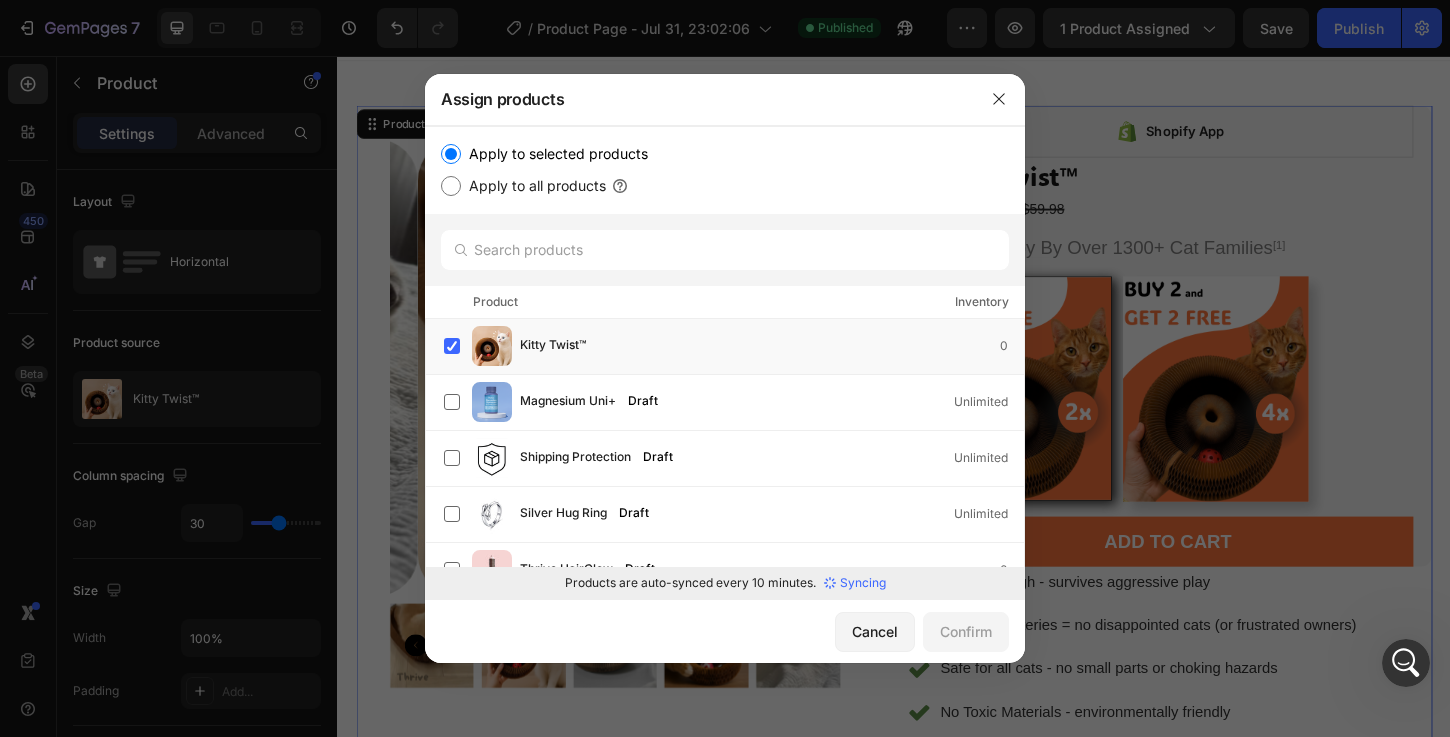 click at bounding box center (725, 368) 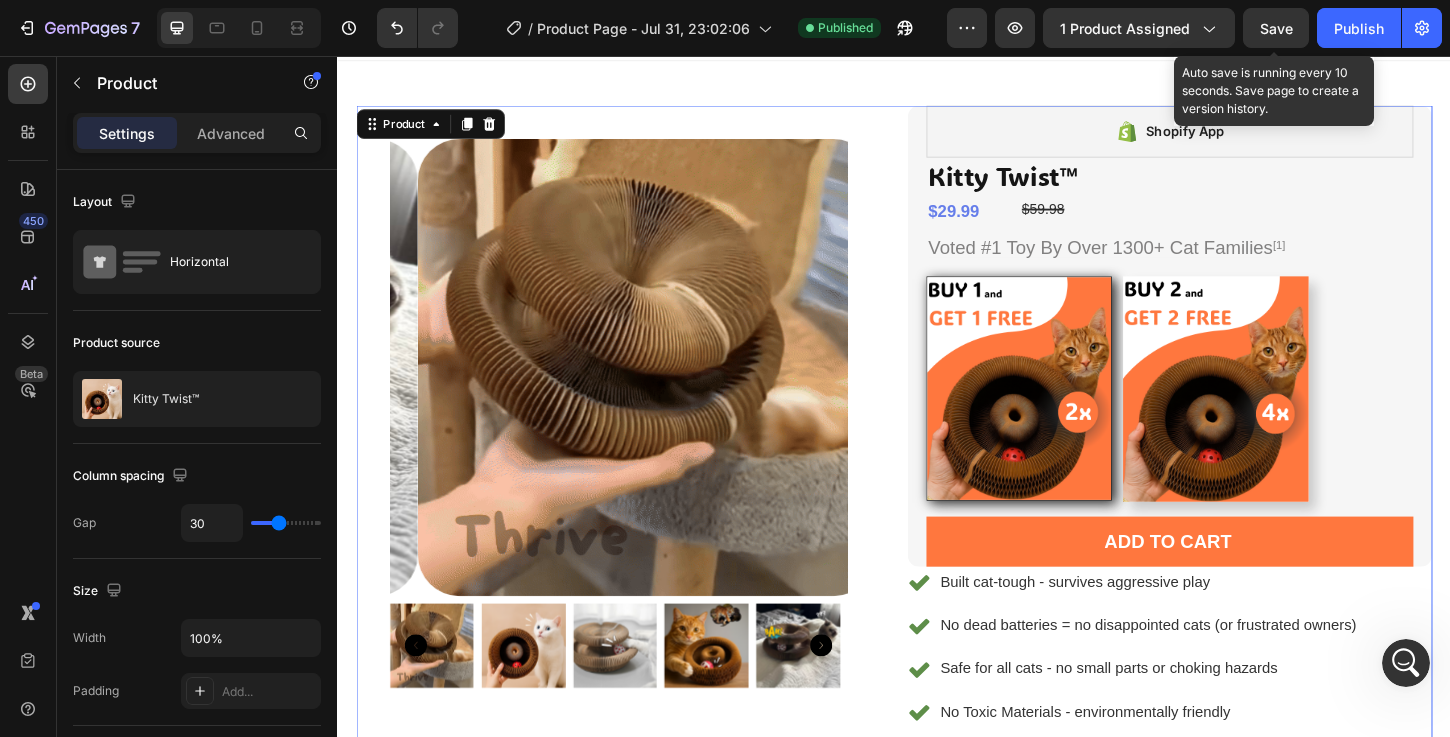 click on "Save" 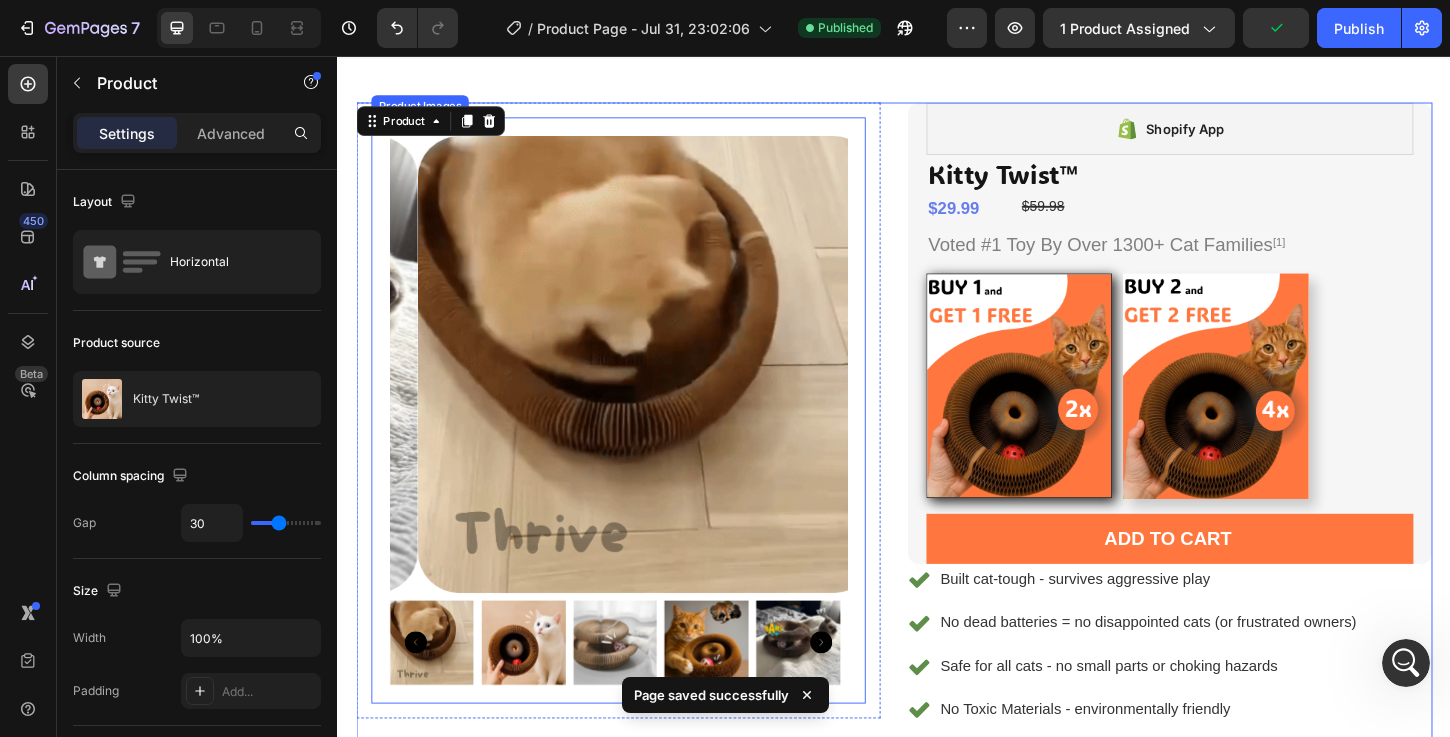 scroll, scrollTop: 39, scrollLeft: 0, axis: vertical 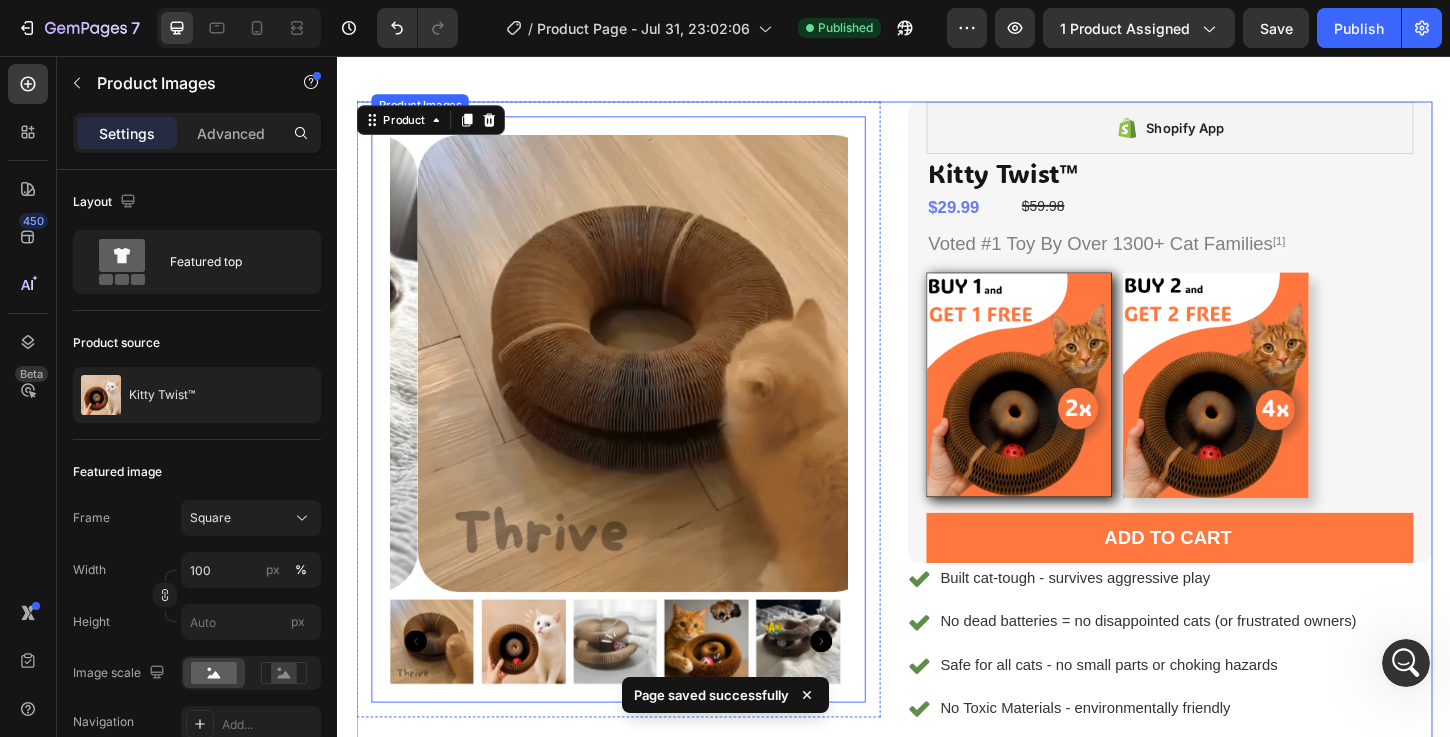 click on "Product Images" at bounding box center [639, 438] 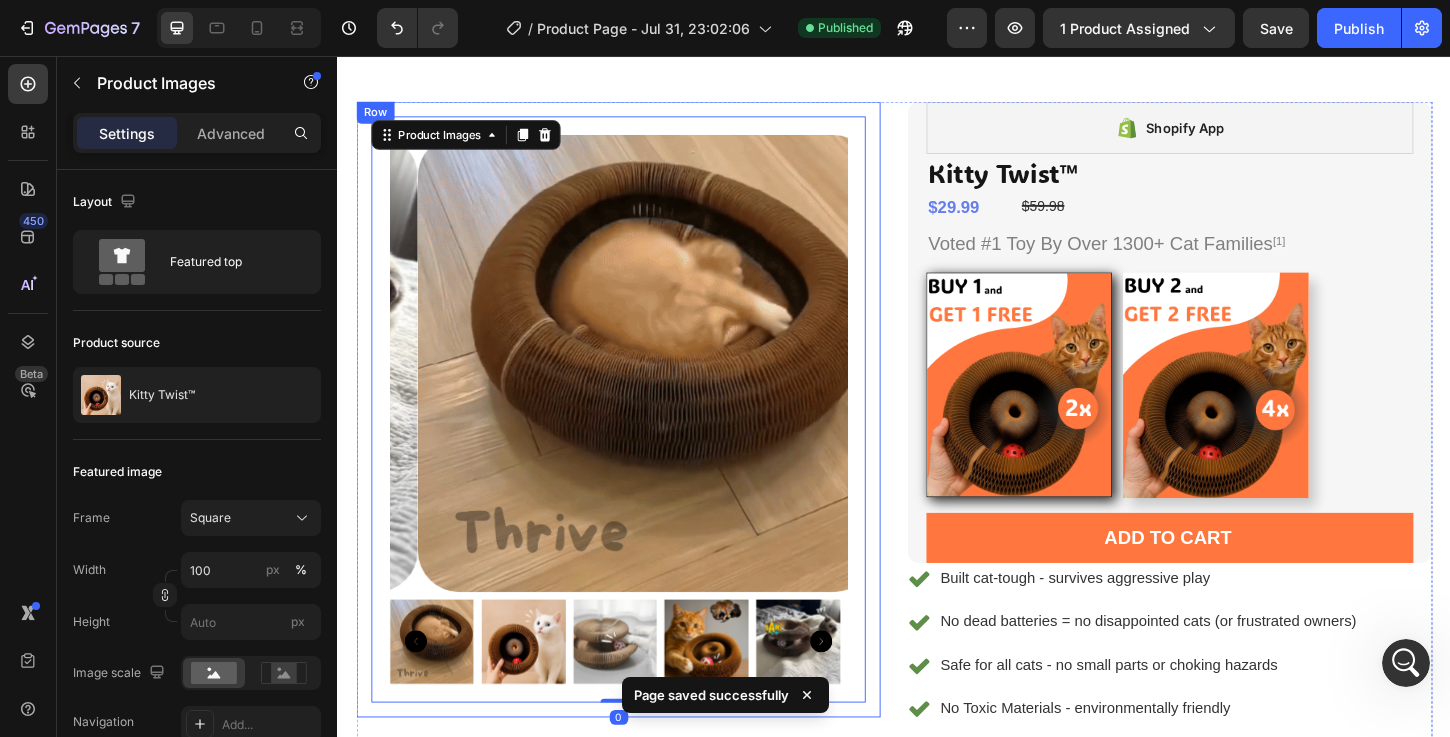 click on "Product Images   0 Row" at bounding box center [639, 438] 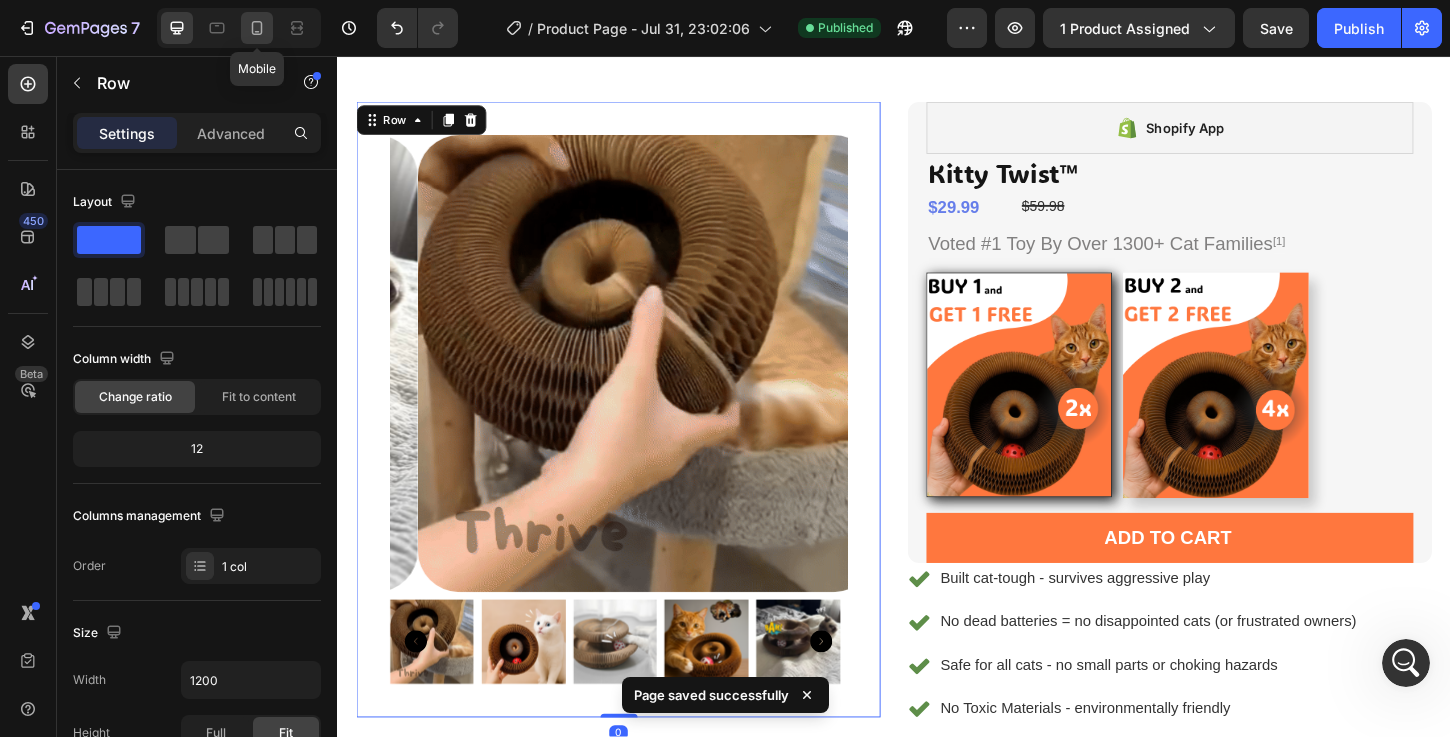 click 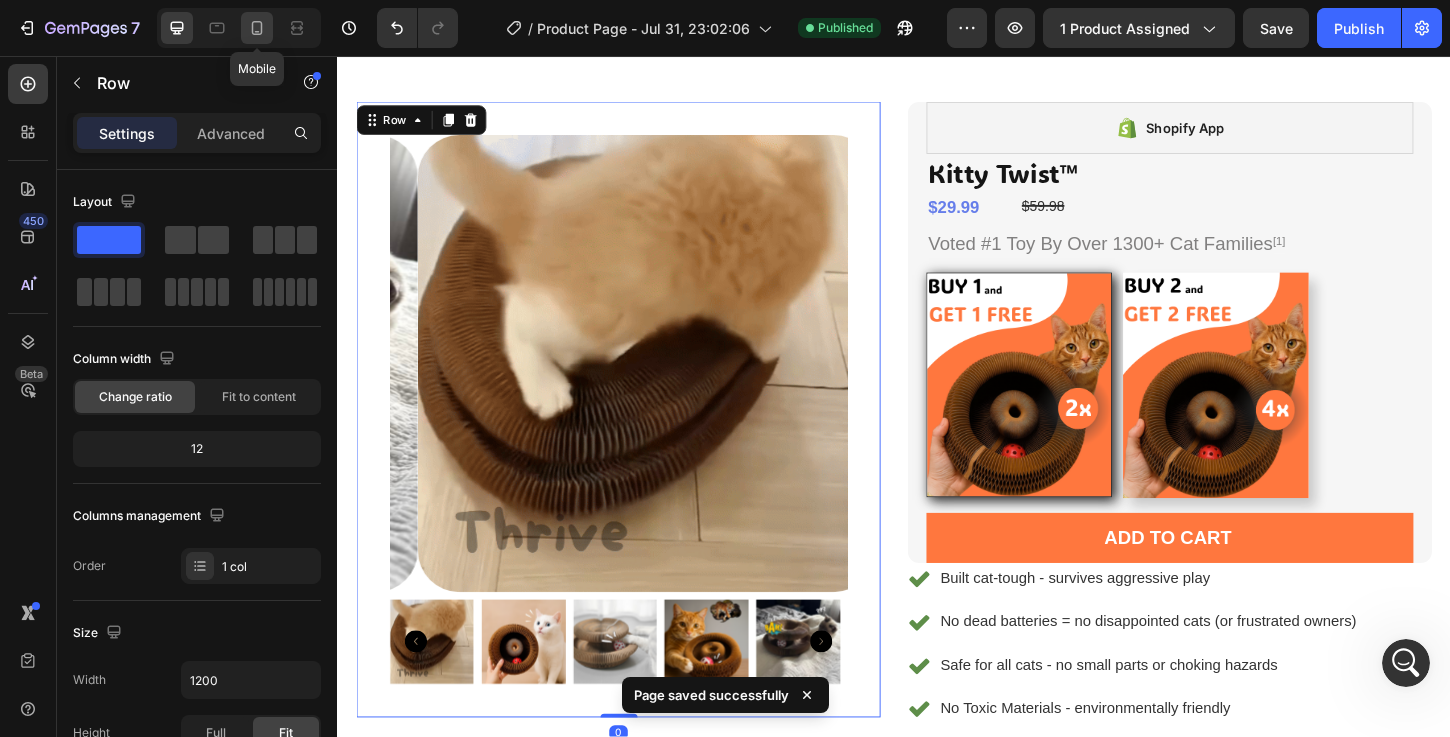 type on "100%" 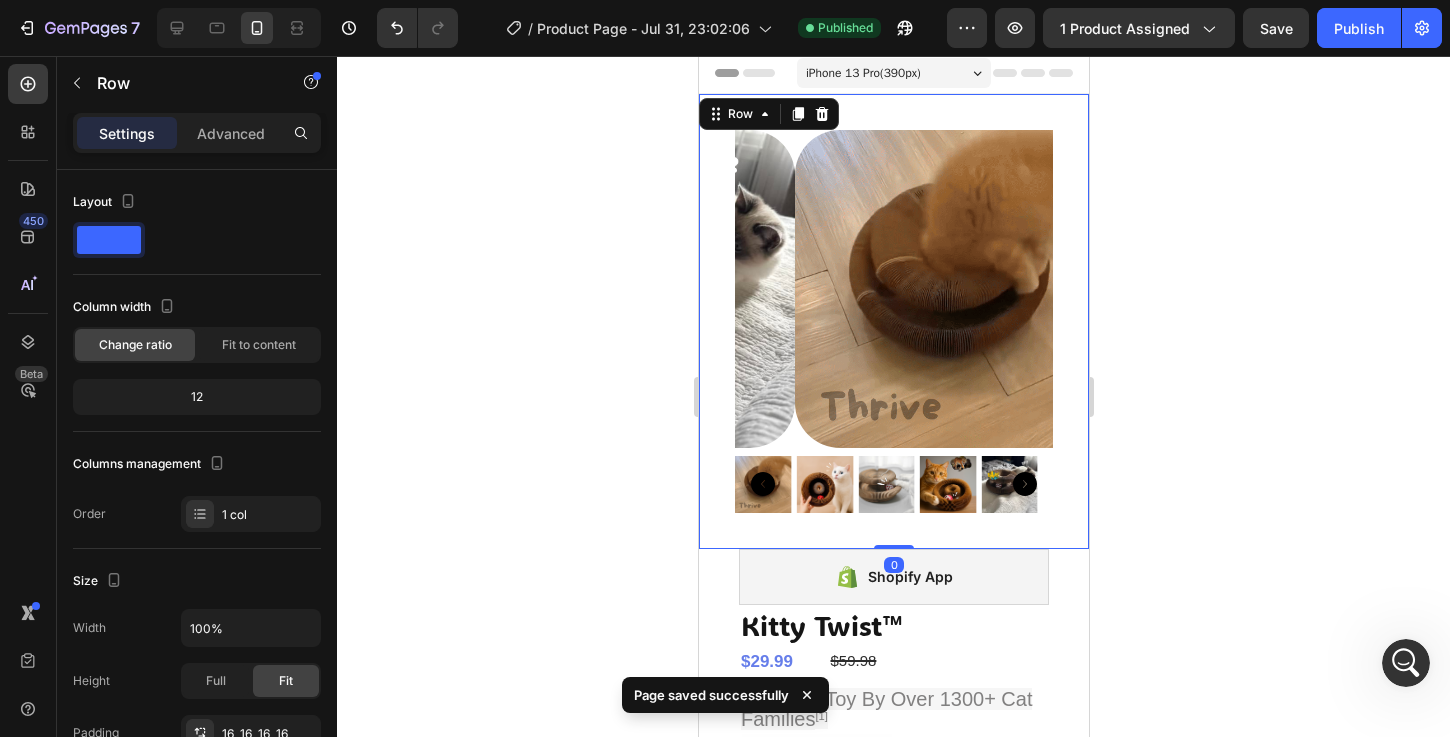 scroll, scrollTop: 0, scrollLeft: 0, axis: both 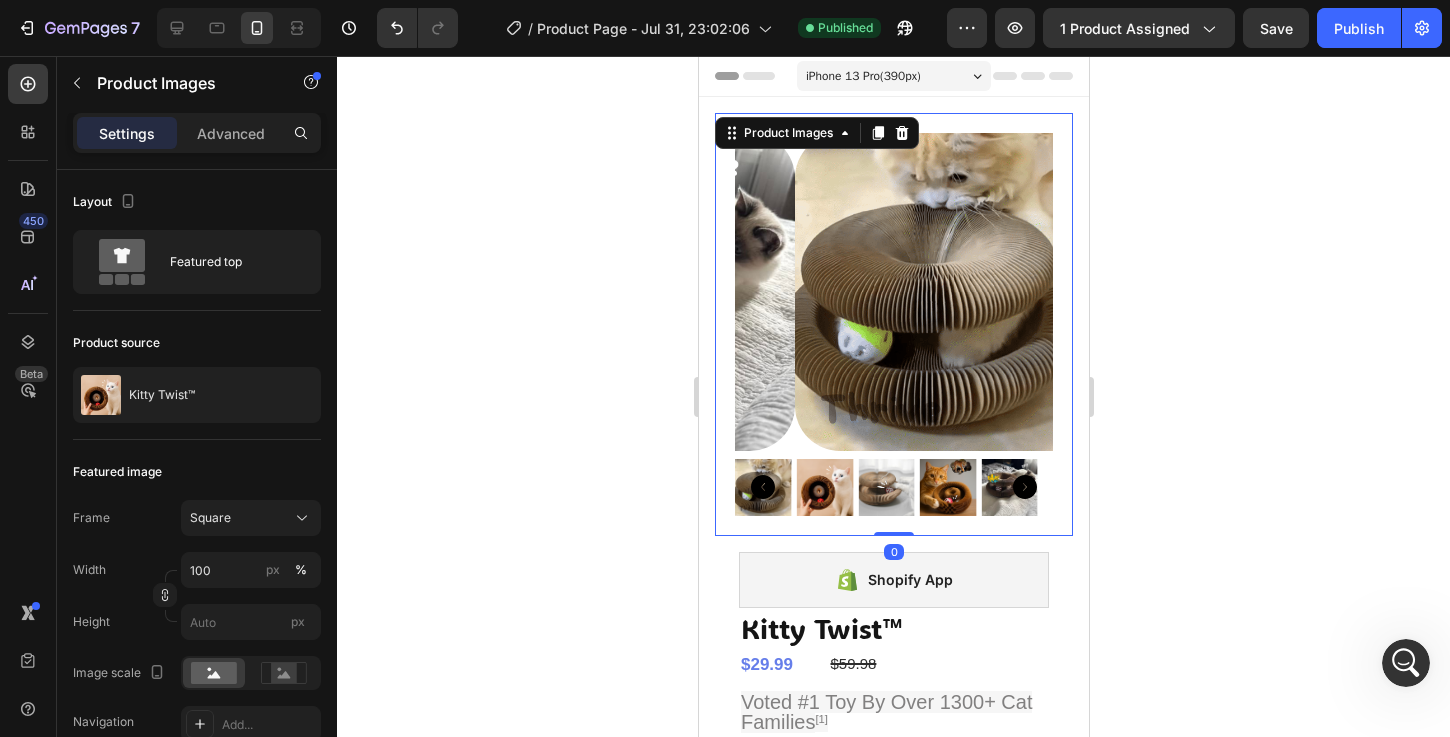click on "Product Images   0" at bounding box center (893, 324) 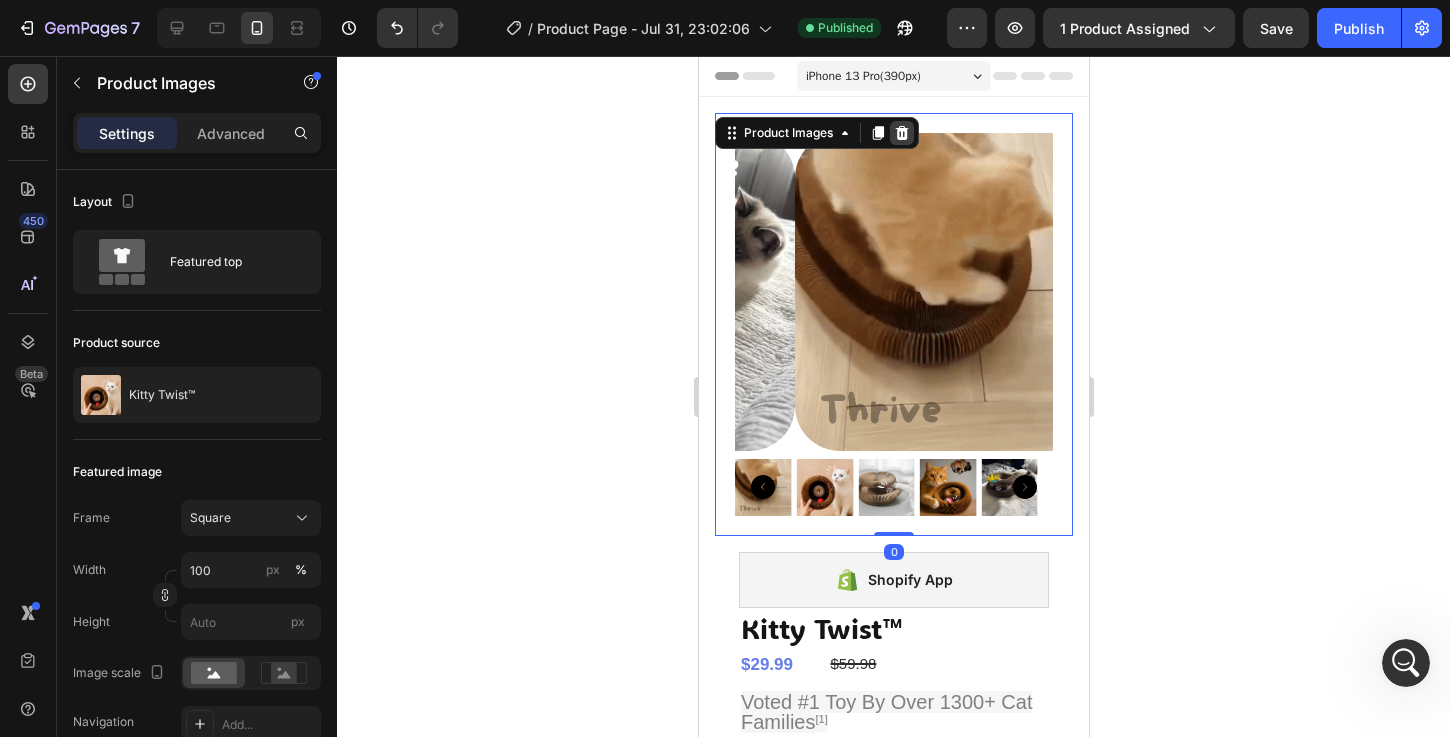 click 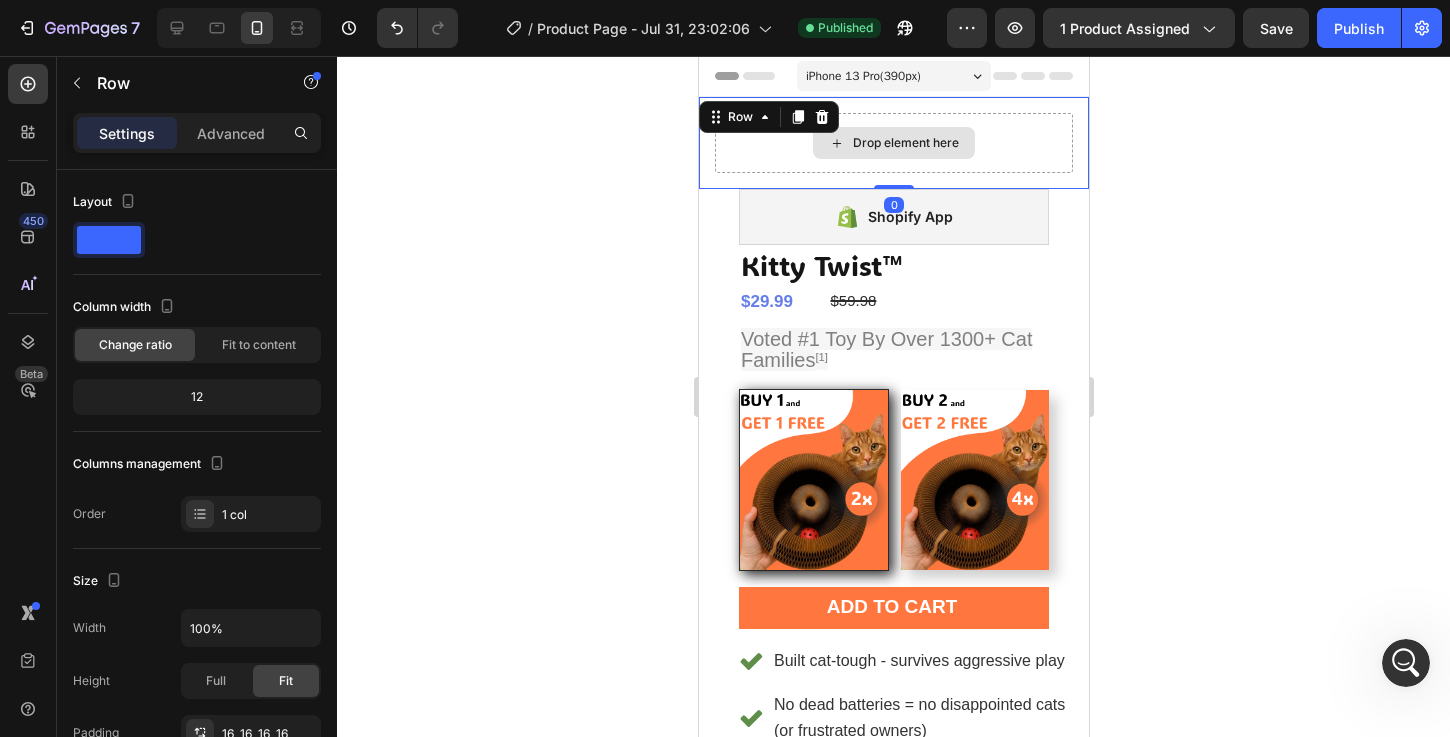 click on "Drop element here" at bounding box center (893, 143) 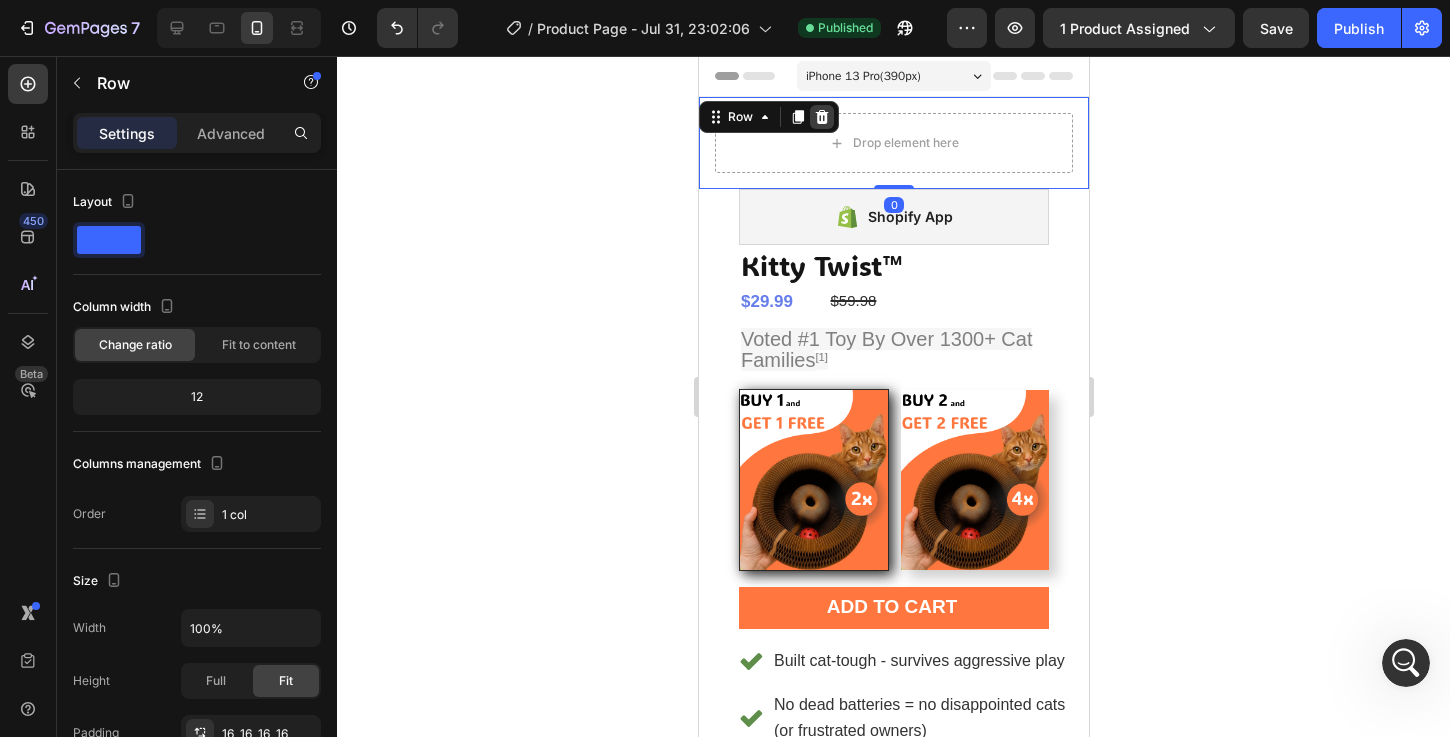 click 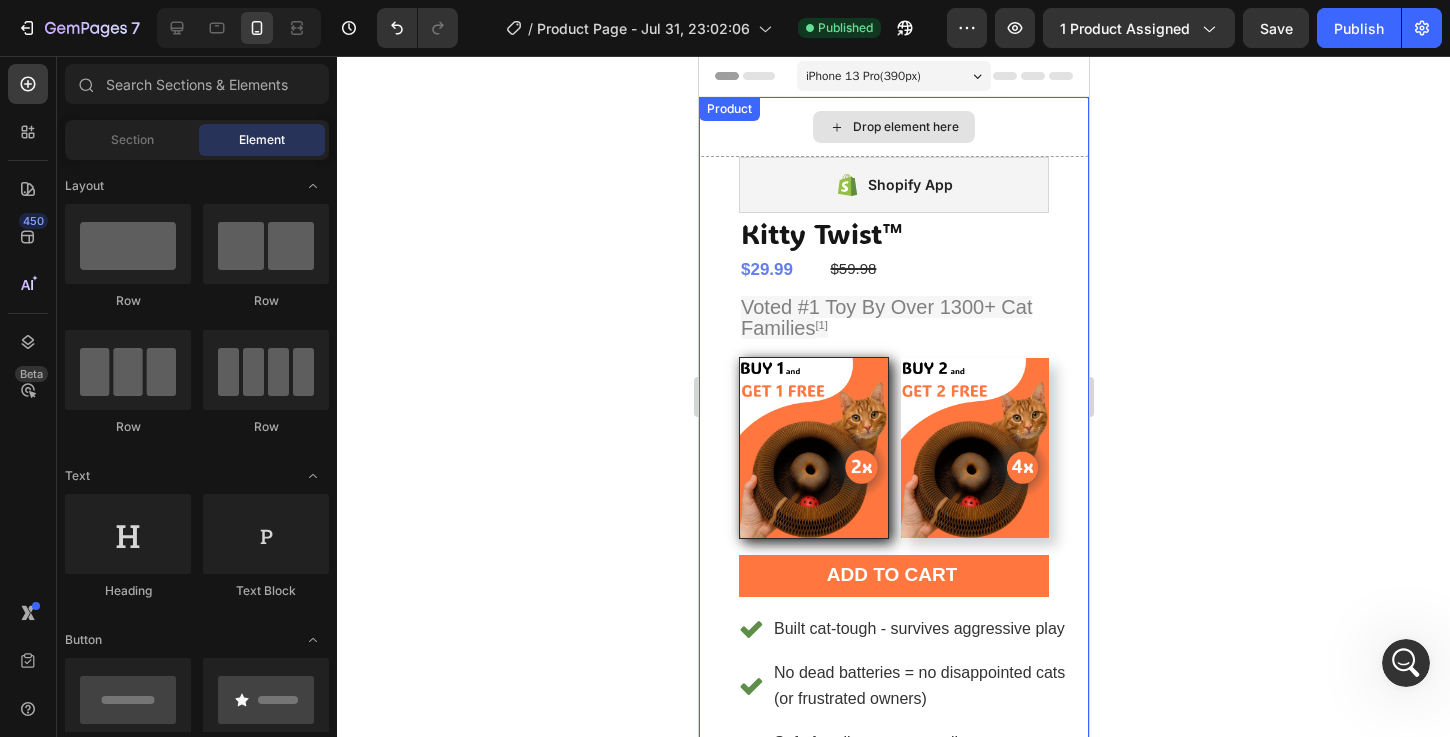 click on "Drop element here" at bounding box center [893, 127] 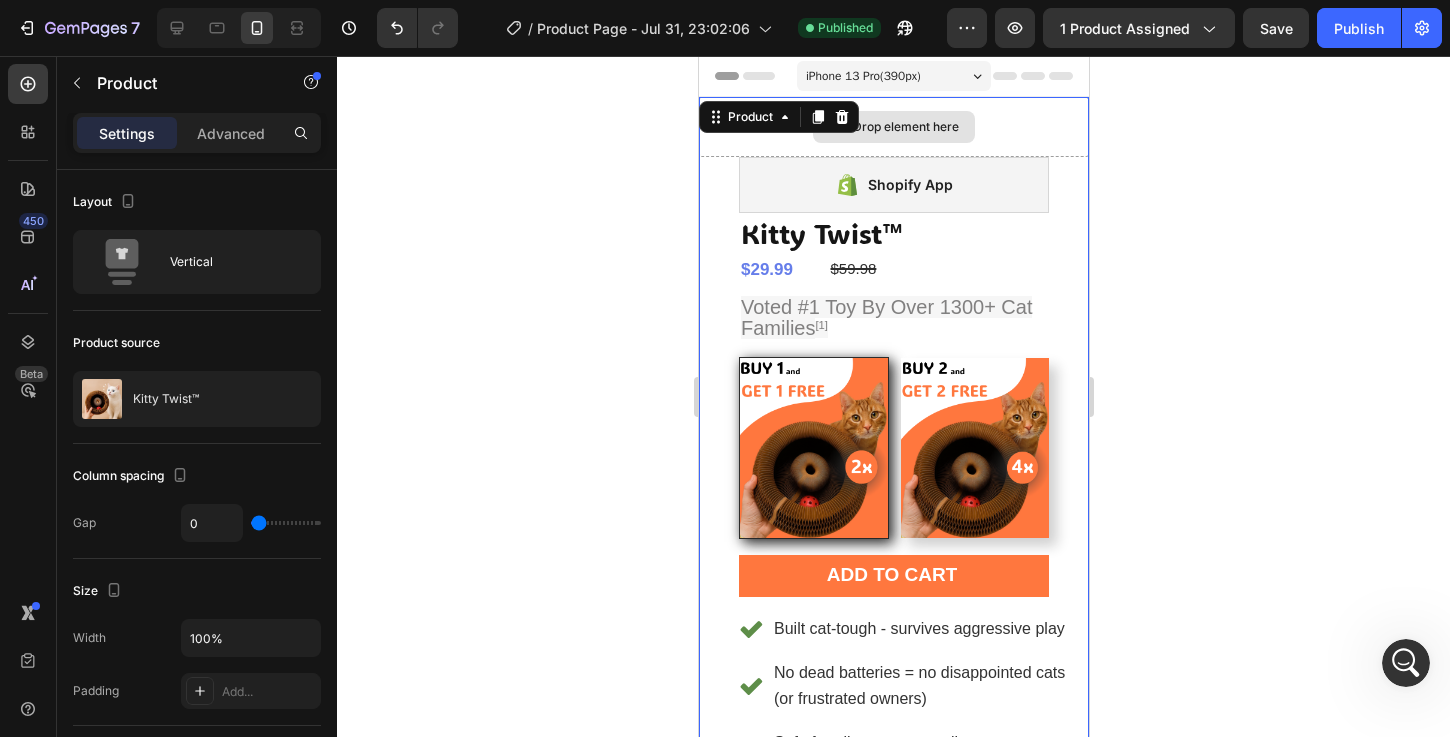 click on "Drop element here" at bounding box center [893, 127] 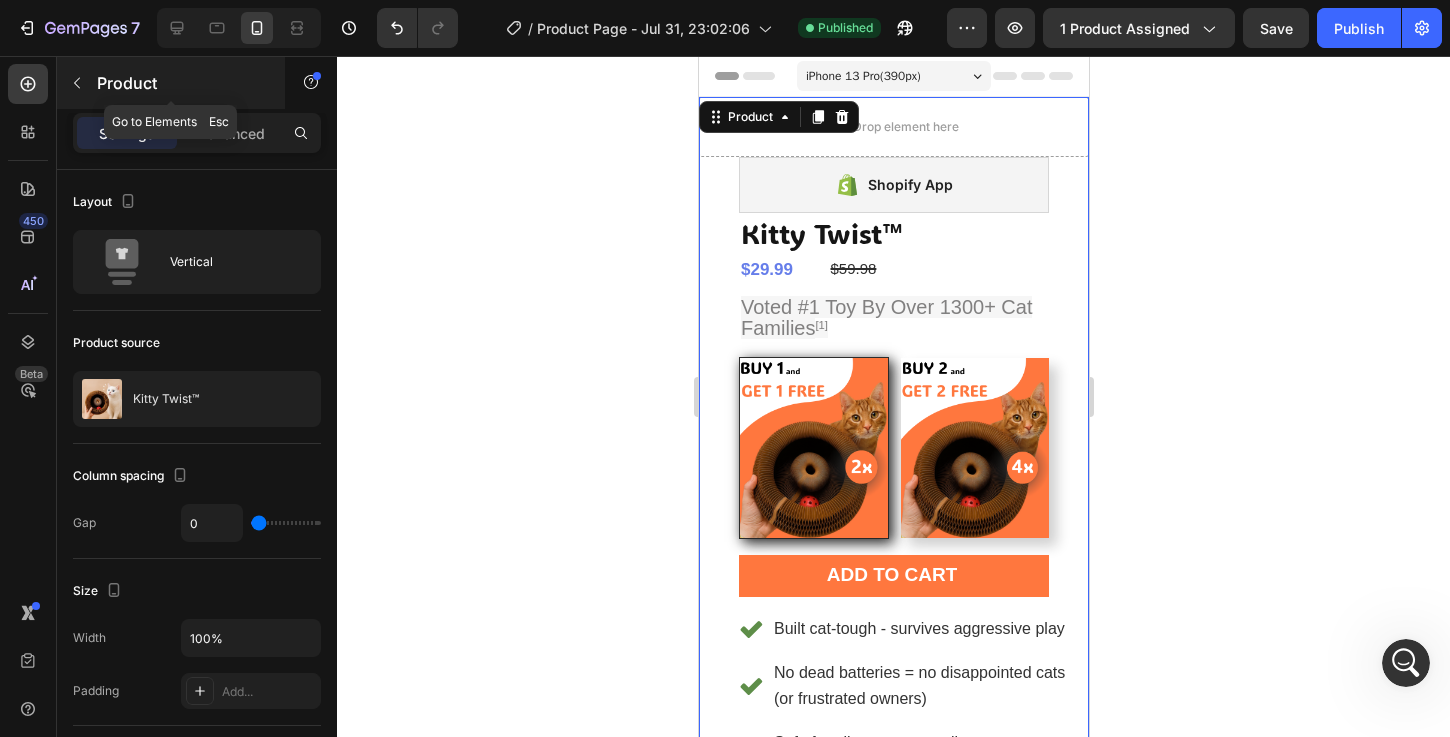 click at bounding box center [77, 83] 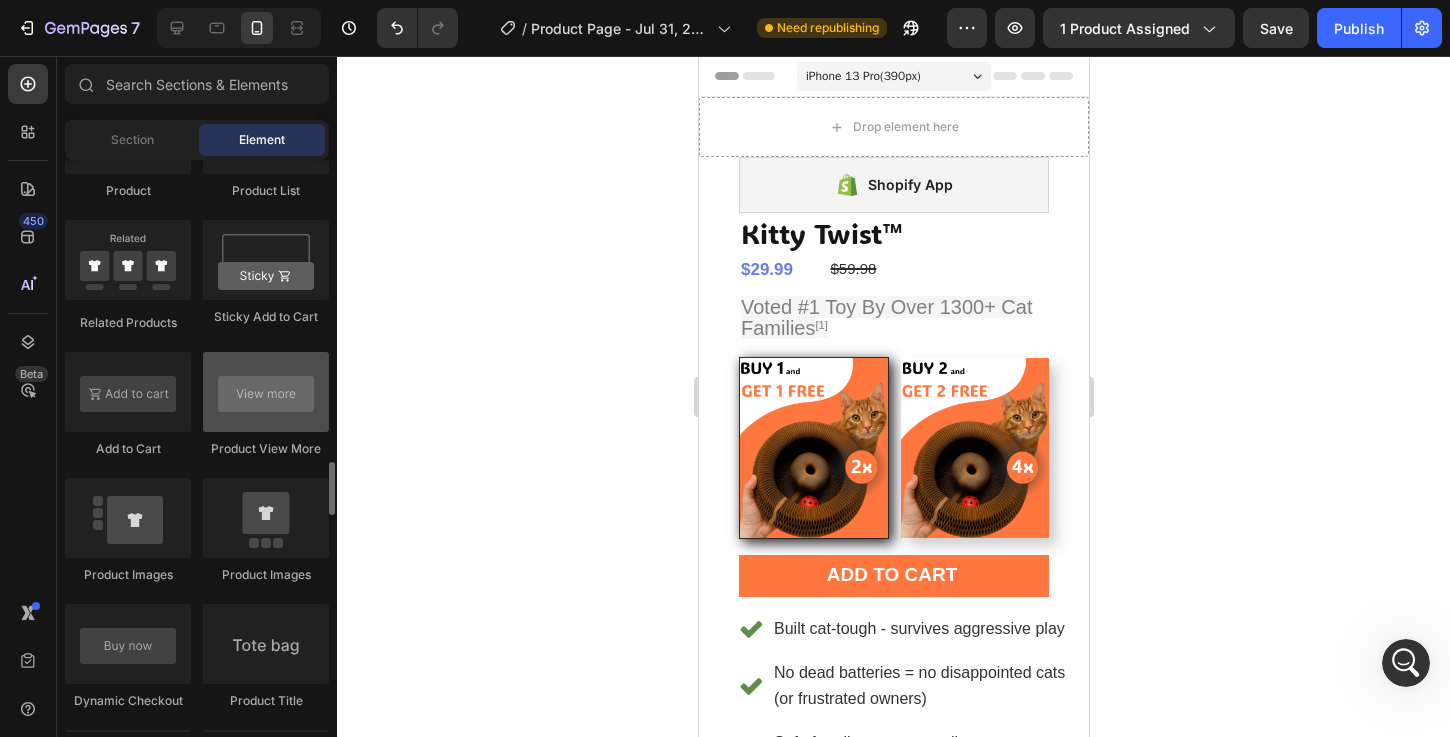 scroll, scrollTop: 2818, scrollLeft: 0, axis: vertical 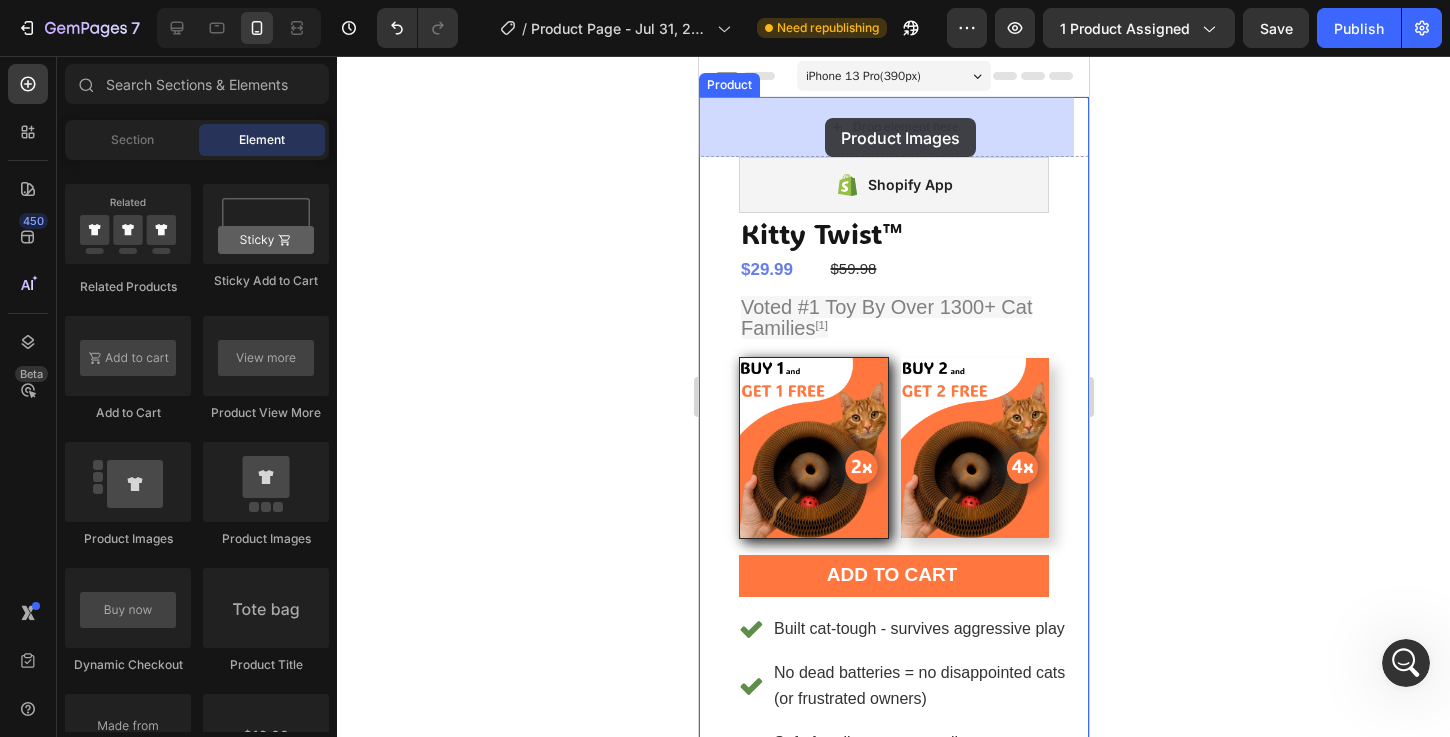 drag, startPoint x: 1071, startPoint y: 483, endPoint x: 824, endPoint y: 116, distance: 442.37766 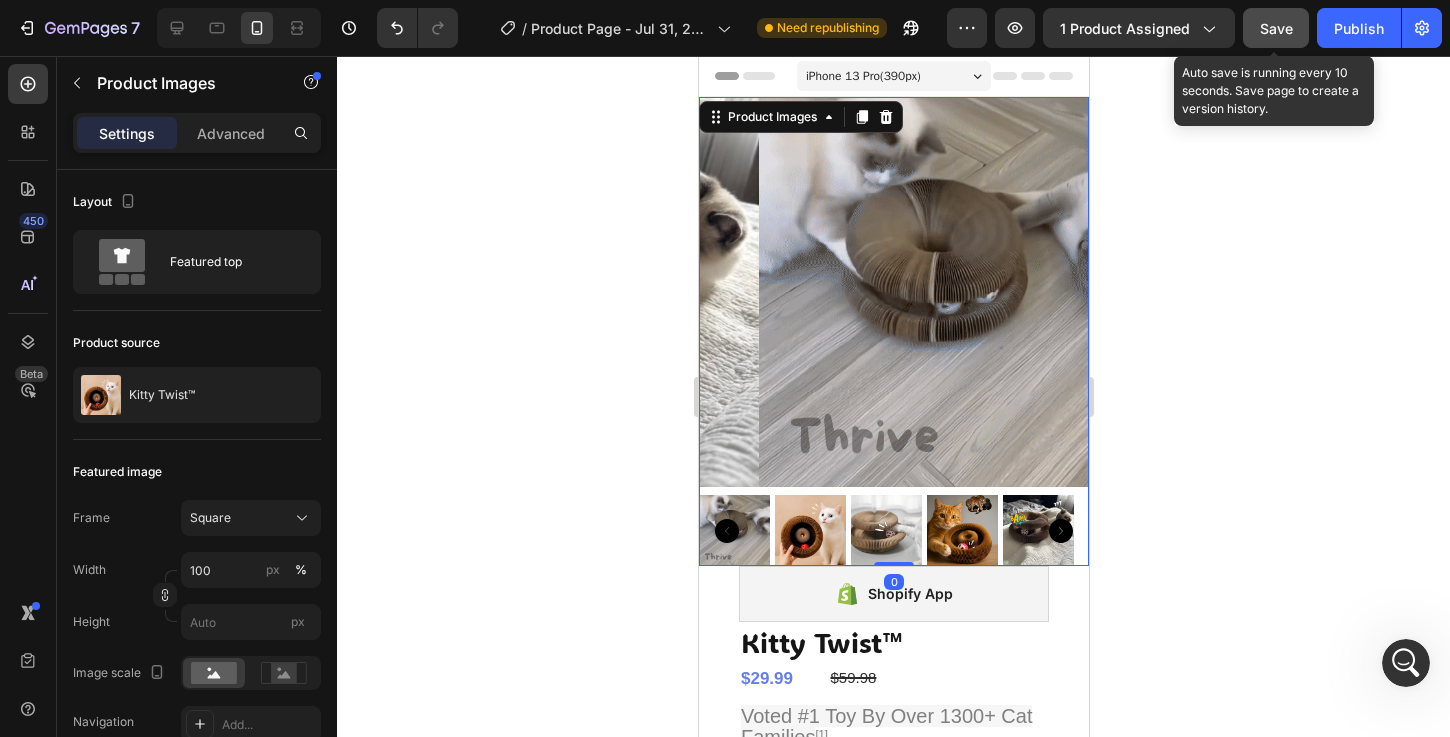 drag, startPoint x: 1257, startPoint y: 18, endPoint x: 1267, endPoint y: 20, distance: 10.198039 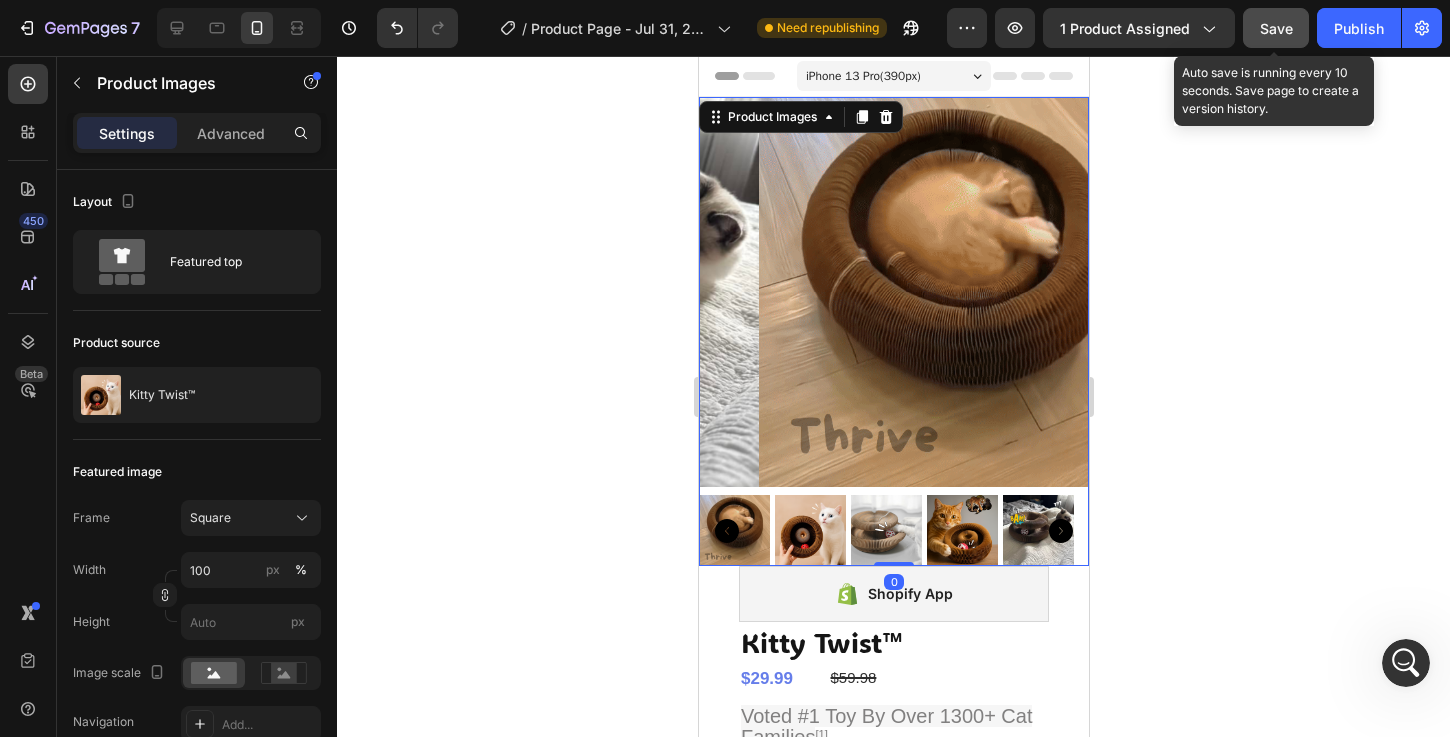 click on "Save" 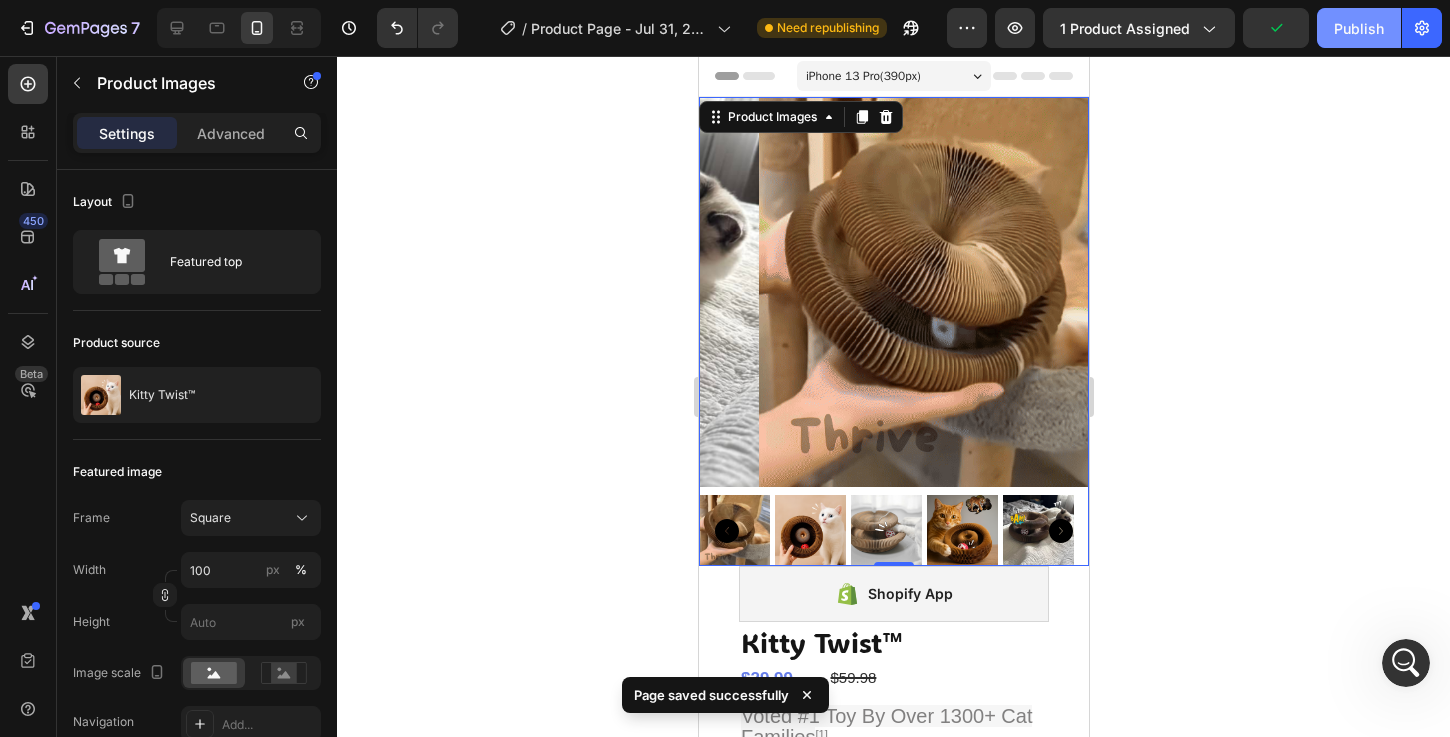 click on "Publish" at bounding box center (1359, 28) 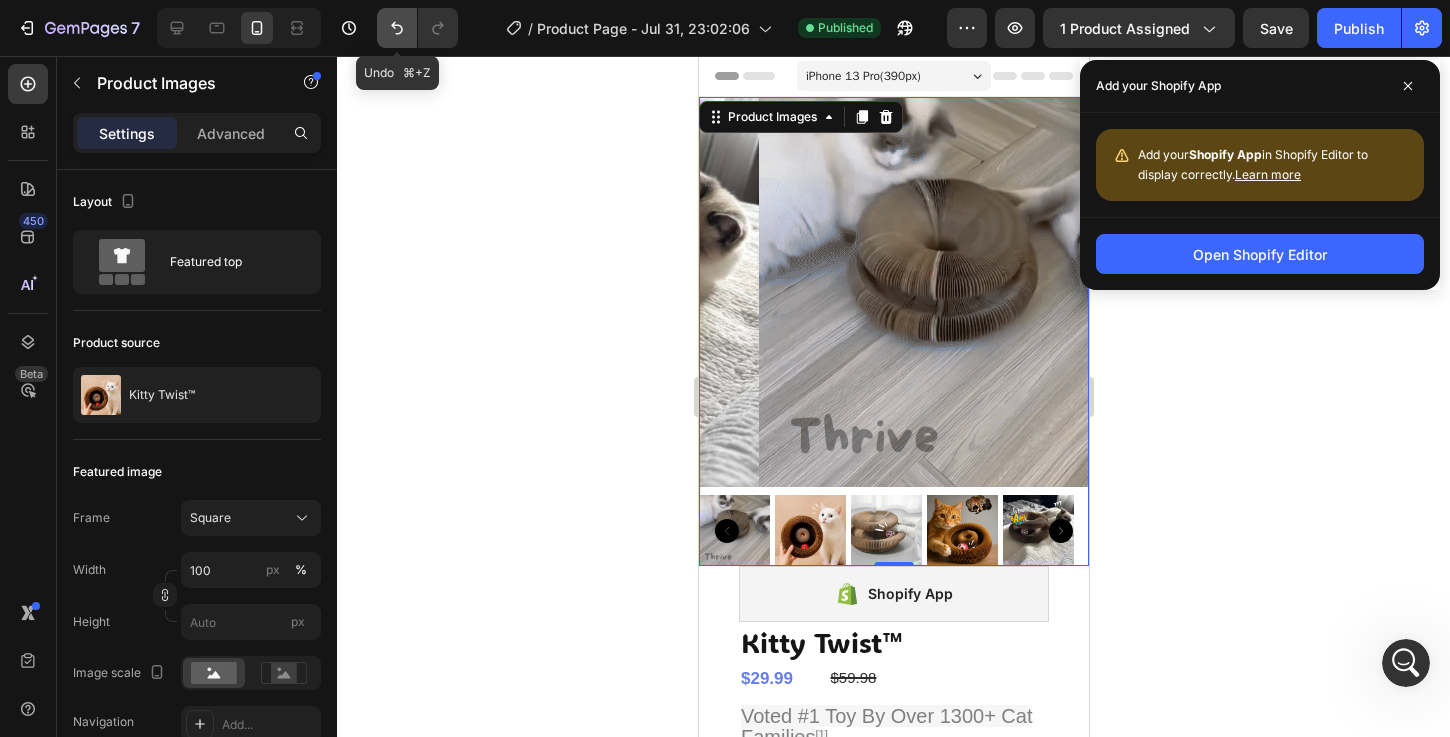 click 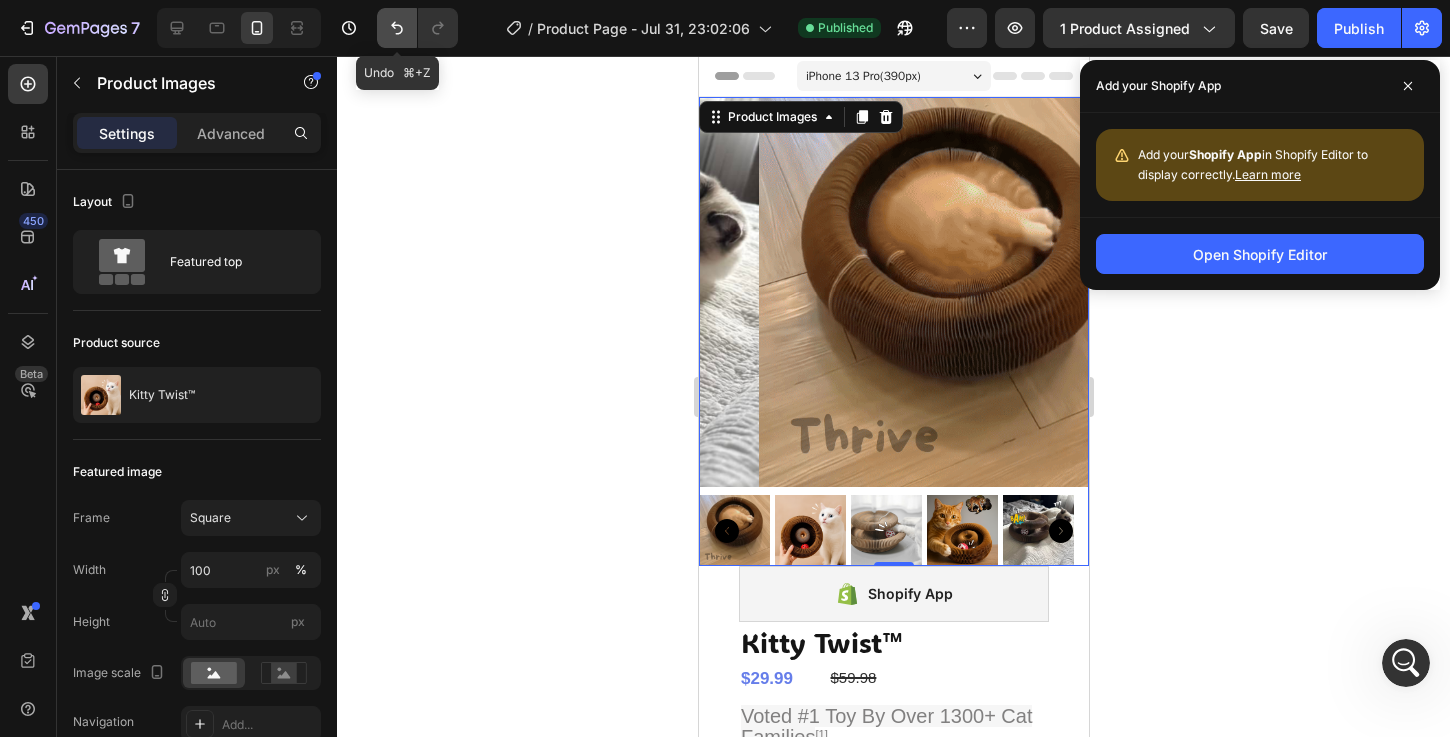 click 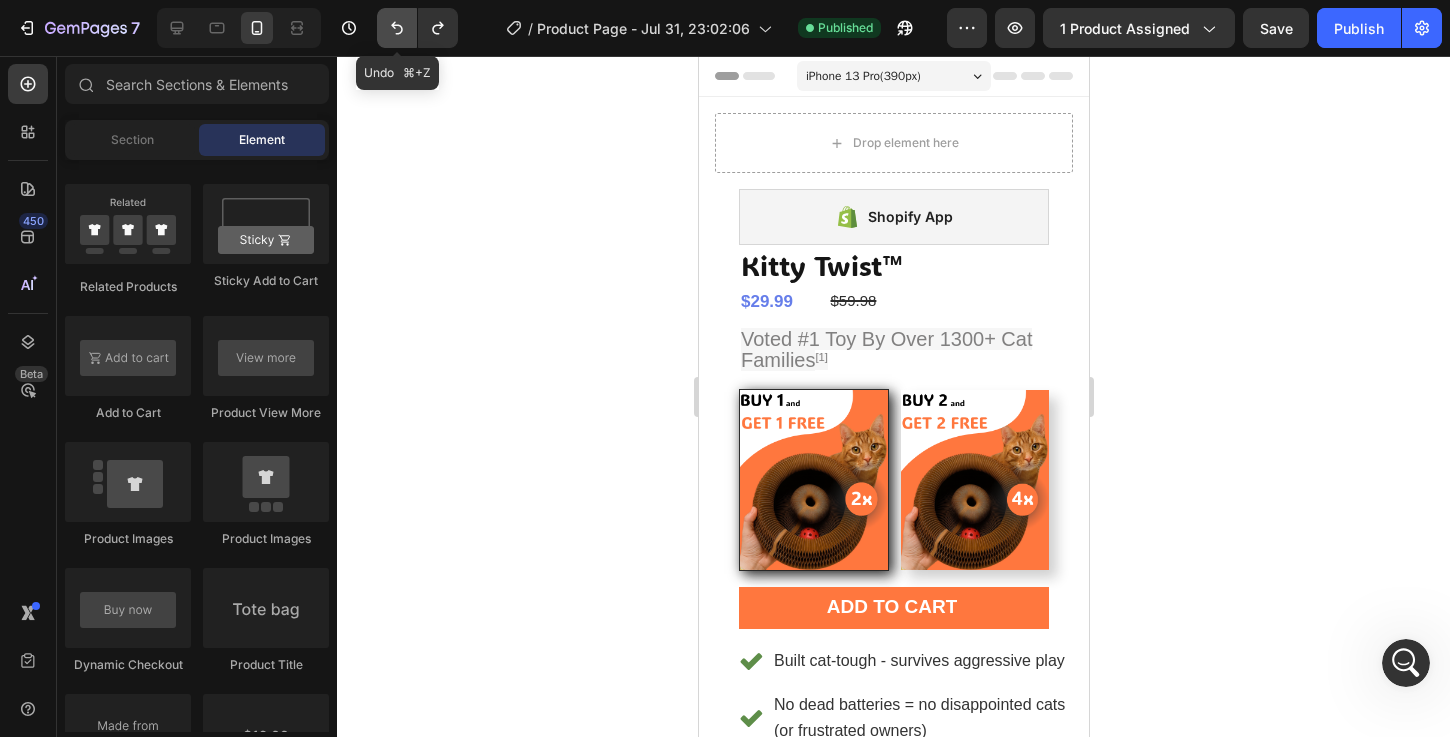 click 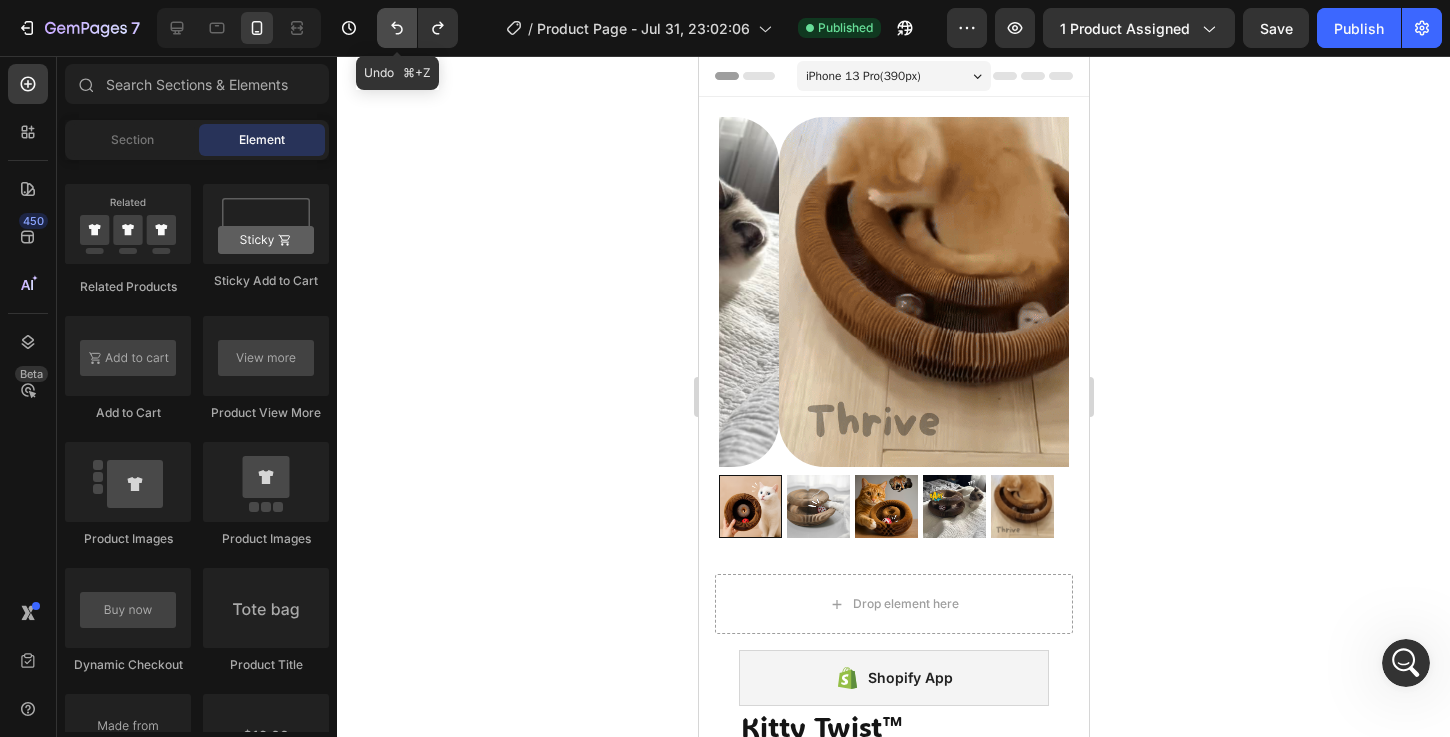 click 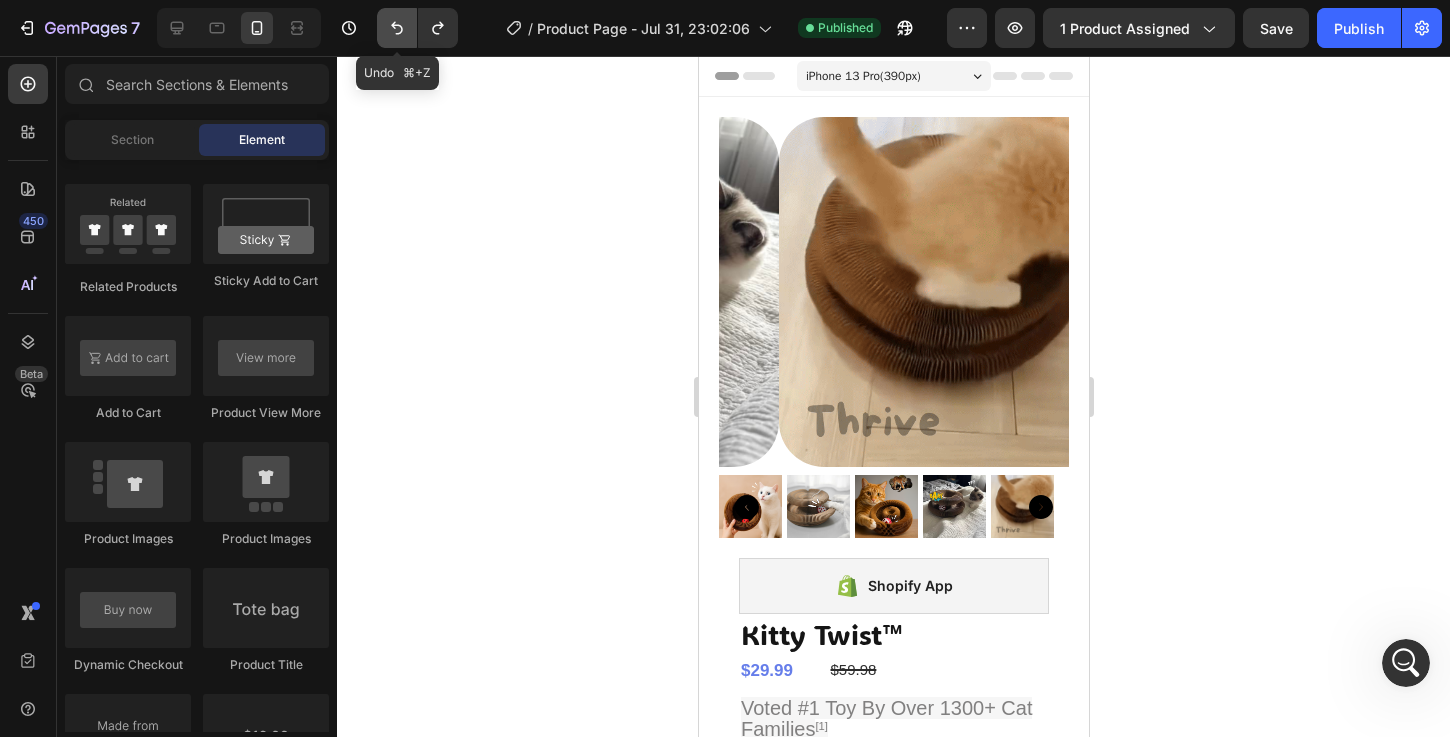 click 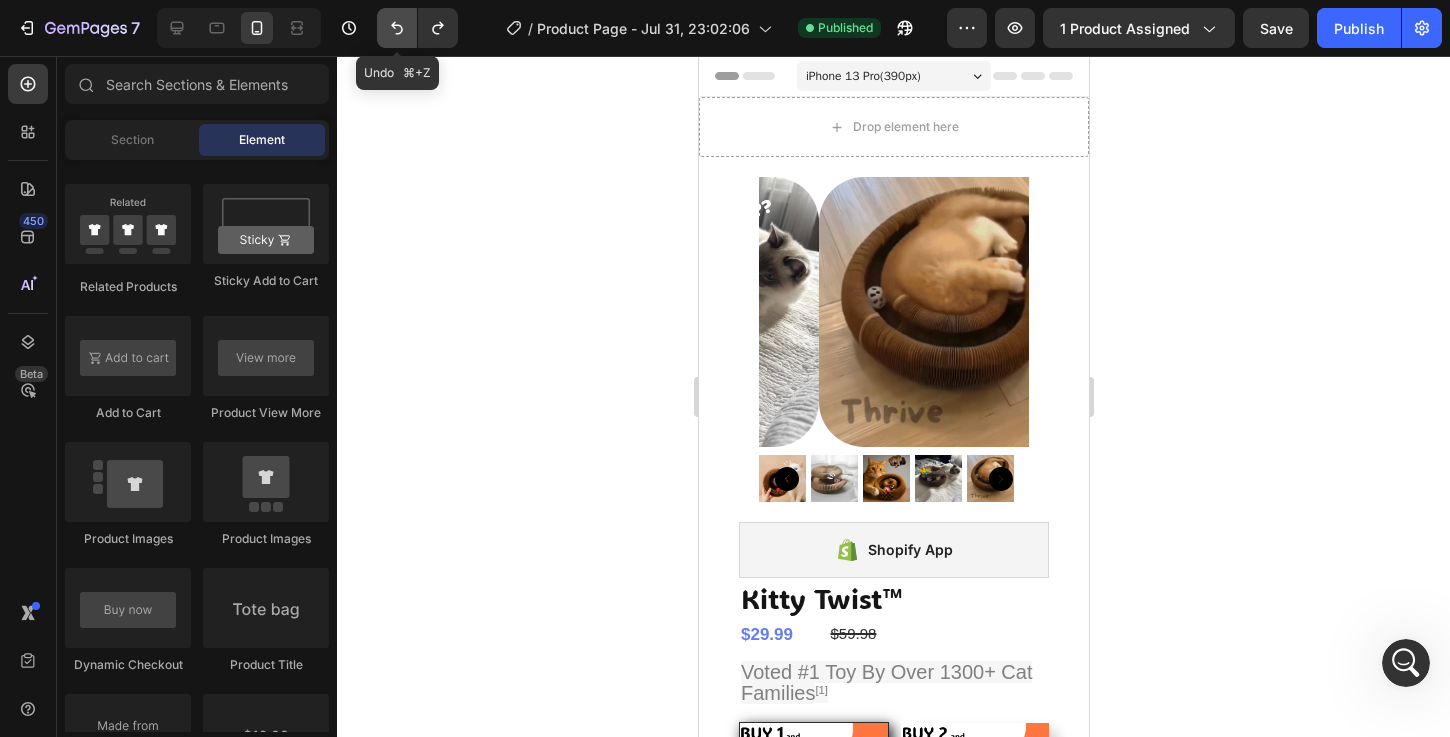 click 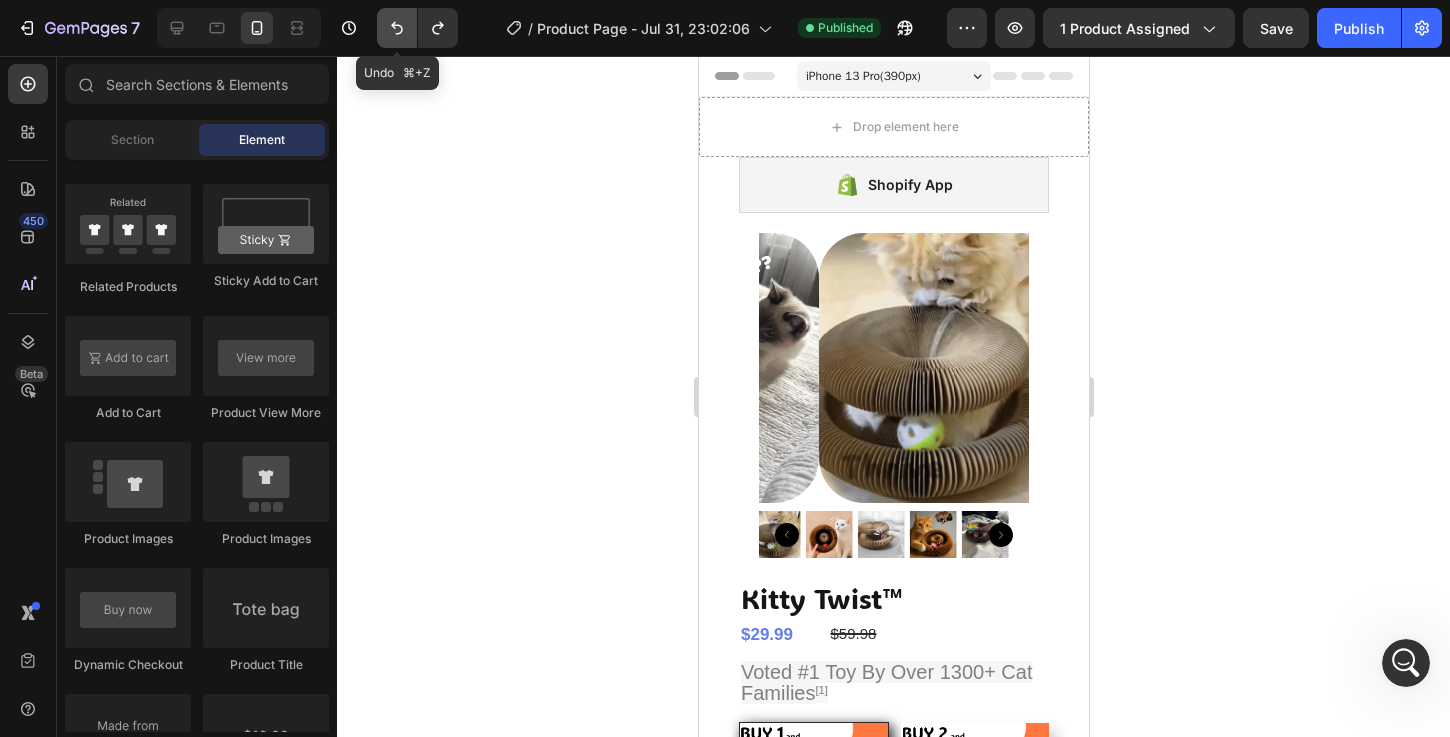 click 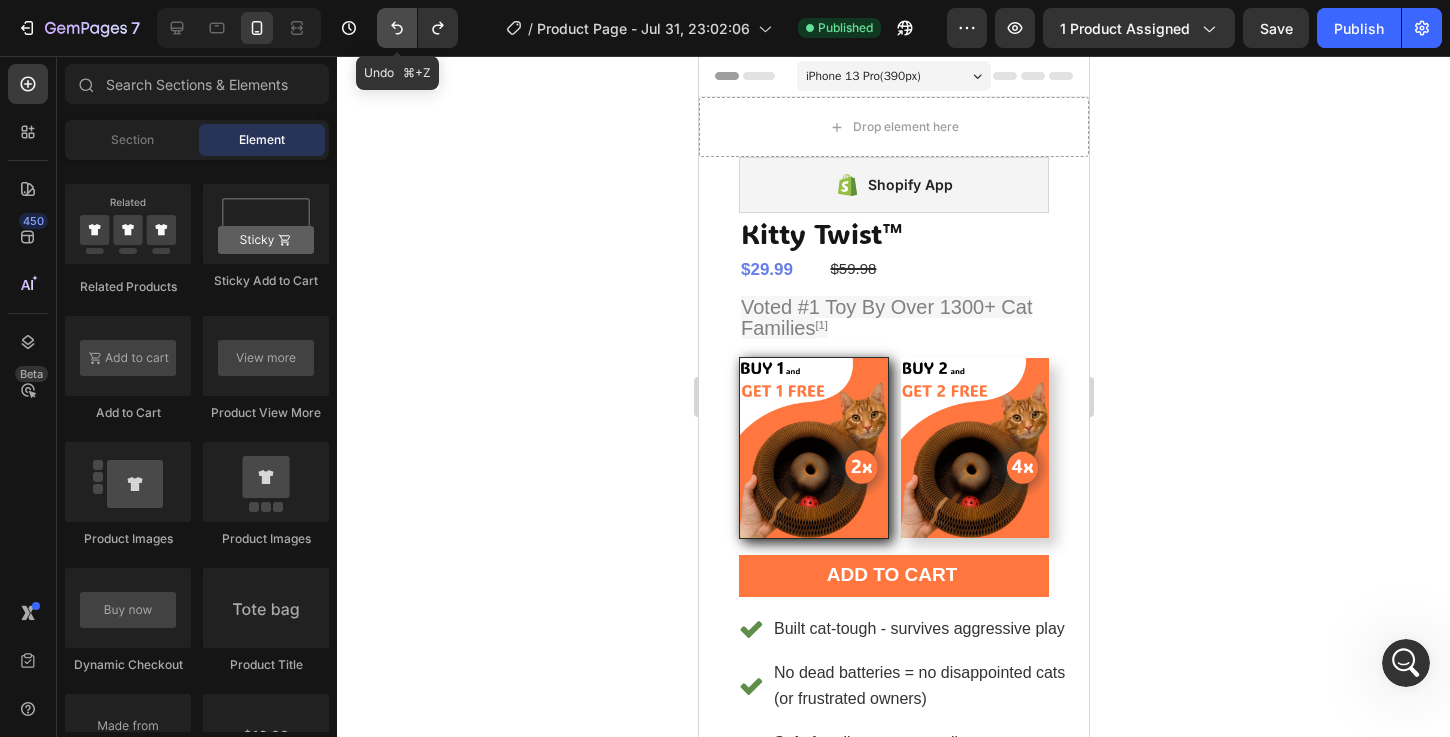 click 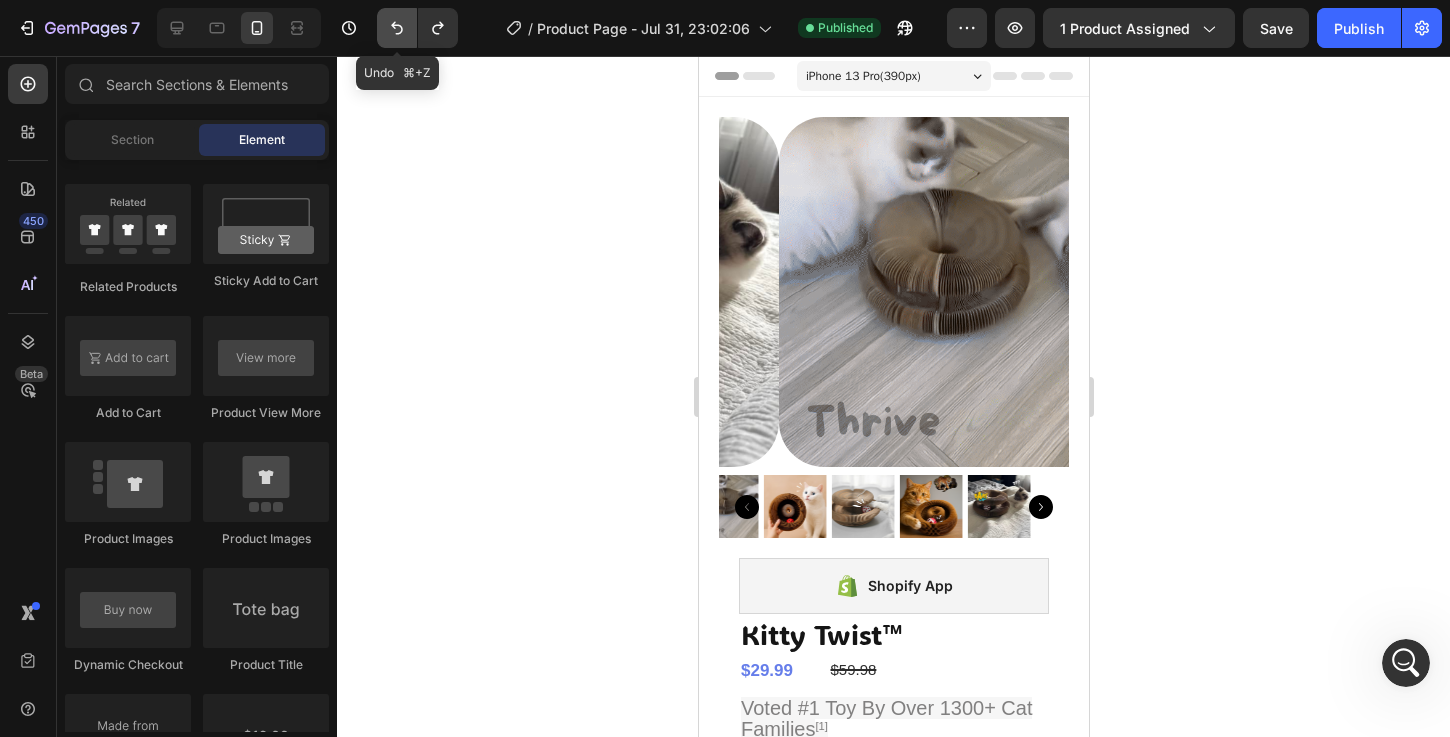 click 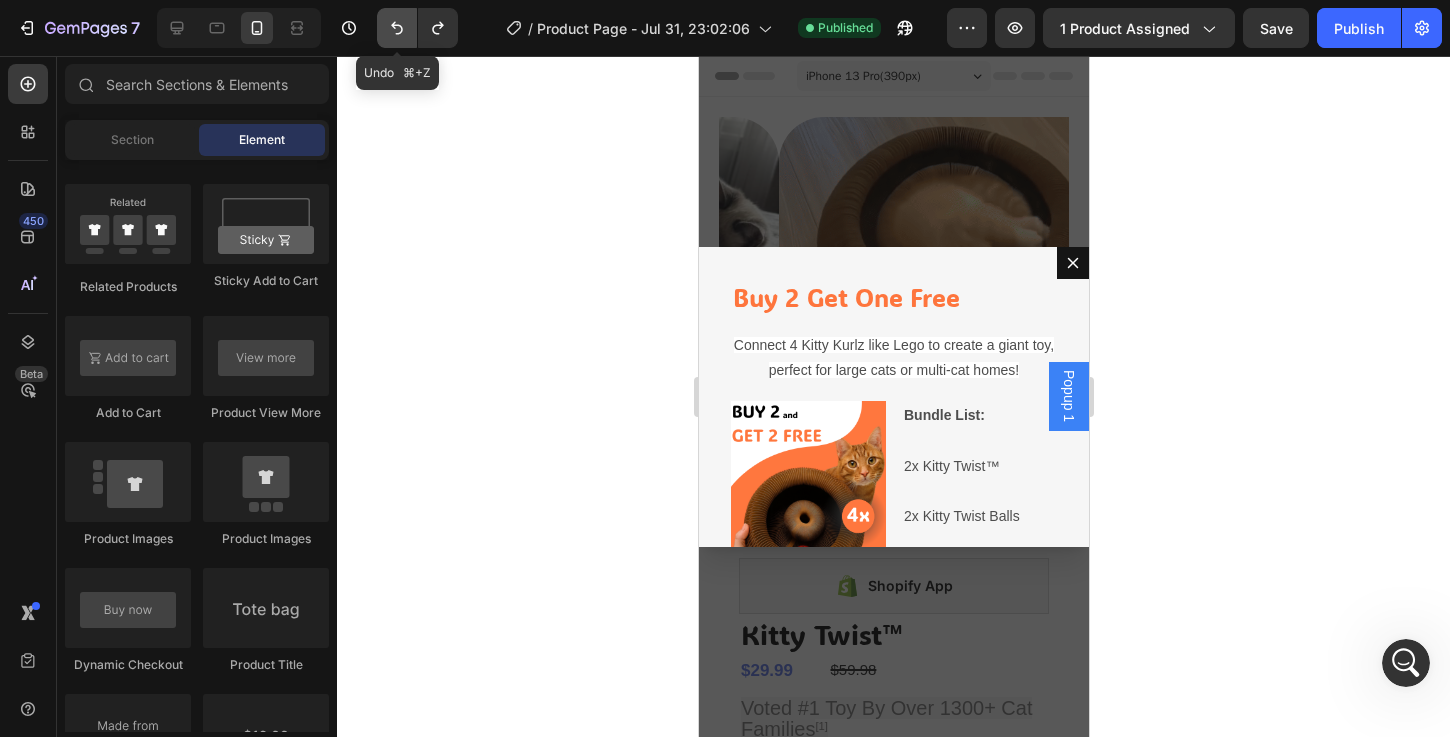 click 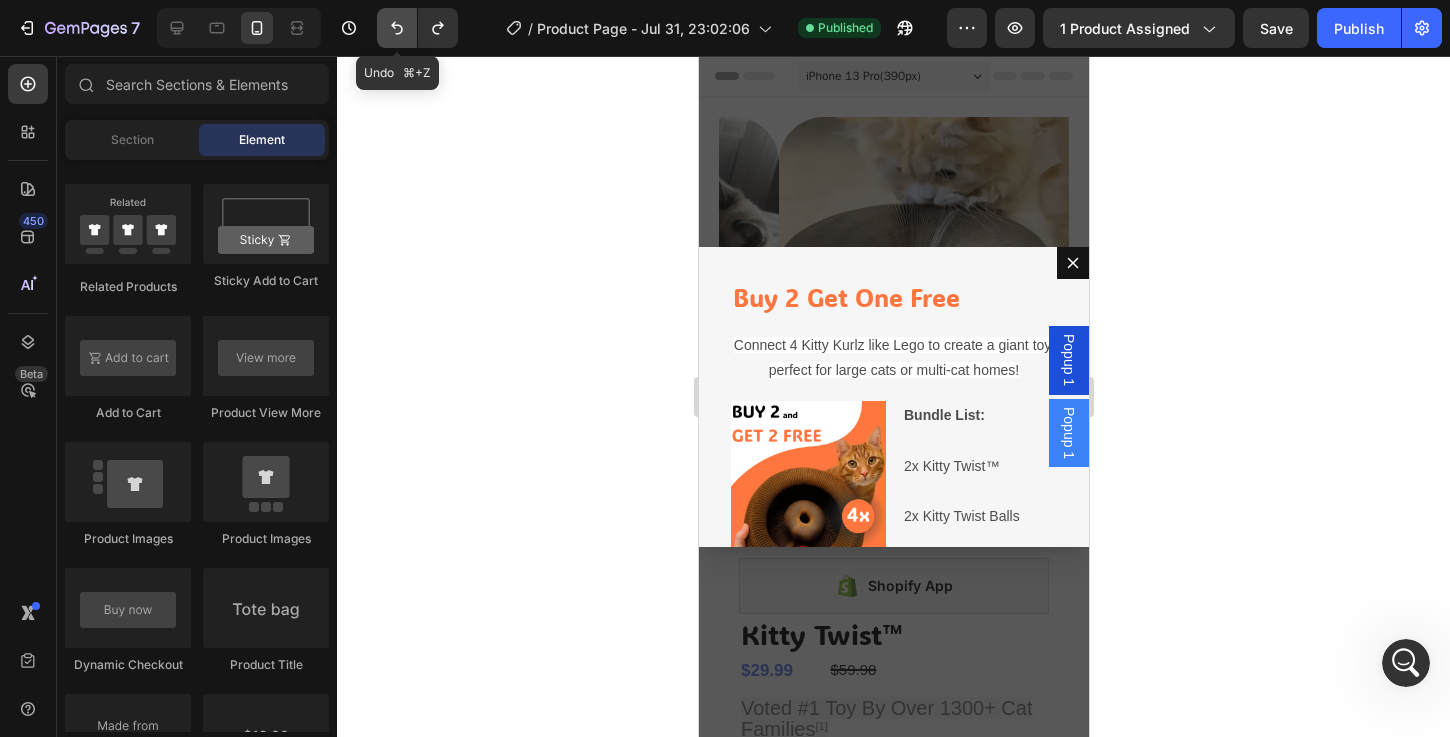 click 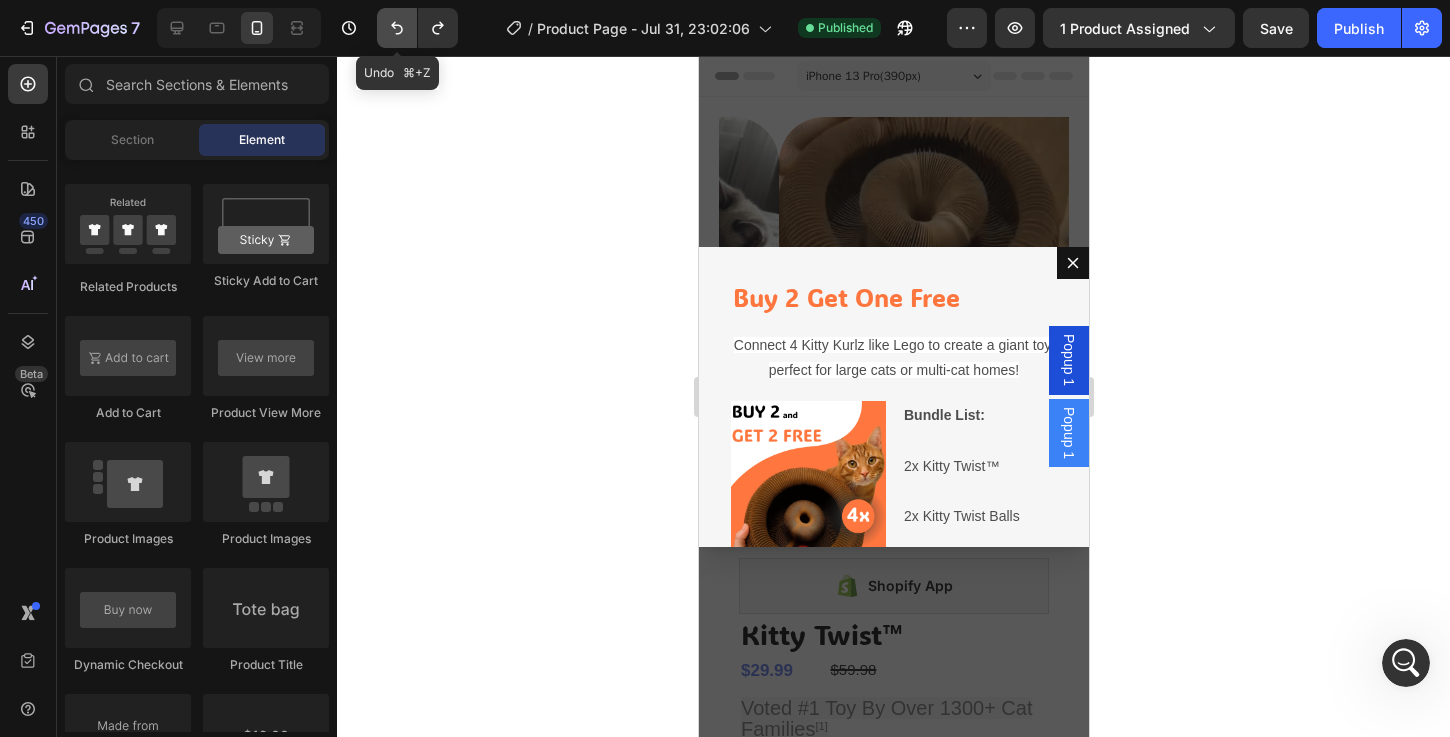click 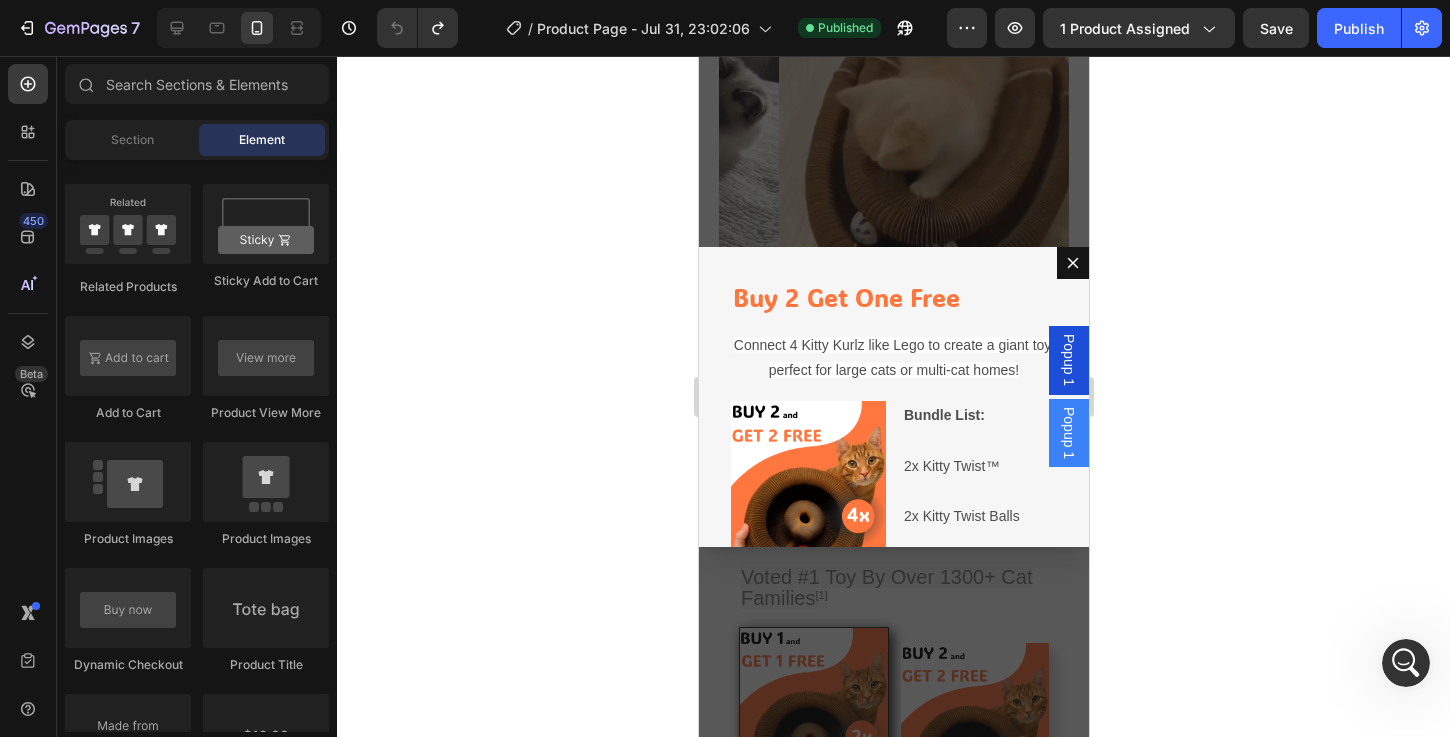 scroll, scrollTop: 198, scrollLeft: 0, axis: vertical 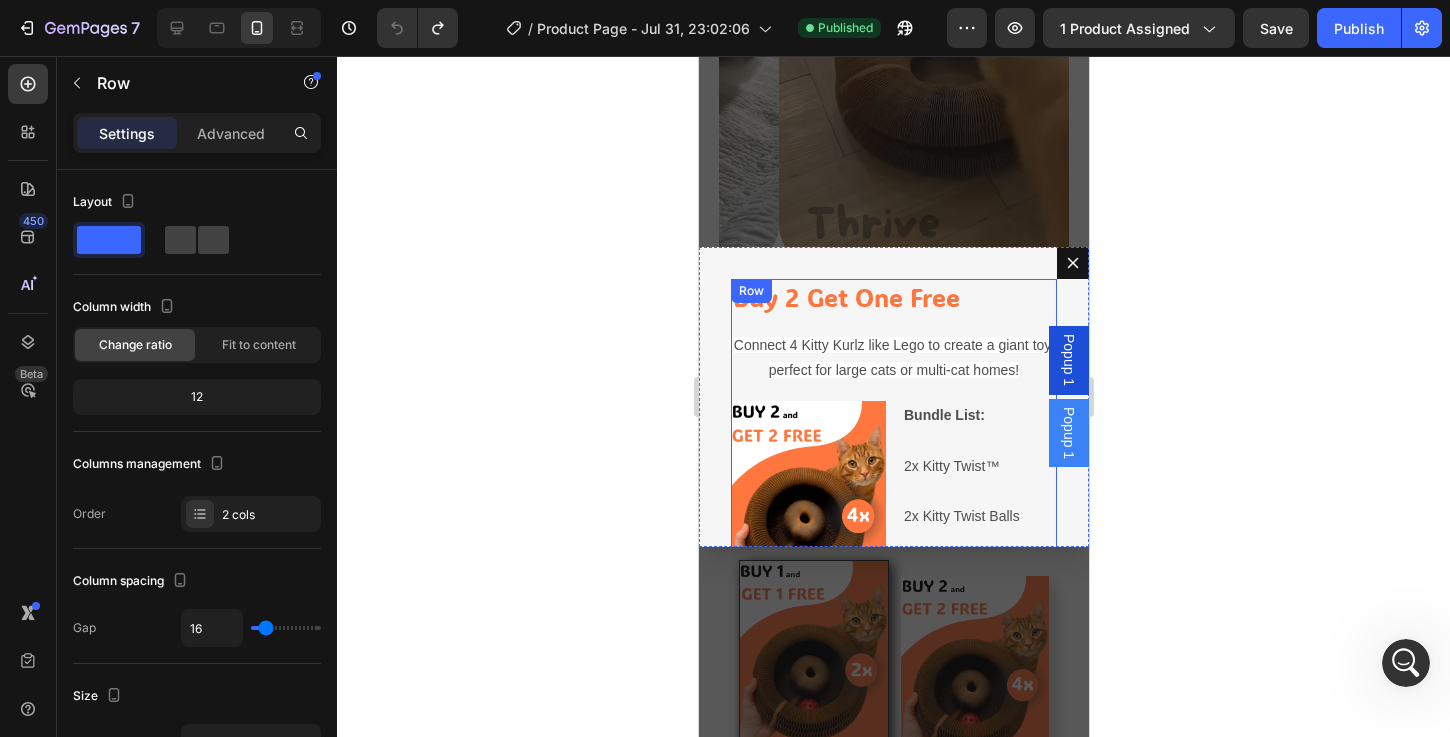 click on "Buy 2 Get One Free Heading Connect 4 Kitty Kurlz like Lego to create a giant toy, perfect for large cats or multi-cat homes! Text Block Image Bundle List:    2x Kitty Twist™   2x Kitty Twist Balls Text Block Row" at bounding box center [893, 434] 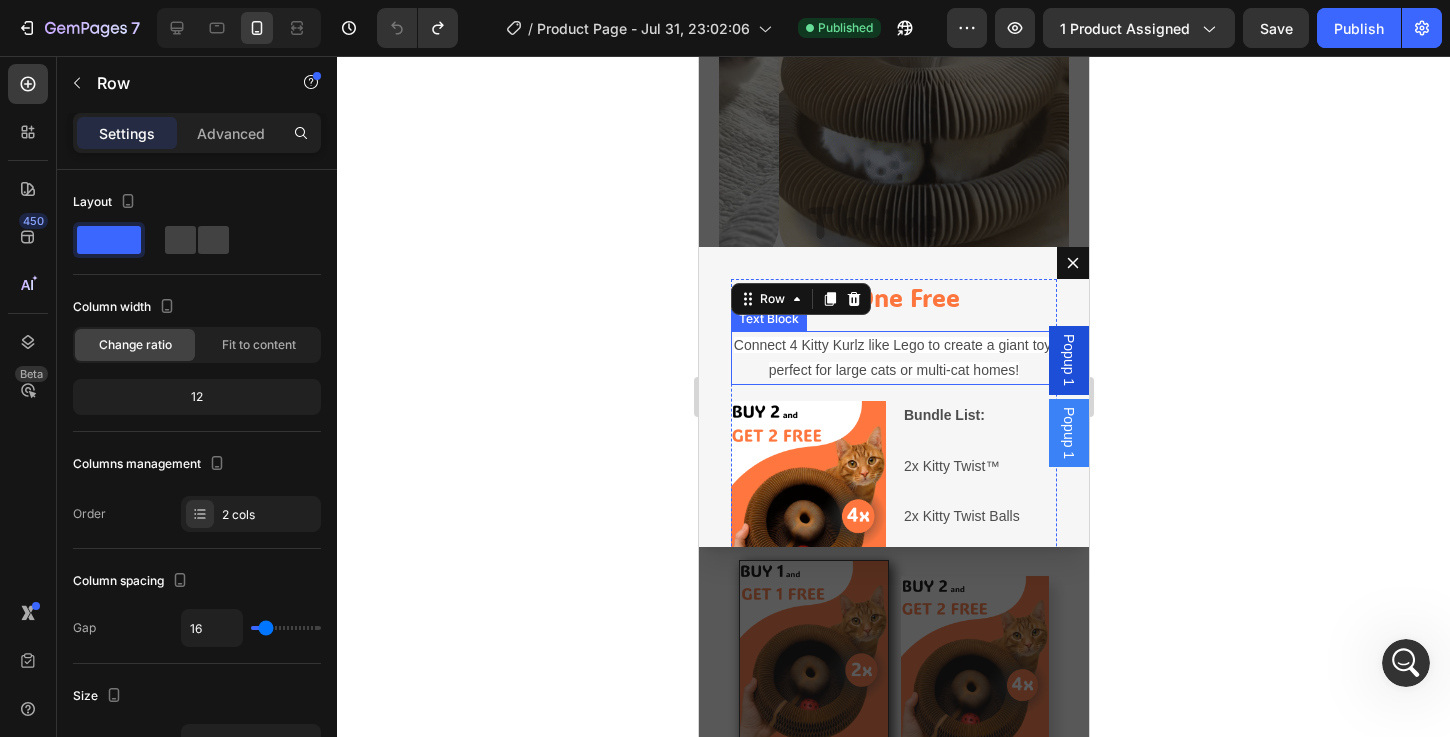 click on "Connect 4 Kitty Kurlz like Lego to create a giant toy, perfect for large cats or multi-cat homes!" at bounding box center (893, 358) 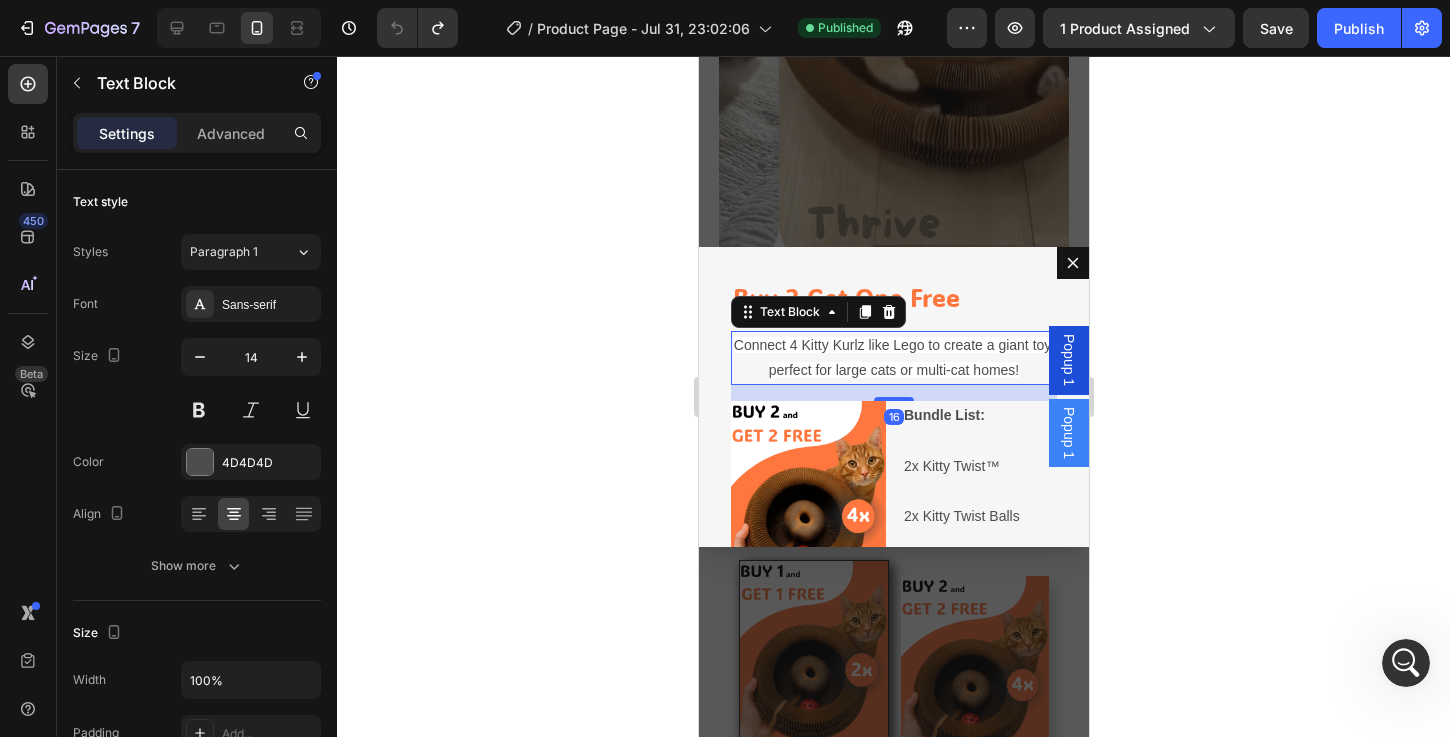 click on "Connect 4 Kitty Kurlz like Lego to create a giant toy, perfect for large cats or multi-cat homes!" at bounding box center [893, 358] 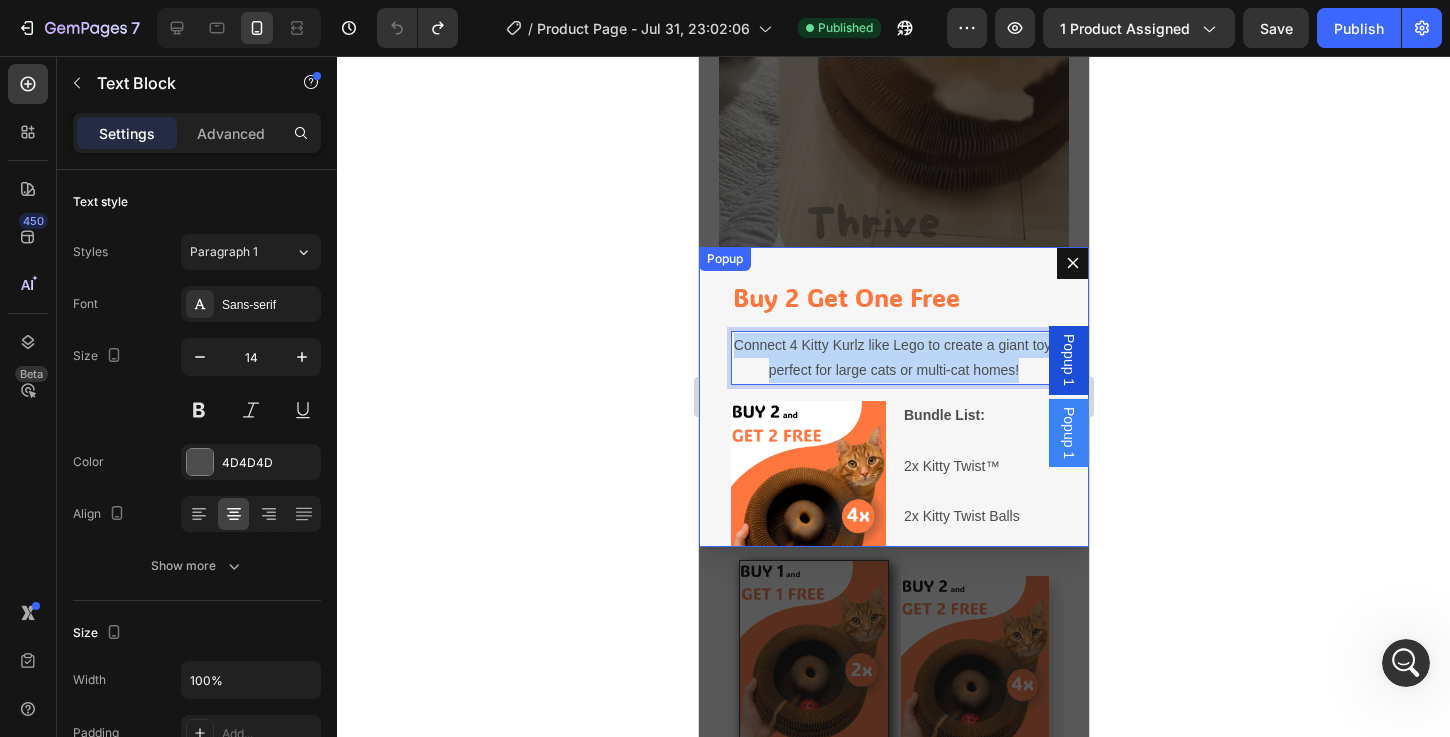 drag, startPoint x: 939, startPoint y: 395, endPoint x: 723, endPoint y: 343, distance: 222.17111 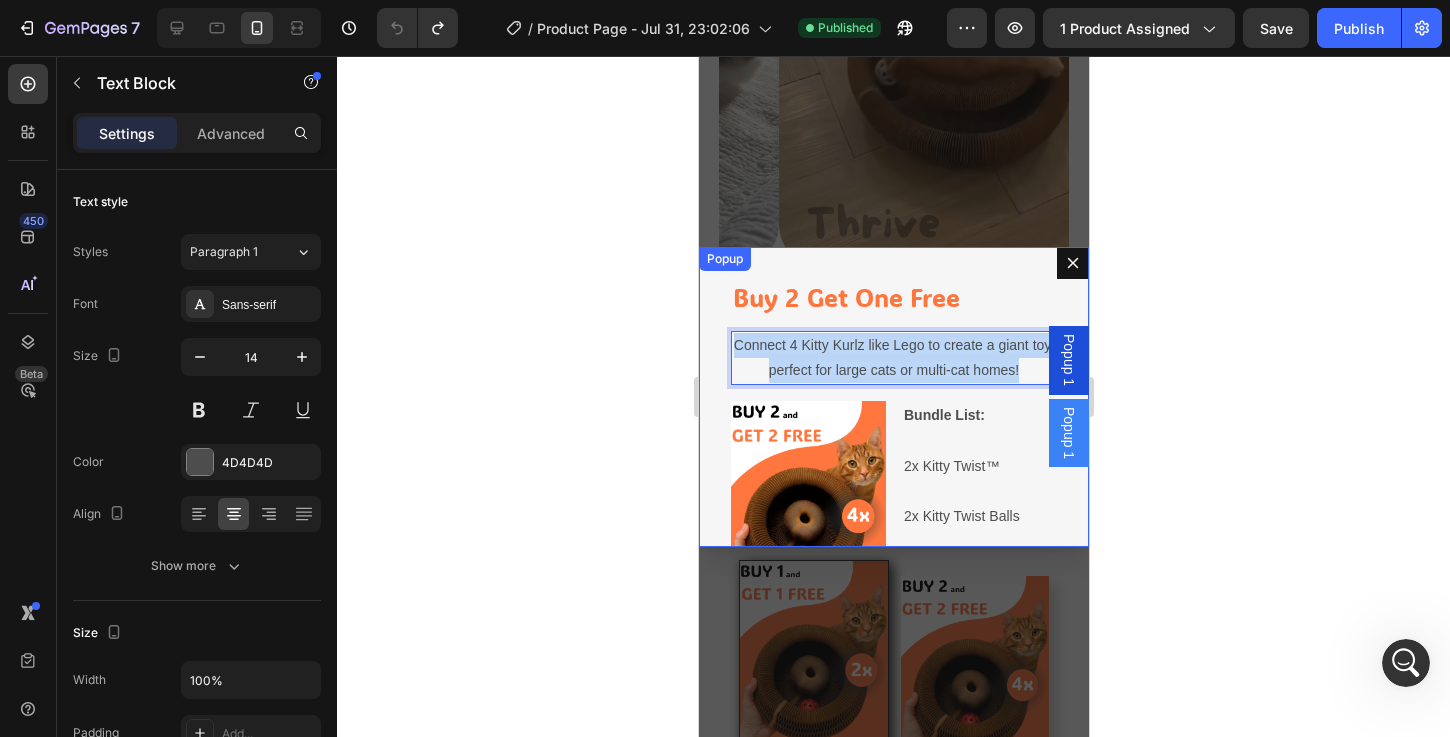 click on "Buy 2 Get One Free Heading Connect 4 Kitty Kurlz like Lego to create a giant toy, perfect for large cats or multi-cat homes! Text Block   16 Image Bundle List:    2x Kitty Twist™   2x Kitty Twist Balls Text Block Row
Drop element here Row" at bounding box center [893, 397] 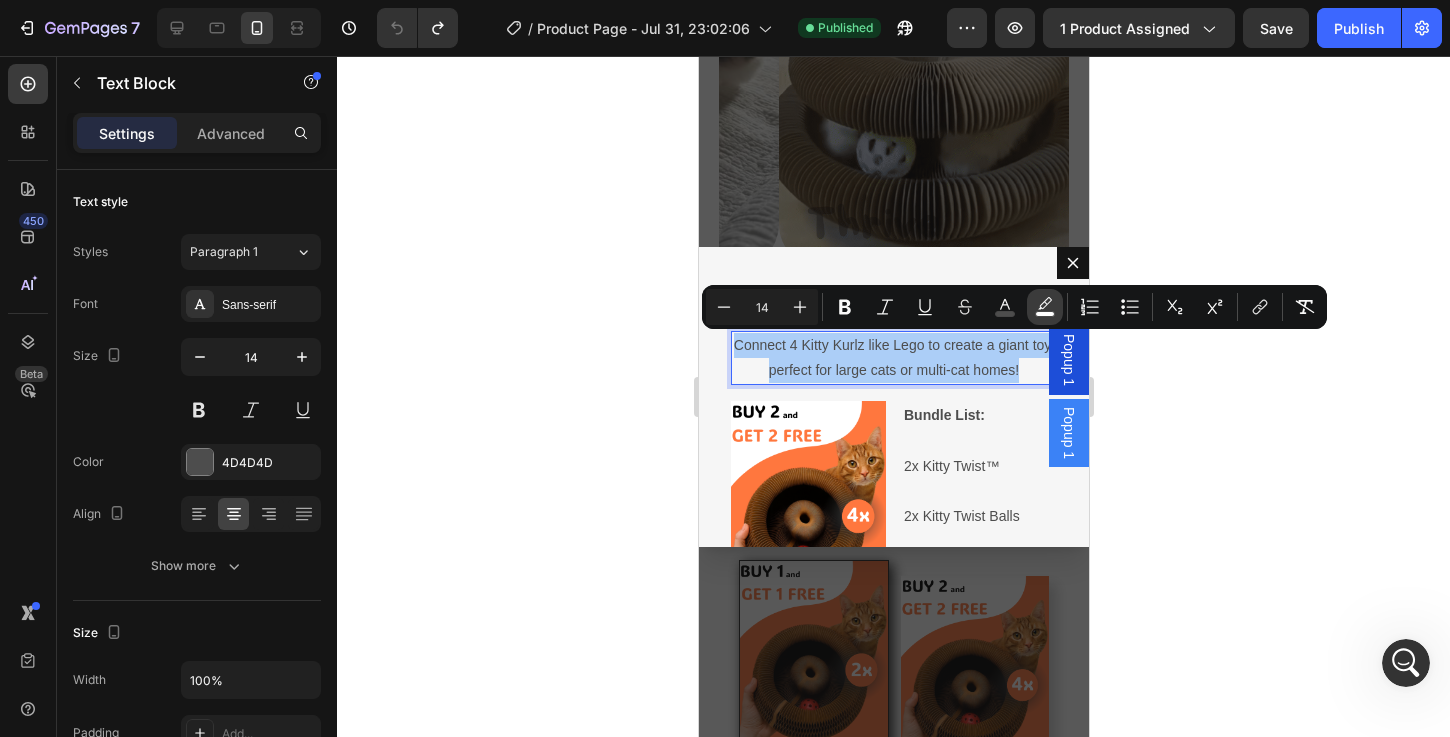 click on "color" at bounding box center (1045, 307) 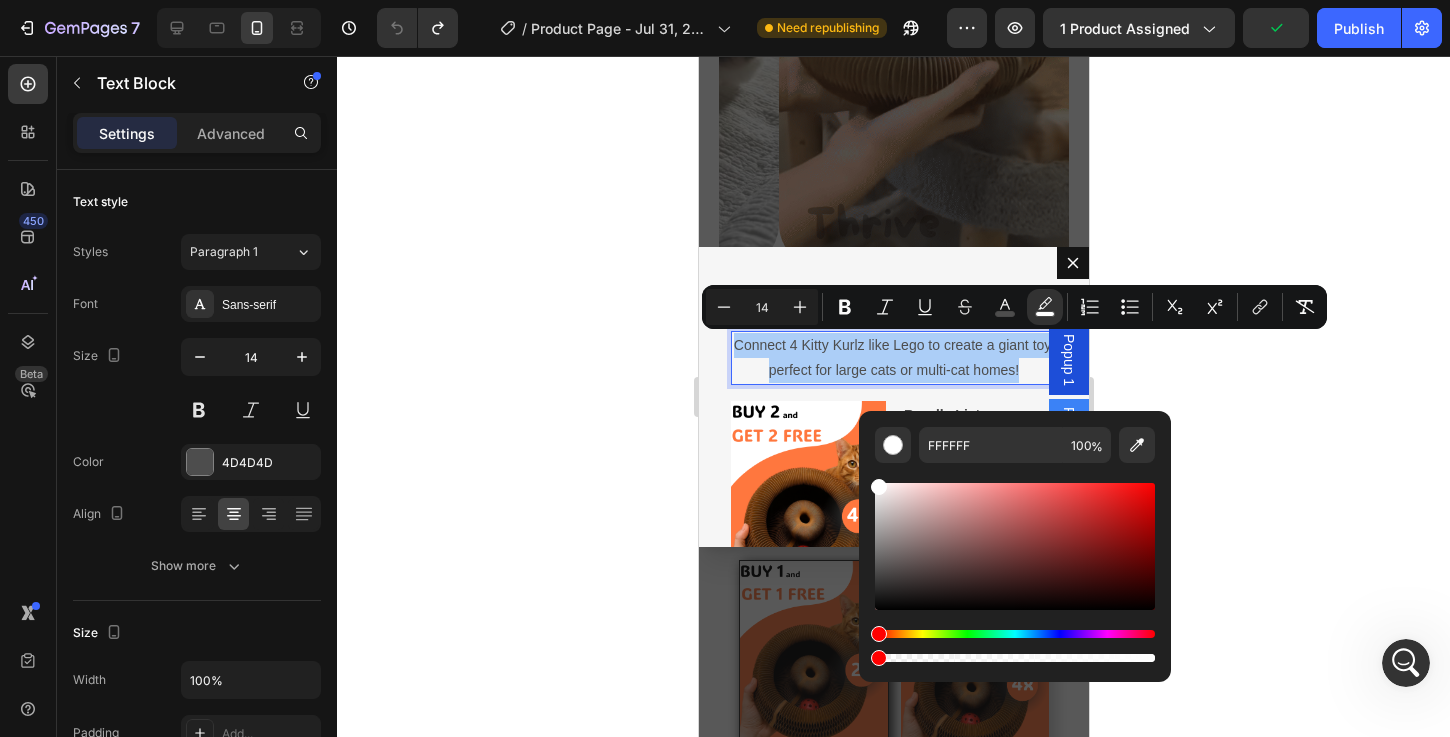 drag, startPoint x: 1619, startPoint y: 712, endPoint x: 842, endPoint y: 652, distance: 779.3132 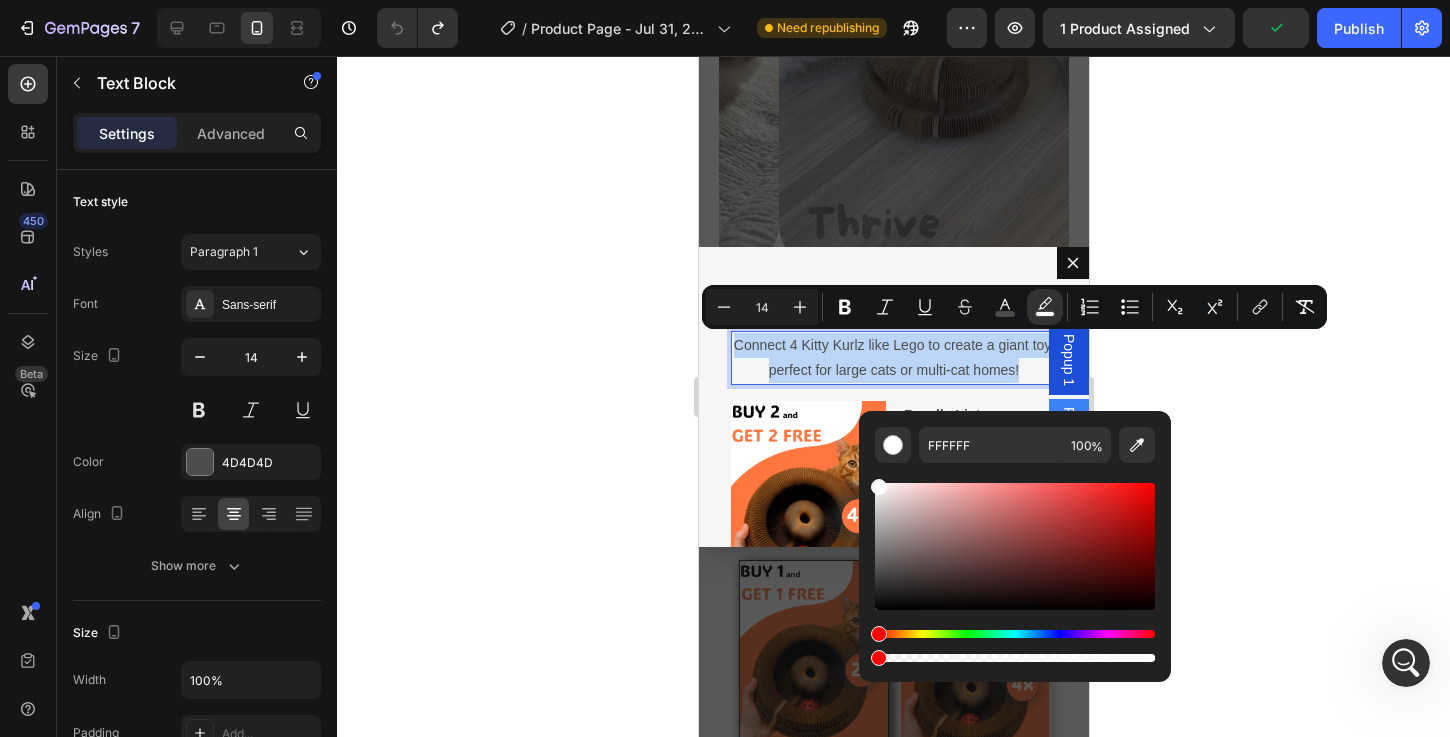type on "0" 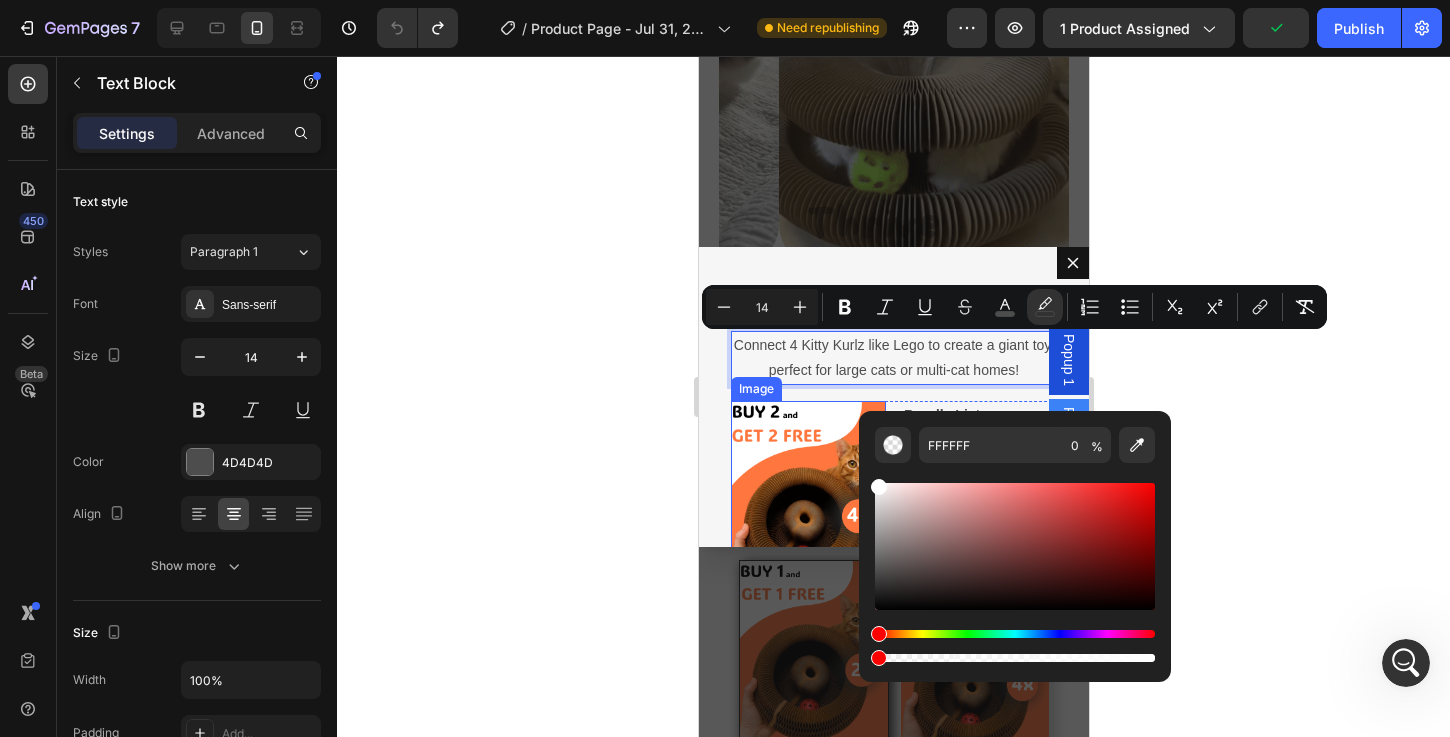 click at bounding box center (807, 495) 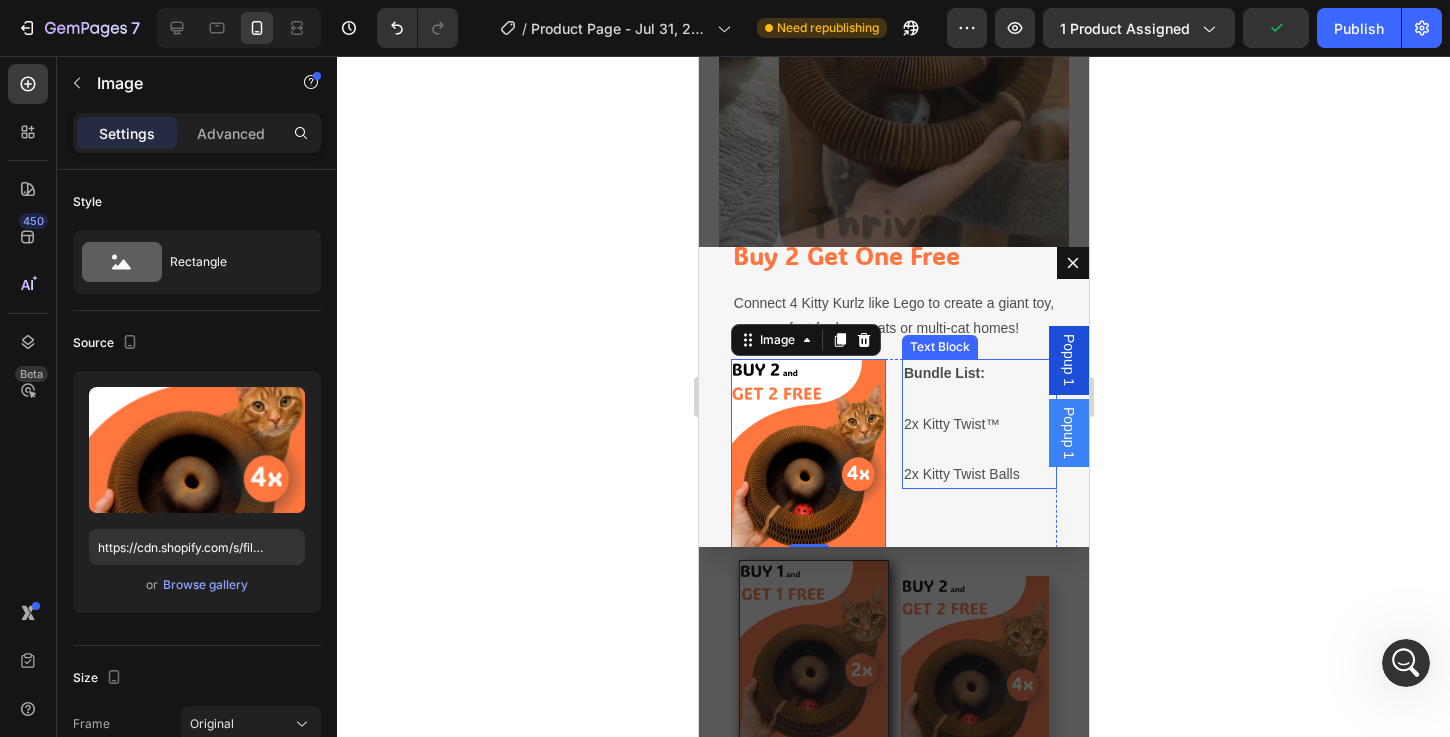 scroll, scrollTop: 148, scrollLeft: 0, axis: vertical 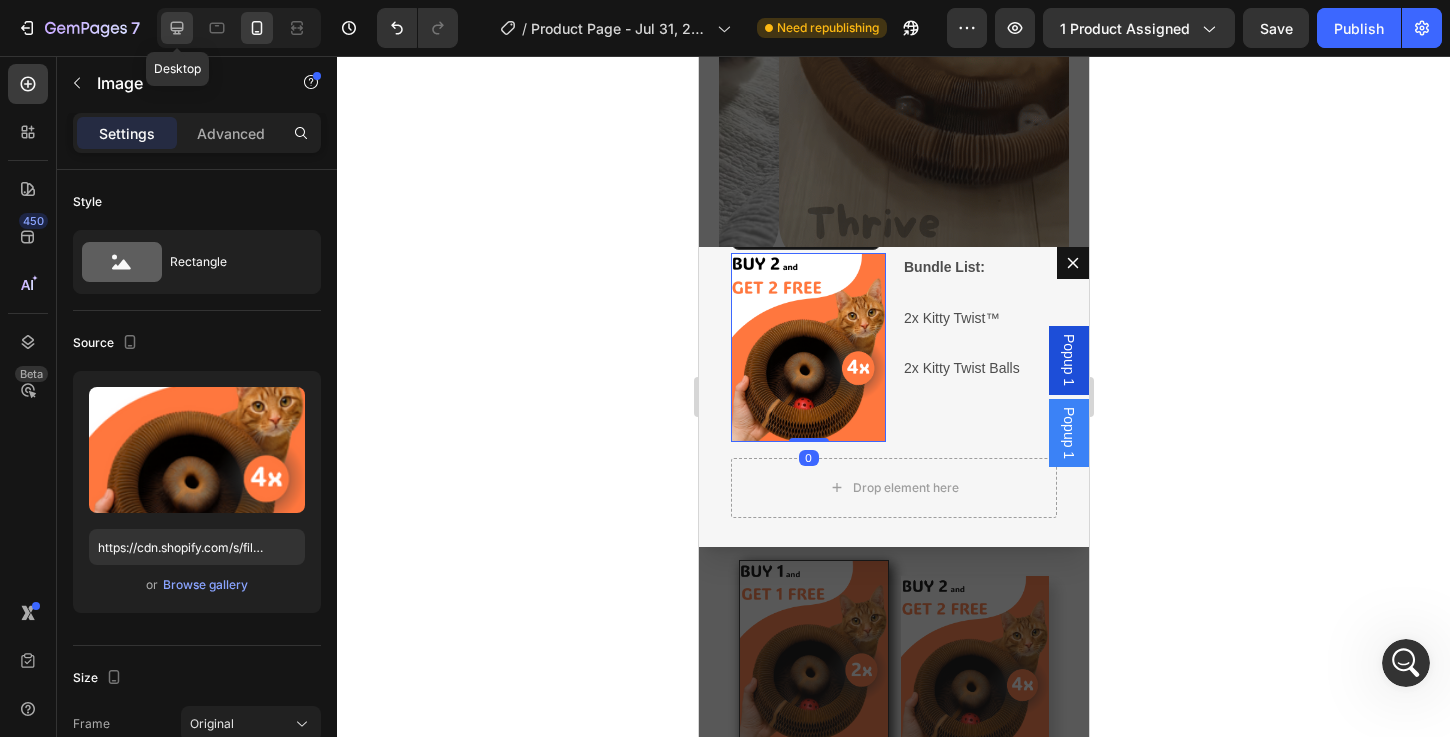 click 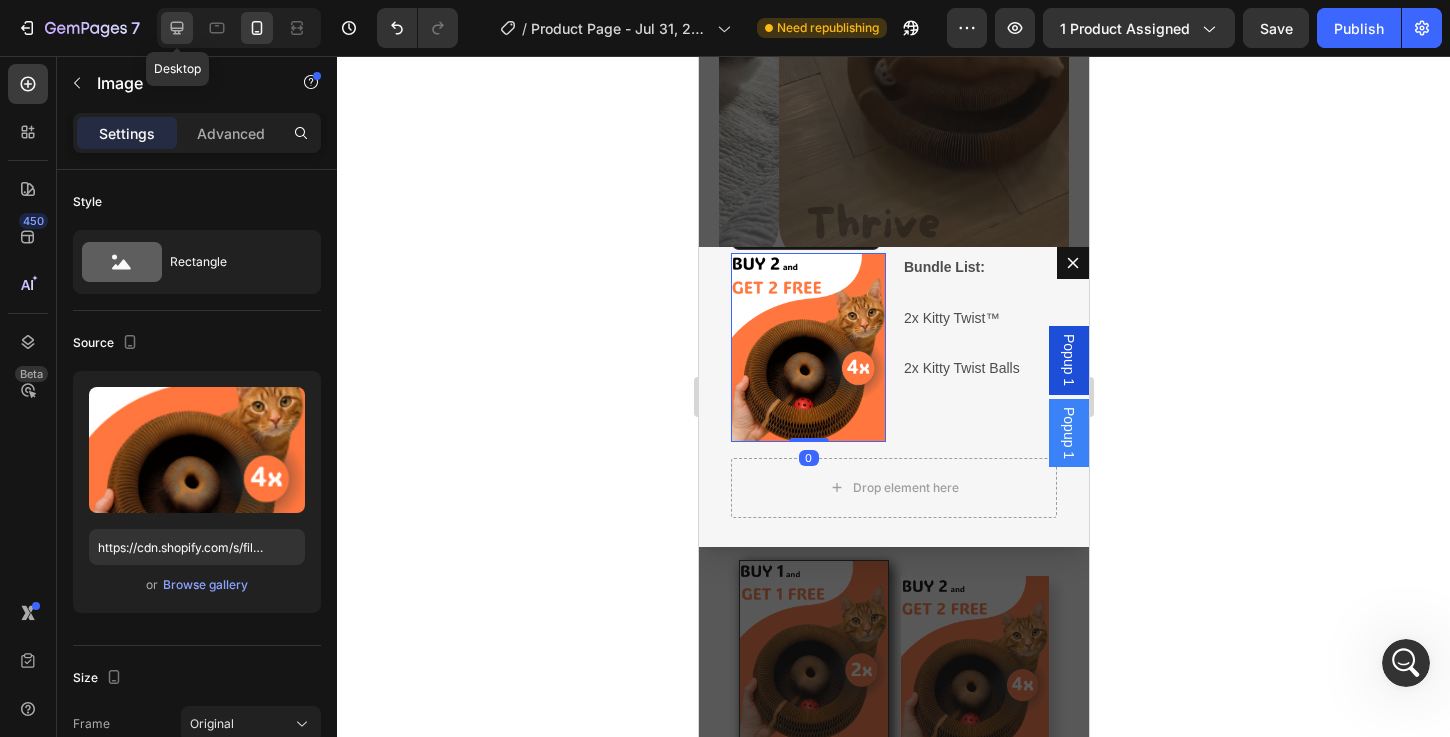 type on "https://cdn.shopify.com/s/files/1/0899/0123/6553/files/gempages_530327486710416500-7ff3e132-7e0c-4ede-ac1e-e46030536e5b.png" 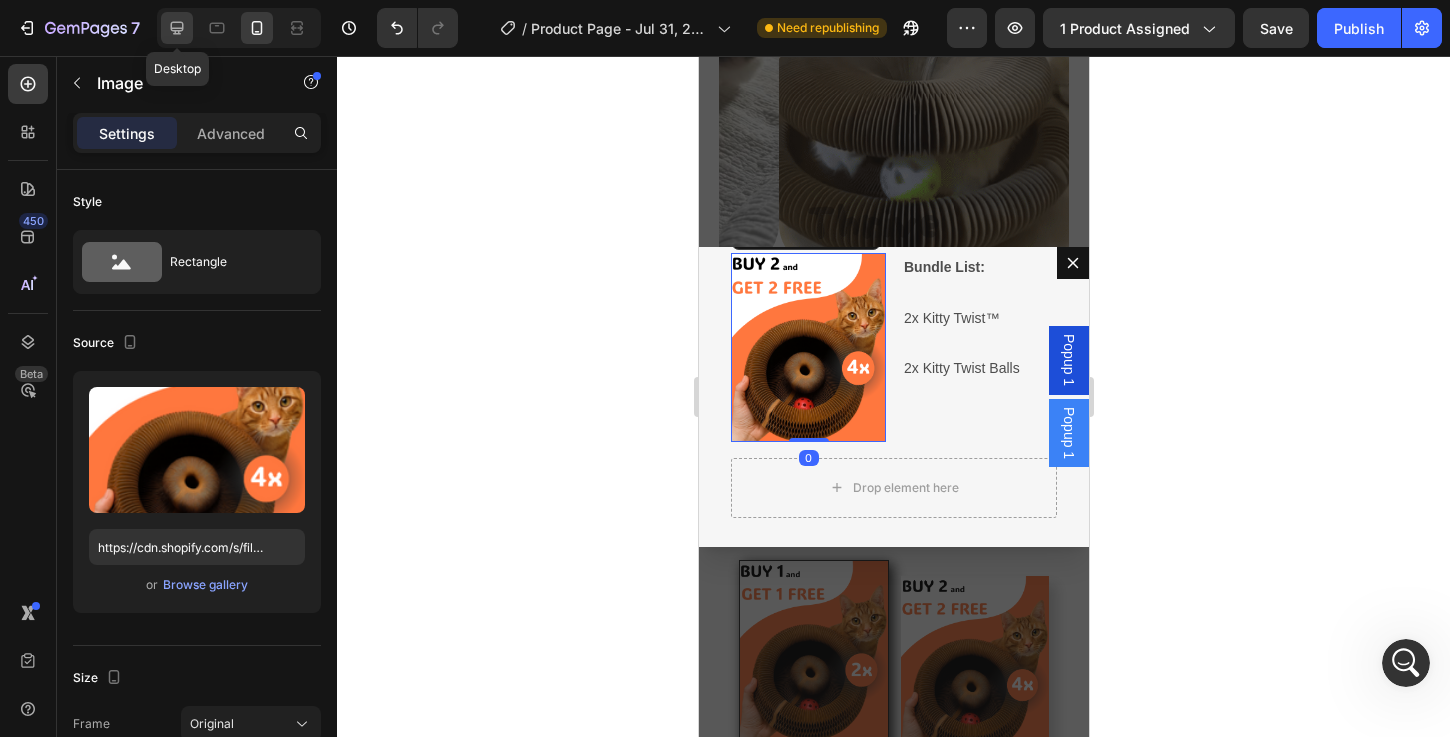 type on "100" 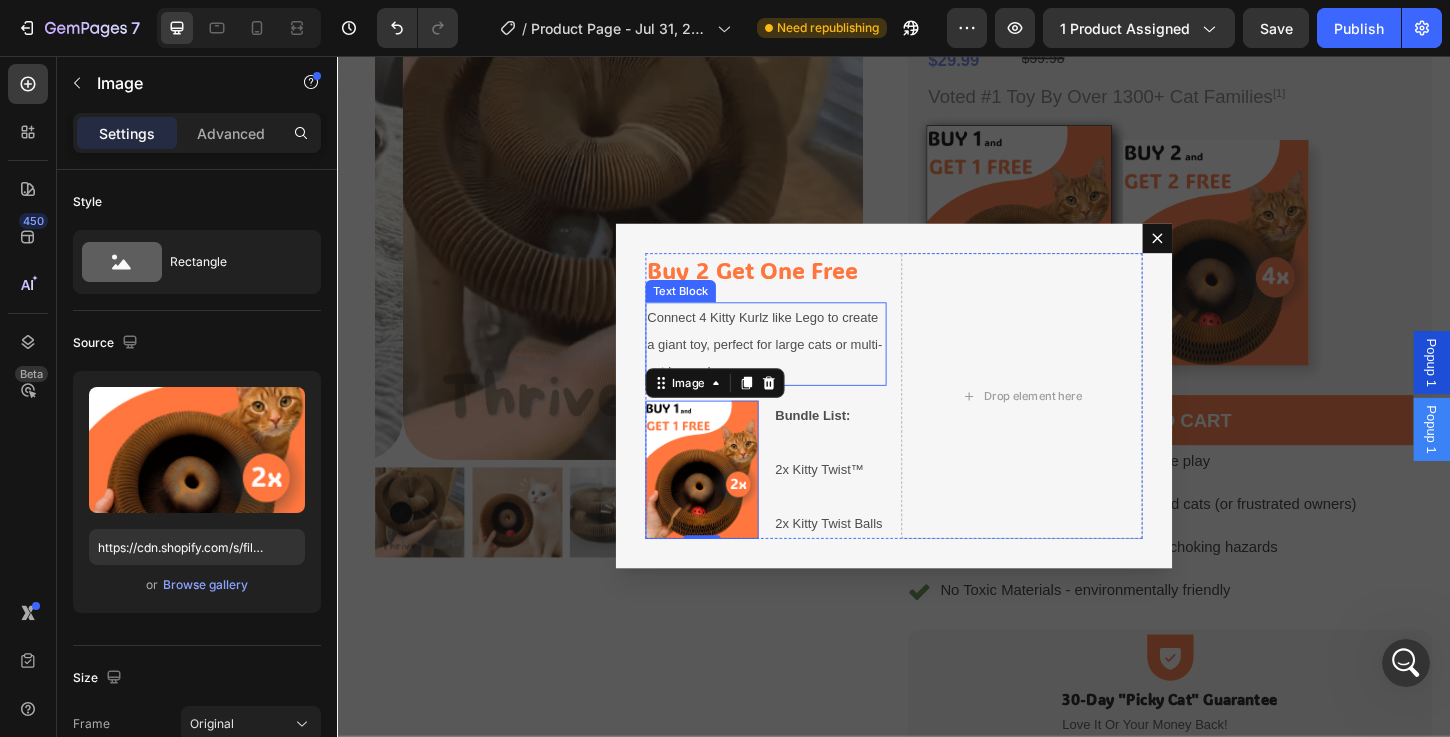 scroll, scrollTop: 0, scrollLeft: 0, axis: both 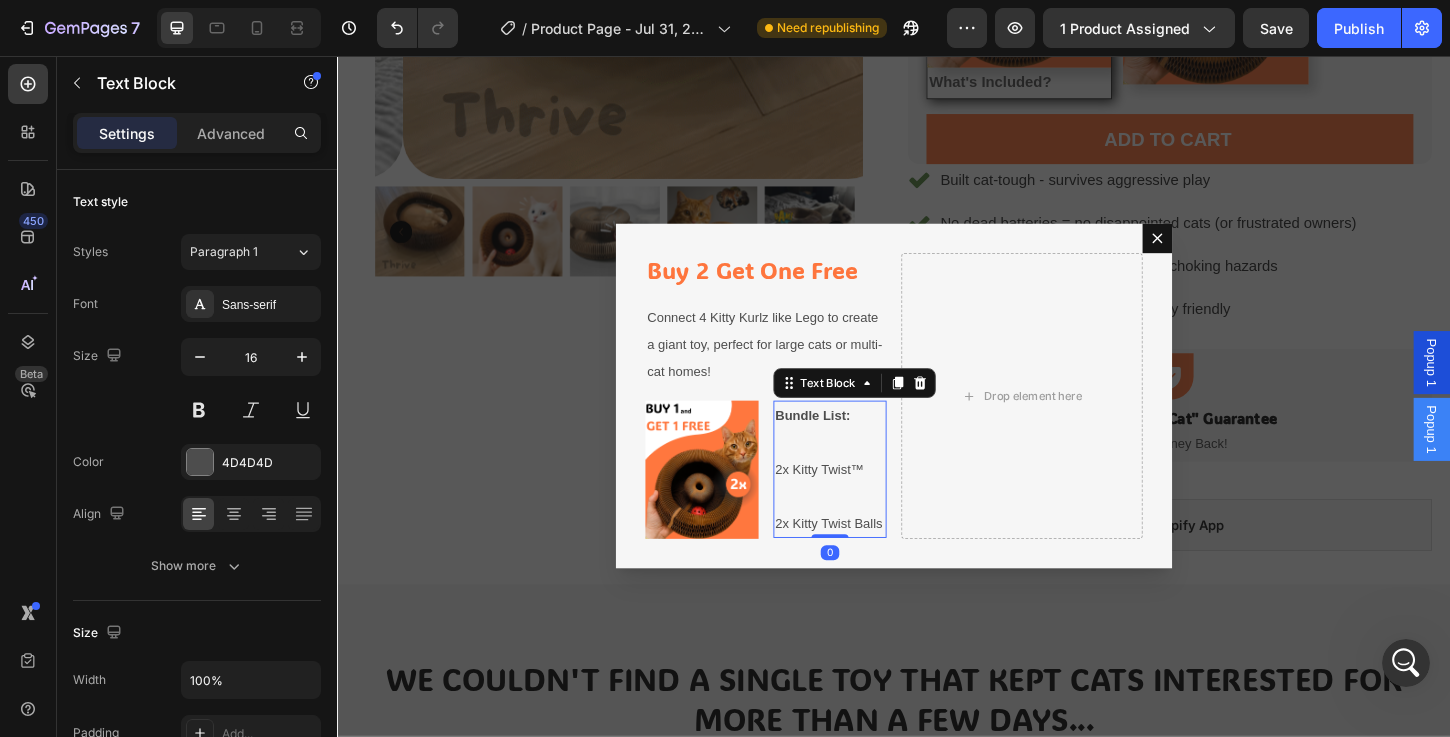 click on "Bundle List:    2x Kitty Twist™   2x Kitty Twist Balls" at bounding box center (868, 502) 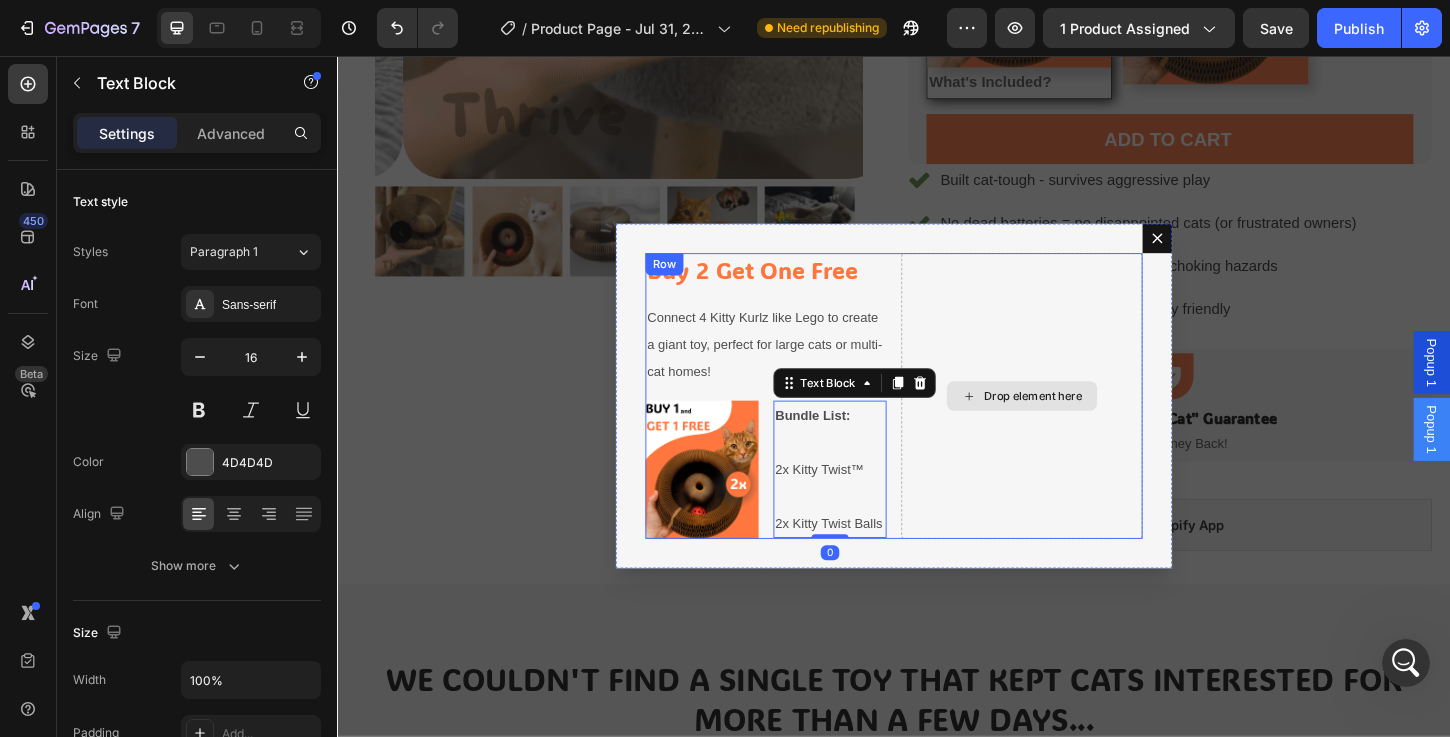 click on "Buy 2 Get One Free Heading Connect 4 Kitty Kurlz like Lego to create a giant toy, perfect for large cats or multi-cat homes! Text Block Image Bundle List:    2x Kitty Twist™   2x Kitty Twist Balls Text Block   0 Row
Drop element here Row" at bounding box center [937, 422] 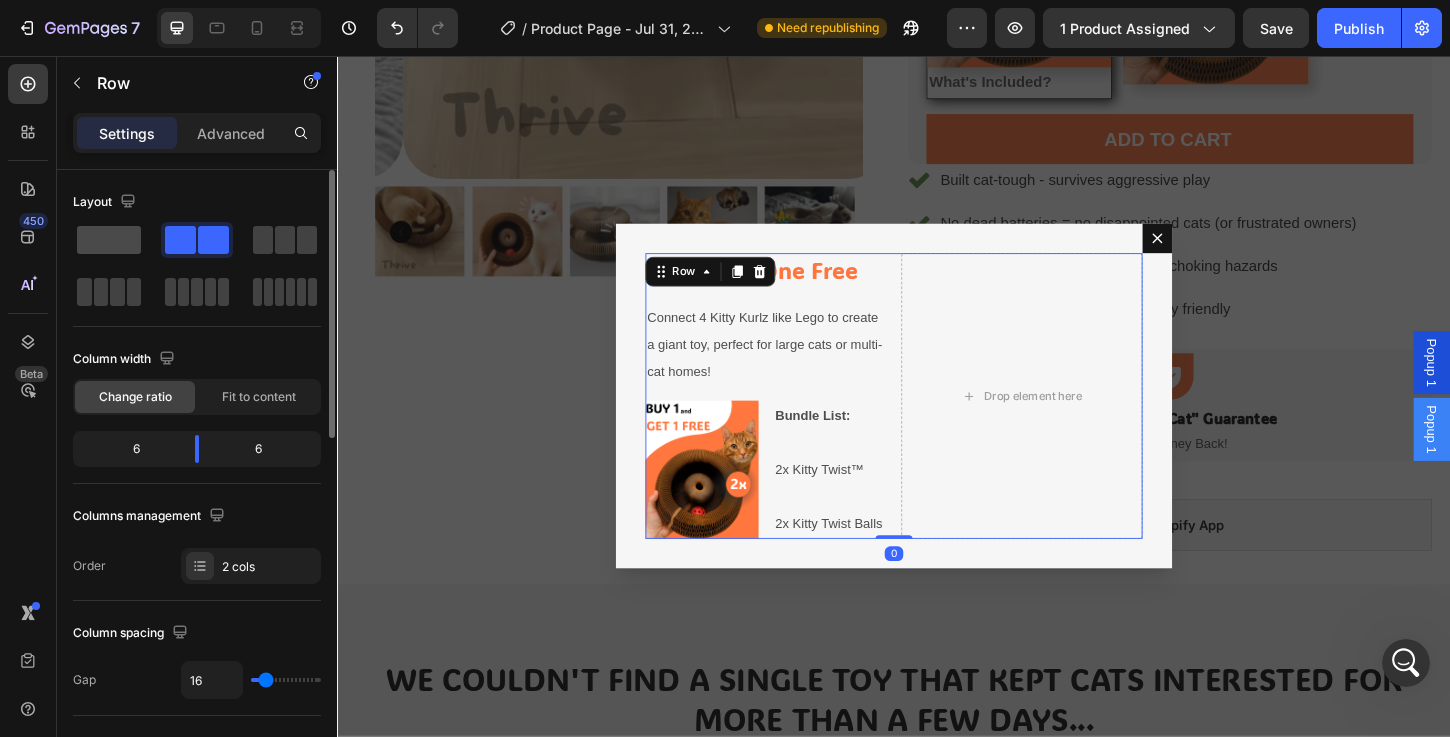 click 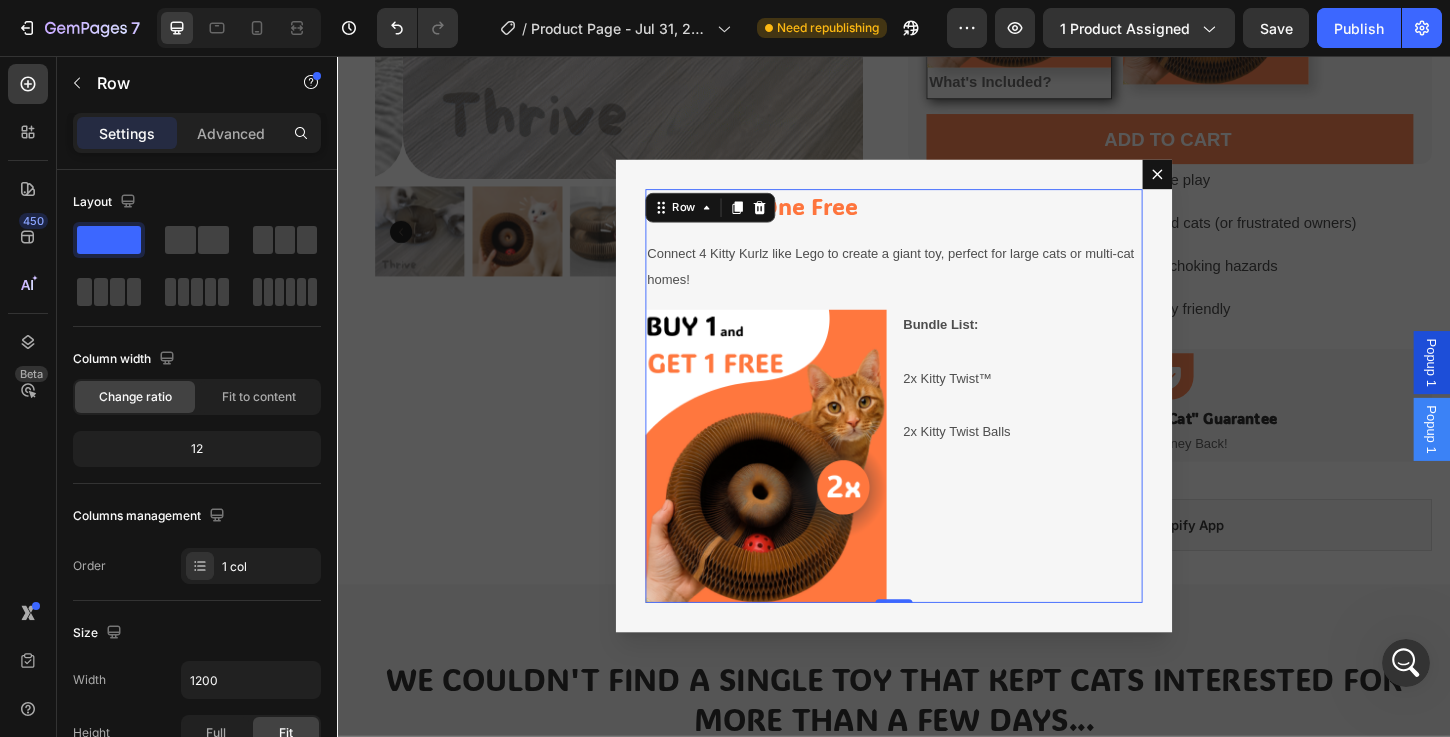 click on "Popup 1" at bounding box center (1517, 459) 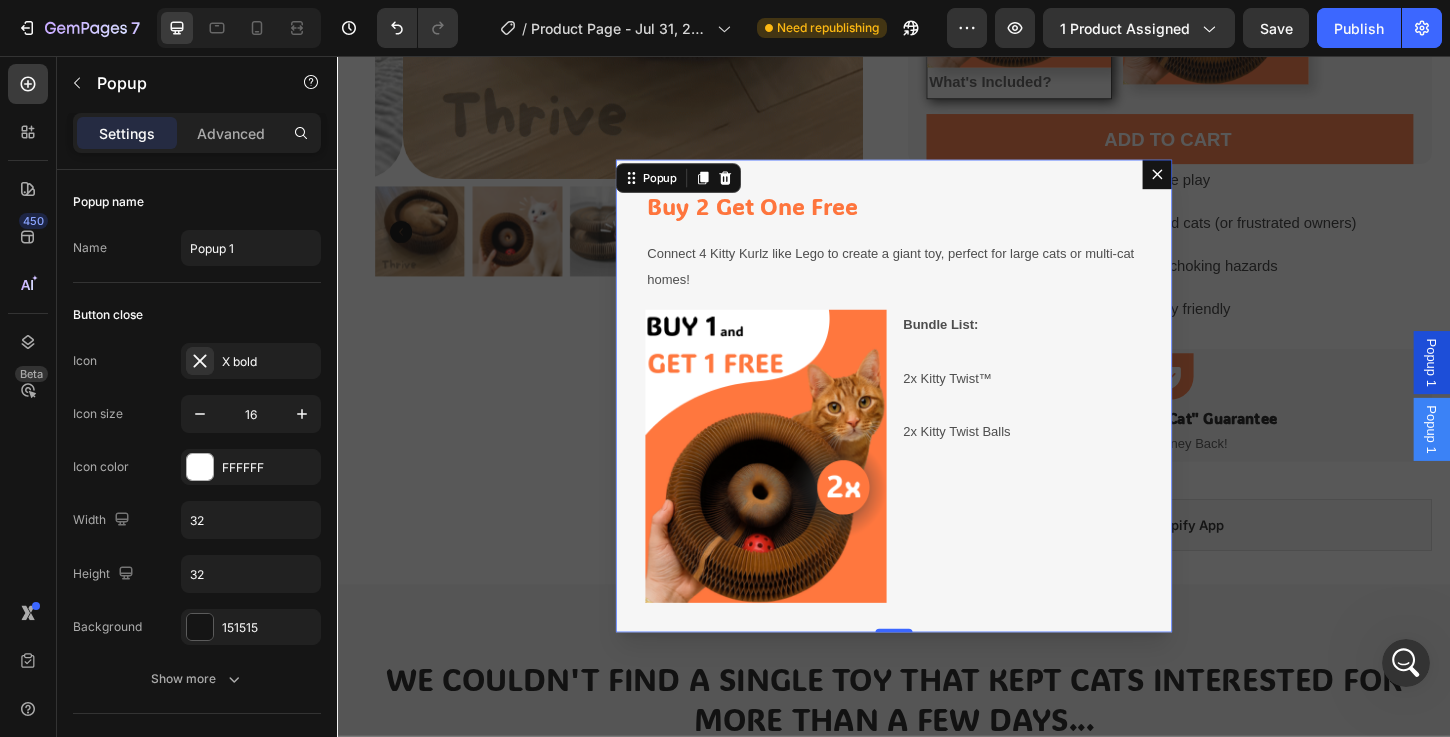 click on "Popup 1" at bounding box center (1517, 387) 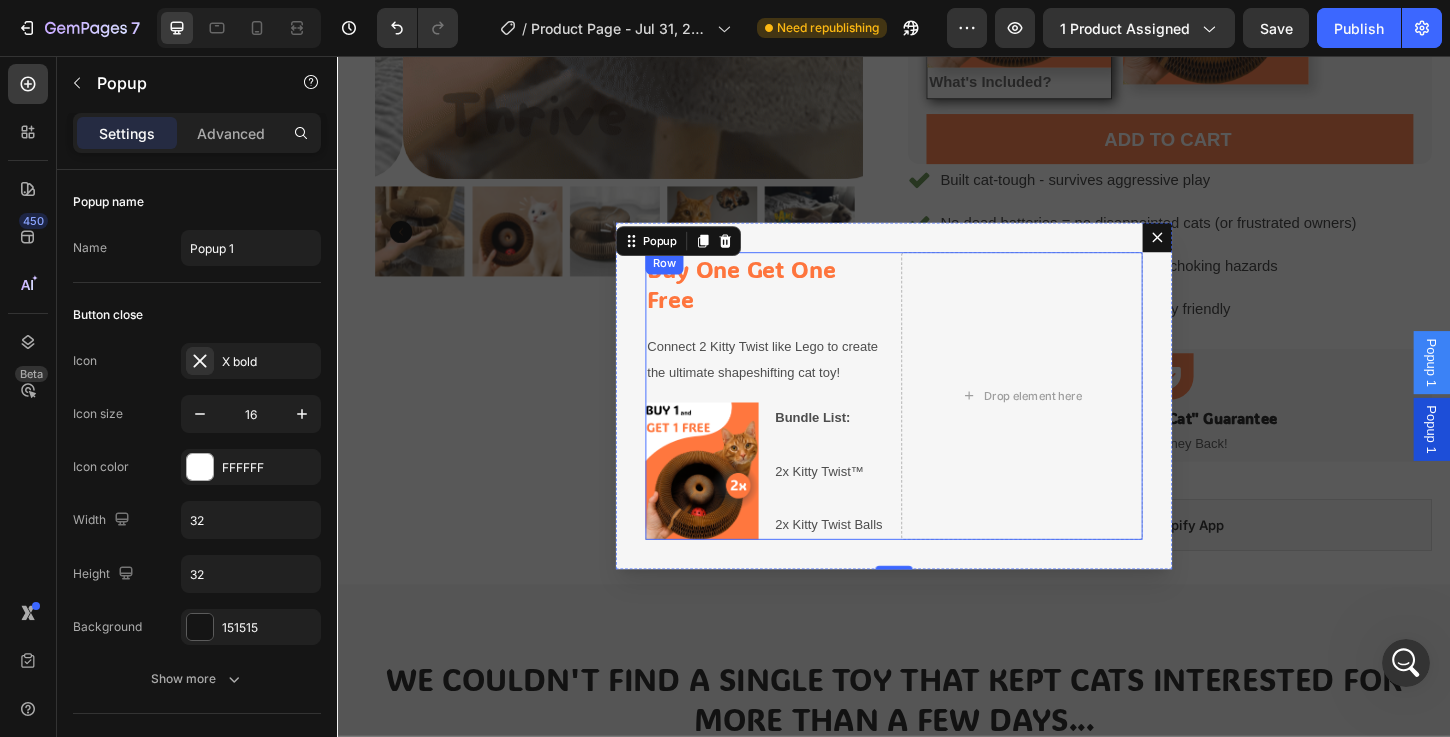 click on "Buy One Get One Free Heading Connect 2 Kitty Twist like Lego to create the ultimate shapeshifting cat toy! Text Block Image Bundle List:    2x Kitty Twist™   2x Kitty Twist Balls Text Block Row" at bounding box center (799, 423) 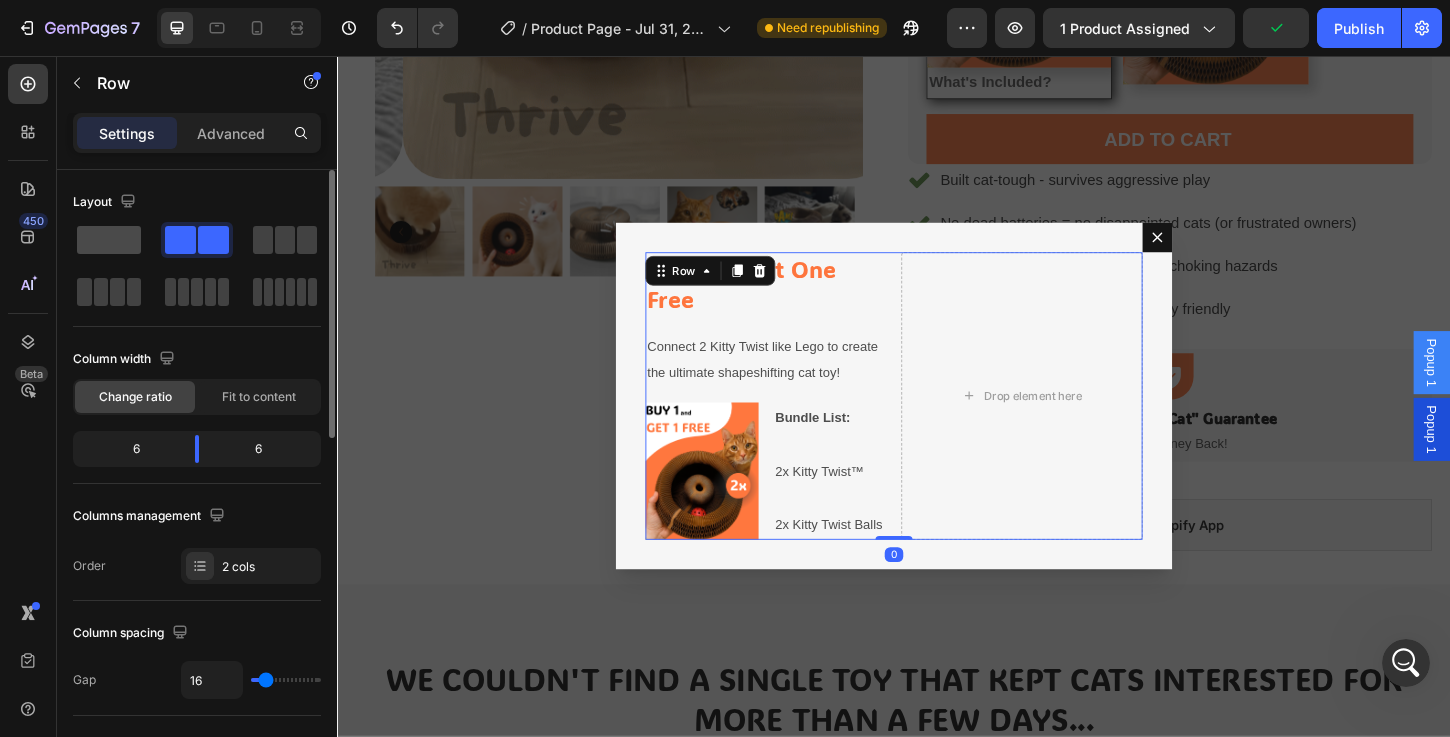 click 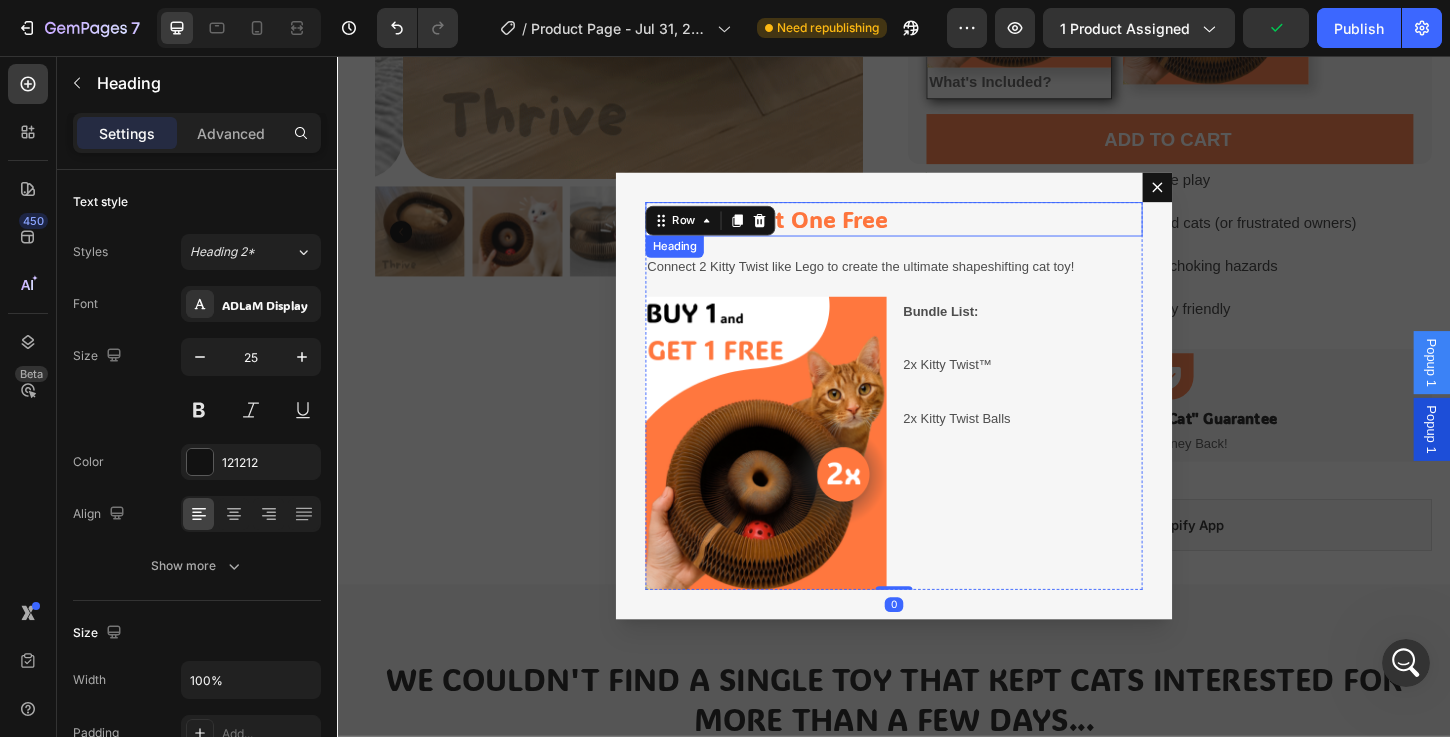 click on "Buy One Get One Free" at bounding box center [801, 232] 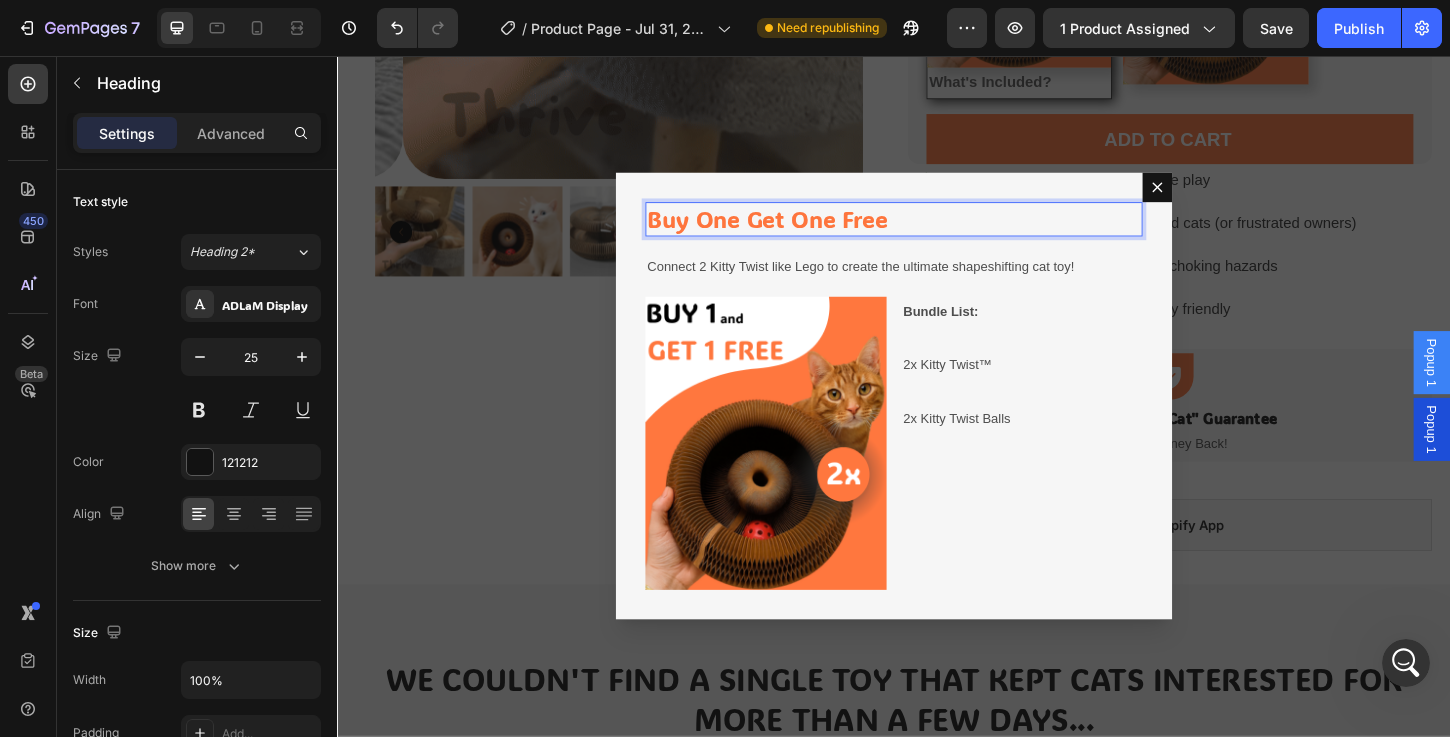 click on "Buy One Get One Free" at bounding box center [801, 232] 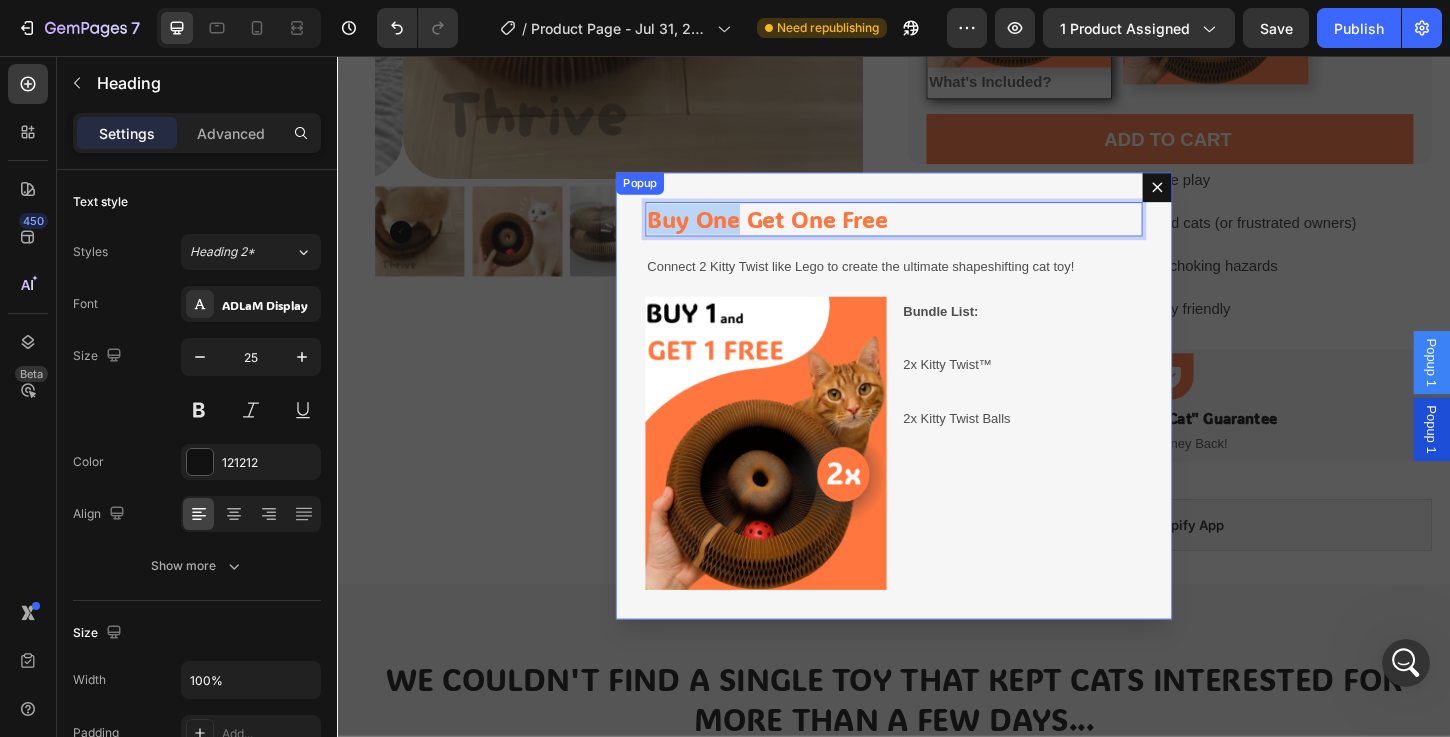 drag, startPoint x: 753, startPoint y: 235, endPoint x: 657, endPoint y: 237, distance: 96.02083 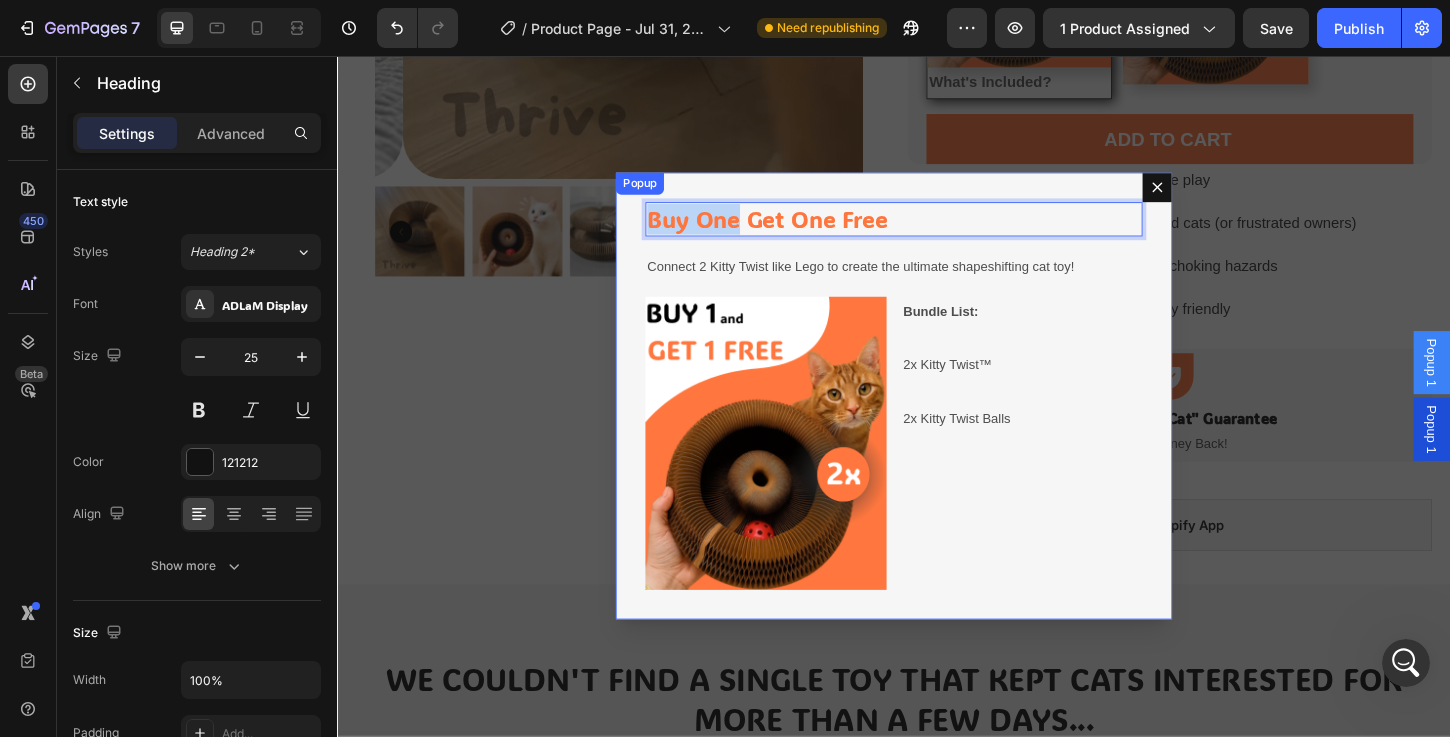 click on "Buy One Get One Free Heading   16 Connect 2 Kitty Twist like Lego to create the ultimate shapeshifting cat toy! Text Block Image Bundle List:    2x Kitty Twist™   2x Kitty Twist Balls Text Block Row Row" at bounding box center (937, 422) 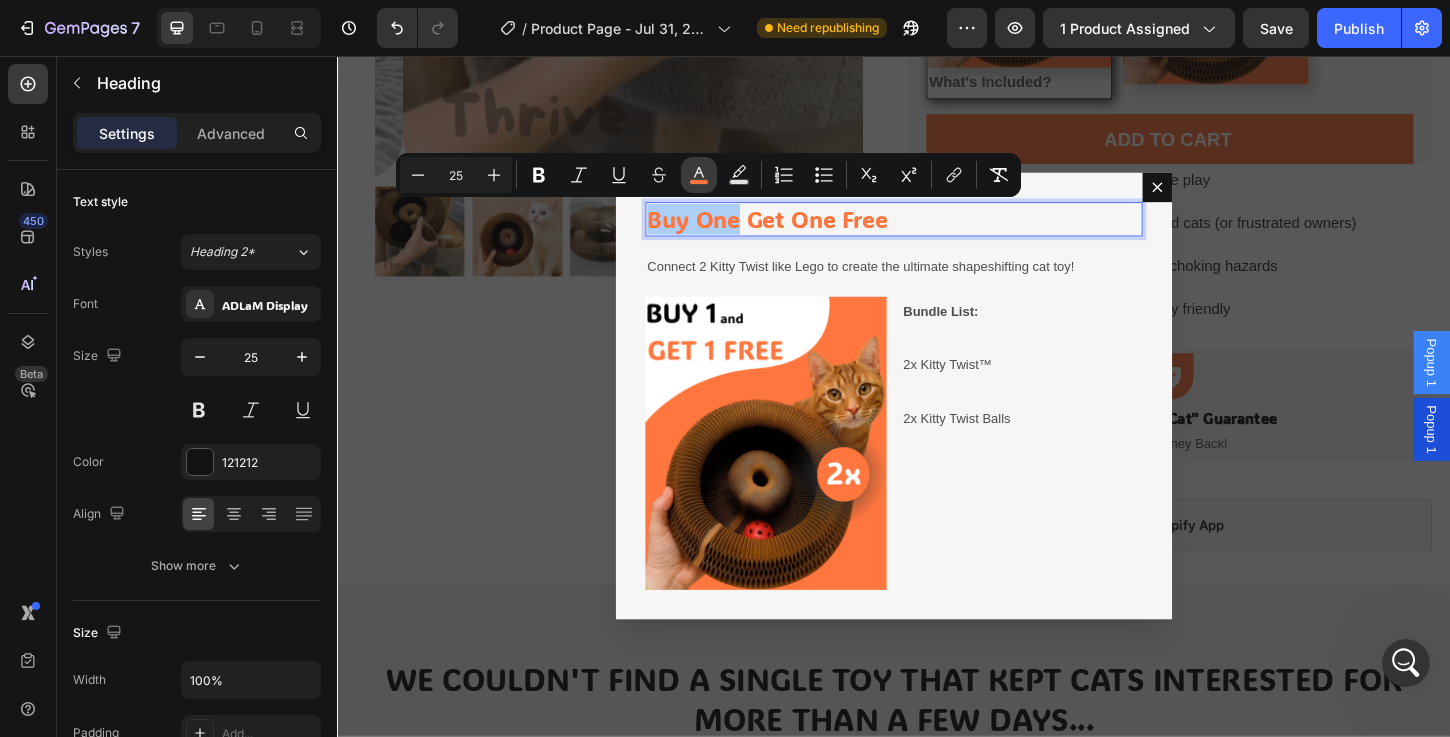 click 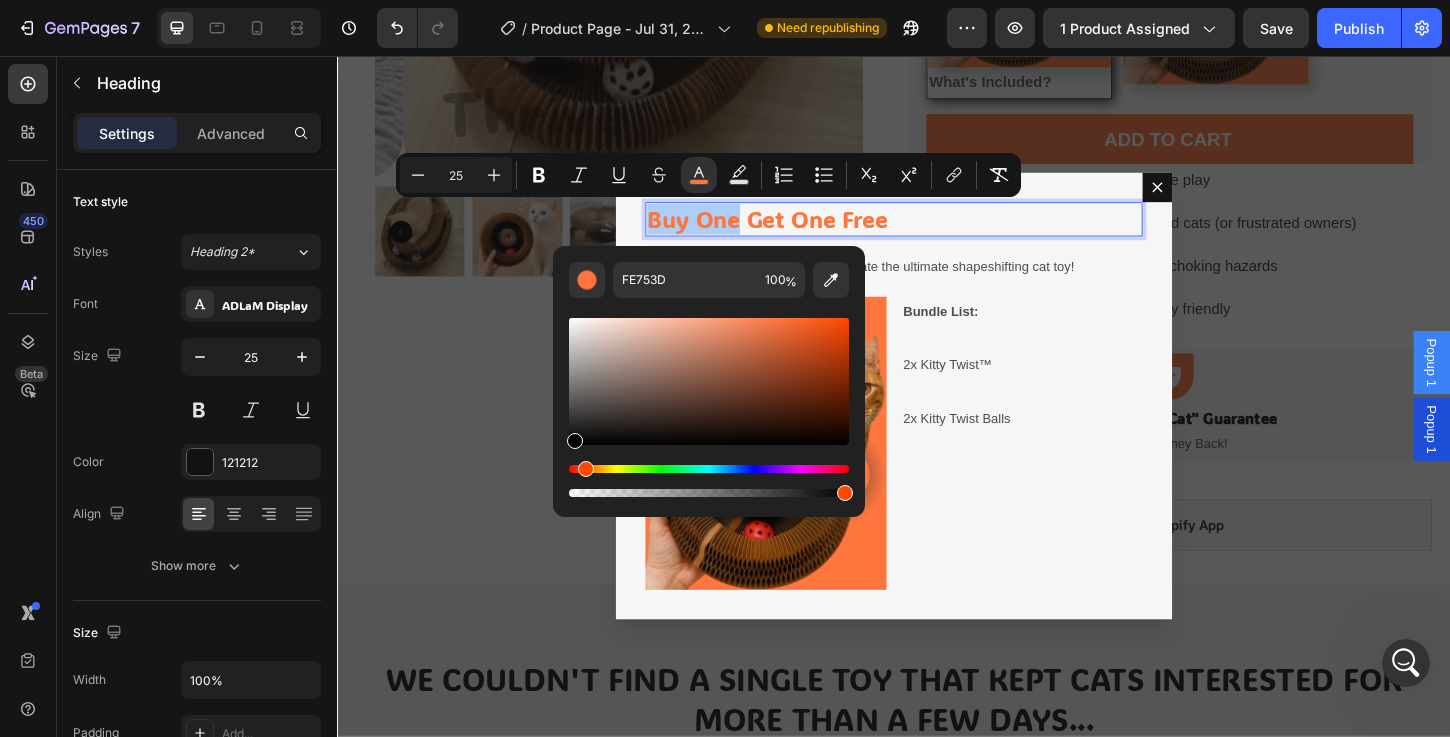 drag, startPoint x: 933, startPoint y: 470, endPoint x: 564, endPoint y: 508, distance: 370.95148 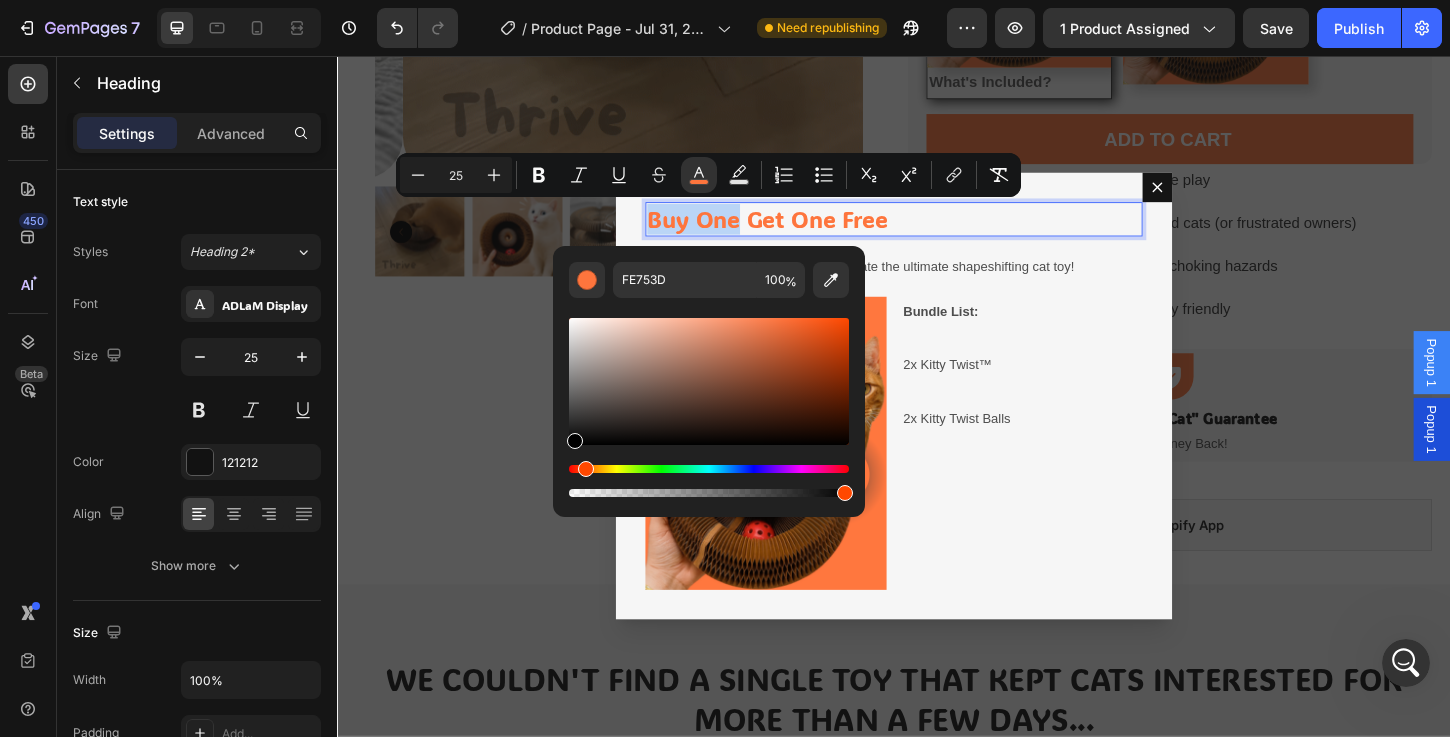 type on "000000" 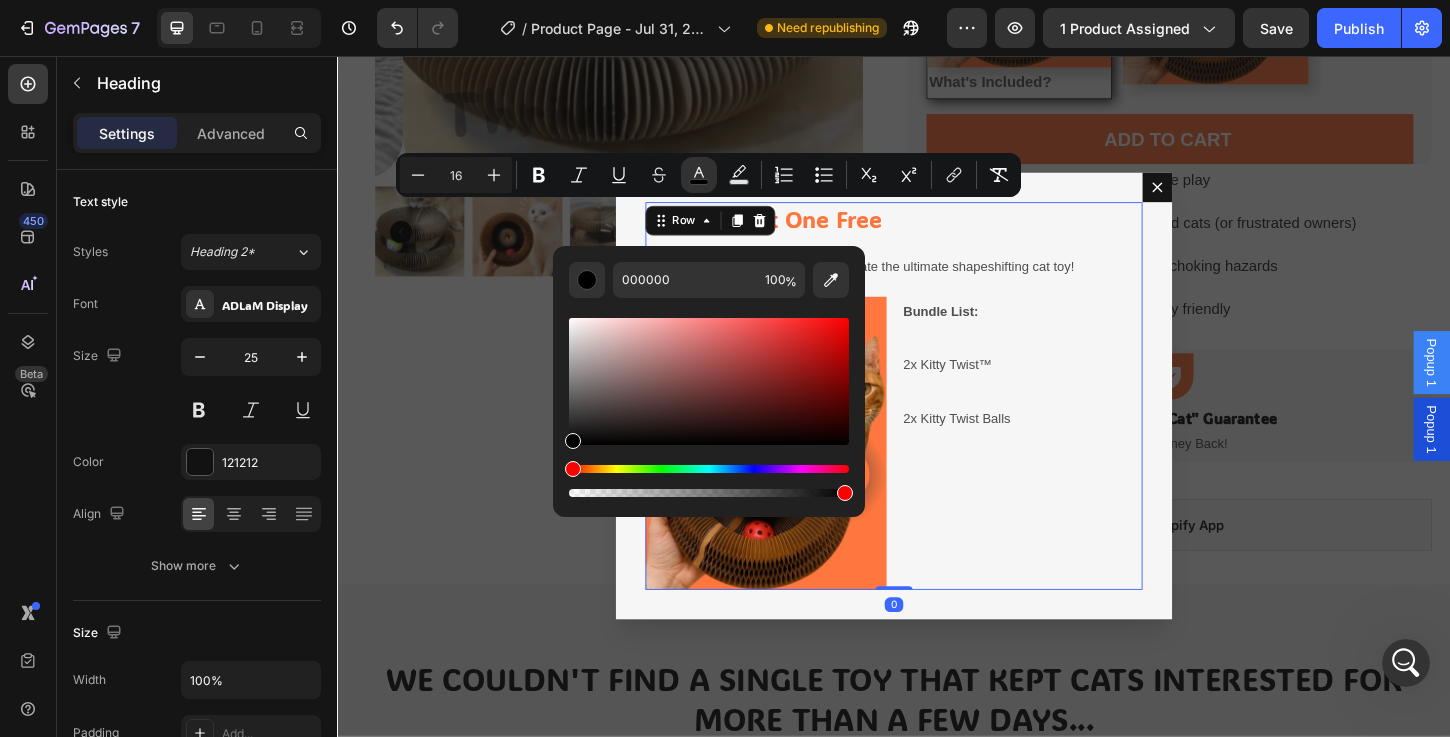 click on "⁠⁠⁠⁠⁠⁠⁠ Buy One  Get One Free Heading Connect 2 Kitty Twist like Lego to create the ultimate shapeshifting cat toy! Text Block Image Bundle List:    2x Kitty Twist™   2x Kitty Twist Balls Text Block Row" at bounding box center [937, 422] 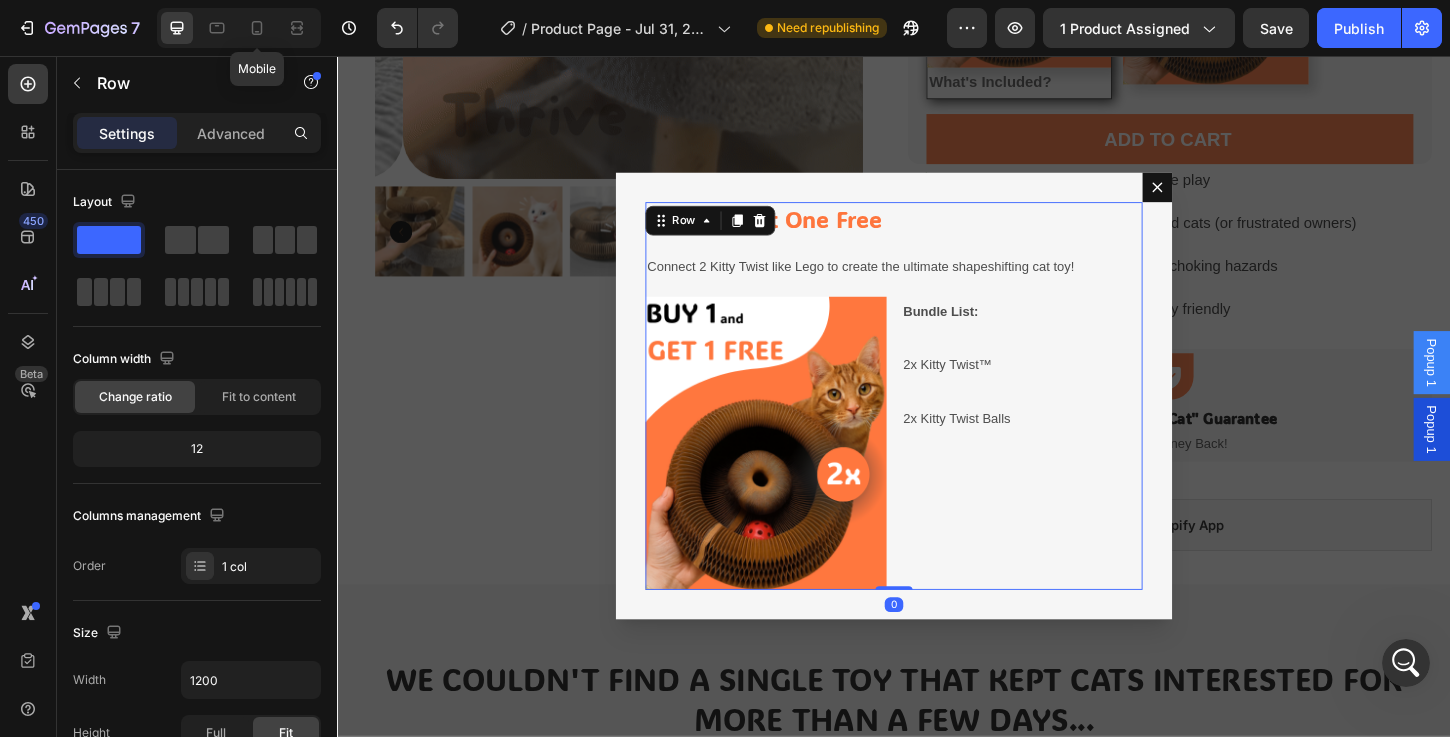 drag, startPoint x: 262, startPoint y: 36, endPoint x: 271, endPoint y: 55, distance: 21.023796 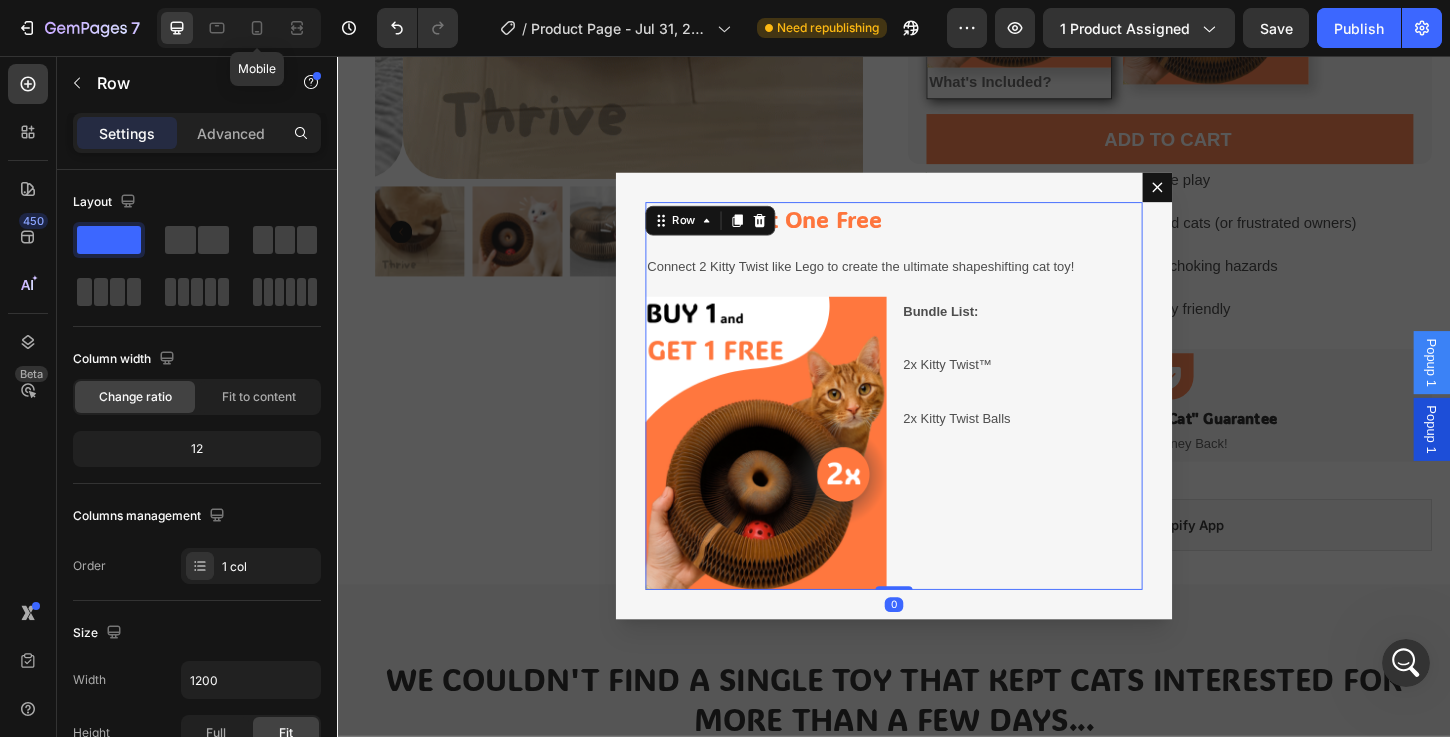 click 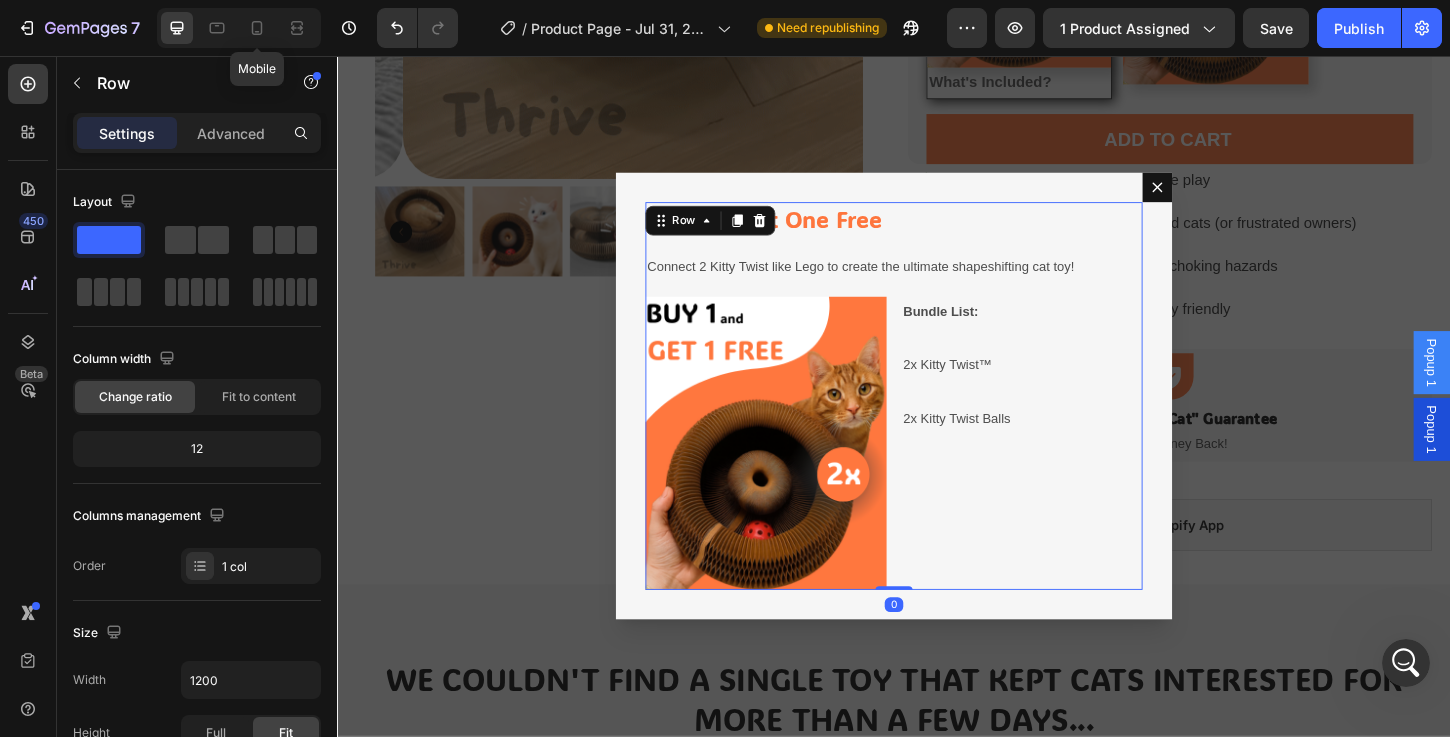 type on "100%" 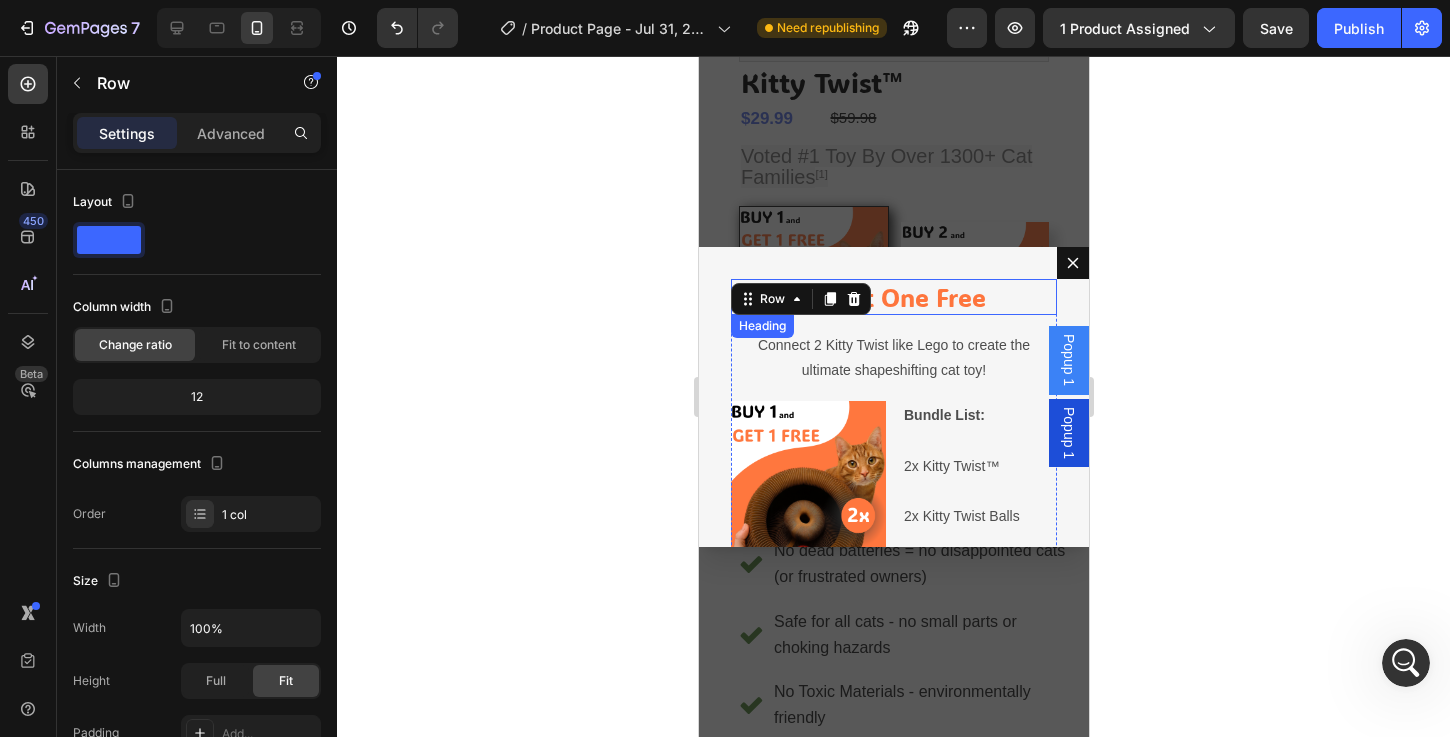 scroll, scrollTop: 653, scrollLeft: 0, axis: vertical 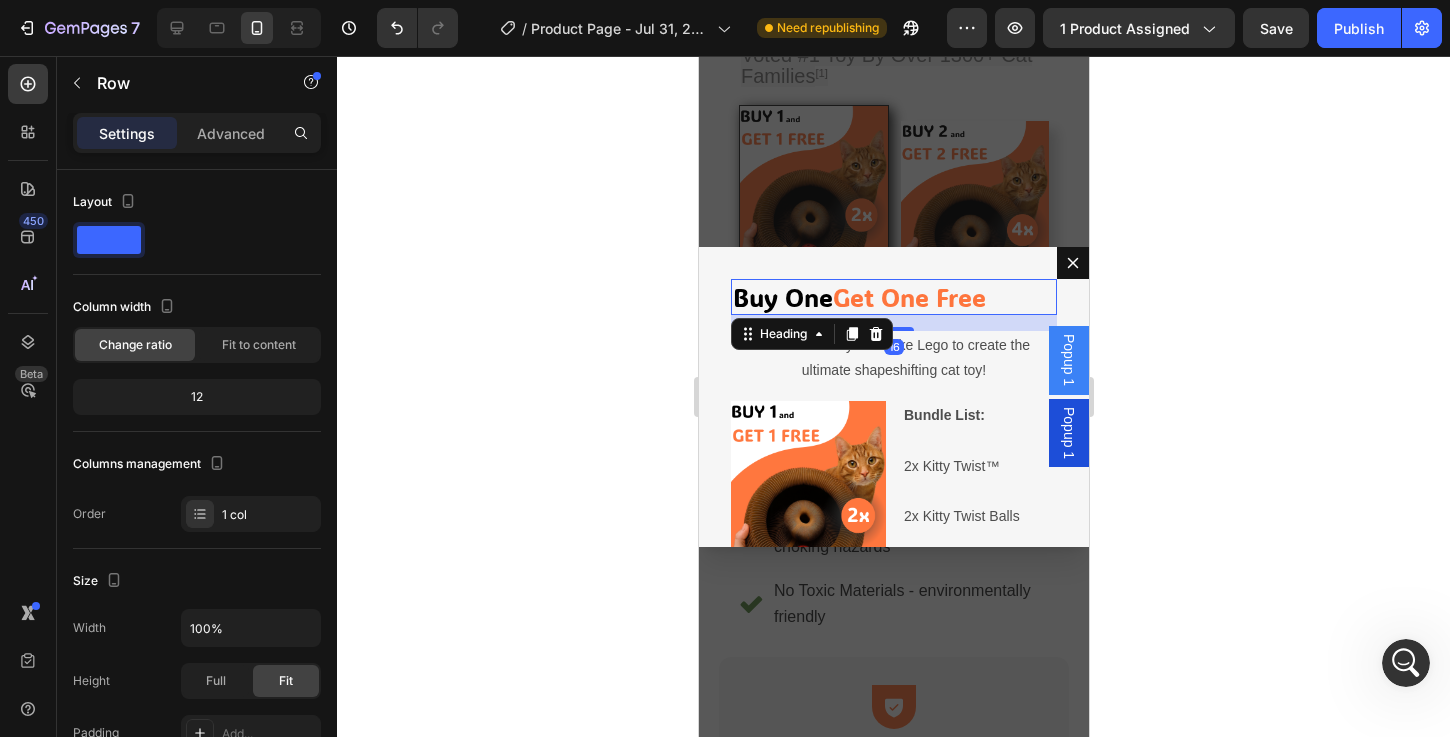 click on "Get One Free" at bounding box center [908, 297] 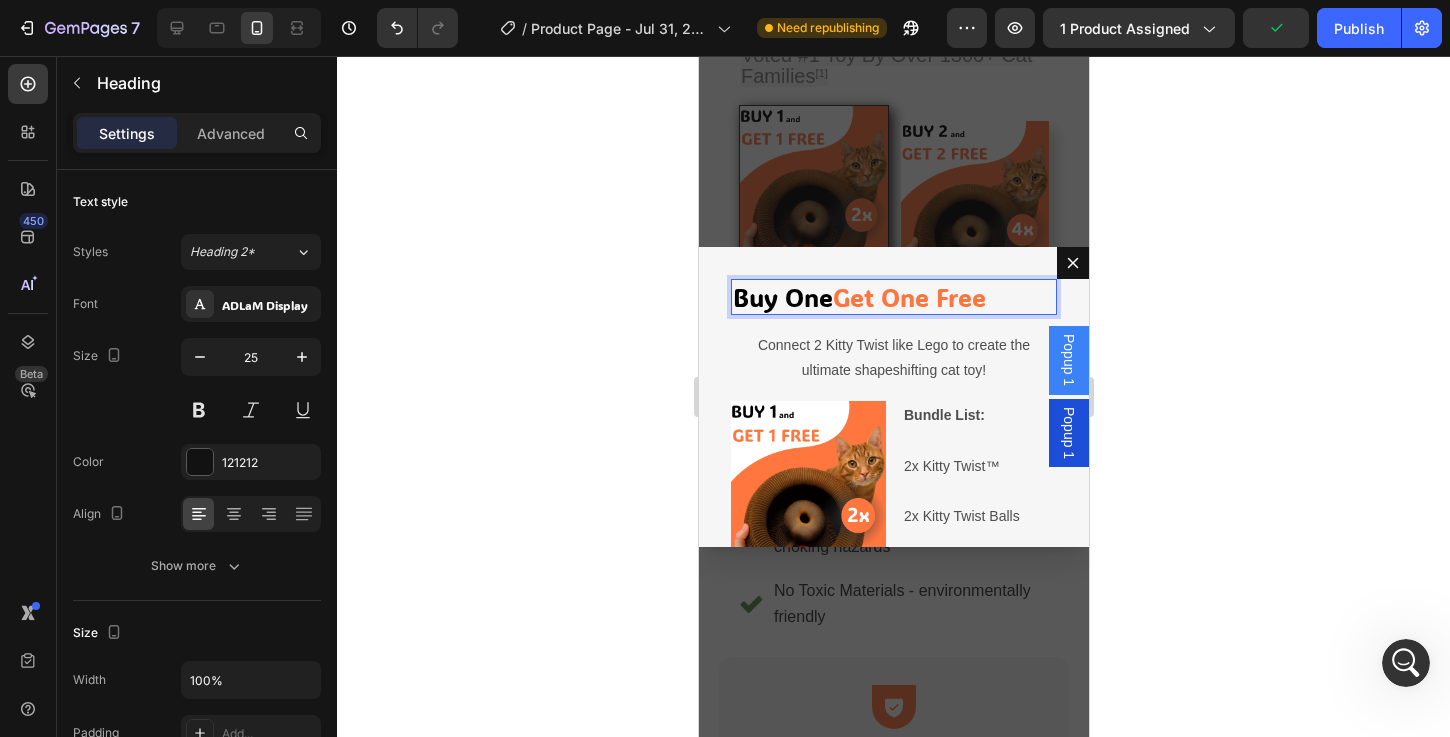 click on "Get One Free" at bounding box center (908, 297) 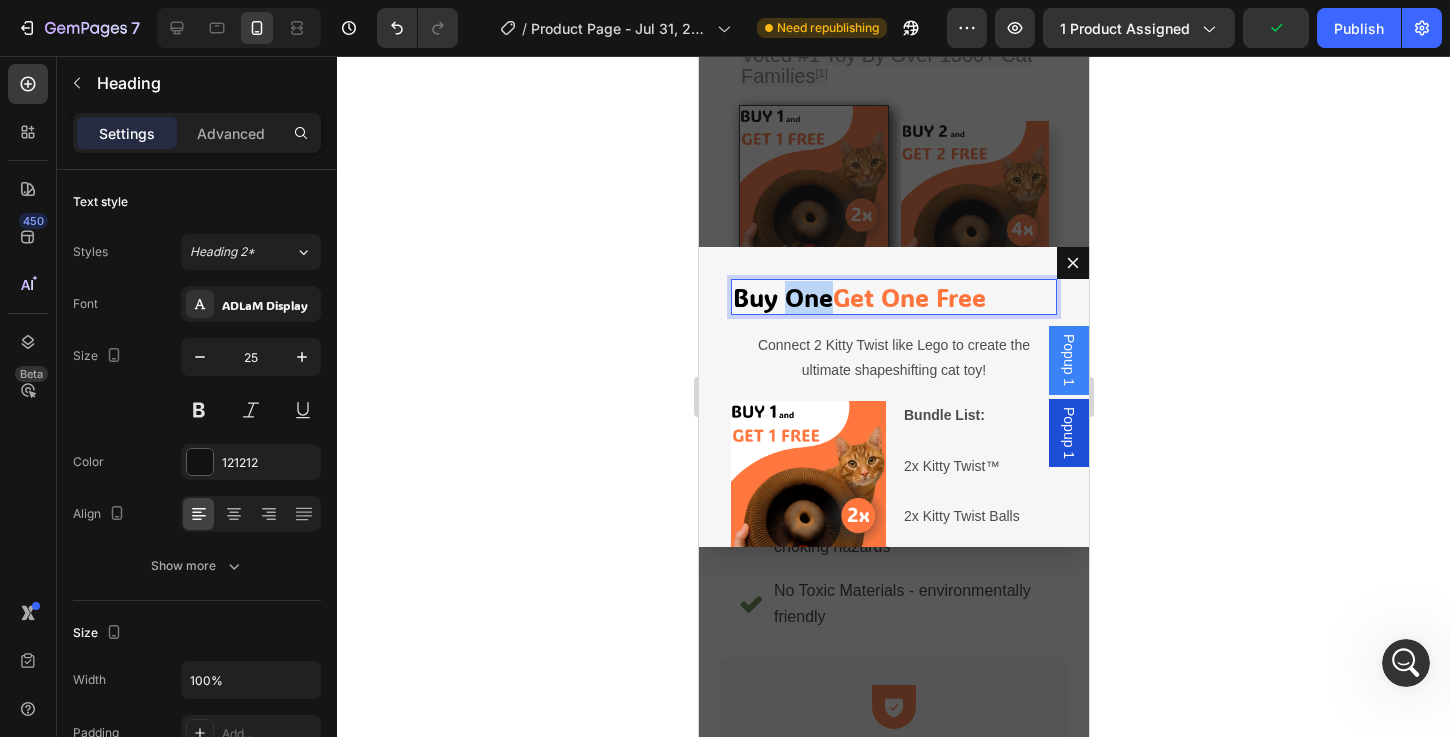 drag, startPoint x: 832, startPoint y: 300, endPoint x: 791, endPoint y: 299, distance: 41.01219 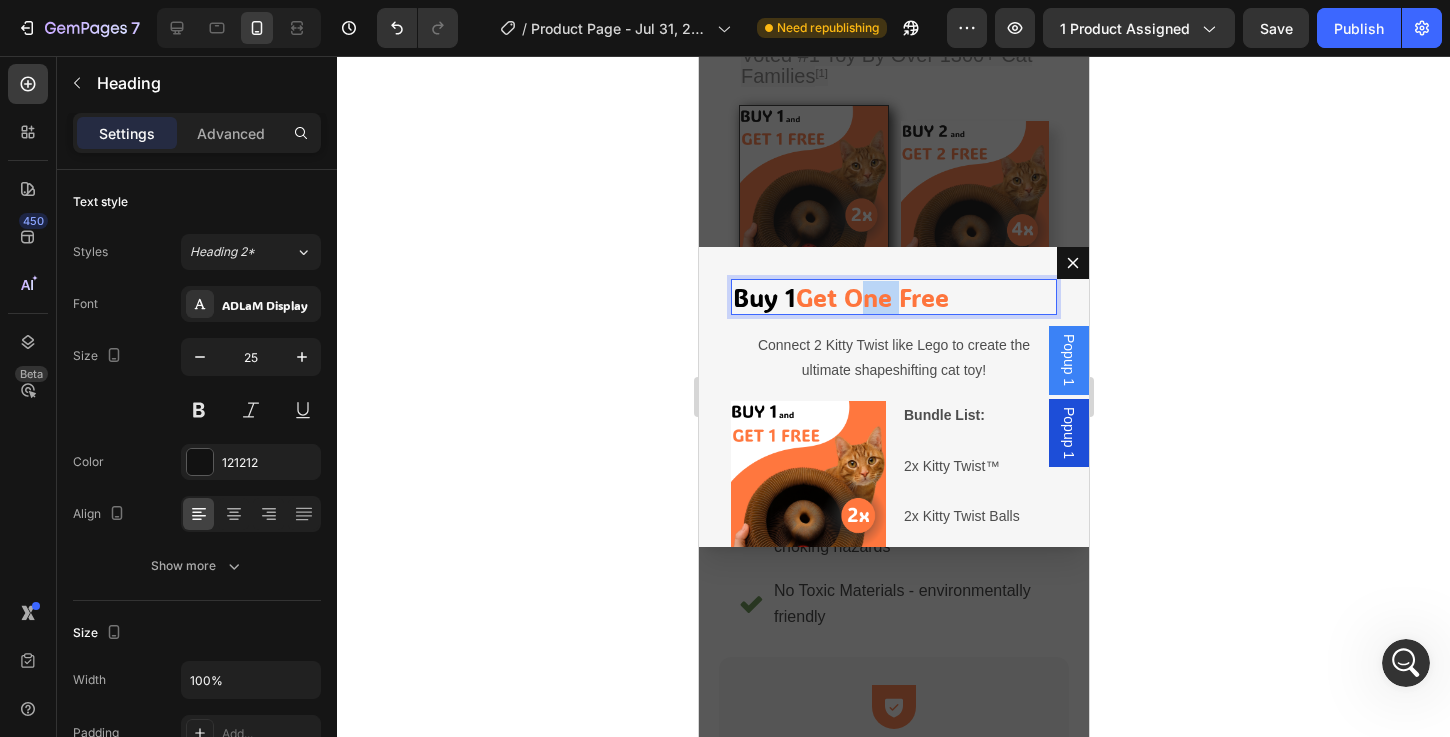 drag, startPoint x: 874, startPoint y: 300, endPoint x: 852, endPoint y: 298, distance: 22.090721 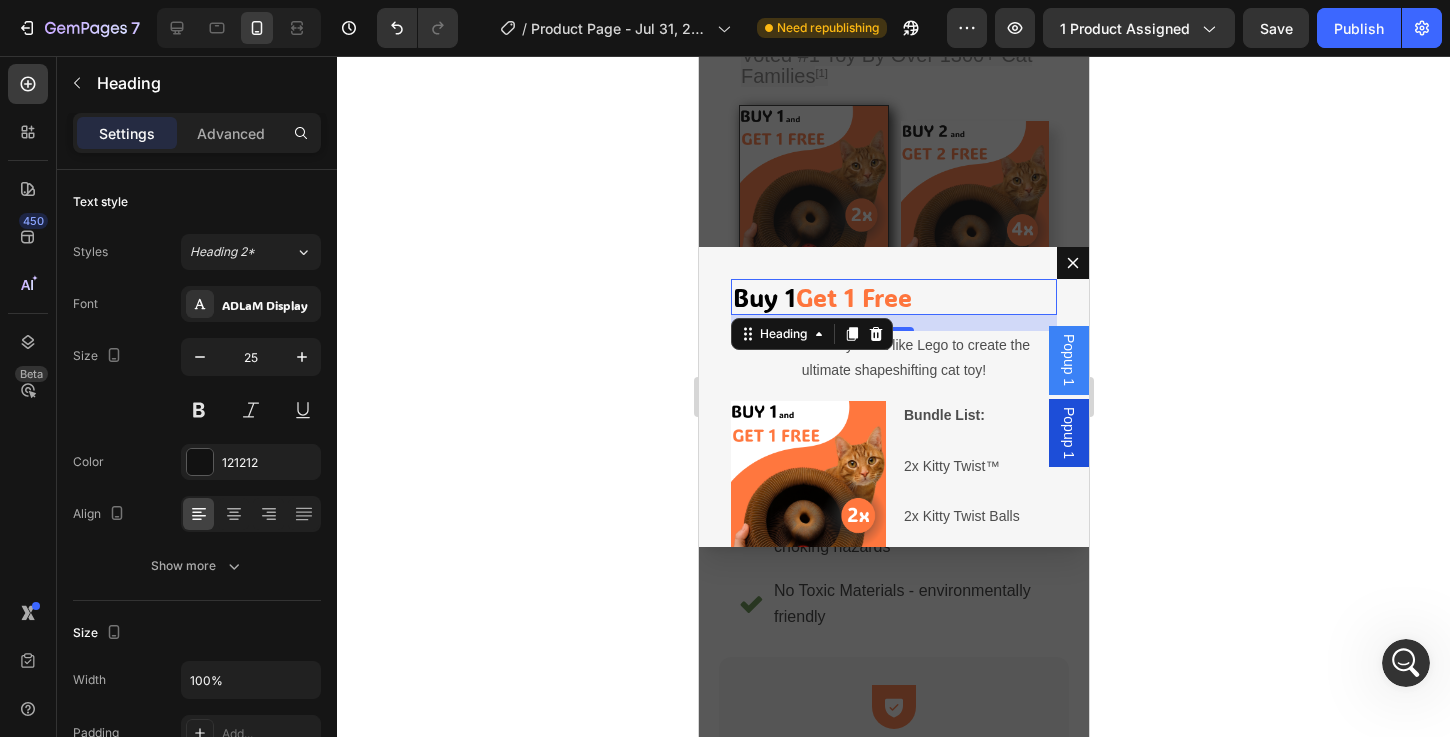 click on "Popup 1" at bounding box center [1068, 433] 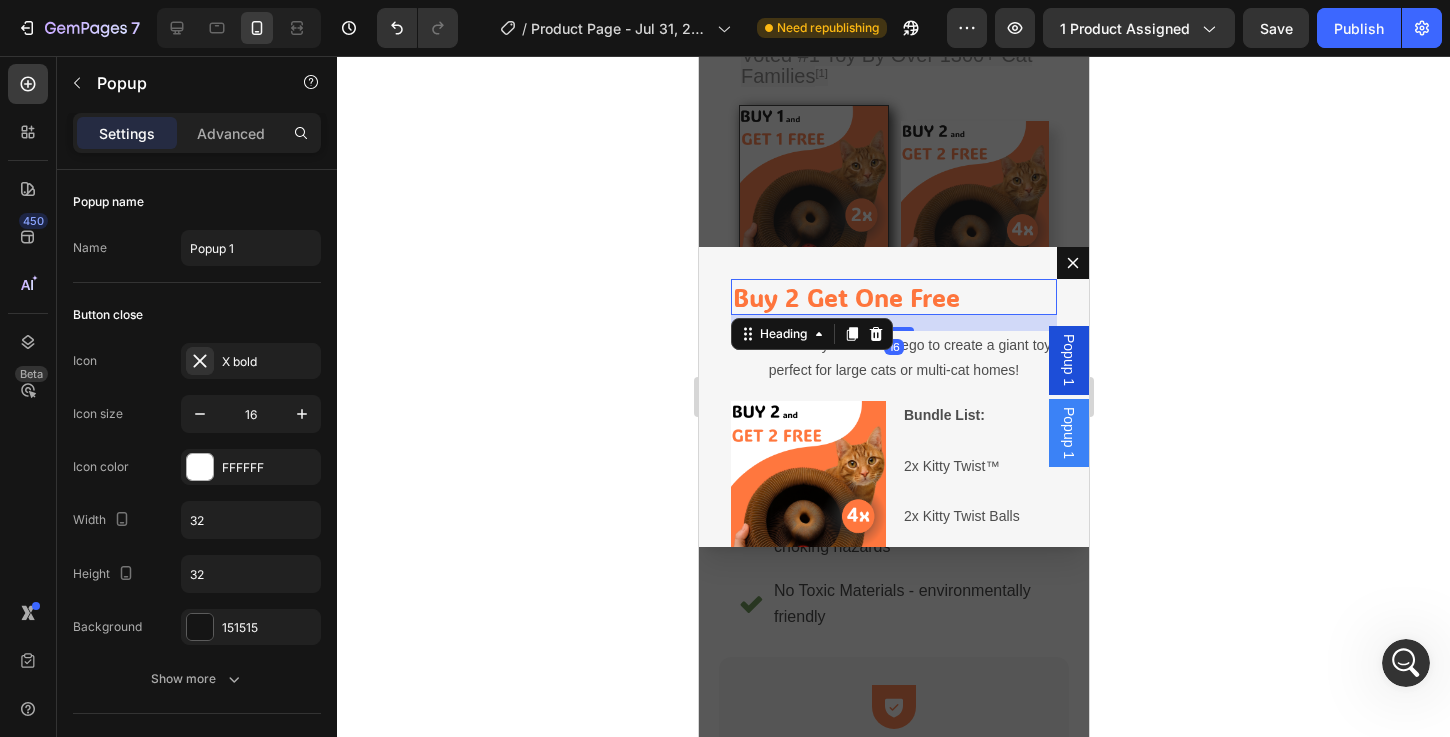 click on "Buy 2 Get One Free" at bounding box center [845, 297] 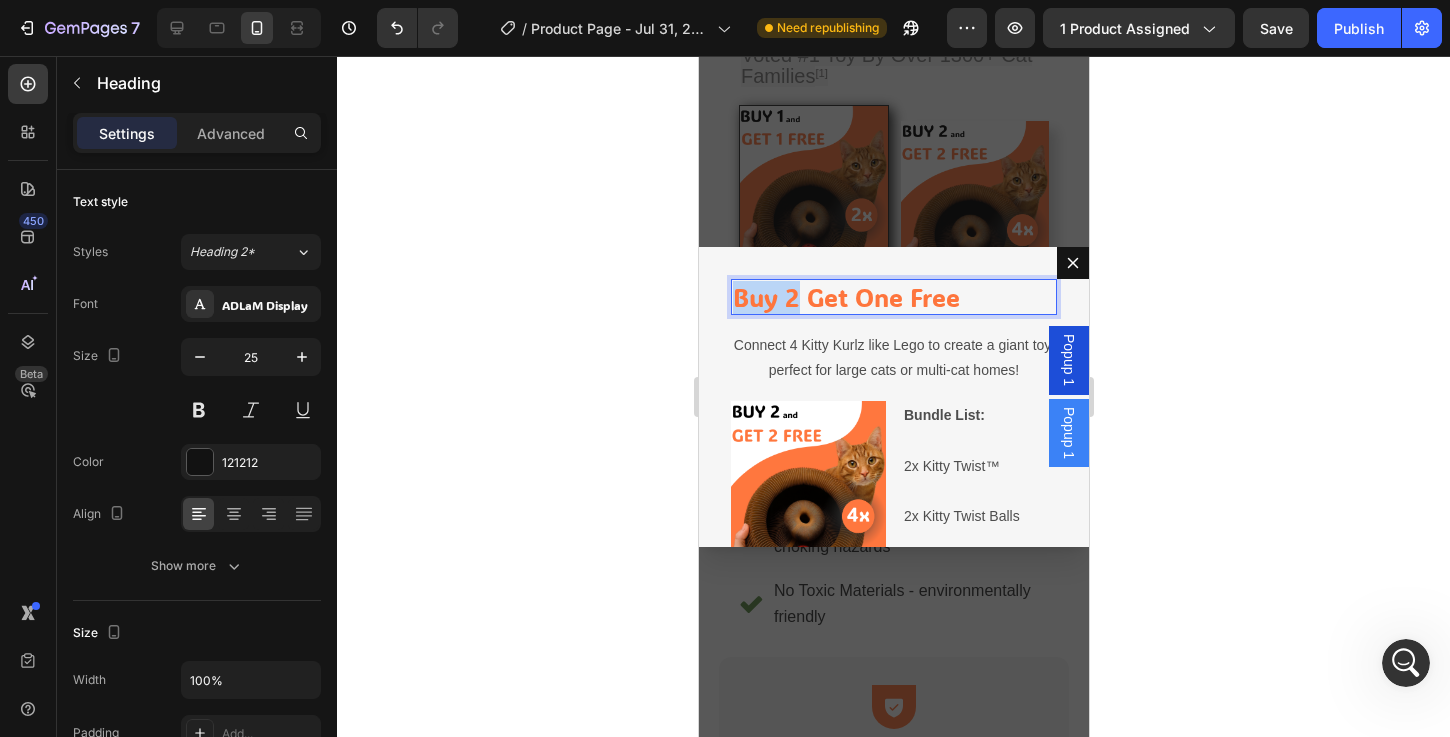 drag, startPoint x: 797, startPoint y: 299, endPoint x: 721, endPoint y: 295, distance: 76.105194 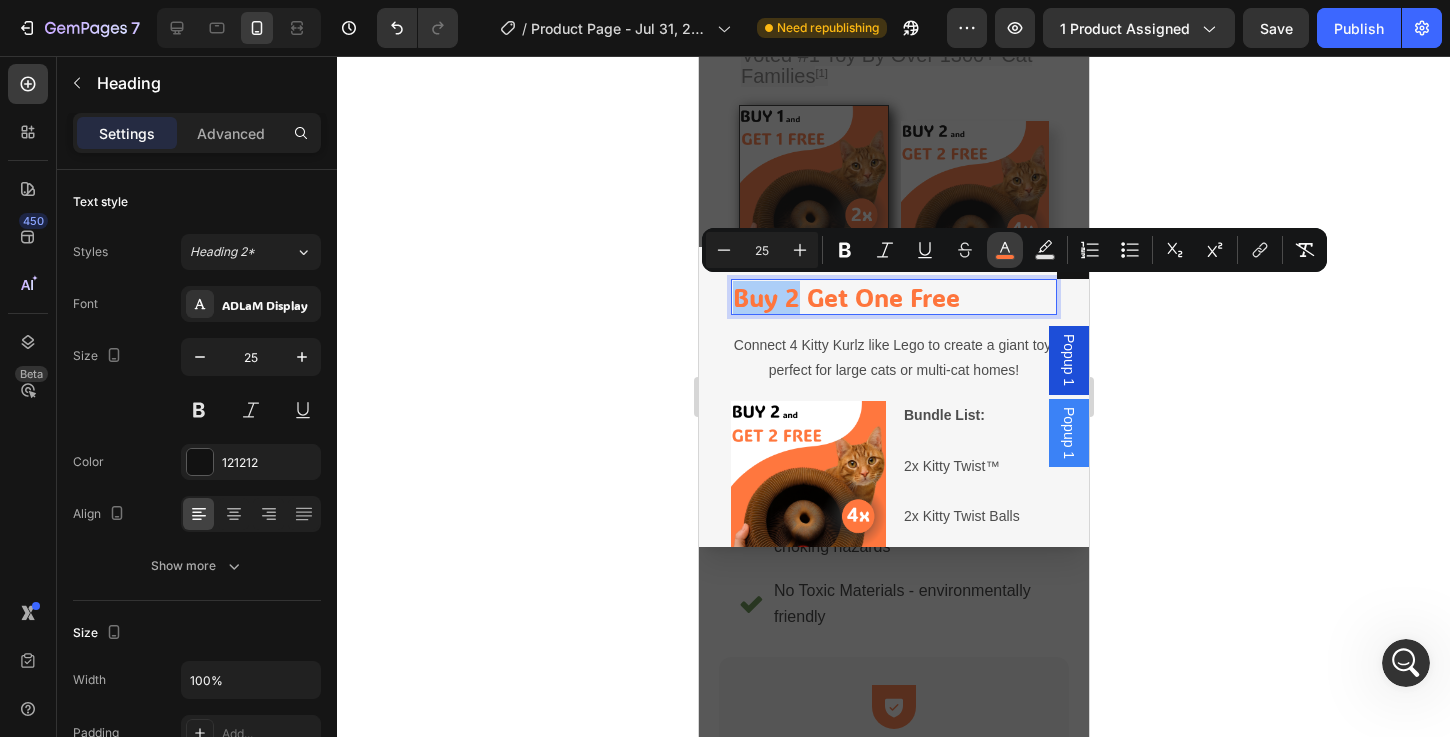click 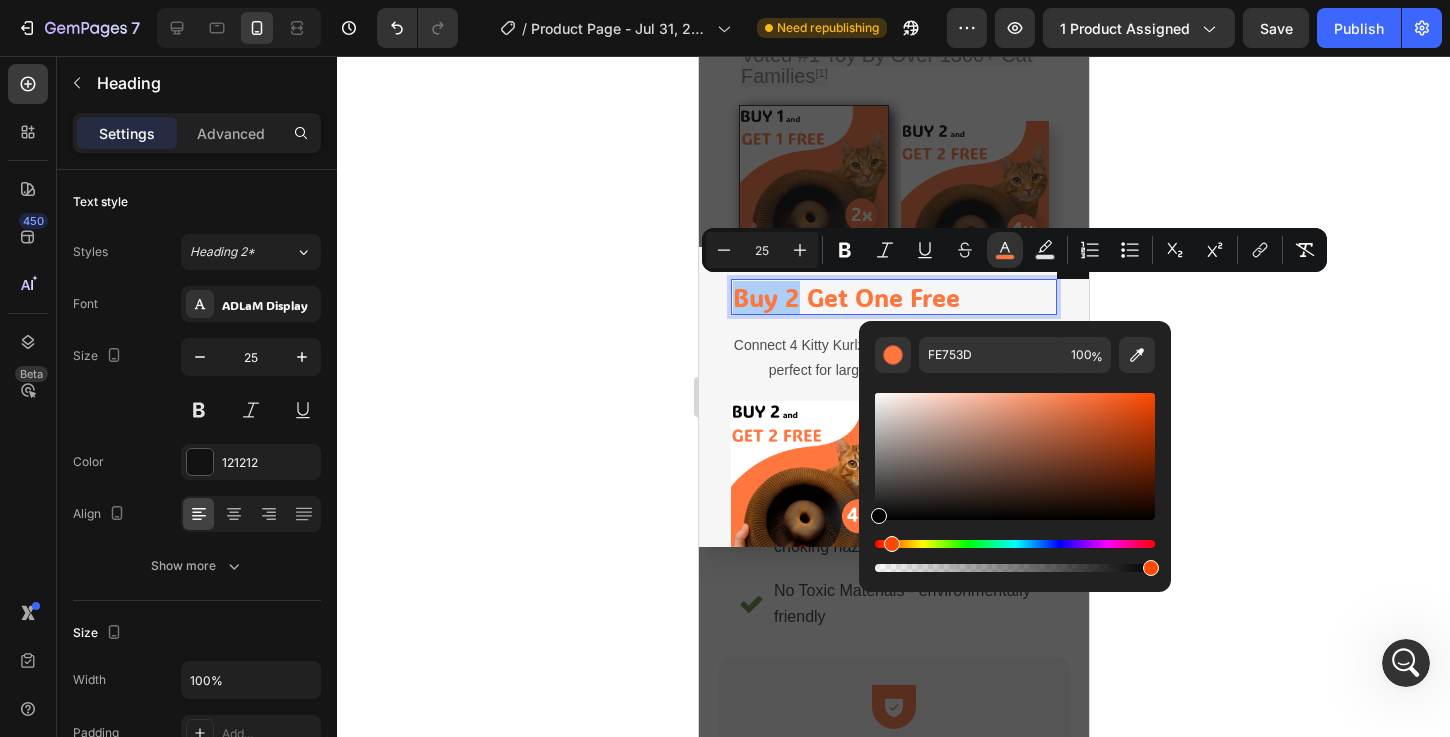 drag, startPoint x: 928, startPoint y: 467, endPoint x: 868, endPoint y: 521, distance: 80.72174 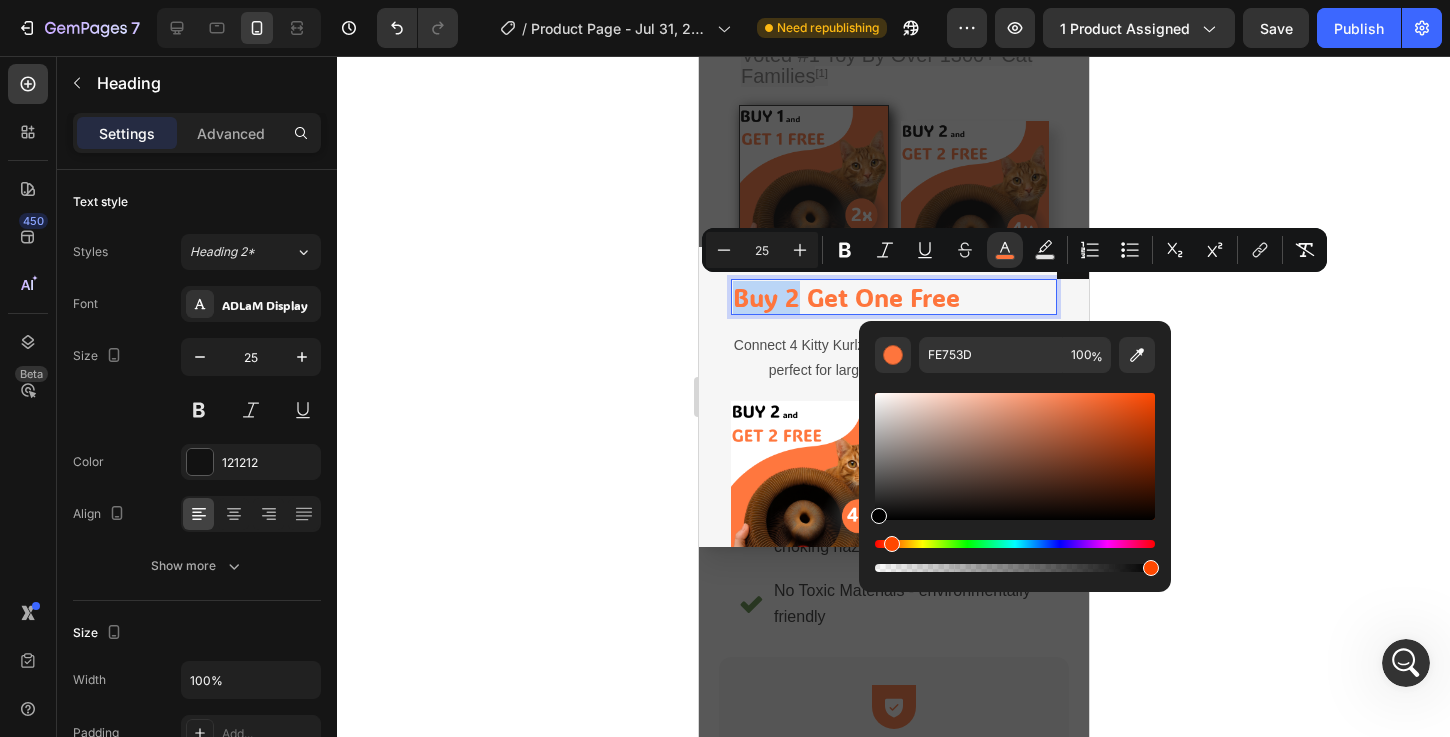 type on "000000" 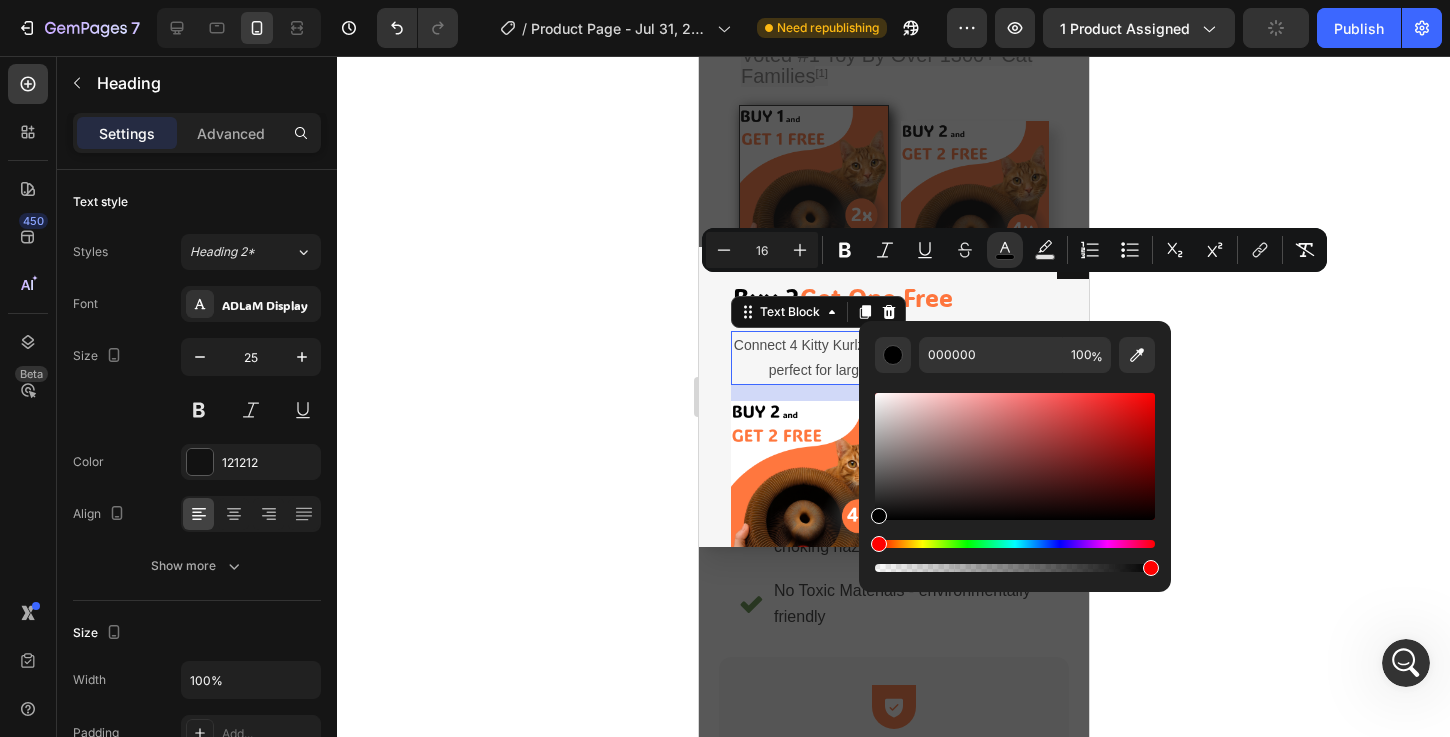 click on "Connect 4 Kitty Kurlz like Lego to create a giant toy, perfect for large cats or multi-cat homes!" at bounding box center [893, 358] 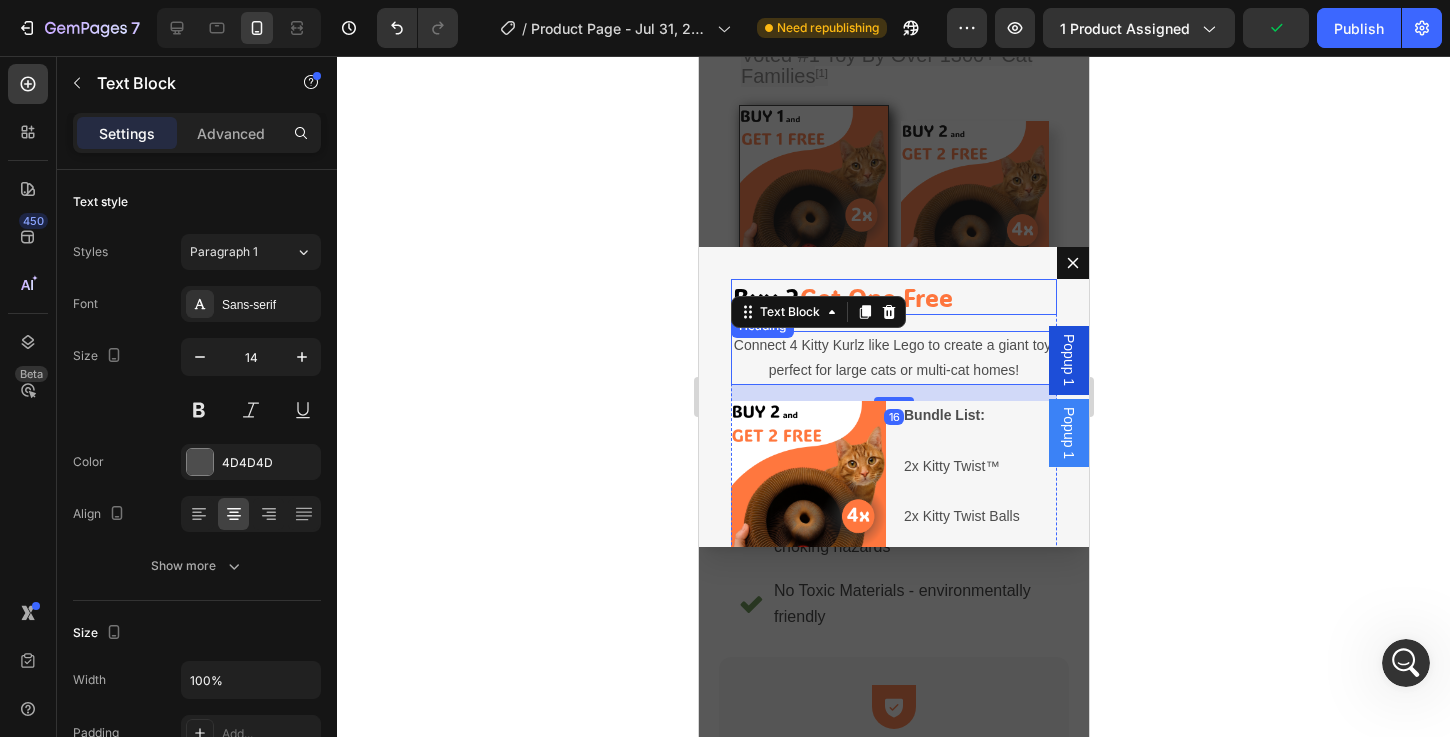 click on "Get One Free" at bounding box center (875, 297) 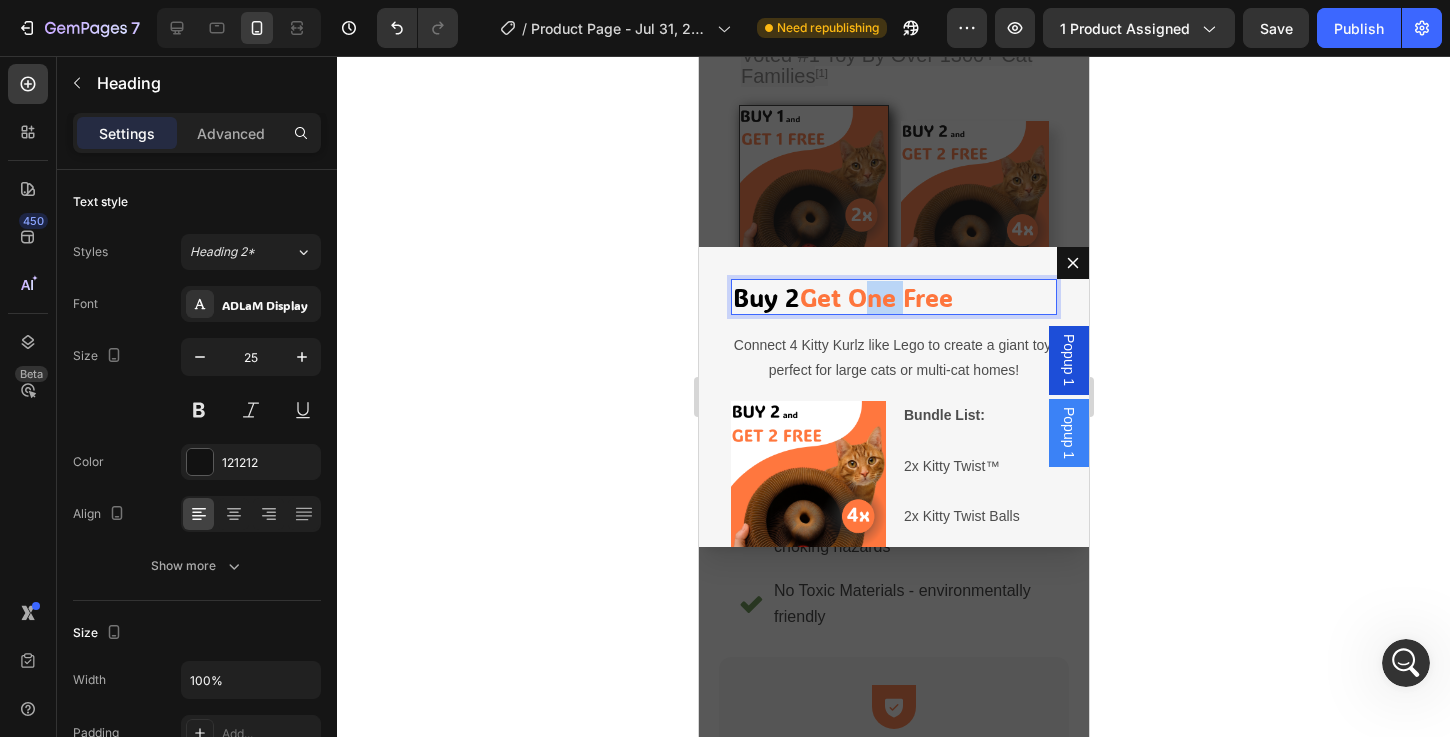 drag, startPoint x: 901, startPoint y: 296, endPoint x: 856, endPoint y: 300, distance: 45.17743 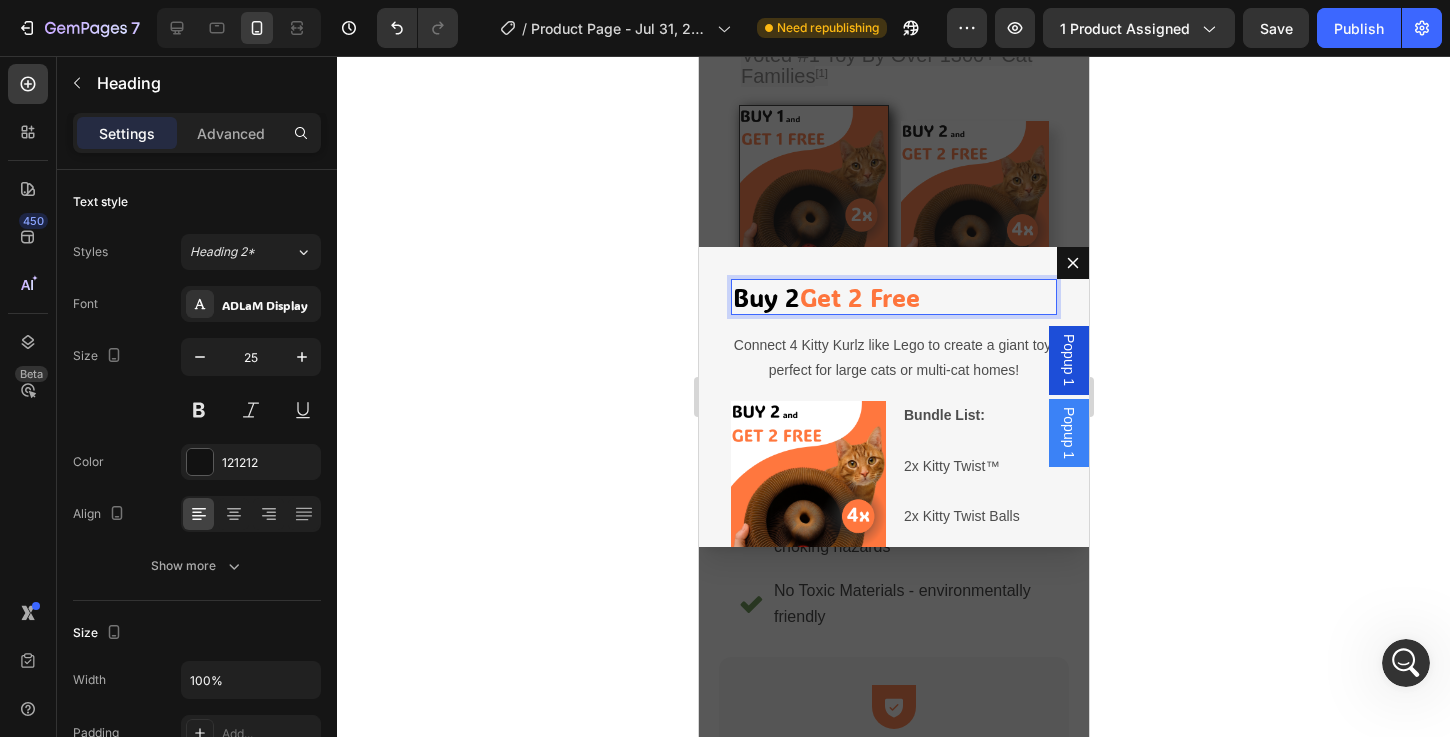 click on "Buy 2  Get 2 Free" at bounding box center [893, 297] 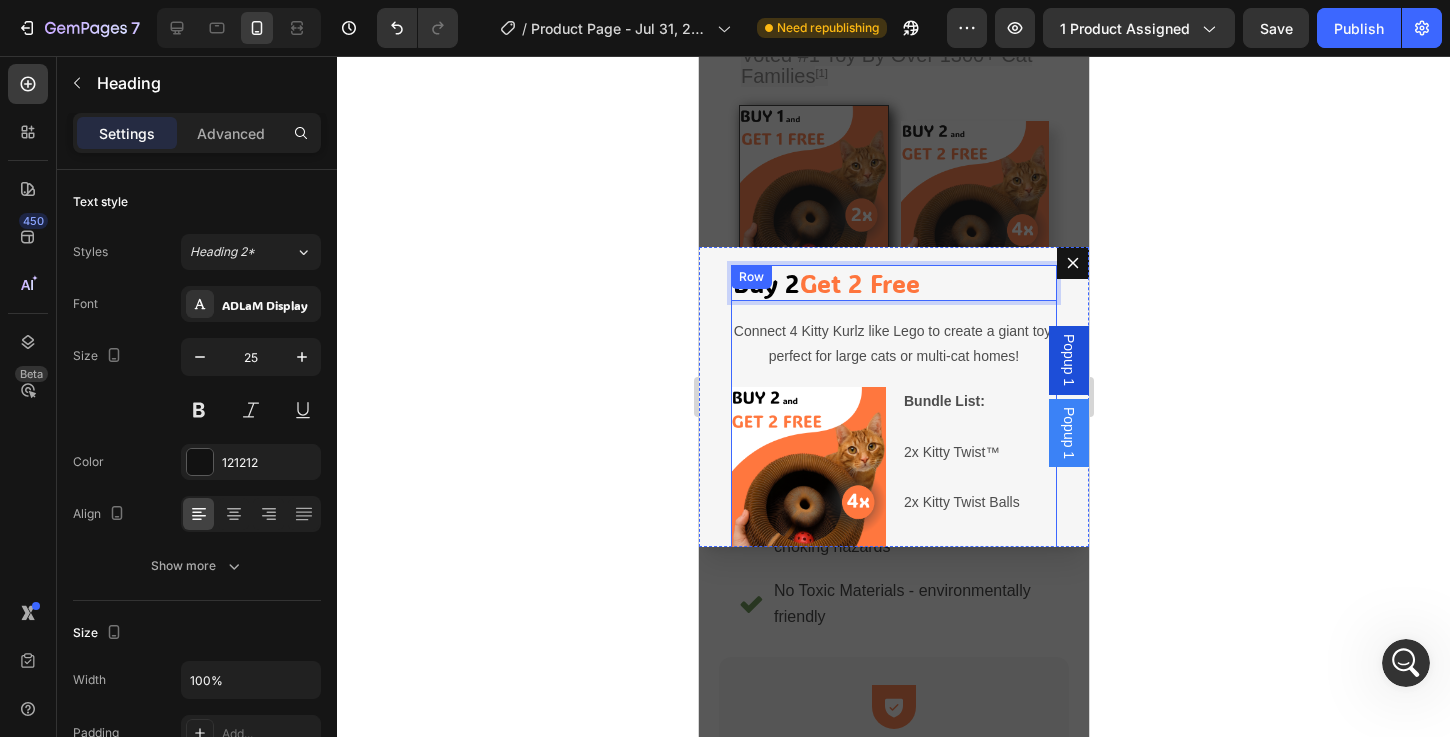 scroll, scrollTop: 29, scrollLeft: 0, axis: vertical 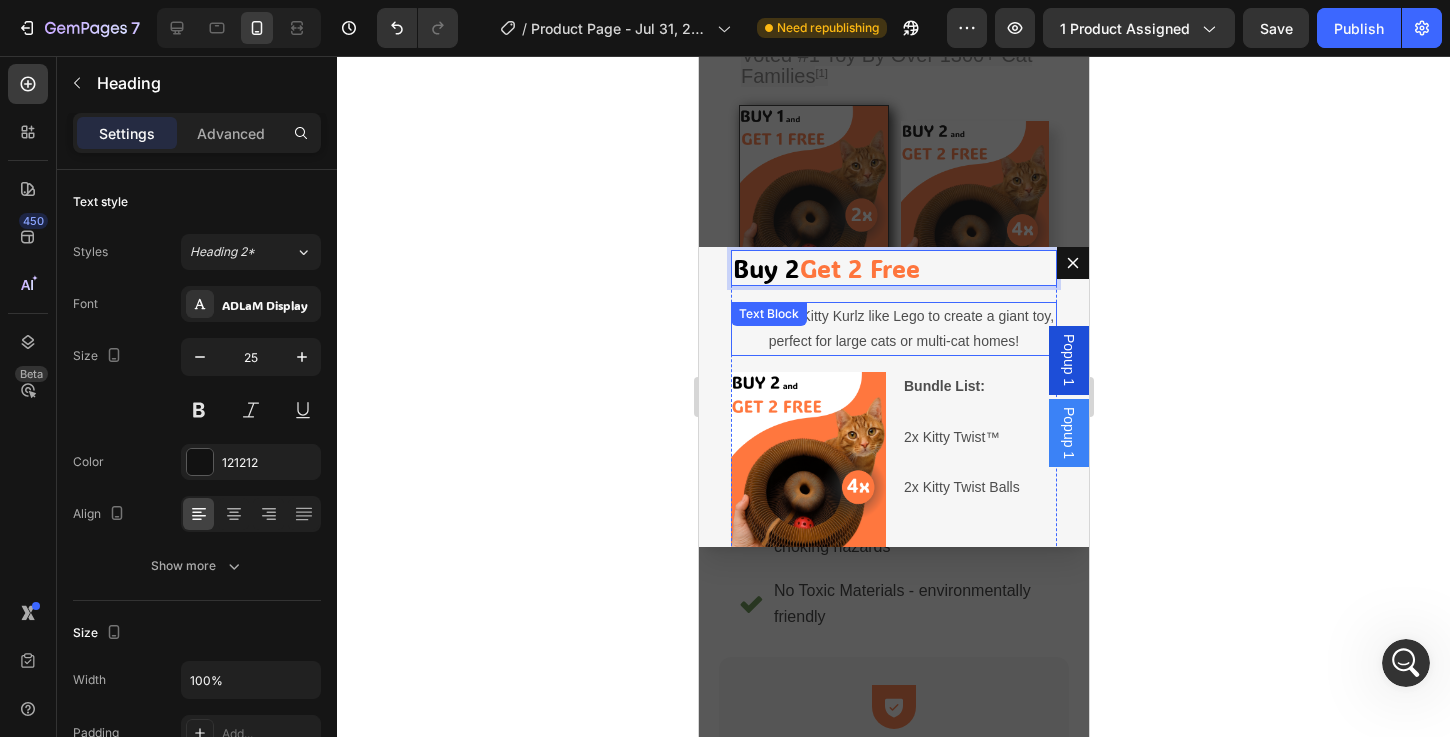 click on "Connect 4 Kitty Kurlz like Lego to create a giant toy, perfect for large cats or multi-cat homes!" at bounding box center [893, 329] 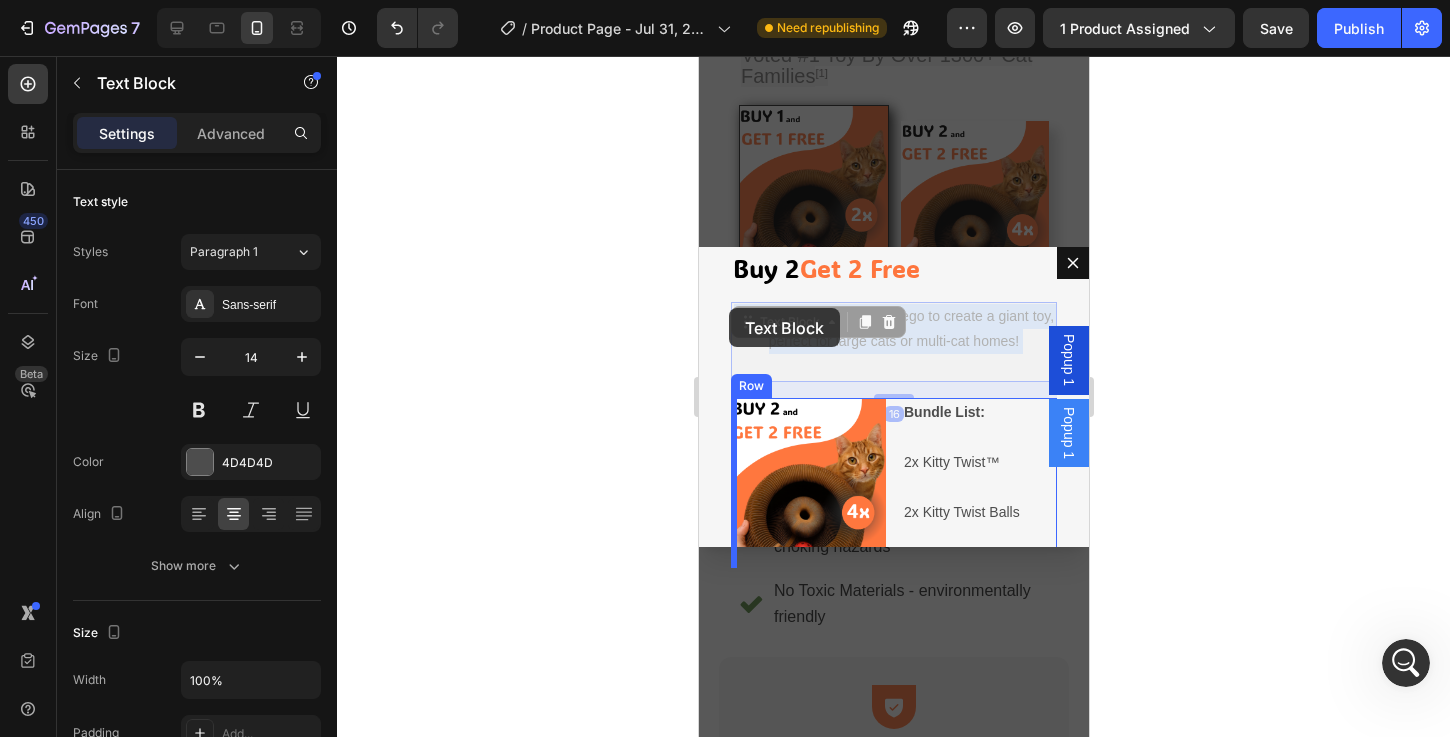 drag, startPoint x: 937, startPoint y: 365, endPoint x: 725, endPoint y: 307, distance: 219.79082 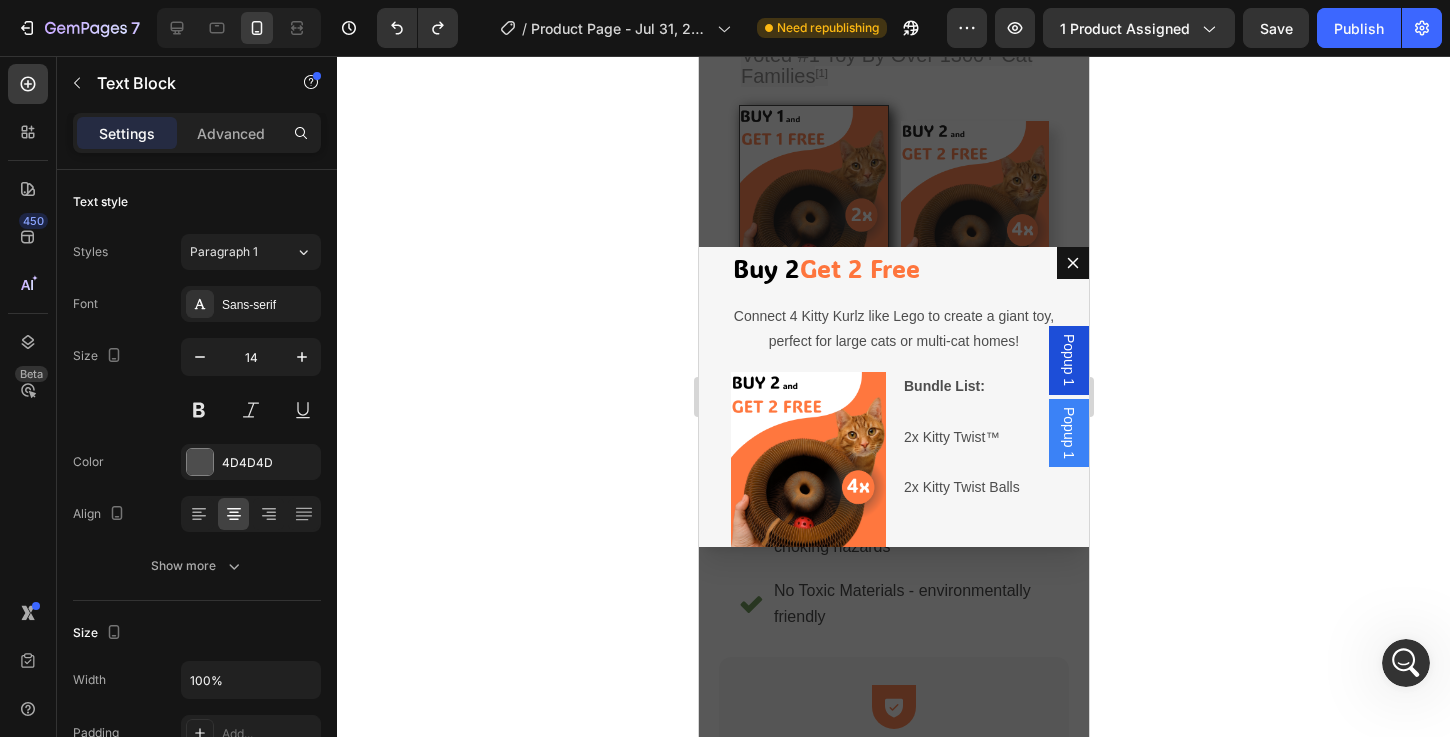 click on "Connect 4 Kitty Kurlz like Lego to create a giant toy, perfect for large cats or multi-cat homes!" at bounding box center [893, 328] 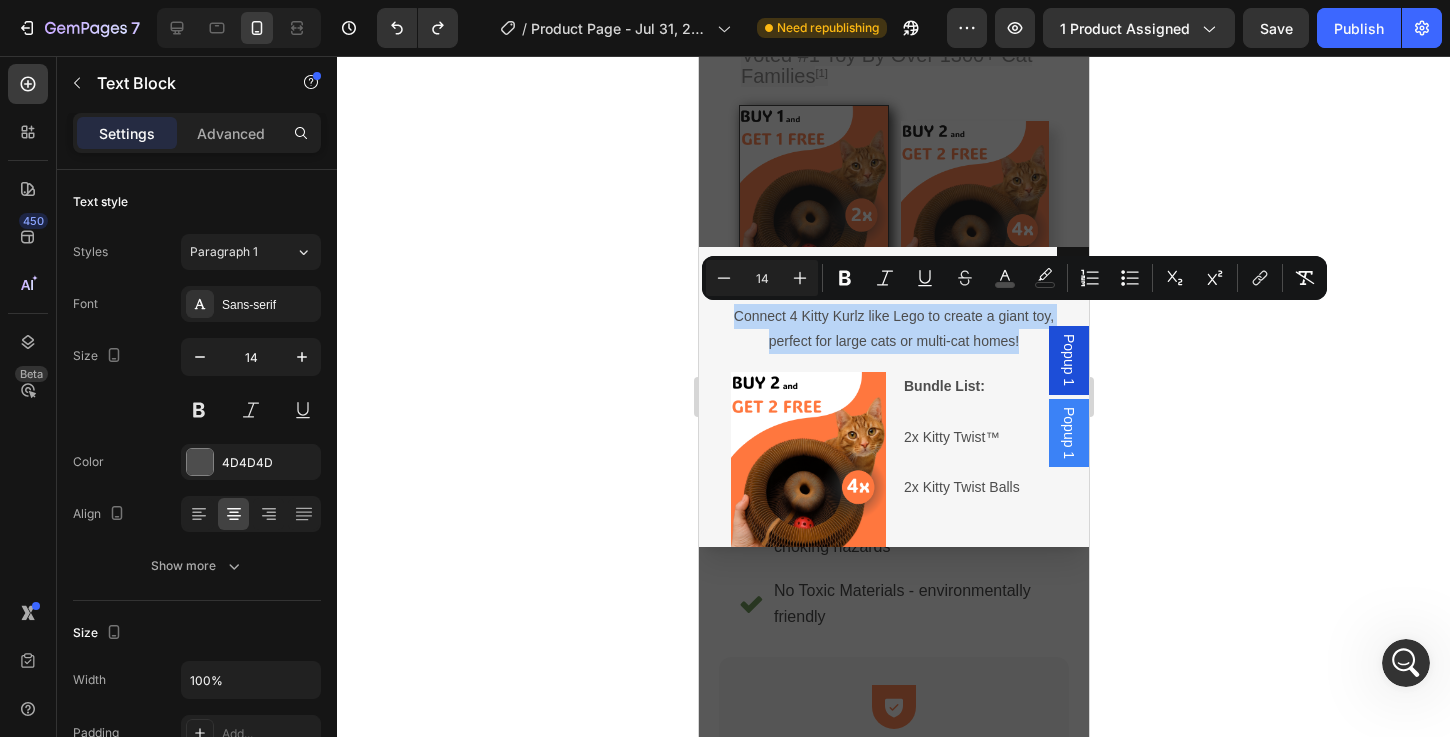 drag, startPoint x: 925, startPoint y: 370, endPoint x: 746, endPoint y: 311, distance: 188.47281 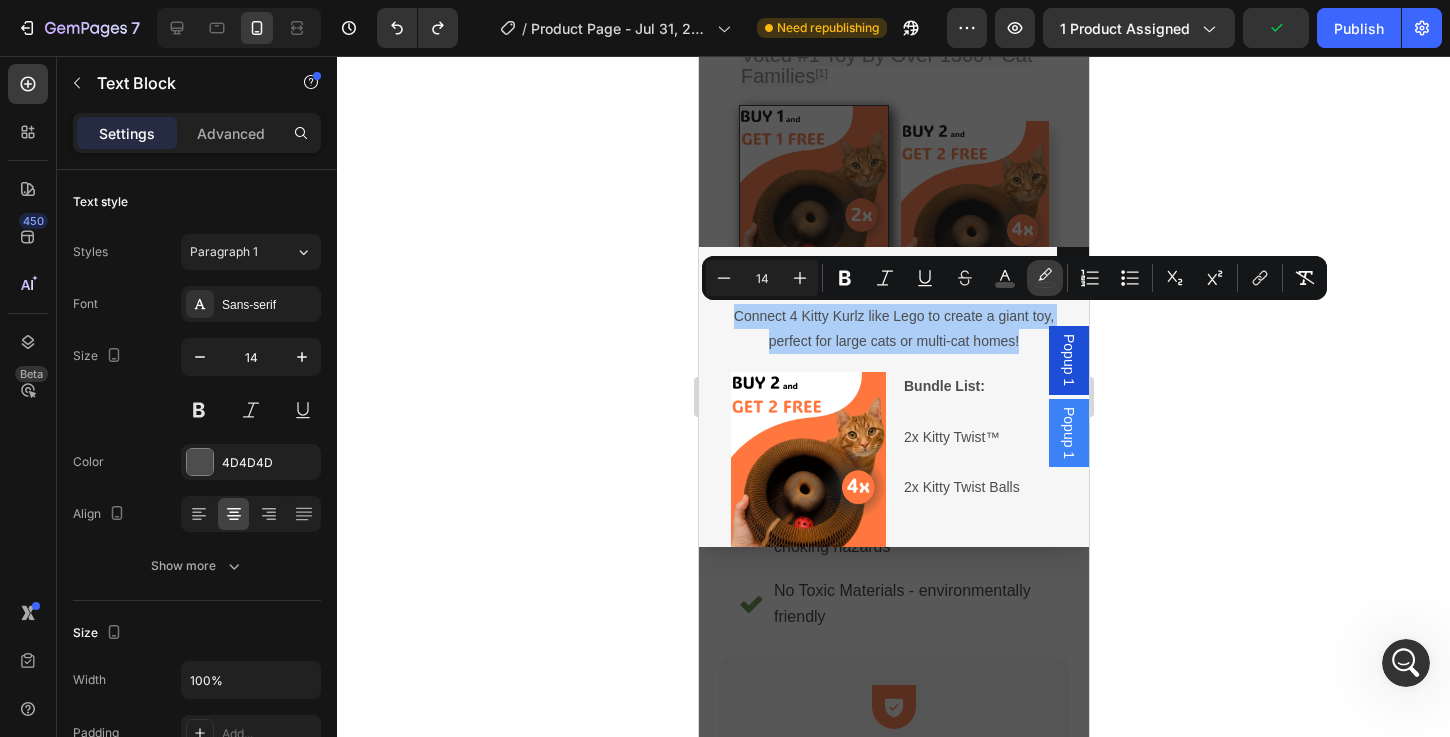 click 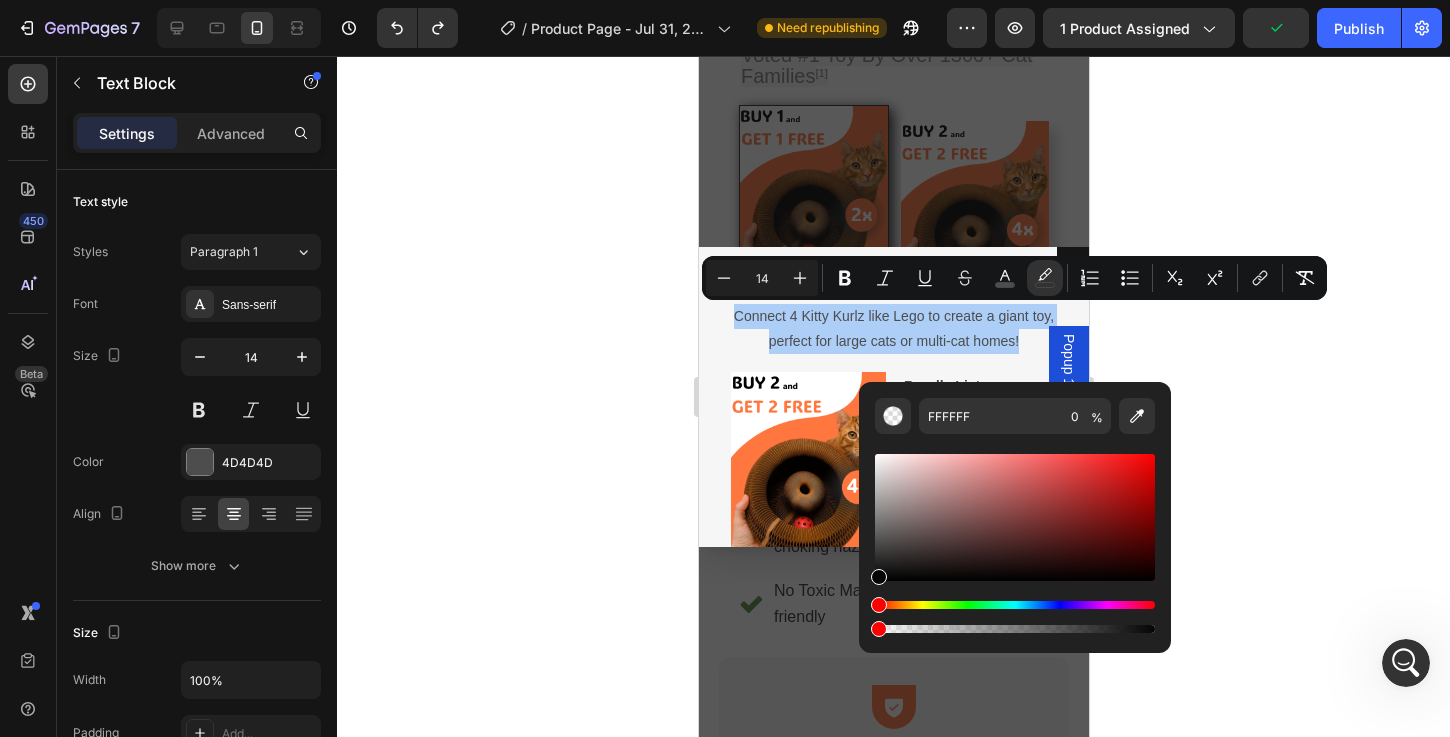 drag, startPoint x: 889, startPoint y: 570, endPoint x: 868, endPoint y: 584, distance: 25.23886 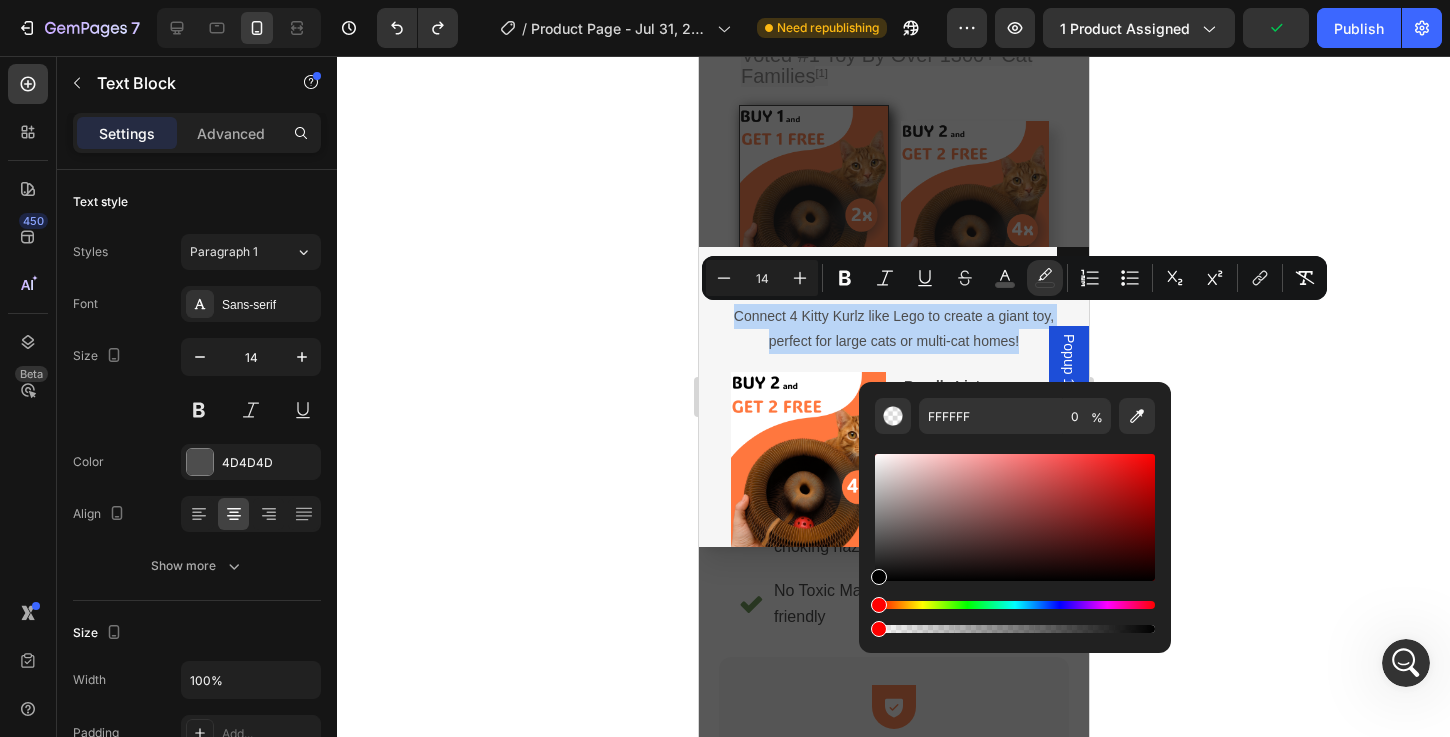 type on "000000" 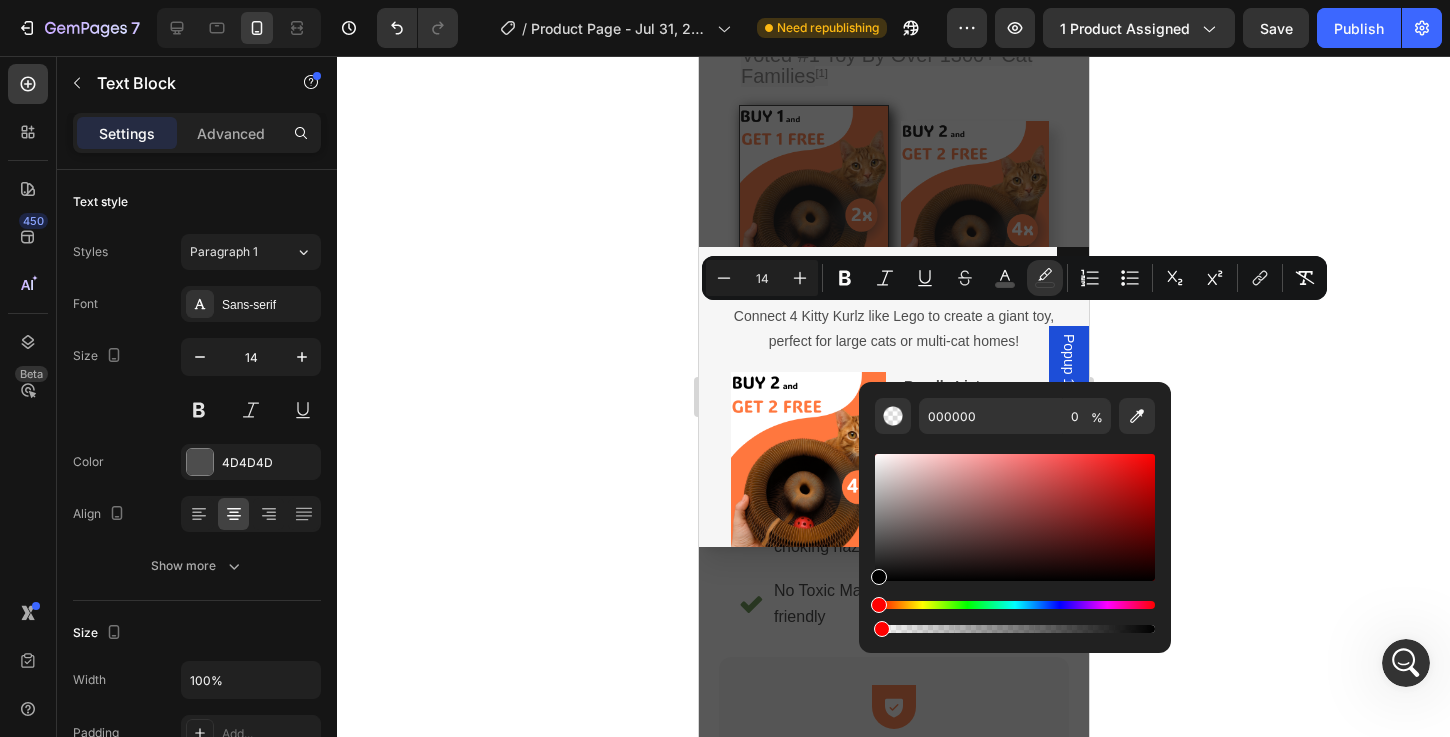 type on "1" 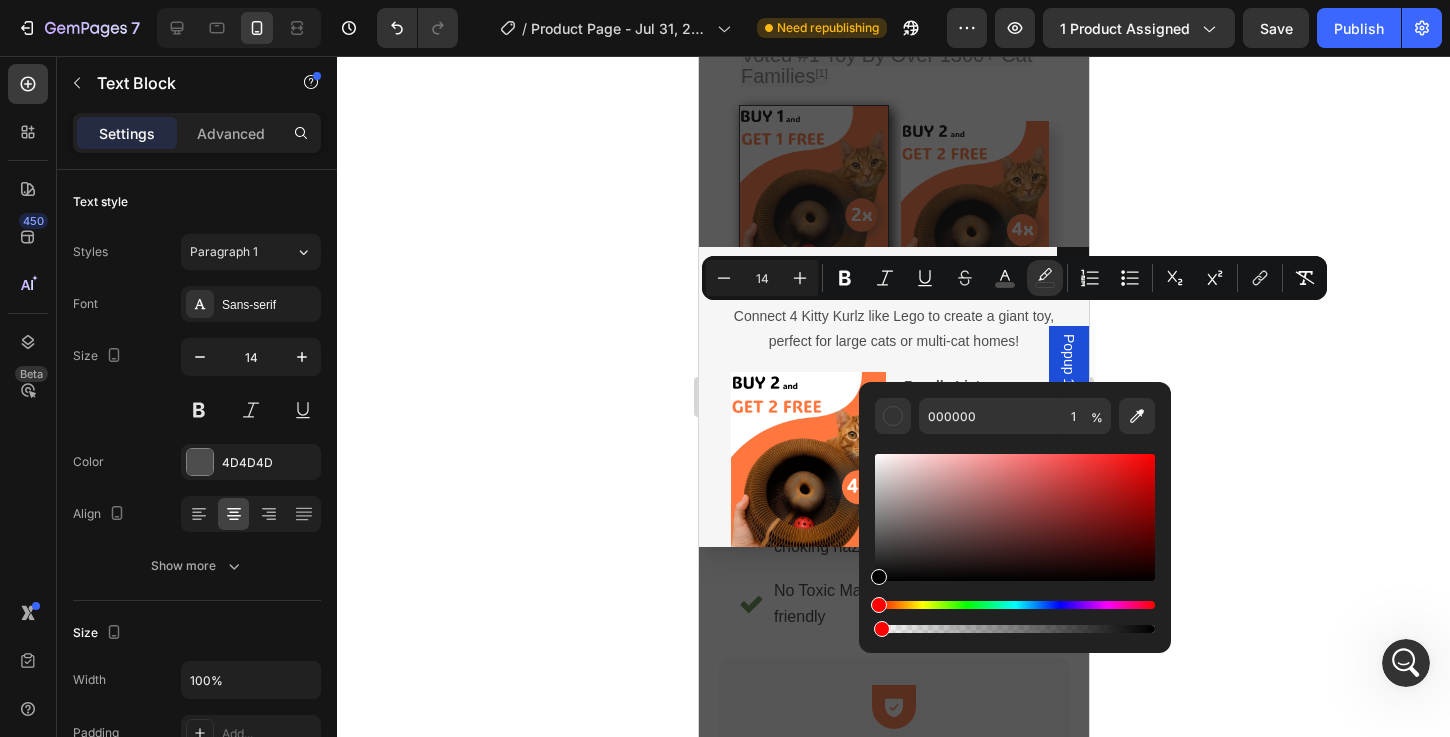 drag, startPoint x: 1576, startPoint y: 683, endPoint x: 853, endPoint y: 626, distance: 725.2434 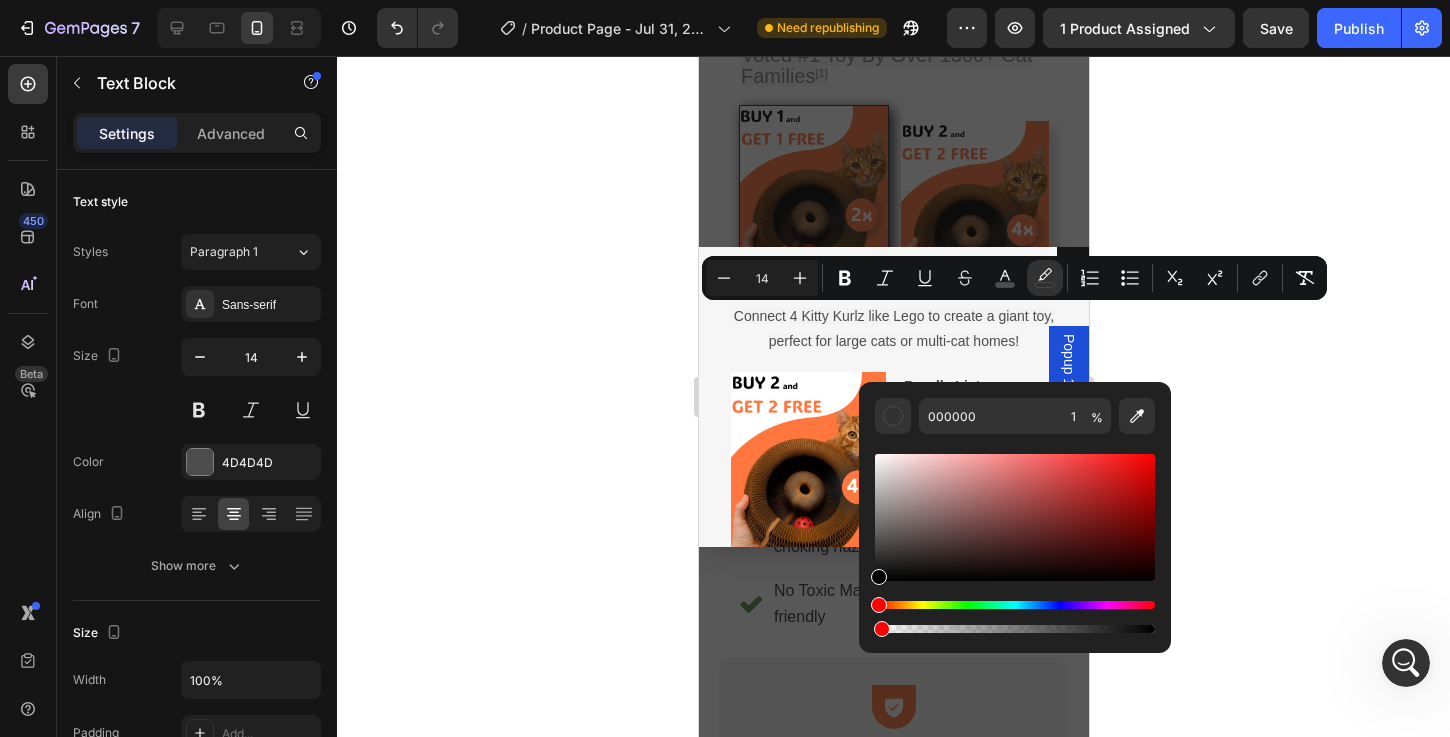 click on "Connect 4 Kitty Kurlz like Lego to create a giant toy, perfect for large cats or multi-cat homes!" at bounding box center [893, 329] 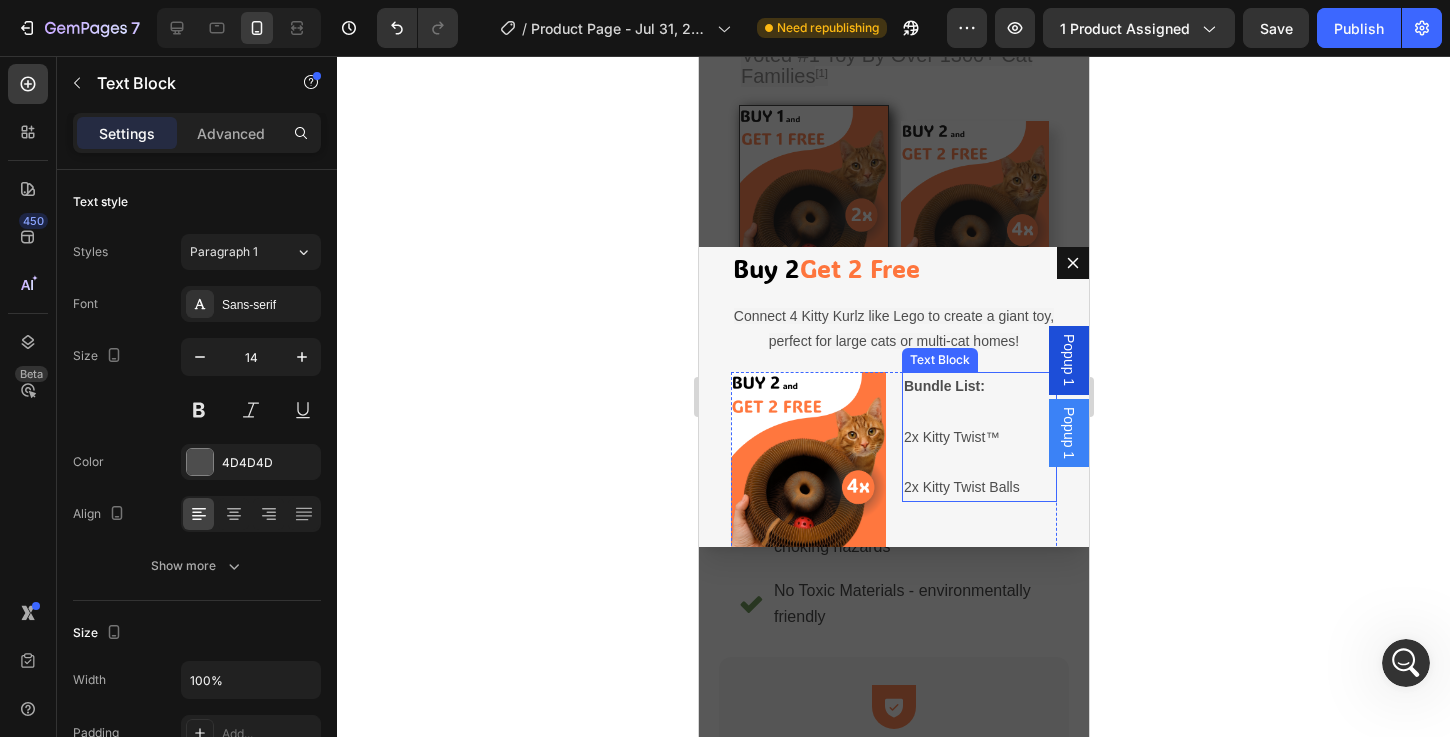 click on "2x Kitty Twist™" at bounding box center [950, 437] 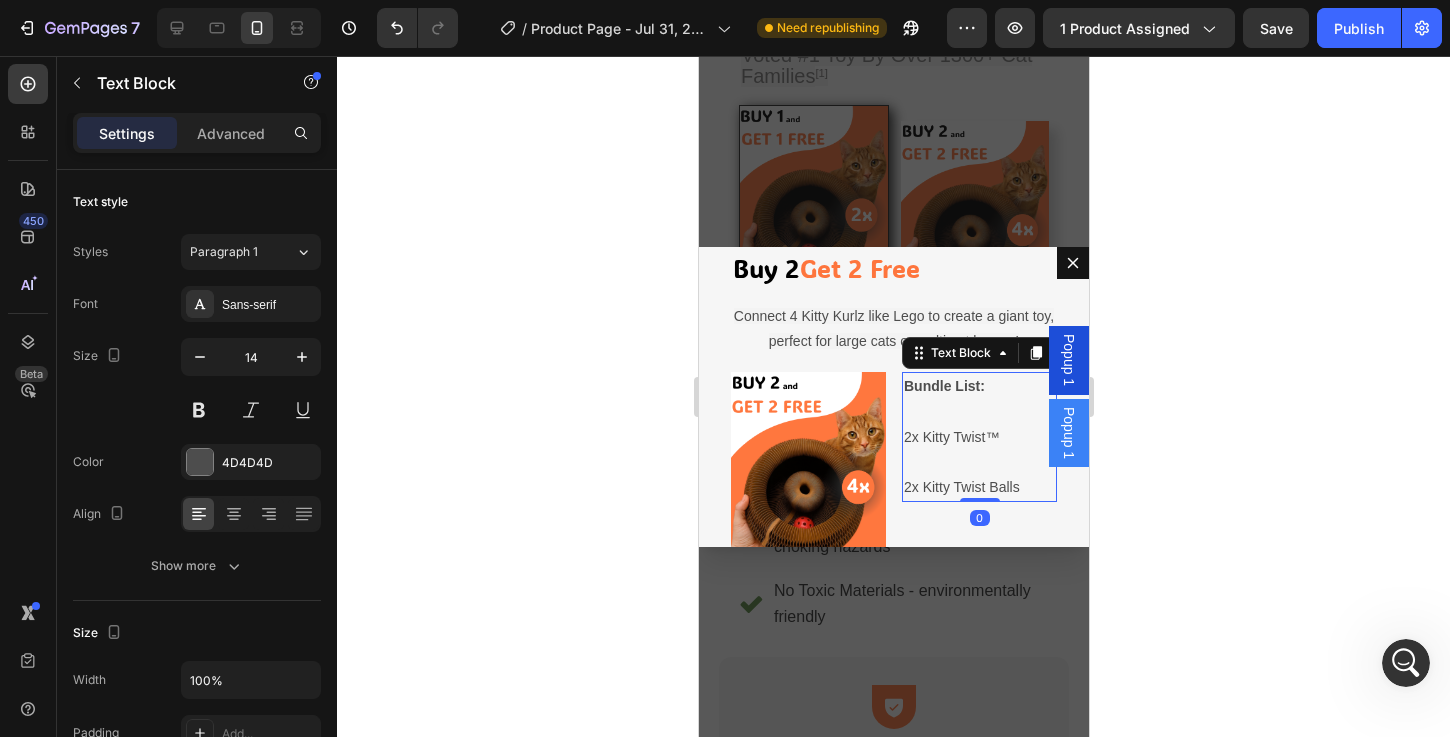 click on "2x Kitty Twist™" at bounding box center [950, 437] 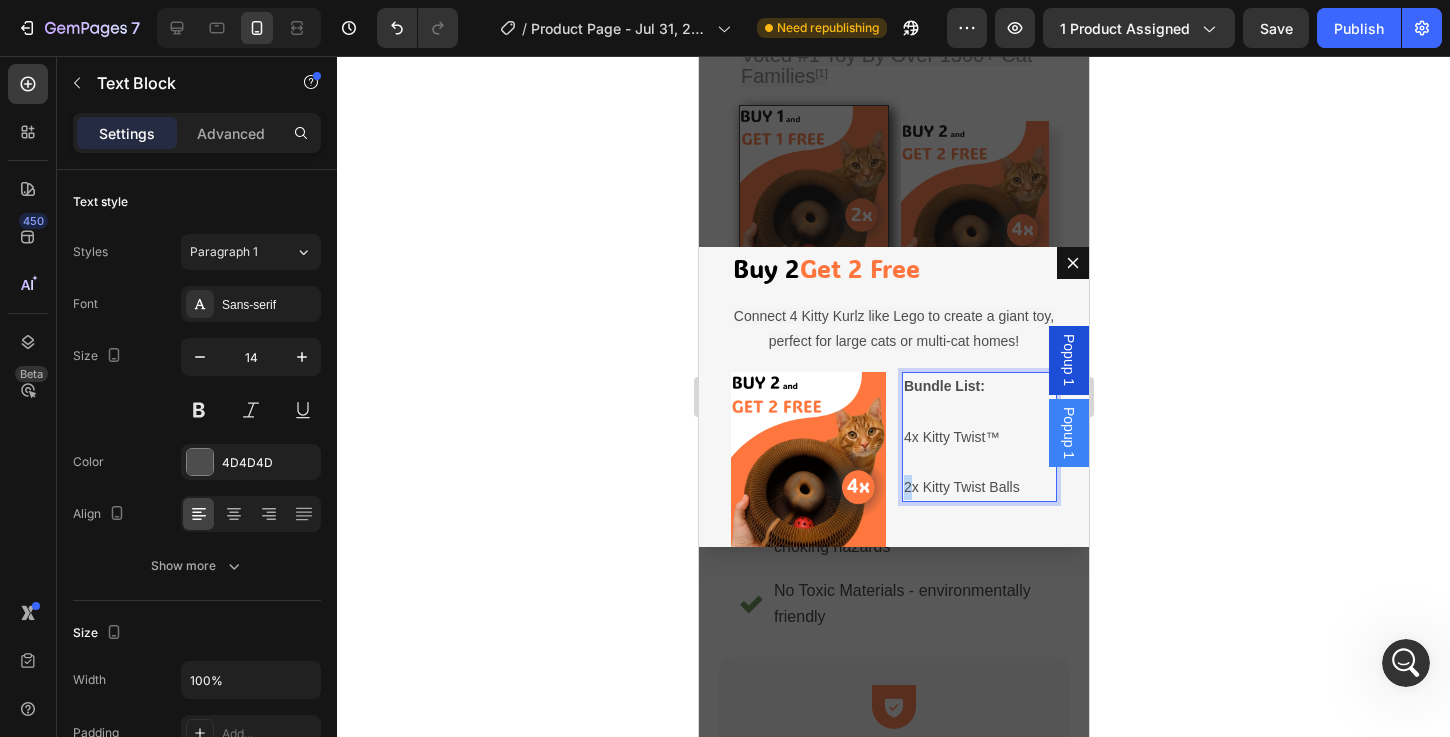 click on "2x Kitty Twist Balls" at bounding box center [961, 487] 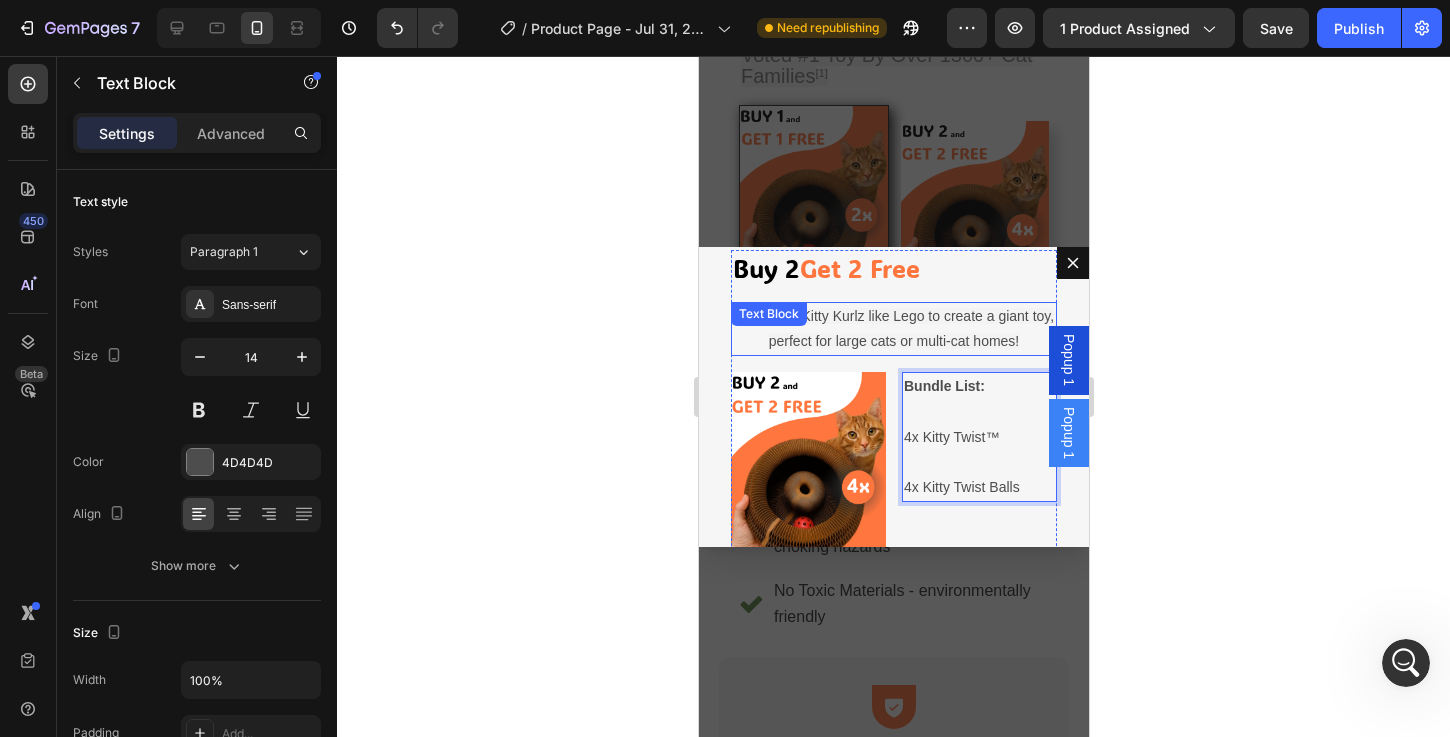 click on "Connect 4 Kitty Kurlz like Lego to create a giant toy, perfect for large cats or multi-cat homes!" at bounding box center [893, 329] 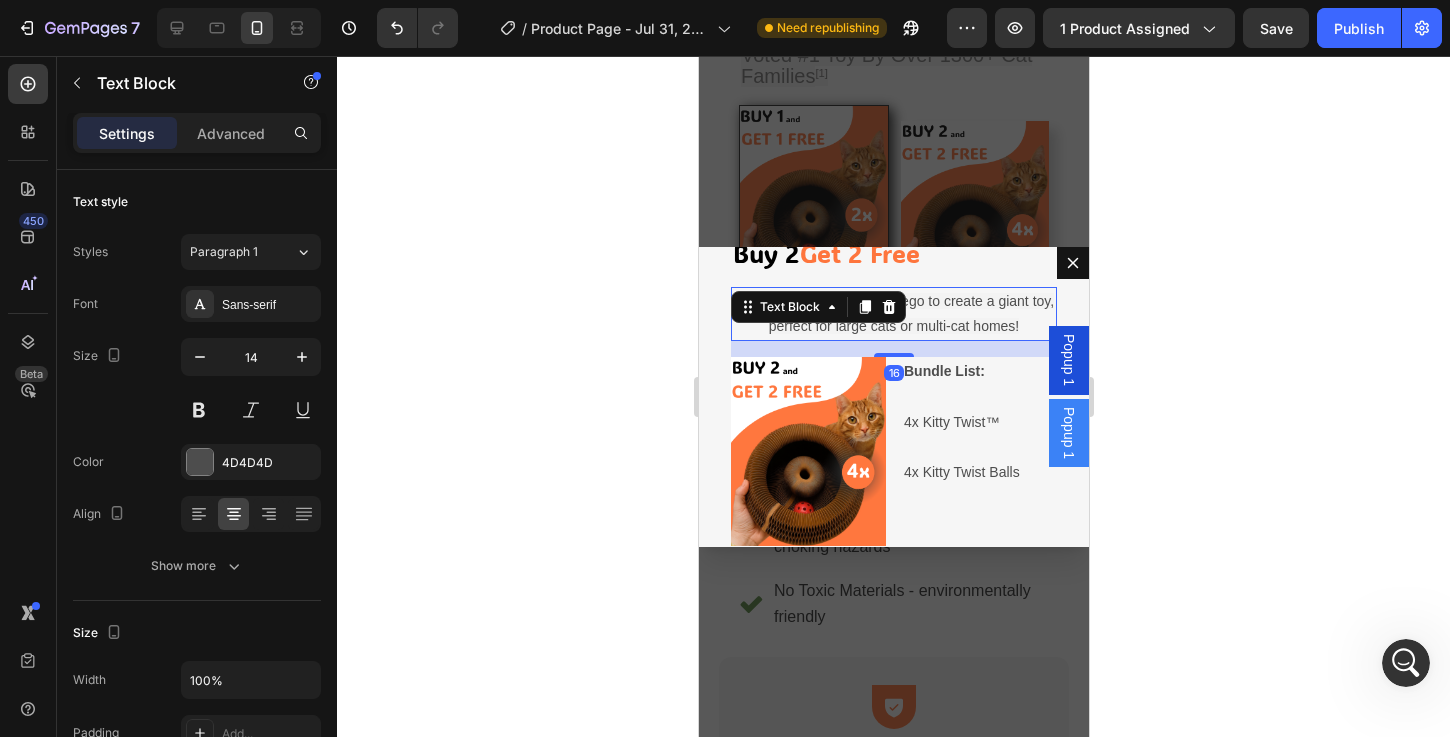 scroll, scrollTop: 0, scrollLeft: 0, axis: both 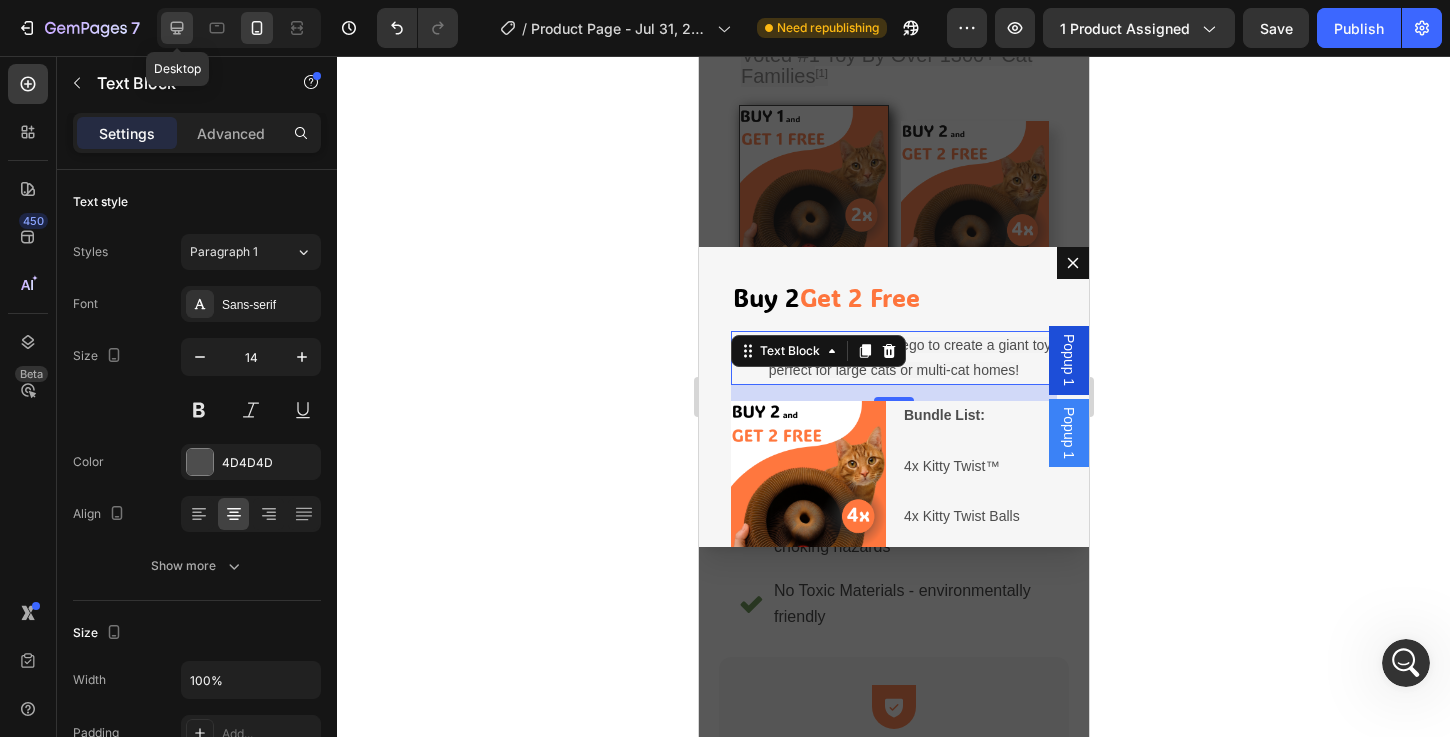click 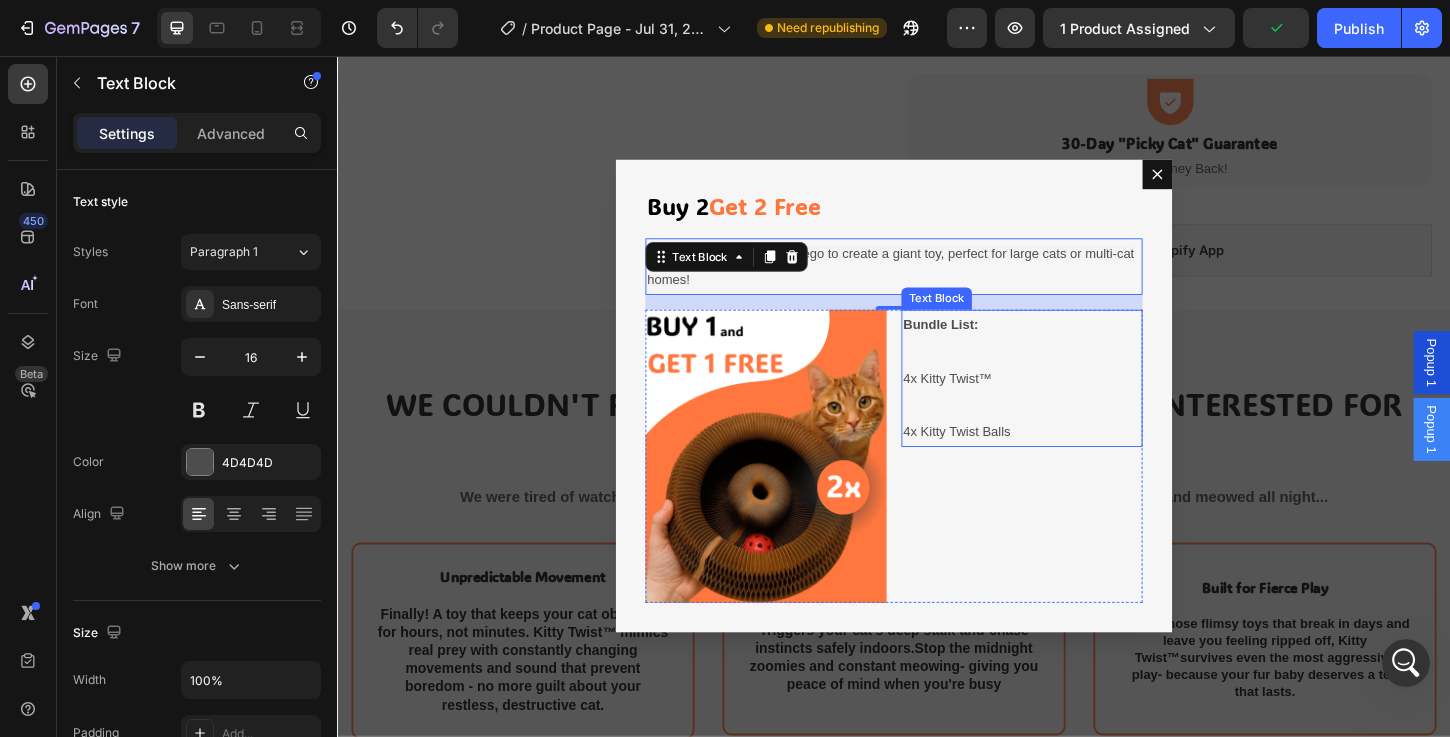 scroll, scrollTop: 647, scrollLeft: 0, axis: vertical 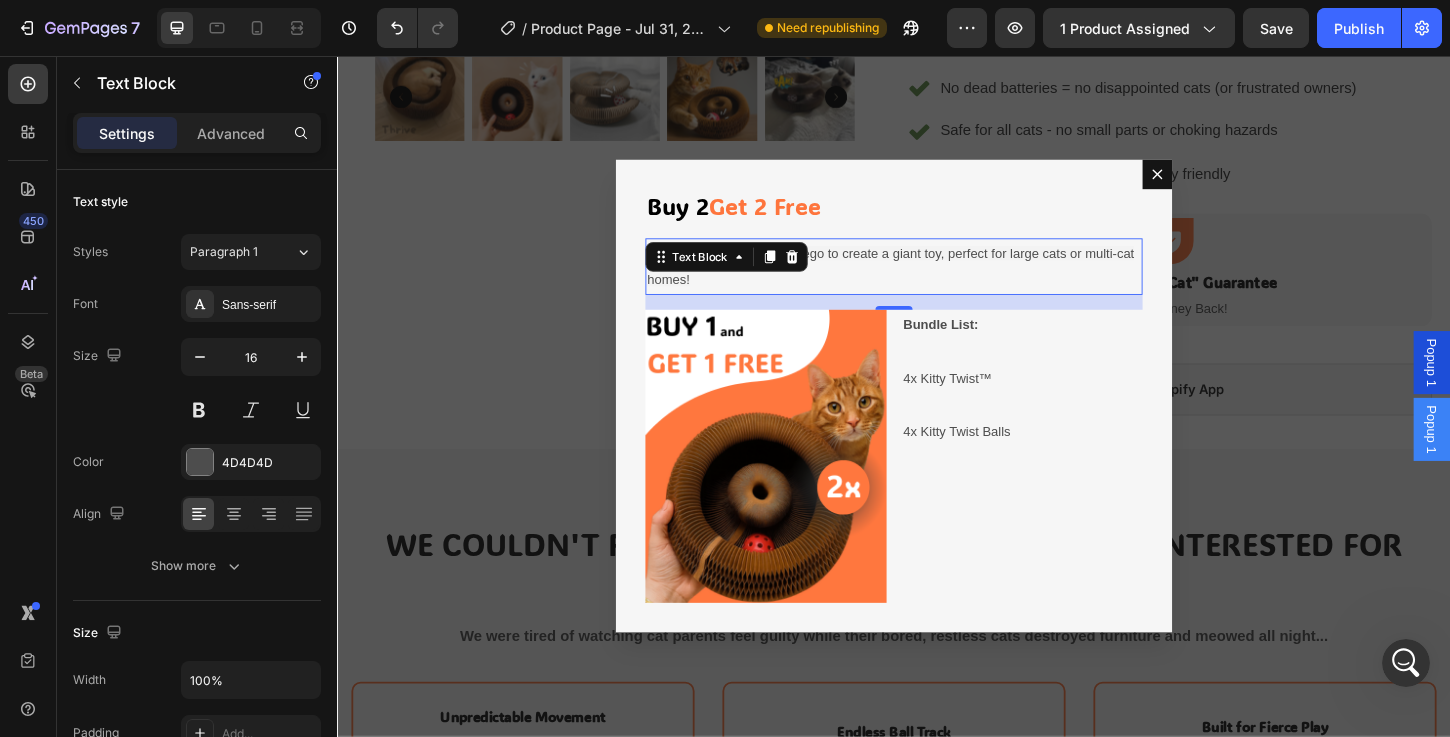 click on "Popup 1" at bounding box center (1517, 387) 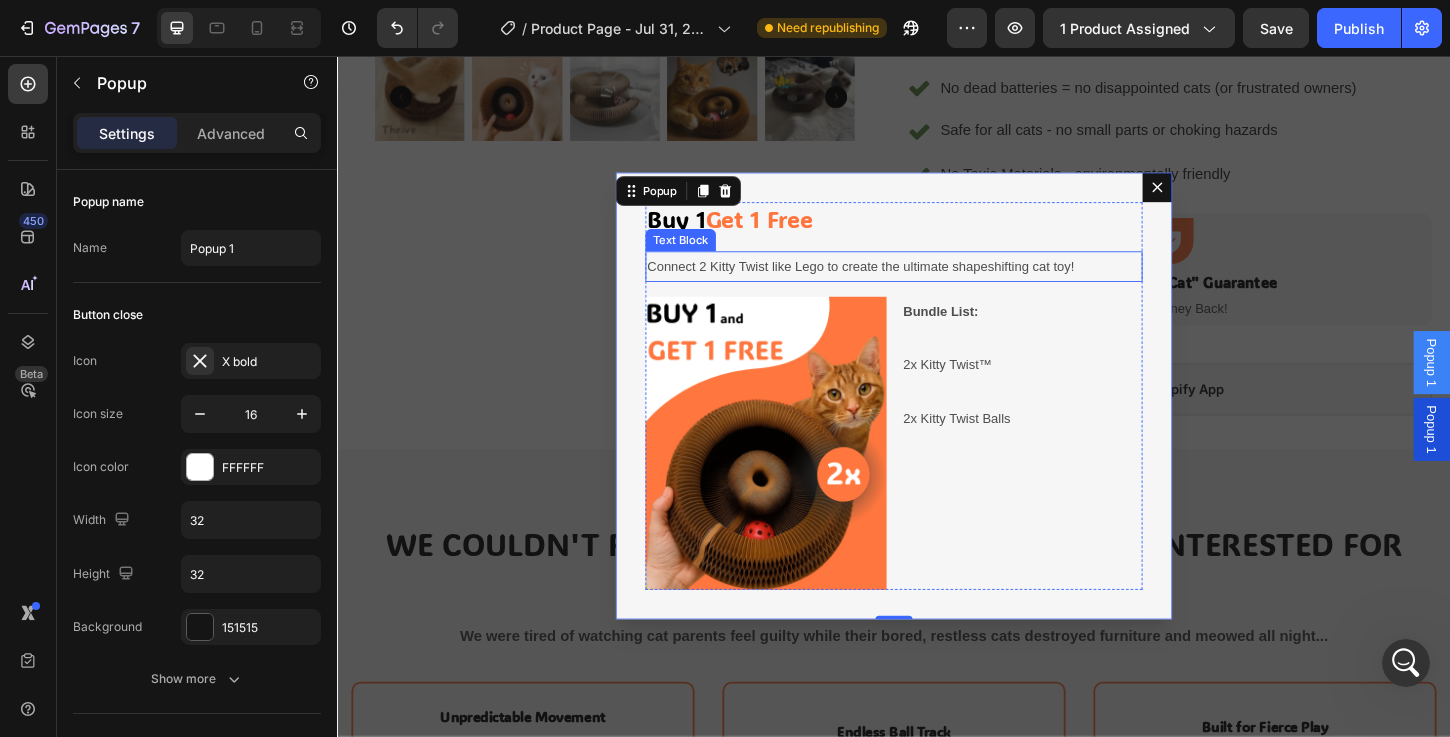 click on "Connect 2 Kitty Twist like Lego to create the ultimate shapeshifting cat toy!" at bounding box center (937, 283) 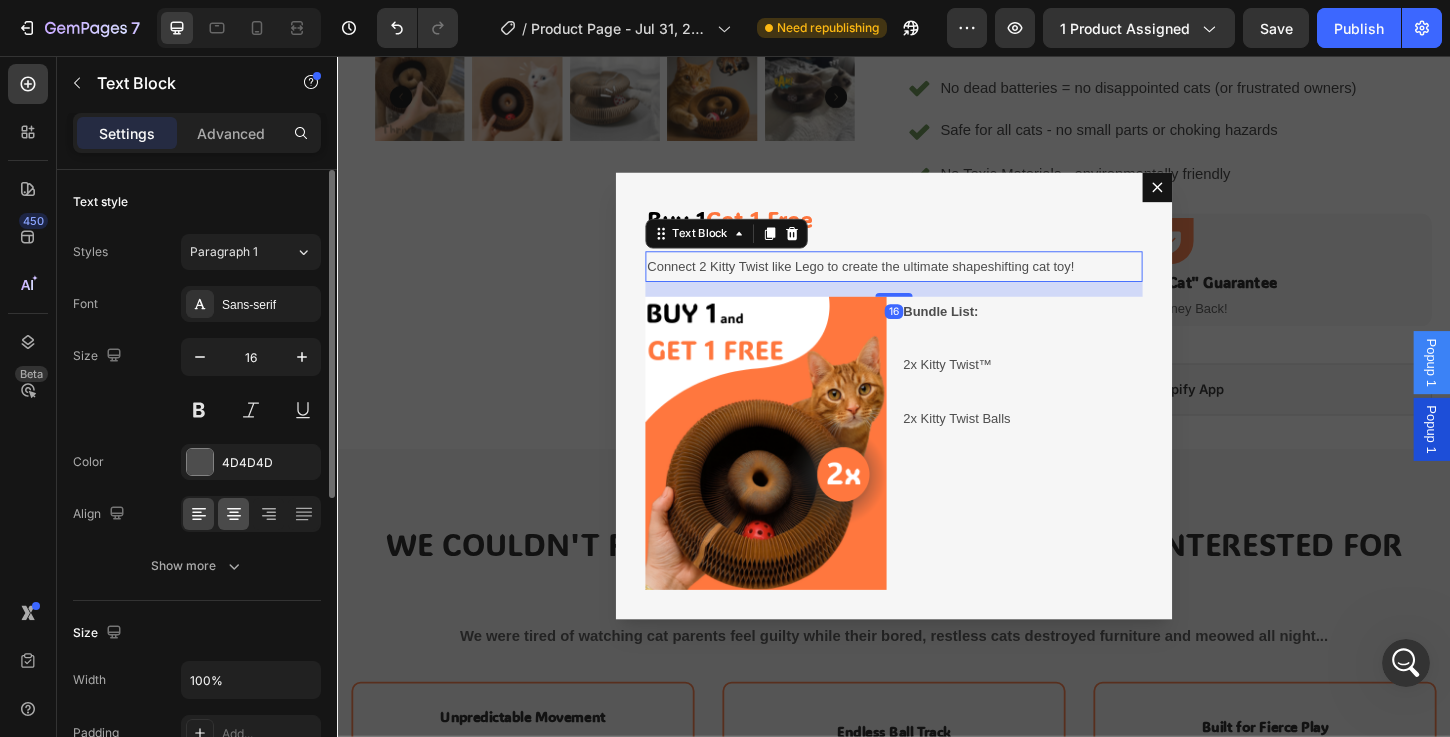click 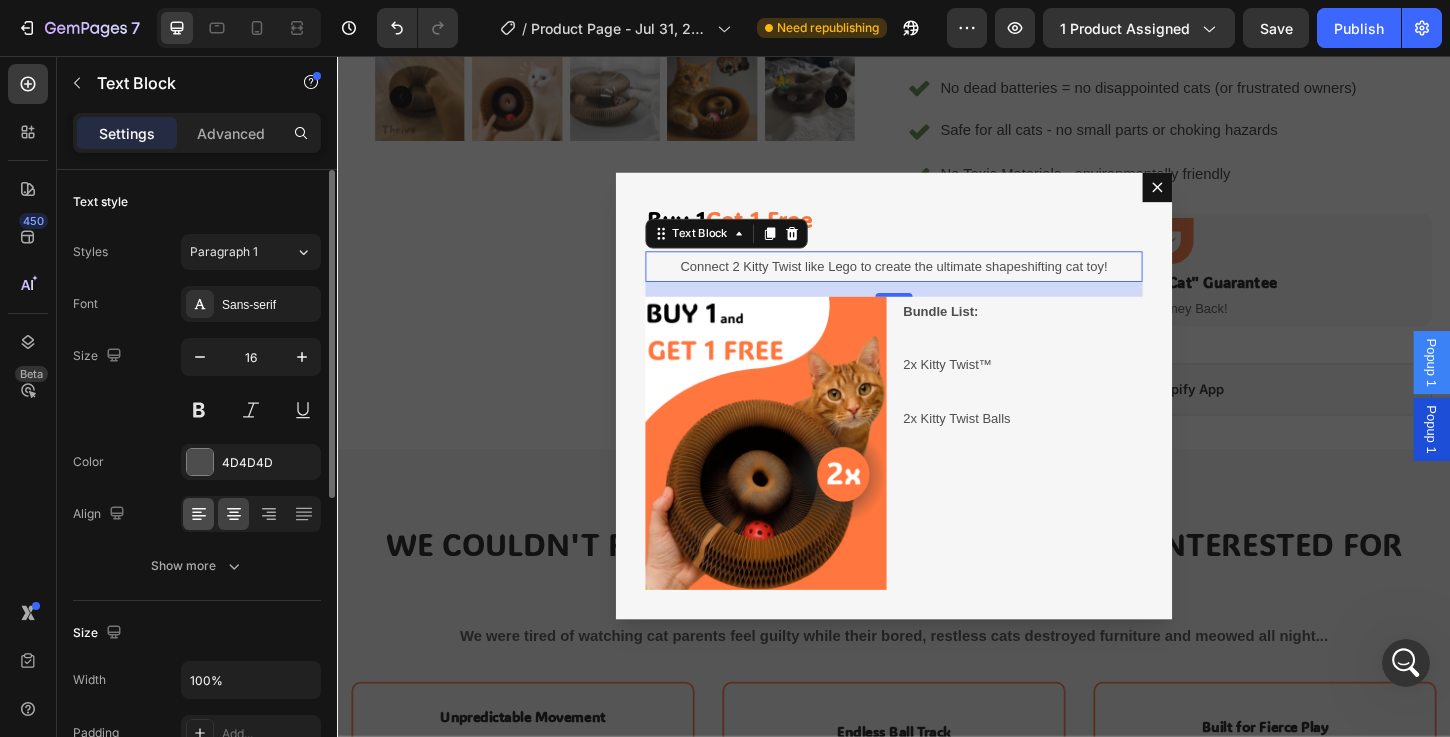 click 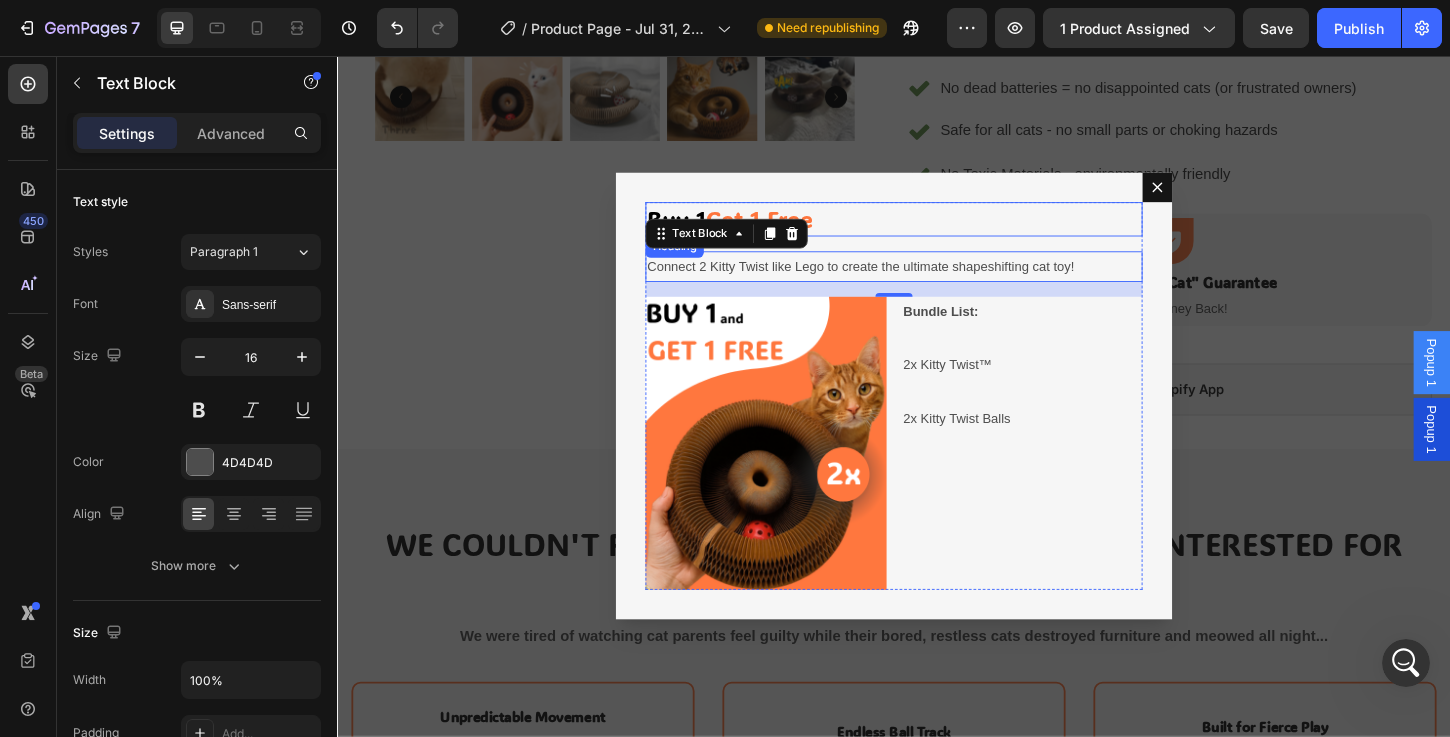 click on "Buy 1  Get 1 Free" at bounding box center [937, 232] 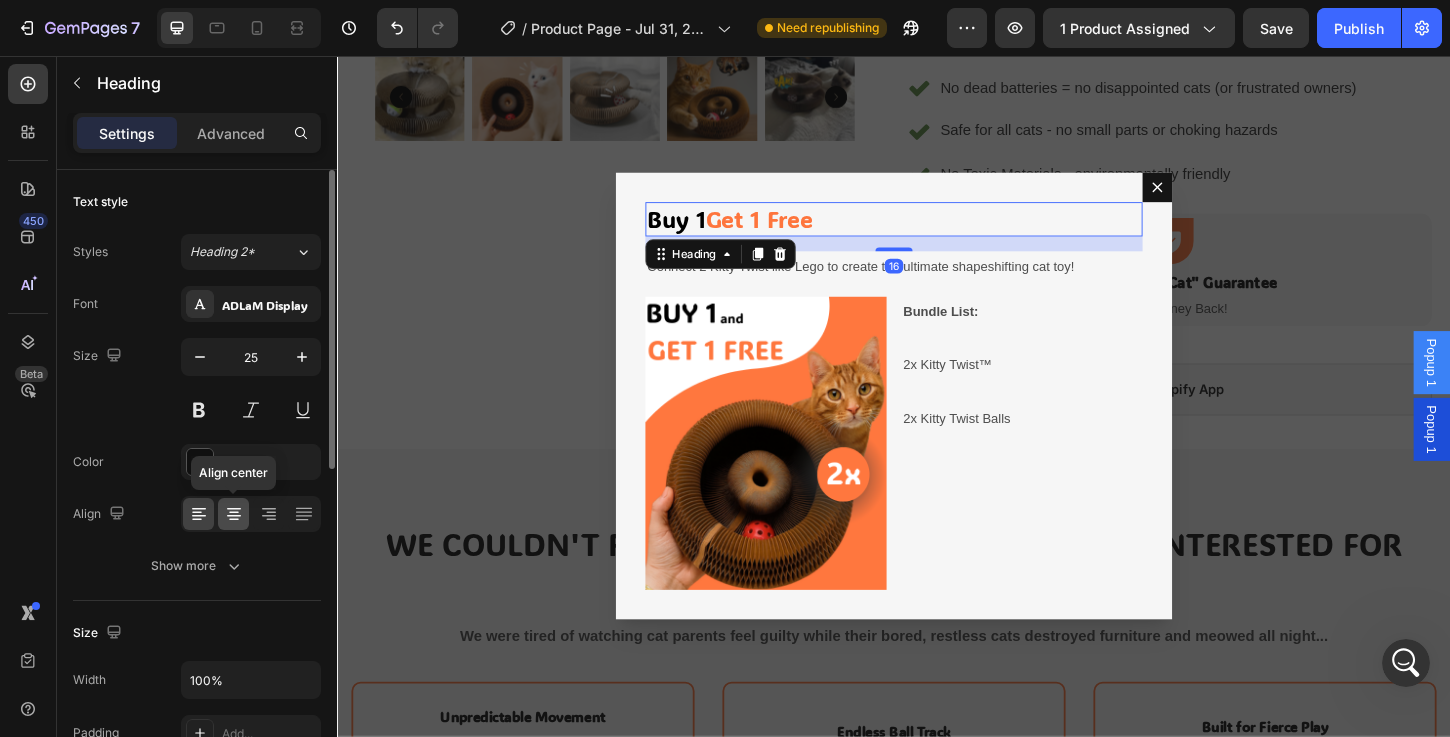 click 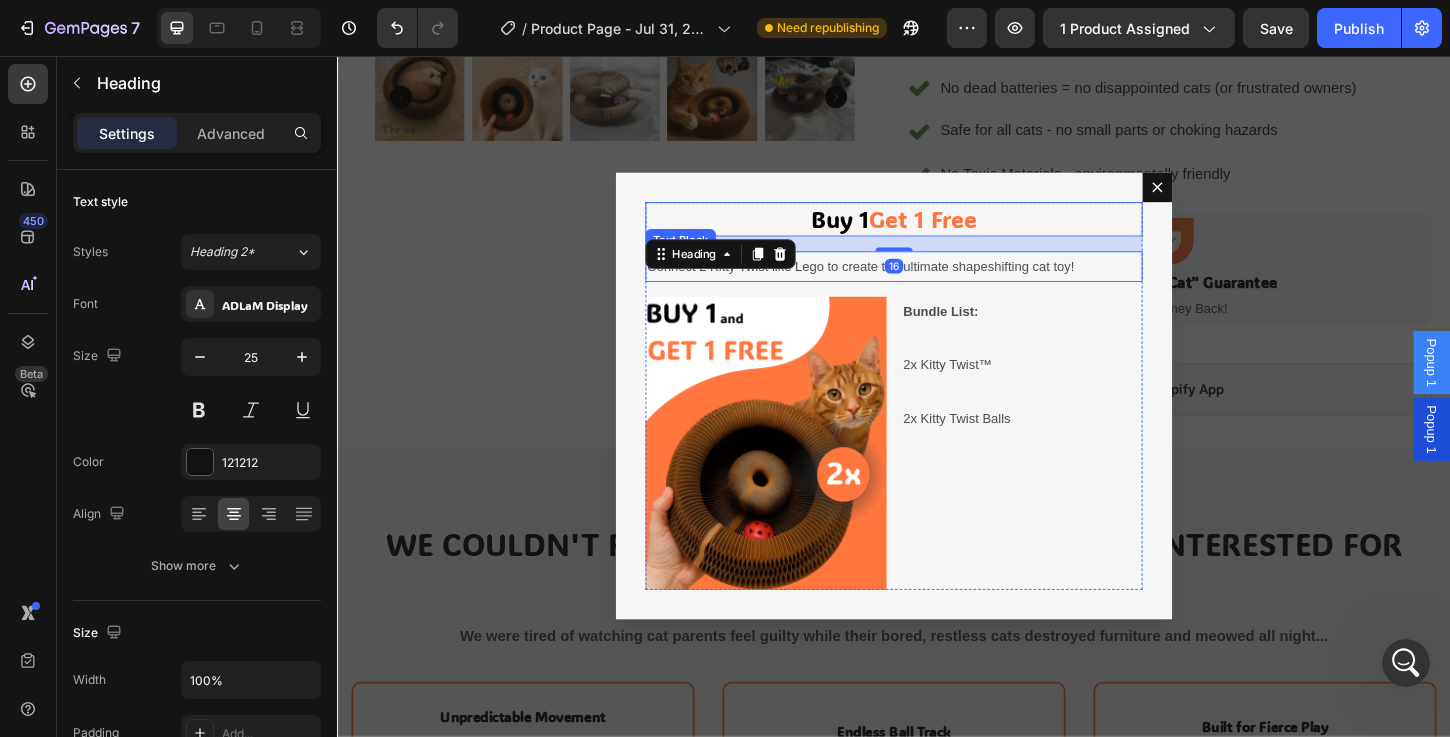 click on "Connect 2 Kitty Twist like Lego to create the ultimate shapeshifting cat toy!" at bounding box center [901, 283] 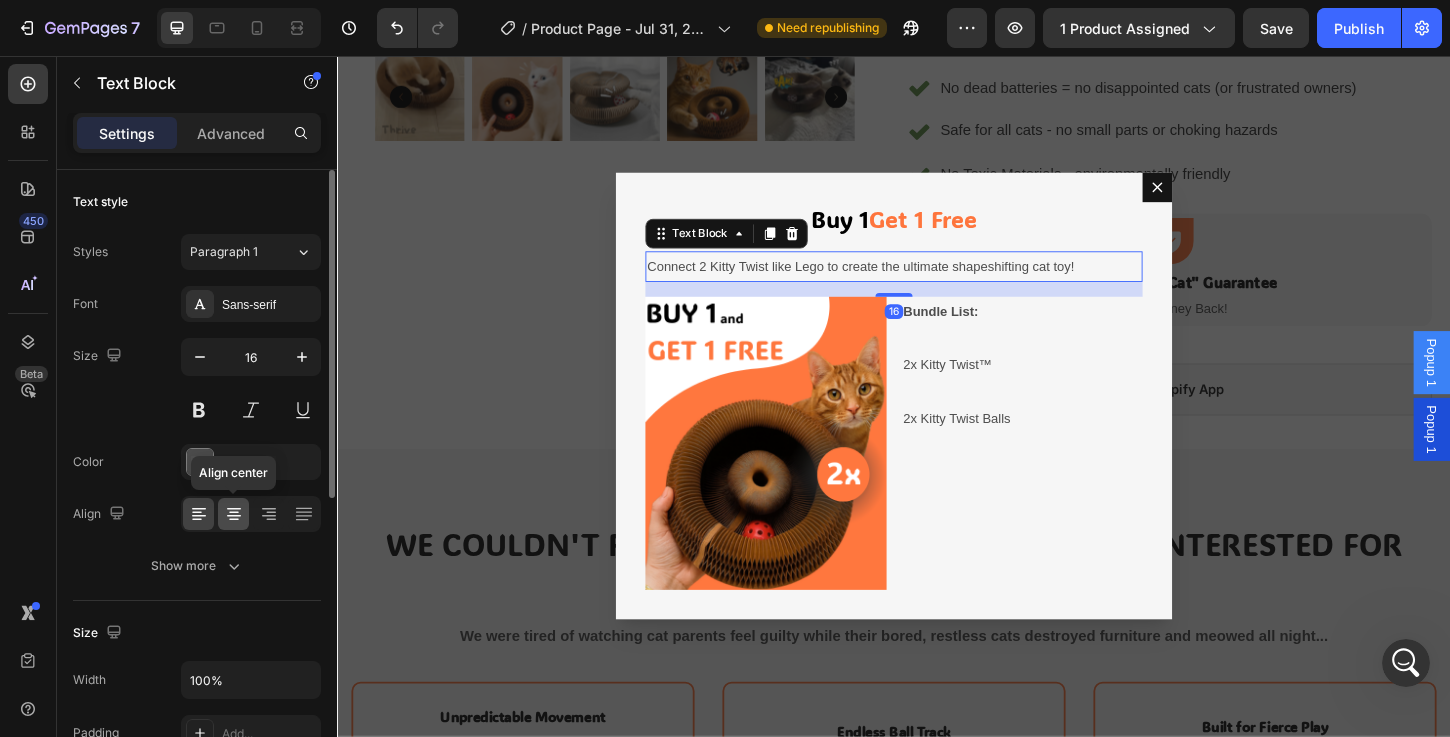 click 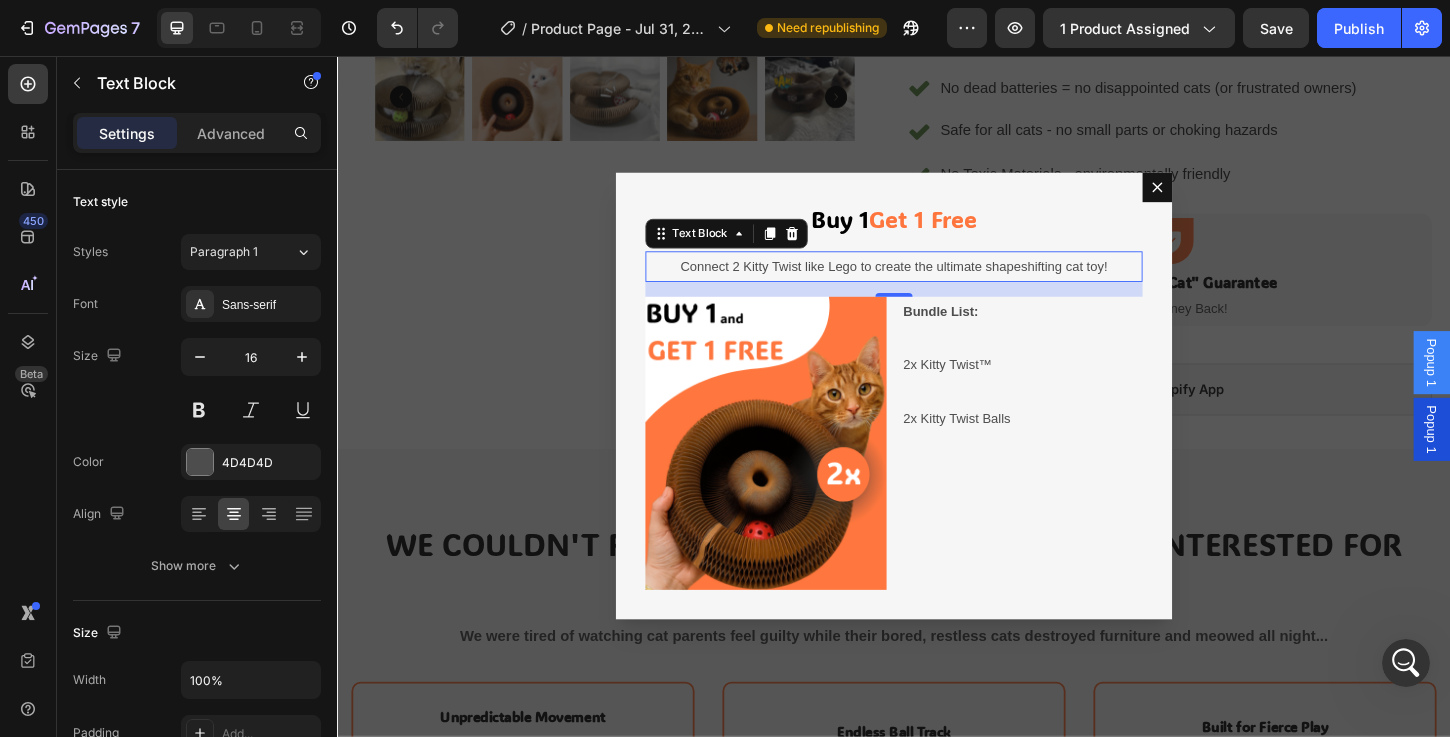 click on "Popup 1" at bounding box center (1517, 459) 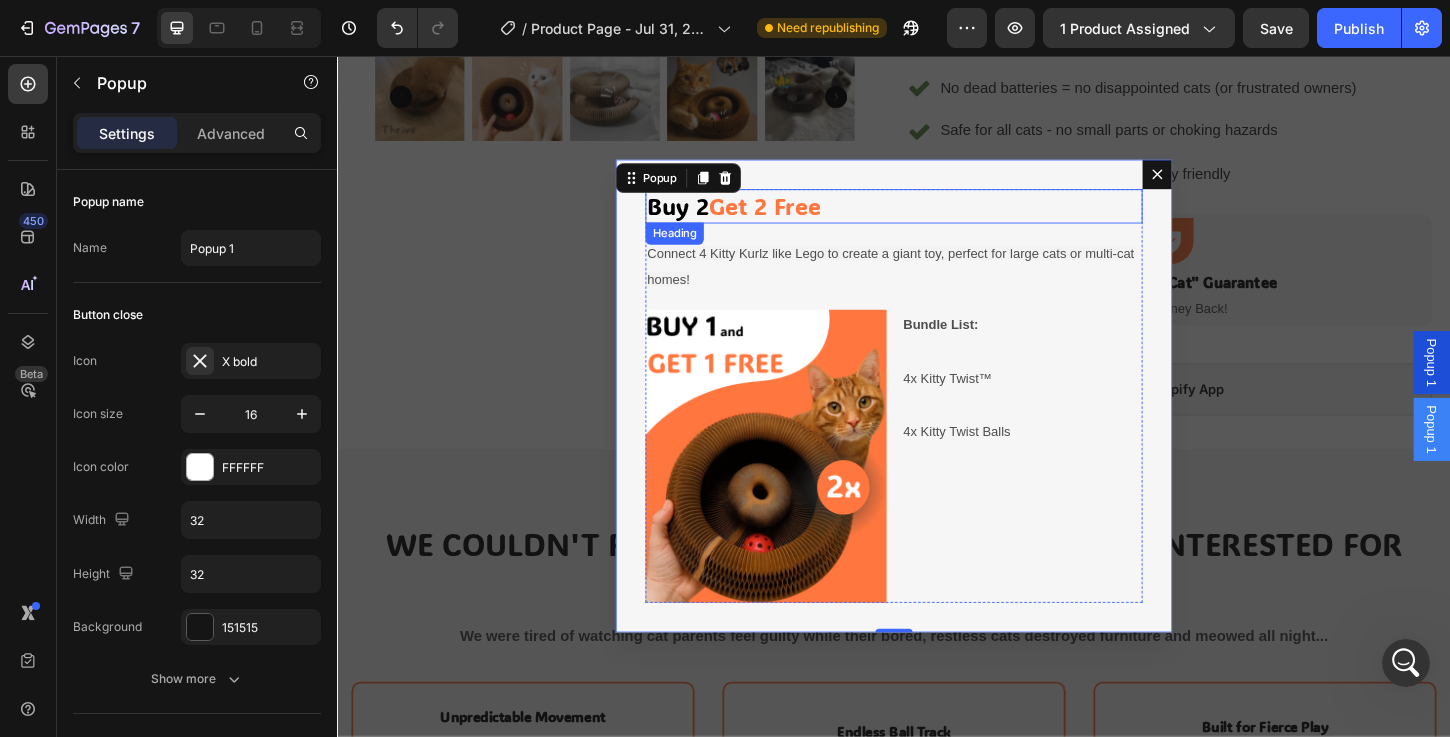 click on "Buy 2  Get 2 Free" at bounding box center (937, 218) 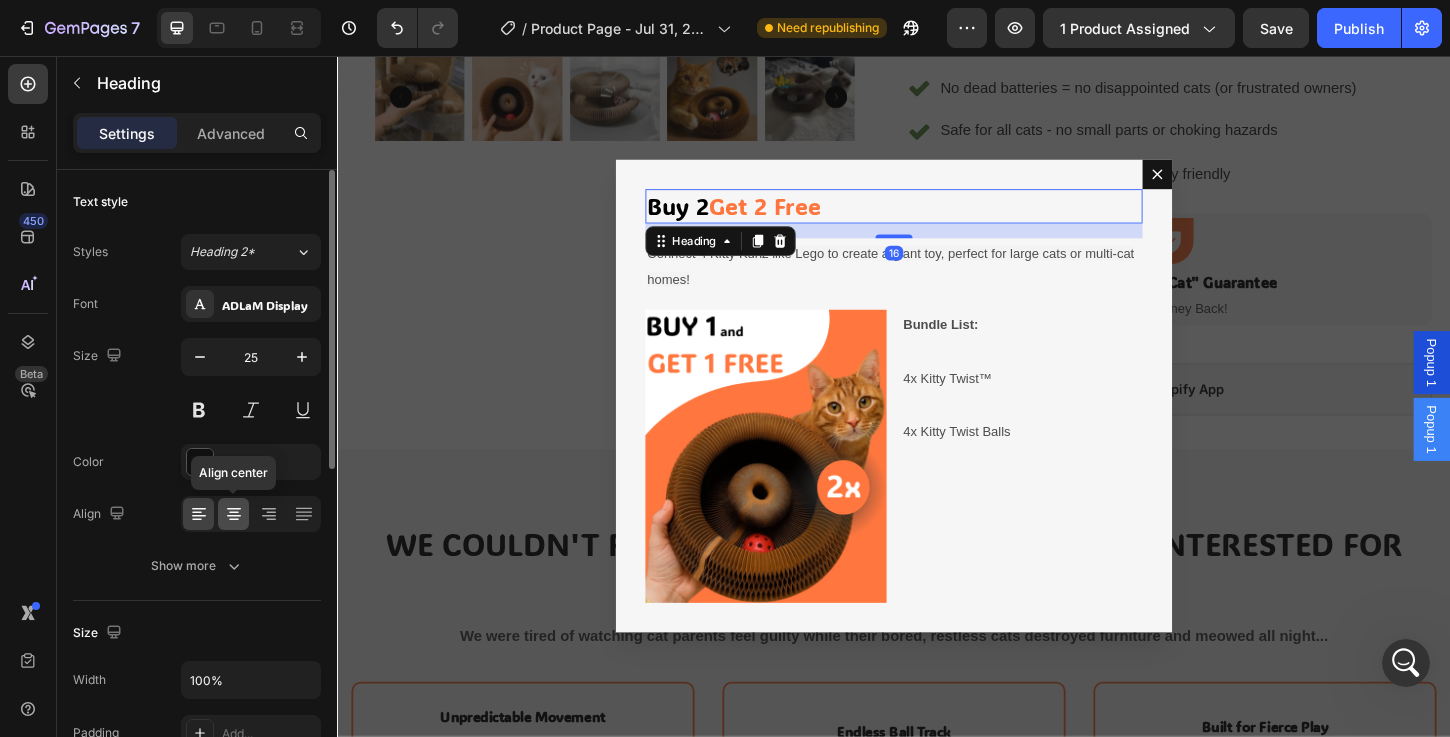 click 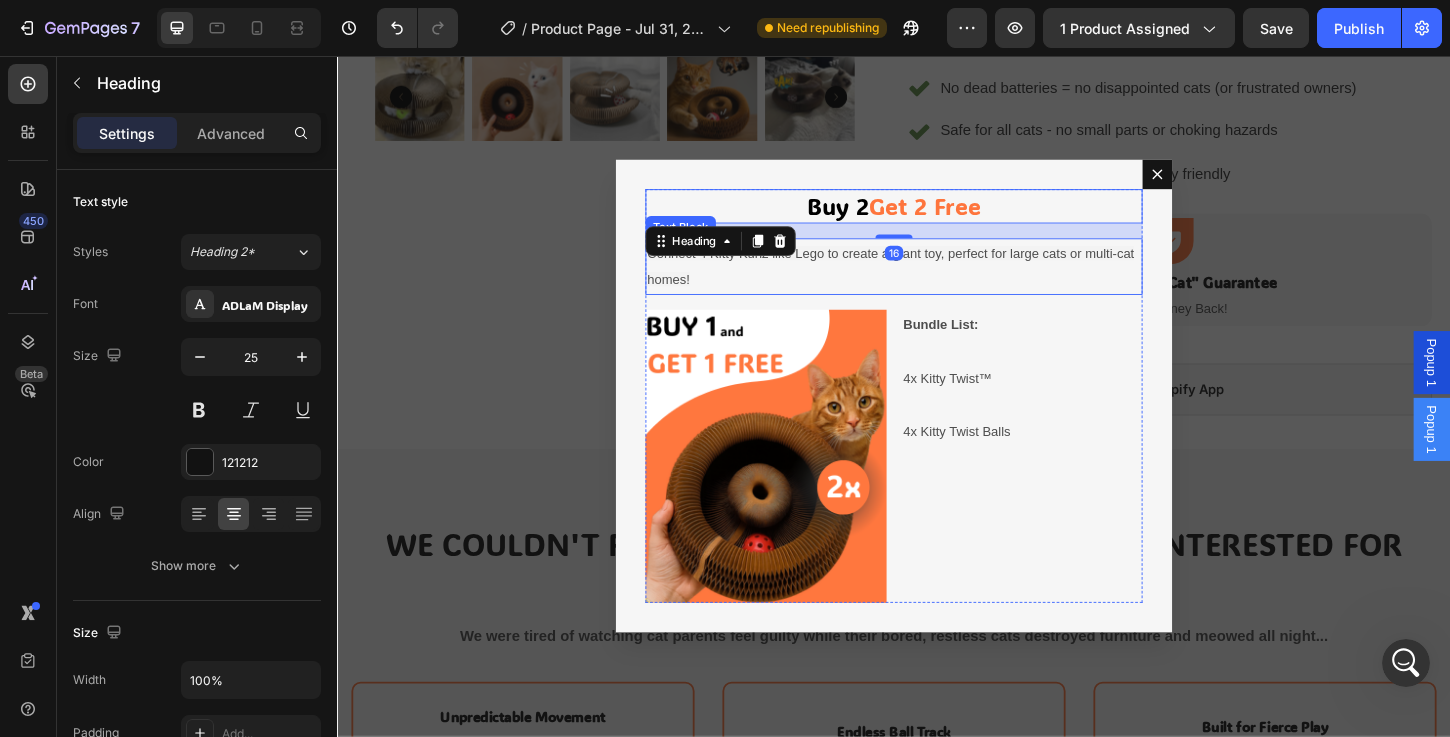 click on "Connect 4 Kitty Kurlz like Lego to create a giant toy, perfect for large cats or multi-cat homes!" at bounding box center [933, 283] 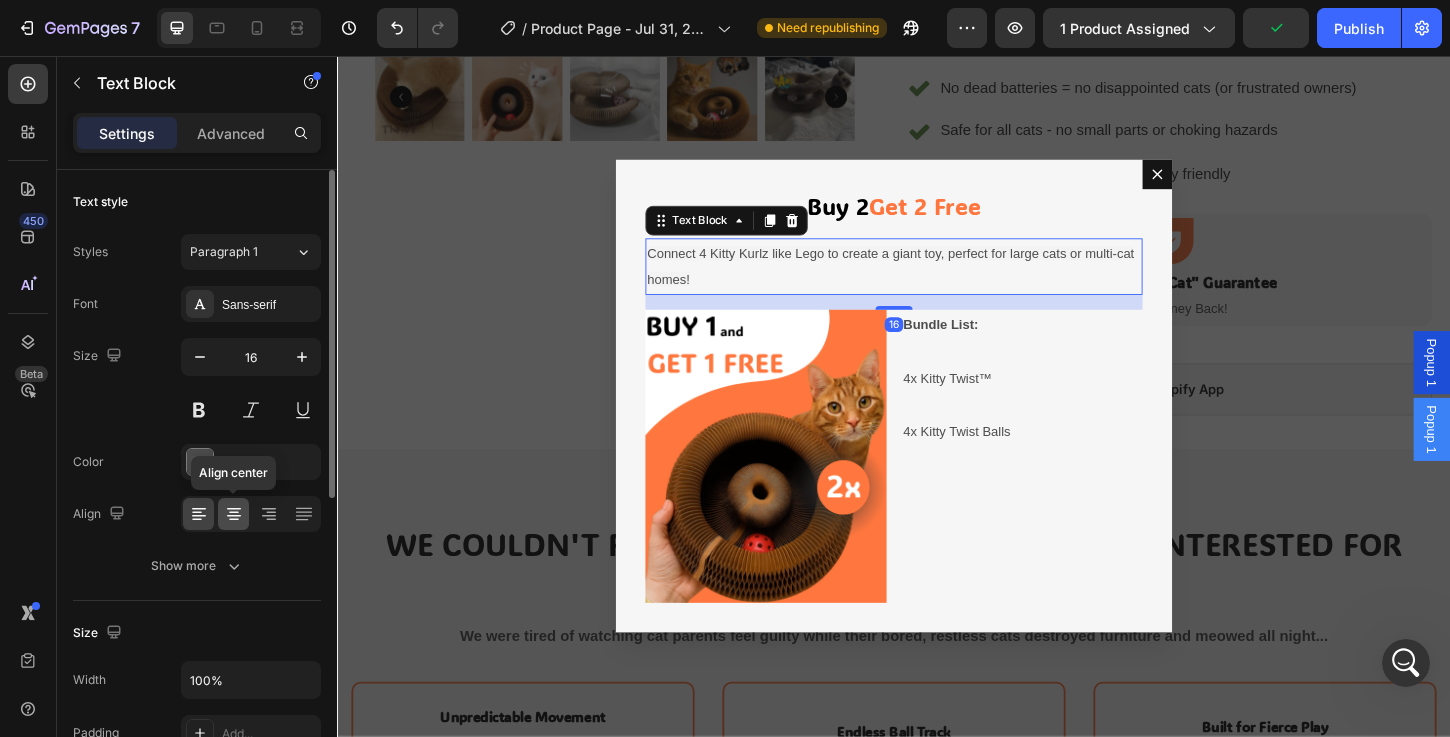 click 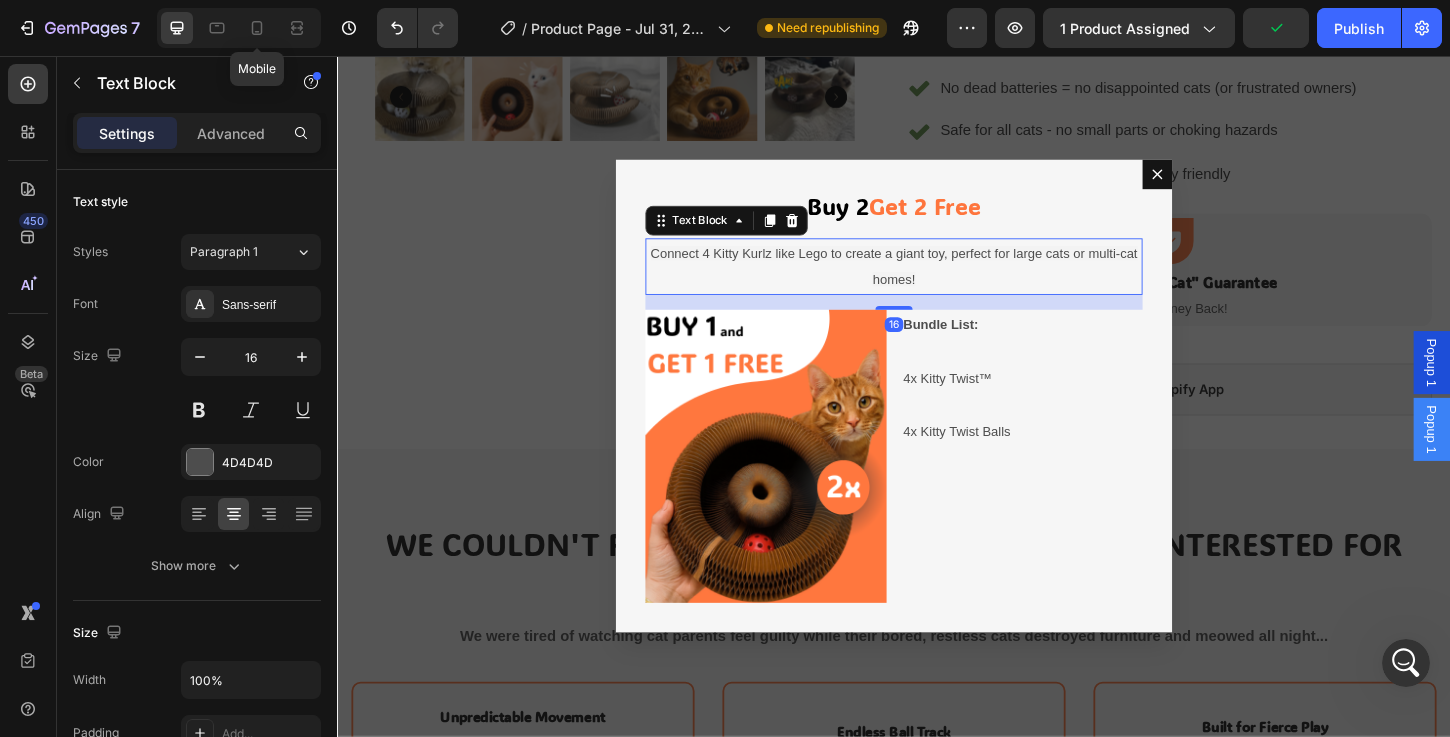 click 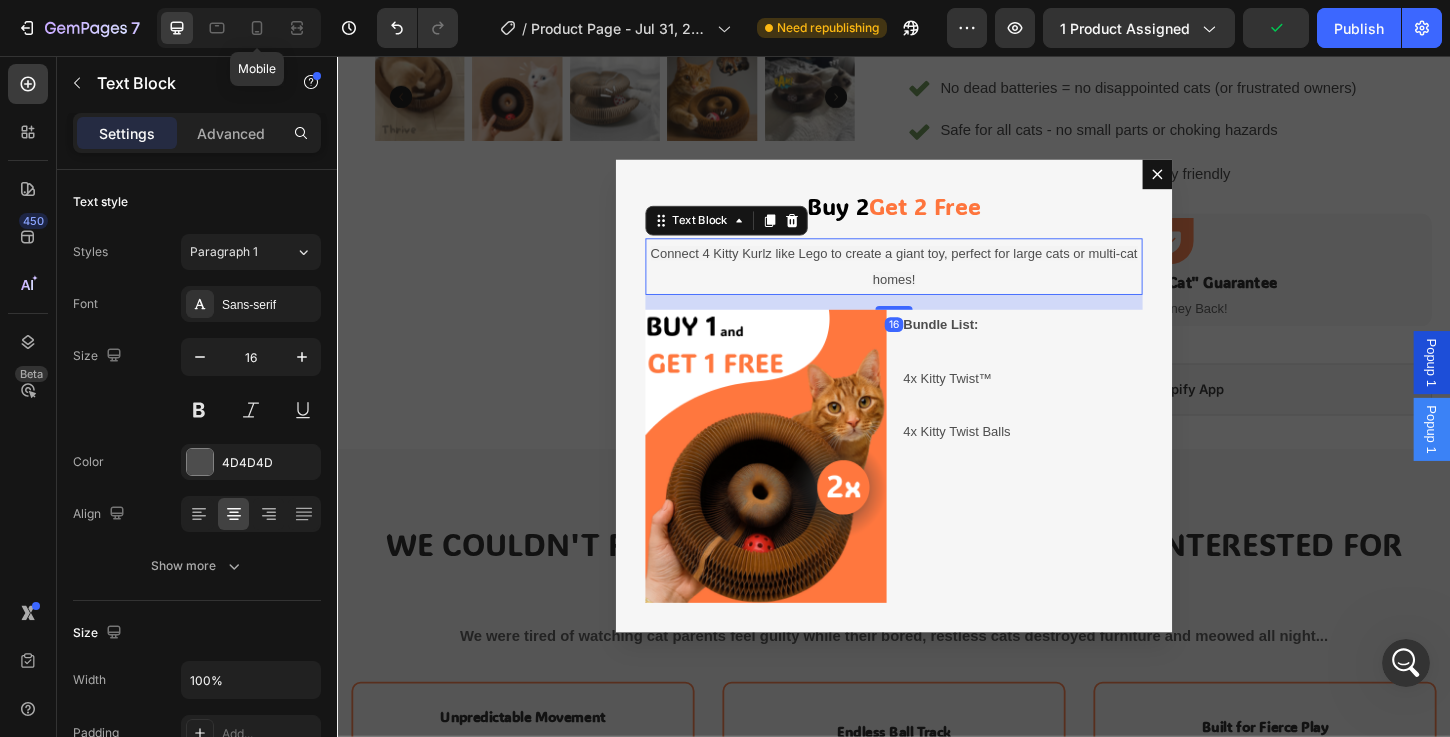 type on "14" 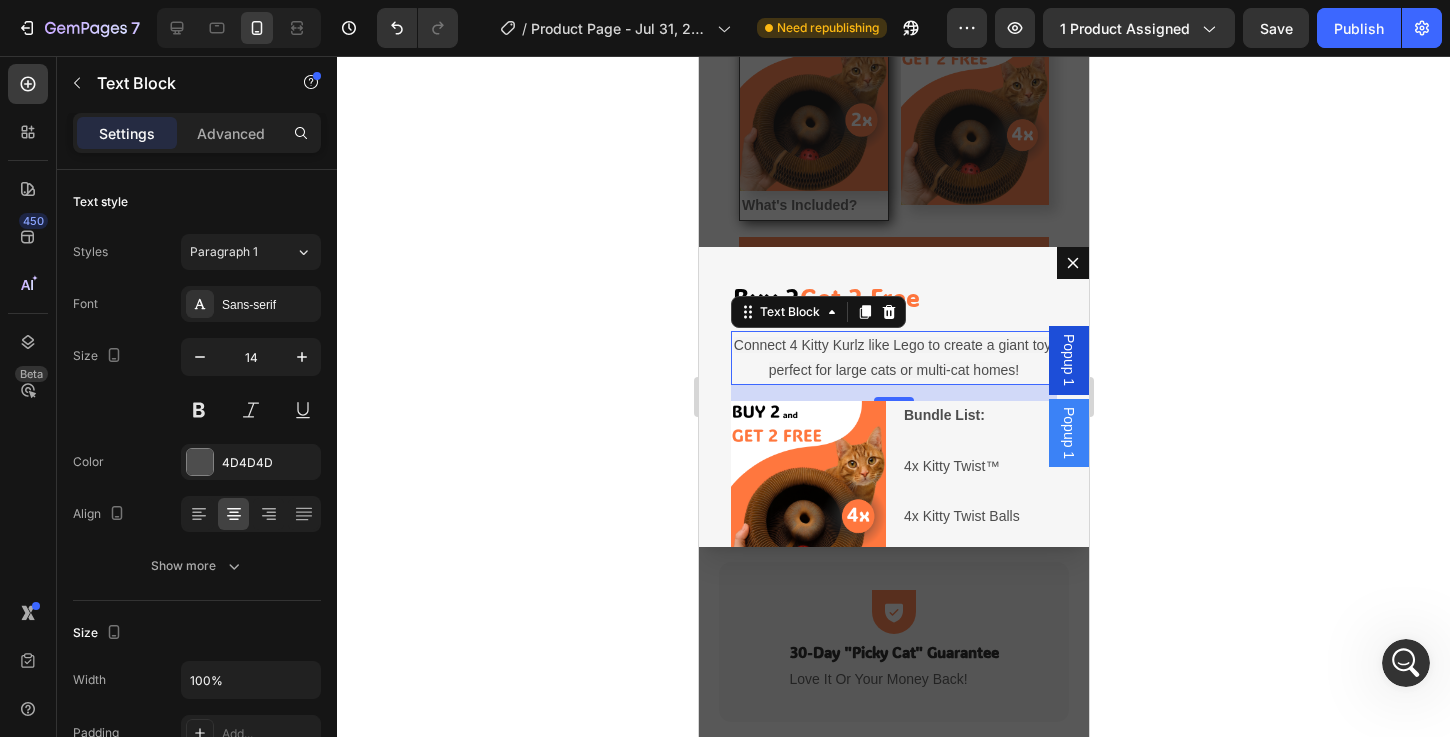 scroll, scrollTop: 759, scrollLeft: 0, axis: vertical 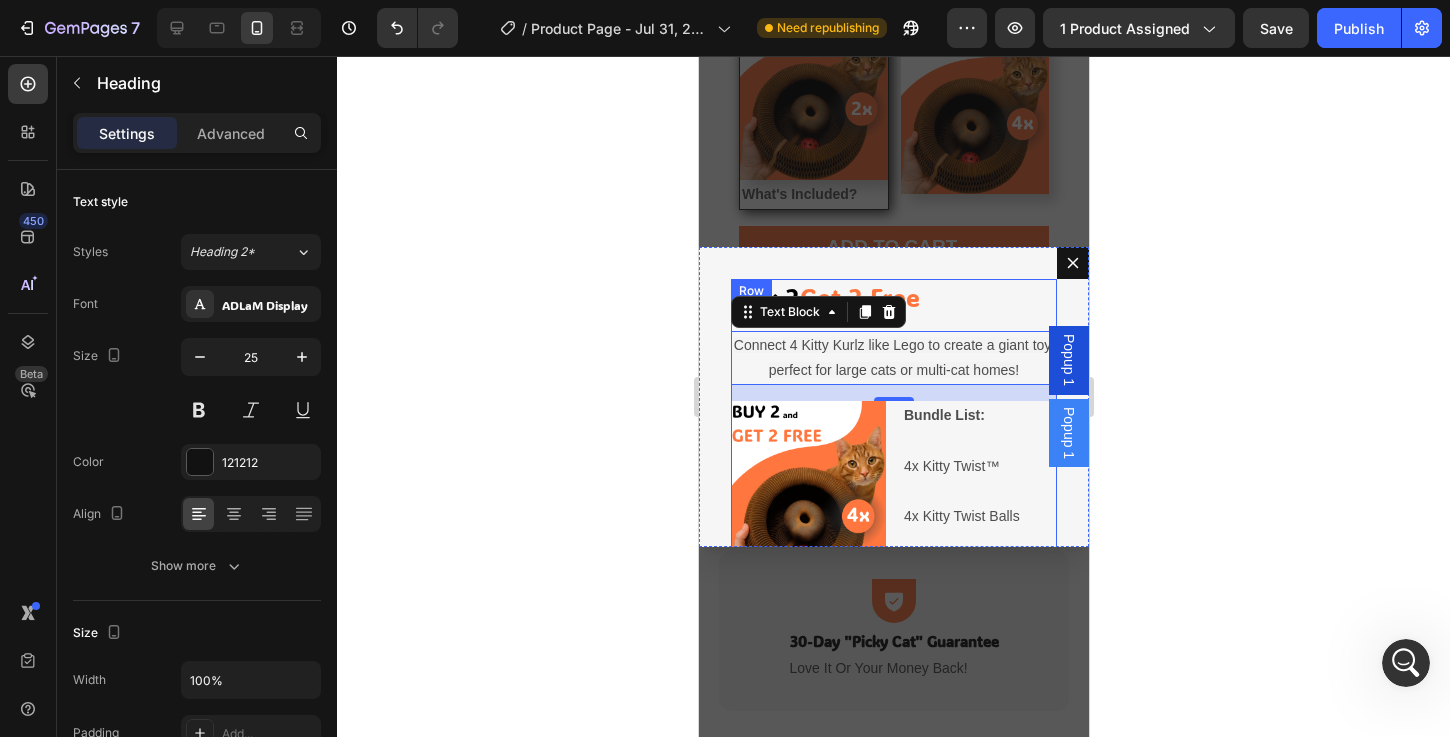click on "Buy 2  Get 2 Free" at bounding box center (893, 297) 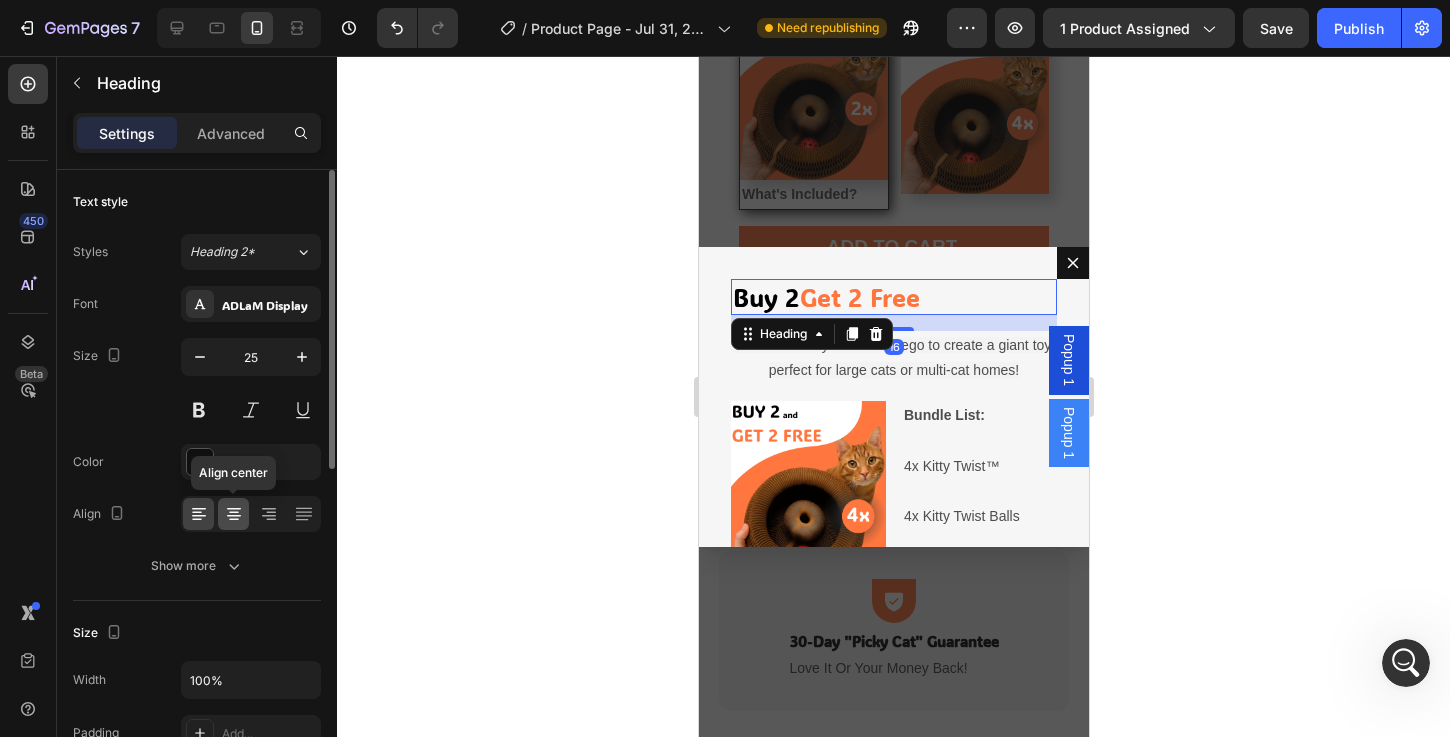 drag, startPoint x: 227, startPoint y: 510, endPoint x: 236, endPoint y: 504, distance: 10.816654 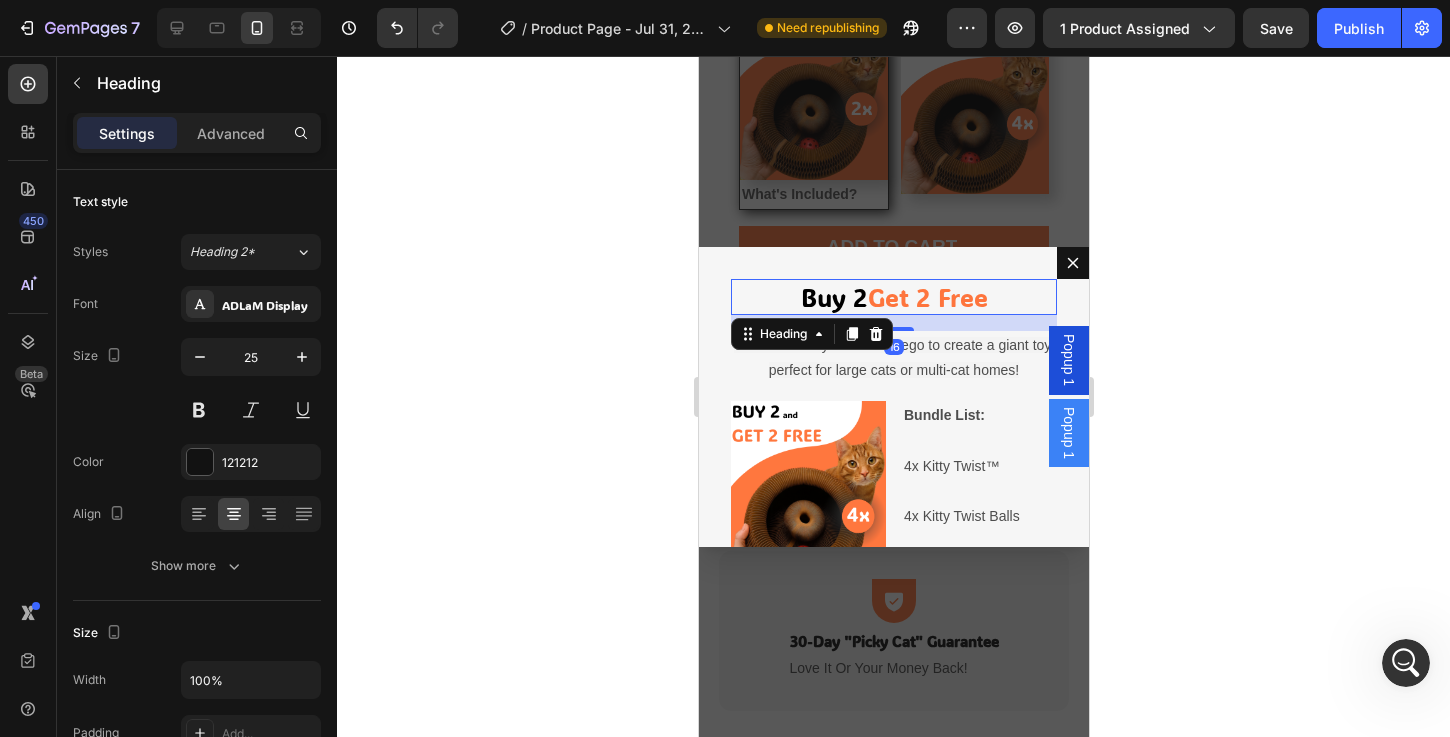 click on "Popup 1" at bounding box center [1068, 360] 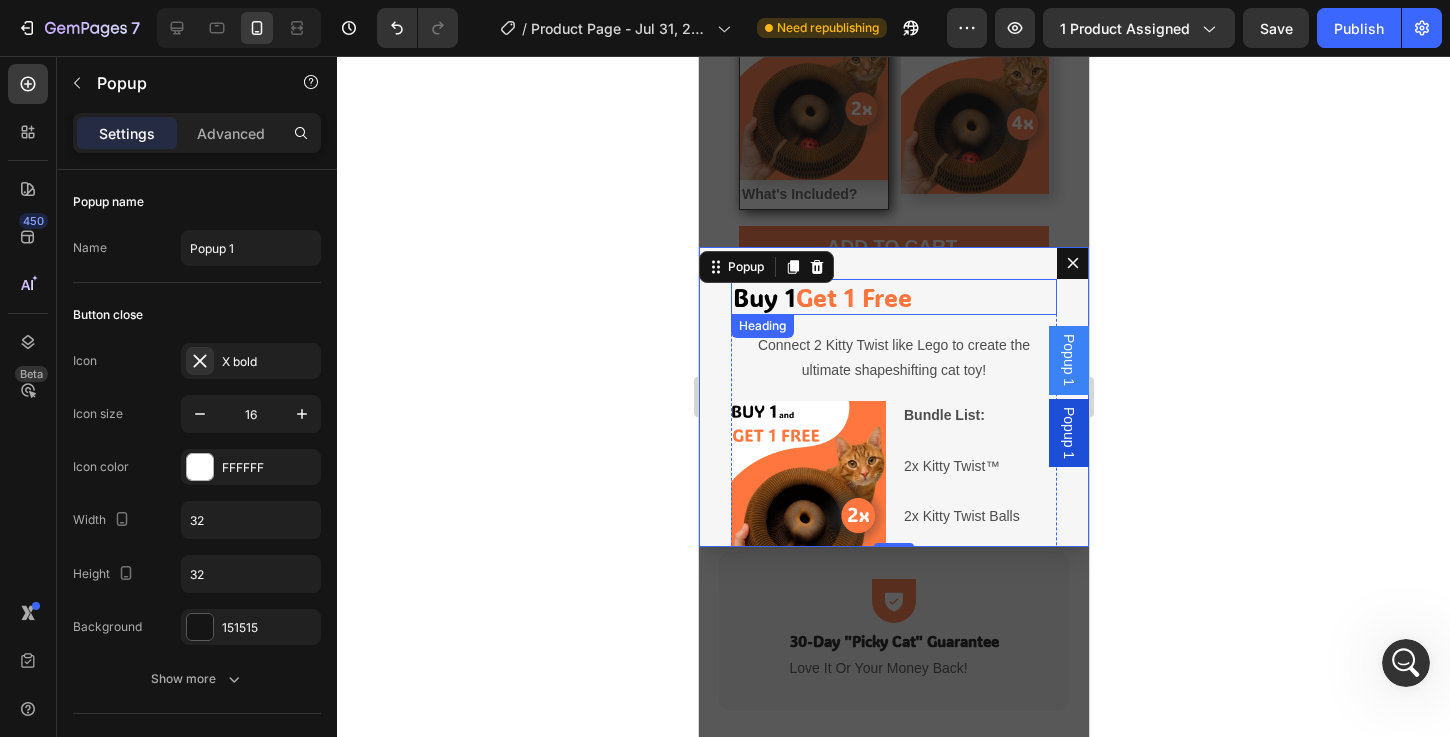 click on "Buy 1  Get 1 Free" at bounding box center (893, 297) 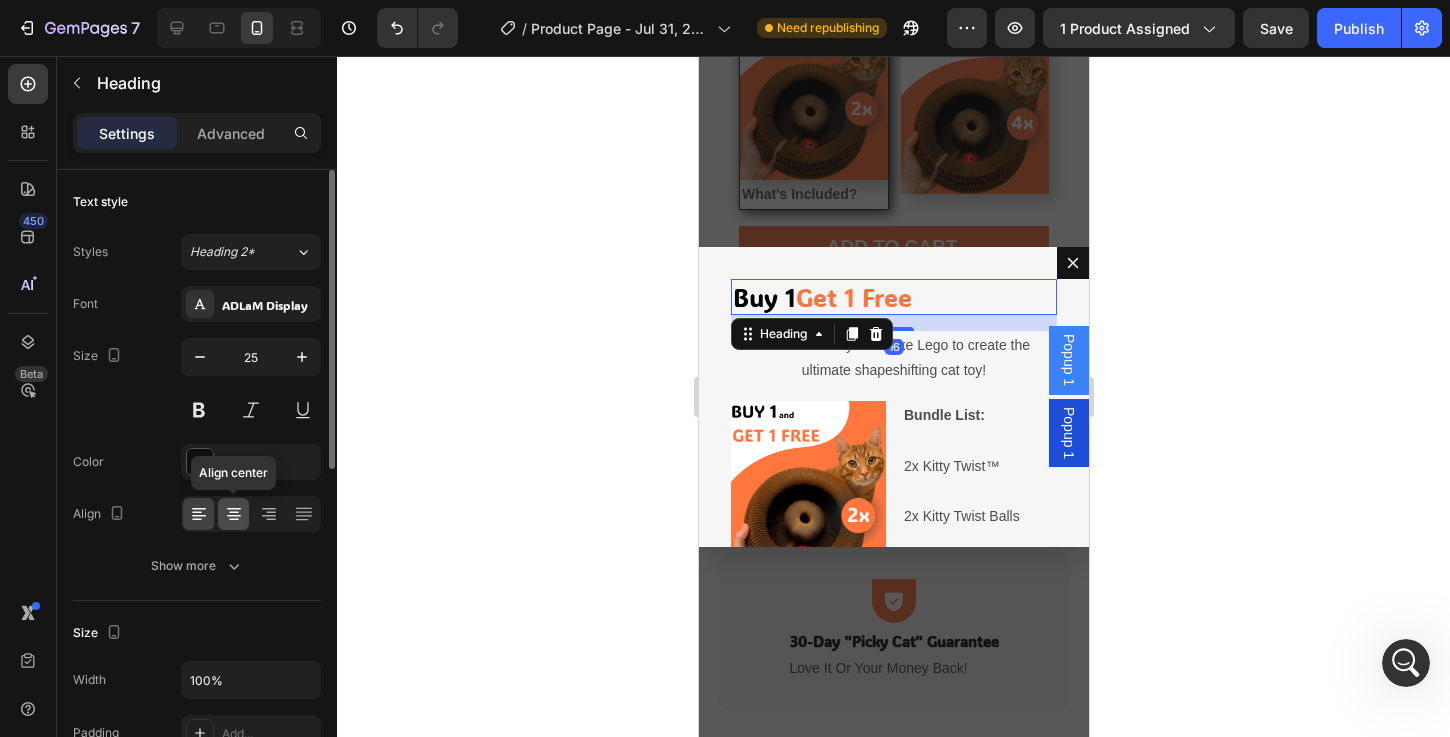 click 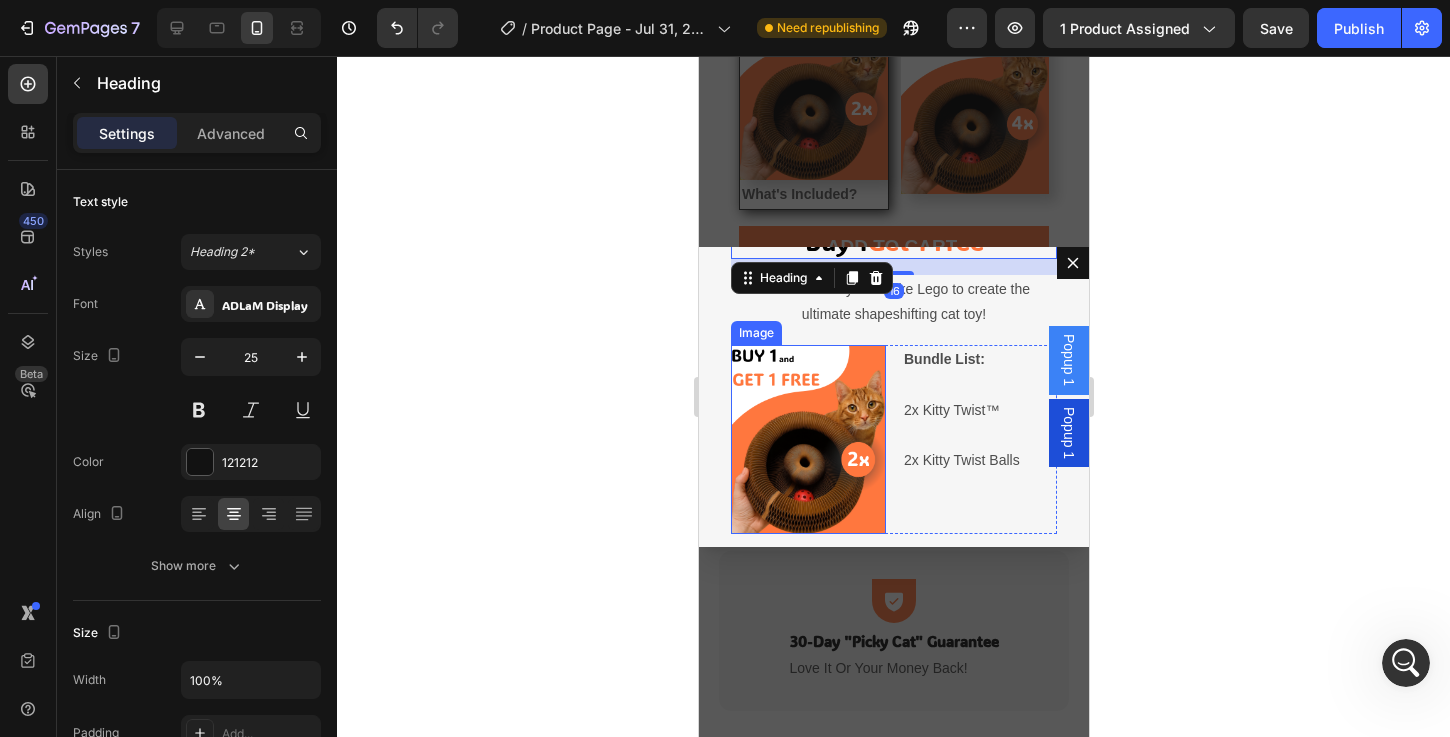 scroll, scrollTop: 57, scrollLeft: 0, axis: vertical 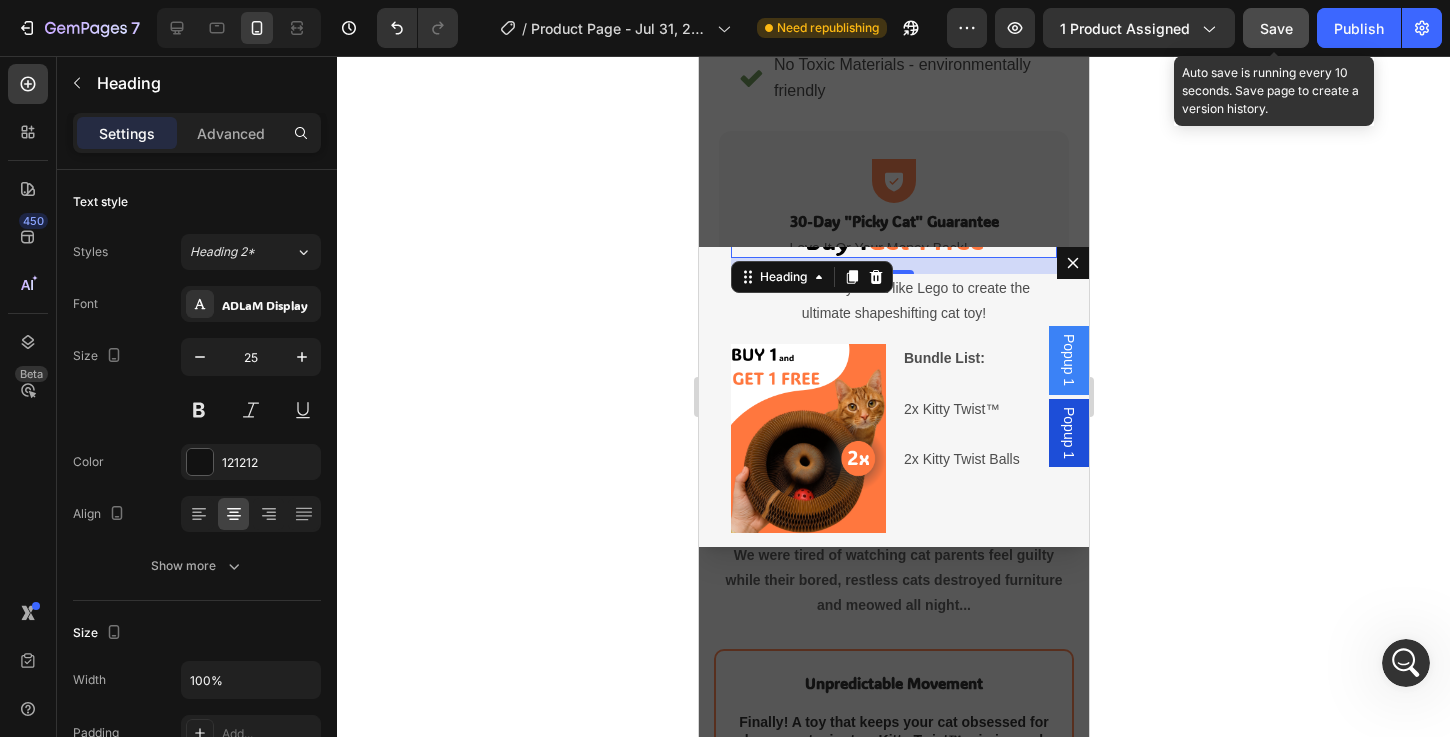click on "Save" at bounding box center [1276, 28] 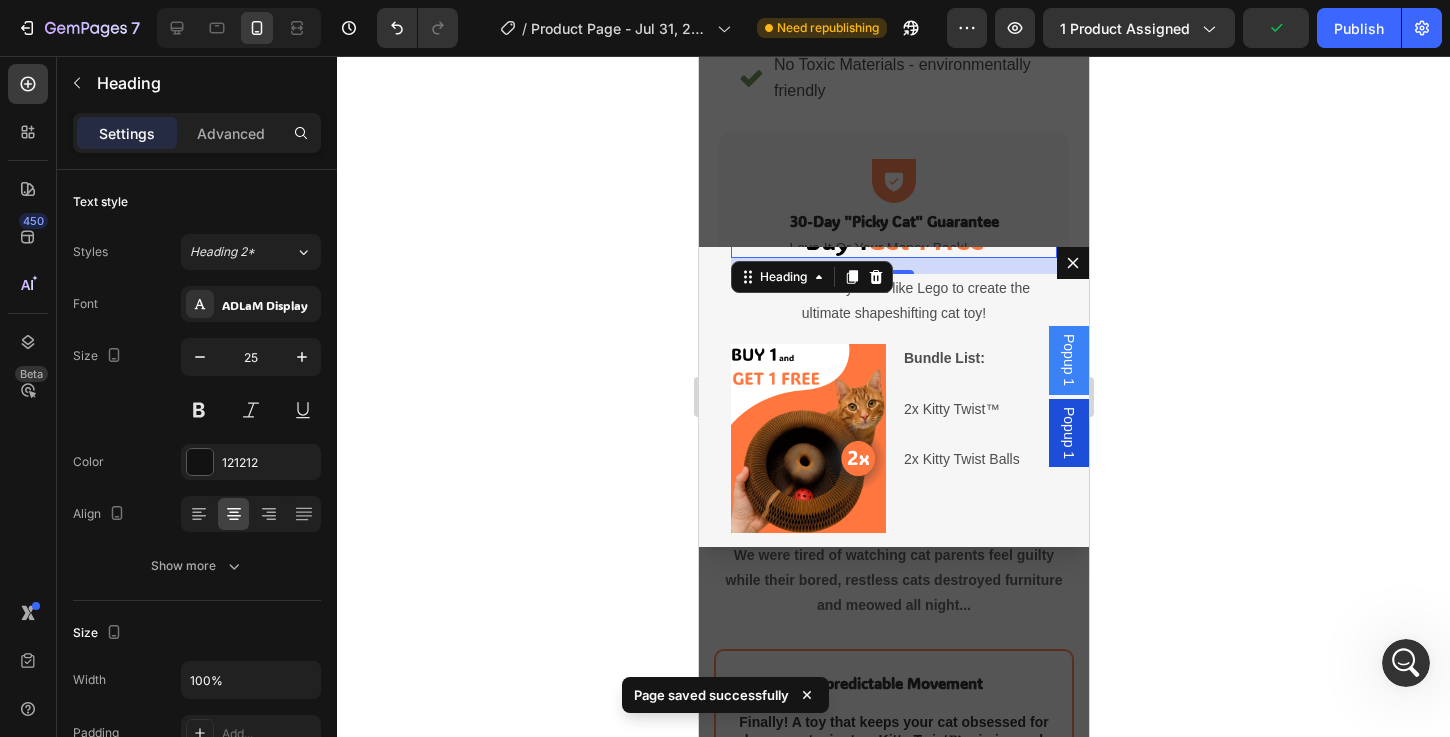 click at bounding box center (893, 396) 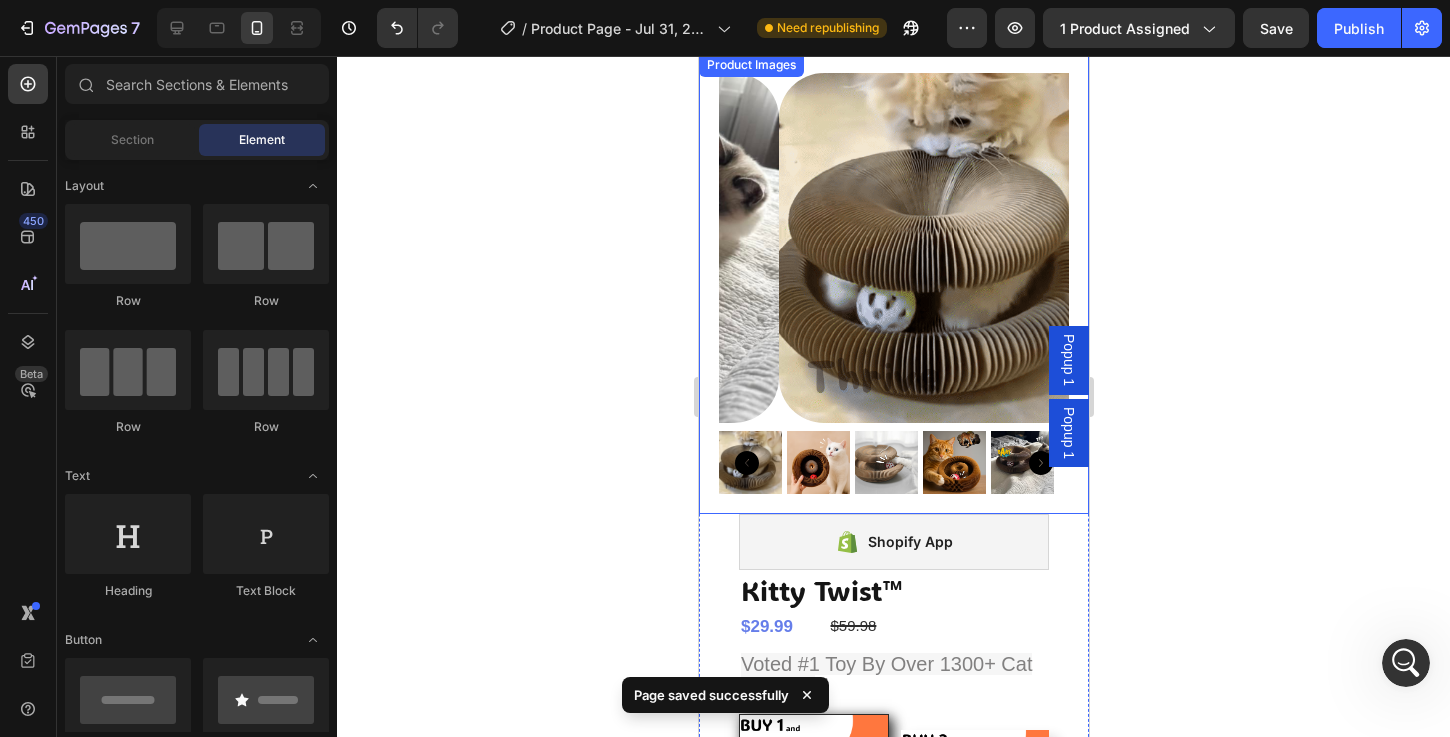 scroll, scrollTop: 0, scrollLeft: 0, axis: both 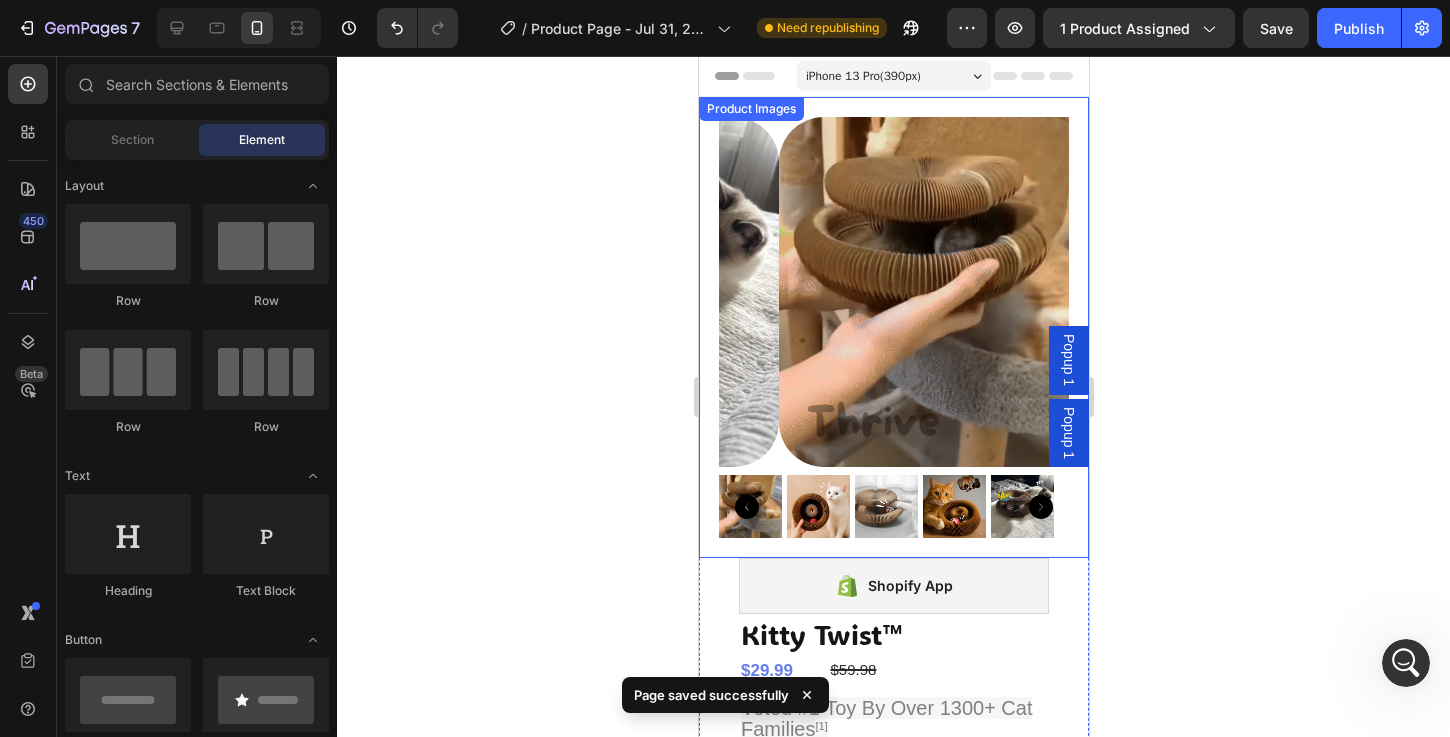 click at bounding box center [953, 292] 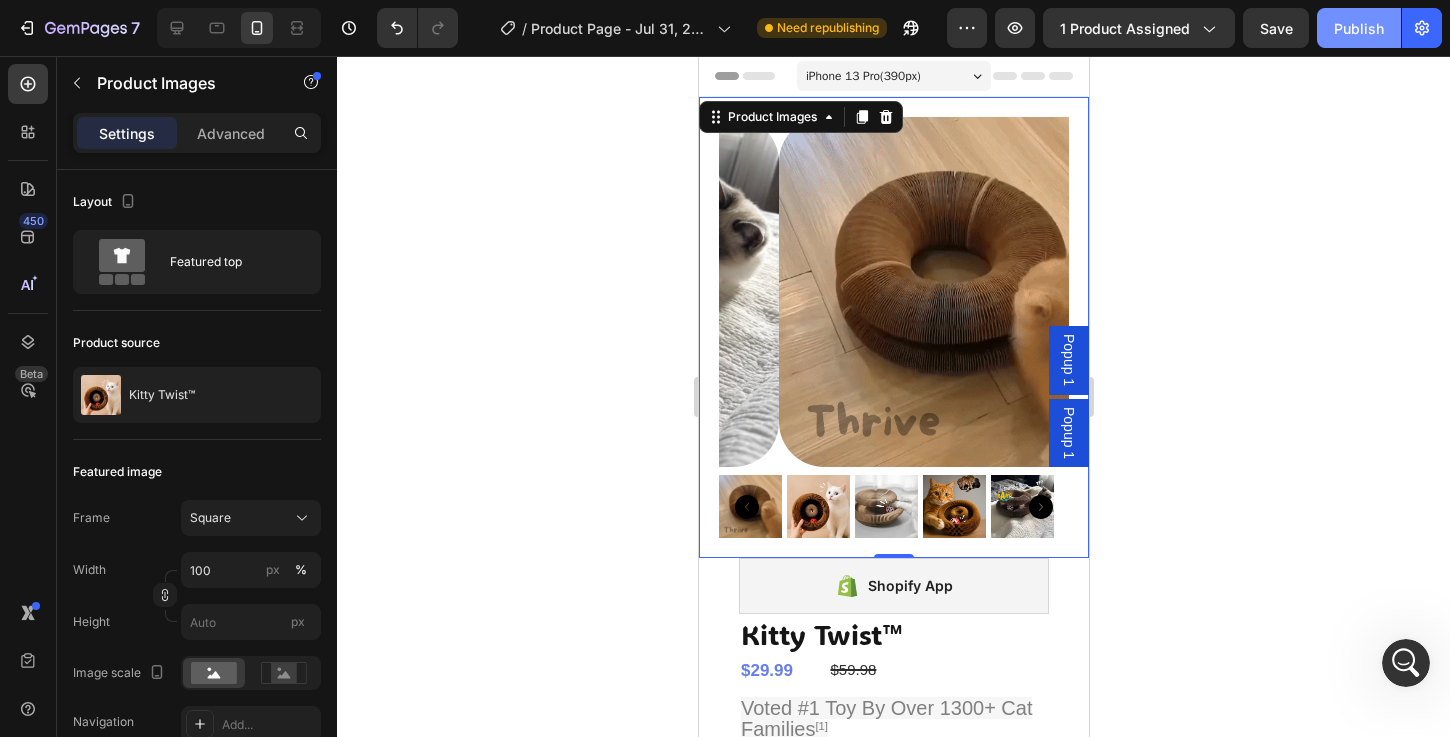 click on "Publish" at bounding box center [1359, 28] 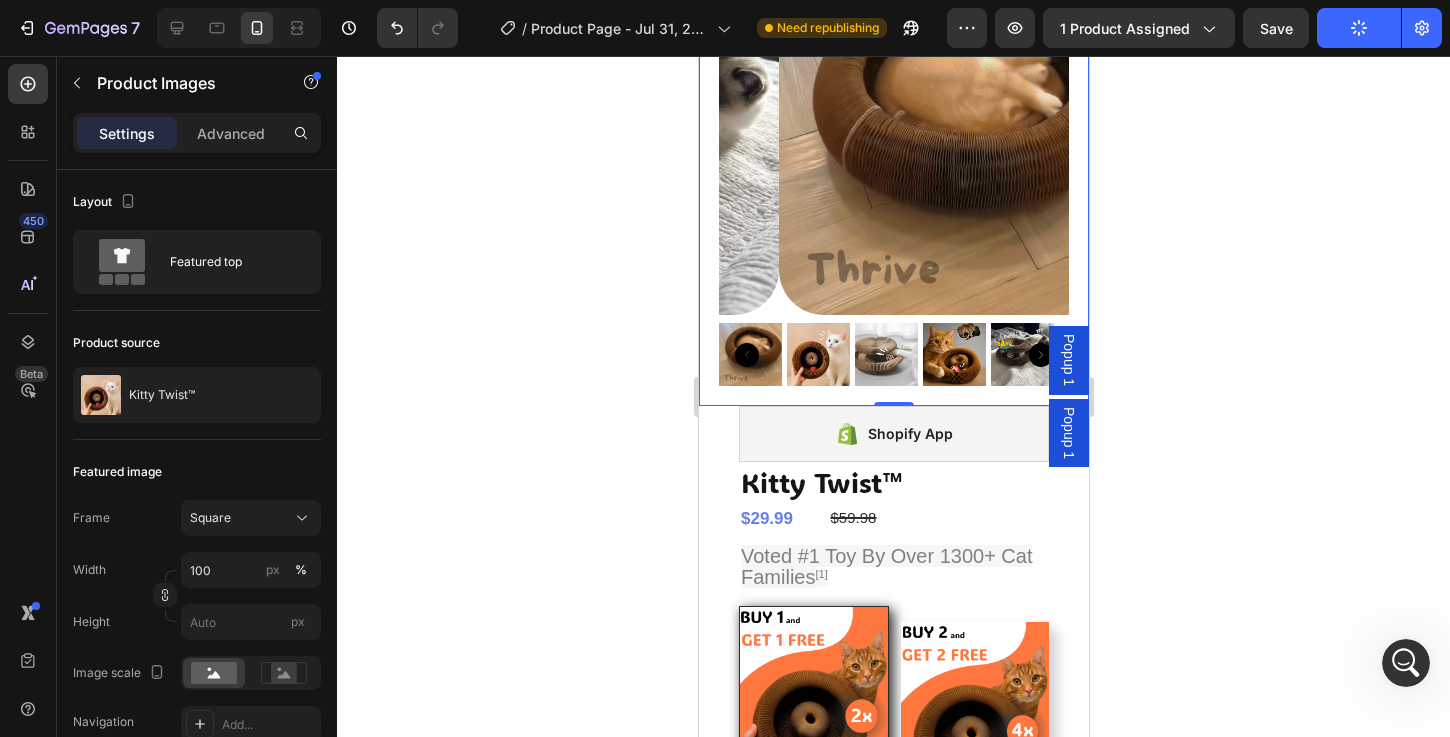 scroll, scrollTop: 532, scrollLeft: 0, axis: vertical 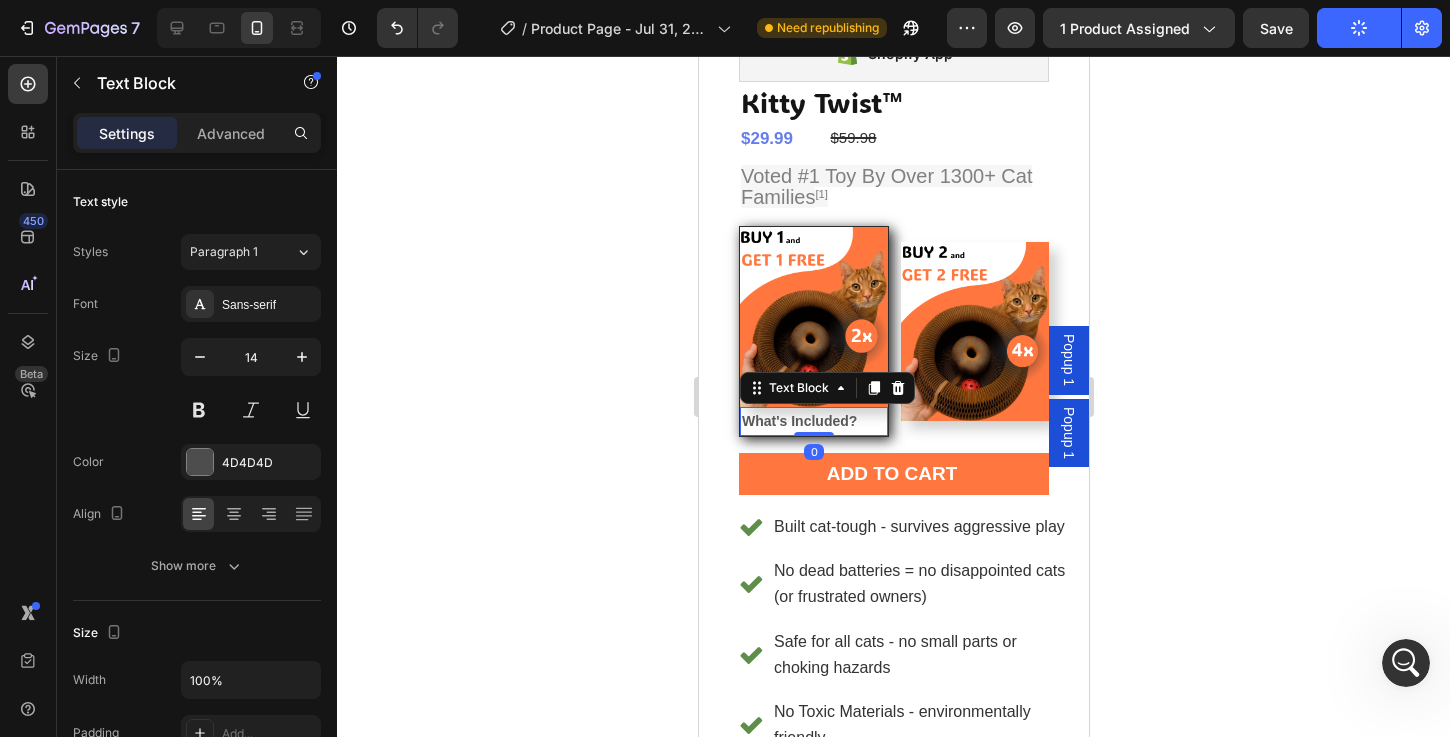 click on "What's Included?" at bounding box center (798, 421) 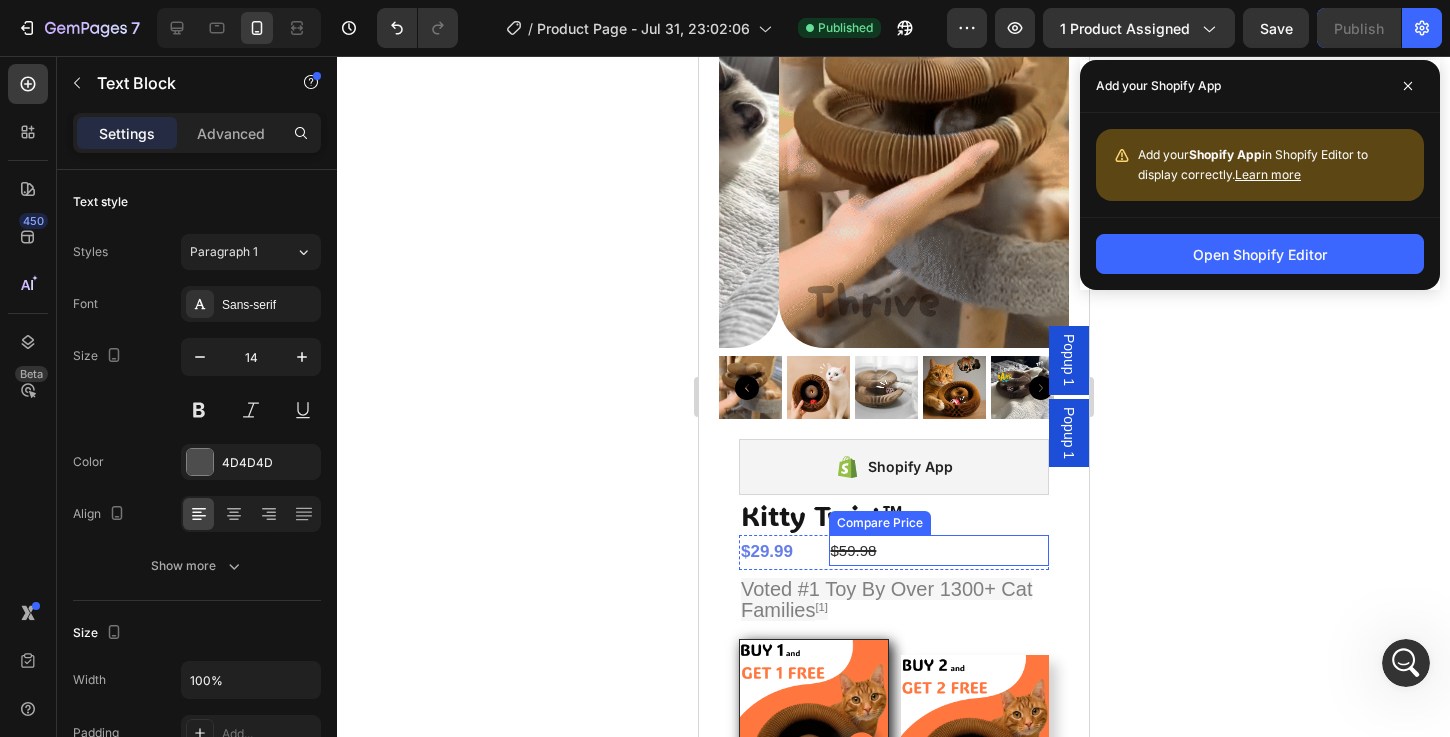 scroll, scrollTop: 0, scrollLeft: 0, axis: both 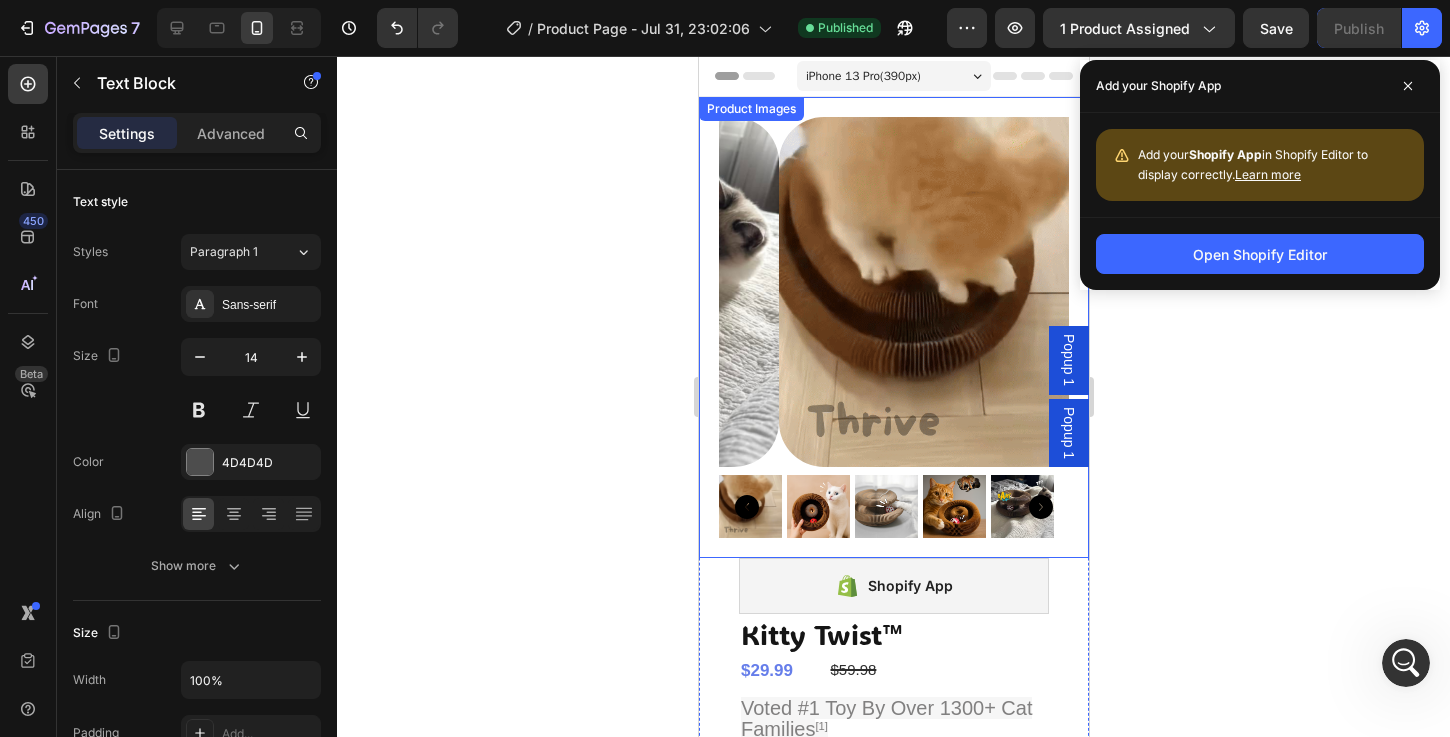click at bounding box center (953, 292) 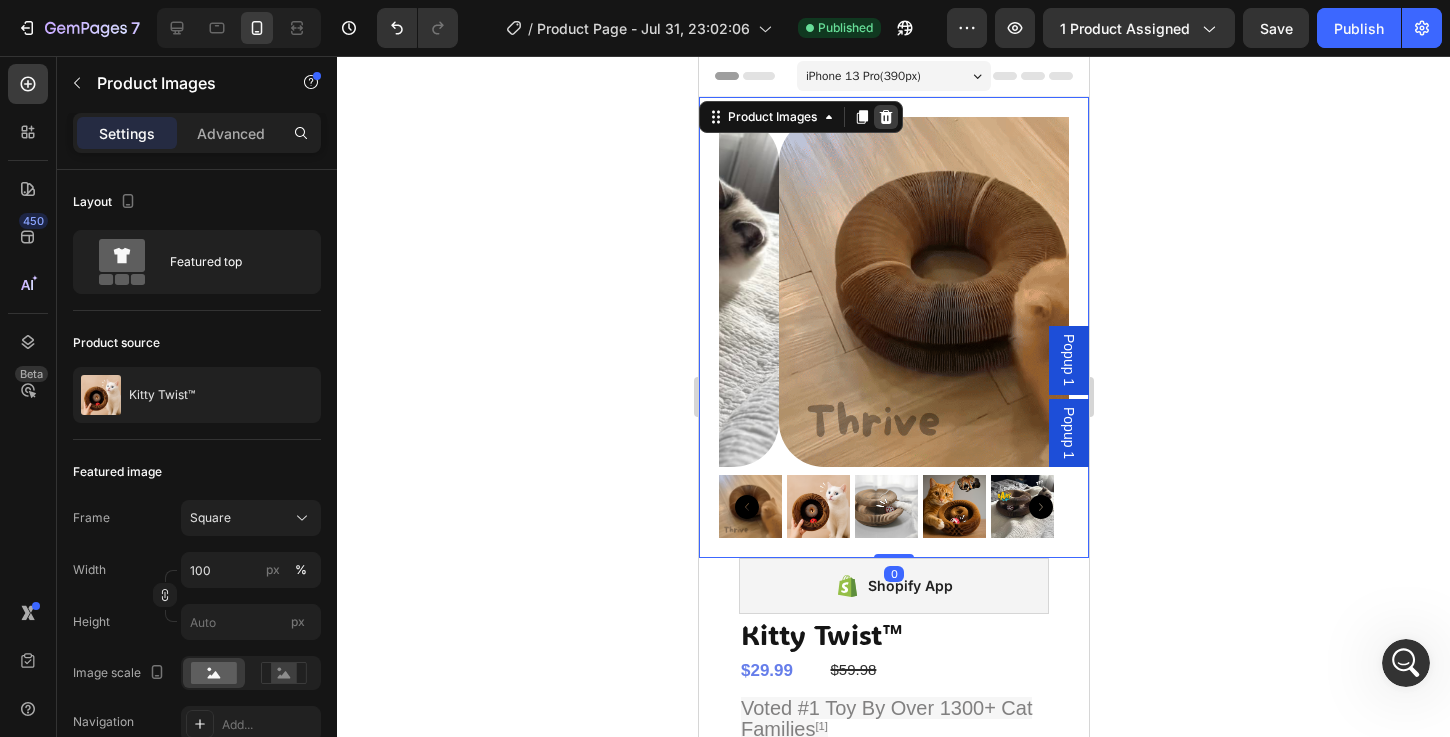 click 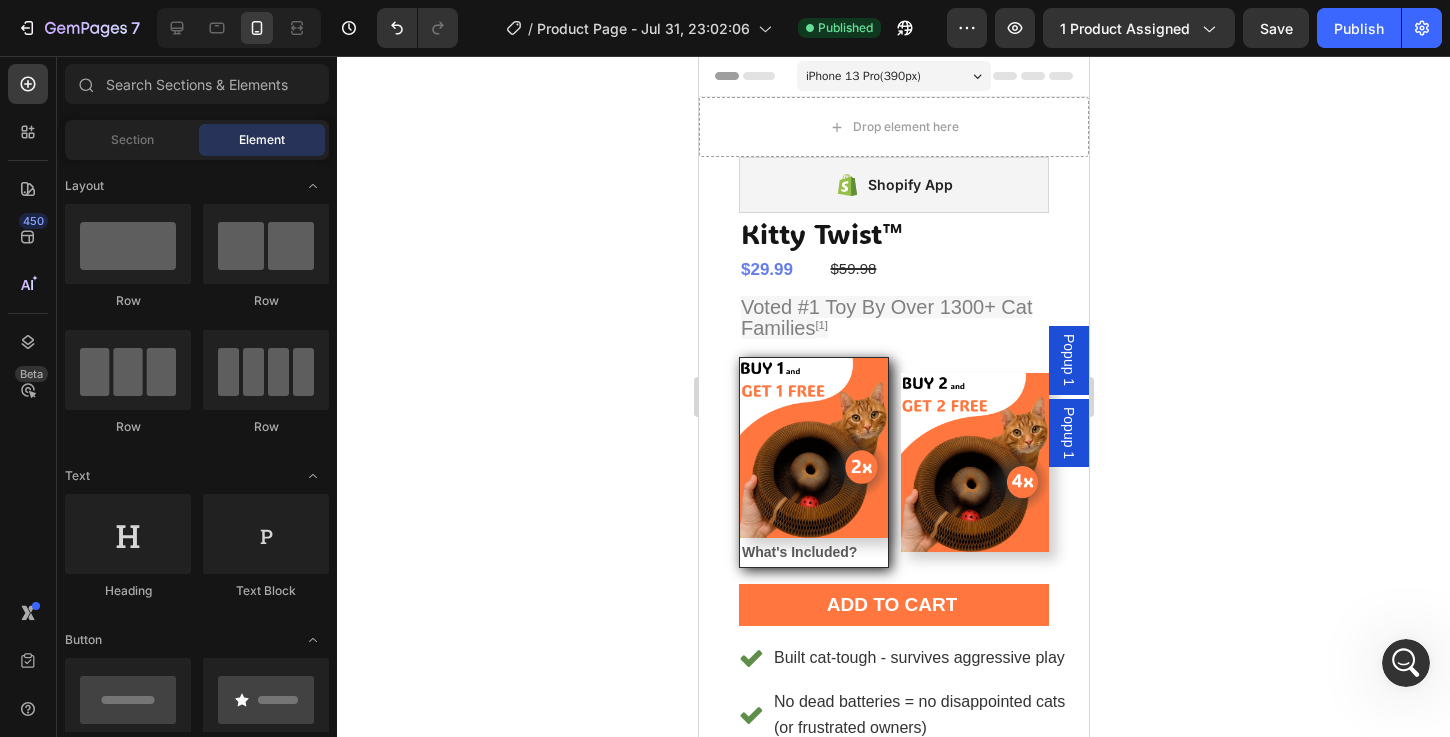 scroll, scrollTop: 2991, scrollLeft: 0, axis: vertical 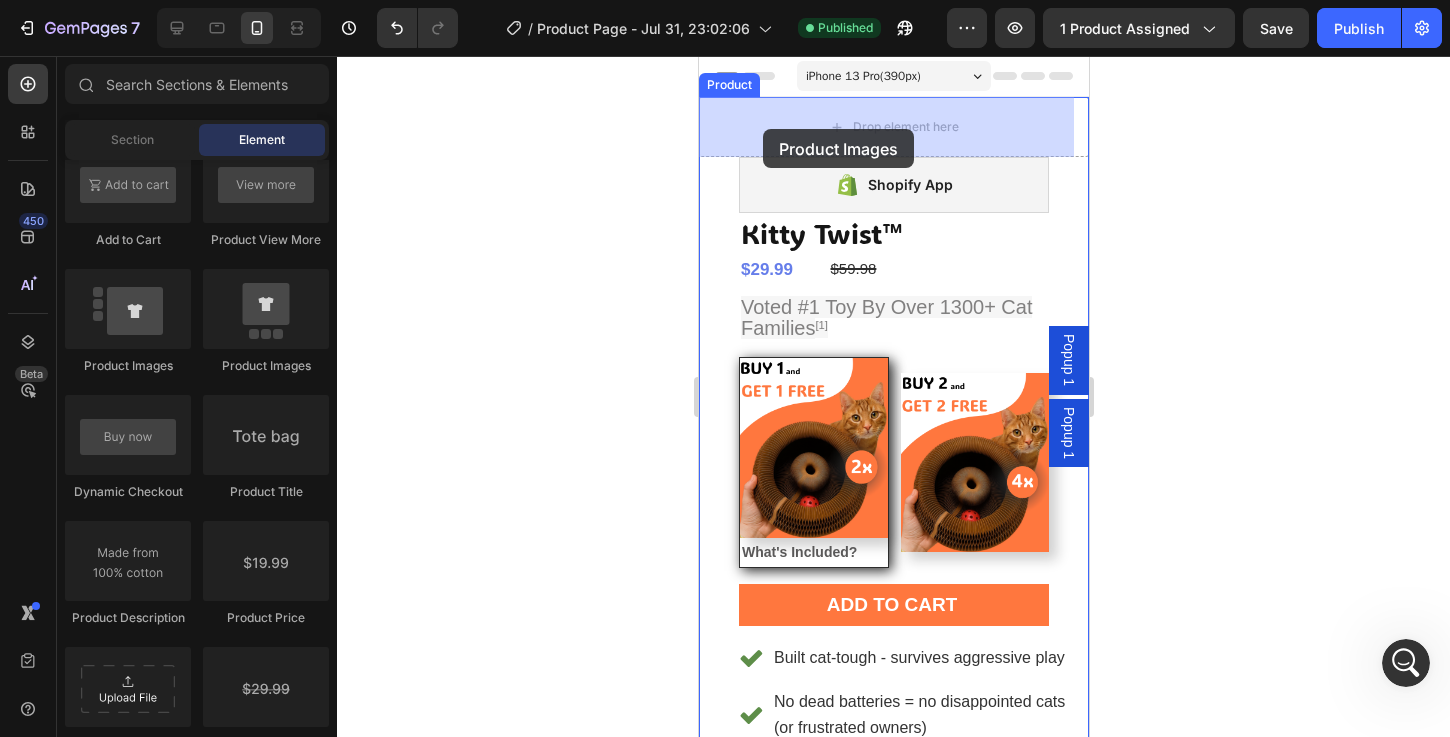 drag, startPoint x: 942, startPoint y: 393, endPoint x: 762, endPoint y: 129, distance: 319.52466 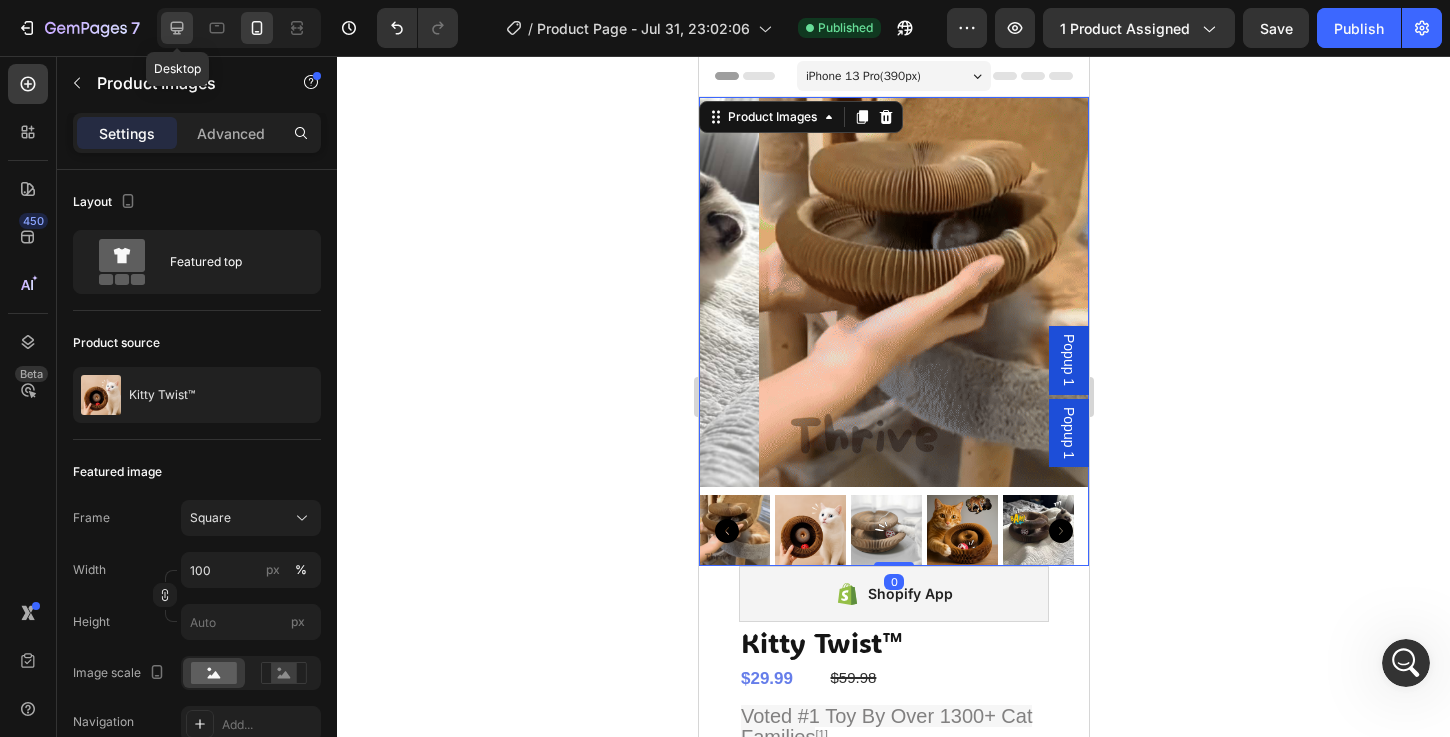 click 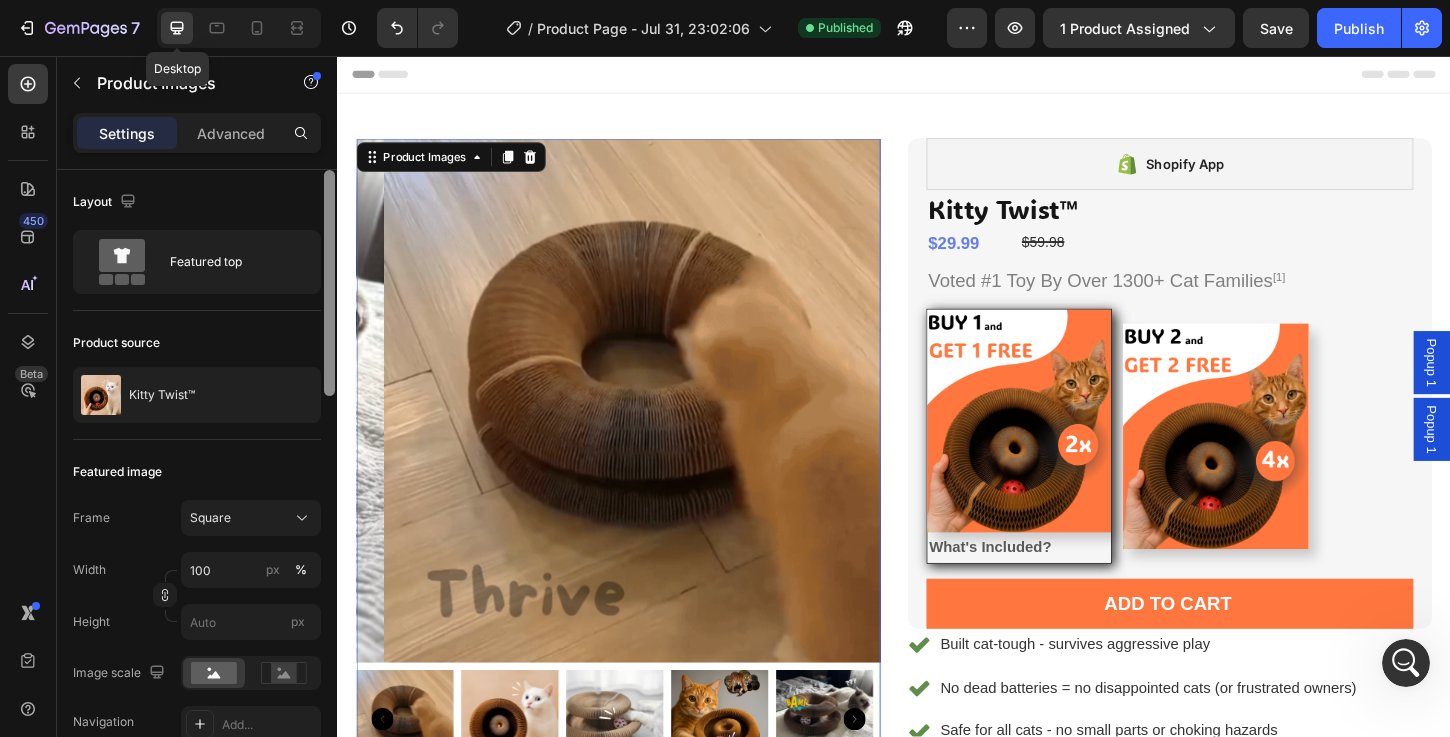 scroll, scrollTop: 19, scrollLeft: 0, axis: vertical 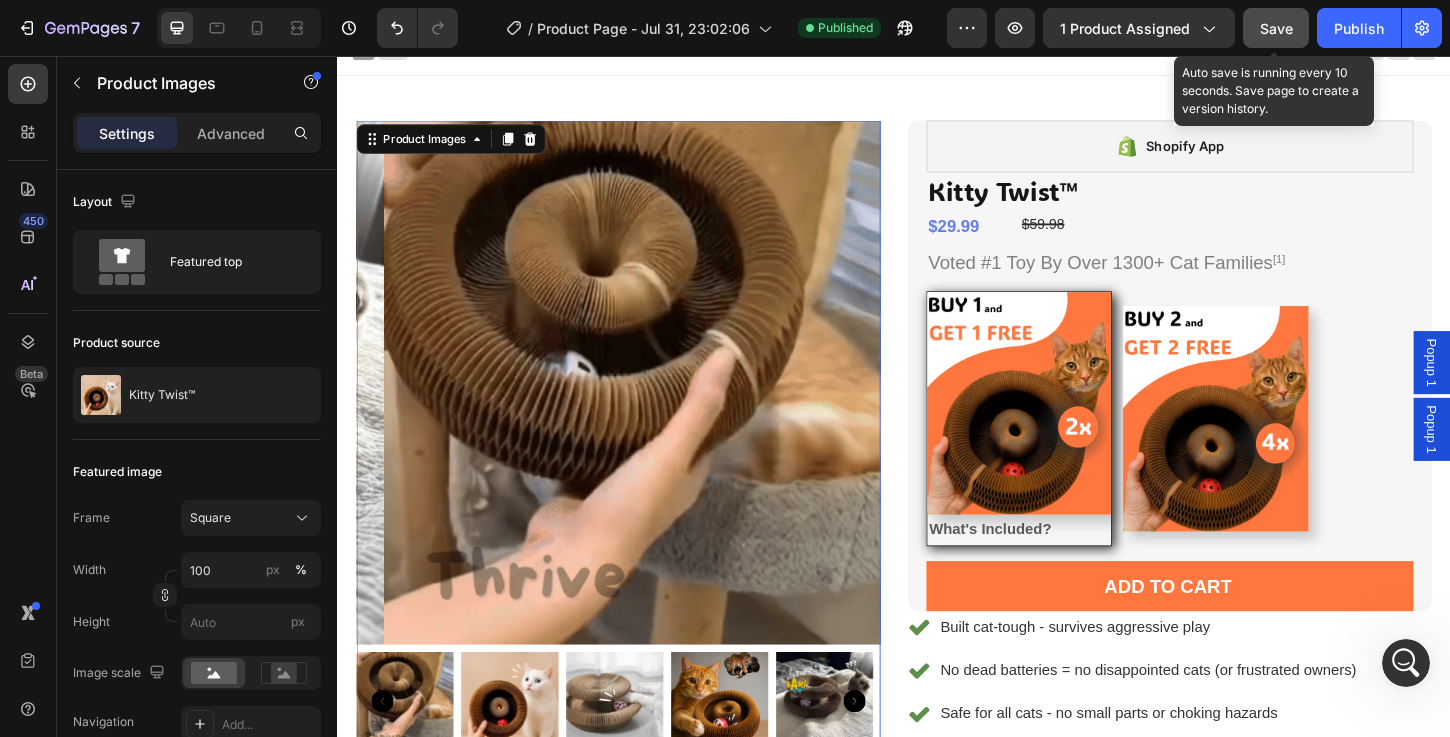 click on "Save" at bounding box center (1276, 28) 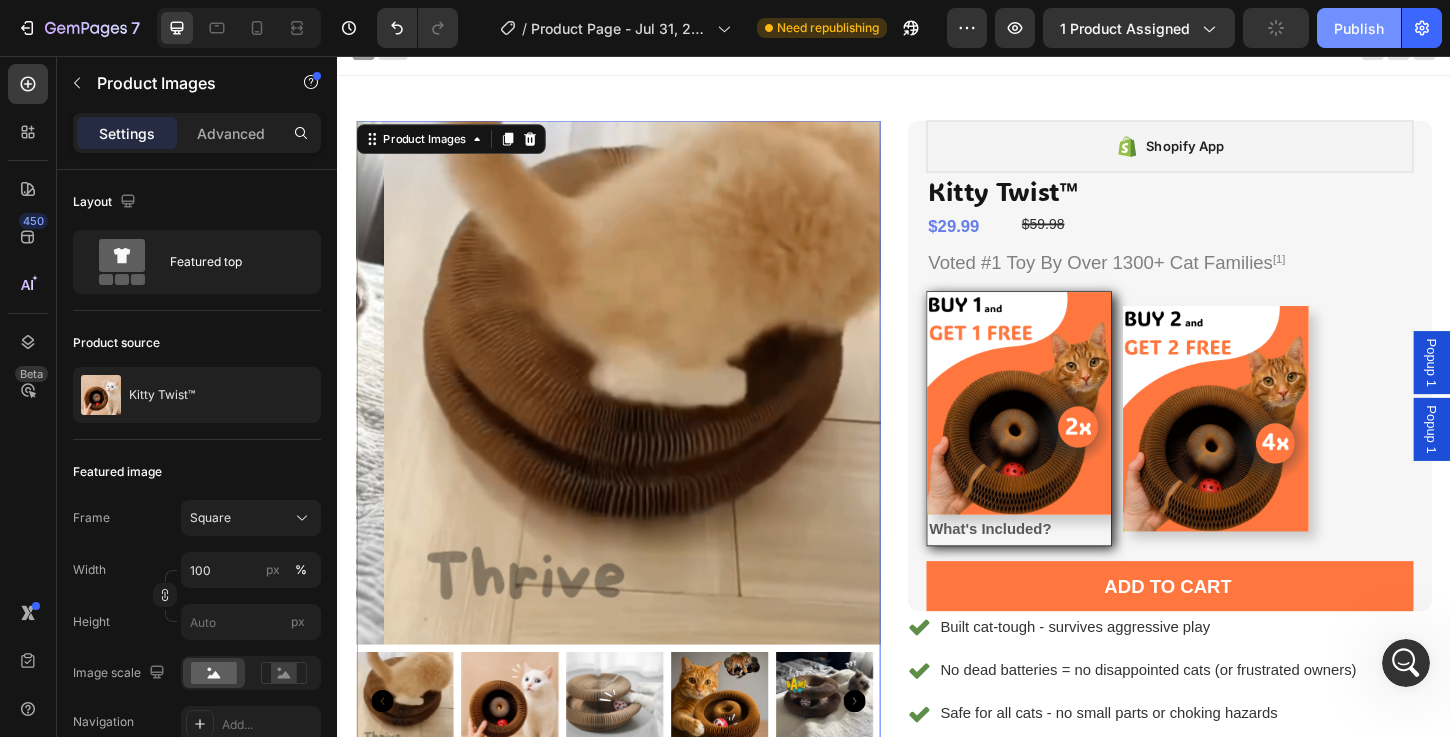 click on "Publish" at bounding box center [1359, 28] 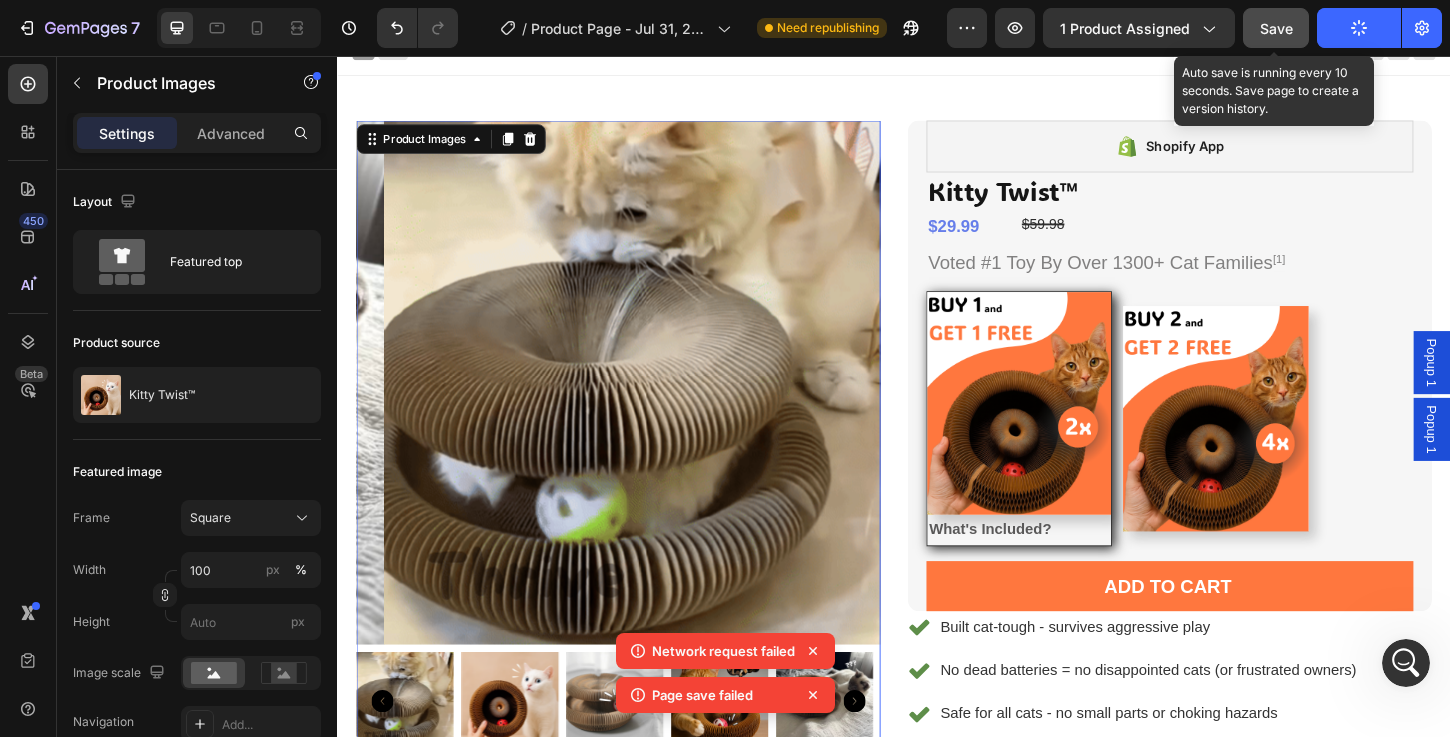 click on "Save" 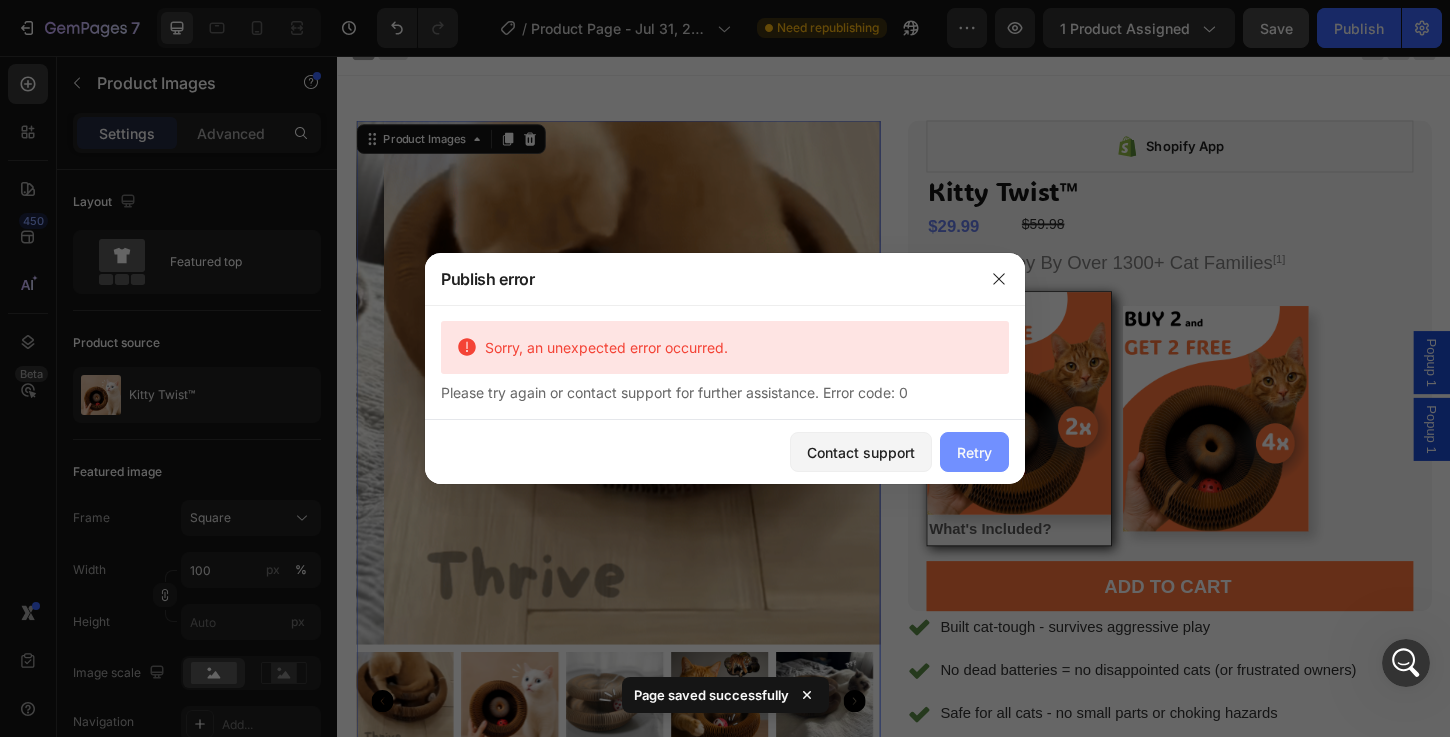 click on "Retry" at bounding box center (974, 452) 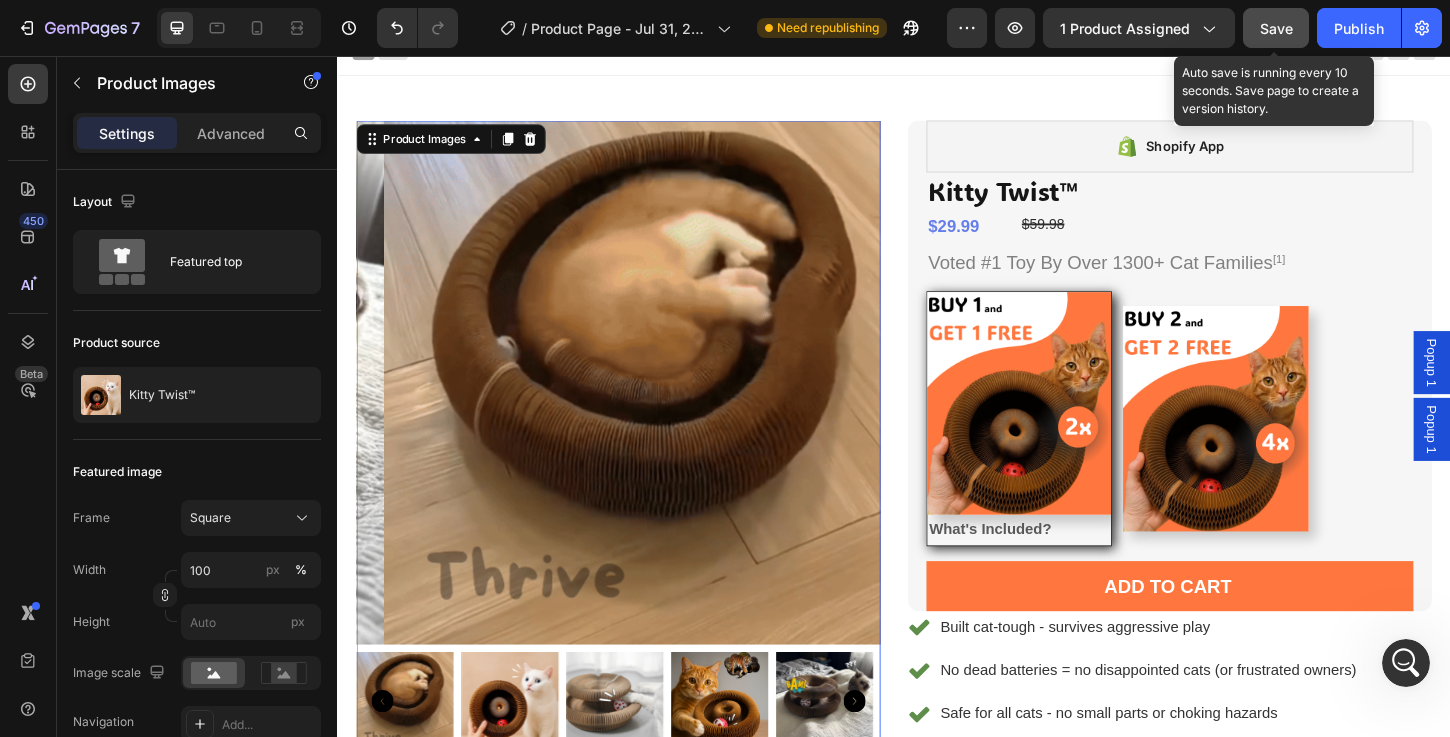 click on "Save" 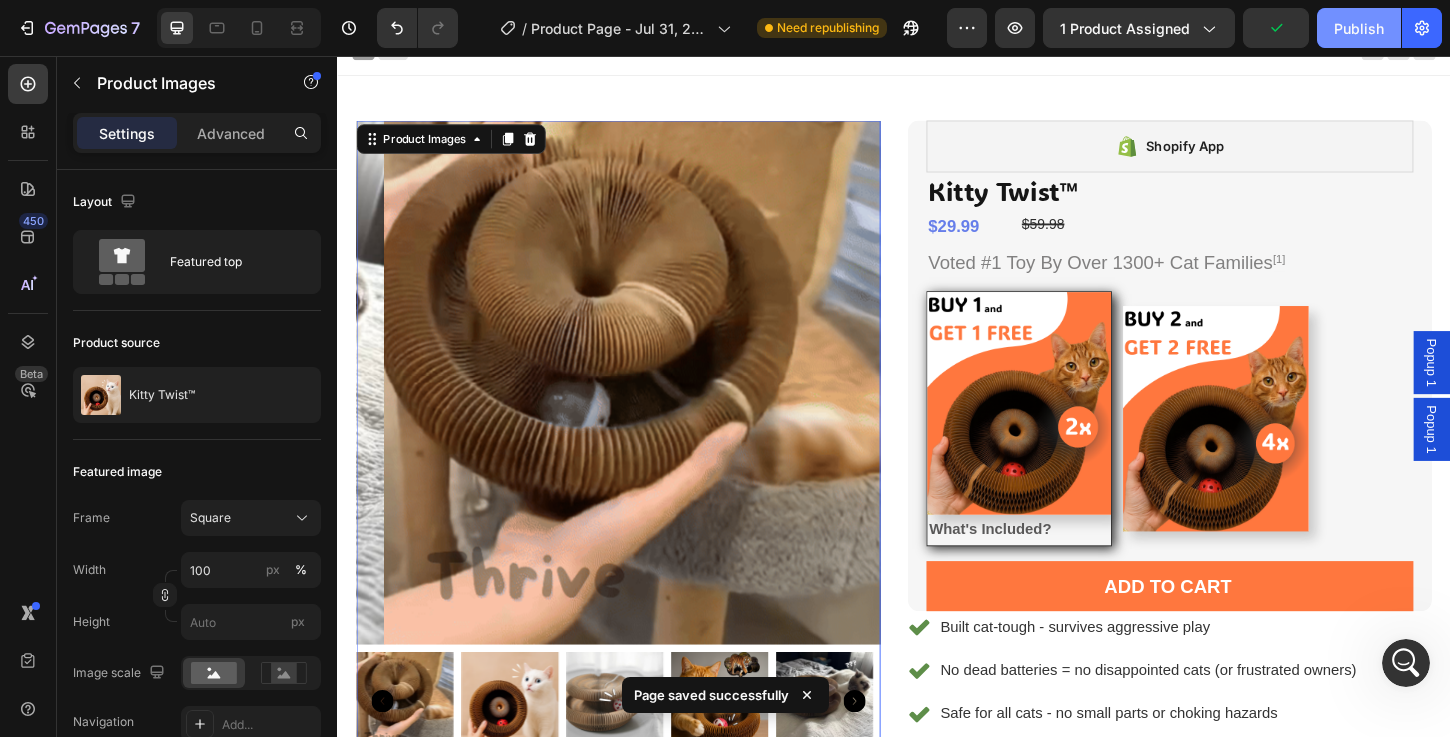 click on "Publish" 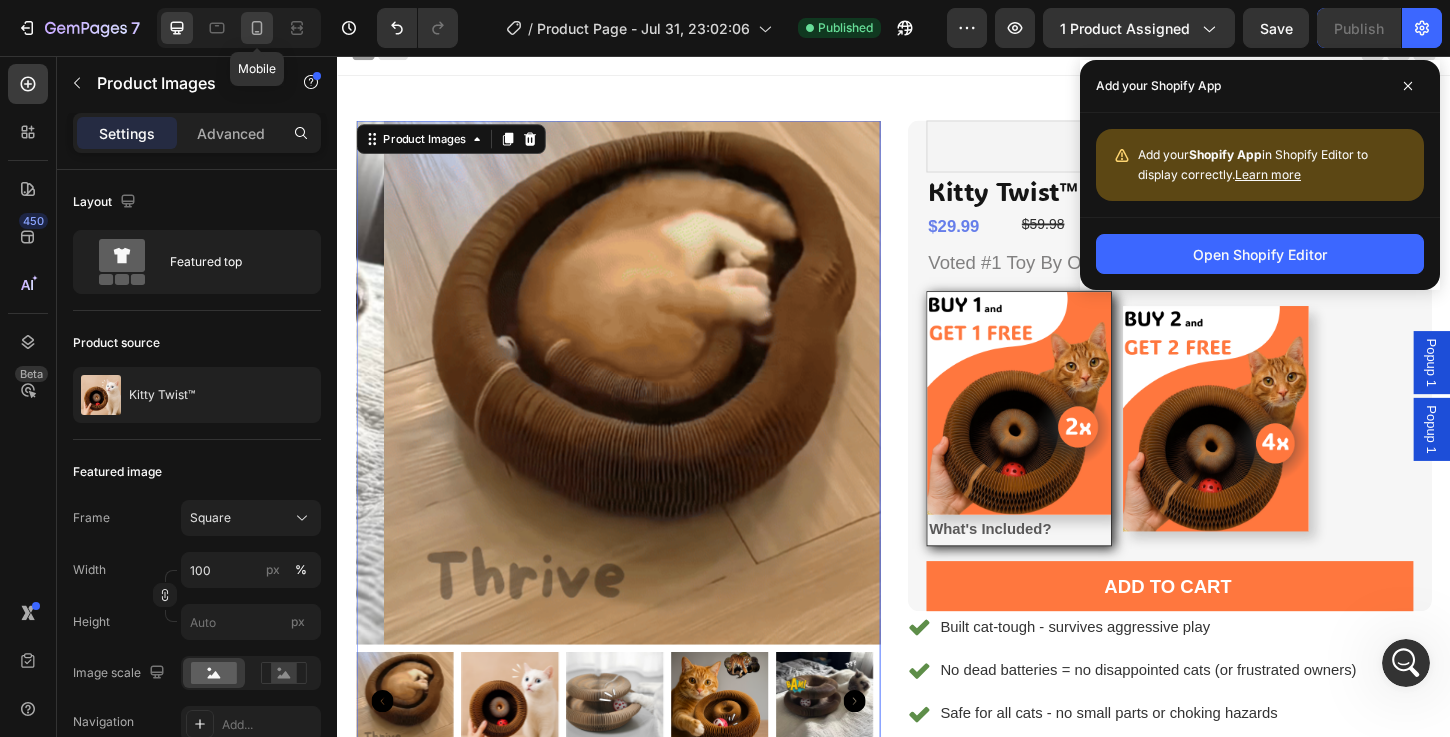 click 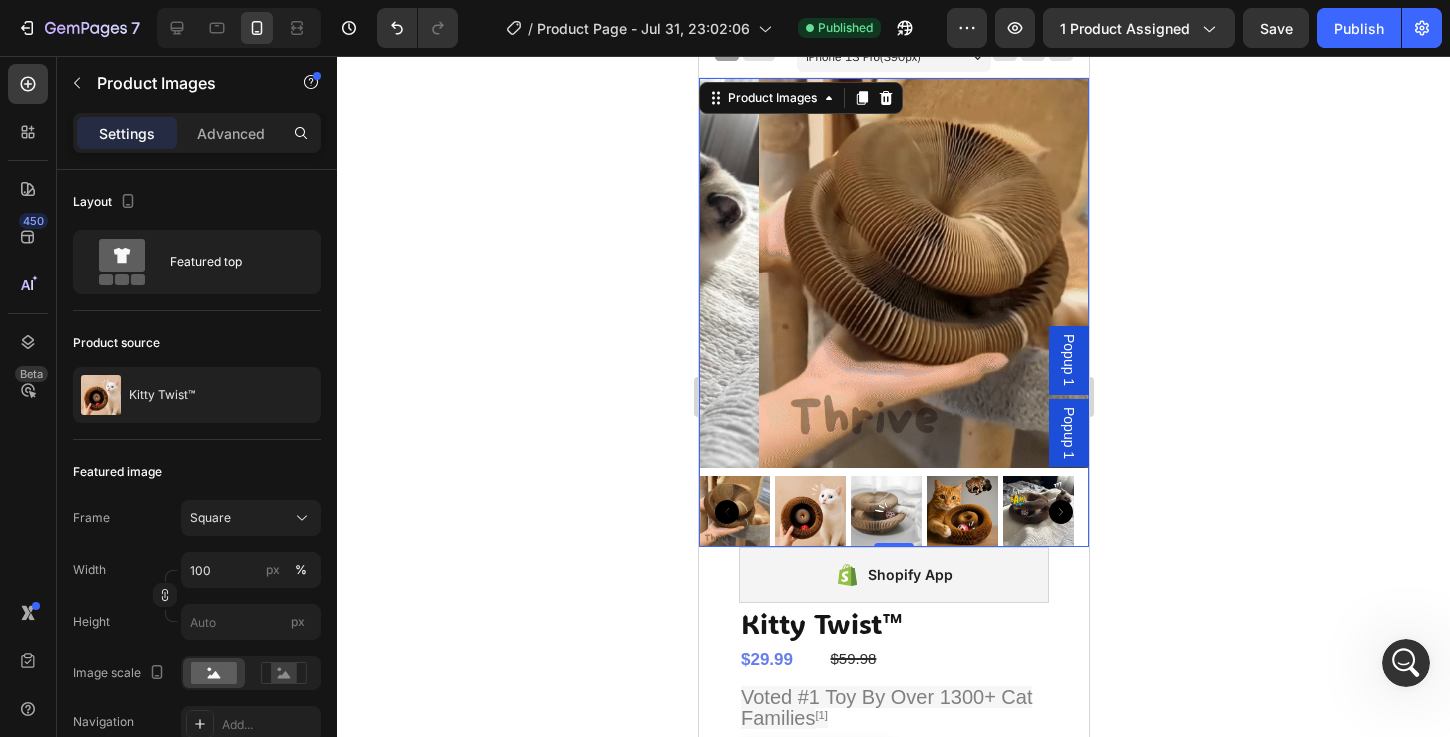 scroll, scrollTop: 0, scrollLeft: 0, axis: both 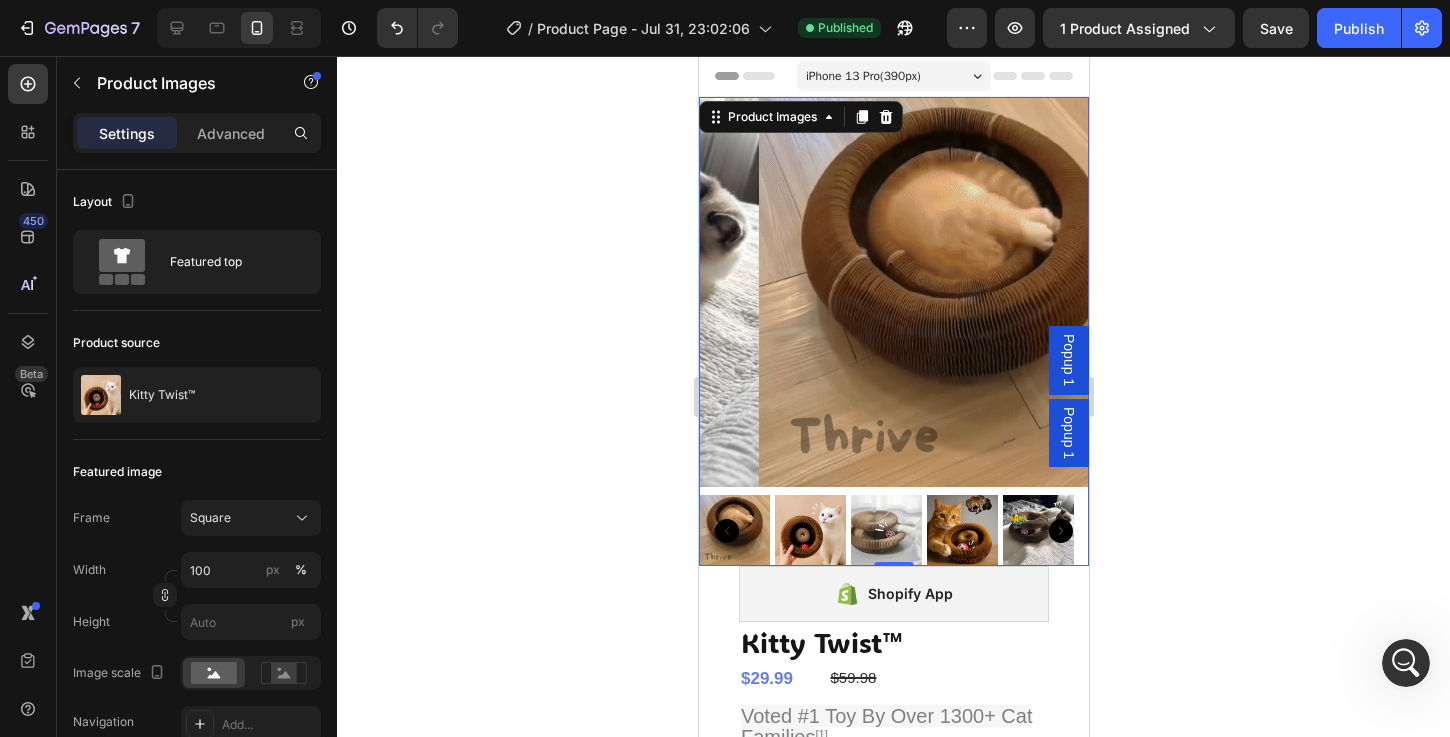 click at bounding box center (953, 292) 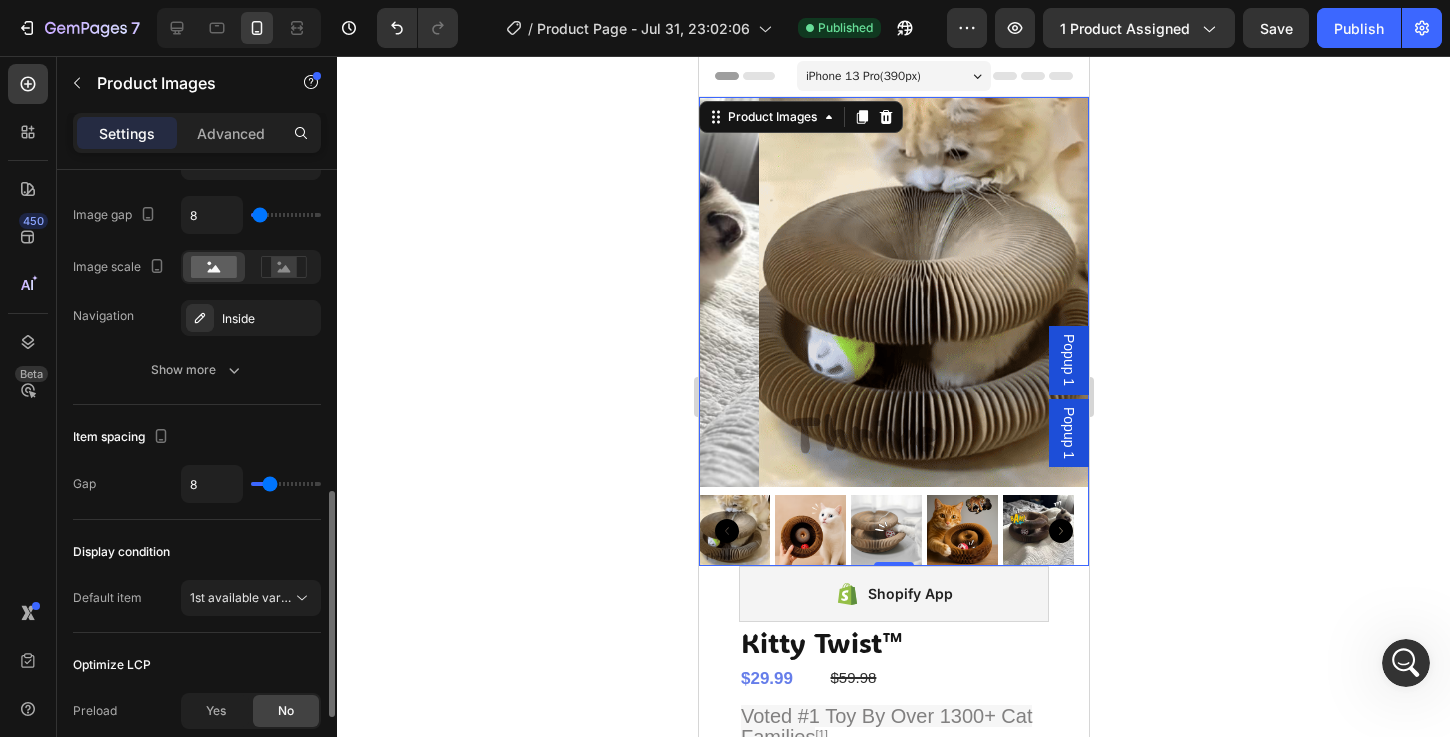 scroll, scrollTop: 1063, scrollLeft: 0, axis: vertical 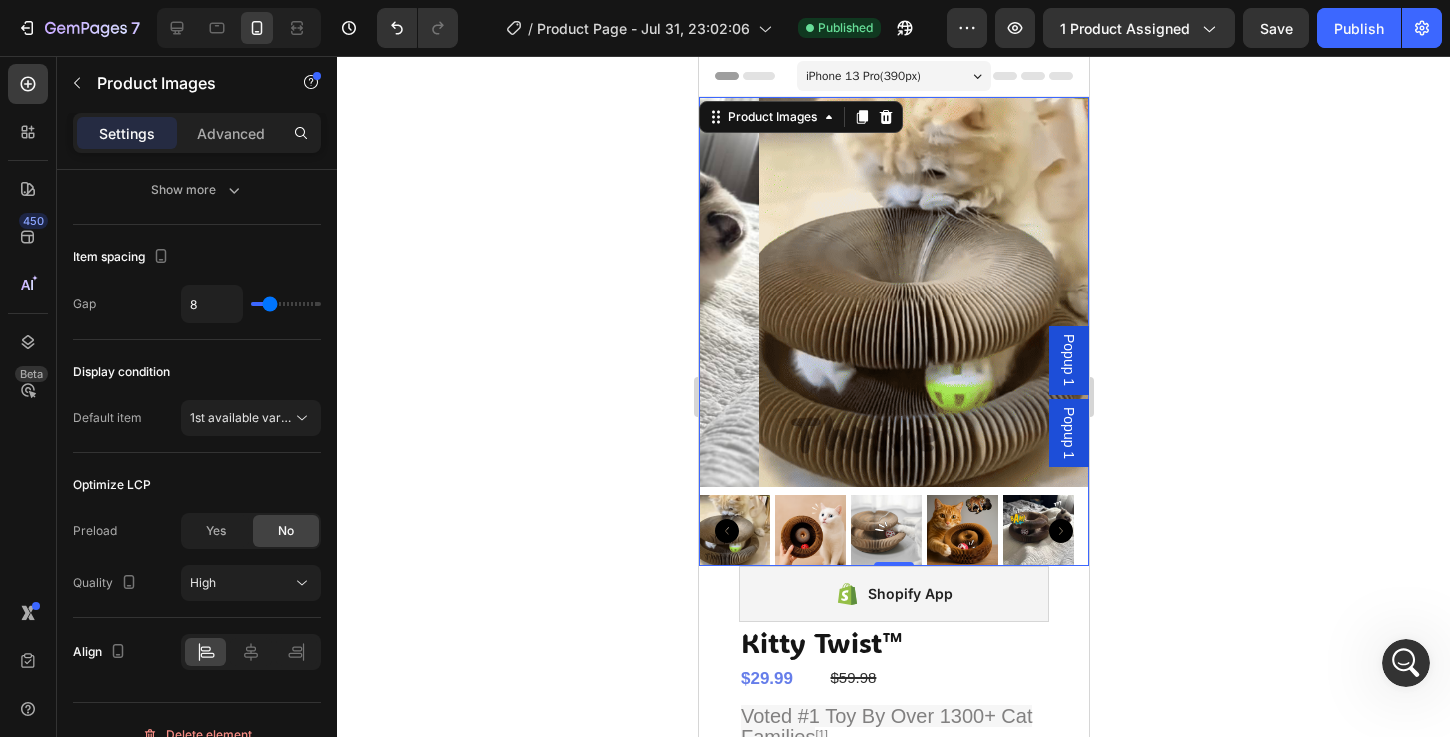 click 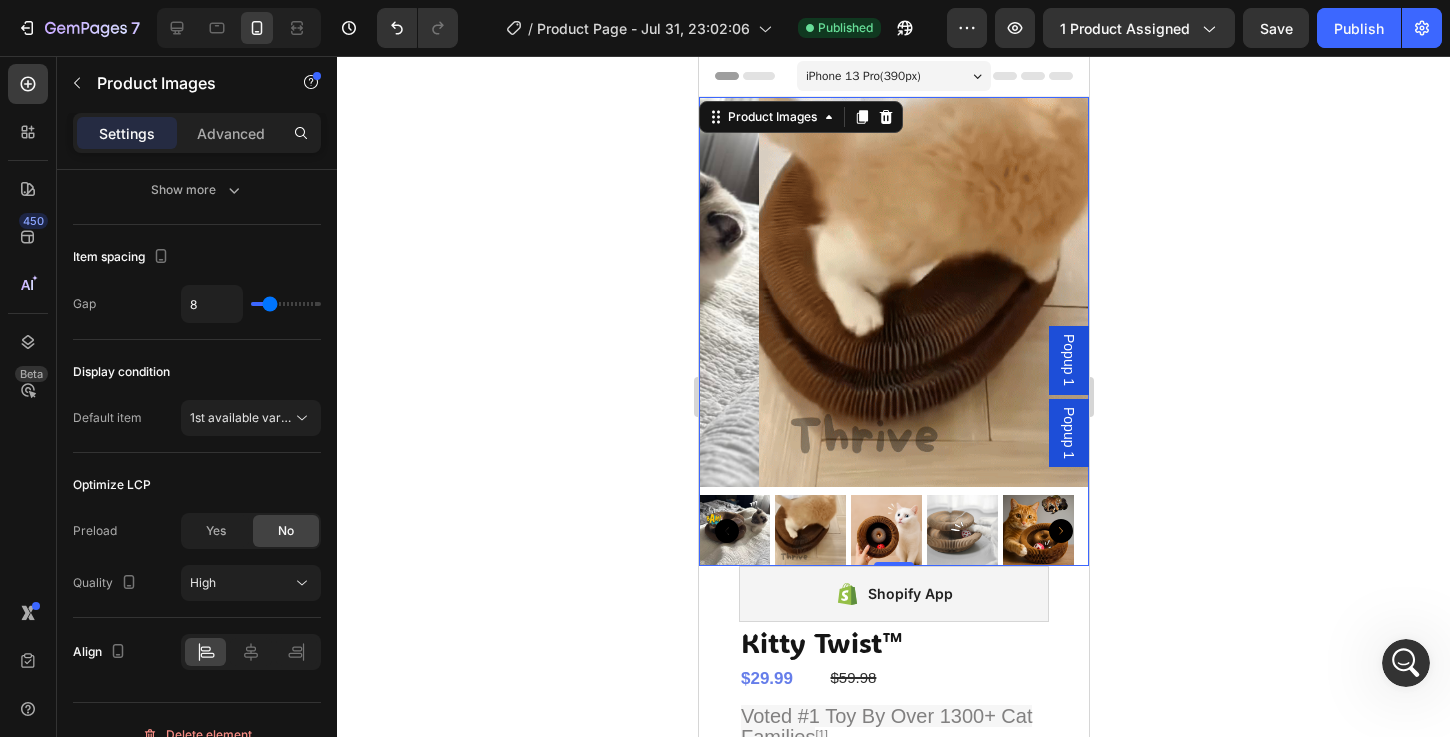click at bounding box center (953, 292) 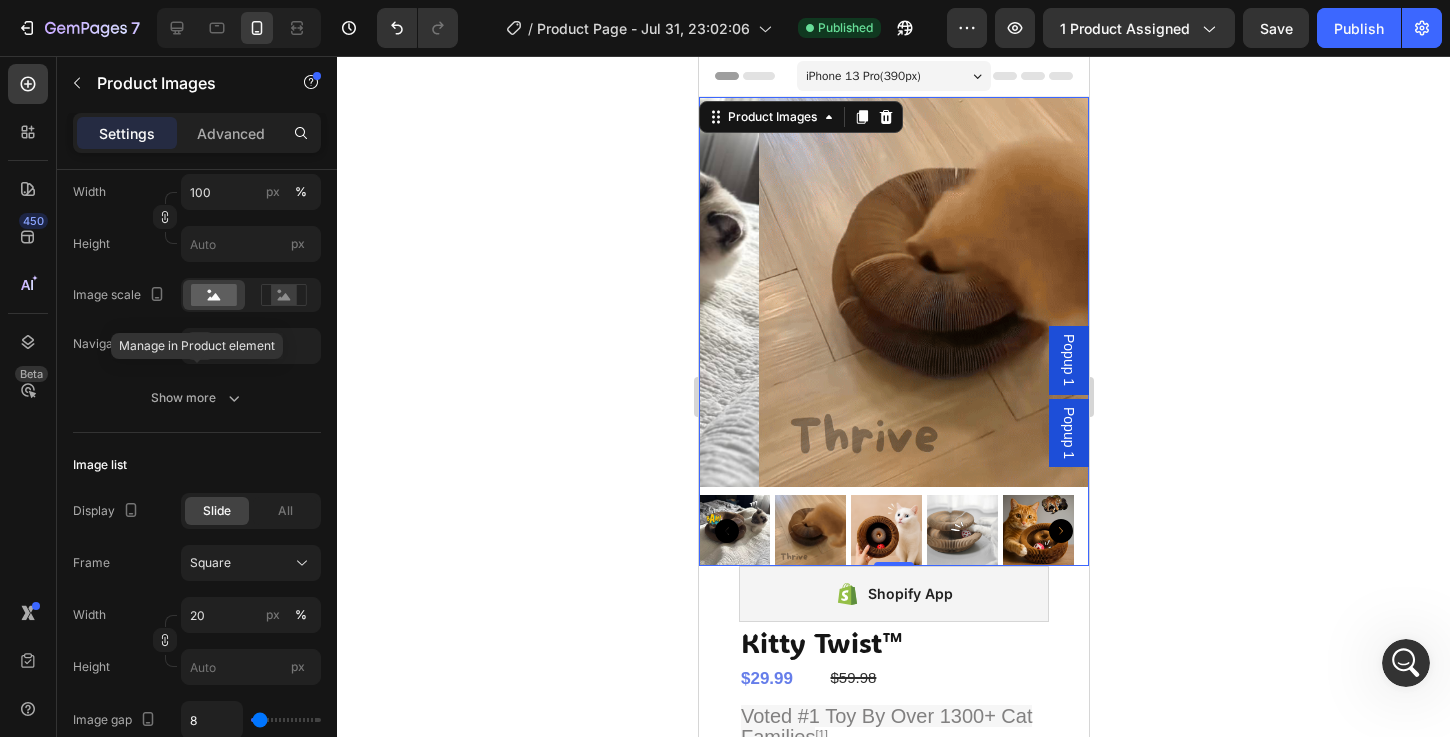 scroll, scrollTop: 0, scrollLeft: 0, axis: both 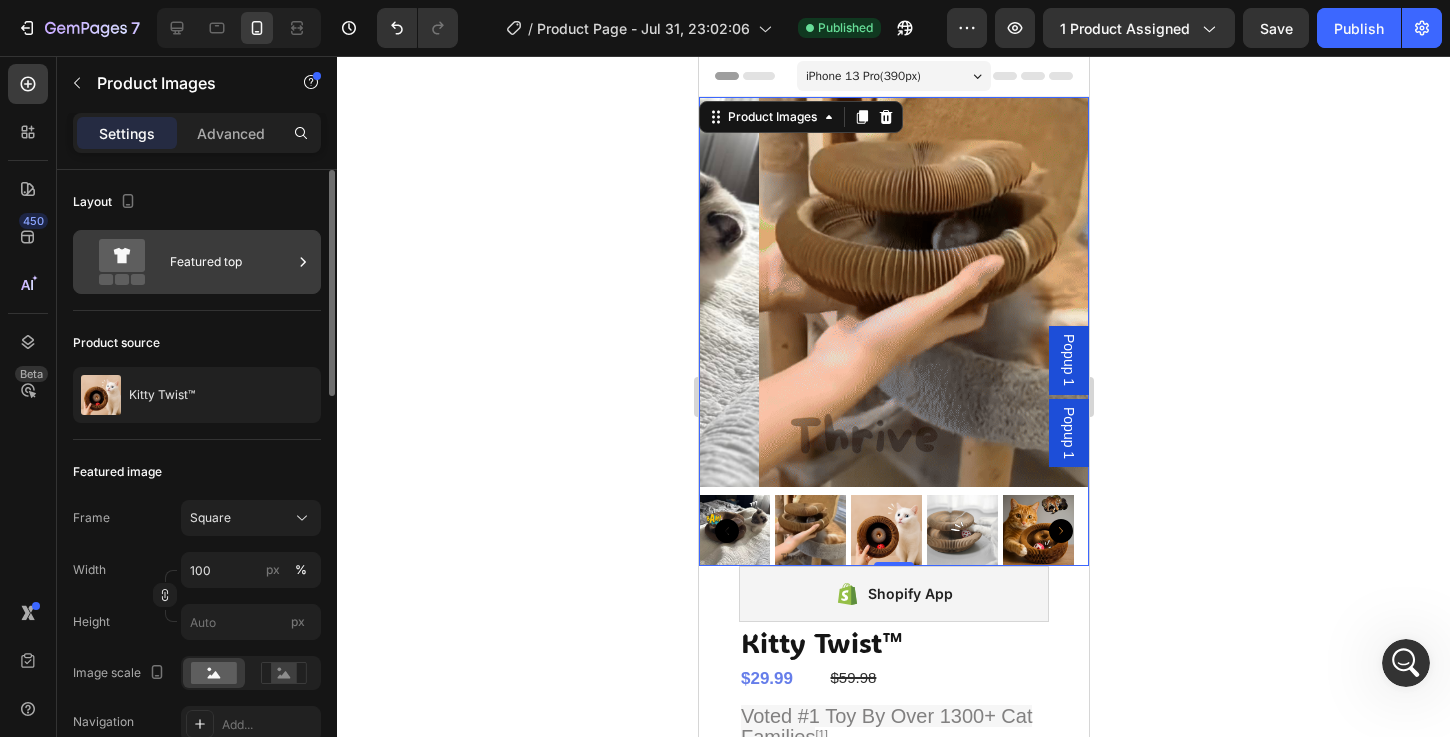 click on "Featured top" at bounding box center [231, 262] 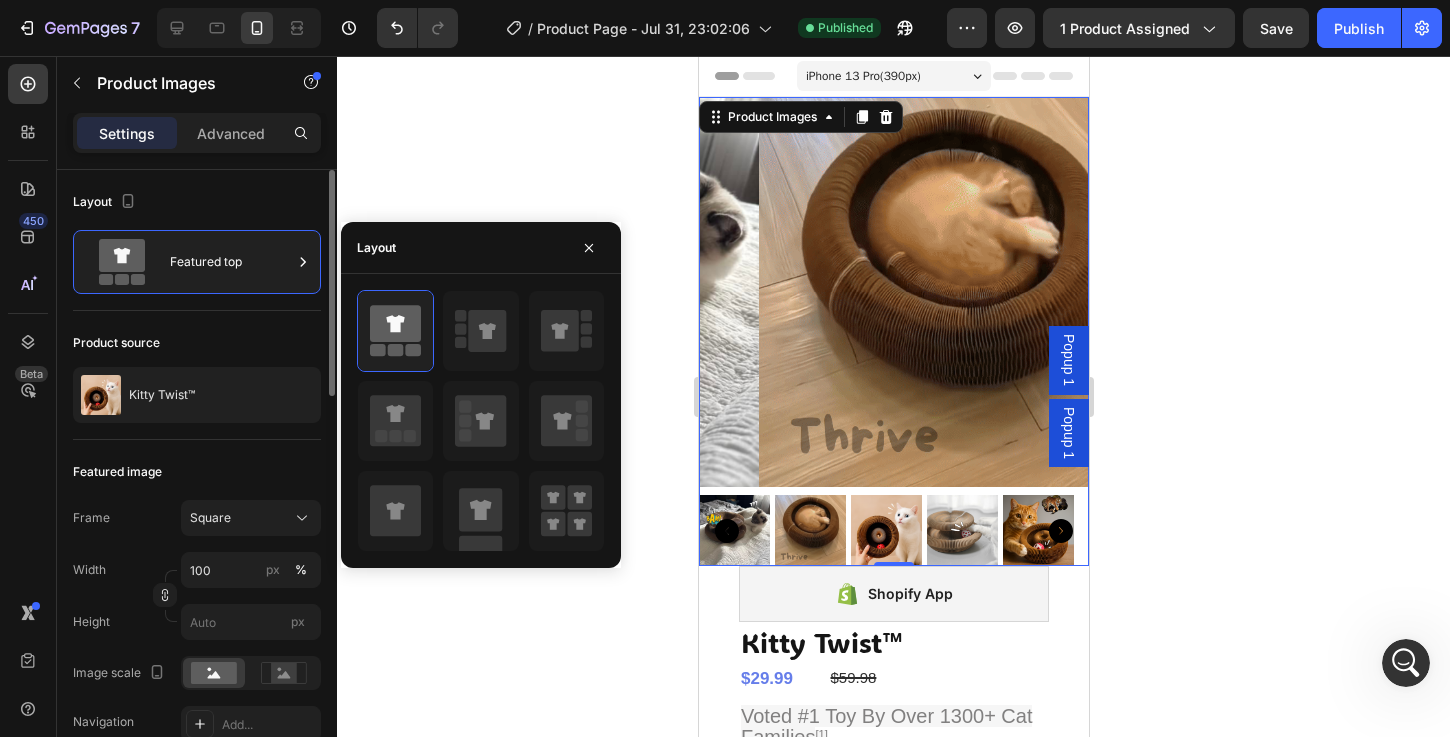 click on "Layout Featured top" 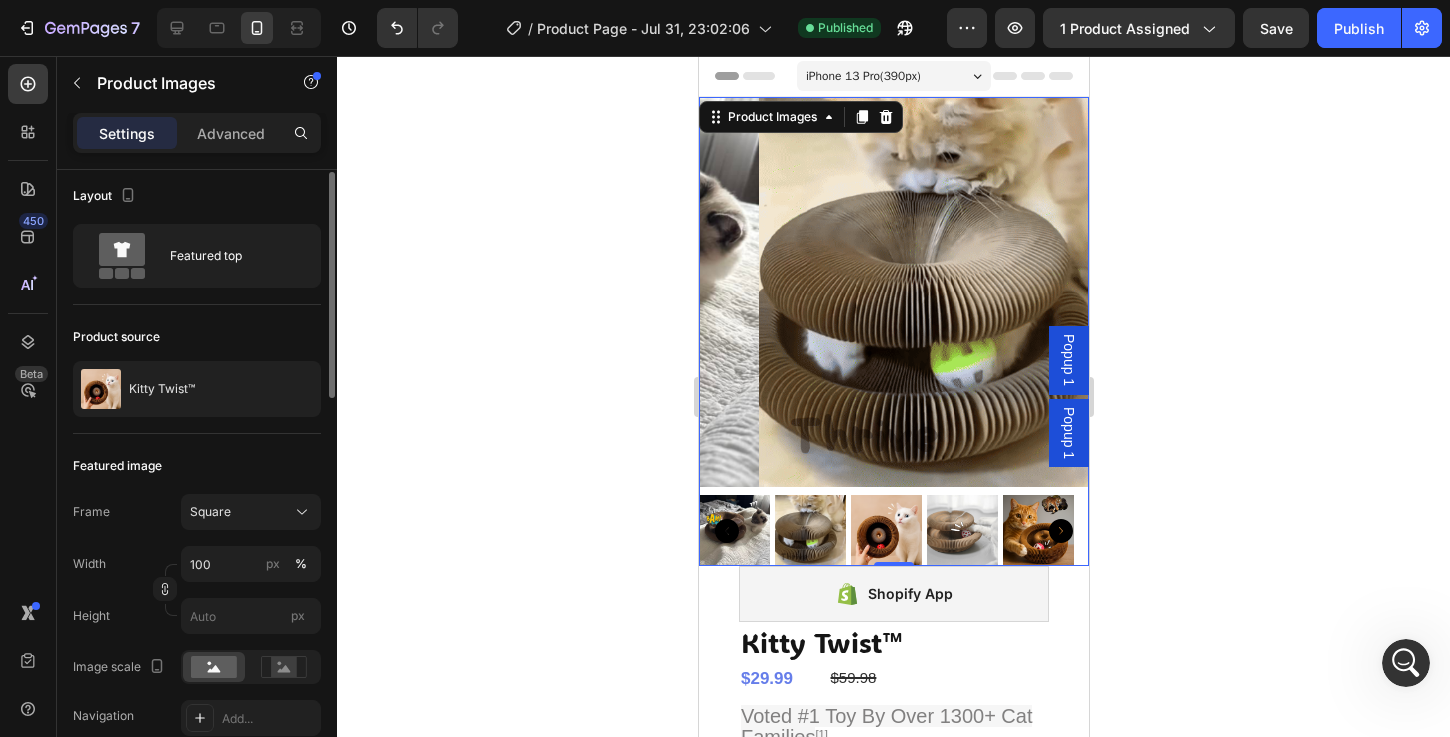 scroll, scrollTop: 0, scrollLeft: 0, axis: both 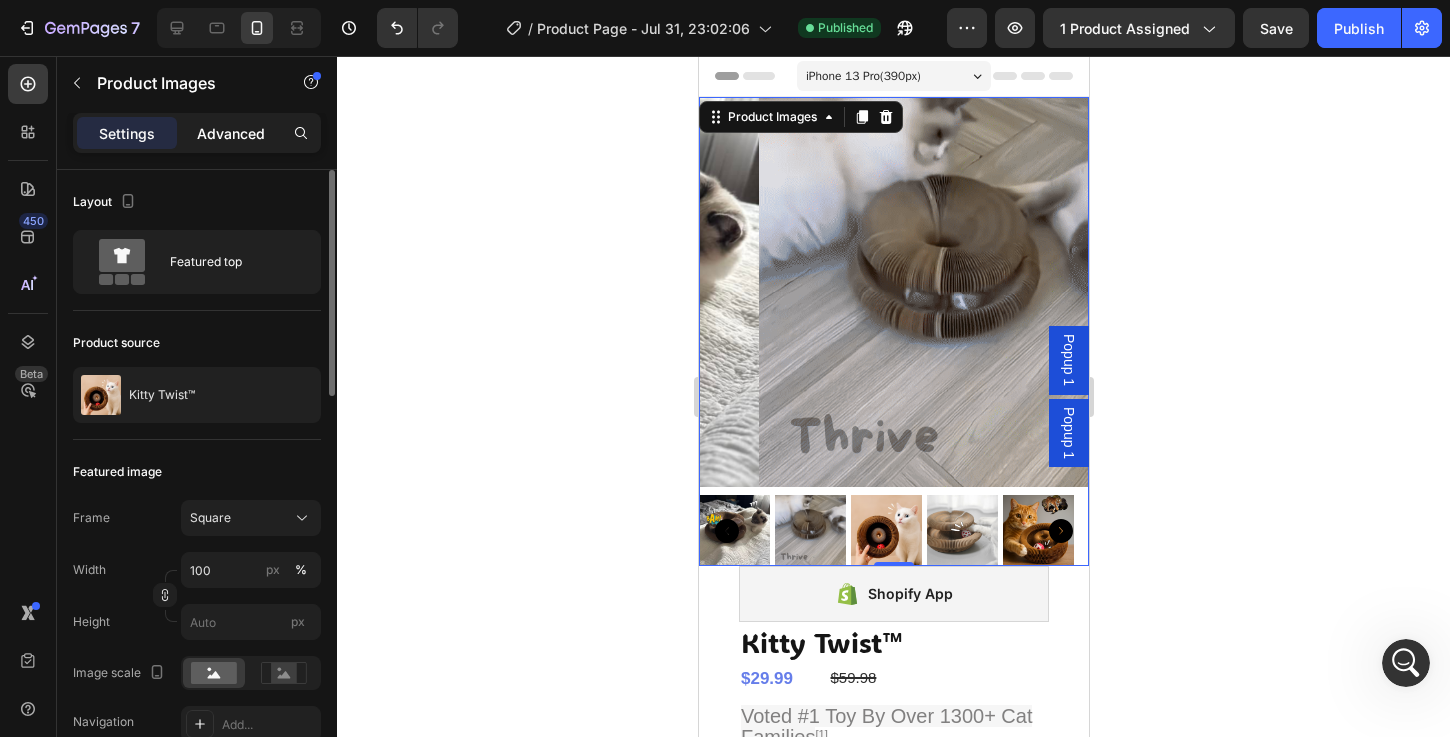 click on "Advanced" at bounding box center (231, 133) 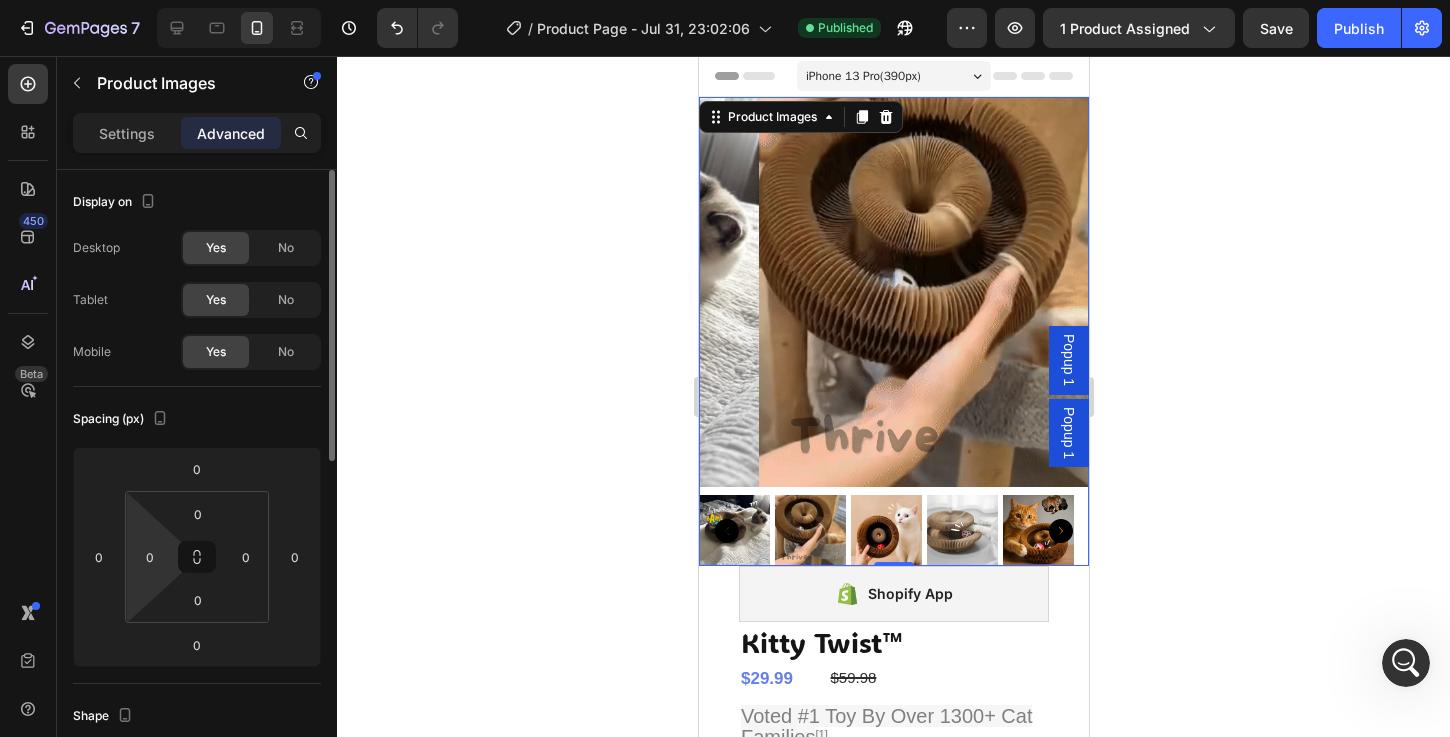 click on "0" at bounding box center (150, 557) 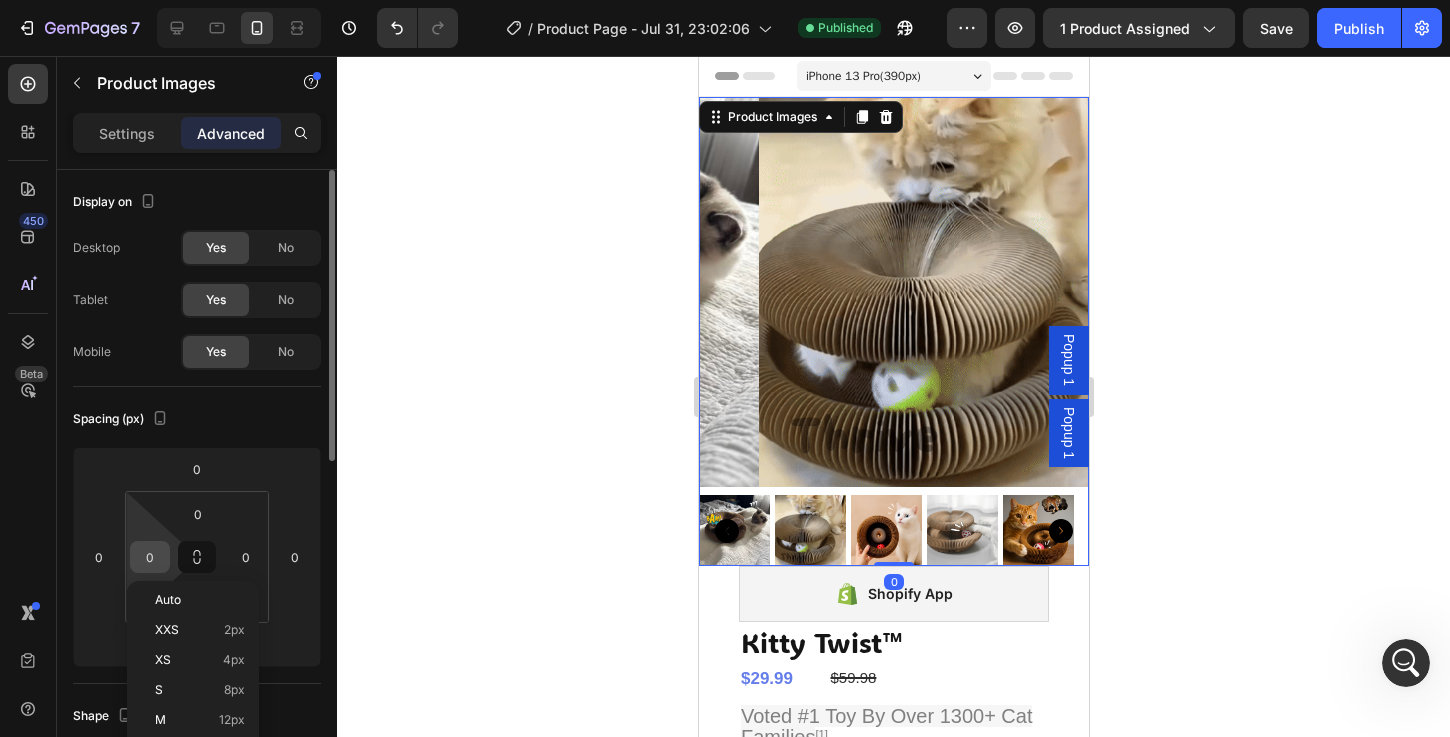 click on "0" at bounding box center (150, 557) 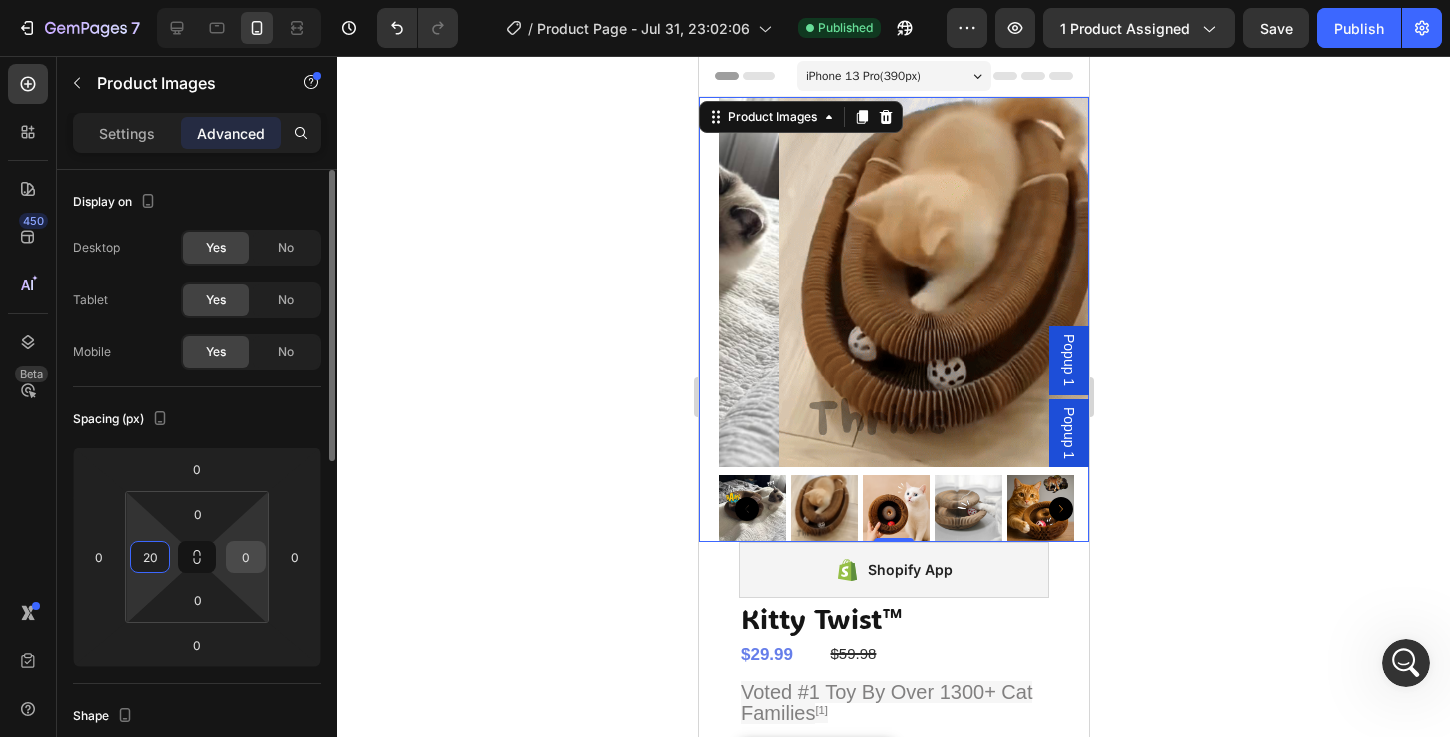 type on "20" 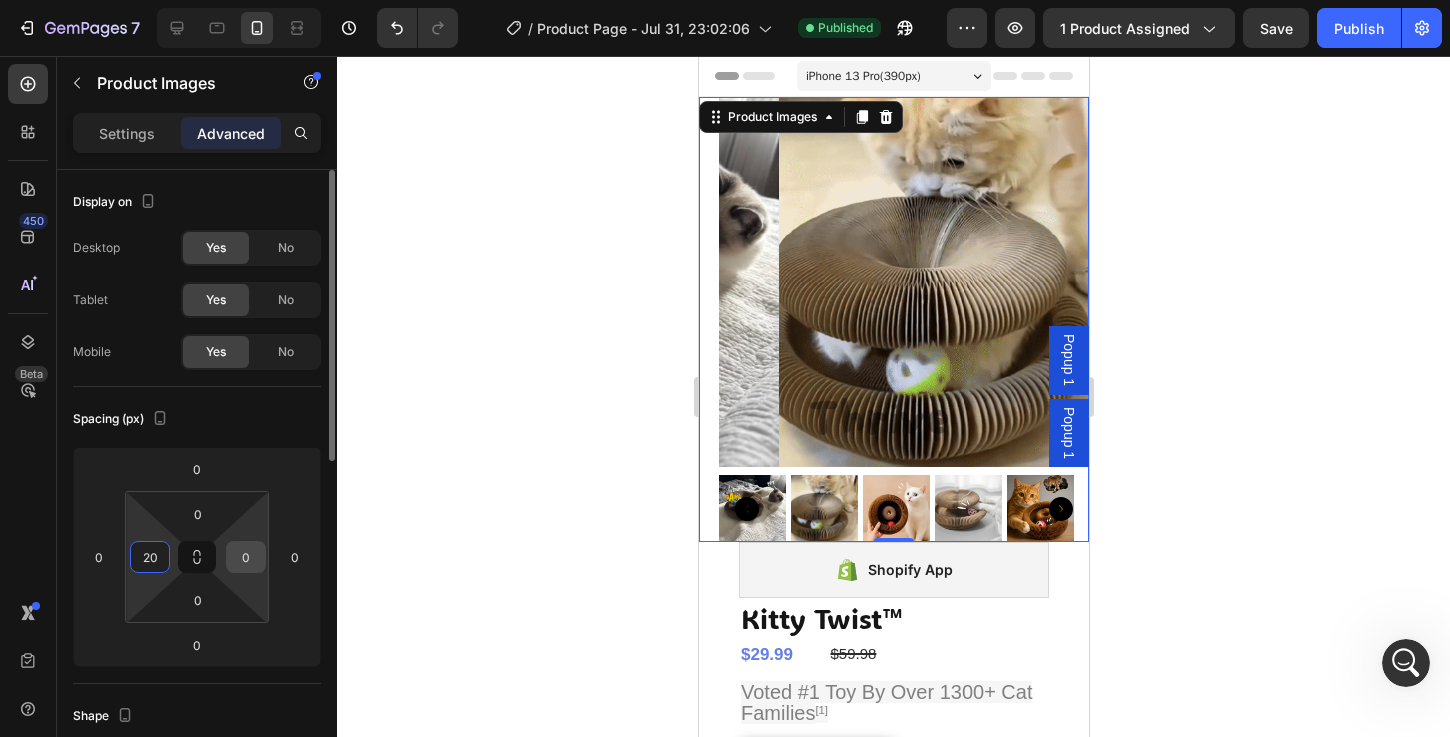 click on "0" at bounding box center [246, 557] 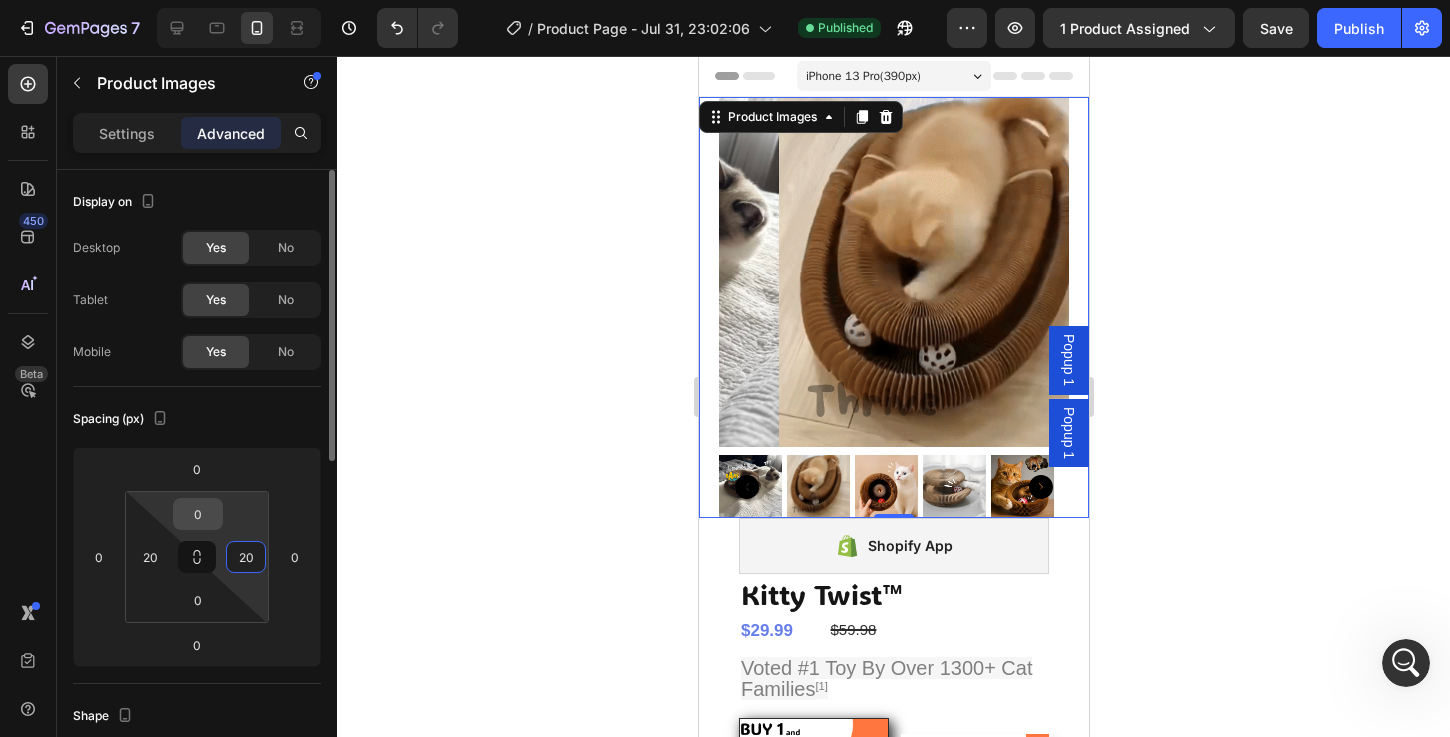 type on "20" 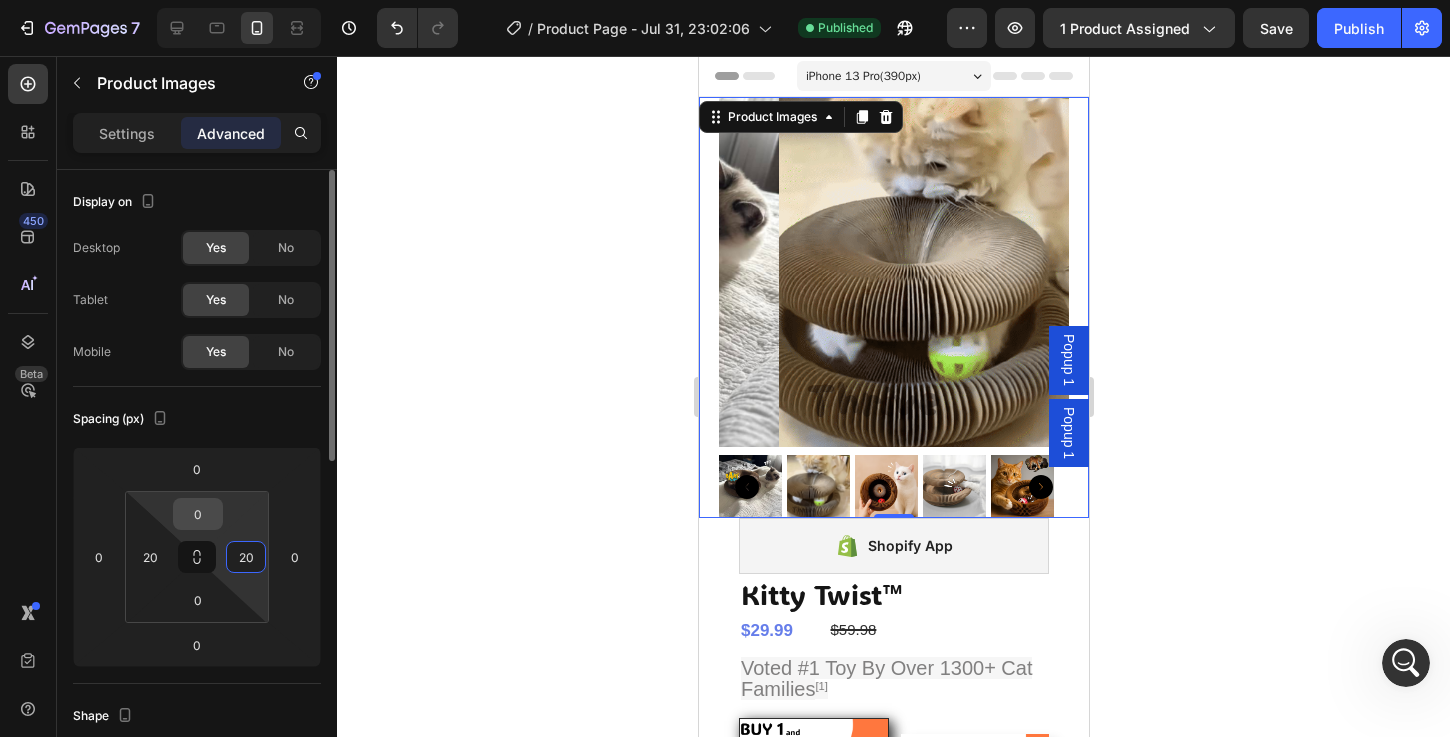 click on "0" at bounding box center [198, 514] 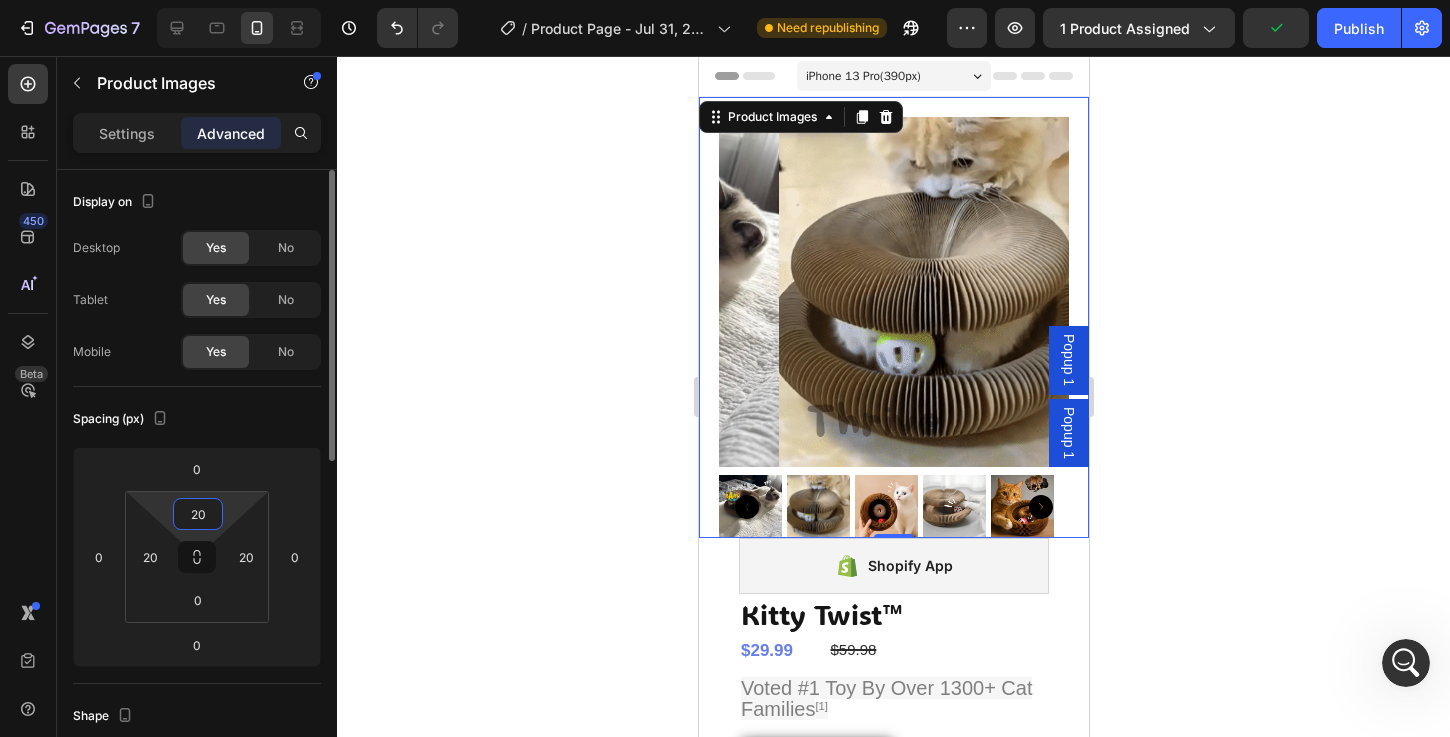 scroll, scrollTop: 407, scrollLeft: 0, axis: vertical 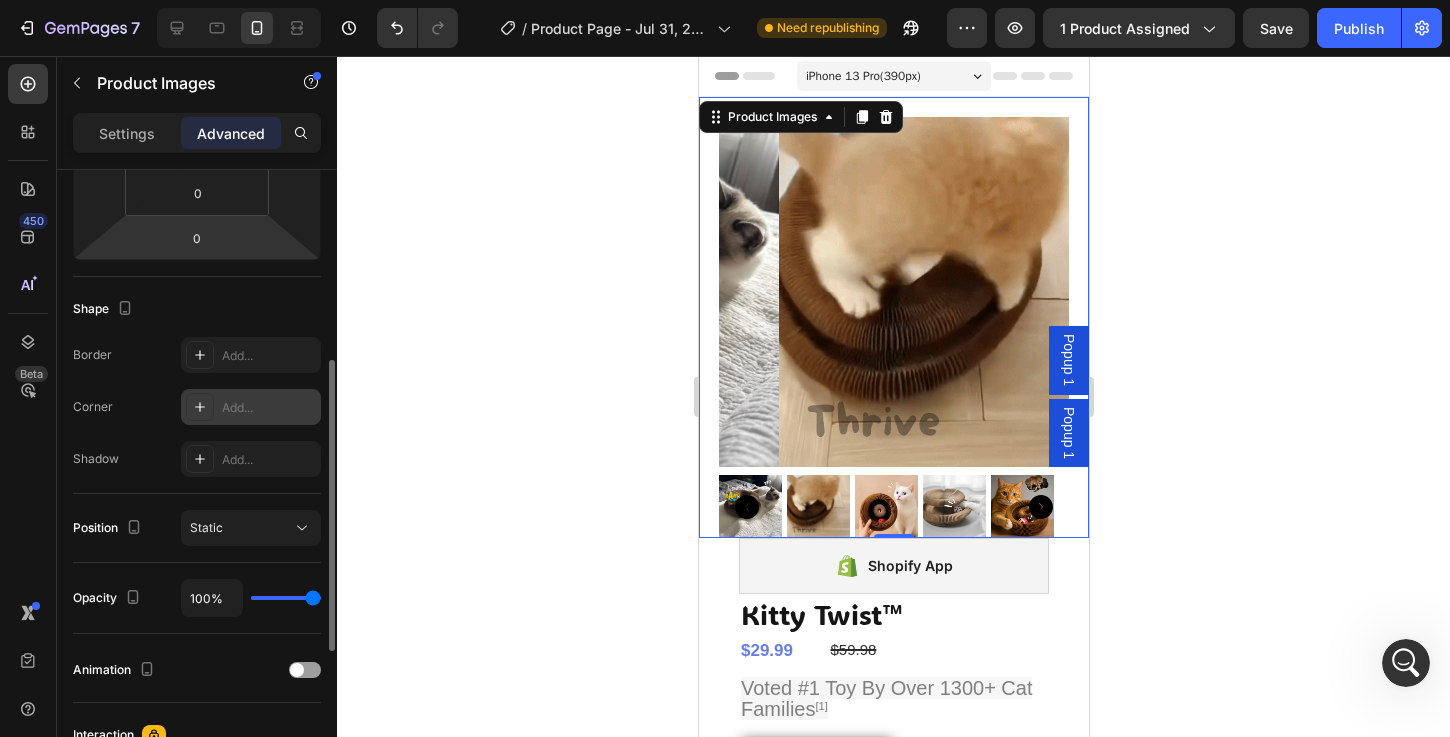type on "20" 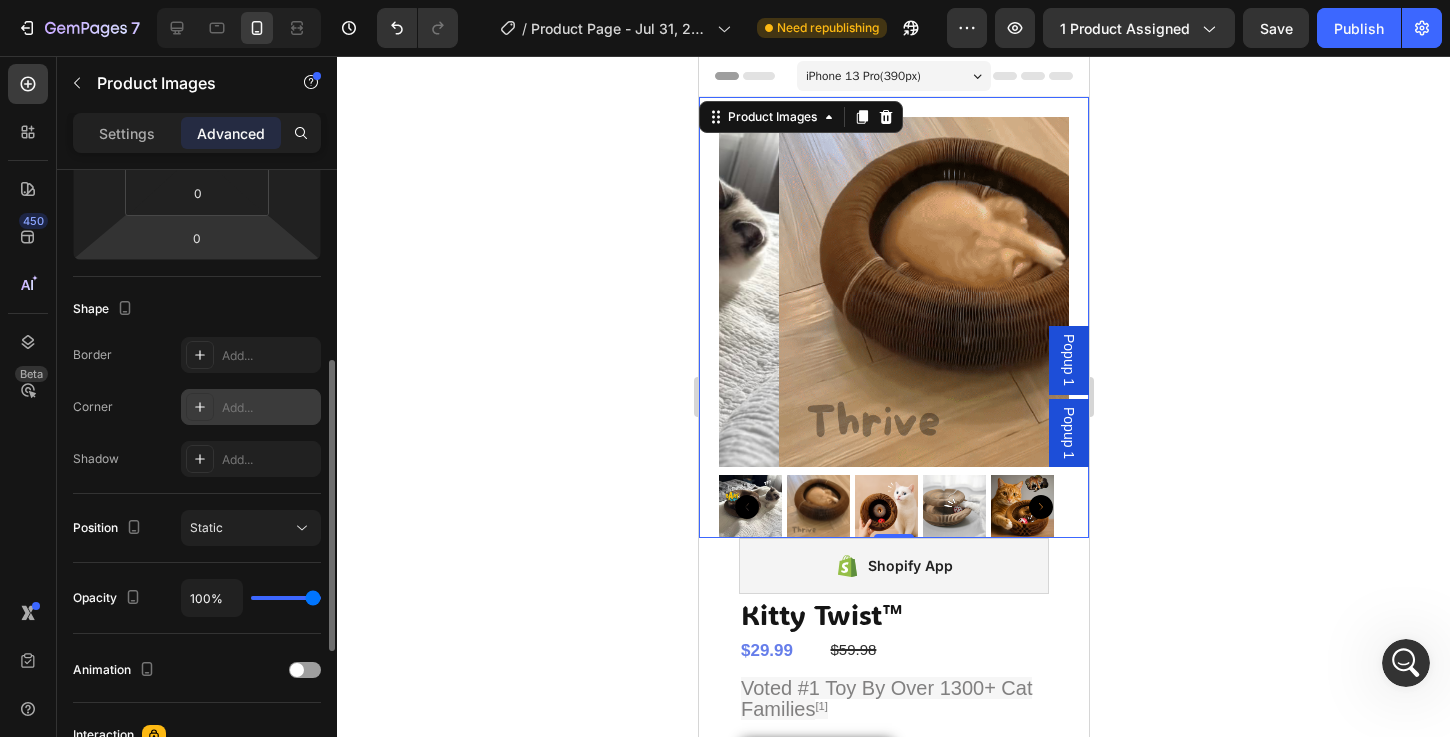 click 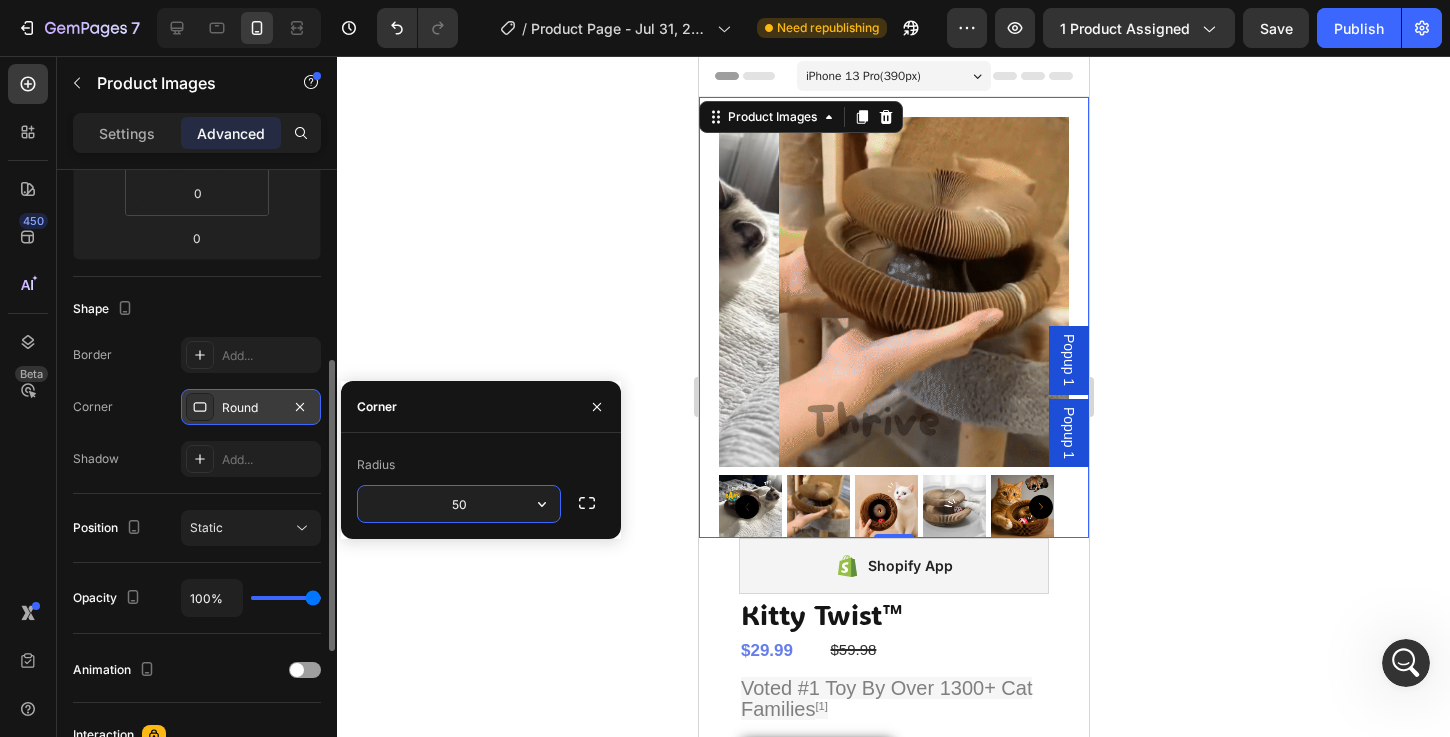 type on "50" 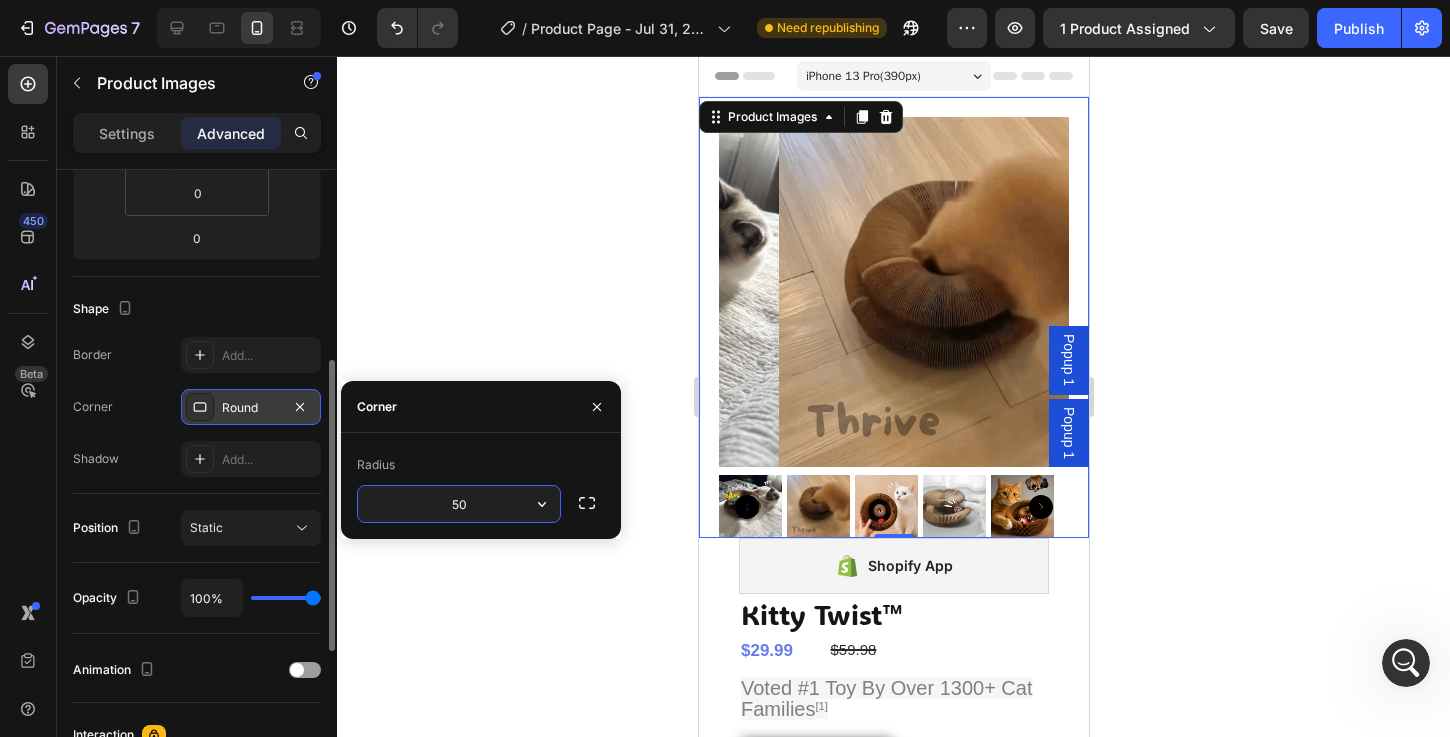 click on "Radius 50" at bounding box center (481, 486) 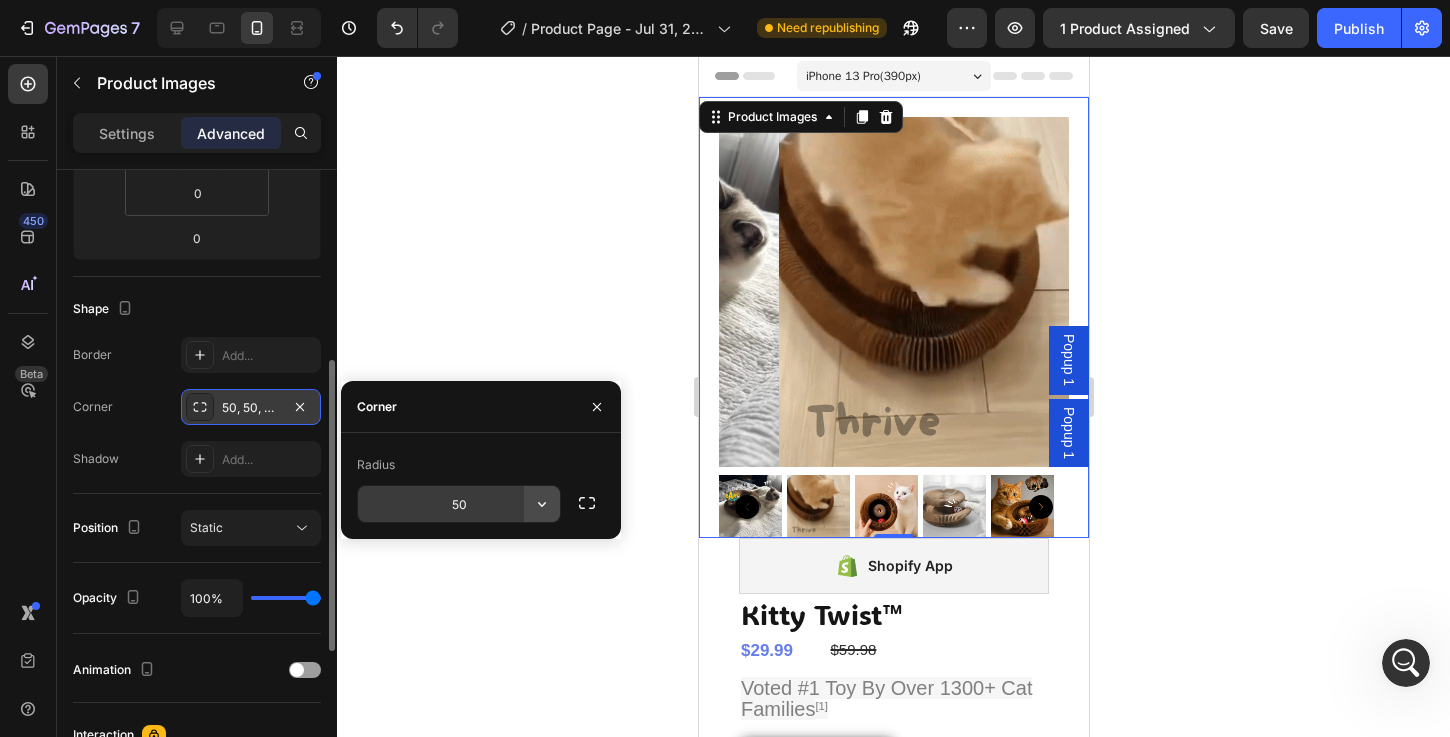 click 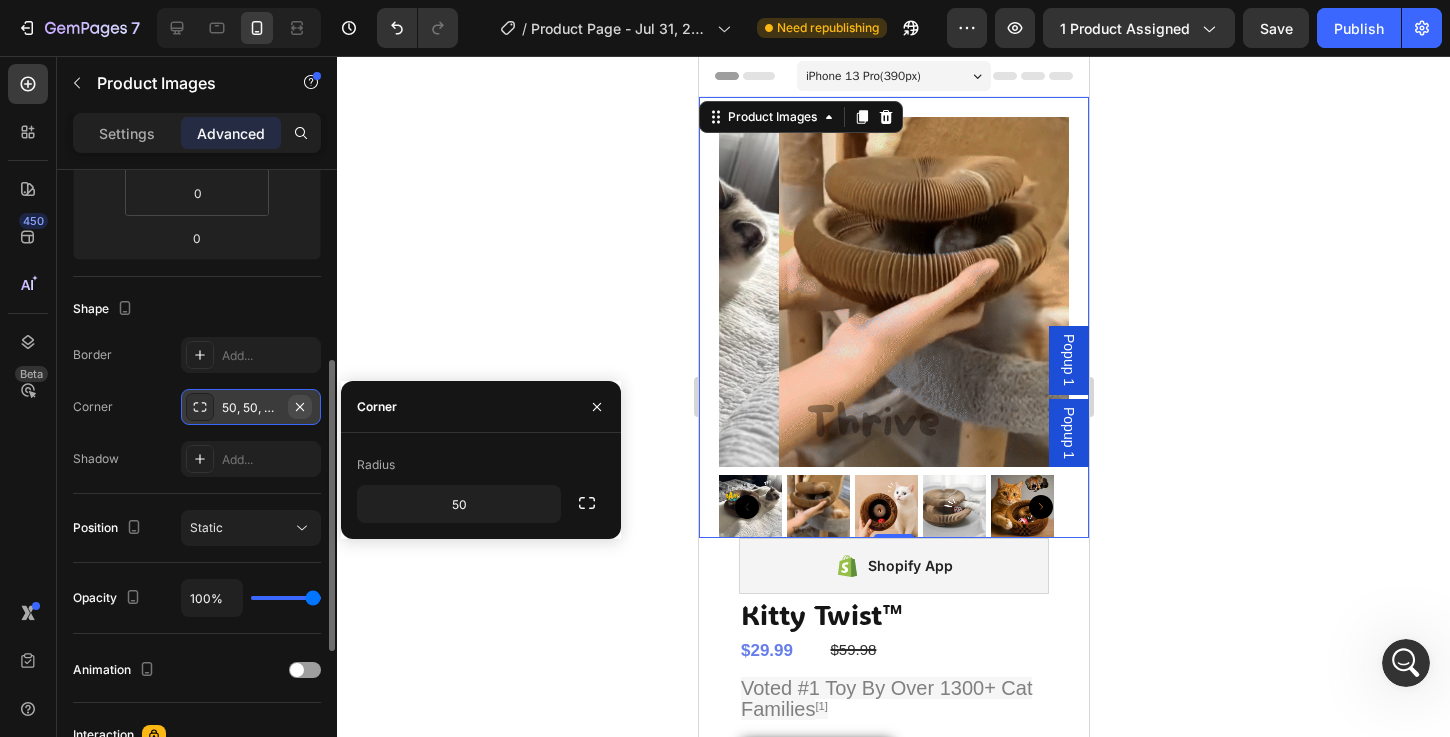 click 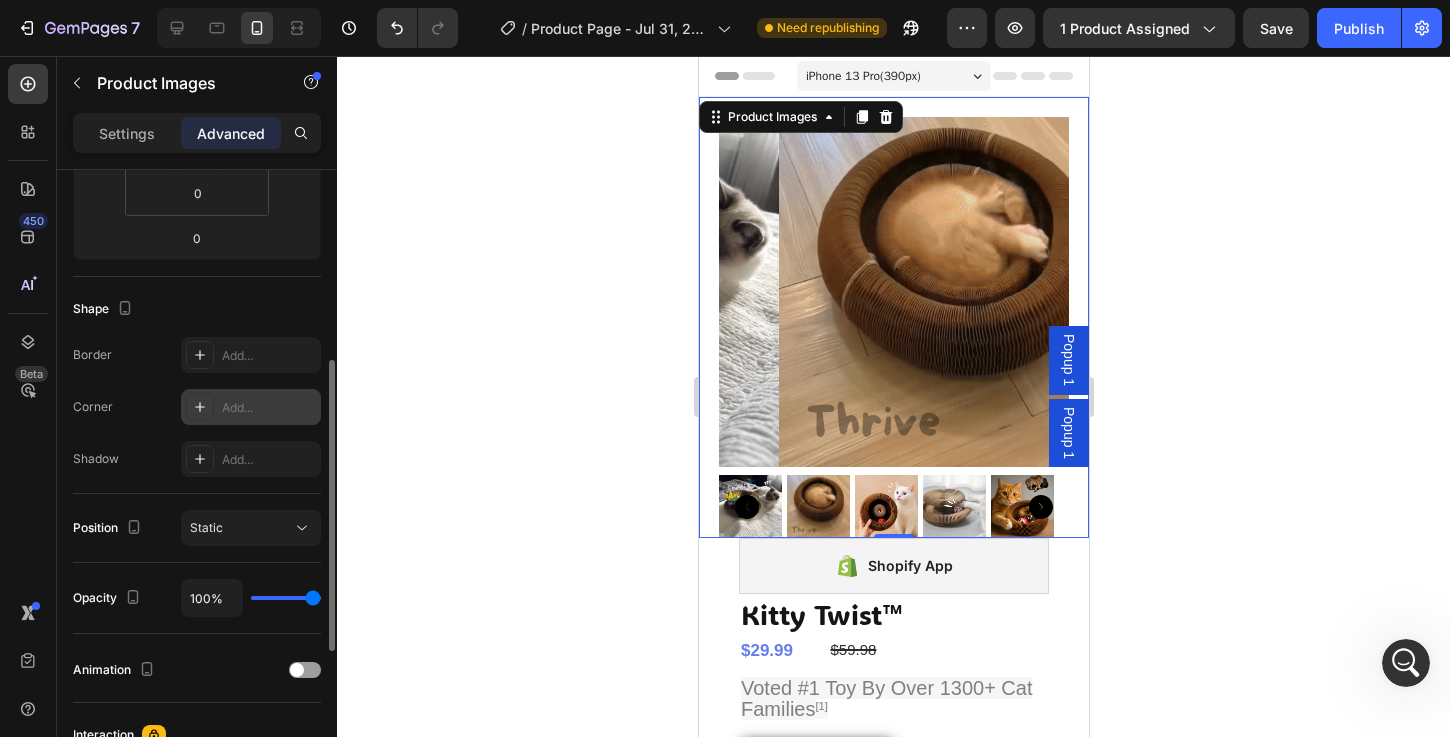 click on "Settings Advanced" at bounding box center (197, 133) 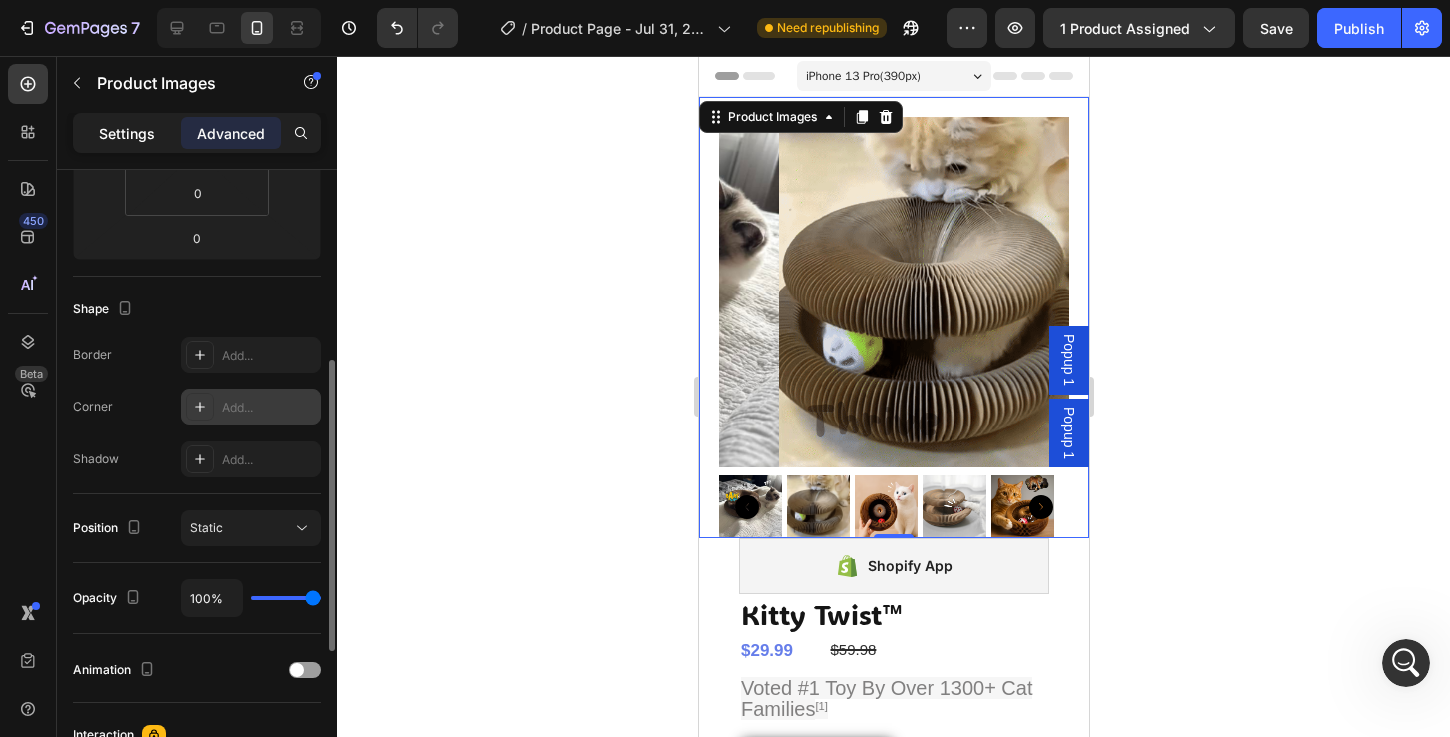 click on "Settings" 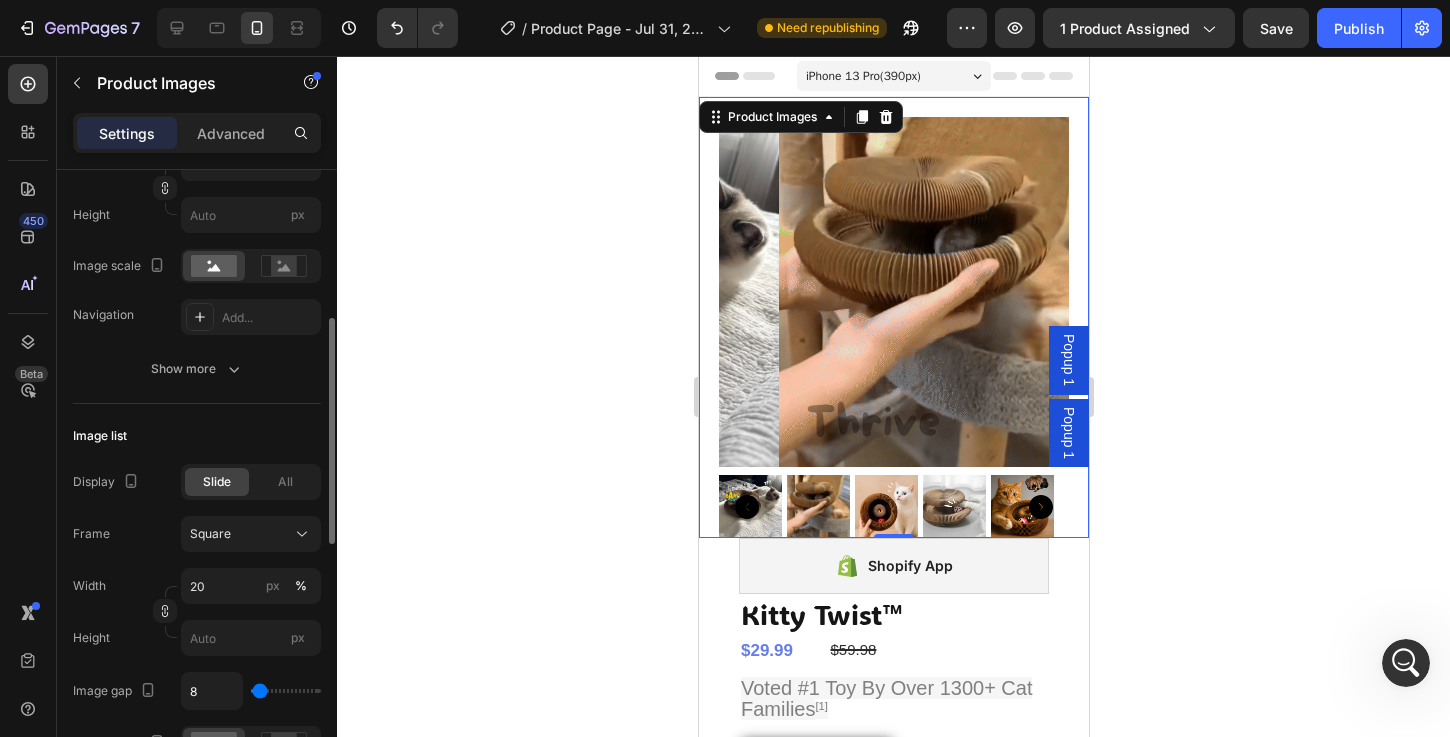scroll, scrollTop: 373, scrollLeft: 0, axis: vertical 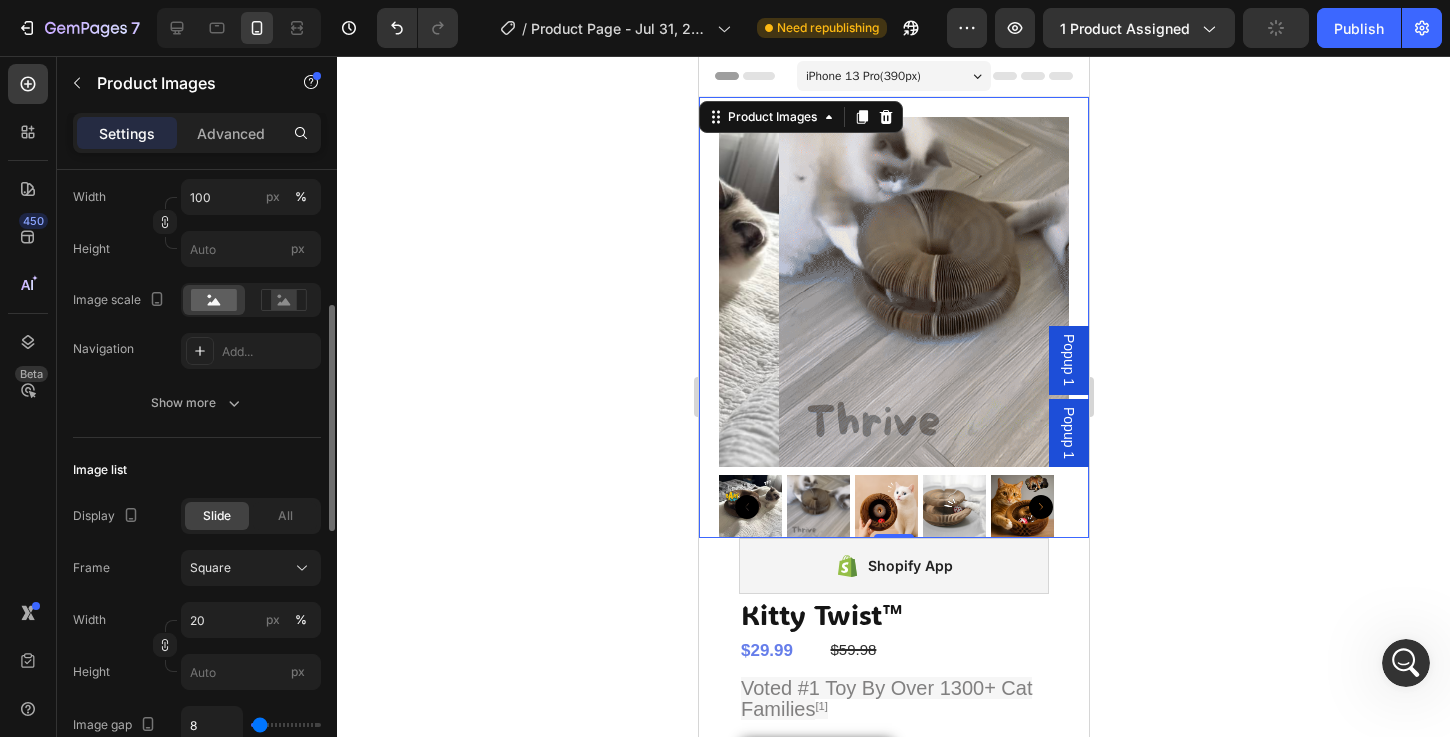 click on "Show more" at bounding box center [197, 403] 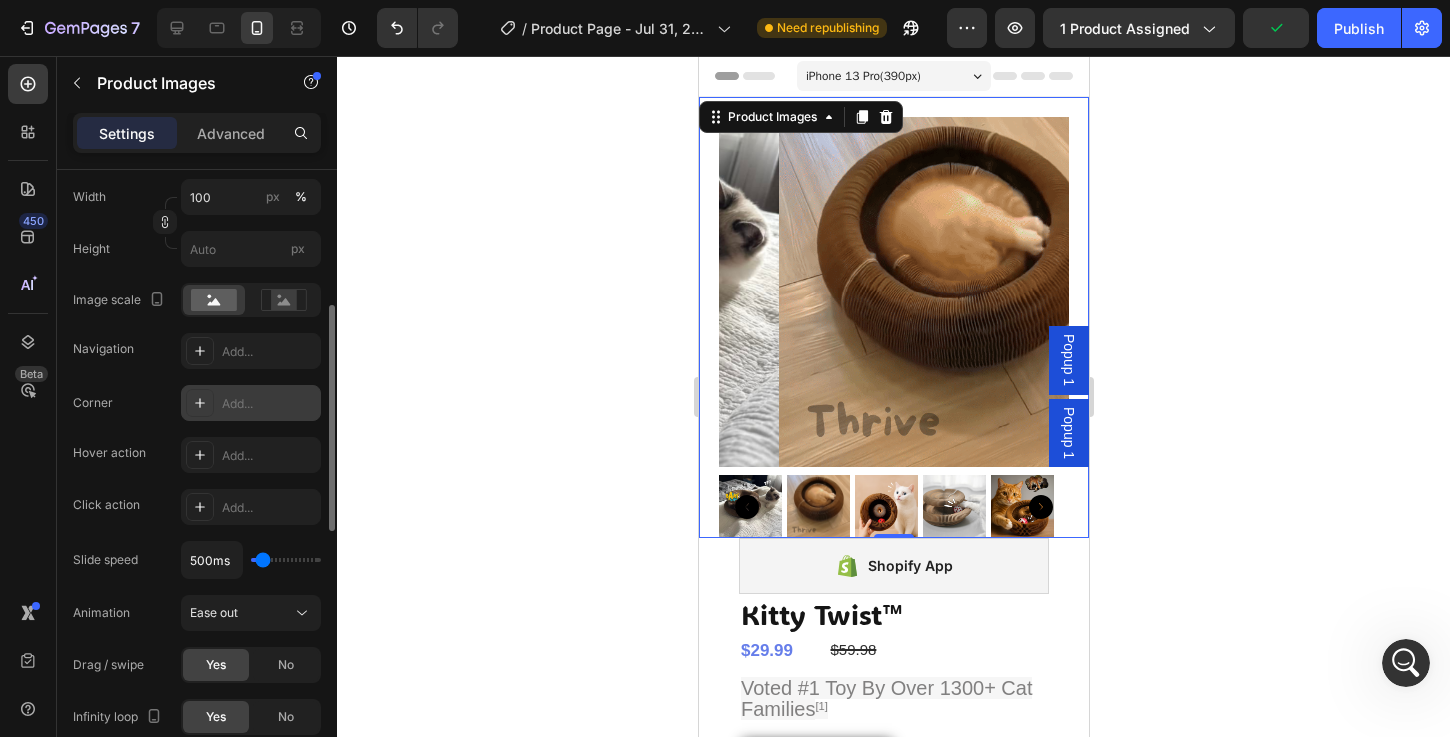 click 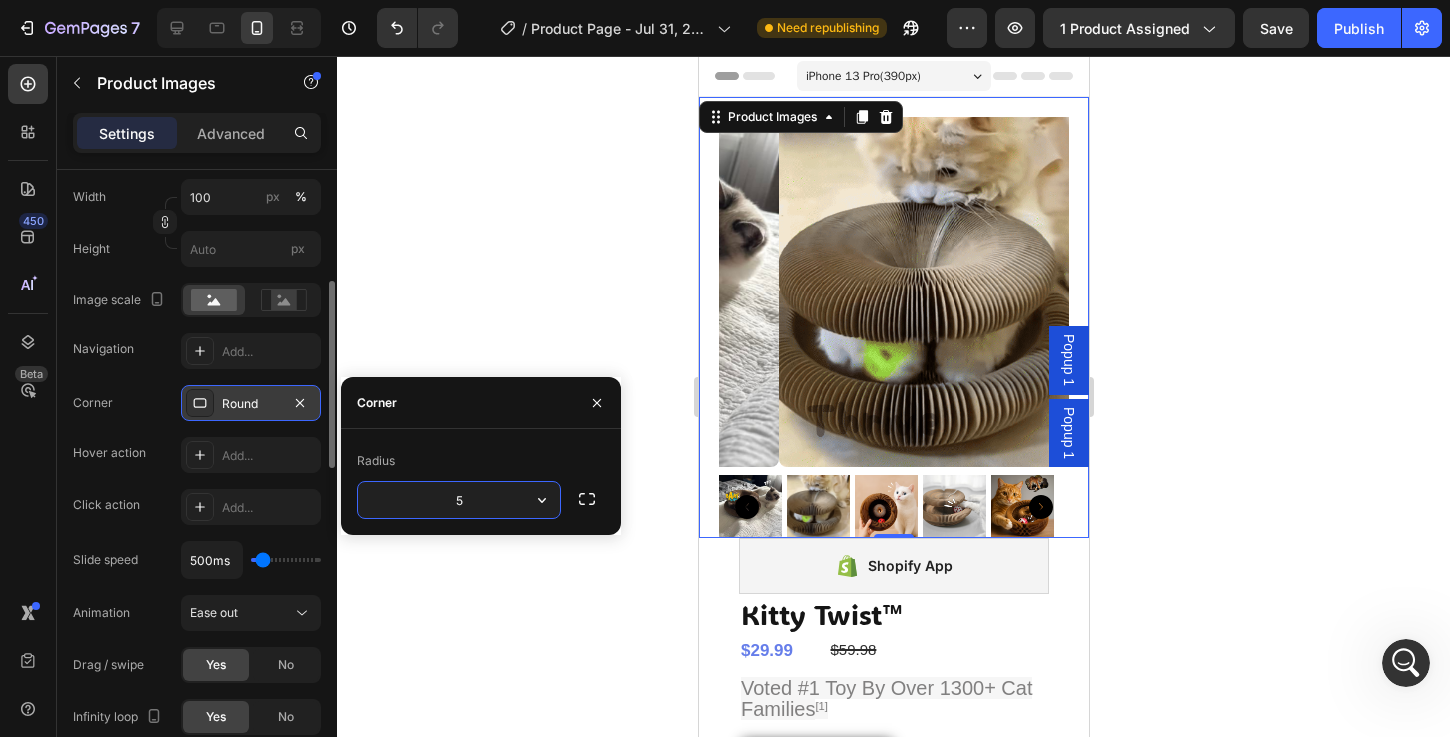 type on "50" 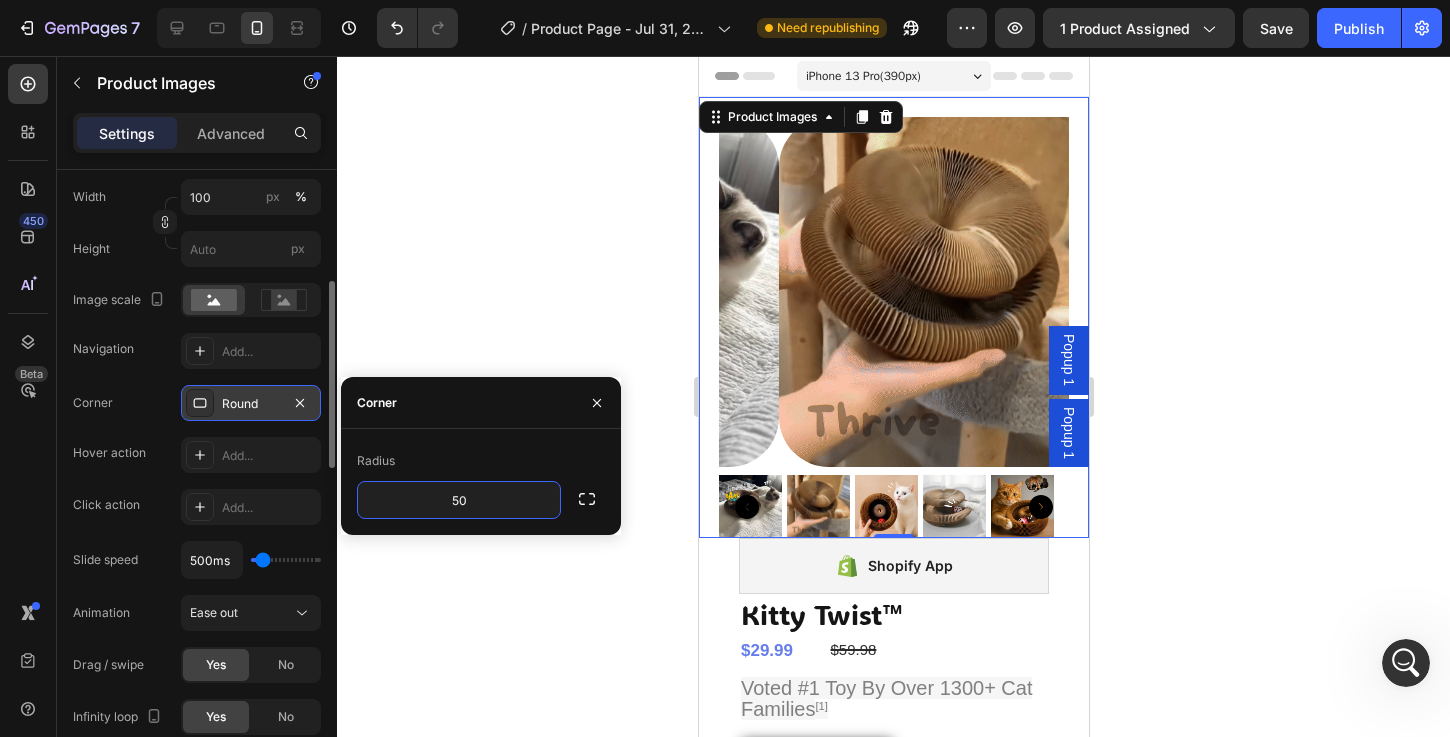 click at bounding box center [893, 506] 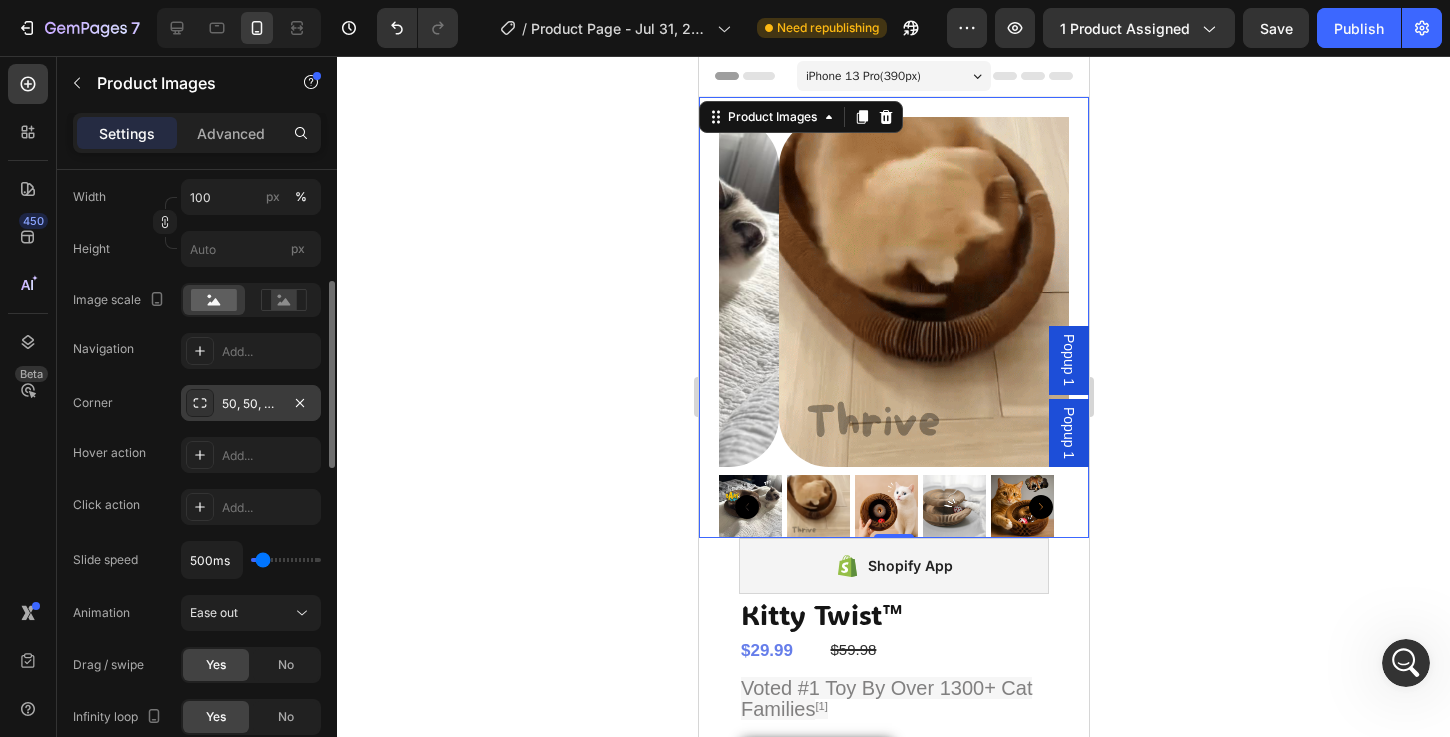 click at bounding box center [817, 506] 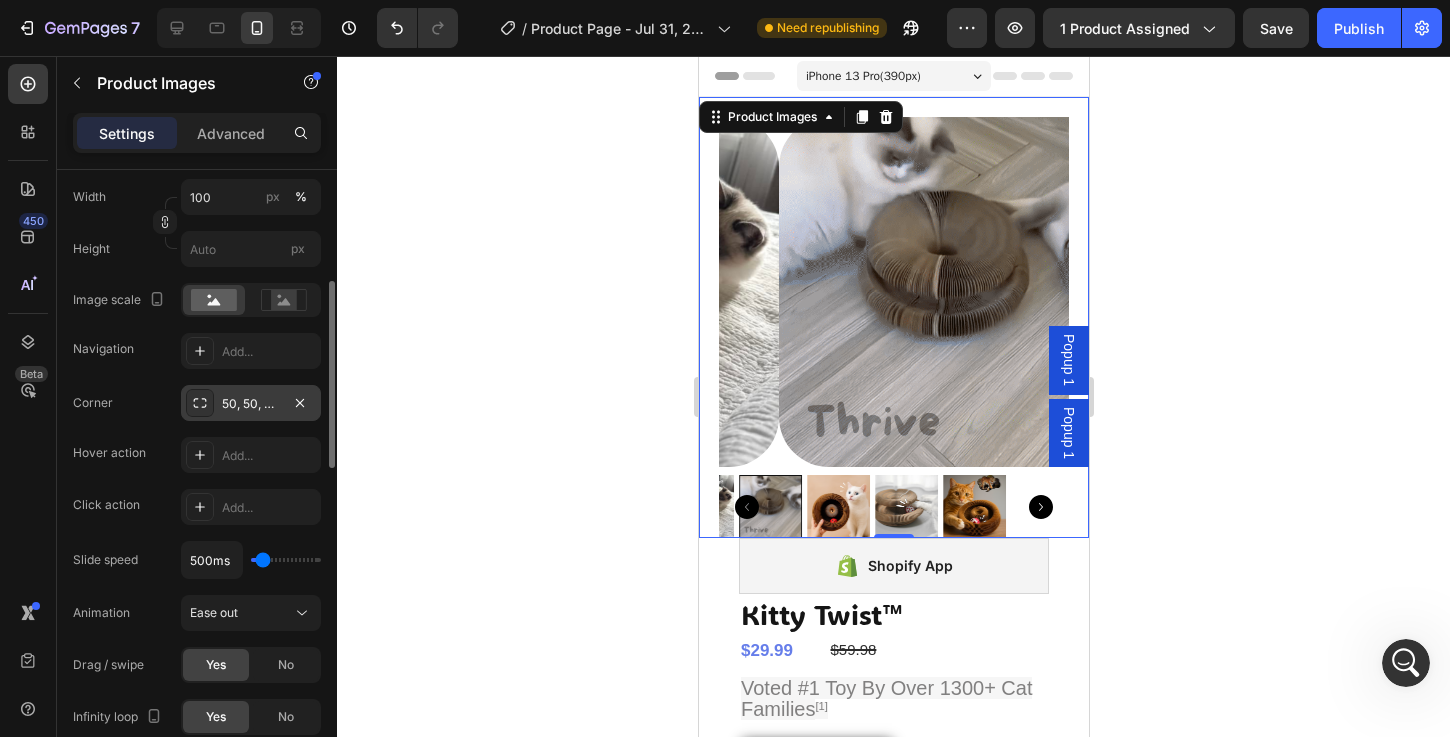 click at bounding box center [905, 506] 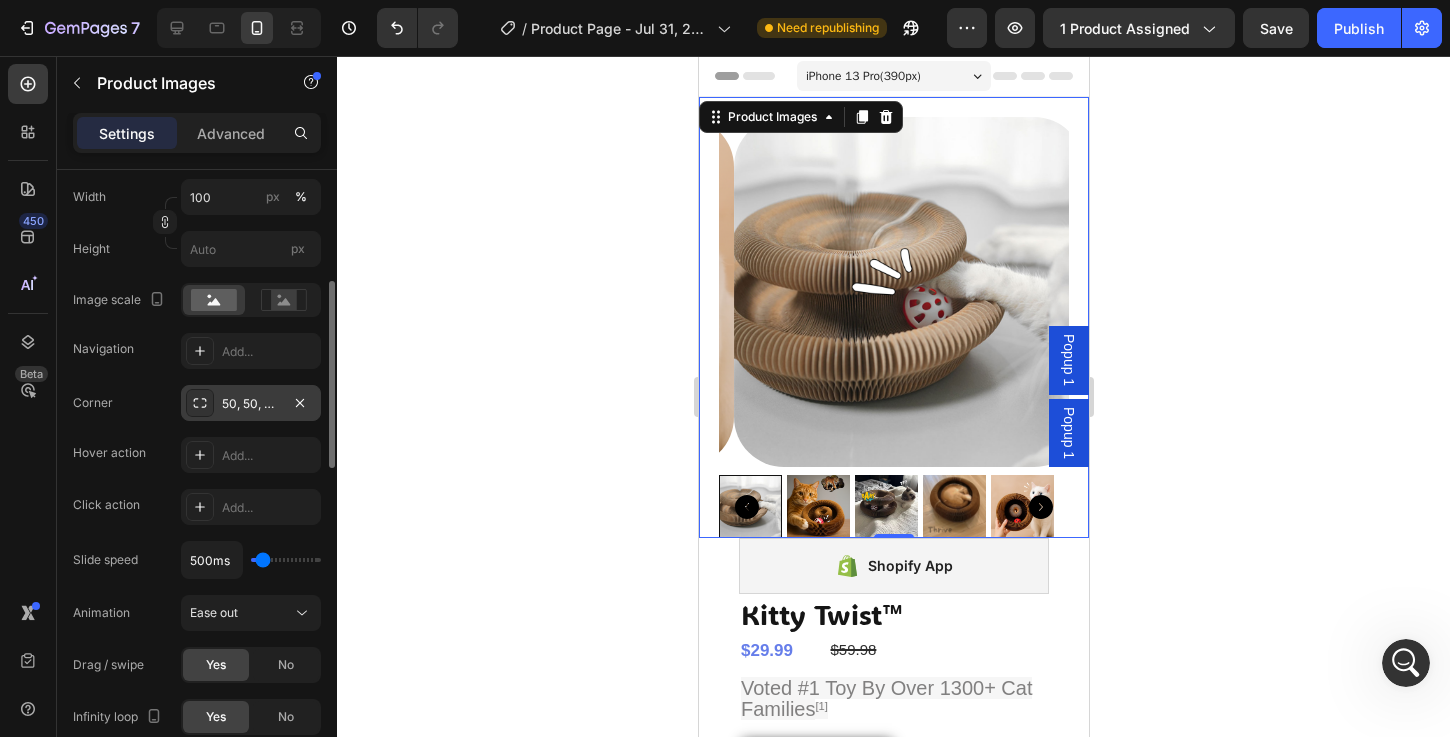 click at bounding box center (817, 506) 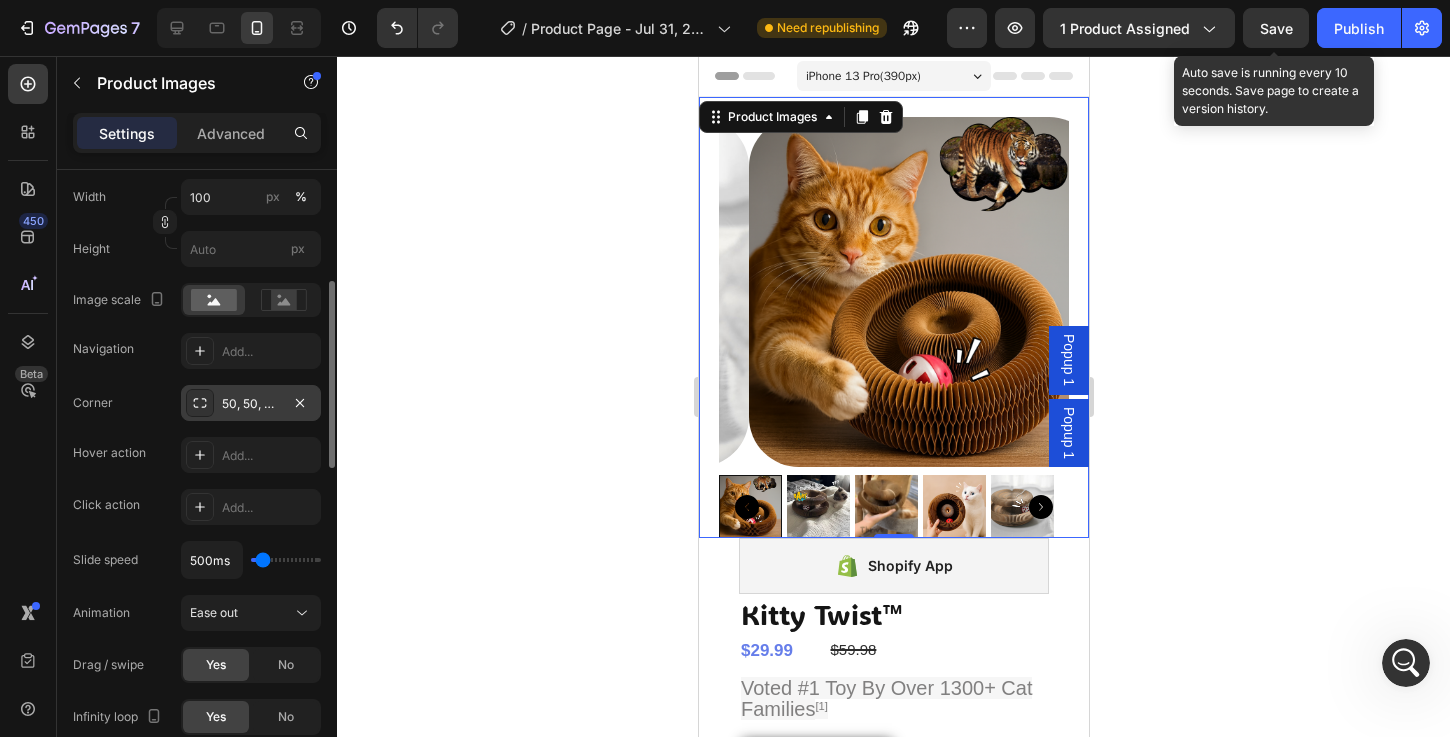 click on "Save" at bounding box center [1276, 28] 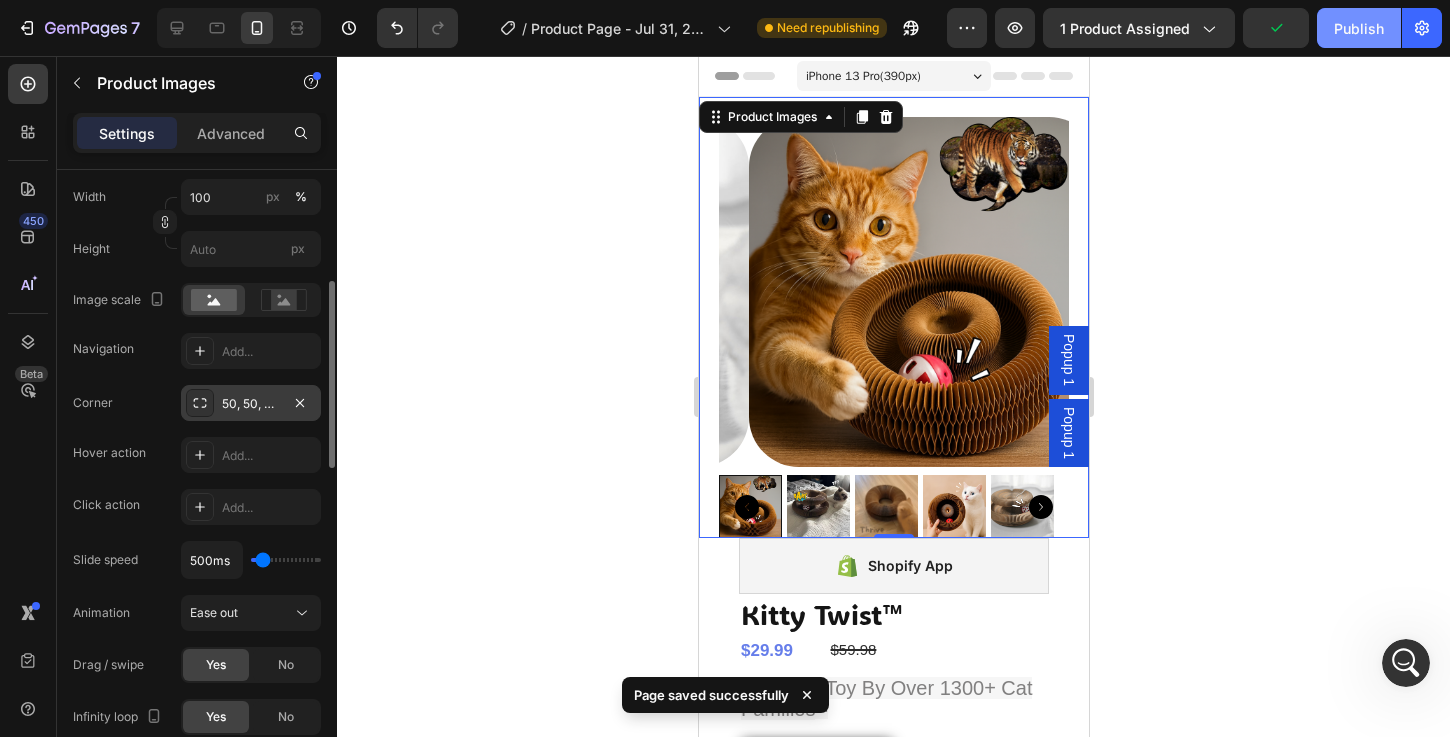 click on "Publish" at bounding box center (1359, 28) 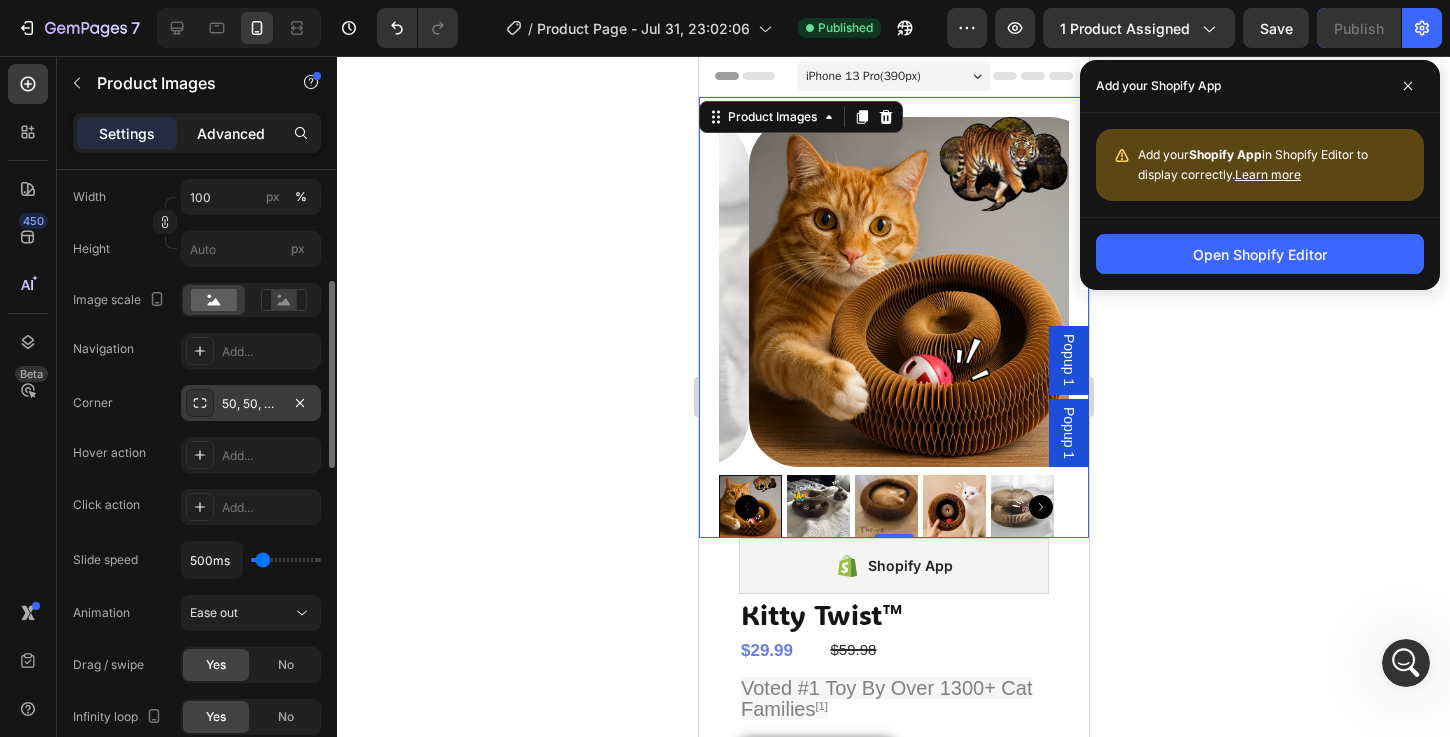 click on "Advanced" at bounding box center [231, 133] 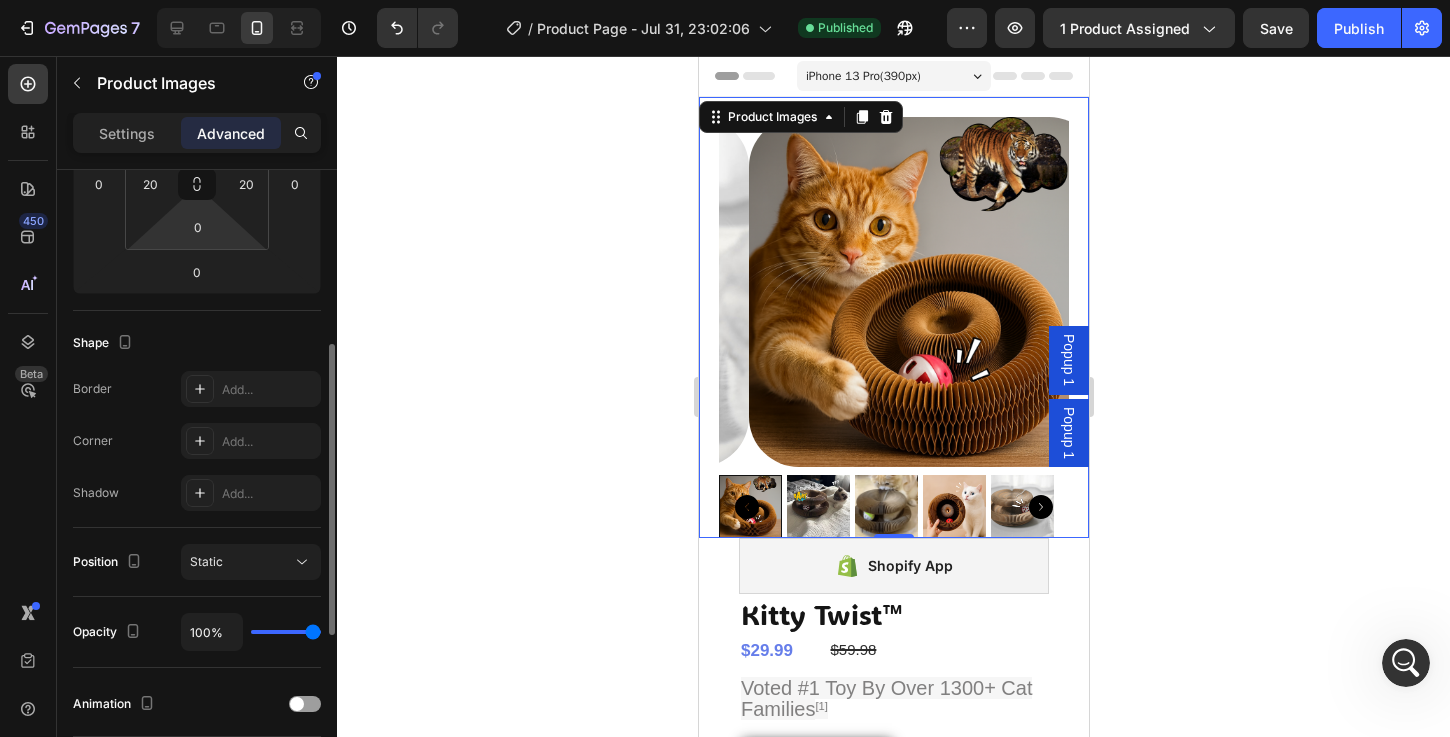 scroll, scrollTop: 0, scrollLeft: 0, axis: both 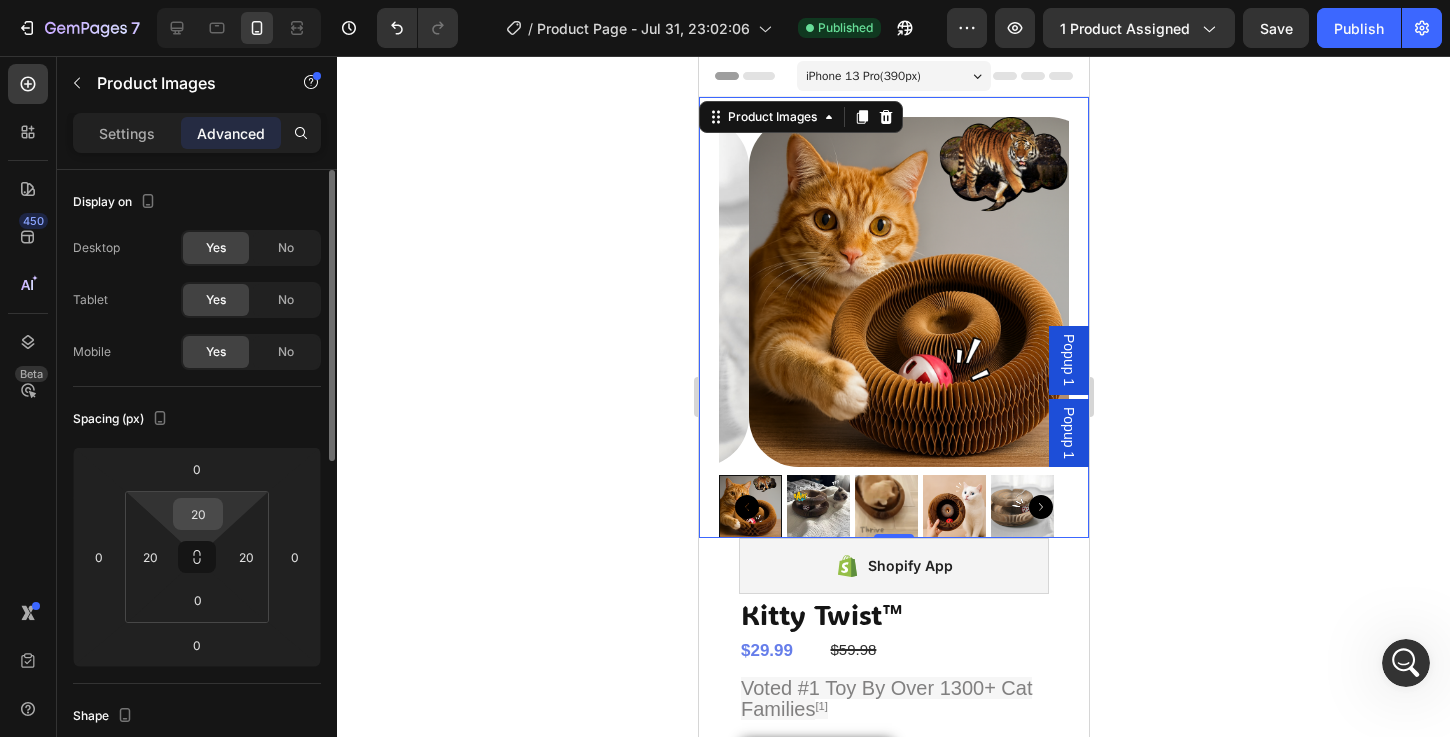 click on "20" at bounding box center (198, 514) 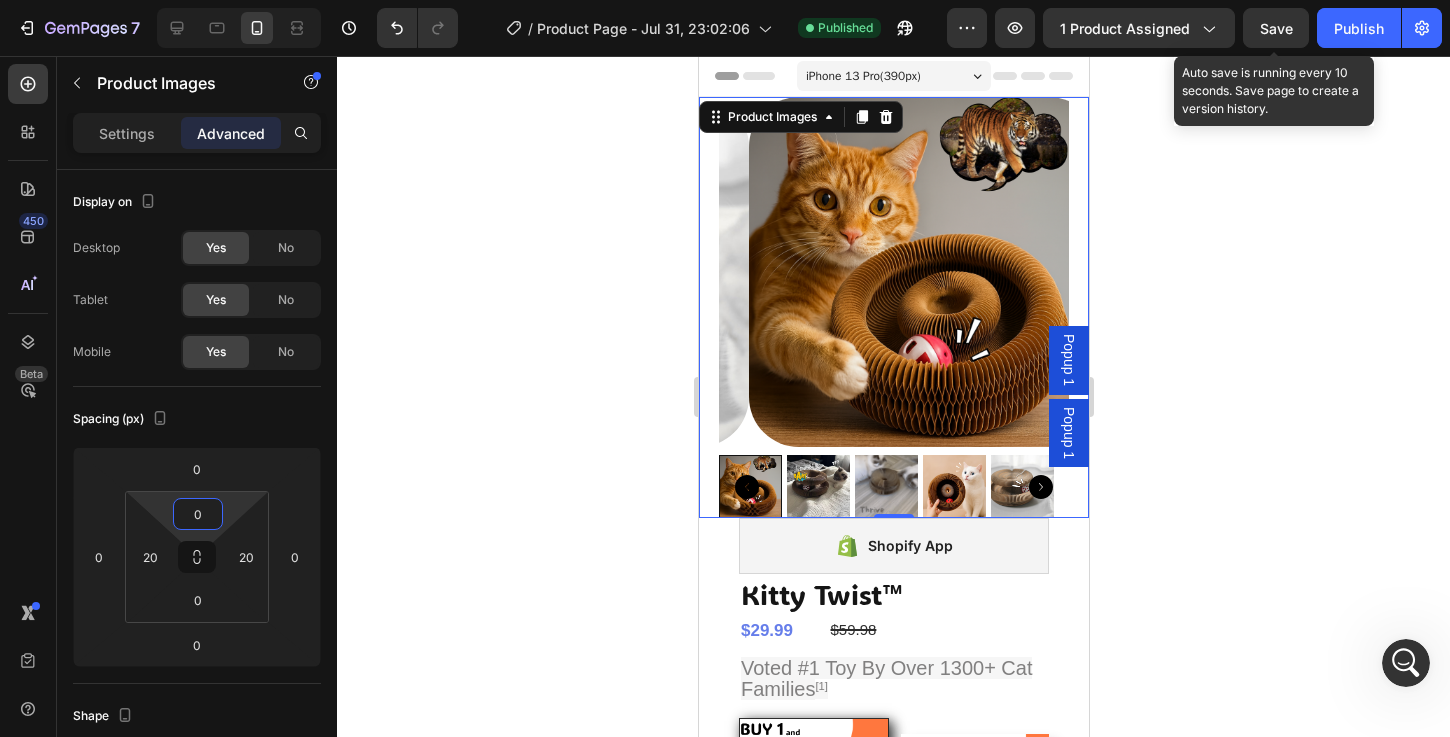 type on "0" 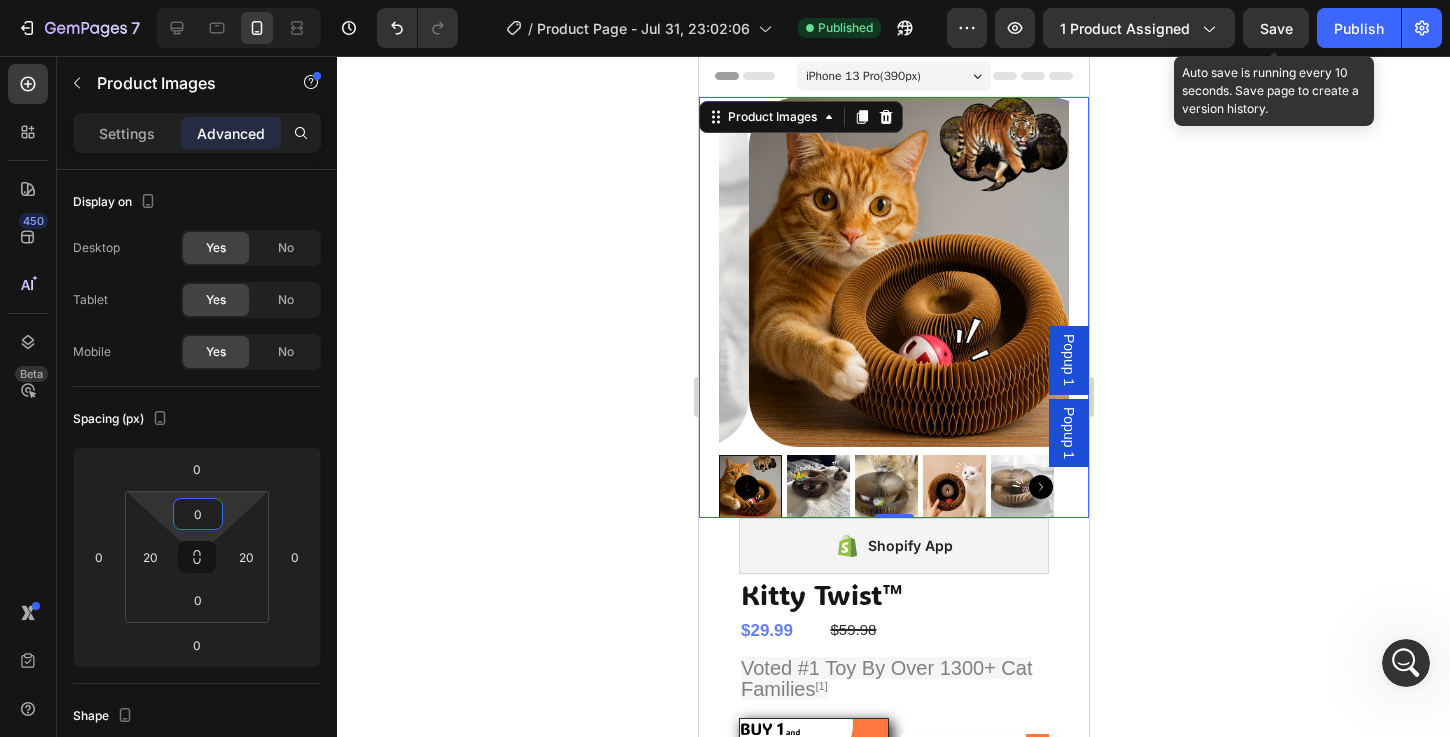 click on "Save" at bounding box center [1276, 28] 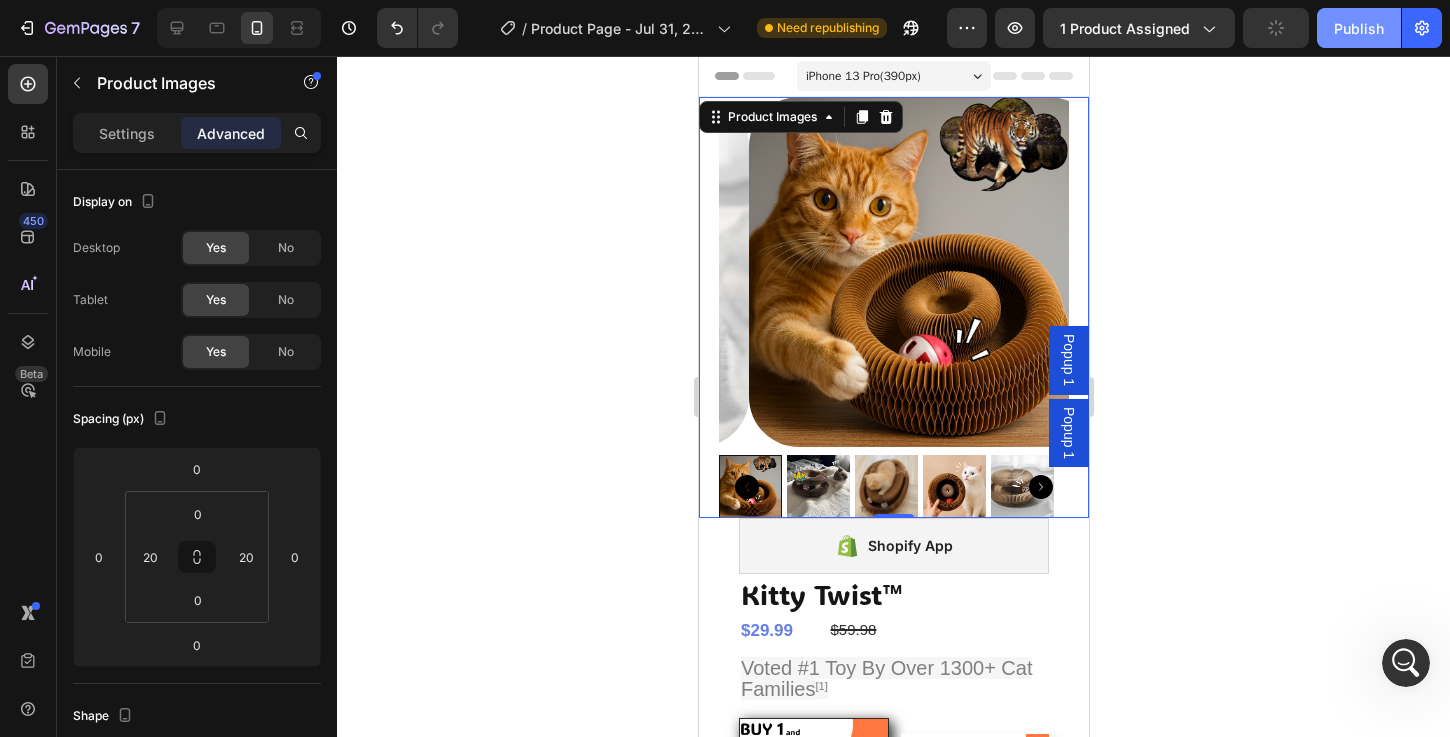 click on "Publish" at bounding box center [1359, 28] 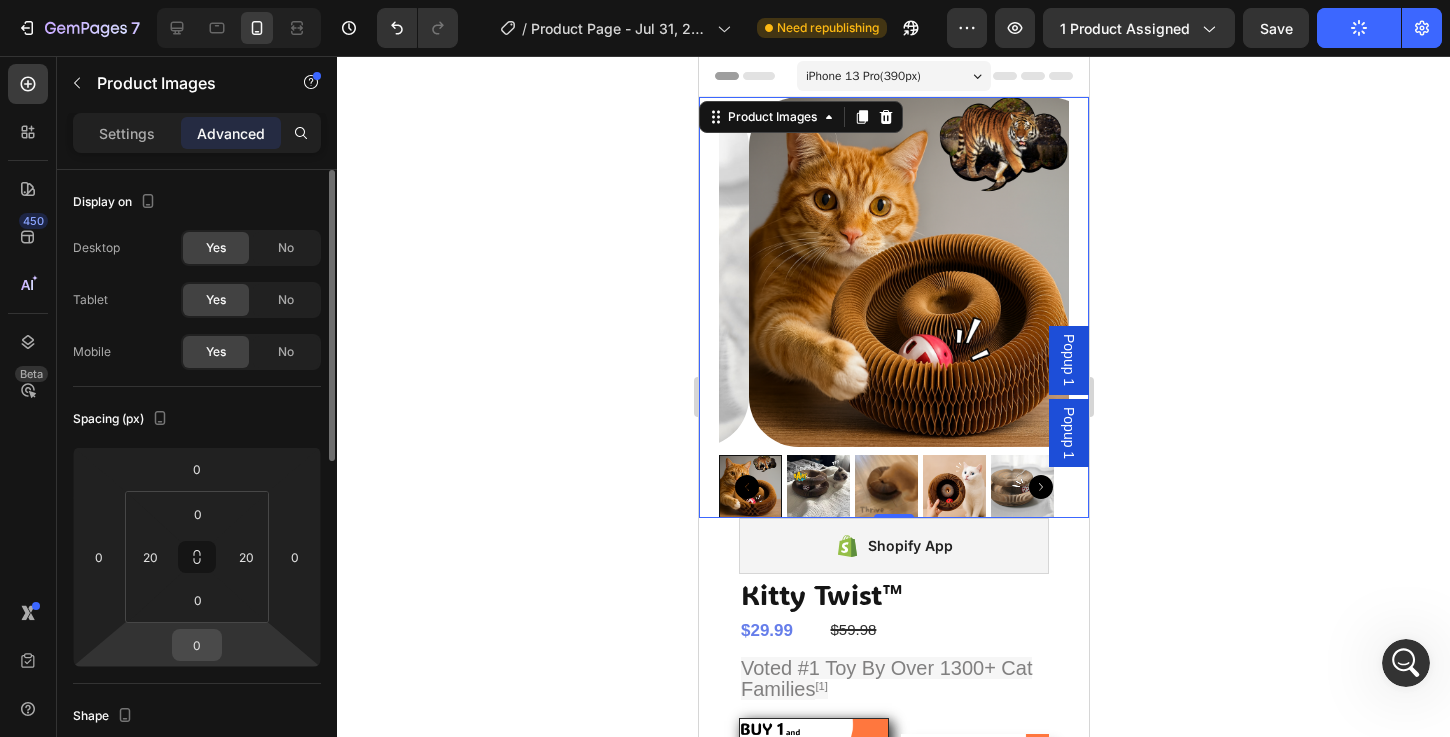 click on "0" at bounding box center (197, 645) 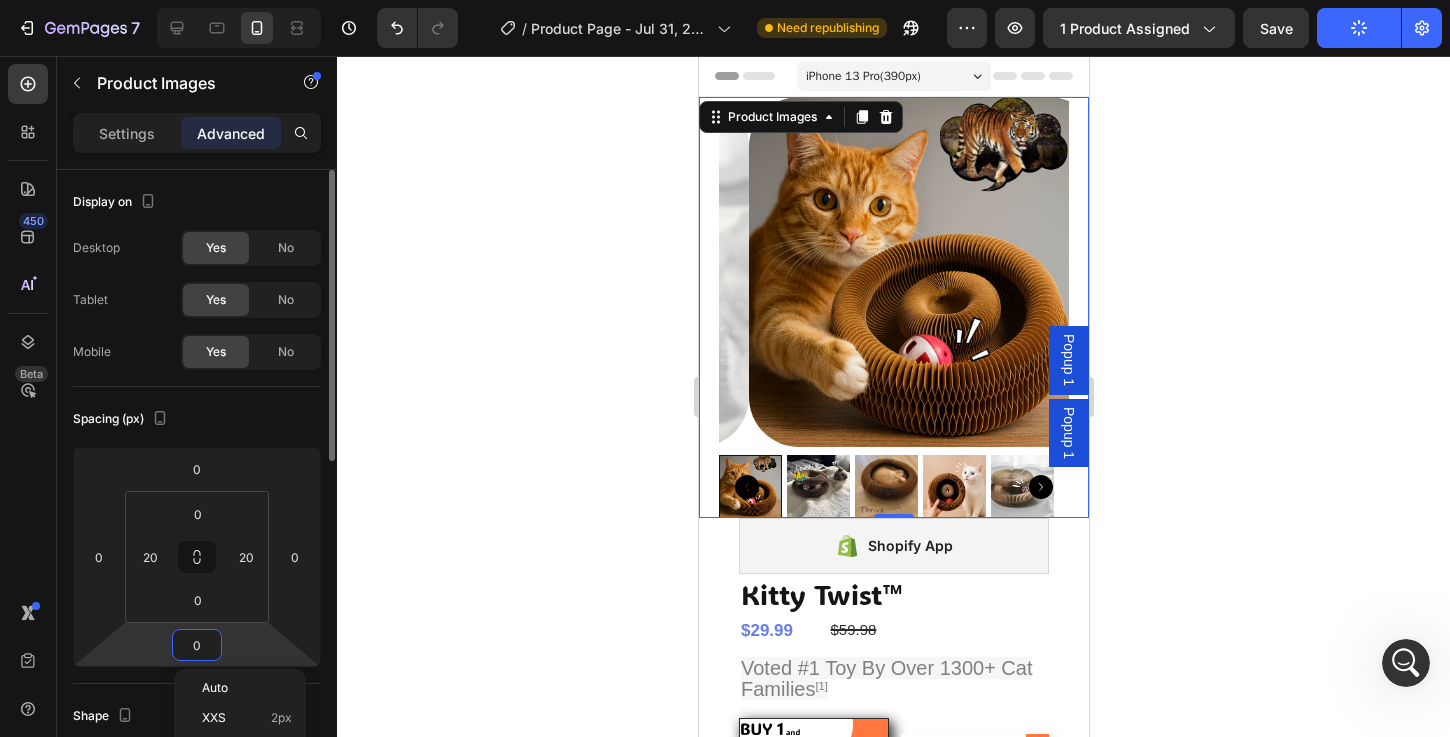 type on "5" 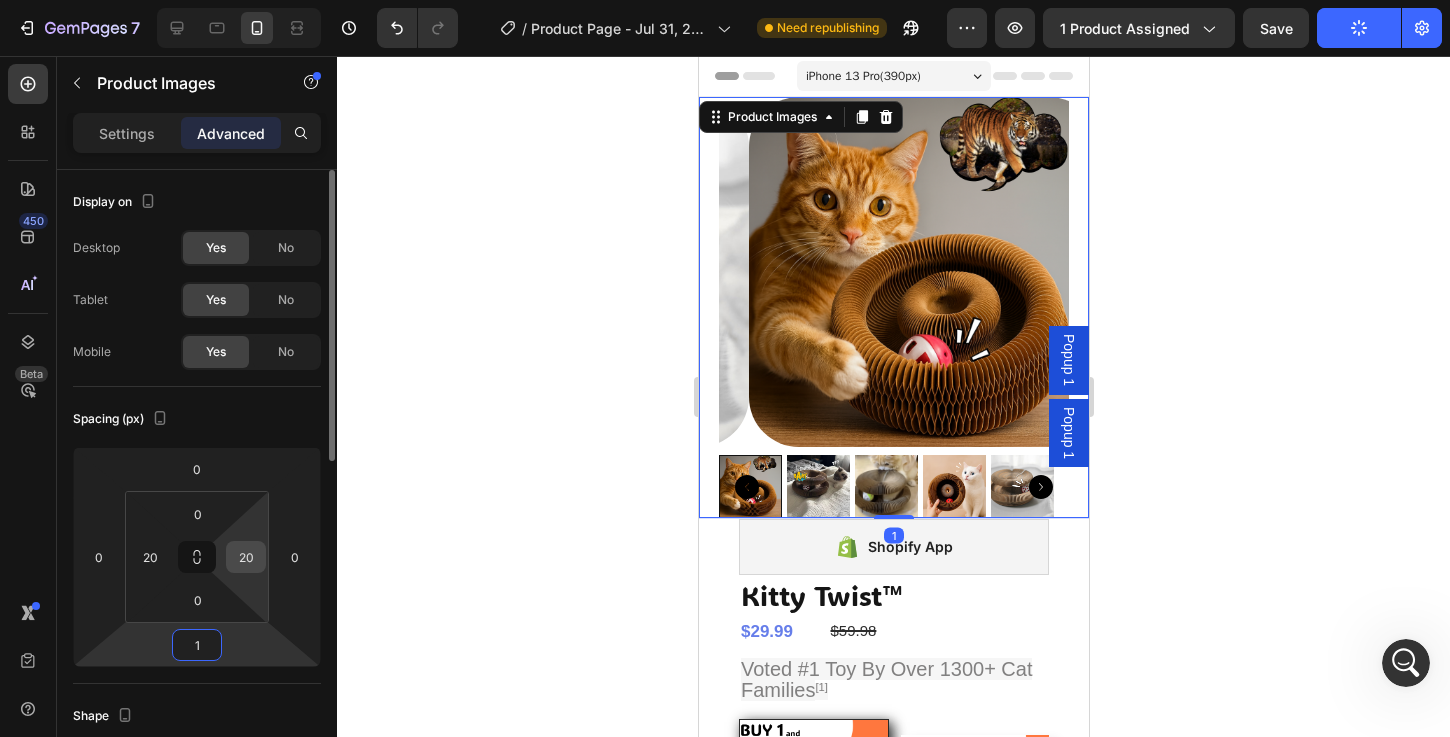 type on "10" 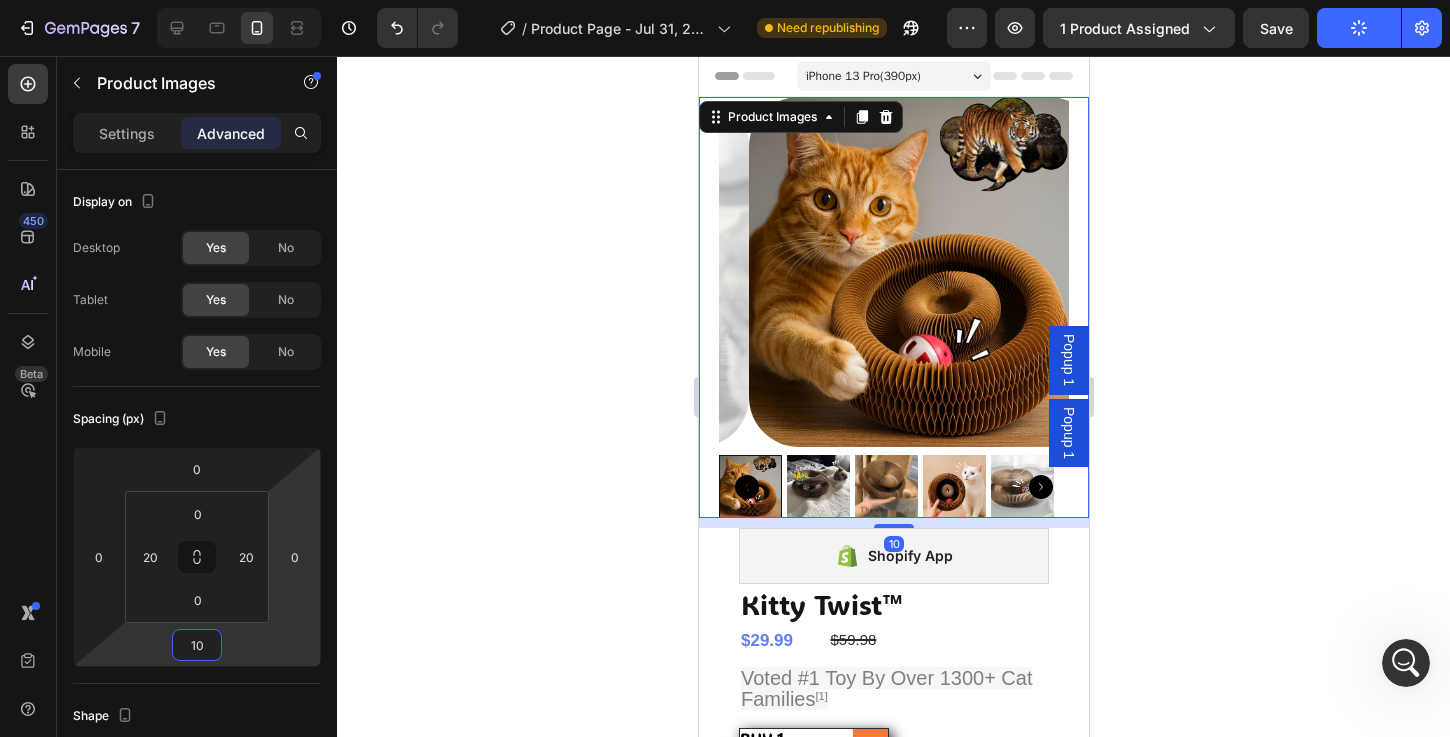 click 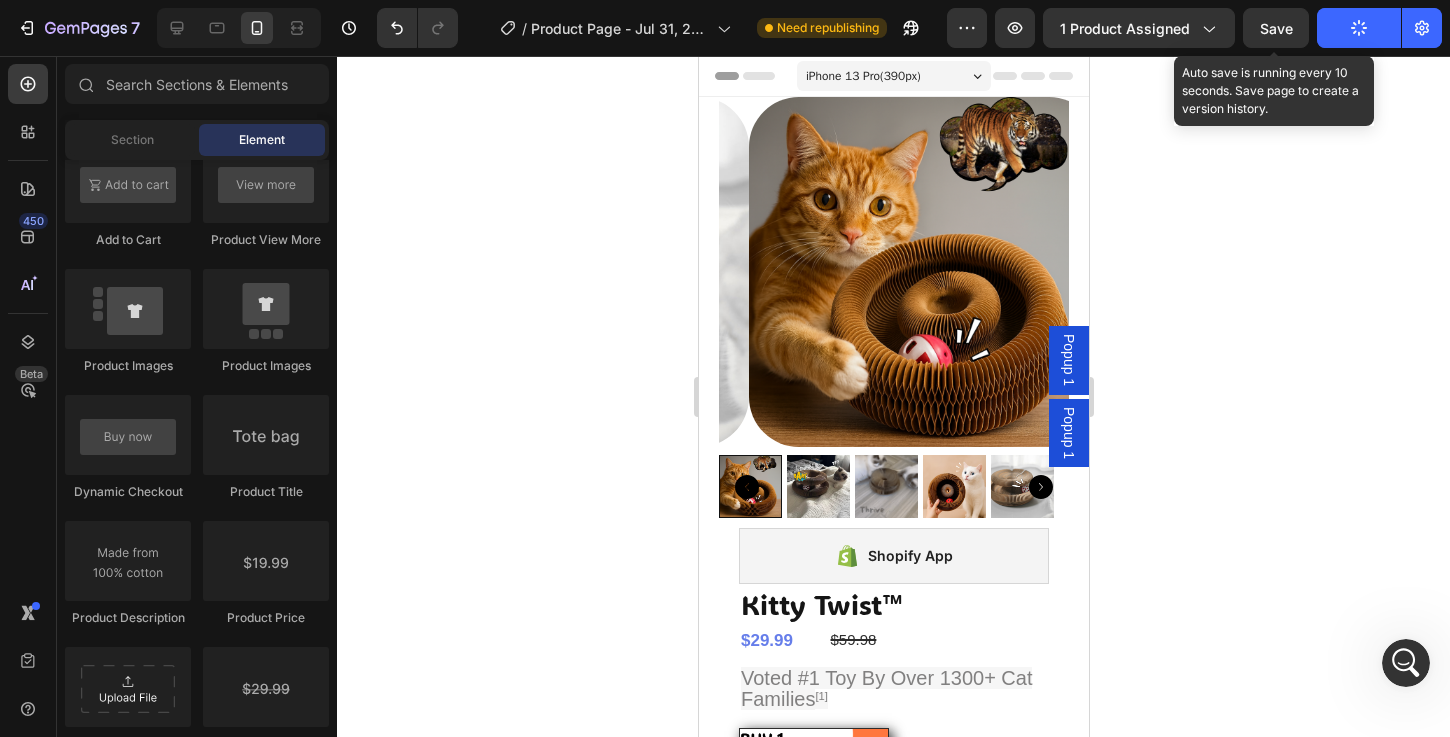 click on "Save" at bounding box center (1276, 28) 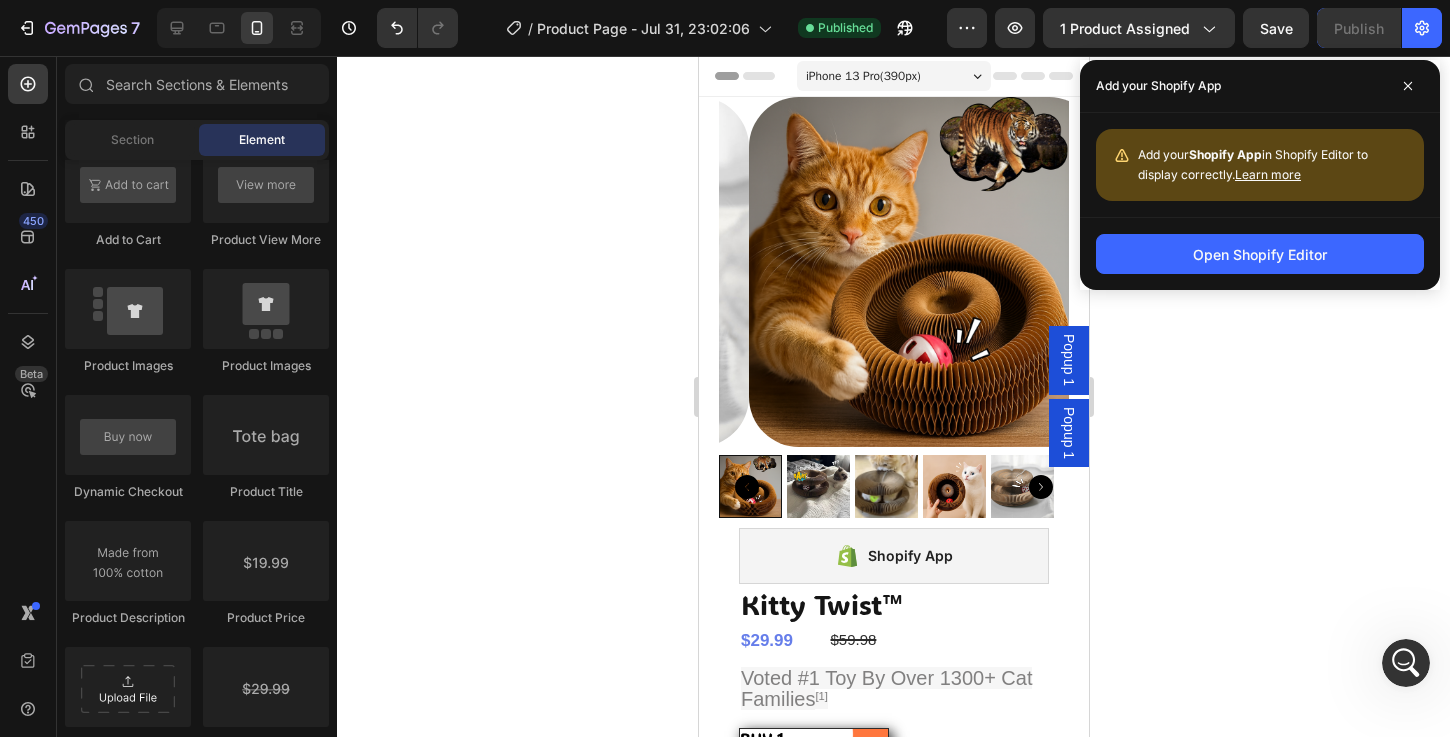 click at bounding box center [923, 272] 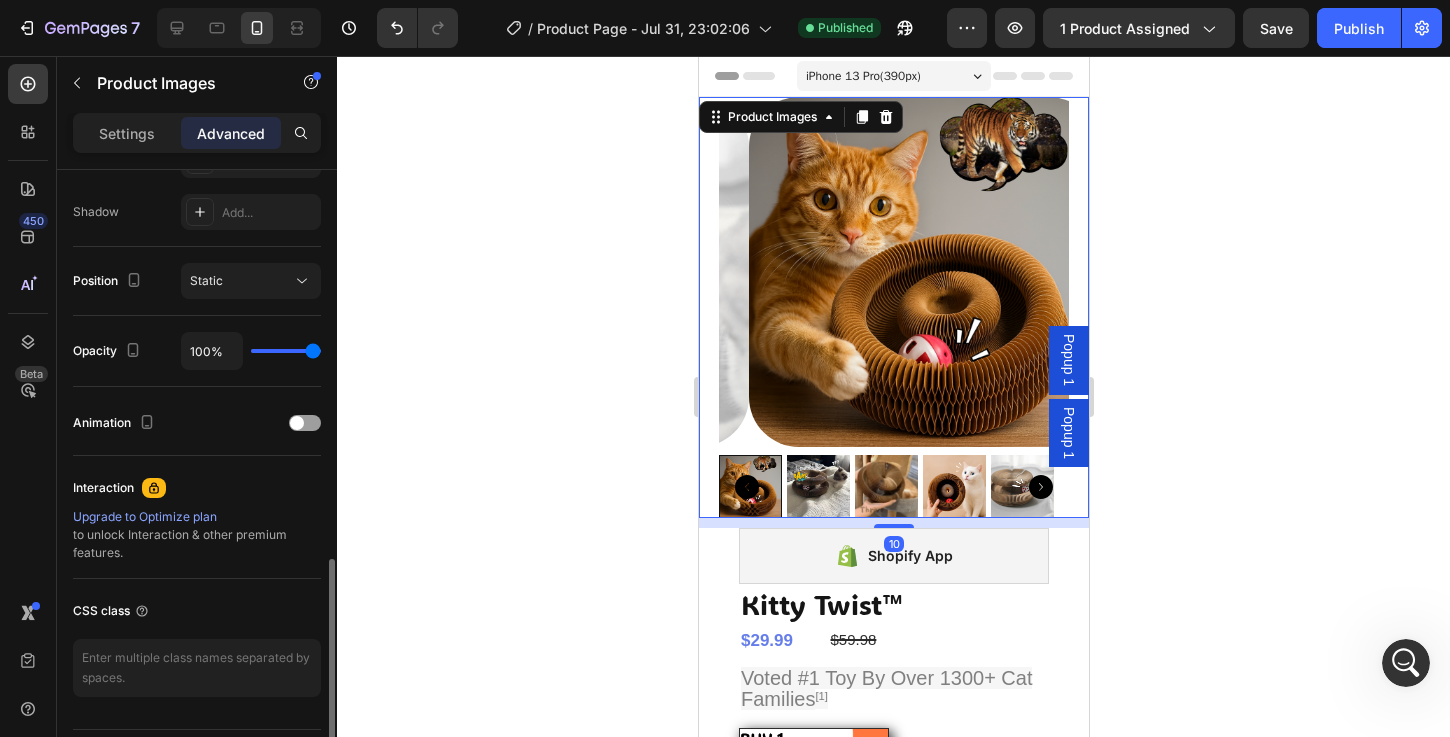 scroll, scrollTop: 710, scrollLeft: 0, axis: vertical 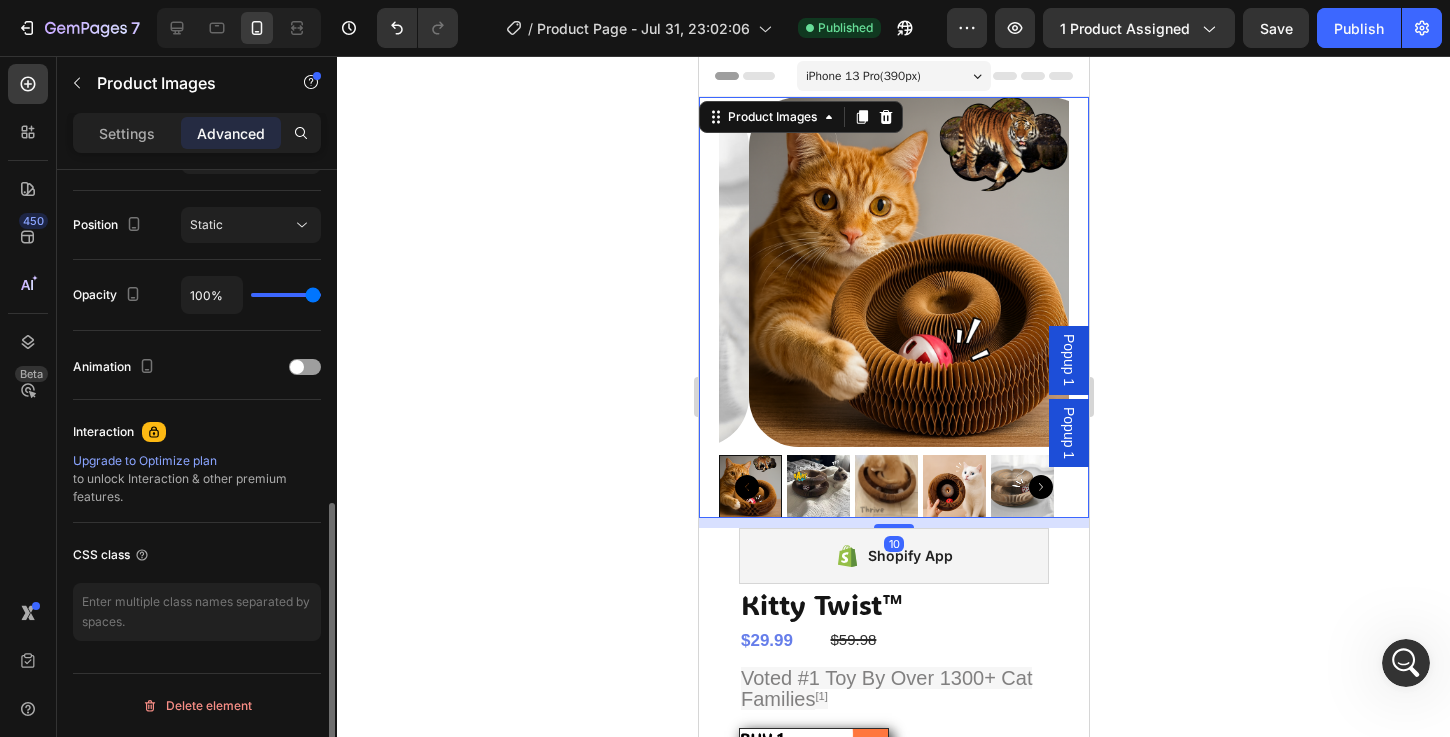 drag, startPoint x: 132, startPoint y: 136, endPoint x: 128, endPoint y: 155, distance: 19.416489 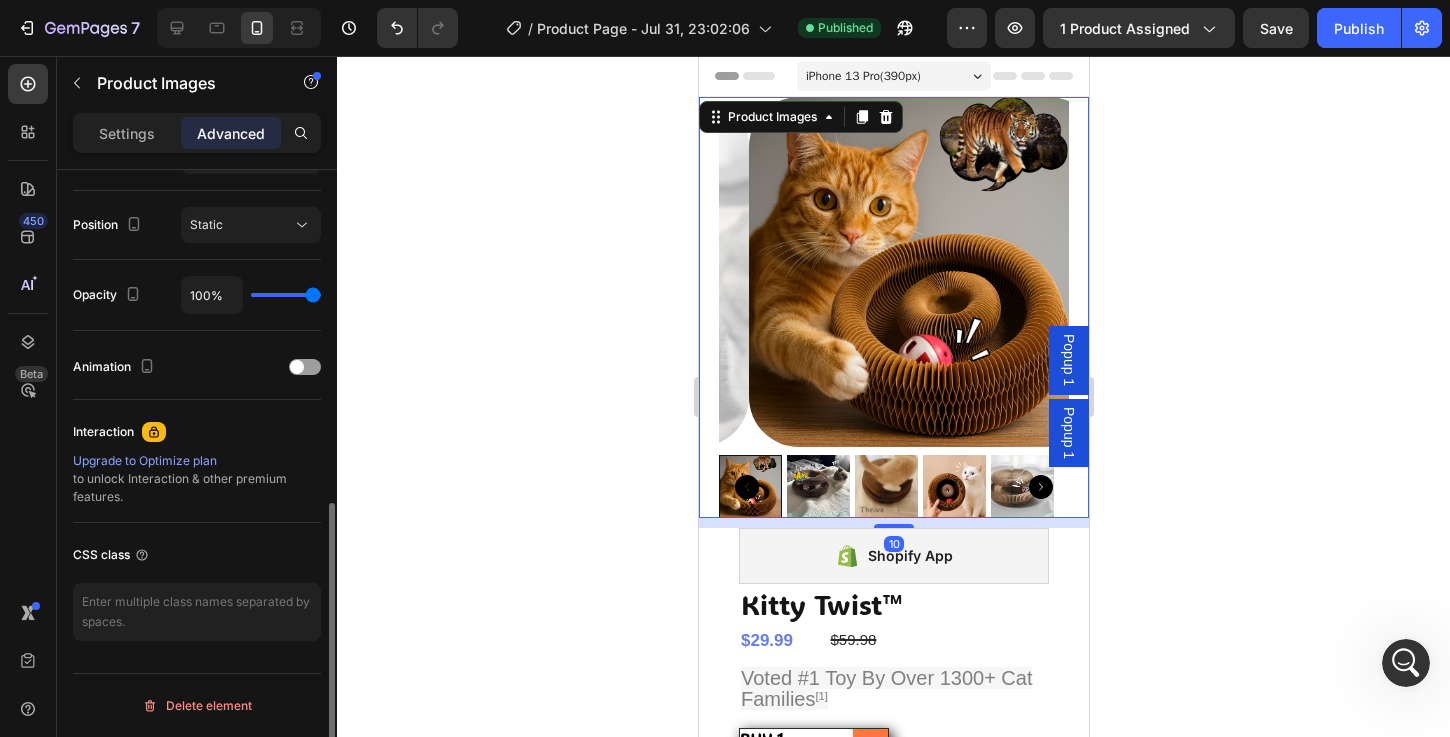 click on "Settings" at bounding box center (127, 133) 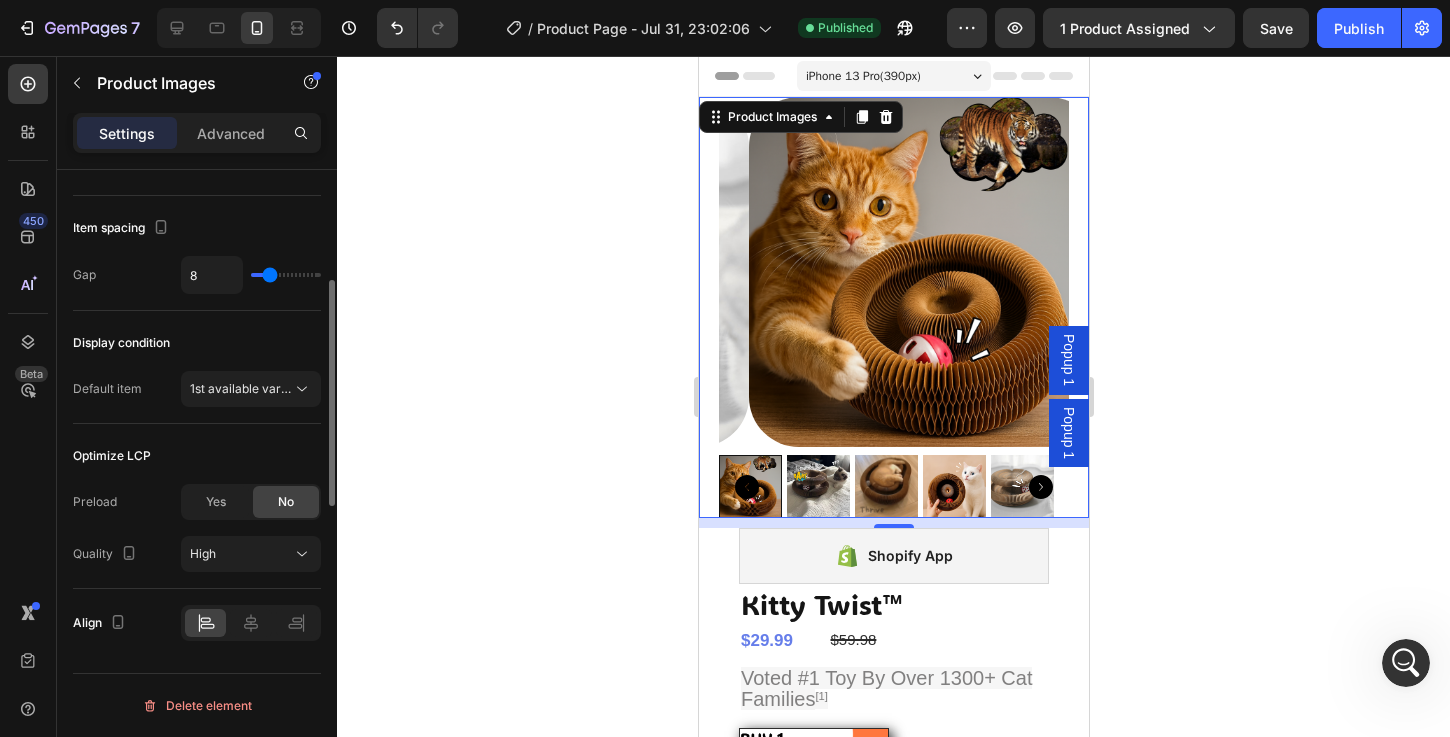 scroll, scrollTop: 659, scrollLeft: 0, axis: vertical 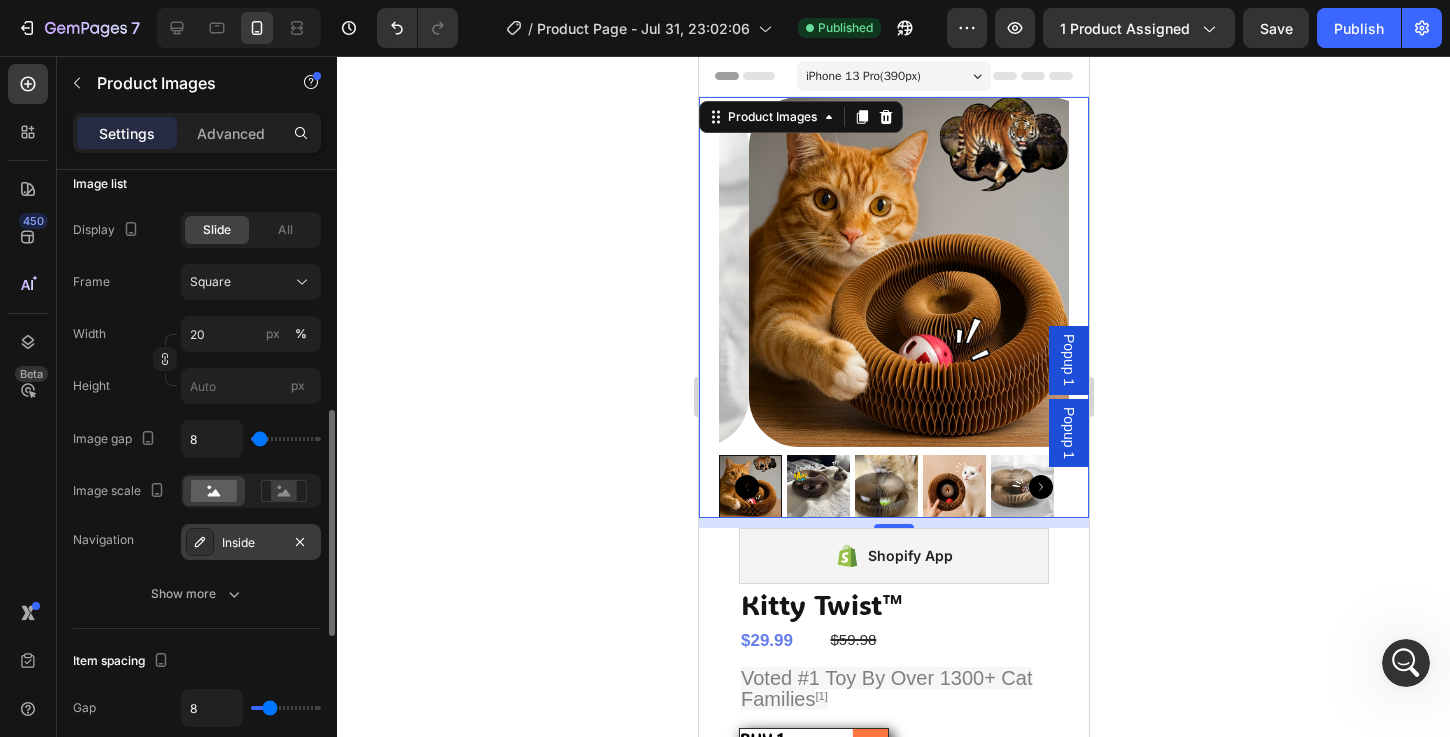 click on "Inside" at bounding box center (251, 543) 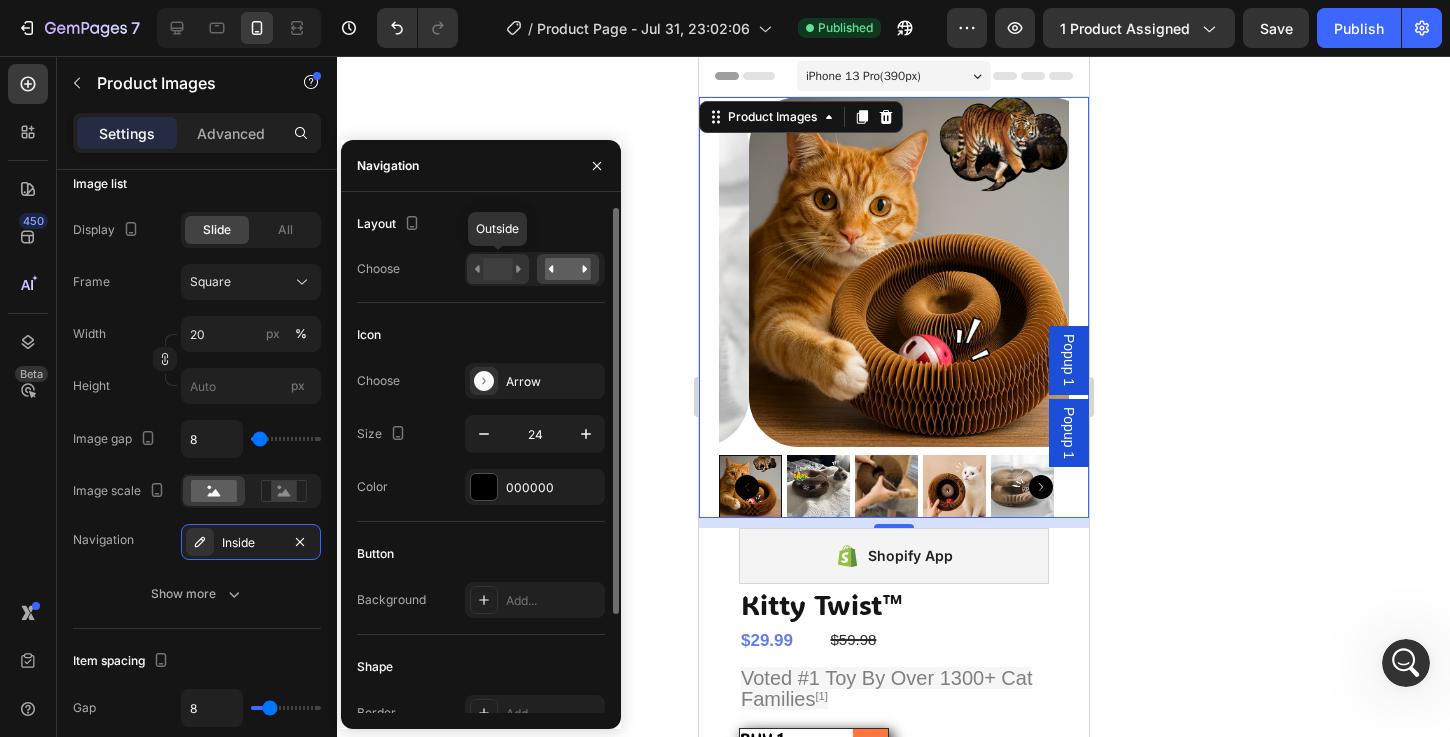 click 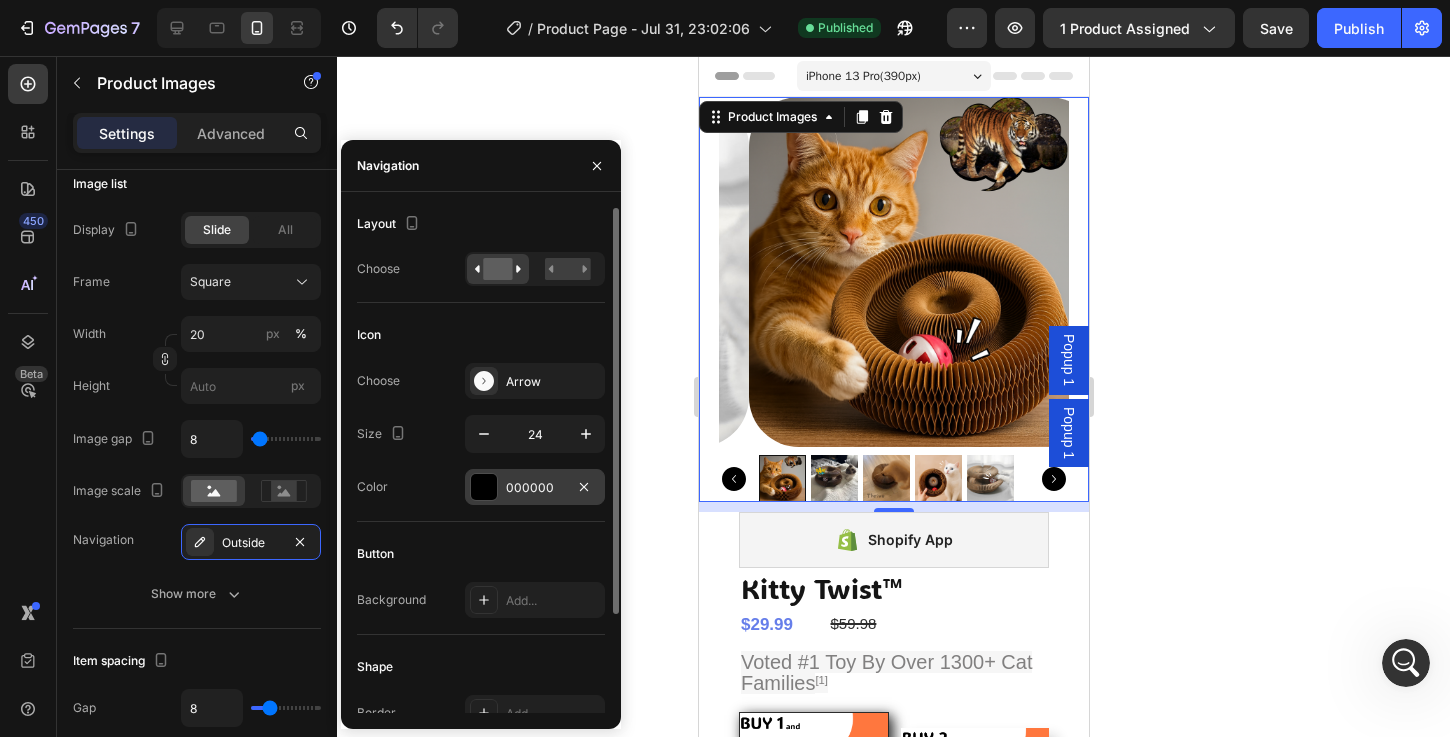 click at bounding box center (484, 487) 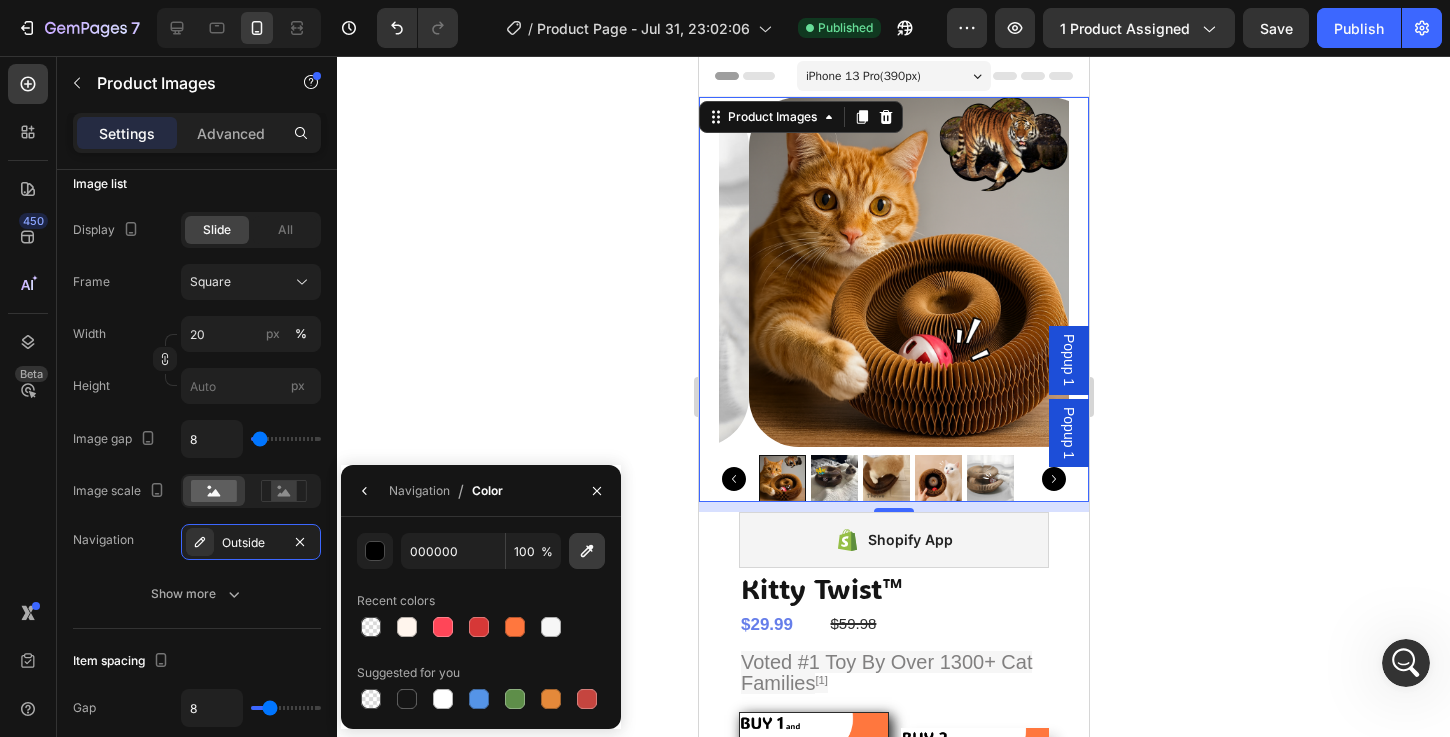 click 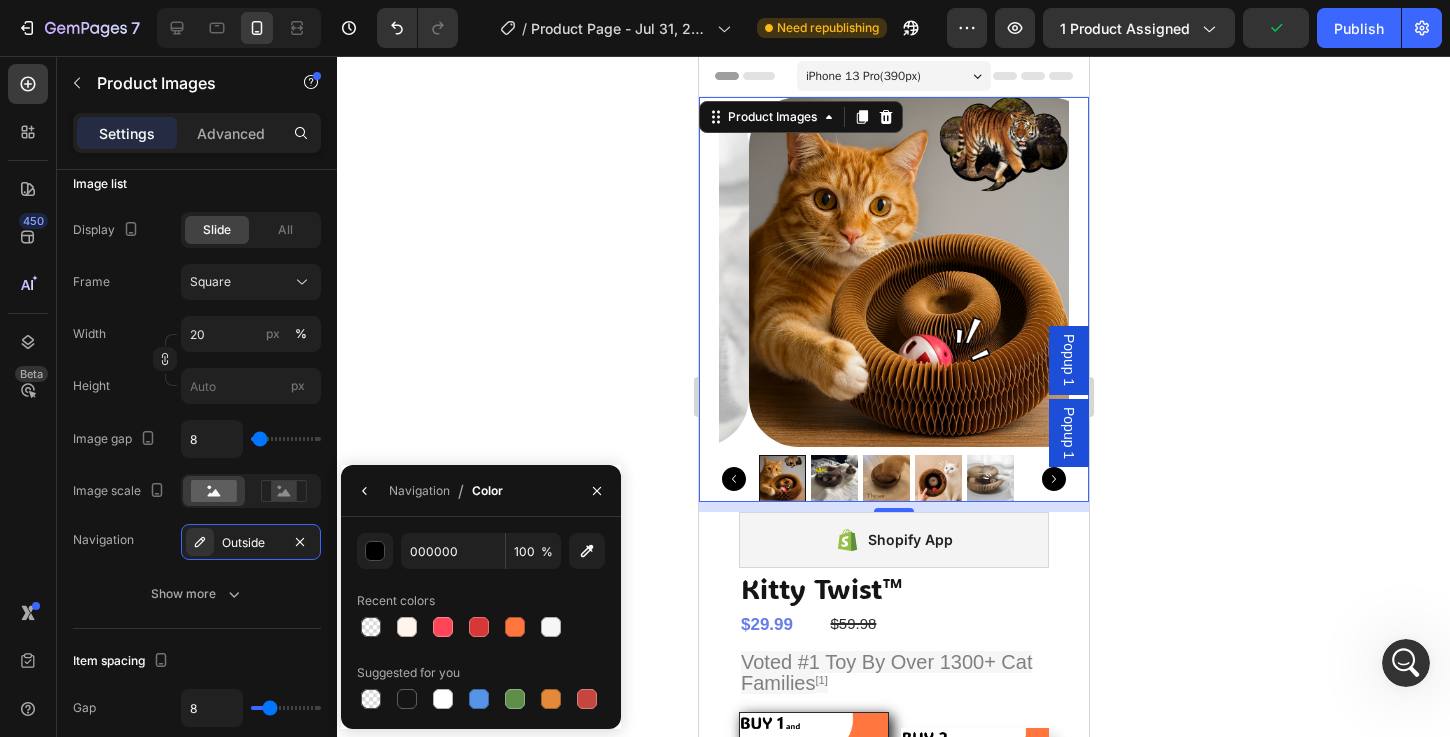 type on "7F7F7F" 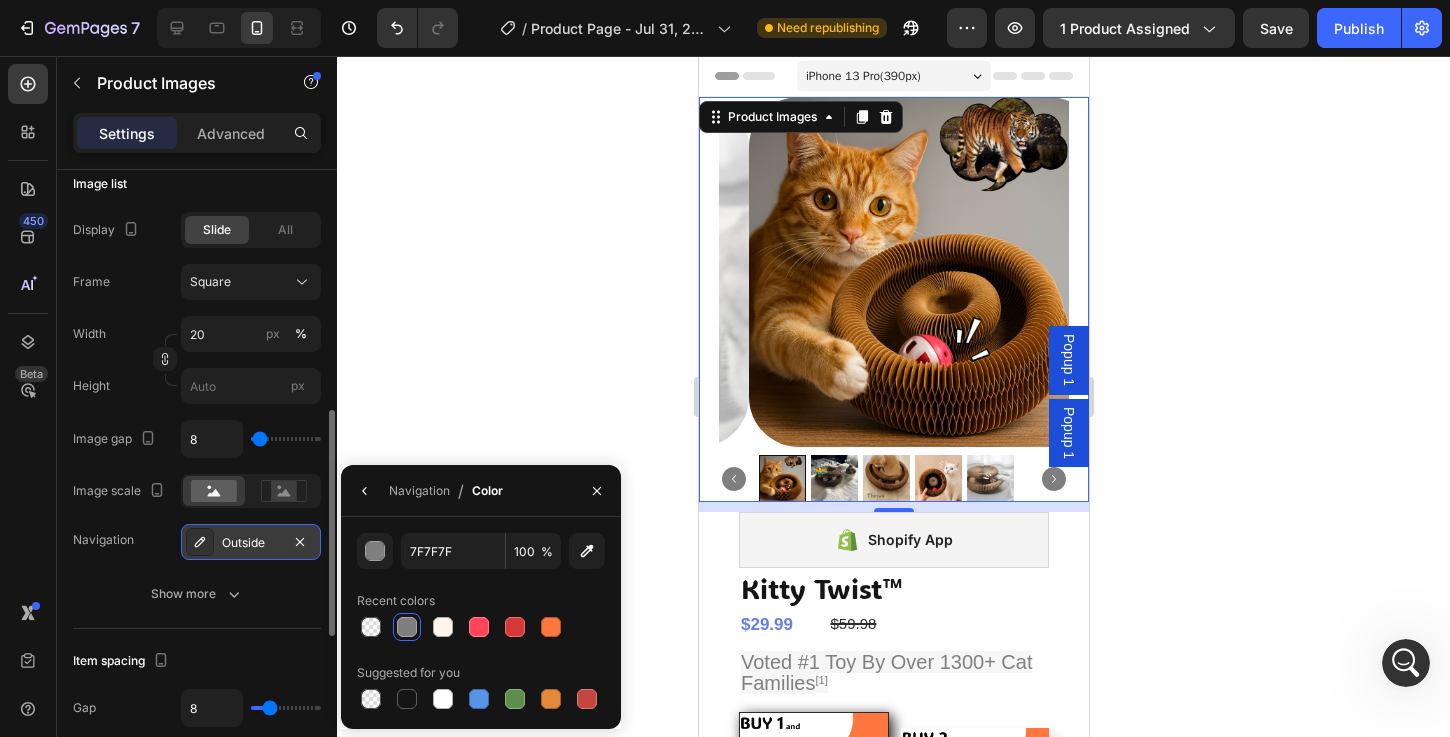 click on "Outside" at bounding box center [251, 543] 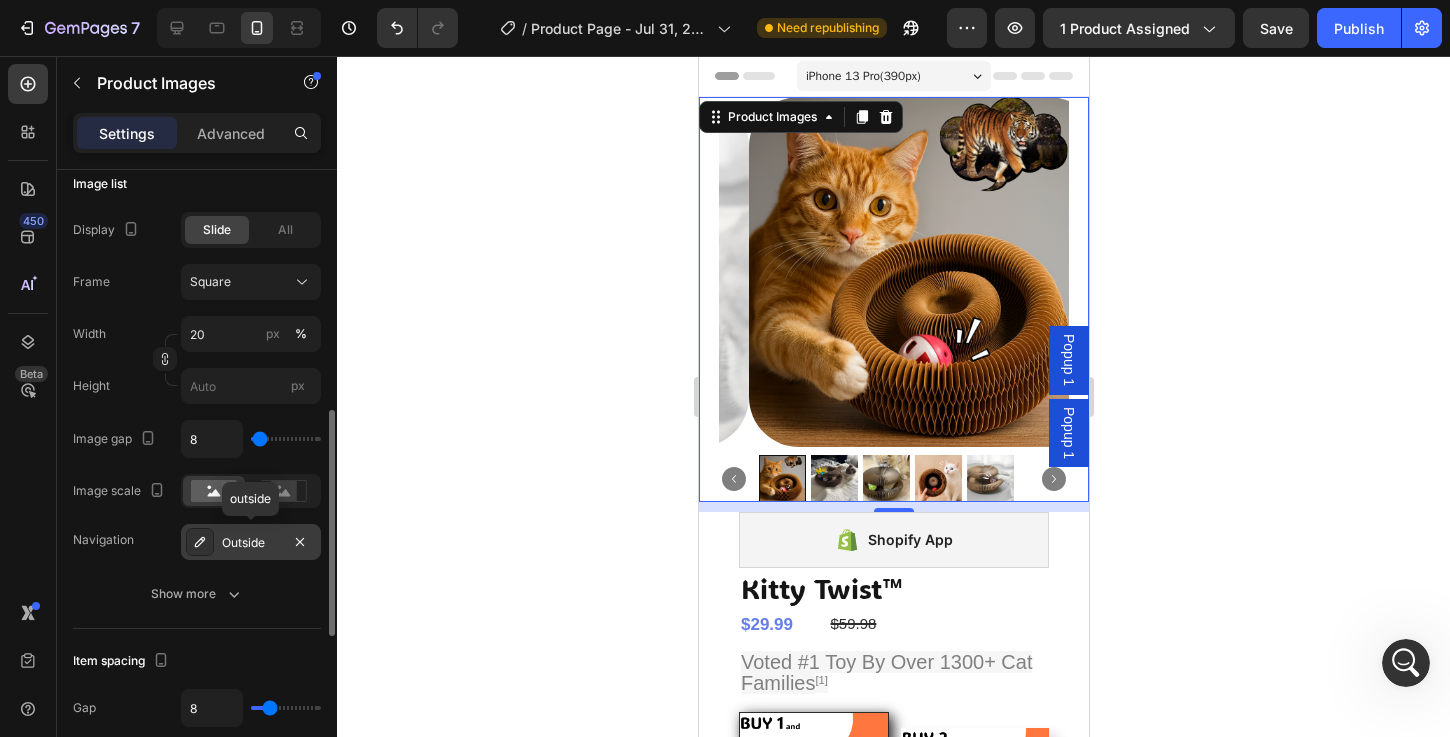 click on "Outside" at bounding box center (251, 543) 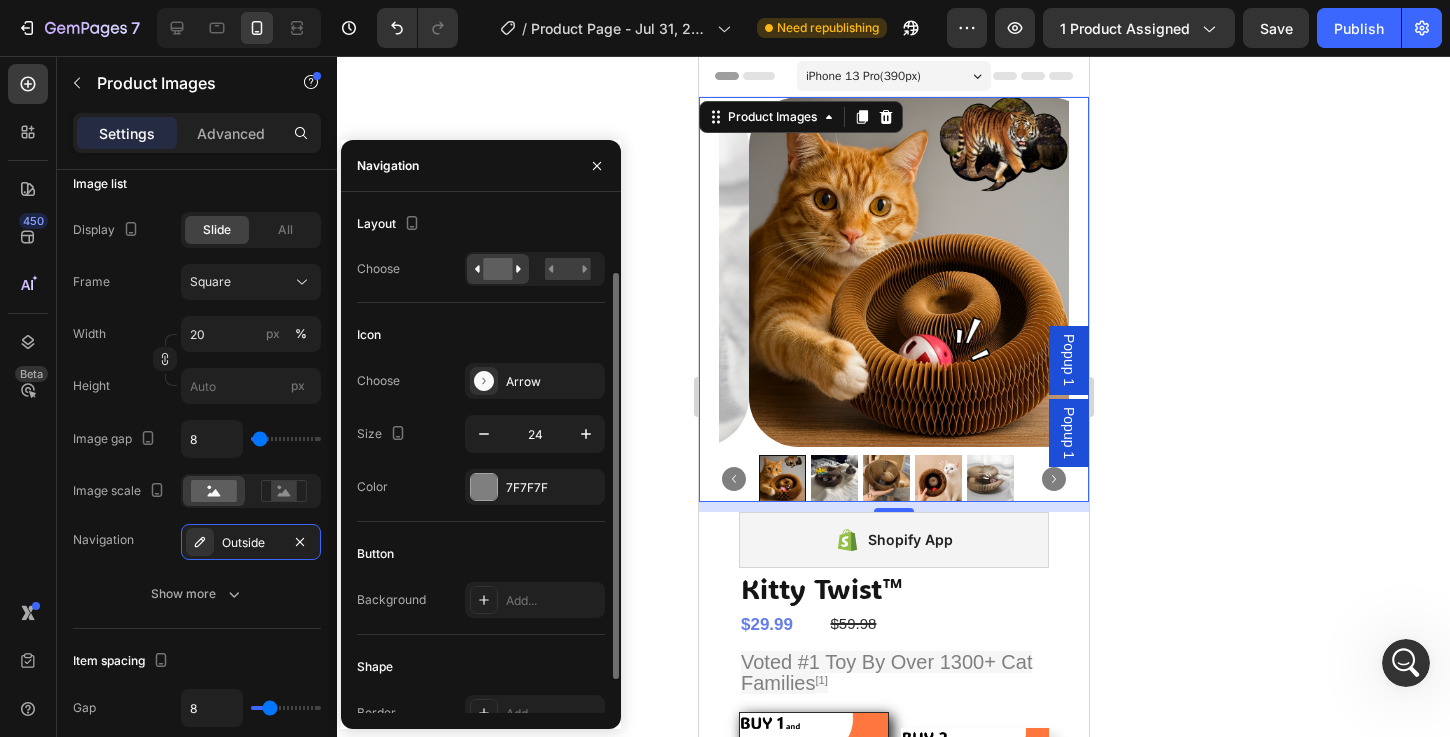 scroll, scrollTop: 122, scrollLeft: 0, axis: vertical 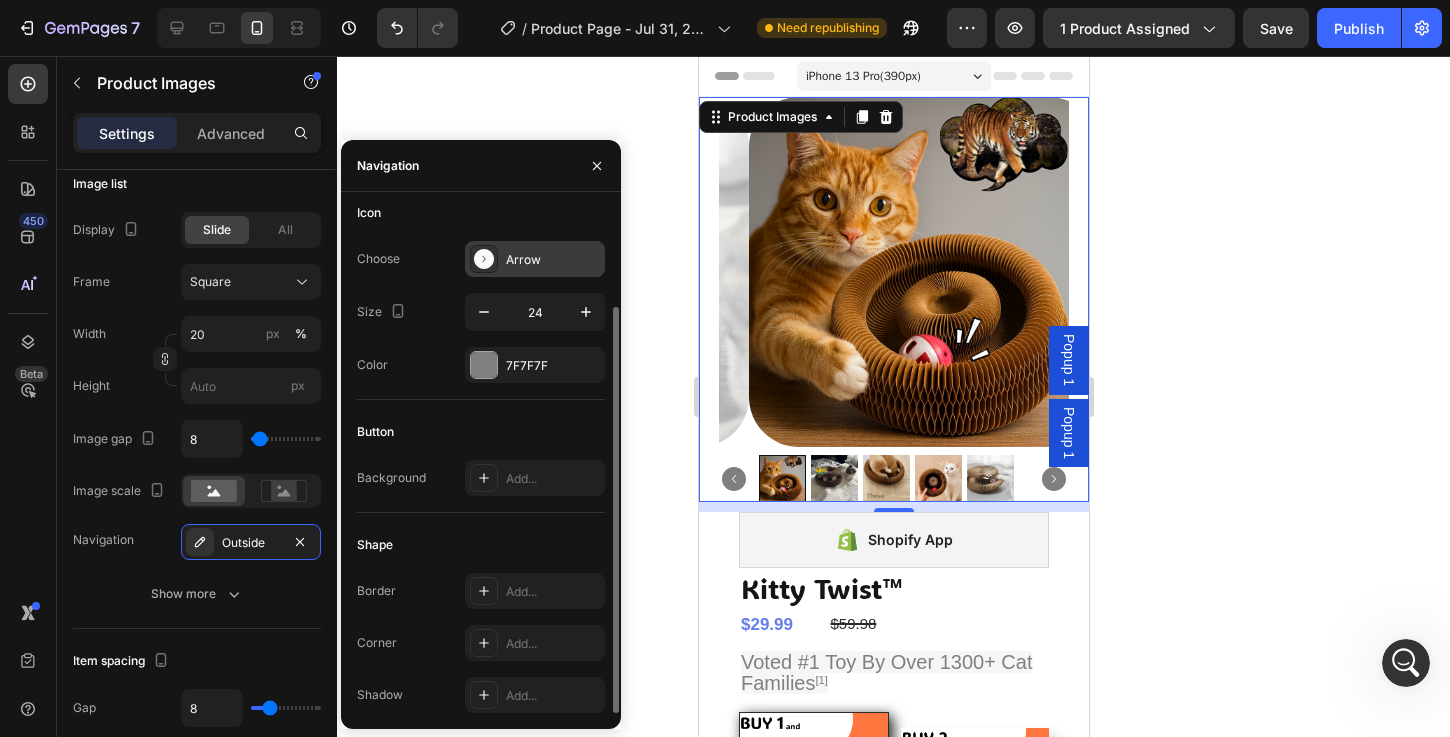 click 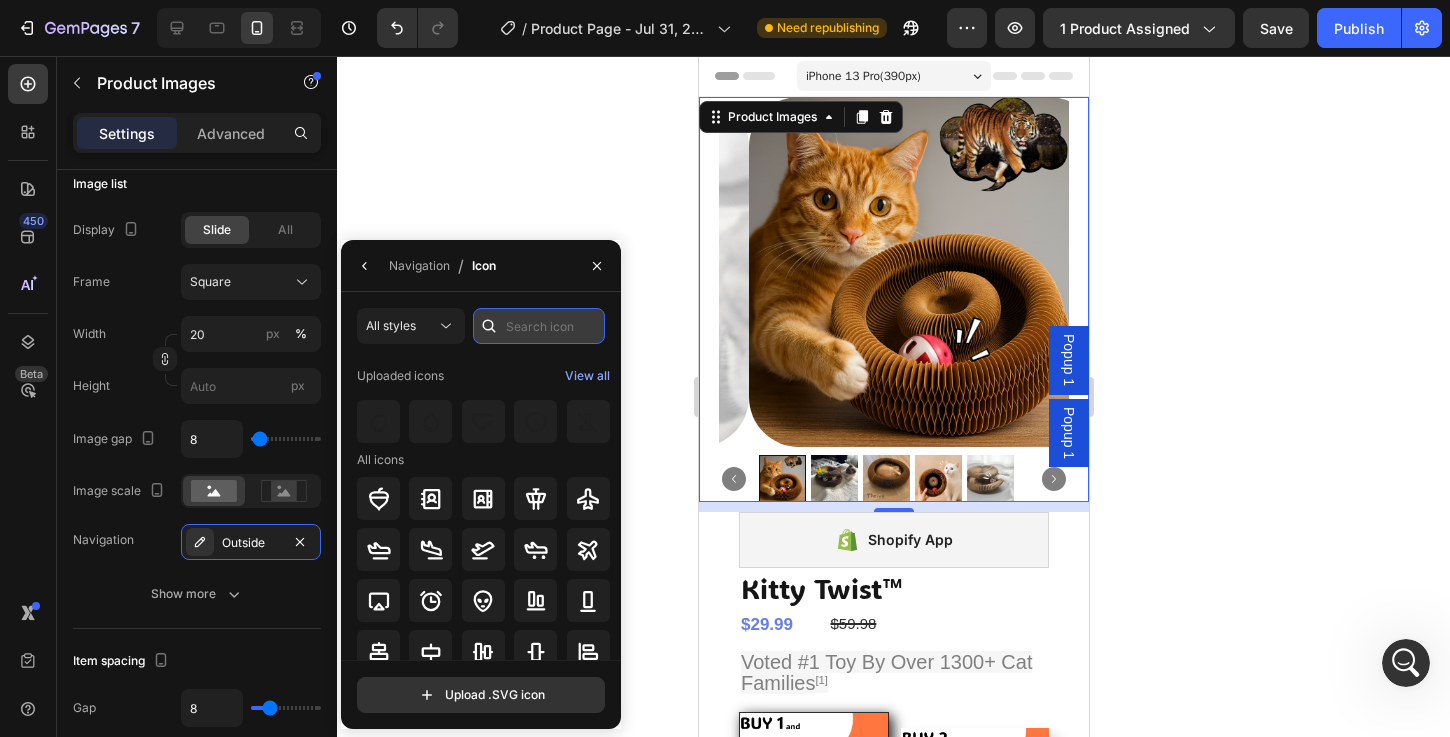 click at bounding box center [539, 326] 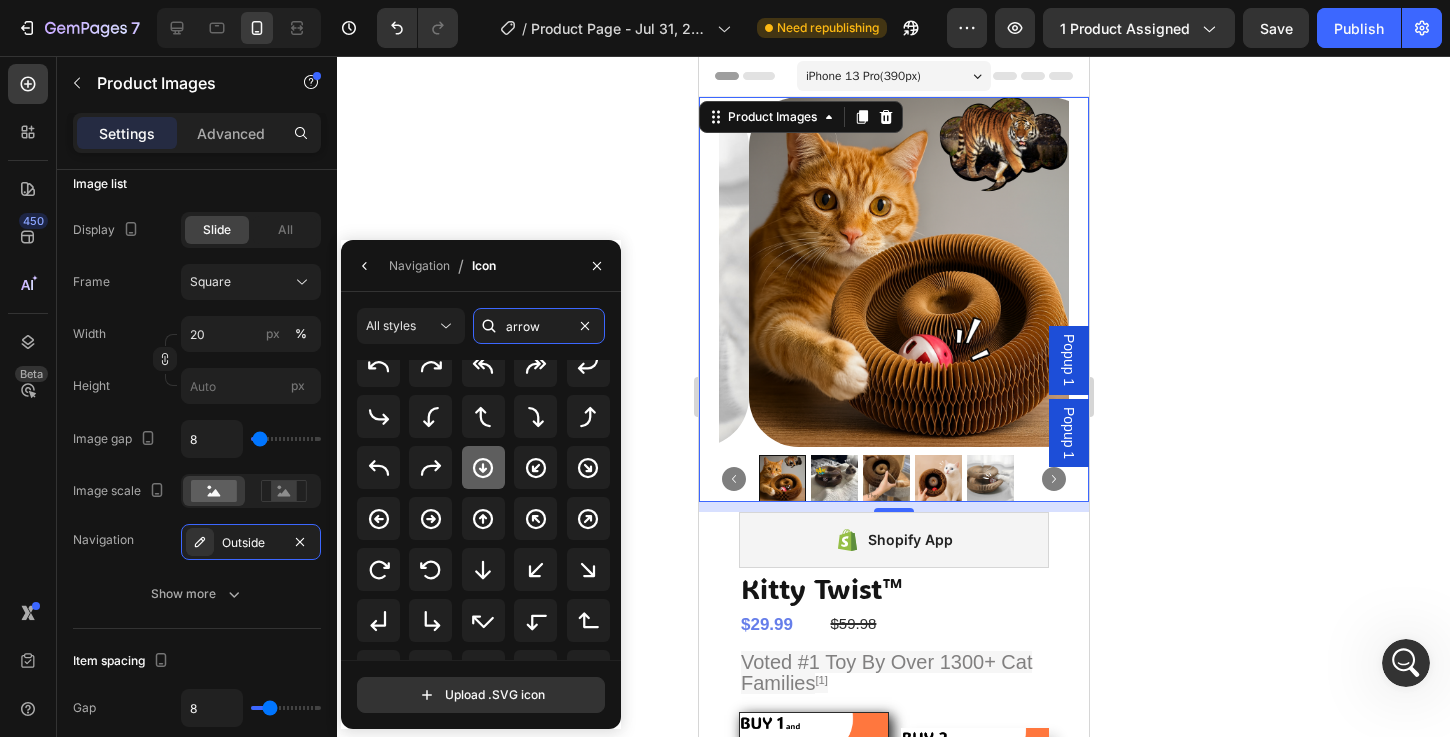 scroll, scrollTop: 91, scrollLeft: 0, axis: vertical 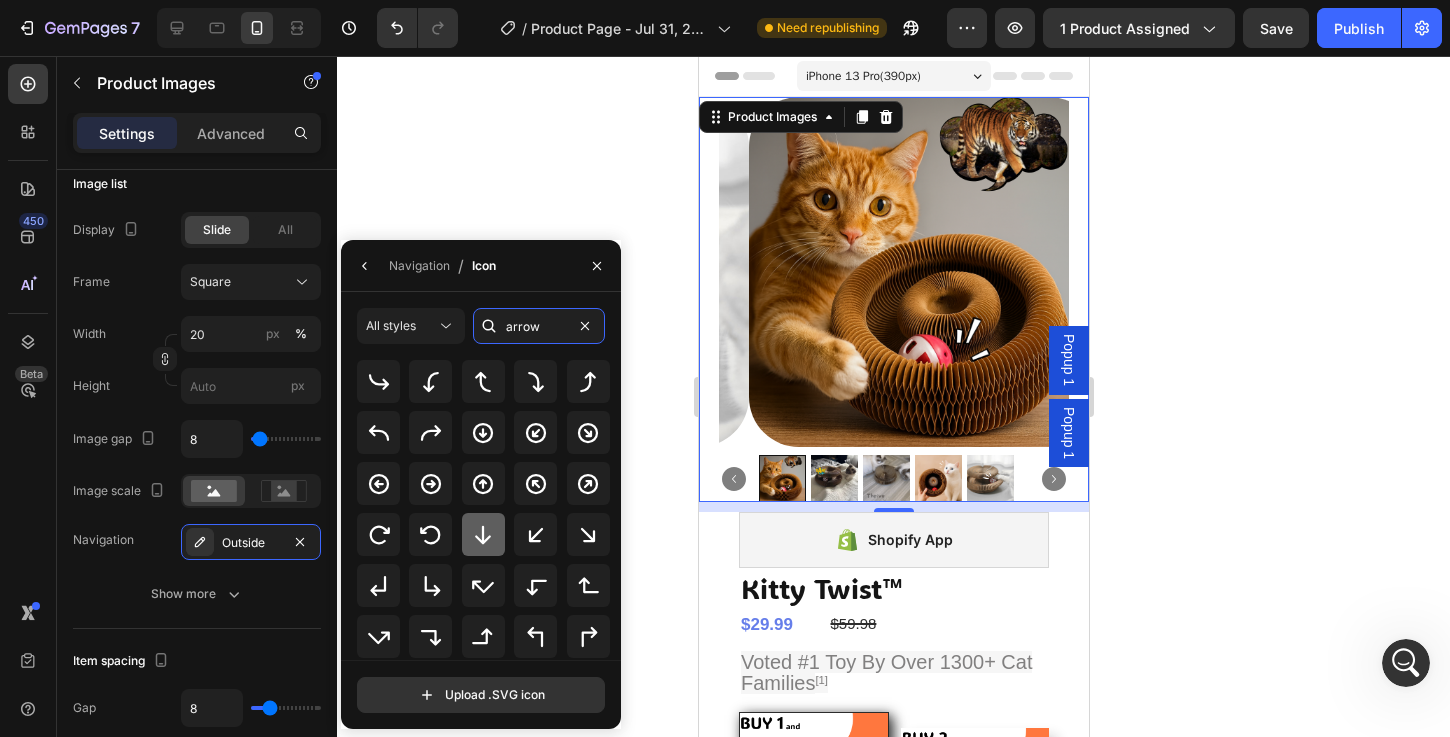 type on "arrow" 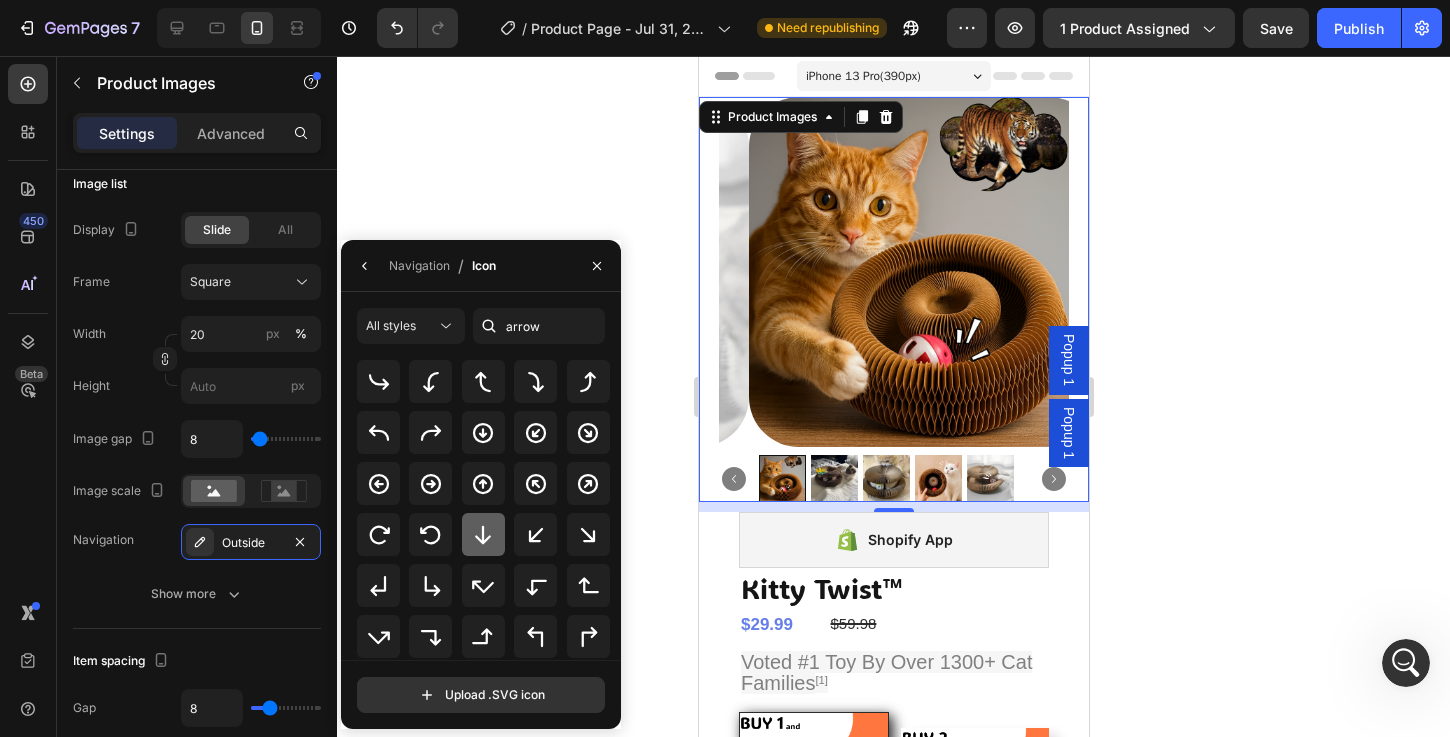 click 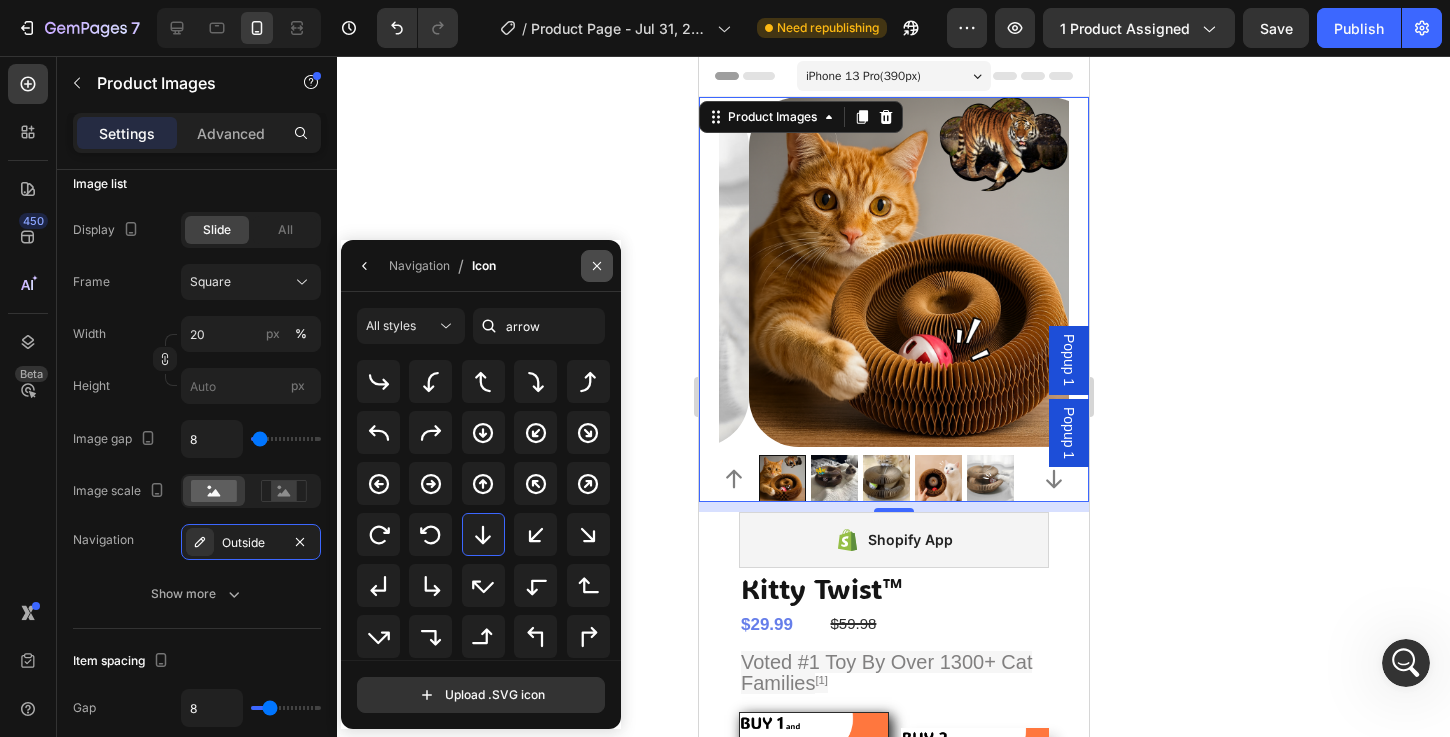 click at bounding box center [597, 266] 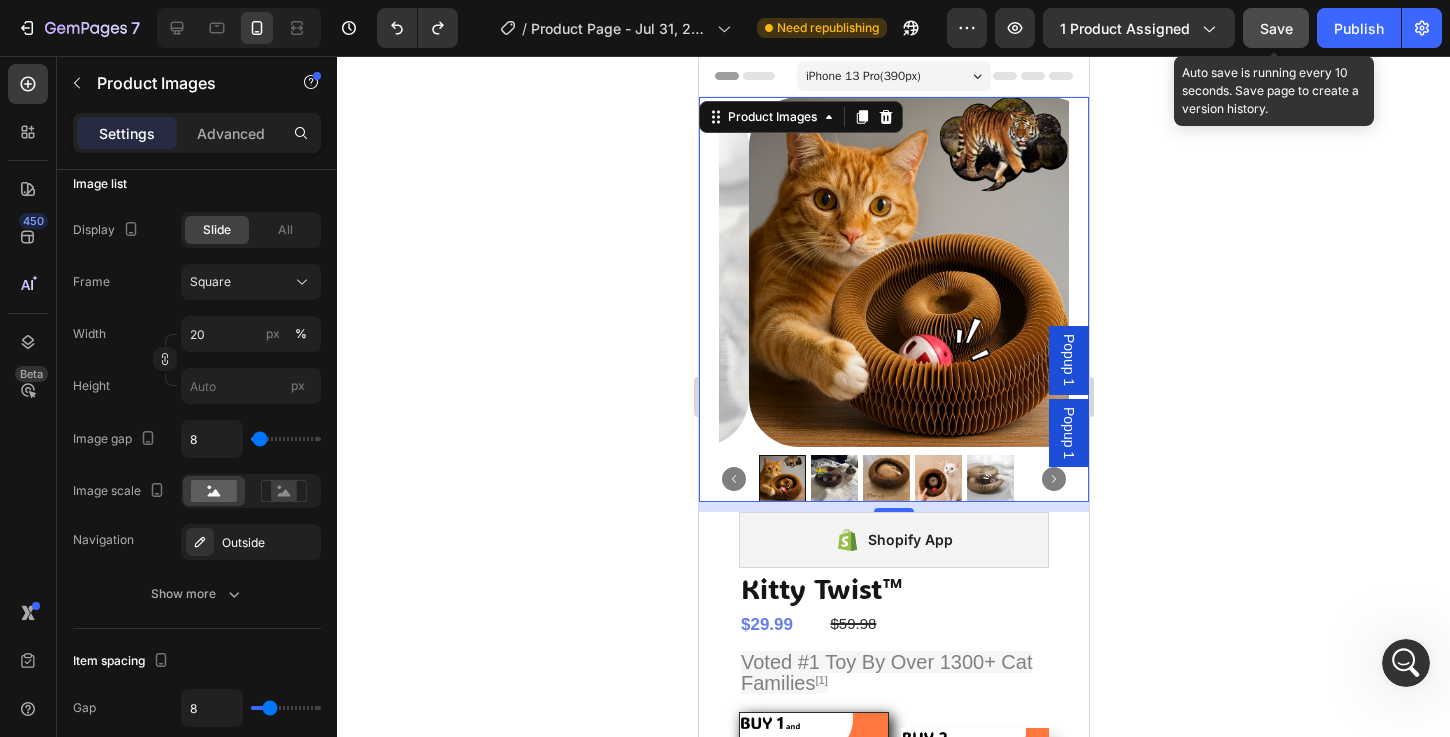 click on "Save" 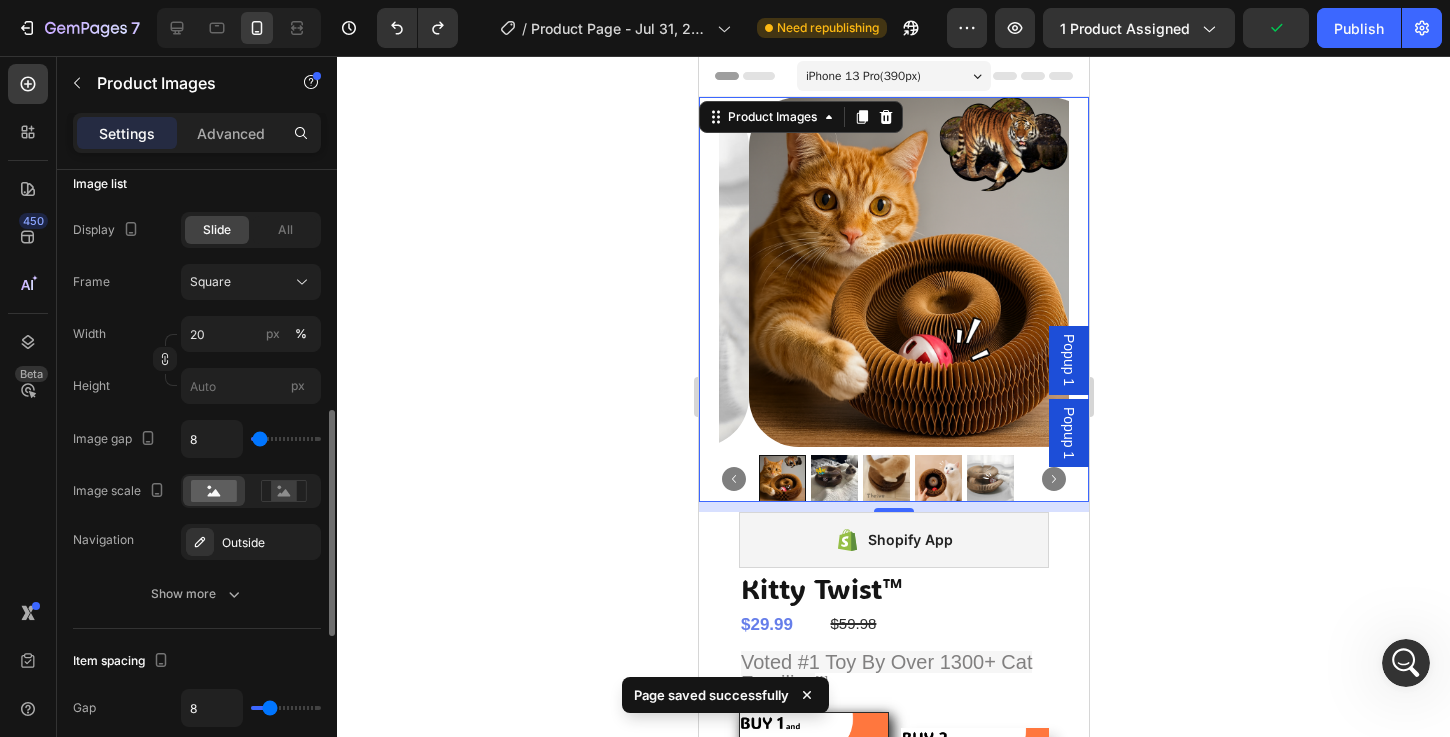 click on "Display Slide All Frame Square Width 20 px % Height px Image gap 8 Image scale Navigation Outside" at bounding box center (197, 386) 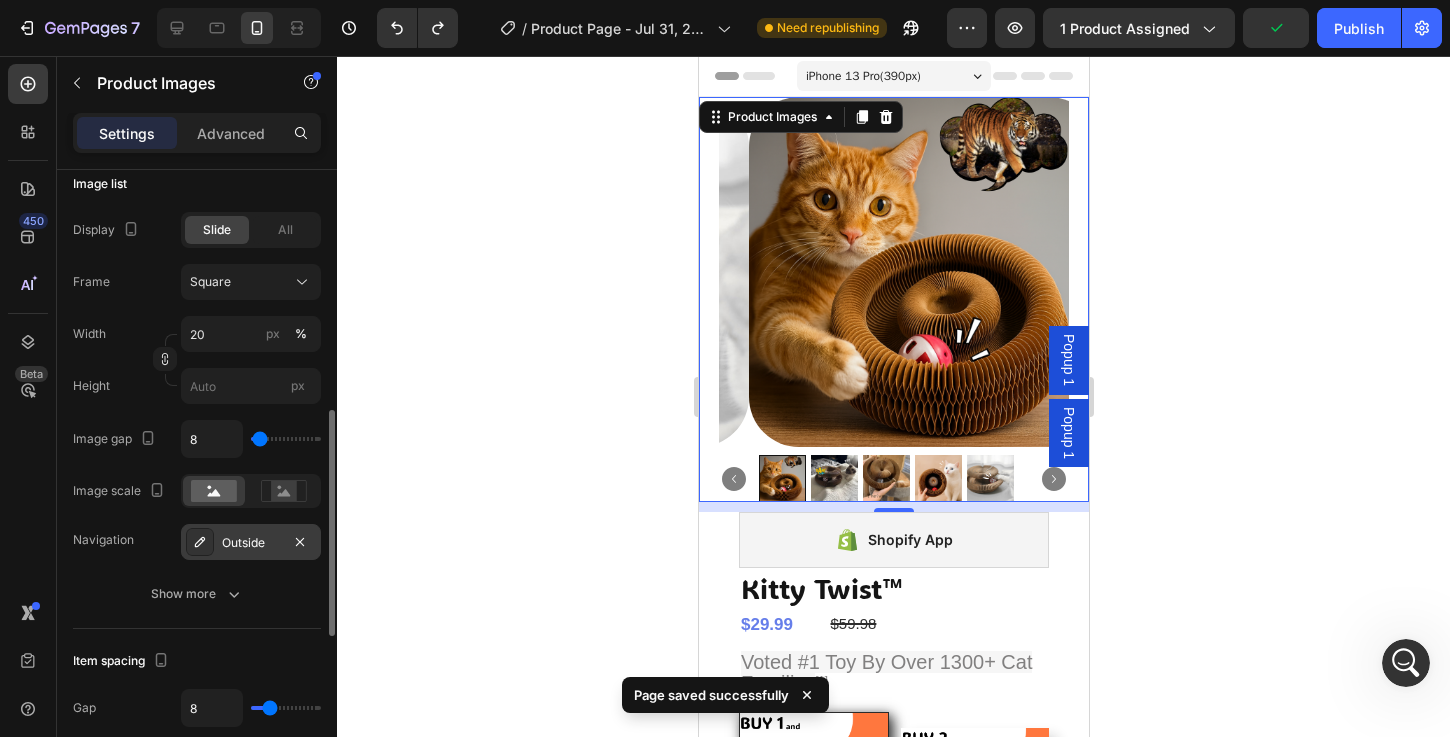 click on "Outside" at bounding box center [251, 542] 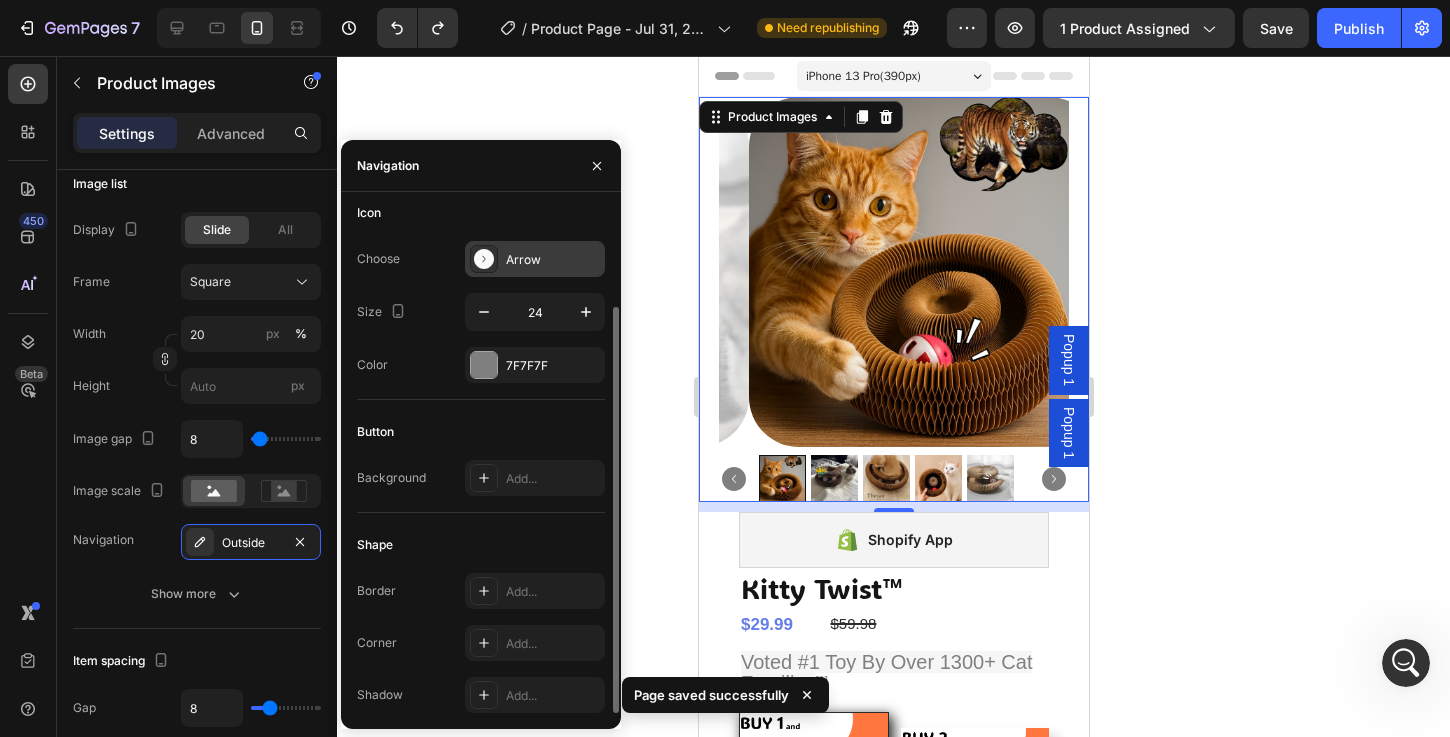 click on "Arrow" at bounding box center (553, 260) 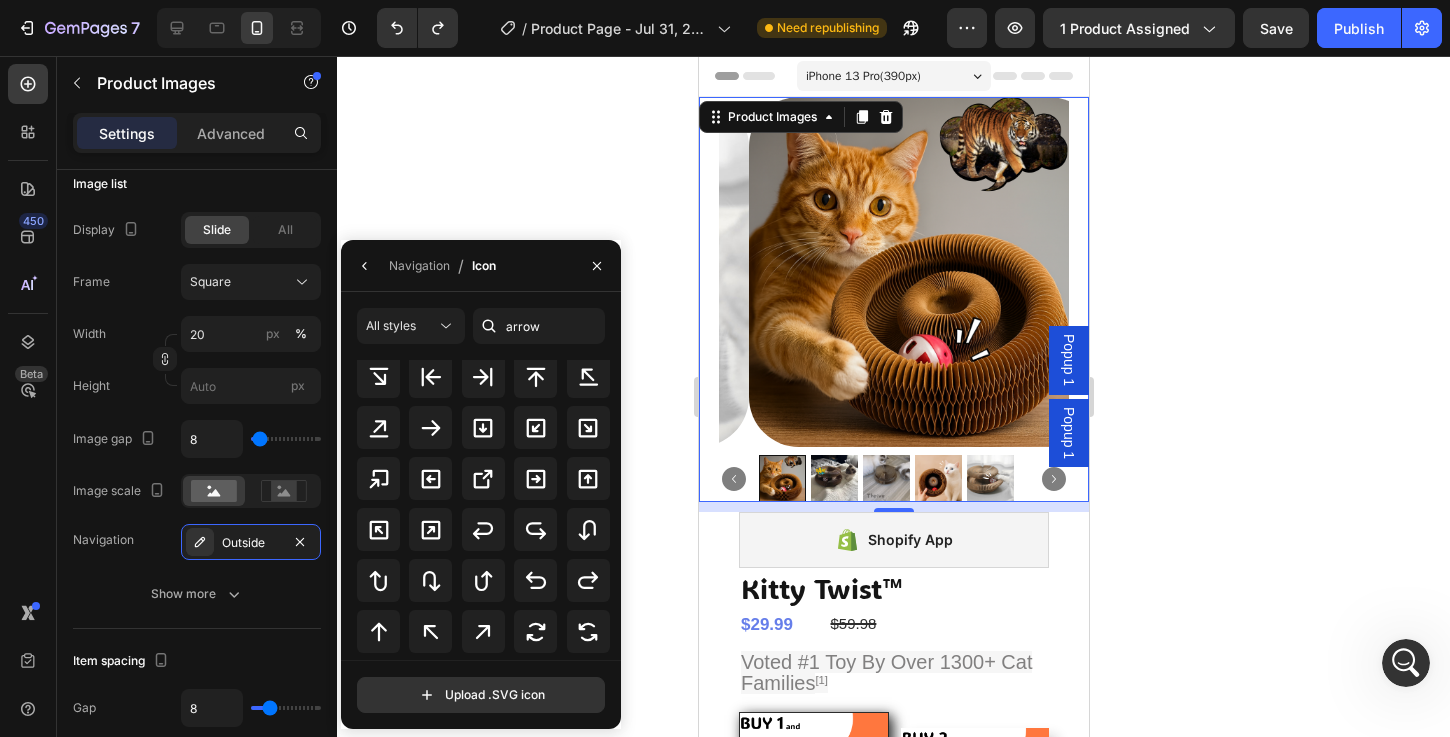 scroll, scrollTop: 499, scrollLeft: 0, axis: vertical 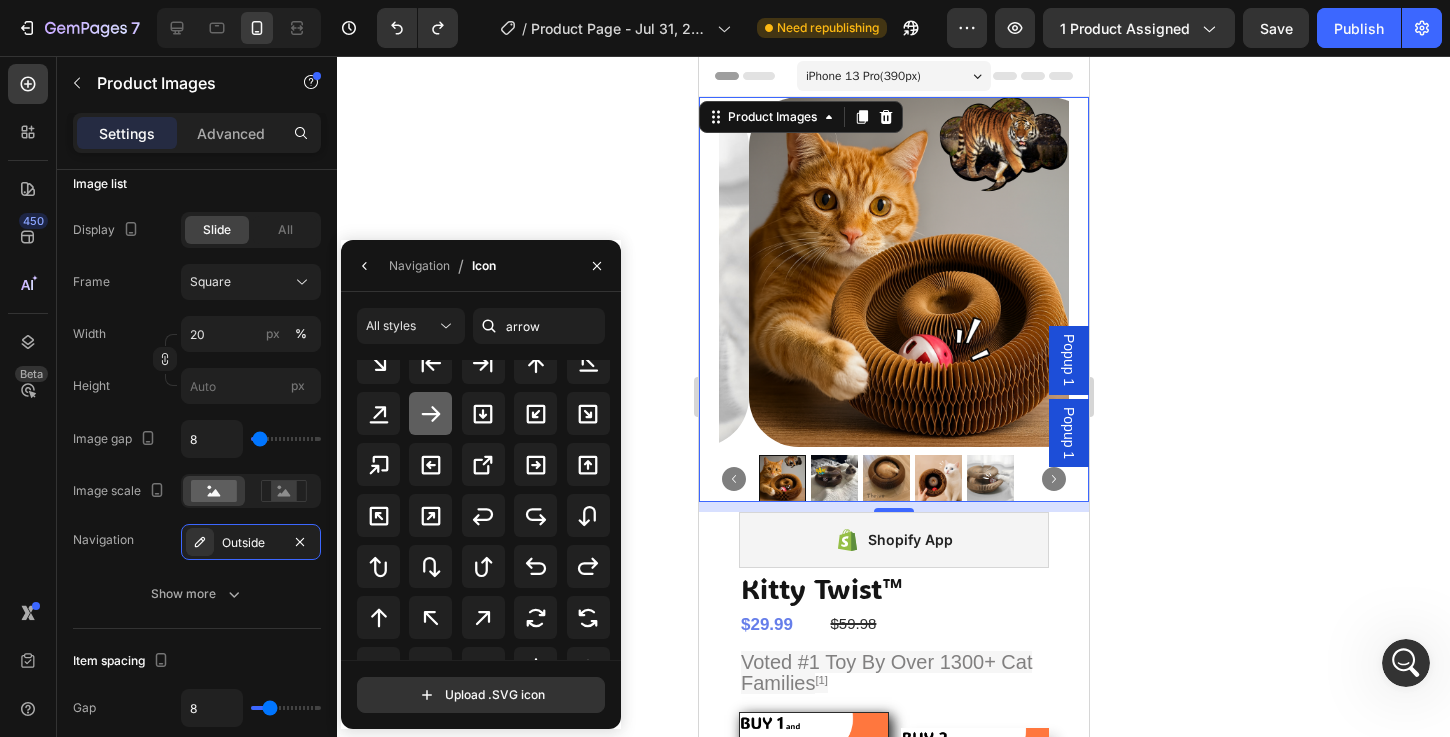 click 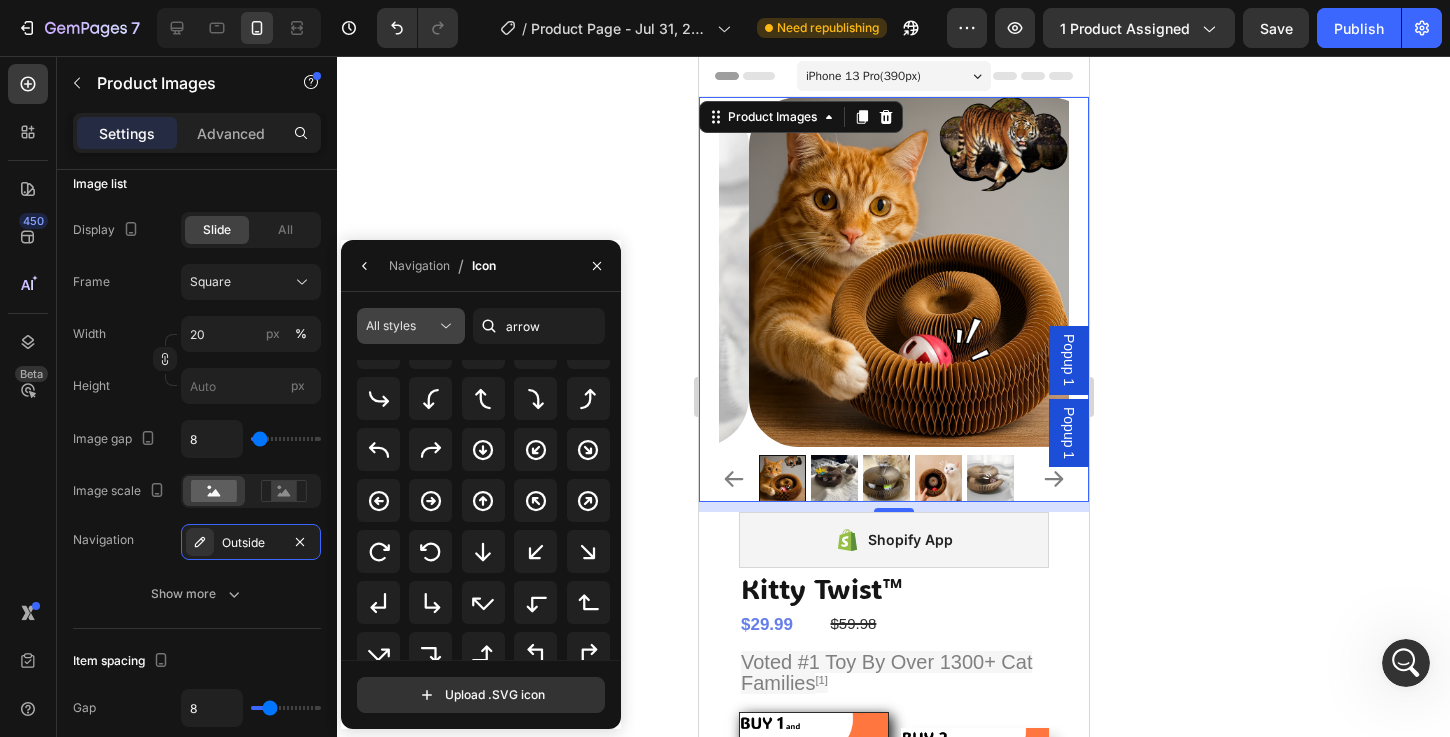 scroll, scrollTop: 0, scrollLeft: 0, axis: both 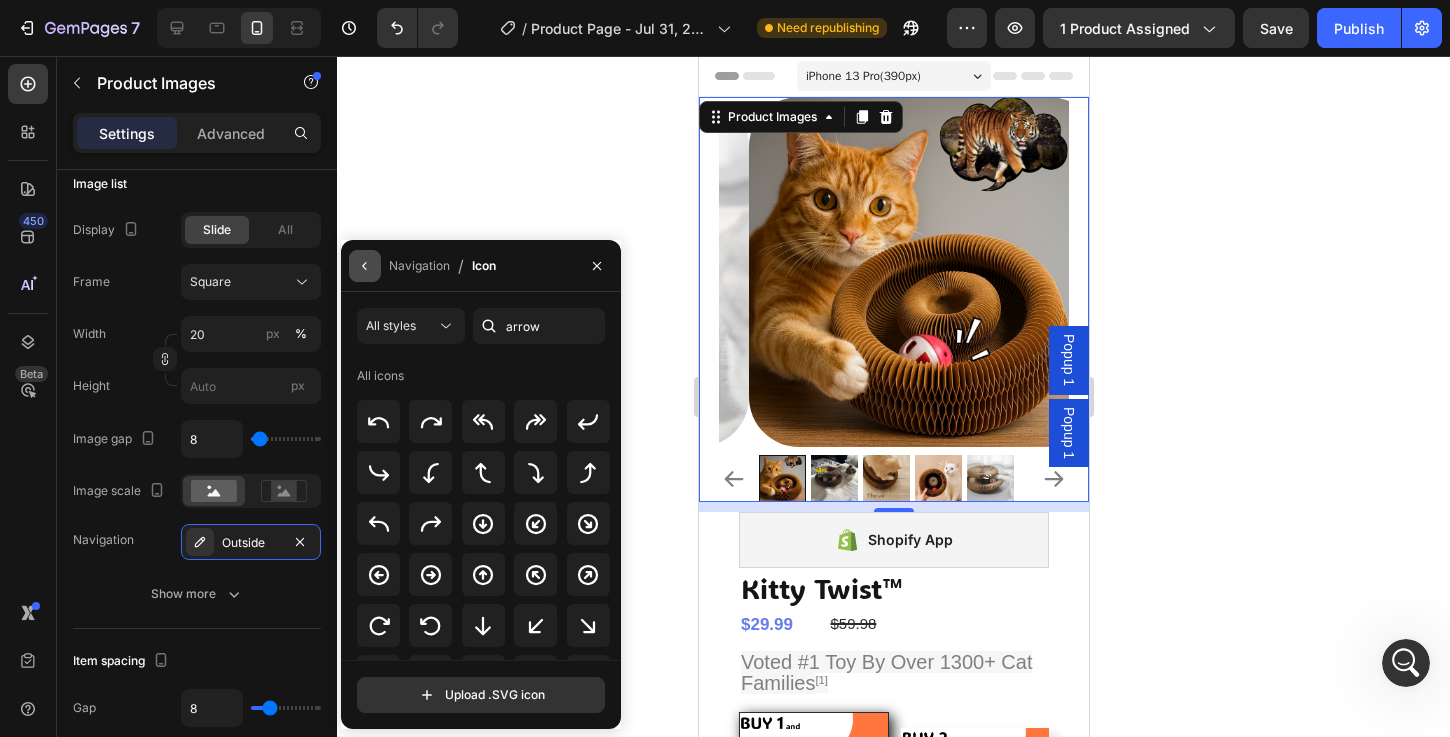 click 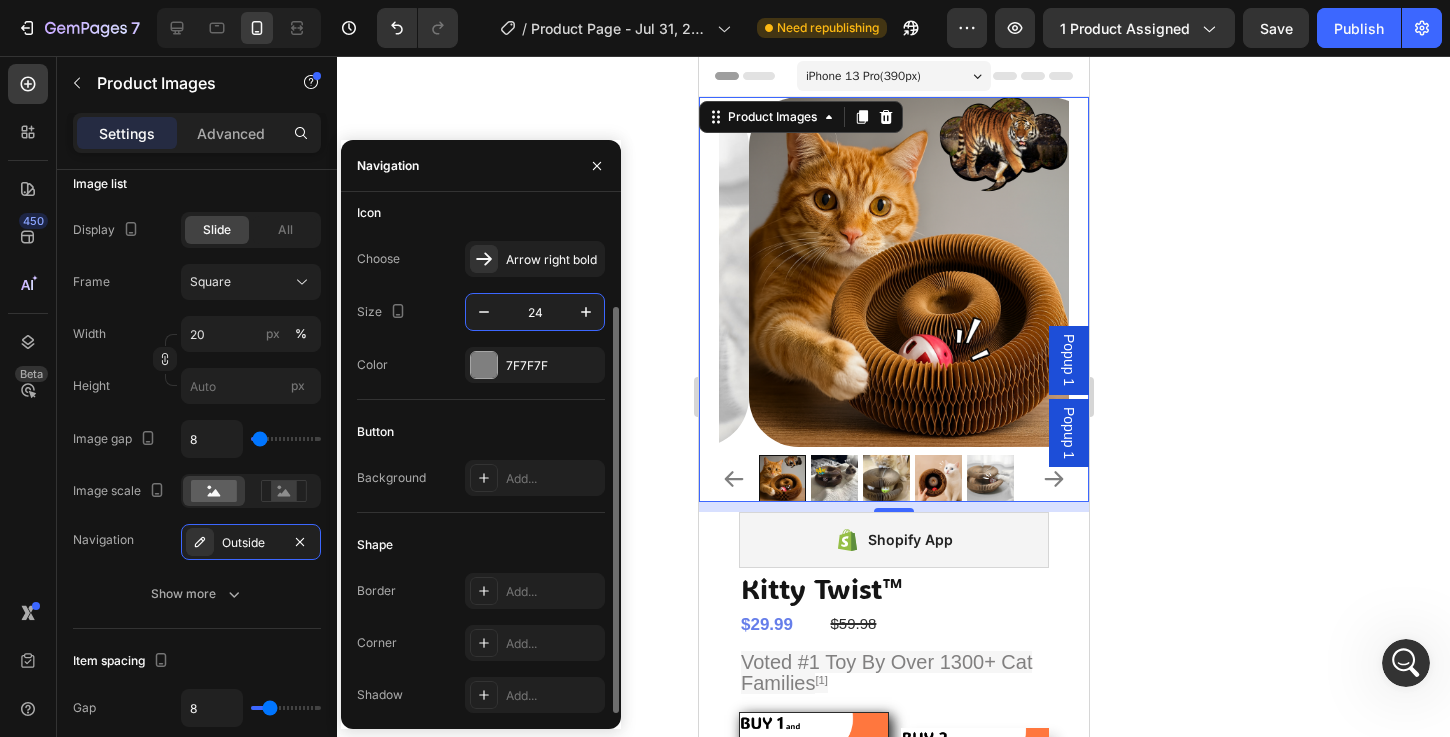 click on "24" at bounding box center [535, 312] 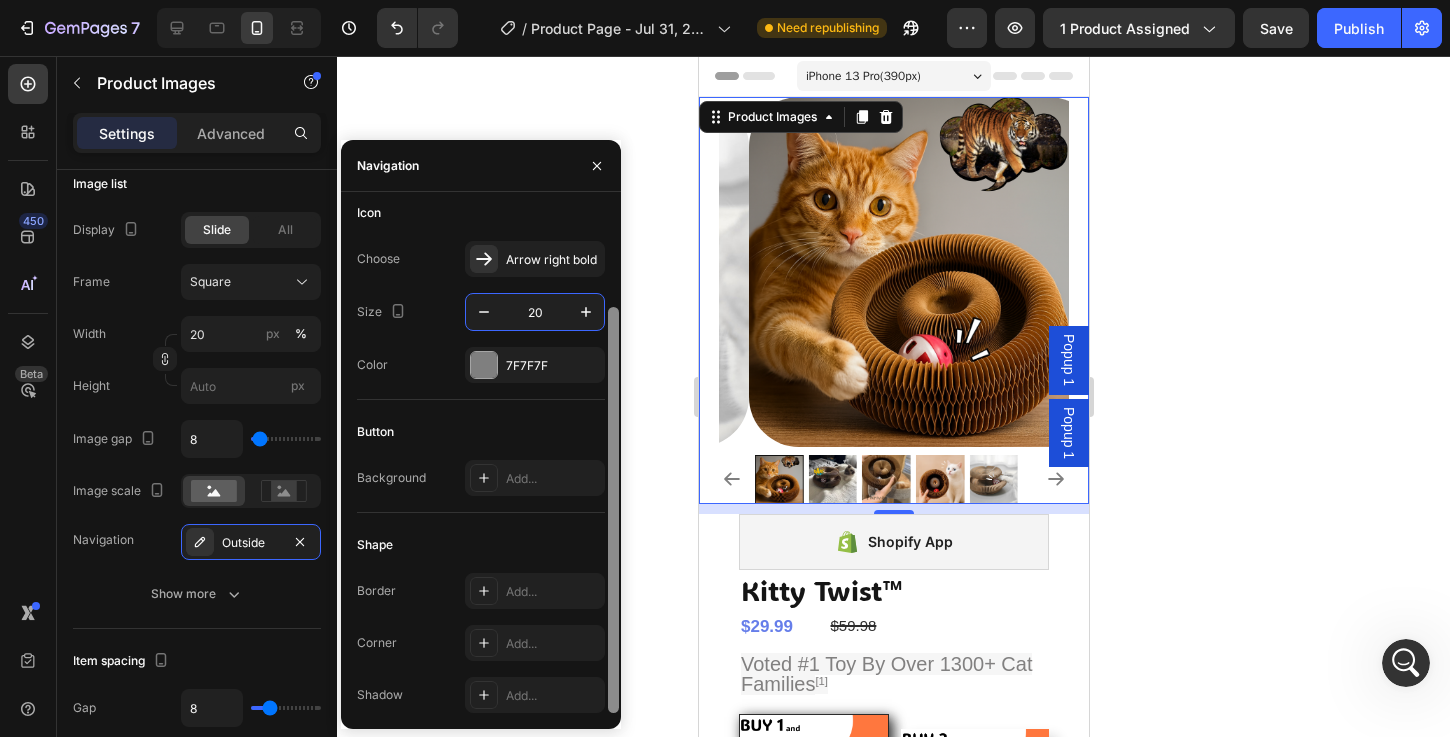 type on "2" 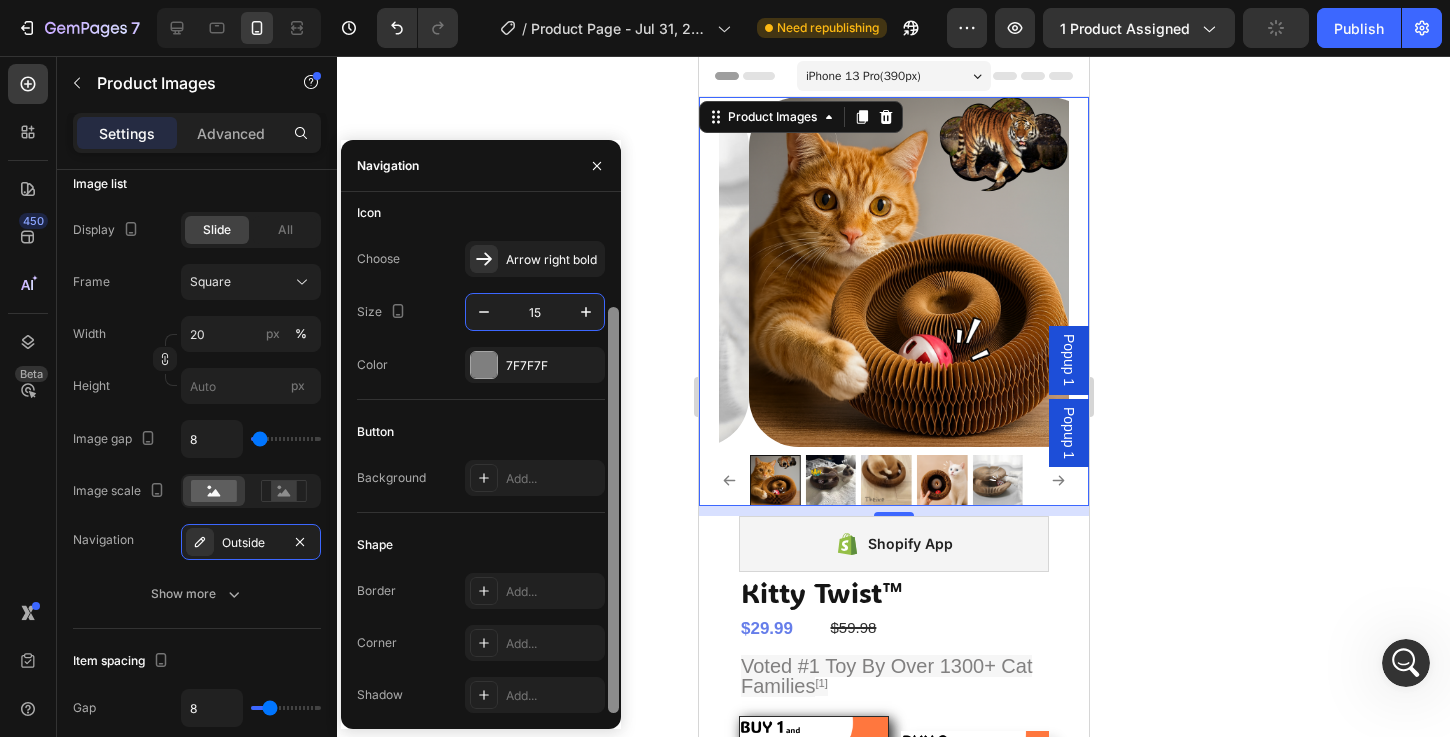 type on "1" 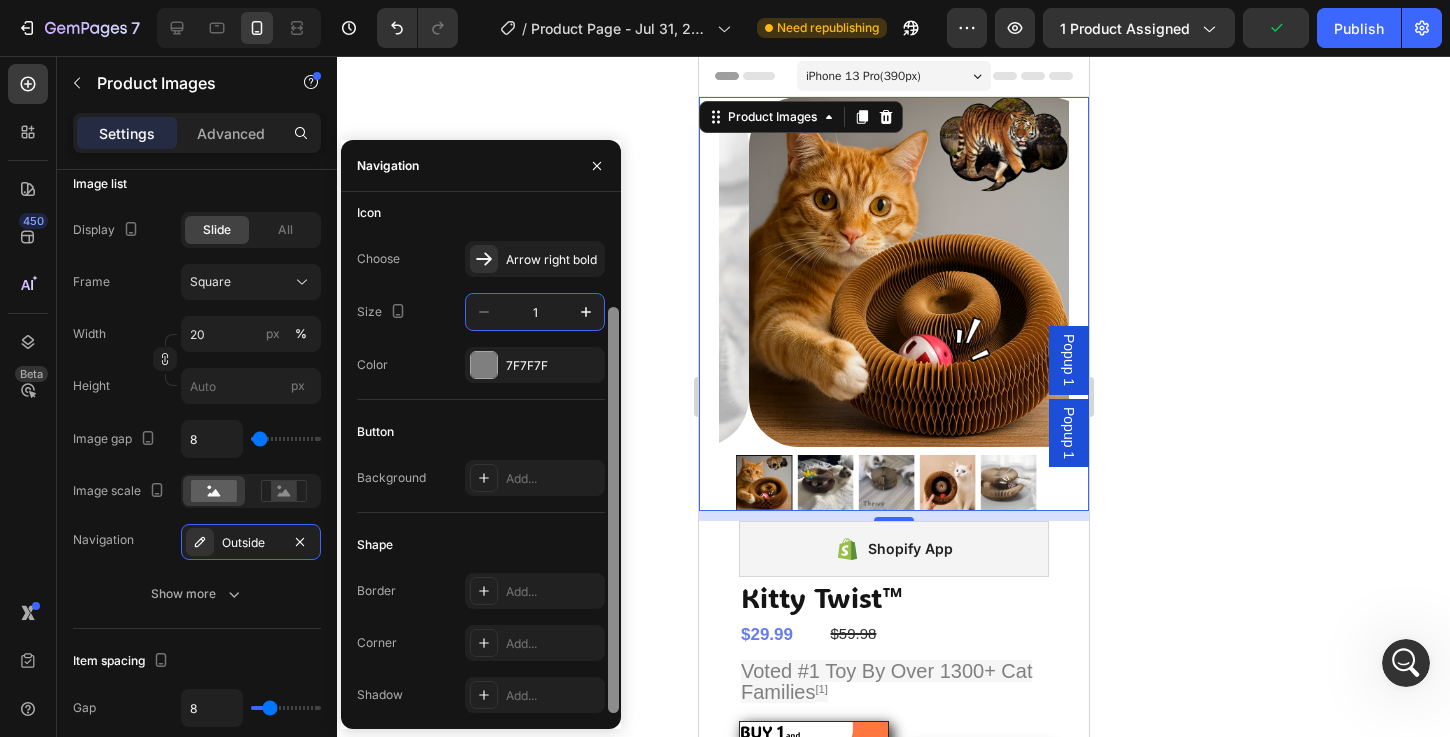 type on "18" 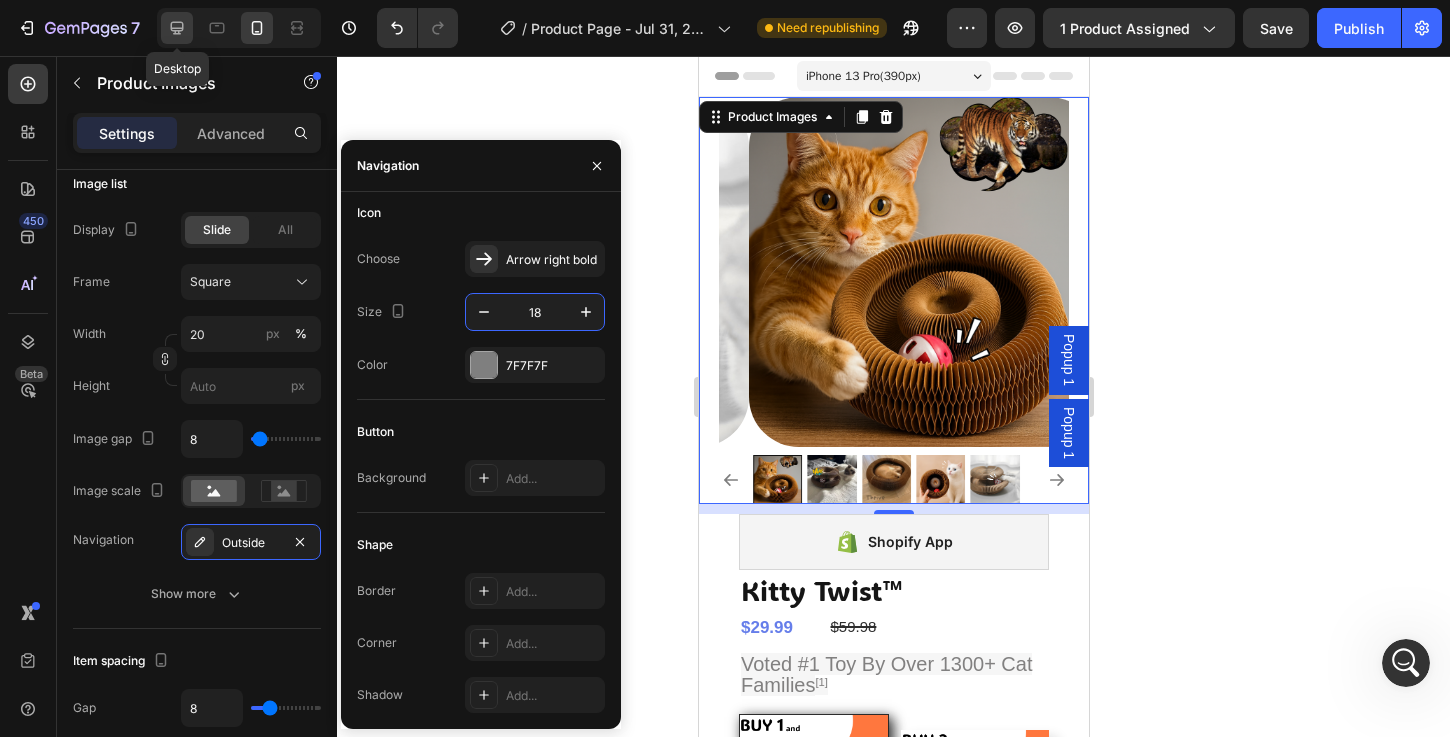 click 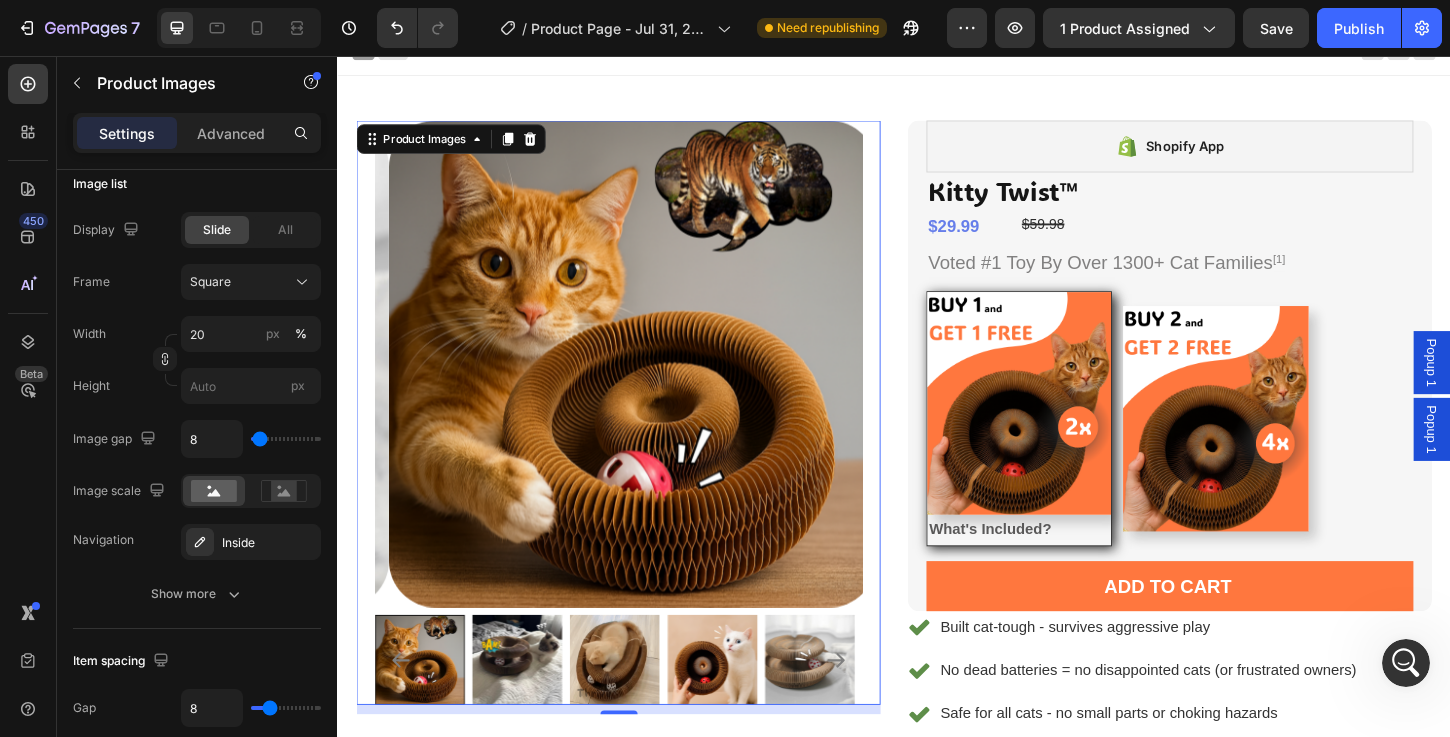 scroll, scrollTop: 192, scrollLeft: 0, axis: vertical 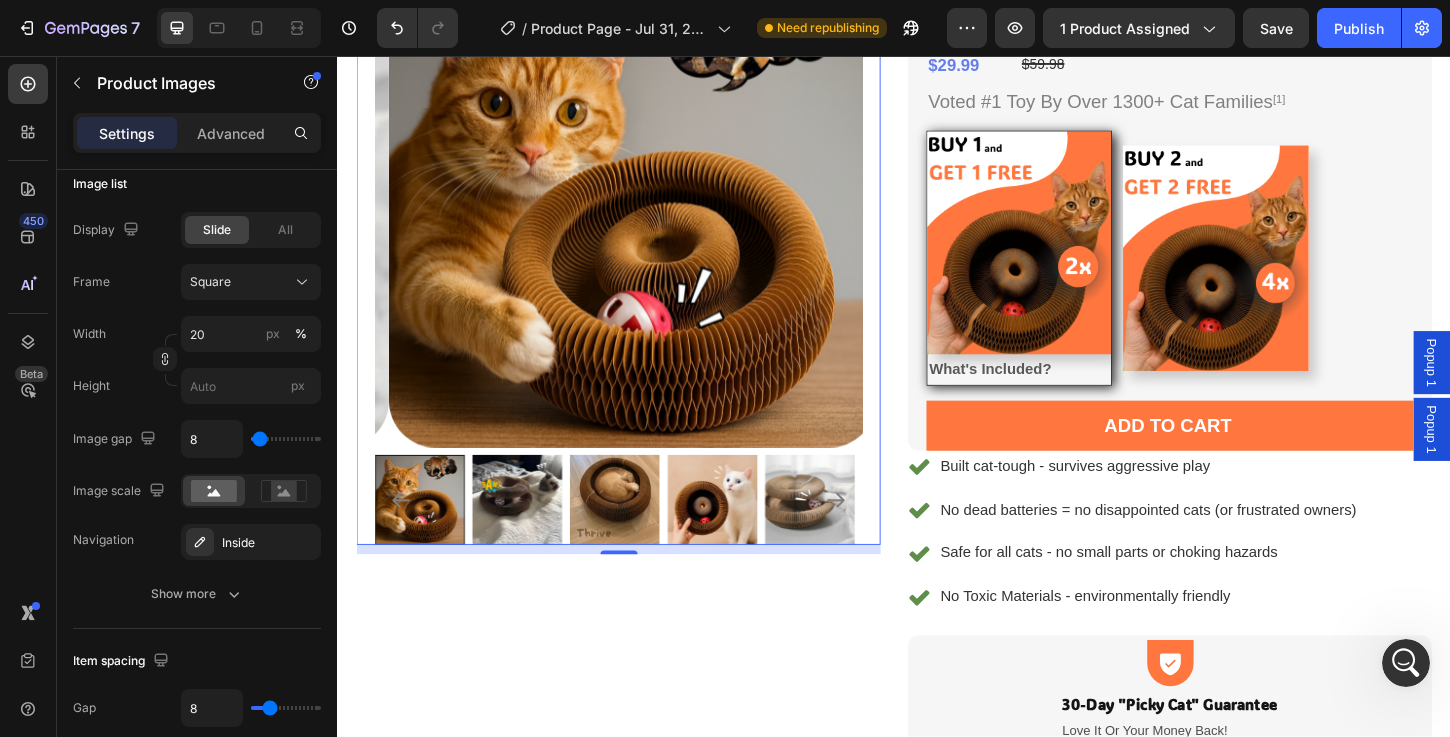 click 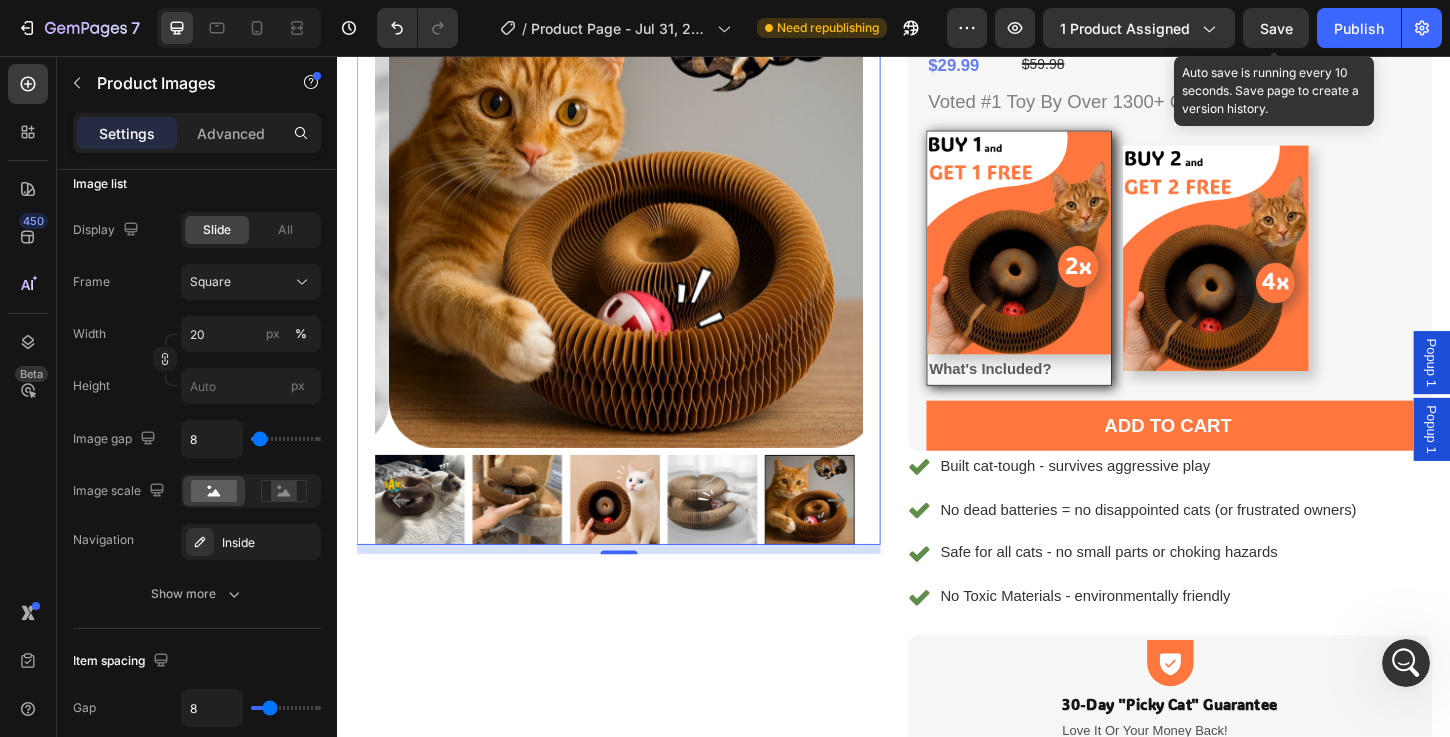 drag, startPoint x: 1277, startPoint y: 23, endPoint x: 1297, endPoint y: 26, distance: 20.22375 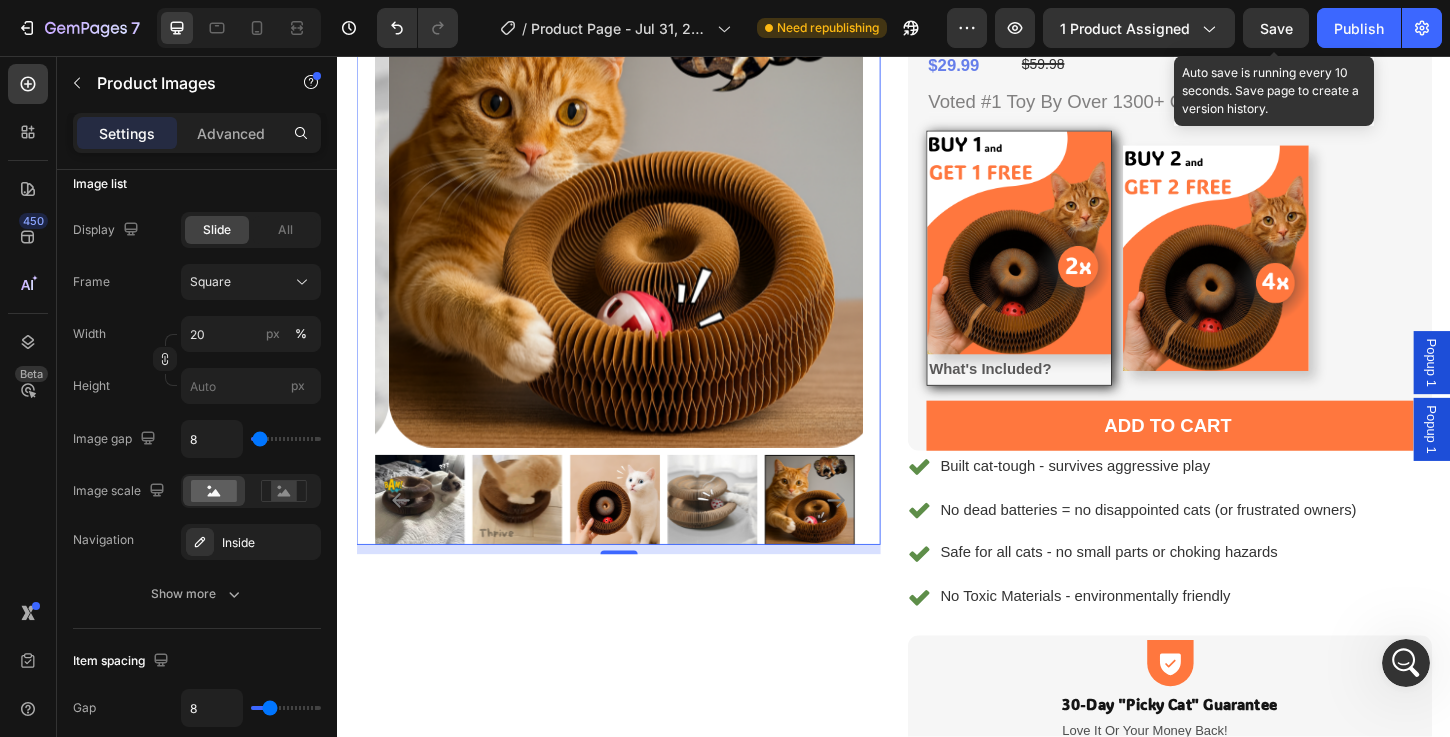 click on "Save" at bounding box center (1276, 28) 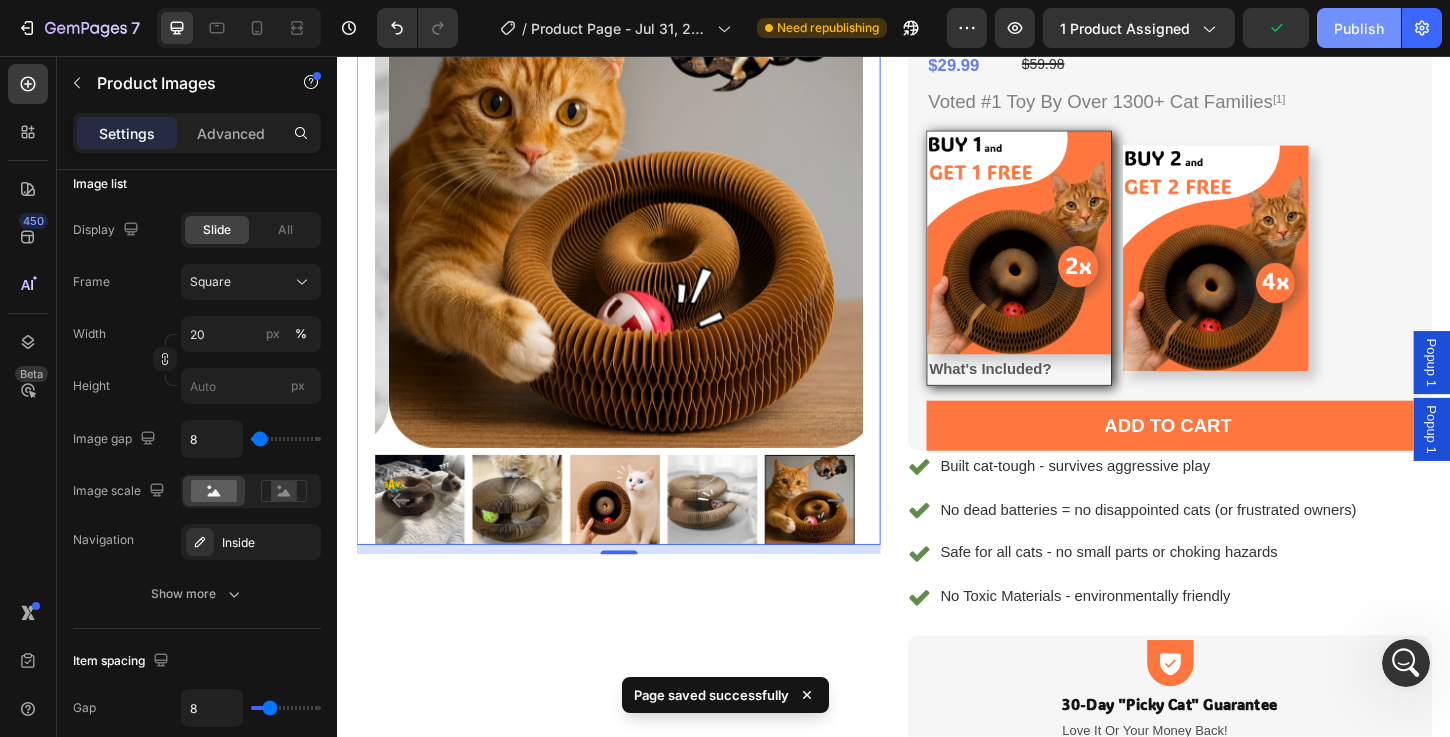 click on "Publish" at bounding box center (1359, 28) 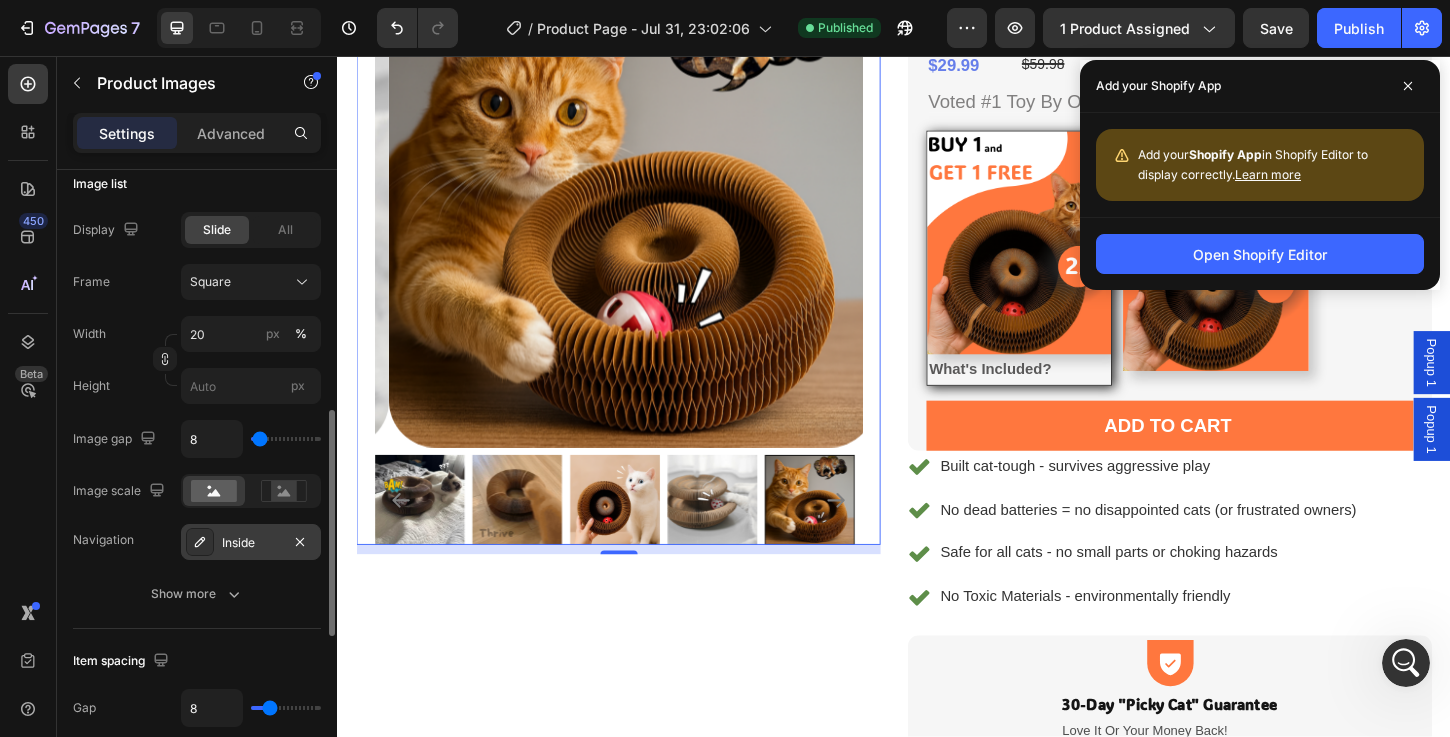 click on "Inside" at bounding box center [251, 542] 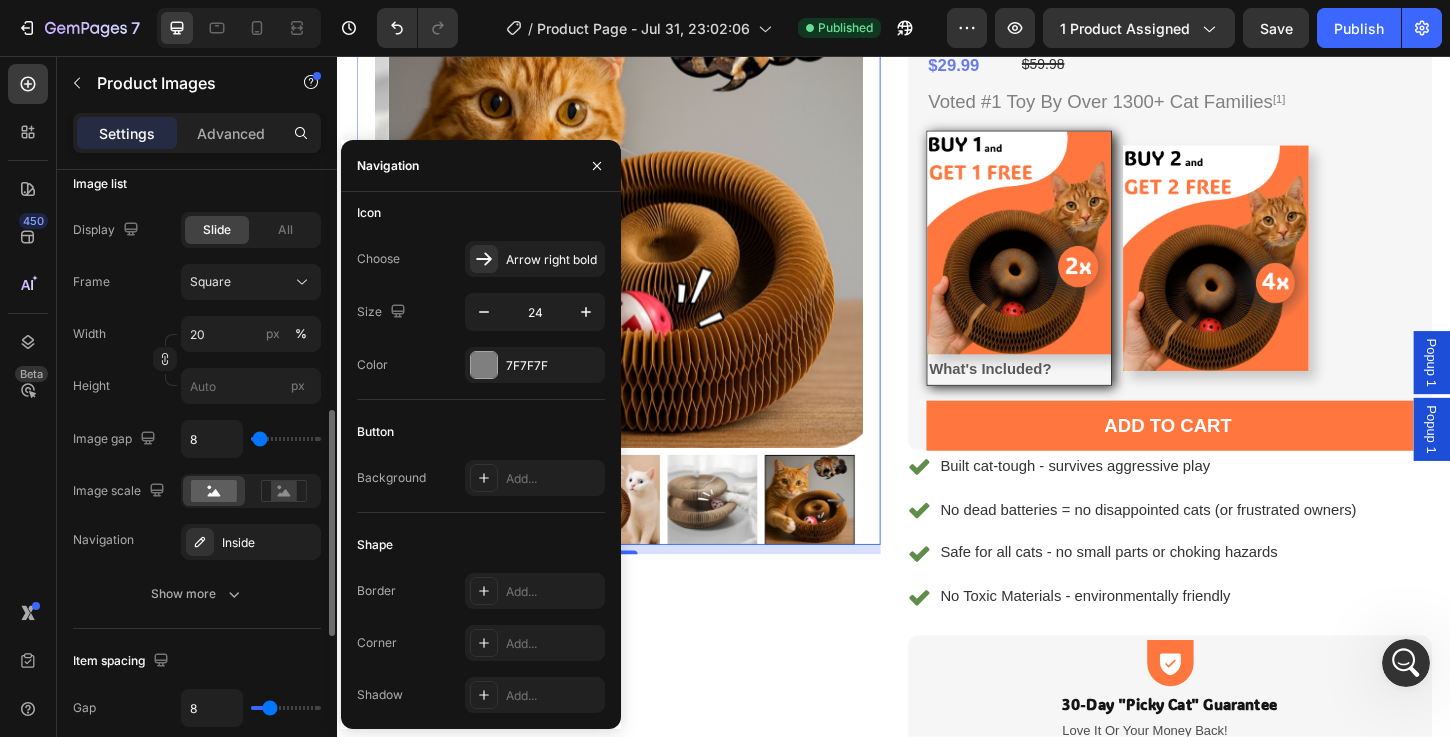 click on "Image scale" at bounding box center (121, 491) 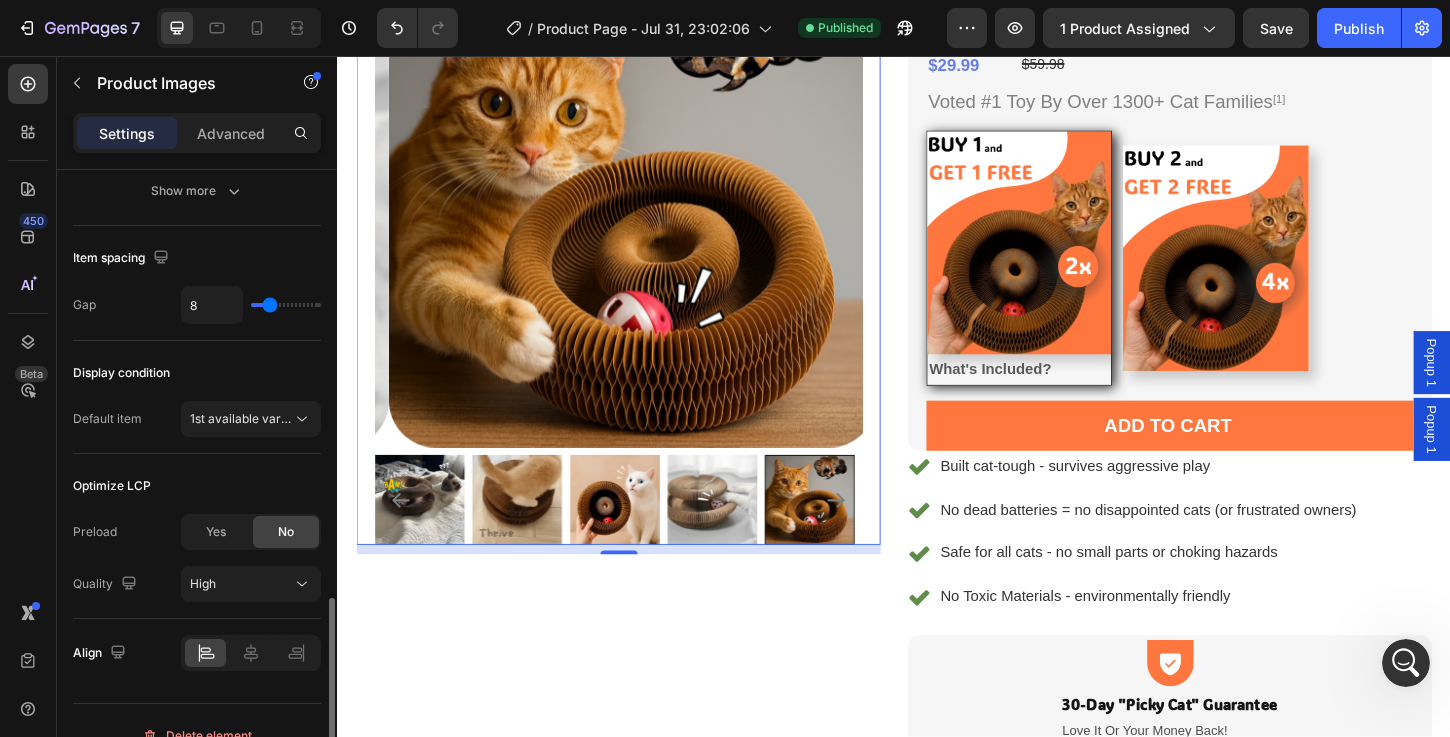 scroll, scrollTop: 1092, scrollLeft: 0, axis: vertical 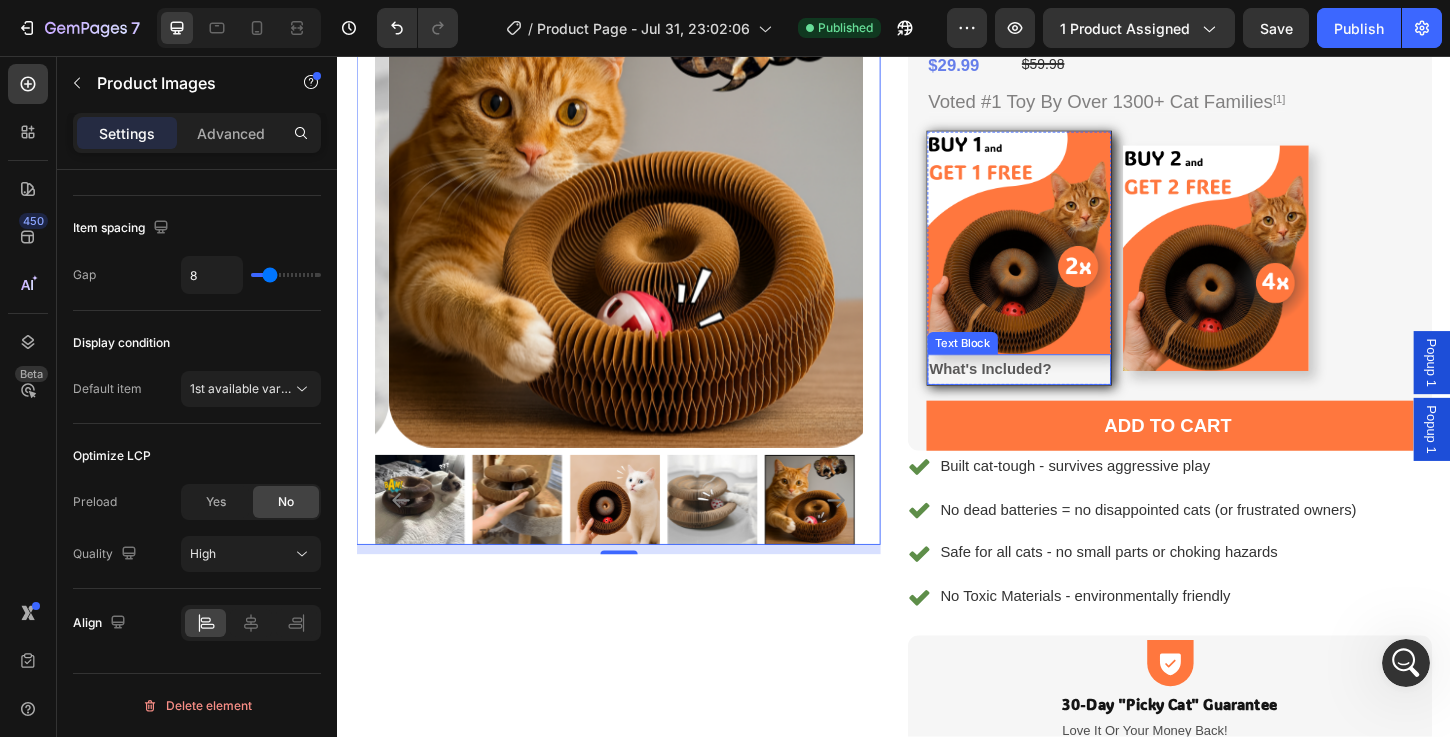 click on "What's Included?" at bounding box center [1041, 393] 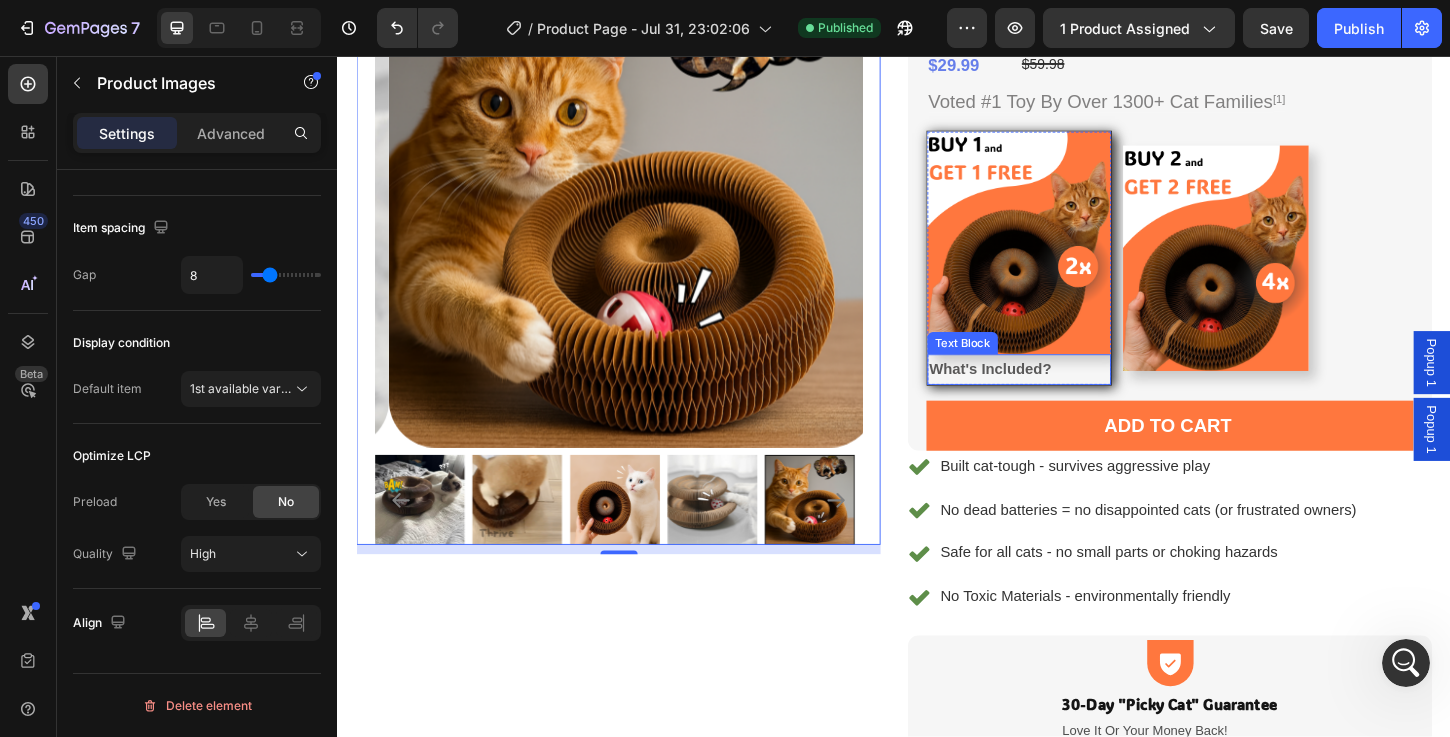 scroll, scrollTop: 0, scrollLeft: 0, axis: both 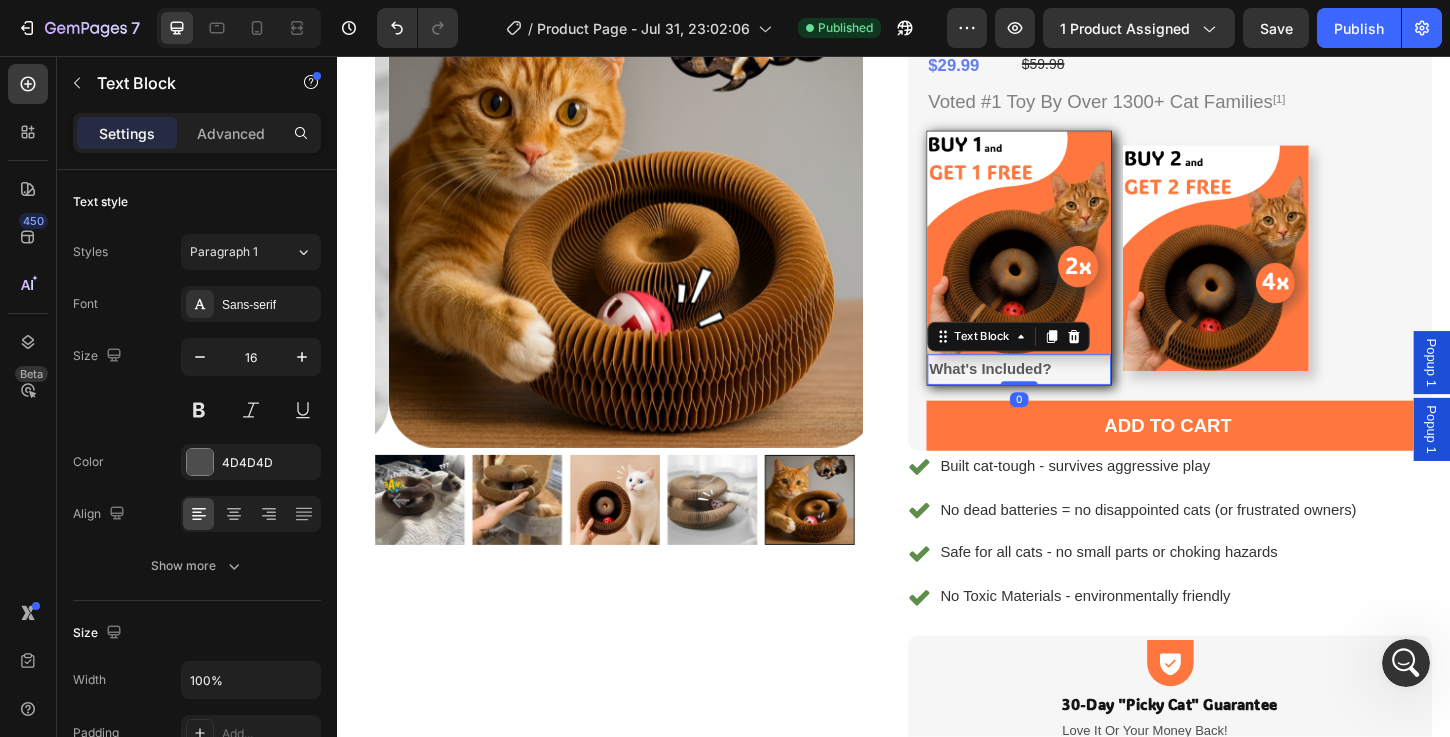 click on "What's Included?" at bounding box center (1041, 393) 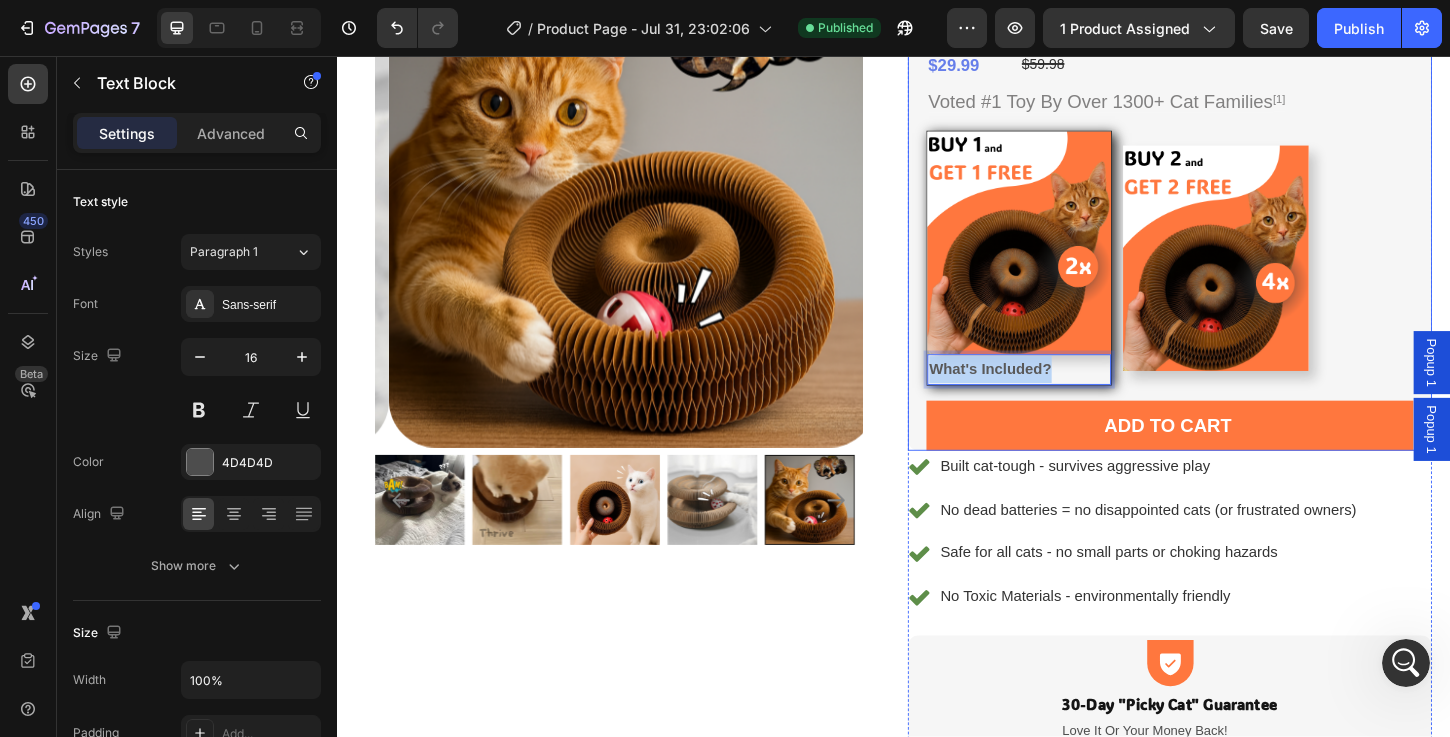 drag, startPoint x: 1101, startPoint y: 395, endPoint x: 960, endPoint y: 398, distance: 141.0319 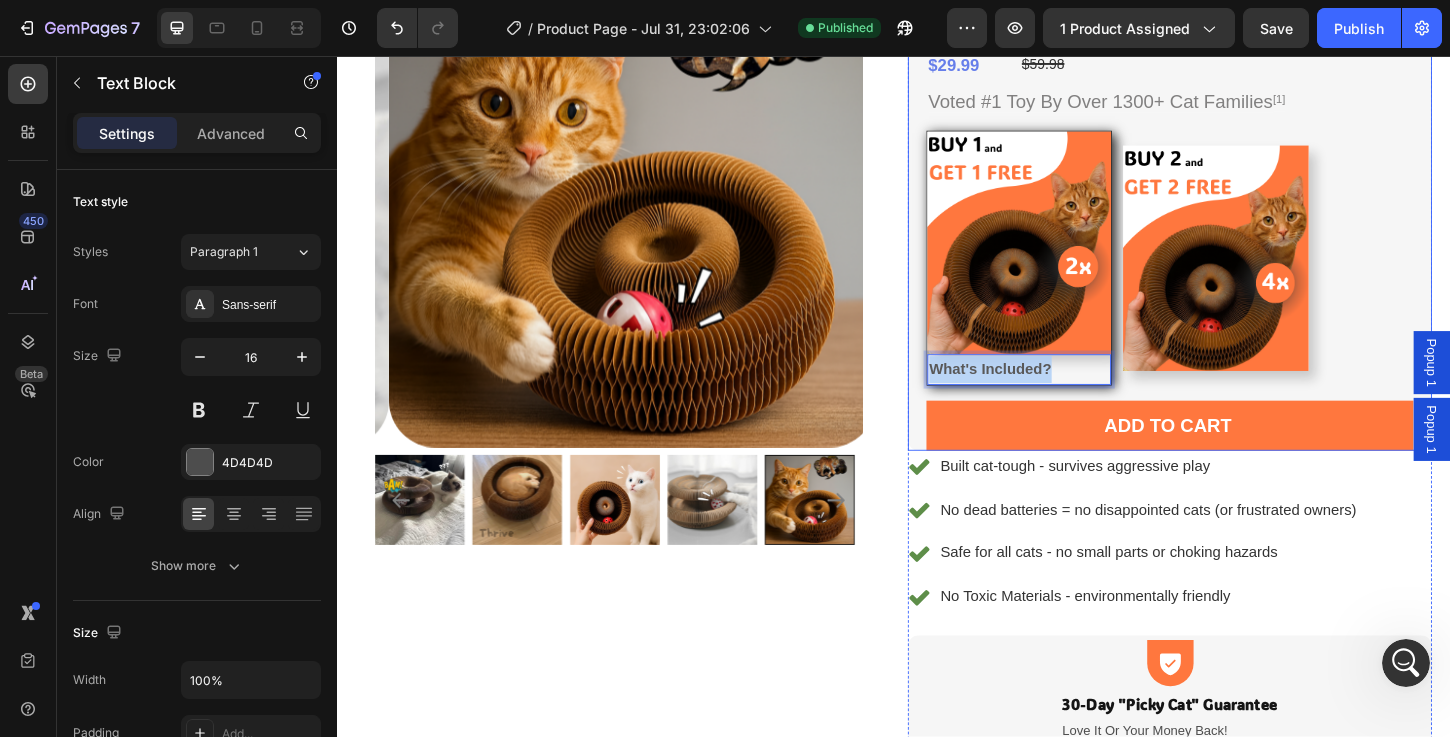click on "Shopify App Shopify App Kitty Twist™ Product Title $29.99 Product Price Product Price $59.98 Compare Price Compare Price Row Voted #1 Toy By Over 1300+ Cat Families [1] Text Block Image What's Included? Text Block   0 Row Image Row Product Bundle Discount Add to cart Add to Cart Row Row" at bounding box center [1234, 217] 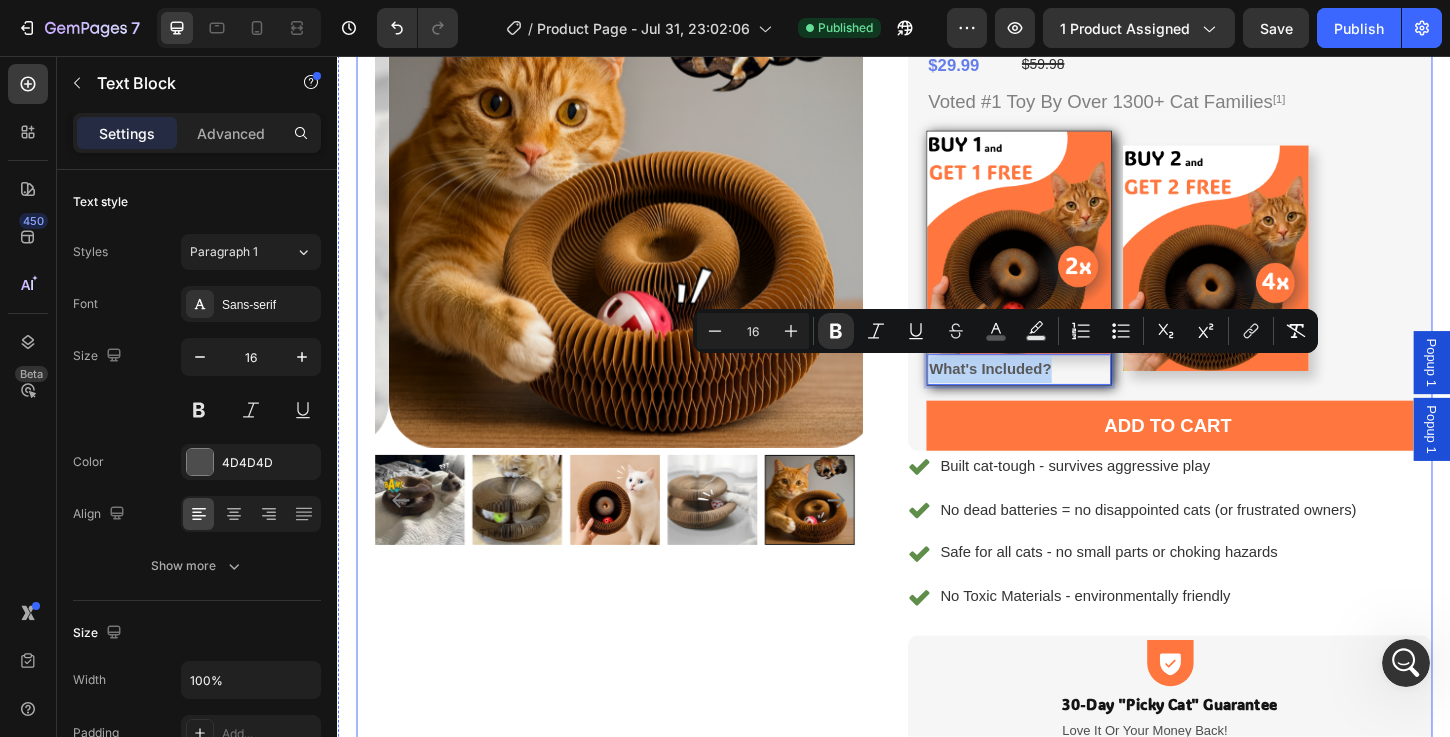 copy on "What's Included?" 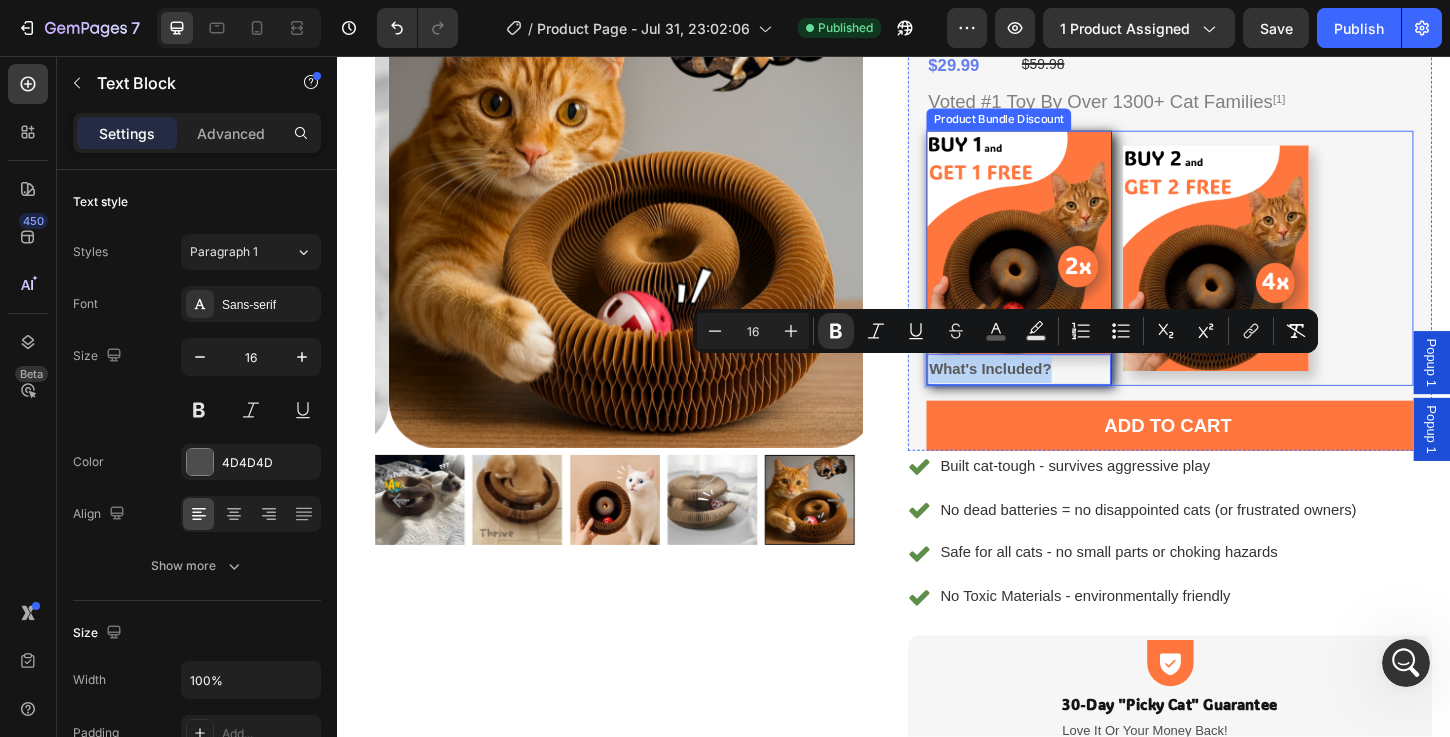 drag, startPoint x: 1067, startPoint y: 410, endPoint x: 1084, endPoint y: 411, distance: 17.029387 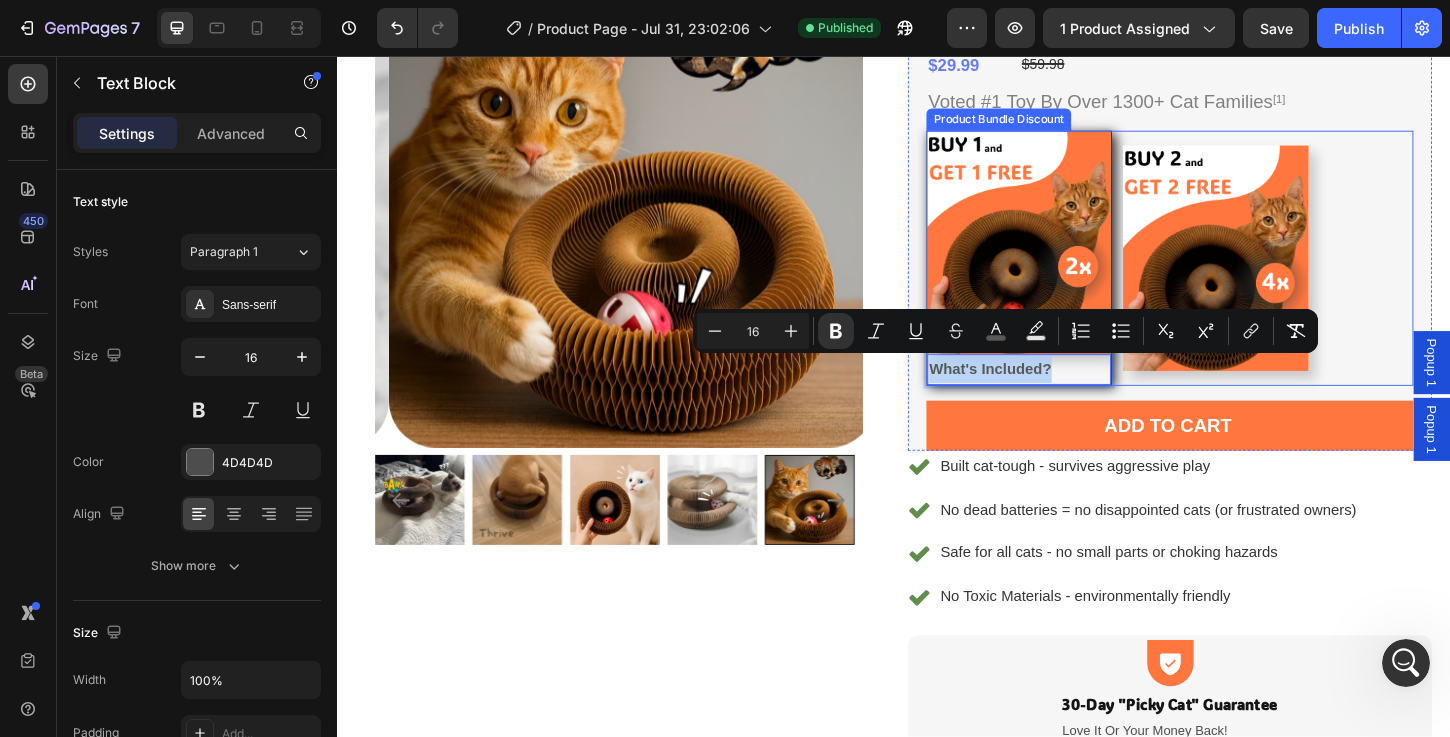 click on "Shopify App Shopify App Kitty Twist™ Product Title $29.99 Product Price Product Price $59.98 Compare Price Compare Price Row Voted #1 Toy By Over 1300+ Cat Families [1] Text Block Image What's Included? Text Block   0 Row Image Row Product Bundle Discount Add to cart Add to Cart Row" at bounding box center (1234, 217) 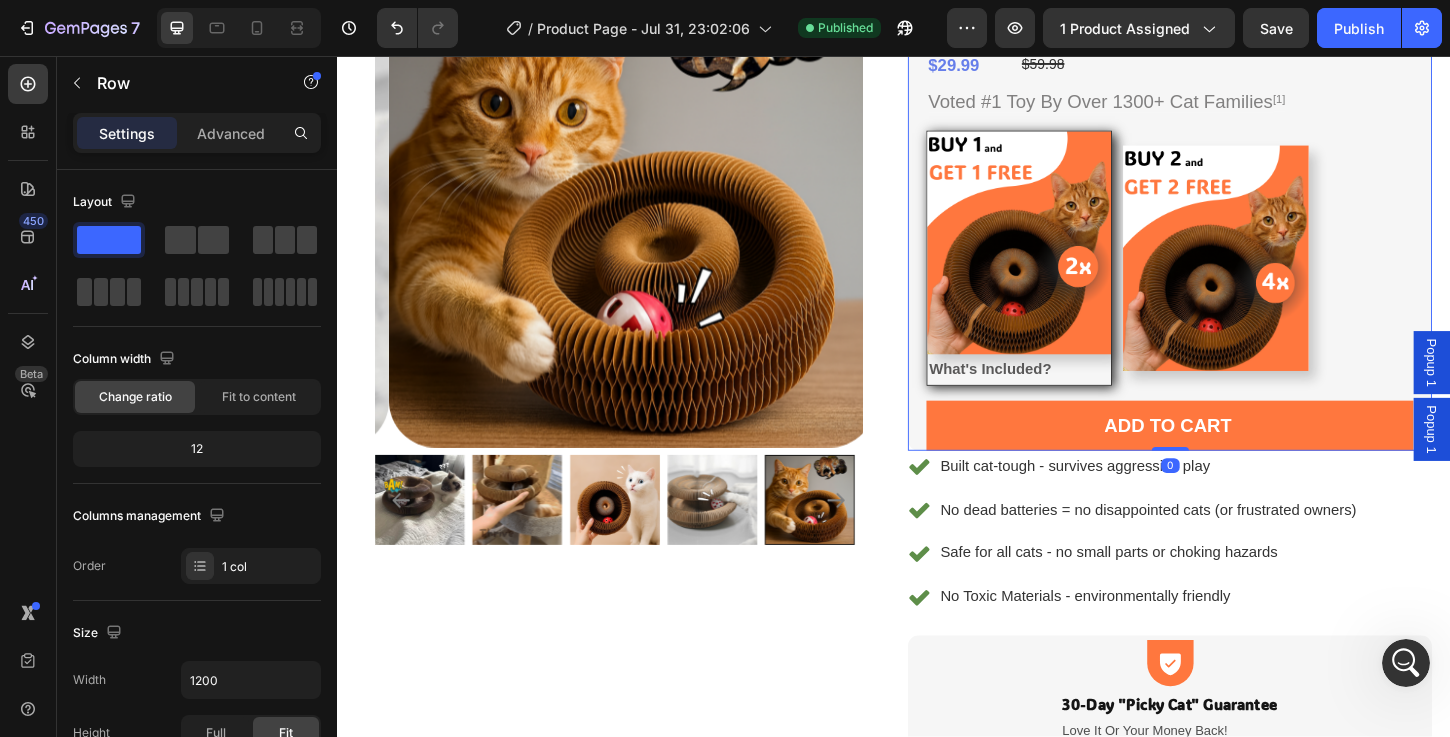 click on "What's Included?" at bounding box center [1072, 394] 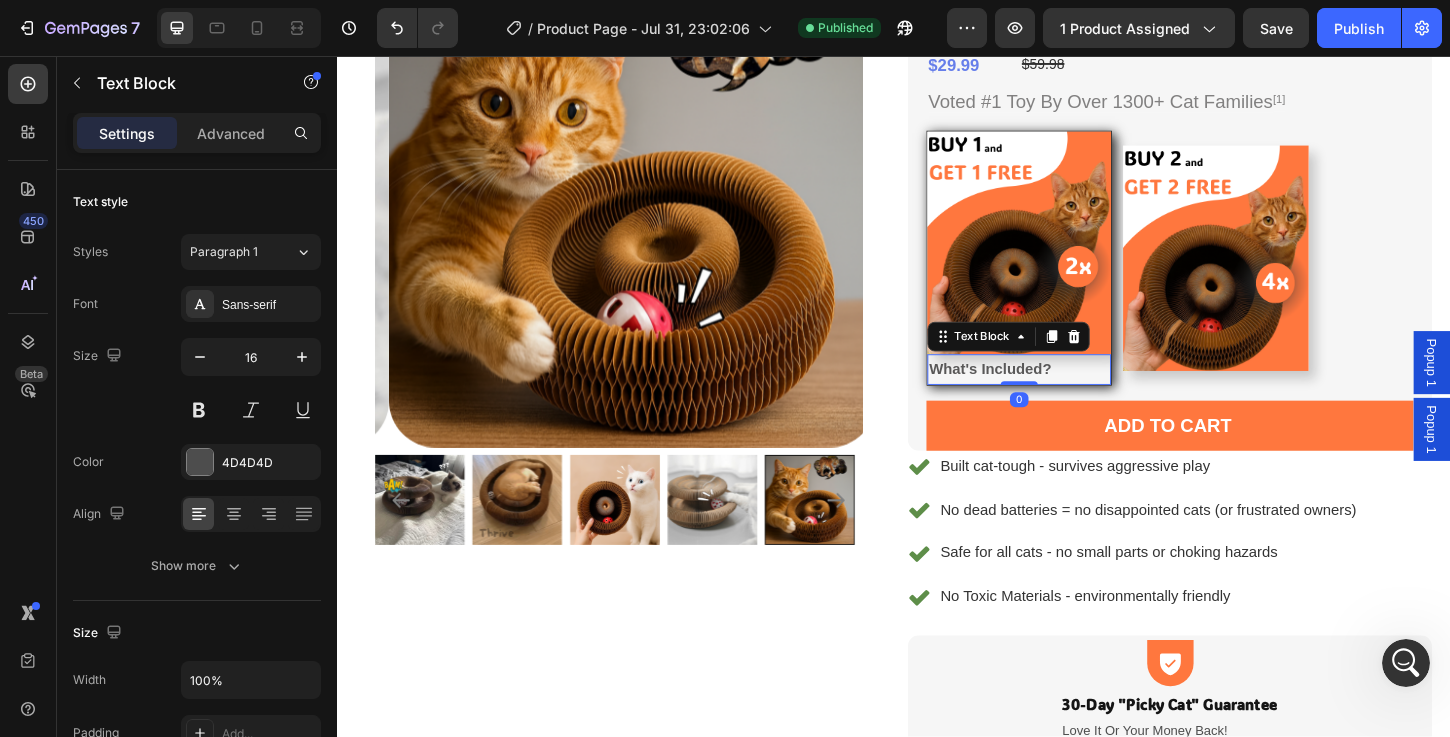 click 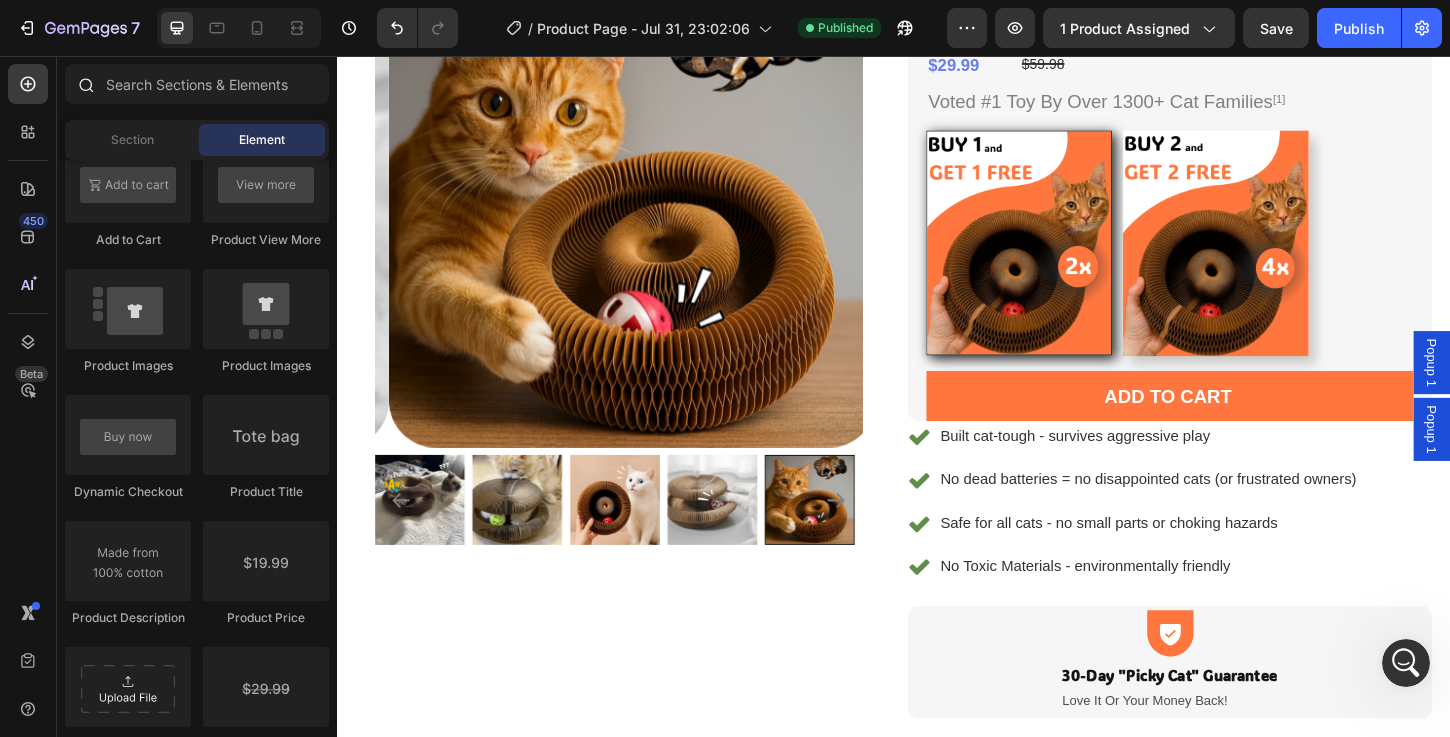 click 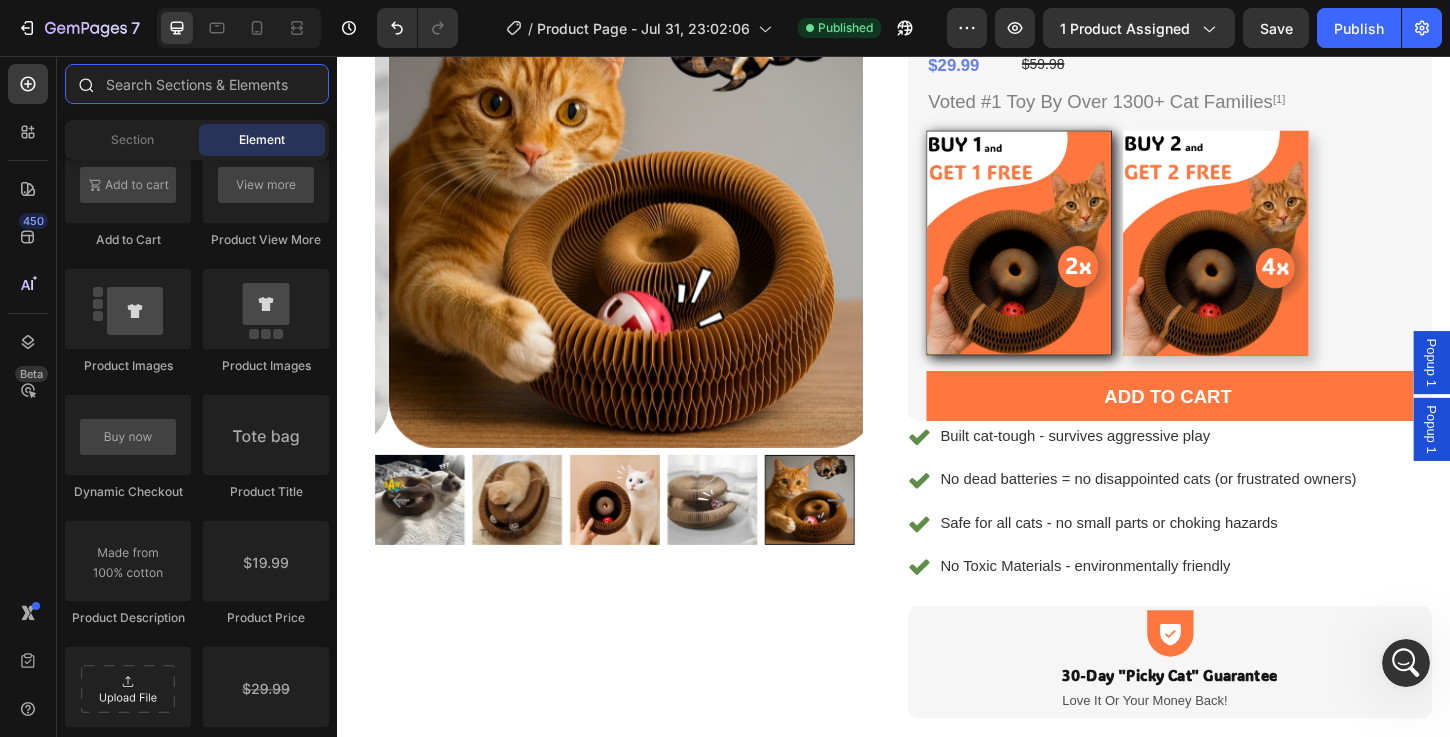 click at bounding box center (197, 84) 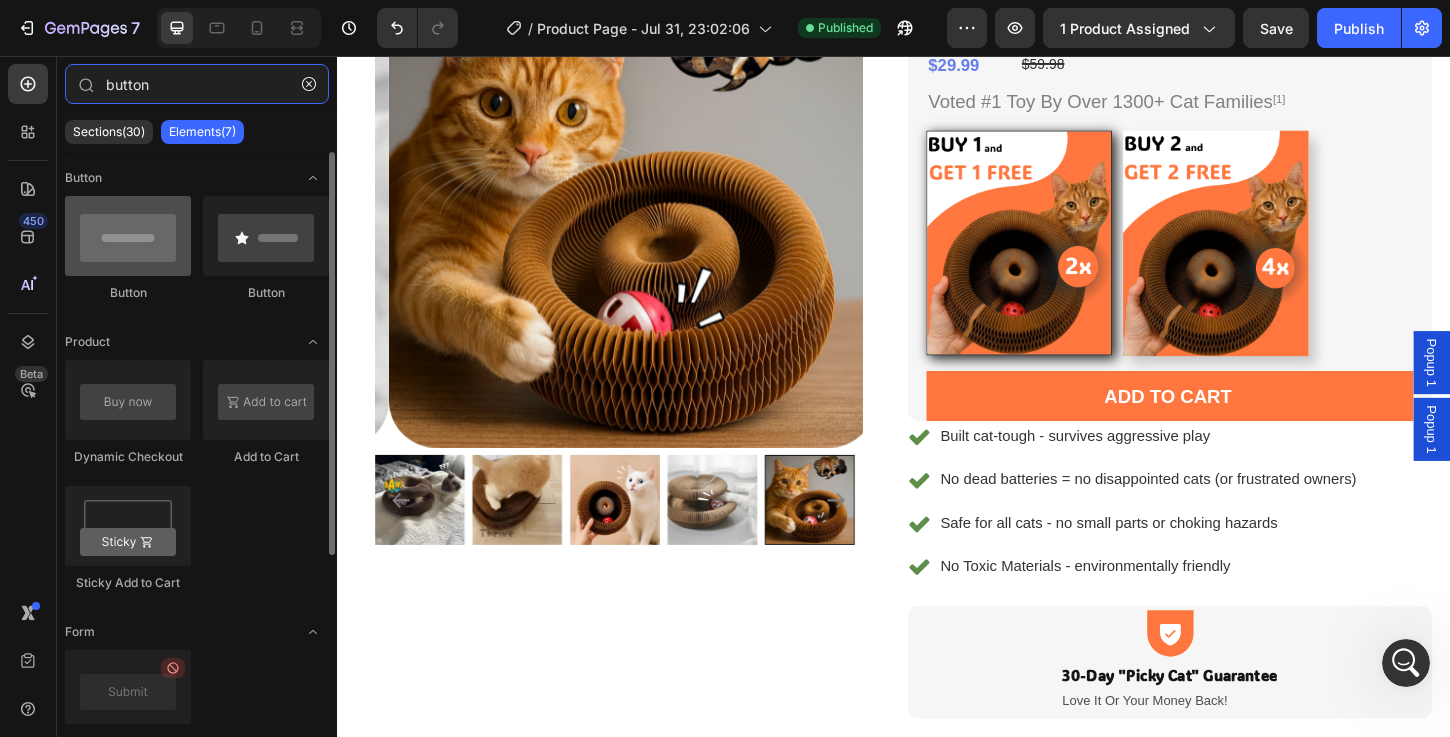 type on "button" 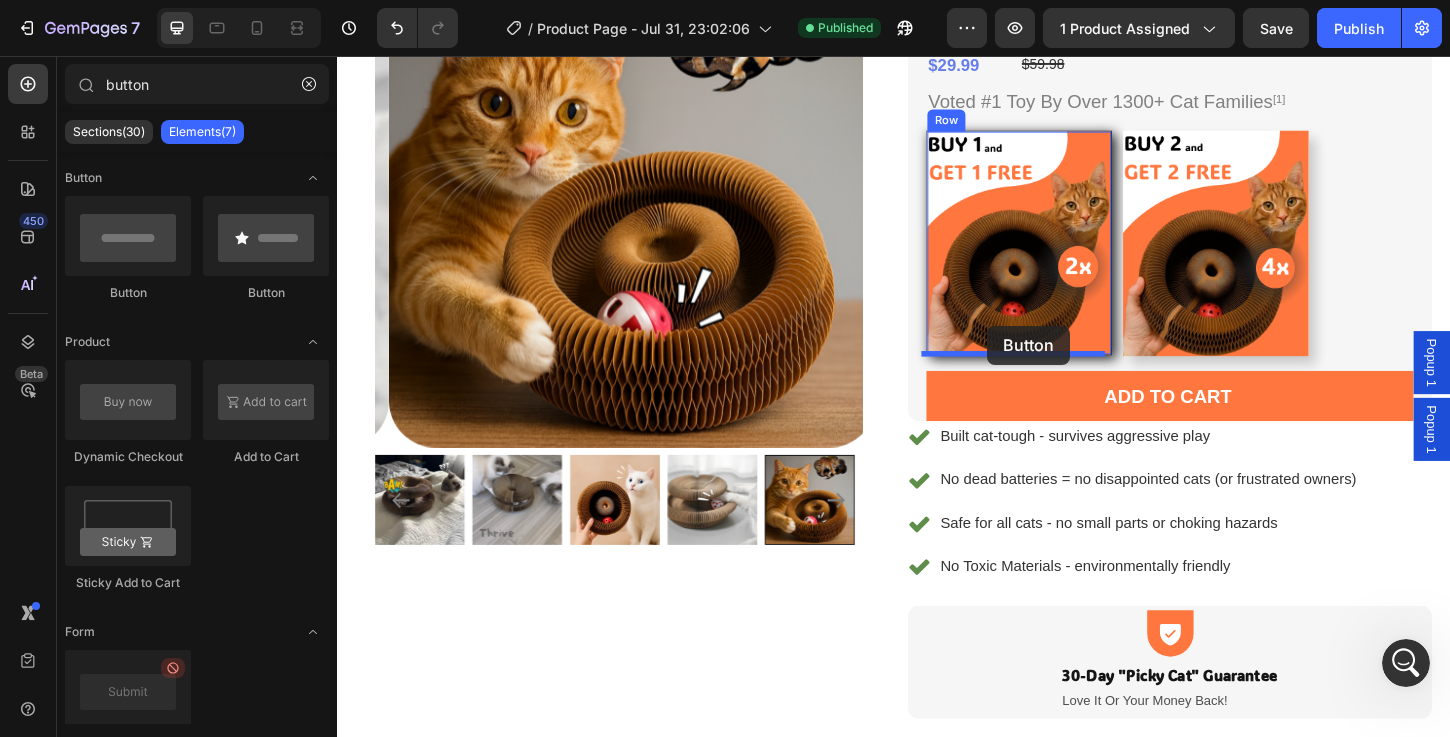 drag, startPoint x: 473, startPoint y: 285, endPoint x: 1038, endPoint y: 347, distance: 568.3916 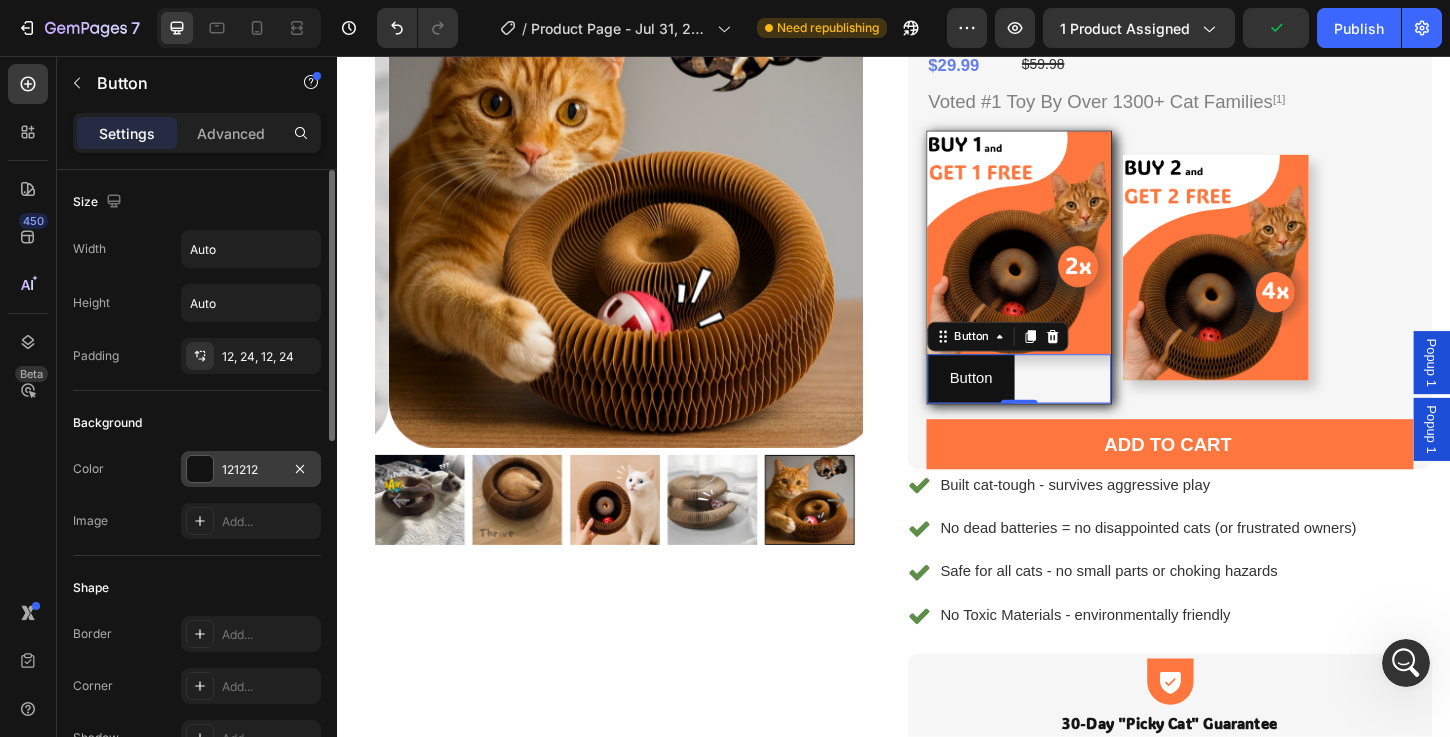 click on "121212" at bounding box center (251, 470) 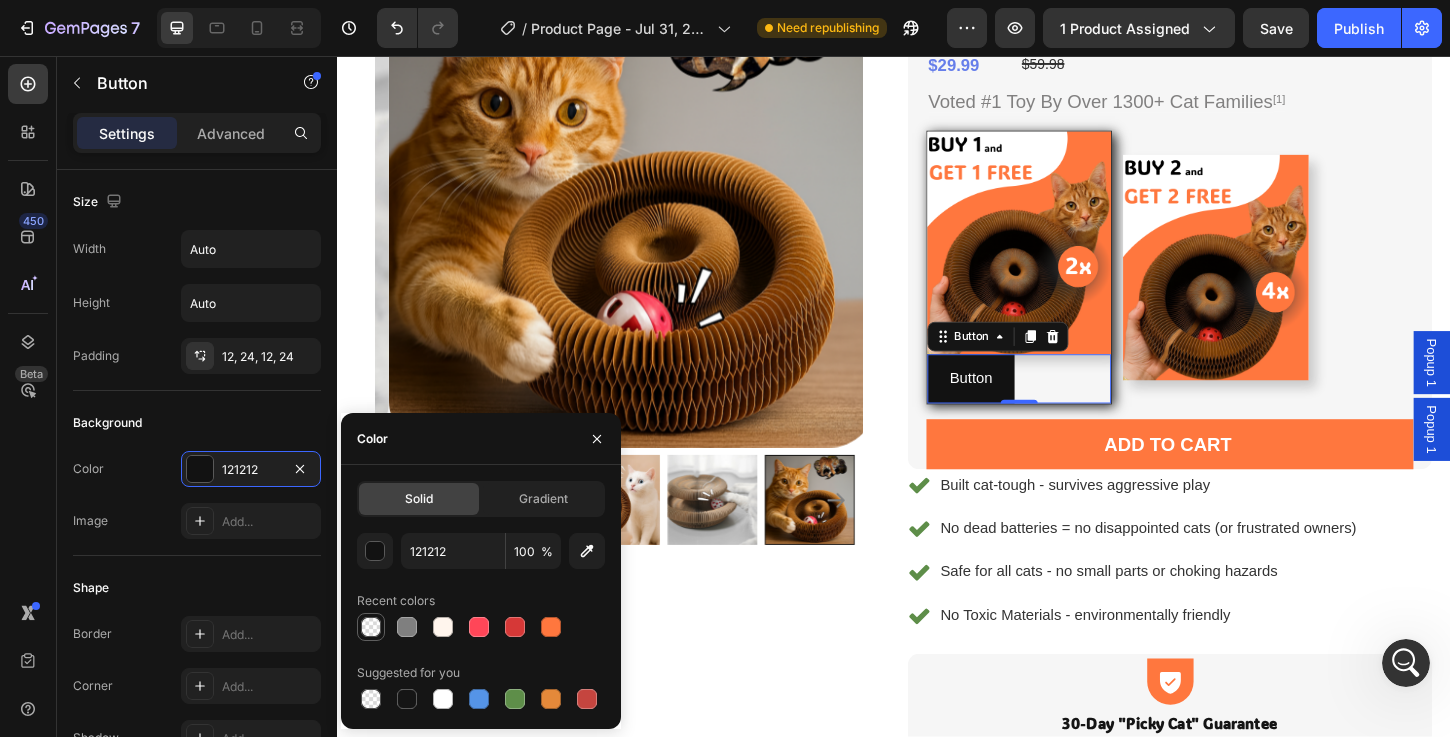 click at bounding box center (371, 627) 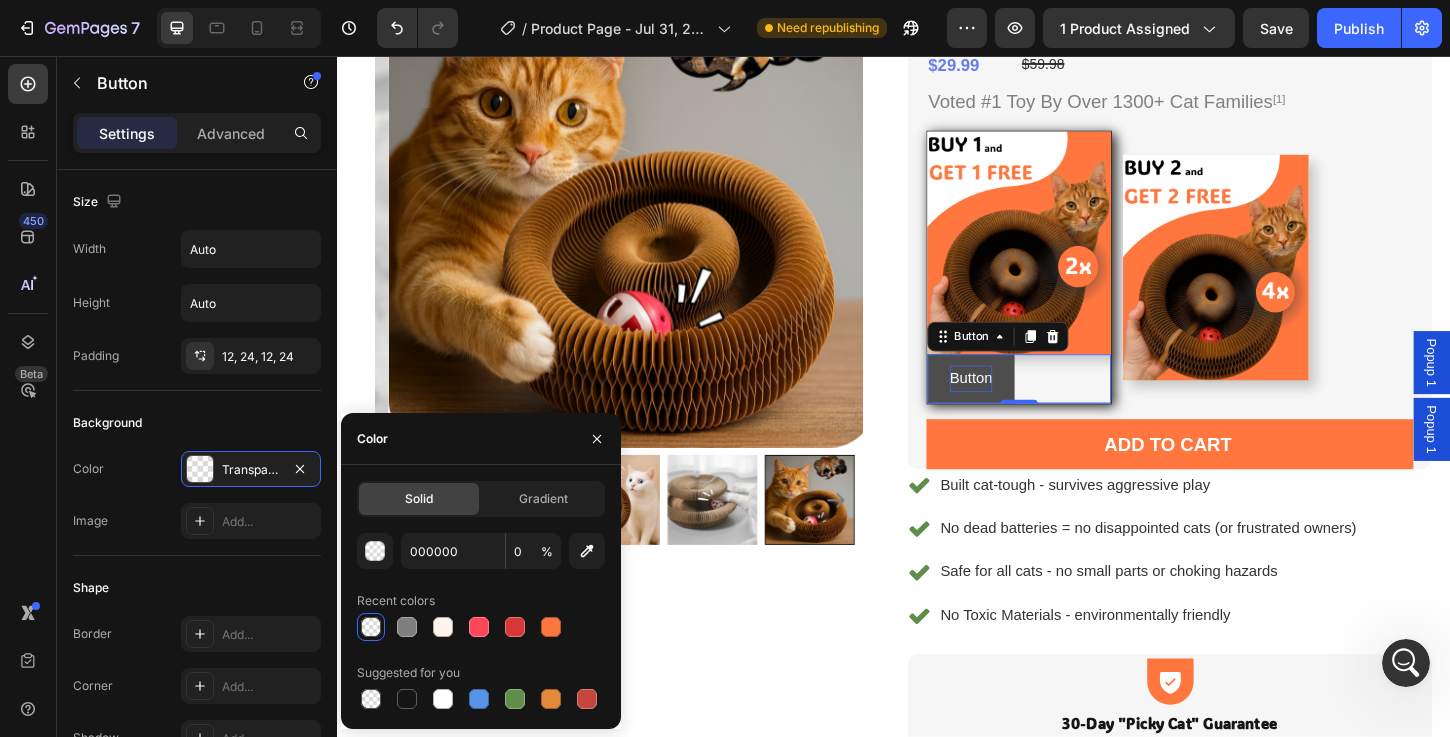 click on "Button" at bounding box center [1020, 404] 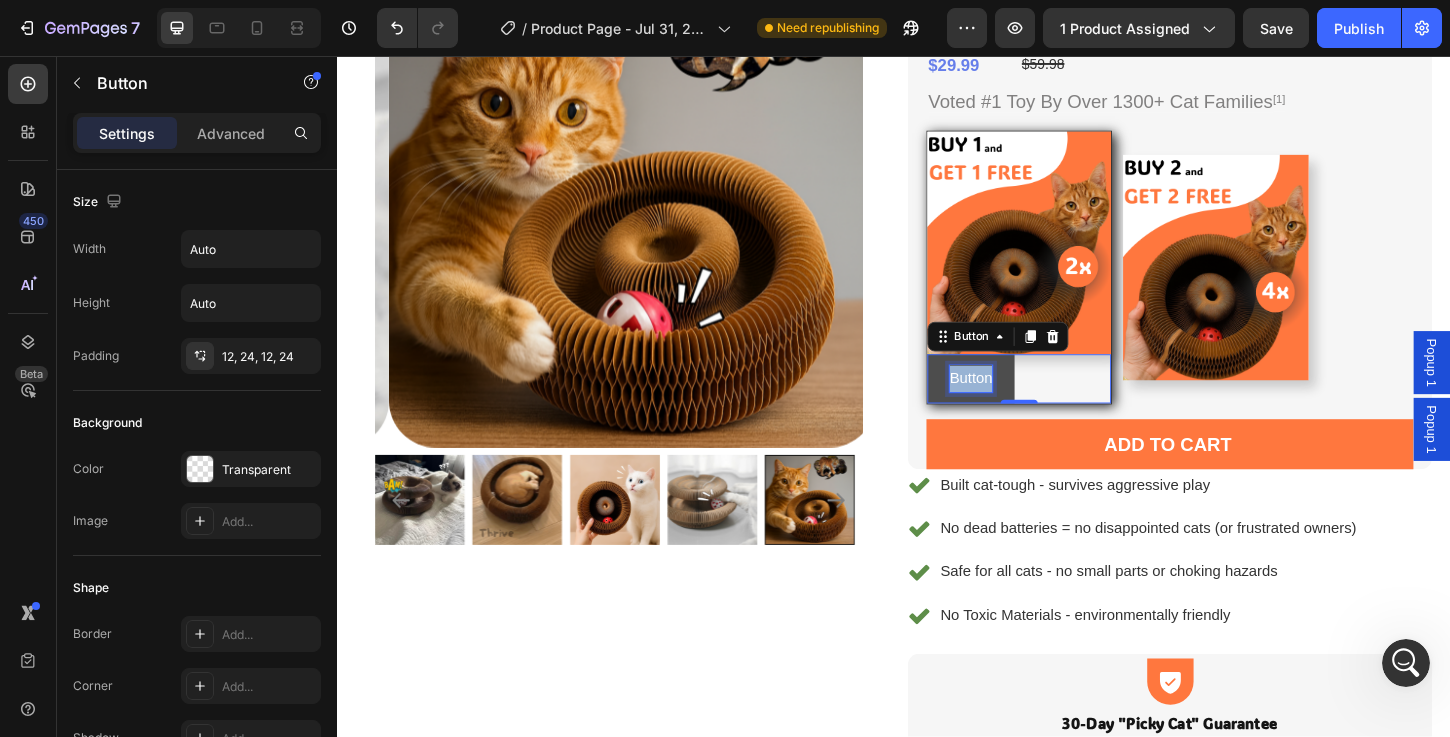 click on "Button" at bounding box center (1020, 404) 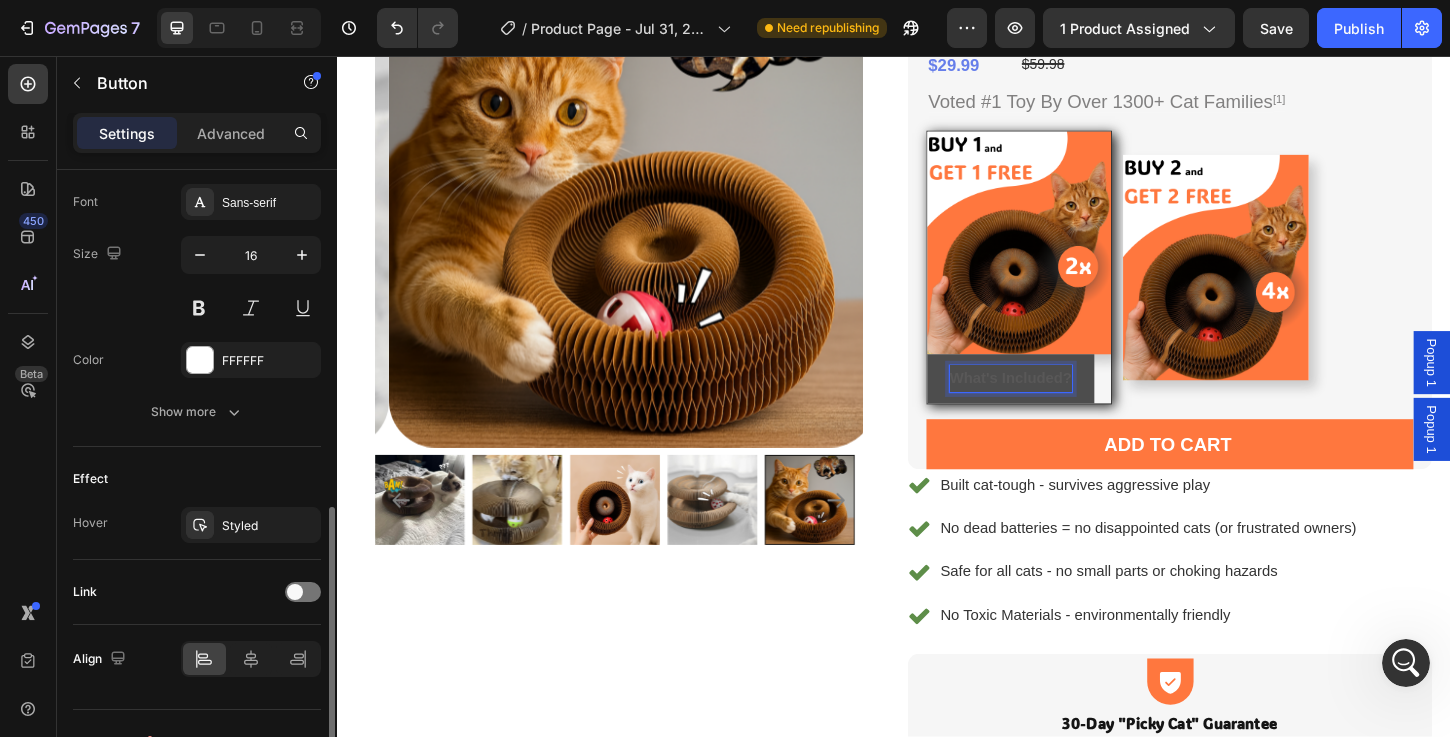 scroll, scrollTop: 810, scrollLeft: 0, axis: vertical 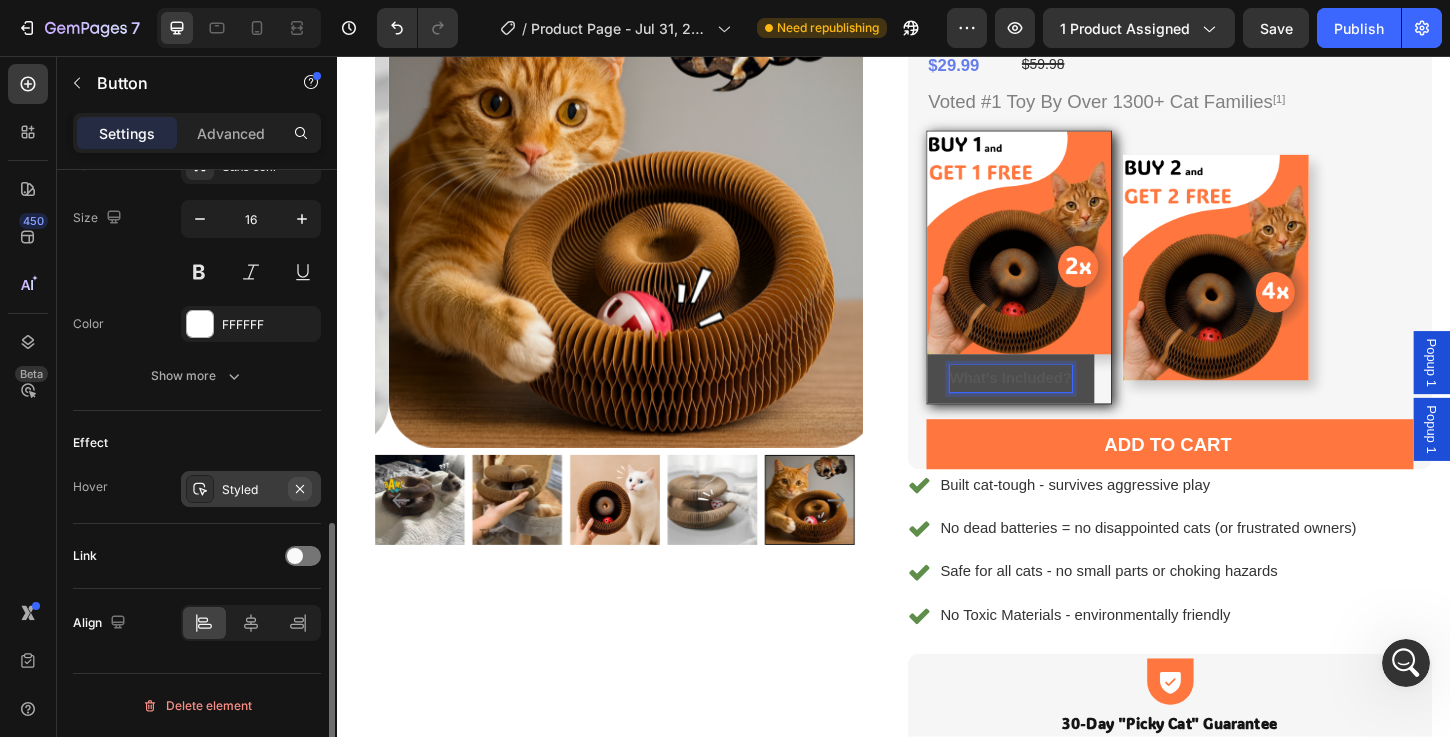 click 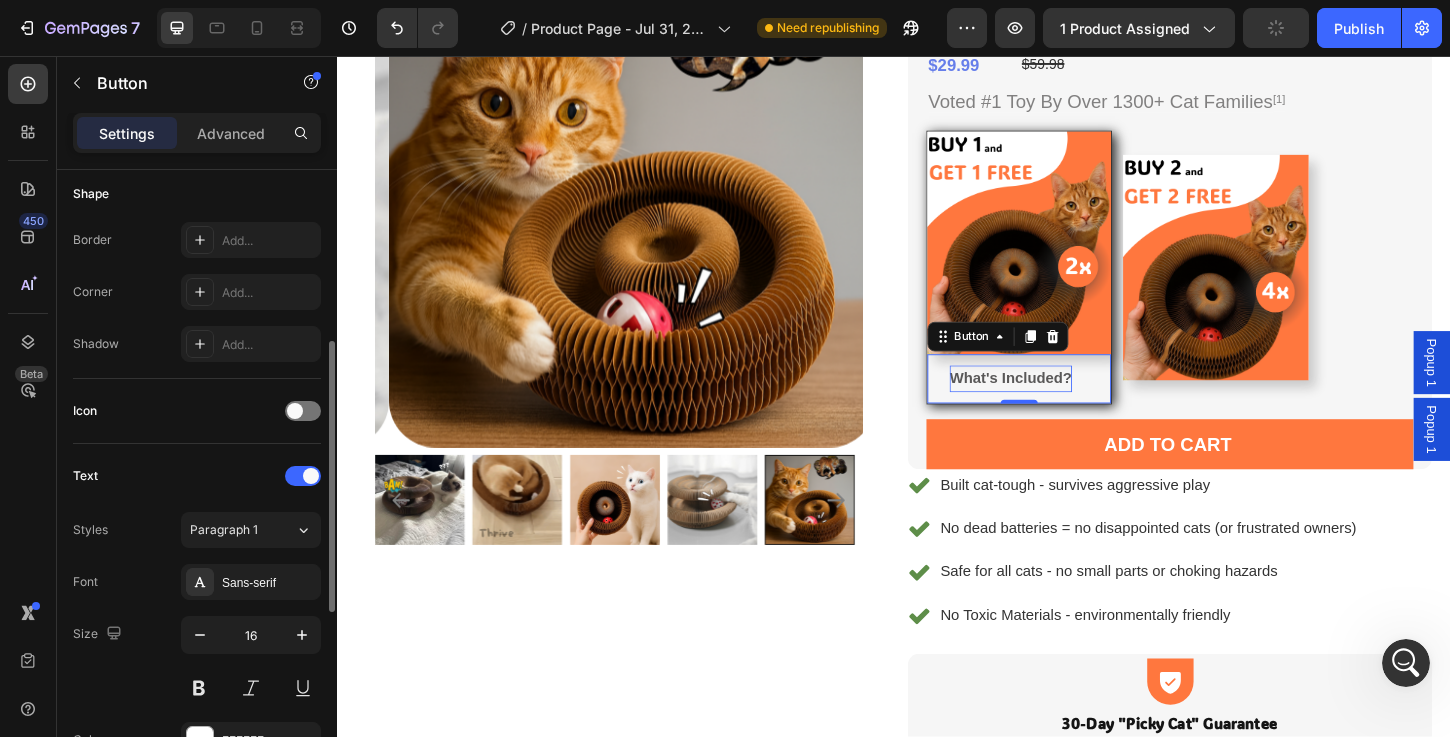 scroll, scrollTop: 0, scrollLeft: 0, axis: both 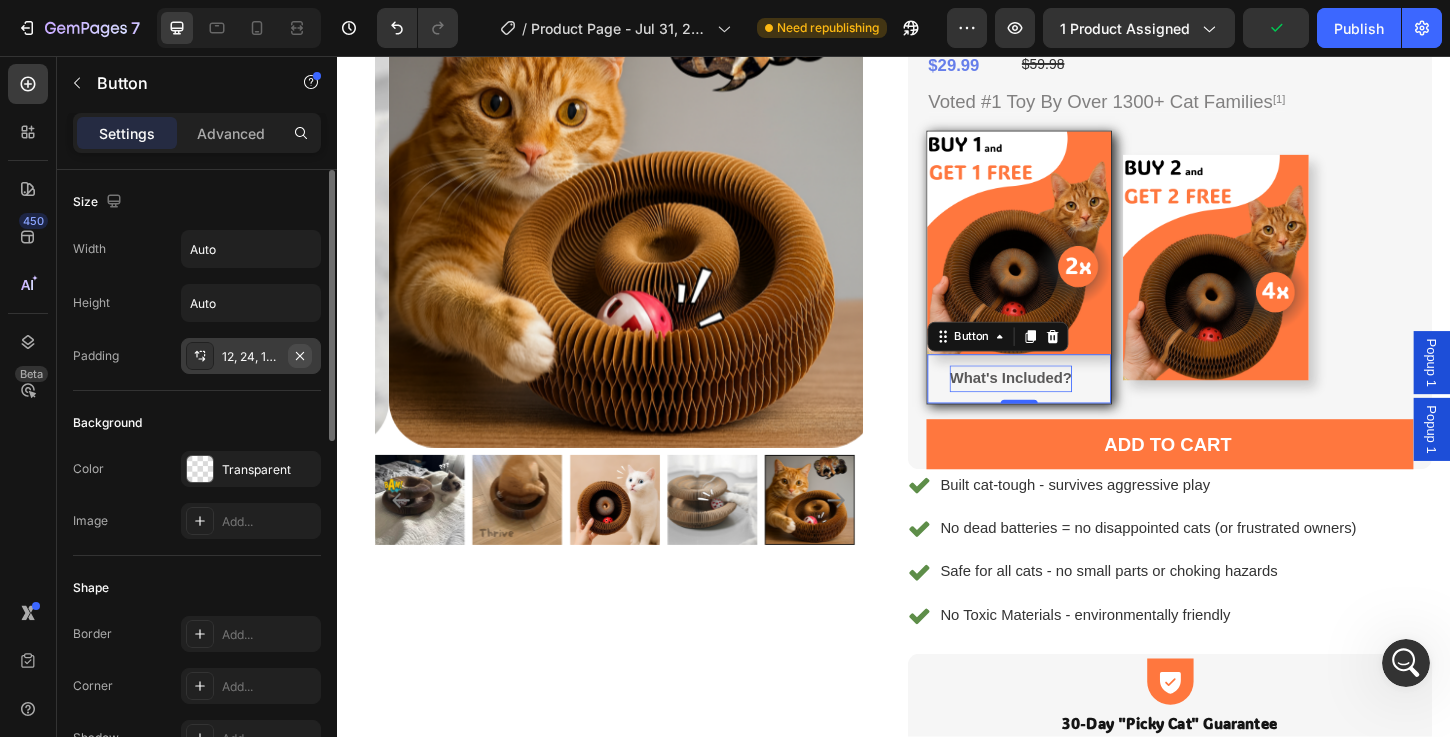 click 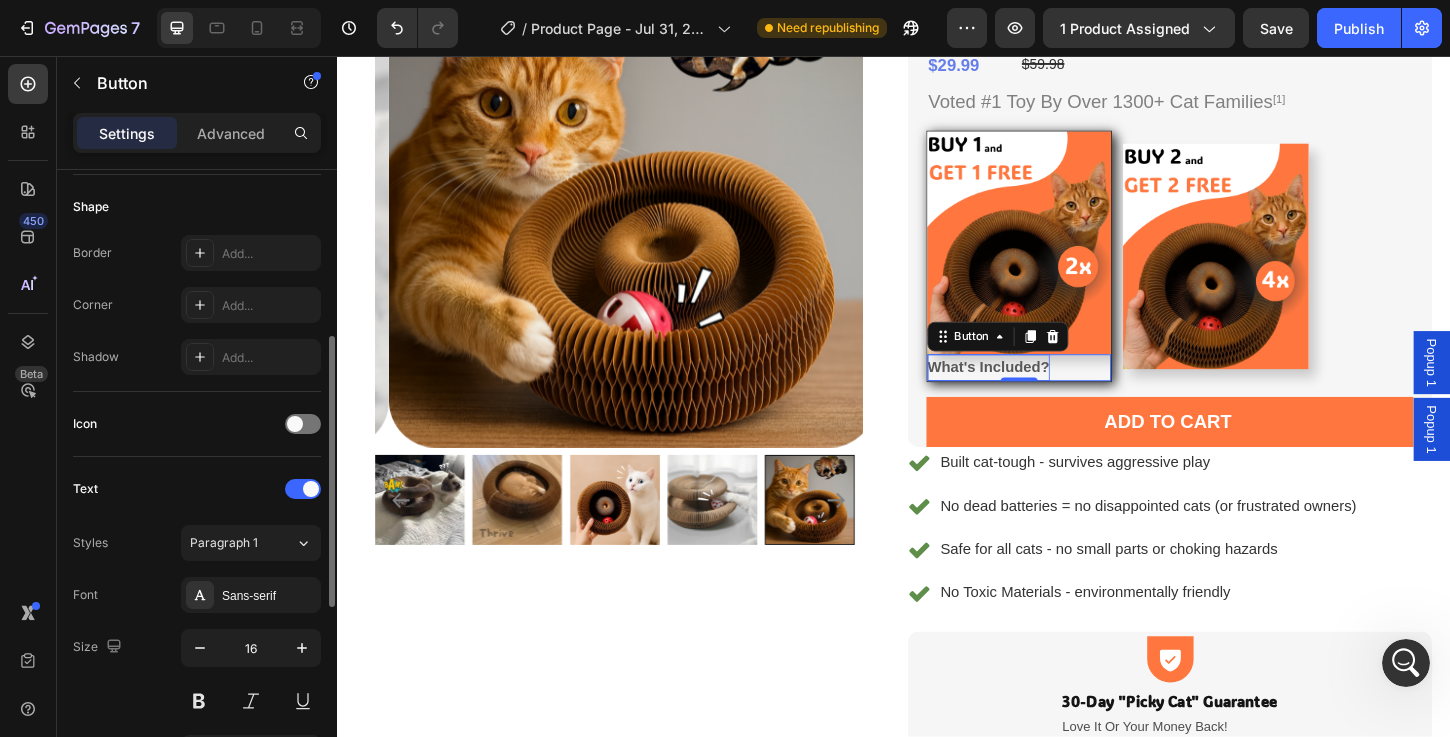 scroll, scrollTop: 788, scrollLeft: 0, axis: vertical 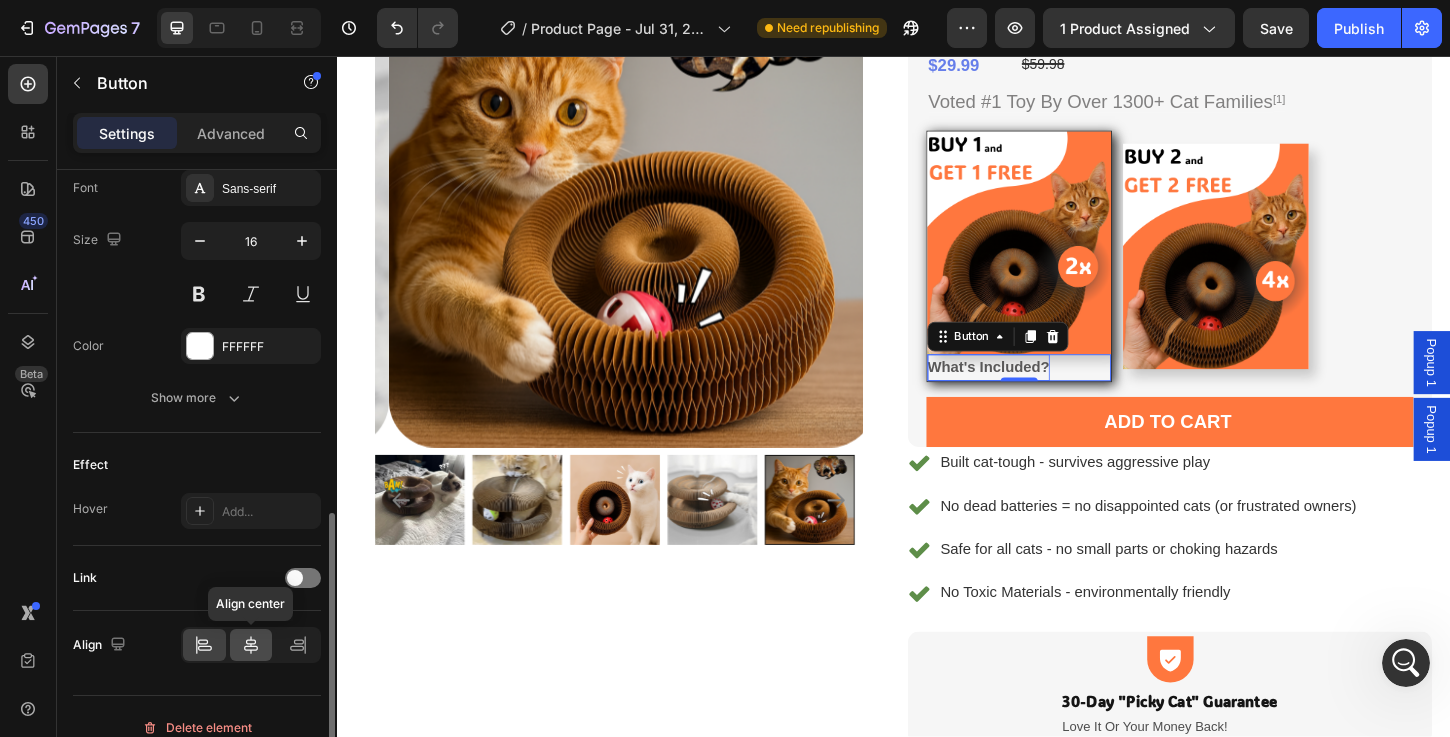 click 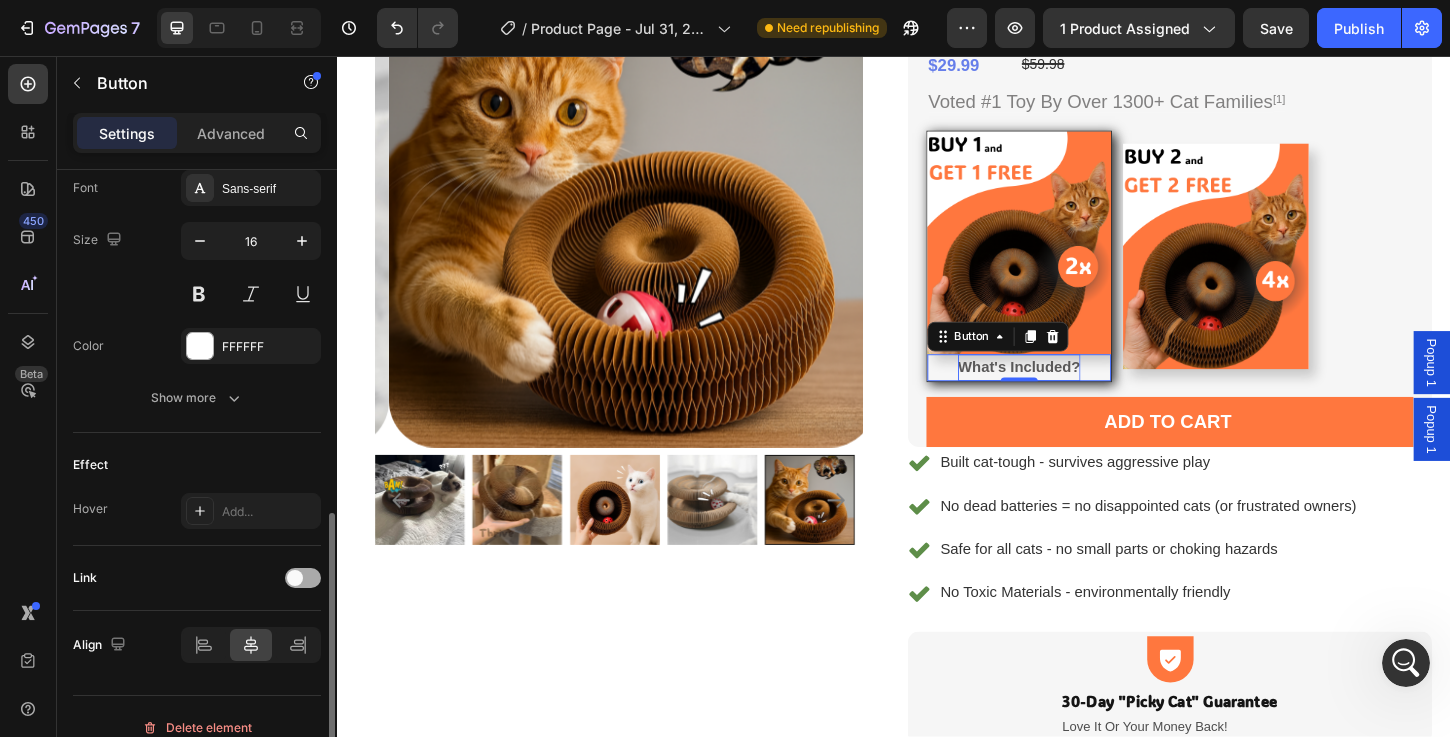click at bounding box center (303, 578) 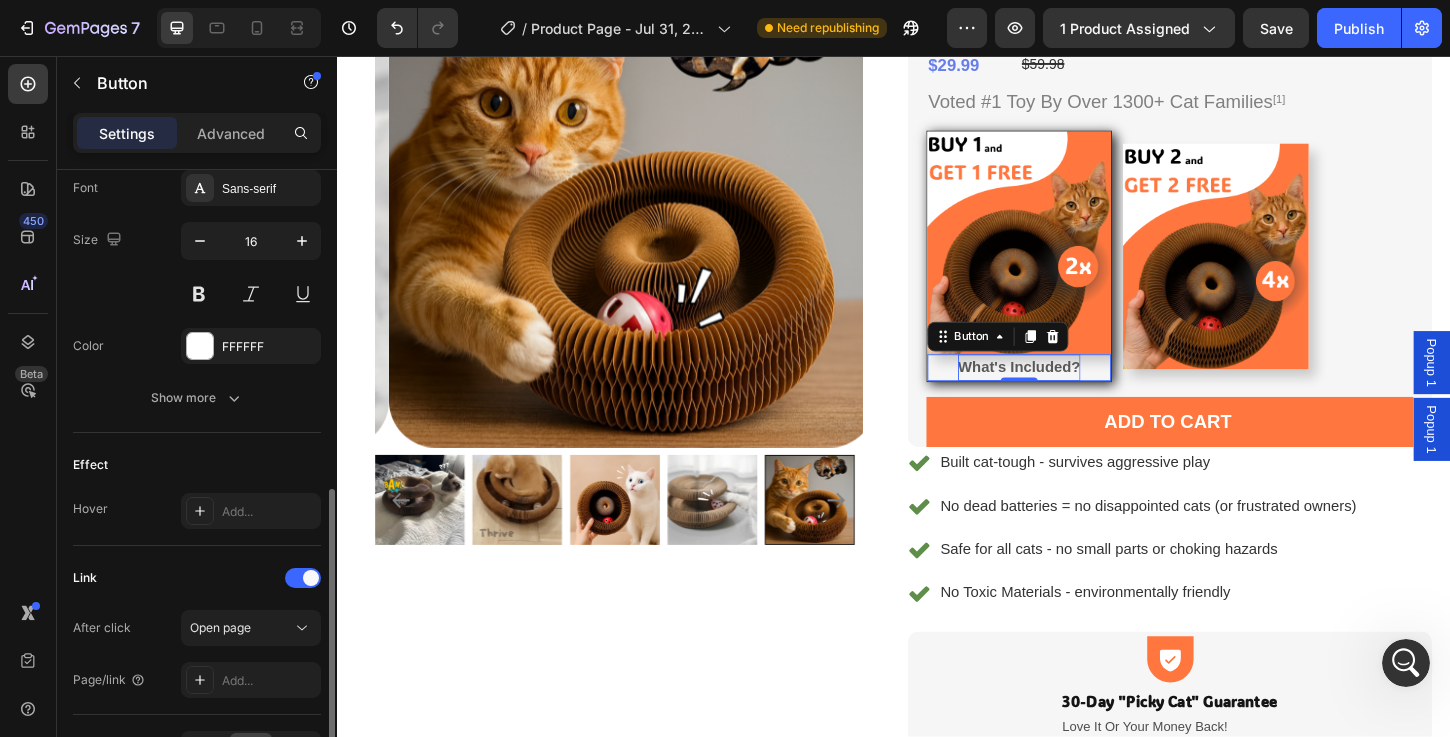 scroll, scrollTop: 914, scrollLeft: 0, axis: vertical 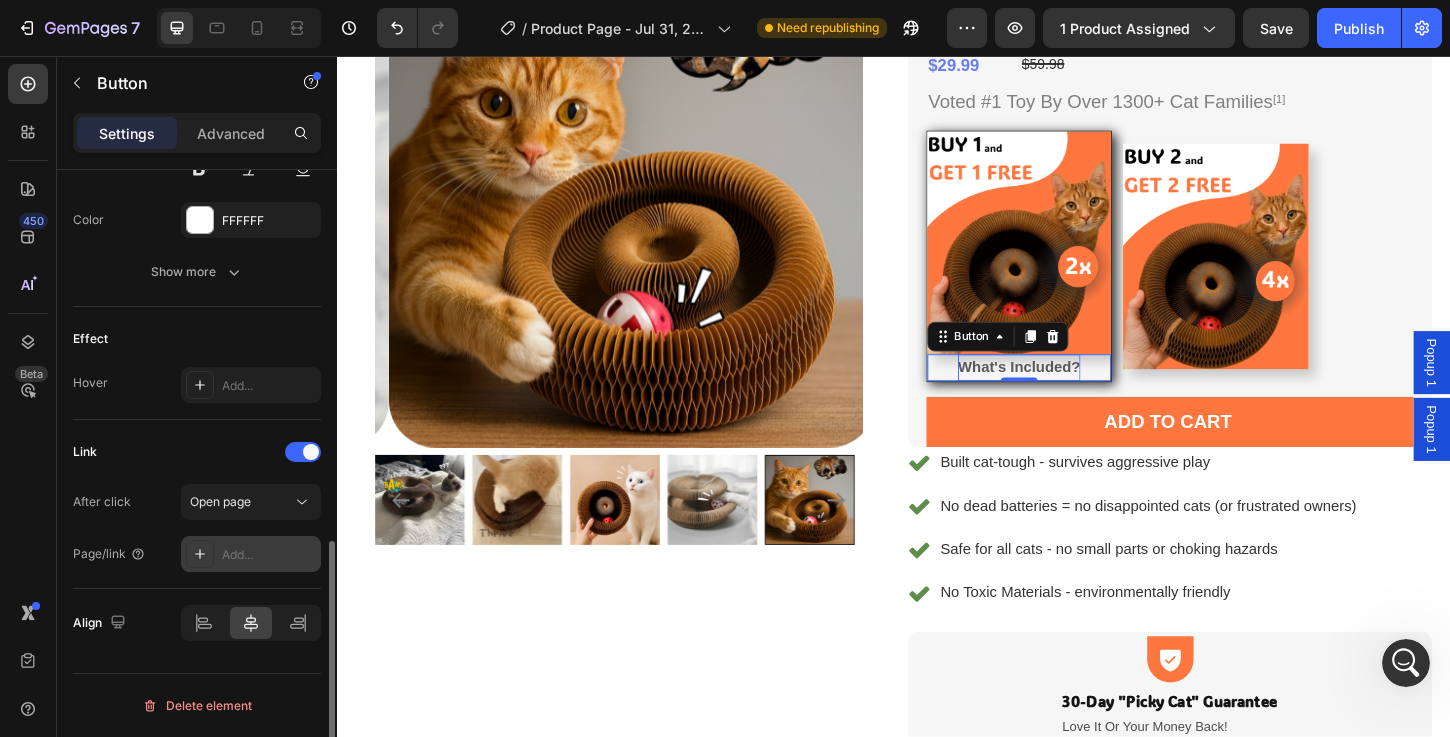 click on "Add..." at bounding box center [251, 554] 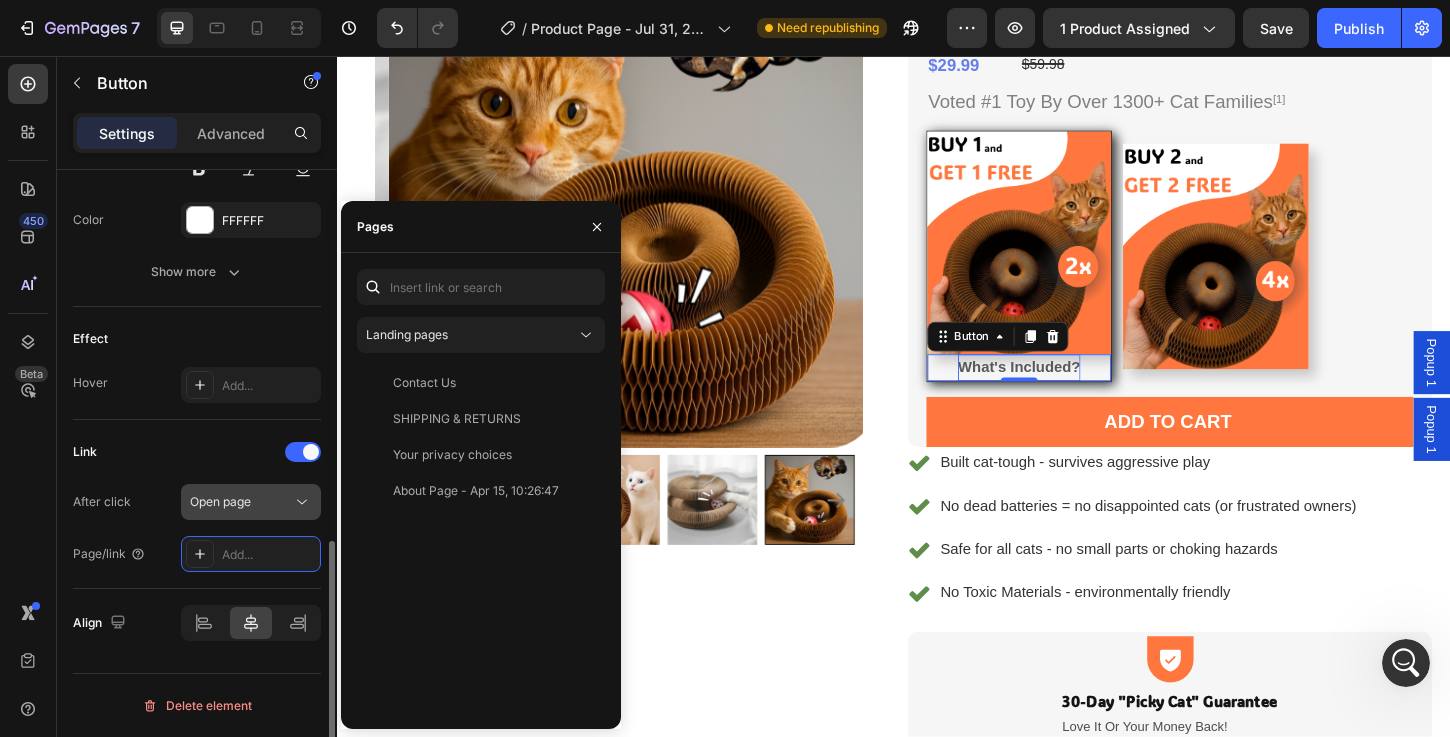 click on "Open page" 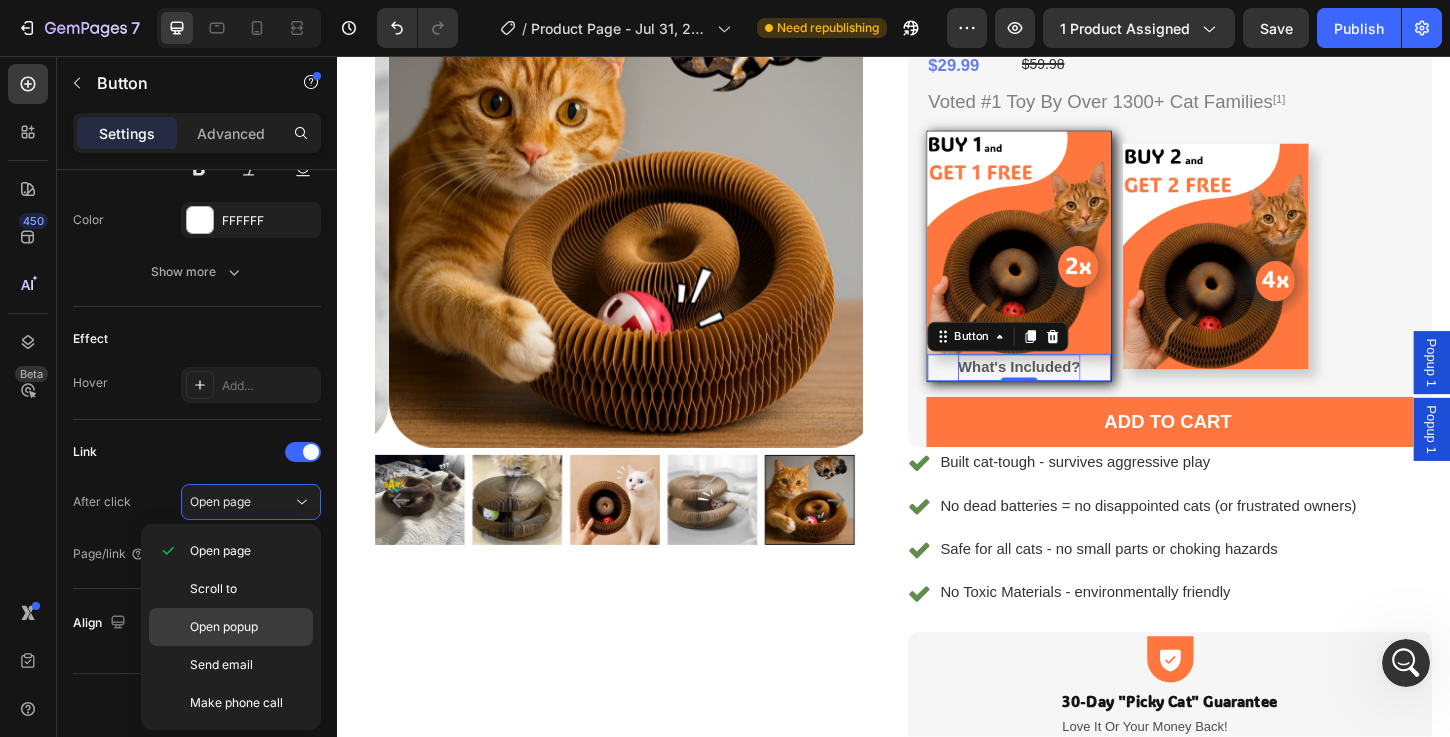 click on "Open popup" at bounding box center [224, 627] 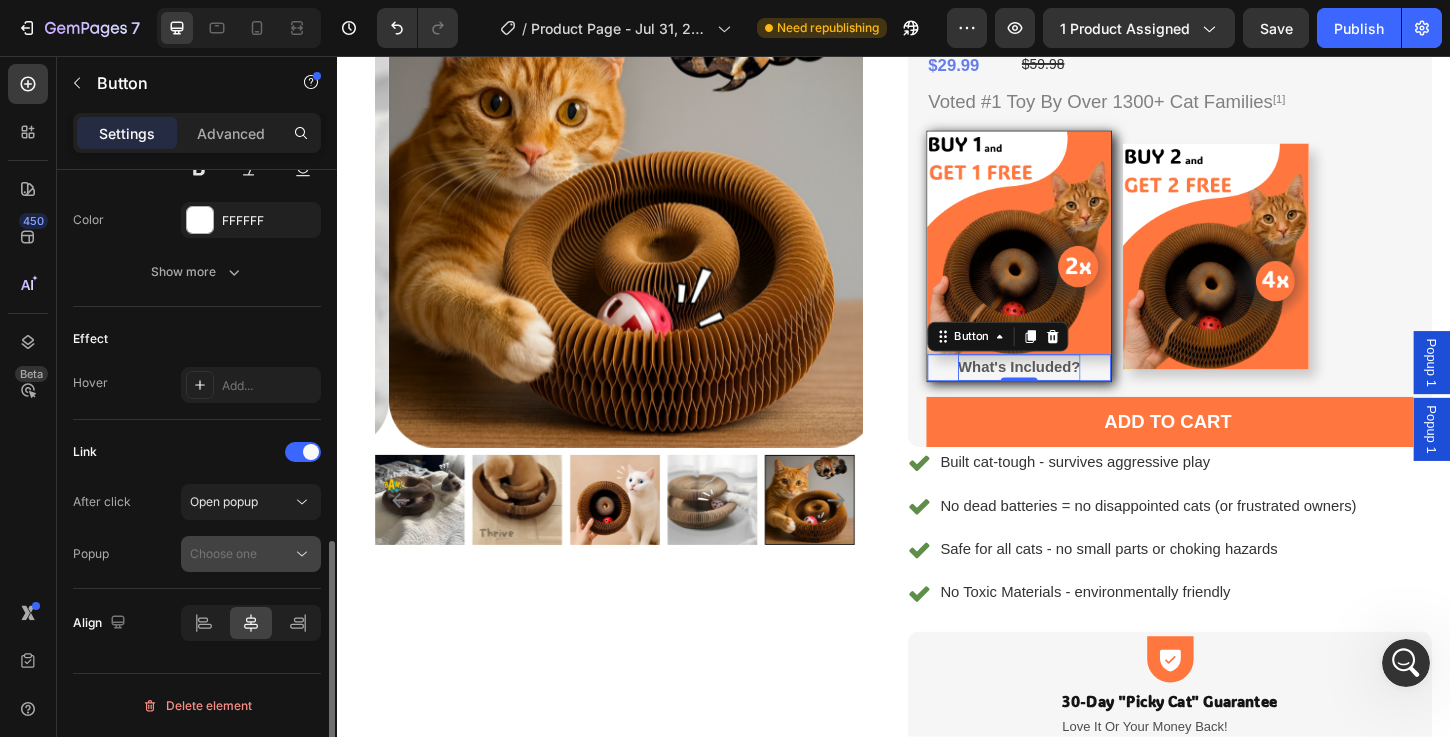 click on "Choose one" at bounding box center [223, 553] 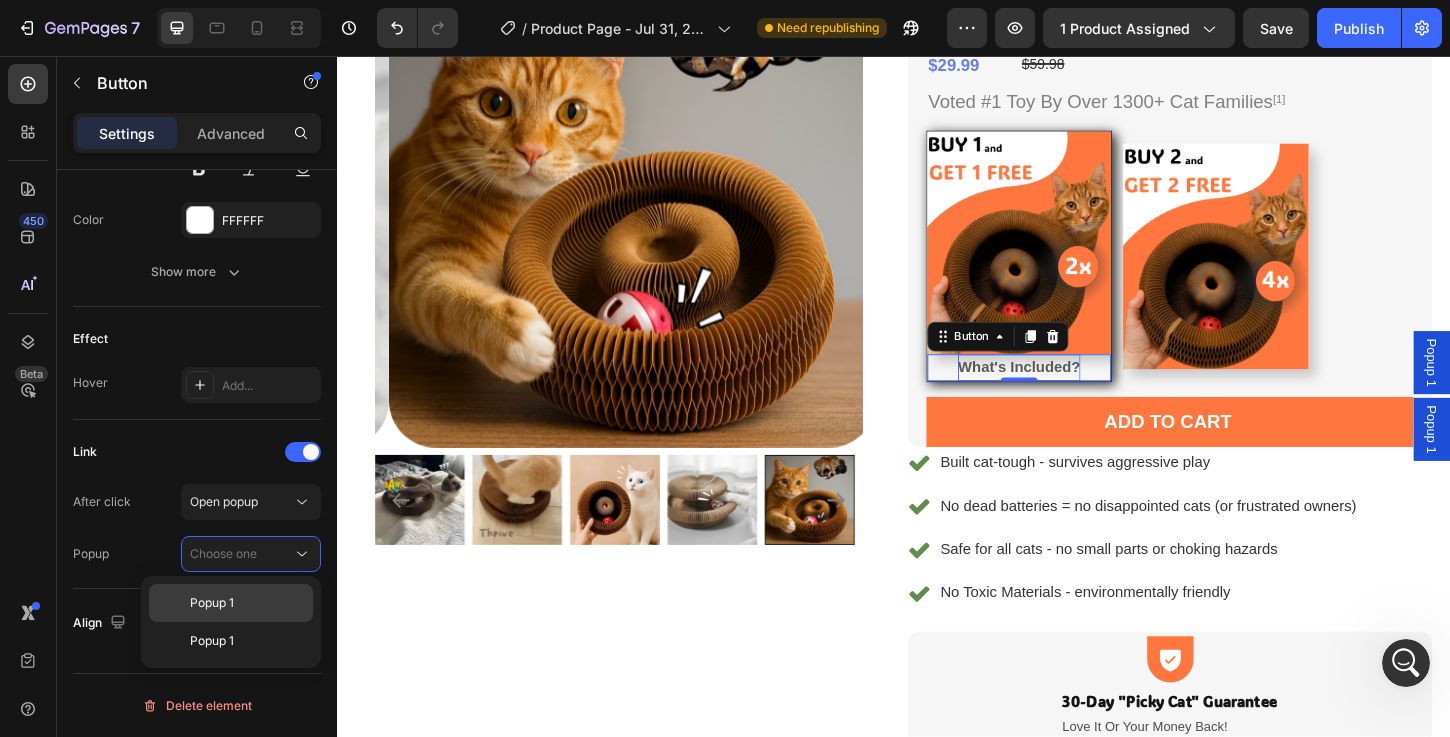 click on "Popup 1" at bounding box center [247, 603] 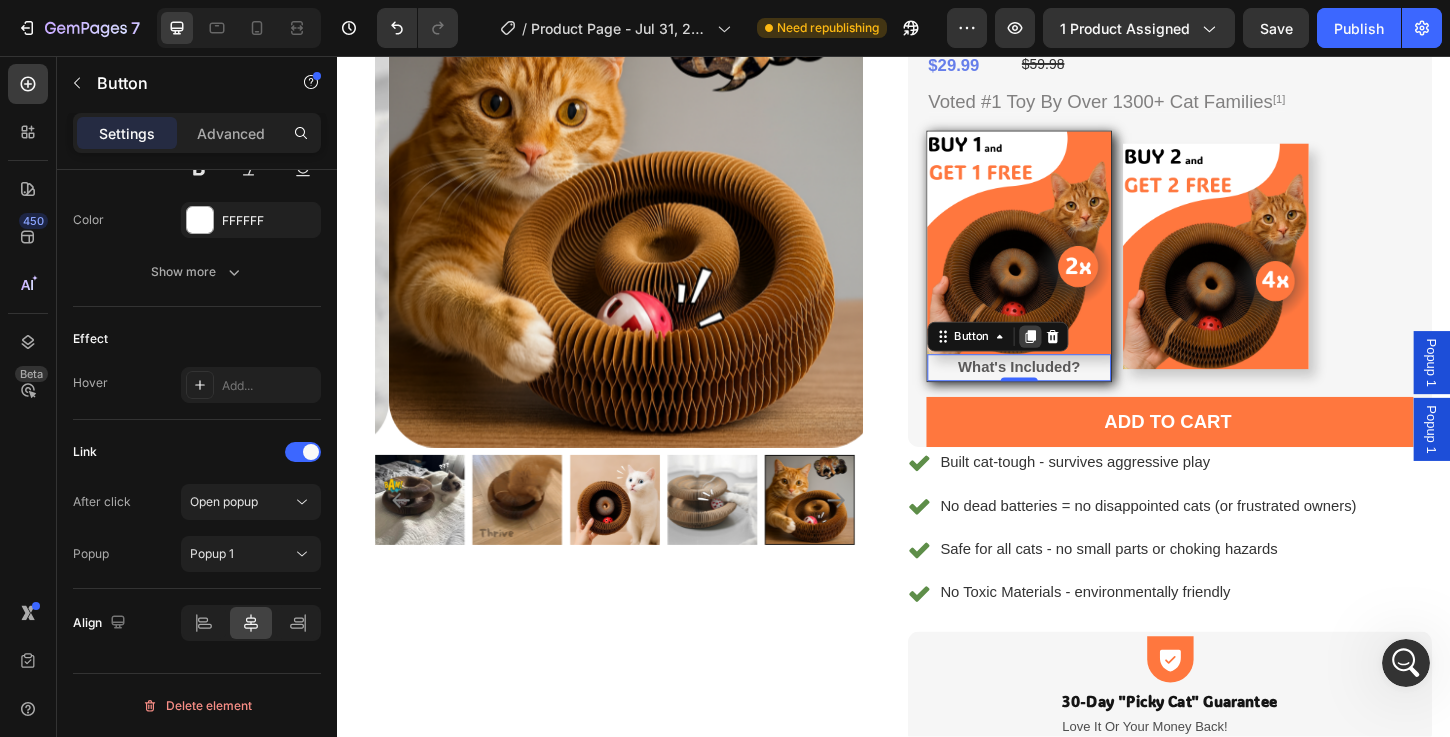 click 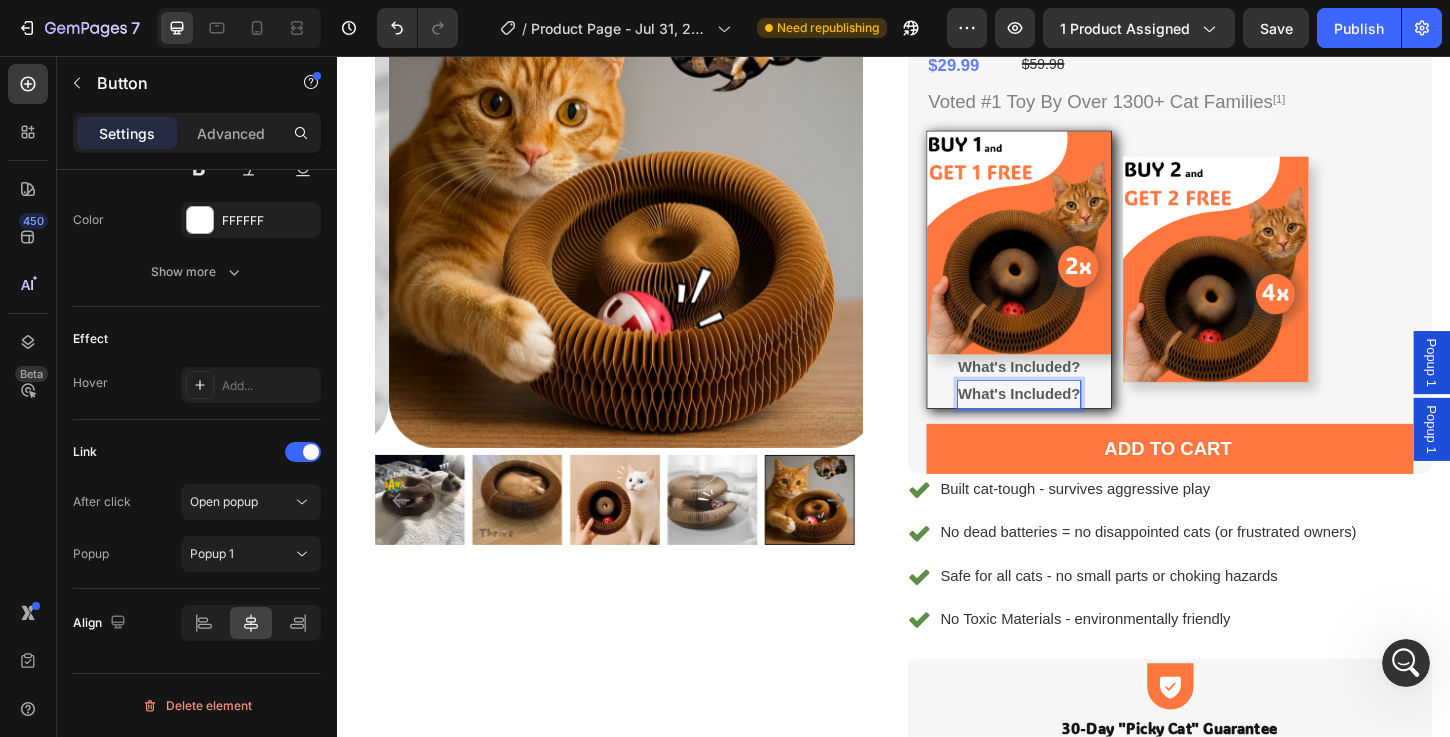 click on "What's Included? Button   0" at bounding box center [1072, 421] 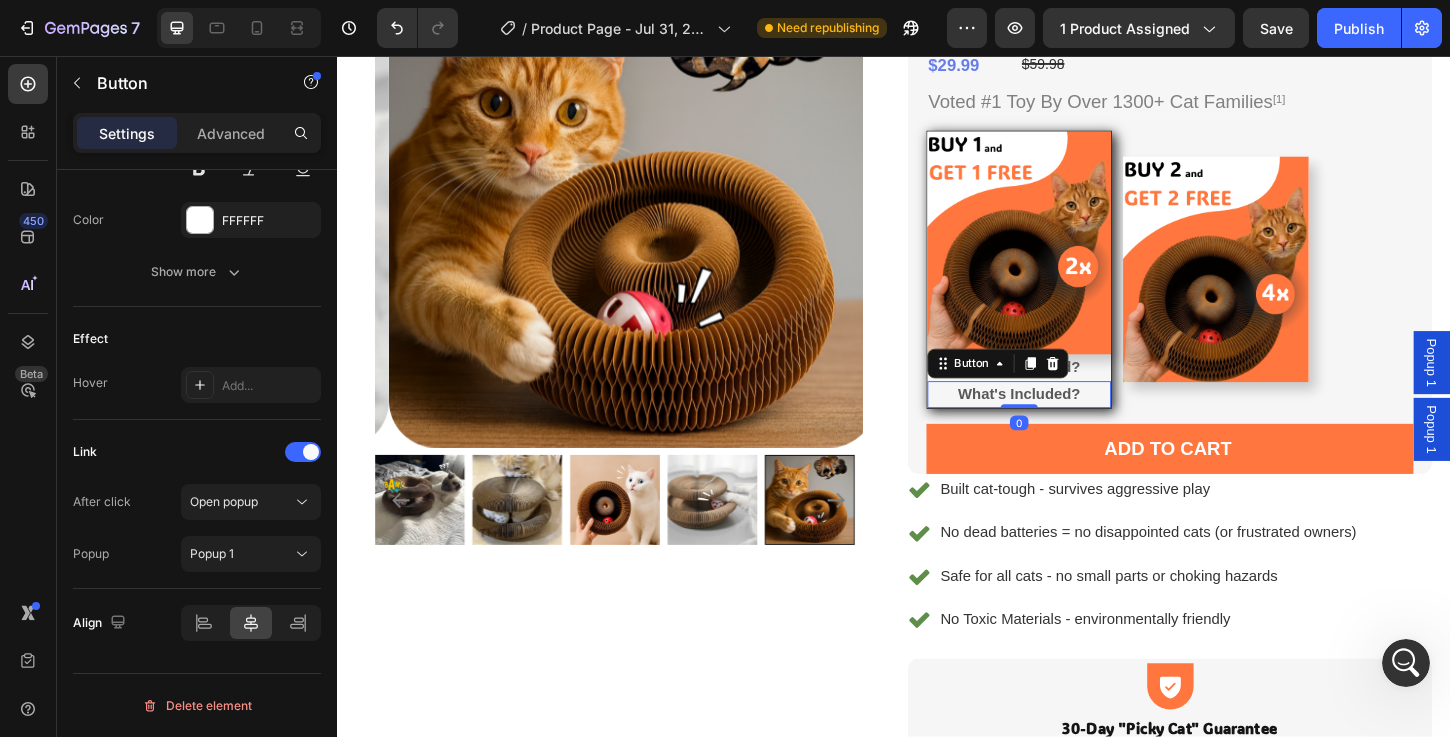 click on "What's Included? Button   0" at bounding box center (1072, 421) 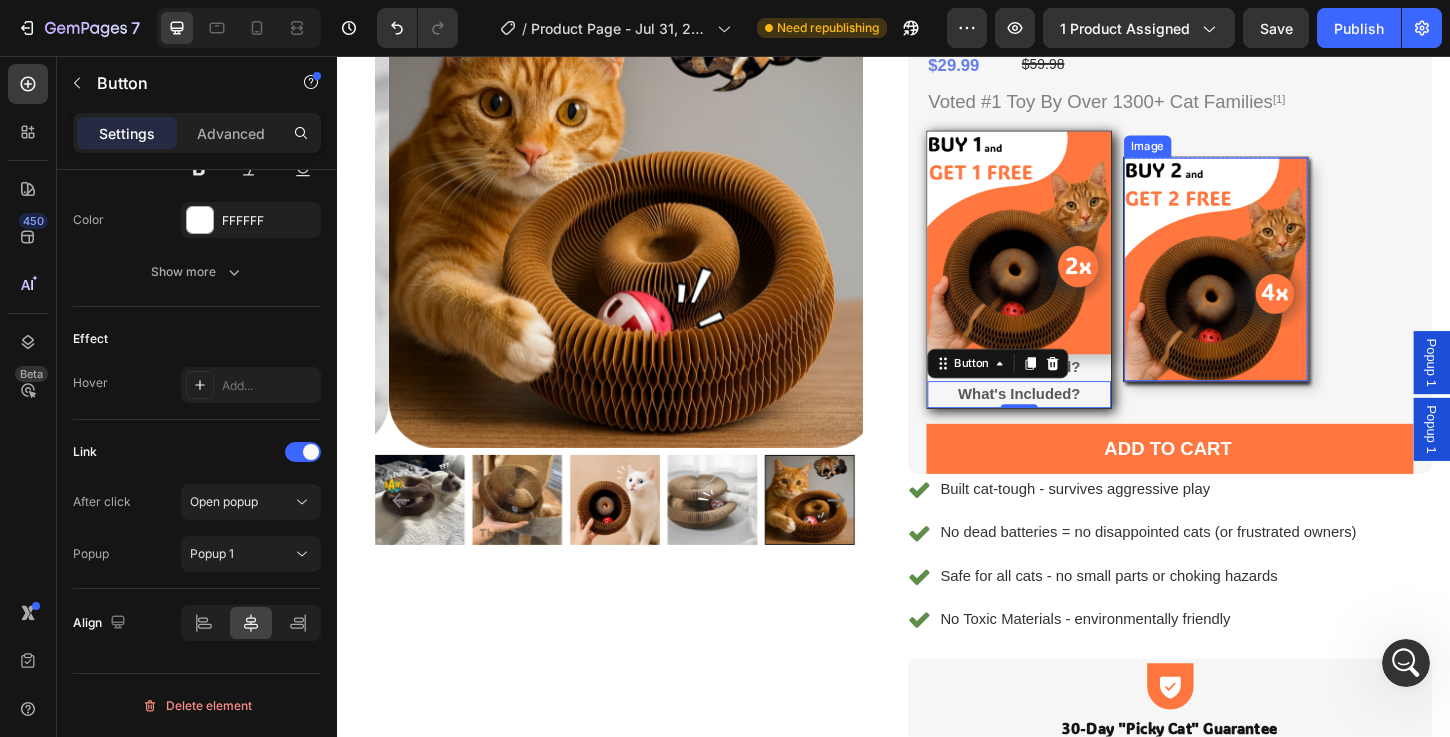 drag, startPoint x: 986, startPoint y: 385, endPoint x: 1227, endPoint y: 402, distance: 241.59885 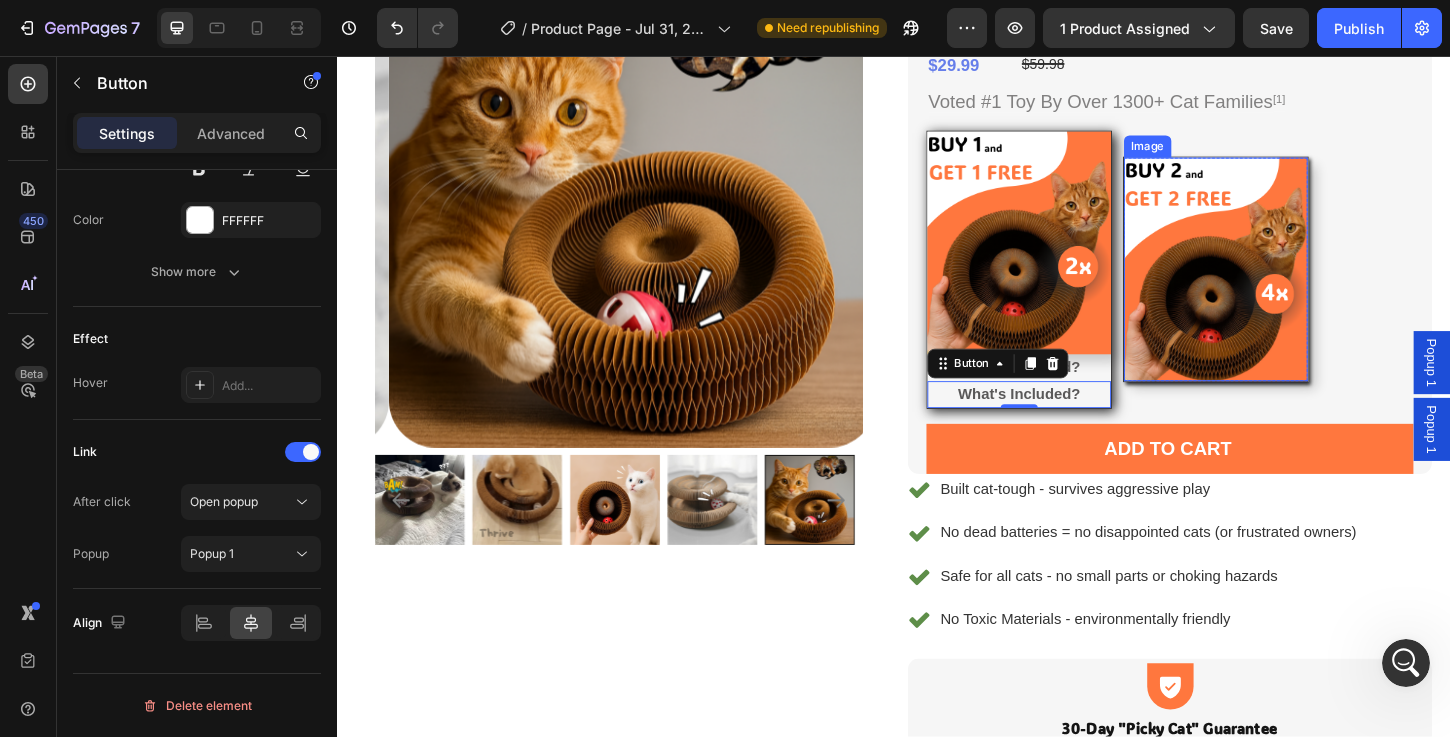 click on "Image What's Included? Button What's Included? Button   0 Row Image Row" at bounding box center (1234, 287) 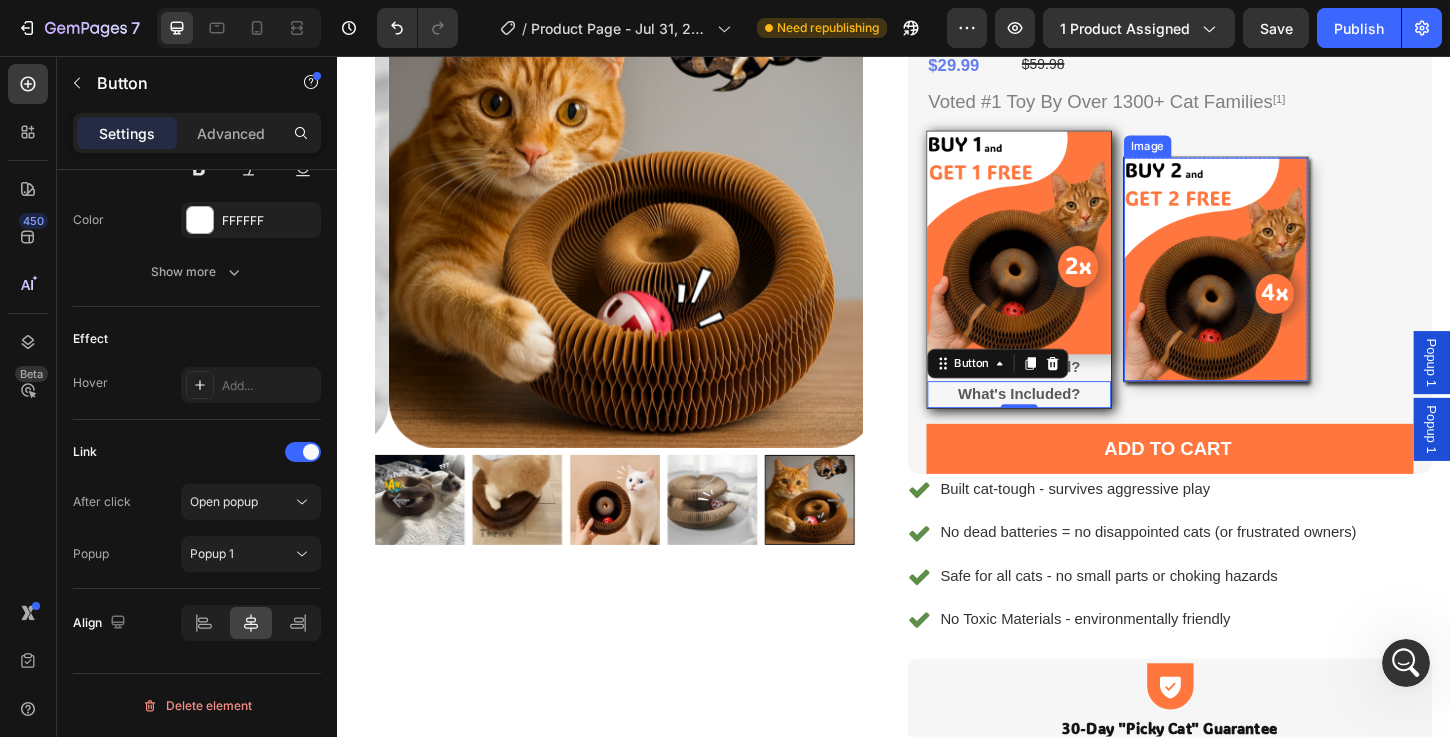 drag, startPoint x: 985, startPoint y: 394, endPoint x: 1179, endPoint y: 399, distance: 194.06442 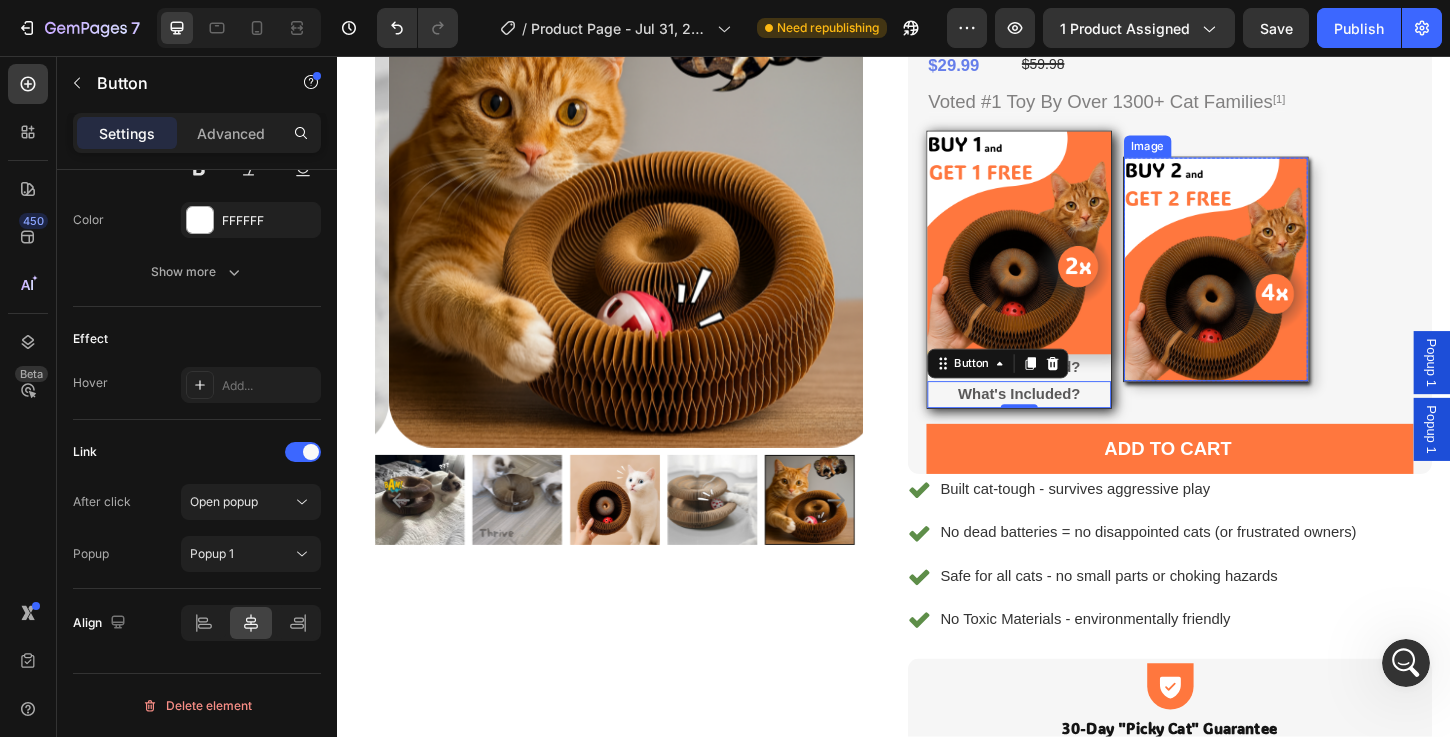 click on "Image What's Included? Button What's Included? Button   0 Row Image Row" at bounding box center (1234, 287) 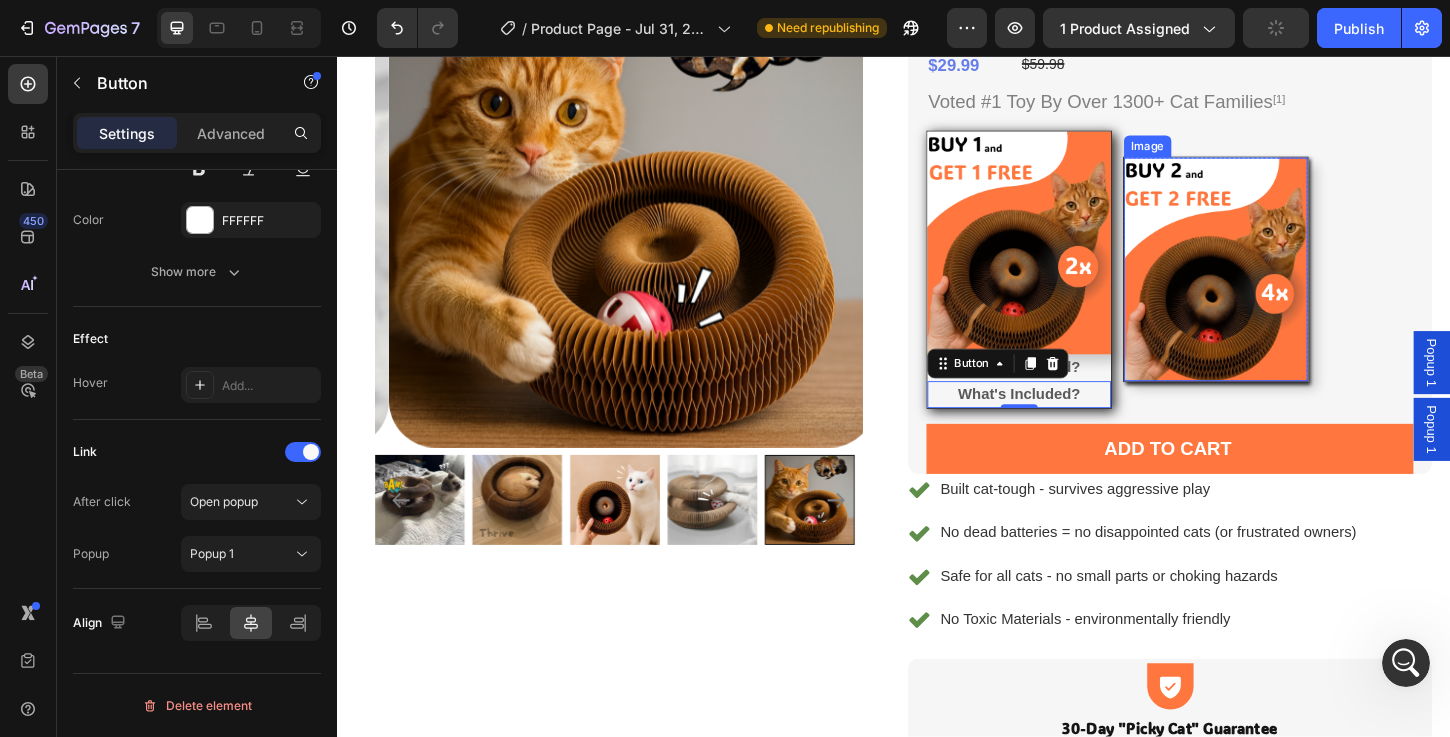 drag, startPoint x: 980, startPoint y: 392, endPoint x: 1176, endPoint y: 406, distance: 196.49936 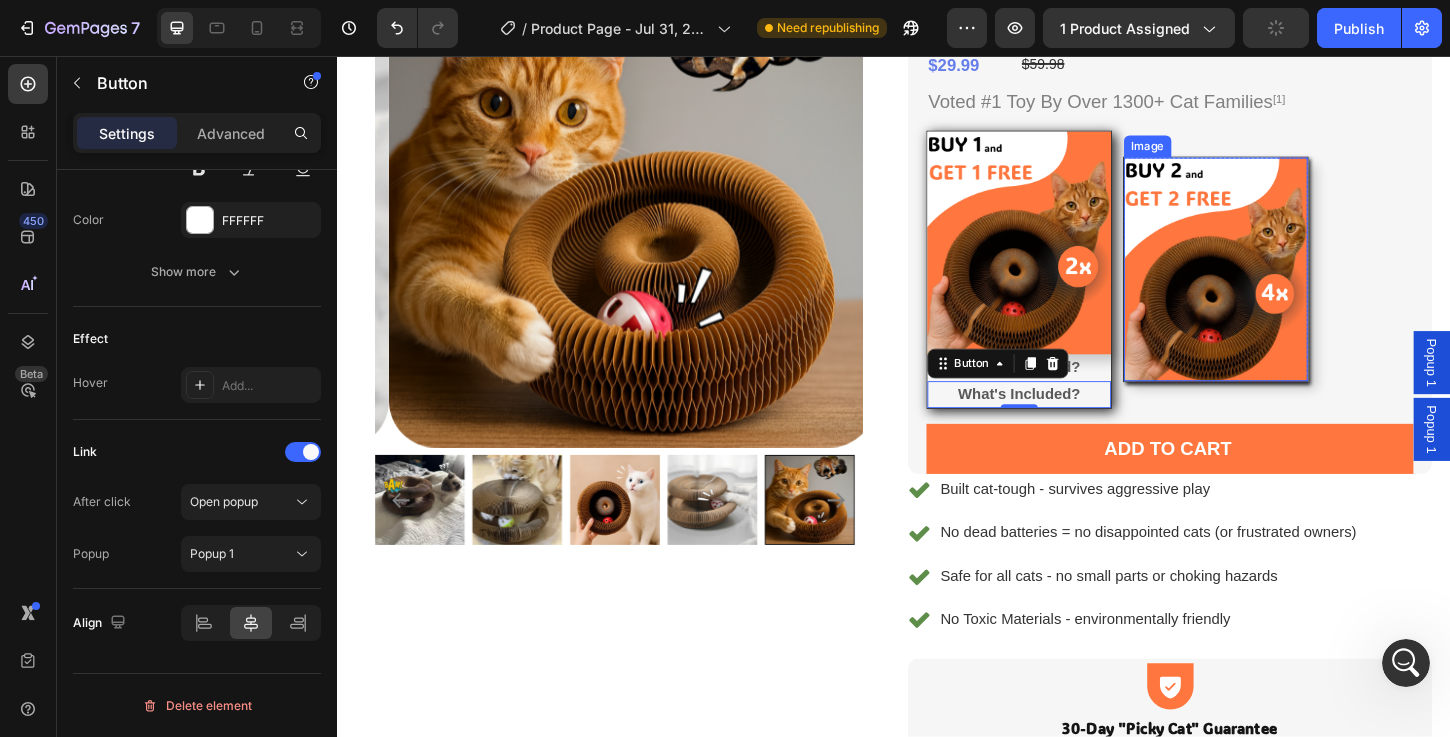 click on "Image What's Included? Button What's Included? Button   0 Row Image Row" at bounding box center (1234, 287) 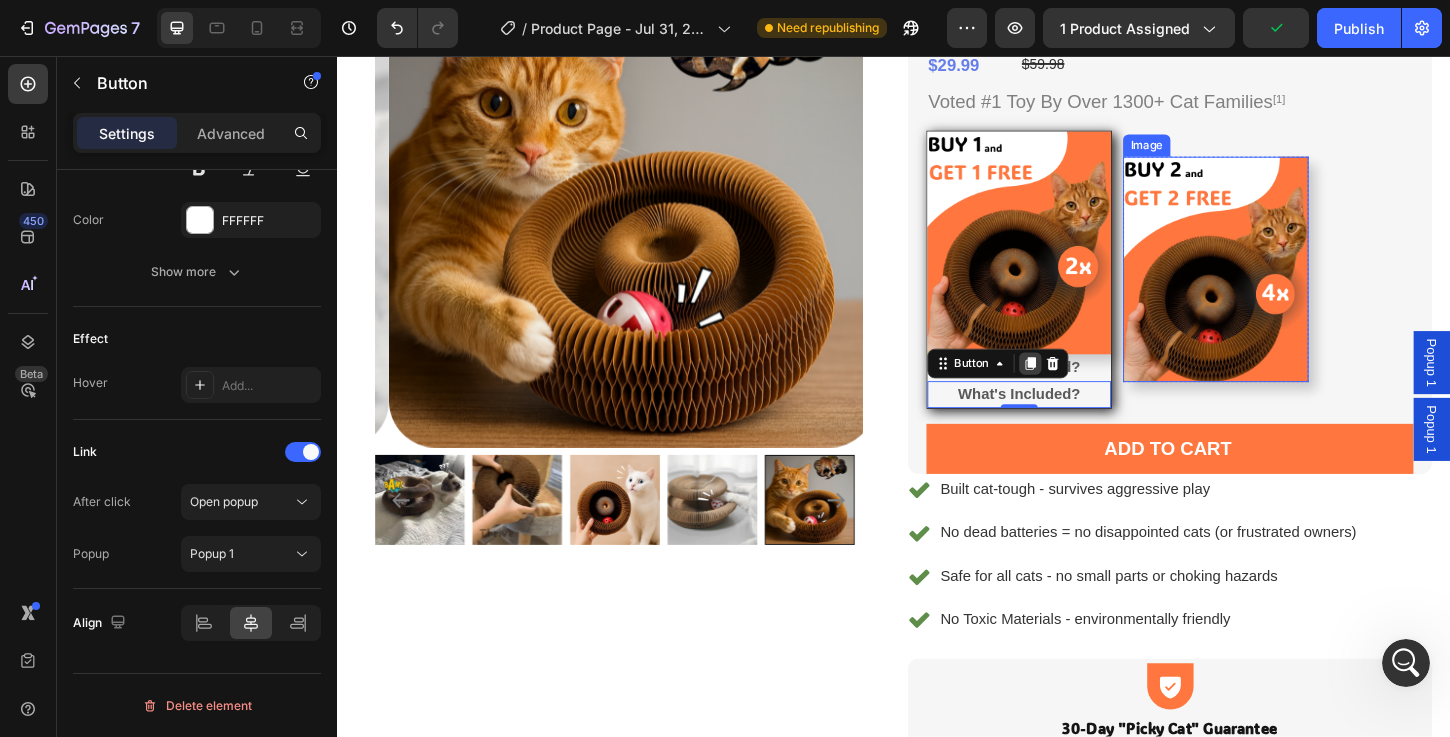 drag, startPoint x: 1134, startPoint y: 411, endPoint x: 1070, endPoint y: 398, distance: 65.30697 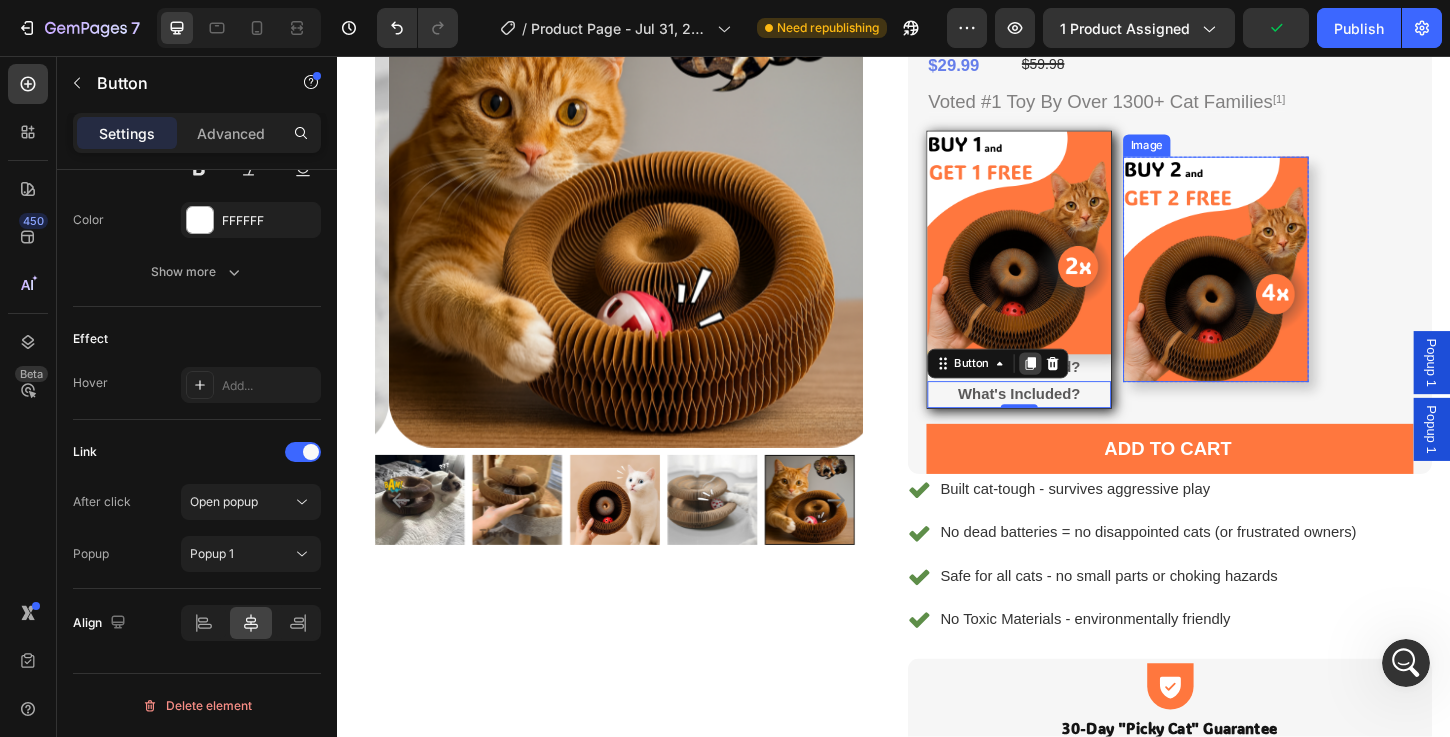 click on "Image What's Included? Button What's Included? Button   0 Row Image Row" at bounding box center [1234, 287] 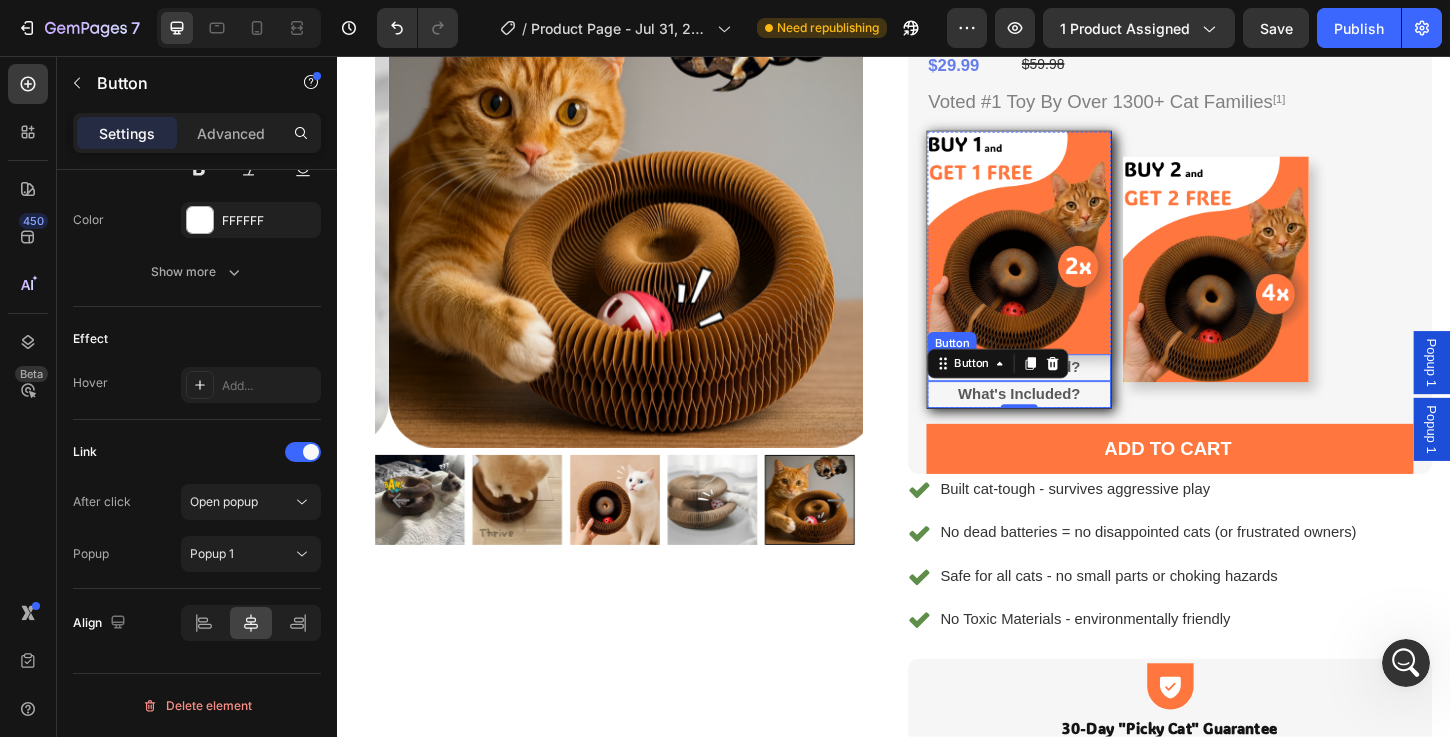 drag, startPoint x: 985, startPoint y: 391, endPoint x: 1141, endPoint y: 388, distance: 156.02884 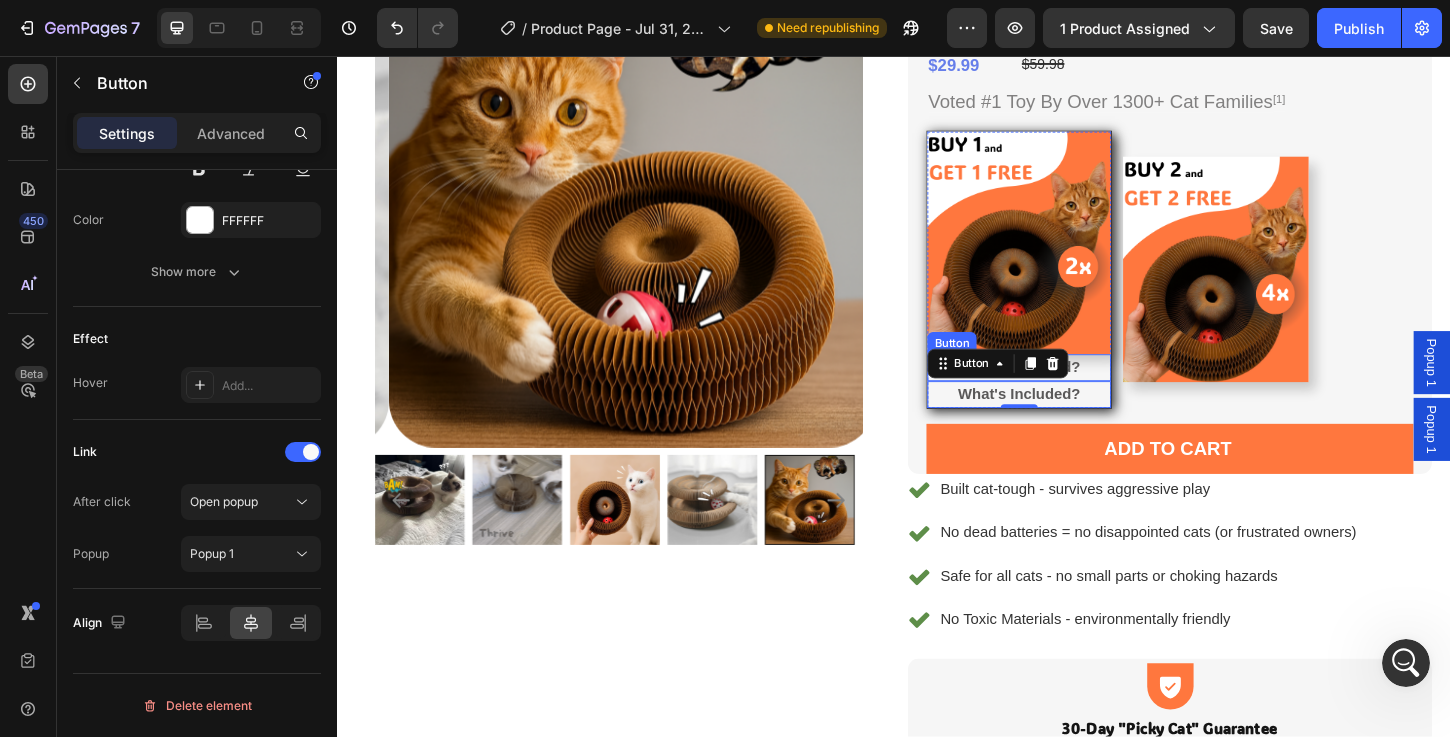 click on "Image What's Included? Button What's Included? Button   0" at bounding box center (1072, 287) 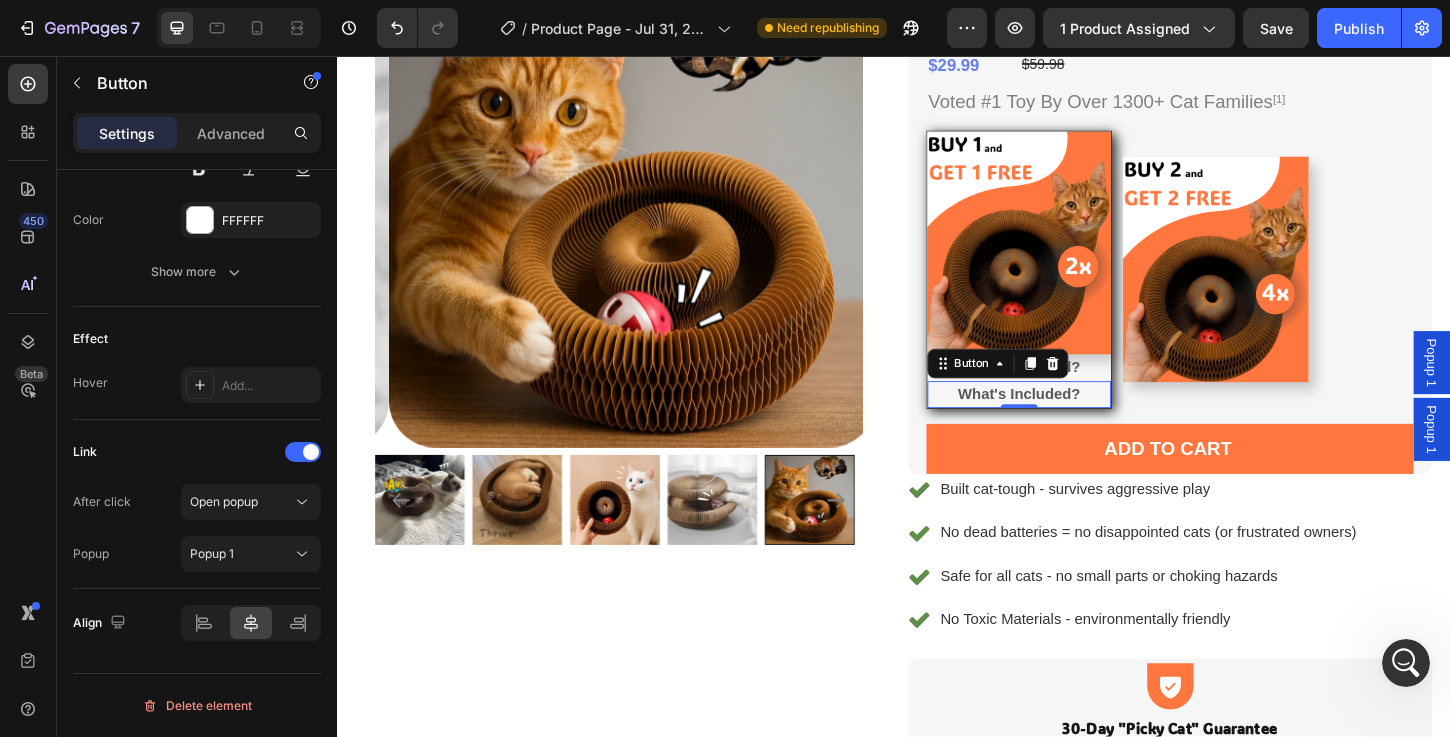 click on "What's Included? Button   0" at bounding box center [1072, 421] 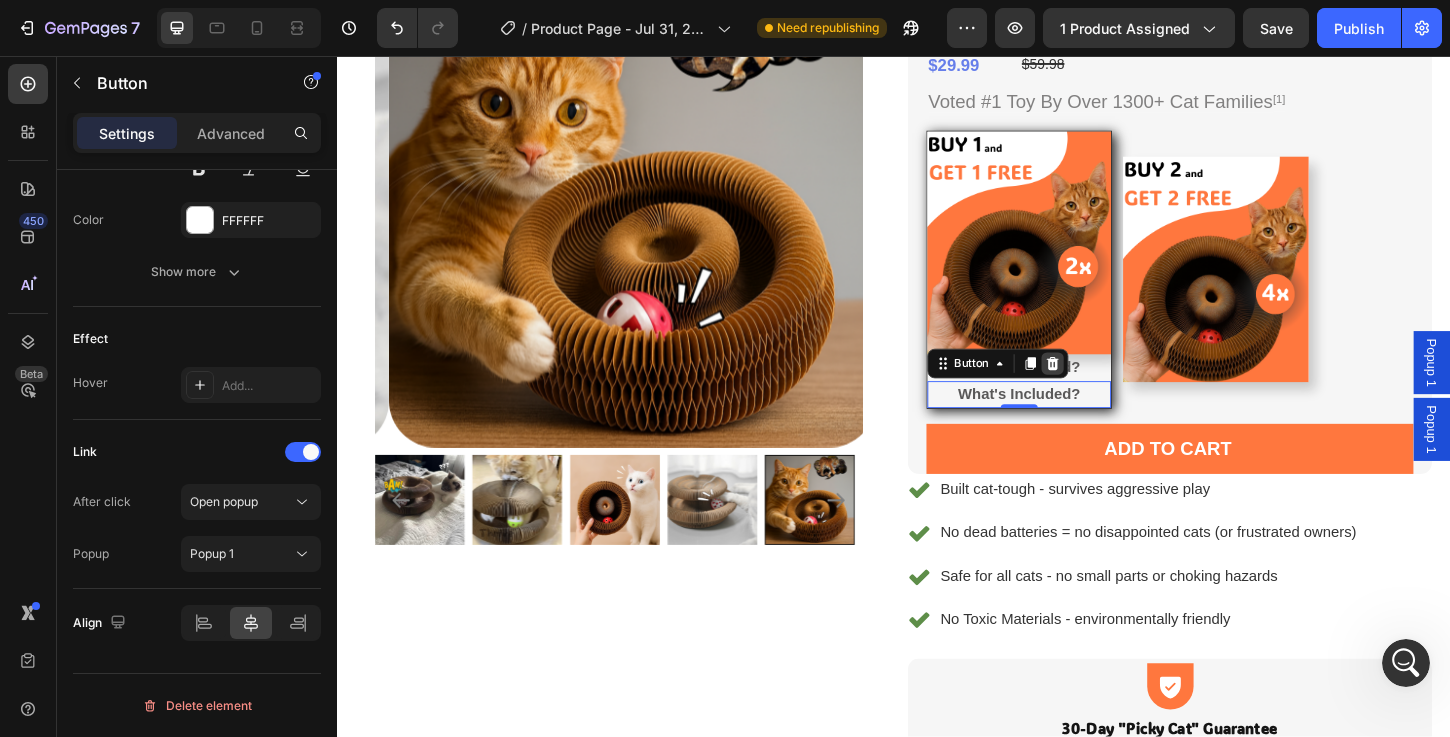 click 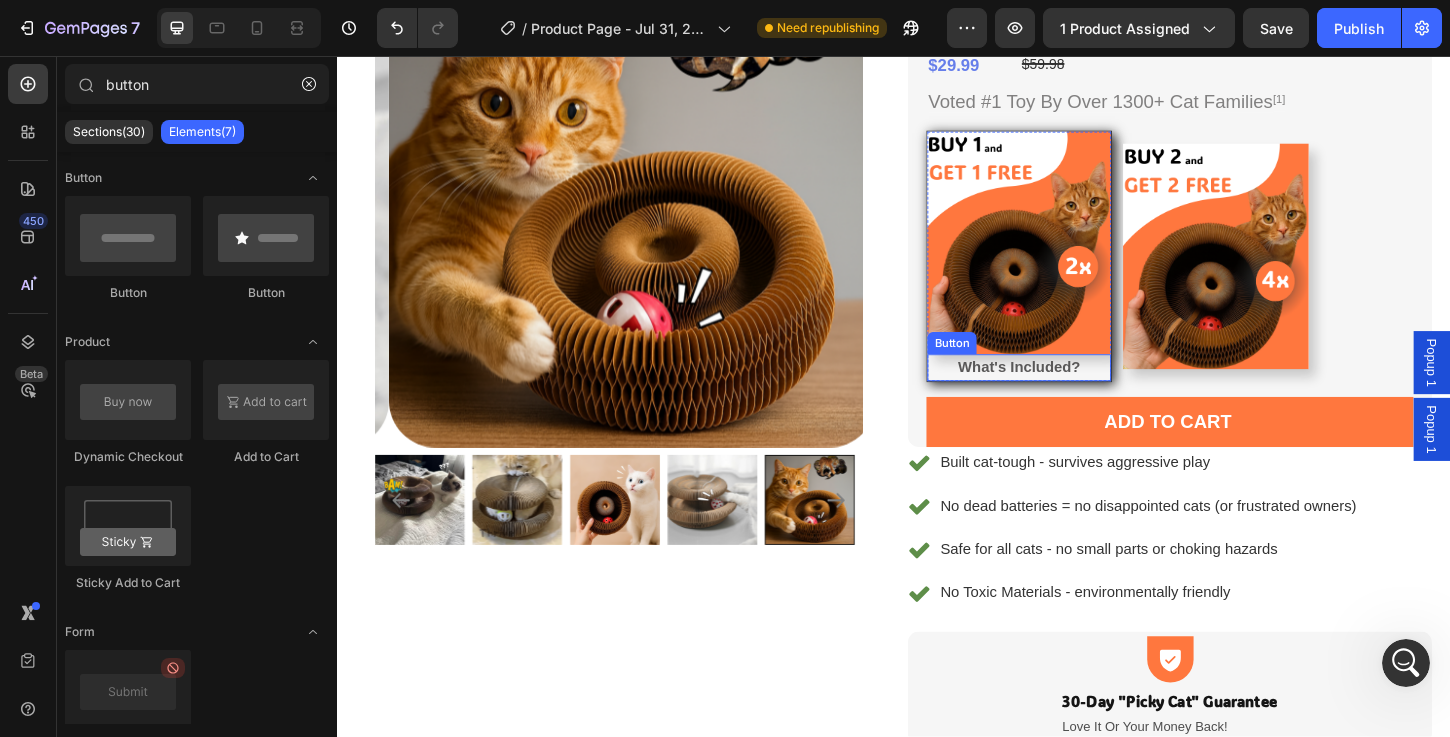 click on "What's Included? Button" at bounding box center (1072, 392) 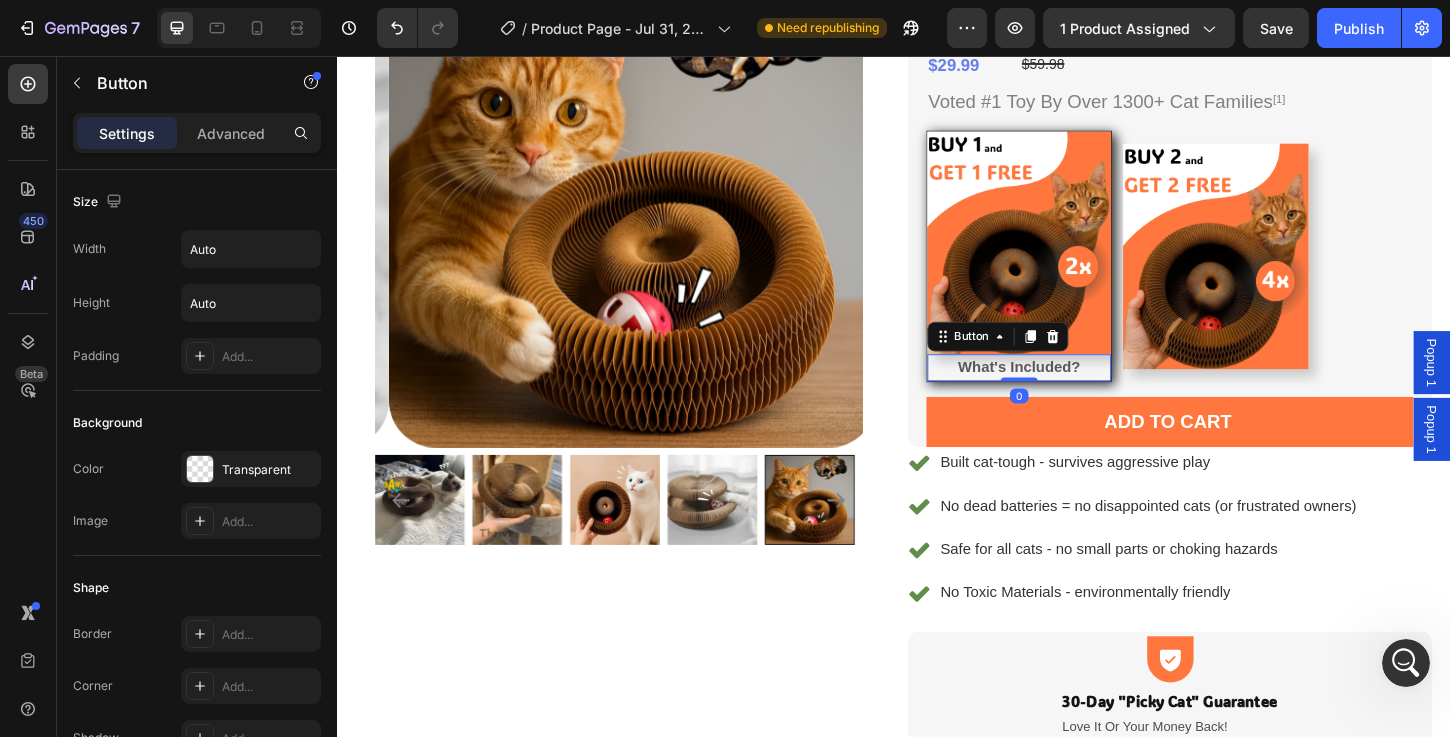 drag, startPoint x: 1079, startPoint y: 358, endPoint x: 1064, endPoint y: 372, distance: 20.518284 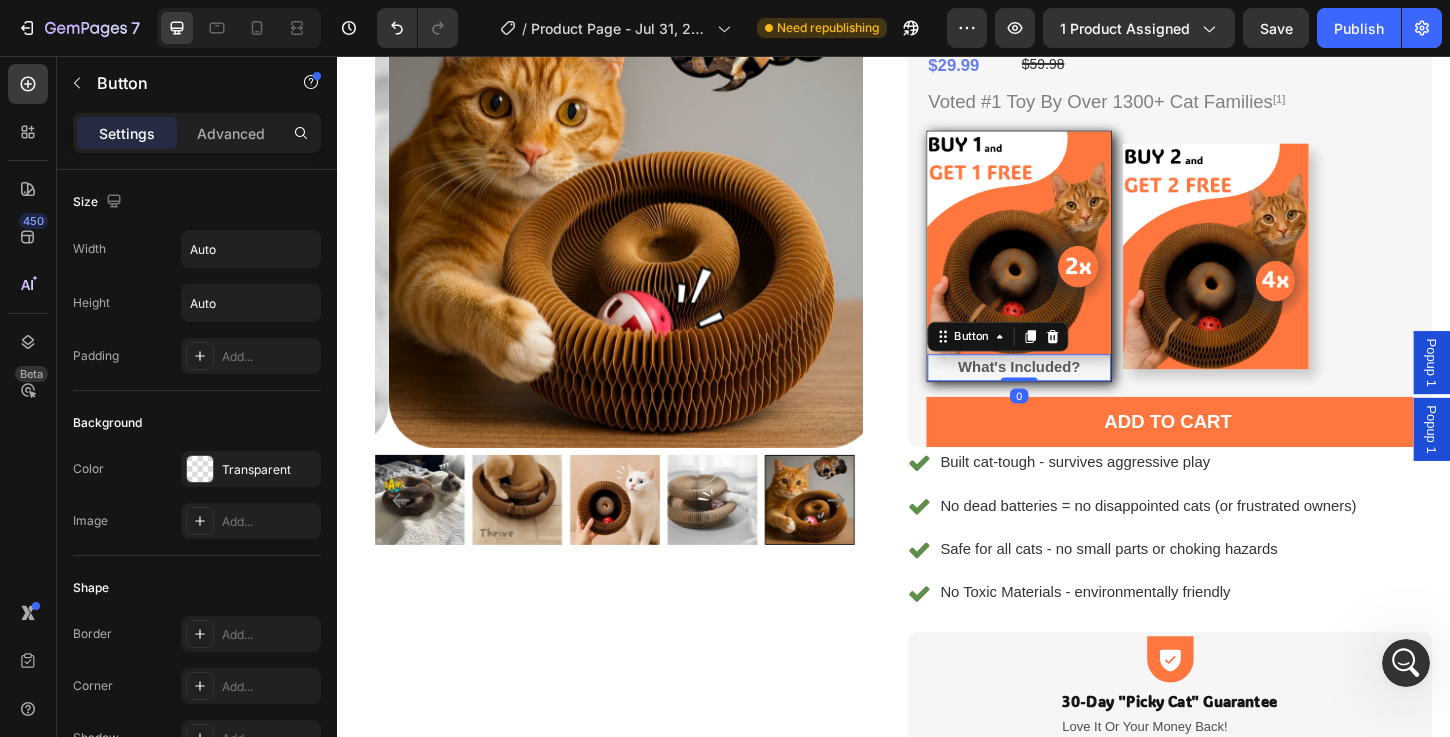 click 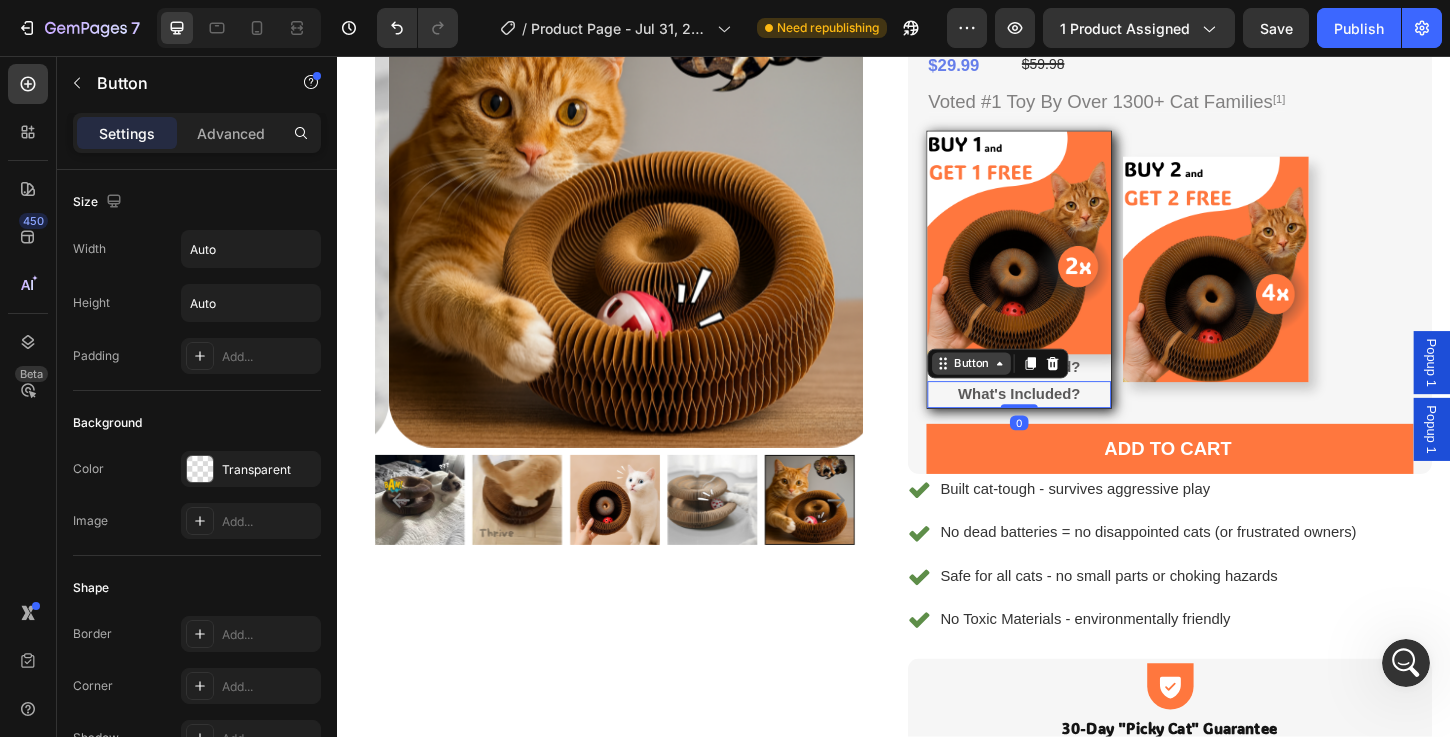 scroll, scrollTop: 914, scrollLeft: 0, axis: vertical 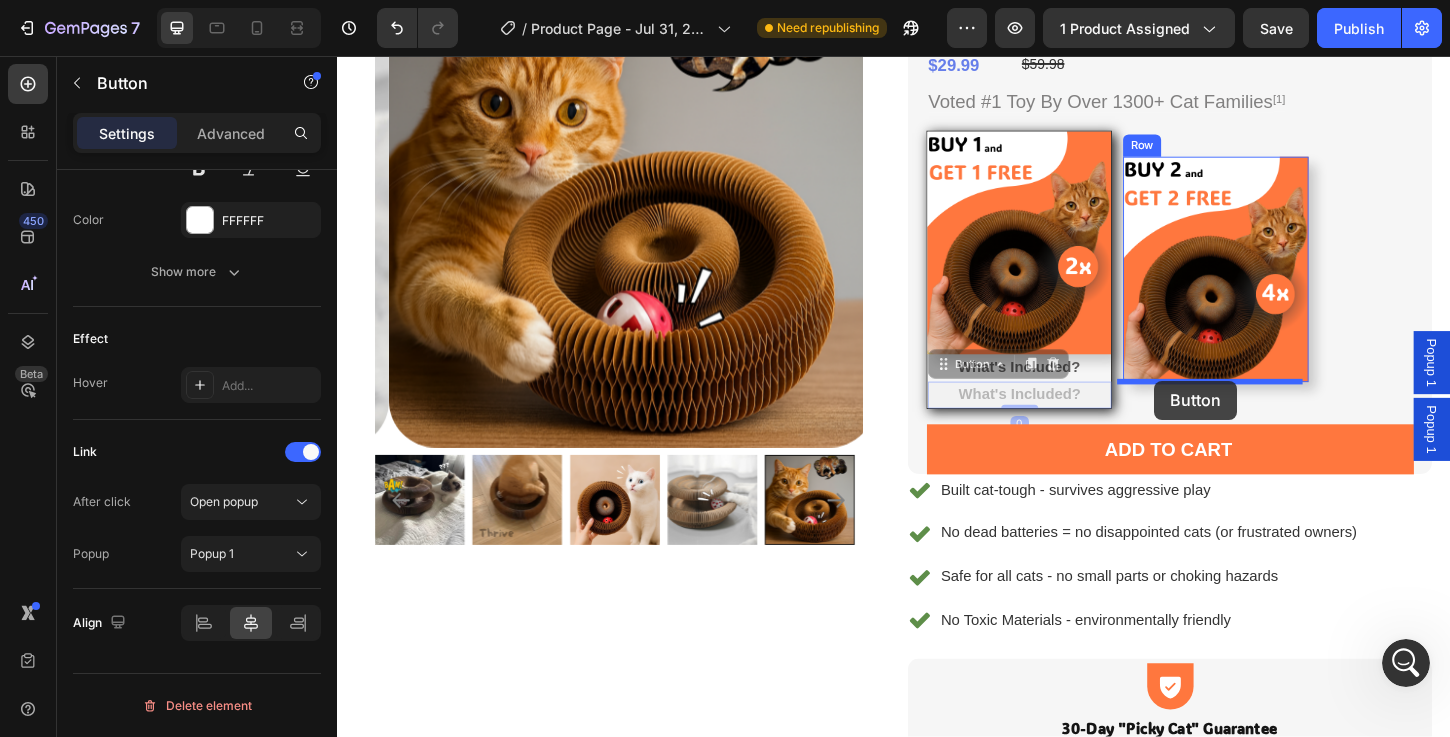 drag, startPoint x: 984, startPoint y: 393, endPoint x: 1218, endPoint y: 406, distance: 234.36084 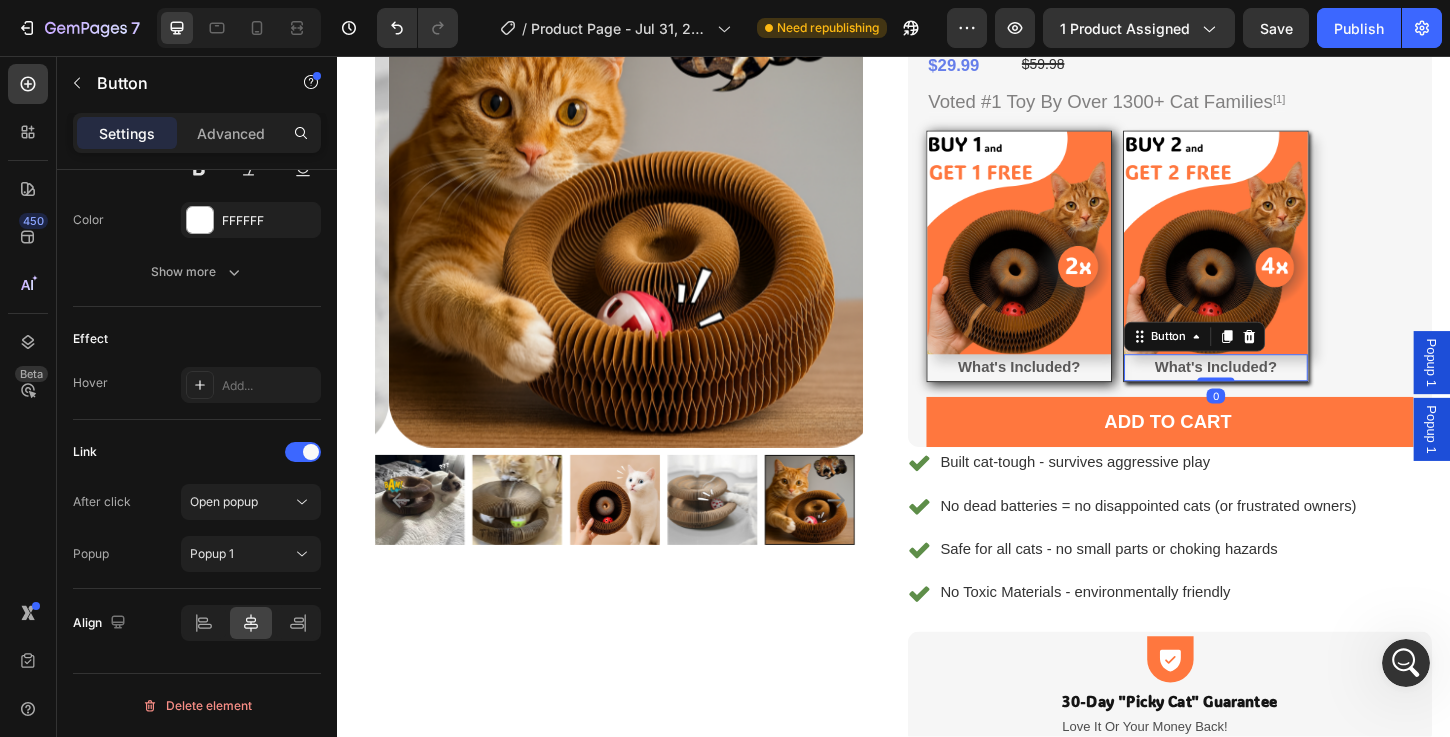 click on "What's Included? Button   0" at bounding box center (1284, 392) 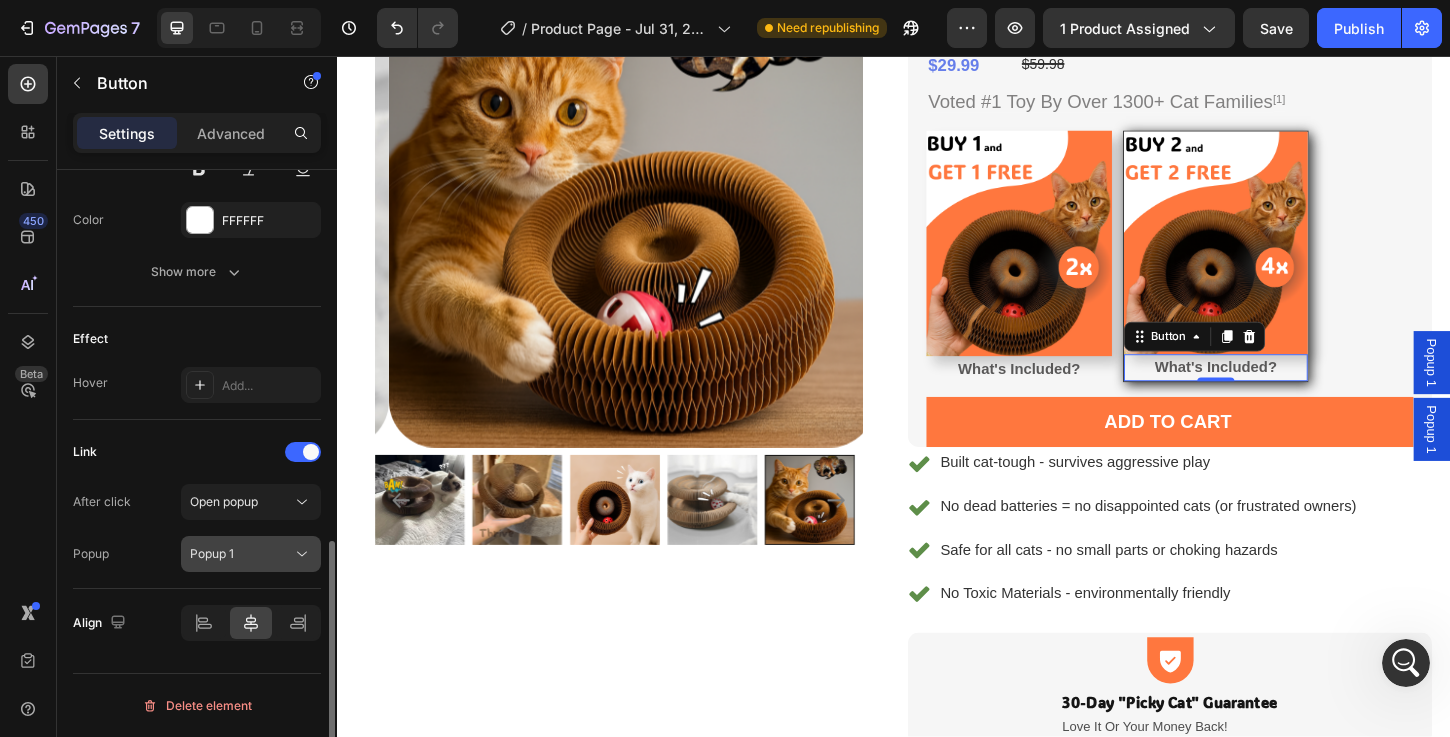 click on "Popup 1" at bounding box center [241, 554] 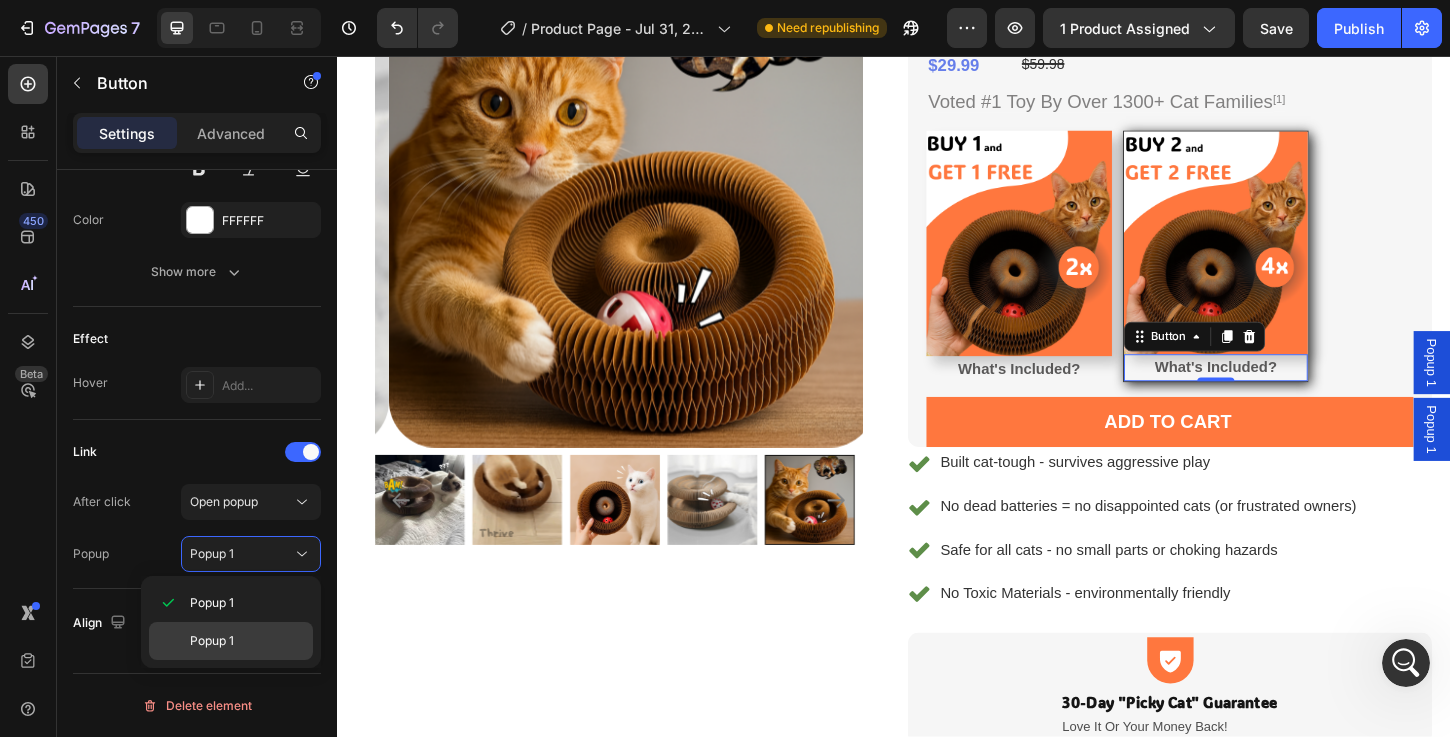 click on "Popup 1" at bounding box center (247, 641) 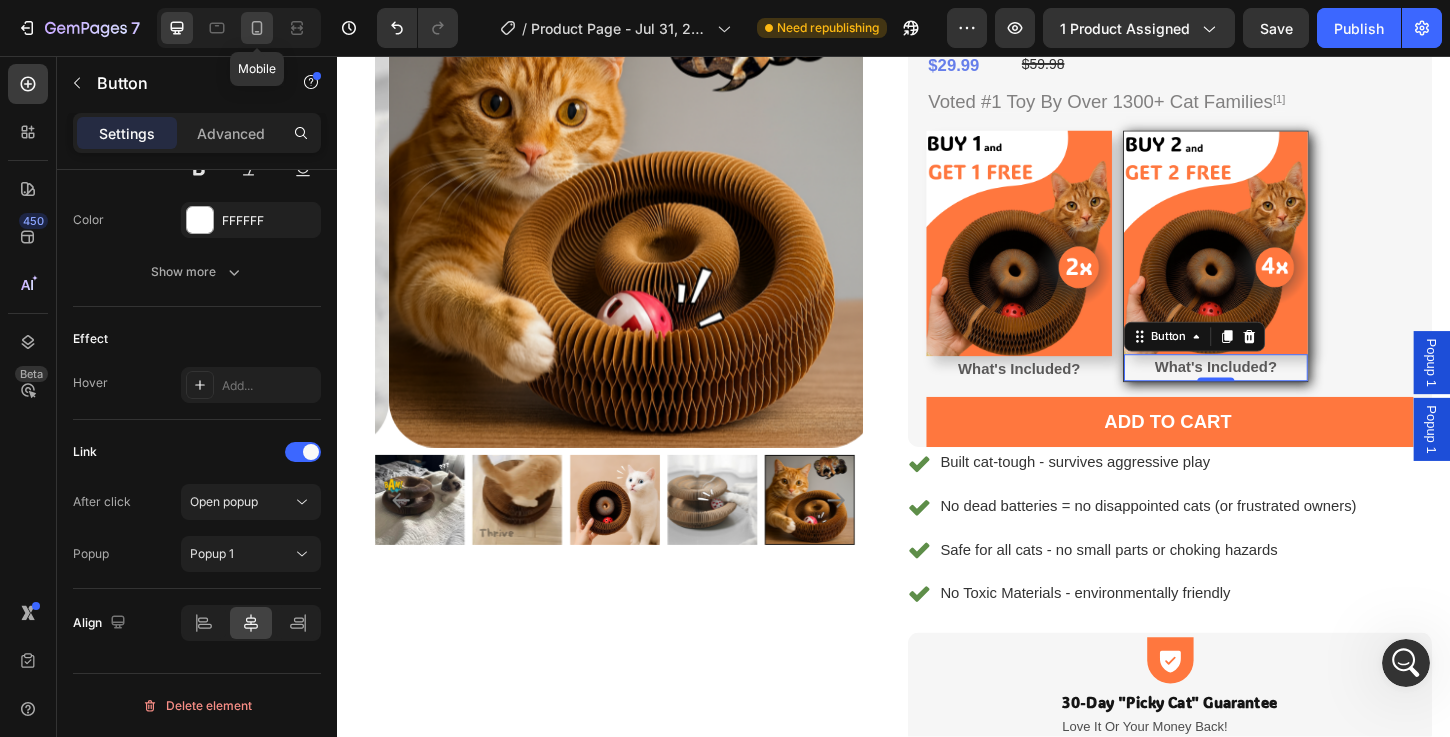 click 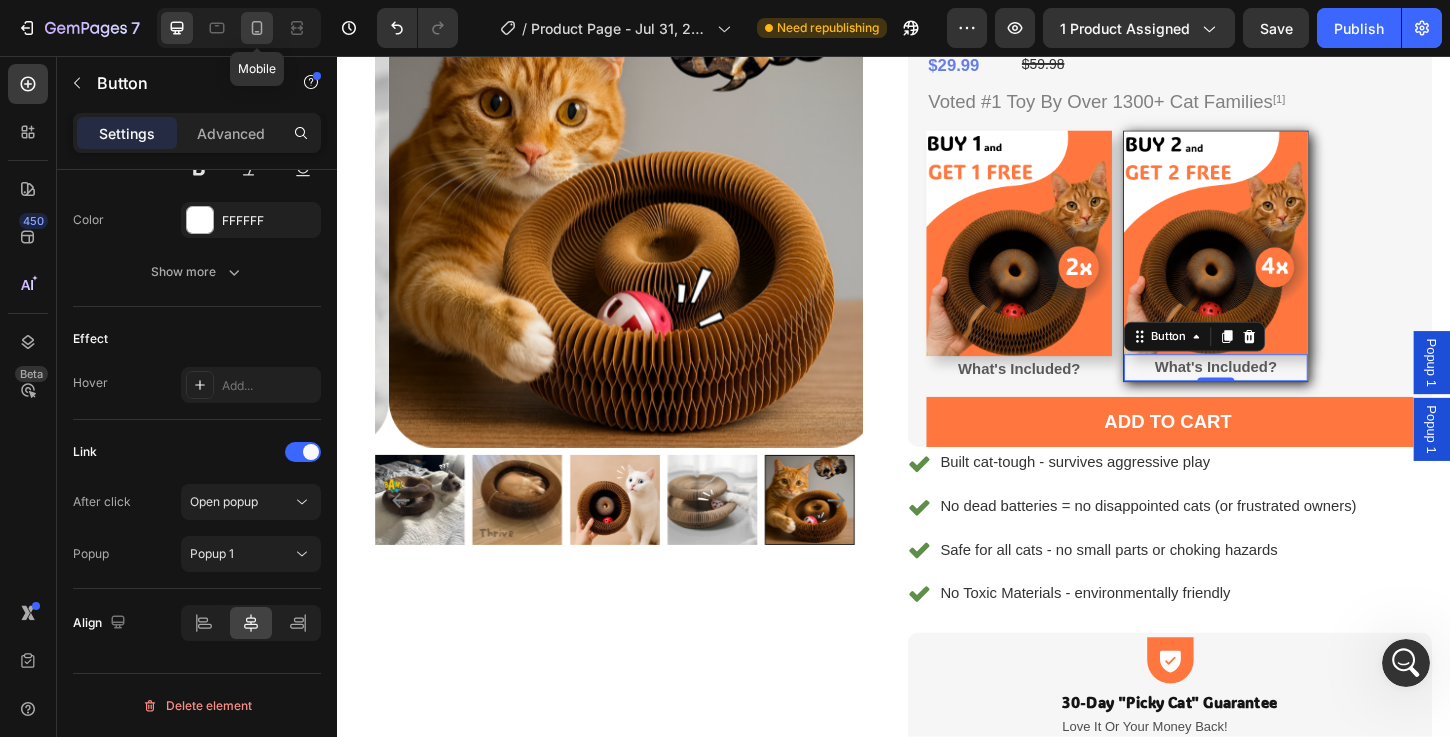 type on "14" 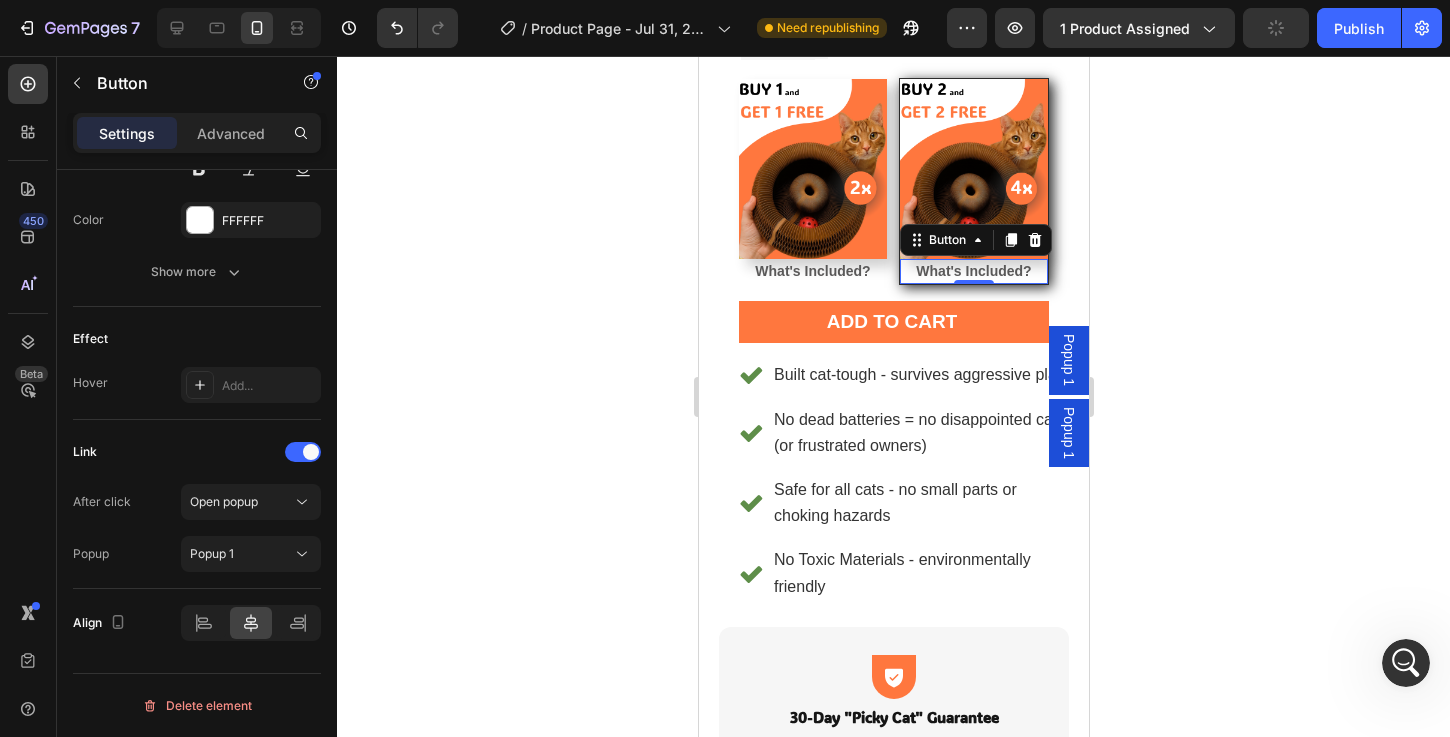scroll, scrollTop: 746, scrollLeft: 0, axis: vertical 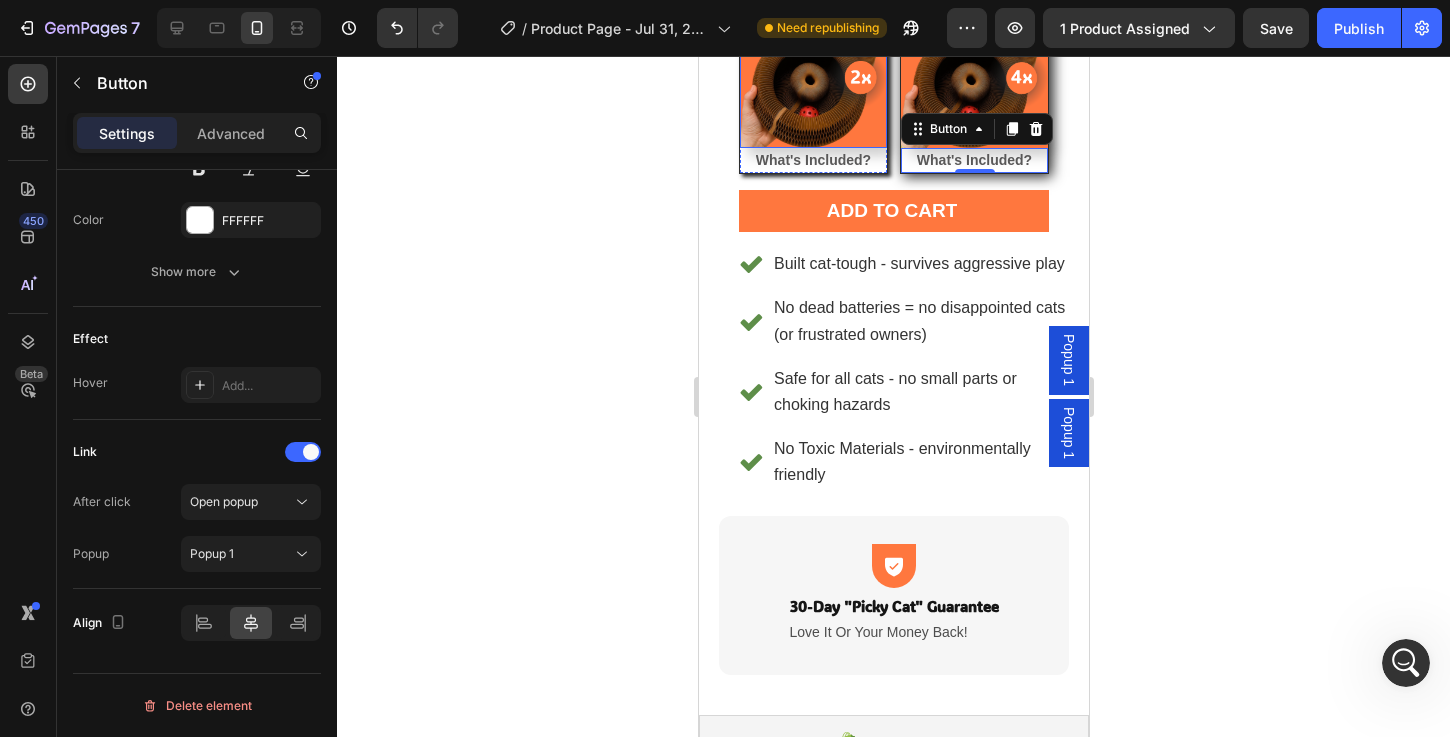 click at bounding box center [812, 58] 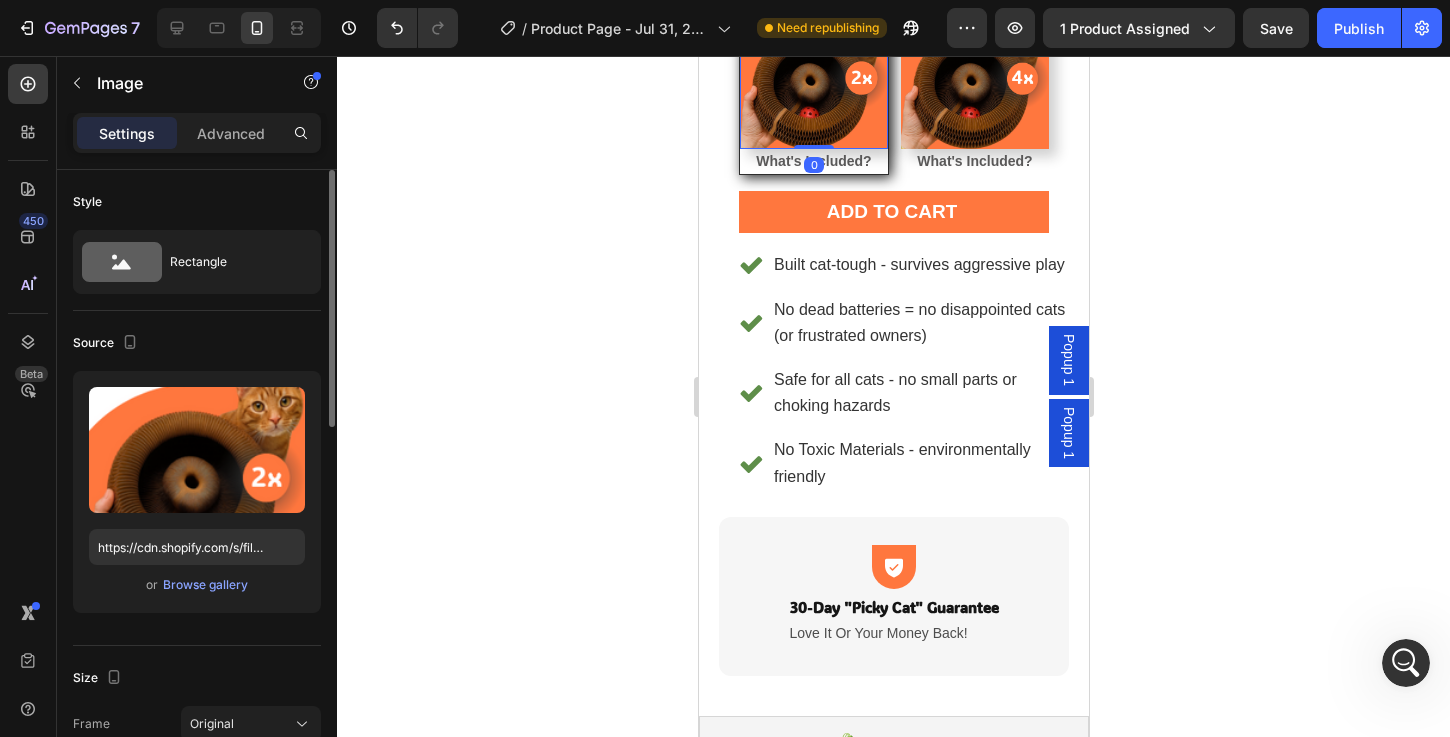 scroll, scrollTop: 0, scrollLeft: 0, axis: both 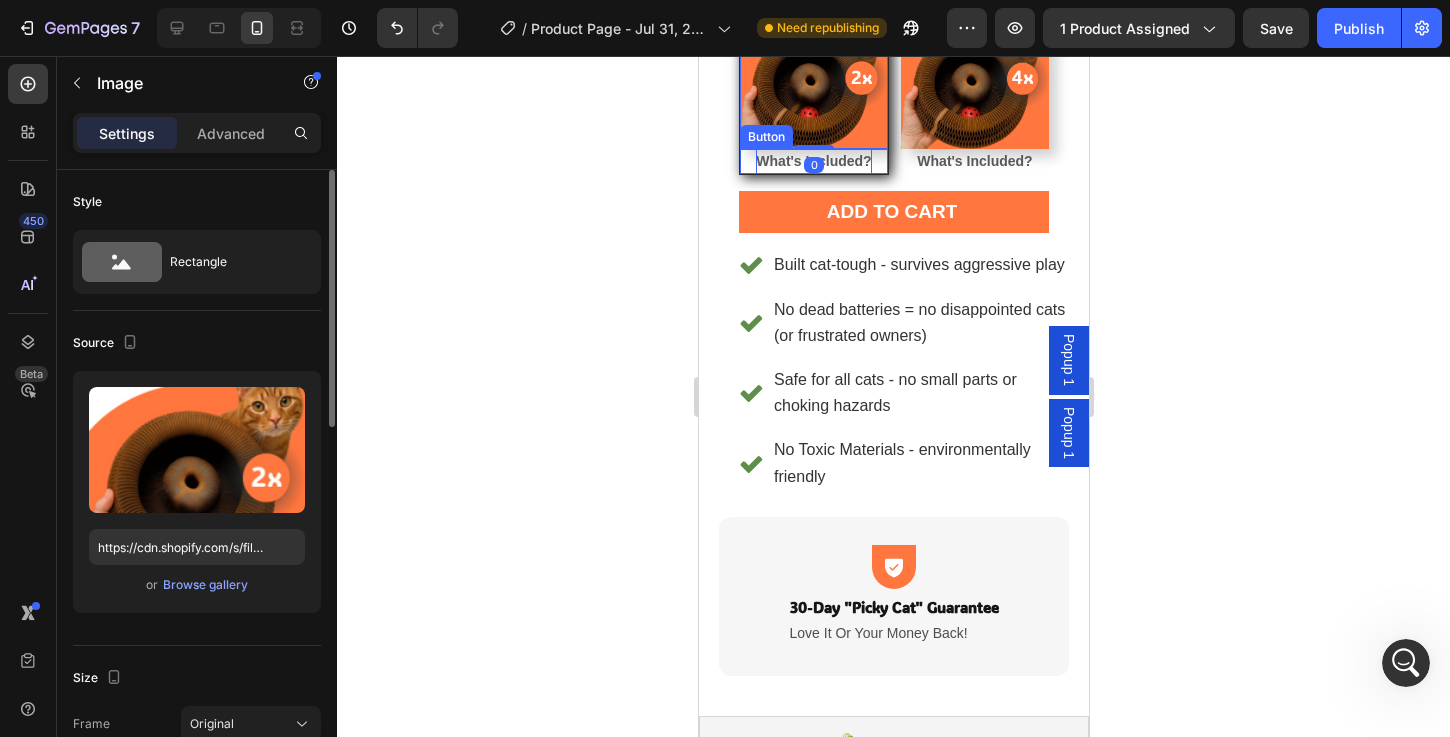 click on "What's Included?" at bounding box center (812, 161) 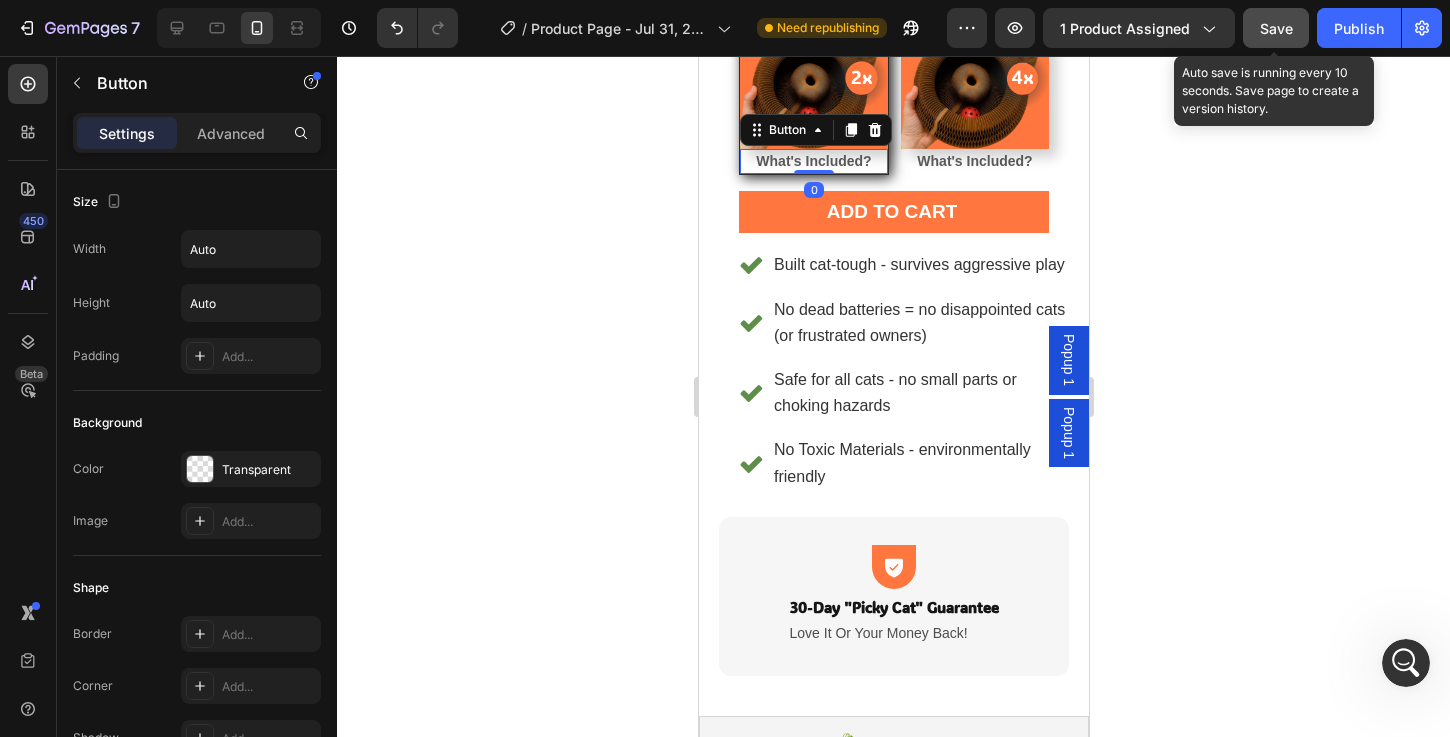 click on "Save" at bounding box center [1276, 28] 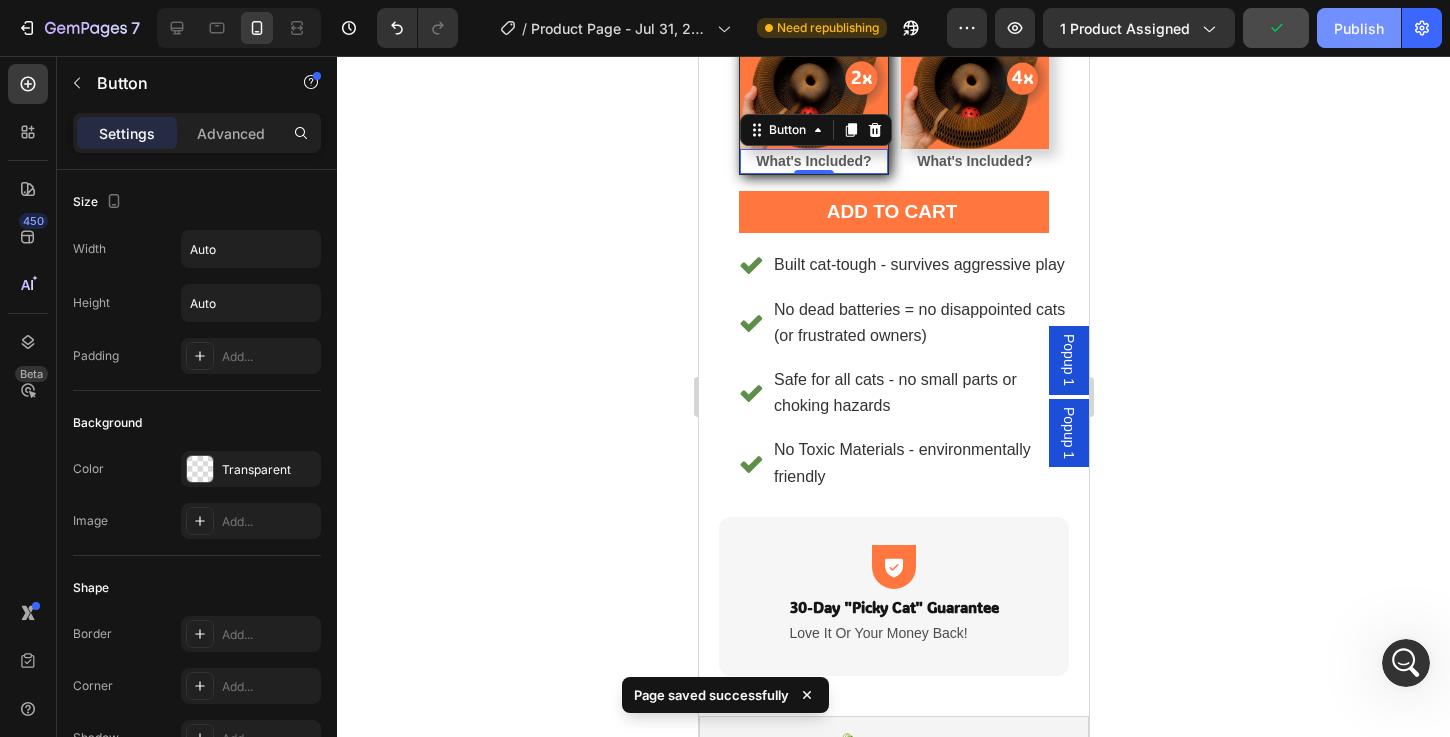 click on "Publish" at bounding box center [1359, 28] 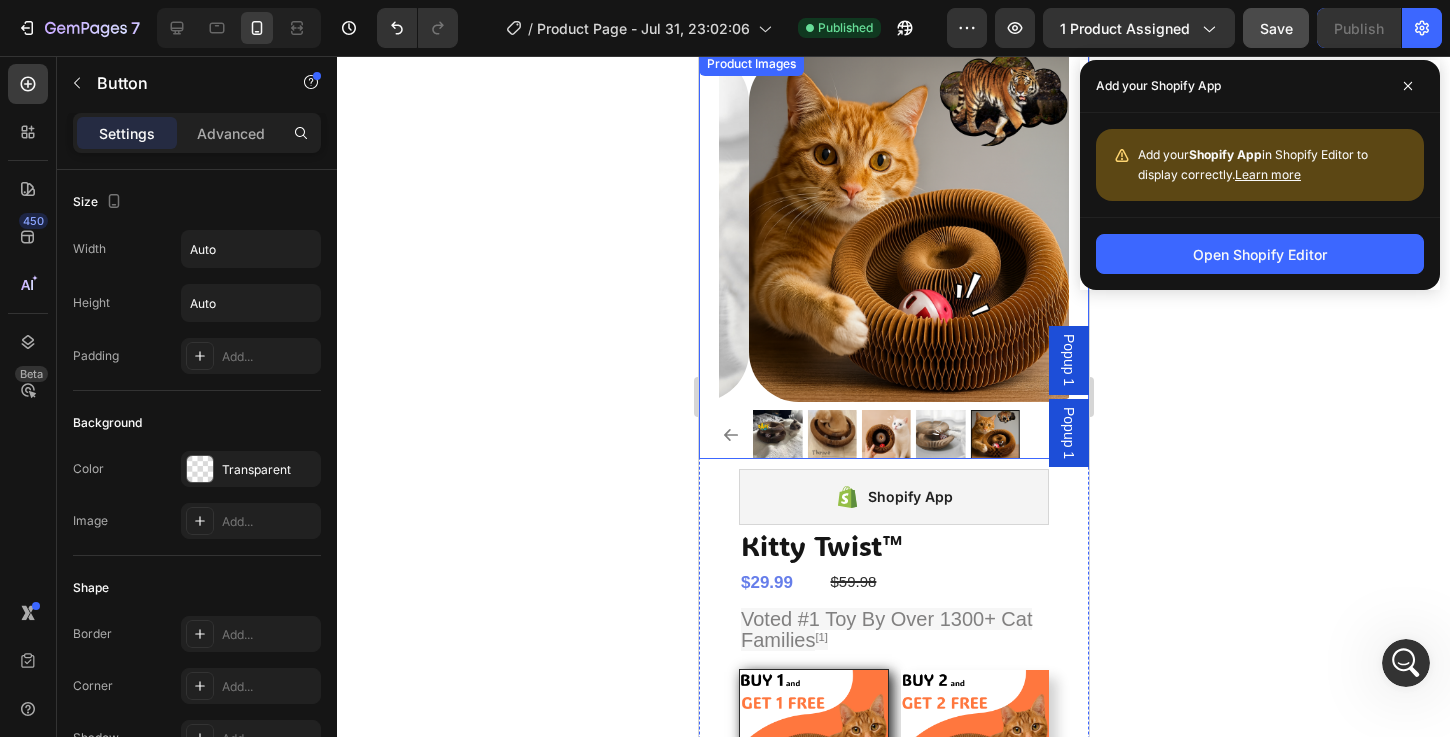 scroll, scrollTop: 0, scrollLeft: 0, axis: both 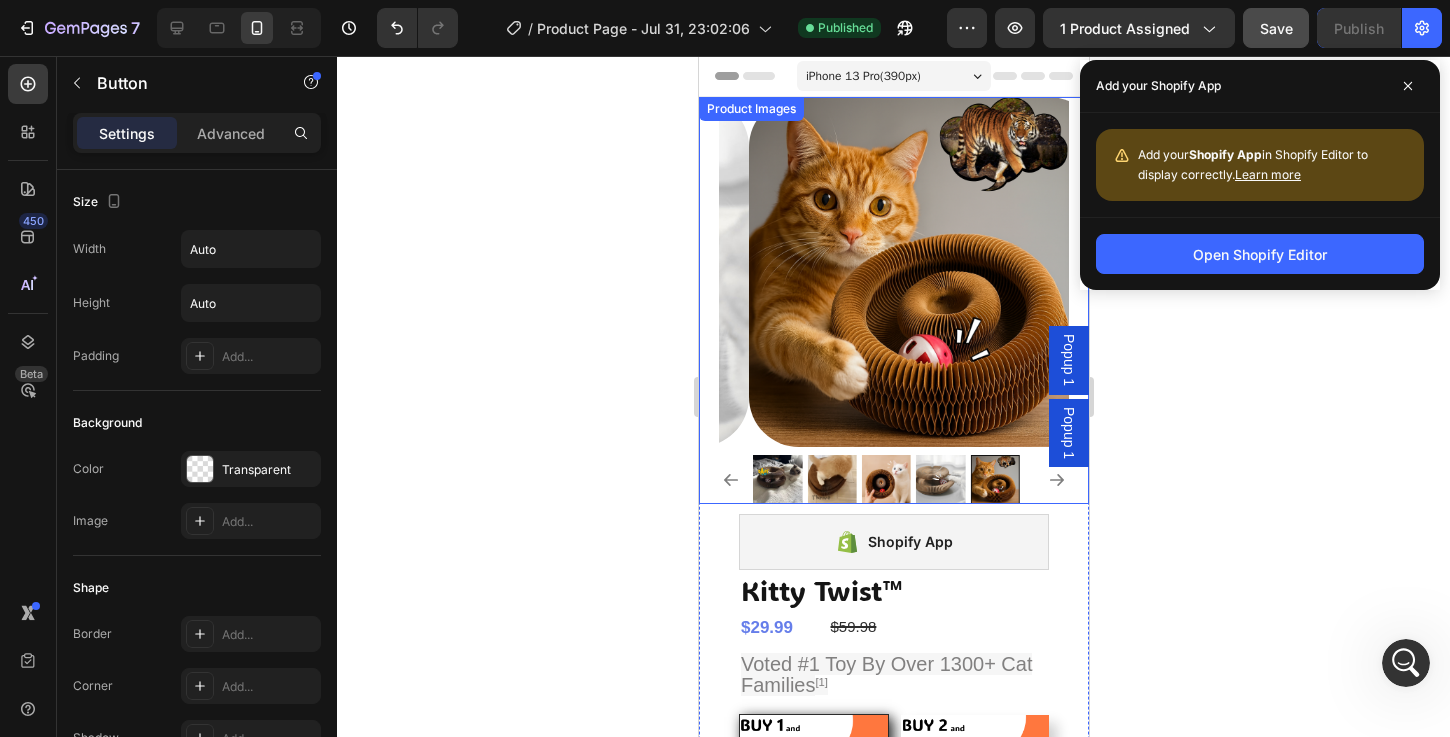 click at bounding box center (923, 272) 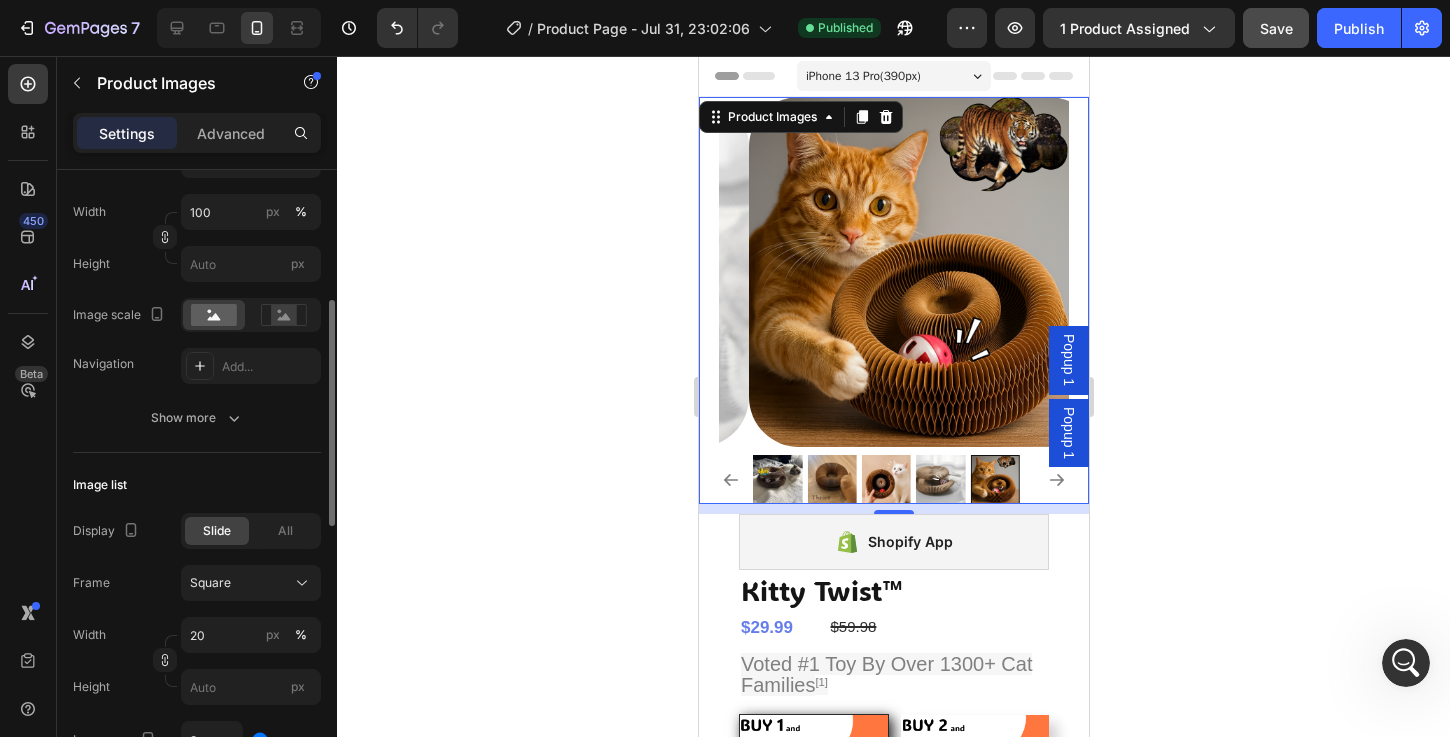 scroll, scrollTop: 391, scrollLeft: 0, axis: vertical 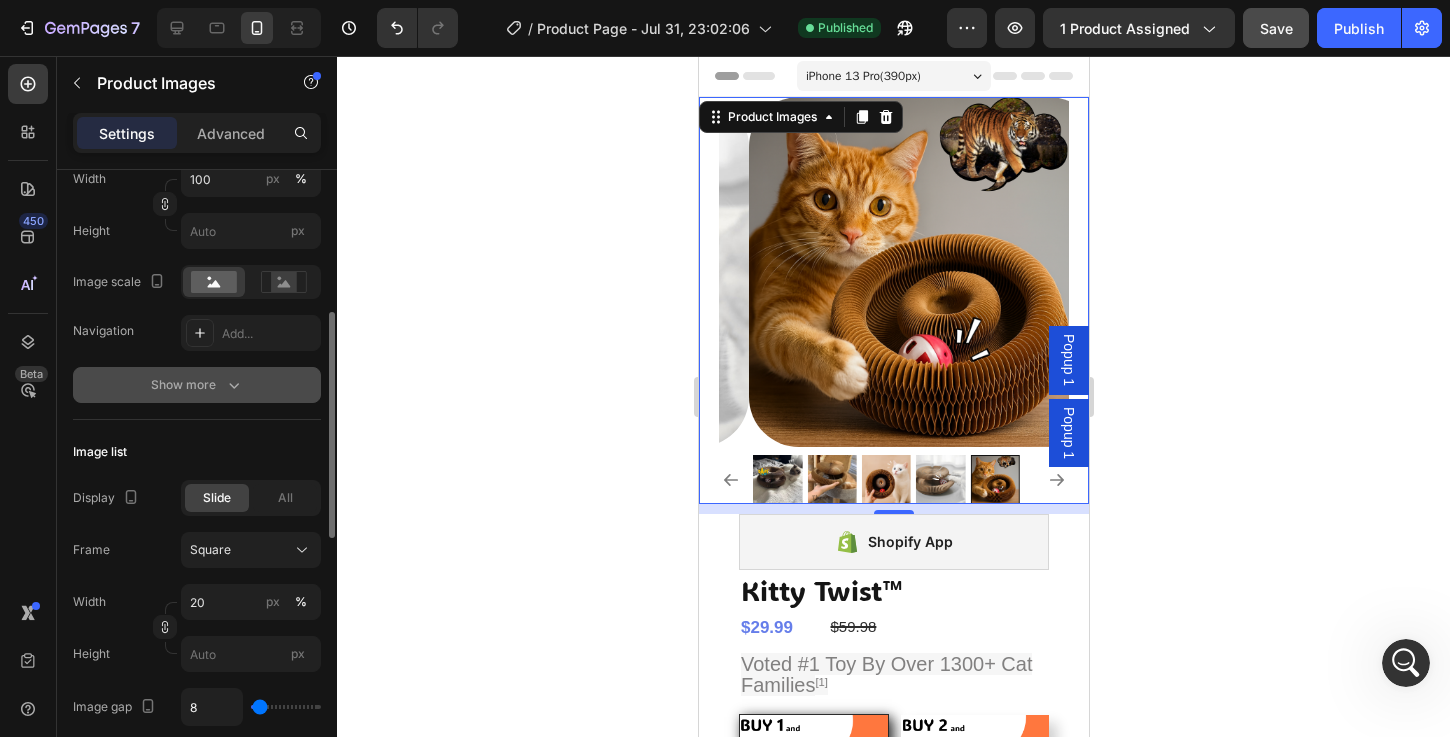 click 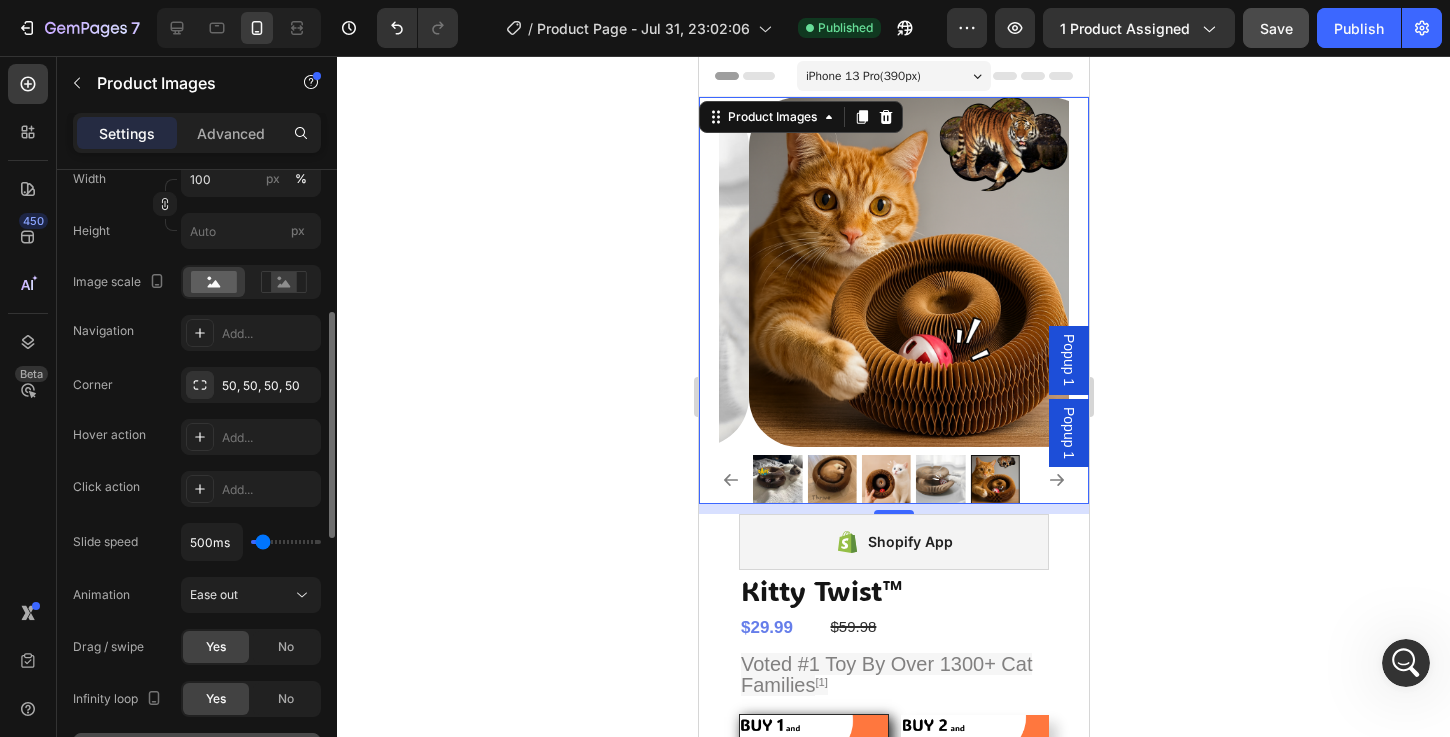 click at bounding box center [923, 272] 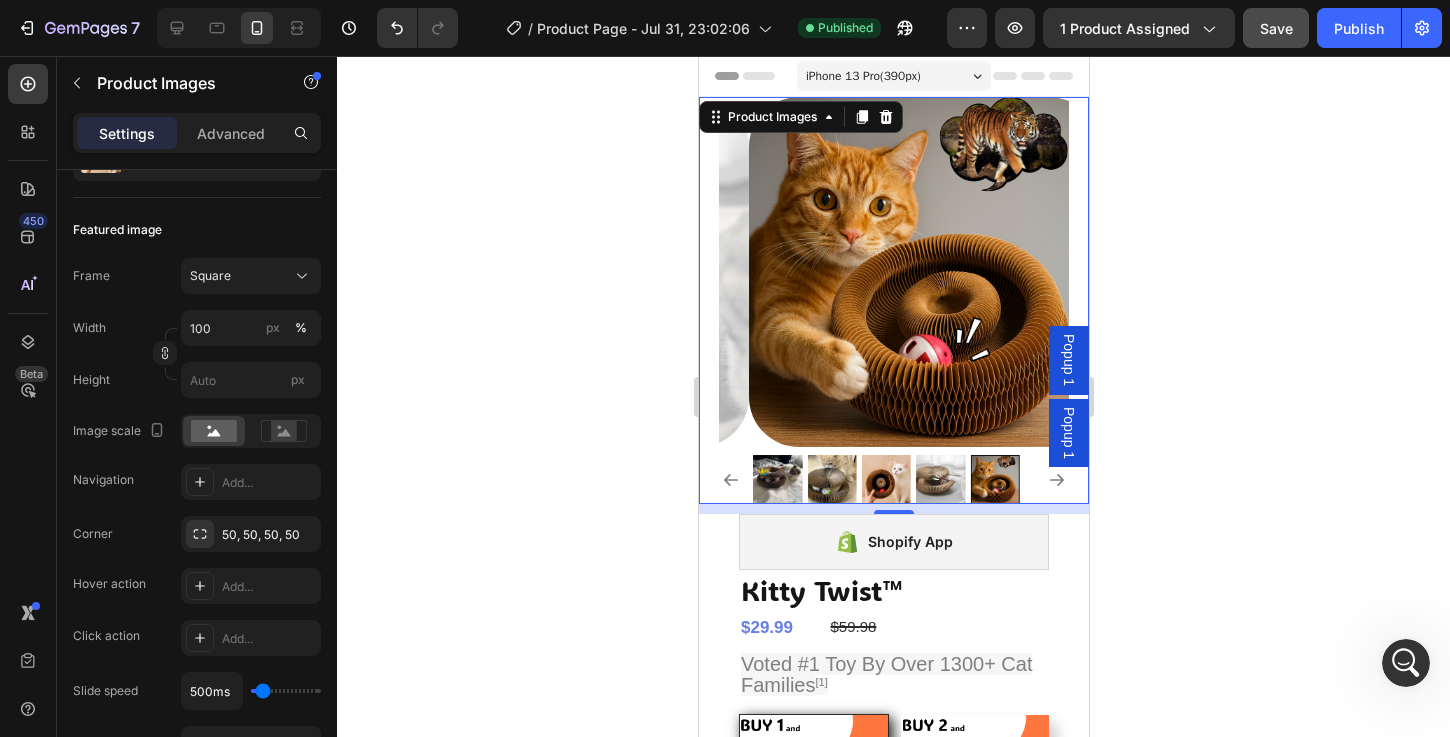 scroll, scrollTop: 0, scrollLeft: 0, axis: both 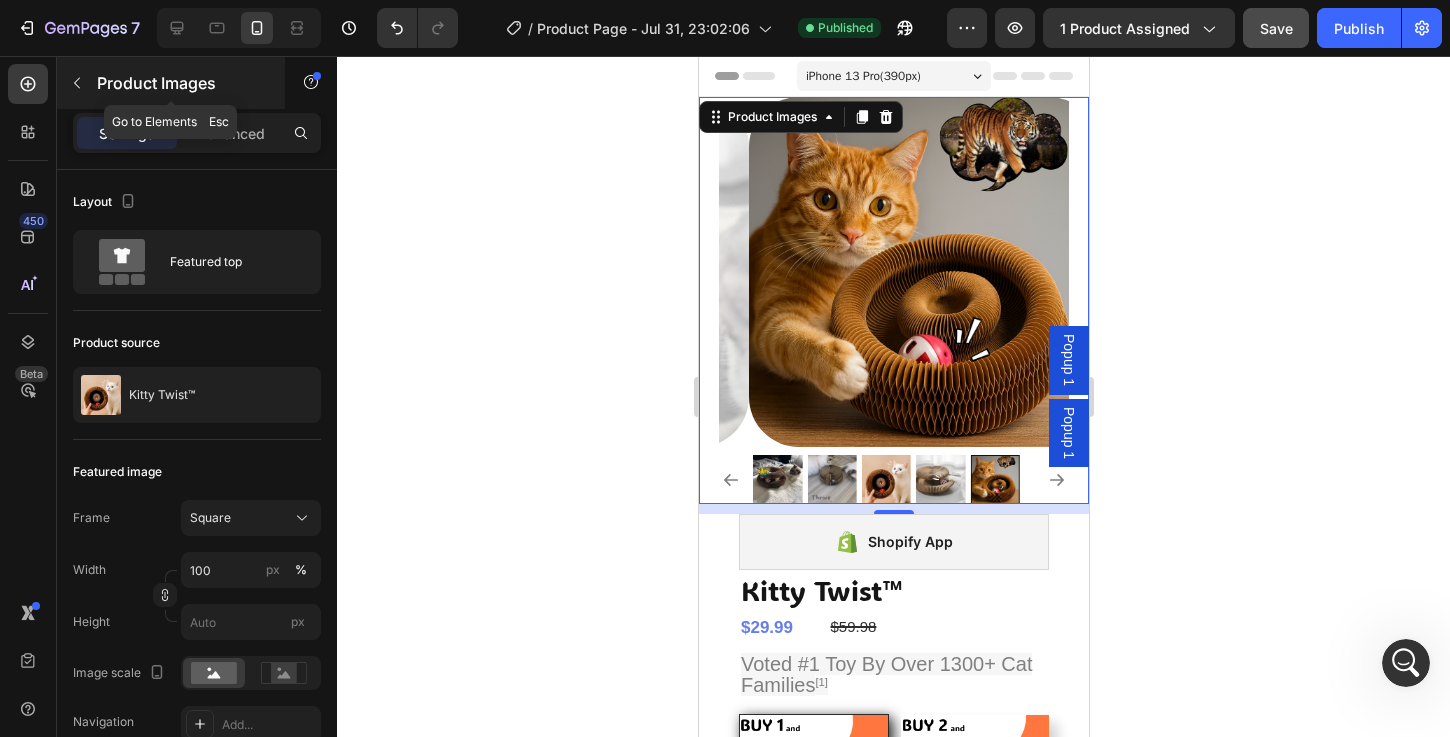 click at bounding box center (77, 83) 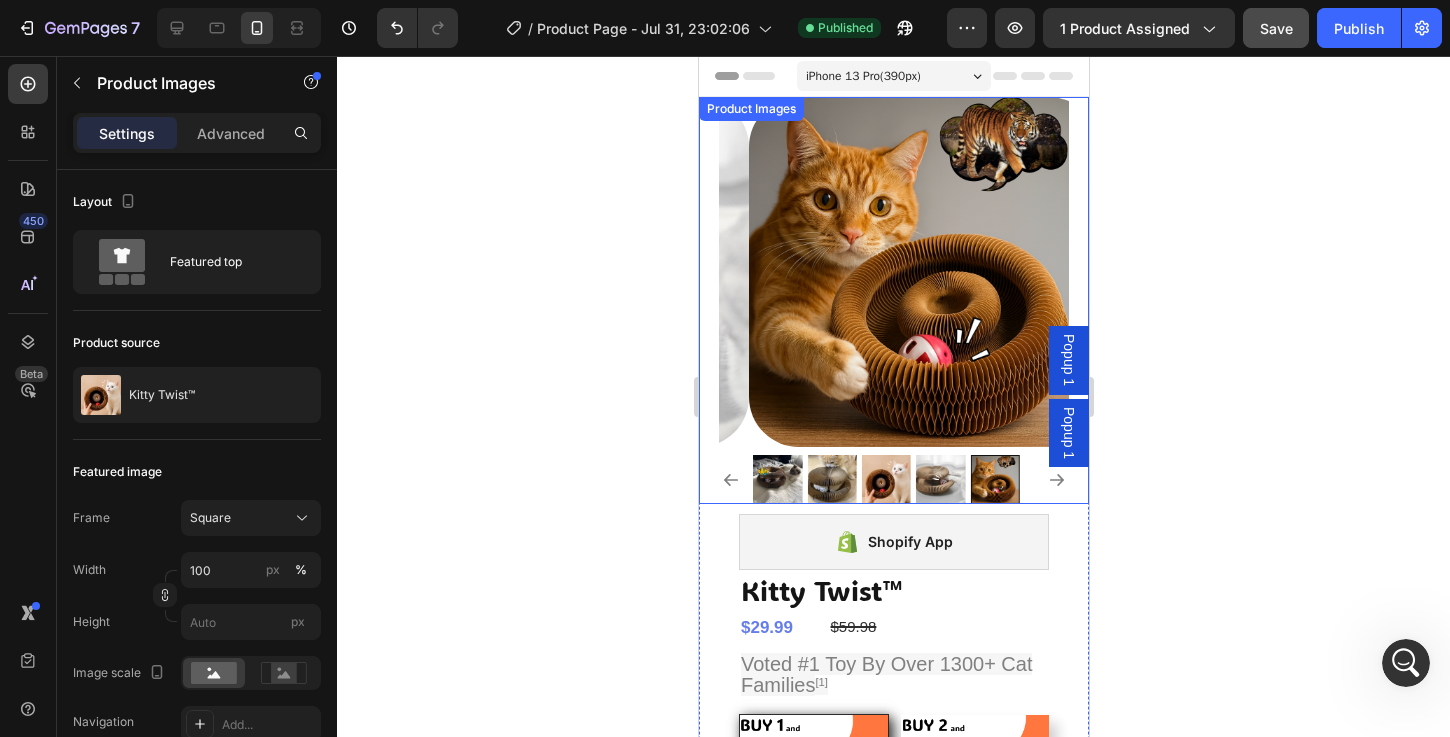 click at bounding box center [923, 272] 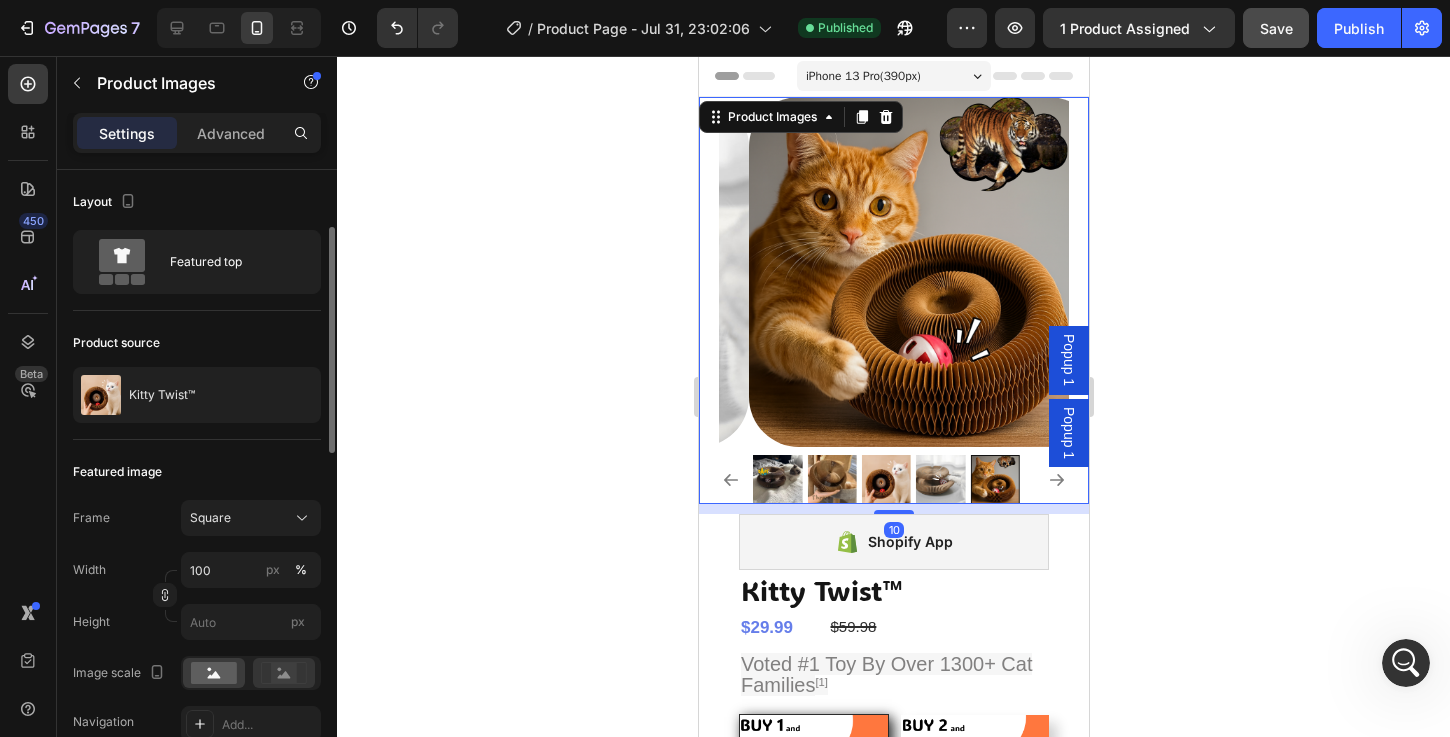 scroll, scrollTop: 177, scrollLeft: 0, axis: vertical 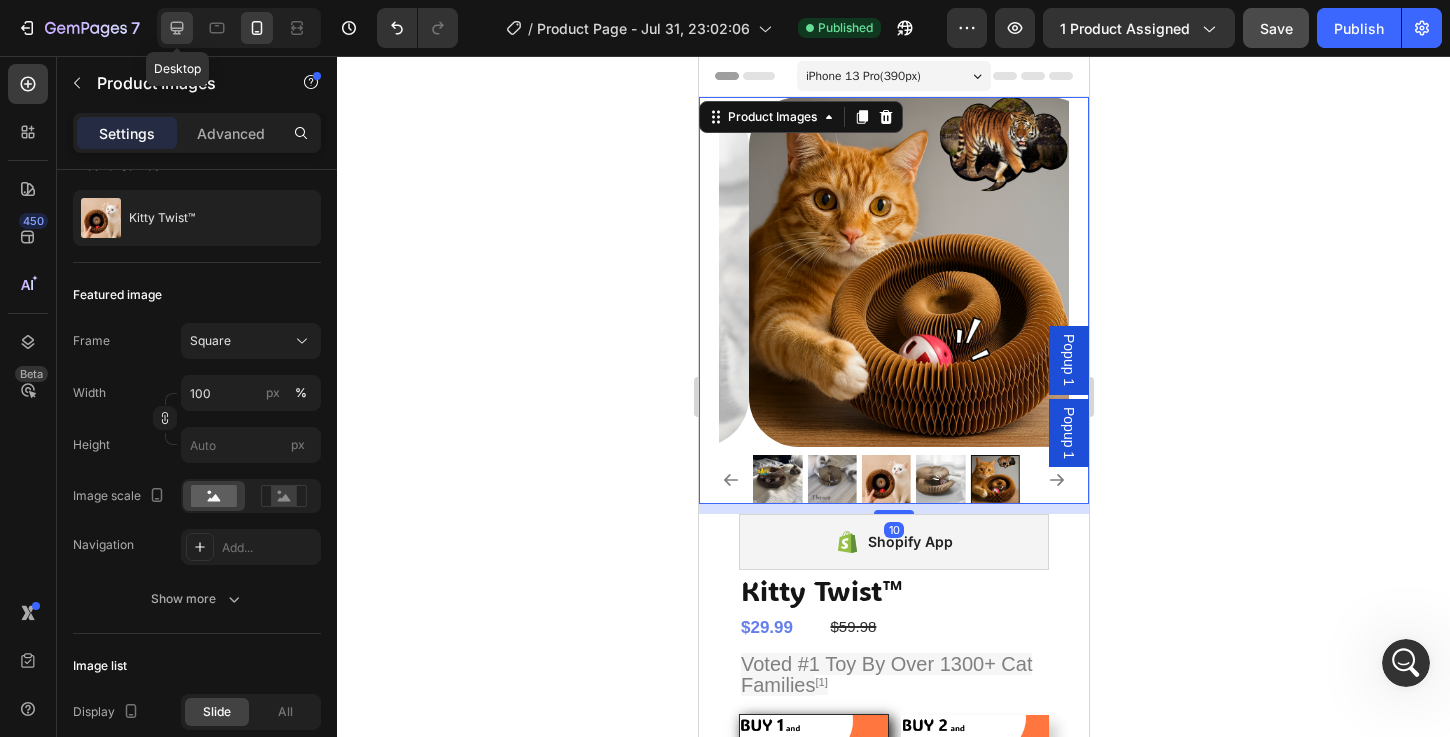click 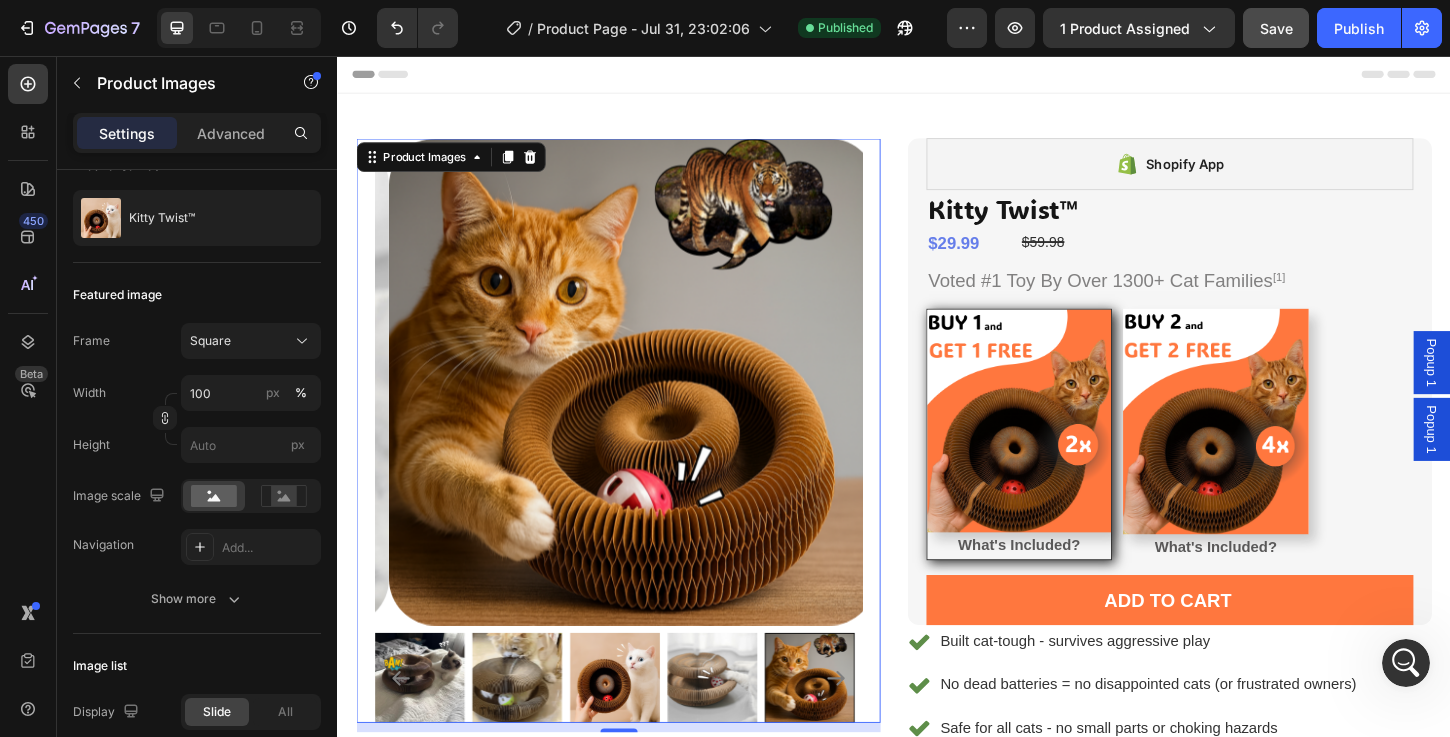 scroll, scrollTop: 19, scrollLeft: 0, axis: vertical 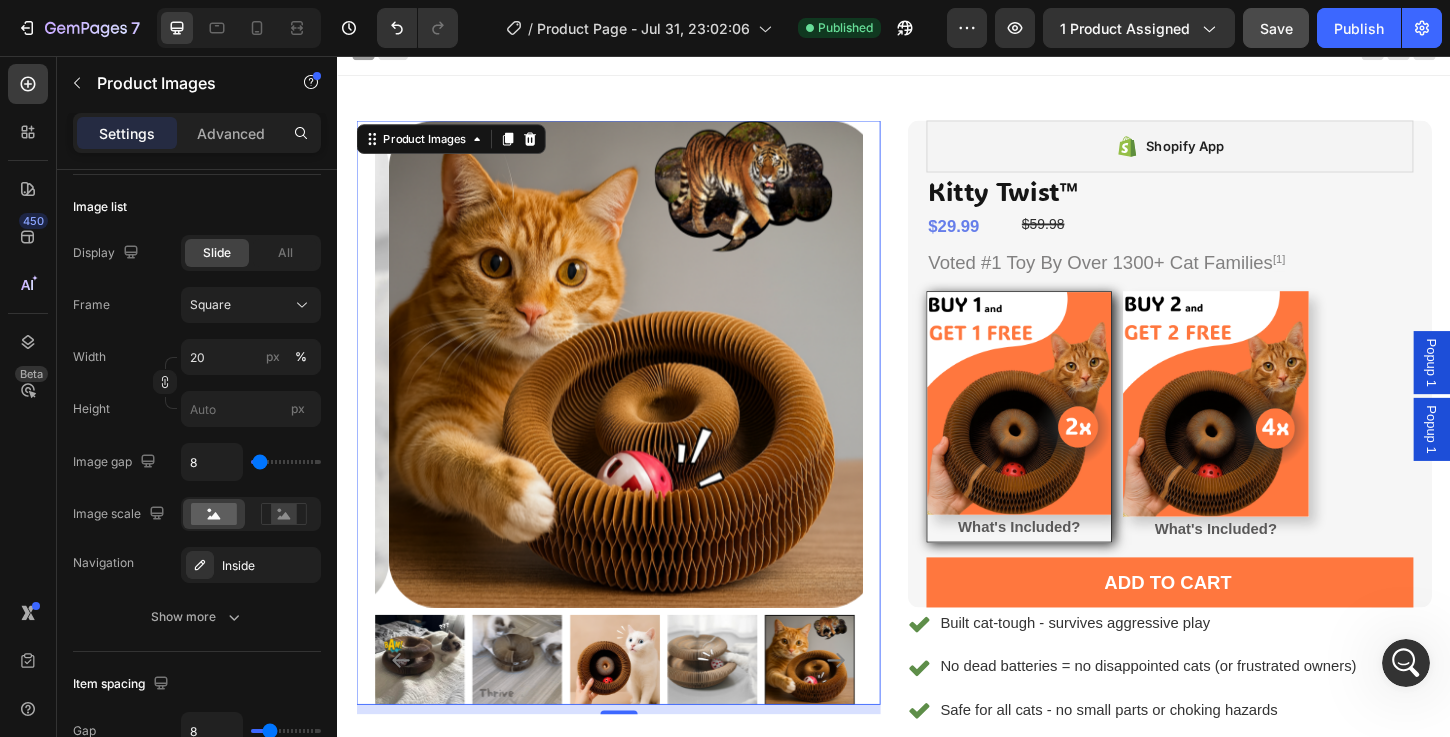 click at bounding box center (635, 707) 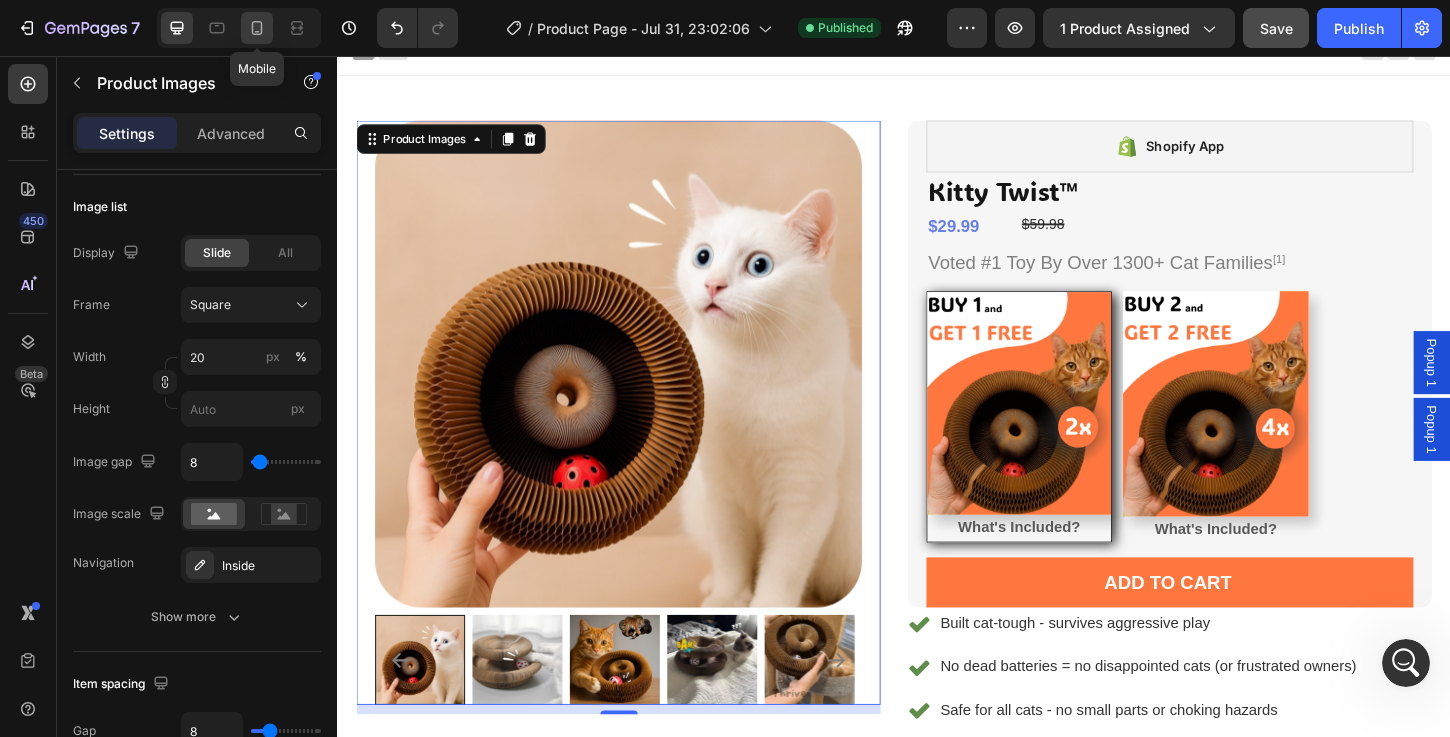 click 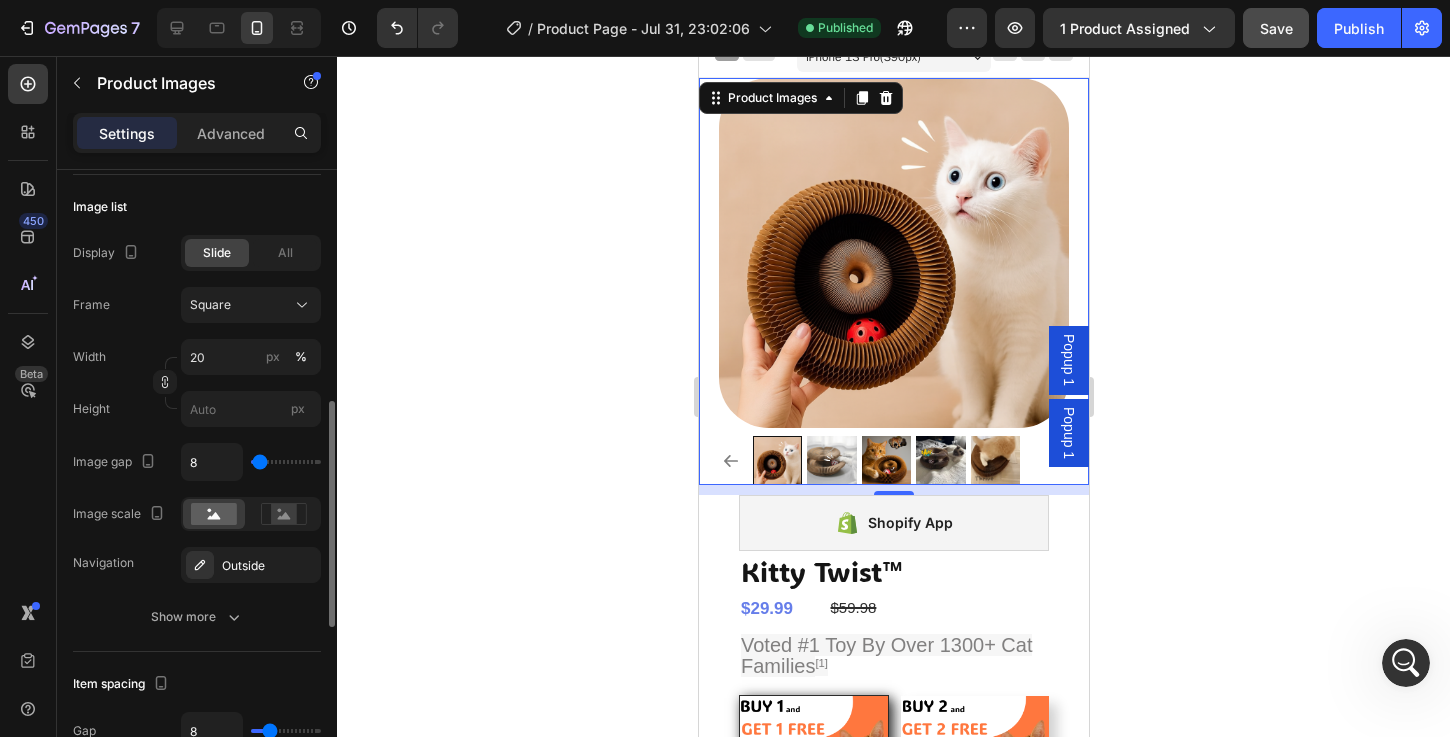 scroll, scrollTop: 0, scrollLeft: 0, axis: both 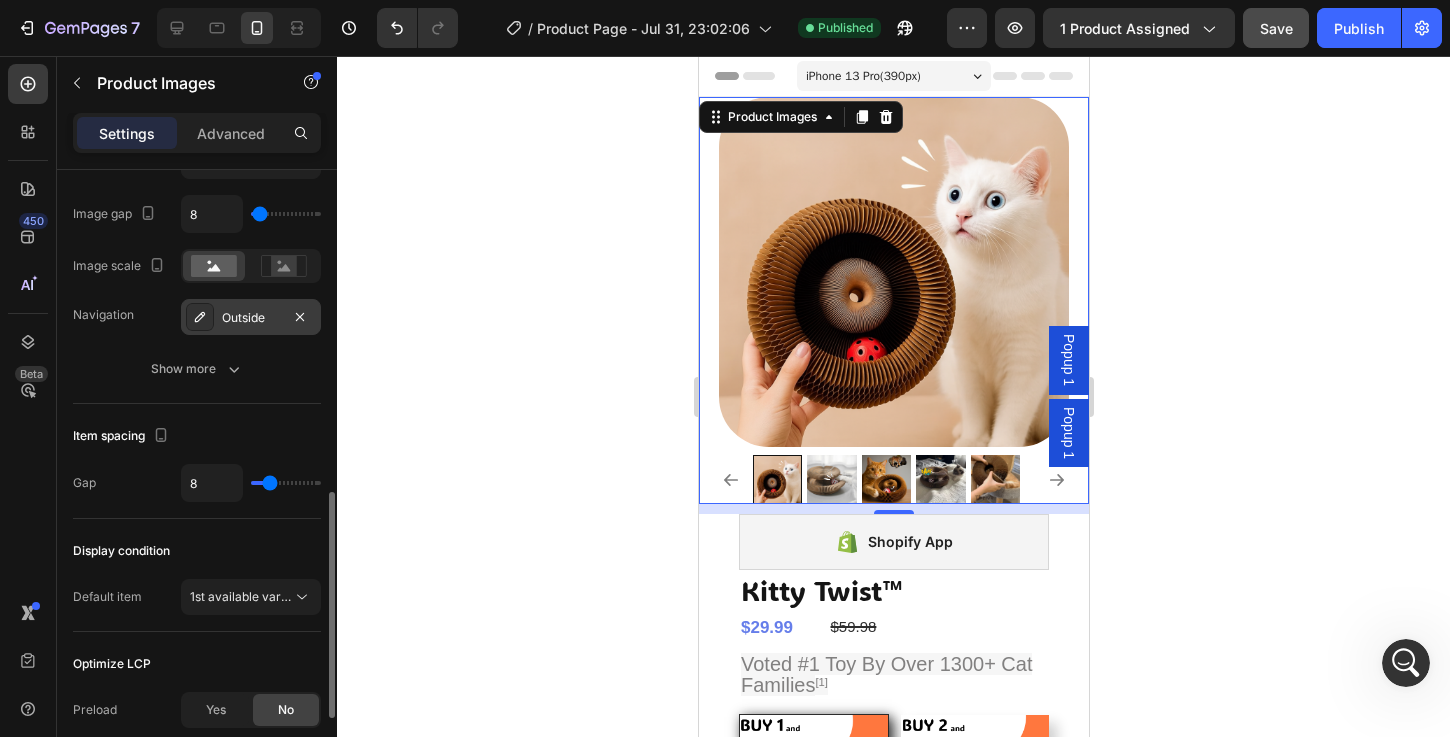 click on "Outside" at bounding box center [251, 318] 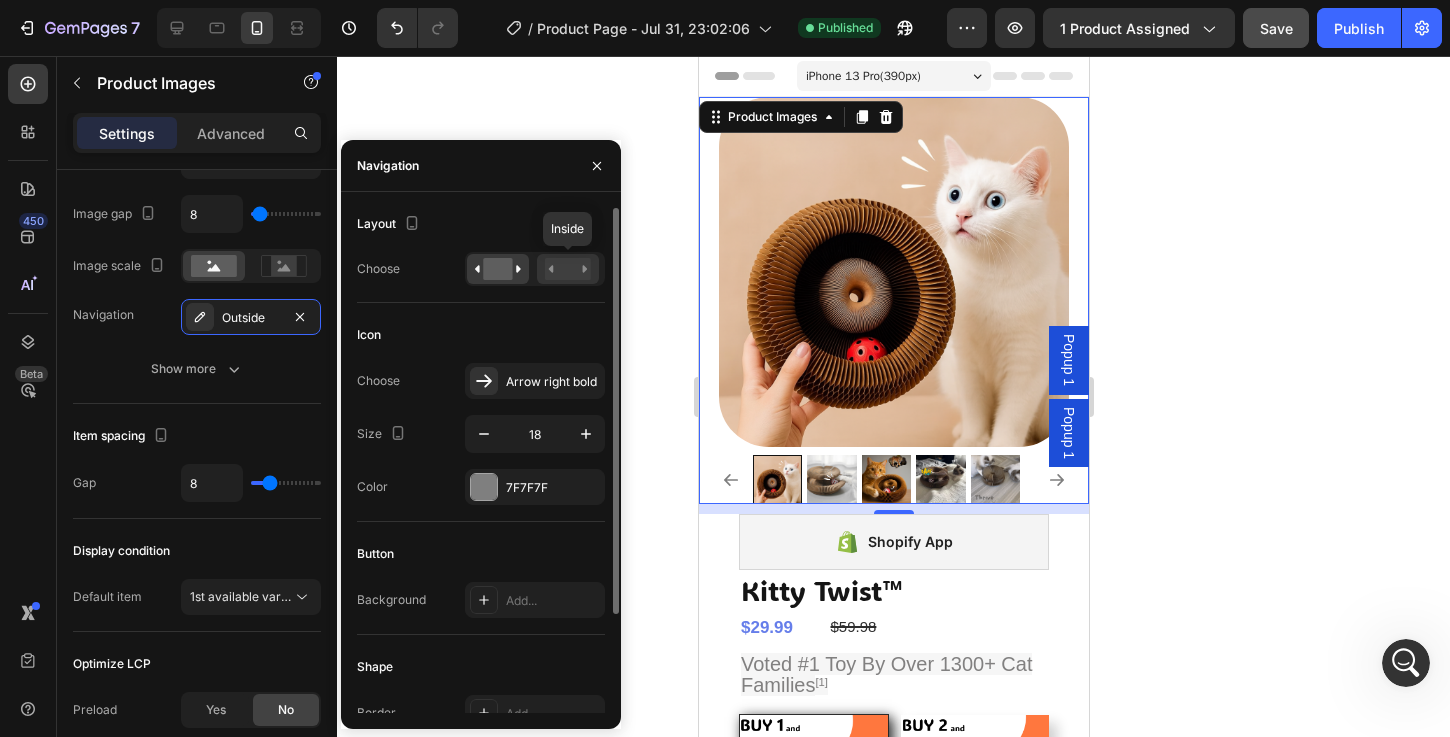 click 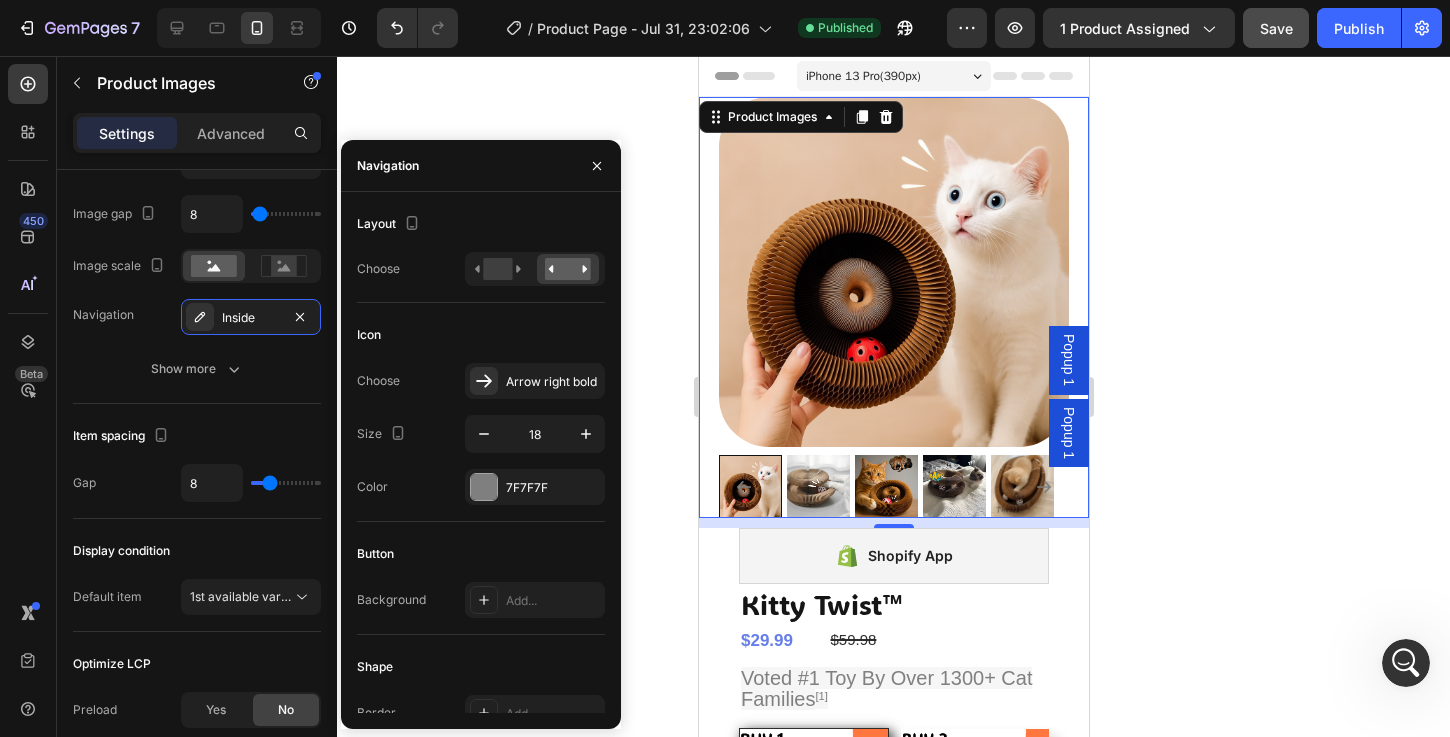 click 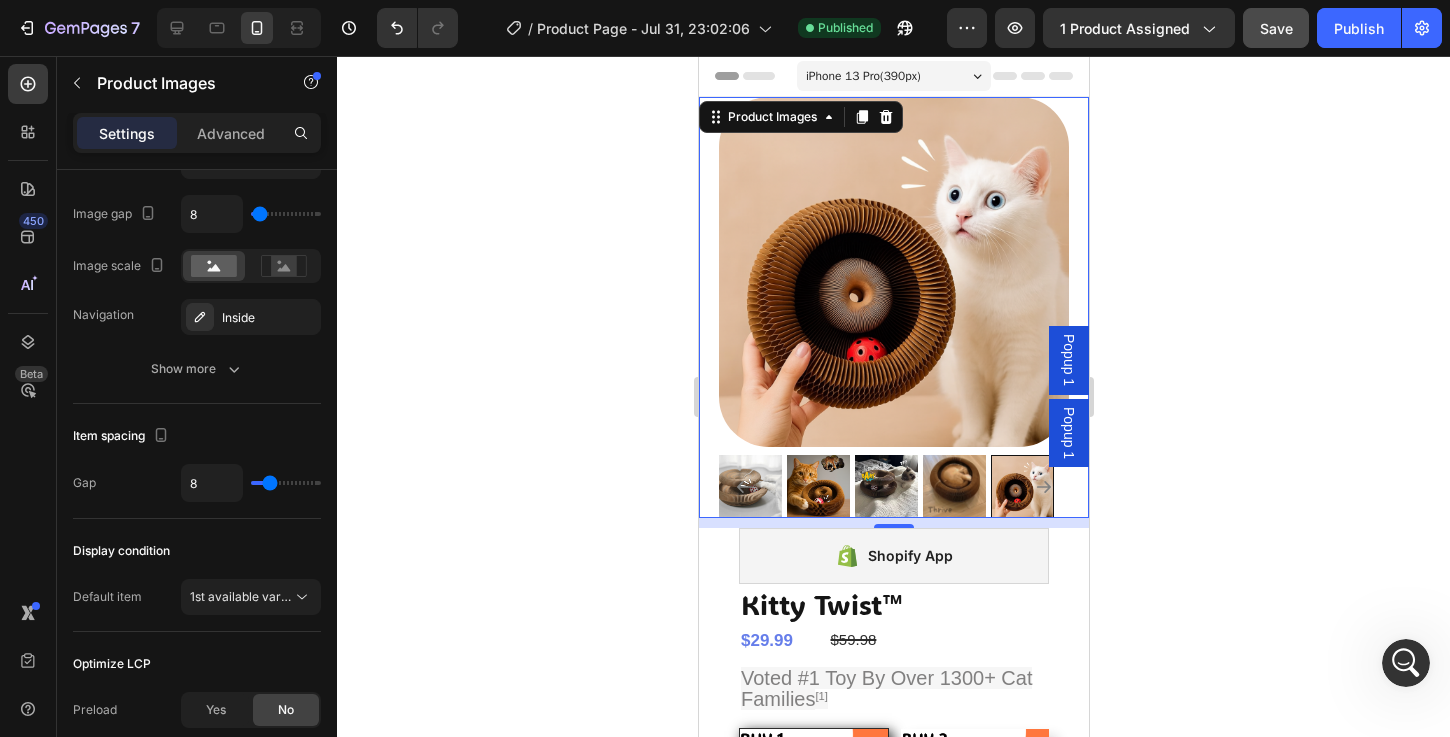 click at bounding box center (893, 486) 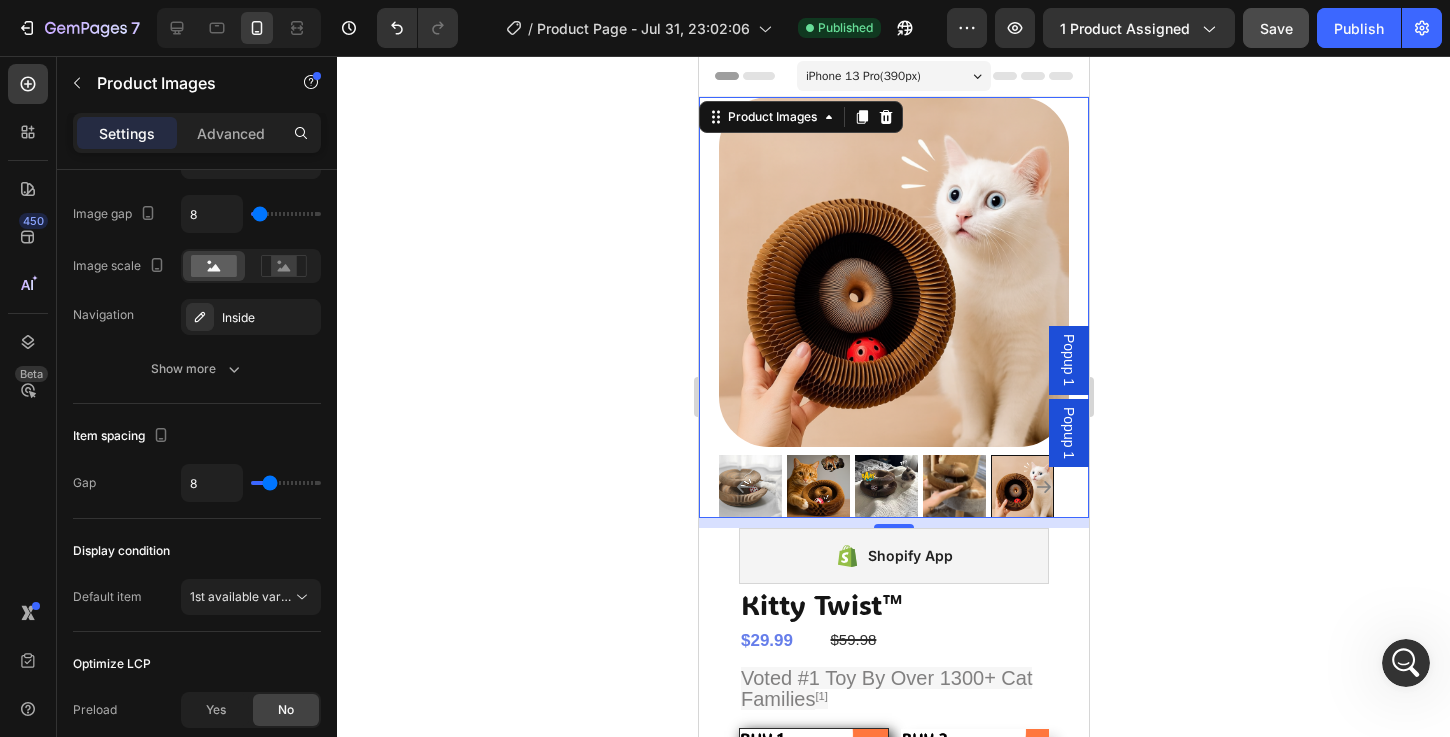 click at bounding box center (953, 486) 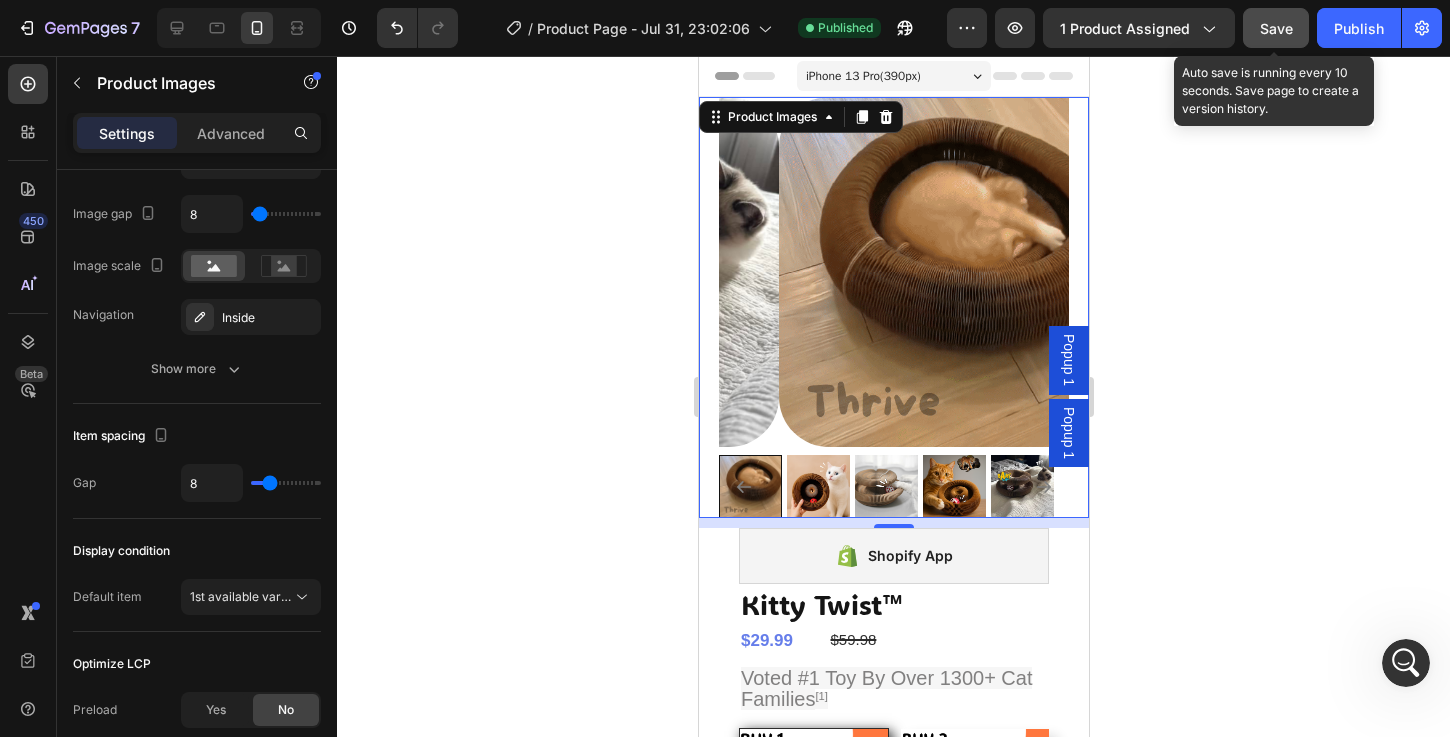 click on "Save" at bounding box center [1276, 28] 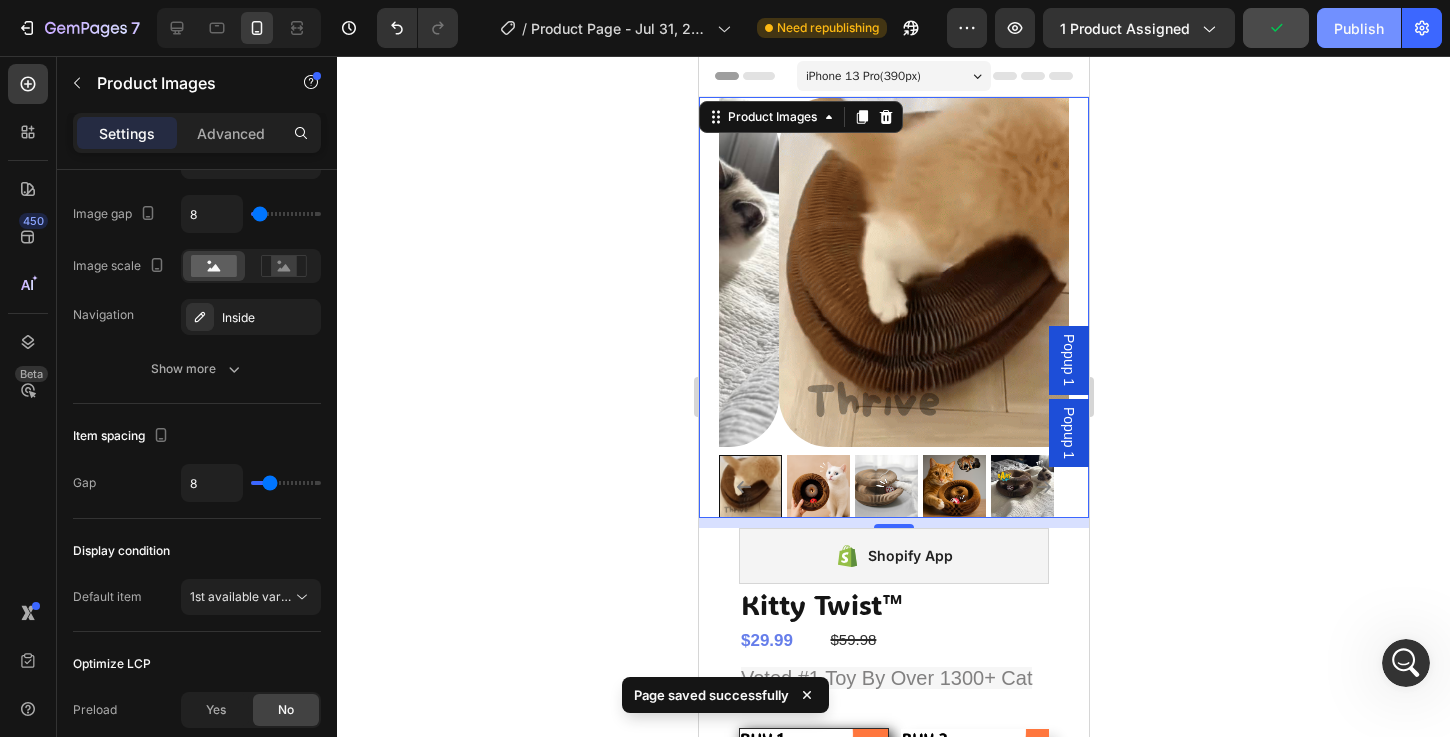 click on "Publish" 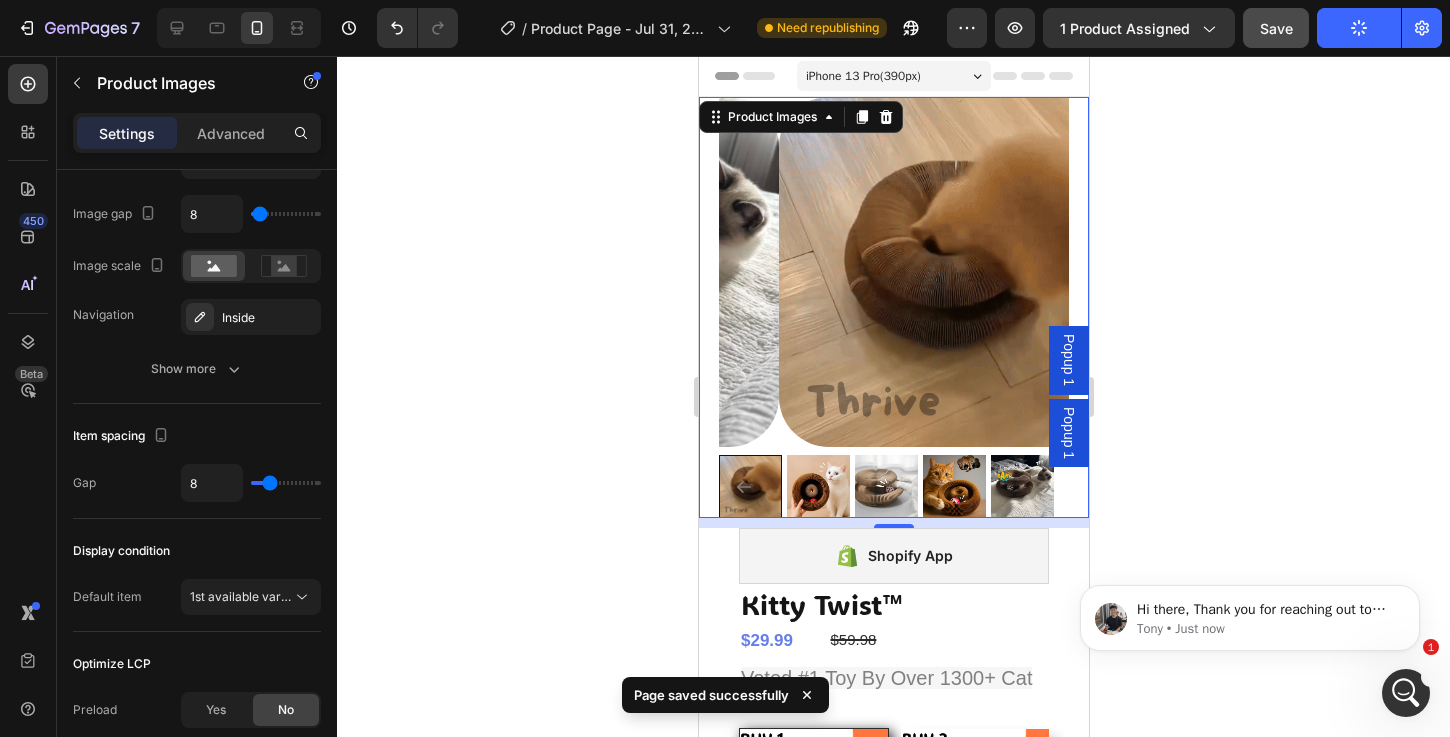 scroll, scrollTop: 0, scrollLeft: 0, axis: both 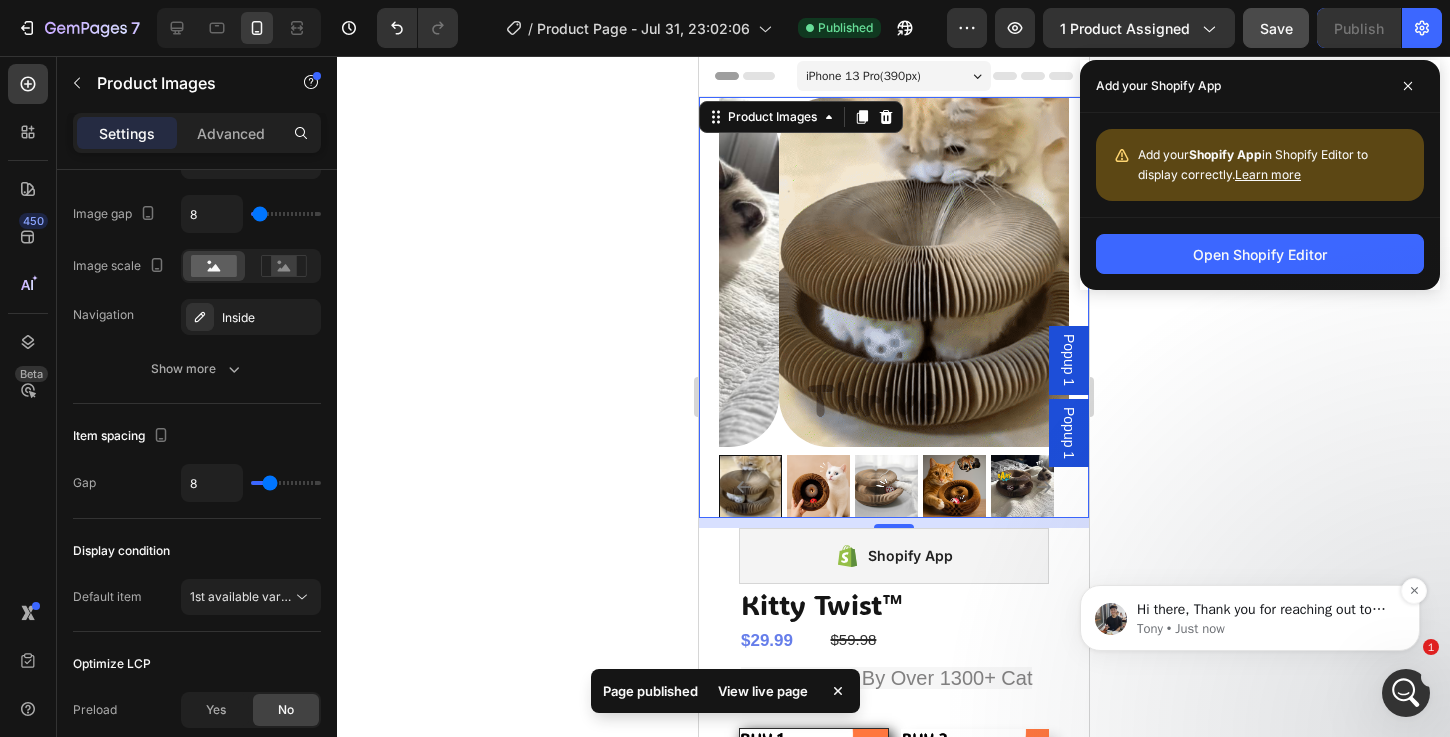click on "Hi there,   Thank you for reaching out to us. This is Tony from GemPages Support team. May I know your name so that I could address you properly?" at bounding box center [1266, 610] 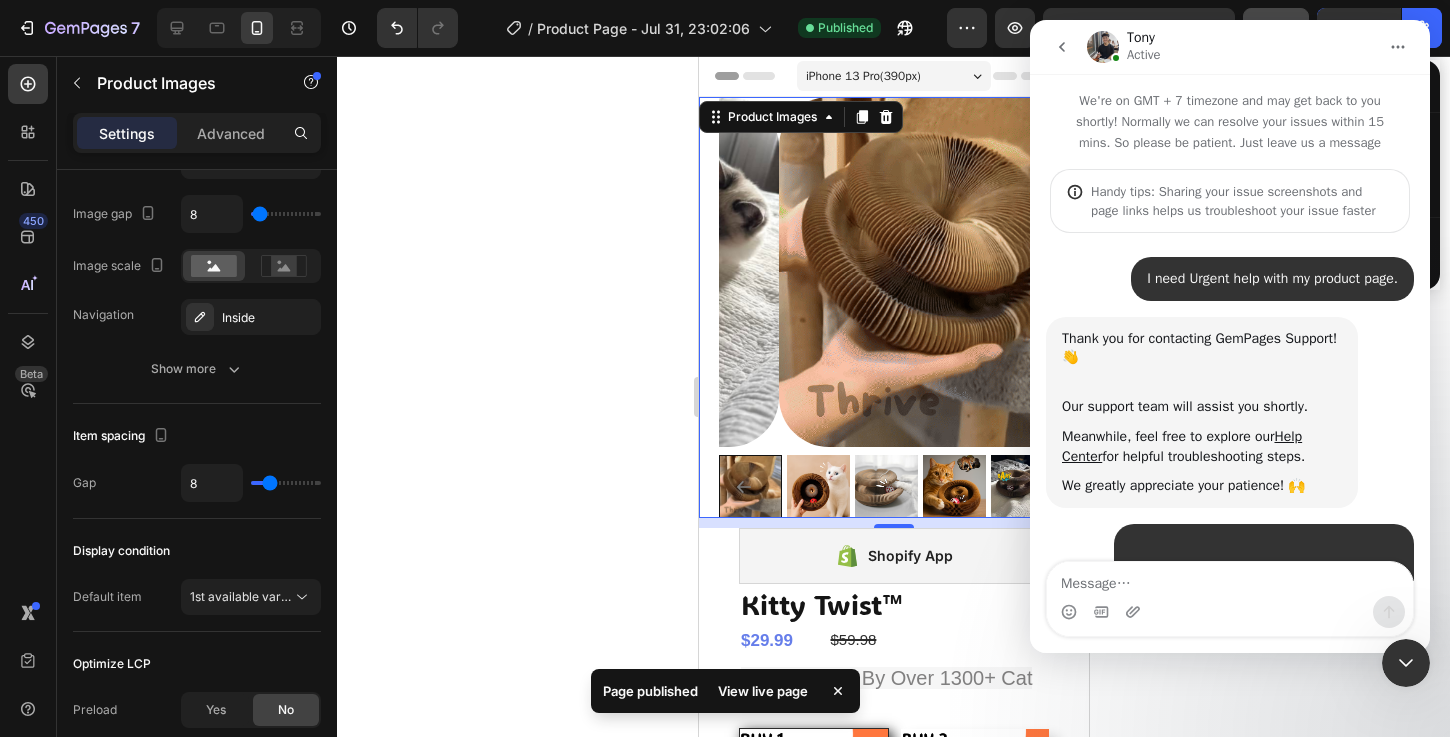scroll, scrollTop: 3, scrollLeft: 0, axis: vertical 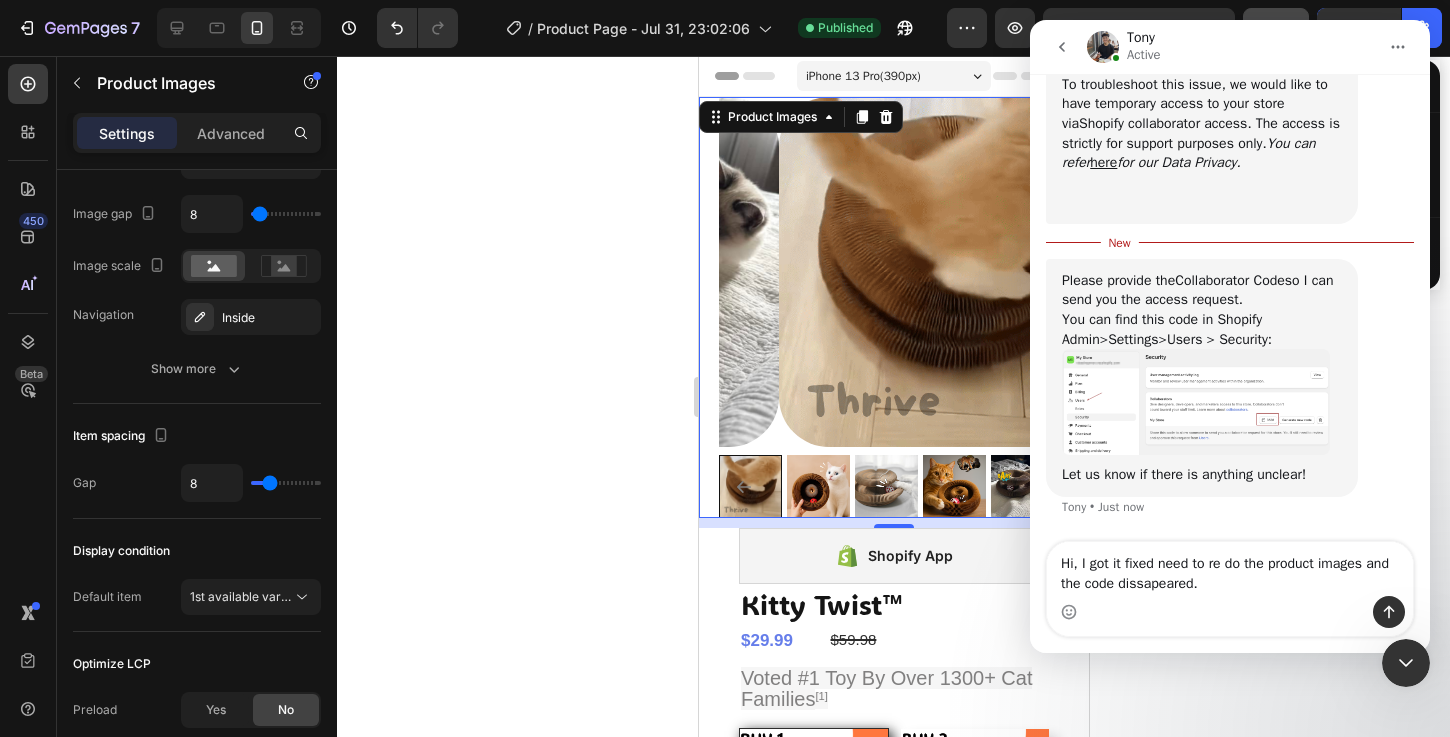 type on "Hi, I got it fixed need to re do the product images and the code disappeared." 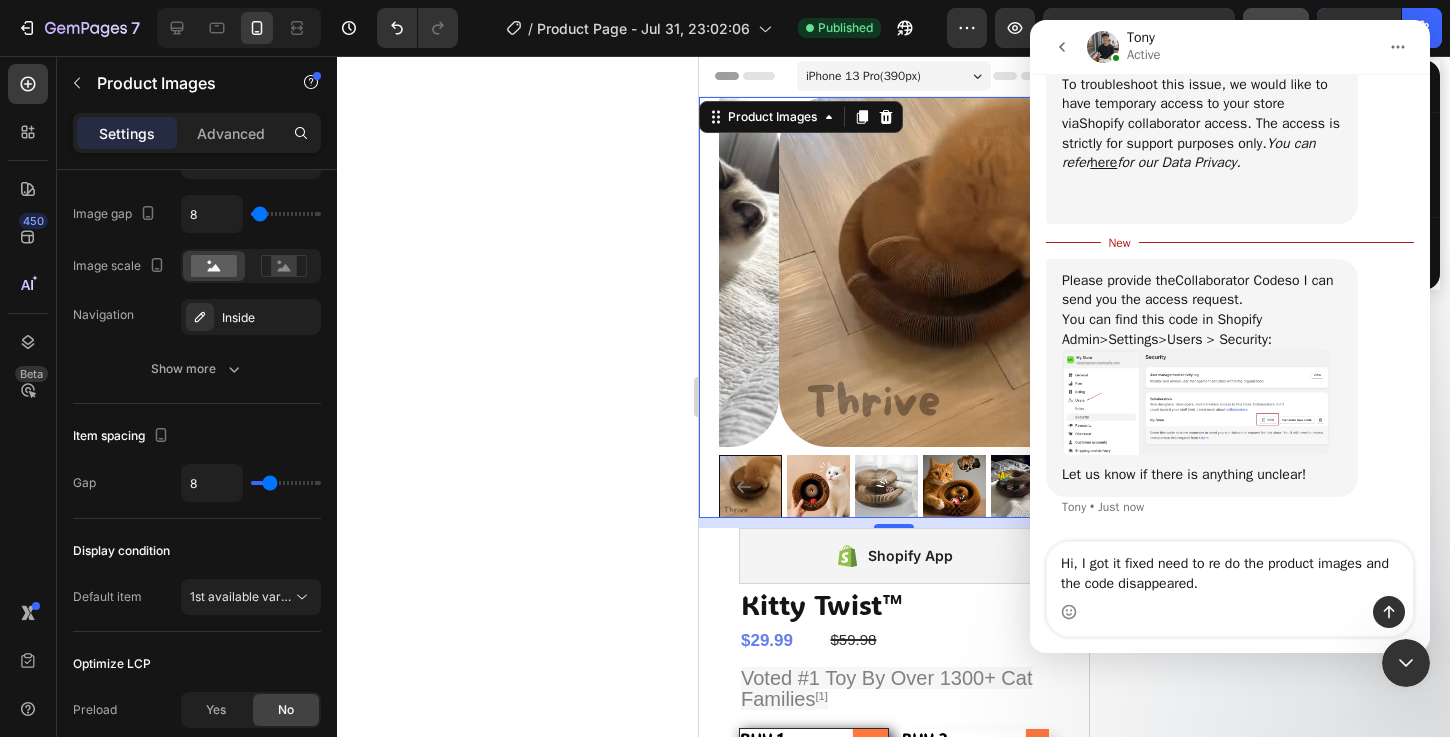 type 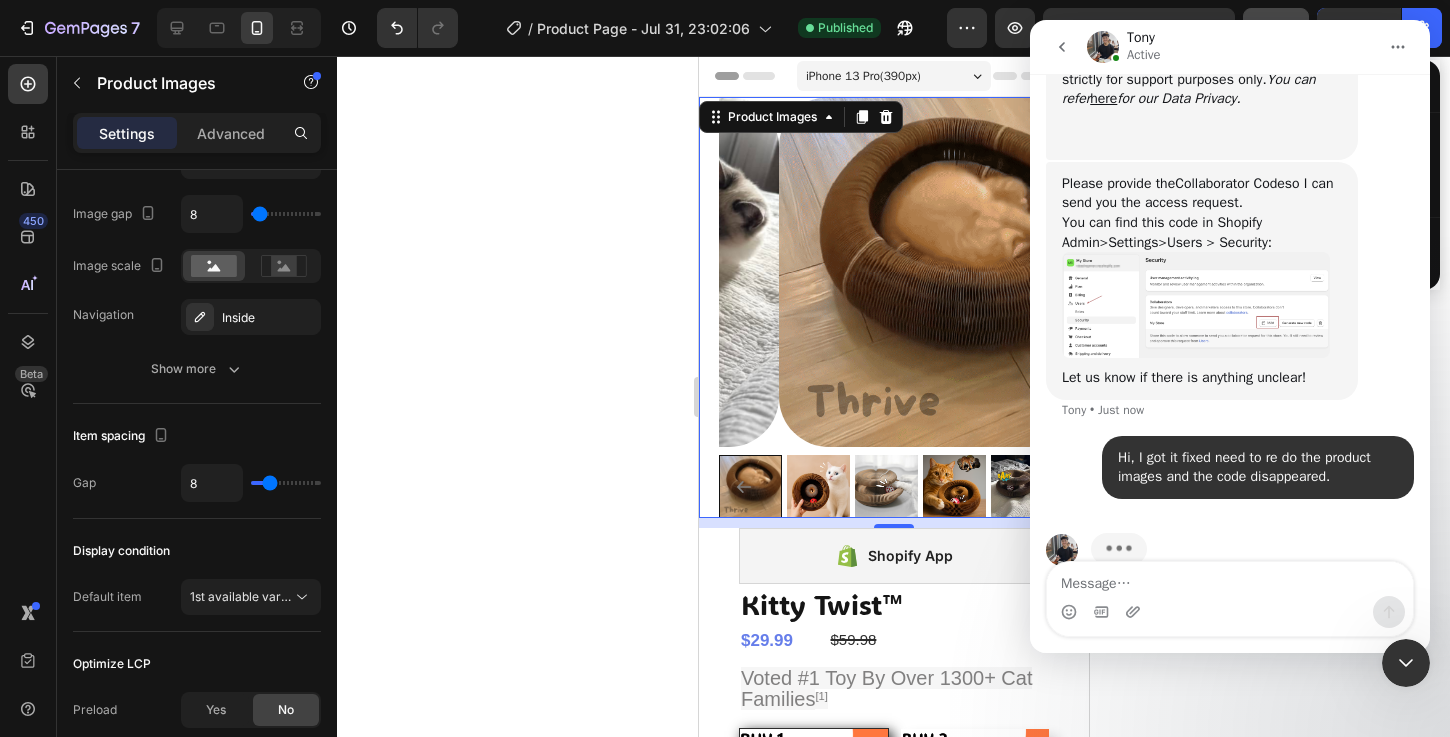 scroll, scrollTop: 1057, scrollLeft: 0, axis: vertical 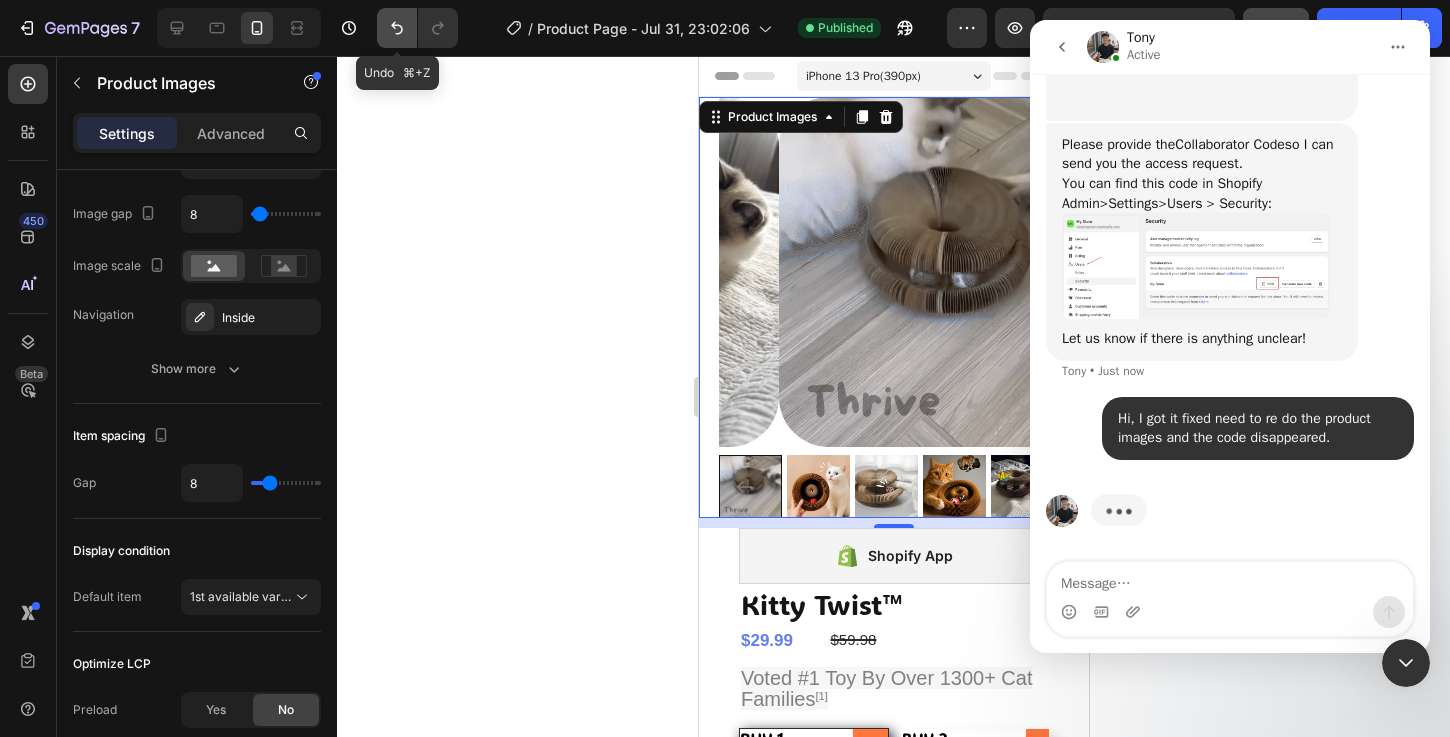 click 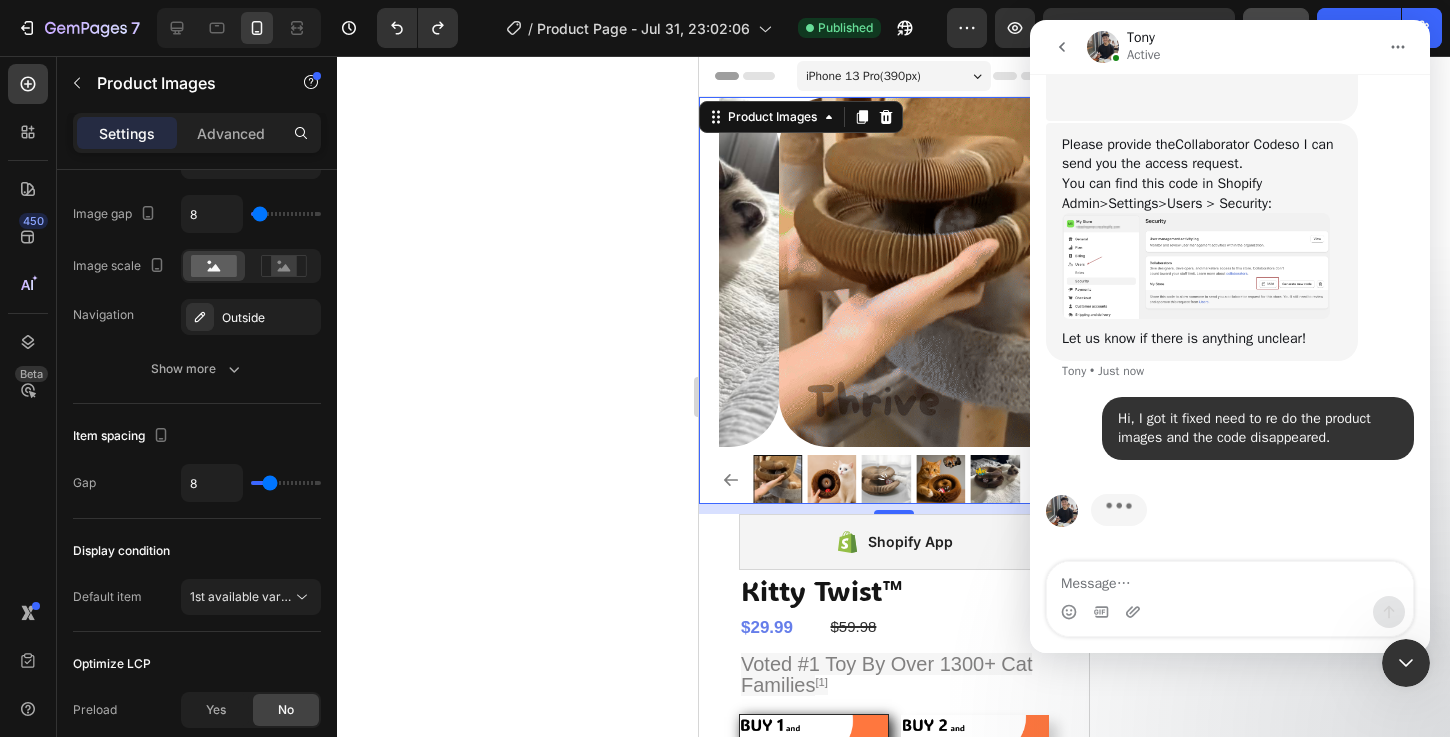 click 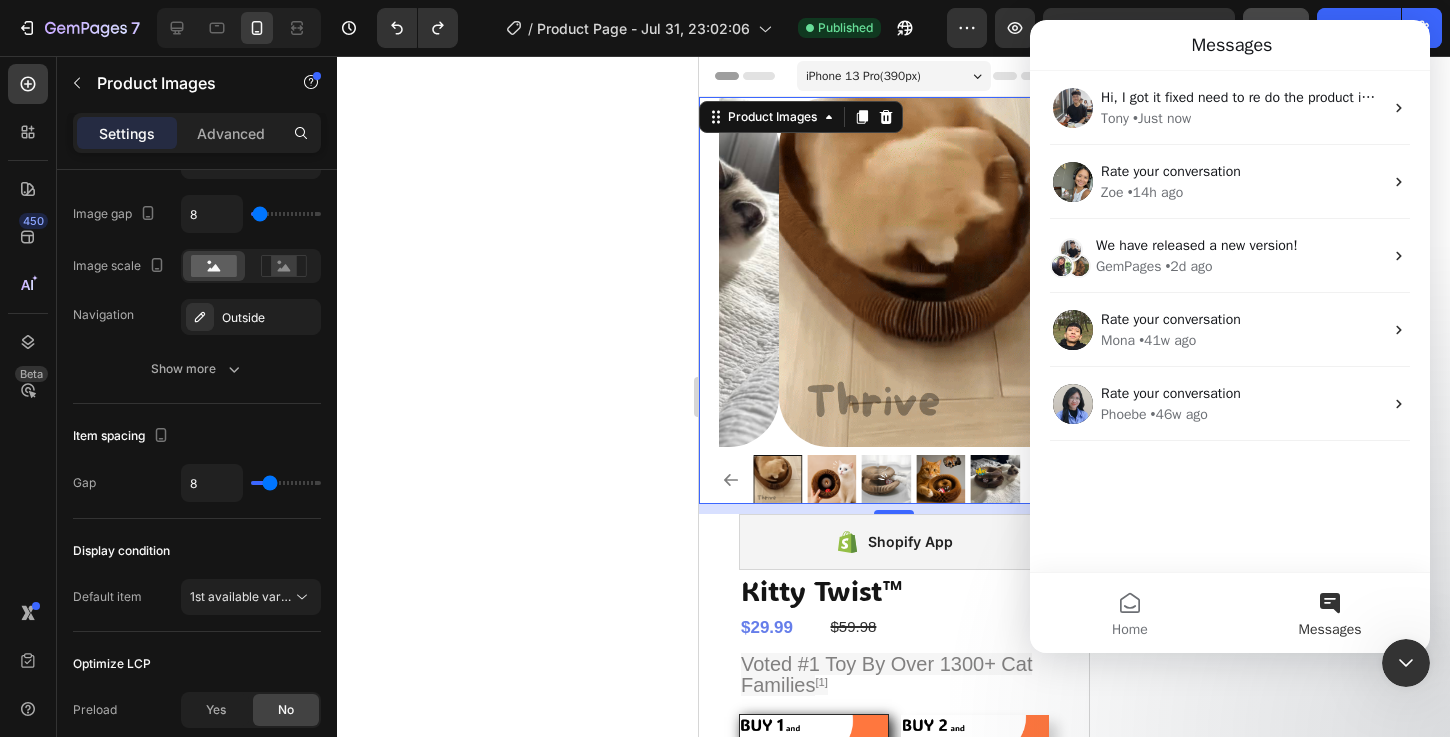 scroll, scrollTop: 0, scrollLeft: 0, axis: both 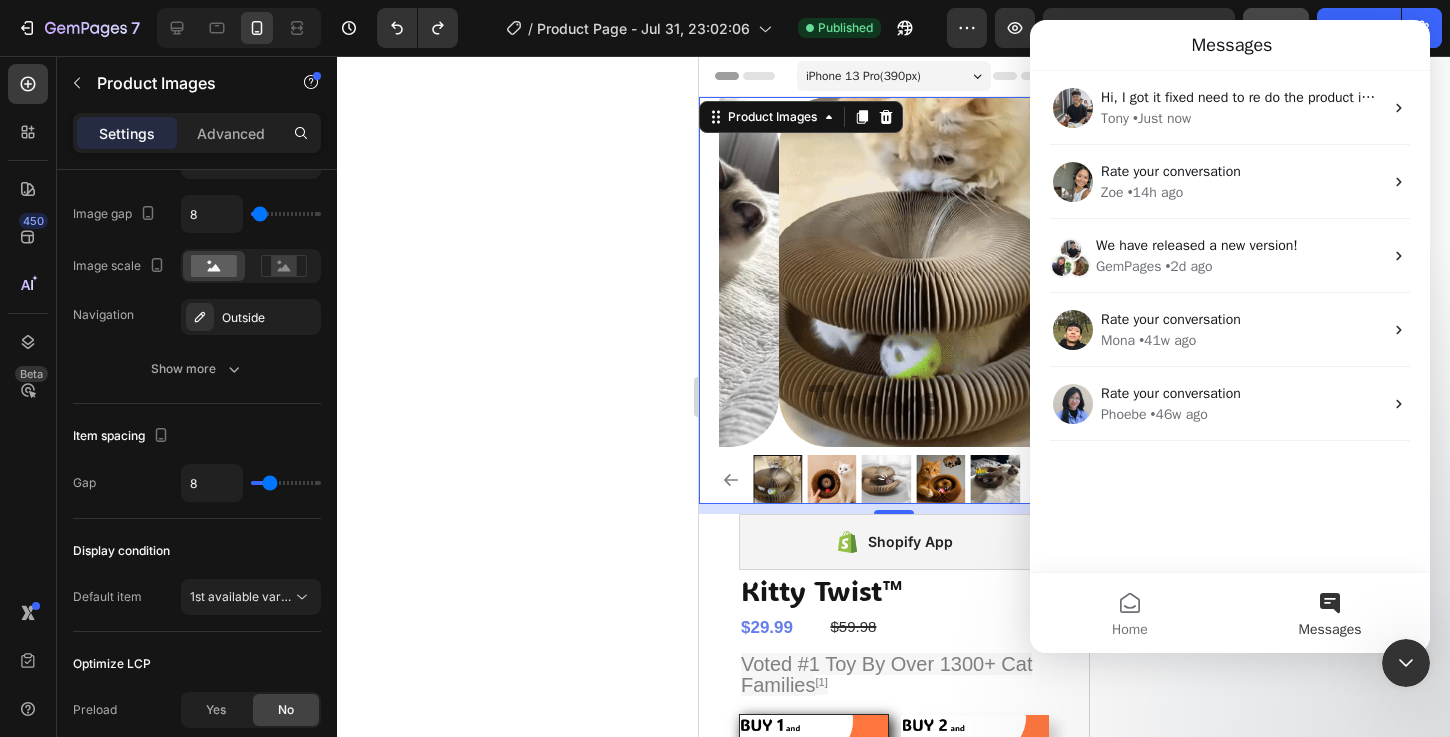 drag, startPoint x: 1273, startPoint y: 13, endPoint x: 1284, endPoint y: 14, distance: 11.045361 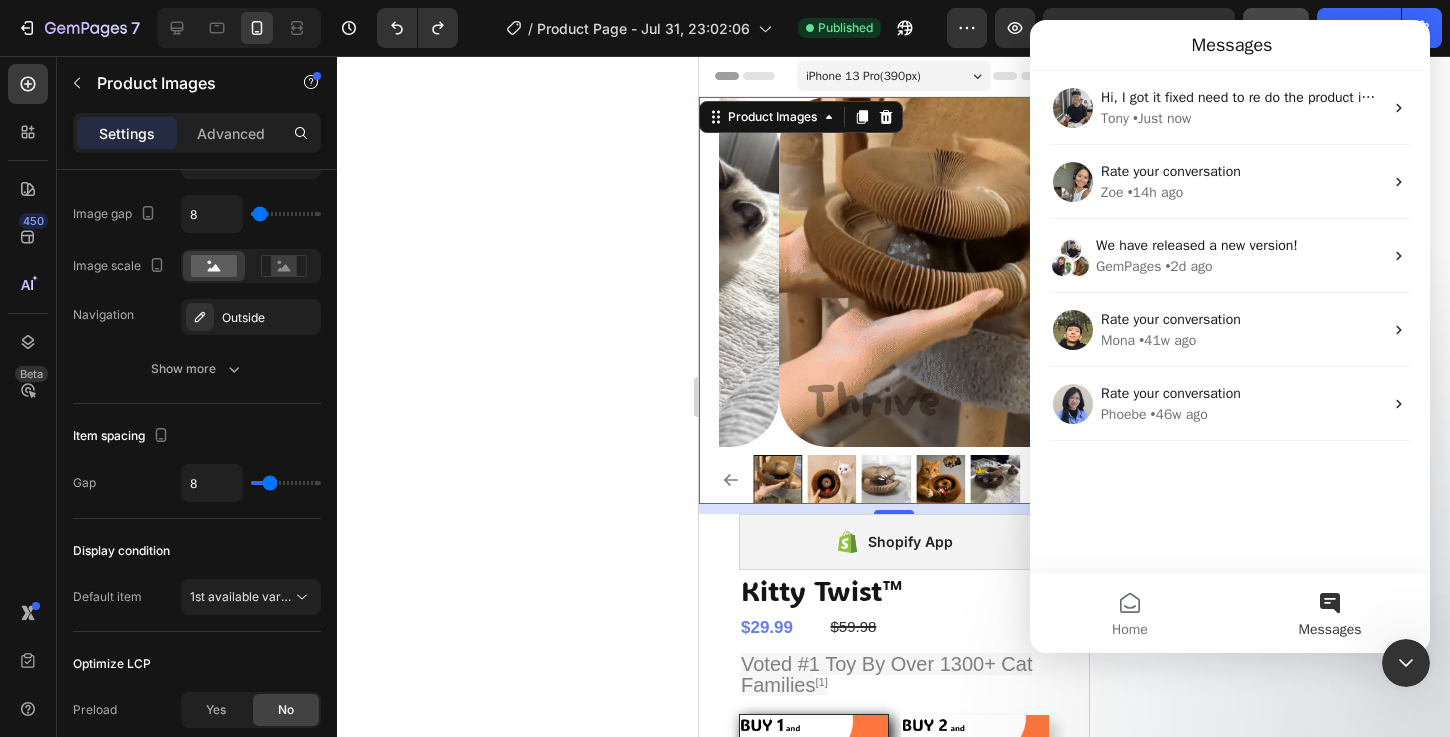 click on "Save" 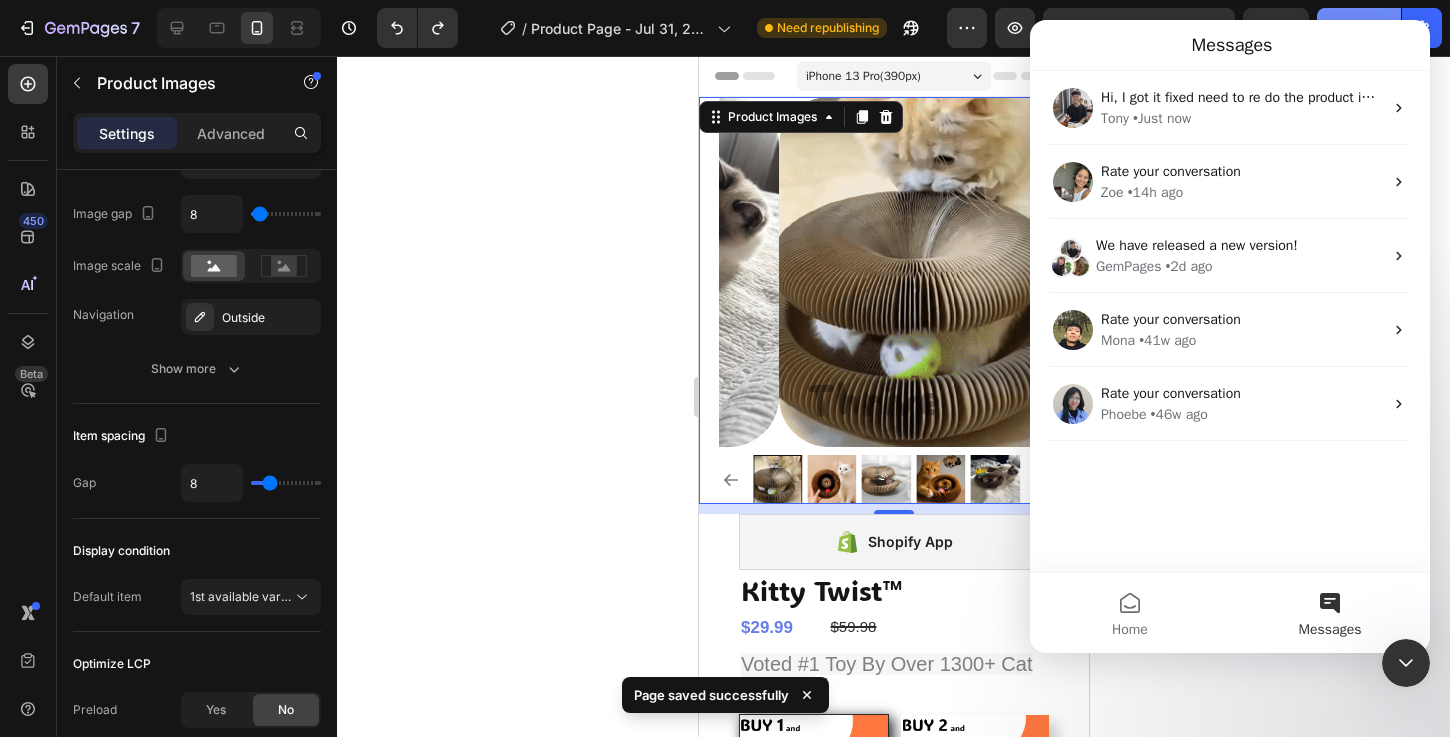 click on "Publish" 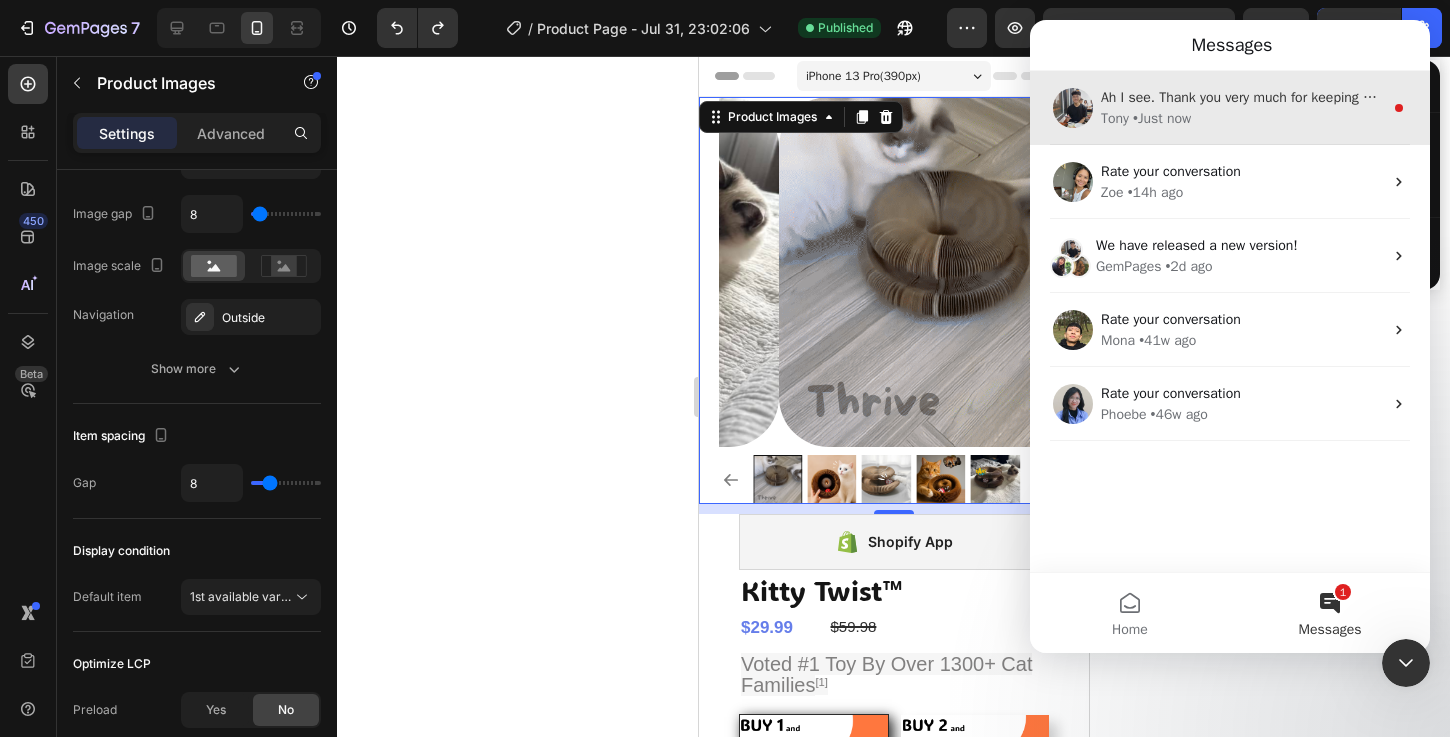 click on "Ah I see. Thank you very much for keeping me updated. So you just replace the Product Images element with a new one and the issue is fixed, right?" at bounding box center [1556, 97] 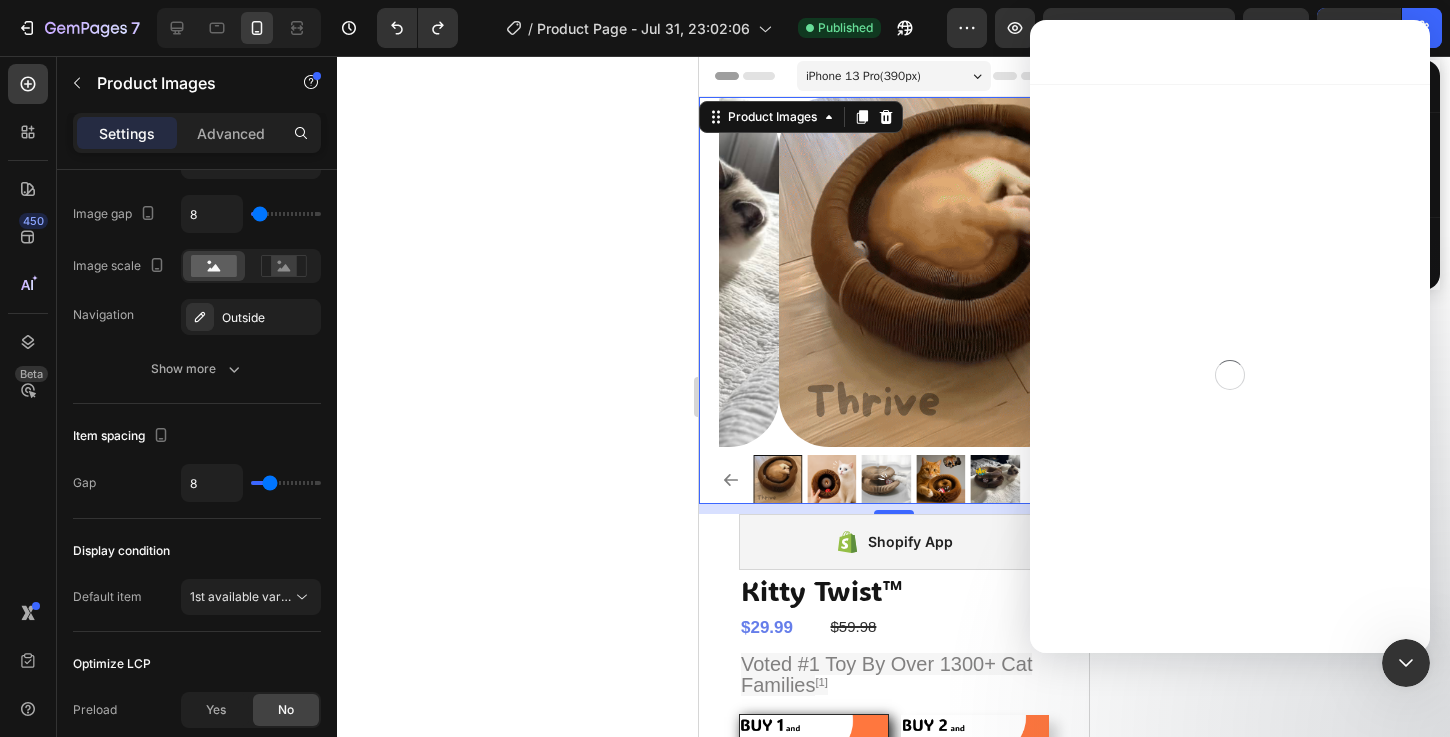 scroll, scrollTop: 3, scrollLeft: 0, axis: vertical 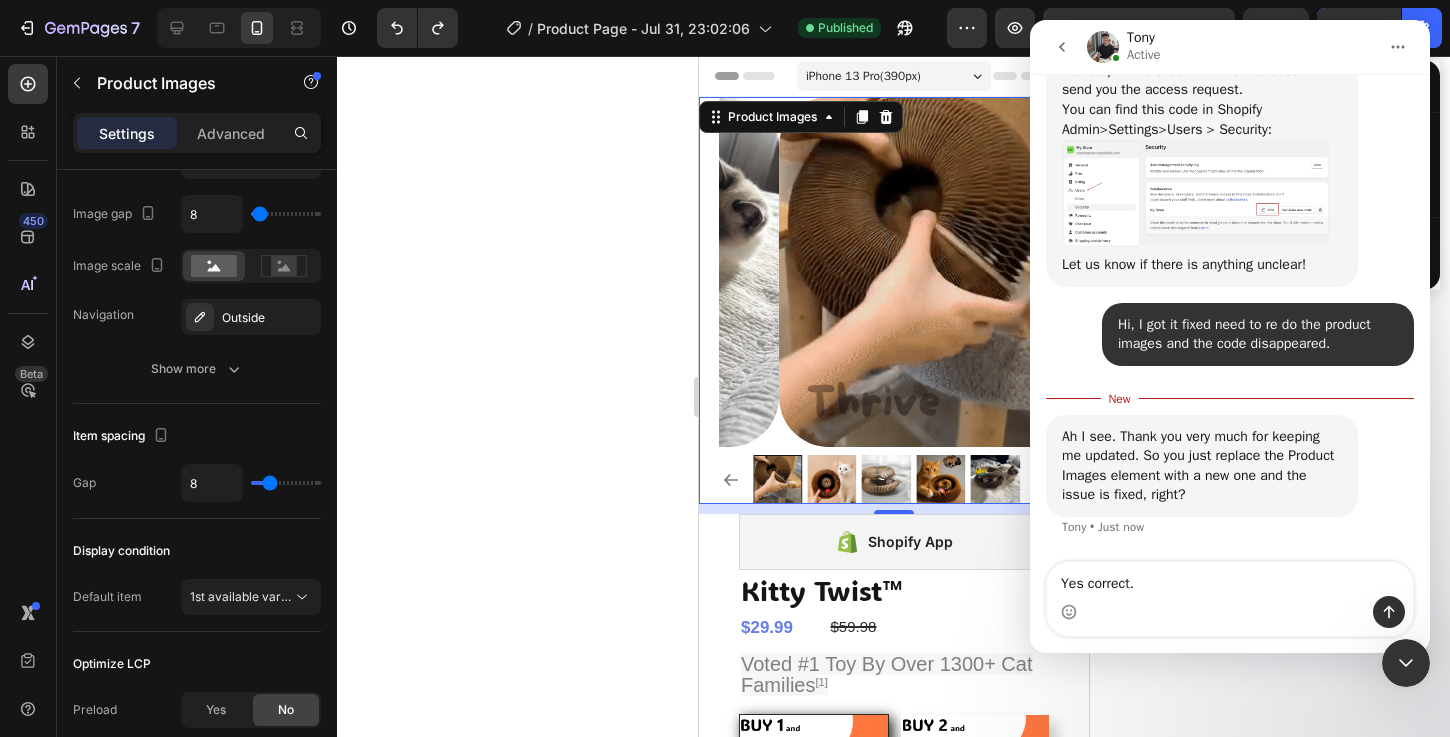 type on "Yes correct." 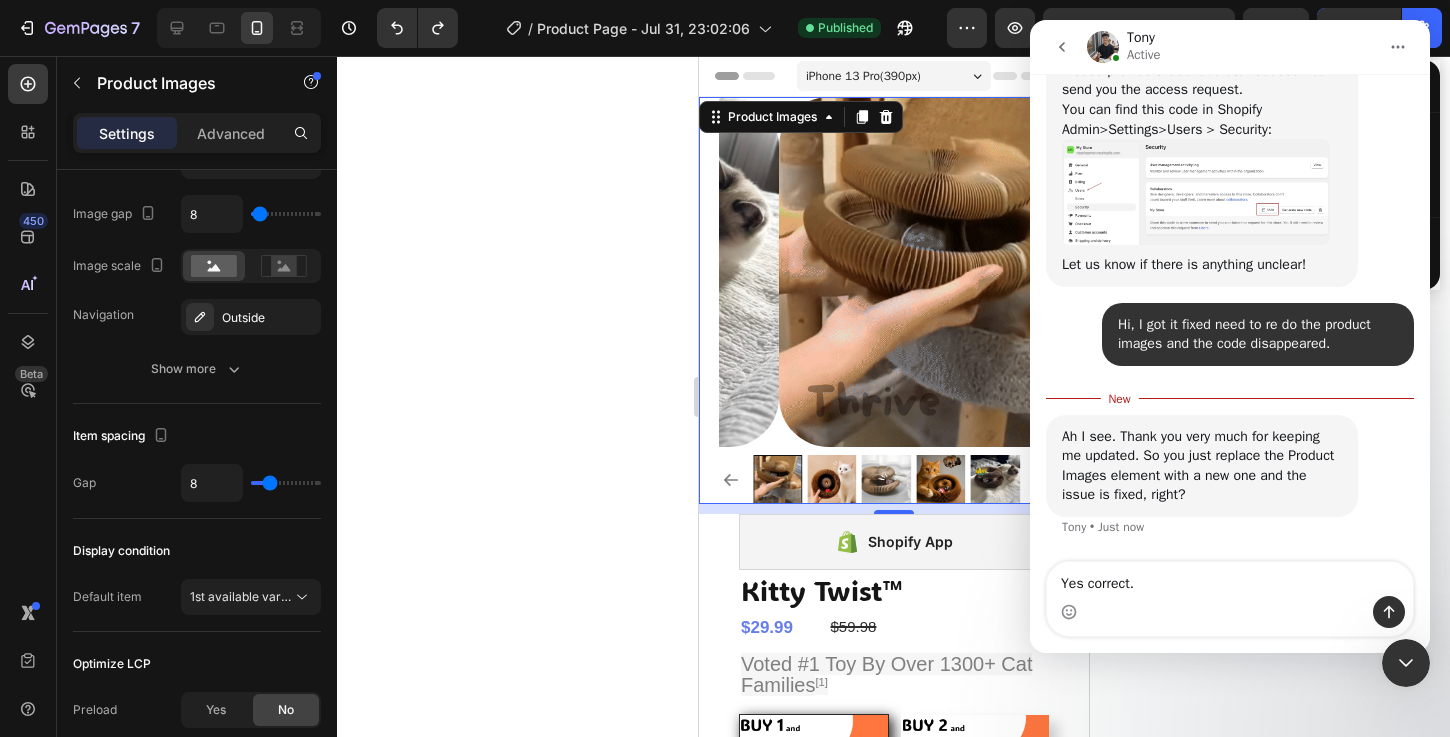 type 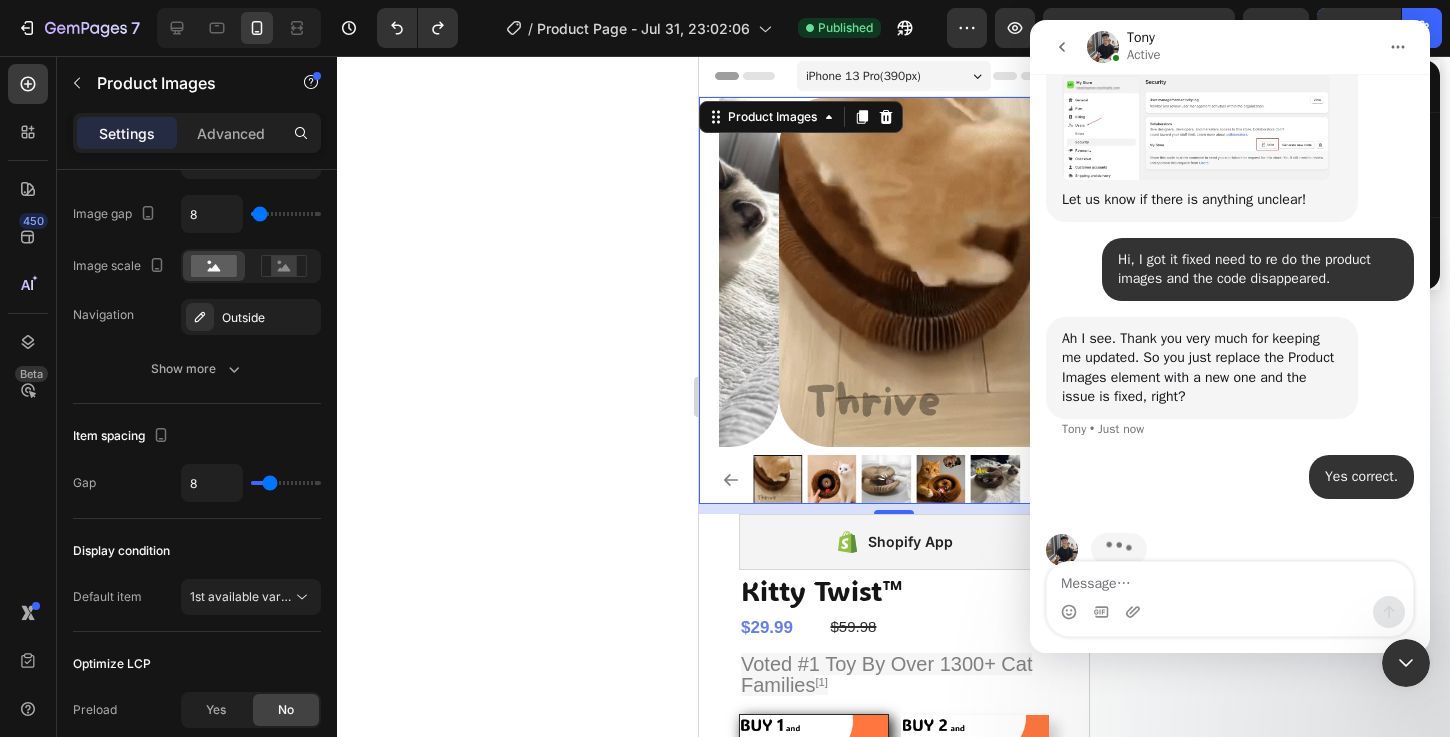 scroll, scrollTop: 1235, scrollLeft: 0, axis: vertical 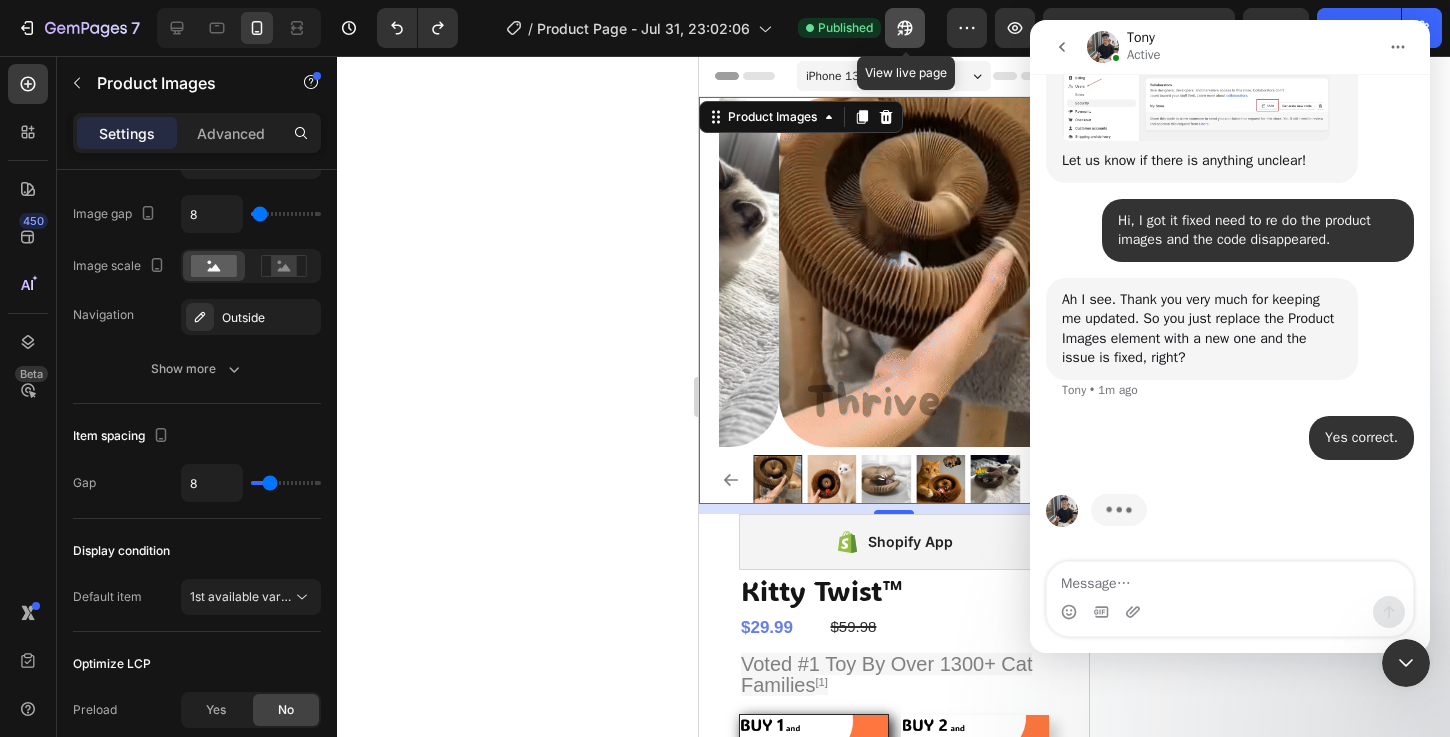 click 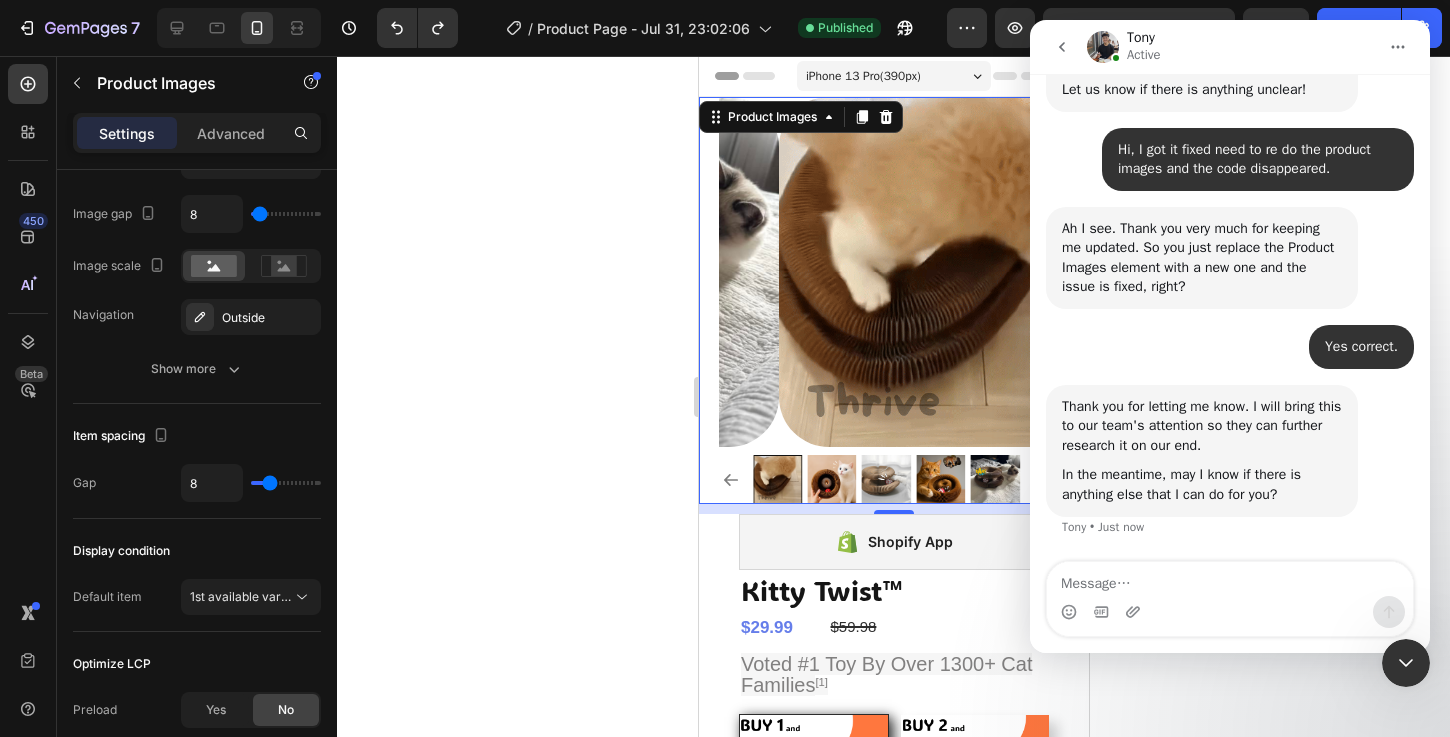 scroll, scrollTop: 1306, scrollLeft: 0, axis: vertical 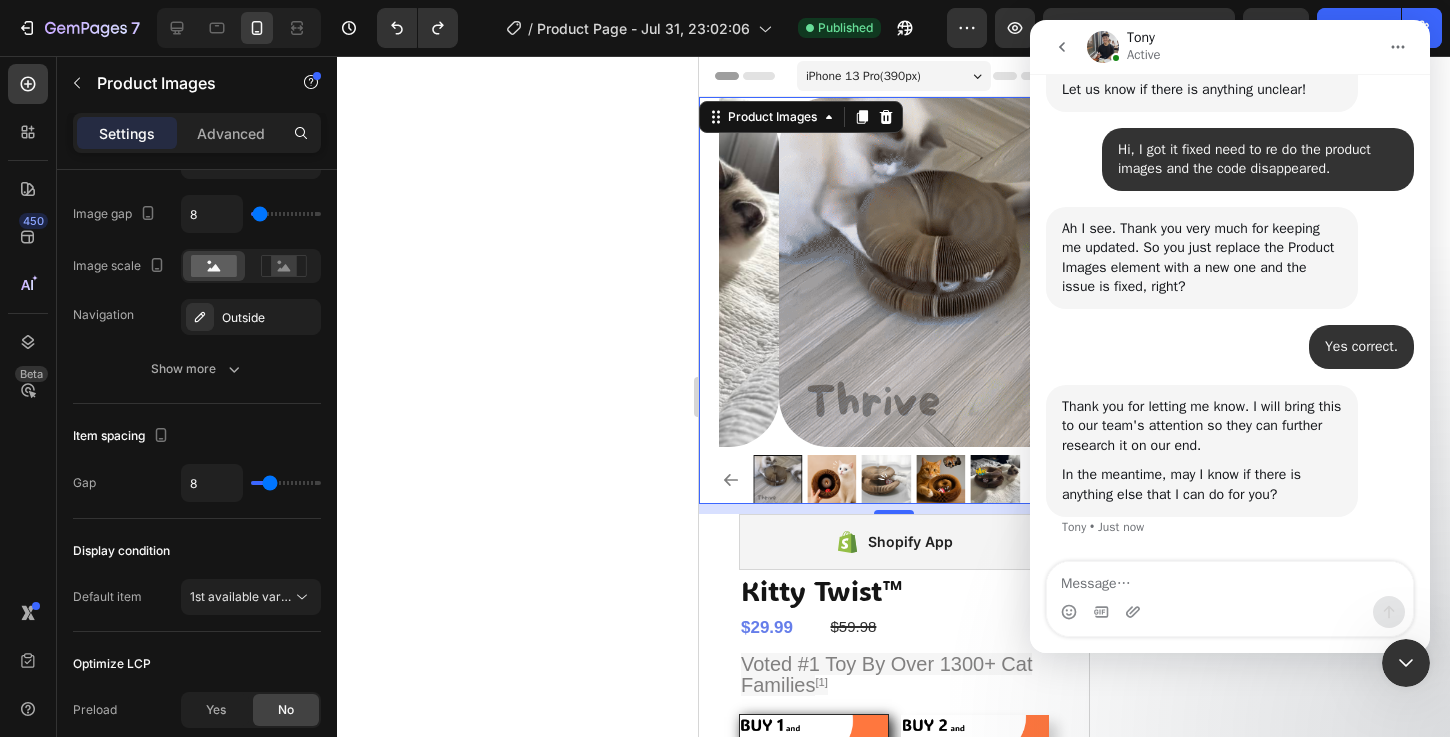 type 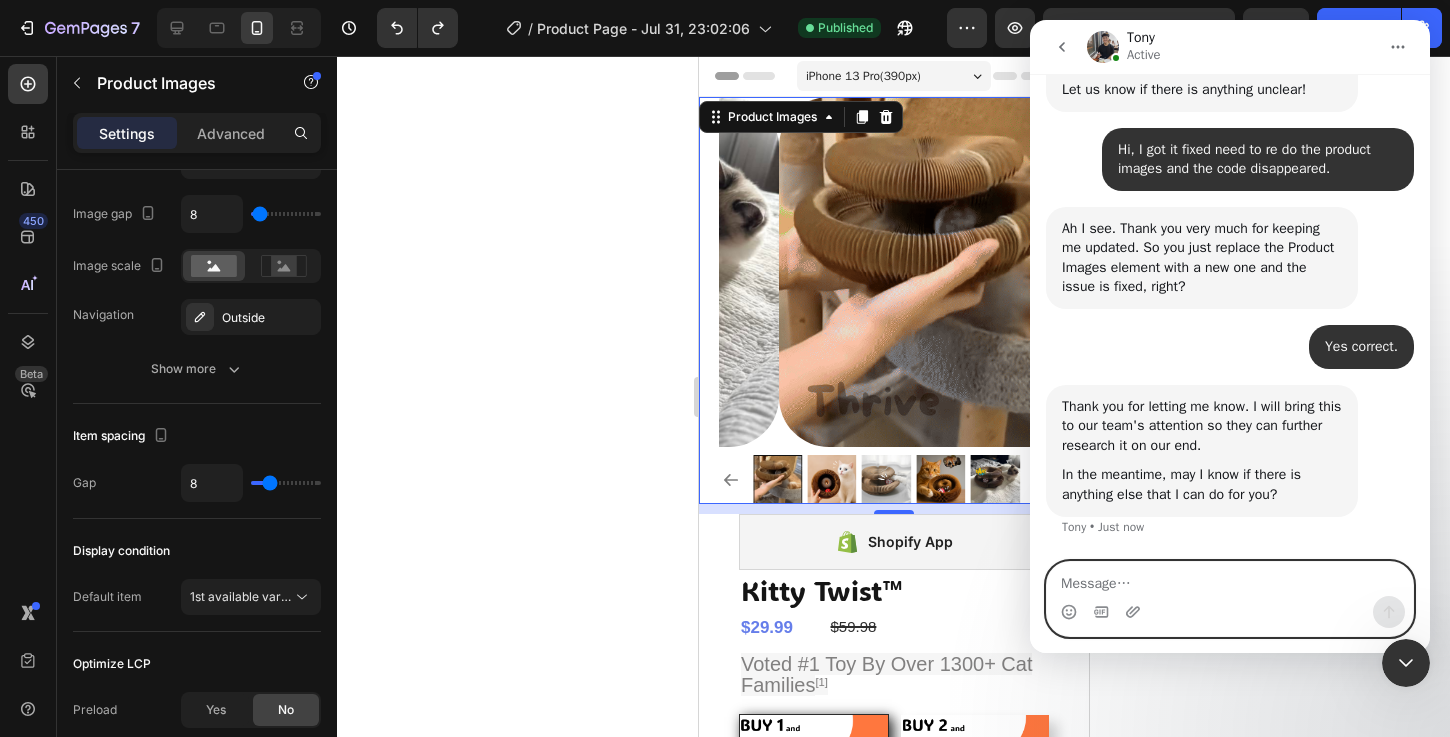 click at bounding box center (1230, 579) 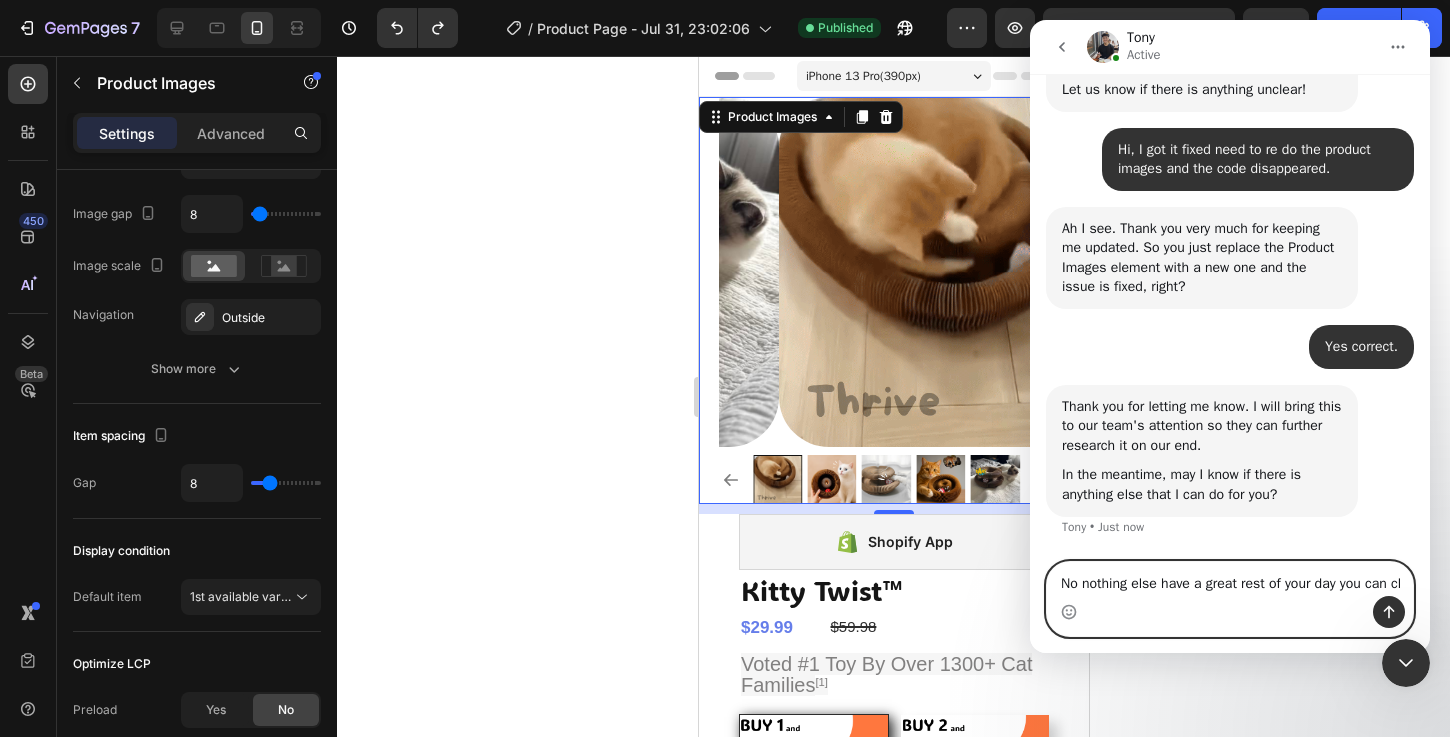 scroll, scrollTop: 1326, scrollLeft: 0, axis: vertical 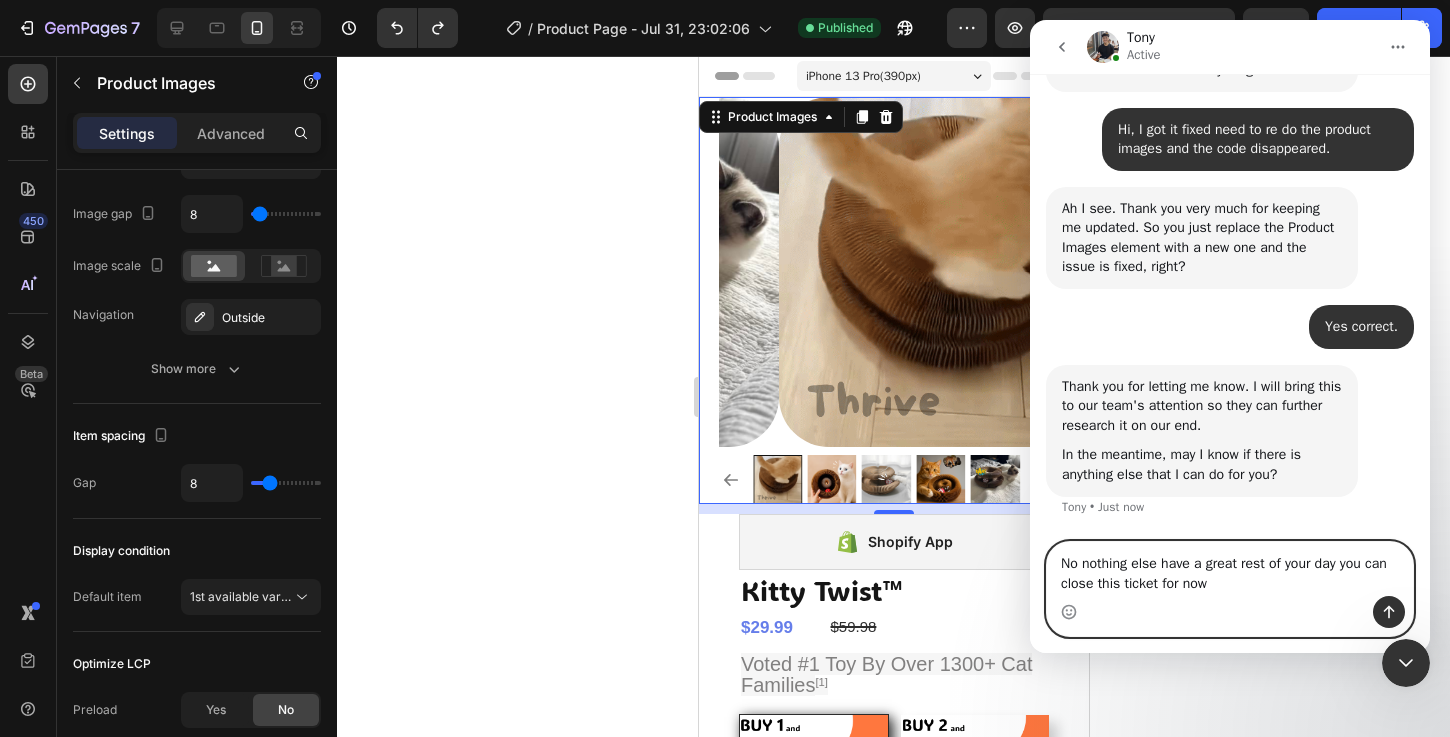 type on "No nothing else have a great rest of your day you can close this ticket for now" 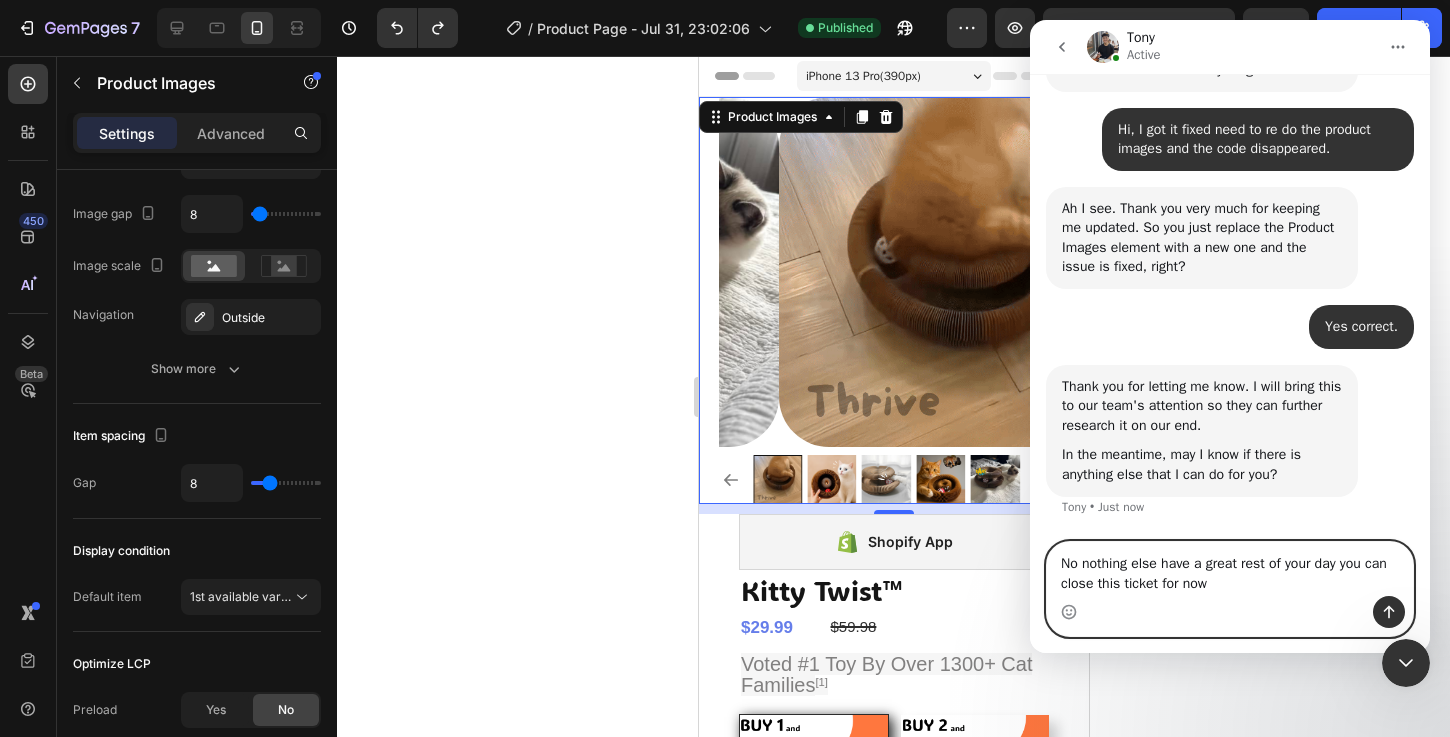 type 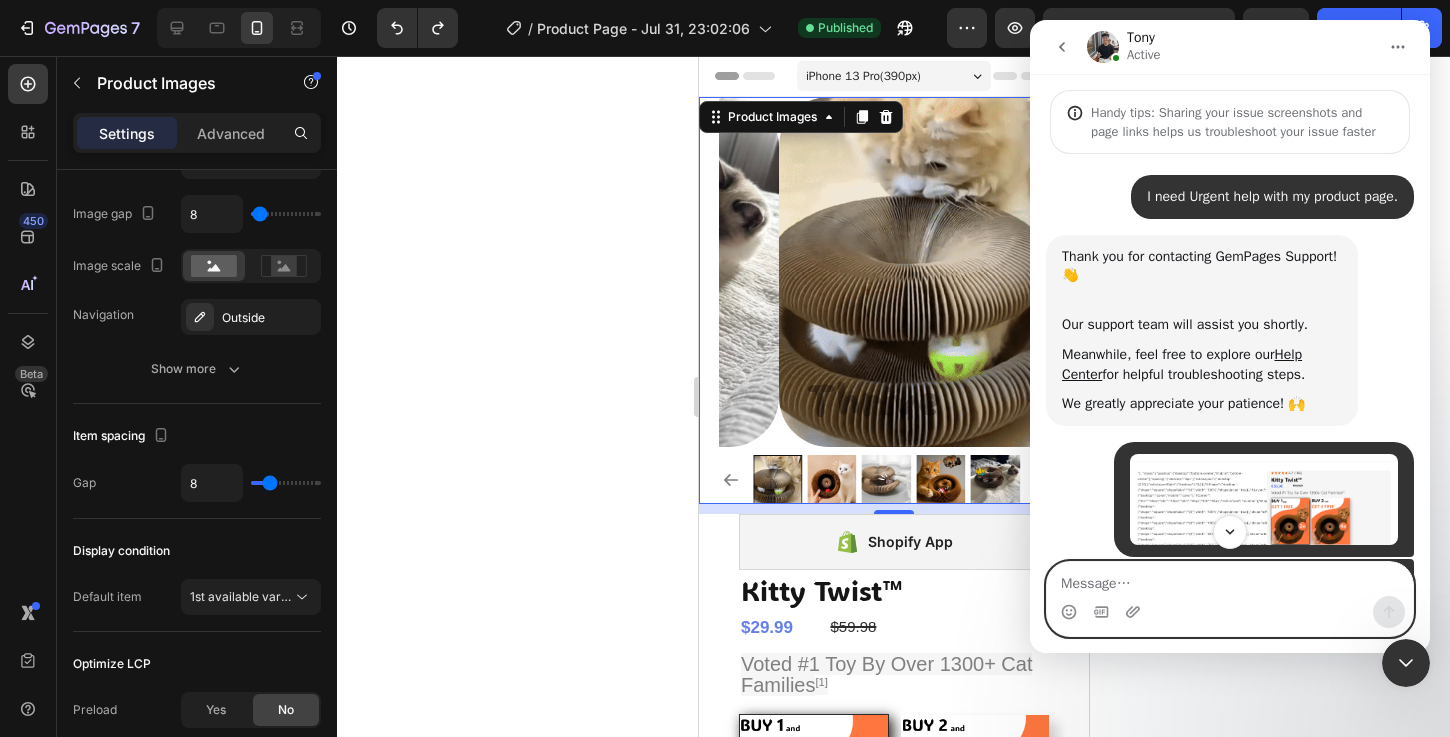 scroll, scrollTop: 179, scrollLeft: 0, axis: vertical 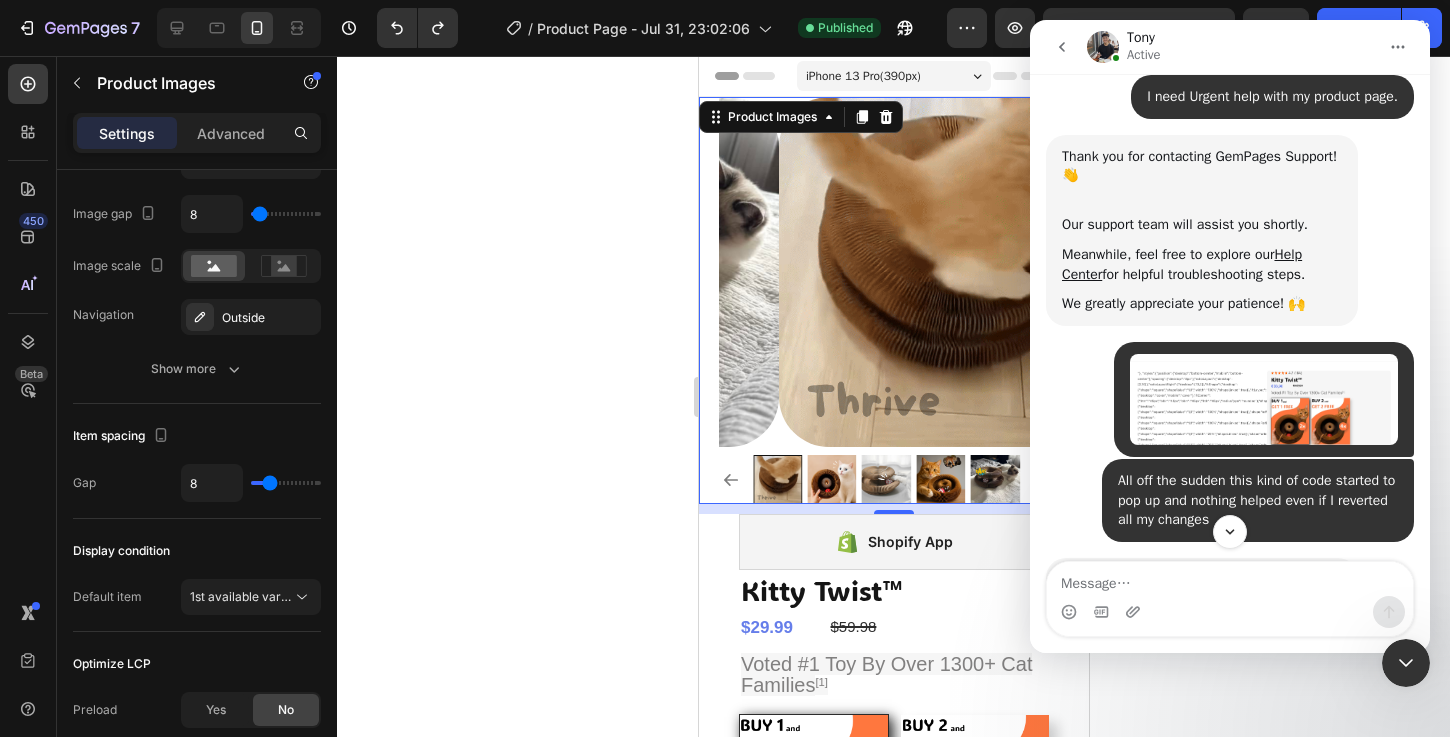 click at bounding box center [1264, 399] 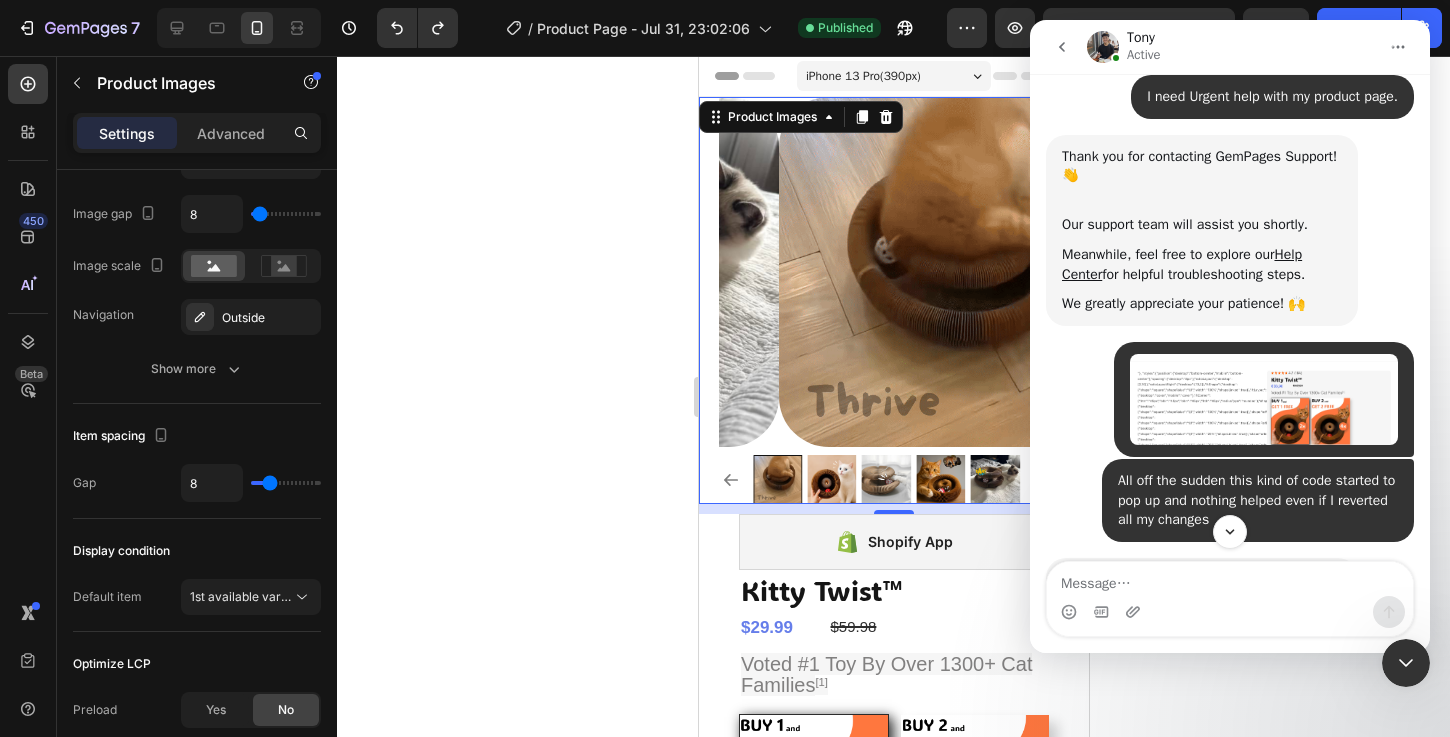 scroll, scrollTop: 0, scrollLeft: 0, axis: both 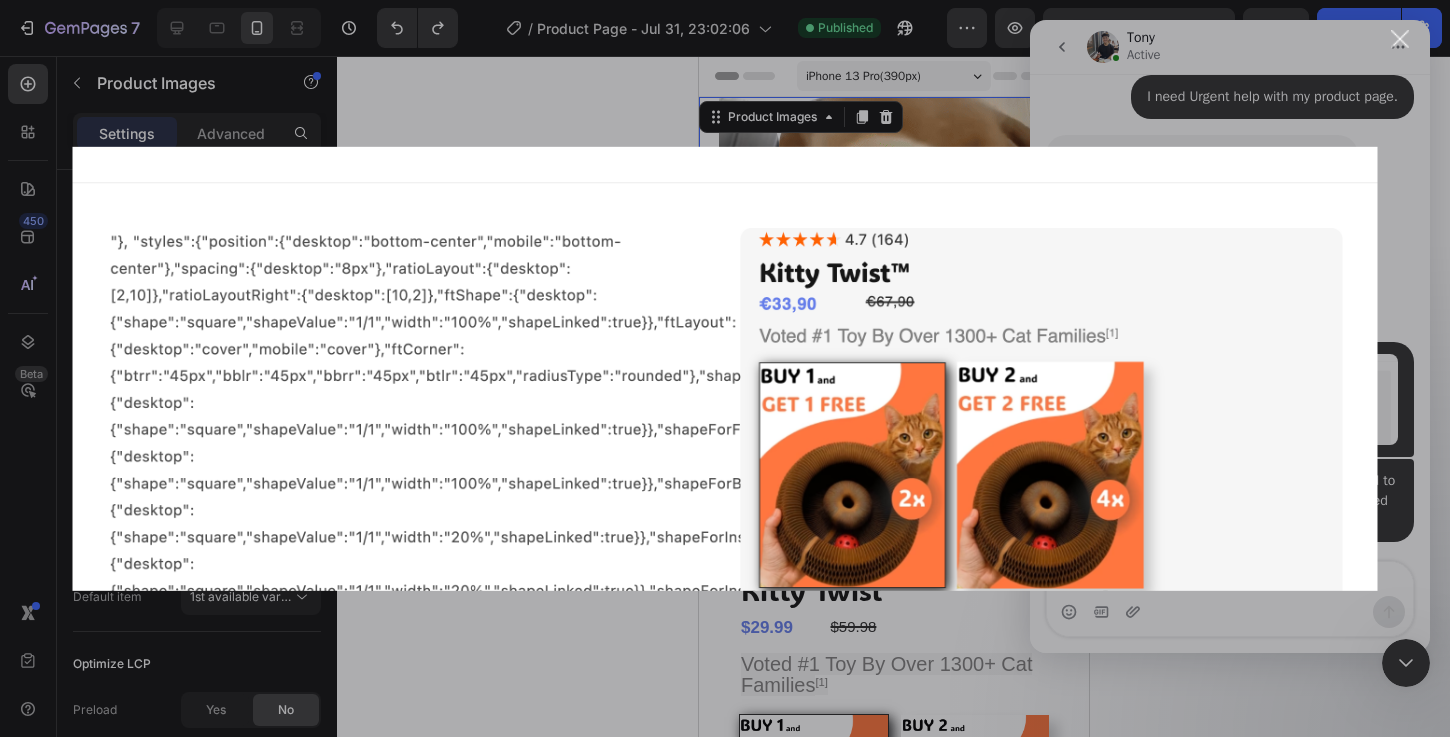 click at bounding box center (725, 368) 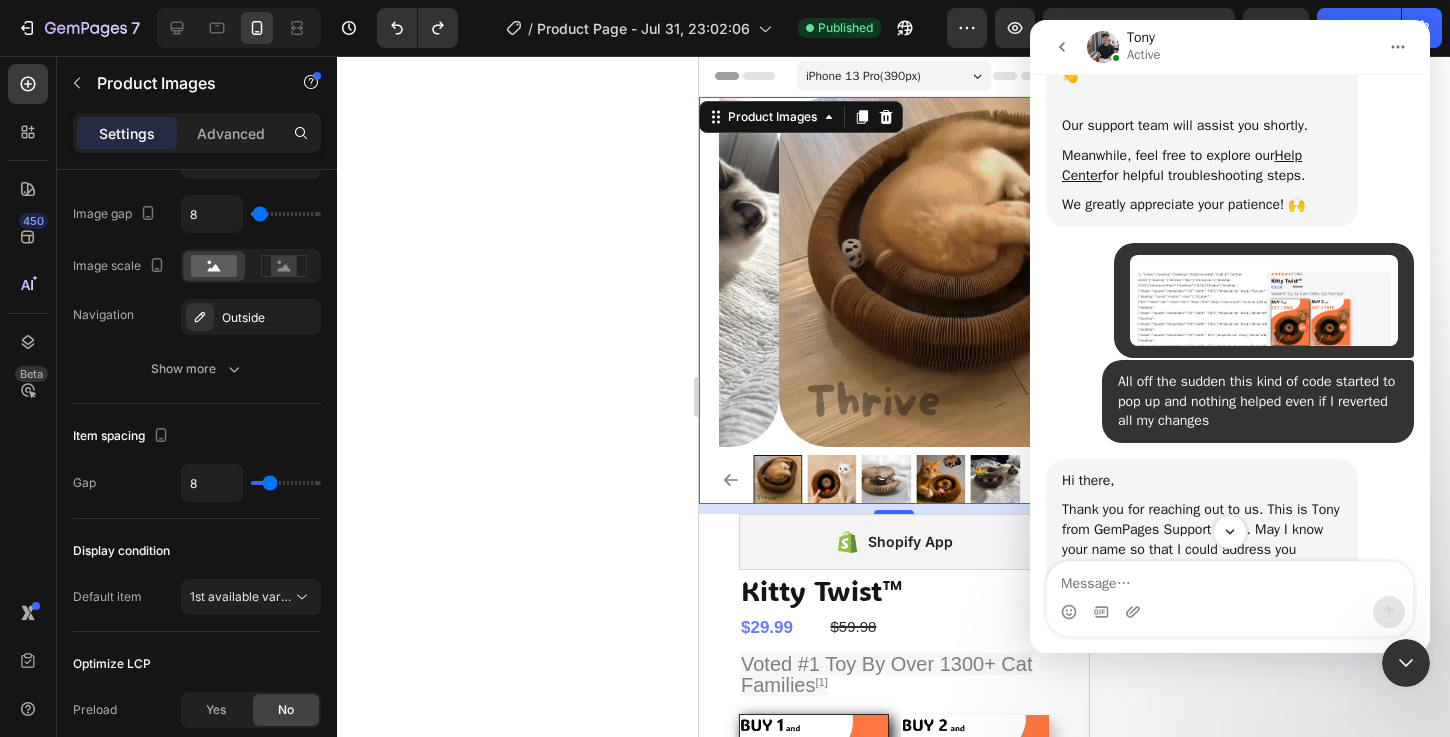scroll, scrollTop: 362, scrollLeft: 0, axis: vertical 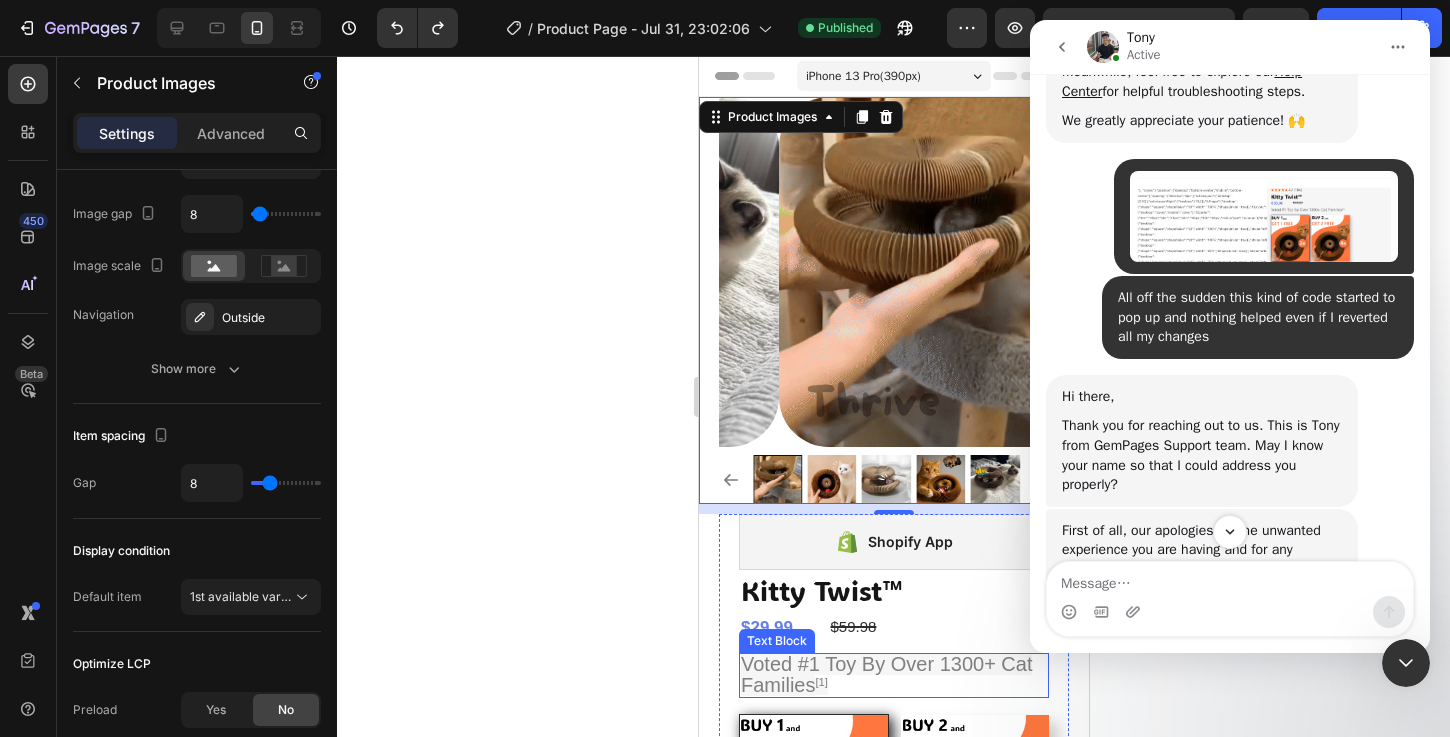 click on "[1]" at bounding box center [820, 682] 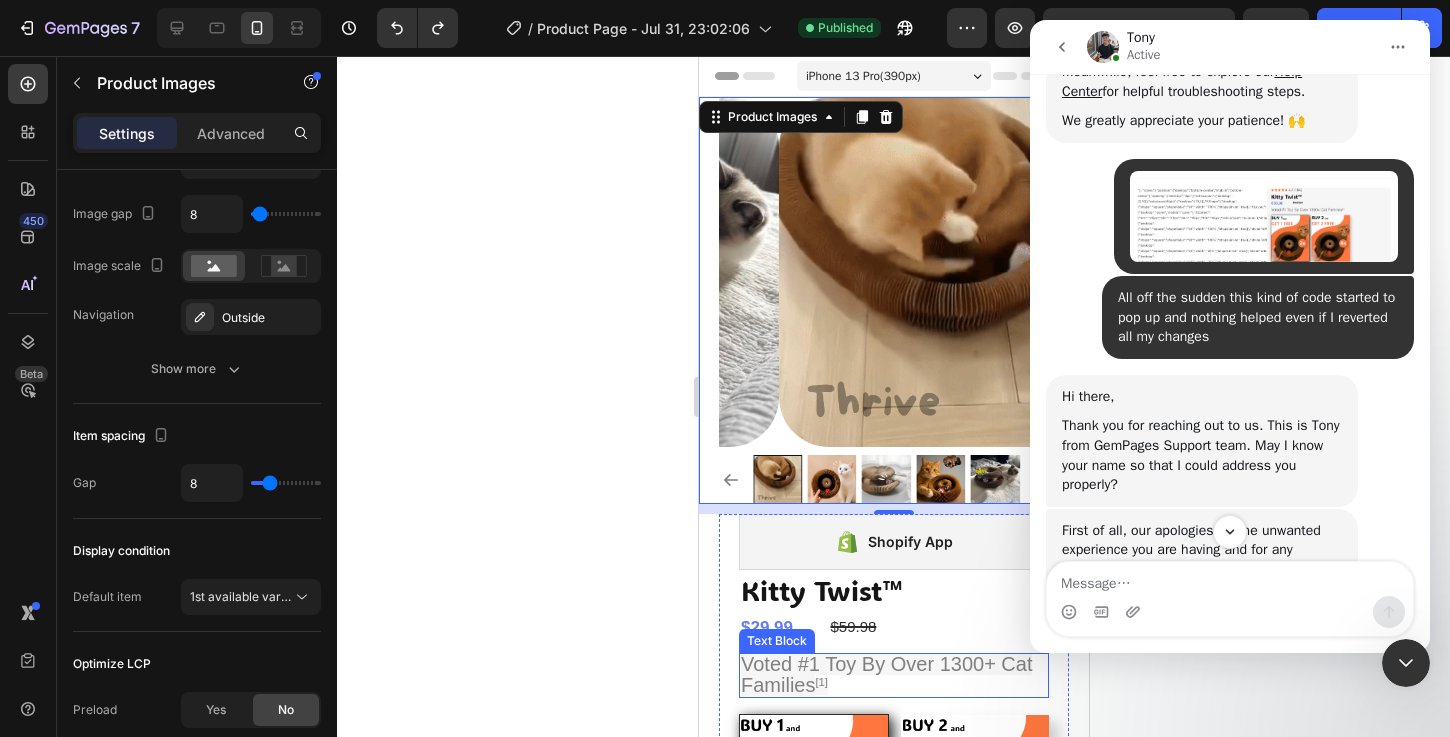 scroll, scrollTop: 0, scrollLeft: 0, axis: both 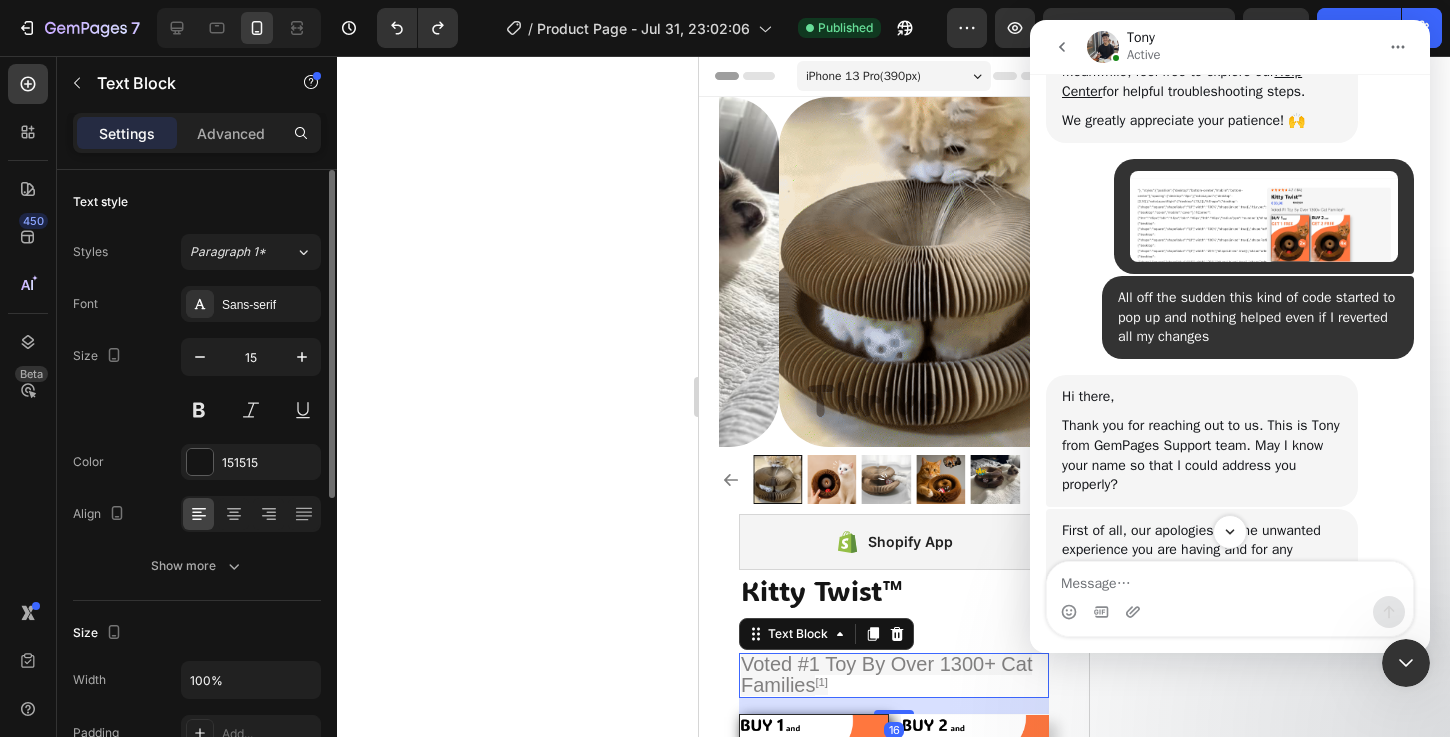 click on "[1]" at bounding box center [820, 682] 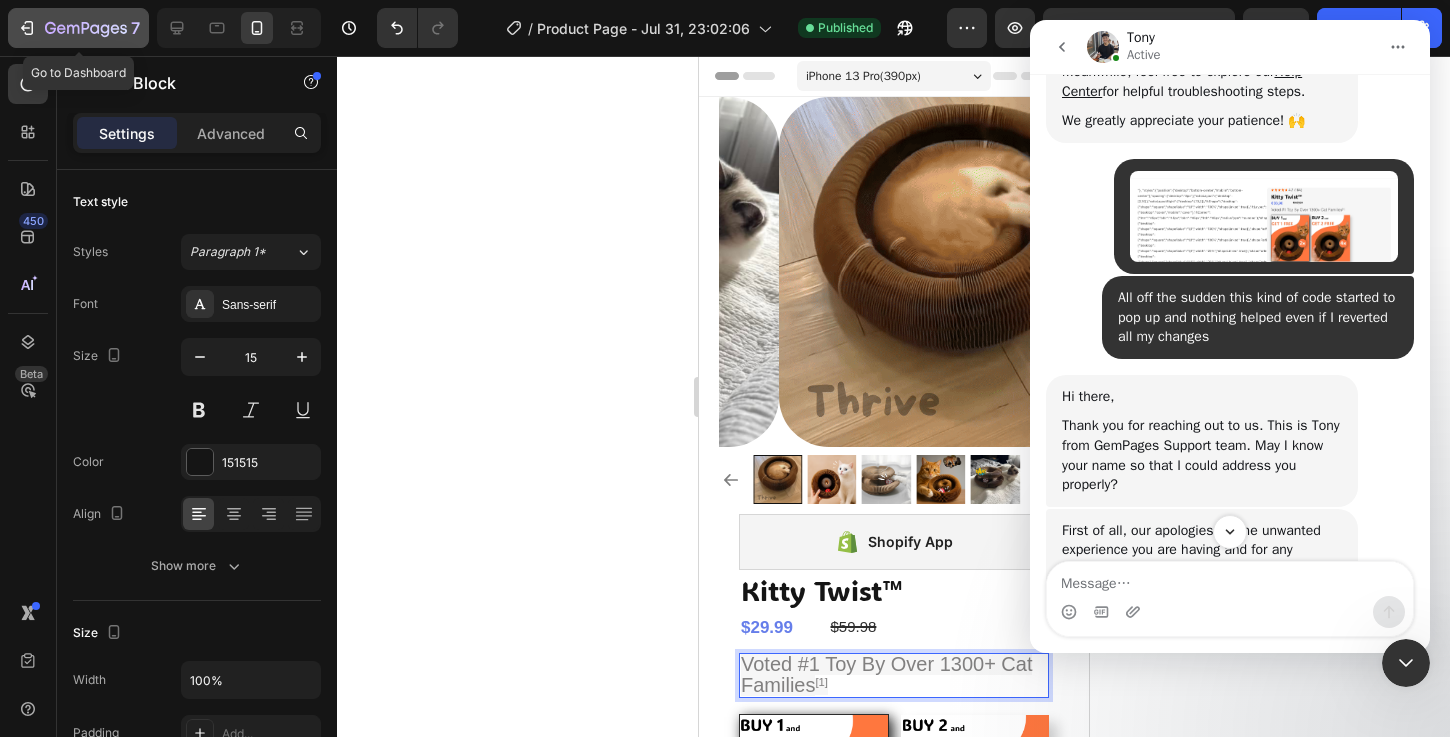 click 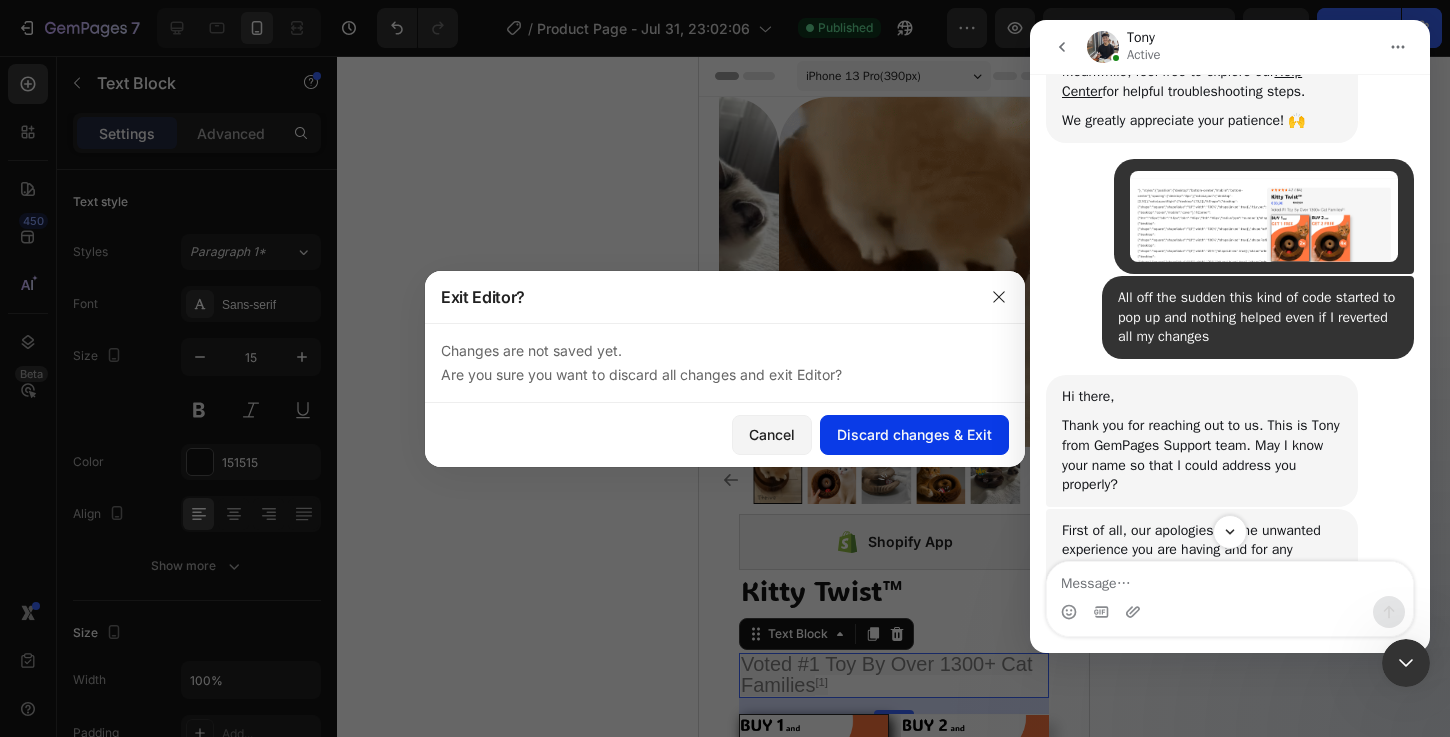 click on "Discard changes & Exit" at bounding box center (914, 434) 